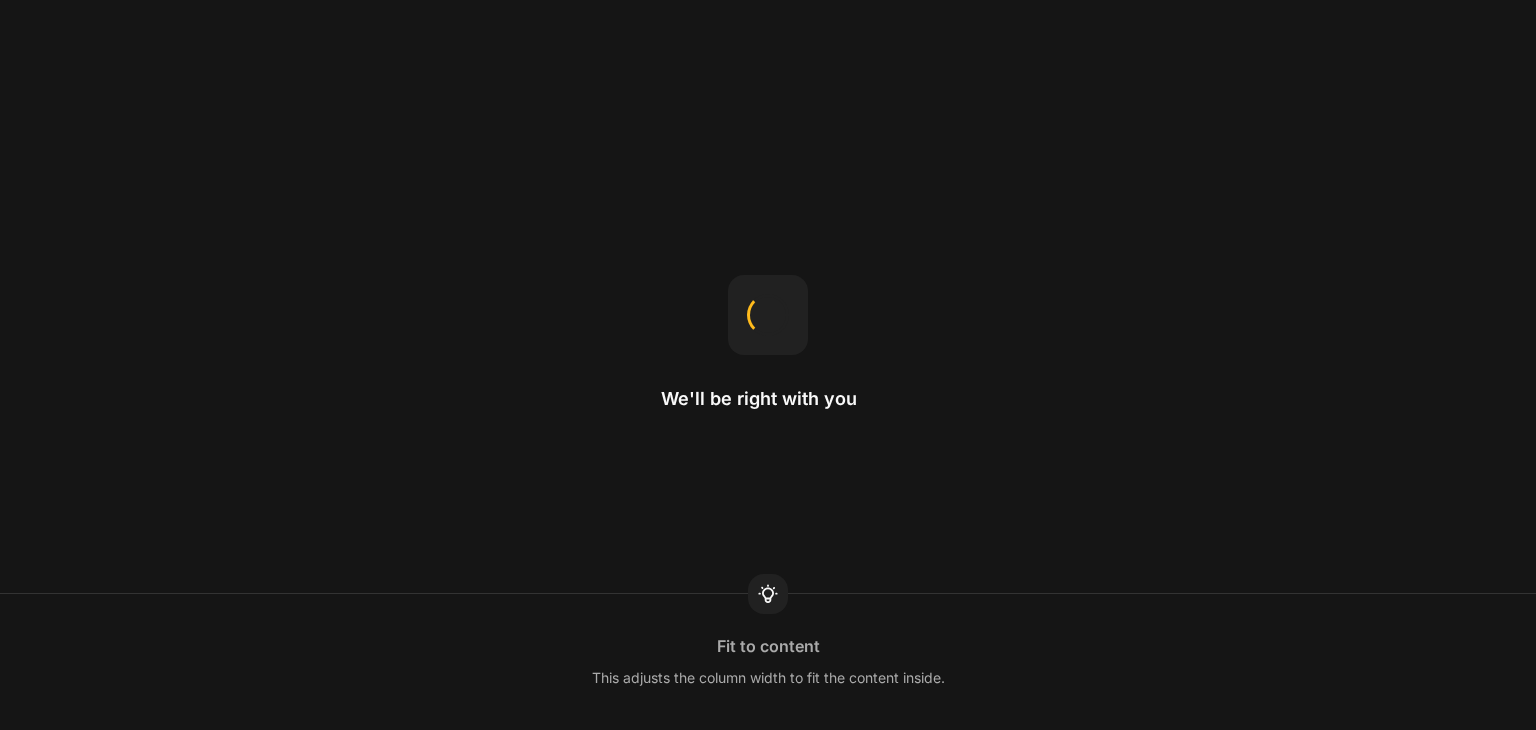 scroll, scrollTop: 0, scrollLeft: 0, axis: both 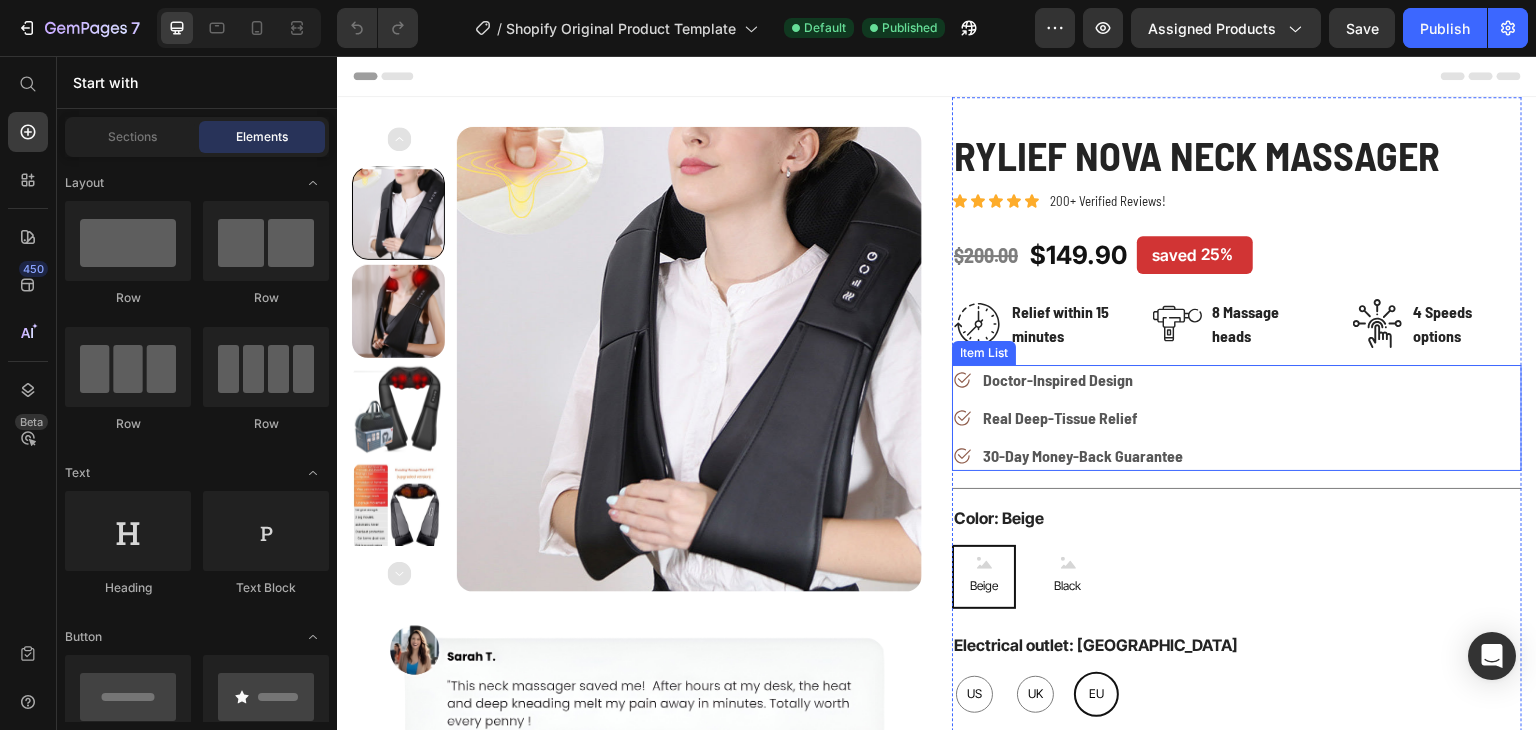 click on "Real Deep-Tissue Relief" at bounding box center (1060, 417) 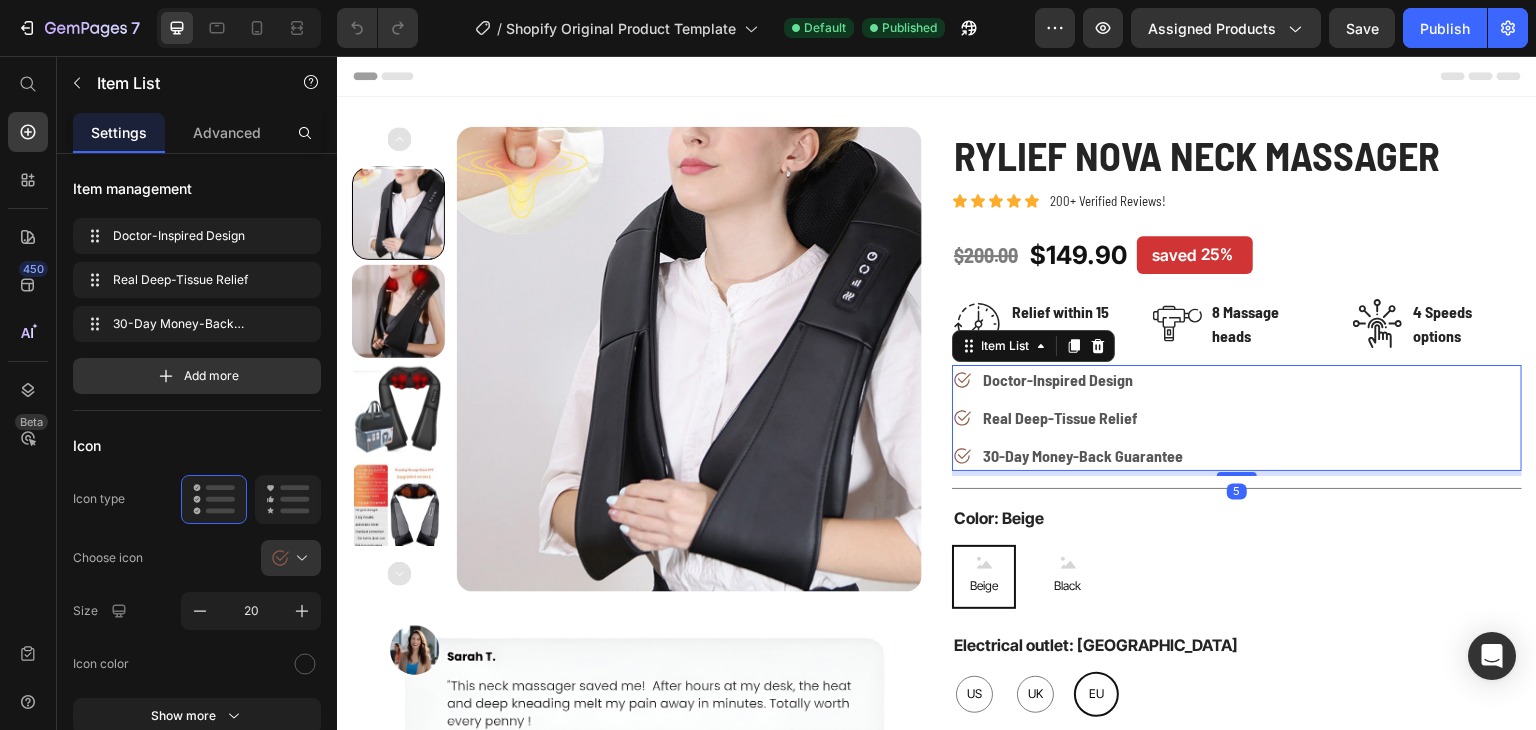 click on "30-Day Money-Back Guarantee" at bounding box center [1083, 455] 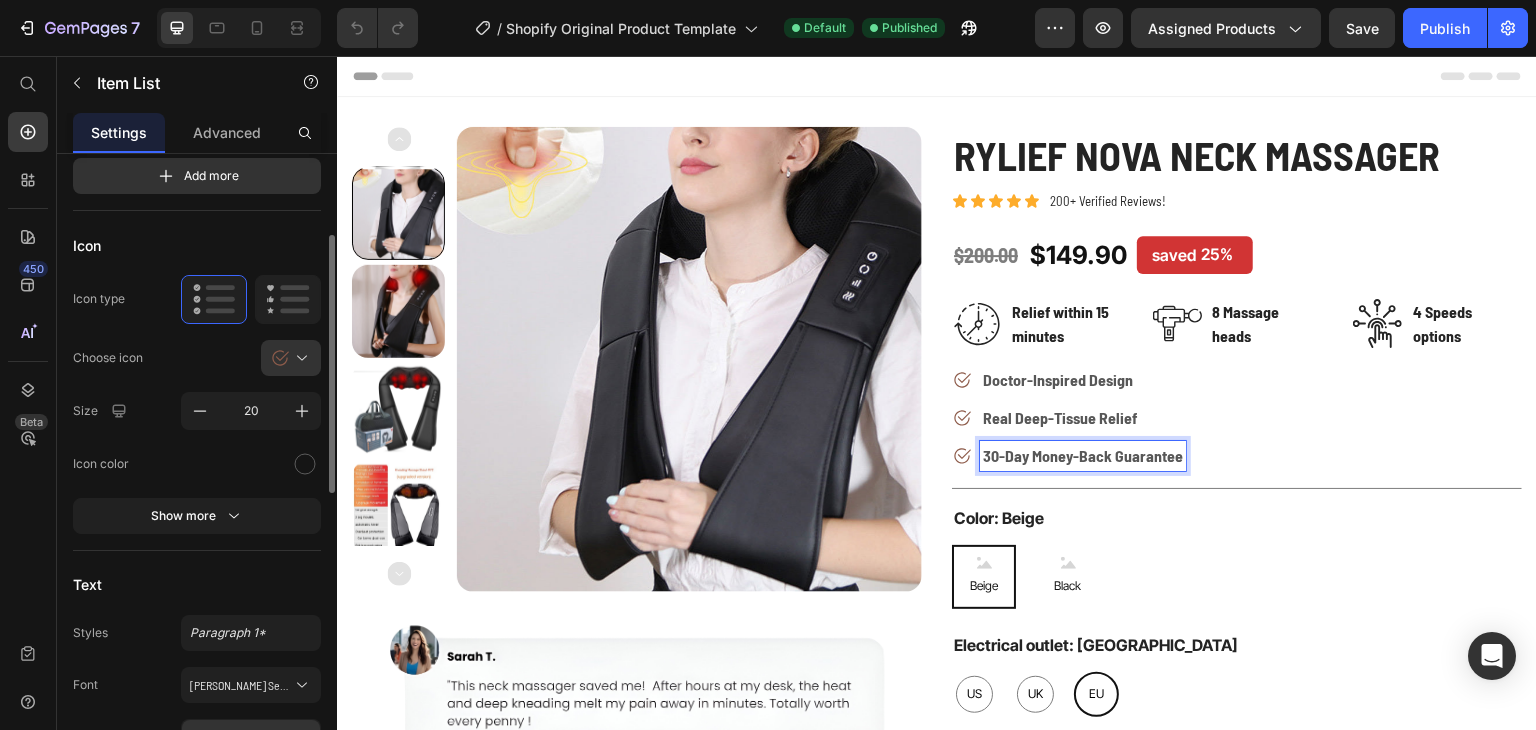 scroll, scrollTop: 400, scrollLeft: 0, axis: vertical 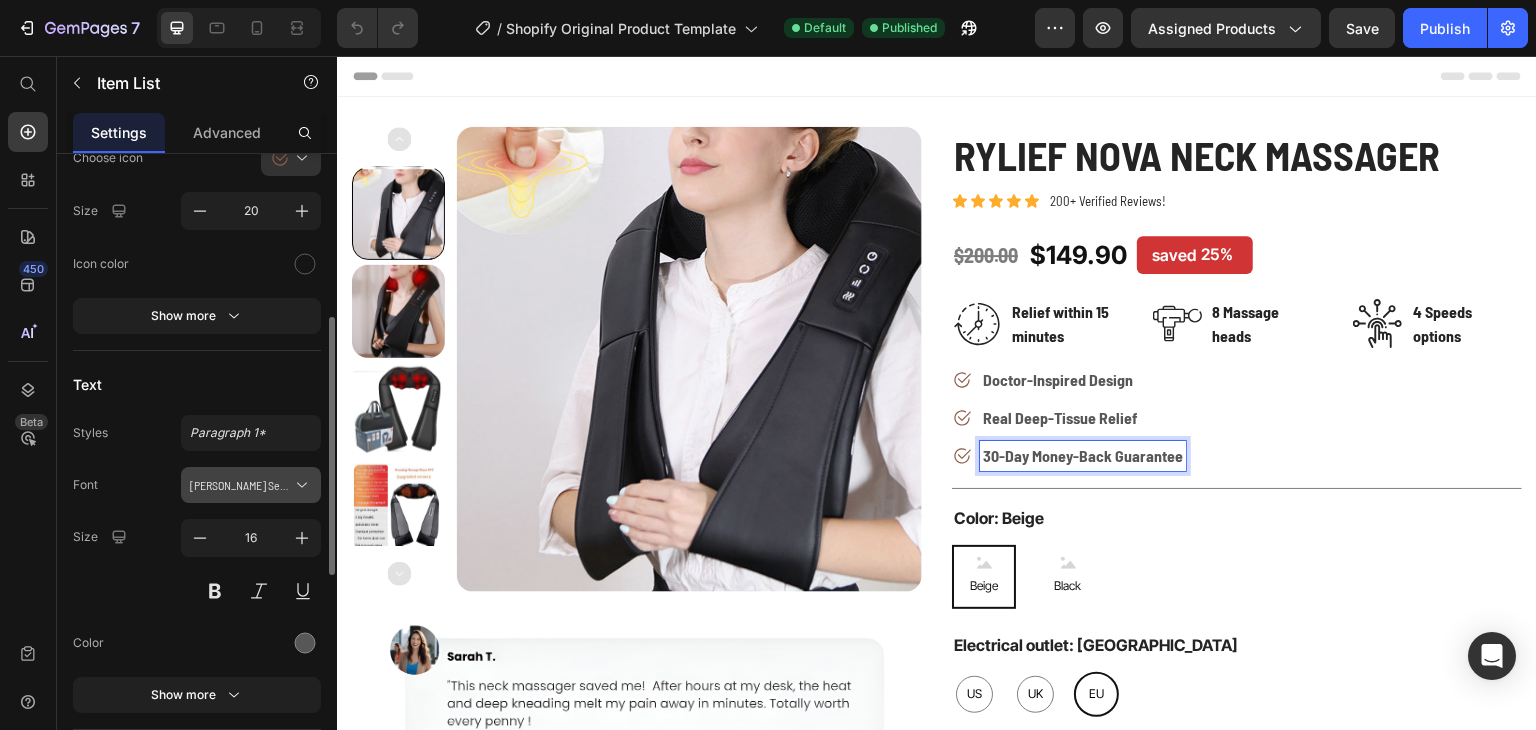 click on "[PERSON_NAME] Semi Condensed" at bounding box center [241, 485] 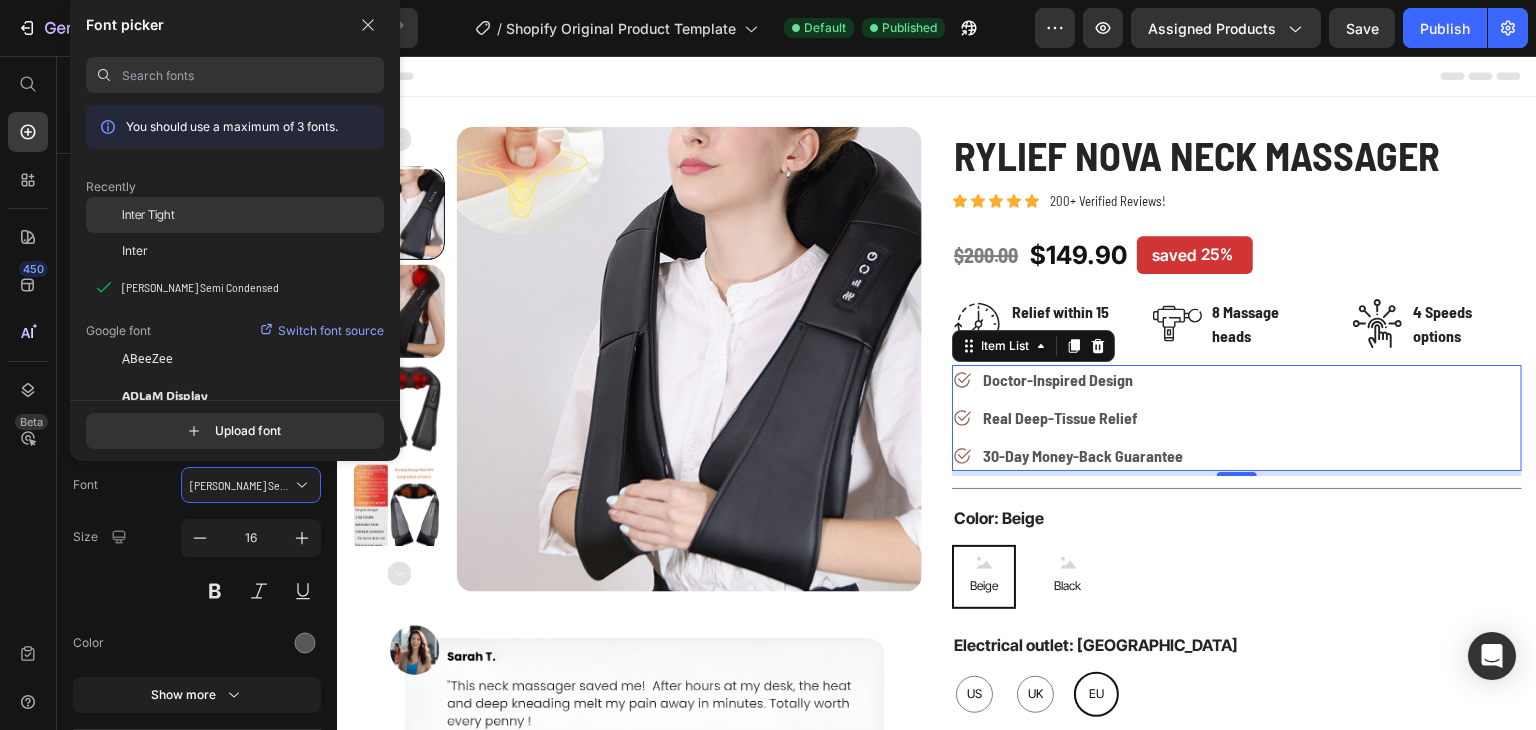 click on "Inter Tight" 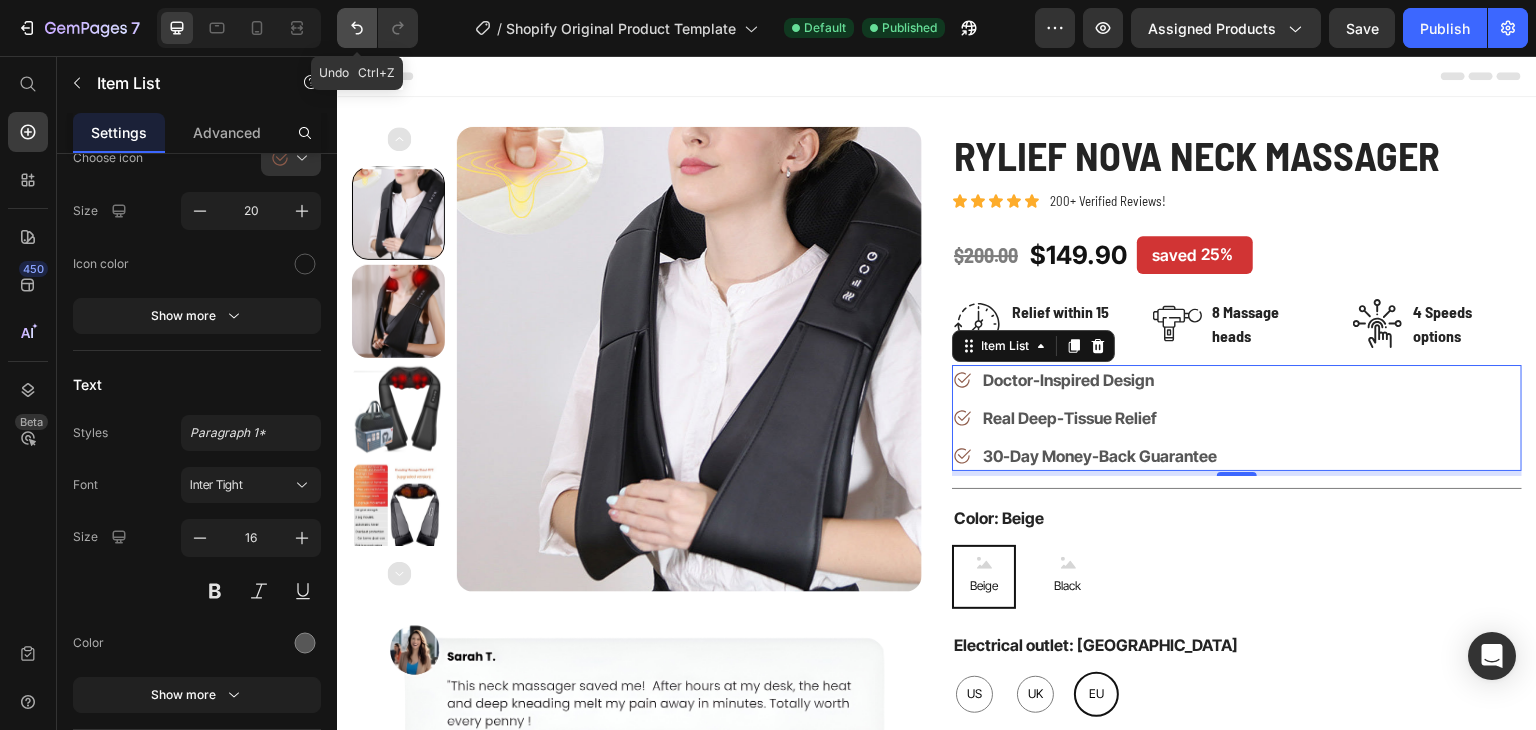 click 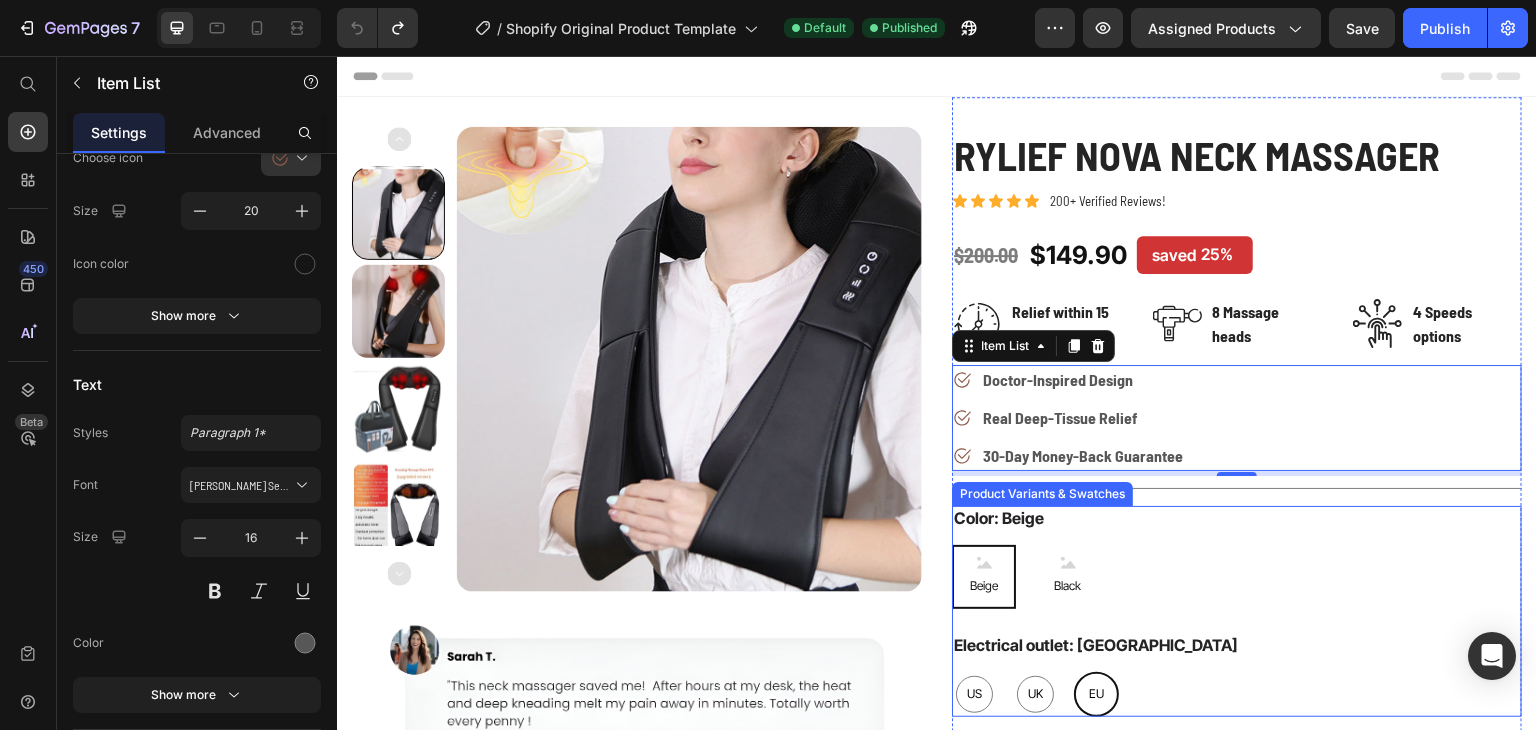 click on "Color: Beige Beige Beige Beige Black Black Black" at bounding box center (1237, 557) 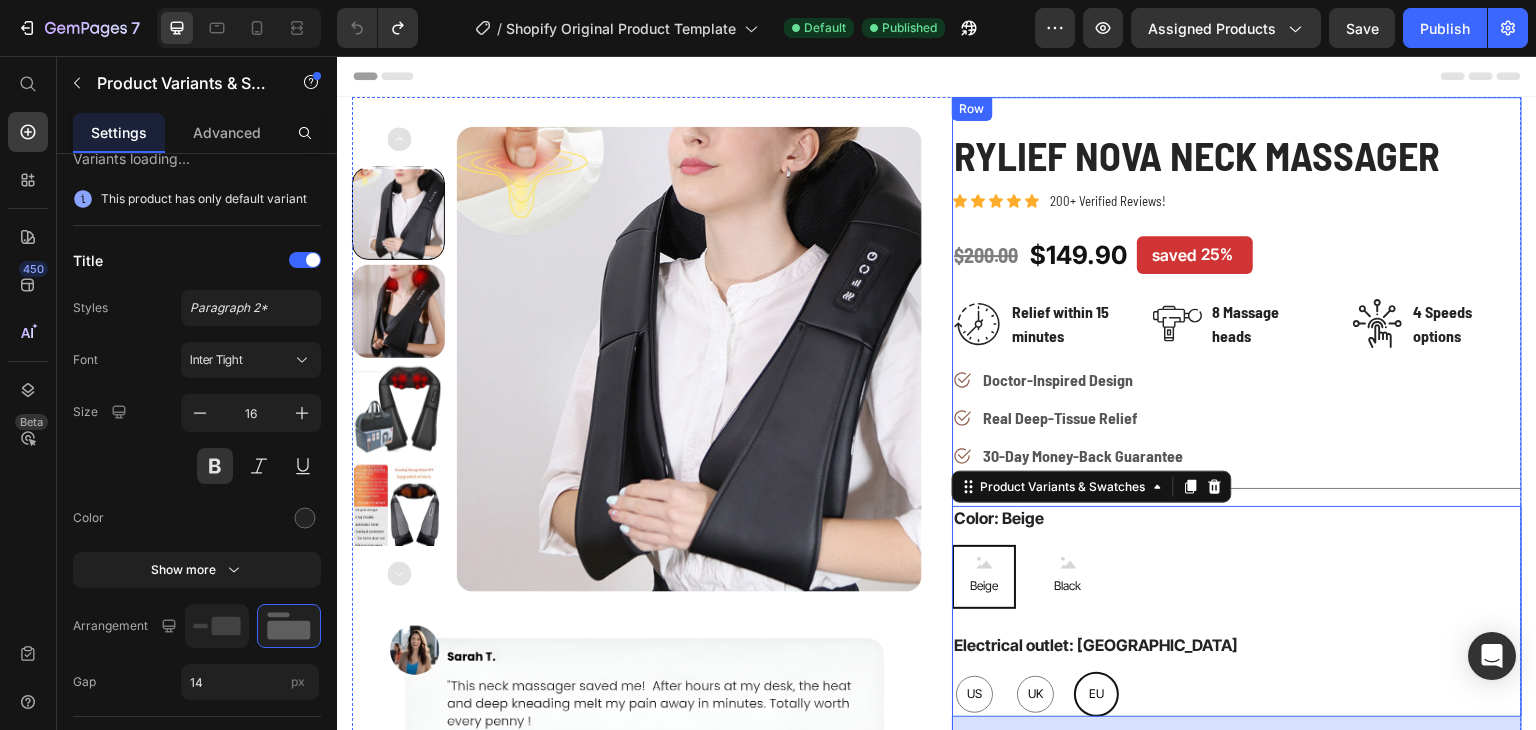 scroll, scrollTop: 0, scrollLeft: 0, axis: both 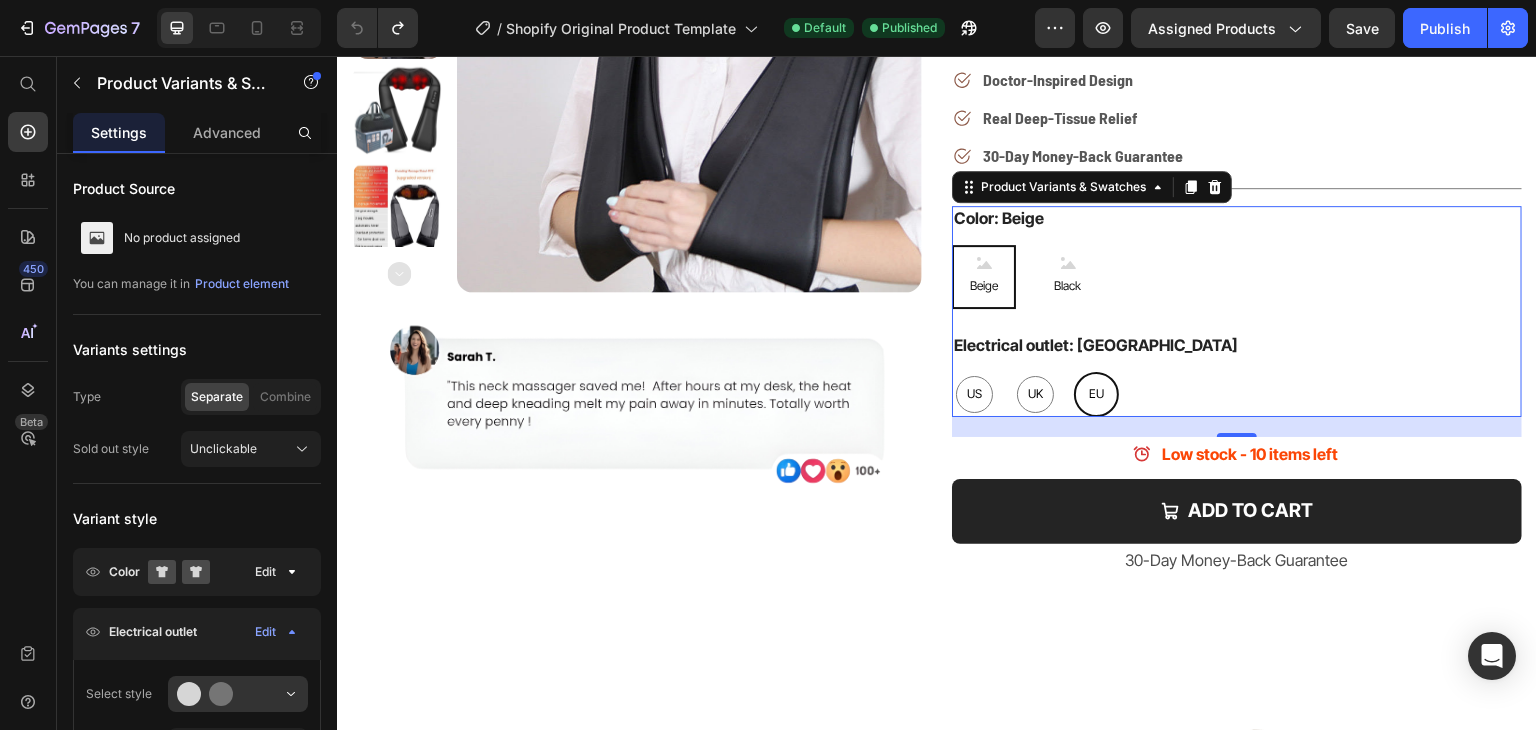click on "Electrical outlet: EU" at bounding box center [1096, 345] 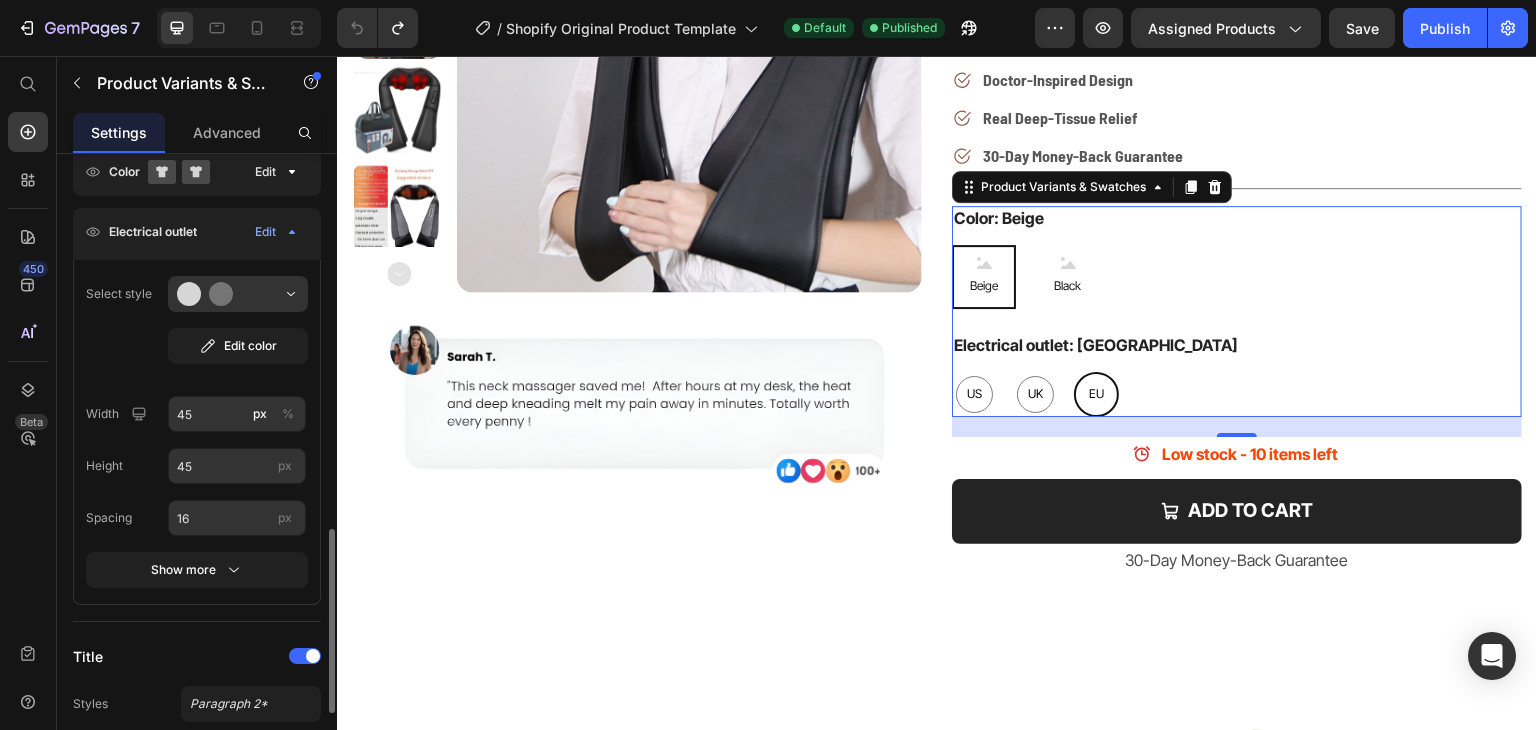 scroll, scrollTop: 600, scrollLeft: 0, axis: vertical 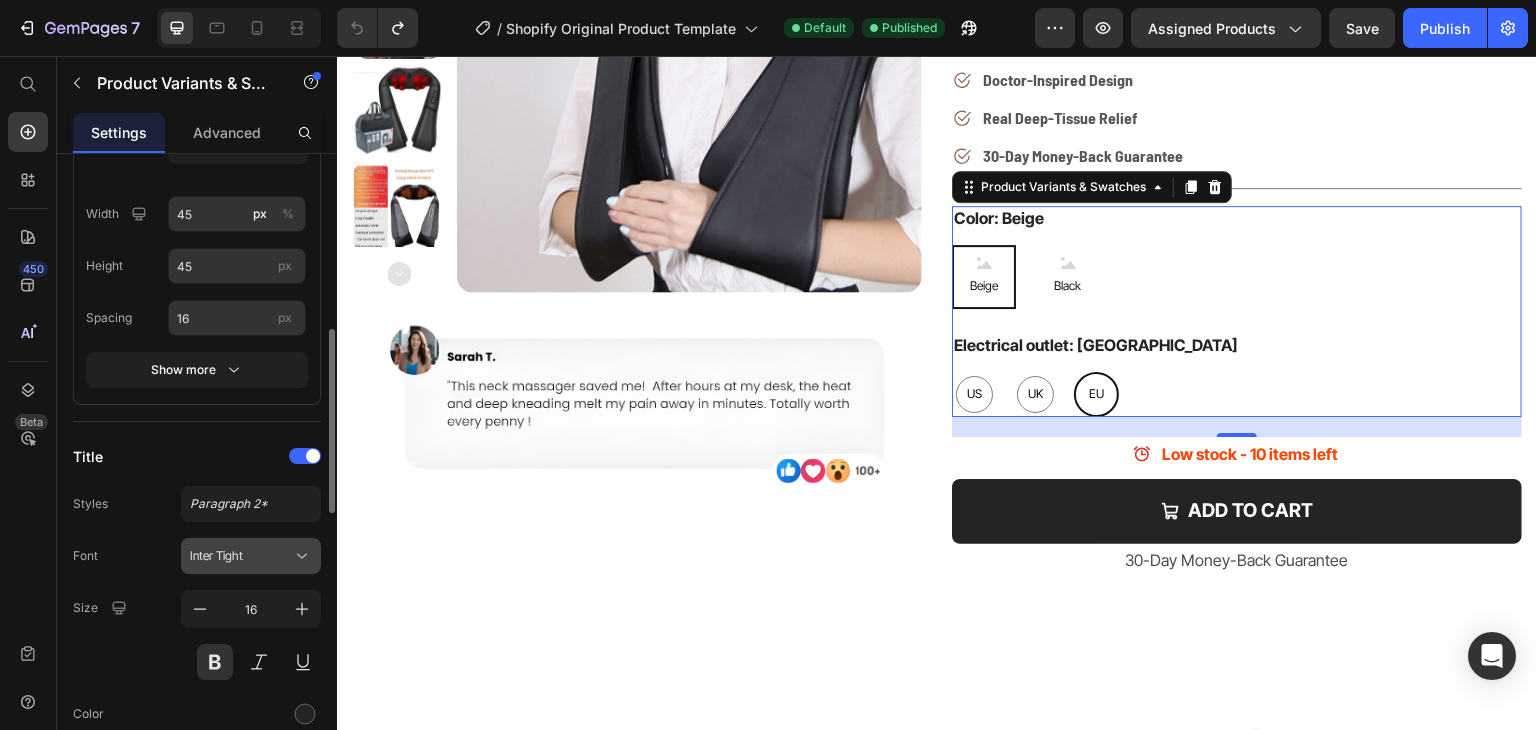 click on "Inter Tight" at bounding box center [251, 556] 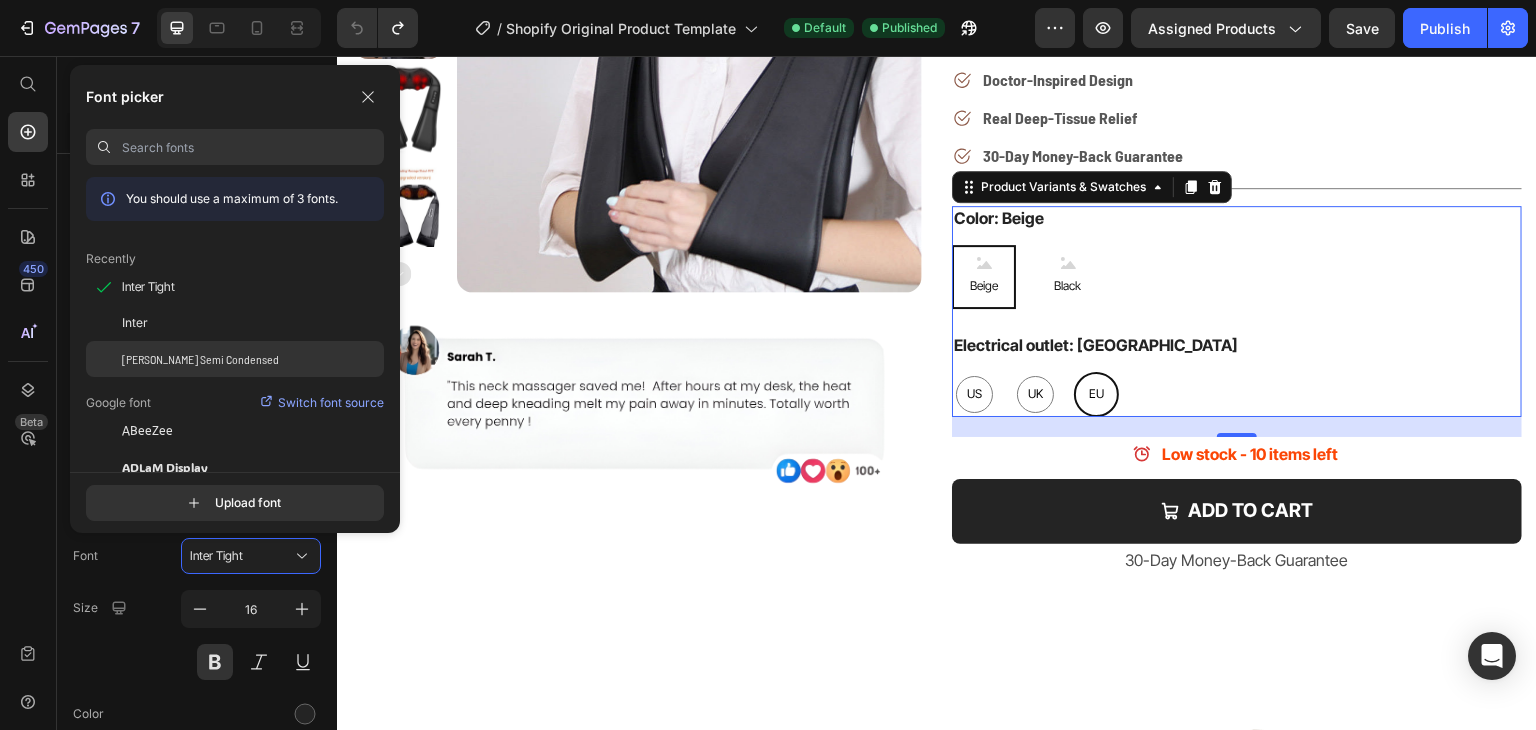 click on "[PERSON_NAME] Semi Condensed" 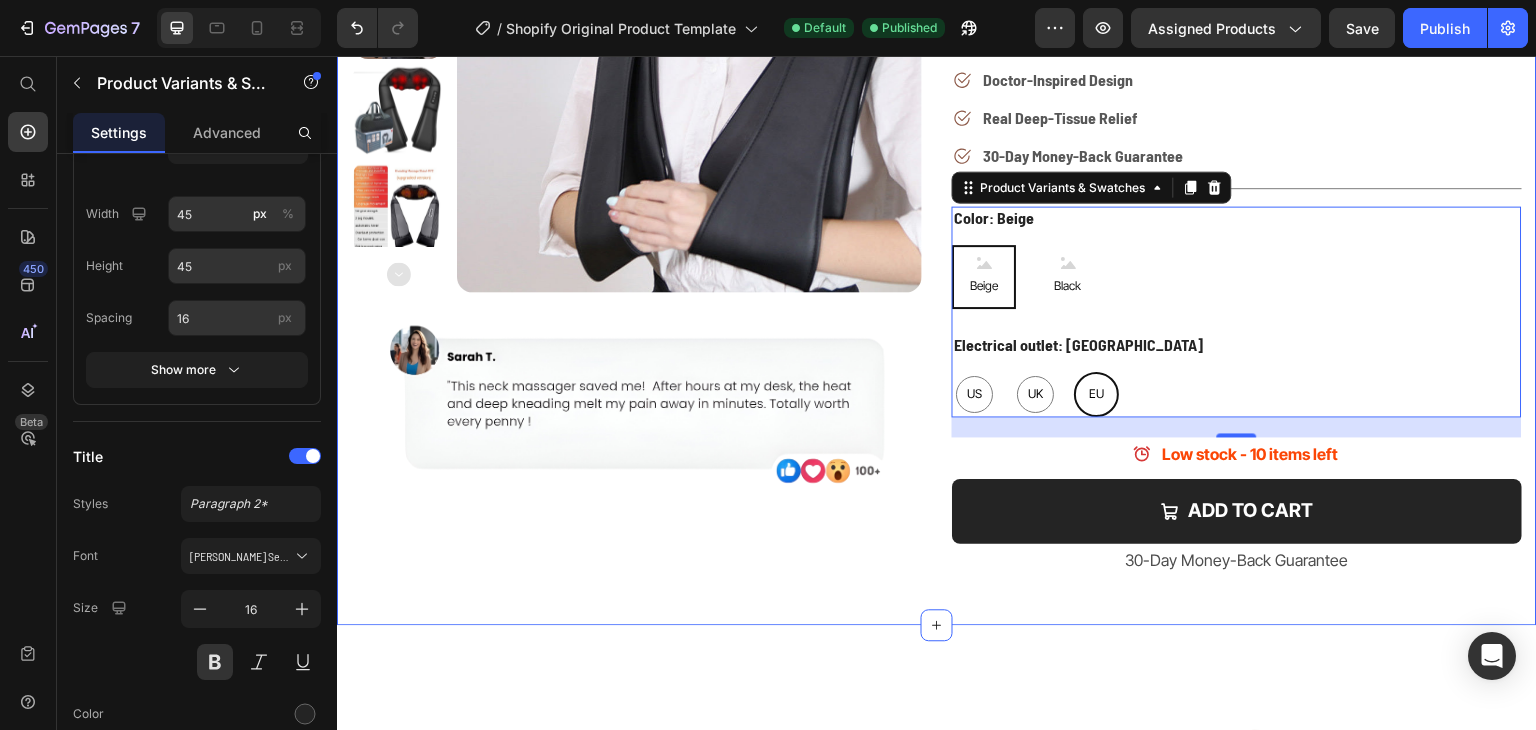 click on "Product Images Image Rylief Nova Neck Massager Product Title Icon Icon Icon Icon Icon Icon List 200+ Verified Reviews! Text Block Row $200.00 (P) Price $149.90 (P) Price  saved 25% Product Tag Row Image Relief within 15 minutes  Text block Row Image 8 Massage heads  Text block Row Image 4 Speeds options Text block Row Row
Doctor-Inspired Design
Real Deep-Tissue Relief
30-Day Money-Back Guarantee Item List                Title Line Color: Beige Beige Beige Beige Black Black Black Electrical outlet: EU US US US UK UK UK EU EU EU Product Variants & Swatches   20
Low stock - 10 items left Item List
Add to cart Add to Cart  30-Day Money-Back Guarantee Text Block Row Product Section 1" at bounding box center [937, 211] 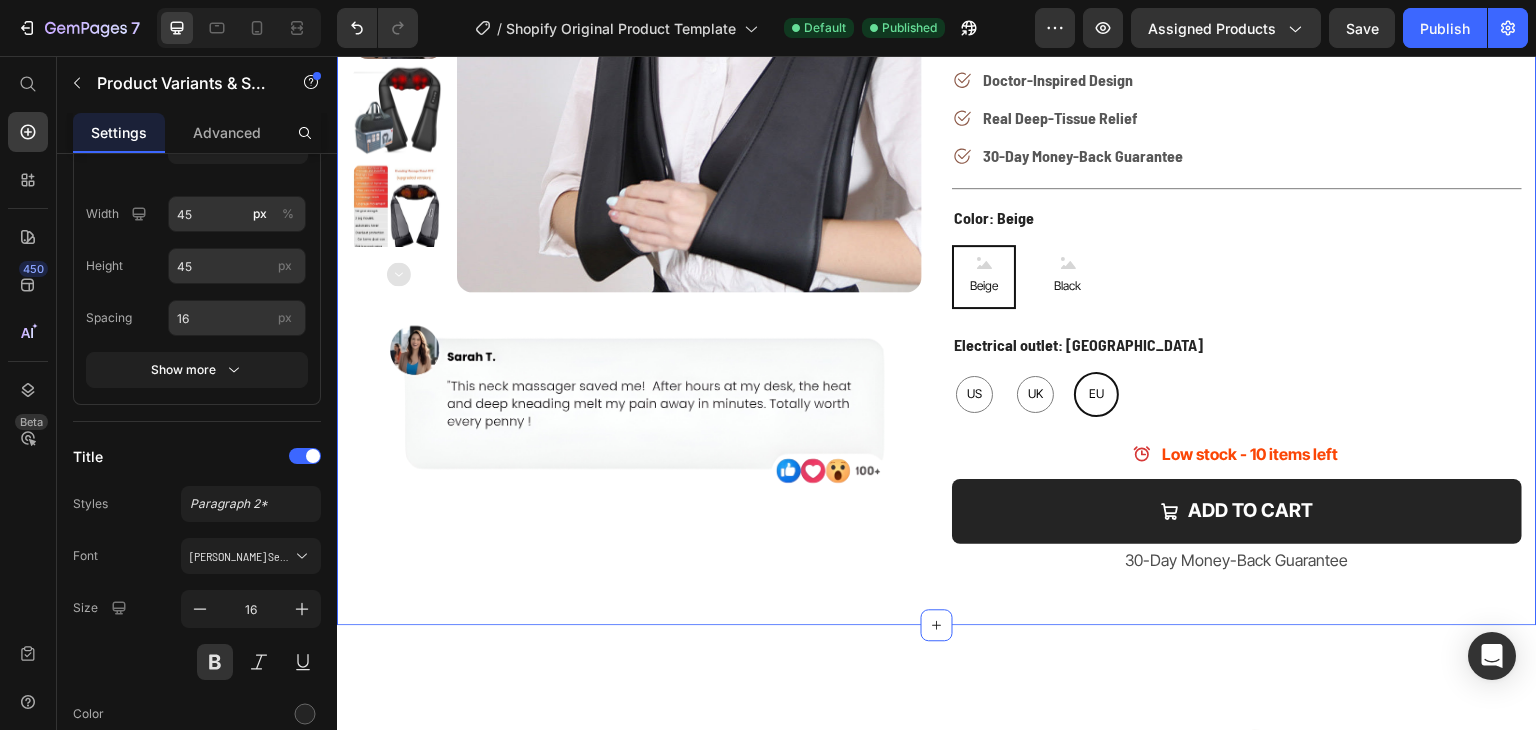 scroll, scrollTop: 0, scrollLeft: 0, axis: both 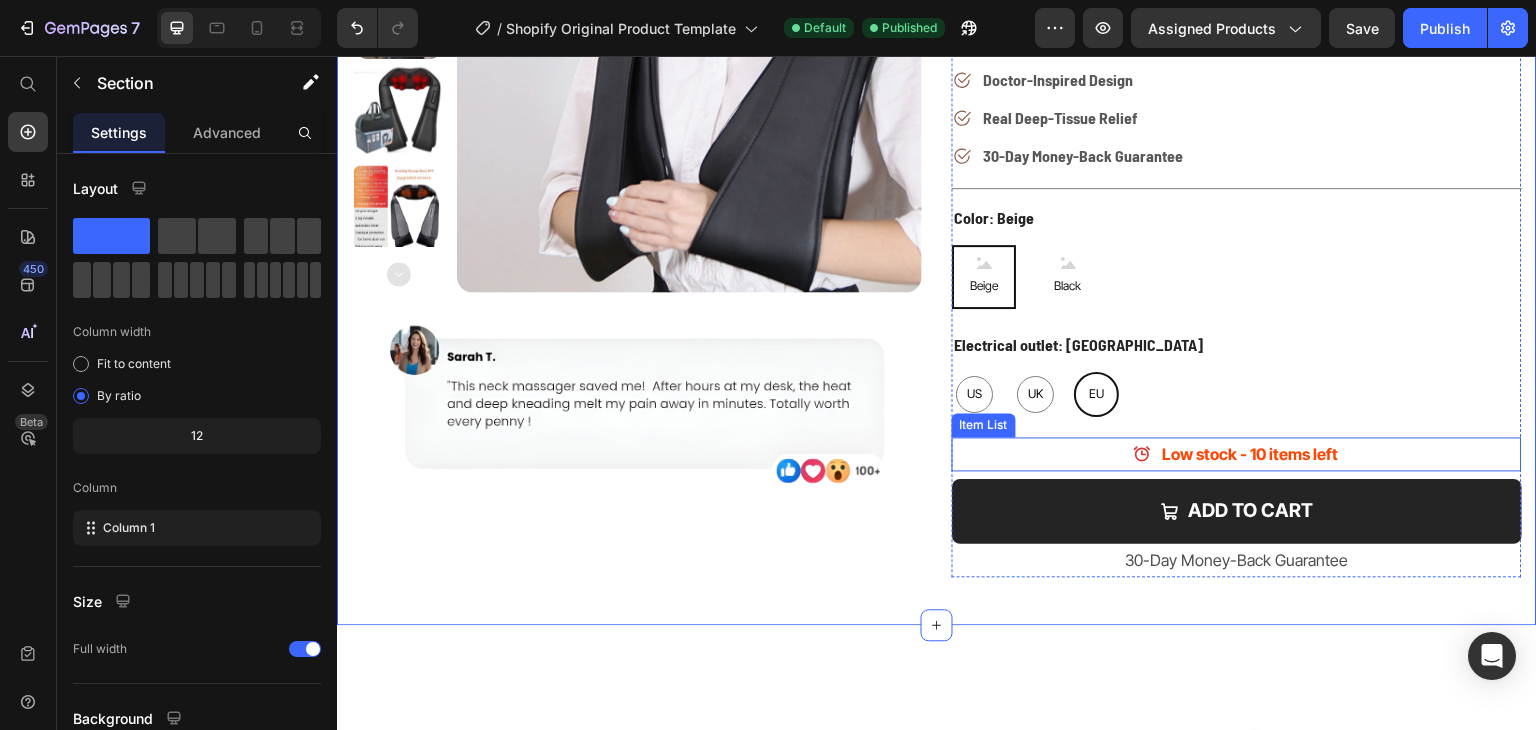 click 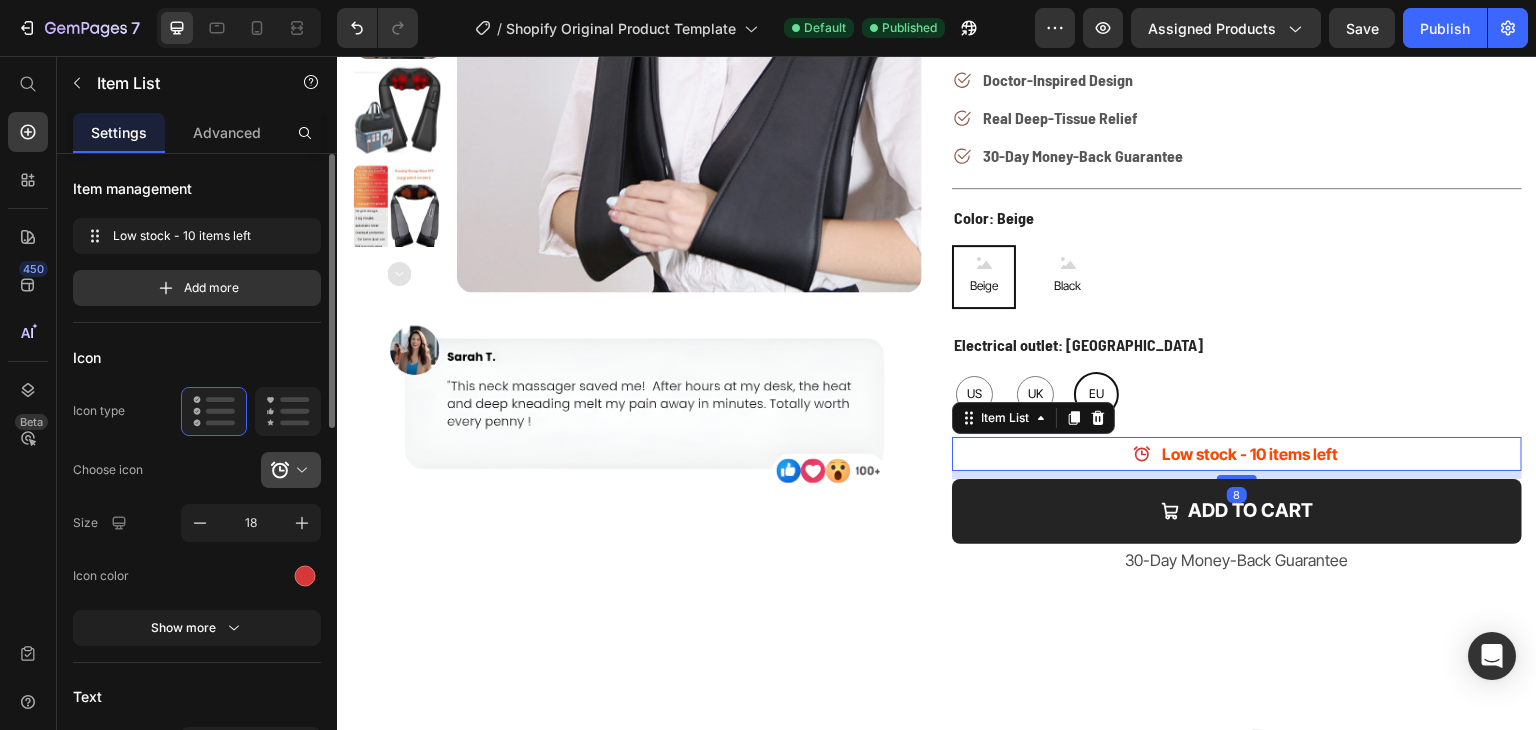 scroll, scrollTop: 100, scrollLeft: 0, axis: vertical 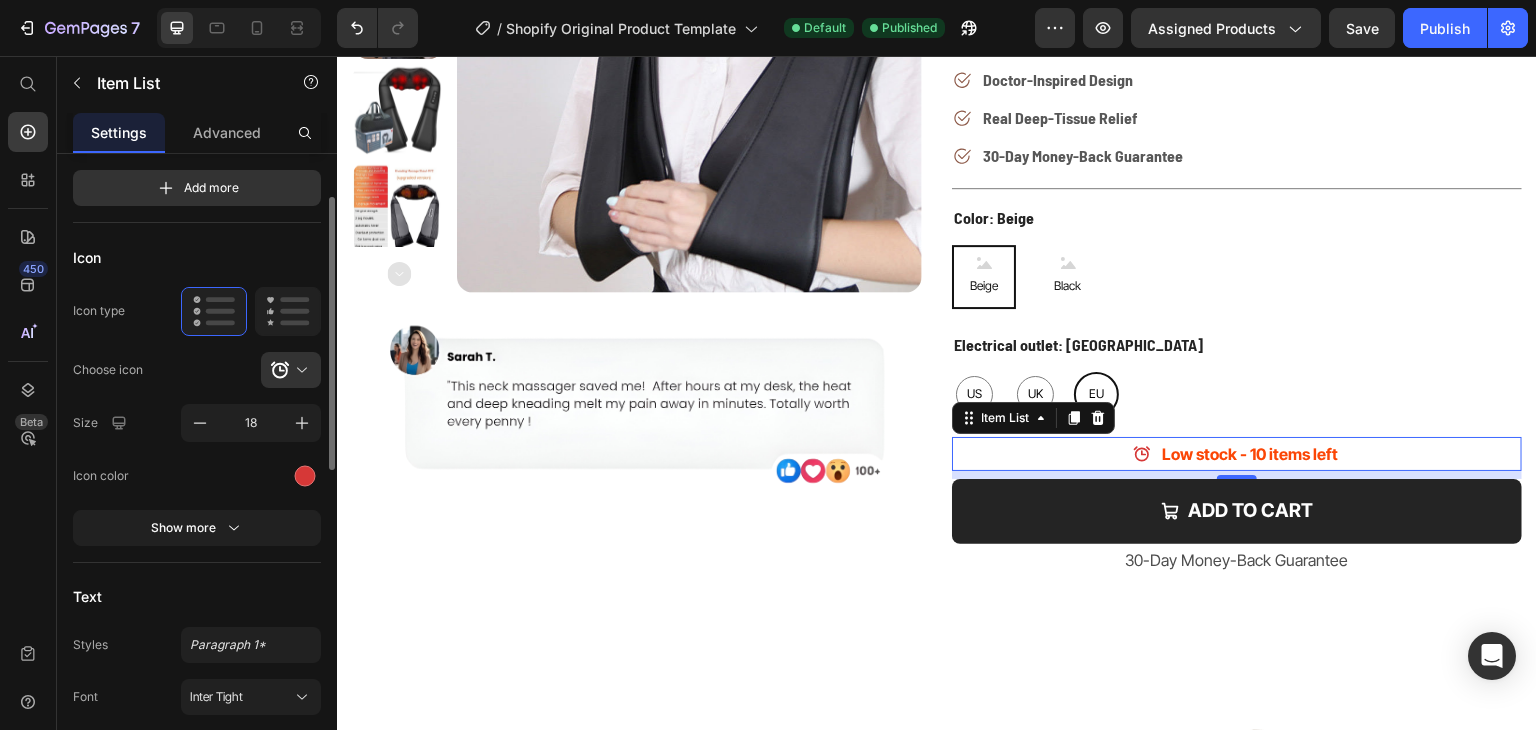 click on "Icon Icon type  Choose icon
Size 18 Icon color Show more" 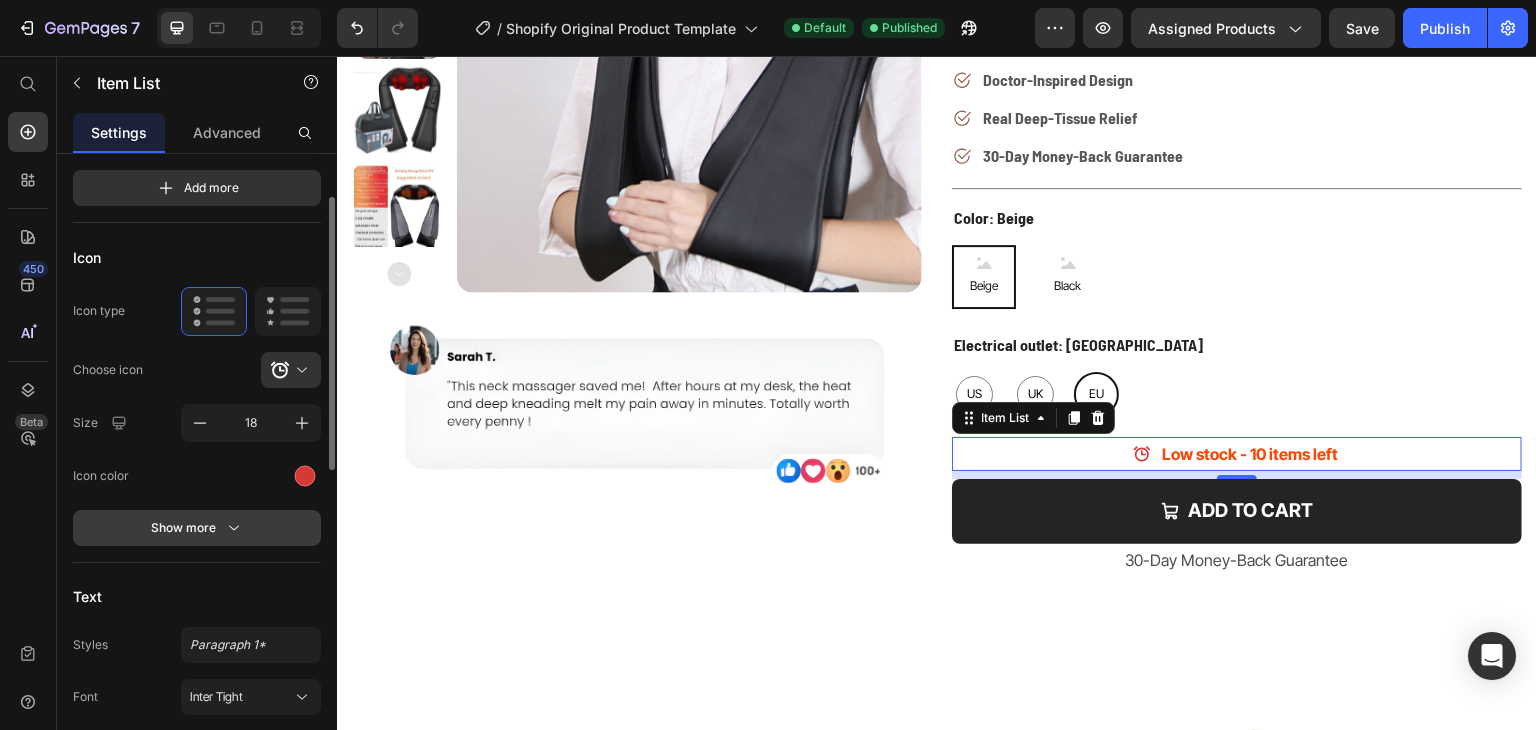 click on "Show more" at bounding box center [197, 528] 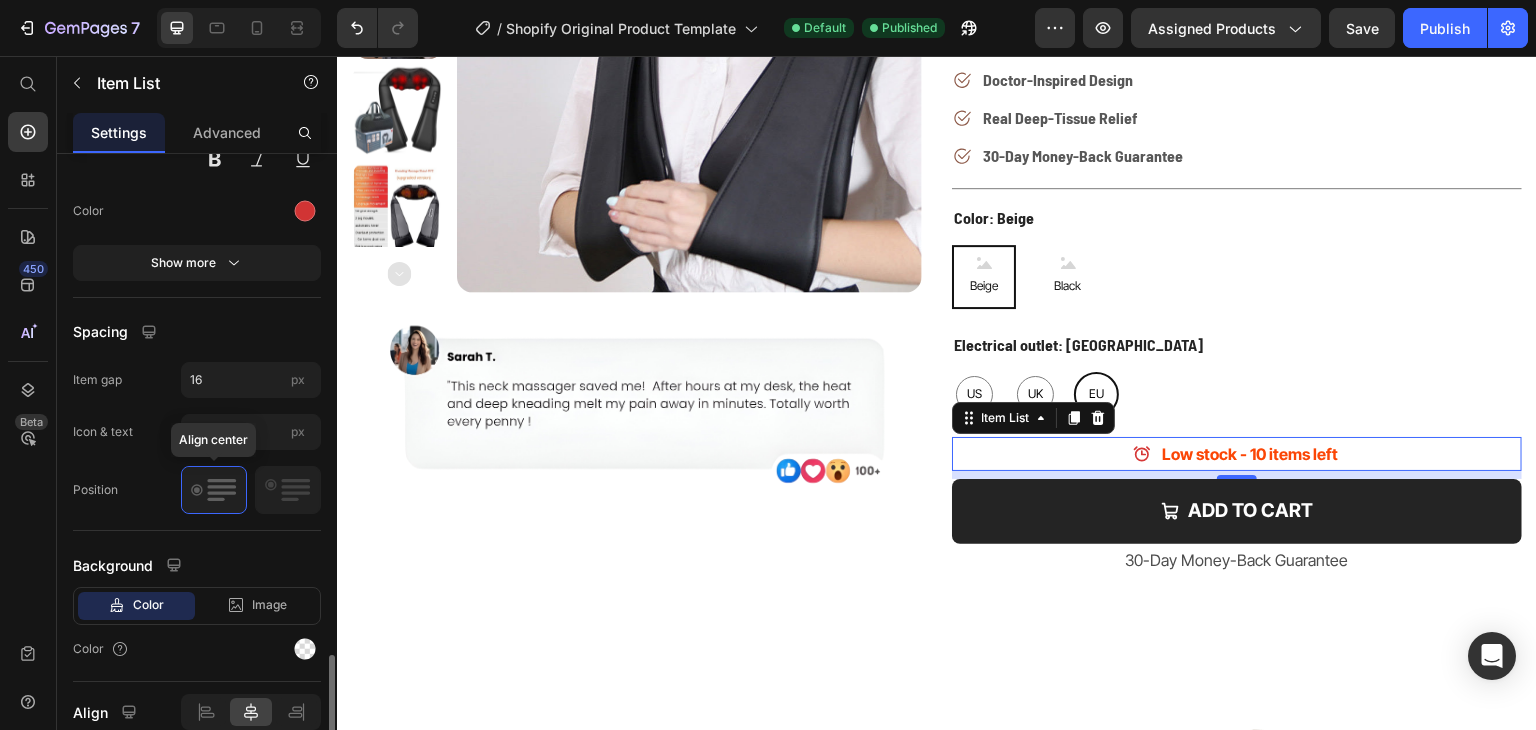 scroll, scrollTop: 1188, scrollLeft: 0, axis: vertical 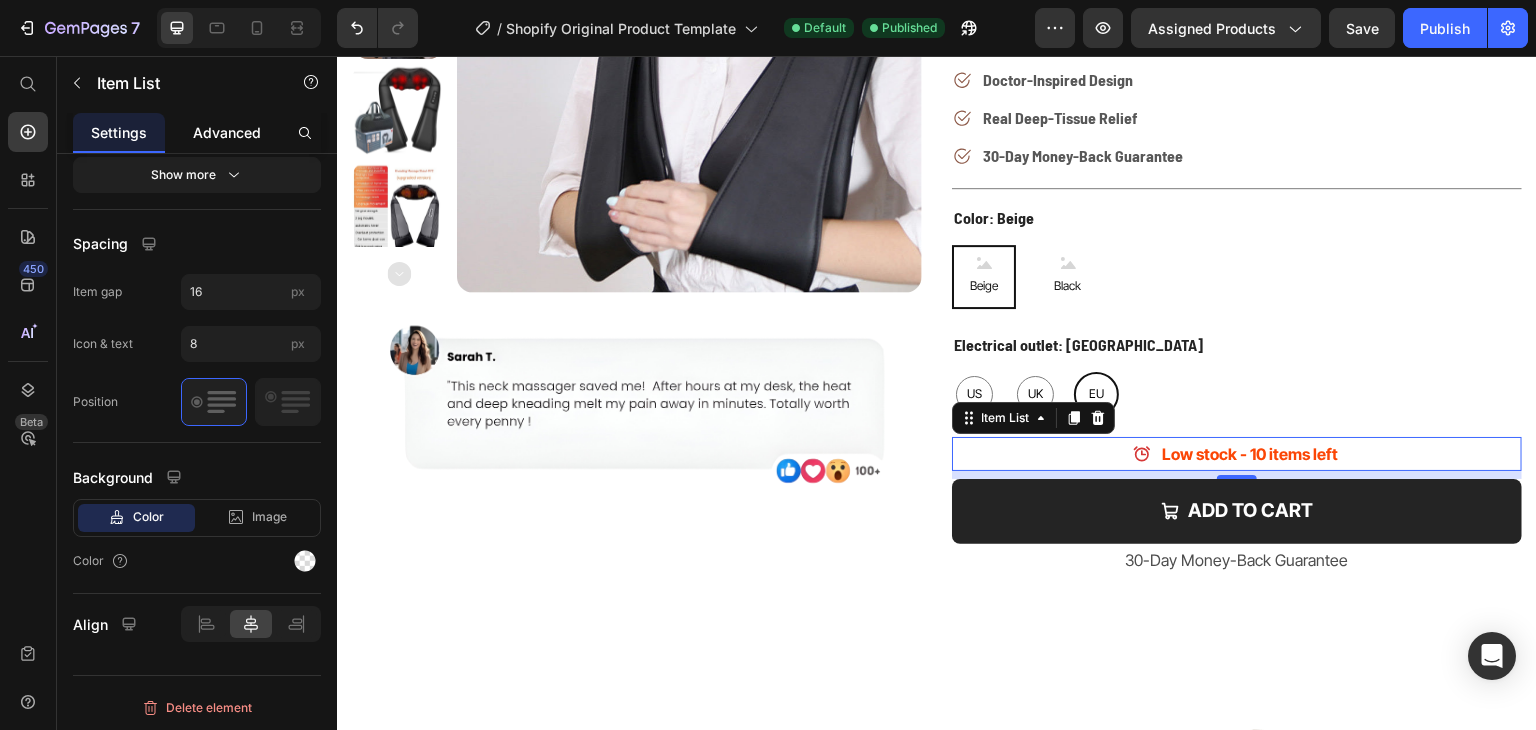 click on "Advanced" at bounding box center [227, 132] 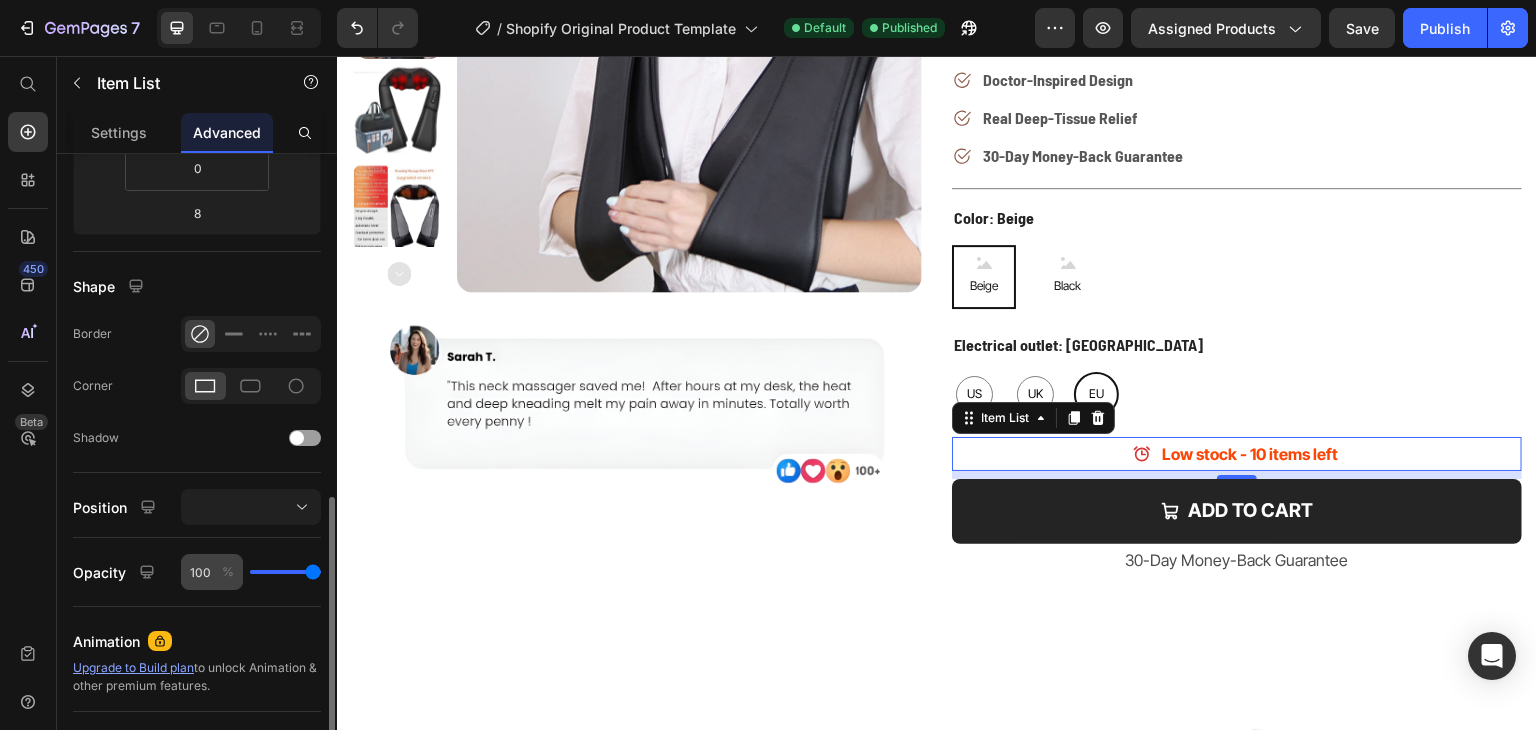 scroll, scrollTop: 500, scrollLeft: 0, axis: vertical 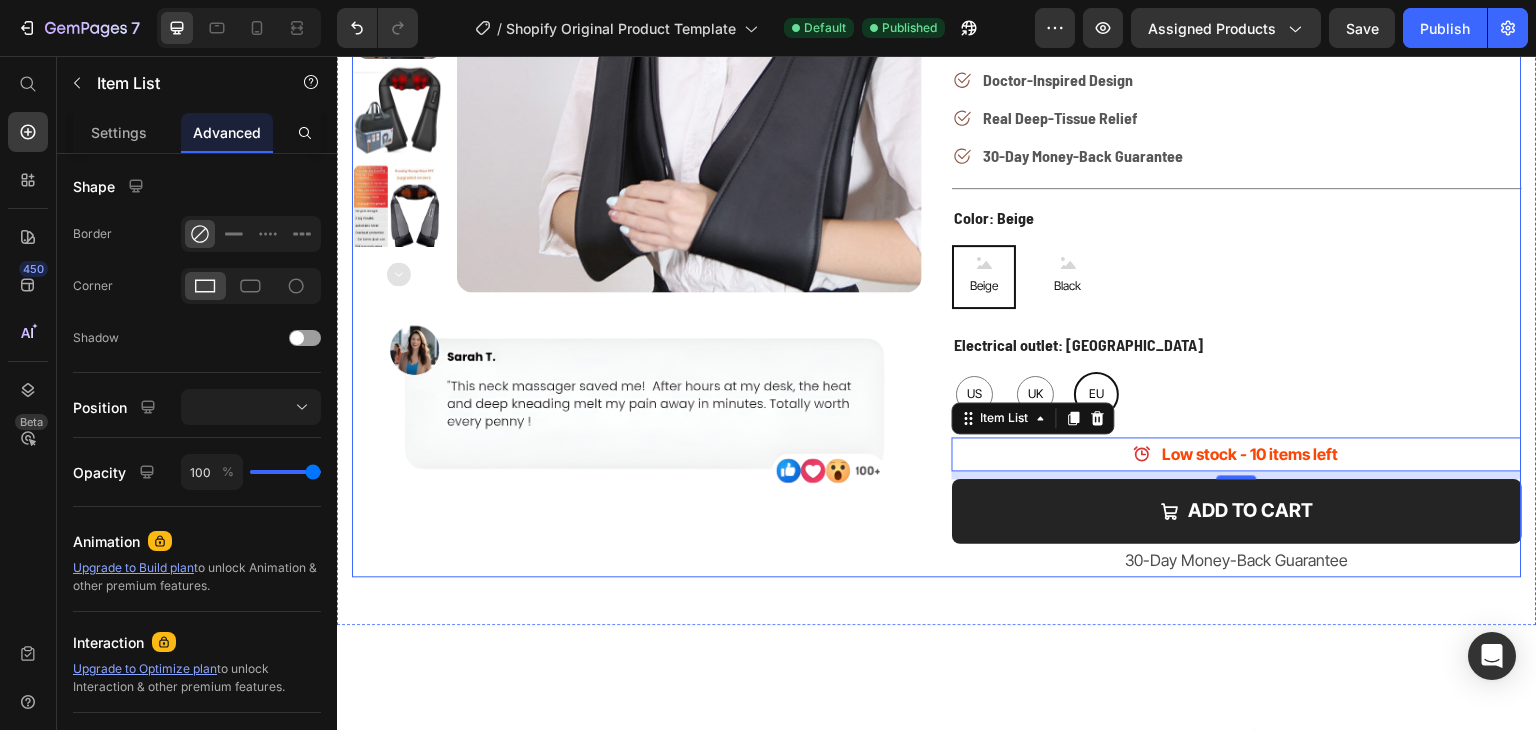 click on "Product Images Image" at bounding box center (637, 187) 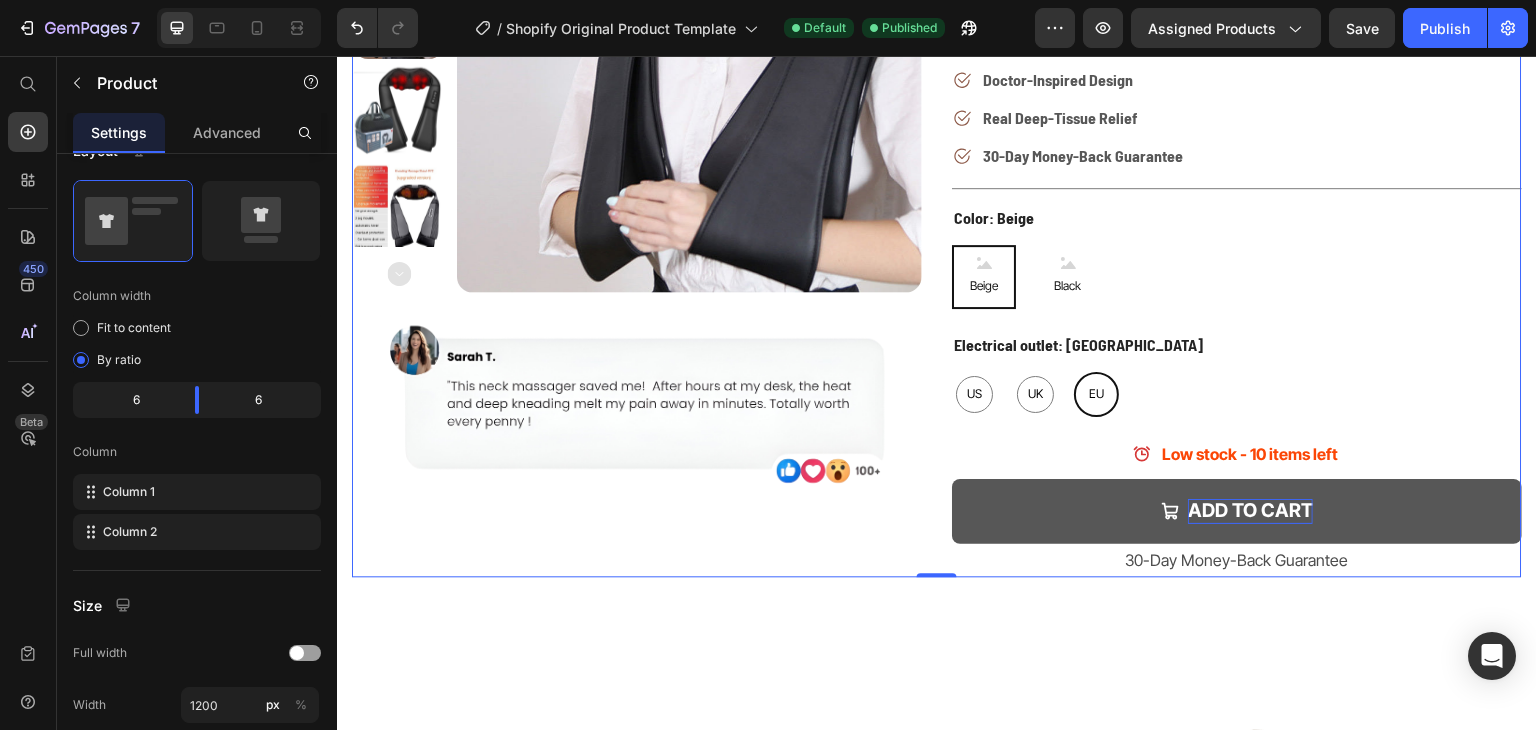 scroll, scrollTop: 0, scrollLeft: 0, axis: both 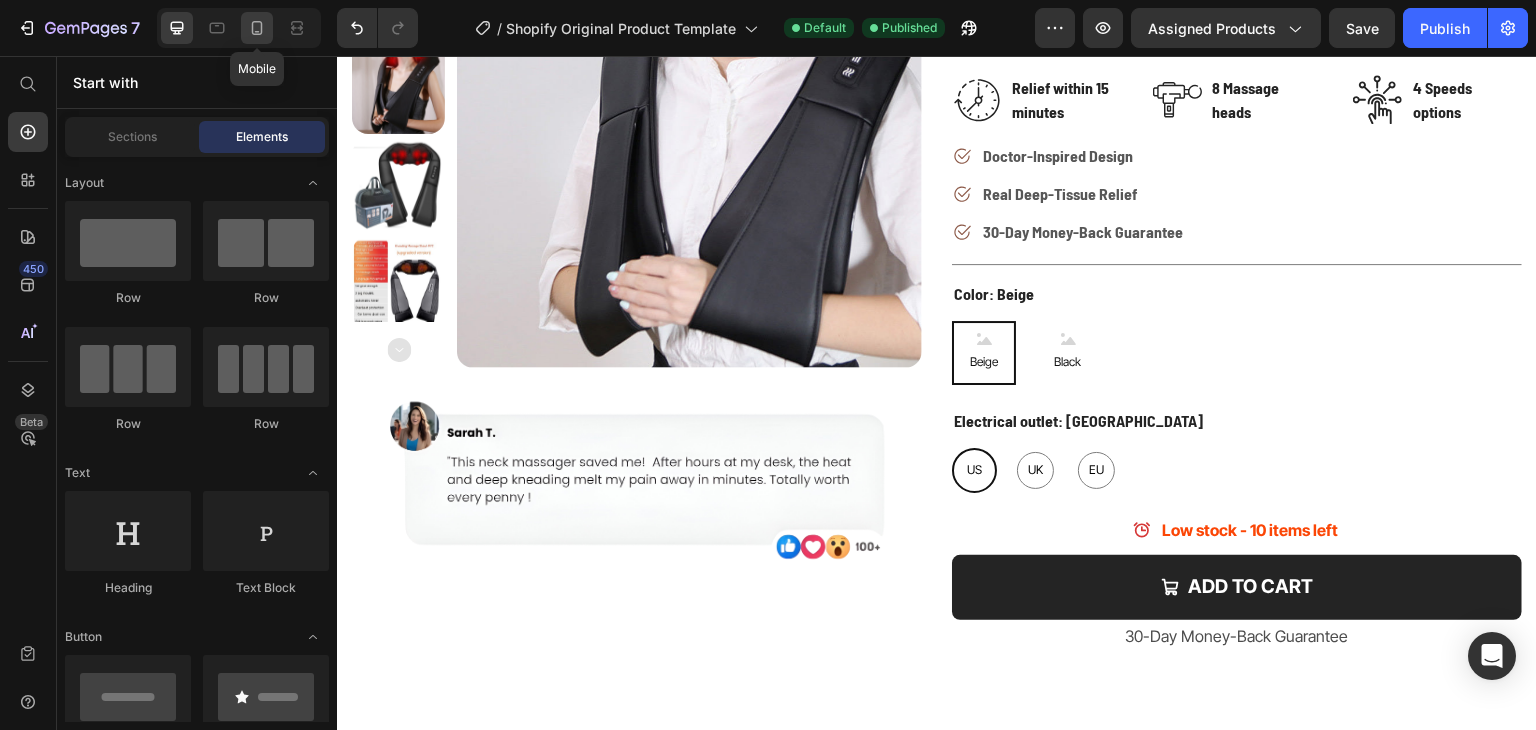 click 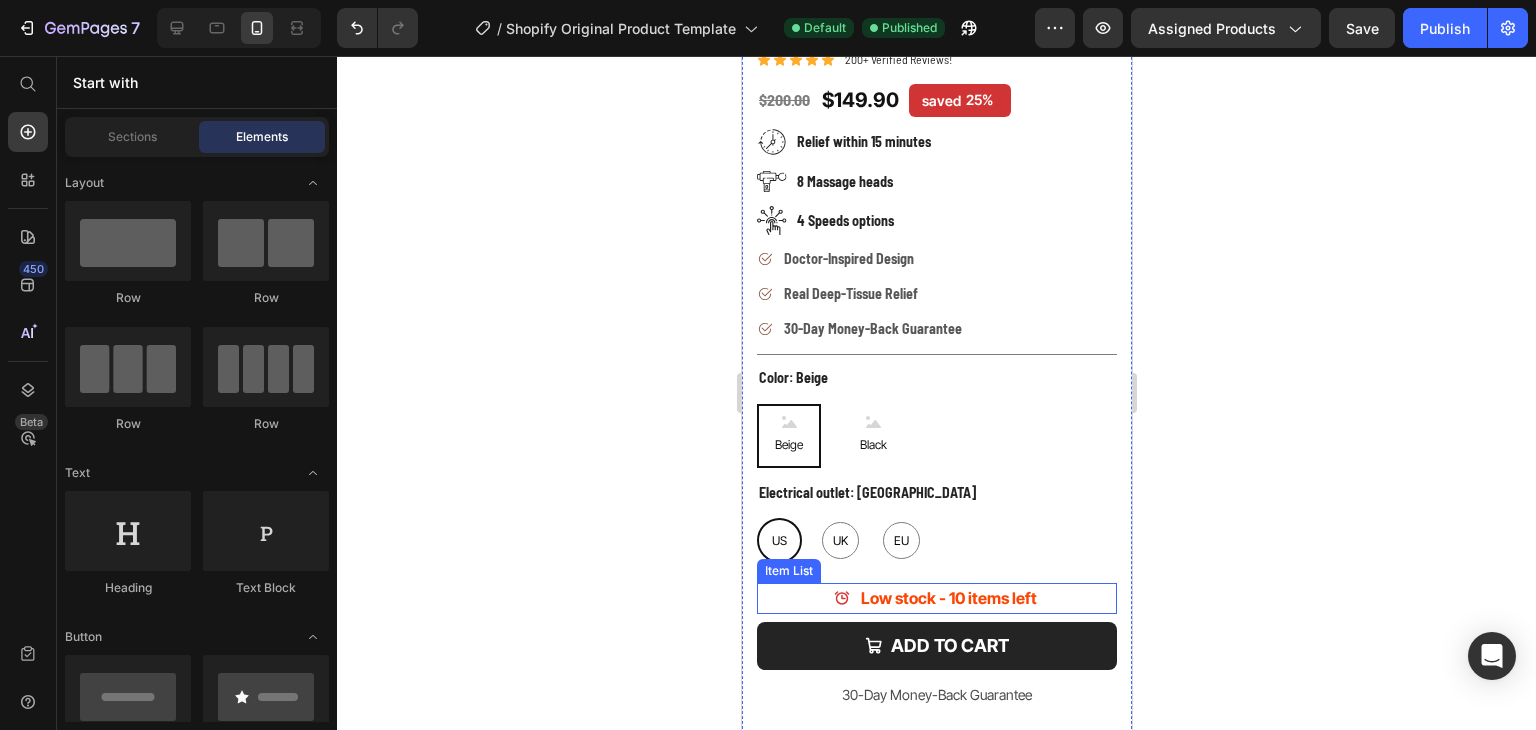 scroll, scrollTop: 224, scrollLeft: 0, axis: vertical 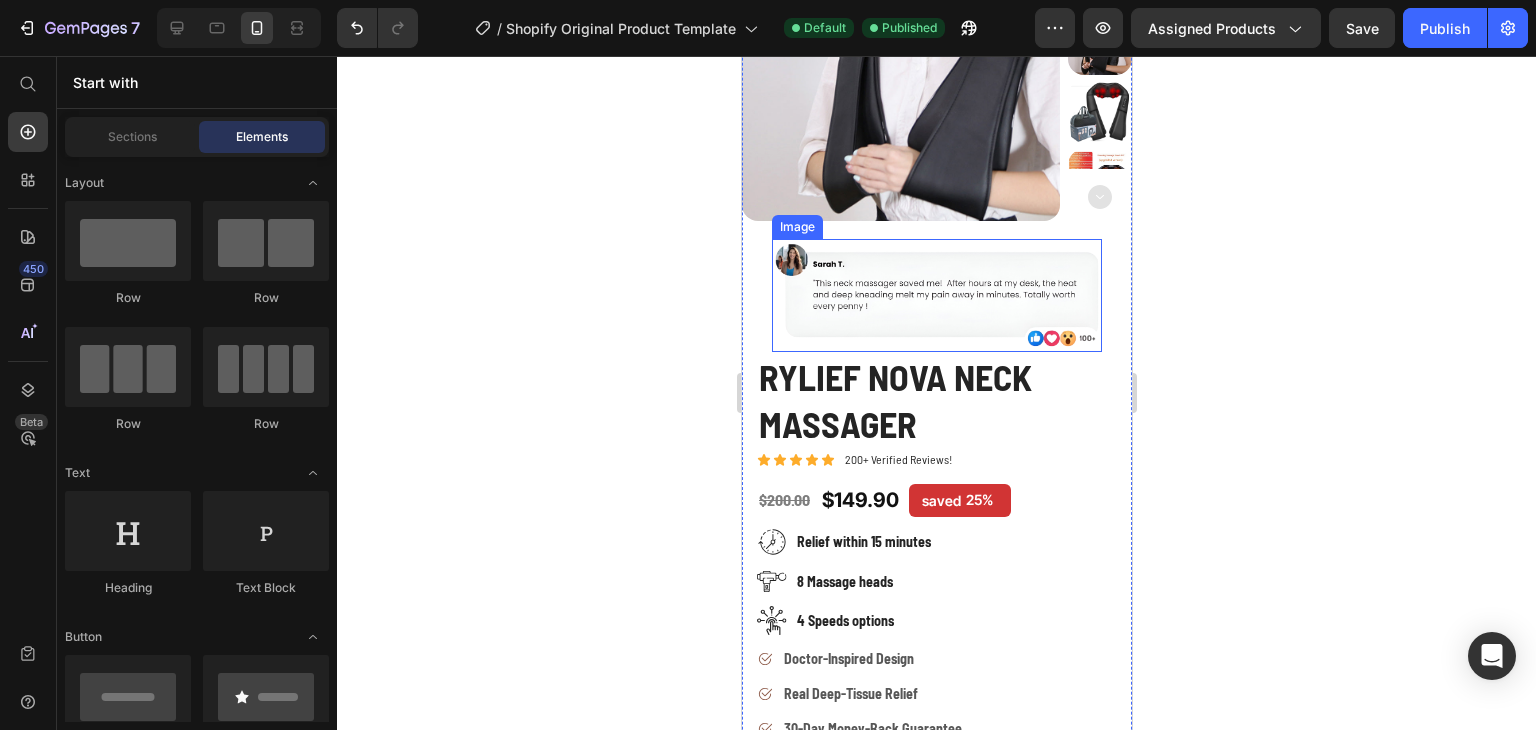 click at bounding box center (936, 295) 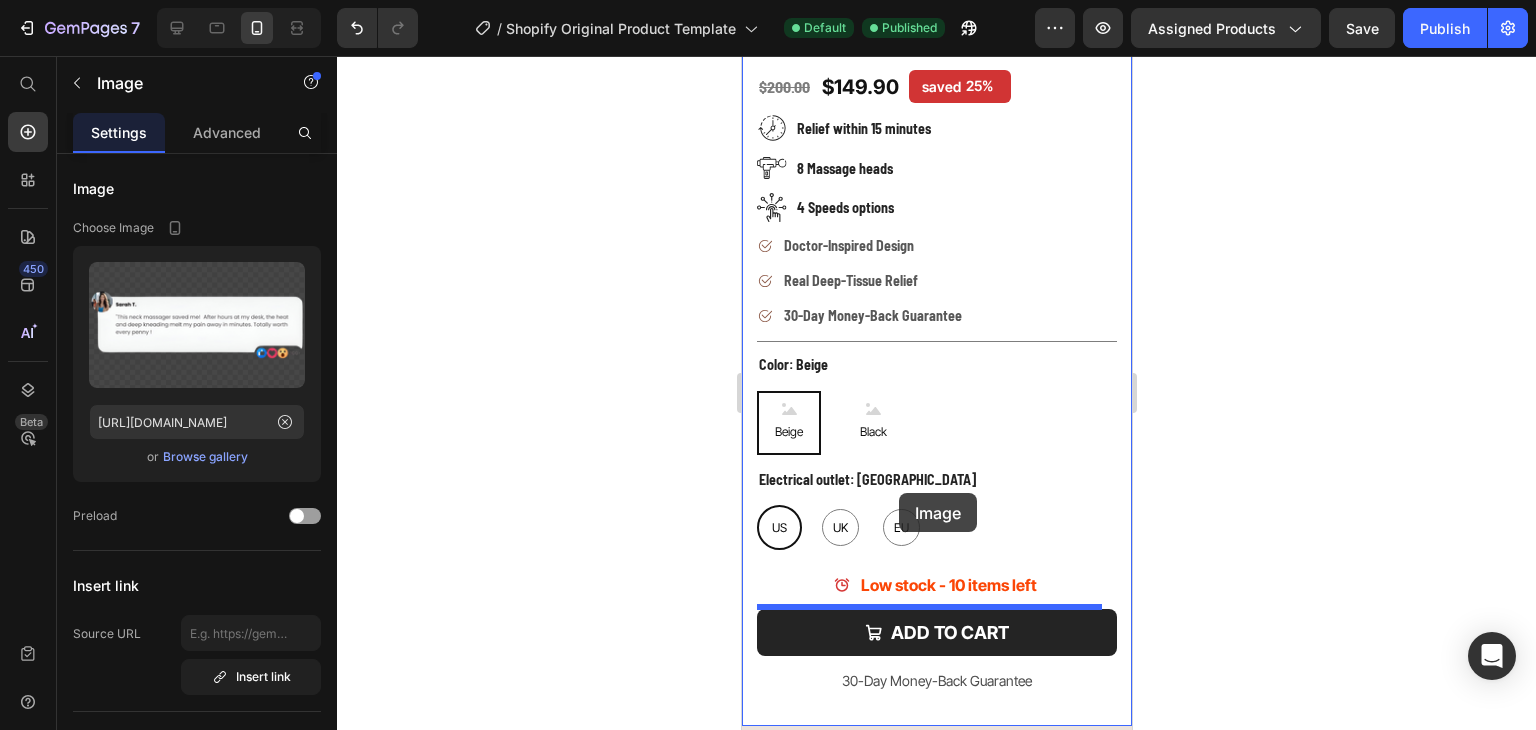 scroll, scrollTop: 651, scrollLeft: 0, axis: vertical 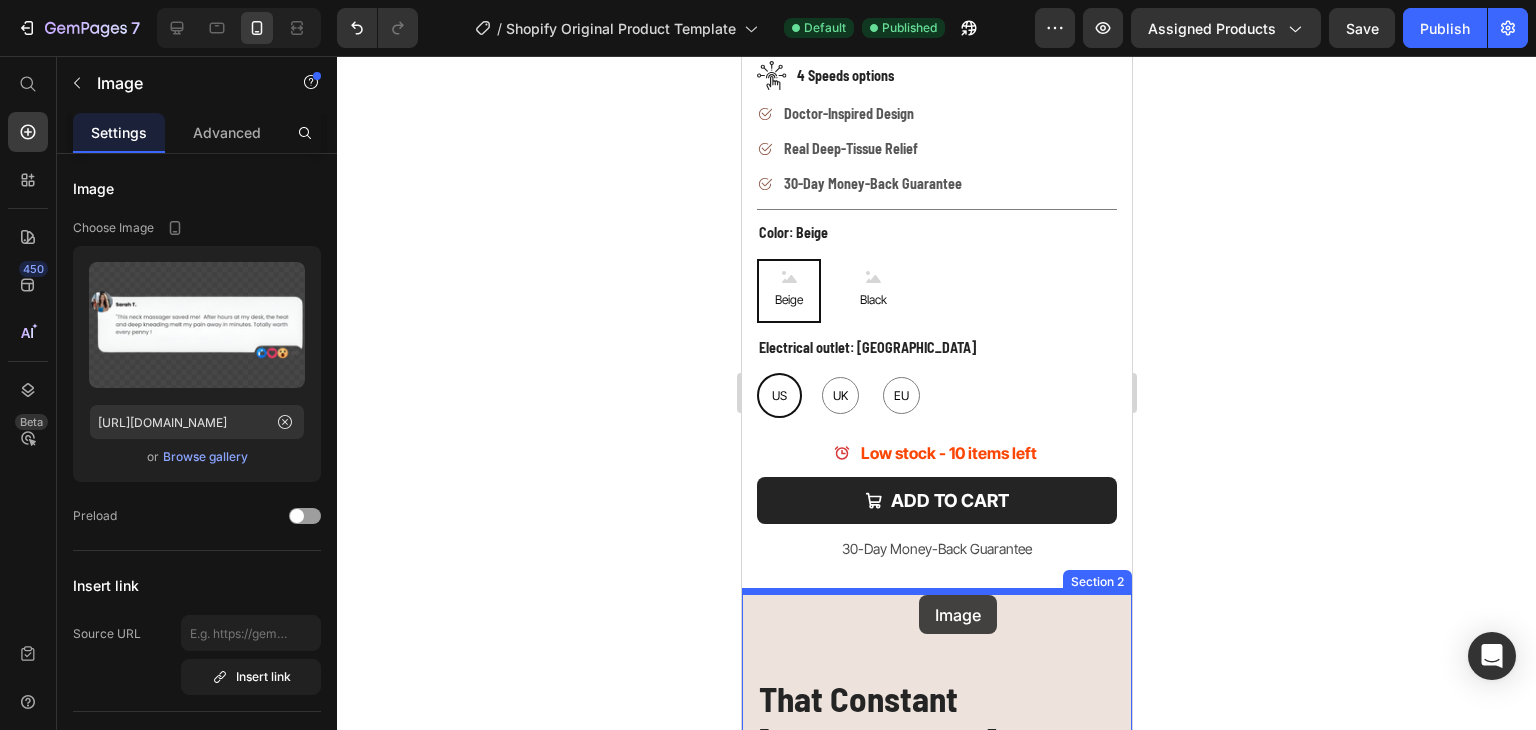 drag, startPoint x: 813, startPoint y: 225, endPoint x: 918, endPoint y: 595, distance: 384.6102 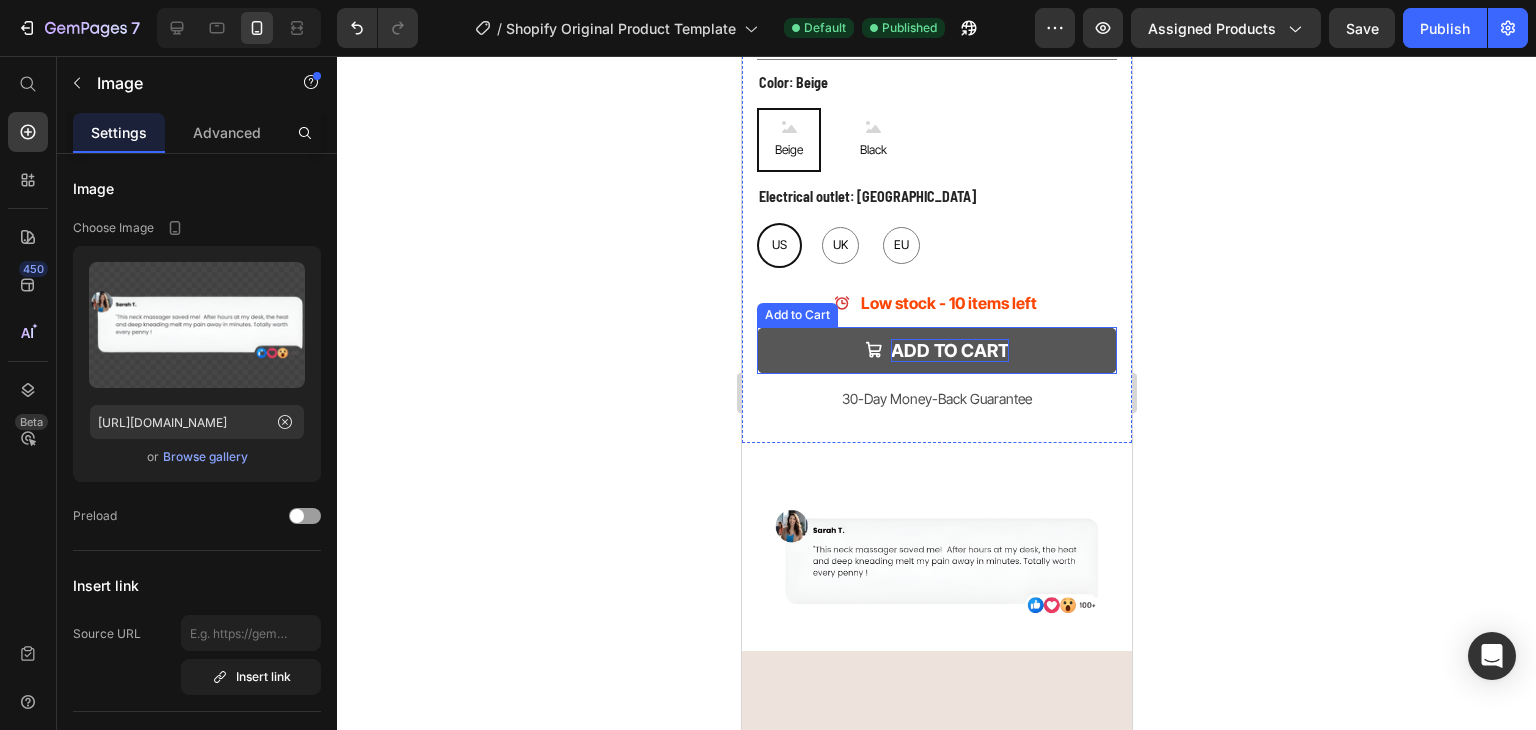 scroll, scrollTop: 825, scrollLeft: 0, axis: vertical 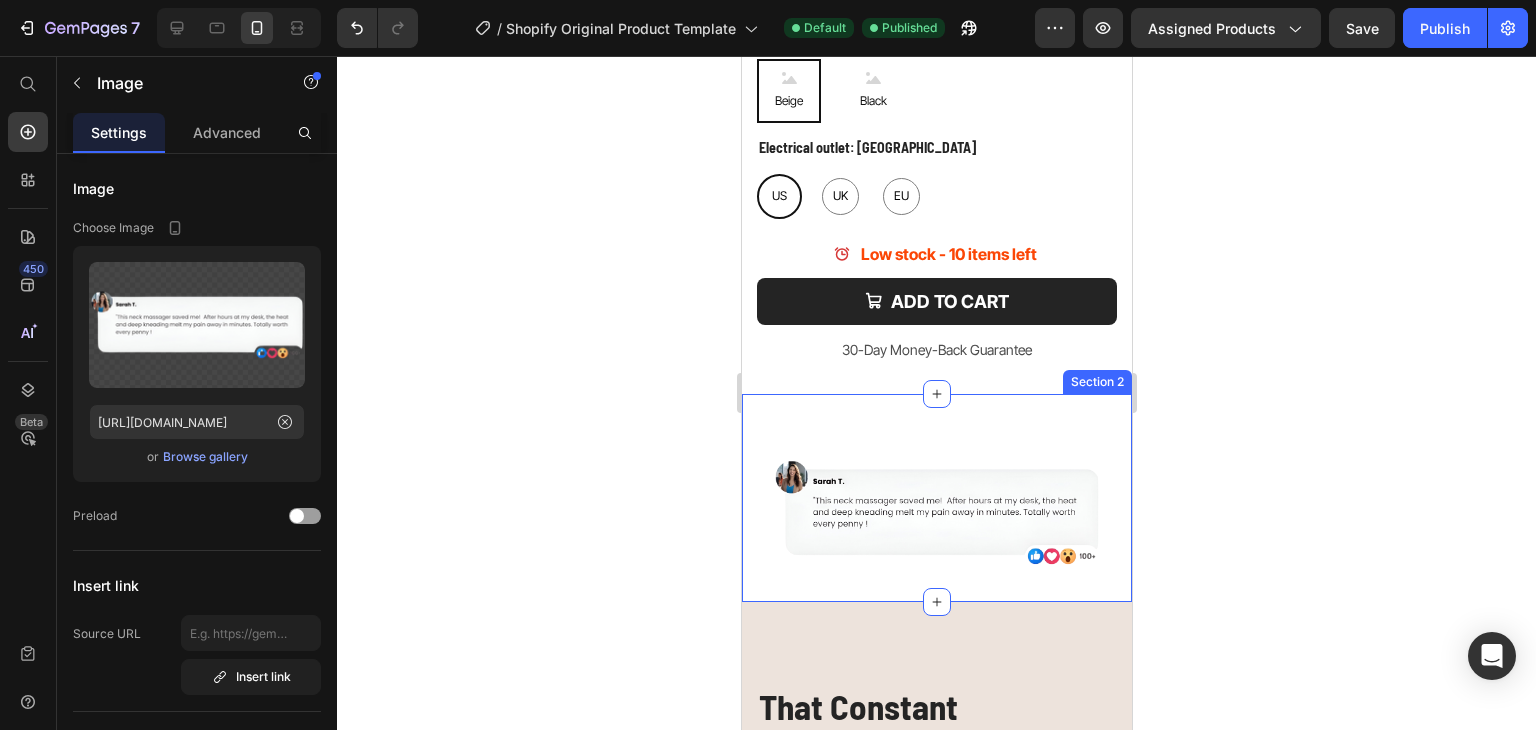click on "Image   0" at bounding box center (936, 497) 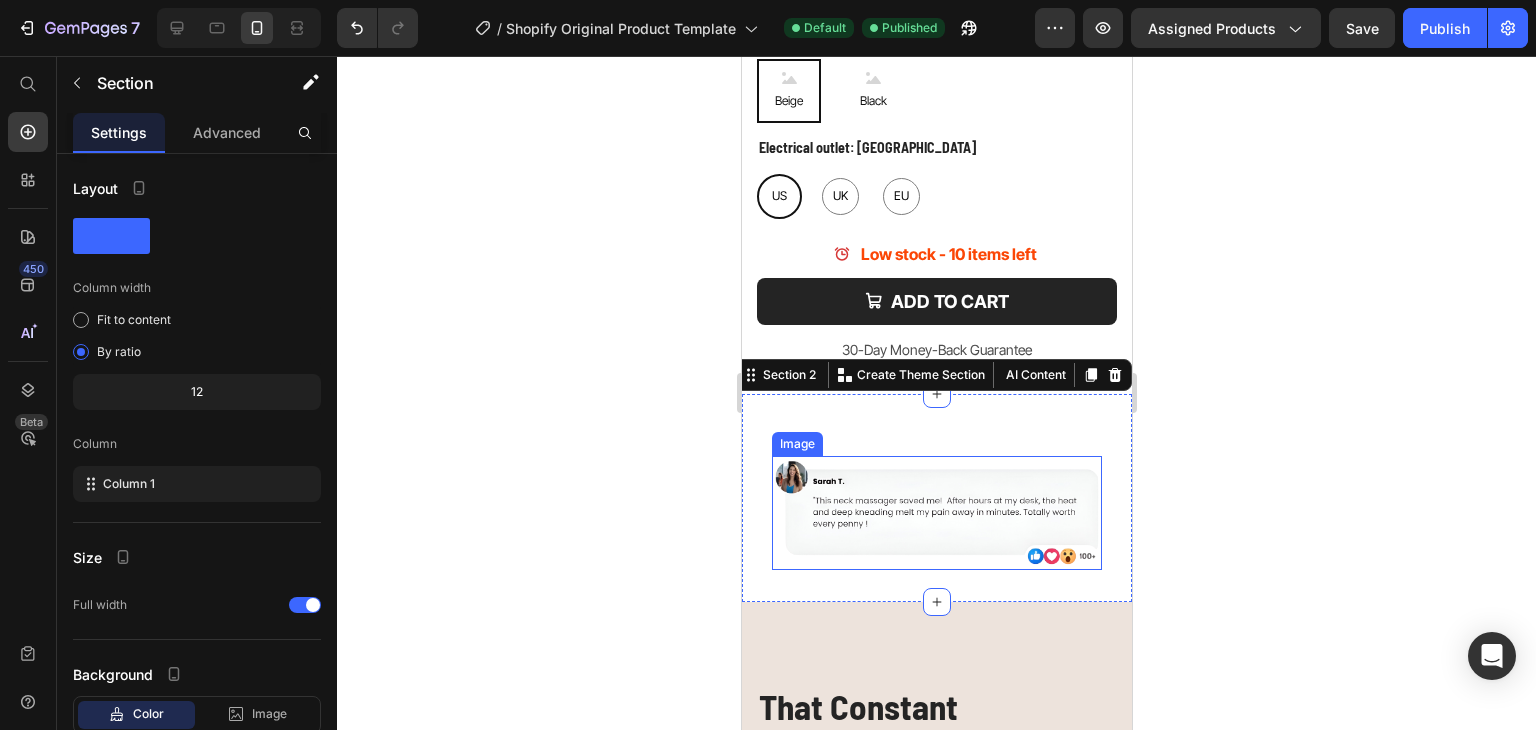 click on "Image Section 2   You can create reusable sections Create Theme Section AI Content Write with GemAI What would you like to describe here? Tone and Voice Persuasive Product Rylief Nova Neck Massager Show more Generate" at bounding box center (936, 497) 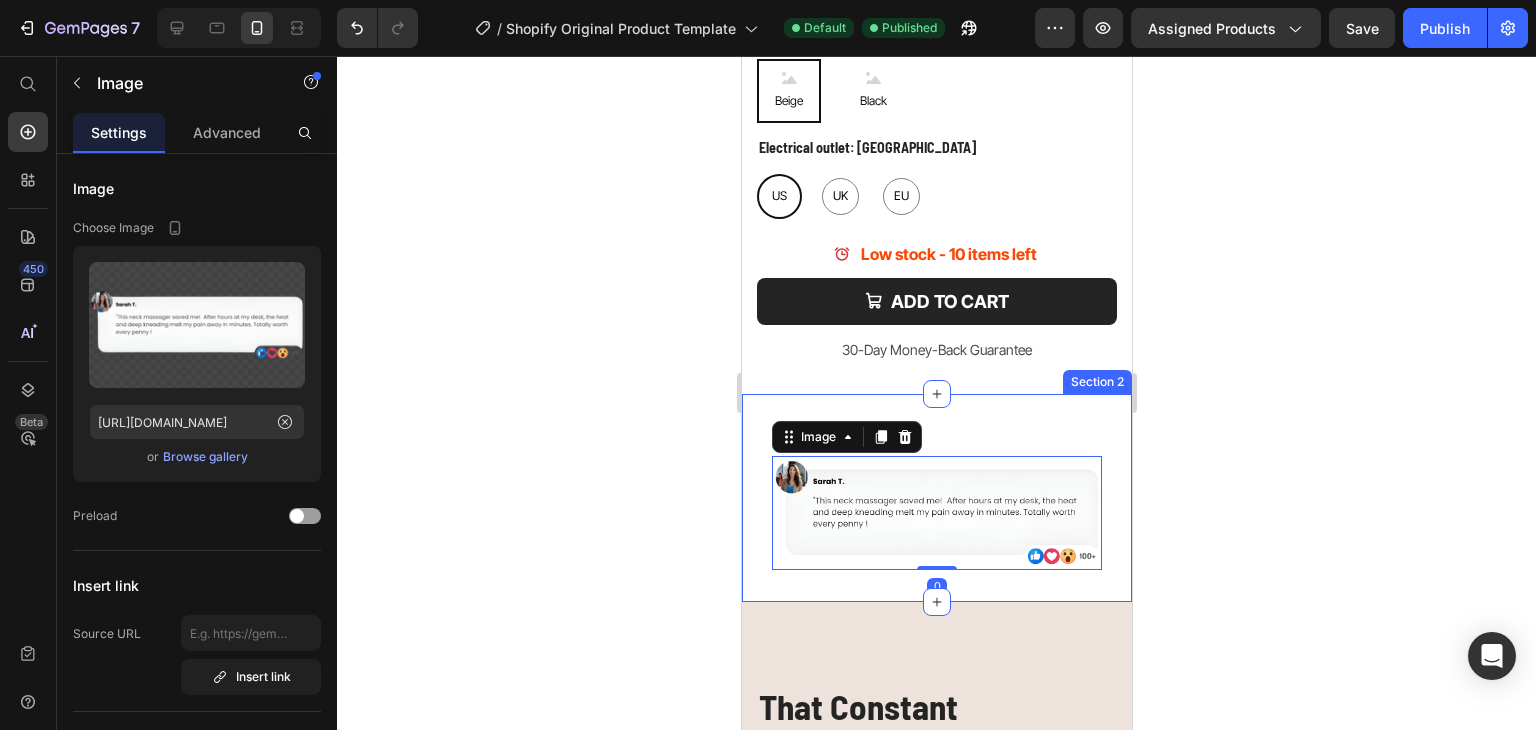 click on "Image   0 Section 2" at bounding box center (936, 497) 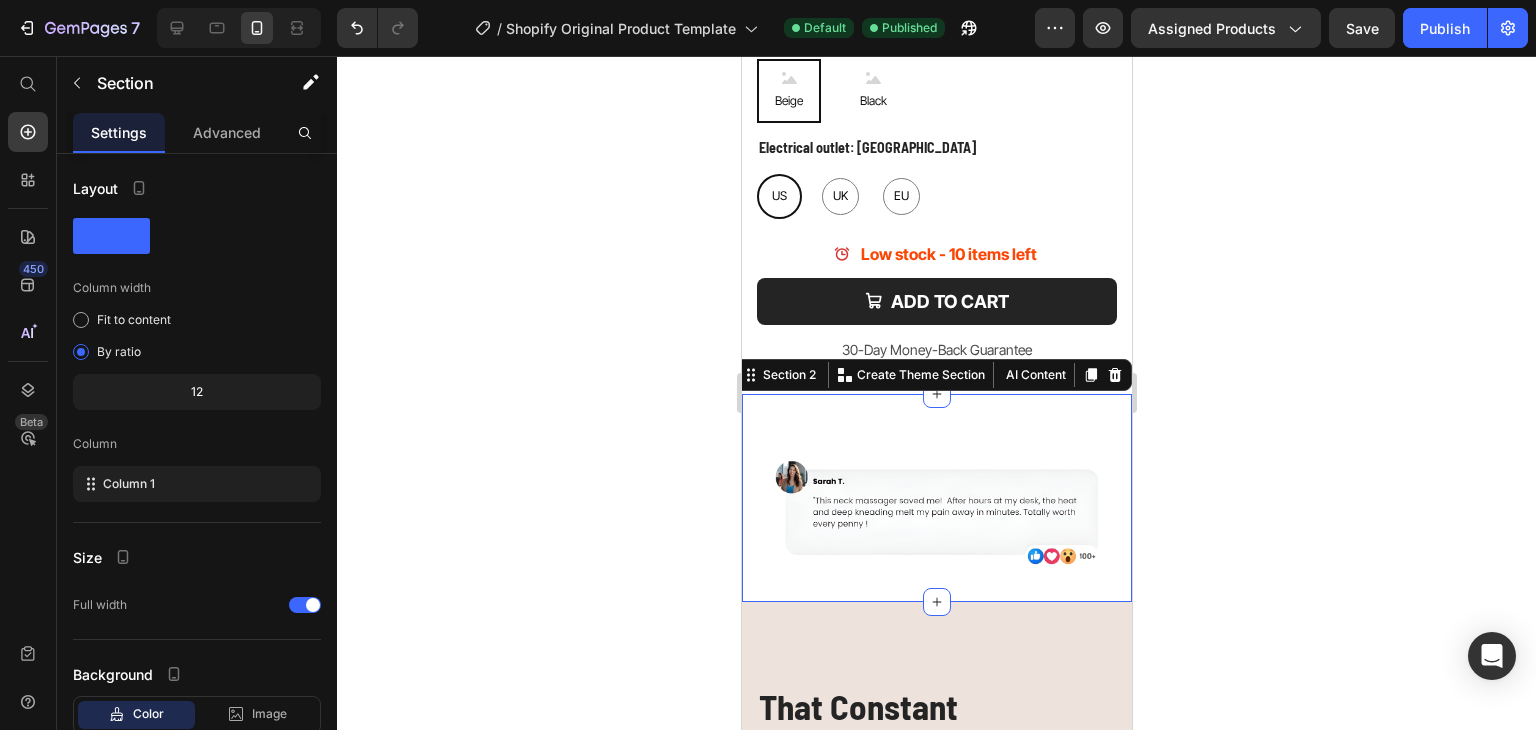 click on "Image Section 2   You can create reusable sections Create Theme Section AI Content Write with GemAI What would you like to describe here? Tone and Voice Persuasive Product Rylief Nova Neck Massager Show more Generate" at bounding box center [936, 497] 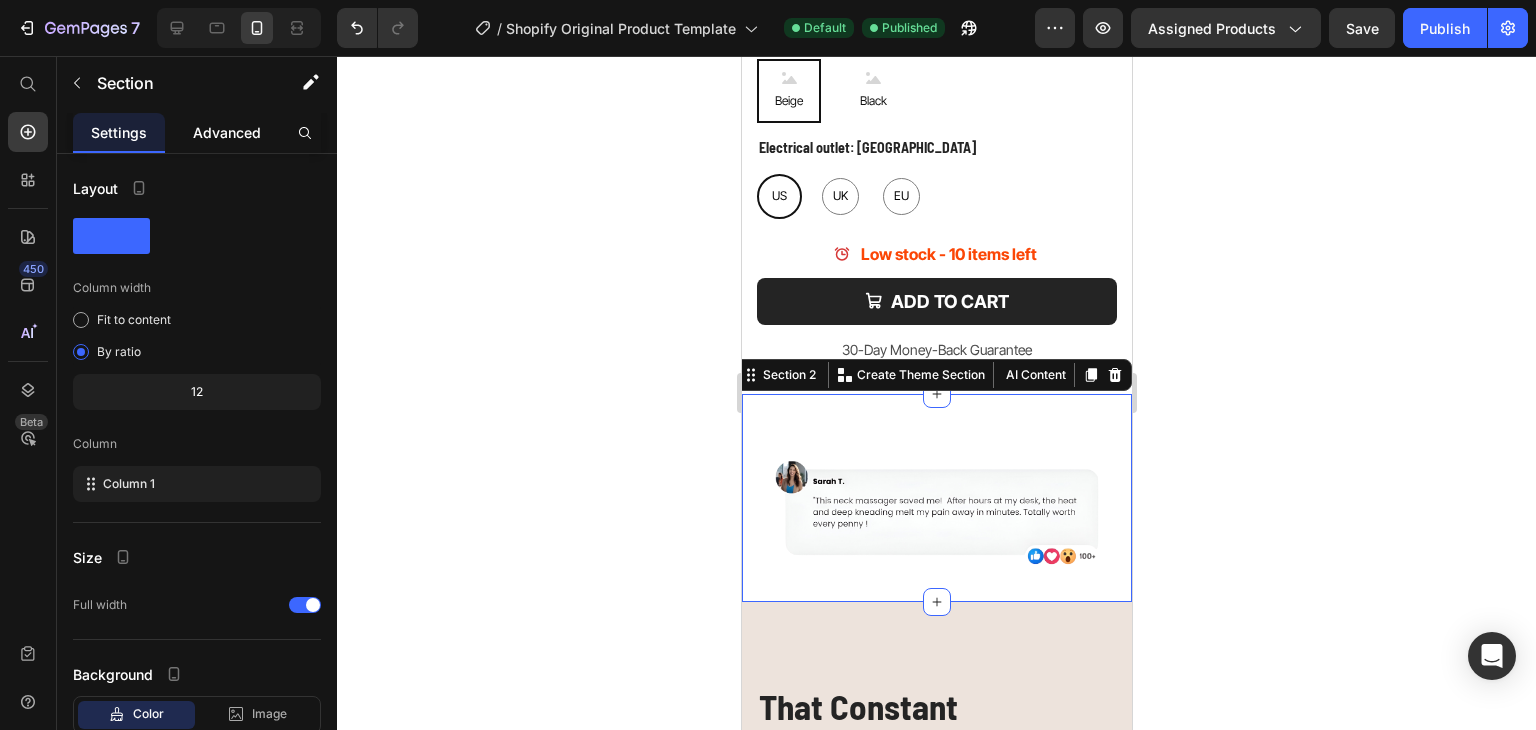 click on "Advanced" at bounding box center (227, 132) 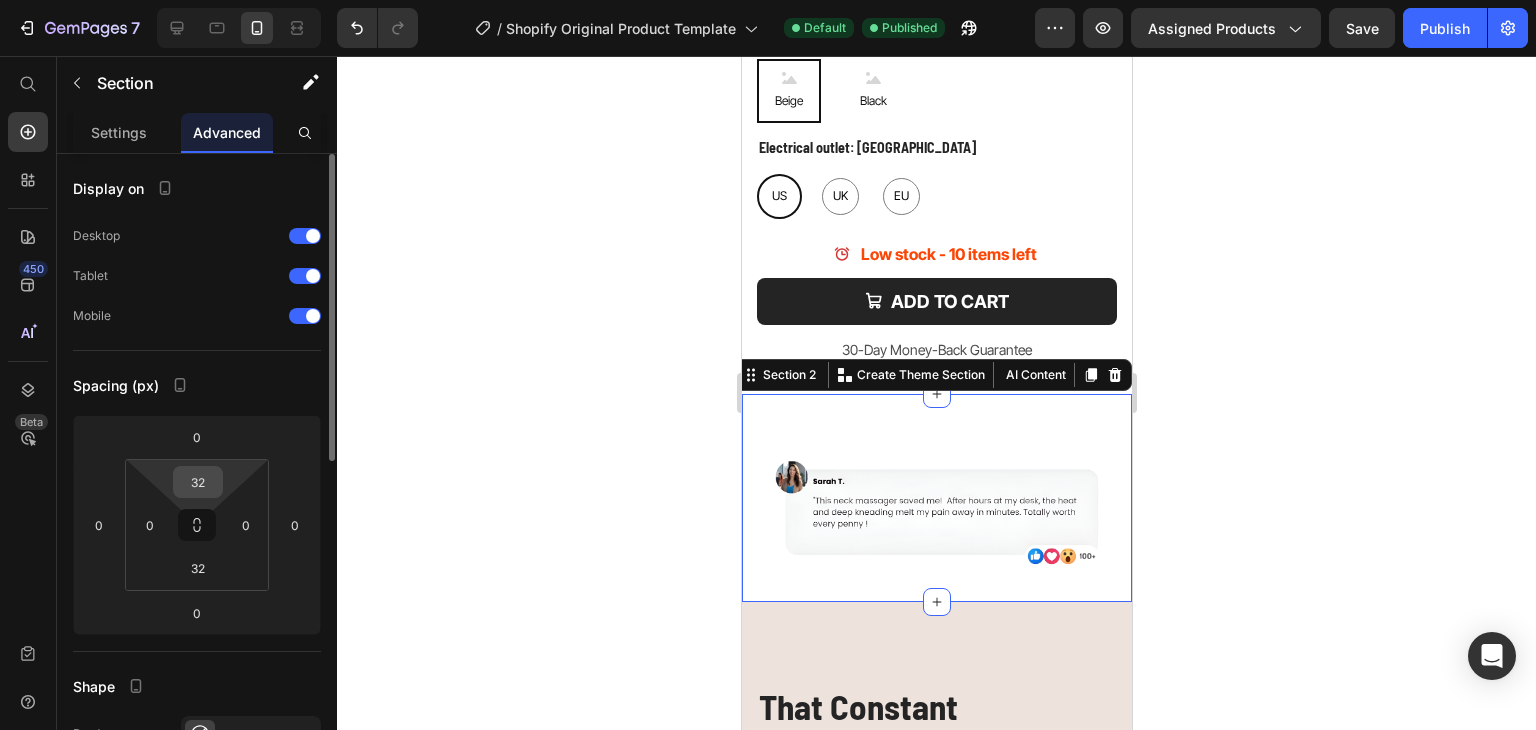 click on "32" at bounding box center (198, 482) 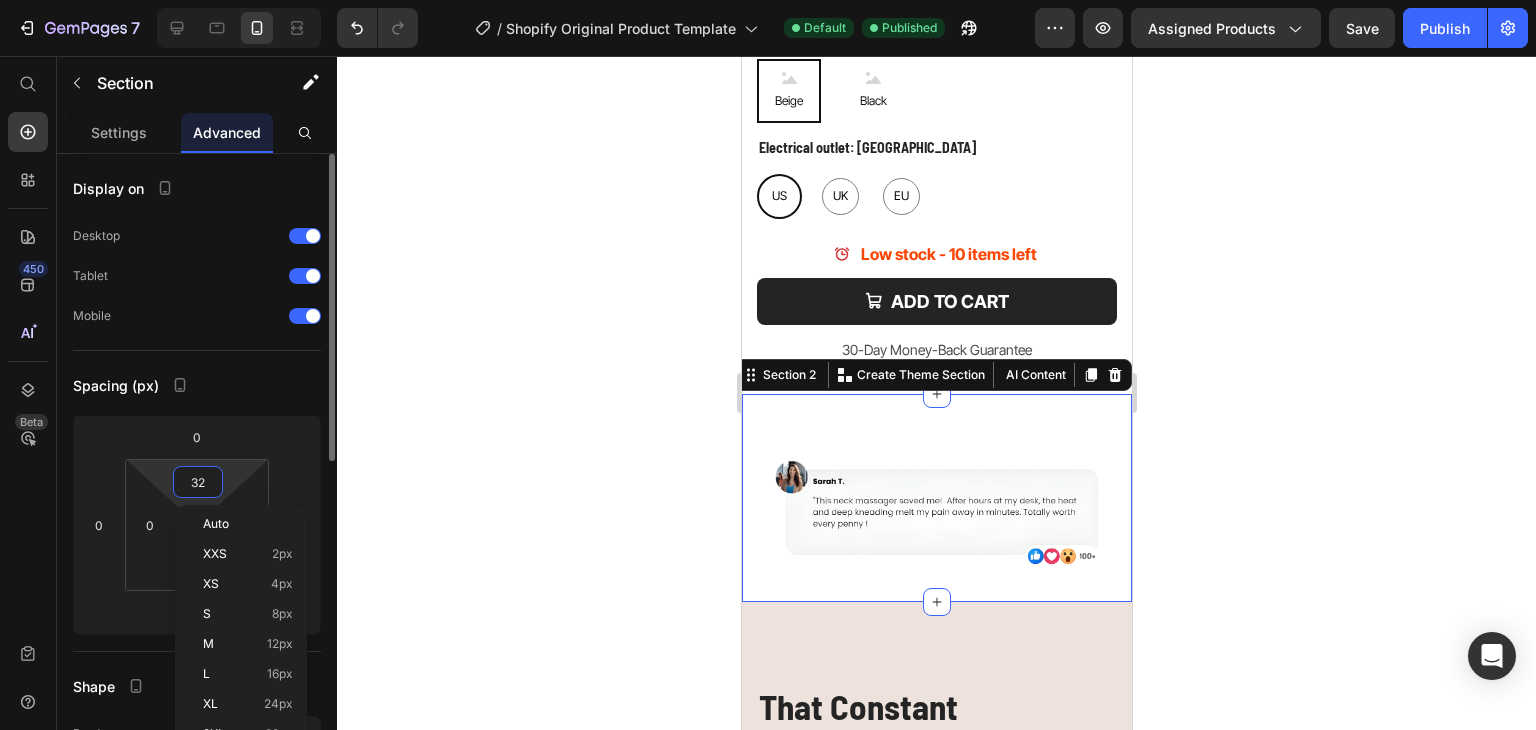 type 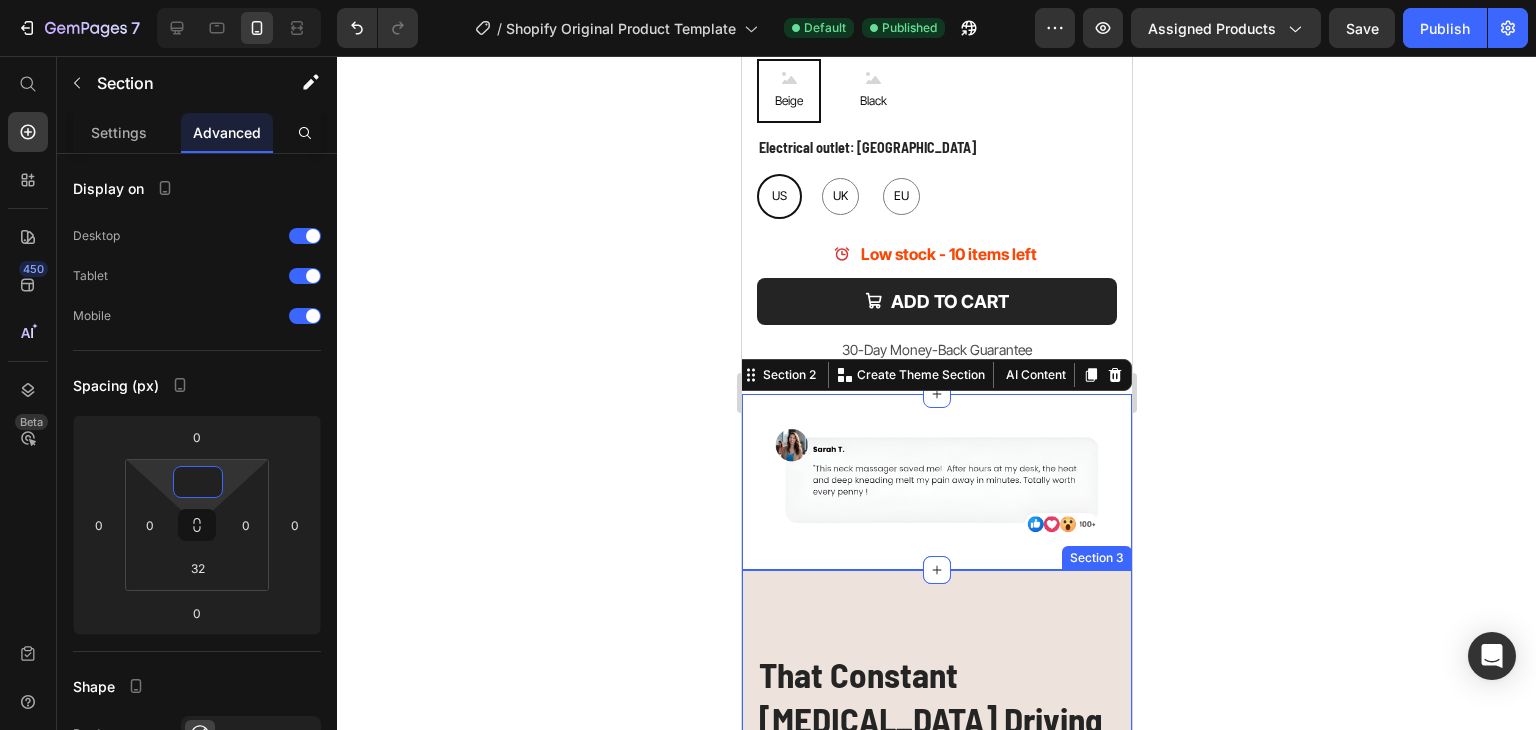 click on "Section 3" at bounding box center [1096, 558] 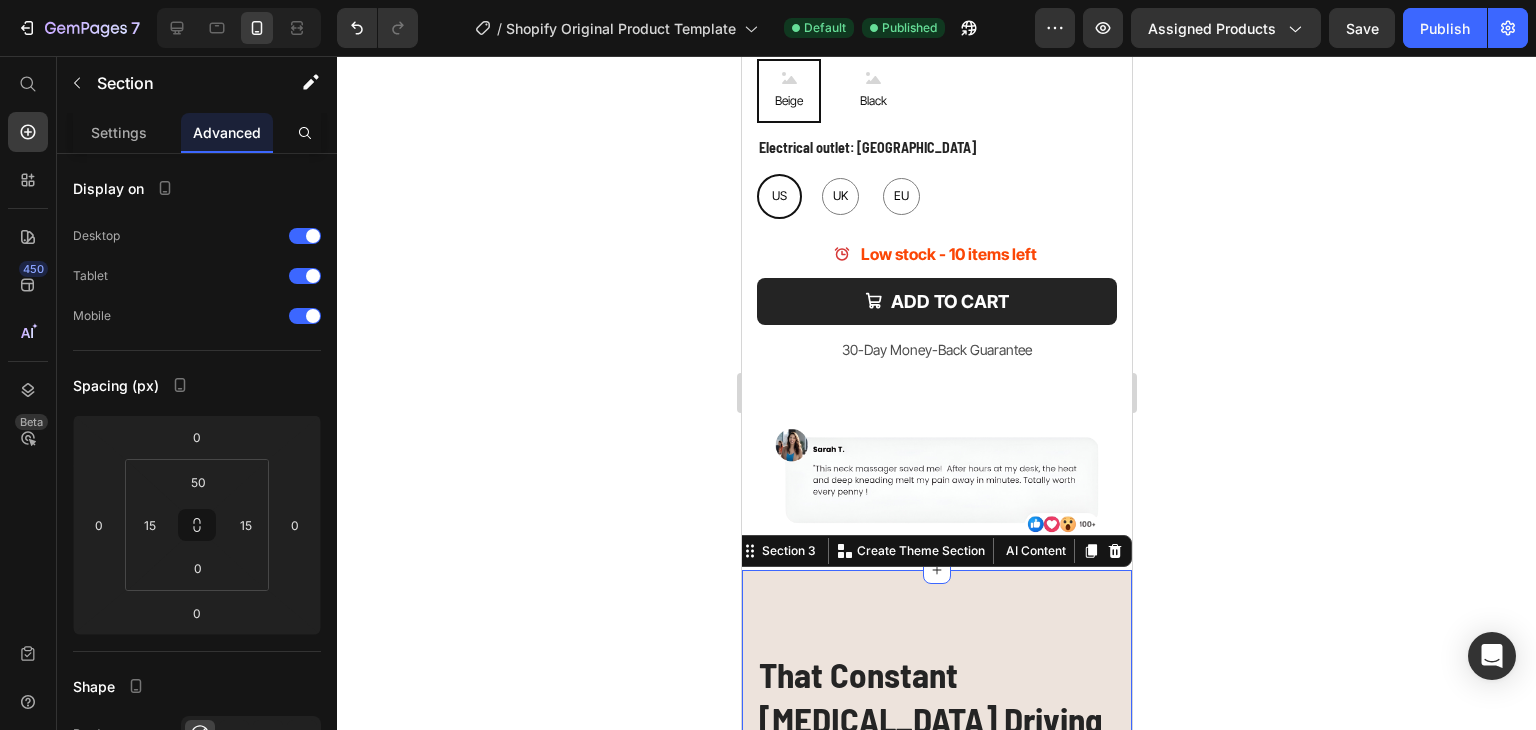 click 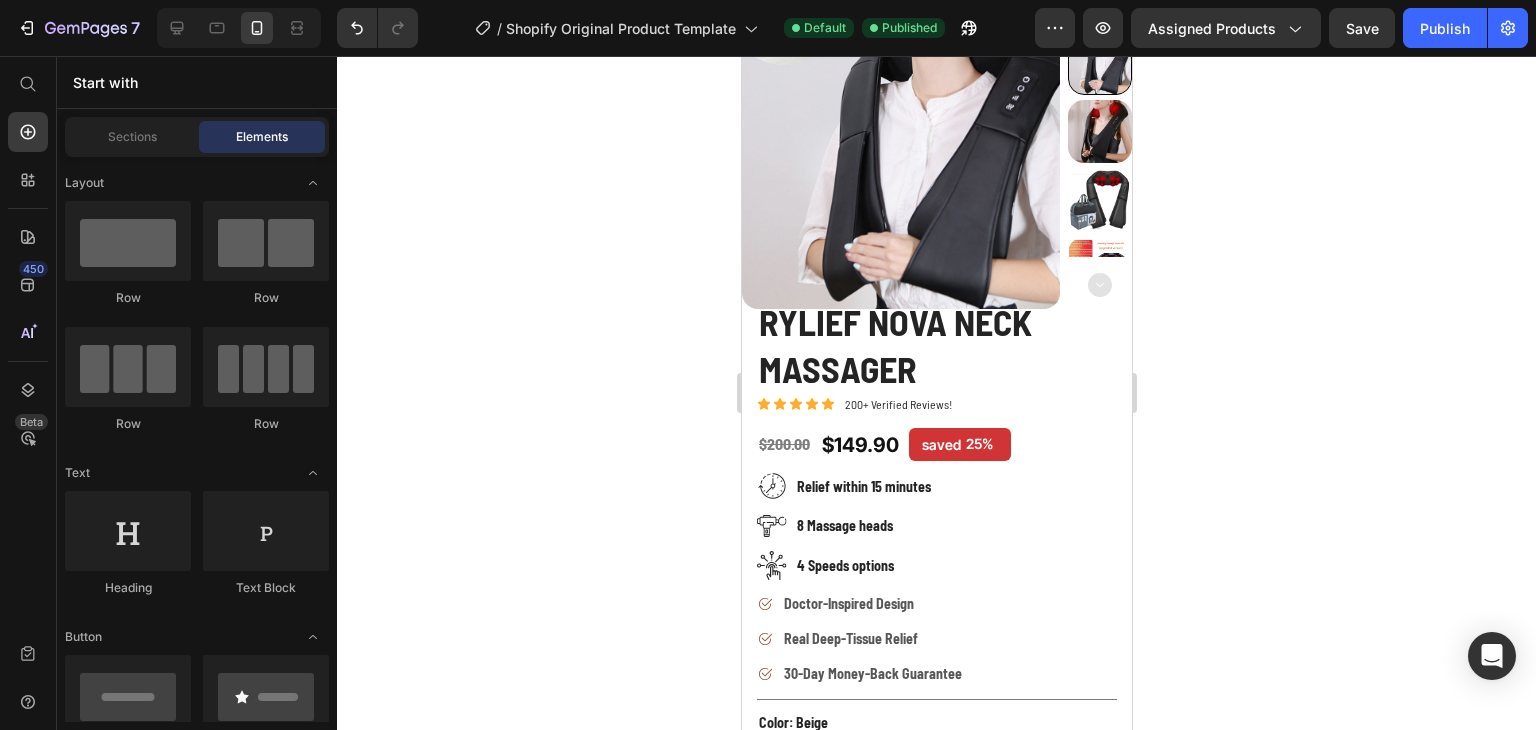 scroll, scrollTop: 0, scrollLeft: 0, axis: both 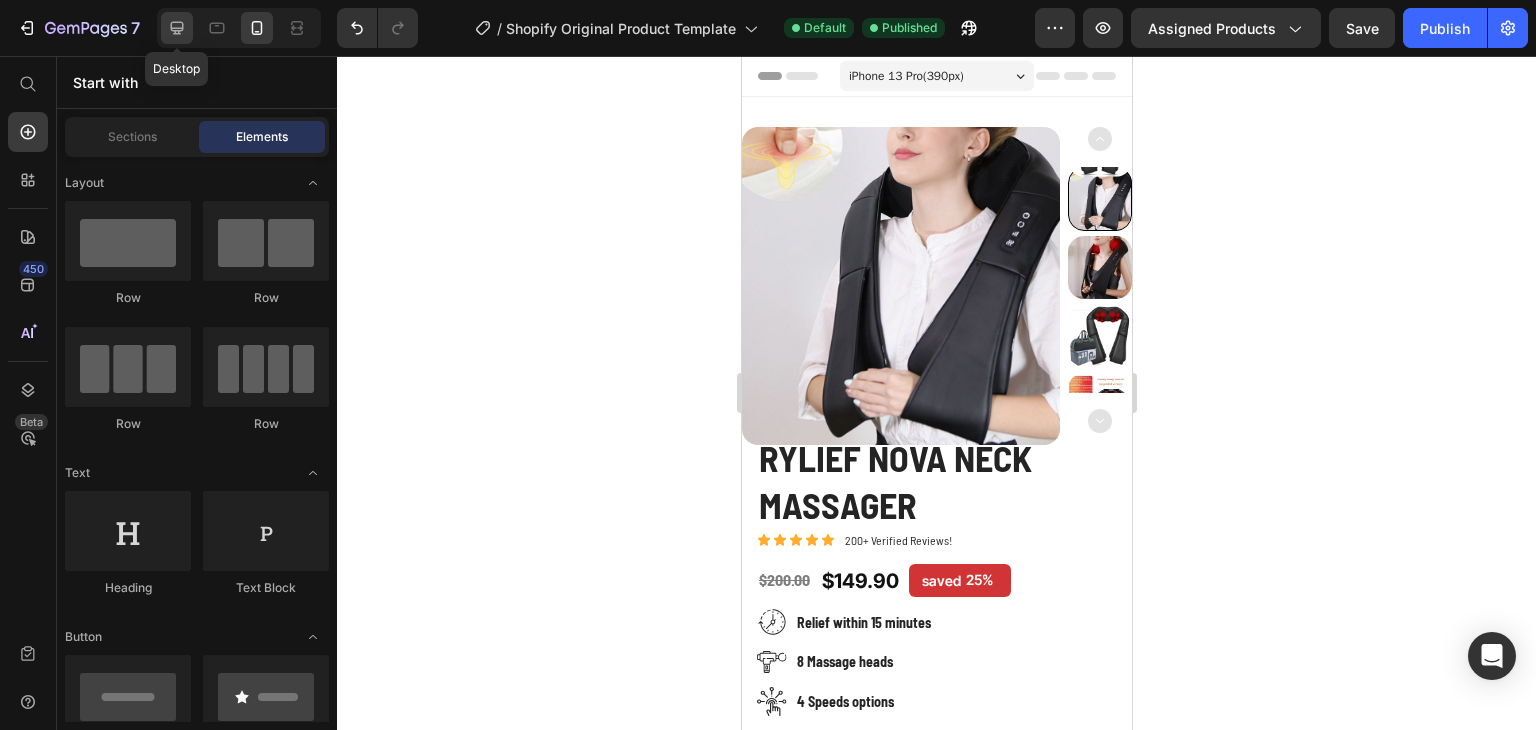 click 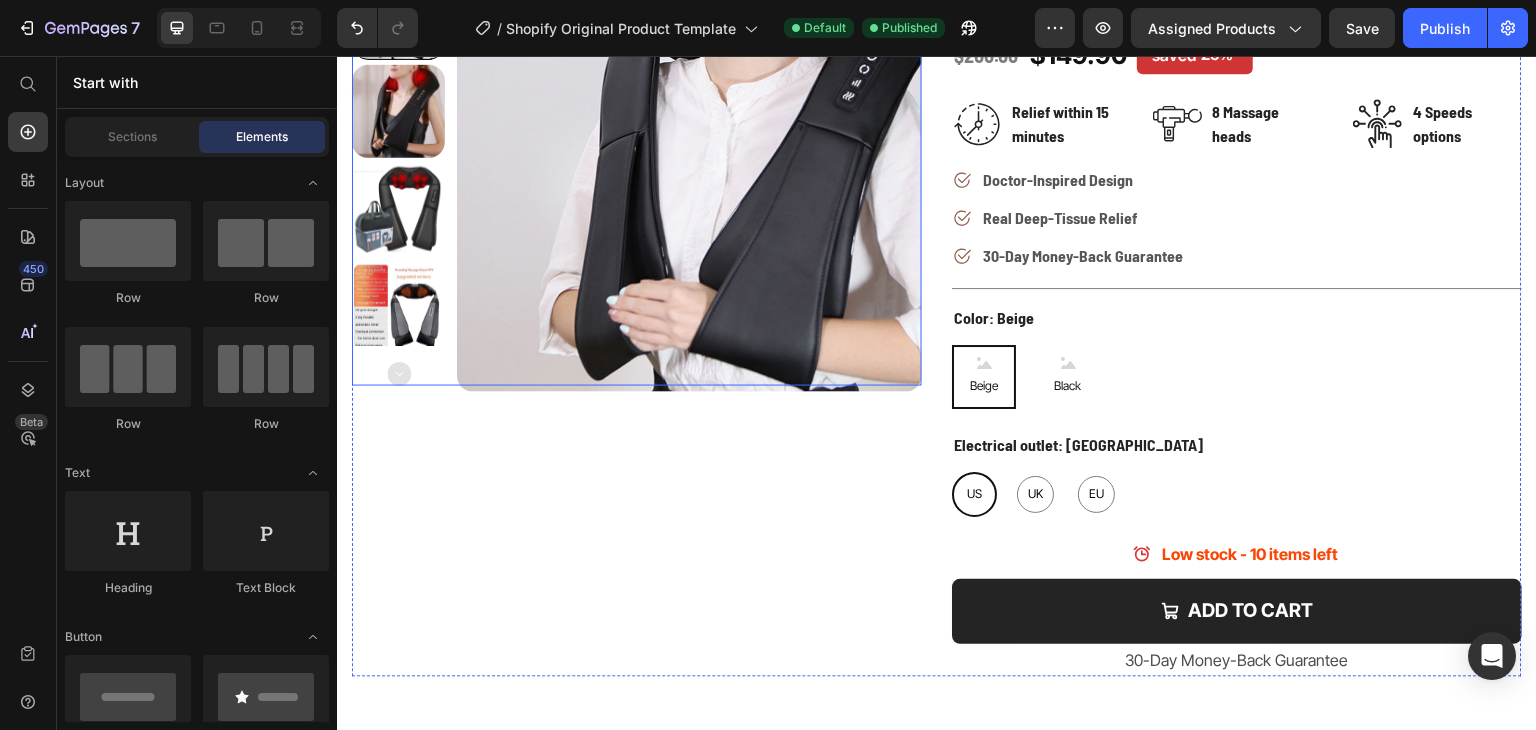 scroll, scrollTop: 600, scrollLeft: 0, axis: vertical 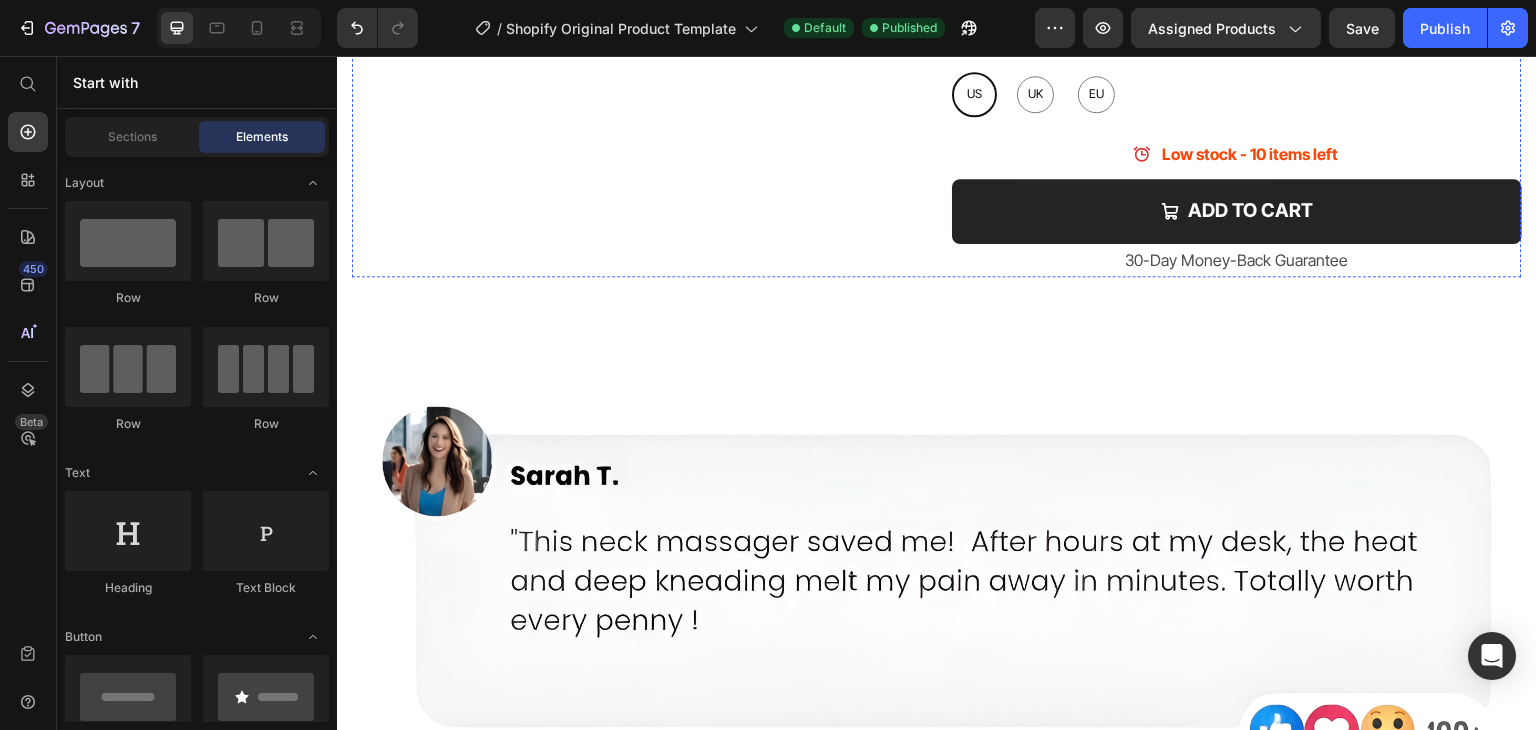 click on "Image Section 2" at bounding box center [937, 584] 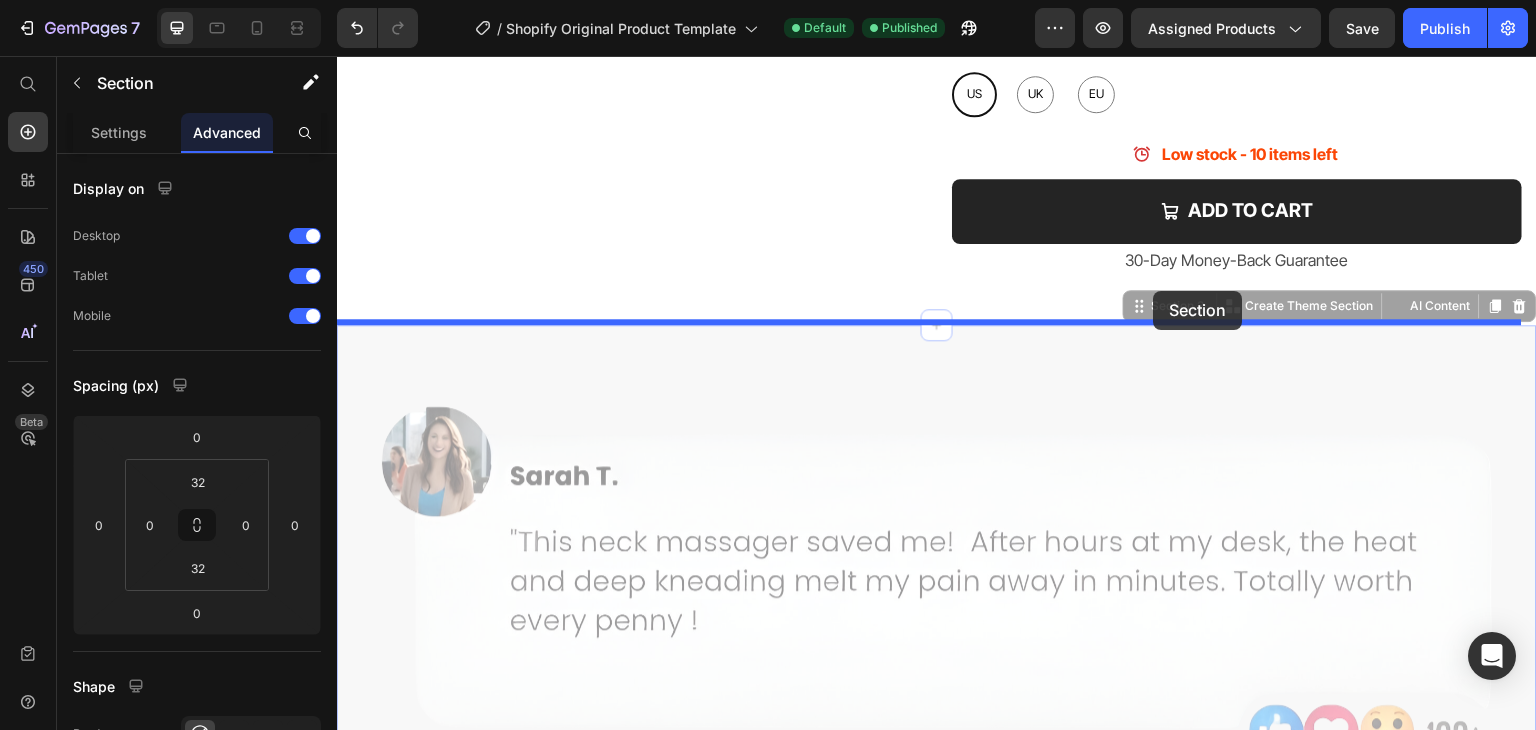 drag, startPoint x: 1131, startPoint y: 313, endPoint x: 1143, endPoint y: 293, distance: 23.323807 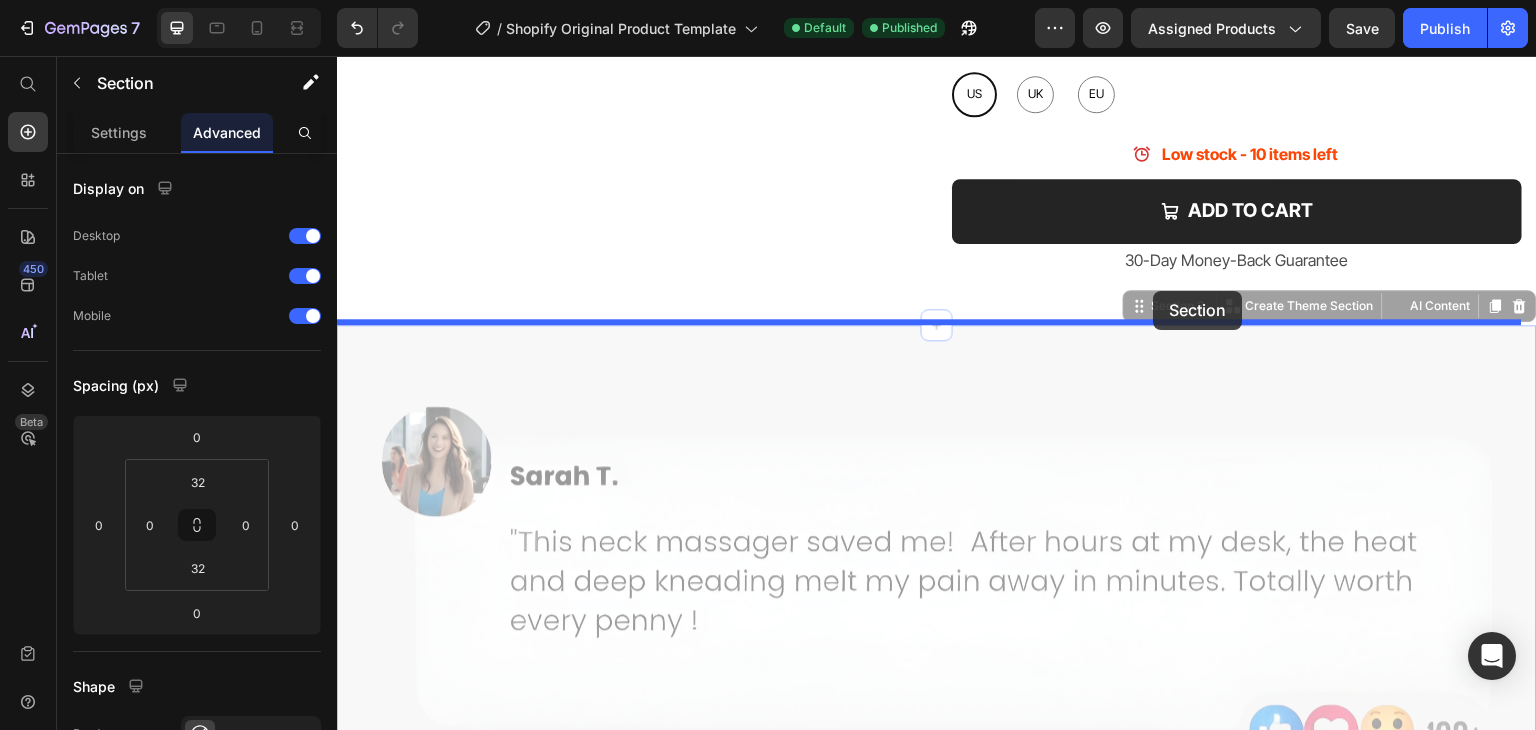 click on "Product Images Rylief Nova Neck Massager Product Title Icon Icon Icon Icon Icon Icon List 200+ Verified Reviews! Text Block Row $200.00 (P) Price $149.90 (P) Price  saved 25% Product Tag Row Image Relief within 15 minutes  Text block Row Image 8 Massage heads  Text block Row Image 4 Speeds options Text block Row Row
Doctor-Inspired Design
Real Deep-Tissue Relief
30-Day Money-Back Guarantee Item List                Title Line Color: Beige Beige Beige Beige Black Black Black Electrical outlet: US US US US UK UK UK EU EU EU Product Variants & Swatches
Low stock - 10 items left Item List
Add to cart Add to Cart  30-Day Money-Back Guarantee Text Block Row Product Section 1 Image Section 2   You can create reusable sections Create Theme Section AI Content Write with GemAI What would you like to describe here? Tone and Voice Persuasive Product Rylief Nova Neck Massager Show more Generate Image Section 2   Create Theme Section Product" at bounding box center [937, 3316] 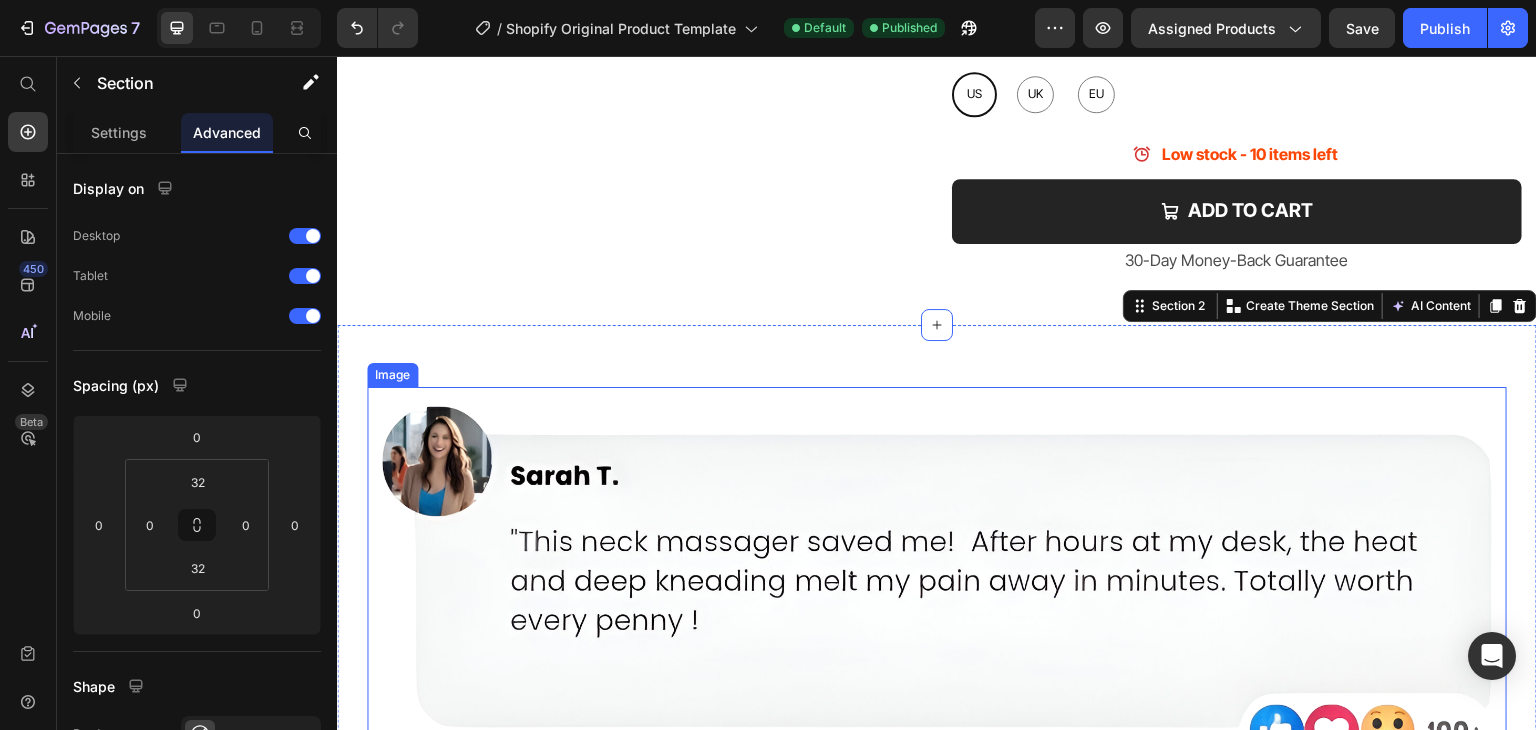 click at bounding box center (937, 584) 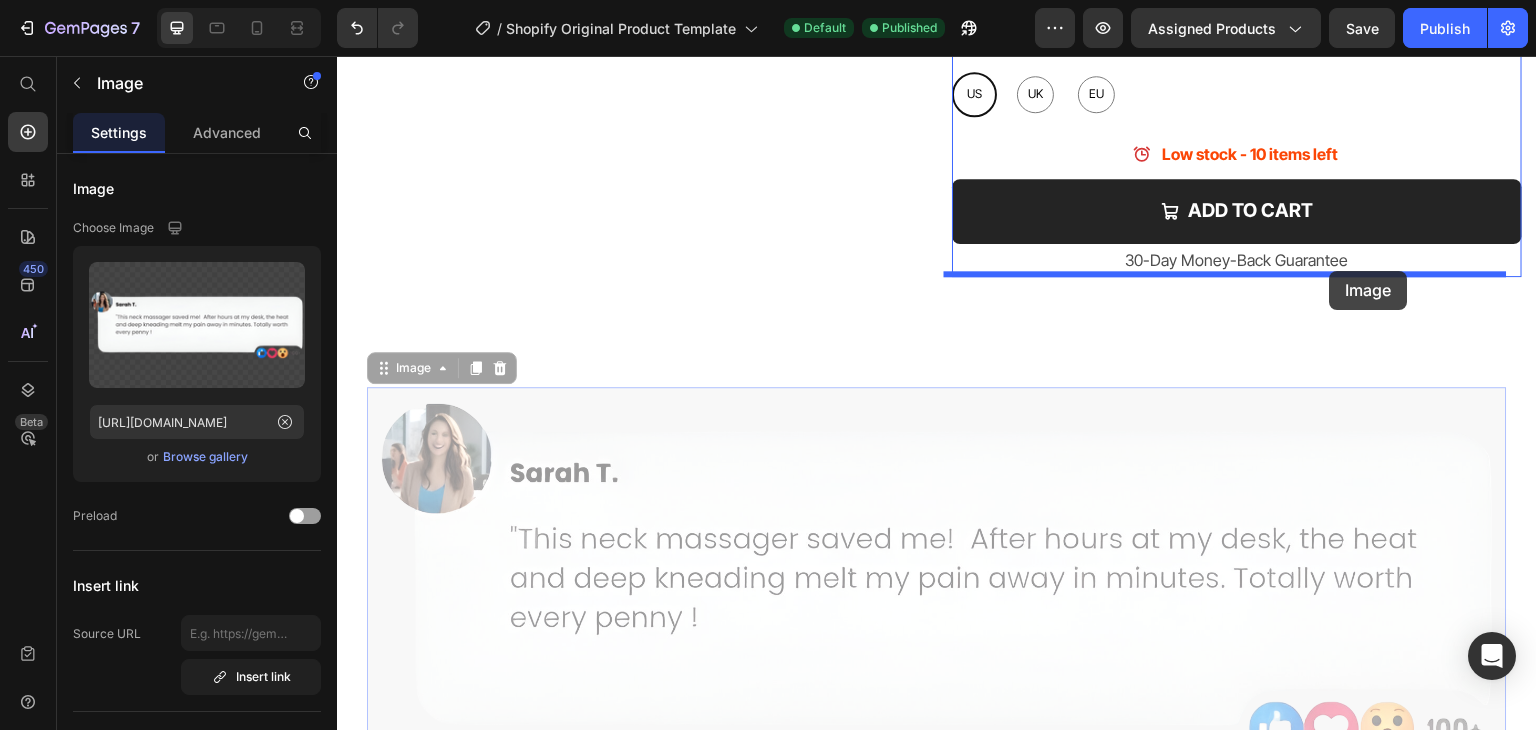 drag, startPoint x: 397, startPoint y: 362, endPoint x: 1330, endPoint y: 271, distance: 937.4273 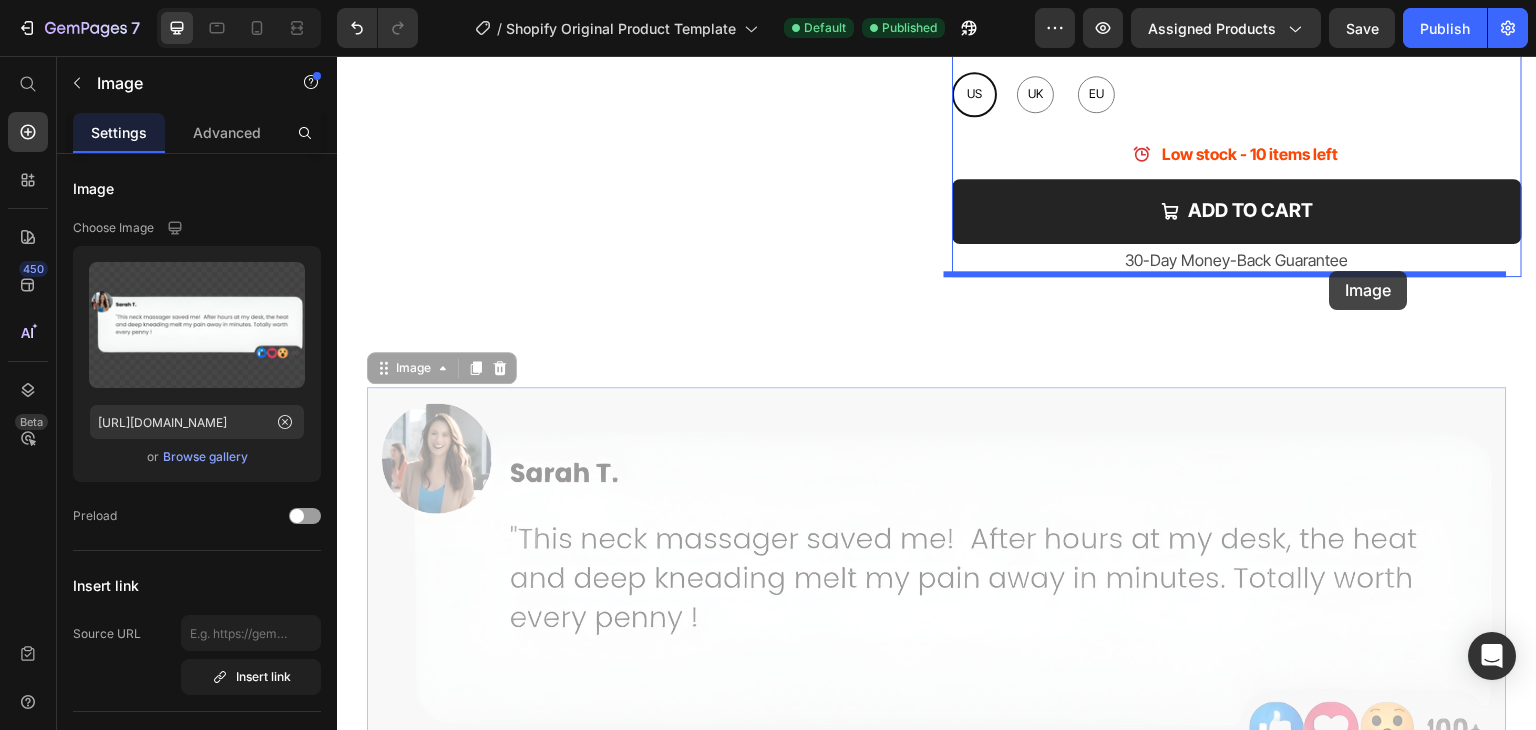 click on "30-Day Money-Back Guarantee" at bounding box center (1237, 260) 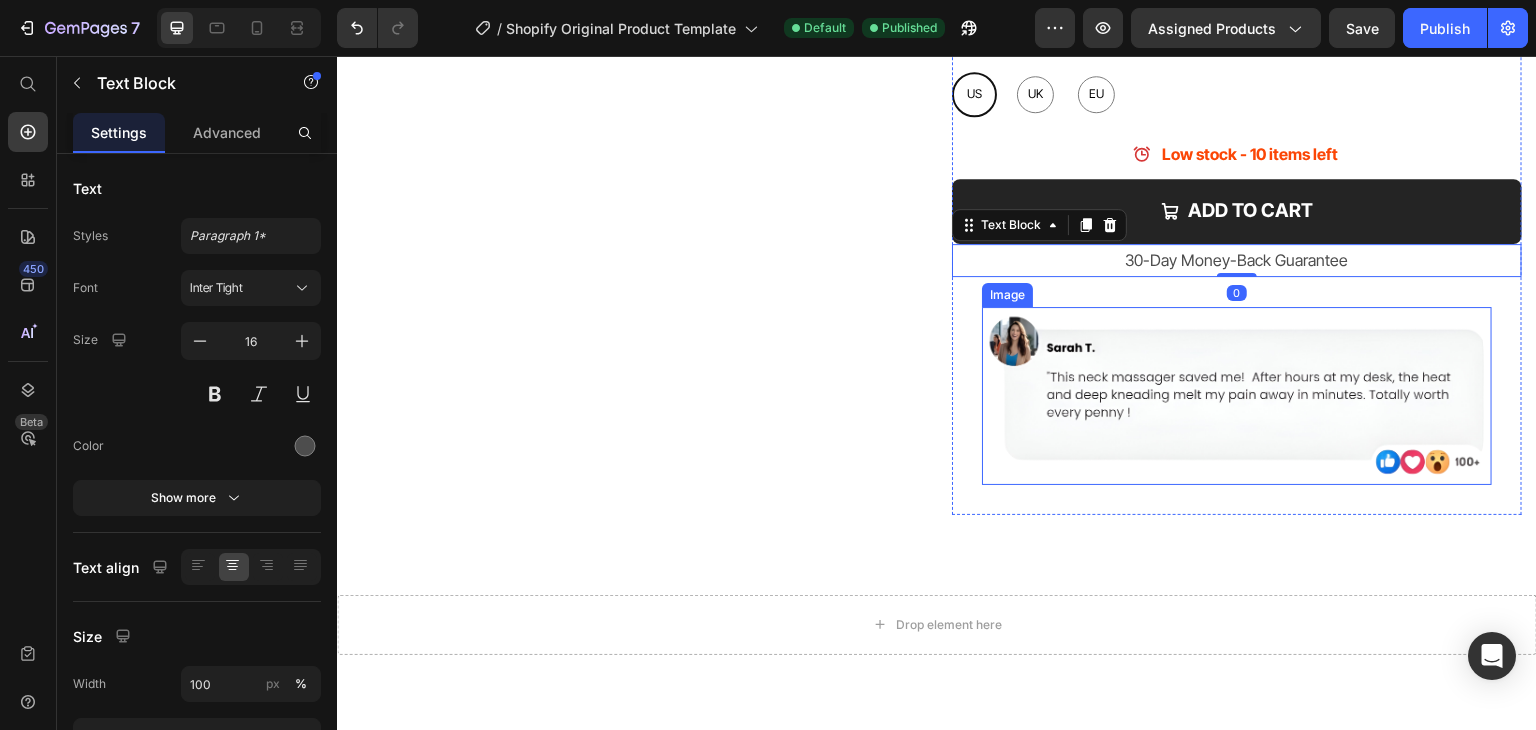 click on "Product Images" at bounding box center (637, 6) 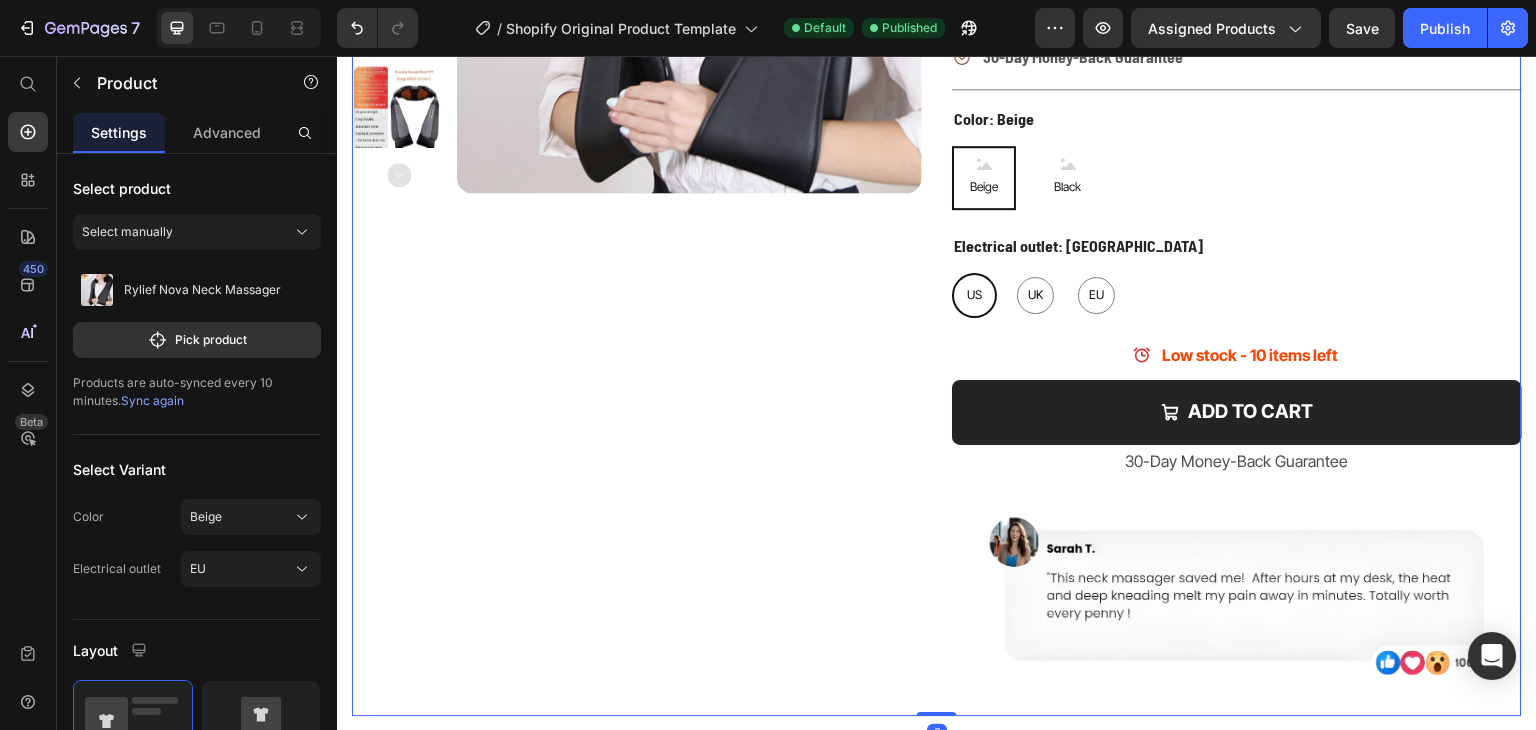 scroll, scrollTop: 400, scrollLeft: 0, axis: vertical 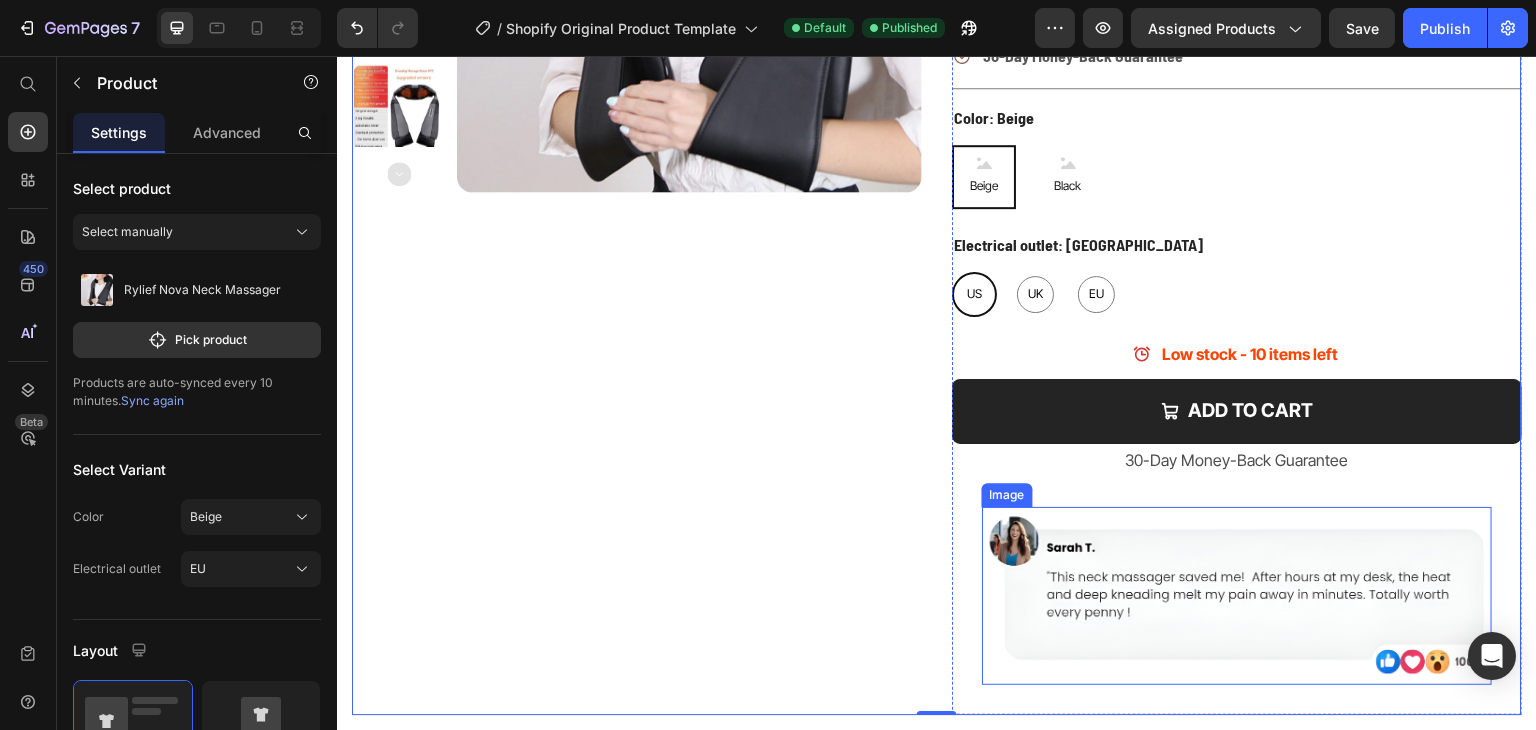 click at bounding box center (1237, 596) 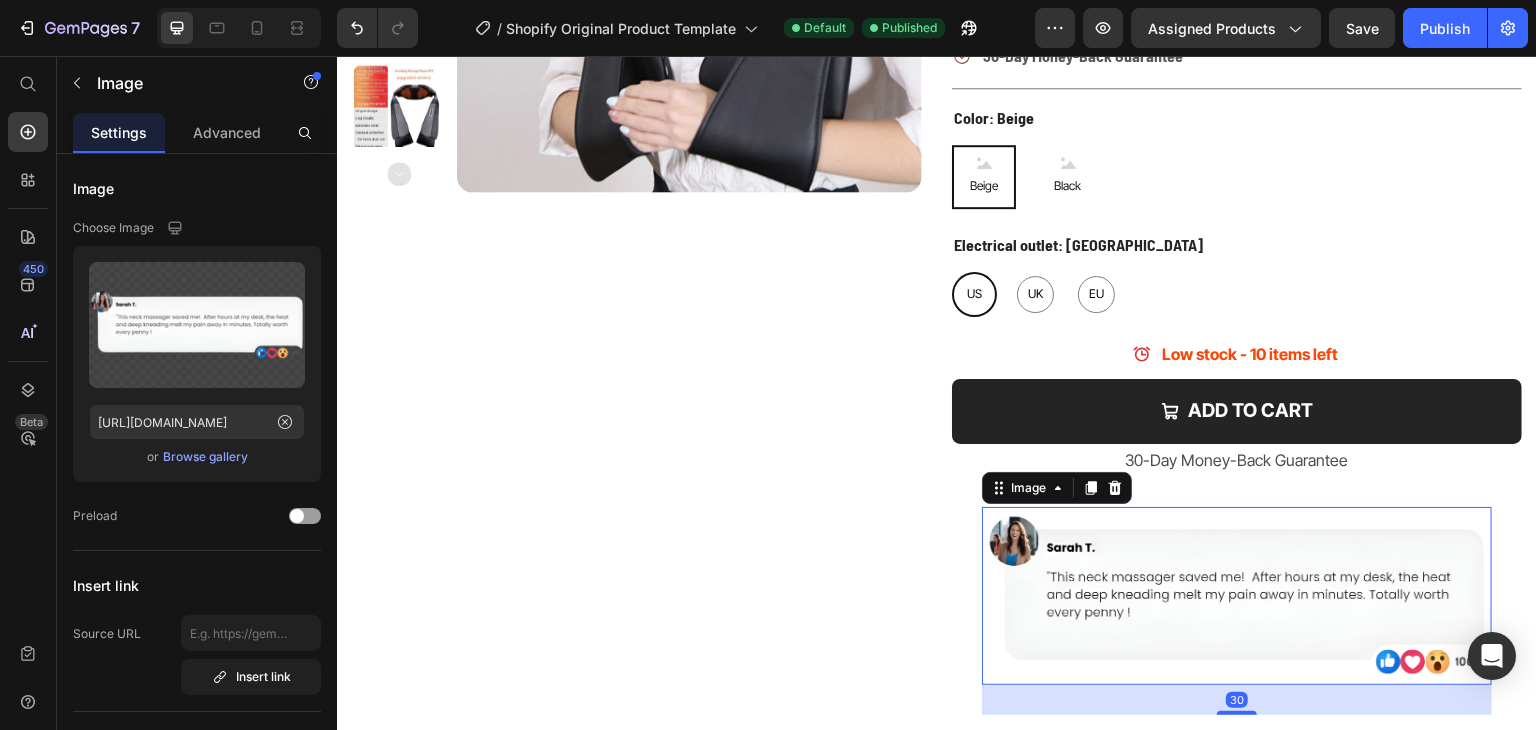 scroll, scrollTop: 600, scrollLeft: 0, axis: vertical 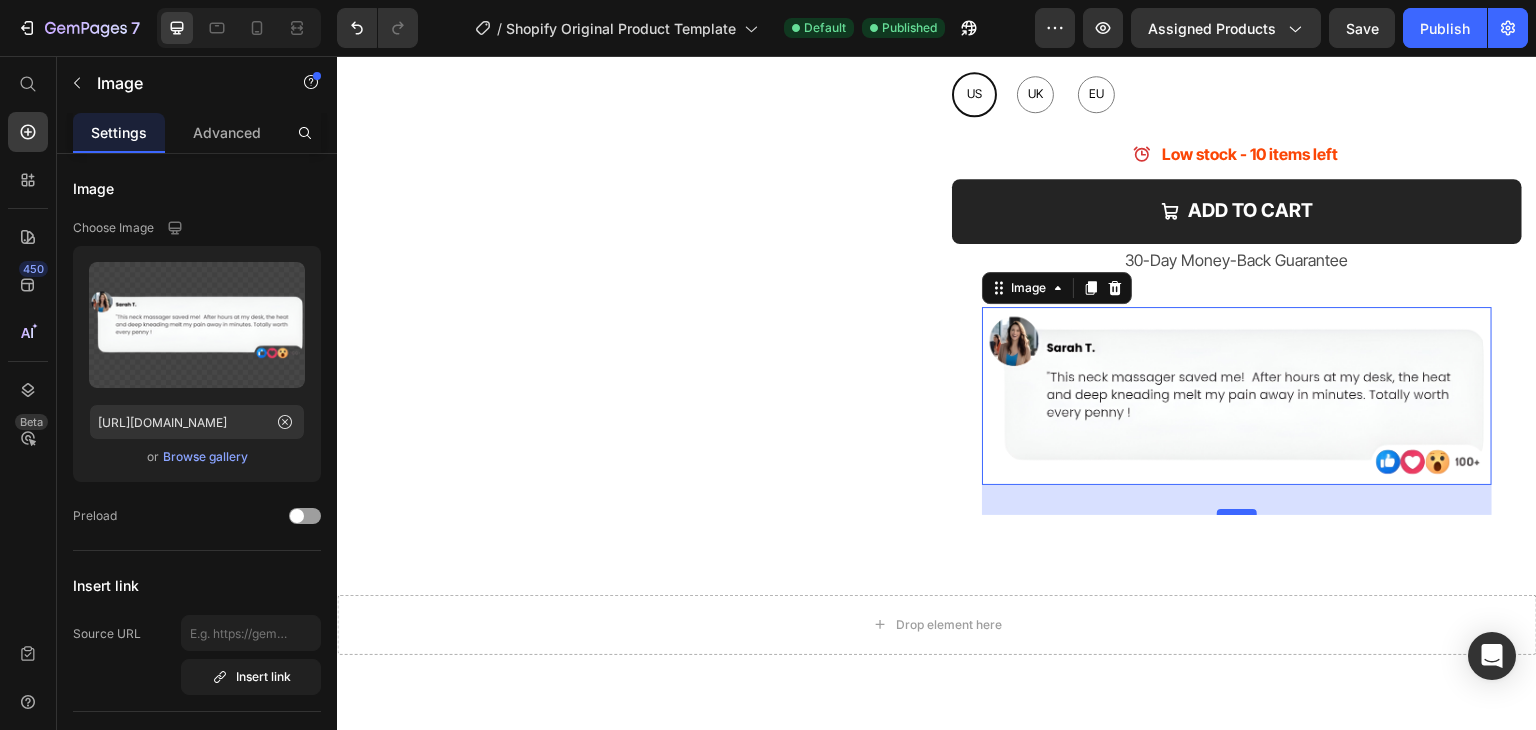 click on "30" at bounding box center (1239, 485) 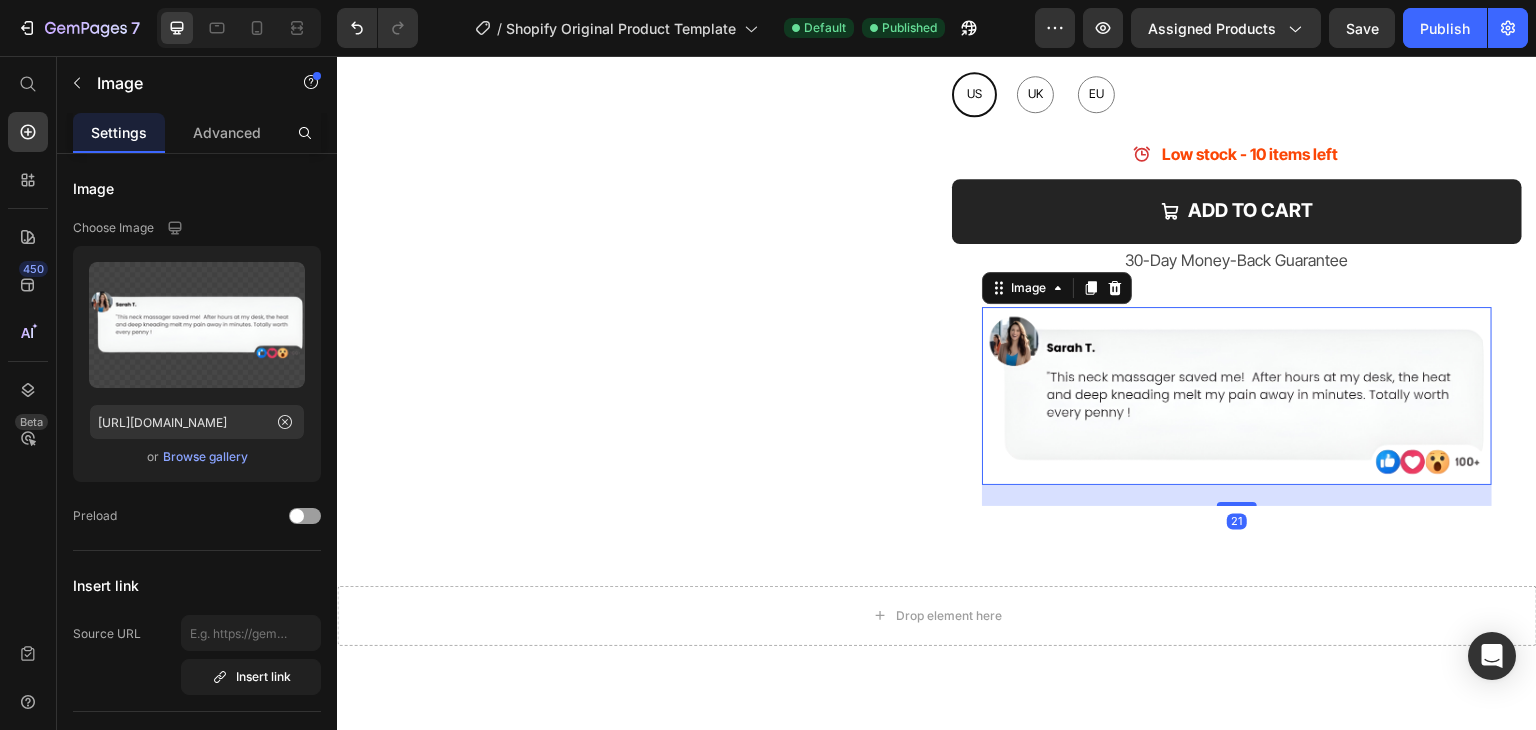 drag, startPoint x: 1229, startPoint y: 505, endPoint x: 1231, endPoint y: 434, distance: 71.02816 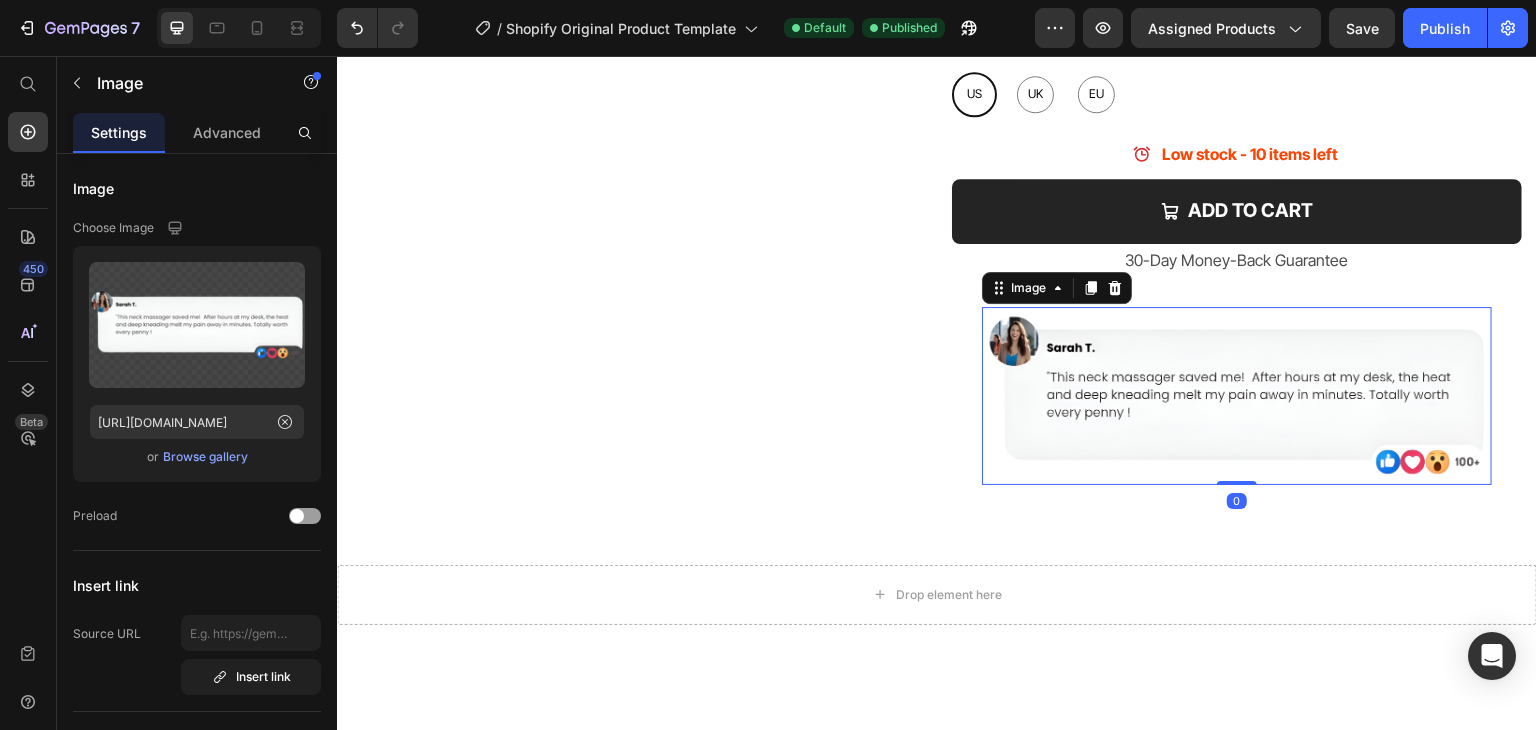 click at bounding box center [1237, 396] 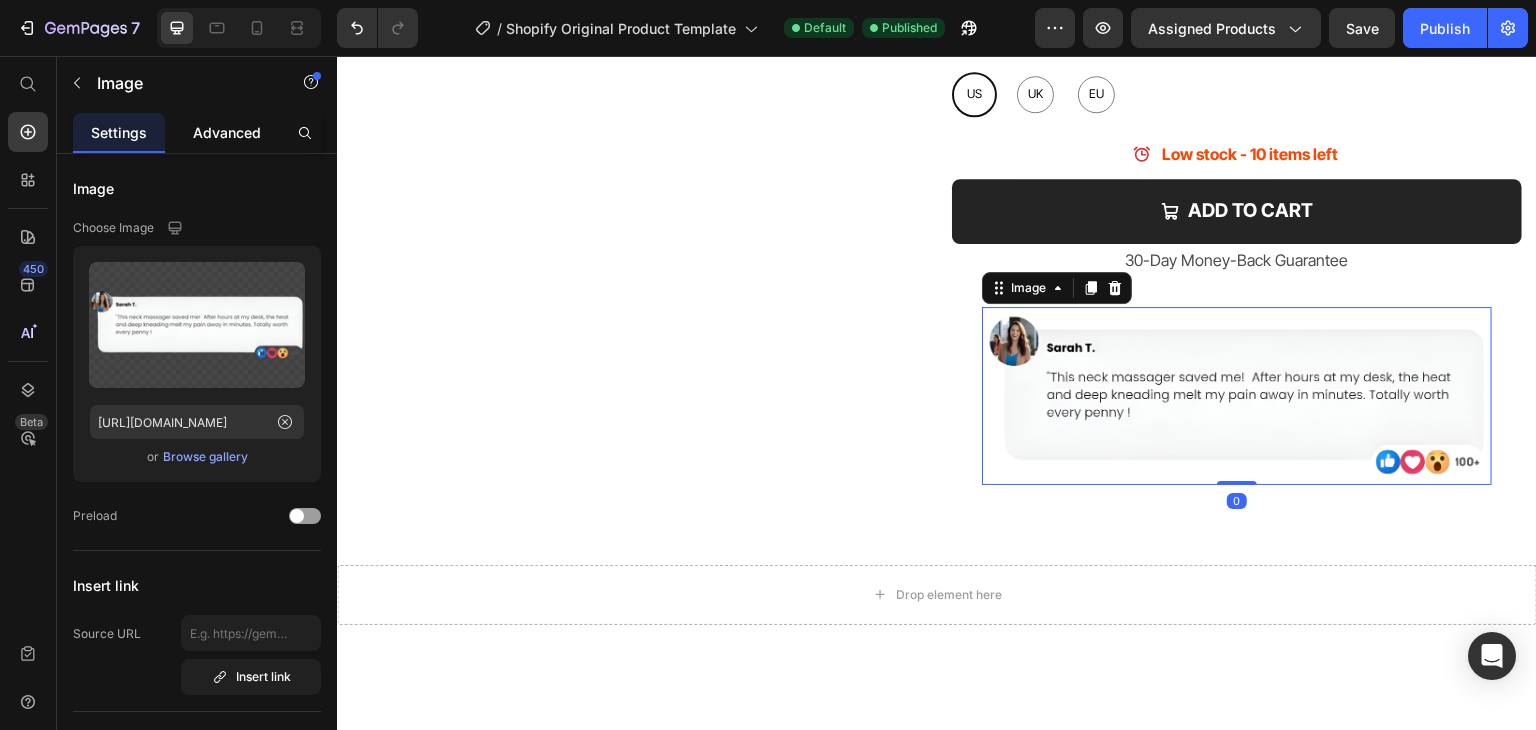 click on "Advanced" at bounding box center (227, 132) 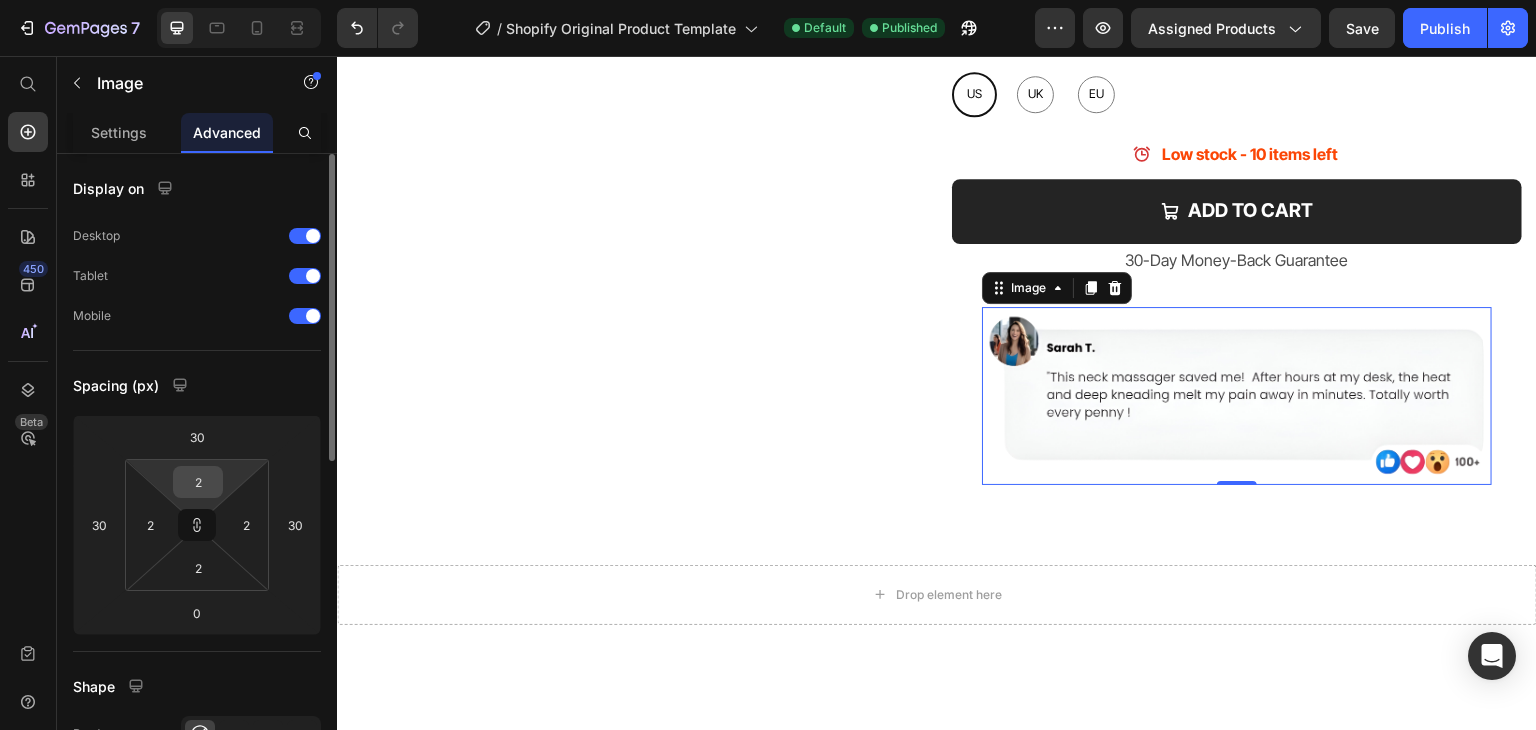 click on "2" at bounding box center [198, 482] 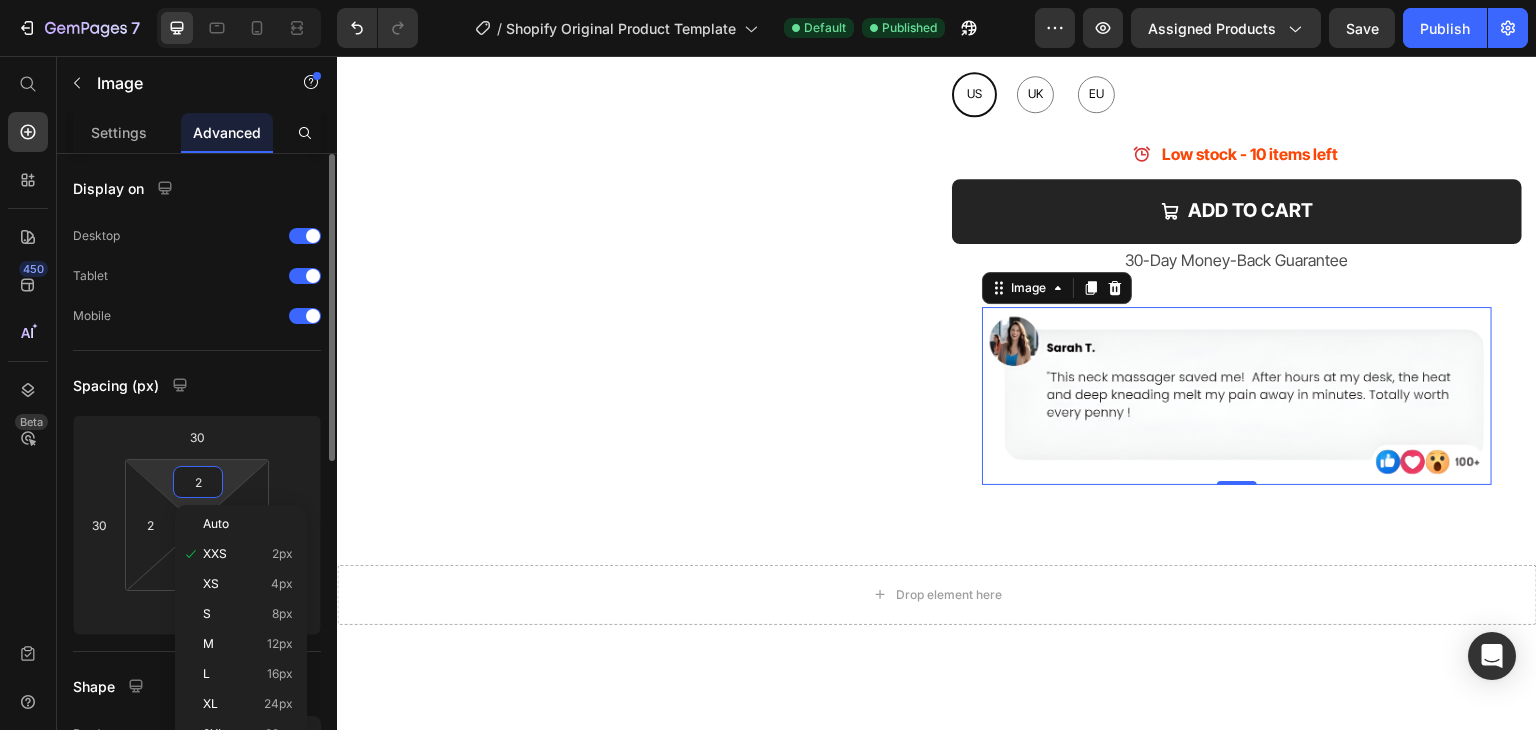 type on "0" 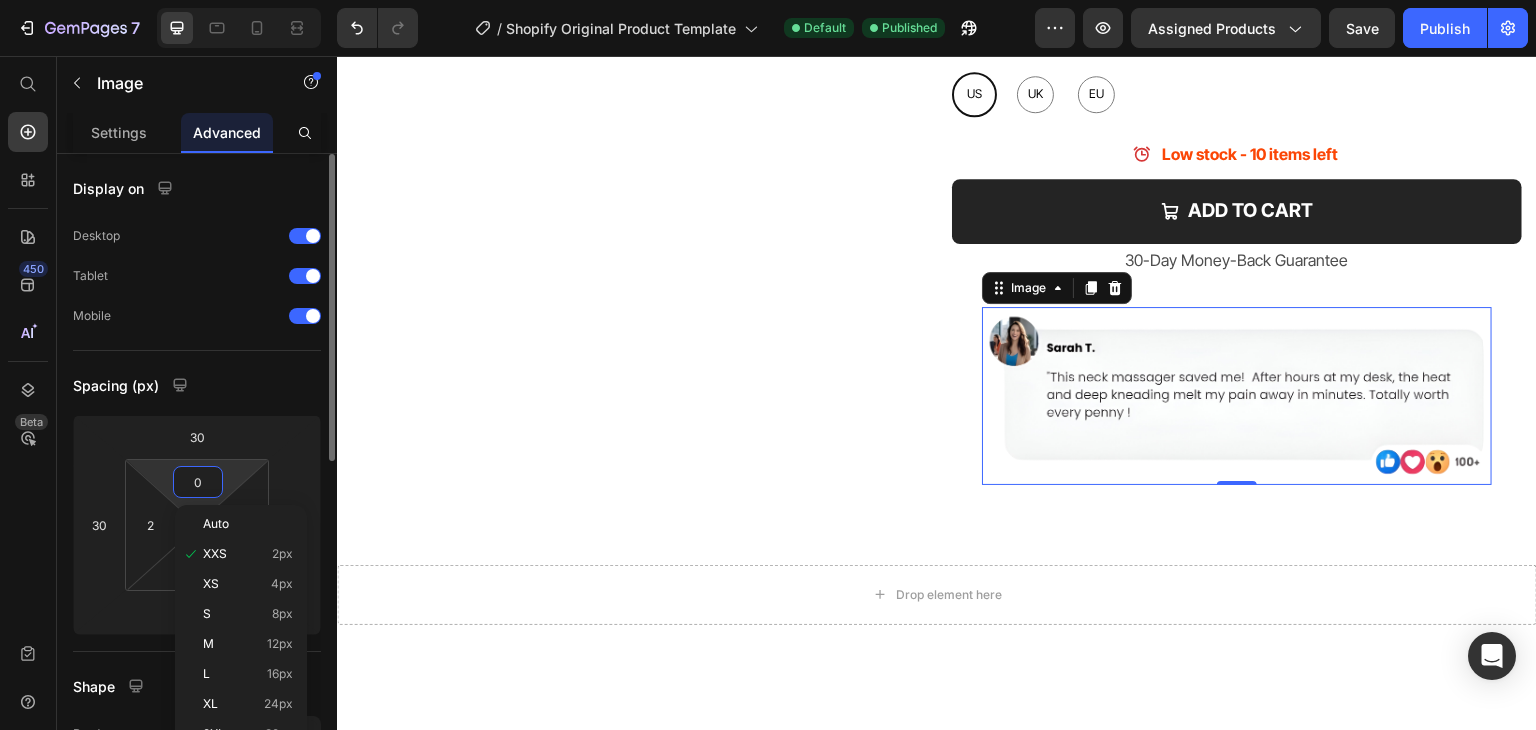 type 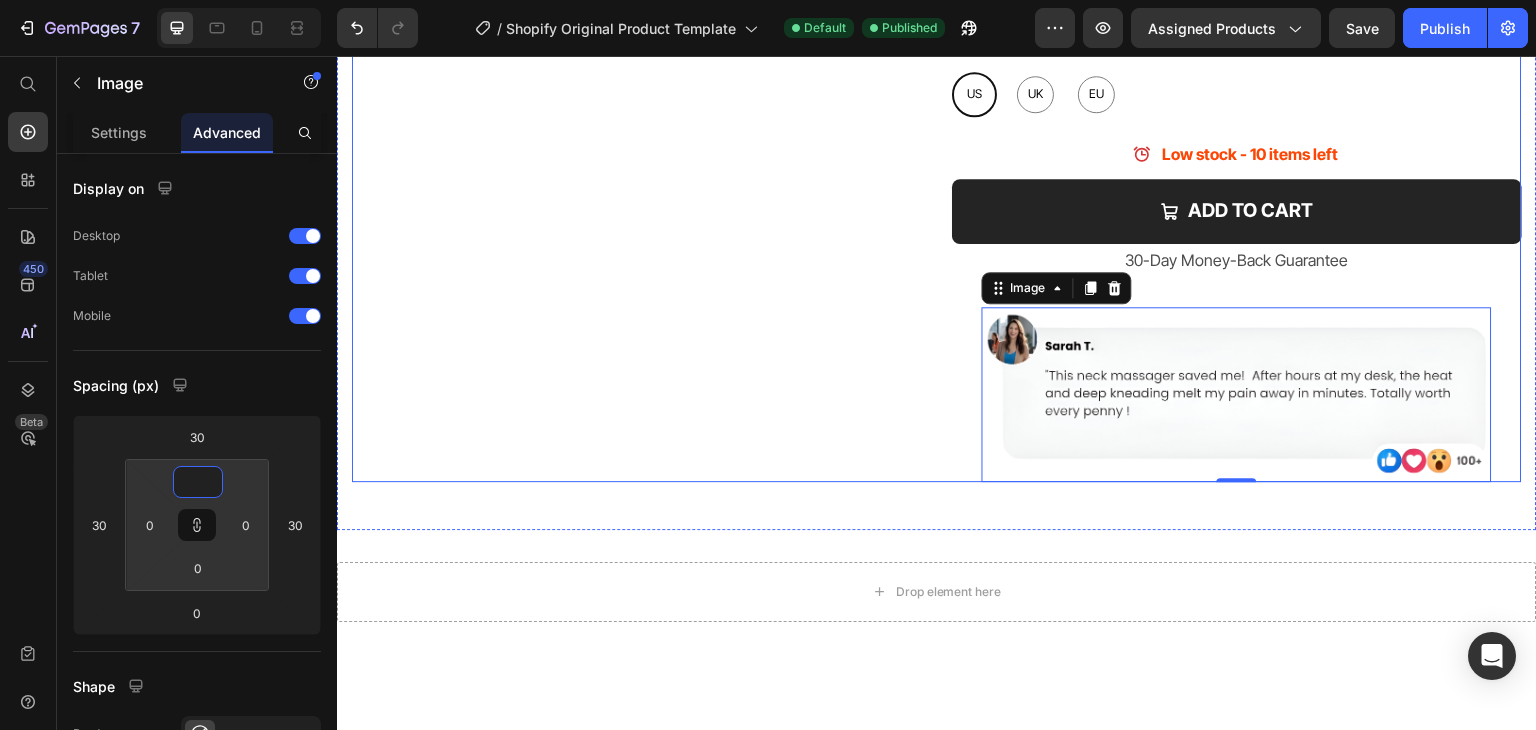 click on "Product Images" at bounding box center [637, -11] 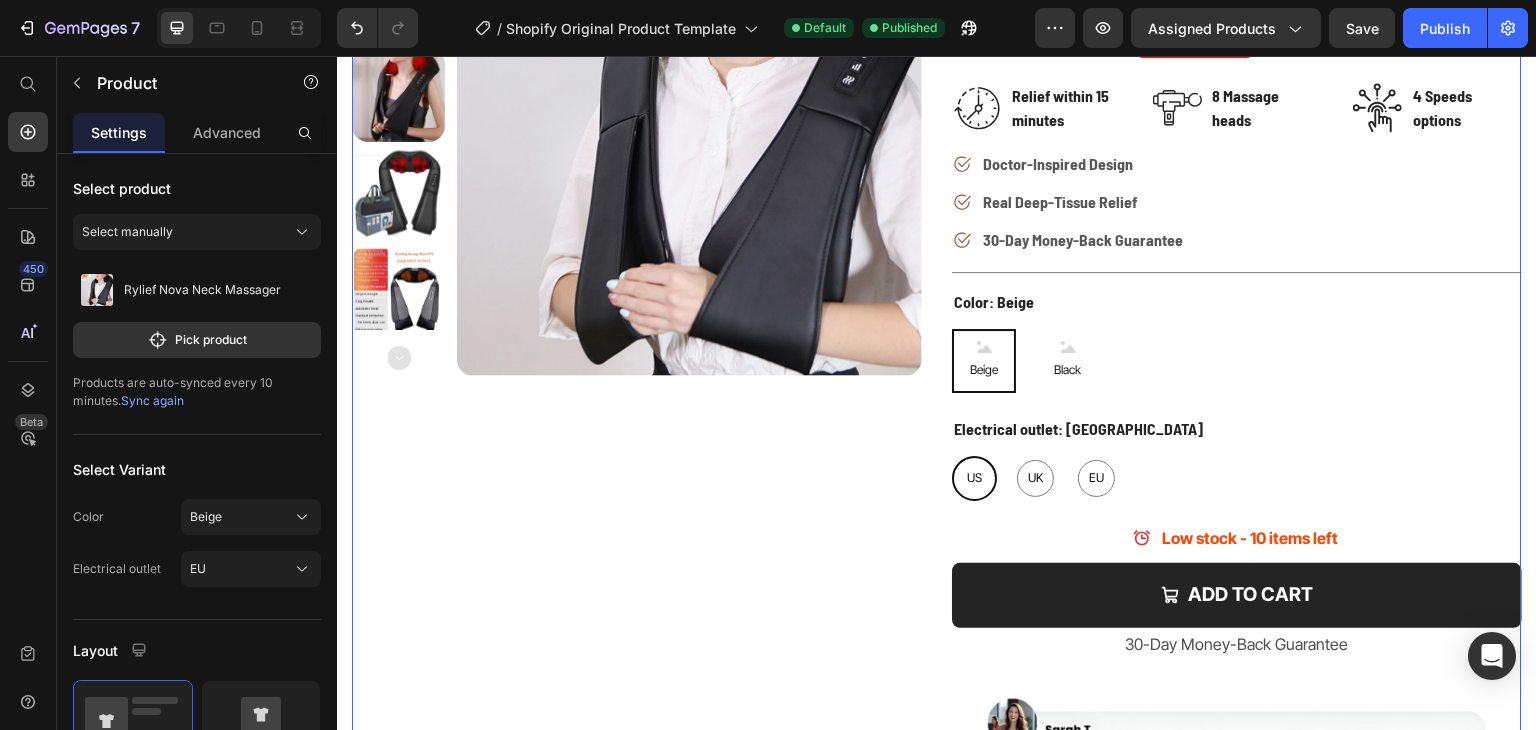 scroll, scrollTop: 200, scrollLeft: 0, axis: vertical 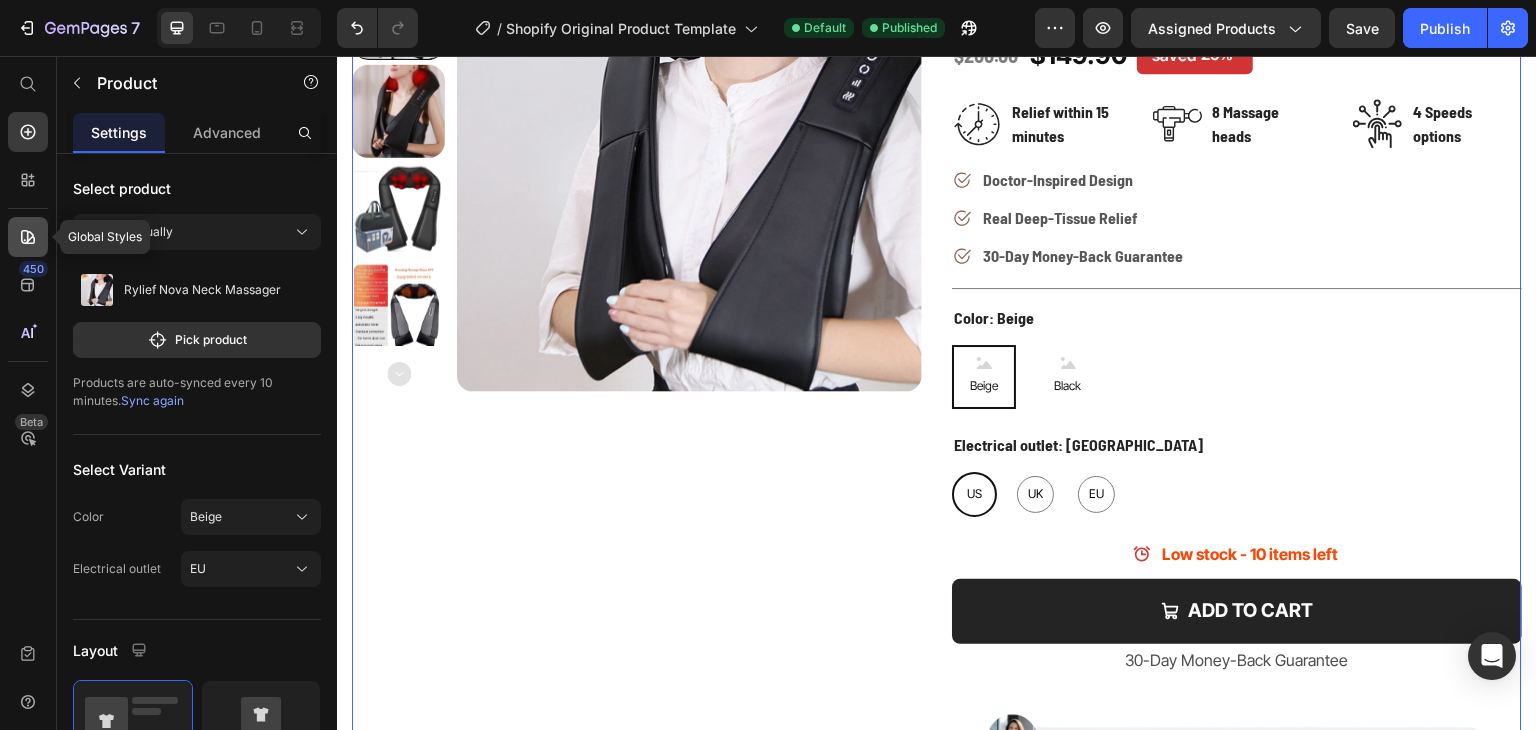 click 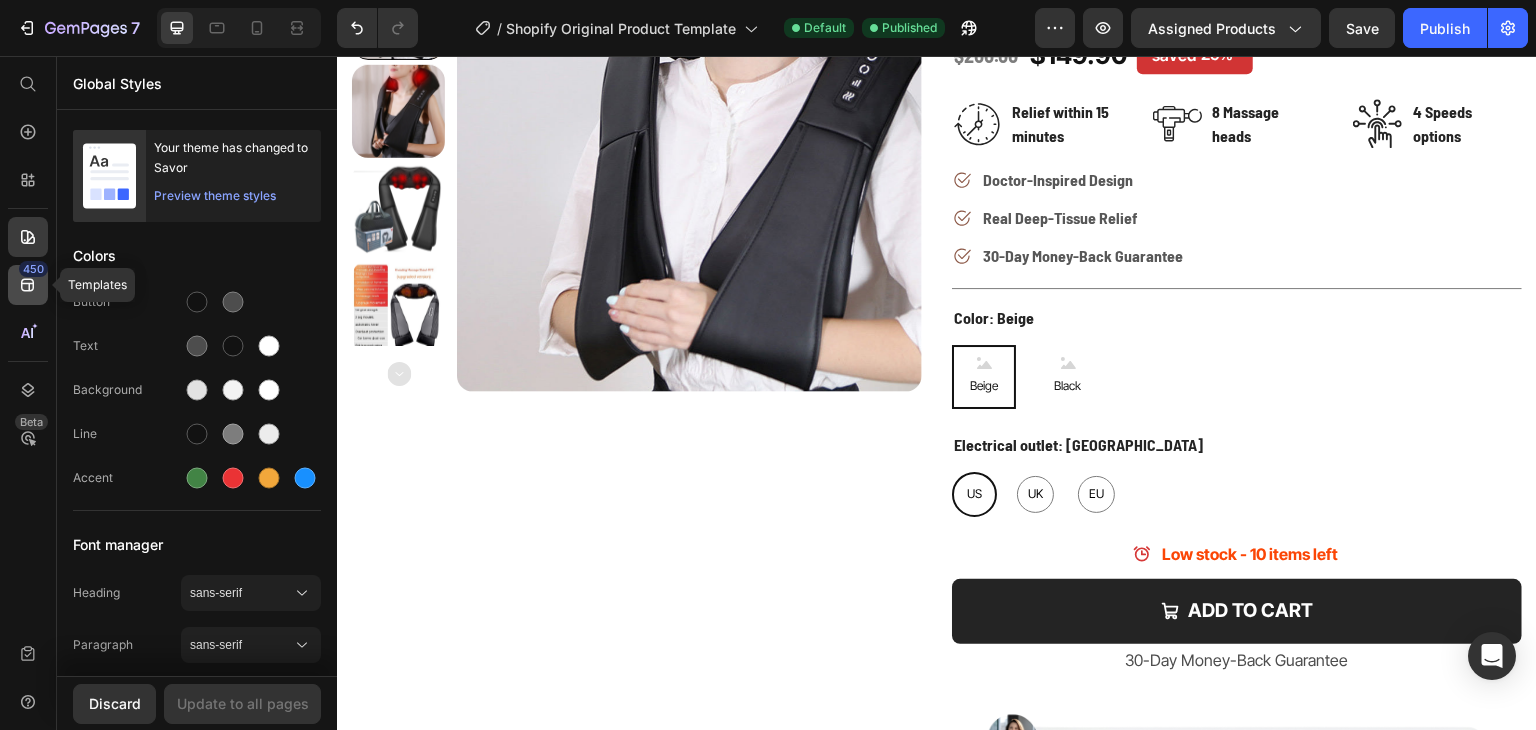 click on "450" at bounding box center (33, 269) 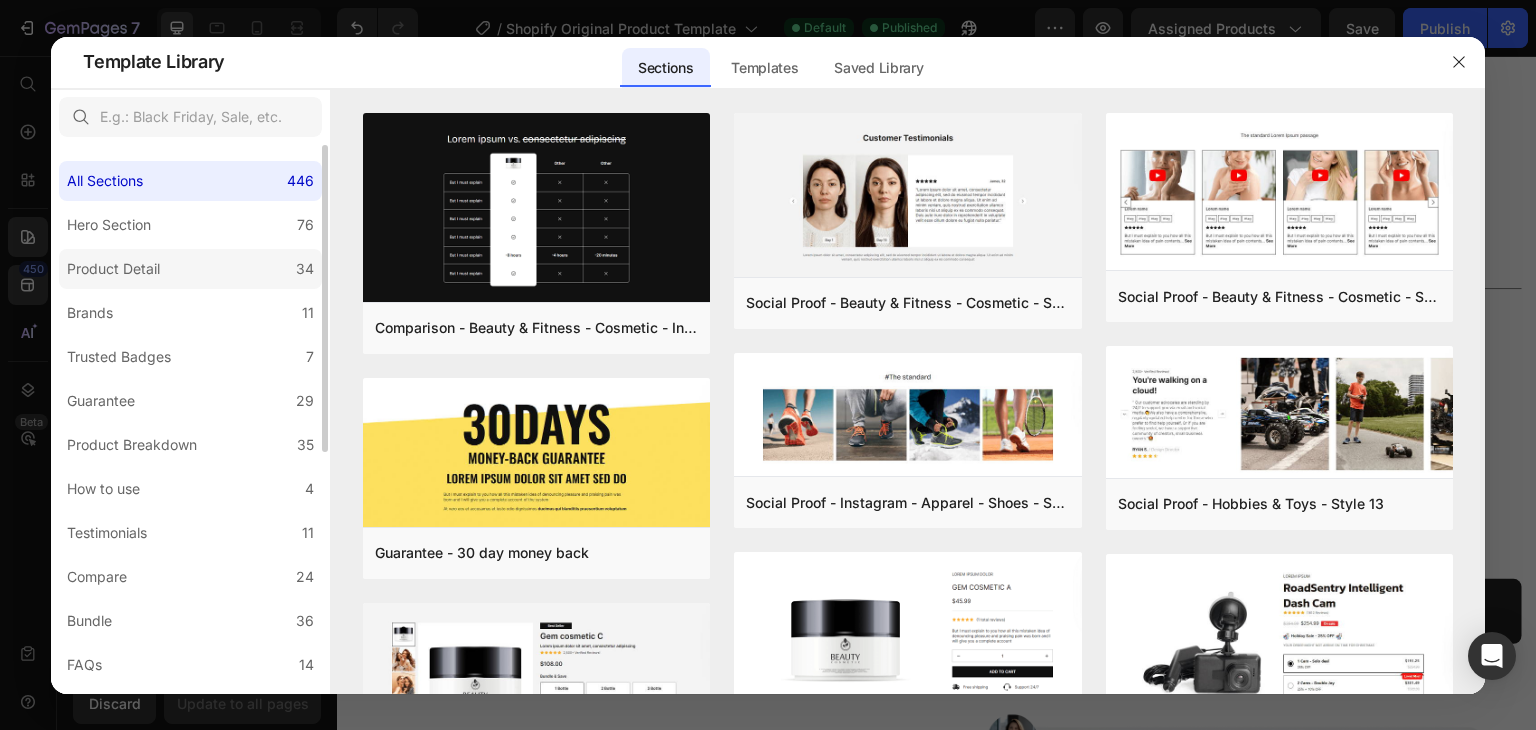 click on "Product Detail 34" 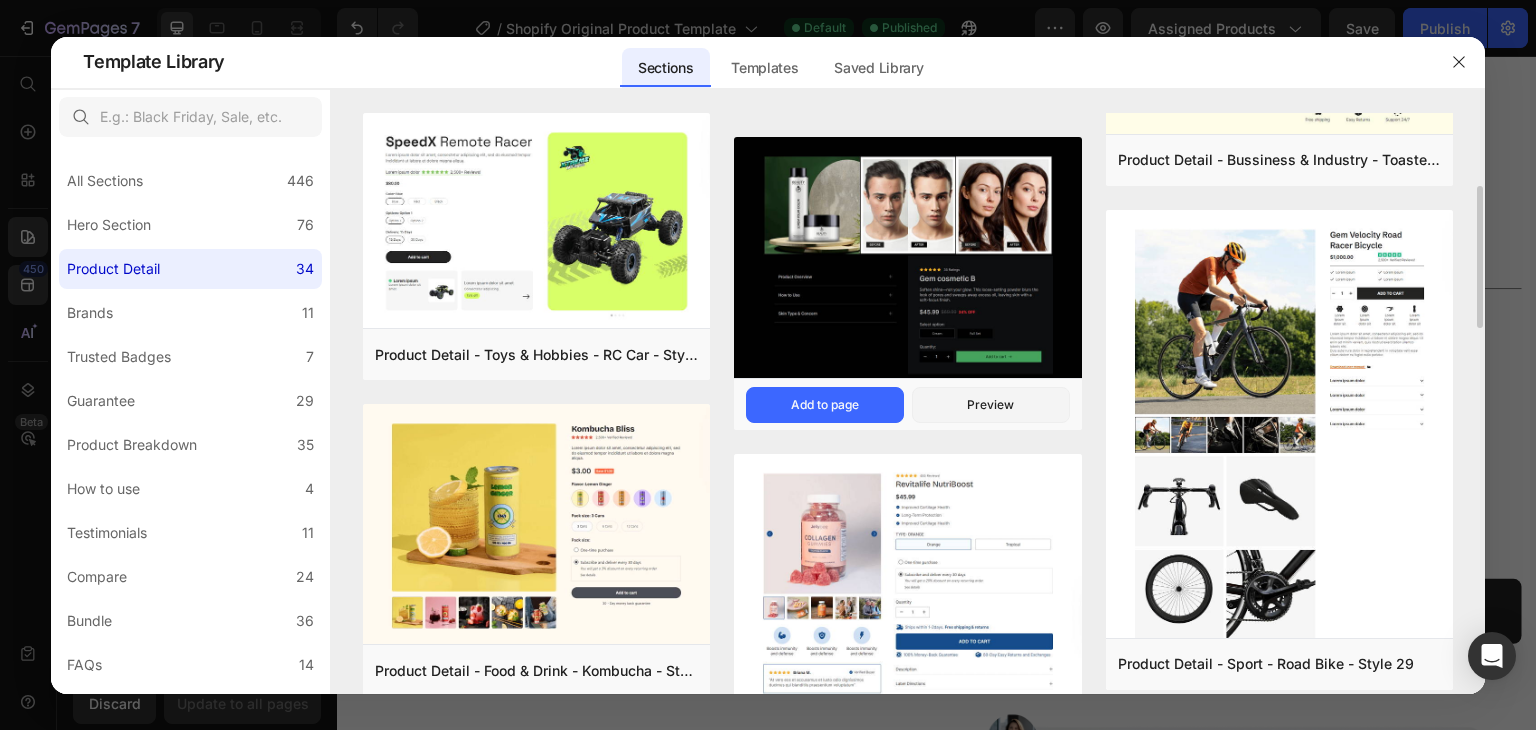 scroll, scrollTop: 500, scrollLeft: 0, axis: vertical 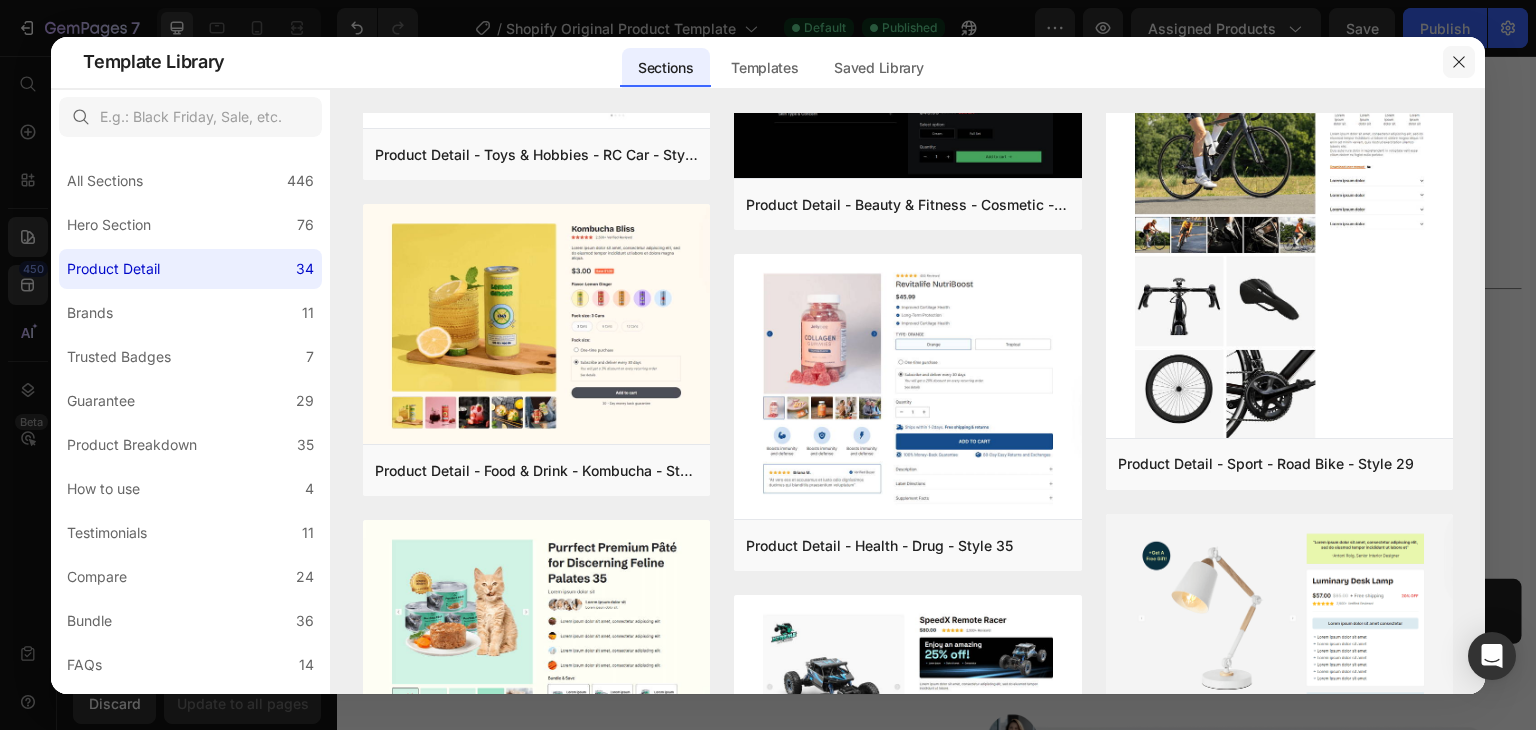 click at bounding box center (1459, 62) 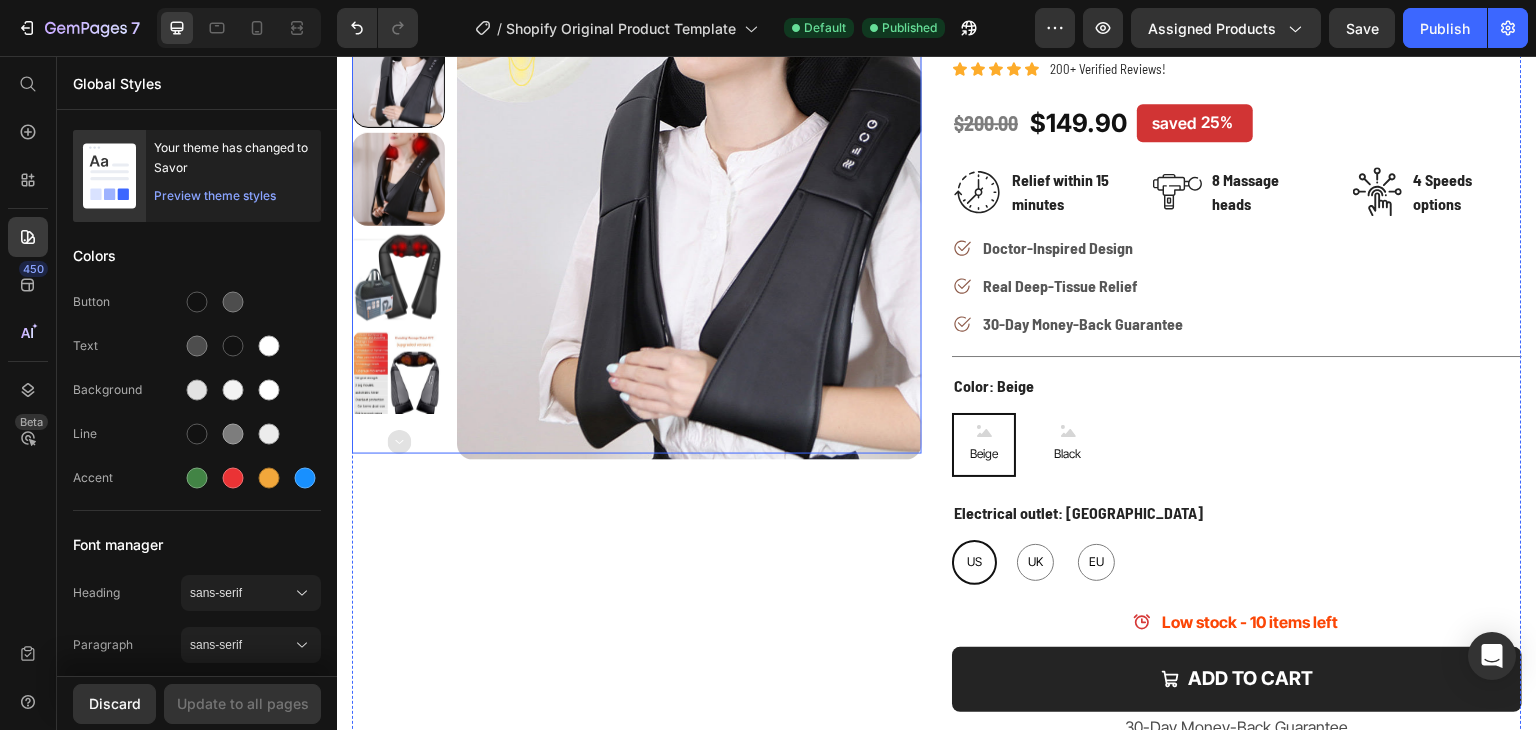 scroll, scrollTop: 0, scrollLeft: 0, axis: both 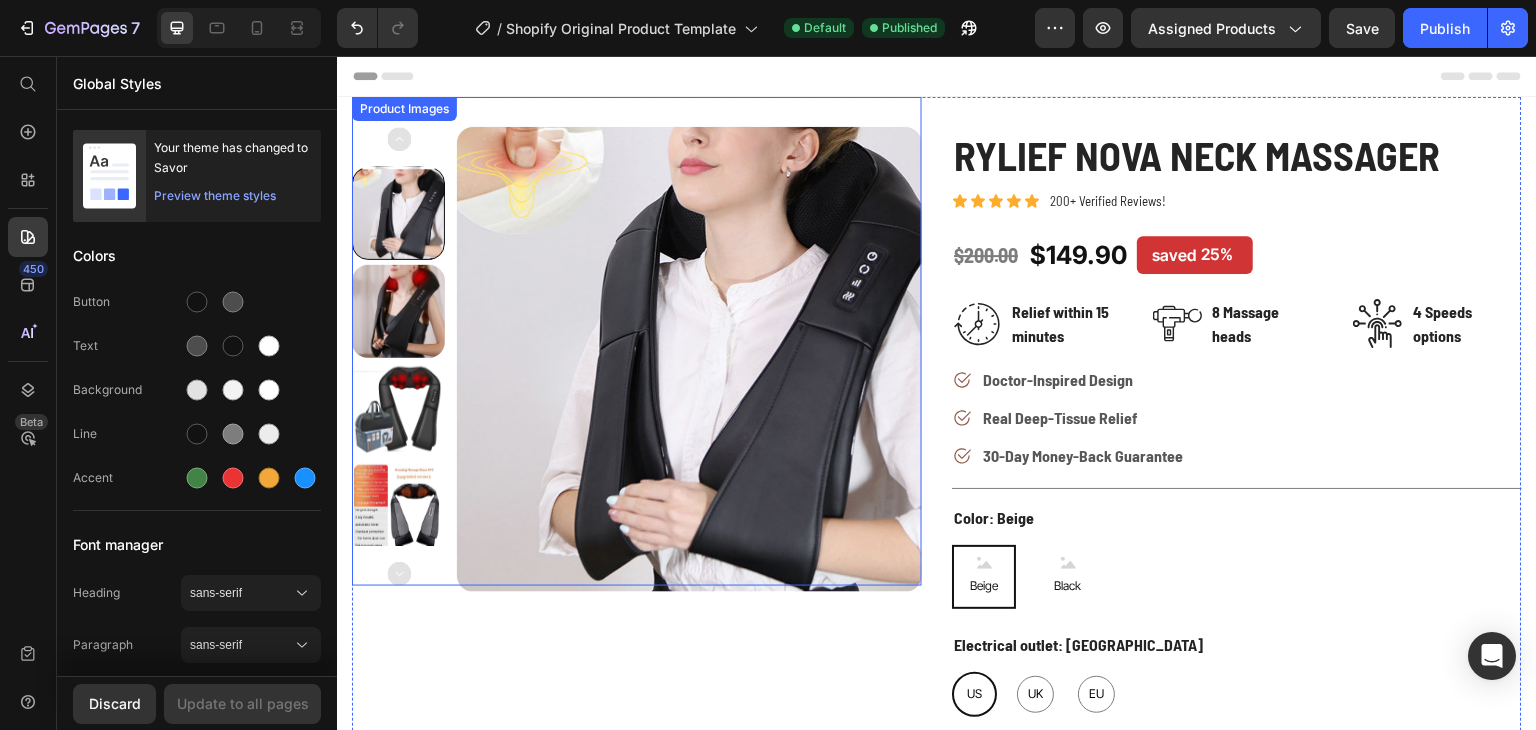 click on "Product Images" at bounding box center [637, 341] 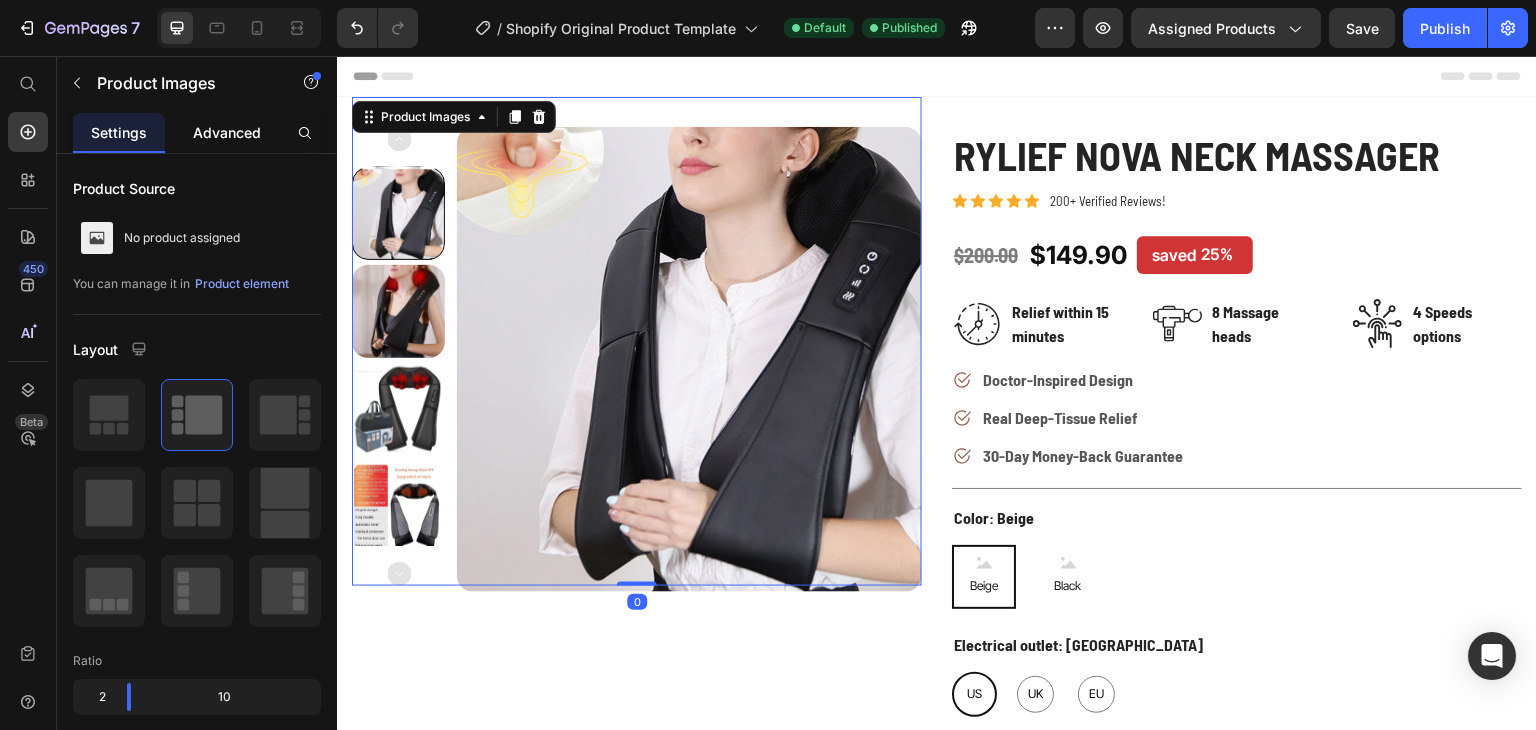 click on "Advanced" 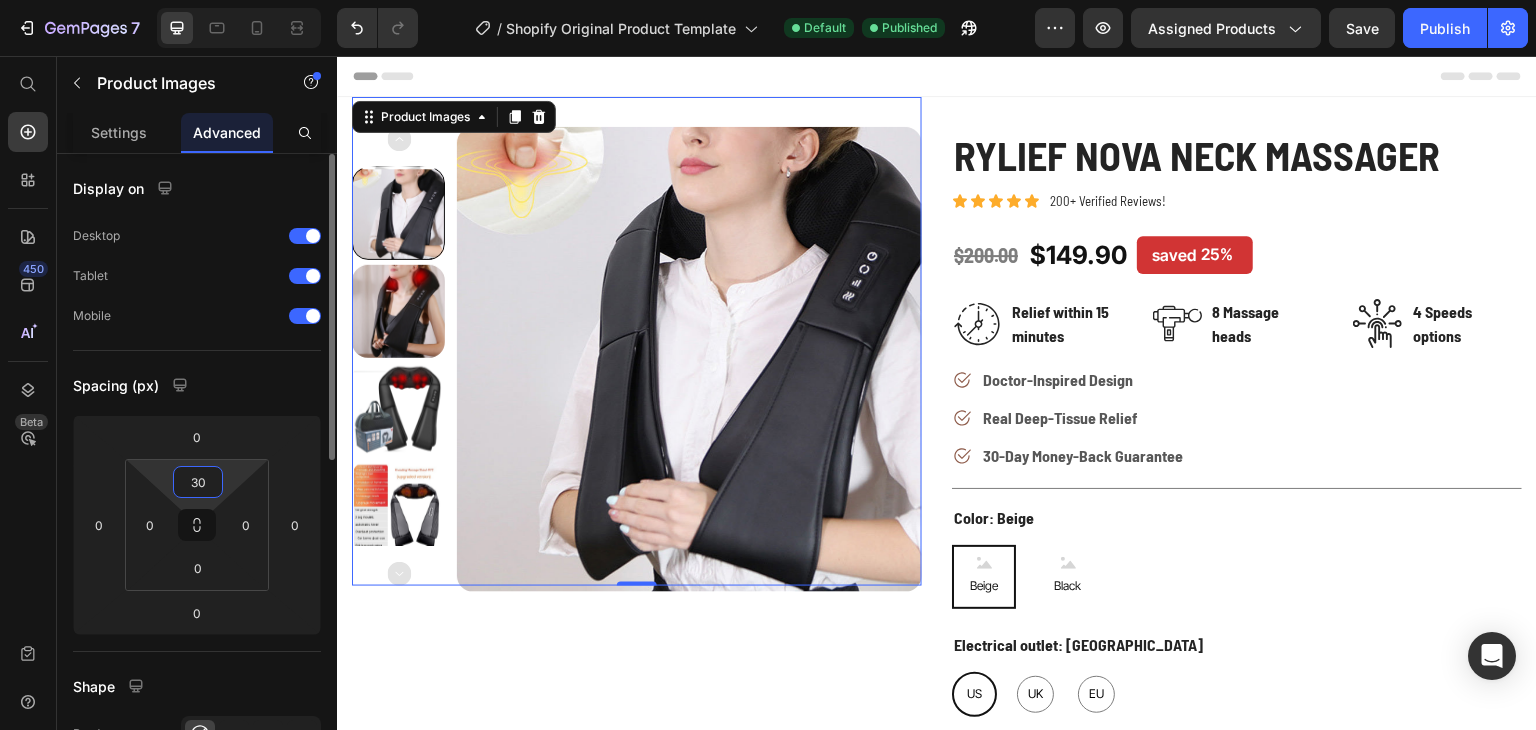 click on "30" at bounding box center [198, 482] 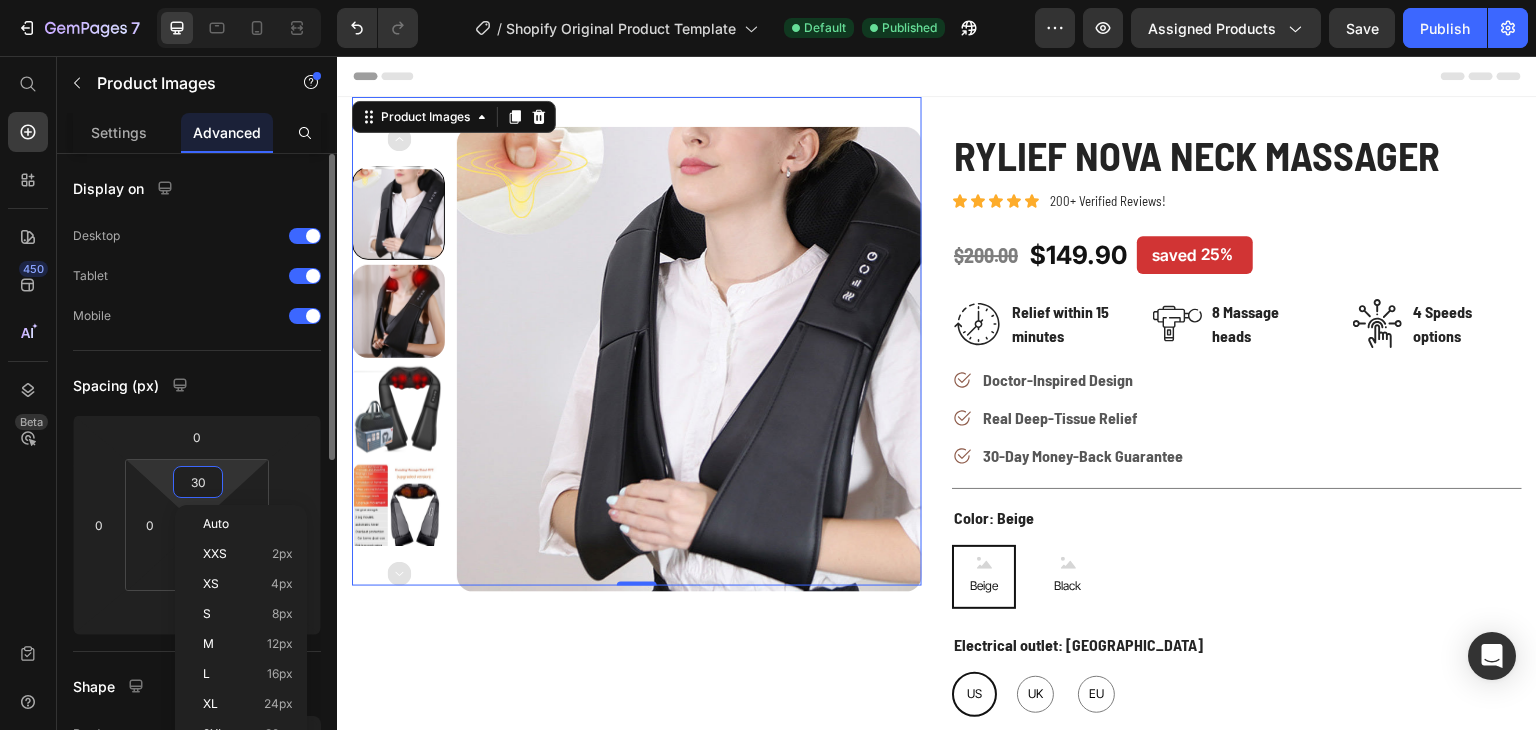 click on "Spacing (px)" at bounding box center (197, 385) 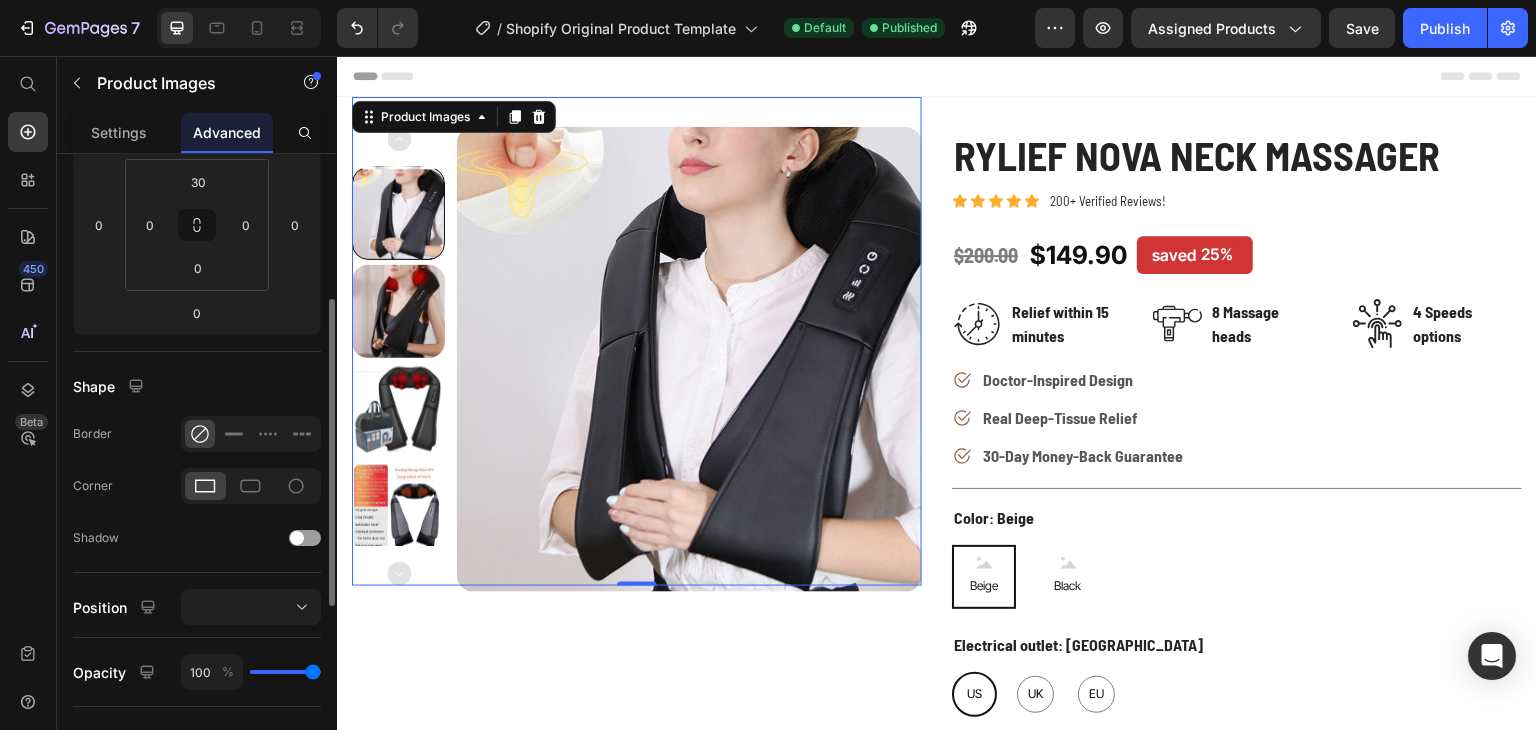 scroll, scrollTop: 400, scrollLeft: 0, axis: vertical 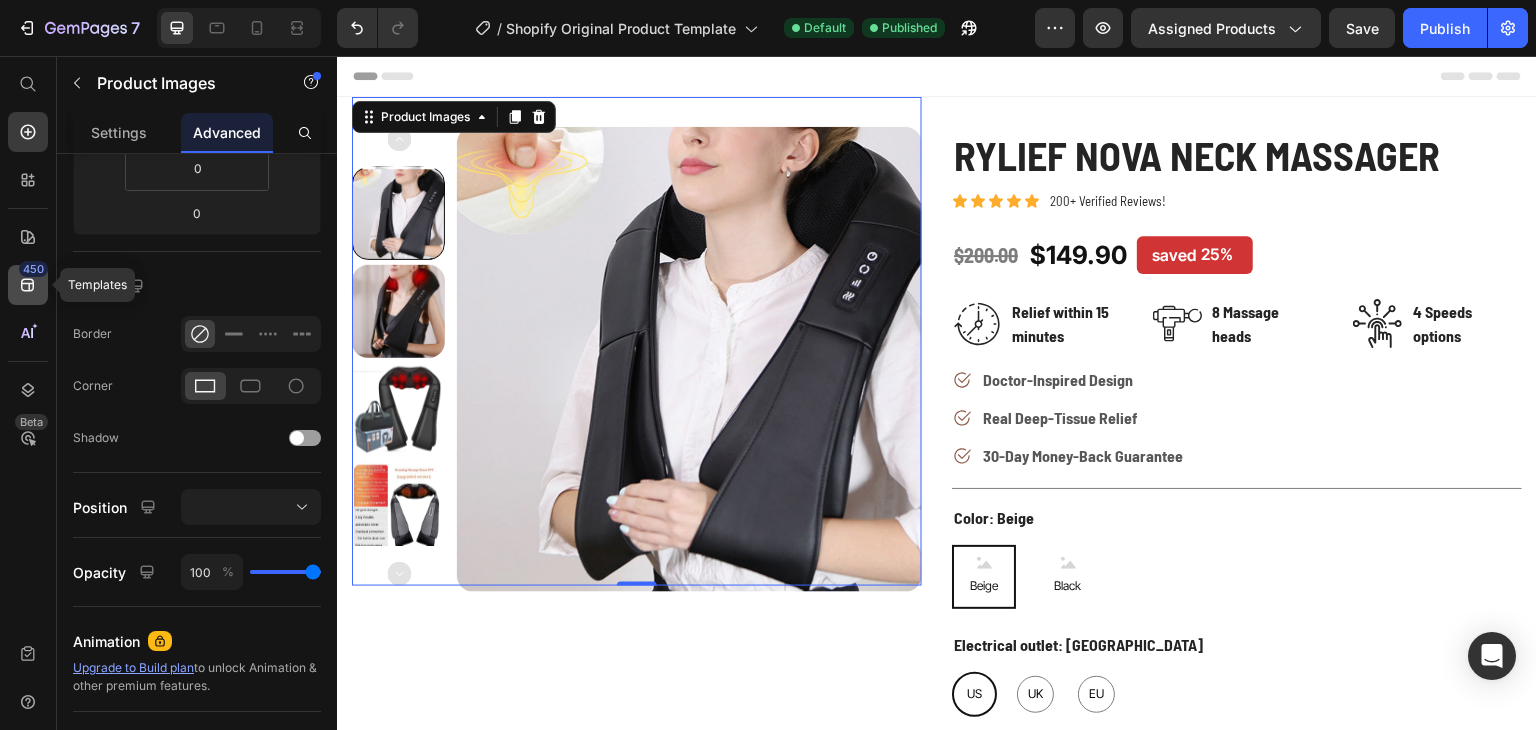 click 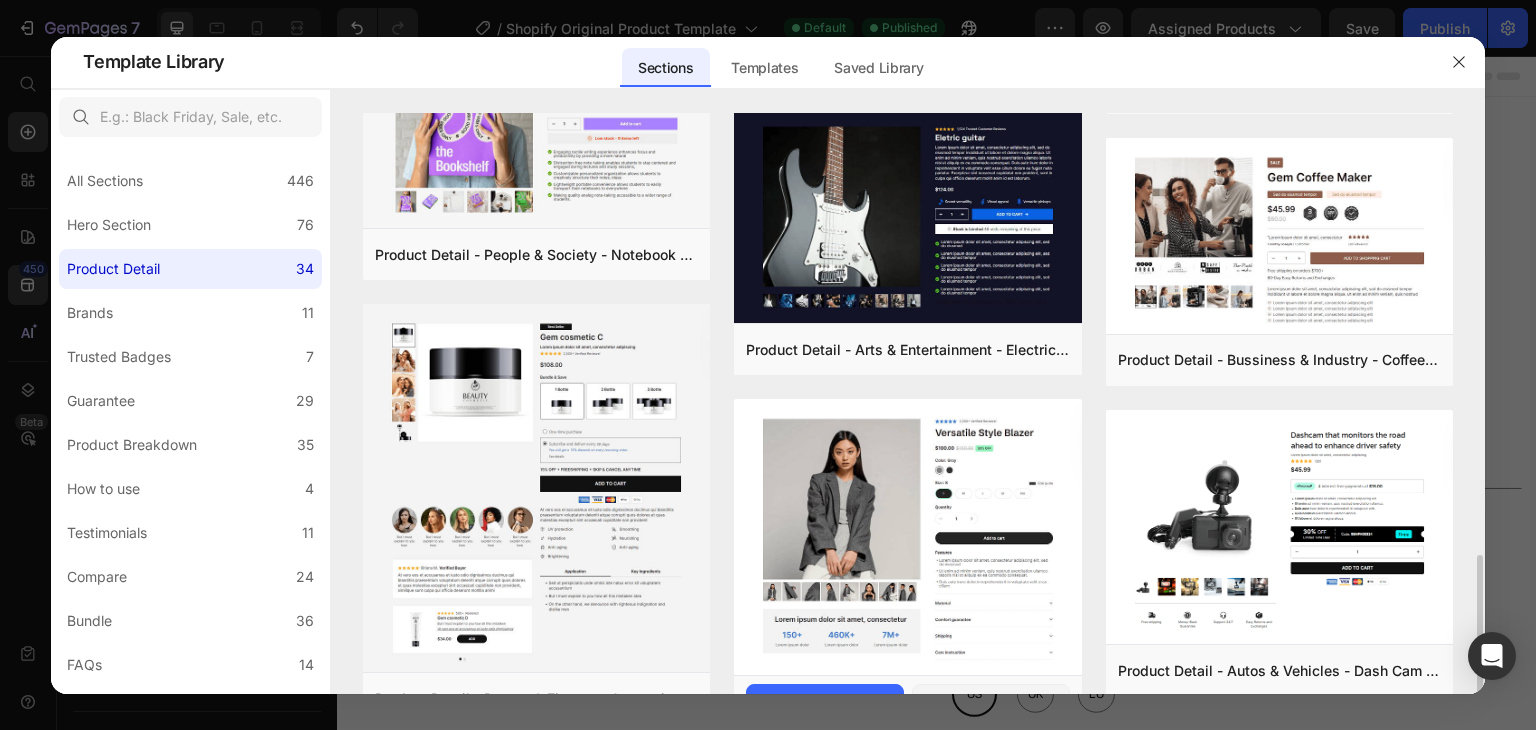 scroll, scrollTop: 1400, scrollLeft: 0, axis: vertical 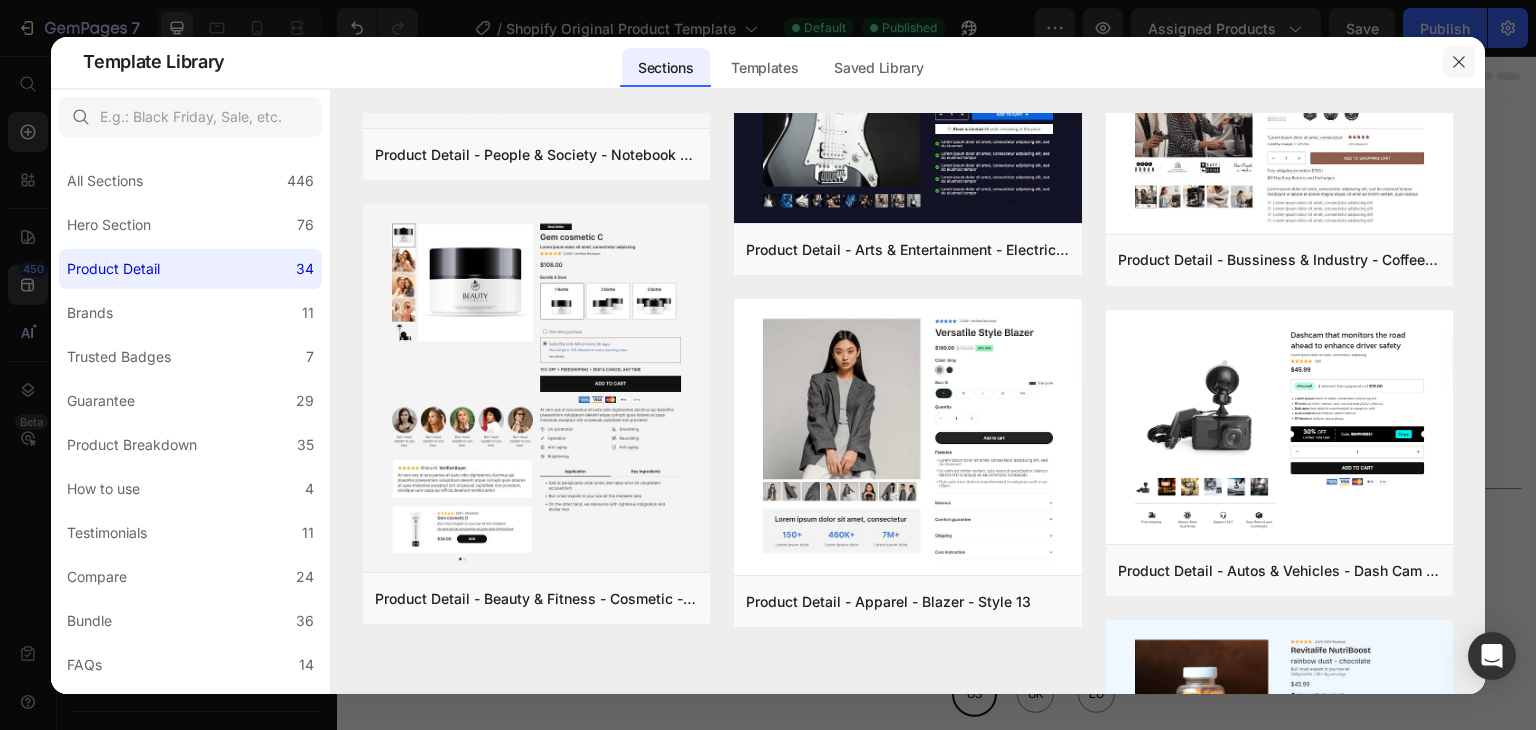 drag, startPoint x: 1460, startPoint y: 62, endPoint x: 1184, endPoint y: 40, distance: 276.87543 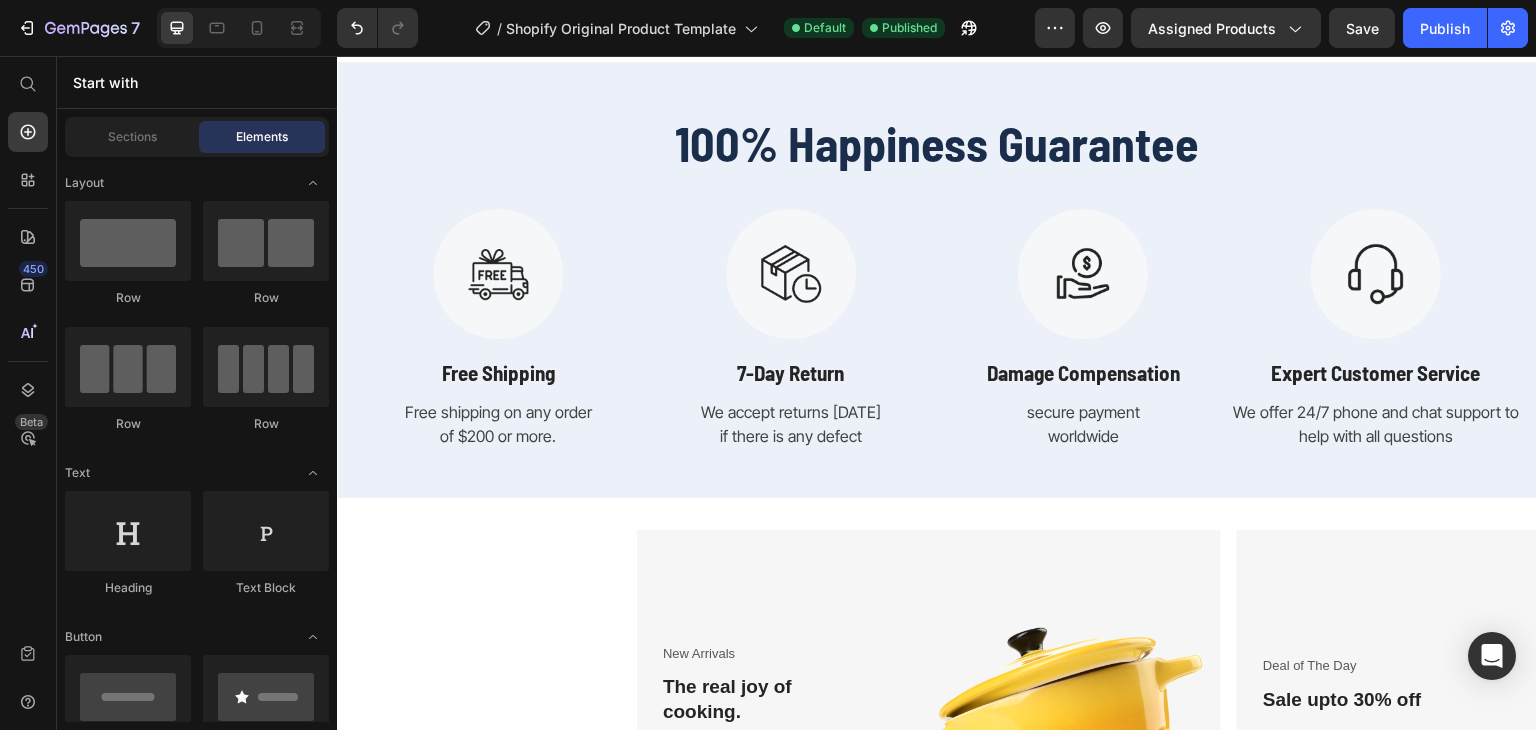 scroll, scrollTop: 6544, scrollLeft: 0, axis: vertical 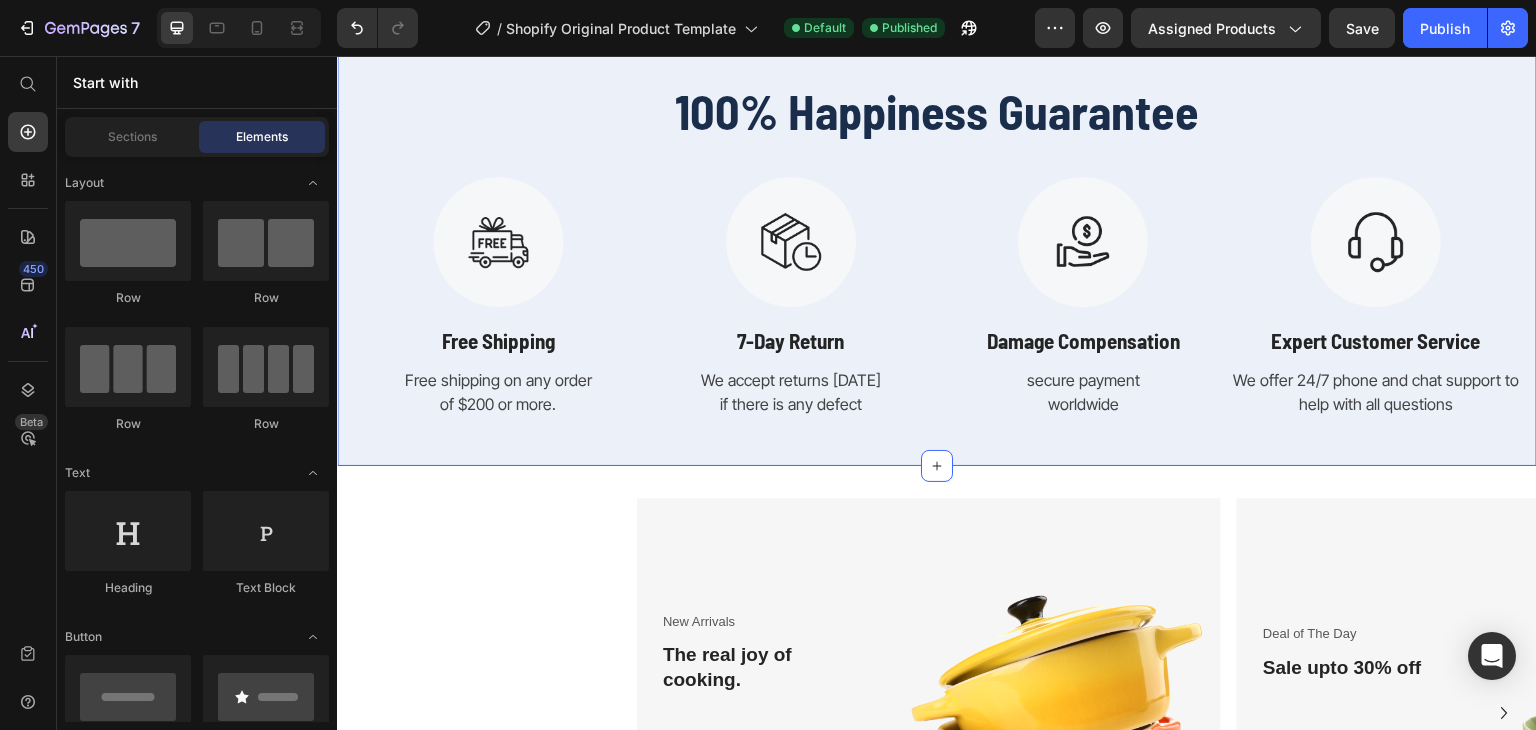 click on "100% Happiness Guarantee Heading Row Image Free Shipping Text Block Free shipping on any order  of $200 or more. Text Image 7-Day Return Text Block We accept returns within 7 days  if there is any defect Text Image Damage Compensation Text Block secure payment  worldwide Text Image Expert Customer Service Text Block We offer 24/7 phone and chat support to help with all questions Text Row Section 10" at bounding box center [937, 248] 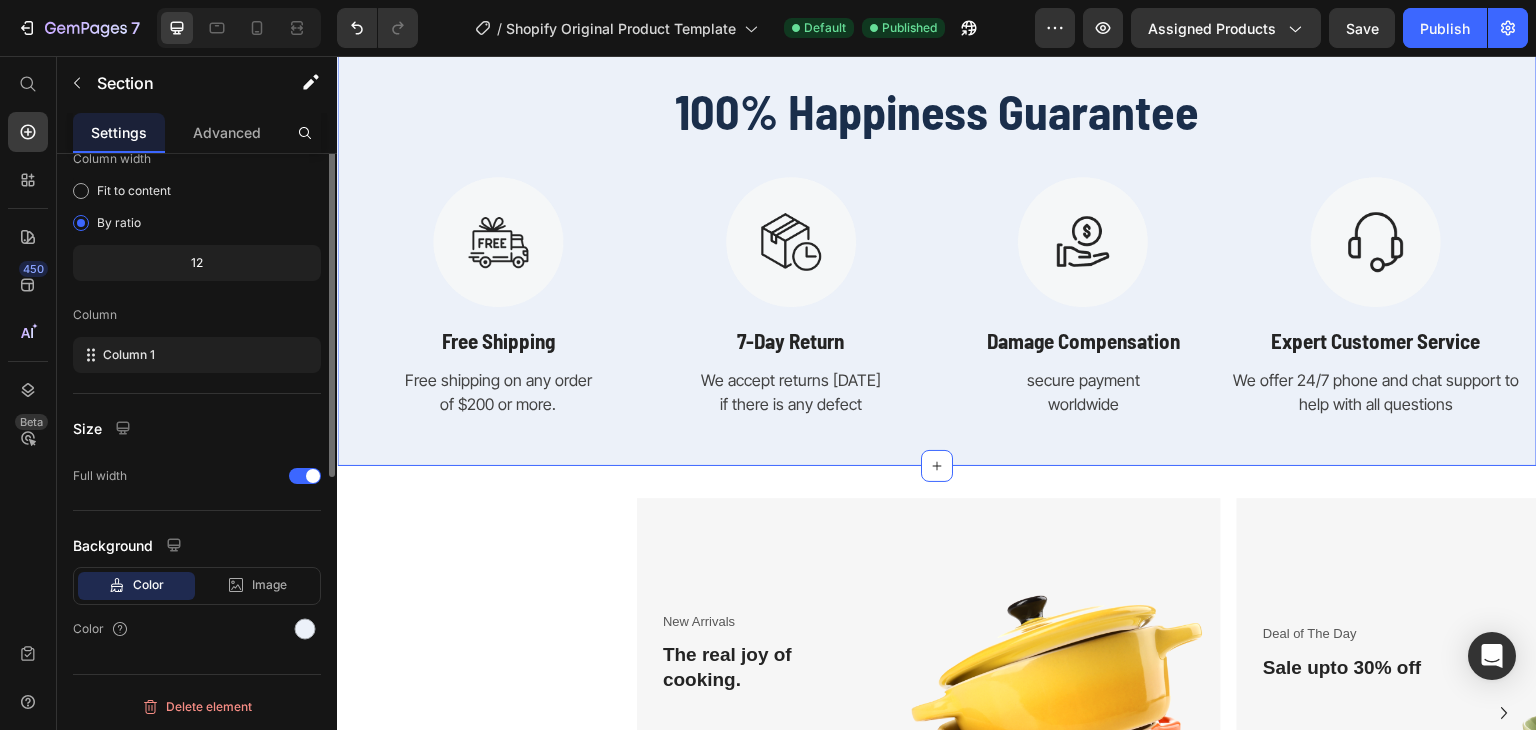scroll, scrollTop: 0, scrollLeft: 0, axis: both 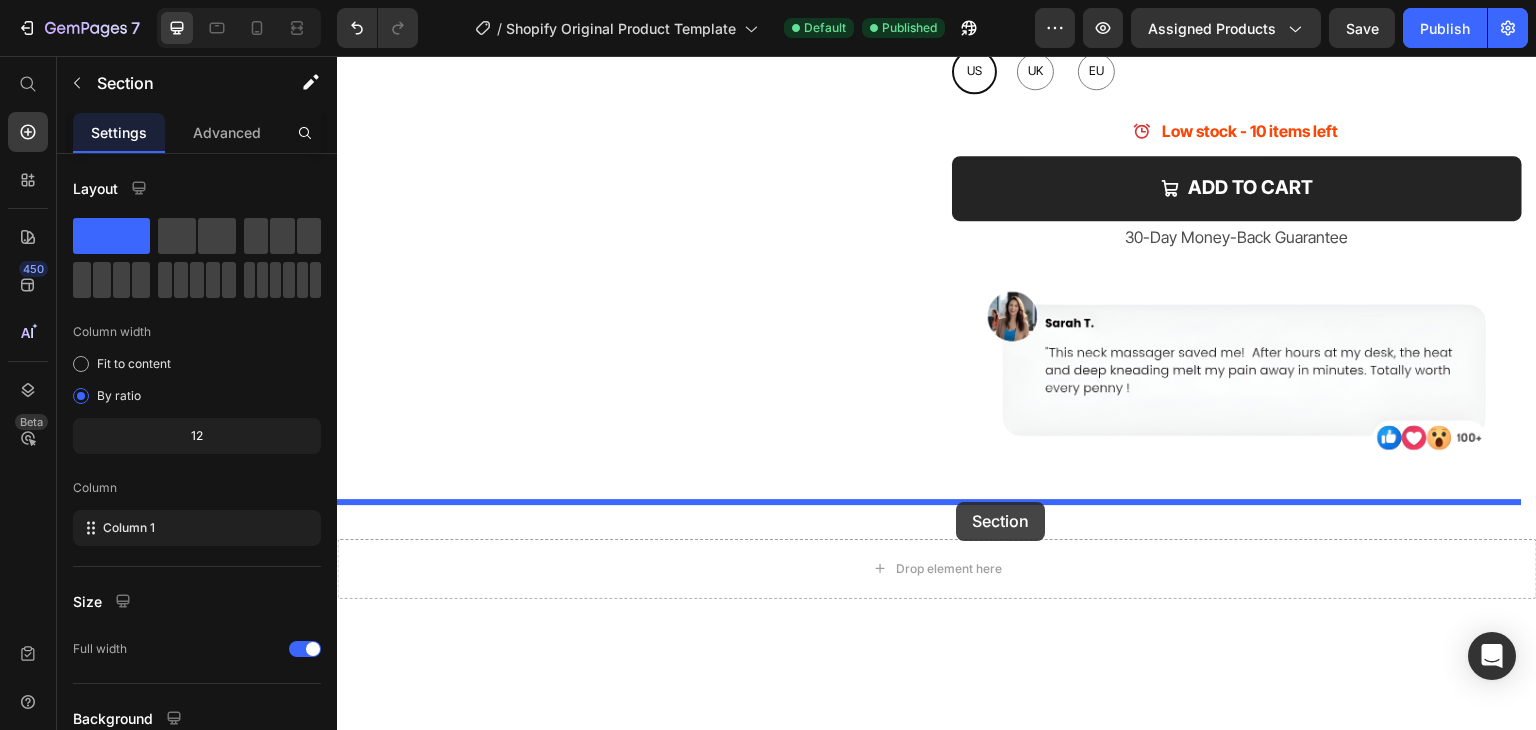 drag, startPoint x: 1151, startPoint y: 252, endPoint x: 957, endPoint y: 502, distance: 316.44272 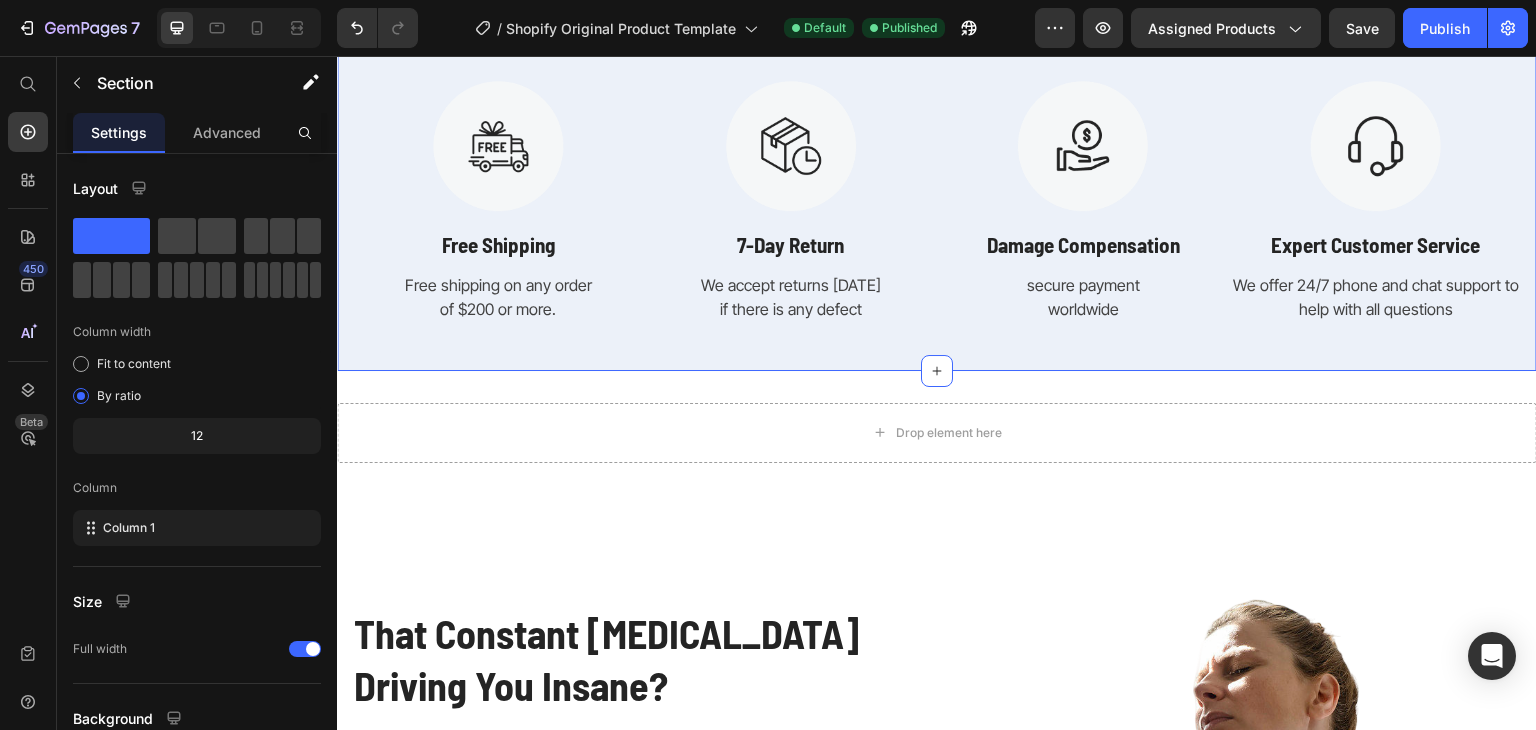 scroll, scrollTop: 1323, scrollLeft: 0, axis: vertical 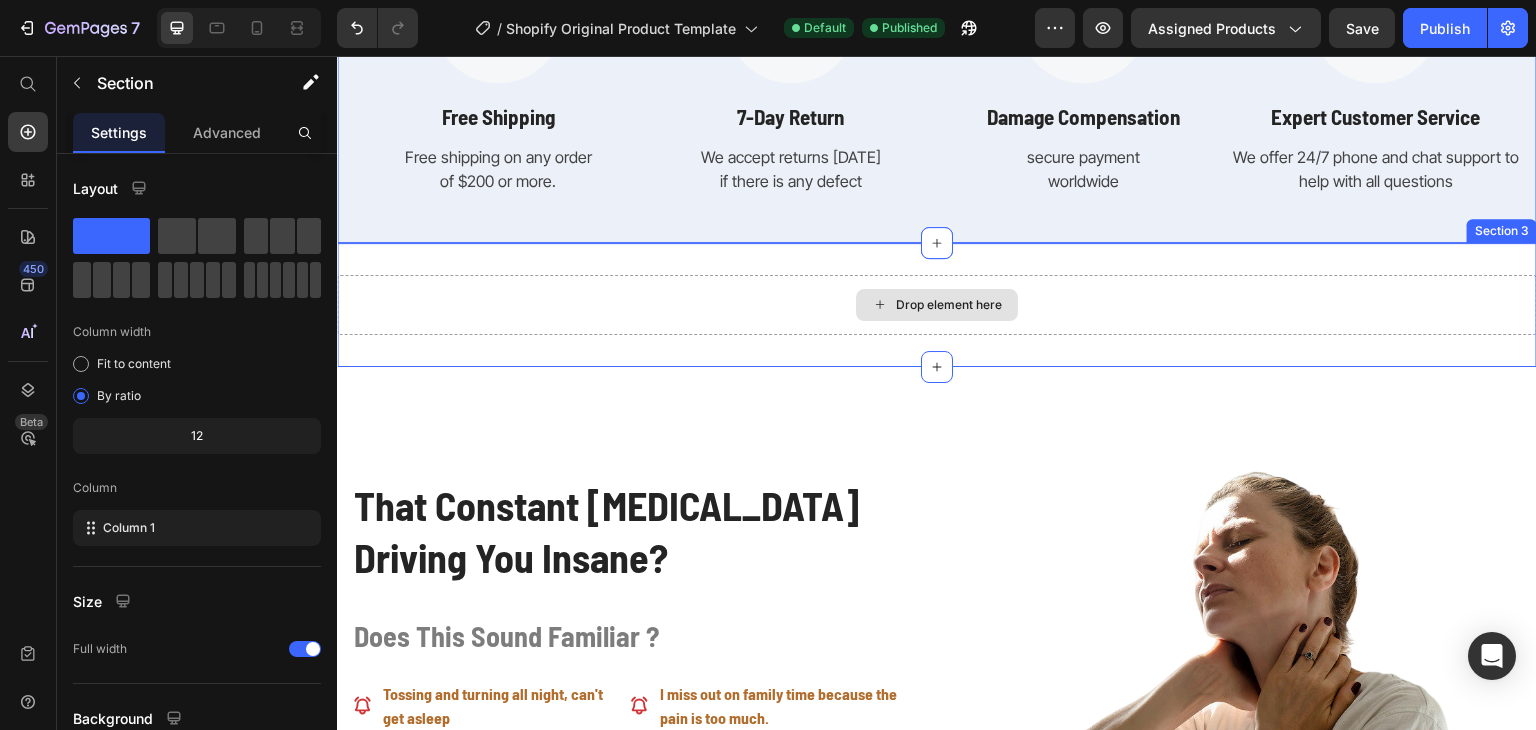 click on "Drop element here" at bounding box center [937, 305] 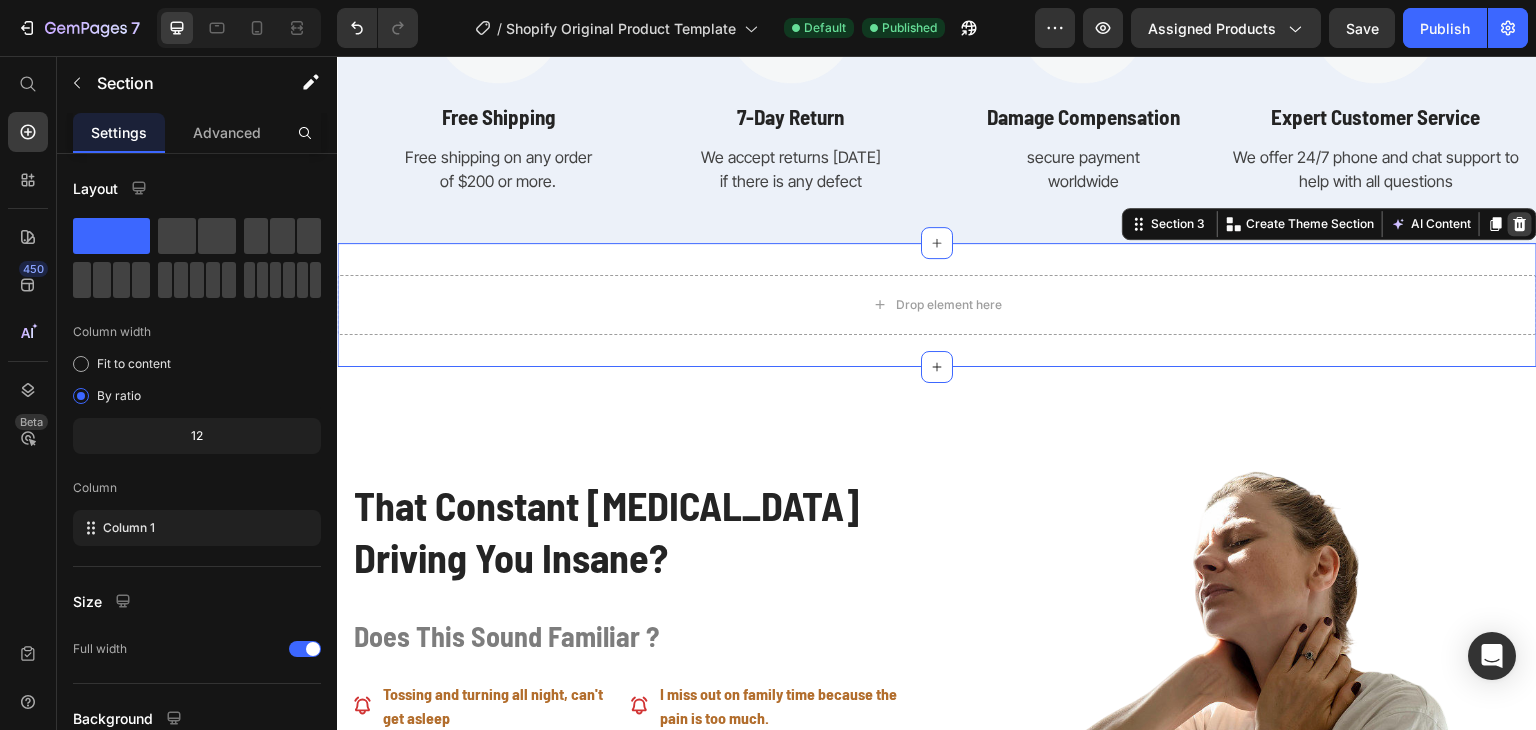 click 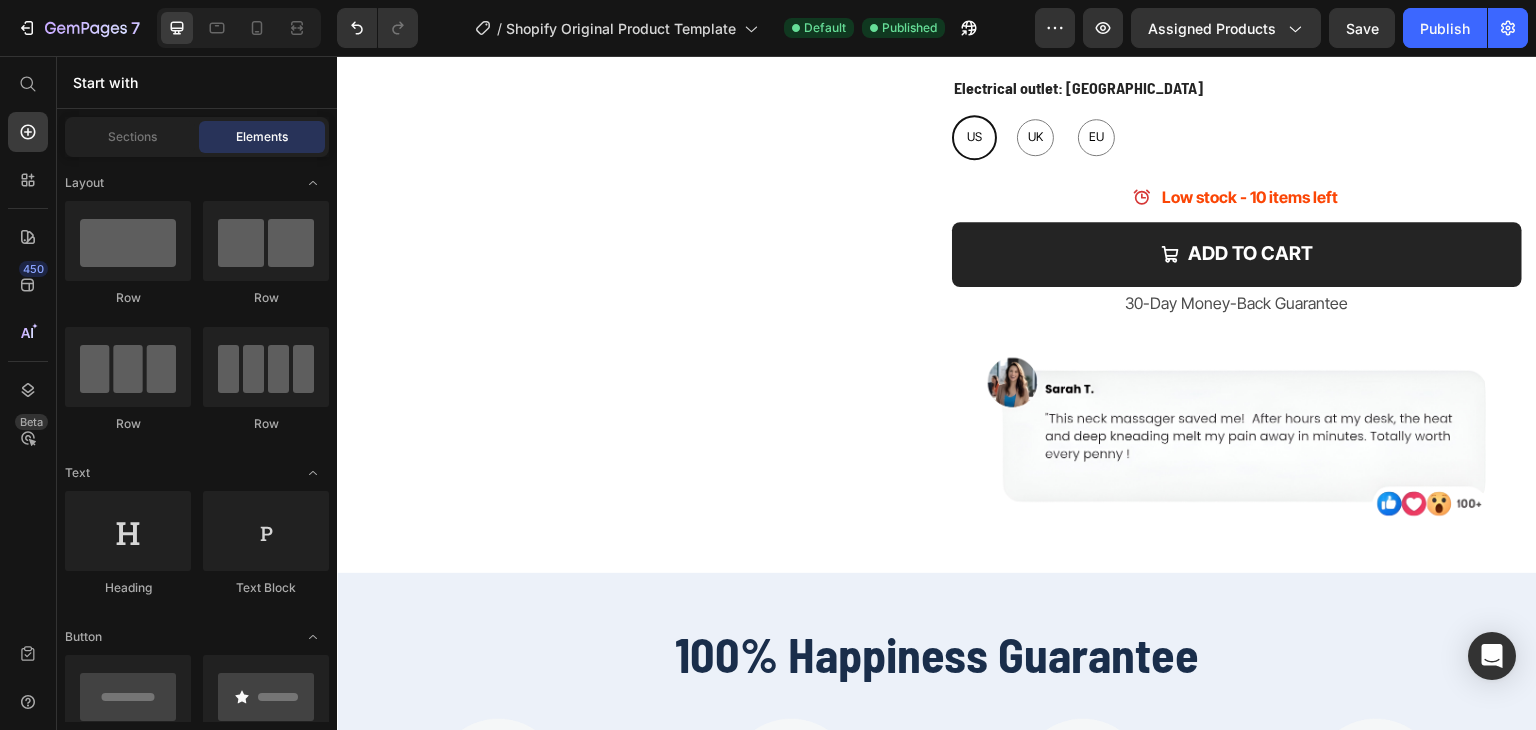 scroll, scrollTop: 546, scrollLeft: 0, axis: vertical 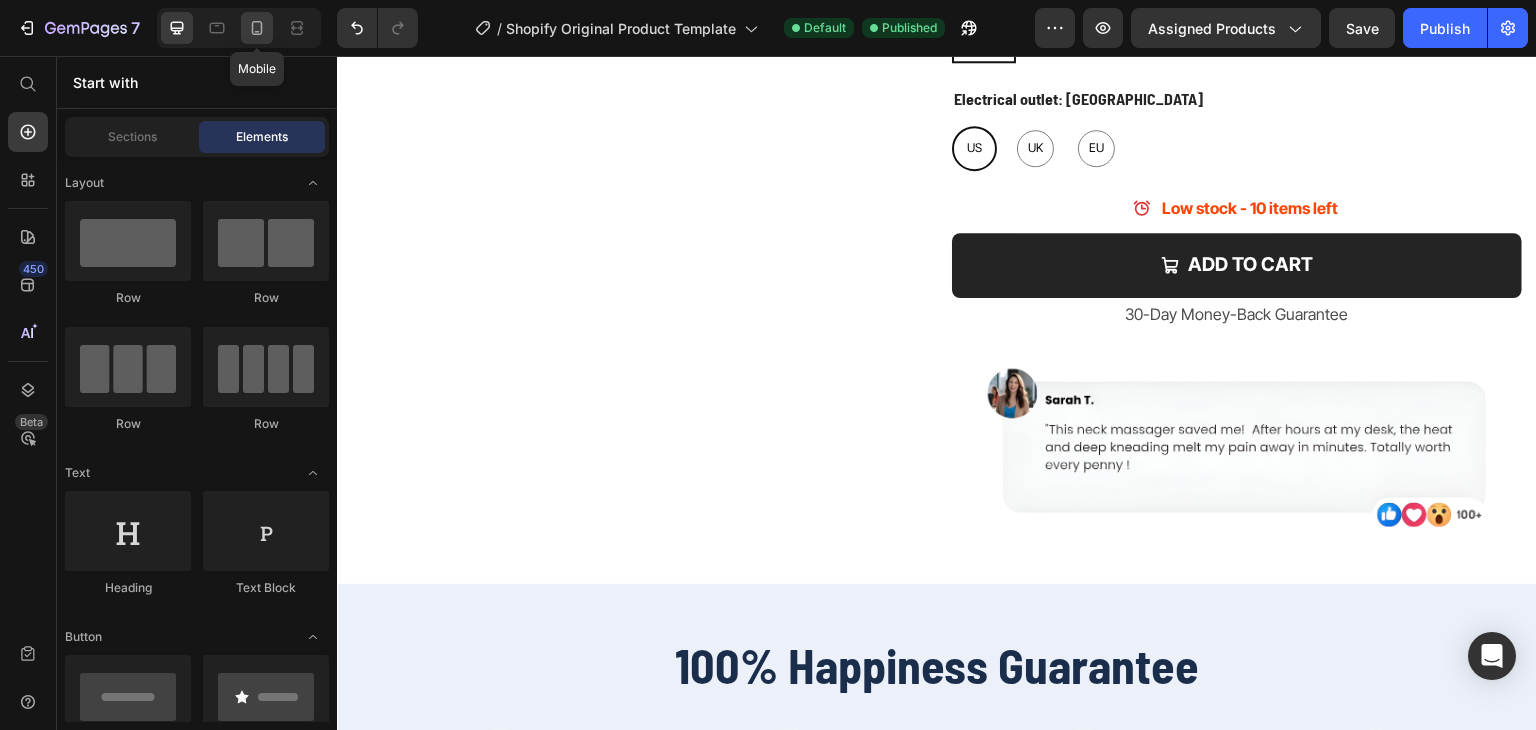 click 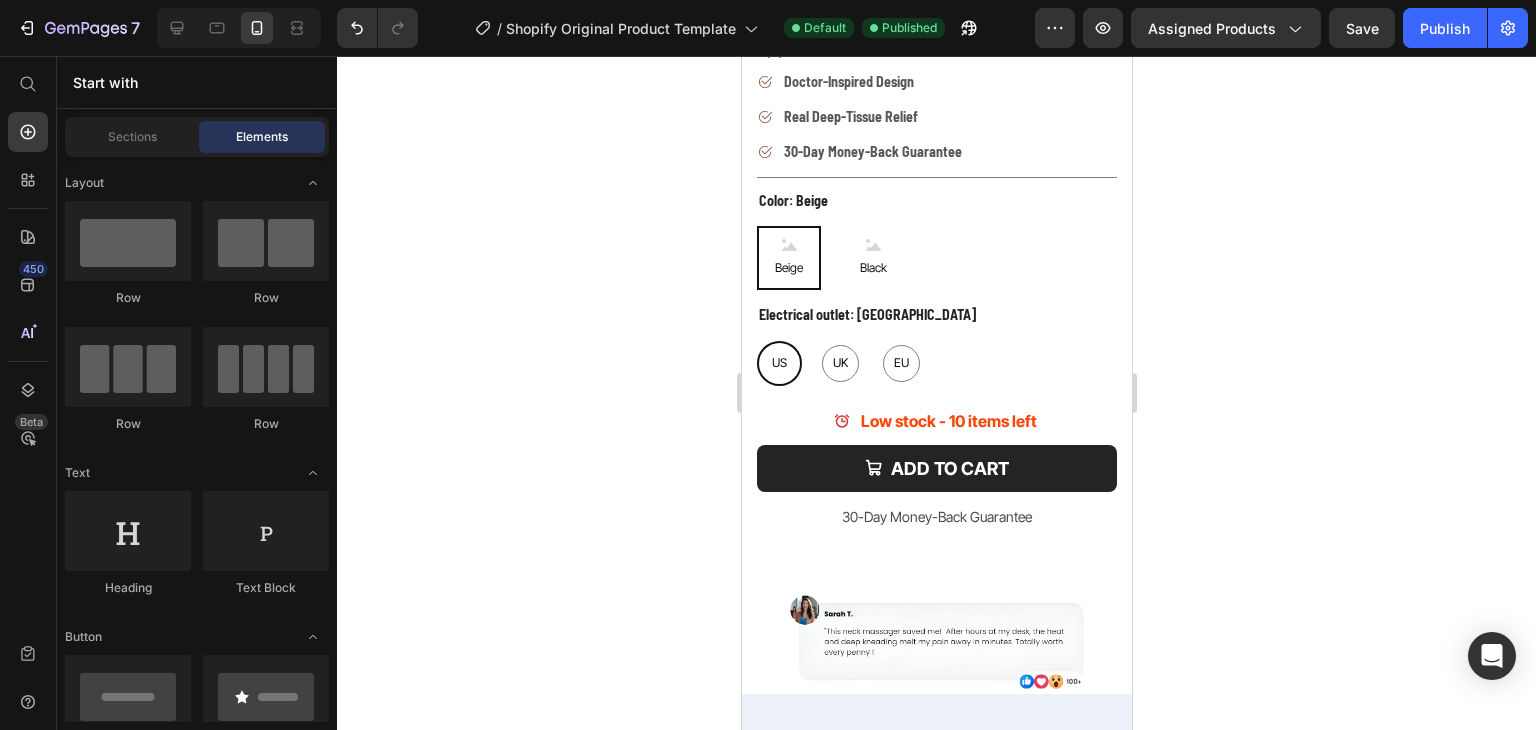 scroll, scrollTop: 611, scrollLeft: 0, axis: vertical 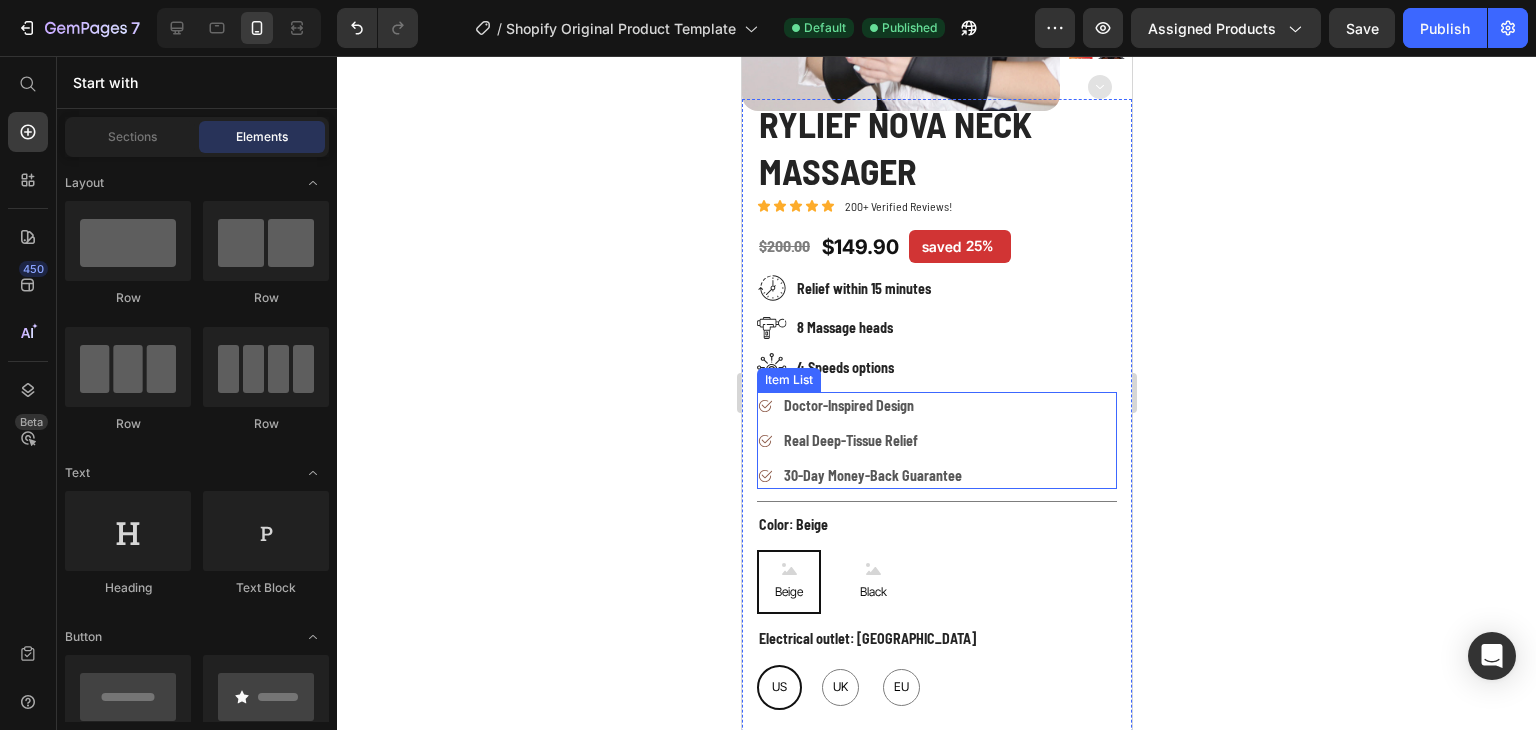click on "Doctor-Inspired Design
Real Deep-Tissue Relief
30-Day Money-Back Guarantee" at bounding box center (936, 440) 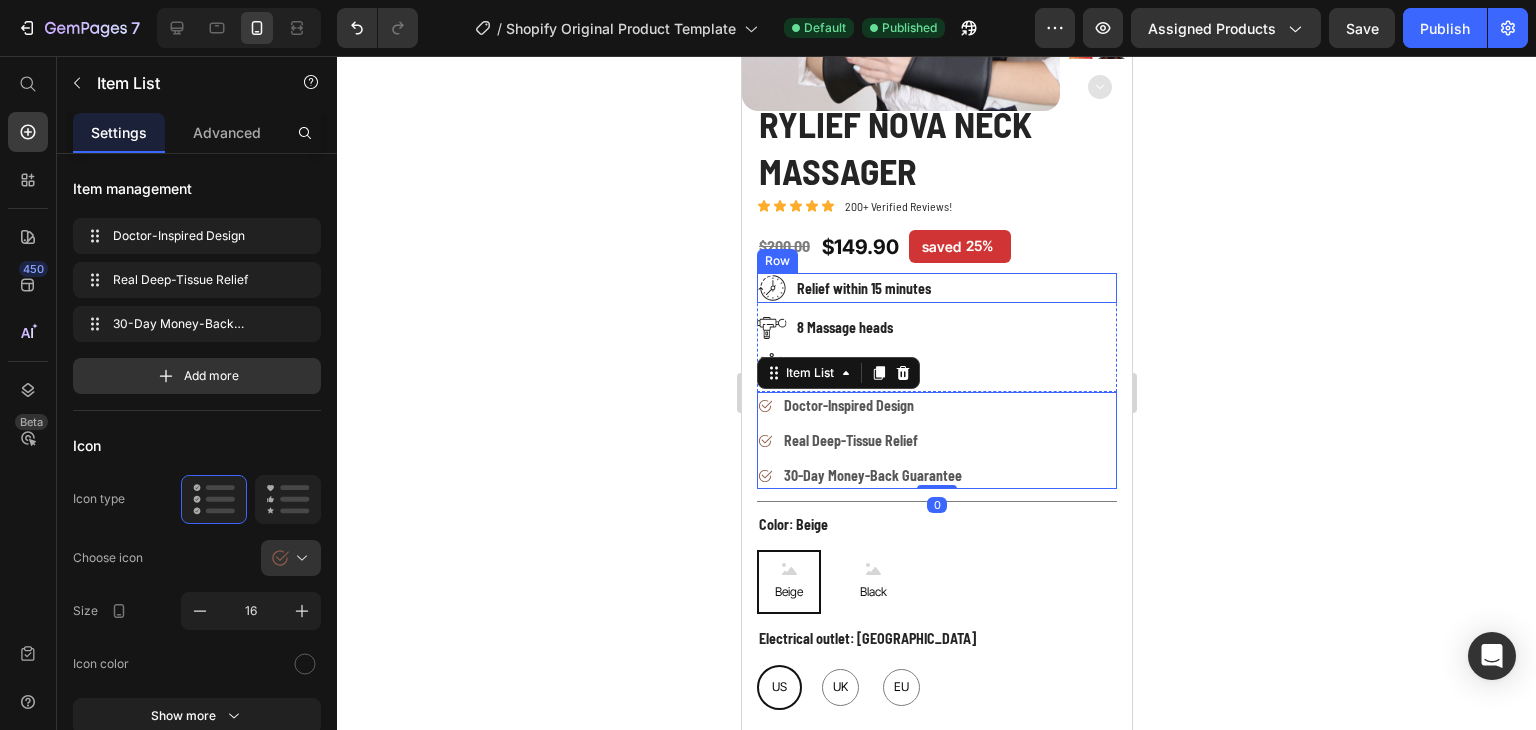 click on "Image Relief within 15 minutes  Text block Row" at bounding box center [936, 288] 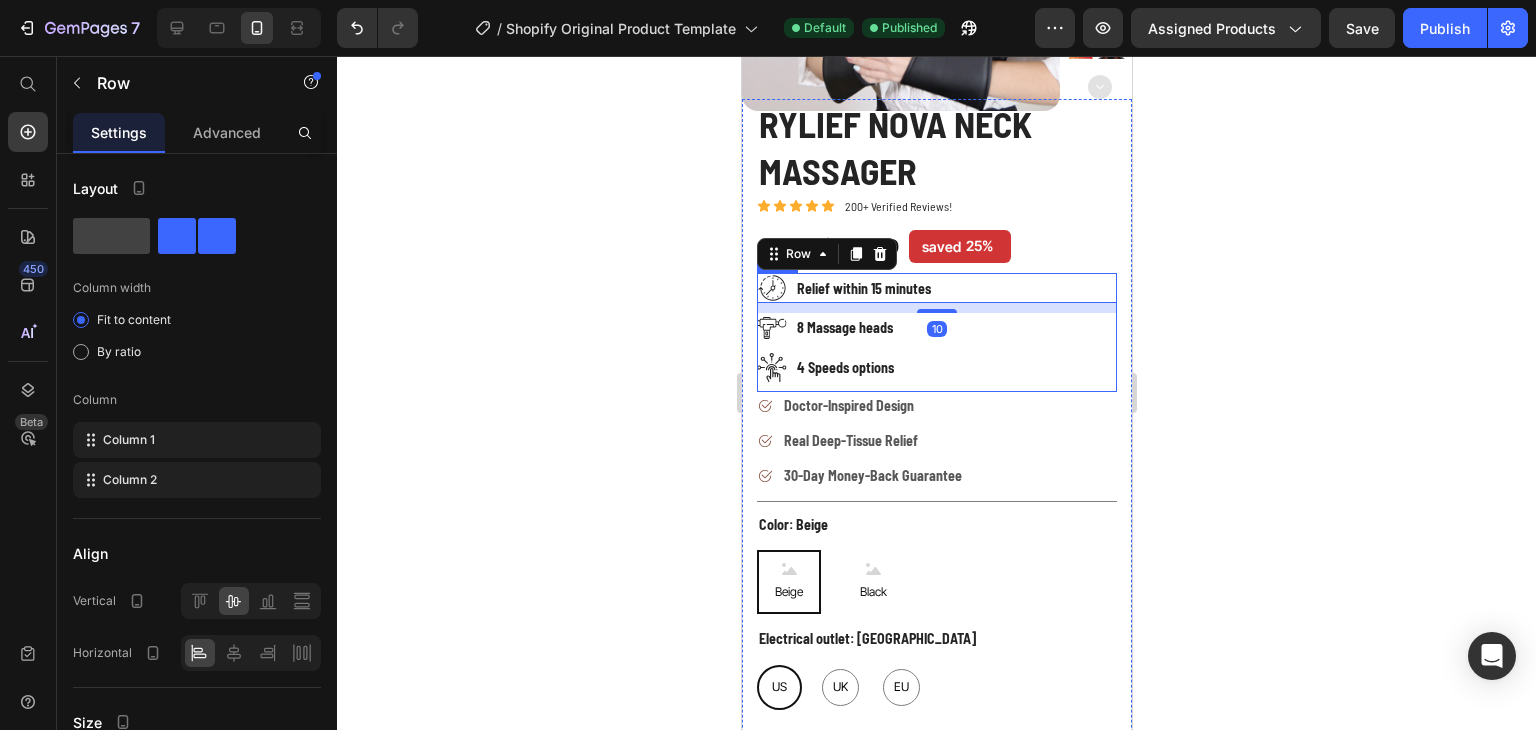click on "Image 8 Massage heads  Text block Row" at bounding box center [936, 332] 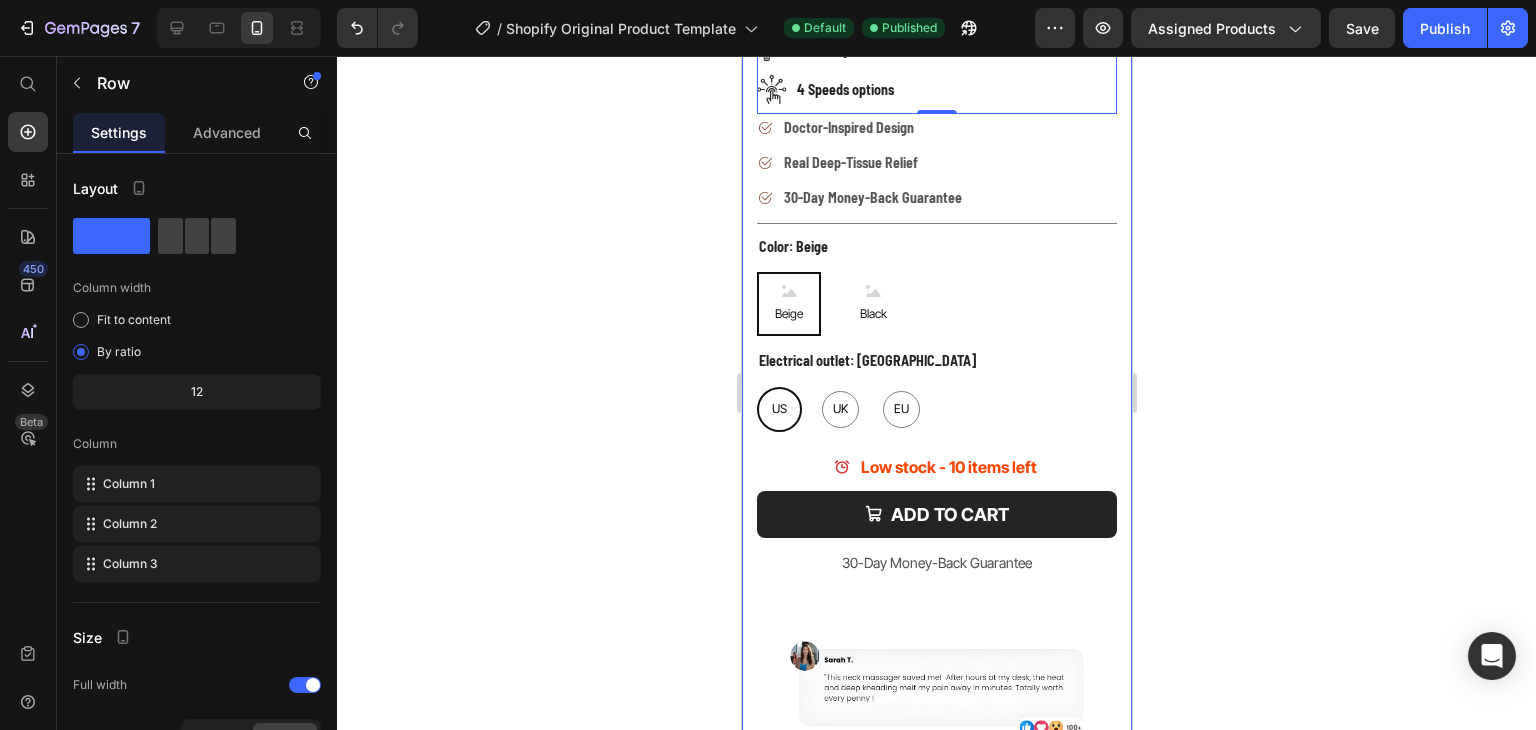 scroll, scrollTop: 634, scrollLeft: 0, axis: vertical 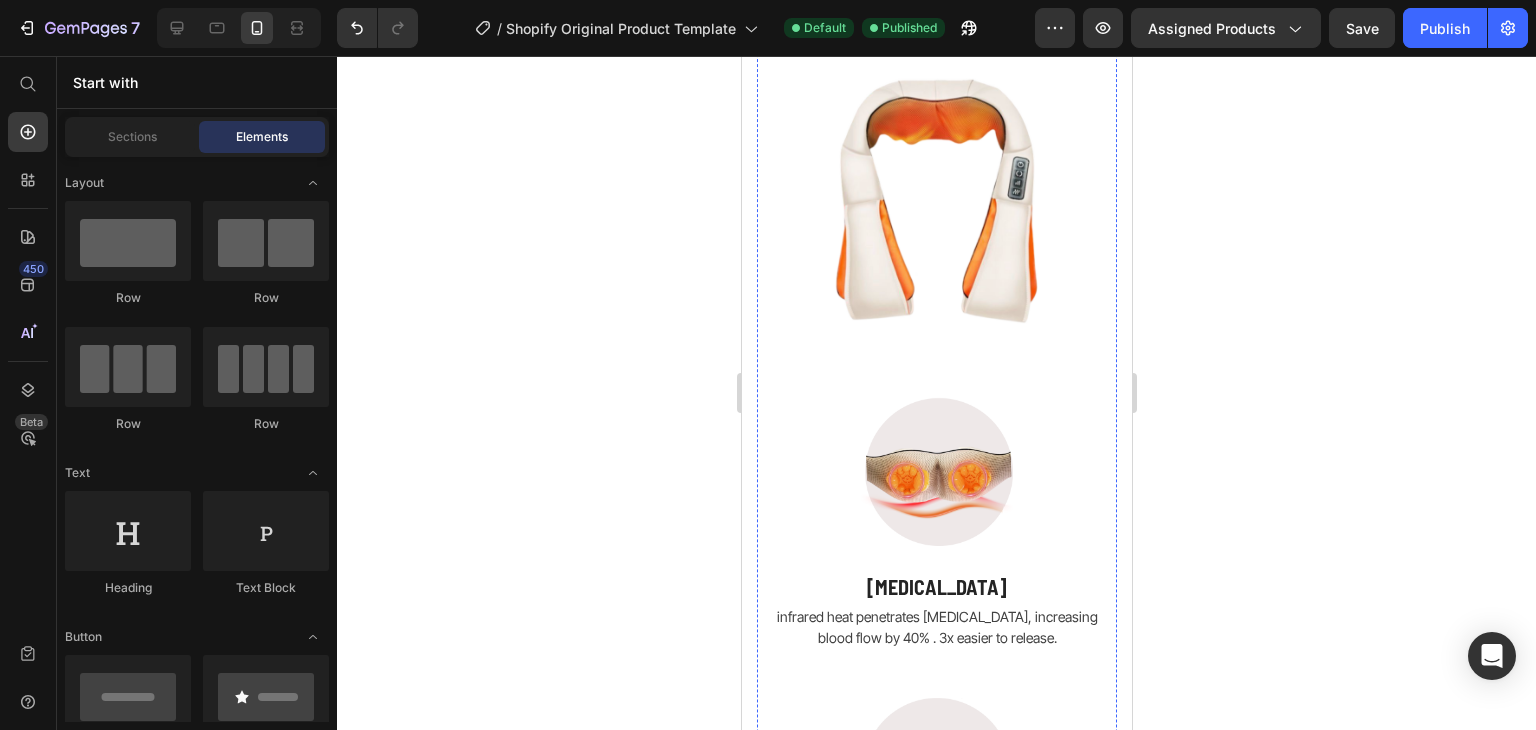 click on "THE ONLY MASSAGER BUILT  LIKE A THERAPIST" at bounding box center [936, -40] 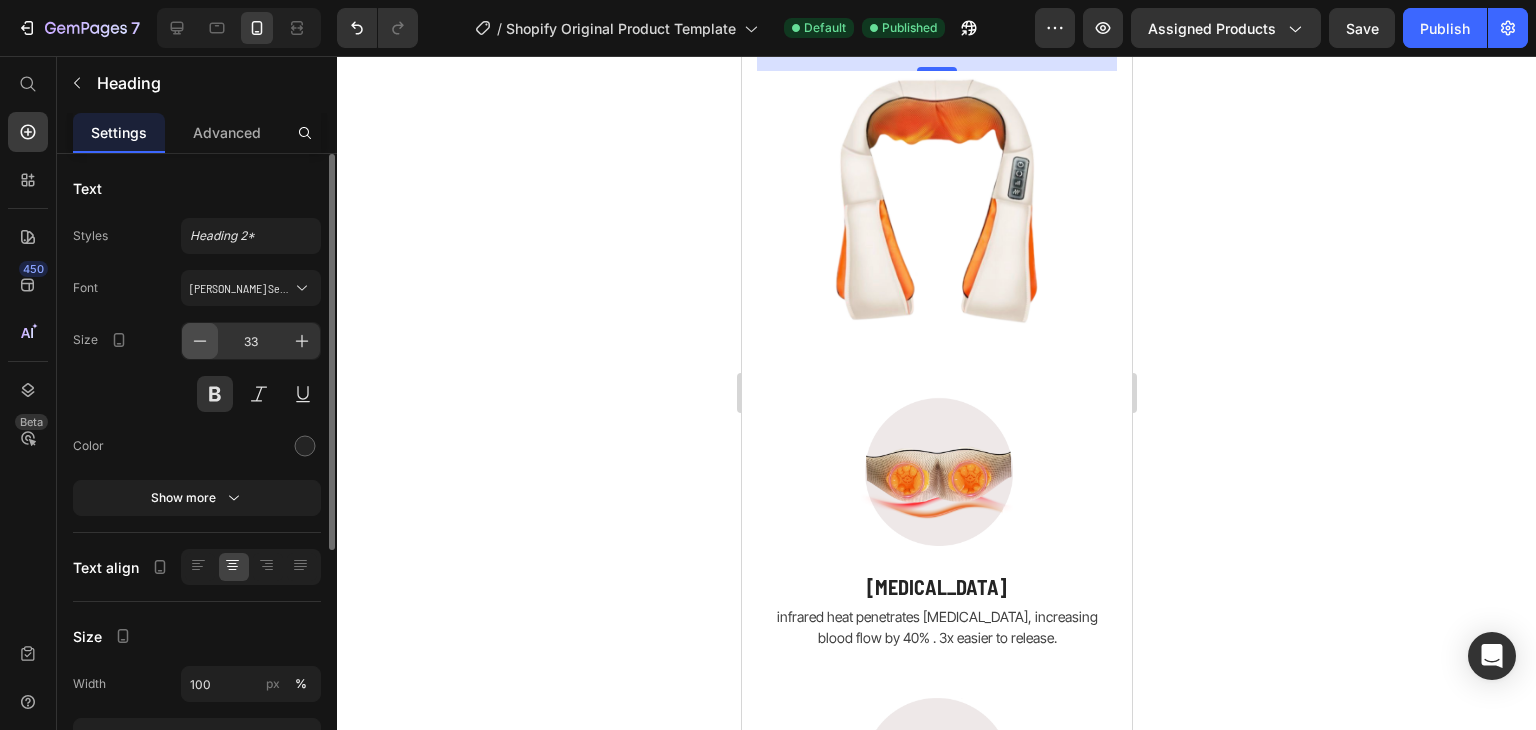 click 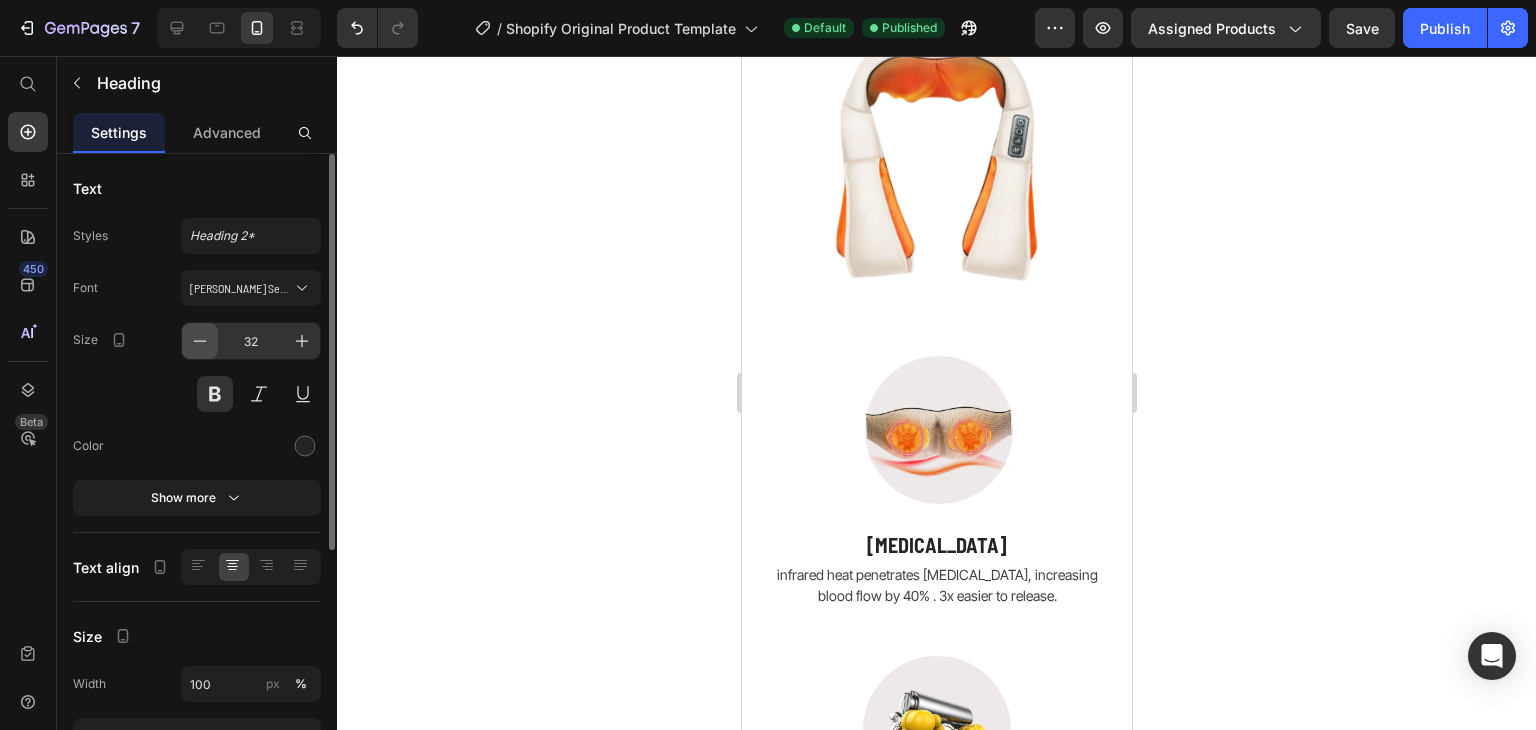 click 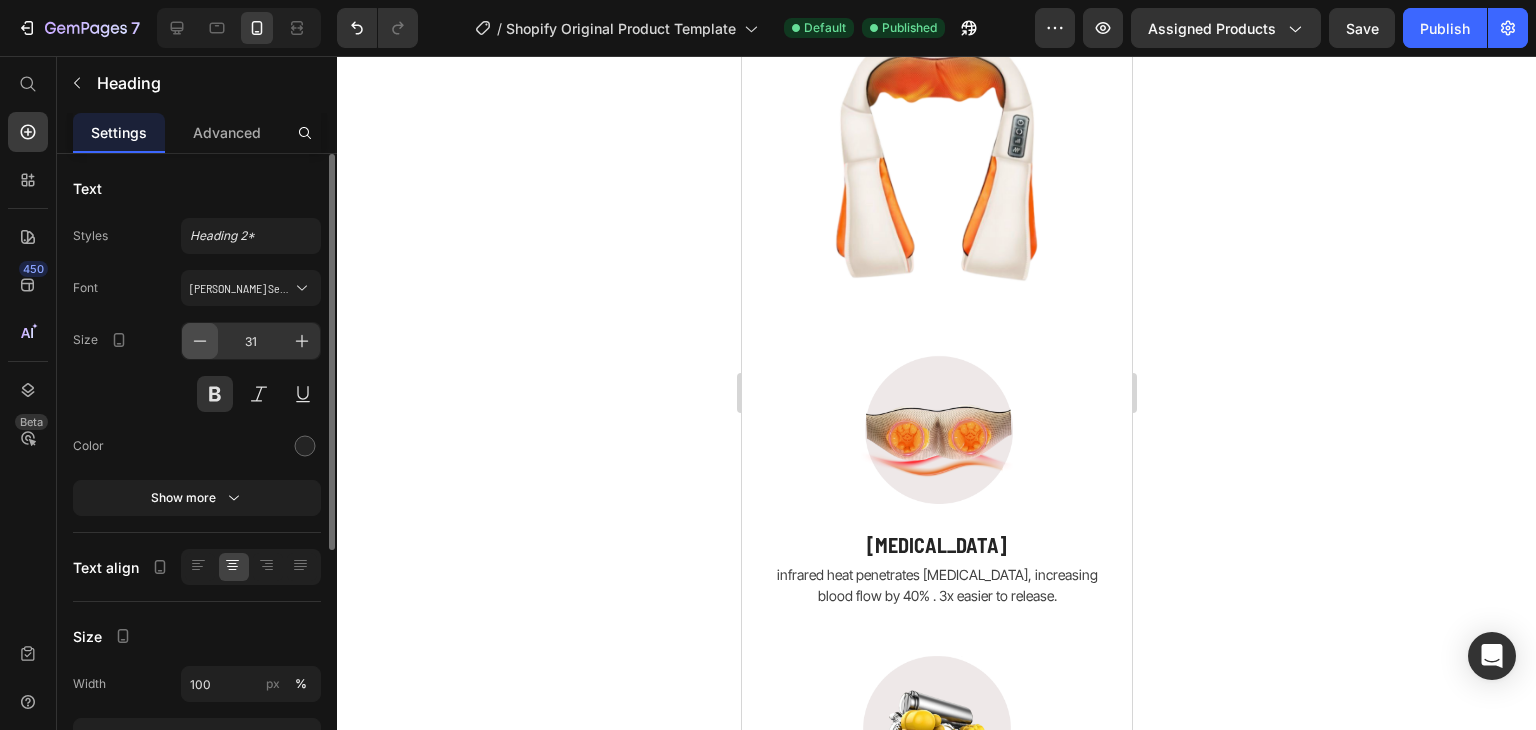 click 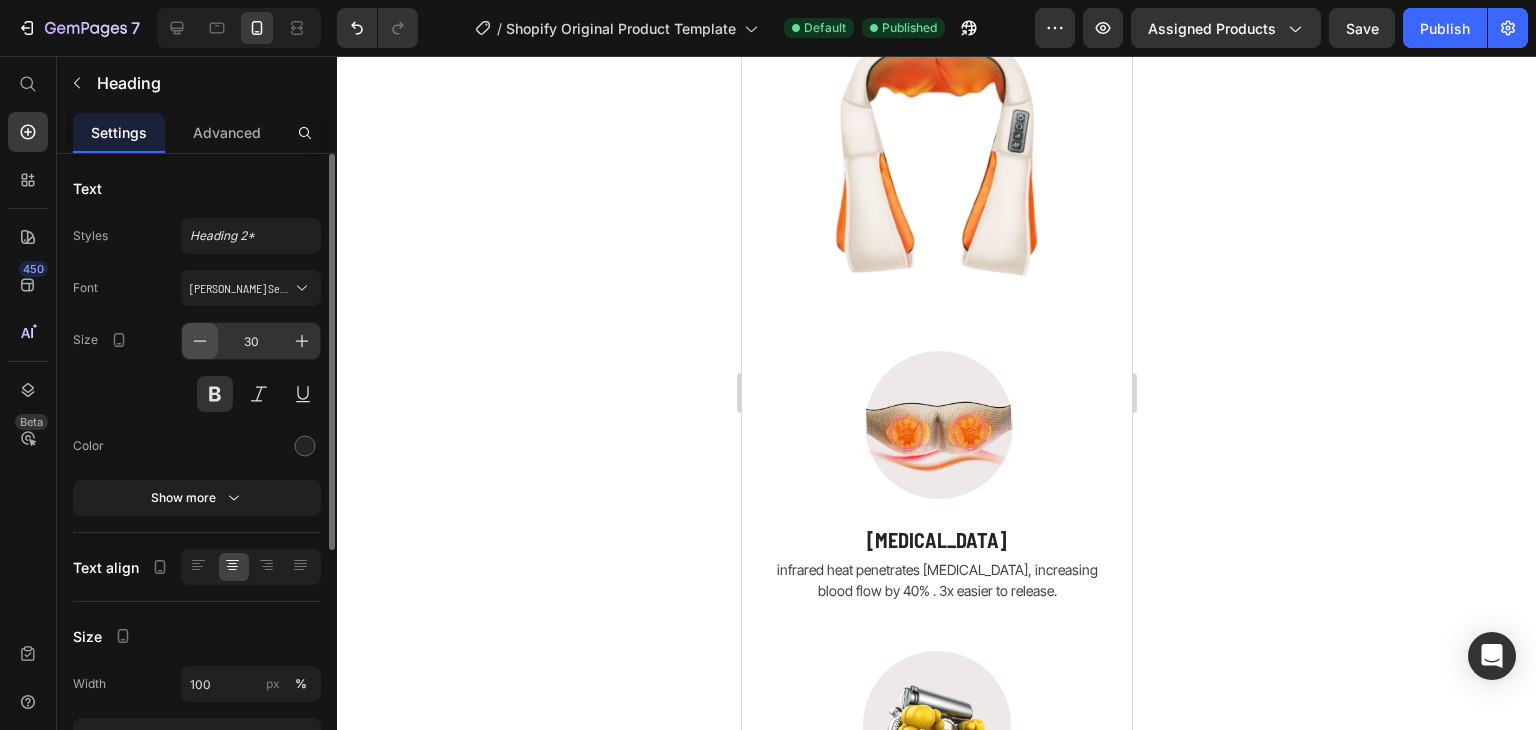 click 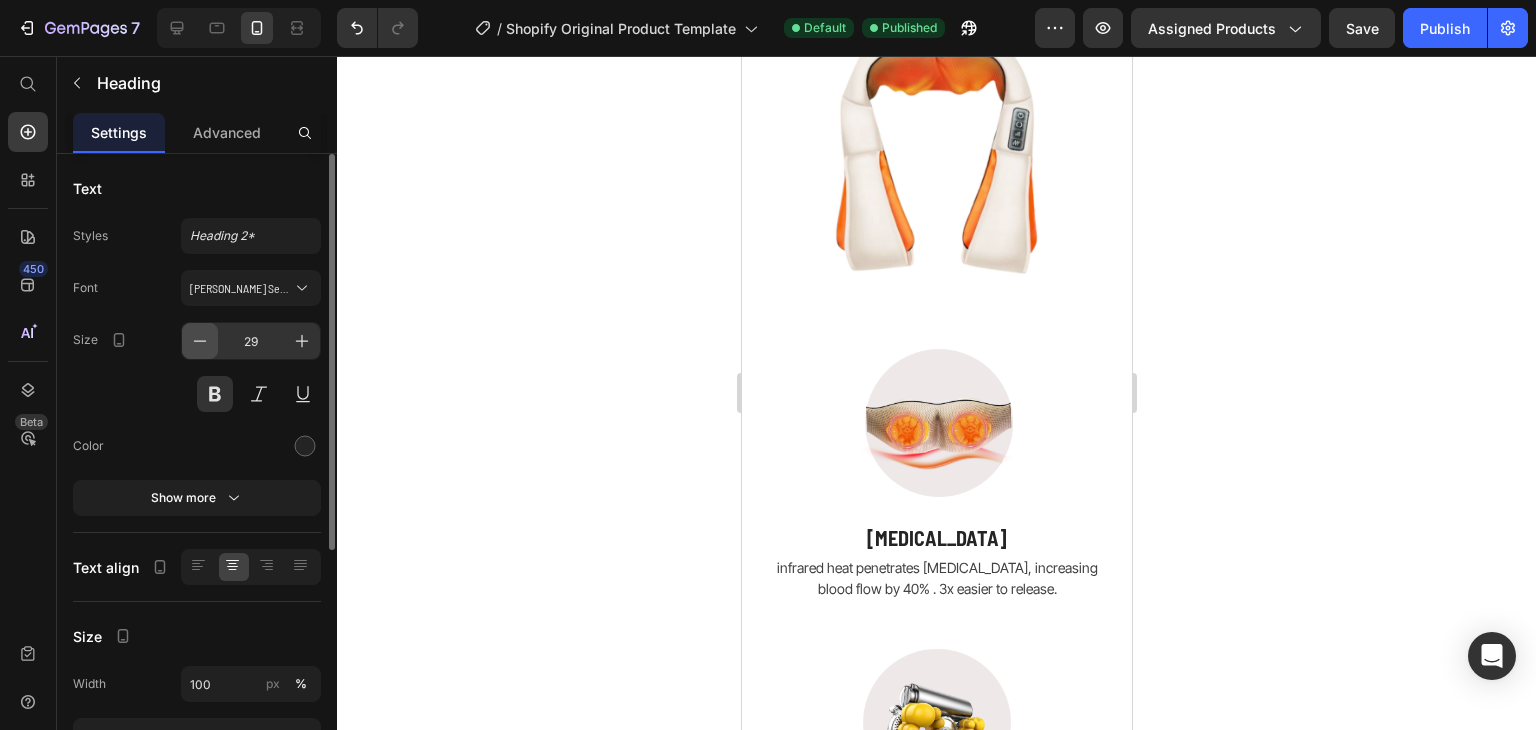 click 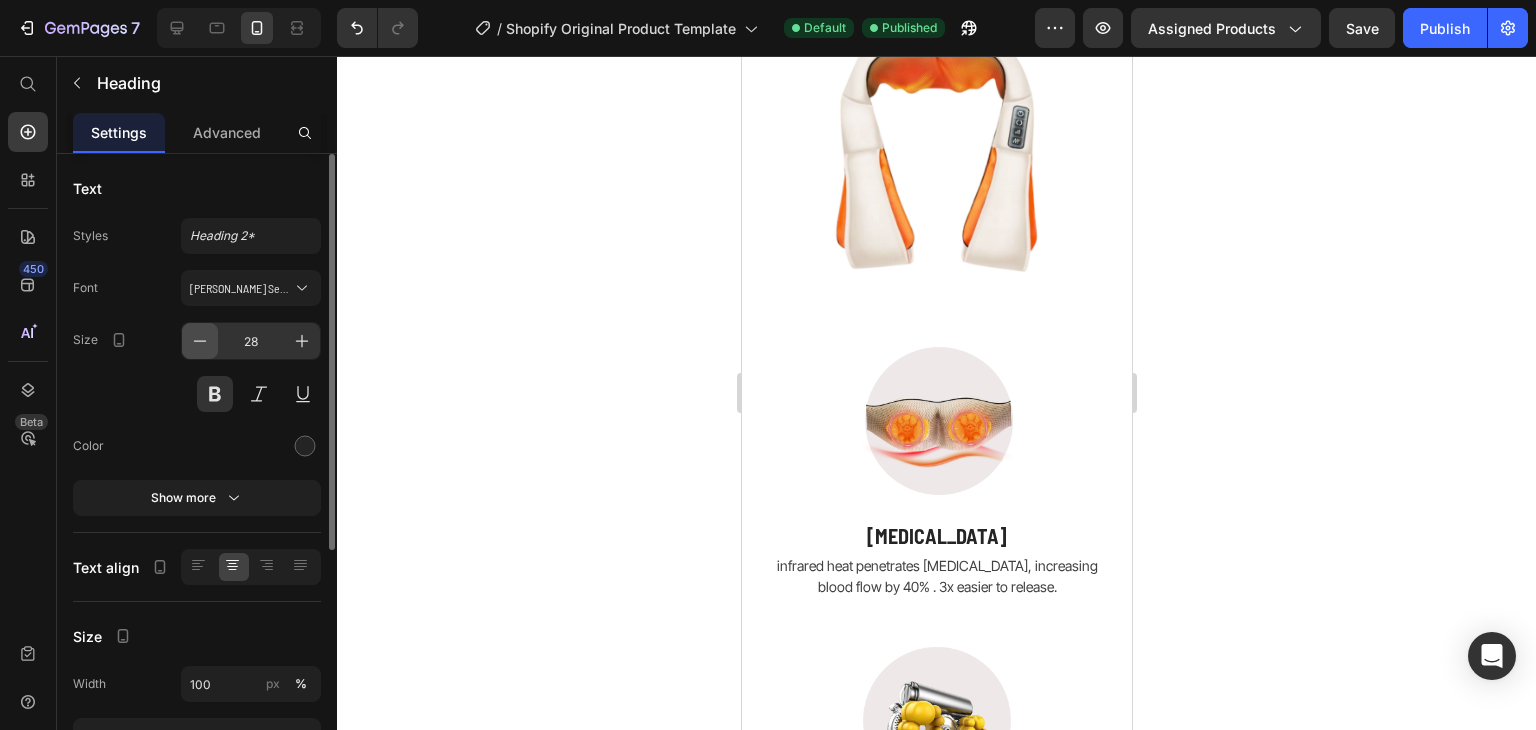 click 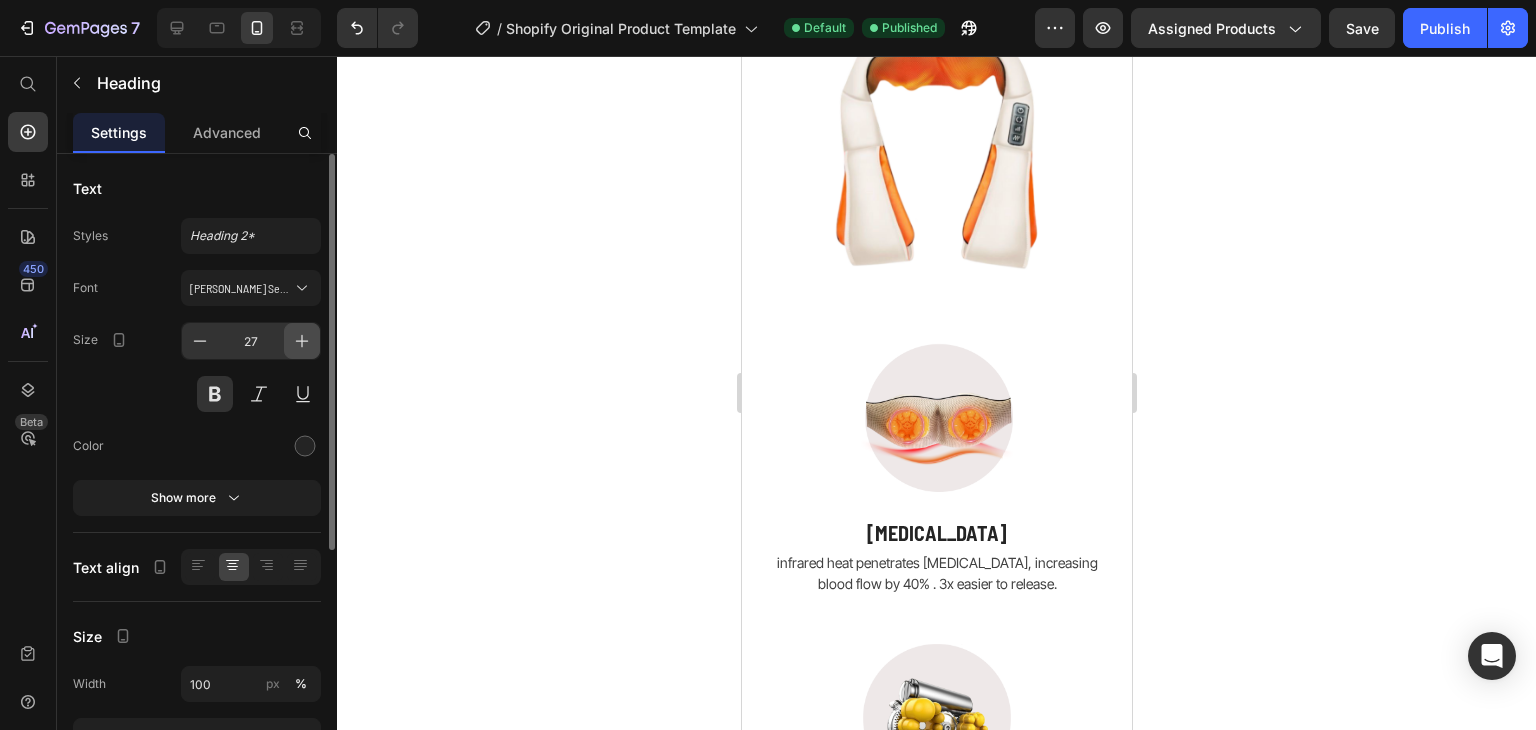 click 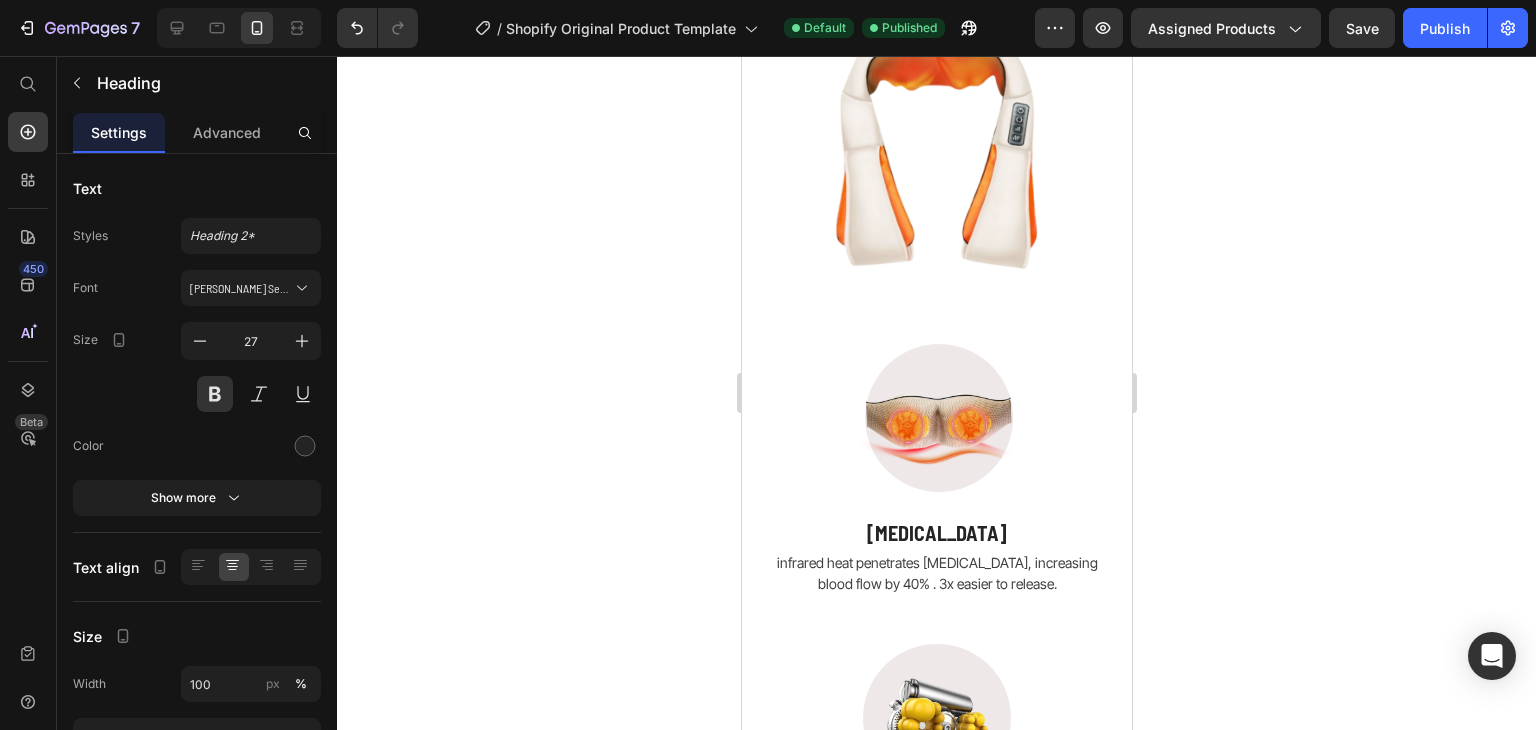 type on "28" 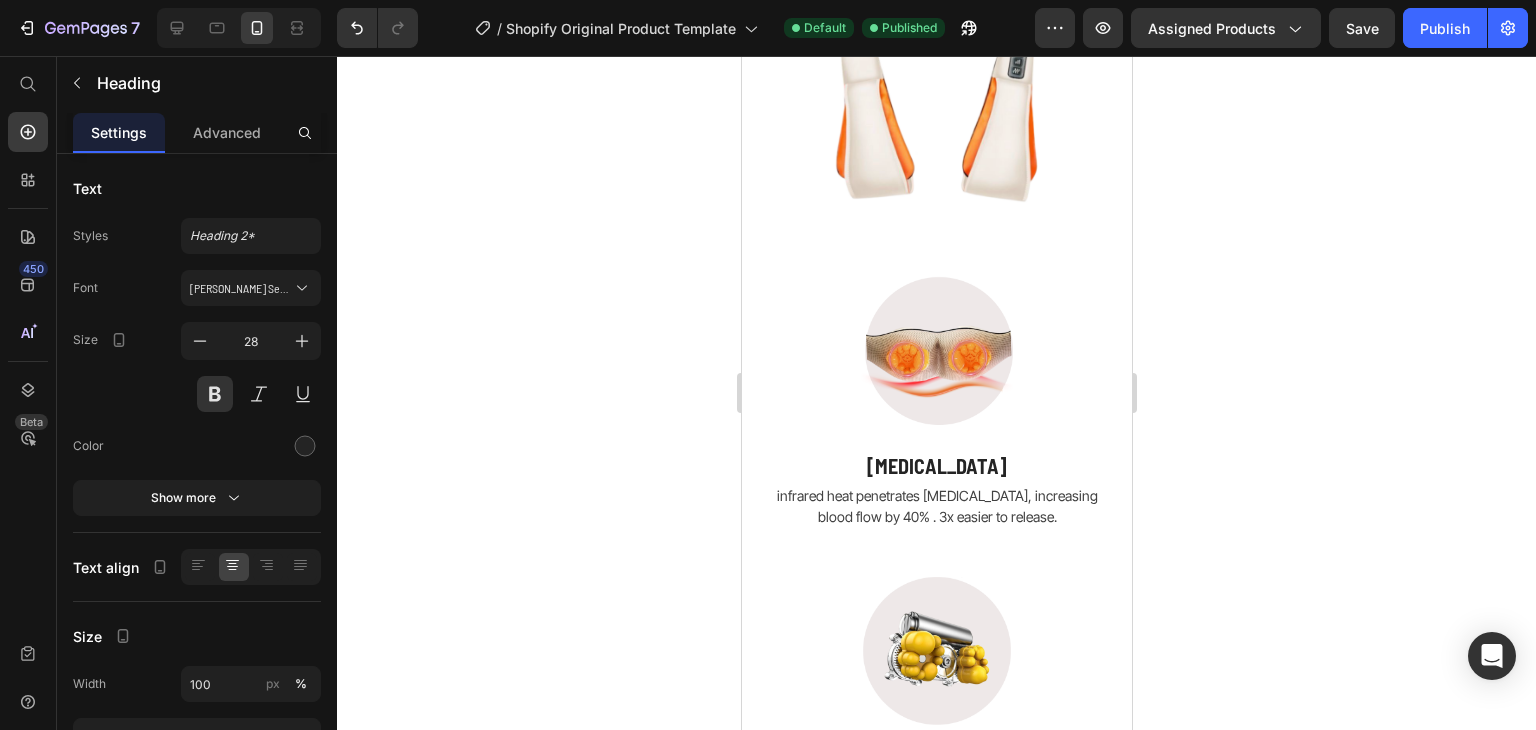 scroll, scrollTop: 5196, scrollLeft: 0, axis: vertical 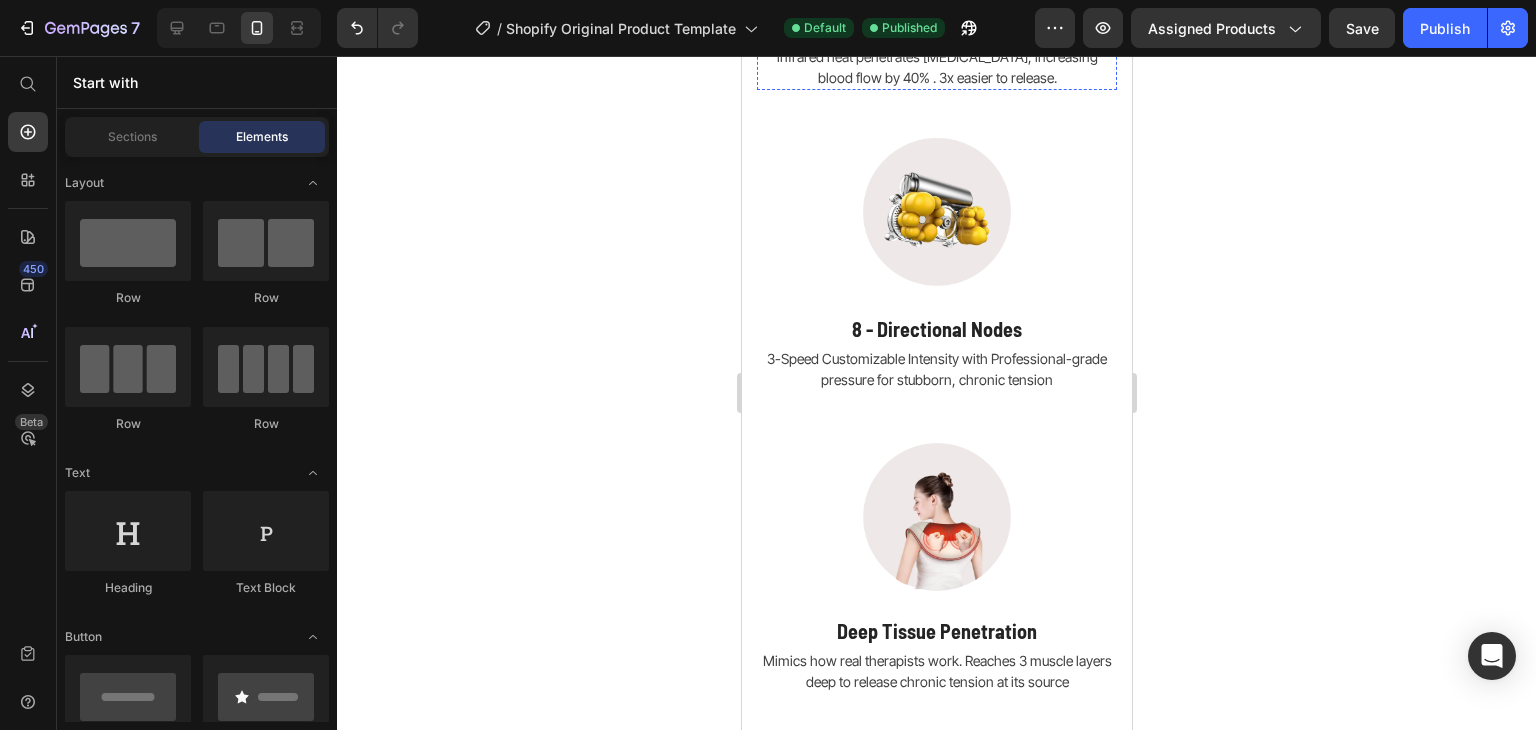 click at bounding box center [936, -85] 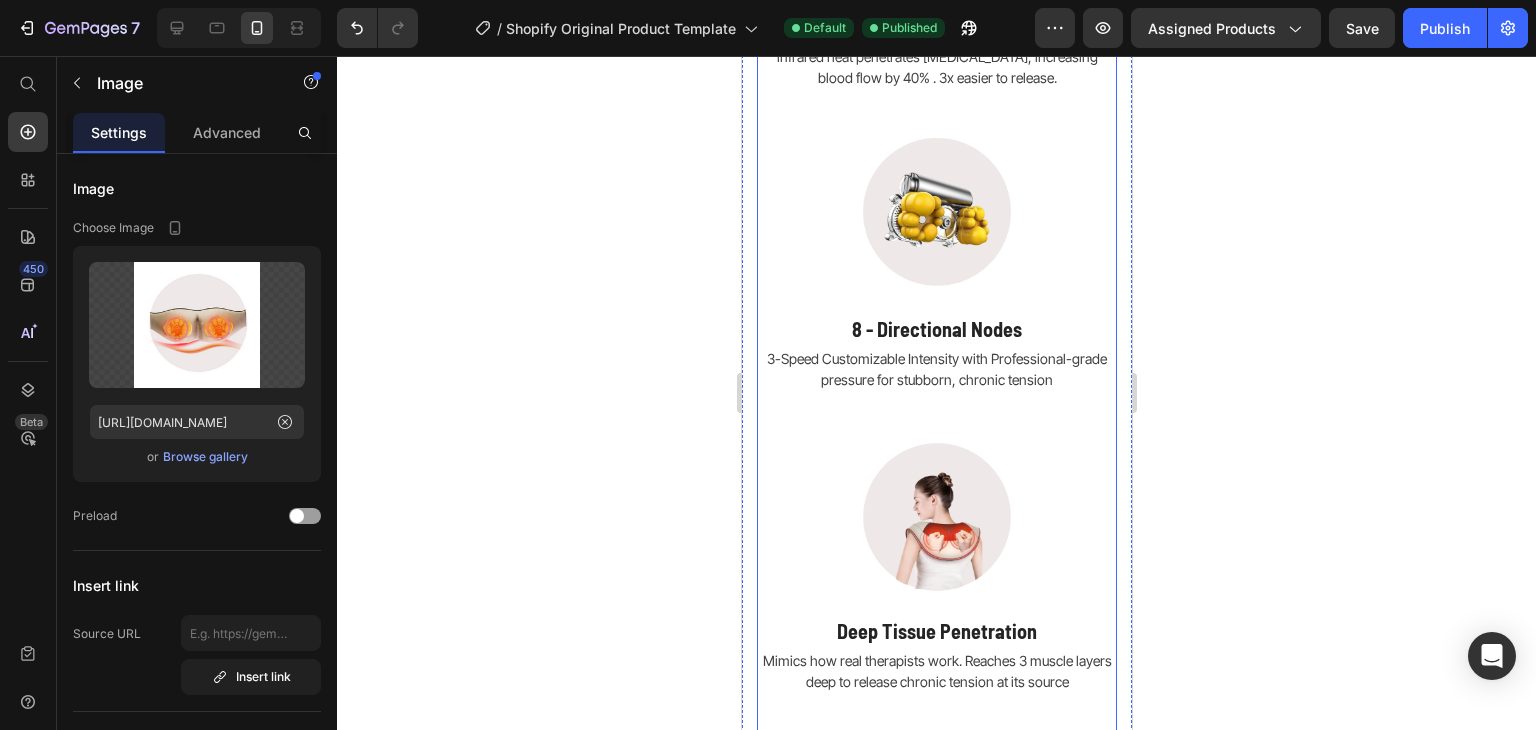click on "THE ONLY MASSAGER BUILT  LIKE A THERAPIST  Heading Image Image   0 Heat Therapy  Heading infrared heat penetrates muscle tissue, increasing blood flow by 40% . 3x easier to release.  Text block Row Image 8 - Directional Nodes Heading 3-Speed Customizable Intensity with Professional-grade pressure for stubborn, chronic tension Text block Row Image Deep Tissue Penetration  Heading  Mimics how real therapists work. Reaches 3 muscle layers deep to release chronic tension at its source Text block Row Image Smart Design Features Heading Fits necks from size XS to XXL. The adjustable straps let you control exact pressure. Text block Row Row" at bounding box center (936, 208) 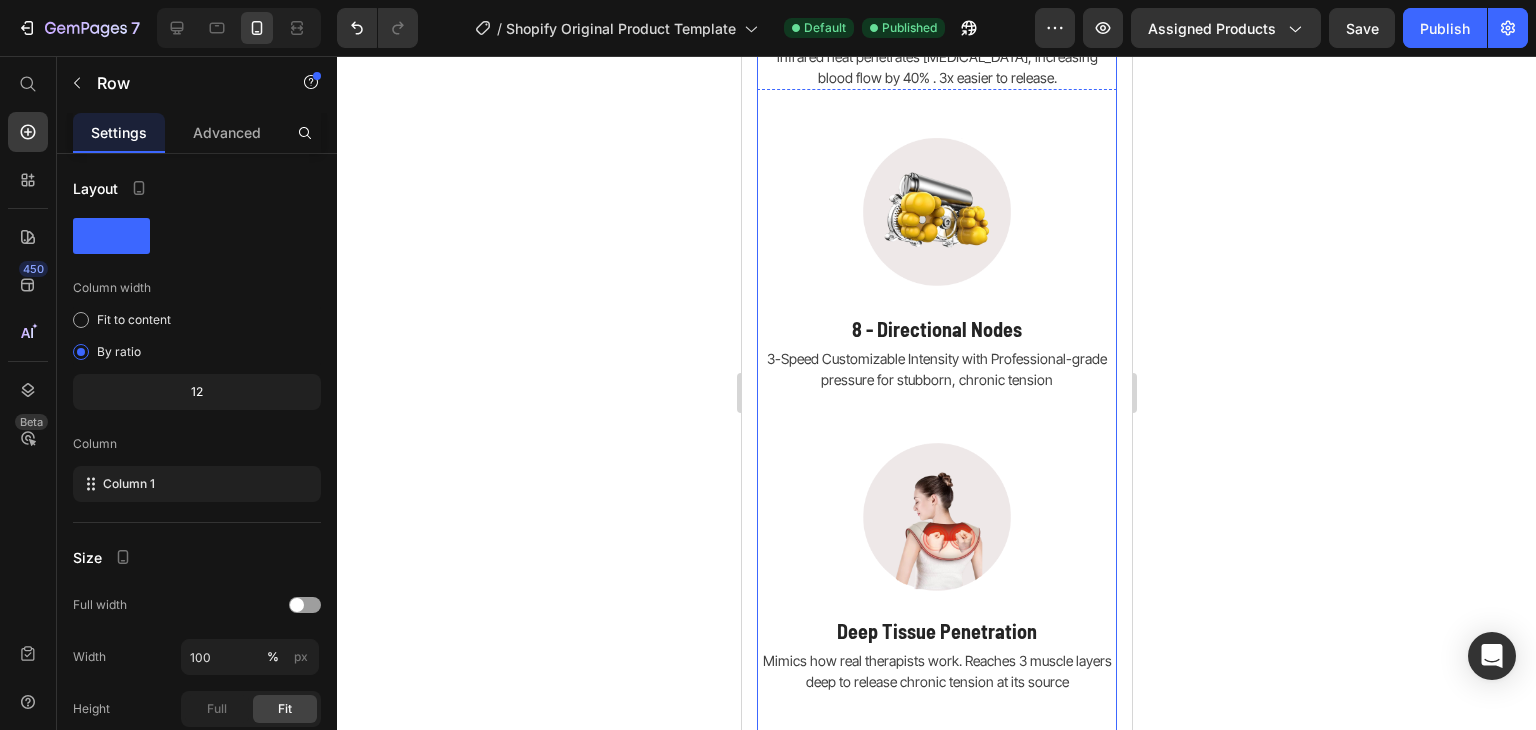 click at bounding box center (936, -85) 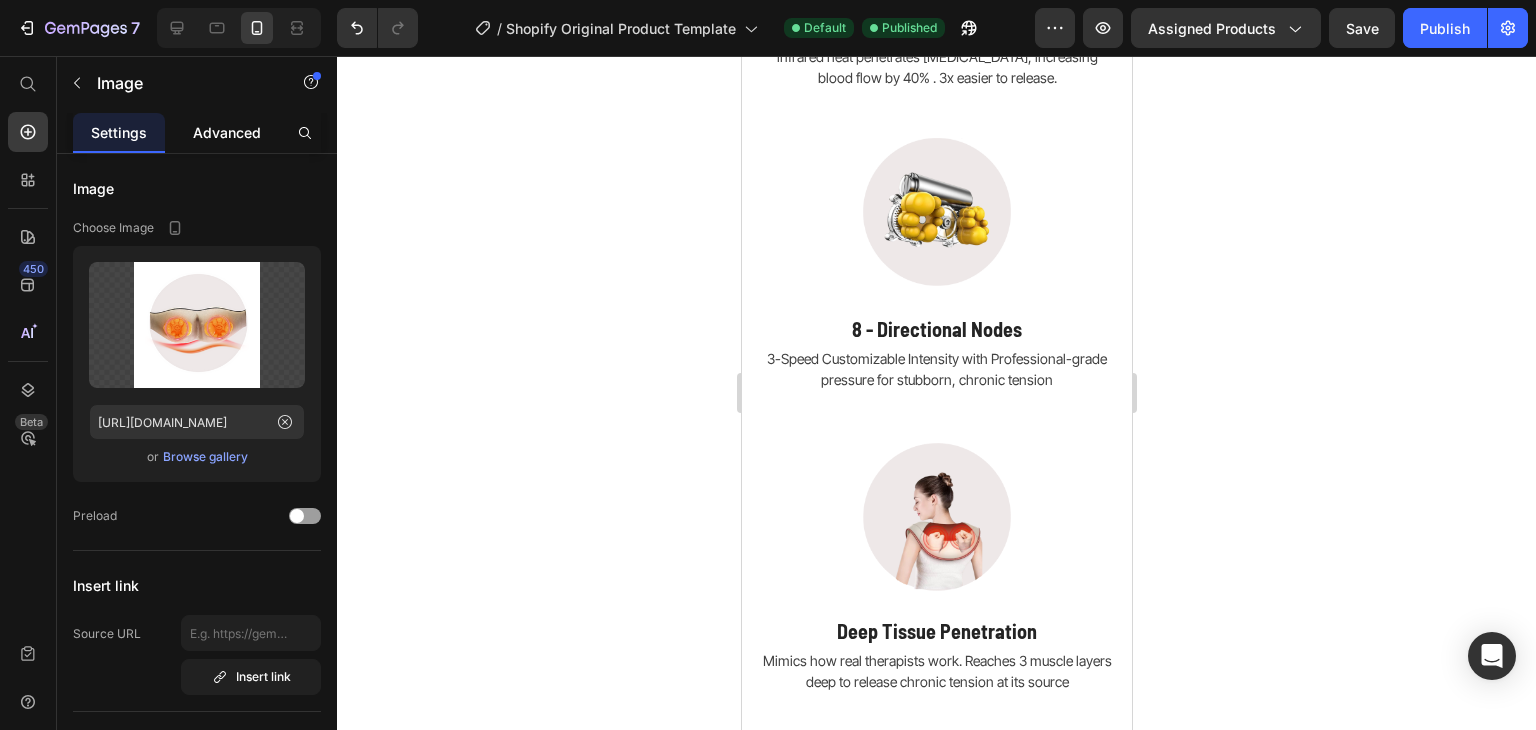 click on "Advanced" at bounding box center (227, 132) 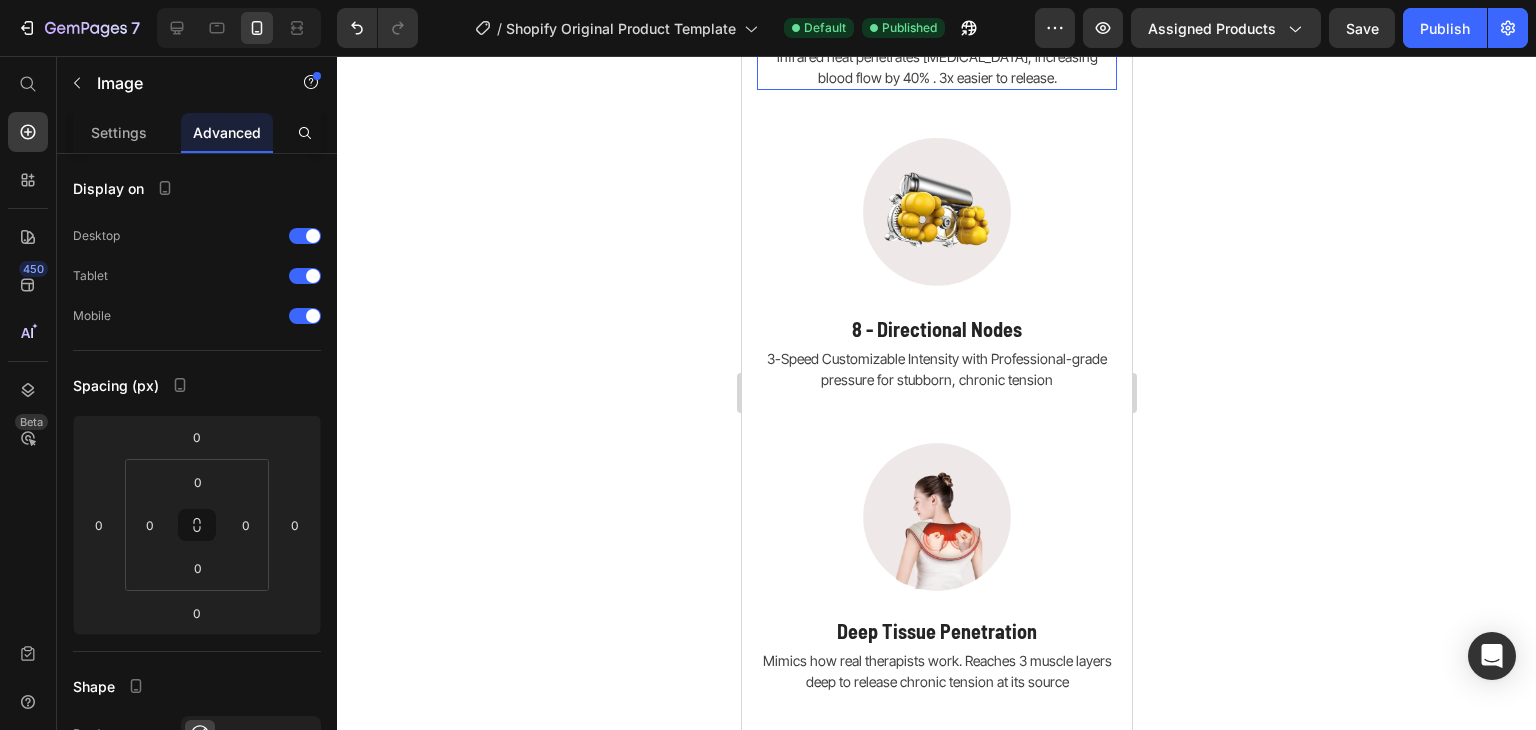 click on "infrared heat penetrates [MEDICAL_DATA], increasing blood flow by 40% . 3x easier to release." at bounding box center (936, 67) 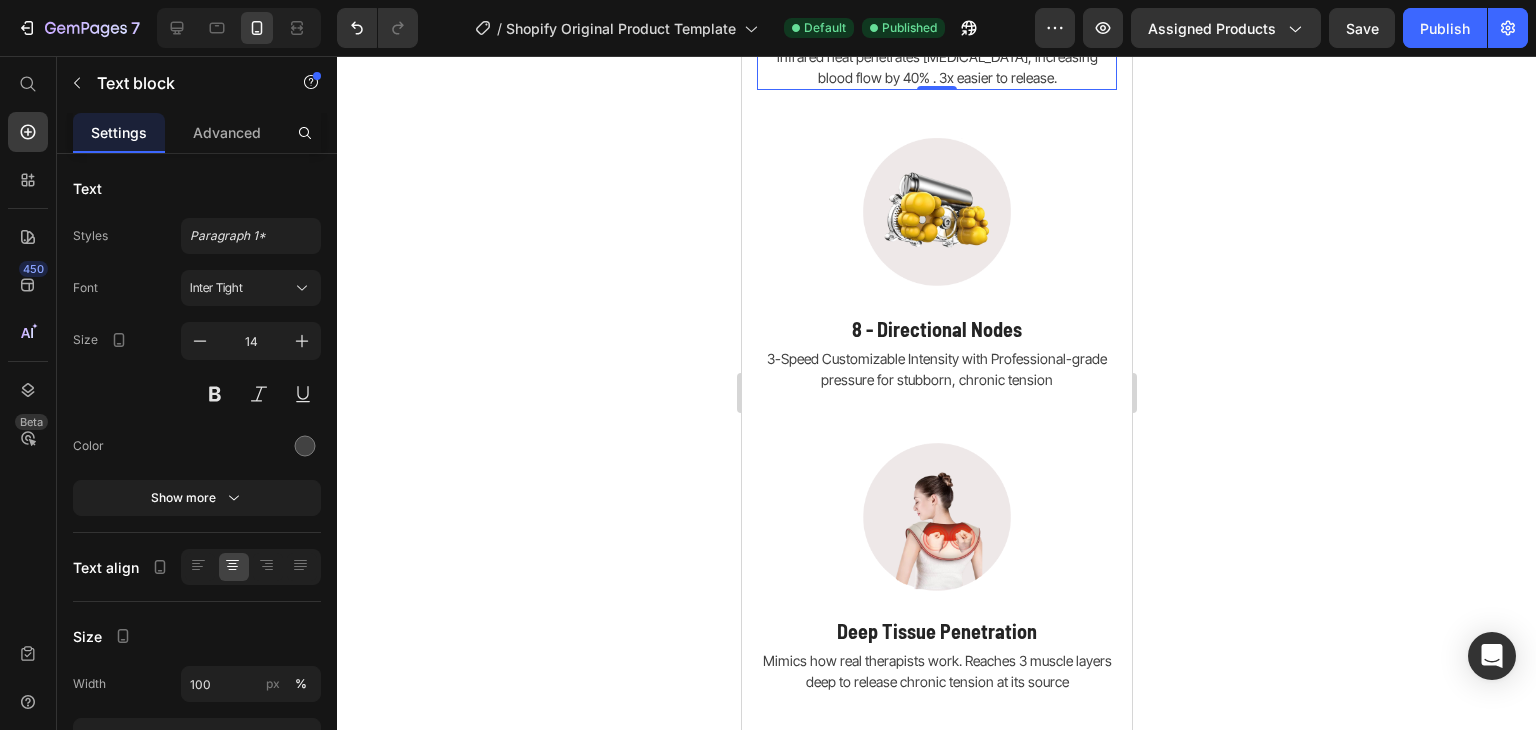 click on "[MEDICAL_DATA]" at bounding box center (936, 27) 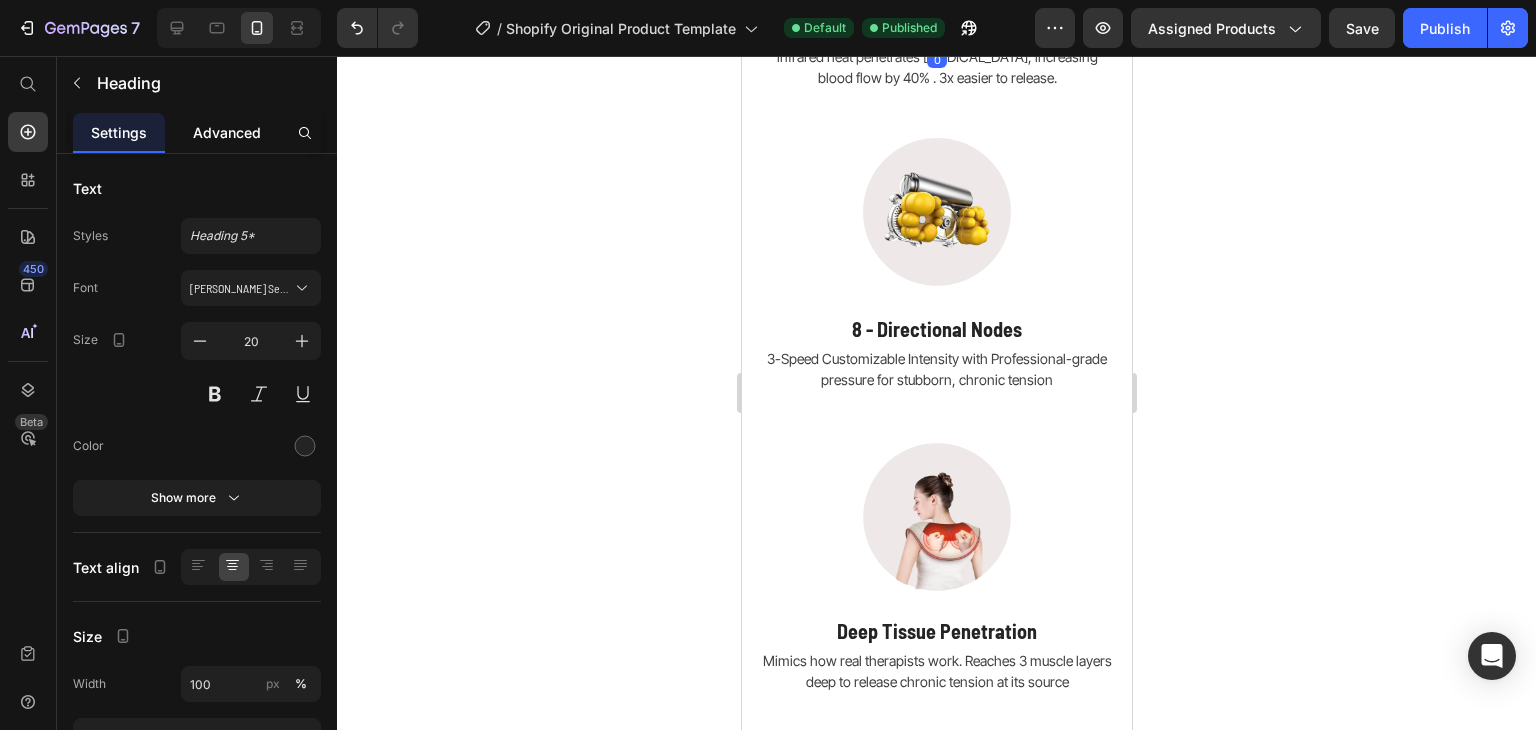 click on "Advanced" at bounding box center (227, 132) 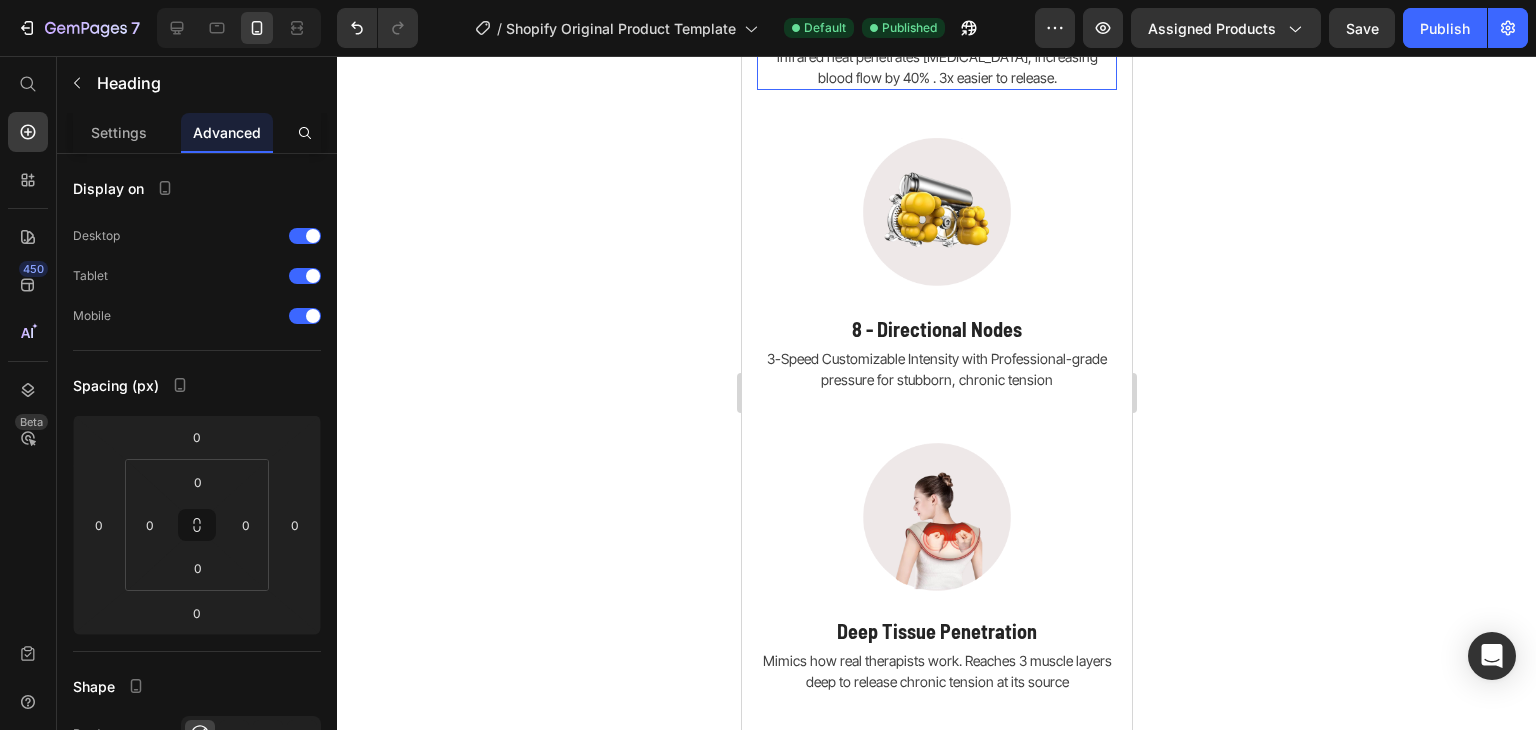 click on "infrared heat penetrates [MEDICAL_DATA], increasing blood flow by 40% . 3x easier to release." at bounding box center [936, 67] 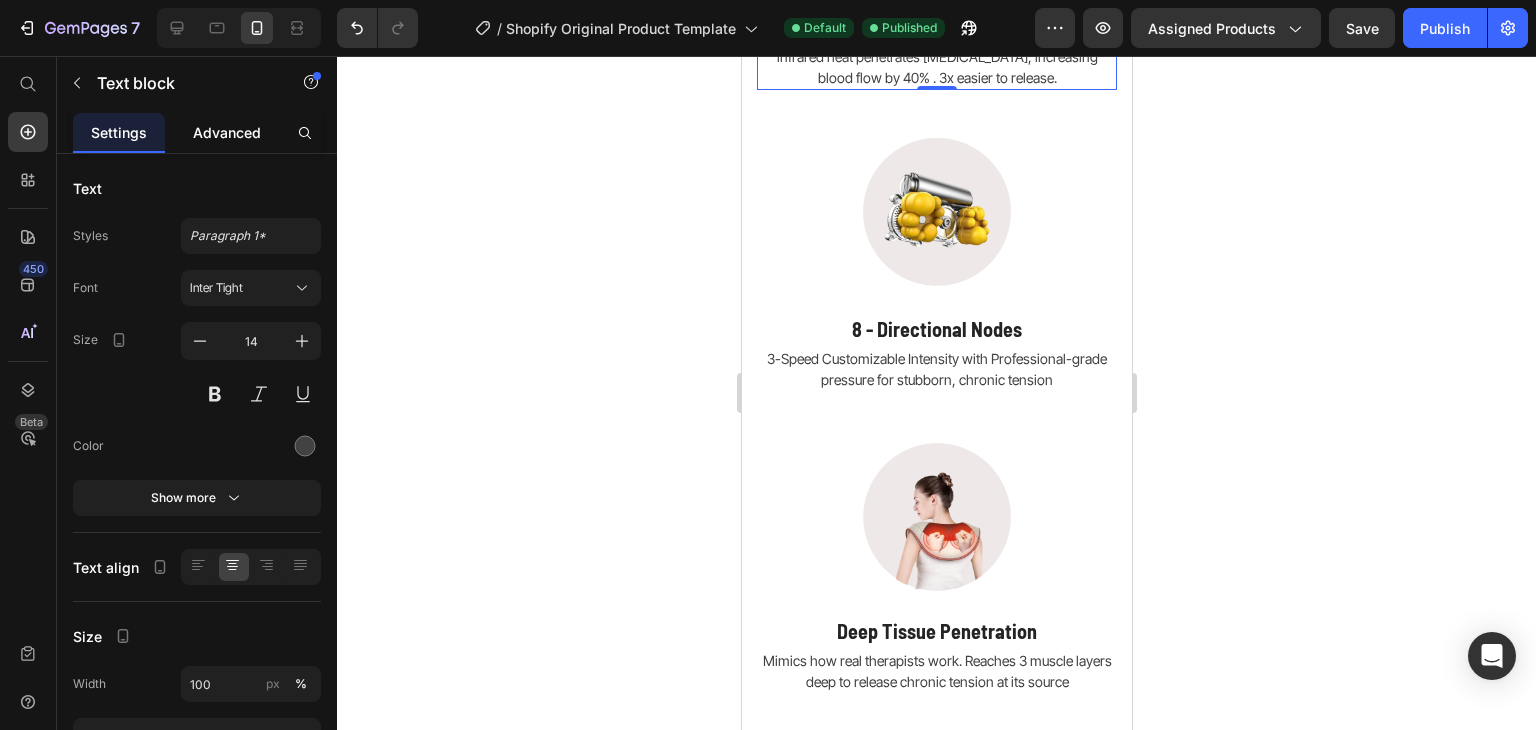 click on "Advanced" at bounding box center [227, 132] 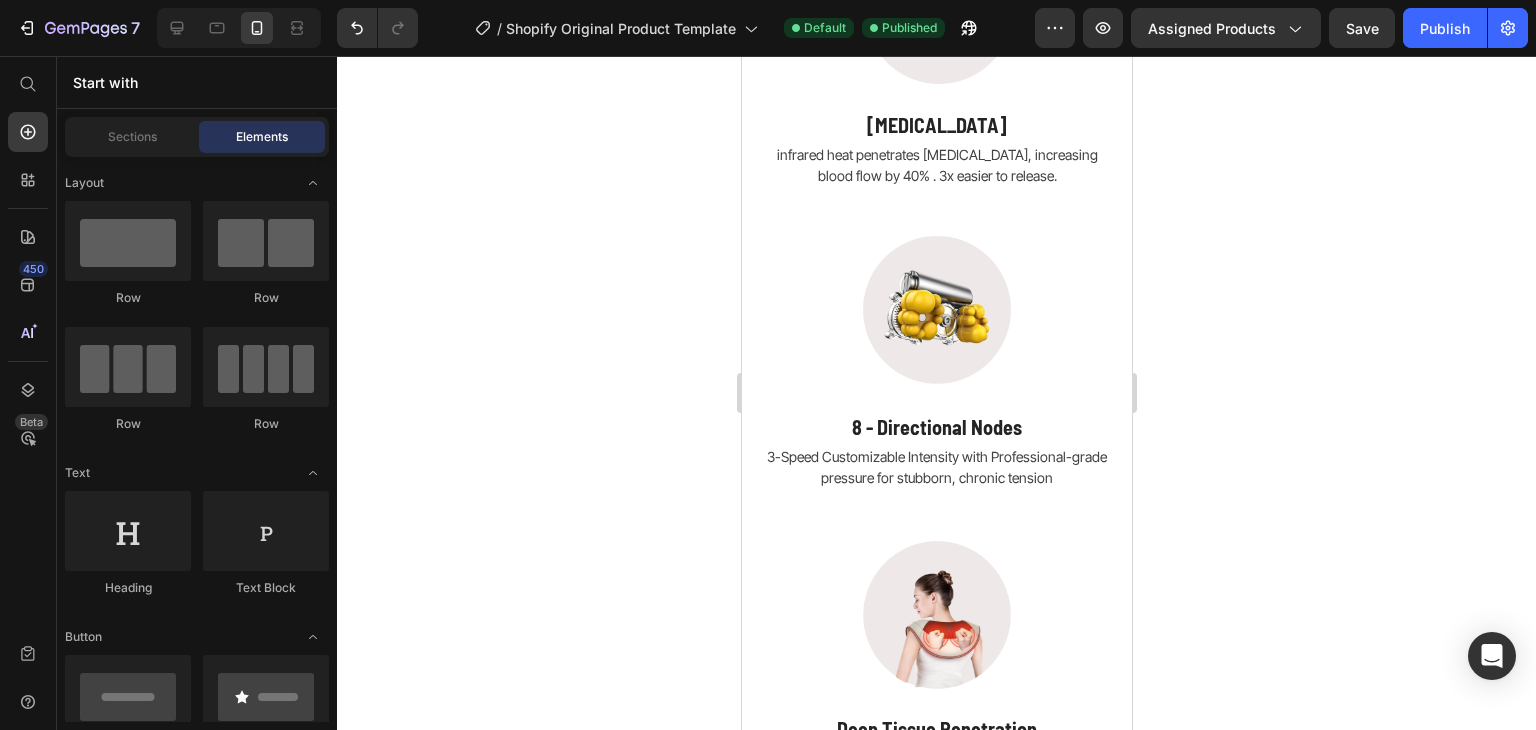 scroll, scrollTop: 5487, scrollLeft: 0, axis: vertical 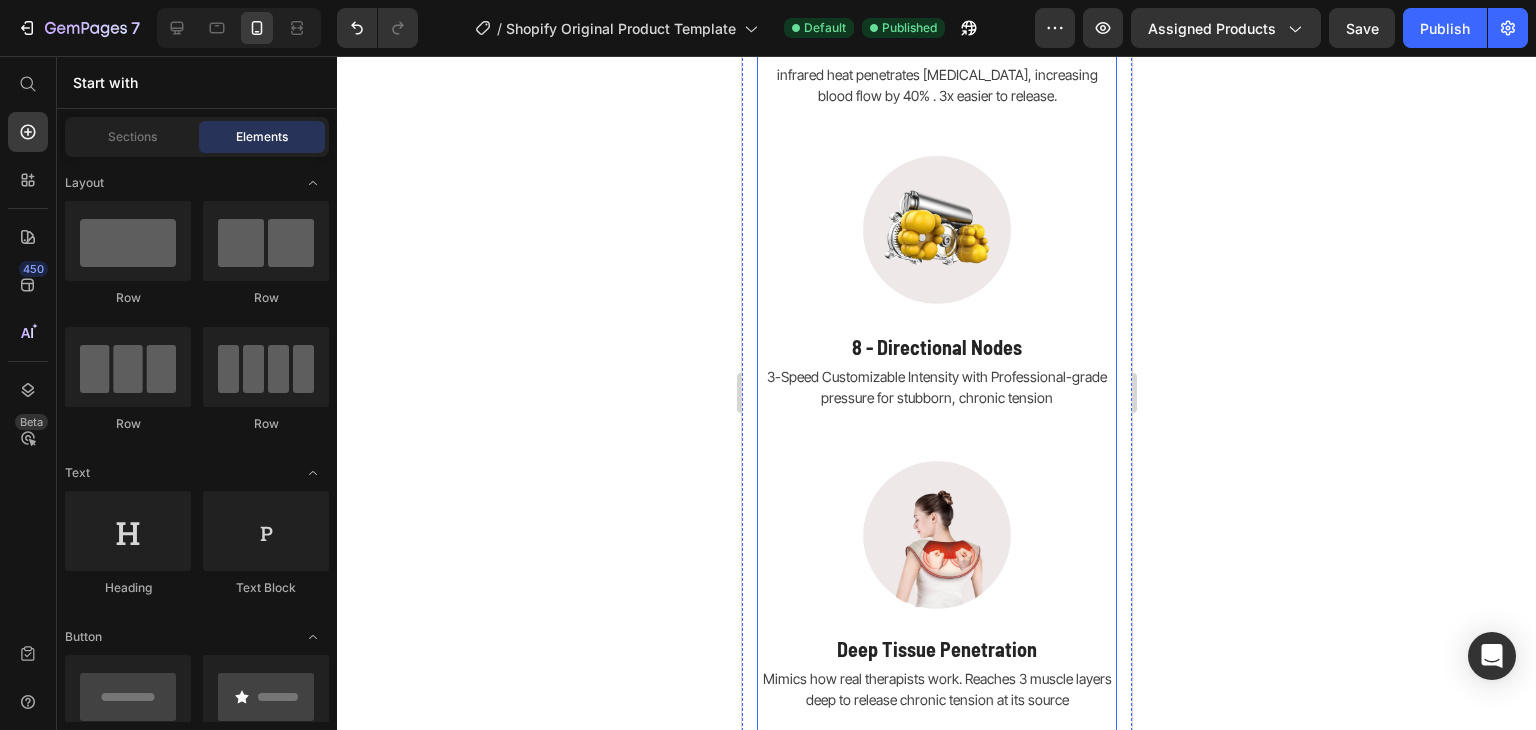 click at bounding box center [239, 28] 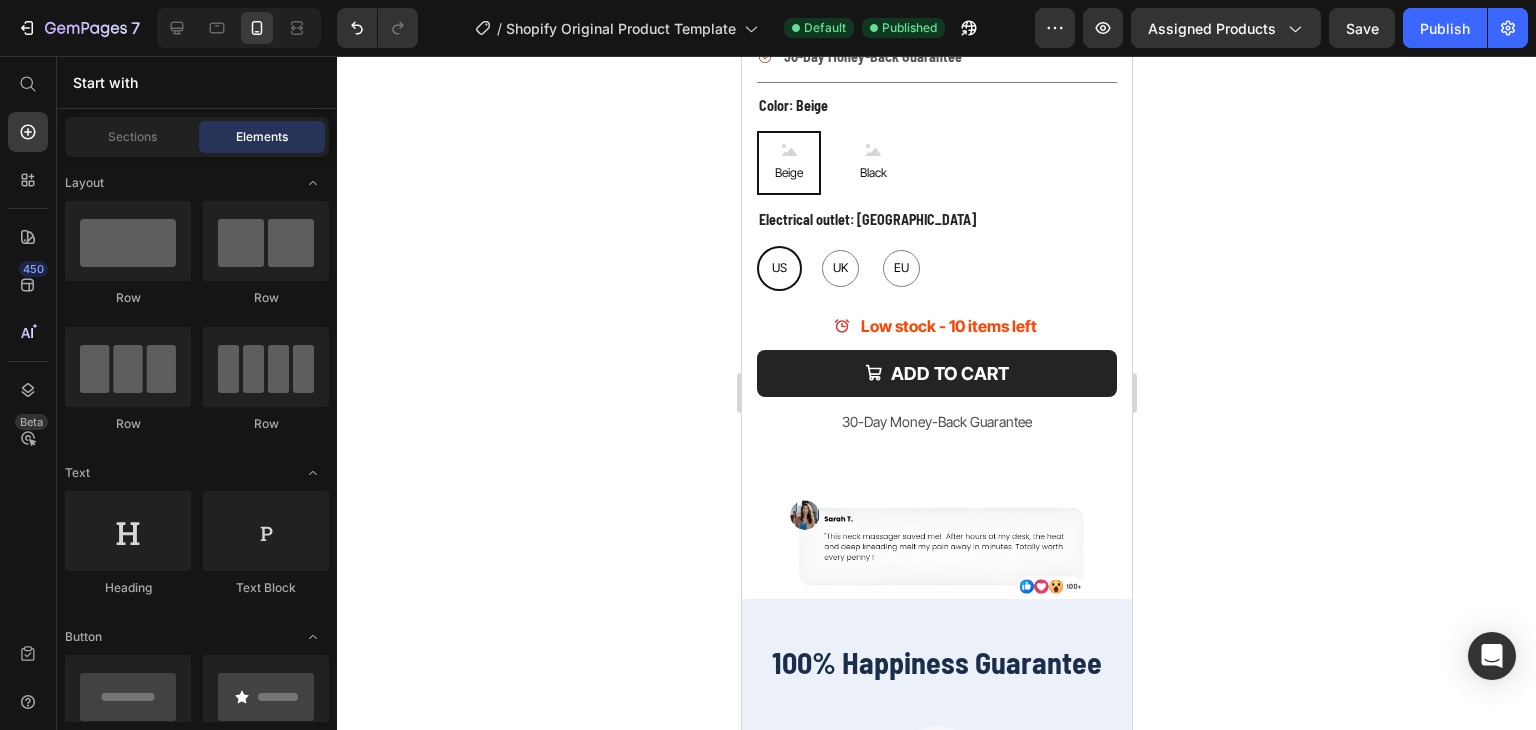 scroll, scrollTop: 355, scrollLeft: 0, axis: vertical 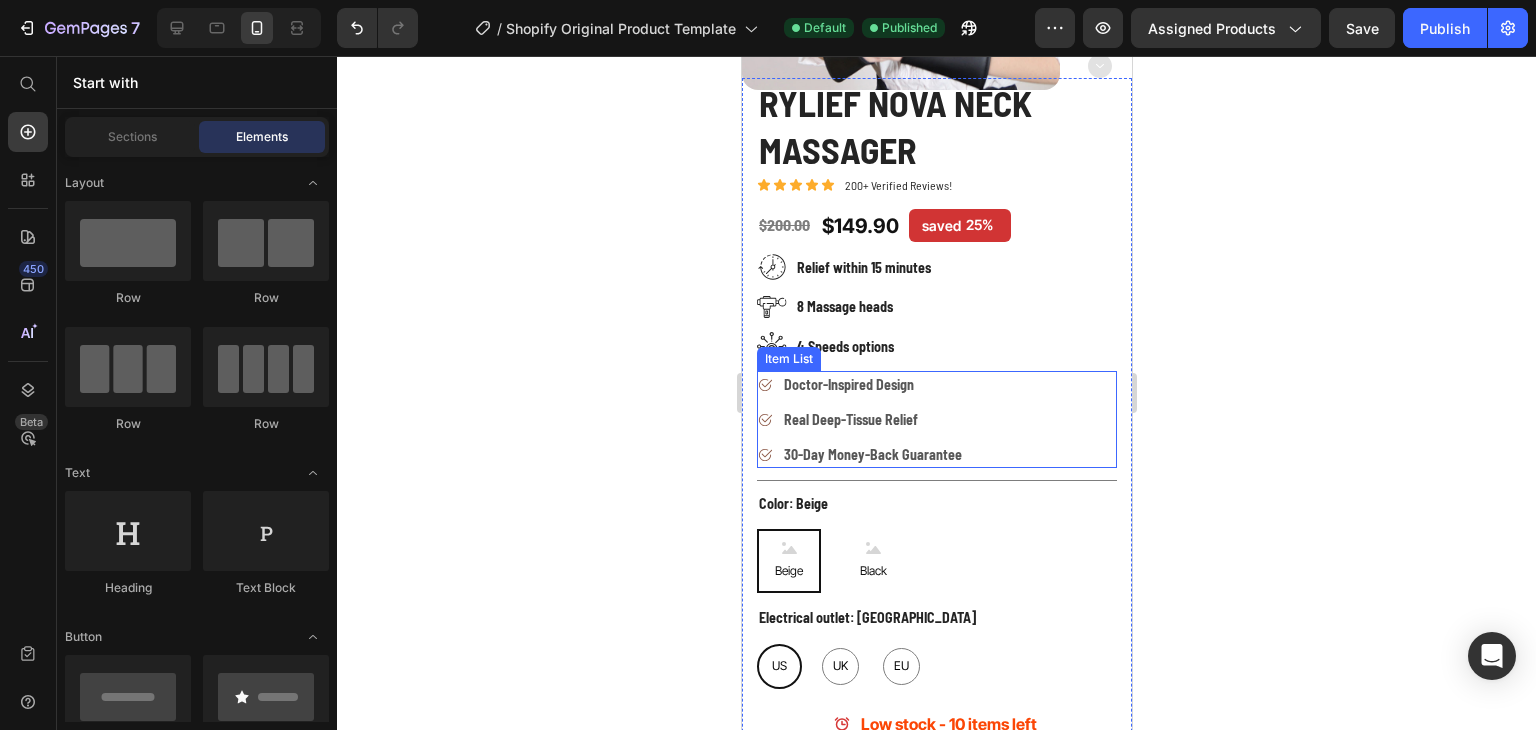 click on "Real Deep-Tissue Relief" at bounding box center (850, 419) 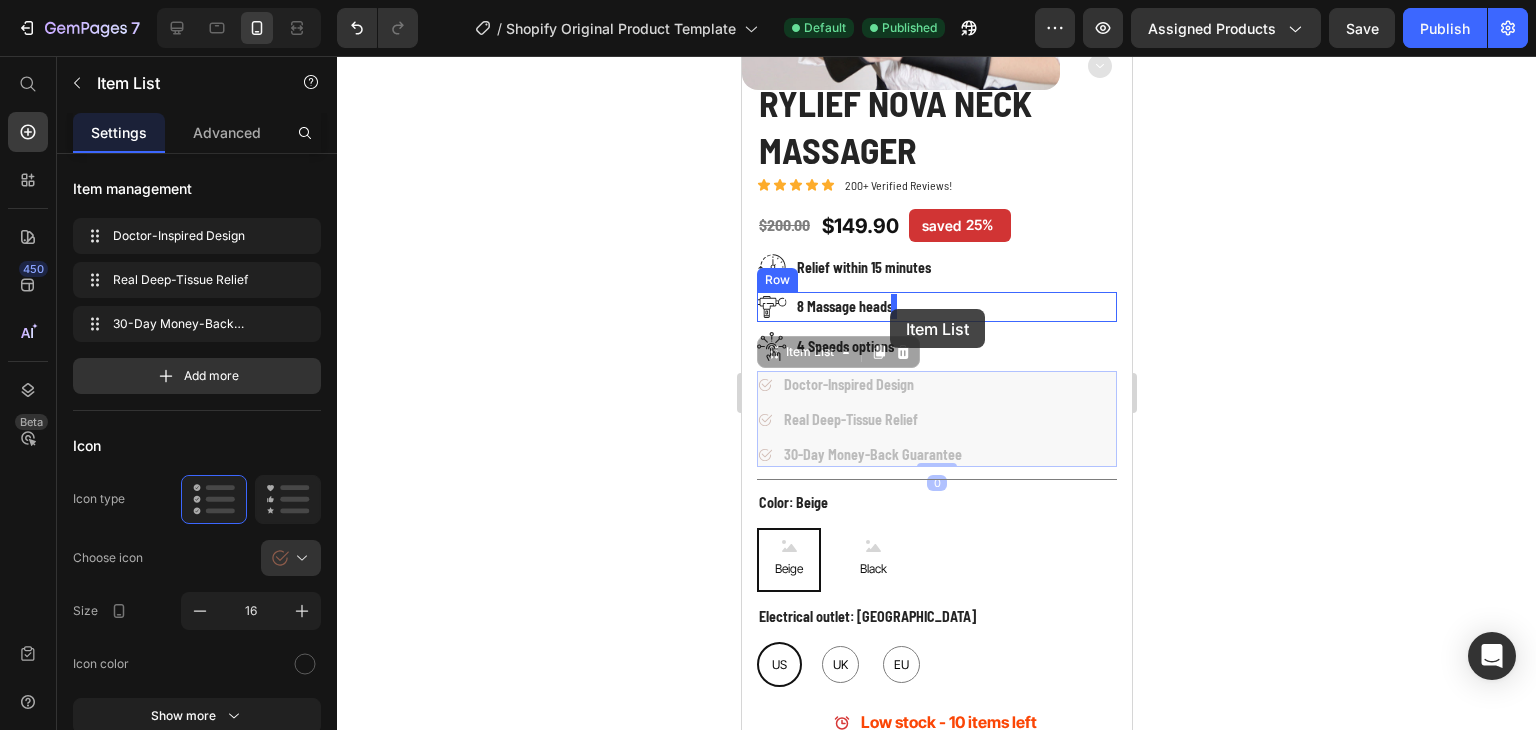drag, startPoint x: 805, startPoint y: 346, endPoint x: 889, endPoint y: 309, distance: 91.787796 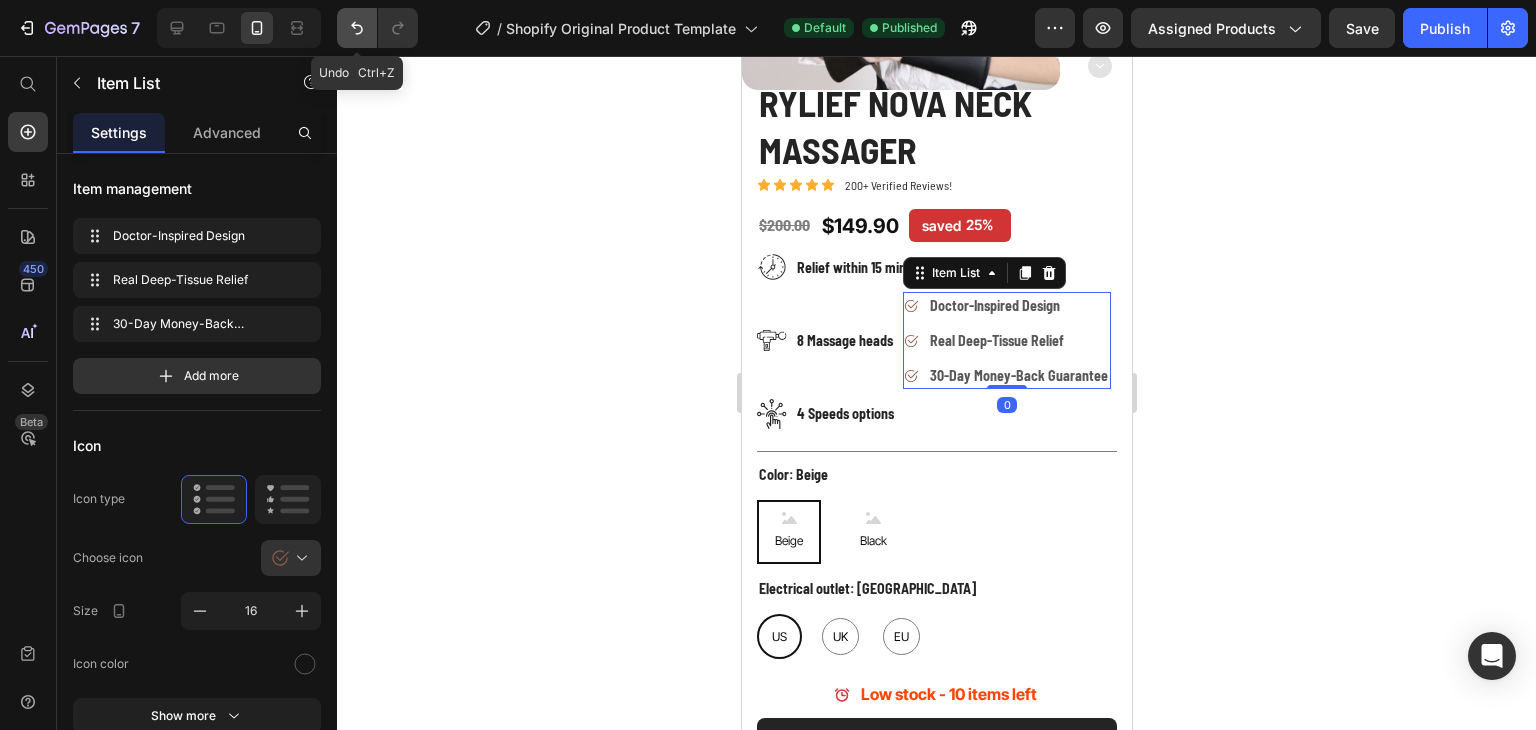 click 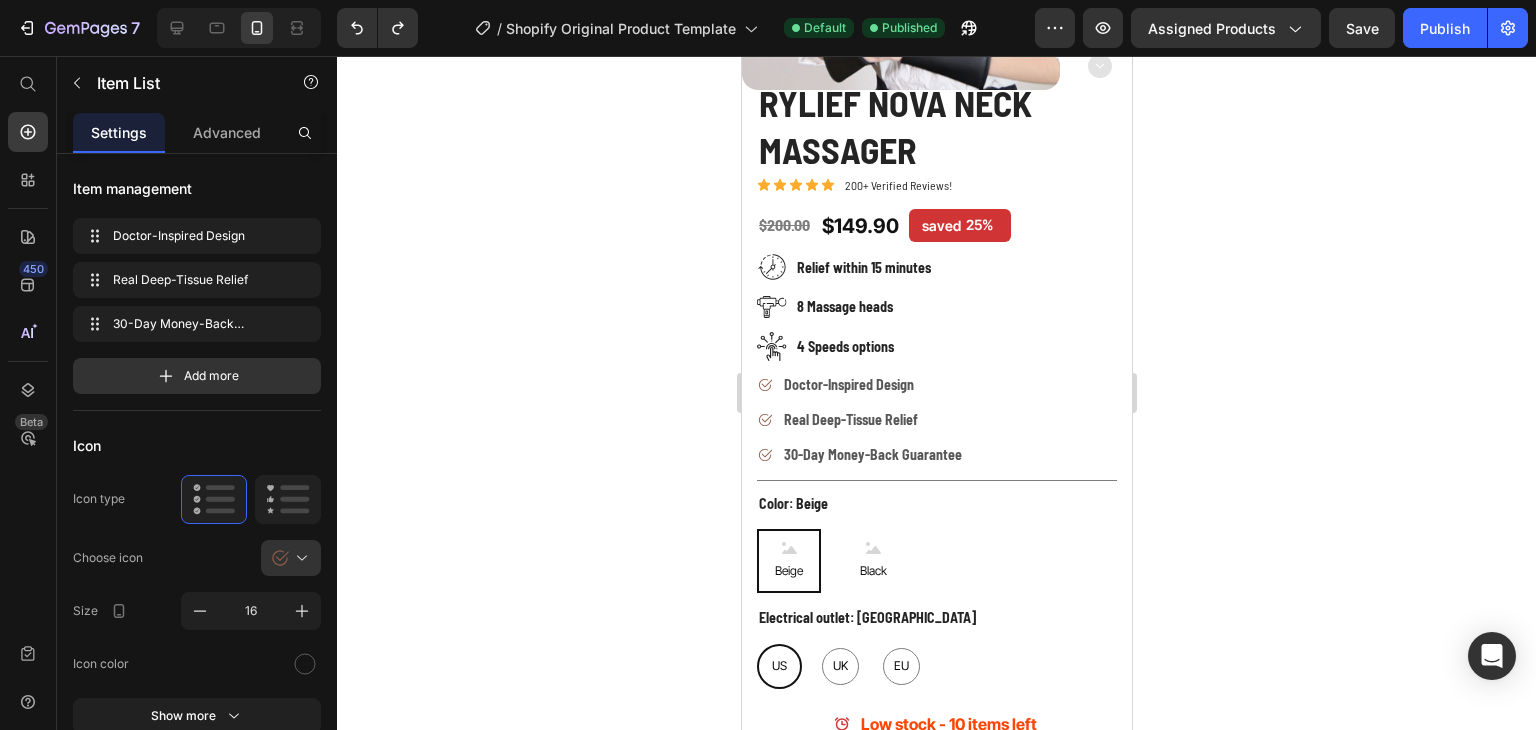 click on "Real Deep-Tissue Relief" at bounding box center (872, 419) 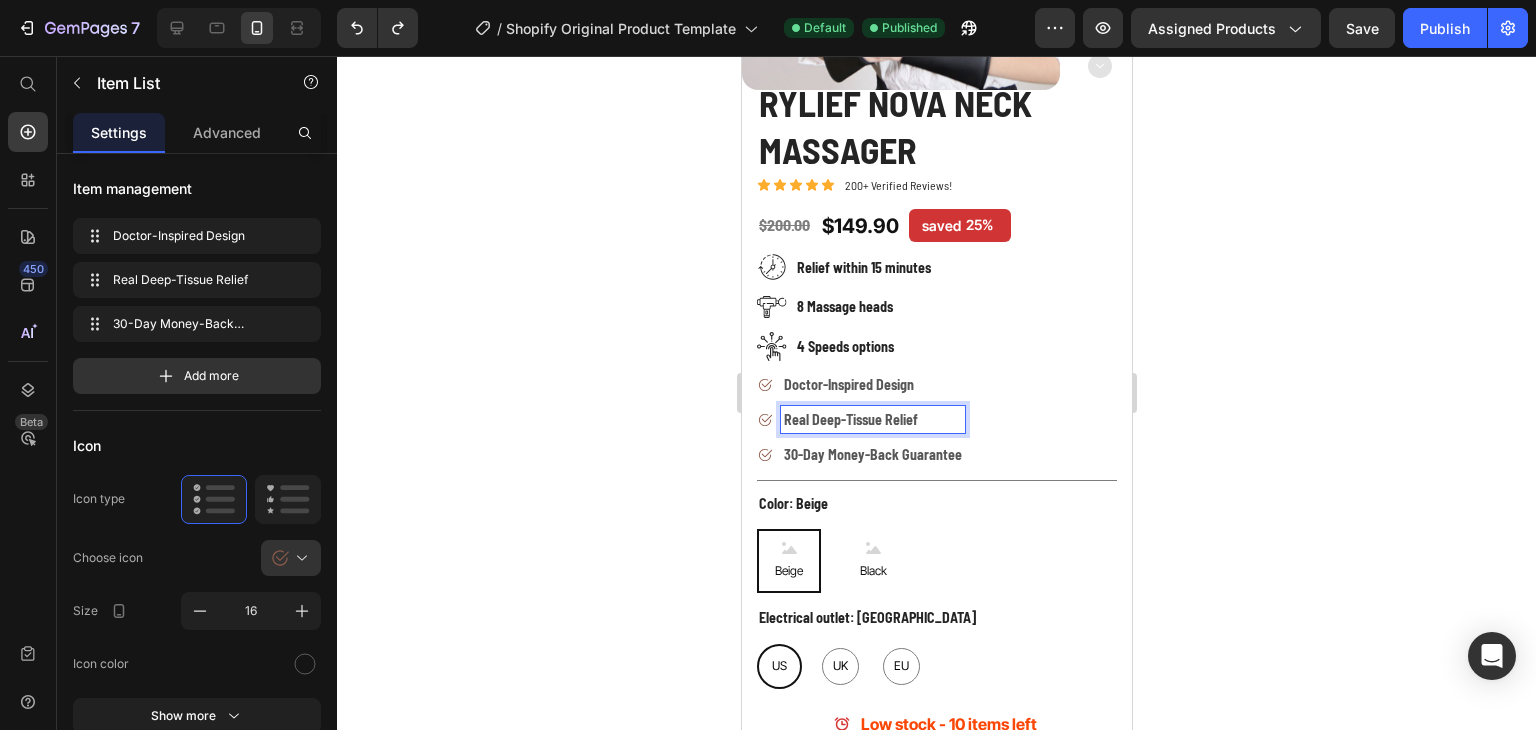 click on "Doctor-Inspired Design
Real Deep-Tissue Relief
30-Day Money-Back Guarantee" at bounding box center [936, 419] 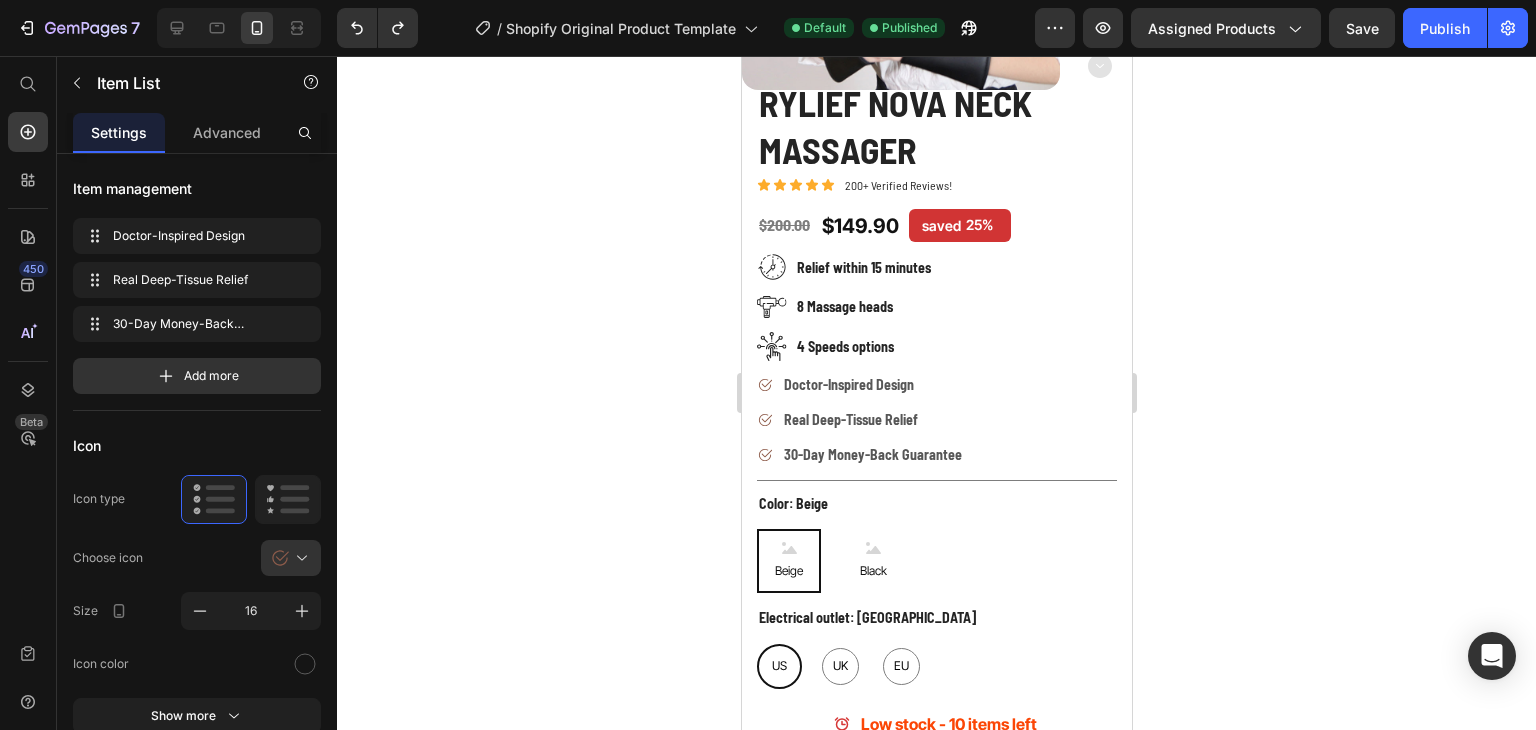 click on "Doctor-Inspired Design
Real Deep-Tissue Relief
30-Day Money-Back Guarantee" at bounding box center (936, 419) 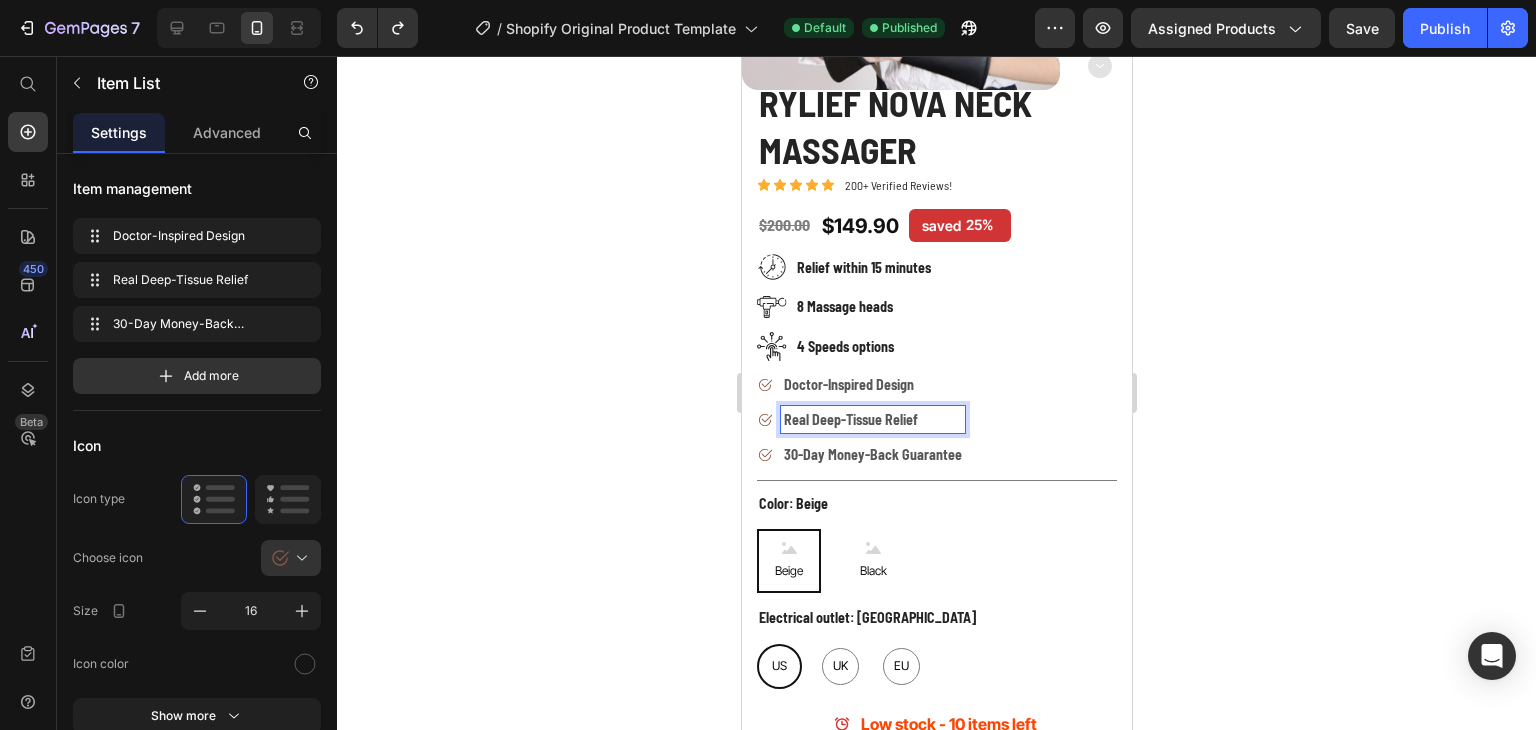 click on "Real Deep-Tissue Relief" at bounding box center (872, 419) 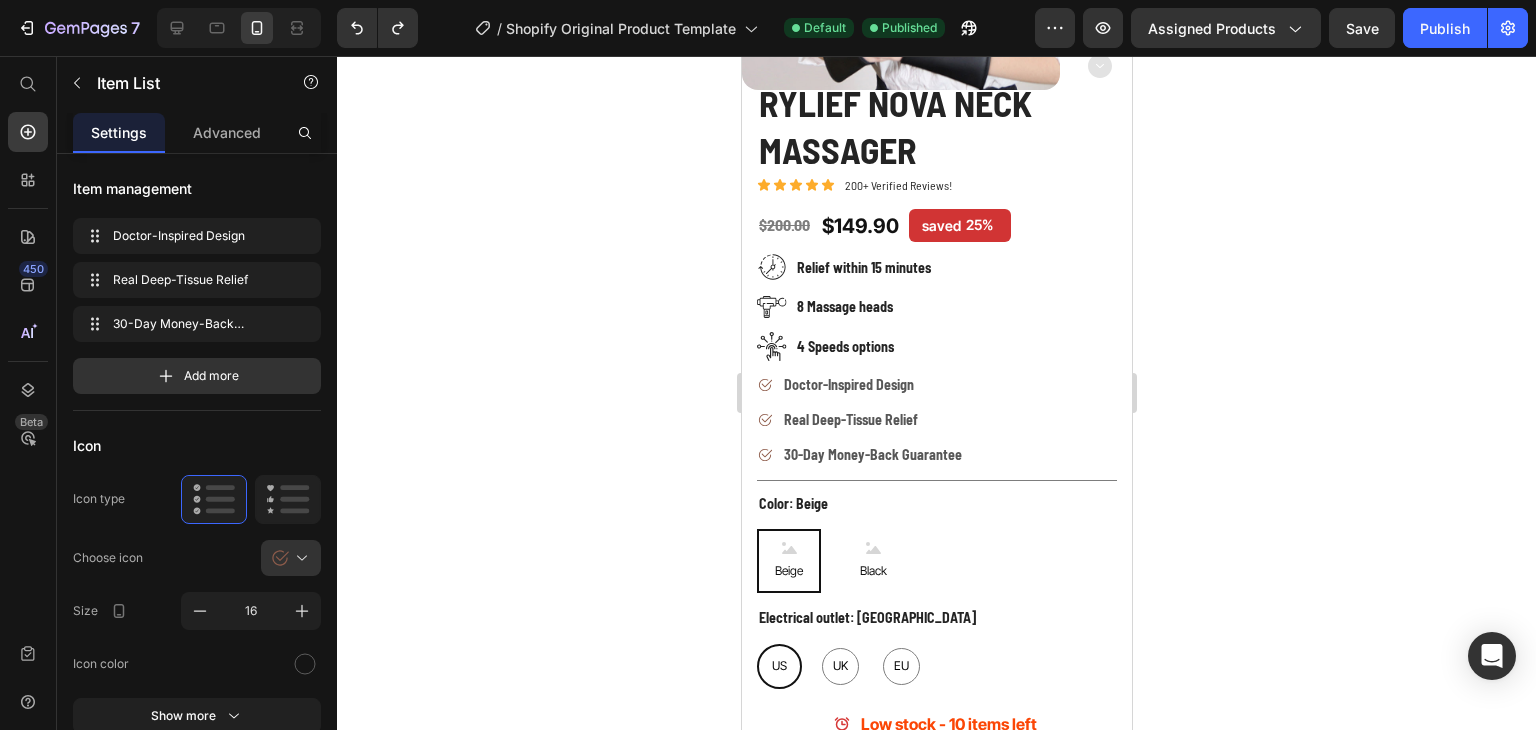 click 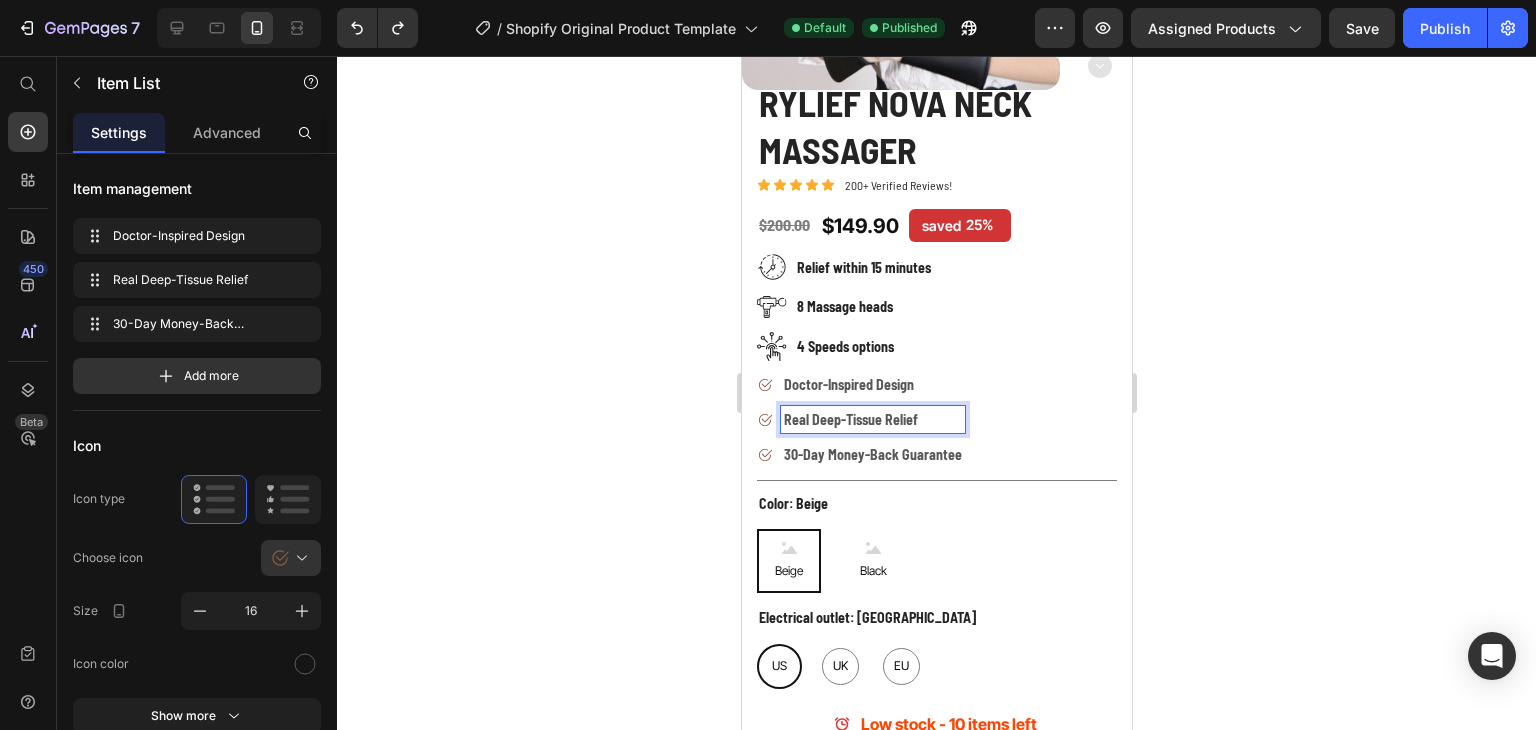 click 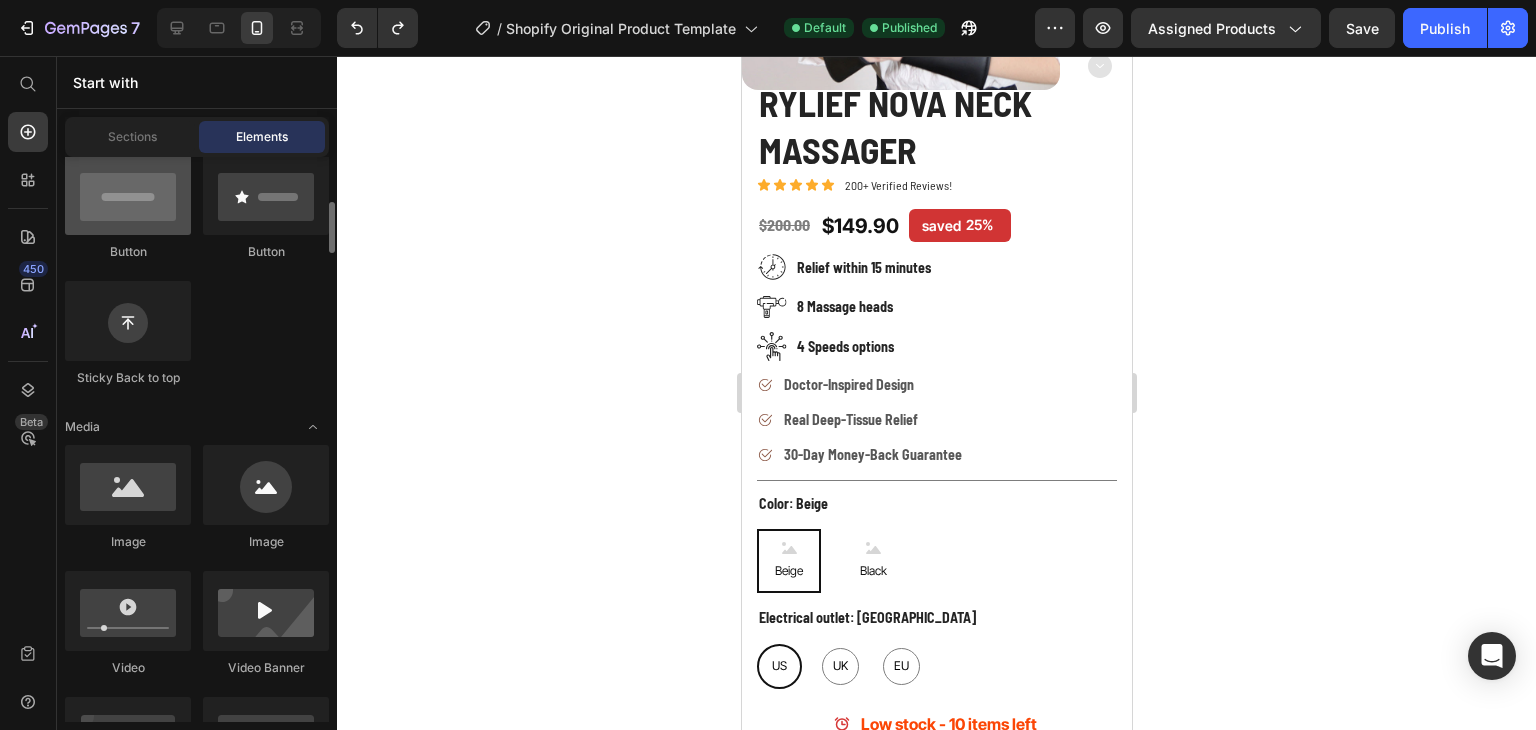 scroll, scrollTop: 300, scrollLeft: 0, axis: vertical 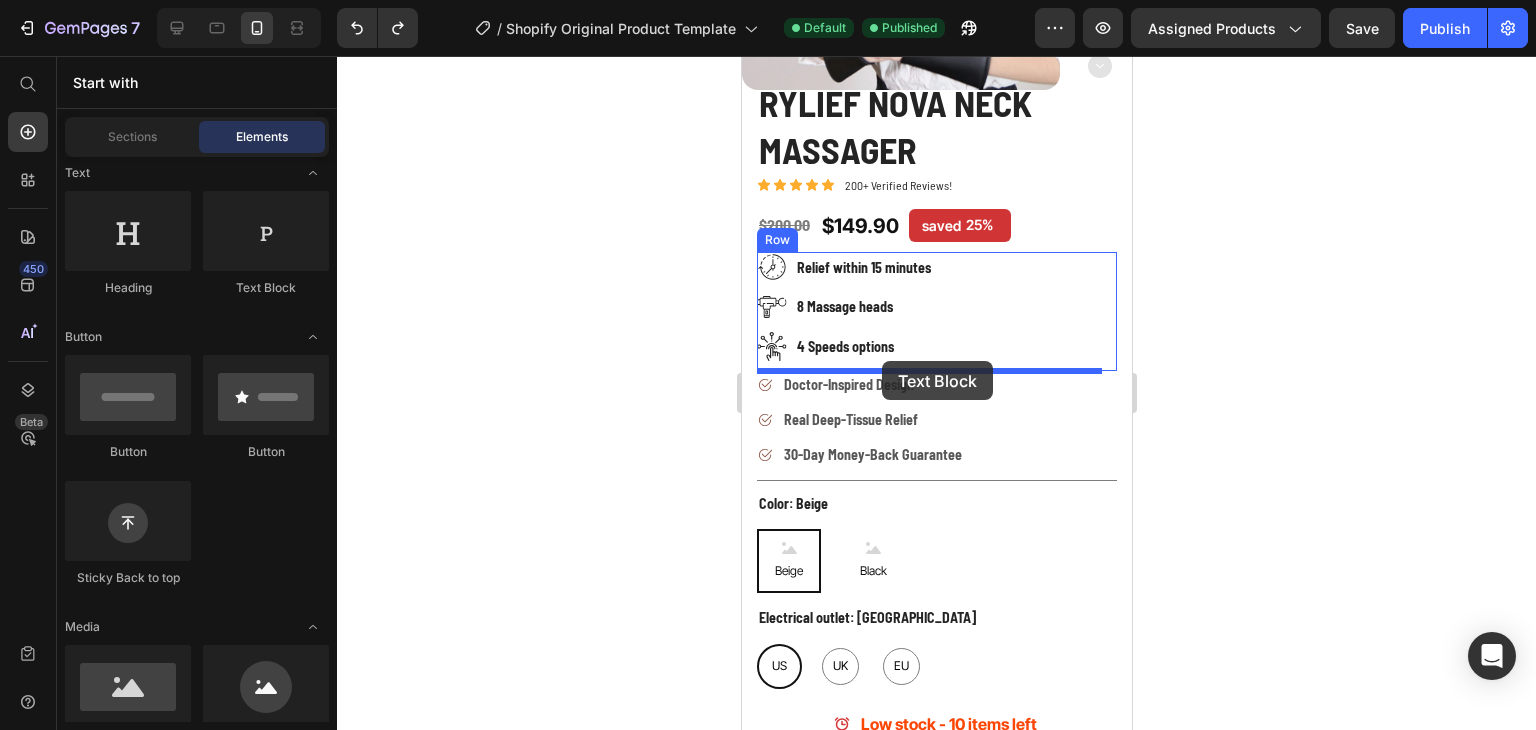 drag, startPoint x: 976, startPoint y: 289, endPoint x: 883, endPoint y: 365, distance: 120.10412 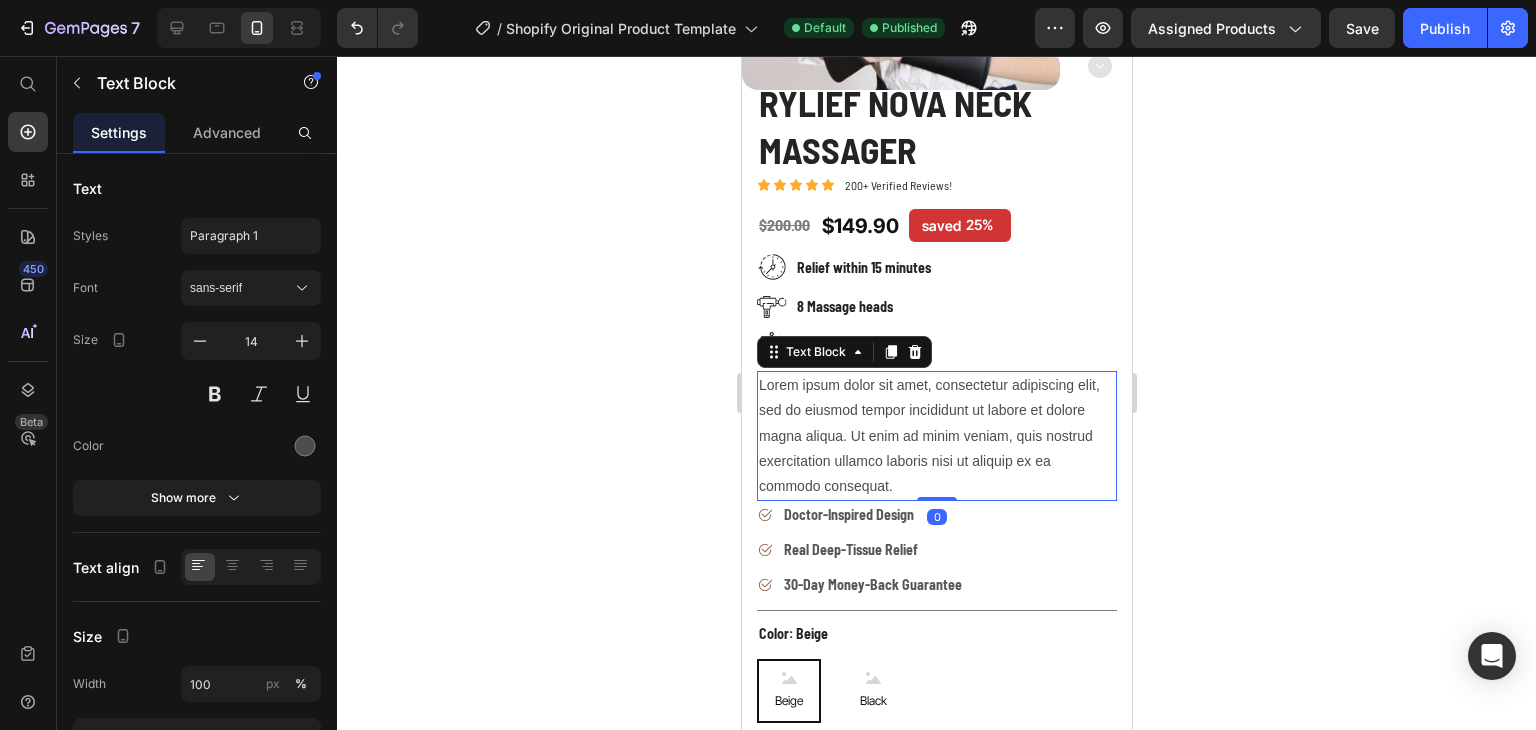 click on "Lorem ipsum dolor sit amet, consectetur adipiscing elit, sed do eiusmod tempor incididunt ut labore et dolore magna aliqua. Ut enim ad minim veniam, quis nostrud exercitation ullamco laboris nisi ut aliquip ex ea commodo consequat." at bounding box center (936, 436) 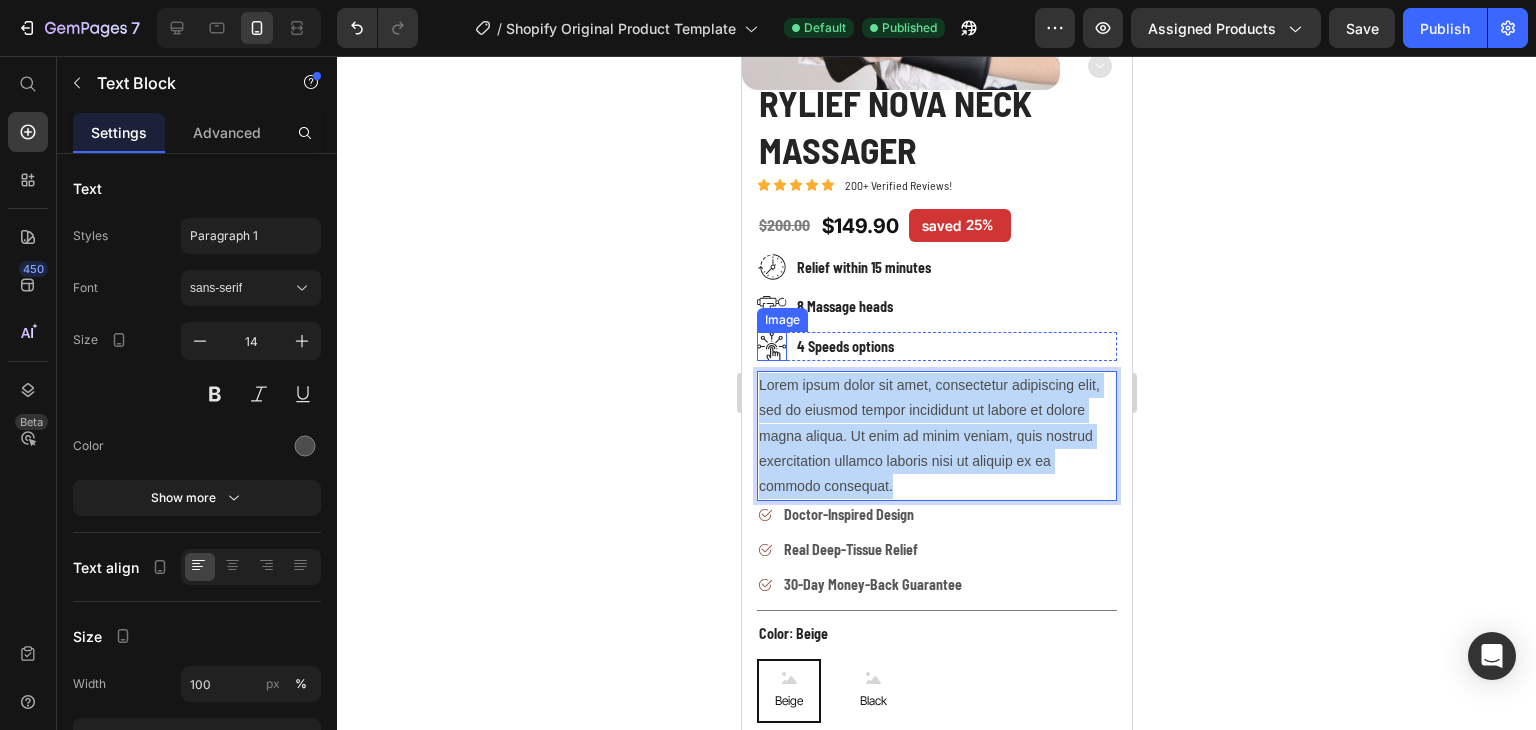 drag, startPoint x: 895, startPoint y: 477, endPoint x: 755, endPoint y: 351, distance: 188.35074 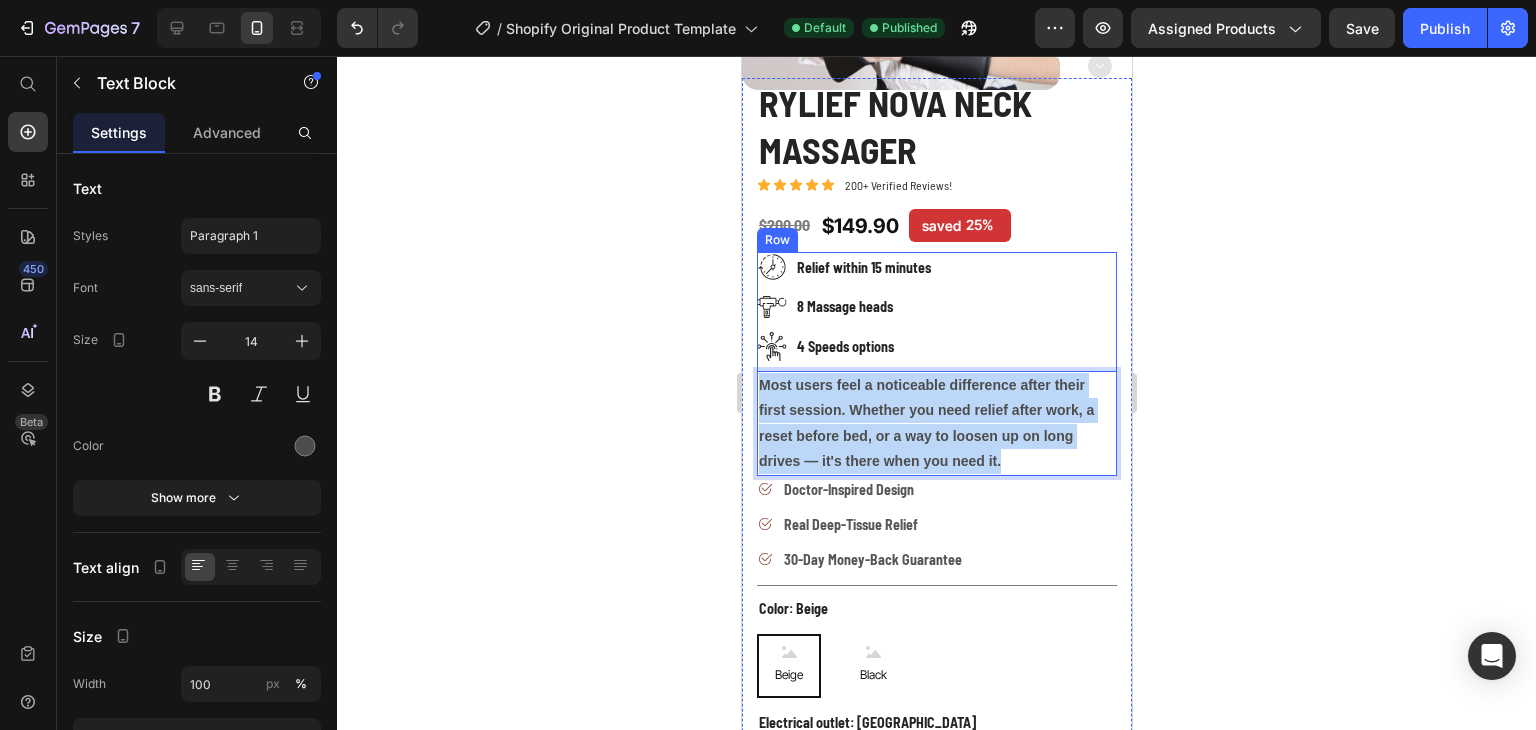 drag, startPoint x: 1009, startPoint y: 451, endPoint x: 756, endPoint y: 362, distance: 268.1977 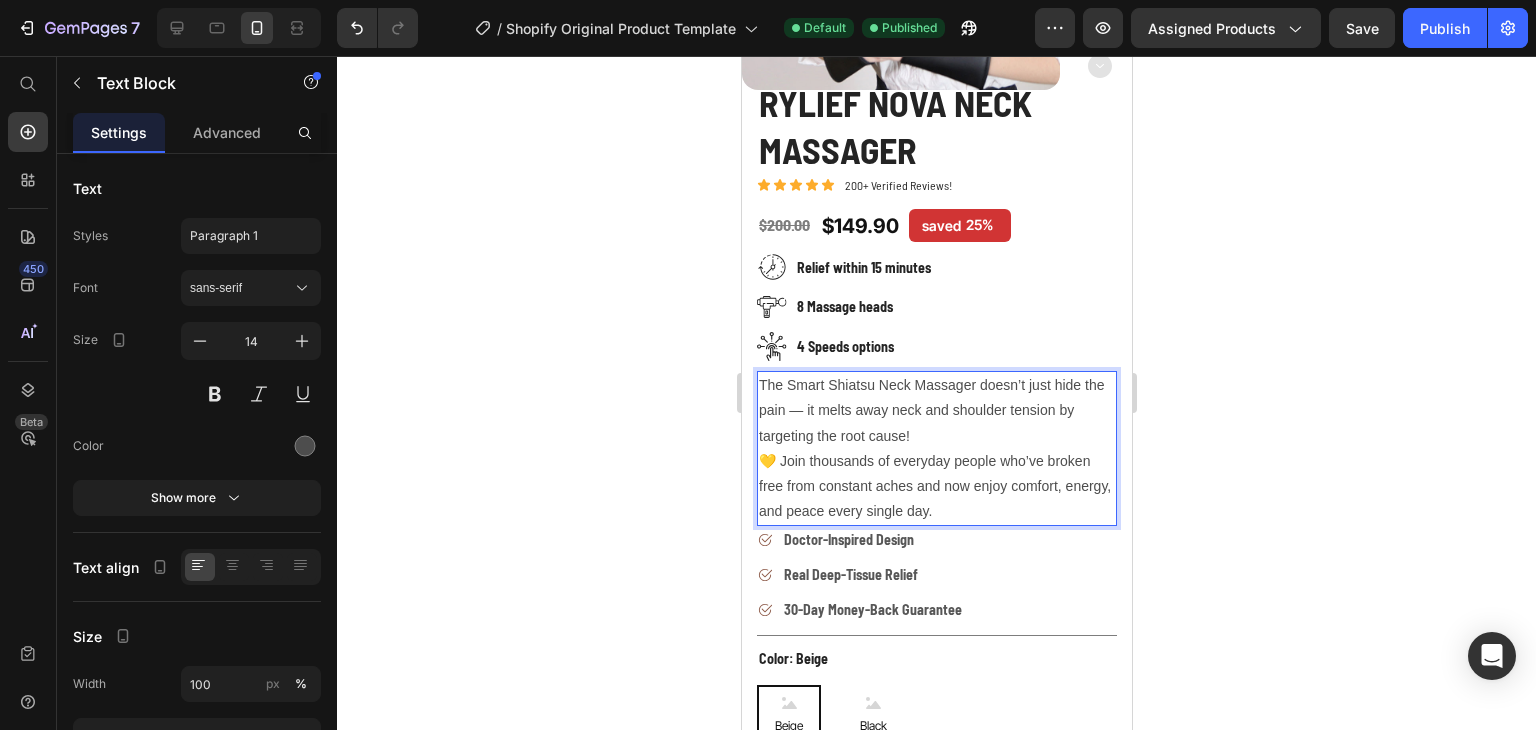 click on "The Smart Shiatsu Neck Massager doesn’t just hide the pain — it melts away neck and shoulder tension by targeting the root cause!" at bounding box center [936, 411] 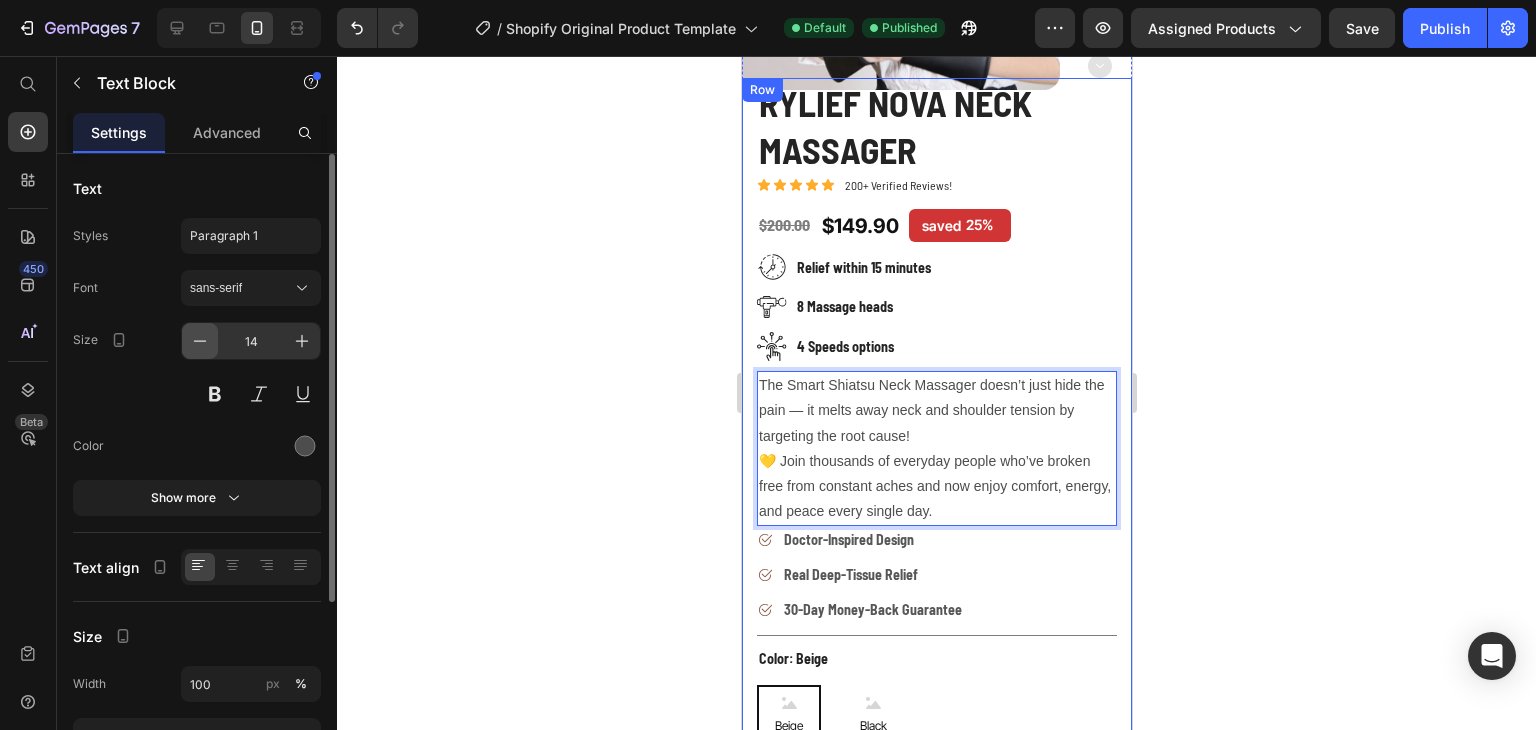 click at bounding box center (200, 341) 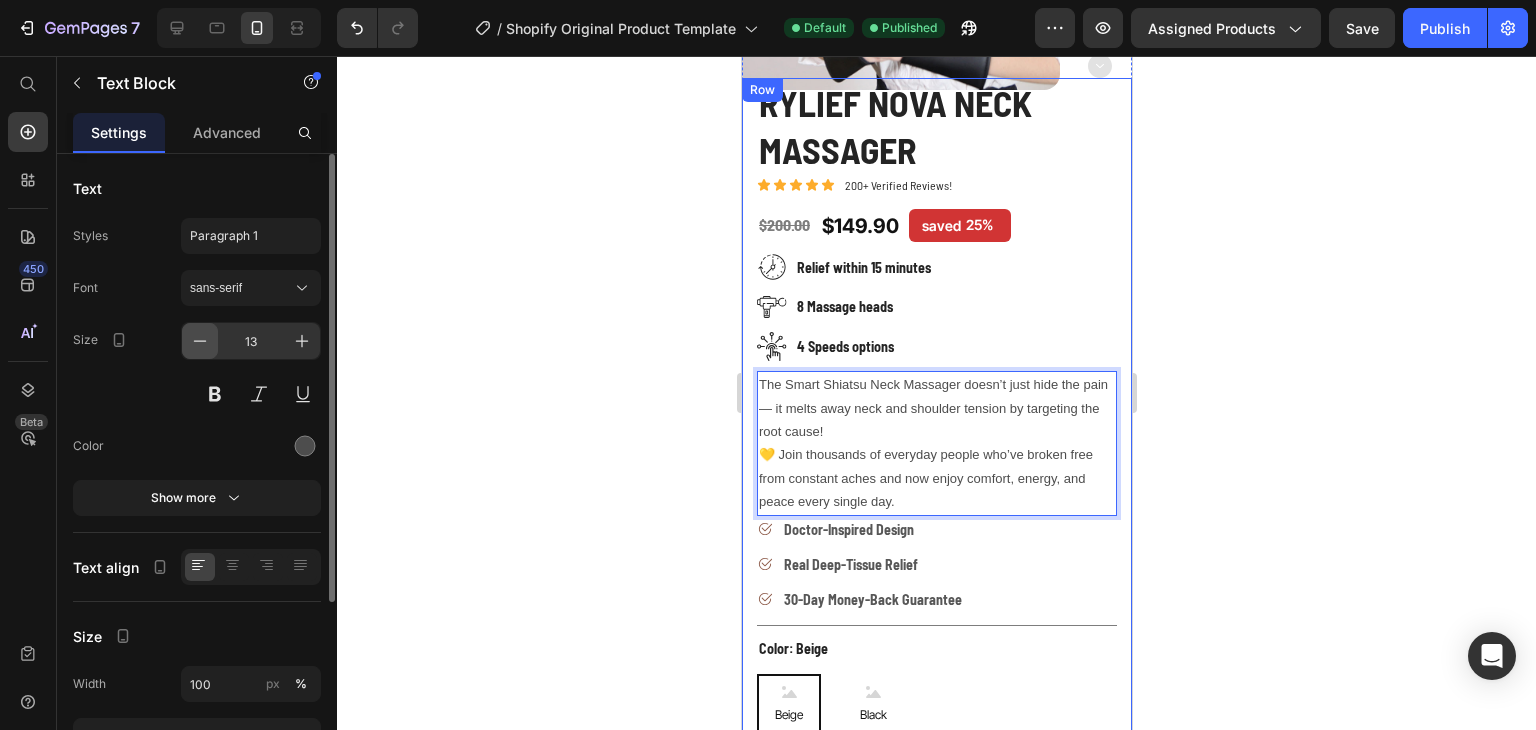 click at bounding box center (200, 341) 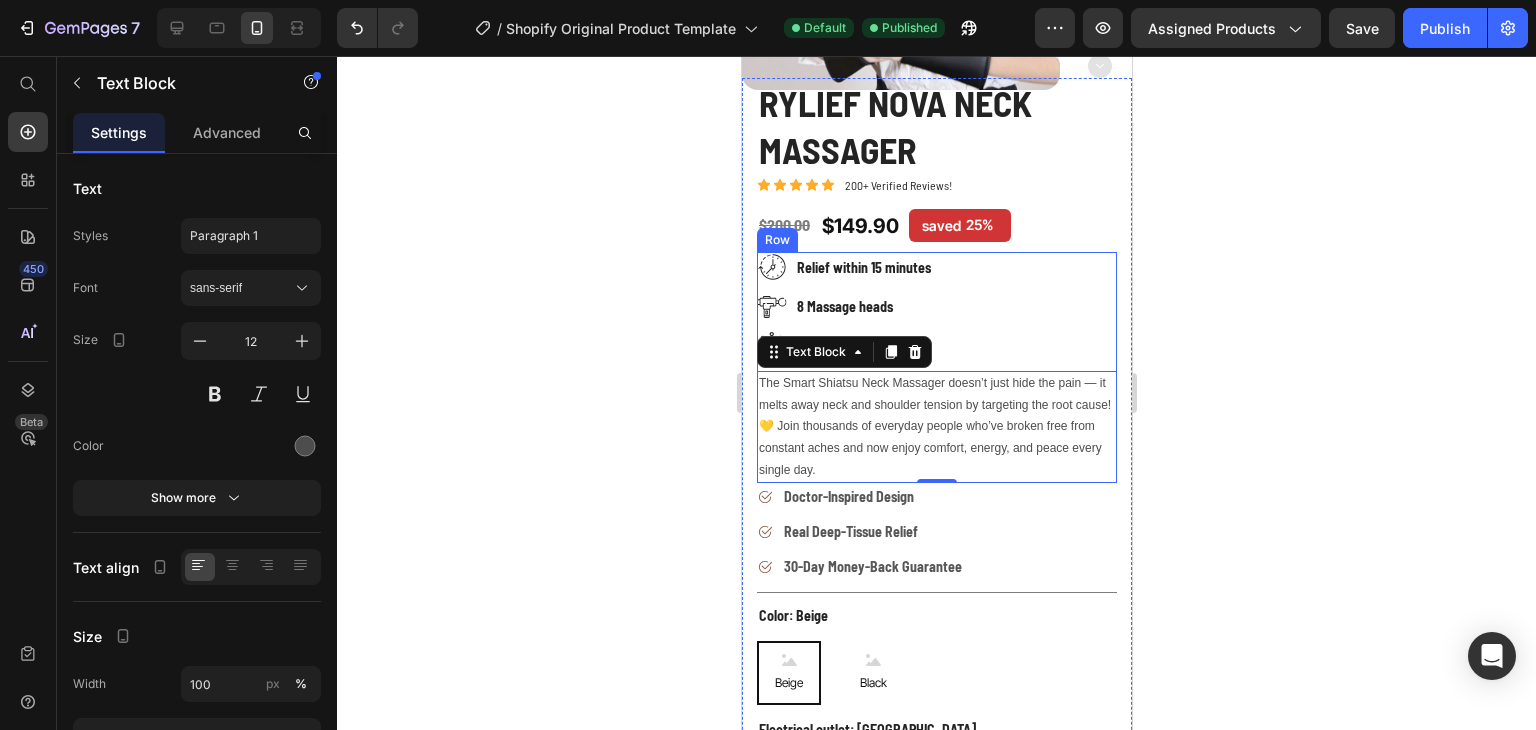 click on "Image Relief within 15 minutes  Text block Row" at bounding box center [936, 272] 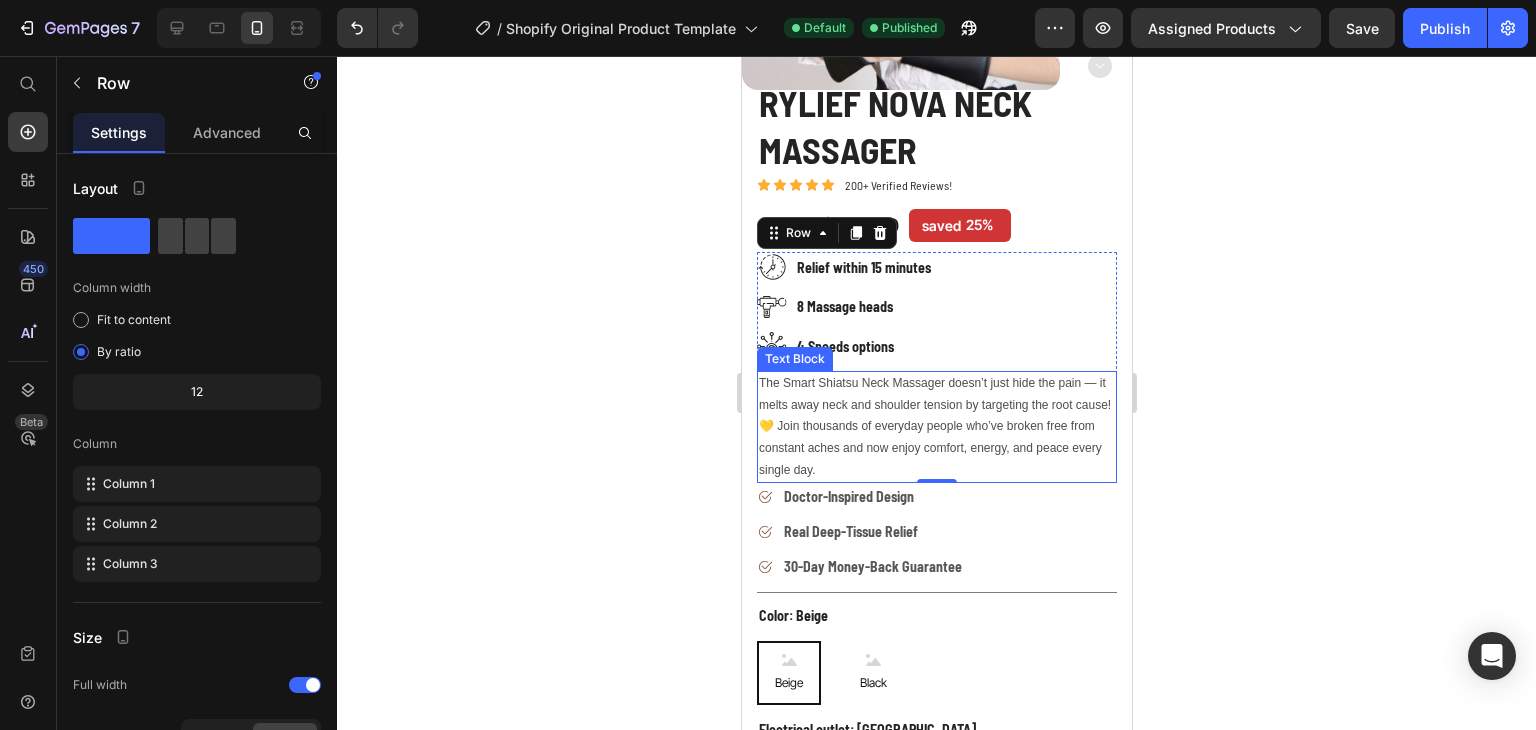 click on "The Smart Shiatsu Neck Massager doesn’t just hide the pain — it melts away neck and shoulder tension by targeting the root cause!" at bounding box center [936, 394] 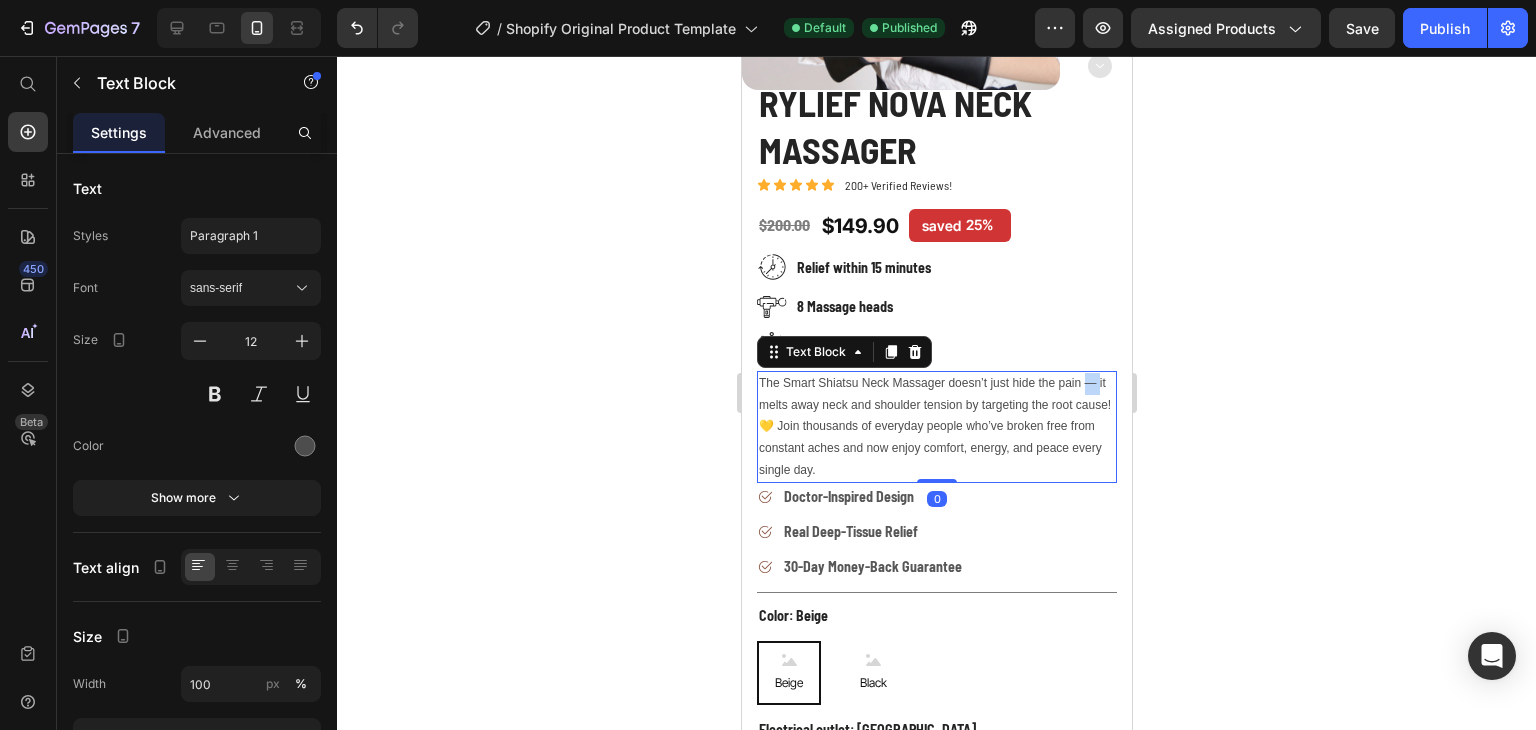 click on "The Smart Shiatsu Neck Massager doesn’t just hide the pain — it melts away neck and shoulder tension by targeting the root cause!" at bounding box center (936, 394) 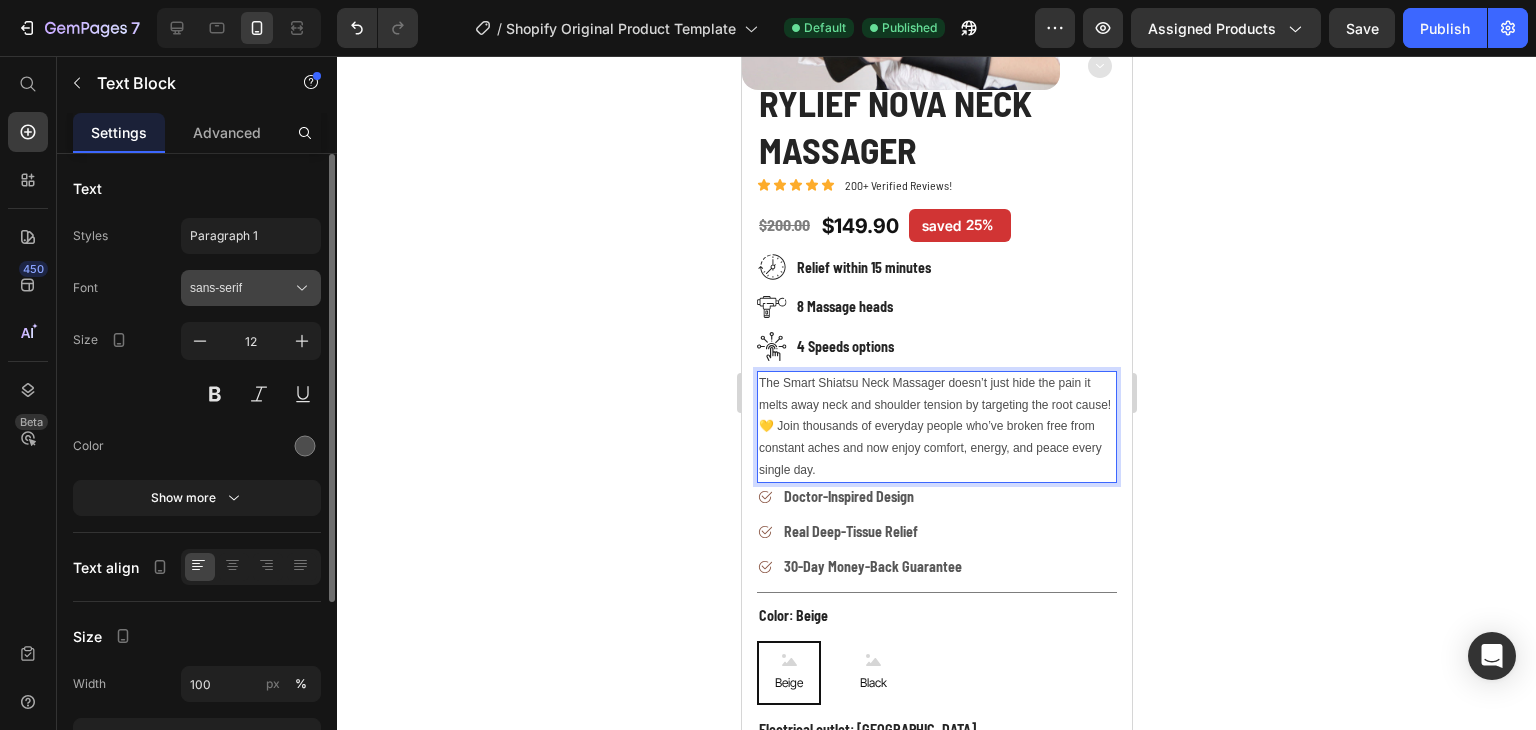 click on "sans-serif" at bounding box center [241, 288] 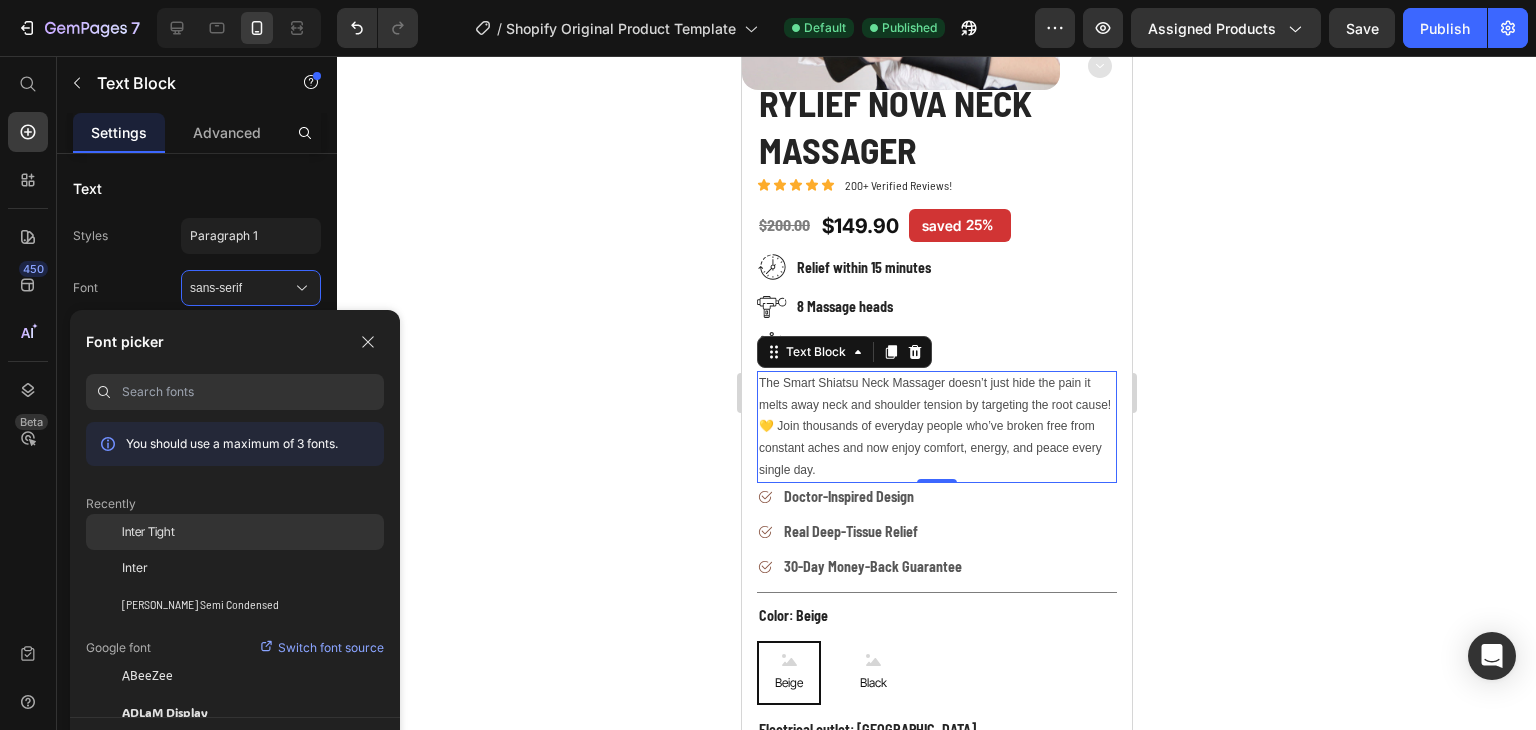 click on "Inter Tight" 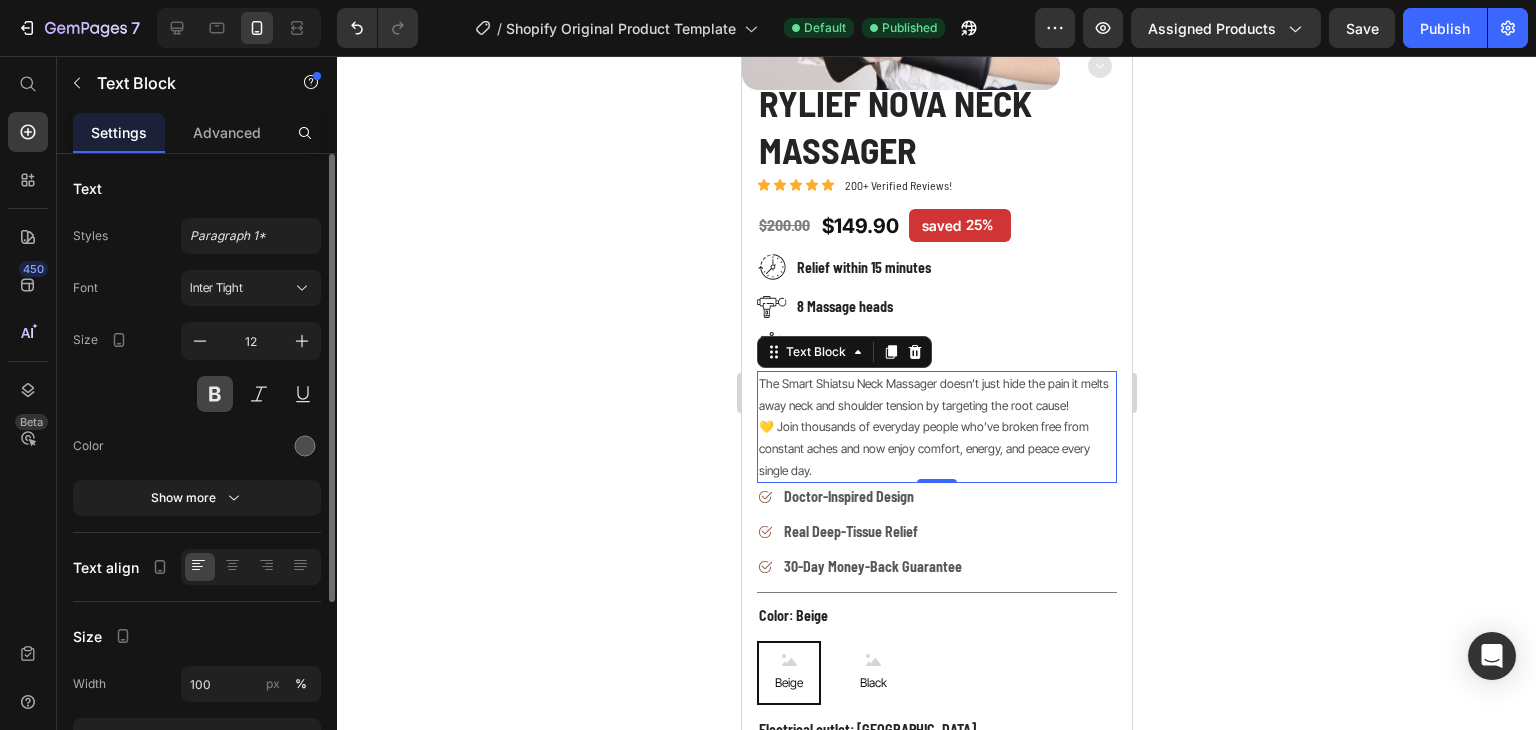 click at bounding box center (215, 394) 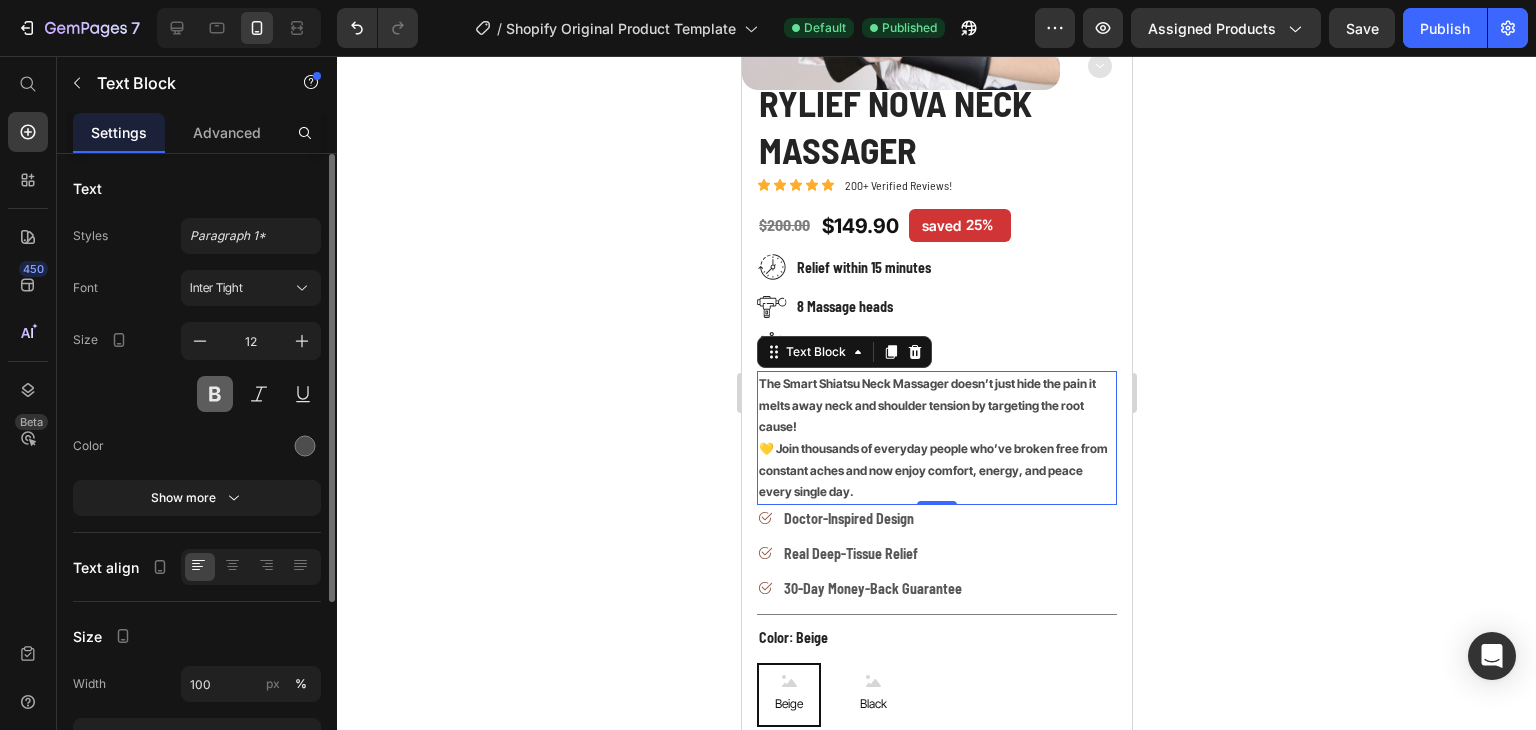 click at bounding box center (215, 394) 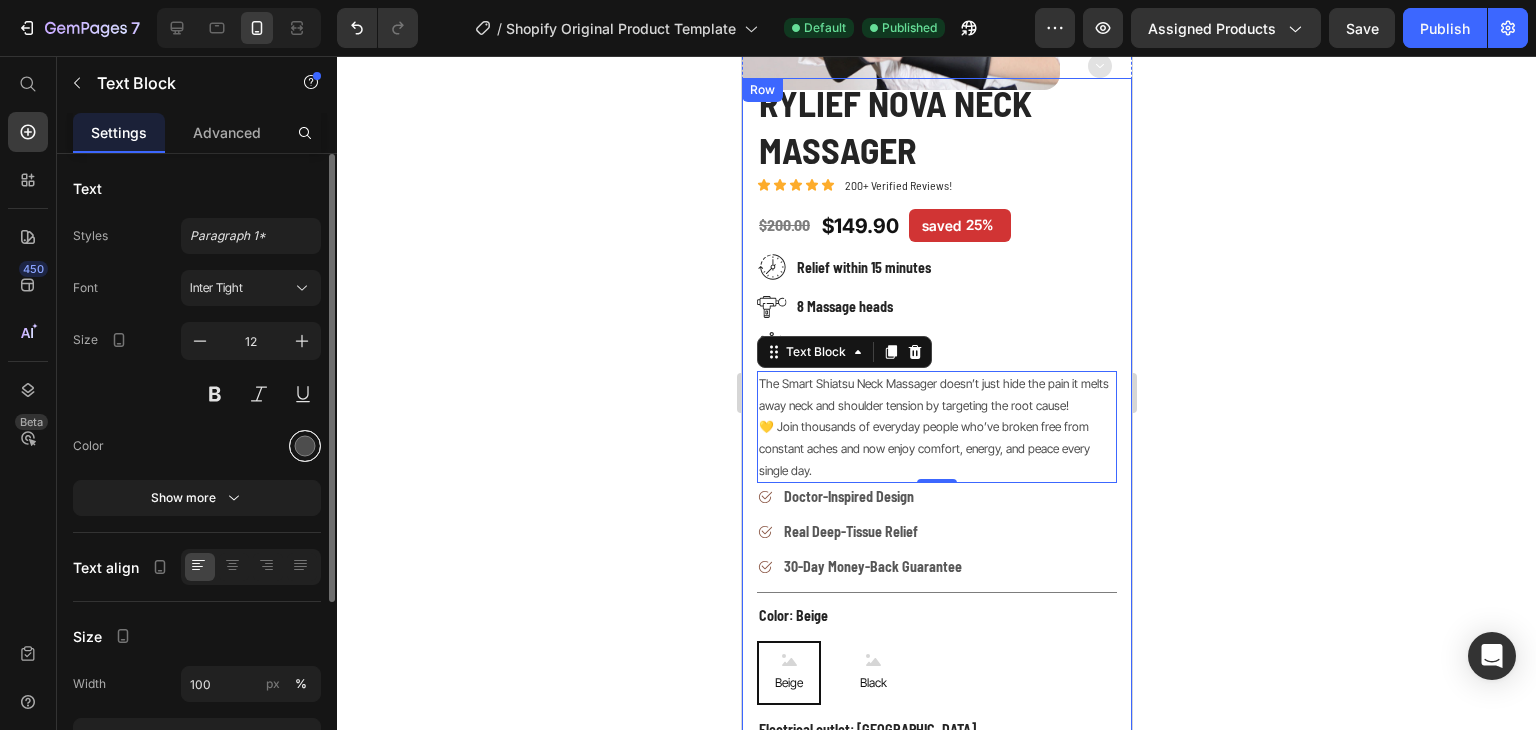 click at bounding box center (305, 446) 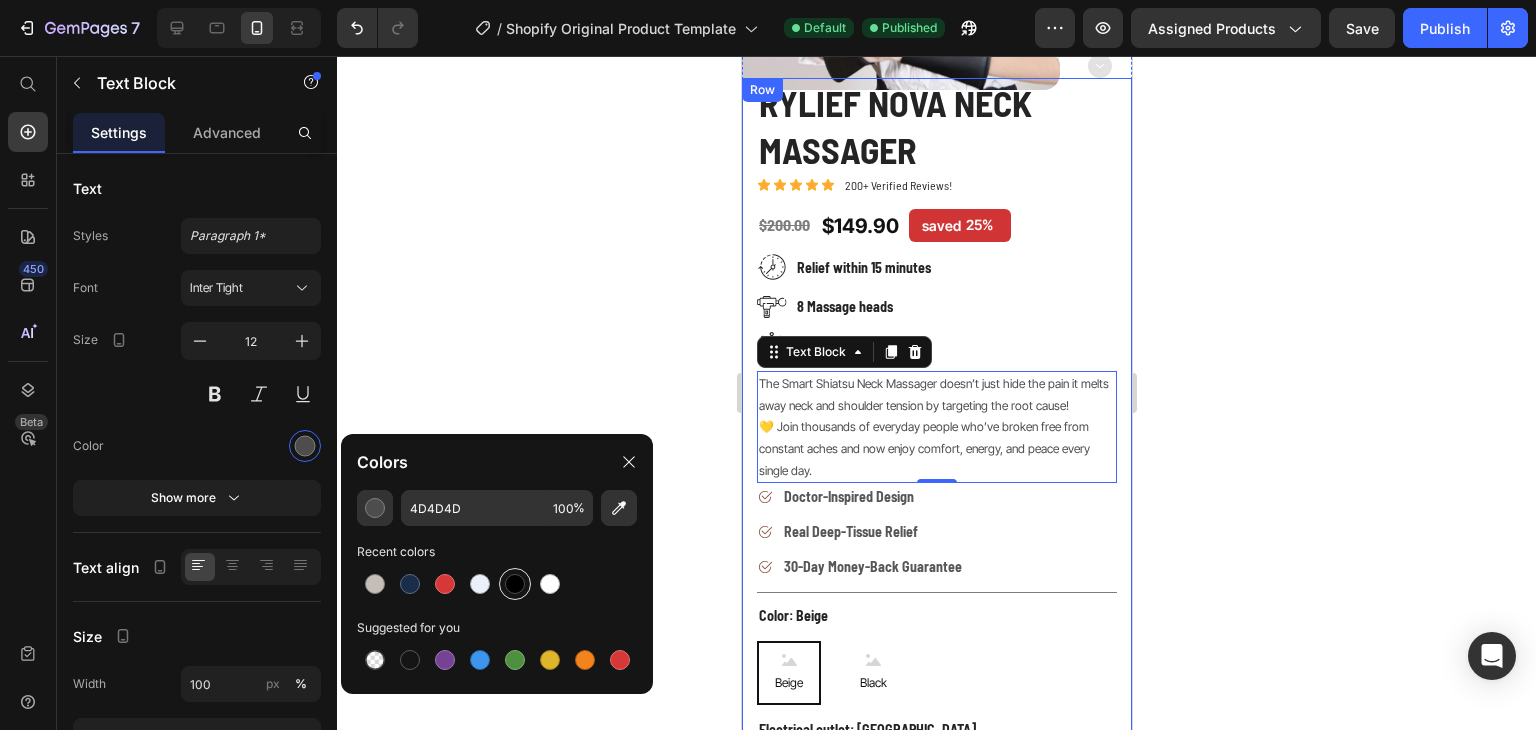click at bounding box center [515, 584] 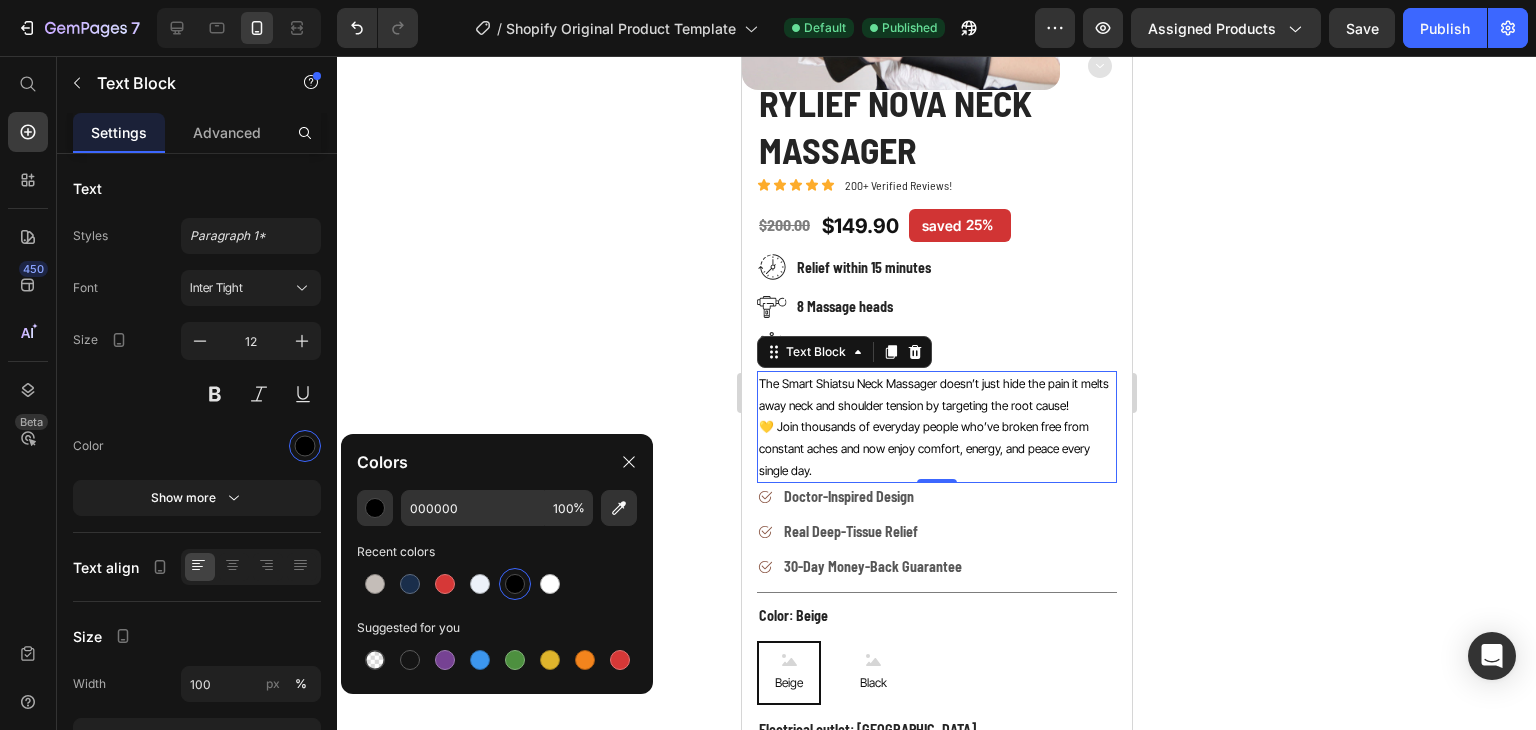 click 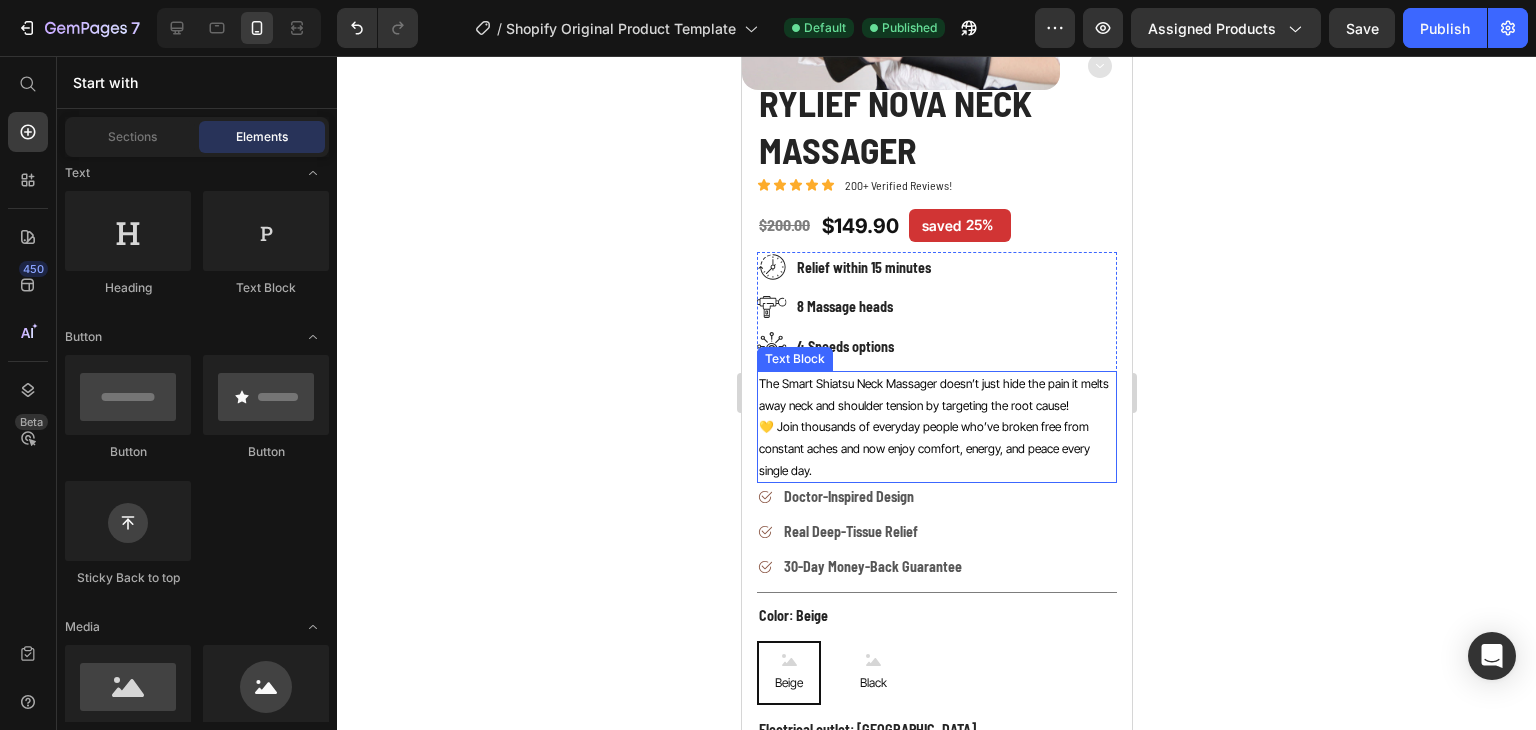 click on "The Smart Shiatsu Neck Massager doesn’t just hide the pain it melts away neck and shoulder tension by targeting the root cause!" at bounding box center (936, 394) 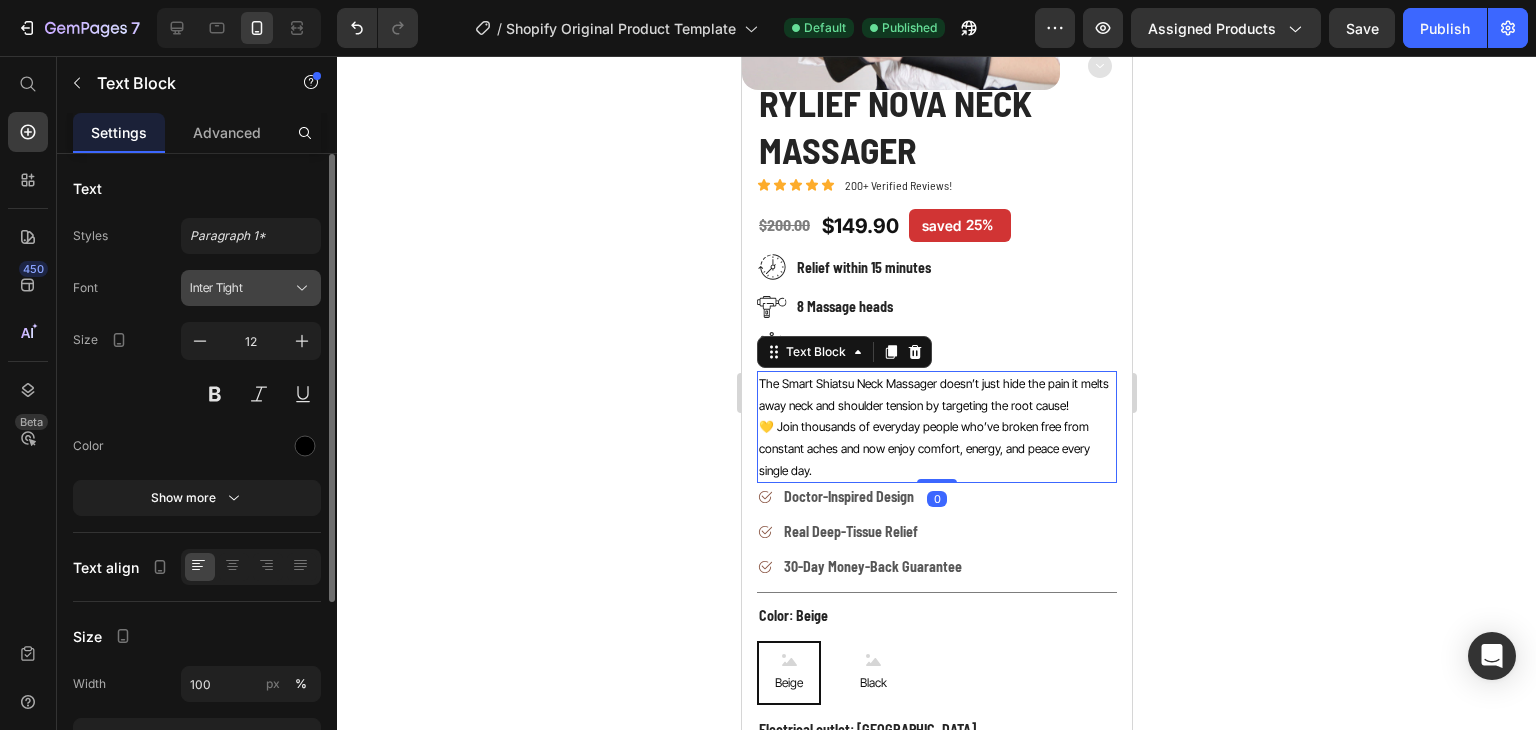 click on "Inter Tight" at bounding box center [251, 288] 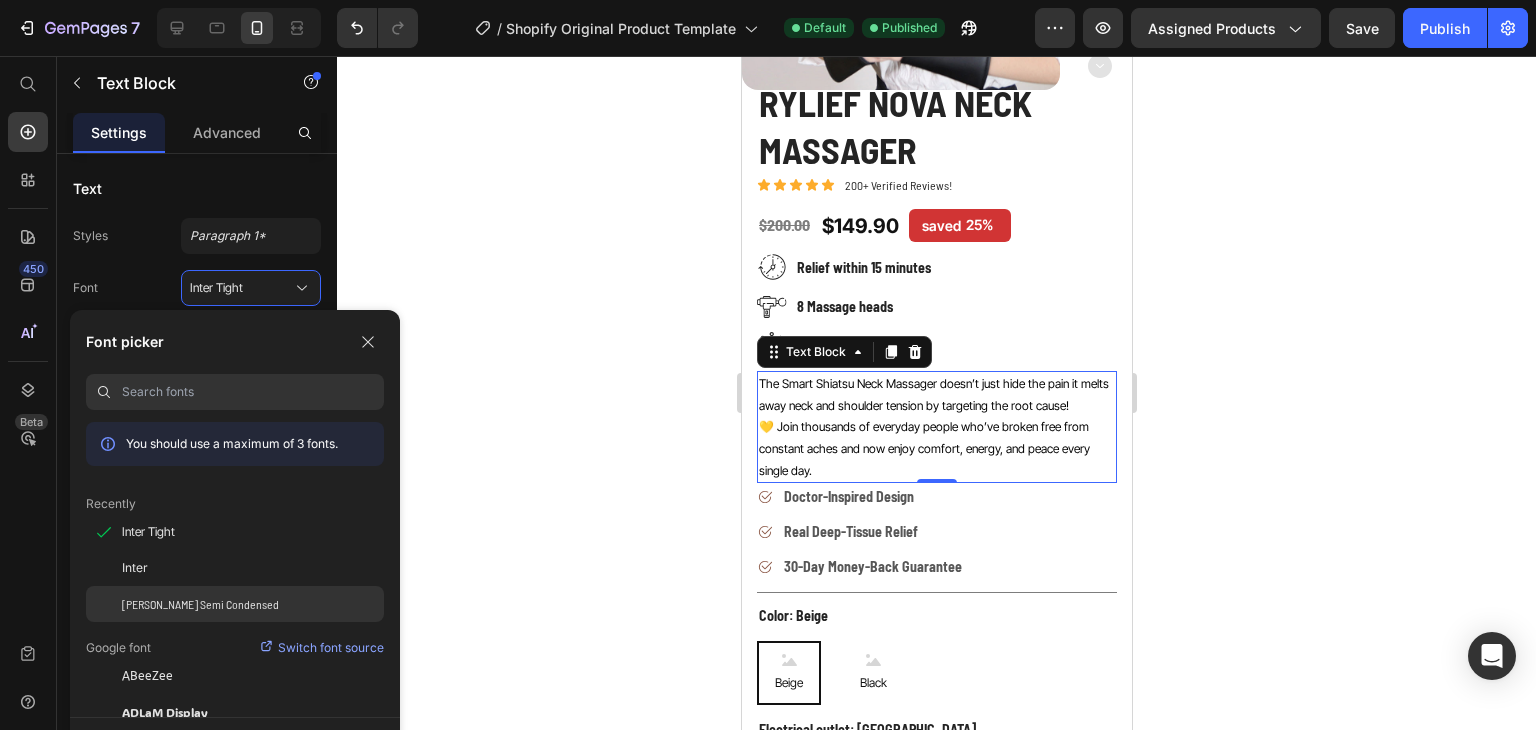 click on "[PERSON_NAME] Semi Condensed" 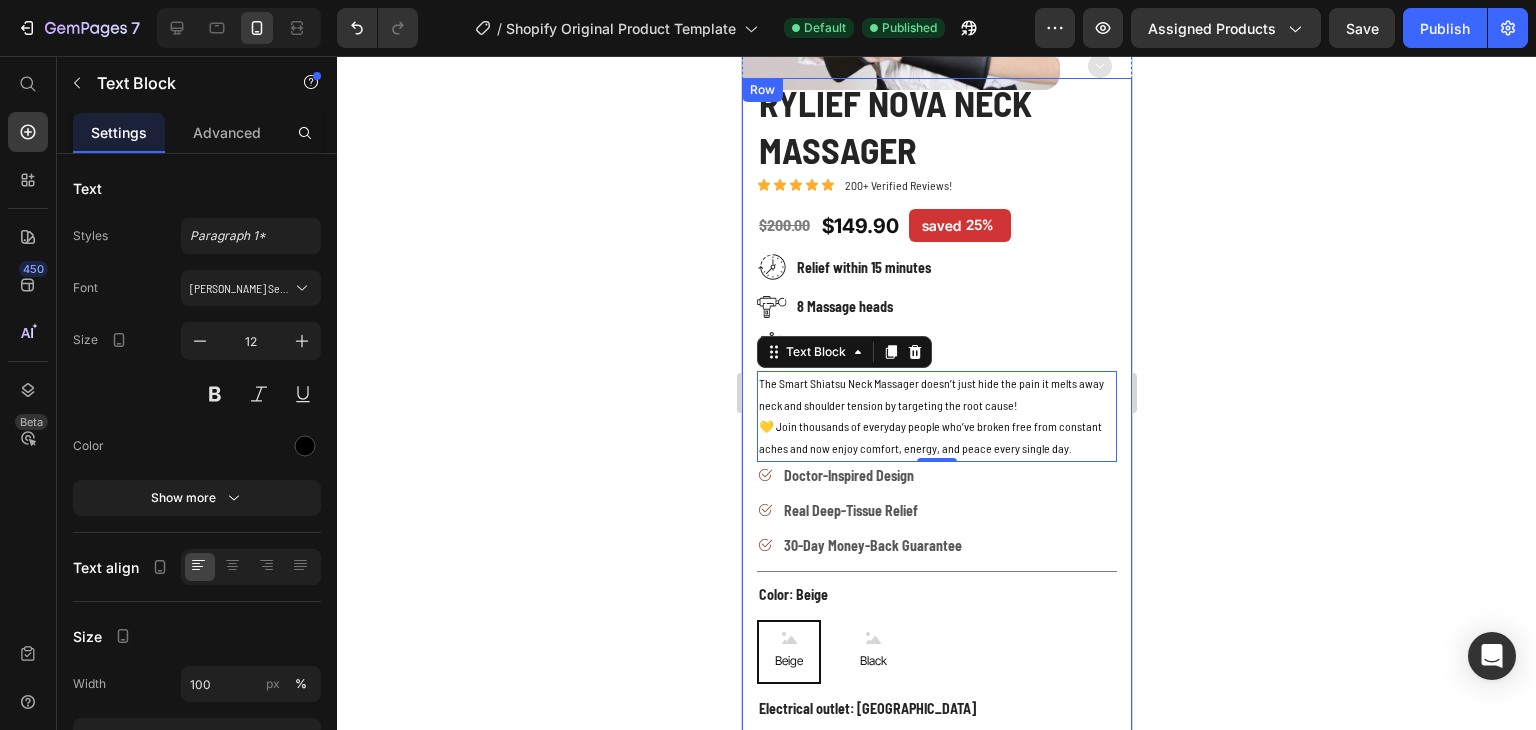 click 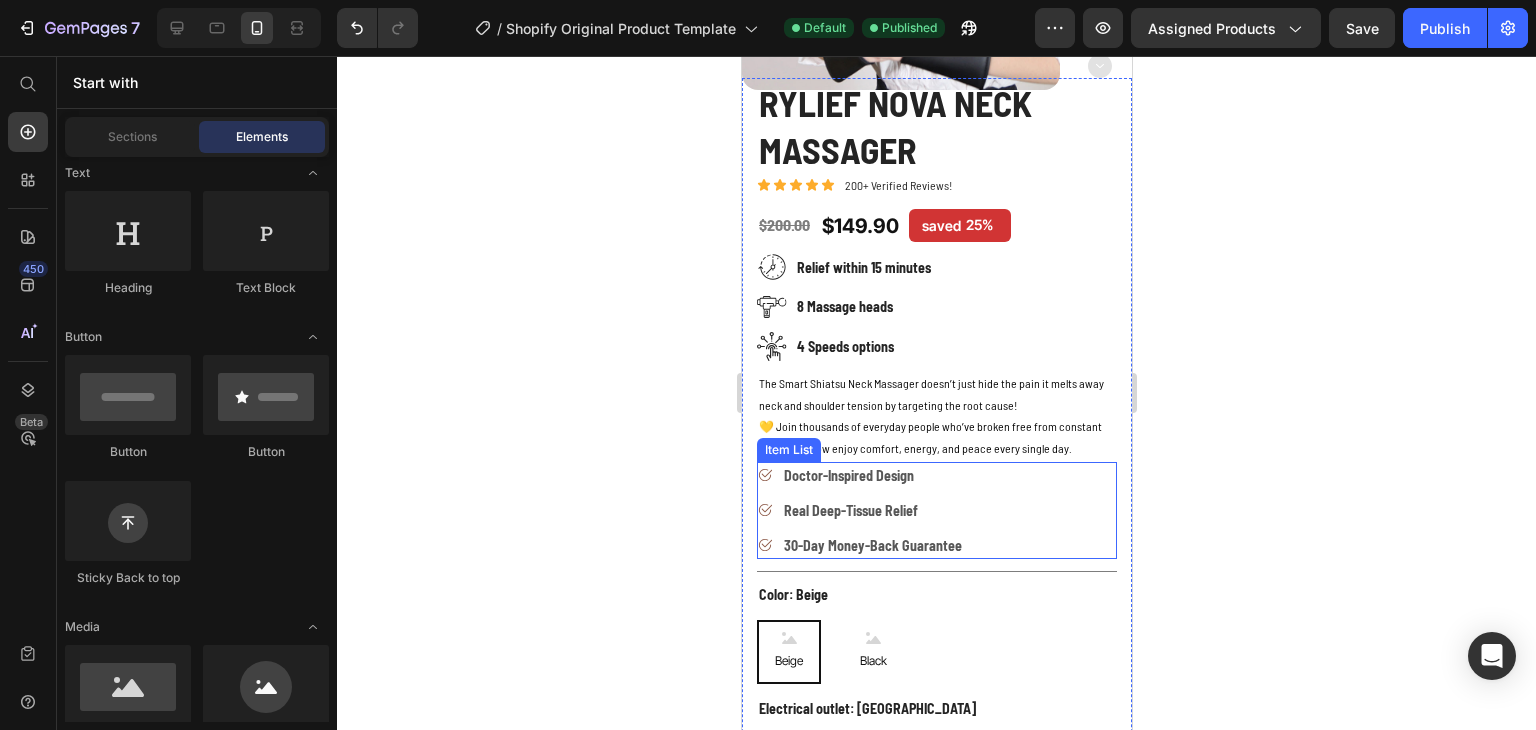 click on "Doctor-Inspired Design
Real Deep-Tissue Relief
30-Day Money-Back Guarantee" at bounding box center [936, 510] 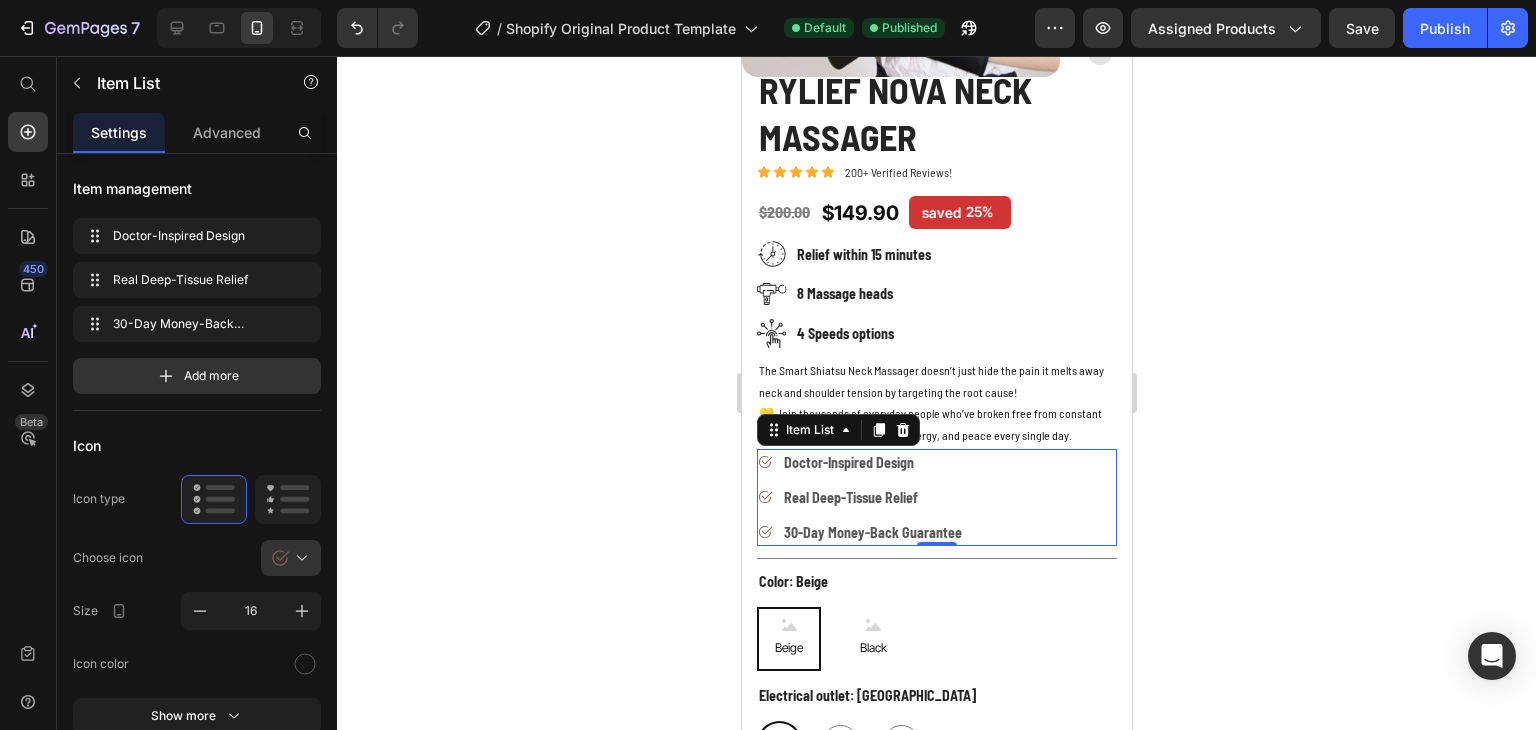 scroll, scrollTop: 355, scrollLeft: 0, axis: vertical 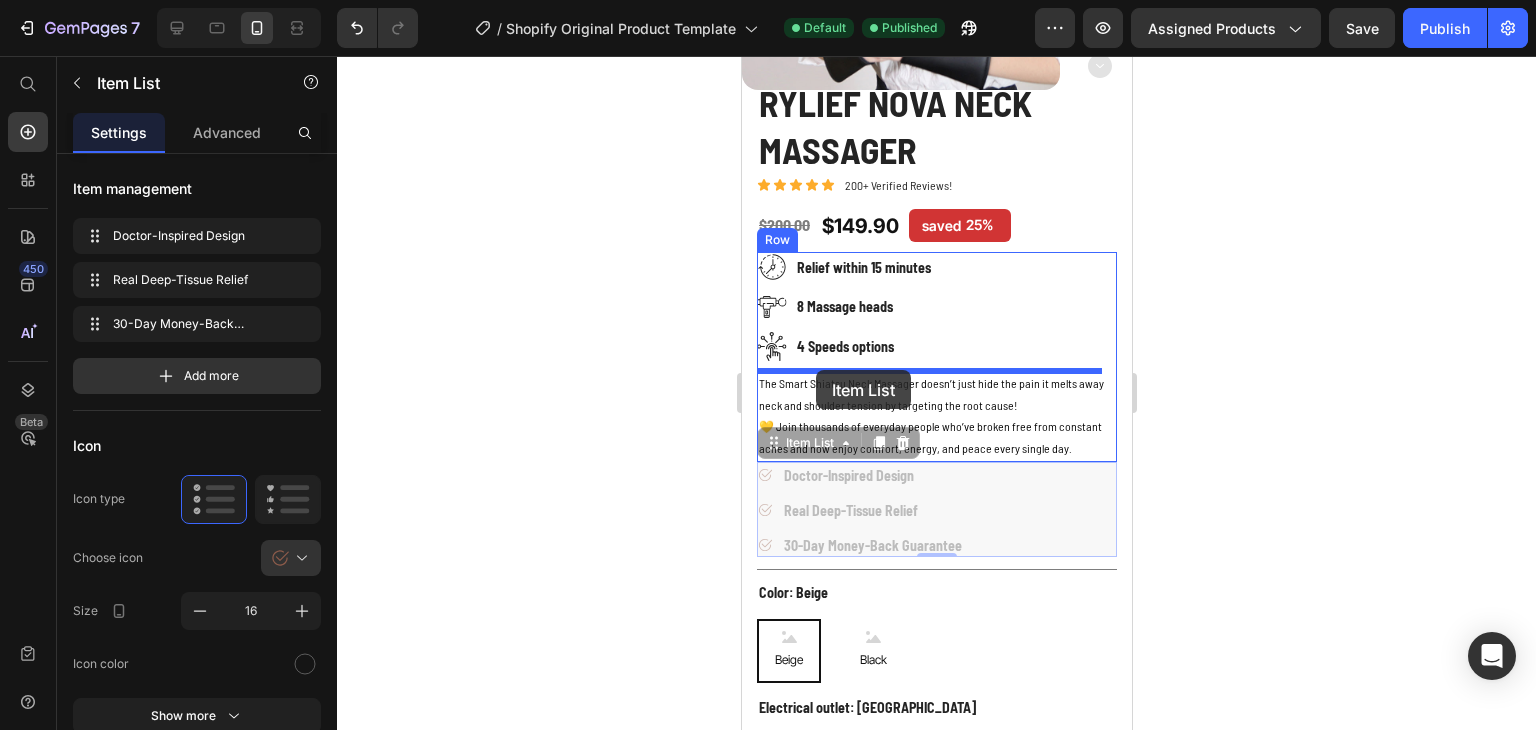 drag, startPoint x: 785, startPoint y: 446, endPoint x: 2173, endPoint y: 428, distance: 1388.1167 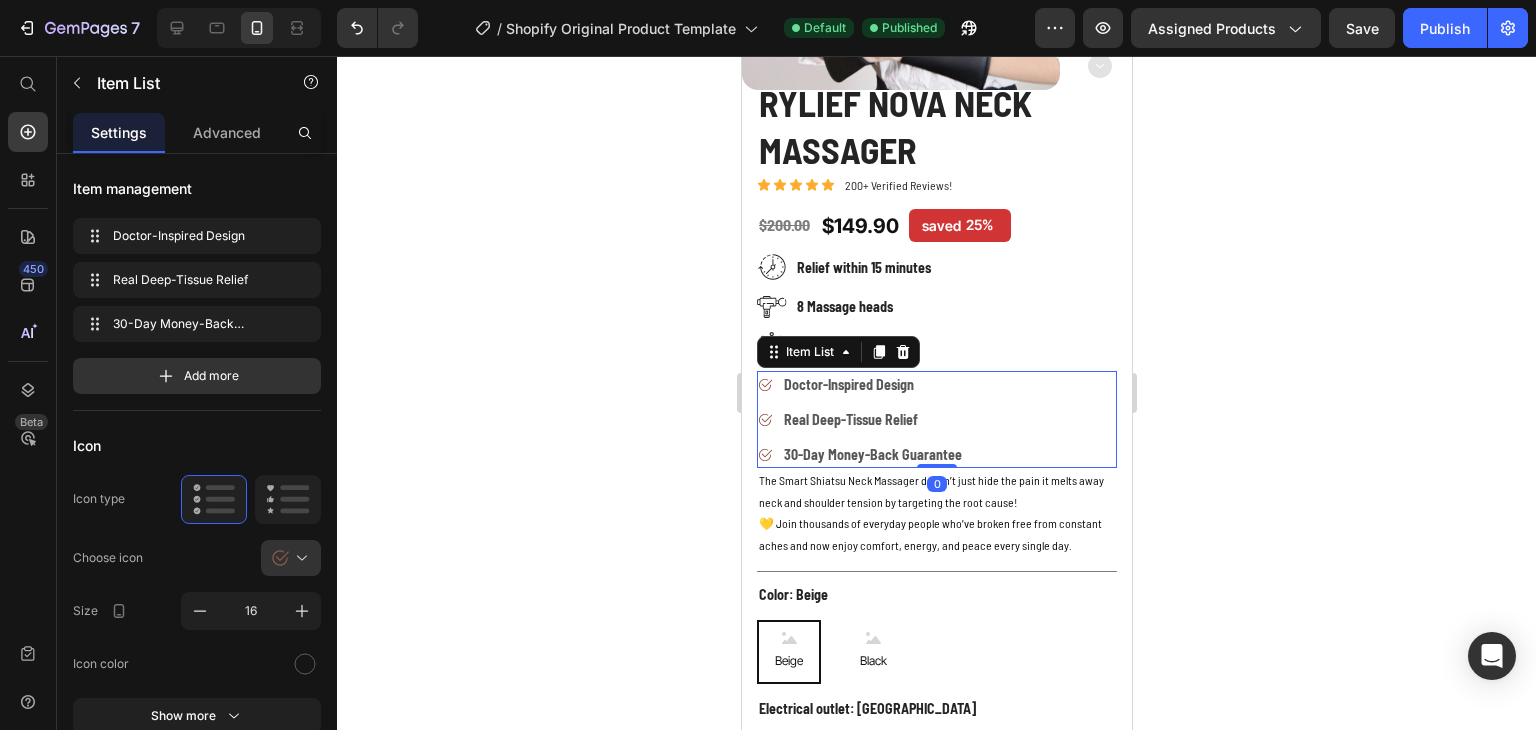 click 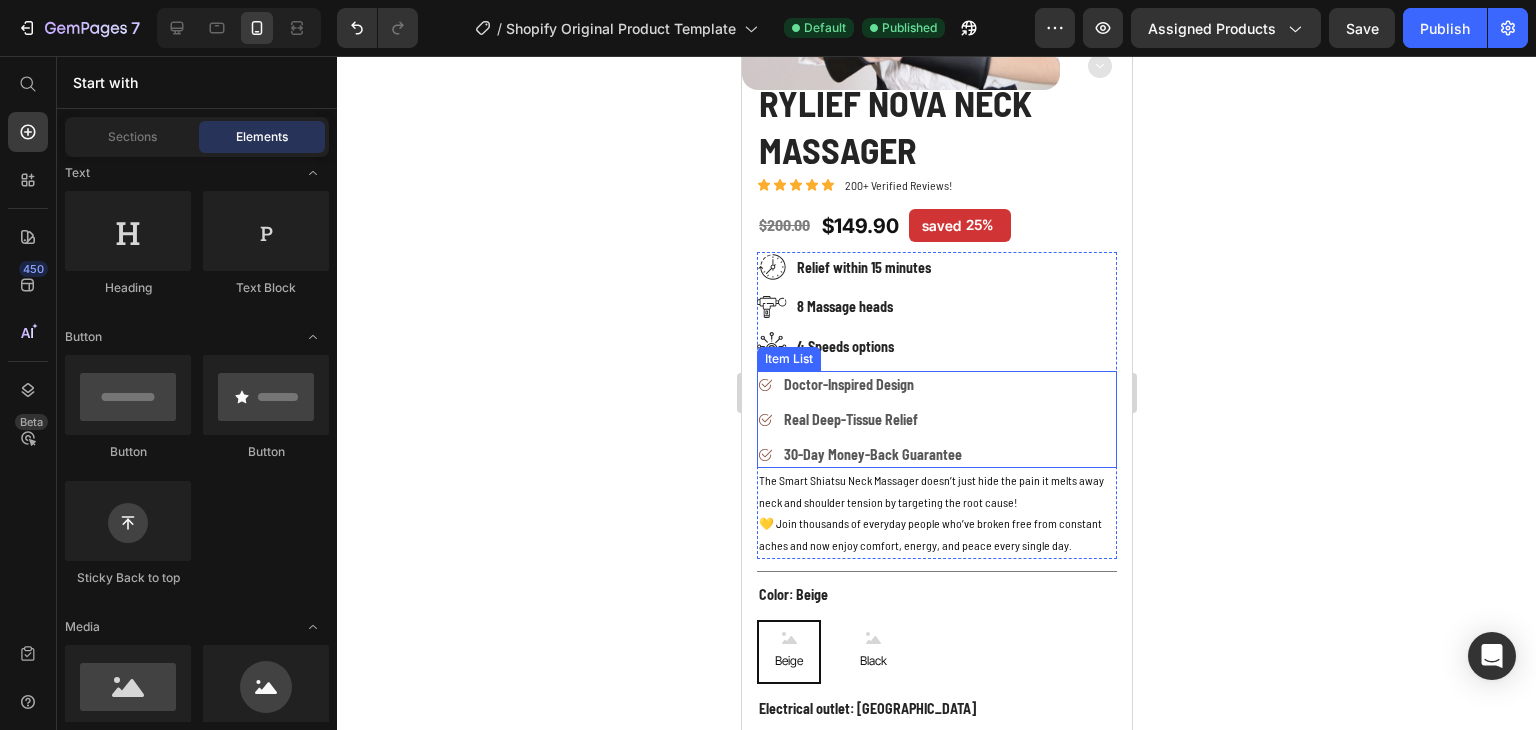 click on "30-Day Money-Back Guarantee" at bounding box center [872, 454] 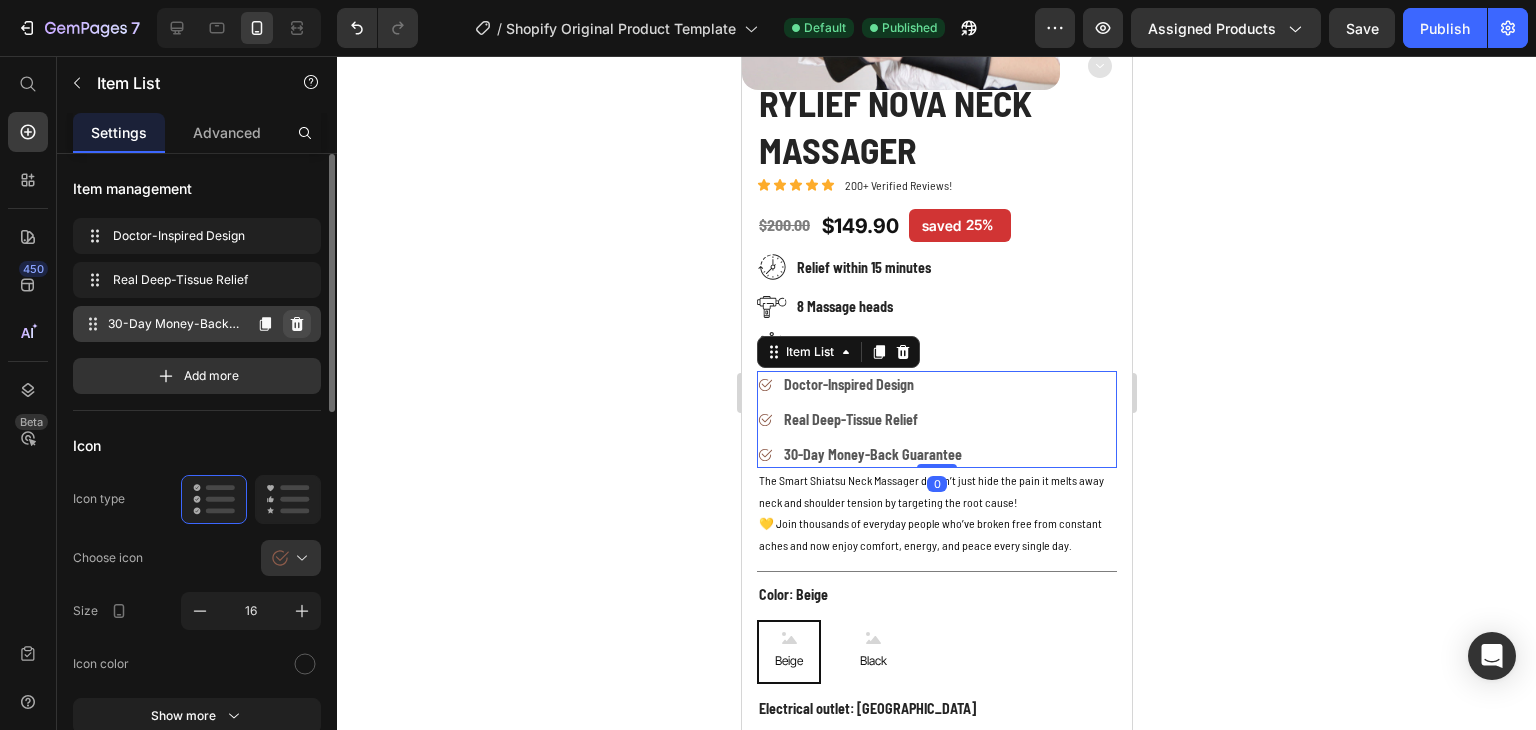 click 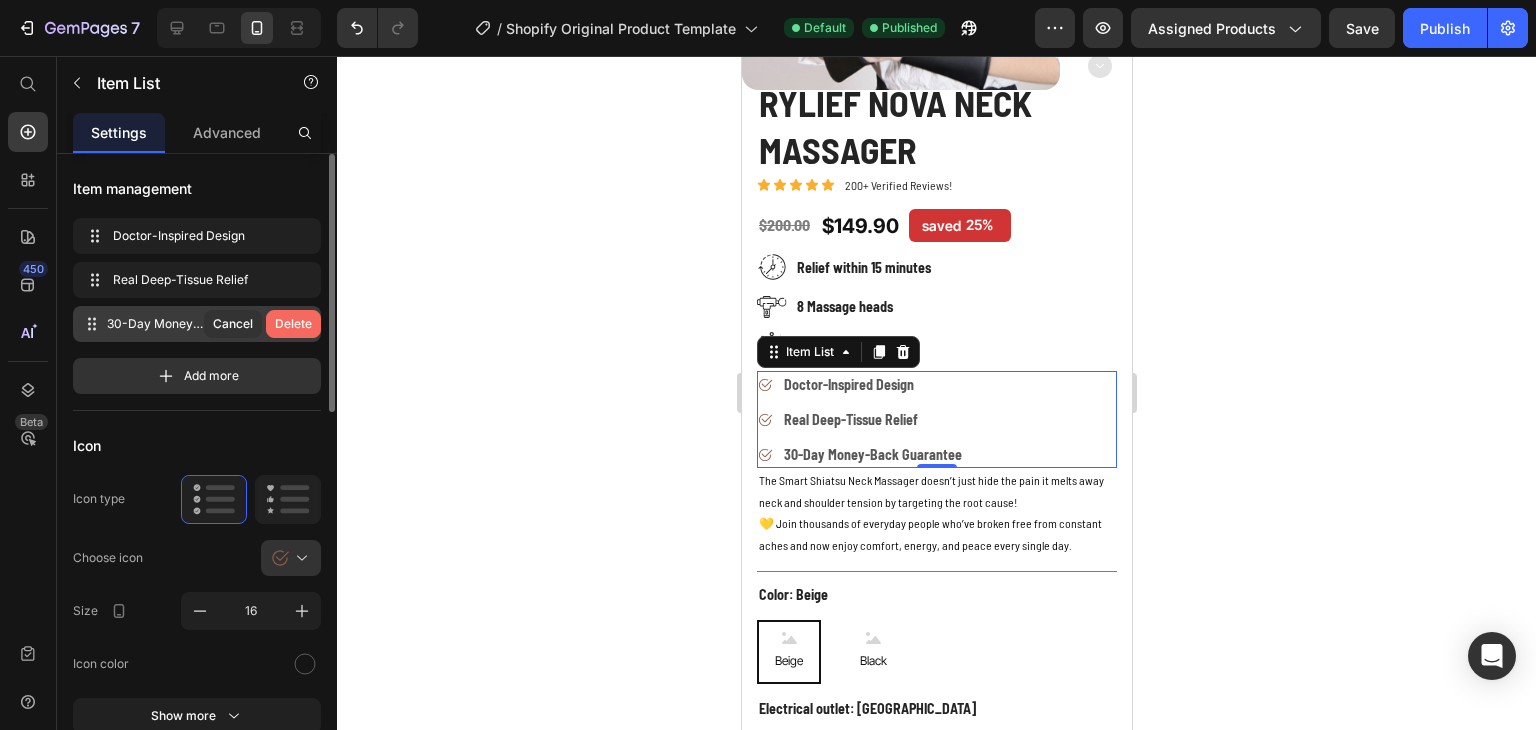 click on "Delete" at bounding box center [293, 324] 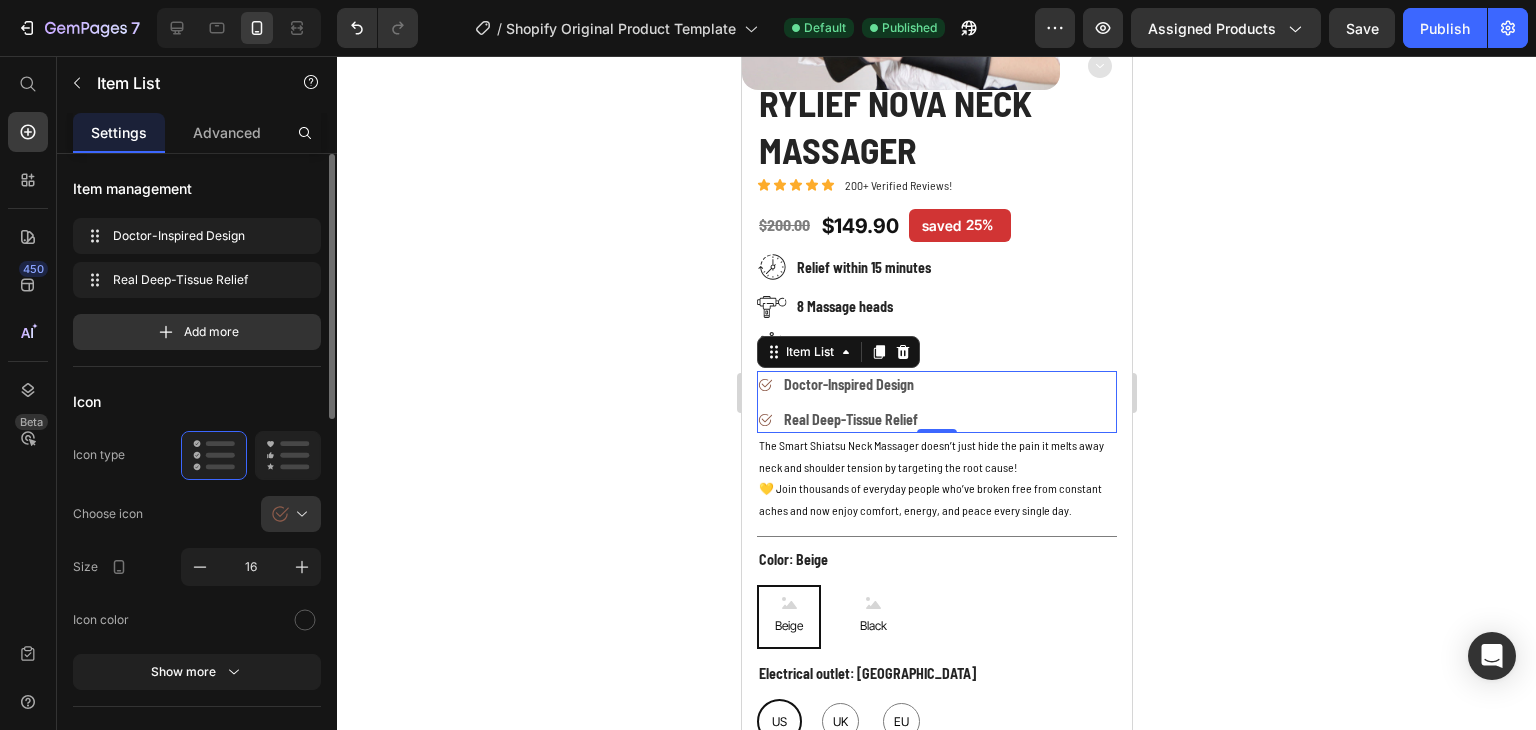 click 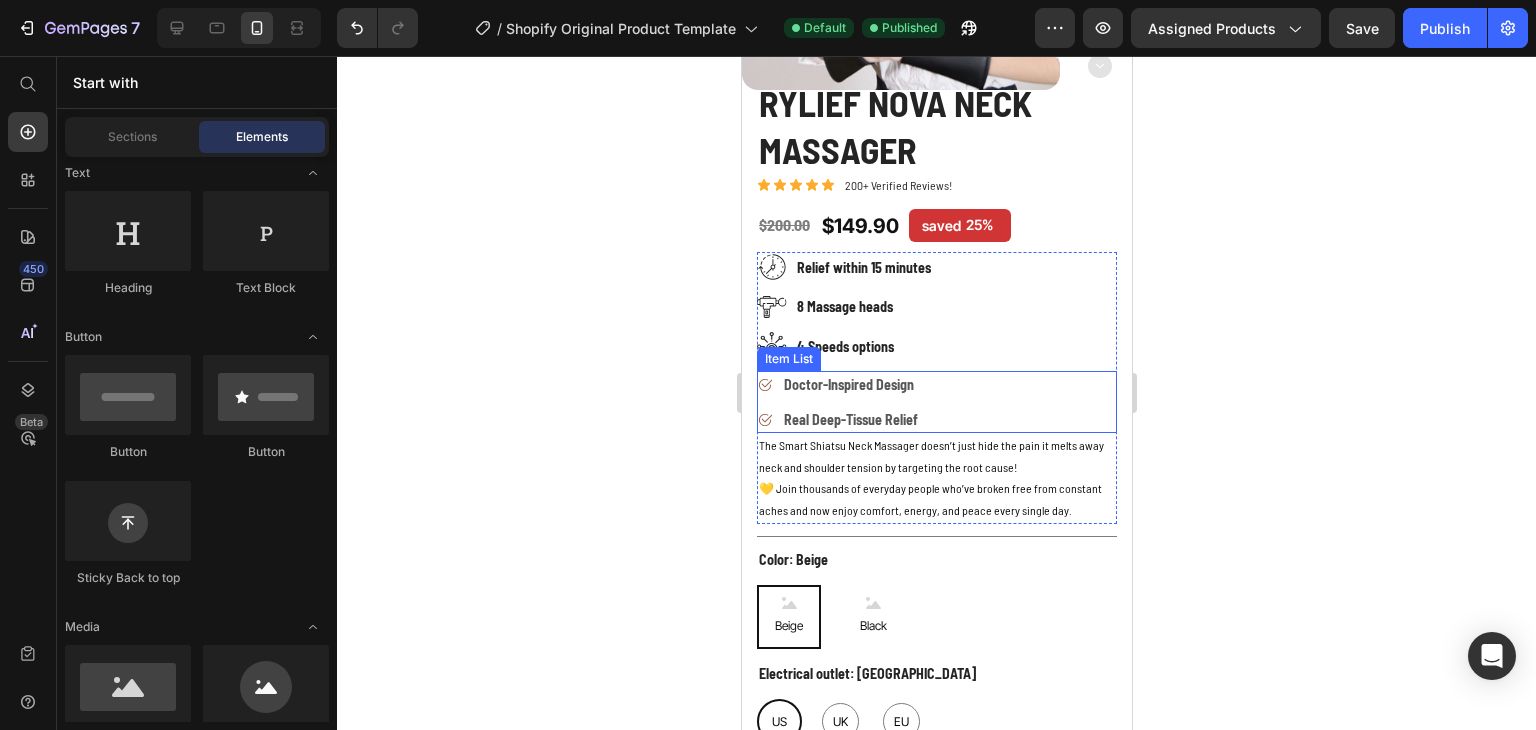 click on "Doctor-Inspired Design" at bounding box center (838, 384) 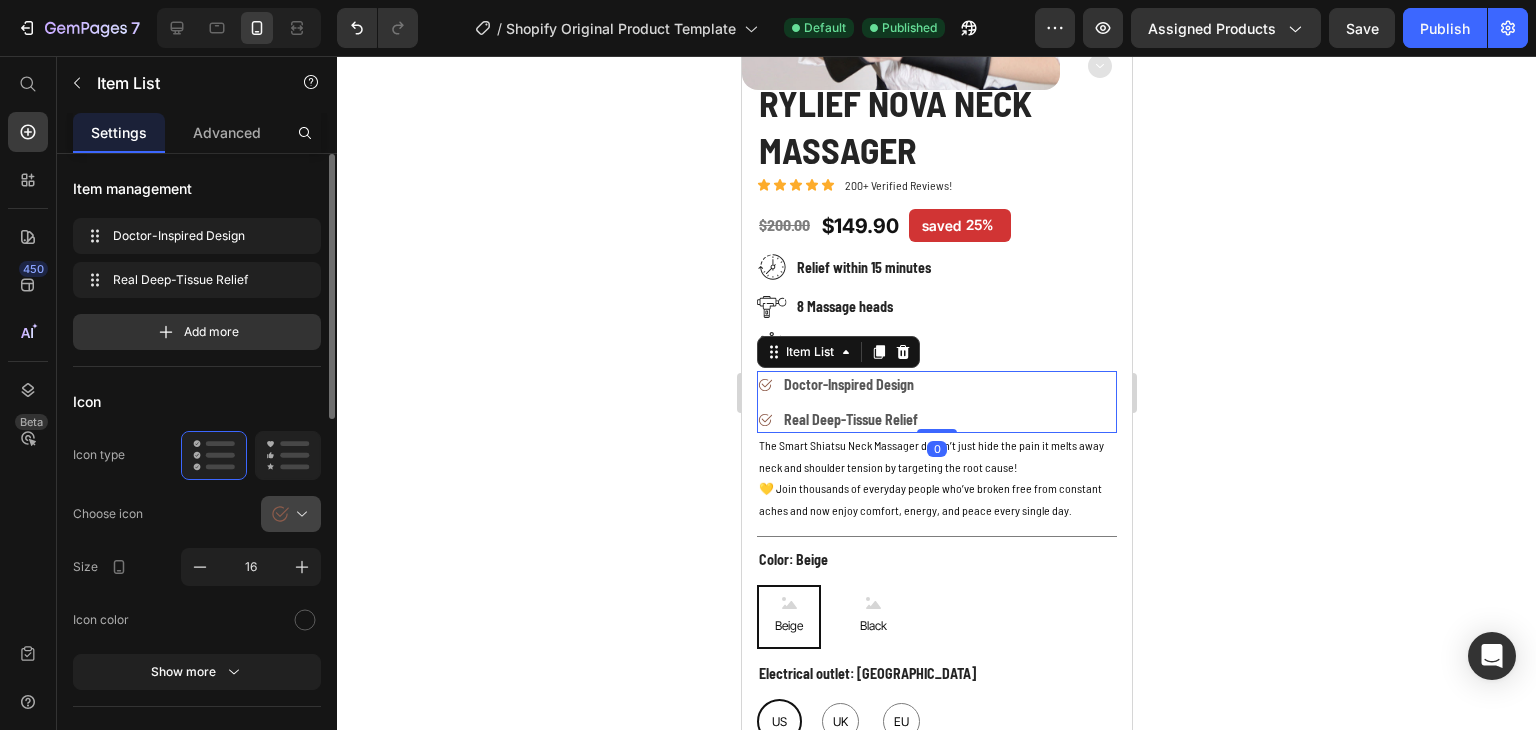 click at bounding box center [299, 514] 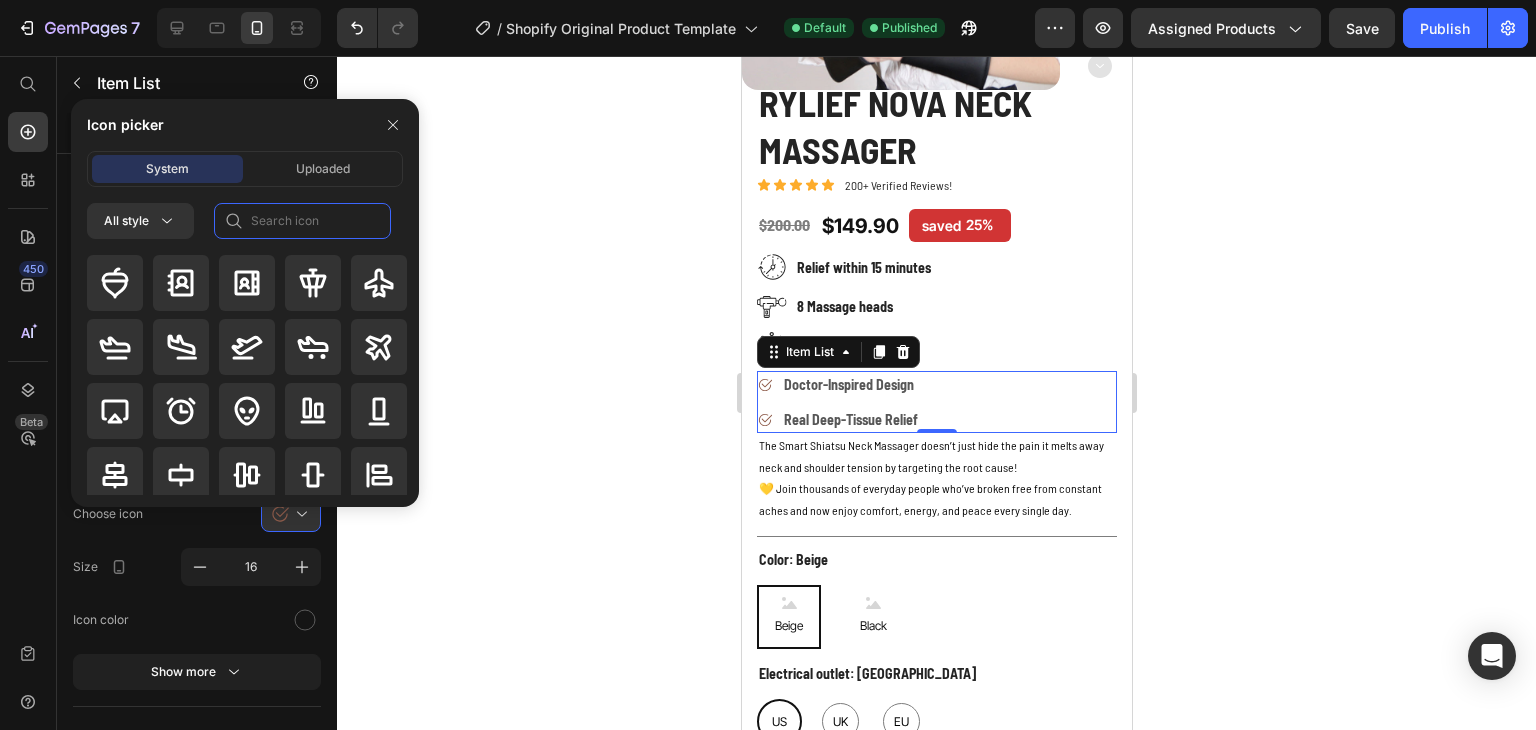 click 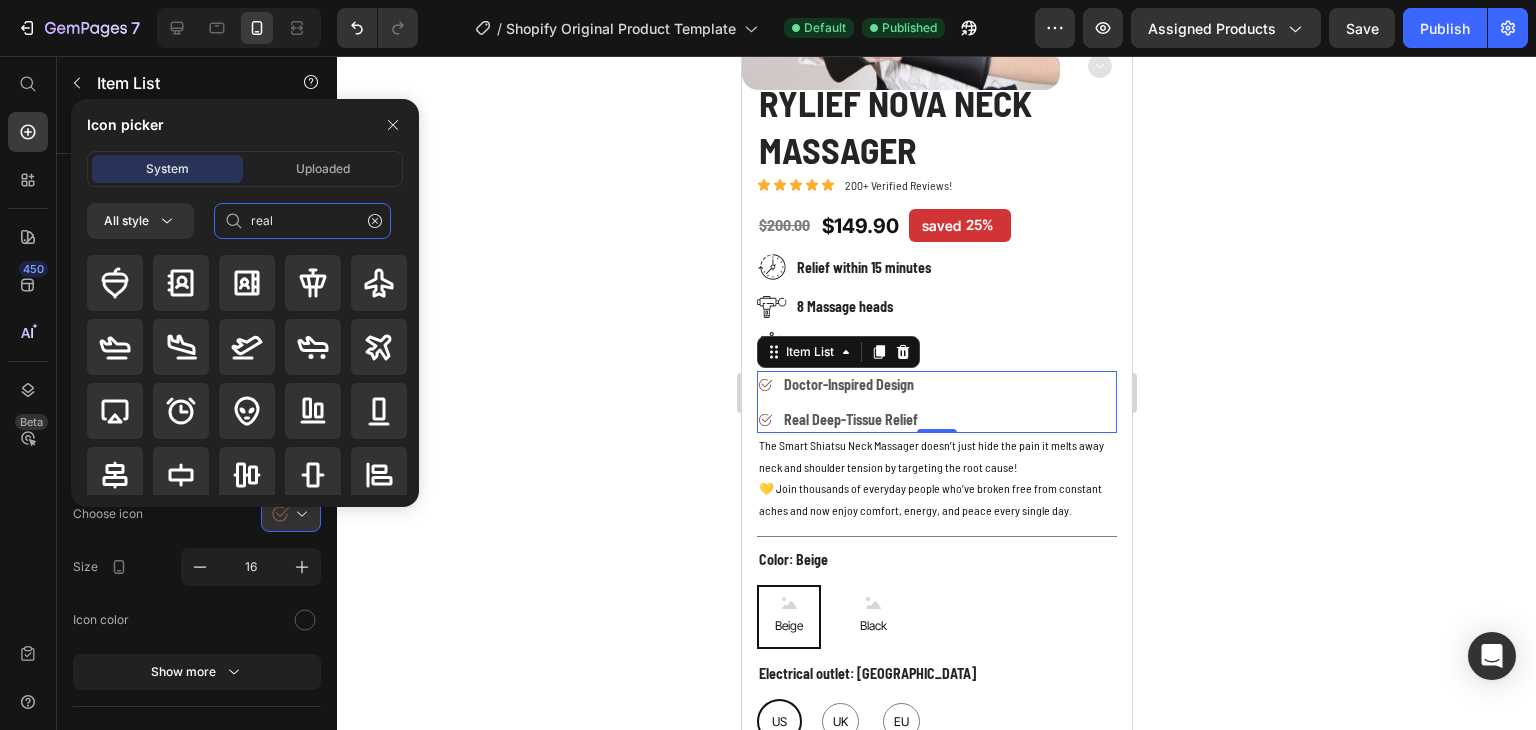 type on "real" 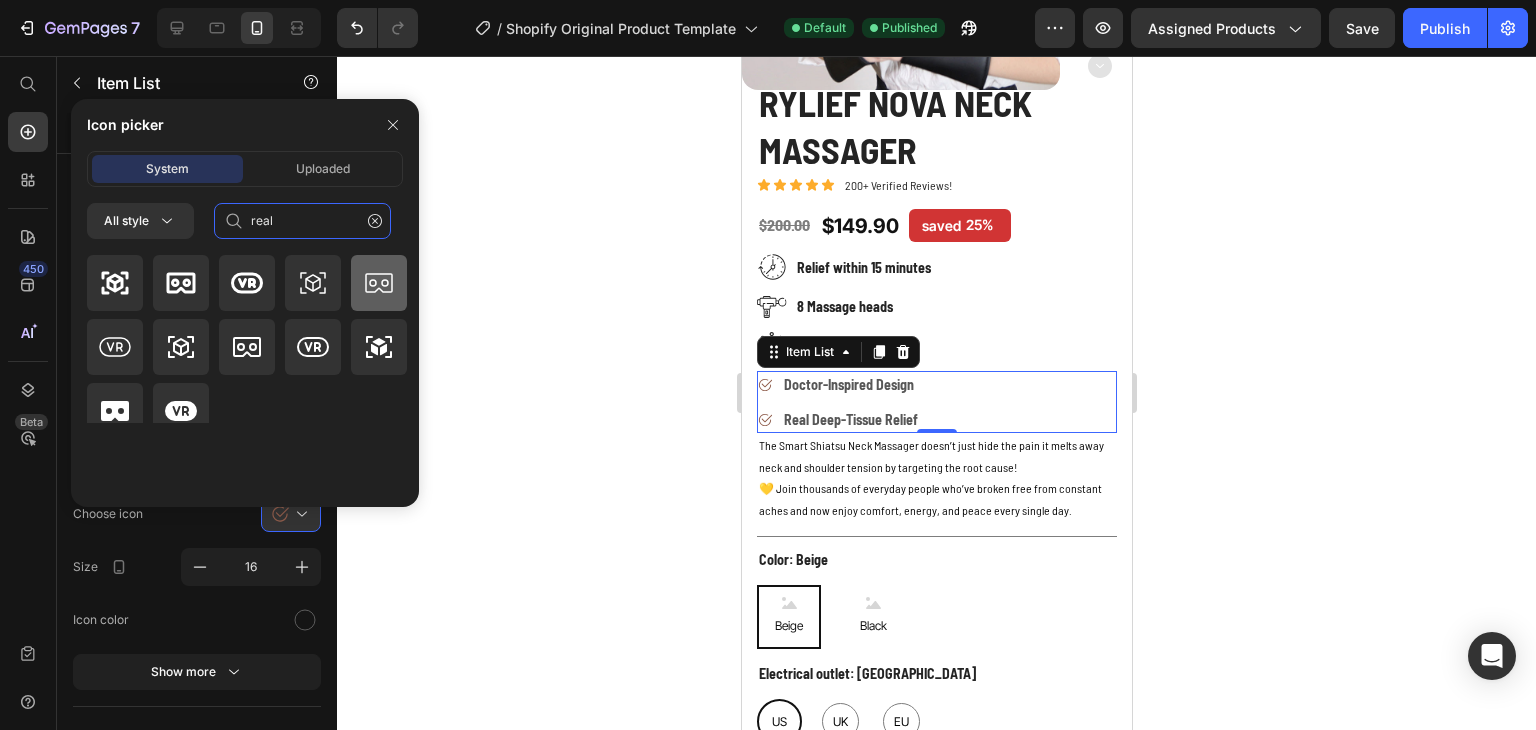 scroll, scrollTop: 0, scrollLeft: 0, axis: both 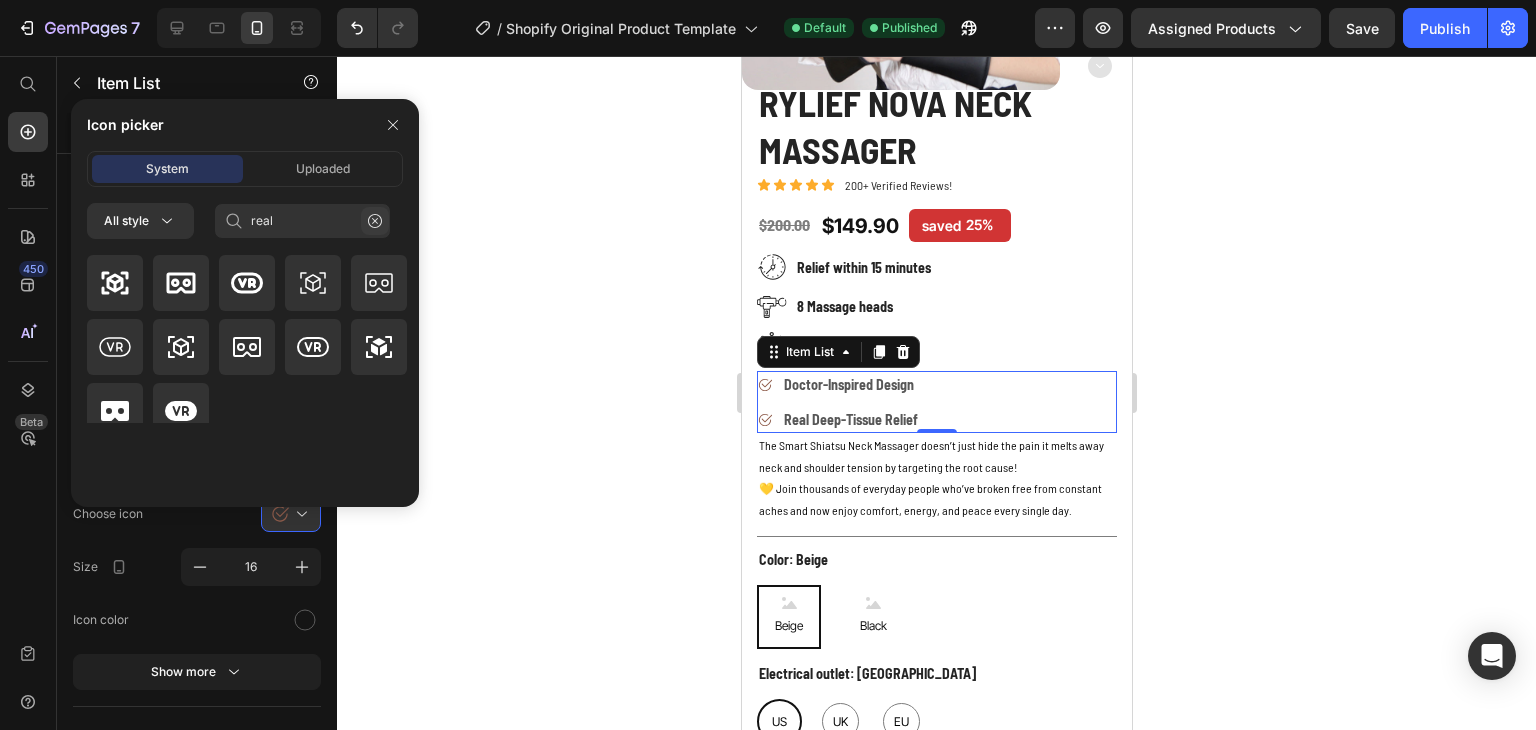 click 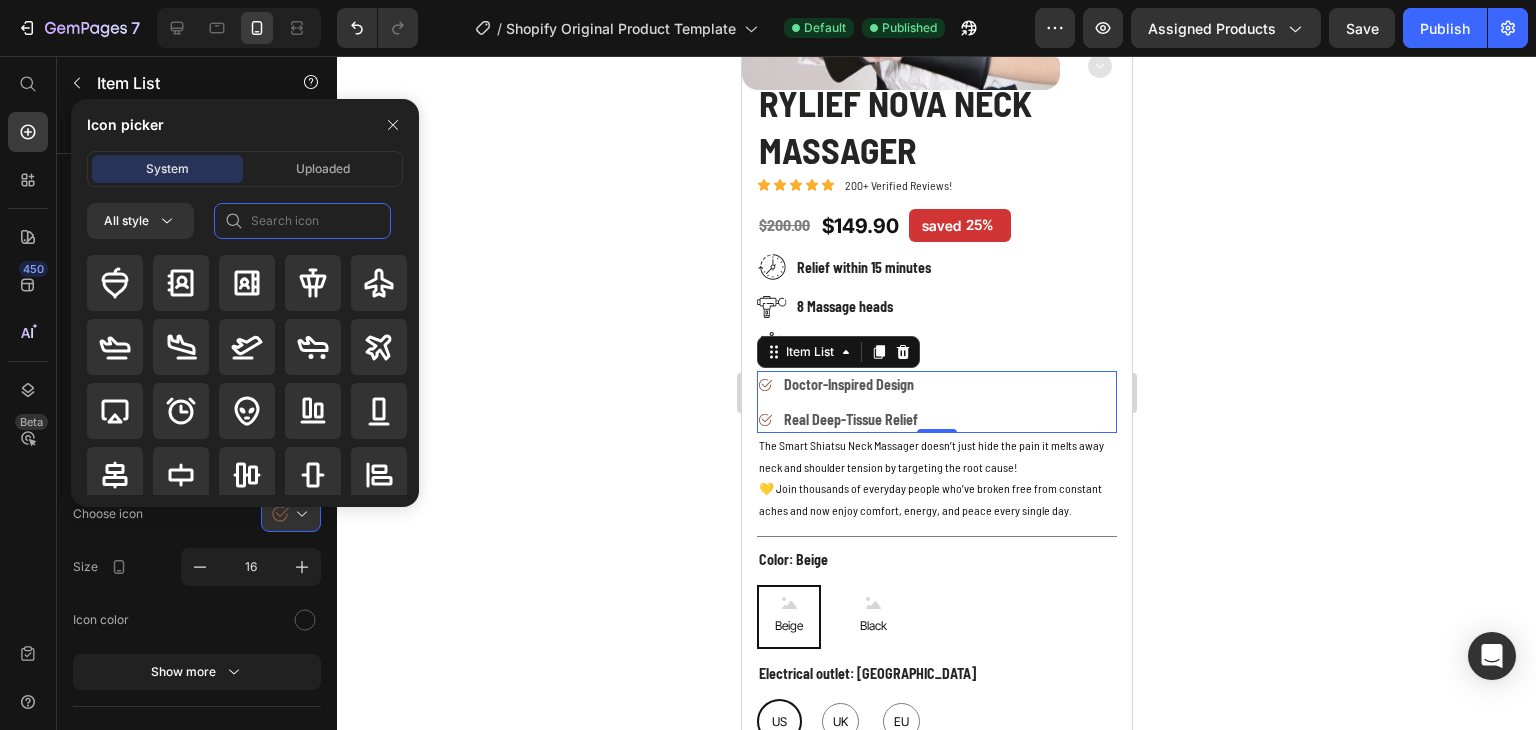 click 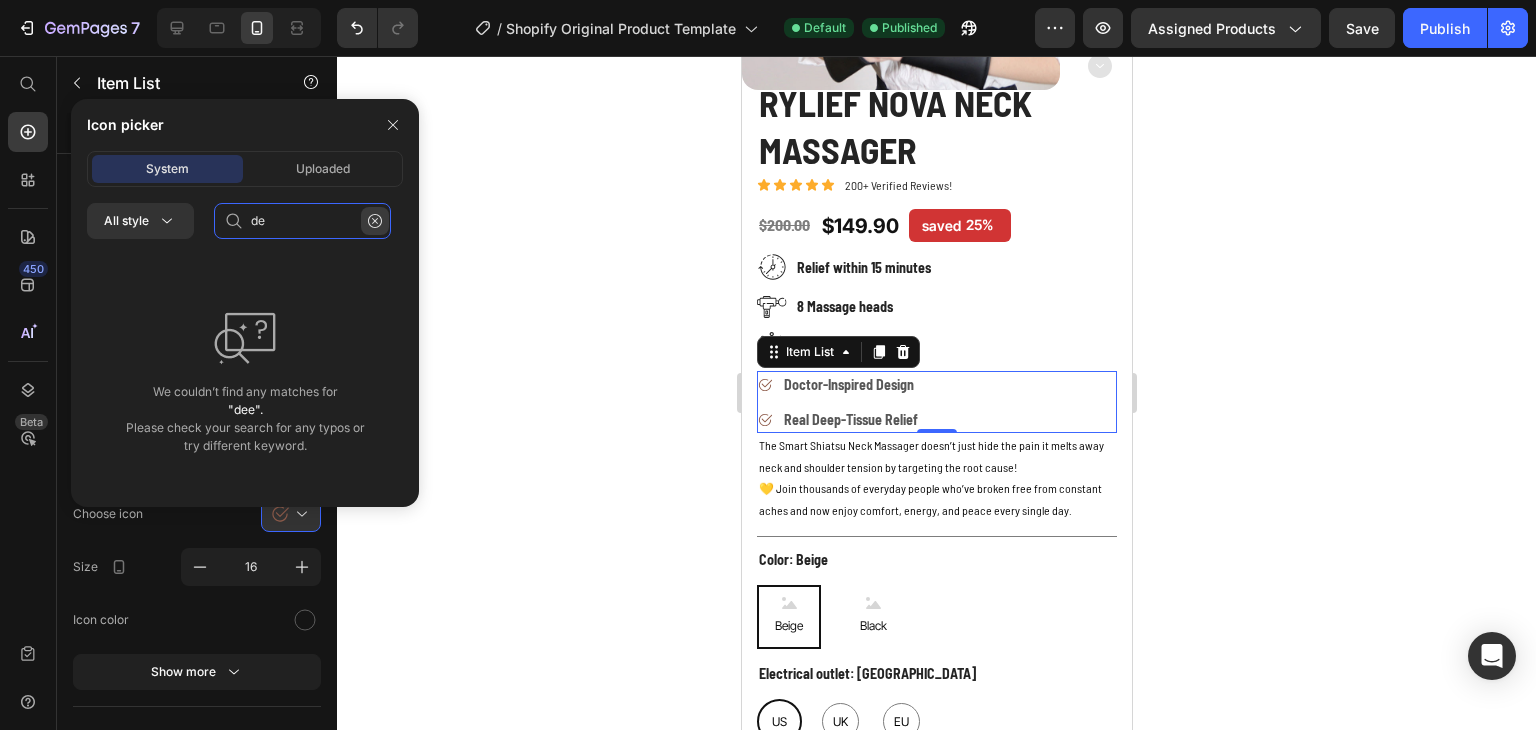 type on "d" 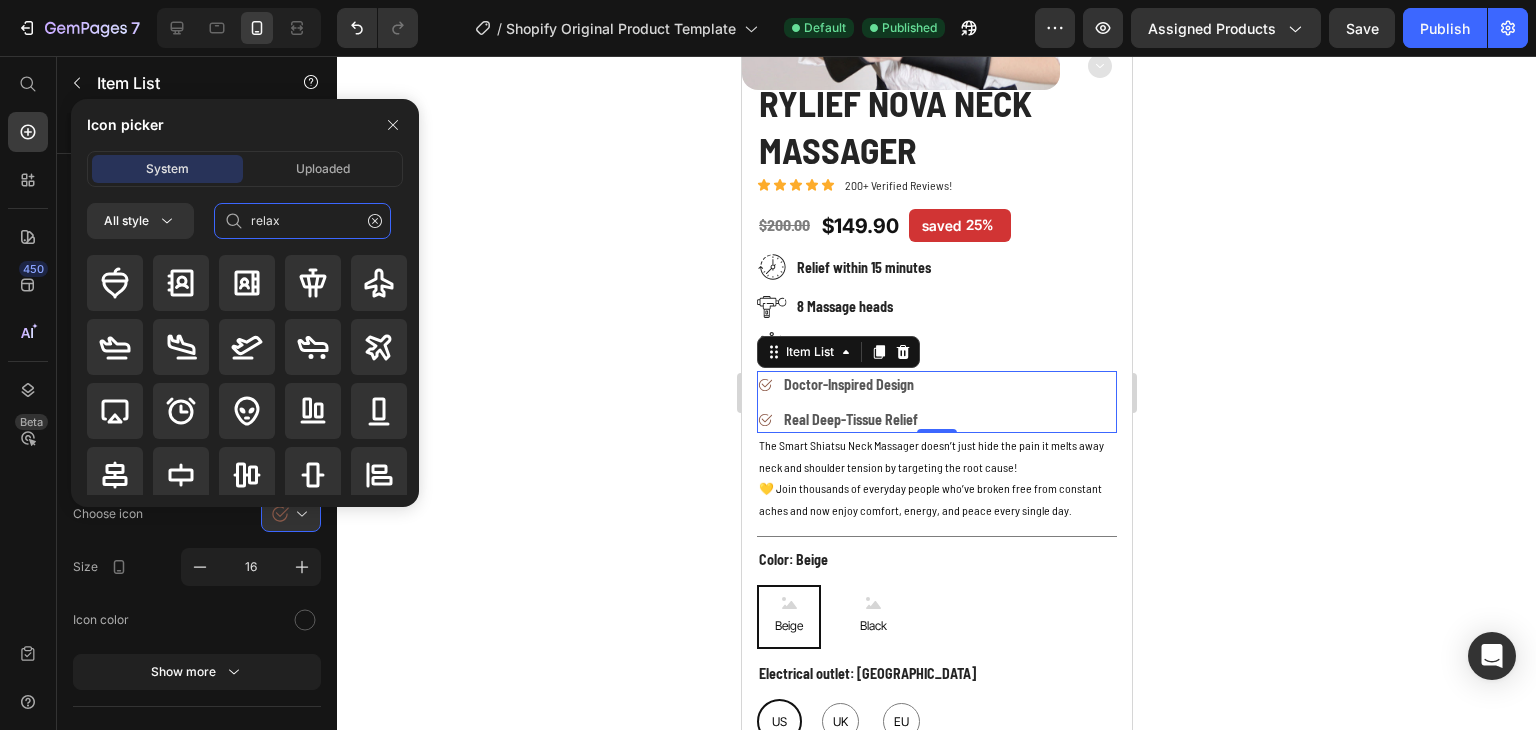 type on "relax" 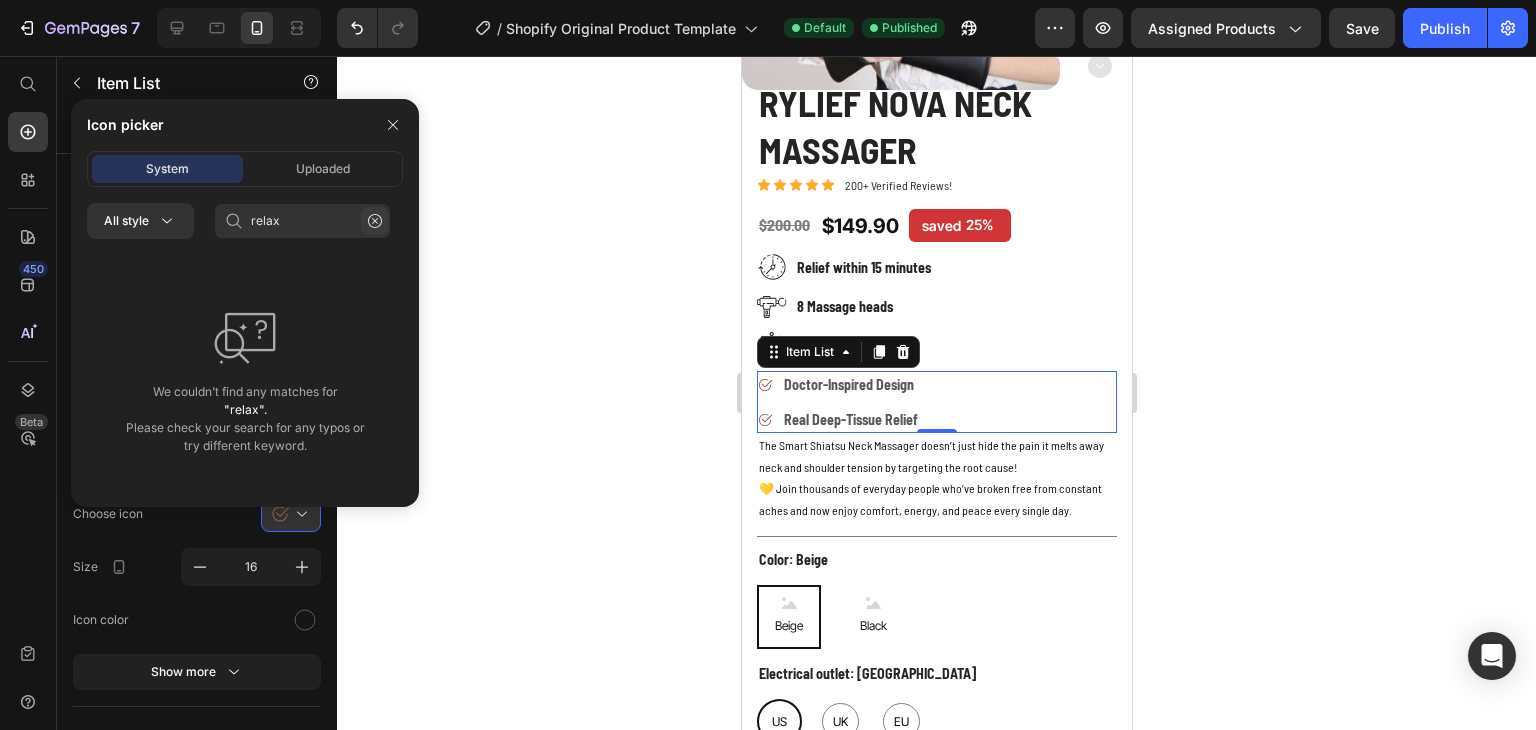 click 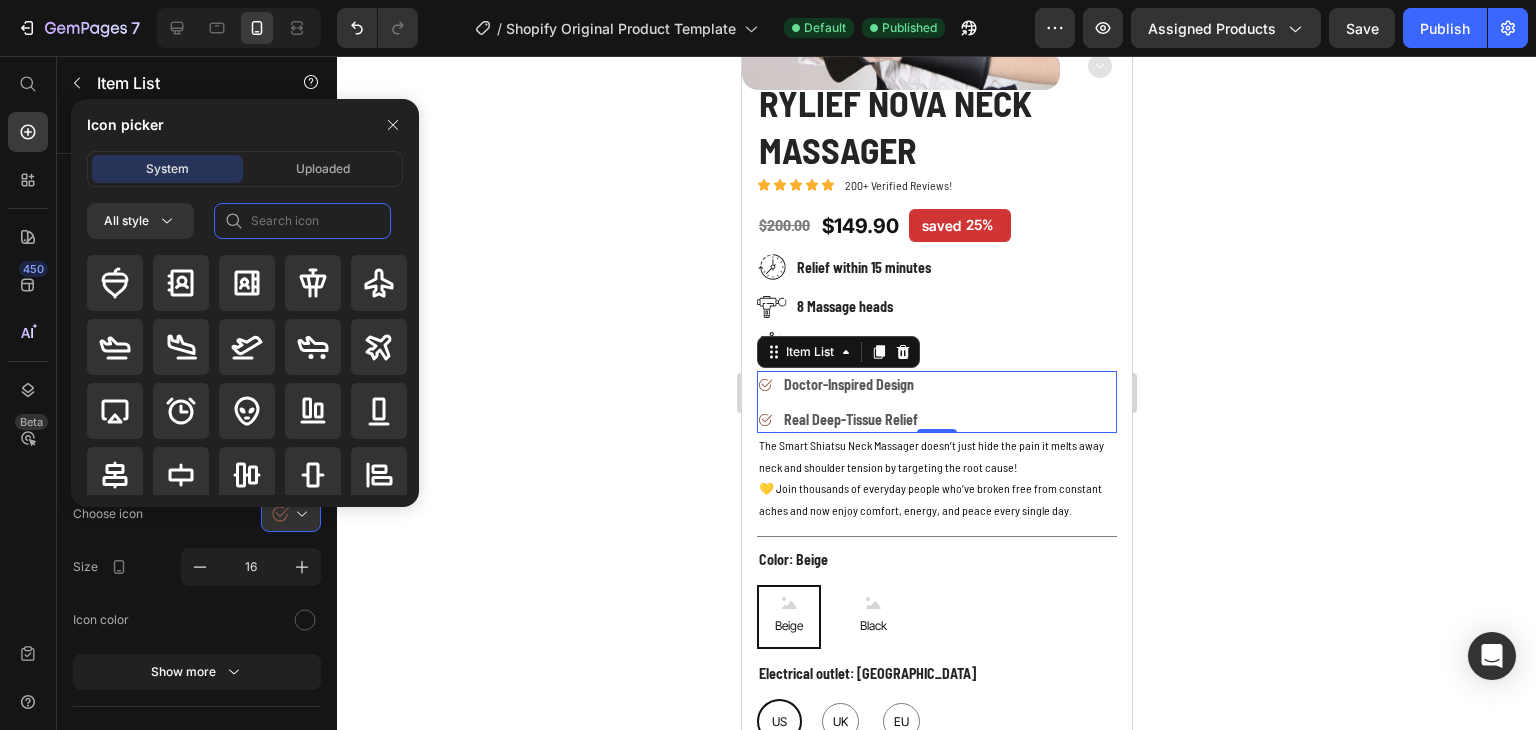 click 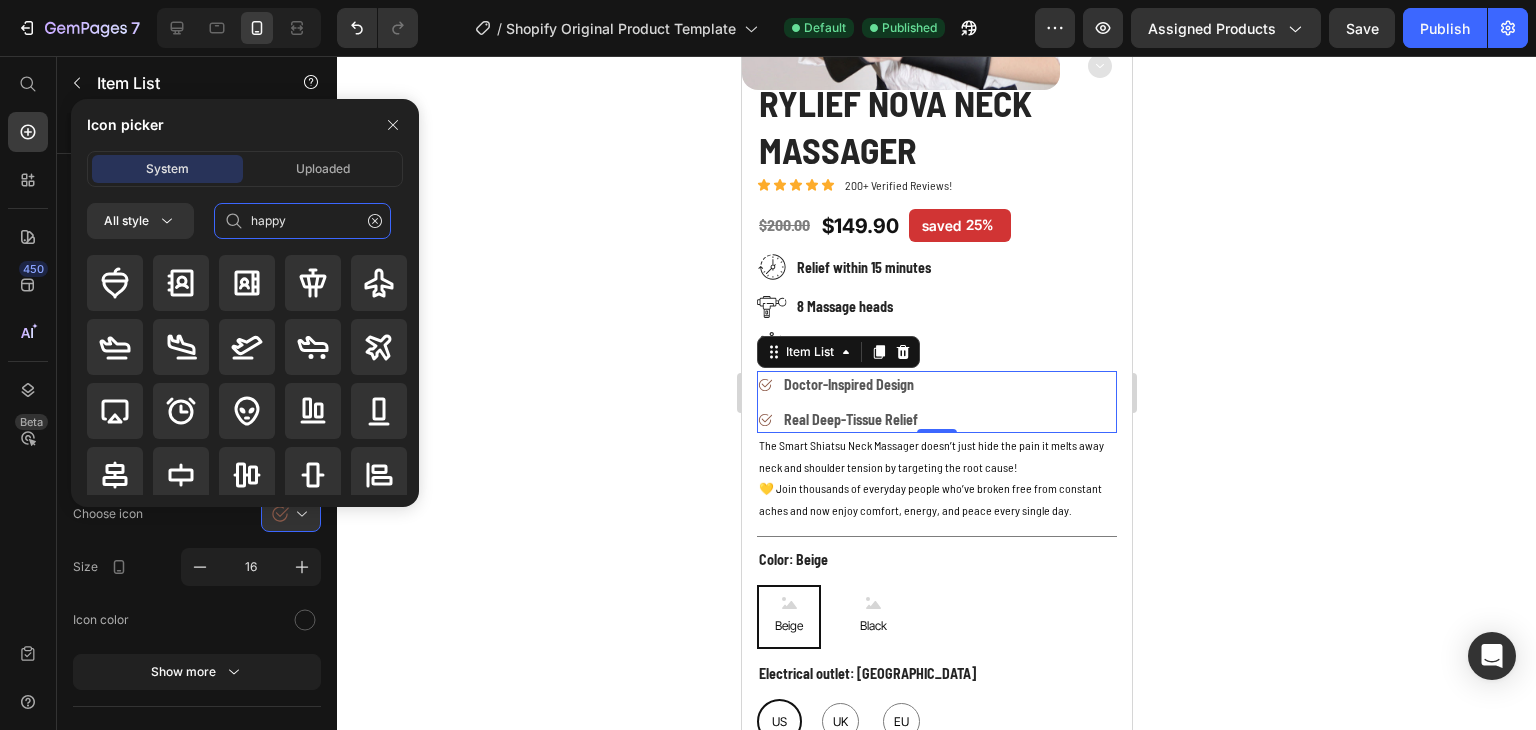 type on "happy" 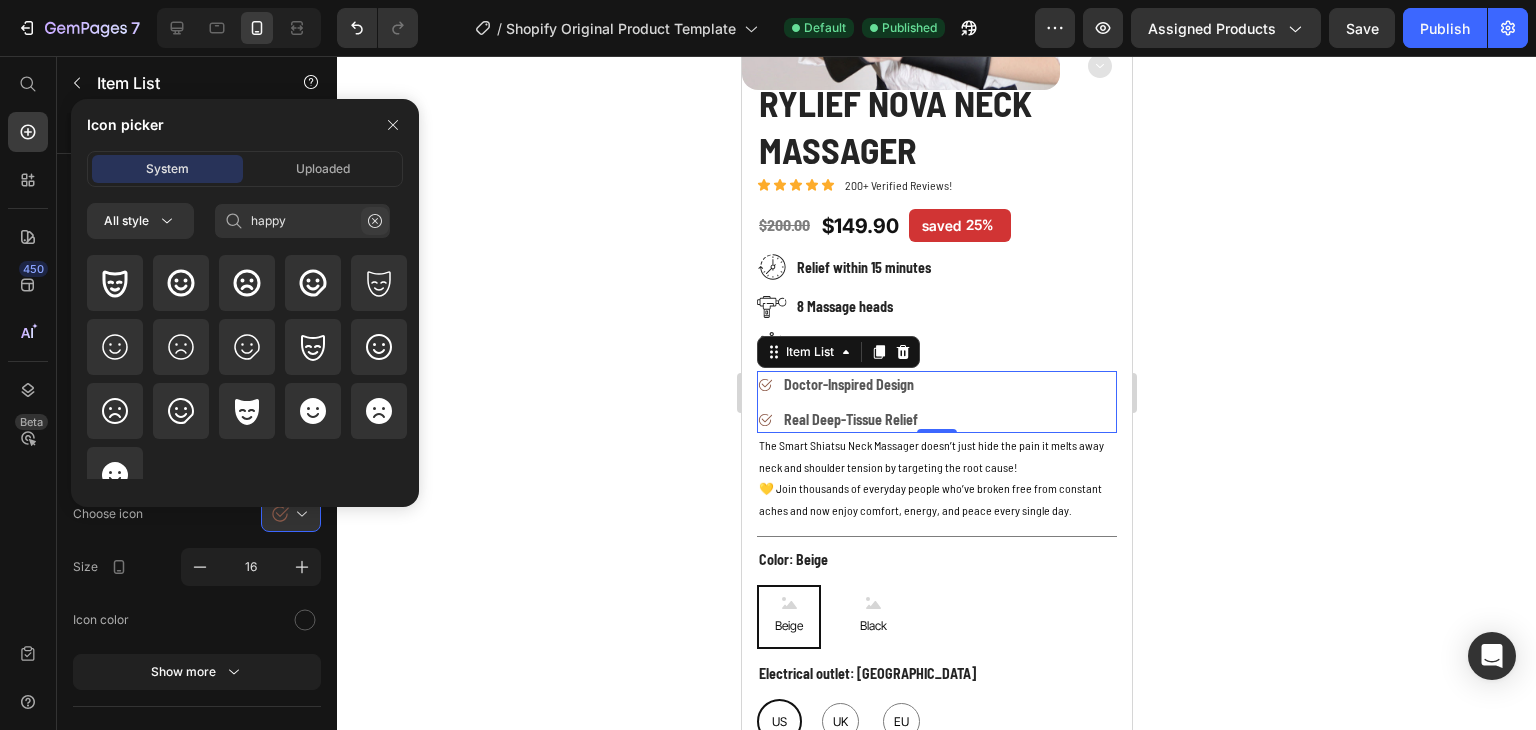 click 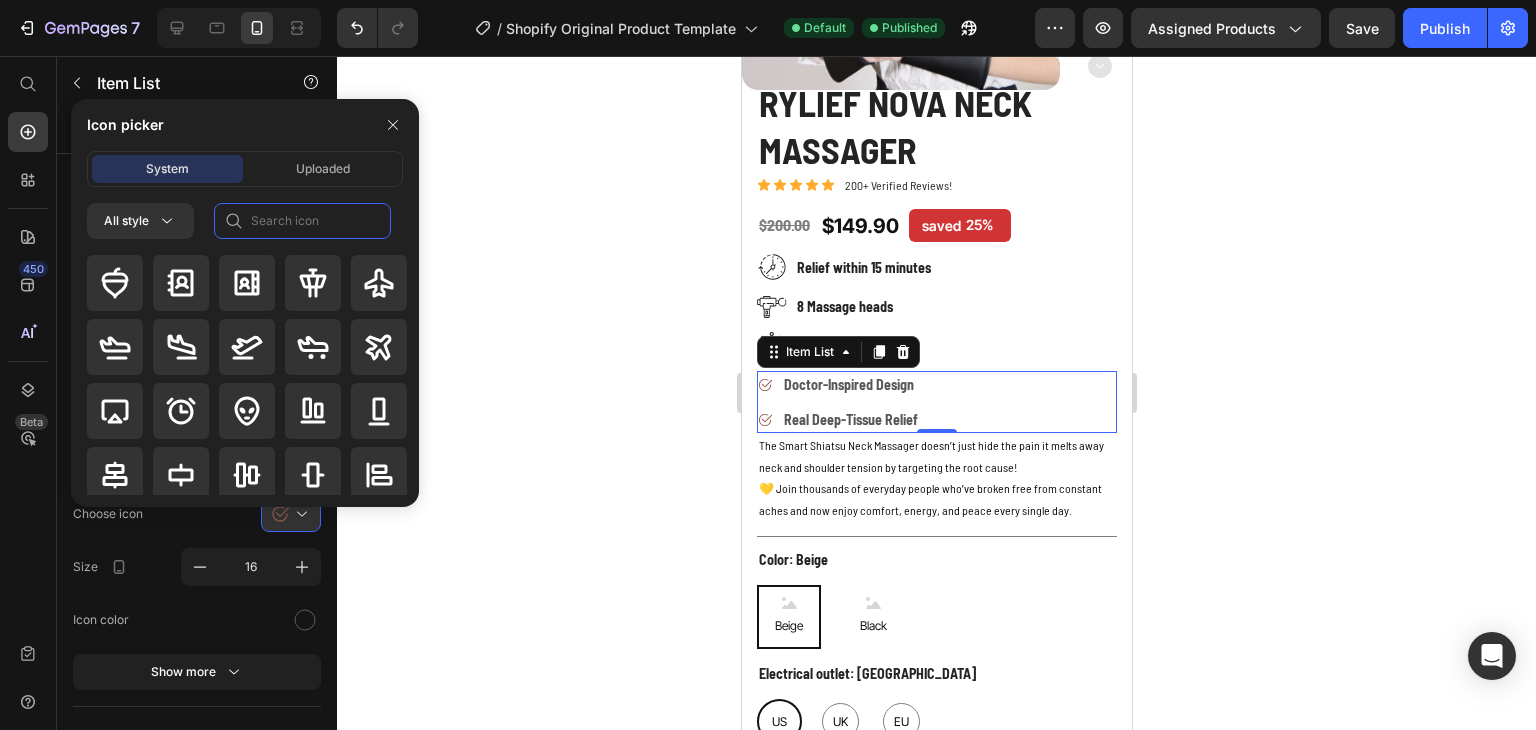 click 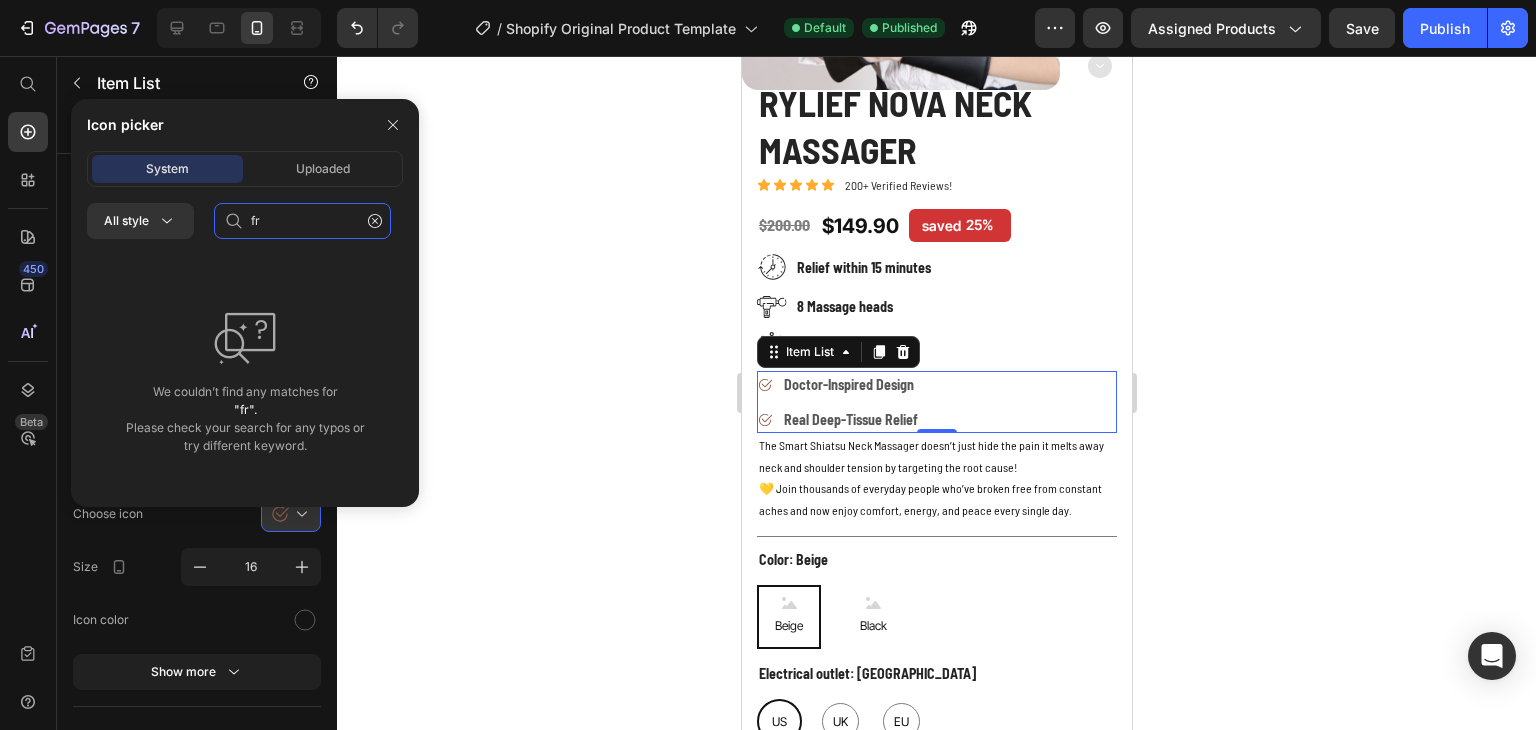type on "f" 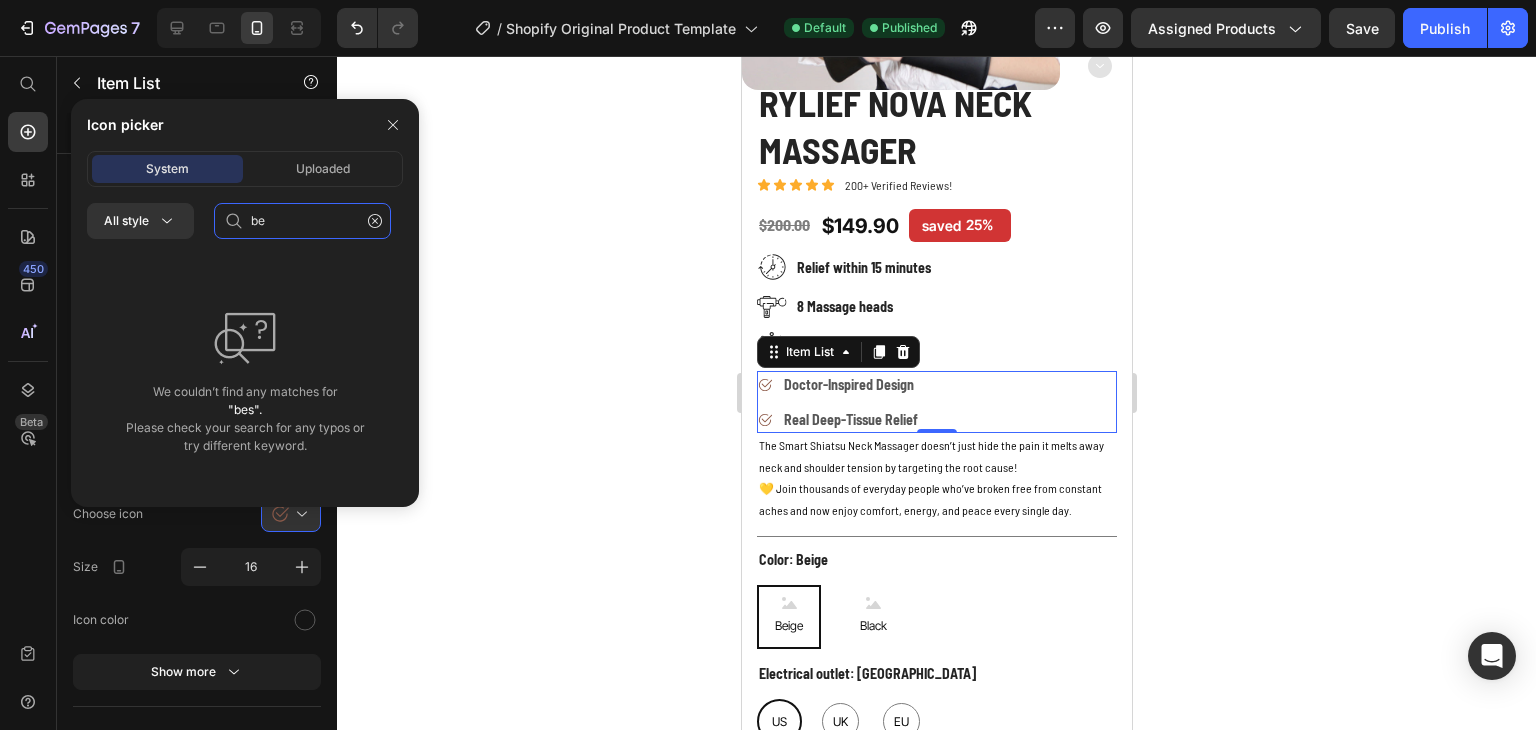 type on "b" 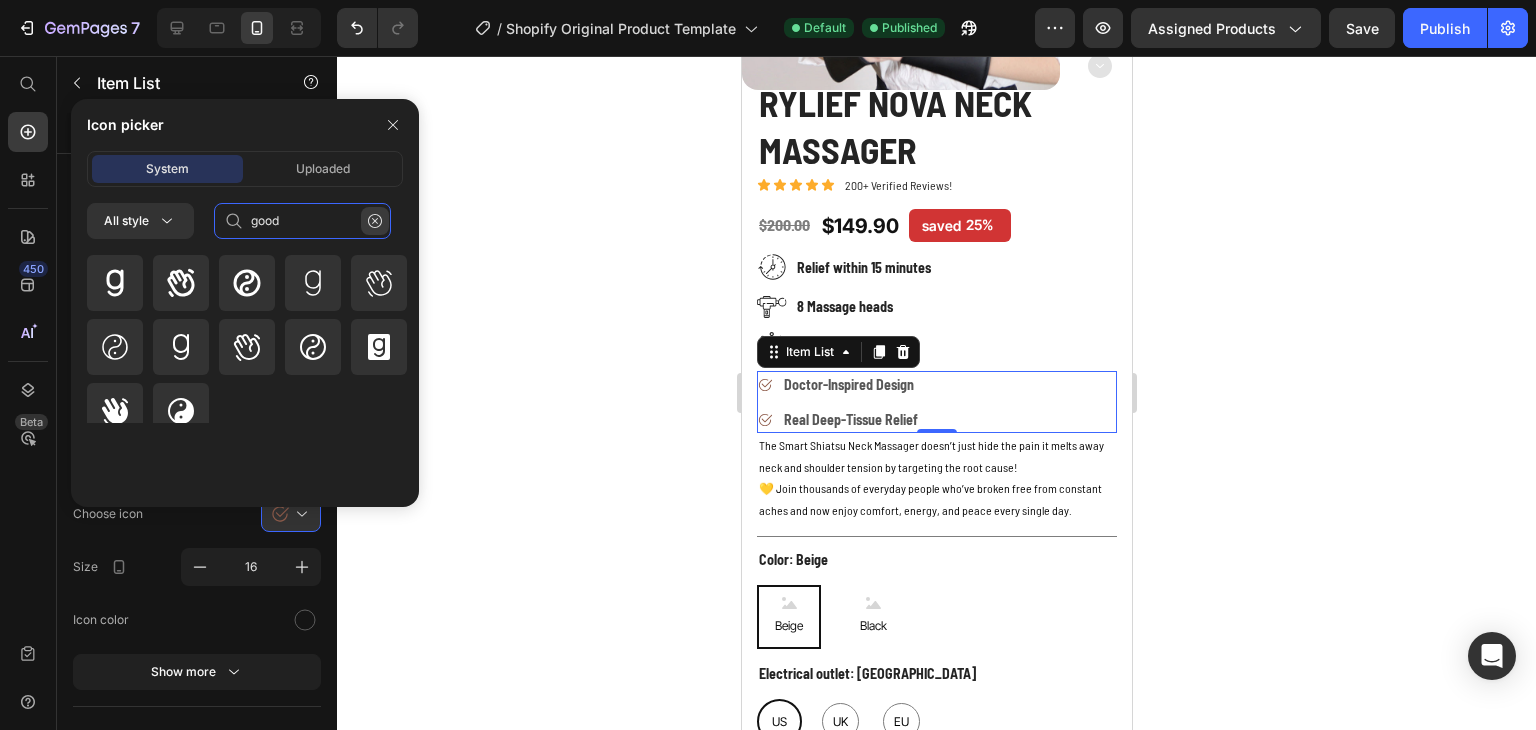 type on "good" 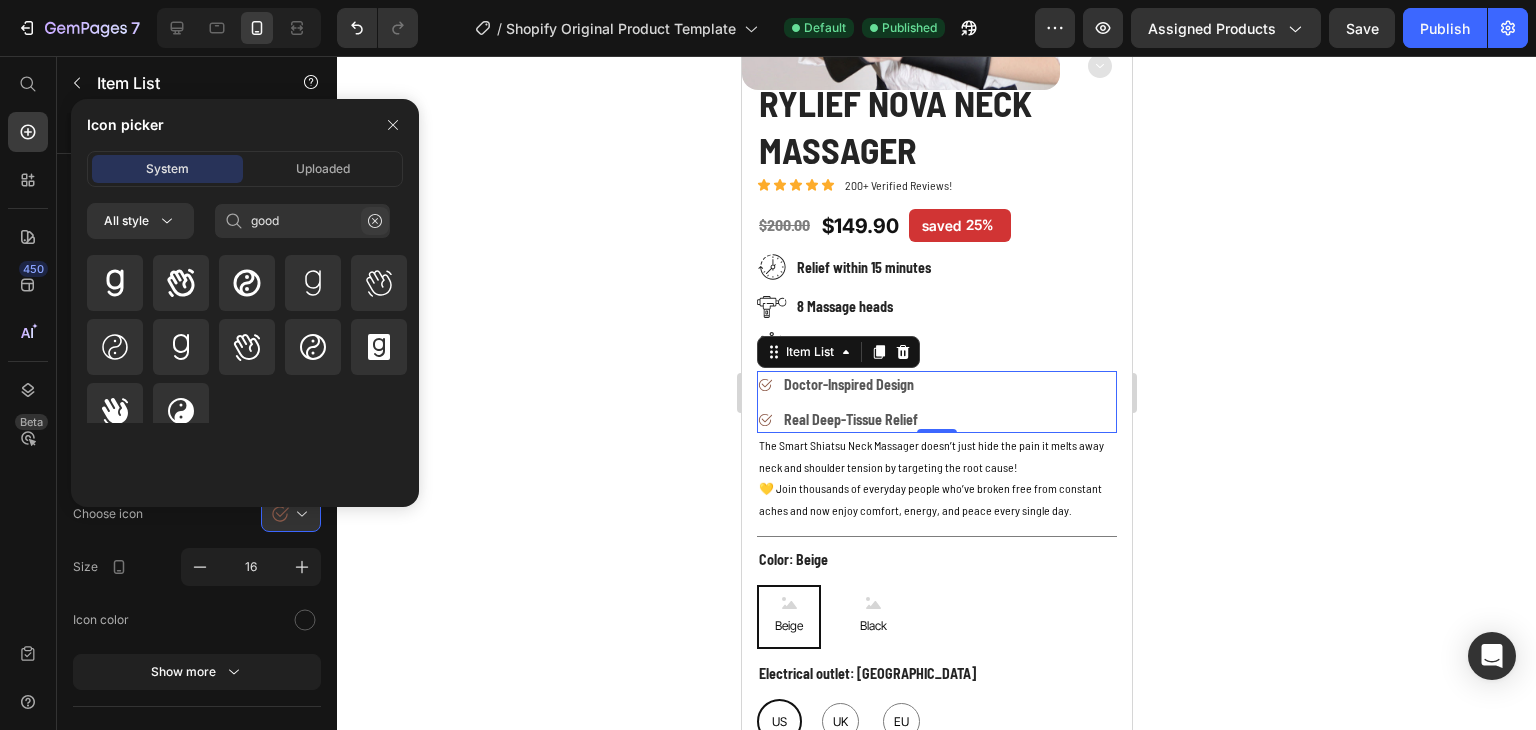 click 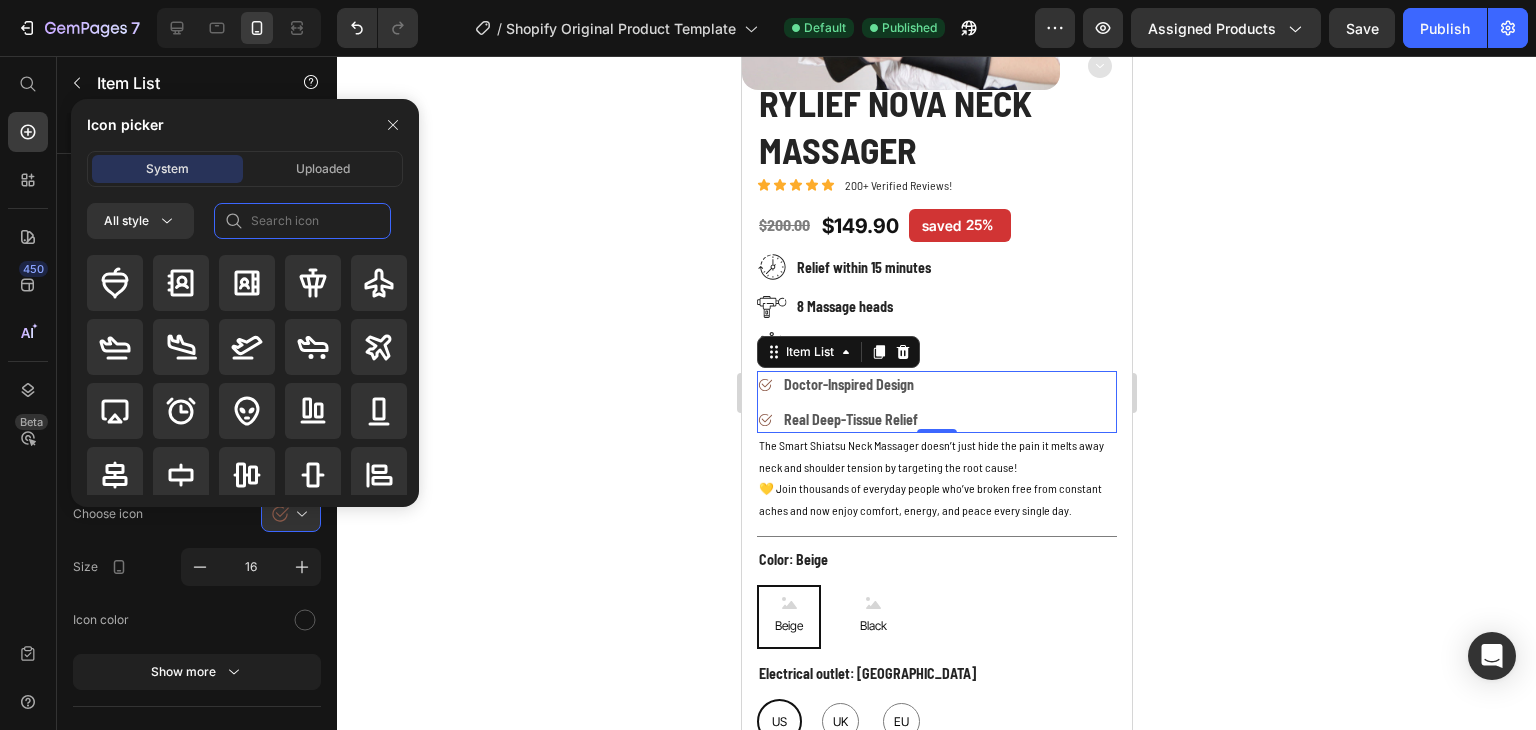 click 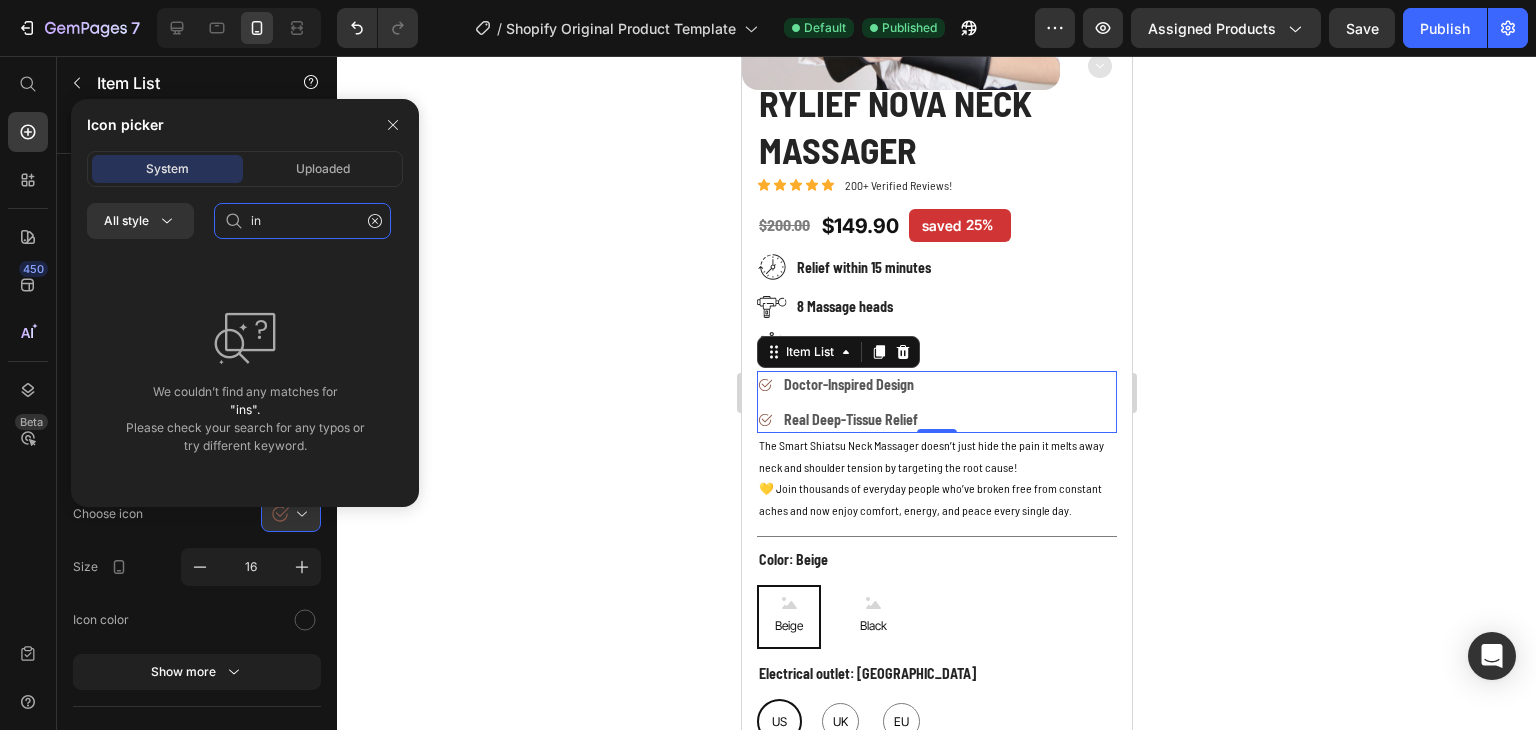 type on "i" 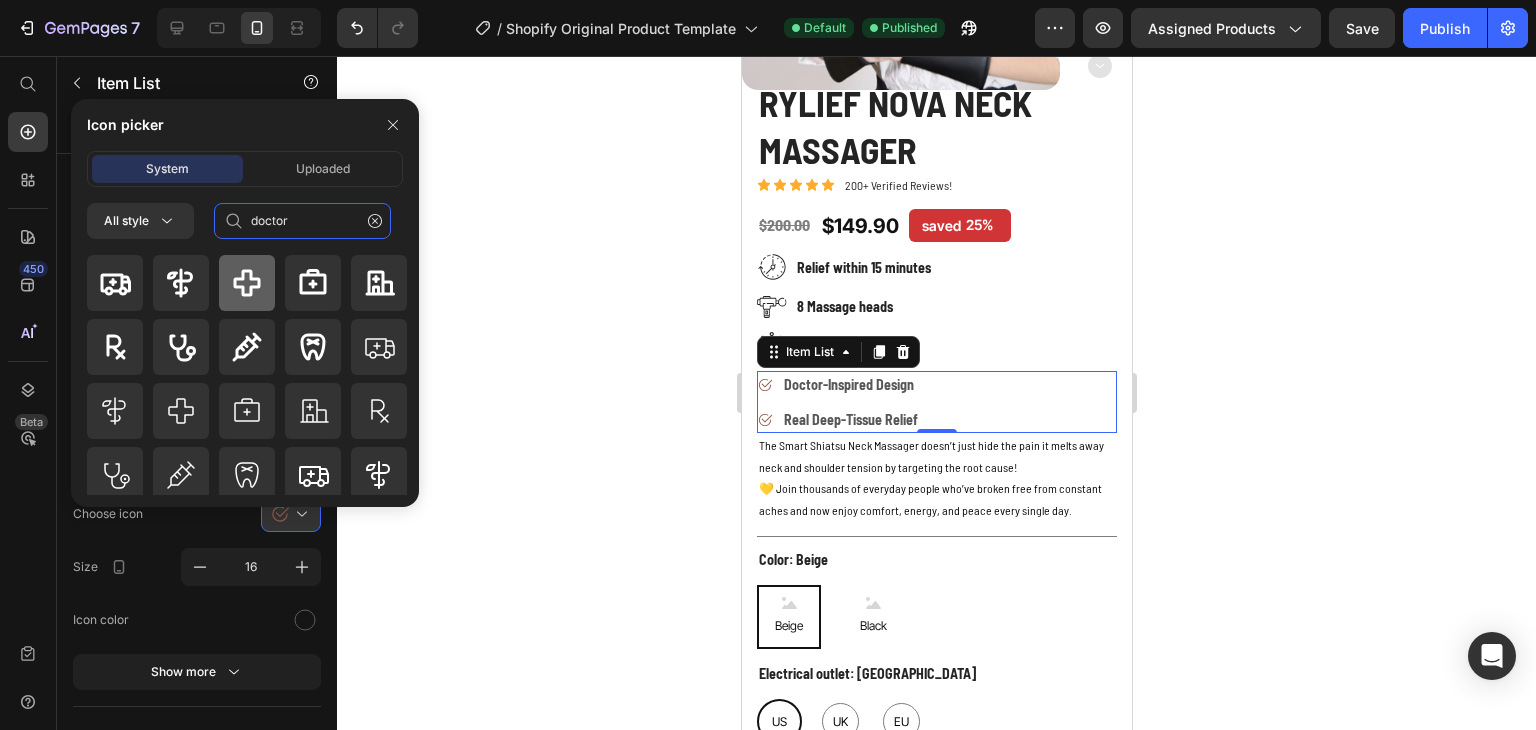 type on "doctor" 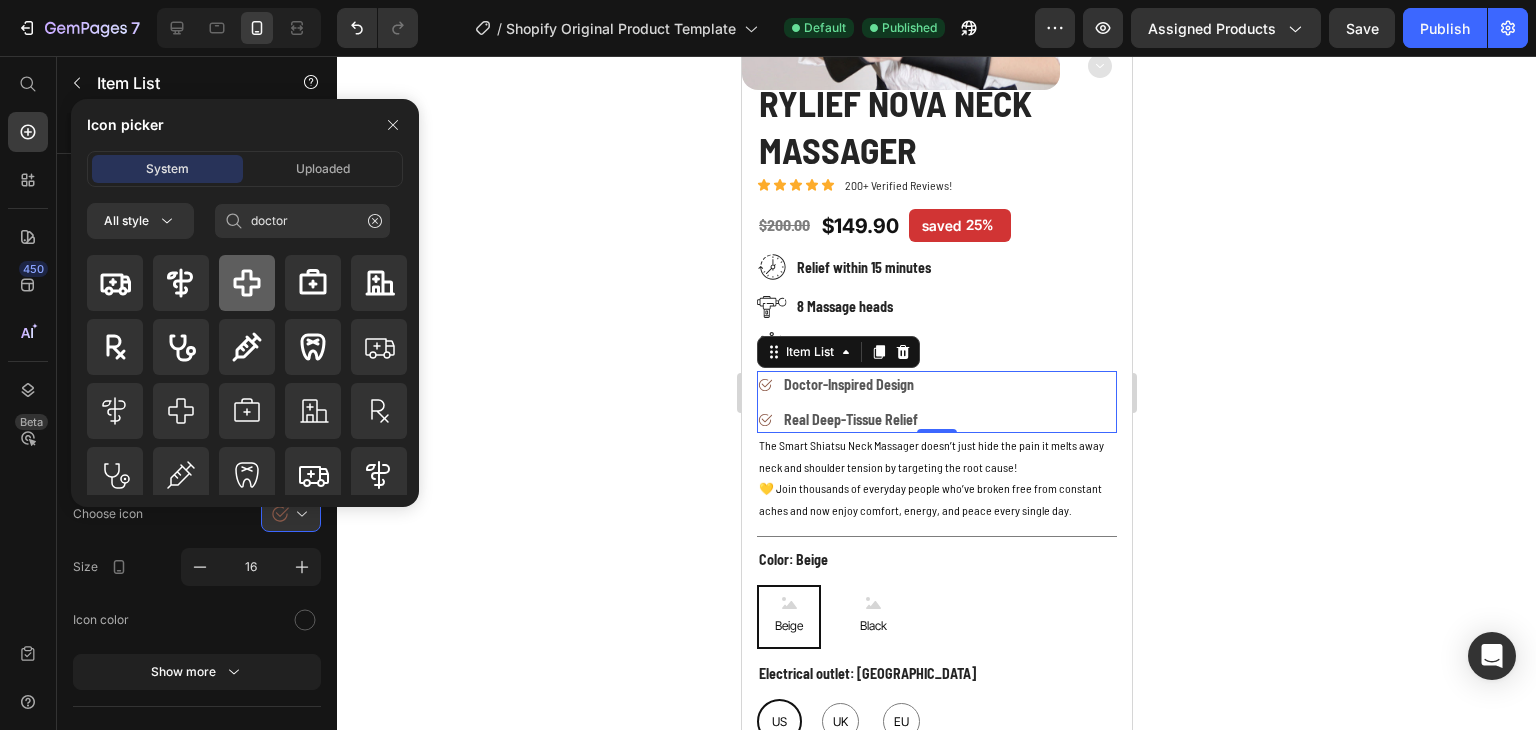 click 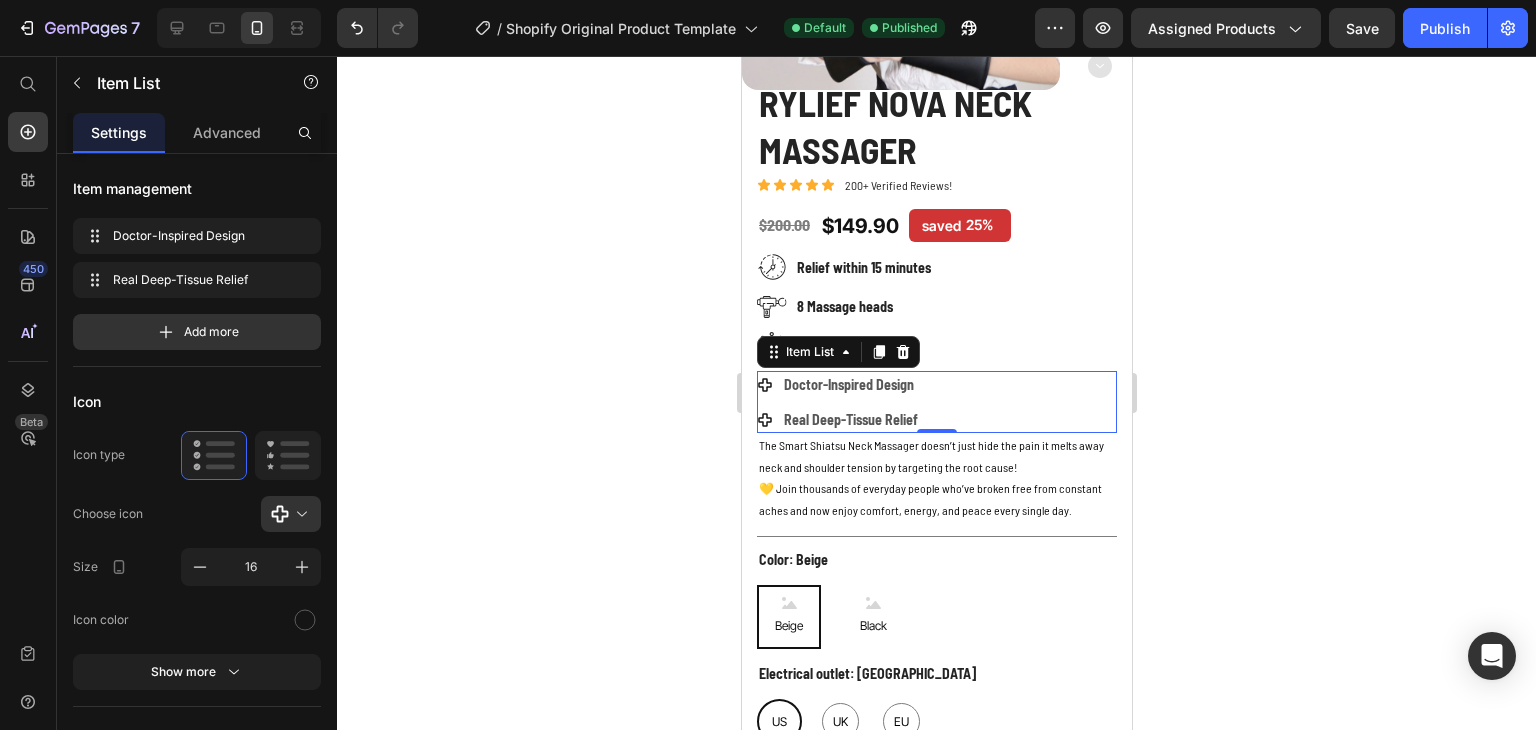 click 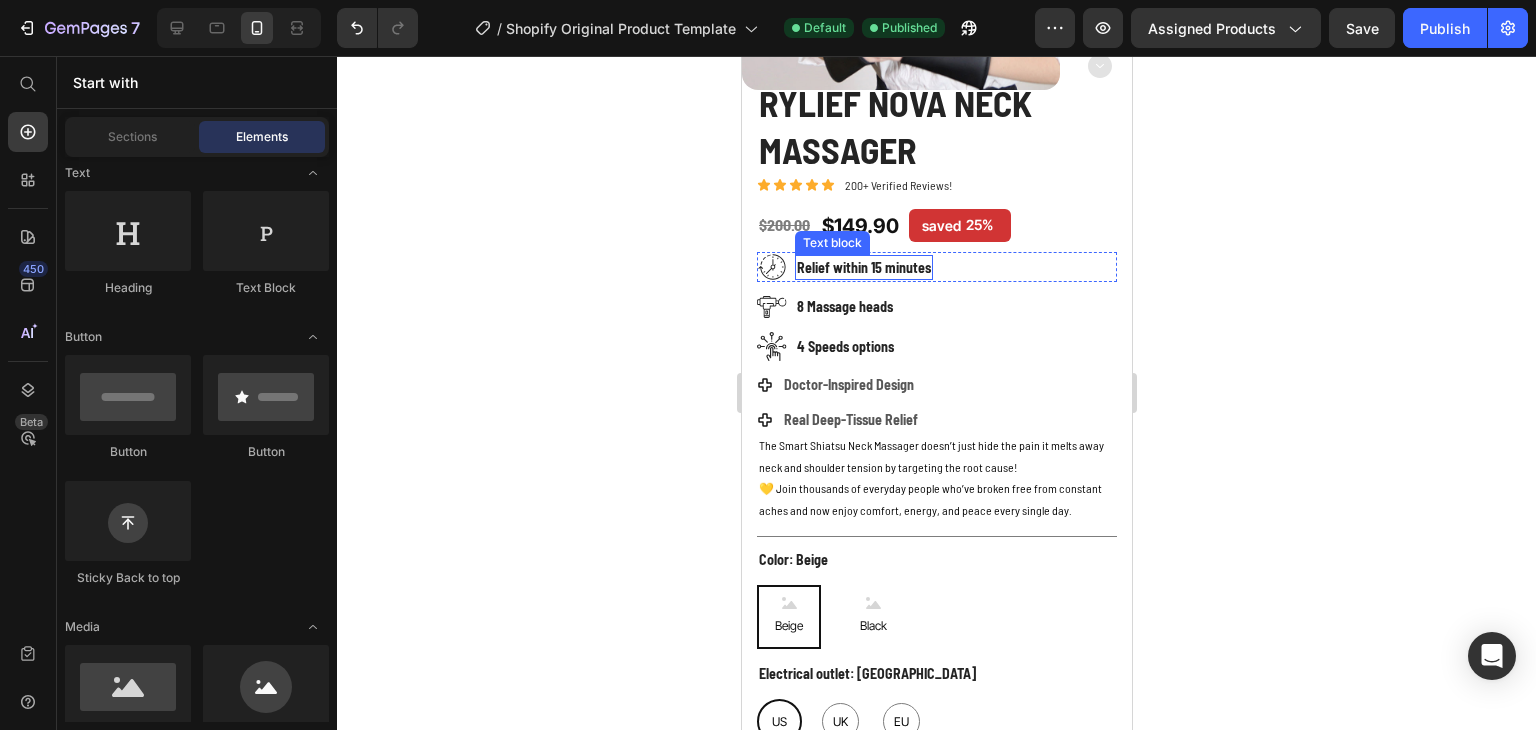 click on "Relief within 15 minutes" at bounding box center [863, 267] 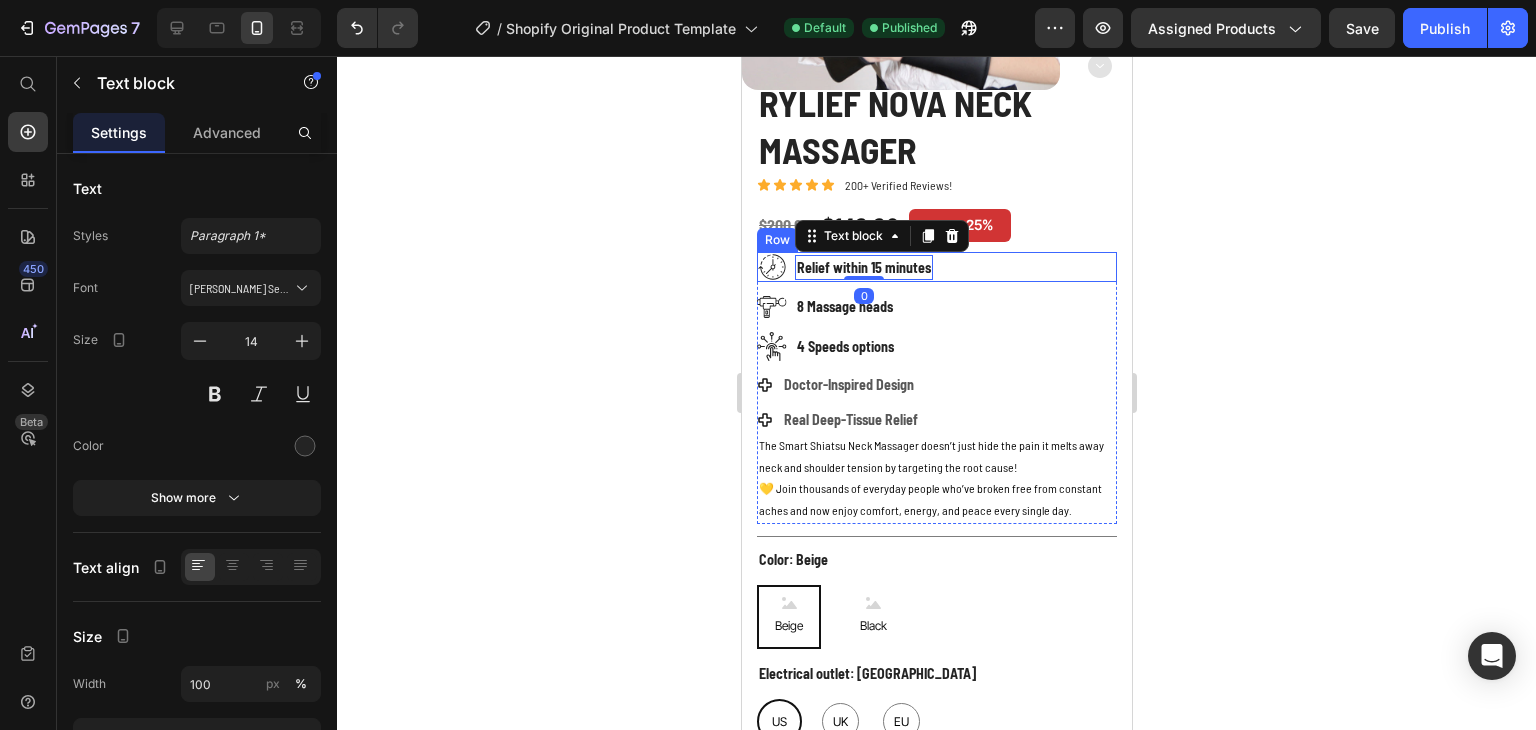 click on "Image Relief within 15 minutes  Text block   0 Row" at bounding box center (936, 267) 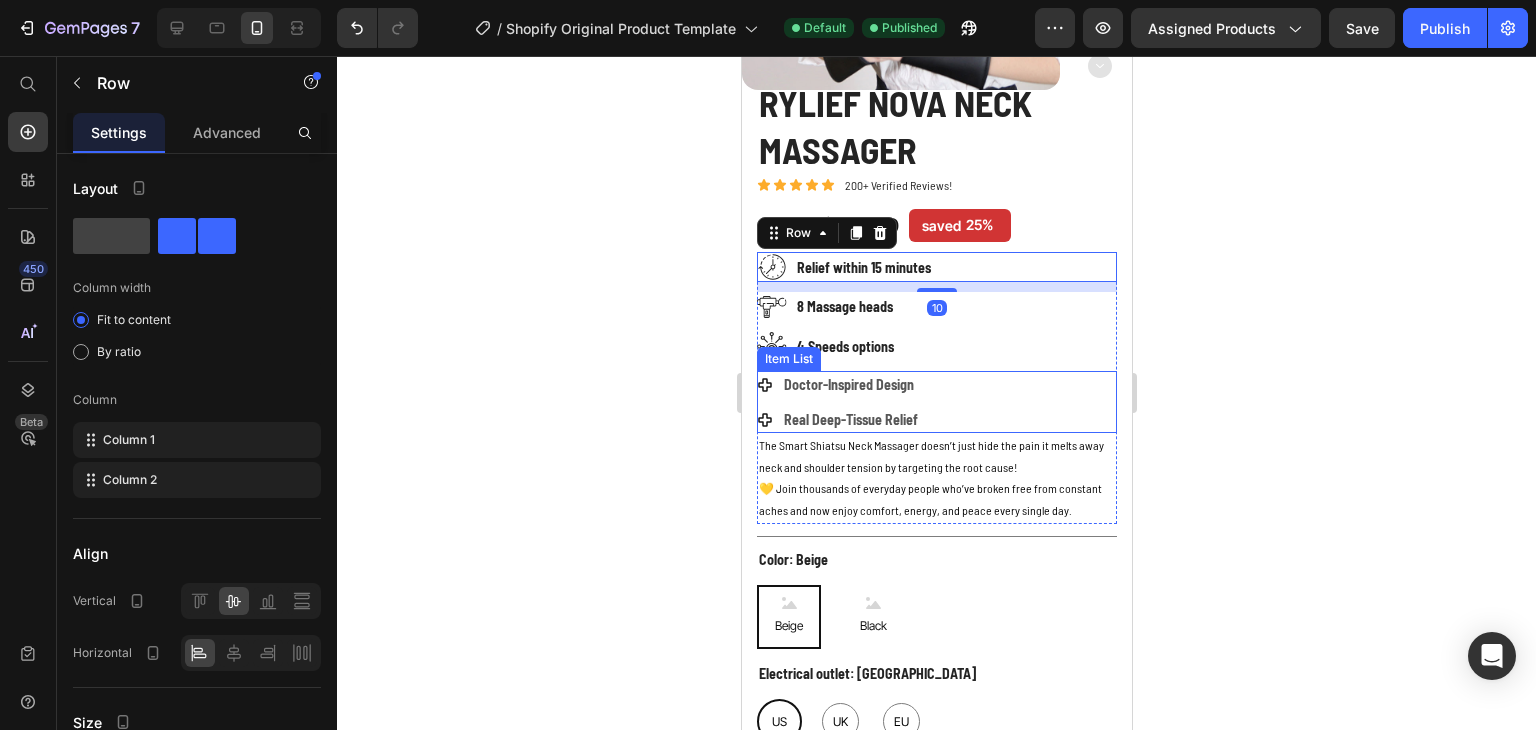 click on "Doctor-Inspired Design
Real Deep-Tissue Relief" at bounding box center [936, 402] 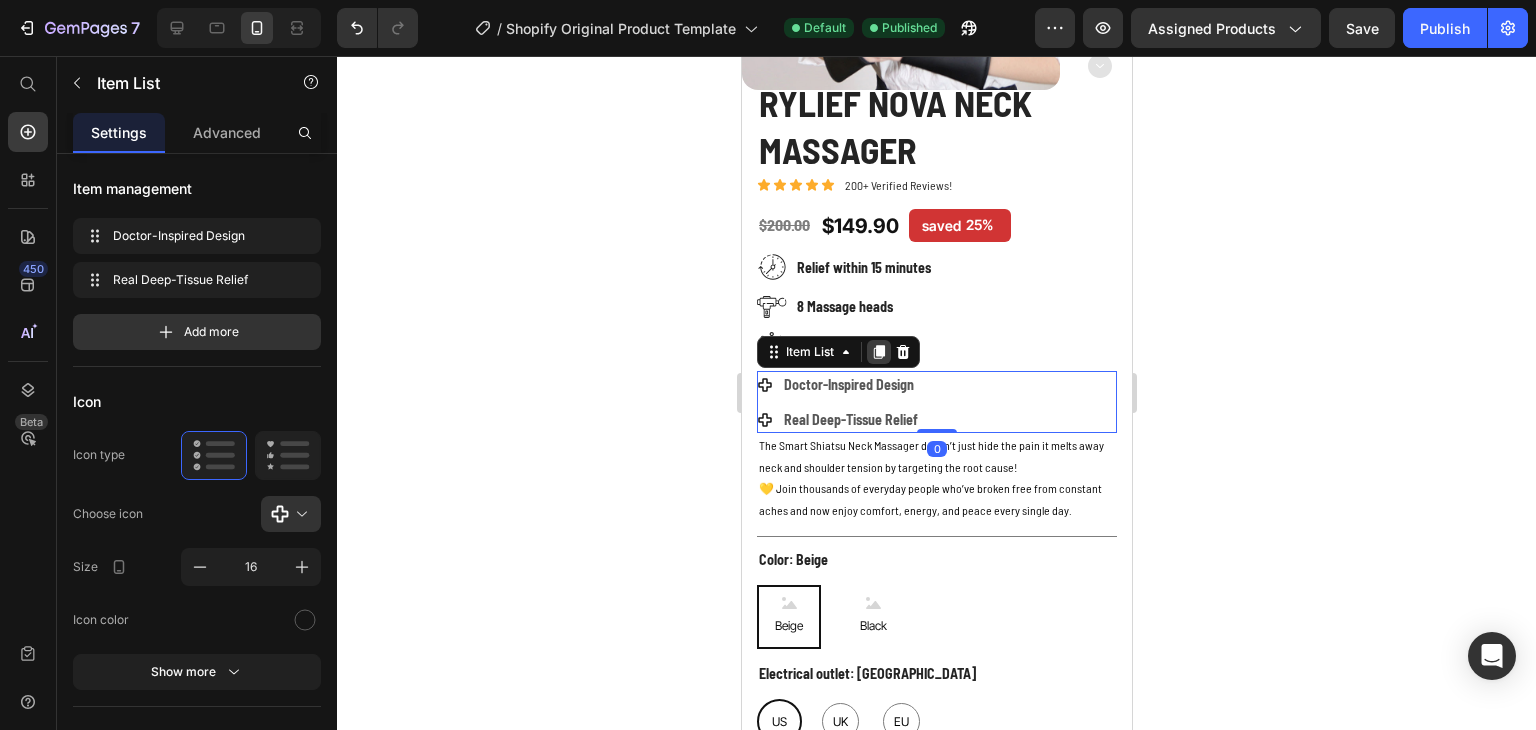 click 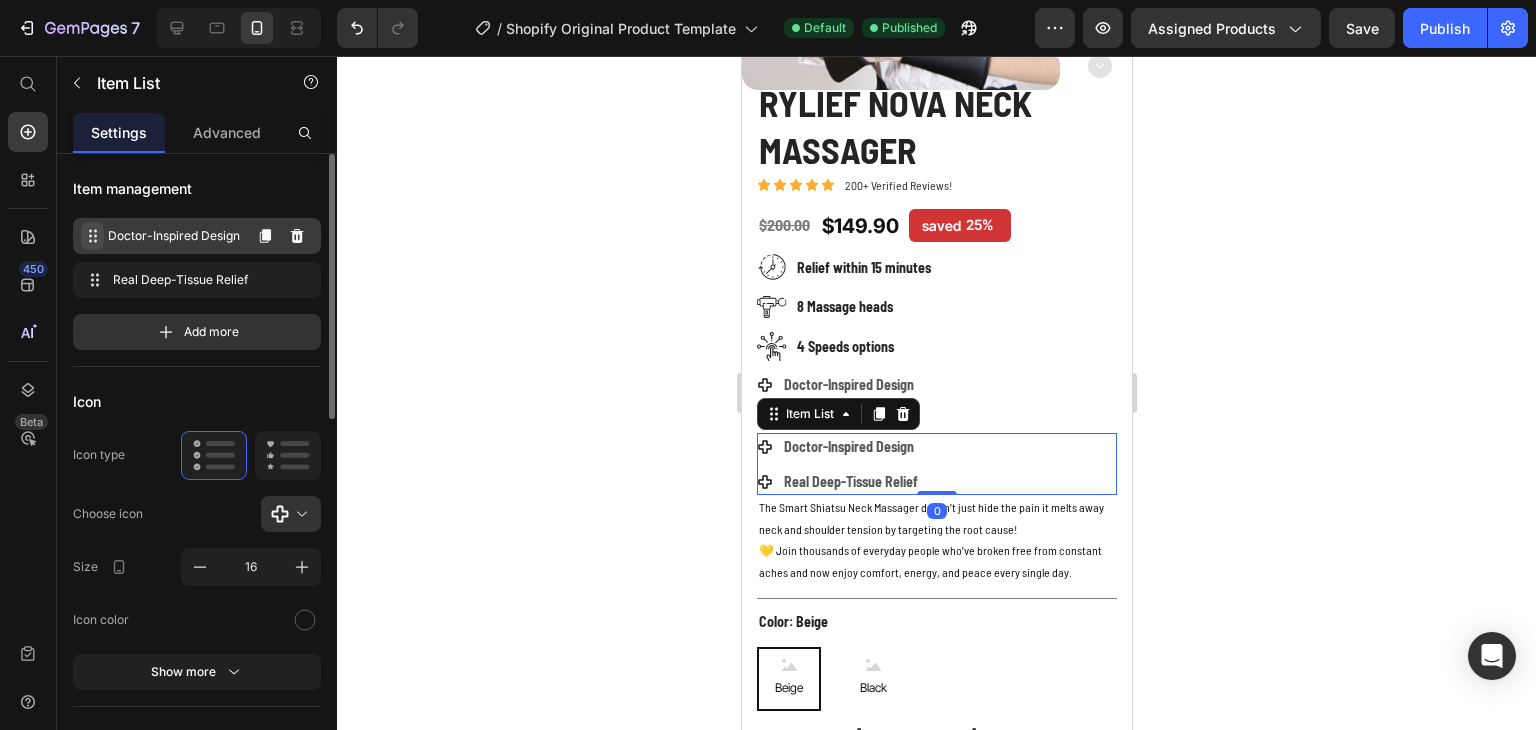 click 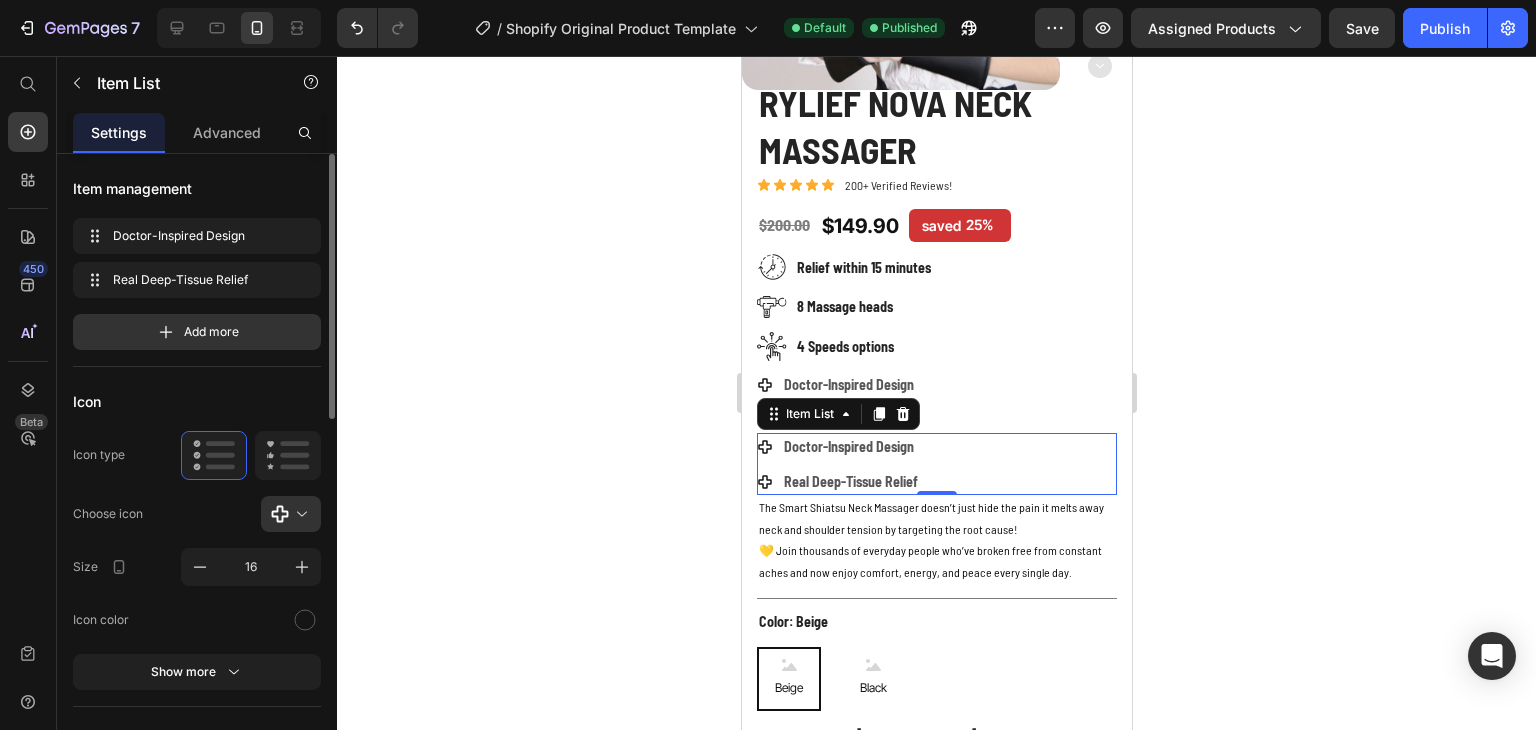 scroll, scrollTop: 100, scrollLeft: 0, axis: vertical 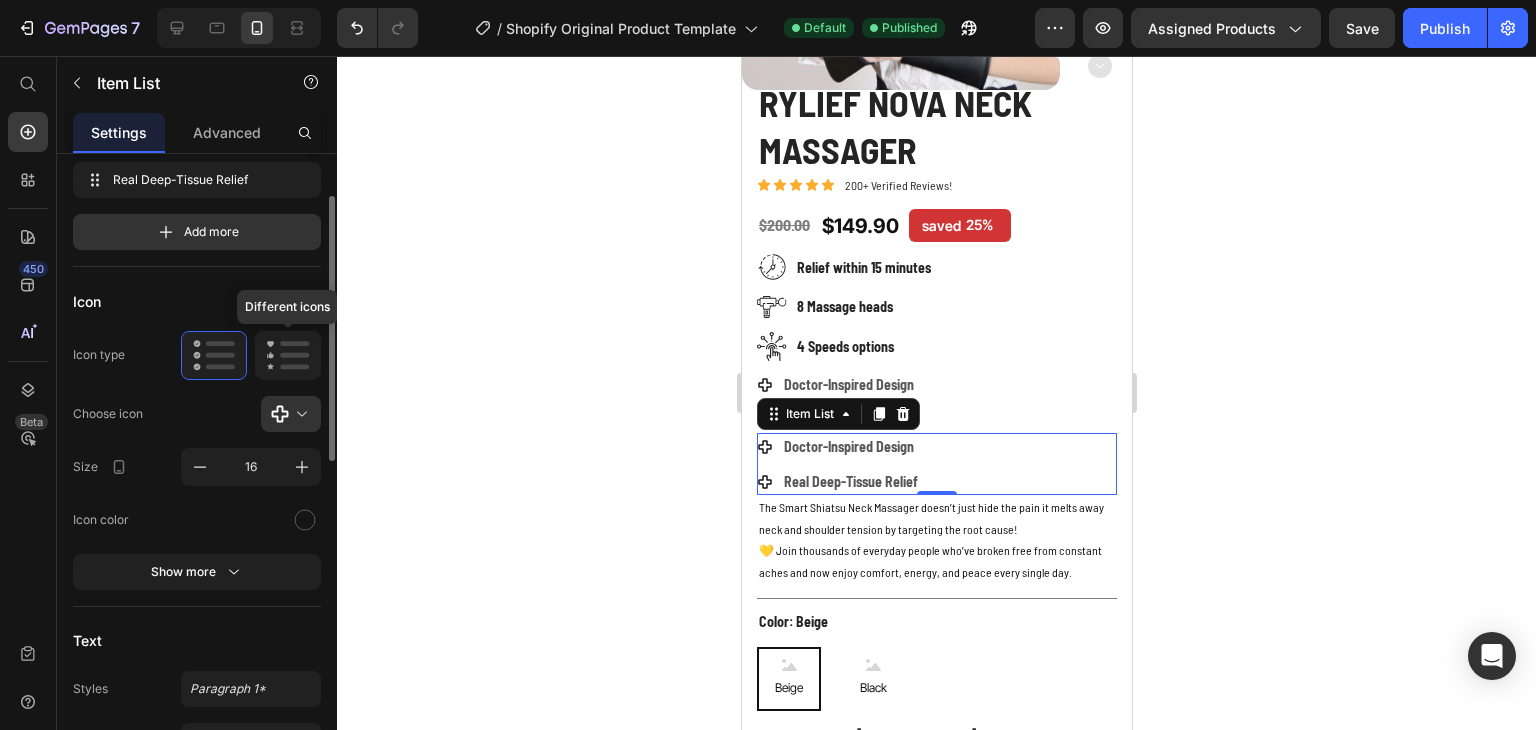 click 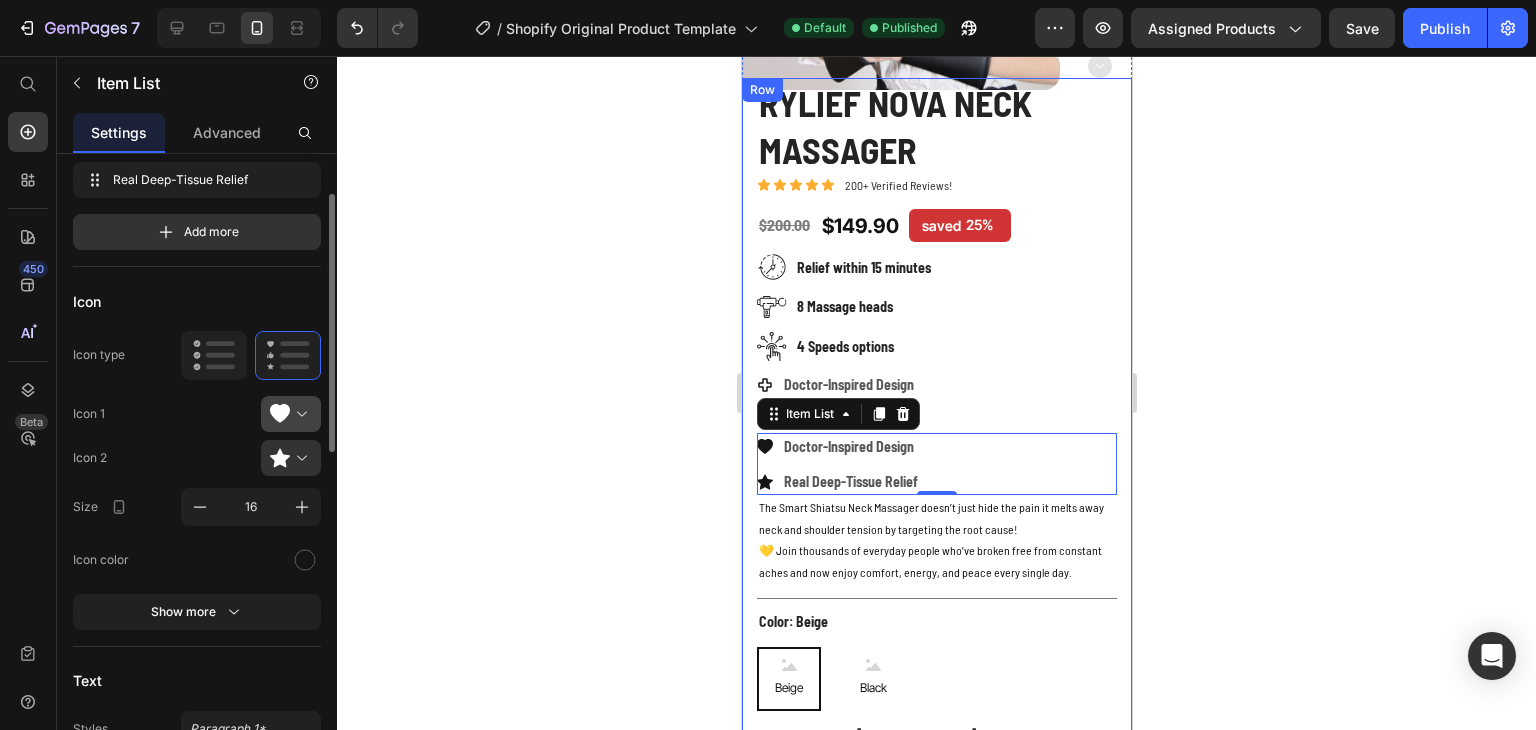 click at bounding box center [299, 414] 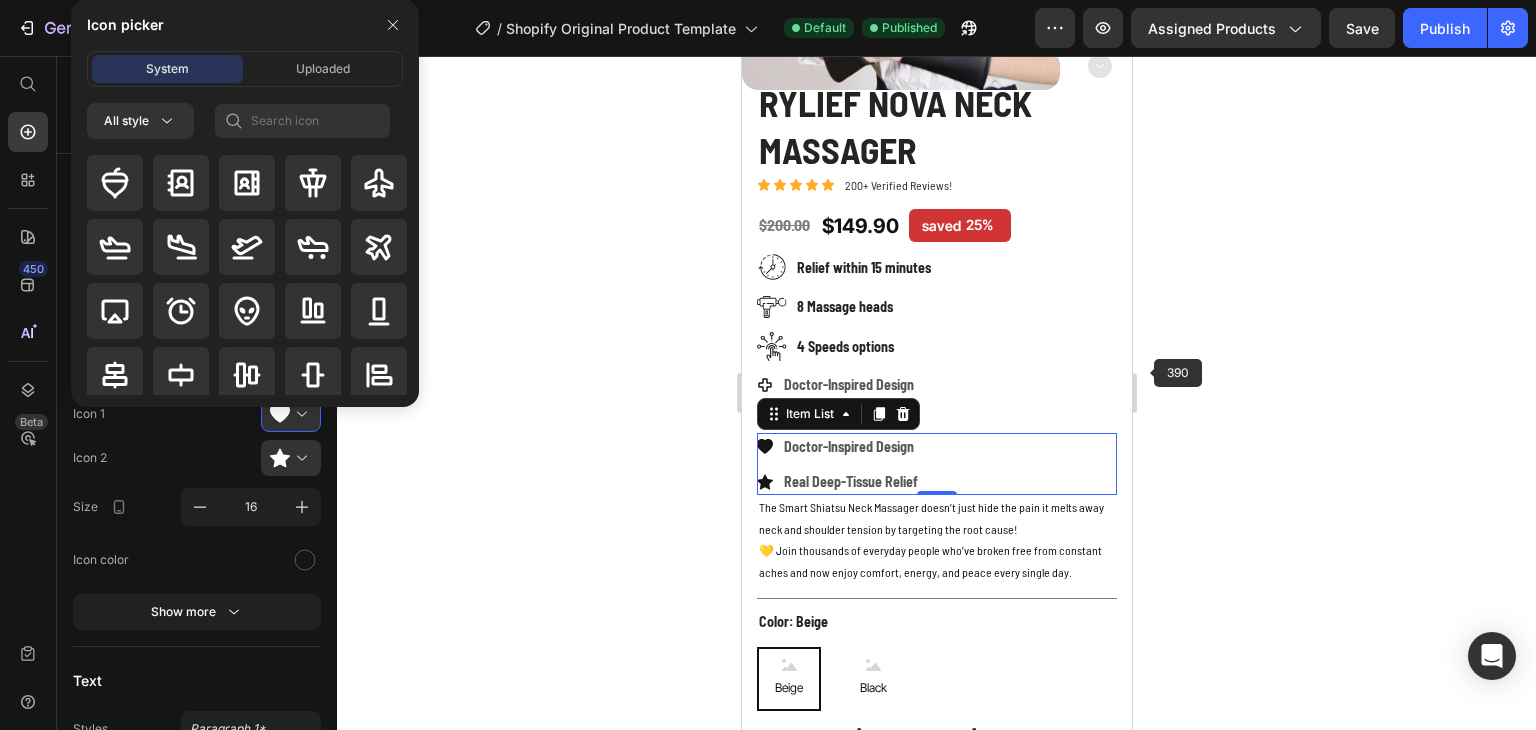 click 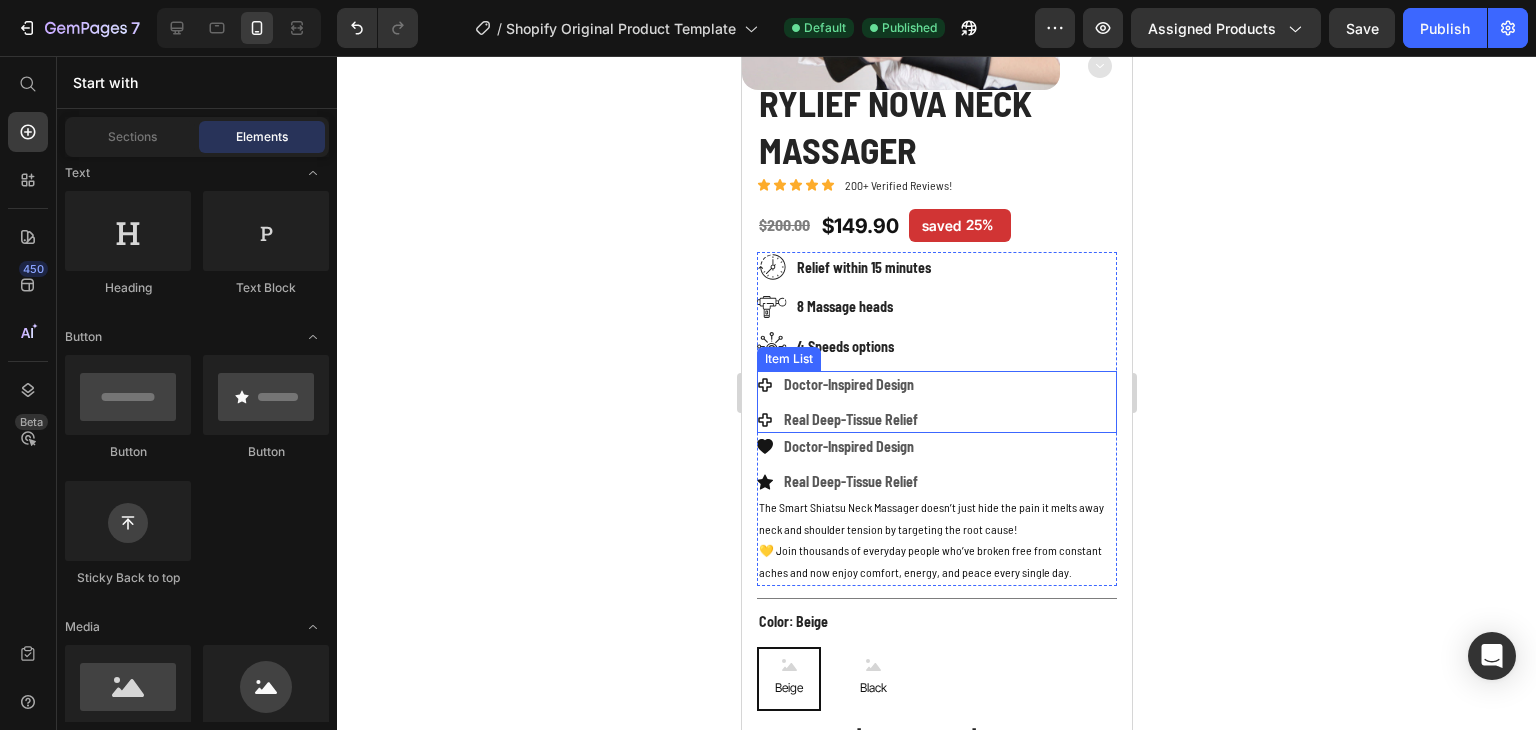 click on "Doctor-Inspired Design
Real Deep-Tissue Relief" at bounding box center (936, 402) 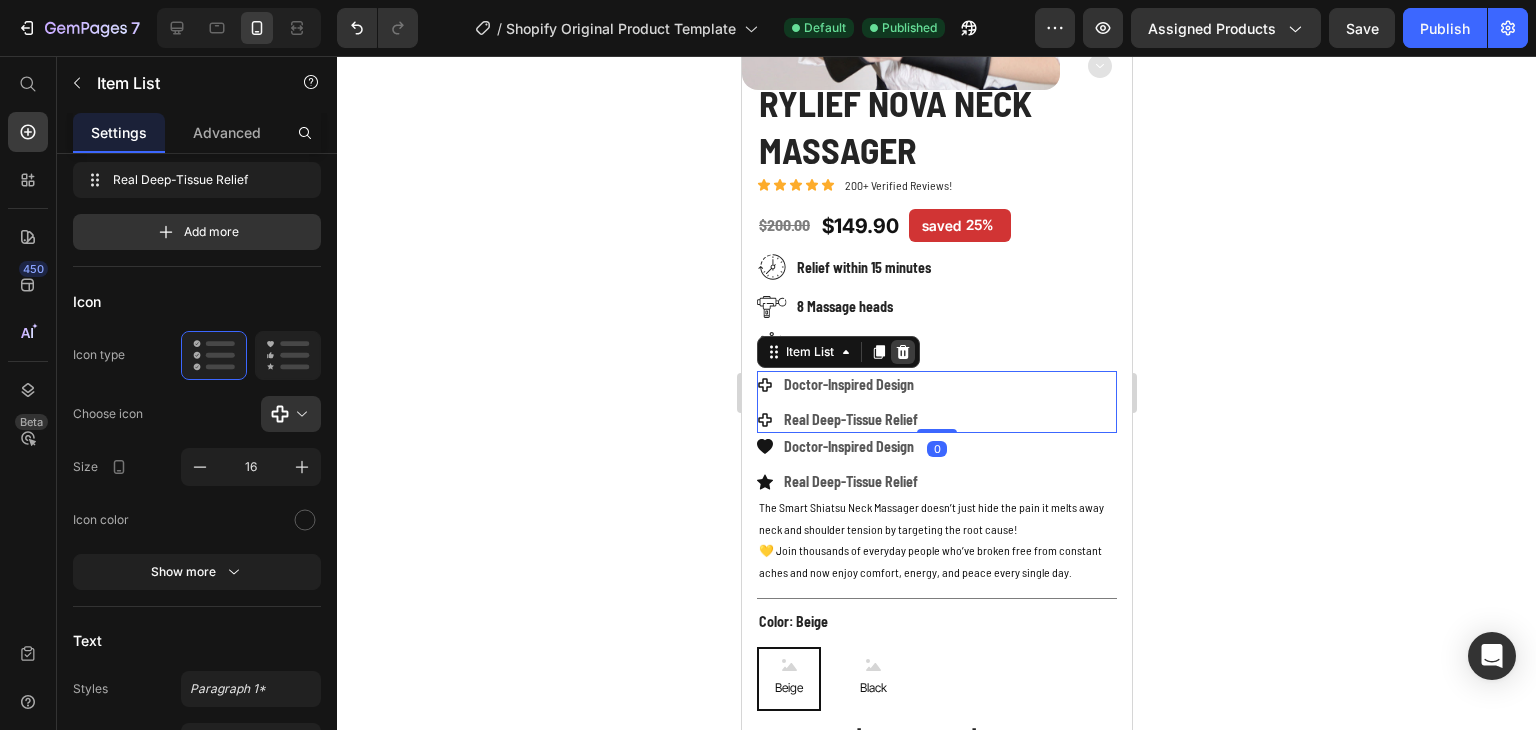 click 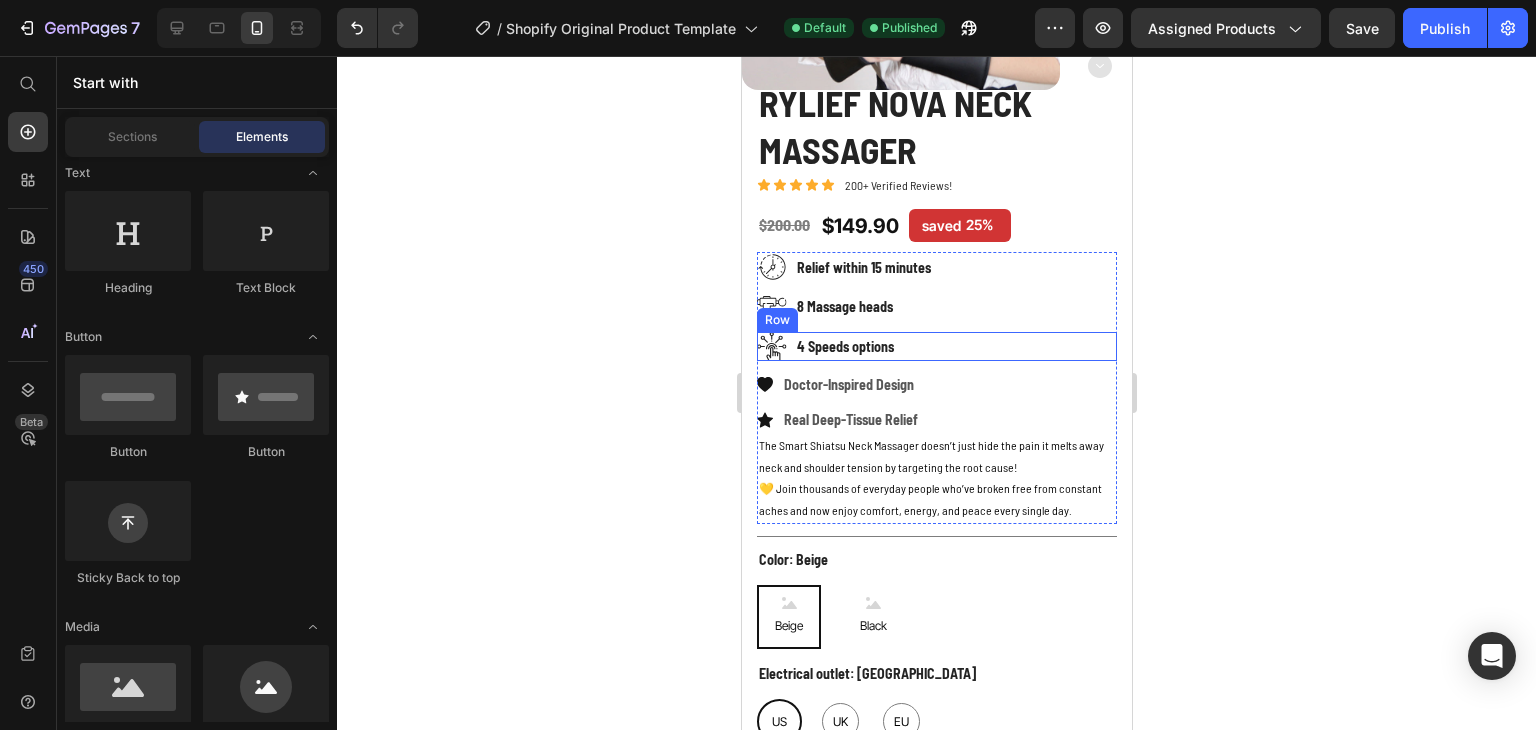 click 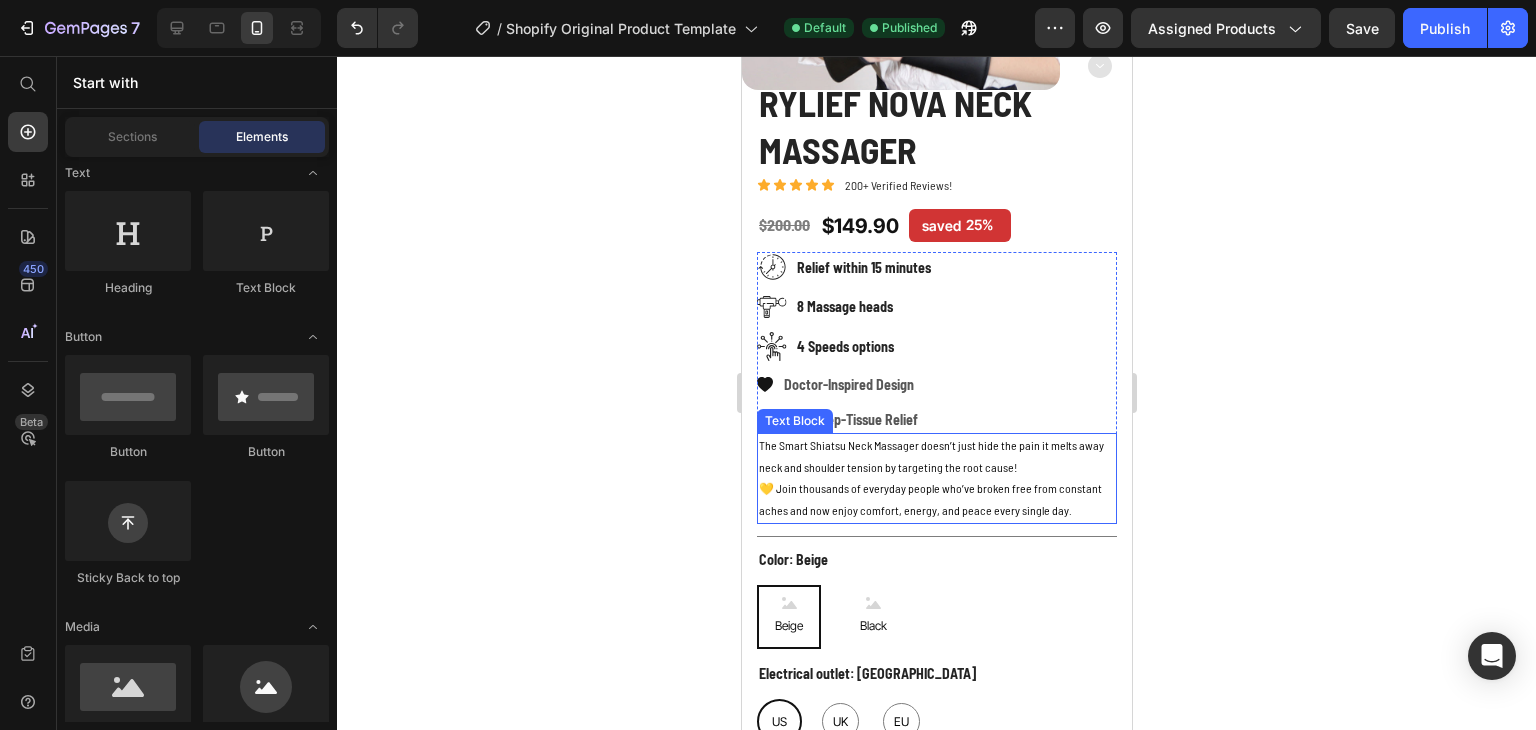 click on "The Smart Shiatsu Neck Massager doesn’t just hide the pain it melts away neck and shoulder tension by targeting the root cause!" at bounding box center [936, 456] 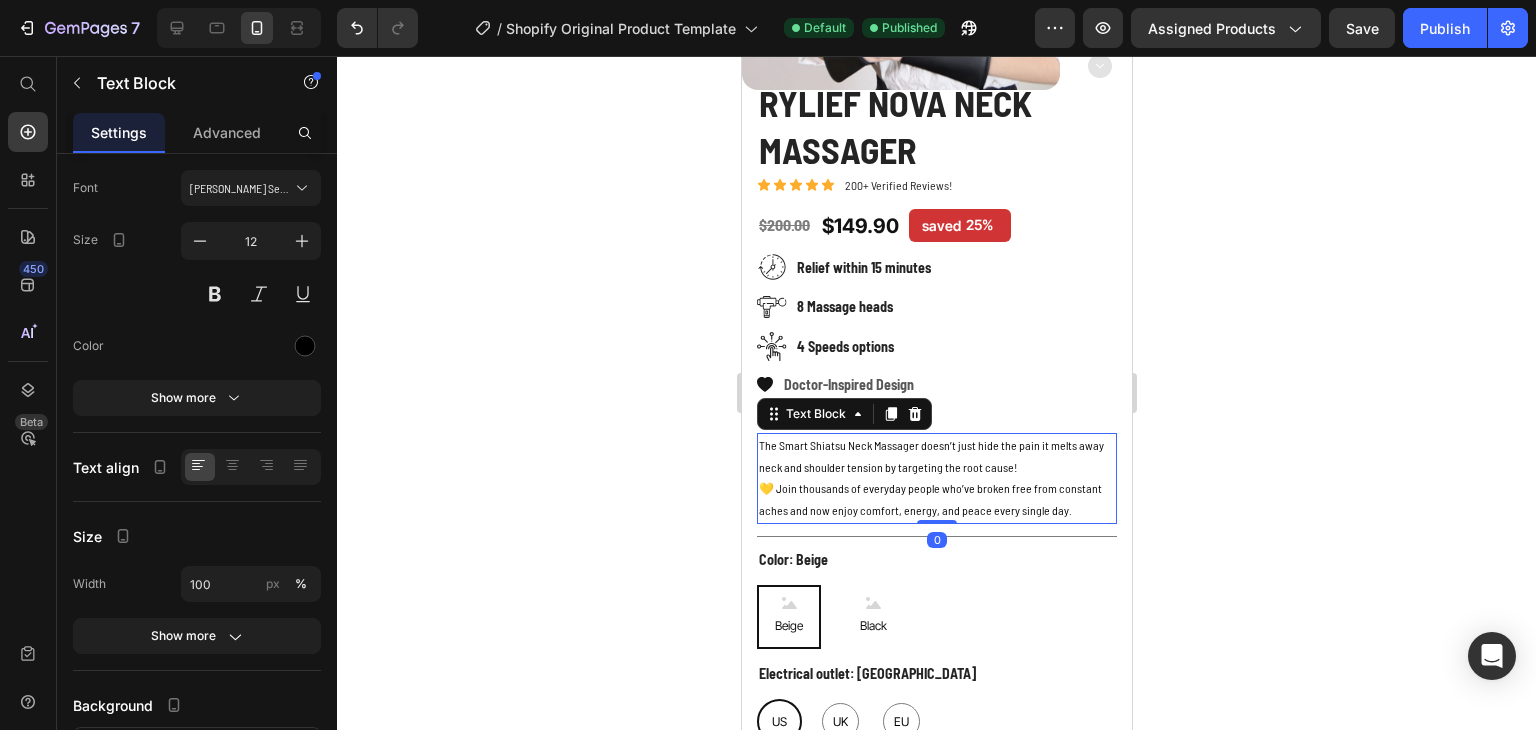 scroll, scrollTop: 0, scrollLeft: 0, axis: both 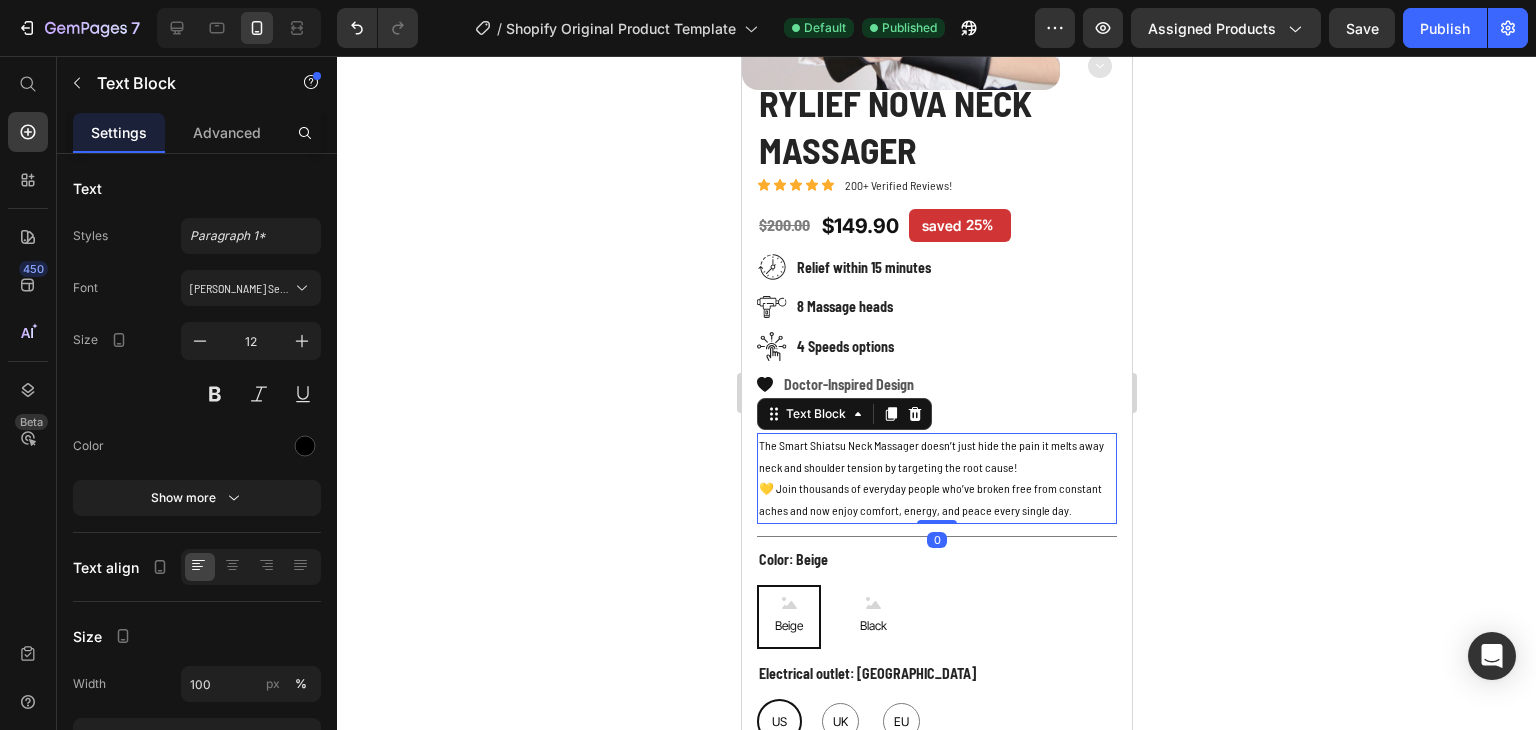 click on "💛 Join thousands of everyday people who’ve broken free from constant aches and now enjoy comfort, energy, and peace every single day." at bounding box center [936, 499] 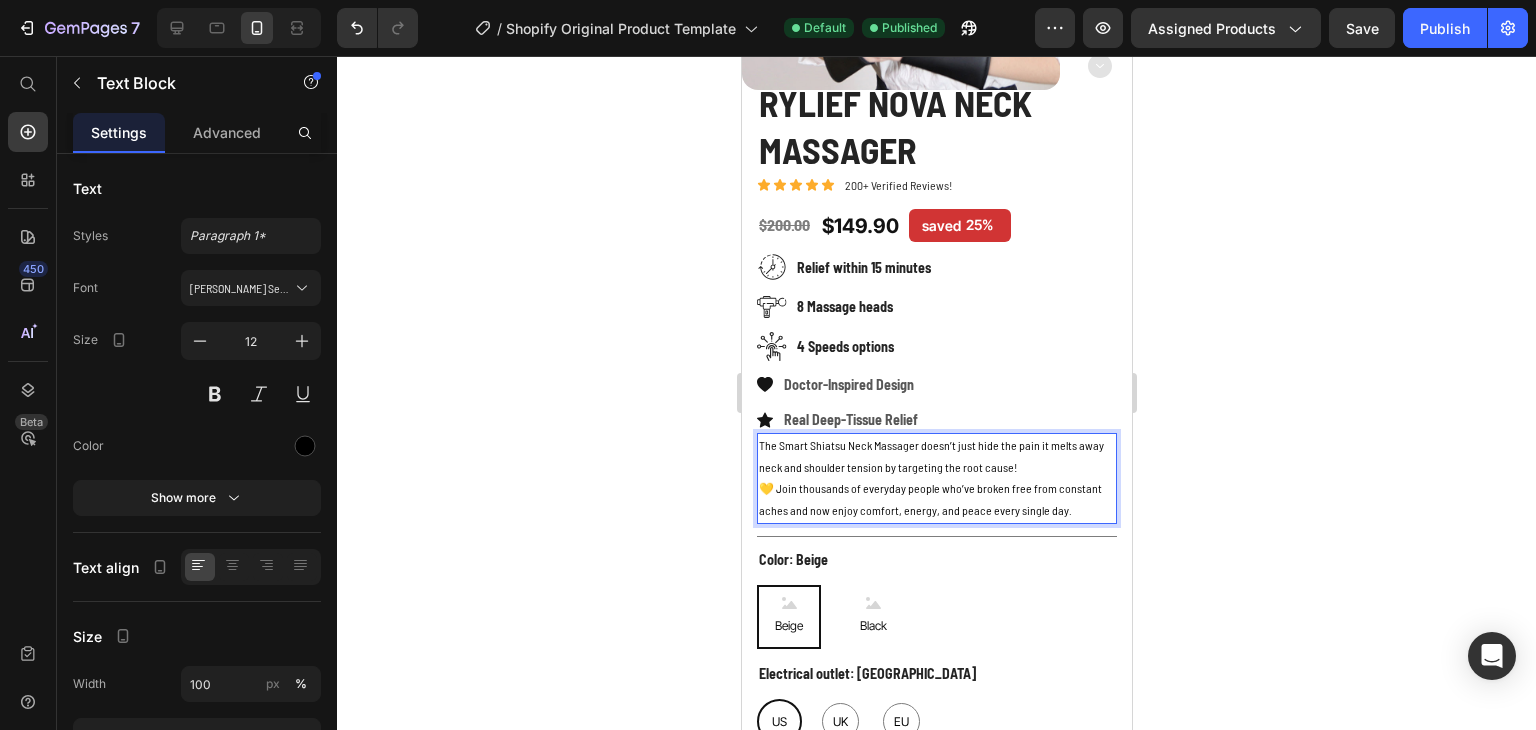 click on "💛 Join thousands of everyday people who’ve broken free from constant aches and now enjoy comfort, energy, and peace every single day." at bounding box center (936, 499) 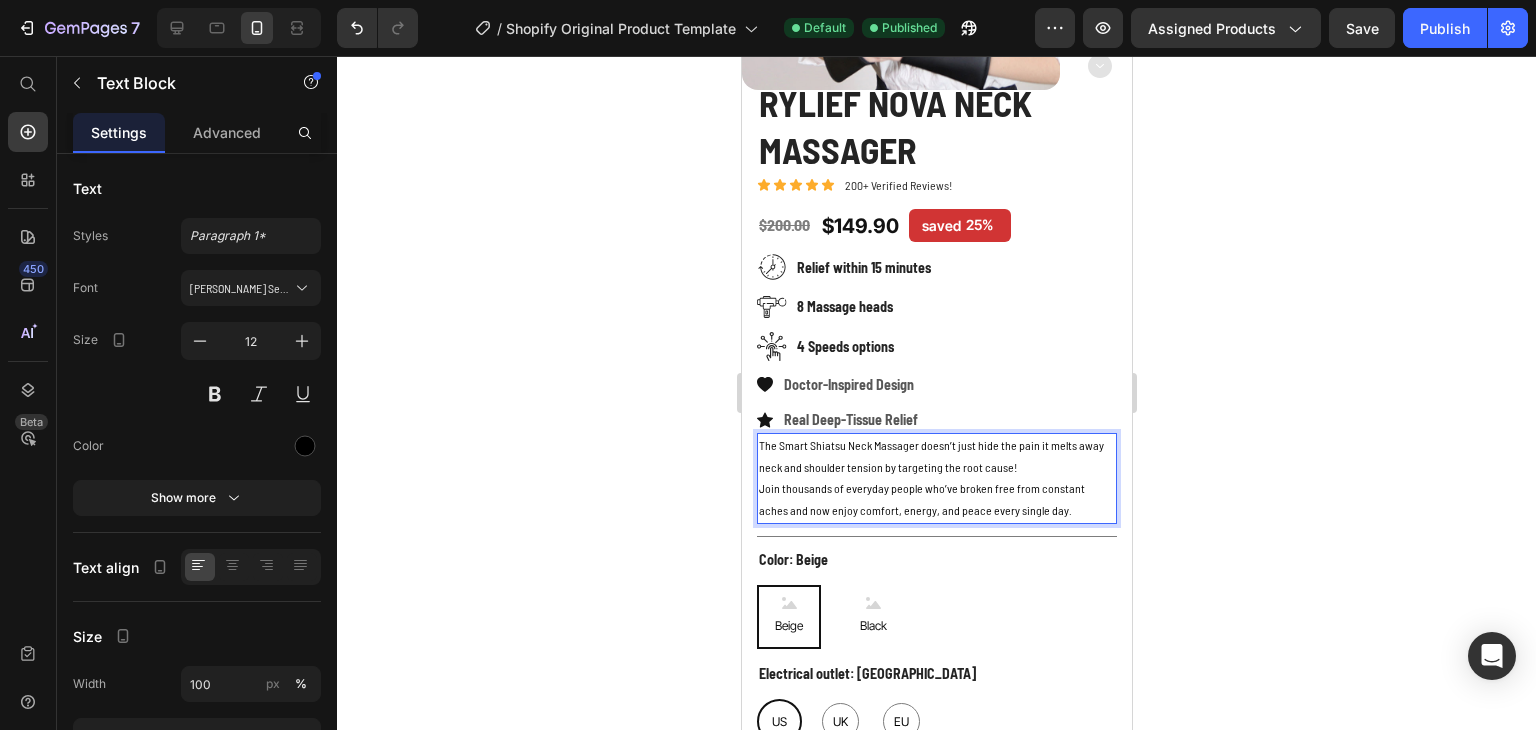 click on "The Smart Shiatsu Neck Massager doesn’t just hide the pain it melts away neck and shoulder tension by targeting the root cause!" at bounding box center (936, 456) 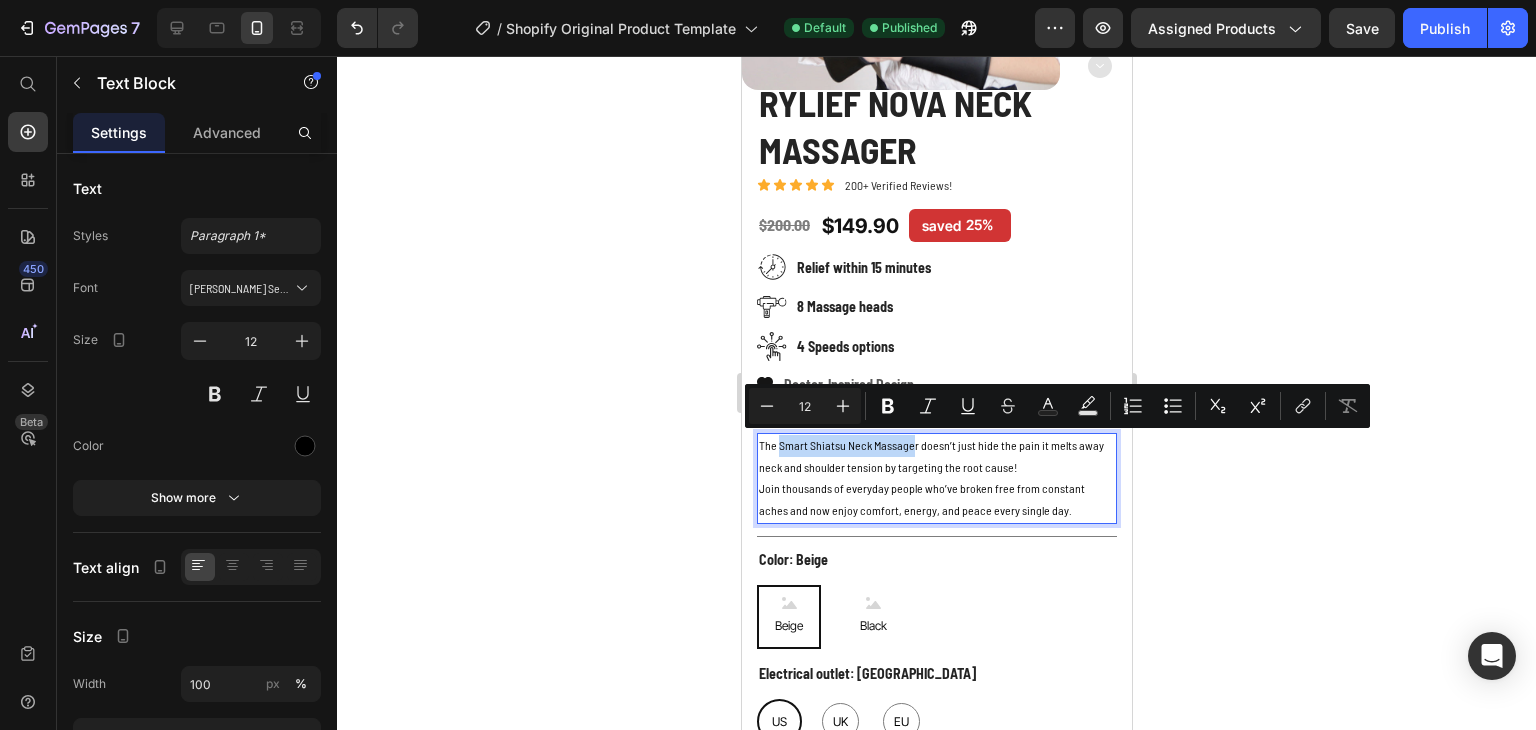 drag, startPoint x: 777, startPoint y: 446, endPoint x: 913, endPoint y: 449, distance: 136.03308 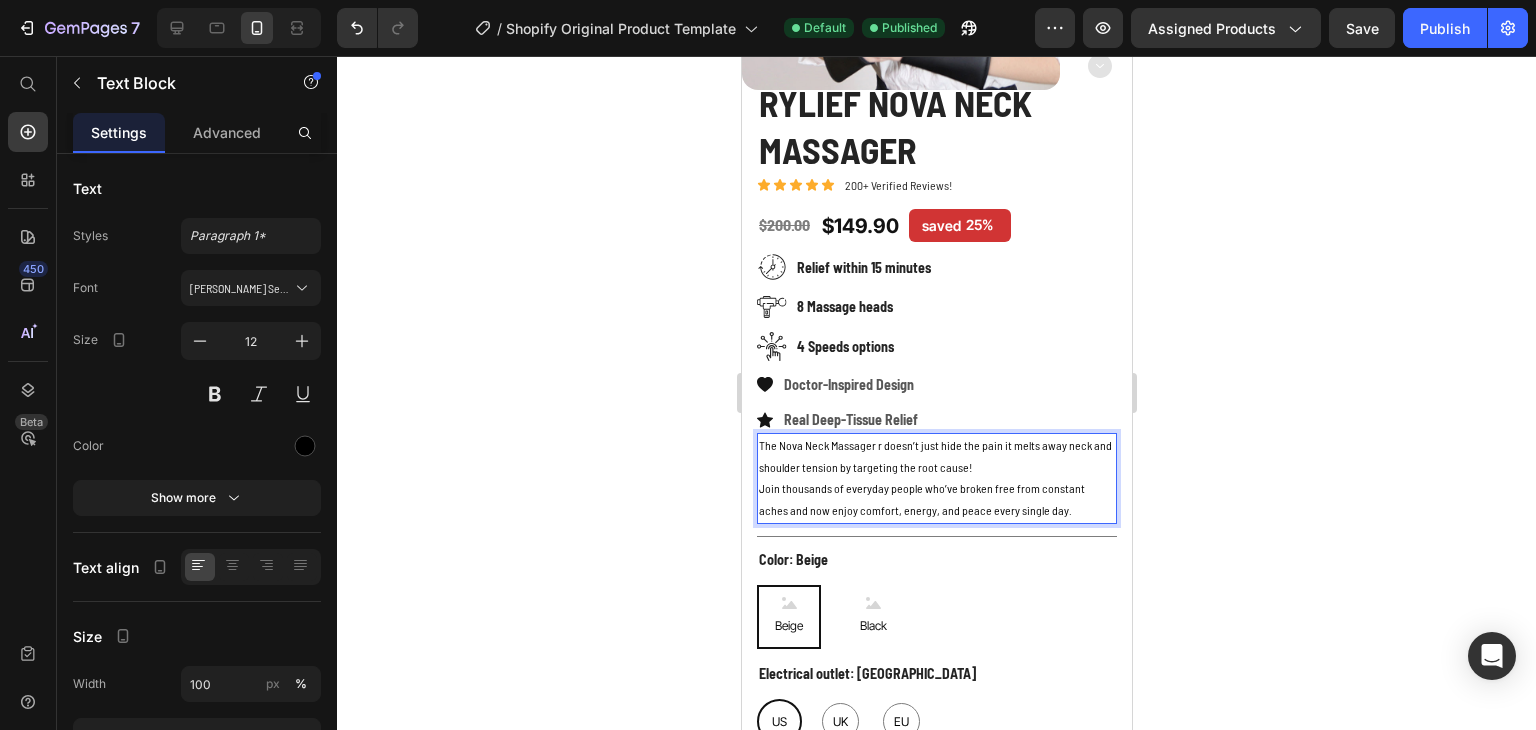 click on "The Nova Neck Massager r doesn’t just hide the pain it melts away neck and shoulder tension by targeting the root cause!" at bounding box center (936, 456) 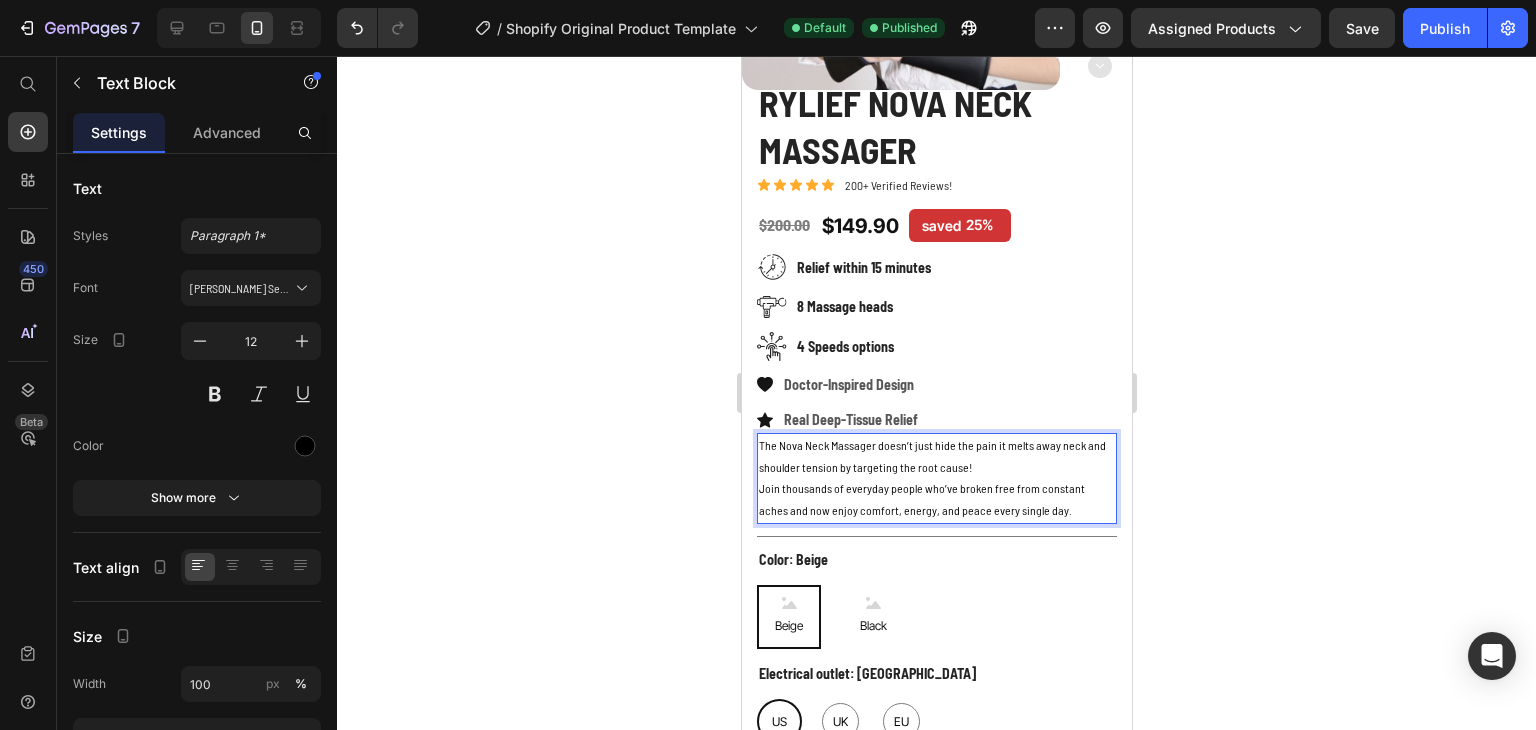 click on "The Nova Neck Massager doesn’t just hide the pain it melts away neck and shoulder tension by targeting the root cause!" at bounding box center (936, 456) 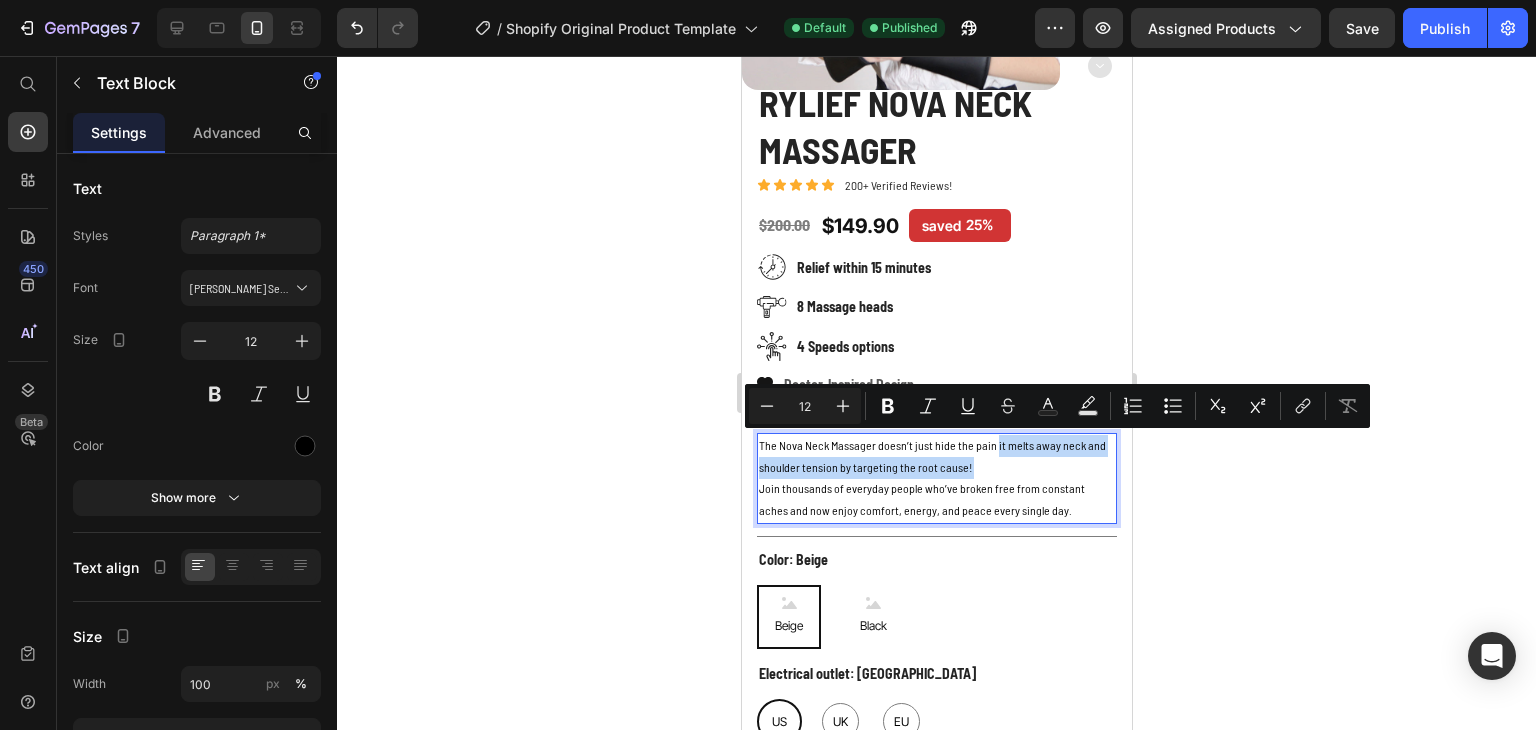 drag, startPoint x: 993, startPoint y: 446, endPoint x: 965, endPoint y: 467, distance: 35 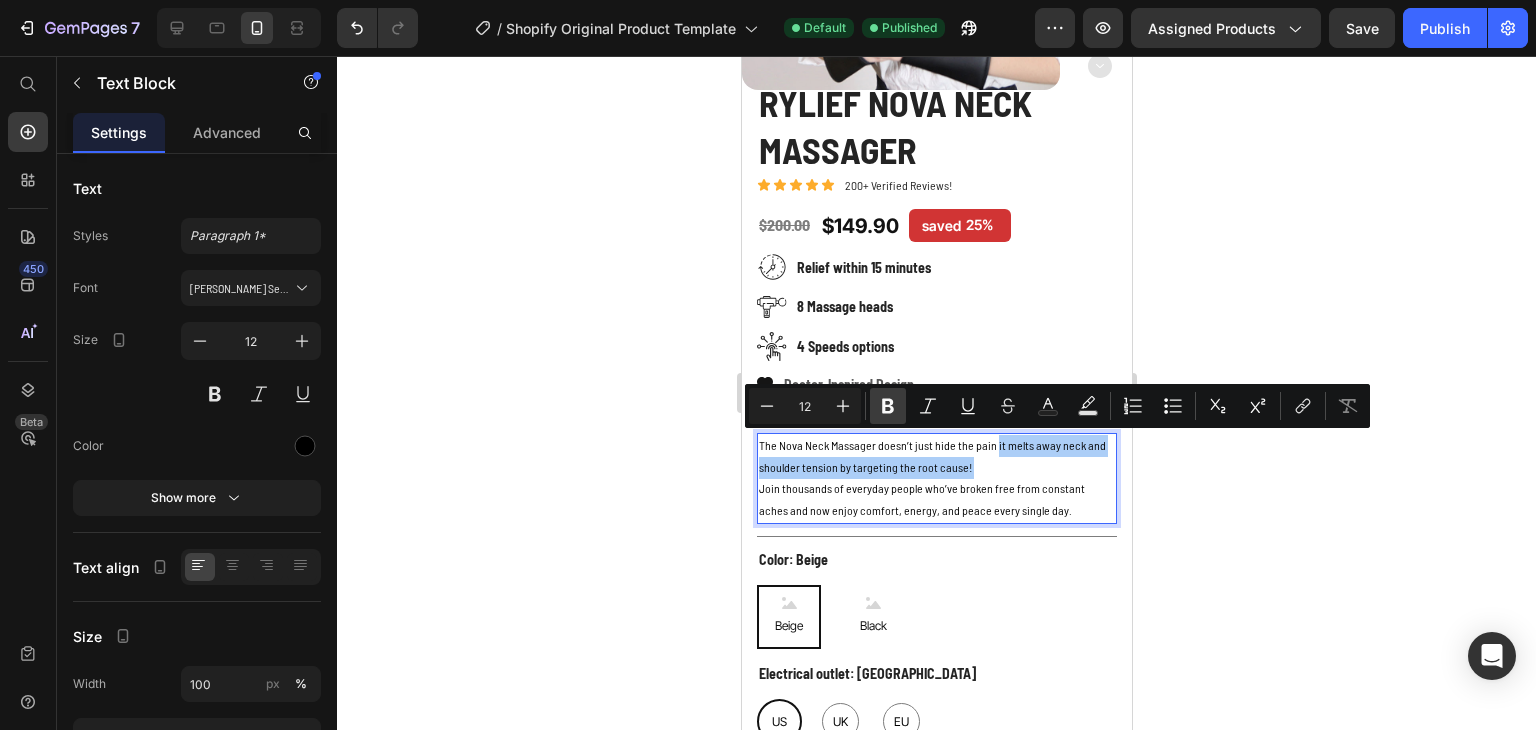click on "Bold" at bounding box center (888, 406) 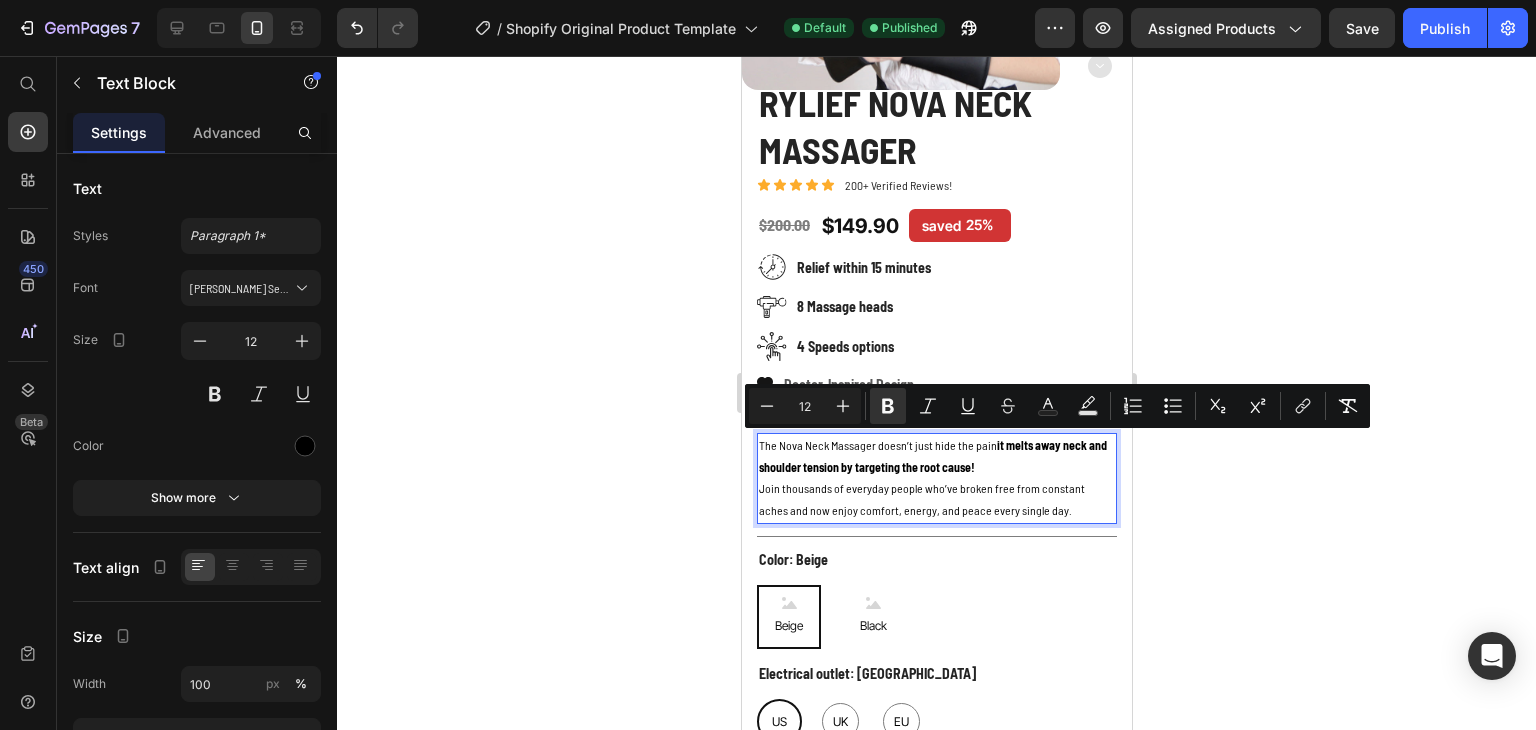 click 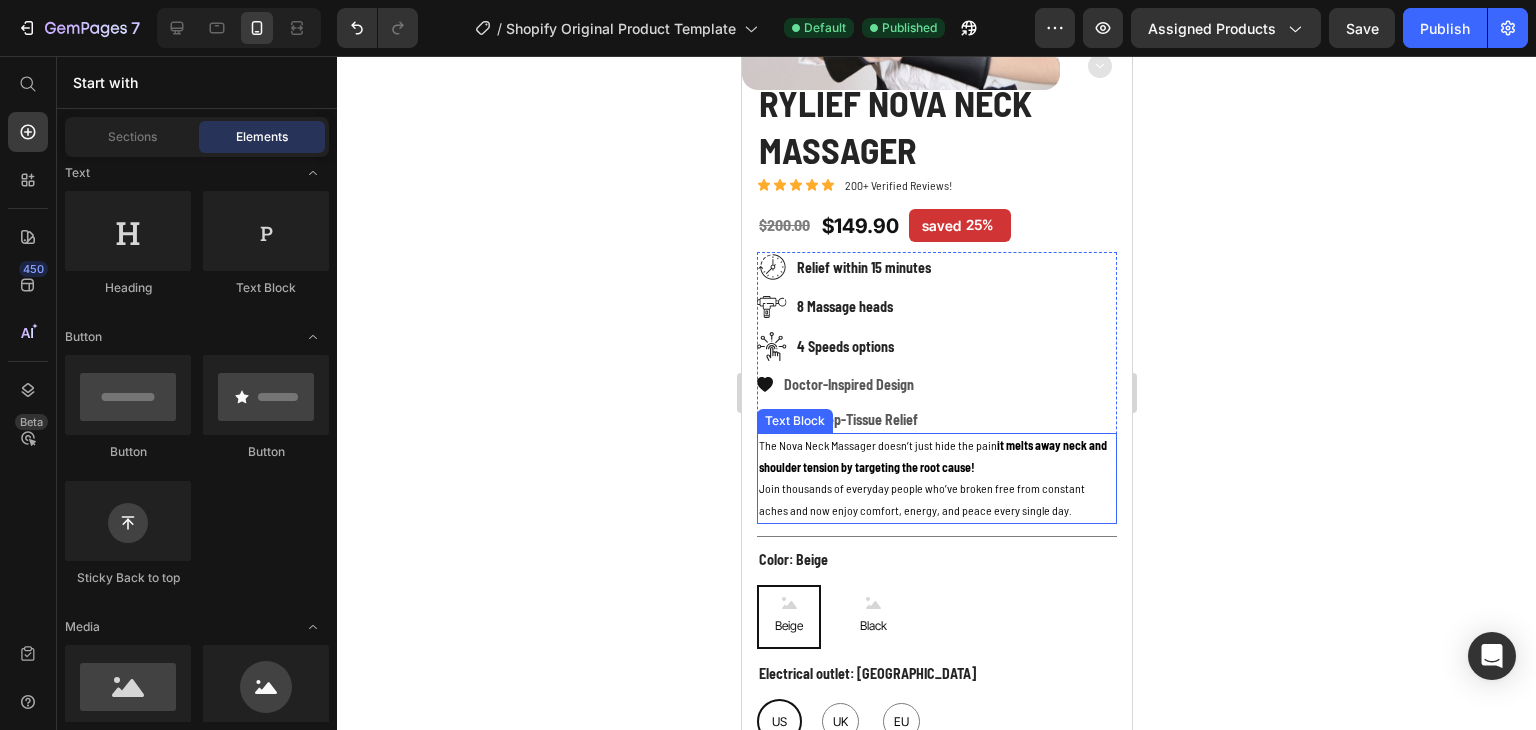 click on "Join thousands of everyday people who’ve broken free from constant aches and now enjoy comfort, energy, and peace every single day." at bounding box center (936, 499) 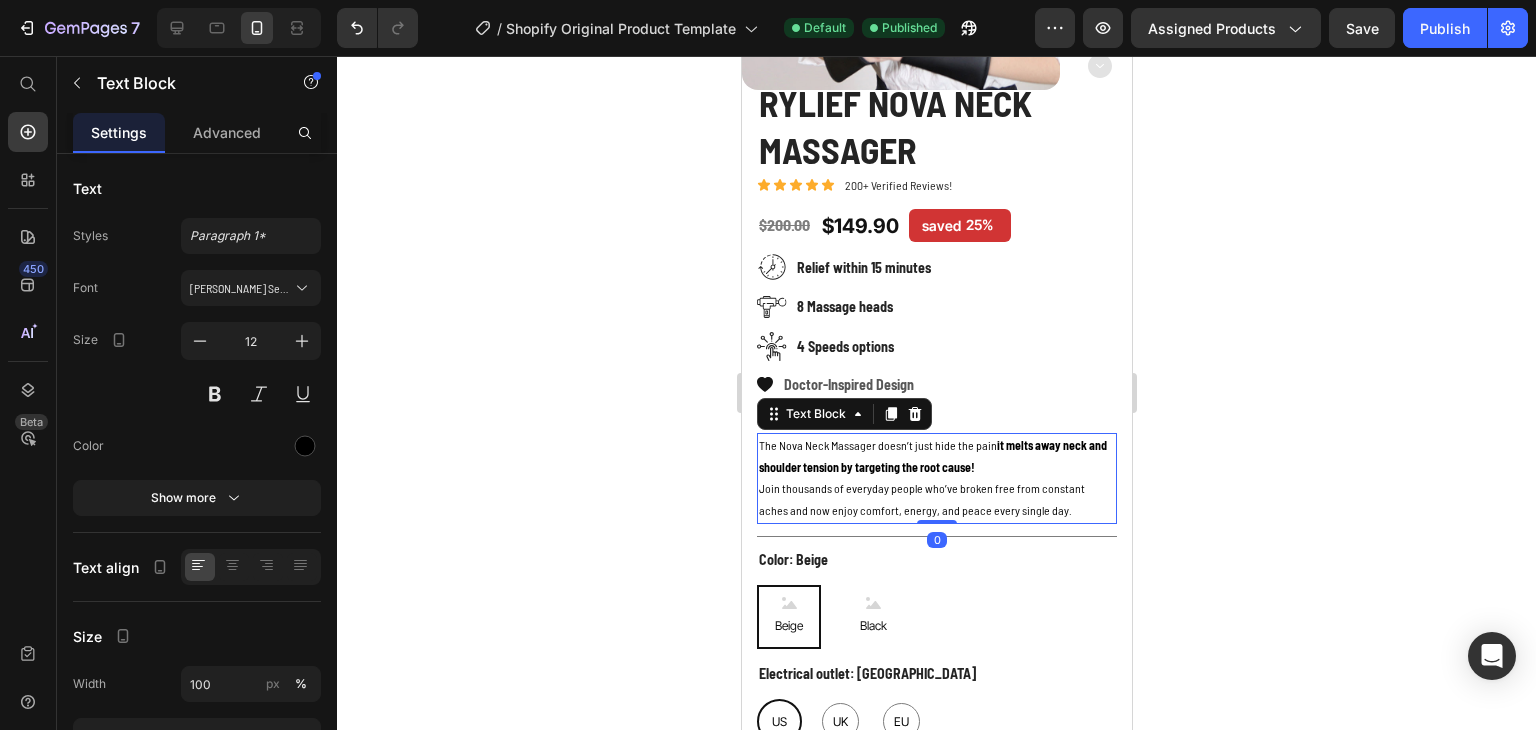 click 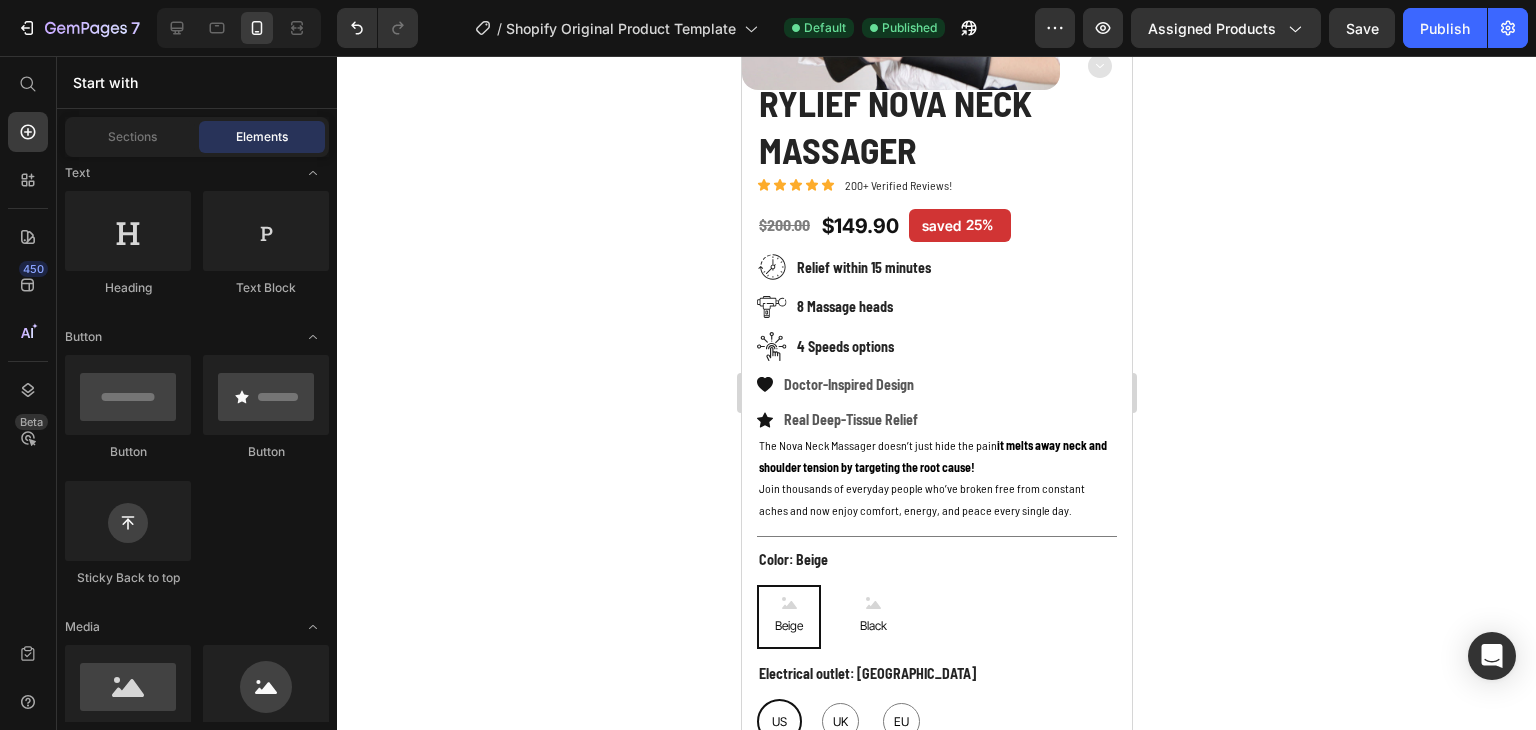 click 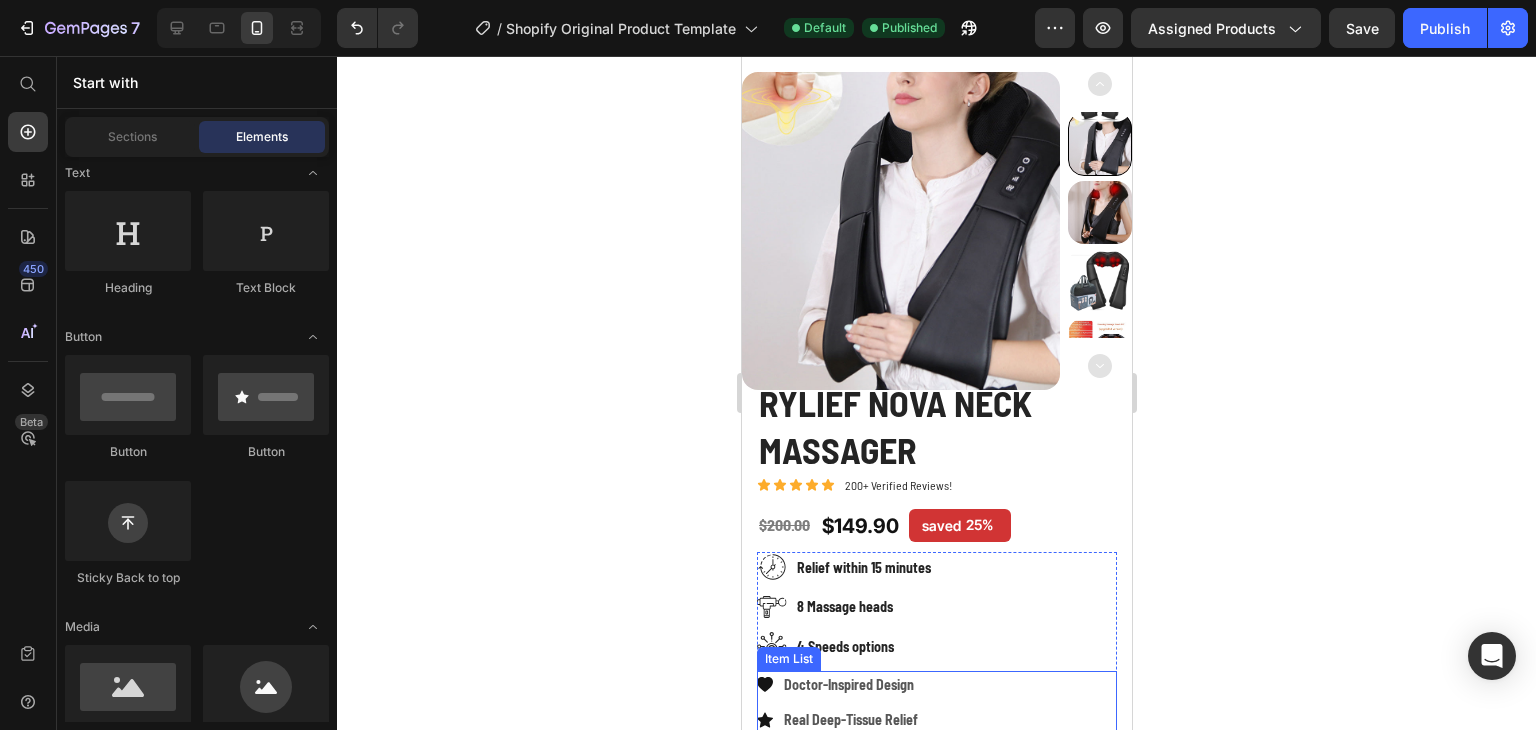 scroll, scrollTop: 355, scrollLeft: 0, axis: vertical 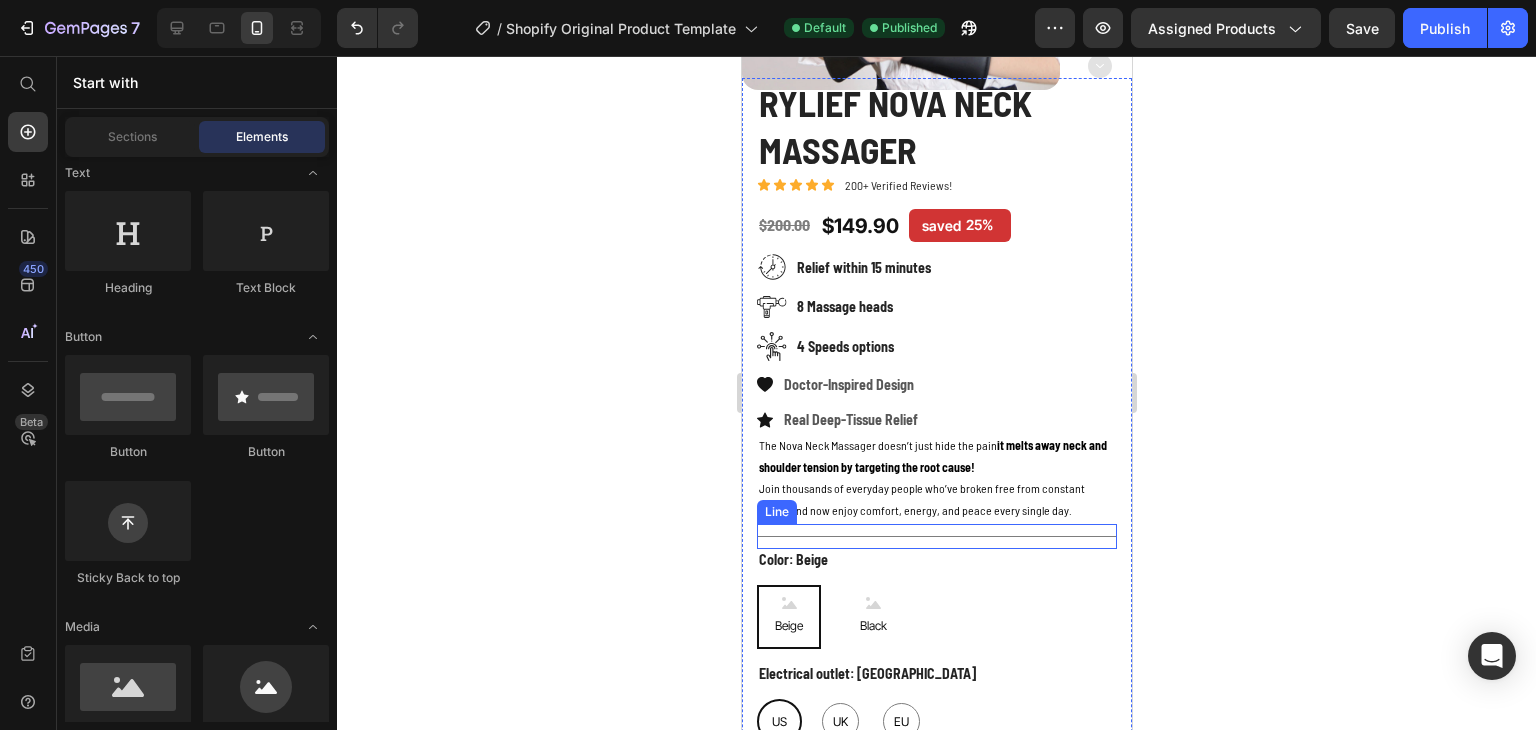 click on "Join thousands of everyday people who’ve broken free from constant aches and now enjoy comfort, energy, and peace every single day." at bounding box center (936, 499) 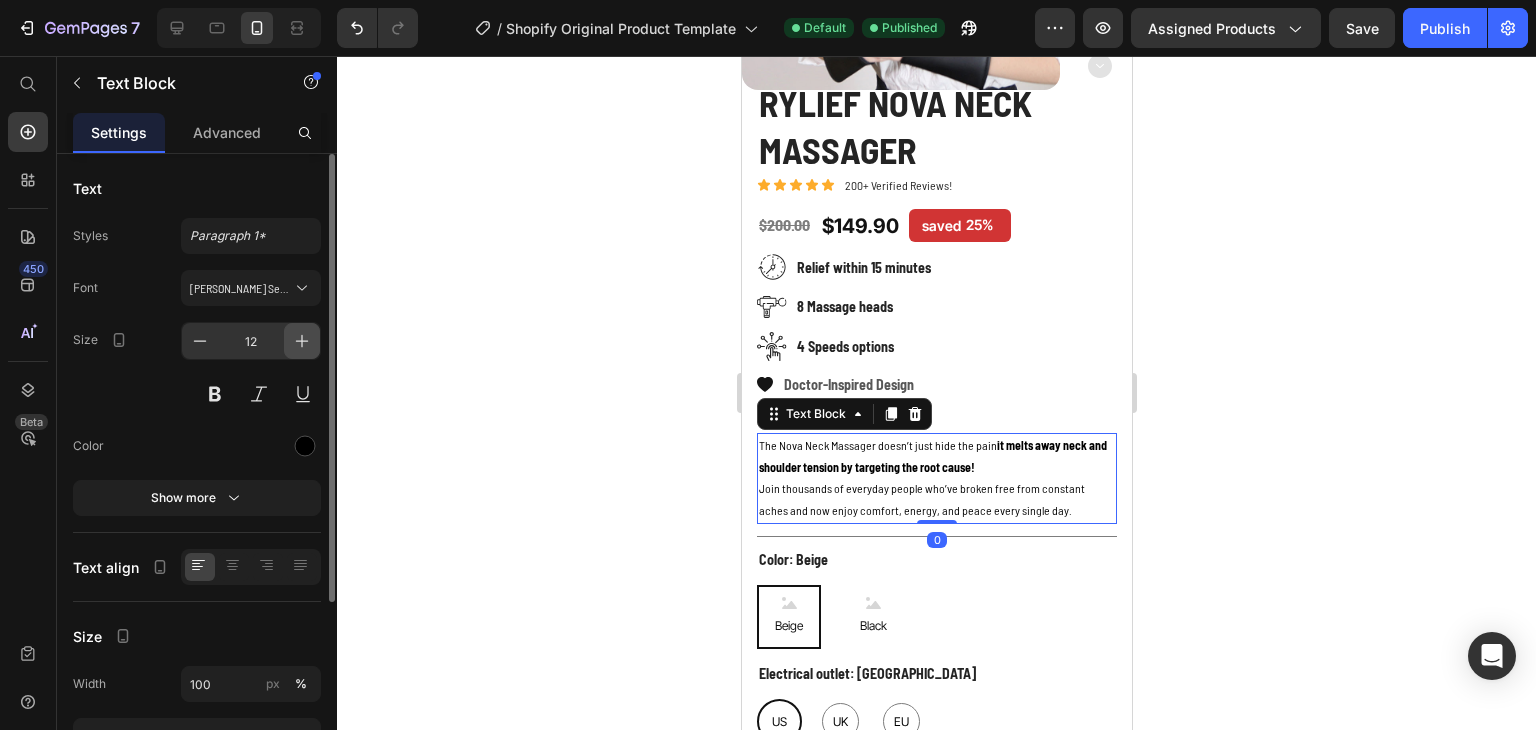 click 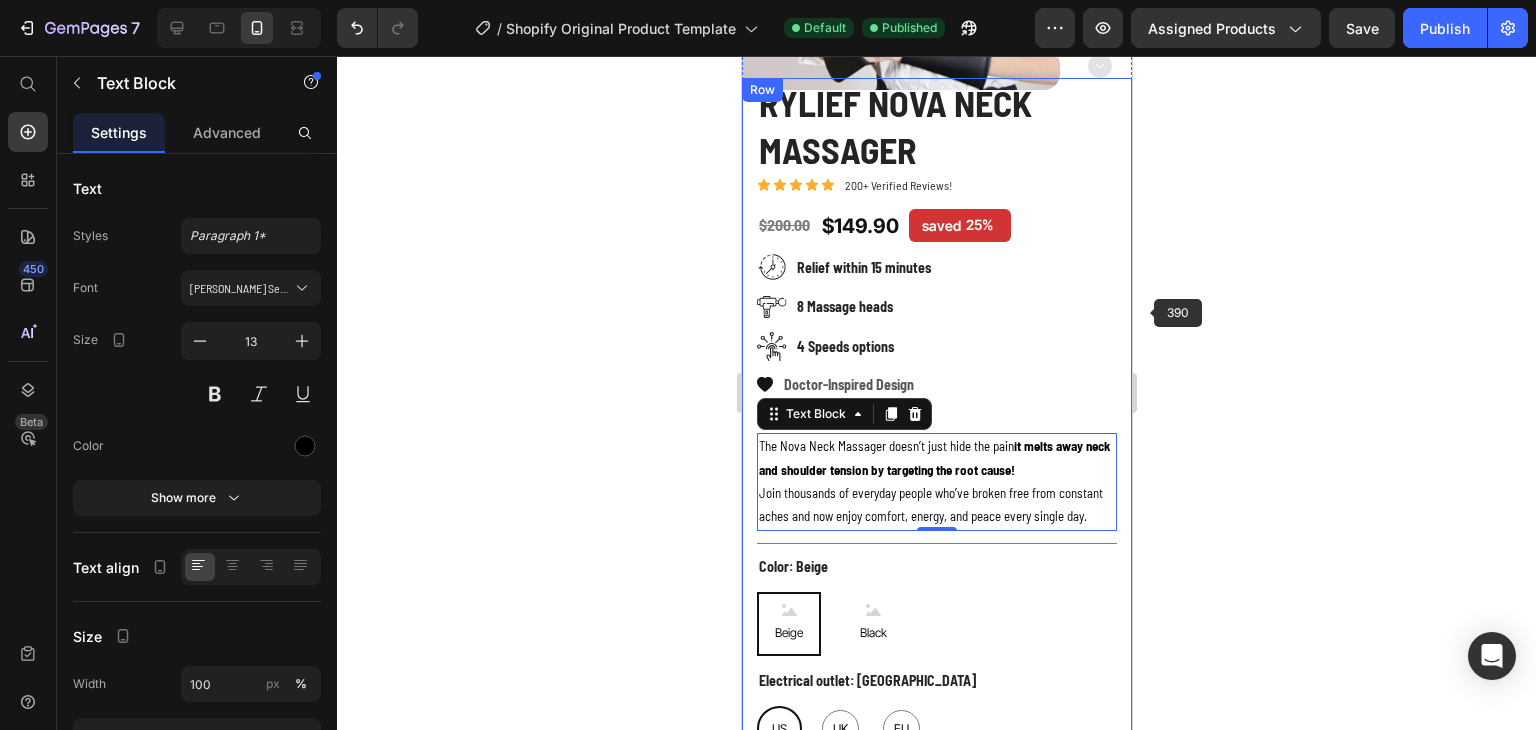 click 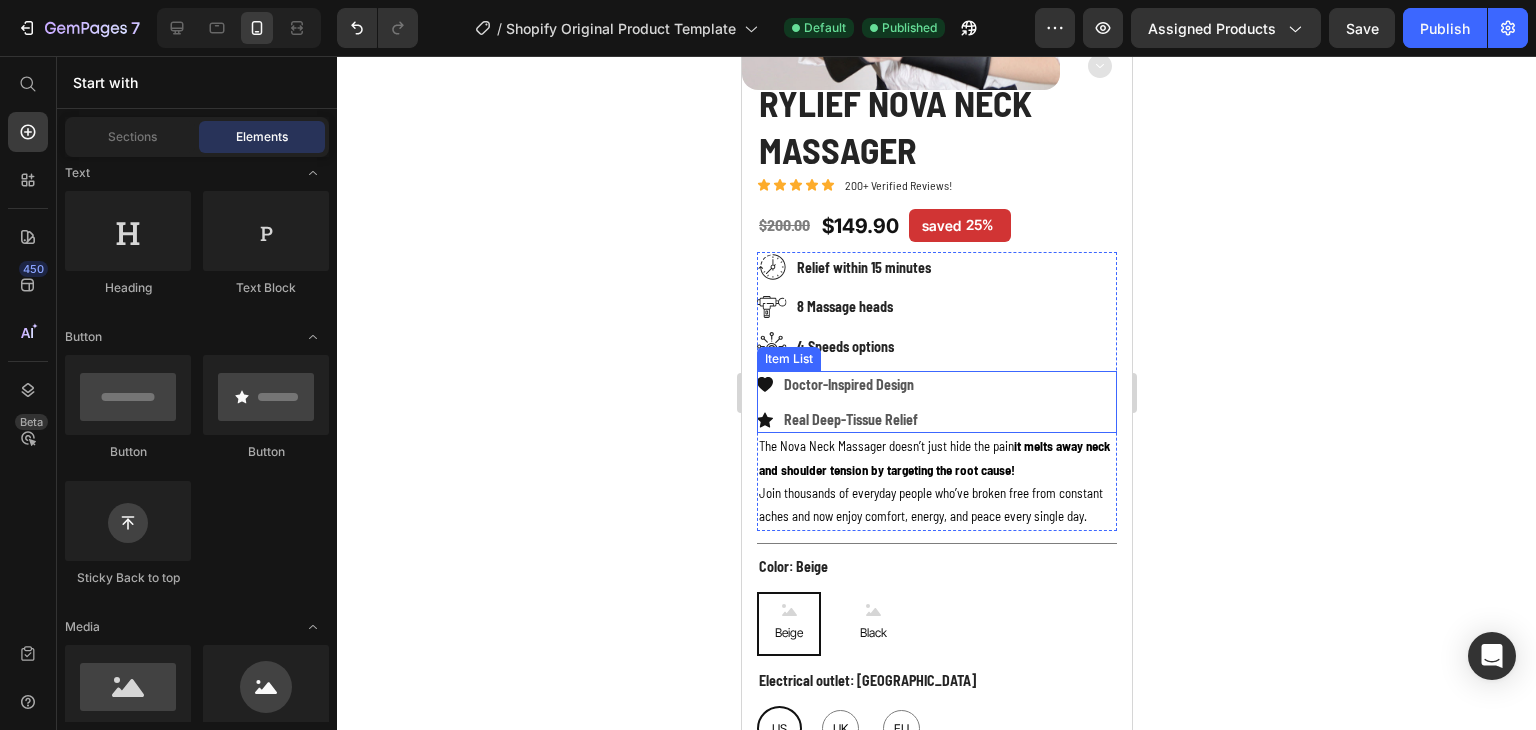 click on "Real Deep-Tissue Relief" at bounding box center (850, 419) 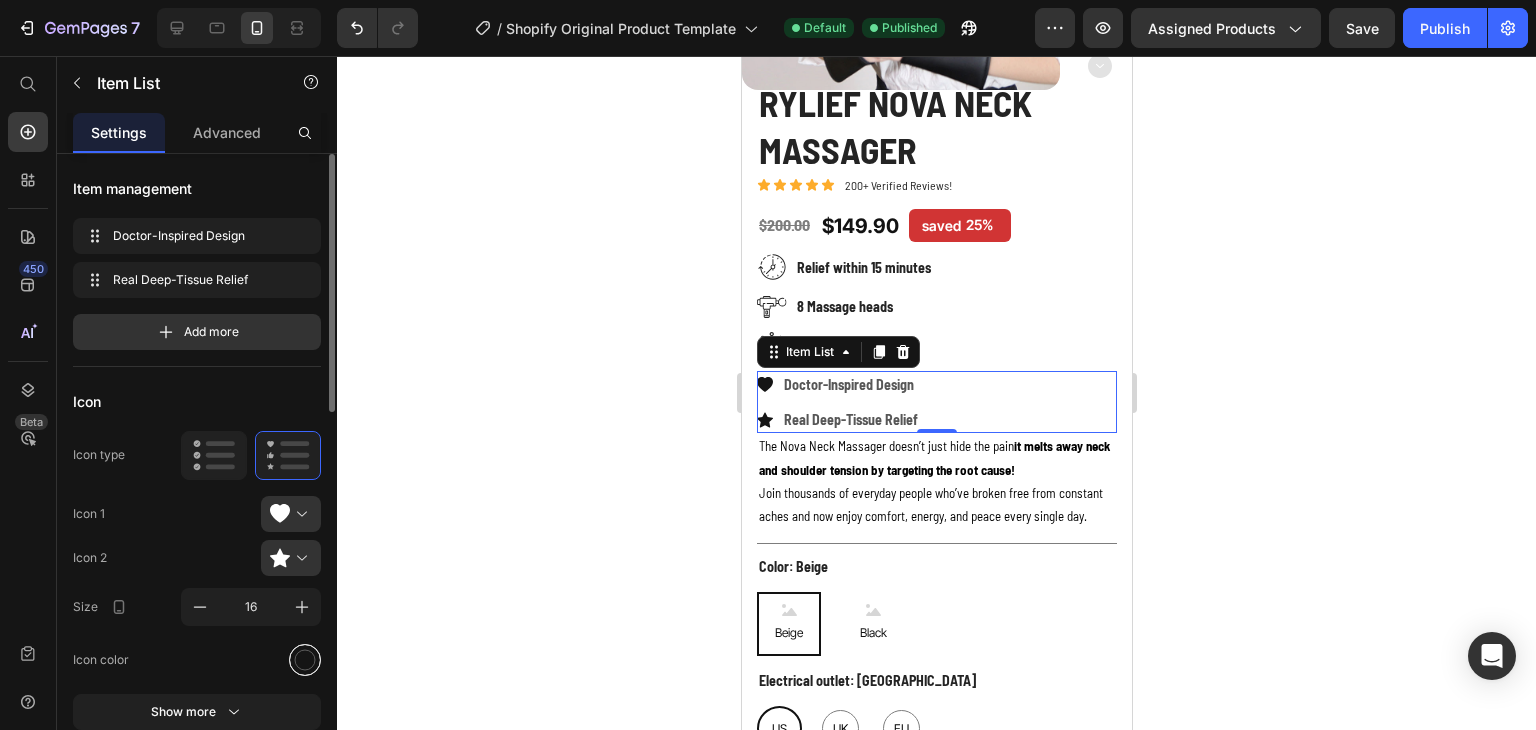 click at bounding box center (305, 659) 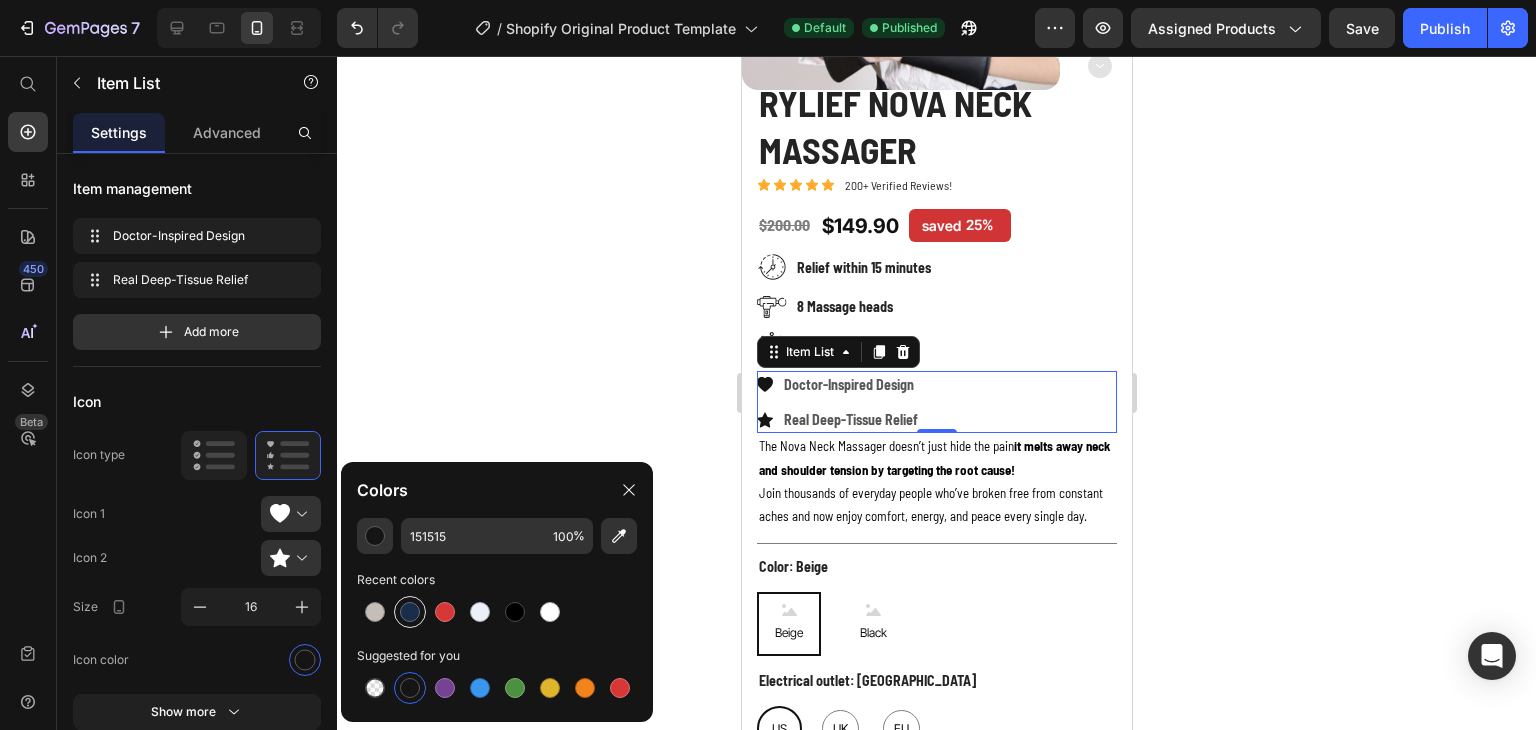 click at bounding box center (410, 612) 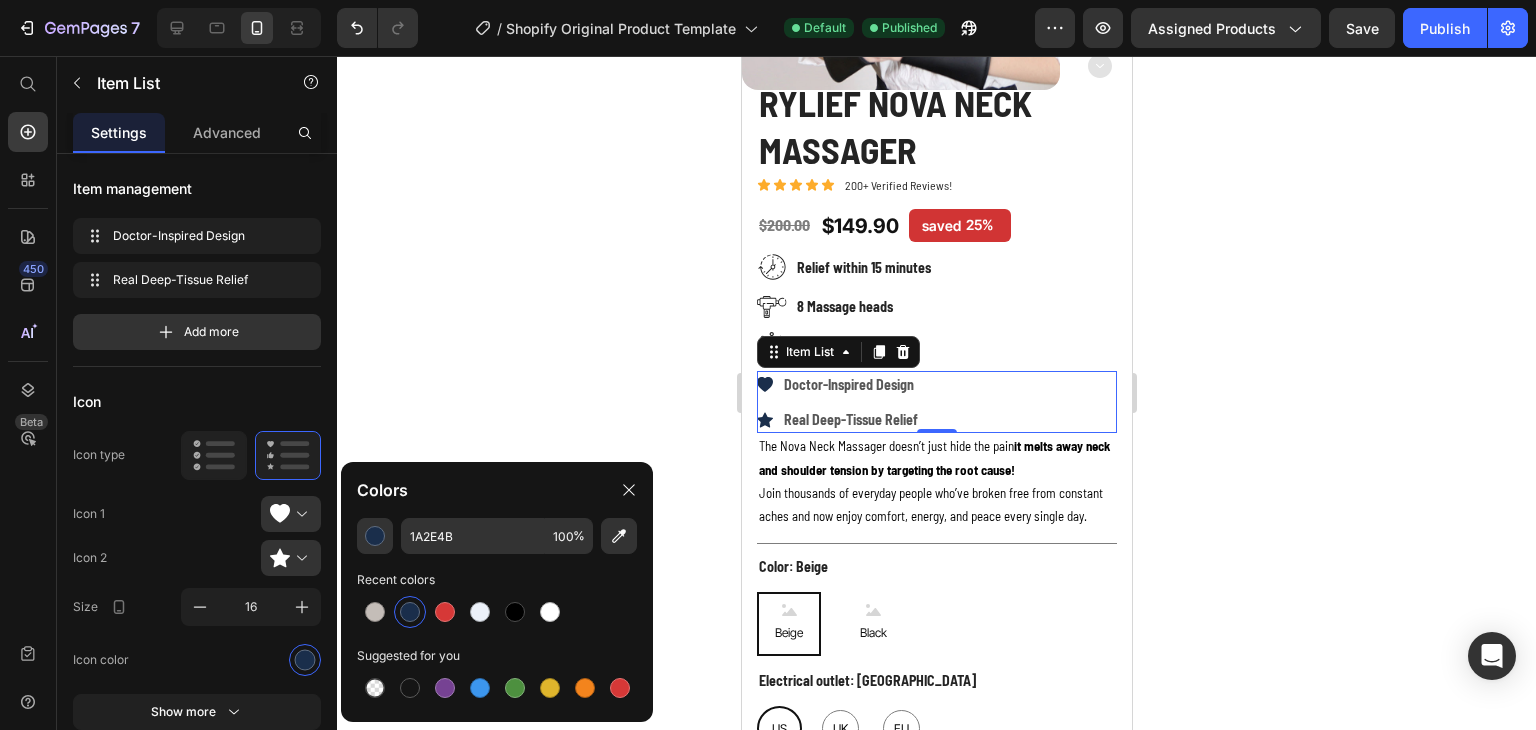 click 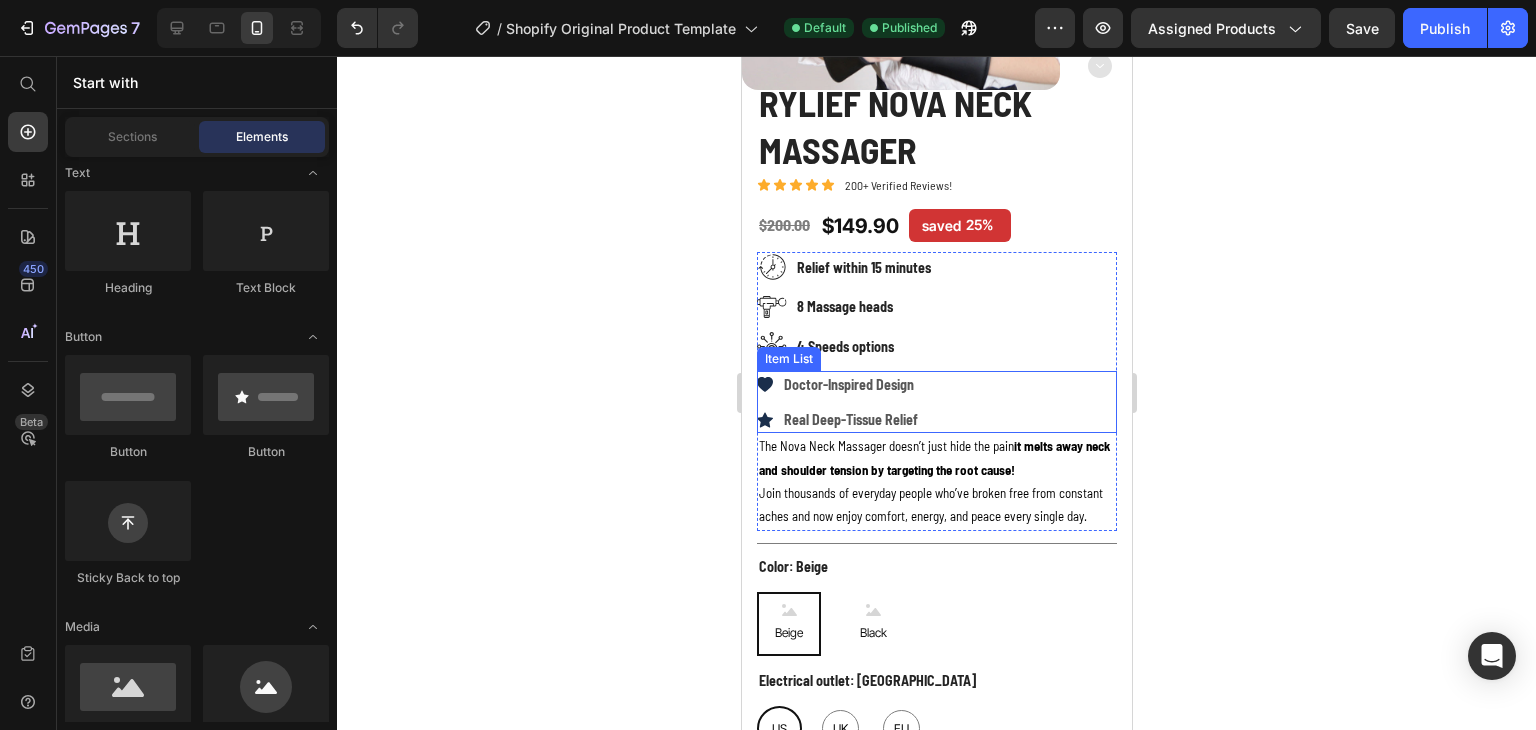 click on "Doctor-Inspired Design" at bounding box center (848, 384) 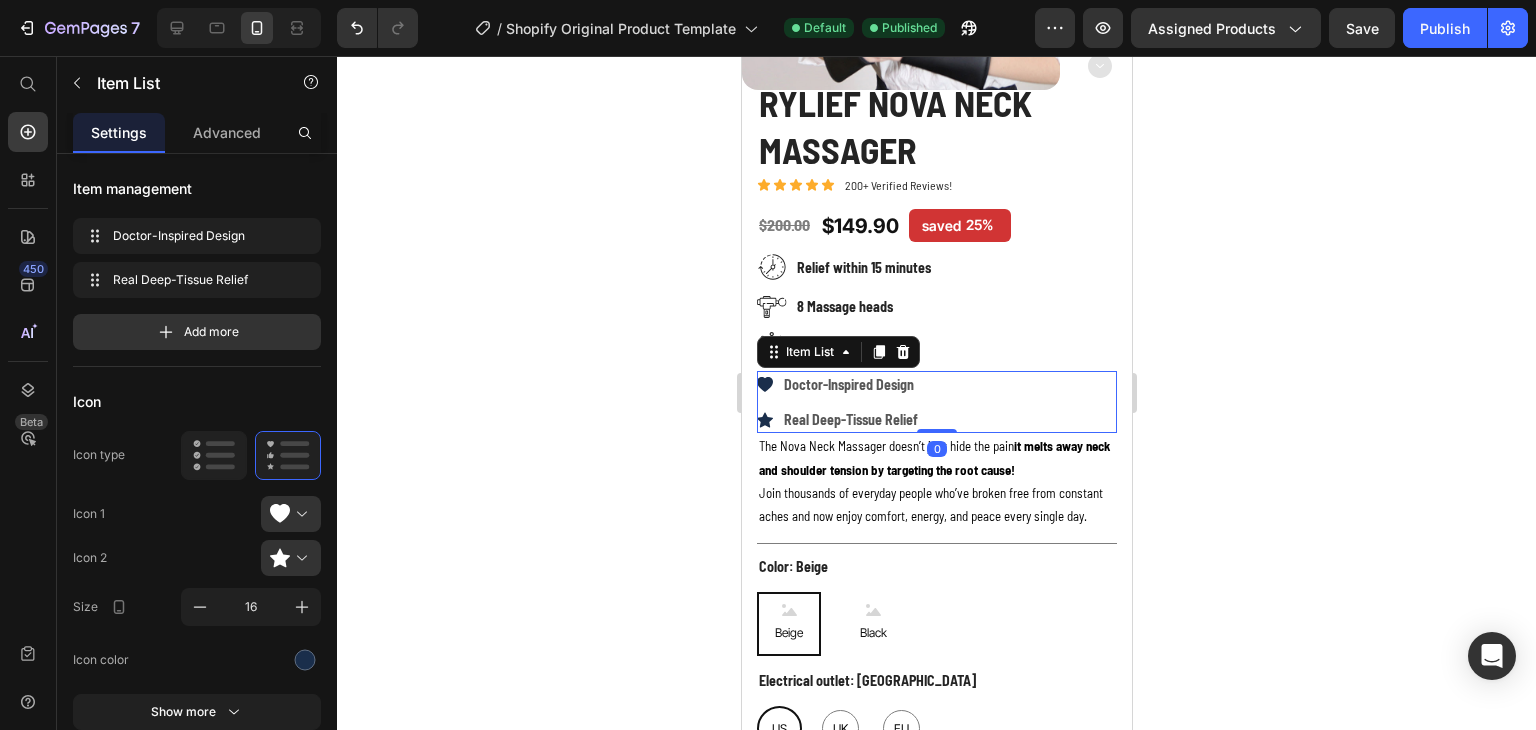 drag, startPoint x: 1004, startPoint y: 398, endPoint x: 1329, endPoint y: 497, distance: 339.74402 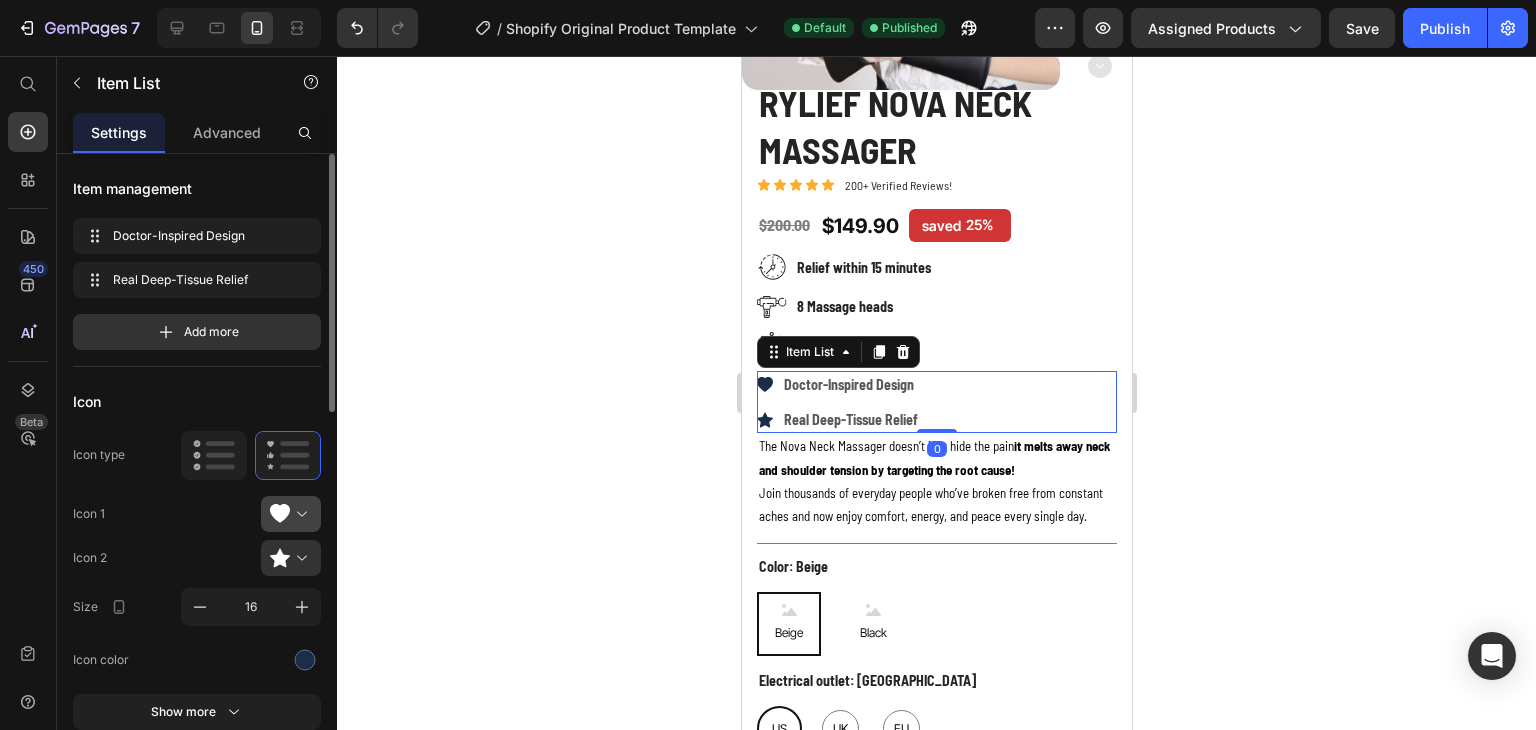 click at bounding box center (299, 514) 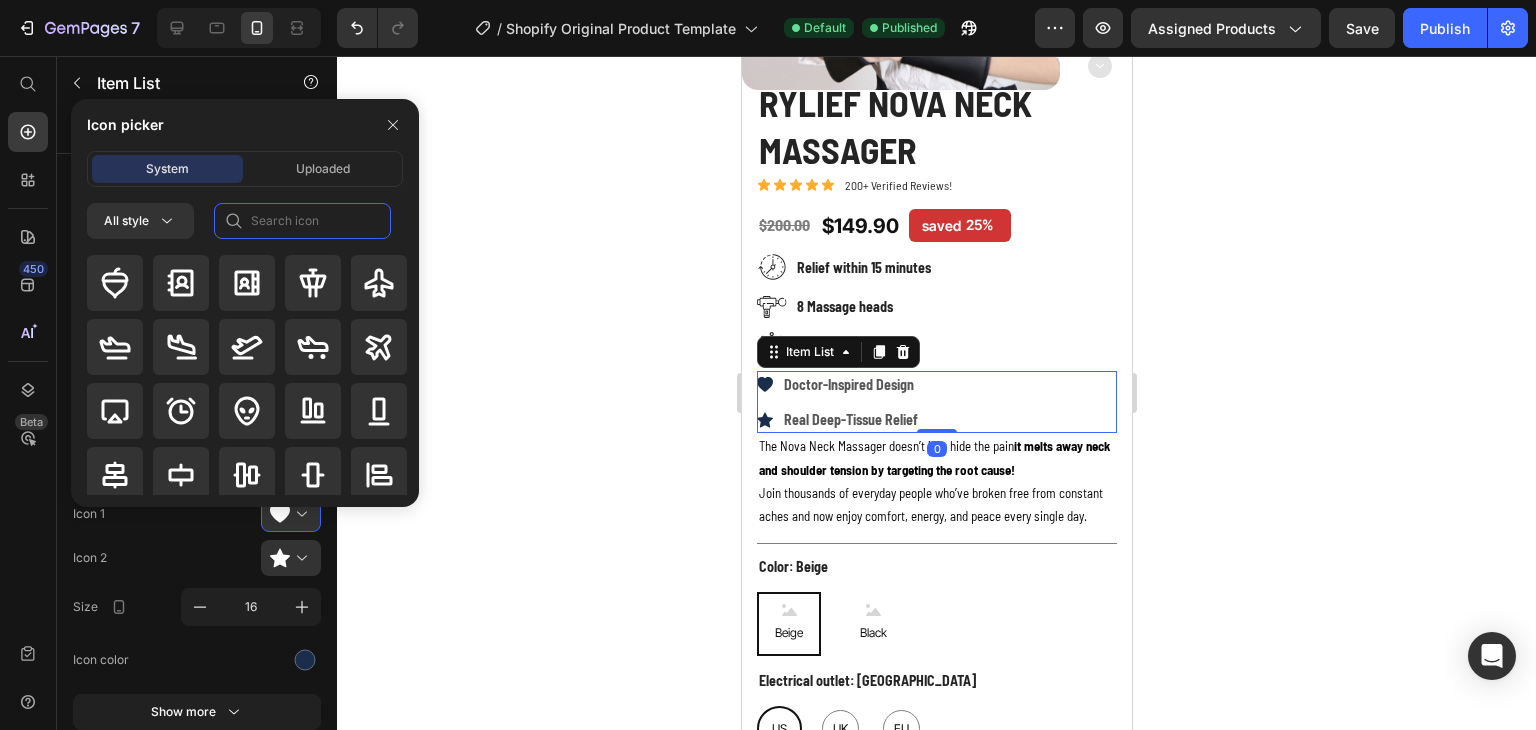 click 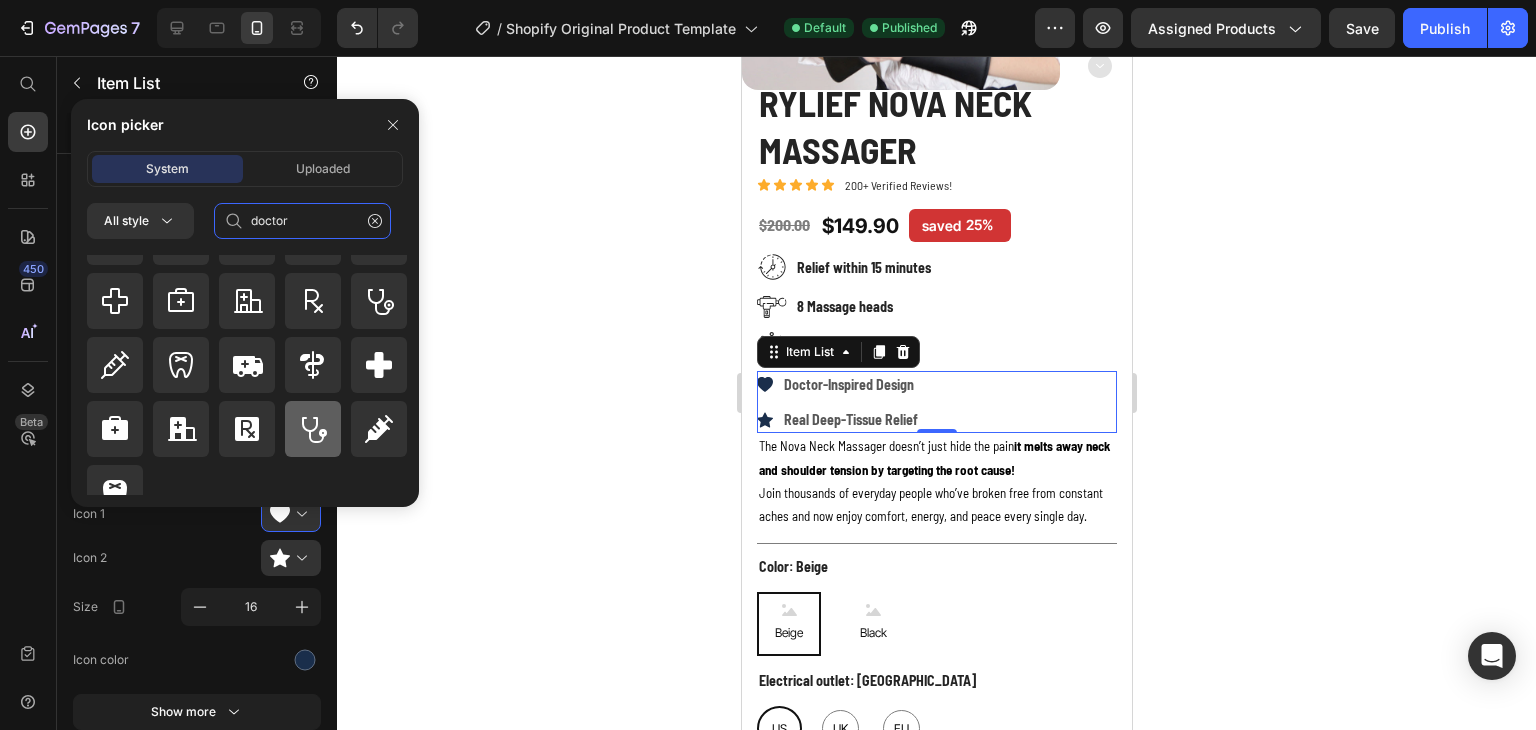 scroll, scrollTop: 256, scrollLeft: 0, axis: vertical 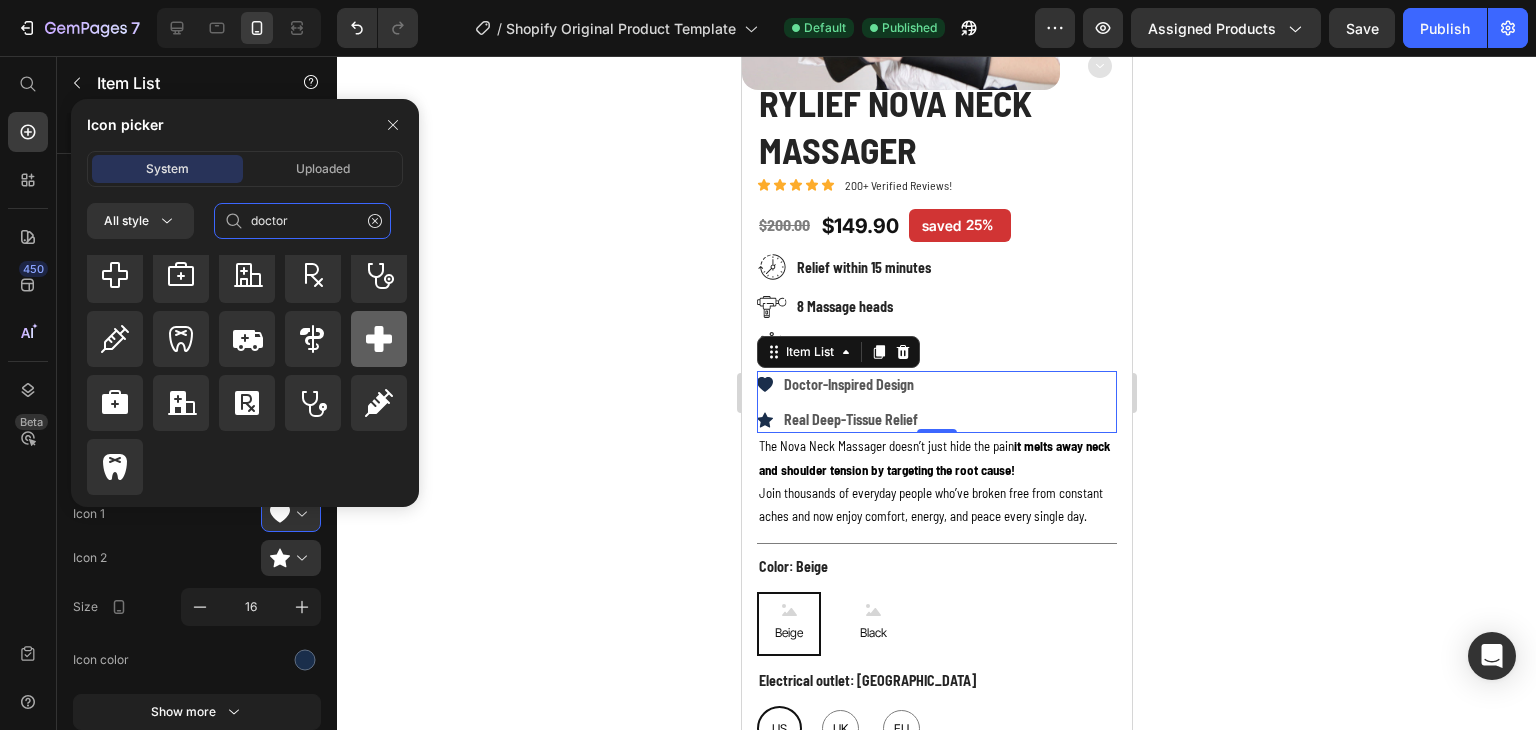 type on "doctor" 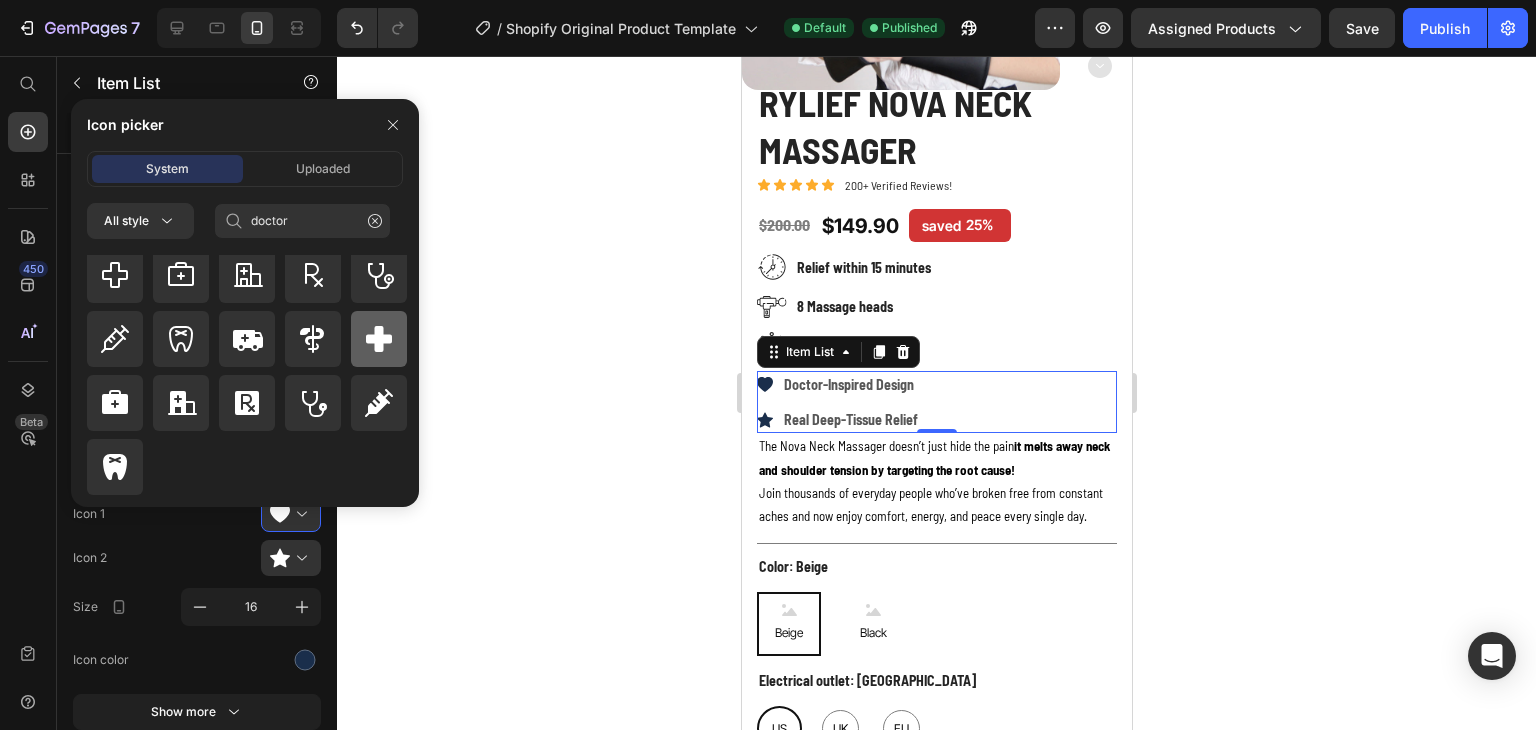 click 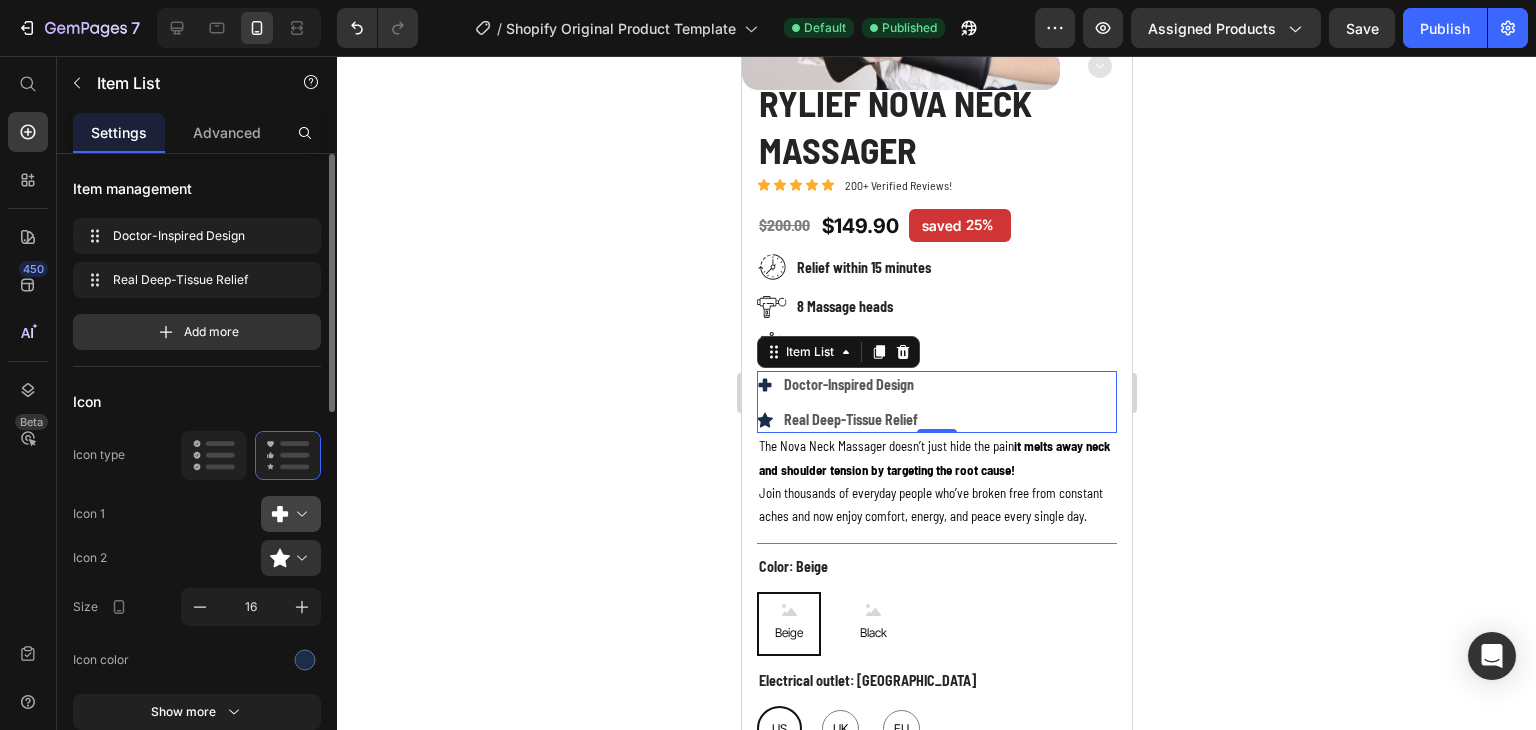 click at bounding box center (299, 514) 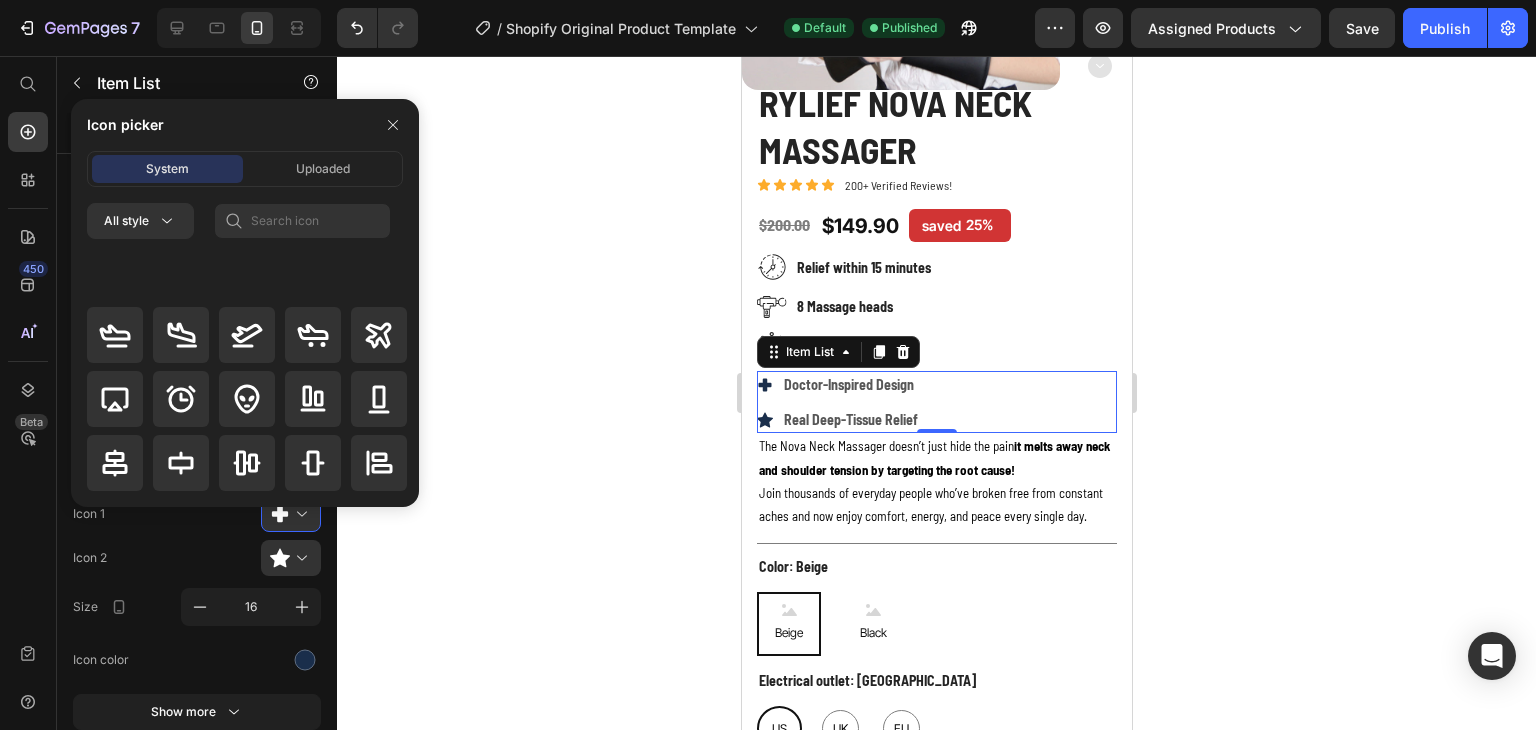 scroll, scrollTop: 0, scrollLeft: 0, axis: both 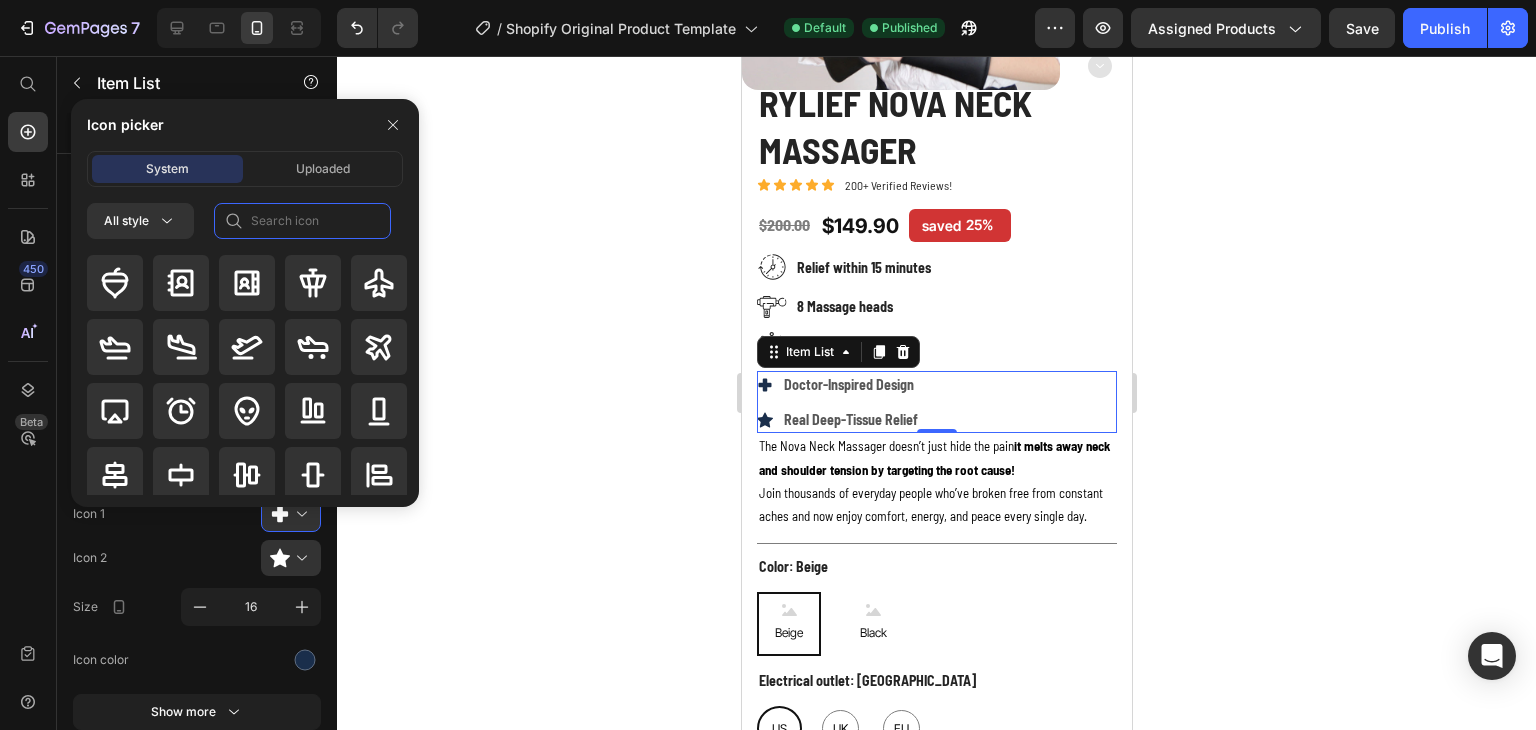 click 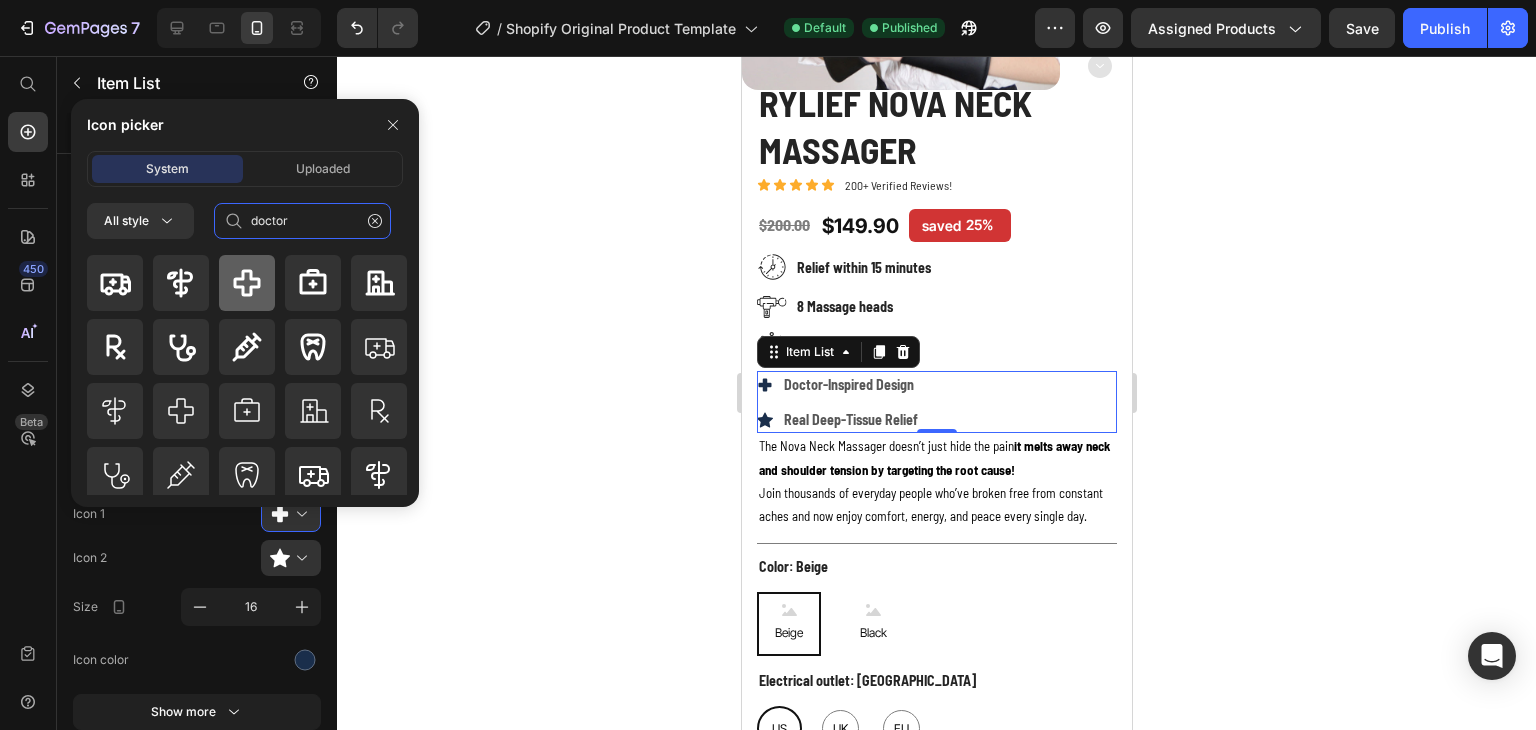 type on "doctor" 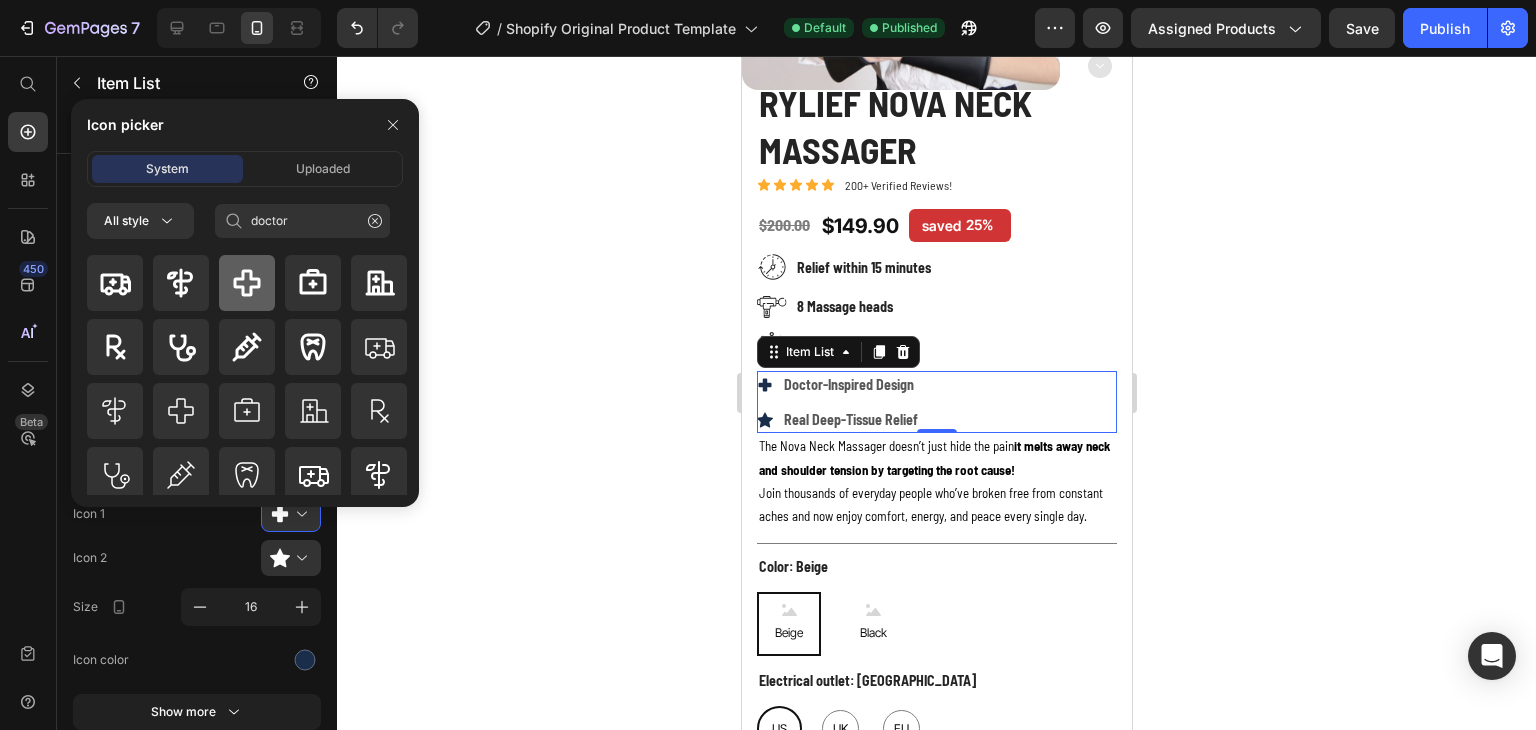 click 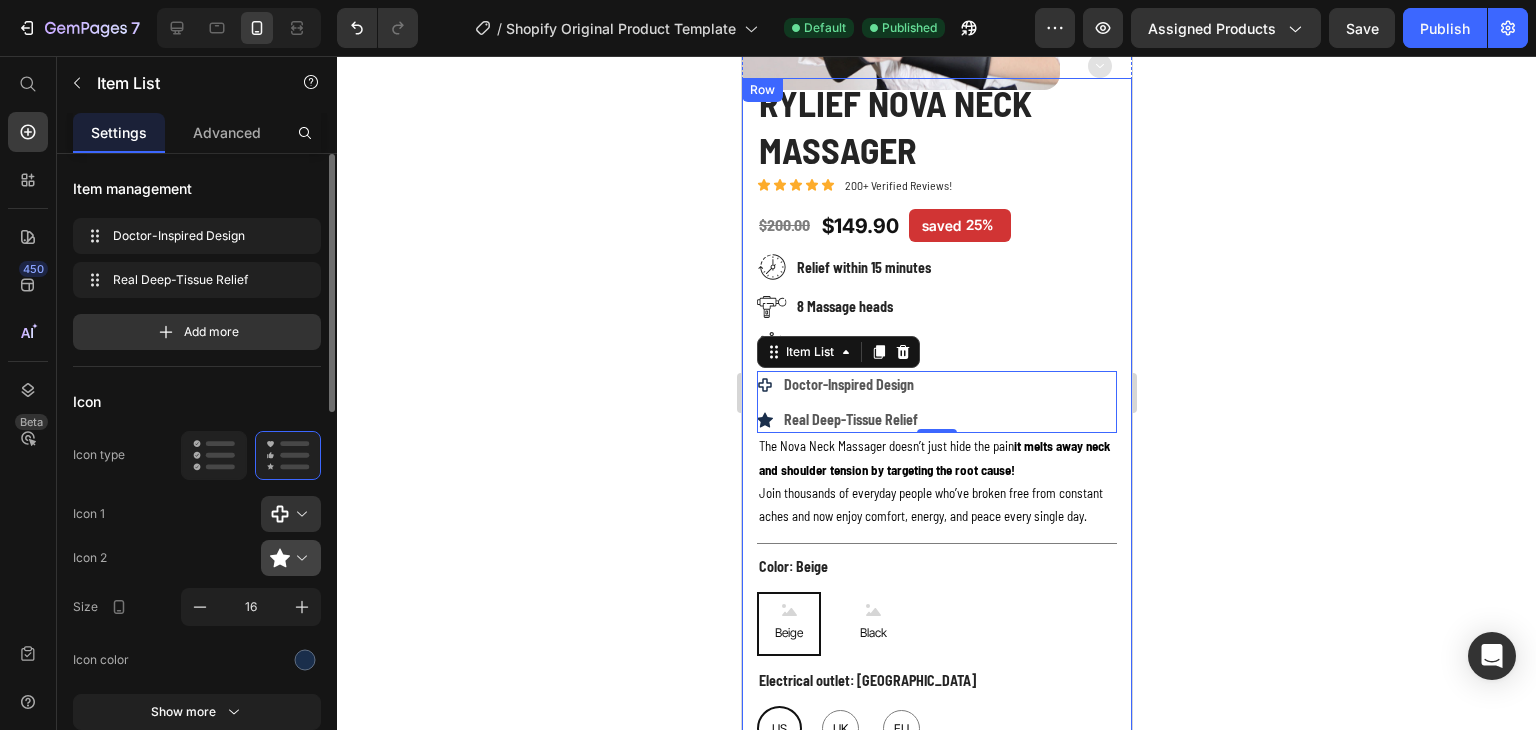 click at bounding box center [299, 558] 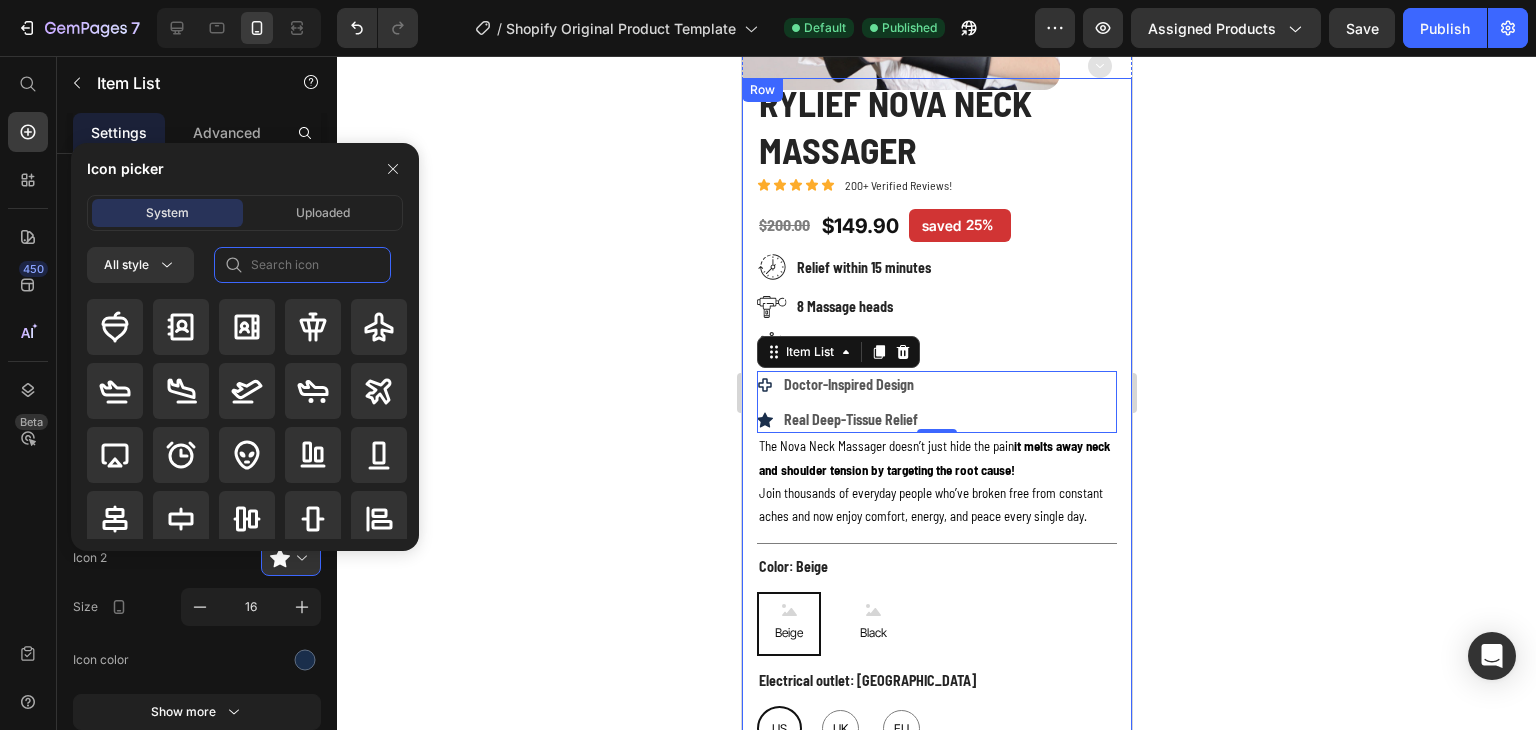 click 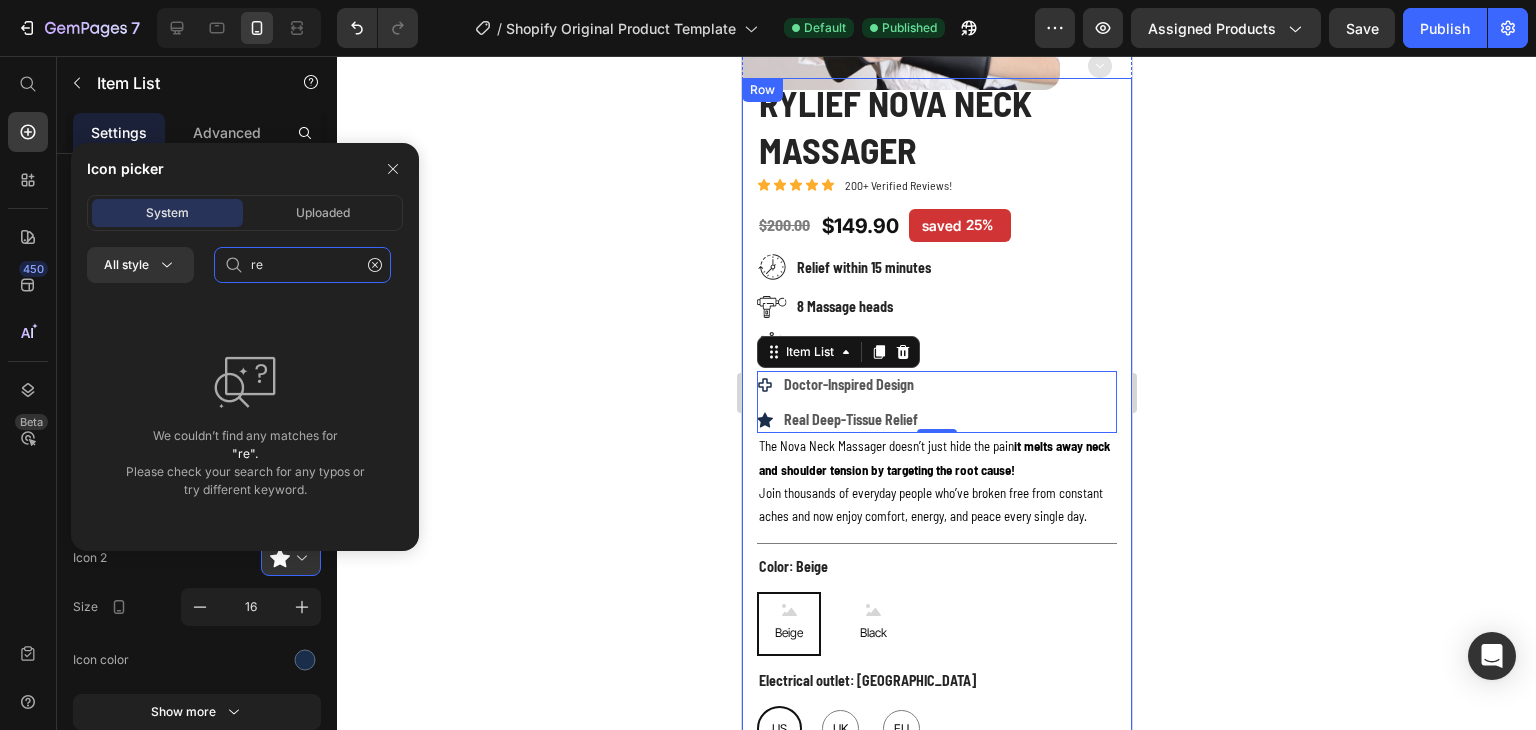 type on "r" 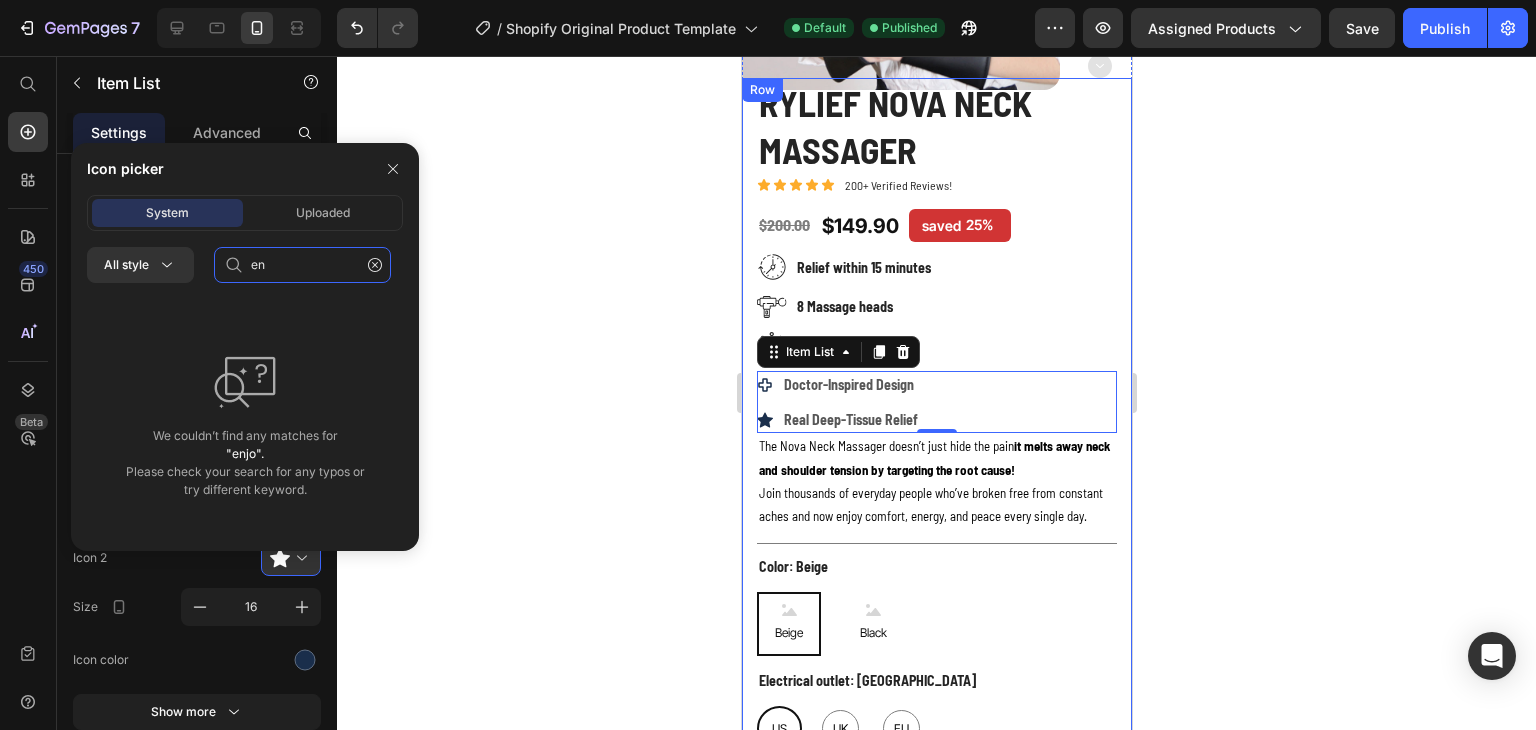 type on "e" 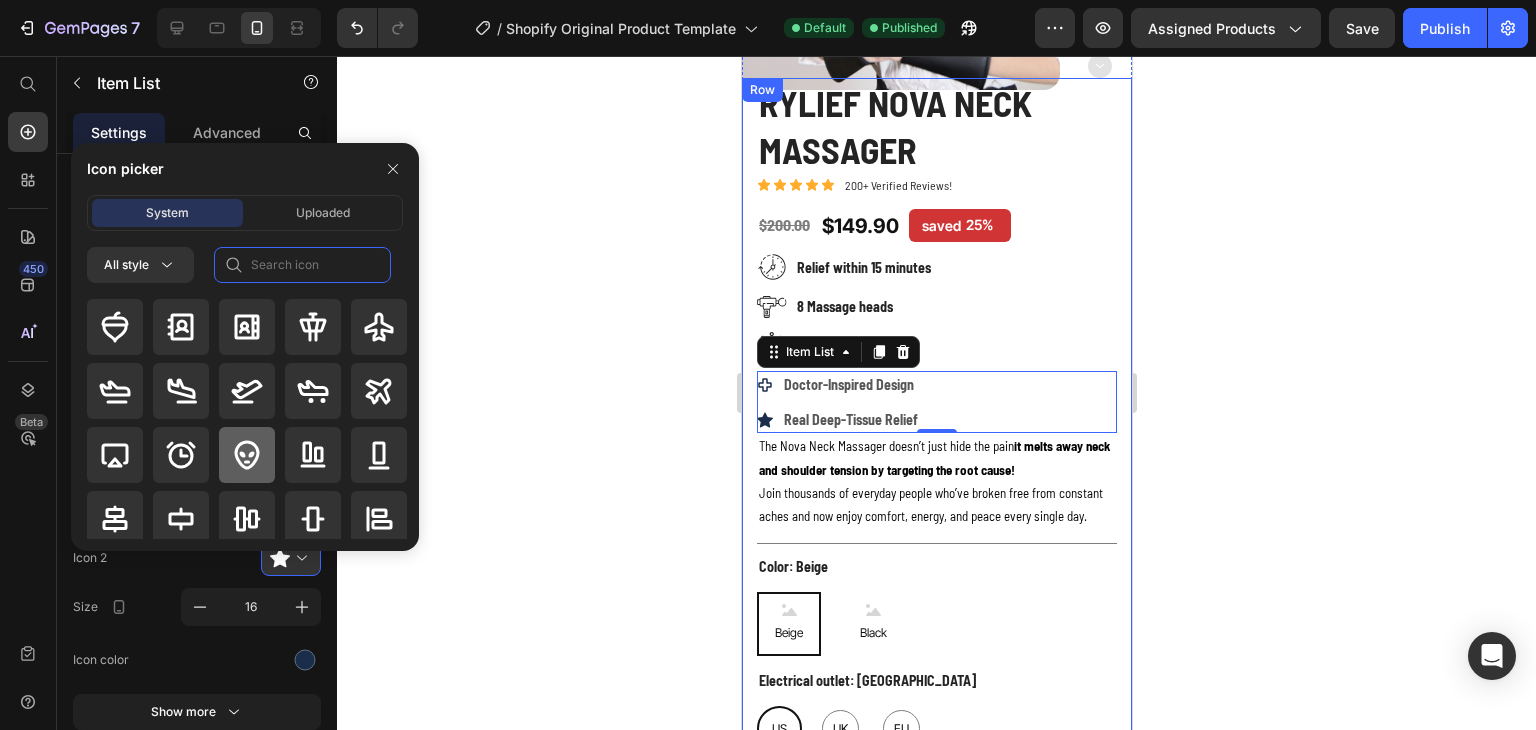 scroll, scrollTop: 200, scrollLeft: 0, axis: vertical 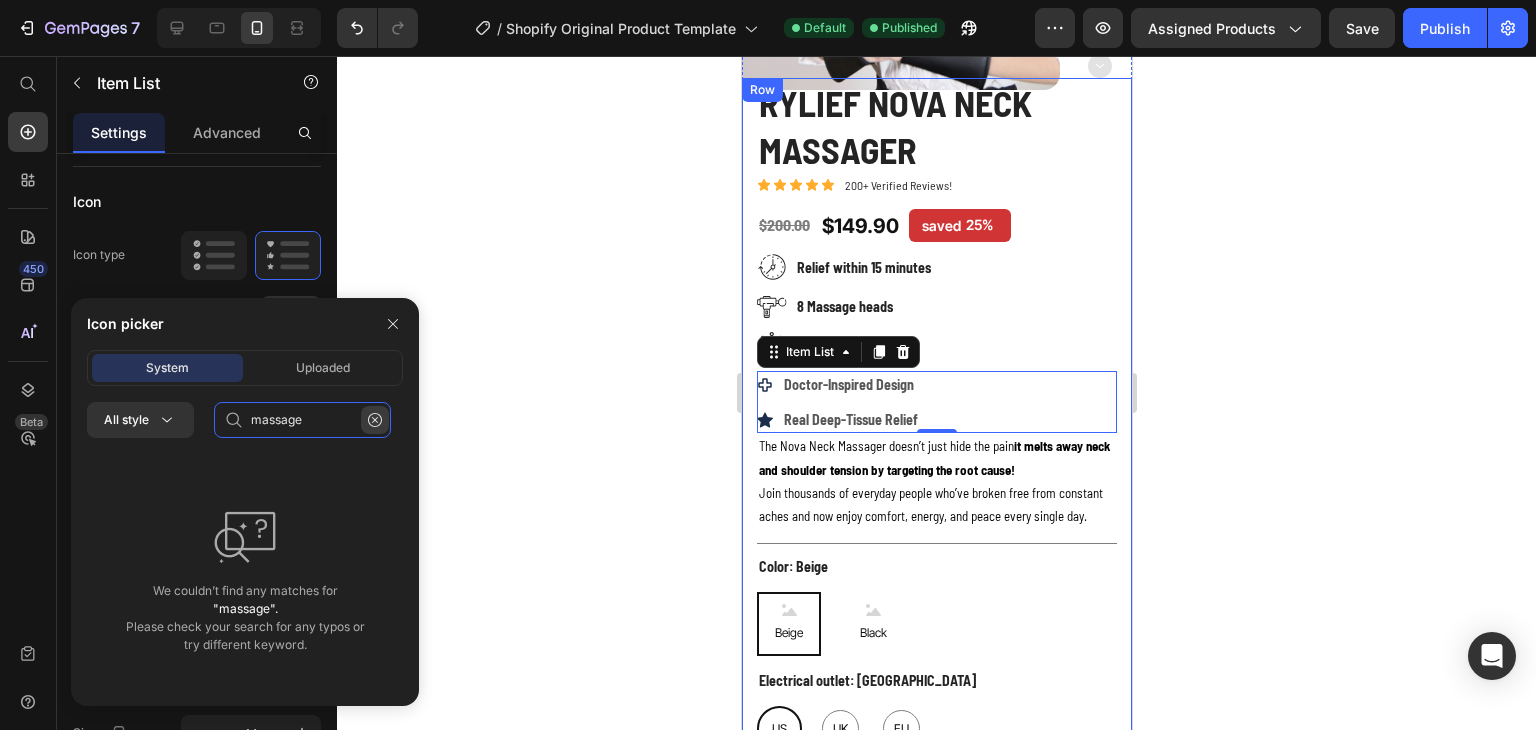 type on "massage" 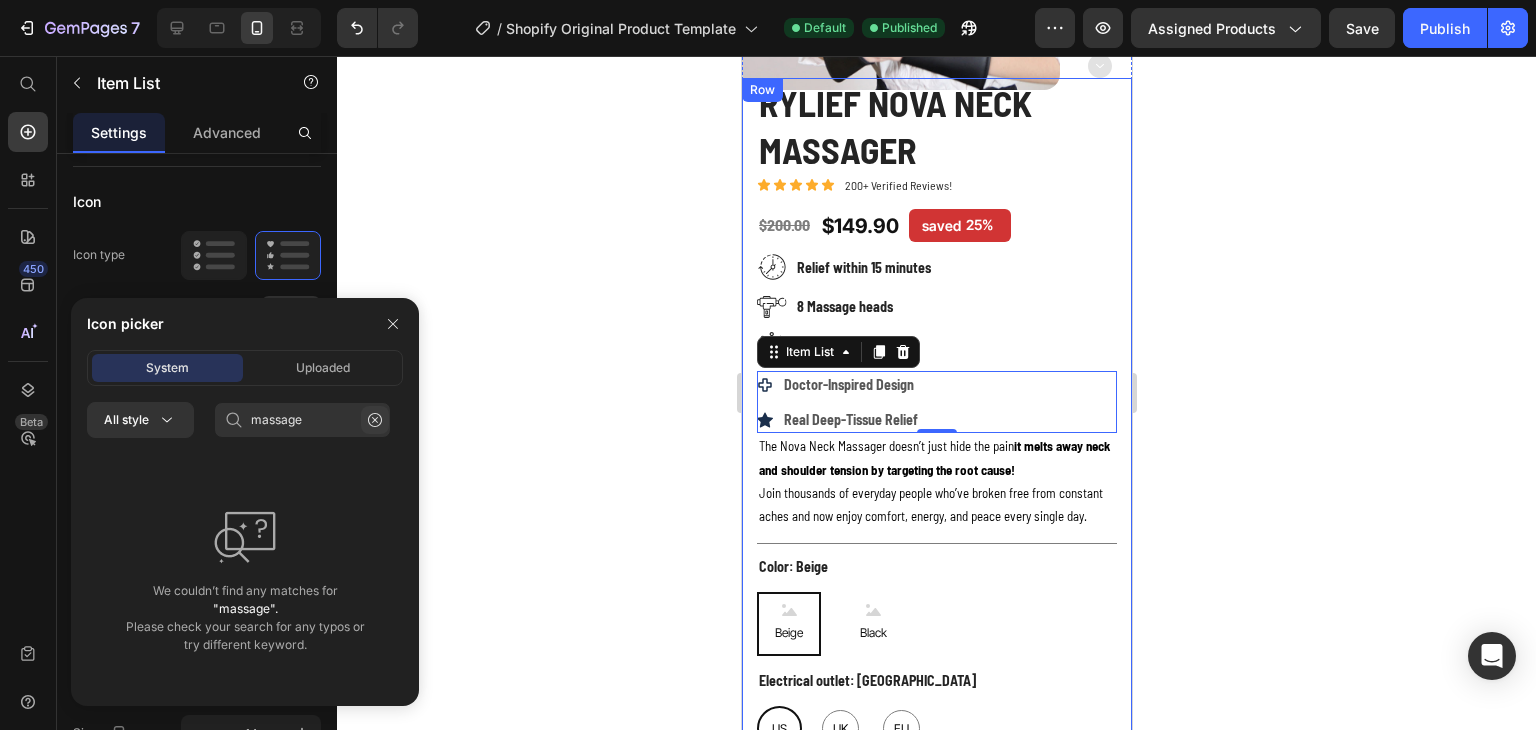 click 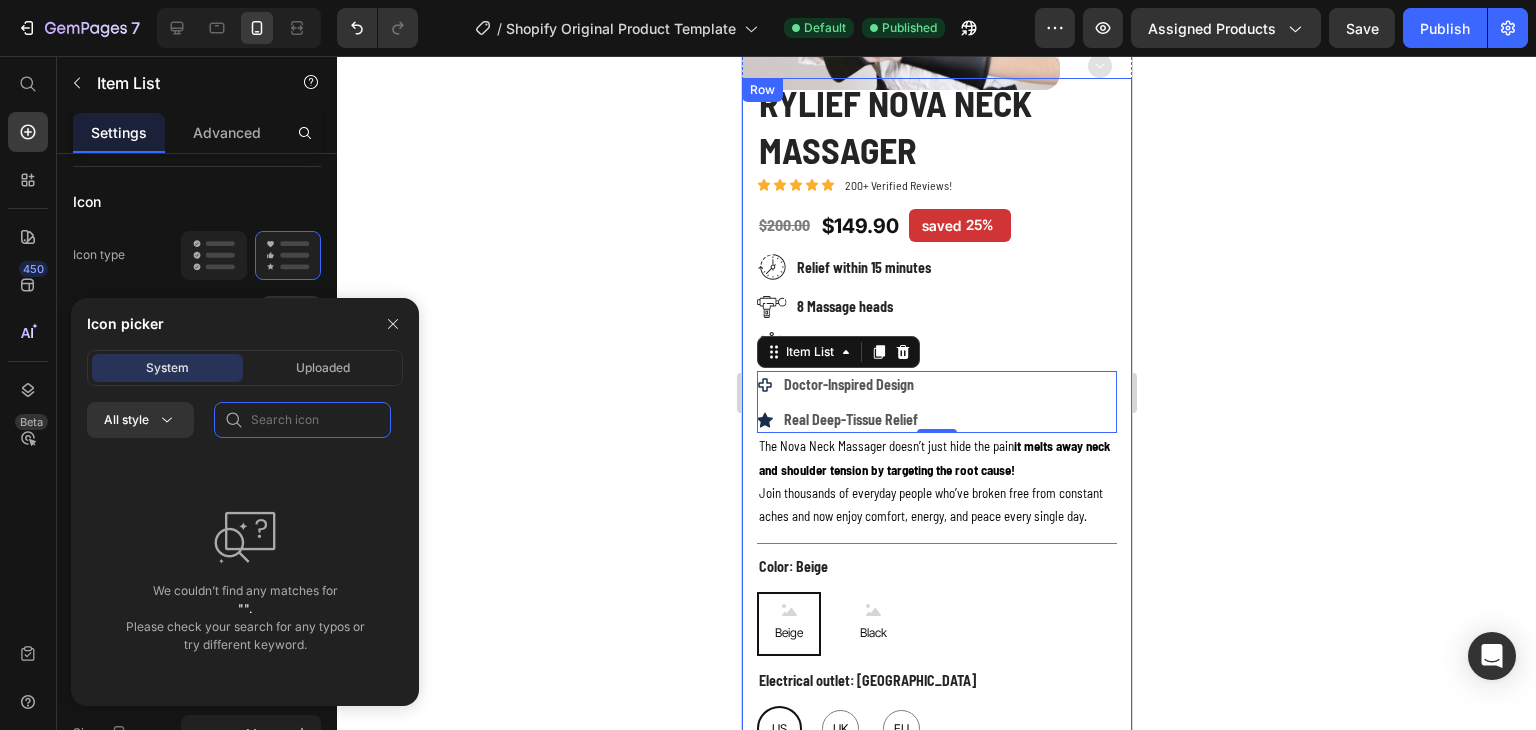 click 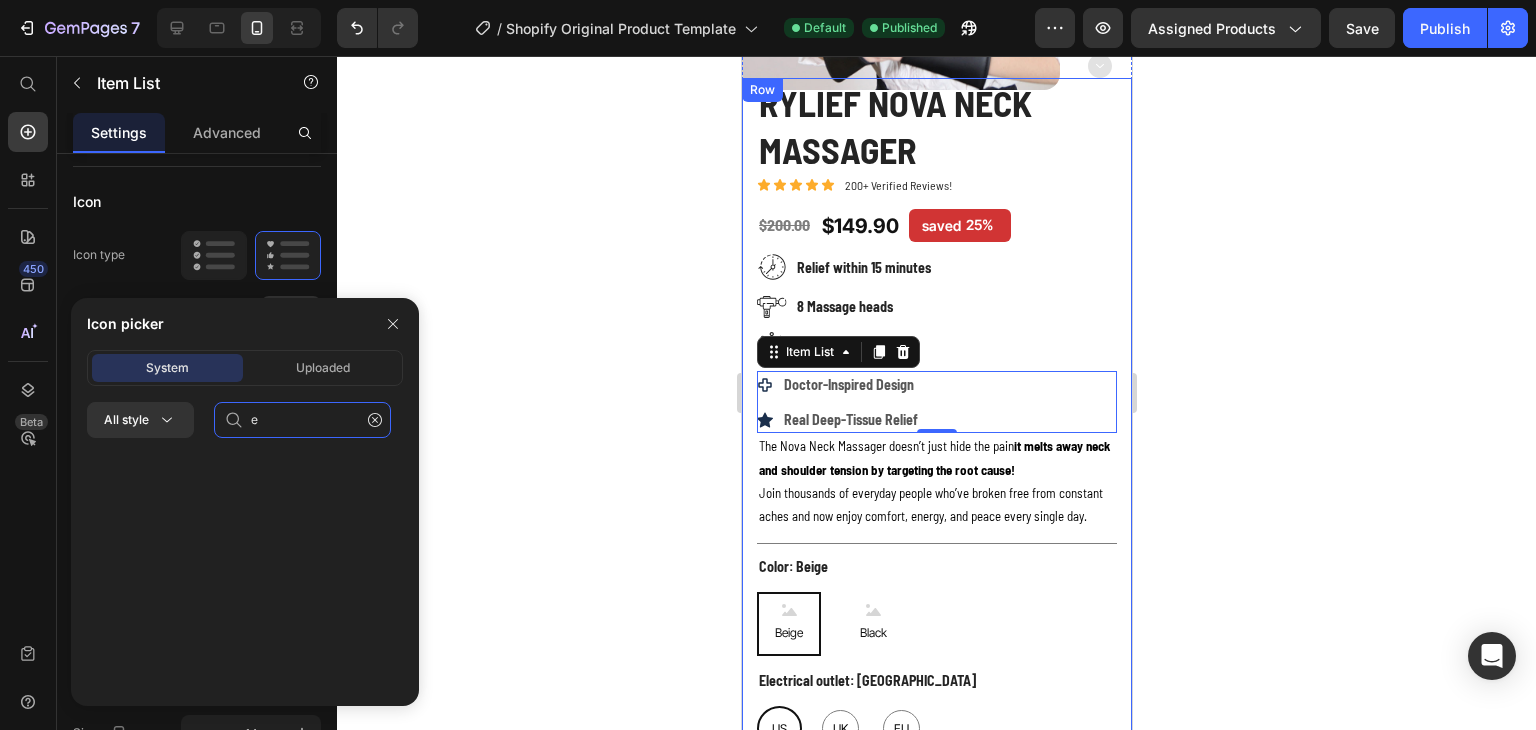 scroll, scrollTop: 0, scrollLeft: 0, axis: both 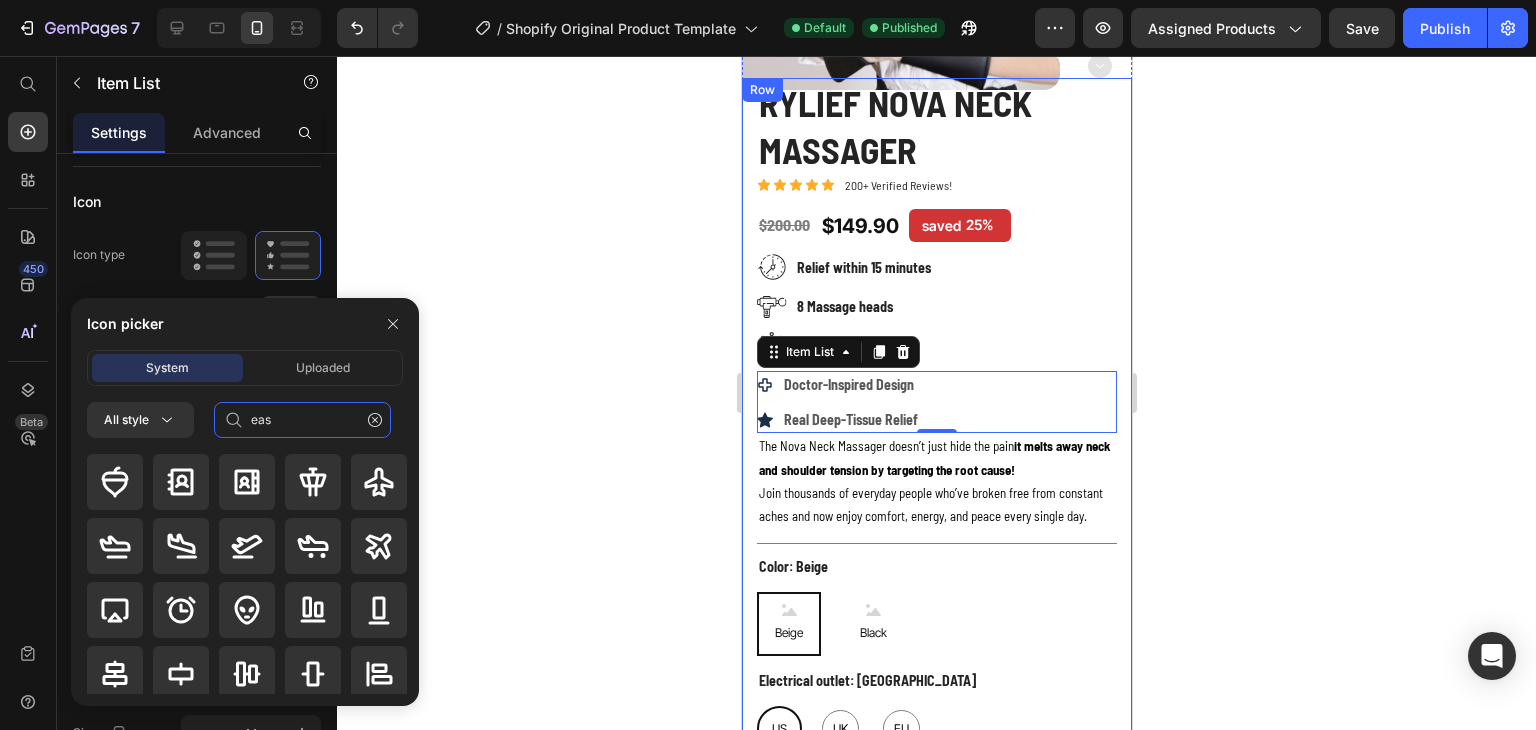 type on "easy" 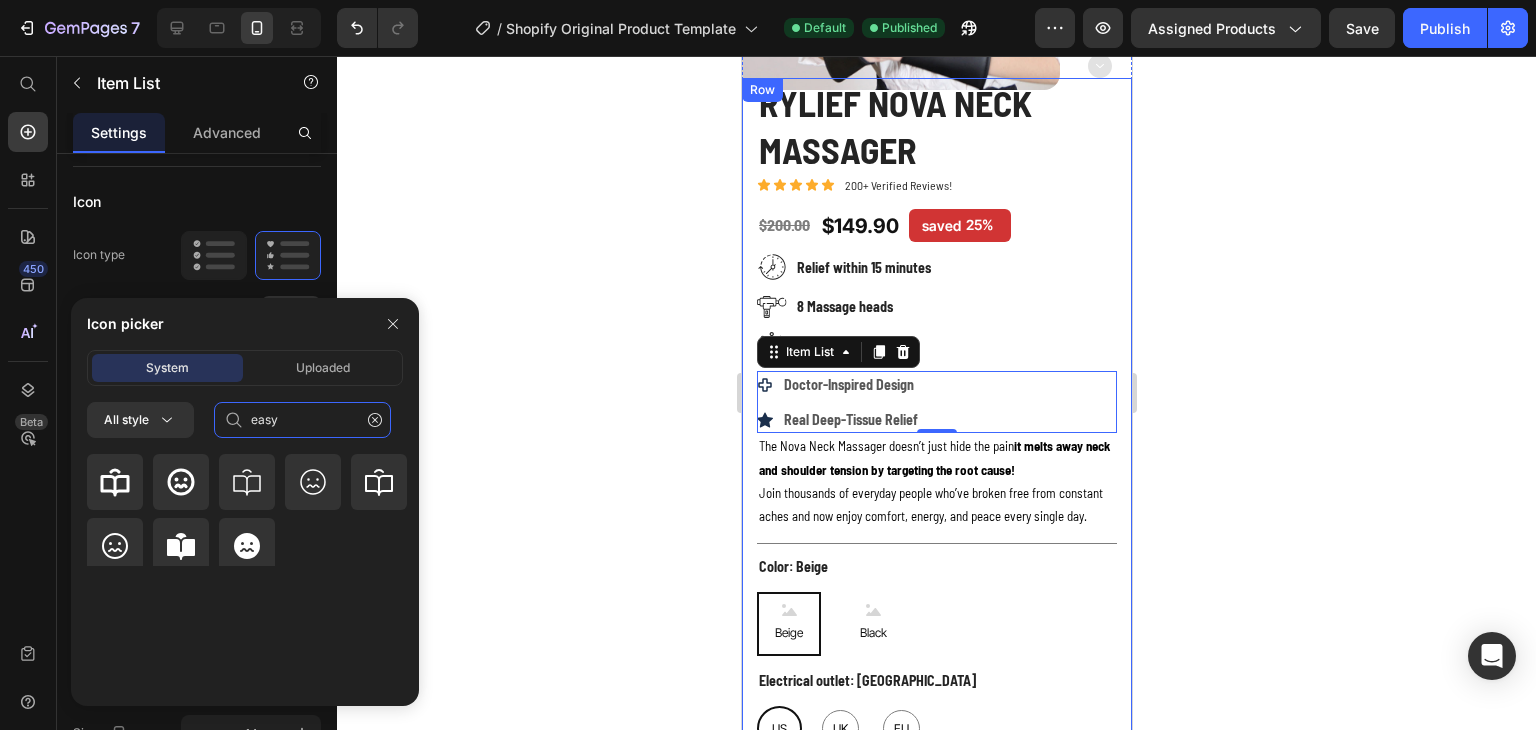 drag, startPoint x: 265, startPoint y: 421, endPoint x: 236, endPoint y: 421, distance: 29 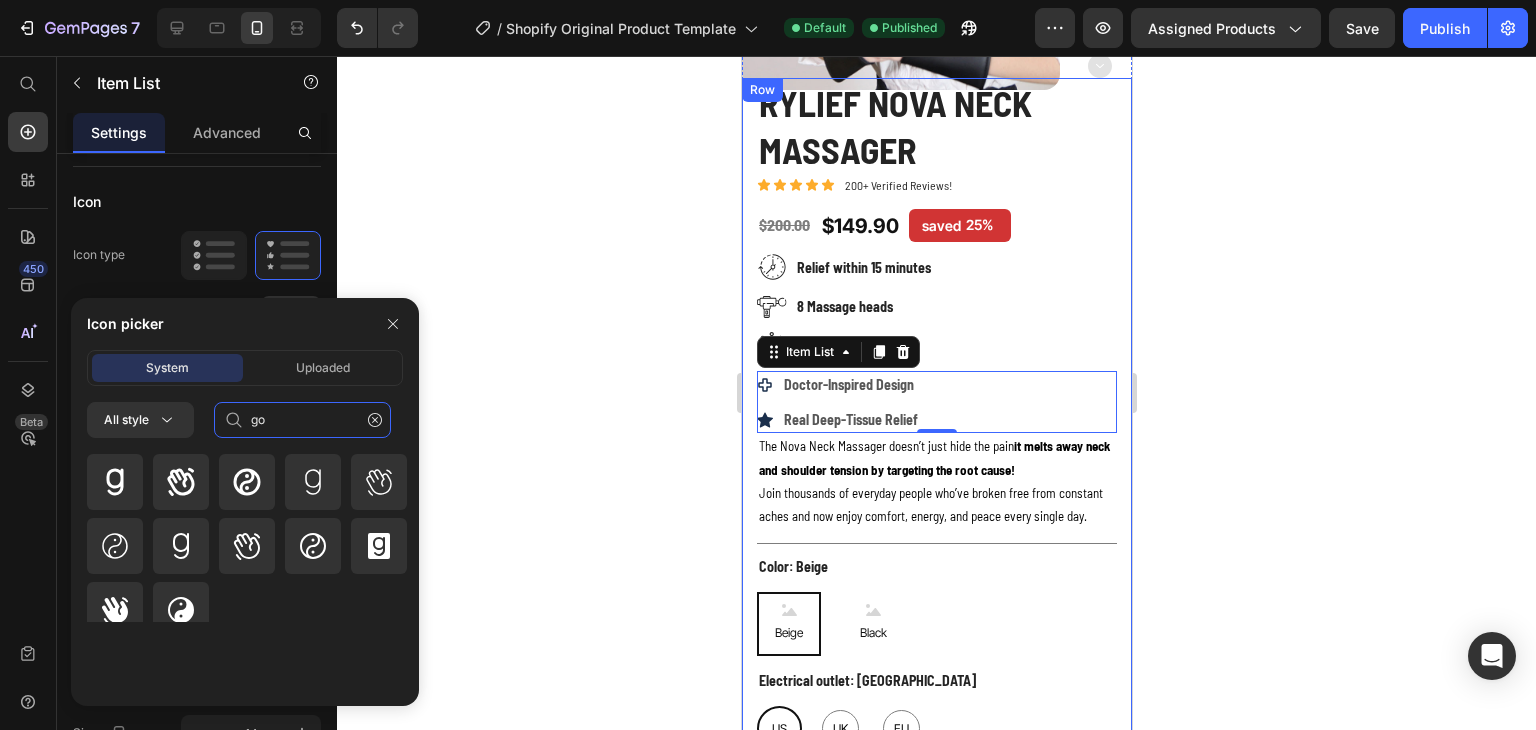 type on "g" 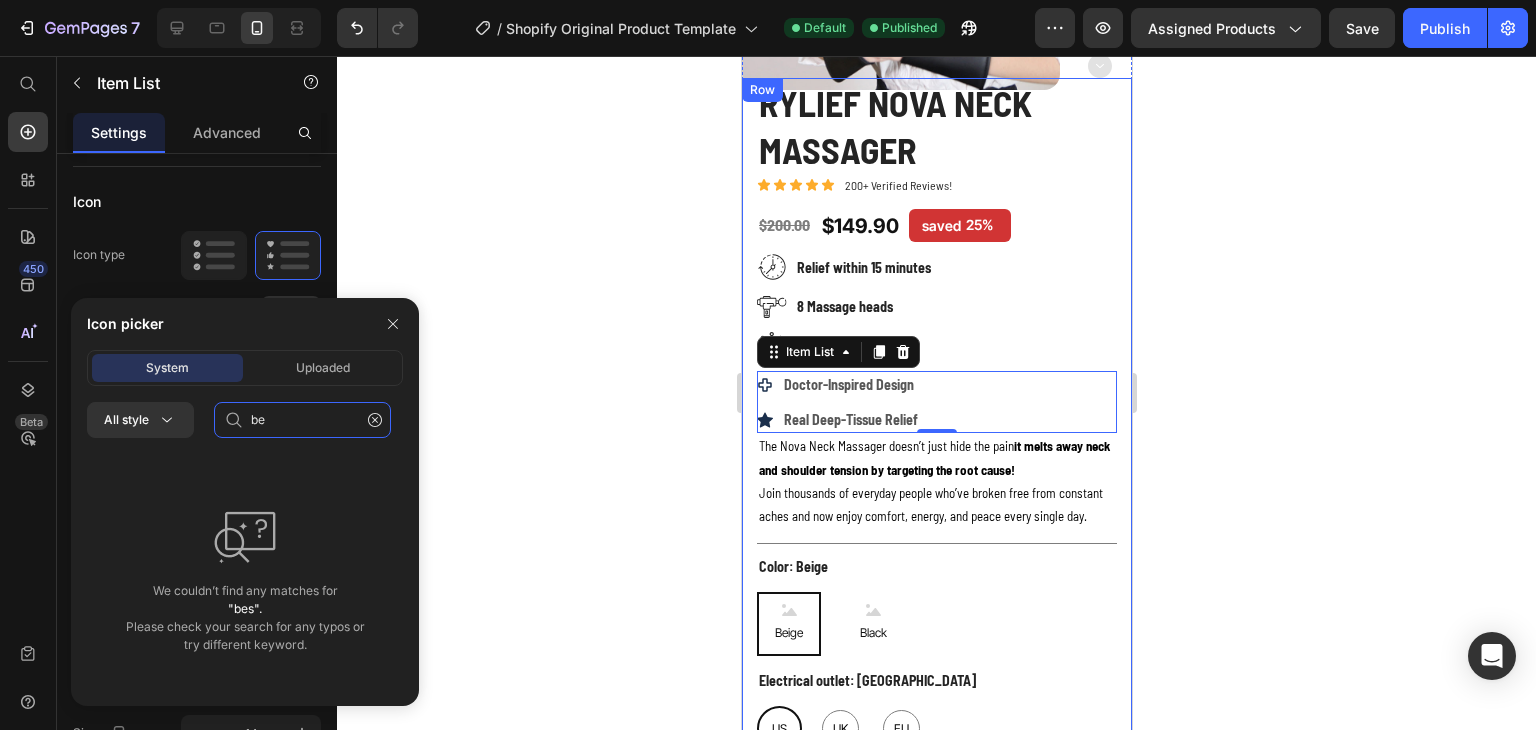 type on "b" 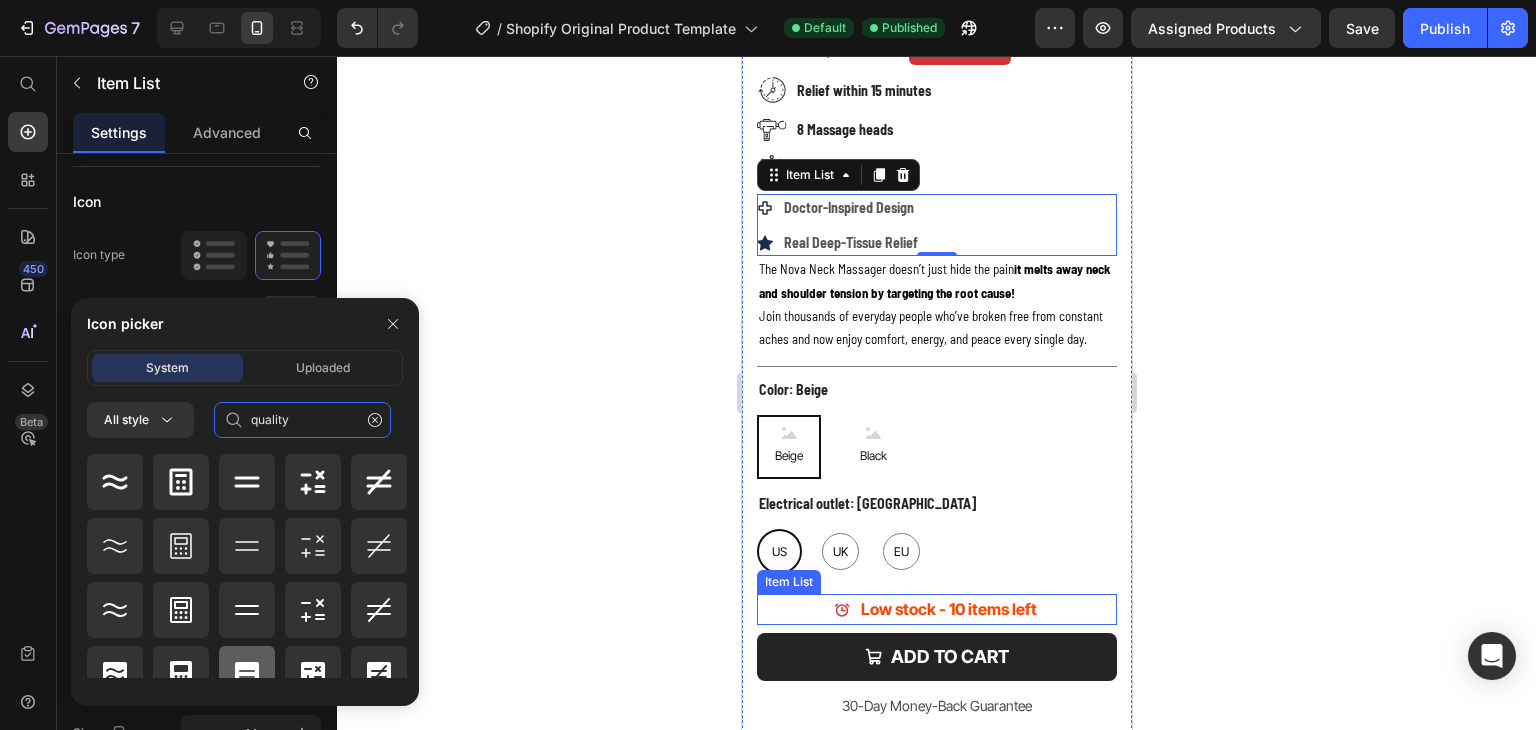scroll, scrollTop: 655, scrollLeft: 0, axis: vertical 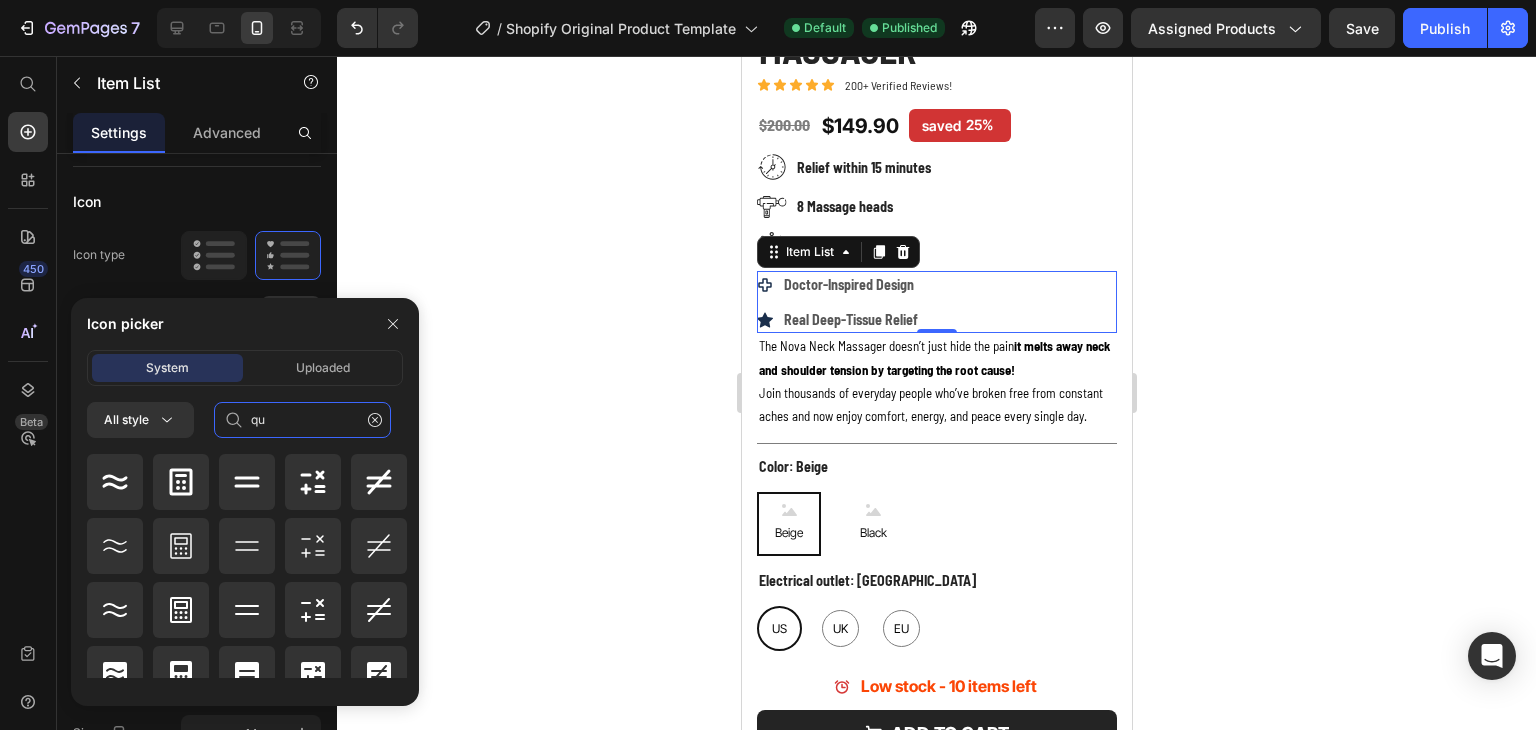 type on "q" 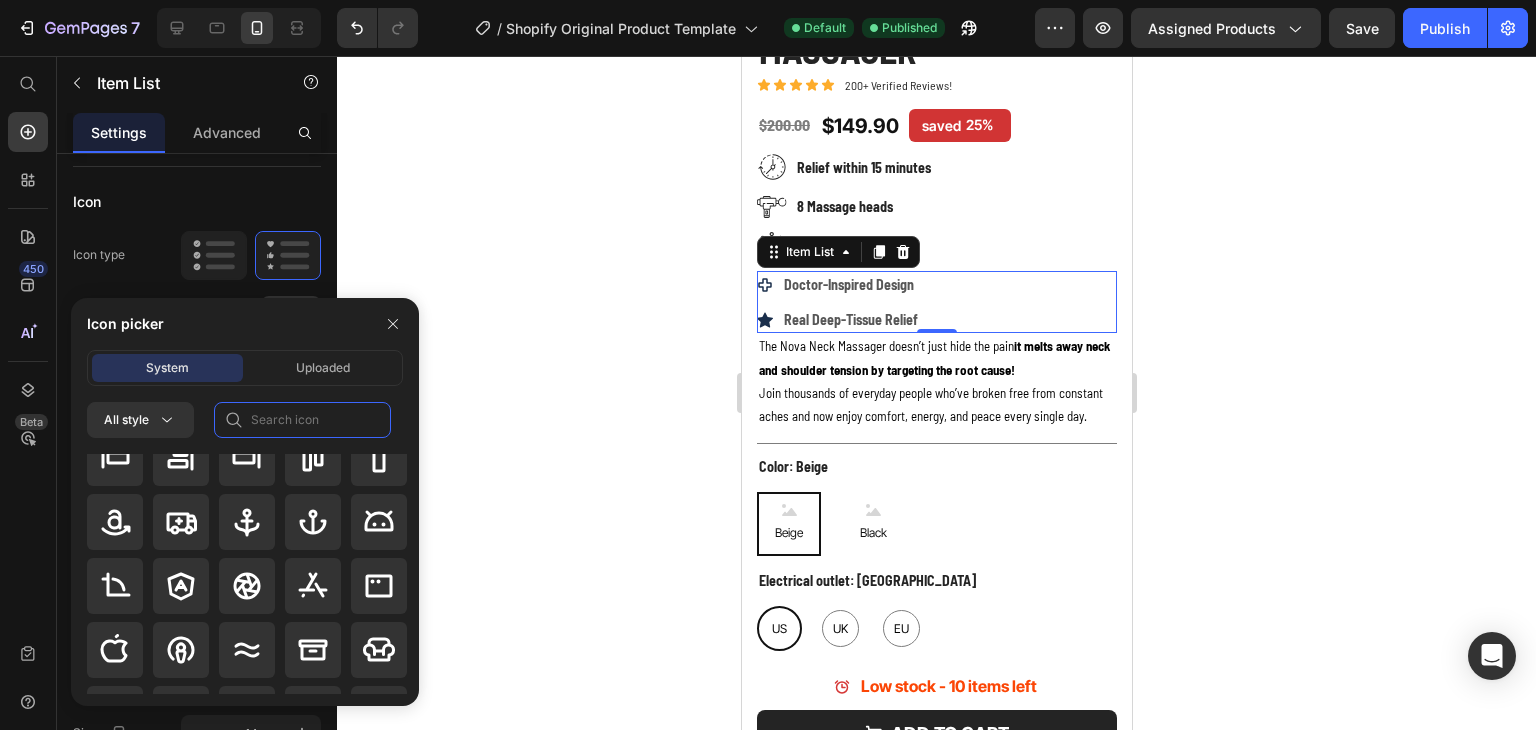scroll, scrollTop: 300, scrollLeft: 0, axis: vertical 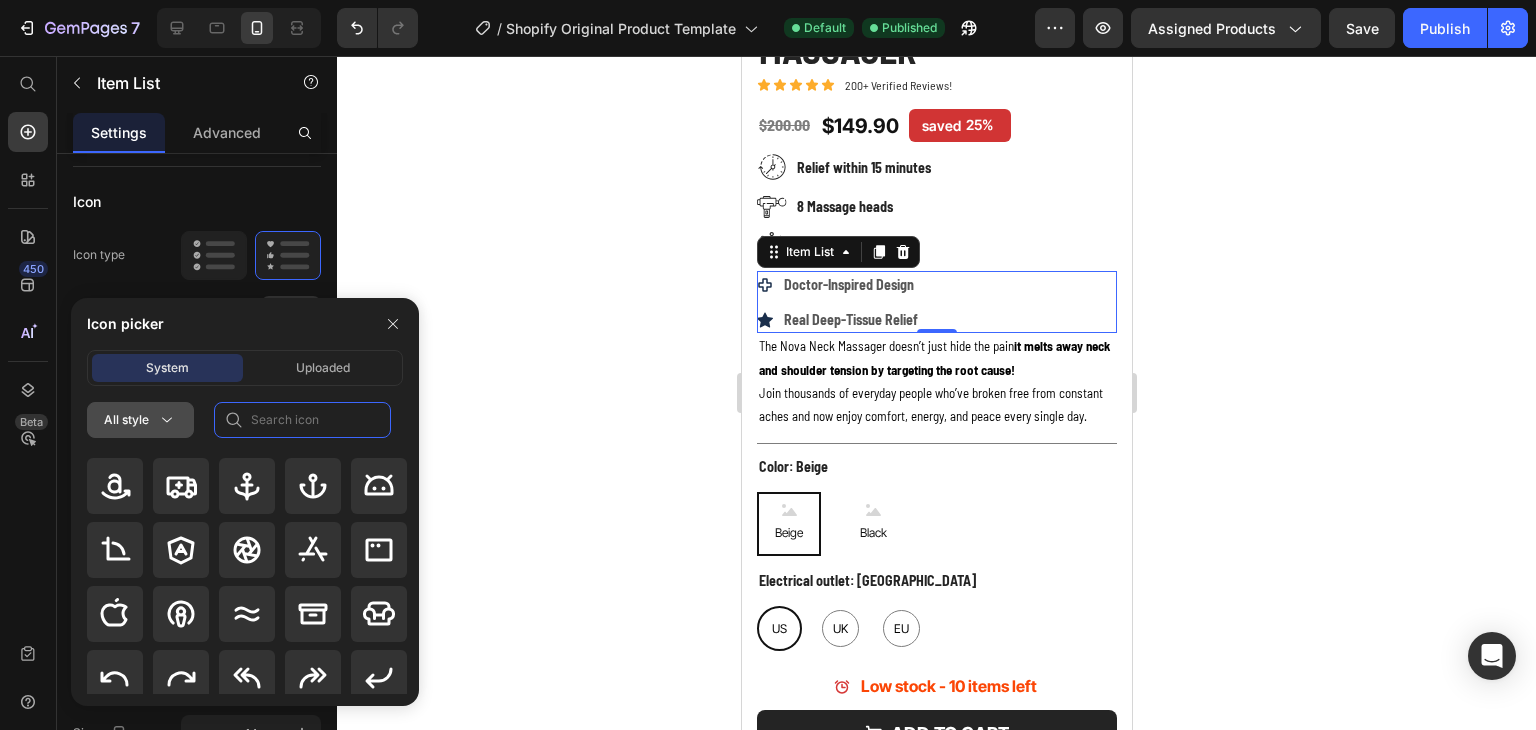 click on "All style" at bounding box center [140, 420] 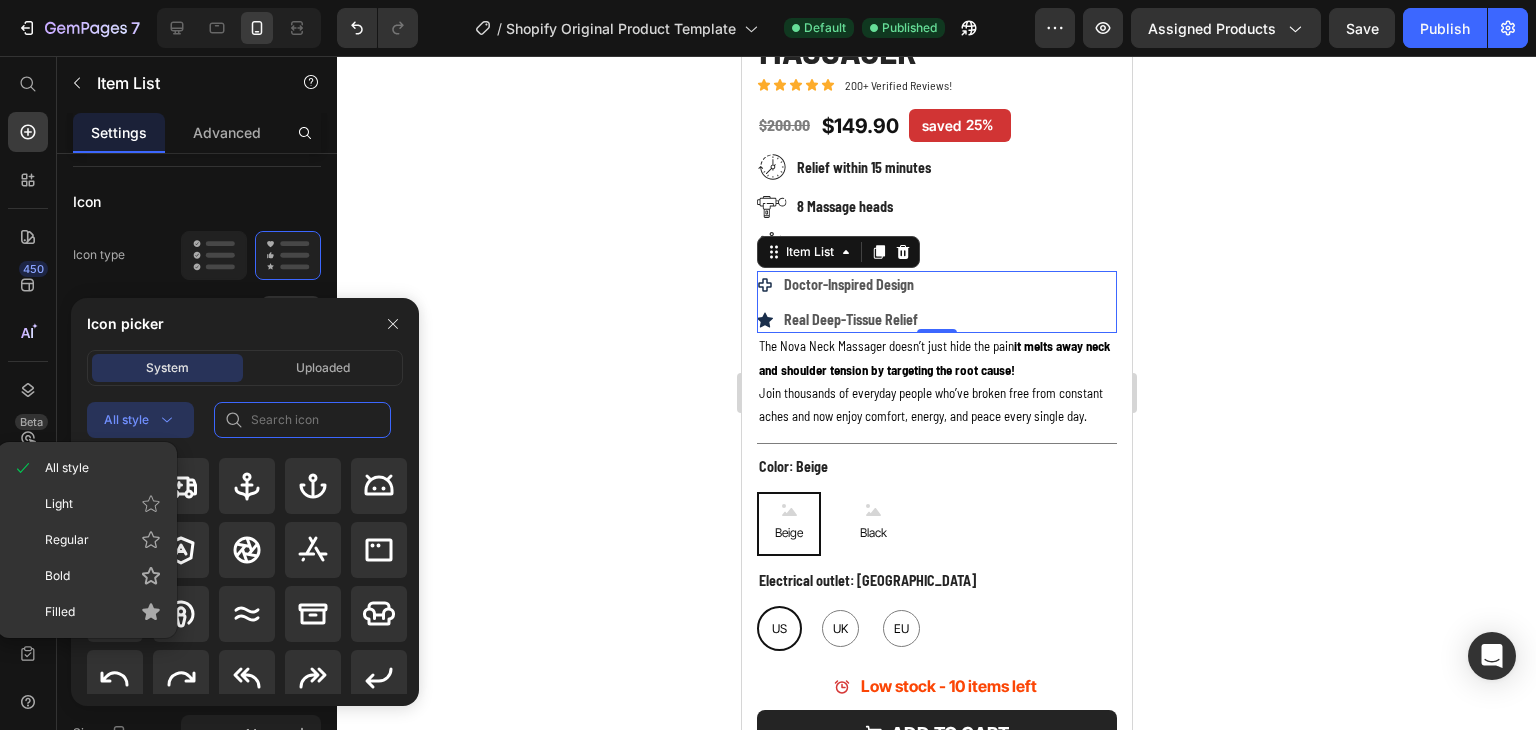 click 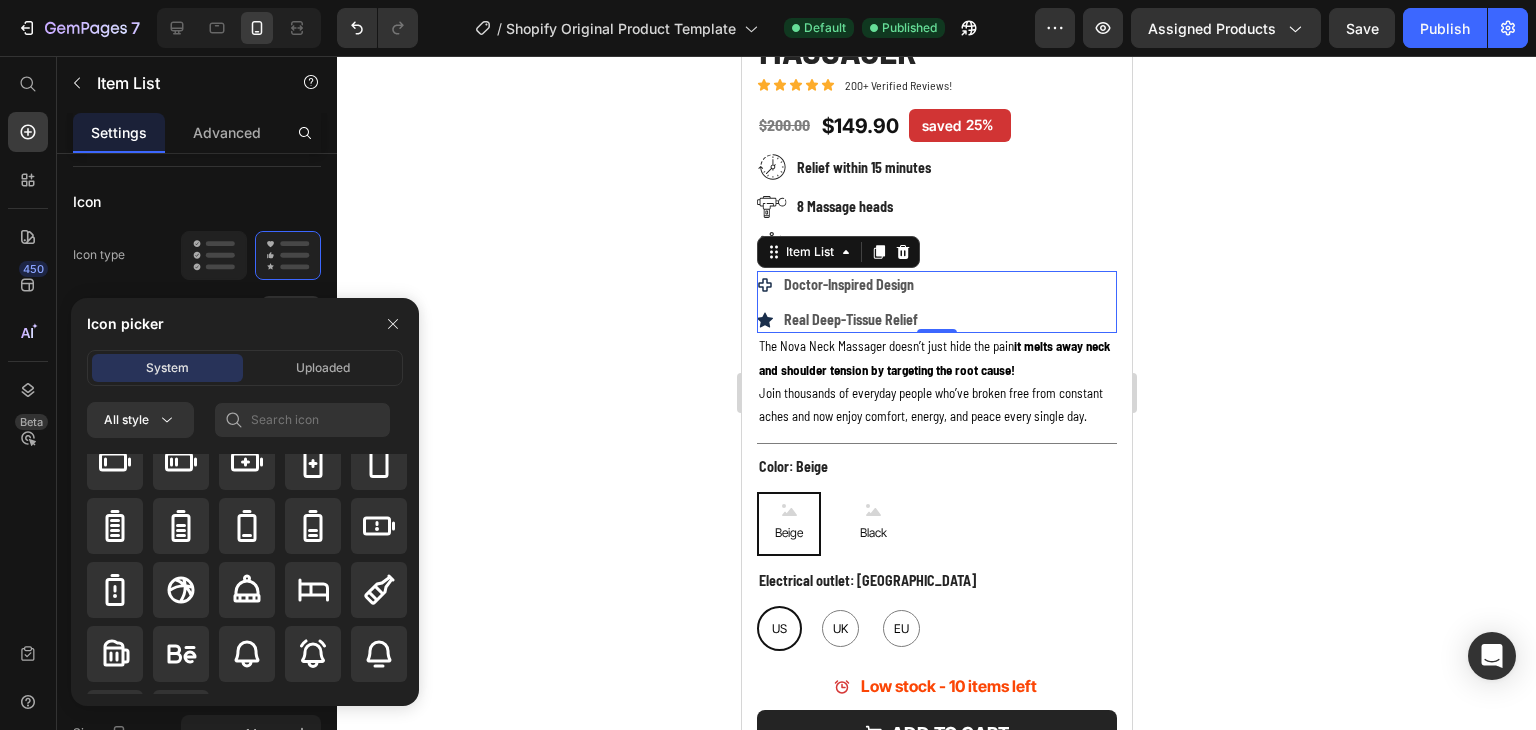 scroll, scrollTop: 1992, scrollLeft: 0, axis: vertical 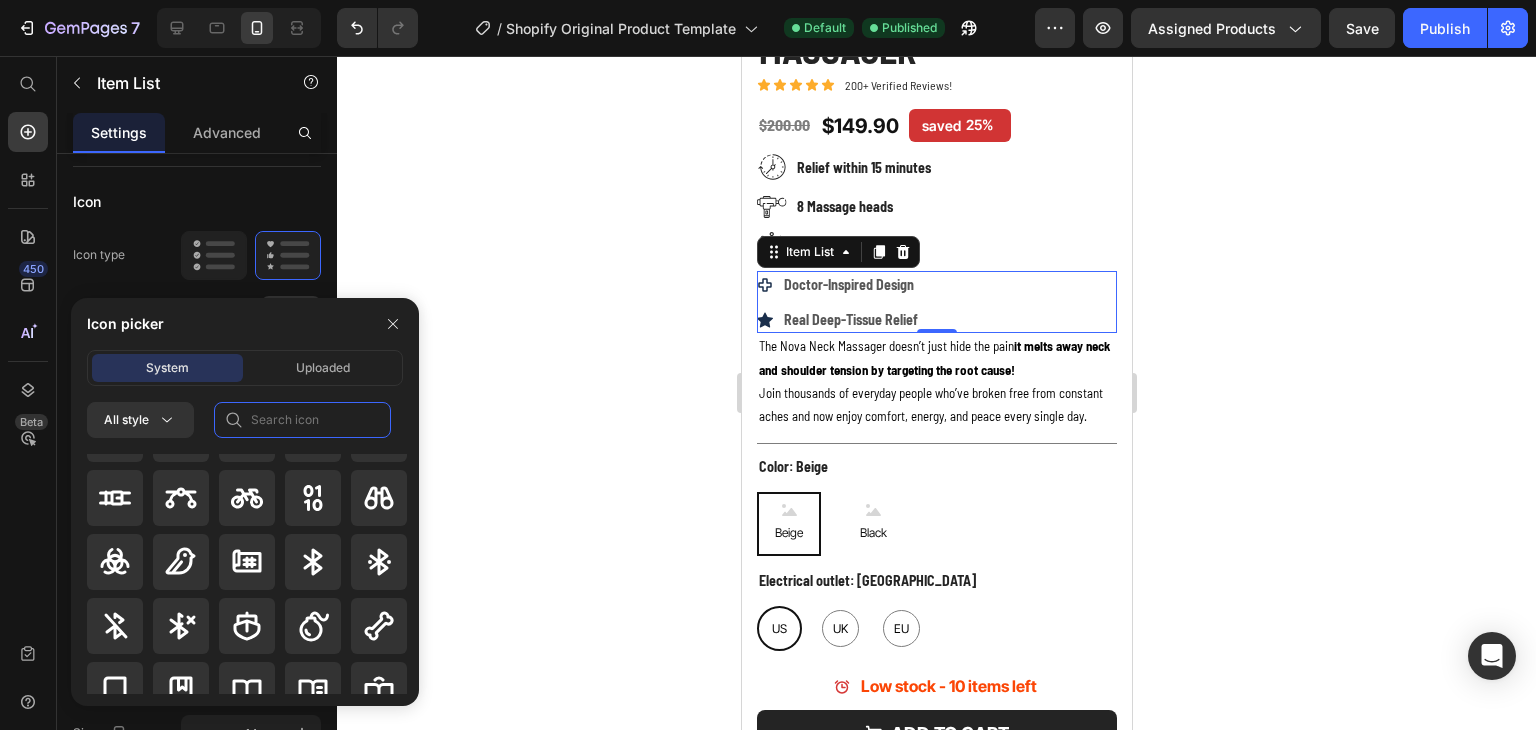 click 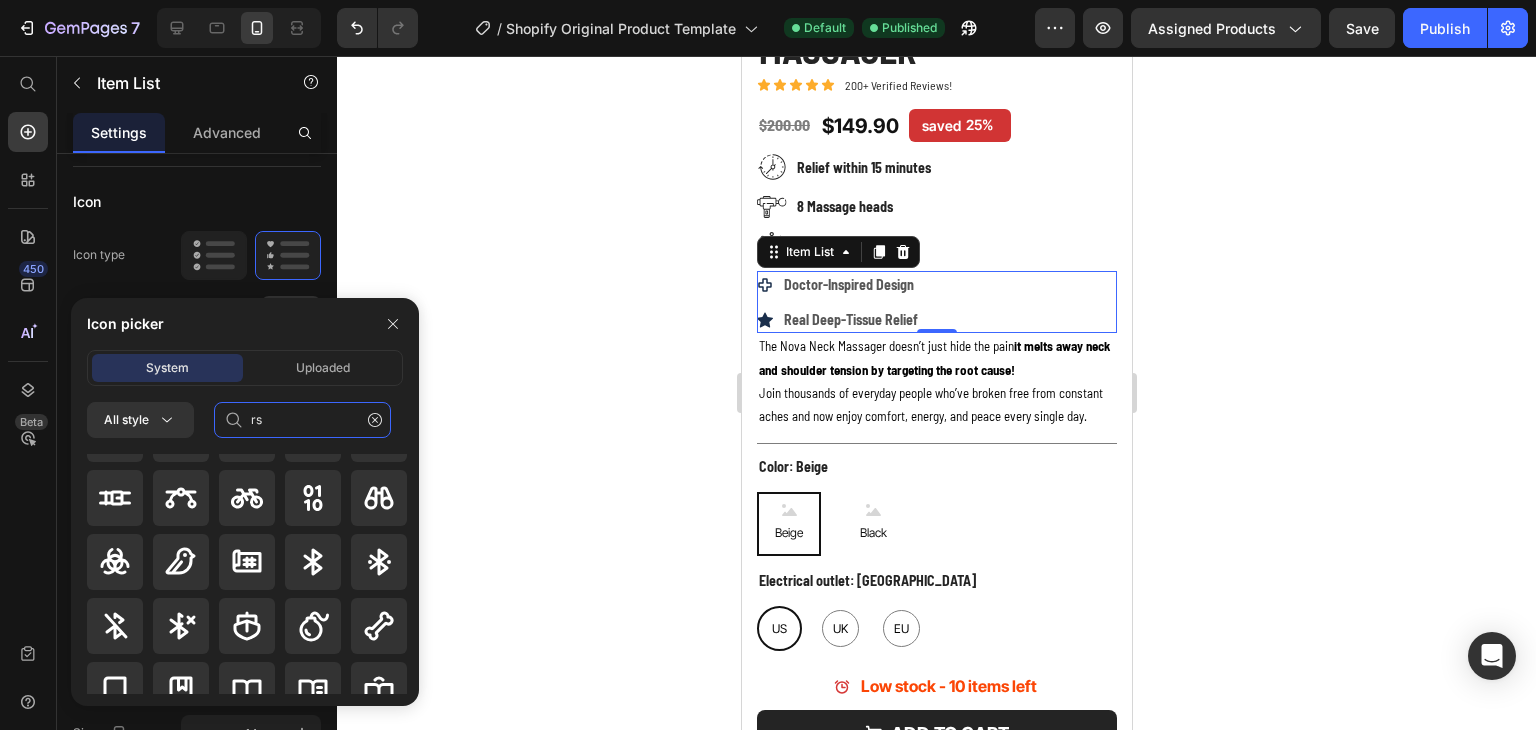 scroll, scrollTop: 0, scrollLeft: 0, axis: both 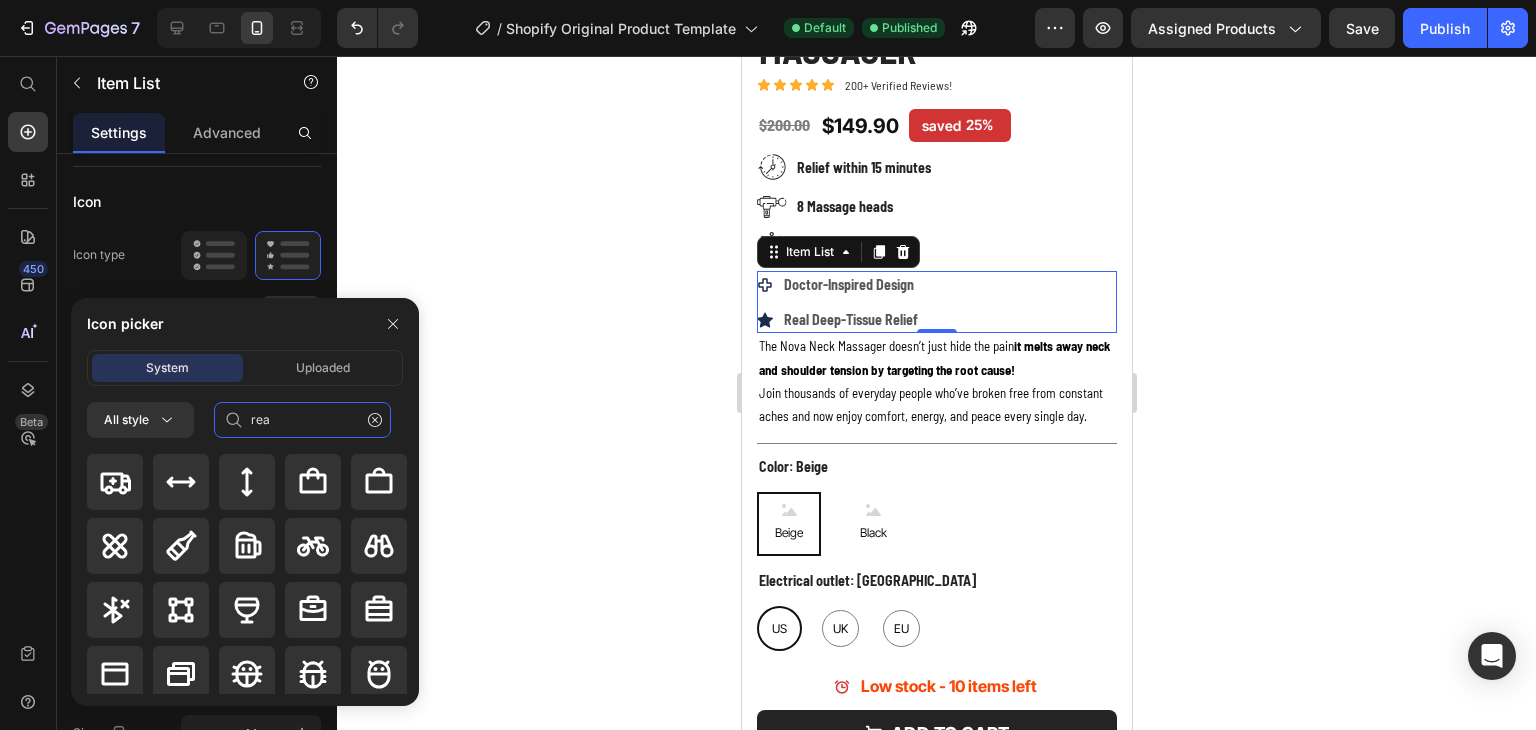 type on "real" 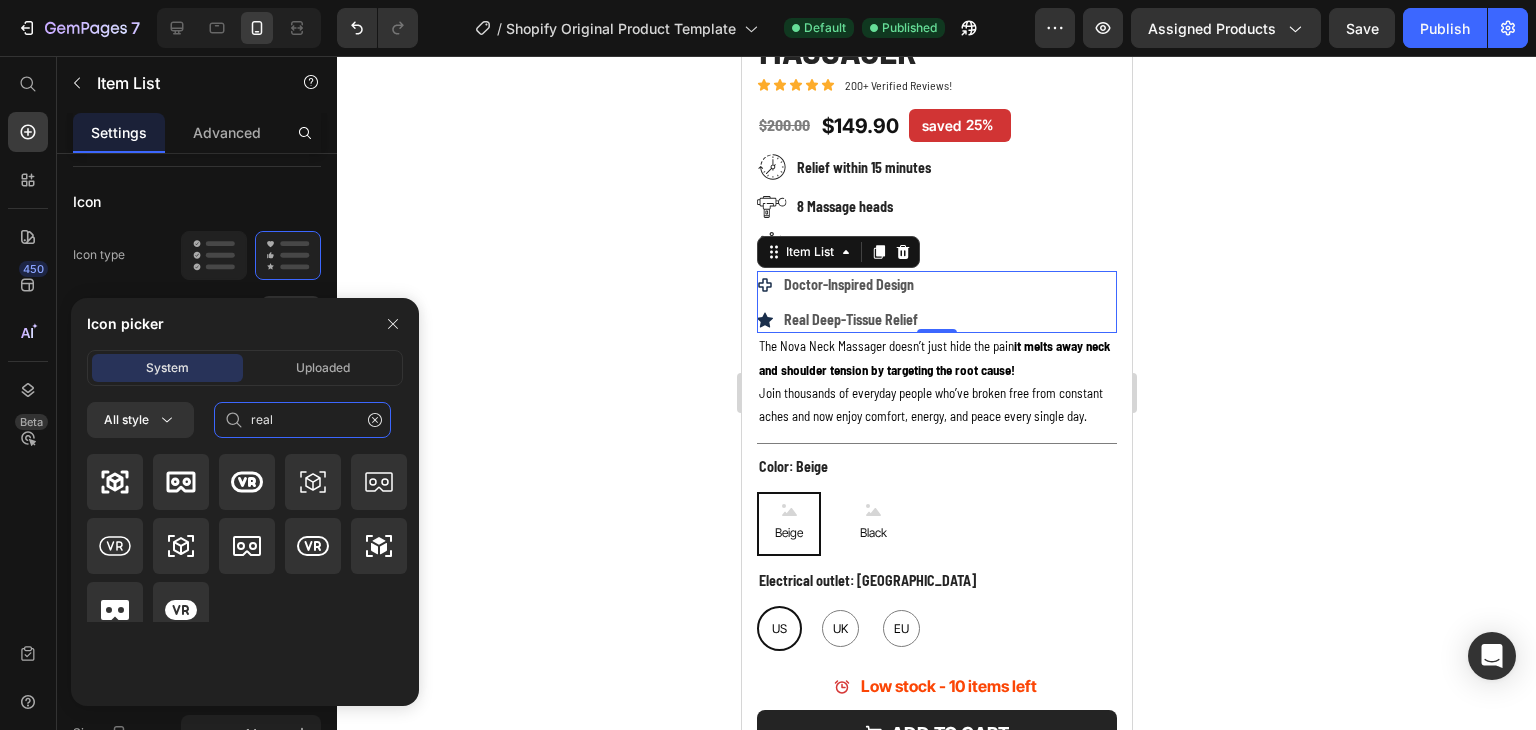 drag, startPoint x: 289, startPoint y: 418, endPoint x: 248, endPoint y: 419, distance: 41.01219 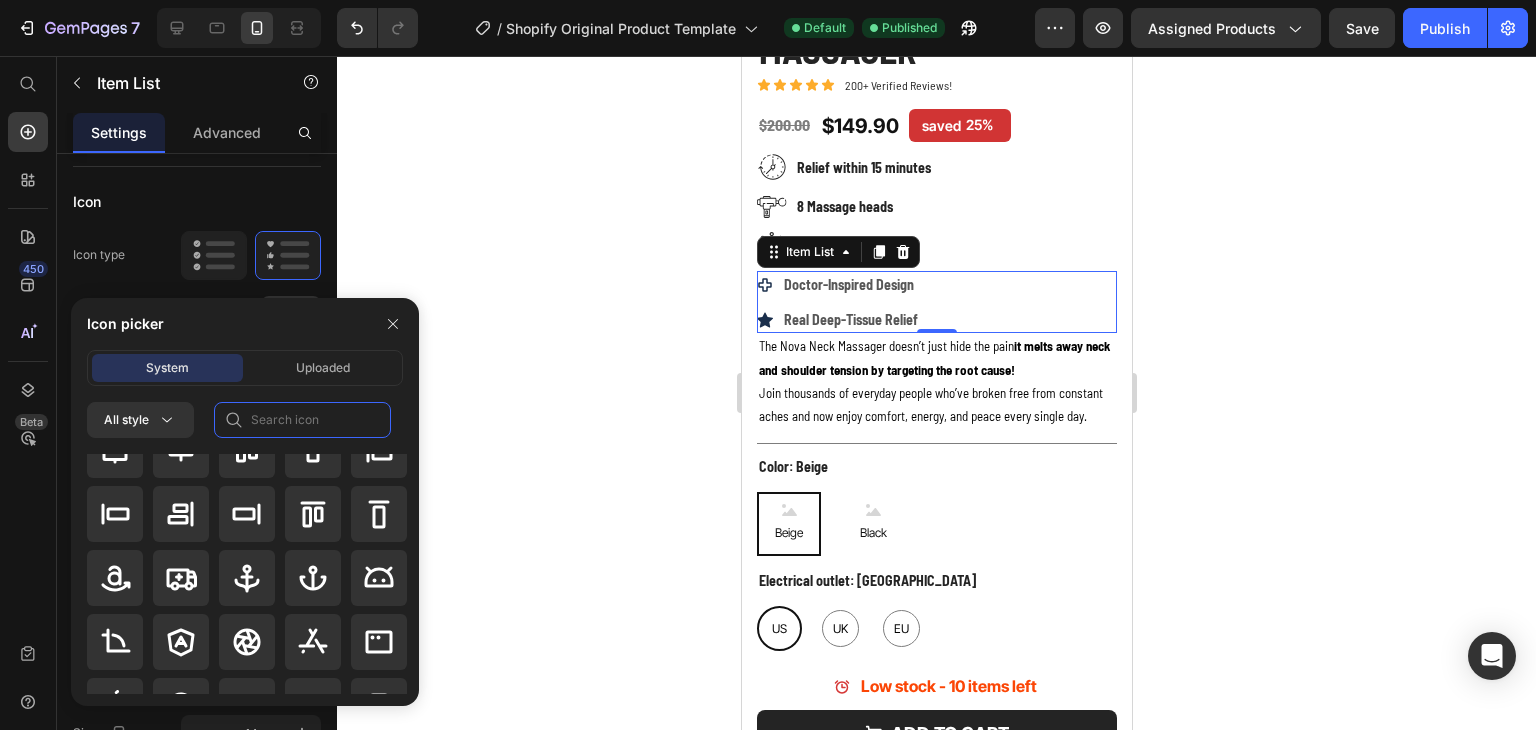 scroll, scrollTop: 300, scrollLeft: 0, axis: vertical 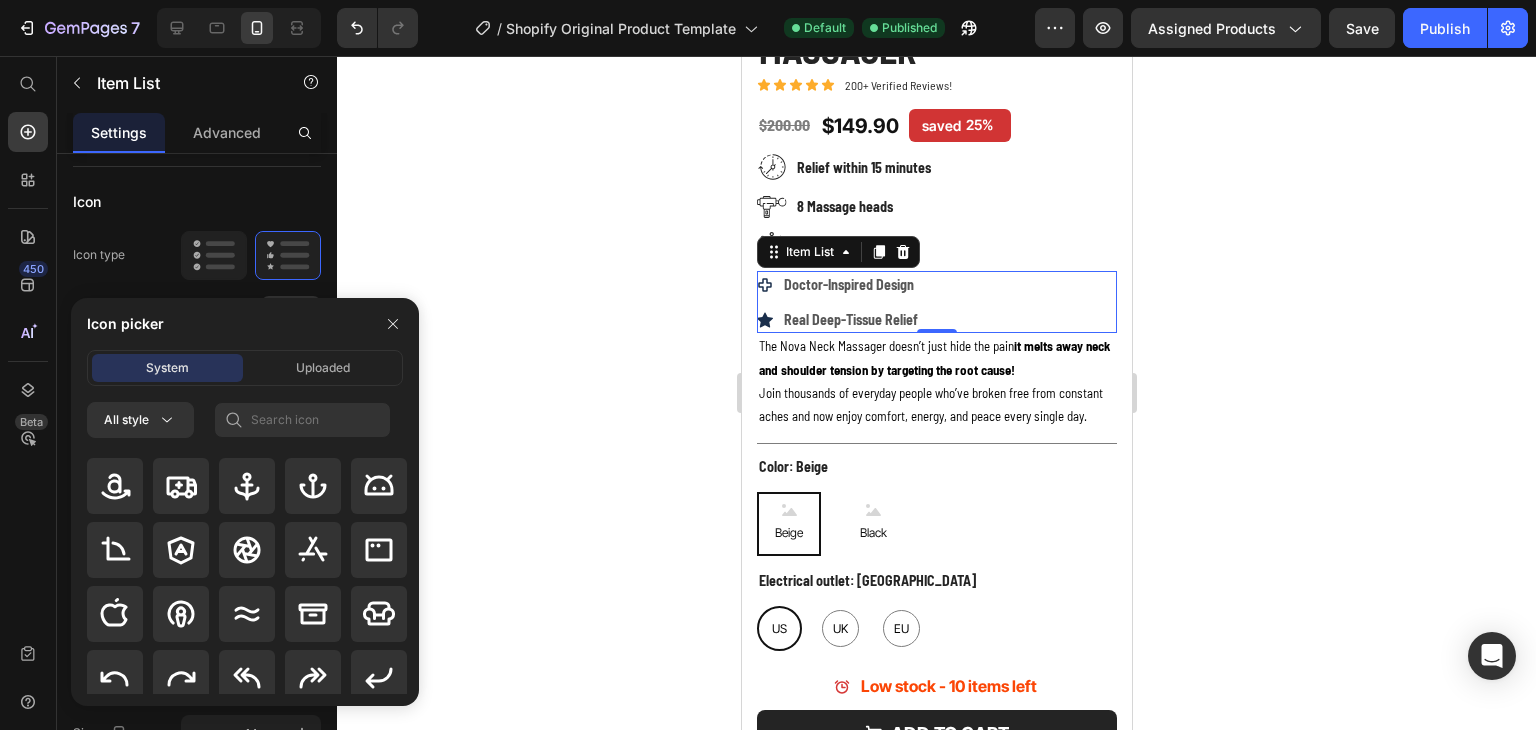 drag, startPoint x: 406, startPoint y: 485, endPoint x: 403, endPoint y: 531, distance: 46.09772 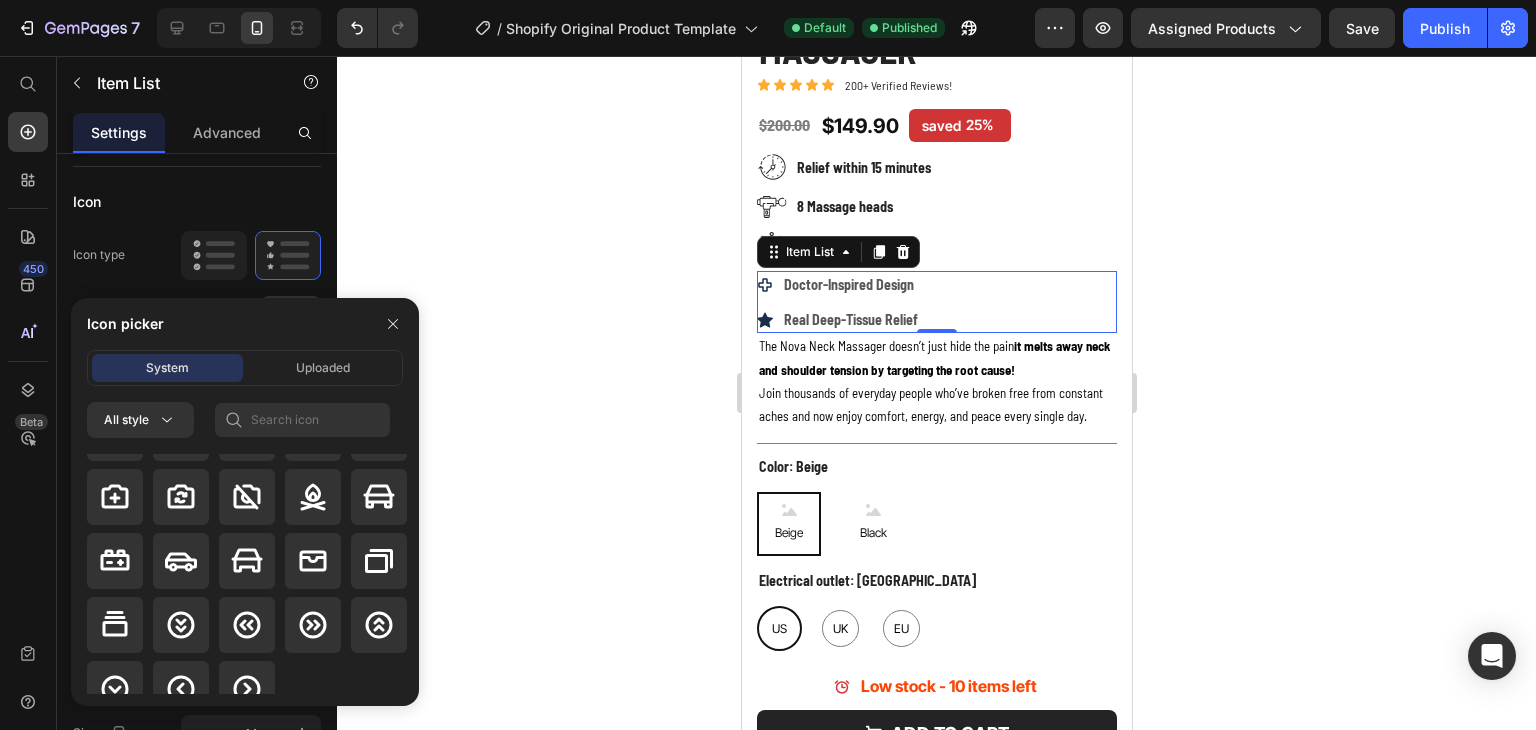 scroll, scrollTop: 3056, scrollLeft: 0, axis: vertical 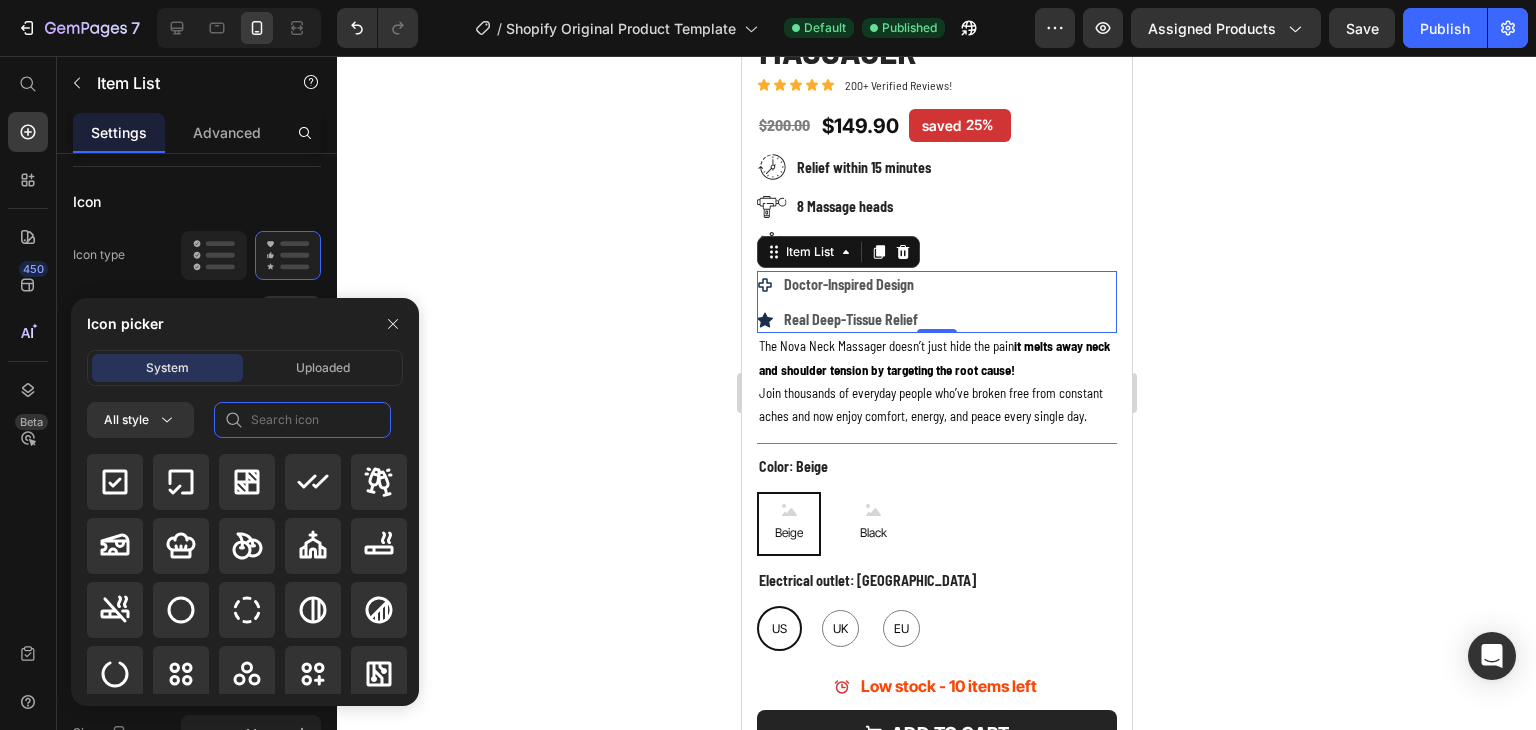 click 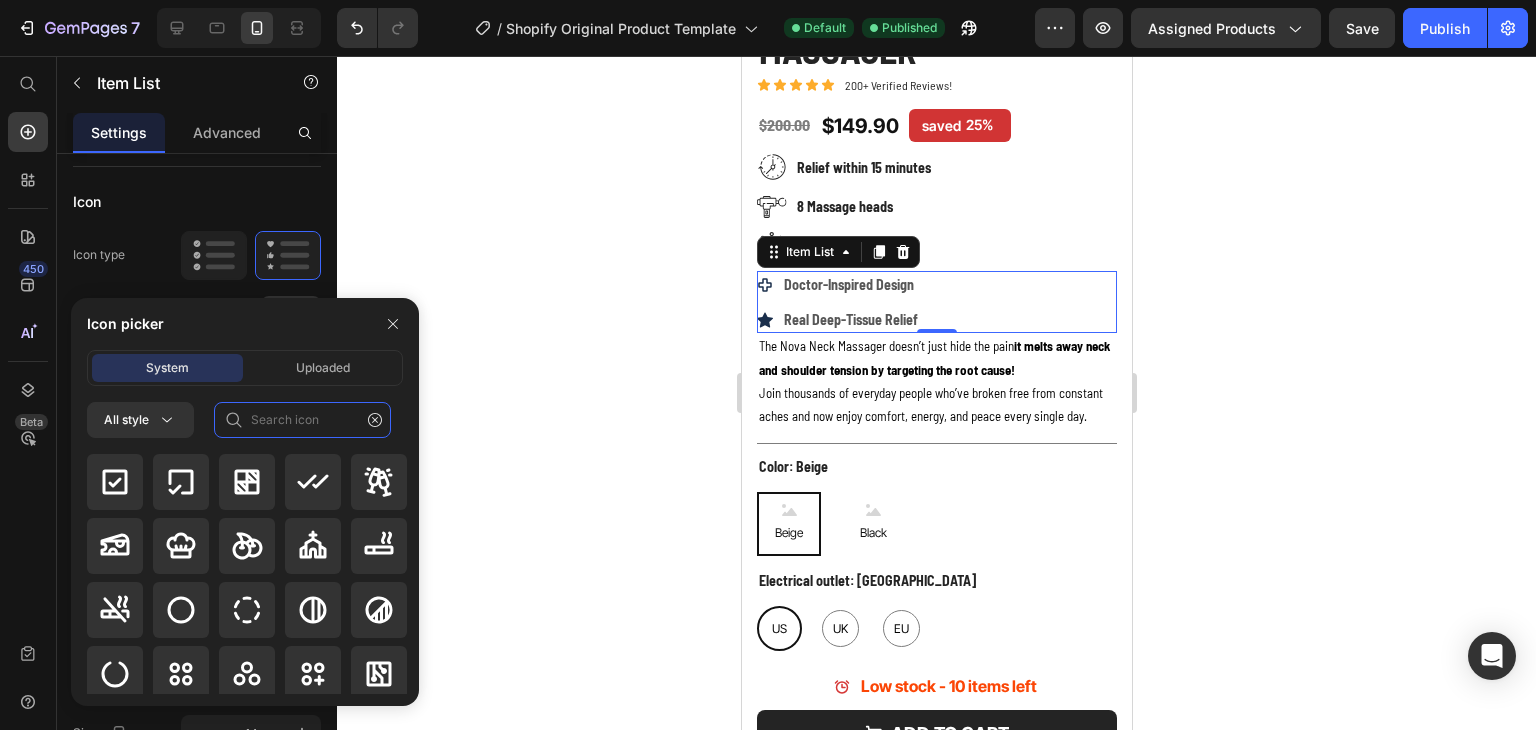 type on "r" 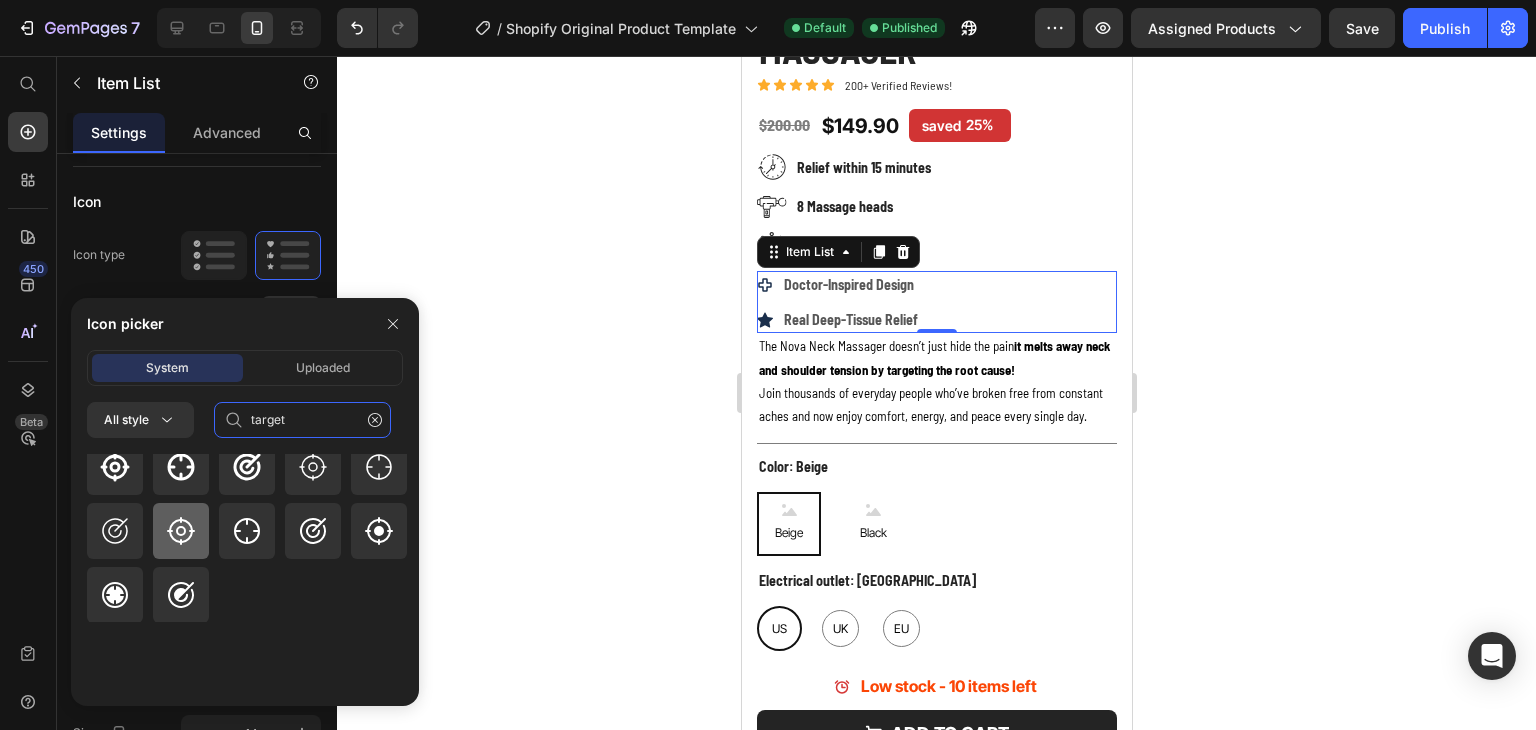 scroll, scrollTop: 16, scrollLeft: 0, axis: vertical 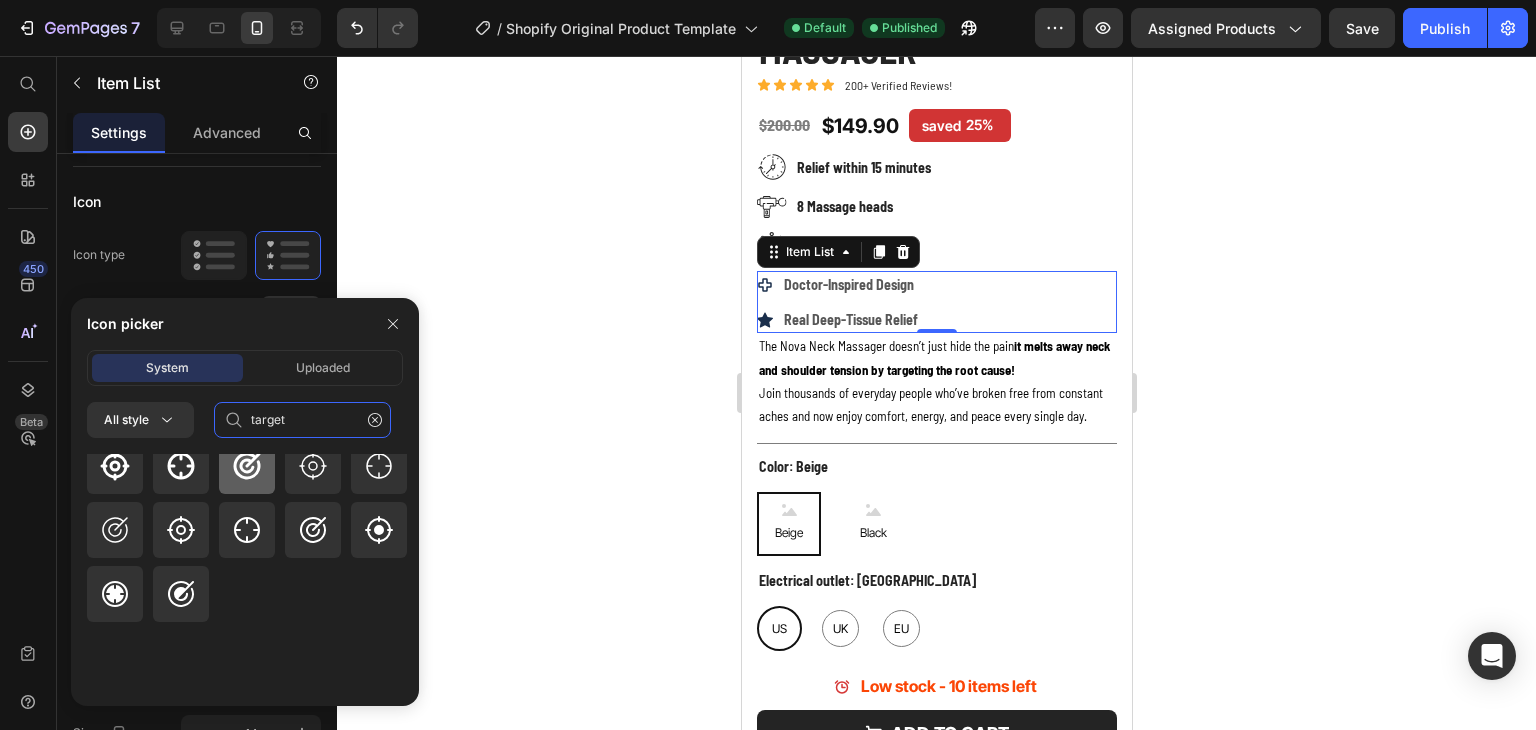 type on "target" 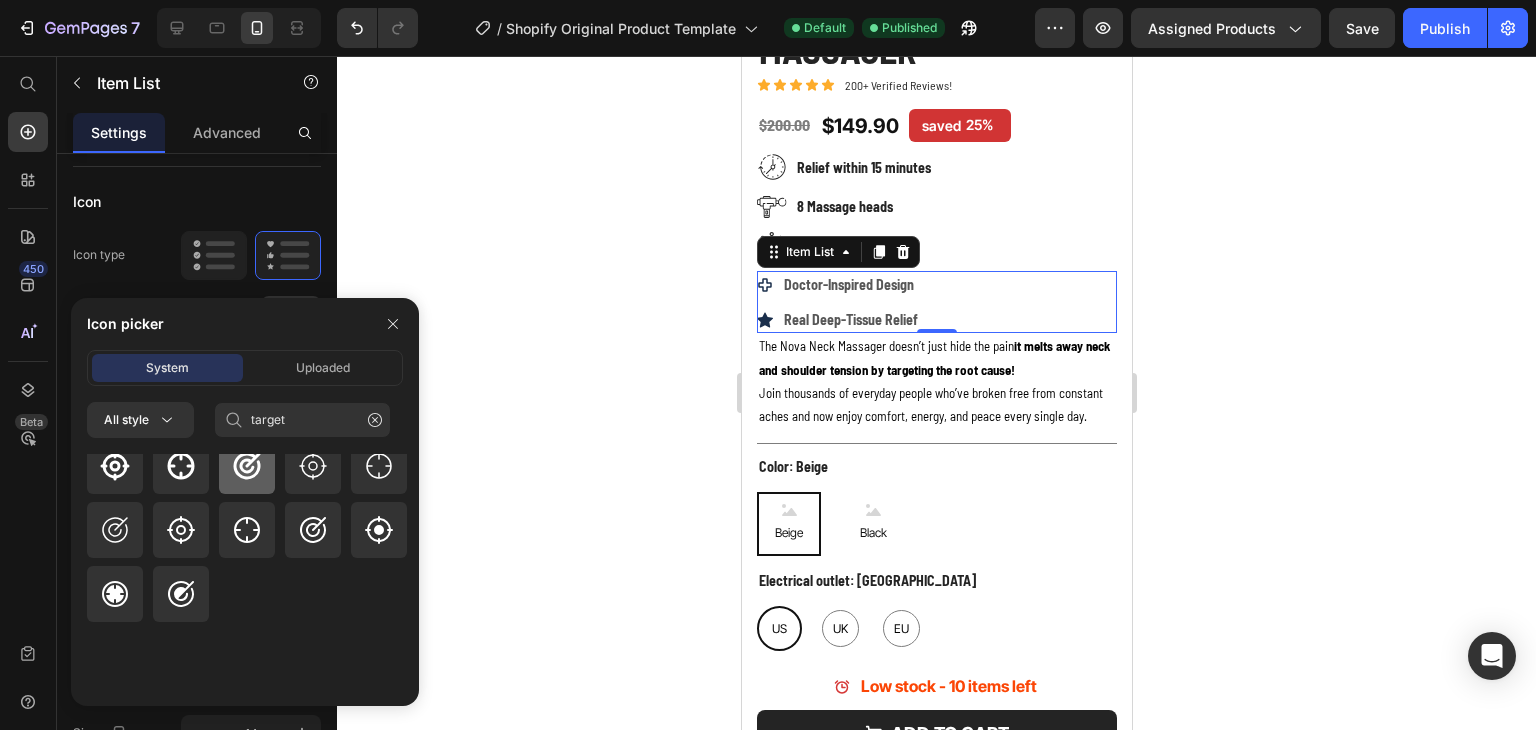 click 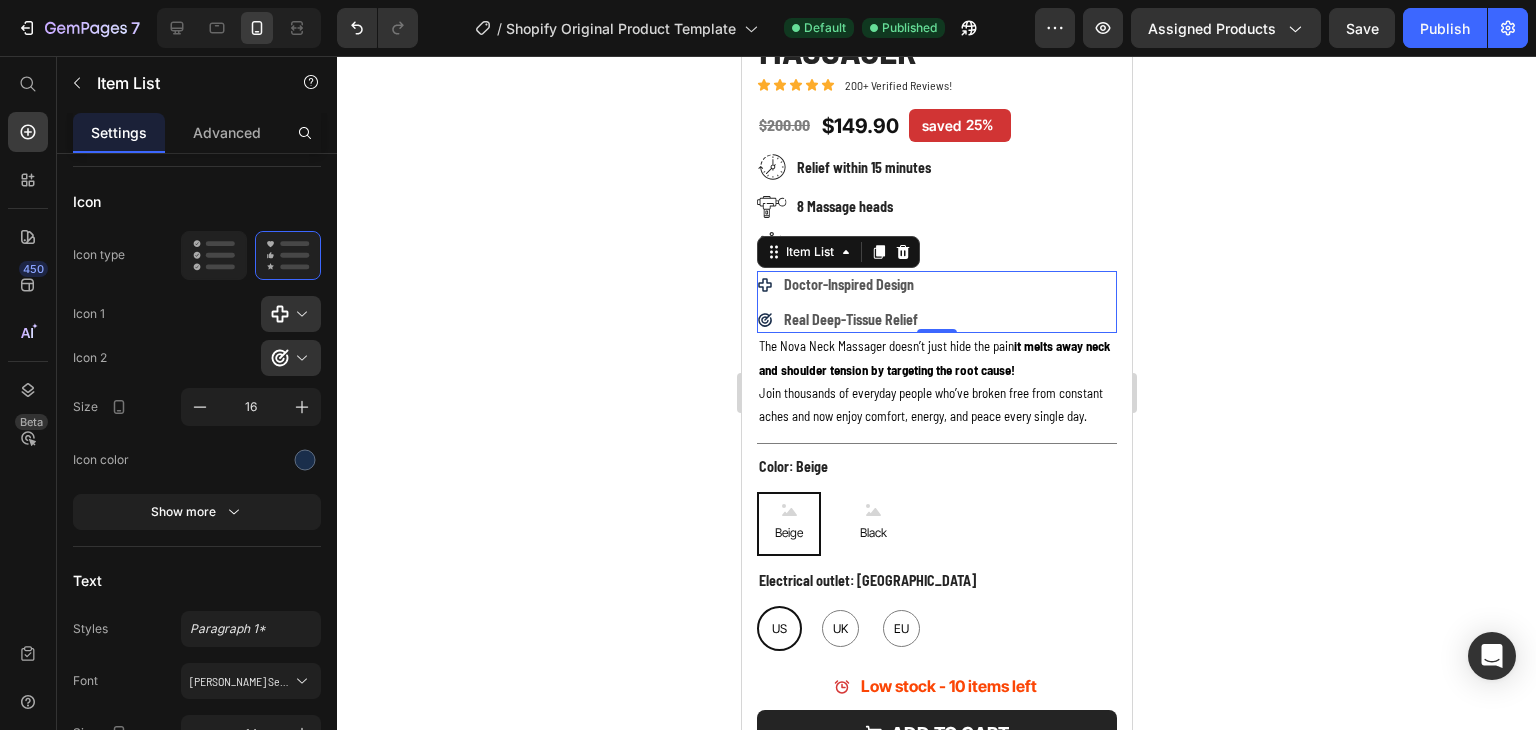 click 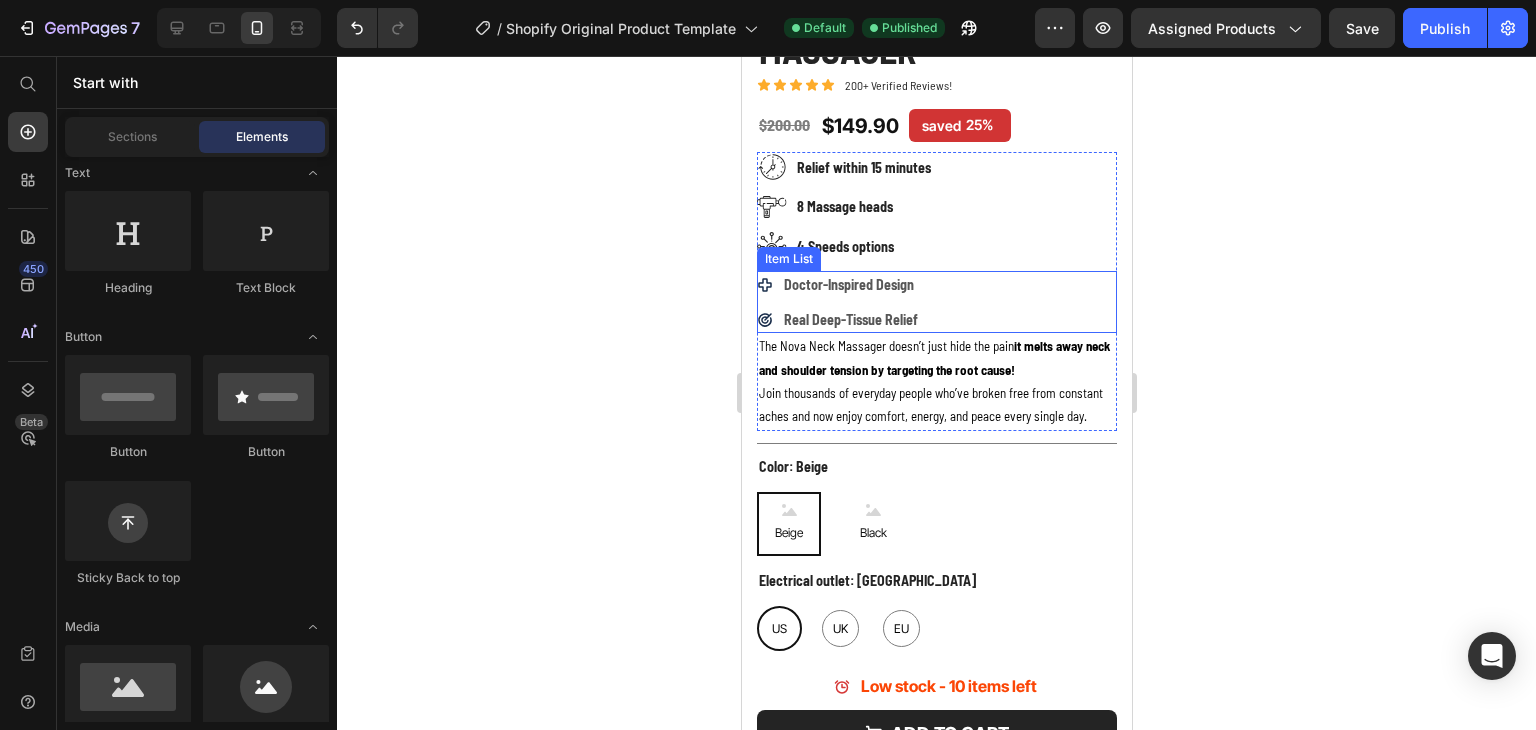 click on "Doctor-Inspired Design
Real Deep-Tissue Relief" at bounding box center (936, 302) 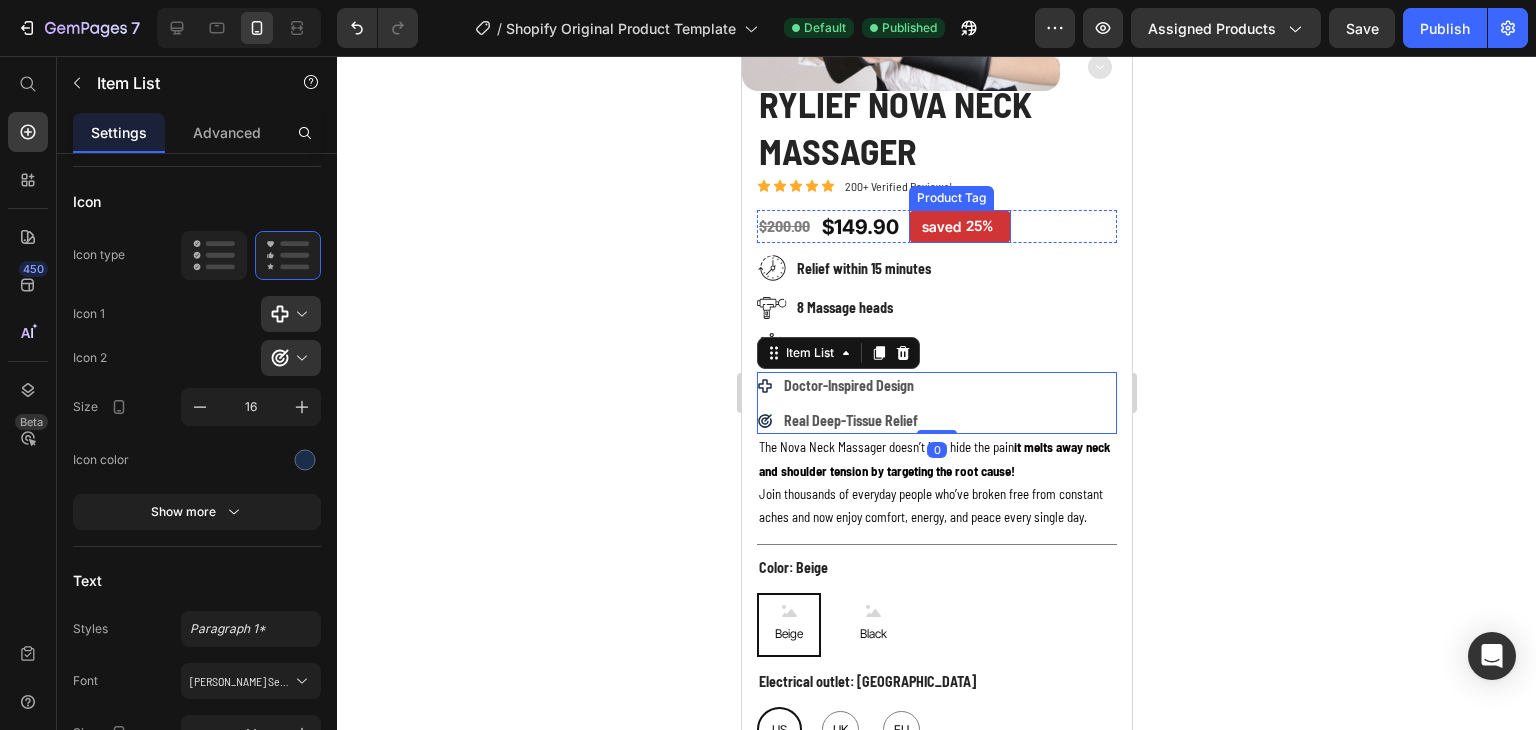 scroll, scrollTop: 255, scrollLeft: 0, axis: vertical 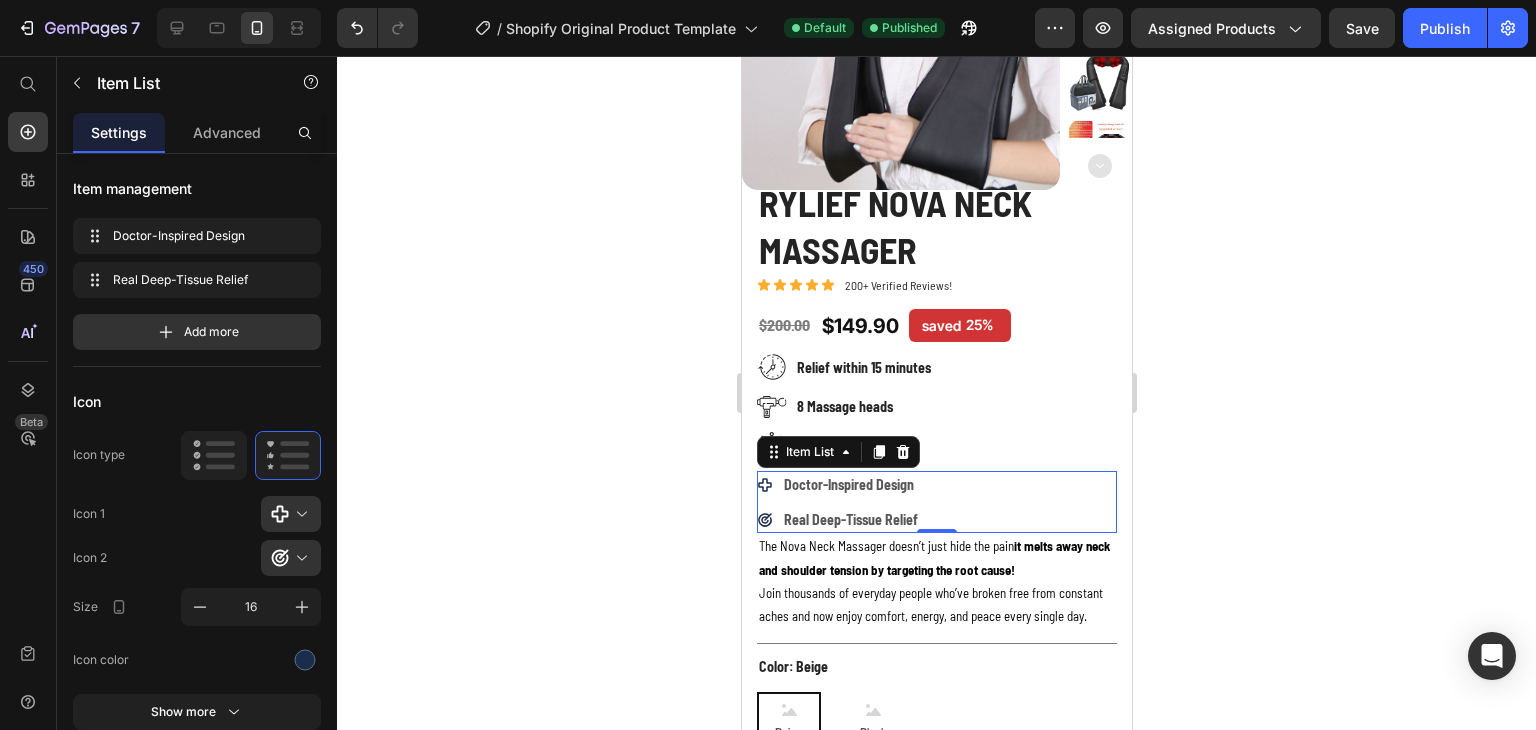 click 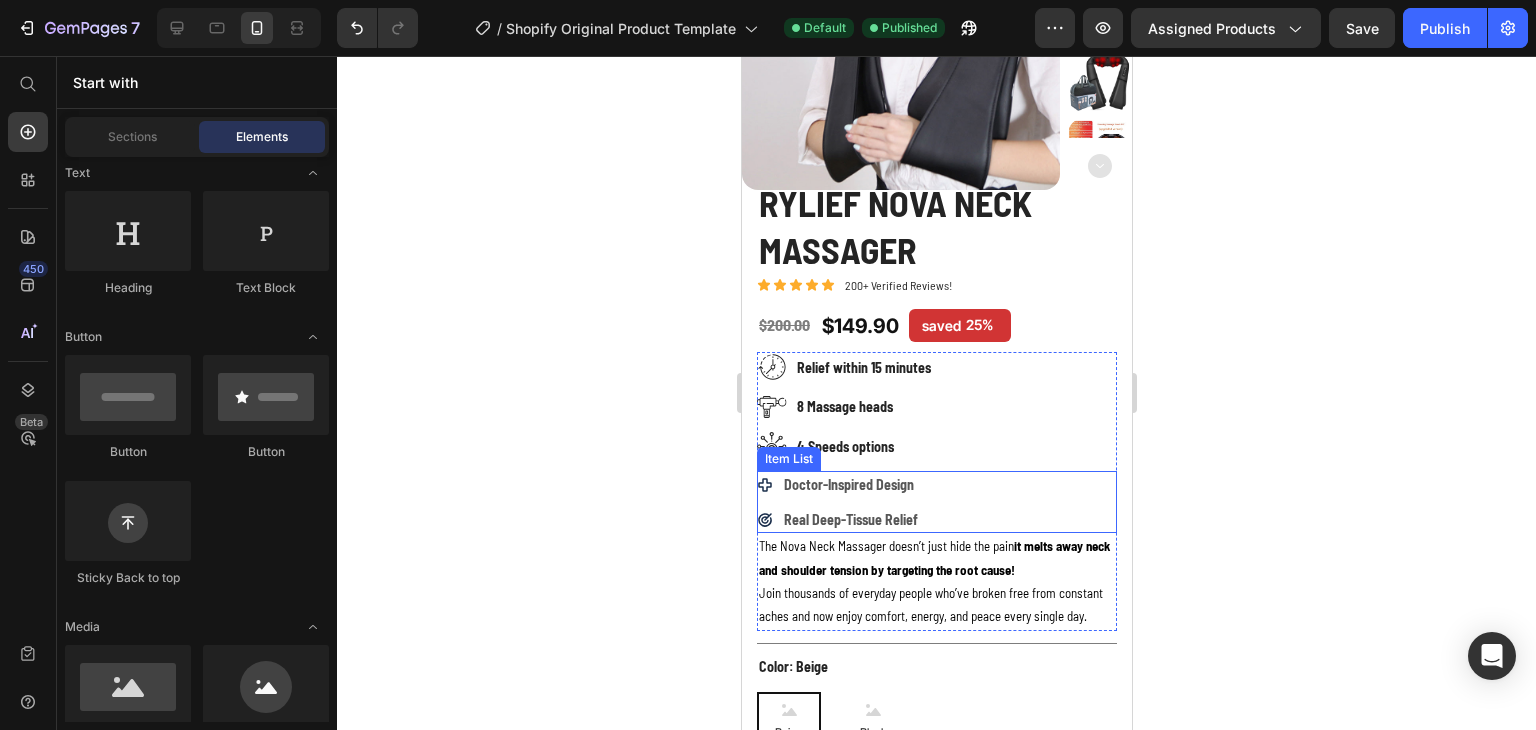 click on "Doctor-Inspired Design
Real Deep-Tissue Relief" at bounding box center [936, 502] 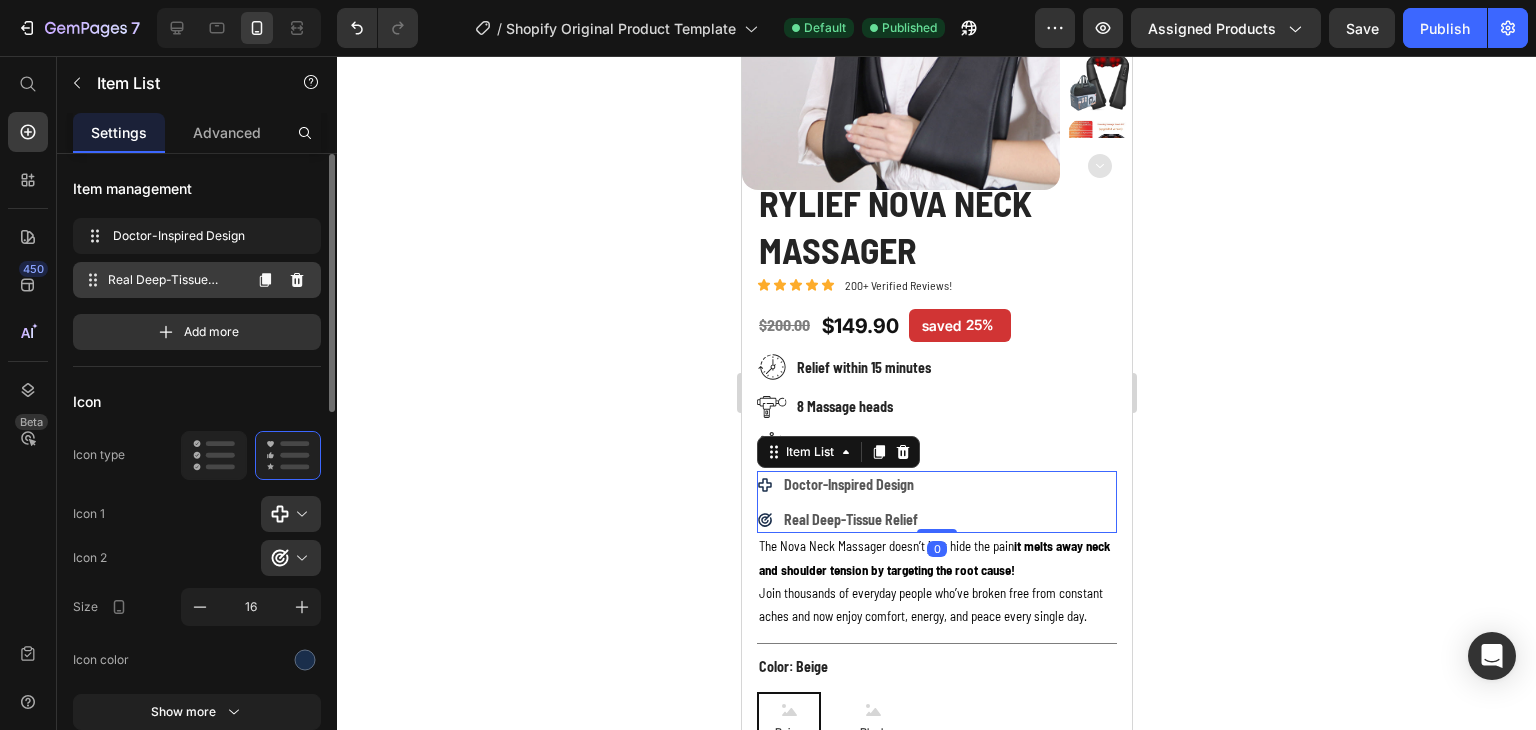 click on "Real Deep-Tissue Relief Real Deep-Tissue Relief" at bounding box center (197, 280) 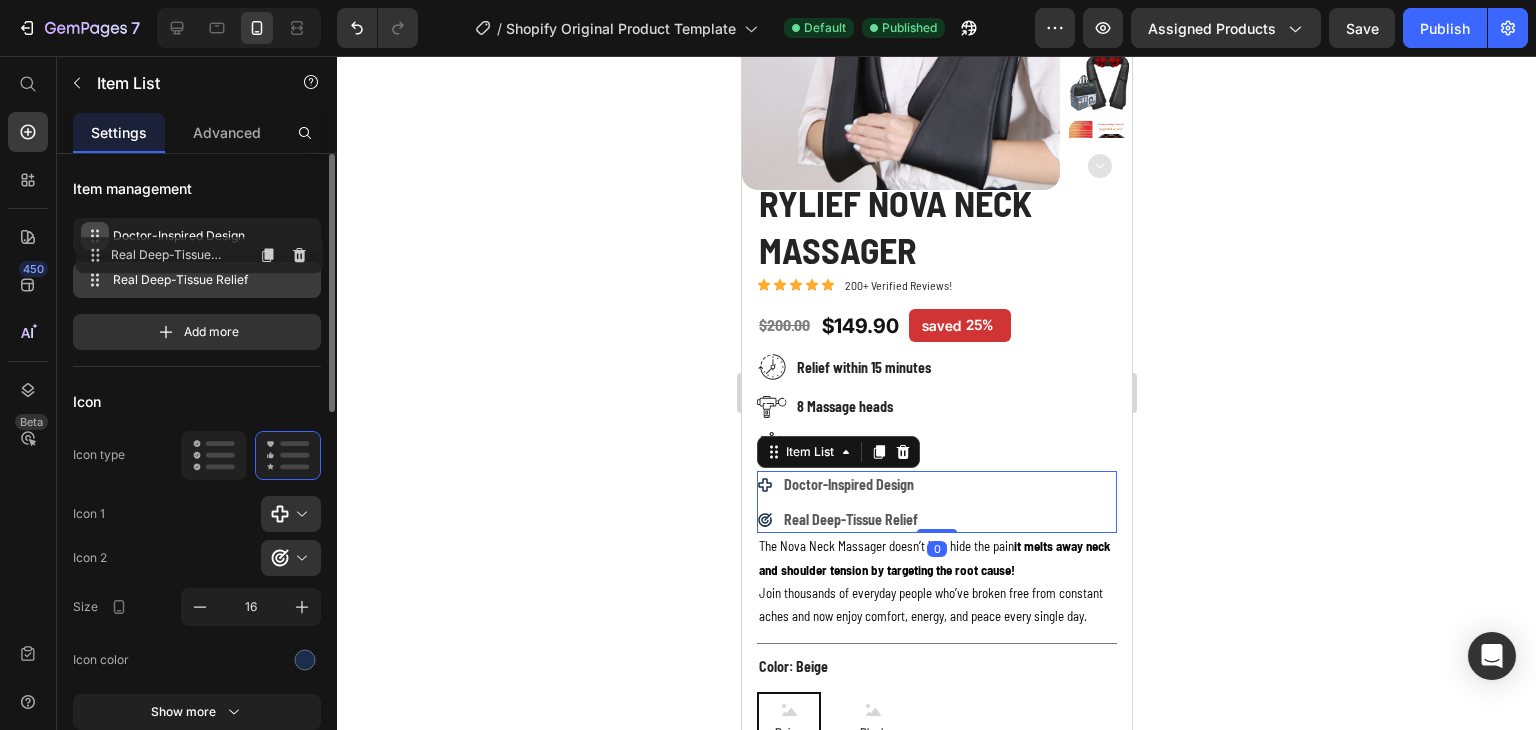 type 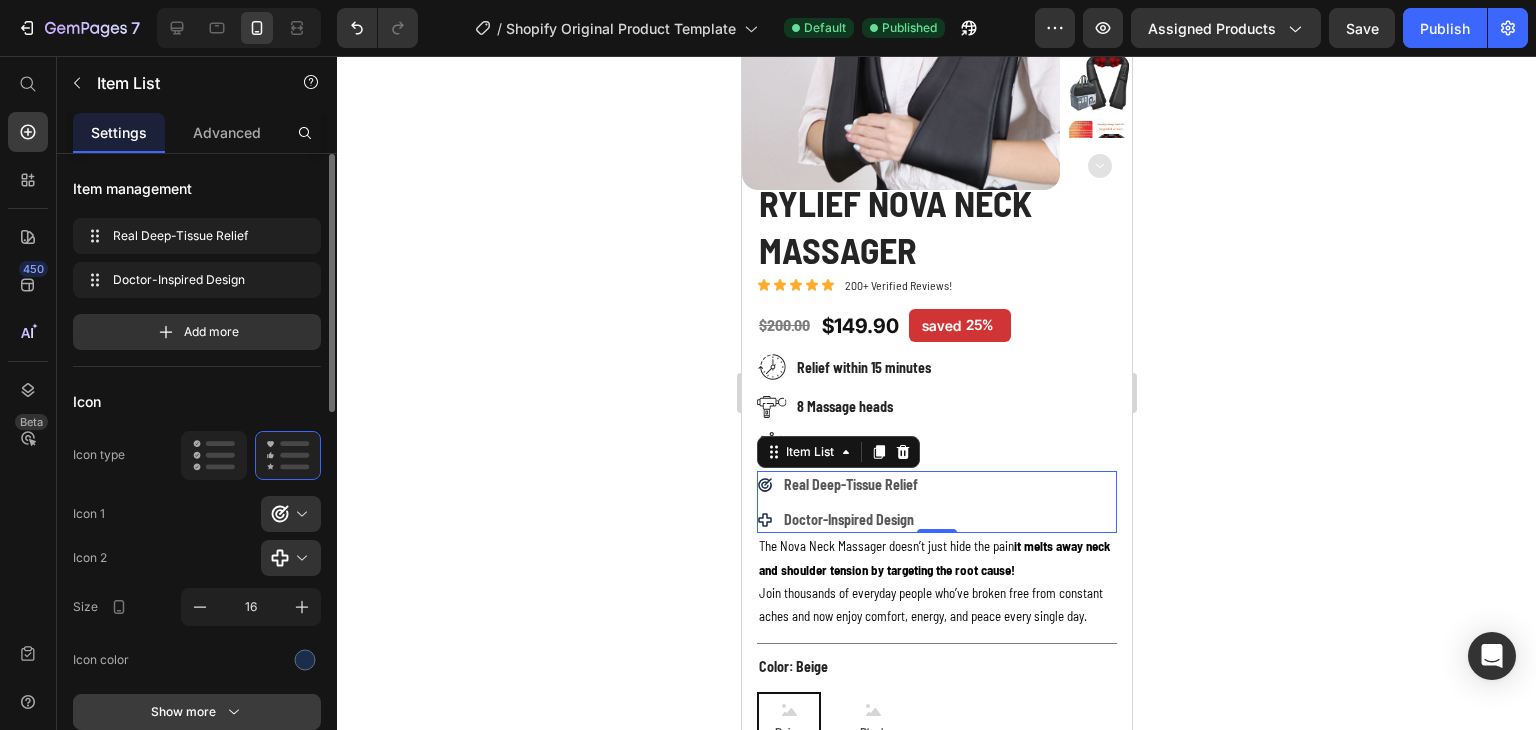 scroll, scrollTop: 200, scrollLeft: 0, axis: vertical 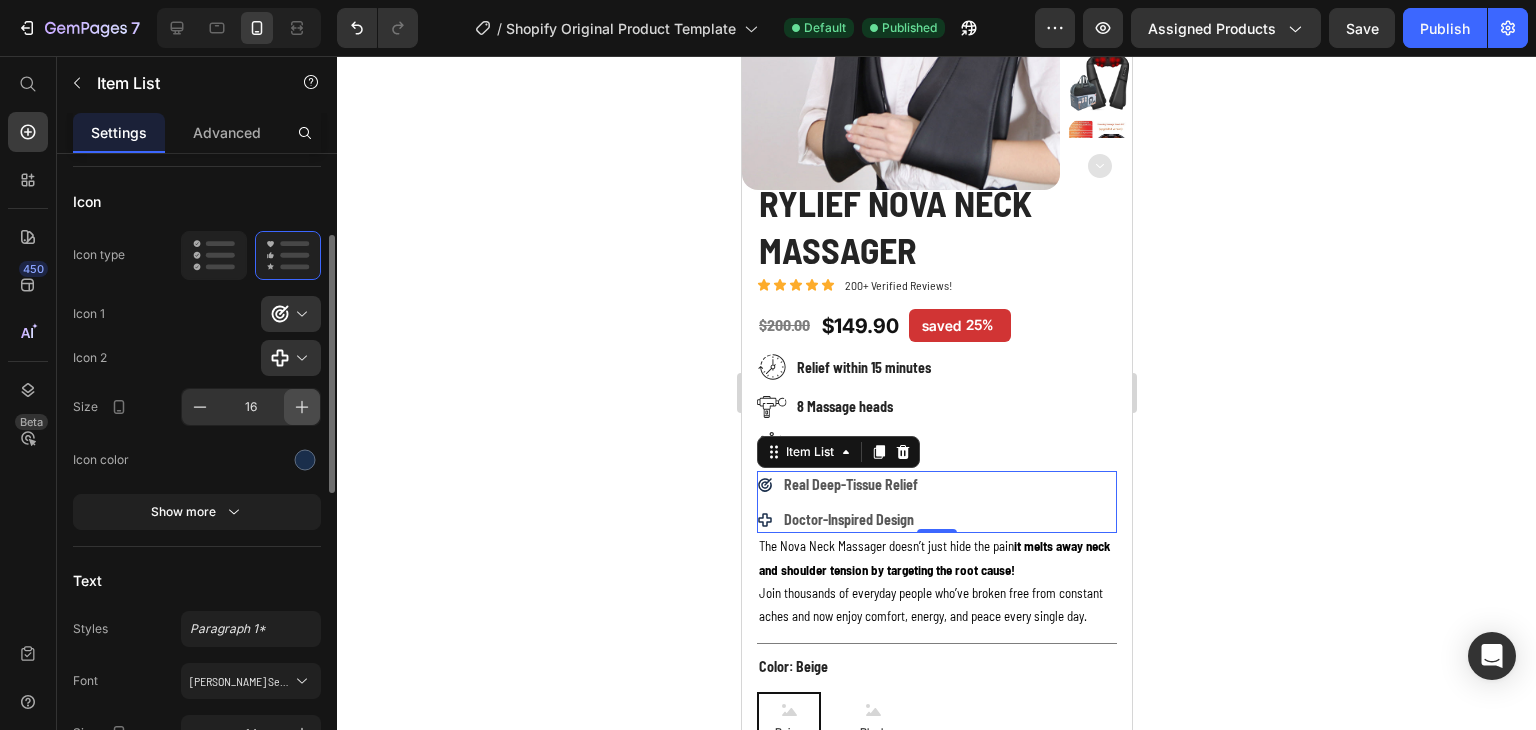 click 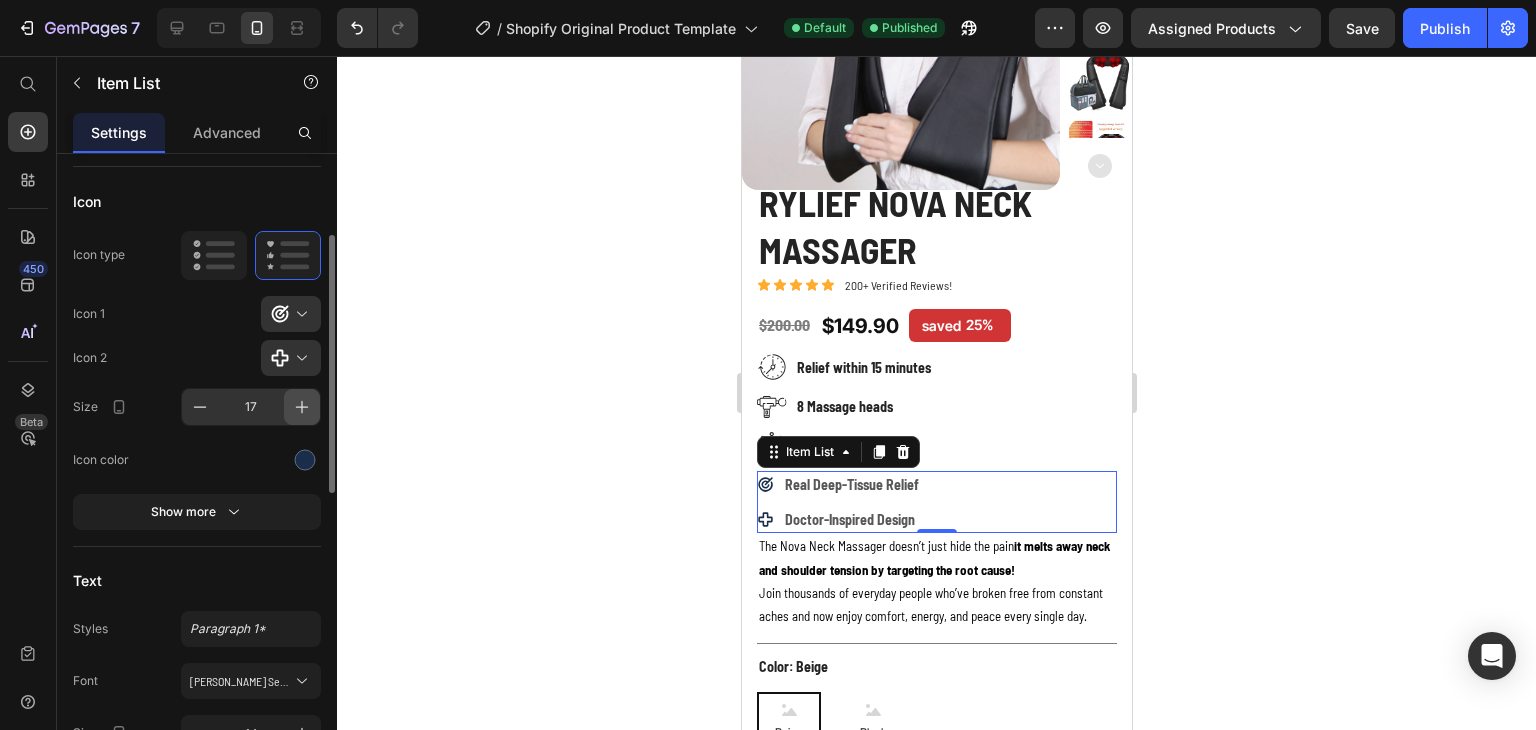 click 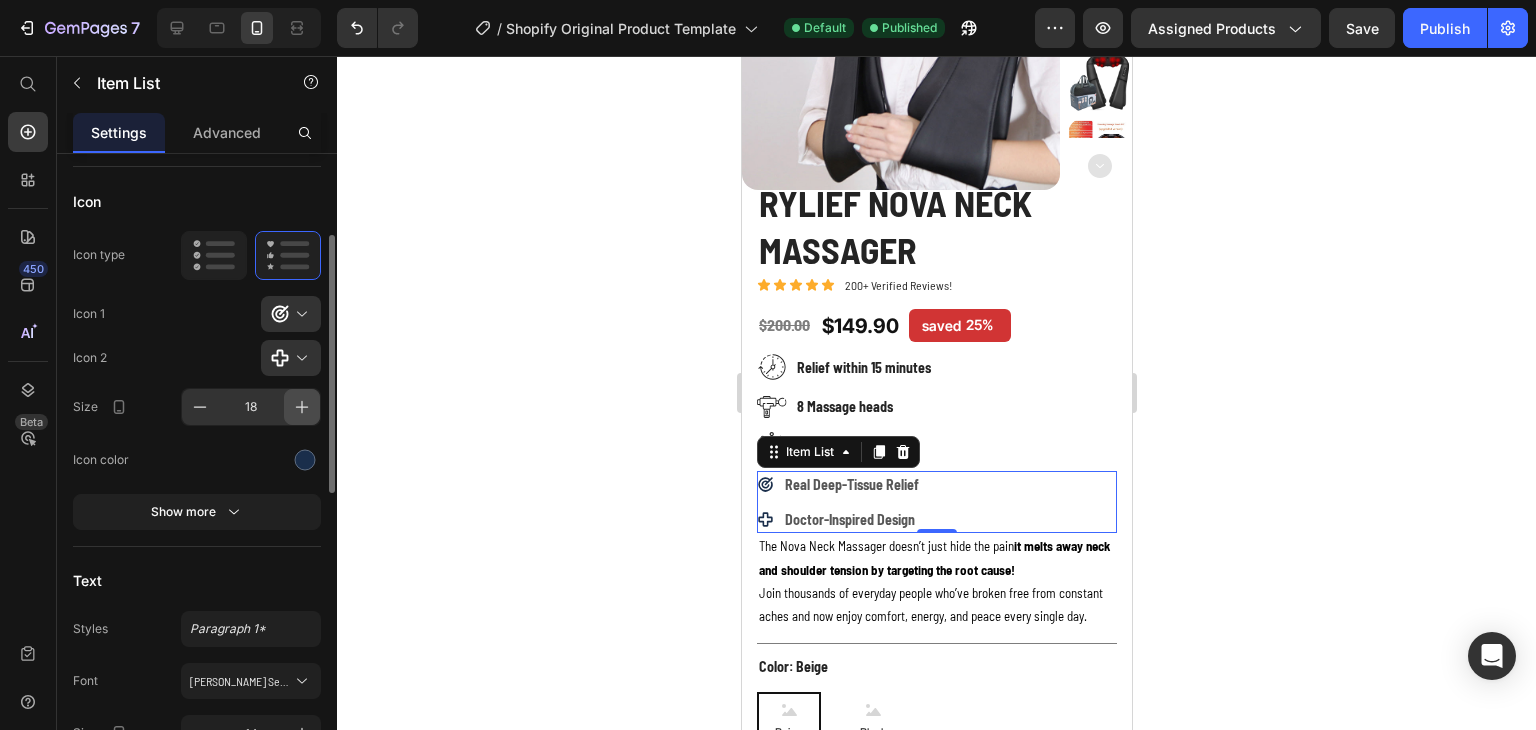 click 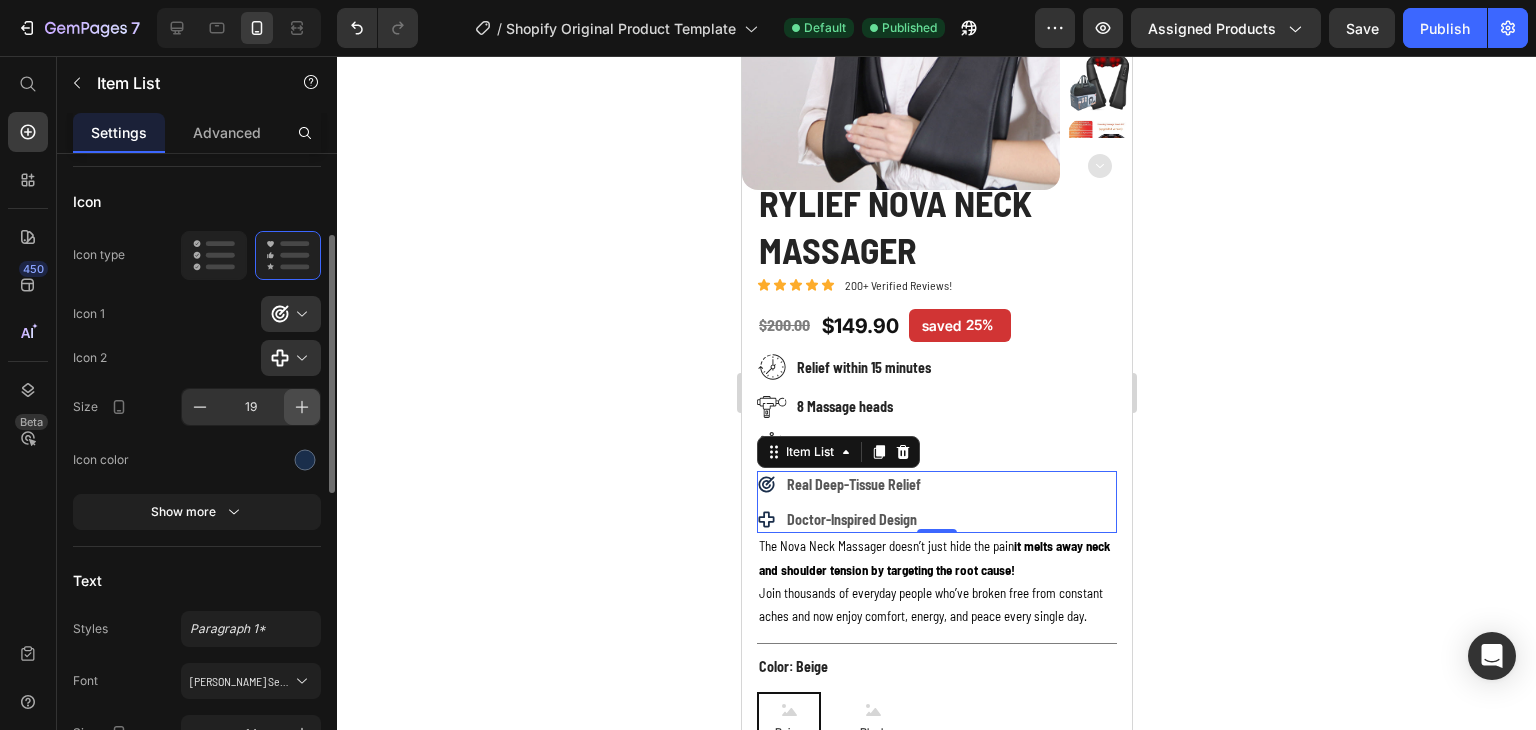 click 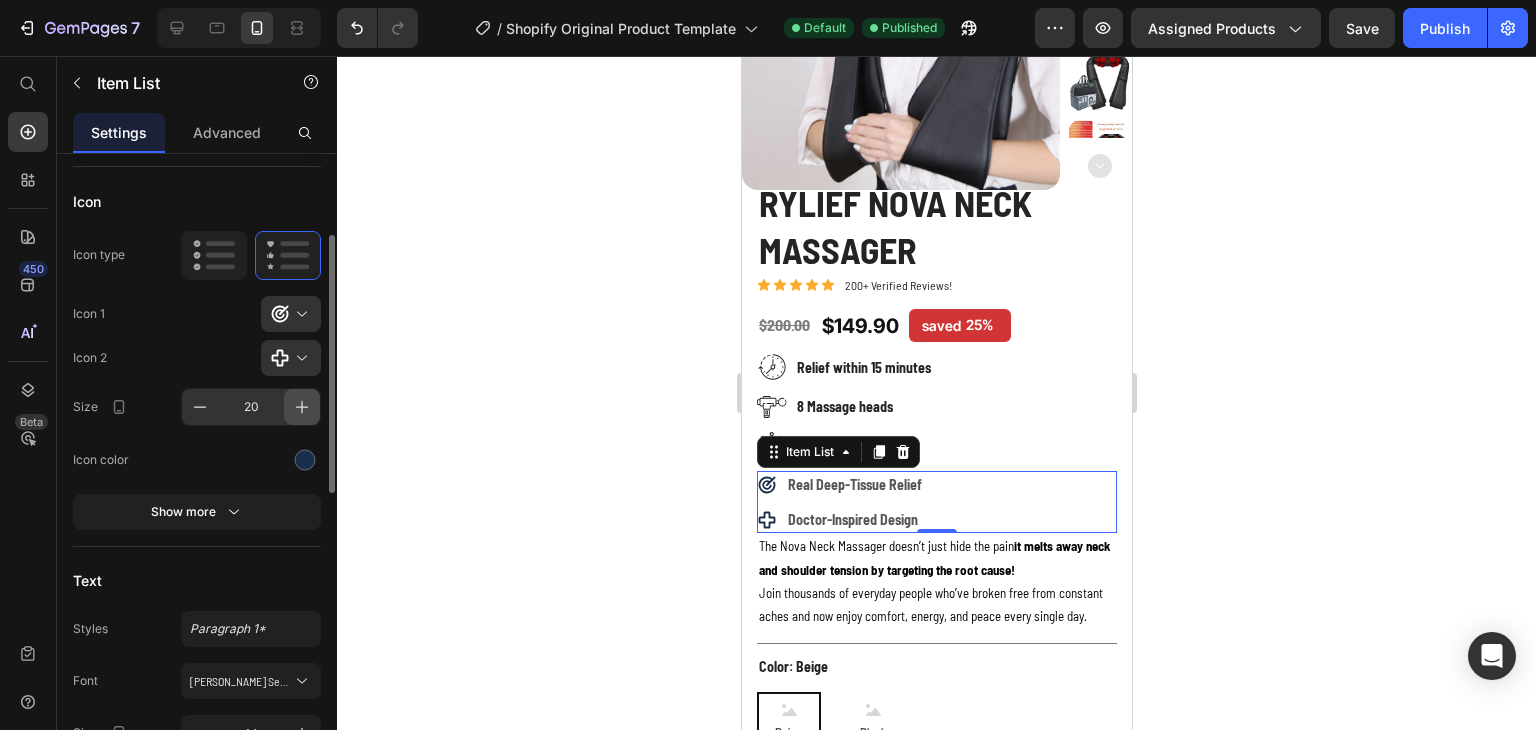 click 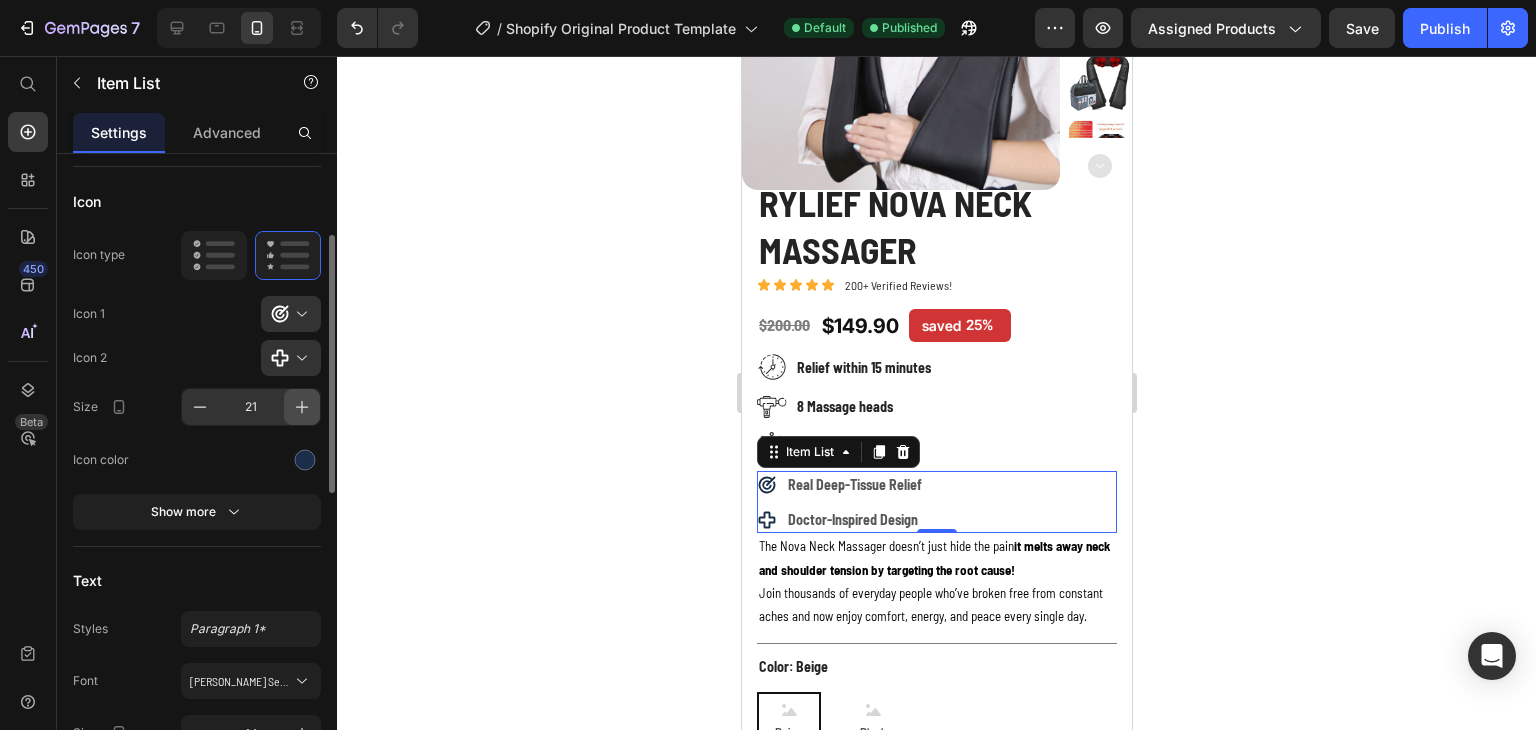 click 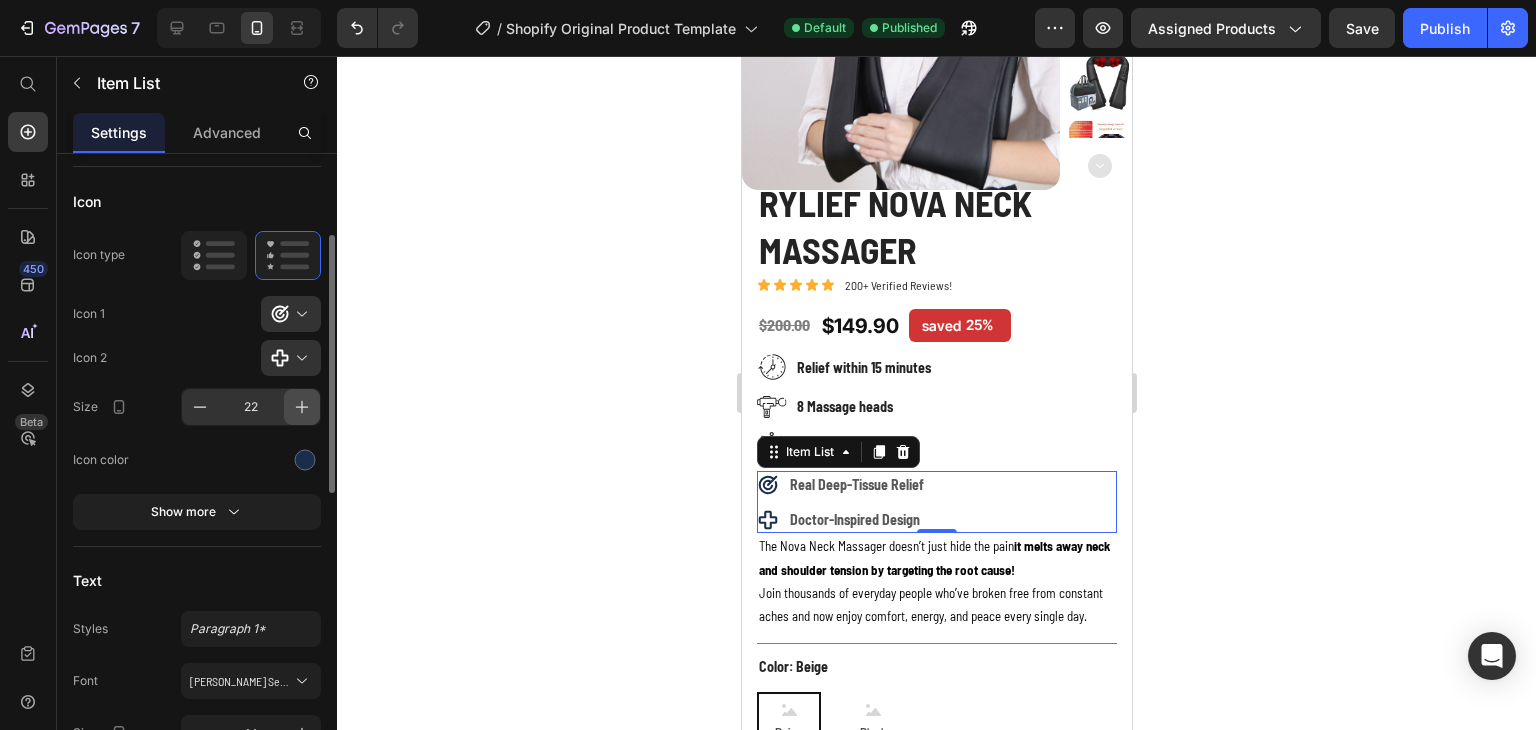 click 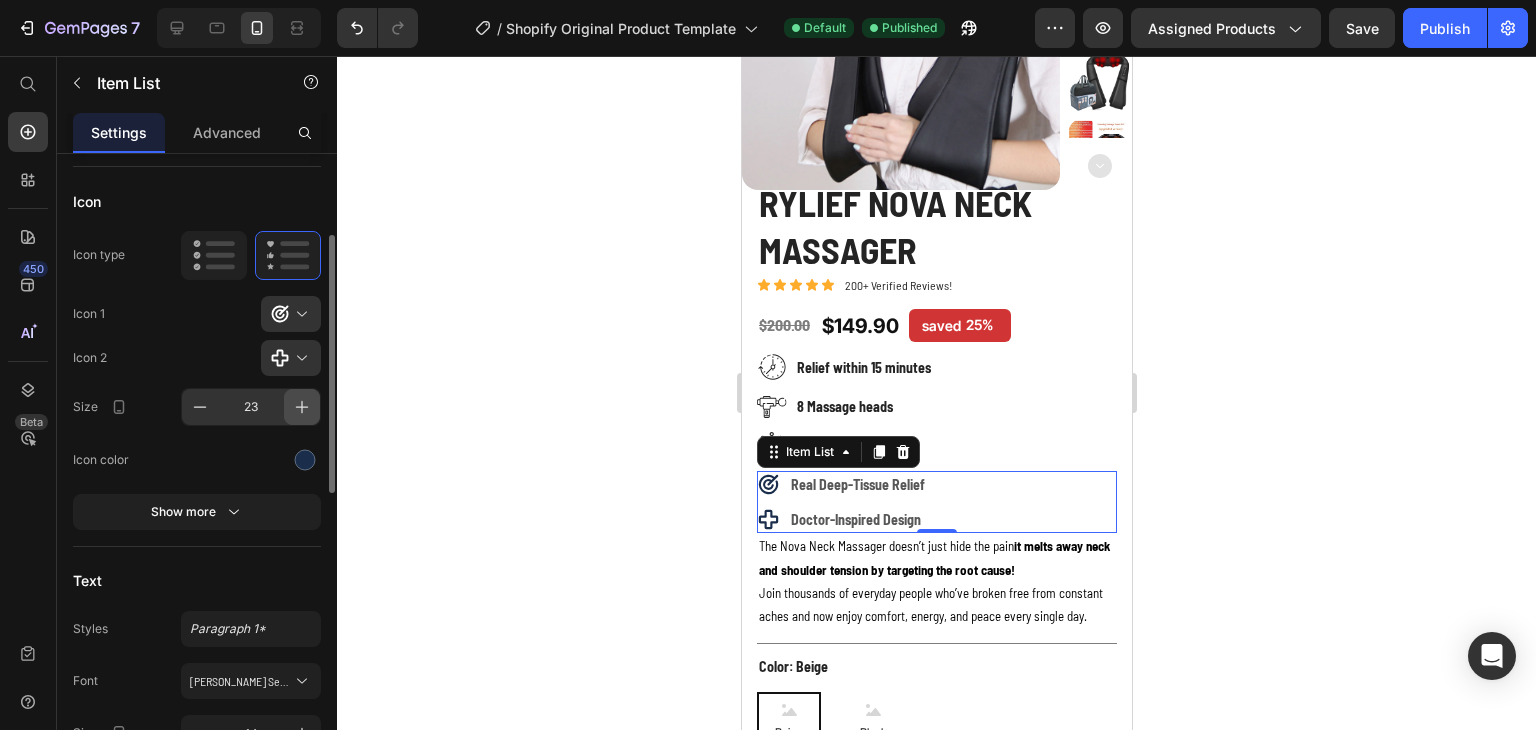 click 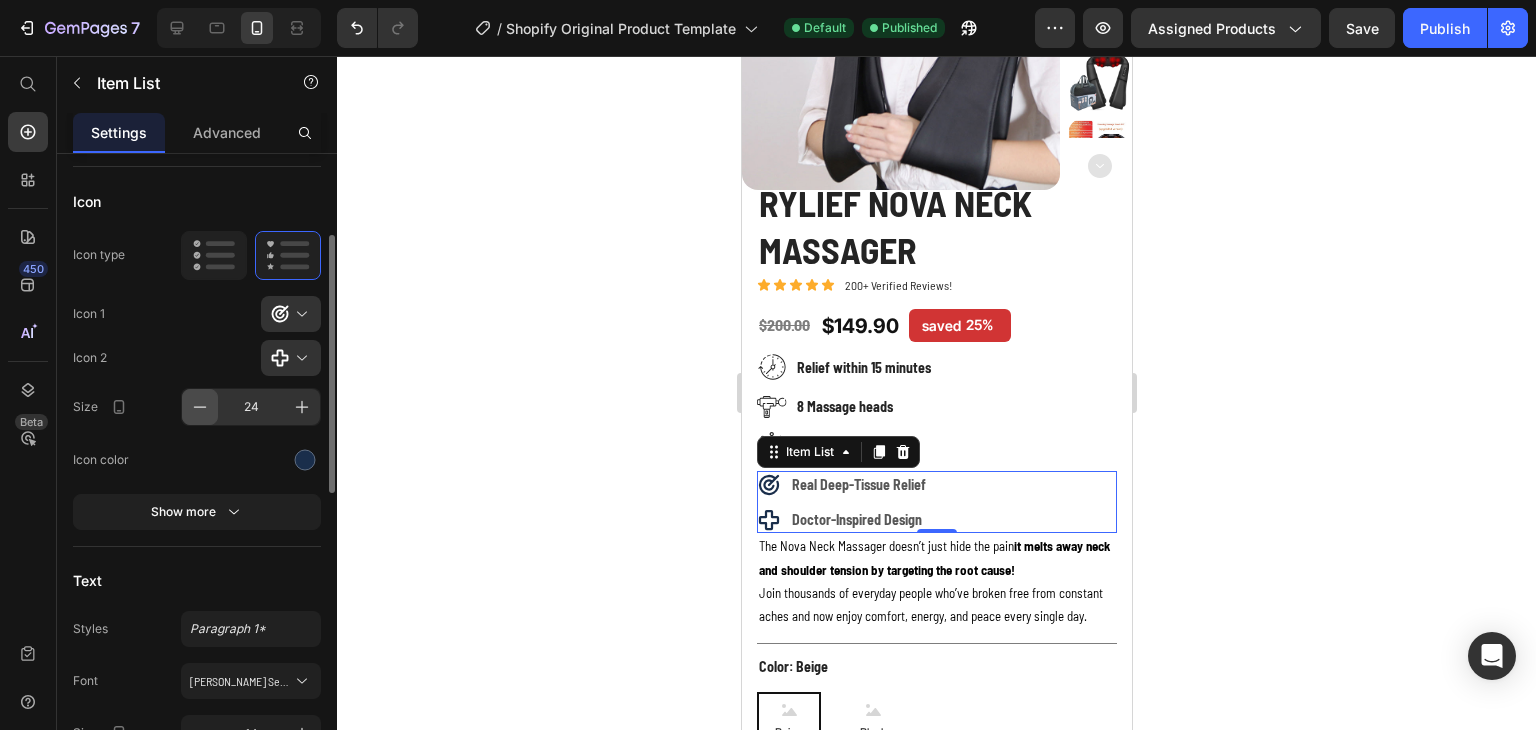 click 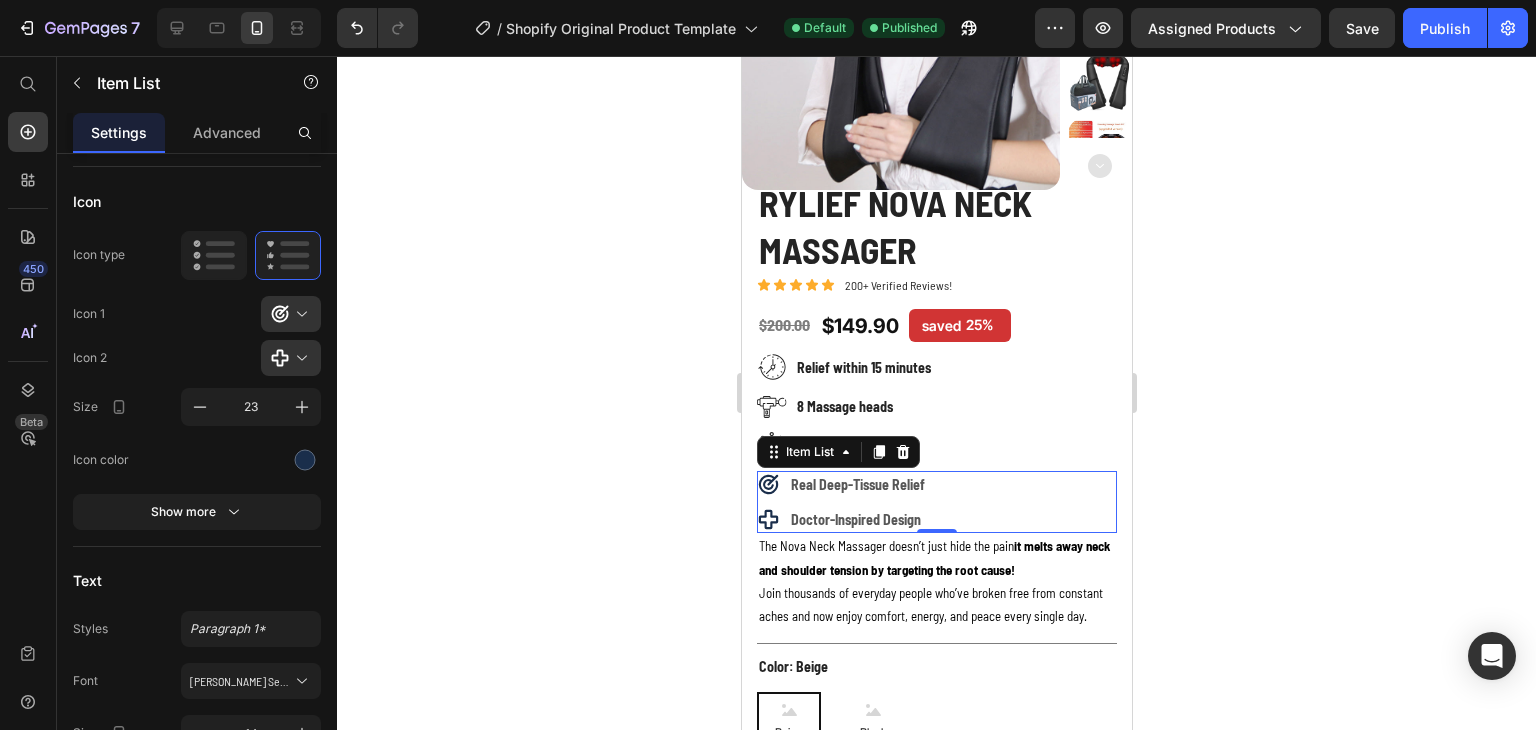 click 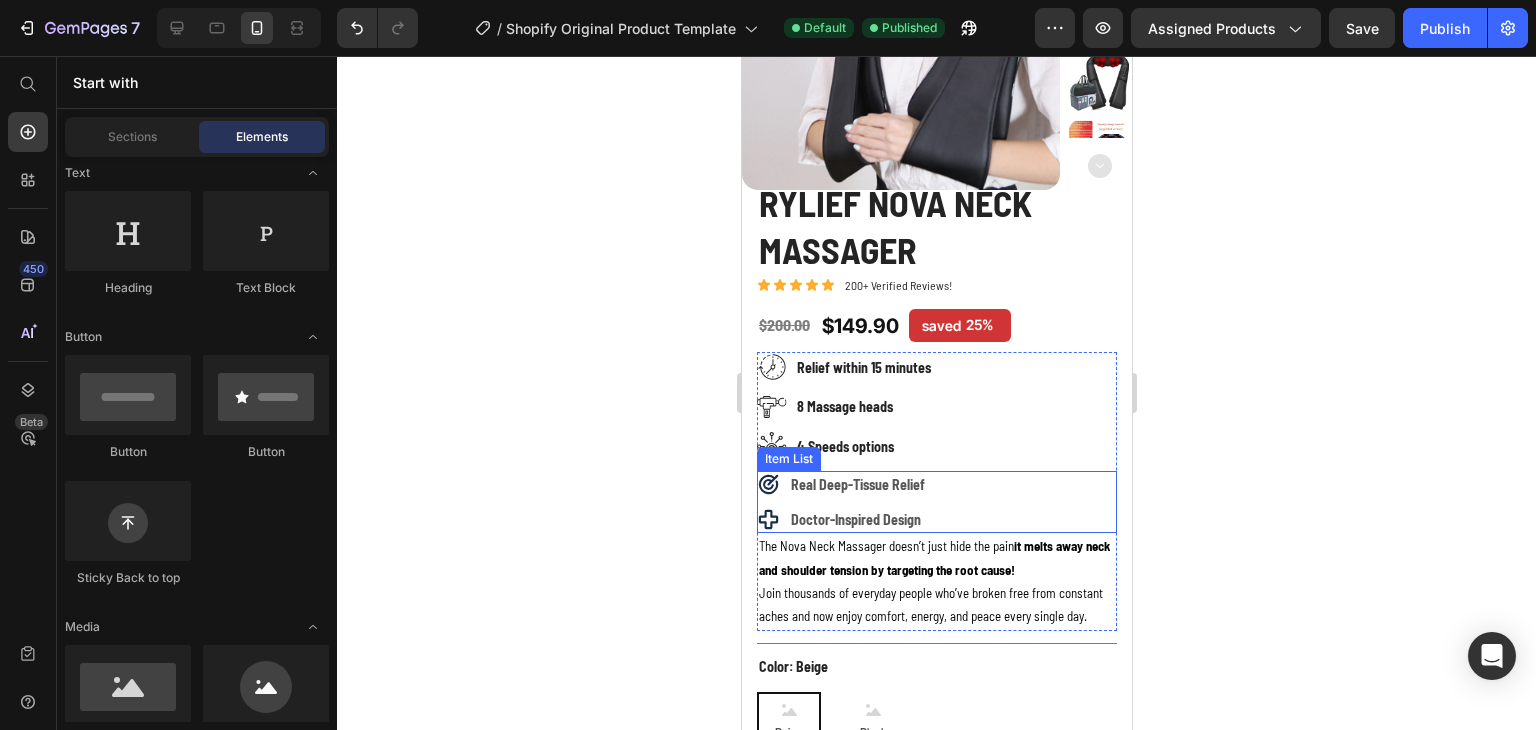 click 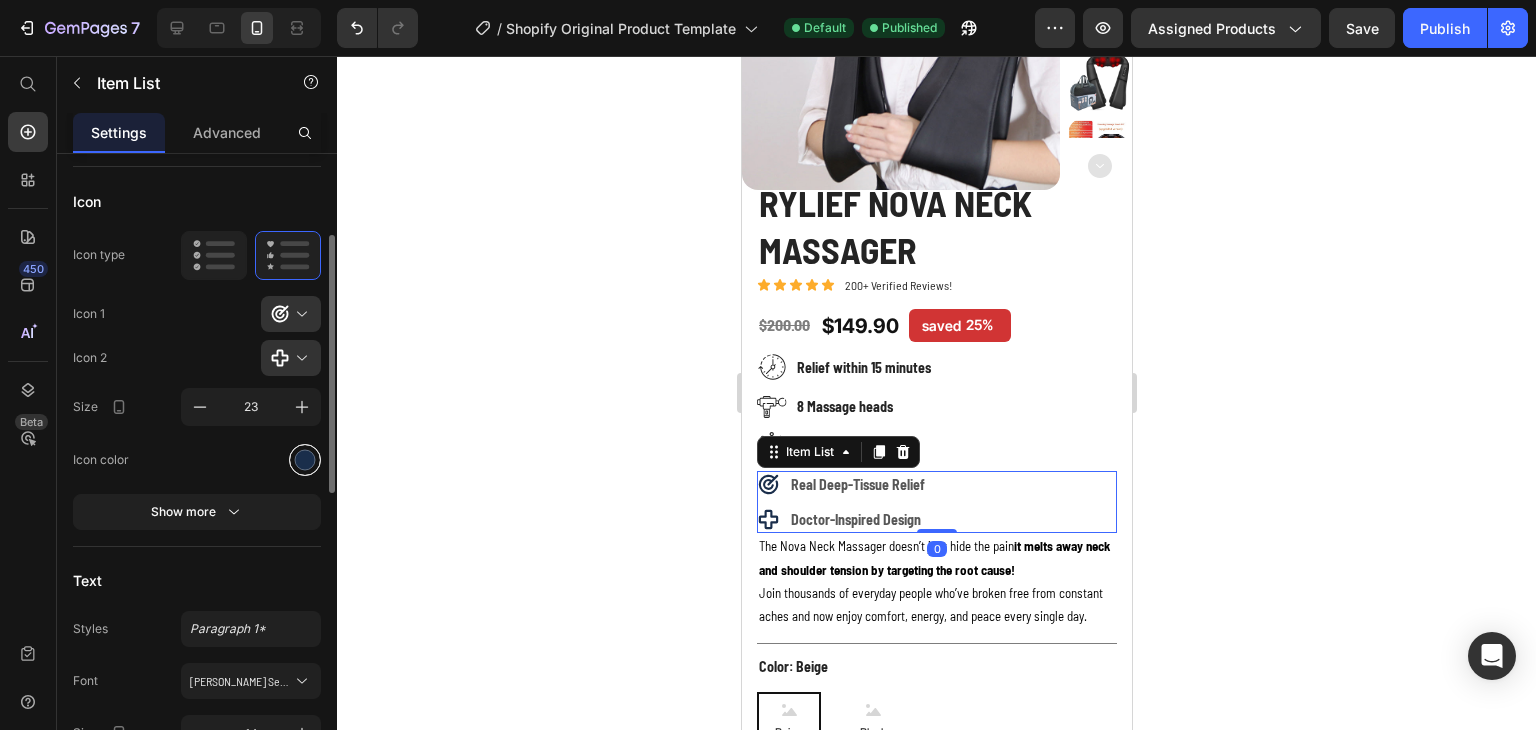 click at bounding box center (305, 459) 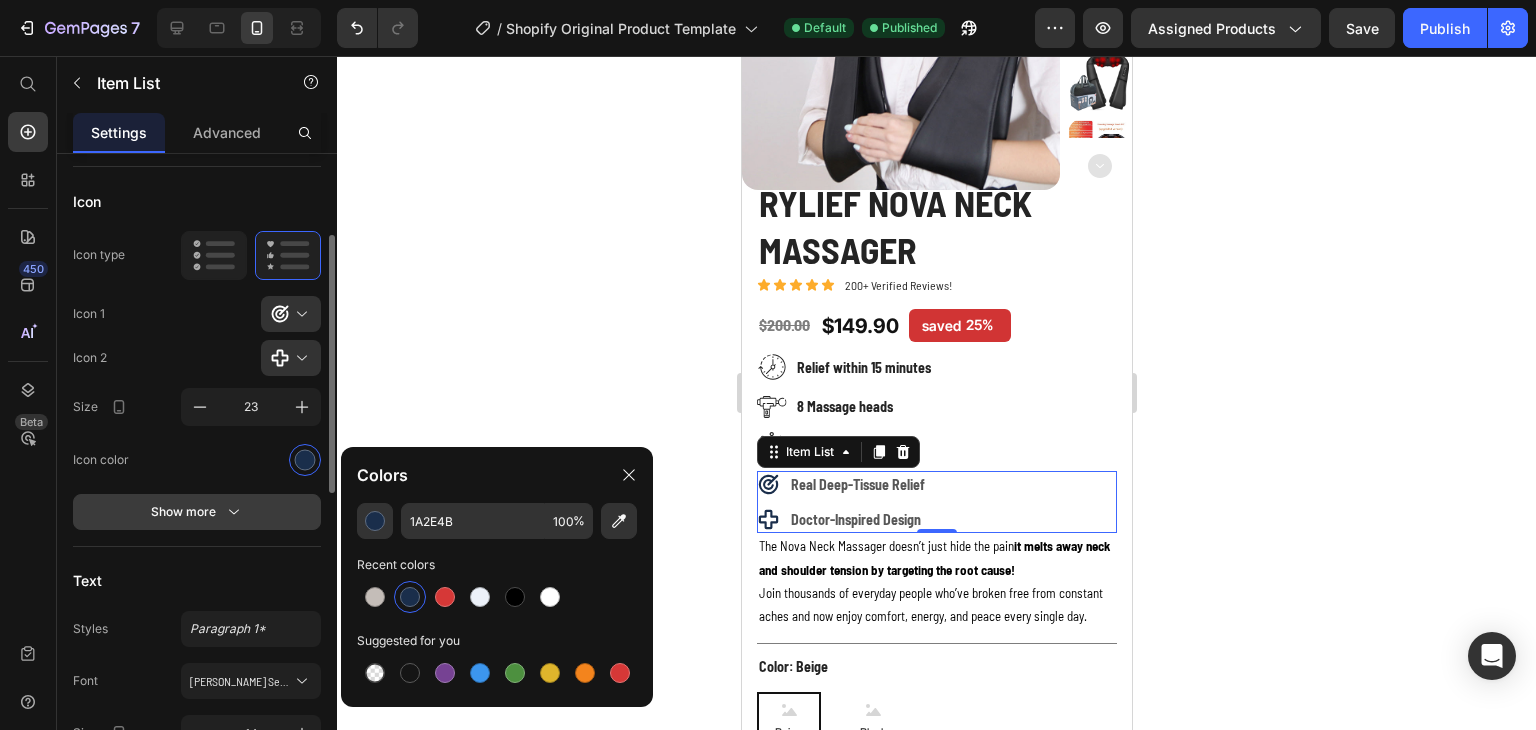 click 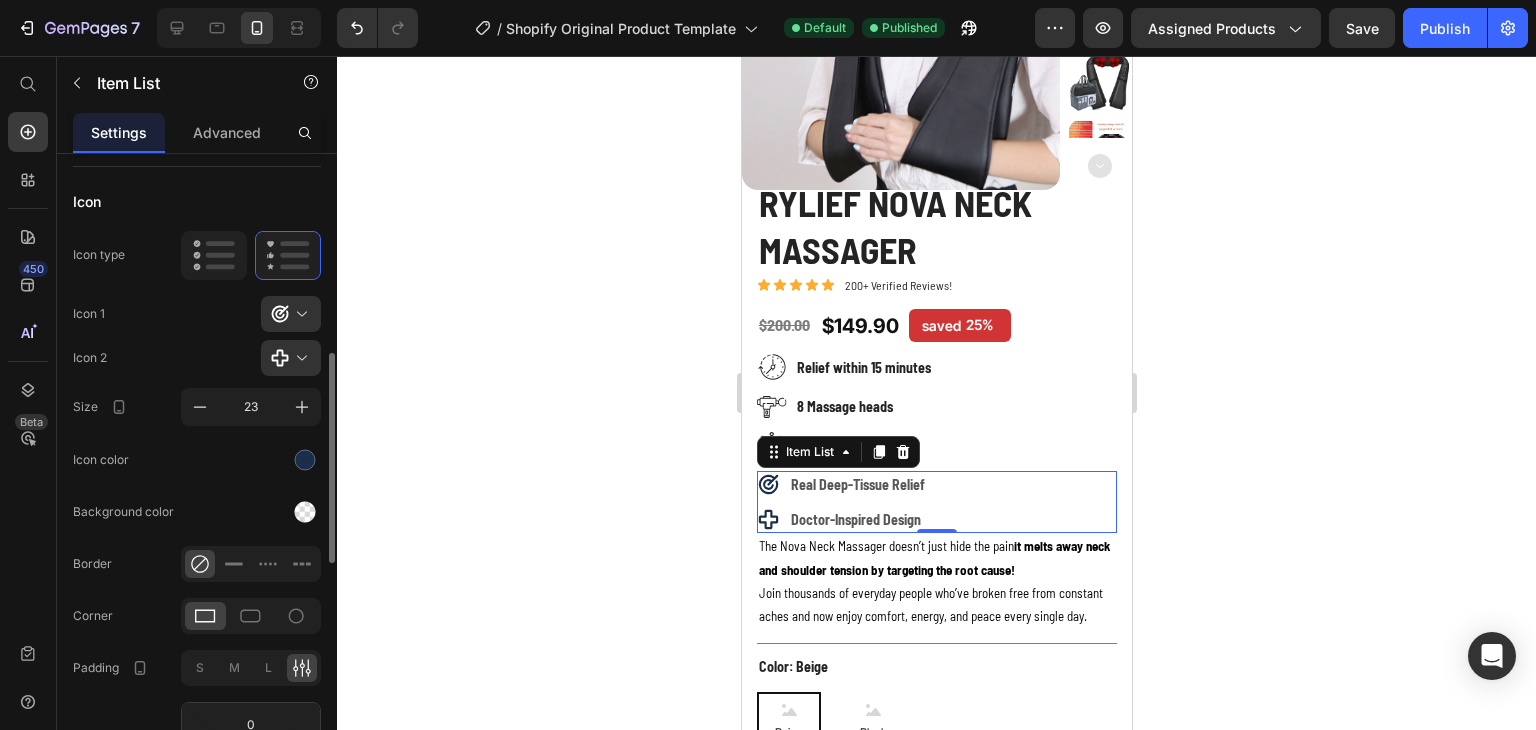 scroll, scrollTop: 300, scrollLeft: 0, axis: vertical 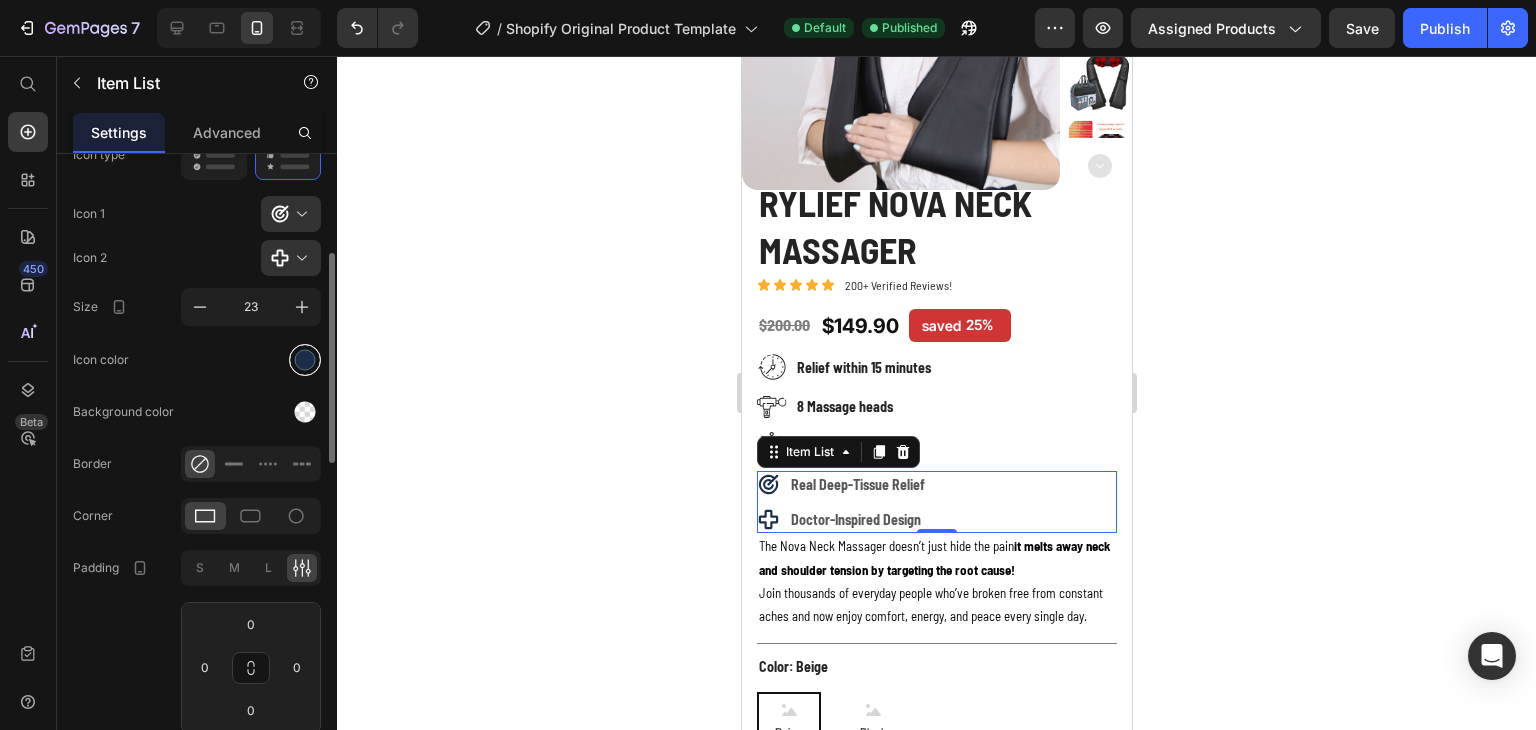 click at bounding box center (305, 359) 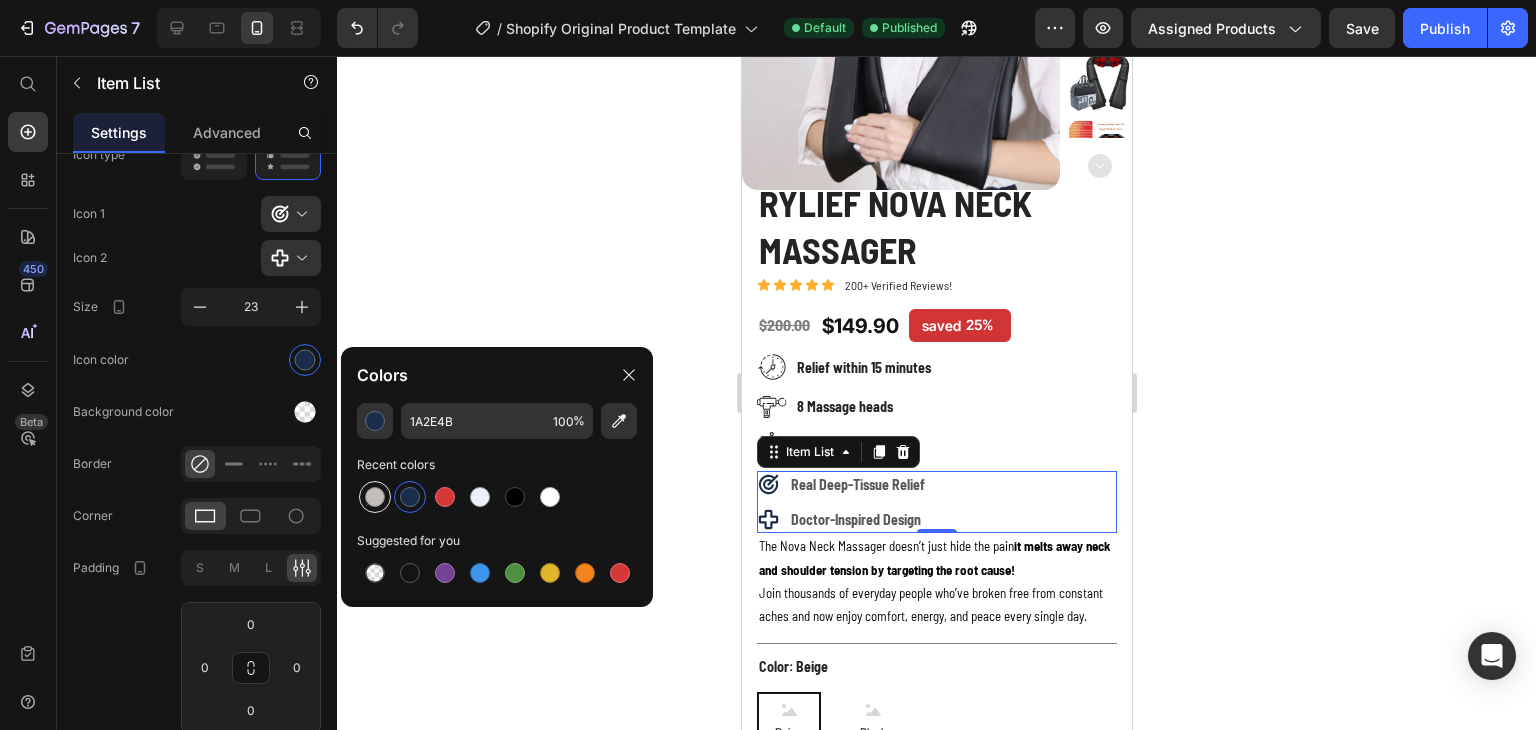 click at bounding box center (375, 497) 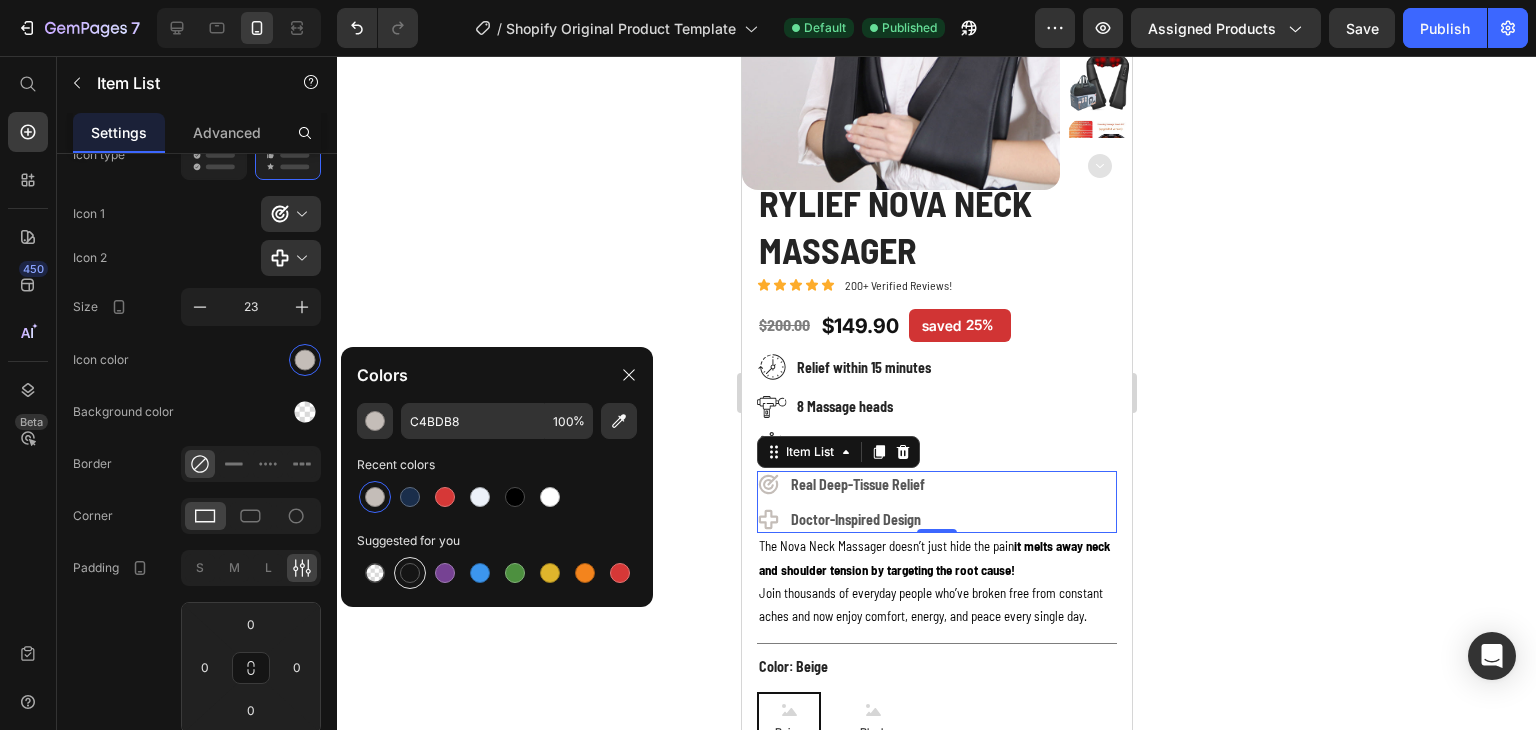 click at bounding box center [410, 573] 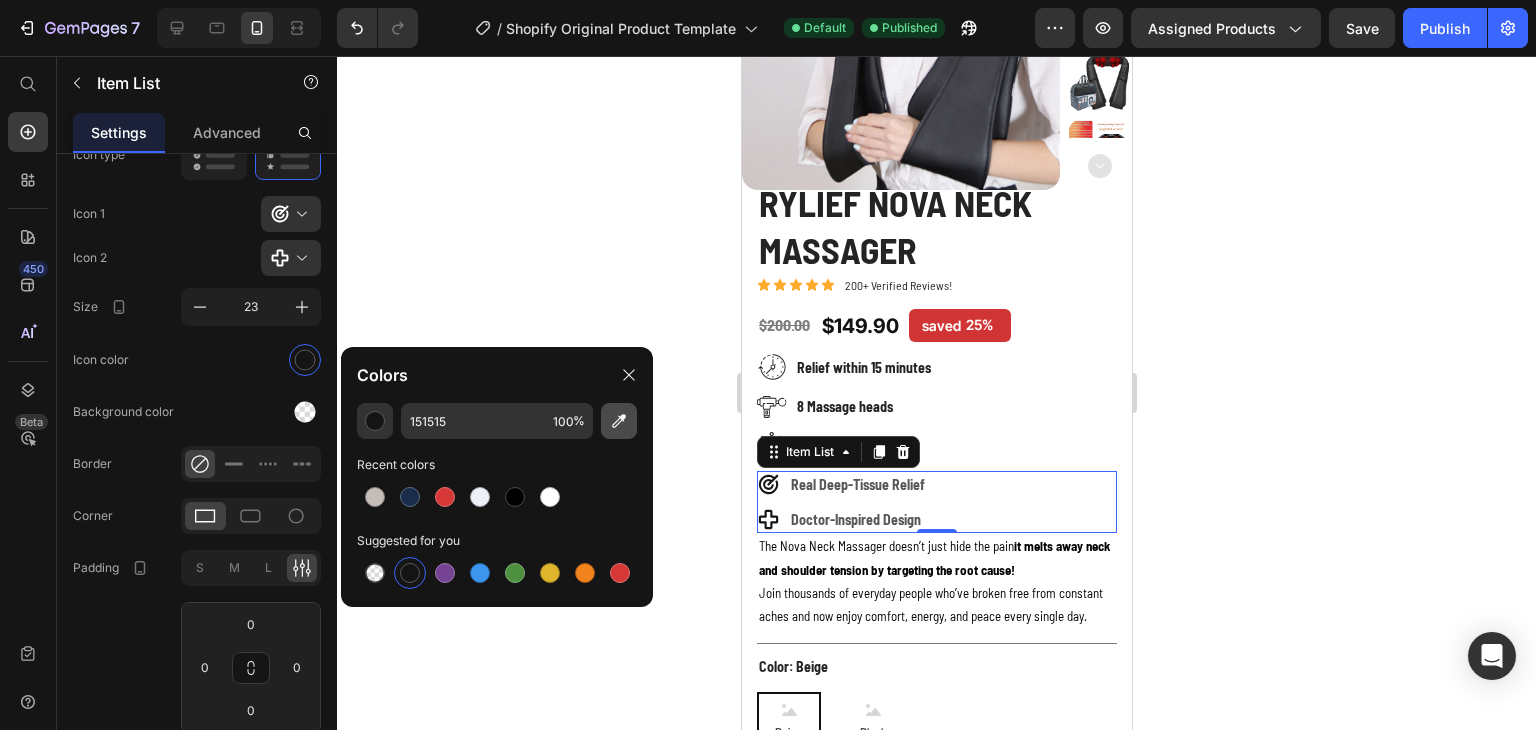 click 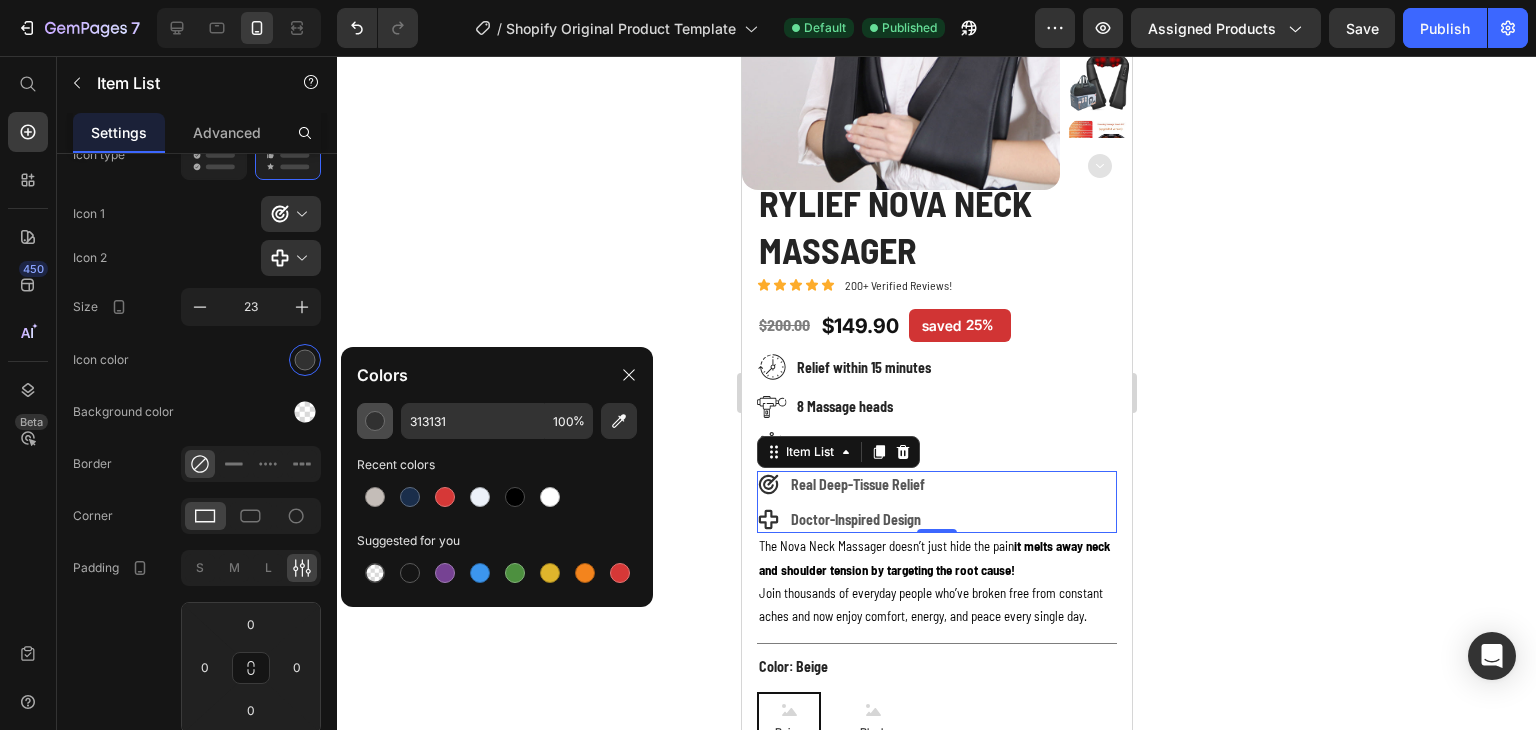 click at bounding box center [375, 421] 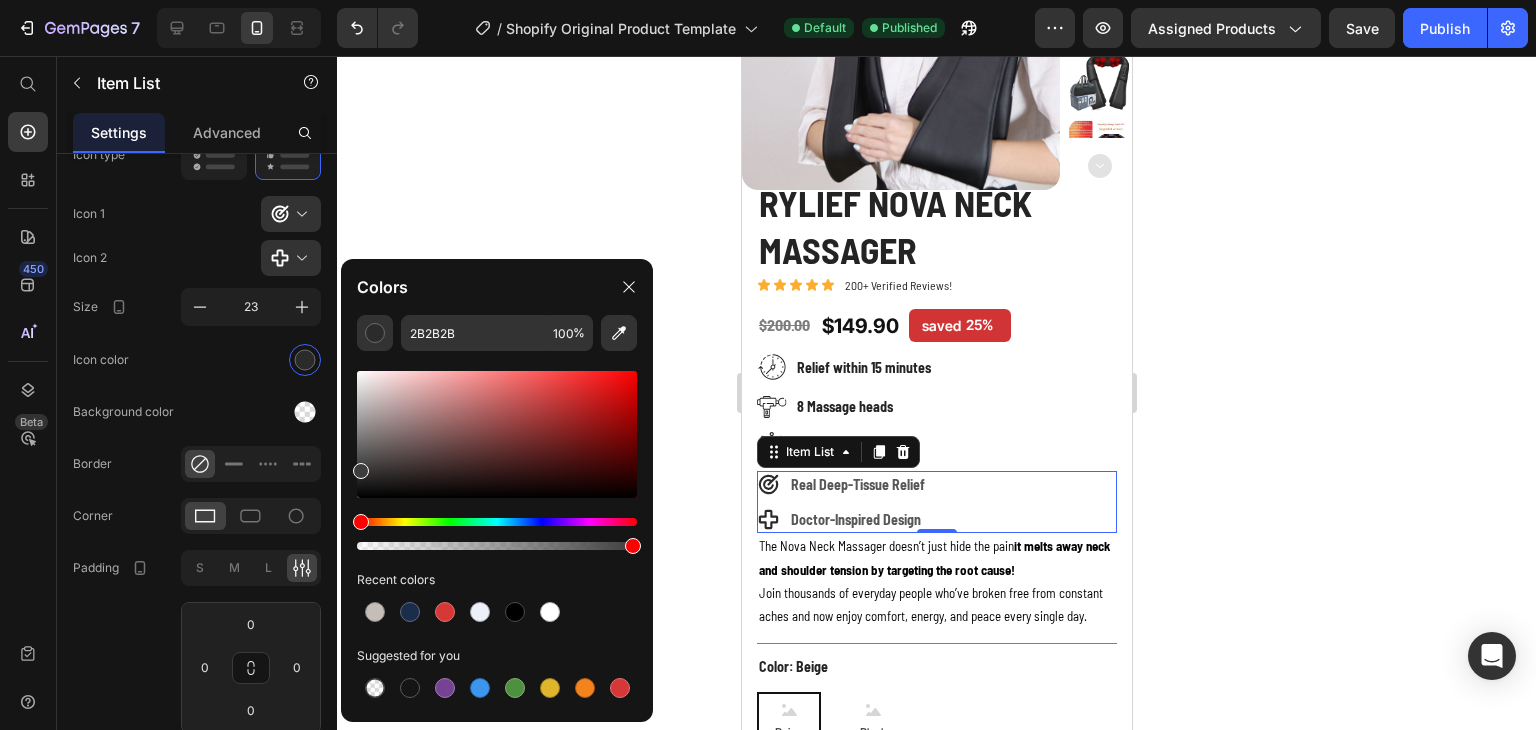 type on "3D3D3D" 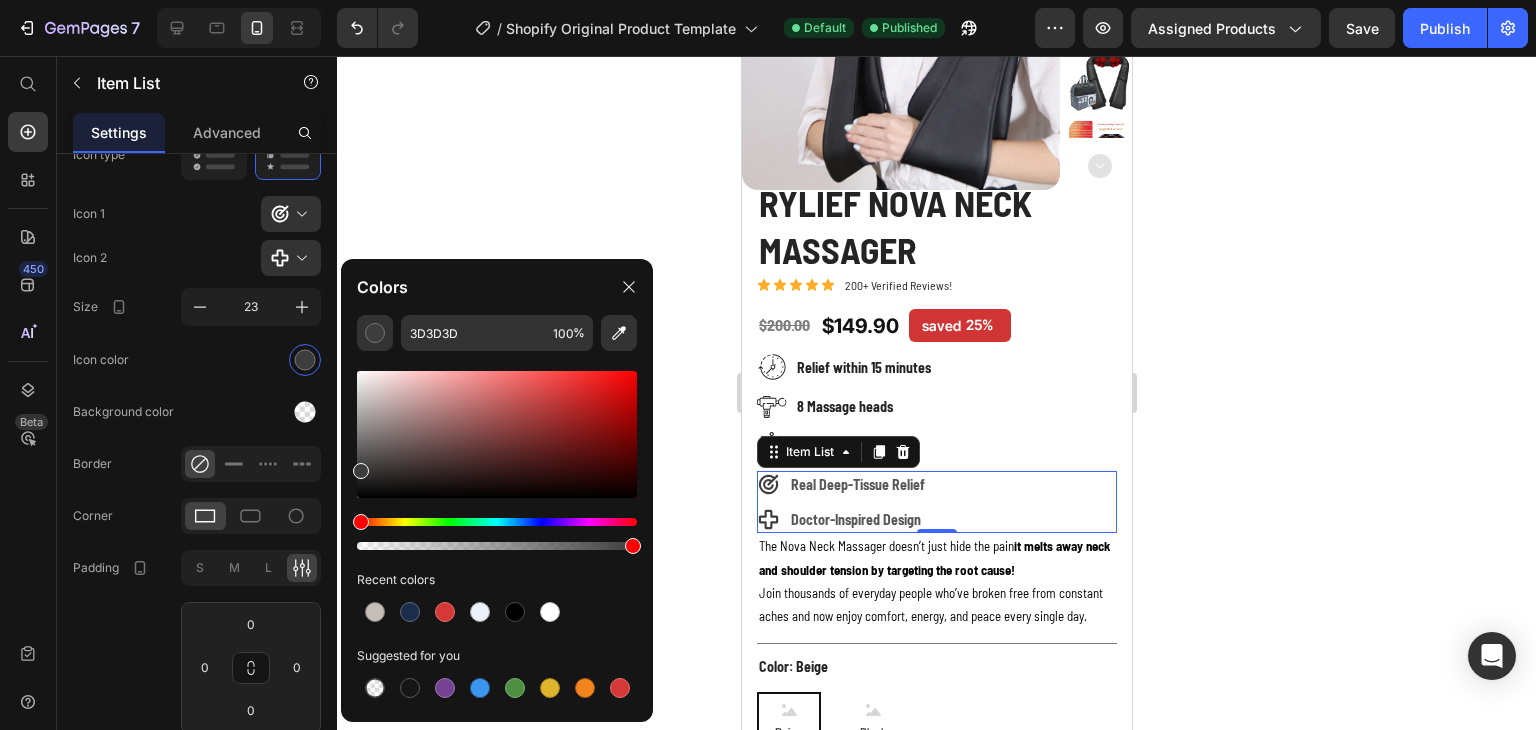 drag, startPoint x: 365, startPoint y: 477, endPoint x: 351, endPoint y: 467, distance: 17.20465 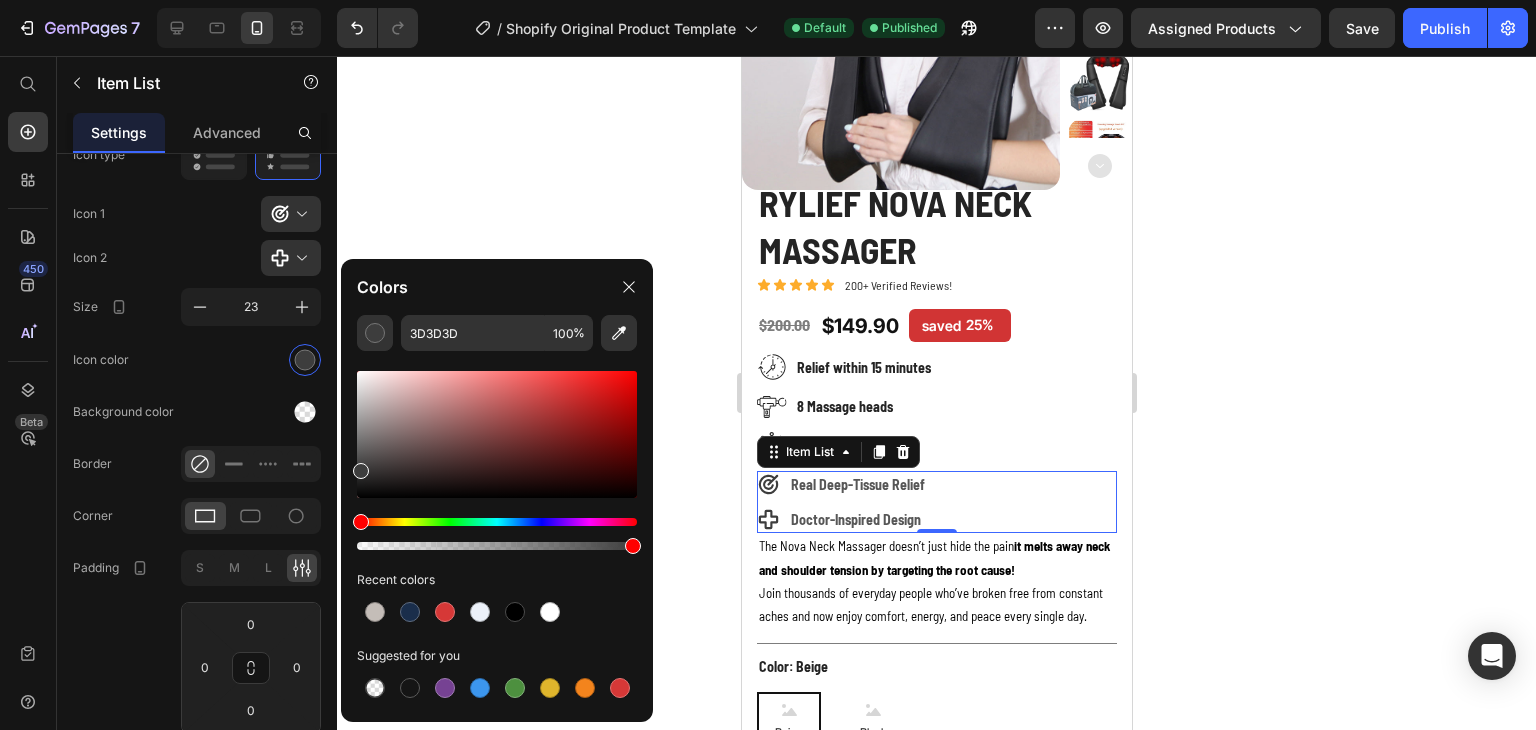 click 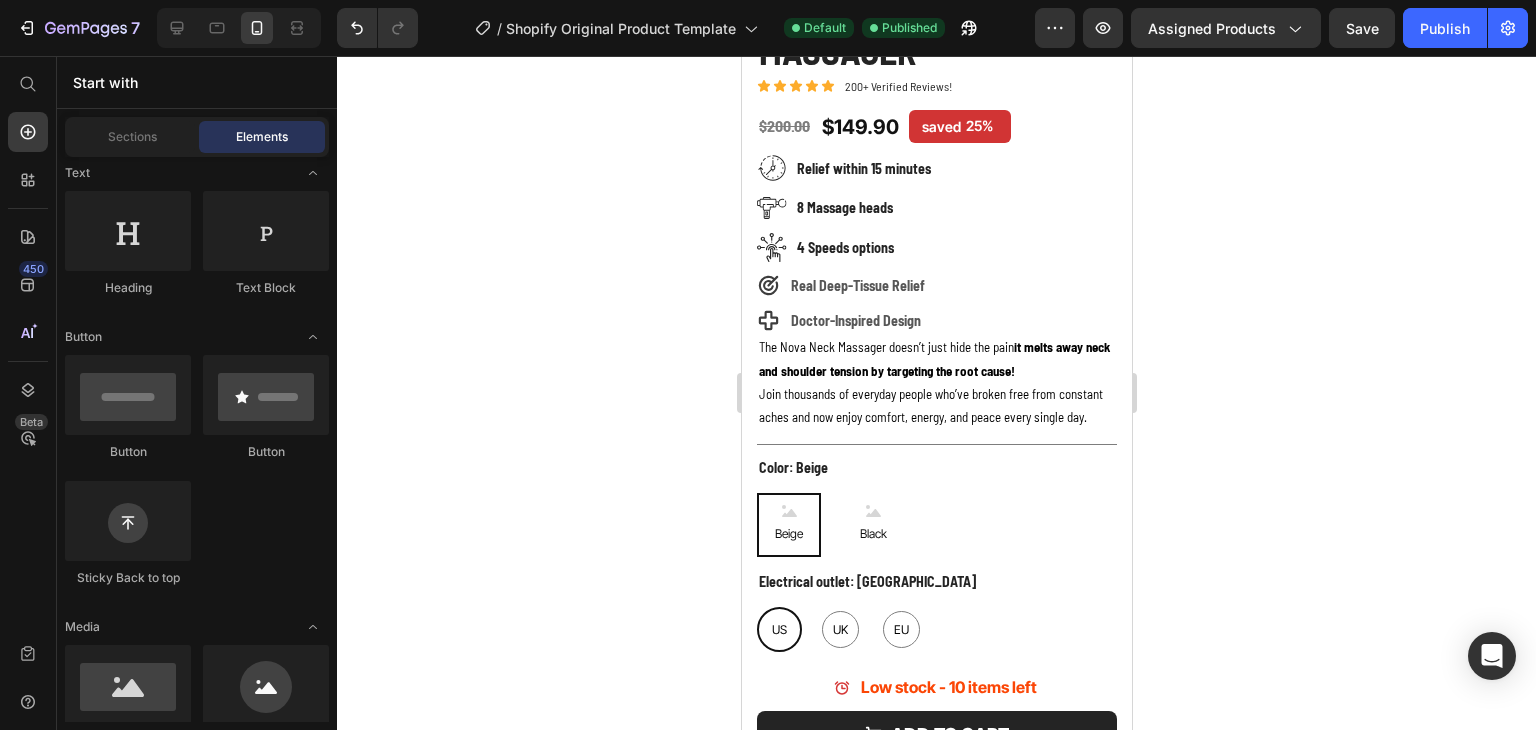 scroll, scrollTop: 555, scrollLeft: 0, axis: vertical 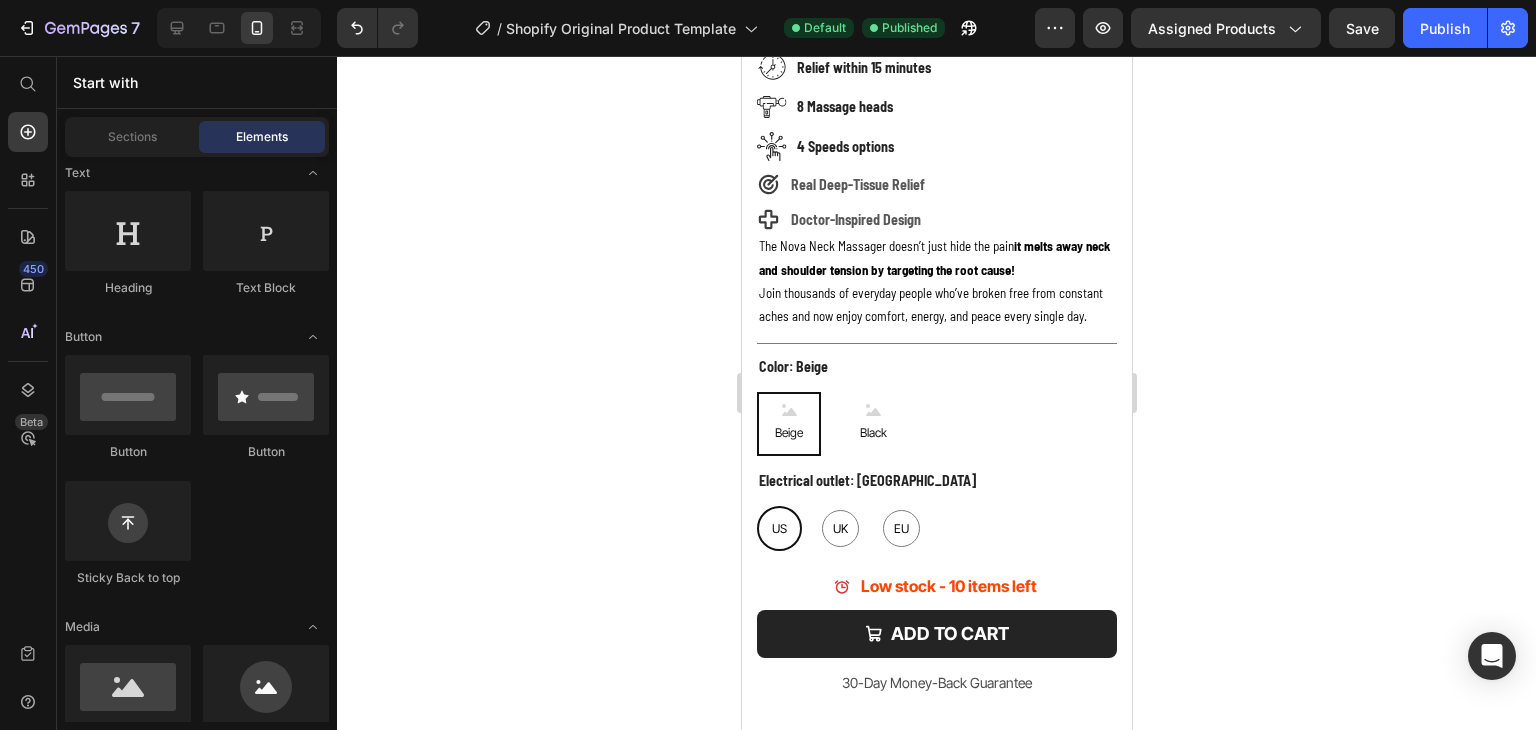 click 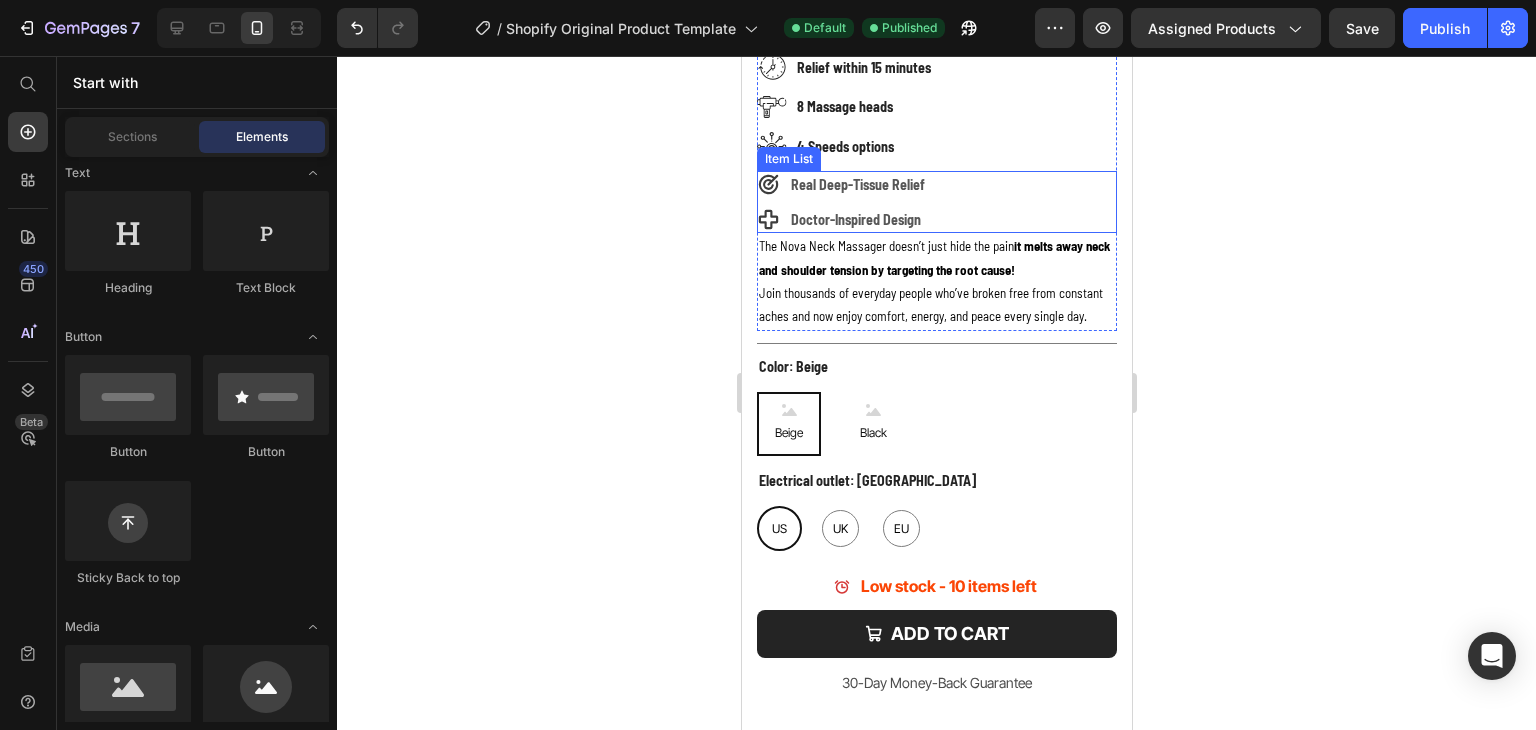 click on "Real Deep-Tissue Relief
Doctor-Inspired Design" at bounding box center [936, 202] 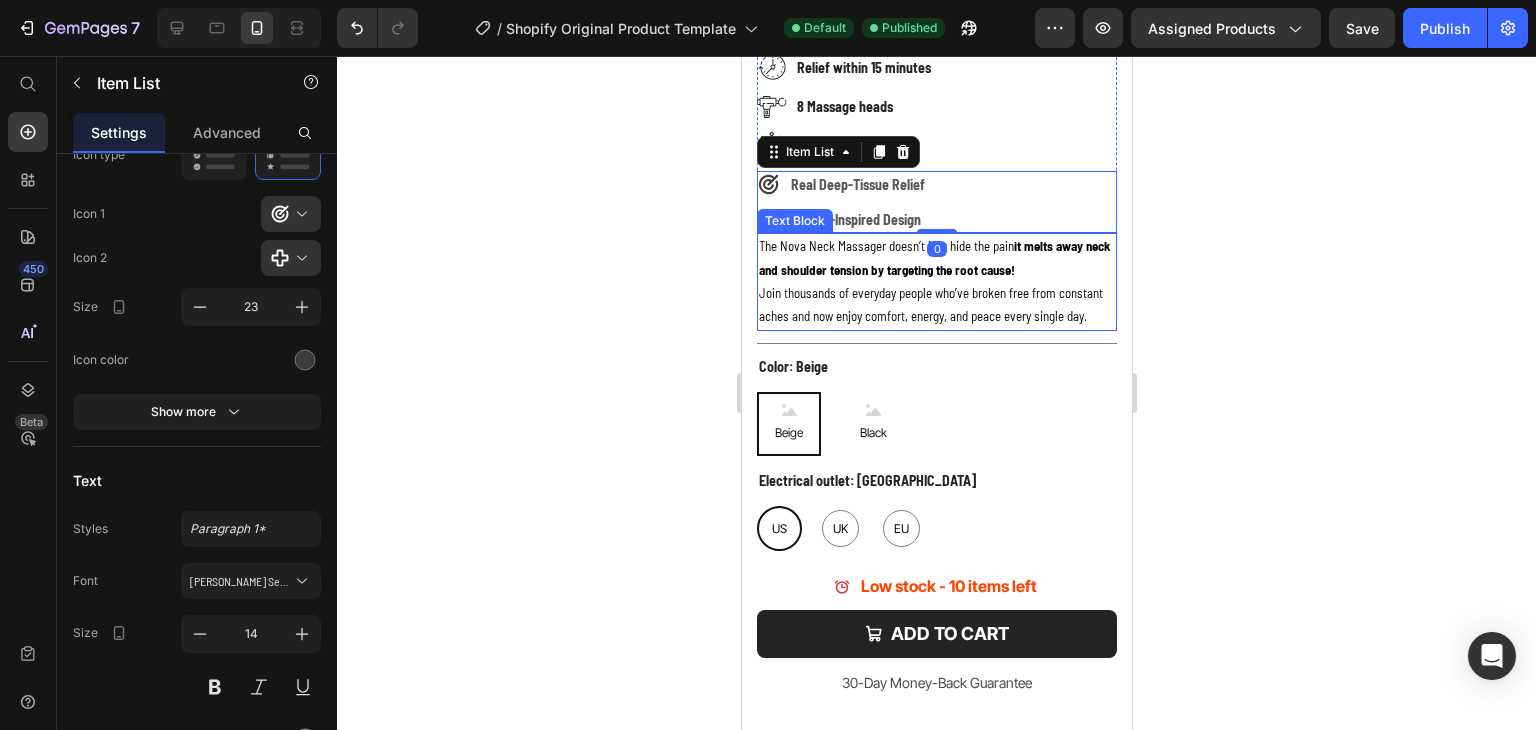 click on "The Nova Neck Massager doesn’t just hide the pain  it melts away neck and shoulder tension by targeting the root cause!" at bounding box center [936, 258] 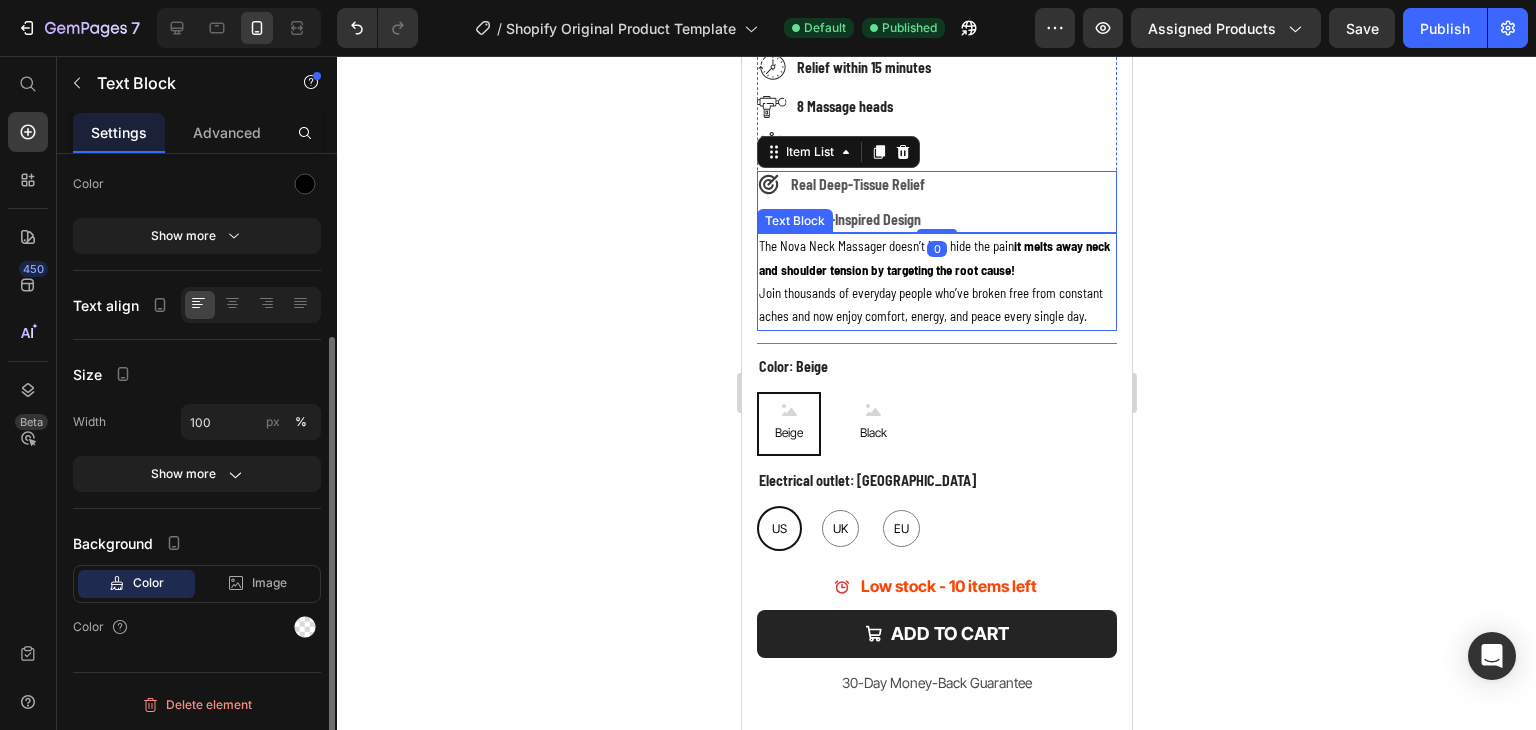 scroll, scrollTop: 0, scrollLeft: 0, axis: both 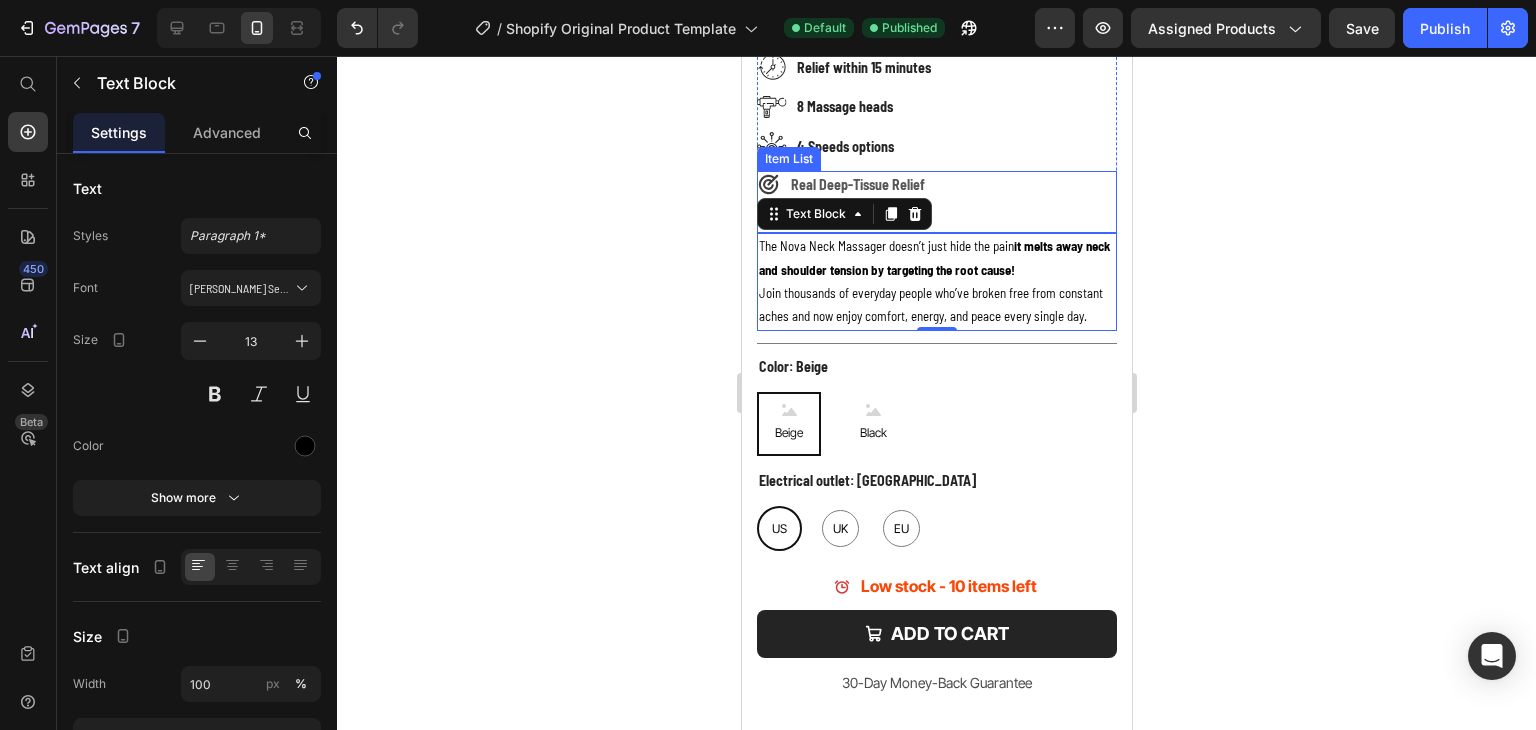 click on "Real Deep-Tissue Relief
Doctor-Inspired Design" at bounding box center (936, 202) 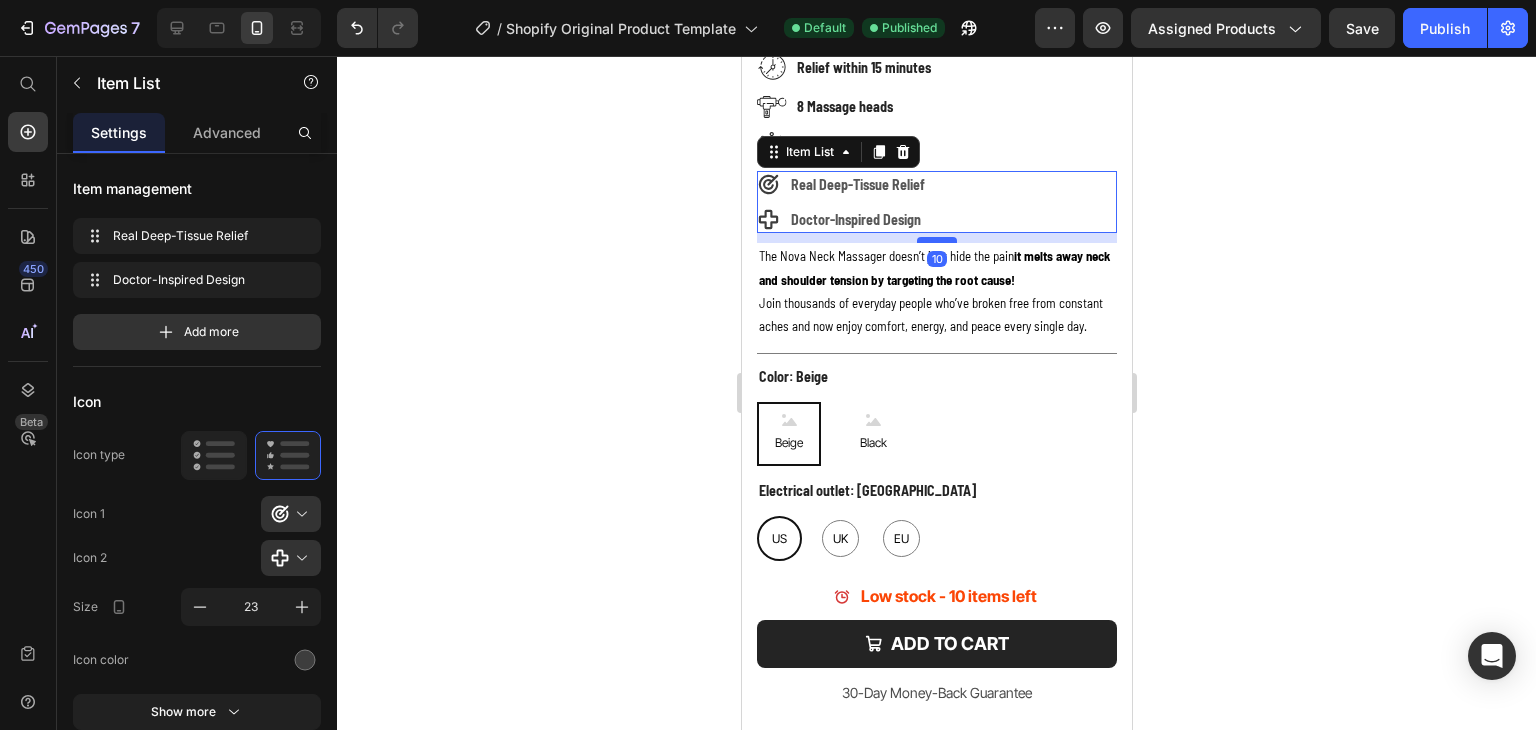 click at bounding box center [936, 240] 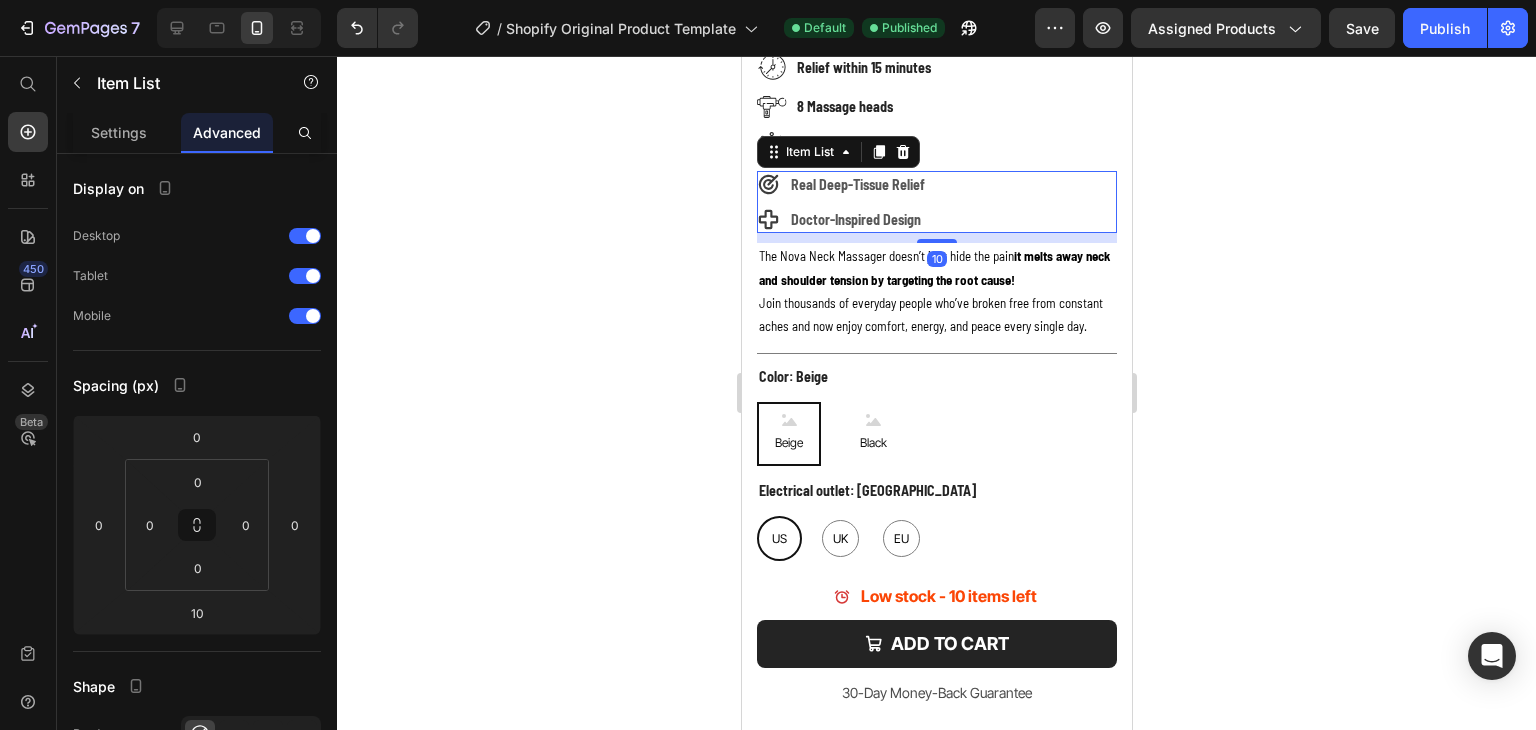 click 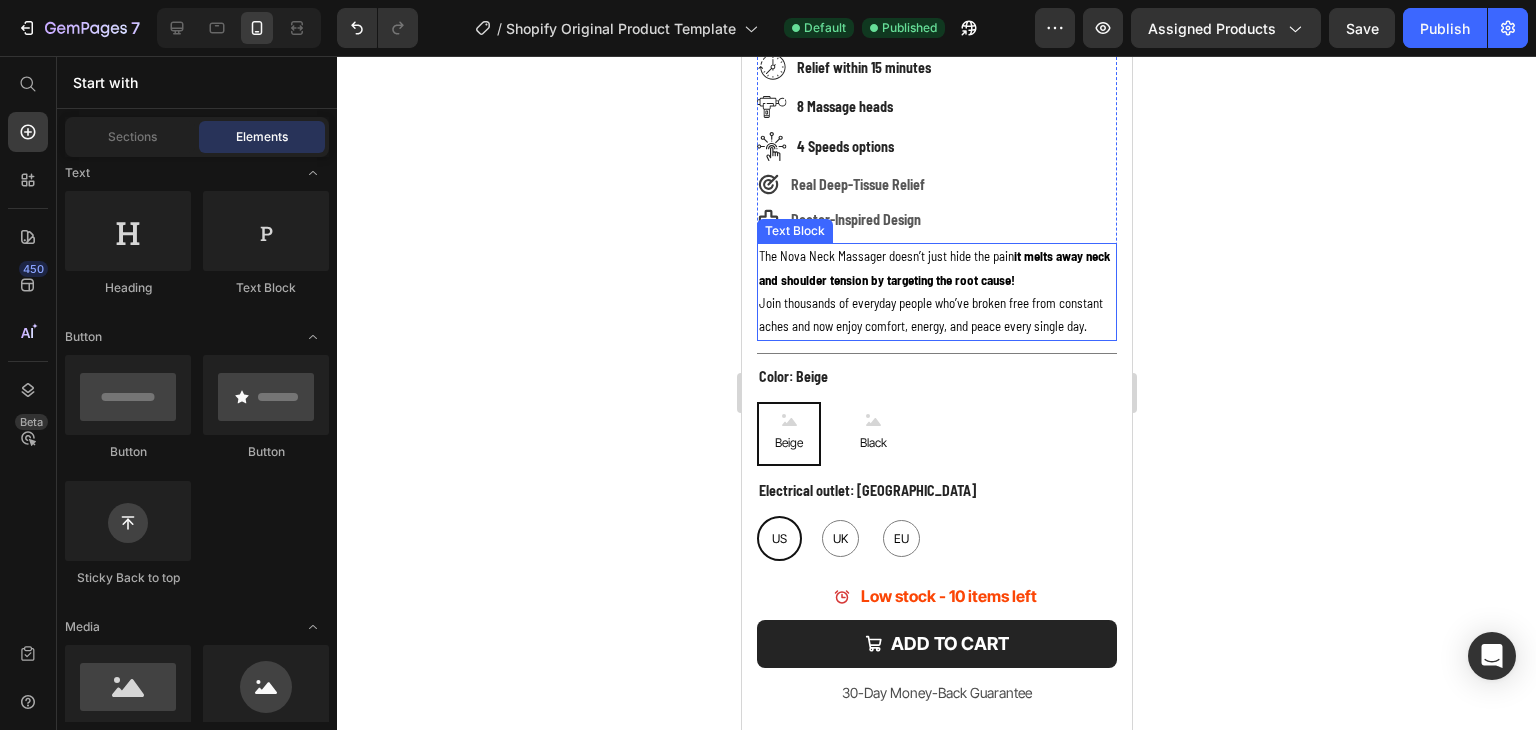 scroll, scrollTop: 355, scrollLeft: 0, axis: vertical 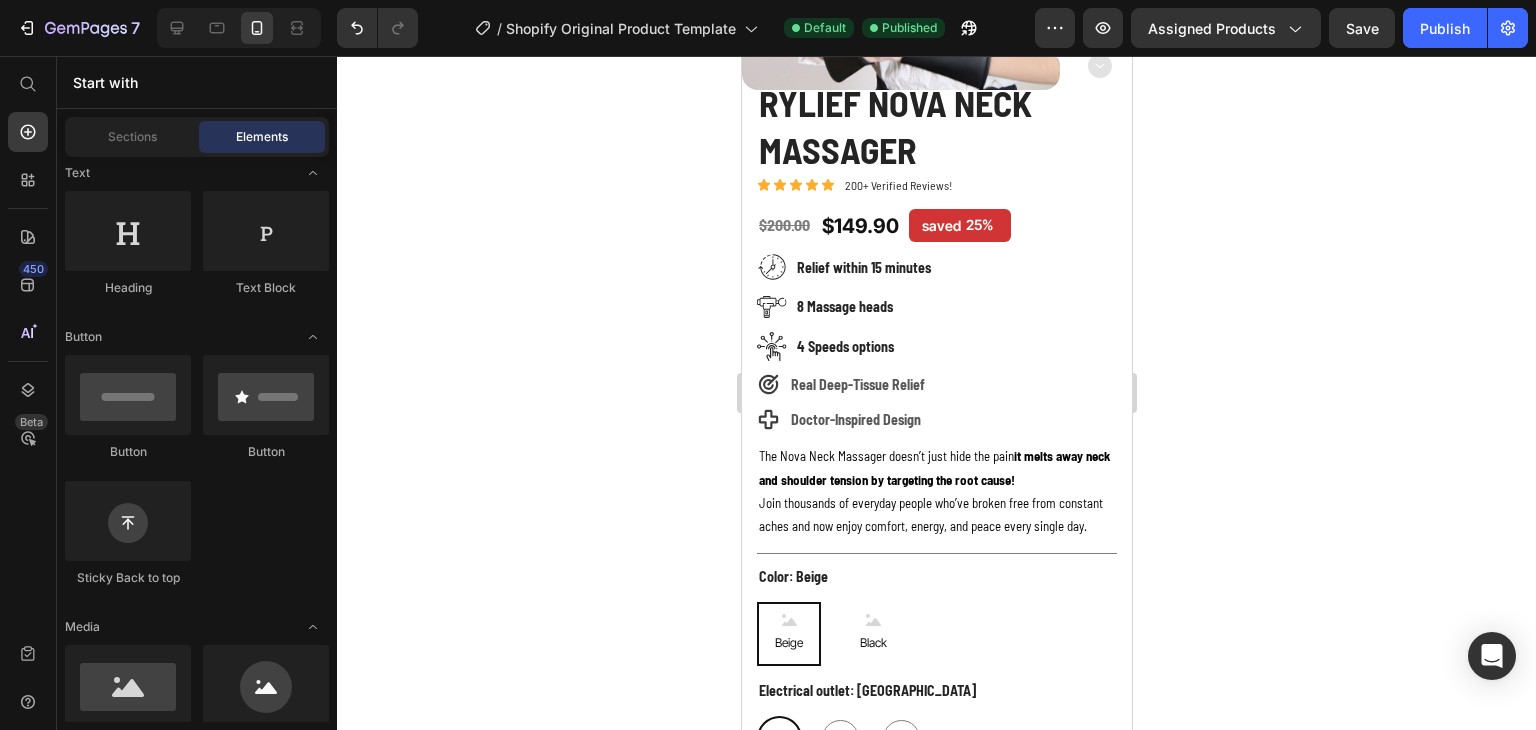 click 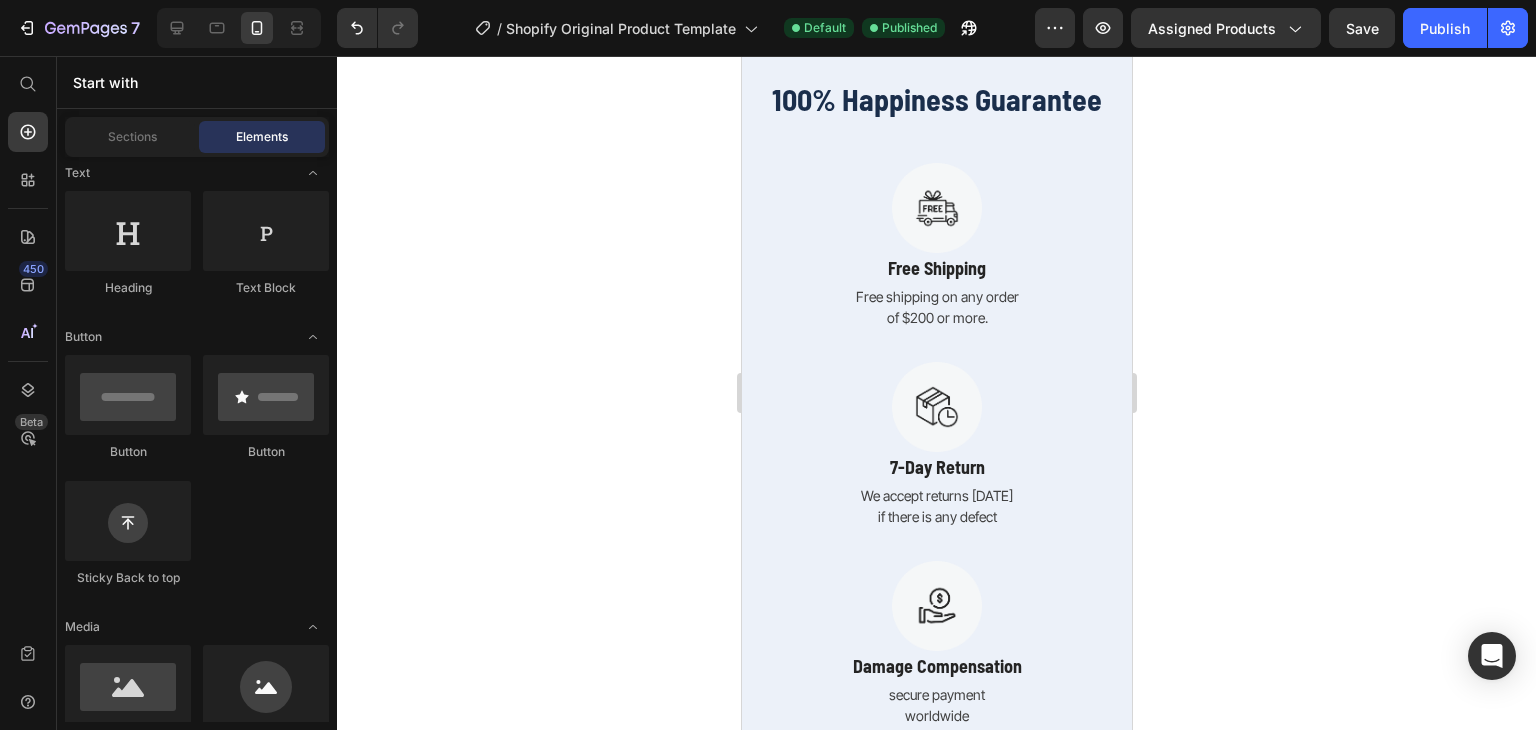 scroll, scrollTop: 1322, scrollLeft: 0, axis: vertical 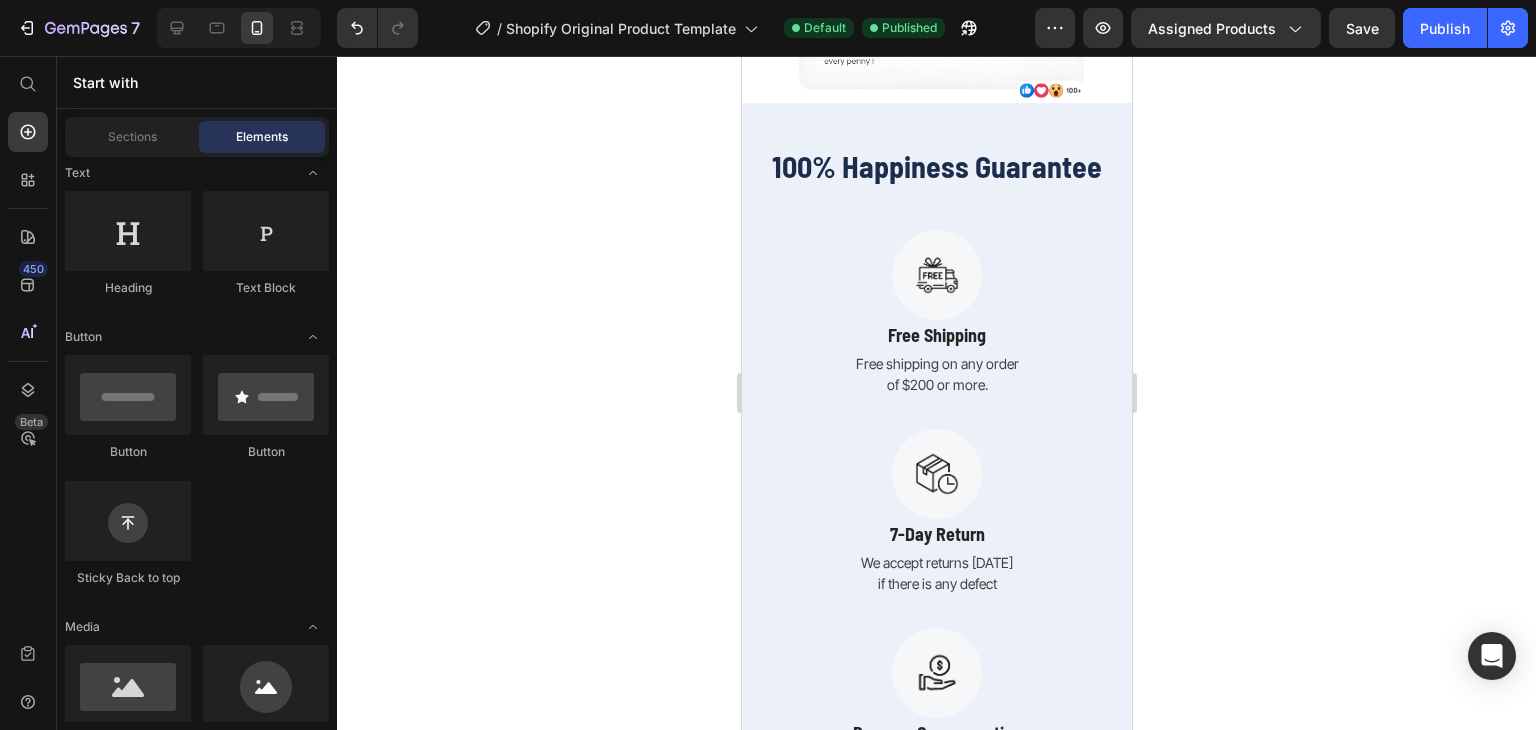drag, startPoint x: 1128, startPoint y: 100, endPoint x: 1883, endPoint y: 235, distance: 766.97455 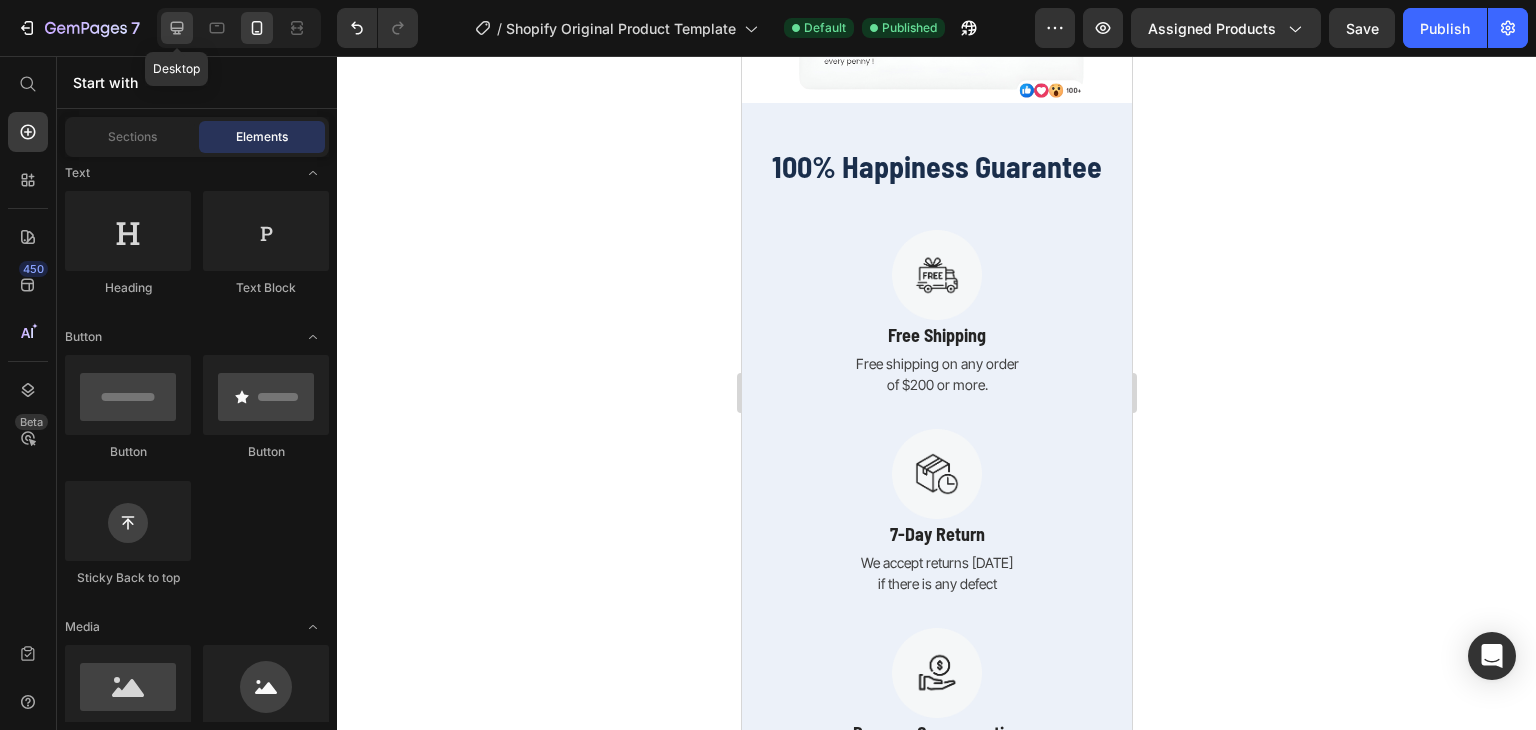 click 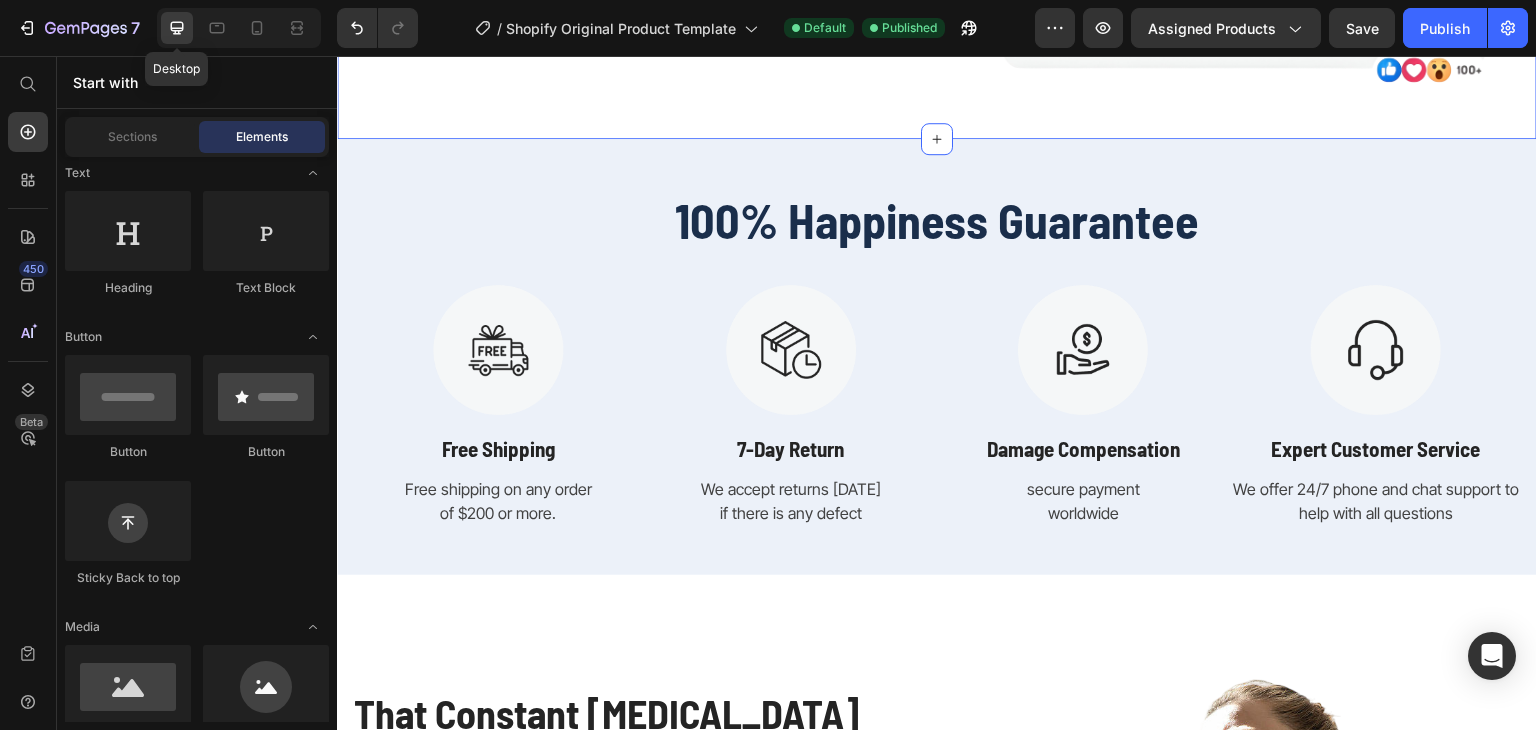 scroll, scrollTop: 1318, scrollLeft: 0, axis: vertical 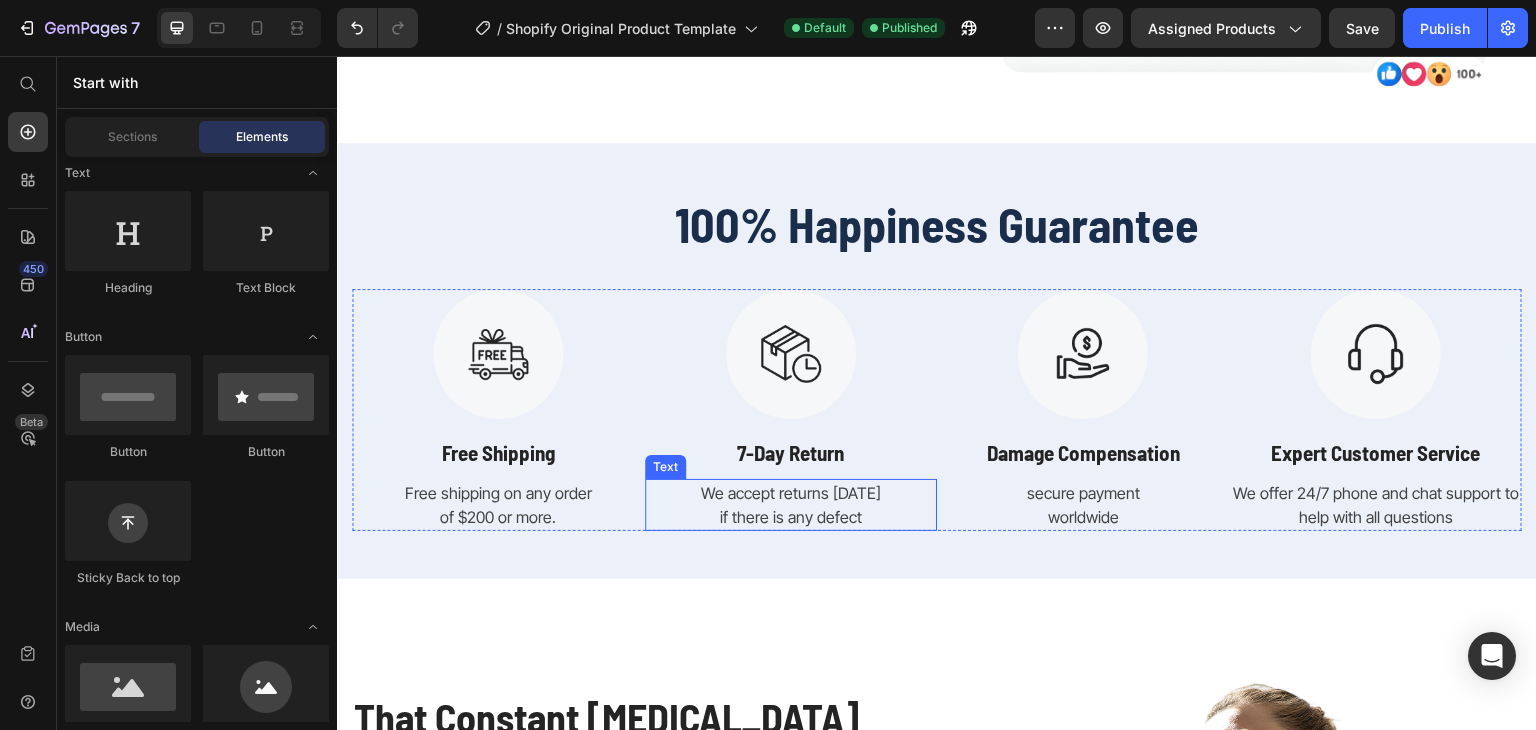 click on "if there is any defect" at bounding box center [791, 517] 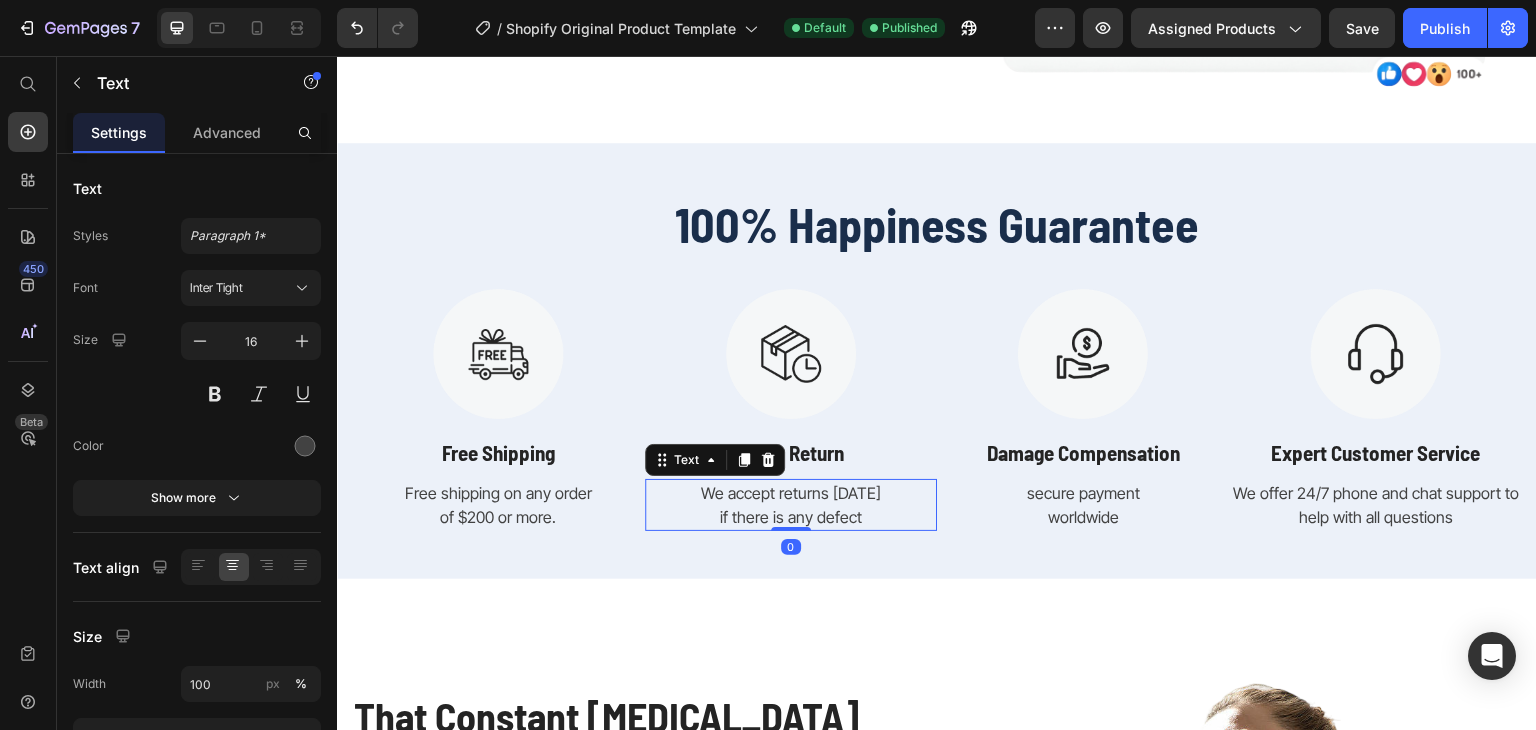 click on "worldwide" at bounding box center [1084, 517] 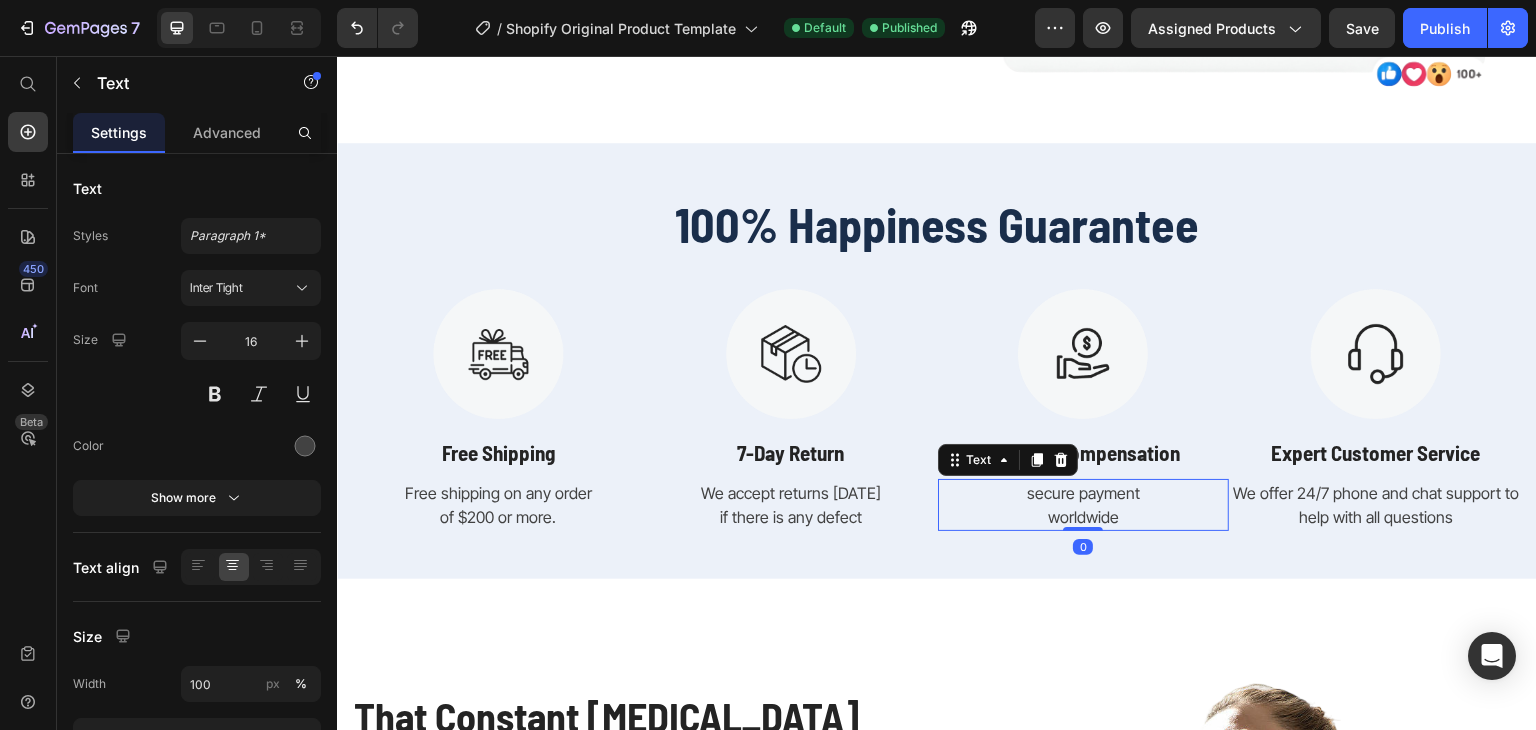 drag, startPoint x: 929, startPoint y: 548, endPoint x: 933, endPoint y: 500, distance: 48.166378 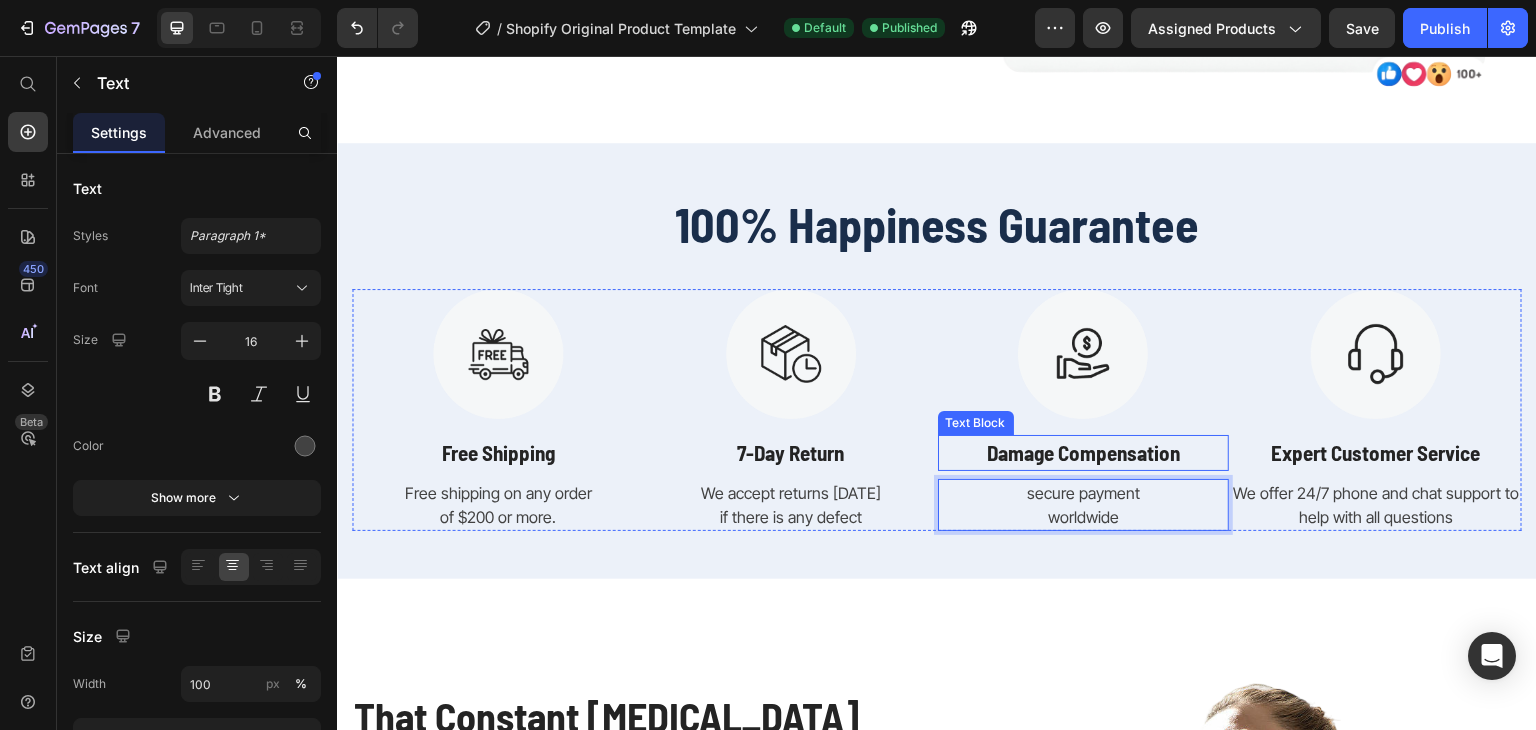 click at bounding box center (1084, 354) 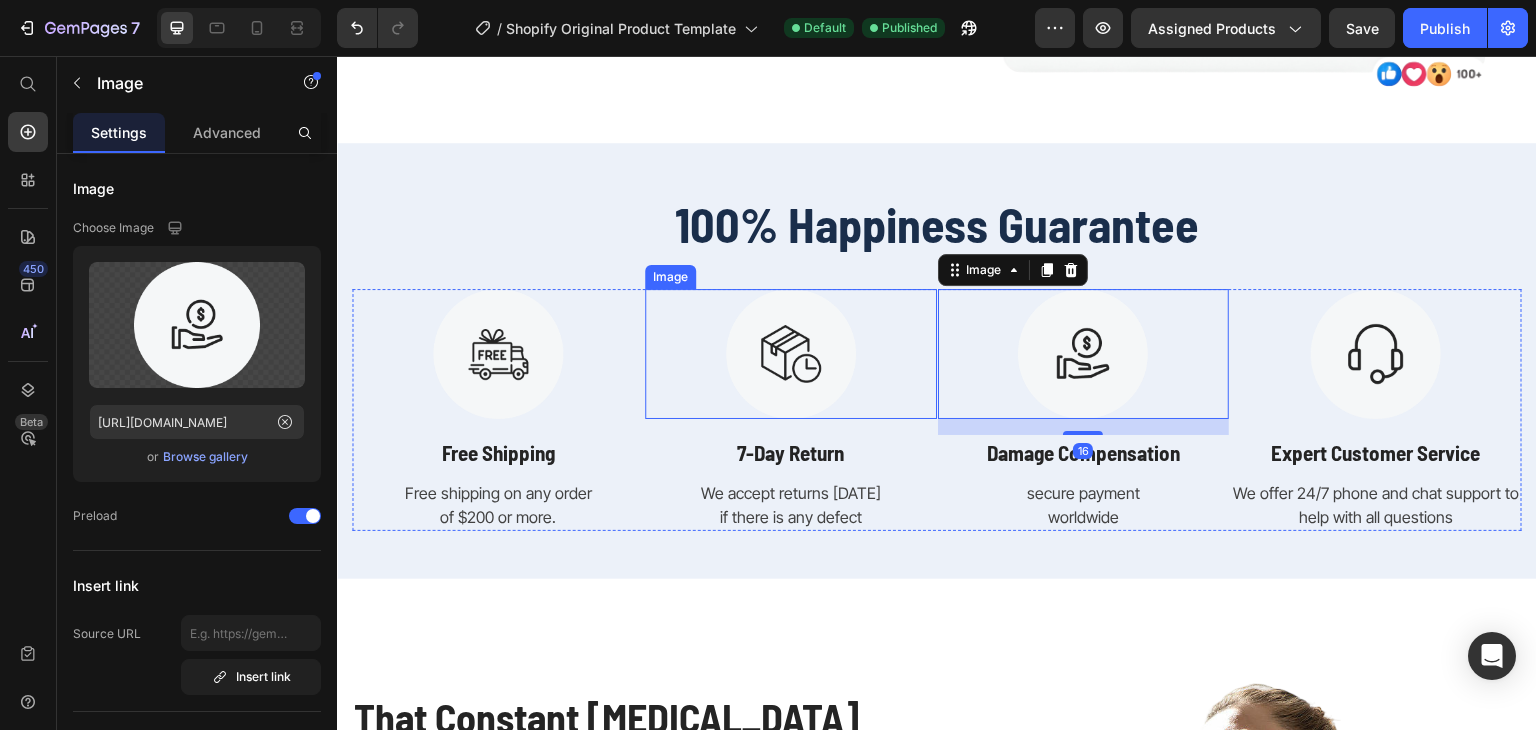 click on "Image 7-Day Return Text Block We accept returns within 7 days  if there is any defect Text" at bounding box center (791, 410) 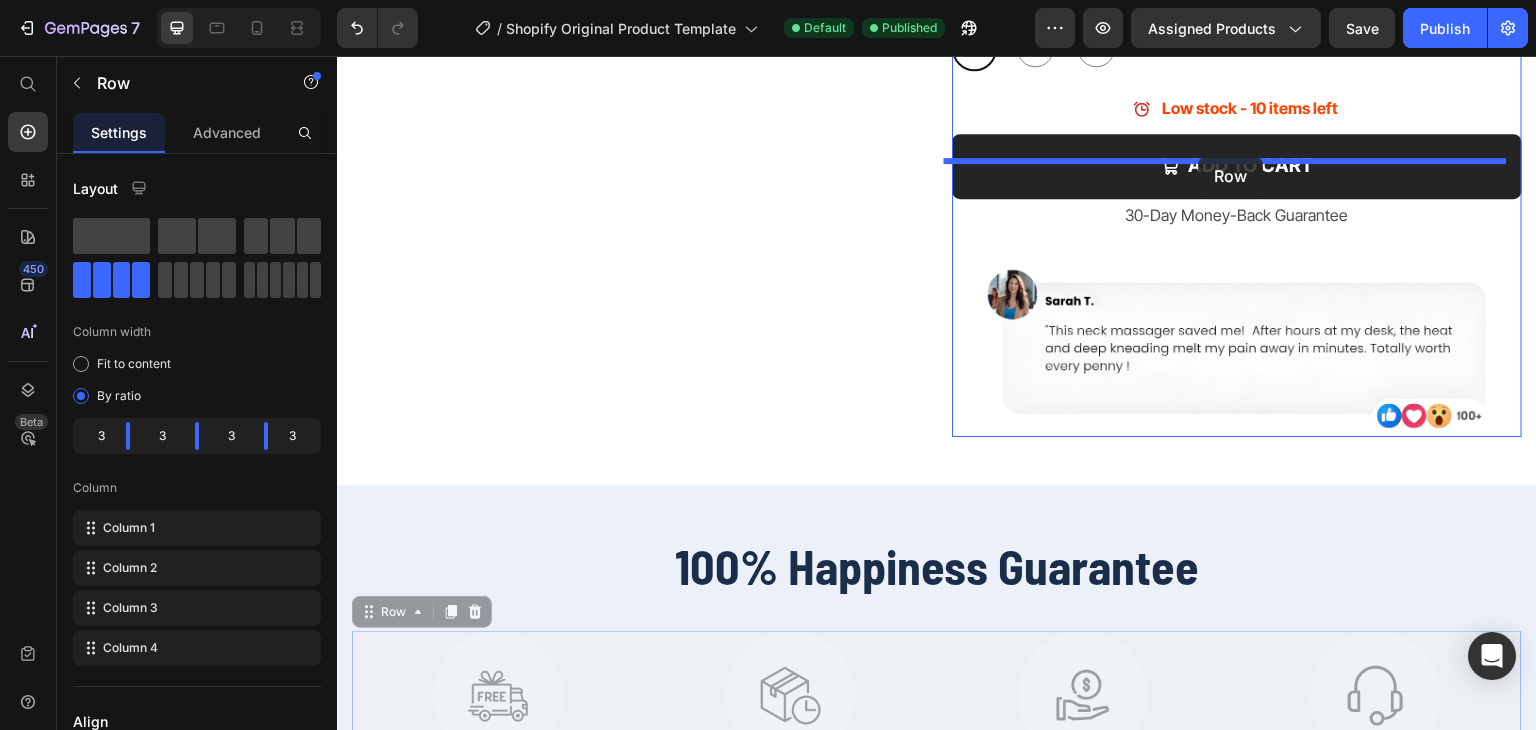 scroll, scrollTop: 947, scrollLeft: 0, axis: vertical 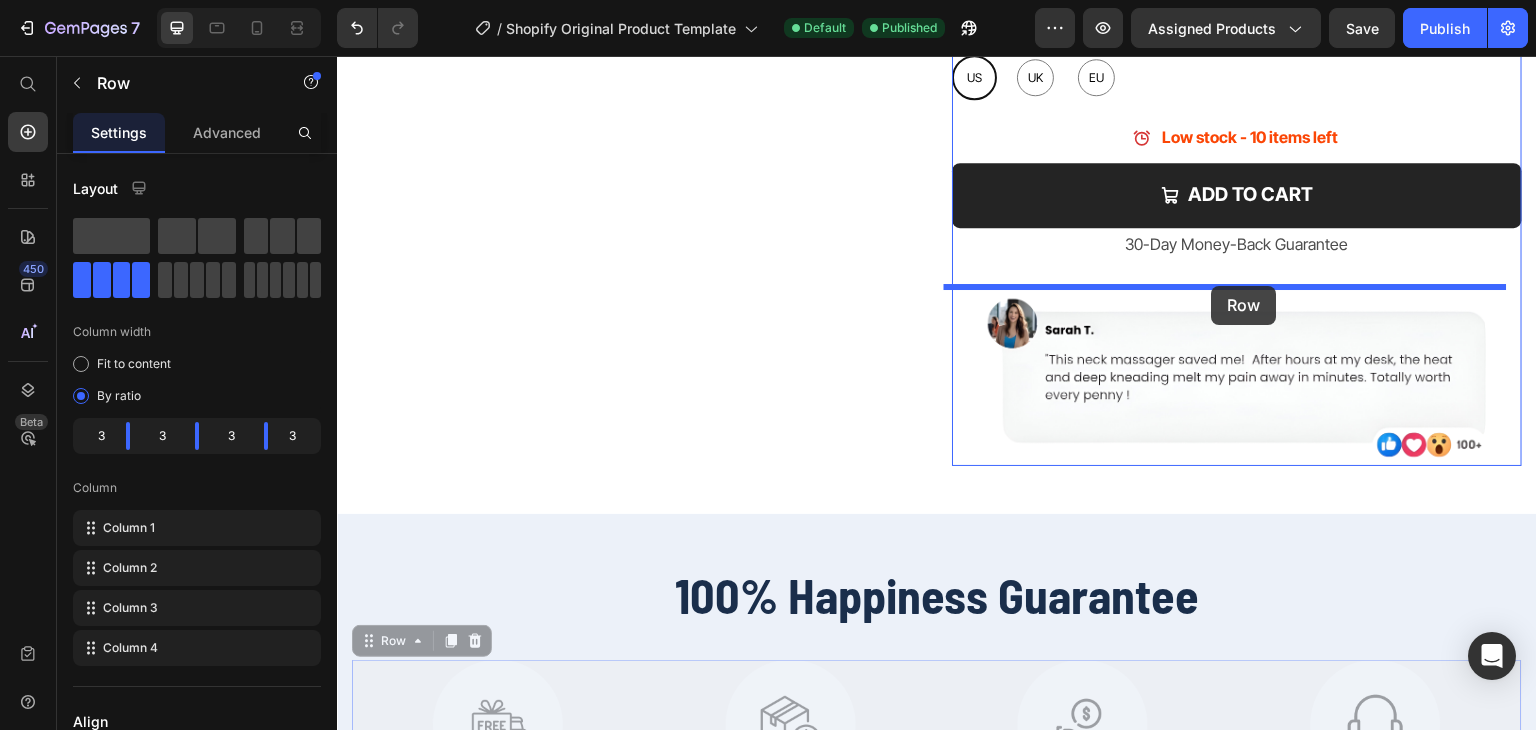drag, startPoint x: 392, startPoint y: 298, endPoint x: 1212, endPoint y: 286, distance: 820.0878 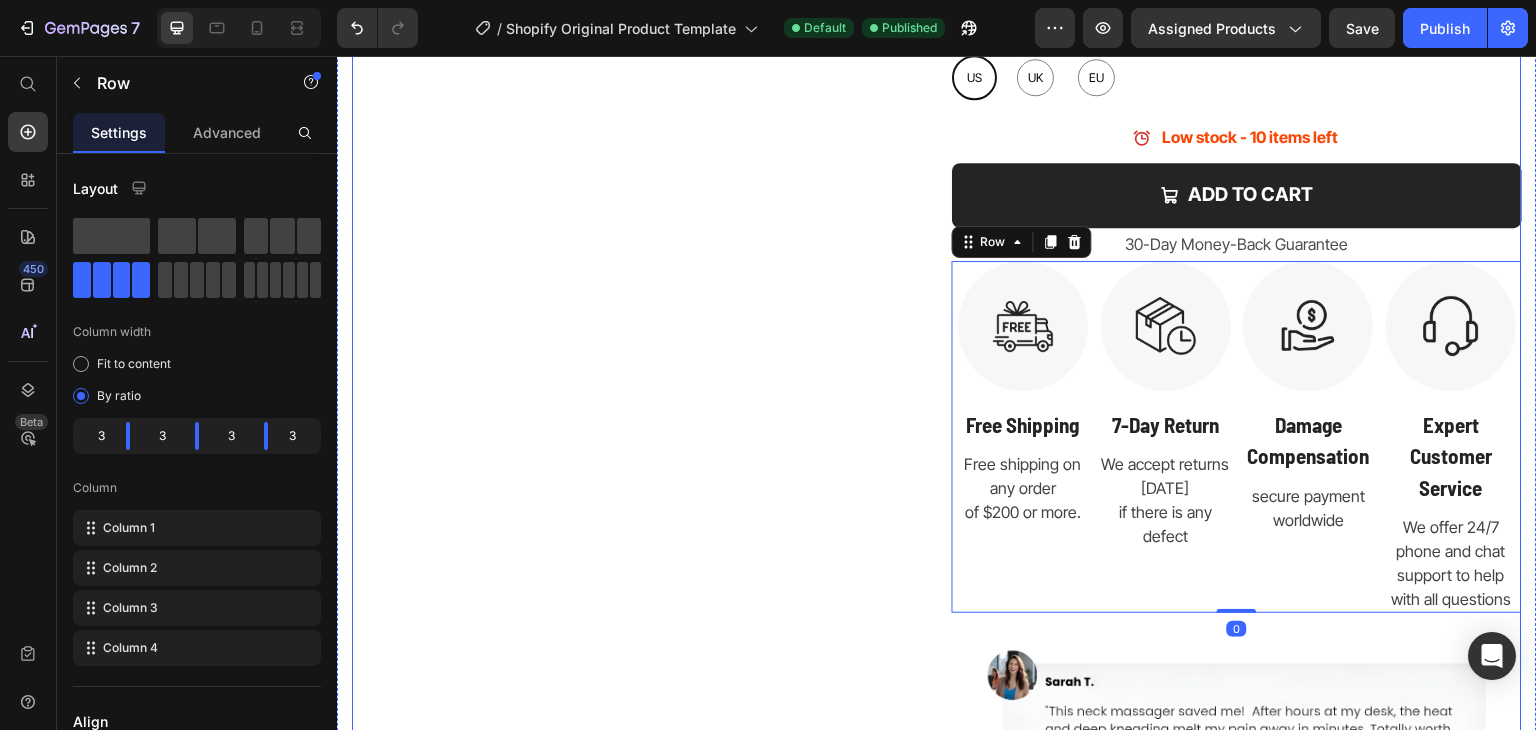 click on "Product Images" at bounding box center (637, -16) 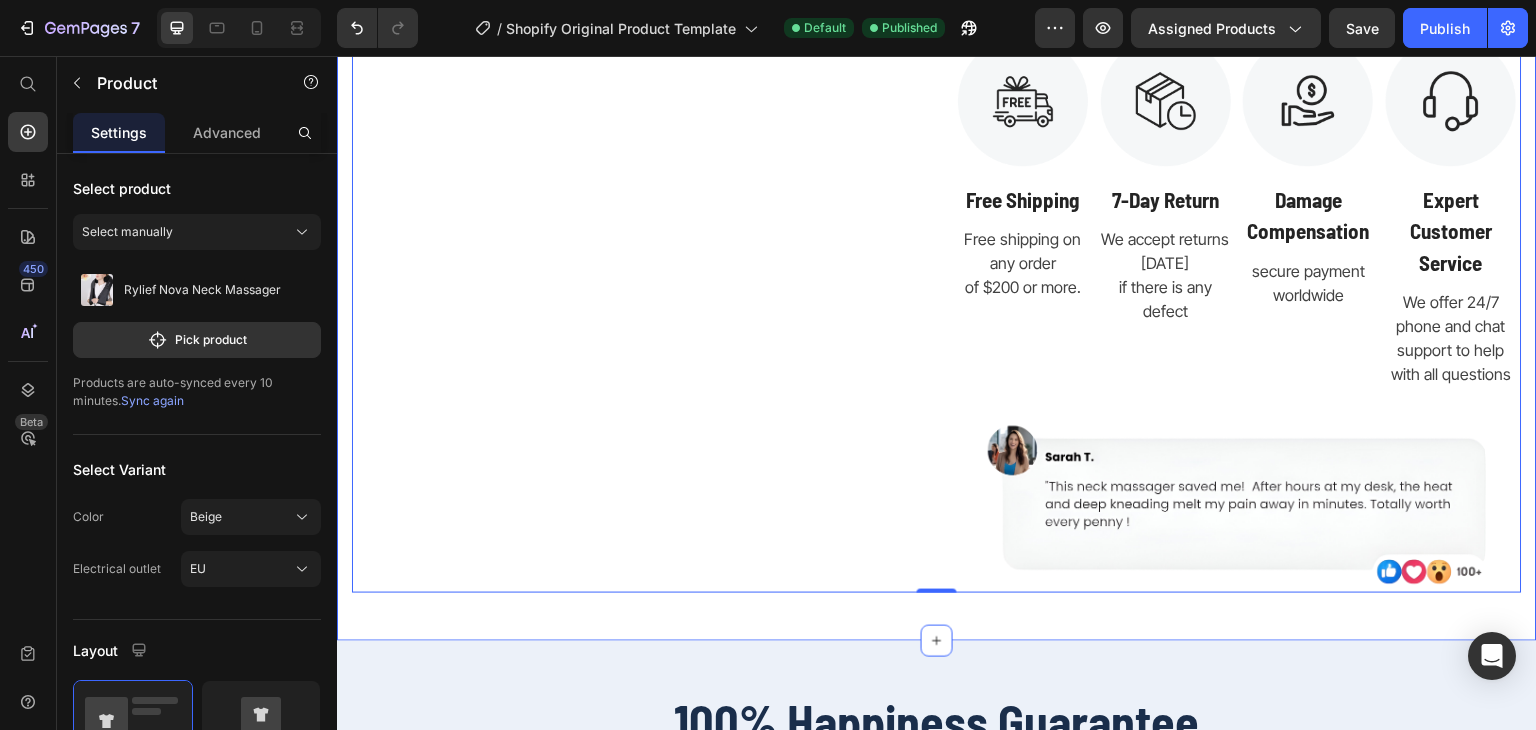 scroll, scrollTop: 1447, scrollLeft: 0, axis: vertical 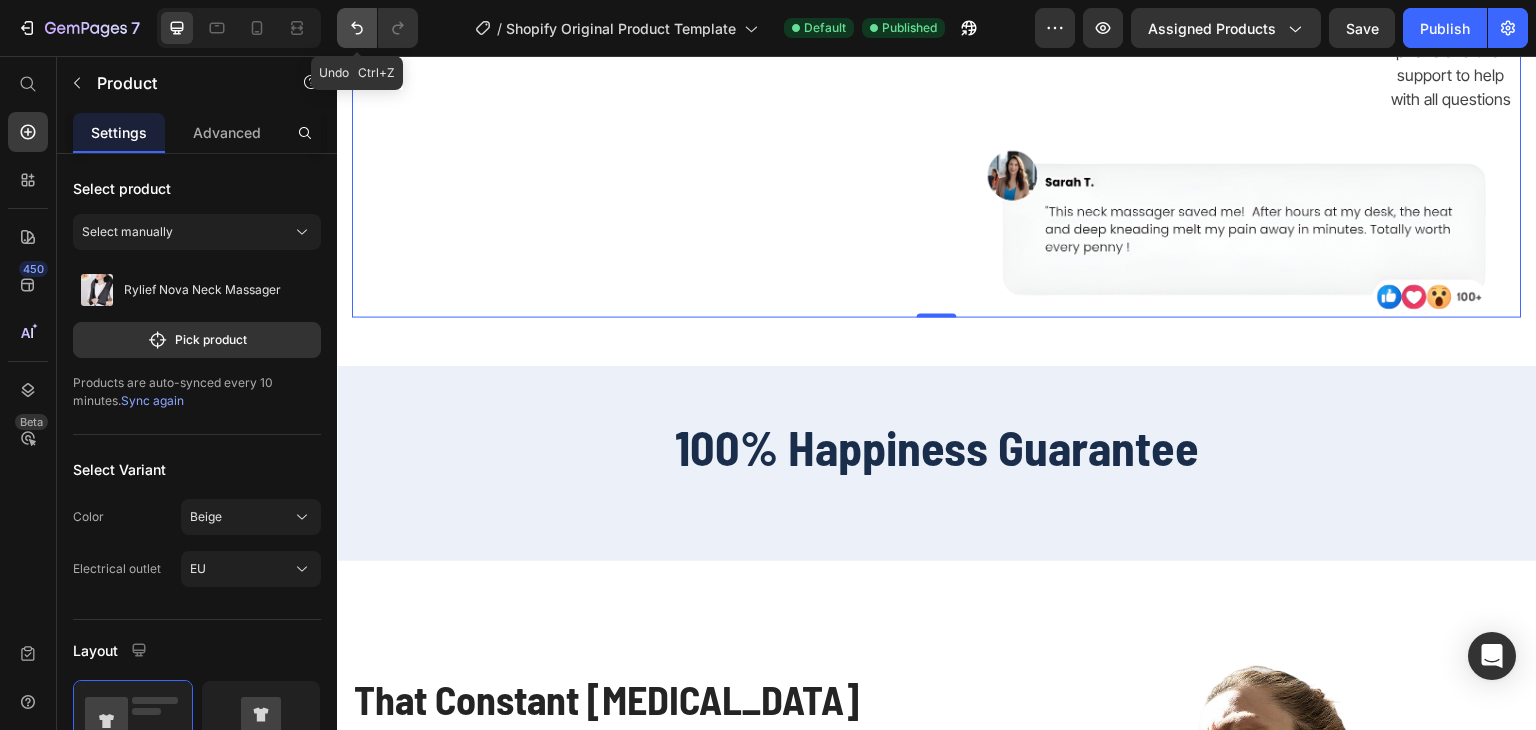 click 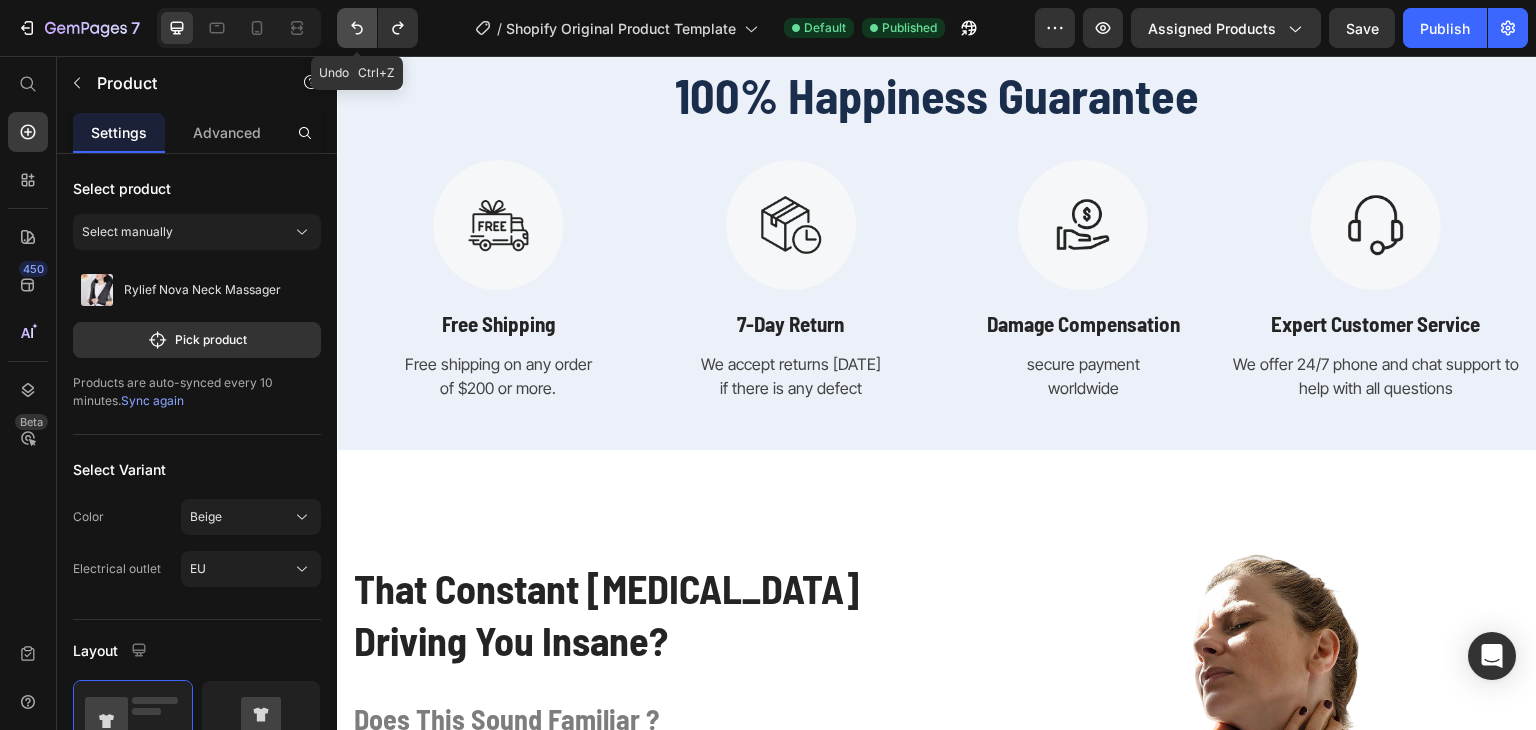 click 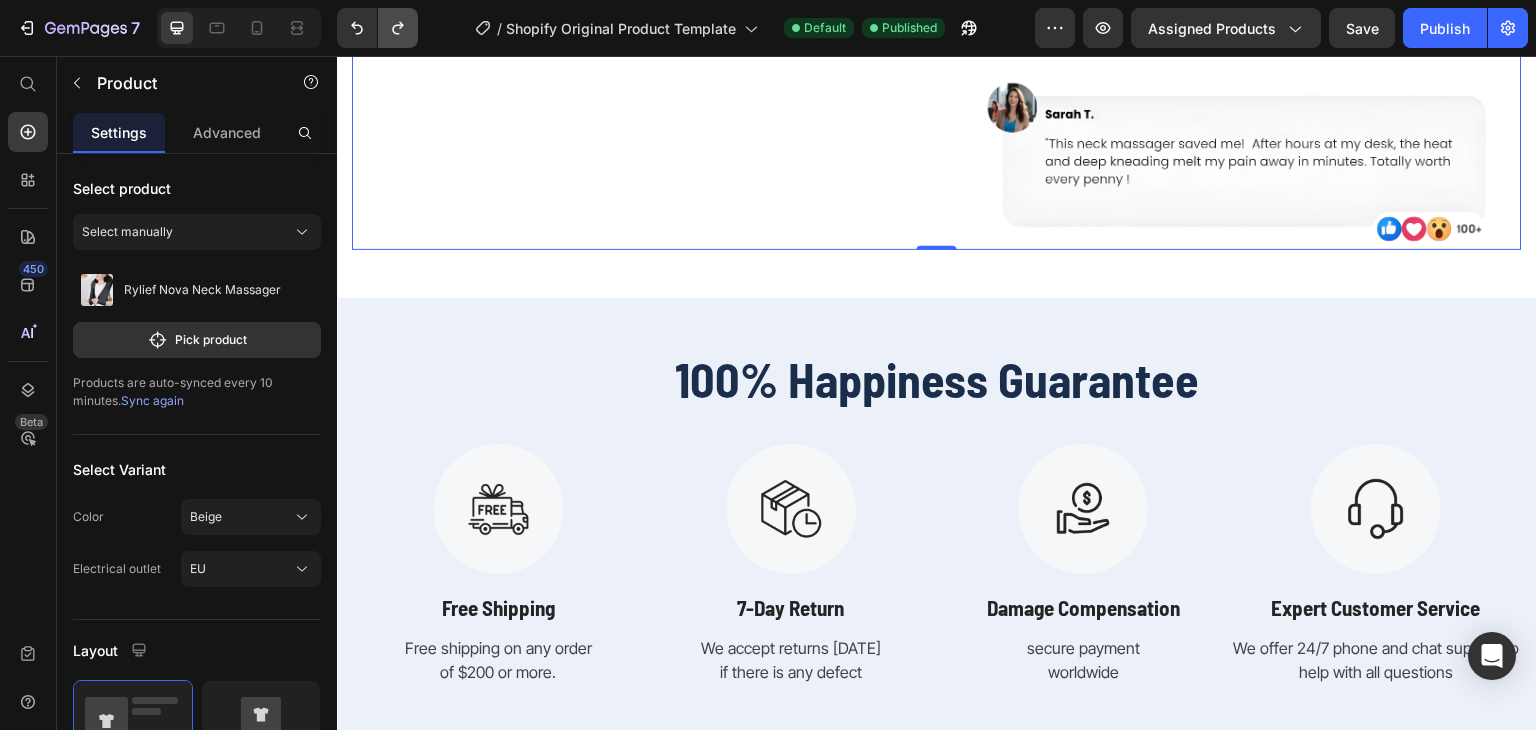 scroll, scrollTop: 1047, scrollLeft: 0, axis: vertical 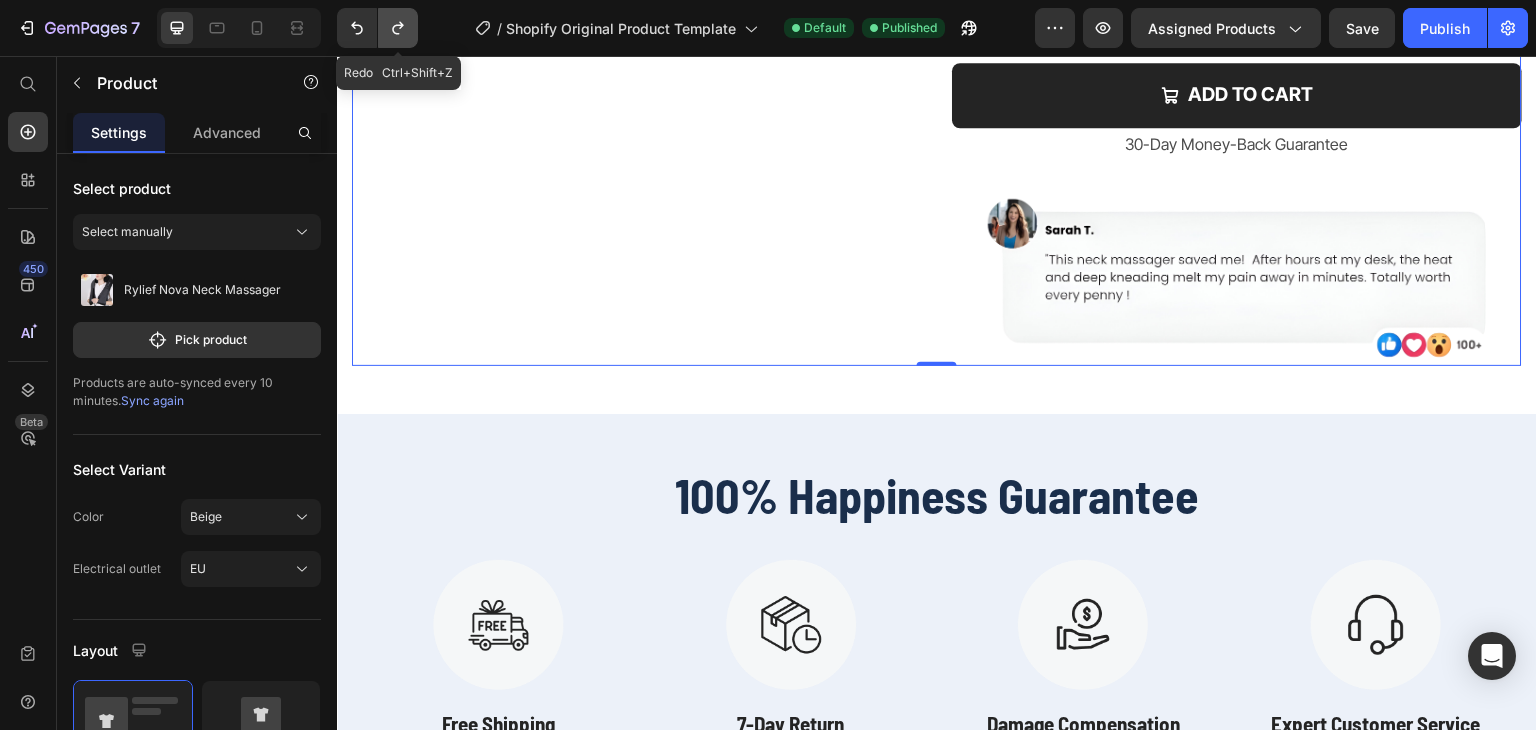 click 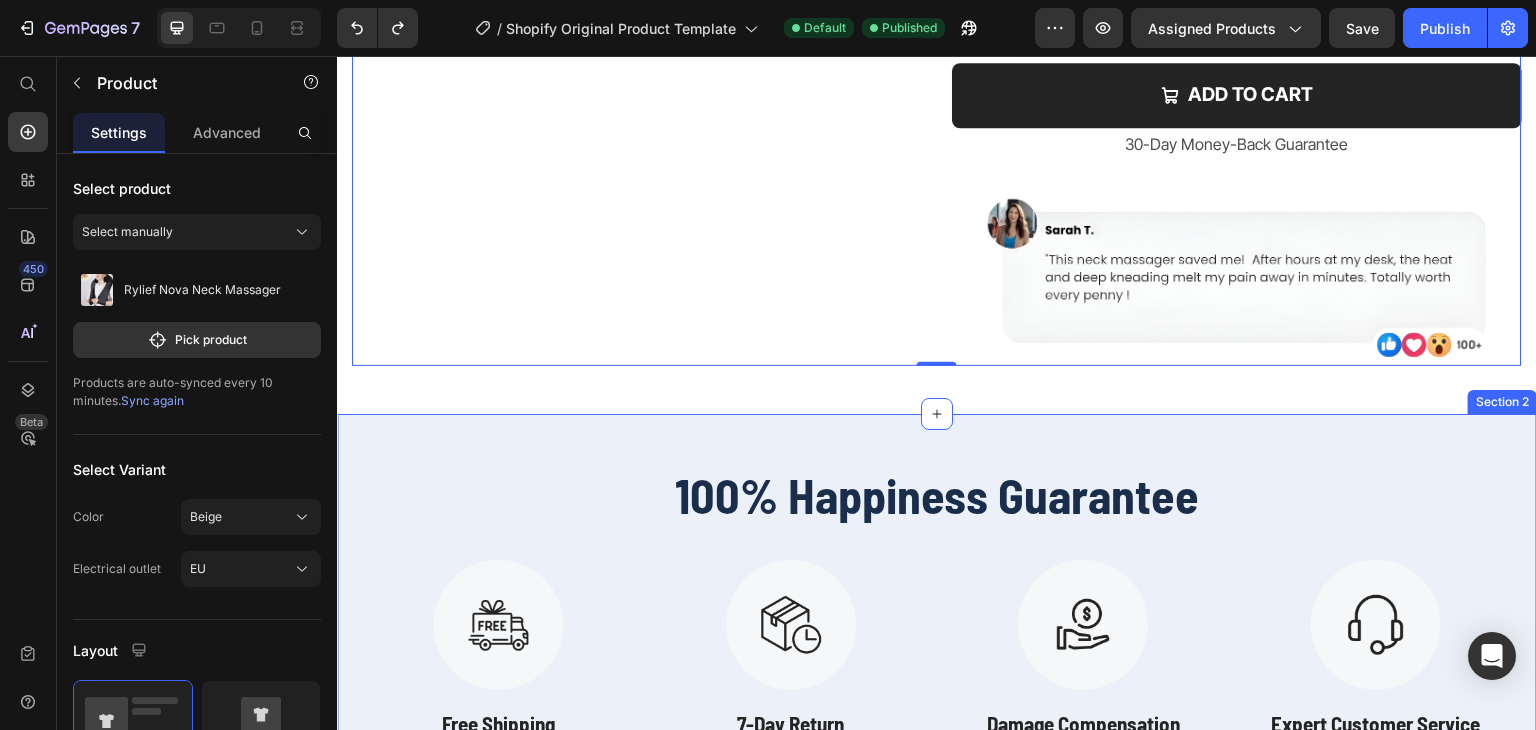 click on "100% Happiness Guarantee Heading Row Image Free Shipping Text Block Free shipping on any order  of $200 or more. Text Image 7-Day Return Text Block We accept returns within 7 days  if there is any defect Text Image Damage Compensation Text Block secure payment  worldwide Text Image Expert Customer Service Text Block We offer 24/7 phone and chat support to help with all questions Text Row Section 2" at bounding box center (937, 632) 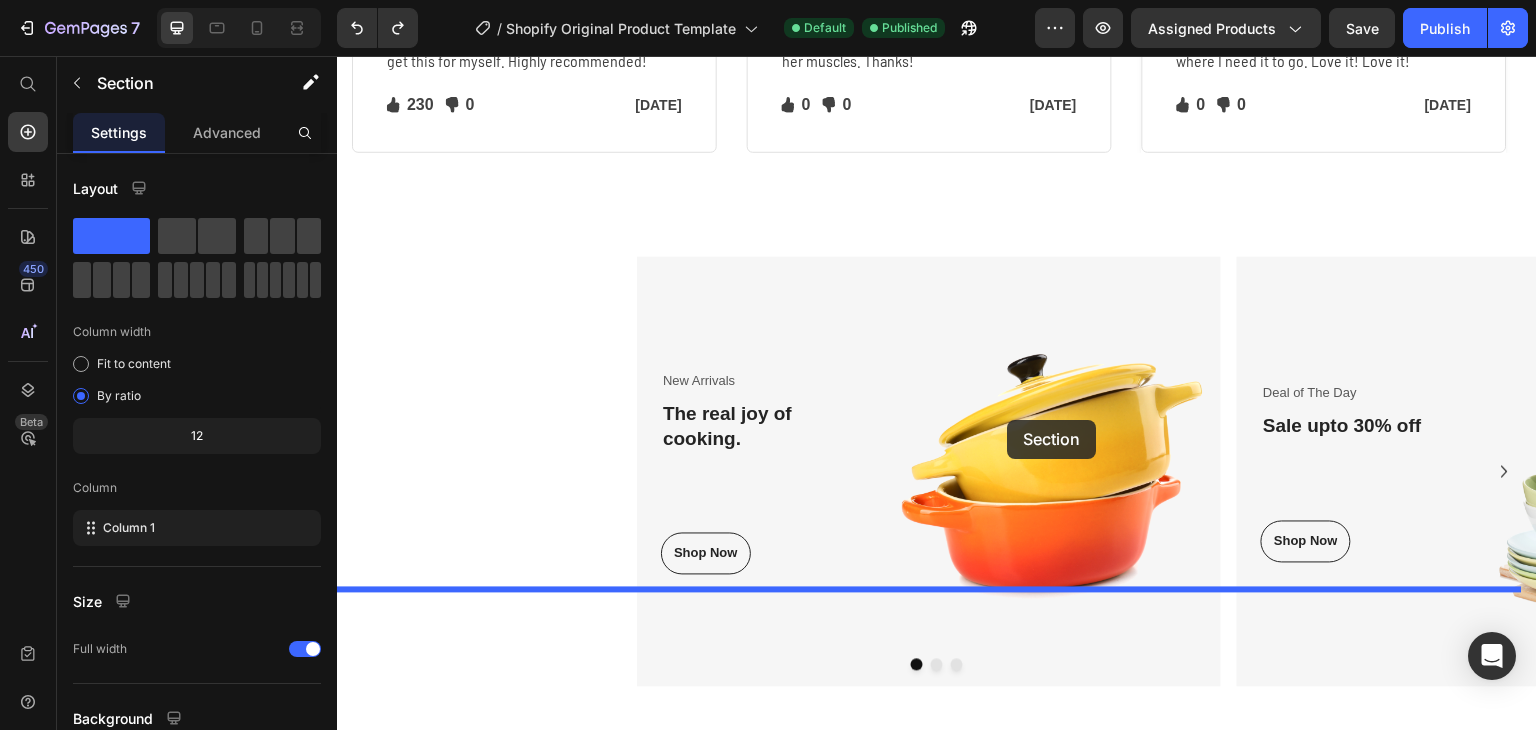 scroll, scrollTop: 7442, scrollLeft: 0, axis: vertical 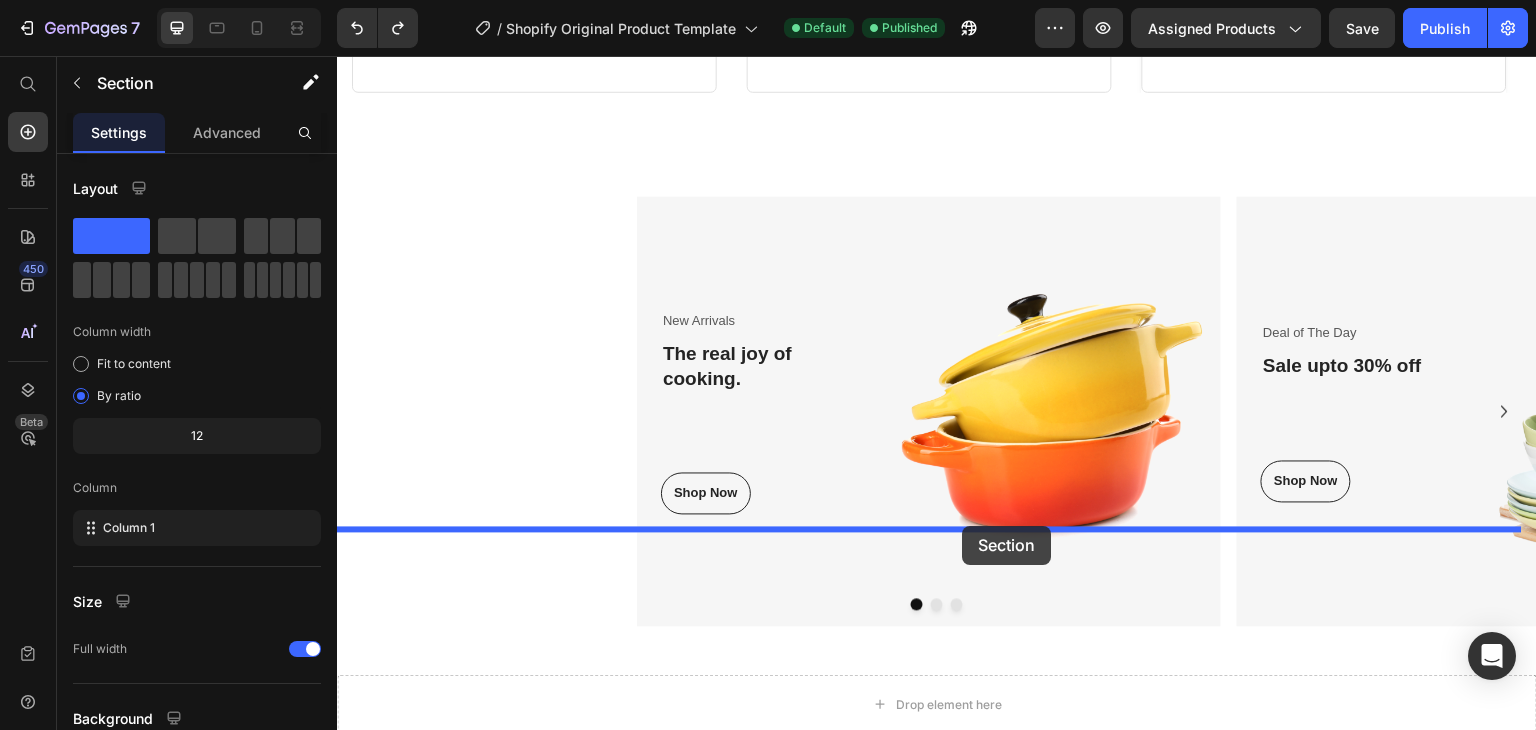 drag, startPoint x: 1134, startPoint y: 426, endPoint x: 963, endPoint y: 526, distance: 198.09341 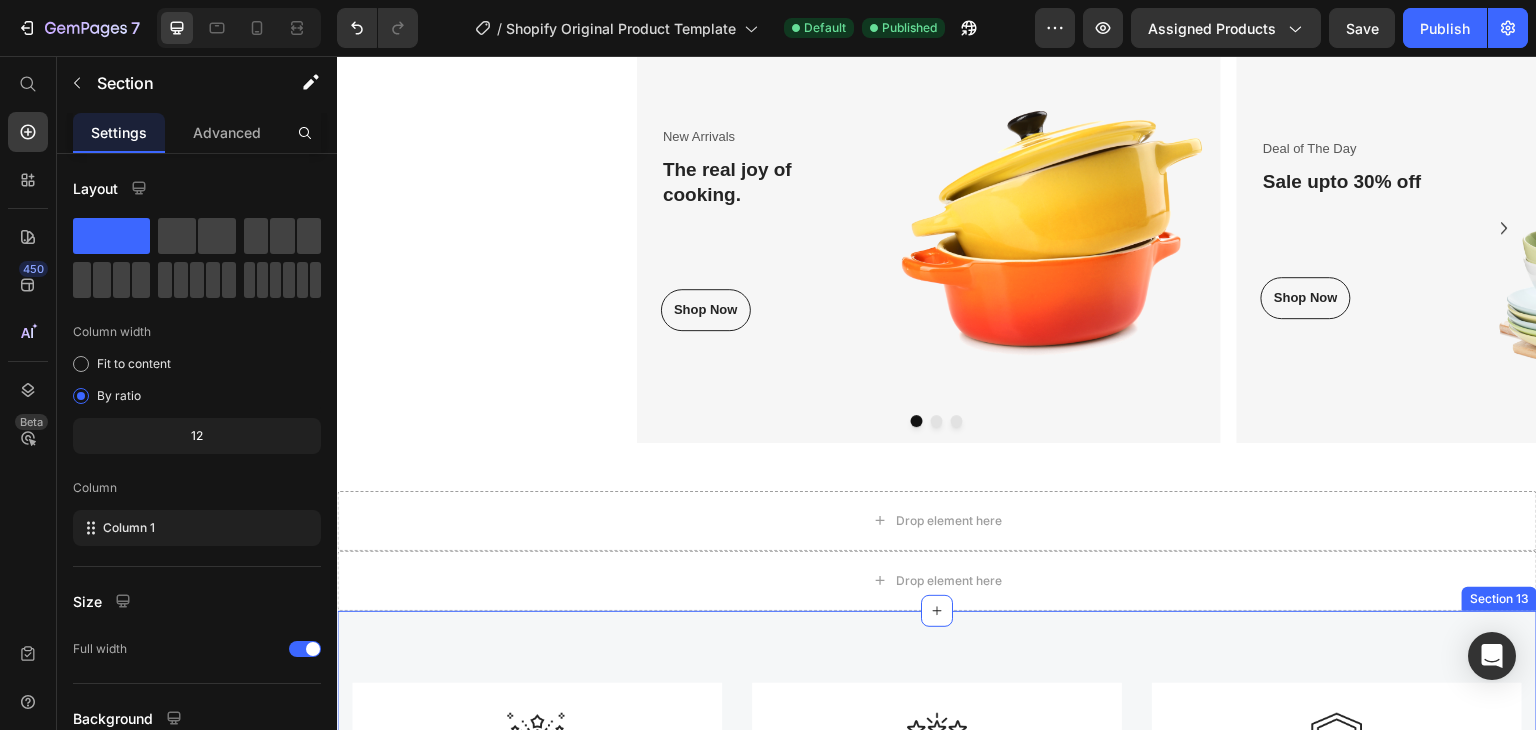 scroll, scrollTop: 8442, scrollLeft: 0, axis: vertical 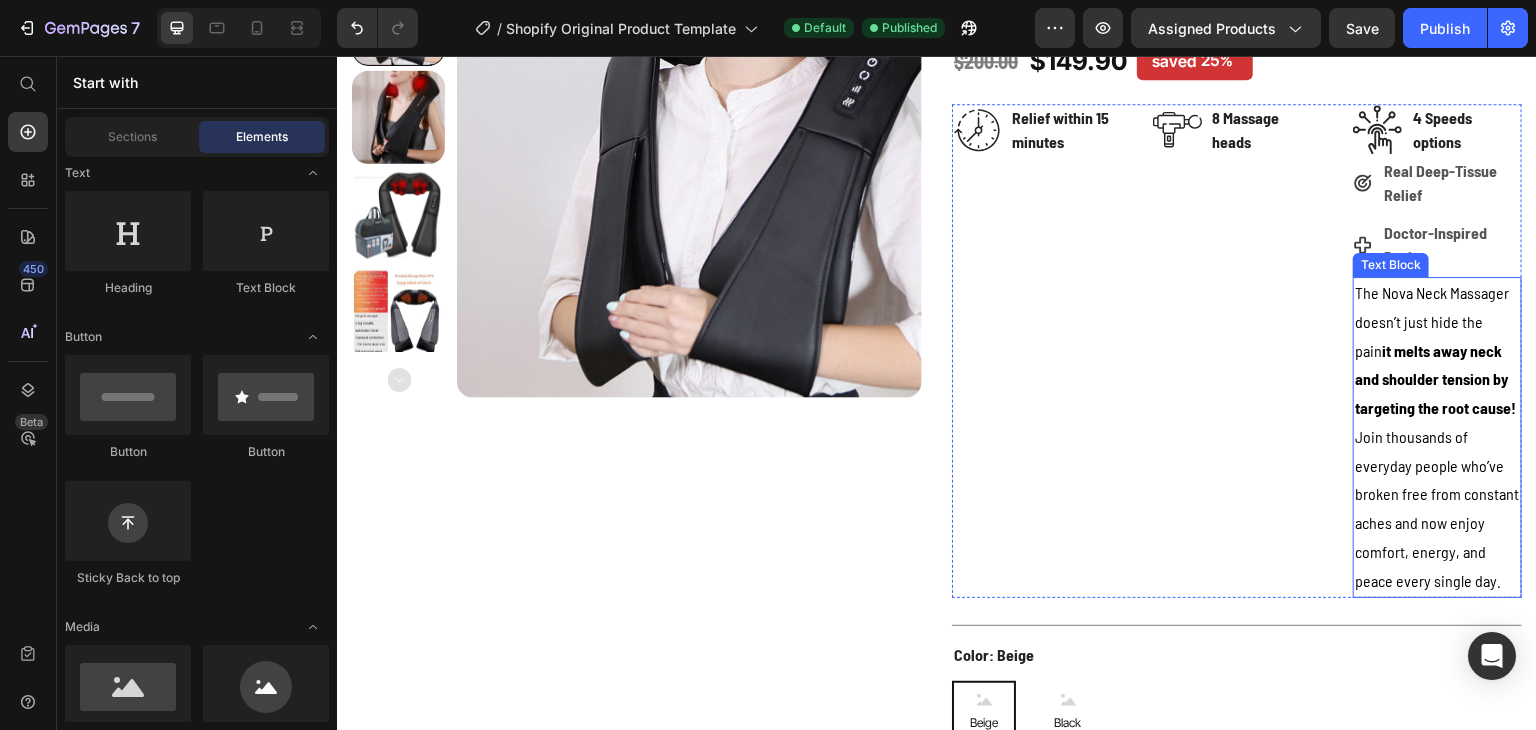 click on "The Nova Neck Massager doesn’t just hide the pain  it melts away neck and shoulder tension by targeting the root cause!" at bounding box center (1437, 351) 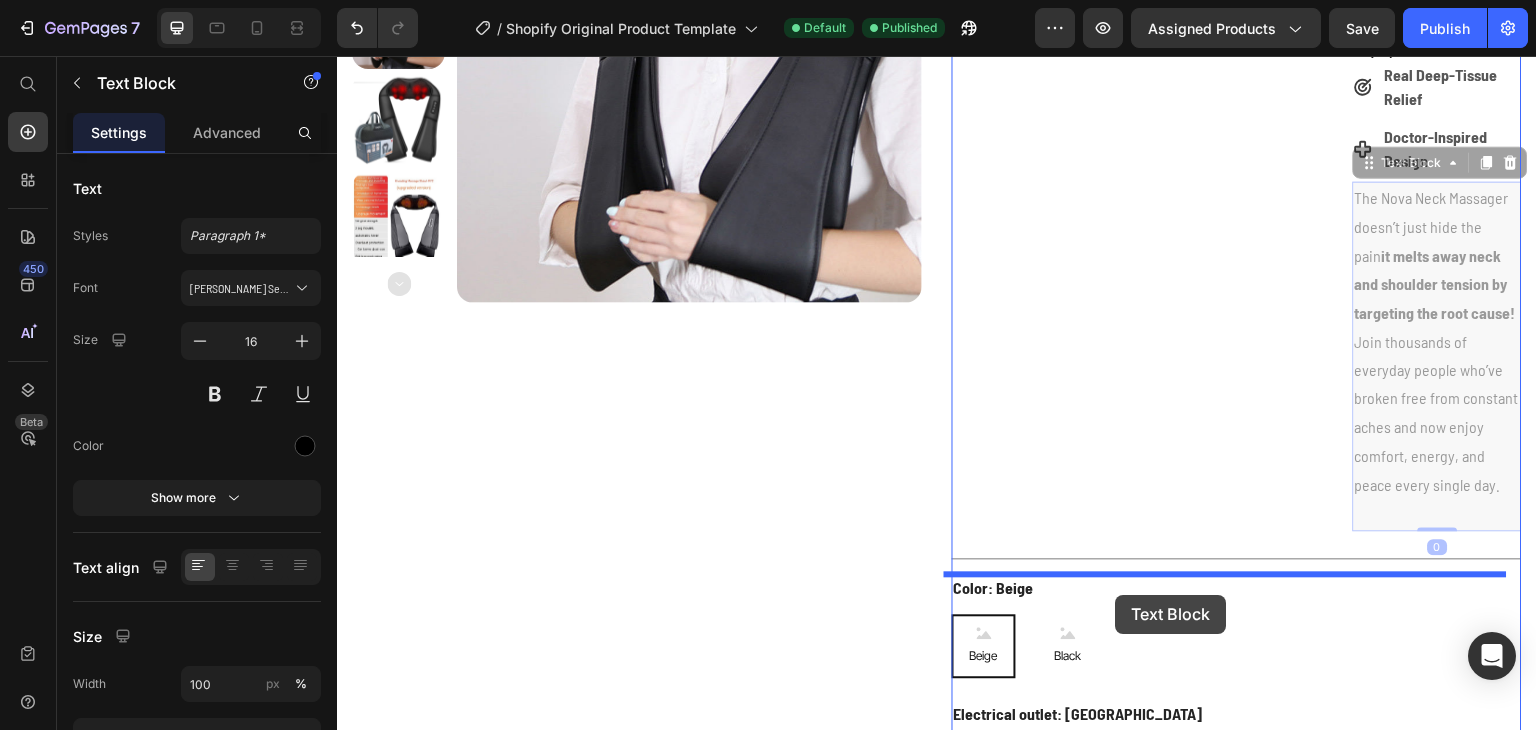 scroll, scrollTop: 386, scrollLeft: 0, axis: vertical 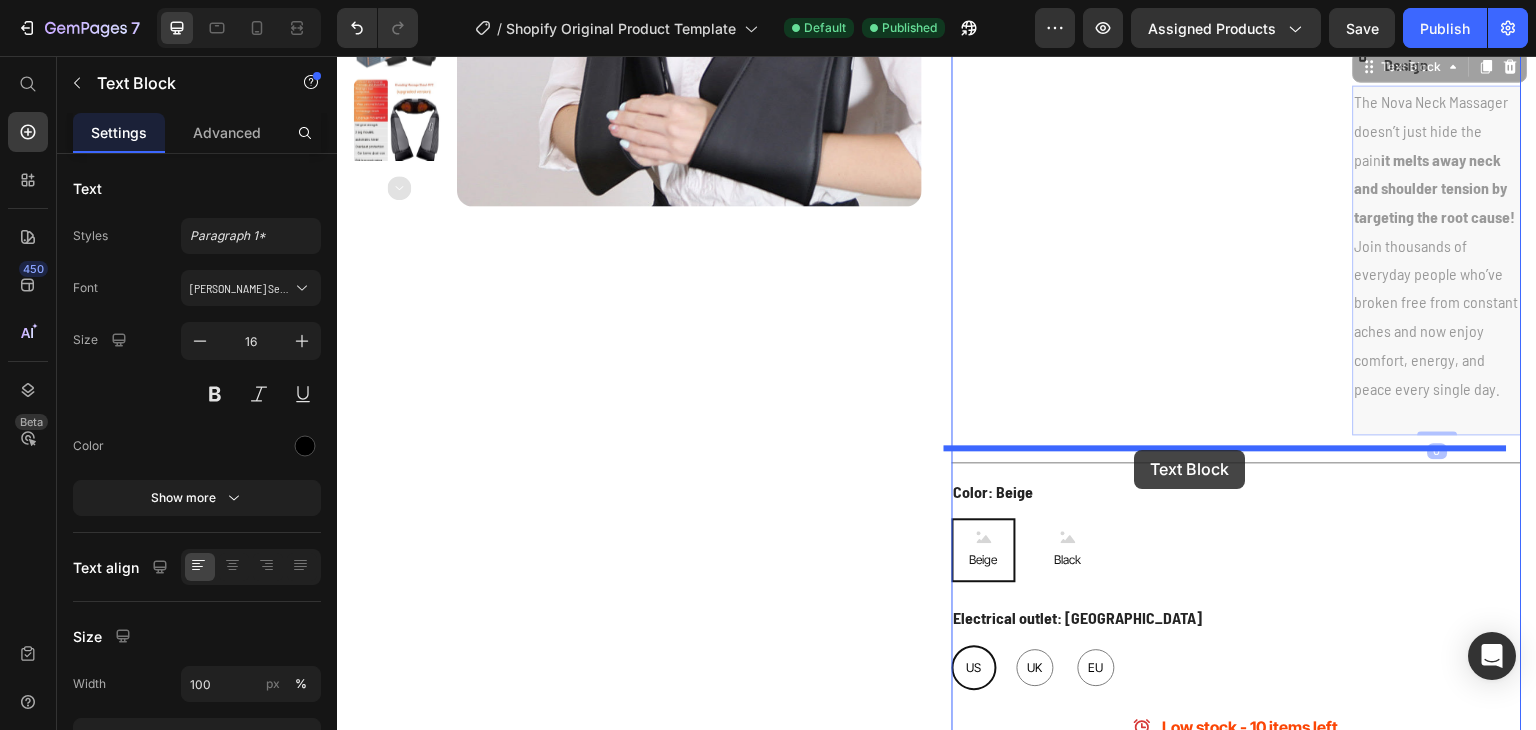 drag, startPoint x: 1368, startPoint y: 257, endPoint x: 1135, endPoint y: 450, distance: 302.55246 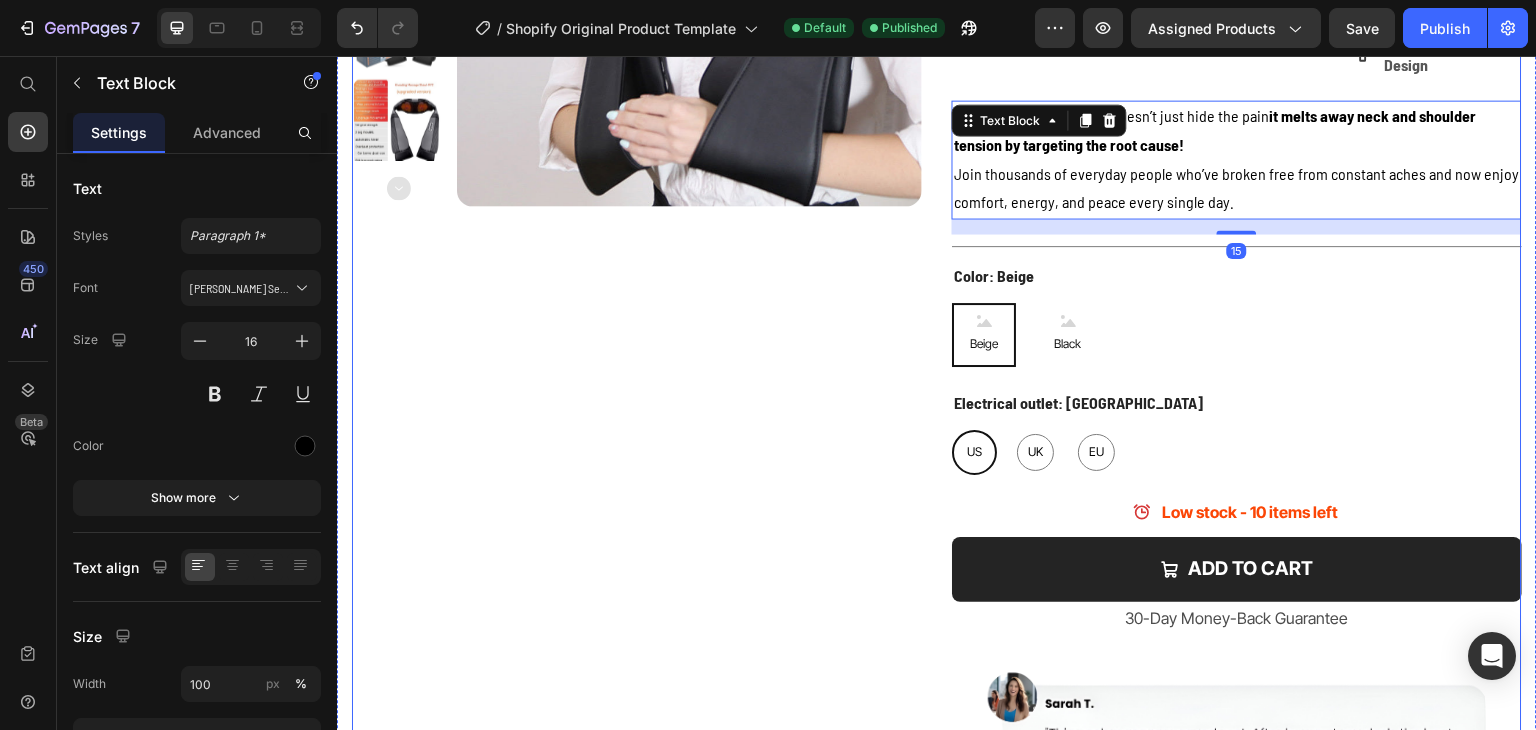 click on "Product Images" at bounding box center [637, 275] 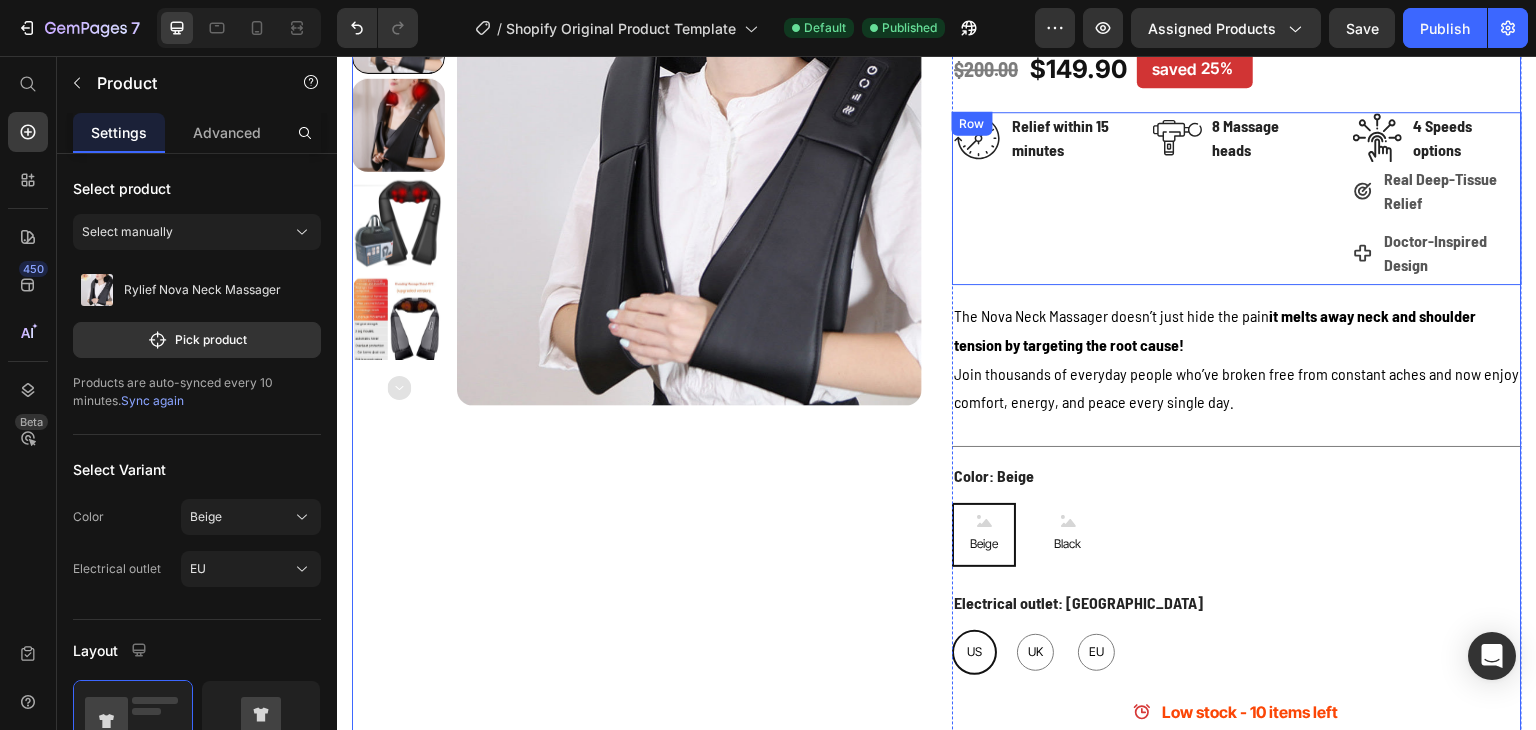 scroll, scrollTop: 86, scrollLeft: 0, axis: vertical 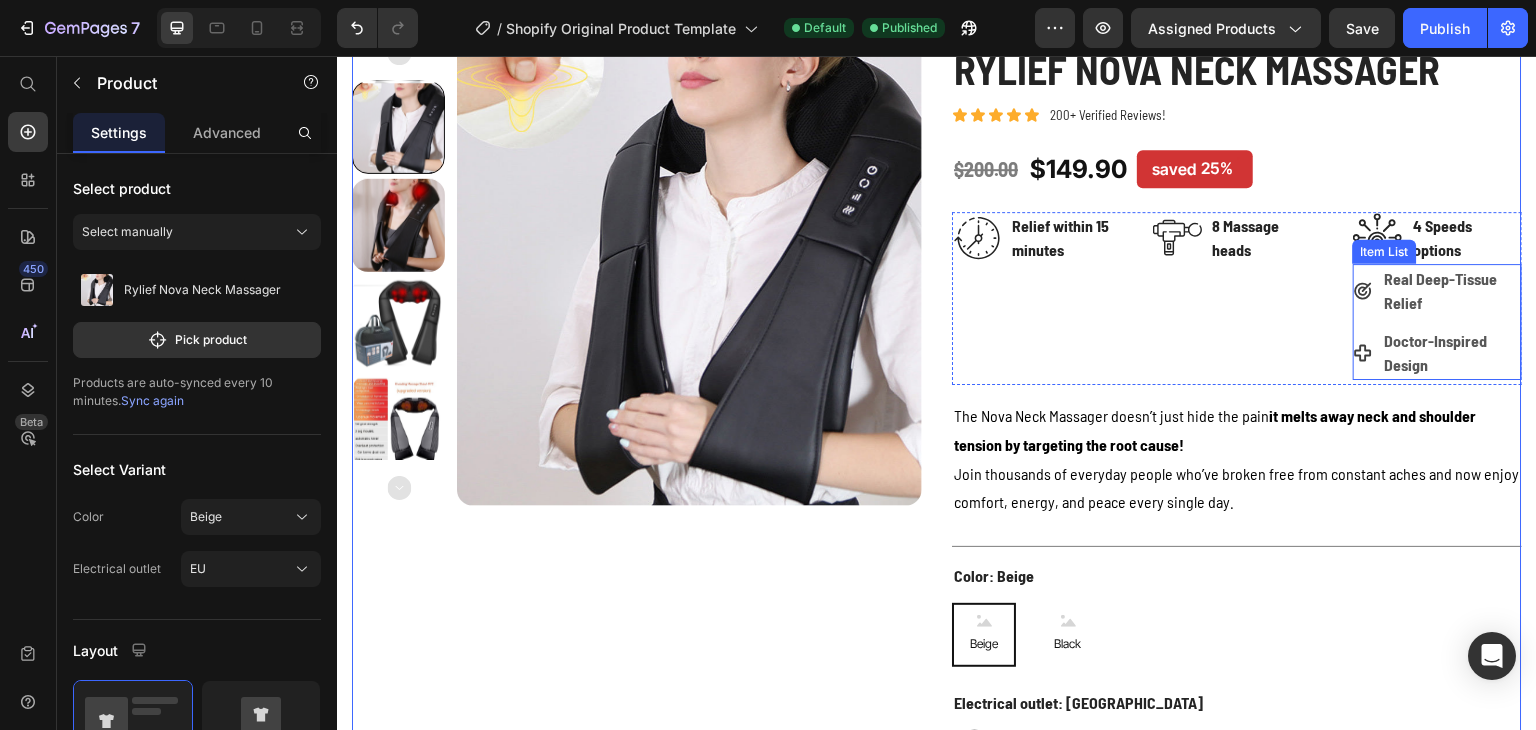 click 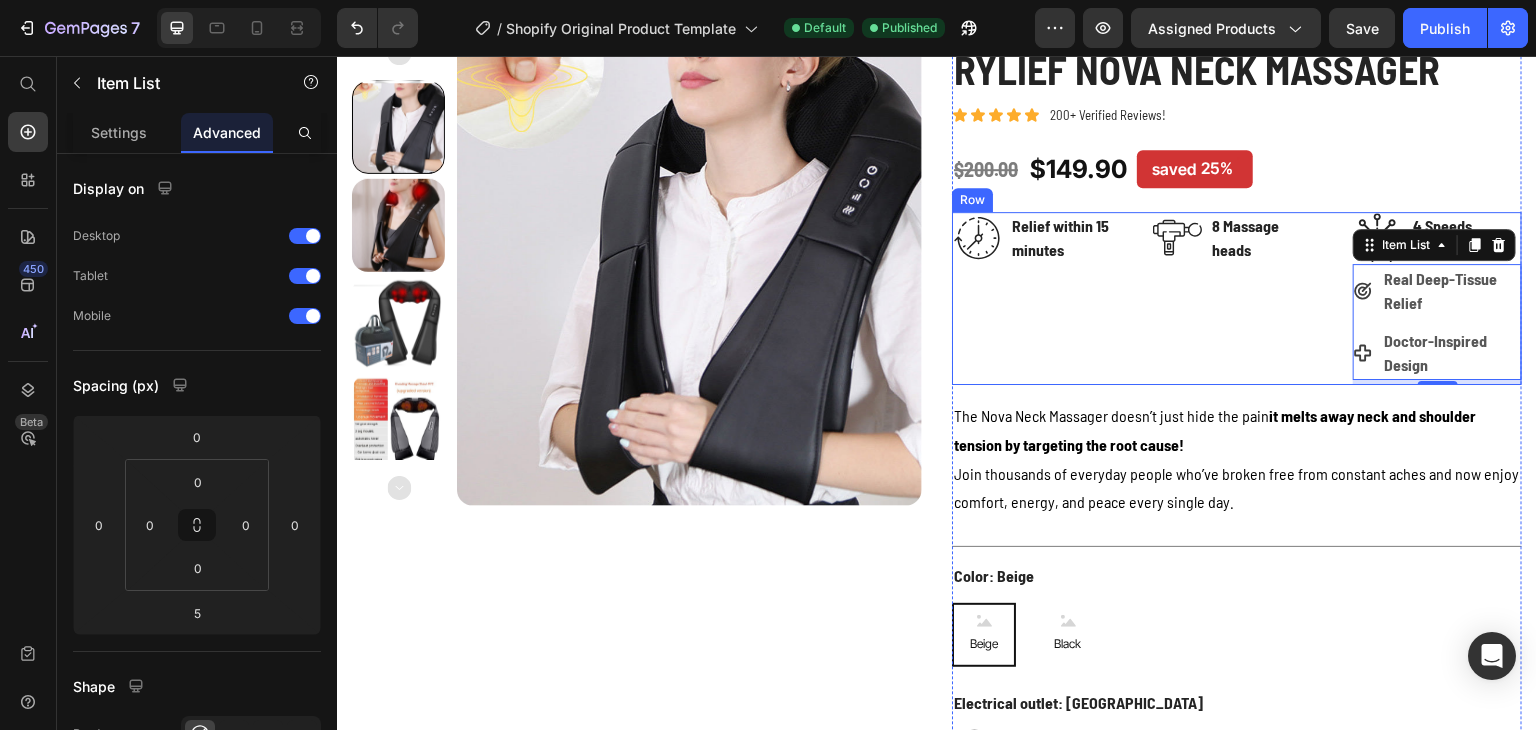 click on "Image 8 Massage heads  Text block Row" at bounding box center (1237, 298) 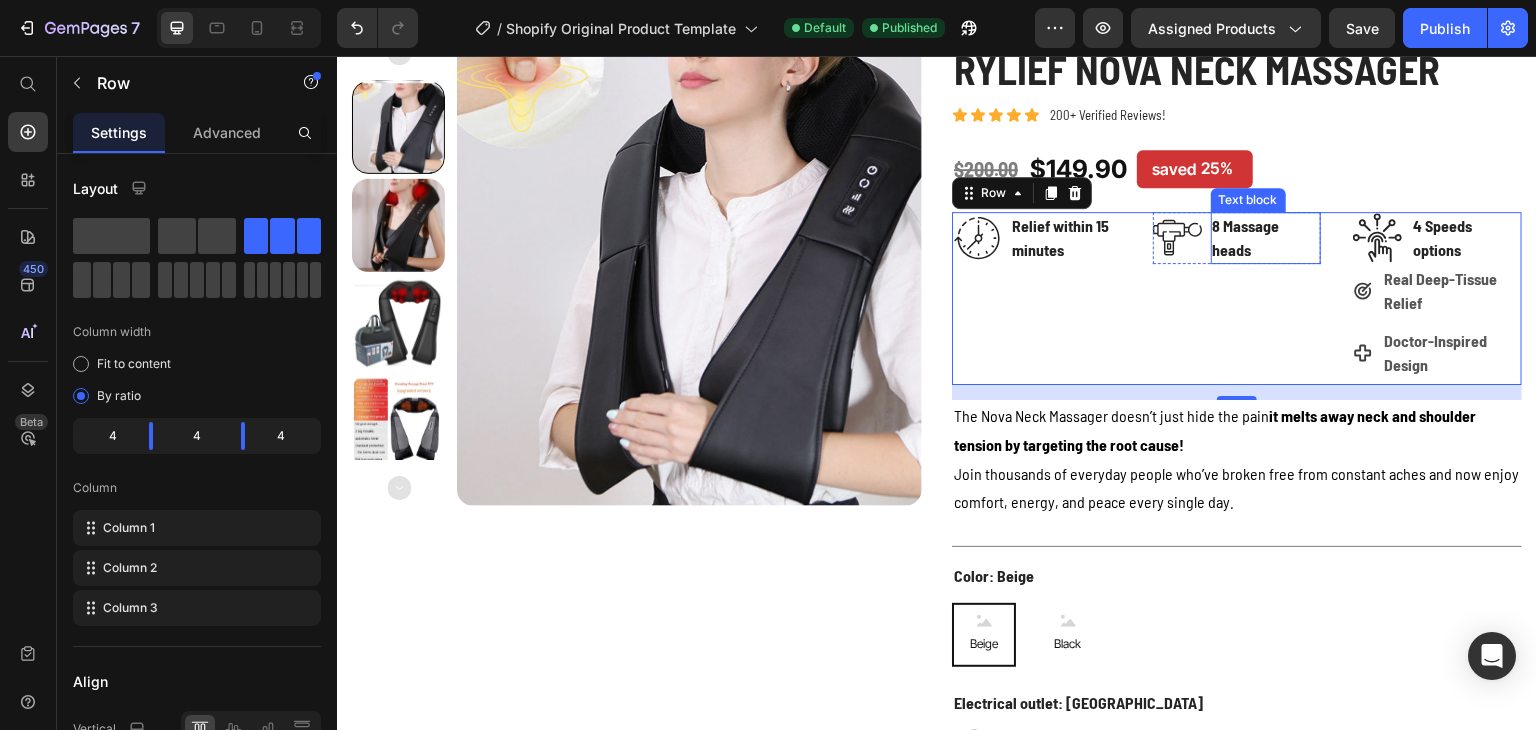 click on "8 Massage heads" at bounding box center (1266, 238) 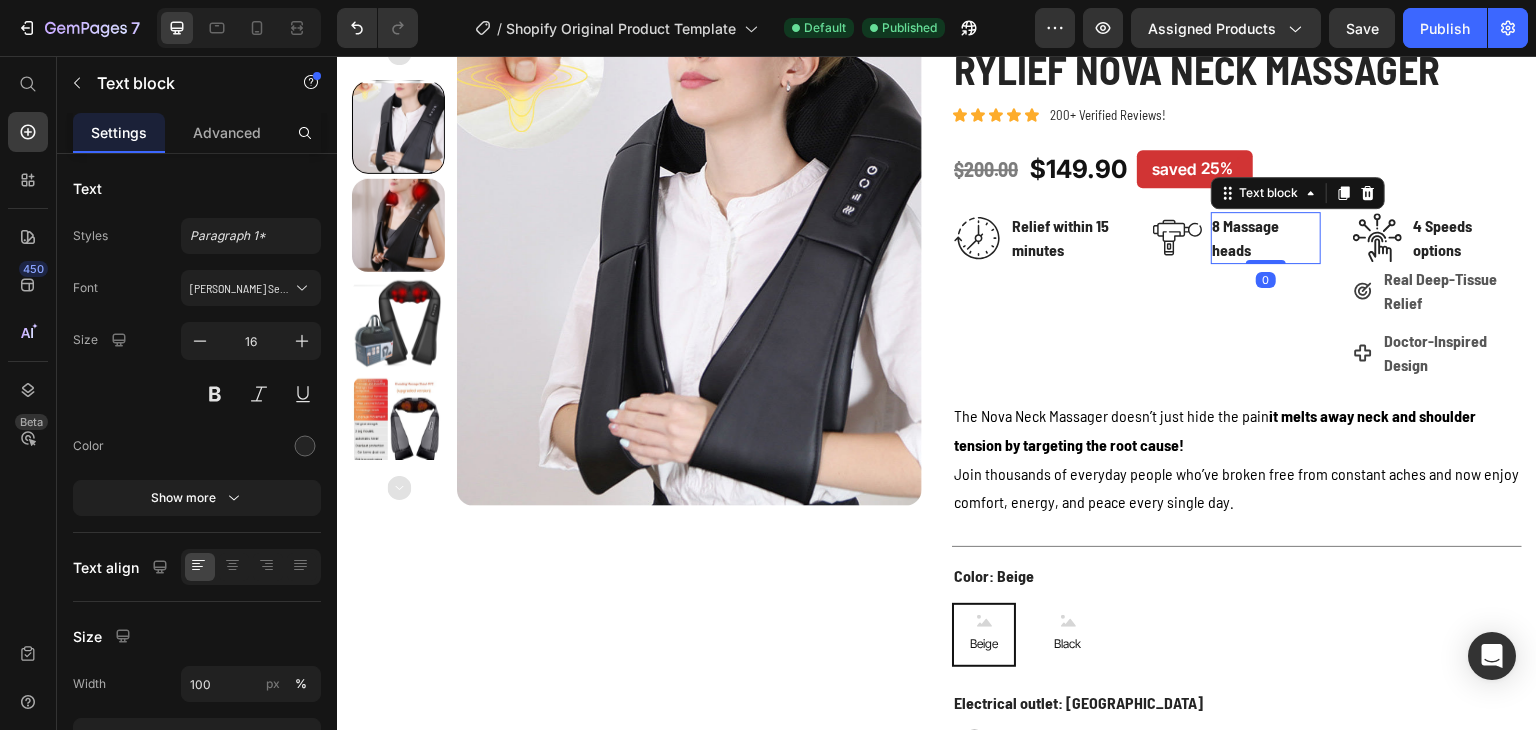 click on "8 Massage heads" at bounding box center [1266, 238] 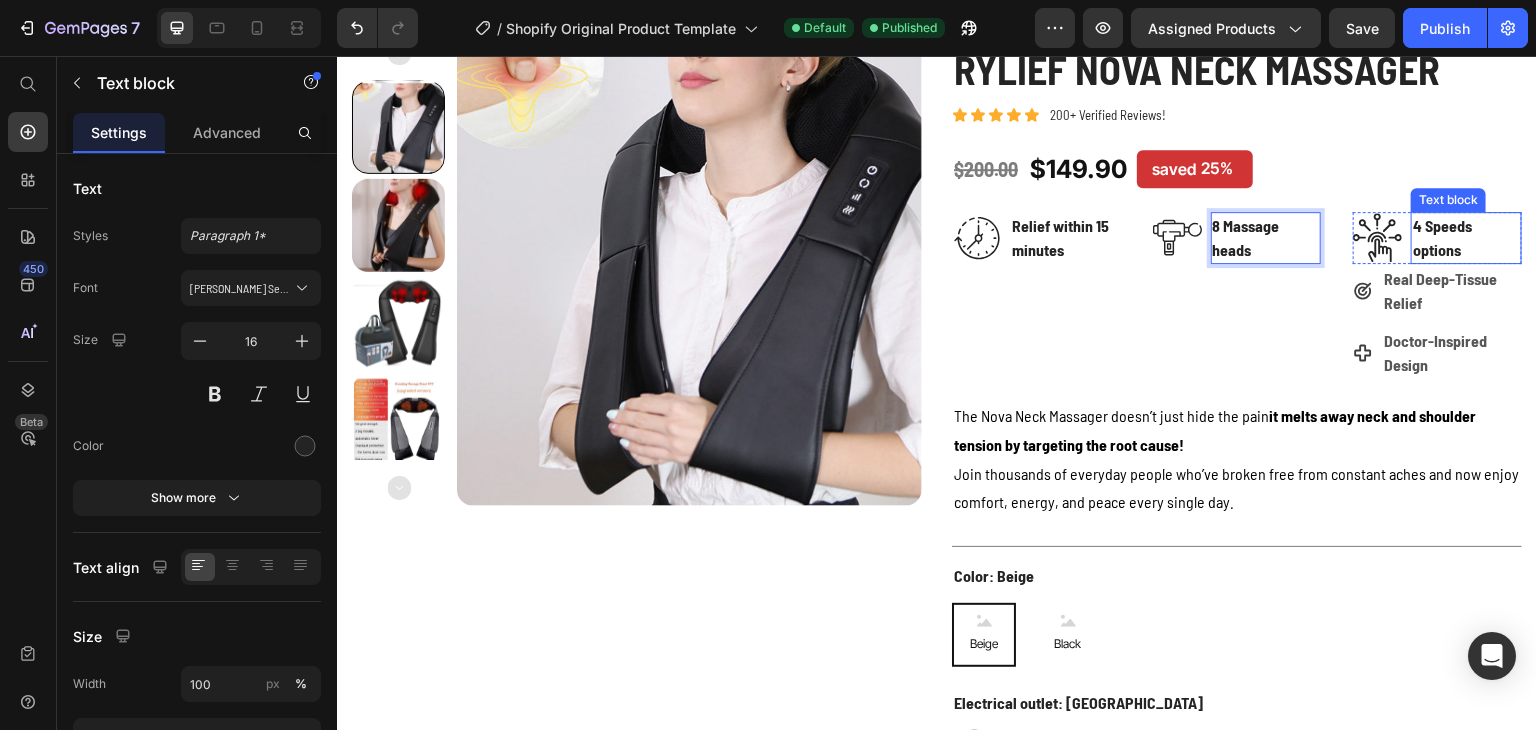 click on "4 Speeds options" at bounding box center [1466, 238] 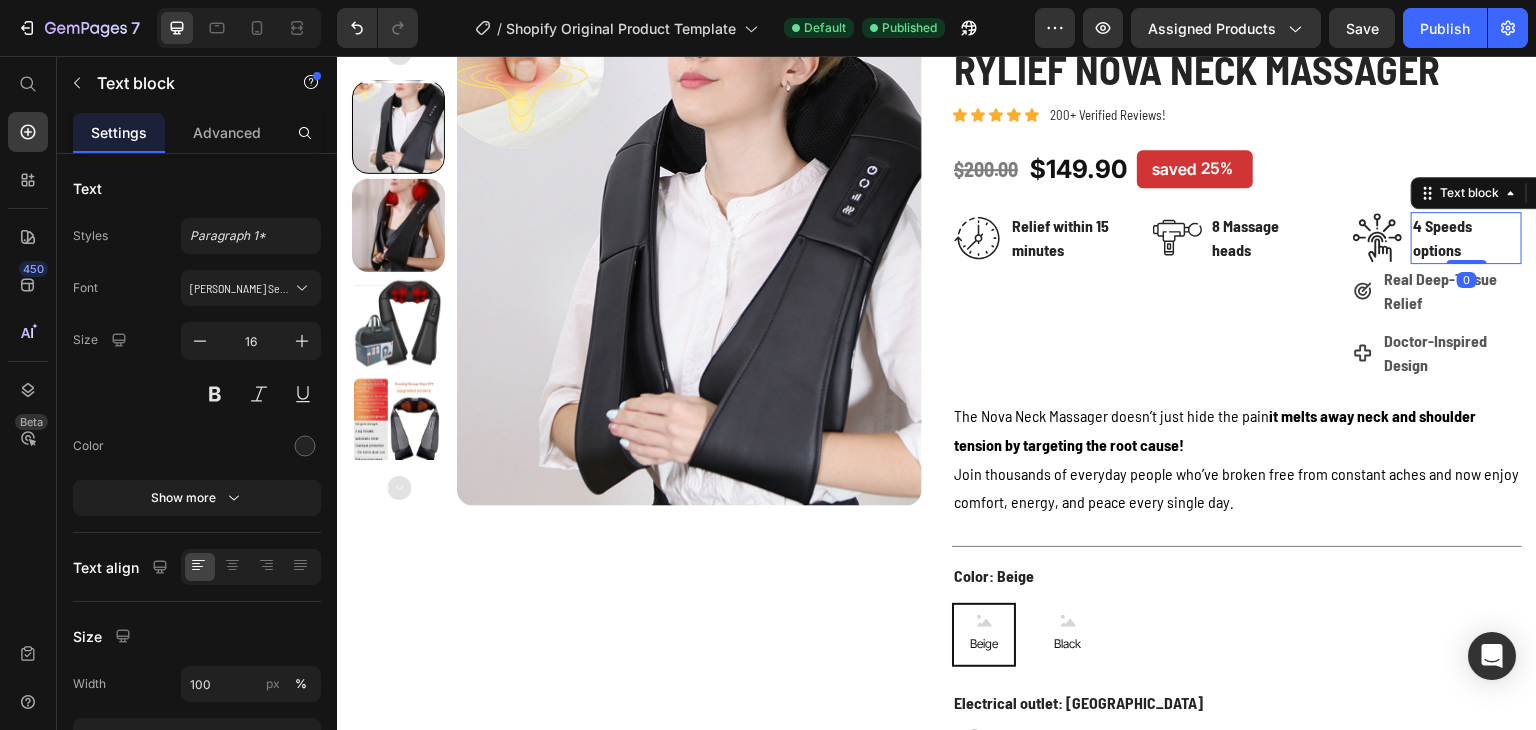 click on "4 Speeds options" at bounding box center [1466, 238] 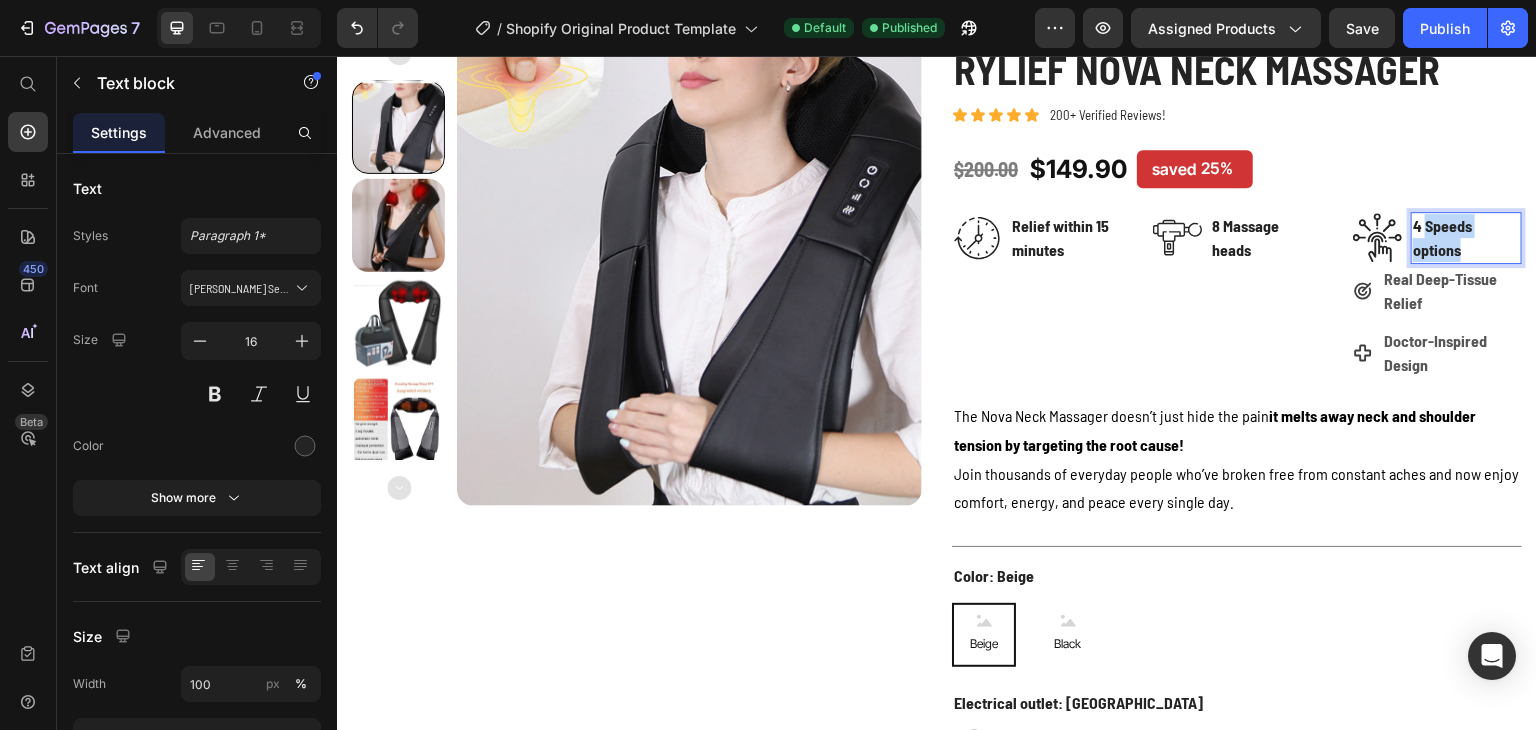 drag, startPoint x: 1416, startPoint y: 227, endPoint x: 1465, endPoint y: 260, distance: 59.07622 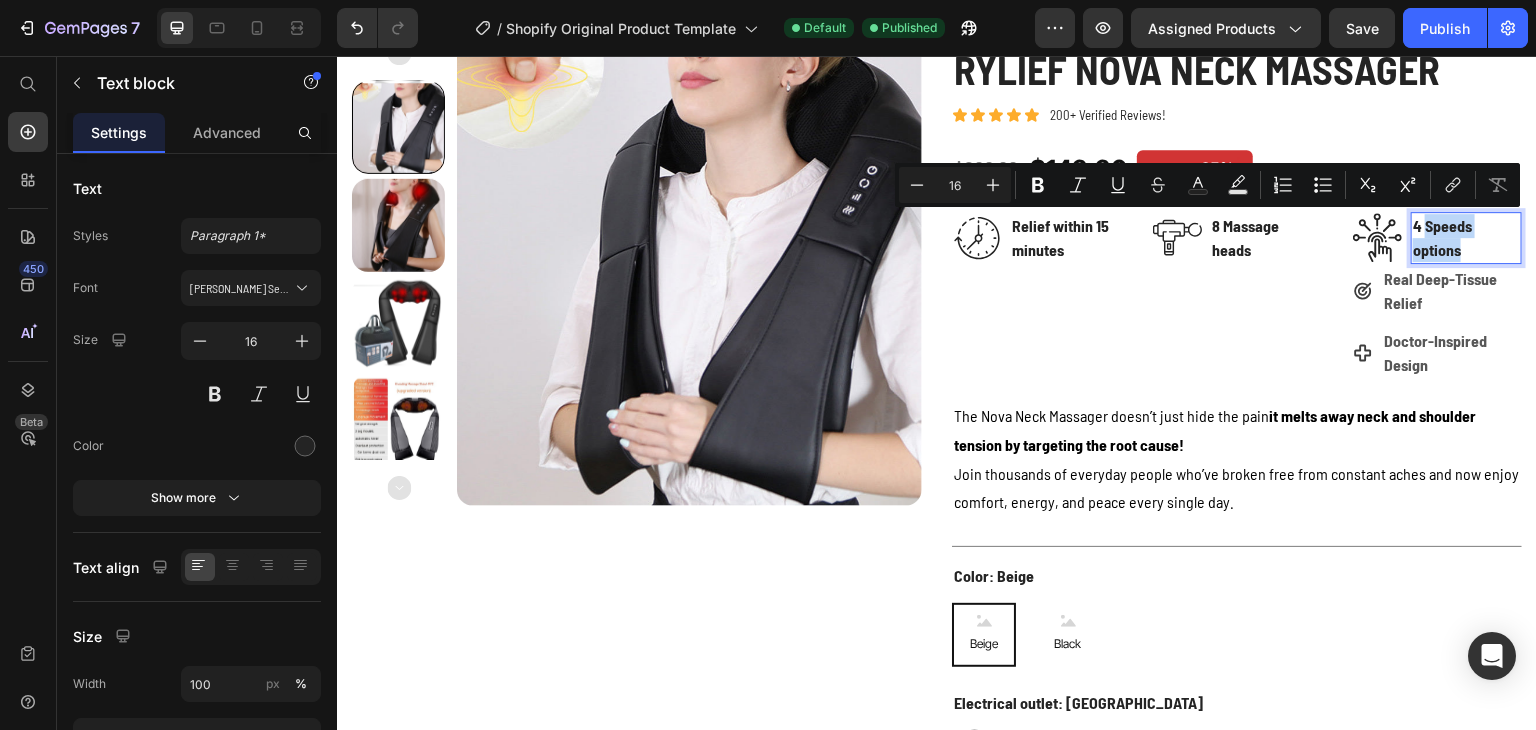 copy on "Speeds options" 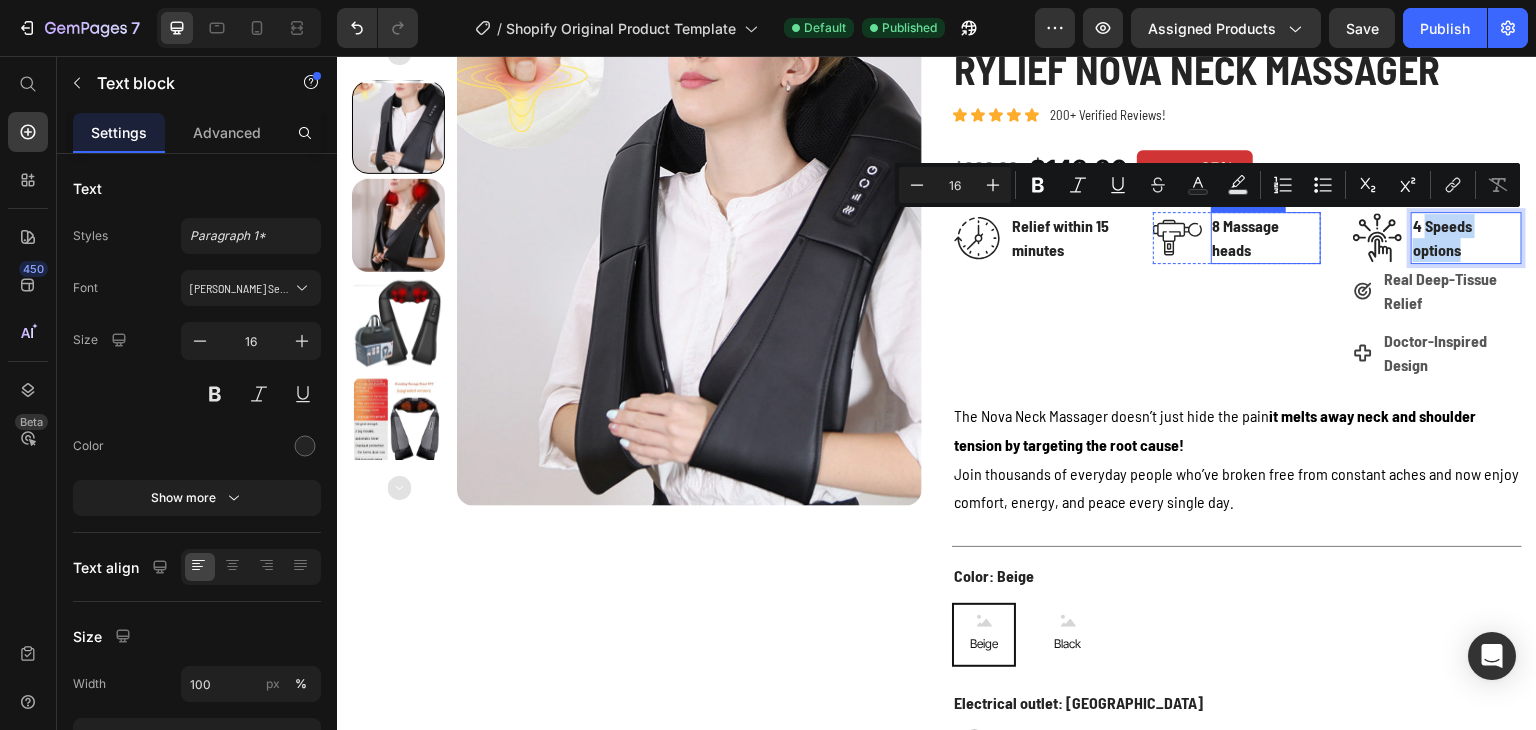click on "8 Massage heads" at bounding box center [1266, 238] 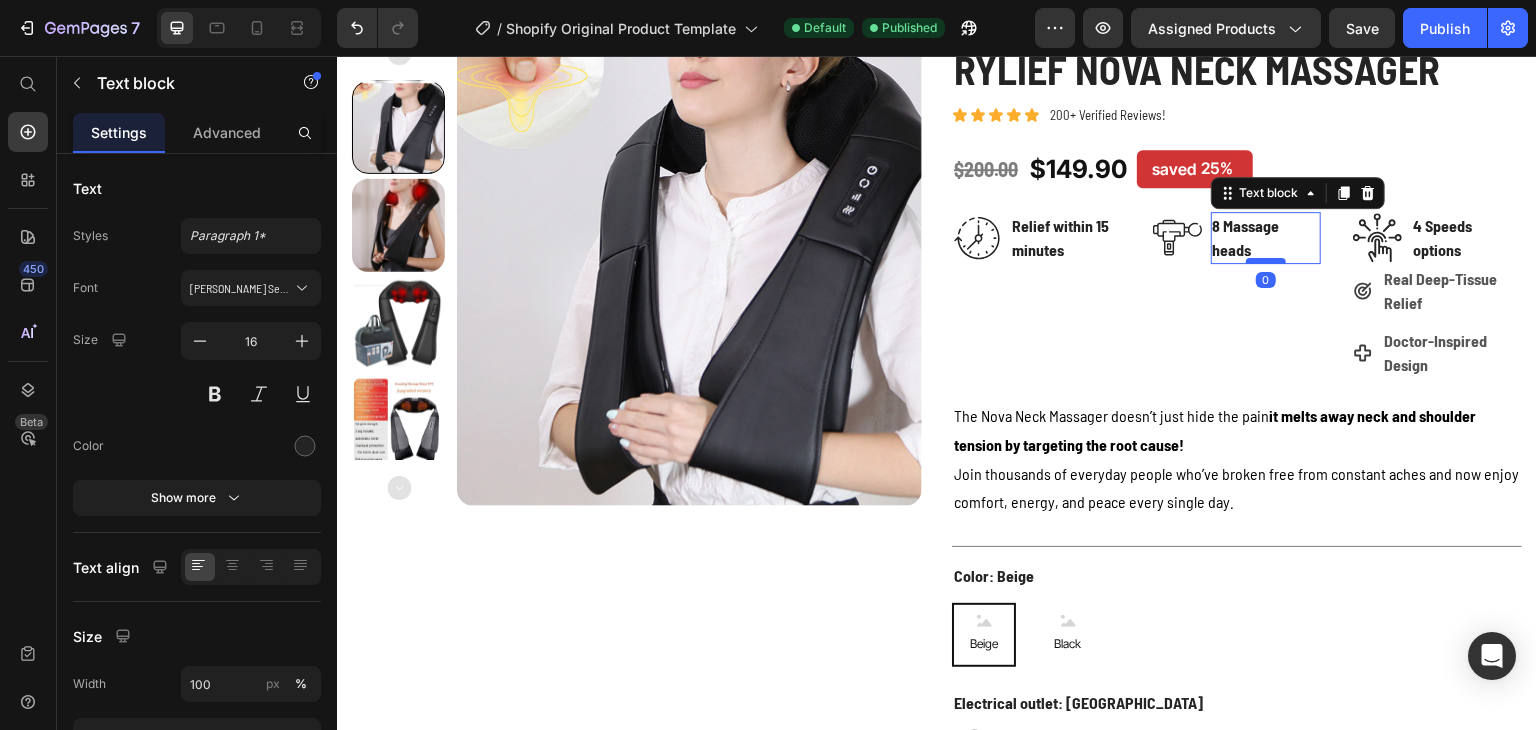 click at bounding box center [1266, 261] 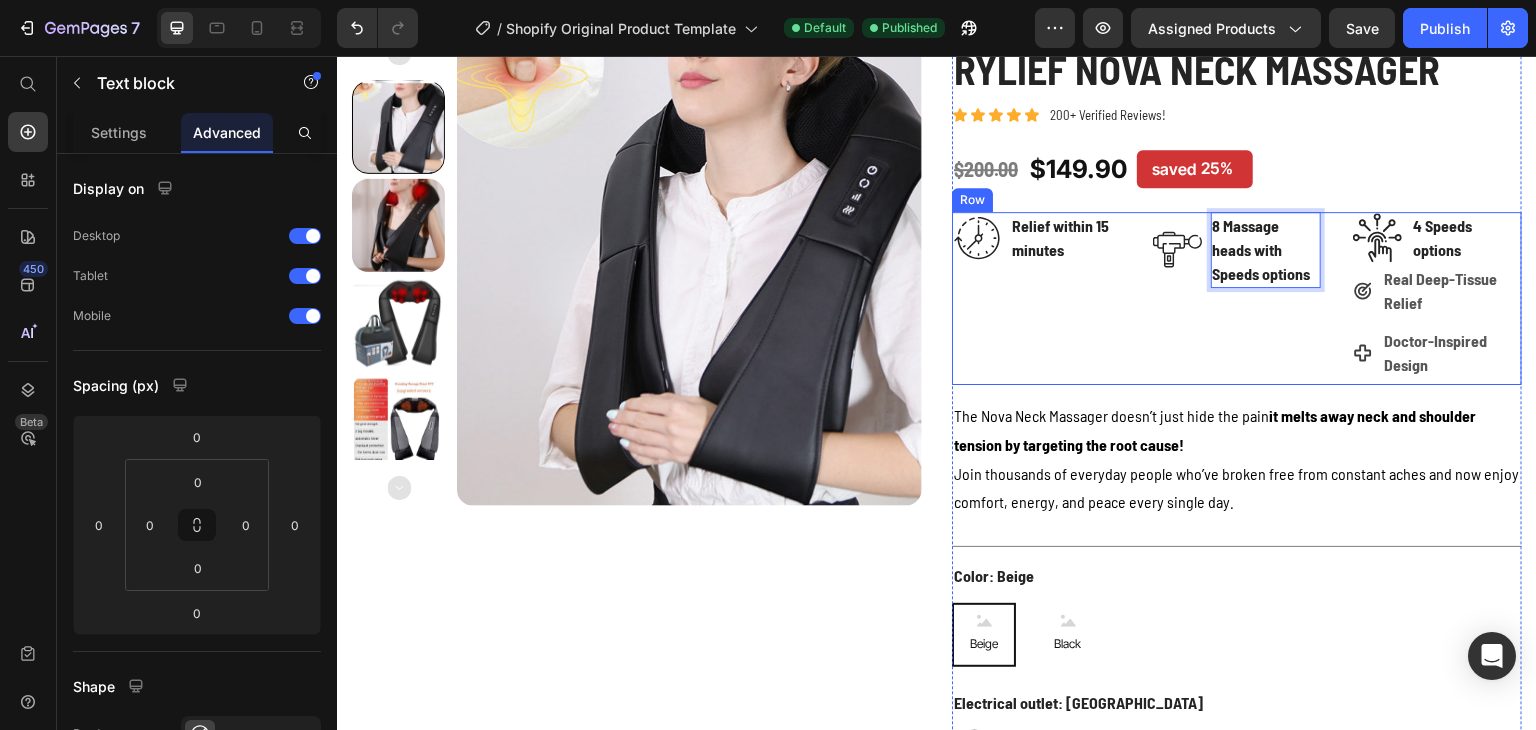 click on "Image Relief within 15 minutes  Text block Row Image 8 Massage heads with Speeds options Text block   0 Row Image 4 Speeds options Text block Row
Real Deep-Tissue Relief
Doctor-Inspired Design Item List Row" at bounding box center [1237, 298] 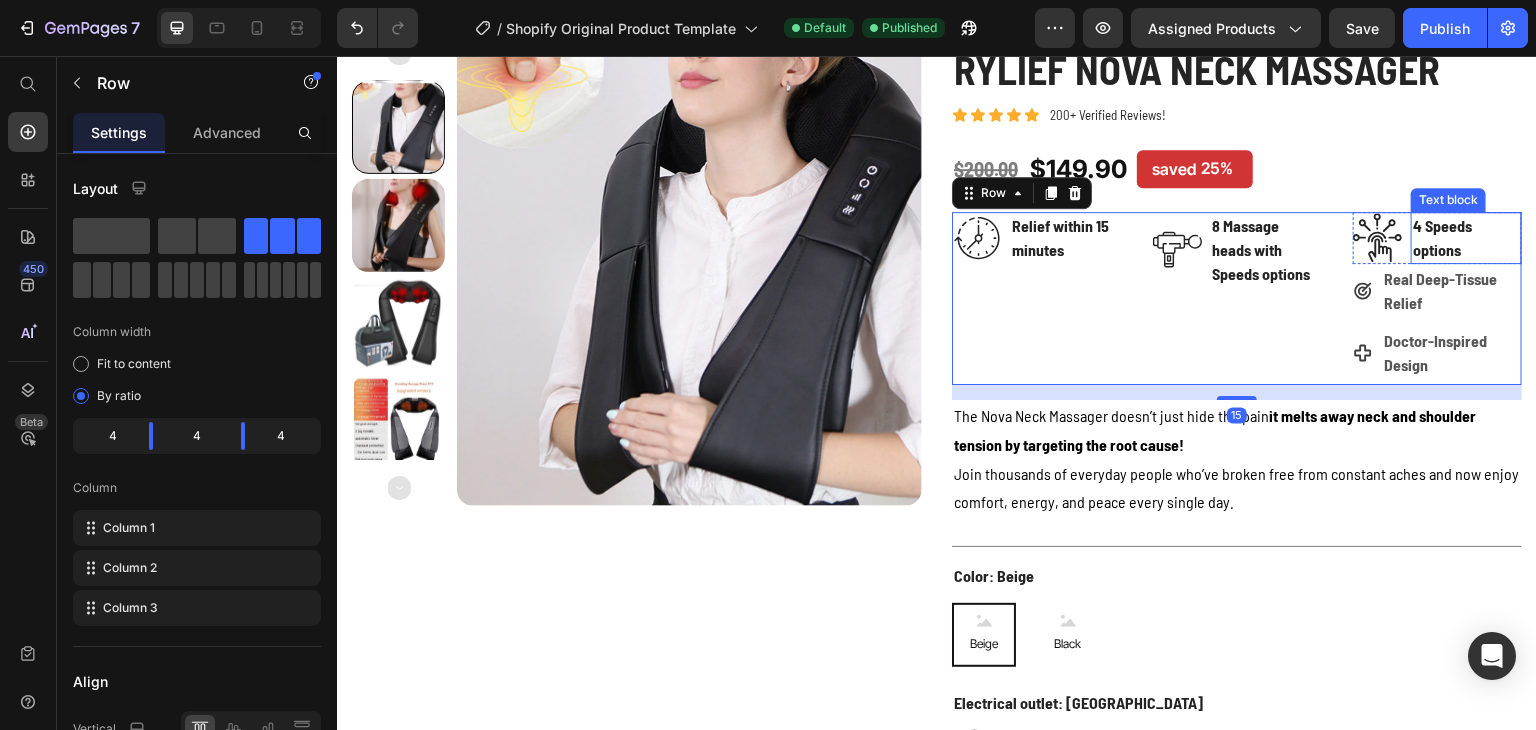 click on "4 Speeds options" at bounding box center [1466, 238] 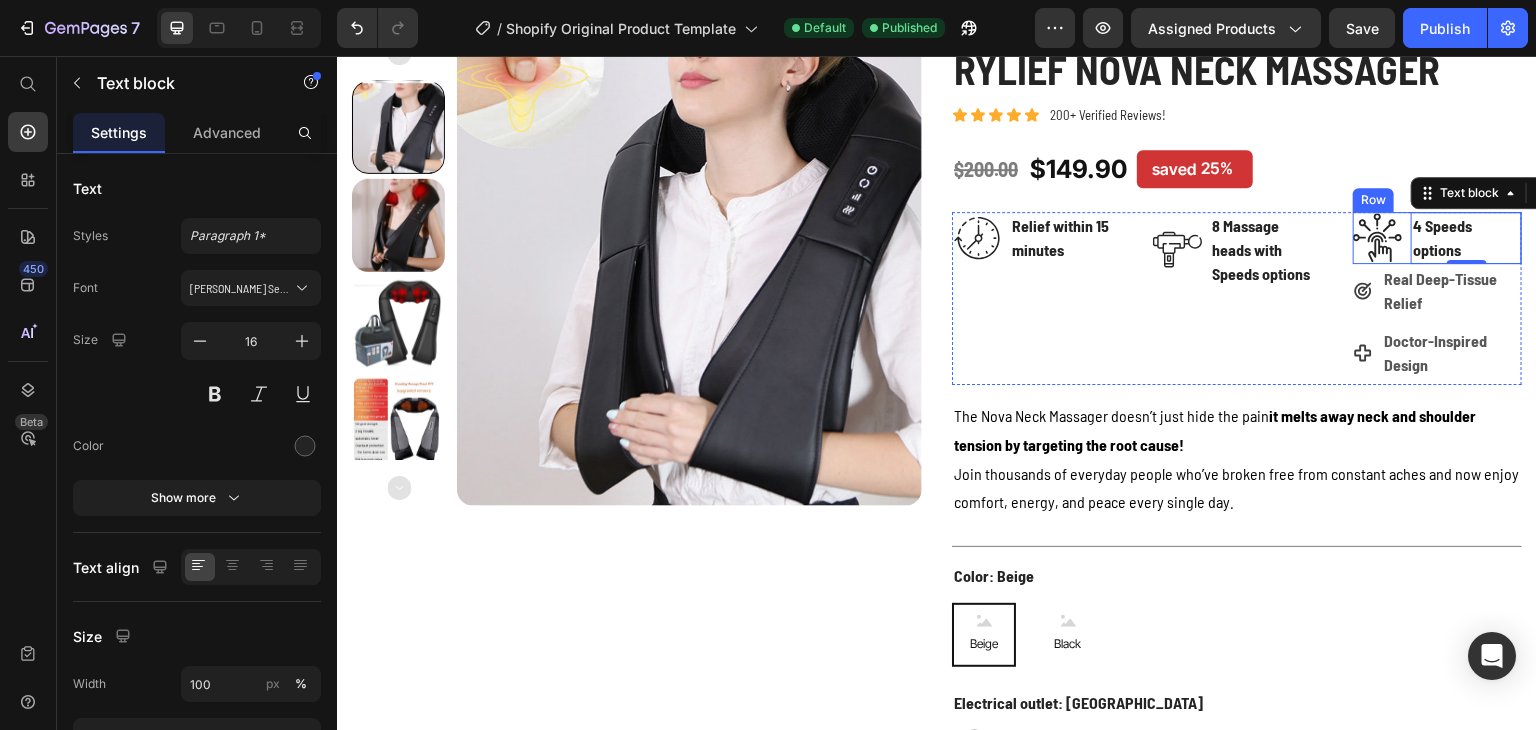 click on "Image 4 Speeds options Text block   0 Row" at bounding box center [1437, 238] 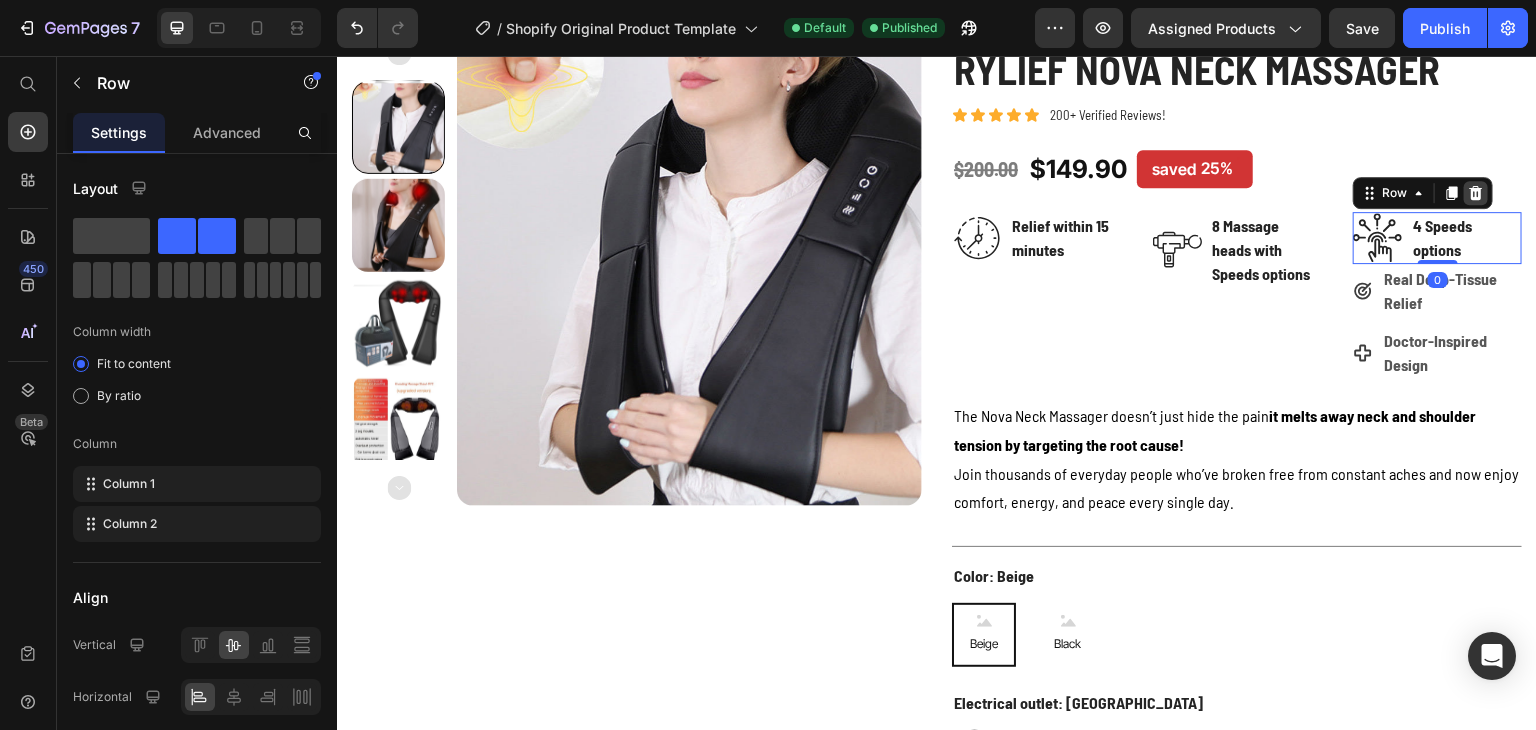 click 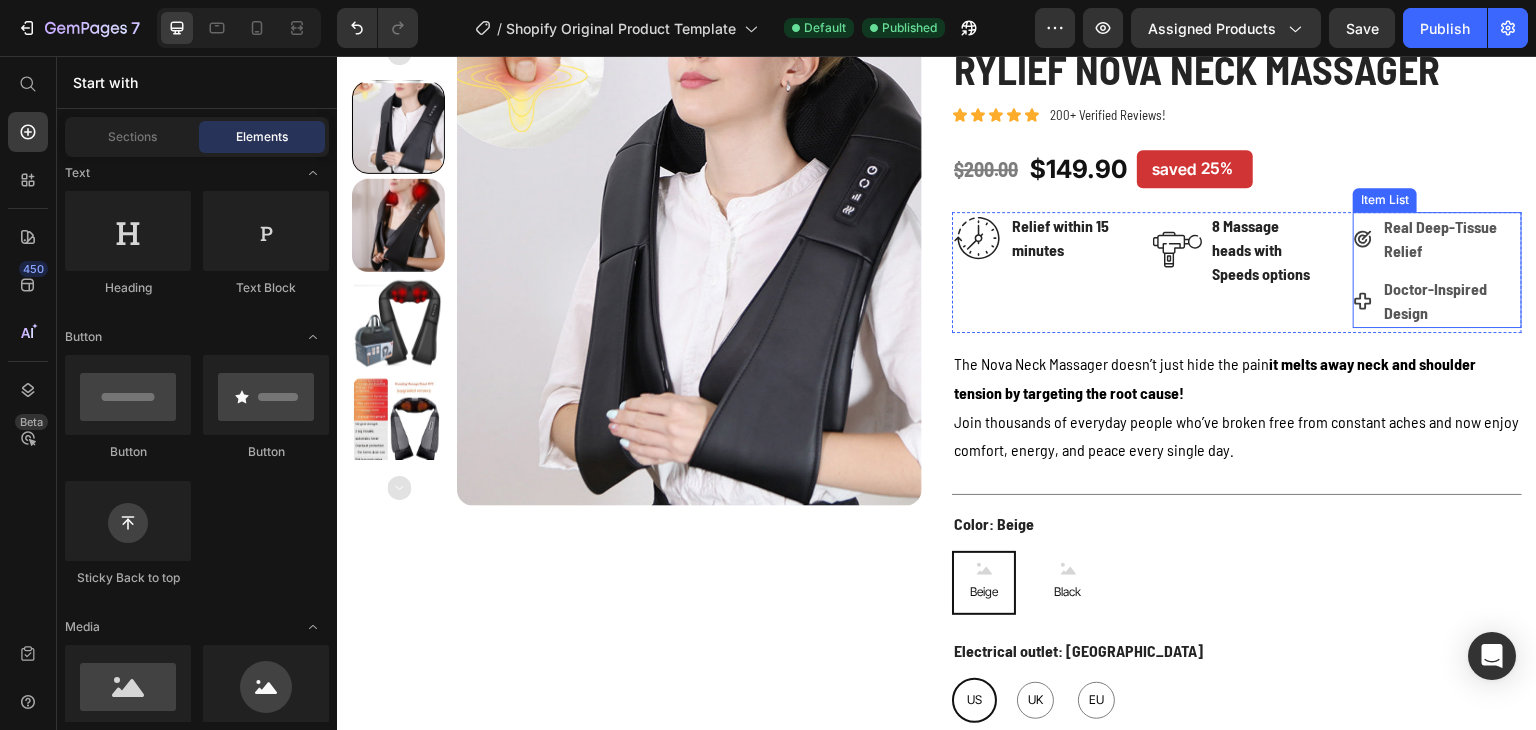 click on "Real Deep-Tissue Relief" at bounding box center [1451, 239] 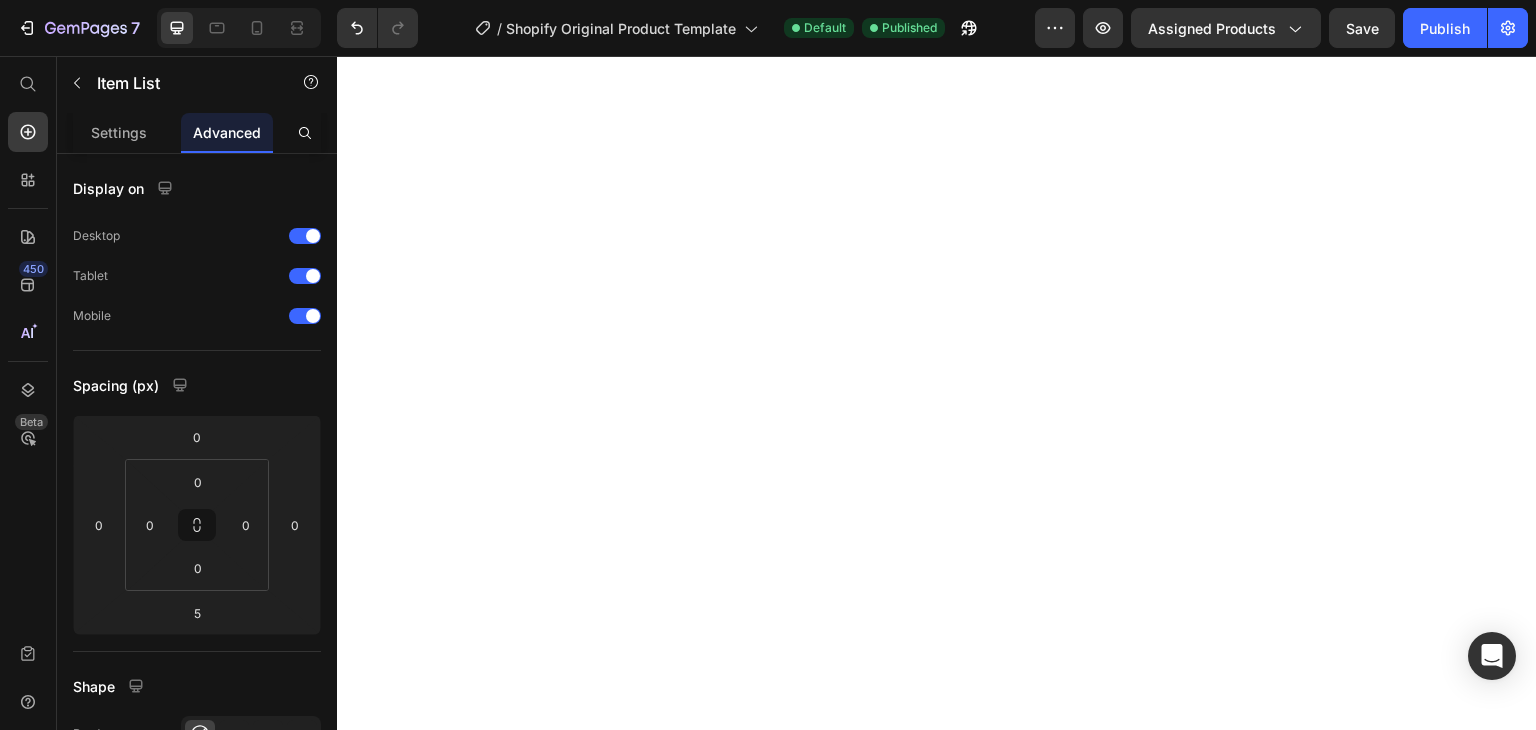 scroll, scrollTop: 0, scrollLeft: 0, axis: both 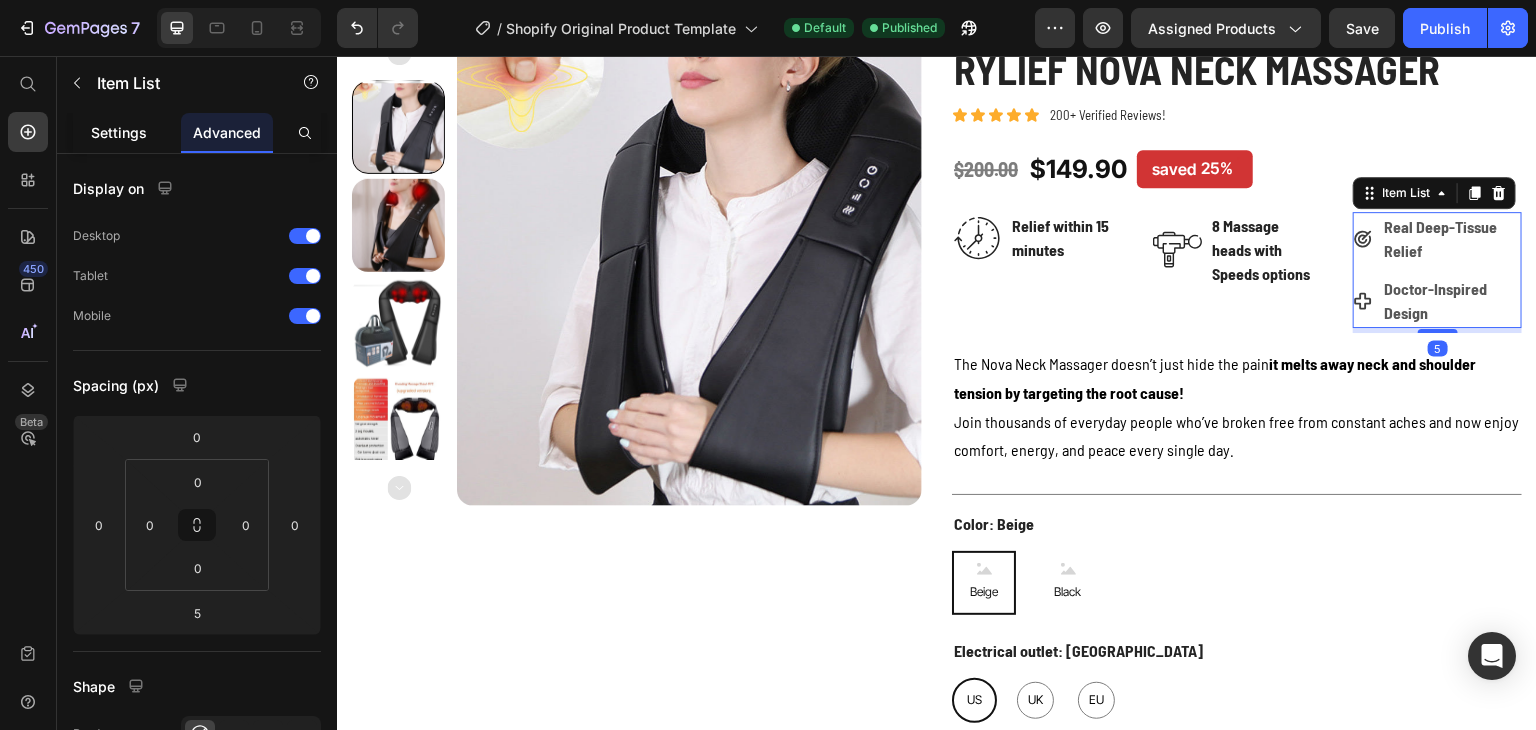 click on "Settings" at bounding box center [119, 132] 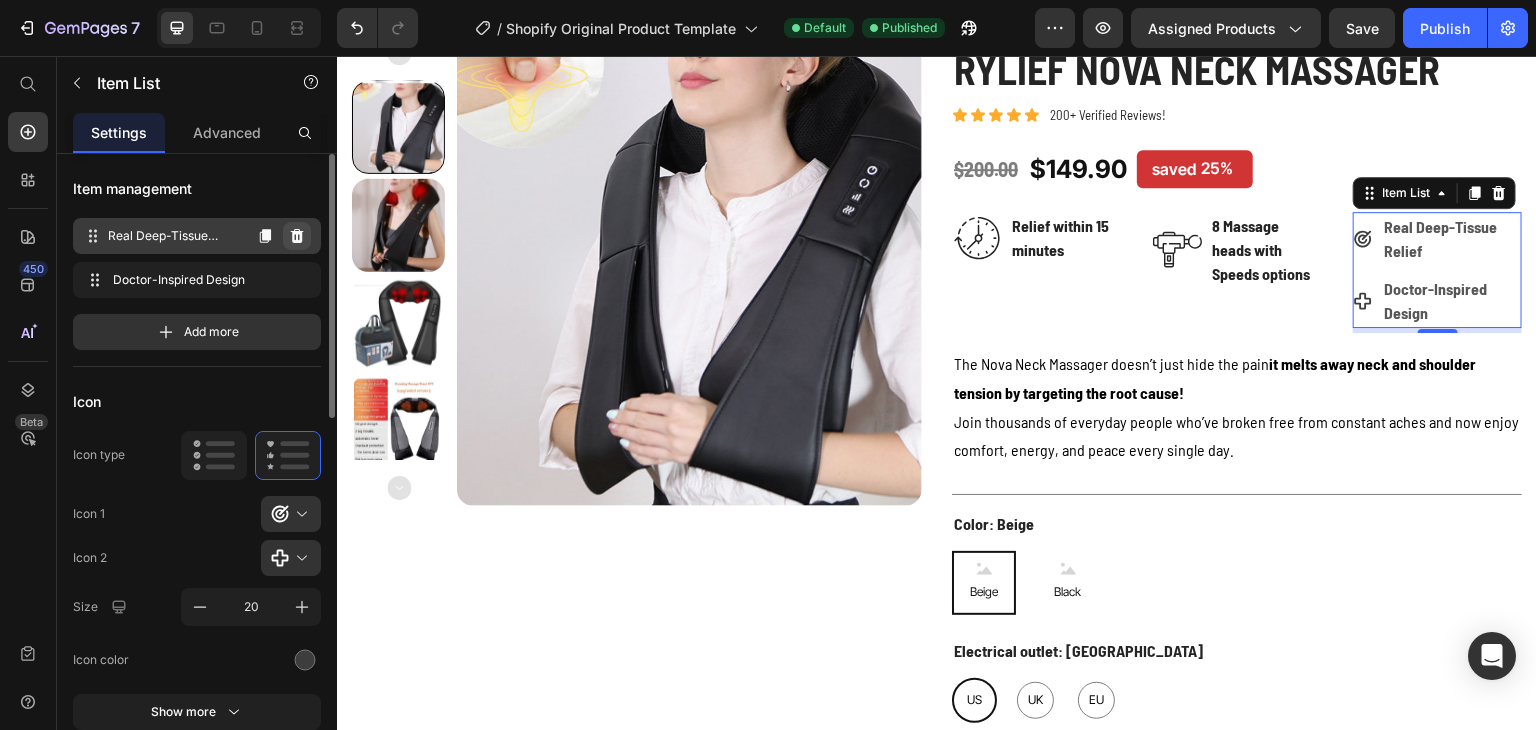 click 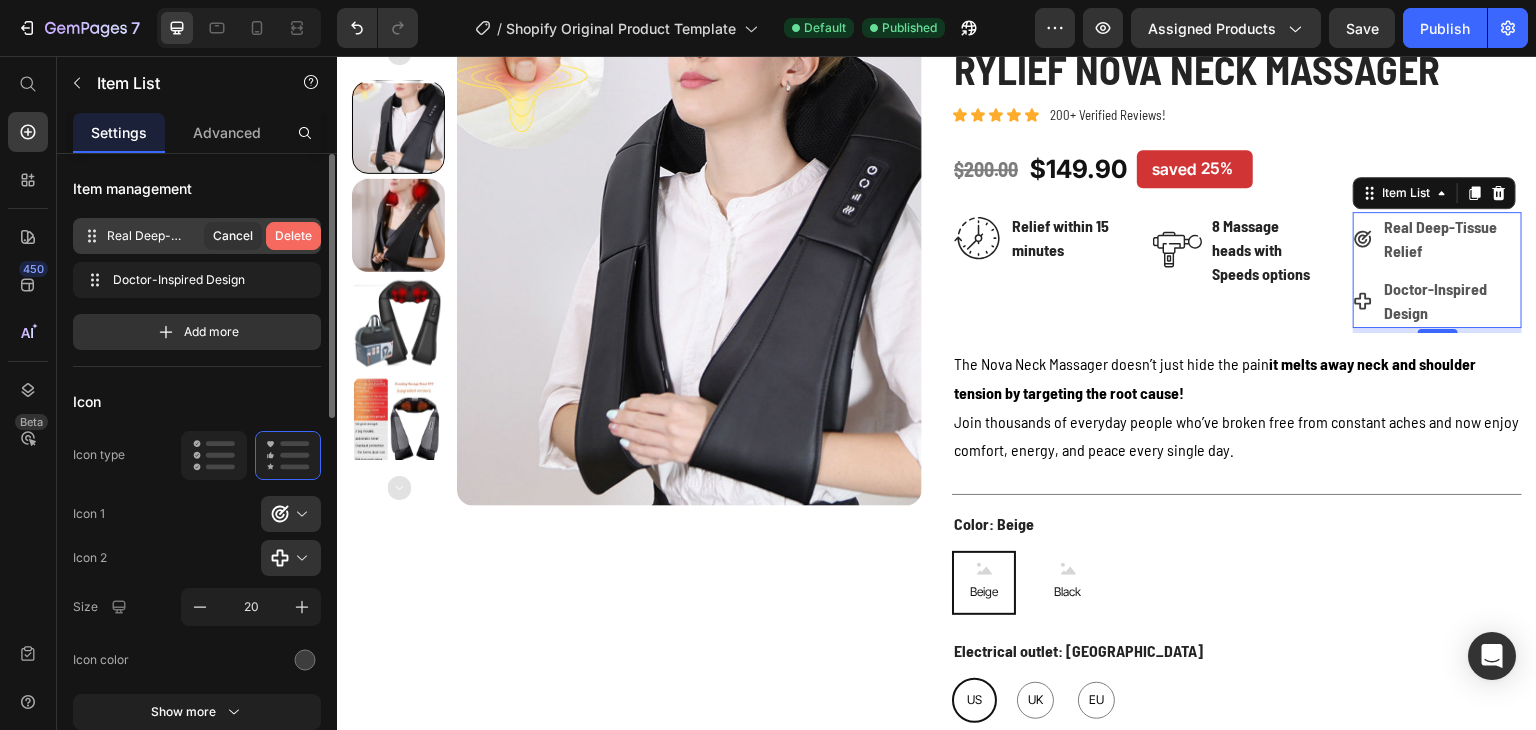 click on "Delete" at bounding box center (293, 236) 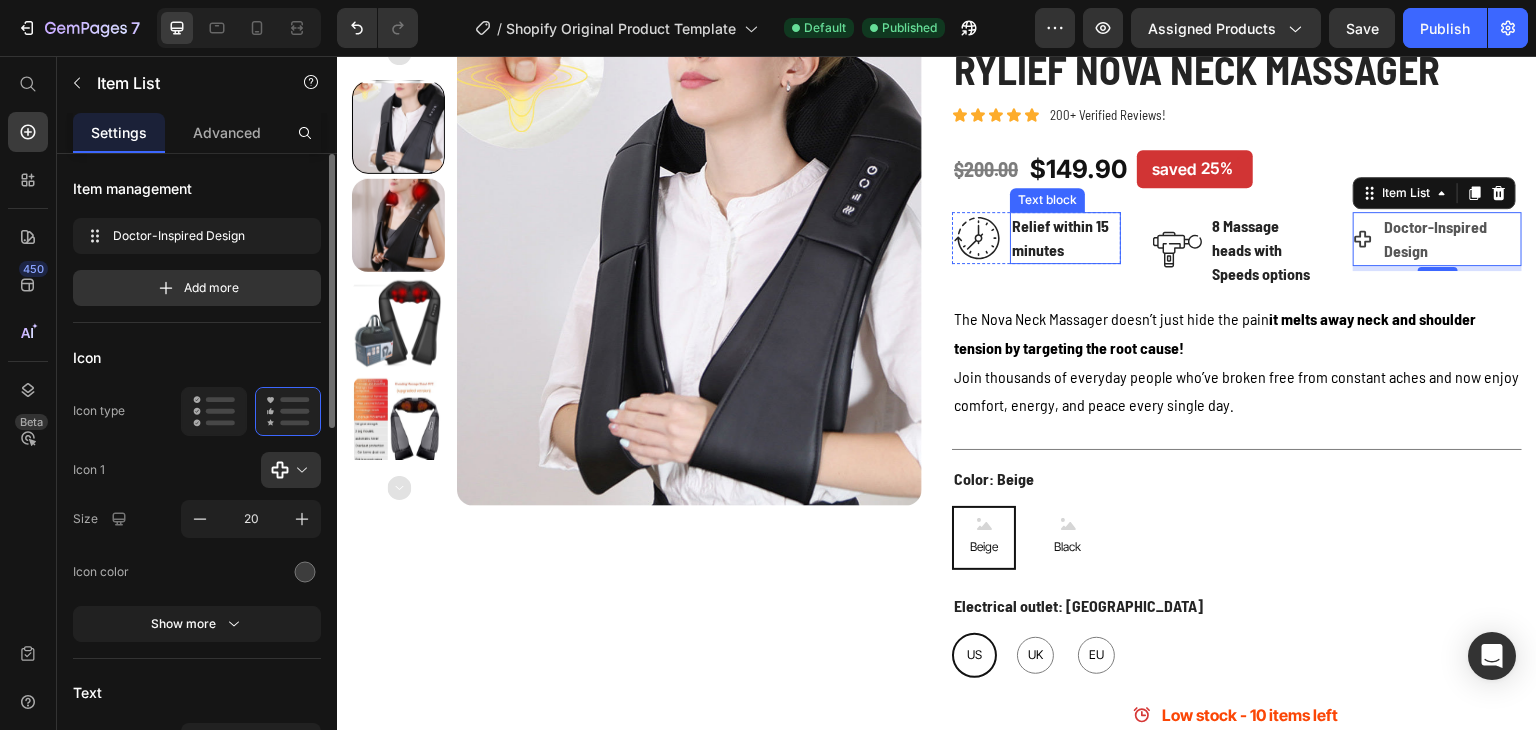 click on "Relief within 15 minutes" at bounding box center (1065, 238) 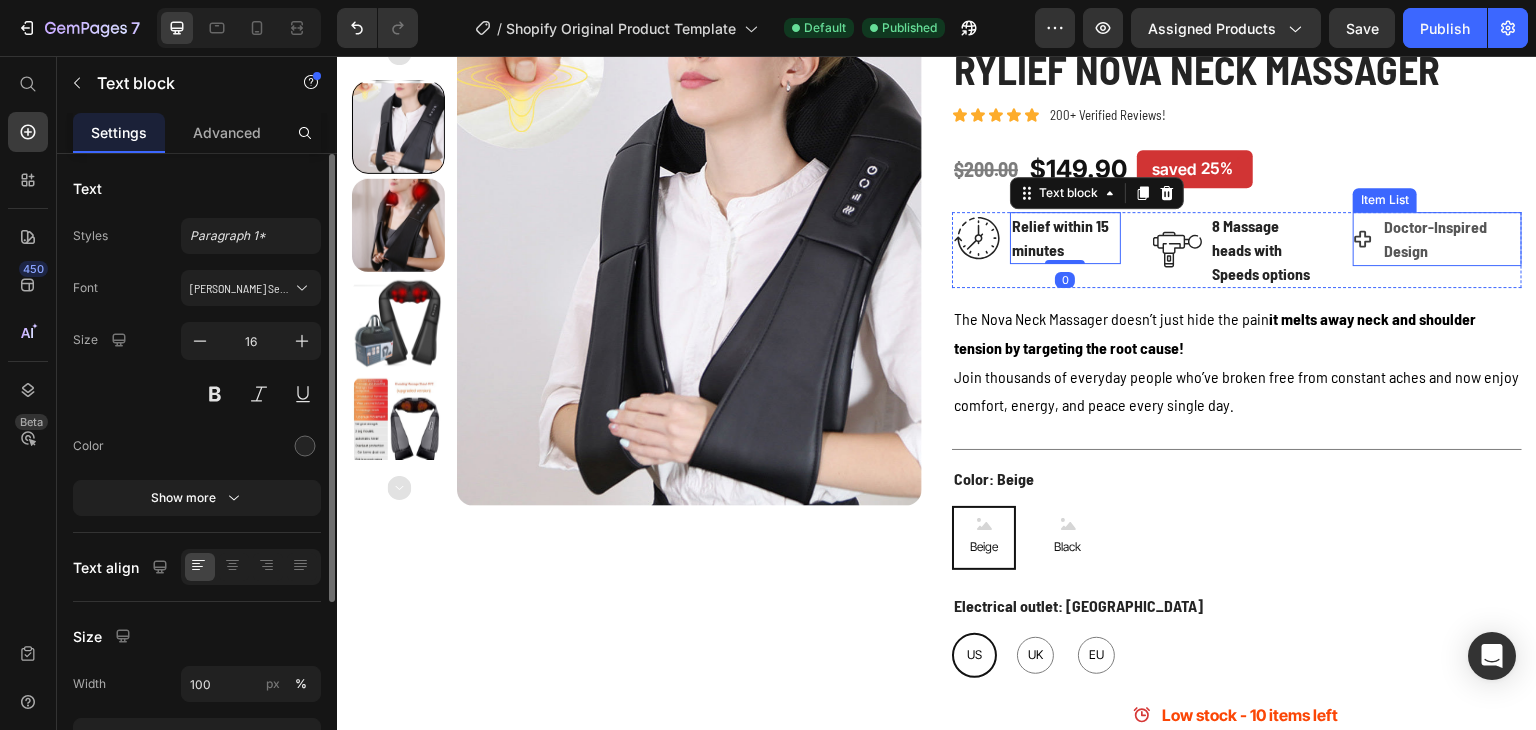 click on "Doctor-Inspired Design" at bounding box center [1435, 238] 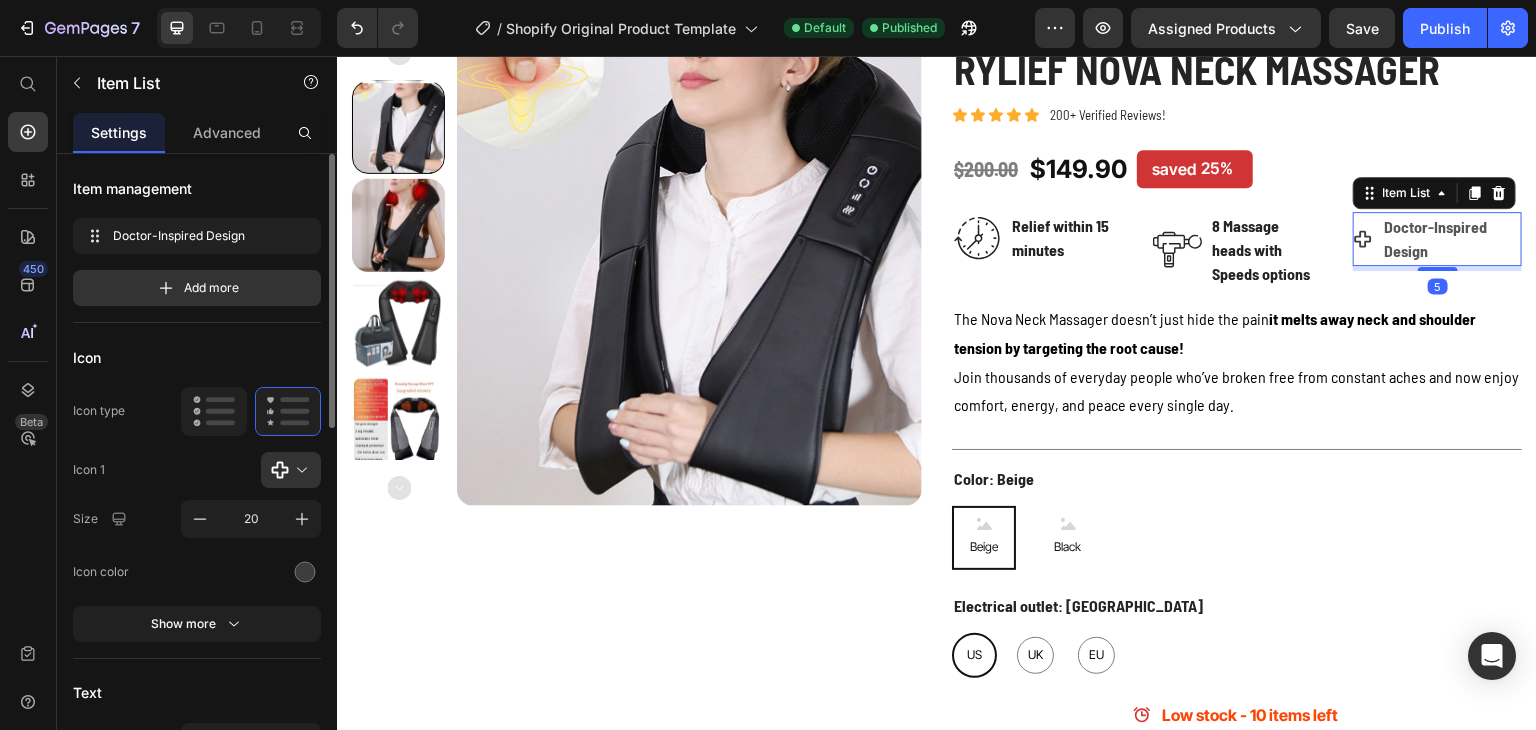 scroll, scrollTop: 100, scrollLeft: 0, axis: vertical 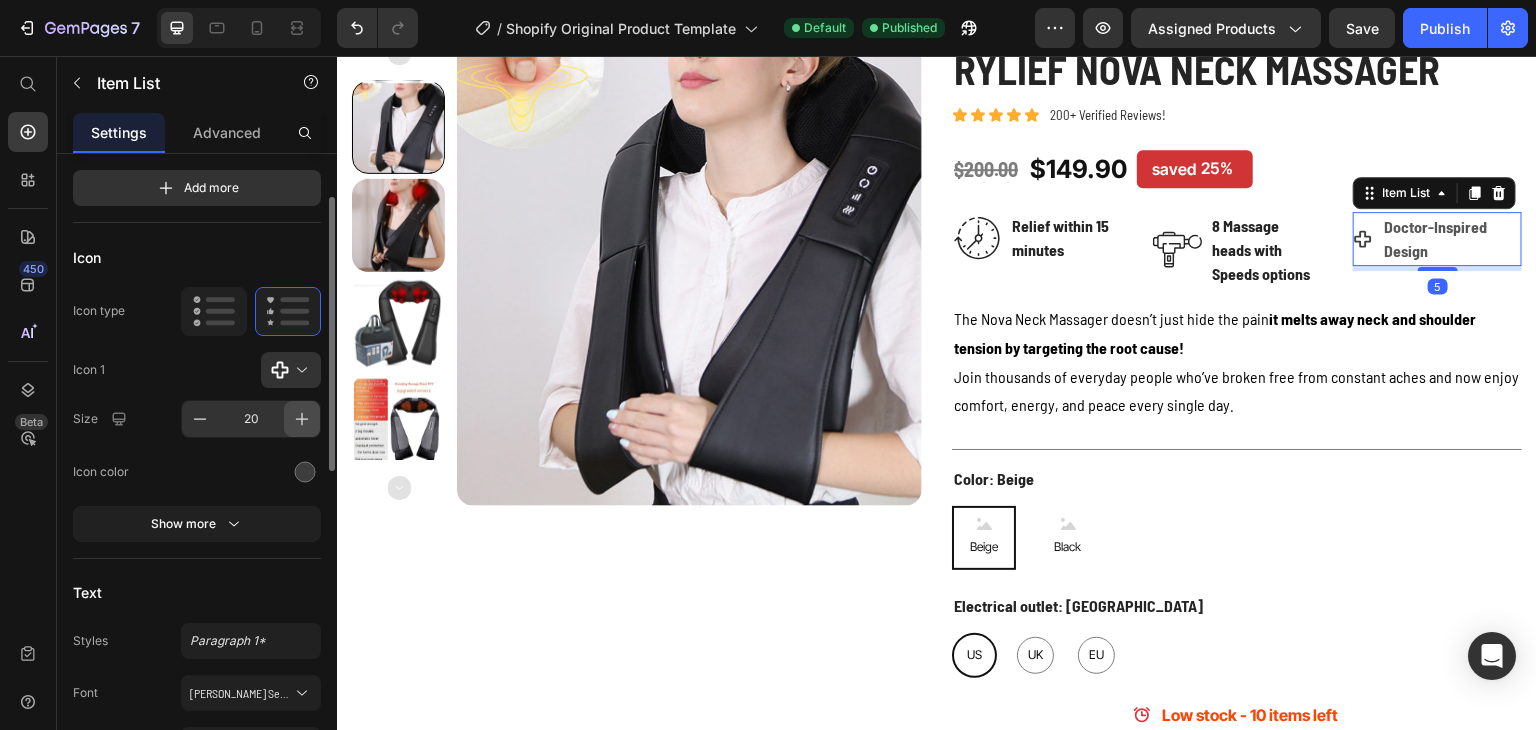 click at bounding box center (302, 419) 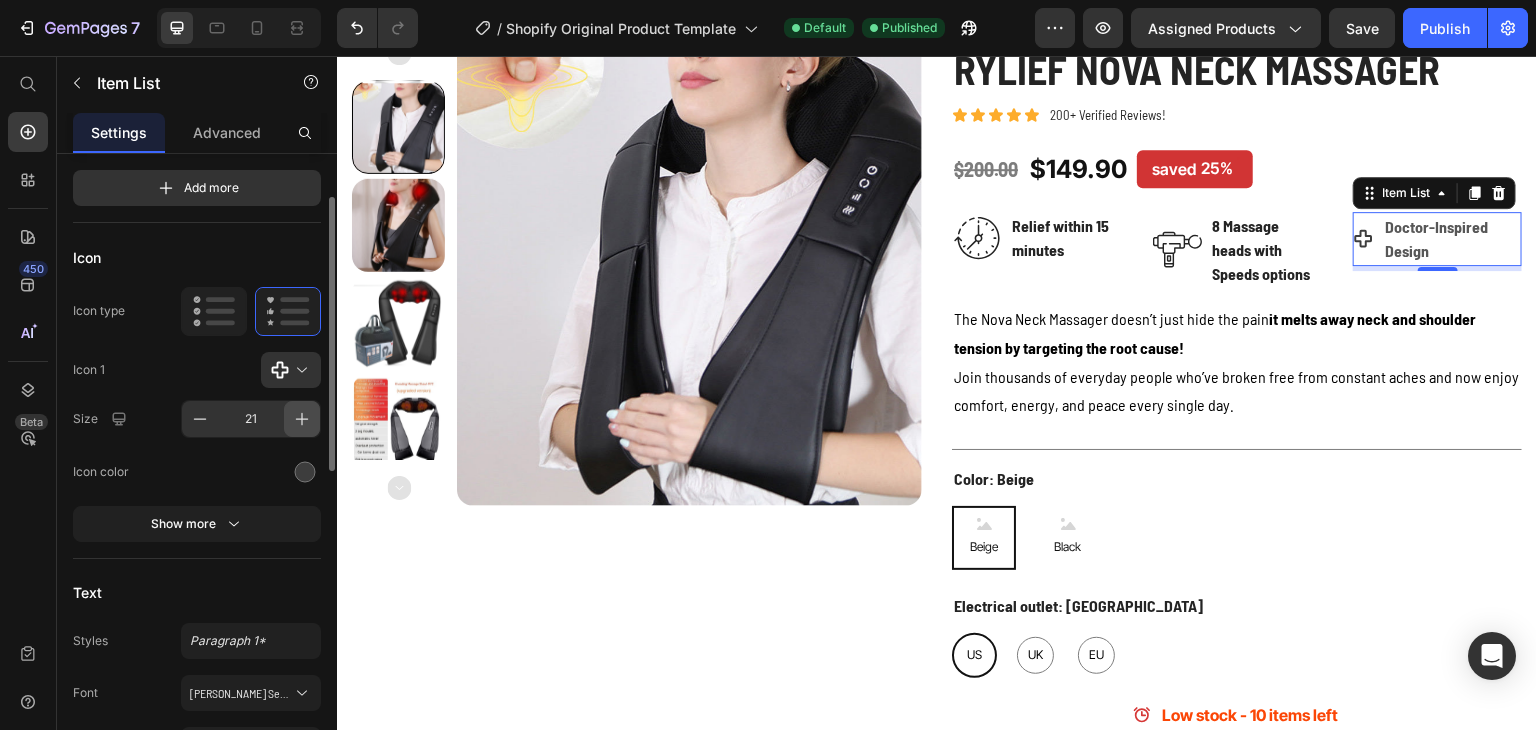 click at bounding box center (302, 419) 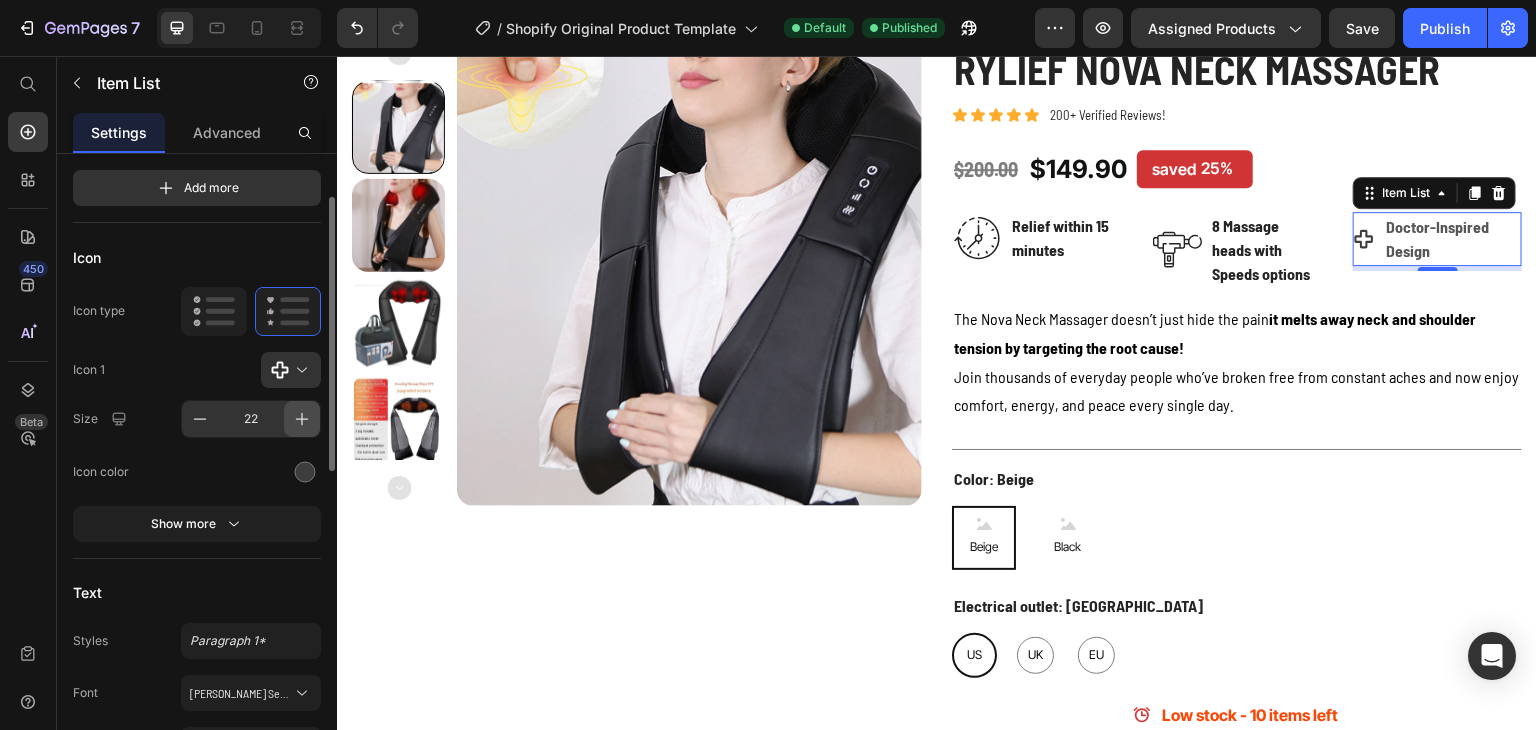 click 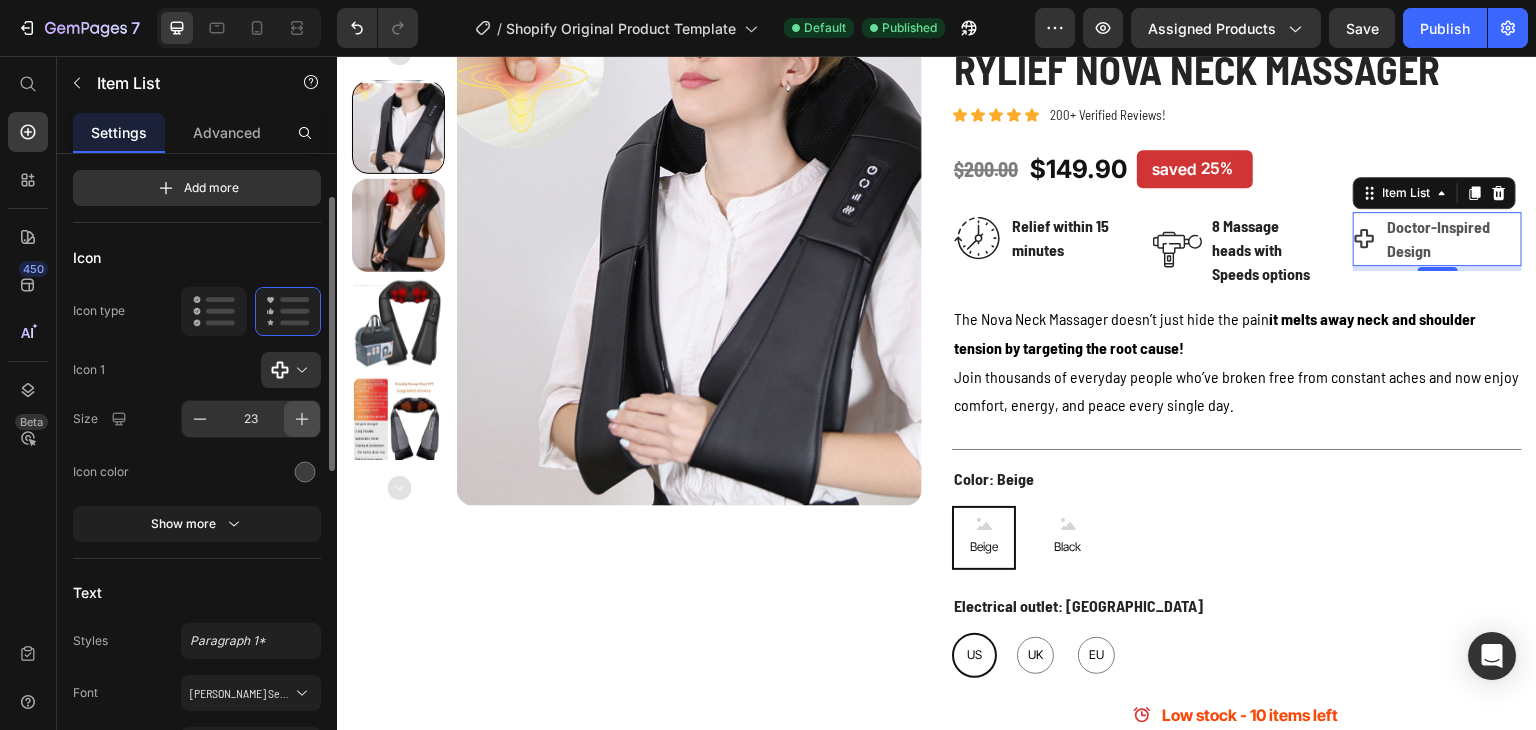 click 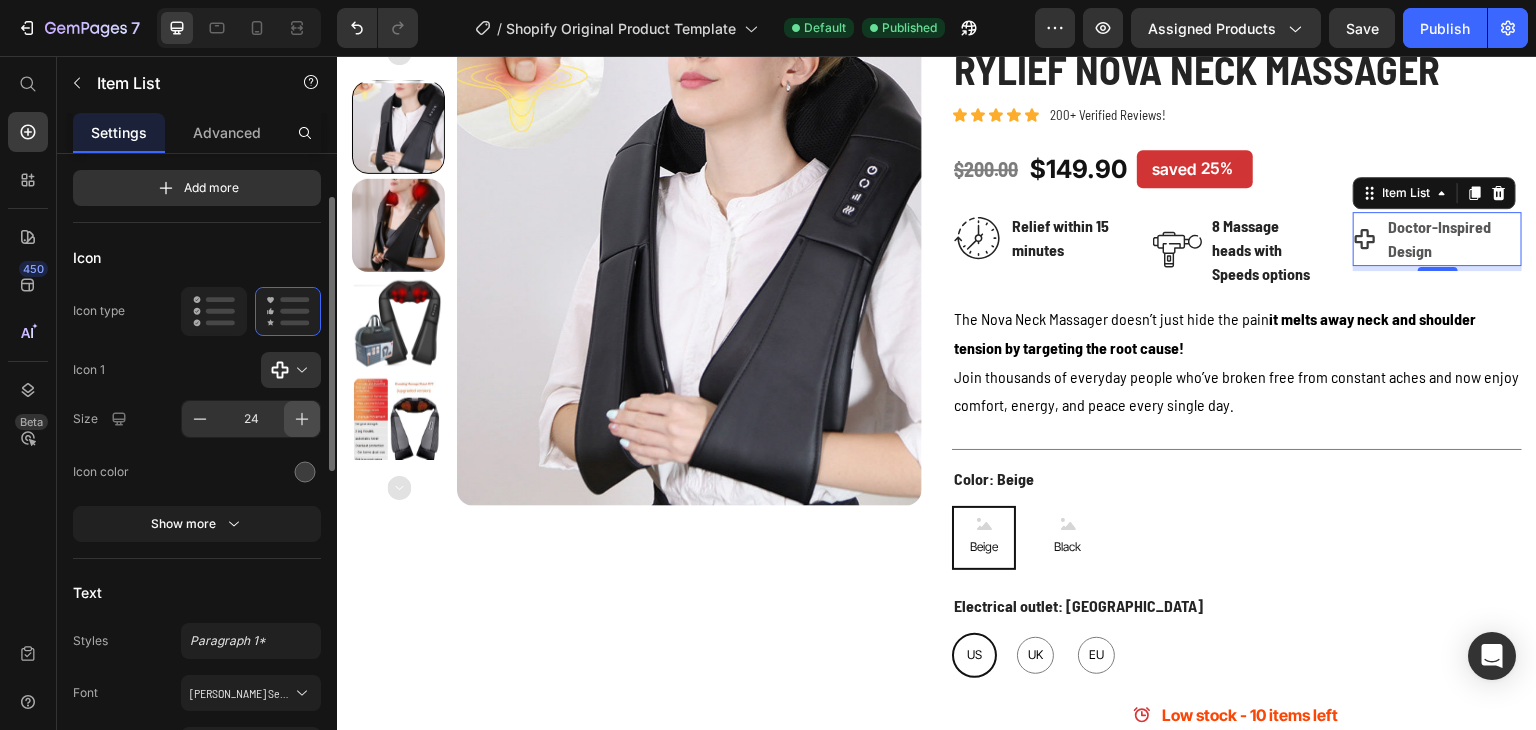 click 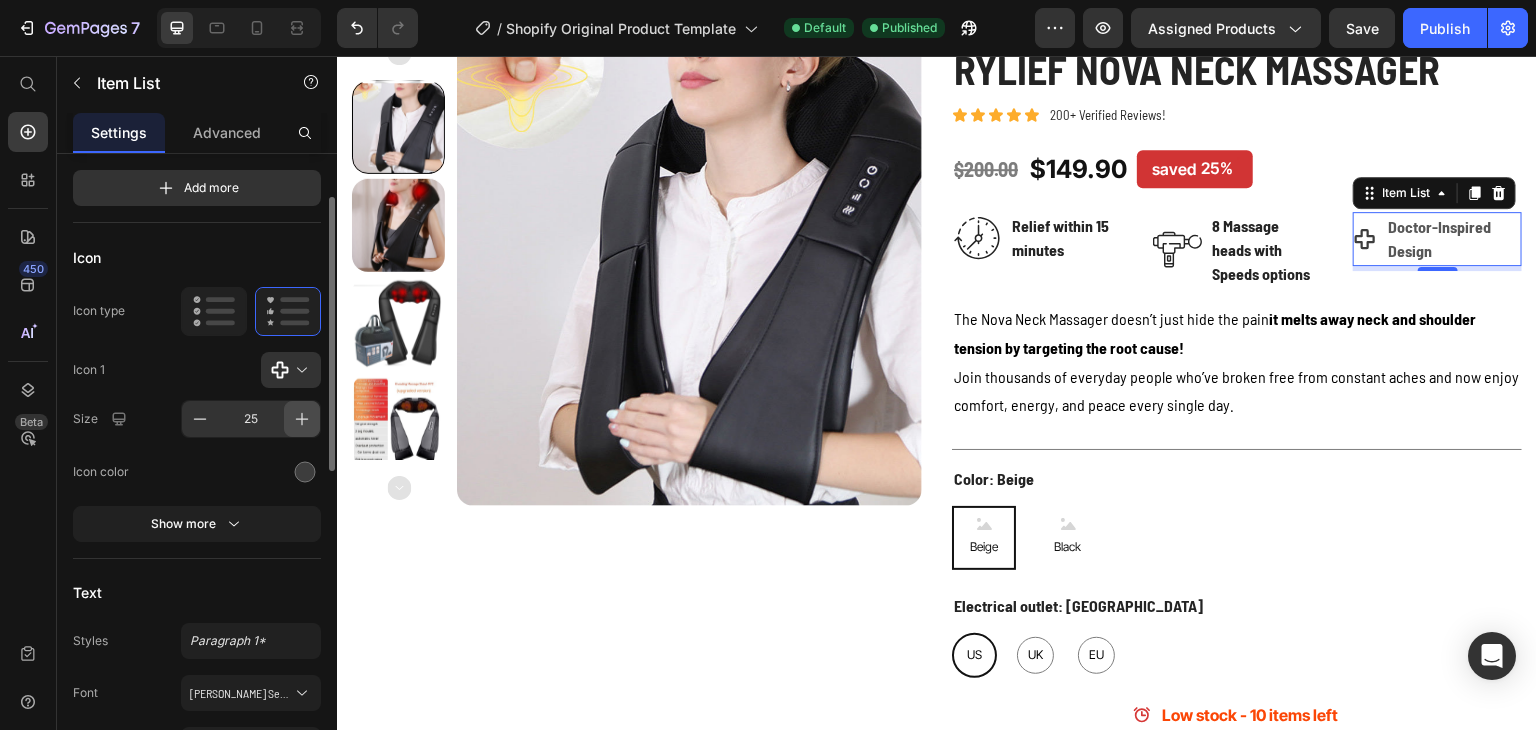 click 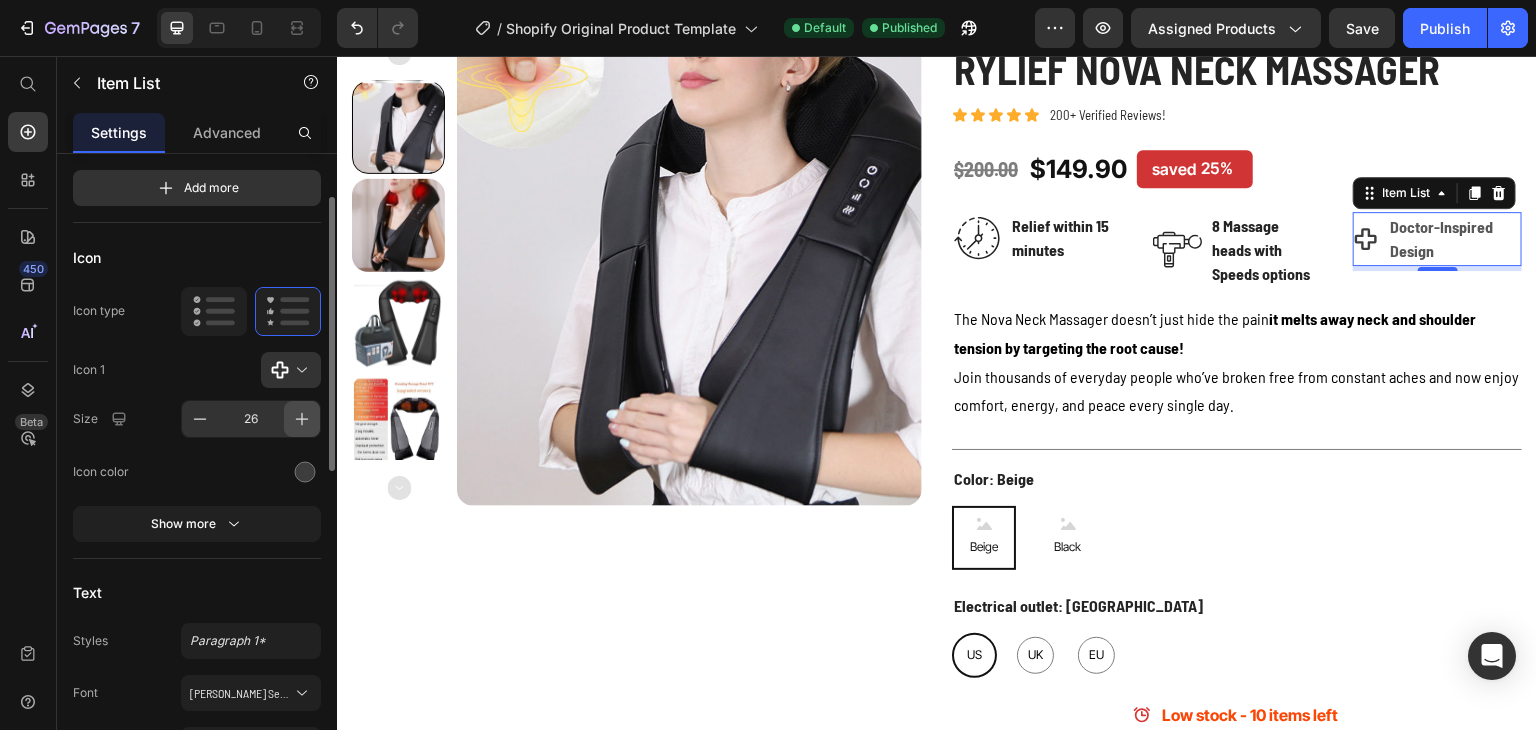 click 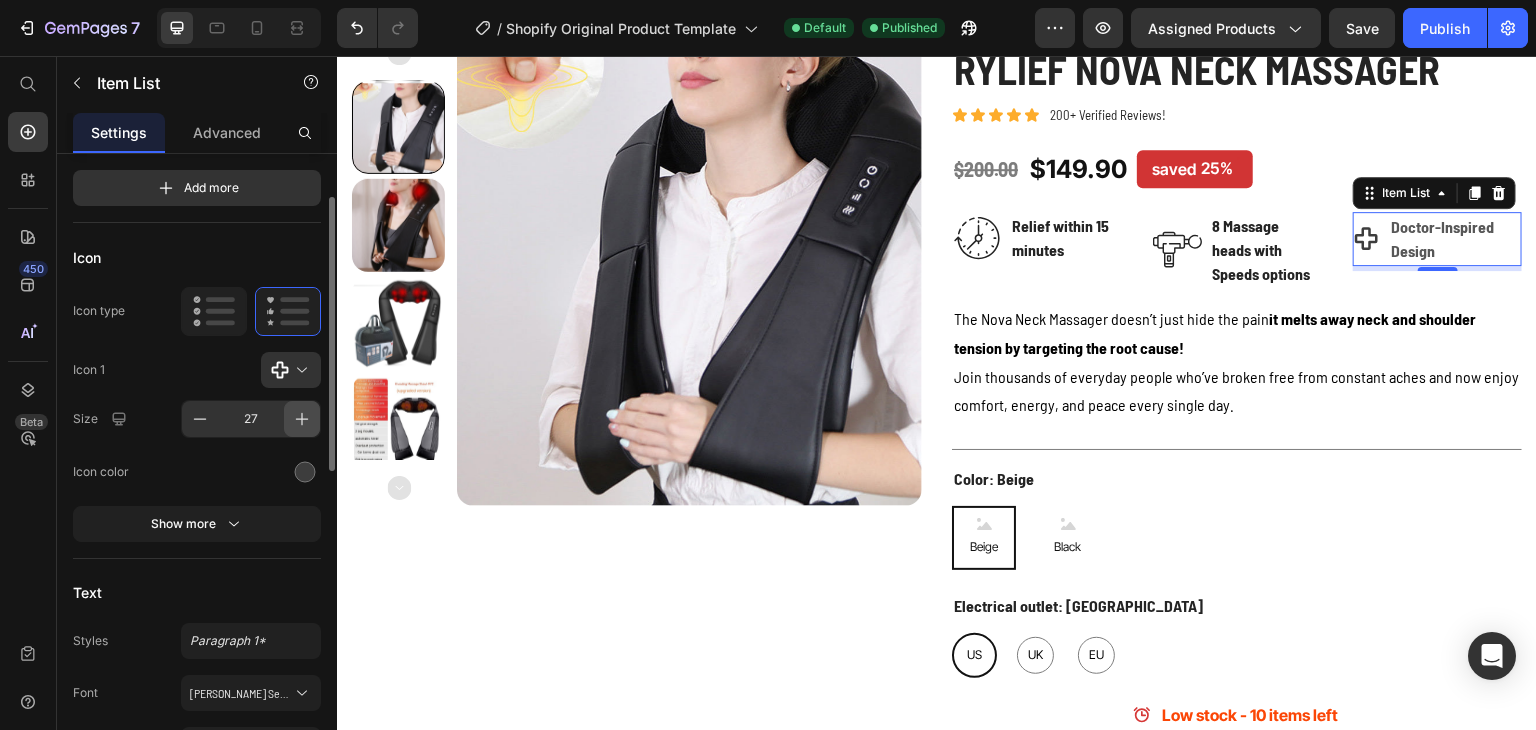 click 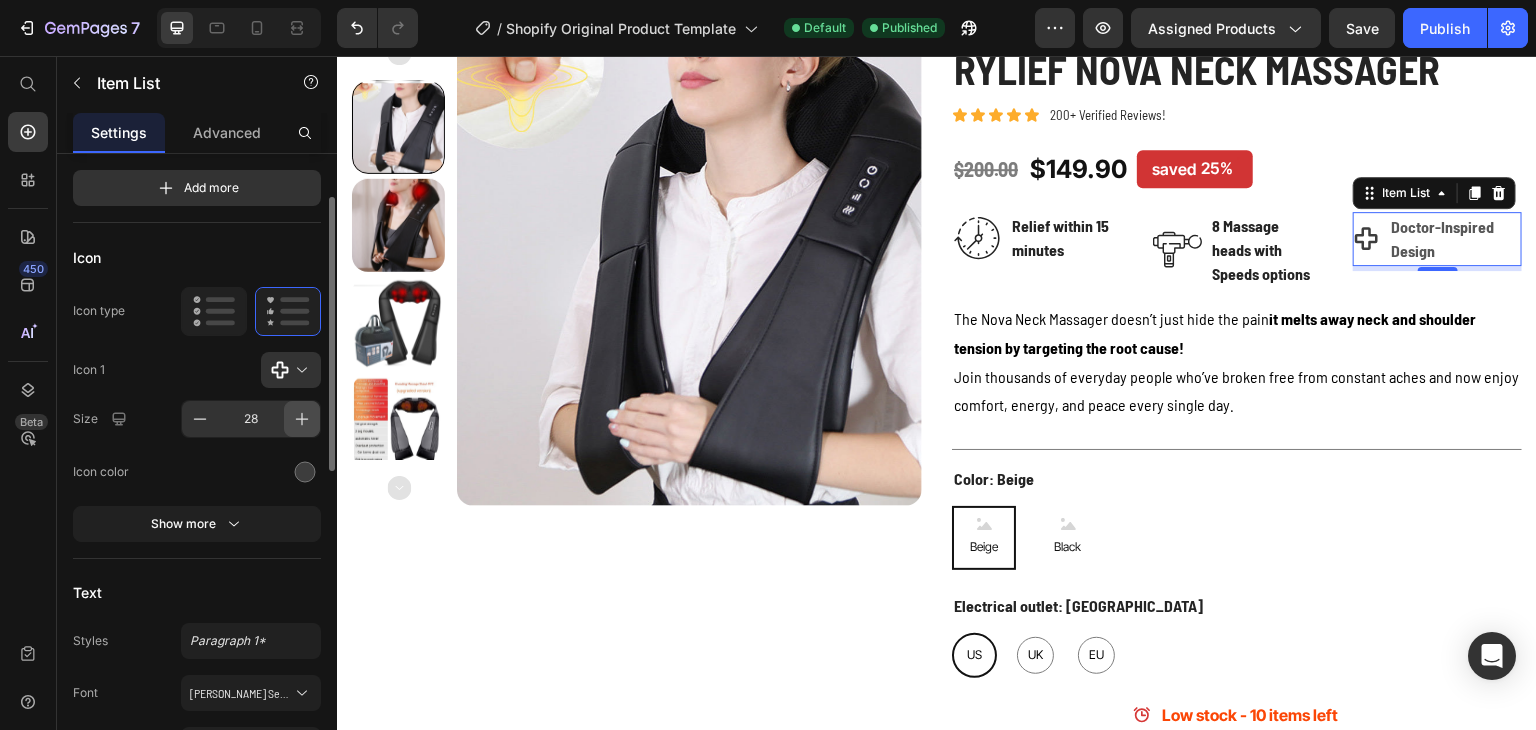 click 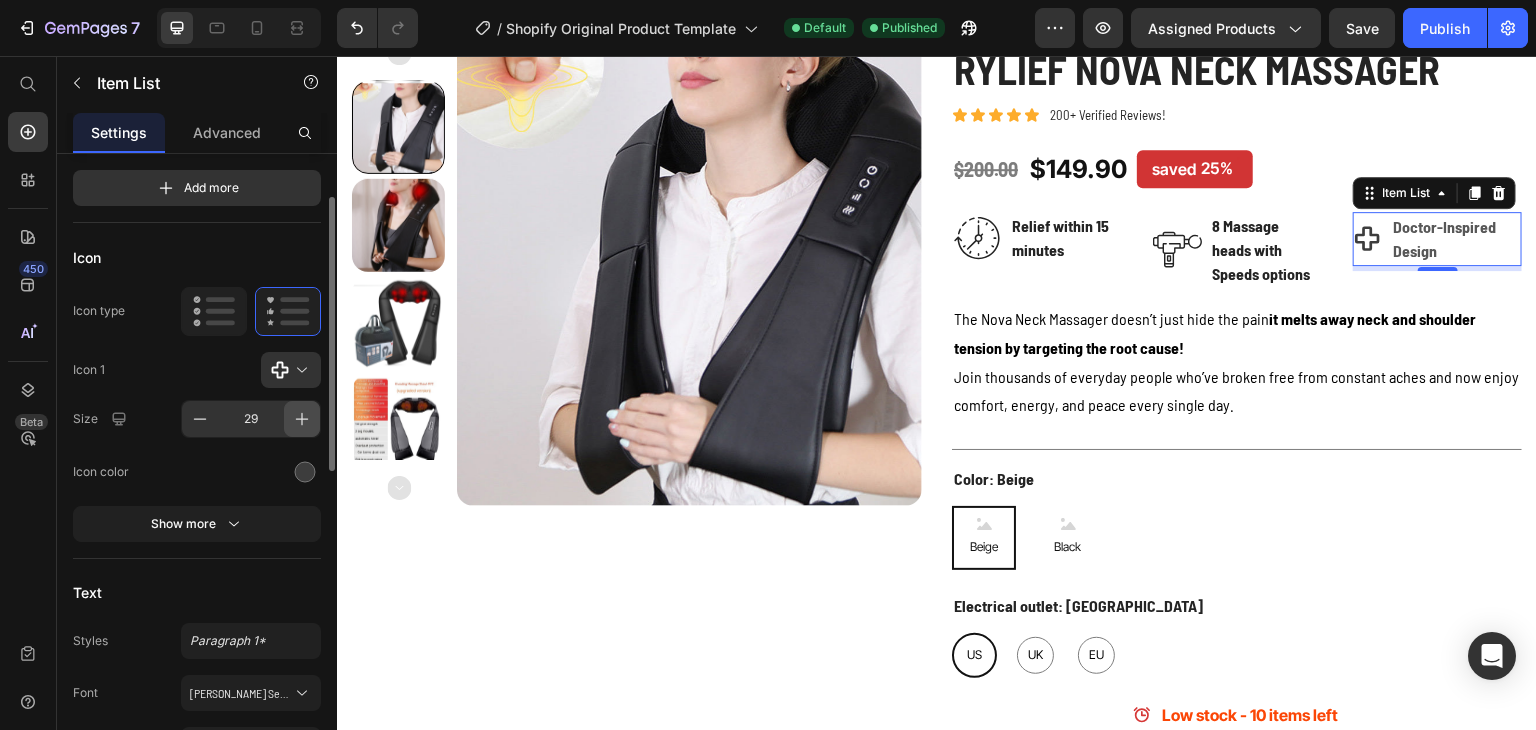 click 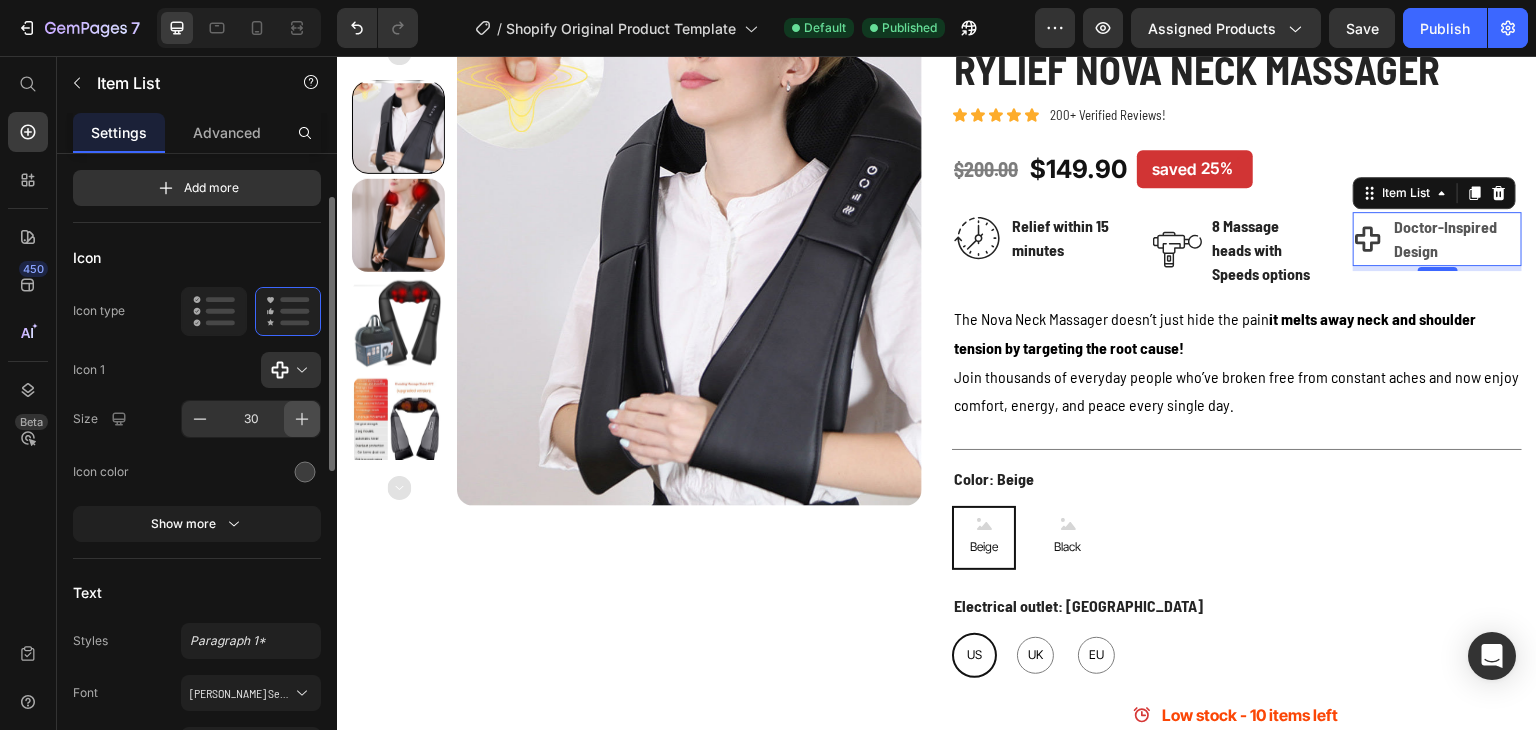 click 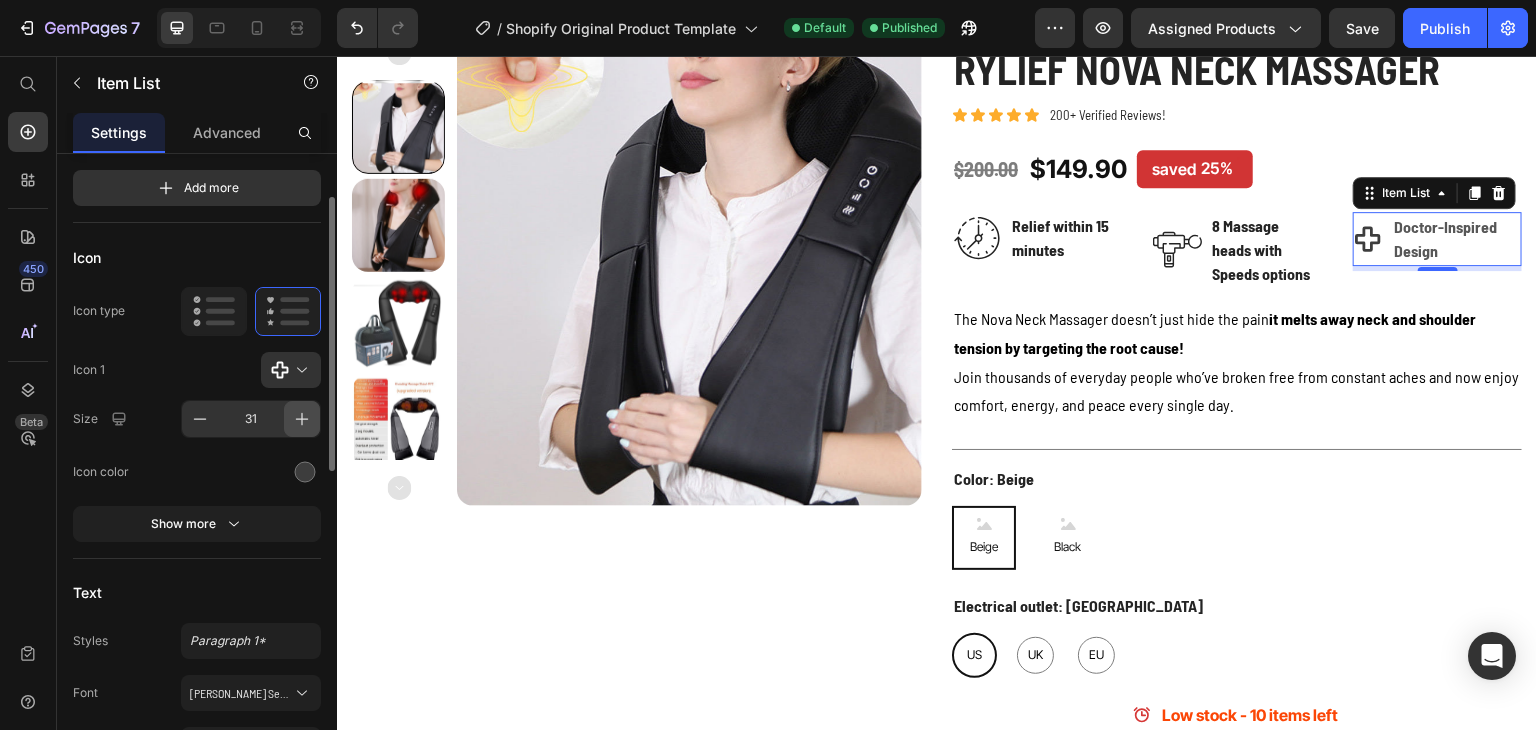 click 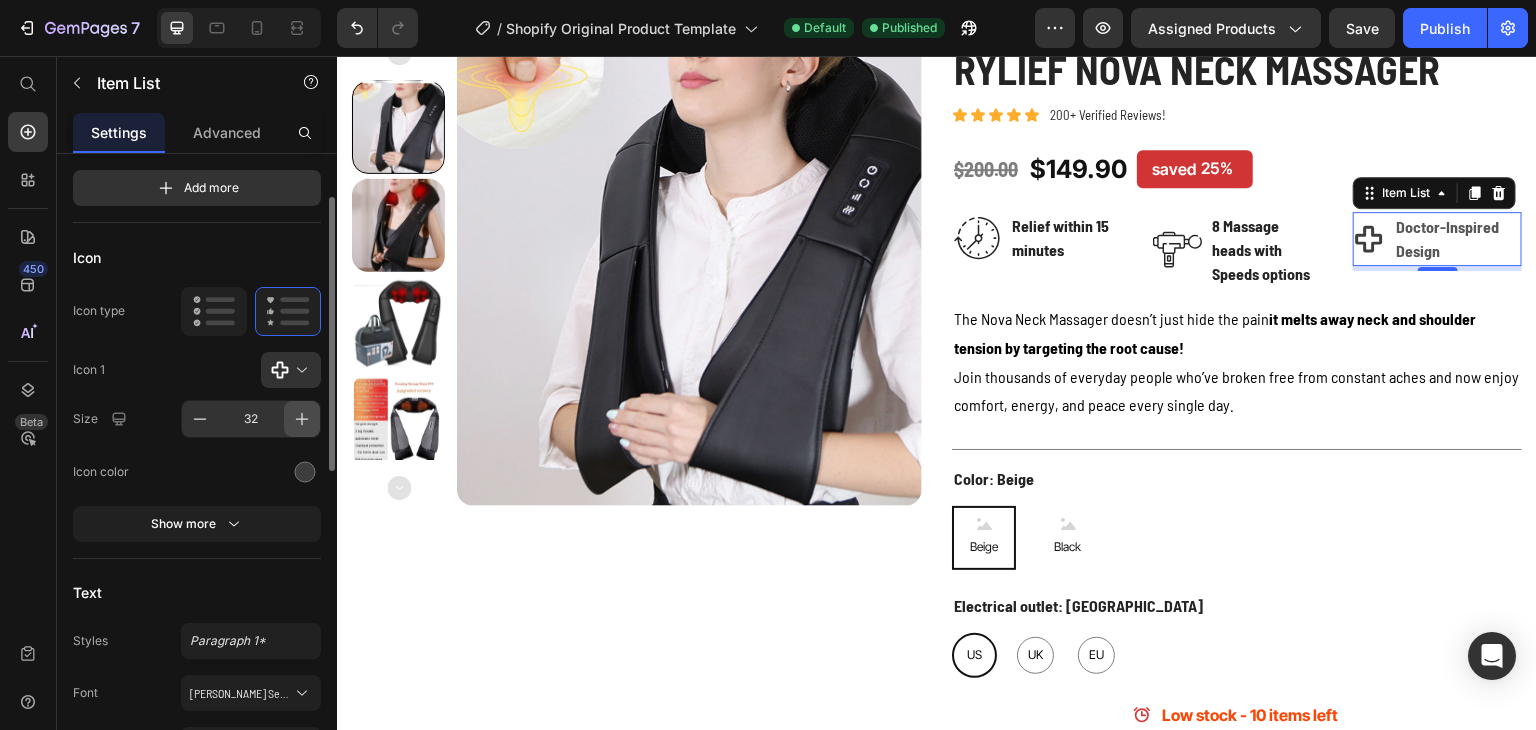 click 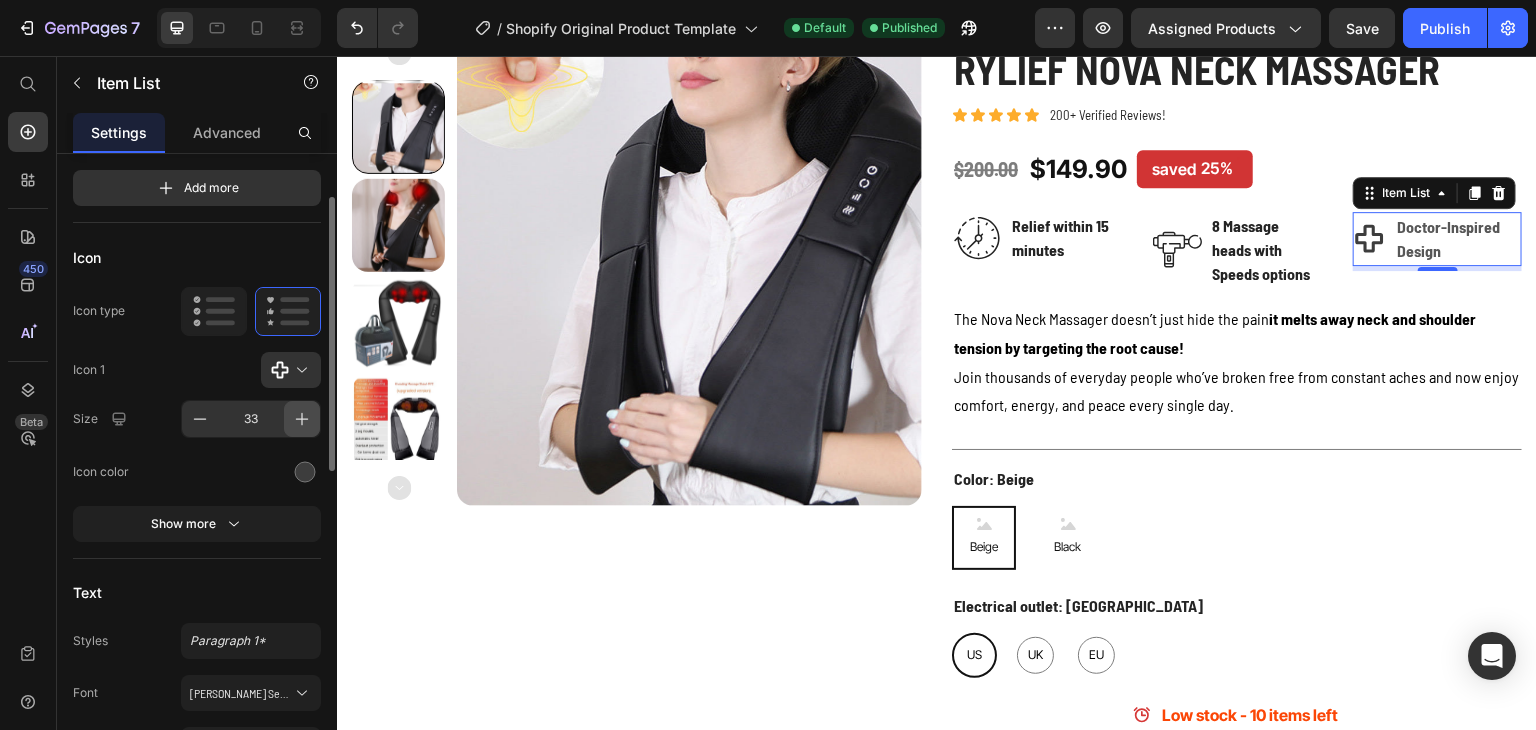 click 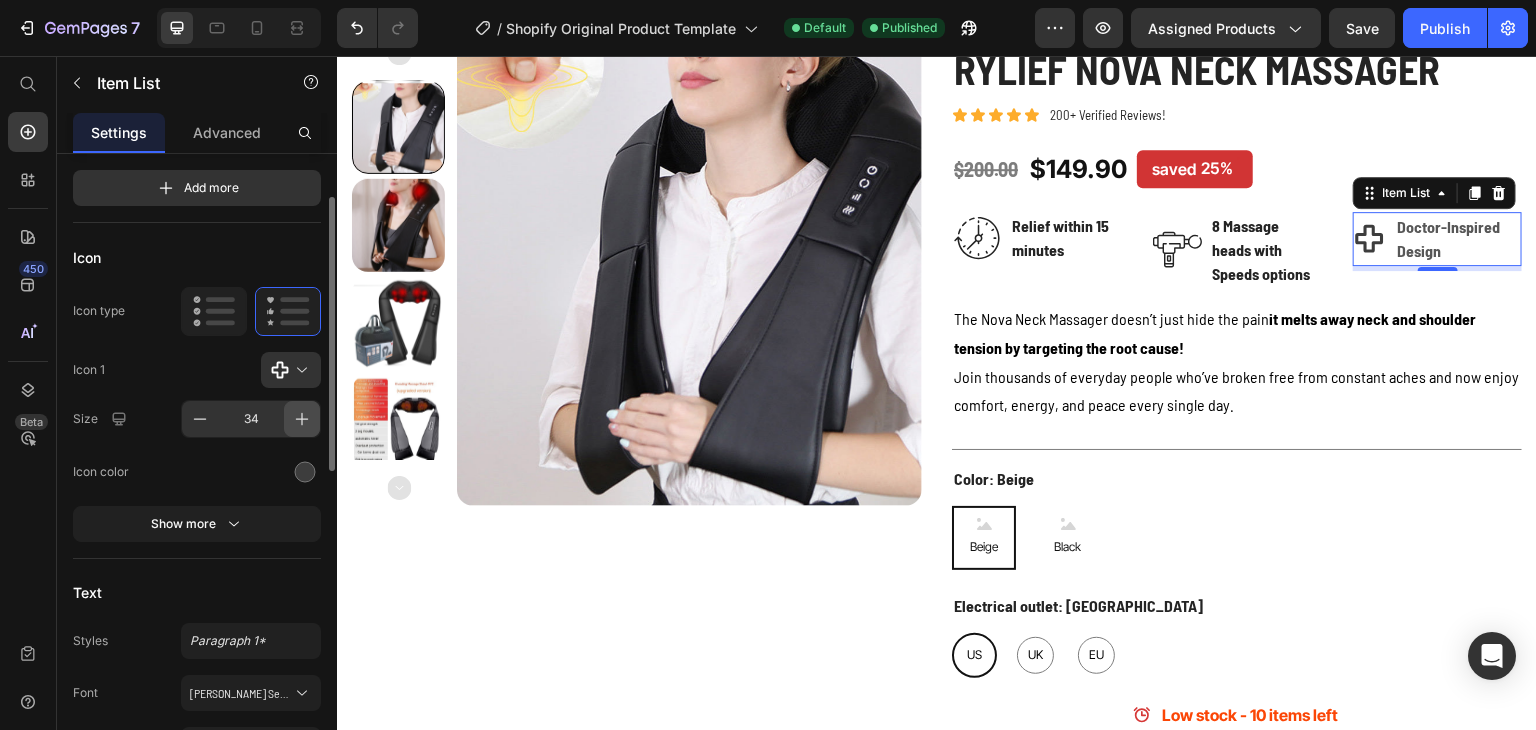 click 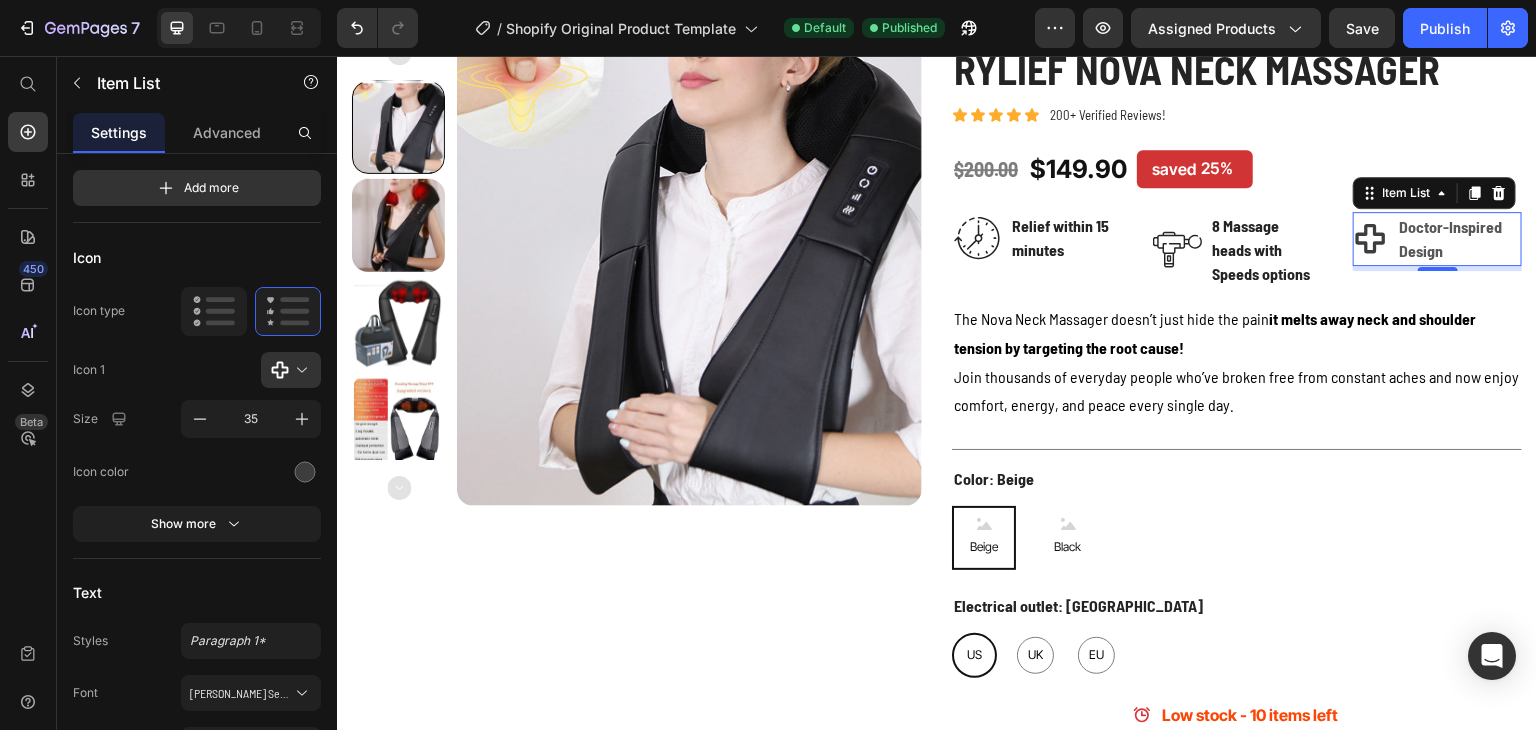 click at bounding box center [299, 370] 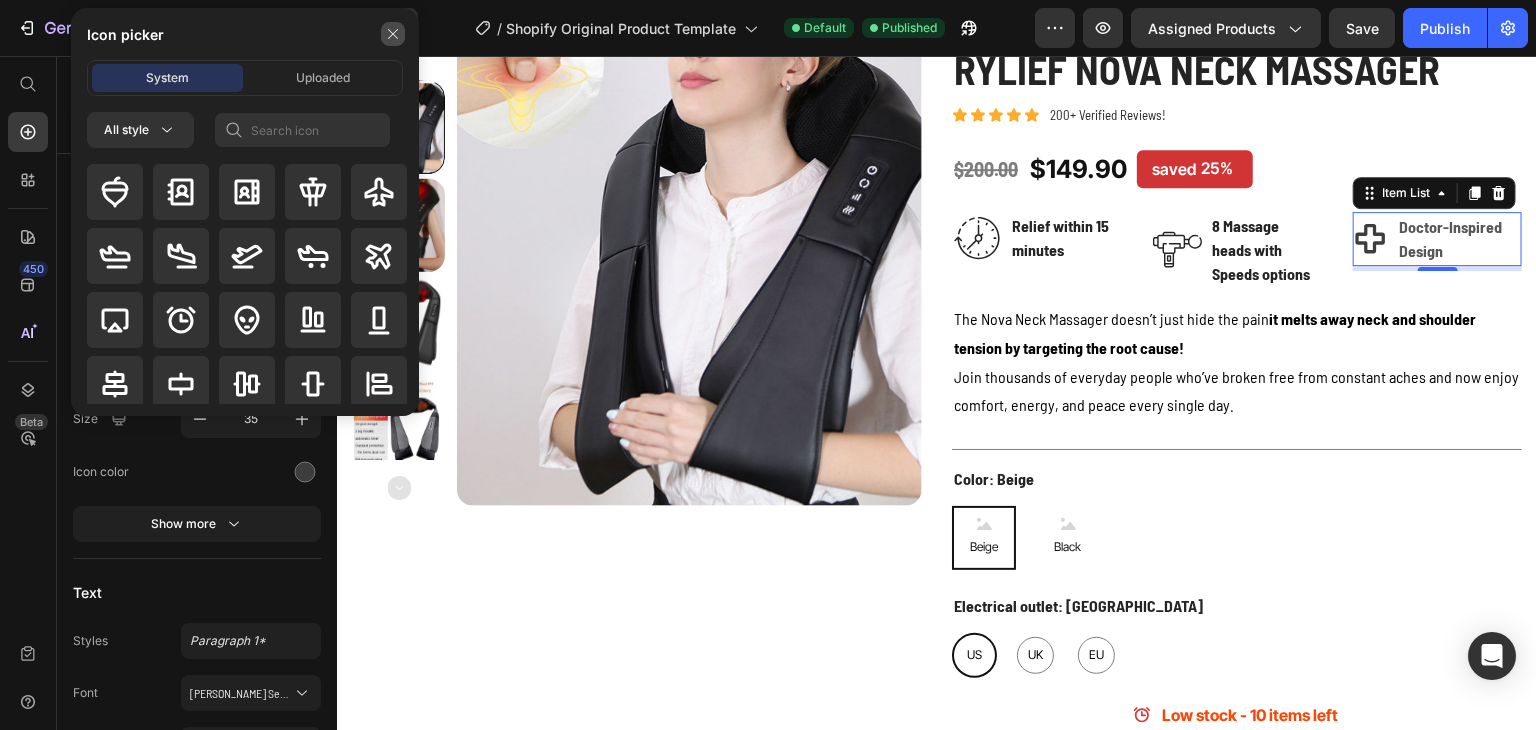 click 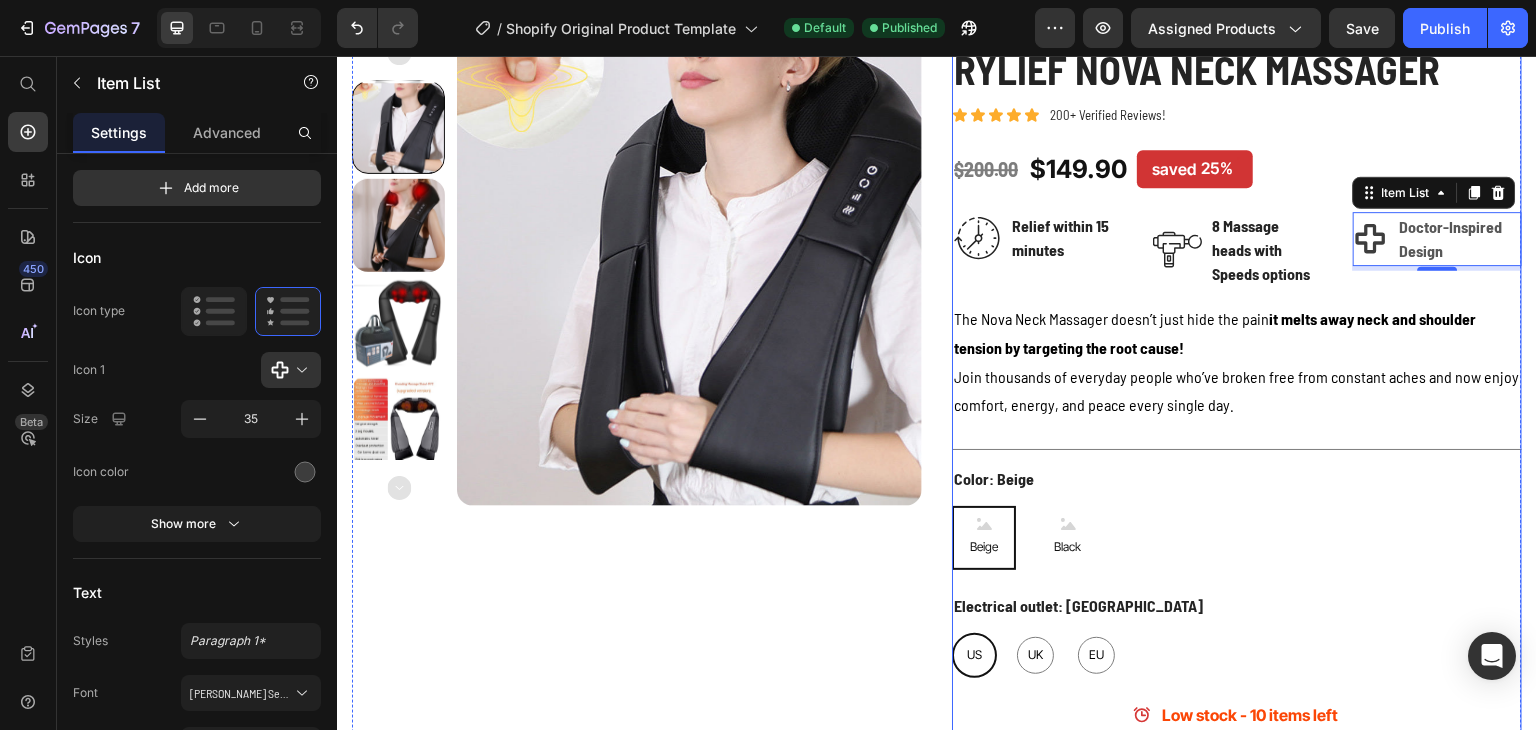click on "Icon Icon Icon Icon Icon Icon List 200+ Verified Reviews! Text Block Row" at bounding box center (1237, 115) 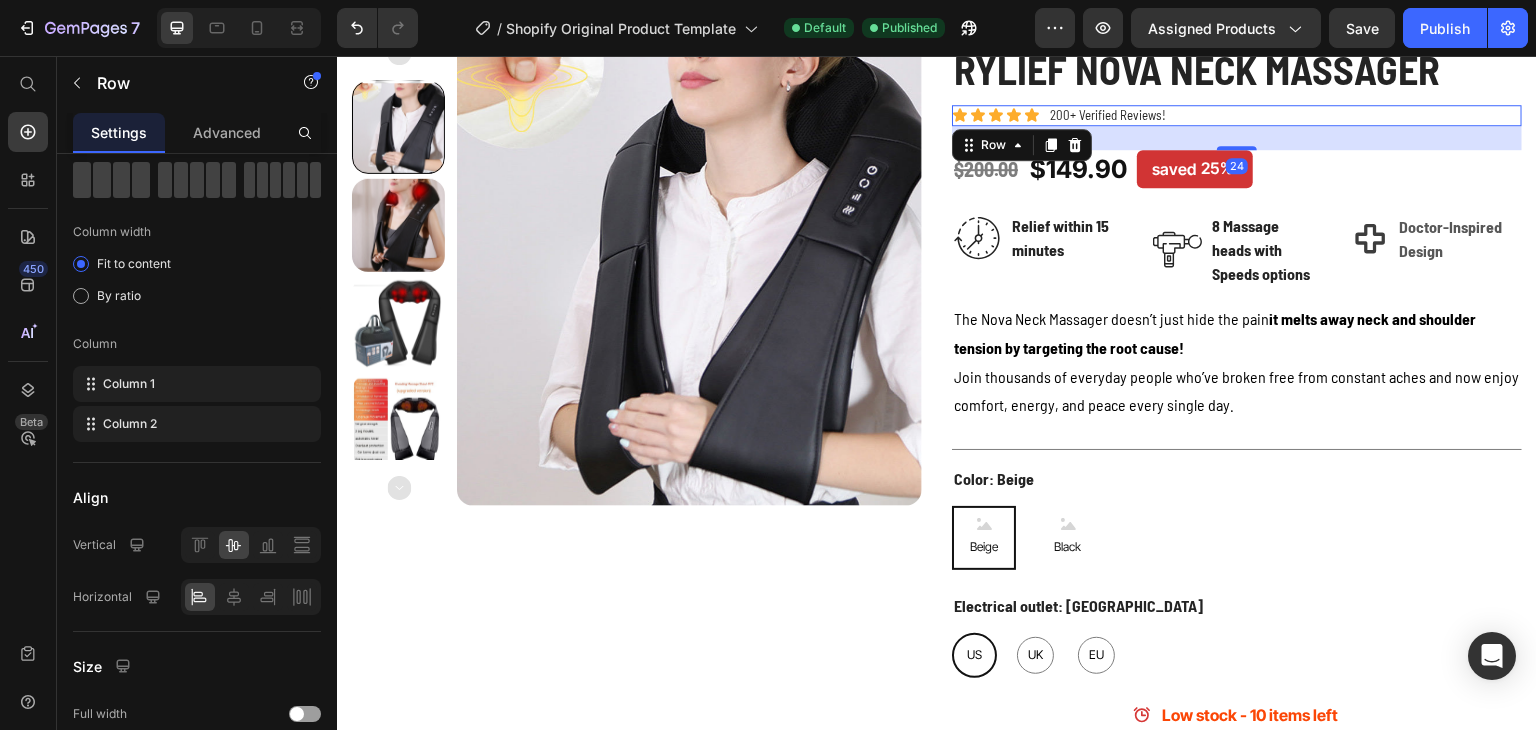 scroll, scrollTop: 0, scrollLeft: 0, axis: both 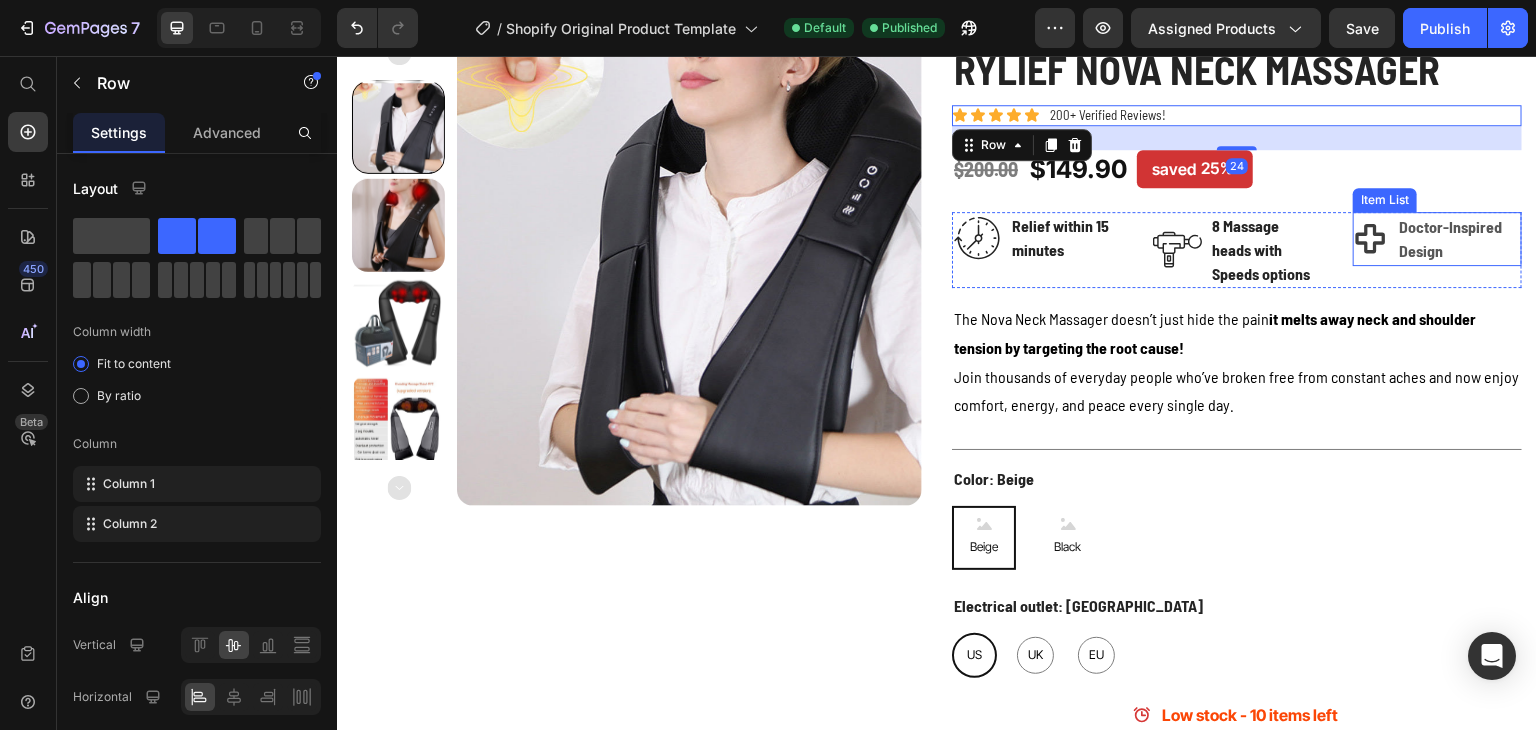 click 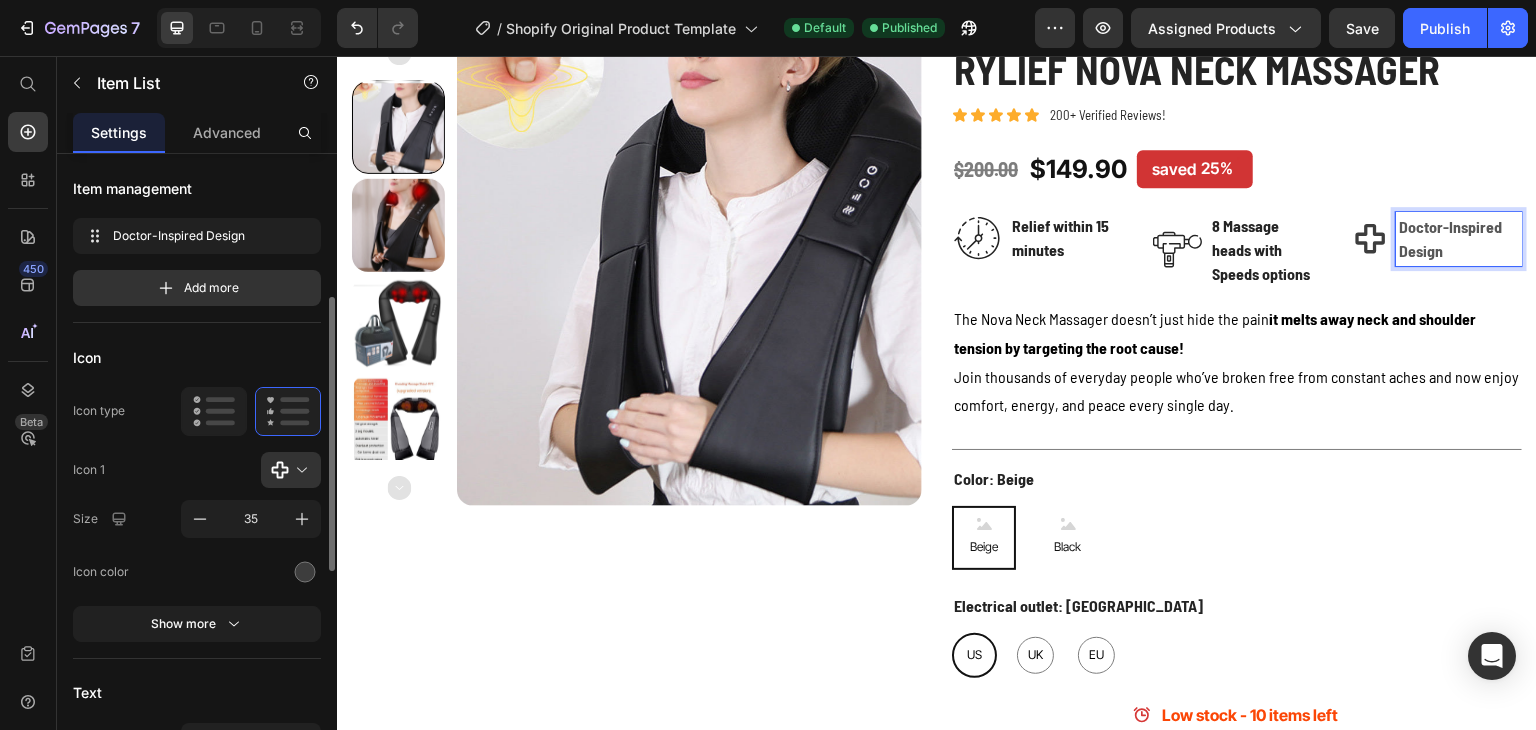 scroll, scrollTop: 100, scrollLeft: 0, axis: vertical 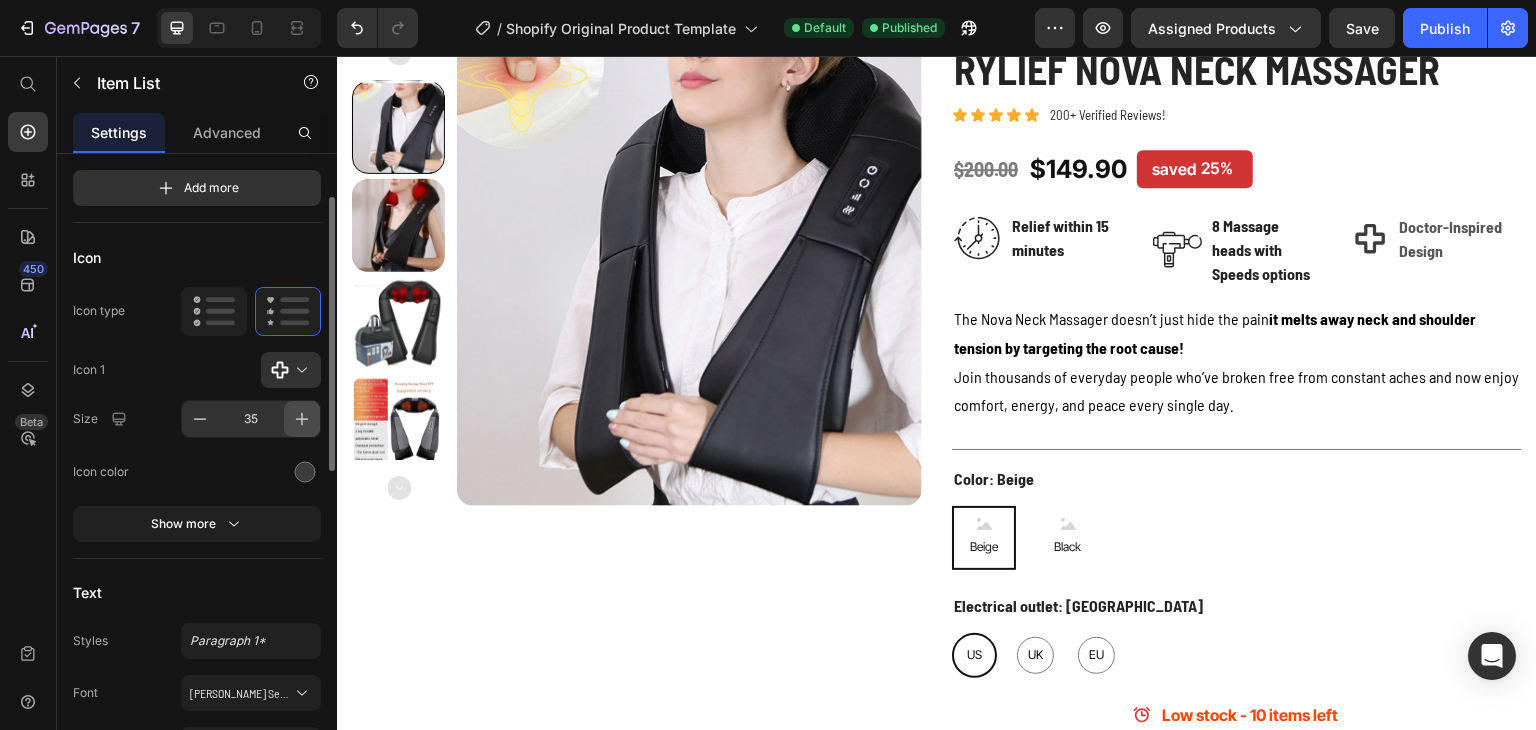 click 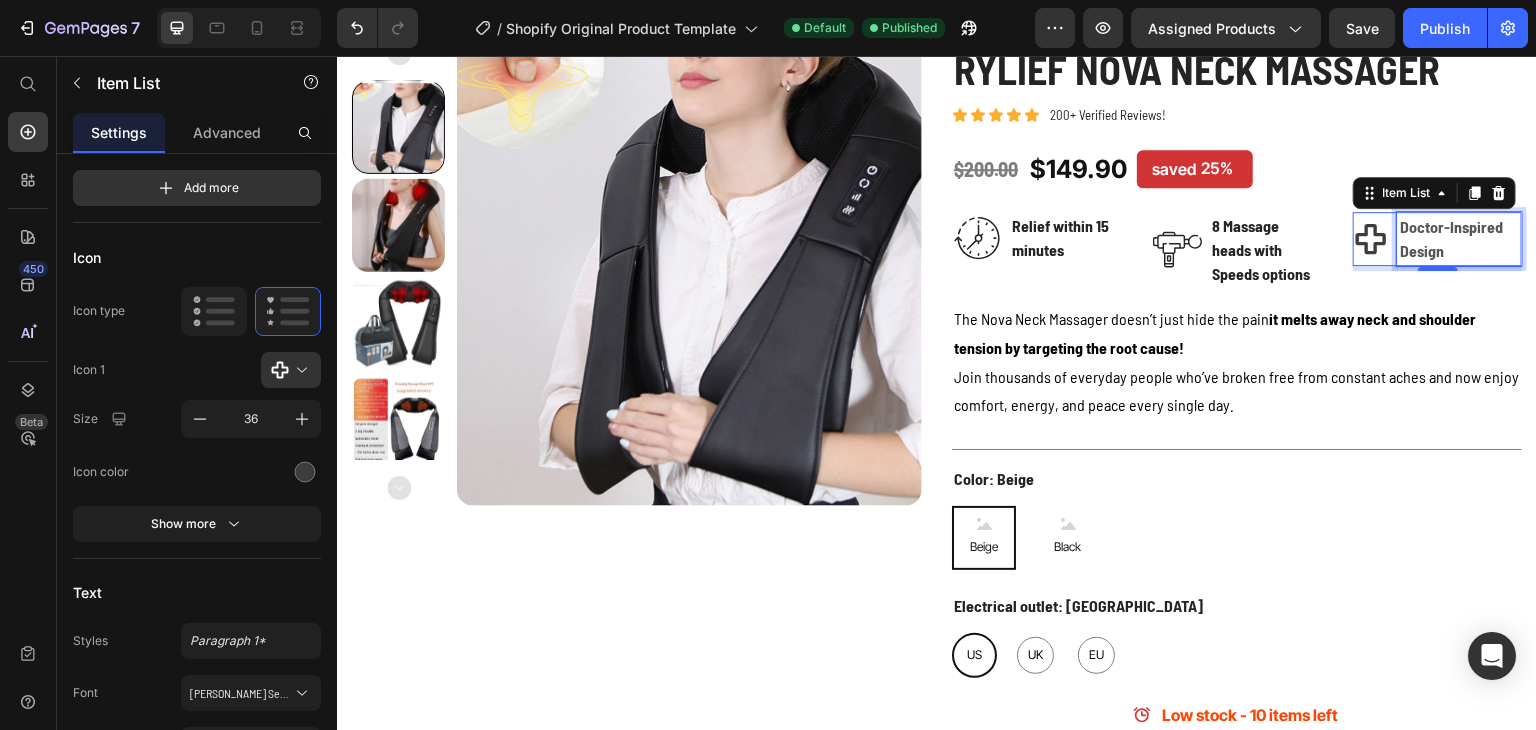 click on "Doctor-Inspired Design" at bounding box center [1459, 239] 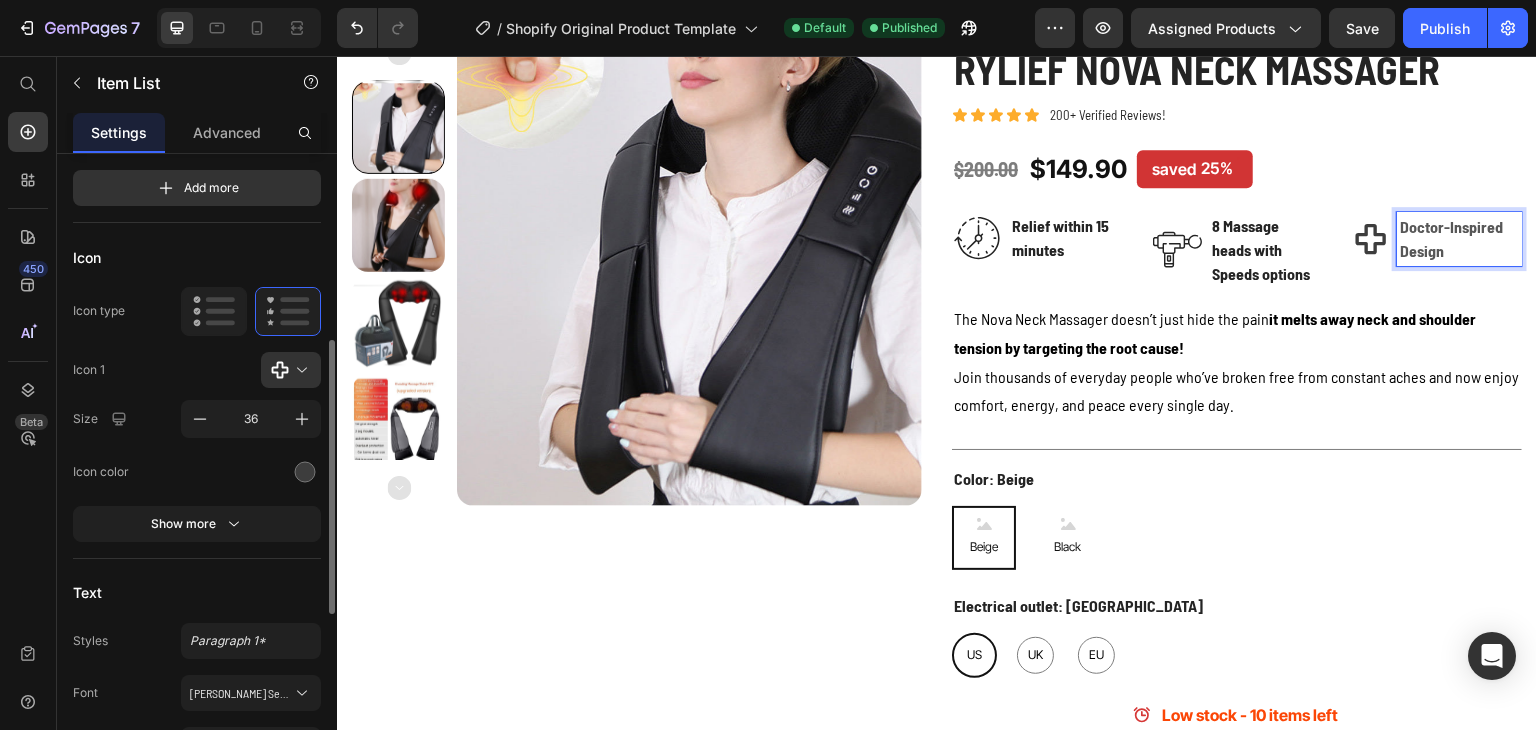 scroll, scrollTop: 400, scrollLeft: 0, axis: vertical 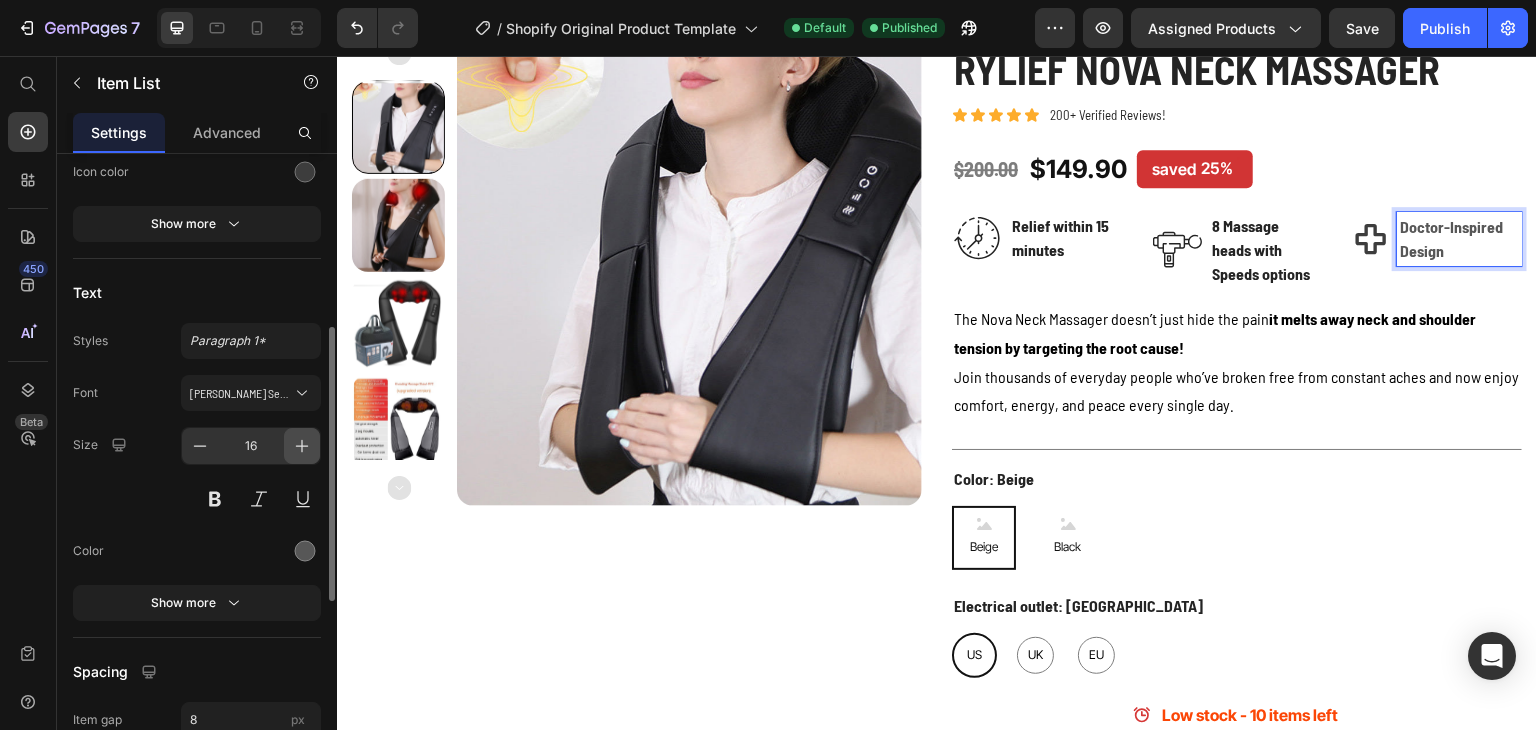 click 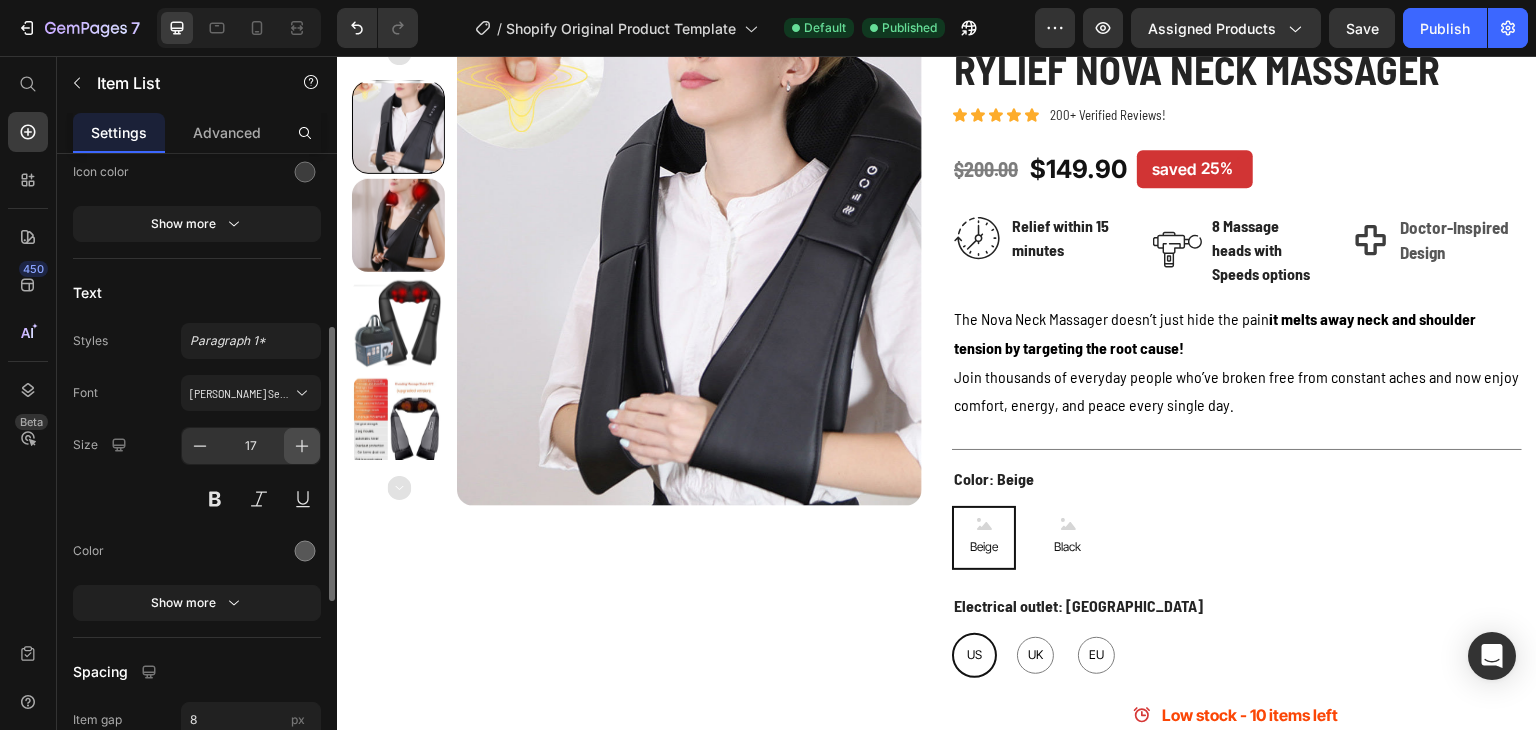 click 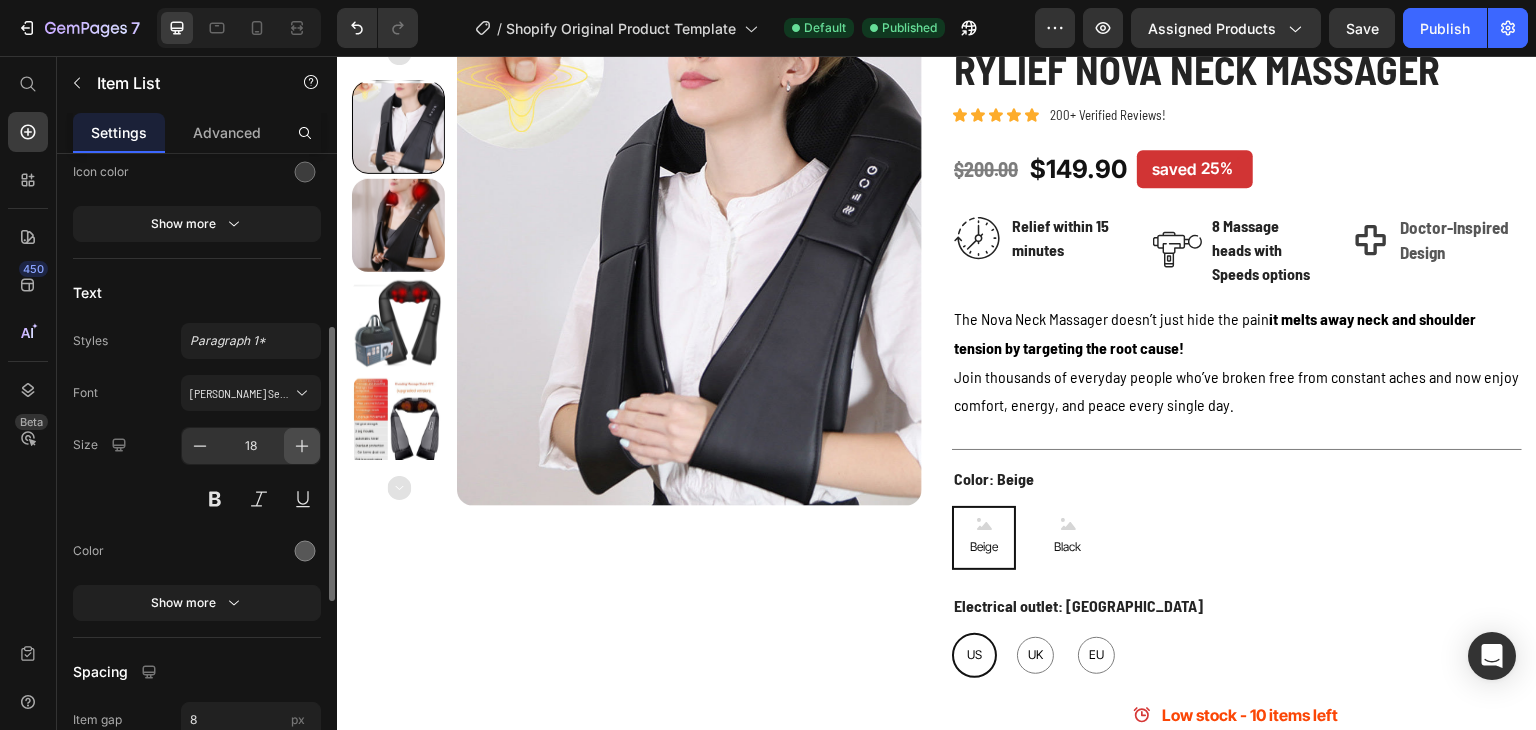 click 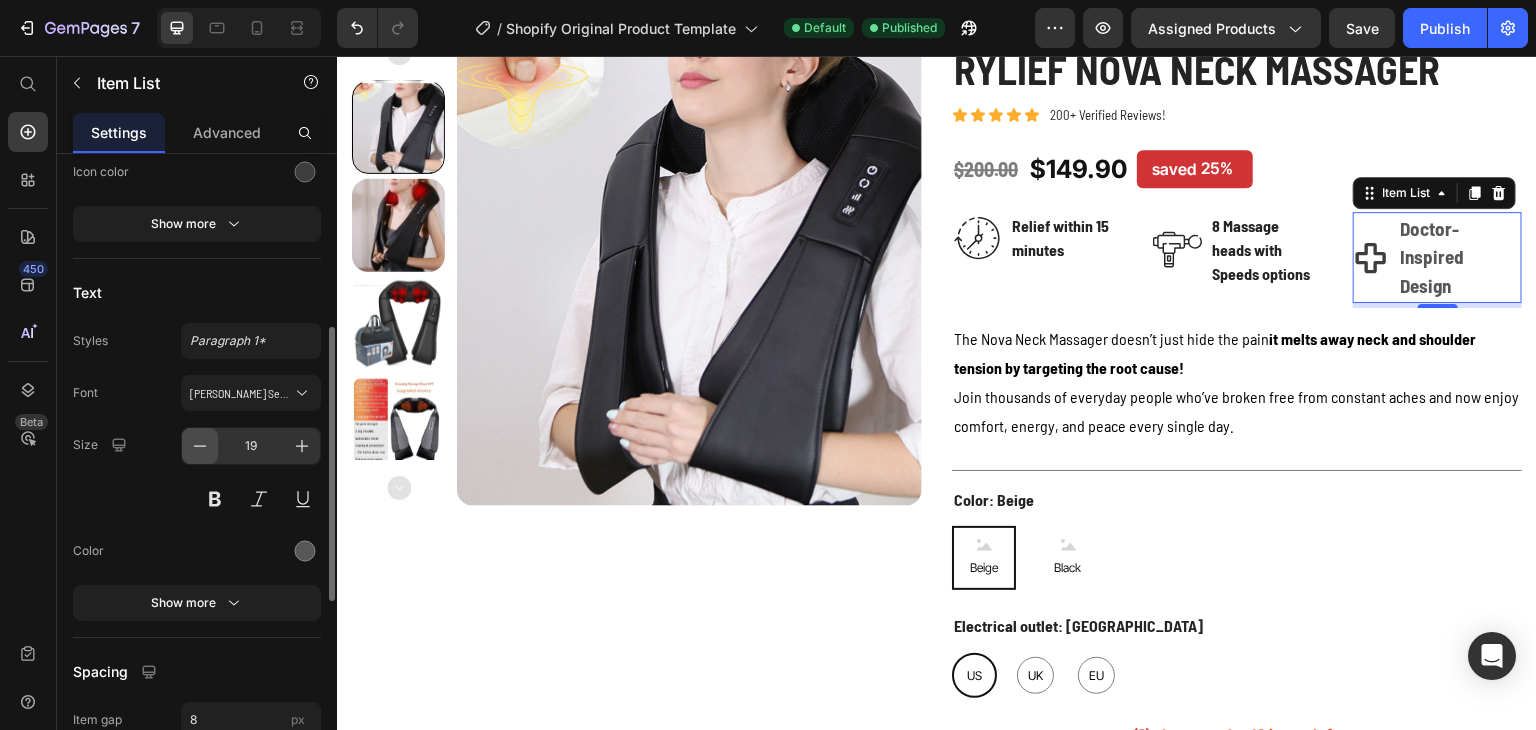click 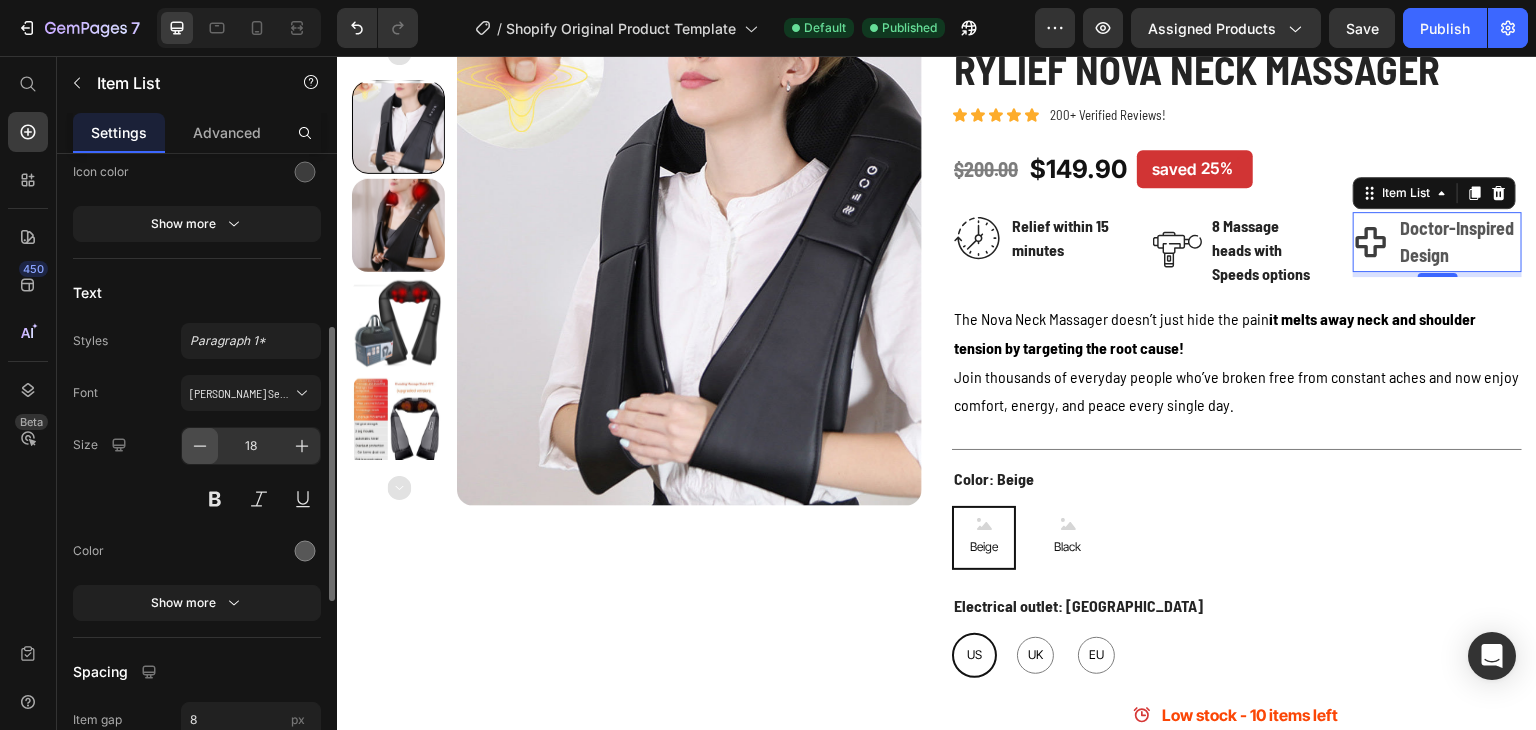 click 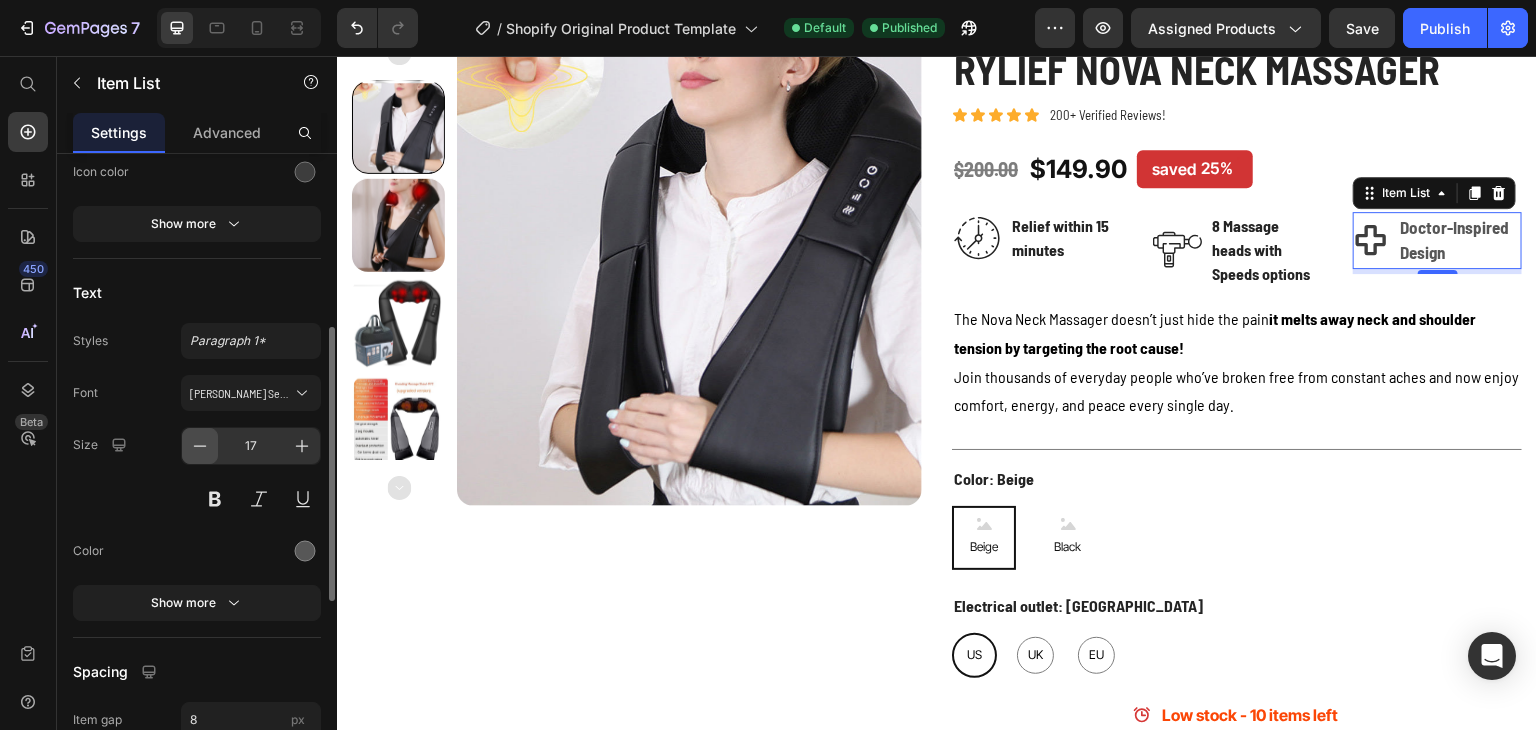 click 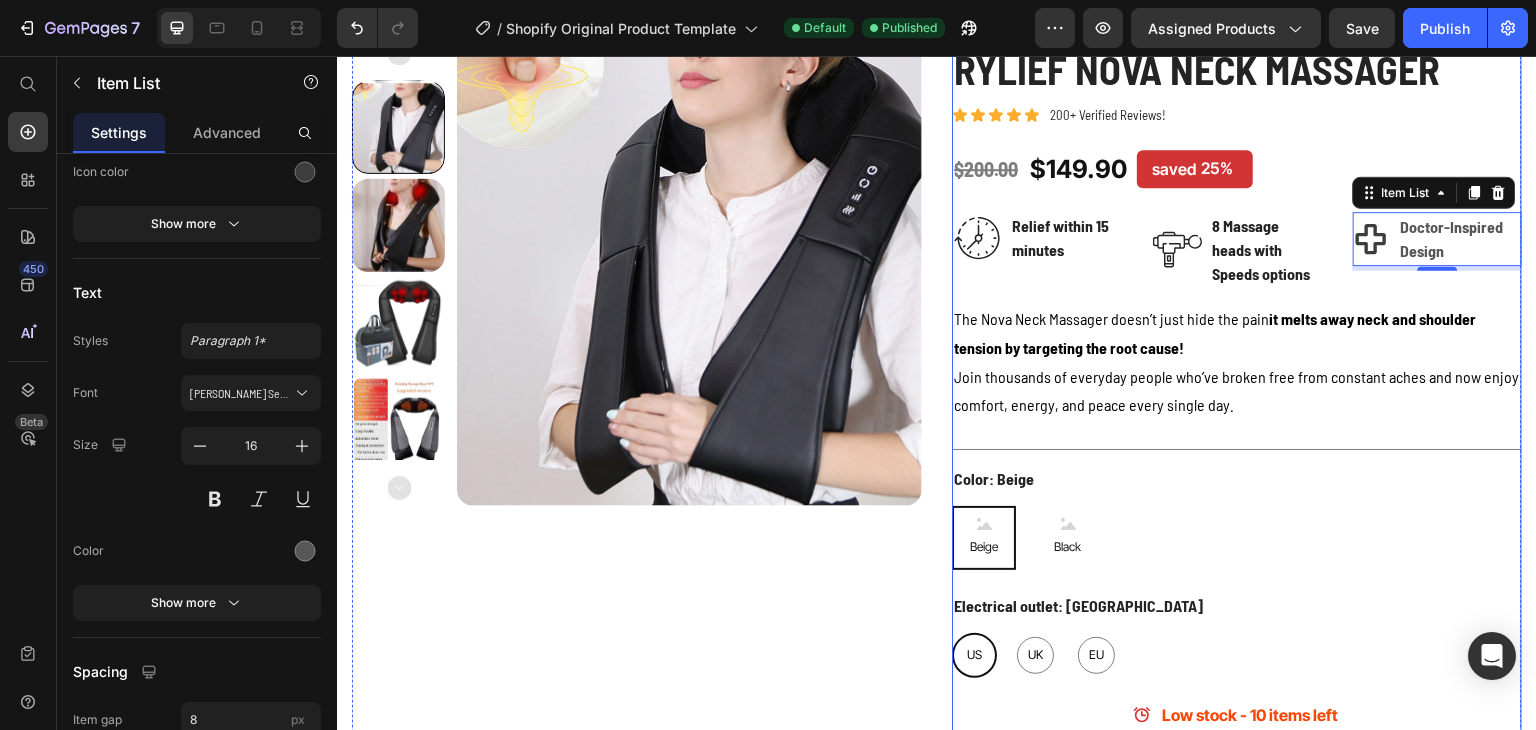 click on "Rylief Nova Neck Massager Product Title Icon Icon Icon Icon Icon Icon List 200+ Verified Reviews! Text Block Row $200.00 (P) Price $149.90 (P) Price  saved 25% Product Tag Row Image Relief within 15 minutes  Text block Row Image 8 Massage heads with Speeds options Text block Row
Doctor-Inspired Design Item List   5 Row The Nova Neck Massager doesn’t just hide the pain  it melts away neck and shoulder tension by targeting the root cause! Join thousands of everyday people who’ve broken free from constant aches and now enjoy comfort, energy, and peace every single day. Text Block                Title Line Color: Beige Beige Beige Beige Black Black Black Electrical outlet: US US US US UK UK UK EU EU EU Product Variants & Swatches
Low stock - 10 items left Item List
Add to cart Add to Cart  30-Day Money-Back Guarantee Text Block Image" at bounding box center (1237, 439) 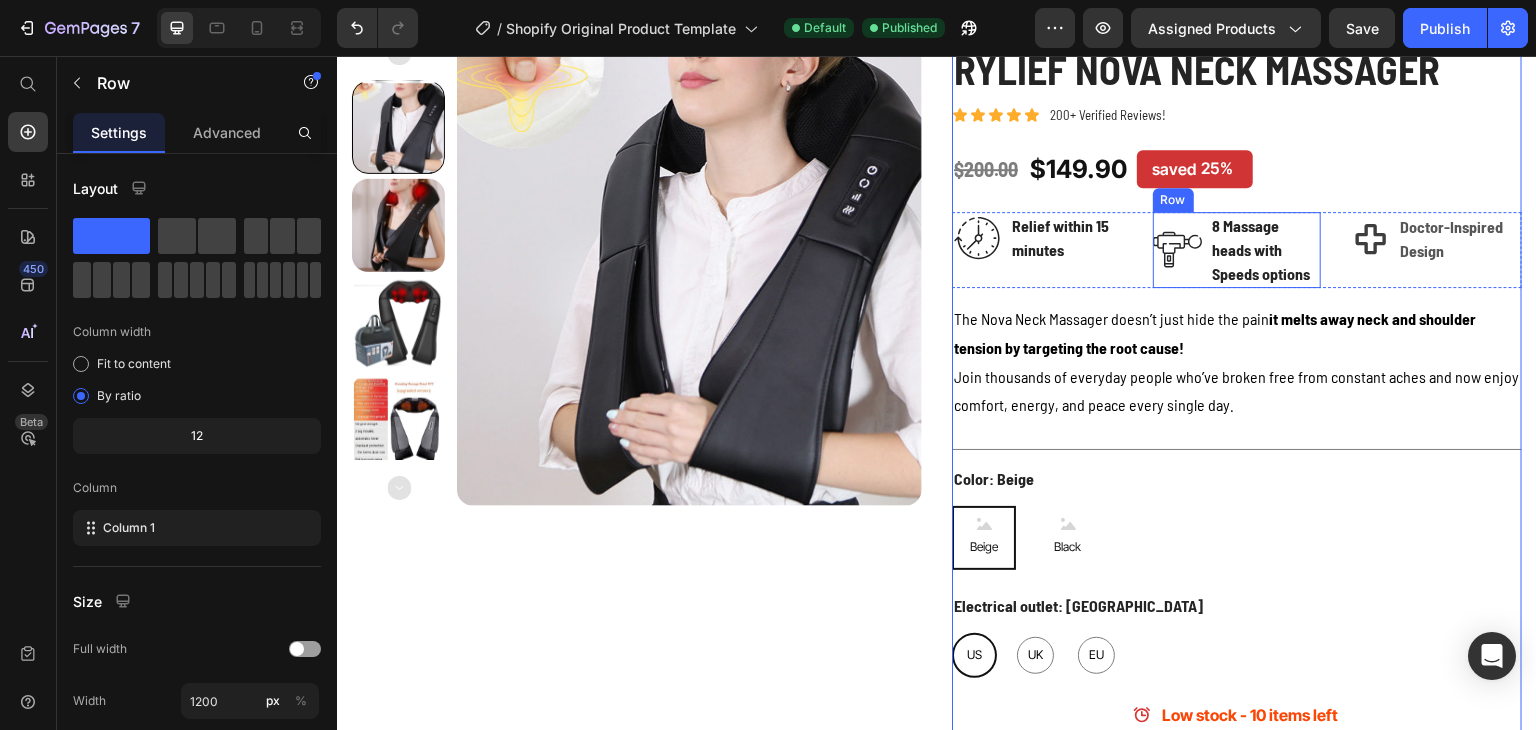 click at bounding box center [1178, 249] 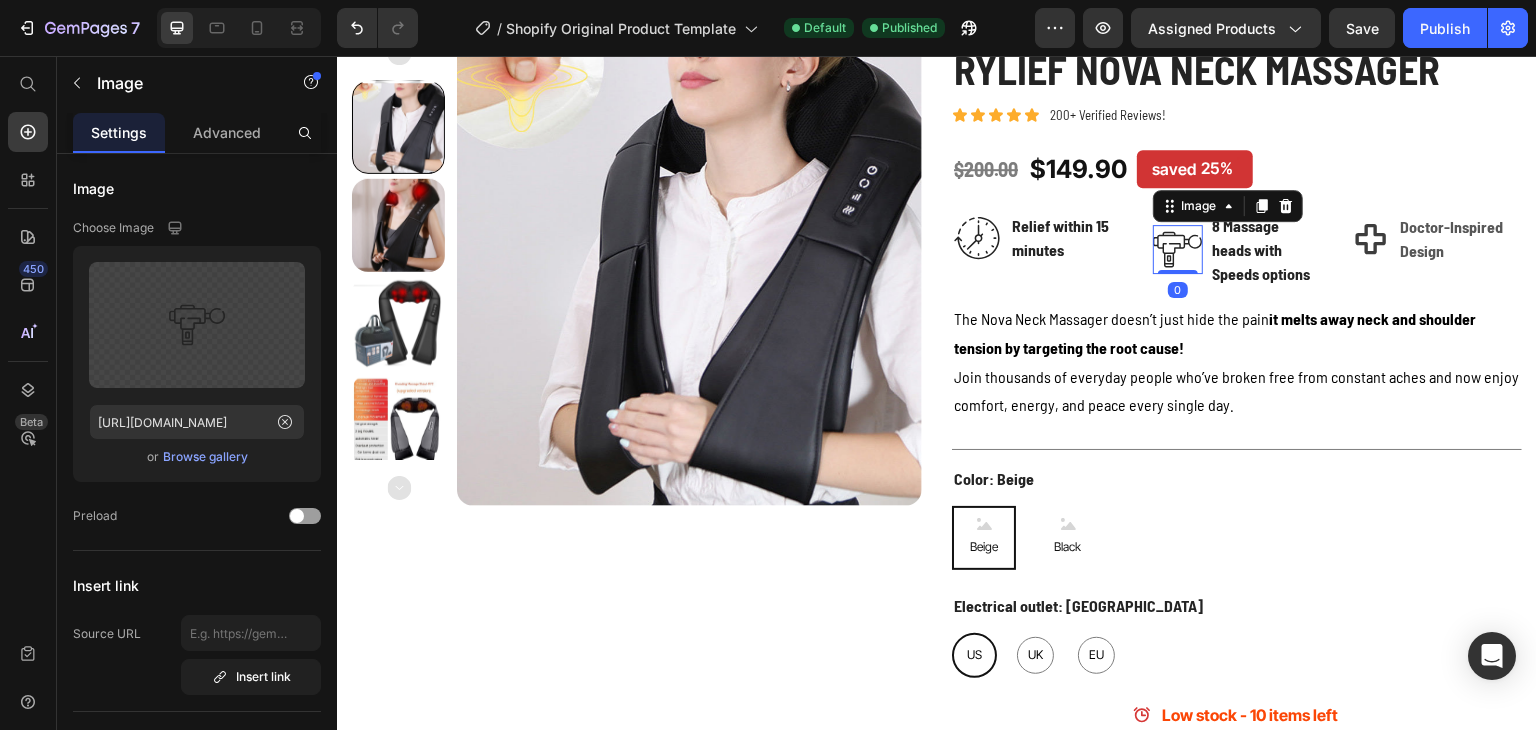 click at bounding box center (1178, 249) 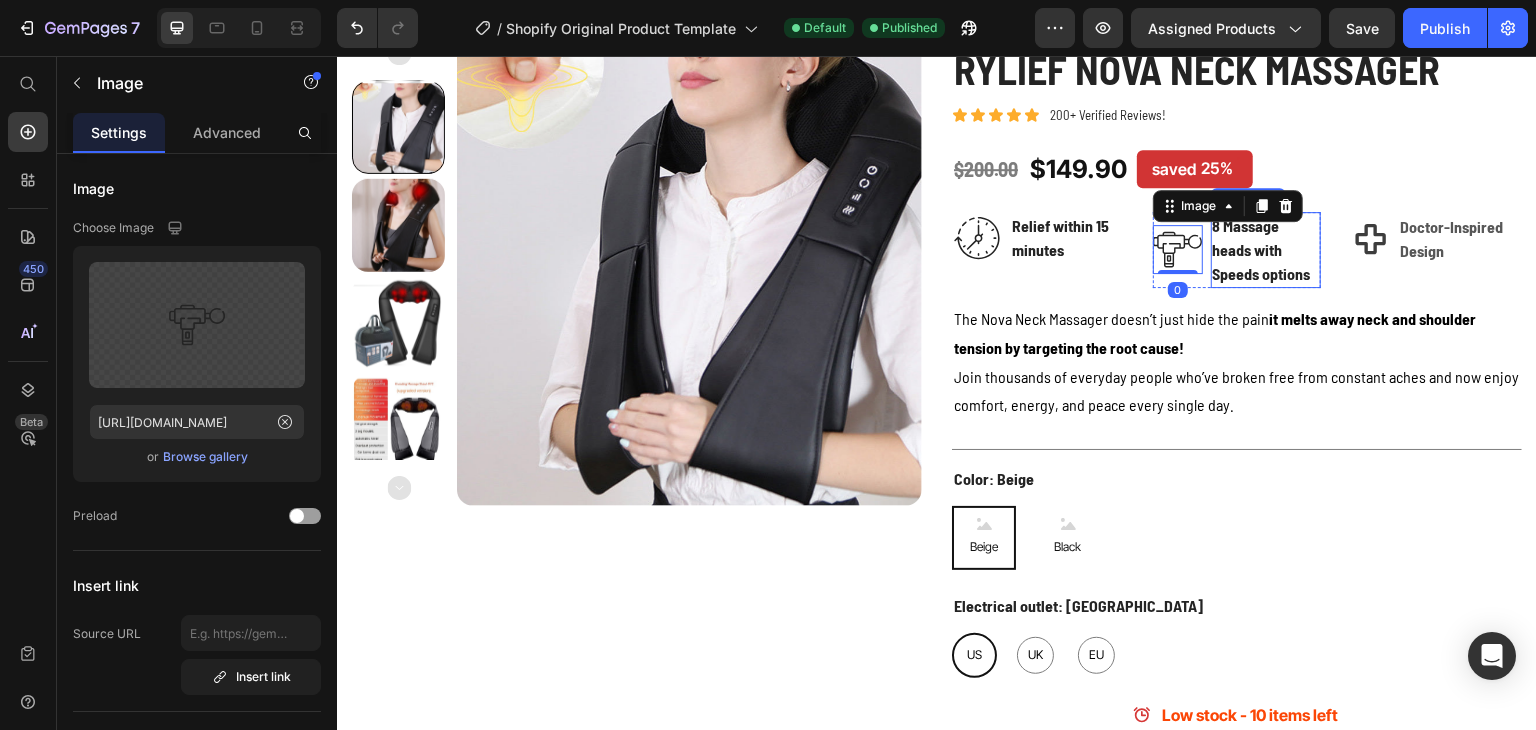 click on "8 Massage heads with Speeds options" at bounding box center [1266, 250] 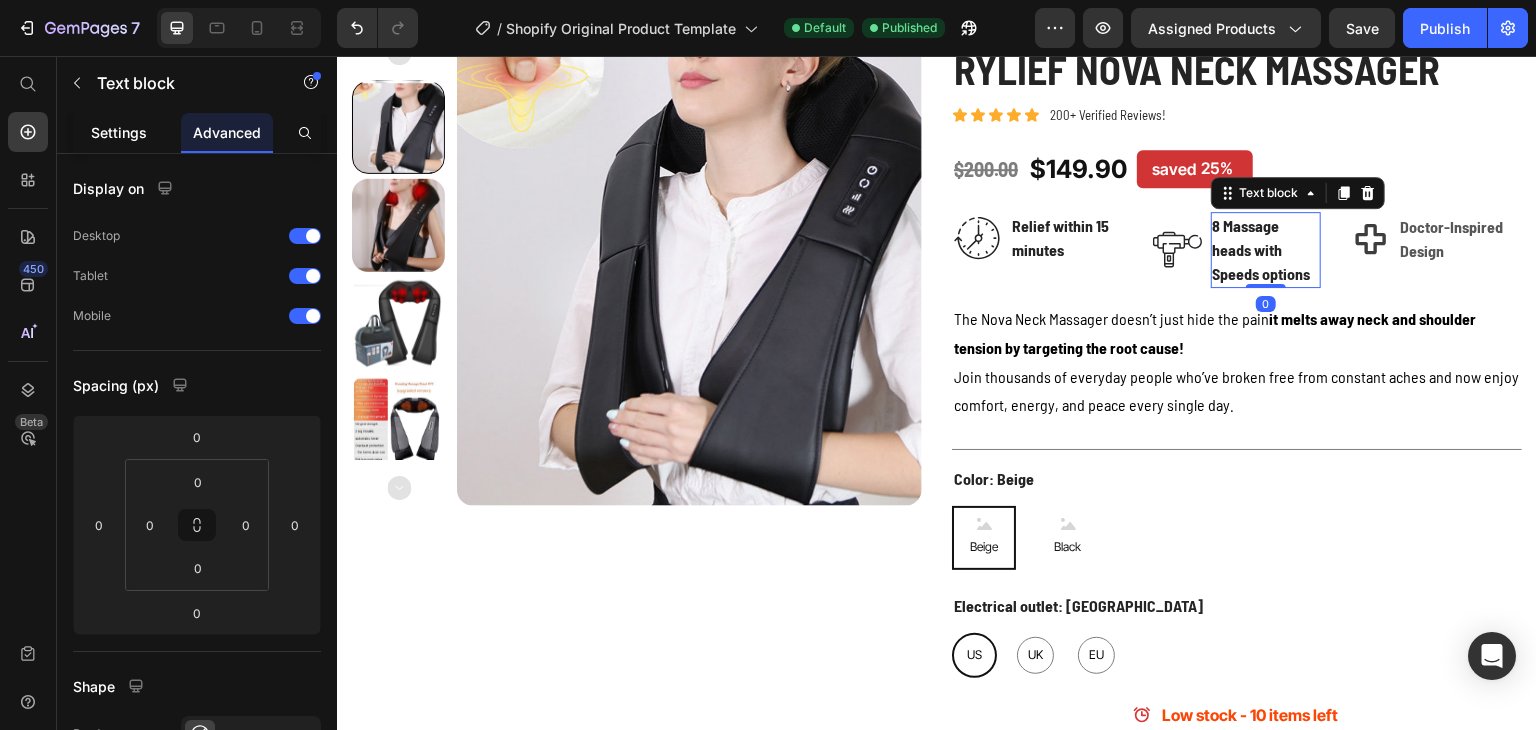 click on "Settings" at bounding box center (119, 132) 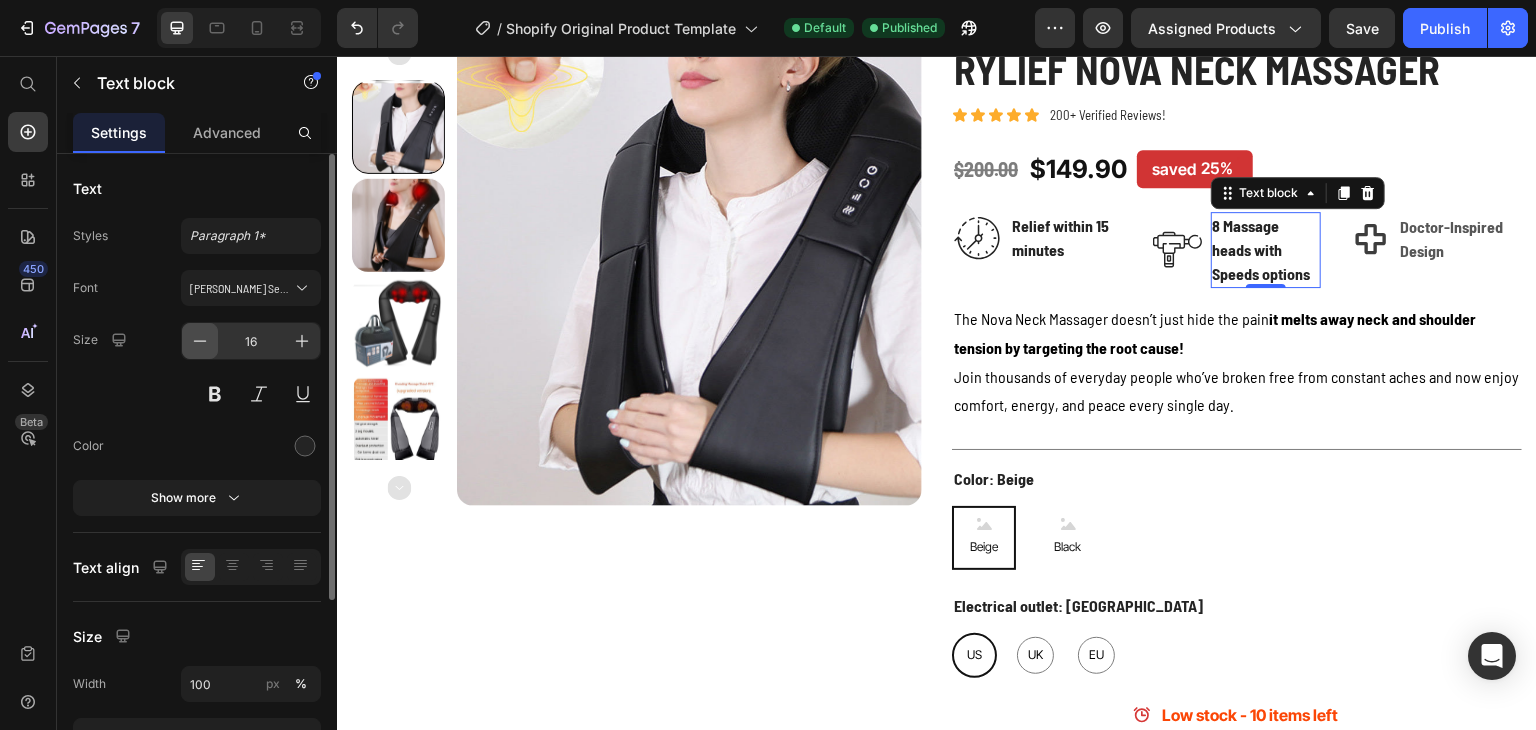 click 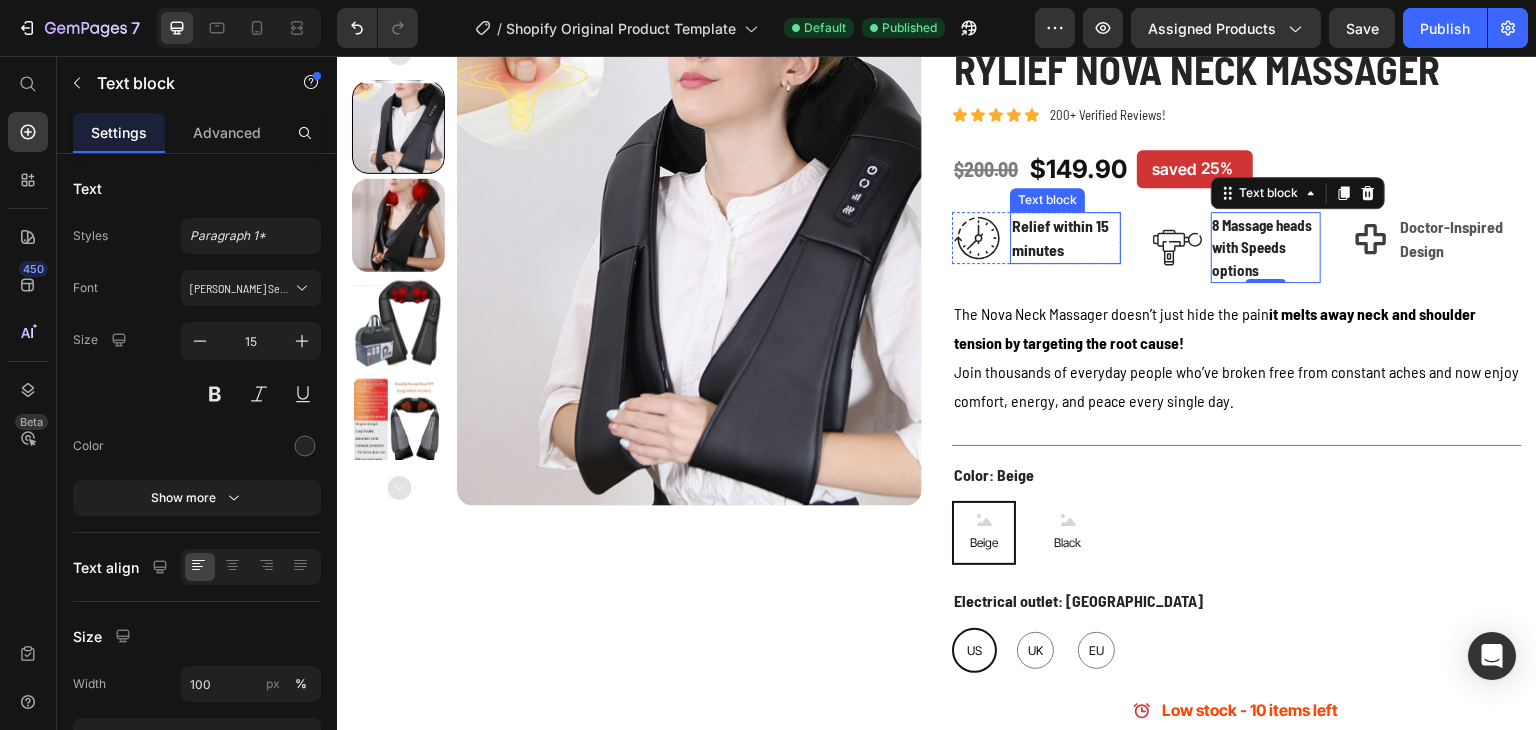 click on "Relief within 15 minutes" at bounding box center [1065, 238] 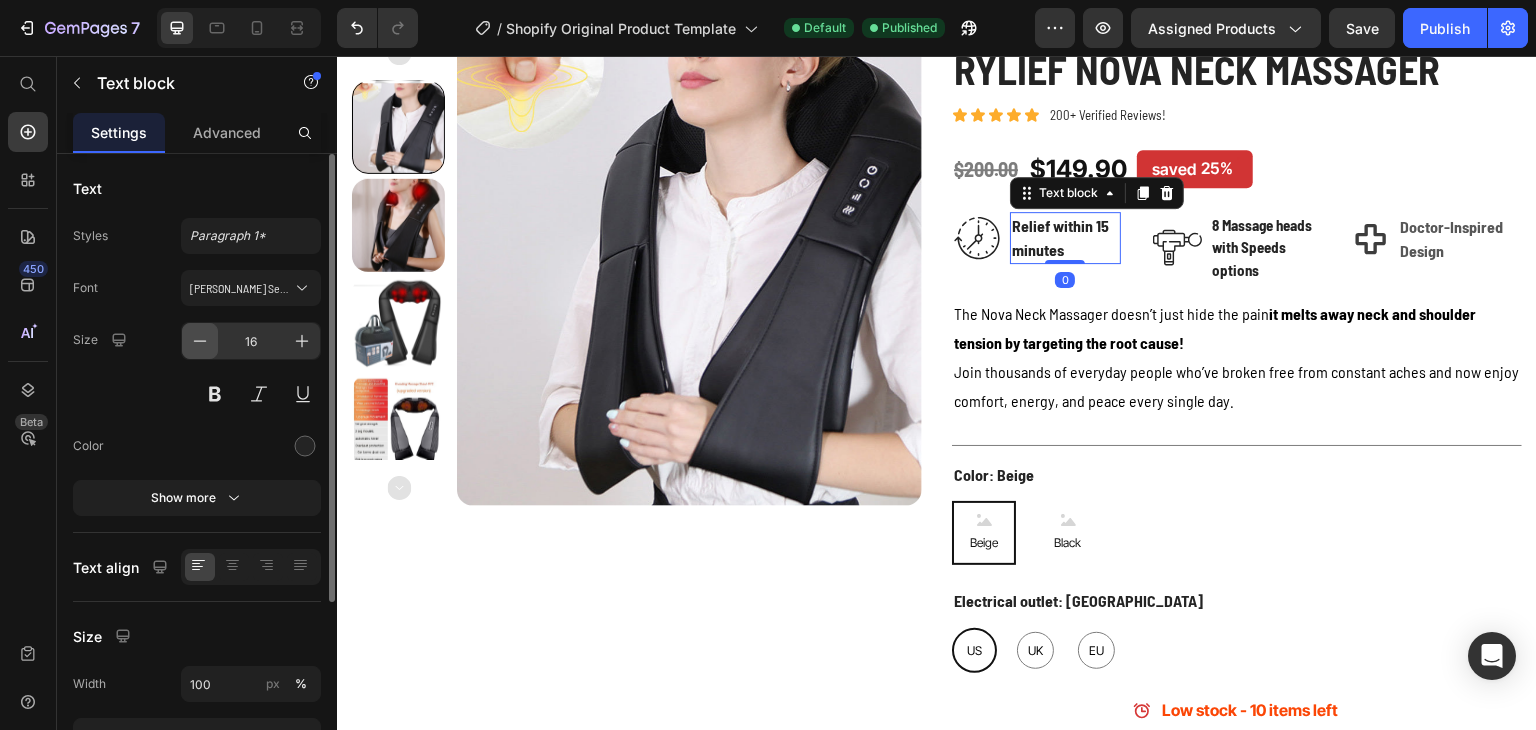 click 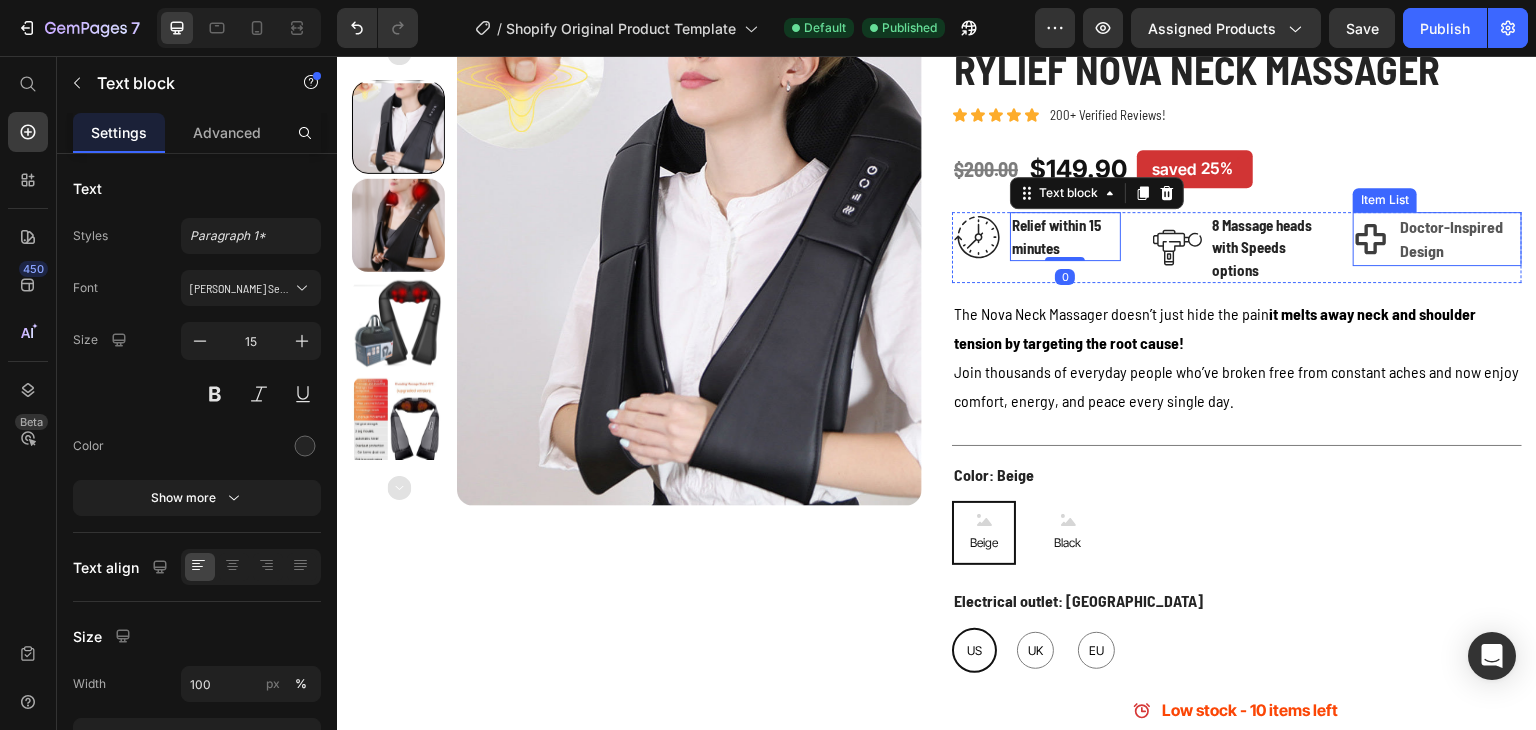 click on "Doctor-Inspired Design" at bounding box center [1451, 238] 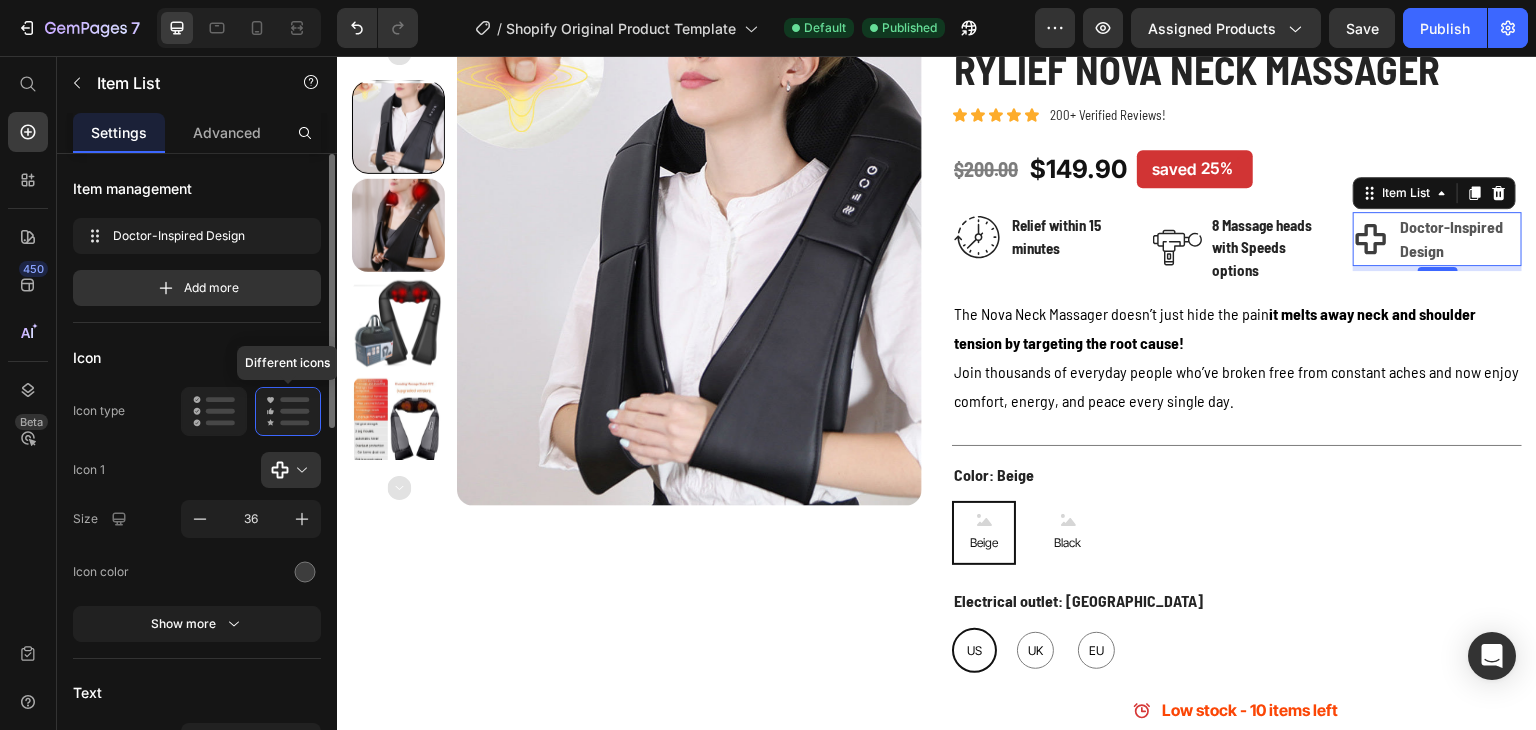 scroll, scrollTop: 100, scrollLeft: 0, axis: vertical 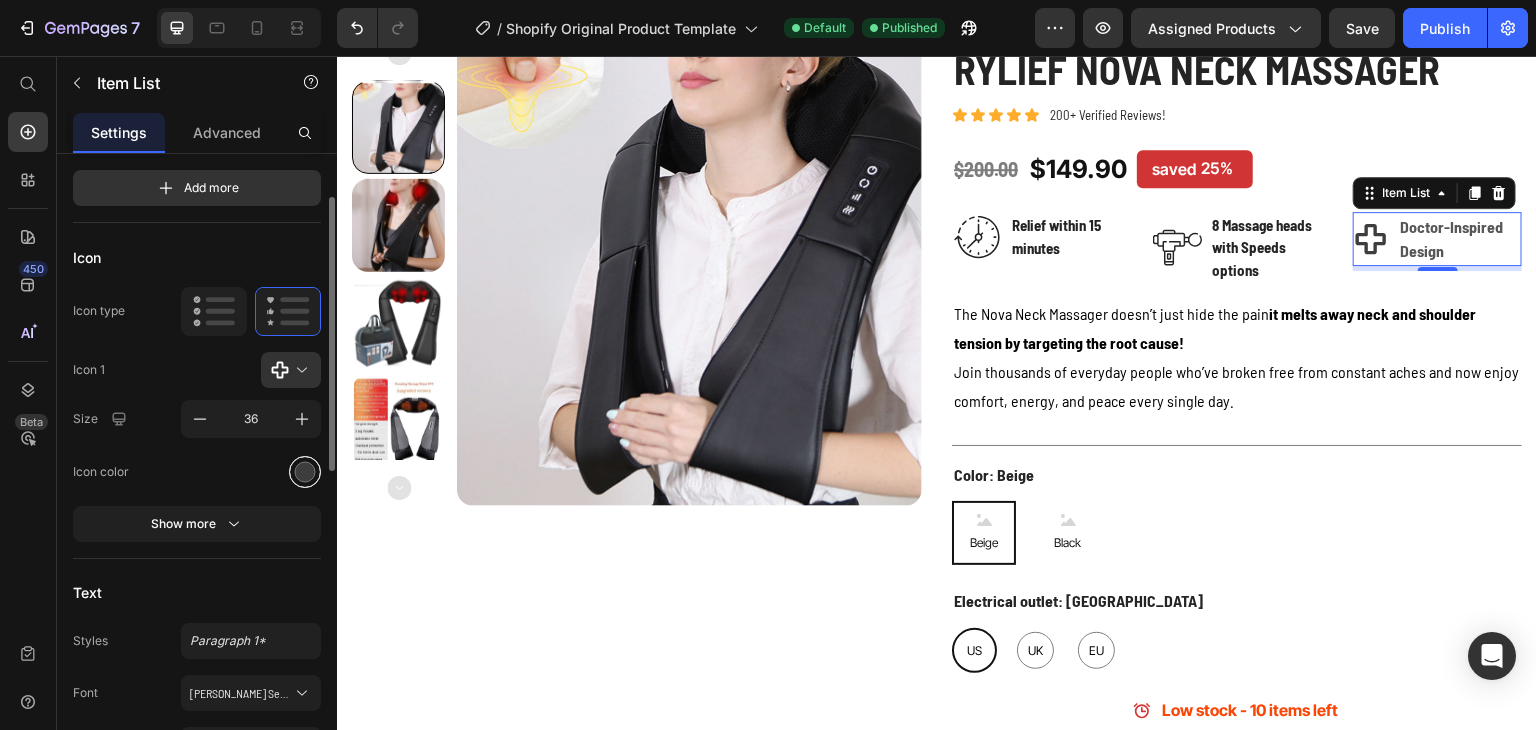click at bounding box center [305, 471] 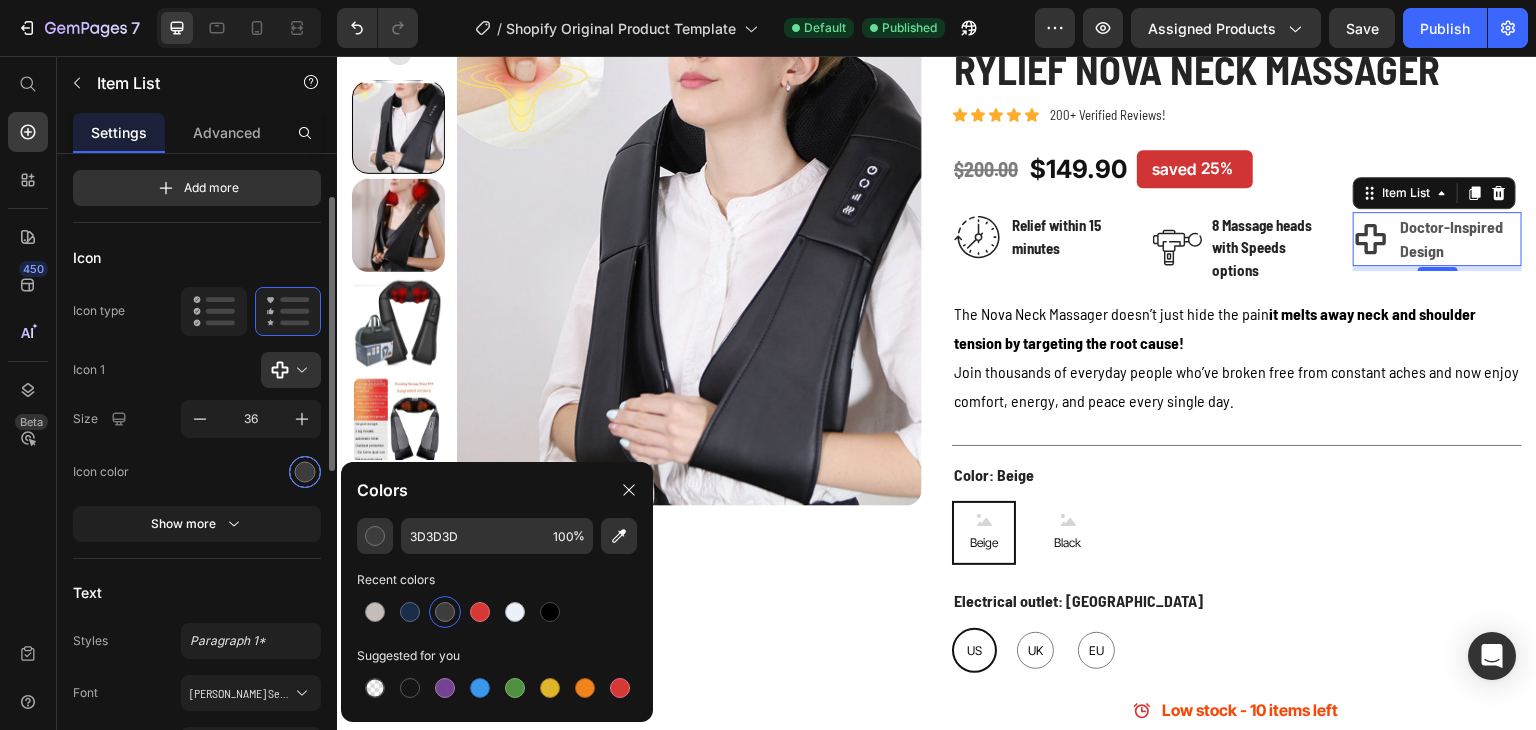 click at bounding box center (305, 471) 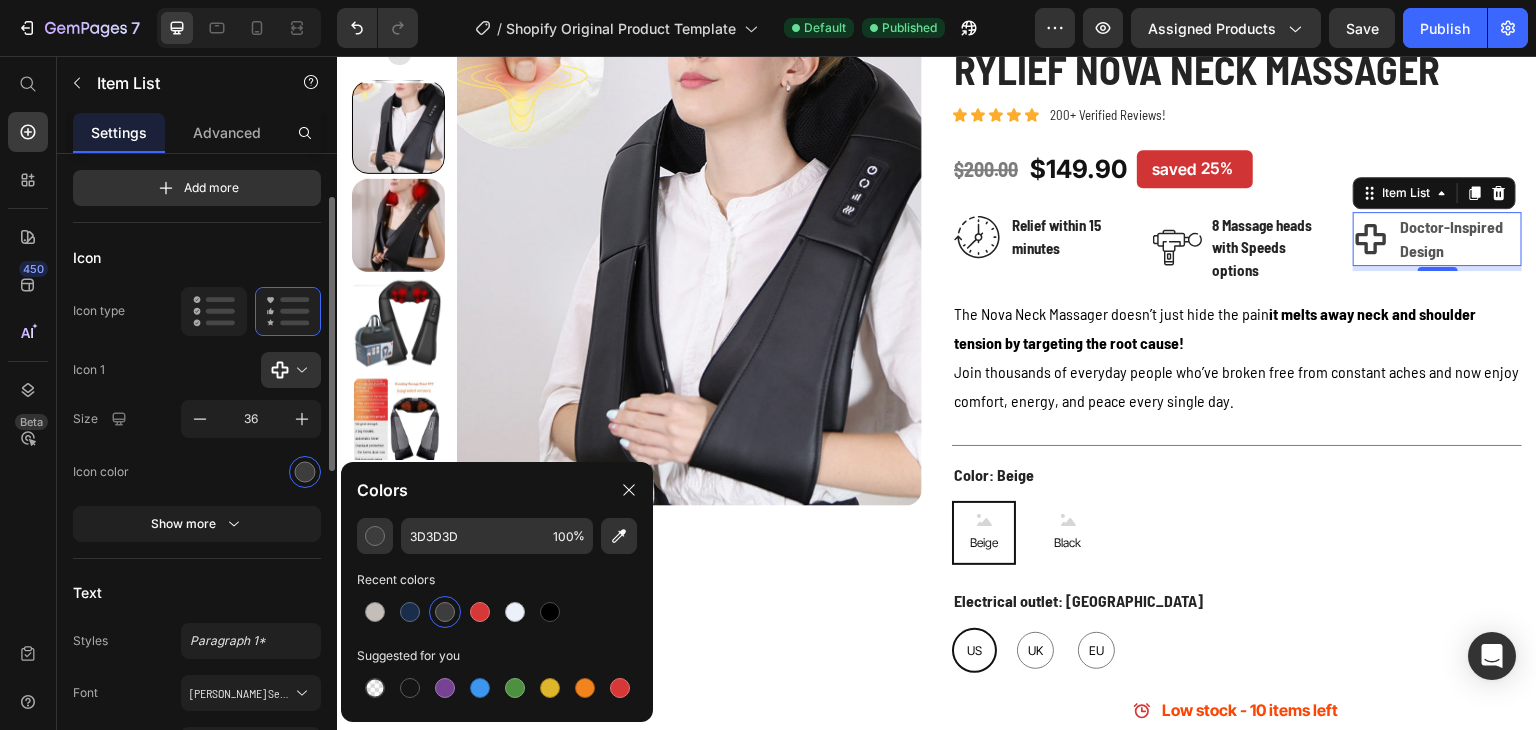 scroll, scrollTop: 400, scrollLeft: 0, axis: vertical 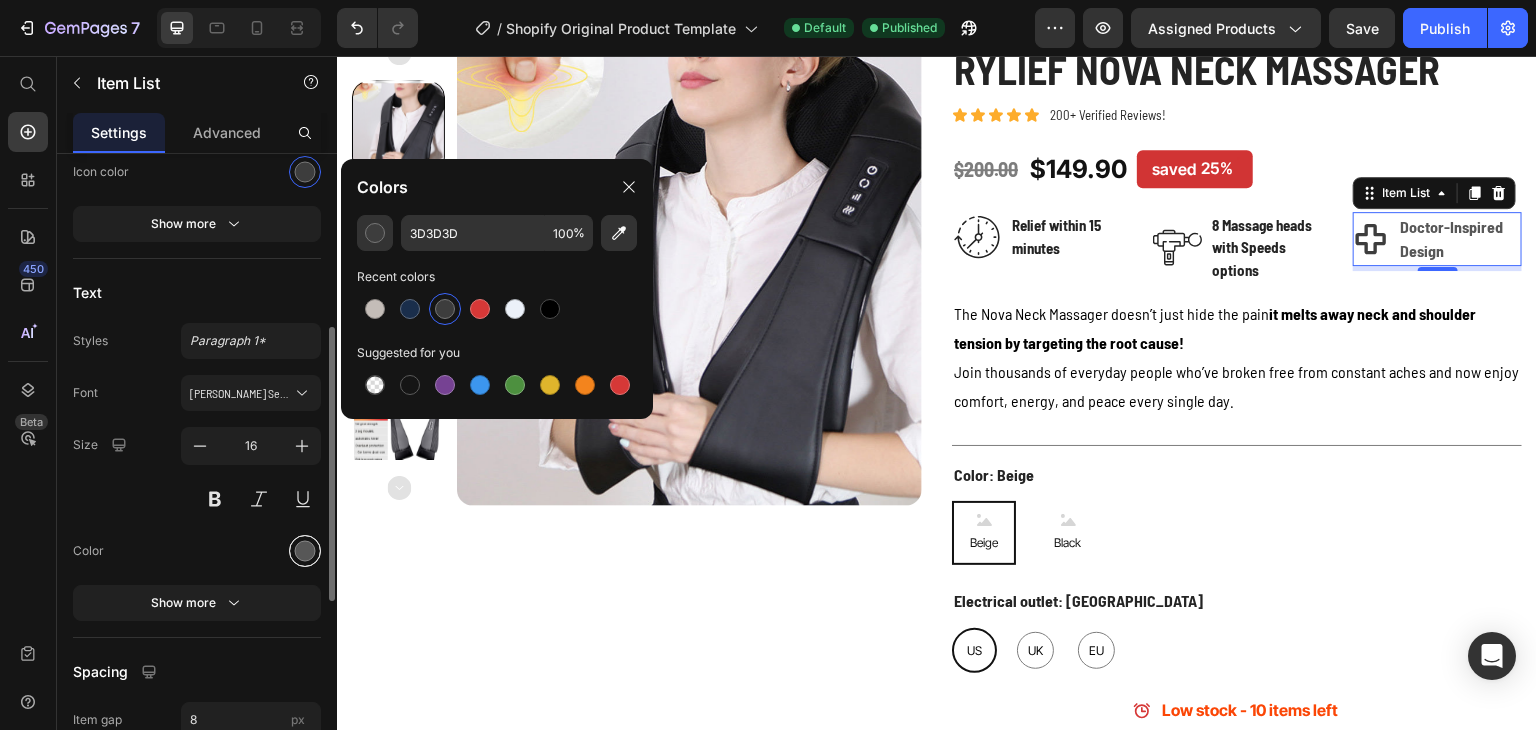 click at bounding box center [305, 550] 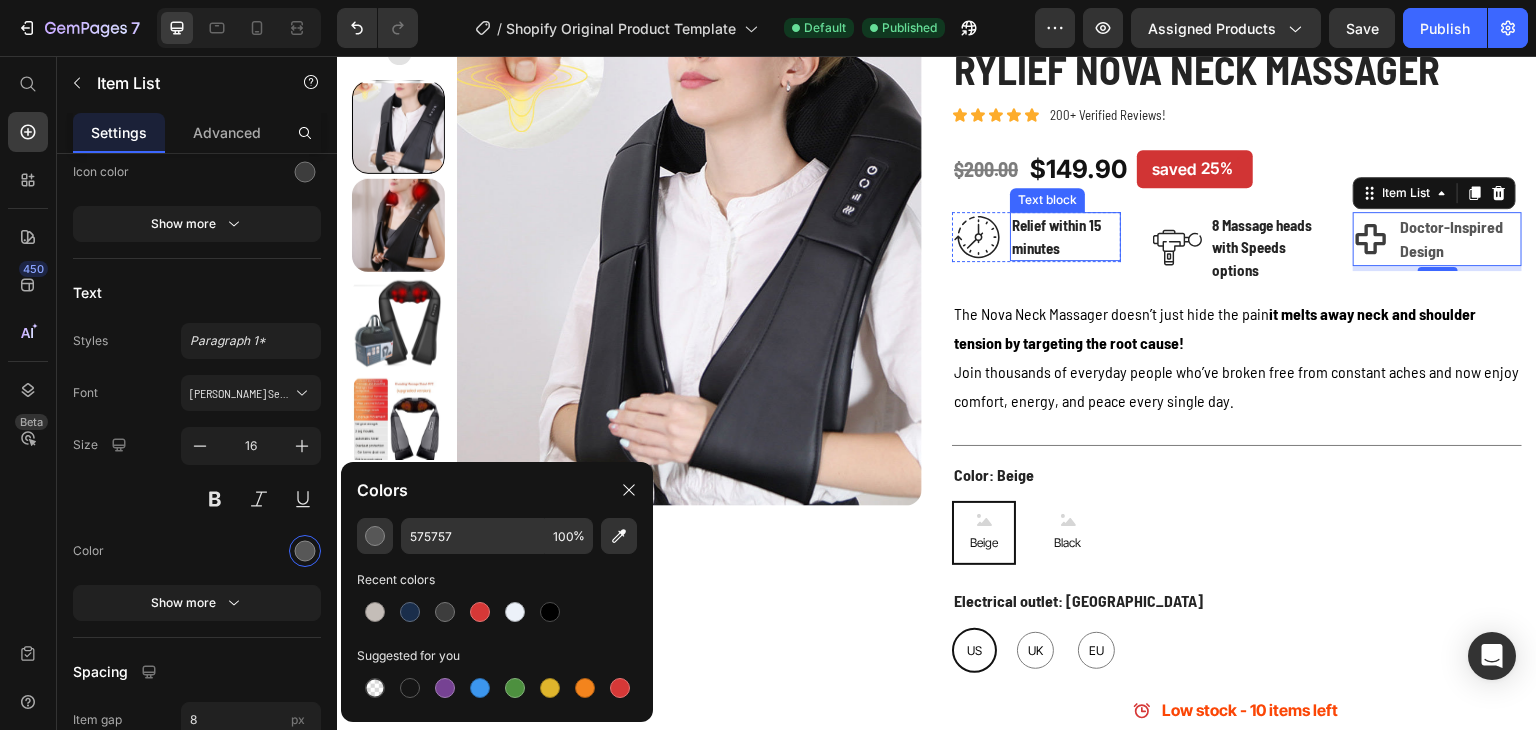 click on "Relief within 15 minutes" at bounding box center (1065, 236) 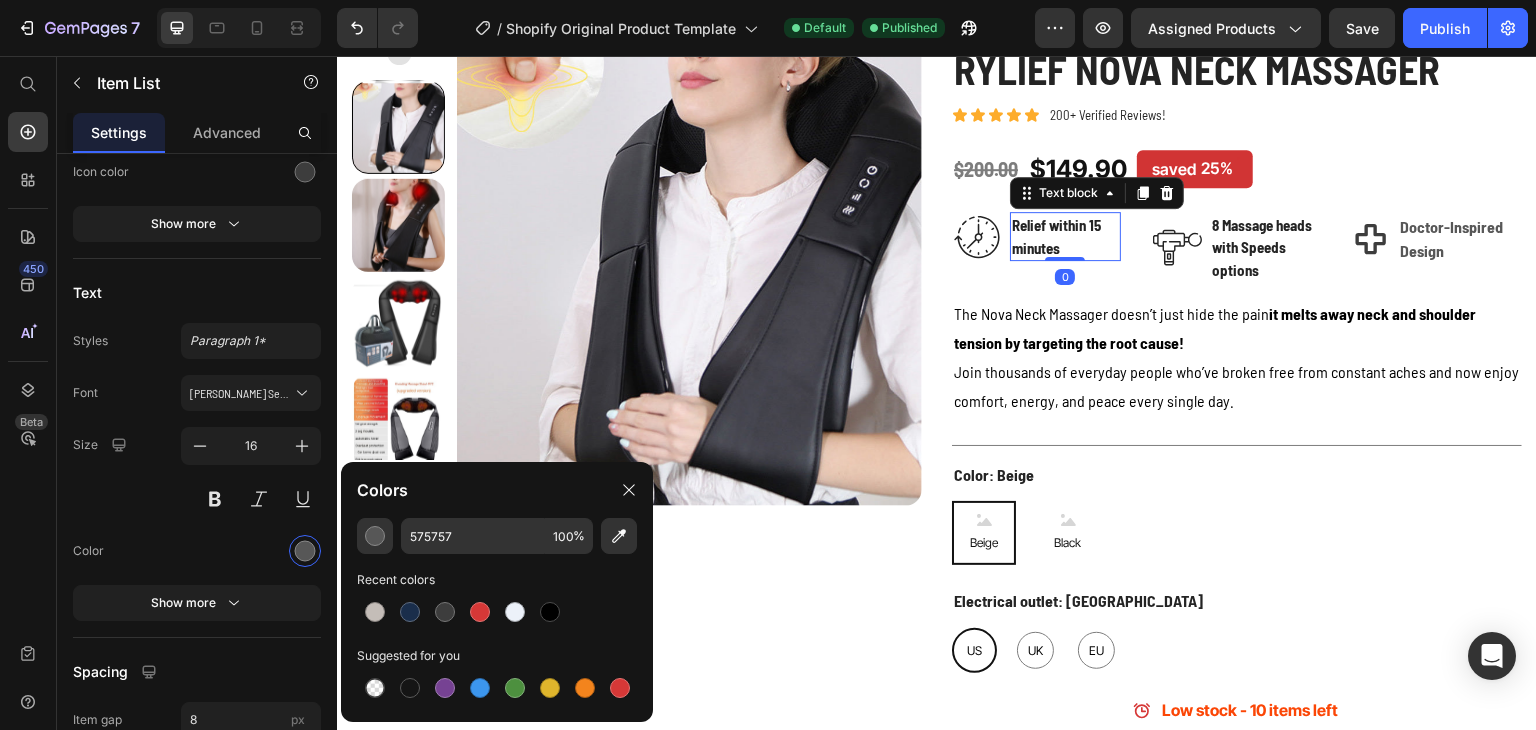 scroll, scrollTop: 0, scrollLeft: 0, axis: both 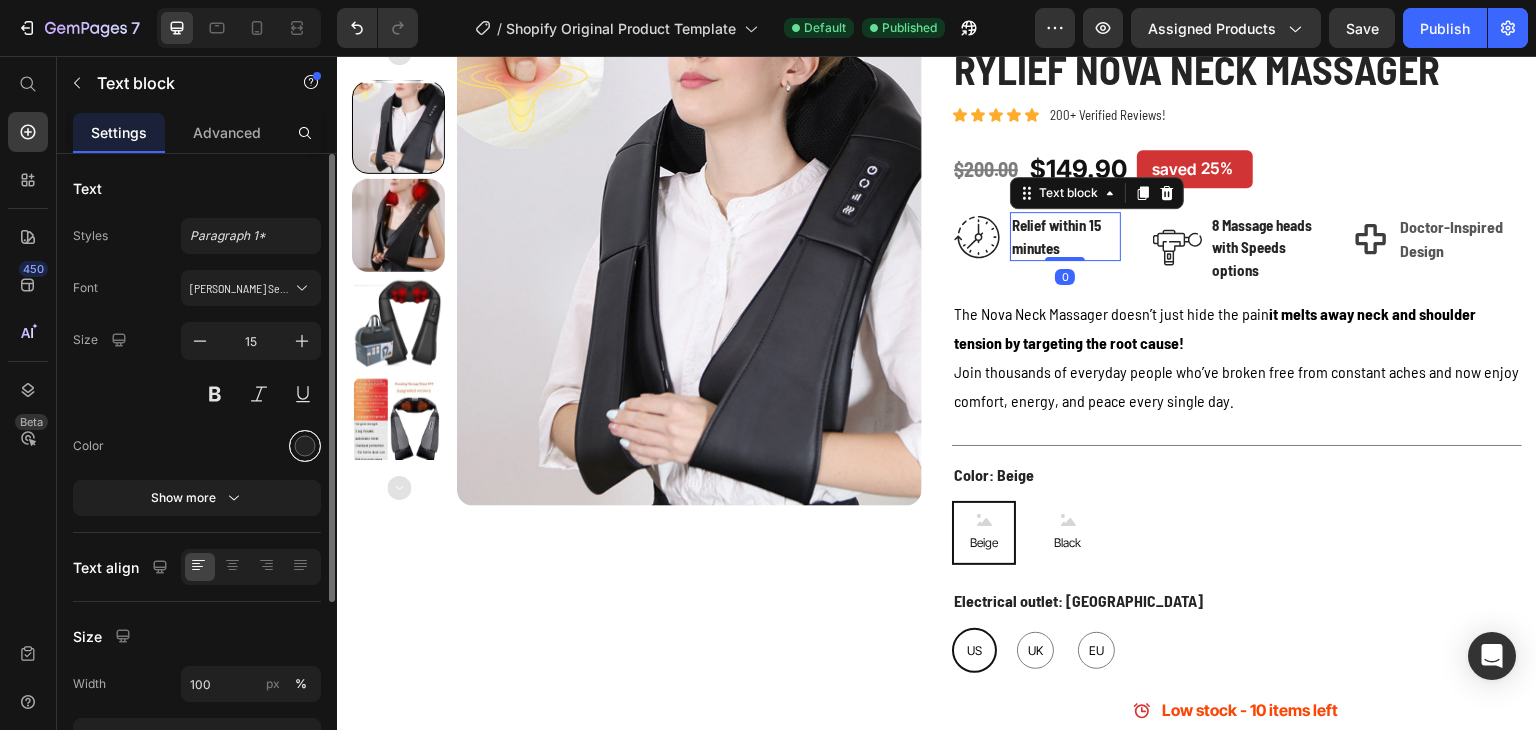 click at bounding box center (305, 446) 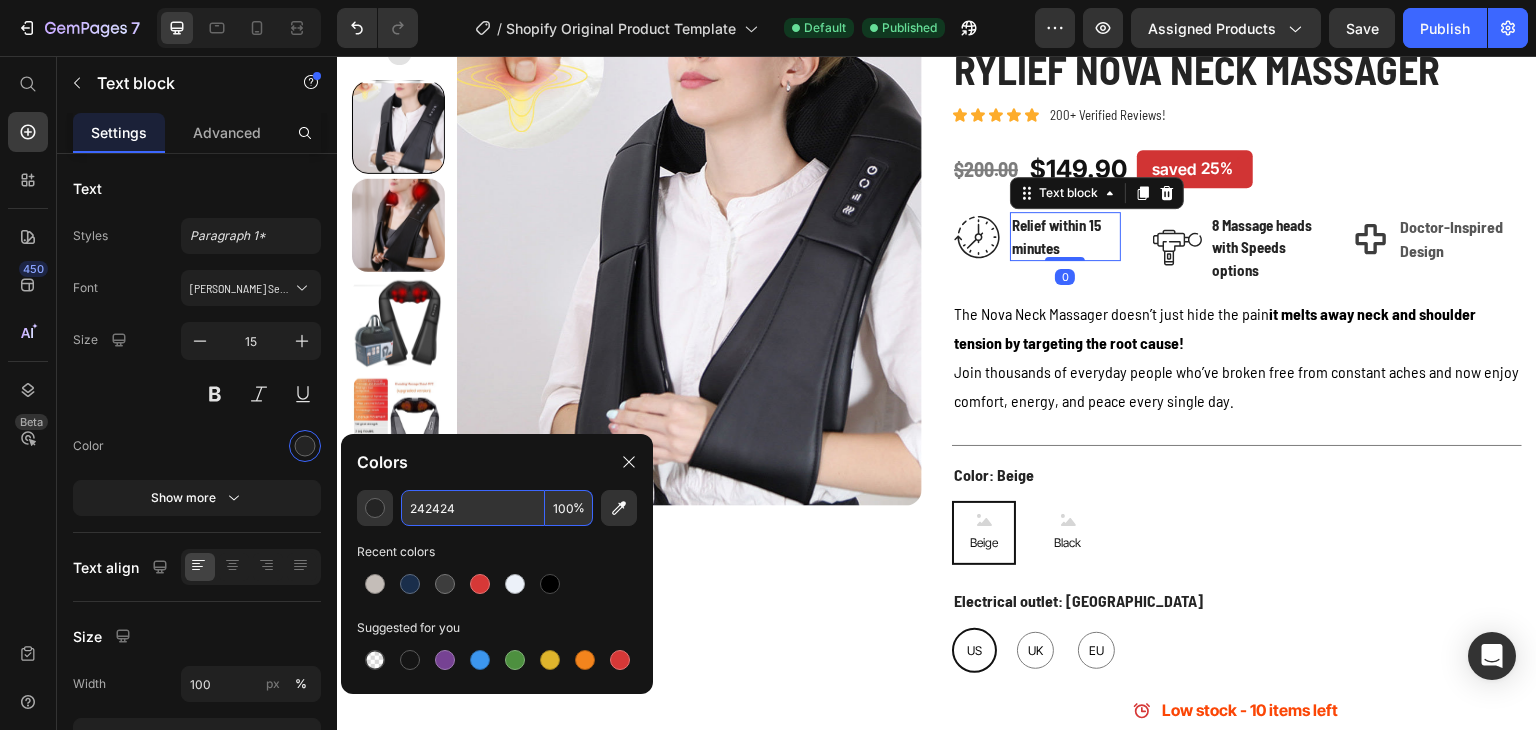 click on "242424" at bounding box center (473, 508) 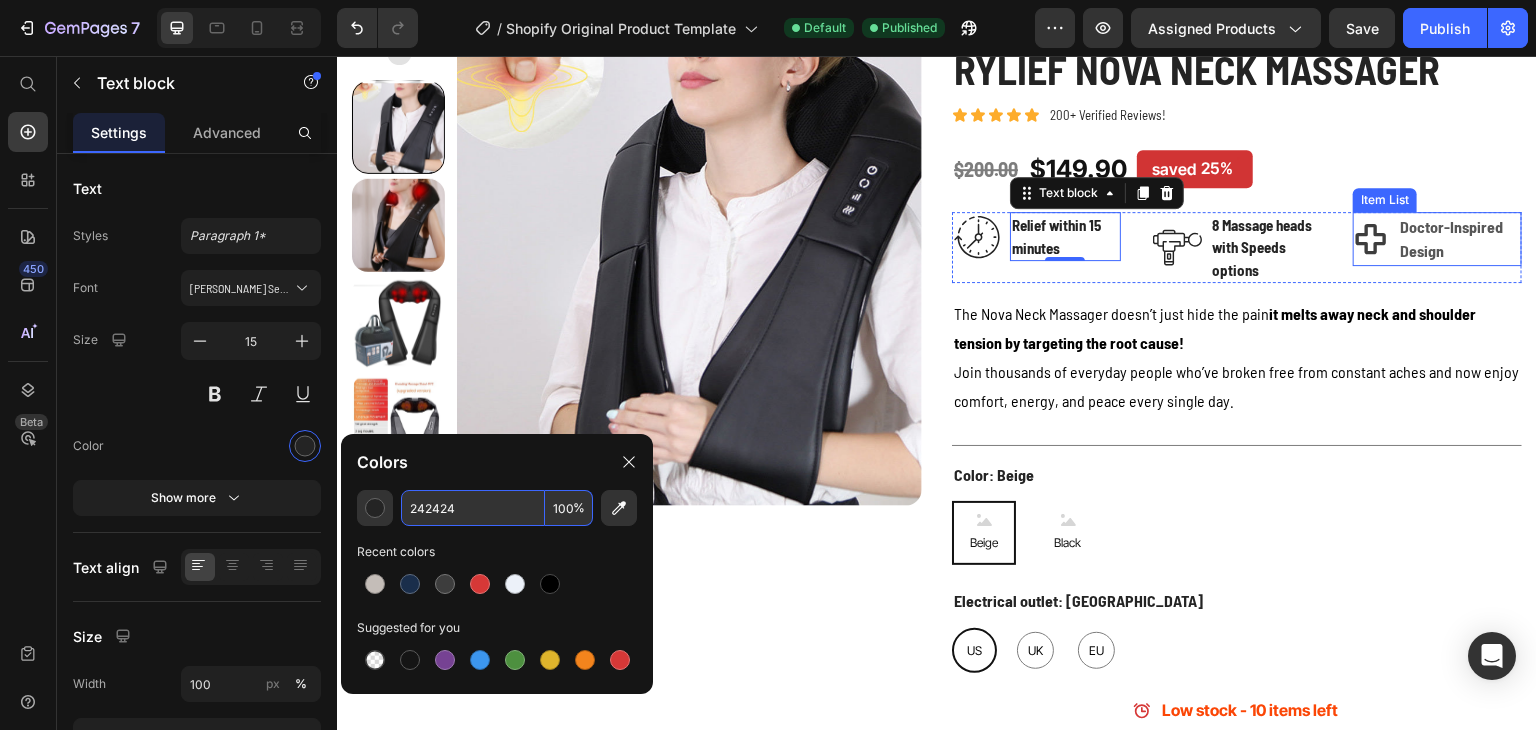click 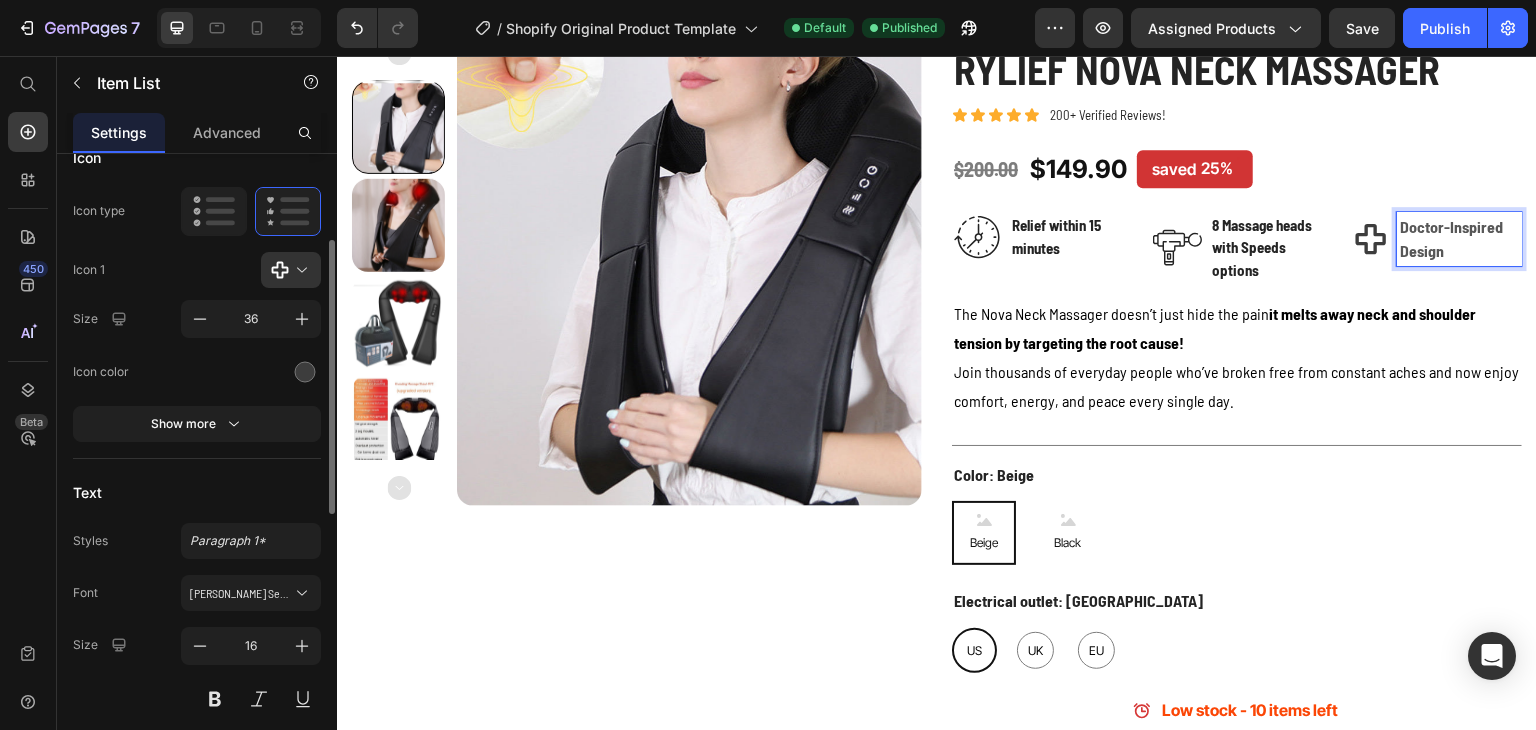 scroll, scrollTop: 300, scrollLeft: 0, axis: vertical 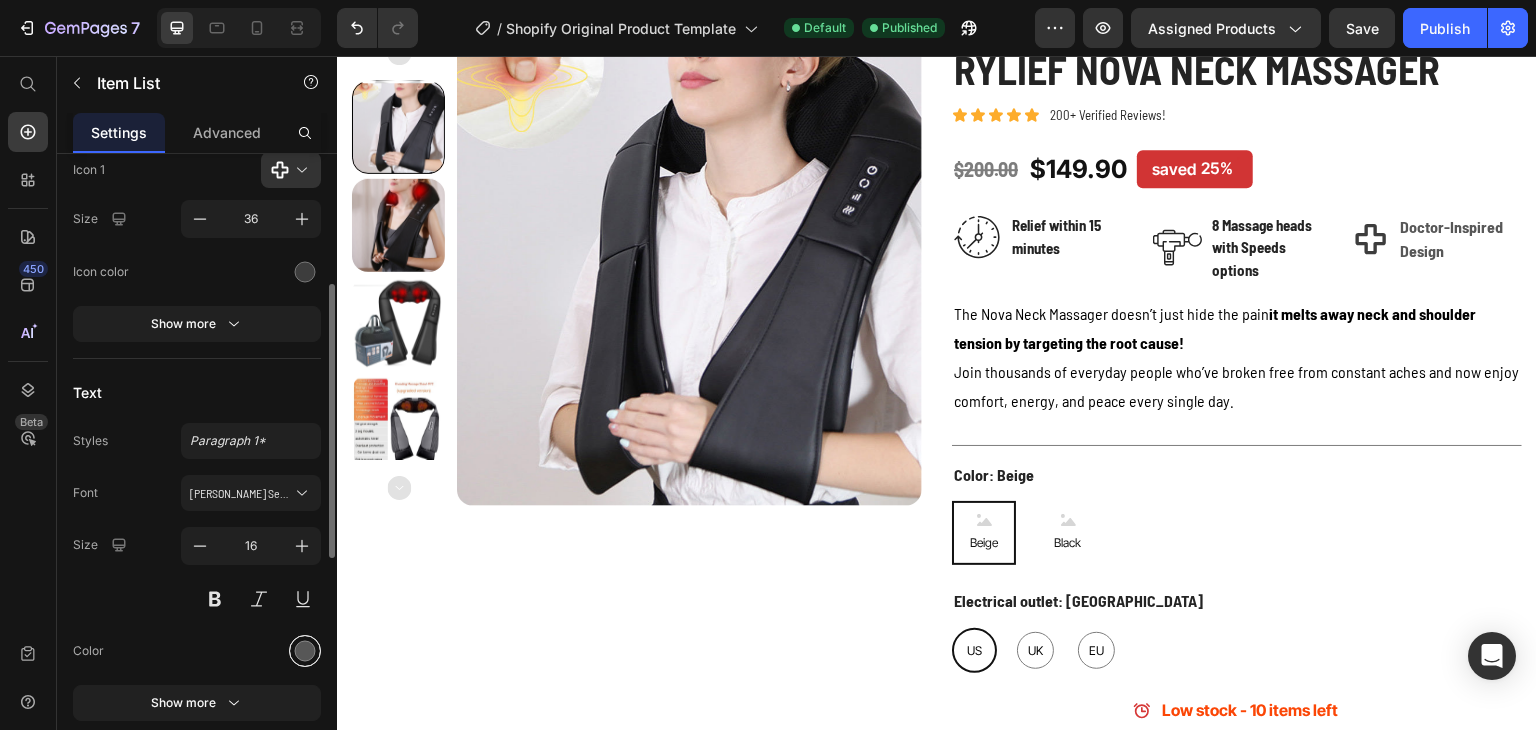 drag, startPoint x: 308, startPoint y: 642, endPoint x: 302, endPoint y: 651, distance: 10.816654 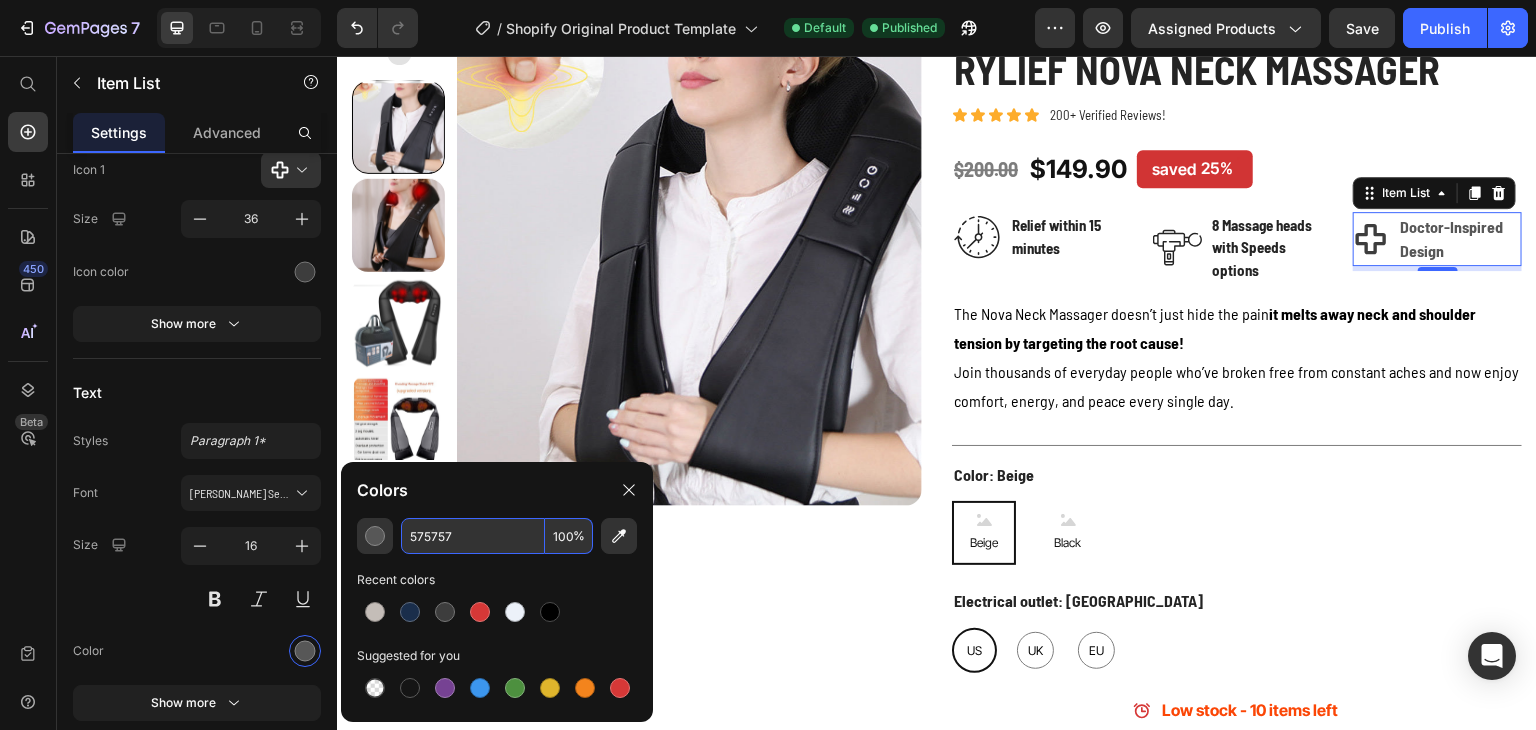 click on "100" at bounding box center [569, 536] 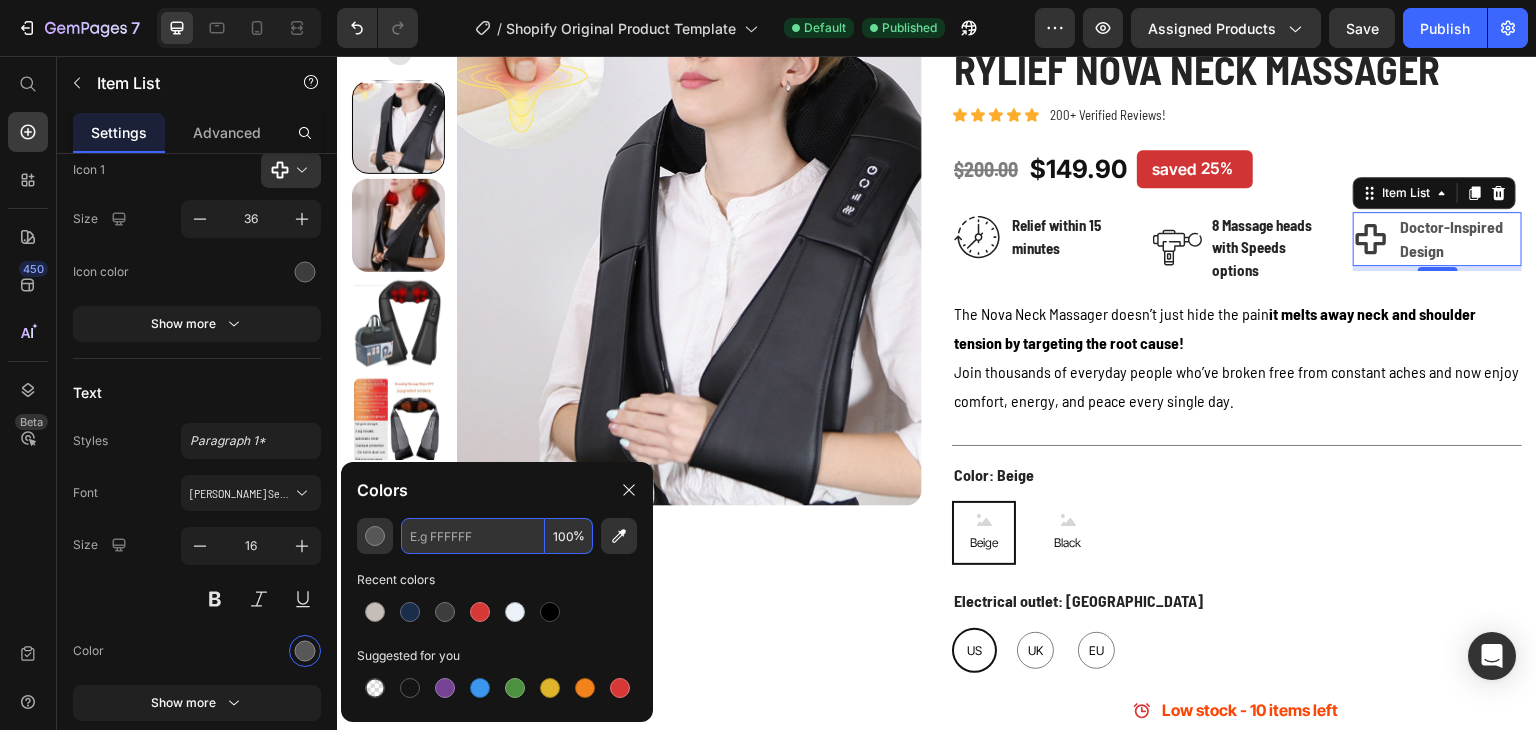 paste on "242424" 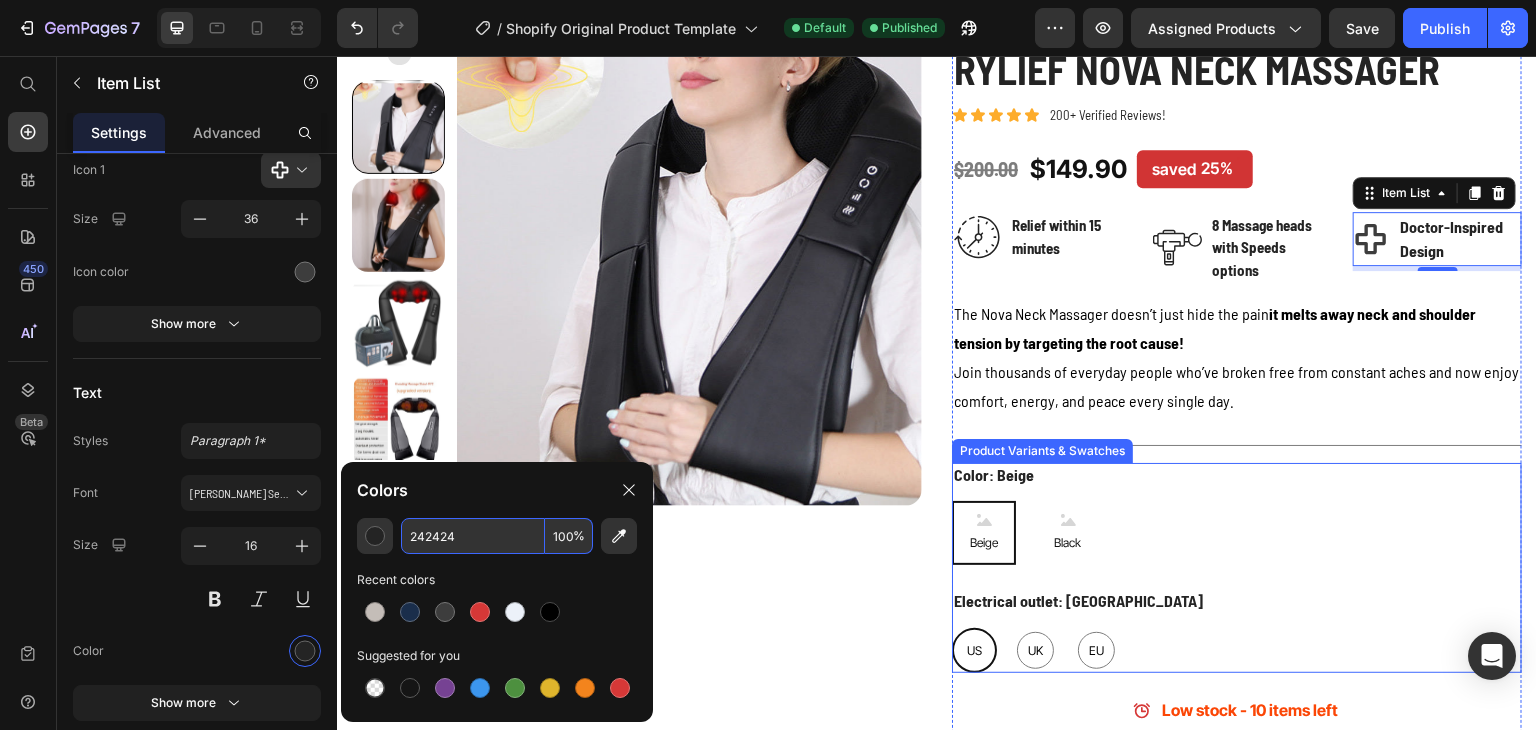 click on "Color: Beige Beige Beige Beige Black Black Black" at bounding box center [1237, 514] 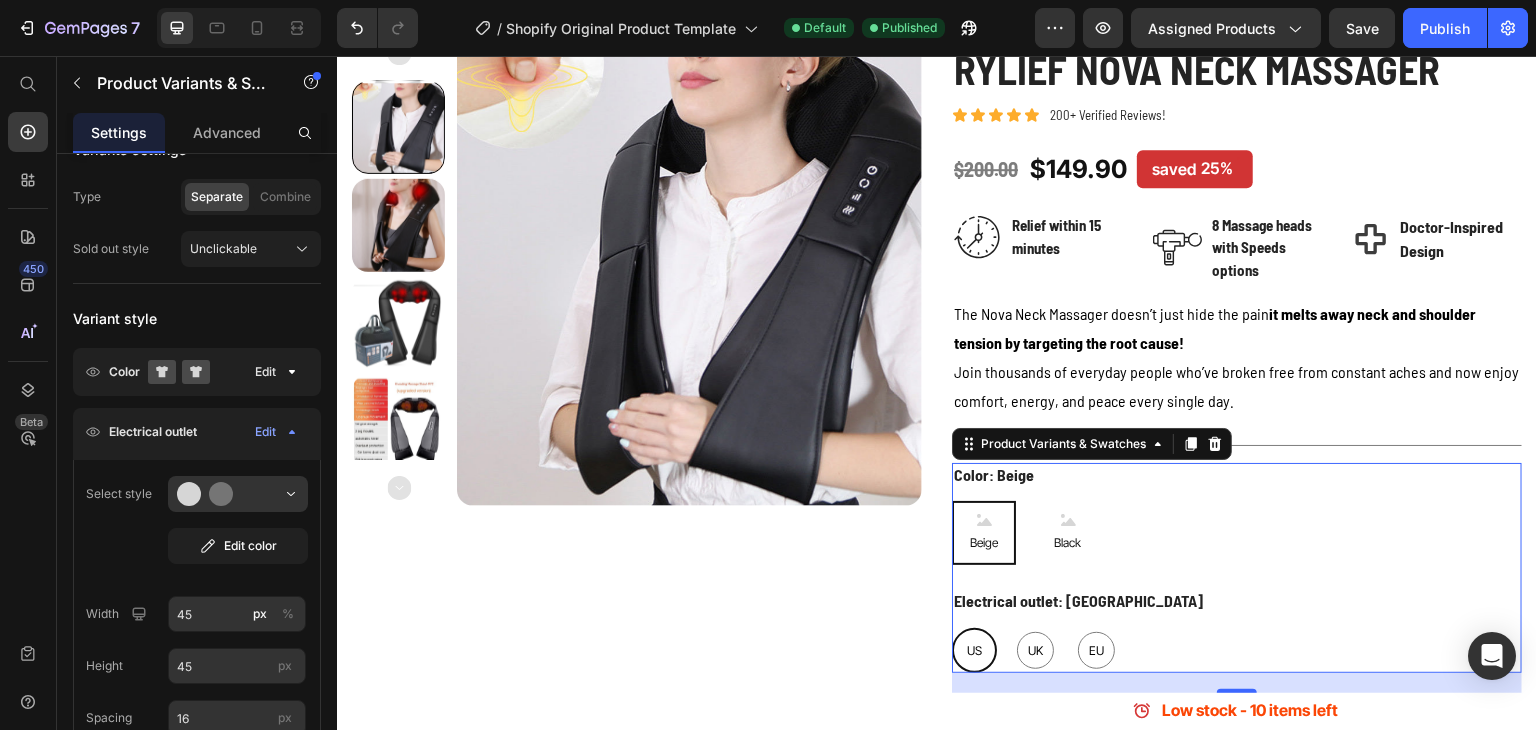 scroll, scrollTop: 0, scrollLeft: 0, axis: both 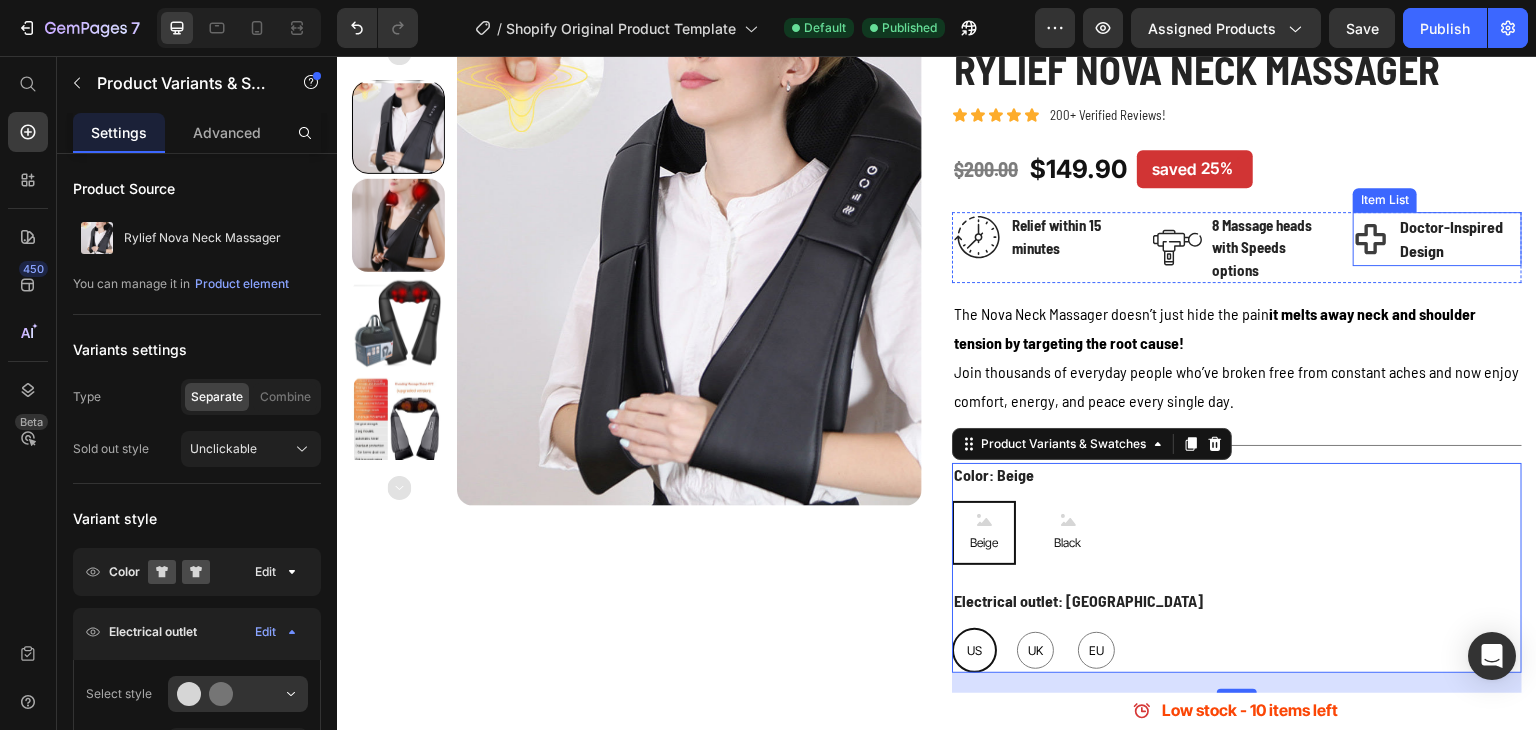 click 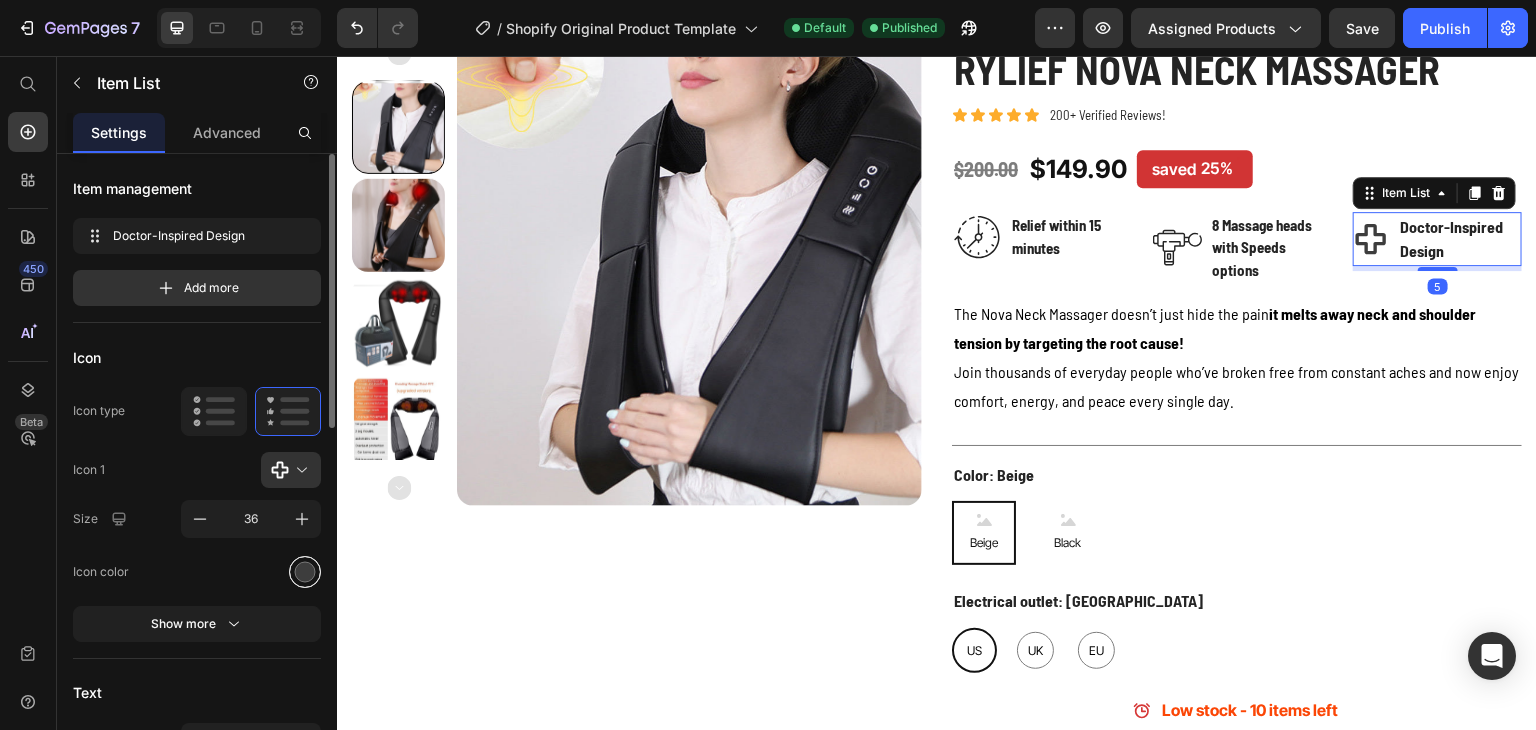 click at bounding box center [305, 571] 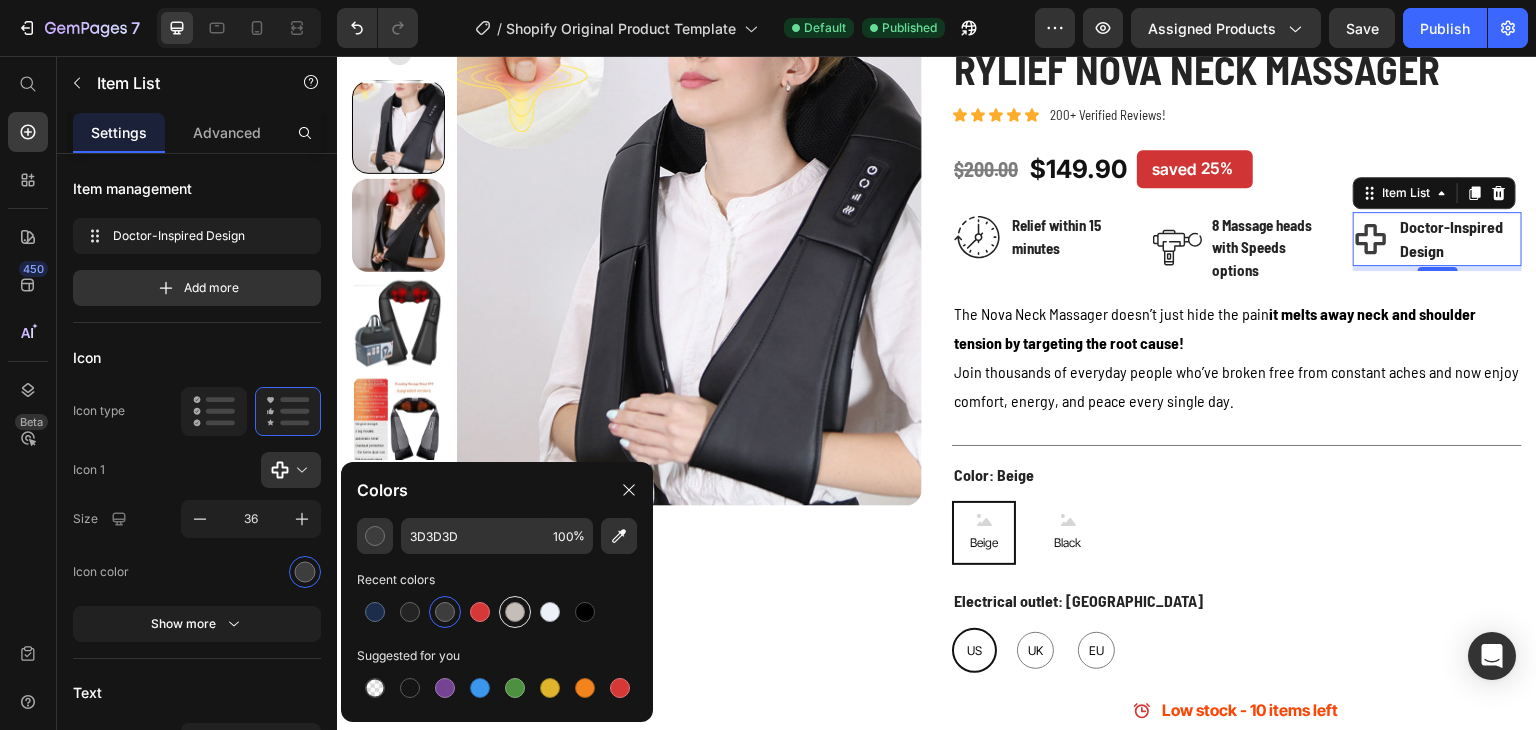click at bounding box center (515, 612) 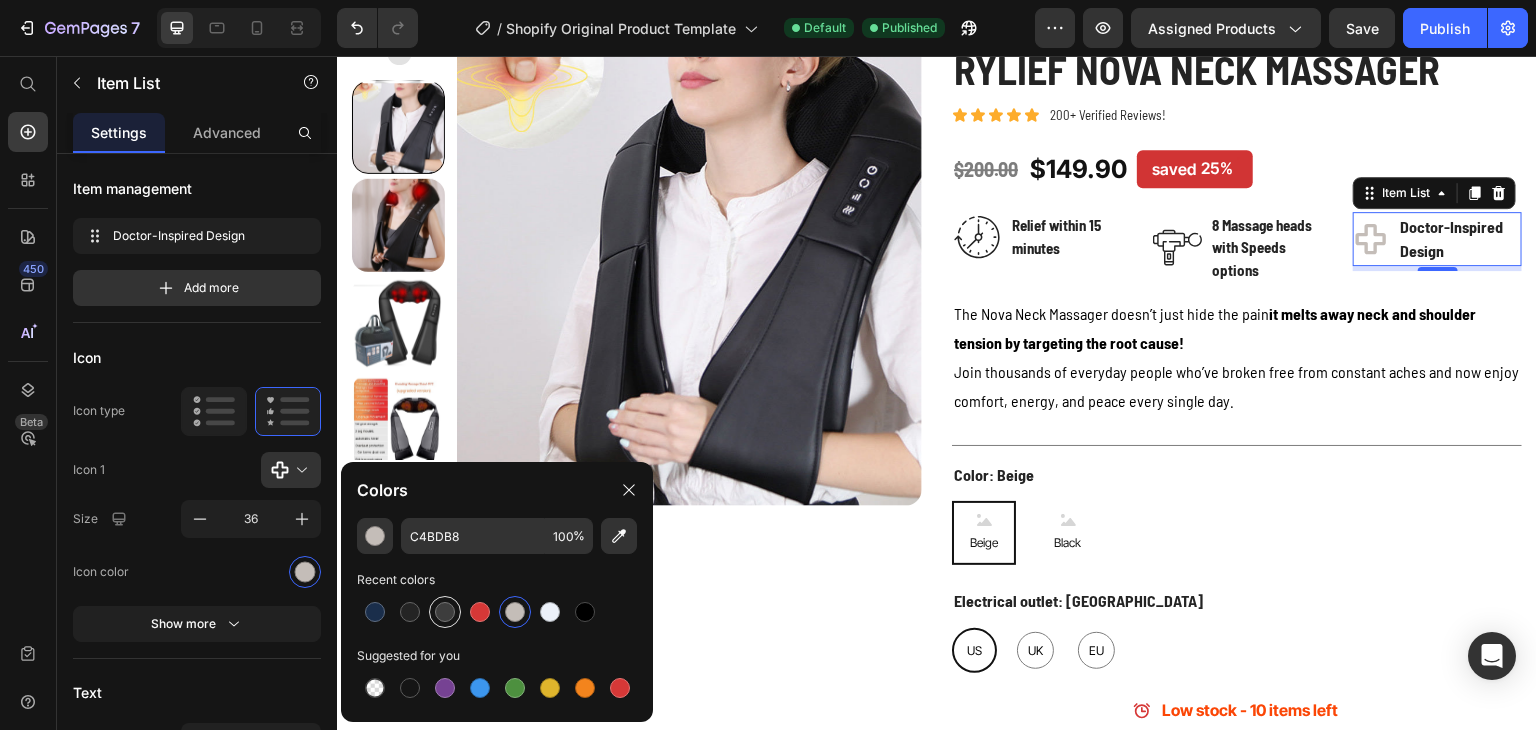 click at bounding box center (445, 612) 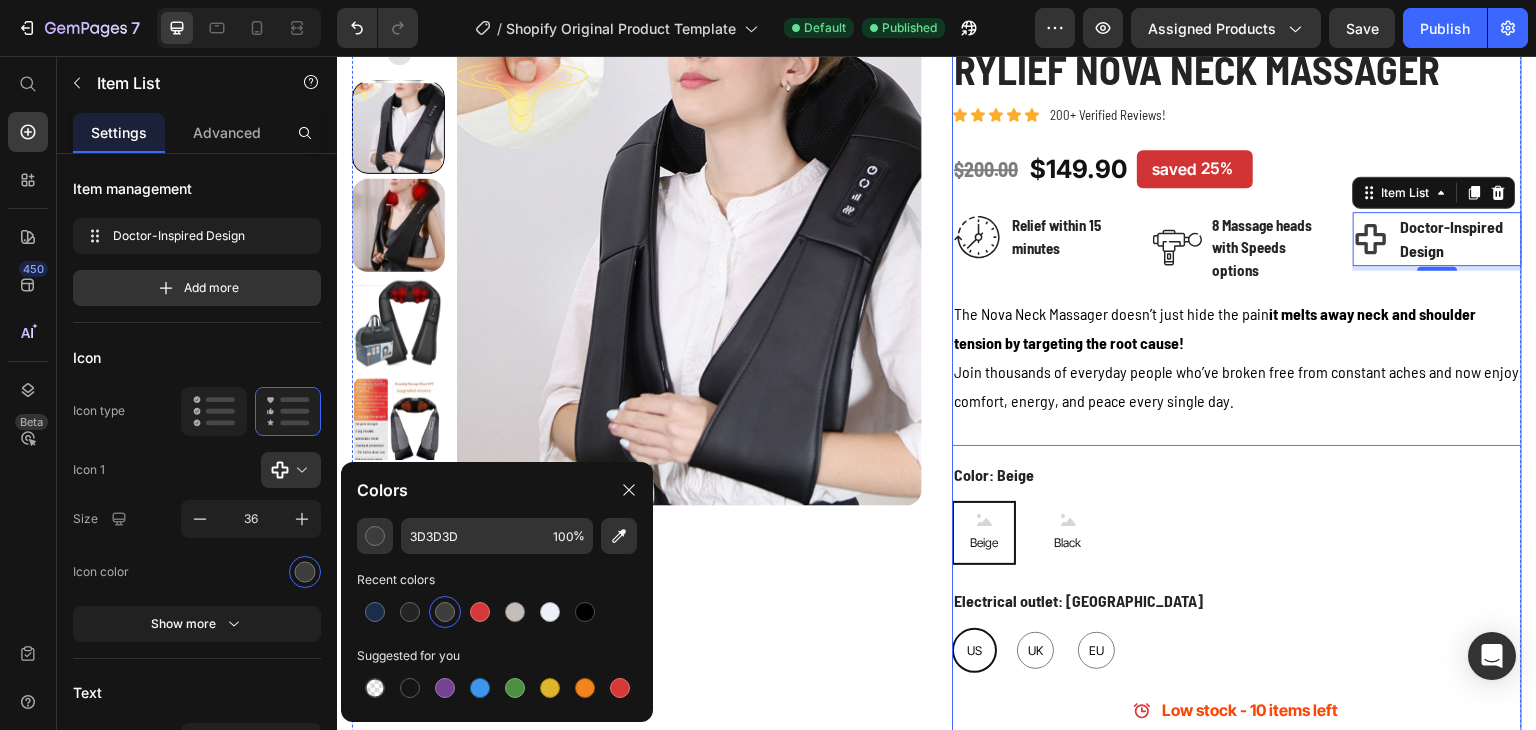 click on "Doctor-Inspired Design Item List   5" at bounding box center (1437, 248) 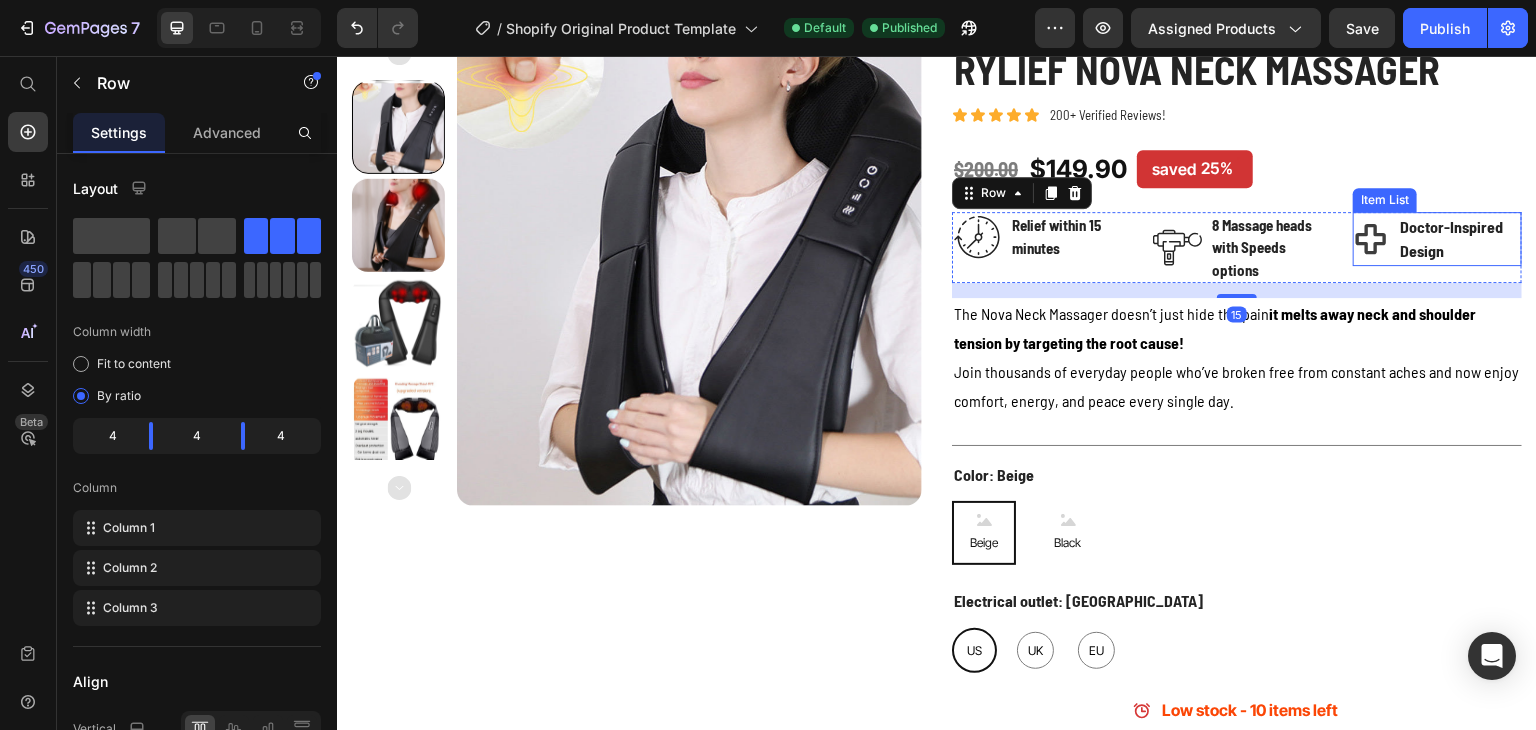 click on "Doctor-Inspired Design" at bounding box center (1451, 238) 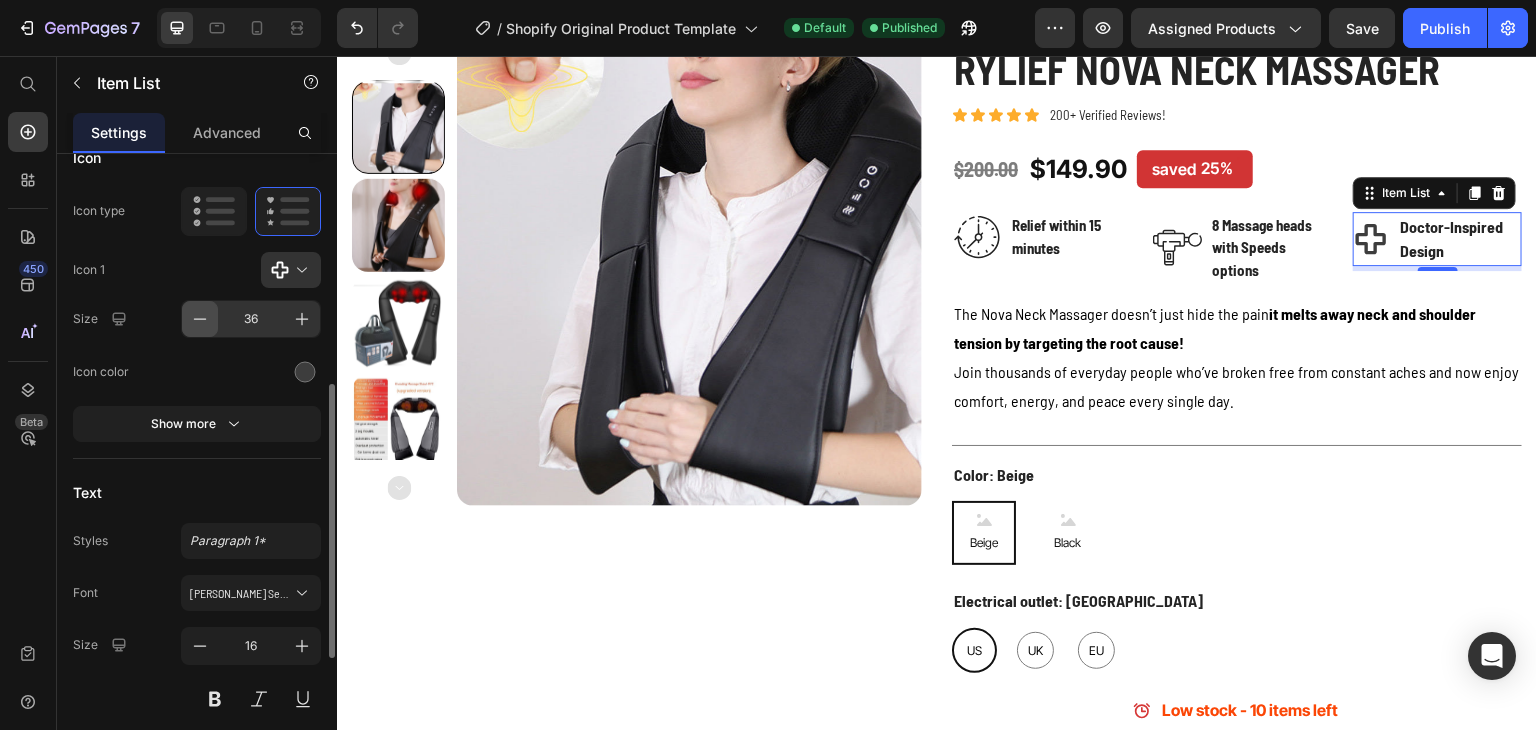 scroll, scrollTop: 400, scrollLeft: 0, axis: vertical 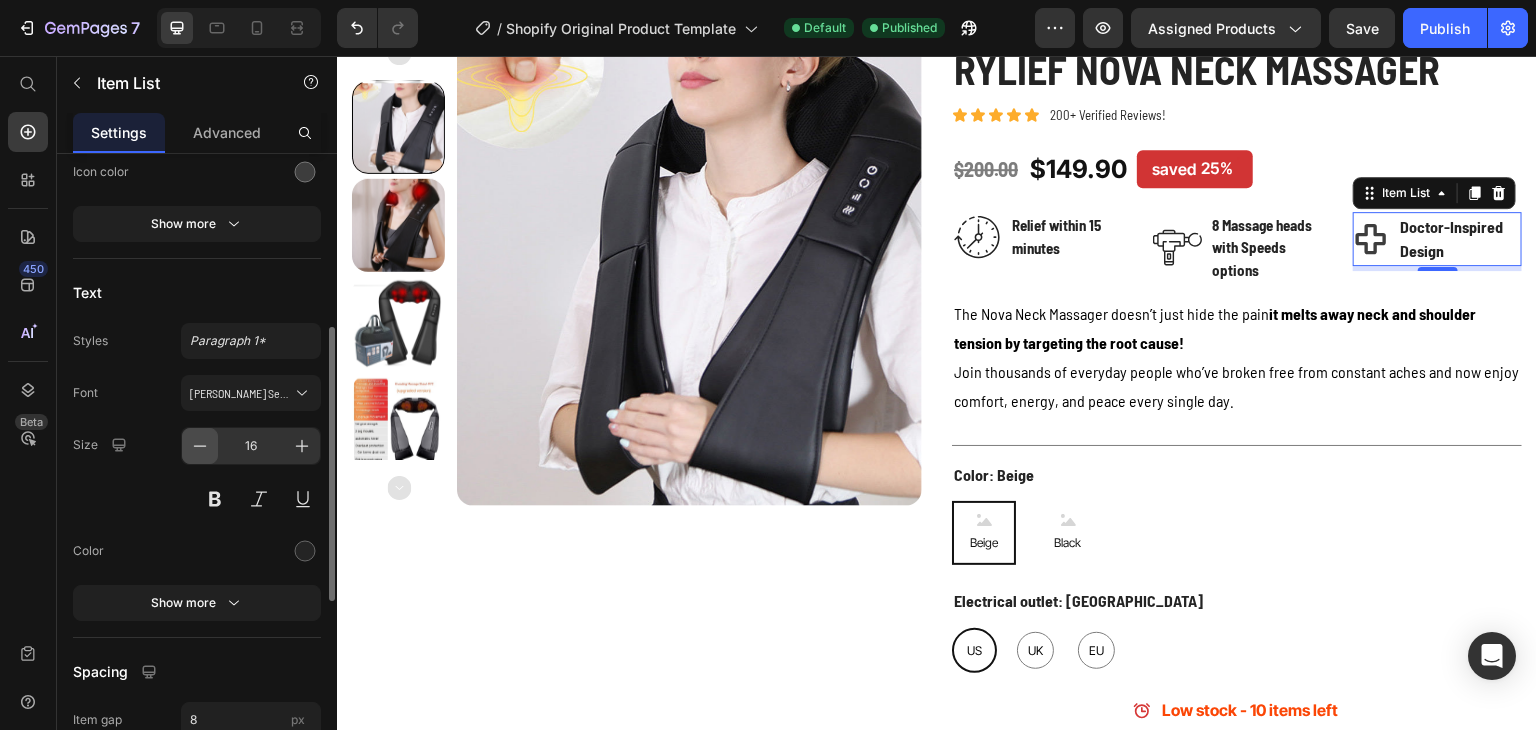 click 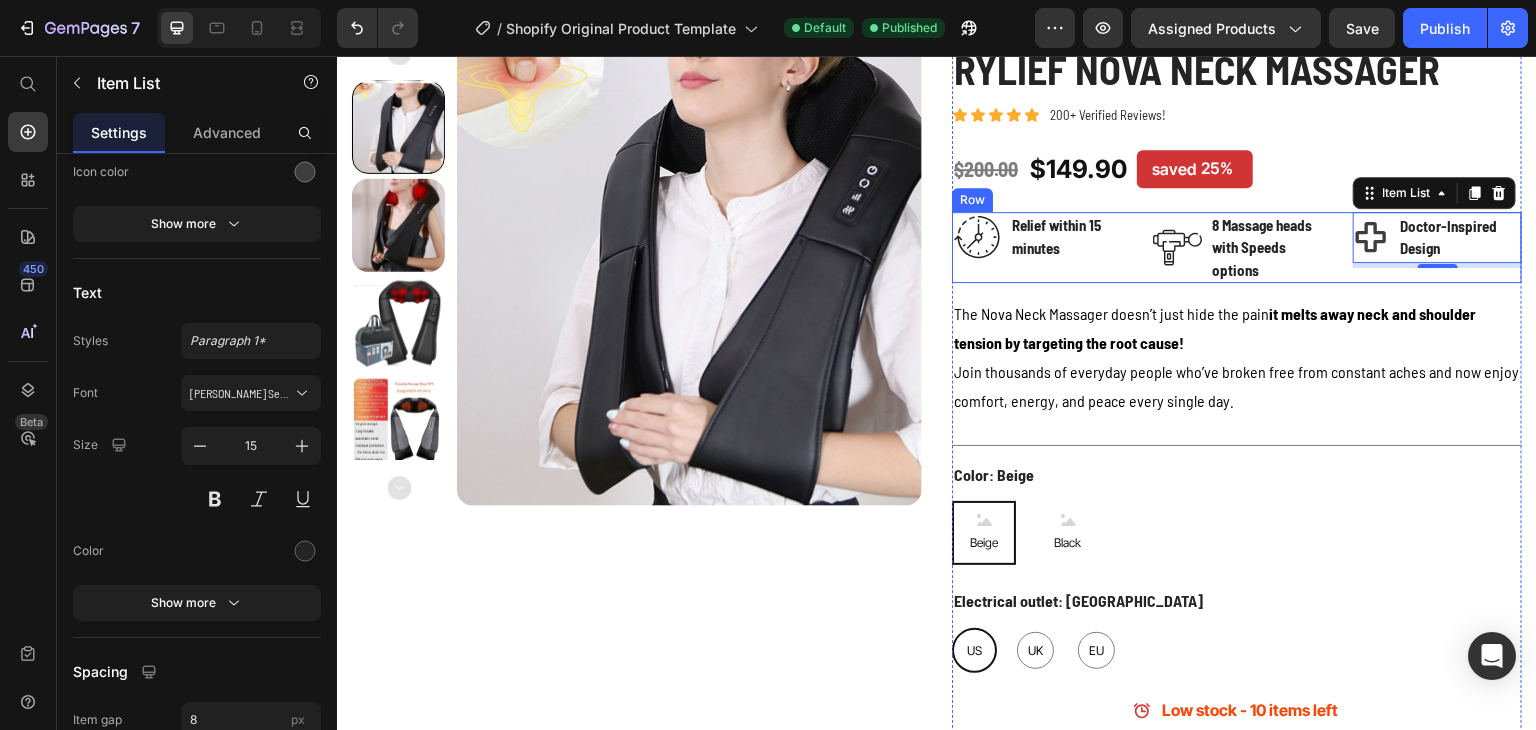 click on "Doctor-Inspired Design Item List   5" at bounding box center (1437, 248) 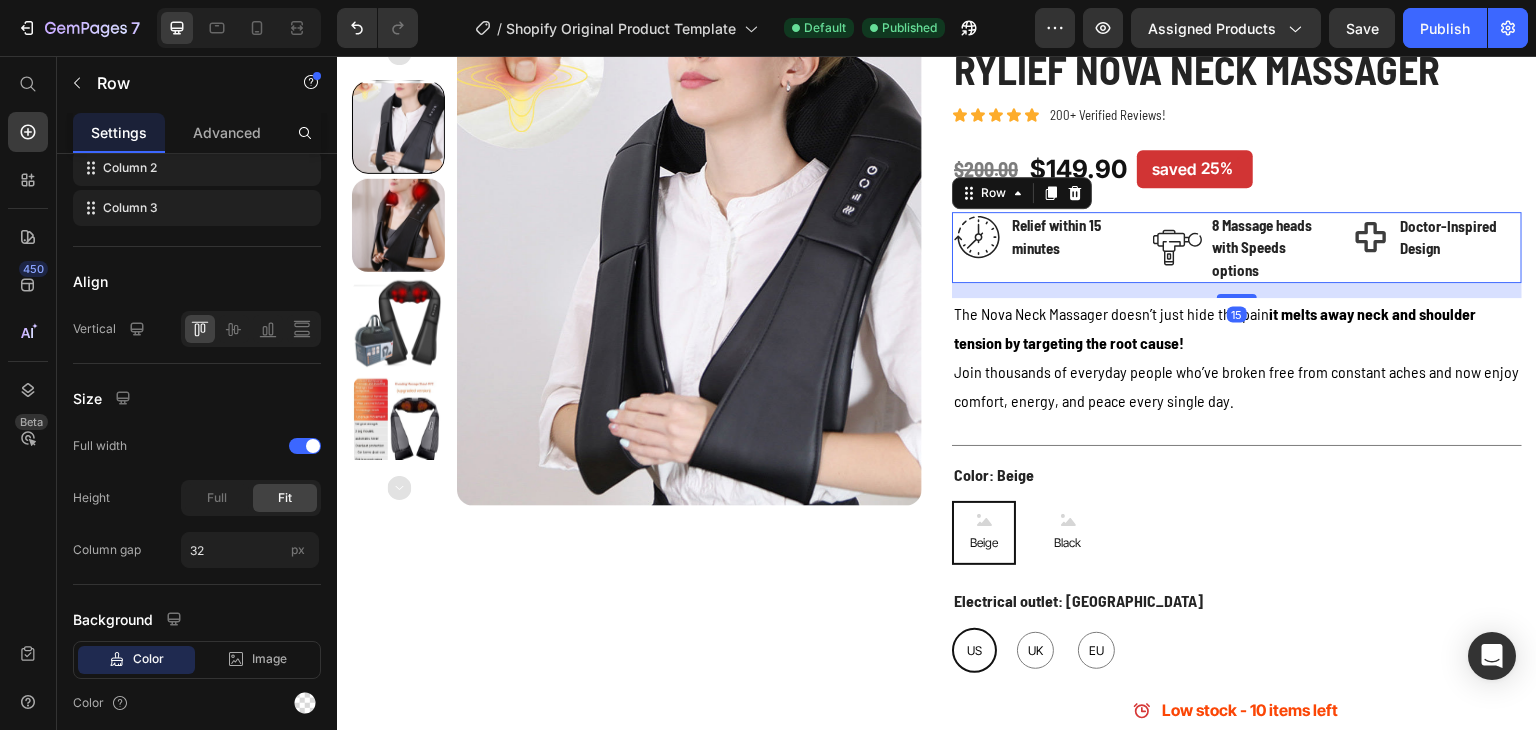 scroll, scrollTop: 0, scrollLeft: 0, axis: both 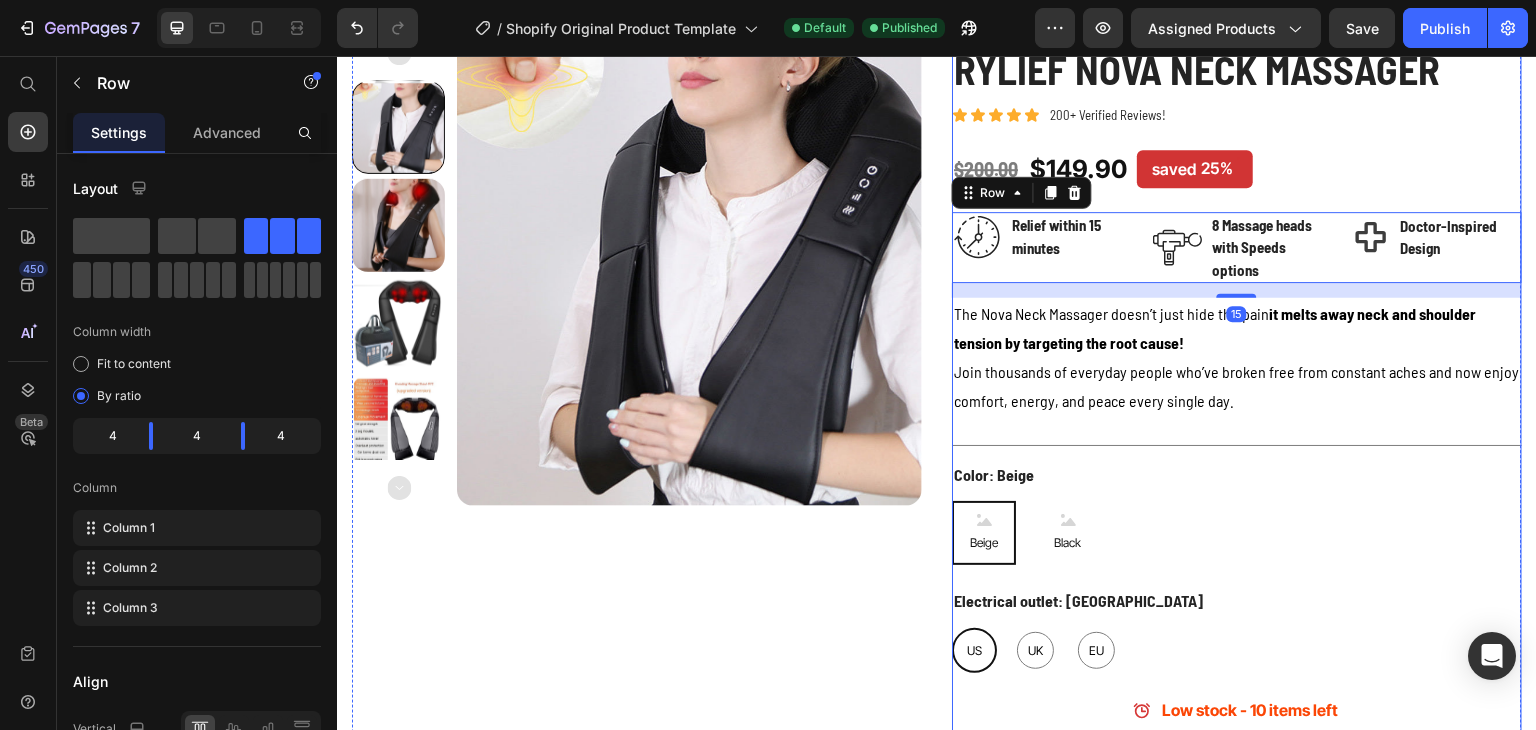 click on "Icon Icon Icon Icon Icon Icon List 200+ Verified Reviews! Text Block Row" at bounding box center (1237, 115) 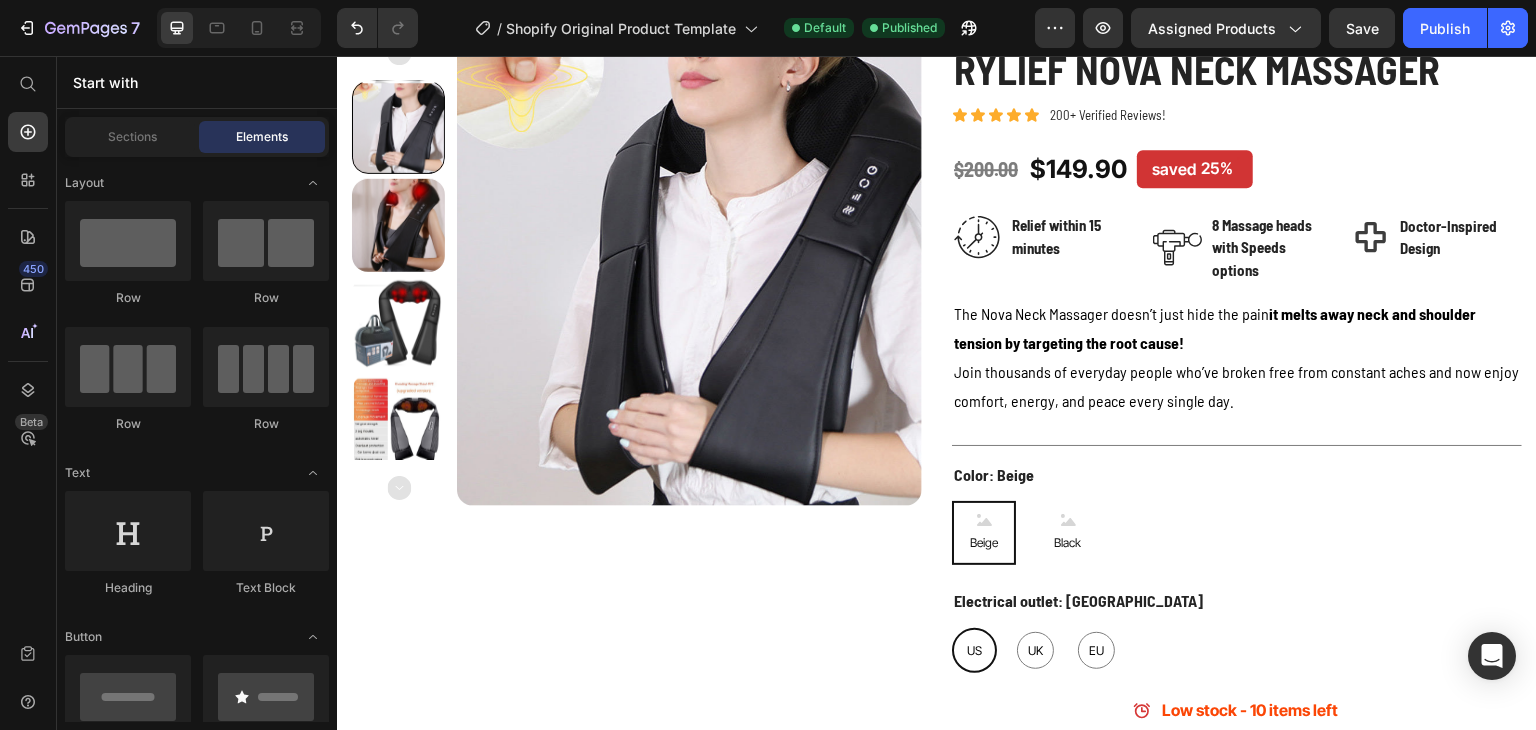 scroll, scrollTop: 28, scrollLeft: 0, axis: vertical 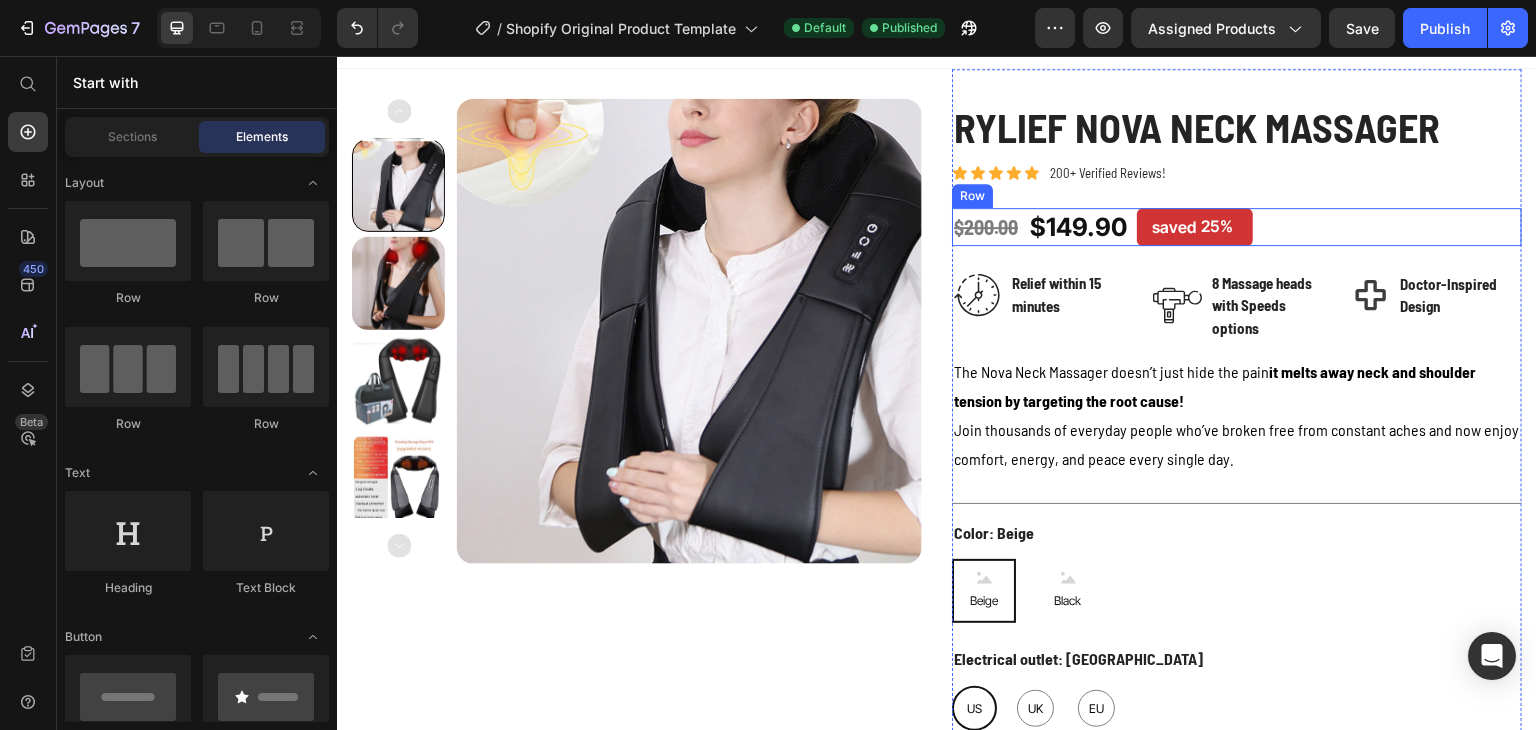 click on "$200.00 (P) Price $149.90 (P) Price  saved 25% Product Tag Row" at bounding box center [1237, 227] 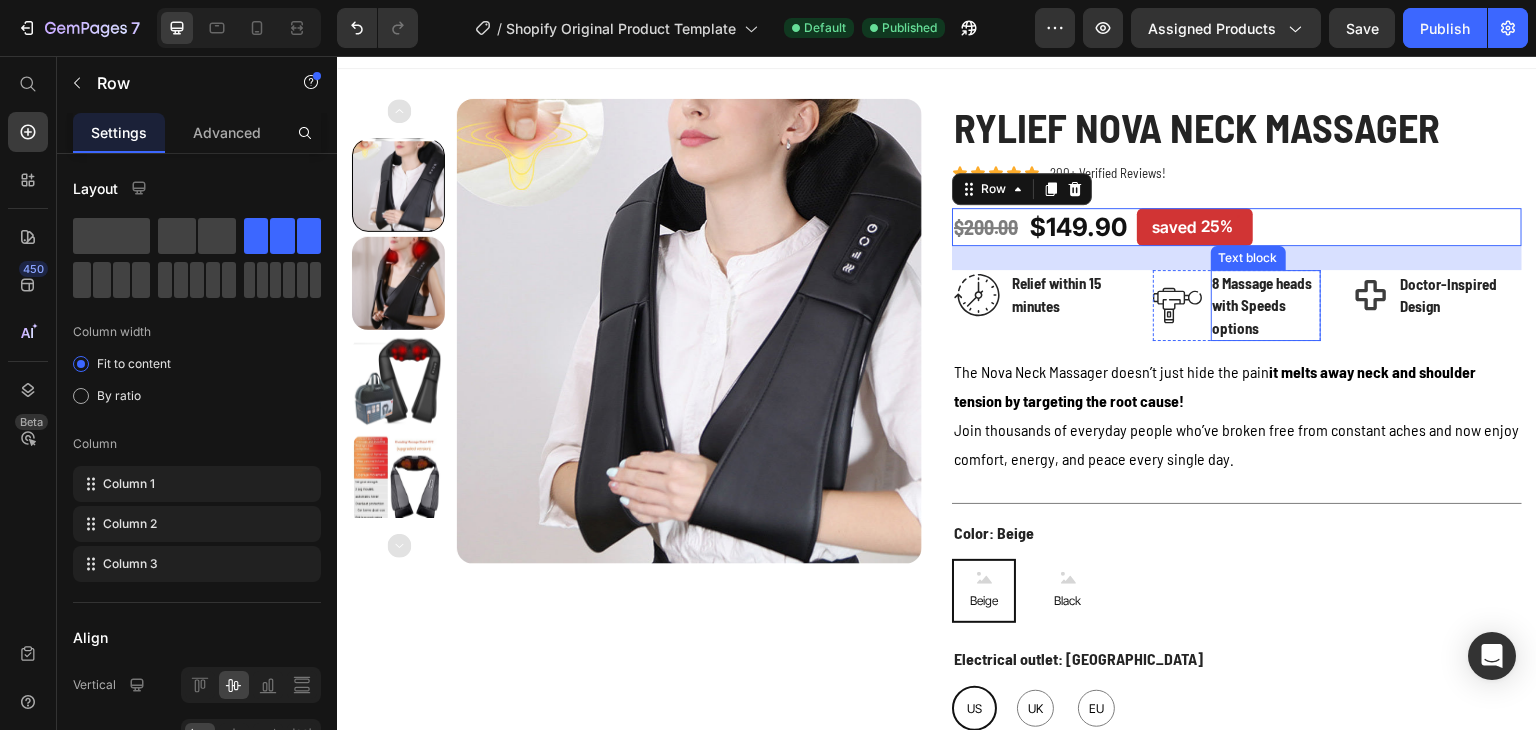 click on "Text block" at bounding box center [1248, 258] 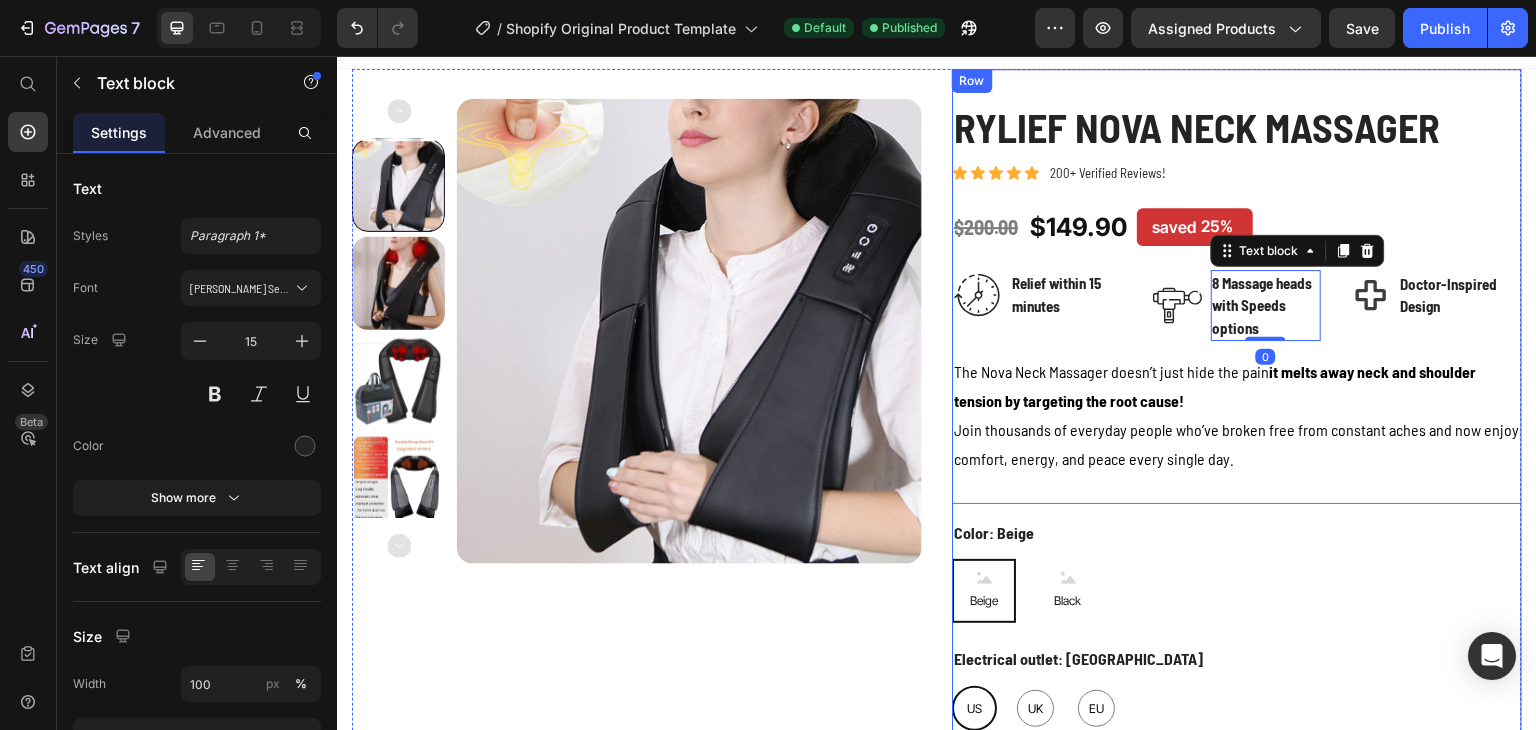 click on "Rylief Nova Neck Massager Product Title Icon Icon Icon Icon Icon Icon List 200+ Verified Reviews! Text Block Row $200.00 (P) Price $149.90 (P) Price  saved 25% Product Tag Row Image Relief within 15 minutes  Text block Row Image 8 Massage heads with Speeds options Text block   0 Row
Doctor-Inspired Design Item List Row The Nova Neck Massager doesn’t just hide the pain  it melts away neck and shoulder tension by targeting the root cause! Join thousands of everyday people who’ve broken free from constant aches and now enjoy comfort, energy, and peace every single day. Text Block                Title Line Color: Beige Beige Beige Beige Black Black Black Electrical outlet: US US US US UK UK UK EU EU EU Product Variants & Swatches
Low stock - 10 items left Item List
Add to cart Add to Cart  30-Day Money-Back Guarantee Text Block Image" at bounding box center [1237, 495] 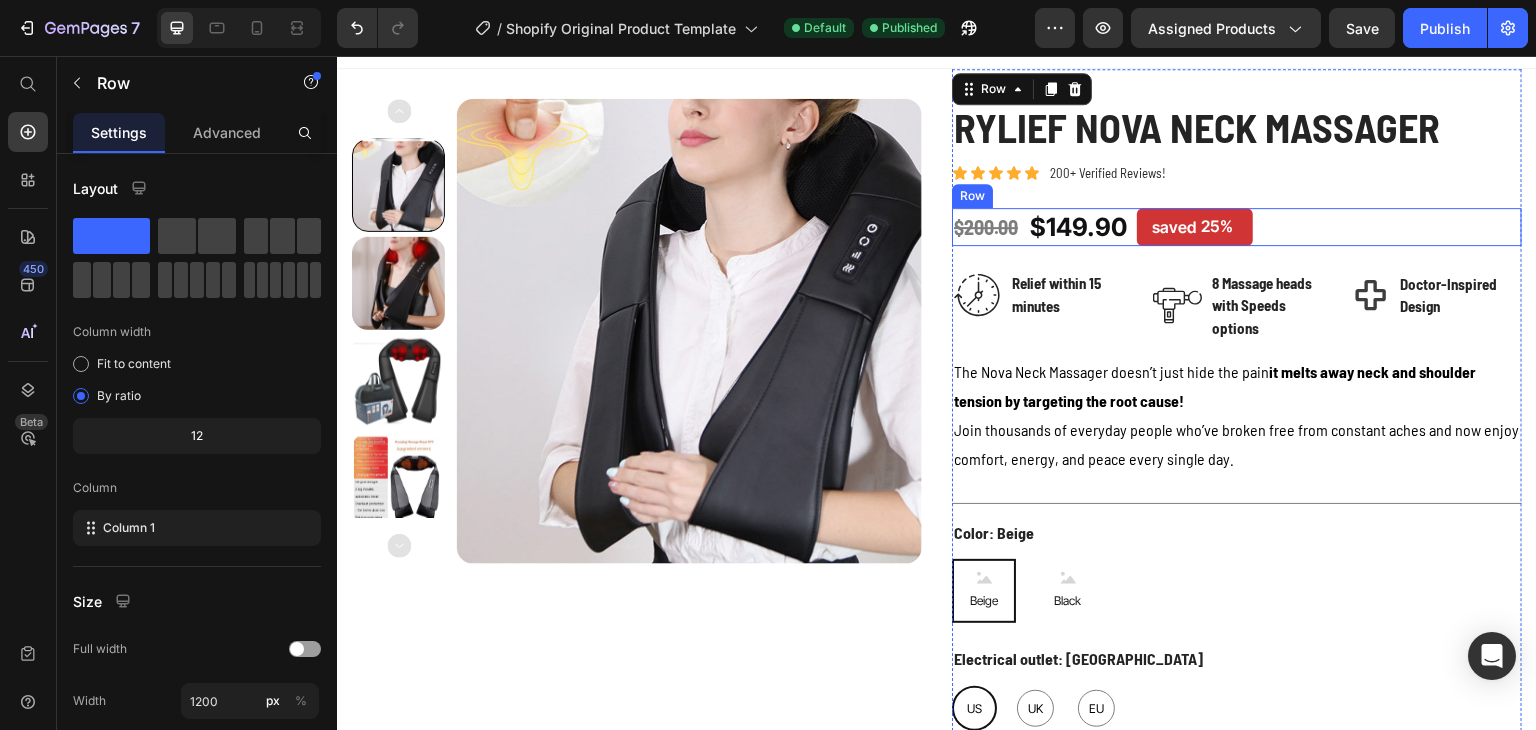 click on "$200.00 (P) Price $149.90 (P) Price  saved 25% Product Tag Row" at bounding box center [1237, 227] 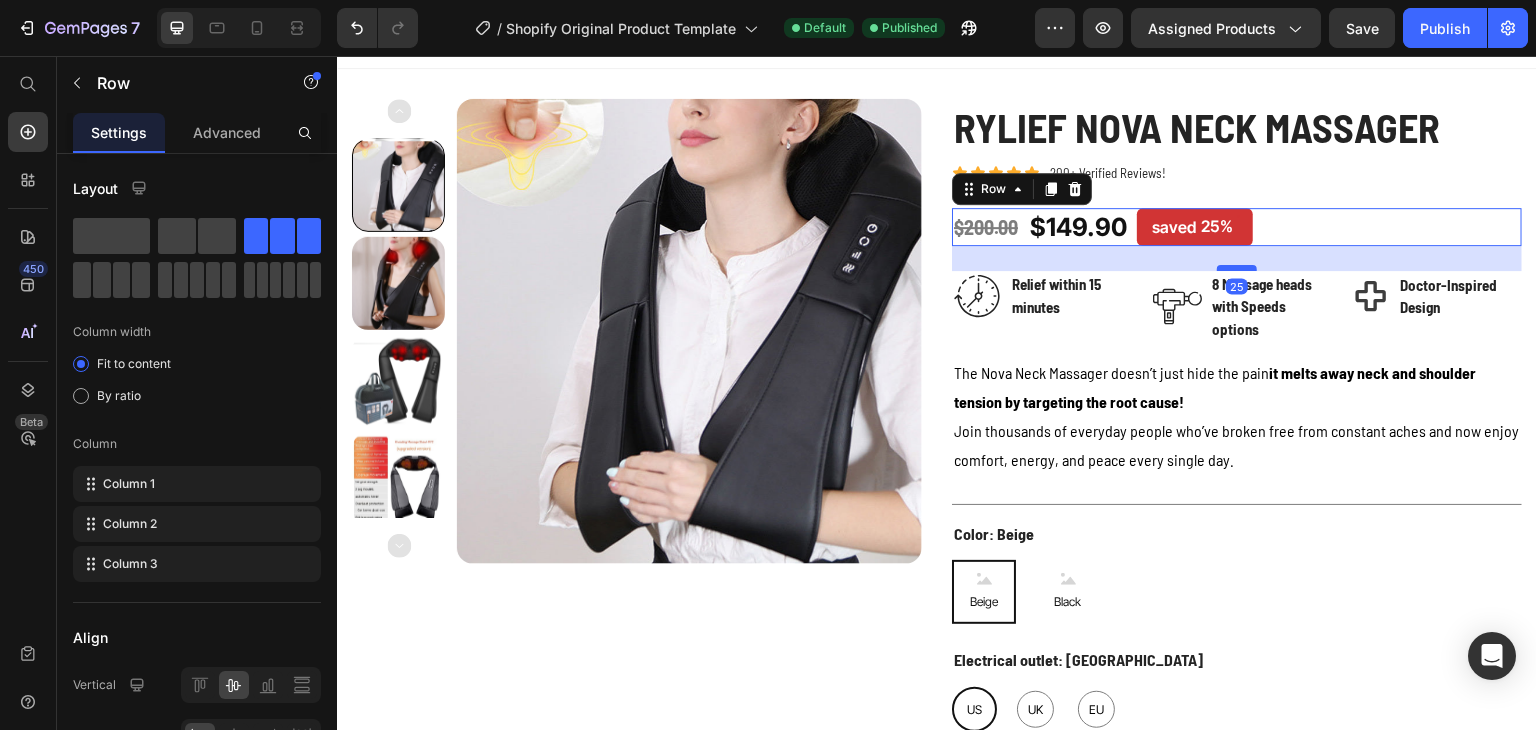 click at bounding box center [1237, 268] 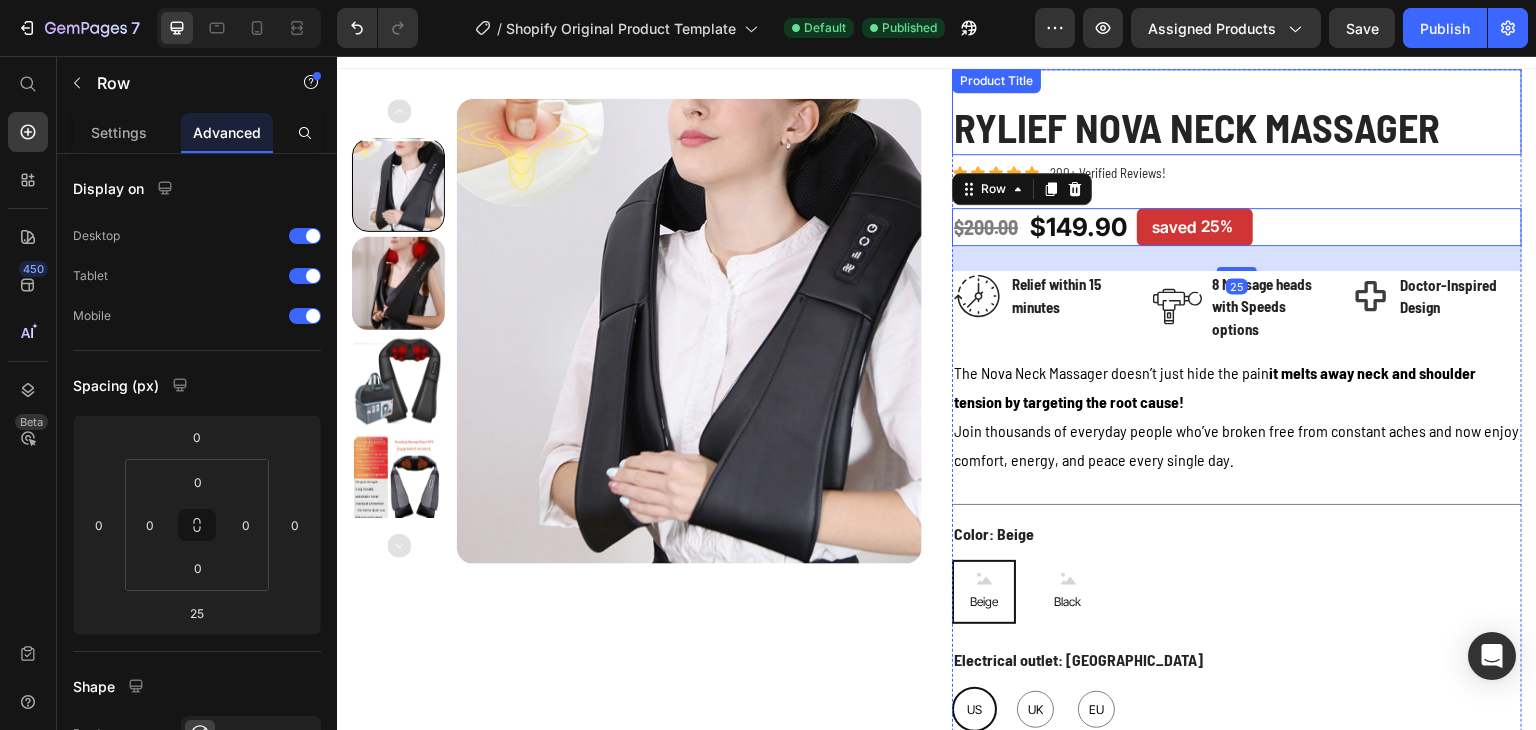 click on "Rylief Nova Neck Massager" at bounding box center (1237, 127) 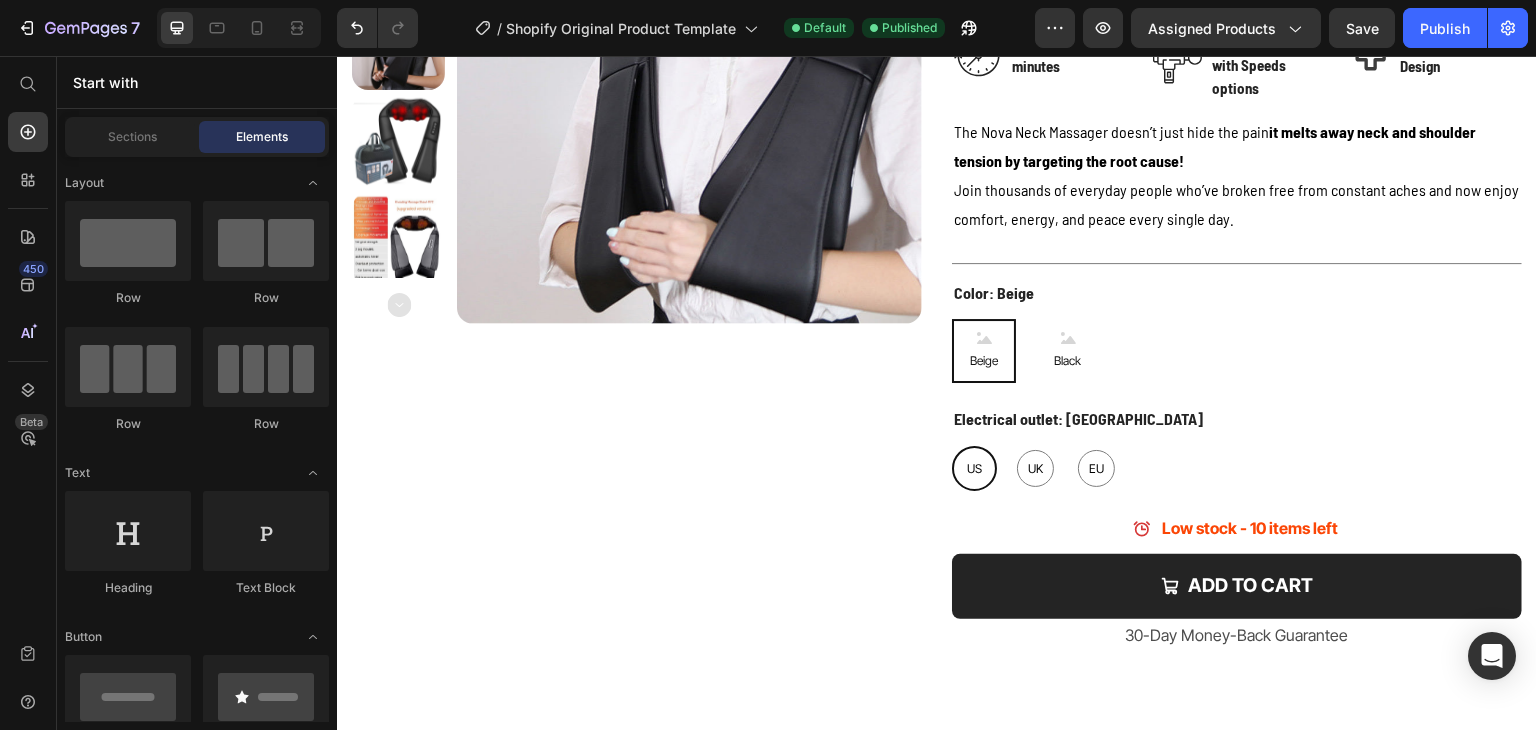 scroll, scrollTop: 302, scrollLeft: 0, axis: vertical 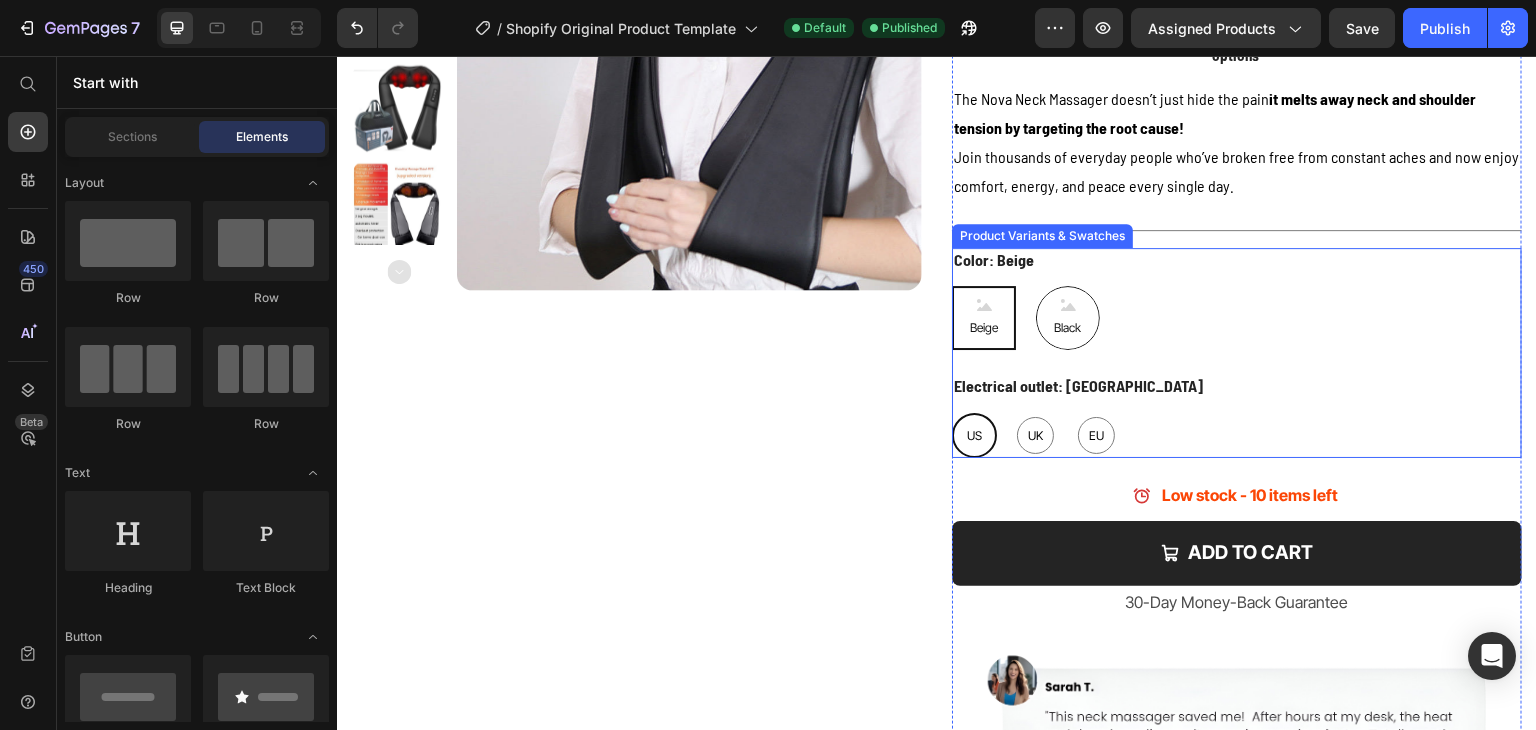 click on "Black" at bounding box center (1068, 318) 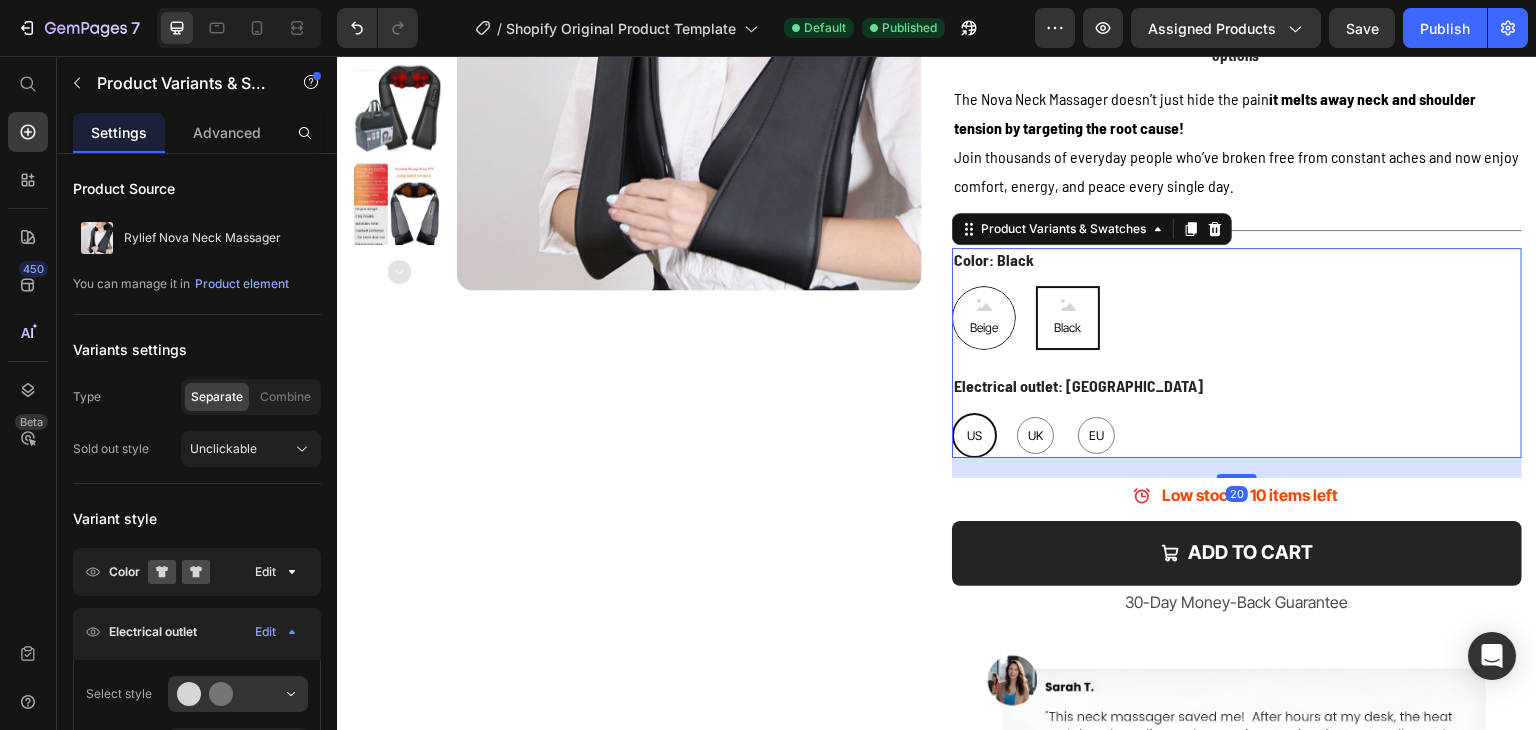 click on "Beige" at bounding box center (984, 318) 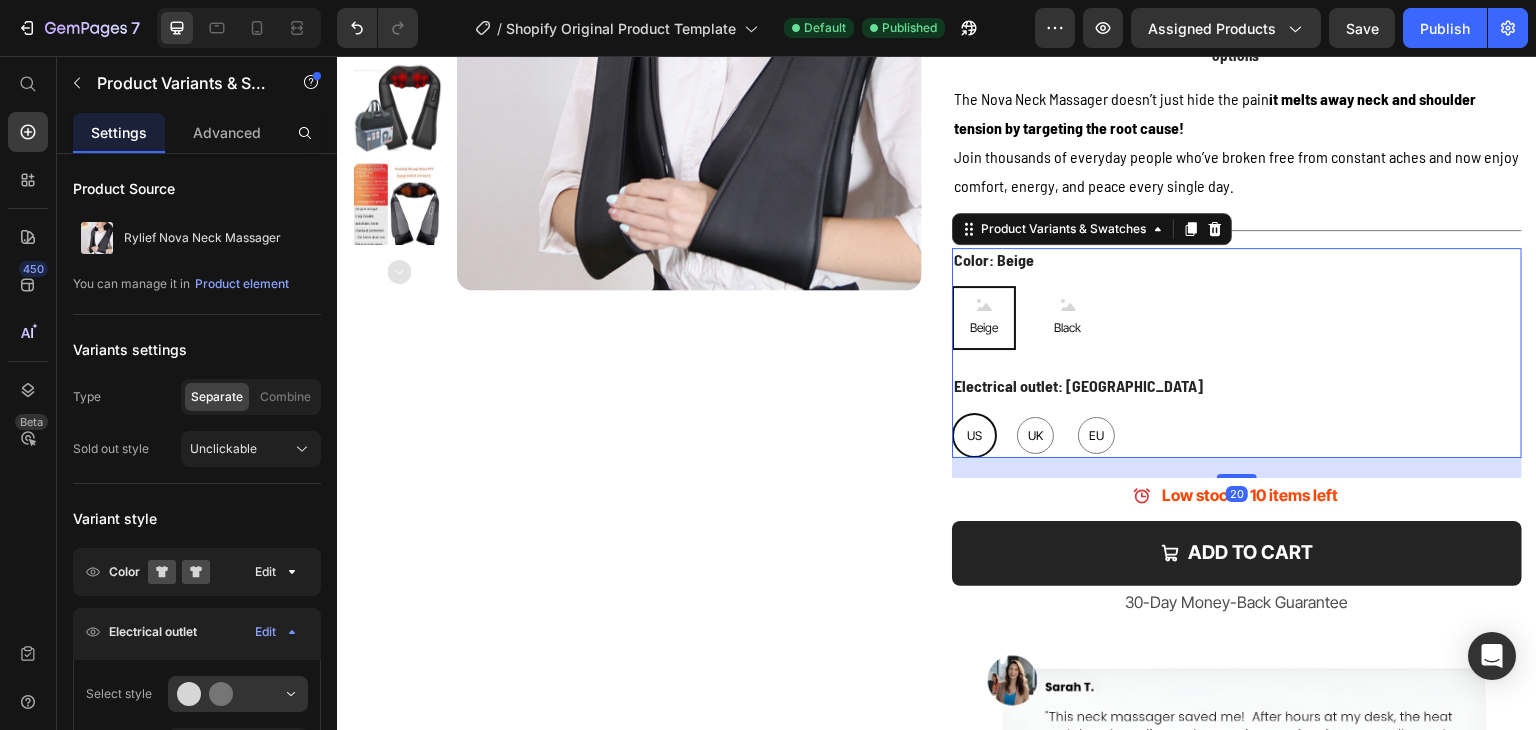 click on "Beige Beige Beige Black Black Black" at bounding box center (1237, 318) 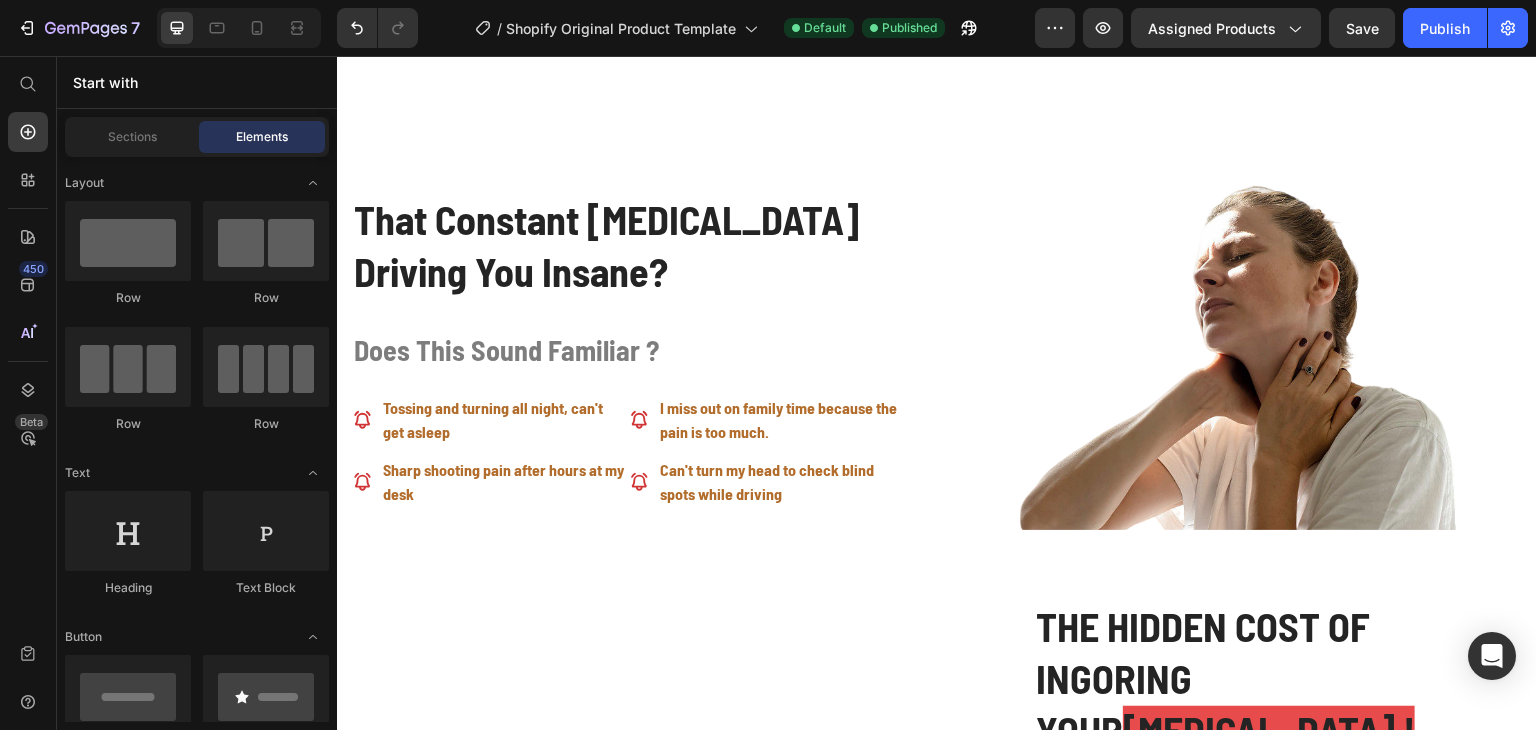 scroll, scrollTop: 1082, scrollLeft: 0, axis: vertical 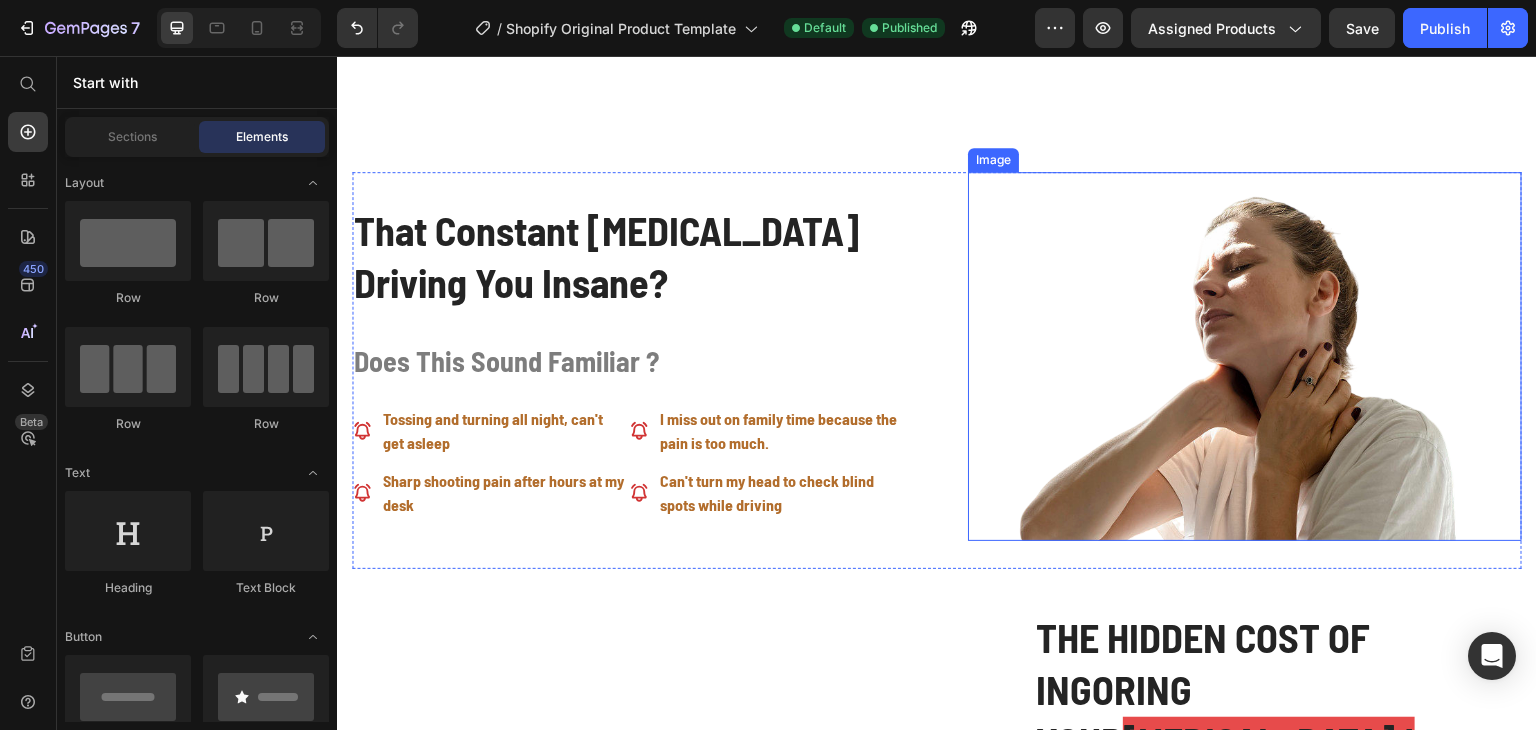 click at bounding box center (1245, 356) 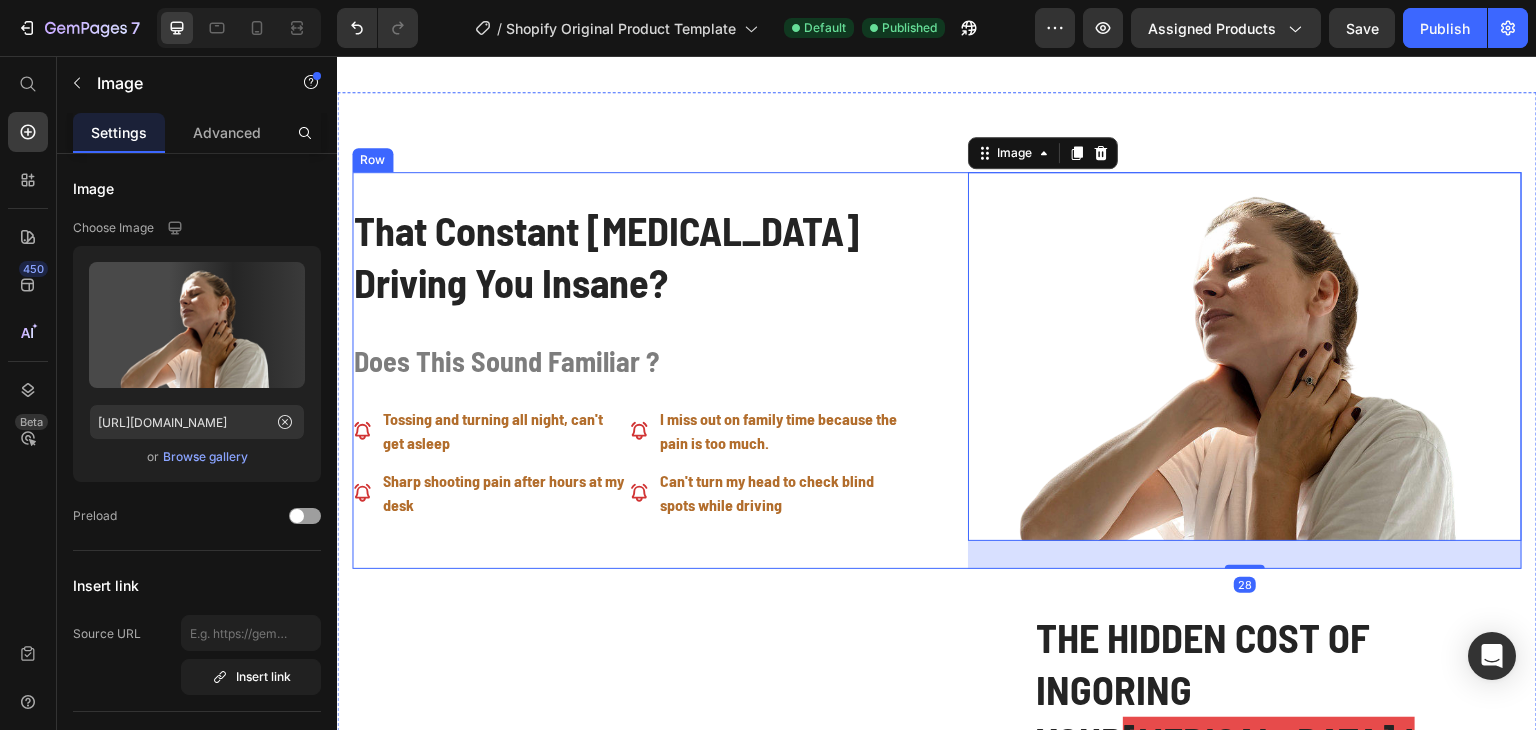 click on "That Constant Neck Pain Driving You Insane?  Heading Does This Sound Familiar ? Text block
Tossing and turning all night, can't get asleep
Sharp shooting pain after hours at my desk Item List
I miss out on family time because the pain is too much.
Can't turn my head to check blind spots while driving Item List Row Image   28 Row" at bounding box center (937, 370) 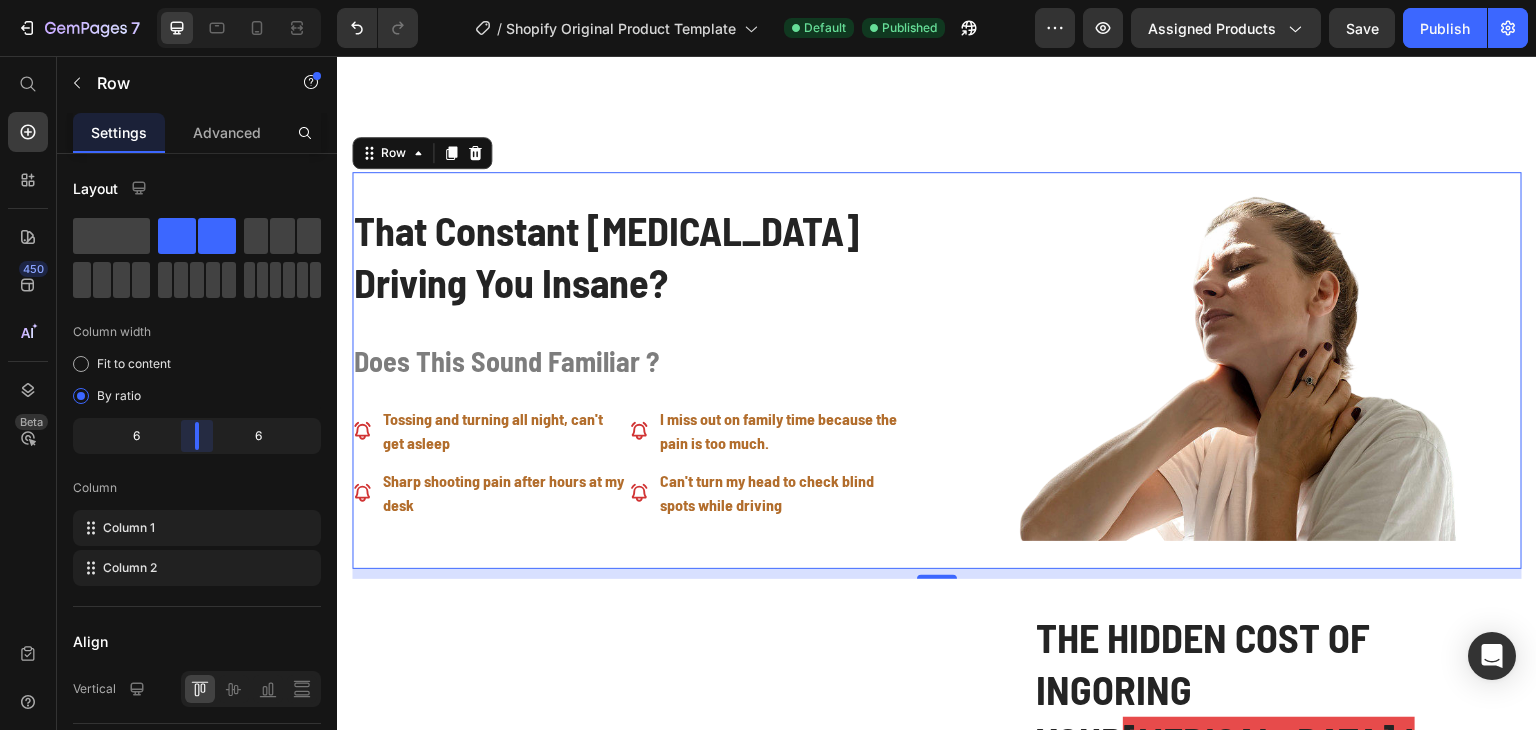 click on "7   /  Shopify Original Product Template Default Published Preview Assigned Products  Save   Publish  450 Beta Start with Sections Elements Hero Section Product Detail Brands Trusted Badges Guarantee Product Breakdown How to use Testimonials Compare Bundle FAQs Social Proof Brand Story Product List Collection Blog List Contact Sticky Add to Cart Custom Footer Browse Library 450 Layout
Row
Row
Row
Row Text
Heading
Text Block Button
Button
Button
Sticky Back to top Media" at bounding box center (768, 0) 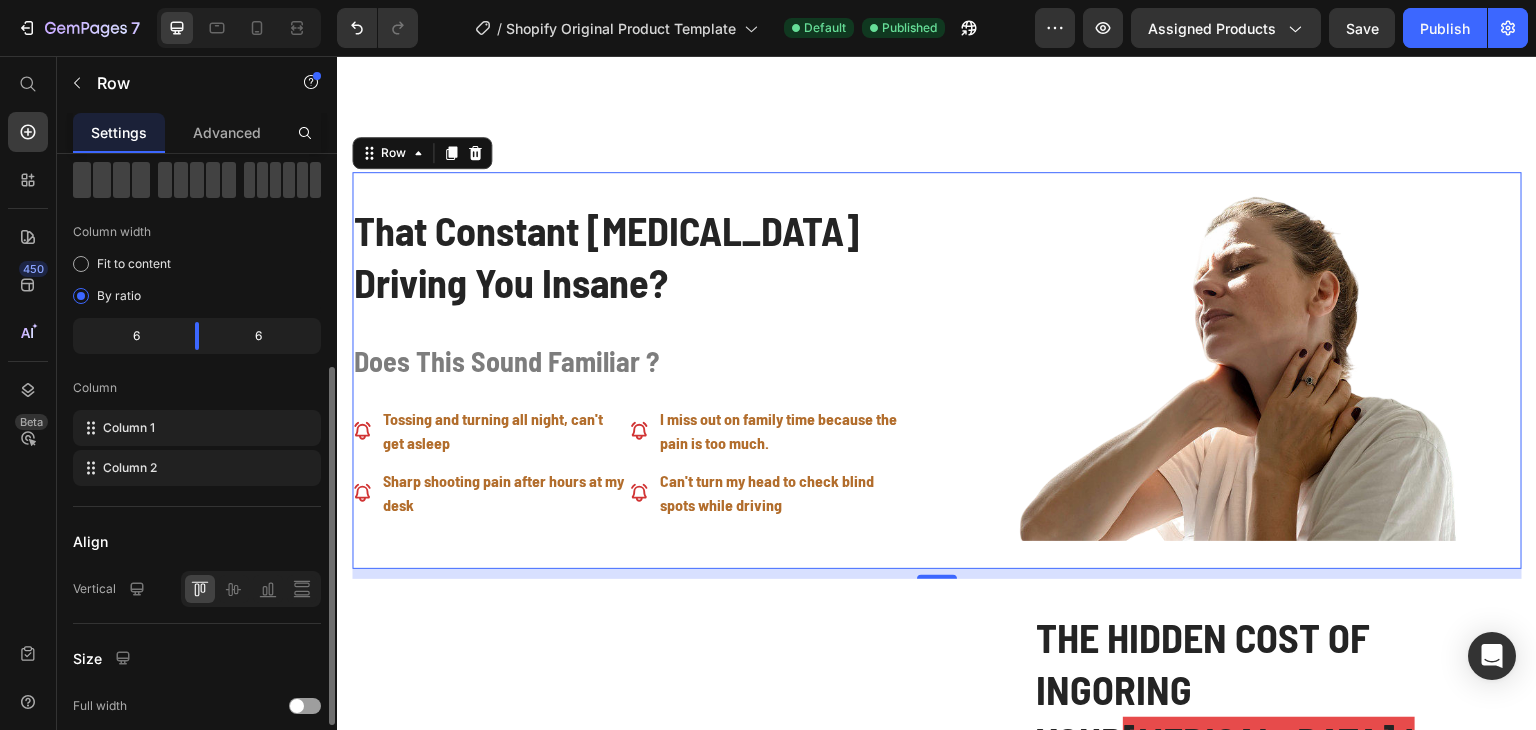 scroll, scrollTop: 200, scrollLeft: 0, axis: vertical 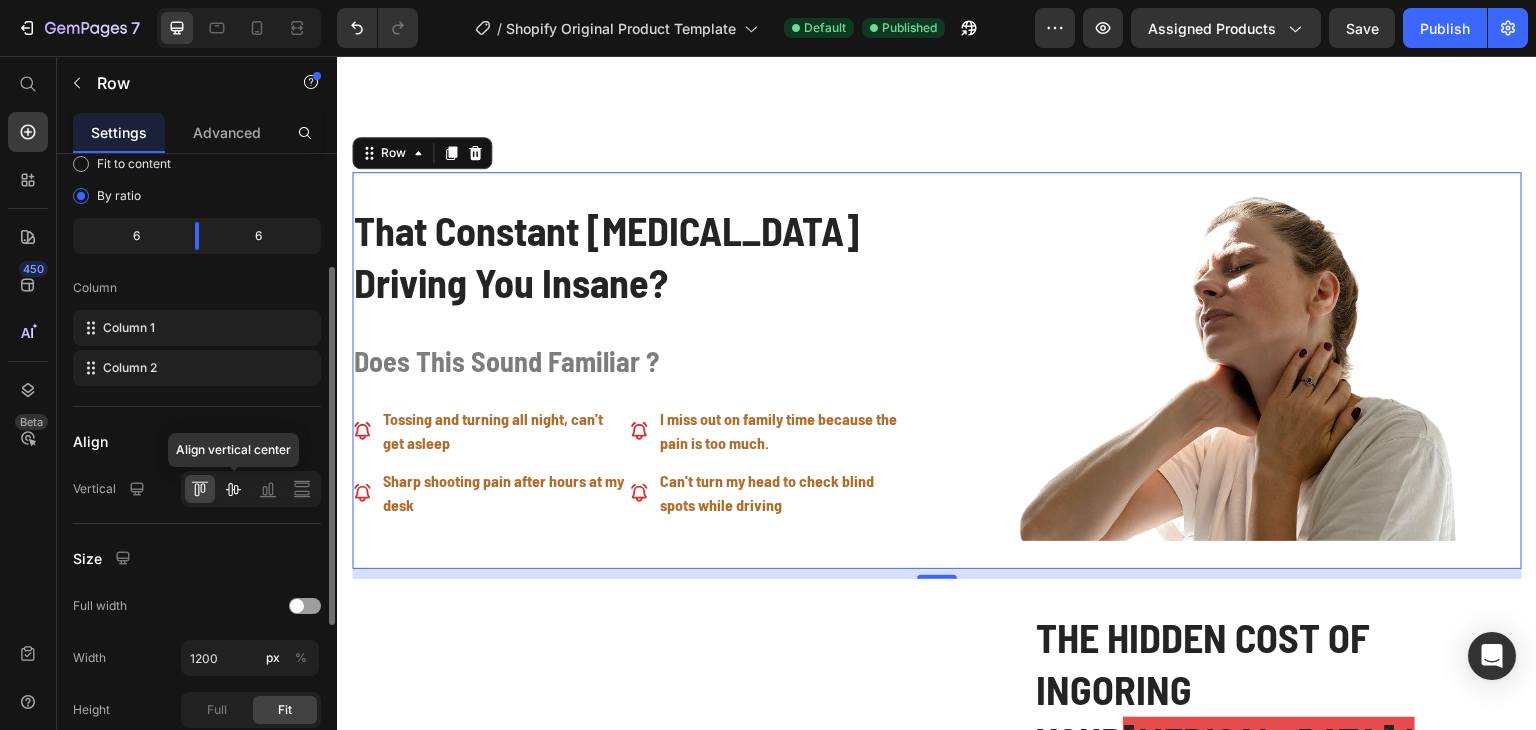 click 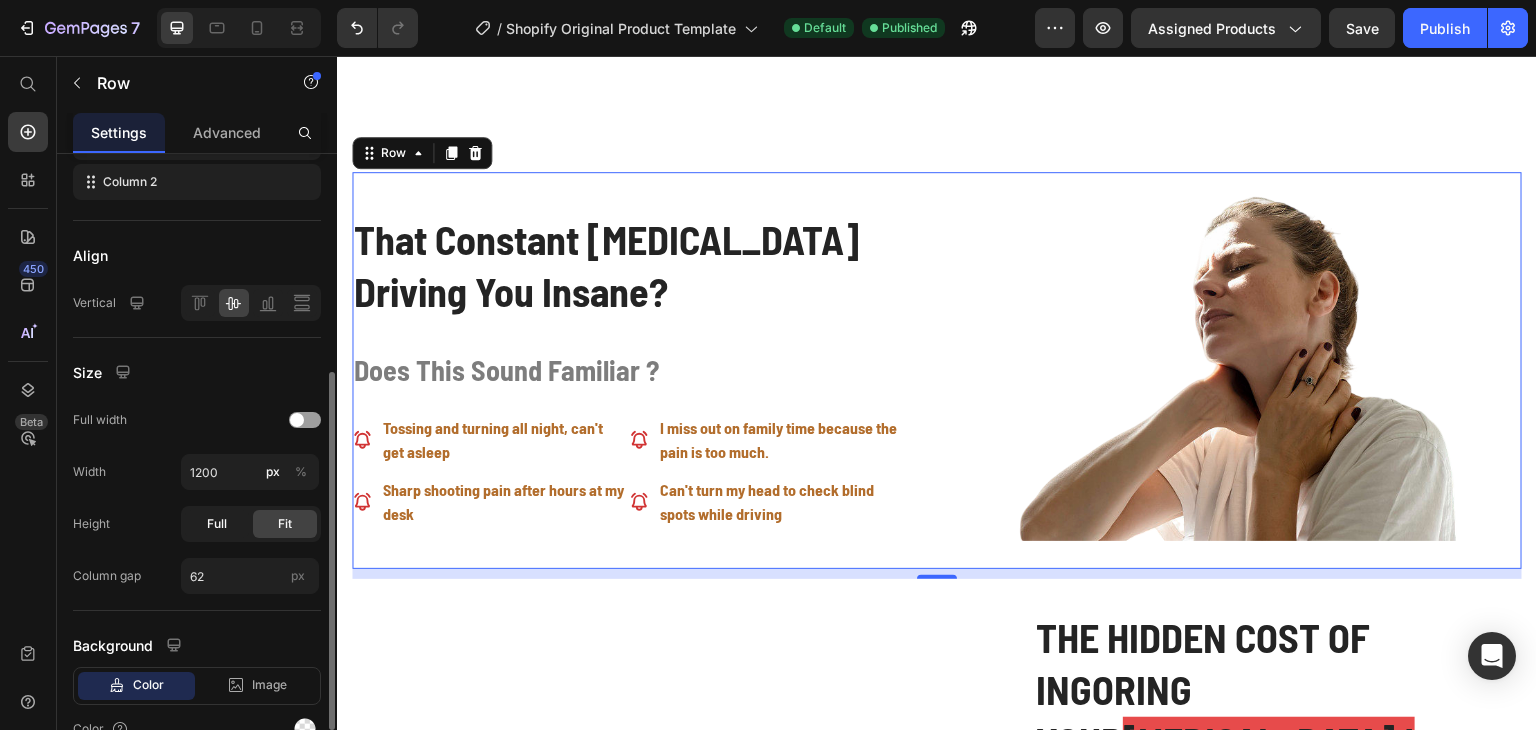 scroll, scrollTop: 286, scrollLeft: 0, axis: vertical 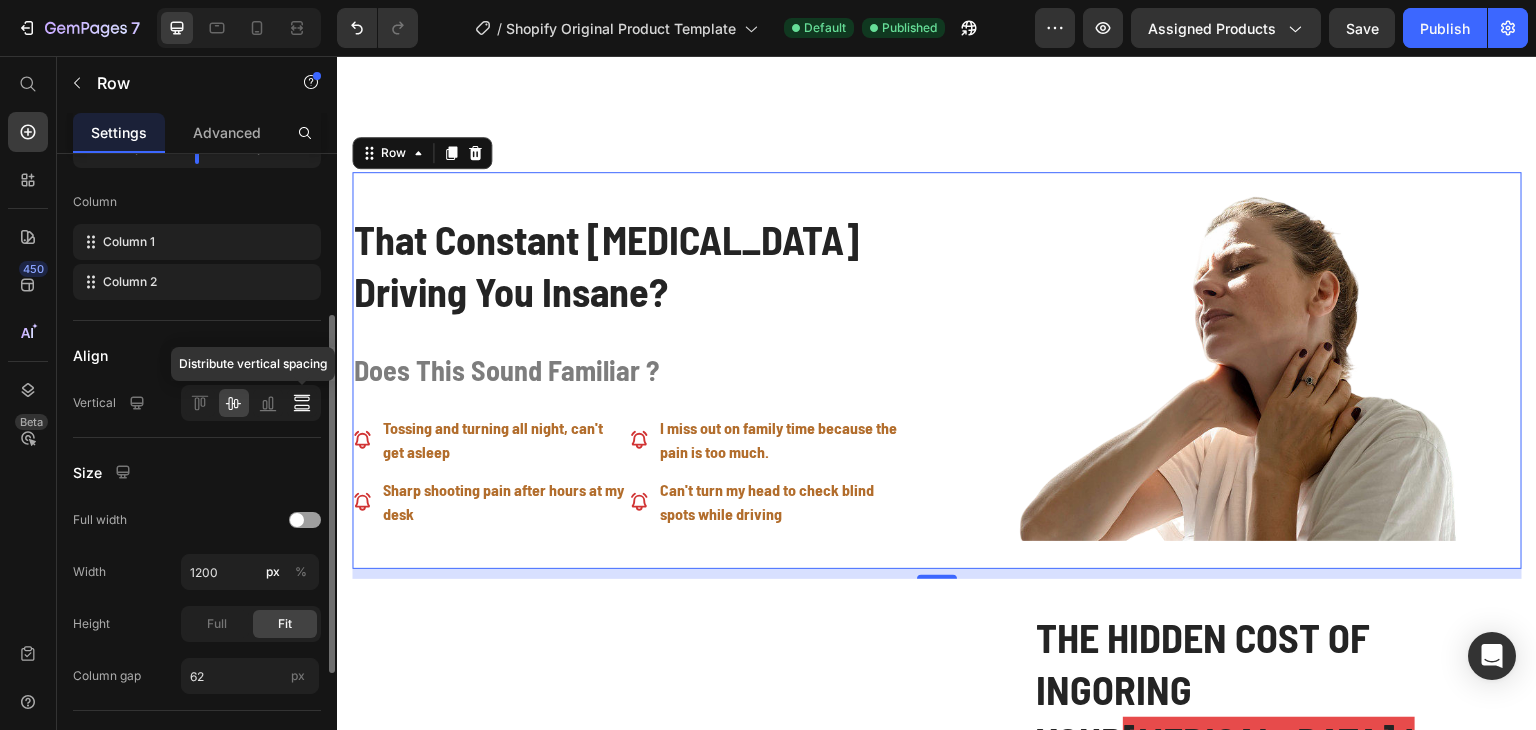 click 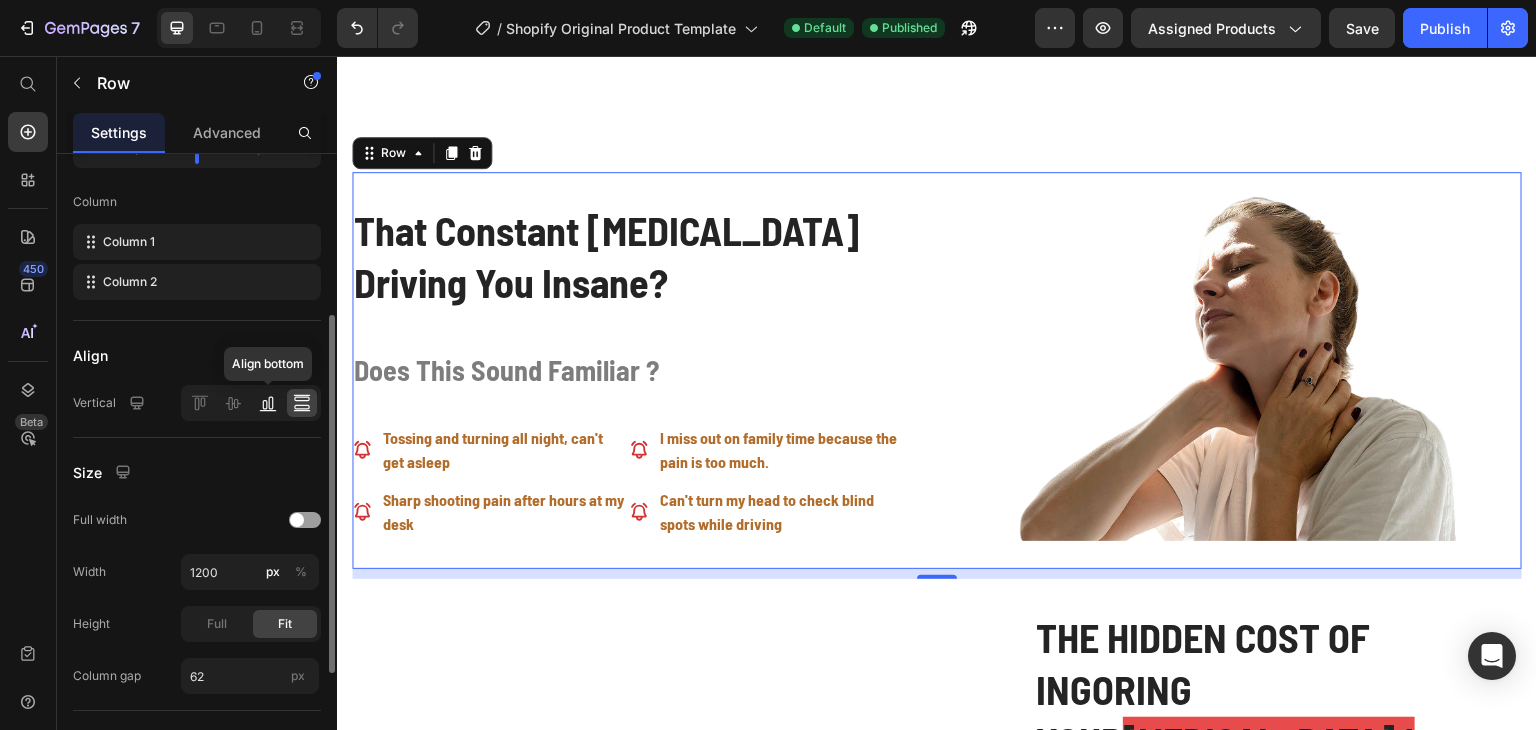 click 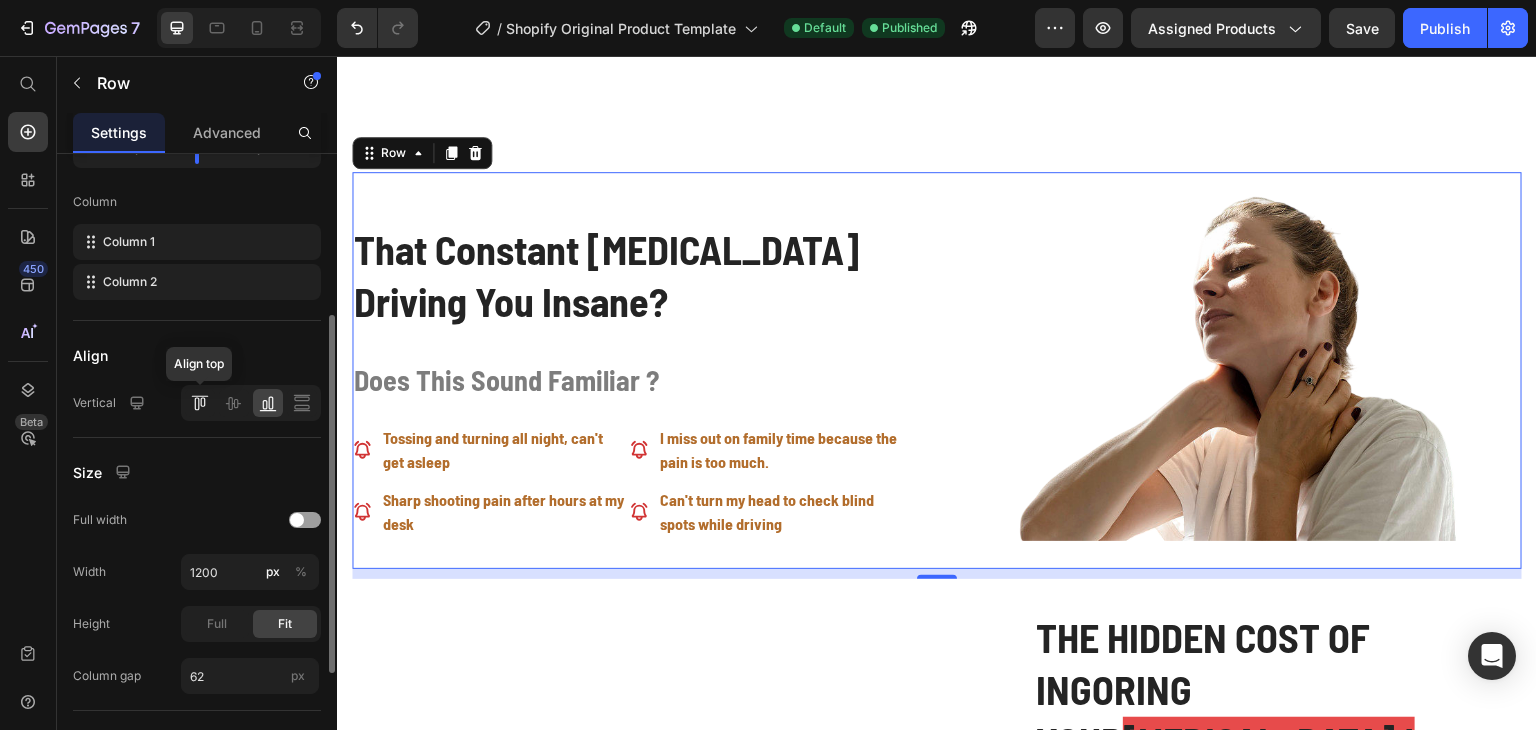 click 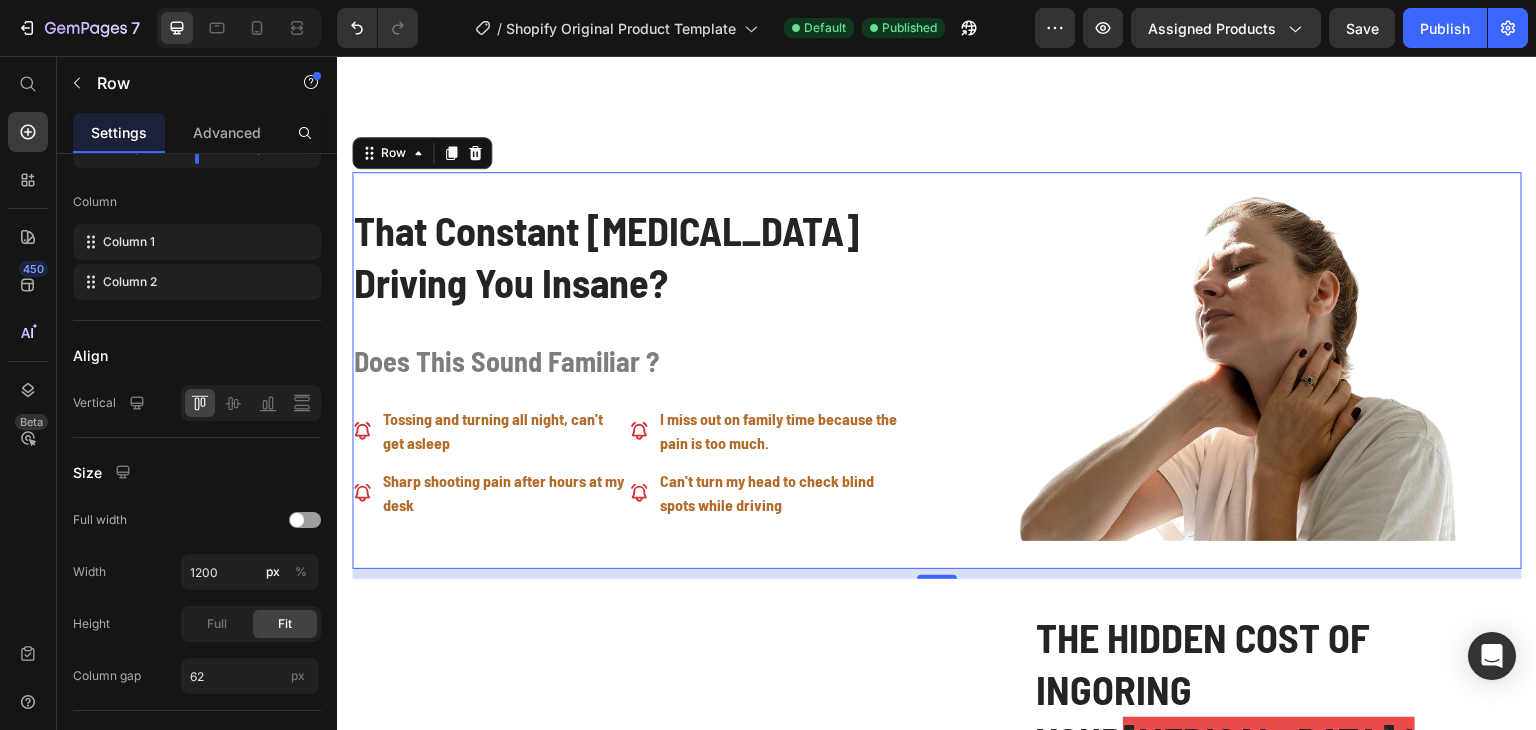 click on "That Constant Neck Pain Driving You Insane?  Heading Does This Sound Familiar ? Text block
Tossing and turning all night, can't get asleep
Sharp shooting pain after hours at my desk Item List
I miss out on family time because the pain is too much.
Can't turn my head to check blind spots while driving Item List Row Image Row   10" at bounding box center [937, 370] 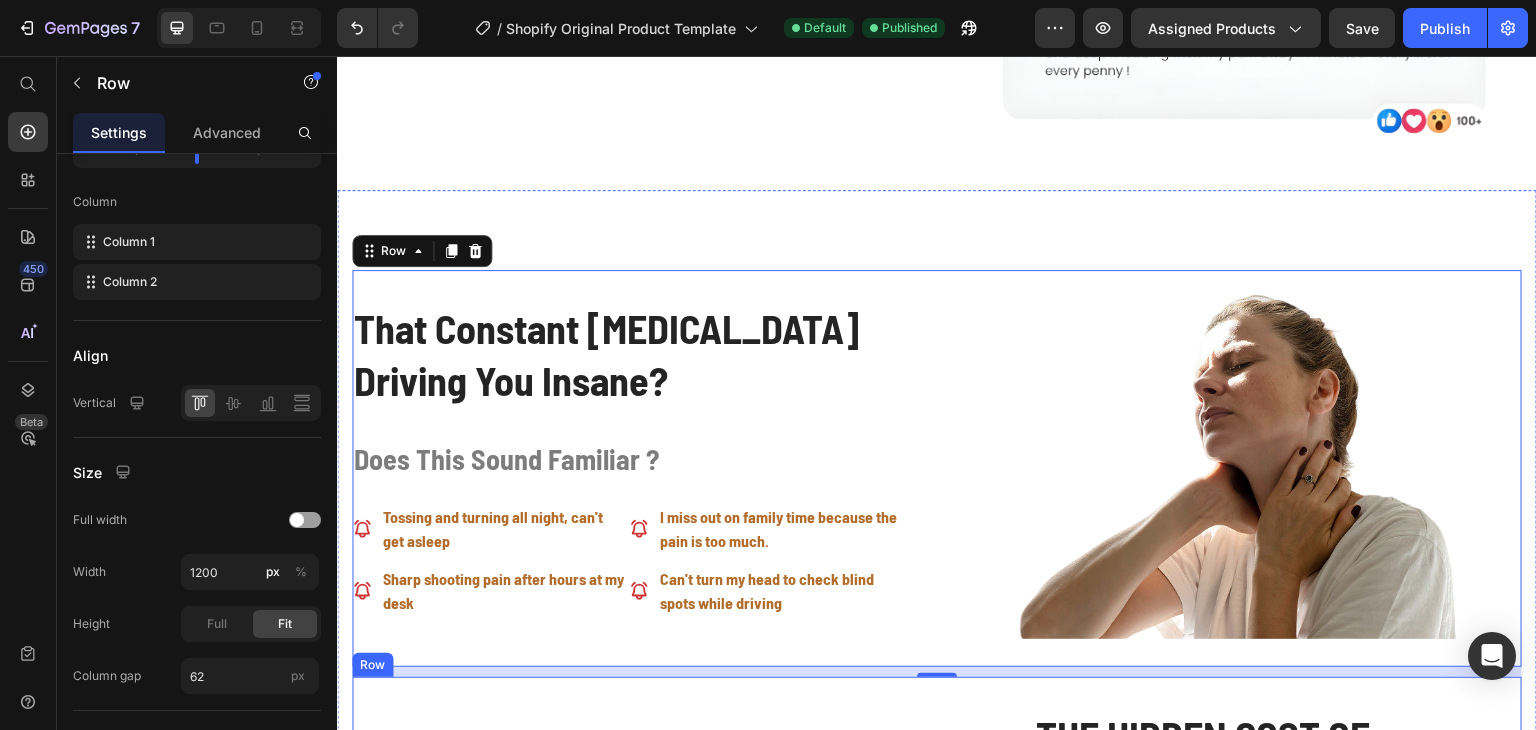scroll, scrollTop: 782, scrollLeft: 0, axis: vertical 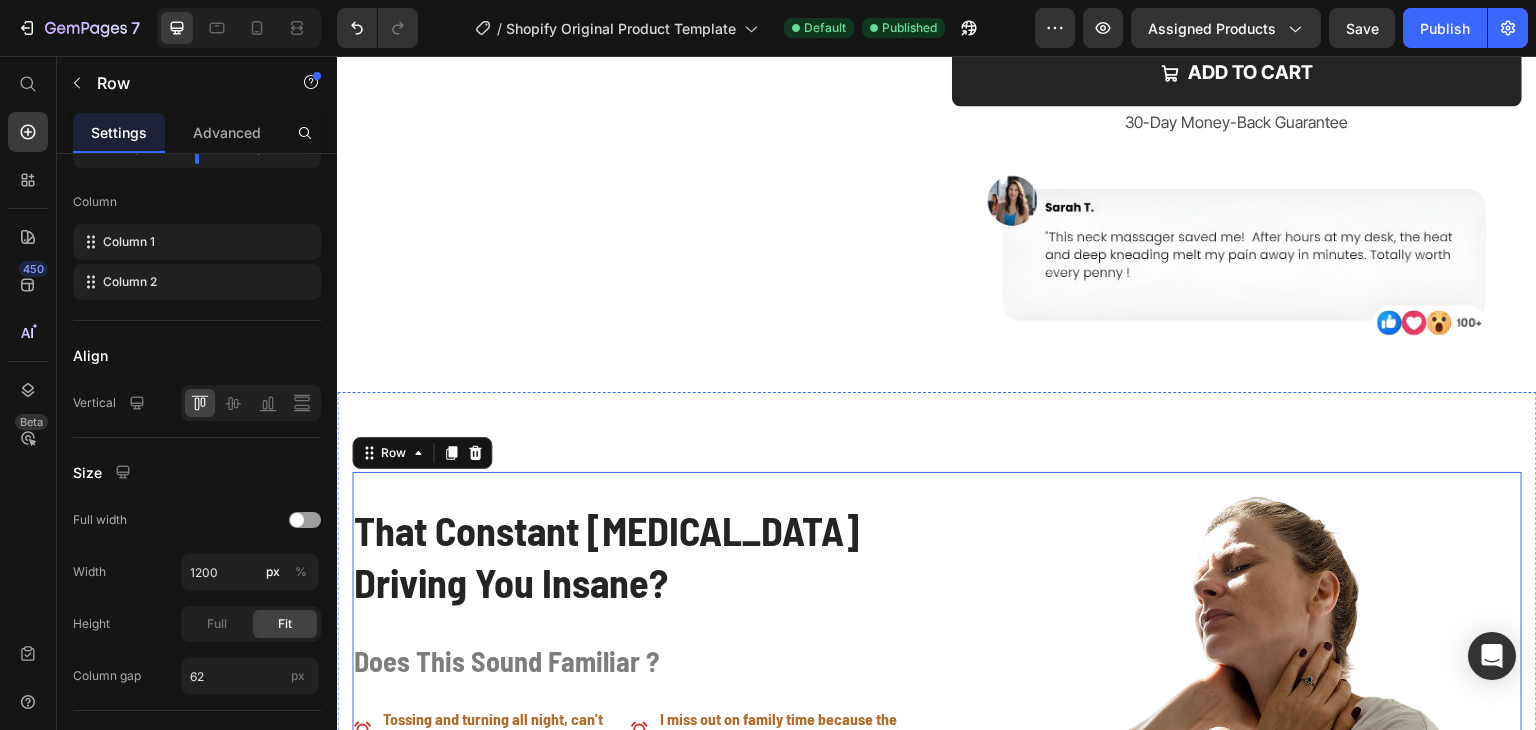 click on "That Constant Neck Pain Driving You Insane?  Heading Does This Sound Familiar ? Text block
Tossing and turning all night, can't get asleep
Sharp shooting pain after hours at my desk Item List
I miss out on family time because the pain is too much.
Can't turn my head to check blind spots while driving Item List Row Image Row   10 Image THE HIDDEN COST OF INGORING YOUR  NECK PAIN ! Heading Every day you wait, those knots get tighter. That "little stiffness" you ignored last year? It's getting worse every single day. Soon you'll be that person who can't look over their shoulder, can't pick up their kids, can't enjoy life anymore. Text Block 78% Heading Of chronic neck pain sufferers report it "progressively gets worse" without proper treatment. Text block Row Row Row Section 2" at bounding box center (937, 897) 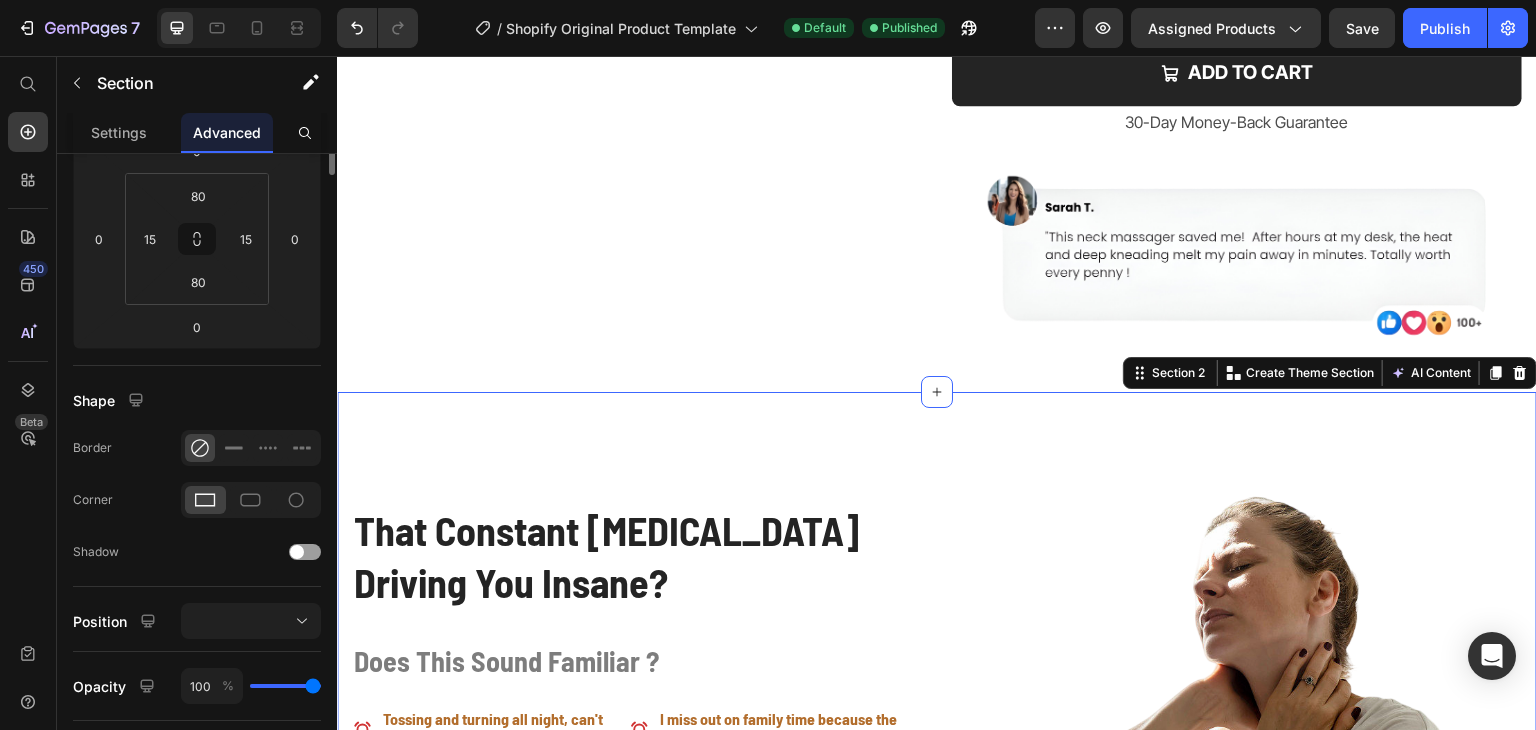 scroll, scrollTop: 0, scrollLeft: 0, axis: both 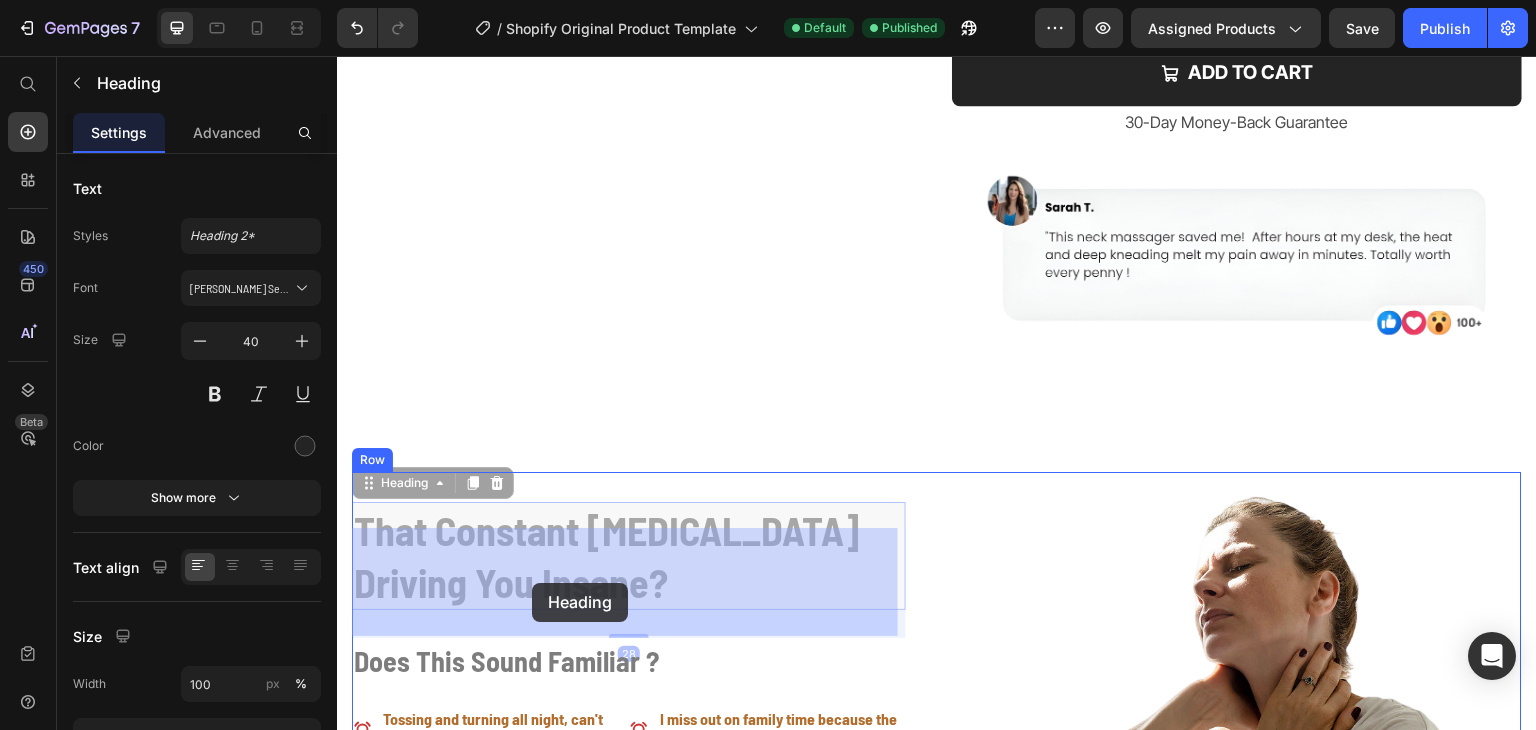 drag, startPoint x: 431, startPoint y: 578, endPoint x: 483, endPoint y: 579, distance: 52.009613 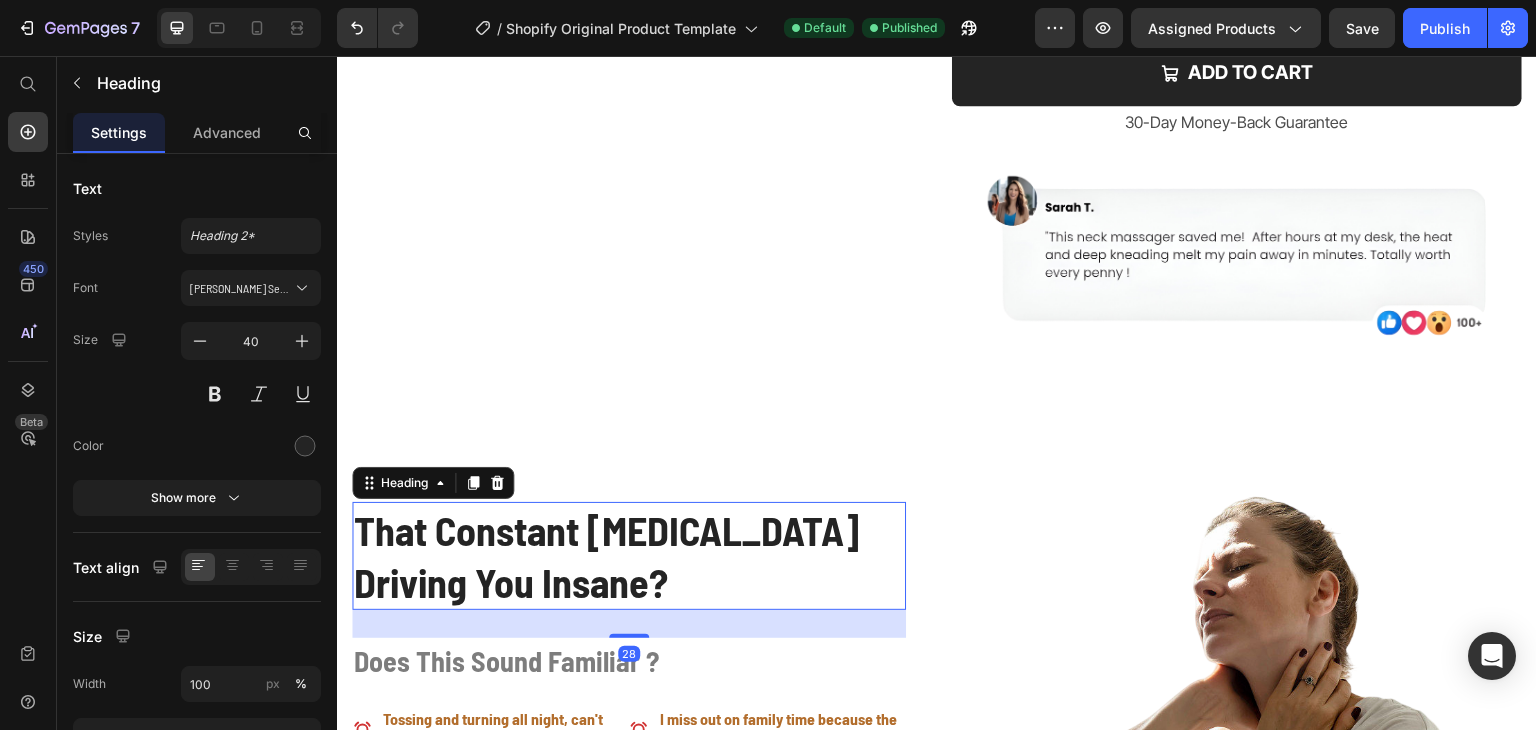 click on "That Constant Neck Pain Driving You Insane?" at bounding box center [629, 556] 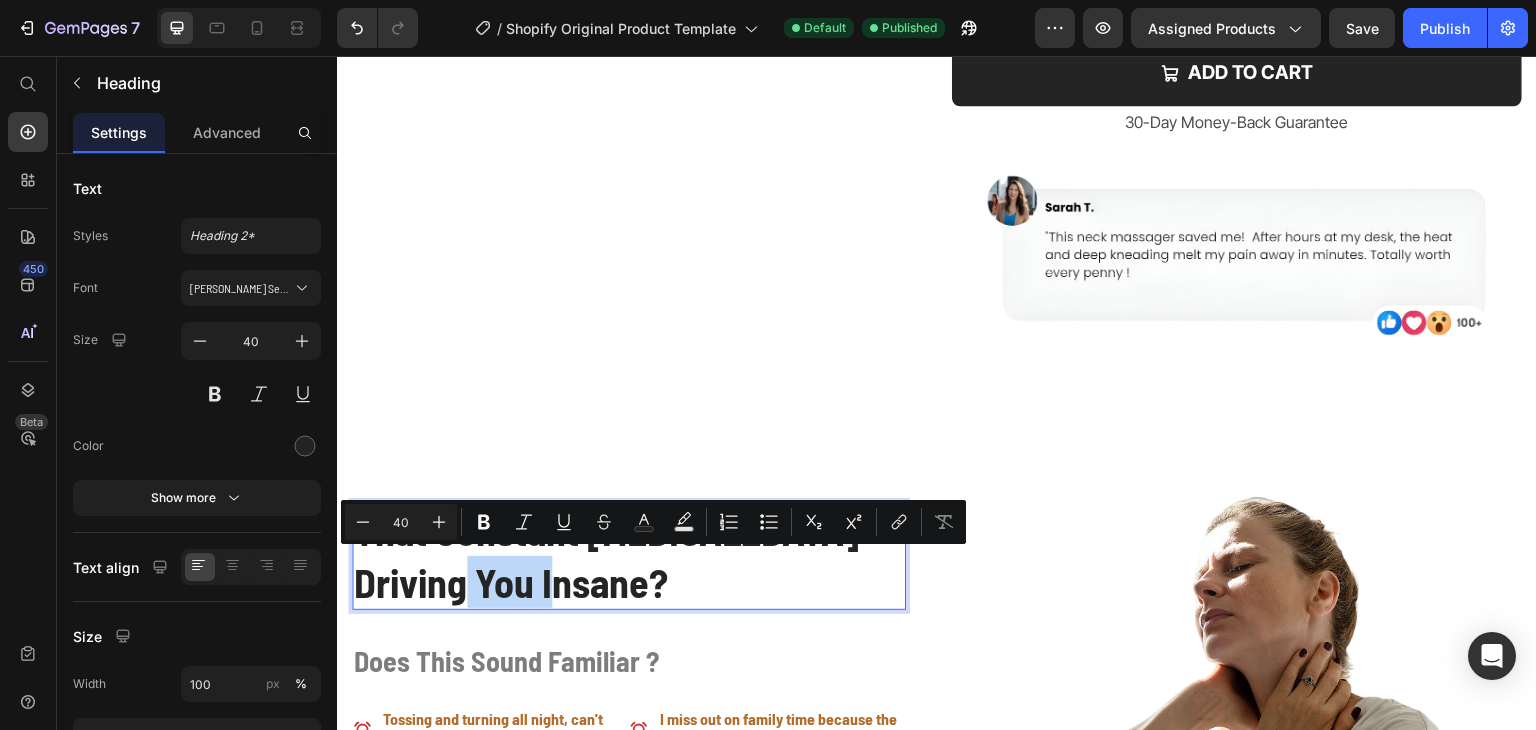 drag, startPoint x: 520, startPoint y: 578, endPoint x: 419, endPoint y: 581, distance: 101.04455 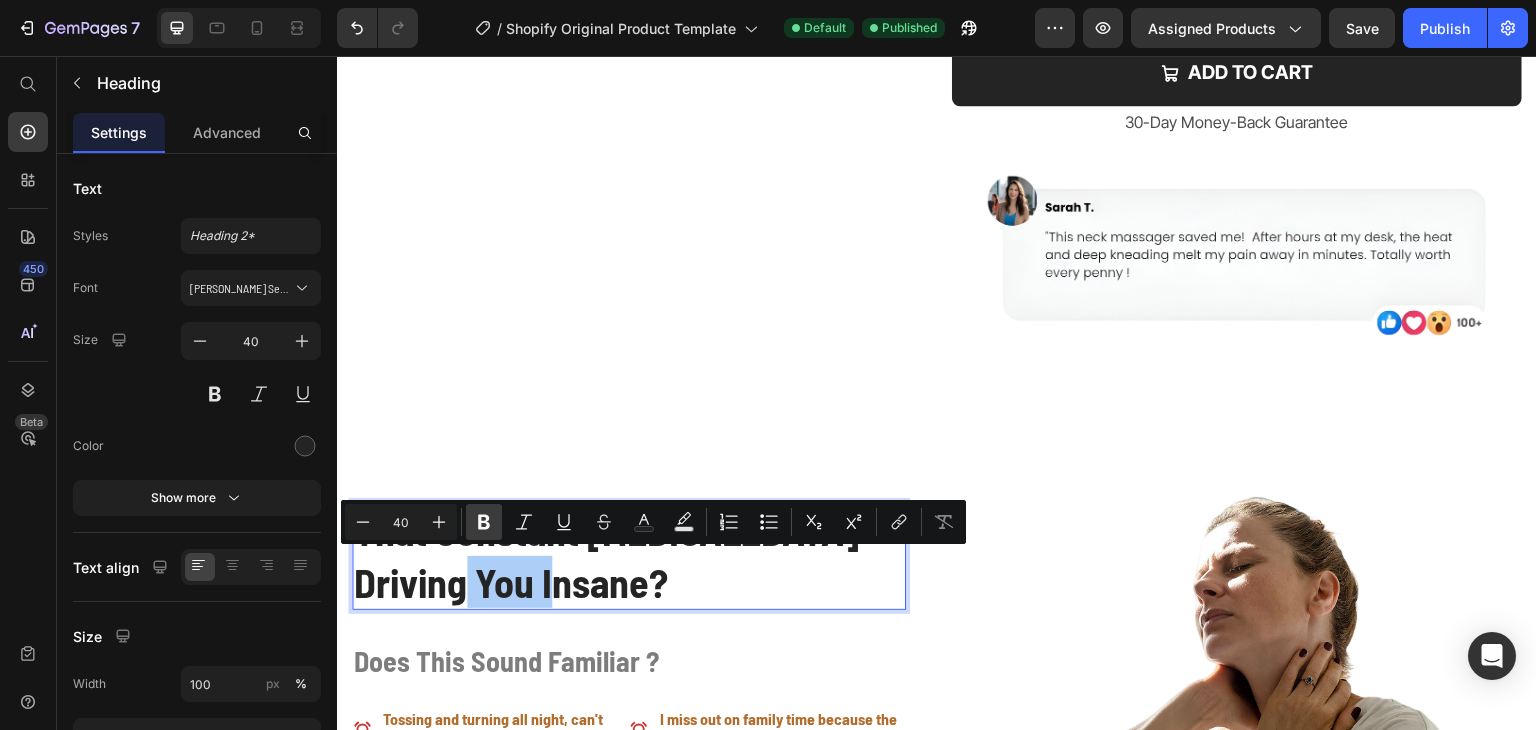 click 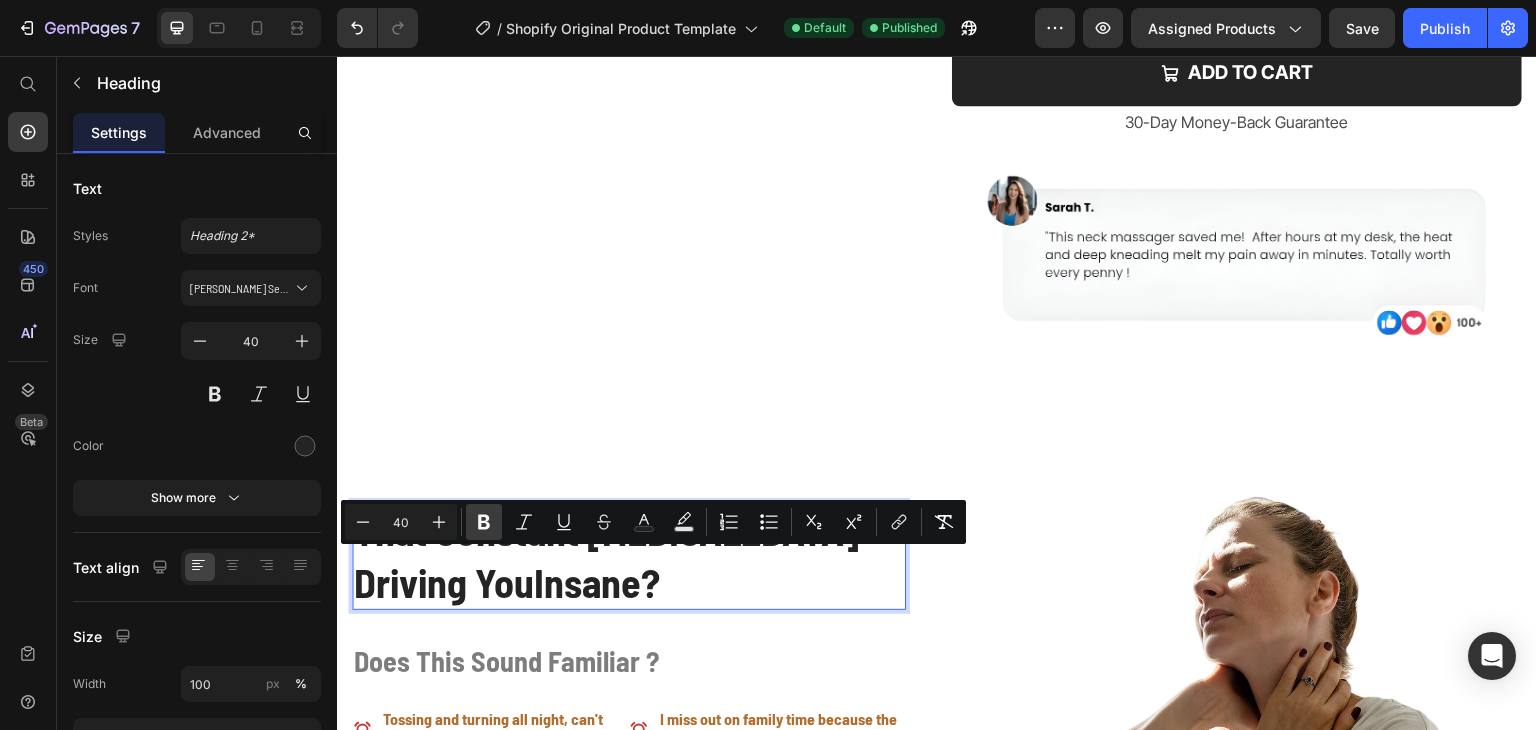 click 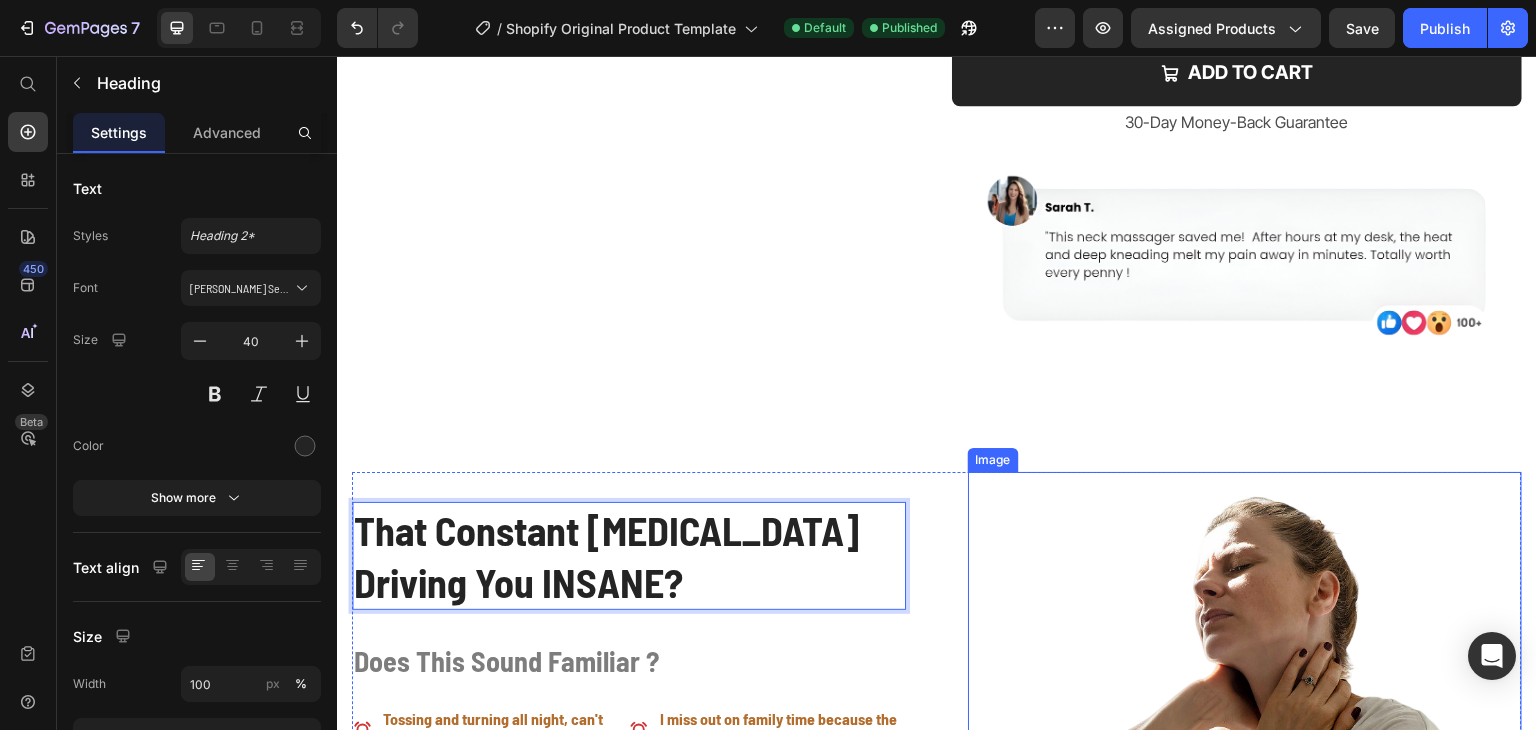 click at bounding box center [1245, 656] 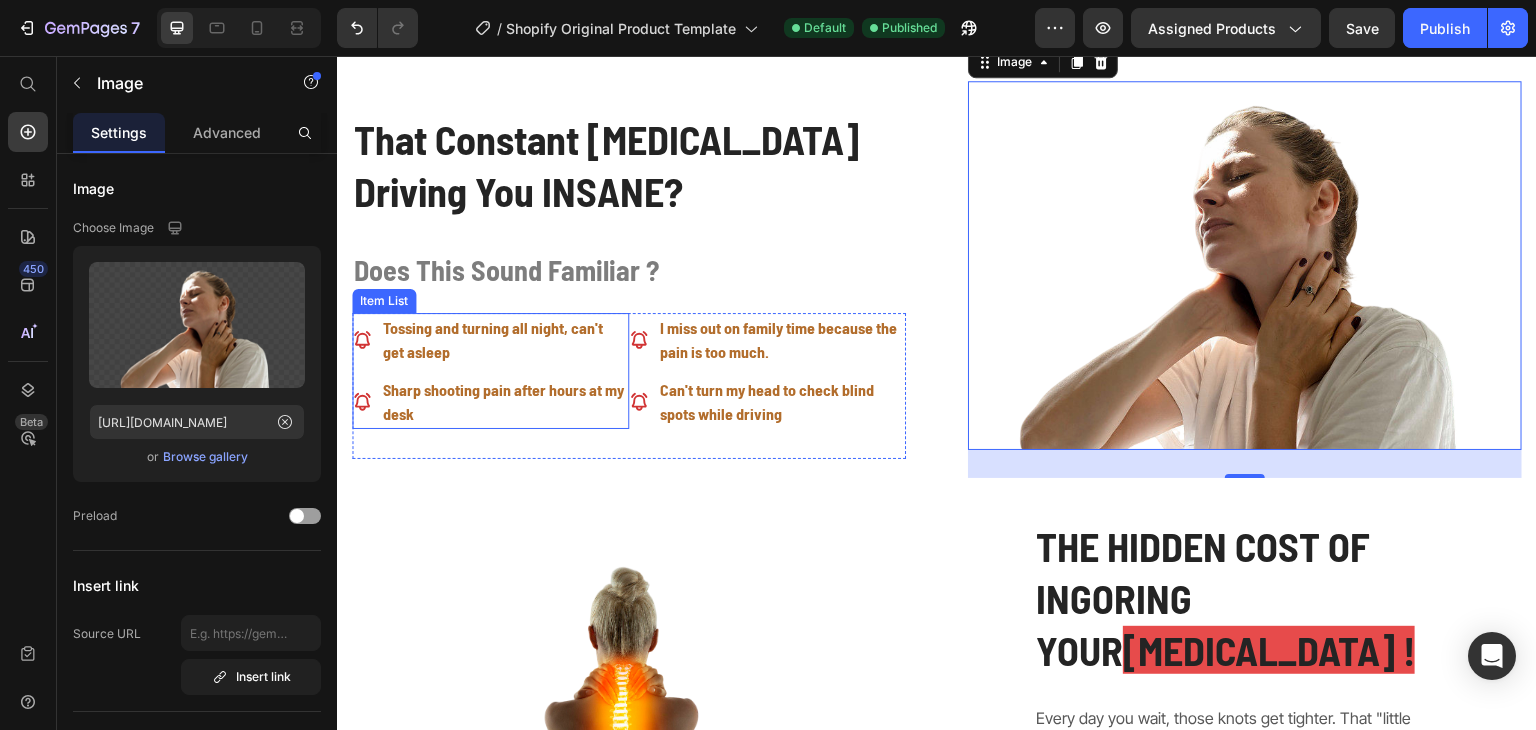 scroll, scrollTop: 1182, scrollLeft: 0, axis: vertical 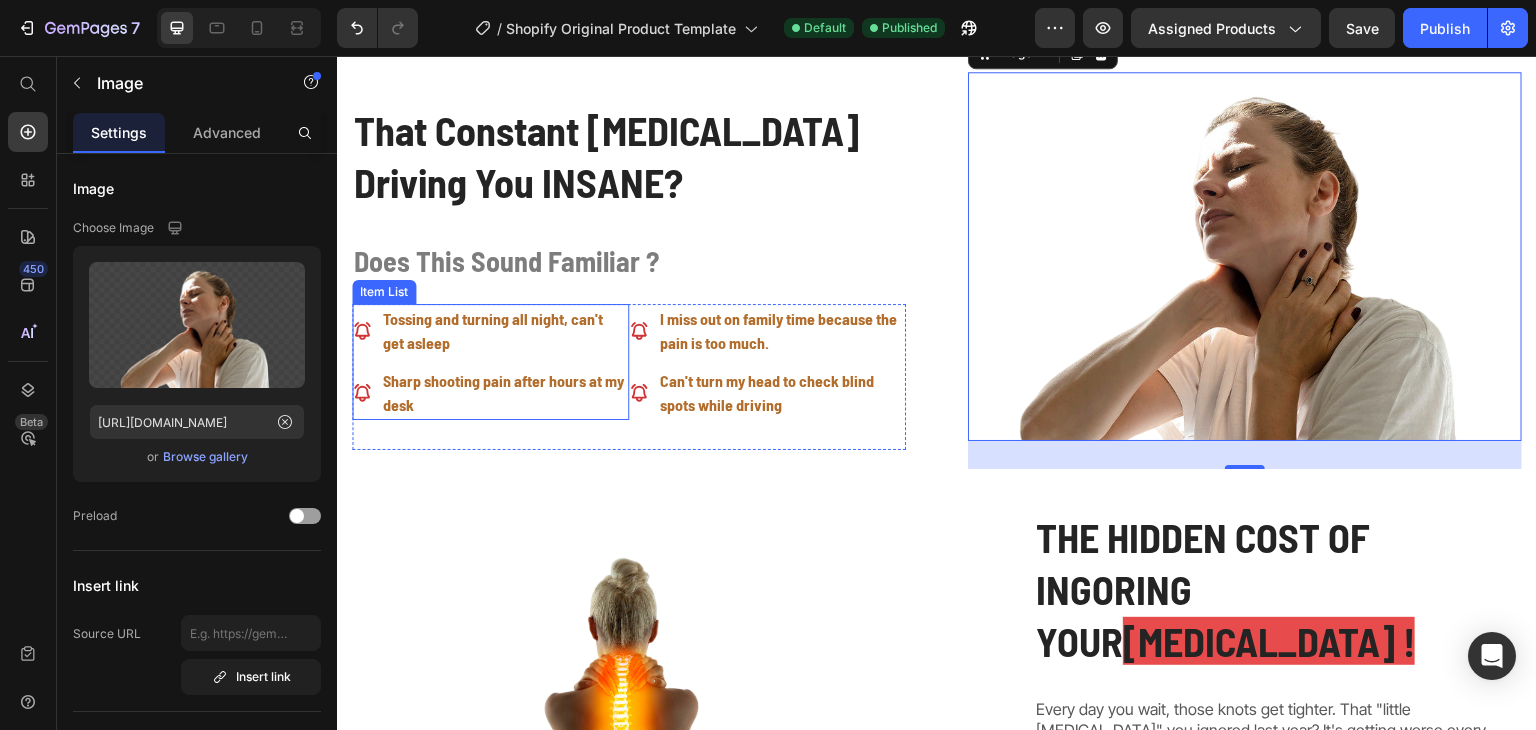 click on "Tossing and turning all night, can't get asleep" at bounding box center [504, 331] 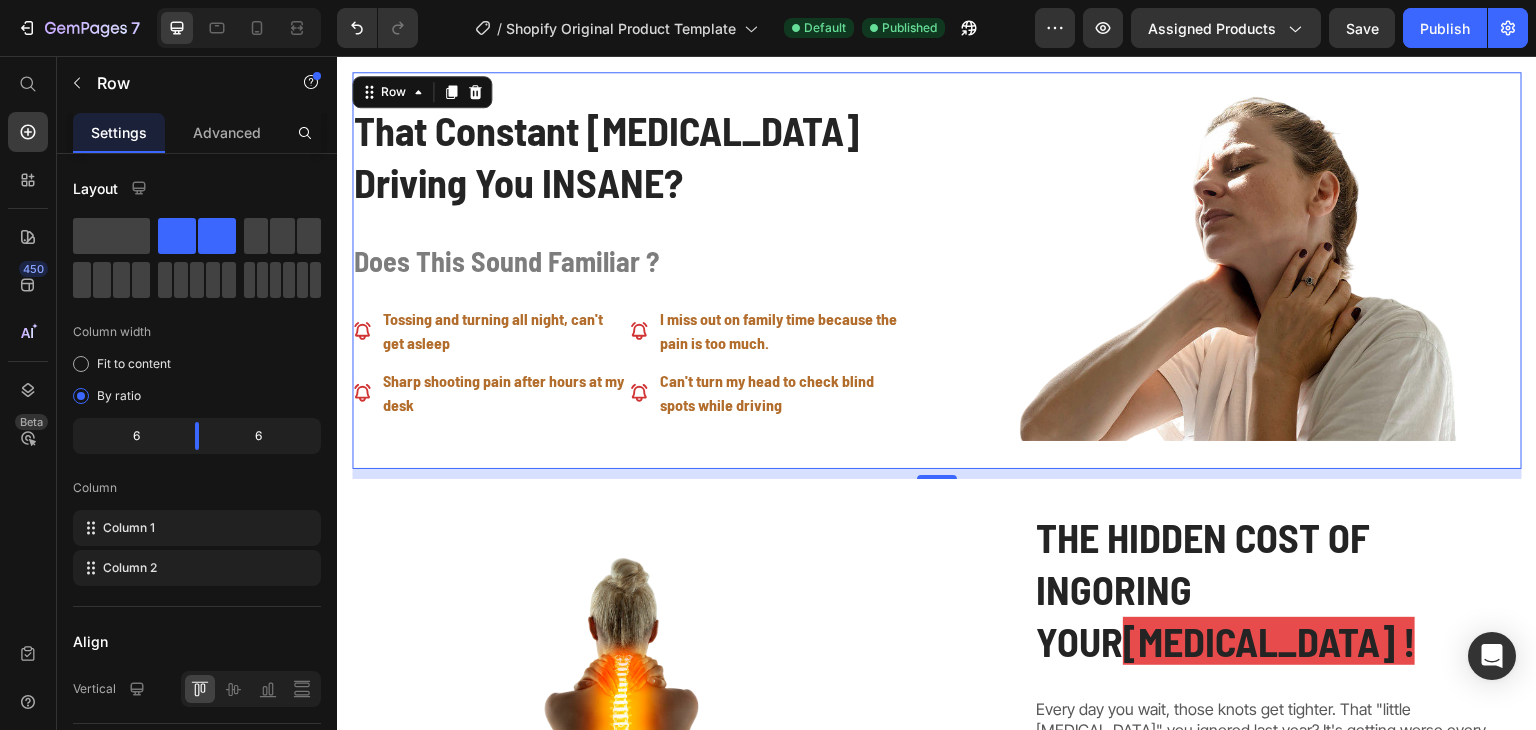 click on "Image" at bounding box center [1245, 270] 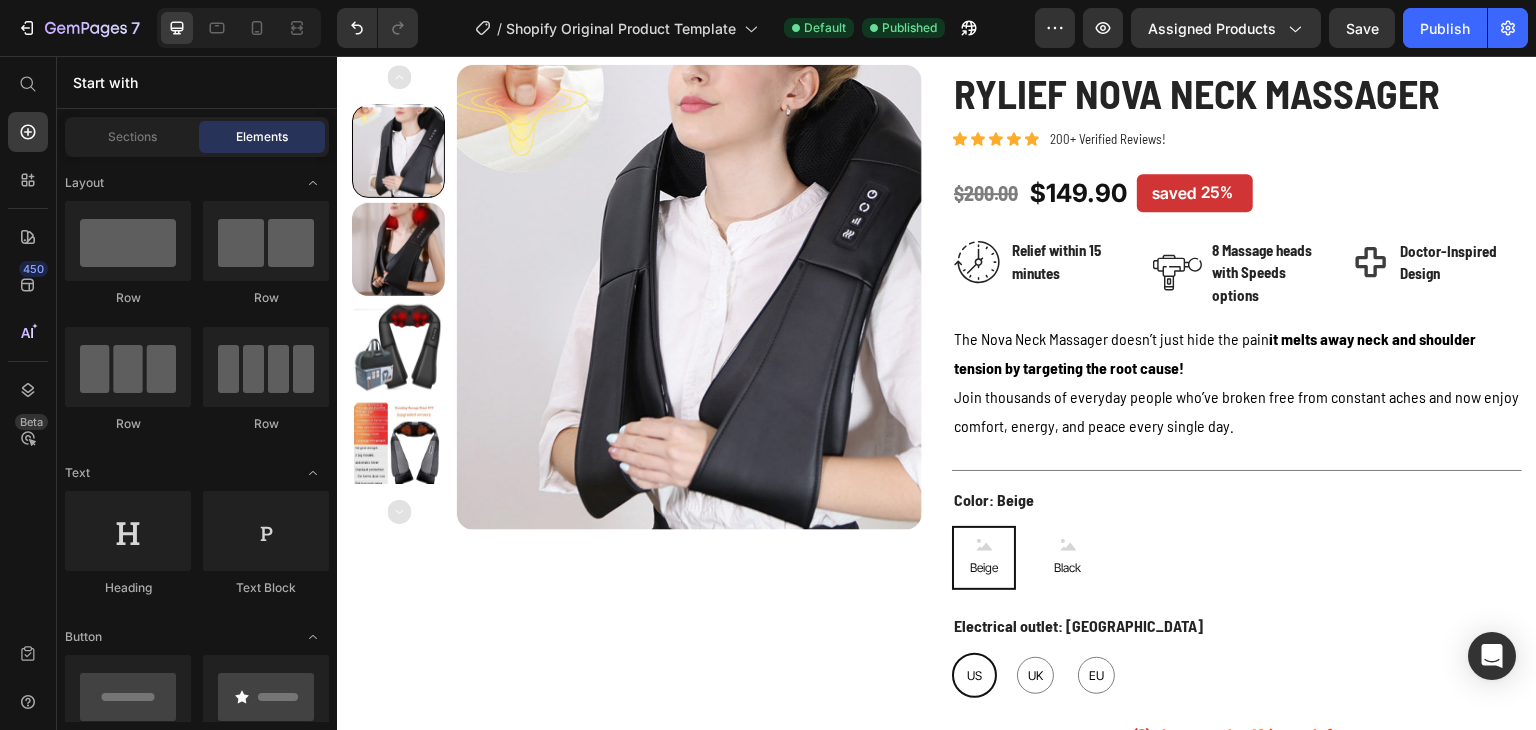 scroll, scrollTop: 0, scrollLeft: 0, axis: both 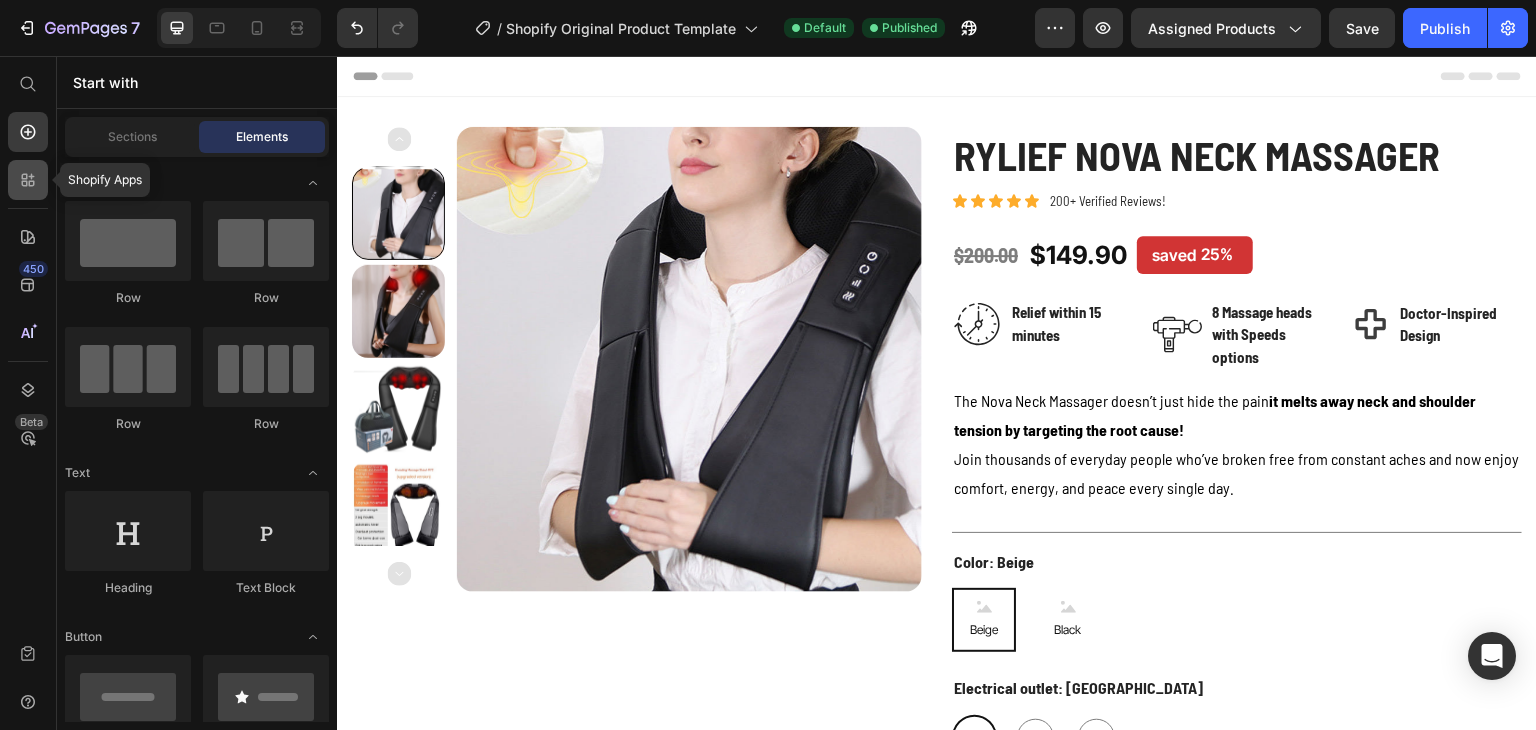 click 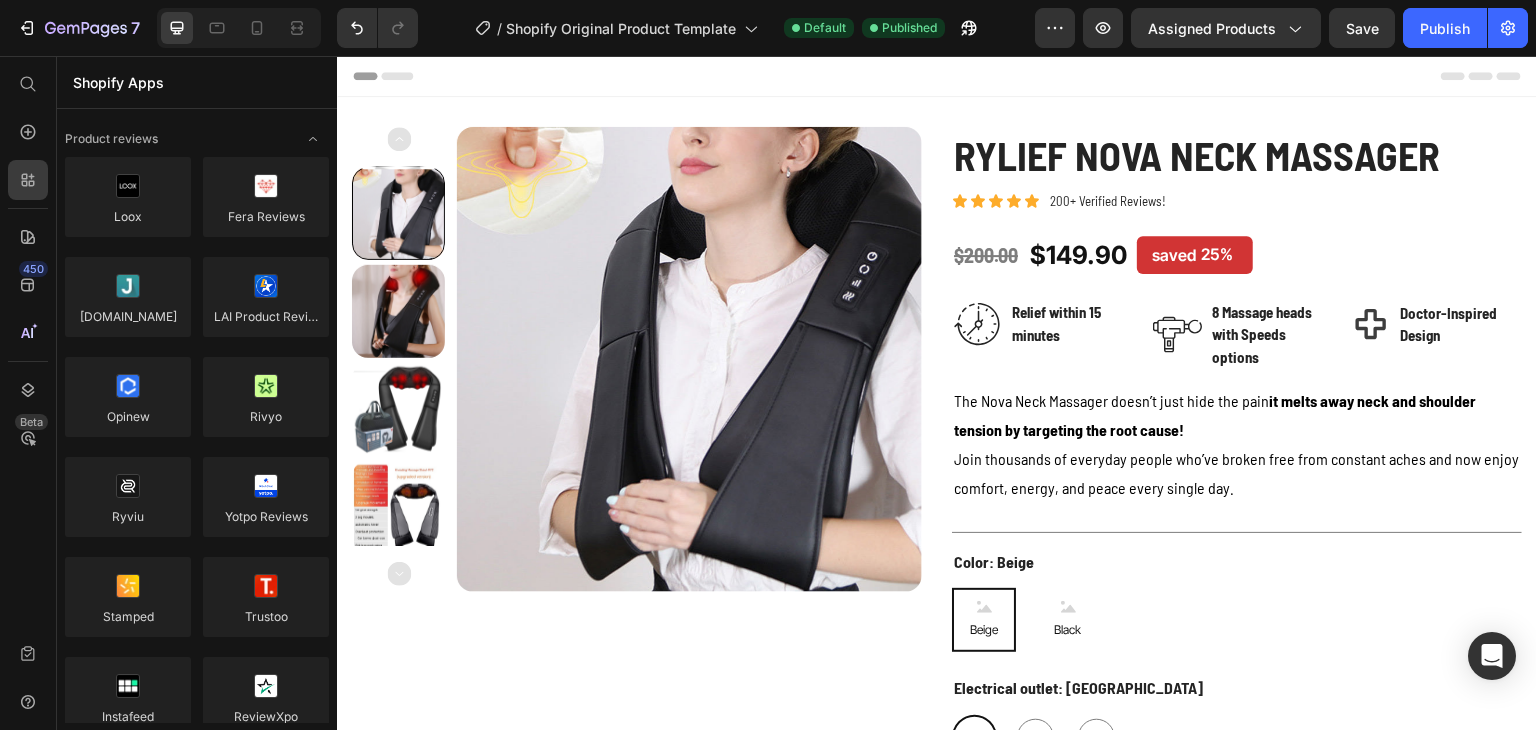 click on "450 Beta" at bounding box center [28, 349] 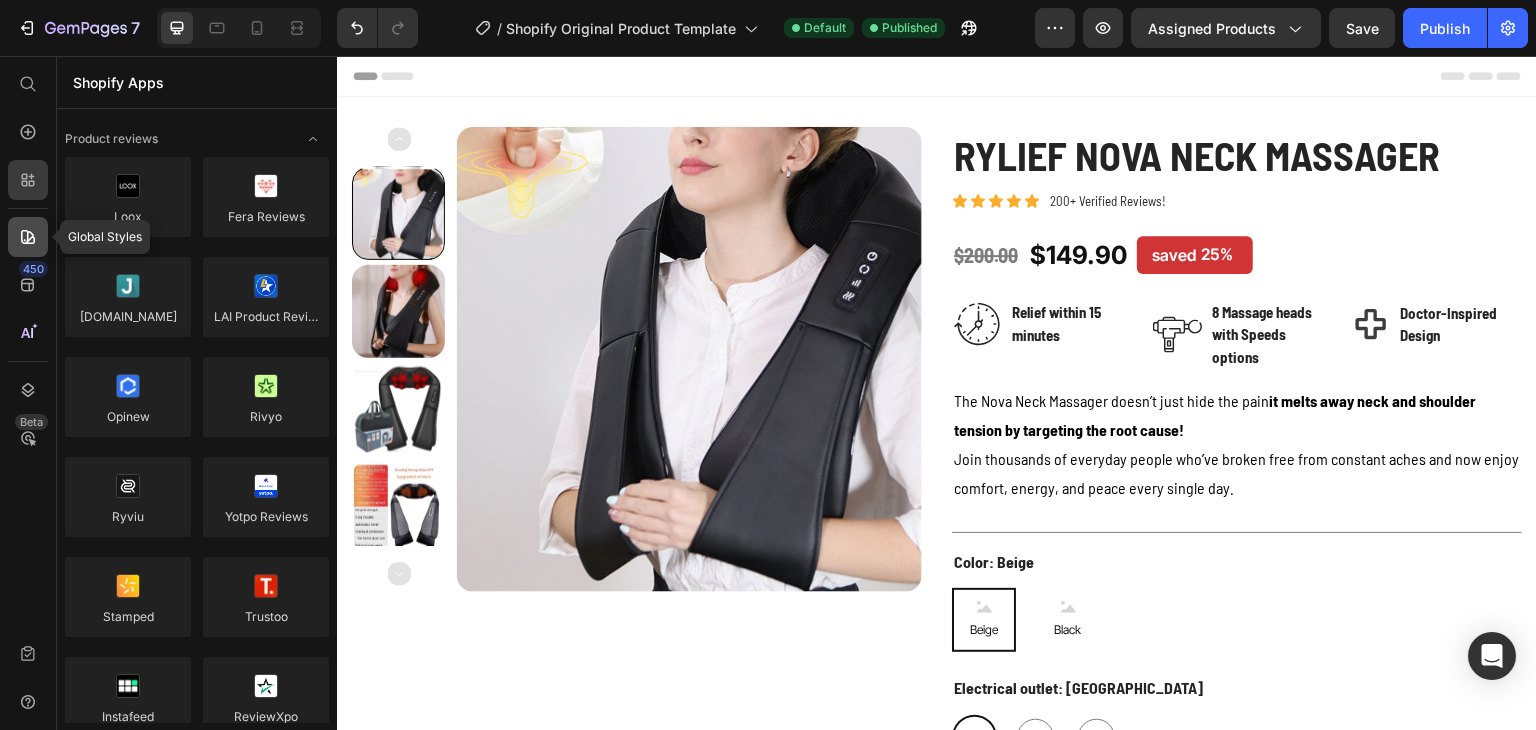 click 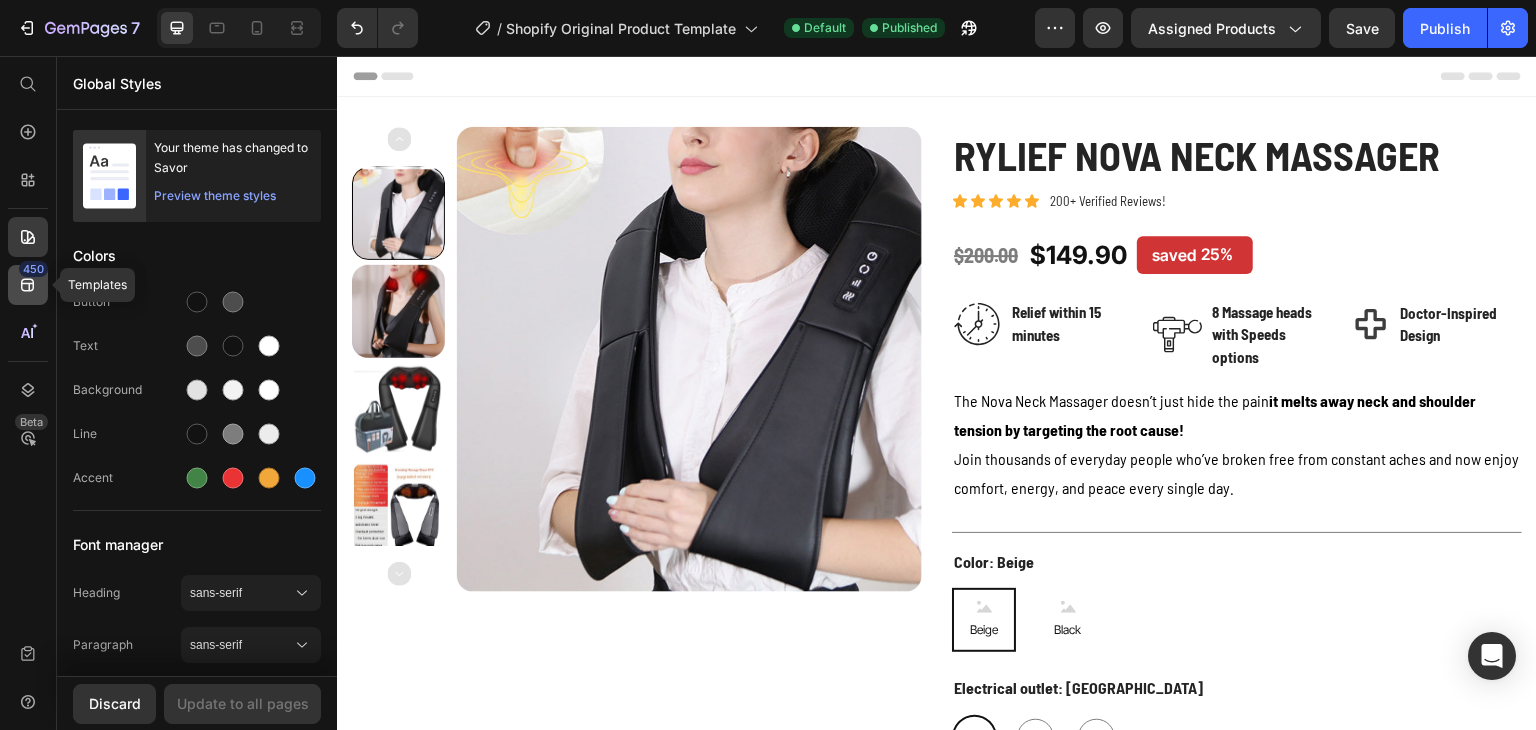 click 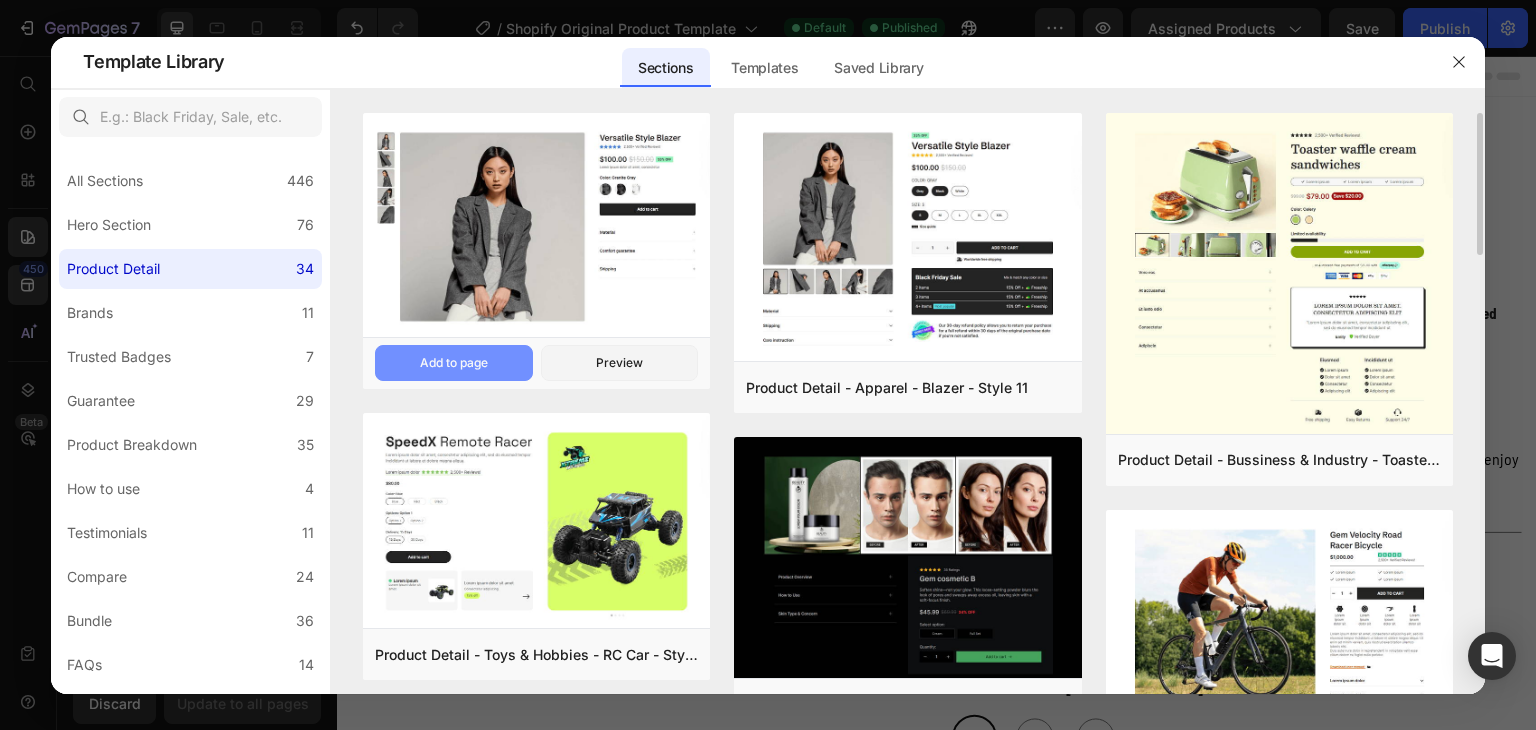 click on "Add to page" at bounding box center (454, 363) 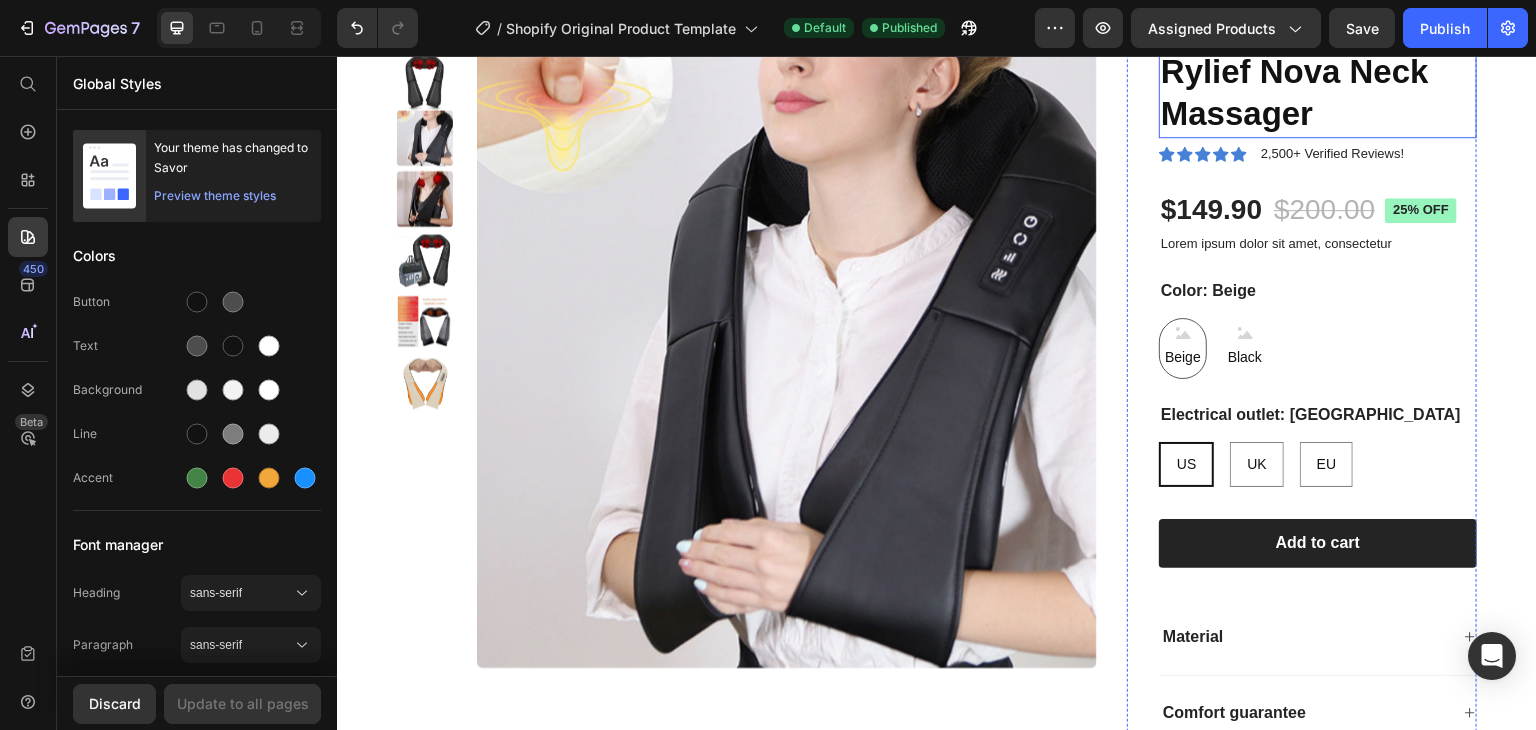 scroll, scrollTop: 7664, scrollLeft: 0, axis: vertical 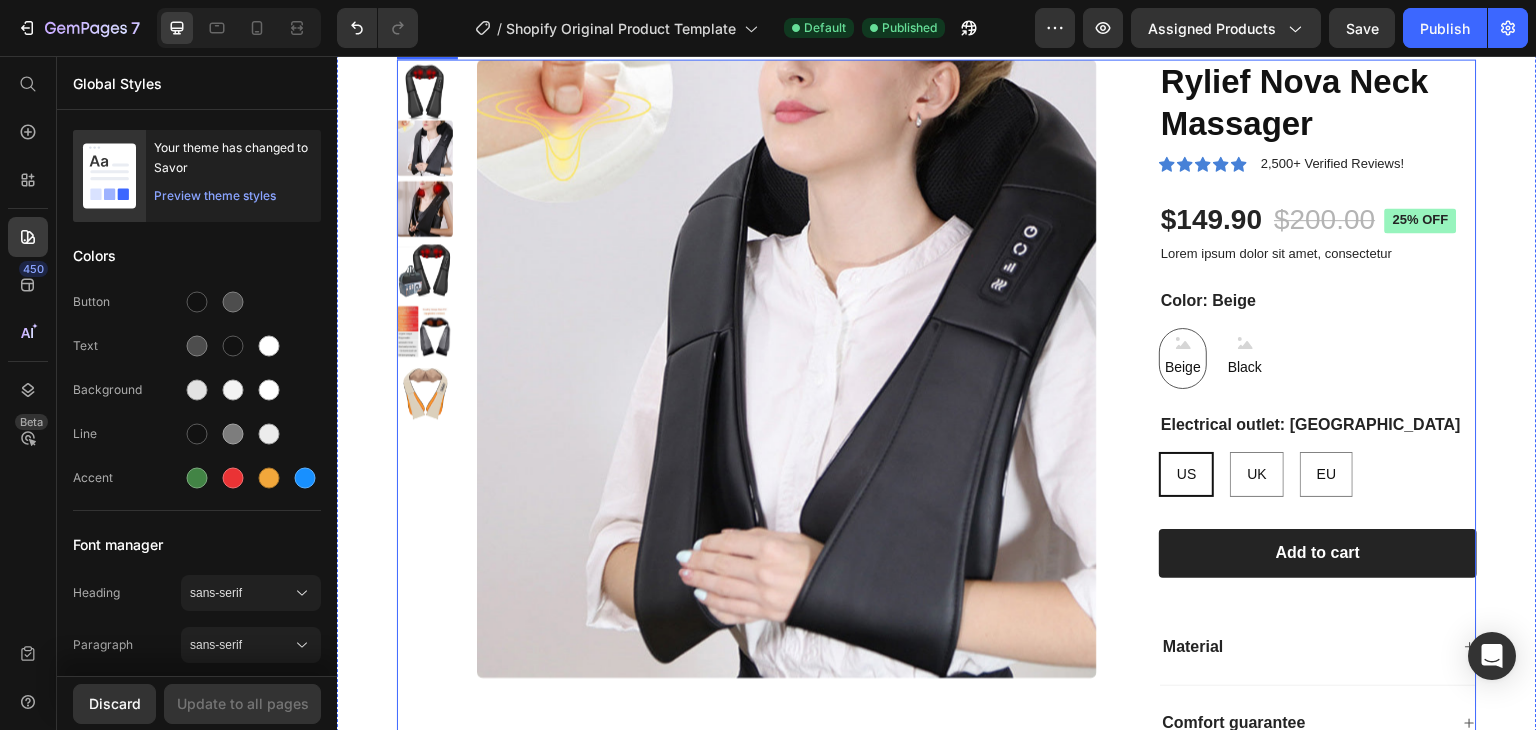 click on "Product Images Rylief Nova Neck Massager Product Title Icon Icon Icon Icon Icon Icon List 2,500+ Verified Reviews! Text Block Row $149.90 Product Price $200.00 Product Price 25% off Product Badge Row Lorem ipsum dolor sit amet, consectetur  Text Block Color: Beige Beige Beige Beige Black Black Black Electrical outlet: US US US US UK UK UK EU EU EU Product Variants & Swatches 1 Product Quantity Row Add to cart Add to Cart Row
Material
Comfort guarantee
Shipping Accordion Row Product" at bounding box center (937, 456) 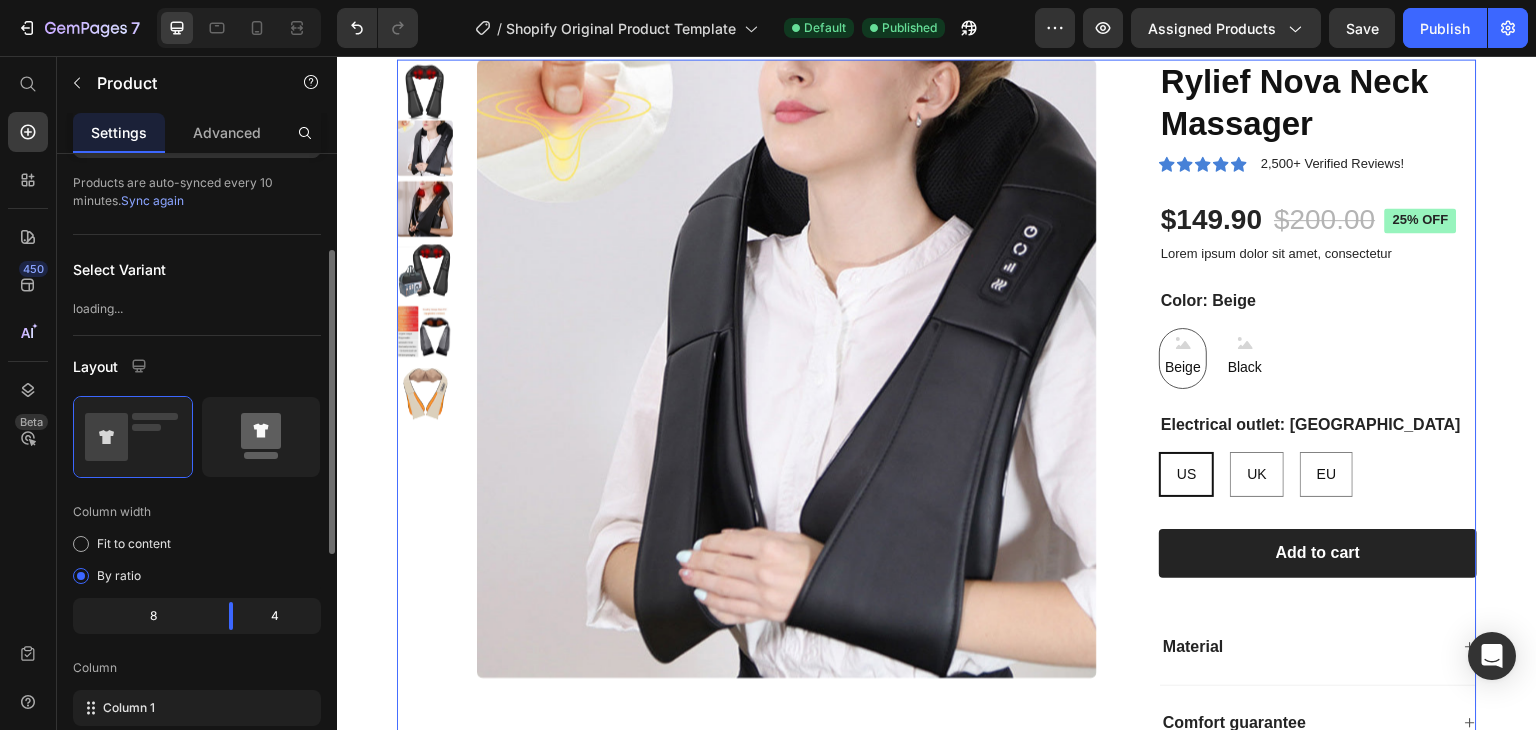 scroll, scrollTop: 300, scrollLeft: 0, axis: vertical 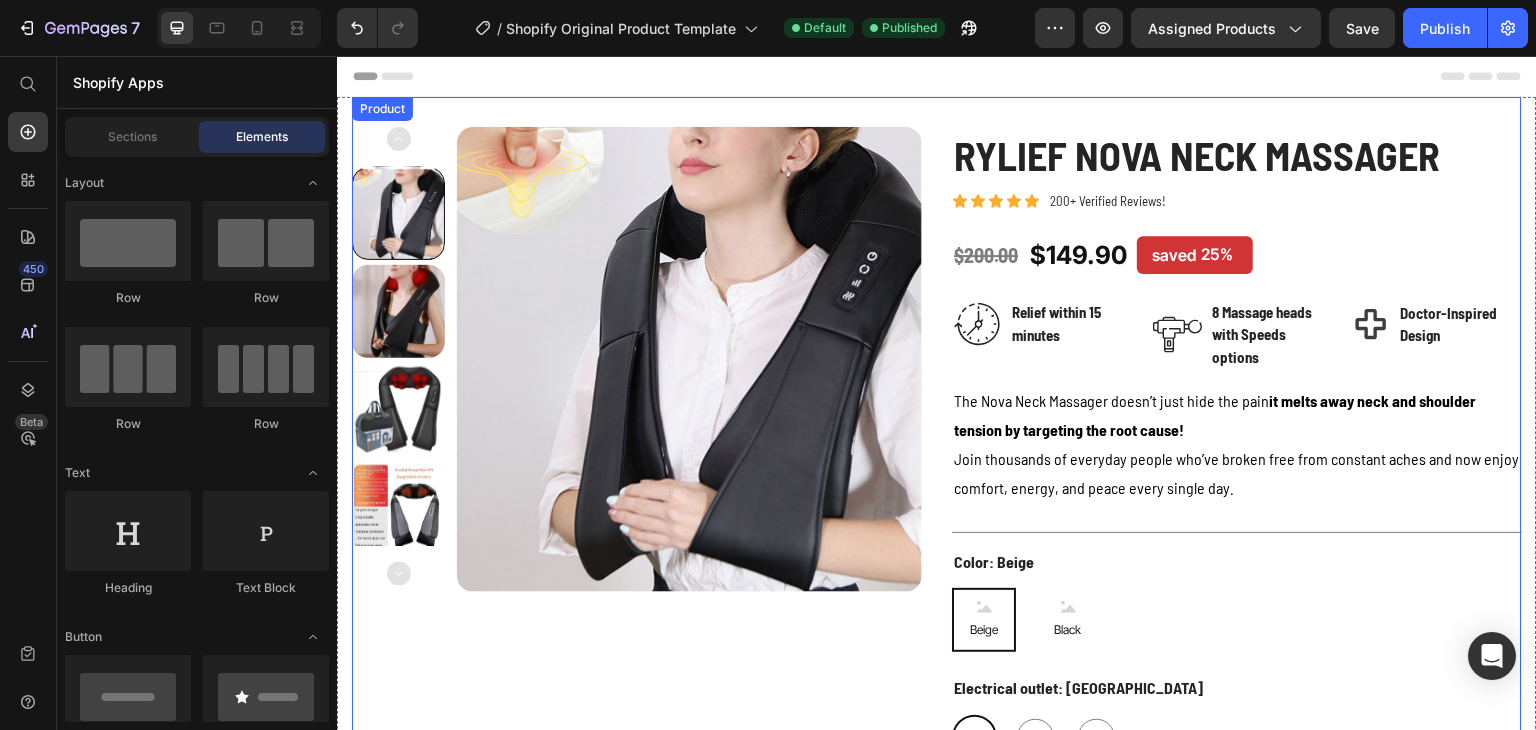 click on "Product Images Rylief Nova Neck Massager Product Title Icon Icon Icon Icon Icon Icon List 200+ Verified Reviews! Text Block Row $200.00 (P) Price $149.90 (P) Price  saved 25% Product Tag Row Image Relief within 15 minutes  Text block Row Image 8 Massage heads with Speeds options Text block Row
Doctor-Inspired Design Item List Row The Nova Neck Massager doesn’t just hide the pain  it melts away neck and shoulder tension by targeting the root cause! Join thousands of everyday people who’ve broken free from constant aches and now enjoy comfort, energy, and peace every single day. Text Block                Title Line Color: Beige Beige Beige Beige Black Black Black Electrical outlet: US US US US UK UK UK EU EU EU Product Variants & Swatches
Low stock - 10 items left Item List
Add to cart Add to Cart  30-Day Money-Back Guarantee Text Block Image Row Product" at bounding box center [937, 611] 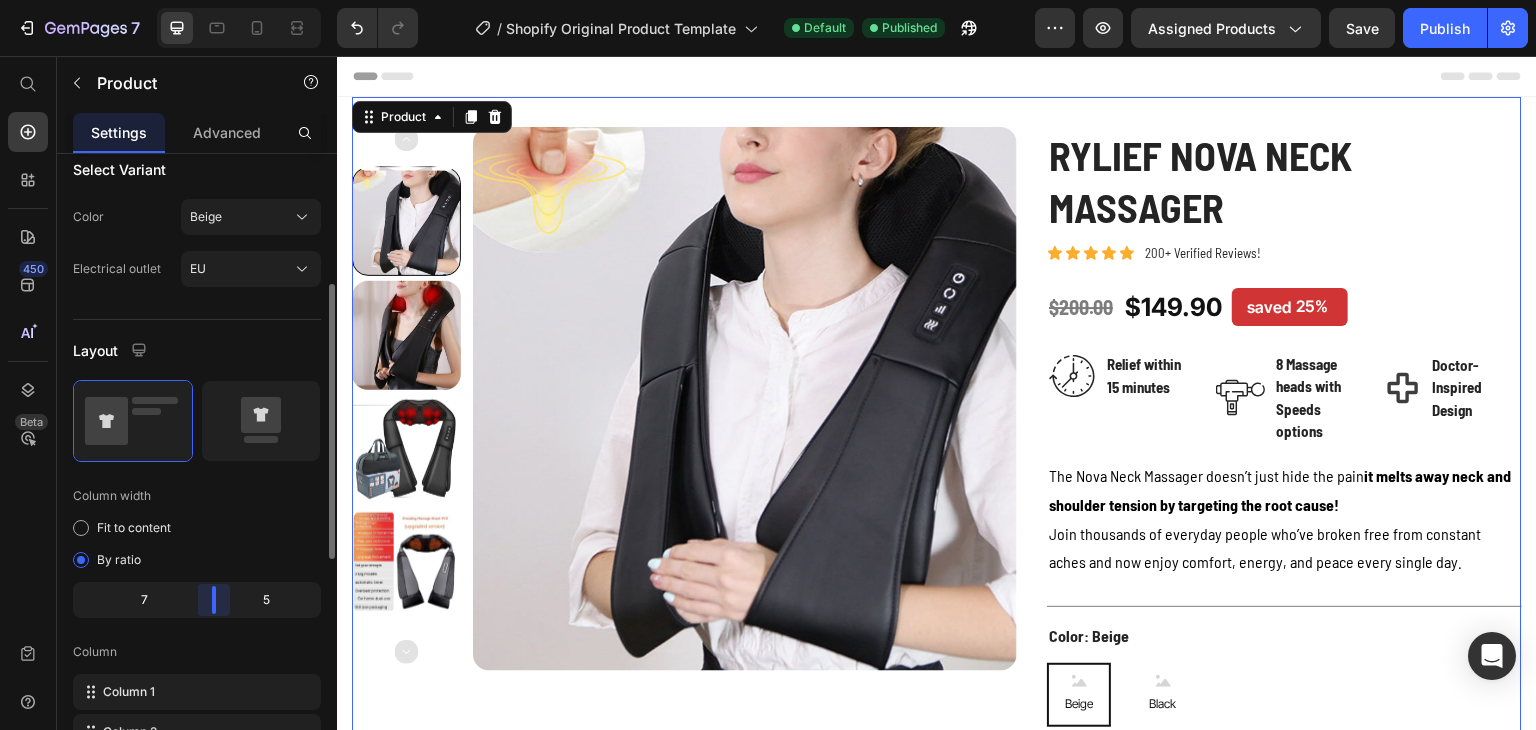 drag, startPoint x: 196, startPoint y: 609, endPoint x: 227, endPoint y: 600, distance: 32.280025 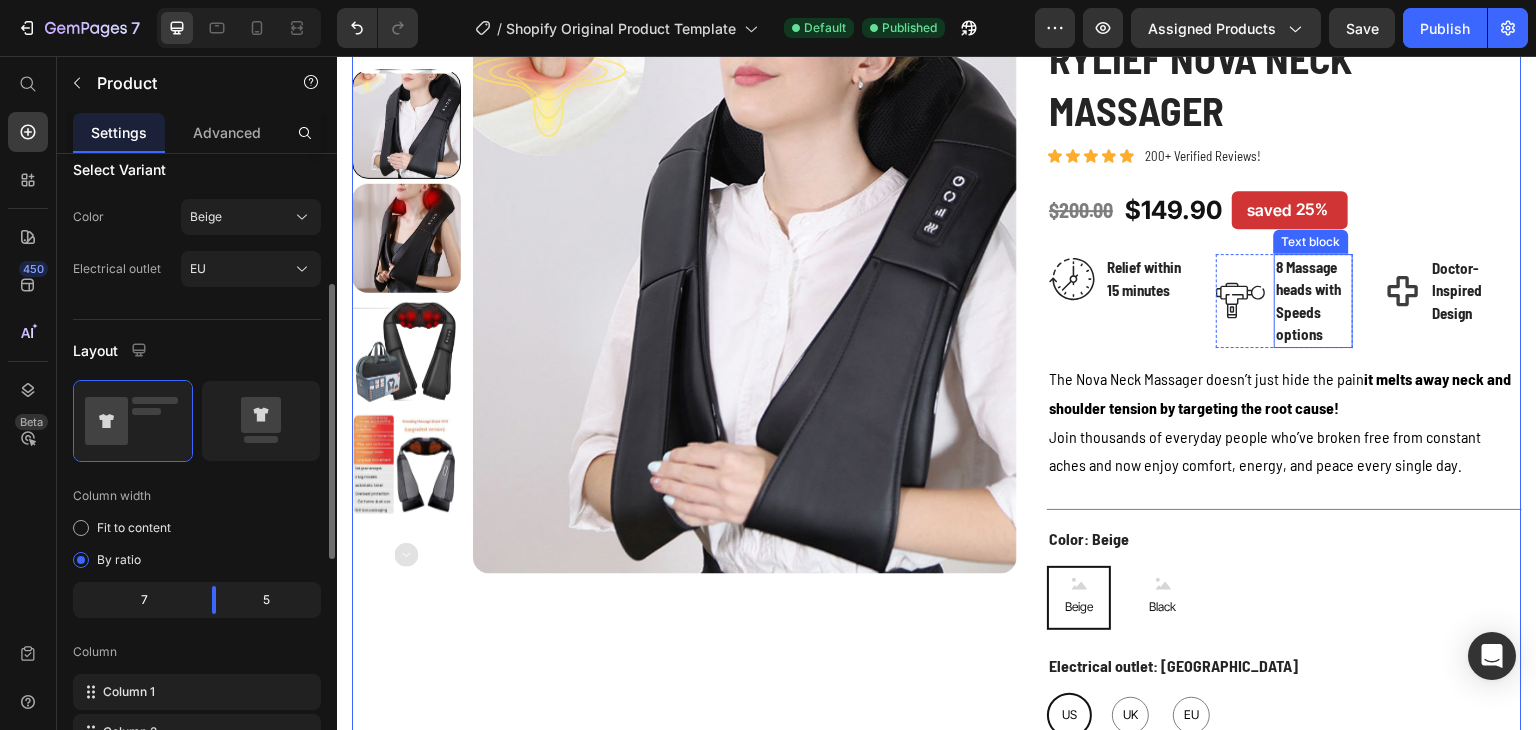 scroll, scrollTop: 100, scrollLeft: 0, axis: vertical 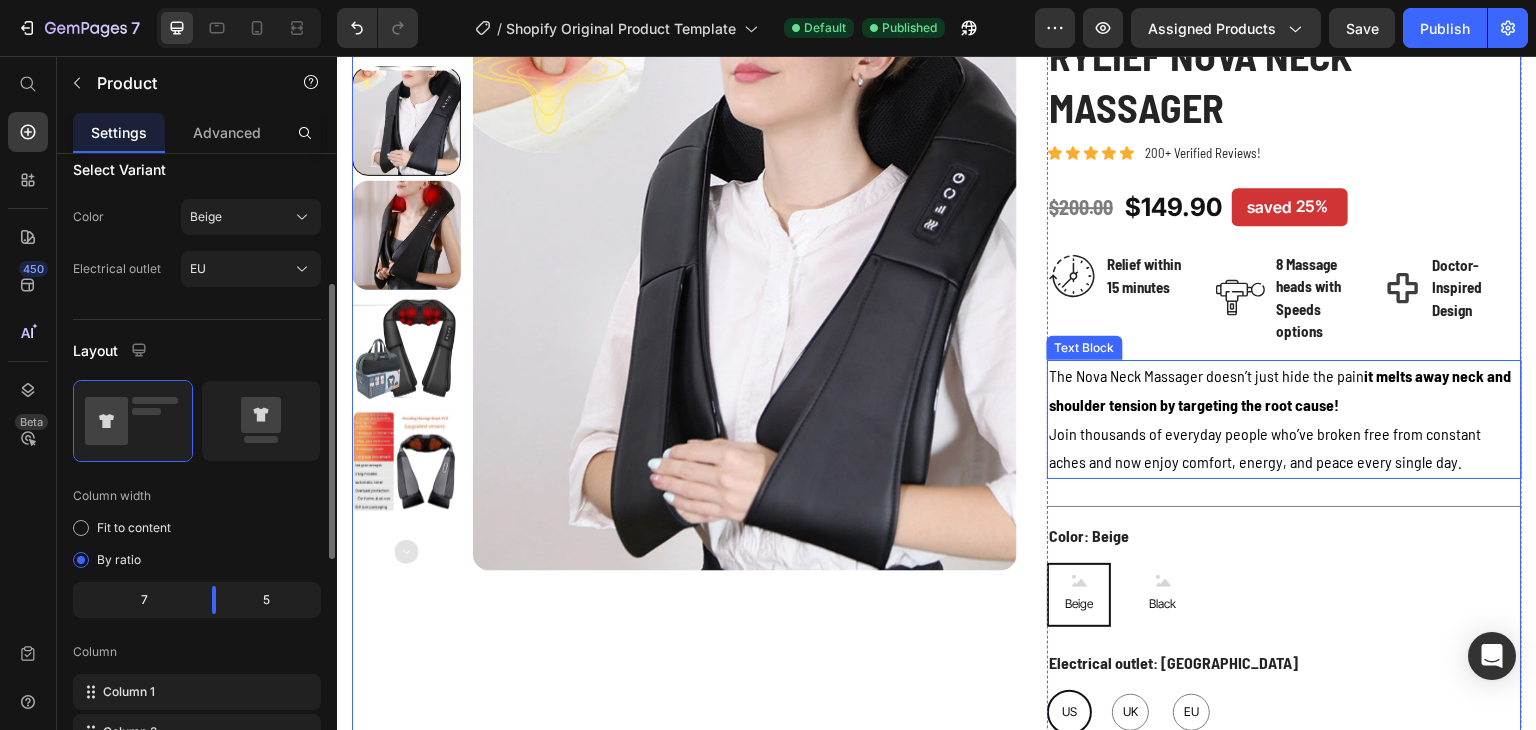 click on "it melts away neck and shoulder tension by targeting the root cause!" at bounding box center [1280, 390] 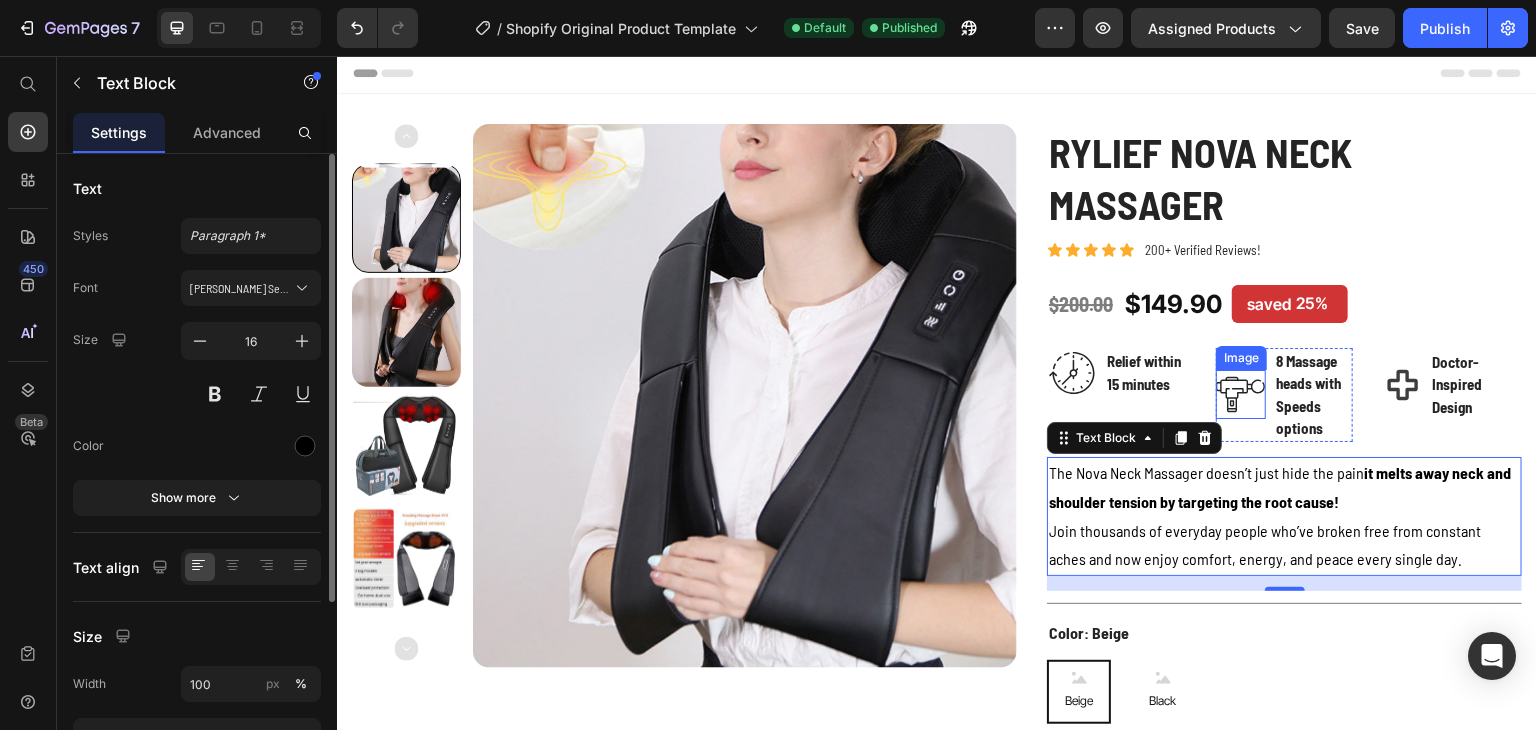 scroll, scrollTop: 0, scrollLeft: 0, axis: both 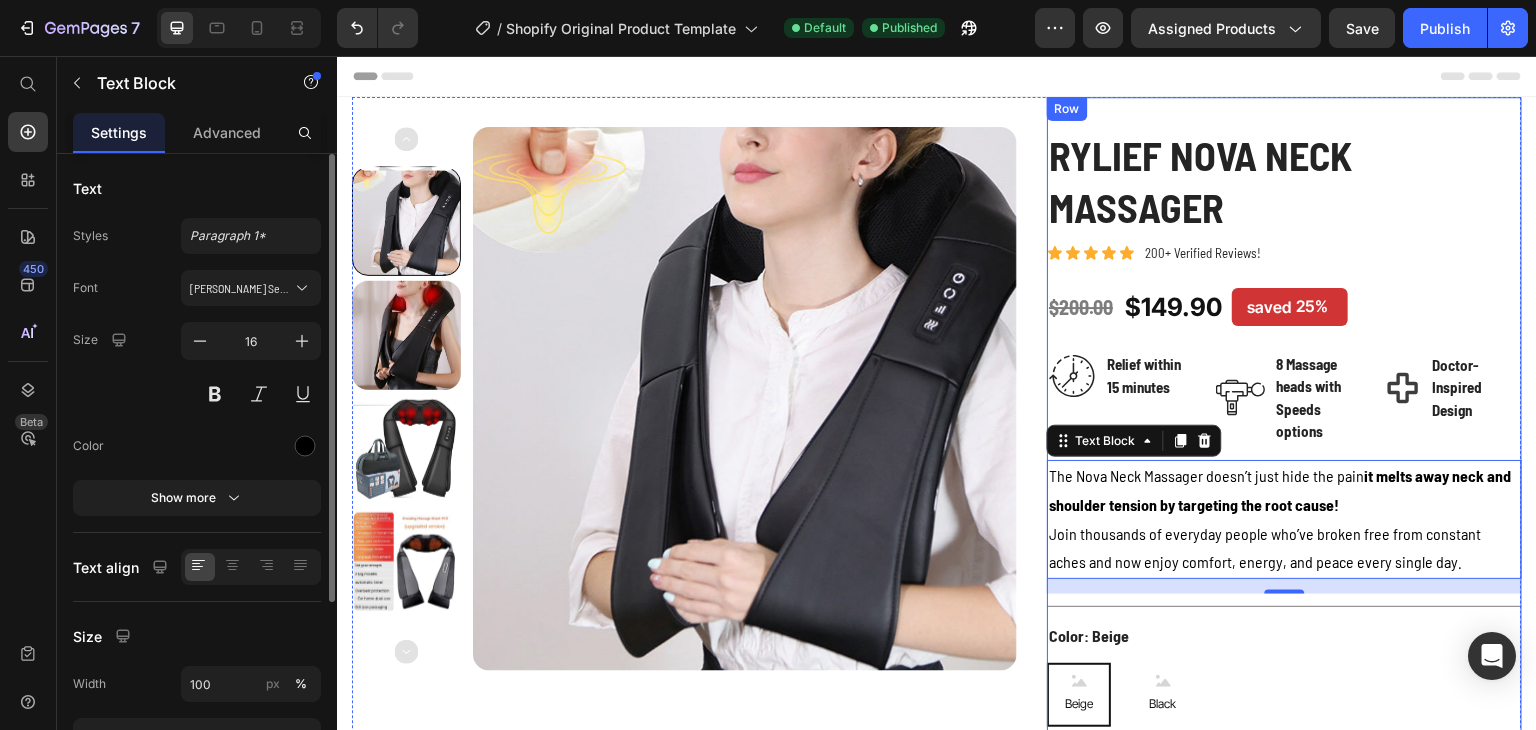 click on "200+ Verified Reviews!" at bounding box center (1203, 253) 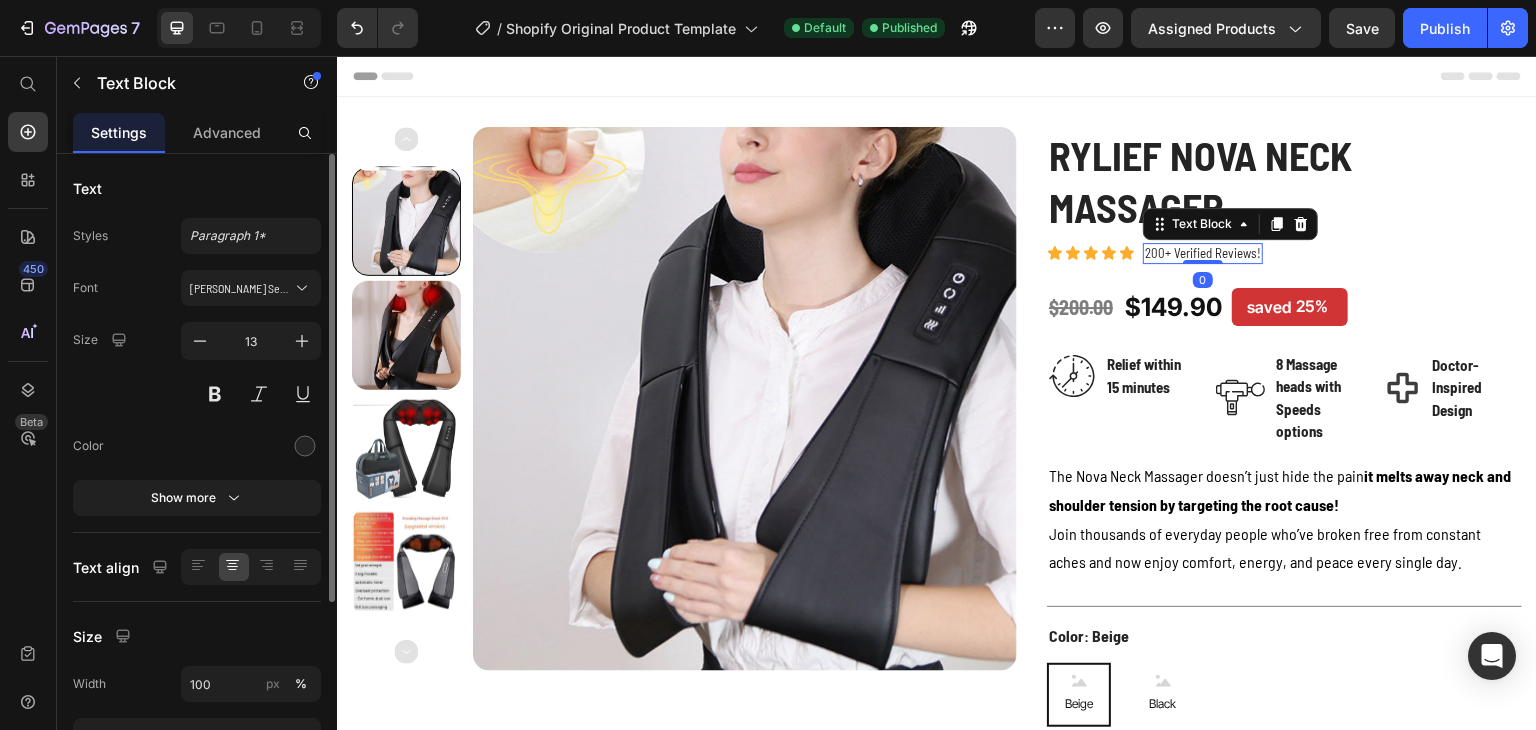 click on "200+ Verified Reviews!" at bounding box center [1203, 253] 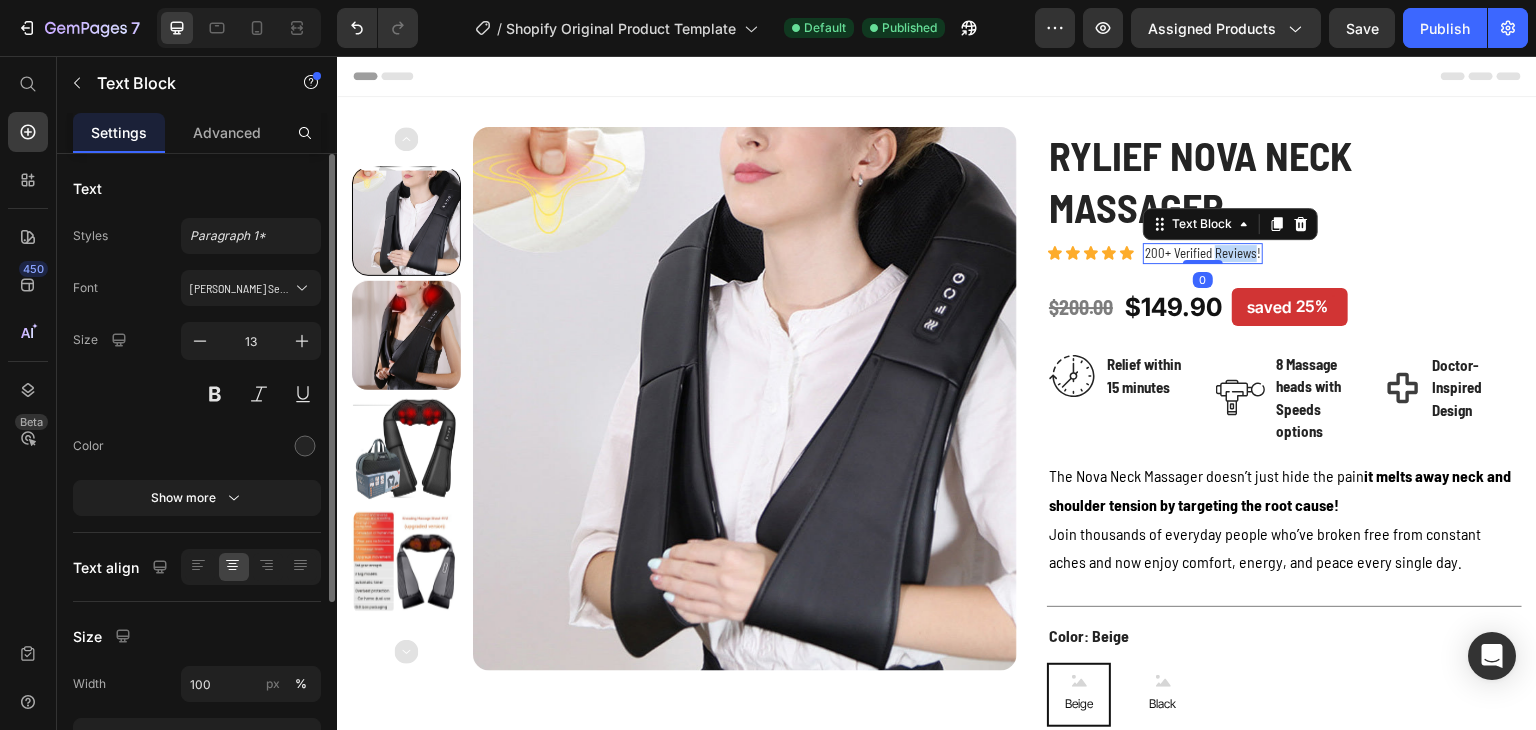 click on "200+ Verified Reviews!" at bounding box center (1203, 253) 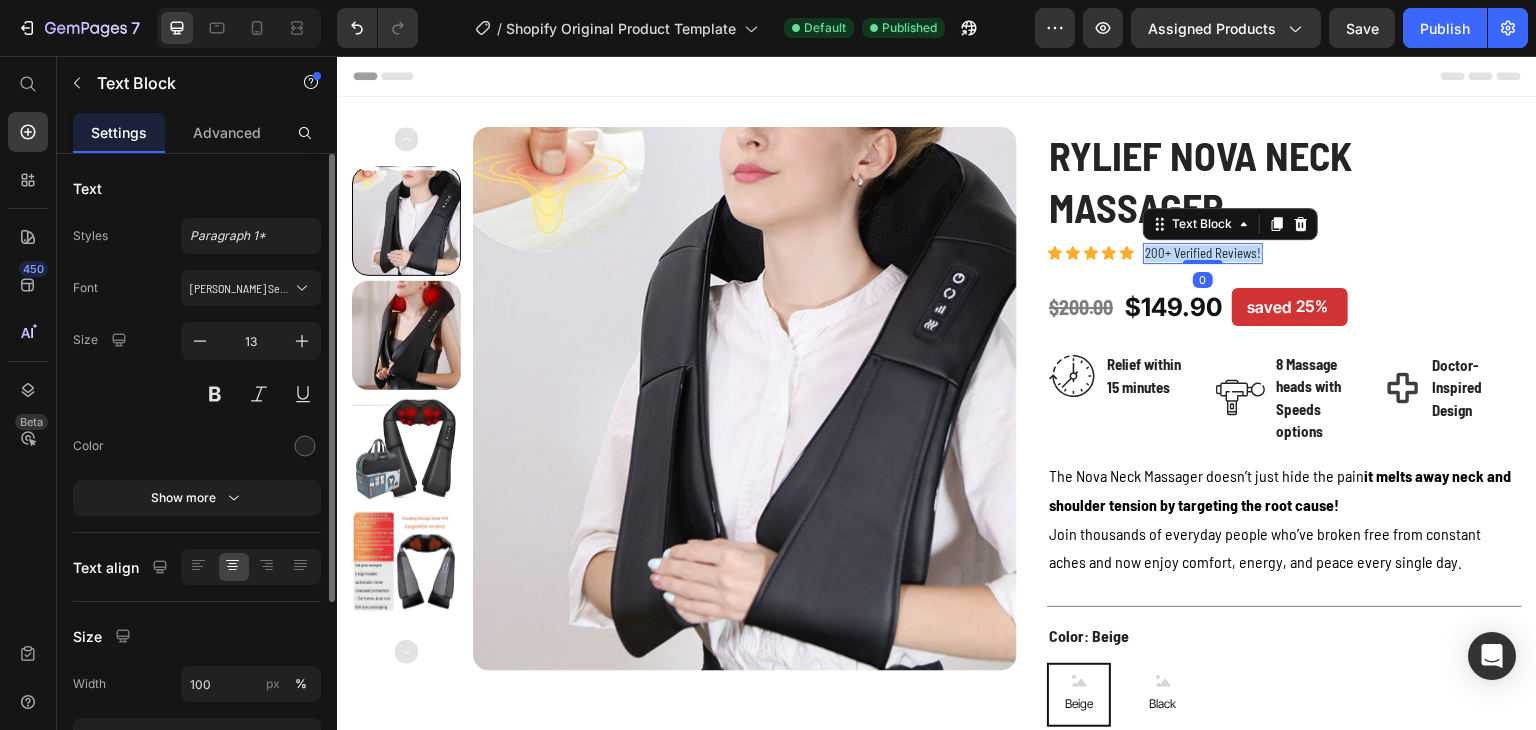 click on "200+ Verified Reviews!" at bounding box center [1203, 253] 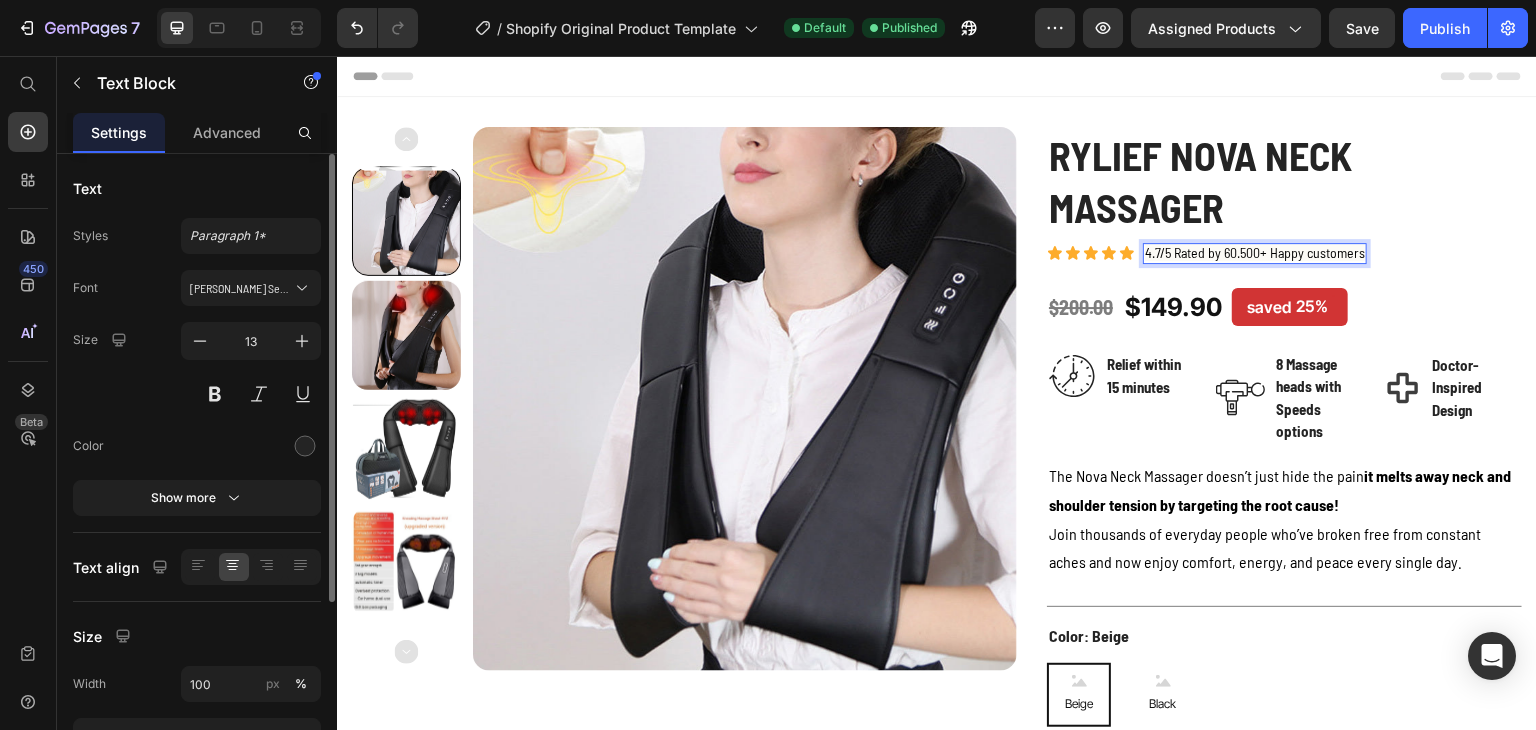 click on "Icon Icon Icon Icon Icon Icon List 4.7/5 Rated by 60.500+ Happy customers Text Block   0 Row" at bounding box center [1284, 253] 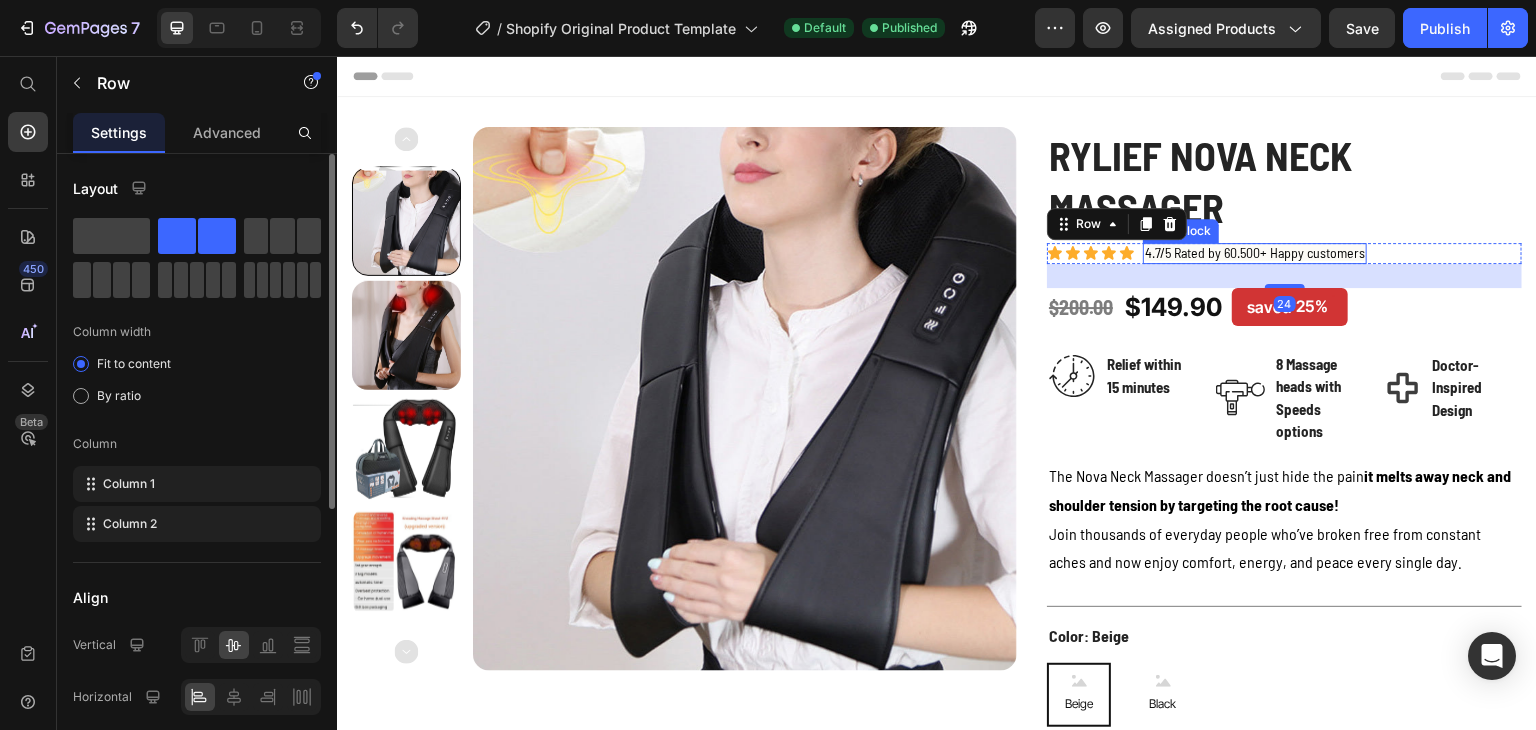 click on "4.7/5 Rated by 60.500+ Happy customers" at bounding box center (1255, 252) 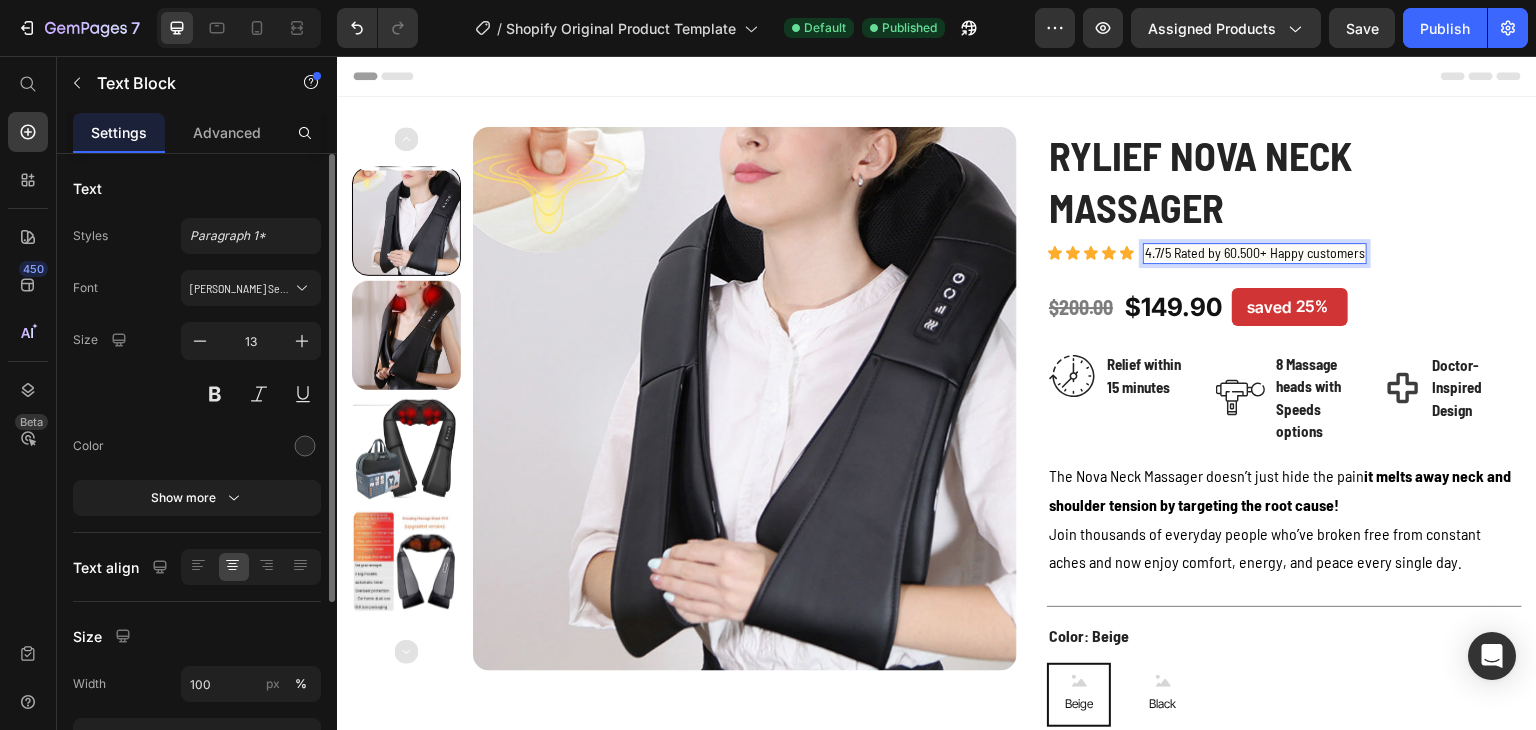 click on "4.7/5 Rated by 60.500+ Happy customers" at bounding box center [1255, 252] 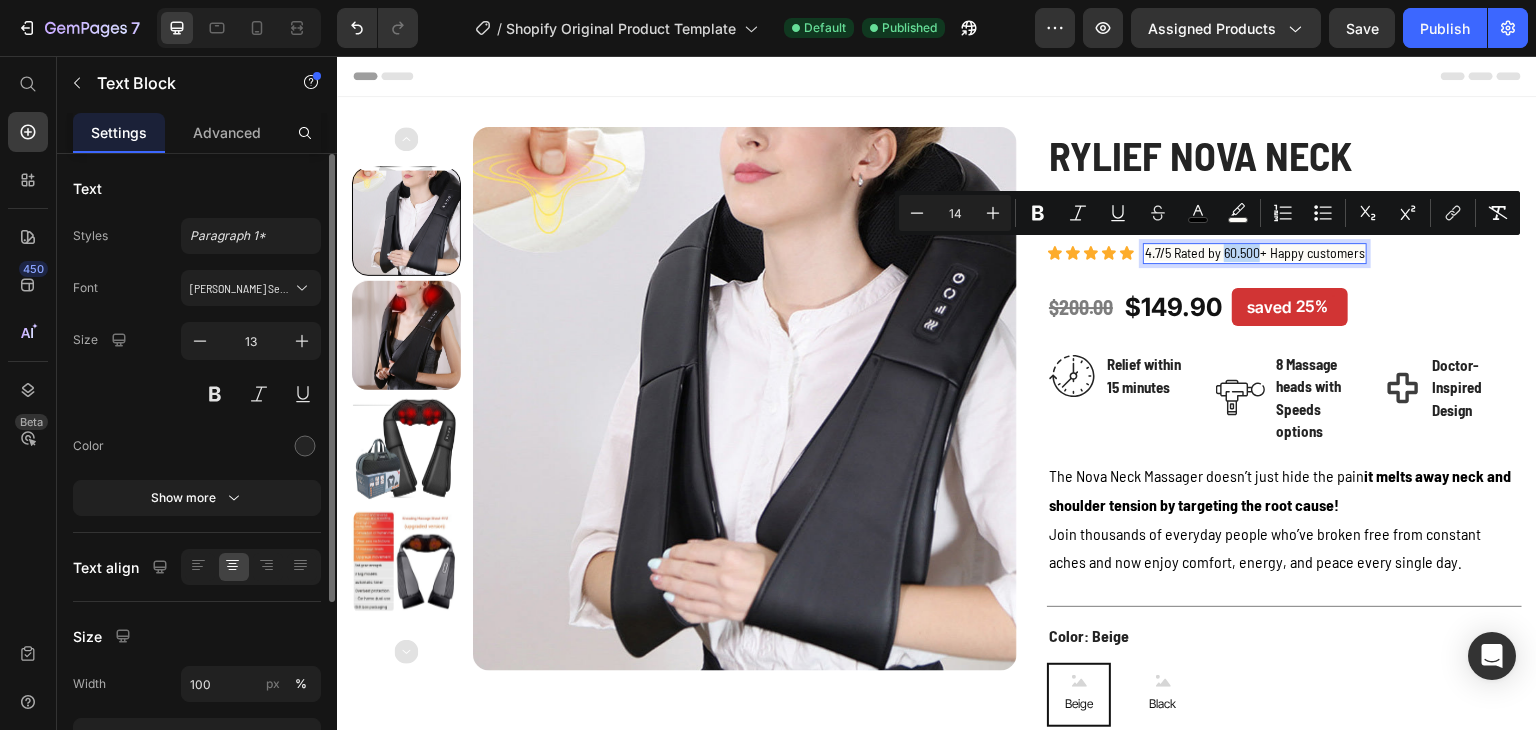 drag, startPoint x: 1217, startPoint y: 252, endPoint x: 1254, endPoint y: 254, distance: 37.054016 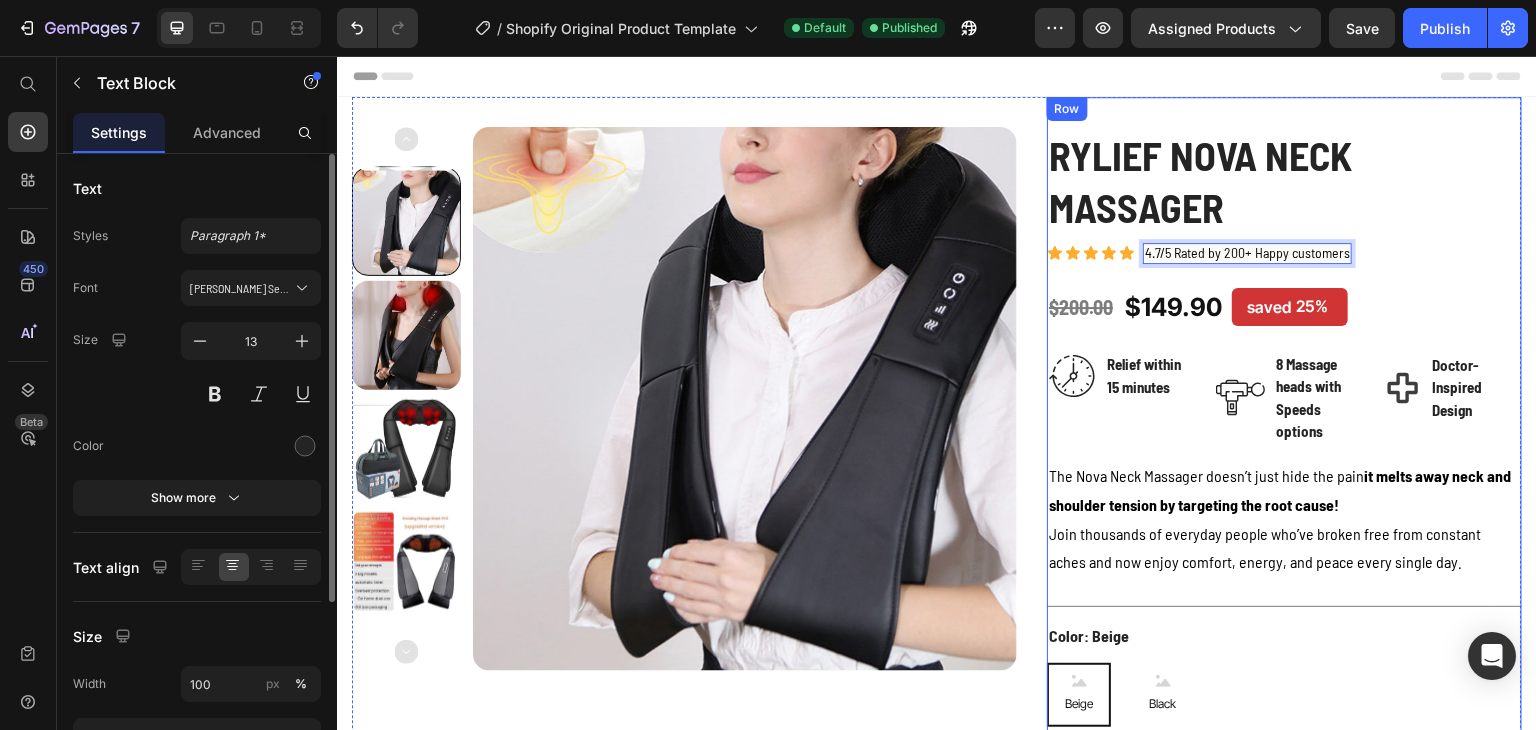 click on "Rylief Nova Neck Massager Product Title Icon Icon Icon Icon Icon Icon List 4.7/5 Rated by 200+ Happy customers Text Block   0 Row $200.00 (P) Price $149.90 (P) Price  saved 25% Product Tag Row Image Relief within 15 minutes  Text block Row Image 8 Massage heads with Speeds options Text block Row
Doctor-Inspired Design Item List Row The Nova Neck Massager doesn’t just hide the pain  it melts away neck and shoulder tension by targeting the root cause! Join thousands of everyday people who’ve broken free from constant aches and now enjoy comfort, energy, and peace every single day. Text Block                Title Line Color: Beige Beige Beige Beige Black Black Black Electrical outlet: US US US US UK UK UK EU EU EU Product Variants & Swatches
Low stock - 10 items left Item List
Add to cart Add to Cart  30-Day Money-Back Guarantee Text Block Image" at bounding box center [1284, 632] 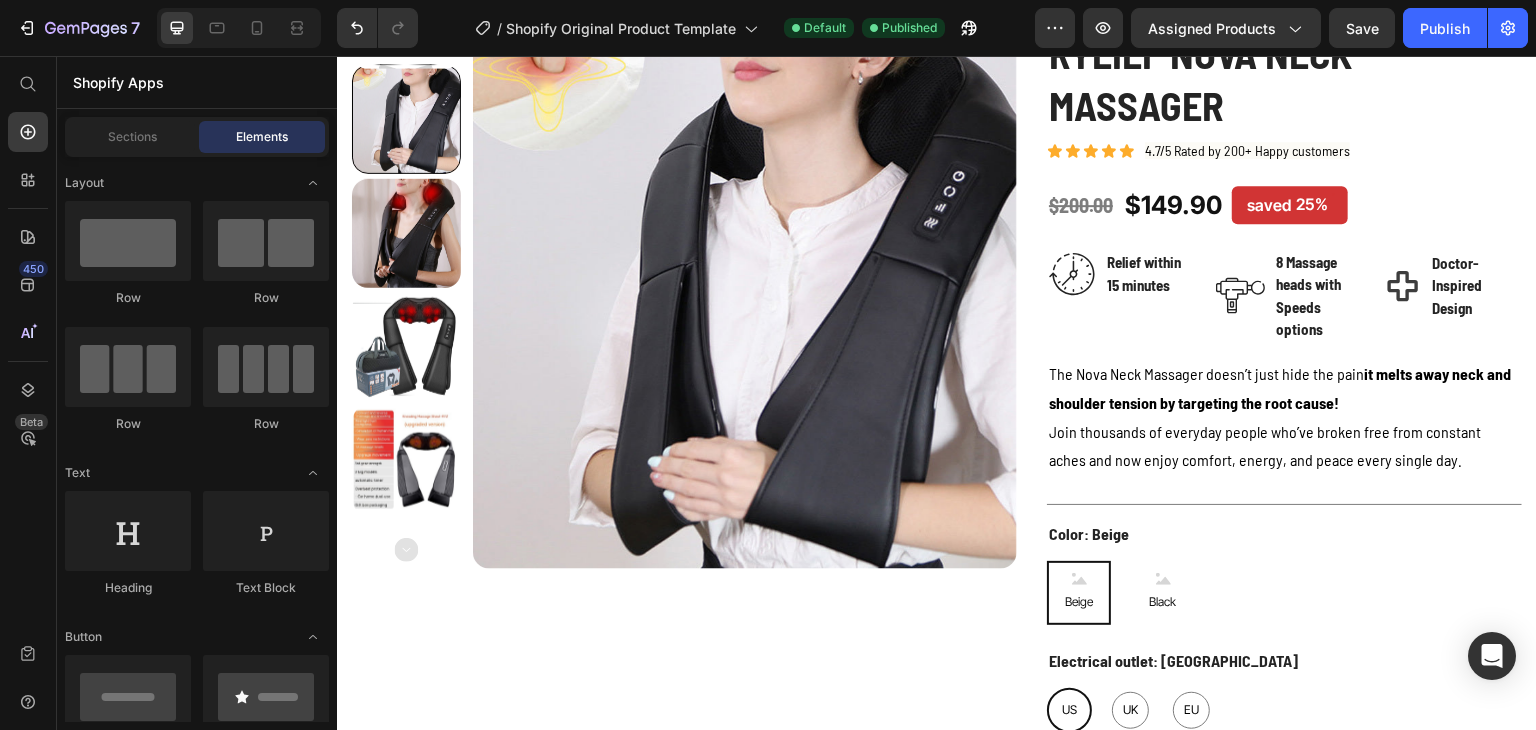 scroll, scrollTop: 125, scrollLeft: 0, axis: vertical 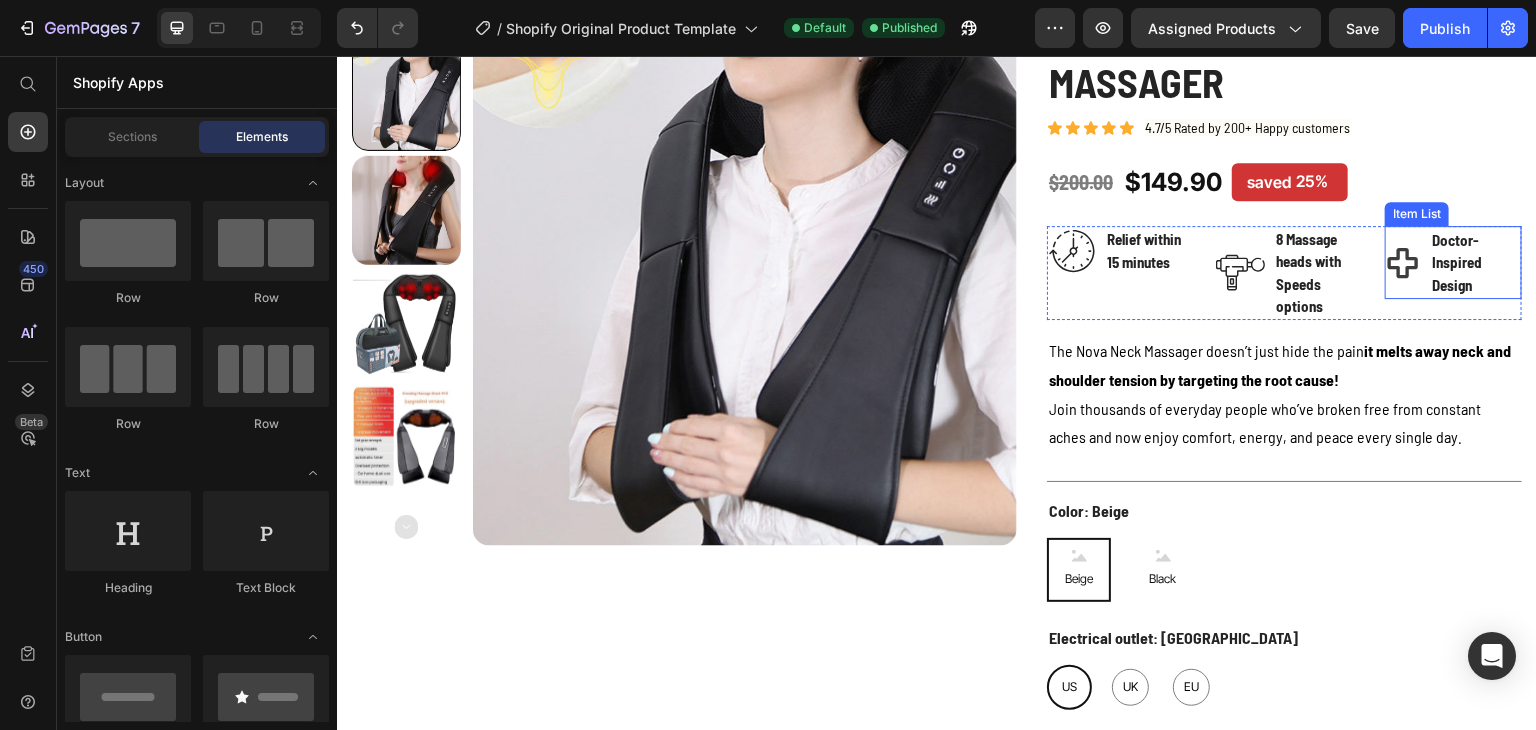 click on "Doctor-Inspired Design" at bounding box center (1475, 263) 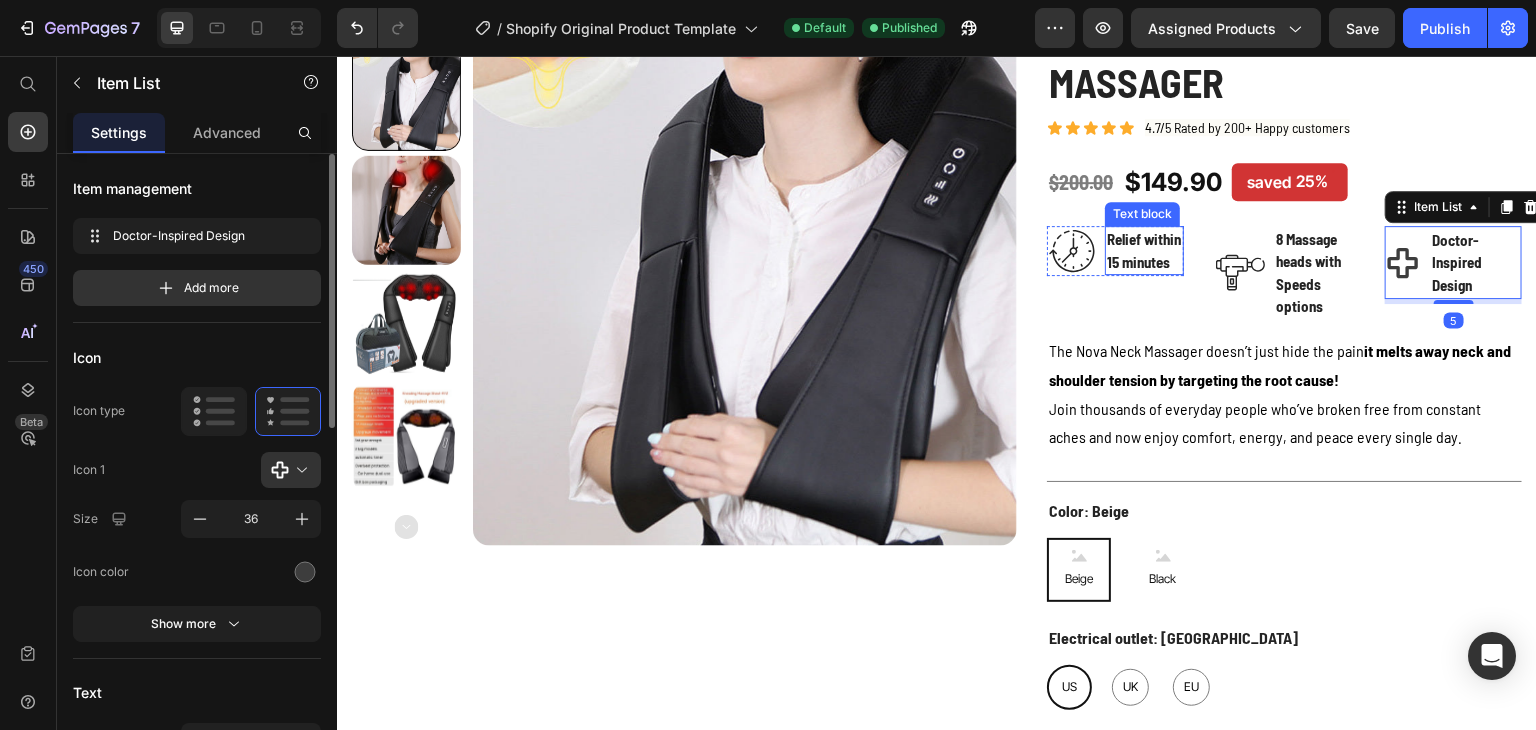 click on "Relief within 15 minutes" at bounding box center [1144, 250] 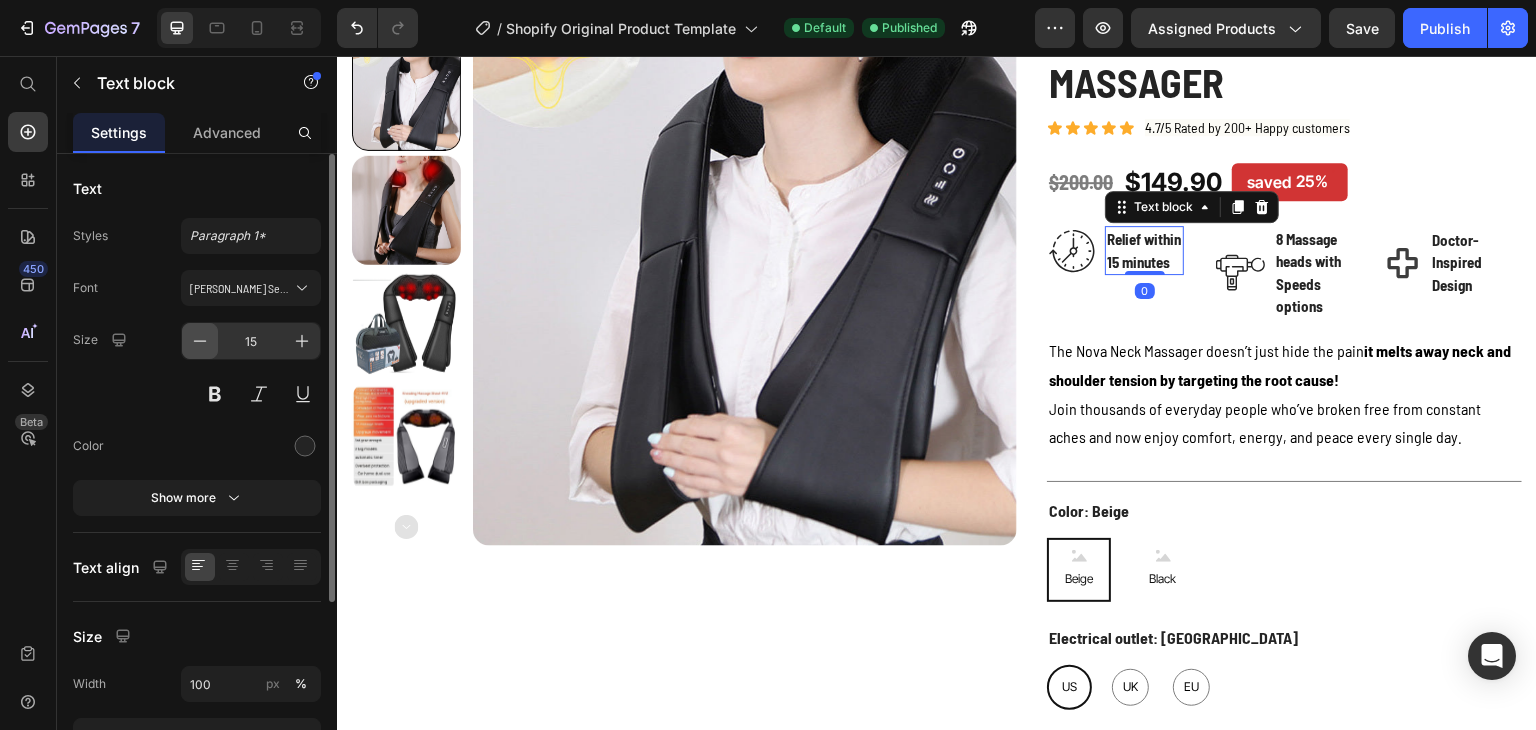 click at bounding box center [200, 341] 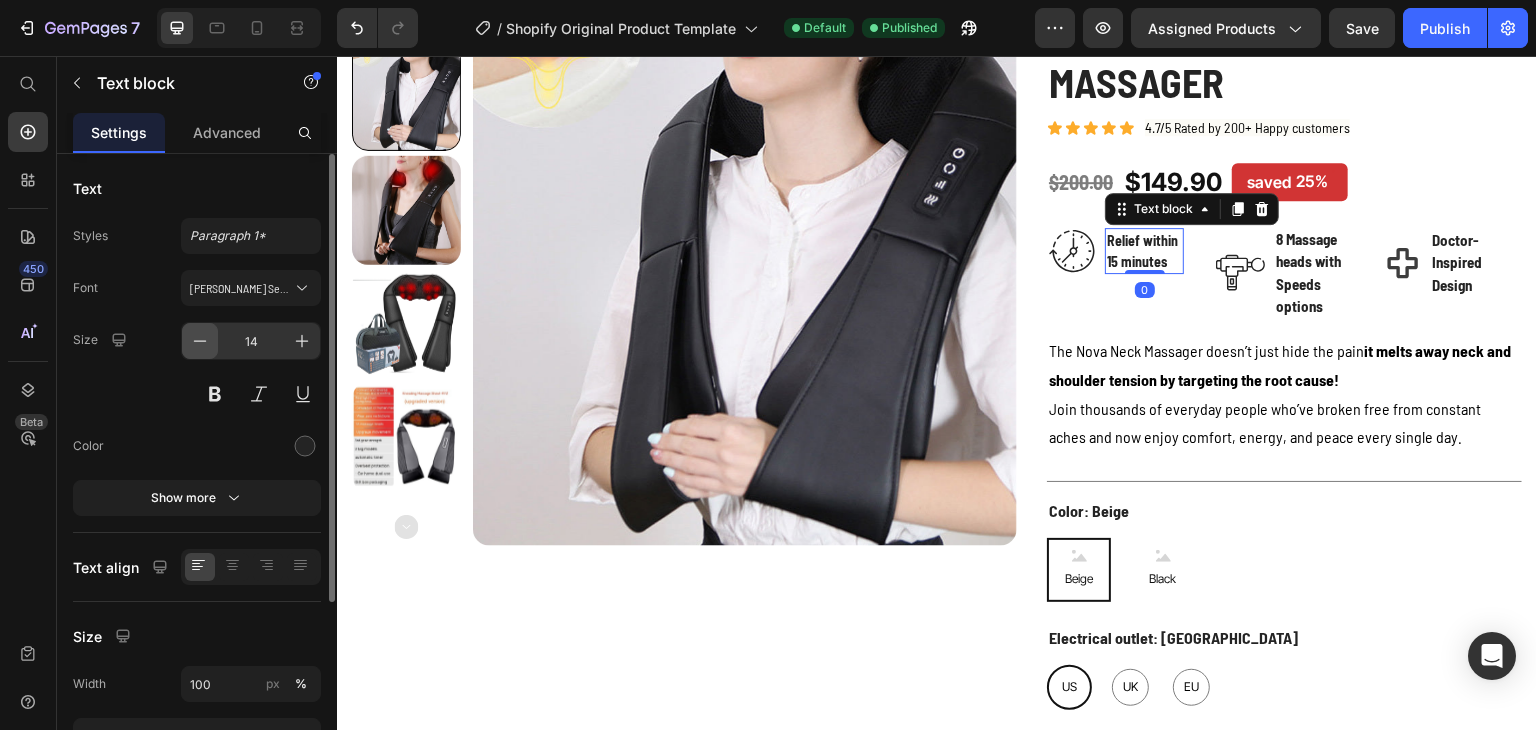 click at bounding box center [200, 341] 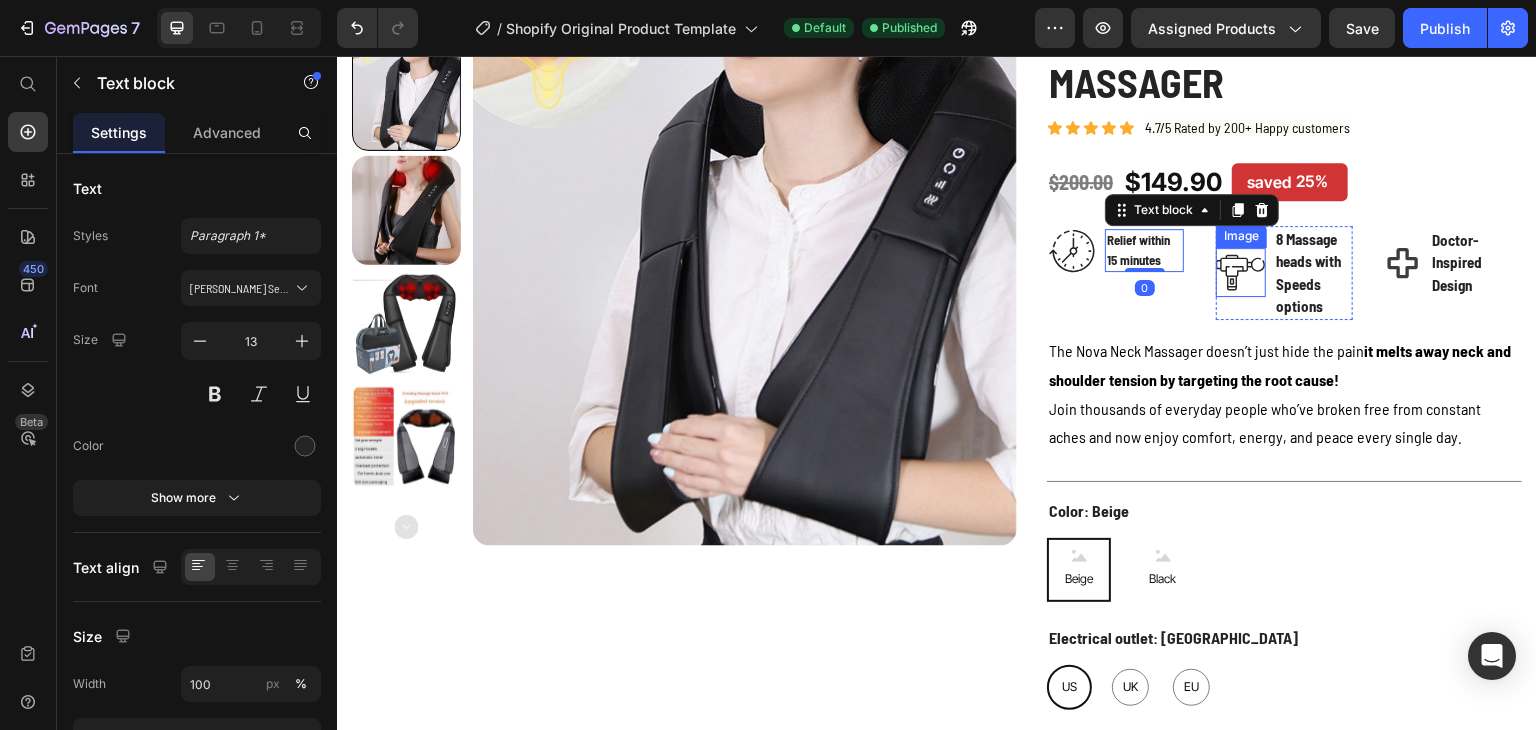 click at bounding box center (1241, 272) 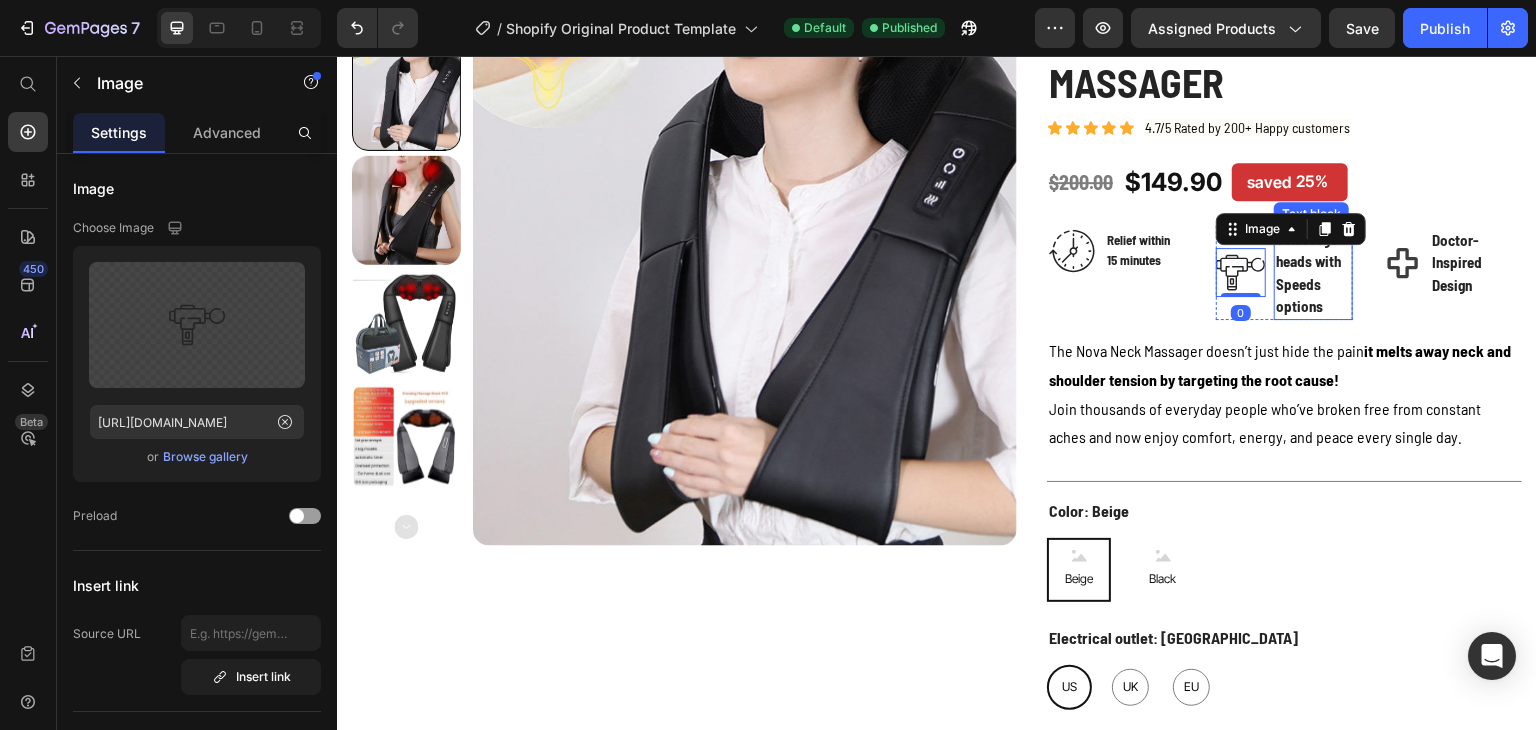 click on "8 Massage heads with Speeds options" at bounding box center (1313, 273) 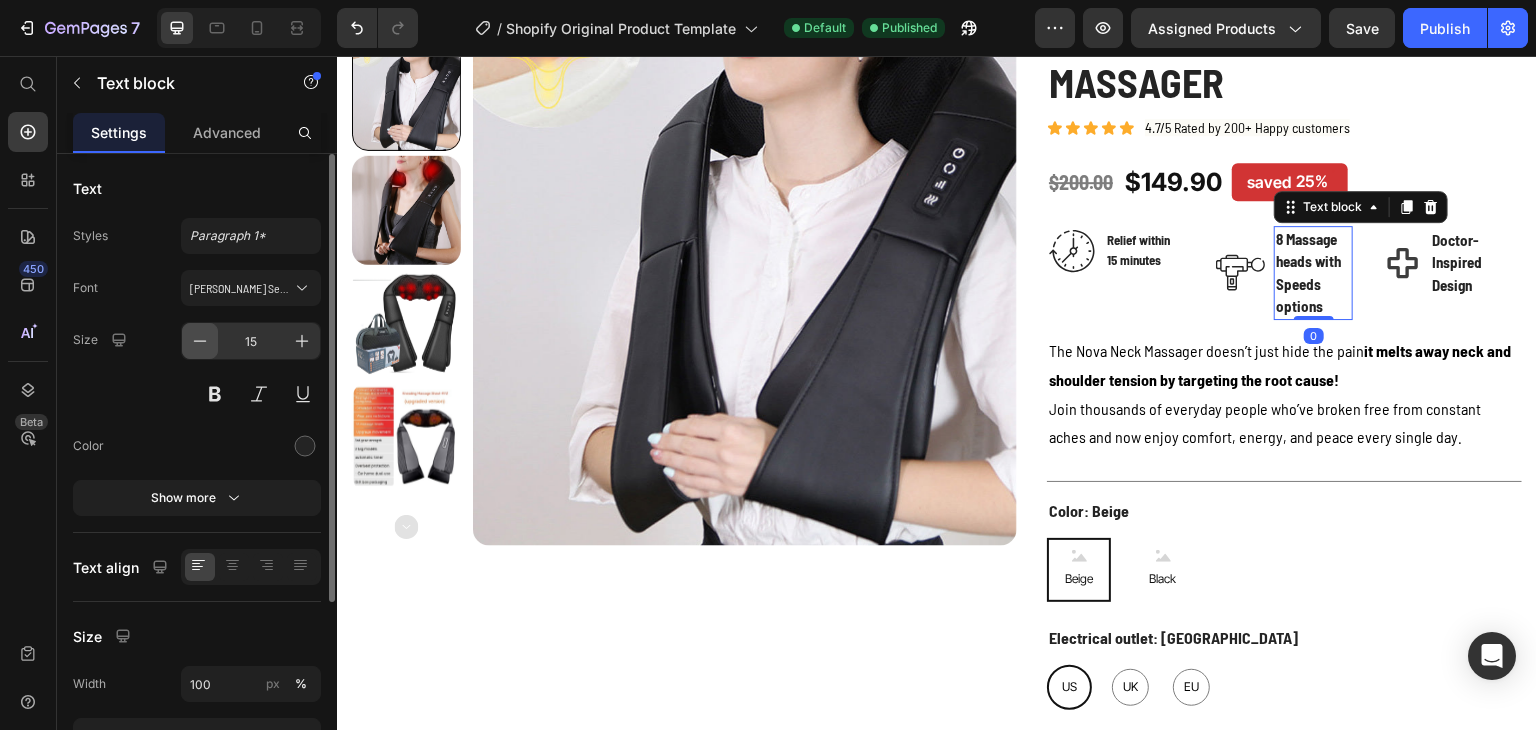 click 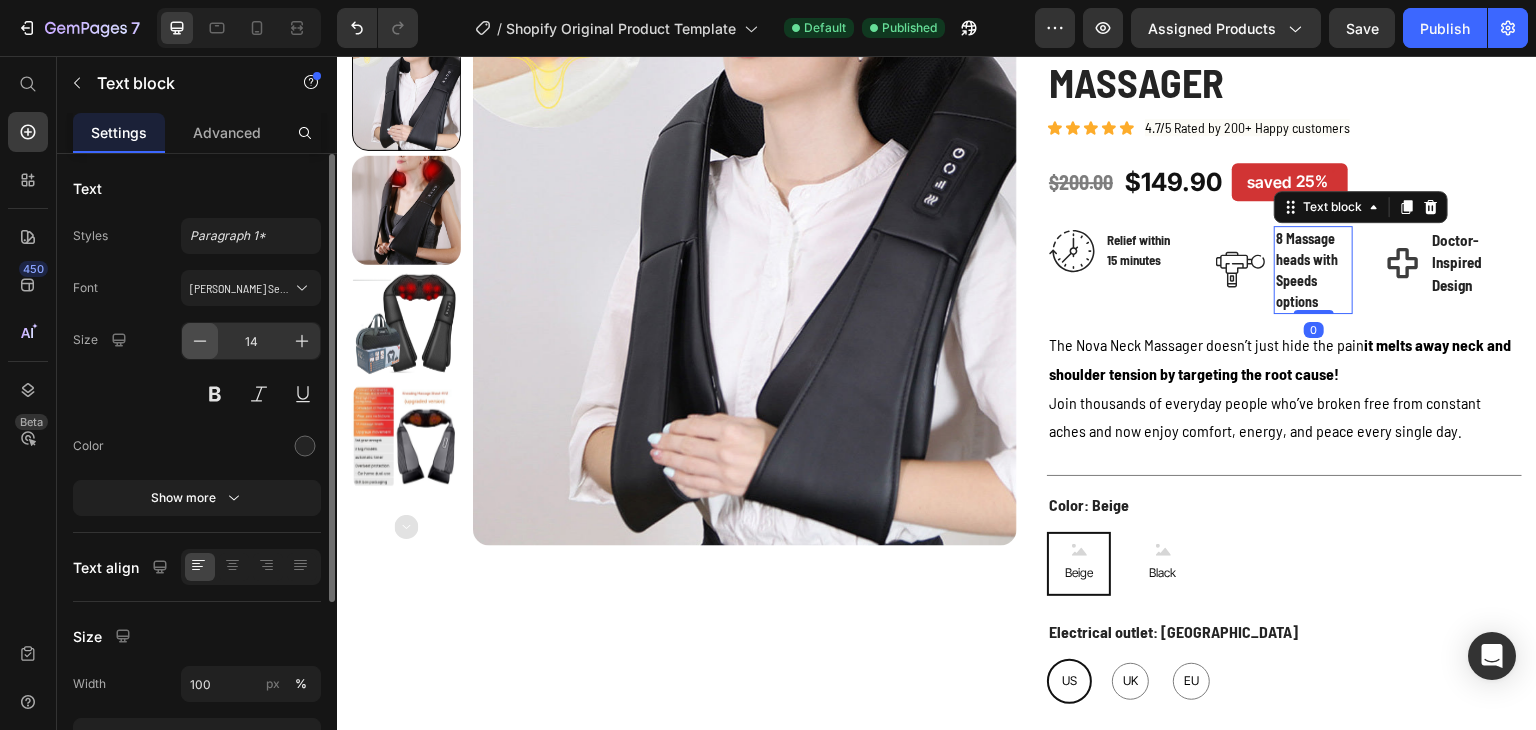 click 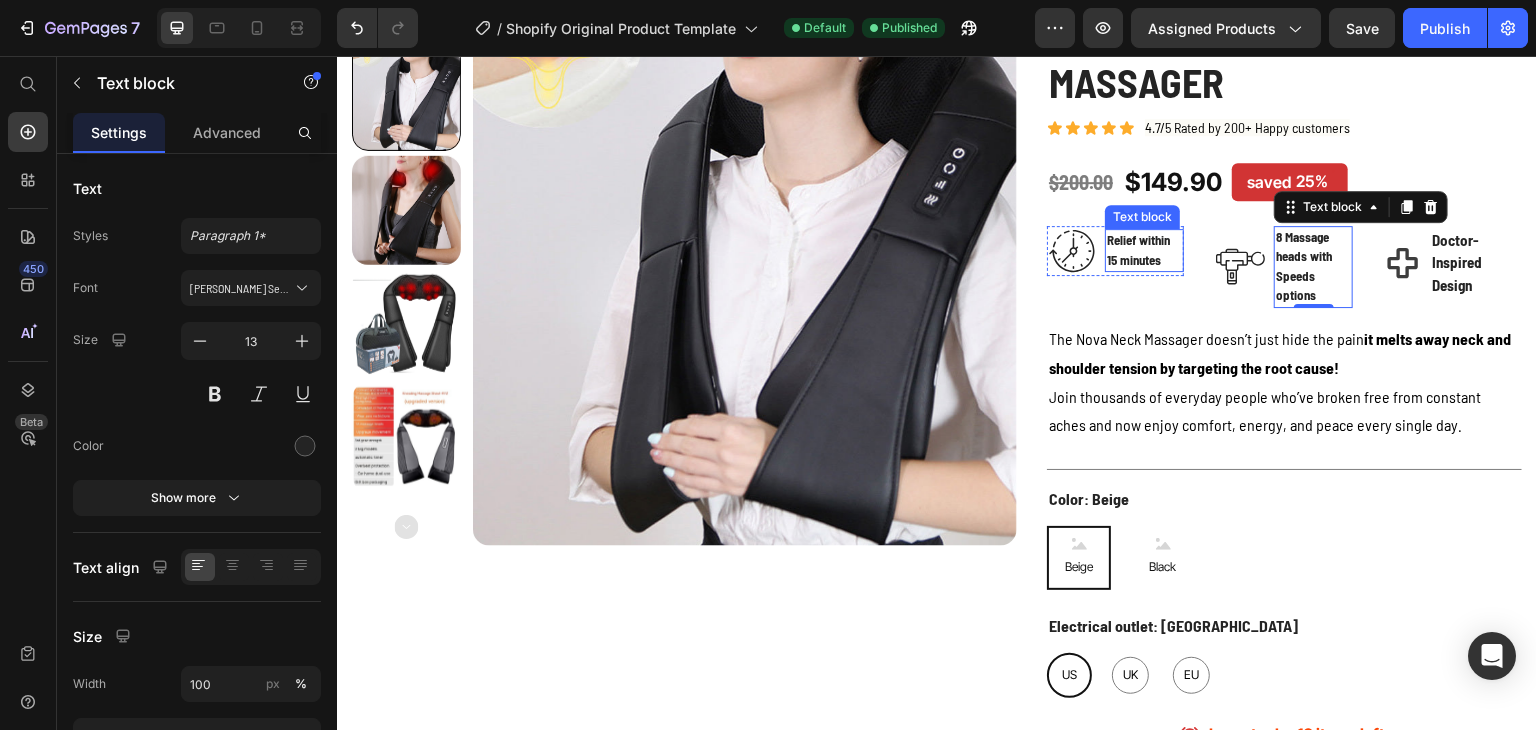 click on "Relief within 15 minutes" at bounding box center [1144, 250] 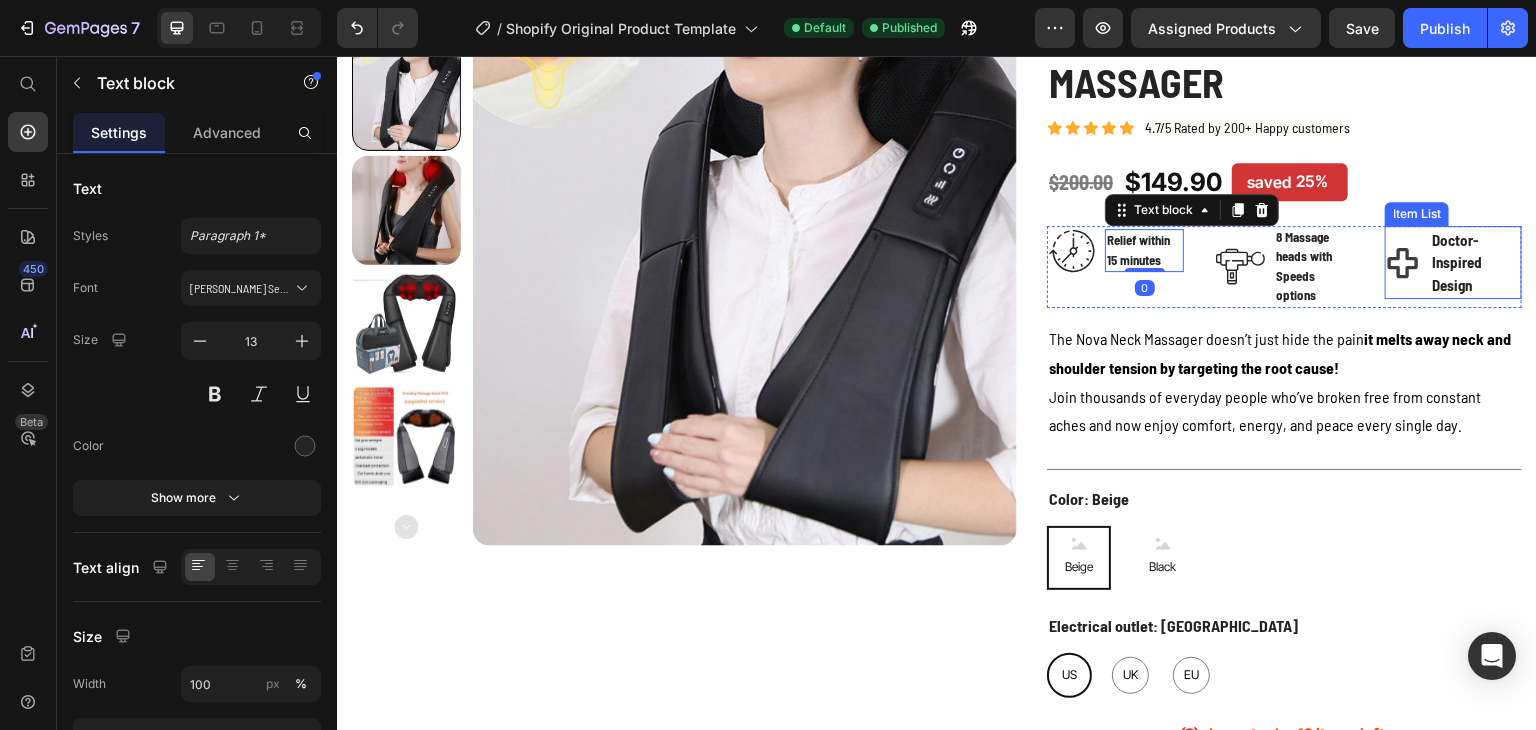 click on "Doctor-Inspired Design" at bounding box center (1457, 262) 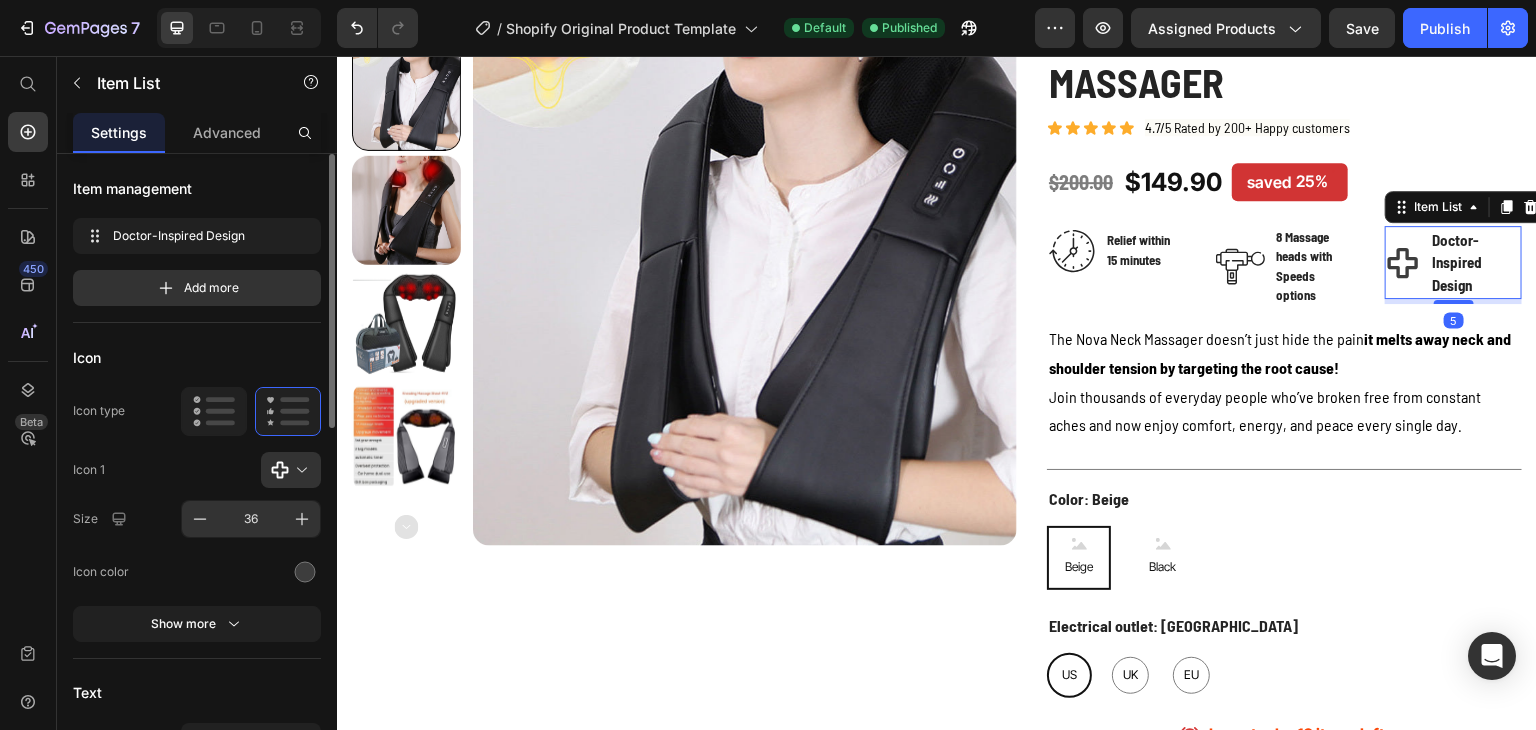 scroll, scrollTop: 200, scrollLeft: 0, axis: vertical 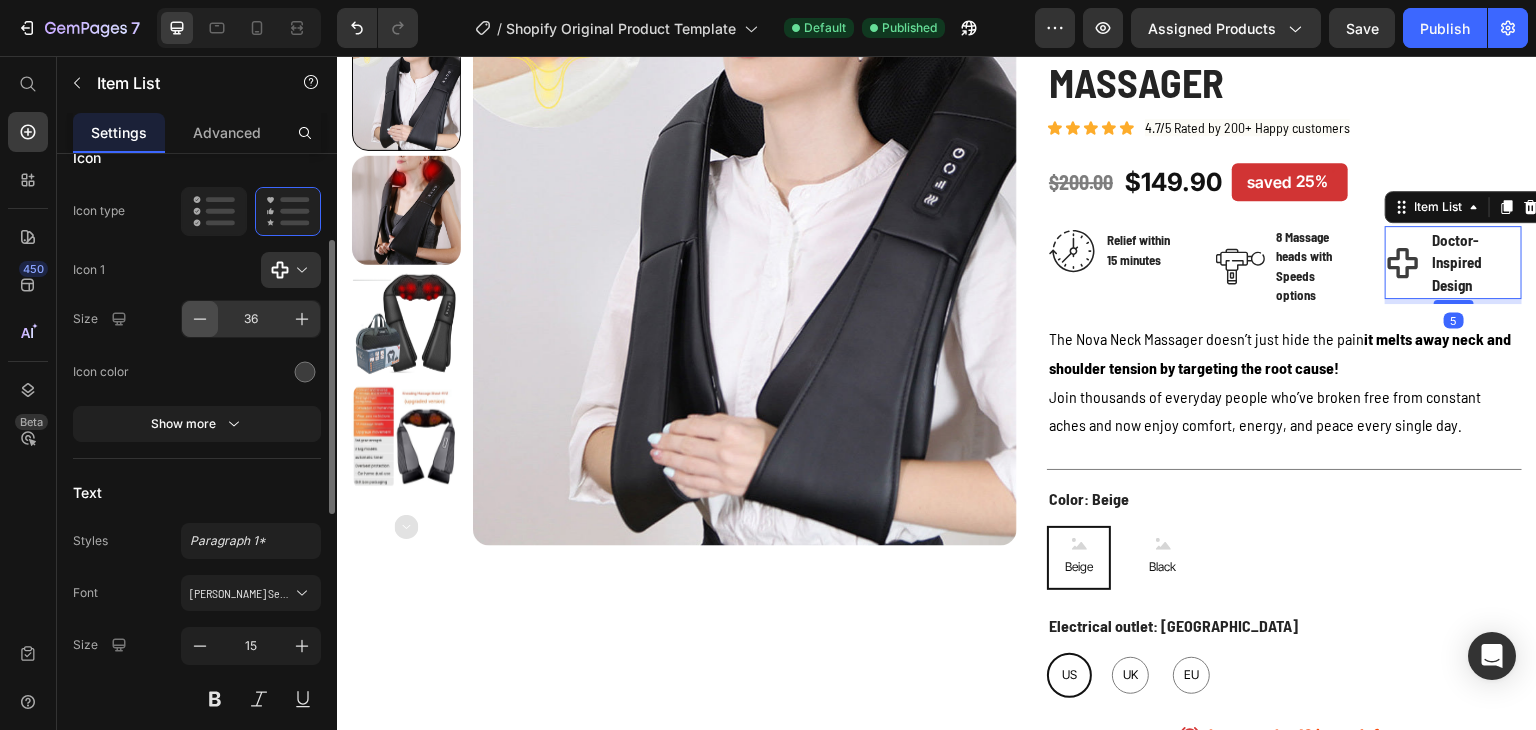 click 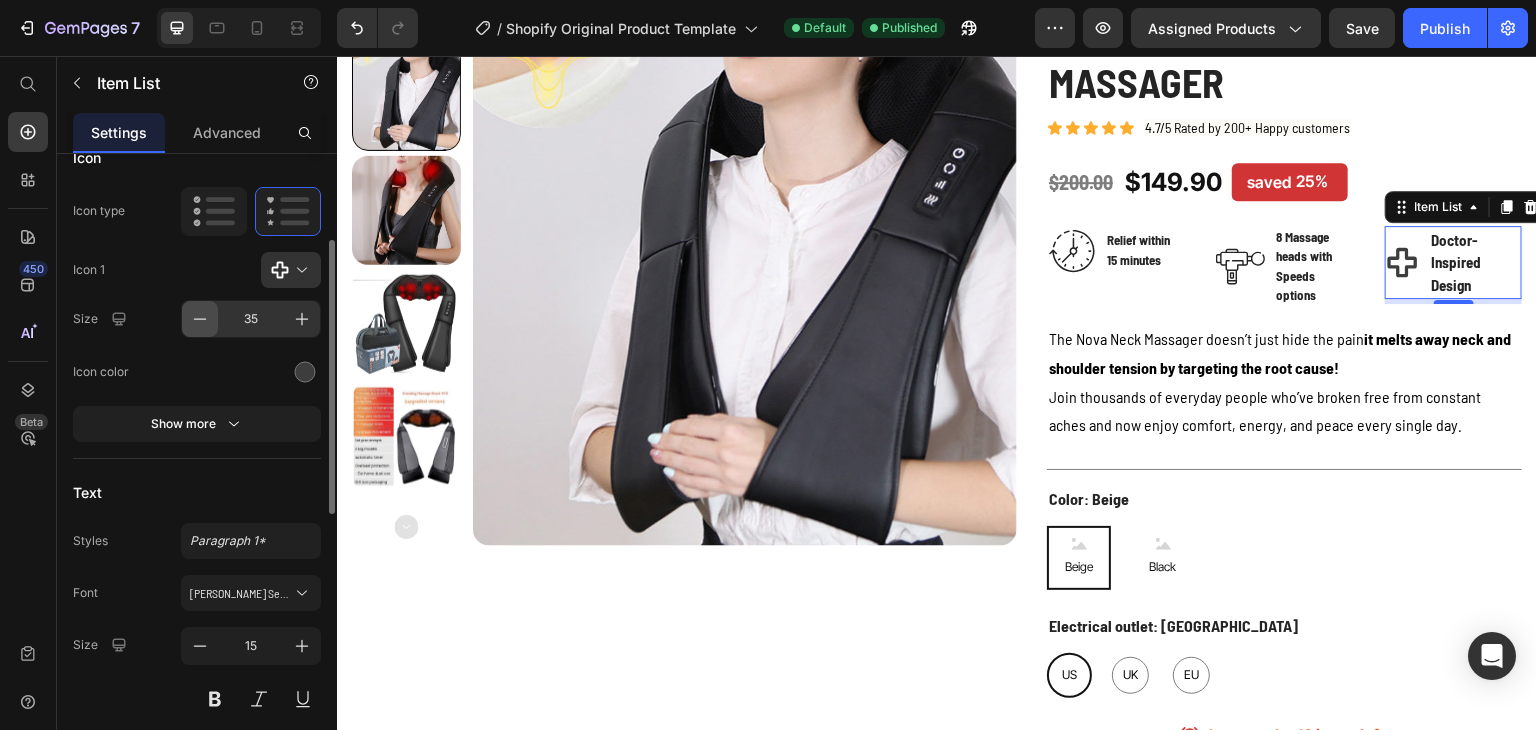 click 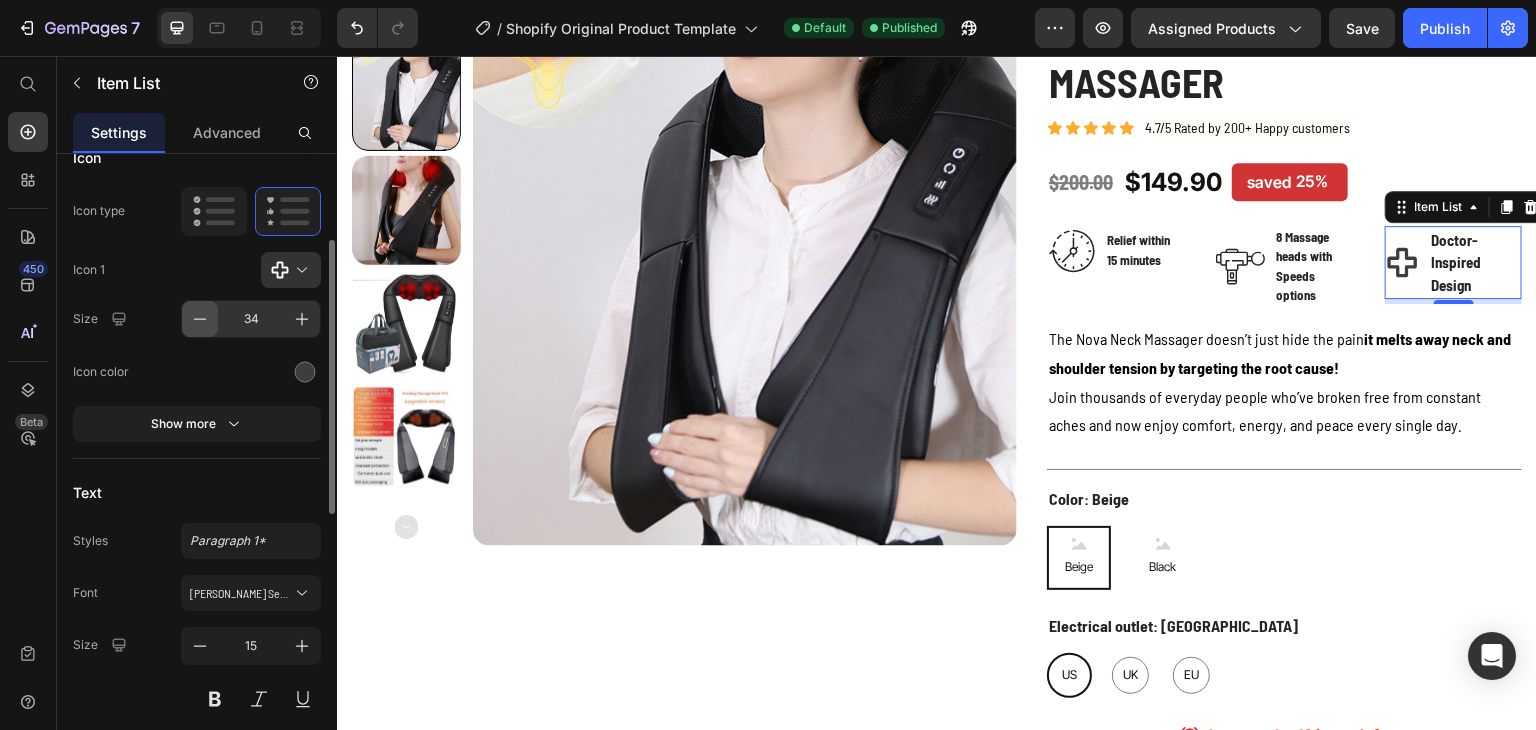 click 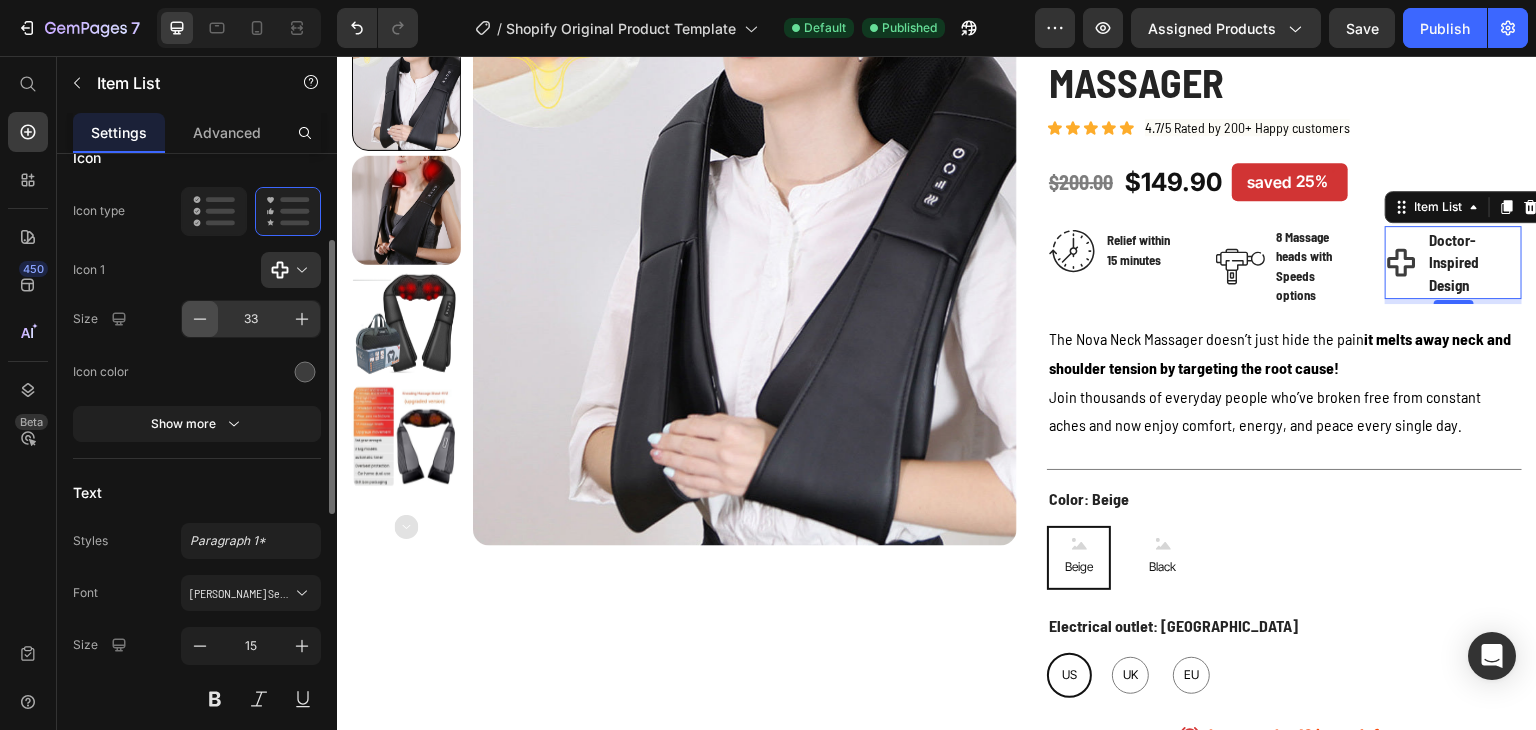 click 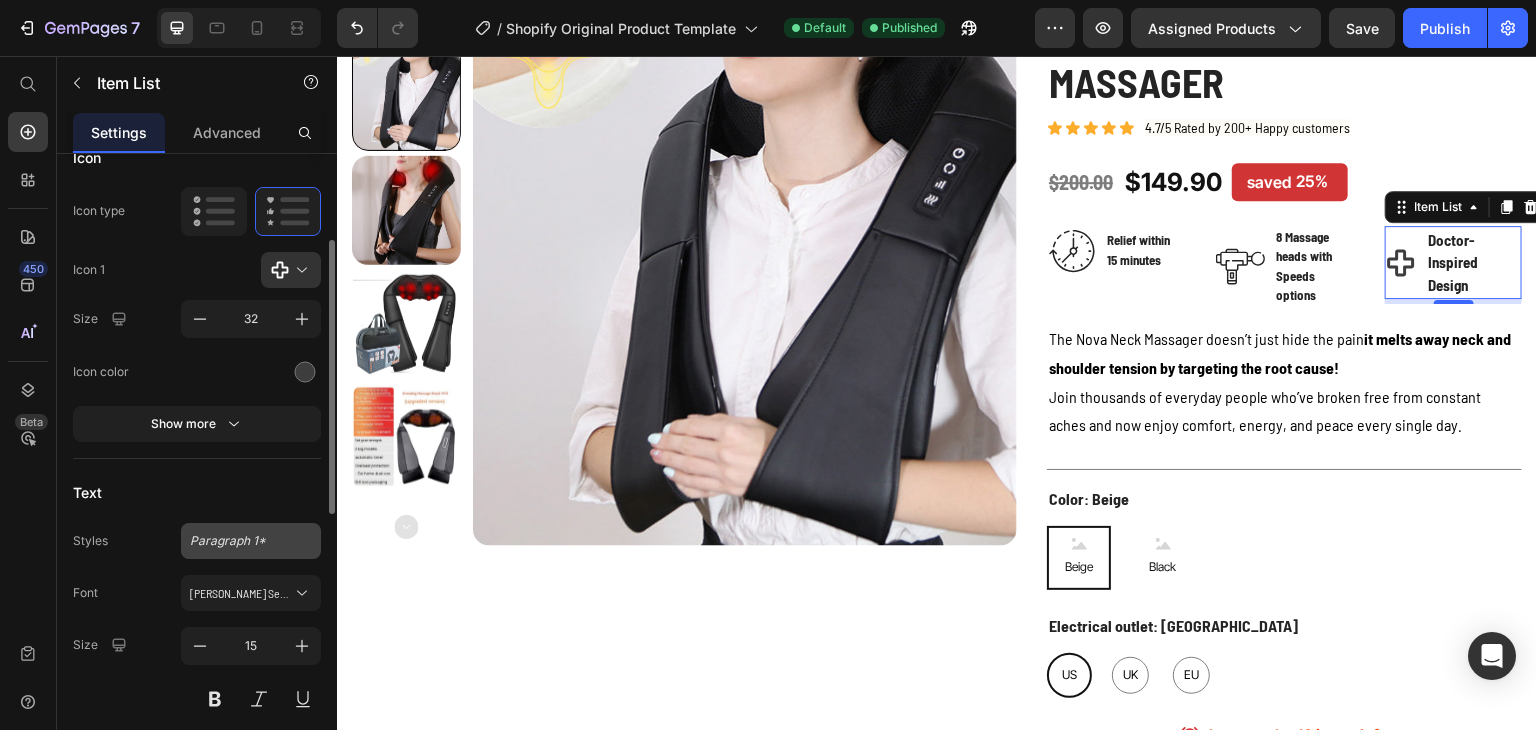 scroll, scrollTop: 400, scrollLeft: 0, axis: vertical 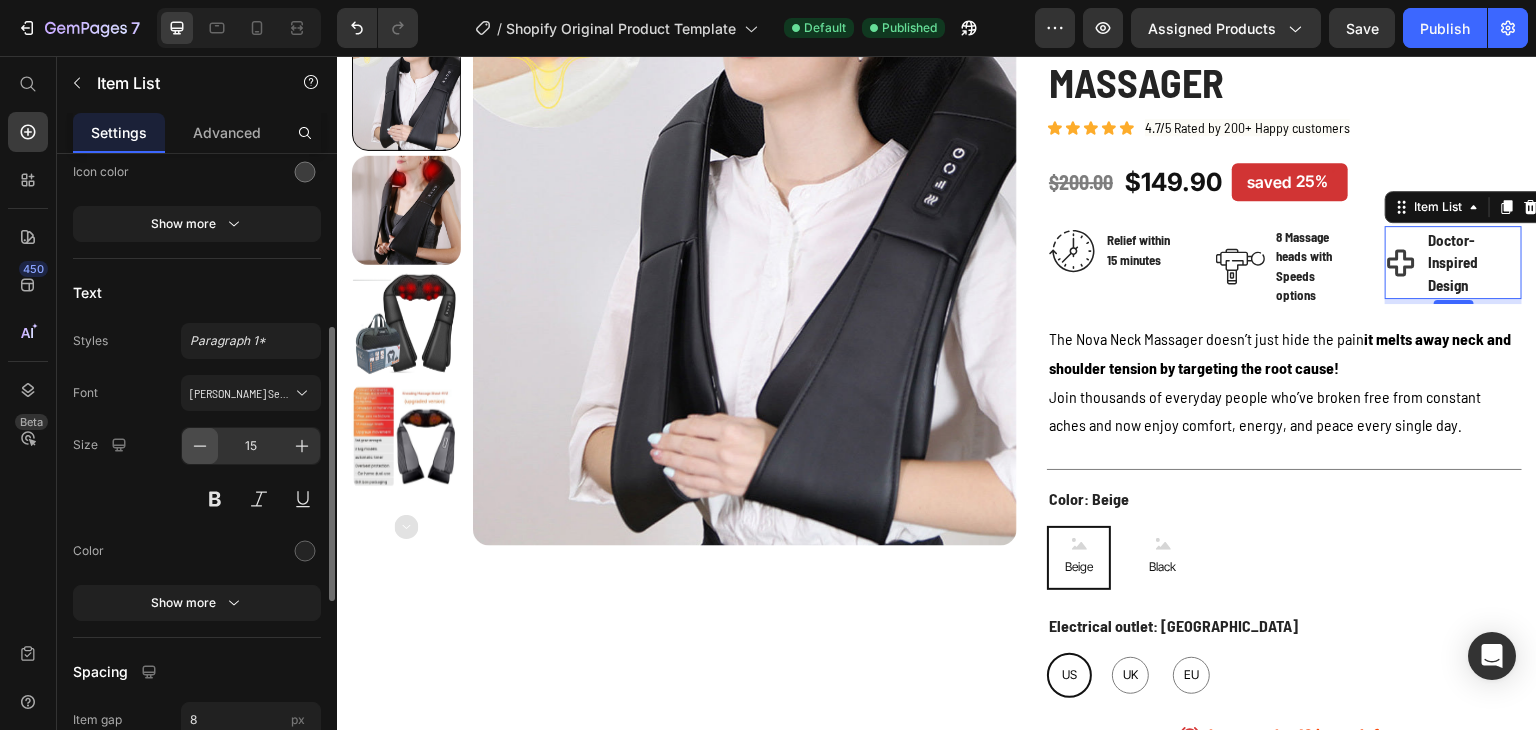 click 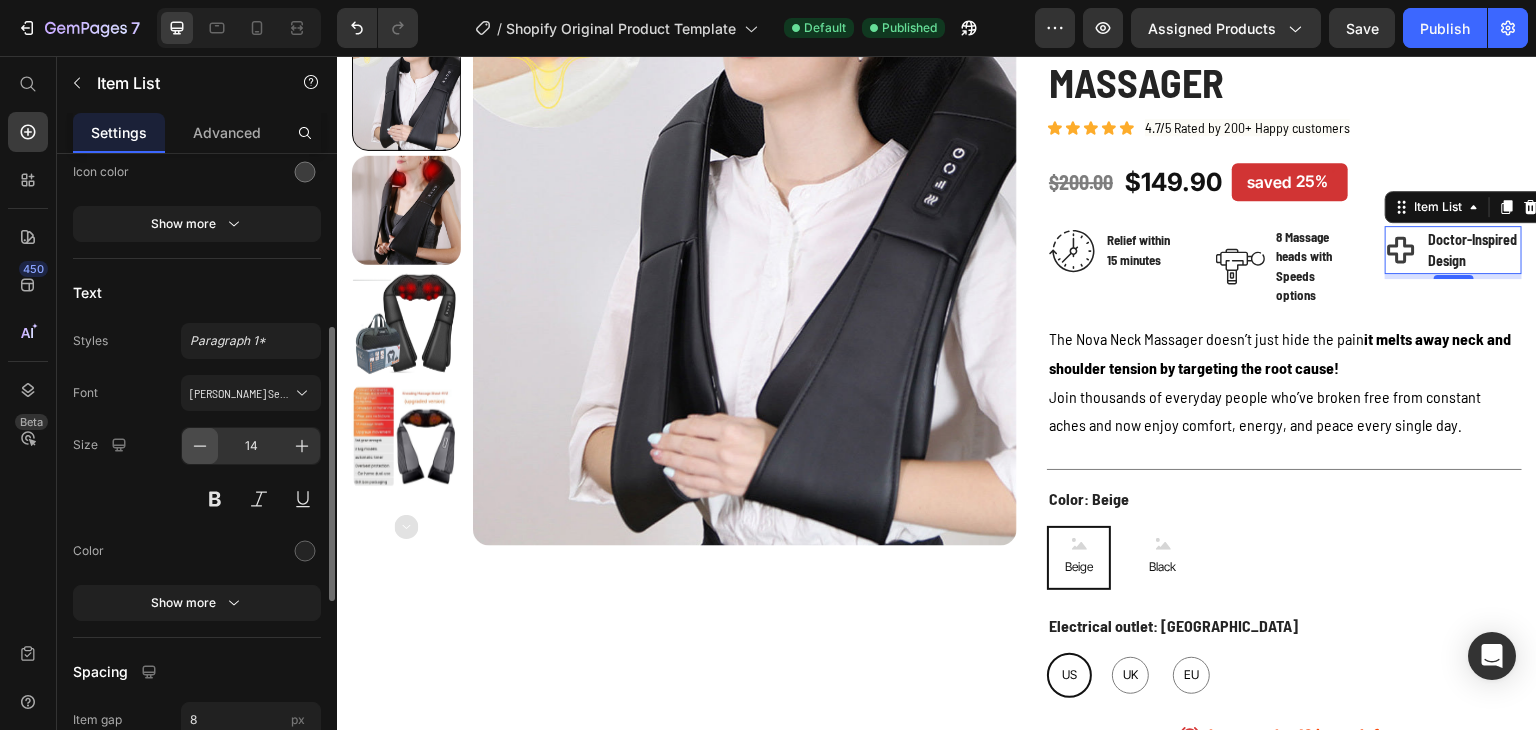 click 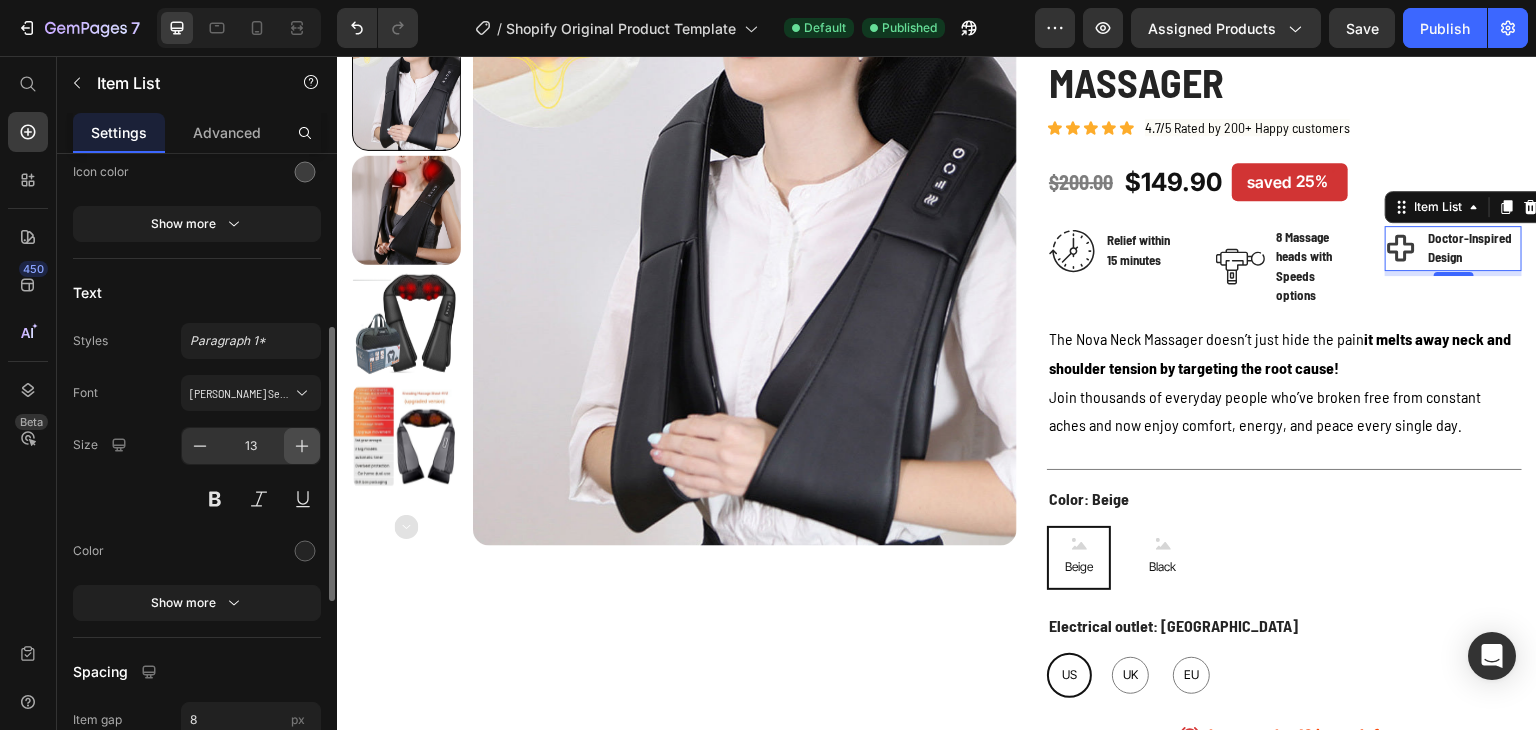 click 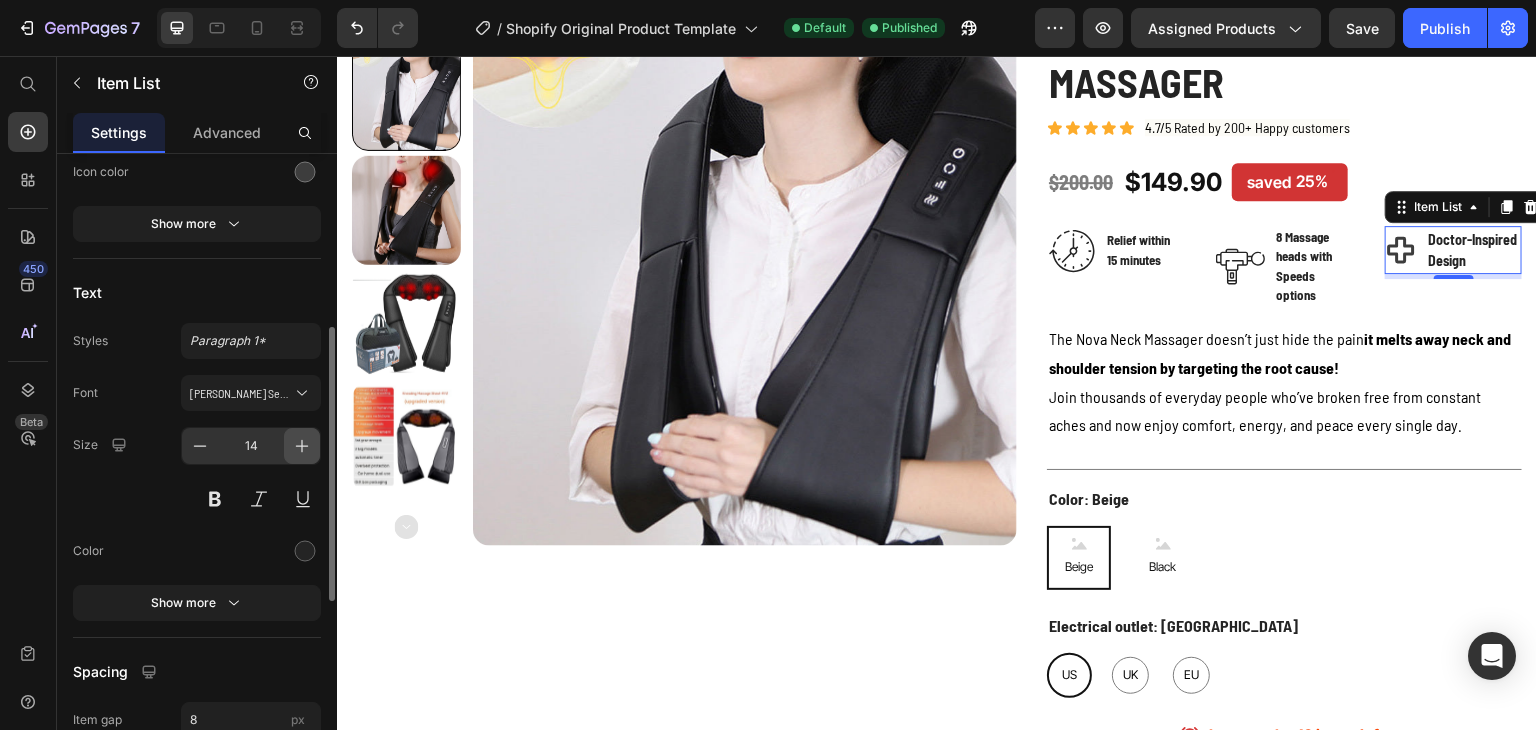 click at bounding box center (302, 446) 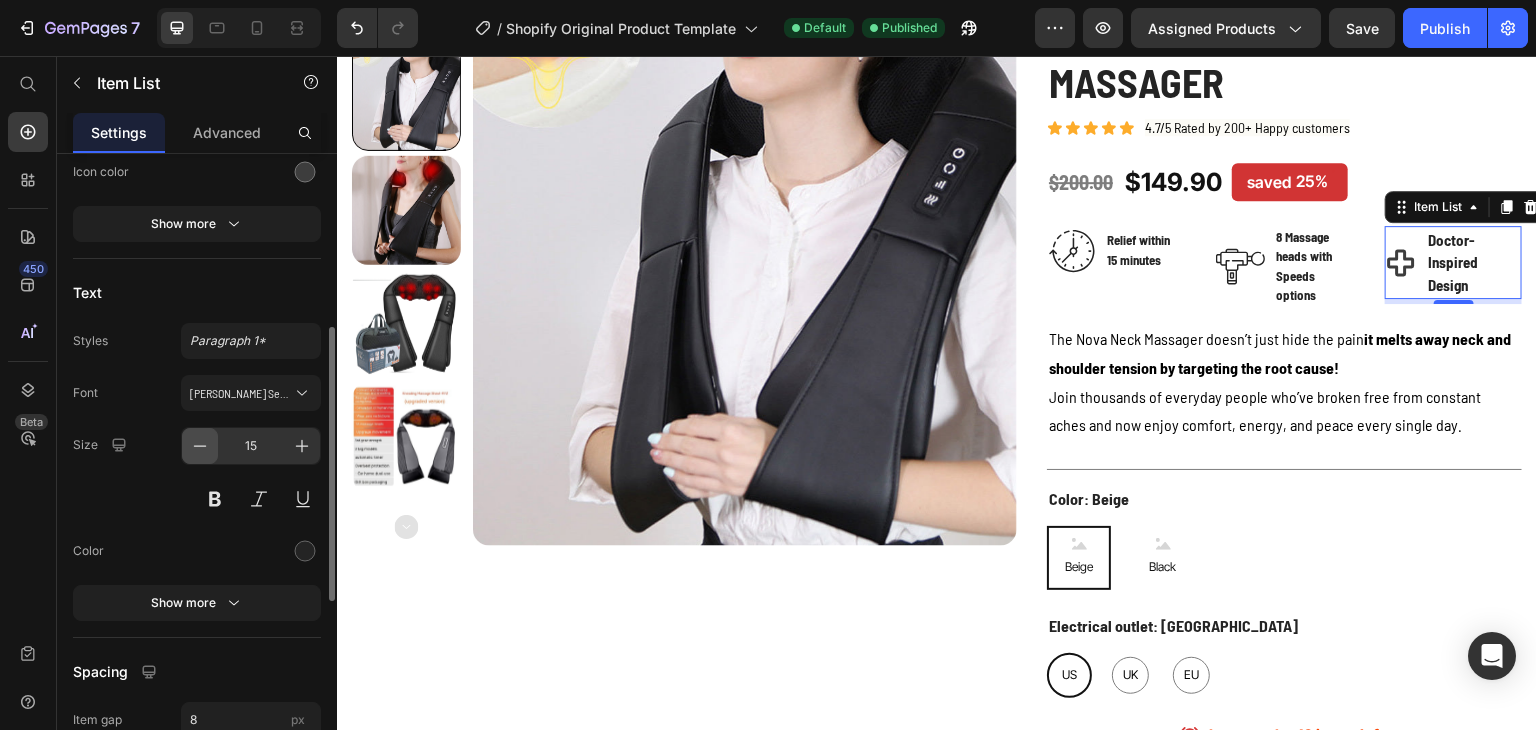 click at bounding box center (200, 446) 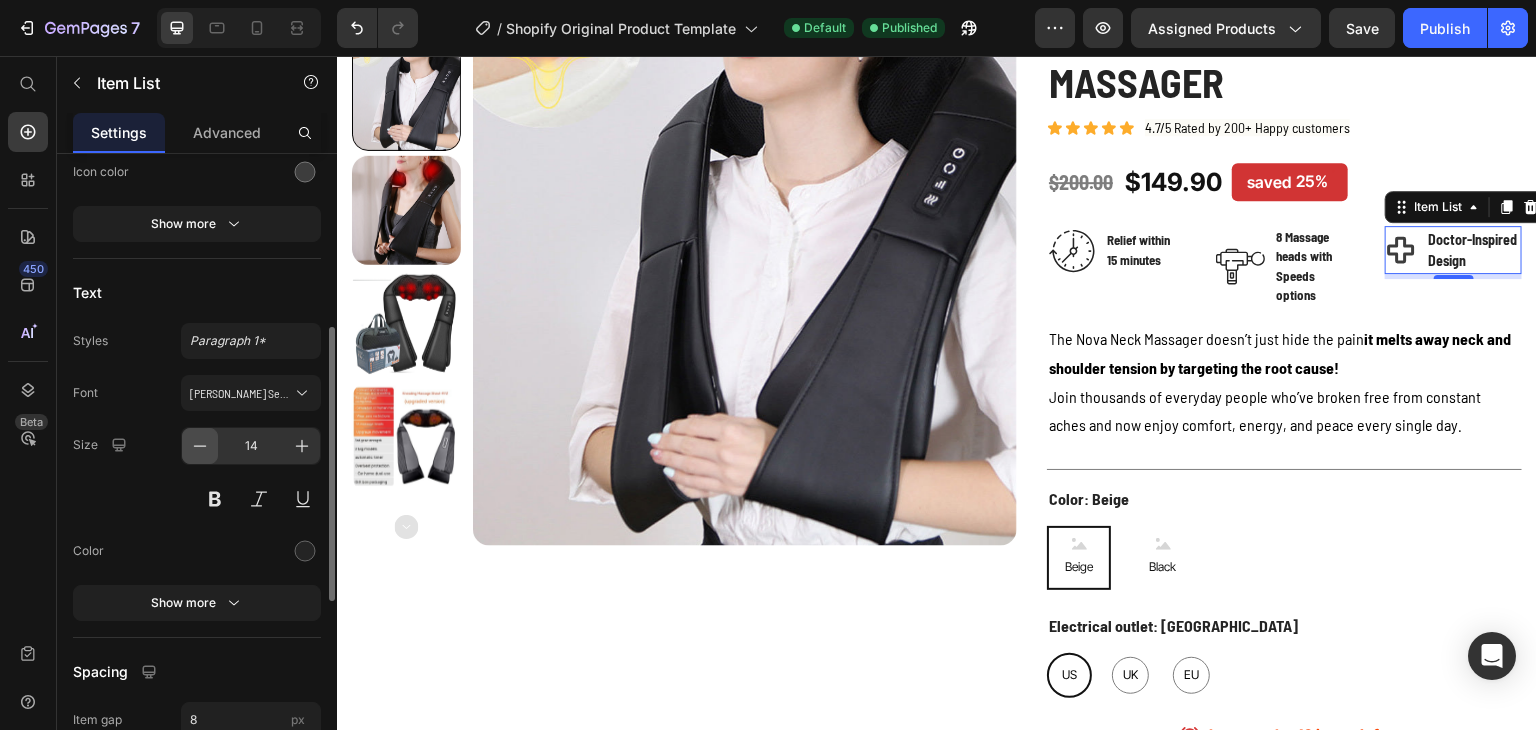 click at bounding box center [200, 446] 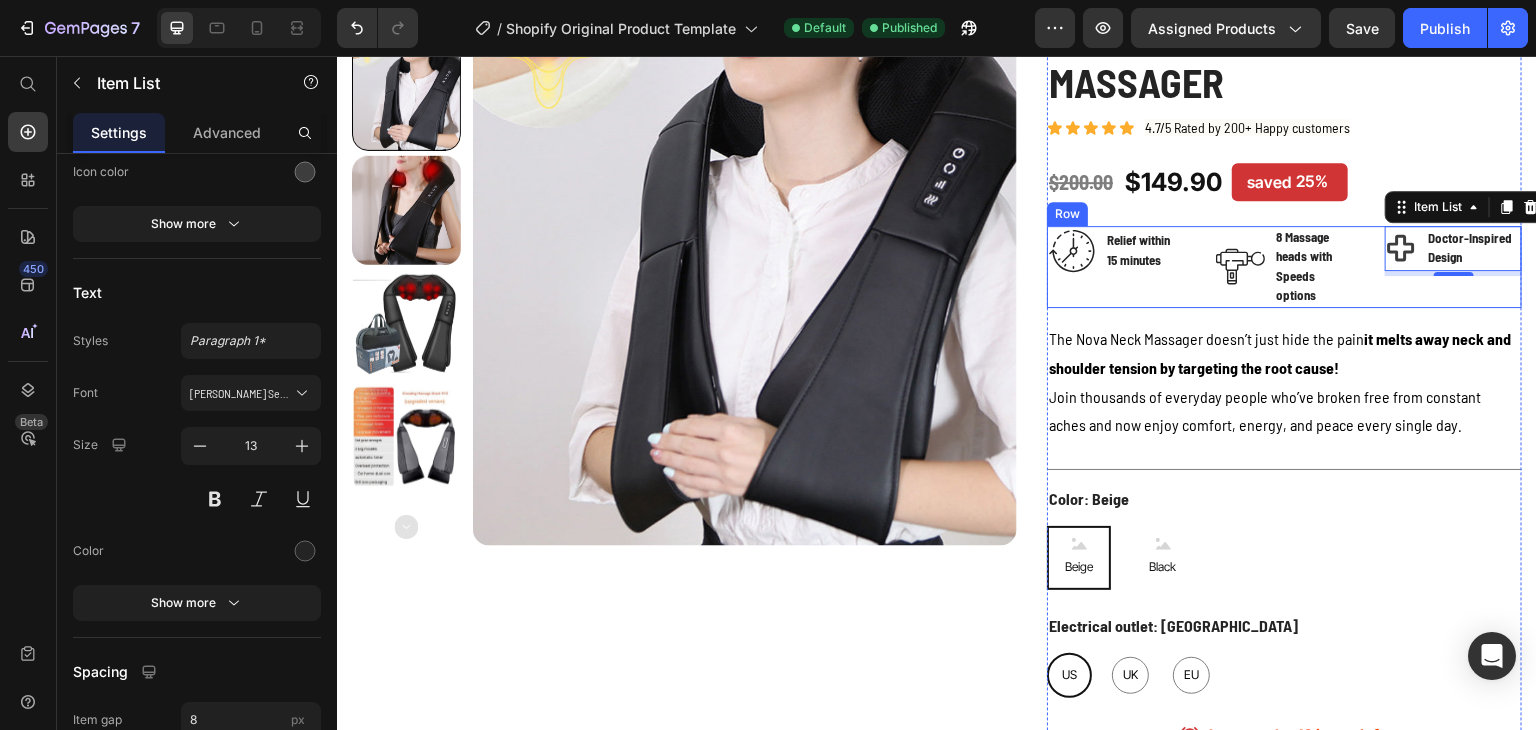 click on "Image Relief within 15 minutes  Text block Row Image 8 Massage heads with Speeds options Text block Row
Doctor-Inspired Design Item List   5 Row" at bounding box center (1284, 267) 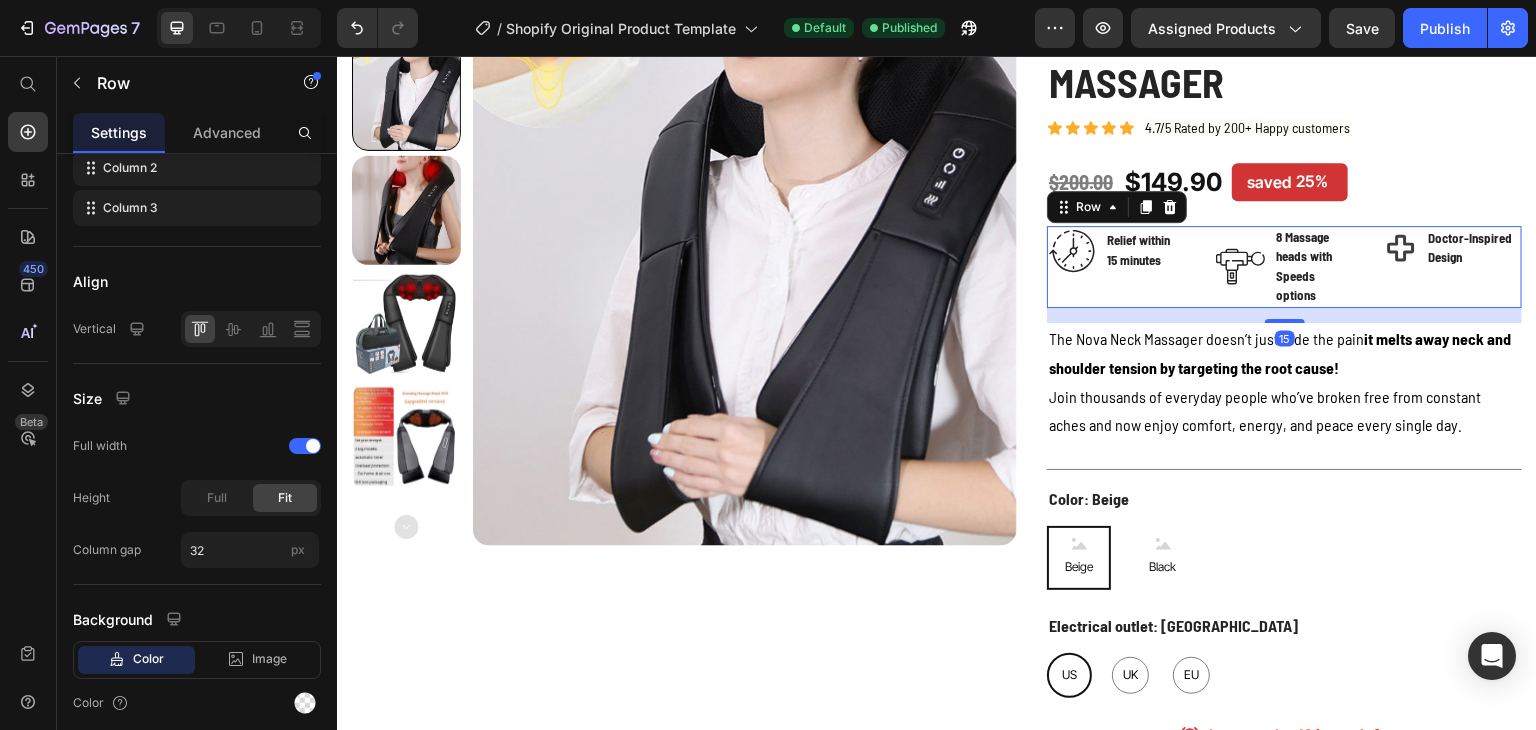 scroll, scrollTop: 0, scrollLeft: 0, axis: both 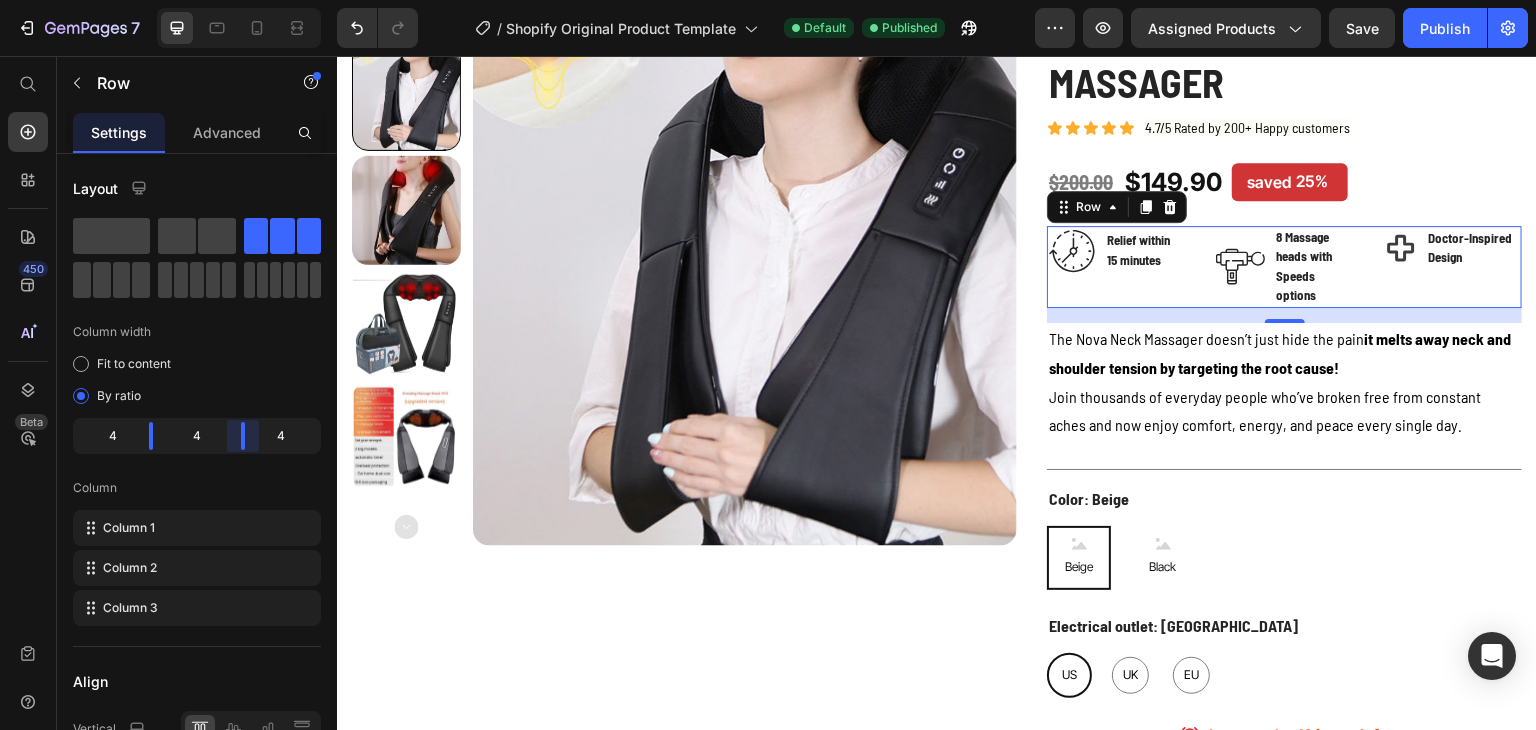 click on "7   /  Shopify Original Product Template Default Published Preview Assigned Products  Save   Publish  450 Beta Shopify Apps Sections Elements Hero Section Product Detail Brands Trusted Badges Guarantee Product Breakdown How to use Testimonials Compare Bundle FAQs Social Proof Brand Story Product List Collection Blog List Contact Sticky Add to Cart Custom Footer Browse Library 450 Layout
Row
Row
Row
Row Text
Heading
Text Block Button
Button
Button
Sticky Back to top Media
Image" at bounding box center (768, 0) 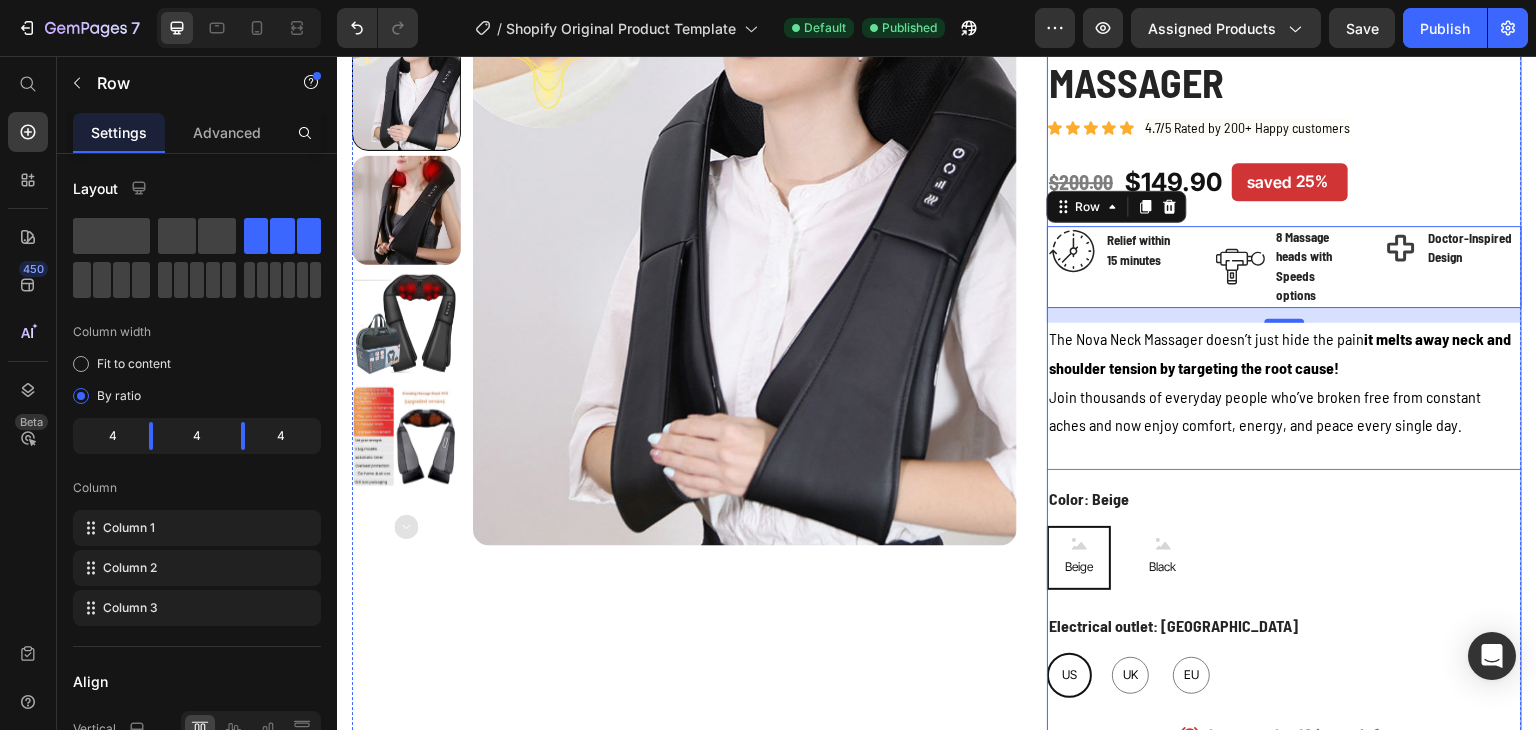 click on "Rylief Nova Neck Massager Product Title Icon Icon Icon Icon Icon Icon List 4.7/5 Rated by 200+ Happy customers Text Block Row $200.00 (P) Price $149.90 (P) Price  saved 25% Product Tag Row Image Relief within 15 minutes  Text block Row Image 8 Massage heads with Speeds options Text block Row
Doctor-Inspired Design Item List Row   15 The Nova Neck Massager doesn’t just hide the pain  it melts away neck and shoulder tension by targeting the root cause! Join thousands of everyday people who’ve broken free from constant aches and now enjoy comfort, energy, and peace every single day. Text Block                Title Line Color: Beige Beige Beige Beige Black Black Black Electrical outlet: US US US US UK UK UK EU EU EU Product Variants & Swatches
Low stock - 10 items left Item List
Add to cart Add to Cart  30-Day Money-Back Guarantee Text Block Image" at bounding box center (1284, 501) 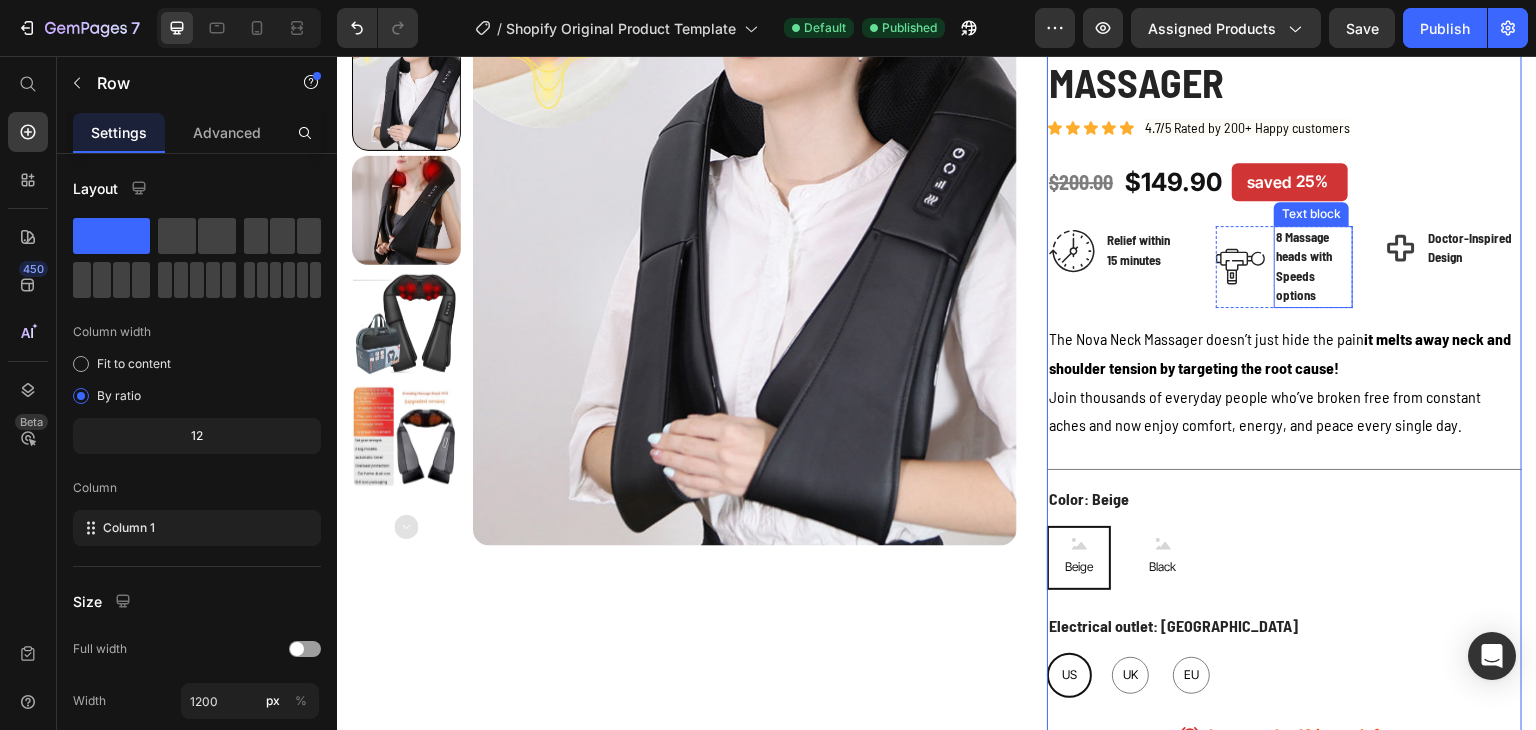 click on "8 Massage heads with Speeds options" at bounding box center [1313, 267] 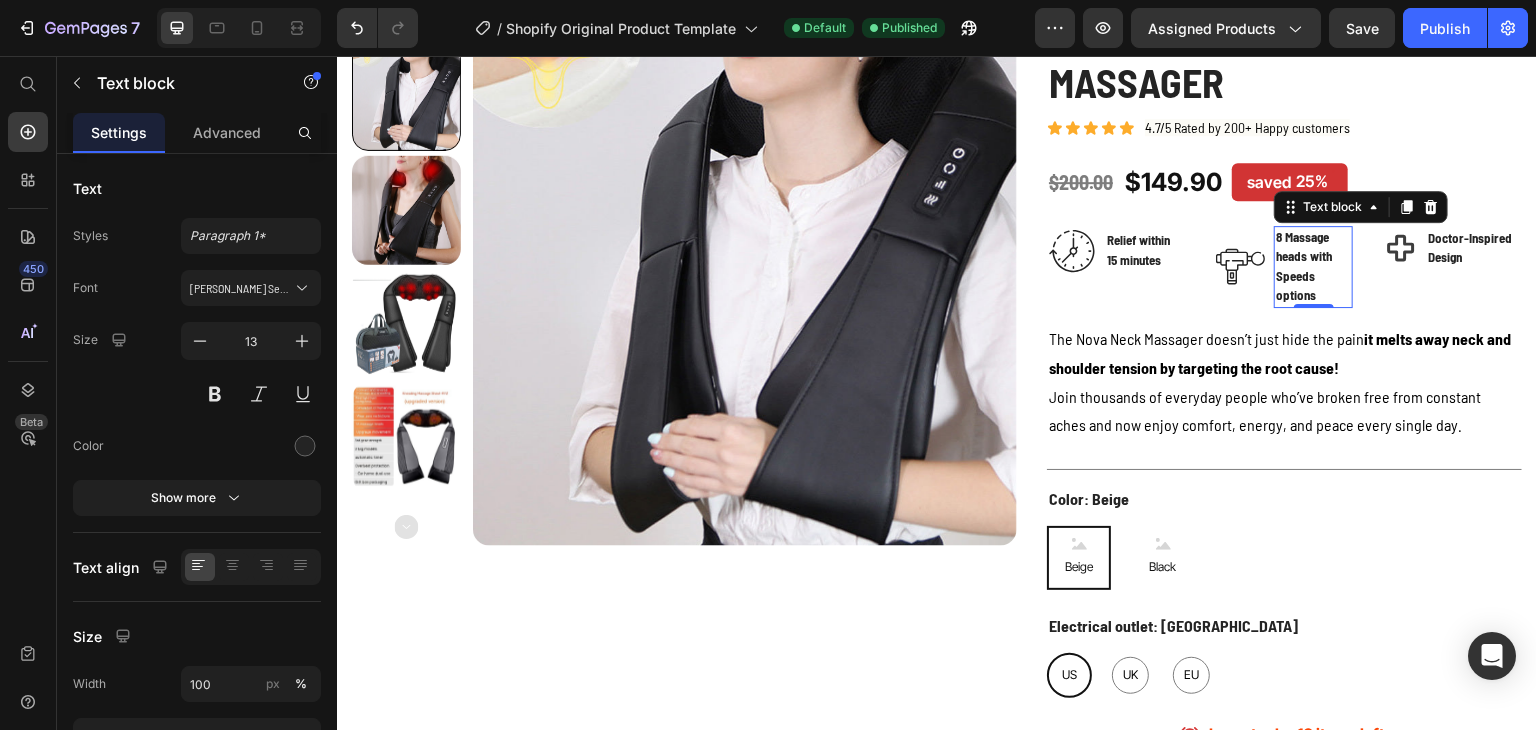 click on "8 Massage heads with Speeds options" at bounding box center [1313, 267] 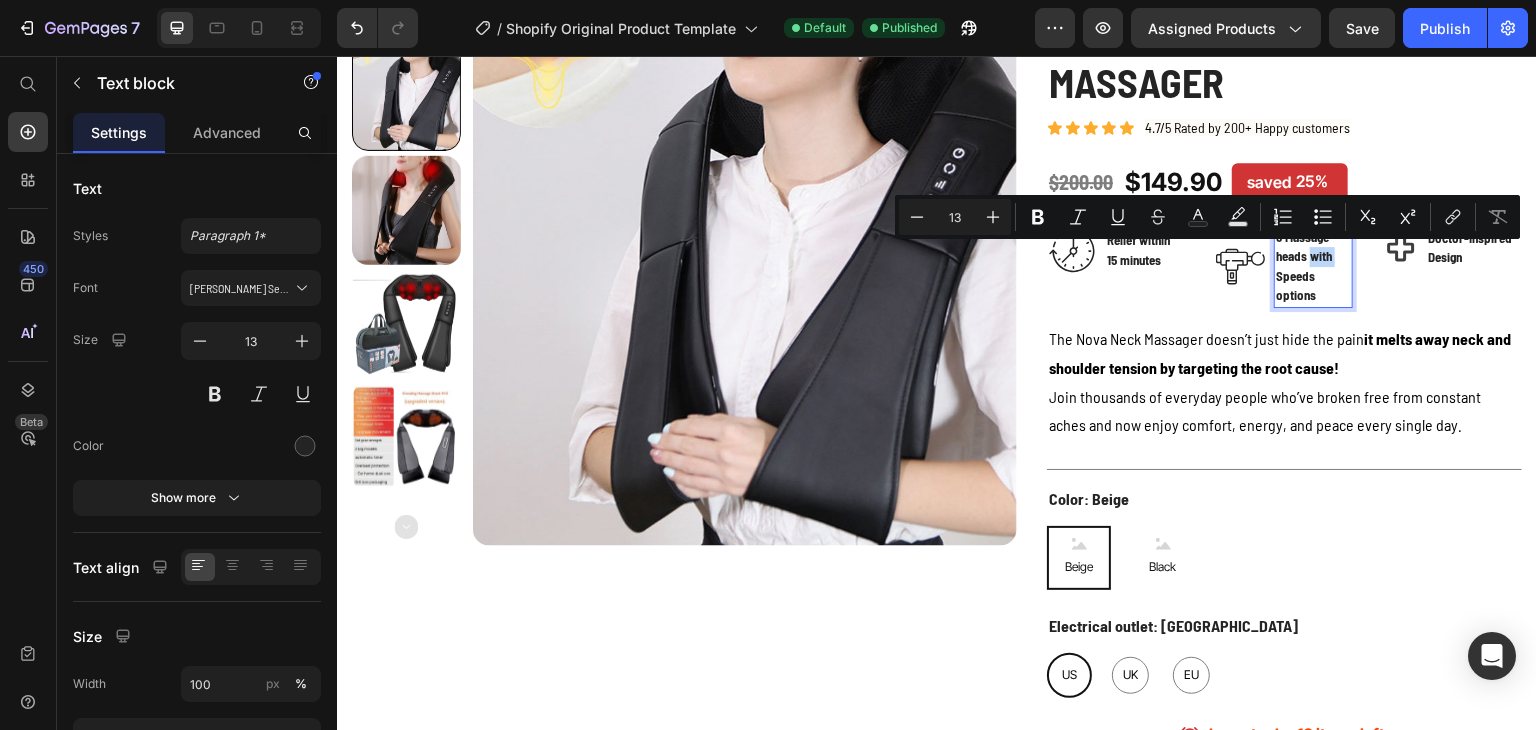 drag, startPoint x: 1319, startPoint y: 259, endPoint x: 1305, endPoint y: 261, distance: 14.142136 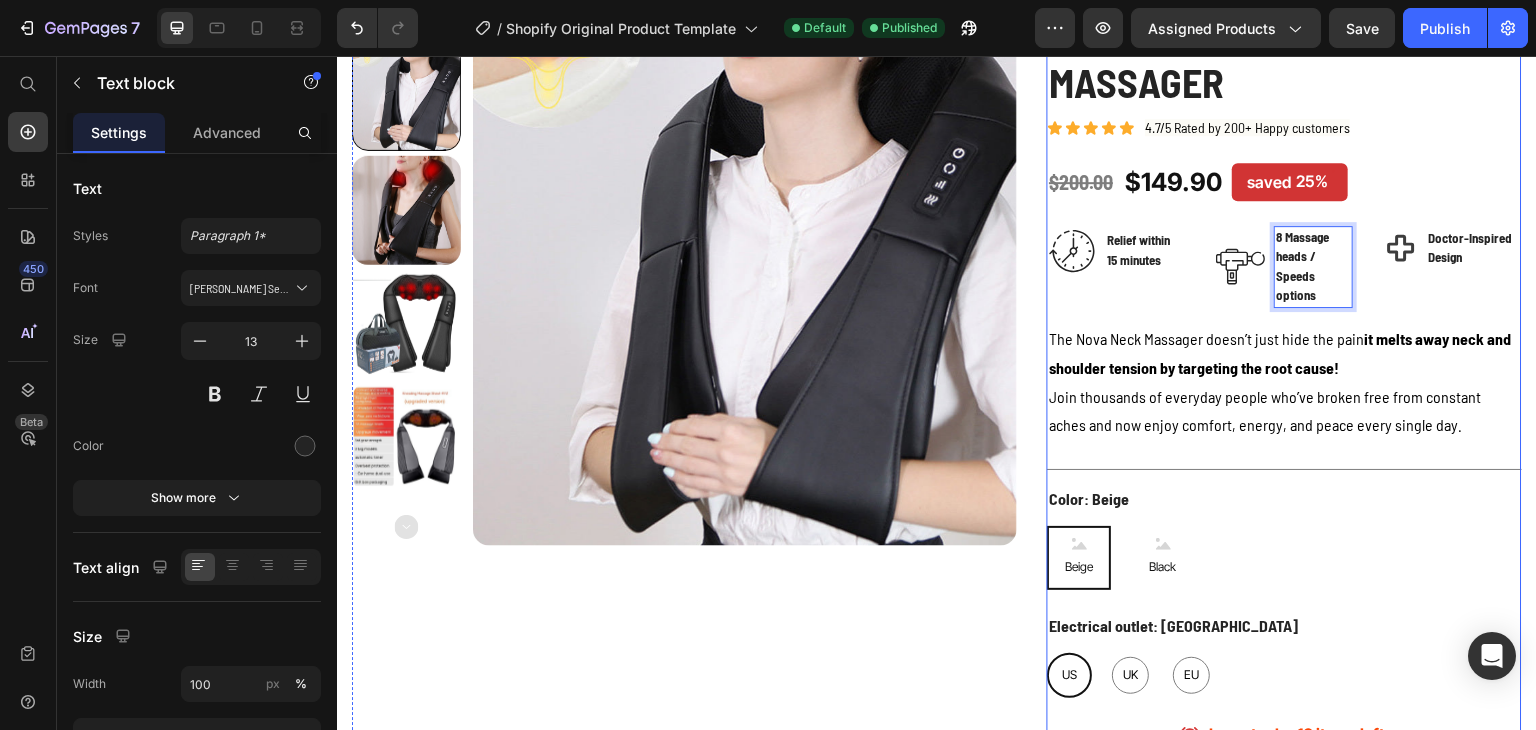 click on "Doctor-Inspired Design Item List" at bounding box center (1453, 267) 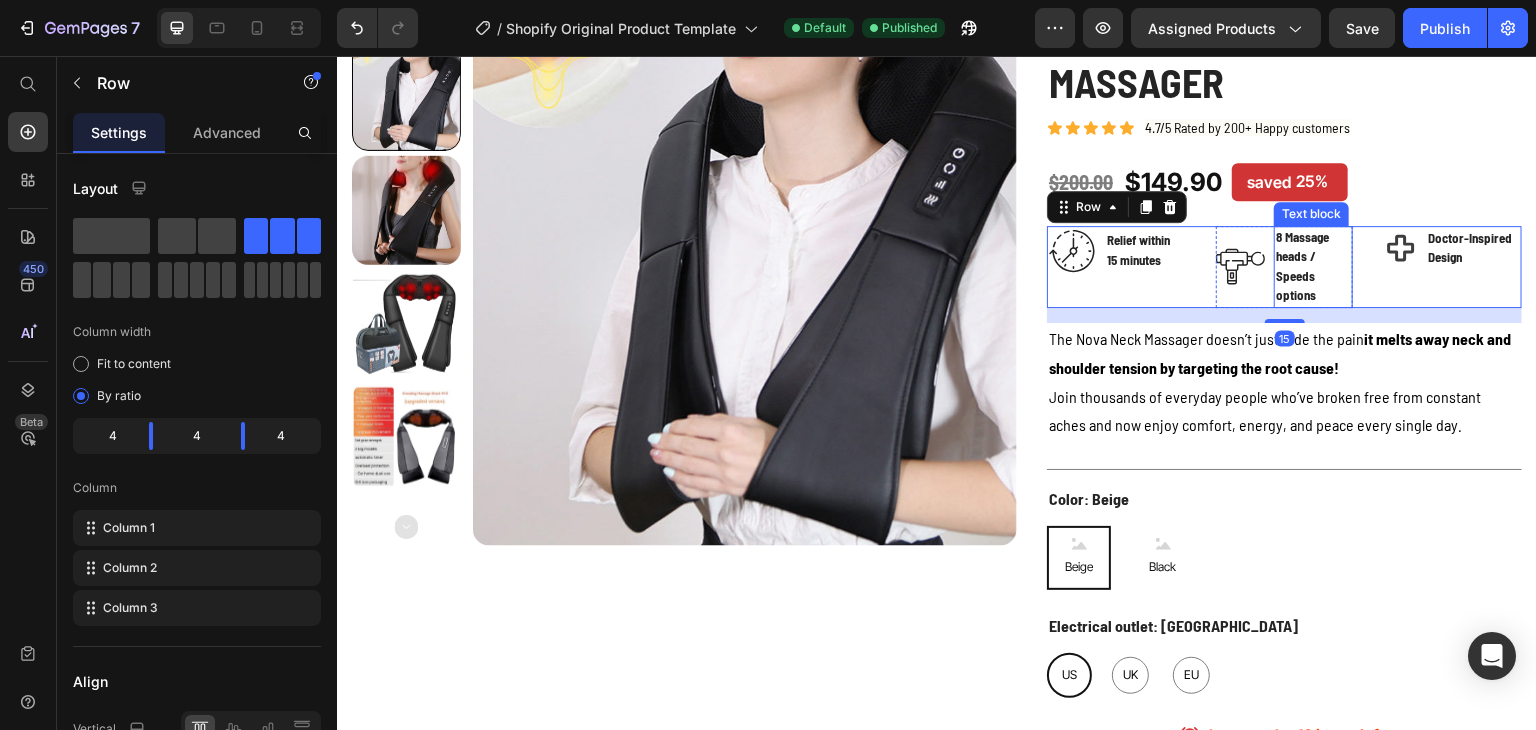 click on "8 Massage heads / Speeds options" at bounding box center (1313, 267) 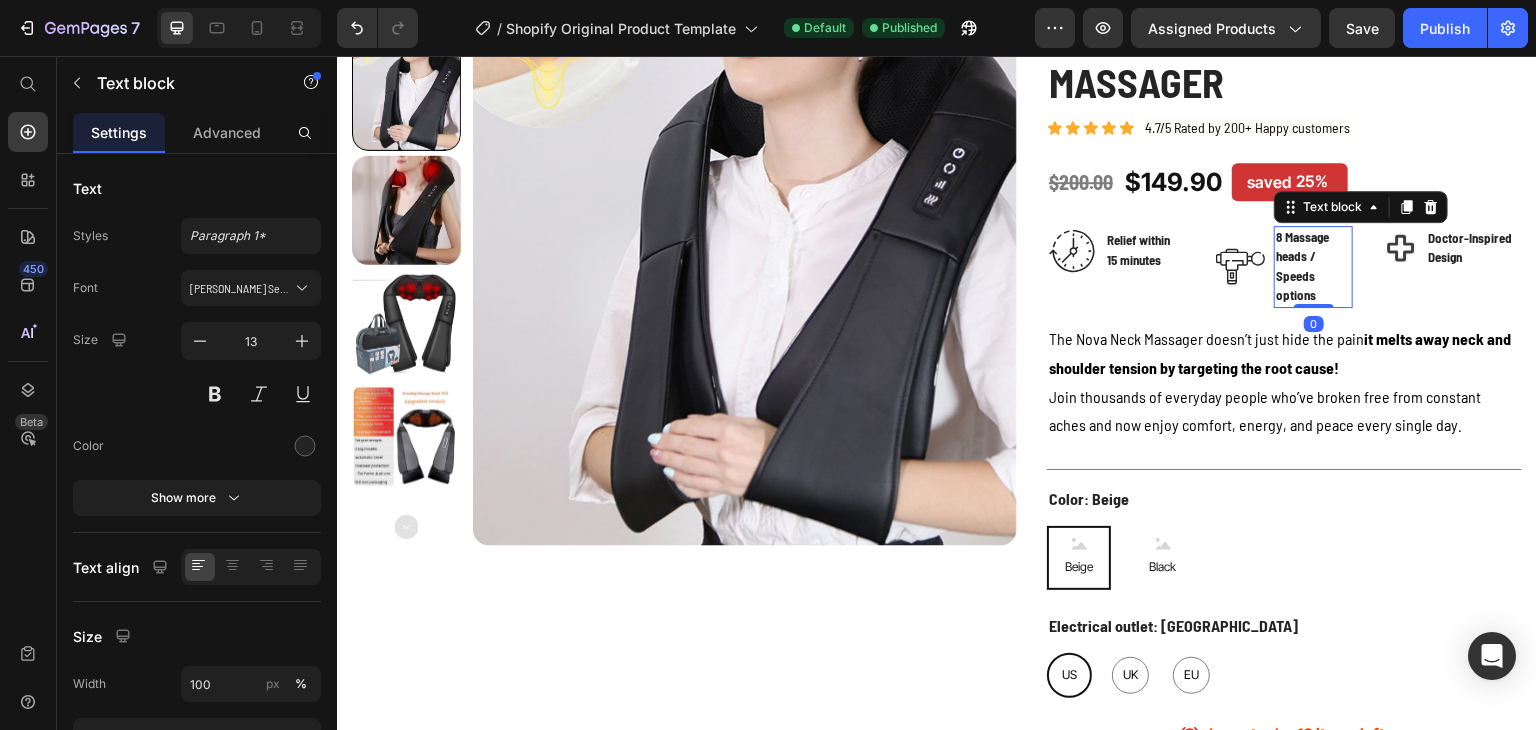 click on "8 Massage heads / Speeds options" at bounding box center [1313, 267] 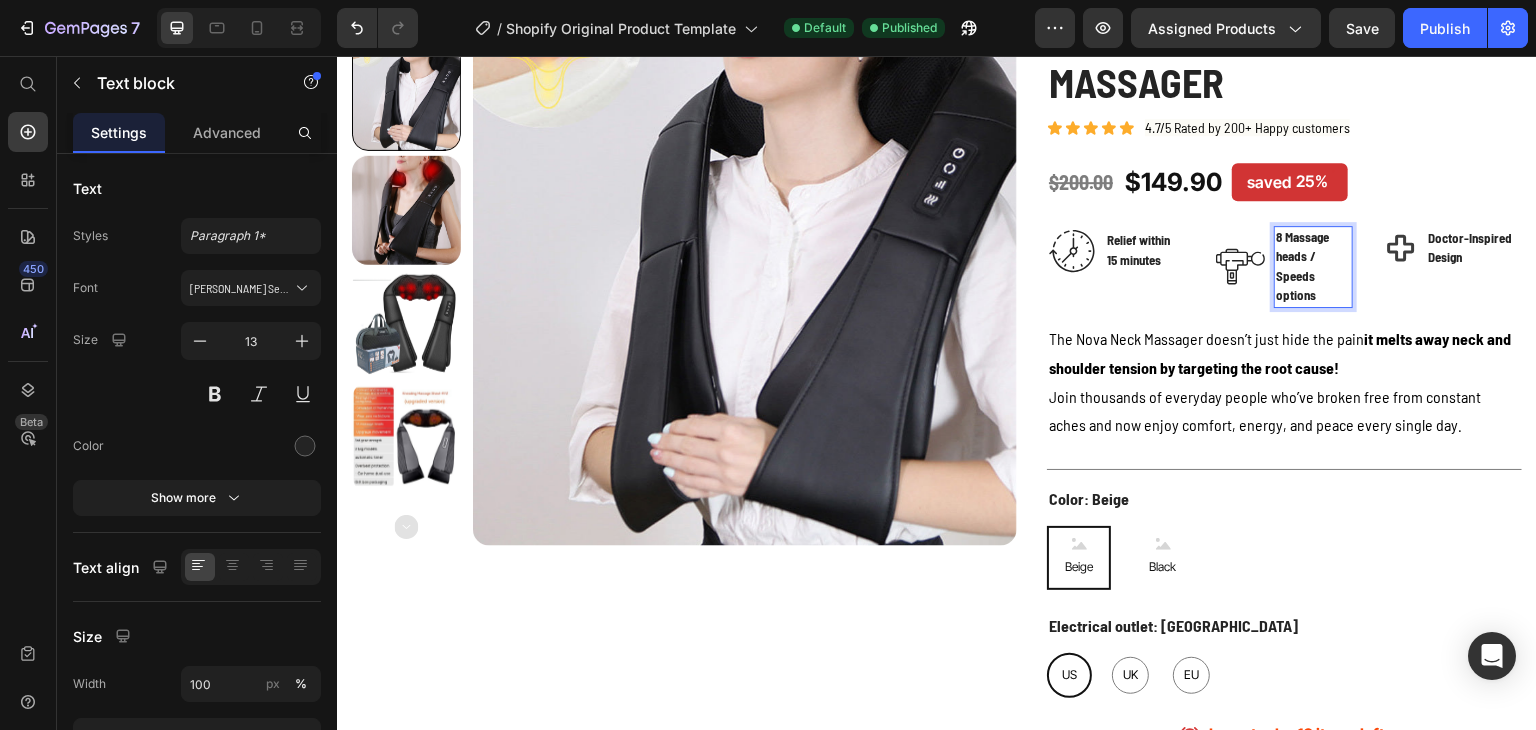 click on "8 Massage heads / Speeds options" at bounding box center (1313, 267) 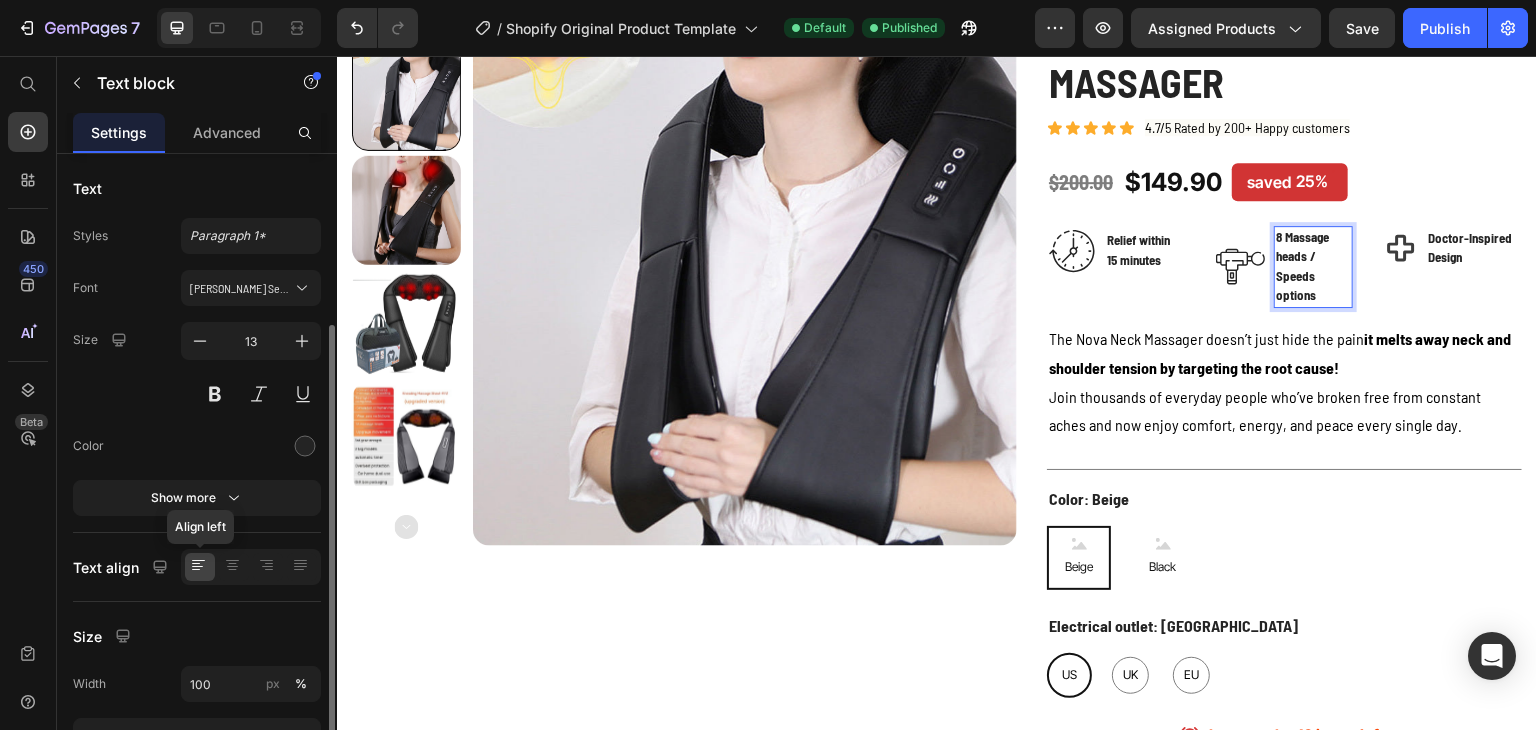 scroll, scrollTop: 100, scrollLeft: 0, axis: vertical 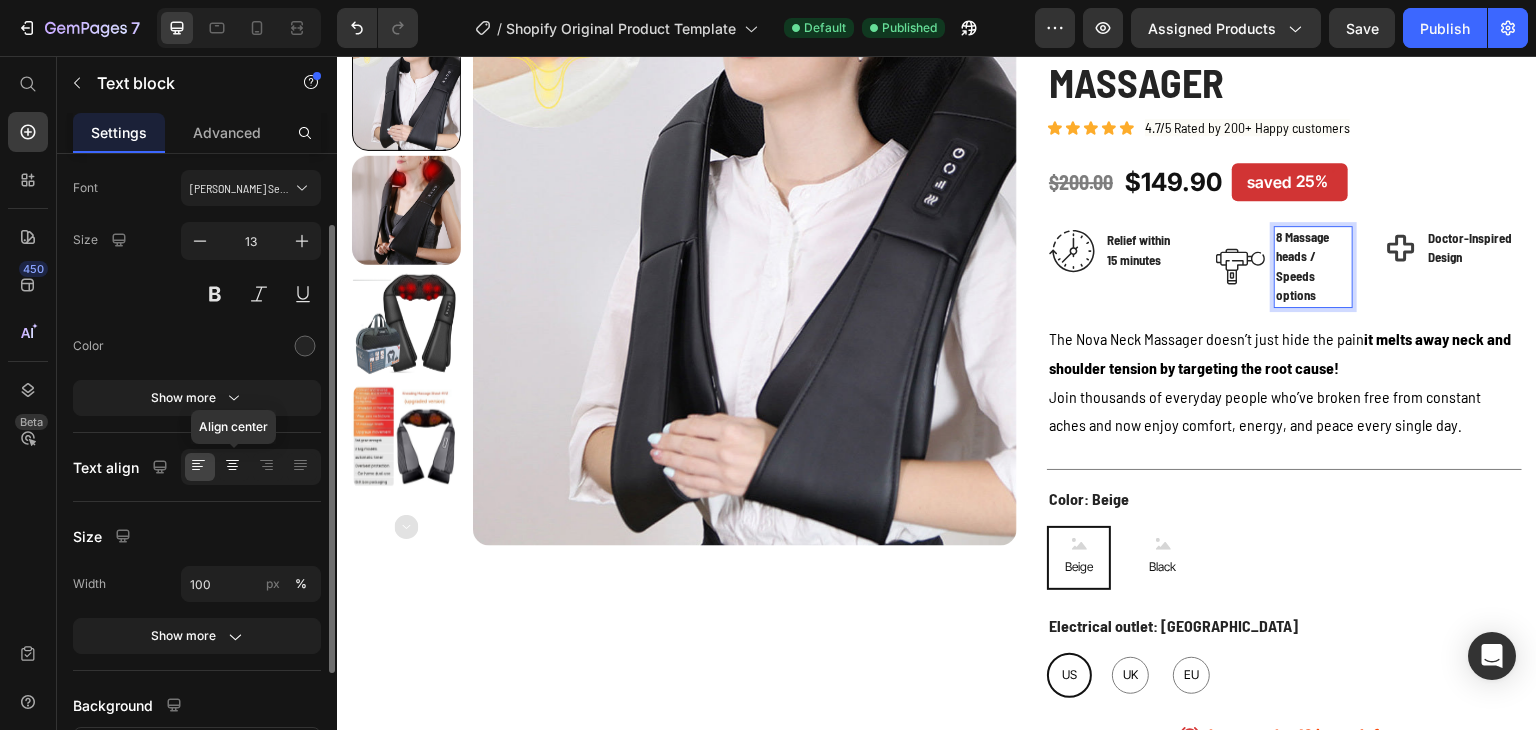 click 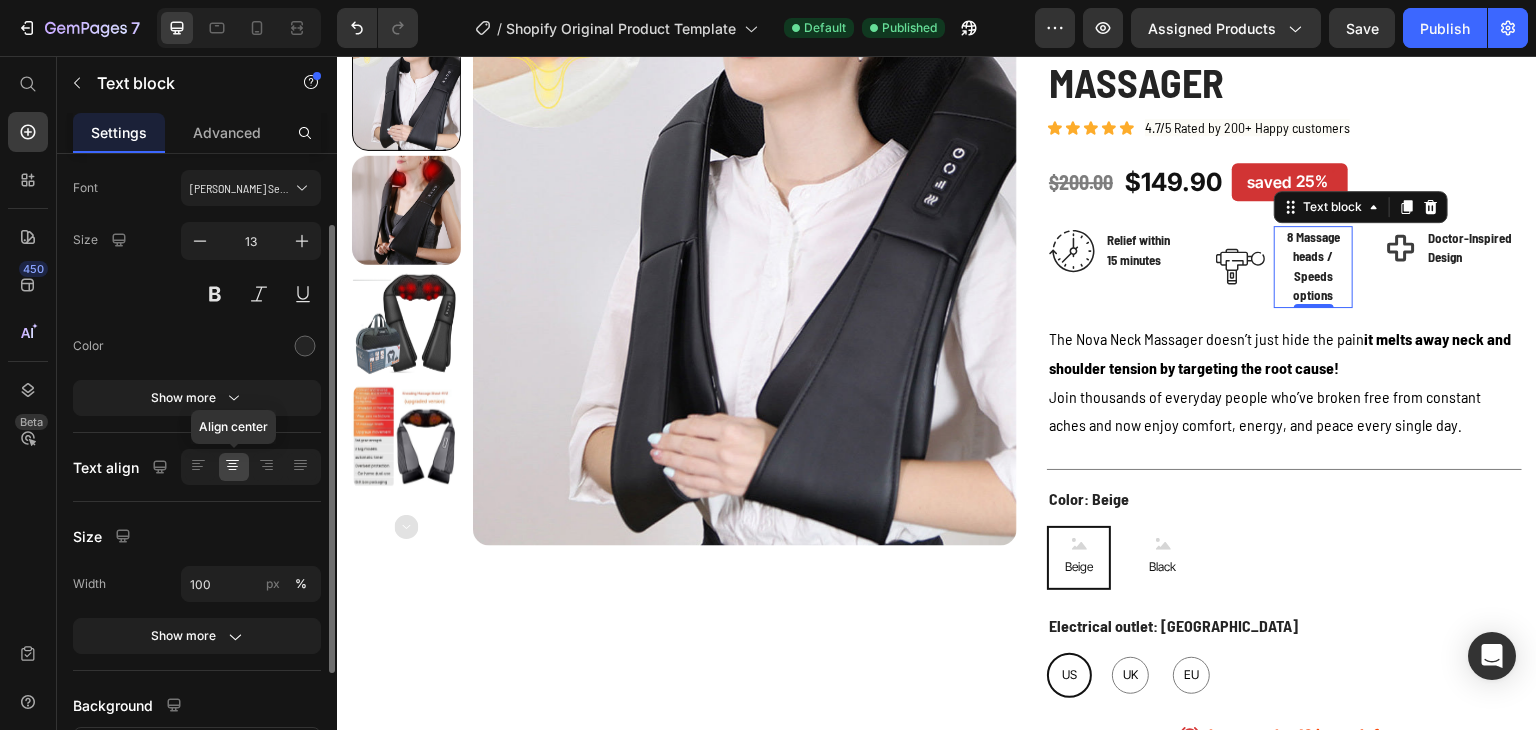 click 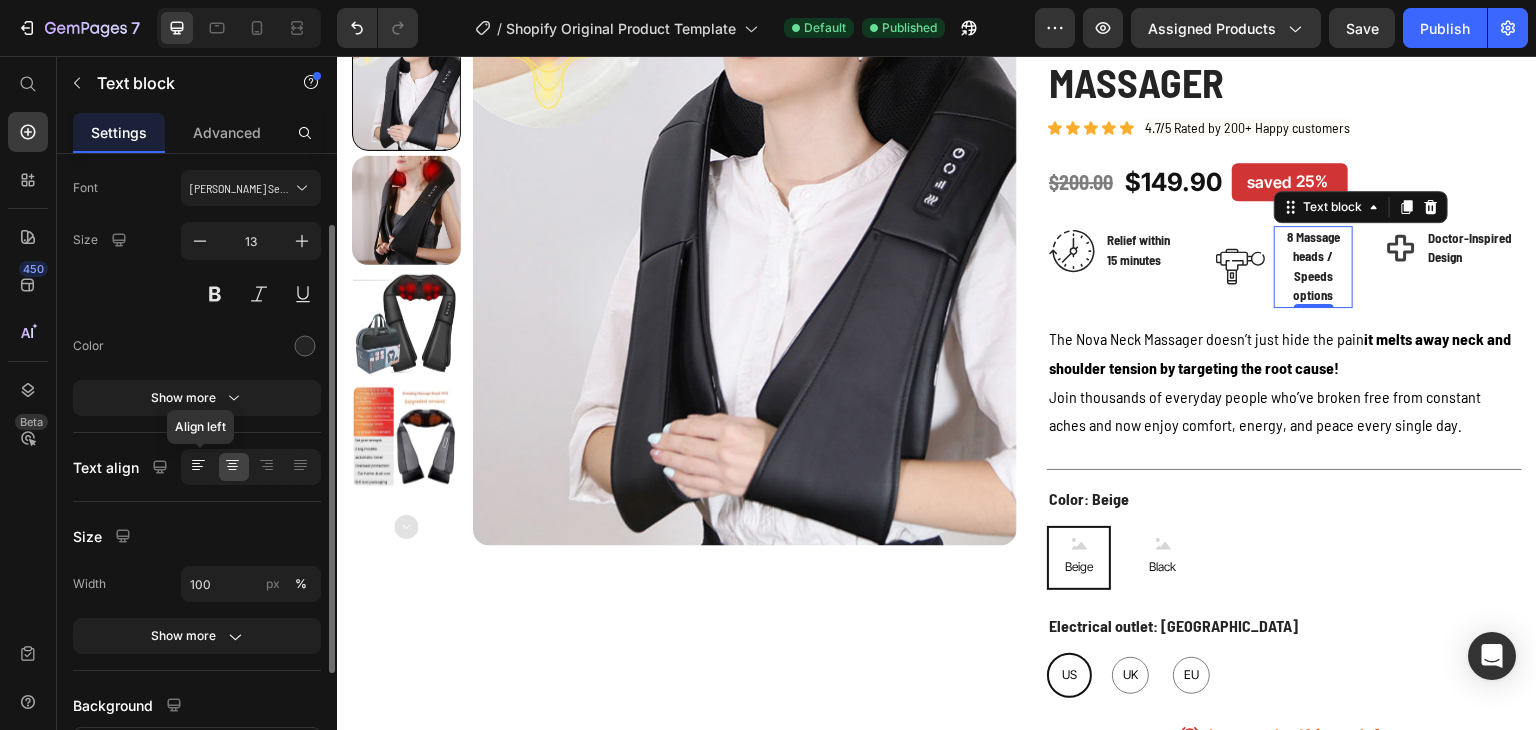 click 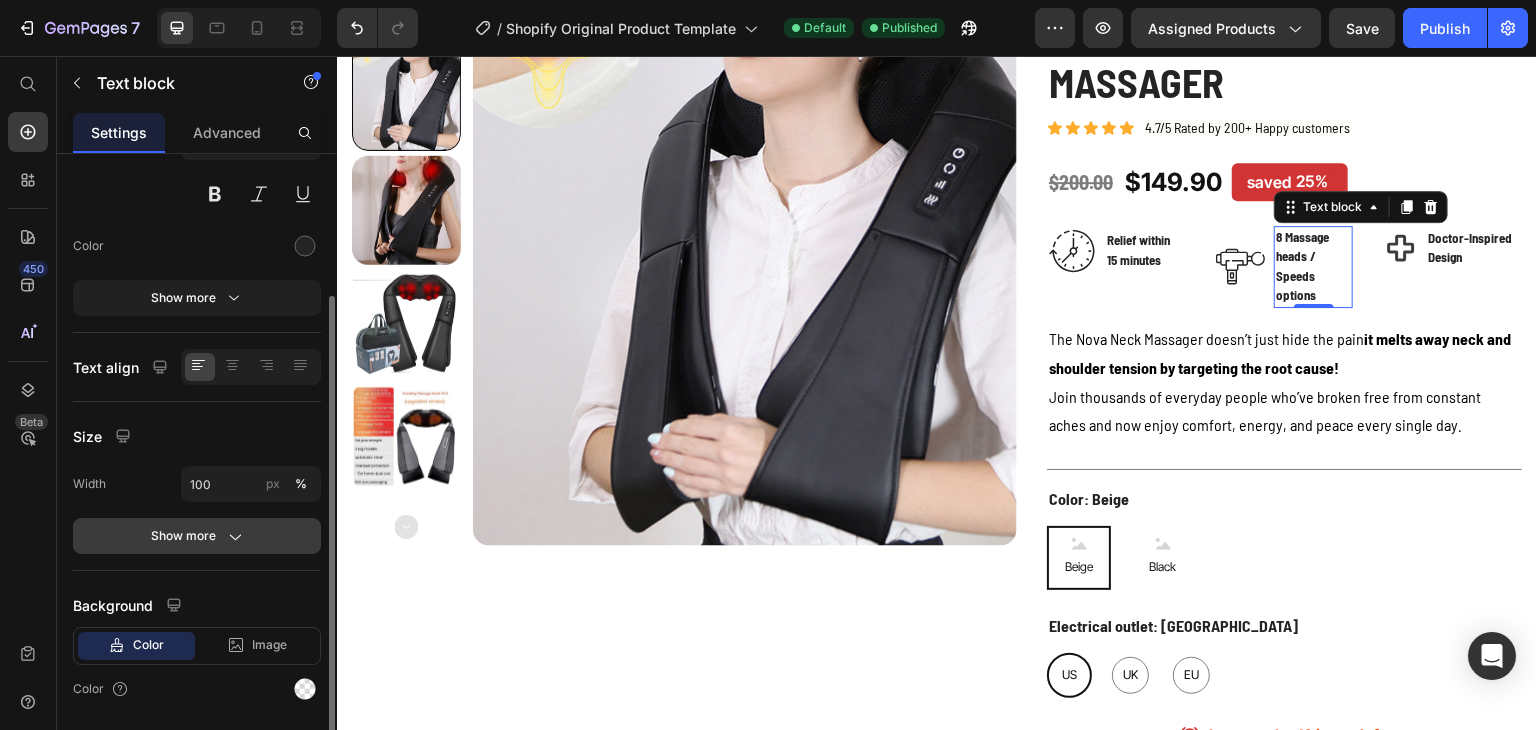 click on "Show more" 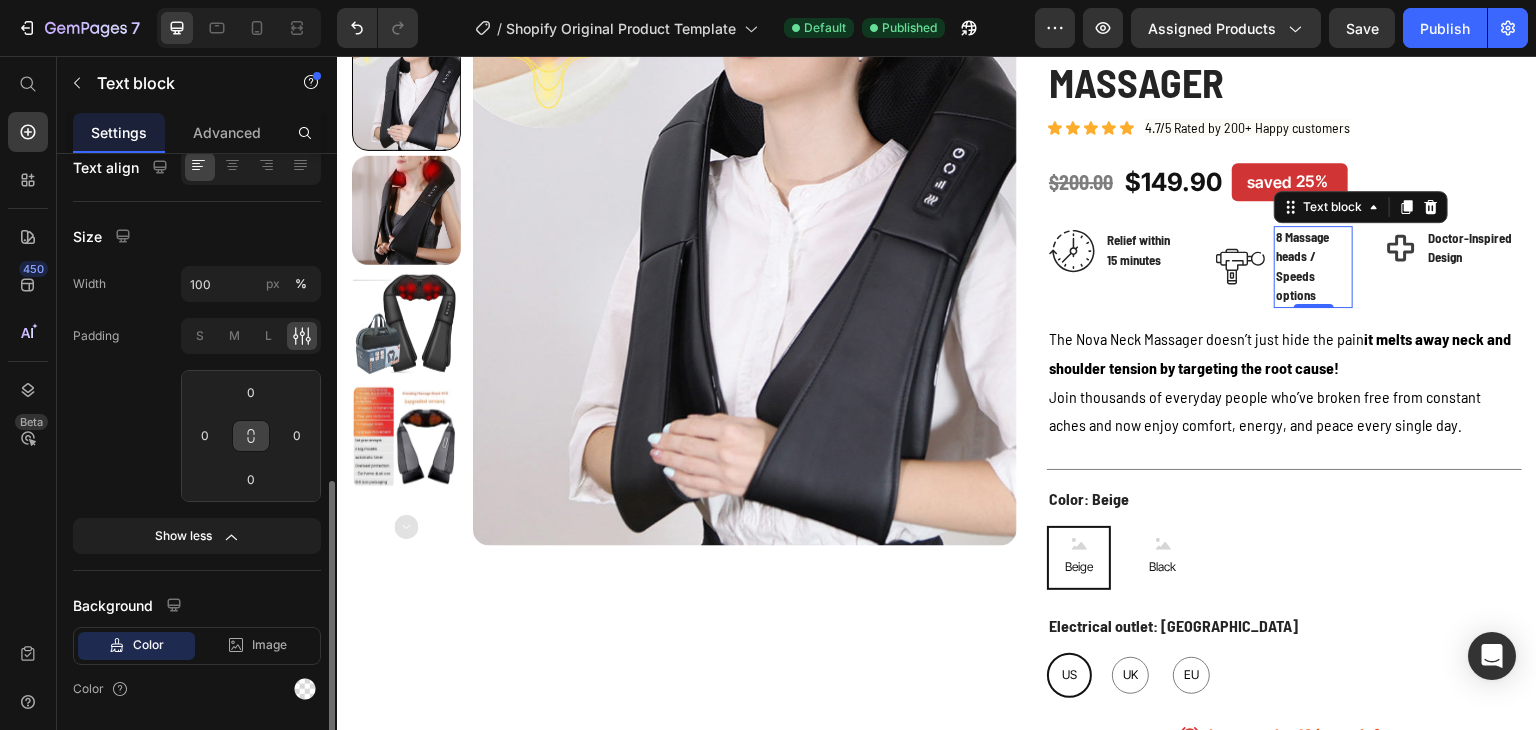scroll, scrollTop: 460, scrollLeft: 0, axis: vertical 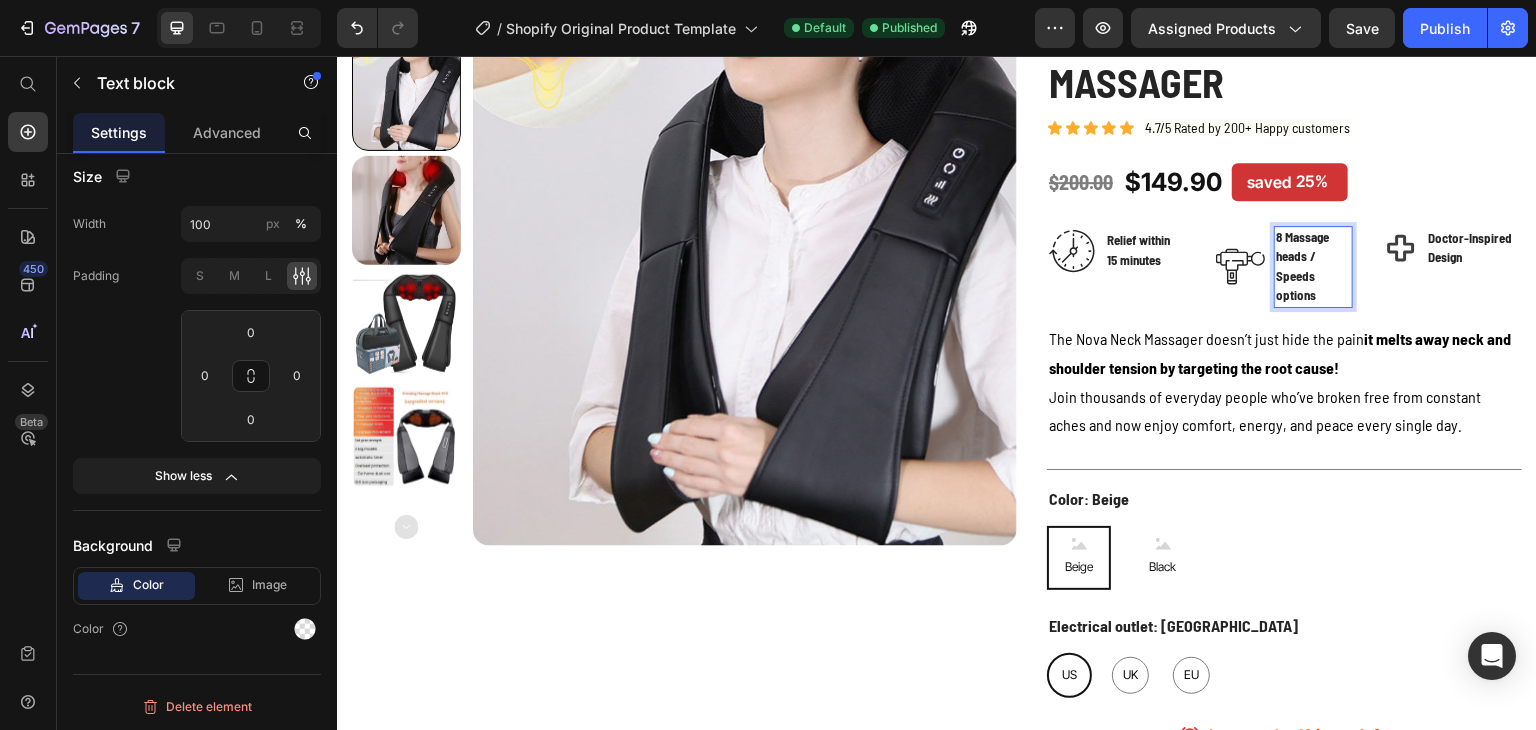 click on "8 Massage heads / Speeds options" at bounding box center [1313, 267] 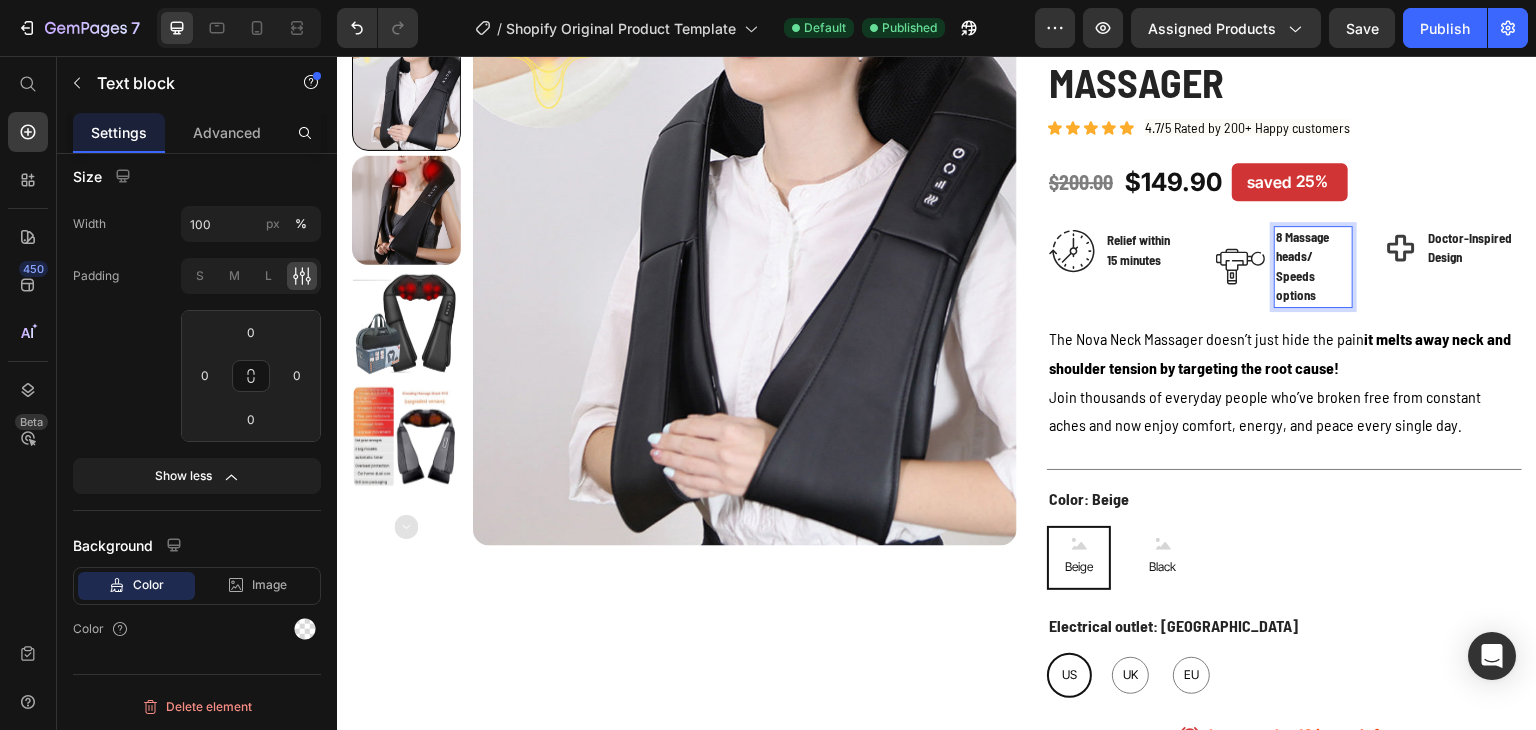 click on "8 Massage heads/ Speeds options" at bounding box center [1313, 267] 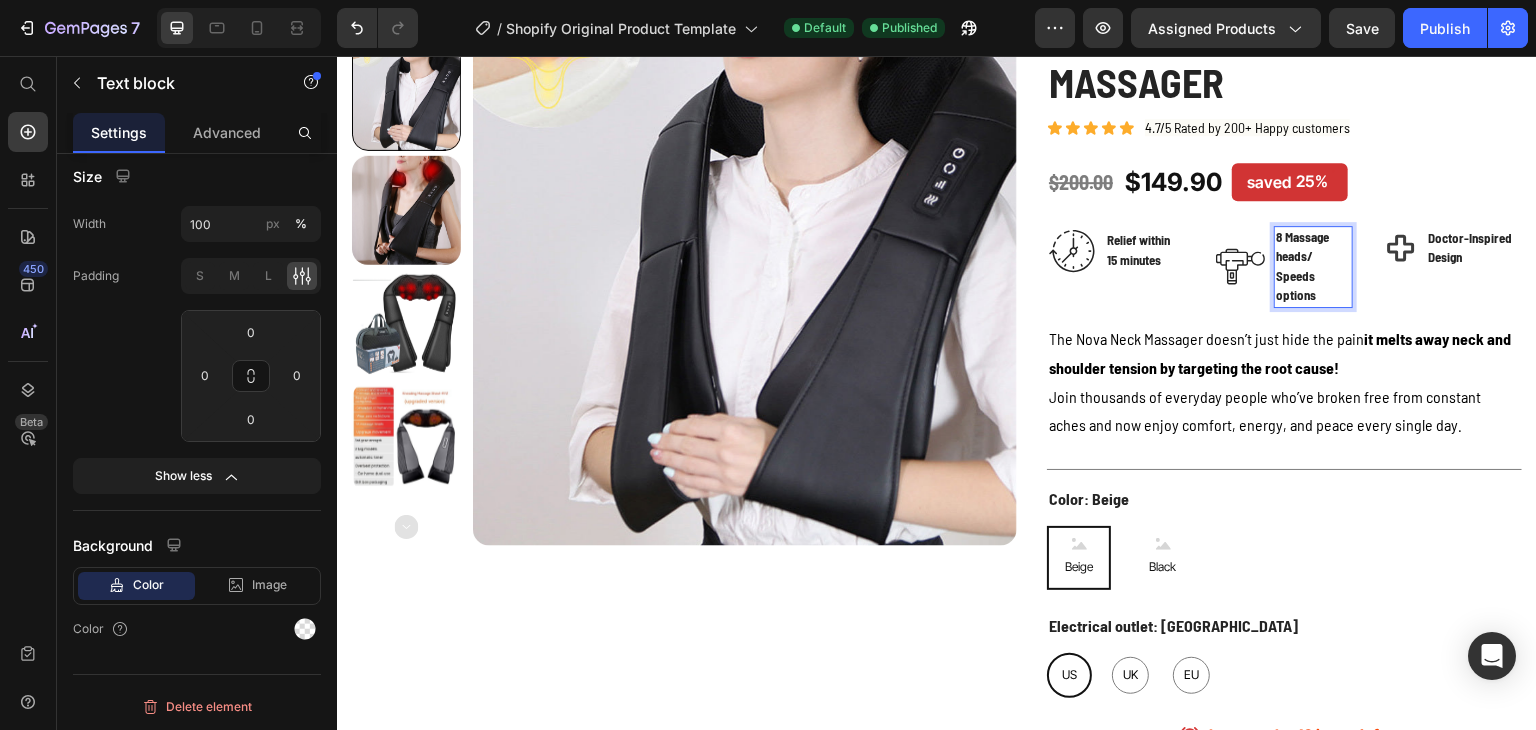 click on "8 Massage heads/ Speeds options" at bounding box center (1313, 267) 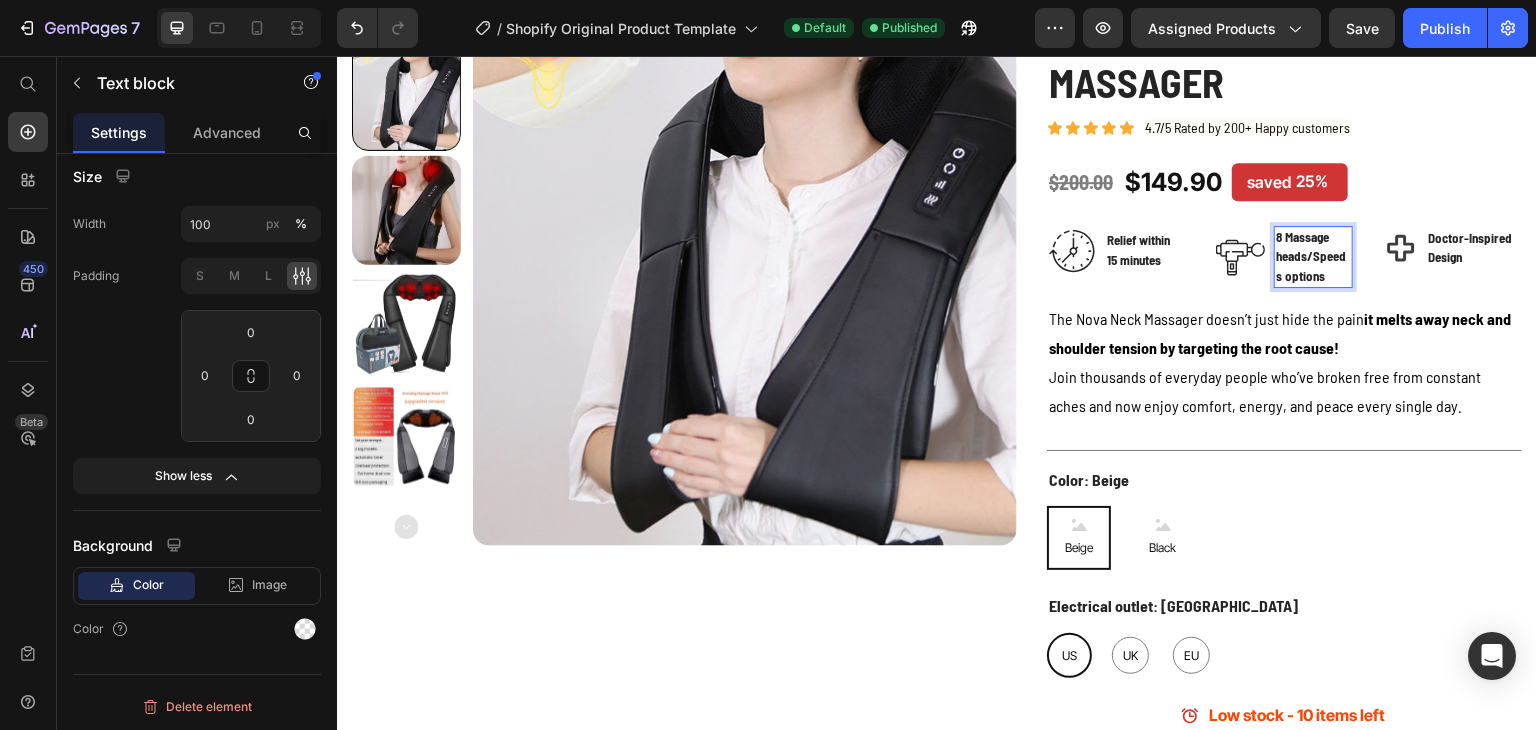 click on "$200.00 (P) Price $149.90 (P) Price  saved 25% Product Tag Row" at bounding box center (1284, 182) 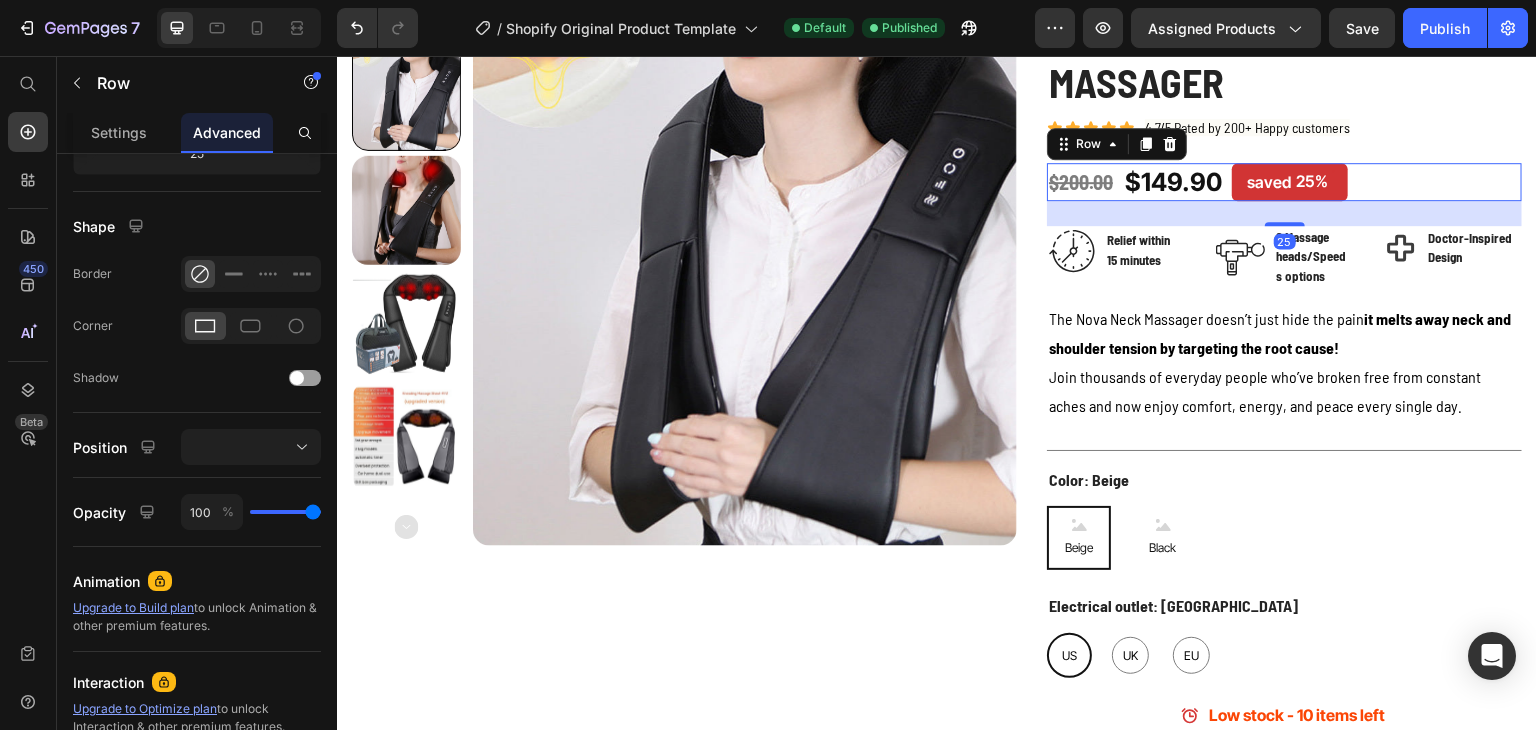 scroll, scrollTop: 0, scrollLeft: 0, axis: both 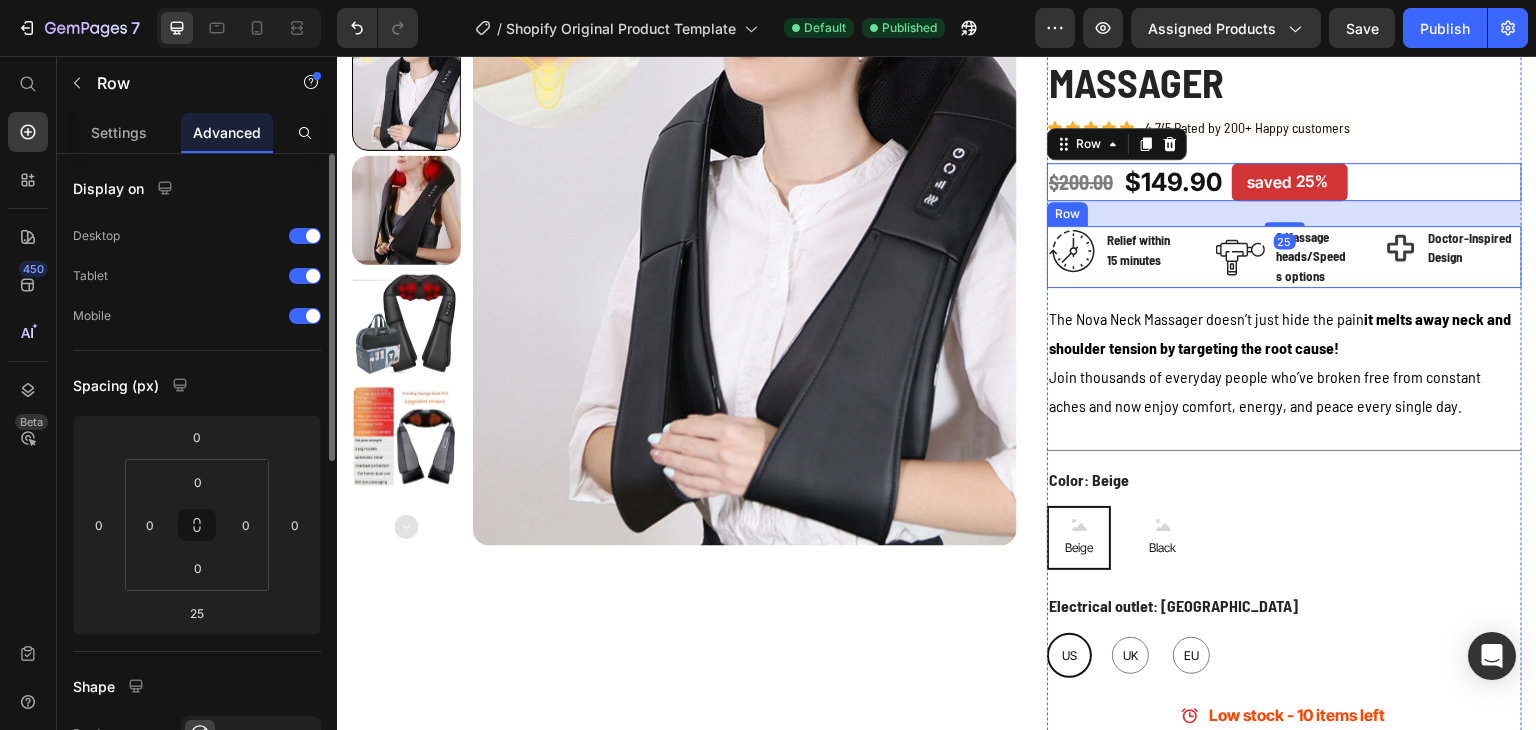 click on "Doctor-Inspired Design Item List" at bounding box center [1453, 257] 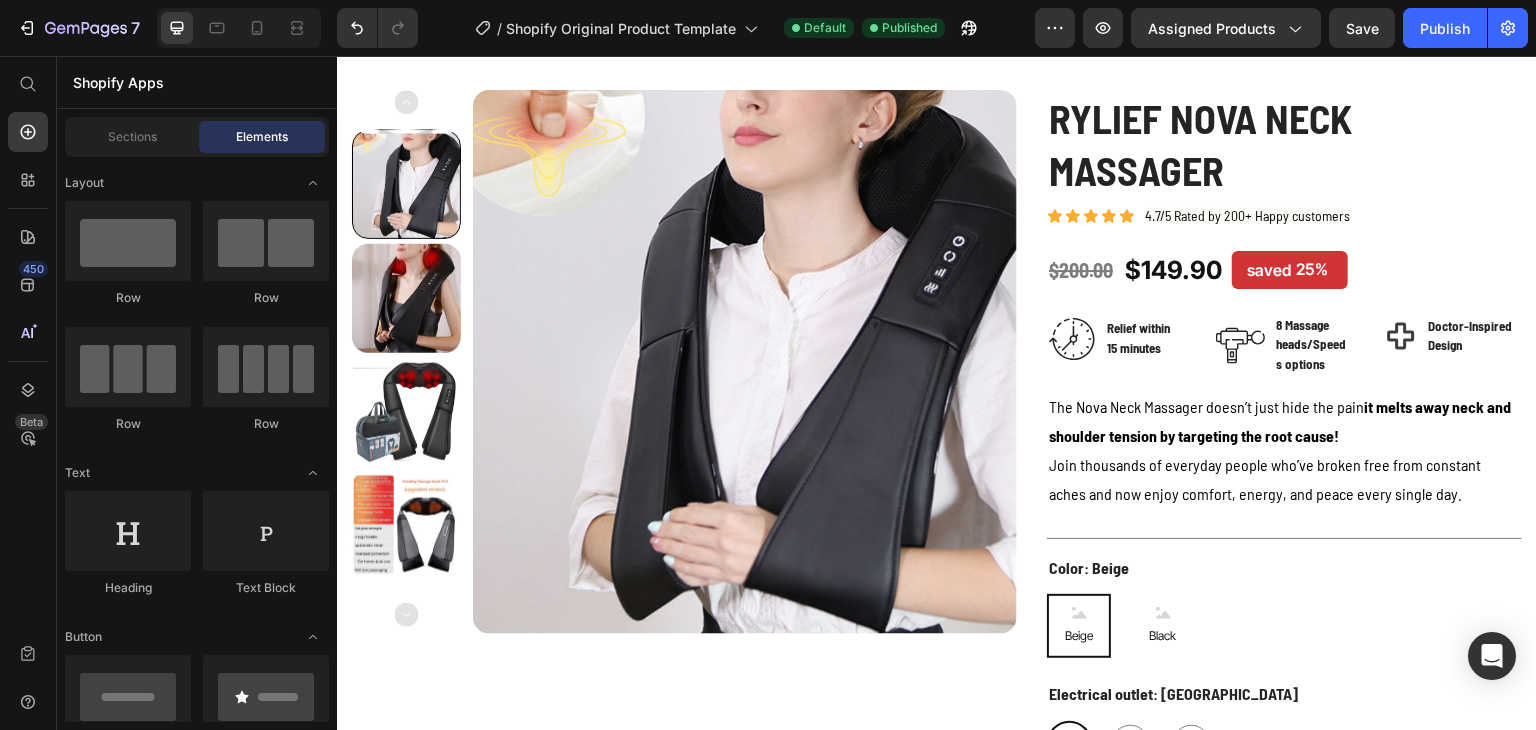 scroll, scrollTop: 131, scrollLeft: 0, axis: vertical 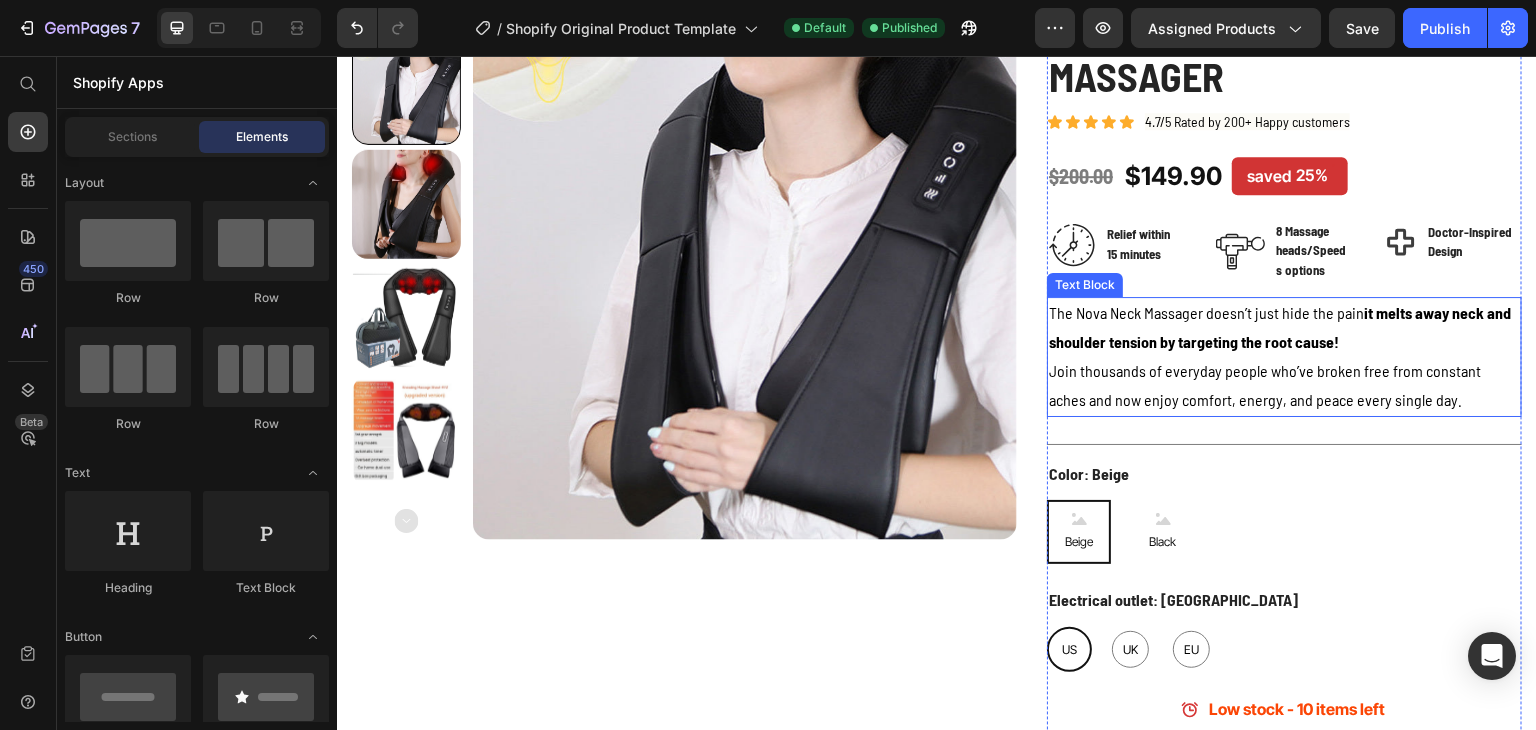 click on "The Nova Neck Massager doesn’t just hide the pain  it melts away neck and shoulder tension by targeting the root cause!" at bounding box center [1284, 328] 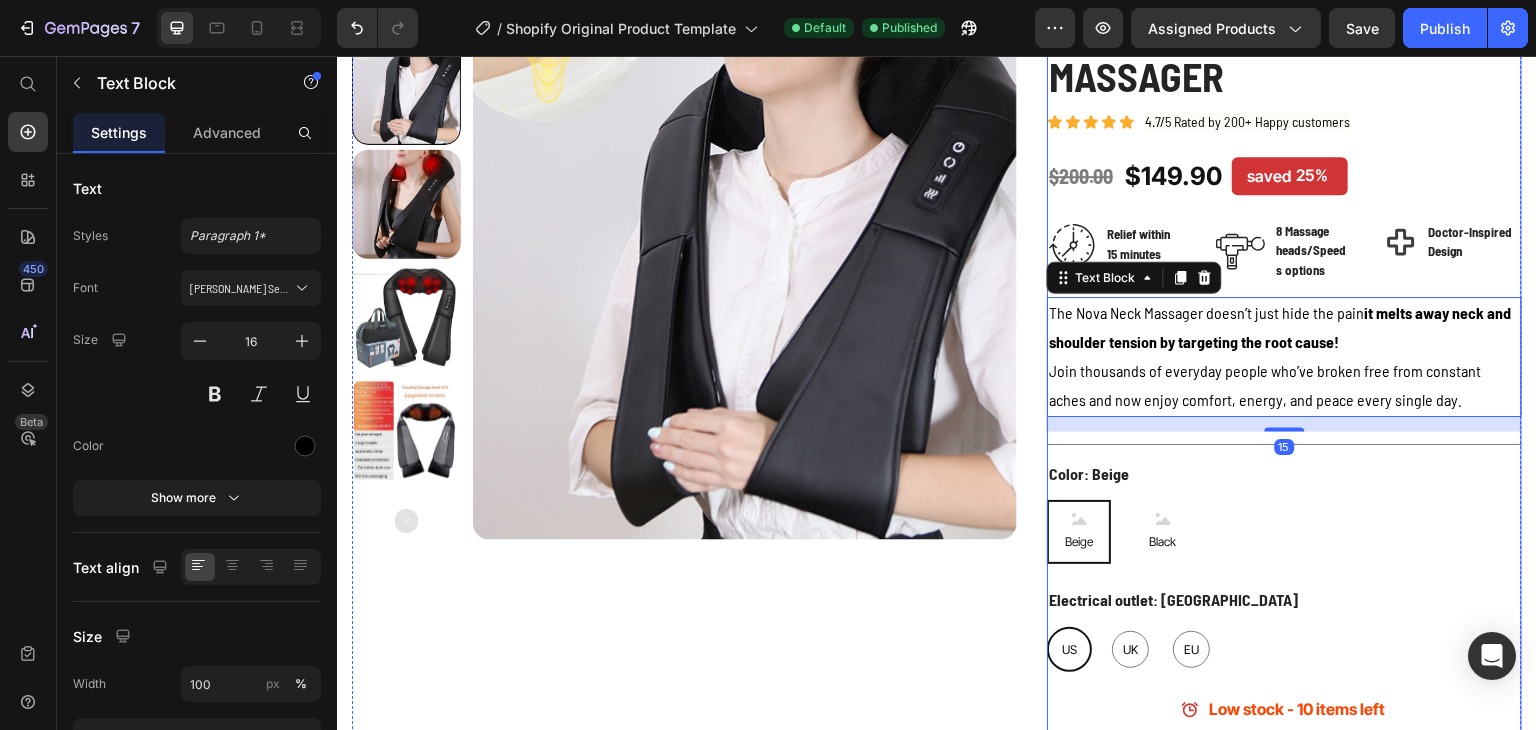 click on "Rylief Nova Neck Massager Product Title Icon Icon Icon Icon Icon Icon List 4.7/5 Rated by 200+ Happy customers Text Block Row $200.00 (P) Price $149.90 (P) Price  saved 25% Product Tag Row Image Relief within 15 minutes  Text block Row Image 8 Massage heads/Speeds options Text block Row
Doctor-Inspired Design Item List Row The Nova Neck Massager doesn’t just hide the pain  it melts away neck and shoulder tension by targeting the root cause! Join thousands of everyday people who’ve broken free from constant aches and now enjoy comfort, energy, and peace every single day. Text Block   15                Title Line Color: Beige Beige Beige Beige Black Black Black Electrical outlet: US US US US UK UK UK EU EU EU Product Variants & Swatches
Low stock - 10 items left Item List
Add to cart Add to Cart  30-Day Money-Back Guarantee Text Block Image" at bounding box center [1284, 485] 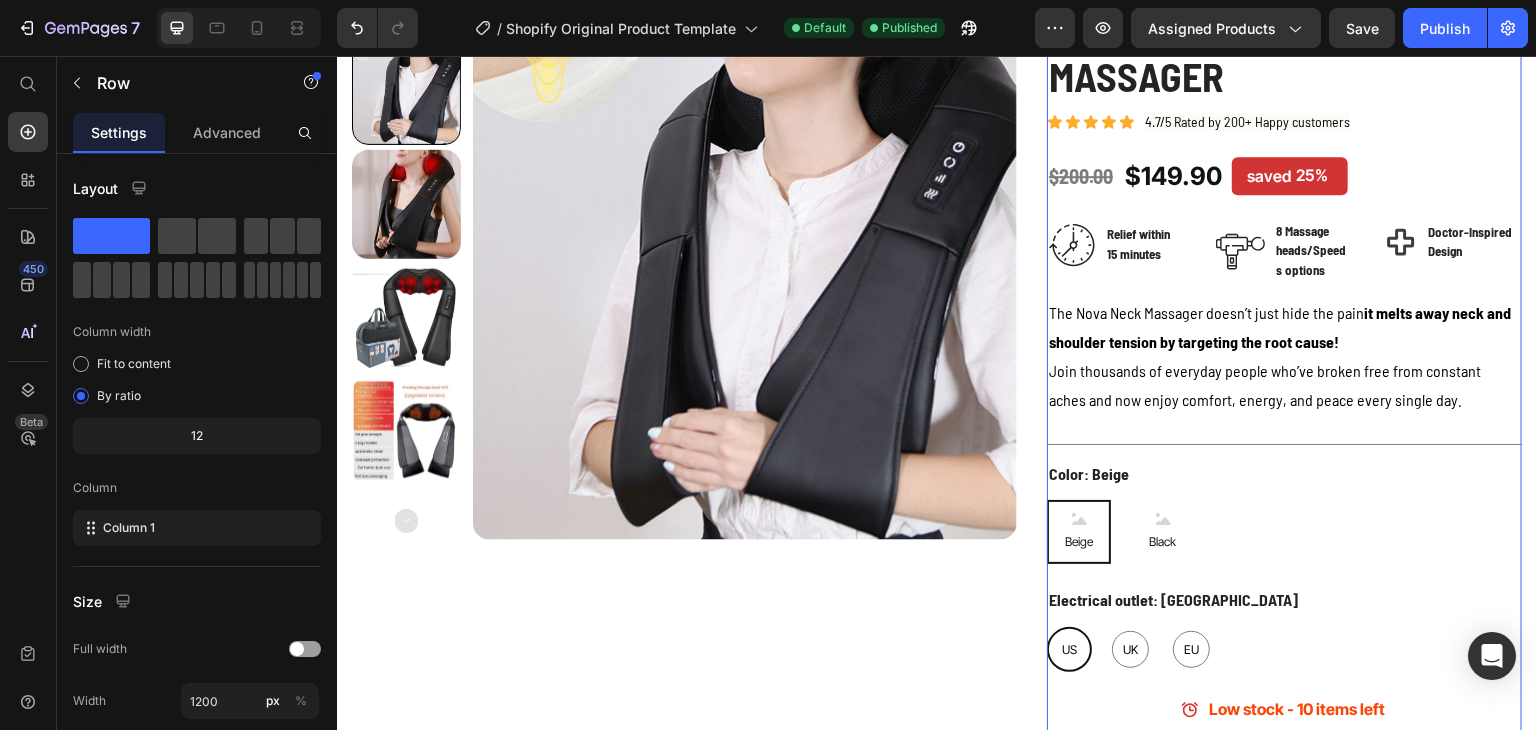 drag, startPoint x: 1273, startPoint y: 286, endPoint x: 1255, endPoint y: 285, distance: 18.027756 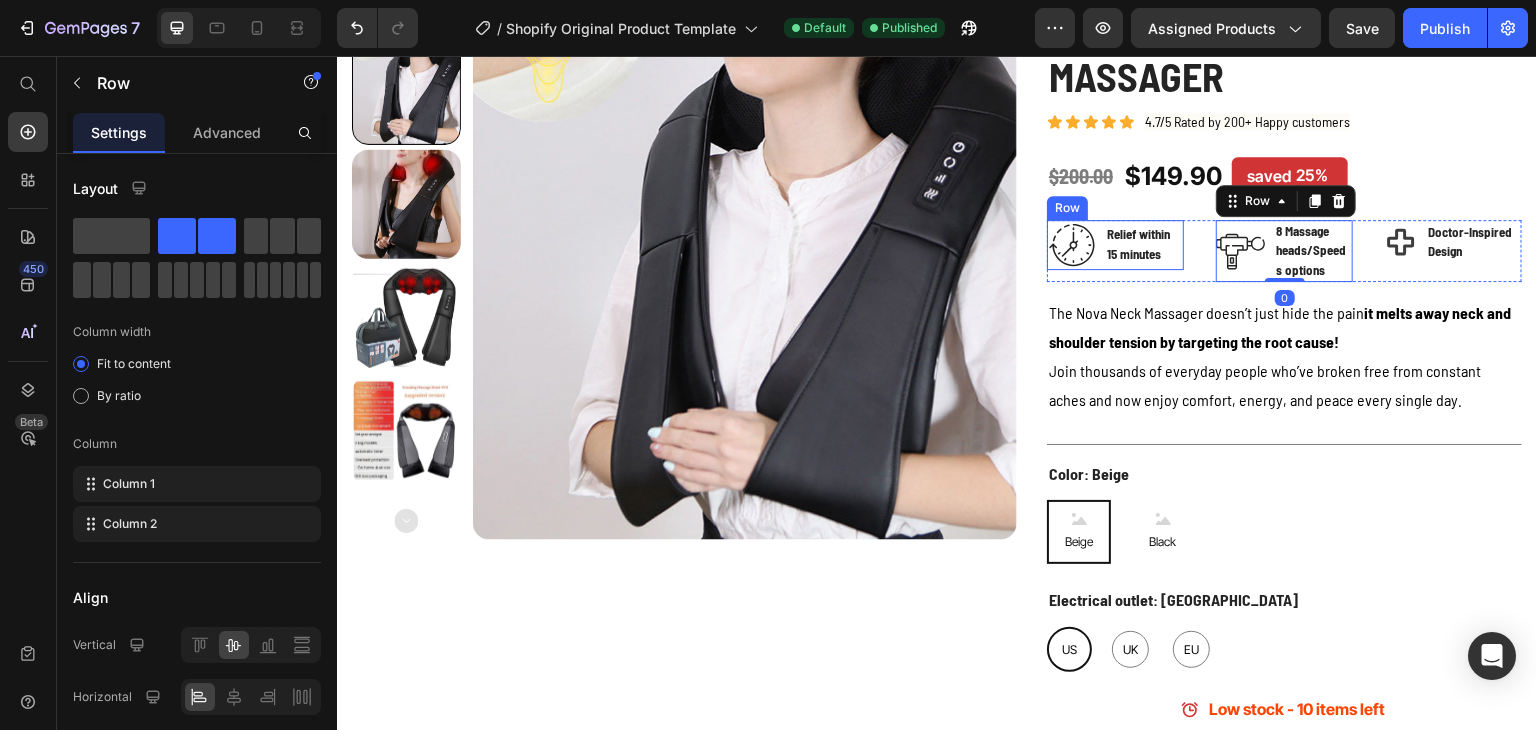 click on "Relief within 15 minutes" at bounding box center [1144, 244] 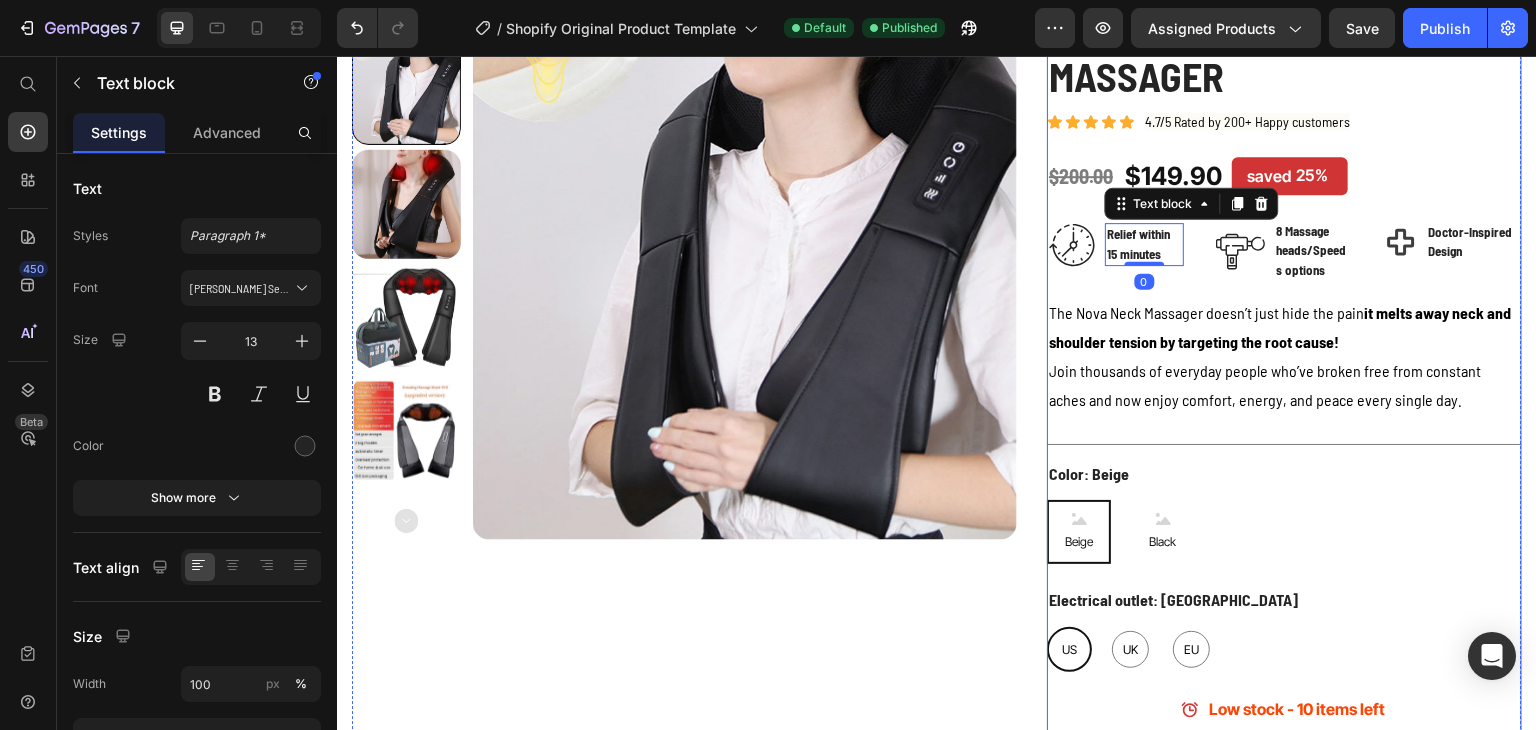 click on "Rylief Nova Neck Massager Product Title Icon Icon Icon Icon Icon Icon List 4.7/5 Rated by 200+ Happy customers Text Block Row $200.00 (P) Price $149.90 (P) Price  saved 25% Product Tag Row Image Relief within 15 minutes  Text block   0 Row Image 8 Massage heads/Speeds options Text block Row
Doctor-Inspired Design Item List Row The Nova Neck Massager doesn’t just hide the pain  it melts away neck and shoulder tension by targeting the root cause! Join thousands of everyday people who’ve broken free from constant aches and now enjoy comfort, energy, and peace every single day. Text Block                Title Line Color: Beige Beige Beige Beige Black Black Black Electrical outlet: US US US US UK UK UK EU EU EU Product Variants & Swatches
Low stock - 10 items left Item List
Add to cart Add to Cart  30-Day Money-Back Guarantee Text Block Image" at bounding box center [1284, 485] 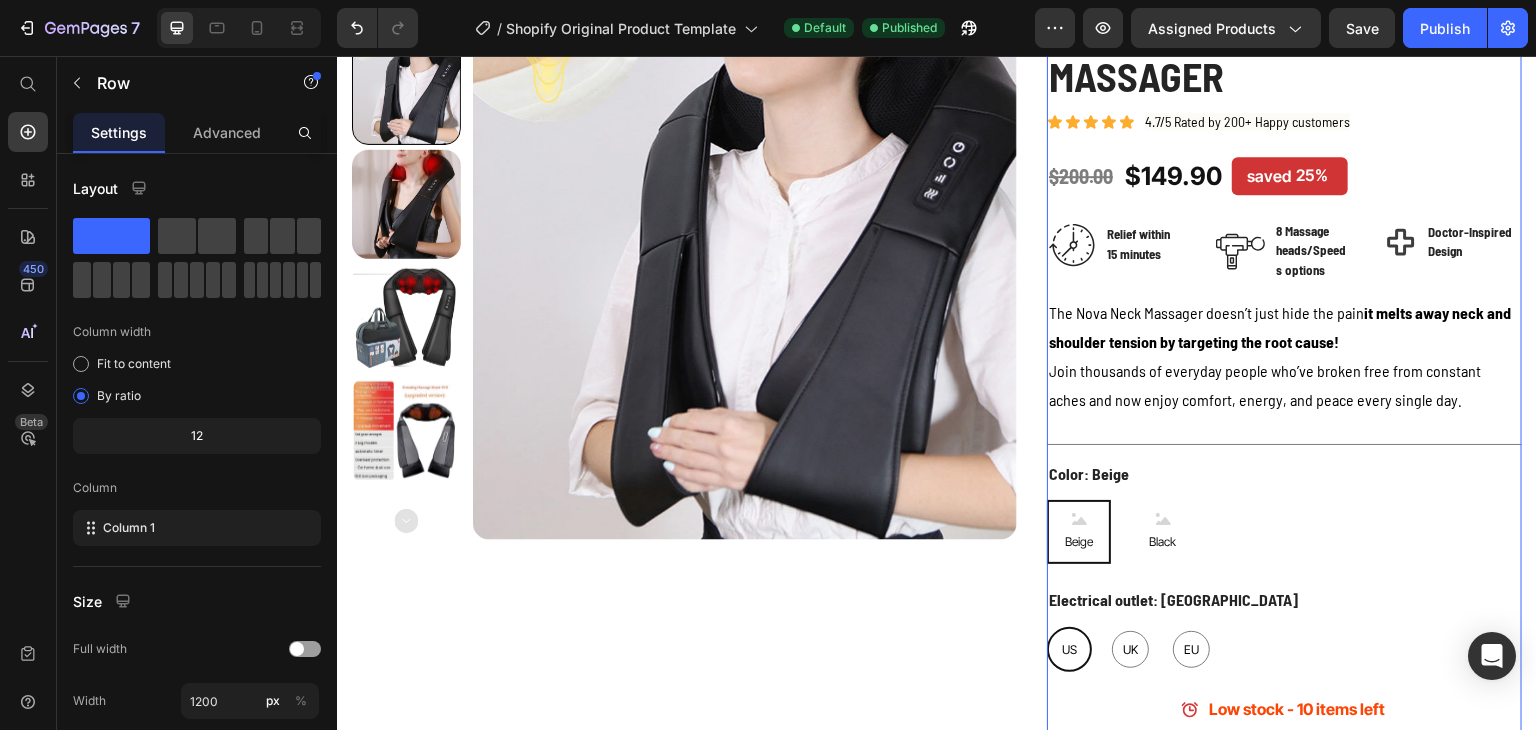 click on "Rylief Nova Neck Massager Product Title Icon Icon Icon Icon Icon Icon List 4.7/5 Rated by 200+ Happy customers Text Block Row $200.00 (P) Price $149.90 (P) Price  saved 25% Product Tag Row Image Relief within 15 minutes  Text block Row Image 8 Massage heads/Speeds options Text block Row
Doctor-Inspired Design Item List Row The Nova Neck Massager doesn’t just hide the pain  it melts away neck and shoulder tension by targeting the root cause! Join thousands of everyday people who’ve broken free from constant aches and now enjoy comfort, energy, and peace every single day. Text Block                Title Line Color: Beige Beige Beige Beige Black Black Black Electrical outlet: US US US US UK UK UK EU EU EU Product Variants & Swatches
Low stock - 10 items left Item List
Add to cart Add to Cart  30-Day Money-Back Guarantee Text Block Image" at bounding box center [1284, 485] 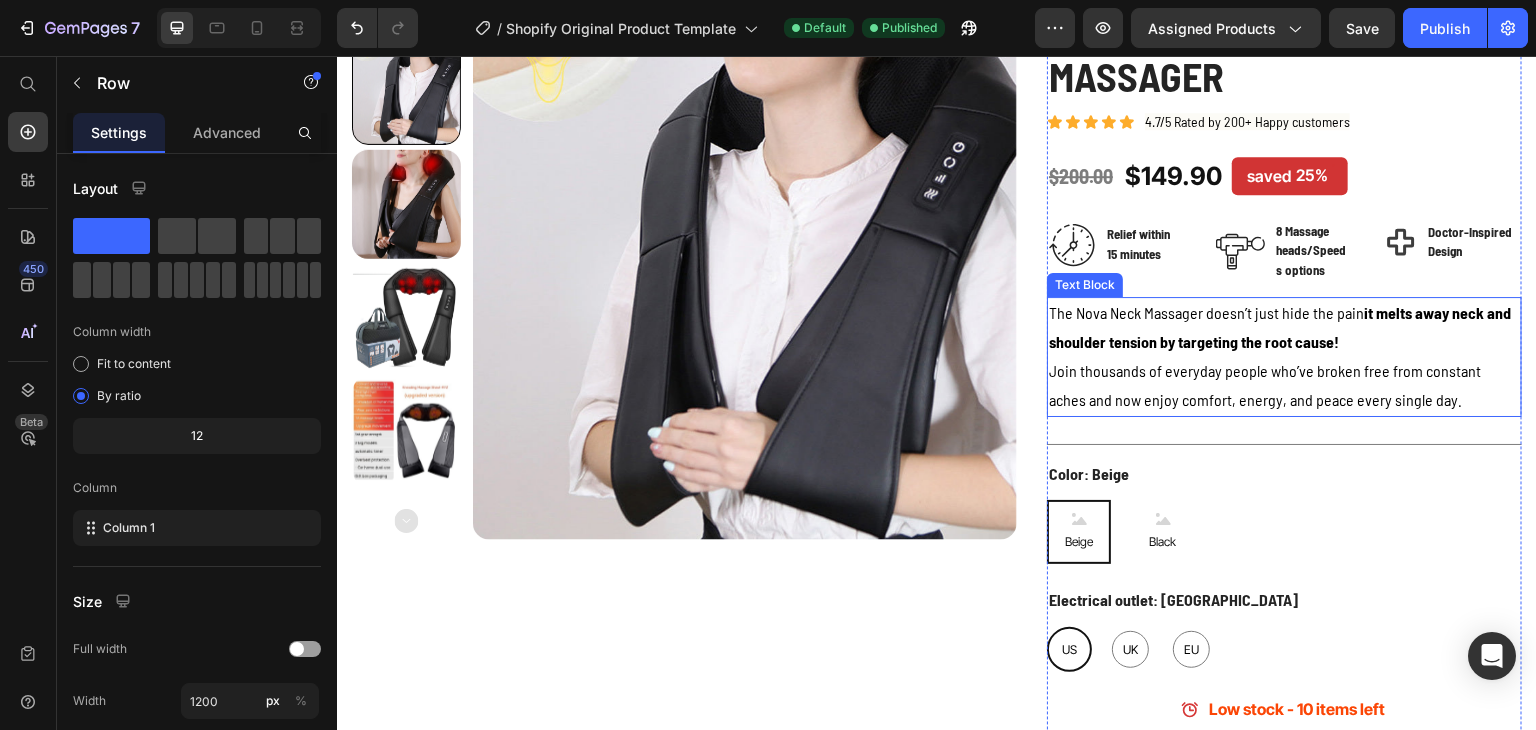 click on "The Nova Neck Massager doesn’t just hide the pain  it melts away neck and shoulder tension by targeting the root cause!" at bounding box center [1284, 328] 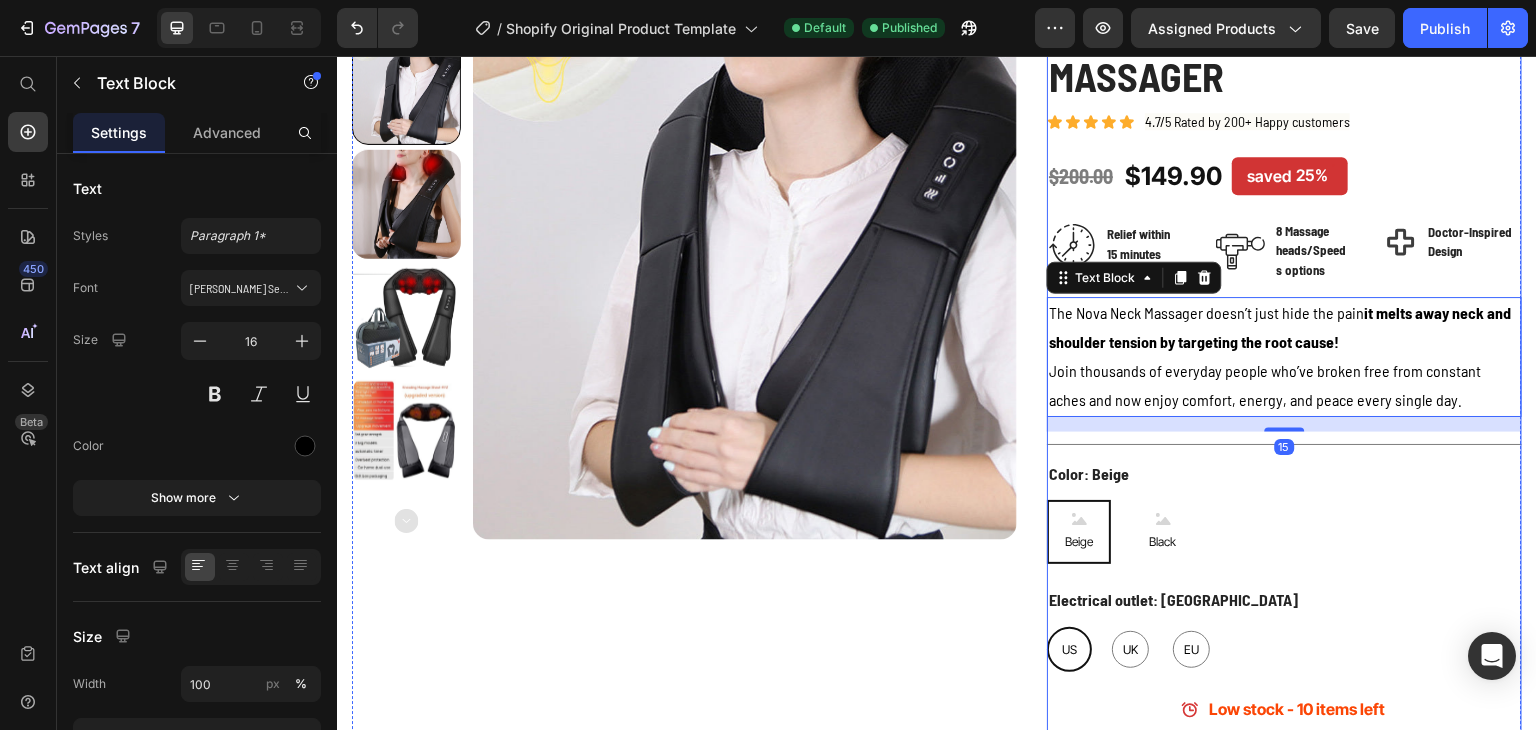 click on "Rylief Nova Neck Massager Product Title Icon Icon Icon Icon Icon Icon List 4.7/5 Rated by 200+ Happy customers Text Block Row $200.00 (P) Price $149.90 (P) Price  saved 25% Product Tag Row Image Relief within 15 minutes  Text block Row Image 8 Massage heads/Speeds options Text block Row
Doctor-Inspired Design Item List Row The Nova Neck Massager doesn’t just hide the pain  it melts away neck and shoulder tension by targeting the root cause! Join thousands of everyday people who’ve broken free from constant aches and now enjoy comfort, energy, and peace every single day. Text Block   15                Title Line Color: Beige Beige Beige Beige Black Black Black Electrical outlet: US US US US UK UK UK EU EU EU Product Variants & Swatches
Low stock - 10 items left Item List
Add to cart Add to Cart  30-Day Money-Back Guarantee Text Block Image" at bounding box center (1284, 485) 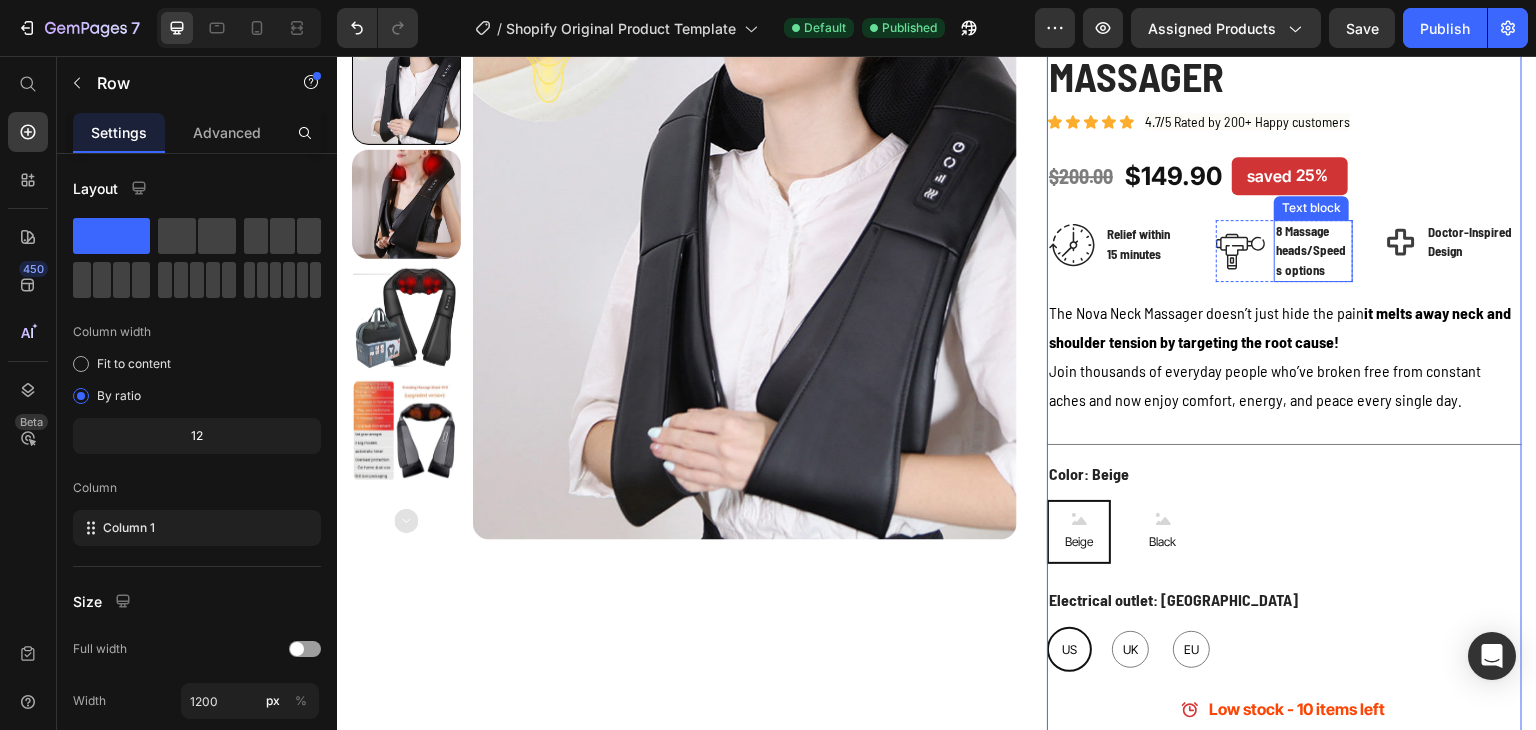 click on "Image Relief within 15 minutes  Text block Row Image 8 Massage heads/Speeds options Text block Row
Doctor-Inspired Design Item List Row" at bounding box center [1284, 251] 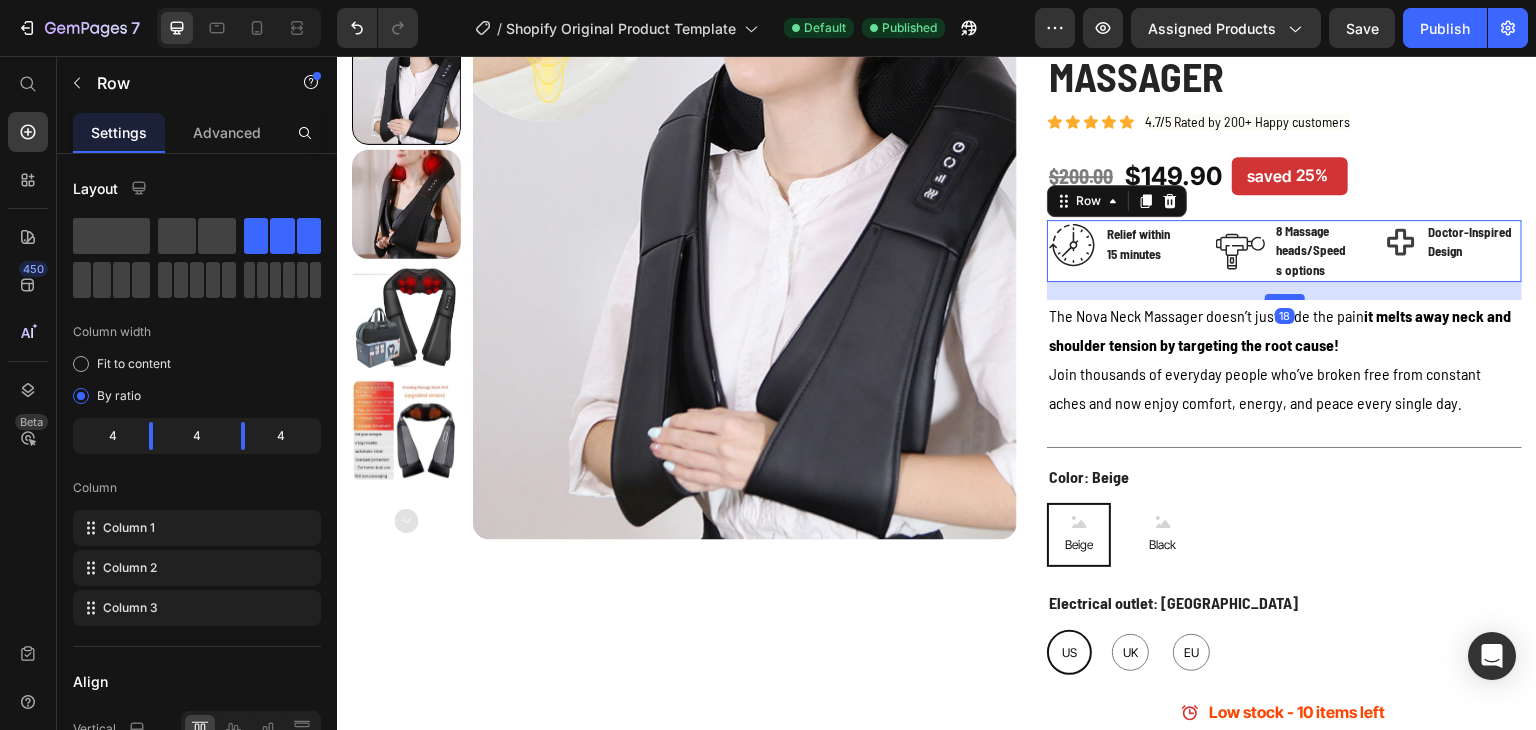 click at bounding box center [1285, 297] 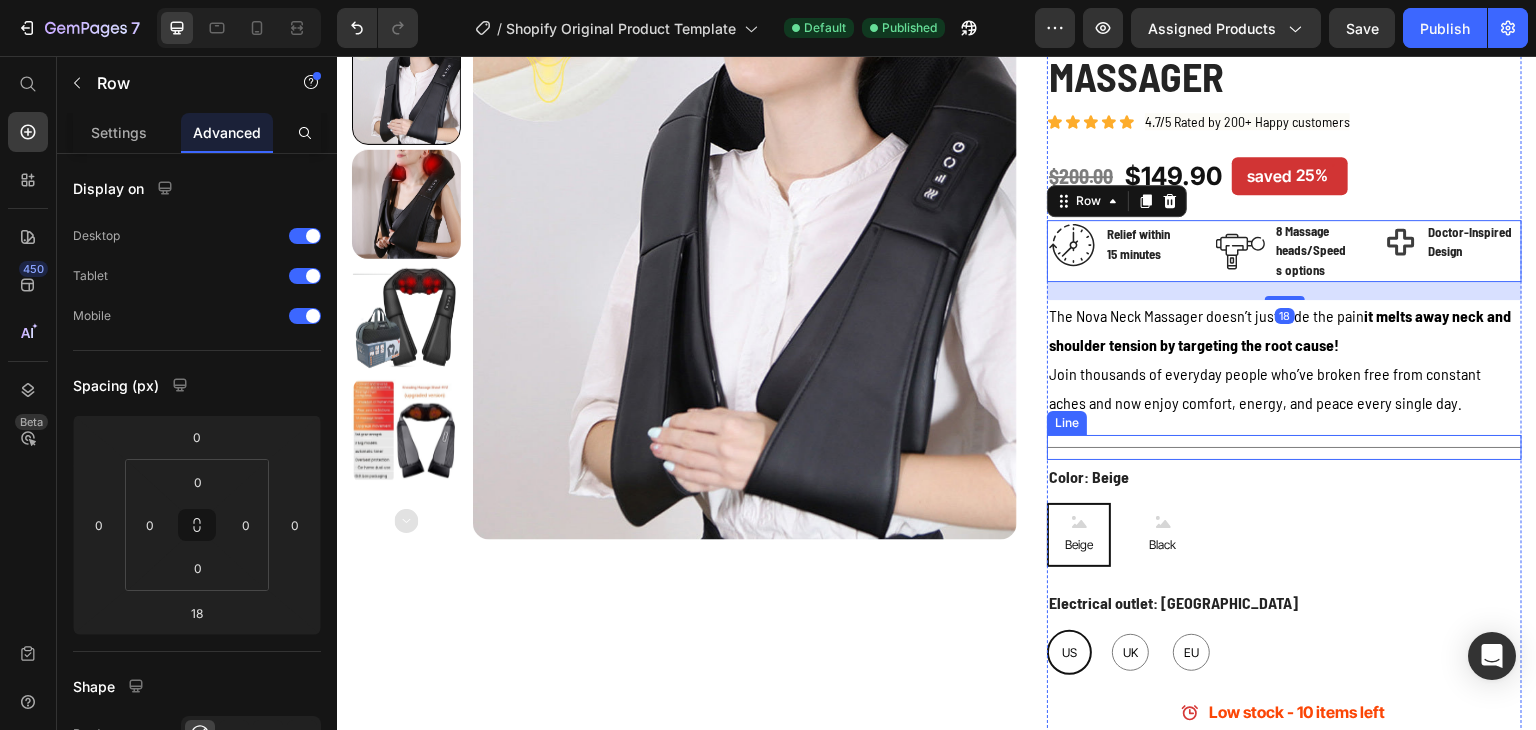 click on "Title Line" at bounding box center [1284, 447] 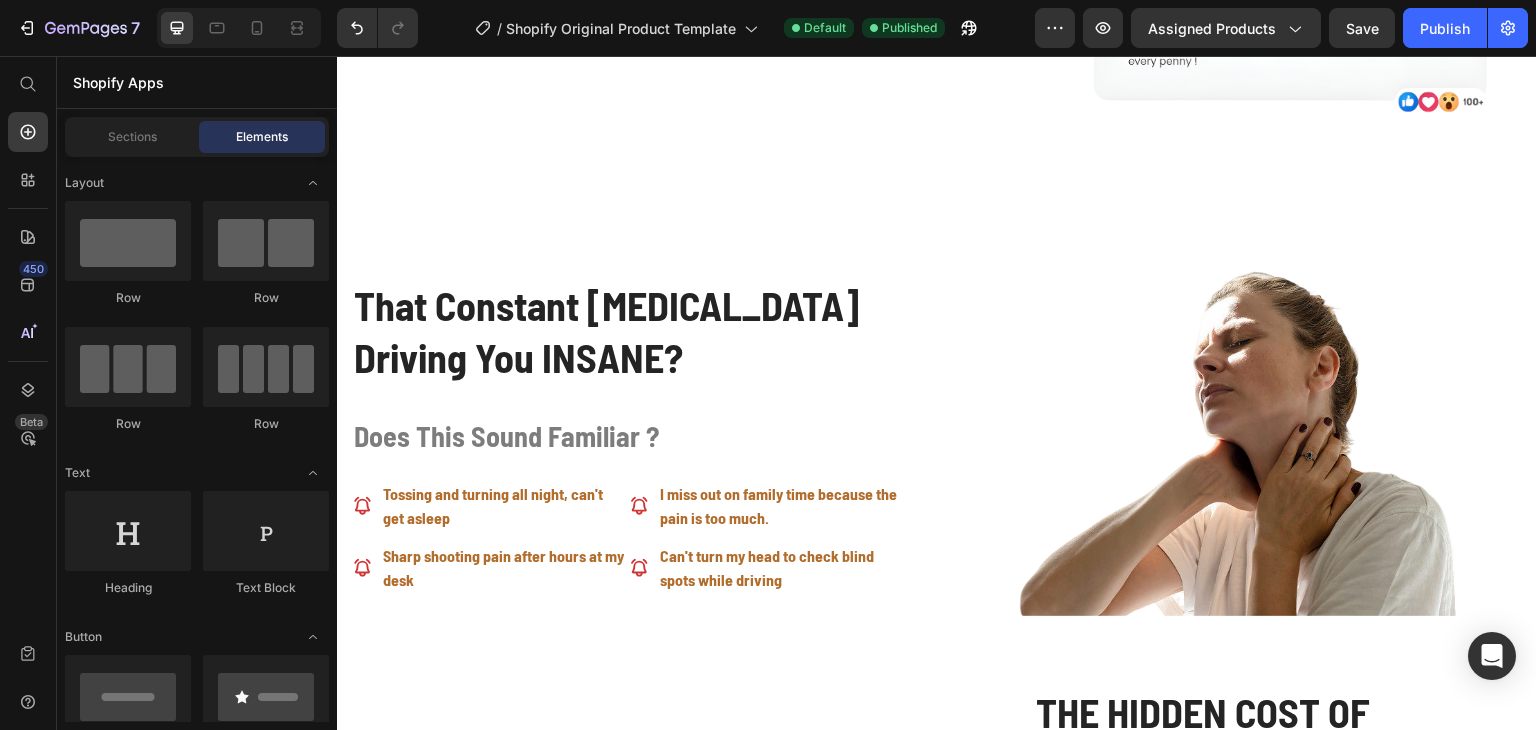 scroll, scrollTop: 1136, scrollLeft: 0, axis: vertical 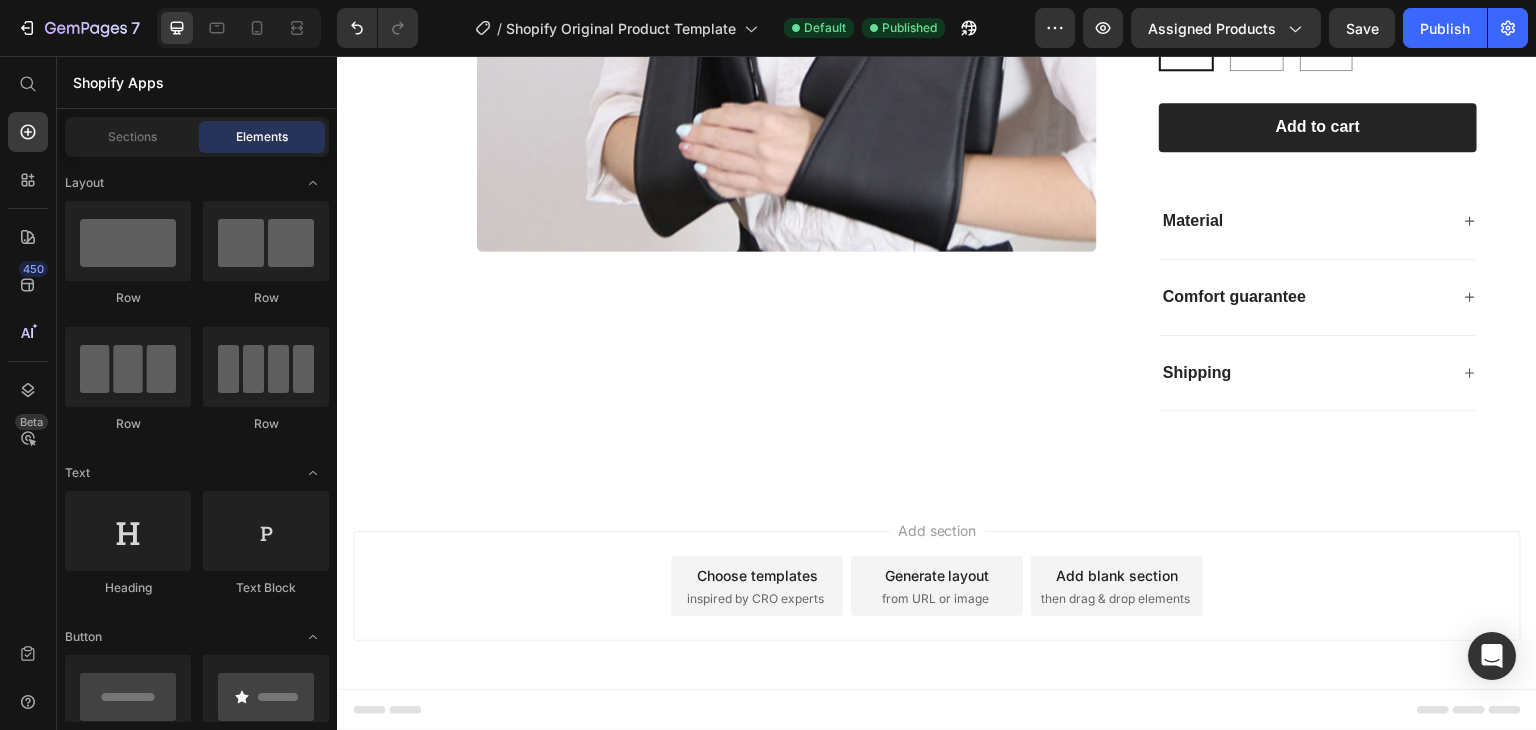 drag, startPoint x: 1524, startPoint y: 89, endPoint x: 1828, endPoint y: 710, distance: 691.4167 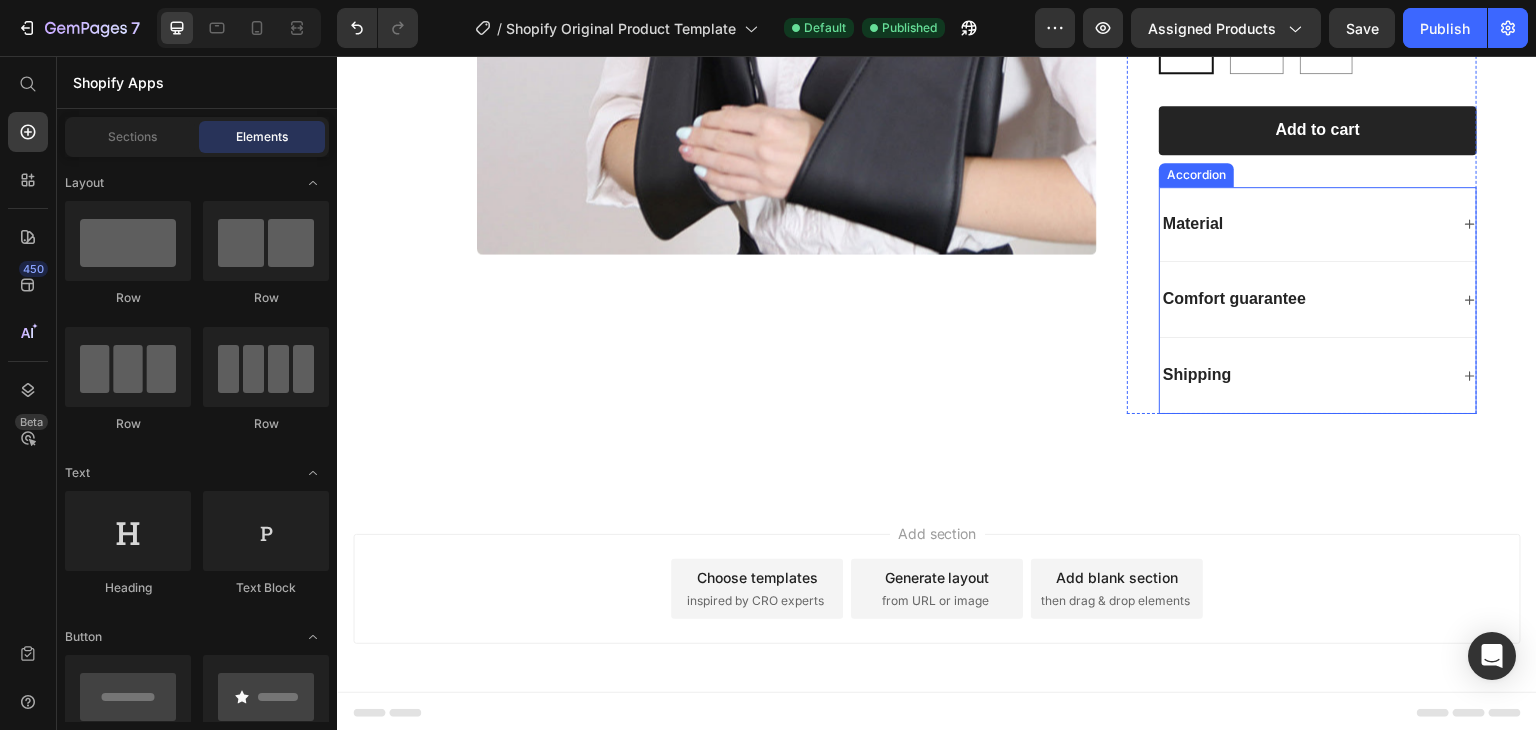 click on "Material" at bounding box center [1318, 225] 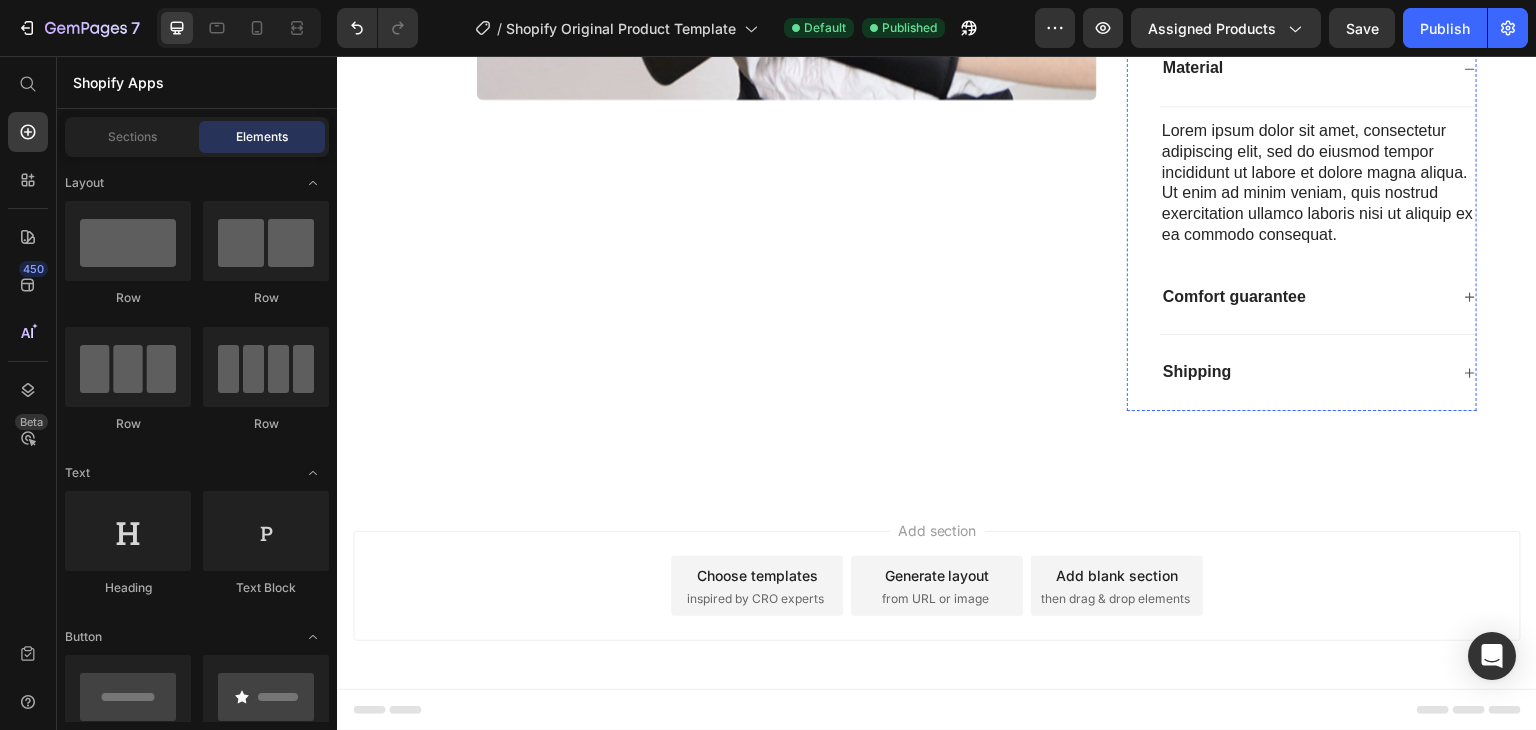 scroll, scrollTop: 7761, scrollLeft: 0, axis: vertical 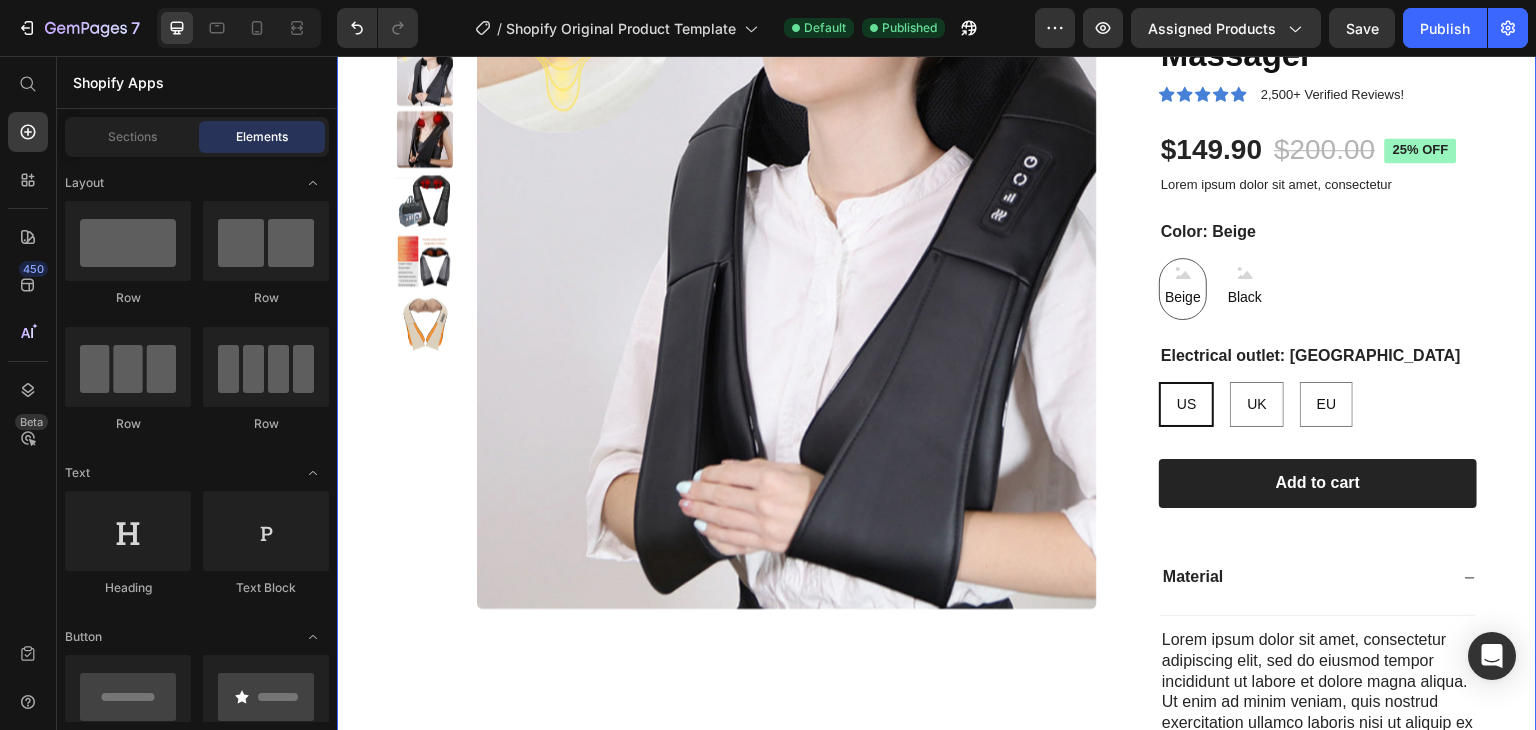 click on "Product Images Rylief Nova Neck Massager Product Title Icon Icon Icon Icon Icon Icon List 2,500+ Verified Reviews! Text Block Row $149.90 Product Price $200.00 Product Price 25% off Product Badge Row Lorem ipsum dolor sit amet, consectetur  Text Block Color: Beige Beige Beige Beige Black Black Black Electrical outlet: US US US US UK UK UK EU EU EU Product Variants & Swatches 1 Product Quantity Row Add to cart Add to Cart Row
Material Lorem ipsum dolor sit amet, consectetur adipiscing elit, sed do eiusmod tempor incididunt ut labore et dolore magna aliqua. Ut enim ad minim veniam, quis nostrud exercitation ullamco laboris nisi ut aliquip ex ea commodo consequat. Text Block
Comfort guarantee
Shipping Accordion Row Product Section 14" at bounding box center [937, 454] 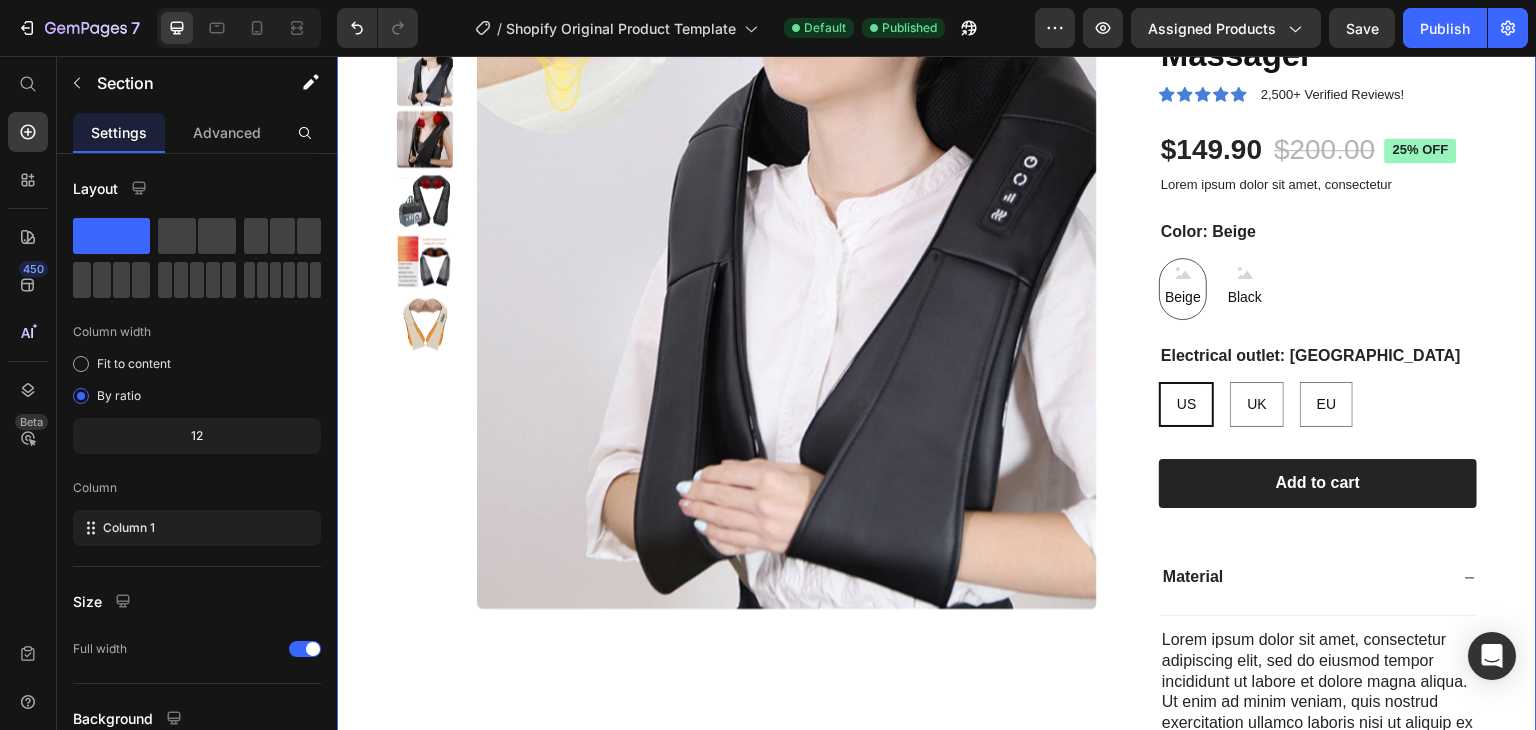 click 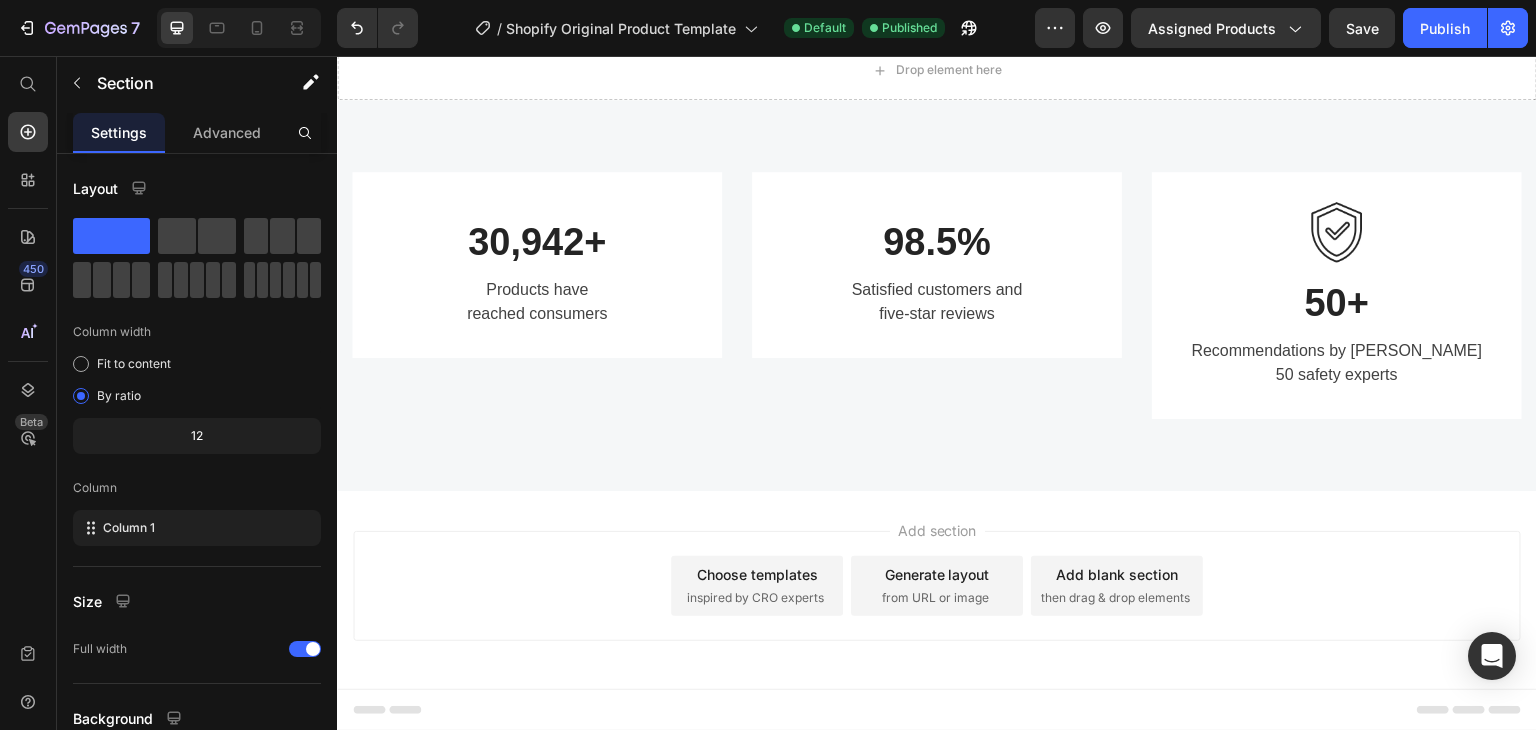 scroll, scrollTop: 7415, scrollLeft: 0, axis: vertical 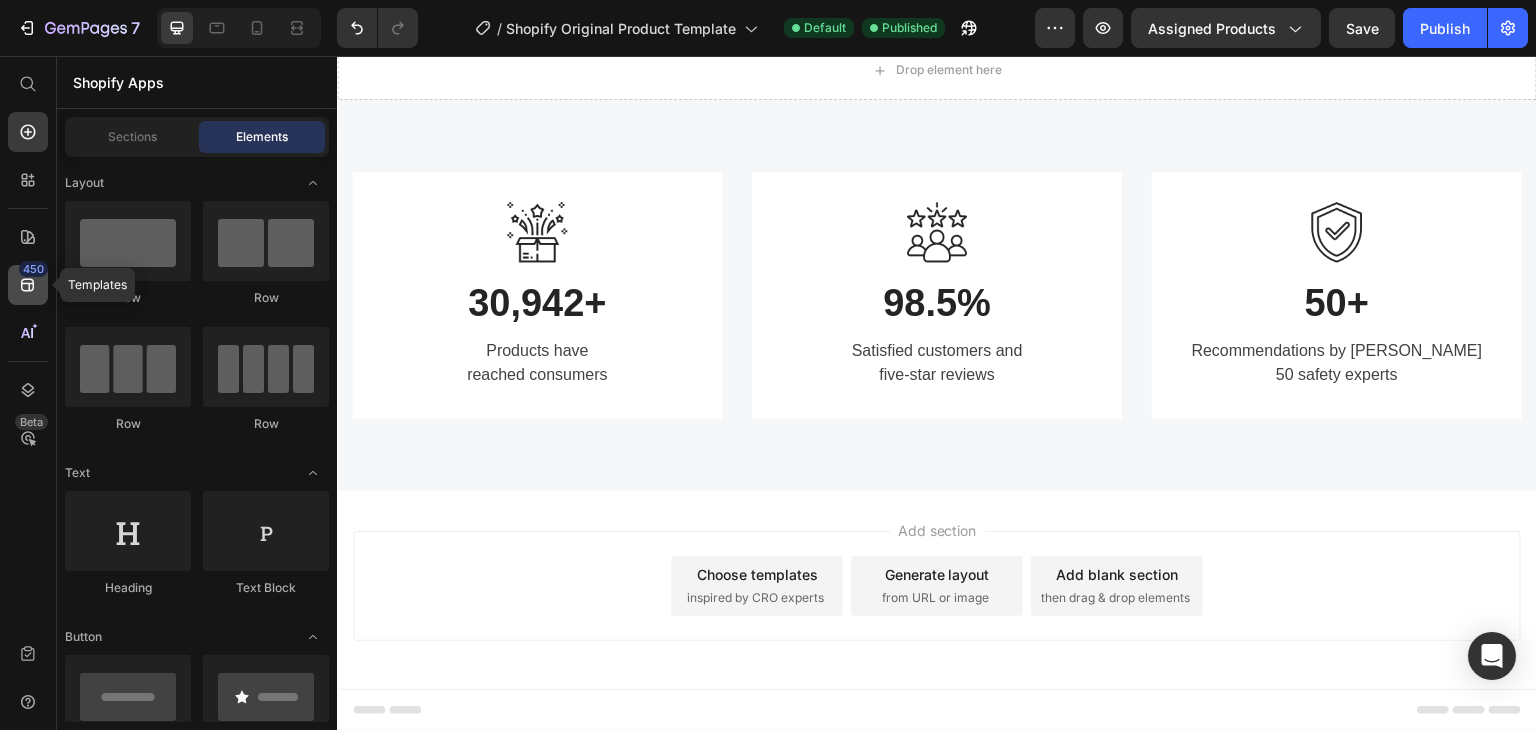 click 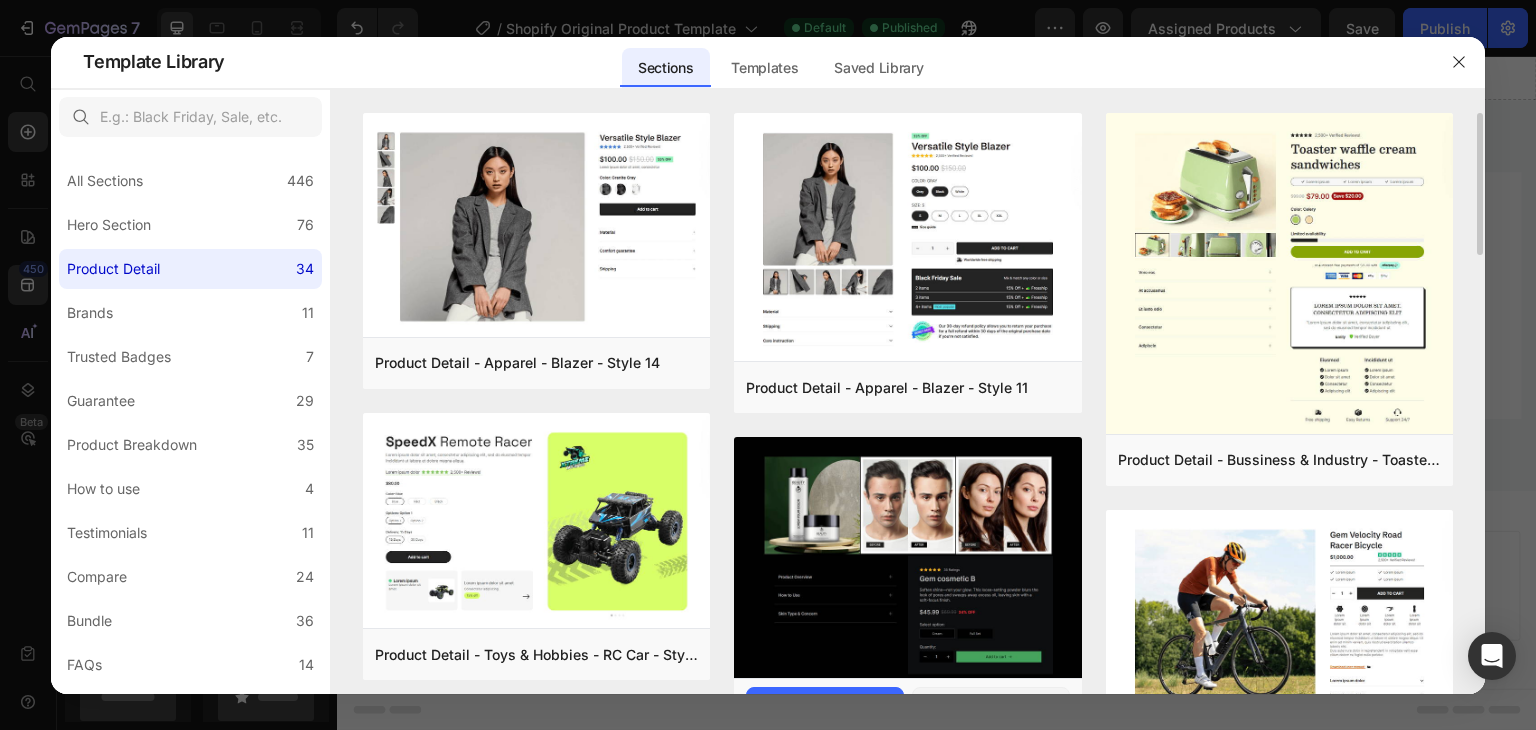 scroll, scrollTop: 300, scrollLeft: 0, axis: vertical 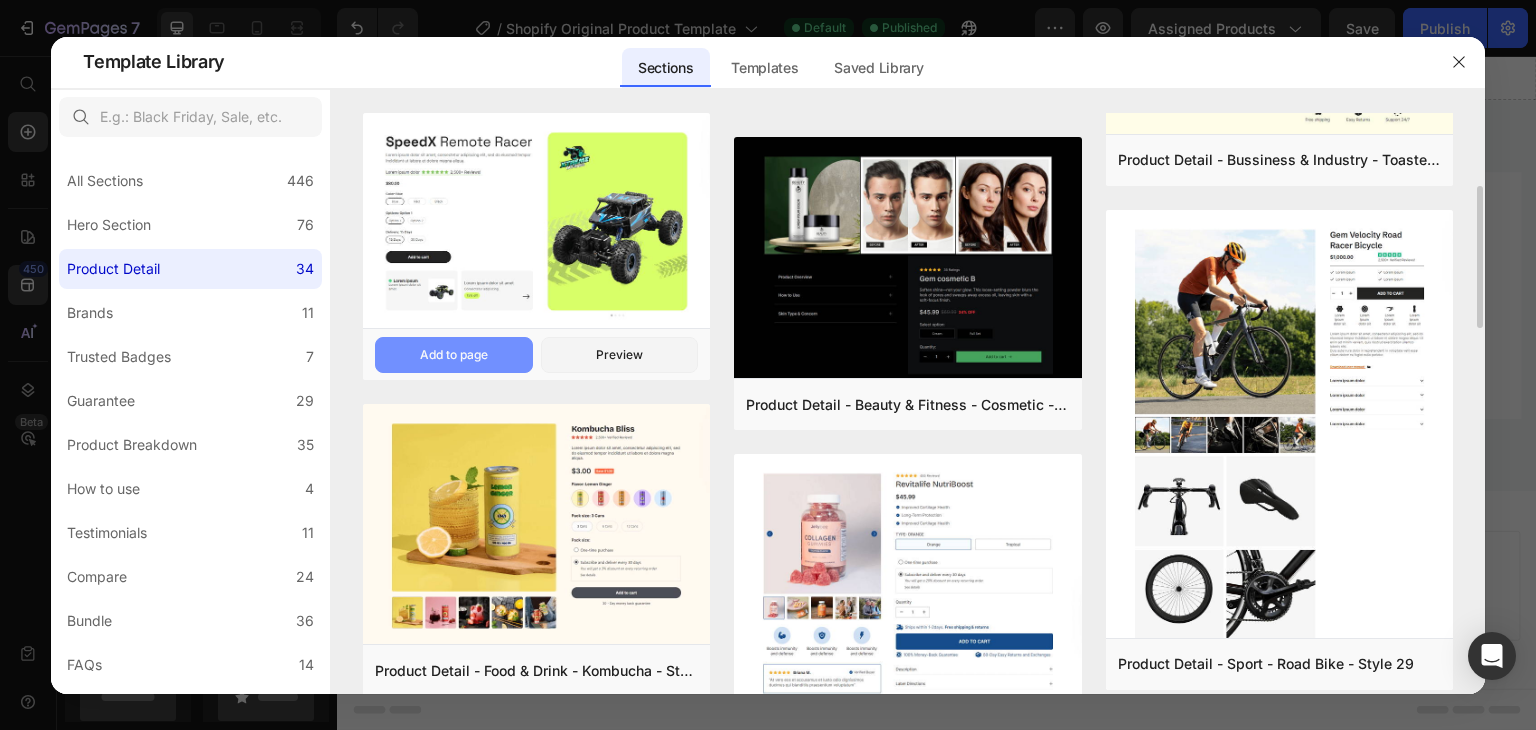 click on "Add to page" at bounding box center (454, 355) 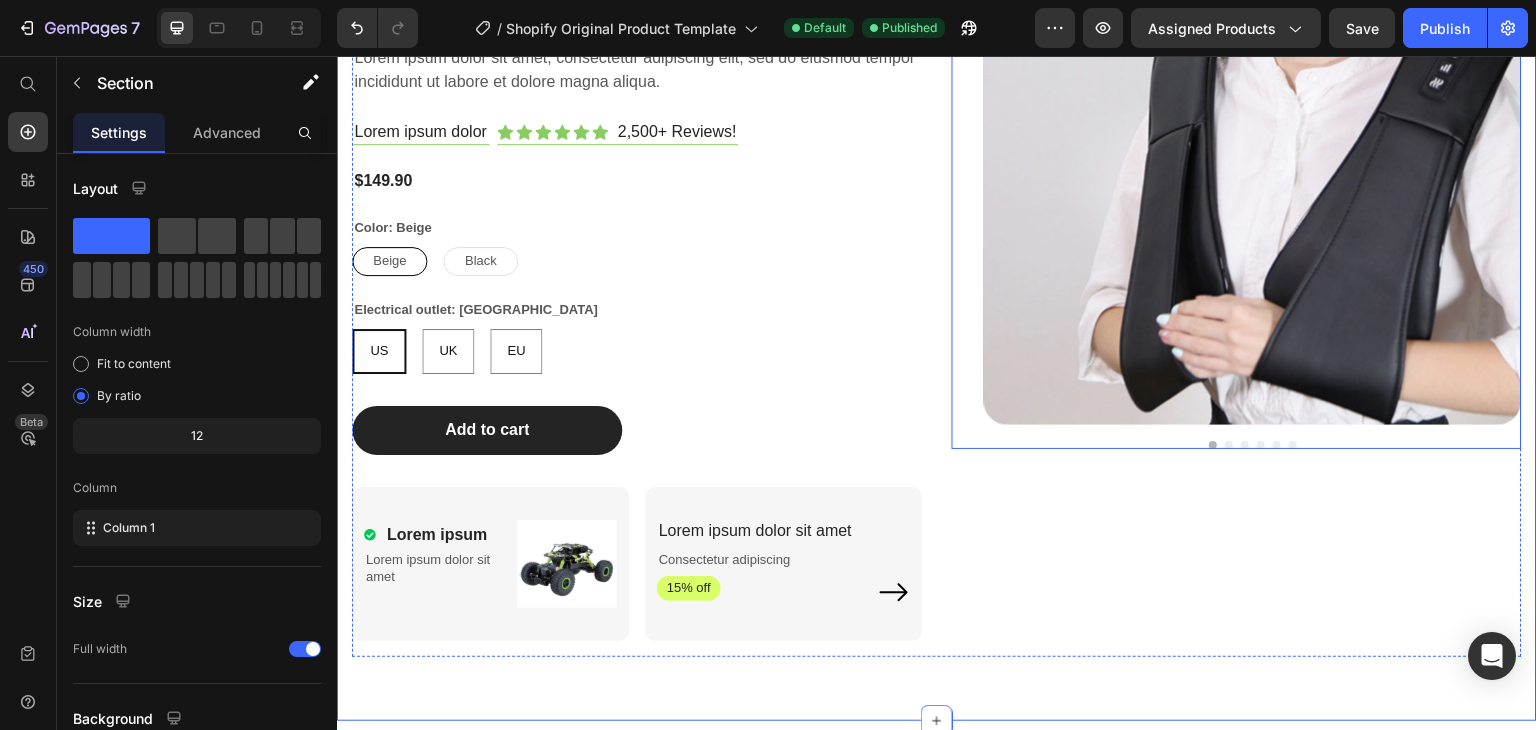 scroll, scrollTop: 8150, scrollLeft: 0, axis: vertical 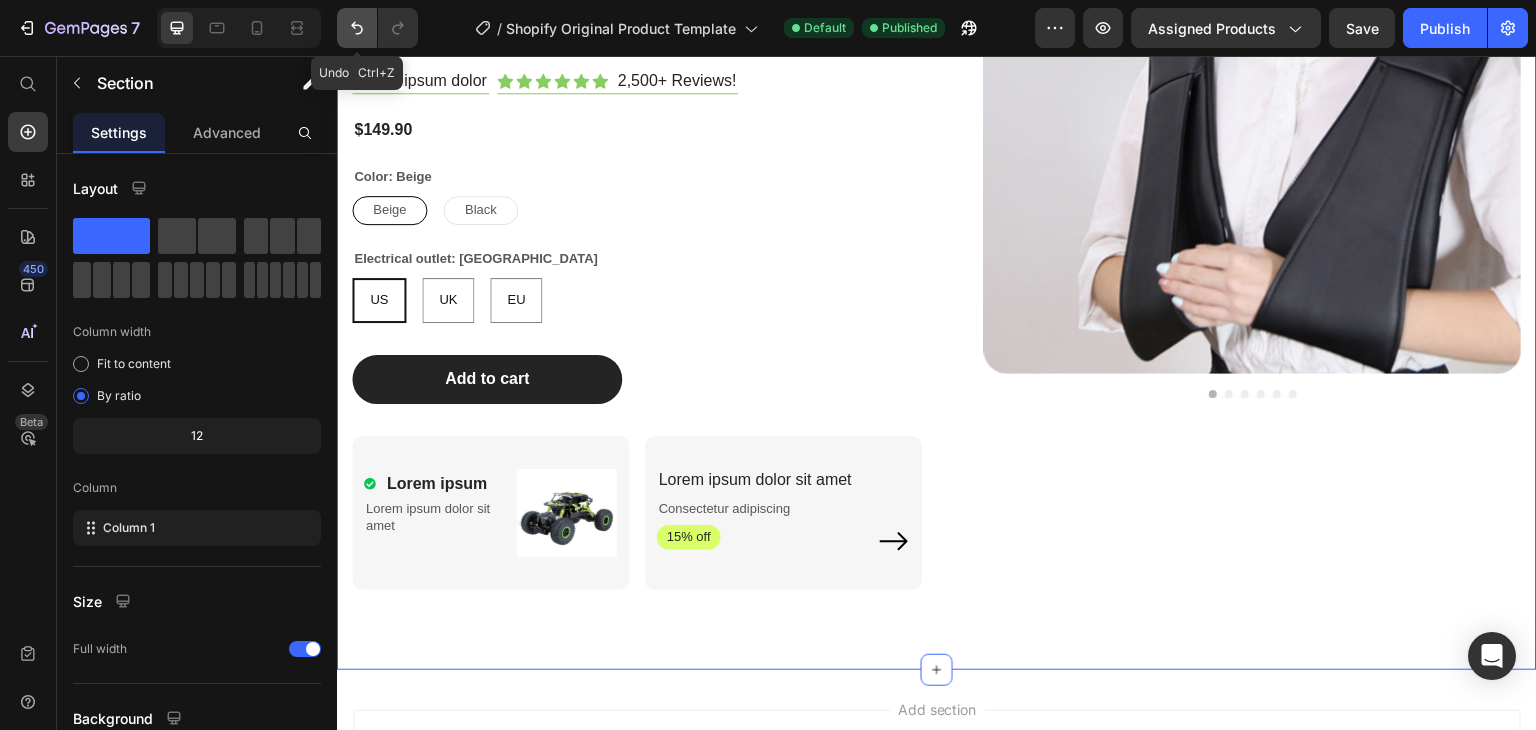 click 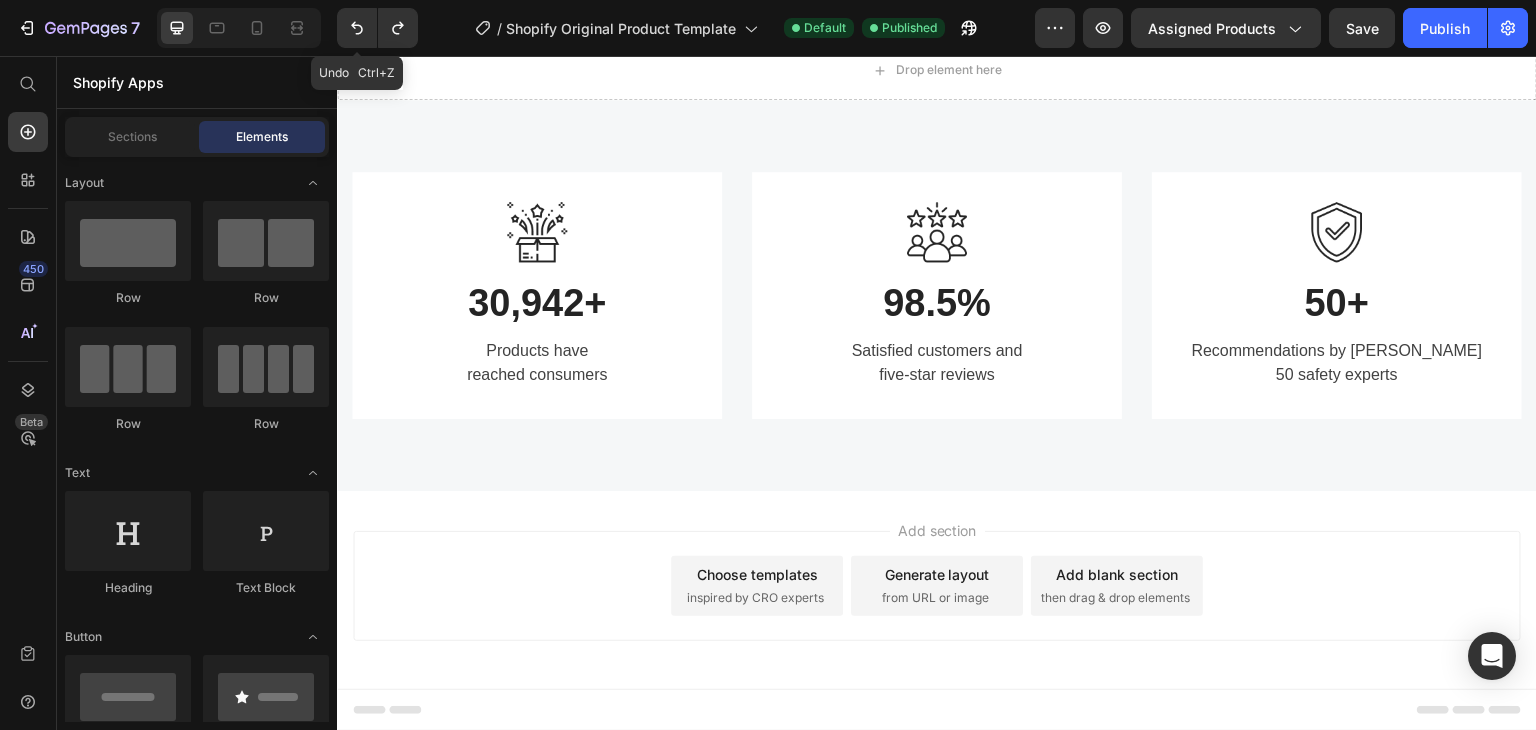 scroll, scrollTop: 7415, scrollLeft: 0, axis: vertical 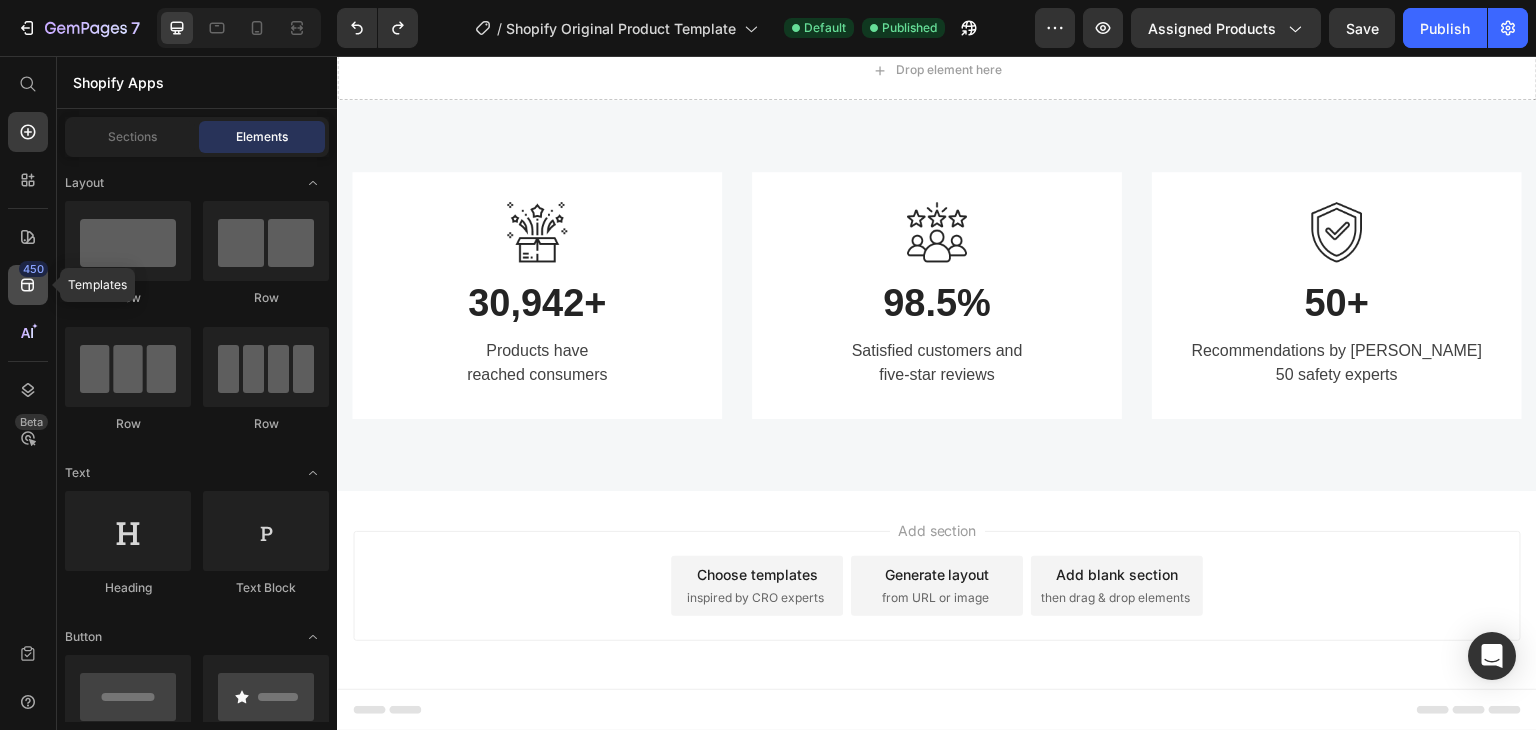 click 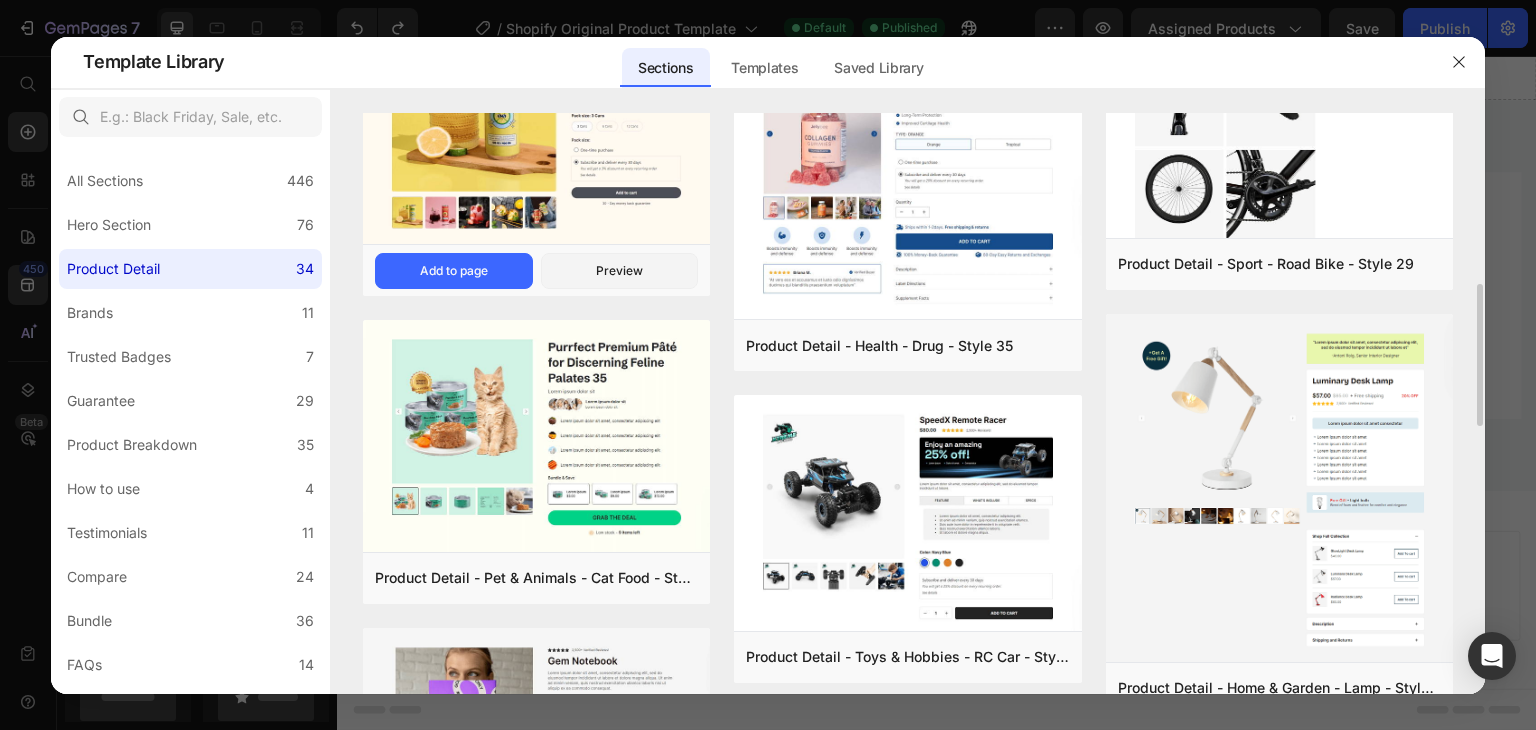 scroll, scrollTop: 600, scrollLeft: 0, axis: vertical 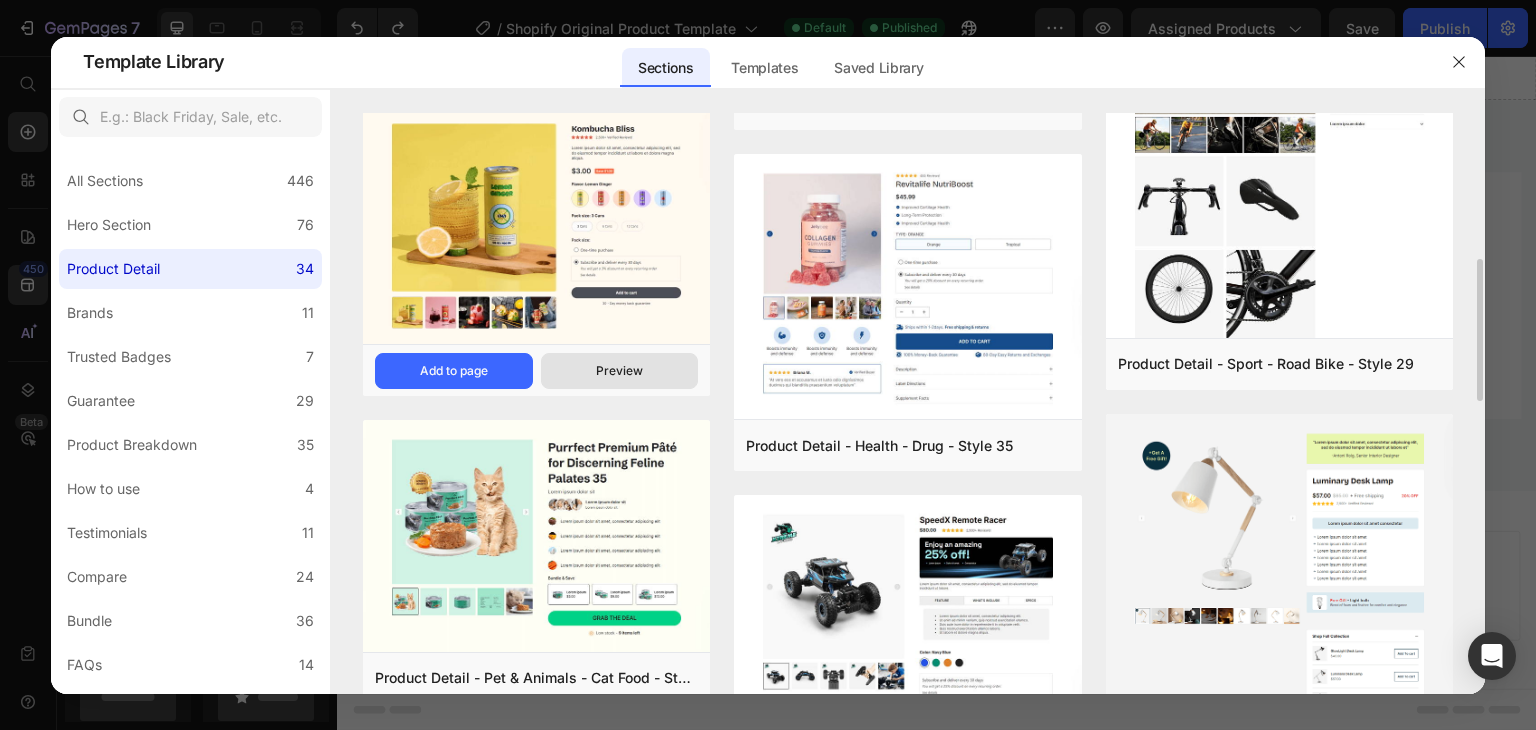 click on "Preview" at bounding box center [620, 371] 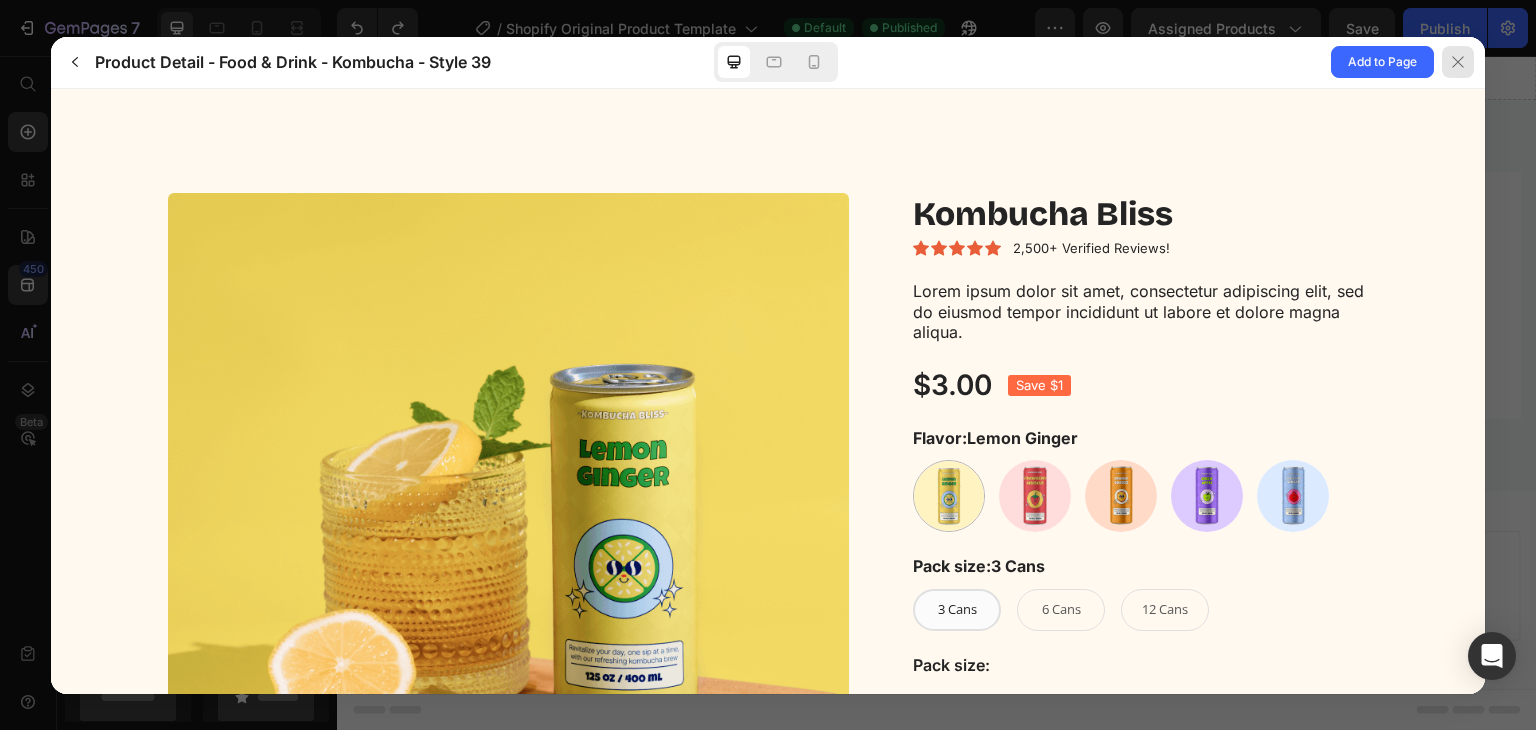 scroll, scrollTop: 410, scrollLeft: 0, axis: vertical 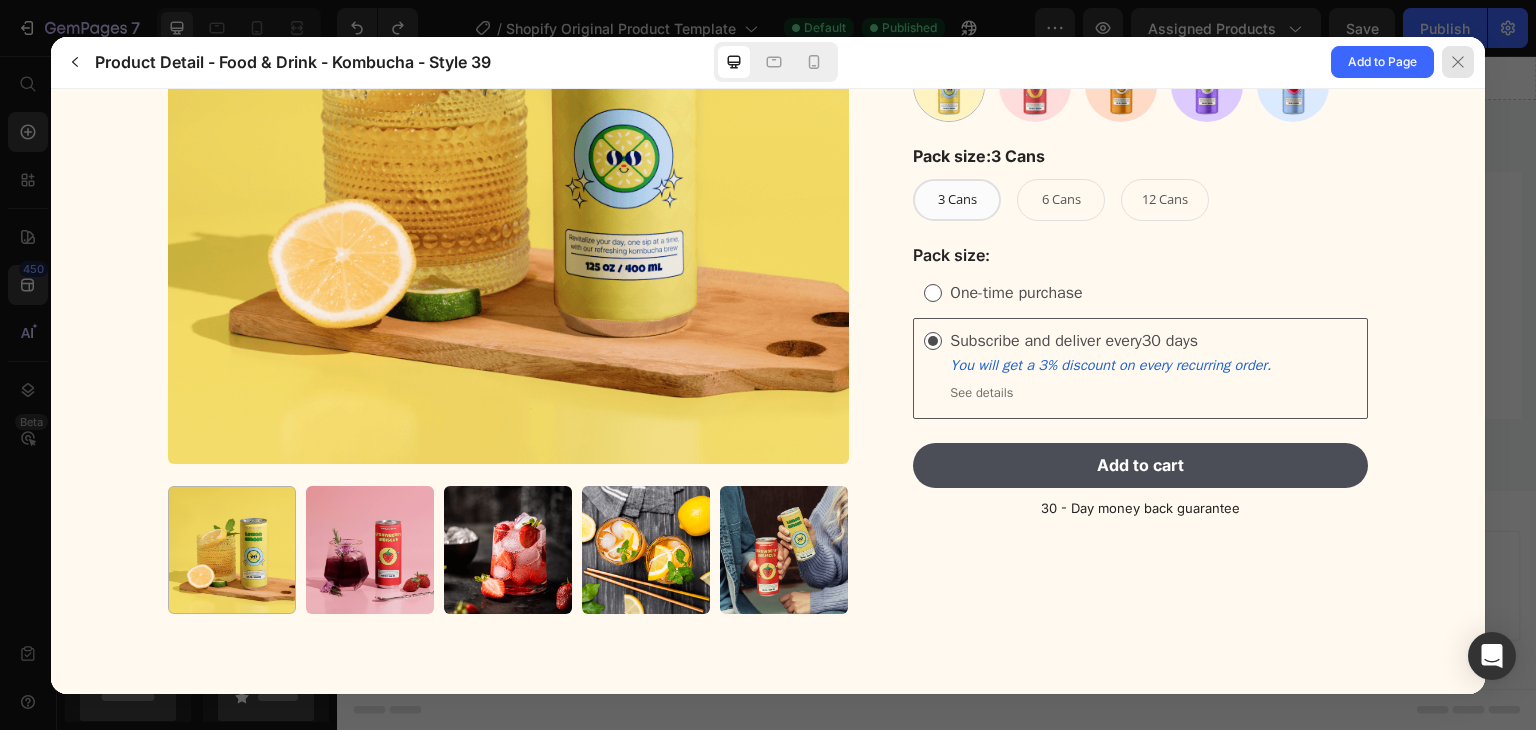 drag, startPoint x: 1468, startPoint y: 69, endPoint x: 725, endPoint y: 307, distance: 780.1878 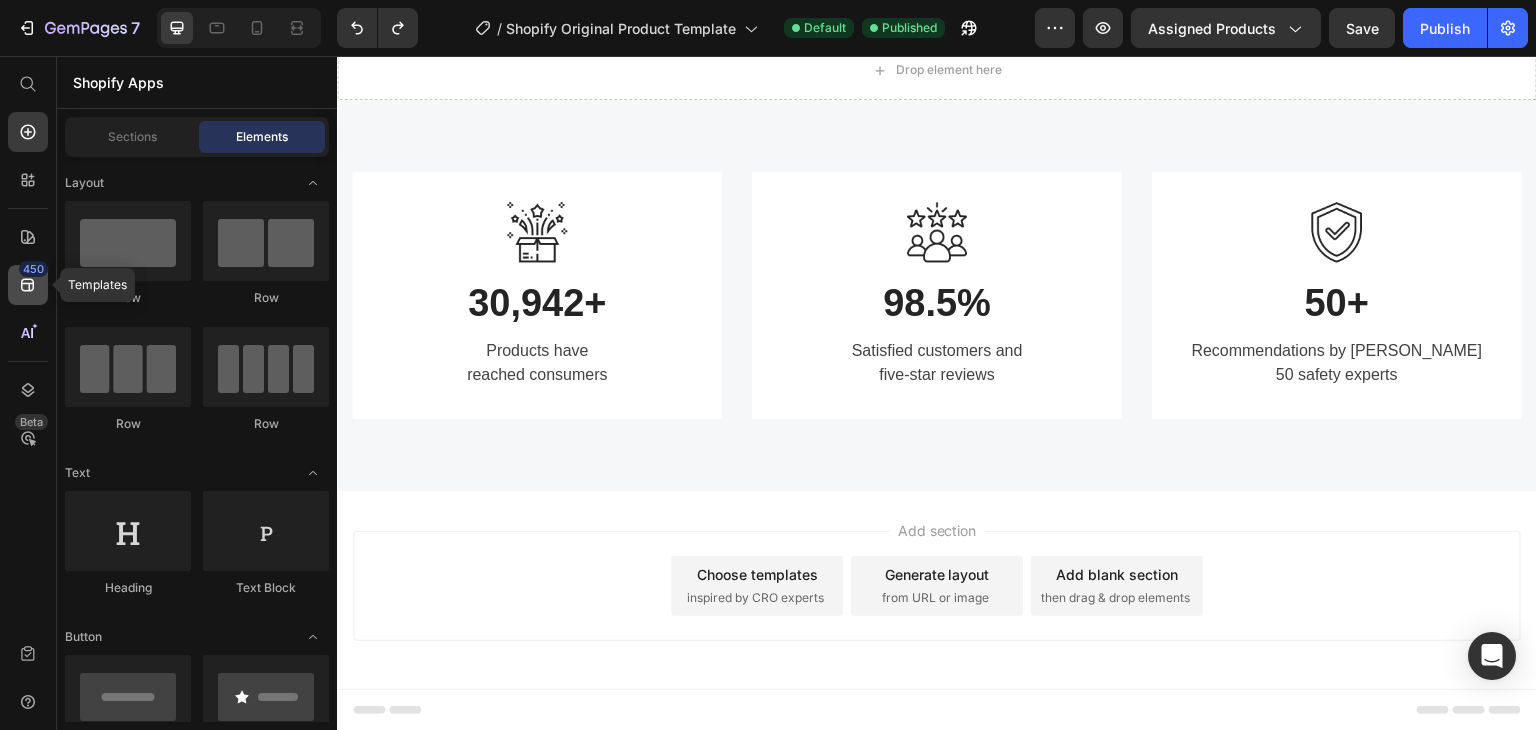 click on "450" 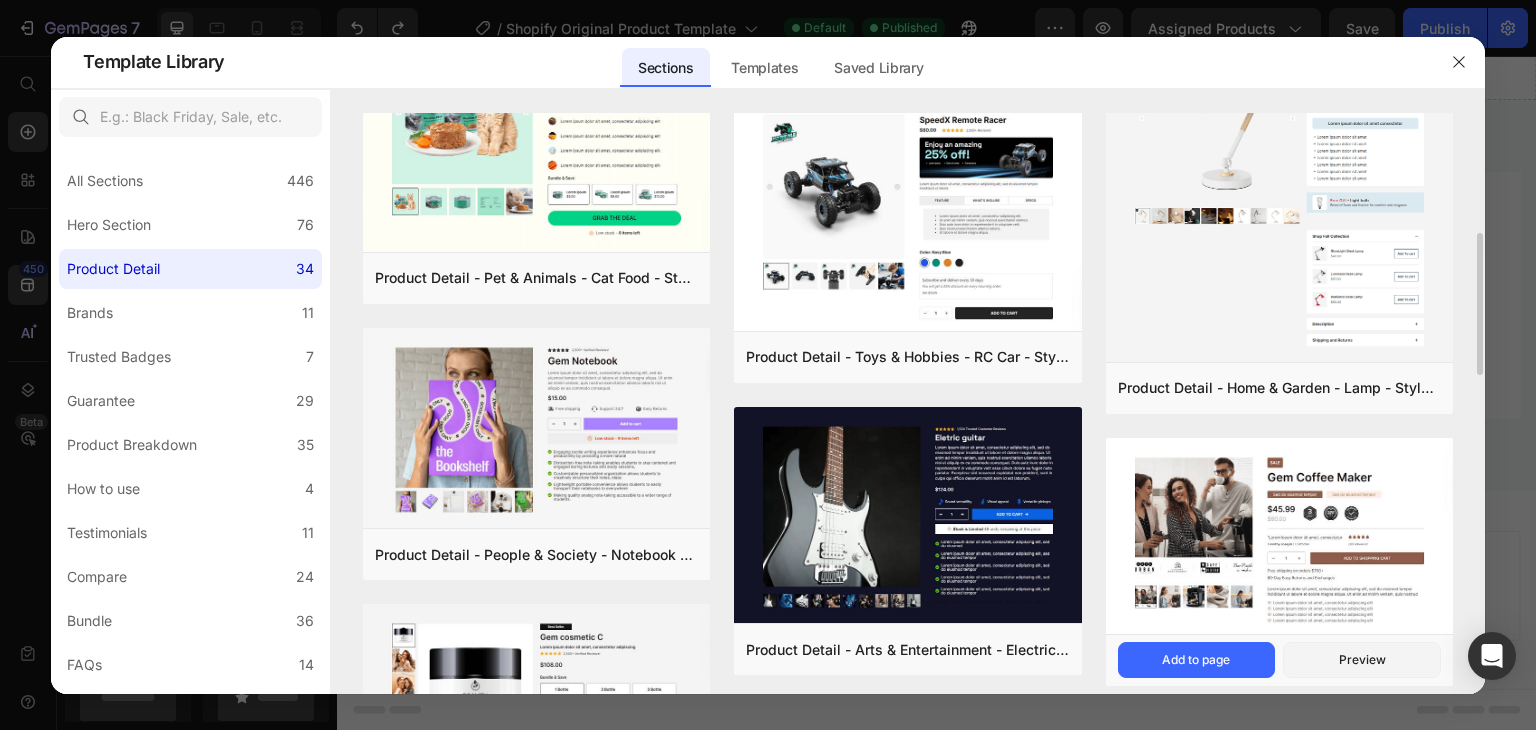 scroll, scrollTop: 900, scrollLeft: 0, axis: vertical 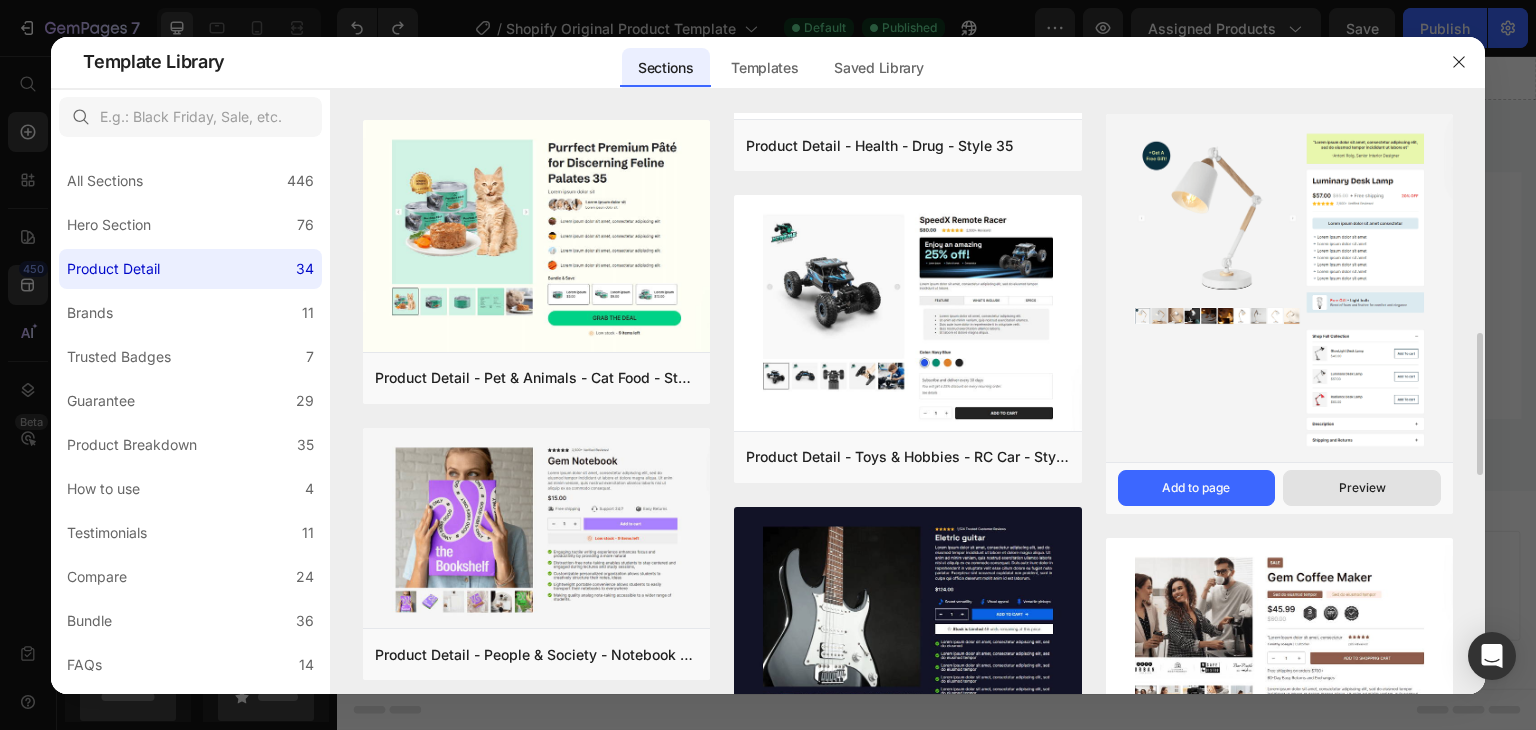click on "Preview" at bounding box center [1362, 488] 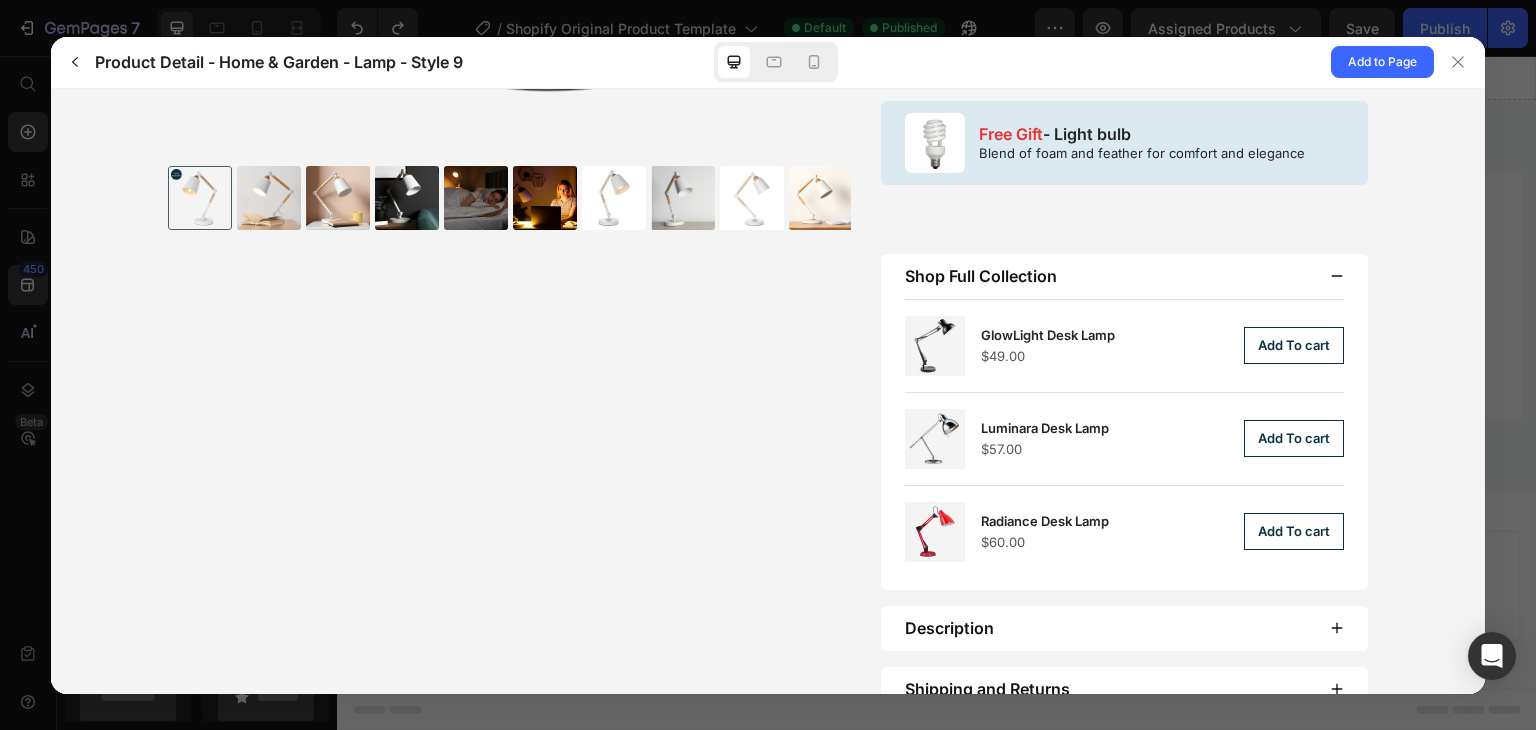 scroll, scrollTop: 831, scrollLeft: 0, axis: vertical 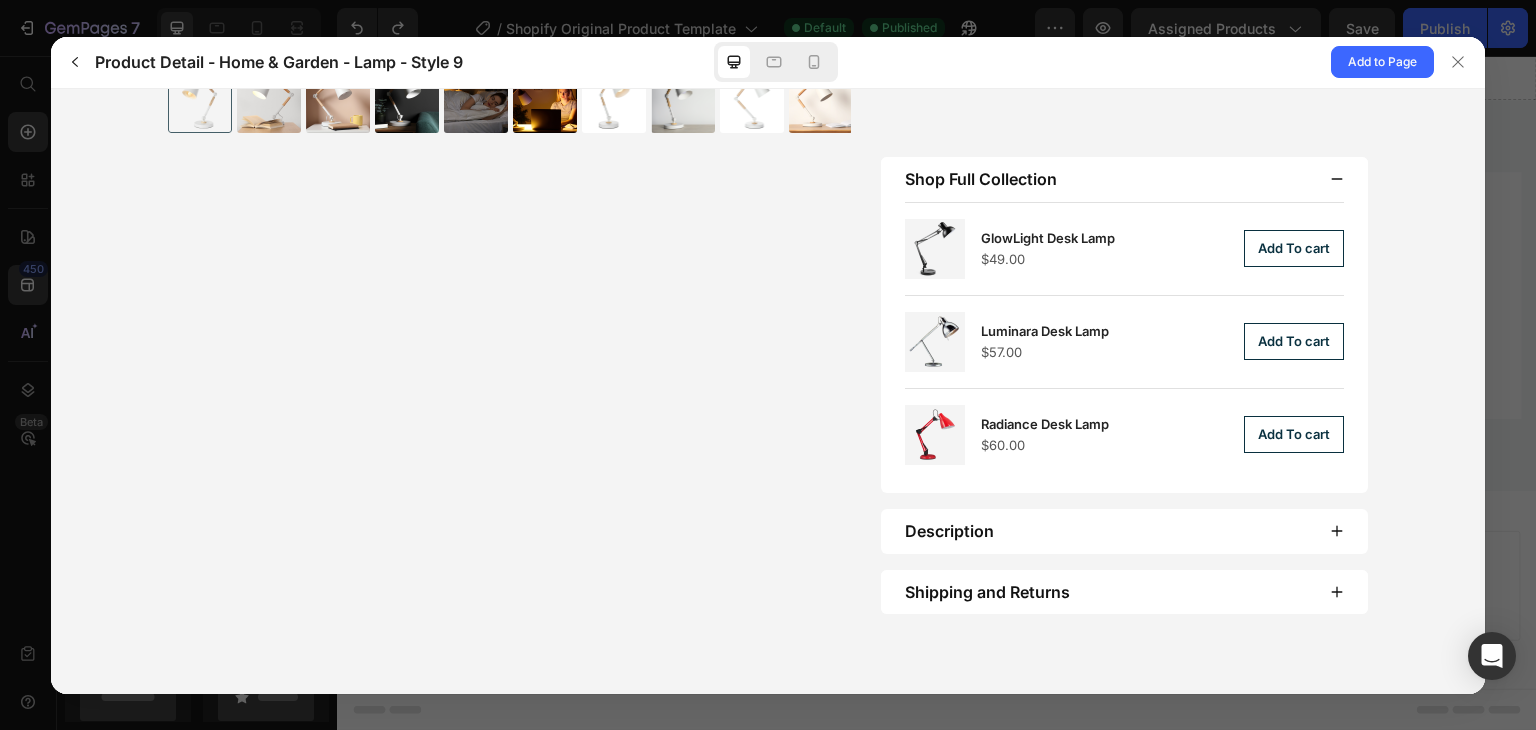 click on "Description" at bounding box center (1110, 530) 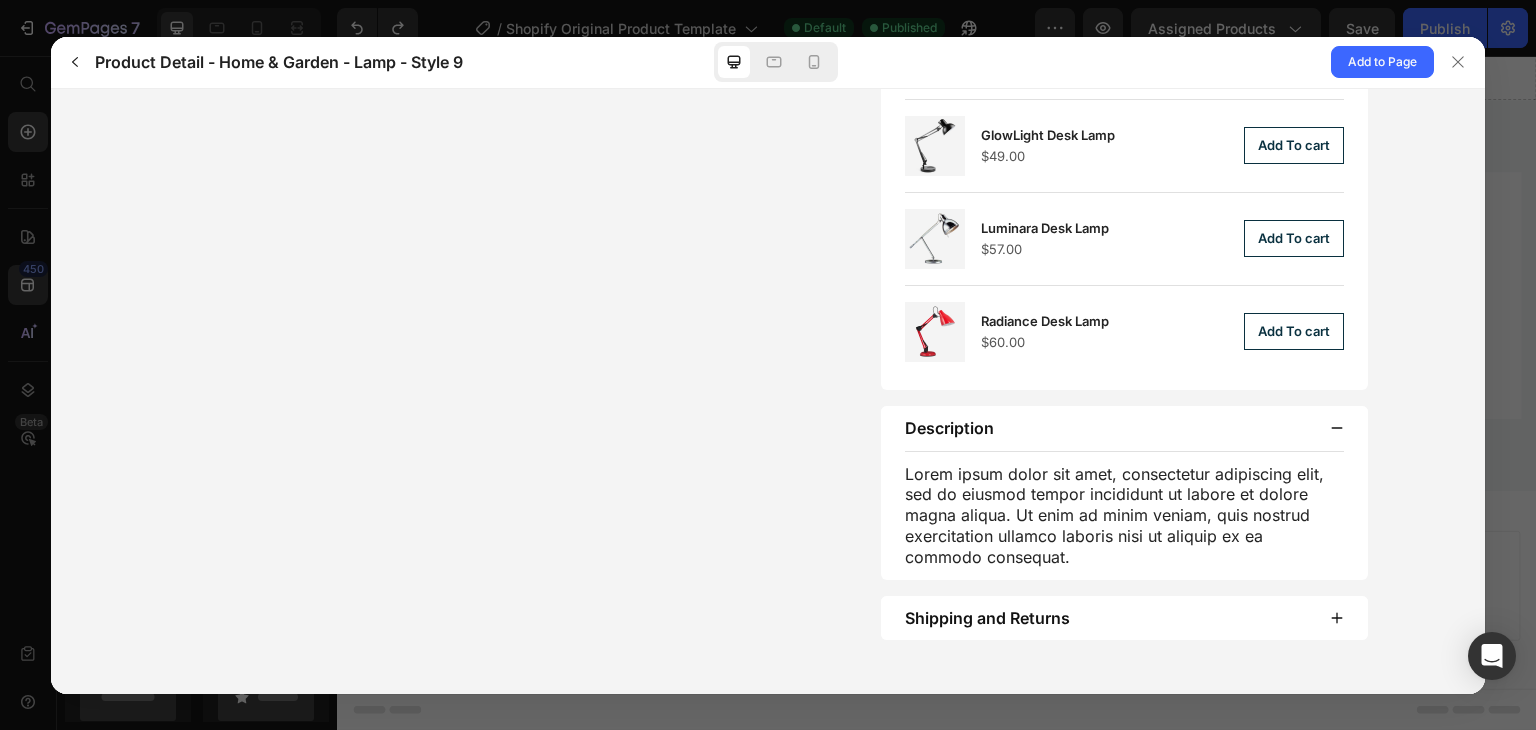 scroll, scrollTop: 958, scrollLeft: 0, axis: vertical 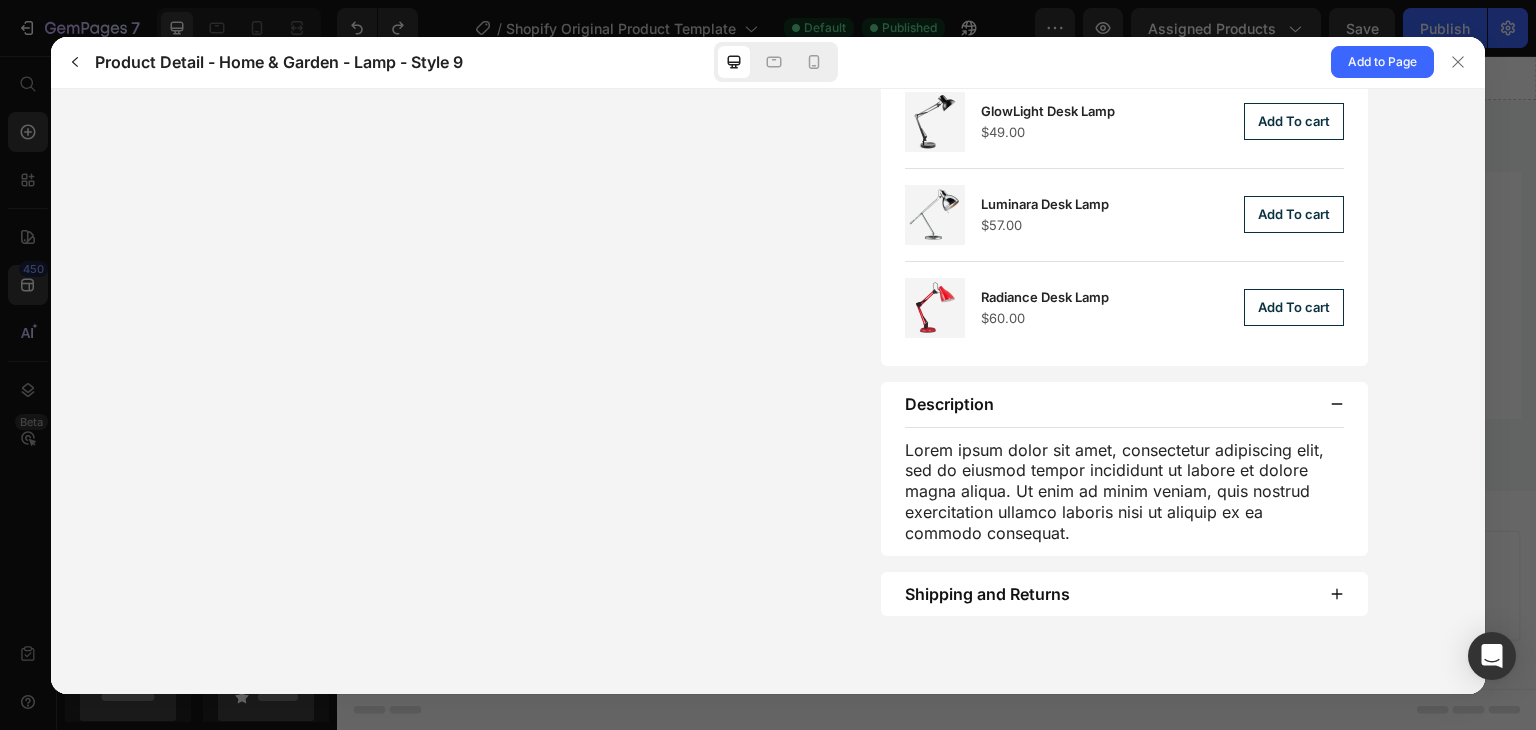 click on "Shipping and Returns" at bounding box center [1125, 593] 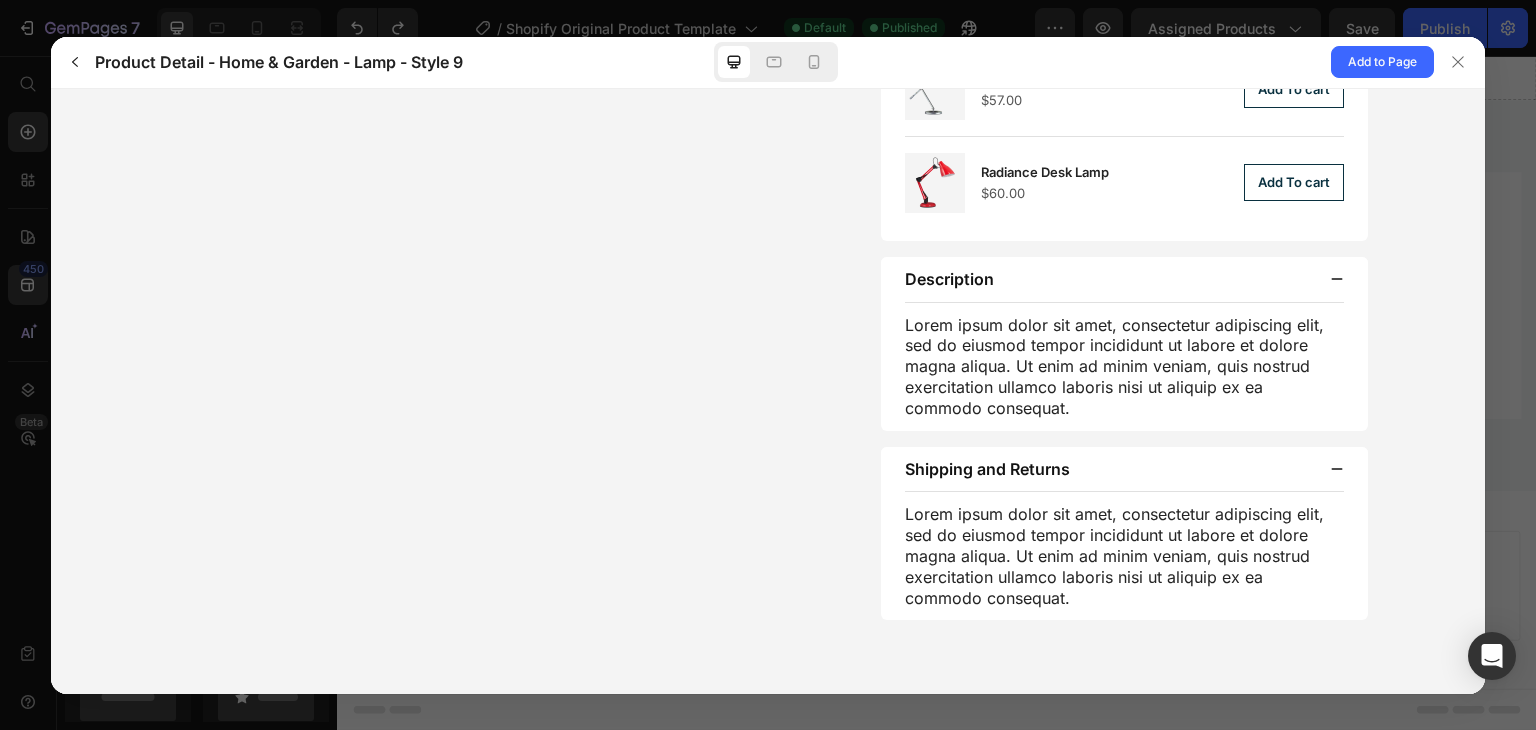 scroll, scrollTop: 1088, scrollLeft: 0, axis: vertical 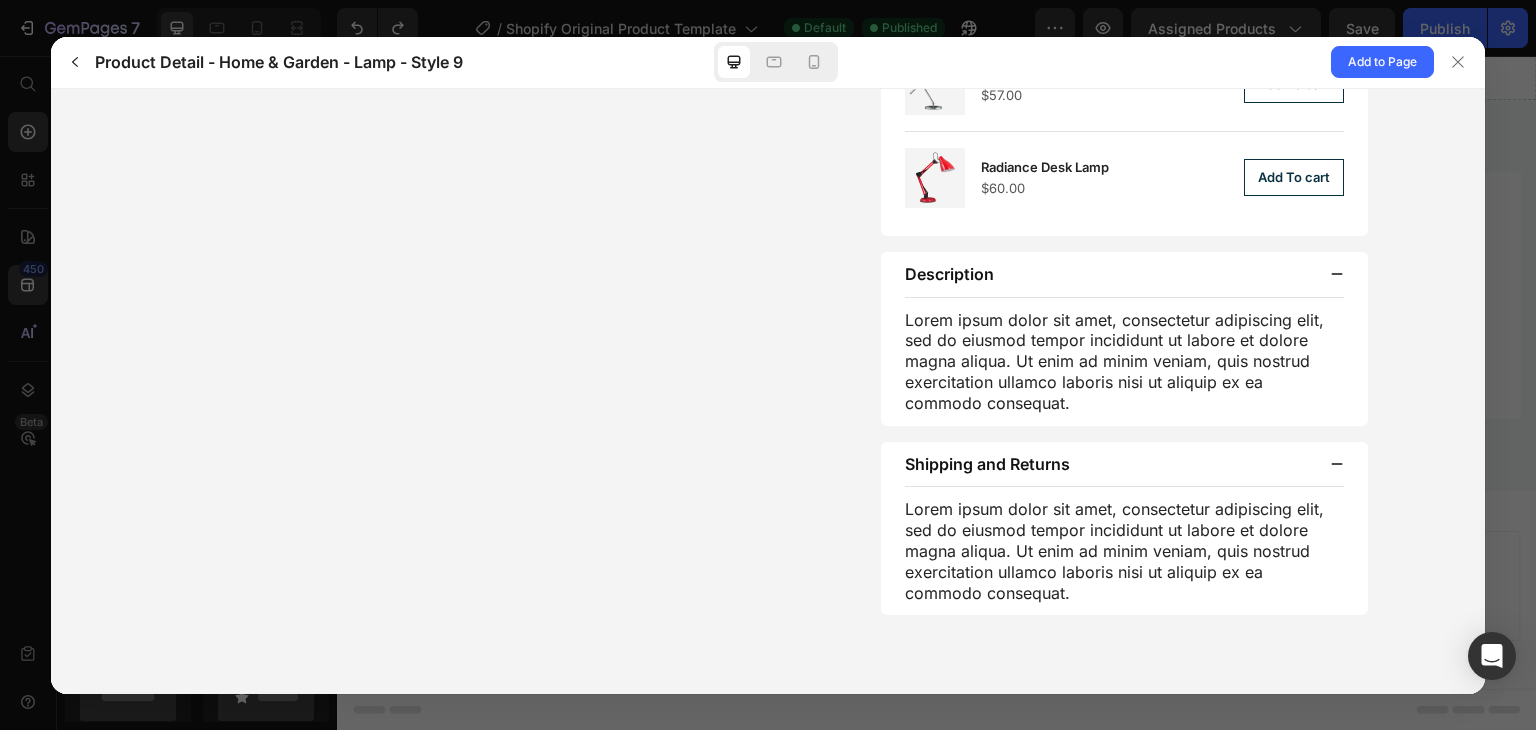 click on "Description" at bounding box center (1110, 273) 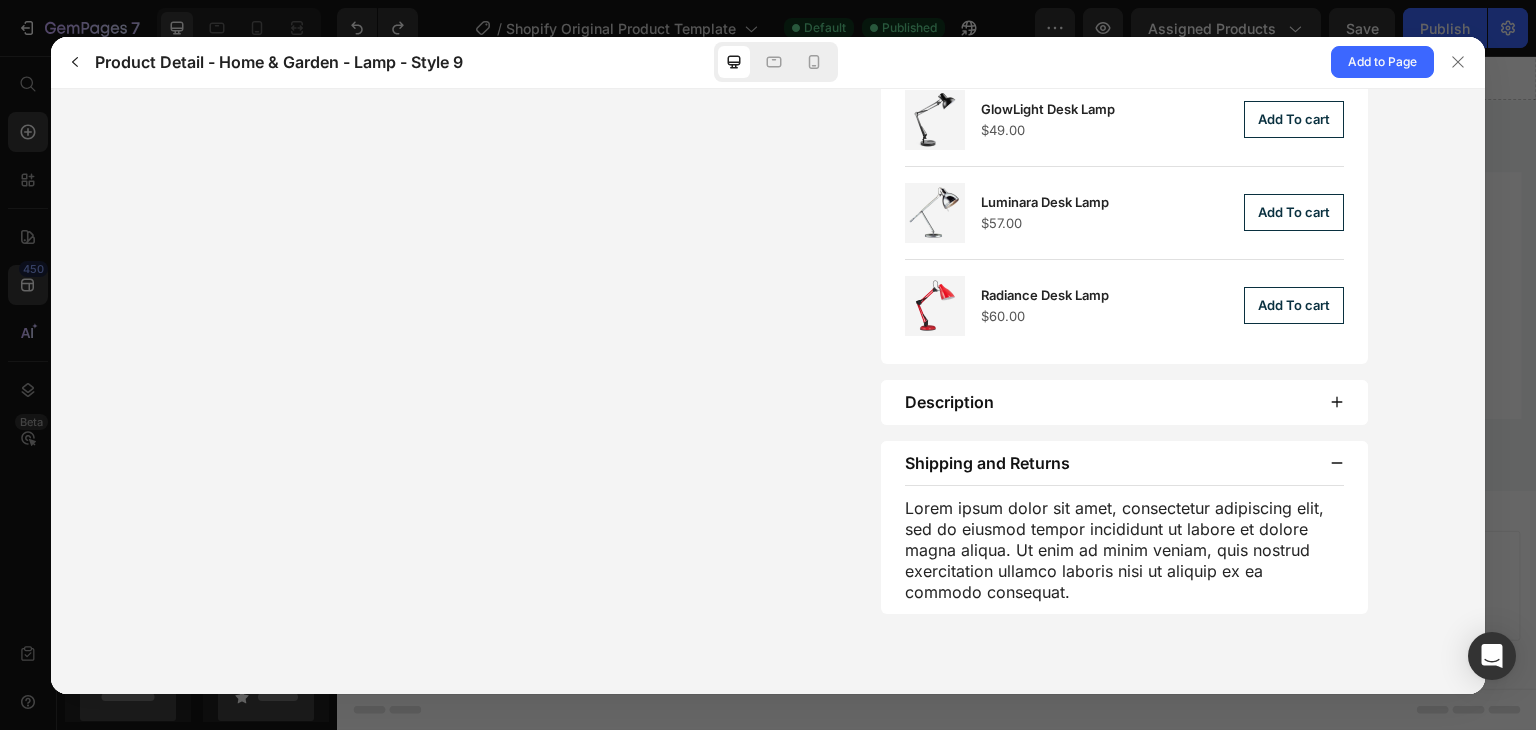 click on "Shipping and Returns" at bounding box center (1110, 462) 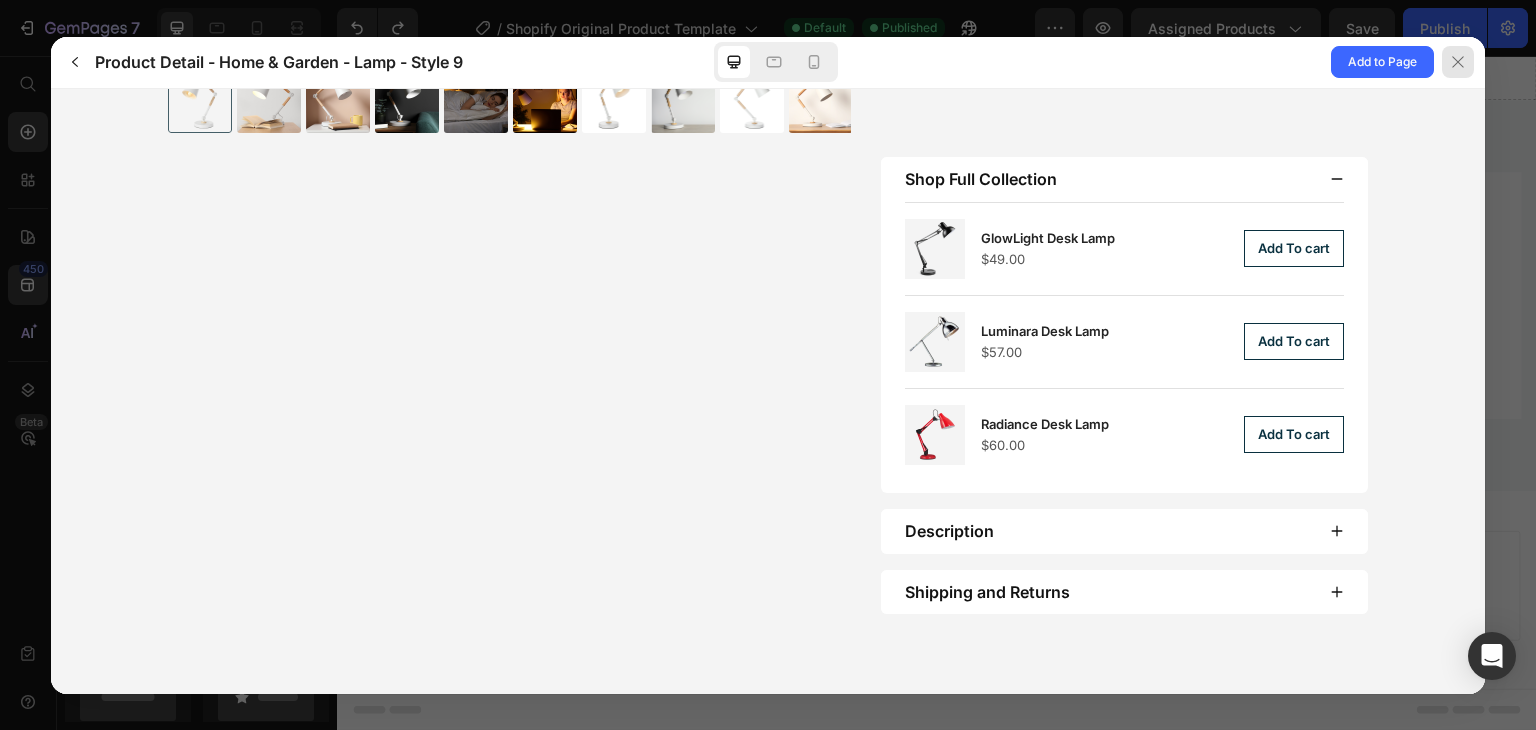 scroll, scrollTop: 831, scrollLeft: 0, axis: vertical 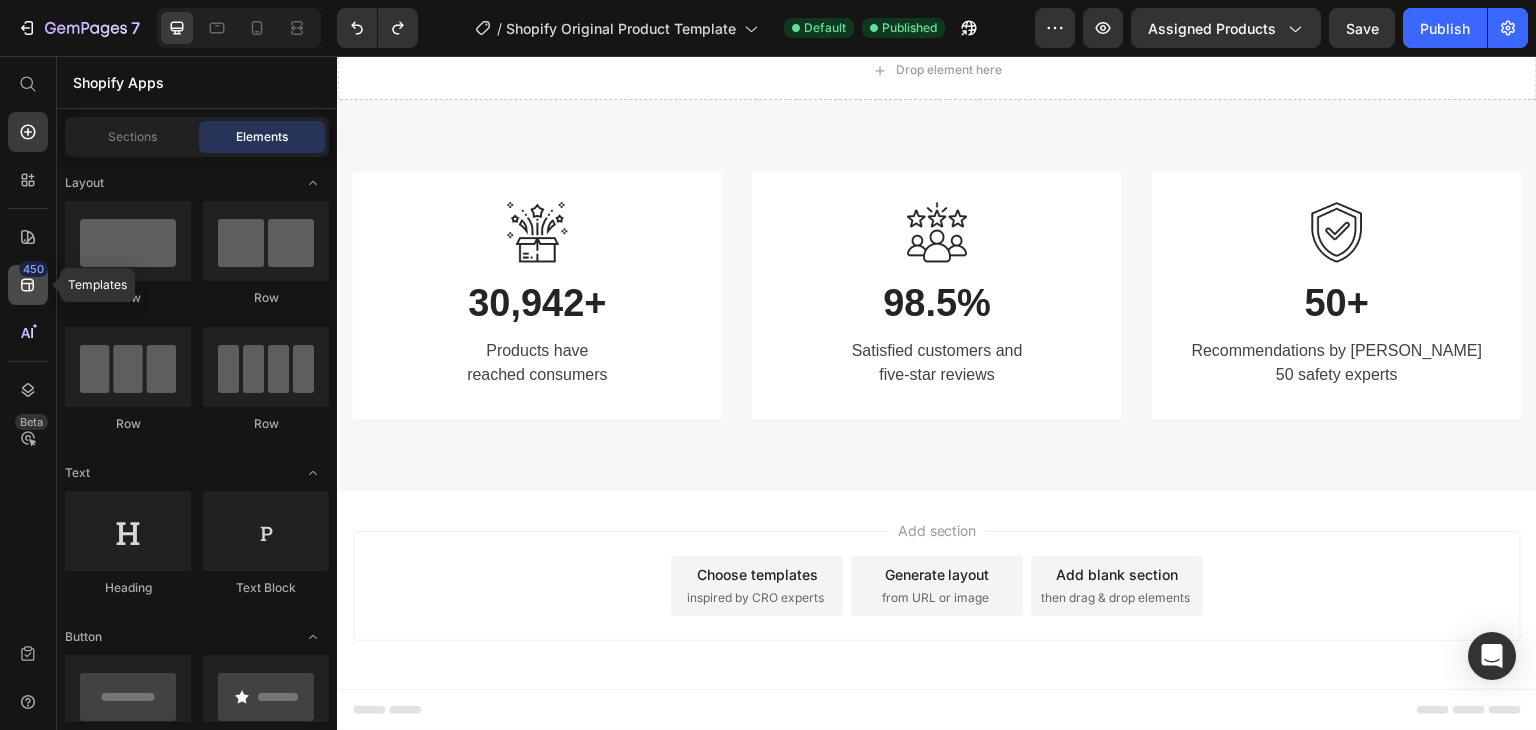 click on "450" 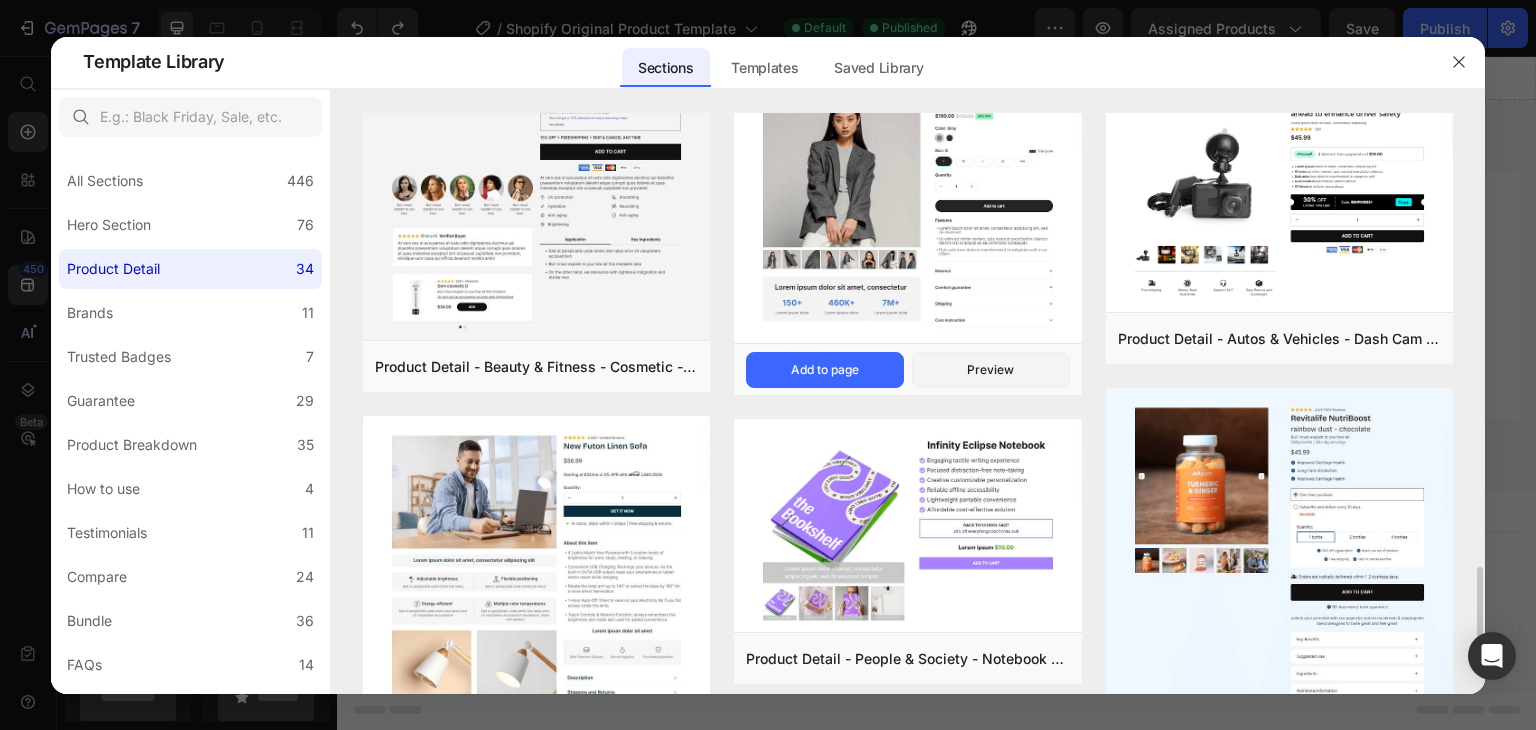 scroll, scrollTop: 1532, scrollLeft: 0, axis: vertical 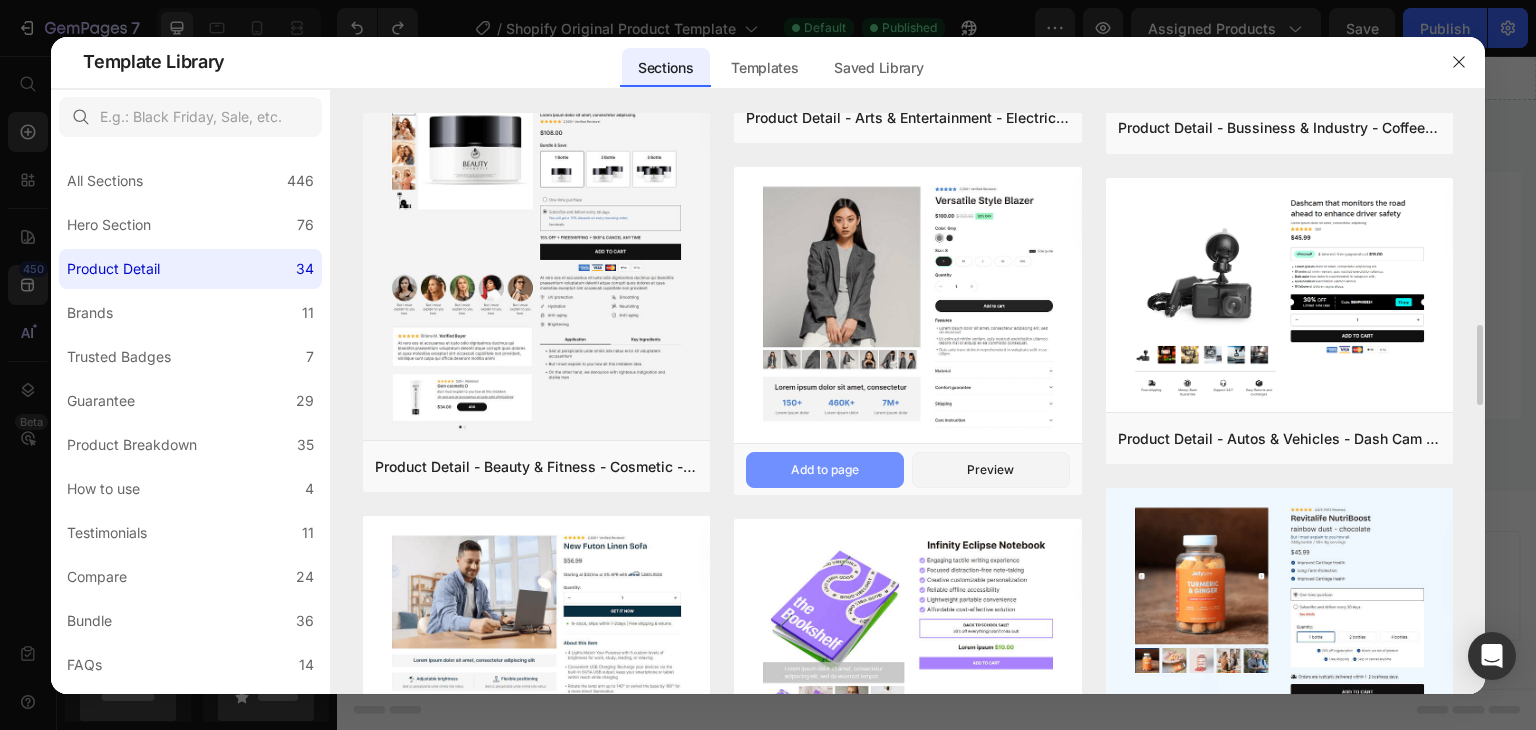 click on "Add to page" at bounding box center [825, 470] 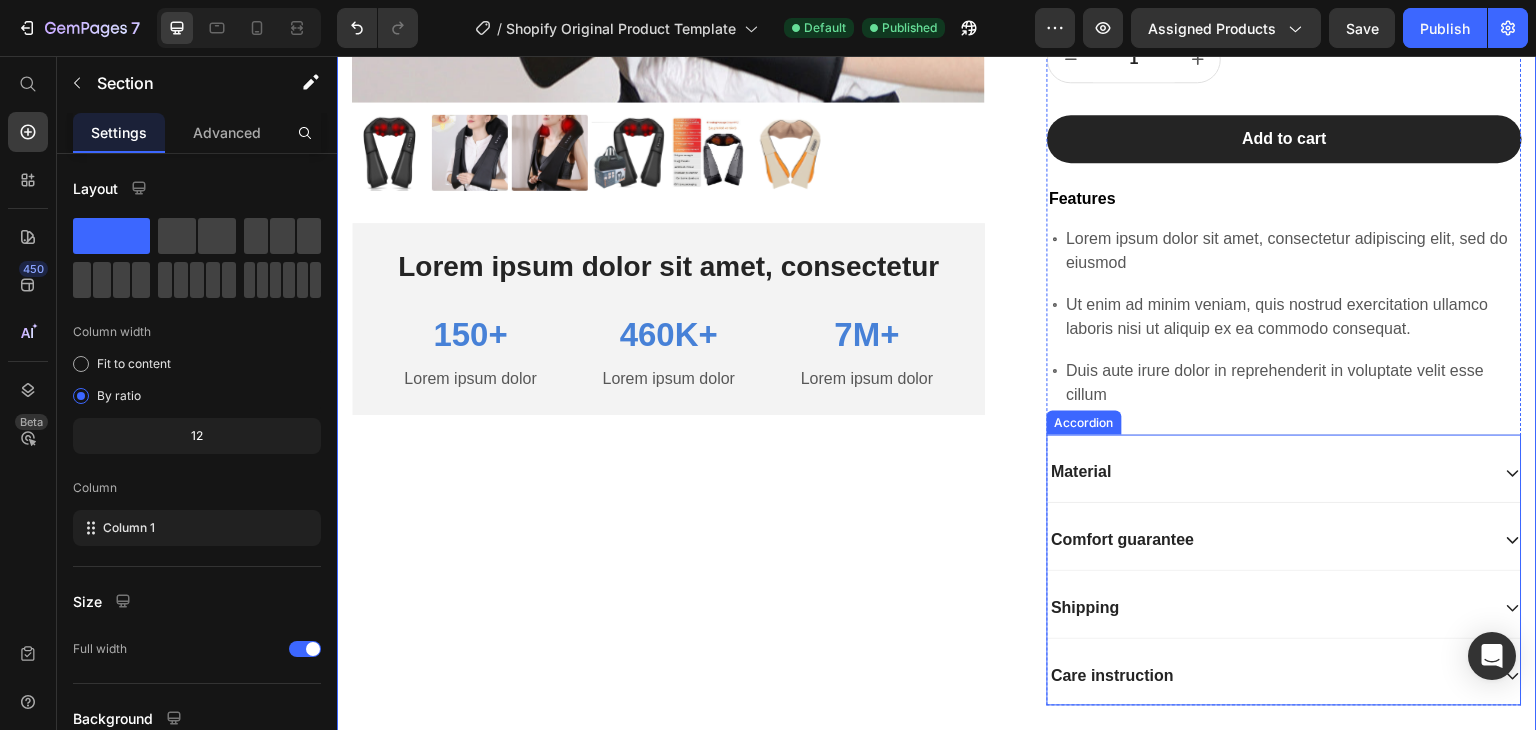 scroll, scrollTop: 8550, scrollLeft: 0, axis: vertical 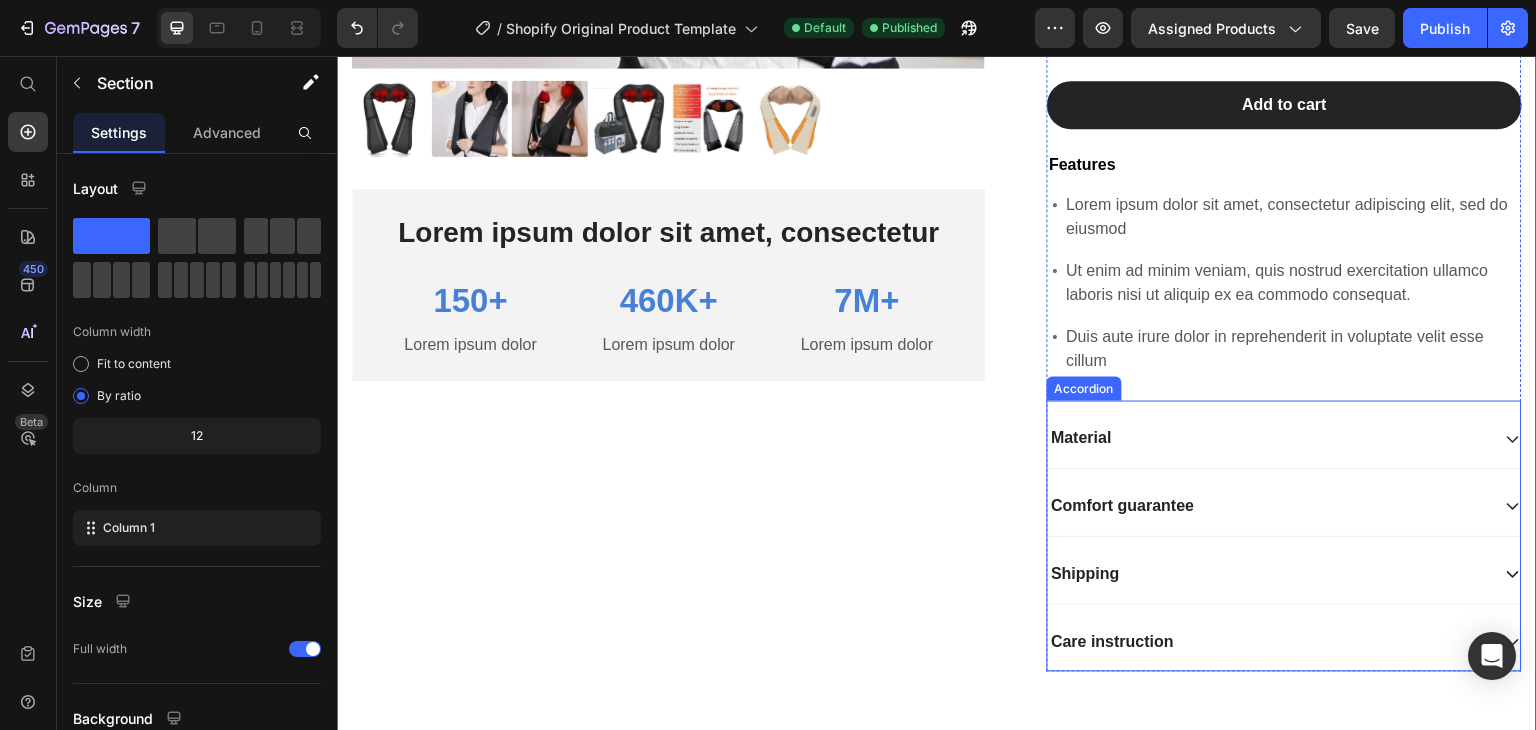 click on "Material" at bounding box center (1284, 439) 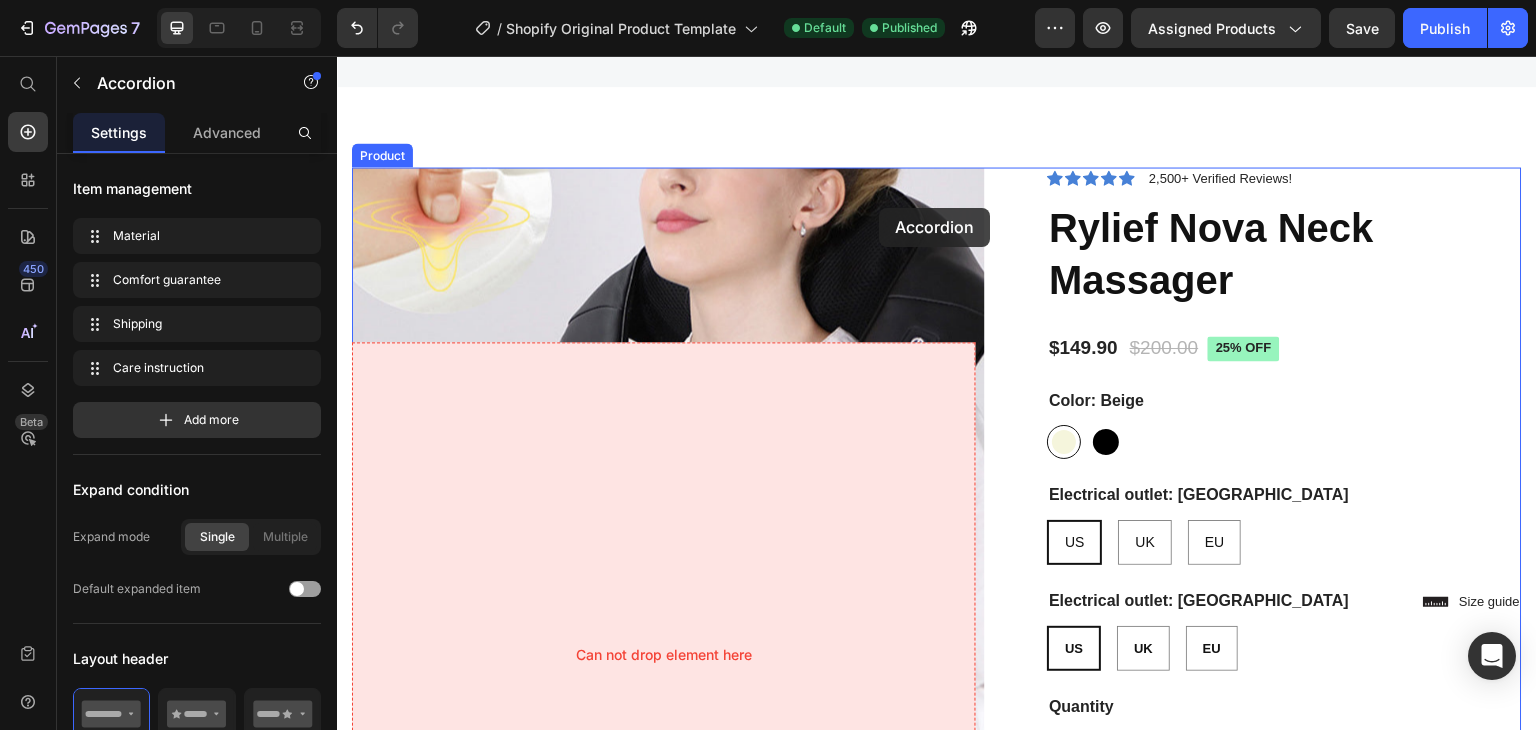 scroll, scrollTop: 7587, scrollLeft: 0, axis: vertical 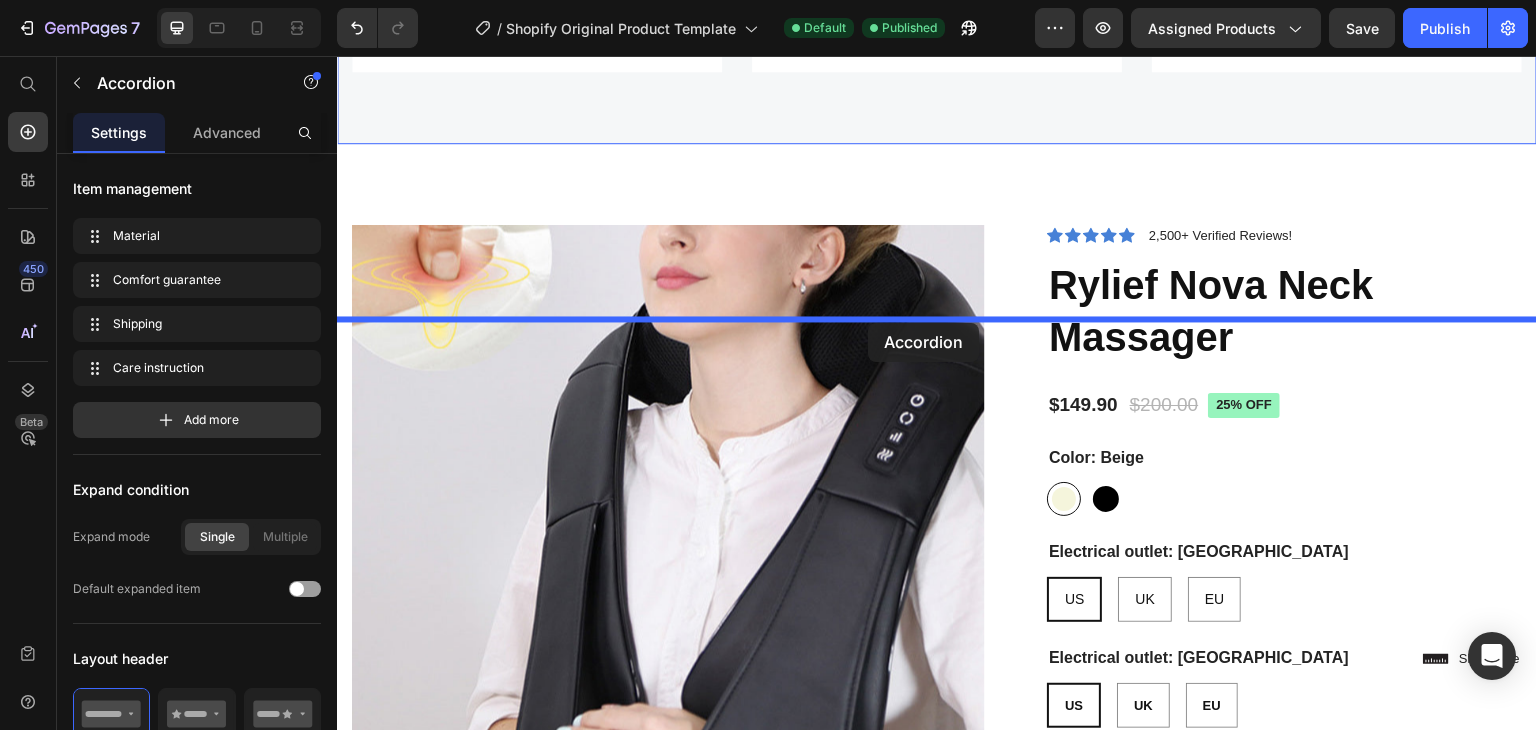 drag, startPoint x: 1105, startPoint y: 385, endPoint x: 868, endPoint y: 323, distance: 244.97551 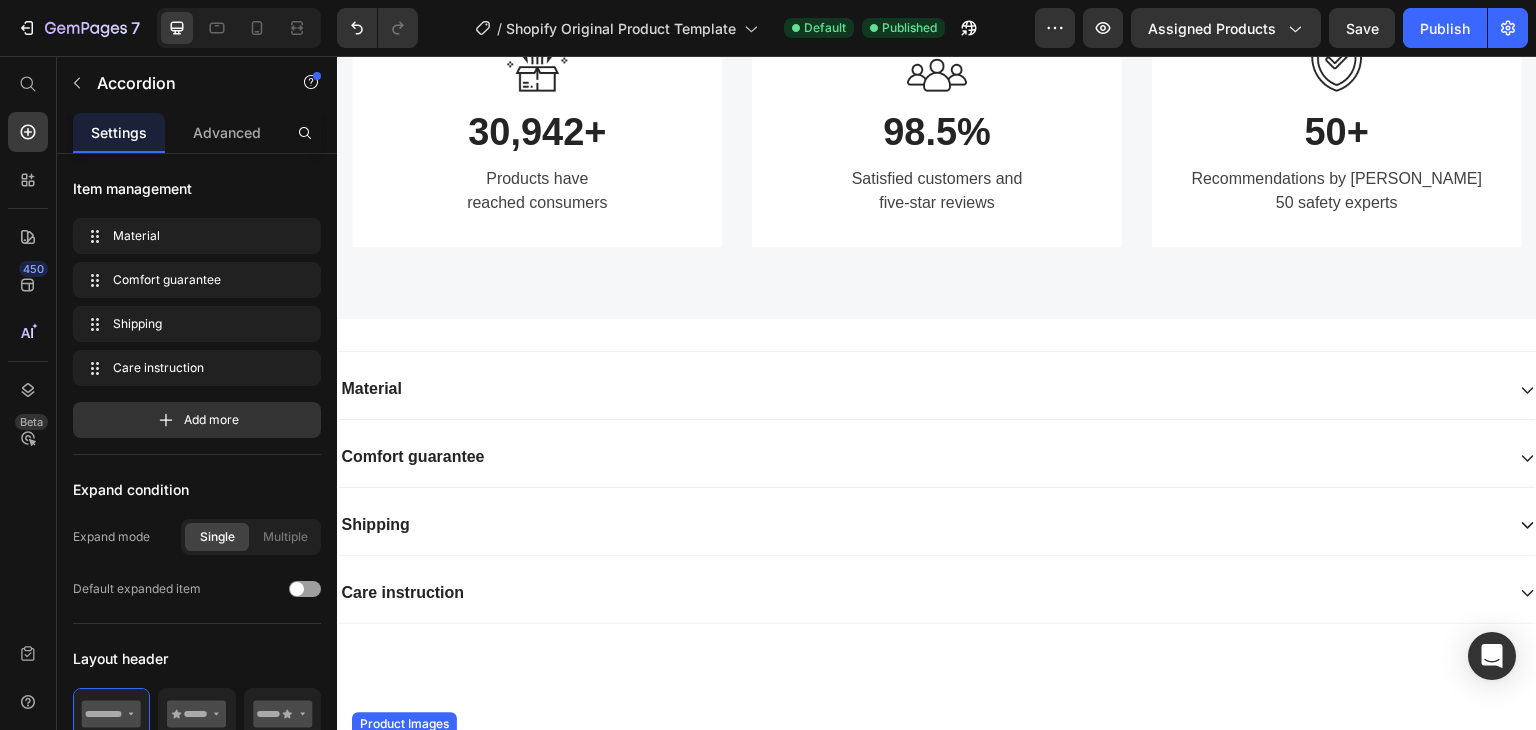 scroll, scrollTop: 7987, scrollLeft: 0, axis: vertical 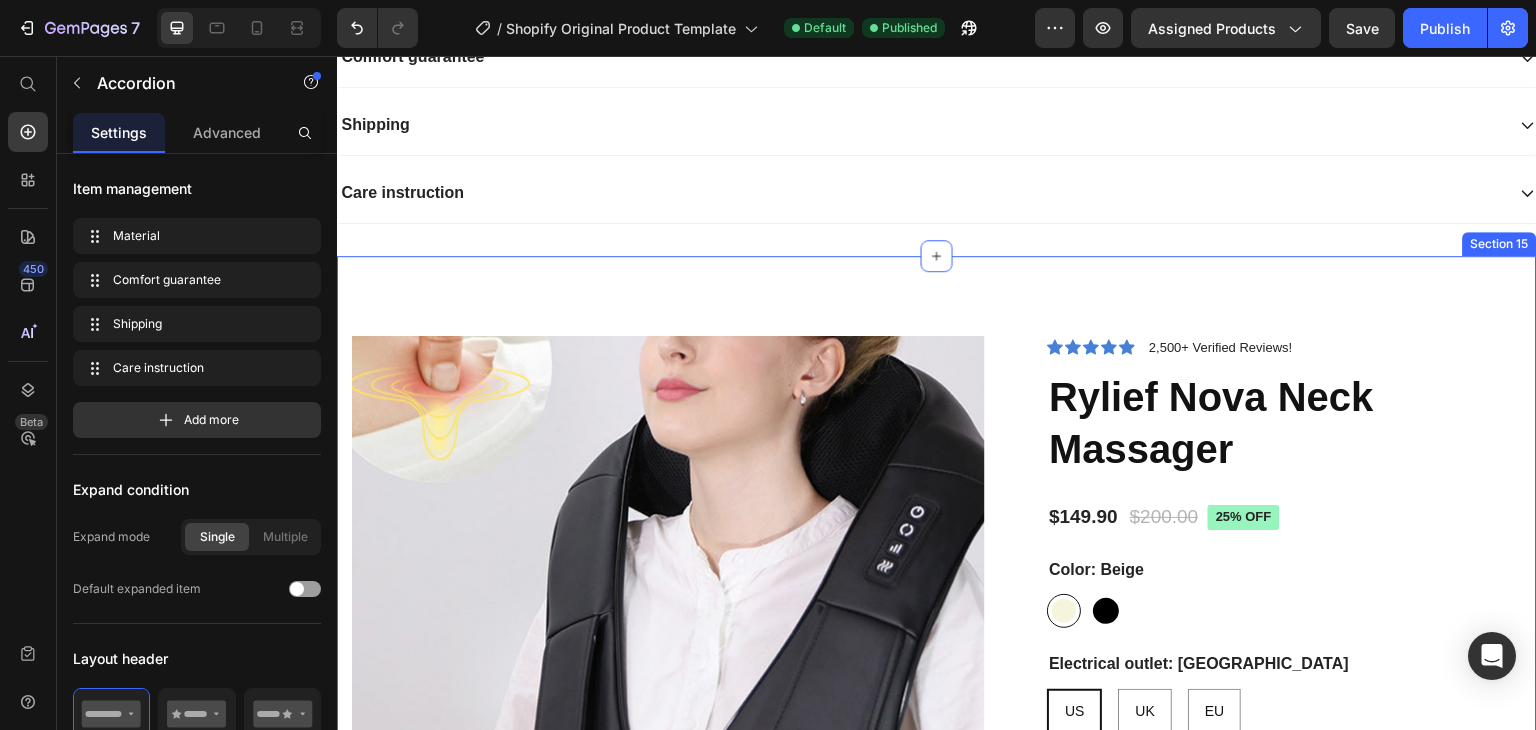 click on "Product Images Lorem ipsum dolor sit amet, consectetur  Text Block 150+ Text Block Lorem ipsum dolor Text Block 460K+ Text Block Lorem ipsum dolor Text Block 7M+ Text Block Lorem ipsum dolor Text Block Row Row Row Icon Icon Icon Icon Icon Icon List 2,500+ Verified Reviews! Text Block Row Rylief Nova Neck Massager Product Title $149.90 Product Price $200.00 Product Price 25% off Product Badge Row Color: Beige Beige Beige Black Black Electrical outlet: US US US US UK UK UK EU EU EU Product Variants & Swatches Electrical outlet: US US US US UK UK UK EU EU EU Product Variants & Swatches Beige Black US UK EU Product Variants & Swatches
Icon Size guide Text Block Row Row Quantity Text Block 1 Product Quantity Row Row Add to cart Add to Cart Features Text Block
Lorem ipsum dolor sit amet, consectetur adipiscing elit, sed do eiusmod
Ut enim ad minim veniam, quis nostrud exercitation ullamco laboris nisi ut aliquip ex ea commodo consequat.
Item List Row Product" at bounding box center [937, 818] 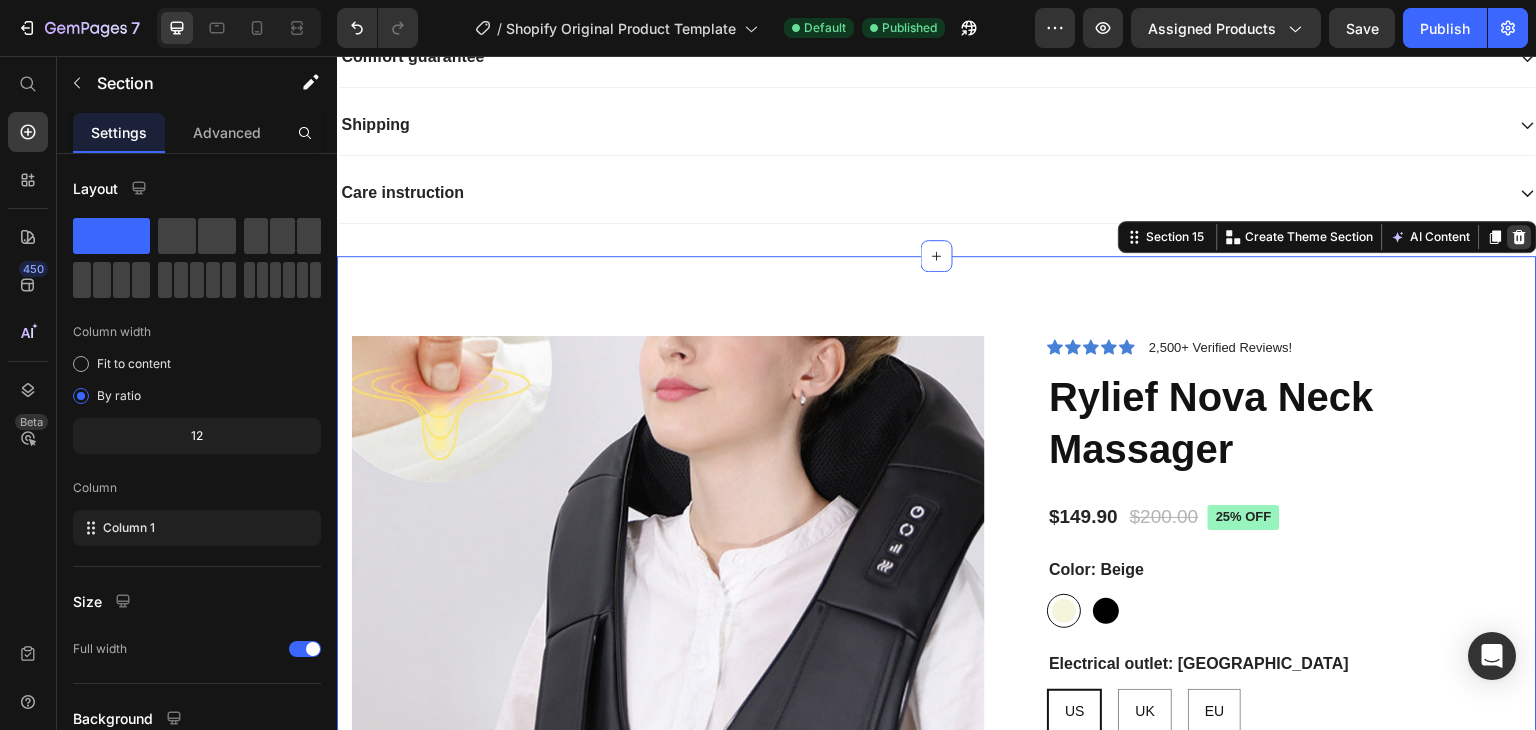 click 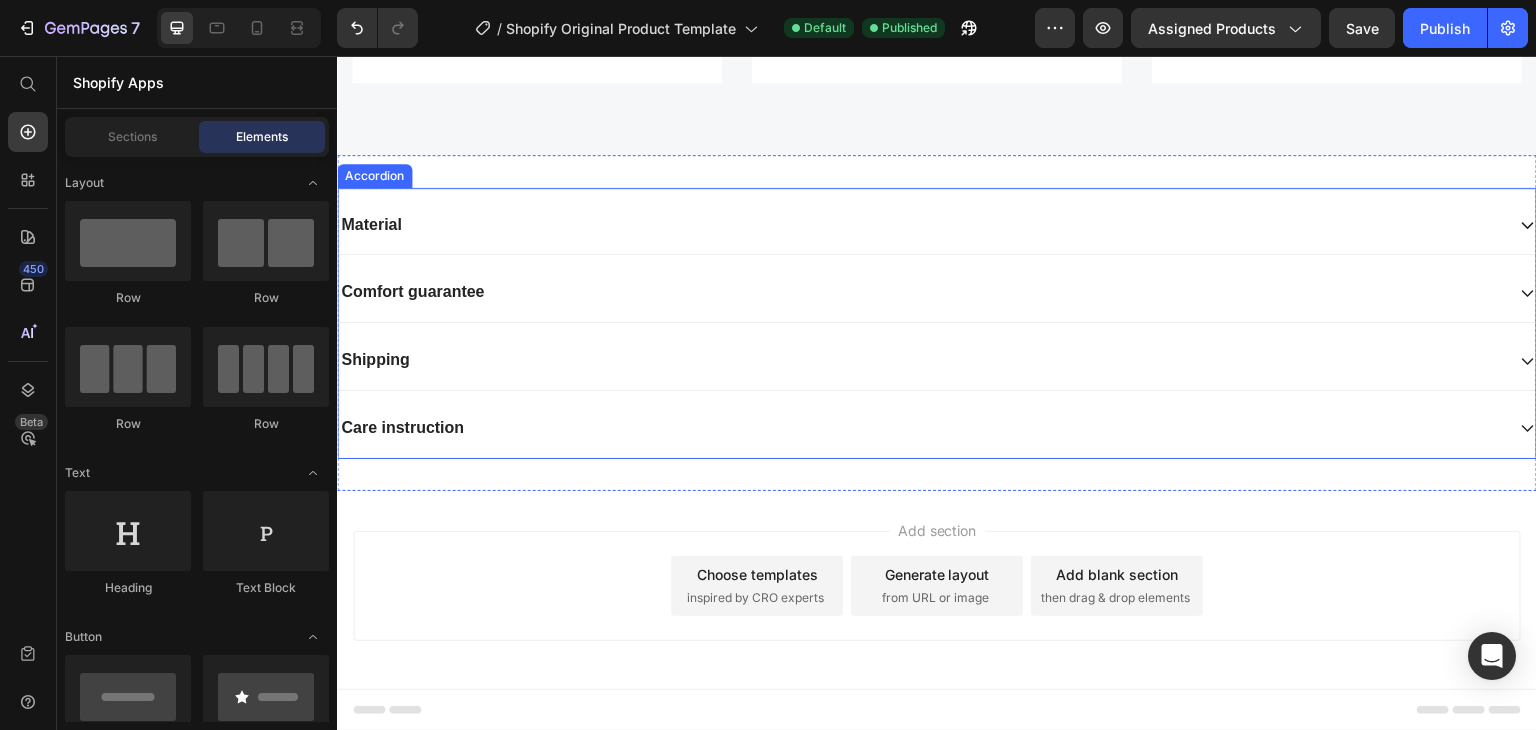 scroll, scrollTop: 7748, scrollLeft: 0, axis: vertical 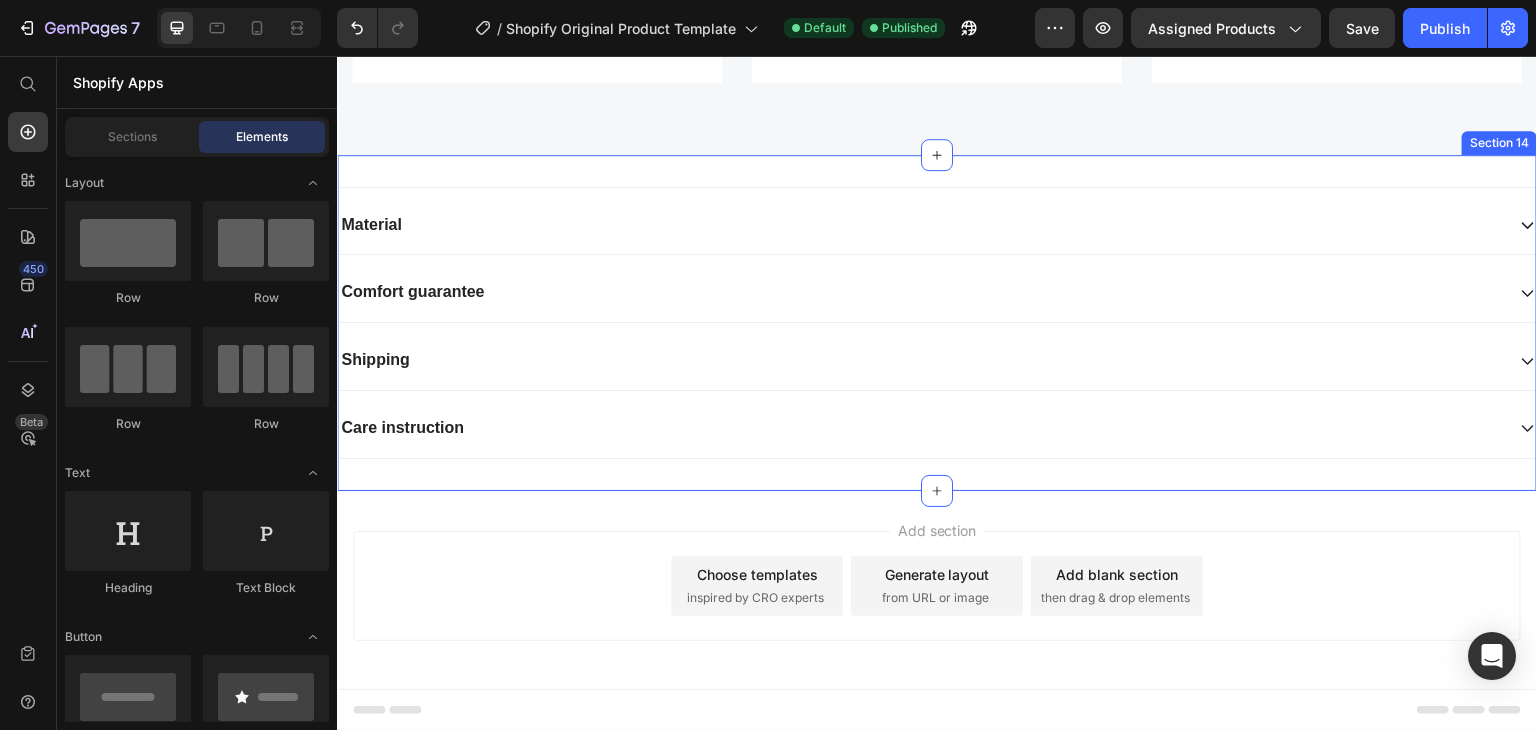 click on "Material
Comfort guarantee
Shipping
Care instruction Accordion Section 14" at bounding box center (937, 323) 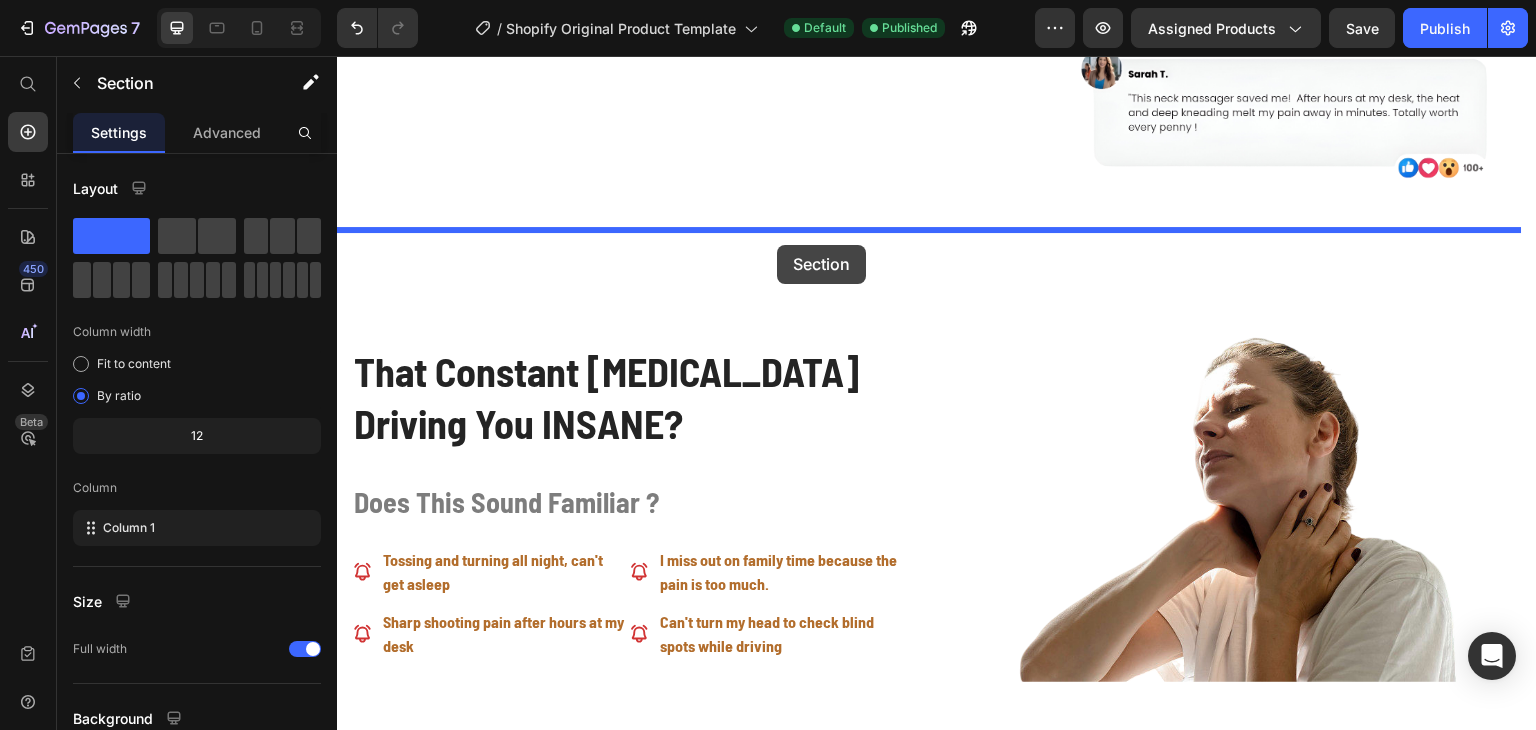 scroll, scrollTop: 896, scrollLeft: 0, axis: vertical 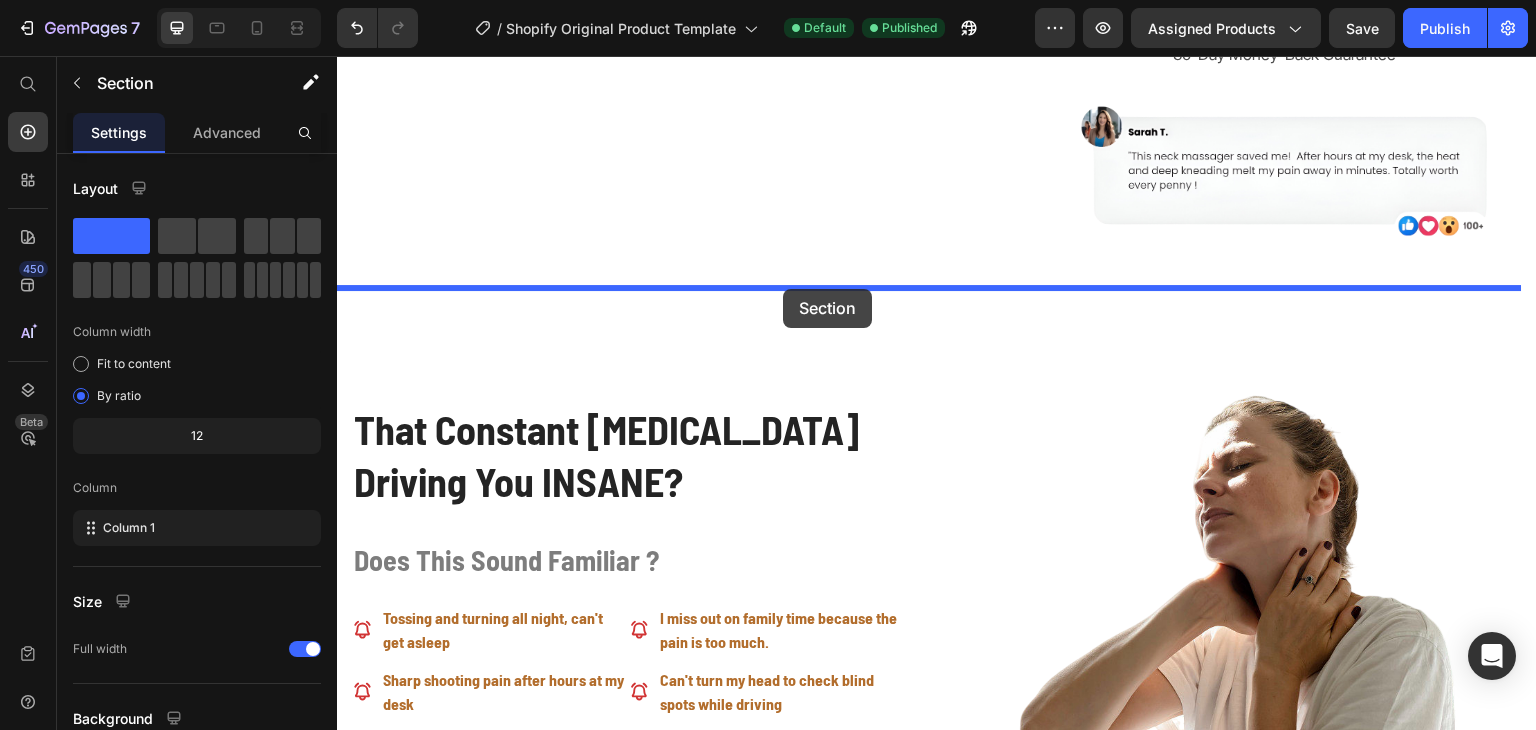 drag, startPoint x: 1158, startPoint y: 141, endPoint x: 783, endPoint y: 289, distance: 403.14886 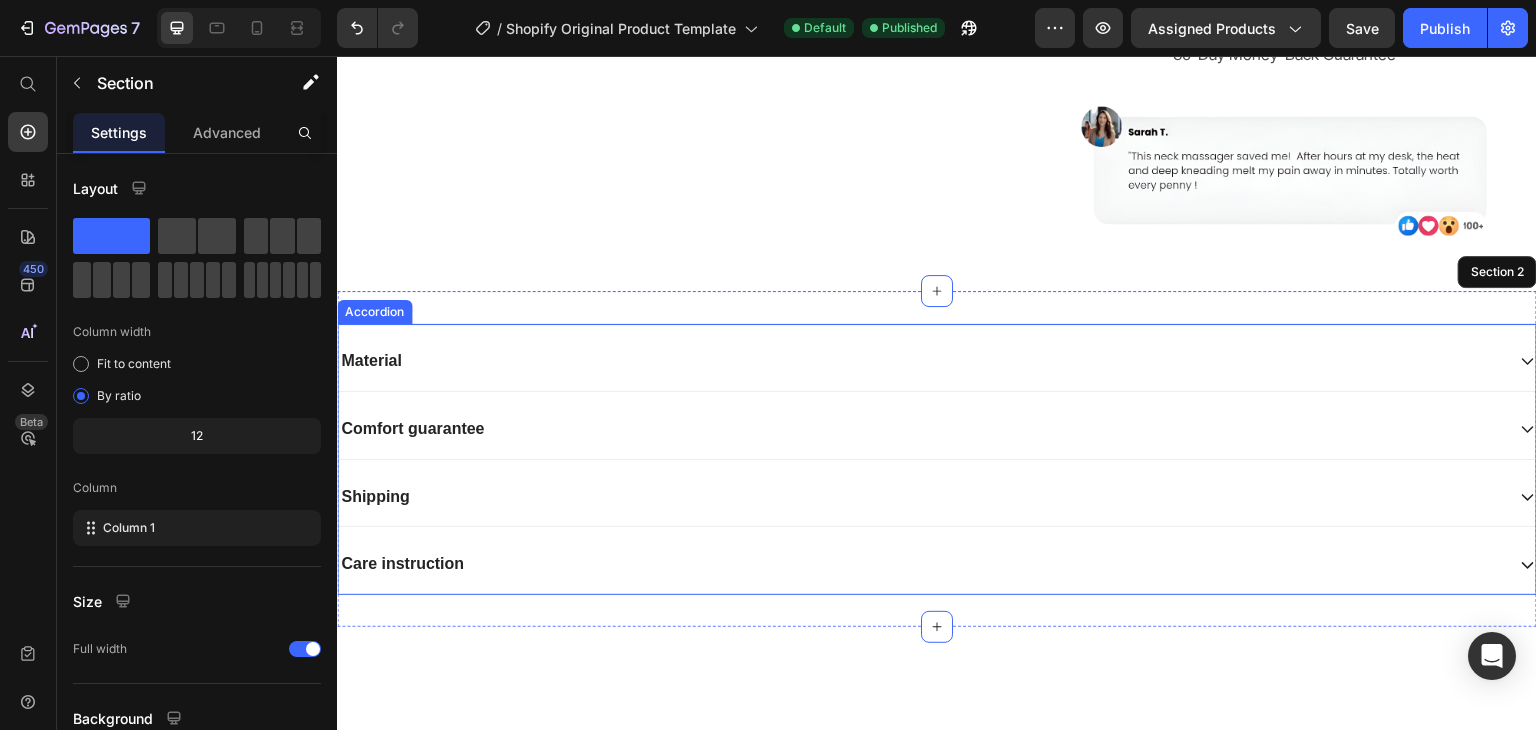 click on "Material" at bounding box center (937, 362) 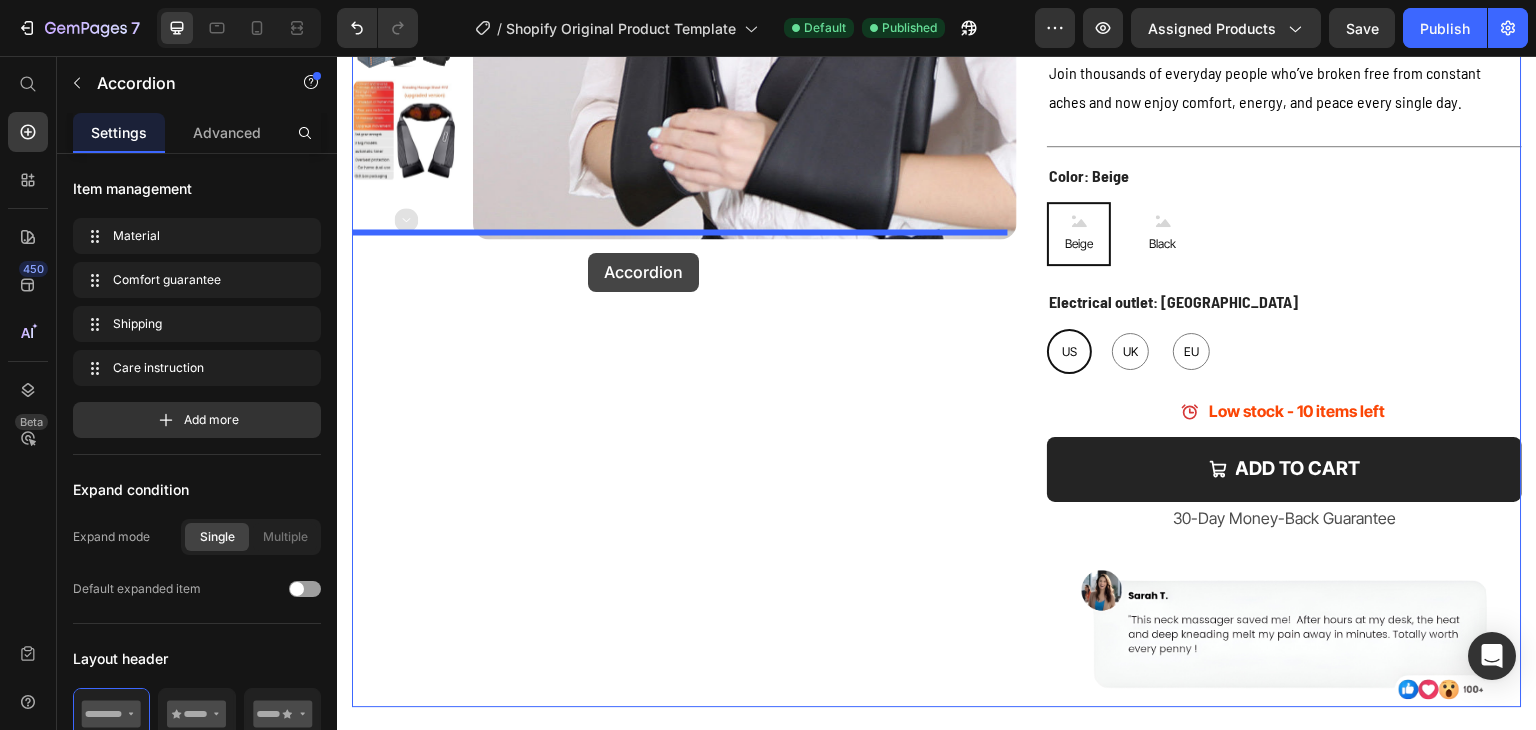 scroll, scrollTop: 416, scrollLeft: 0, axis: vertical 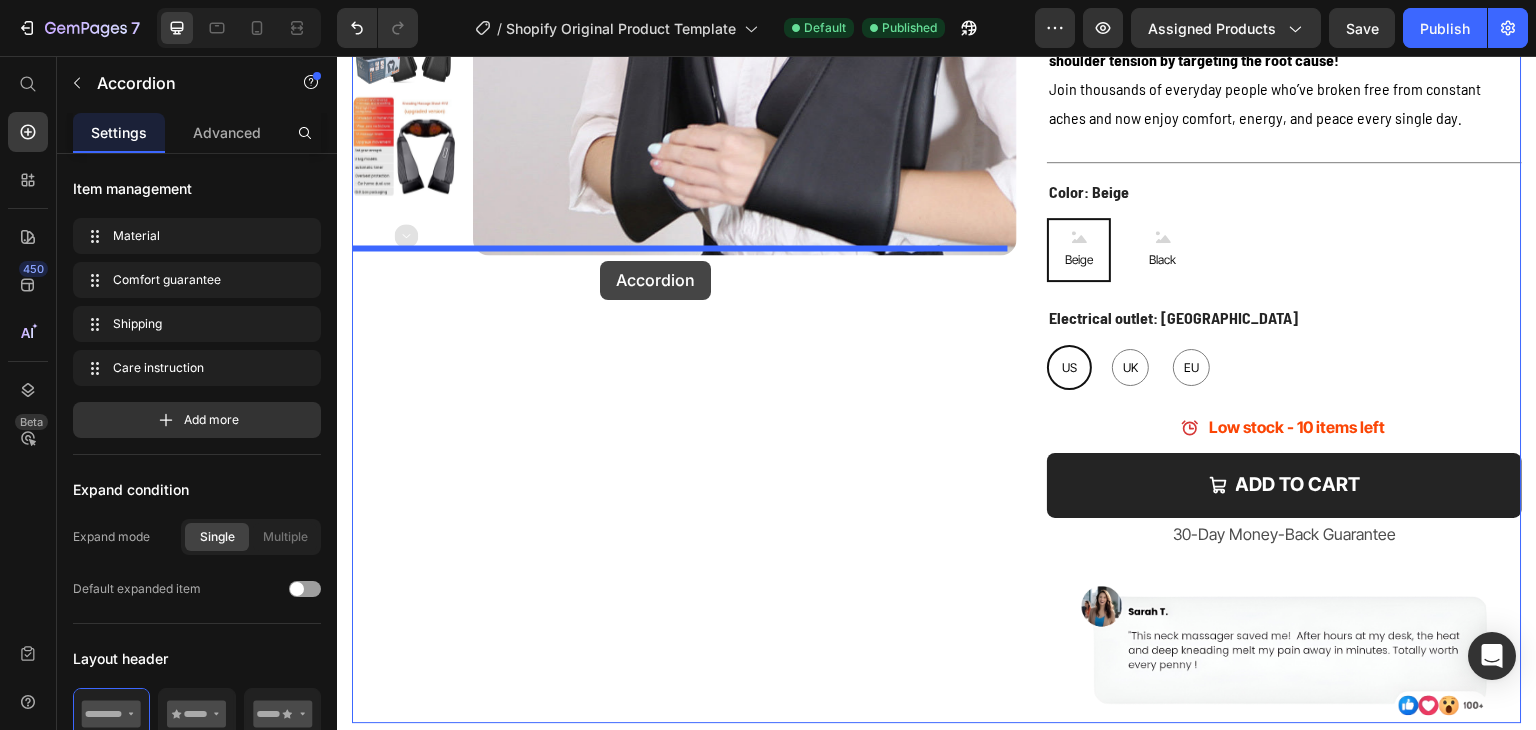 drag, startPoint x: 384, startPoint y: 302, endPoint x: 600, endPoint y: 261, distance: 219.85677 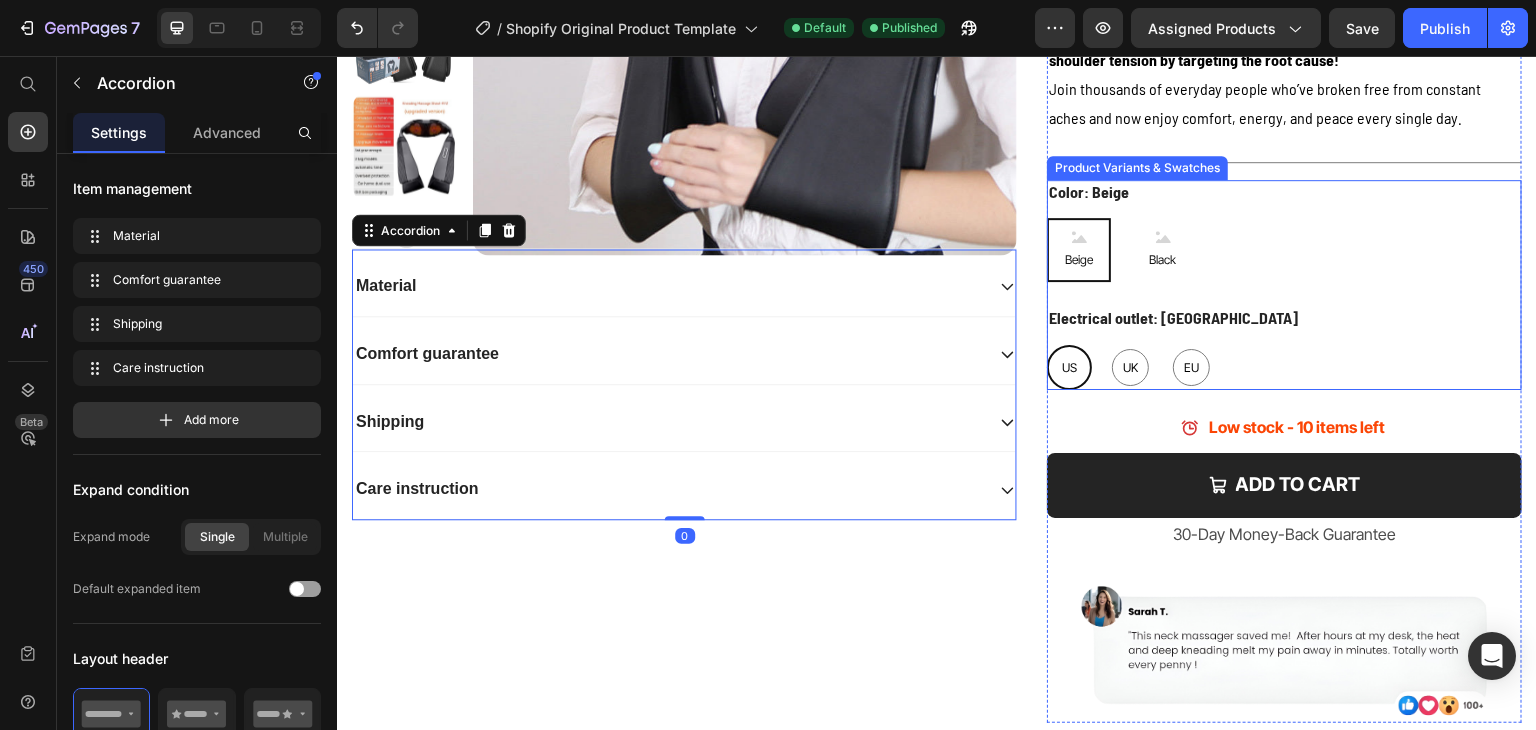 click on "Beige Beige Beige Black Black Black" at bounding box center (1284, 250) 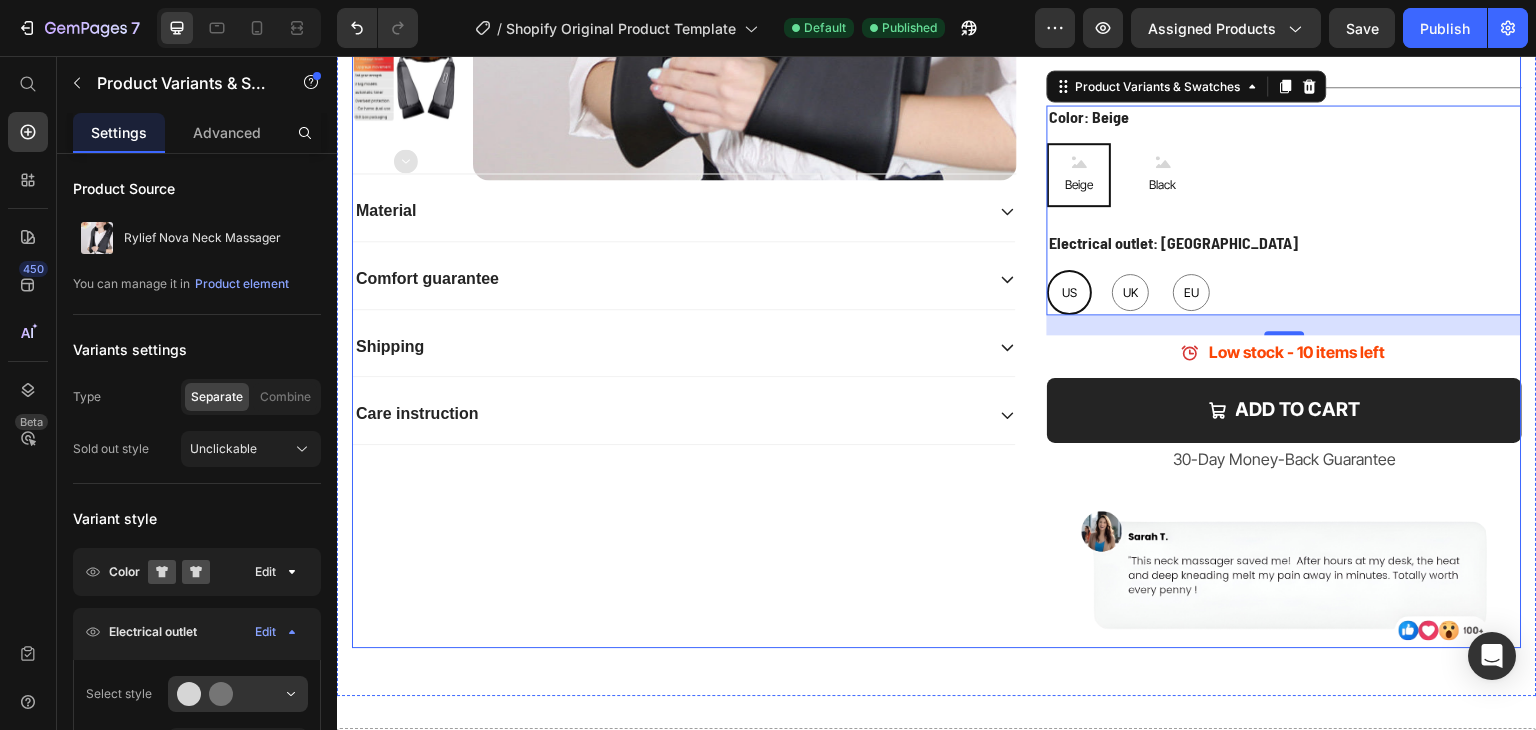 scroll, scrollTop: 500, scrollLeft: 0, axis: vertical 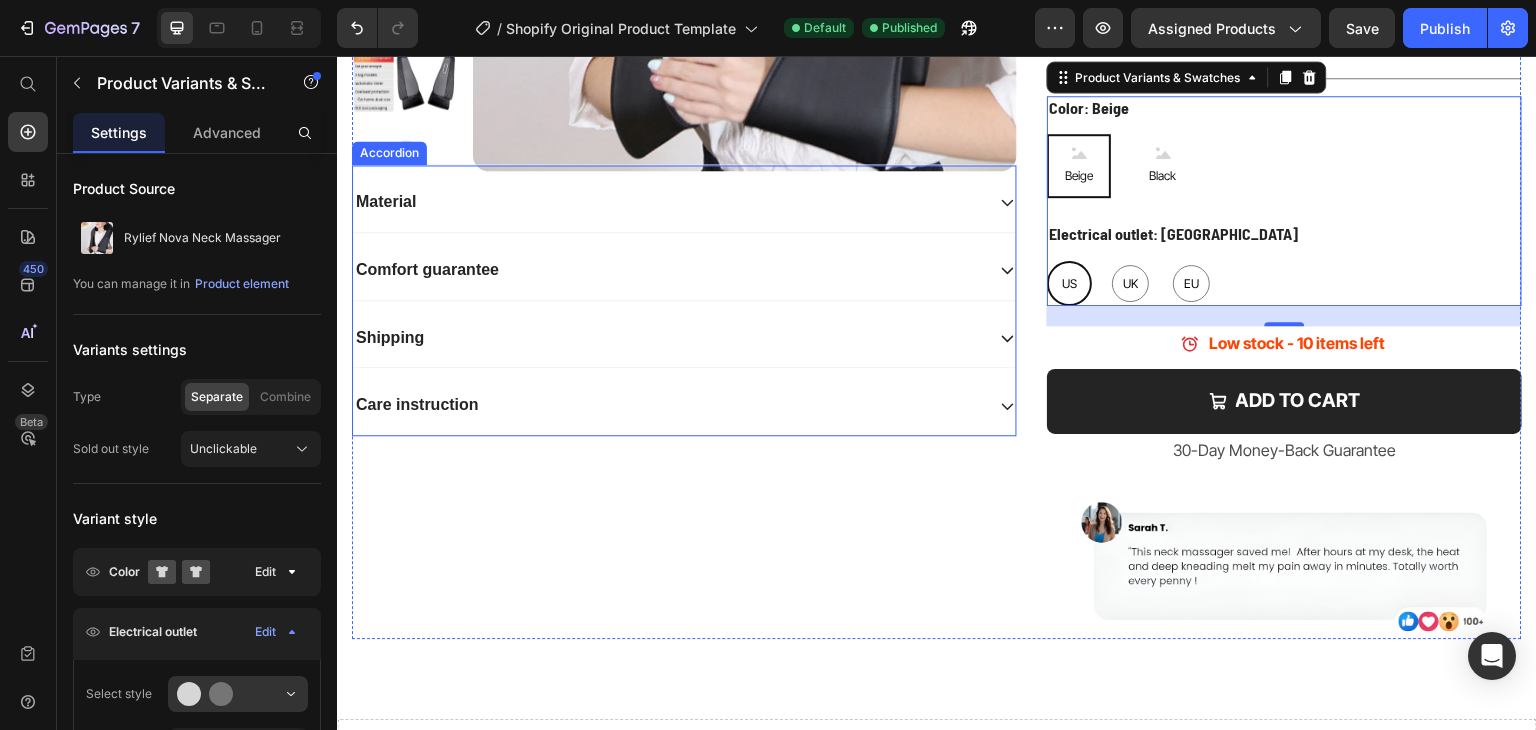 click on "Material" at bounding box center [684, 203] 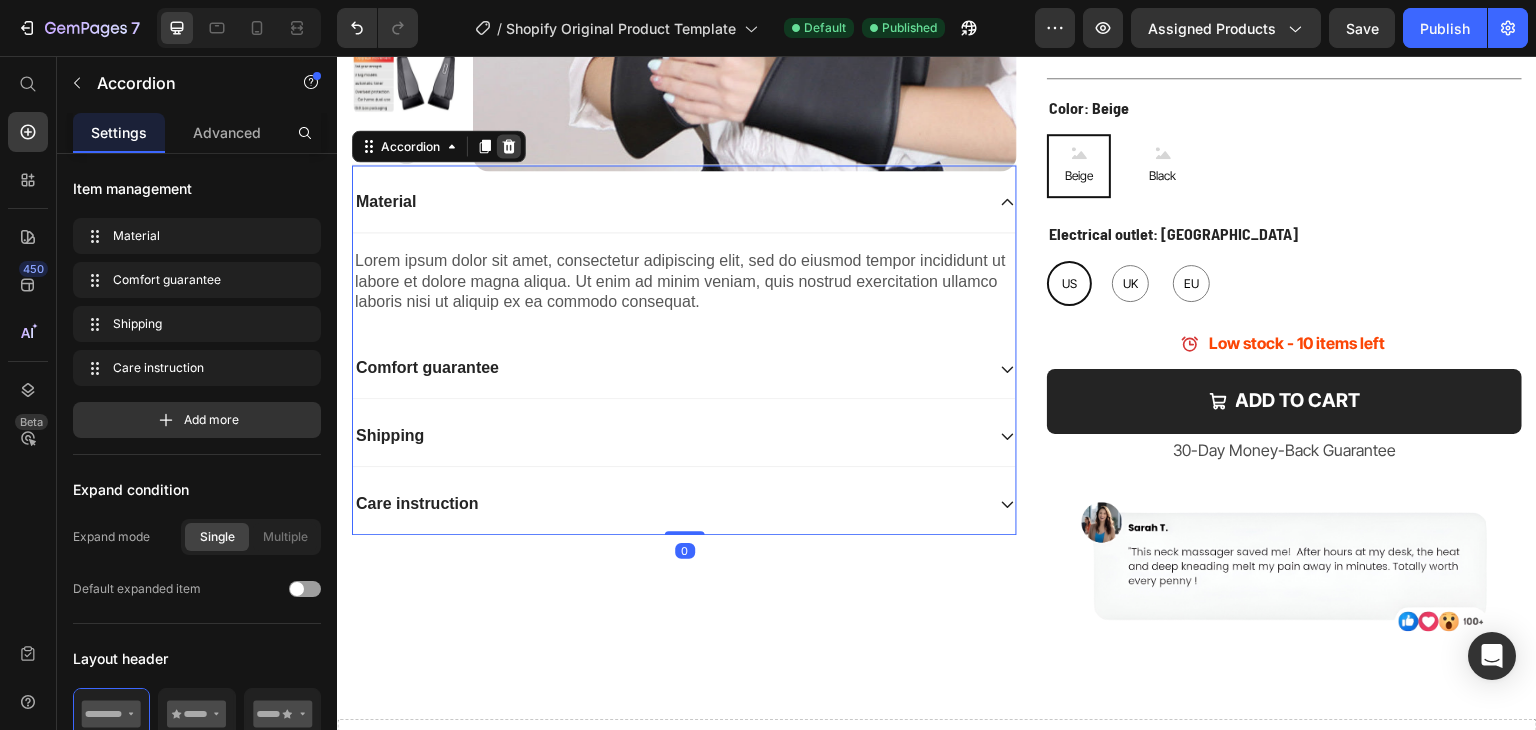 click 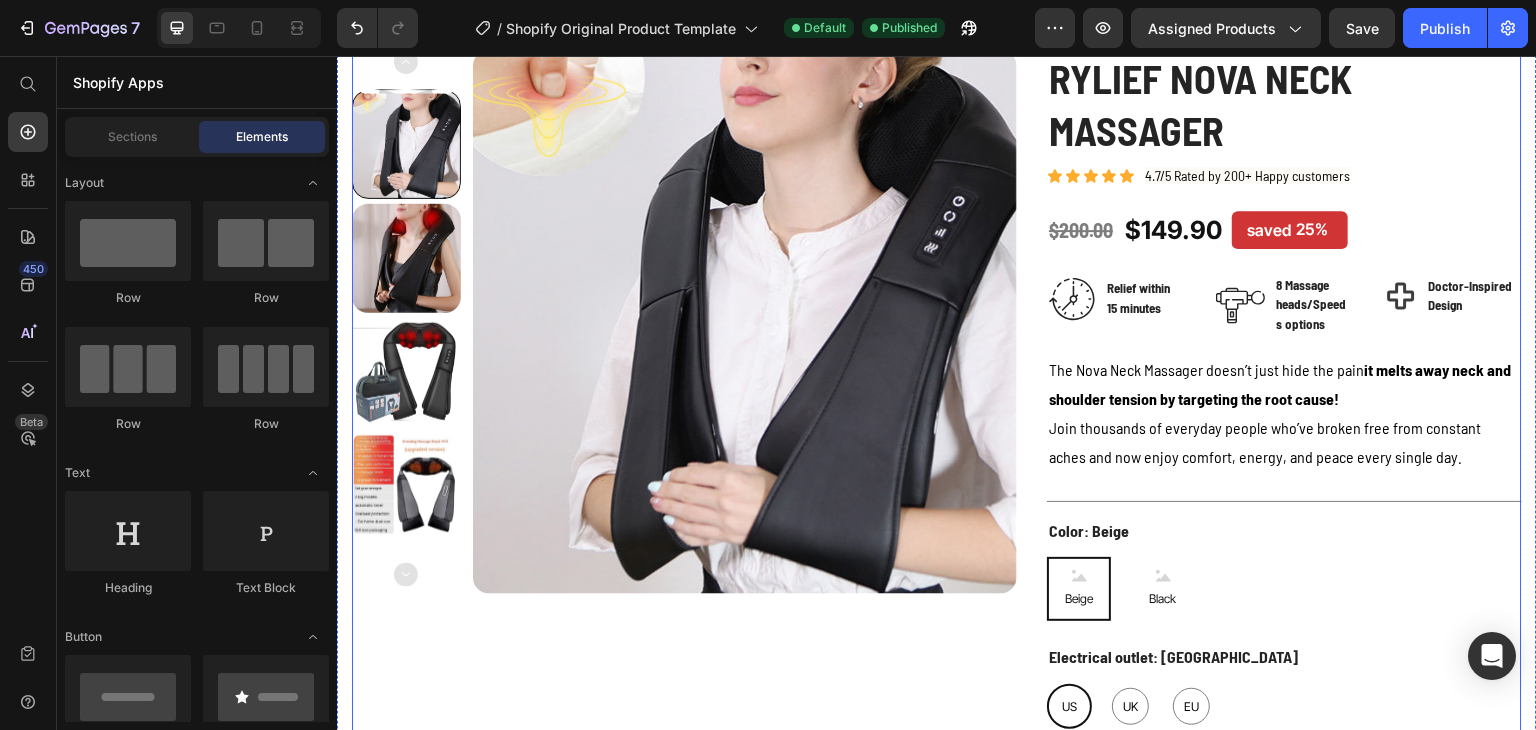 scroll, scrollTop: 300, scrollLeft: 0, axis: vertical 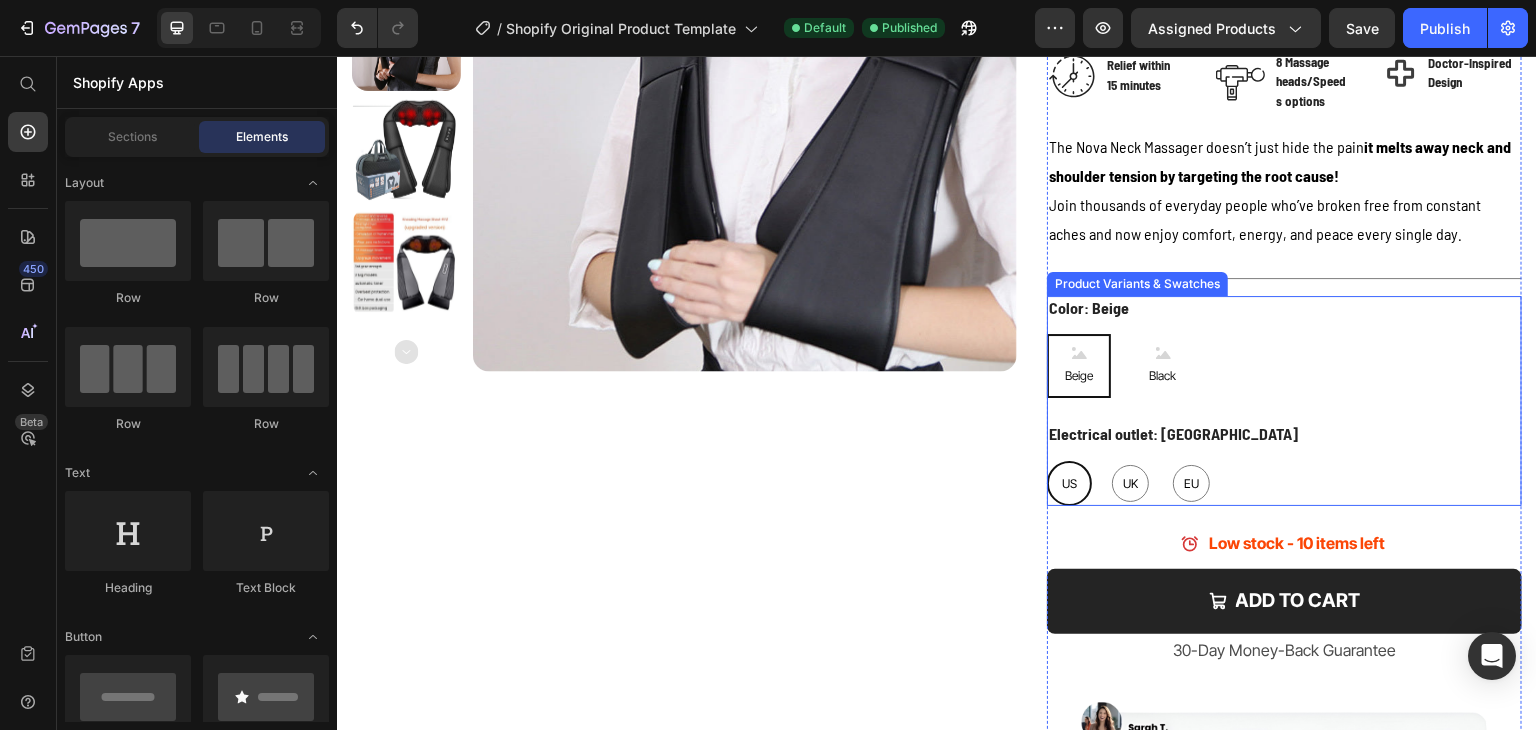 click on "Color: Beige Beige Beige Beige Black Black Black" at bounding box center (1284, 347) 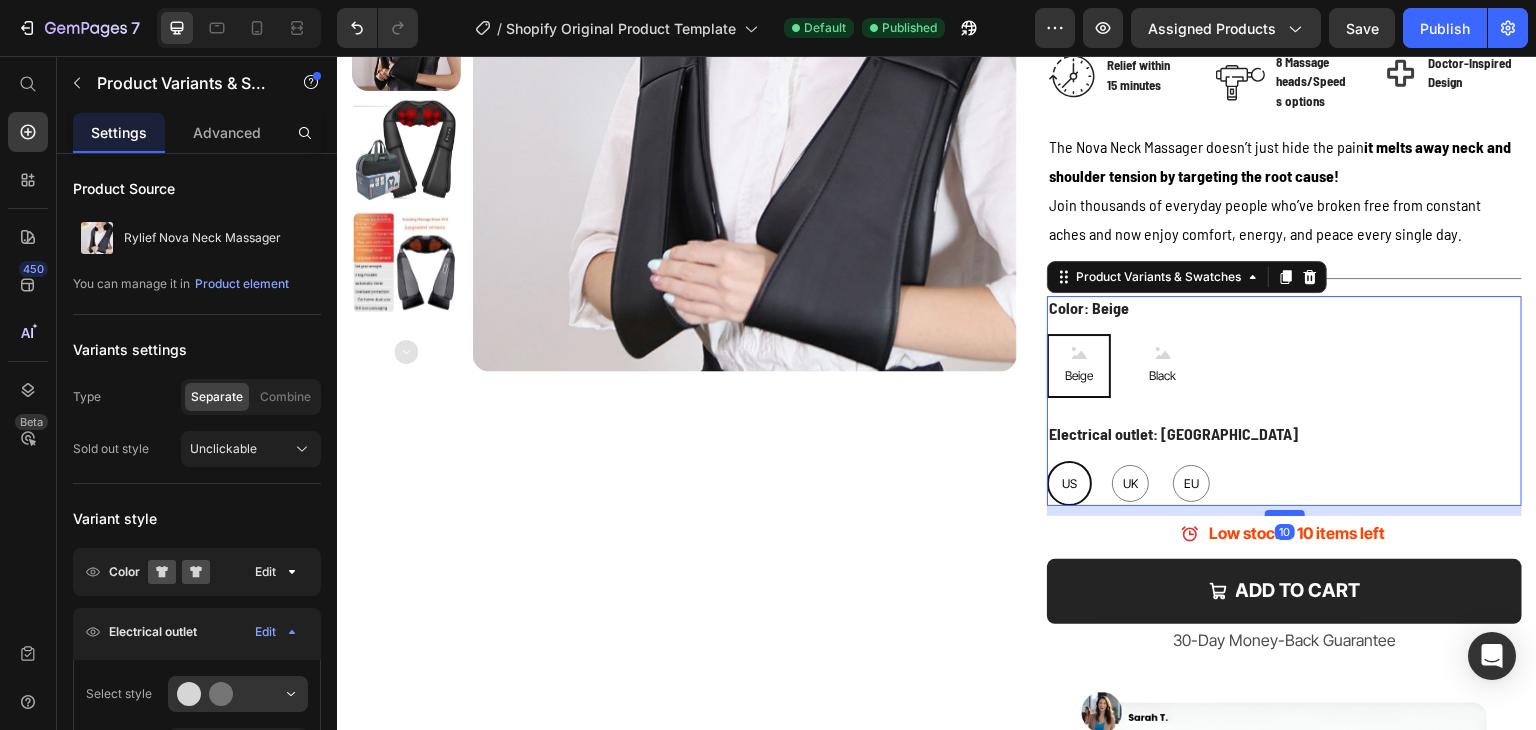 click at bounding box center [1285, 513] 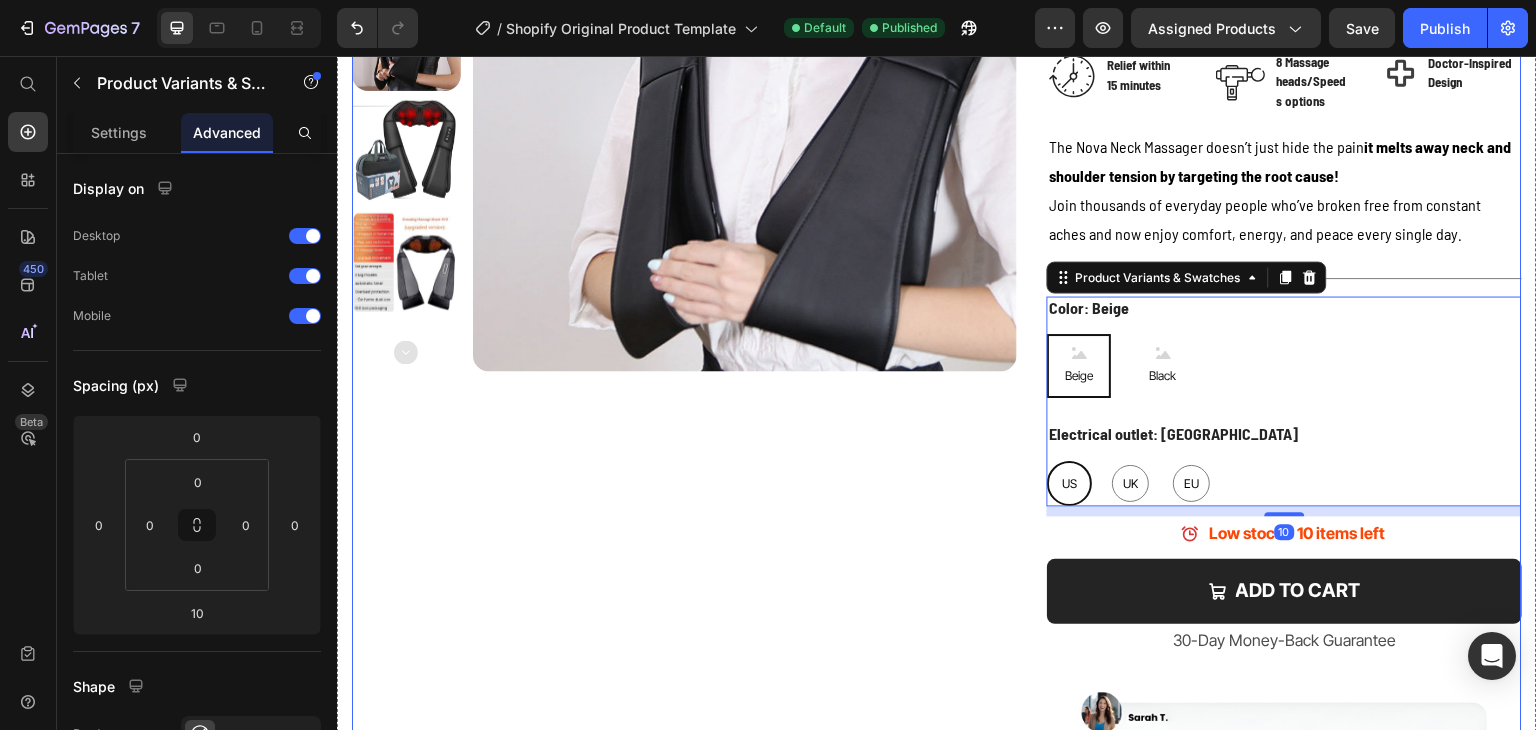 click on "Product Images" at bounding box center (684, 313) 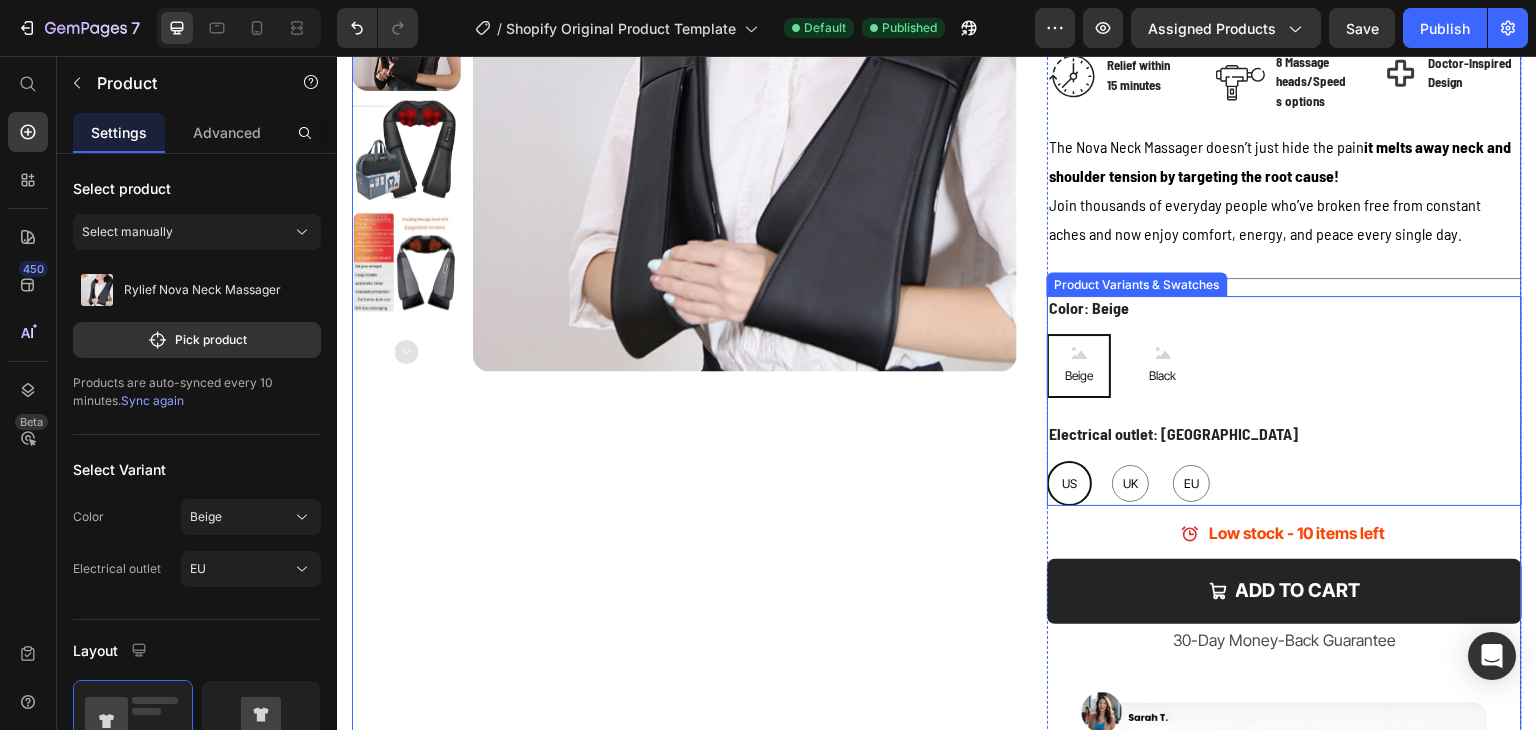 click on "Color: Beige Beige Beige Beige Black Black Black" at bounding box center (1284, 347) 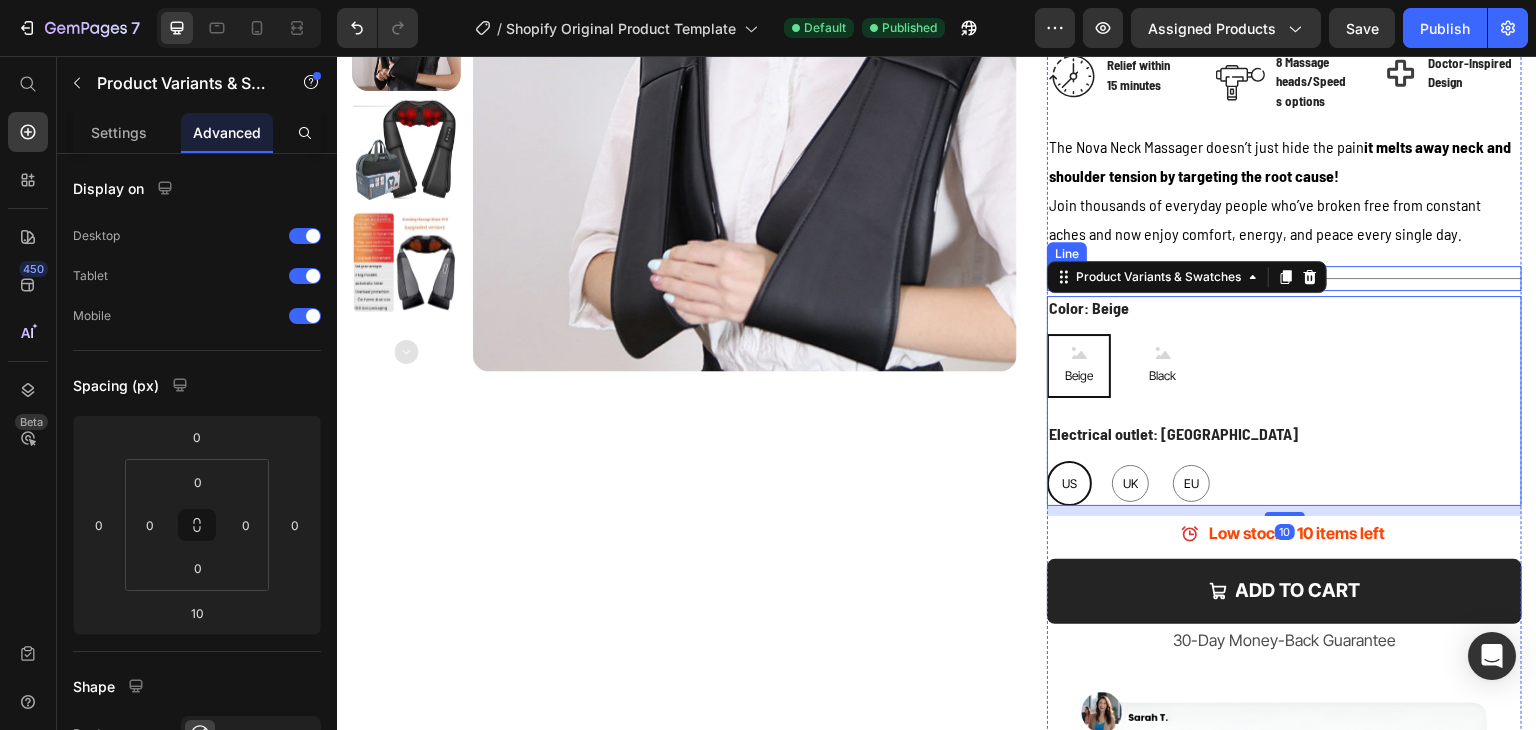 click on "Title Line" at bounding box center [1284, 278] 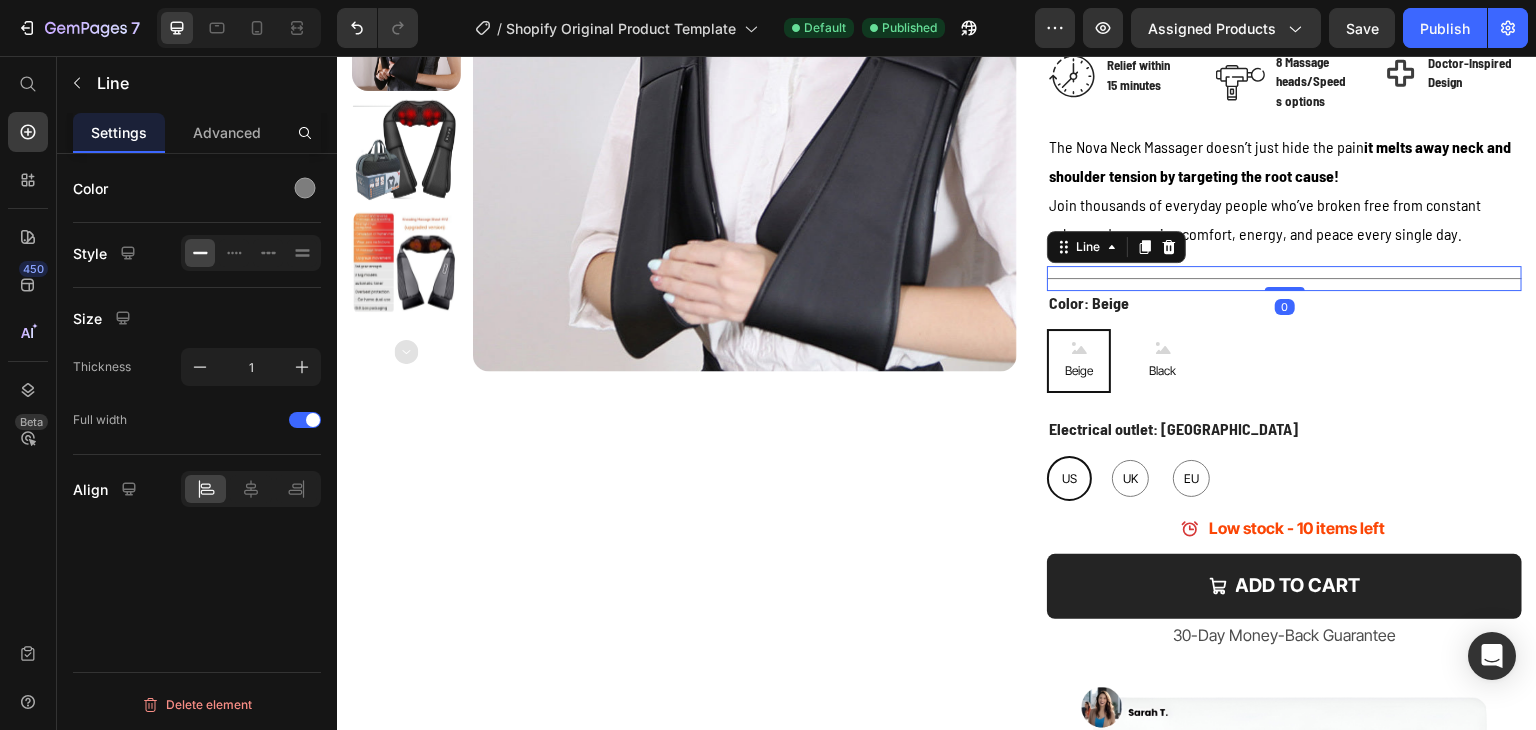 drag, startPoint x: 1260, startPoint y: 291, endPoint x: 1265, endPoint y: 268, distance: 23.537205 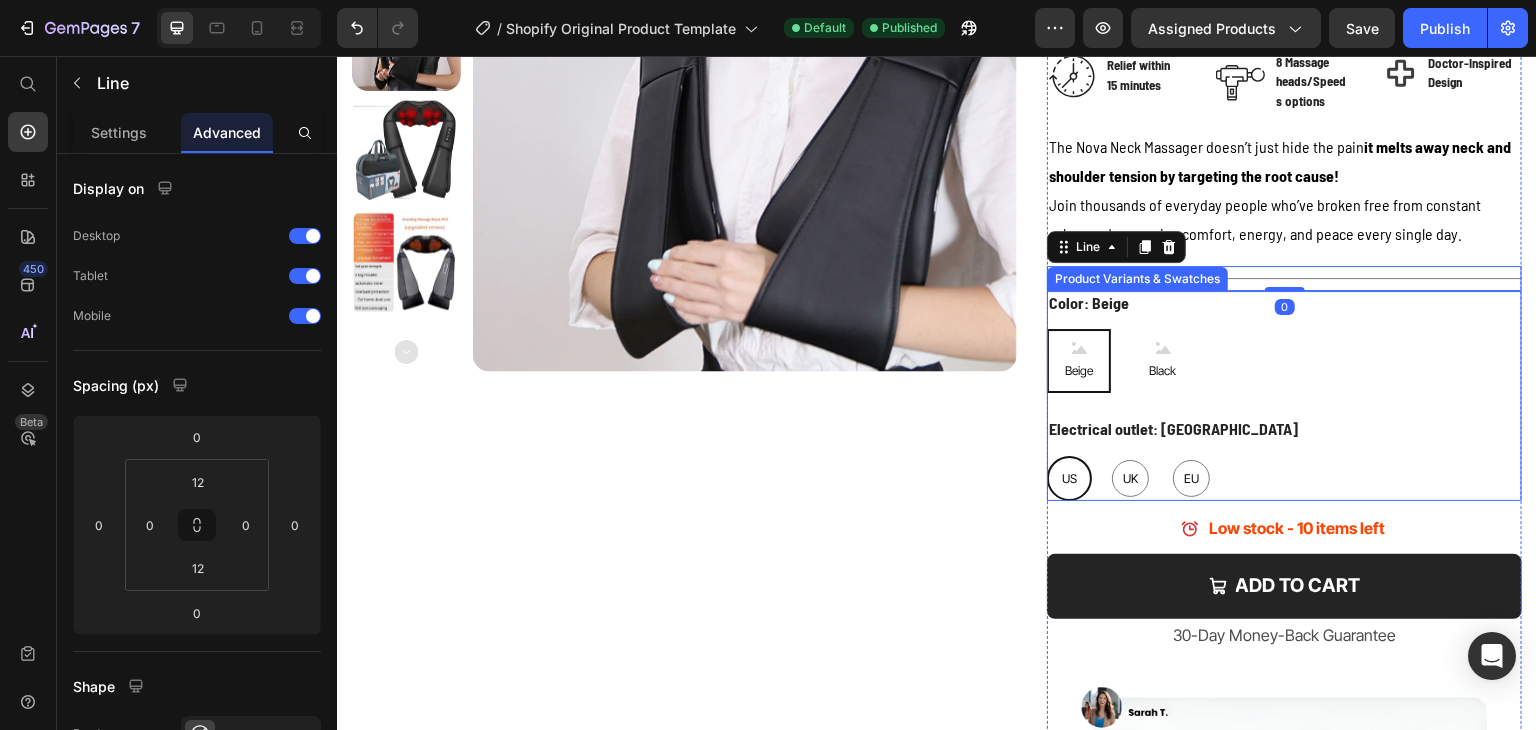 click on "Product Images" at bounding box center (684, 310) 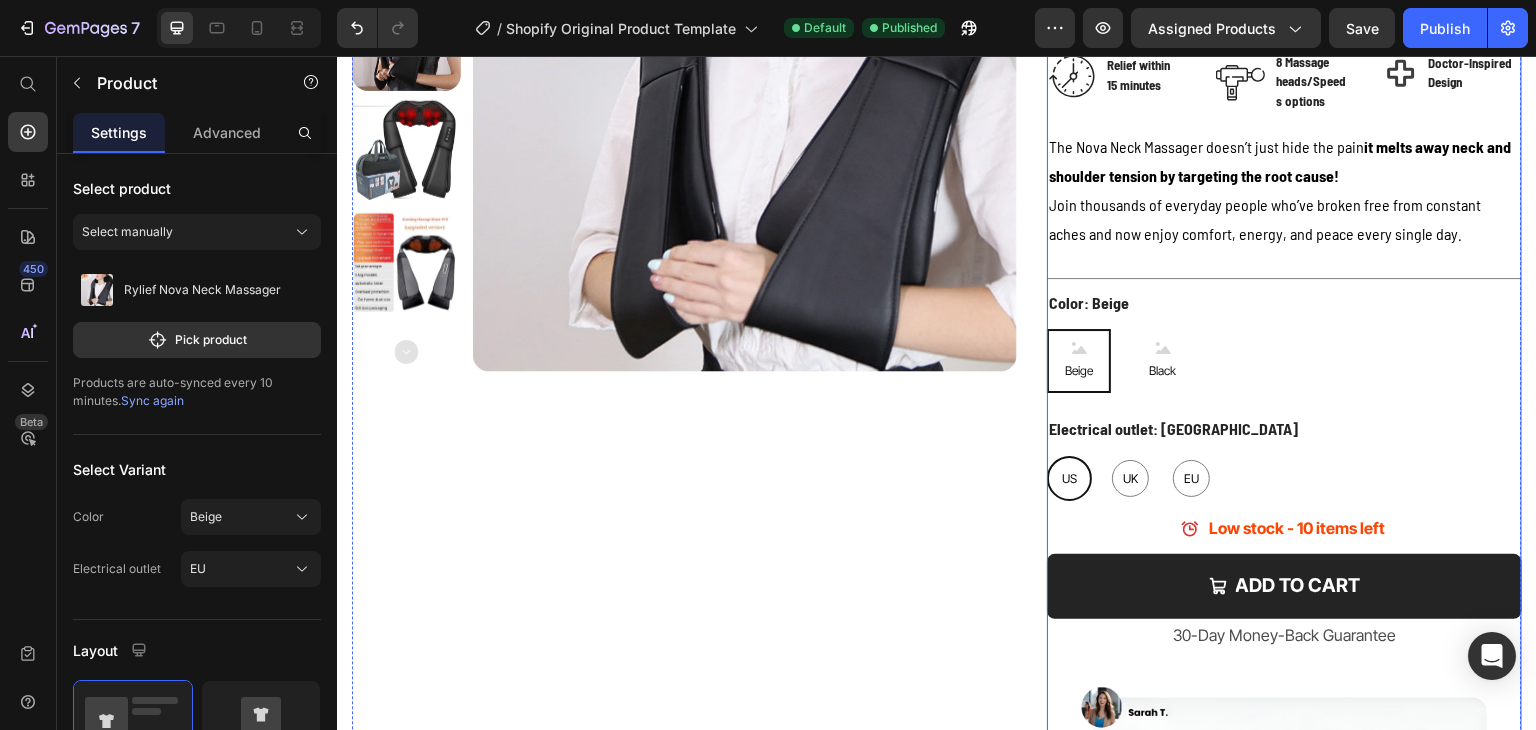 click on "Rylief Nova Neck Massager Product Title Icon Icon Icon Icon Icon Icon List 4.7/5 Rated by 200+ Happy customers Text Block Row $200.00 (P) Price $149.90 (P) Price  saved 25% Product Tag Row Image Relief within 15 minutes  Text block Row Image 8 Massage heads/Speeds options Text block Row
Doctor-Inspired Design Item List Row The Nova Neck Massager doesn’t just hide the pain  it melts away neck and shoulder tension by targeting the root cause! Join thousands of everyday people who’ve broken free from constant aches and now enjoy comfort, energy, and peace every single day. Text Block                Title Line Color: Beige Beige Beige Beige Black Black Black Electrical outlet: US US US US UK UK UK EU EU EU Product Variants & Swatches
Low stock - 10 items left Item List
Add to cart Add to Cart  30-Day Money-Back Guarantee Text Block Image" at bounding box center (1284, 310) 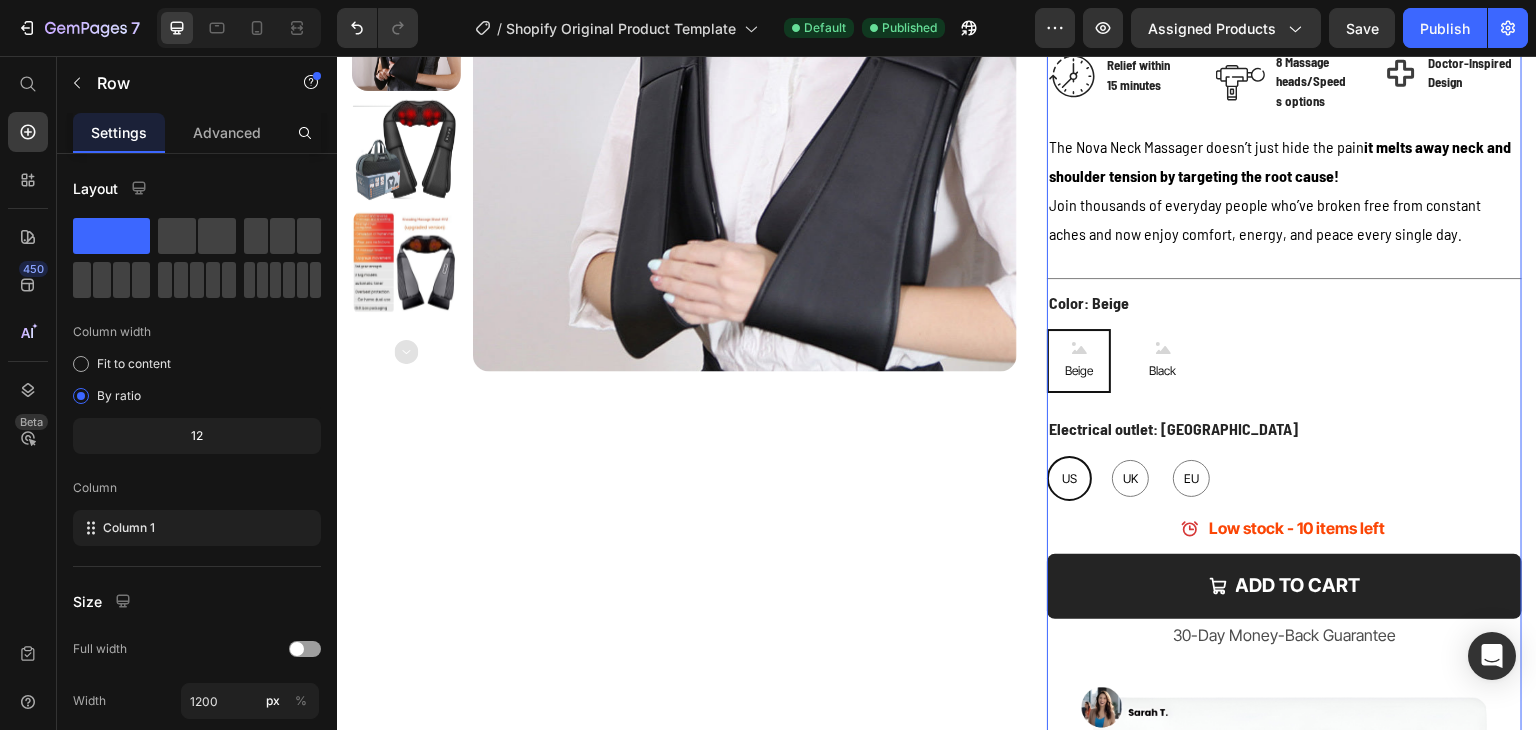 click on "Join thousands of everyday people who’ve broken free from constant aches and now enjoy comfort, energy, and peace every single day." at bounding box center [1284, 220] 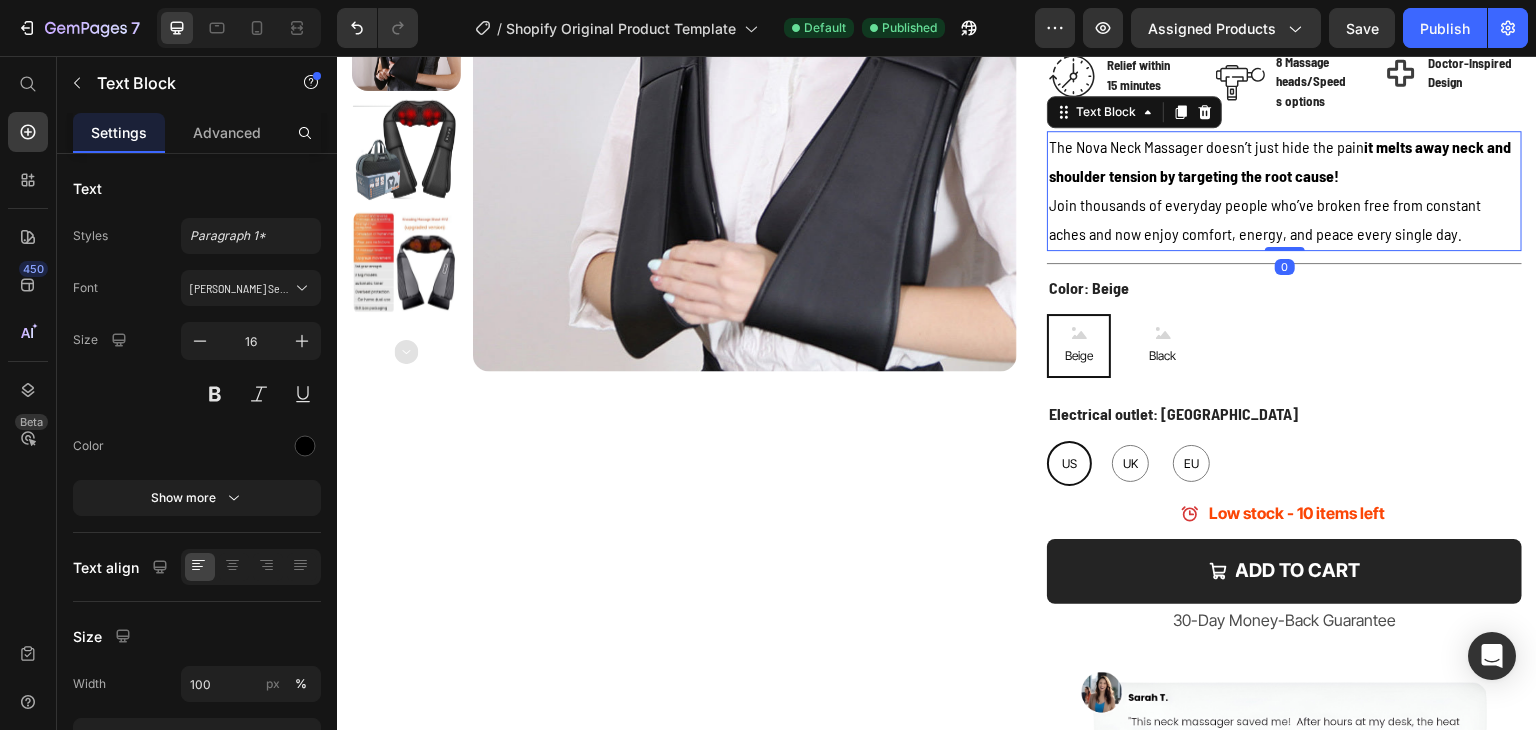drag, startPoint x: 1257, startPoint y: 262, endPoint x: 838, endPoint y: 473, distance: 469.12897 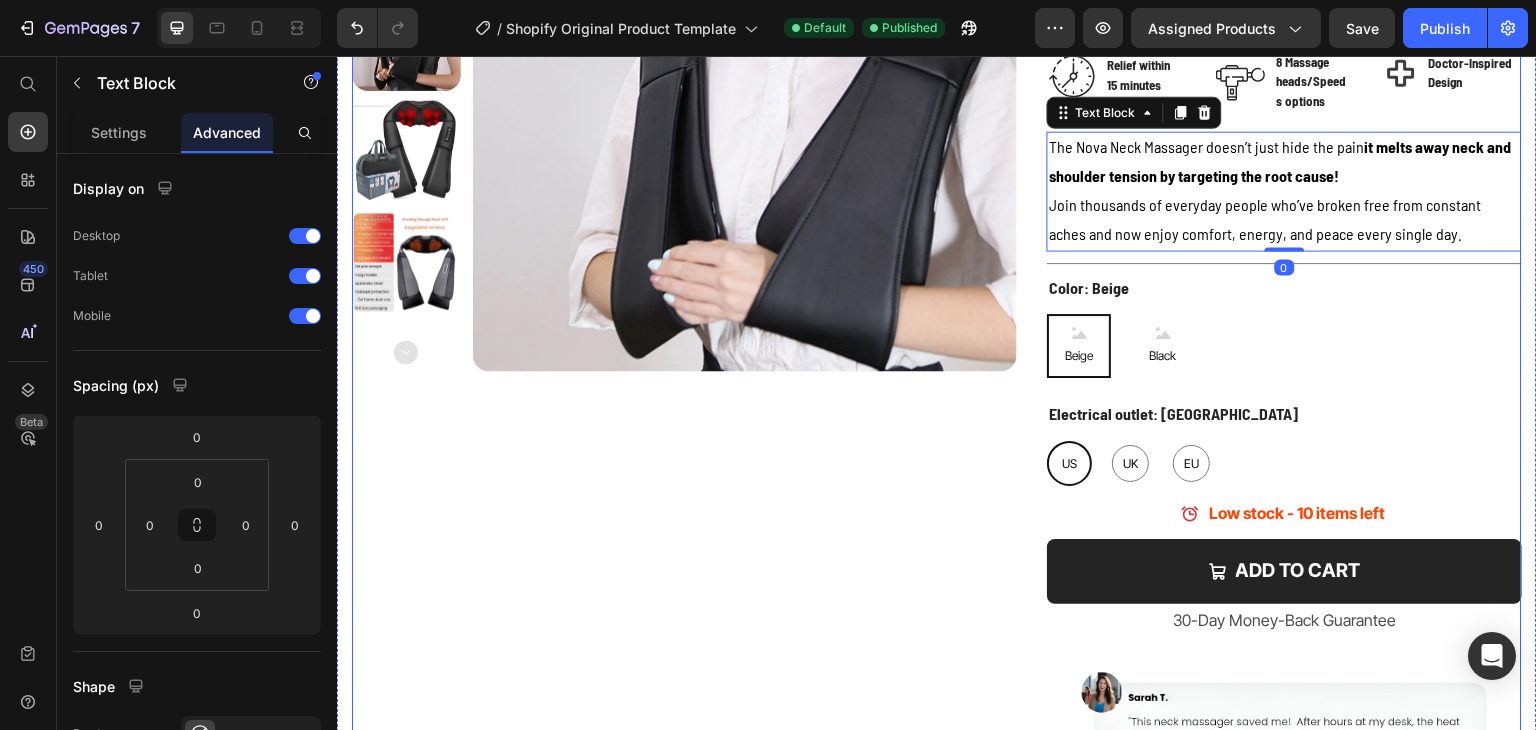 click on "Product Images" at bounding box center (684, 303) 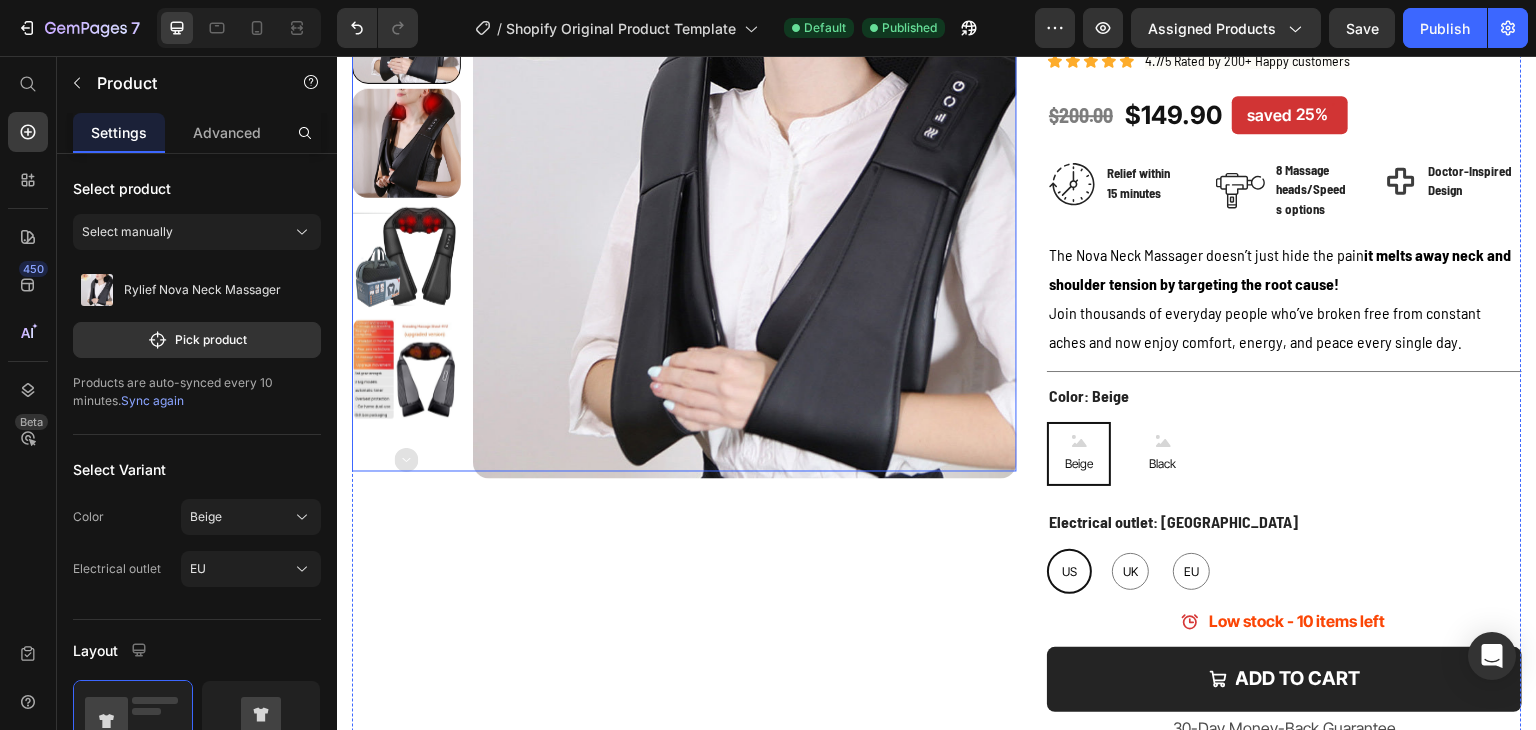 scroll, scrollTop: 0, scrollLeft: 0, axis: both 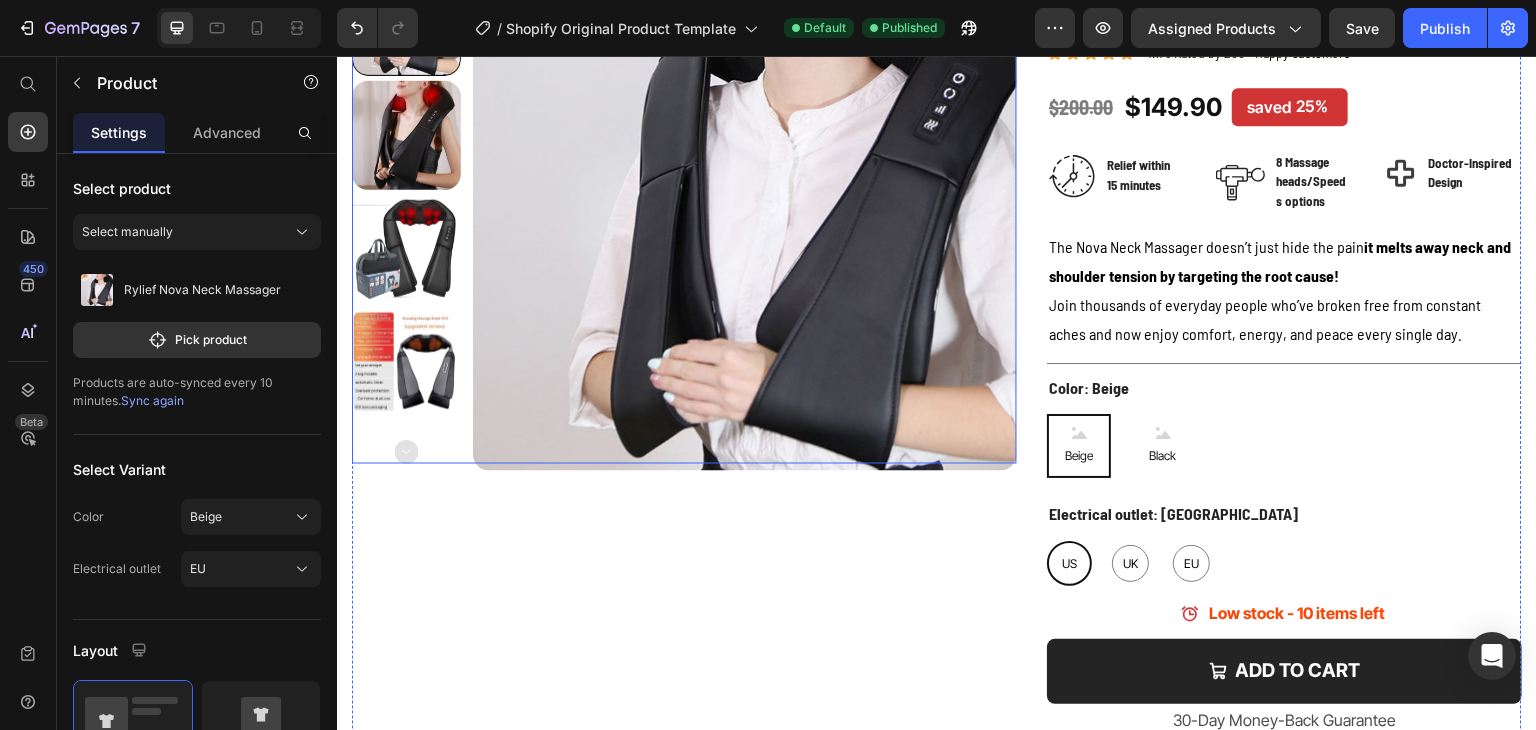 click on "Product Images" at bounding box center [684, 403] 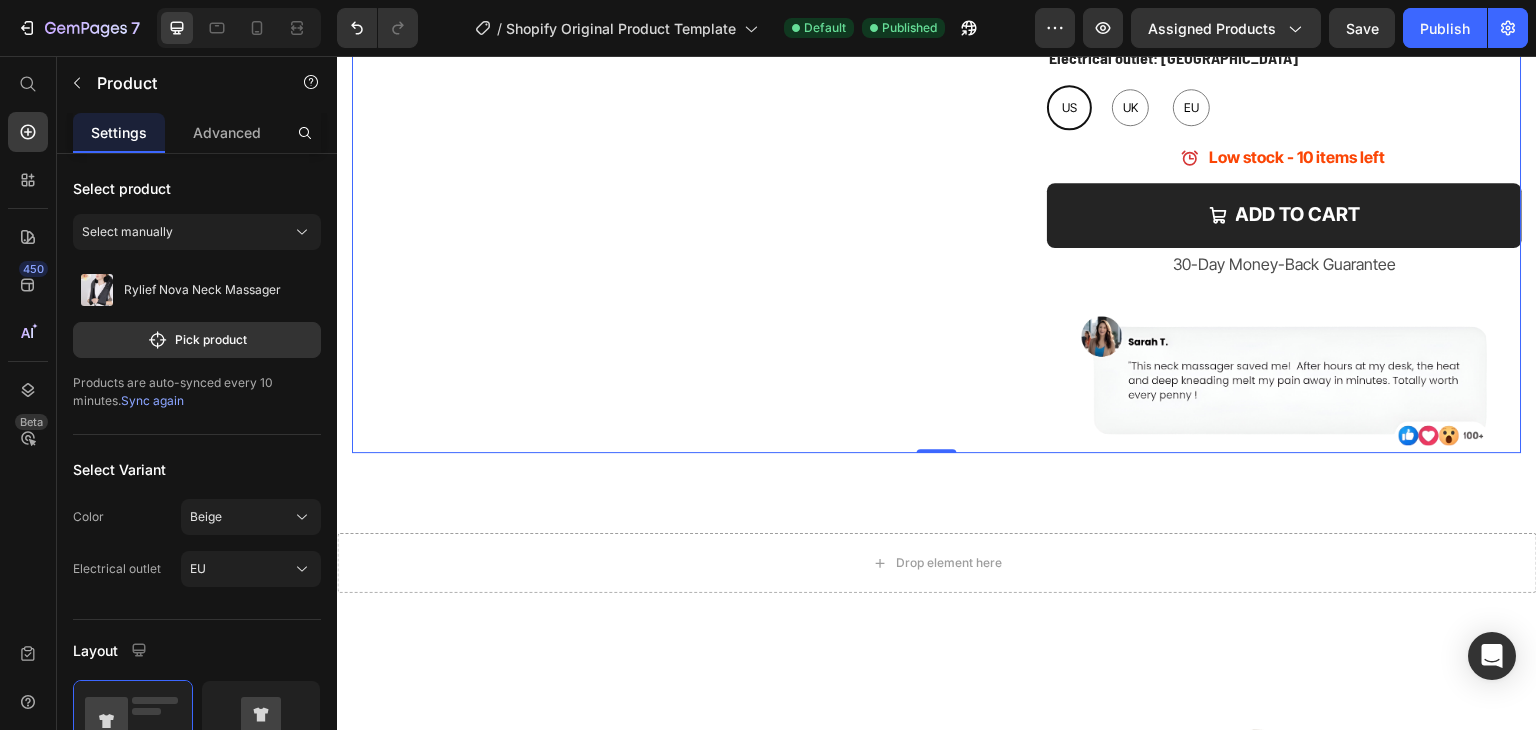 scroll, scrollTop: 400, scrollLeft: 0, axis: vertical 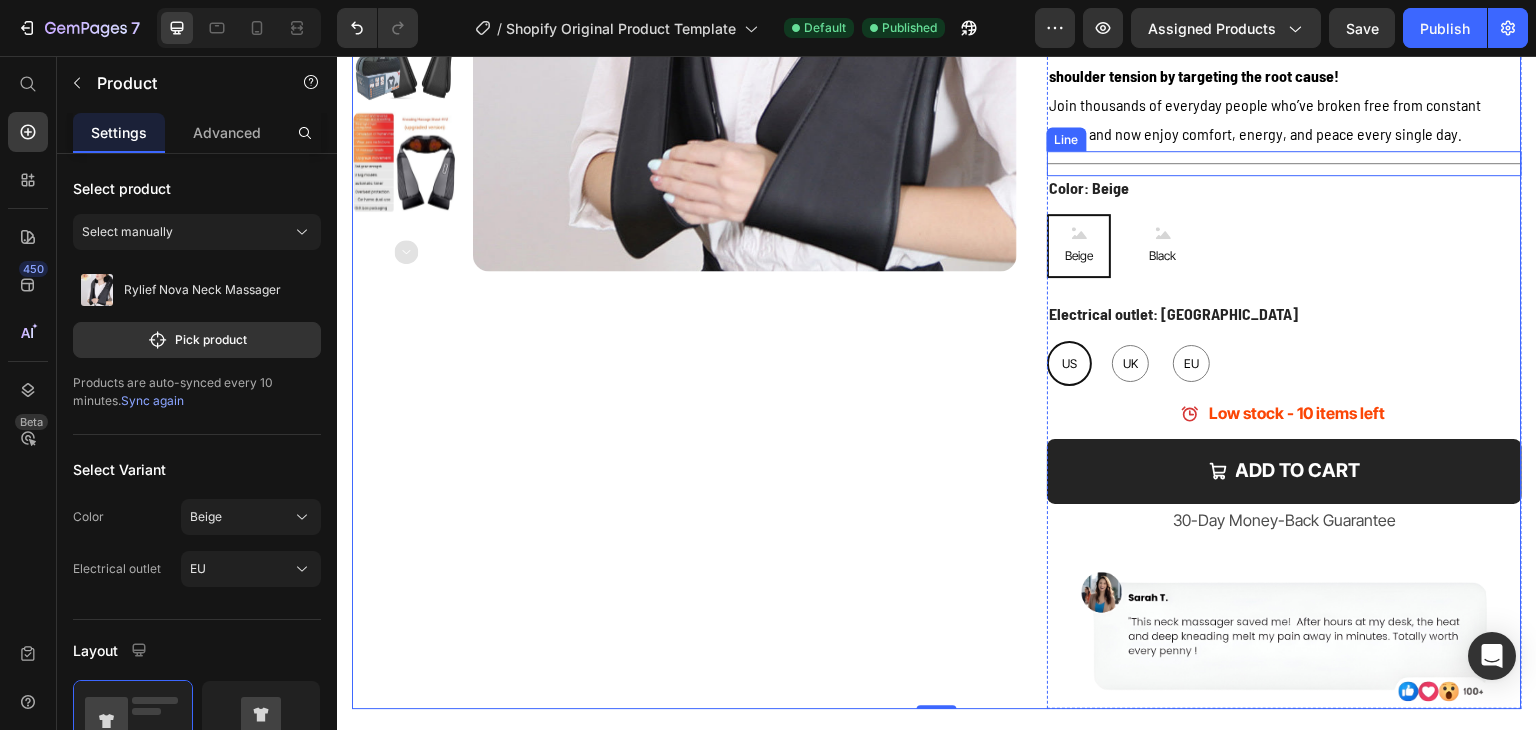 click on "Title Line" at bounding box center [1284, 163] 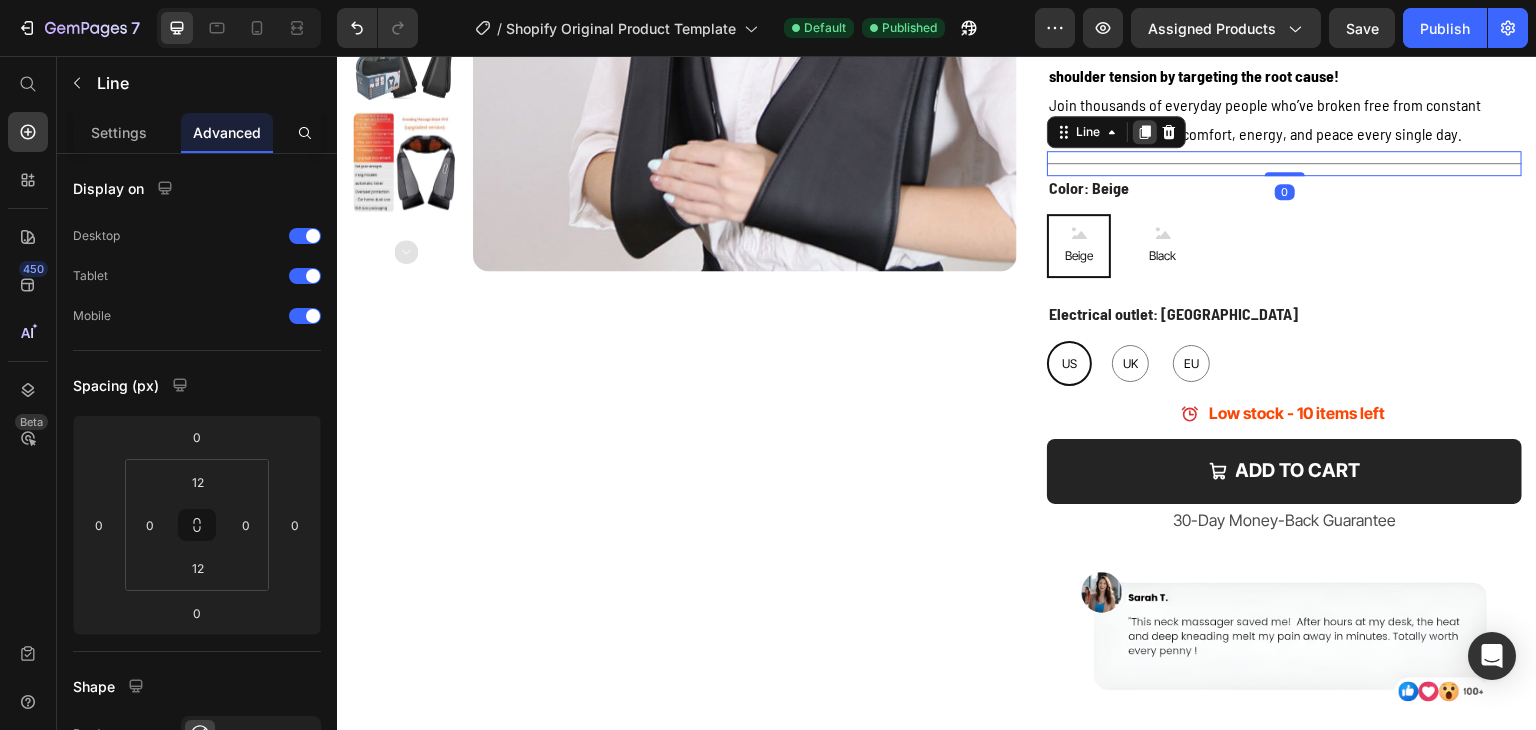 click 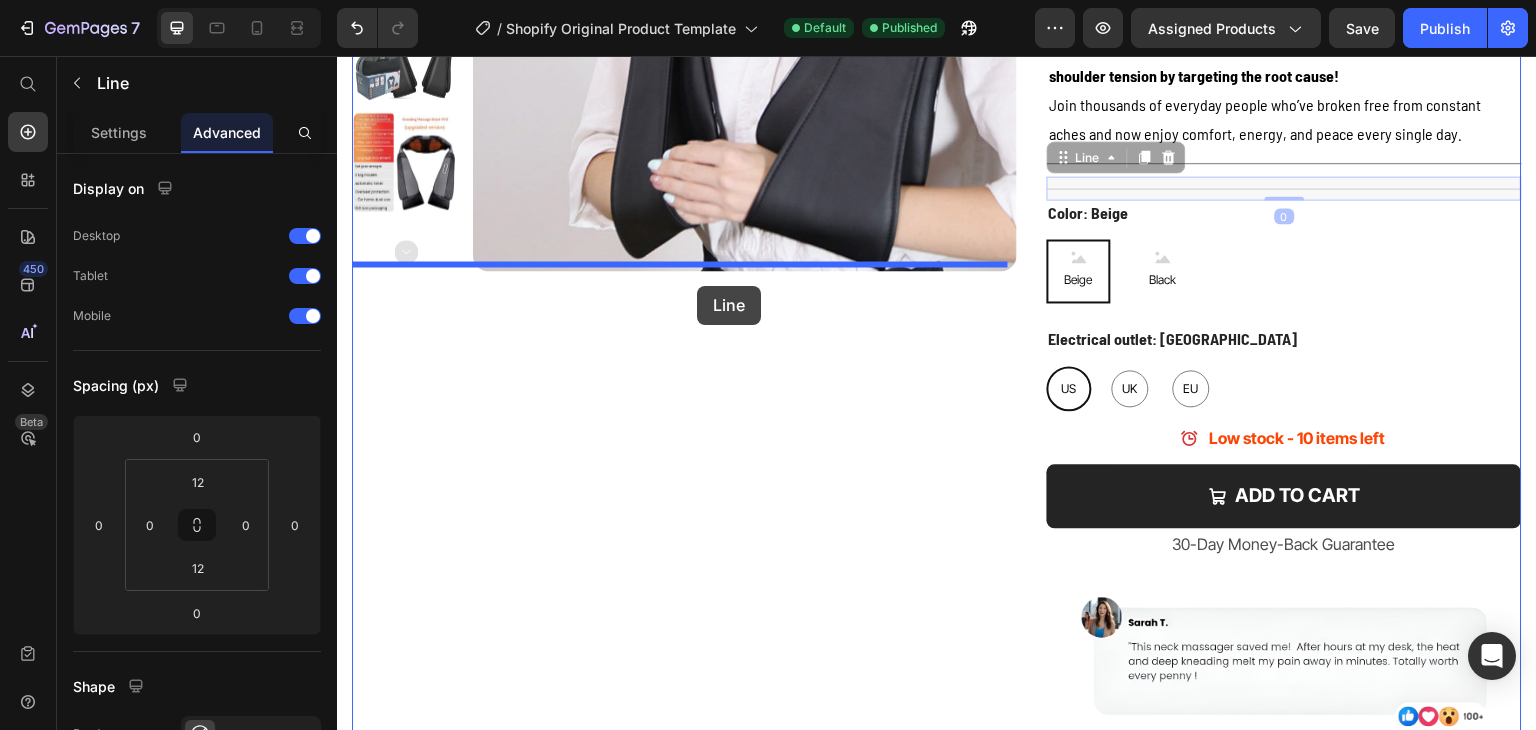 drag, startPoint x: 1084, startPoint y: 163, endPoint x: 697, endPoint y: 286, distance: 406.07635 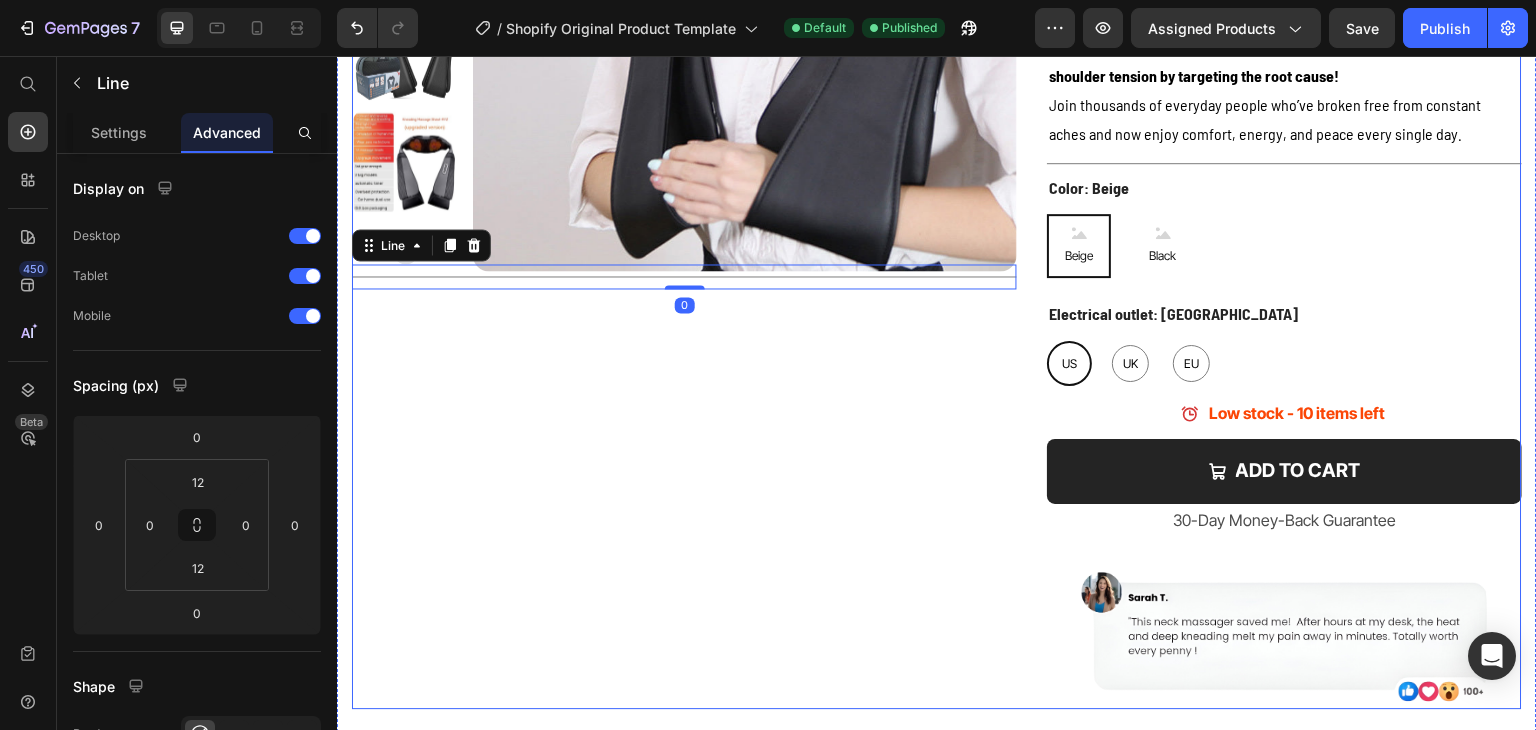 click on "Product Images                Title Line   0" at bounding box center [684, 203] 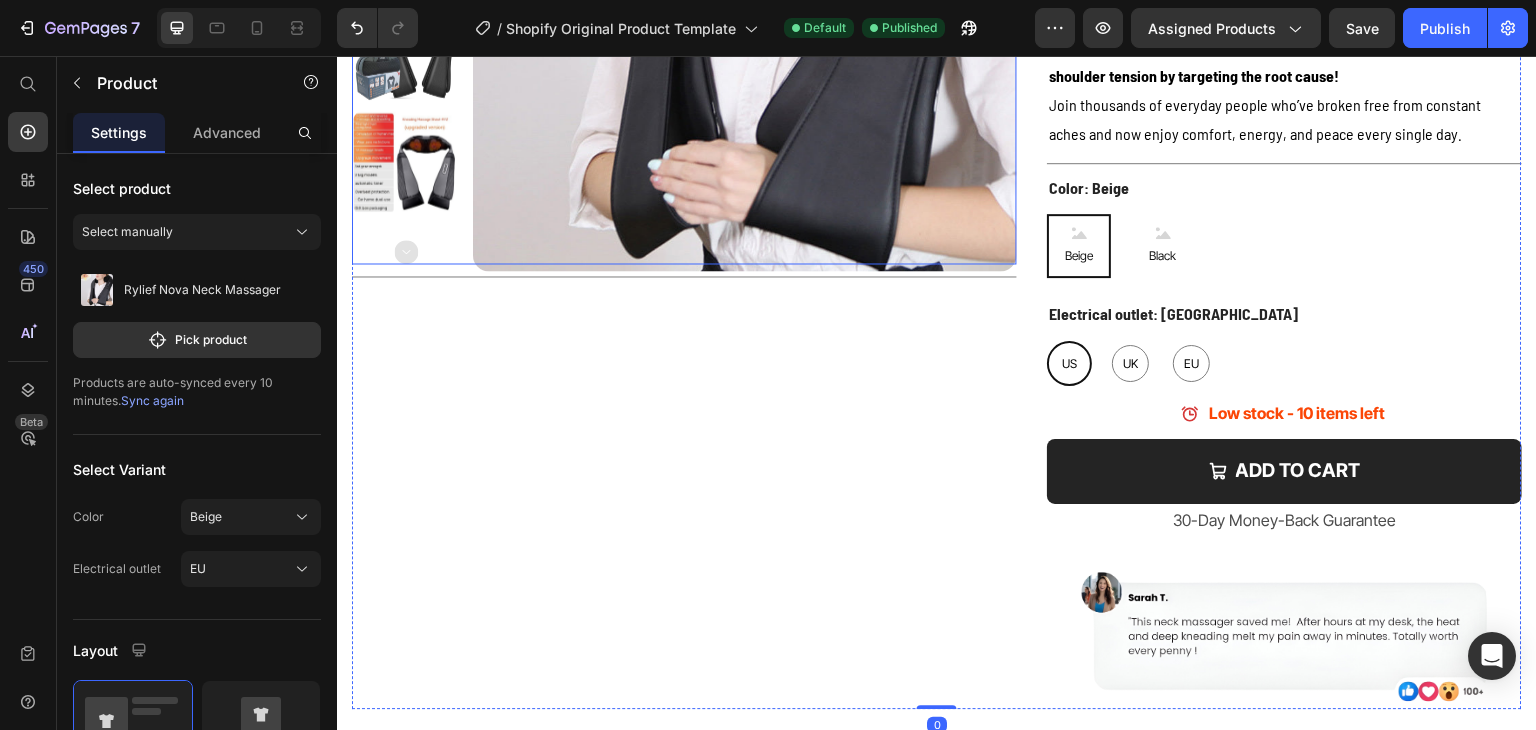 scroll, scrollTop: 100, scrollLeft: 0, axis: vertical 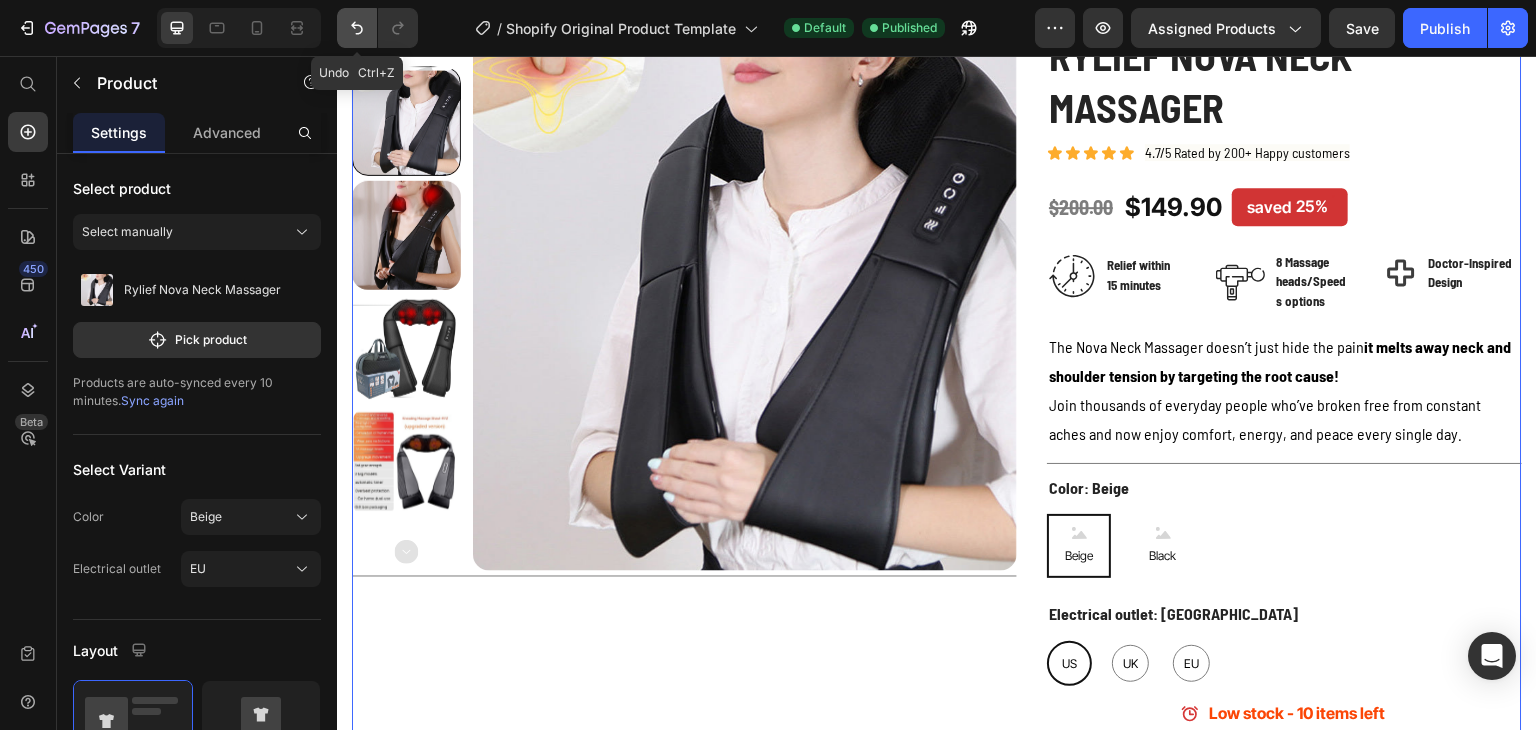 click 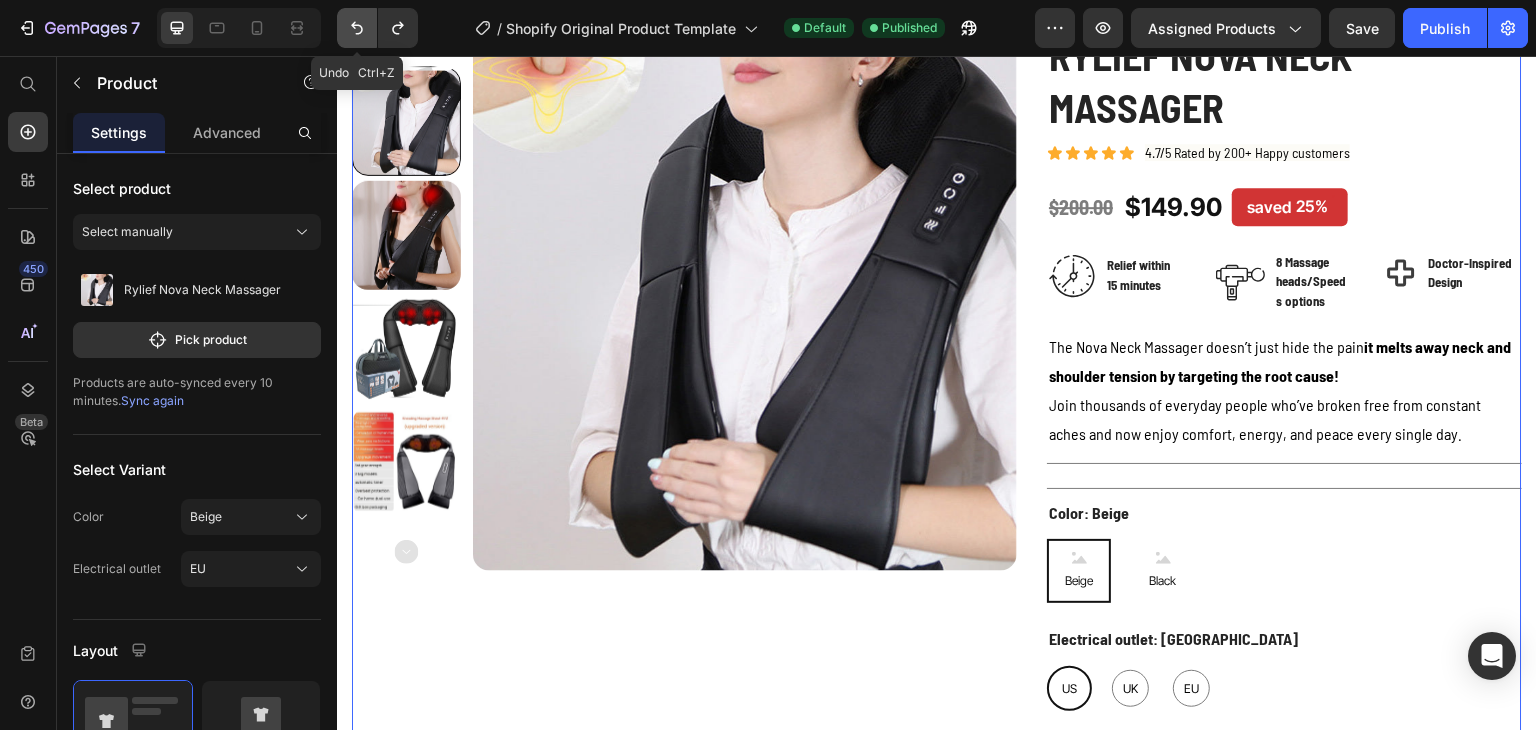 click 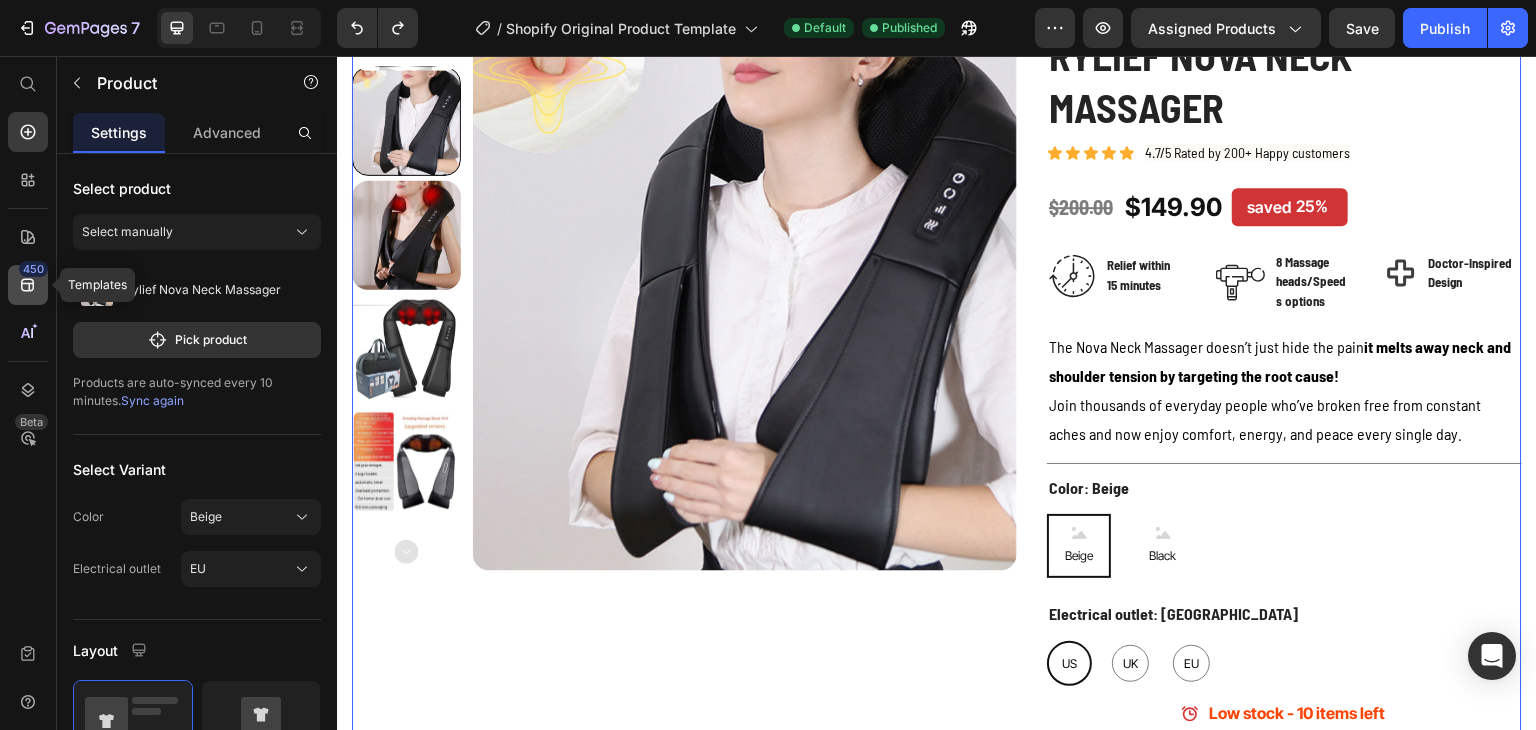 click 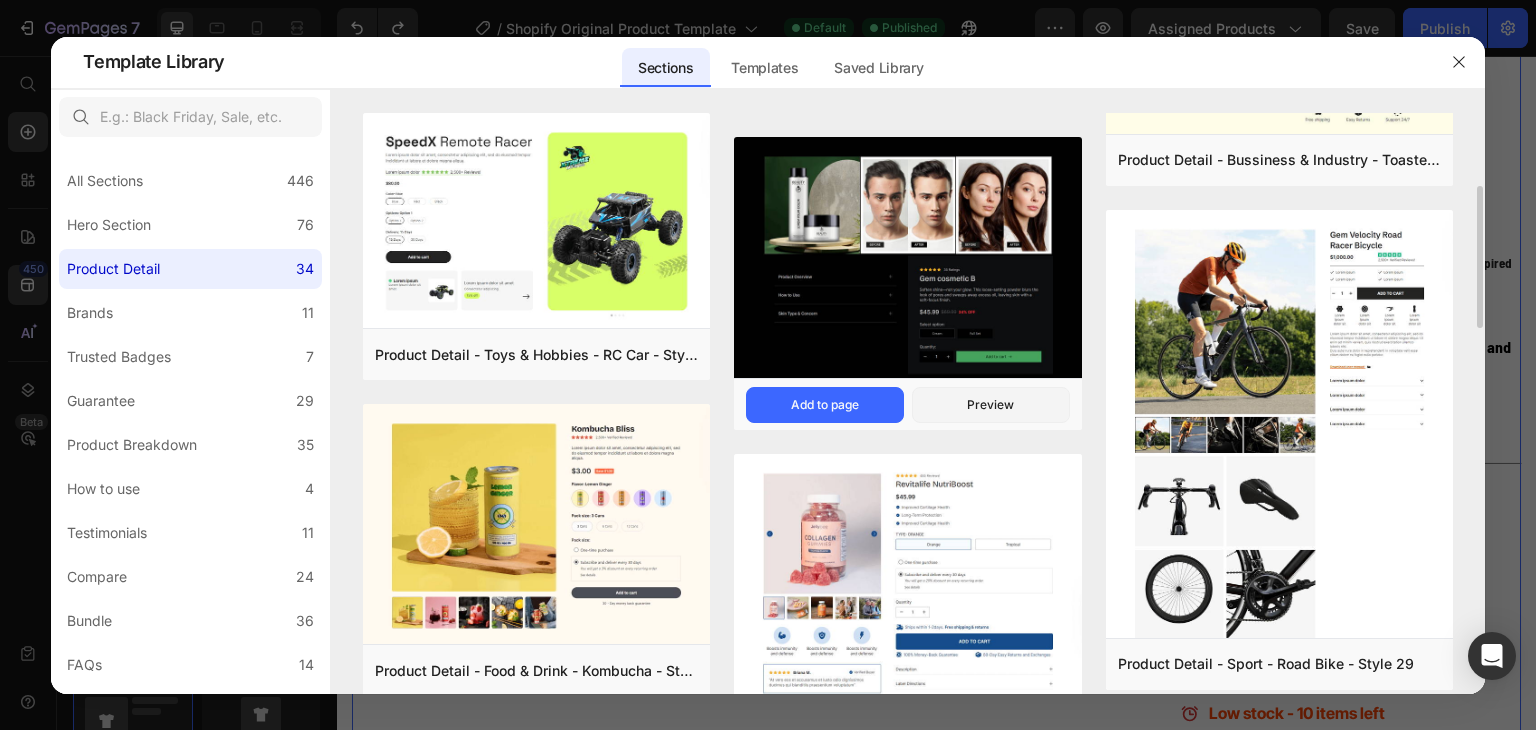 scroll, scrollTop: 500, scrollLeft: 0, axis: vertical 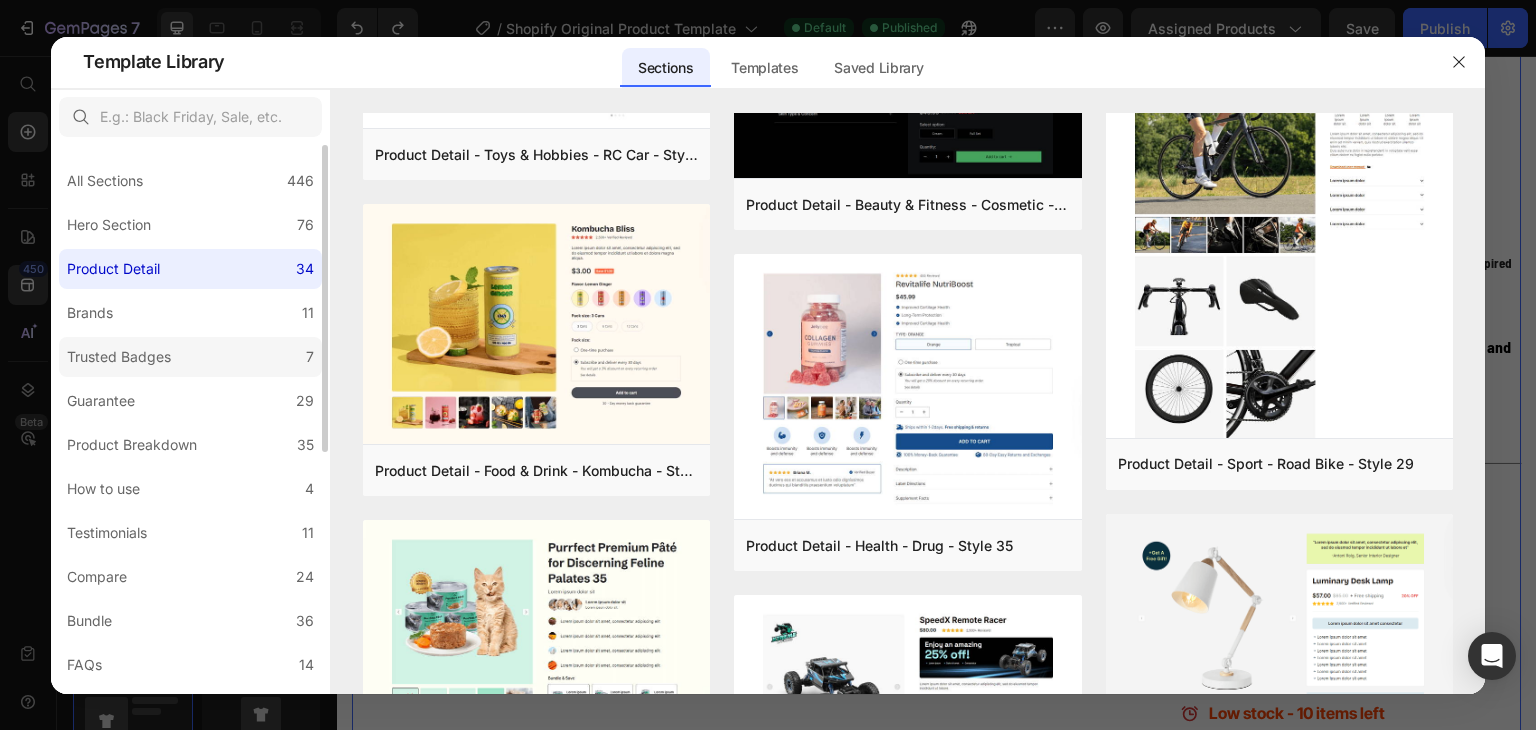 click on "Trusted Badges 7" 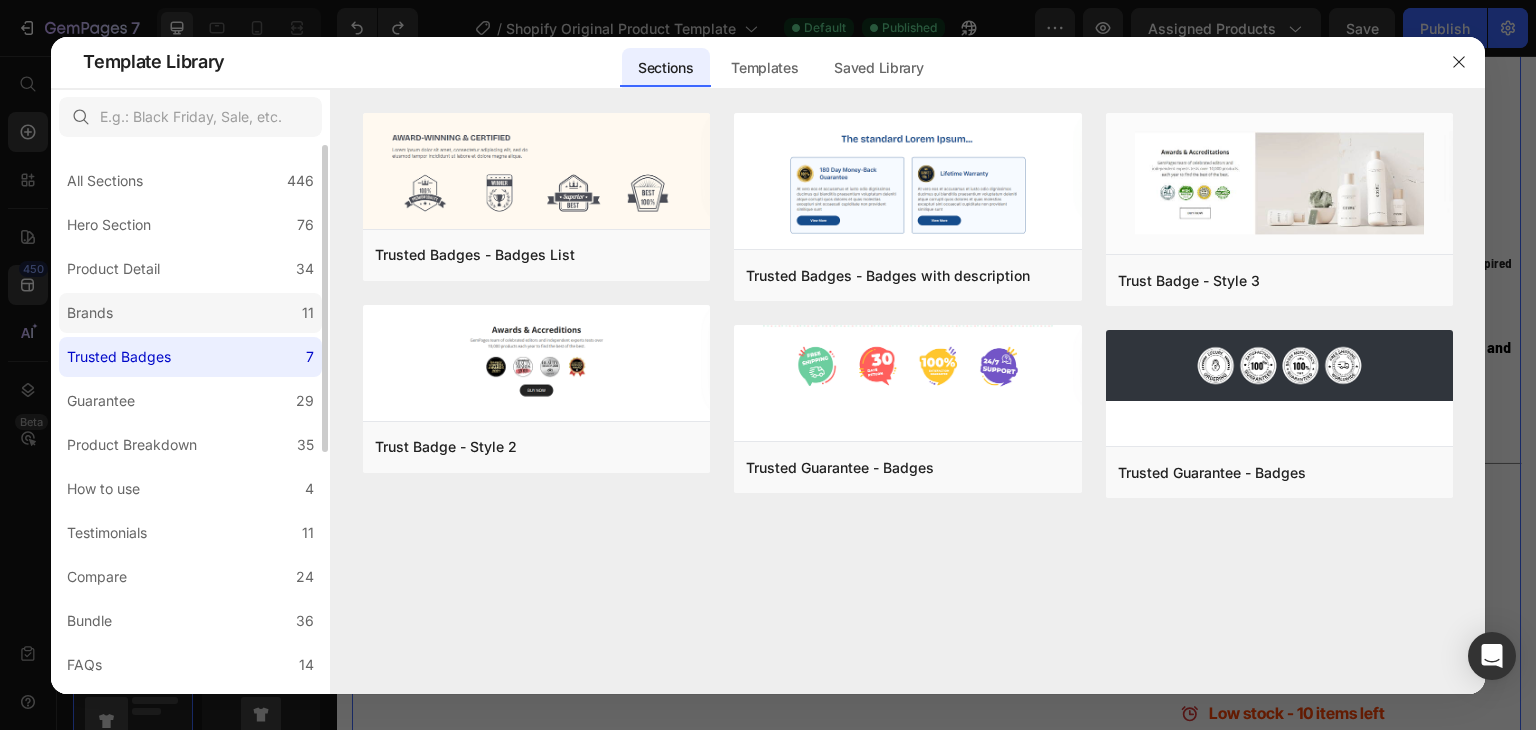 click on "Brands 11" 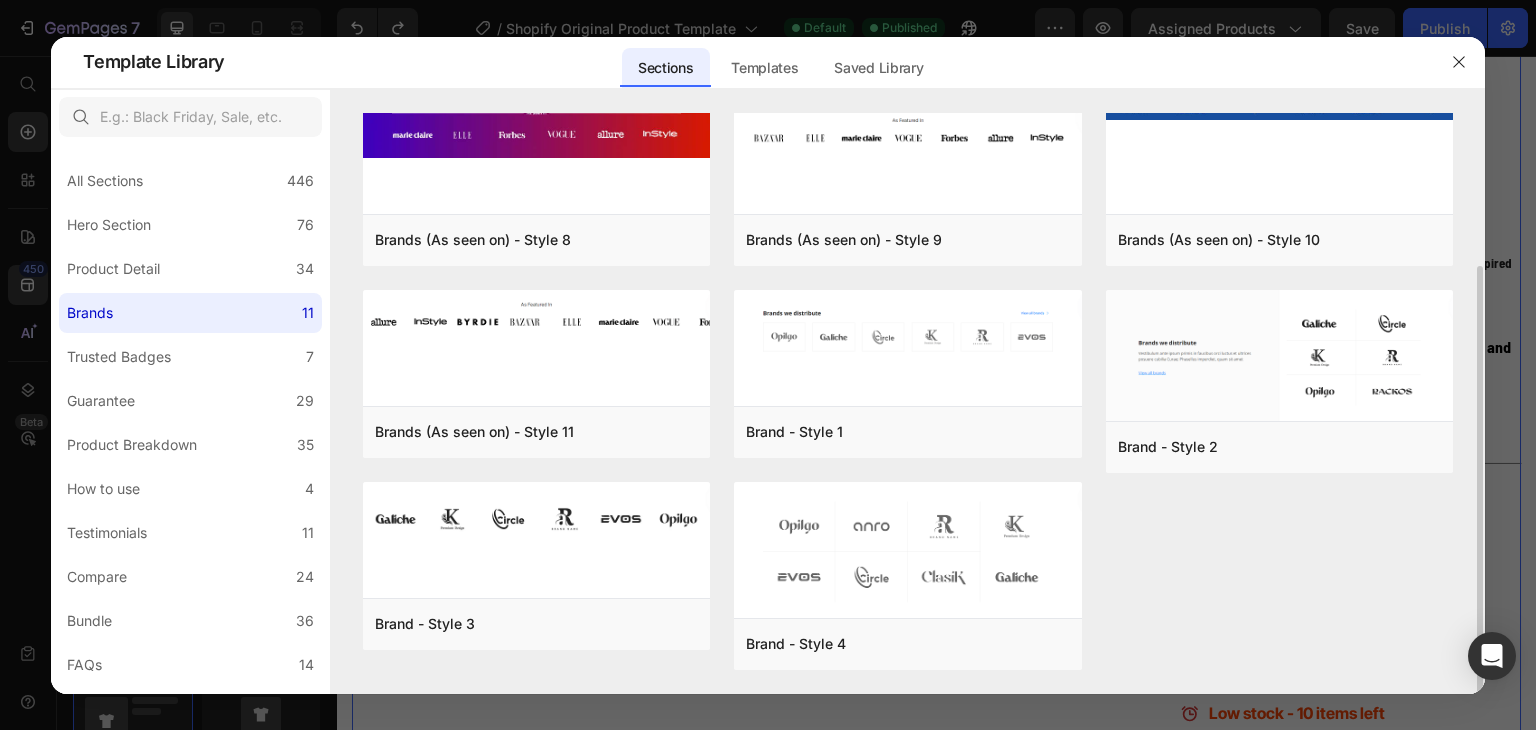 scroll, scrollTop: 107, scrollLeft: 0, axis: vertical 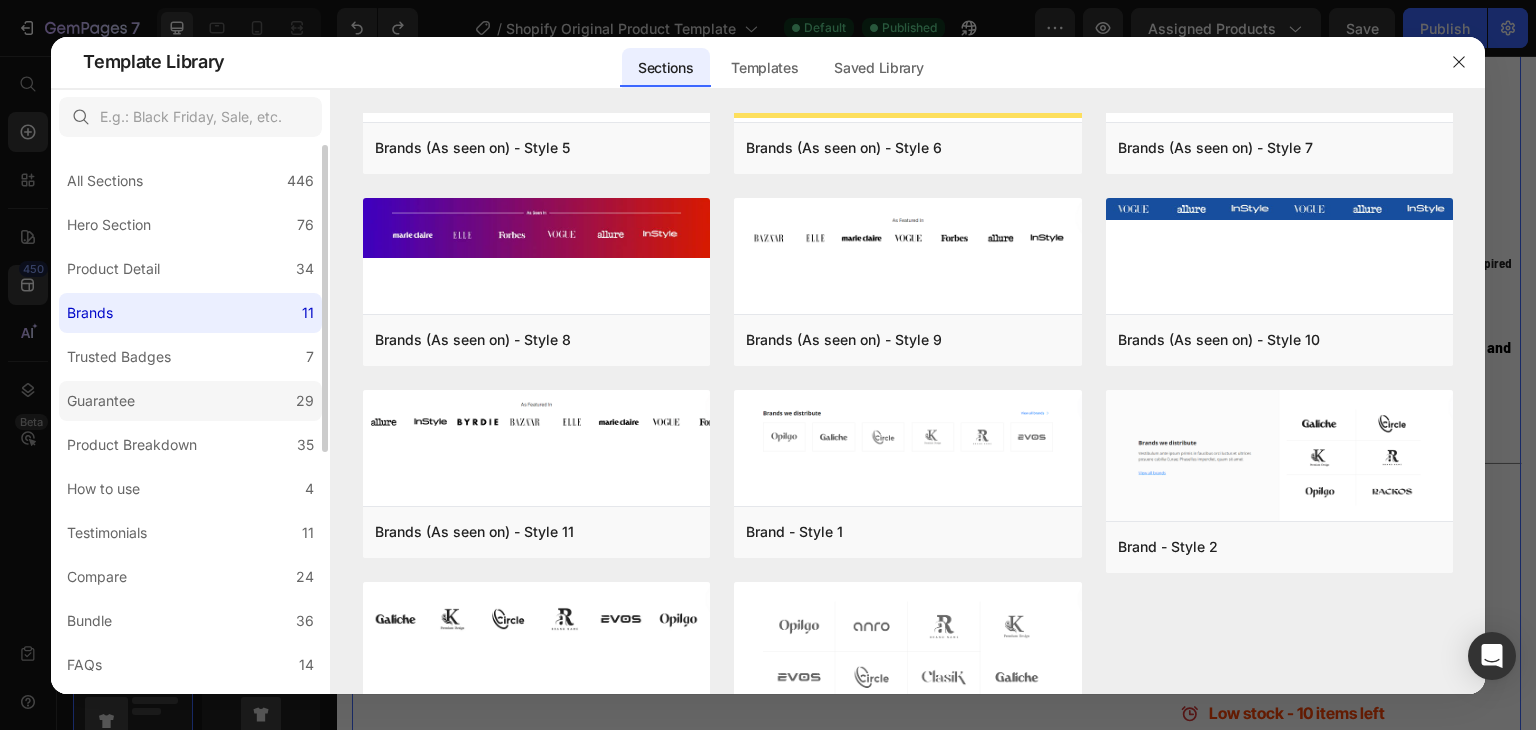 click on "Guarantee 29" 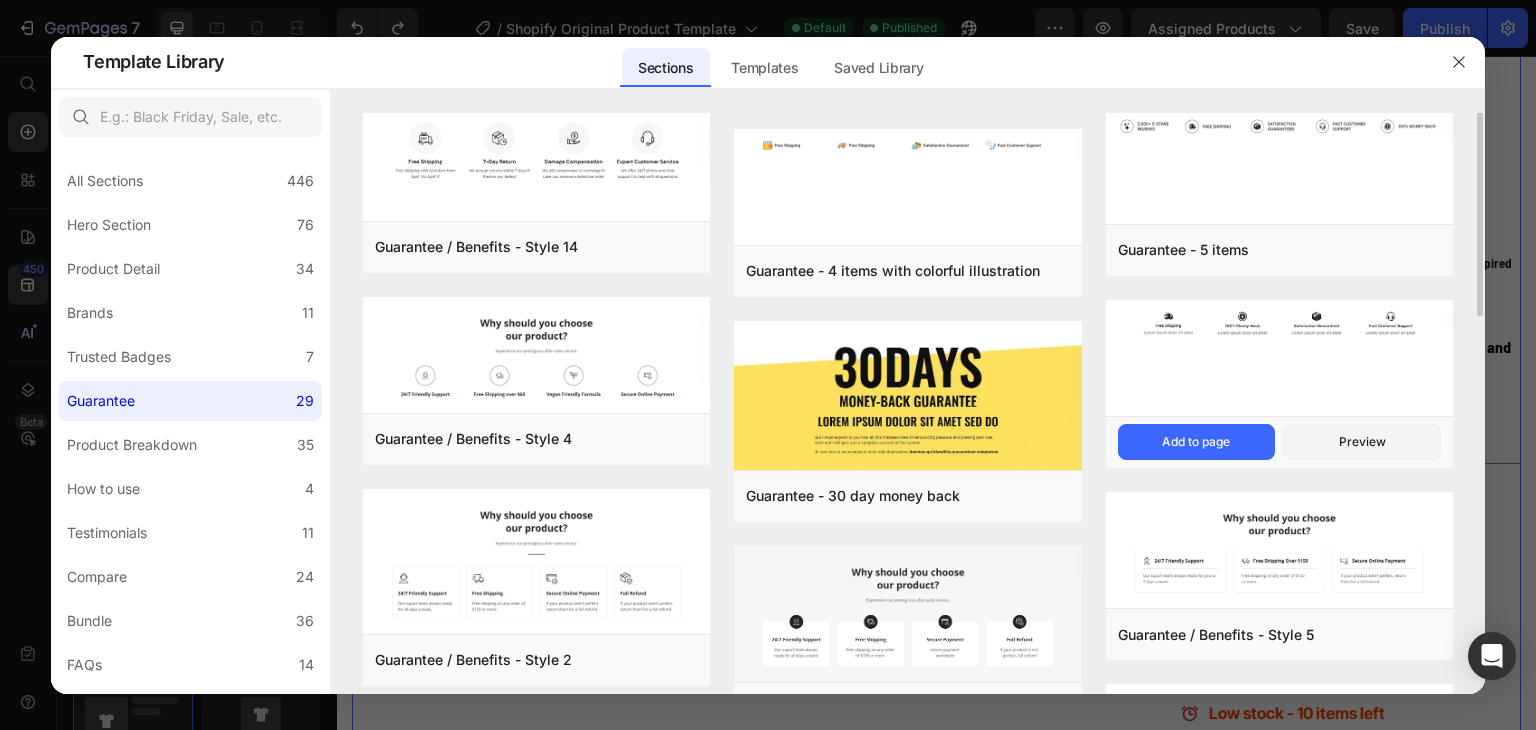 scroll, scrollTop: 100, scrollLeft: 0, axis: vertical 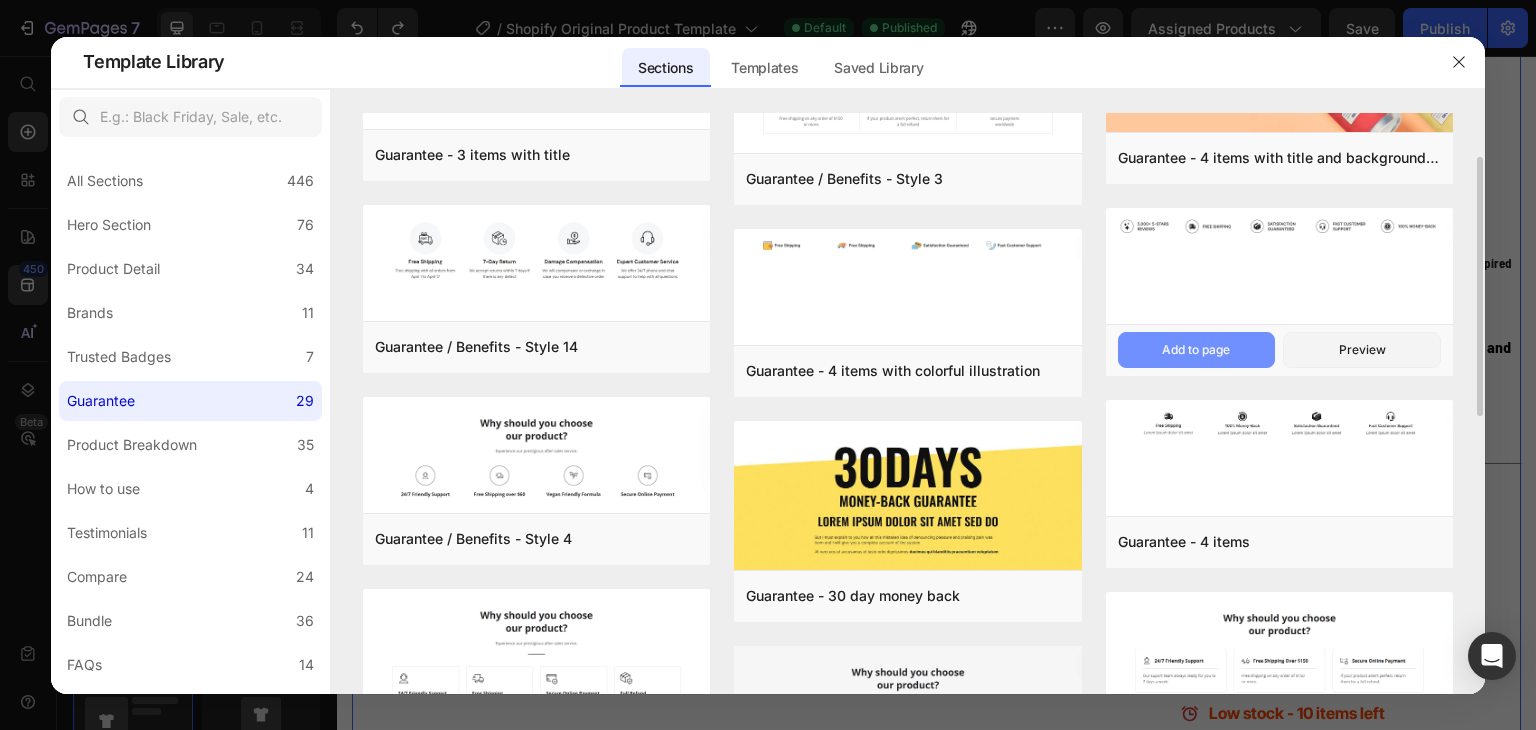 click on "Add to page" at bounding box center (1196, 350) 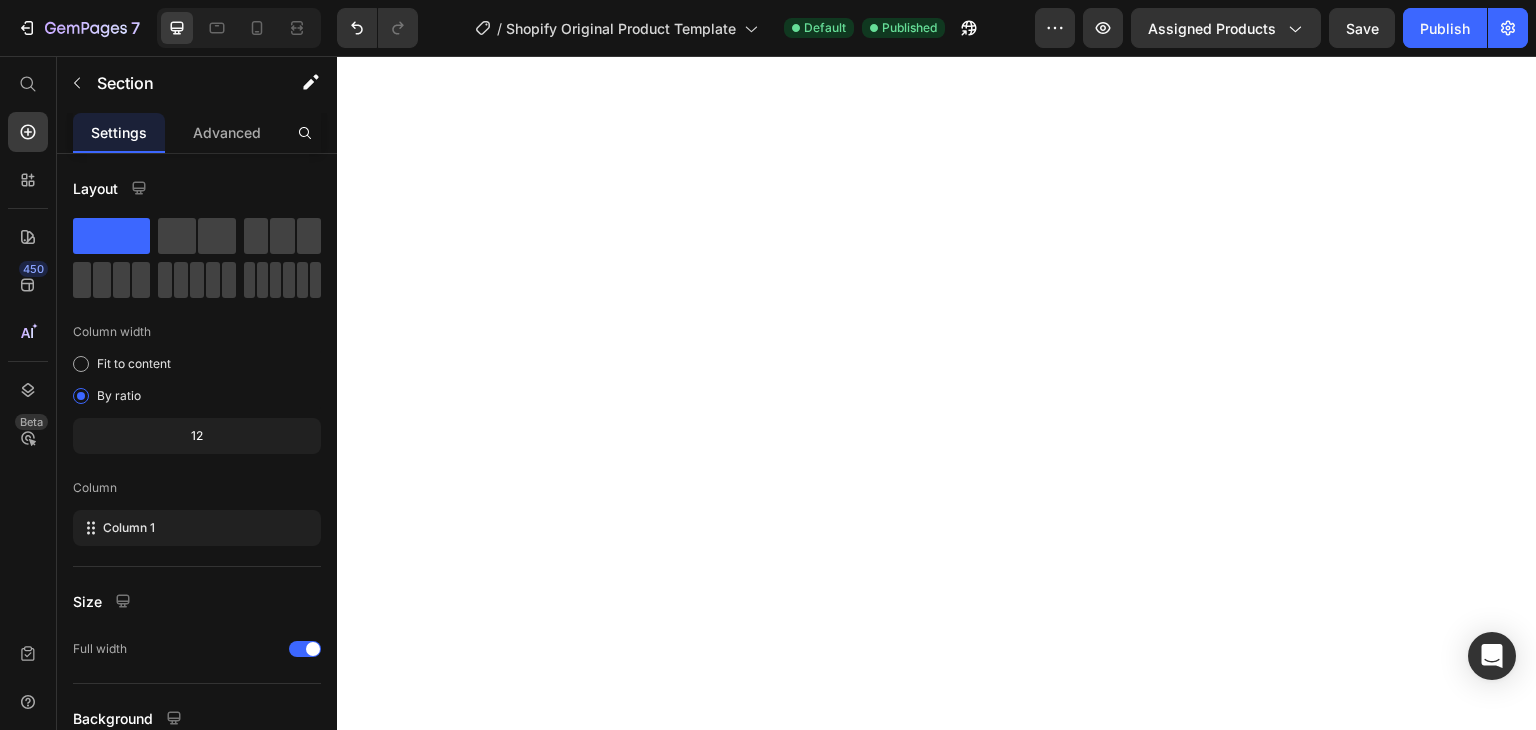 scroll, scrollTop: 7957, scrollLeft: 0, axis: vertical 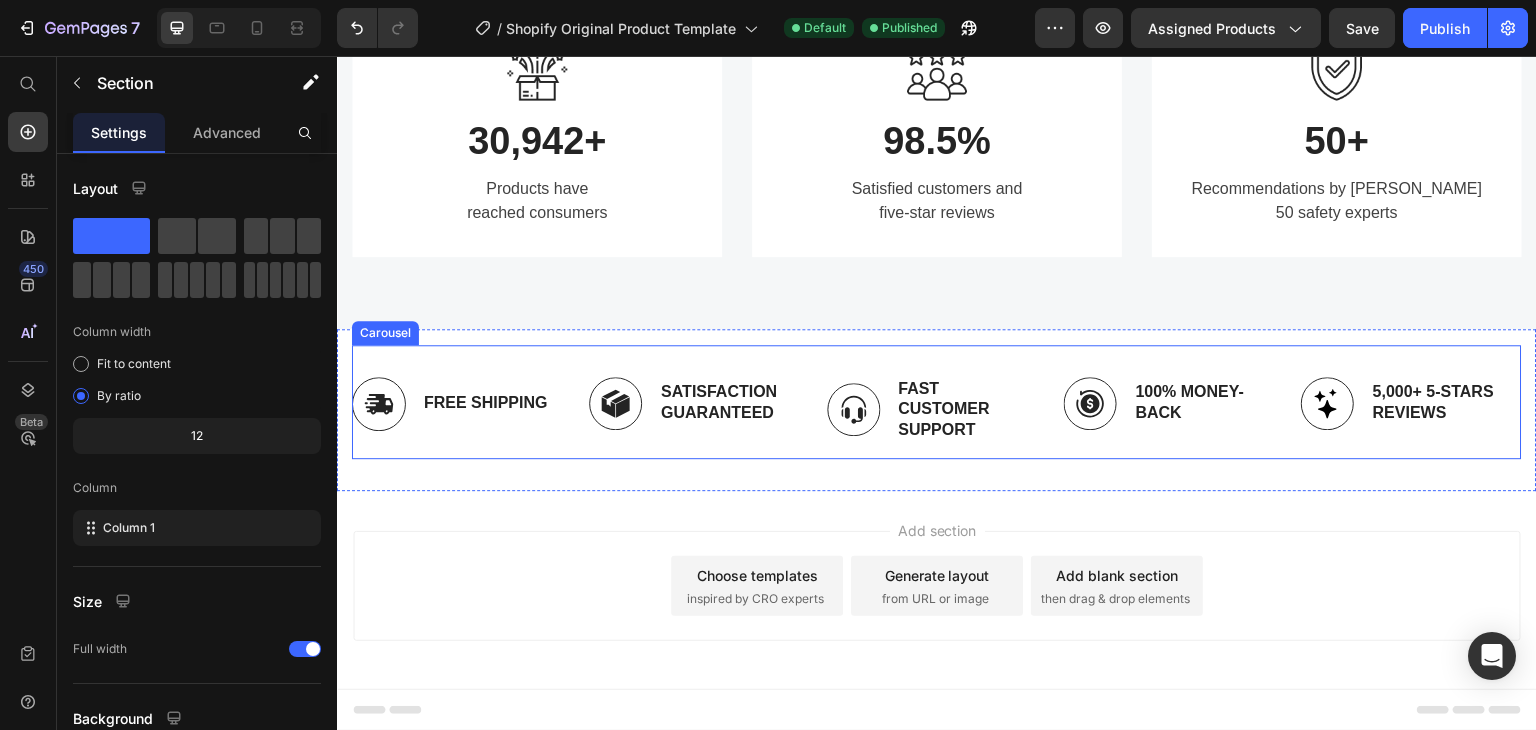 click on "Image Free Shipping Text Block Row Image Satisfaction Guaranteed Text Block Row Image Fast Customer Support Text Block Row Image 100% Money-Back Text Block Row Image 5,000+ 5-Stars Reviews Text Block Row Carousel" at bounding box center (937, 402) 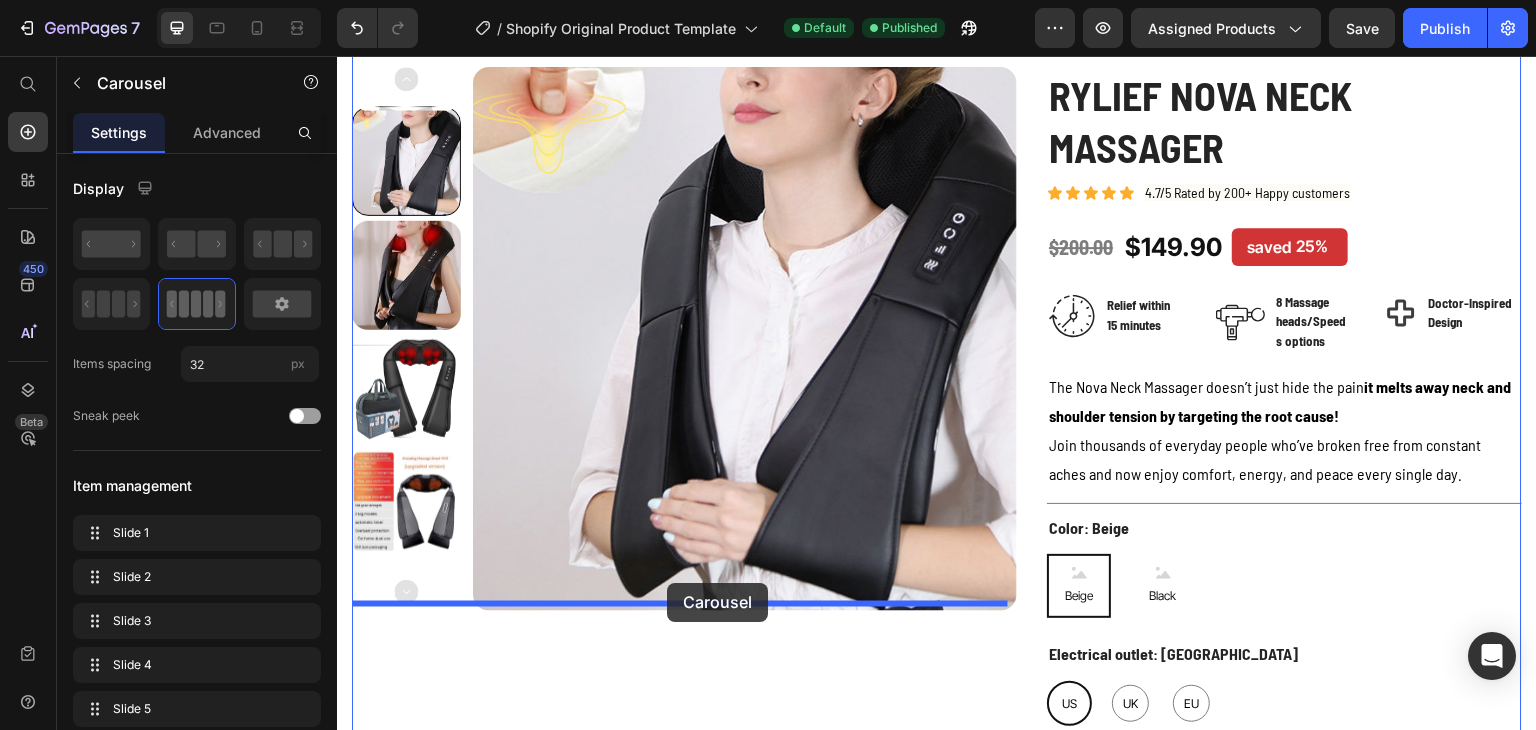 scroll, scrollTop: 67, scrollLeft: 0, axis: vertical 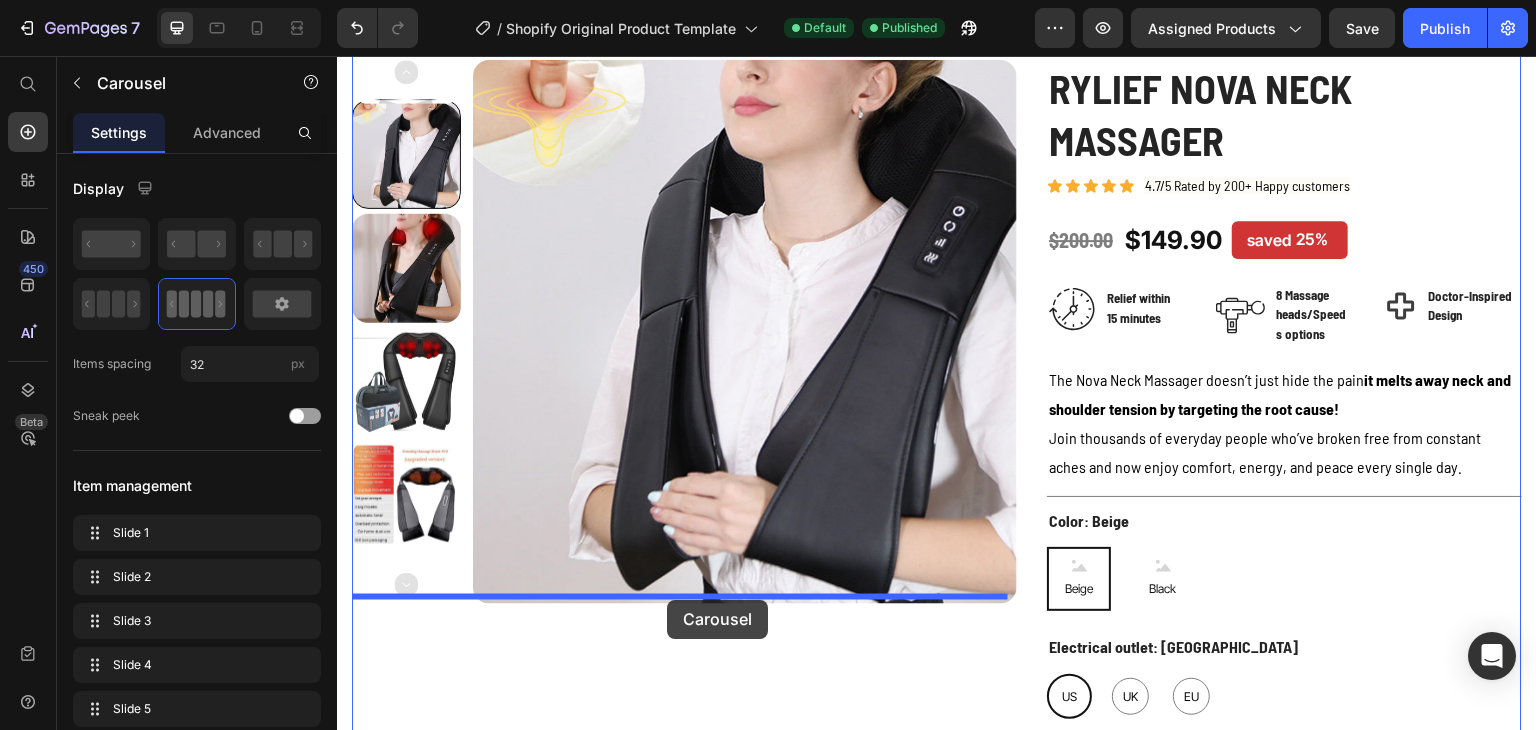 drag, startPoint x: 384, startPoint y: 326, endPoint x: 667, endPoint y: 600, distance: 393.90988 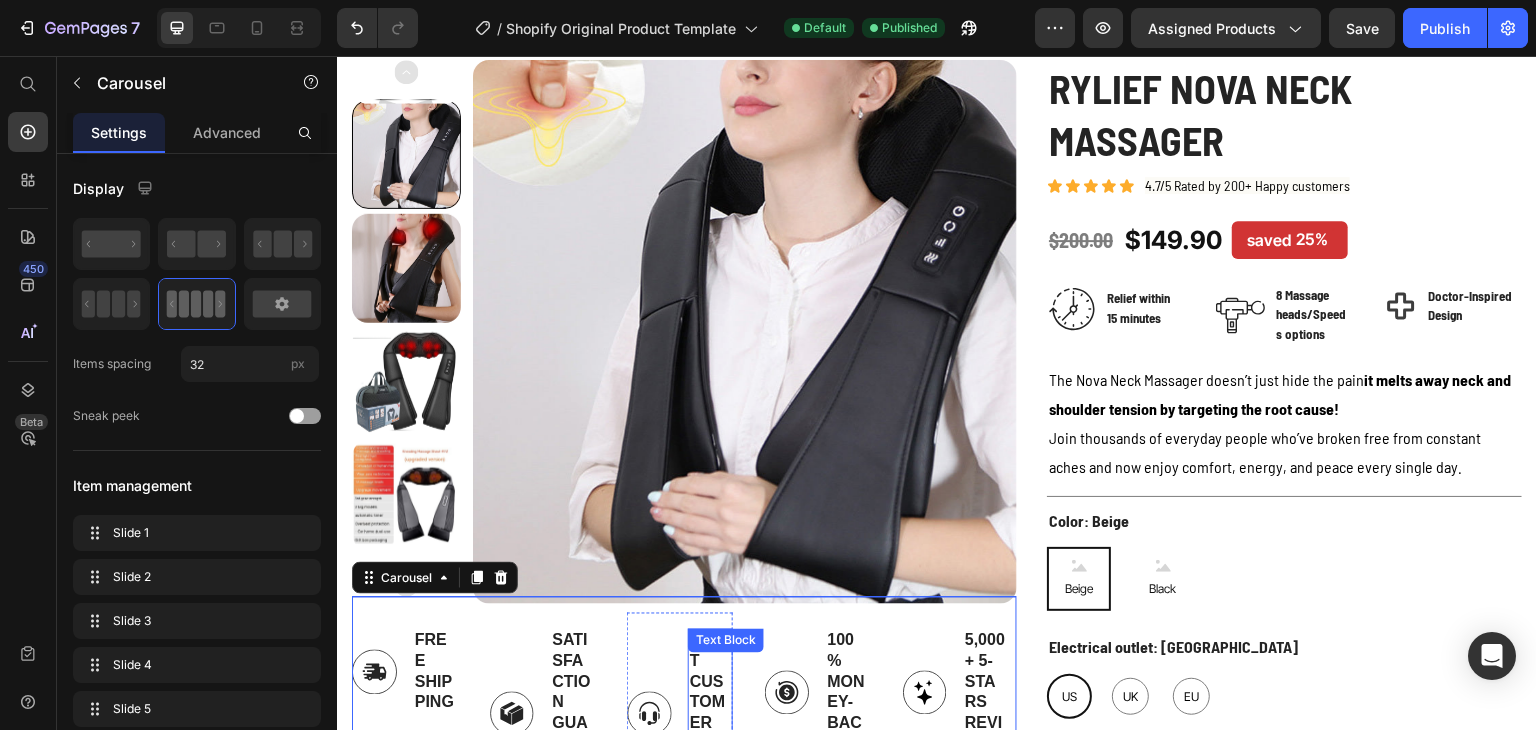 scroll, scrollTop: 367, scrollLeft: 0, axis: vertical 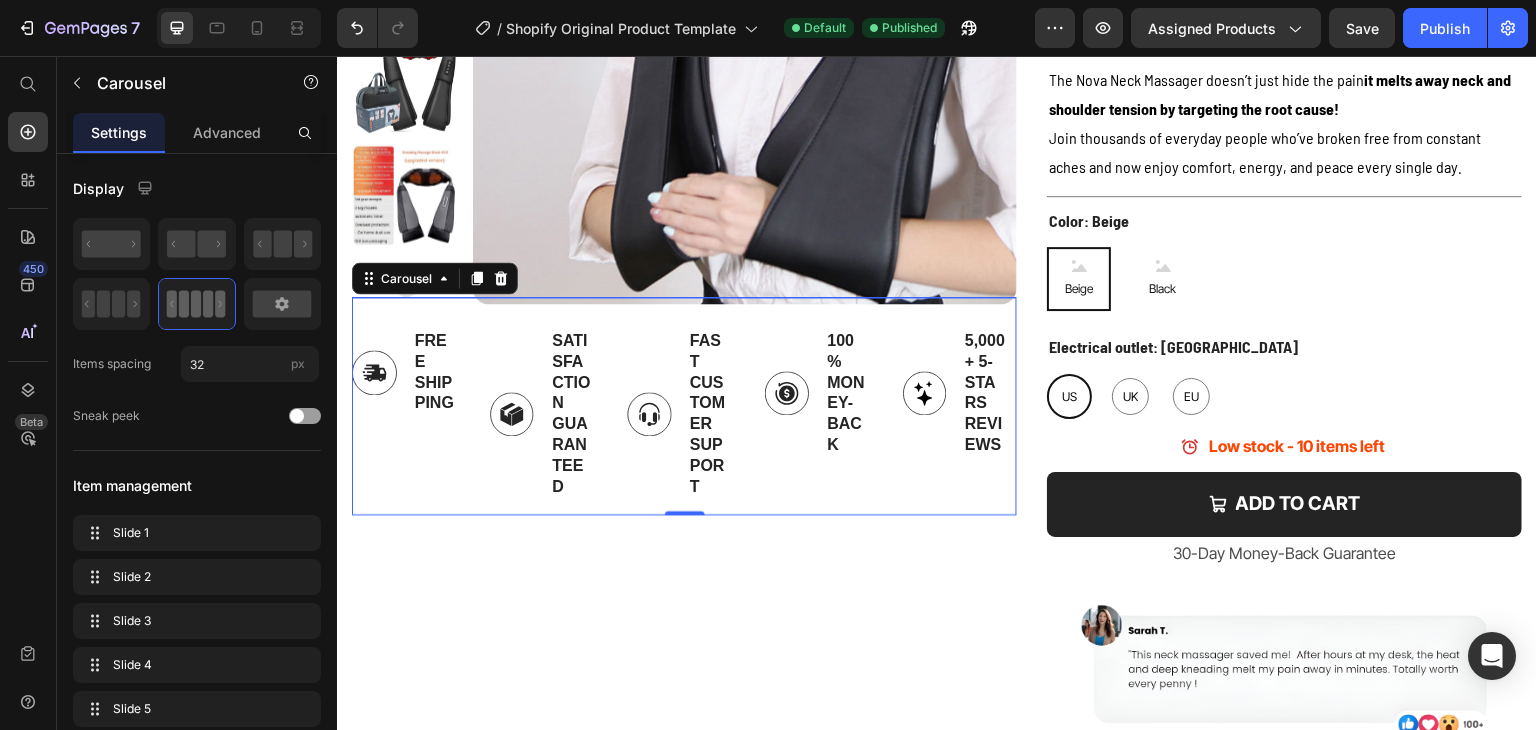 click on "Image Free Shipping Text Block Row Image Satisfaction Guaranteed Text Block Row Image Fast Customer Support Text Block Row Image 100% Money-Back Text Block Row Image 5,000+ 5-Stars Reviews Text Block Row" at bounding box center [684, 414] 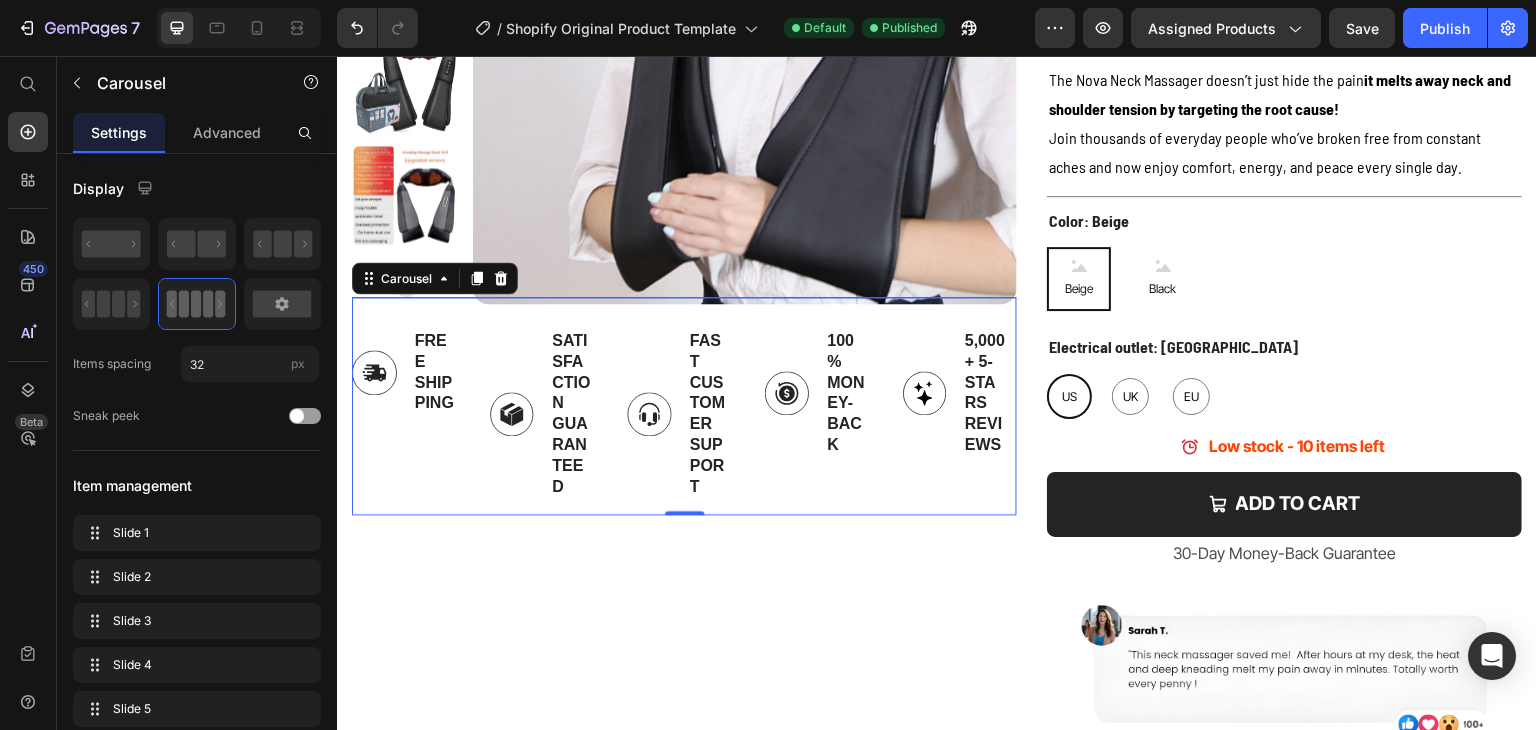 click on "Image Free Shipping Text Block Row" at bounding box center [405, 414] 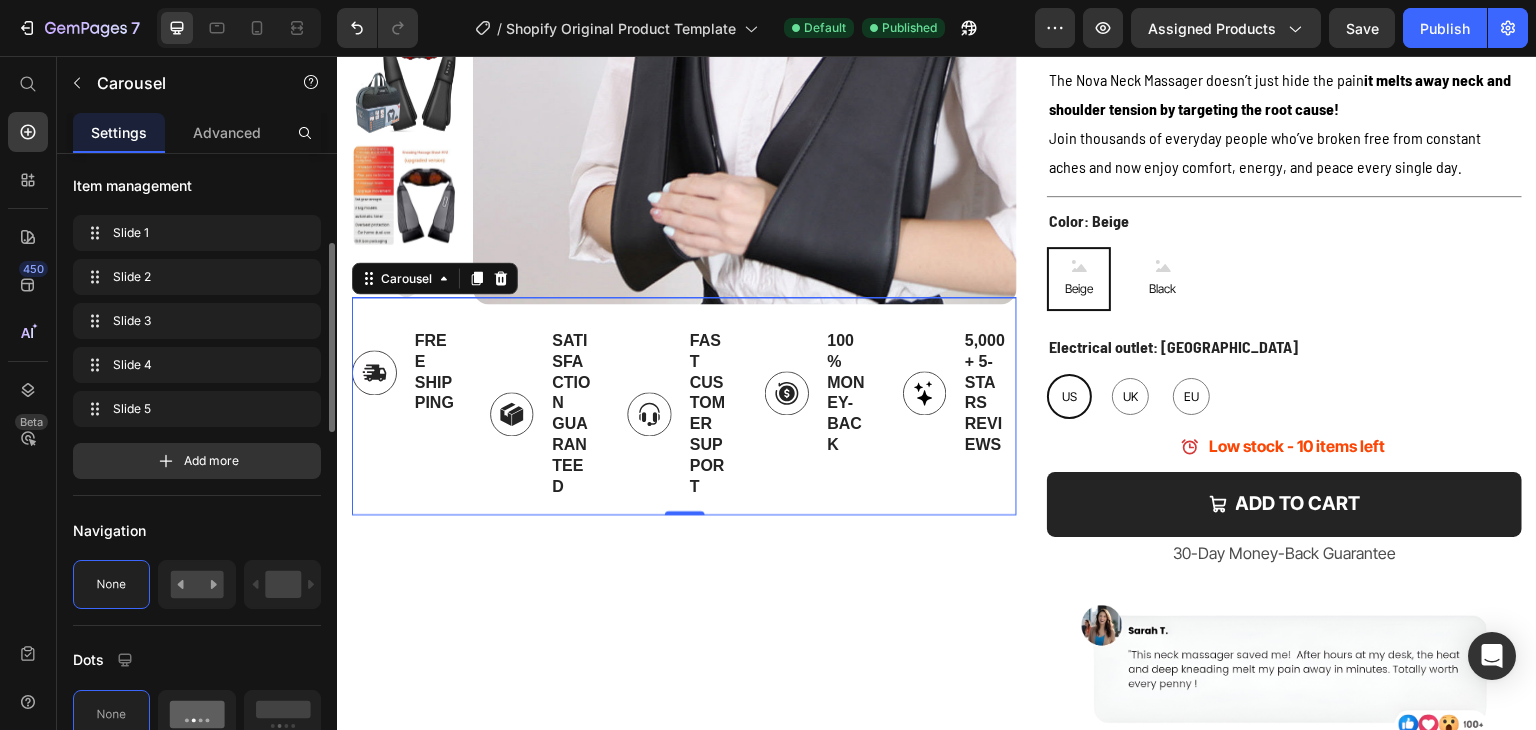 scroll, scrollTop: 500, scrollLeft: 0, axis: vertical 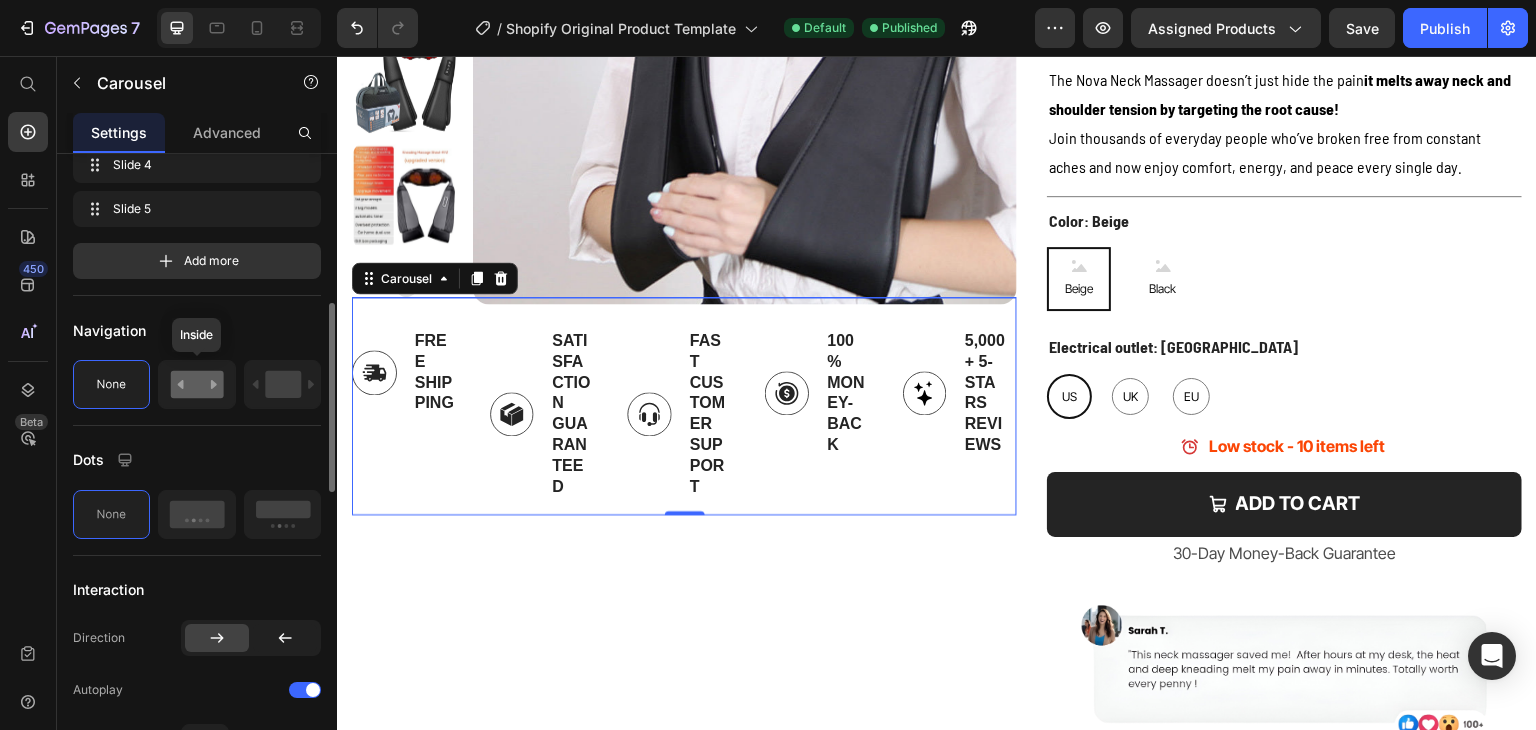 click 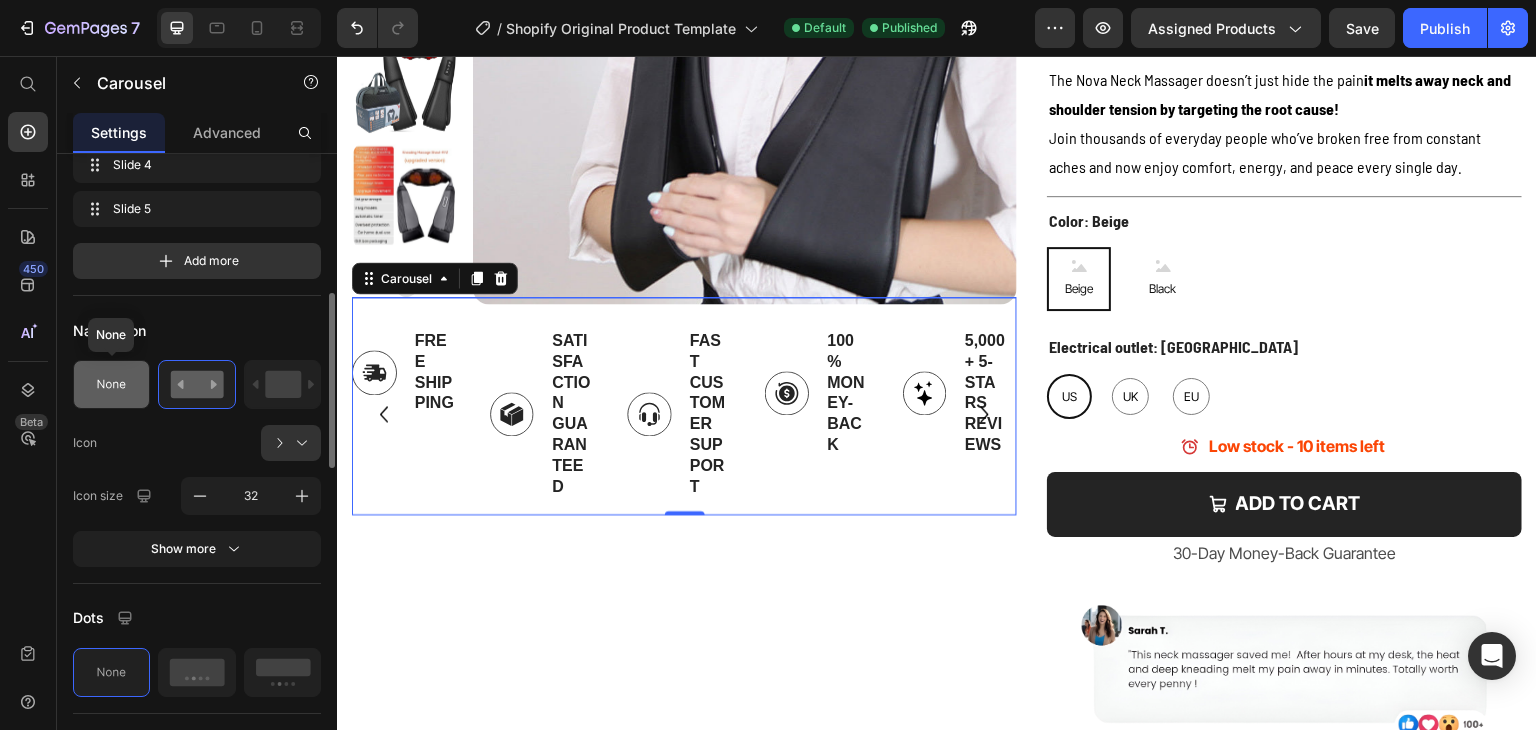 click 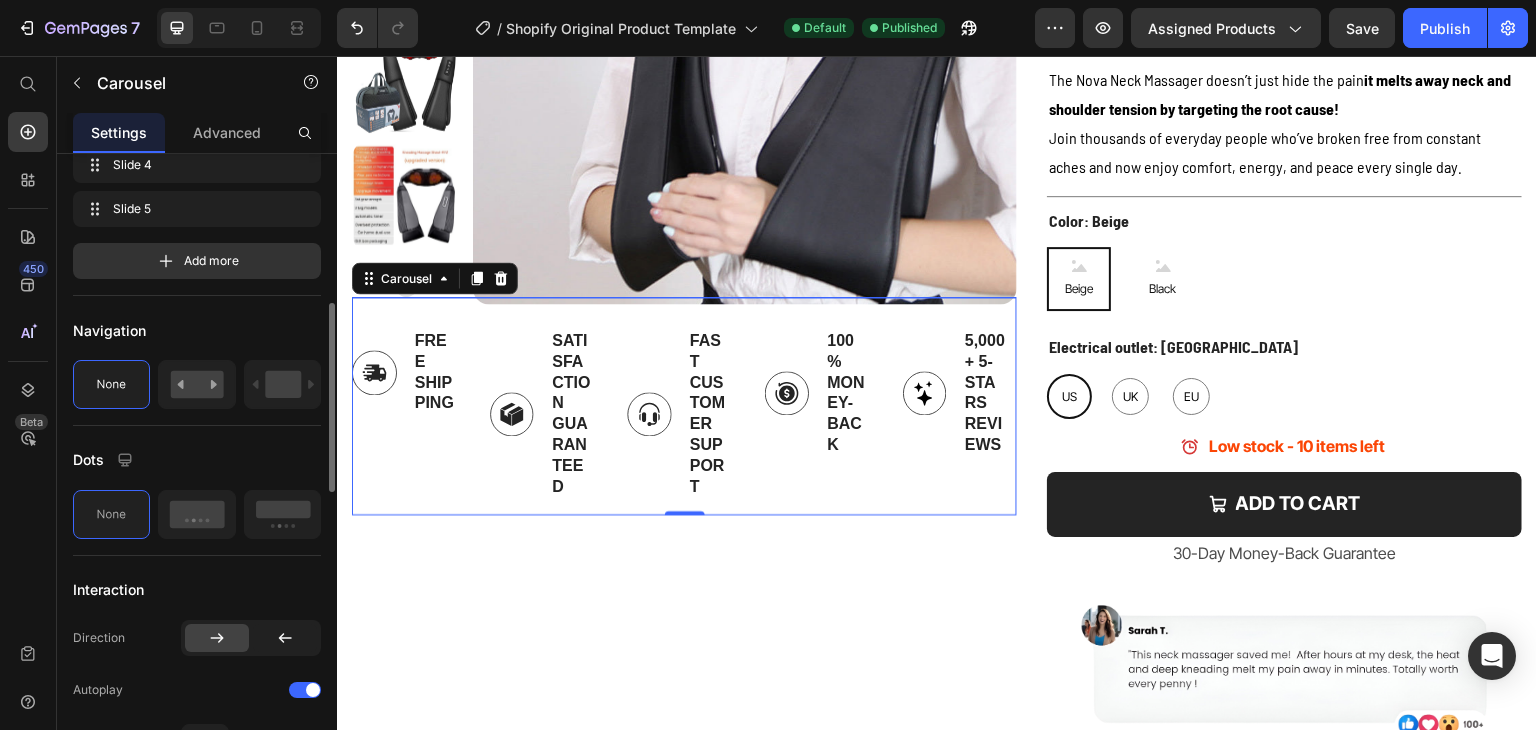 scroll, scrollTop: 700, scrollLeft: 0, axis: vertical 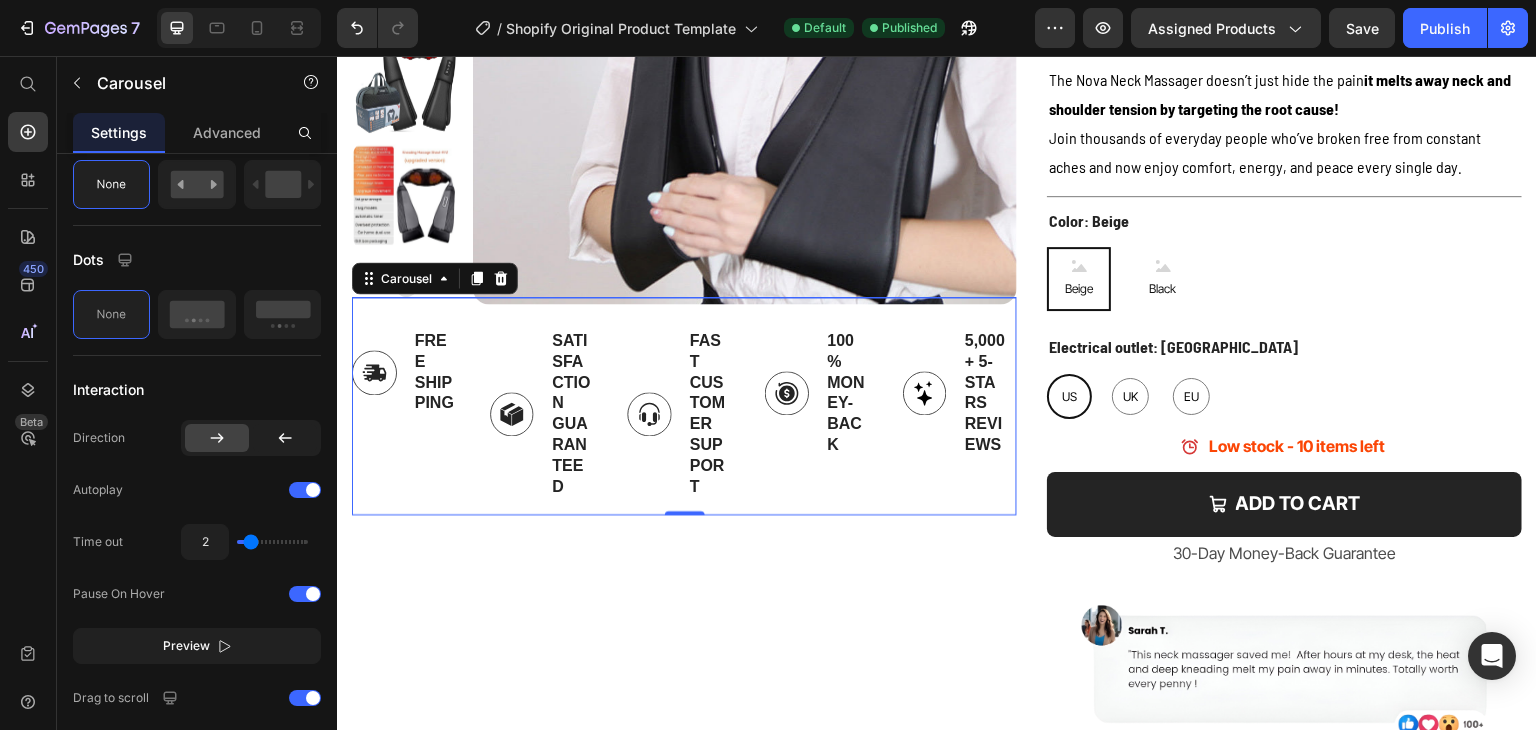 click on "Image Free Shipping Text Block Row" at bounding box center [405, 414] 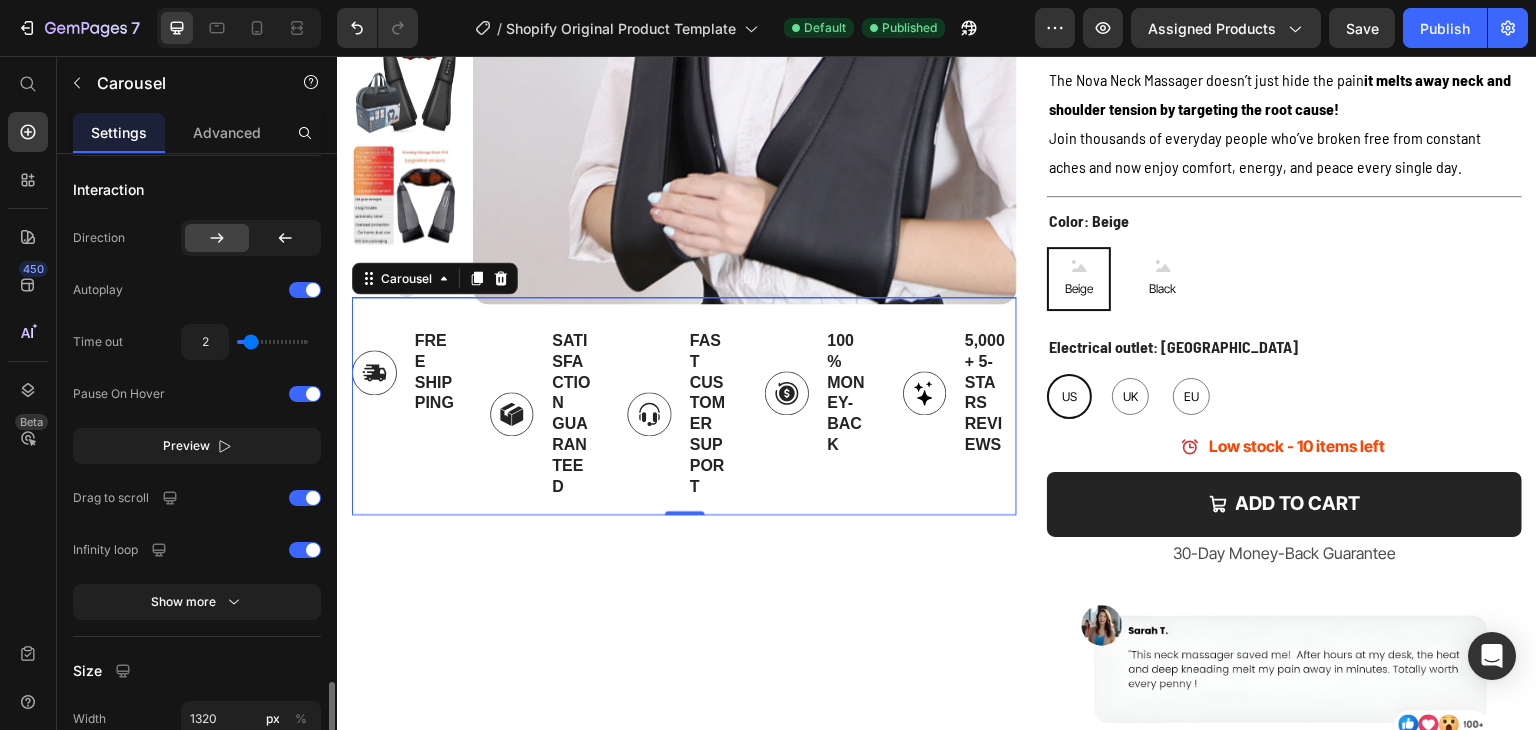 scroll, scrollTop: 1100, scrollLeft: 0, axis: vertical 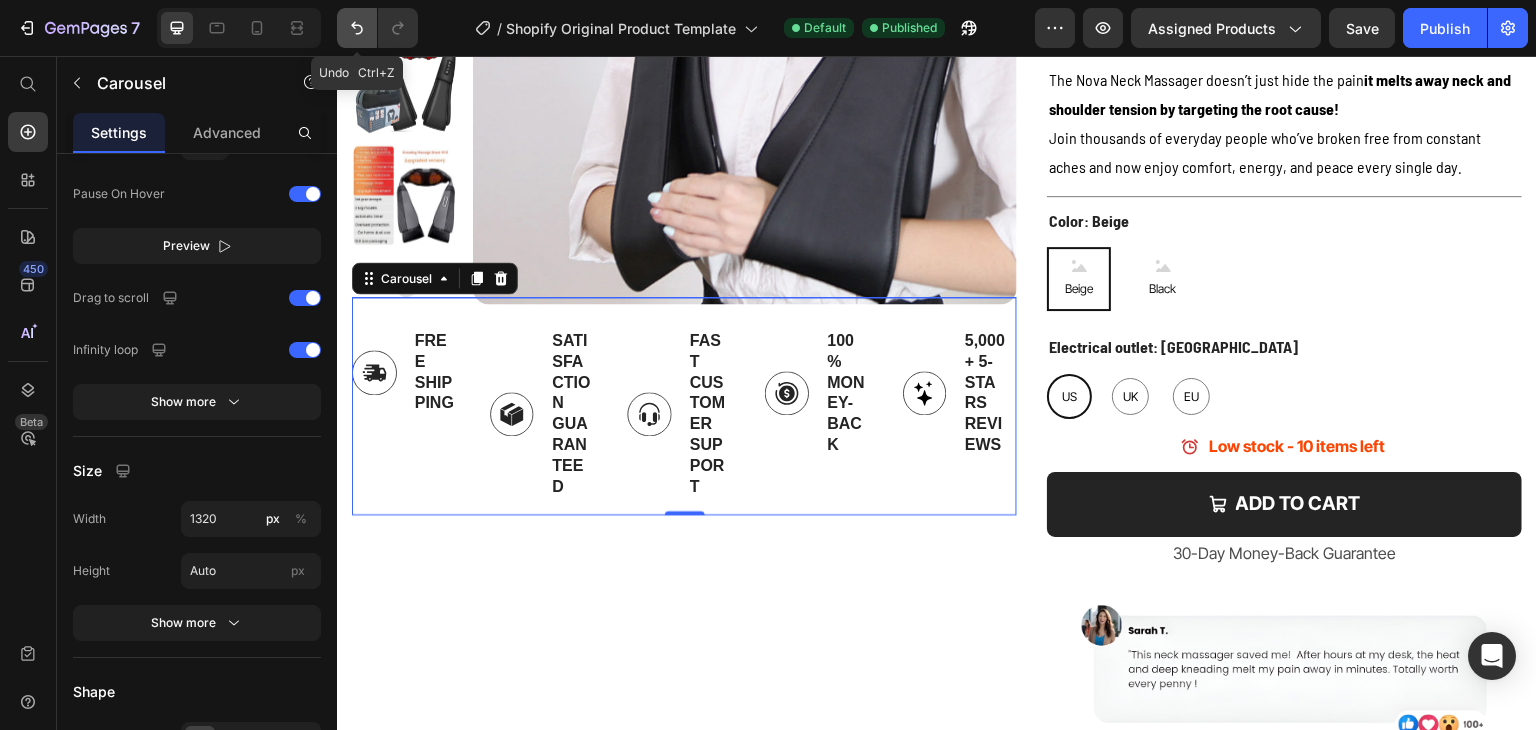 click 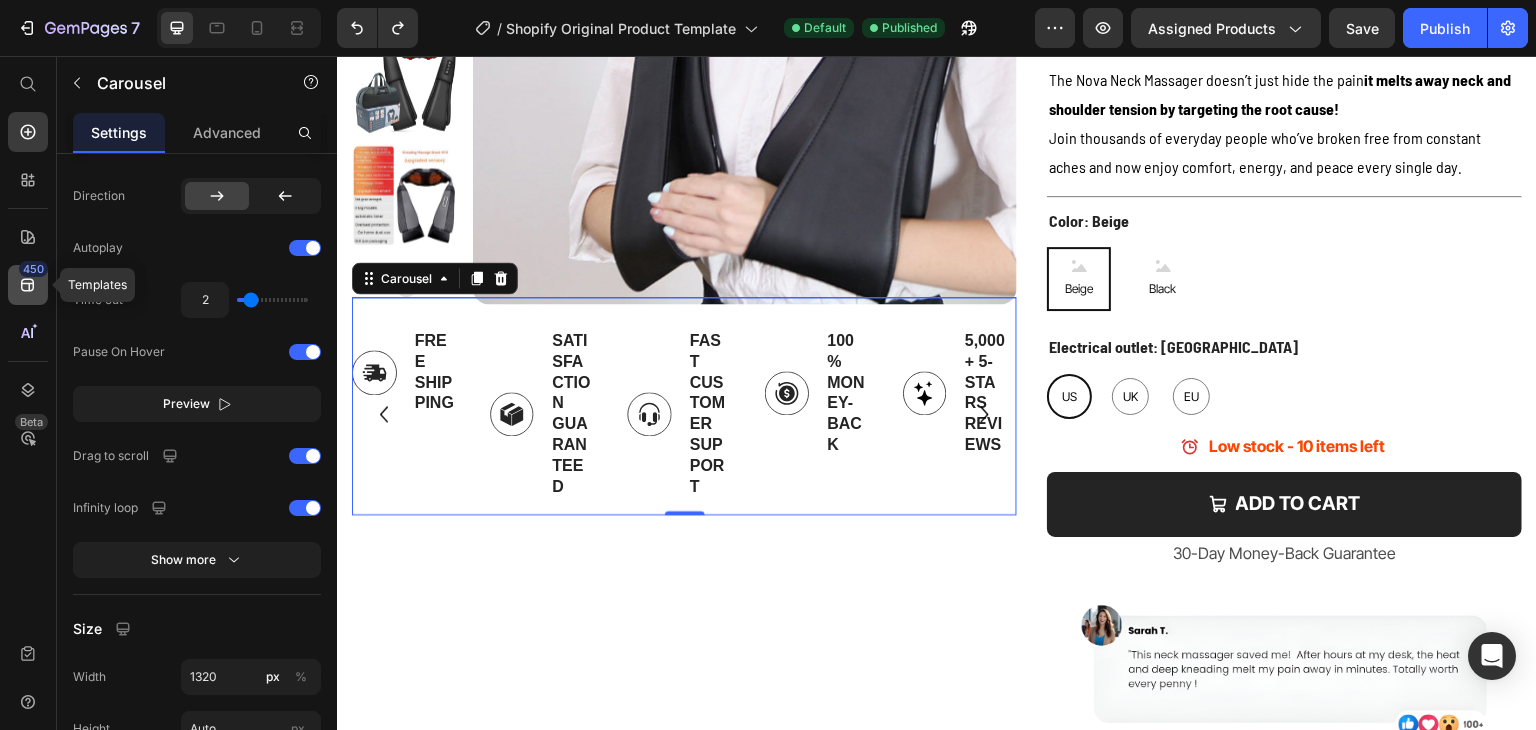 click 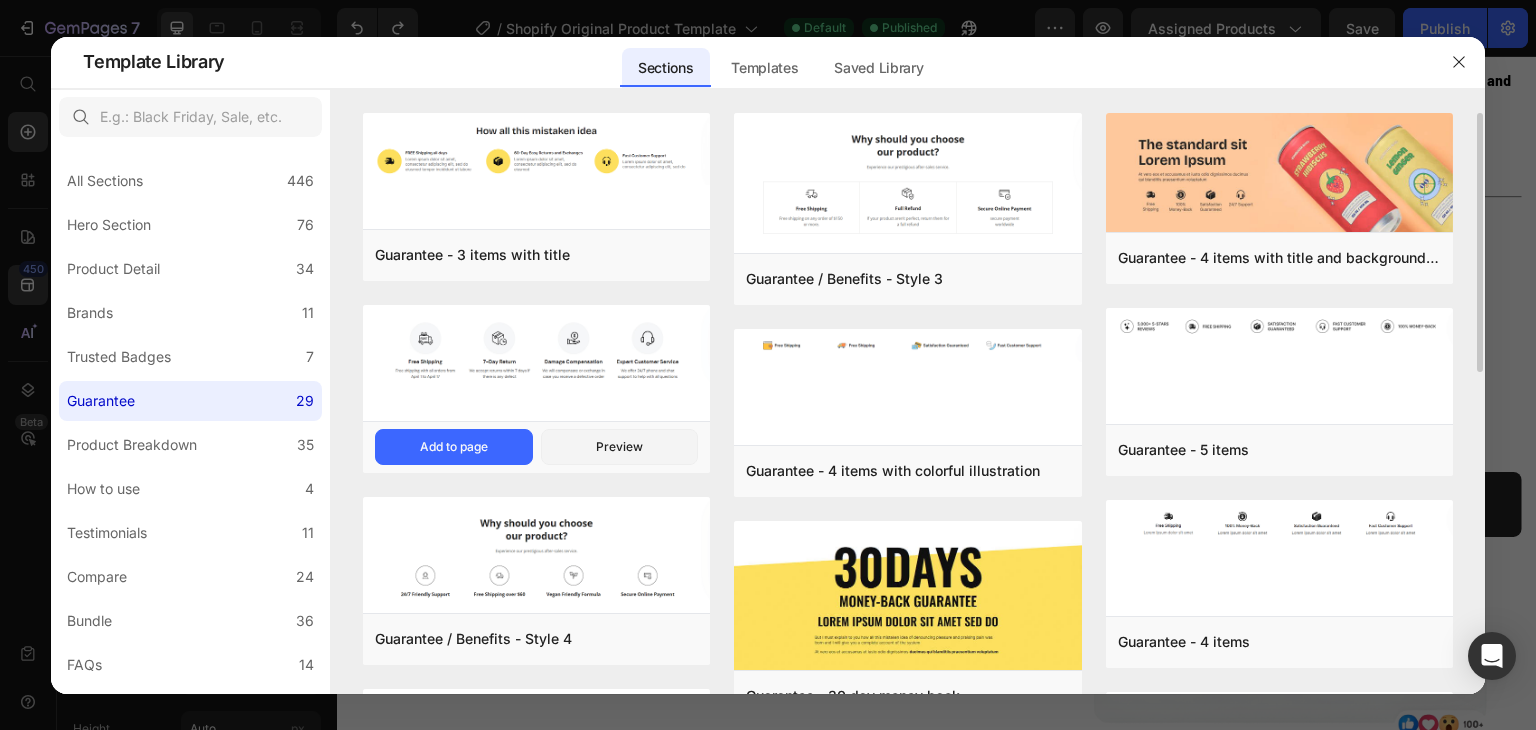drag, startPoint x: 589, startPoint y: 396, endPoint x: 583, endPoint y: 387, distance: 10.816654 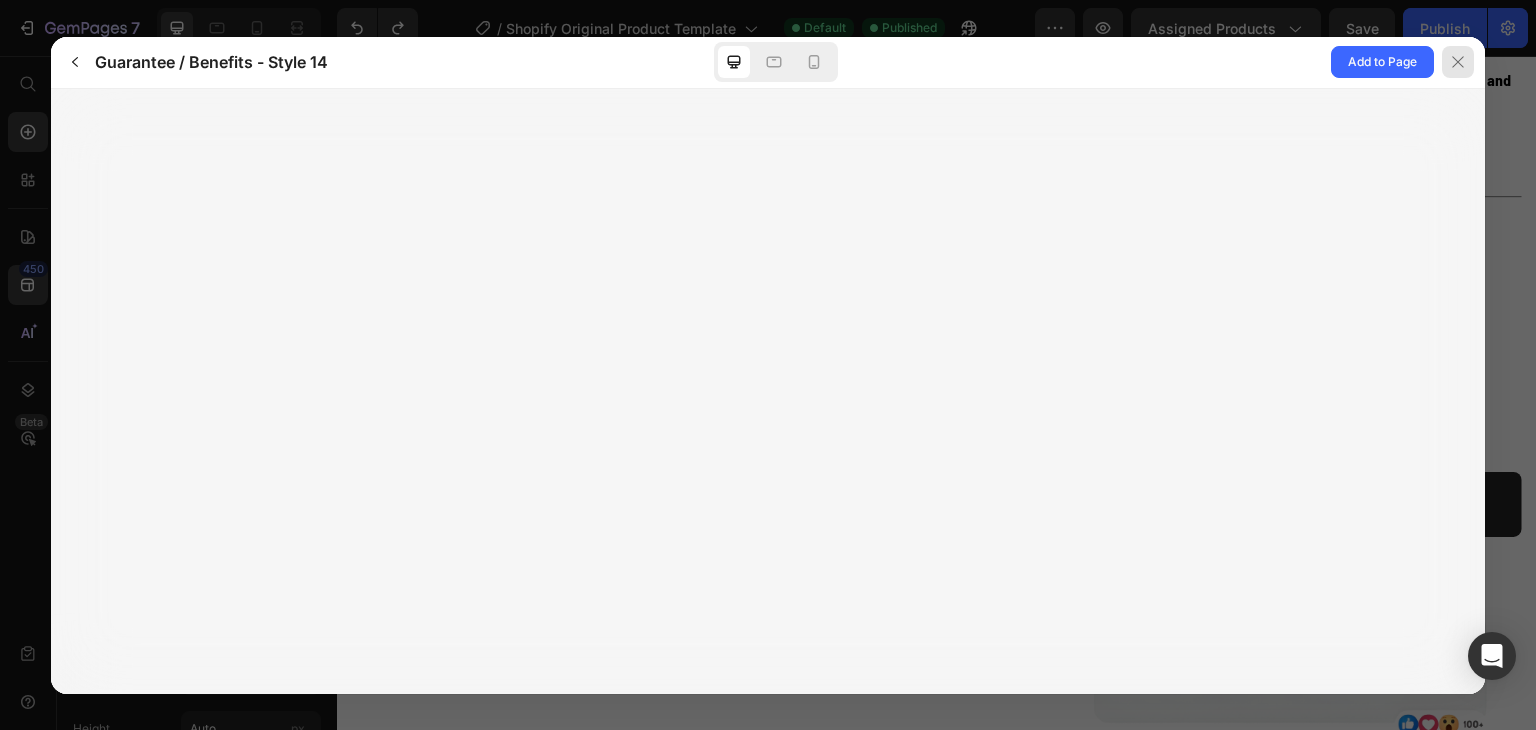 click 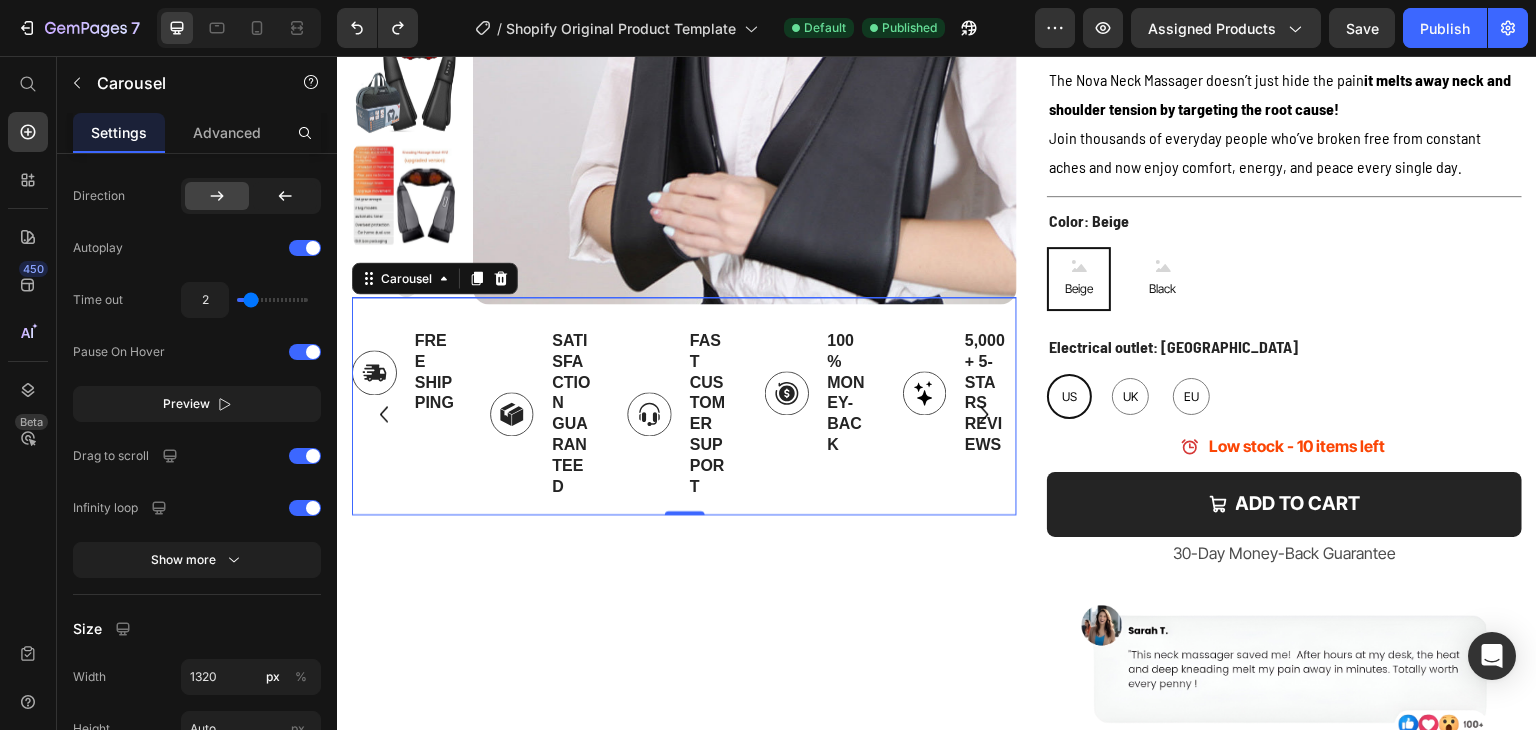 click 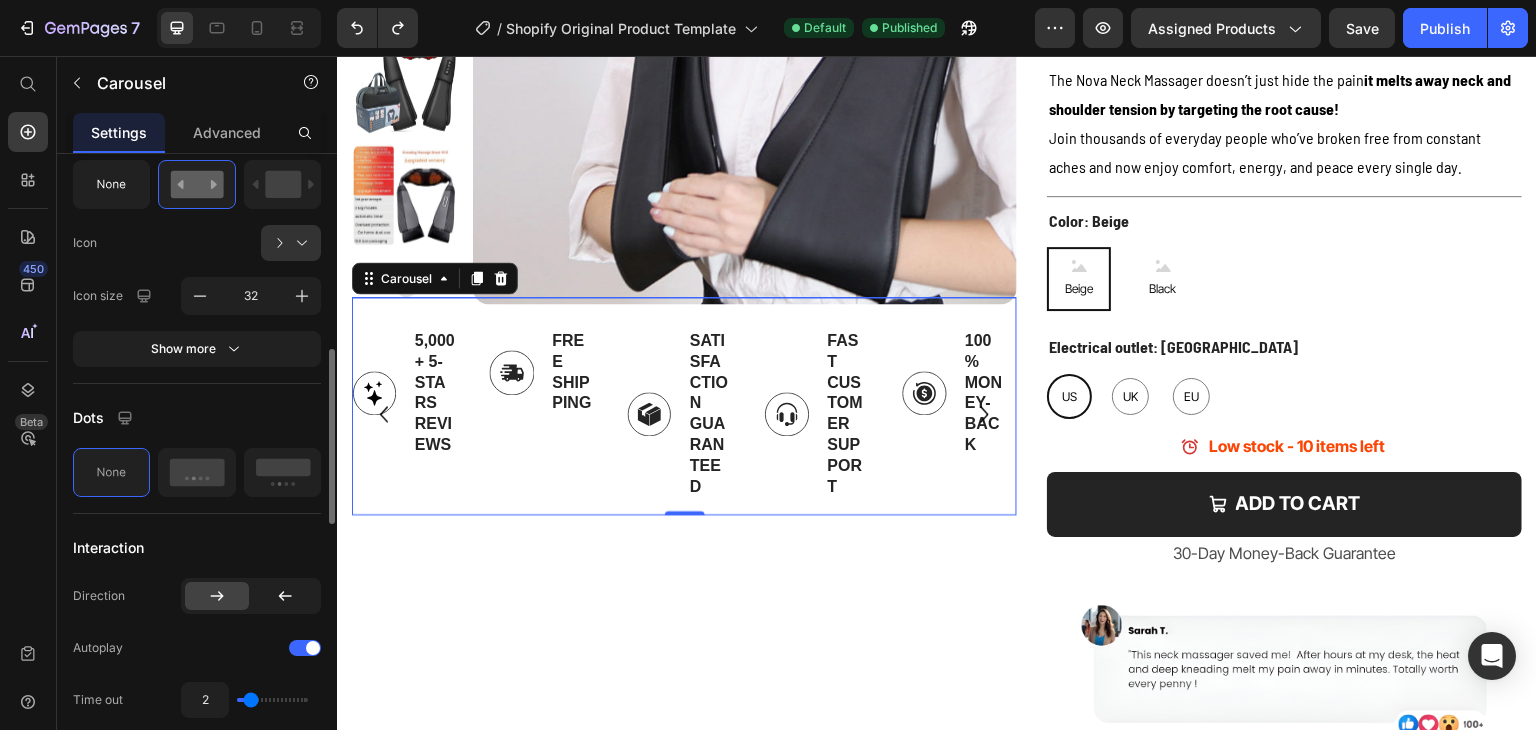 scroll, scrollTop: 200, scrollLeft: 0, axis: vertical 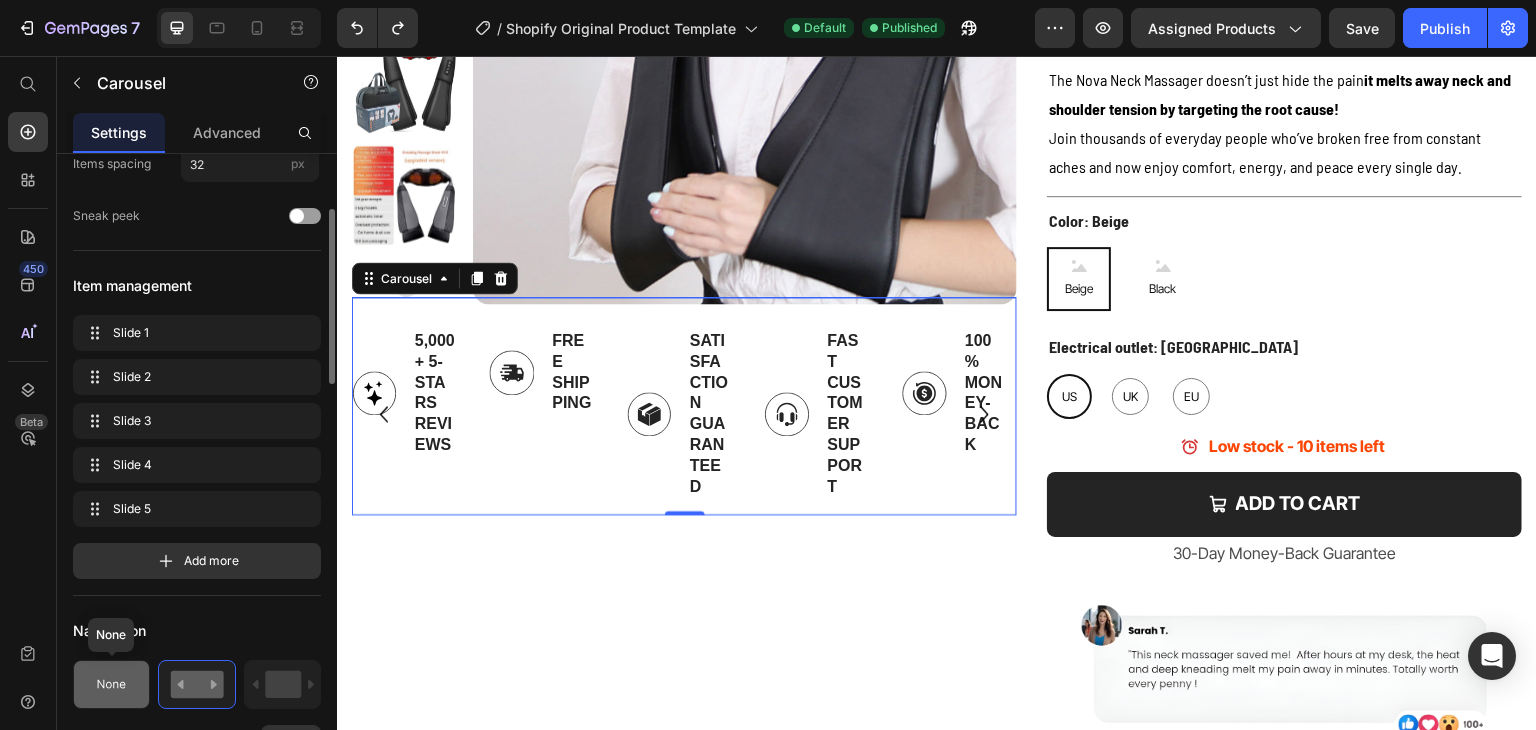 click 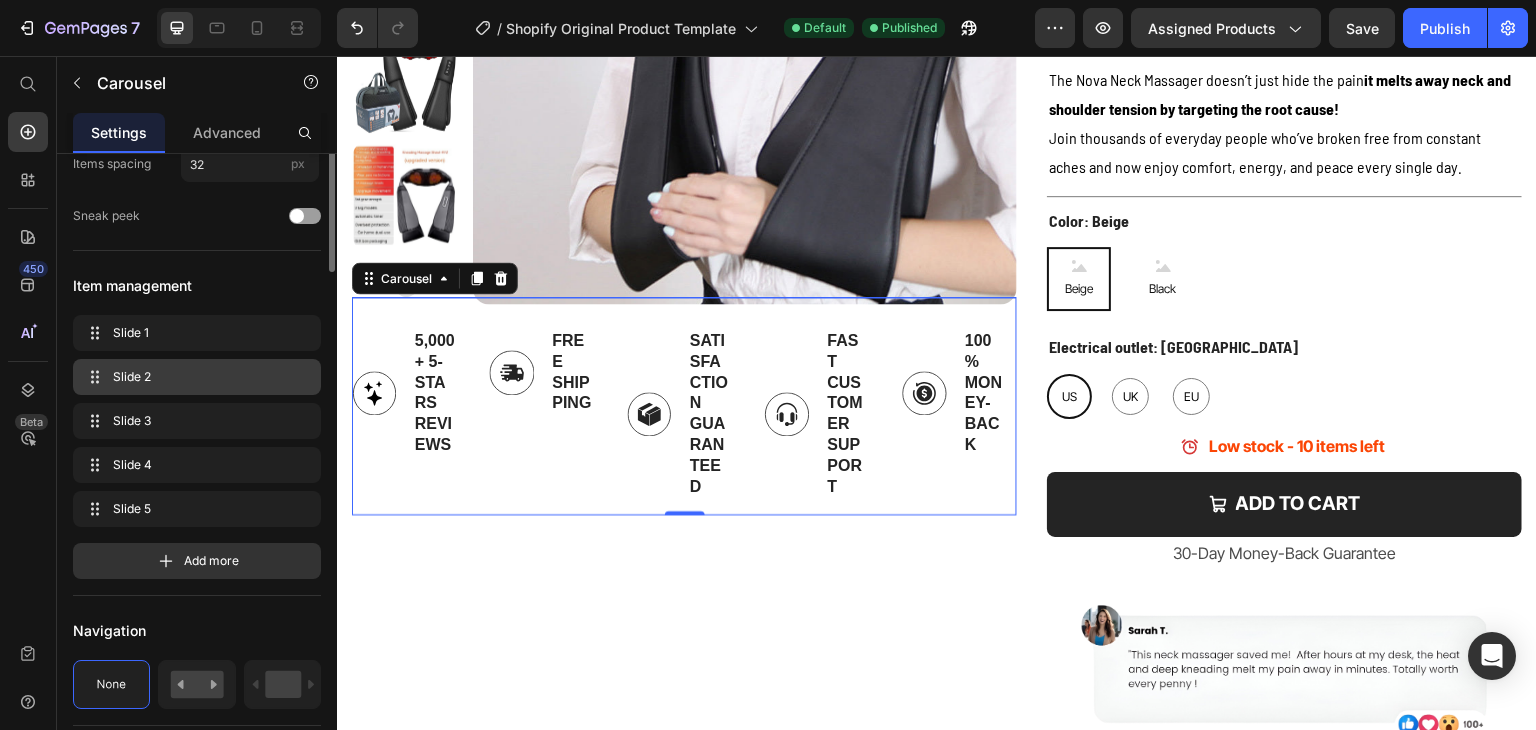 scroll, scrollTop: 0, scrollLeft: 0, axis: both 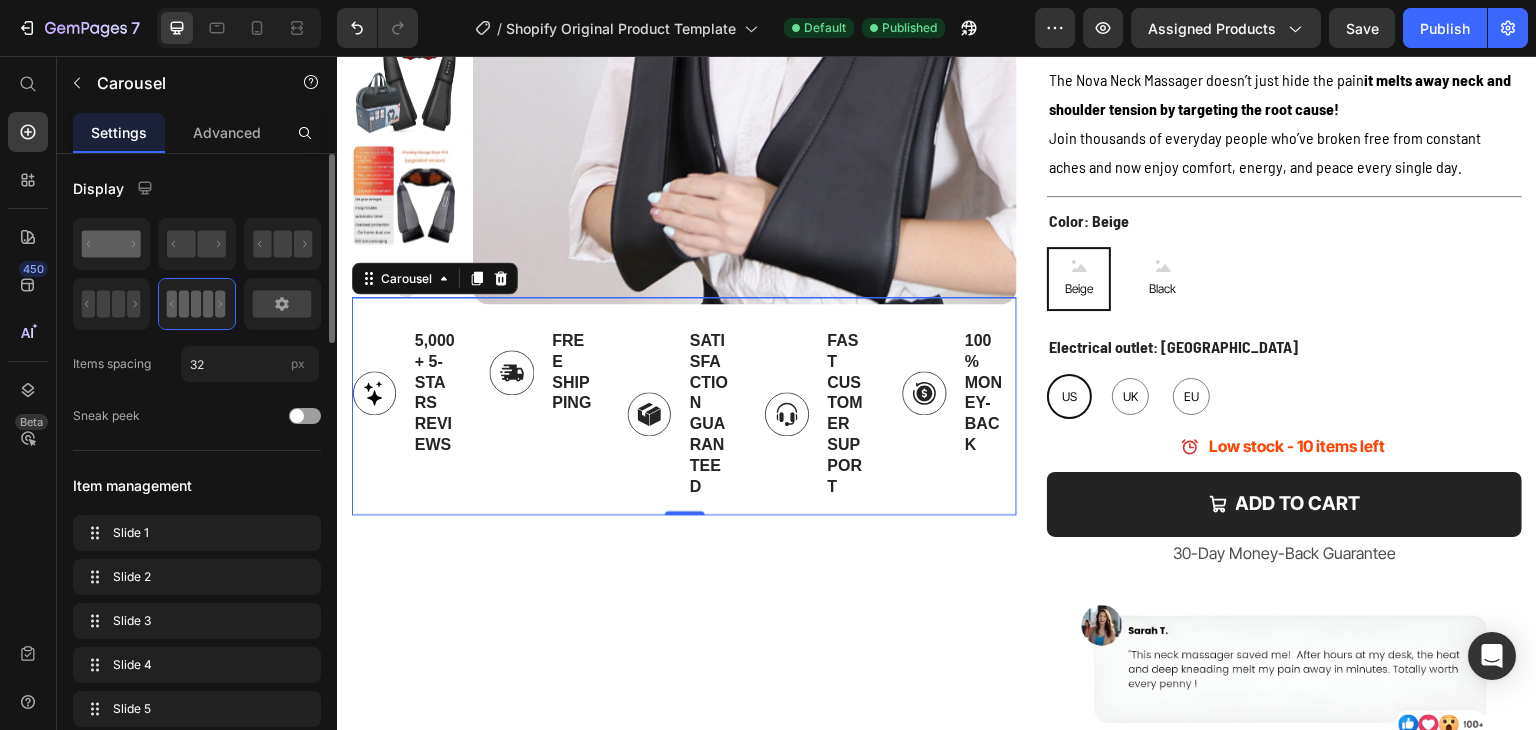 click 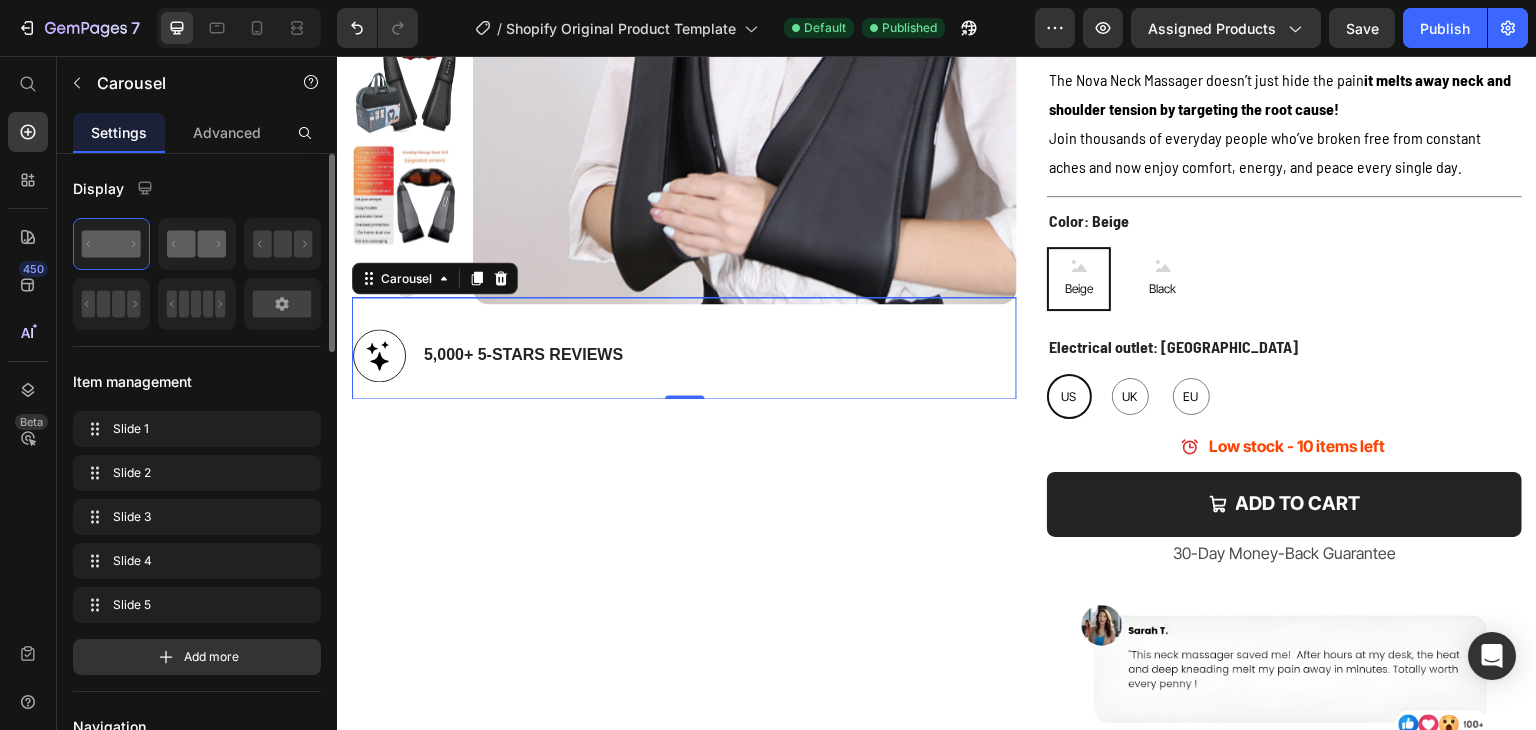 click 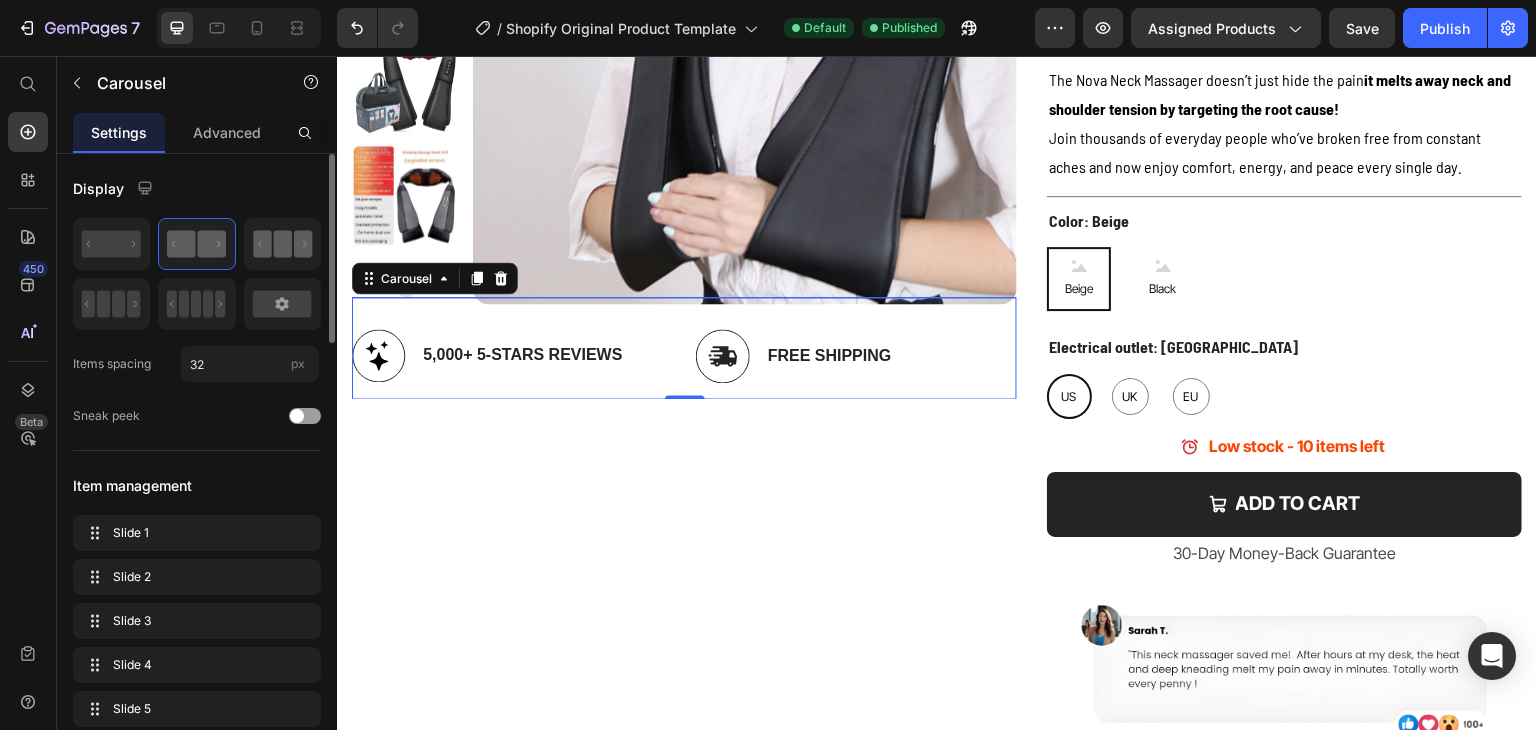 click 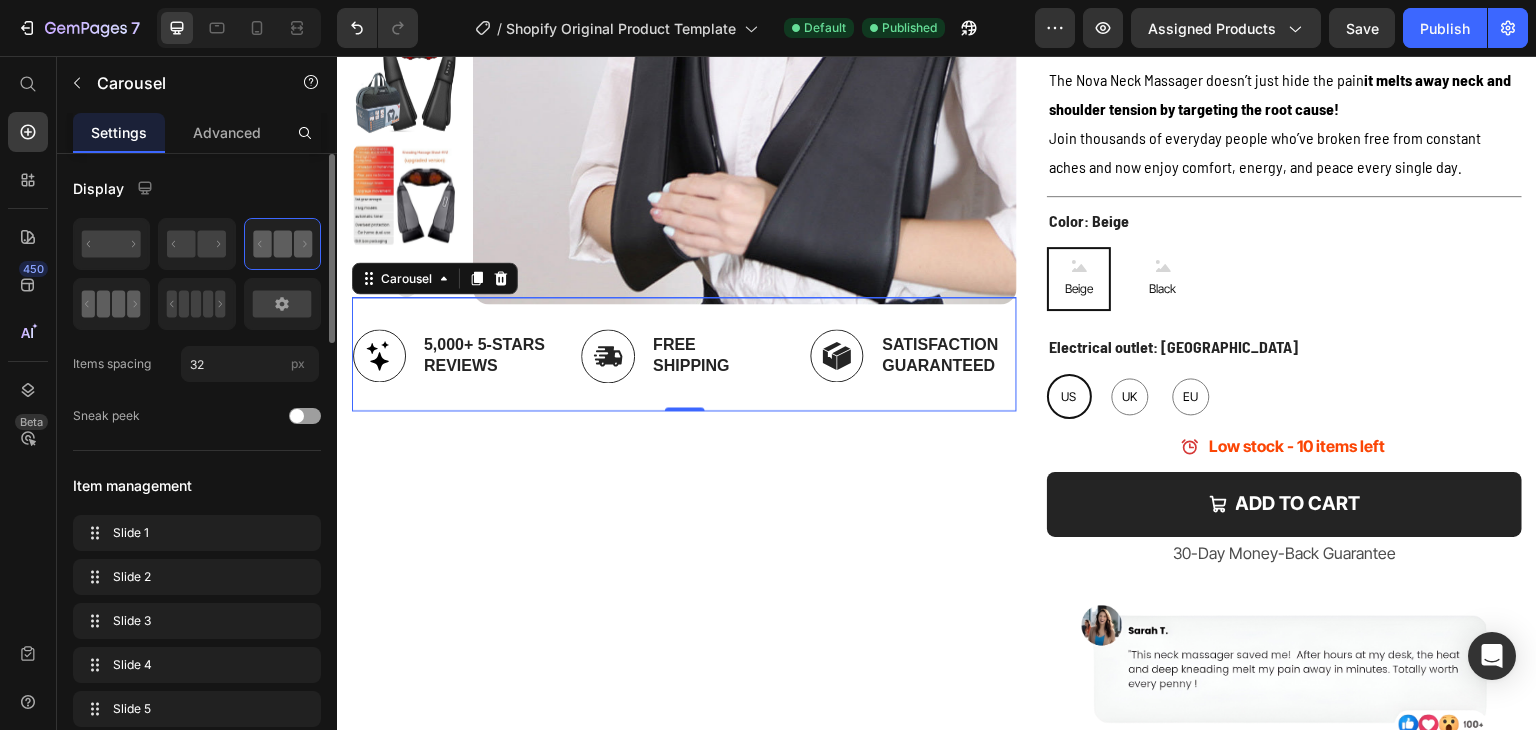 click 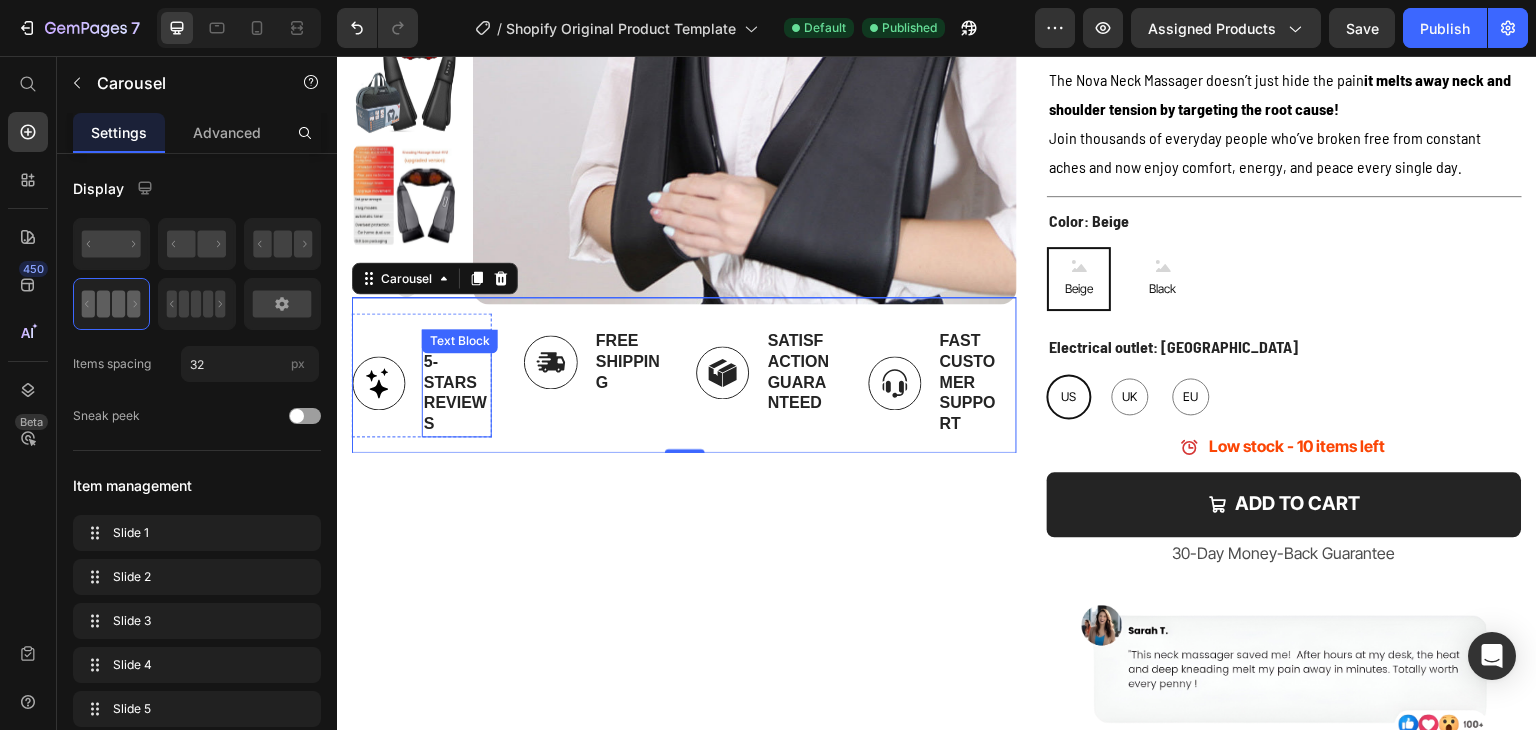 click on "5,000+ 5-Stars Reviews" at bounding box center (457, 383) 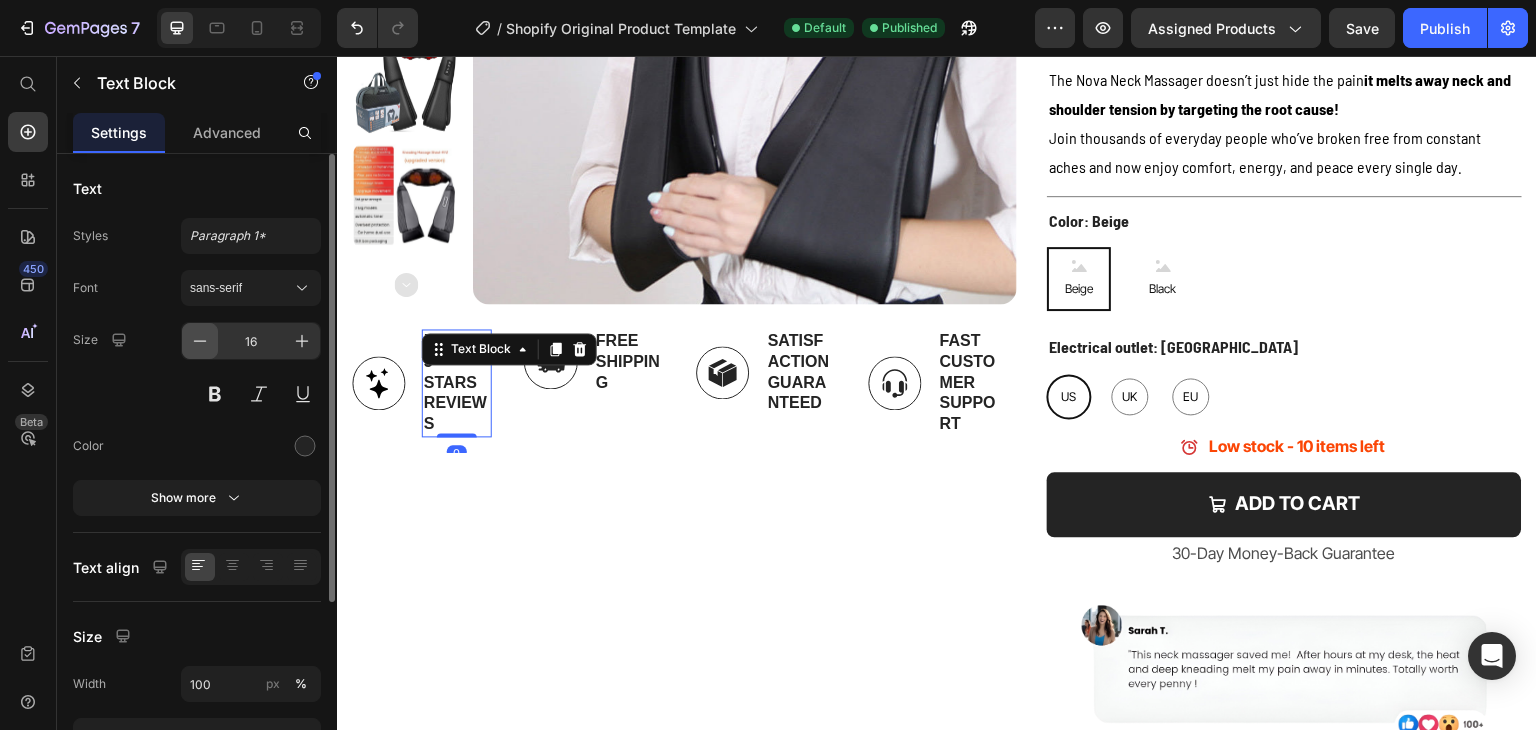 click 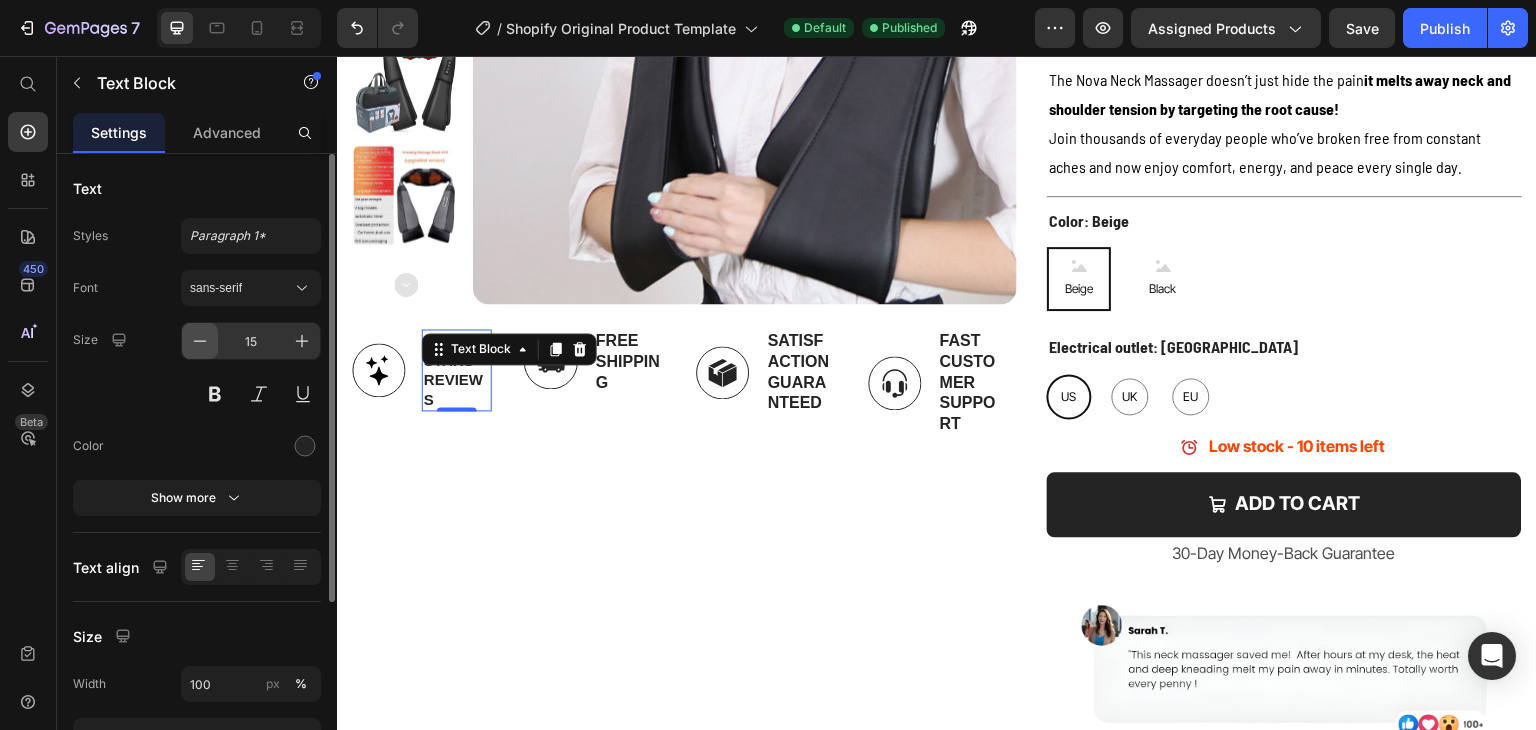 click 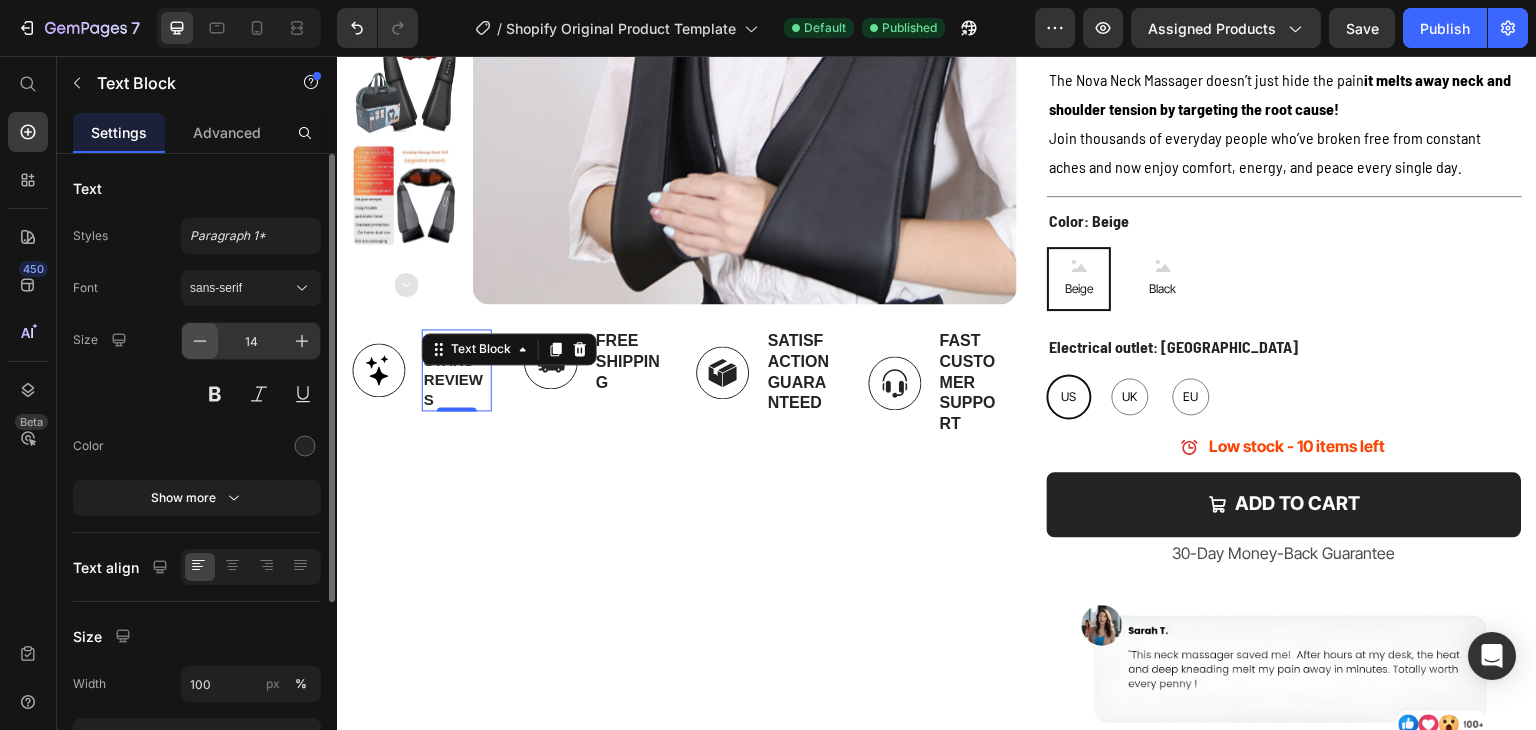 click 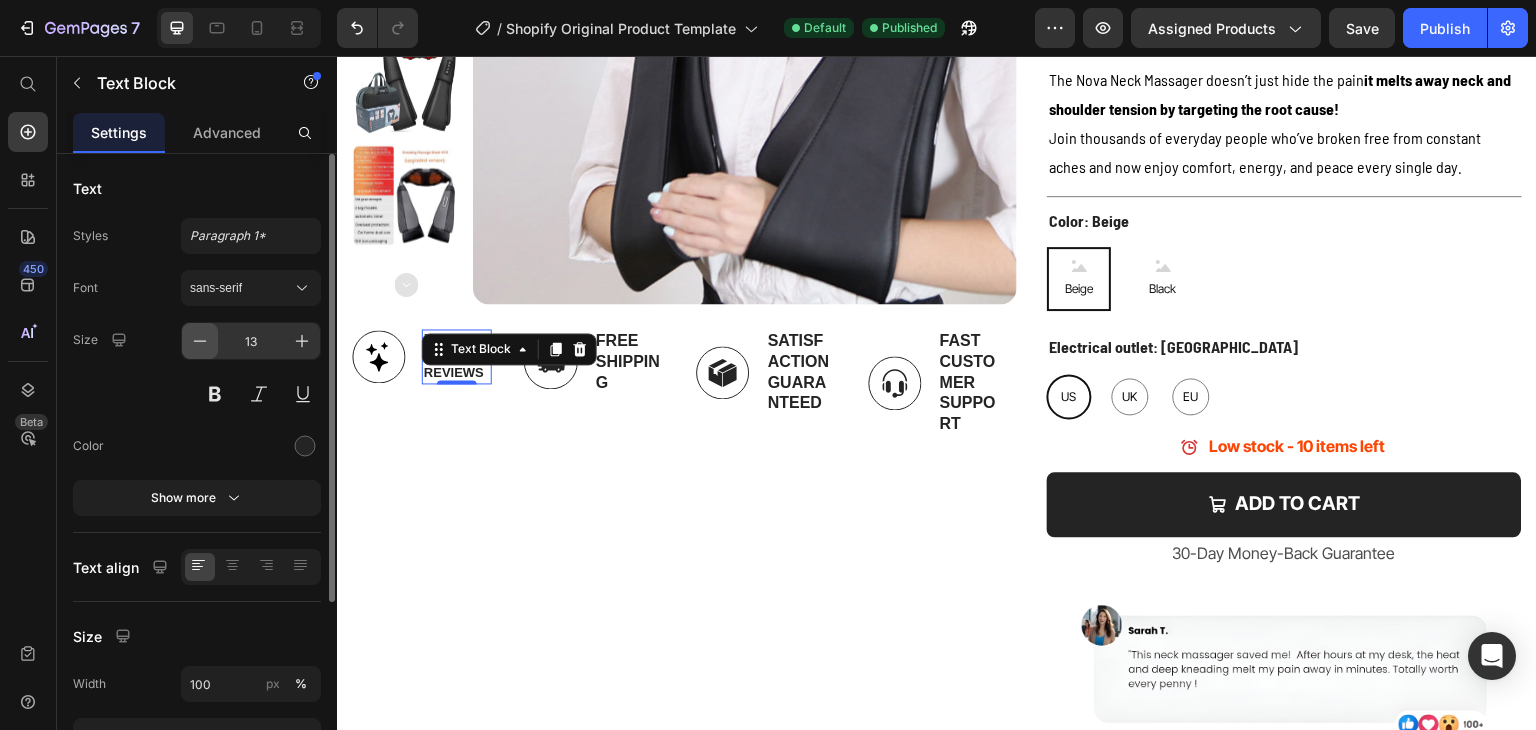 click 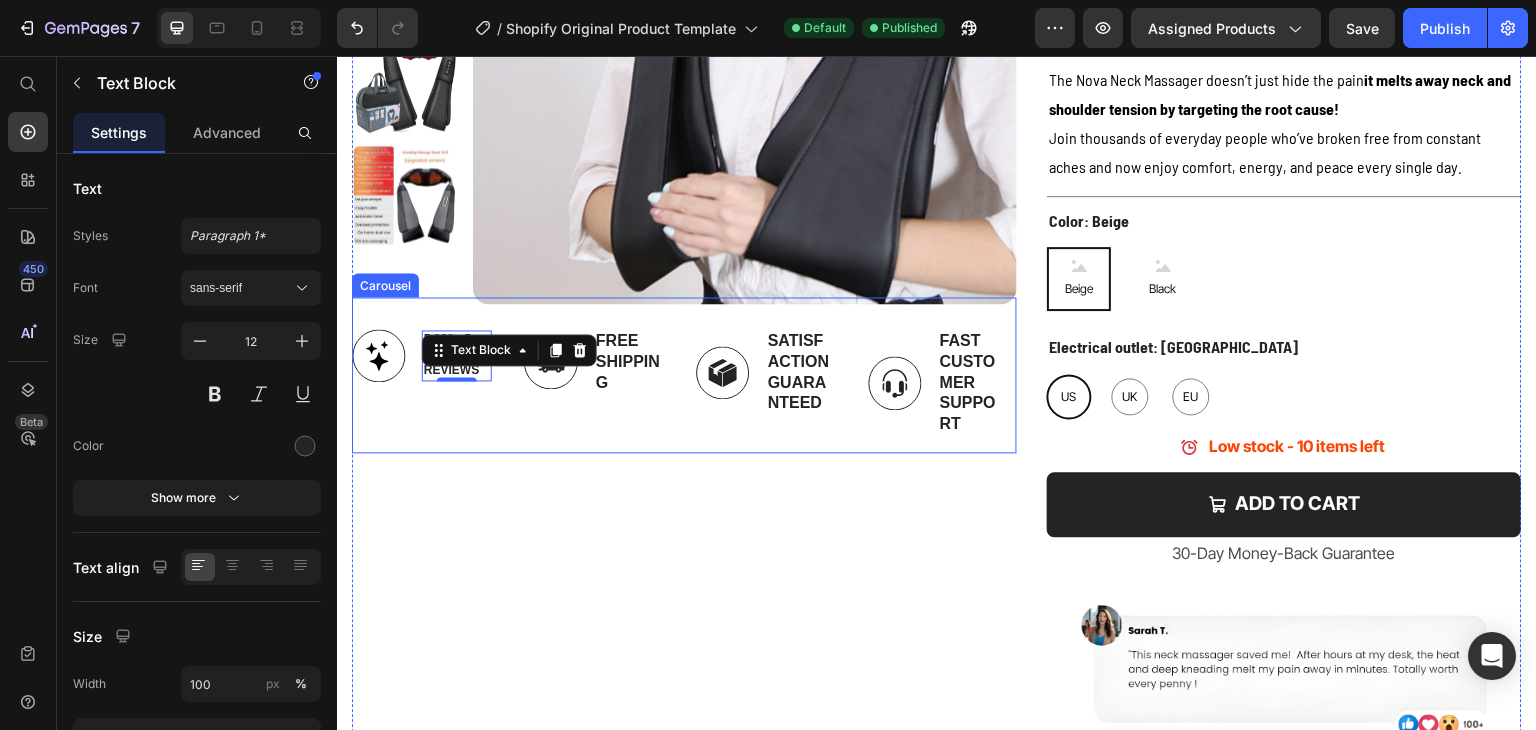 click on "Image Free Shipping Text Block Row" at bounding box center [594, 383] 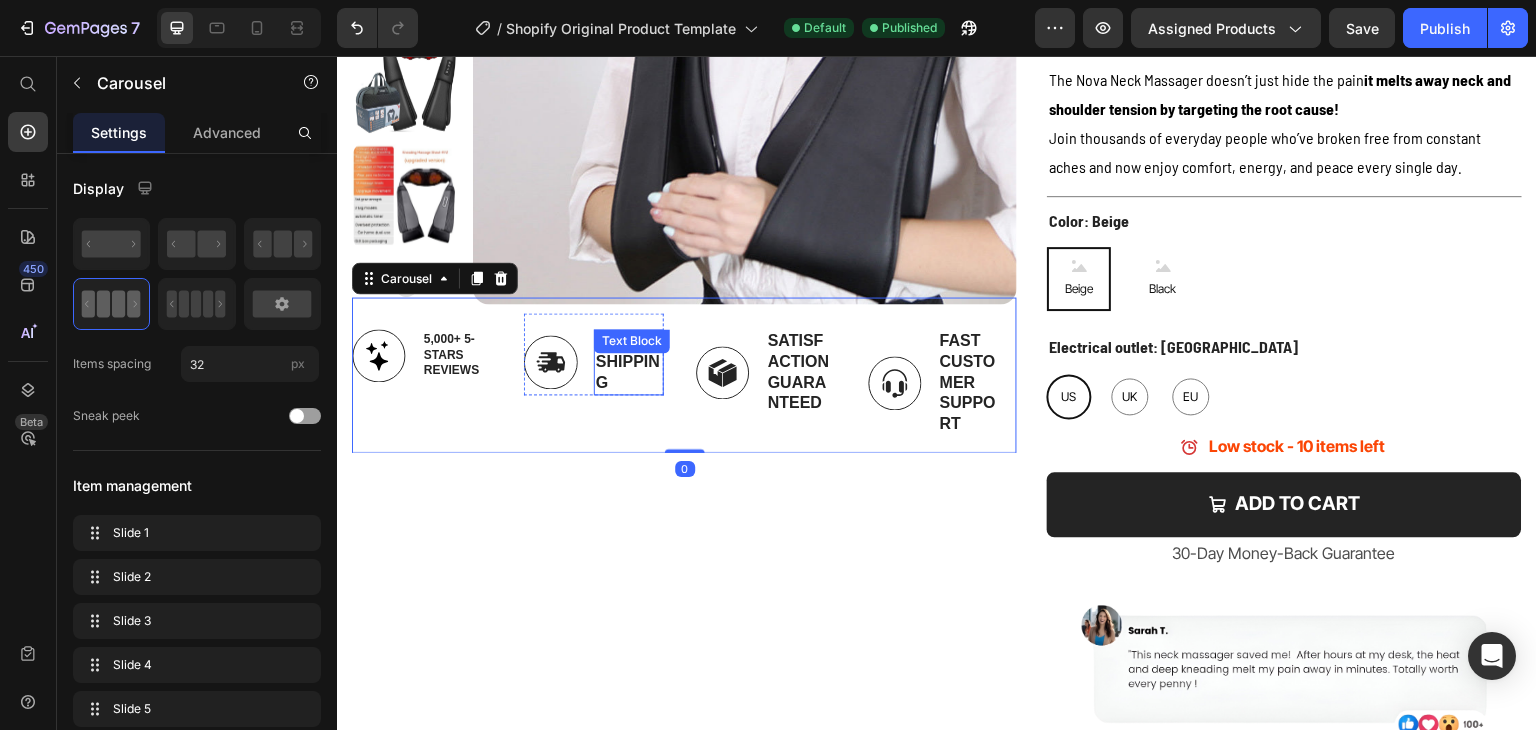 click on "Free Shipping" at bounding box center (629, 362) 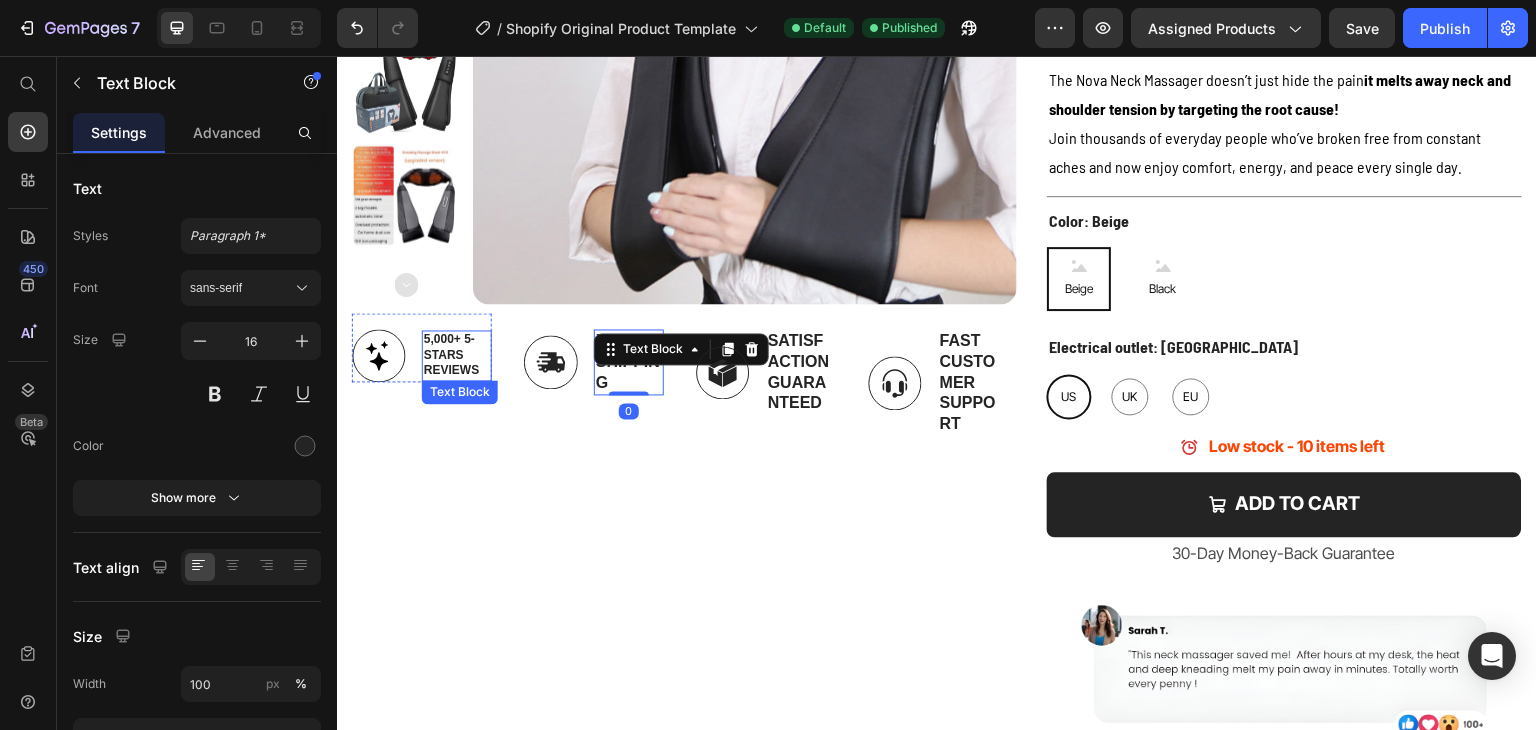 click on "5,000+ 5-Stars Reviews" at bounding box center (457, 355) 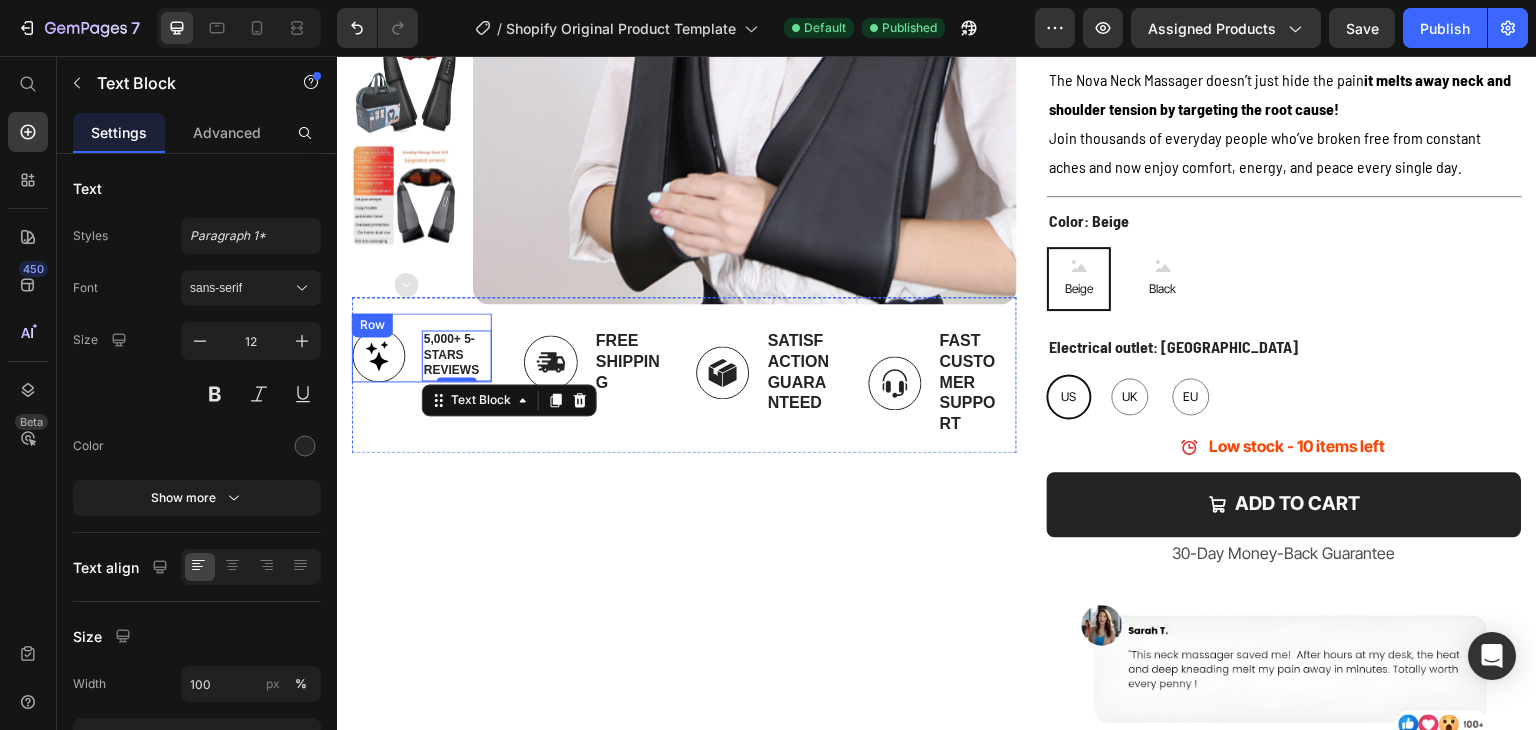 click on "Image 5,000+ 5-Stars Reviews Text Block   0 Row" at bounding box center (422, 347) 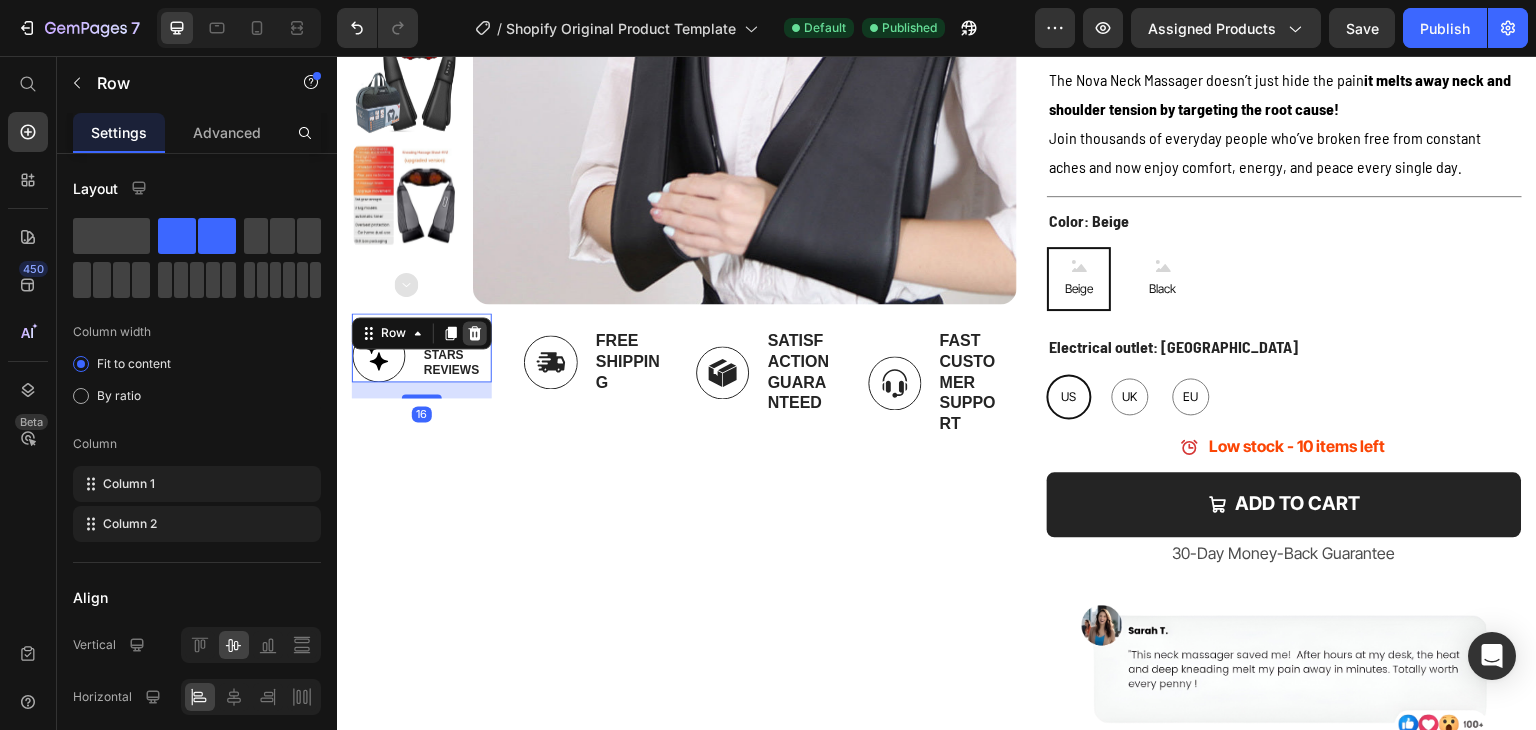 click 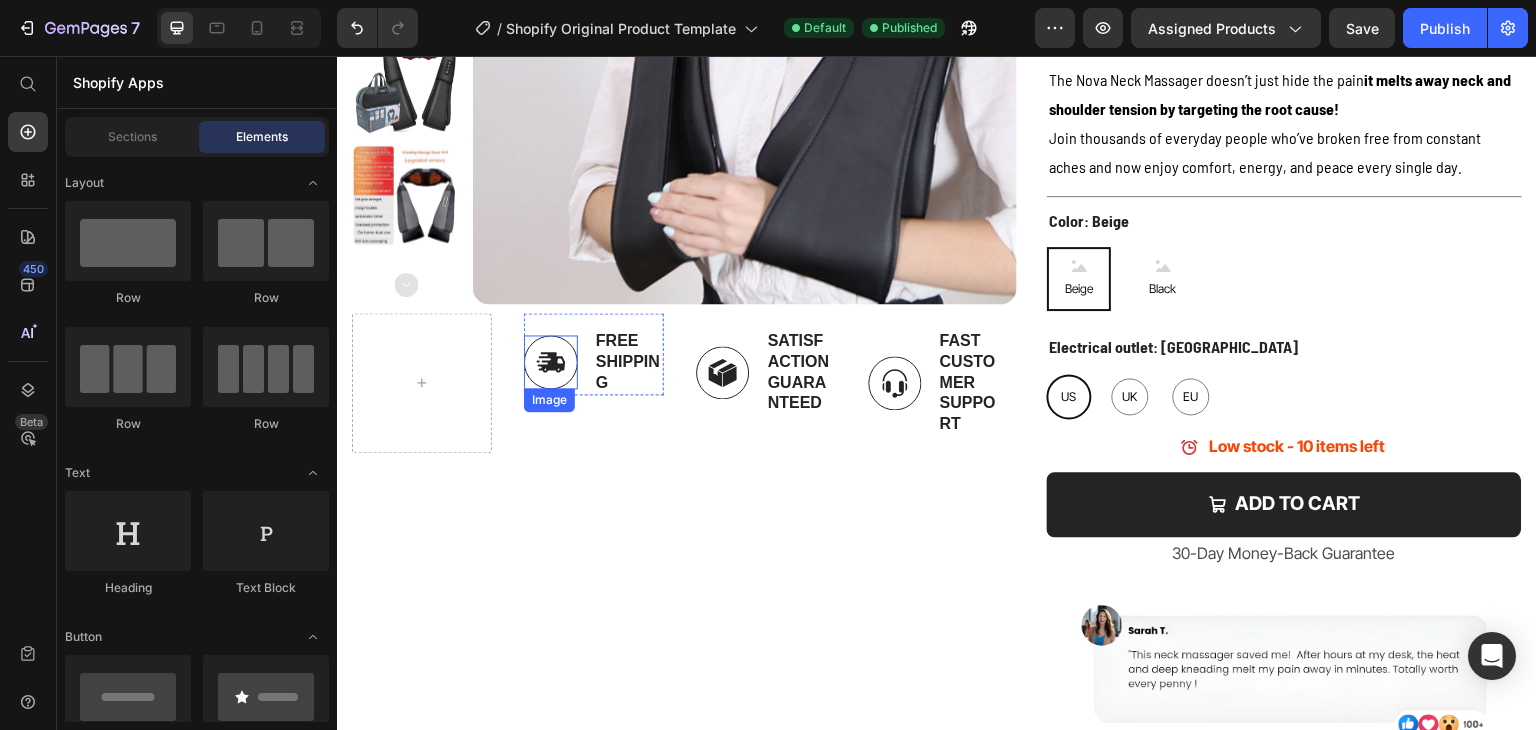 click on "Image Free Shipping Text Block Row" at bounding box center [594, 354] 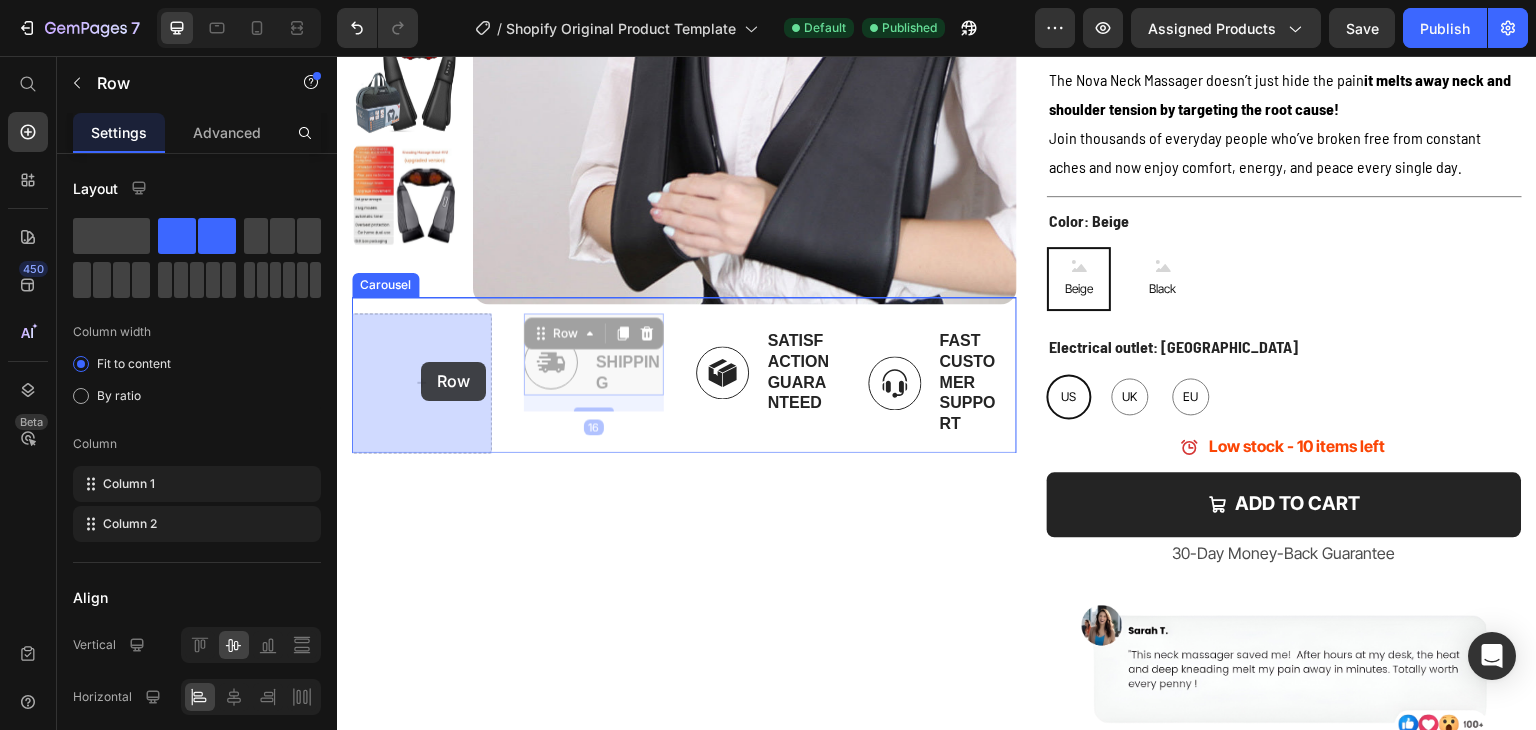 drag, startPoint x: 560, startPoint y: 337, endPoint x: 421, endPoint y: 362, distance: 141.2303 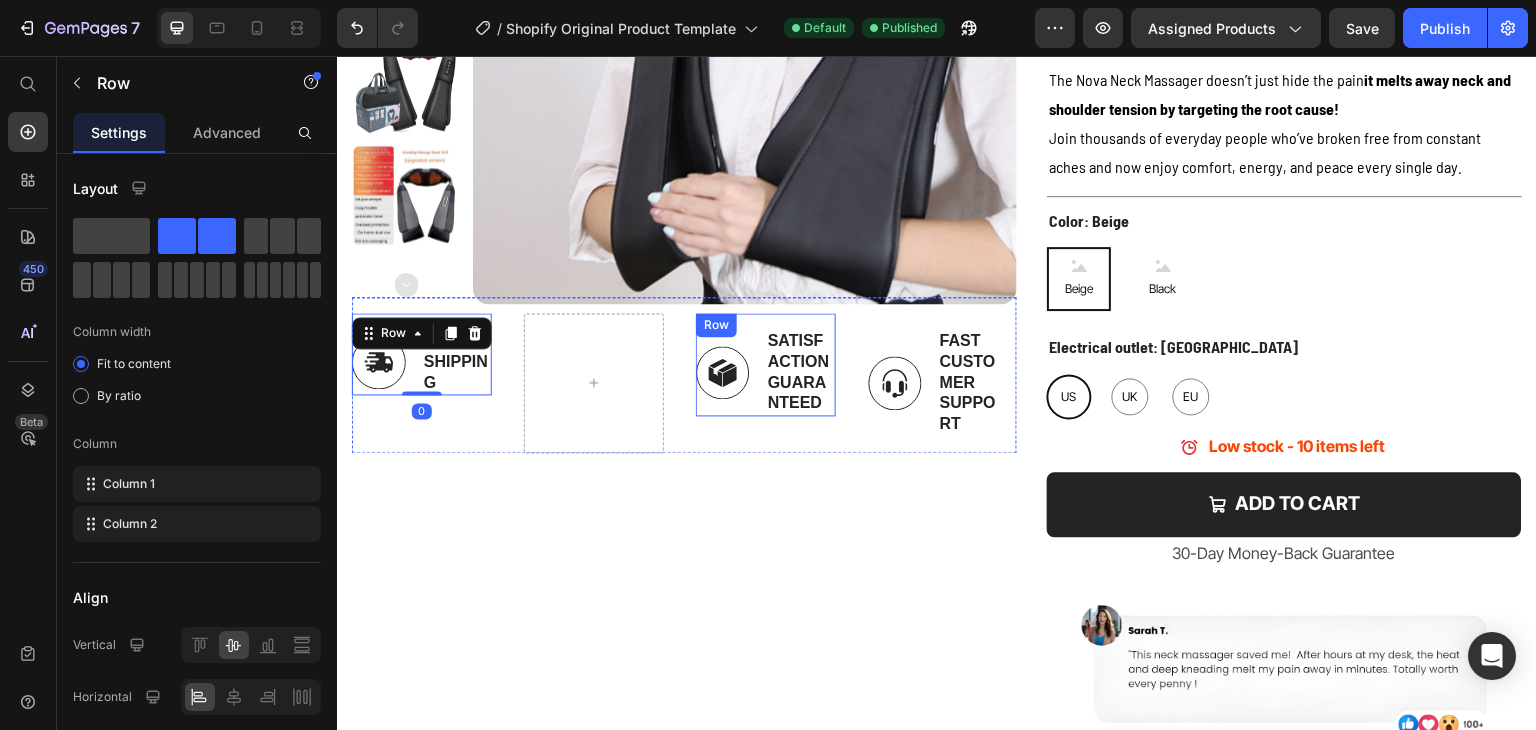 click on "Image Satisfaction Guaranteed Text Block Row" at bounding box center [766, 364] 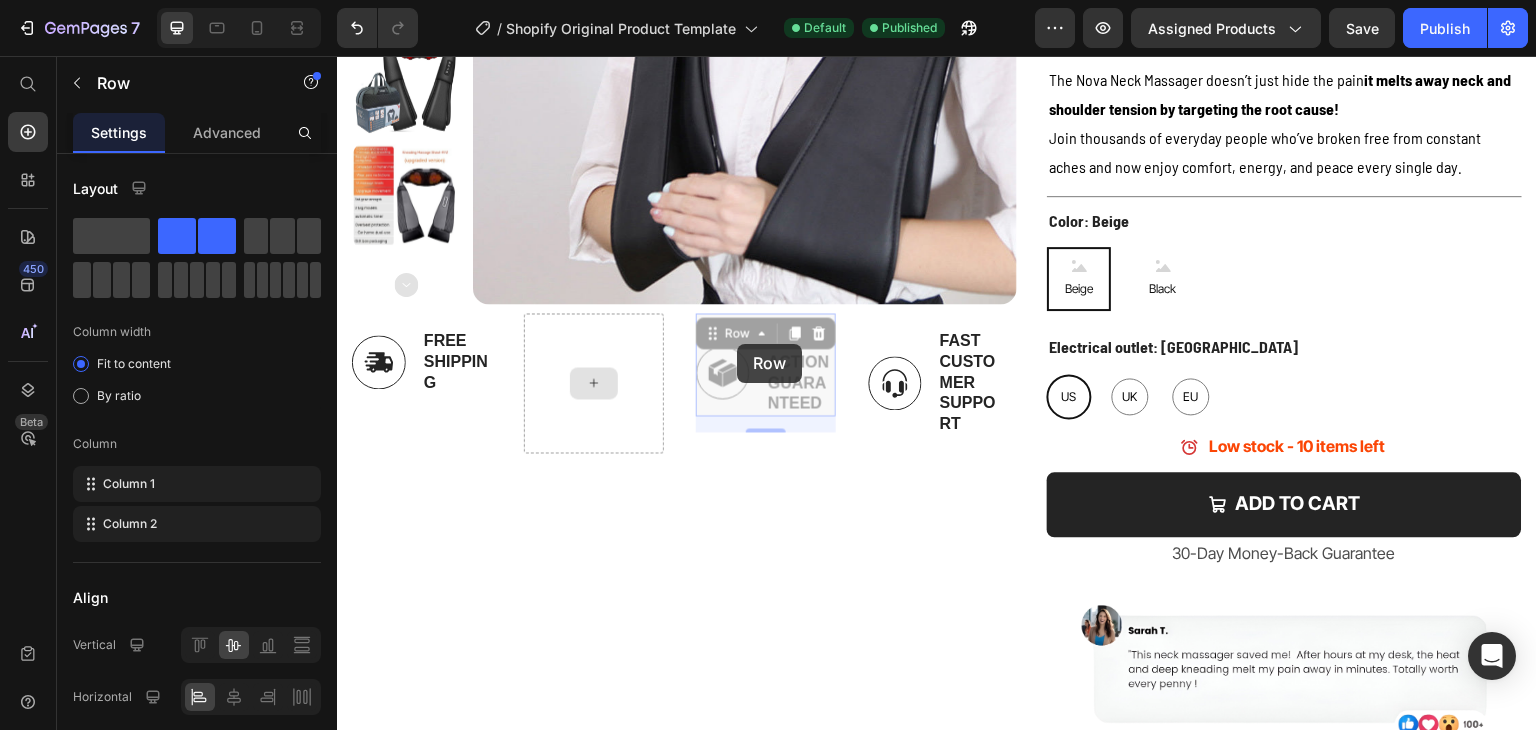 drag, startPoint x: 737, startPoint y: 344, endPoint x: 593, endPoint y: 342, distance: 144.01389 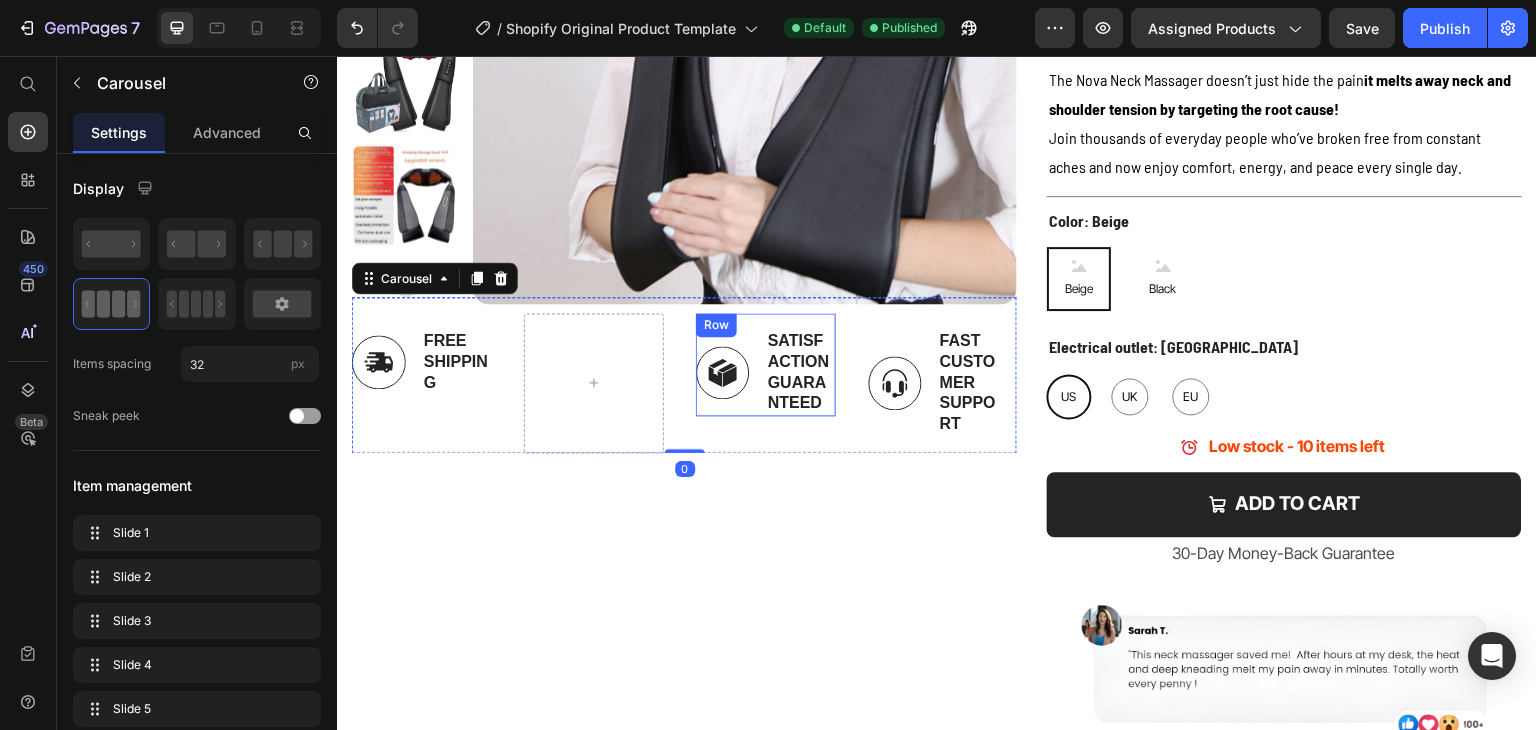 click on "Image Satisfaction Guaranteed Text Block Row" at bounding box center (766, 364) 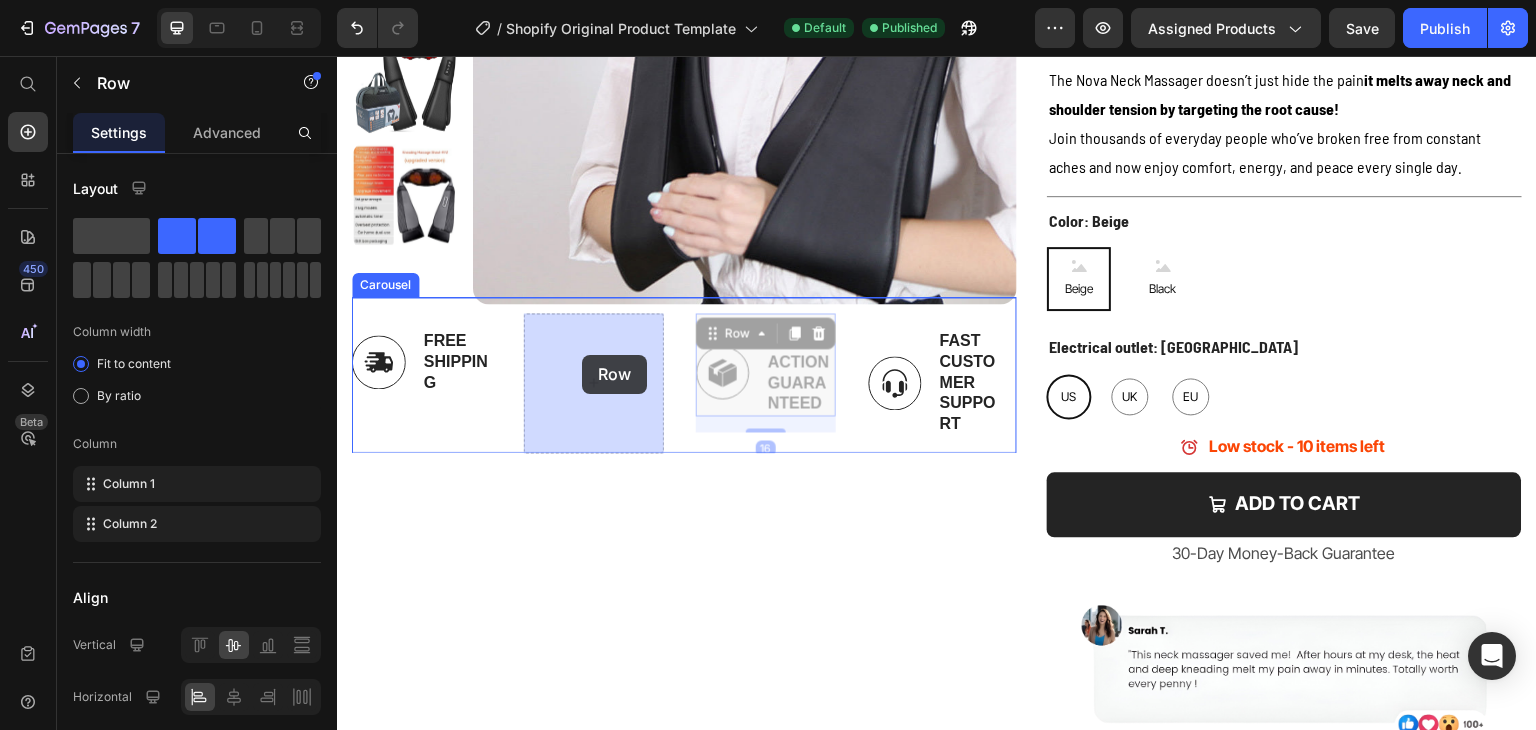 drag, startPoint x: 741, startPoint y: 330, endPoint x: 582, endPoint y: 355, distance: 160.95341 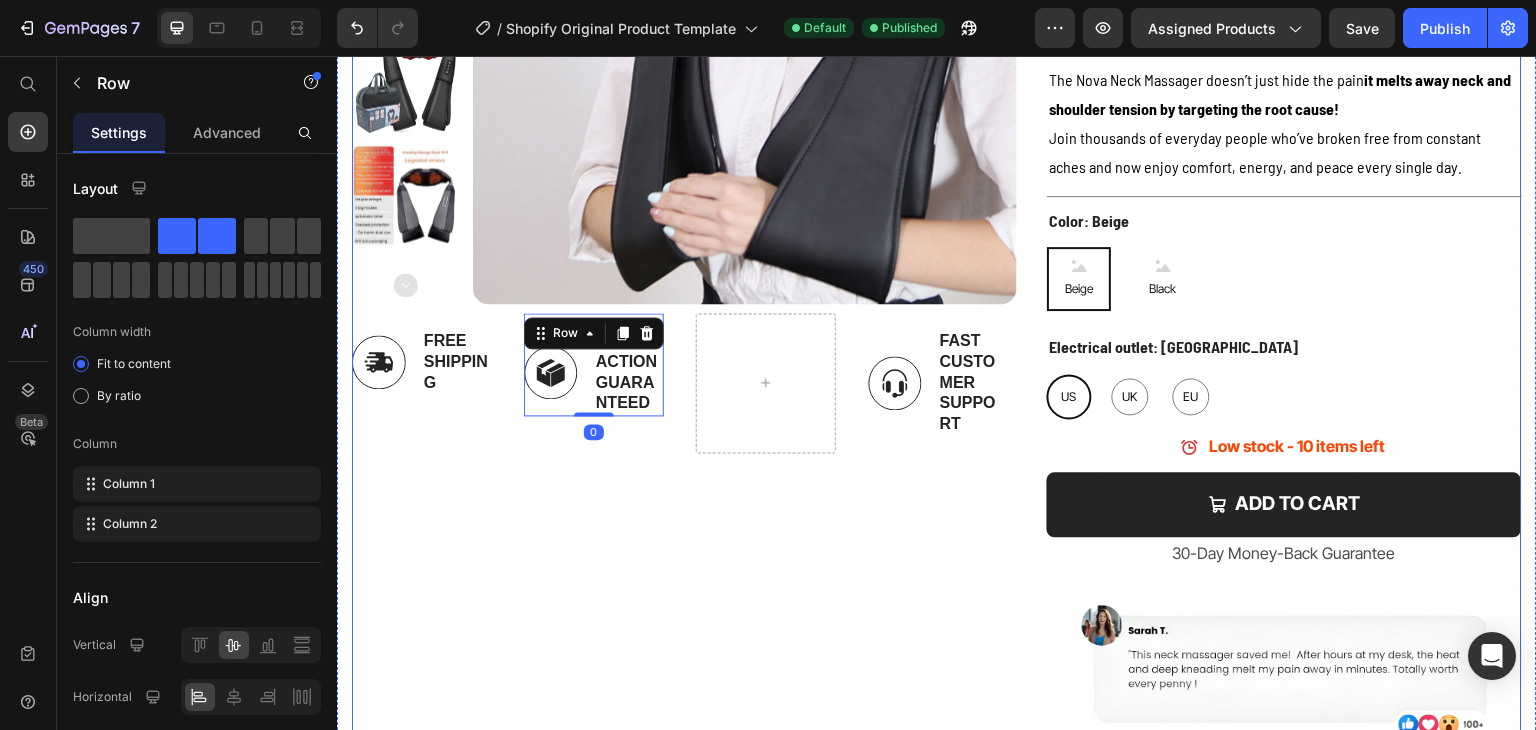 click on "Product Images Image Satisfaction Guaranteed Text Block Row   0
Image Fast Customer Support Text Block Row Image 100% Money-Back Text Block Row Image Free Shipping Text Block Row Carousel" at bounding box center (684, 236) 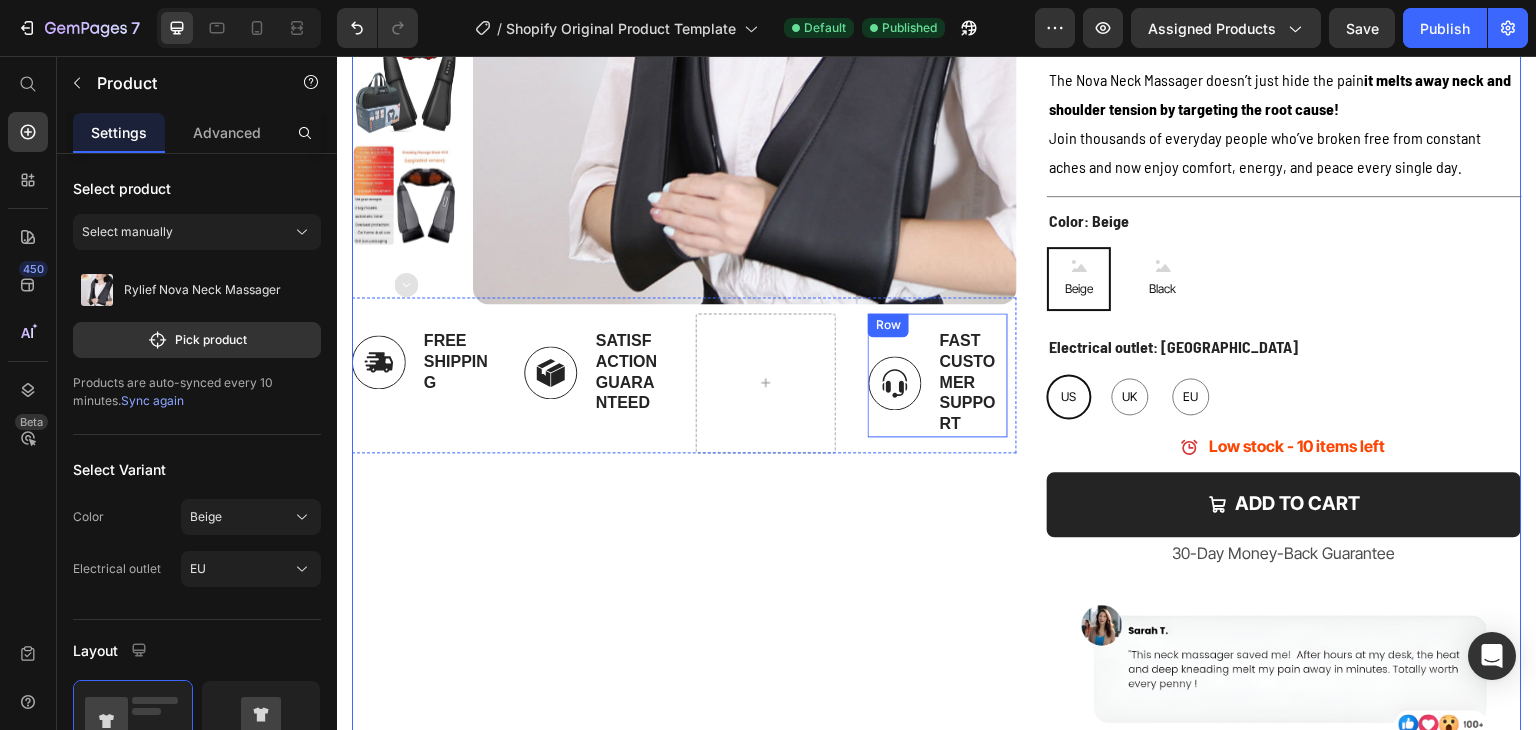 click on "Image Fast Customer Support Text Block Row" at bounding box center [938, 375] 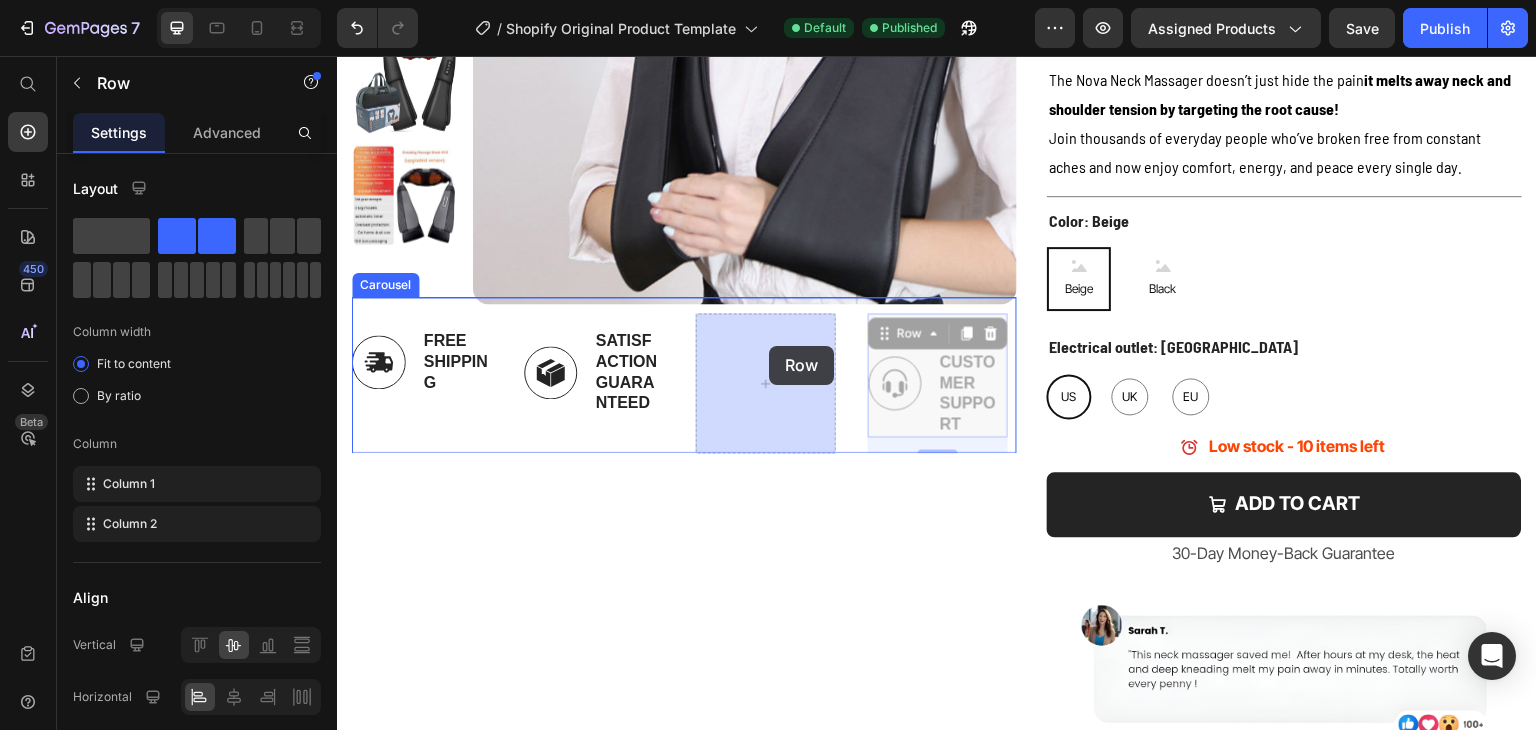 drag, startPoint x: 906, startPoint y: 335, endPoint x: 769, endPoint y: 346, distance: 137.4409 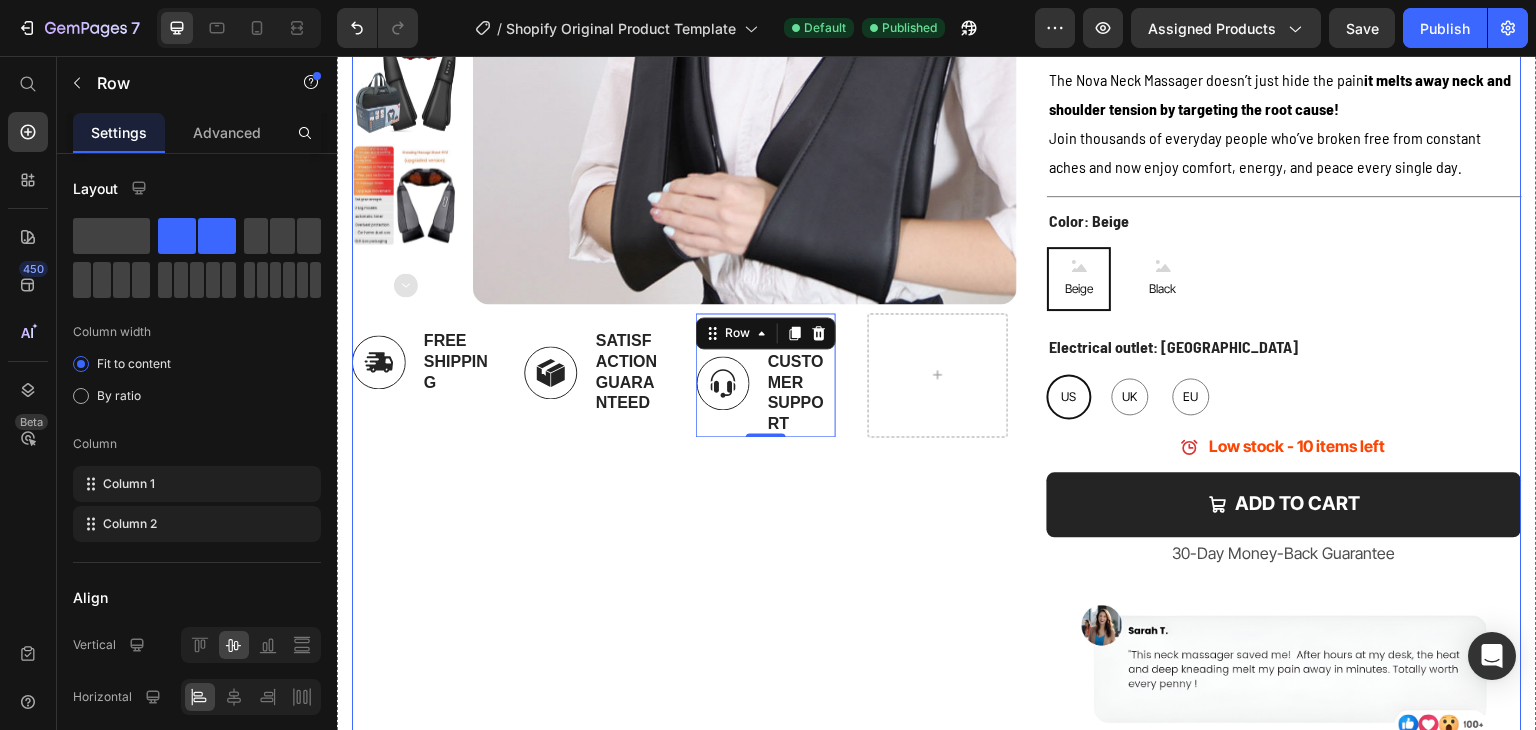 click on "Product Images Image Satisfaction Guaranteed Text Block Row Image Fast Customer Support Text Block Row   0
Image 100% Money-Back Text Block Row Image Free Shipping Text Block Row Carousel" at bounding box center [684, 236] 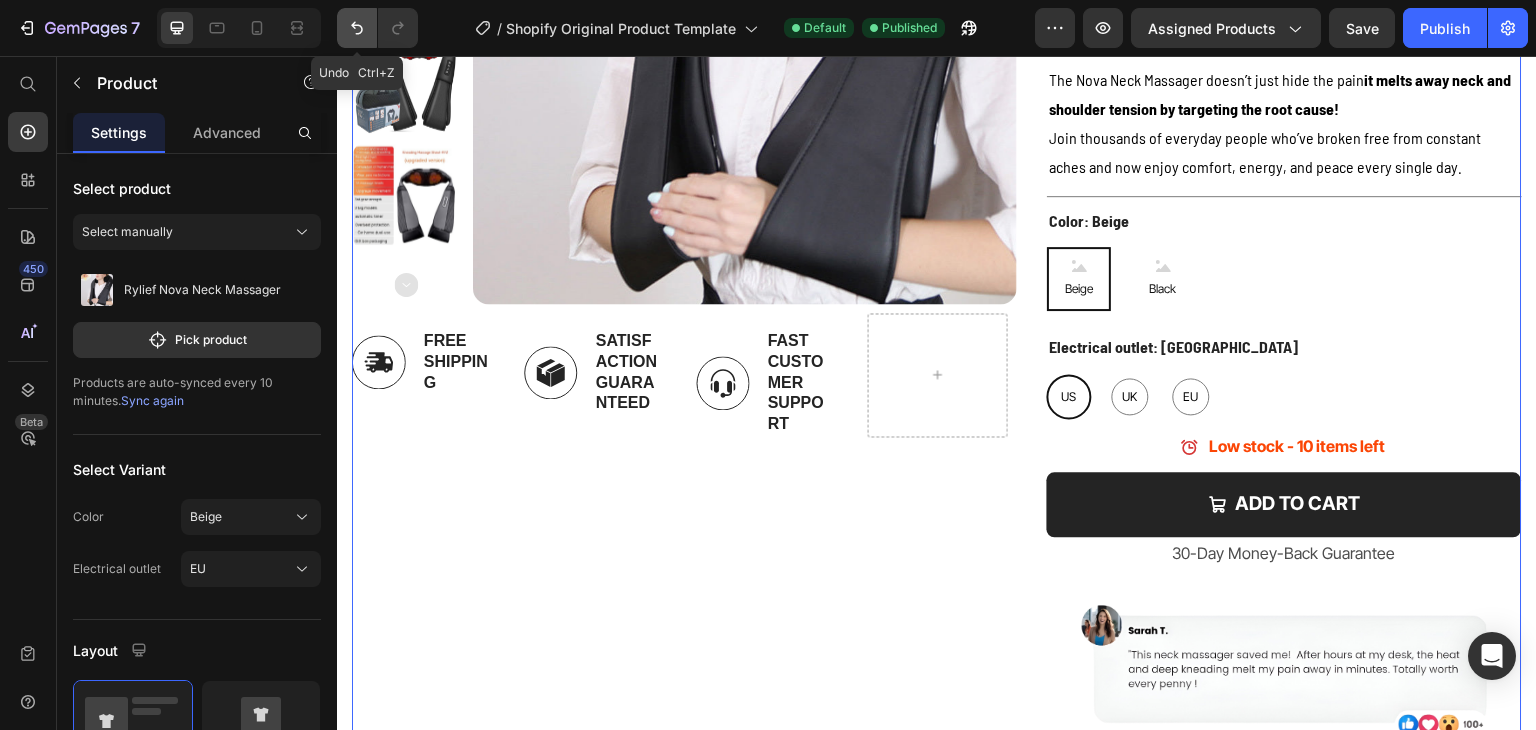 click 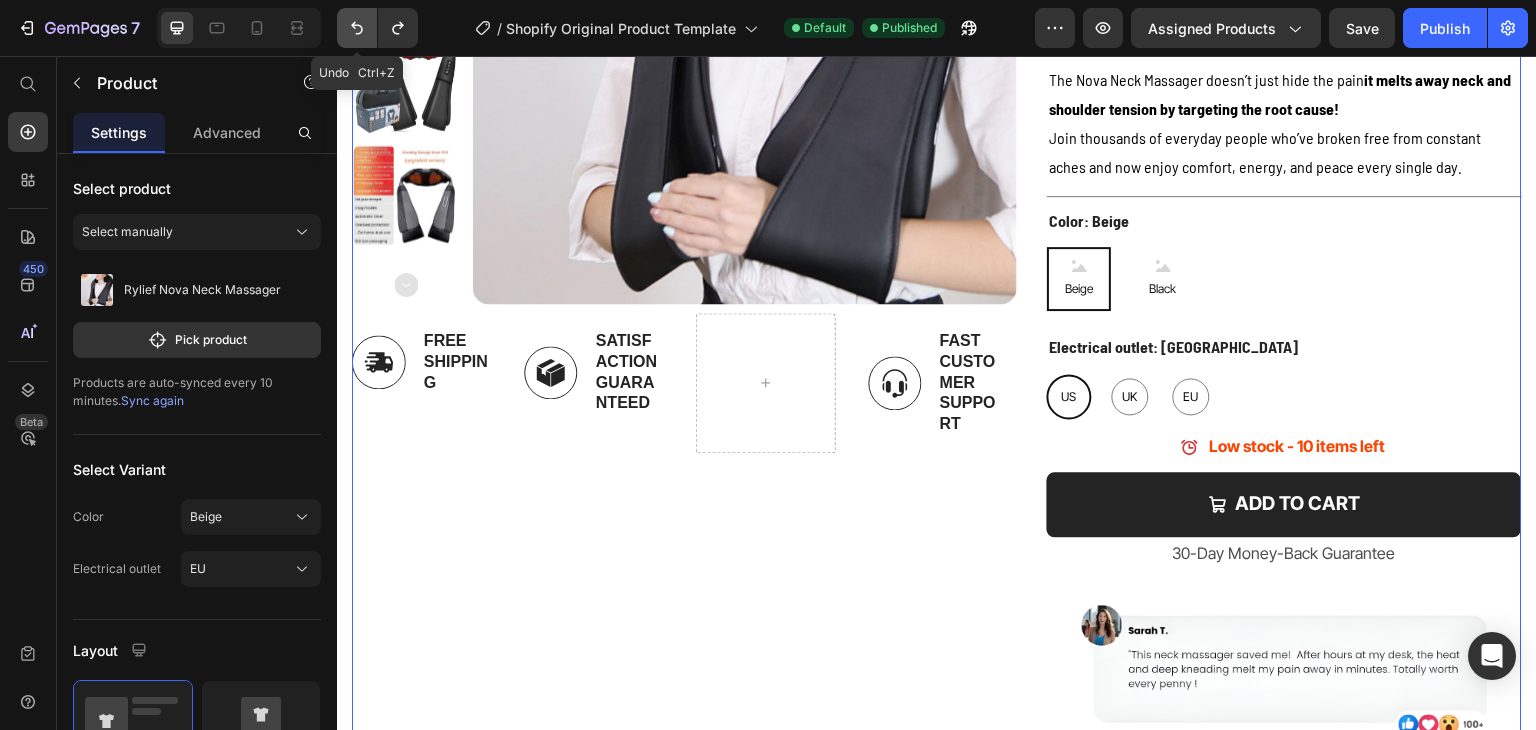 click 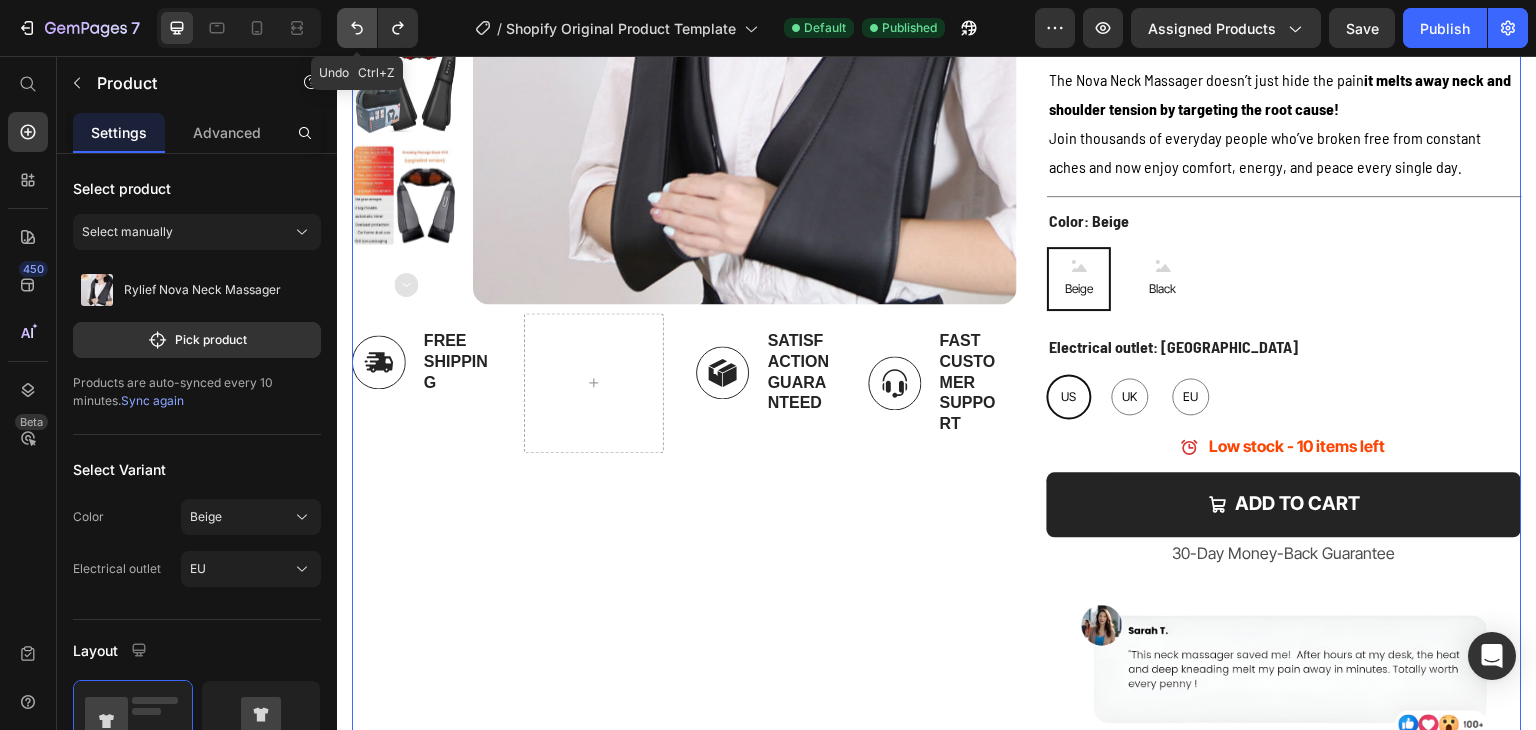 click 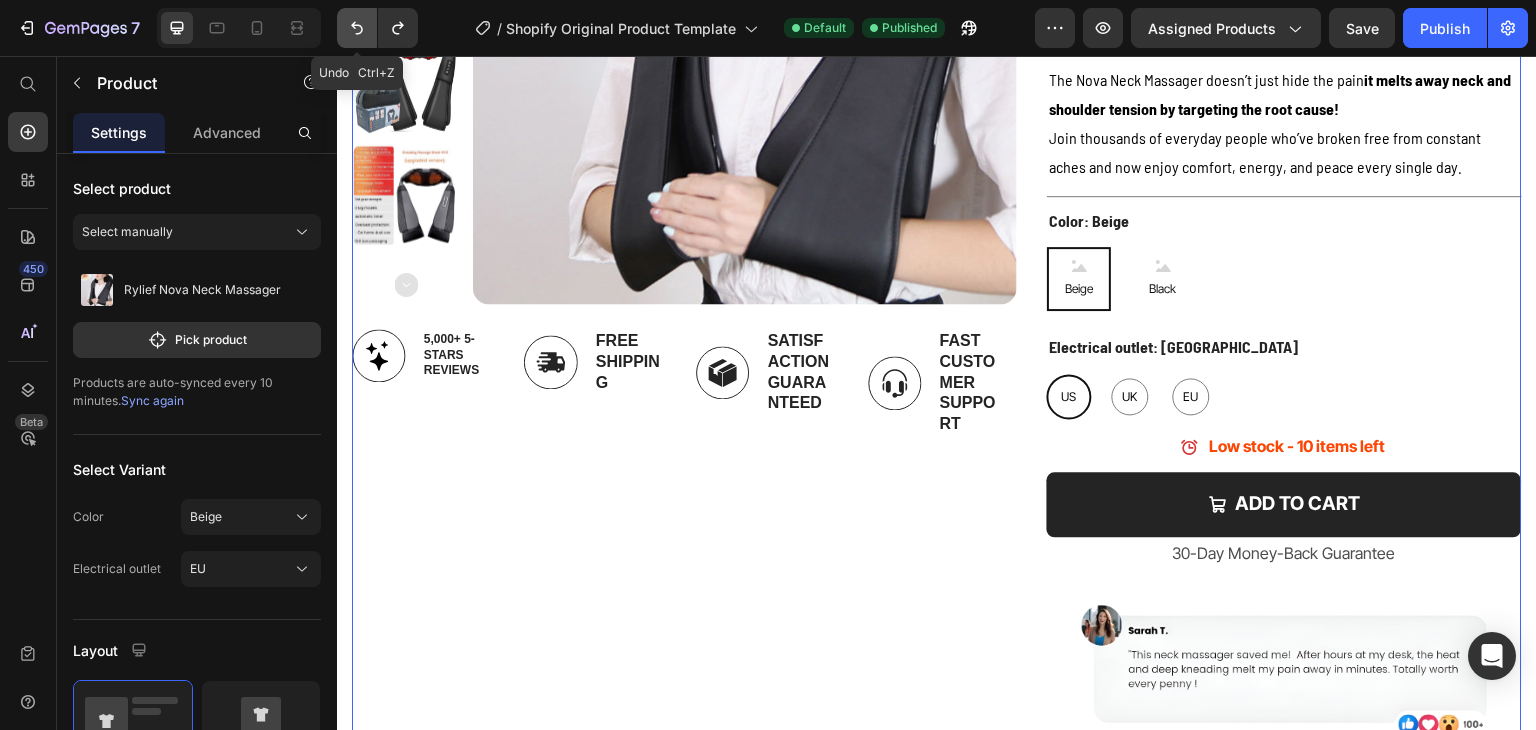 click 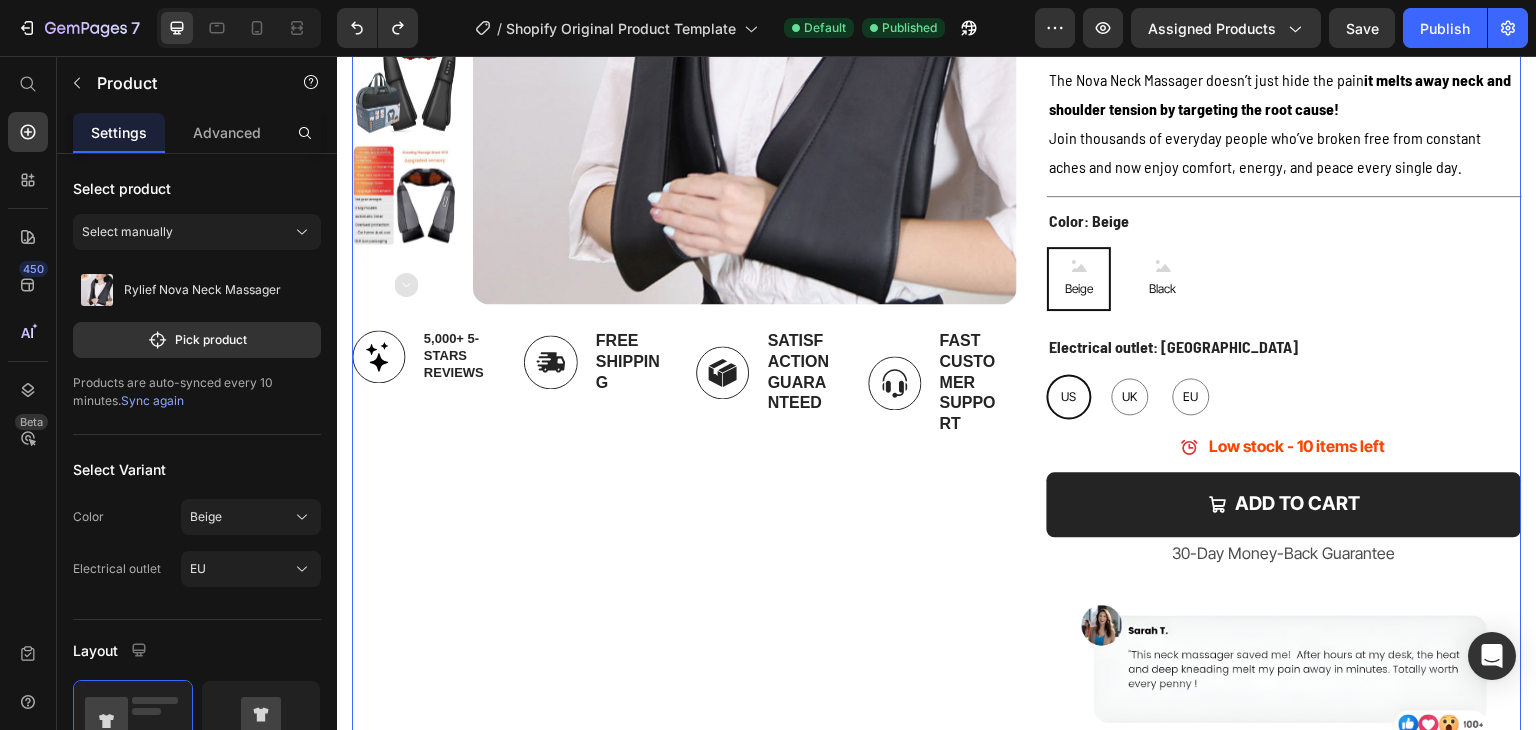 click on "Product Images Image Free Shipping Text Block Row Image Satisfaction Guaranteed Text Block Row Image Fast Customer Support Text Block Row Image 100% Money-Back Text Block Row Image 5,000+ 5-Stars Reviews Text Block Row Carousel" at bounding box center (684, 236) 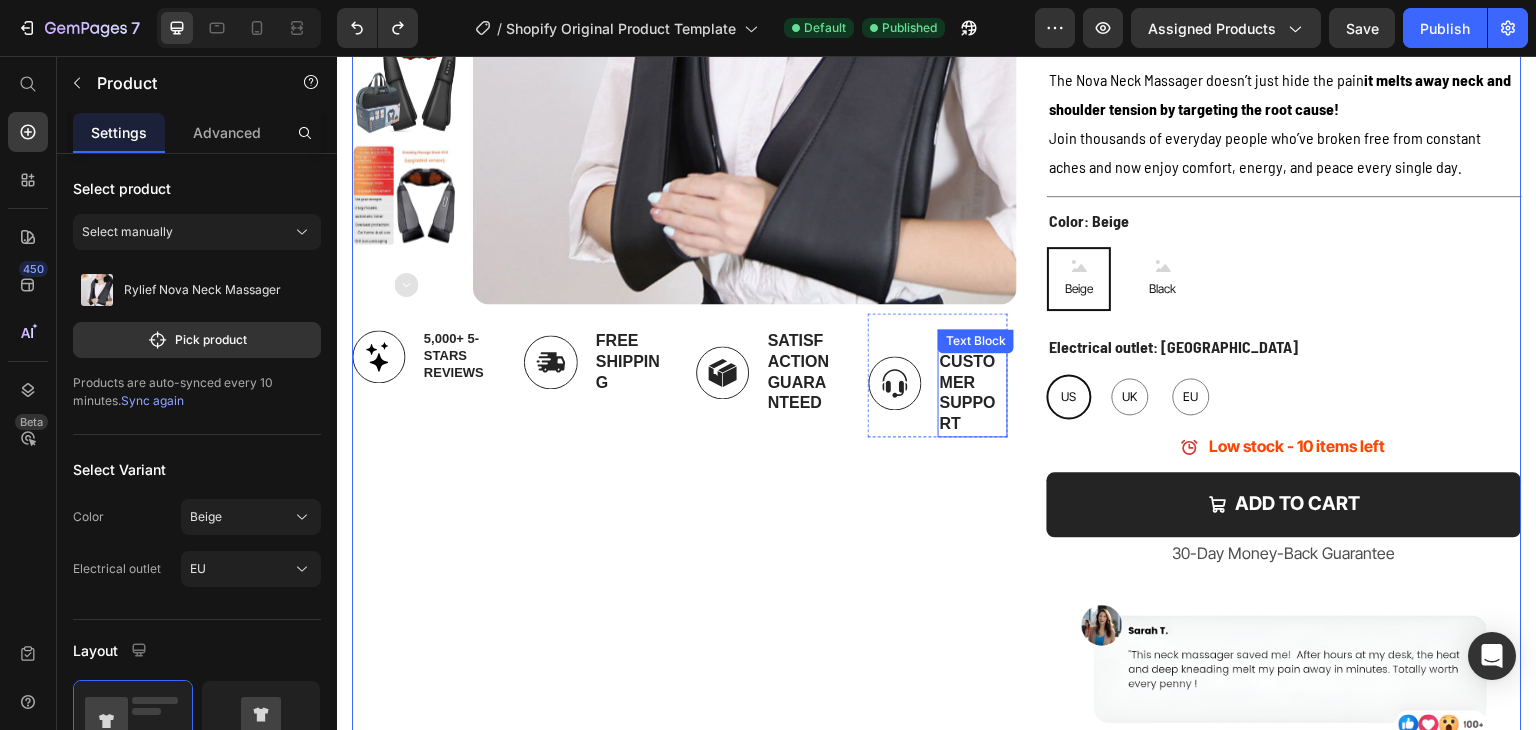click on "Fast Customer Support" at bounding box center (973, 383) 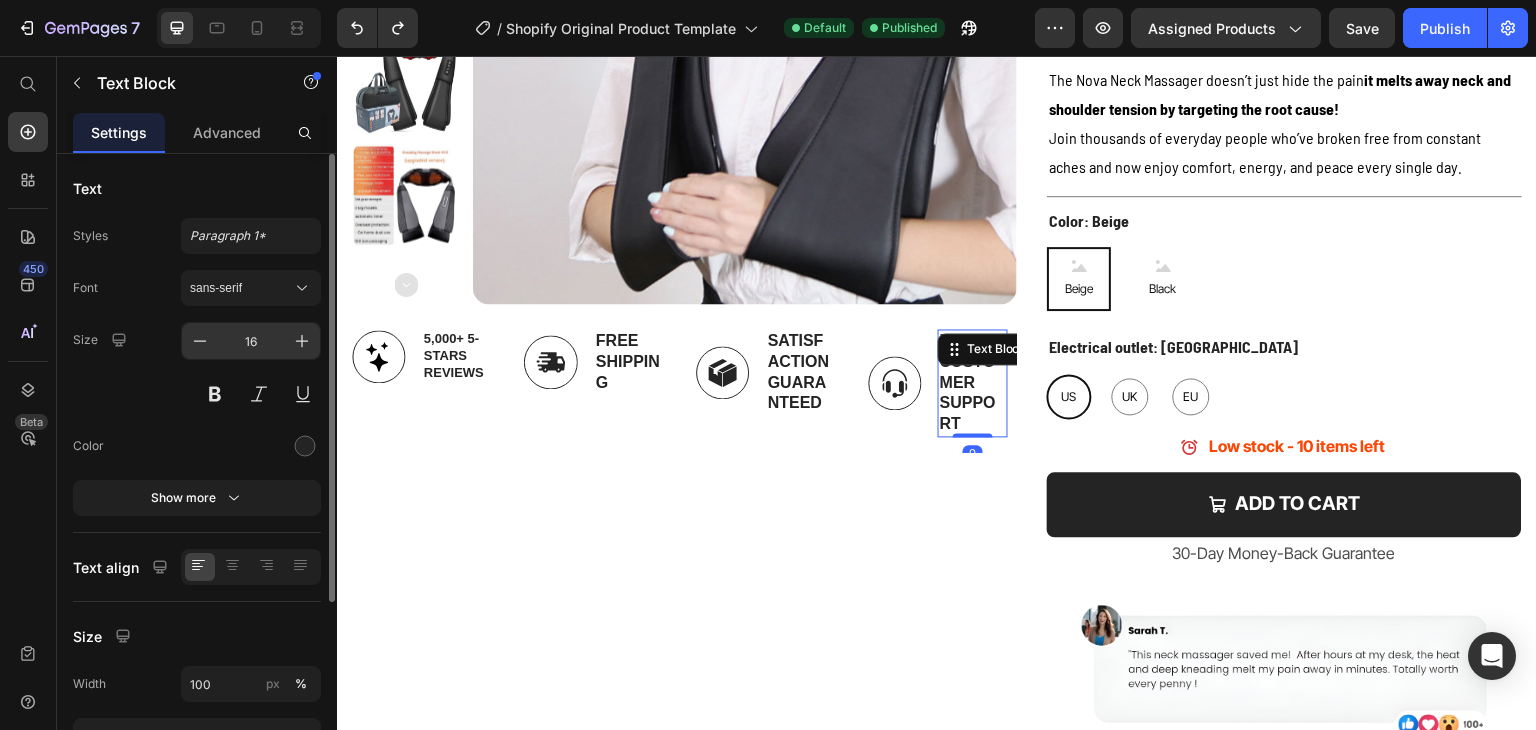 click on "16" at bounding box center [251, 341] 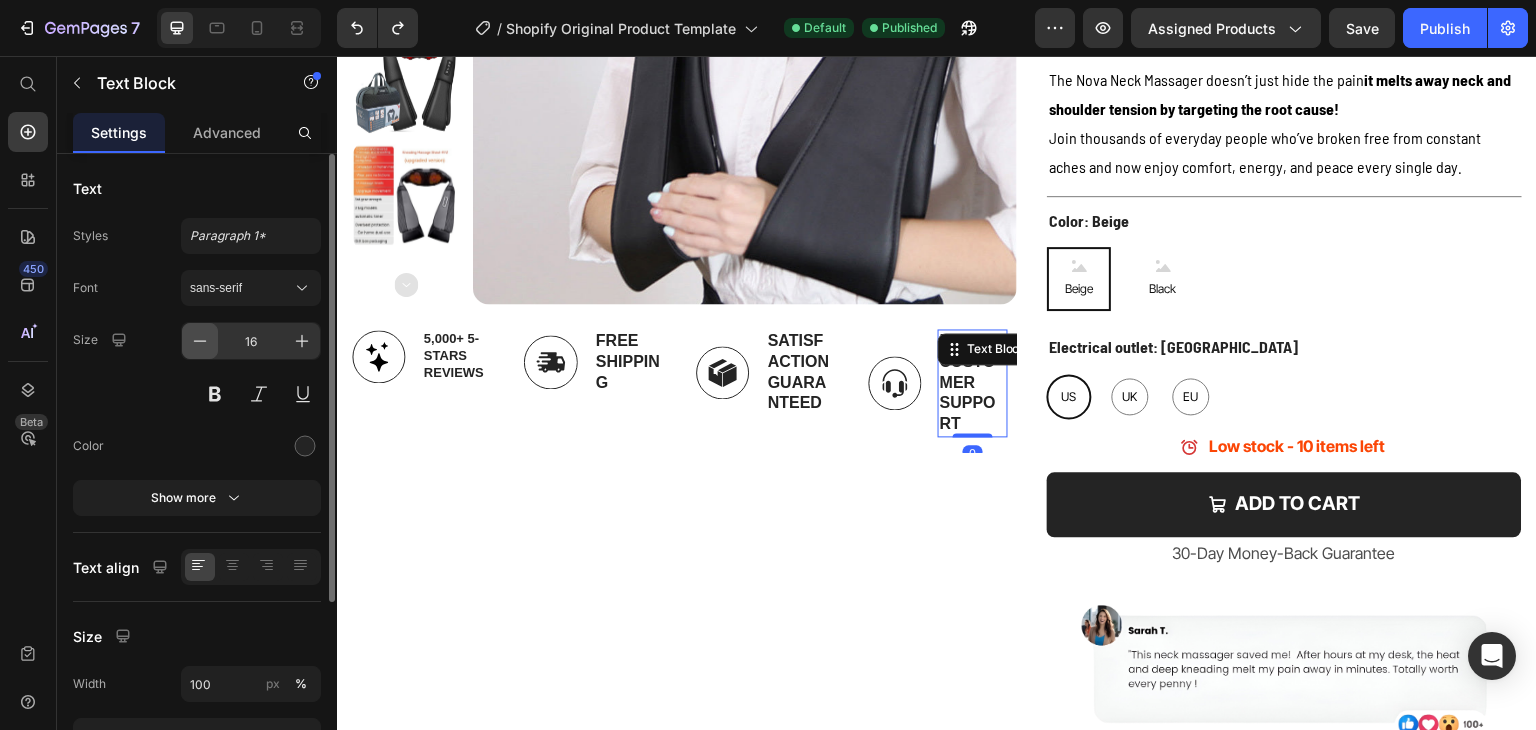 click 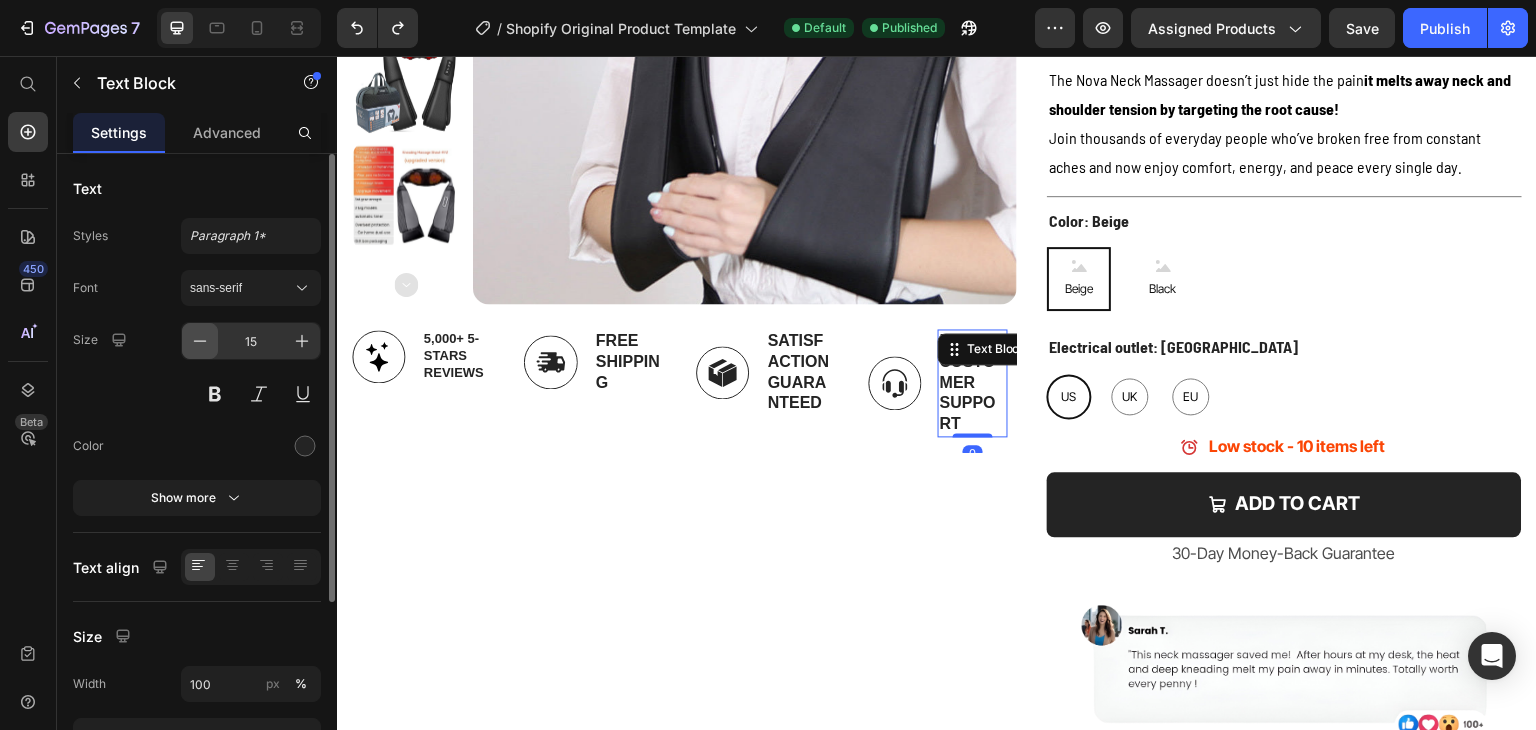 click 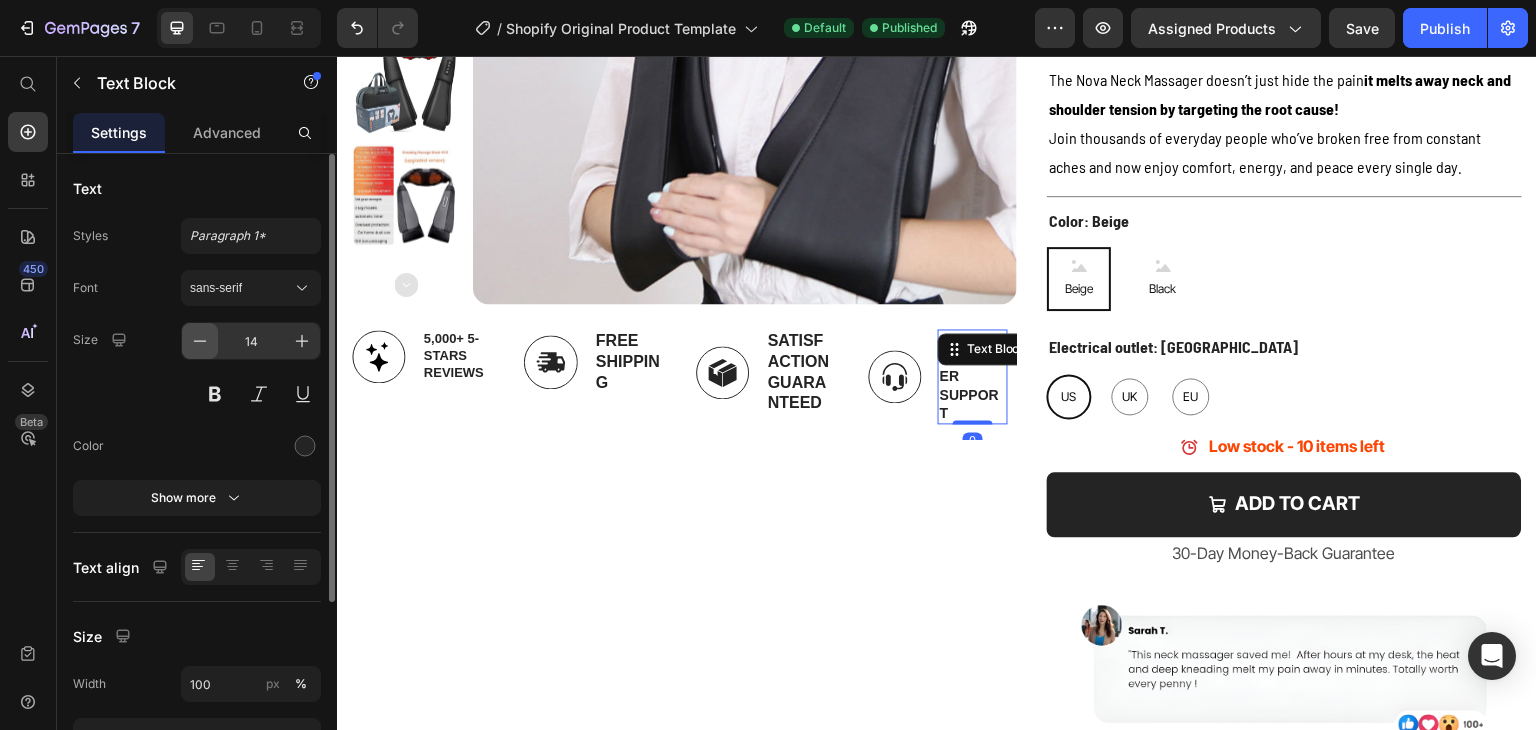 click 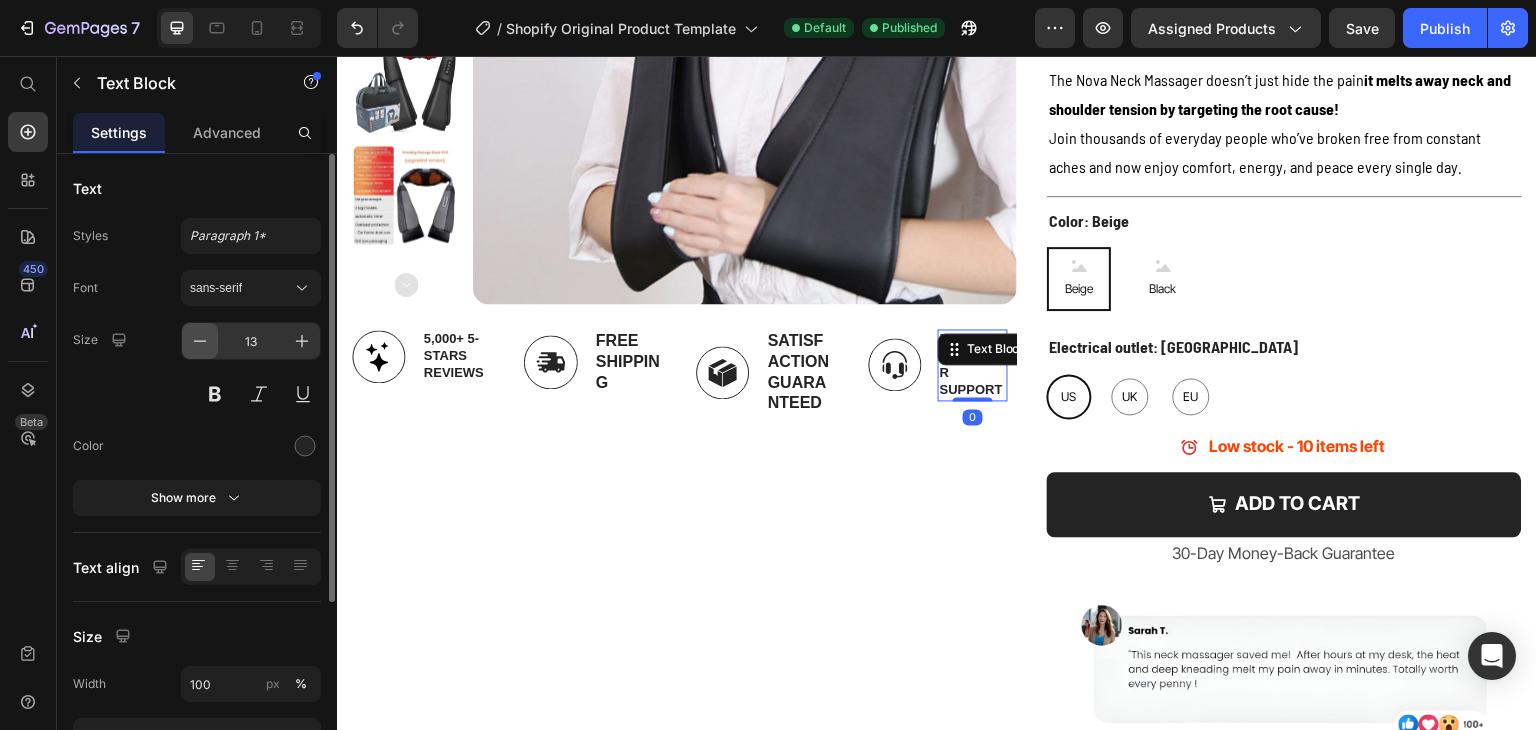 click 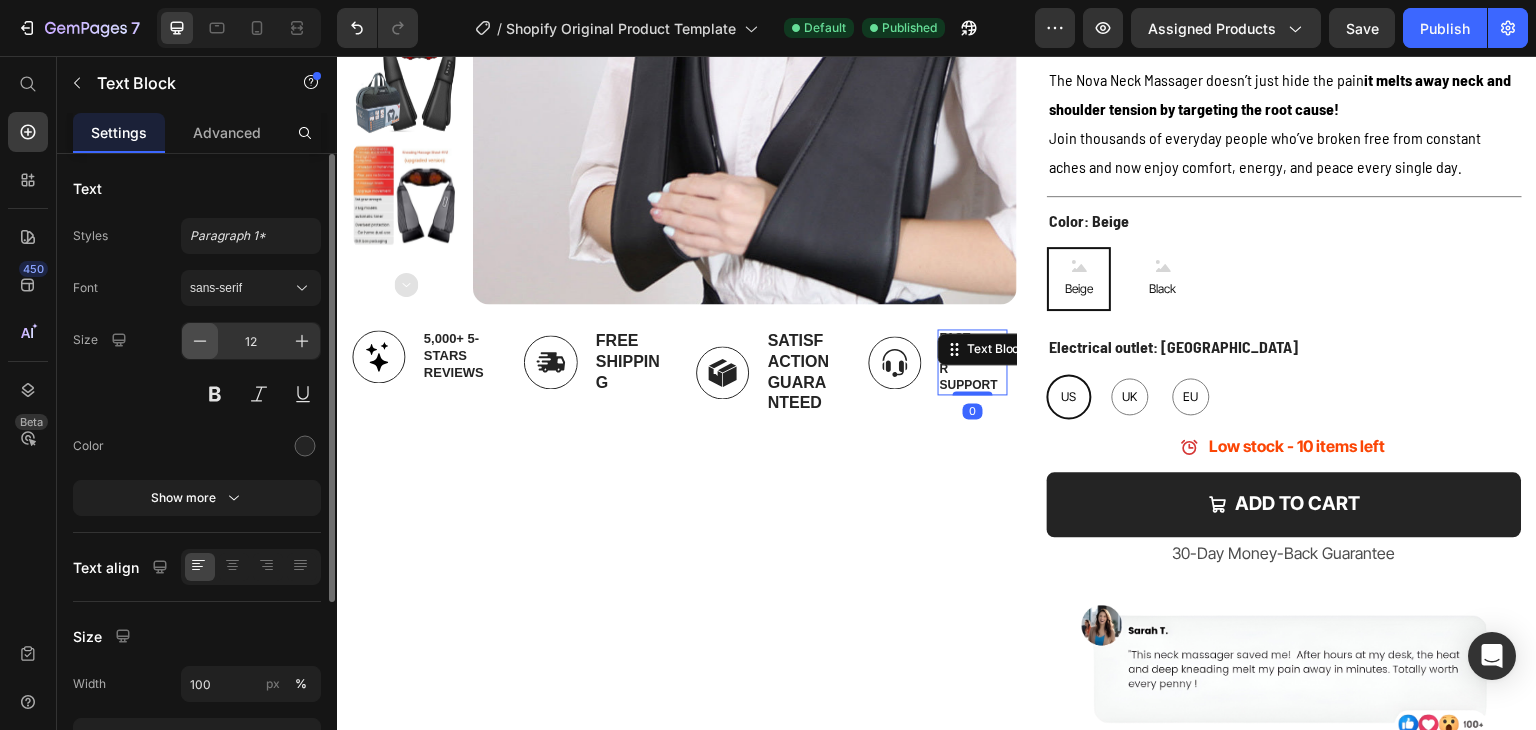 click 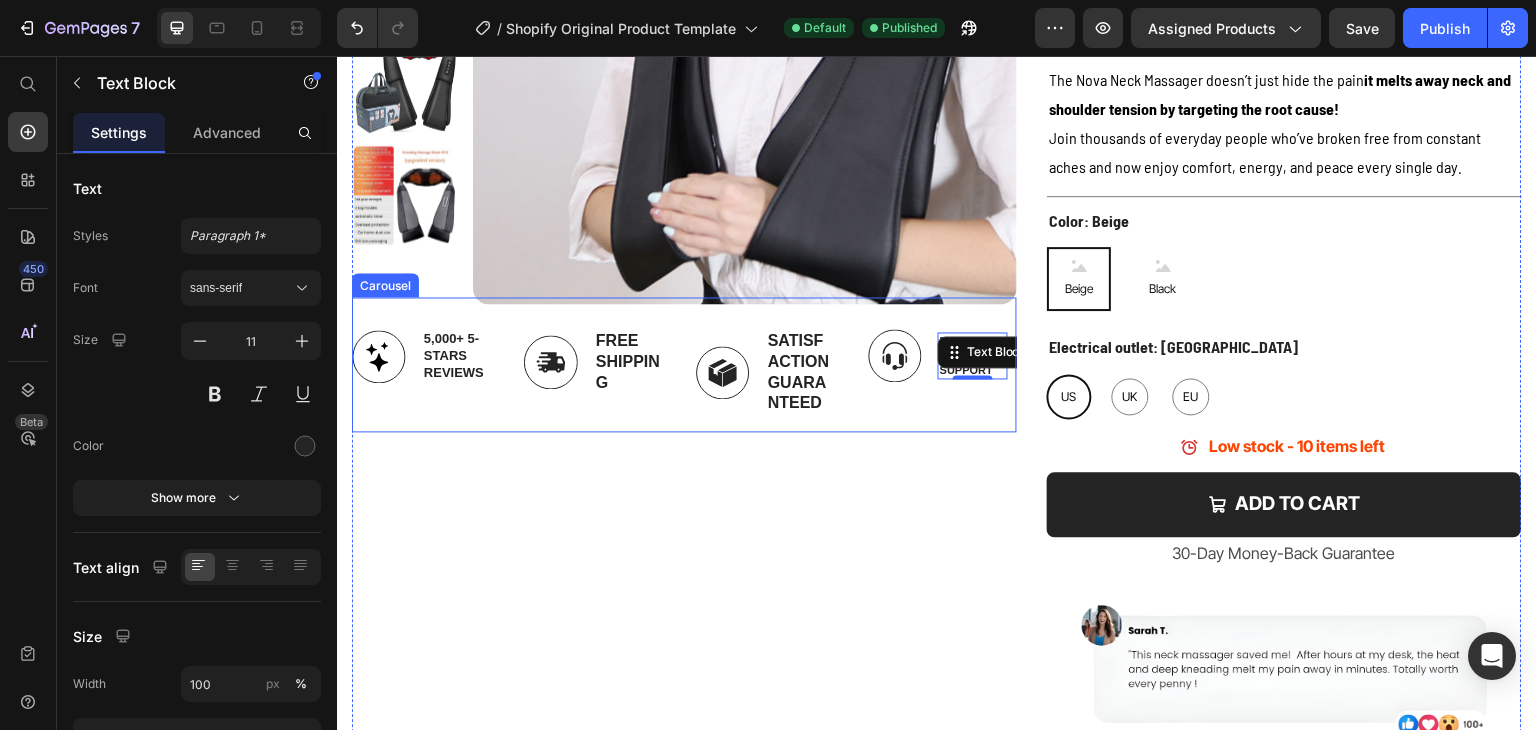 click on "Product Images Image Free Shipping Text Block Row Image Satisfaction Guaranteed Text Block Row Image Fast Customer Support Text Block   0 Row Image 100% Money-Back Text Block Row Image 5,000+ 5-Stars Reviews Text Block Row Carousel" at bounding box center [684, 236] 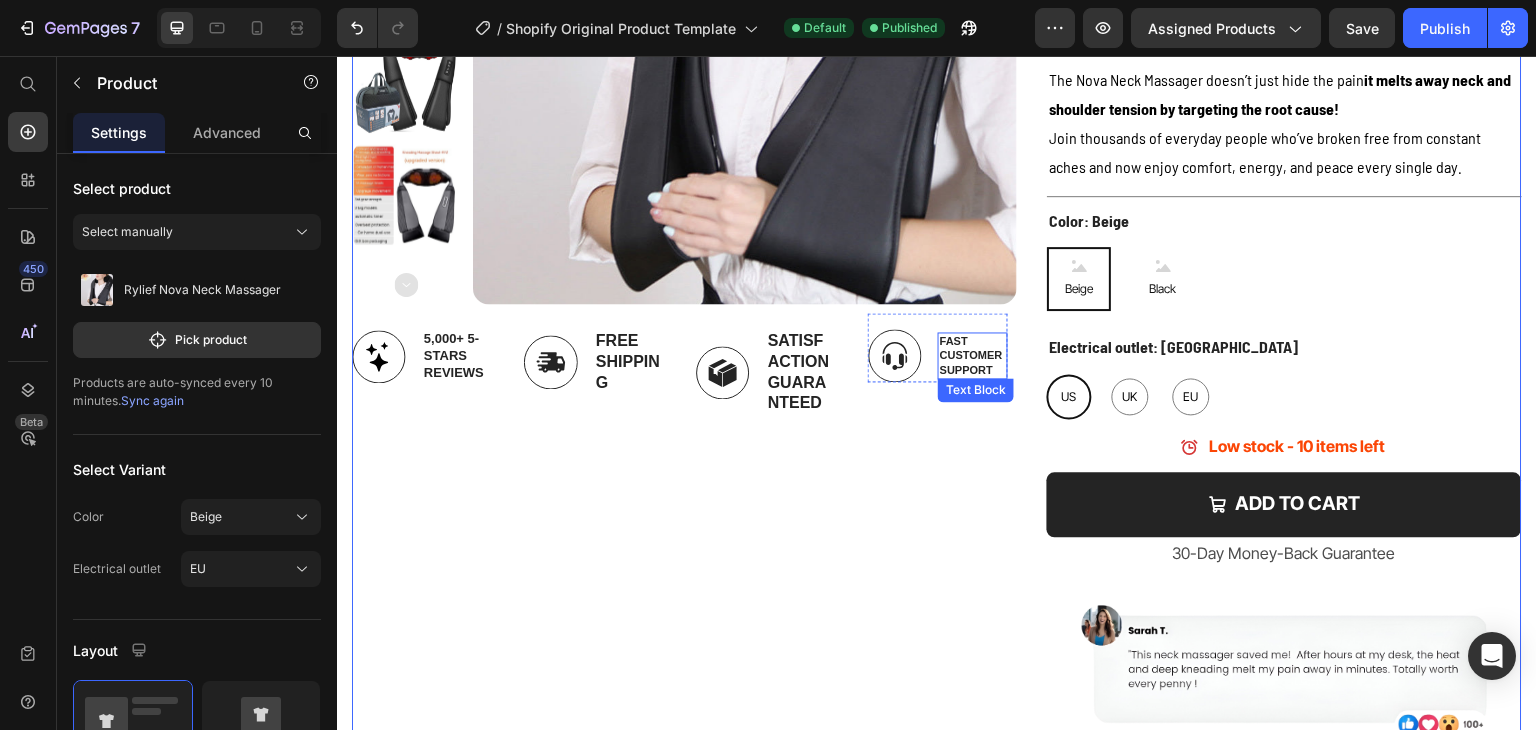 click on "Fast Customer Support" at bounding box center [973, 355] 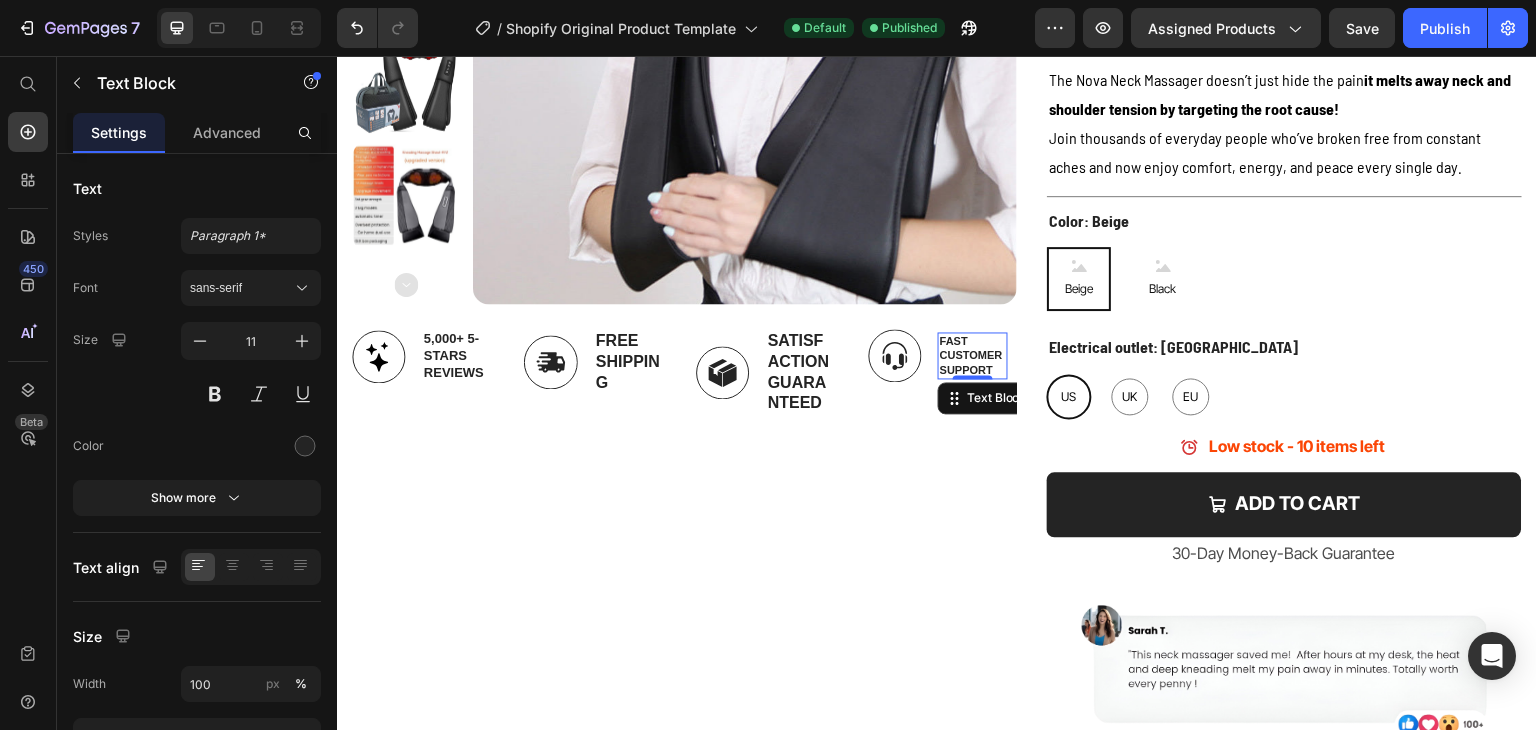 click on "Fast Customer Support" at bounding box center (973, 355) 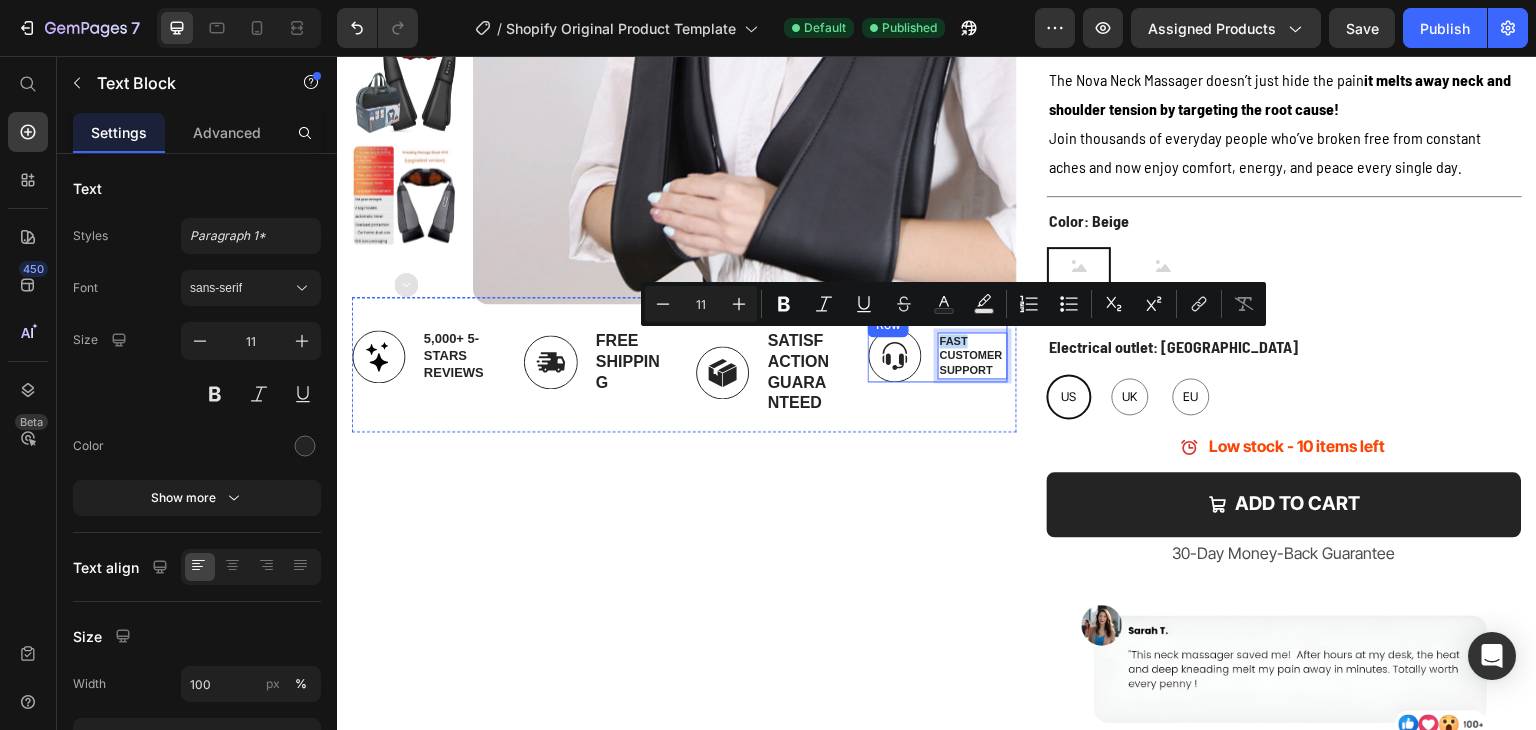 drag, startPoint x: 970, startPoint y: 338, endPoint x: 934, endPoint y: 342, distance: 36.221542 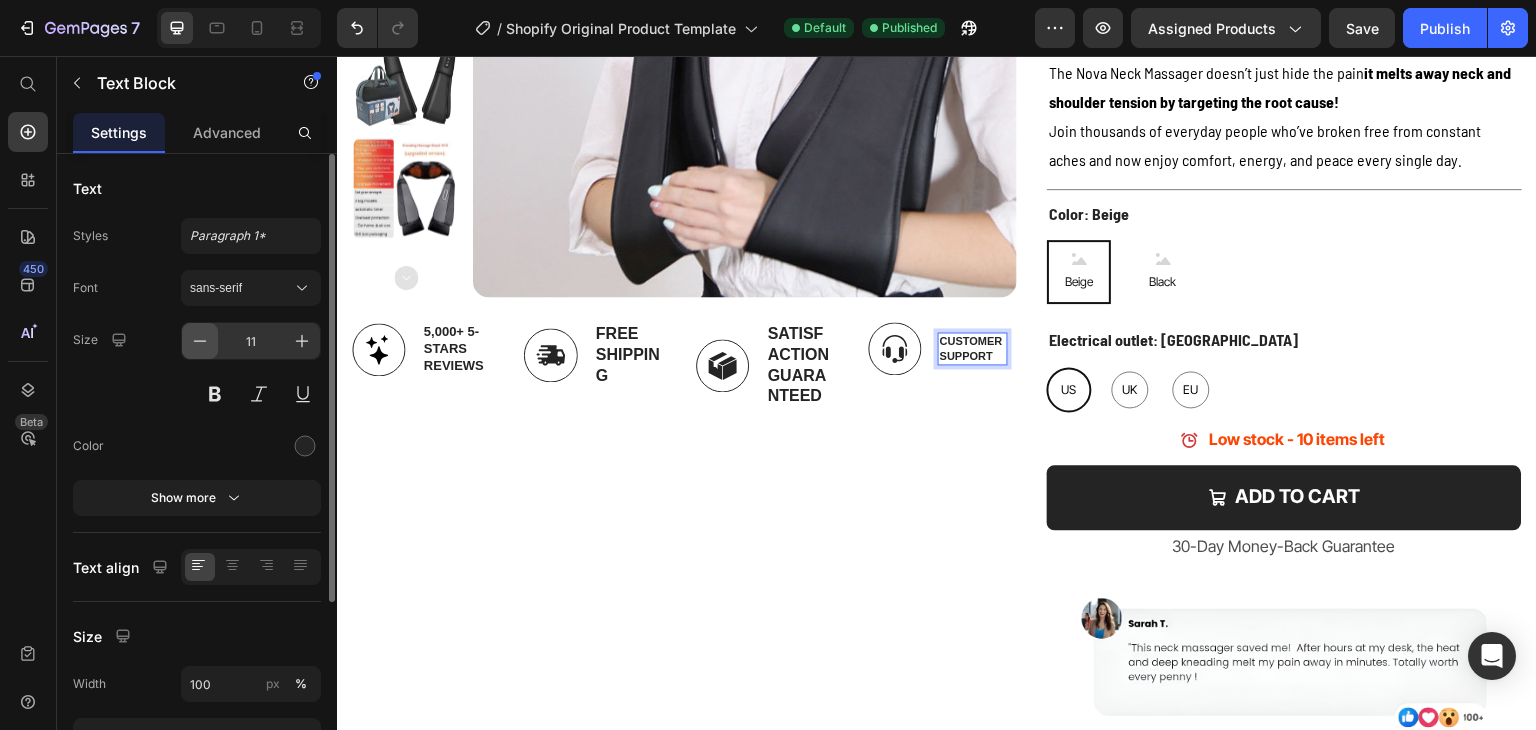 click at bounding box center [200, 341] 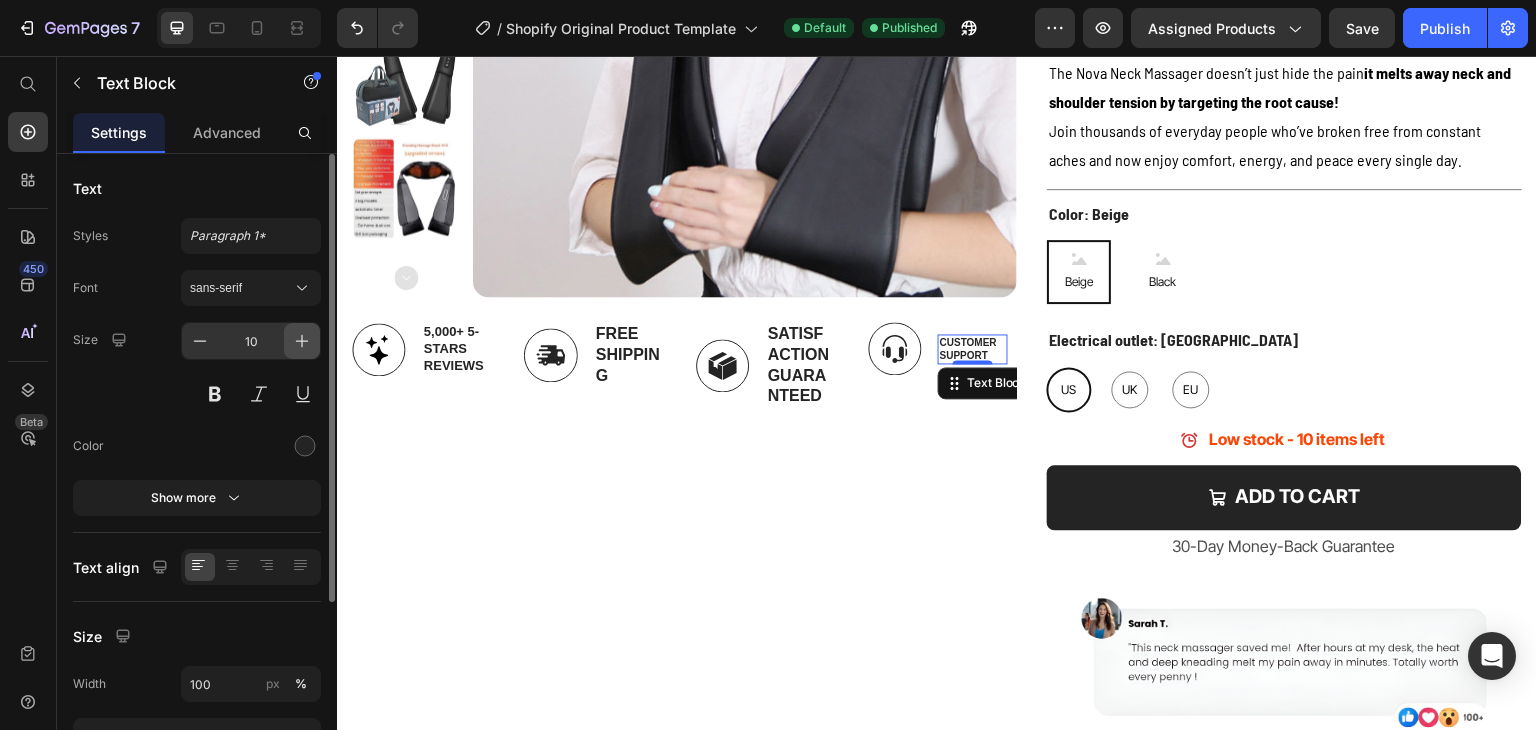 click at bounding box center [302, 341] 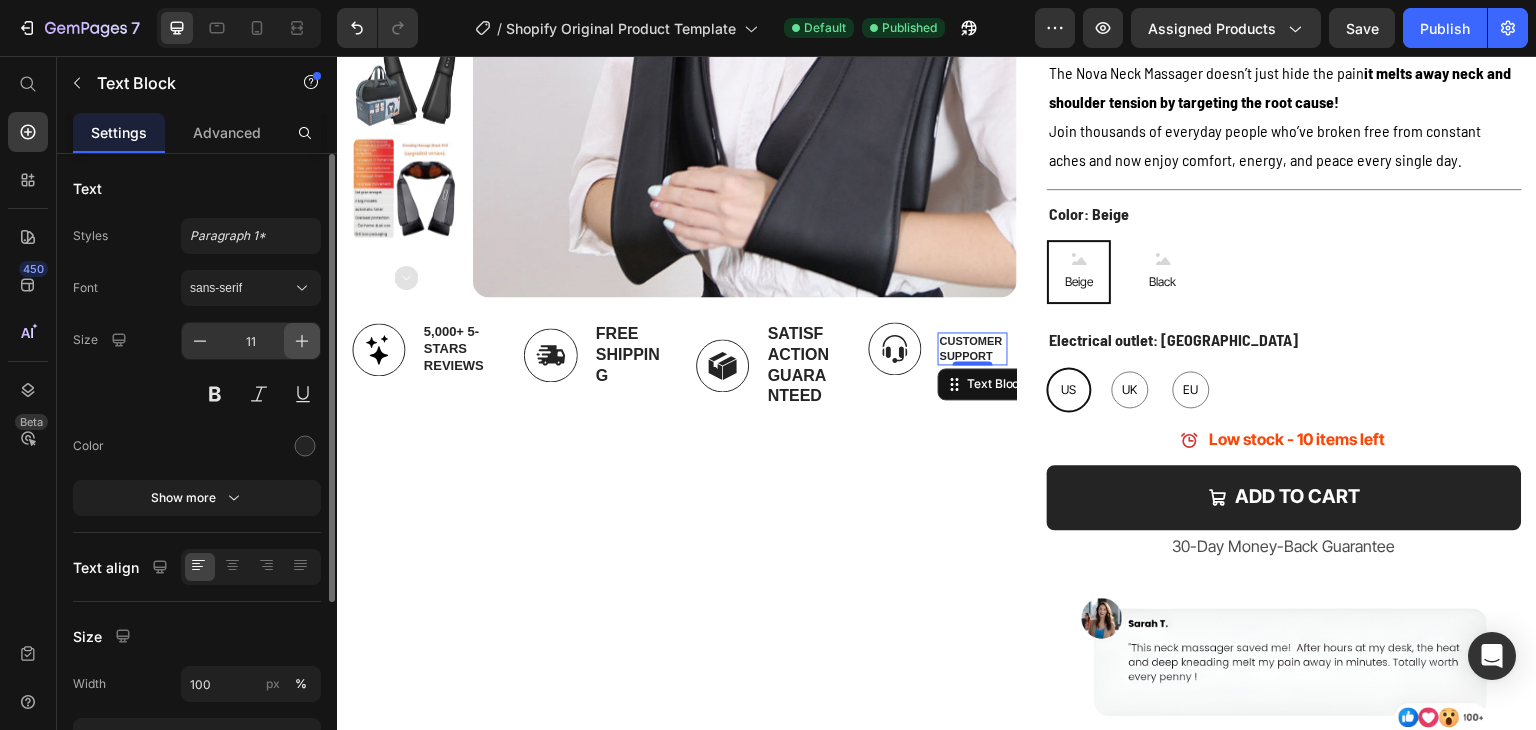 click at bounding box center (302, 341) 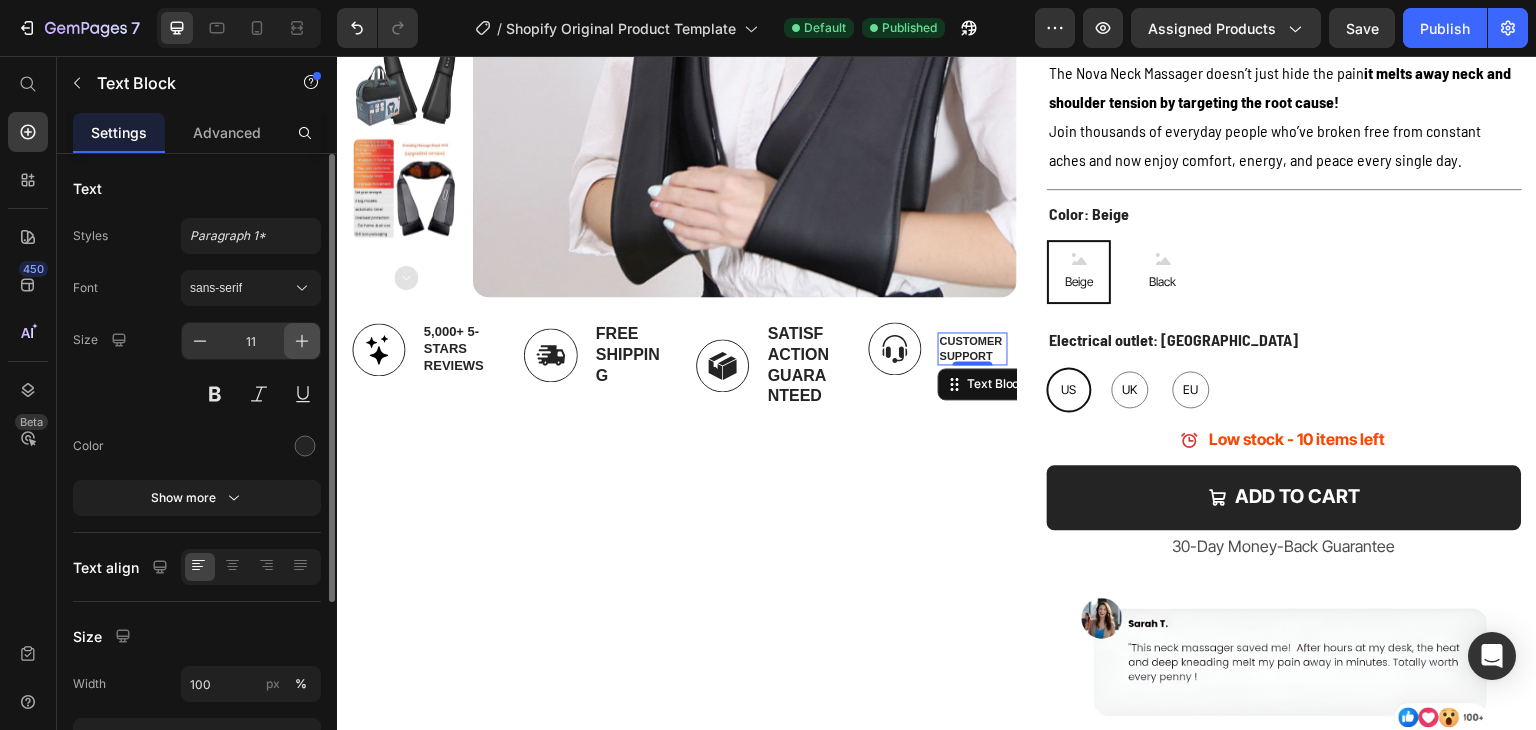 type on "12" 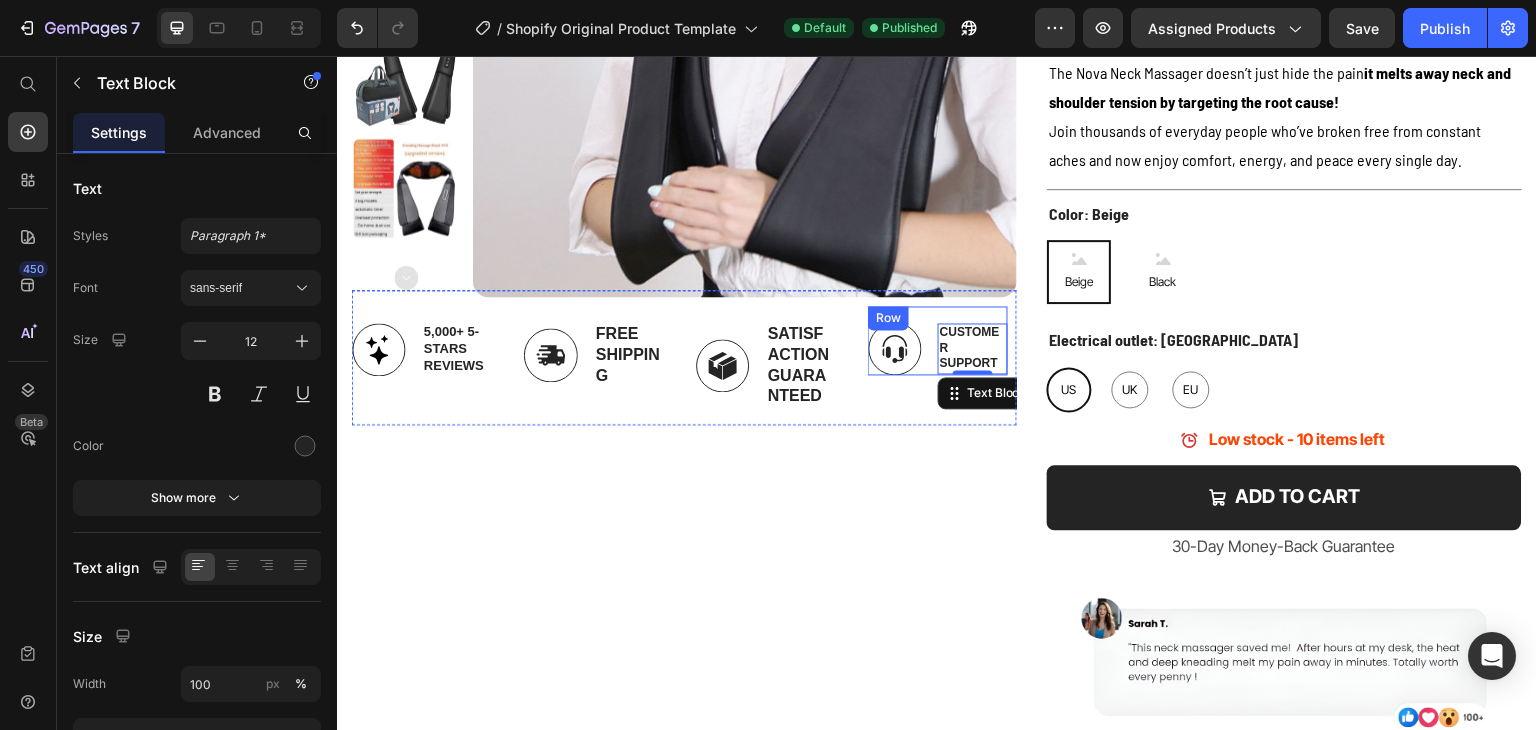 click on "Image  Customer Support Text Block   0 Row" at bounding box center (938, 340) 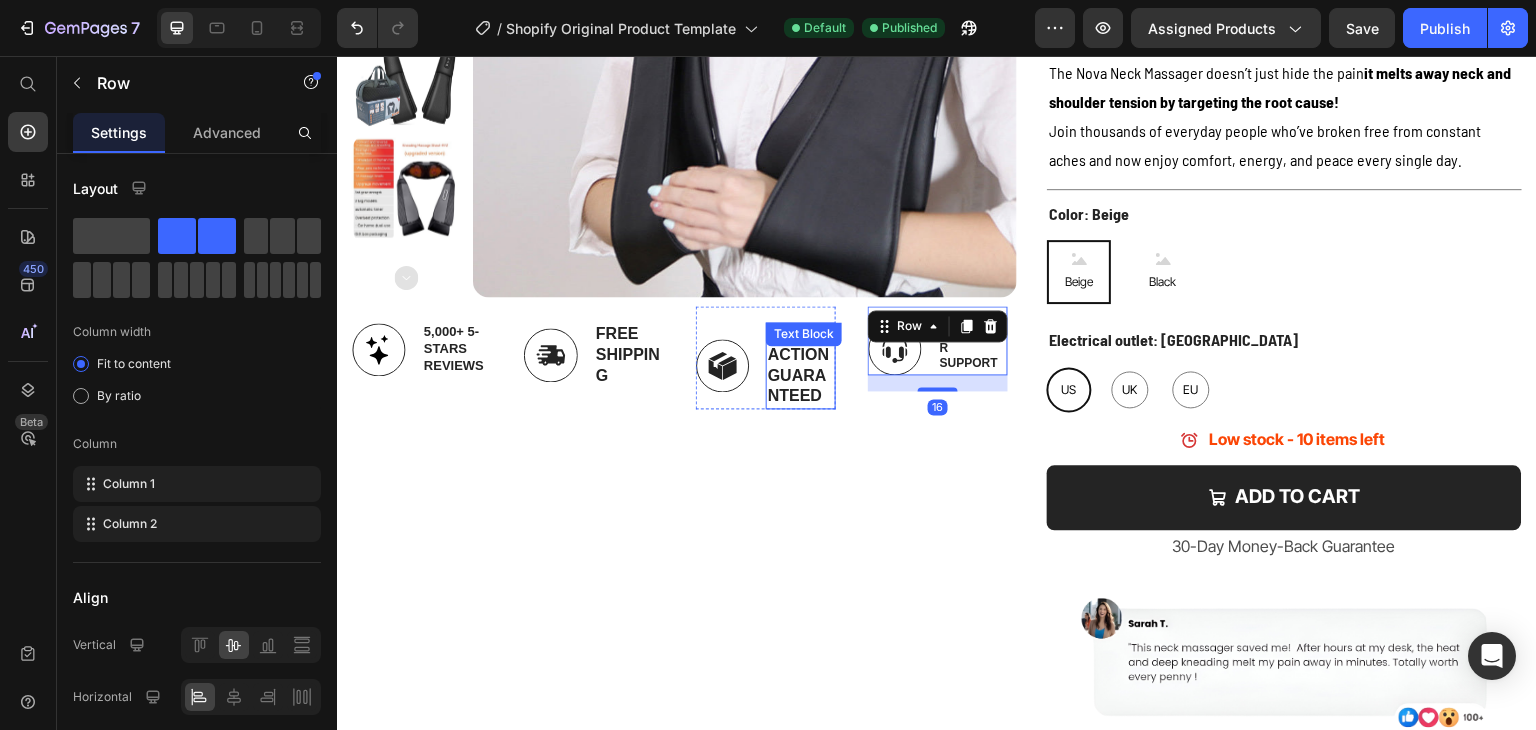 click on "Satisfaction Guaranteed Text Block" at bounding box center (801, 365) 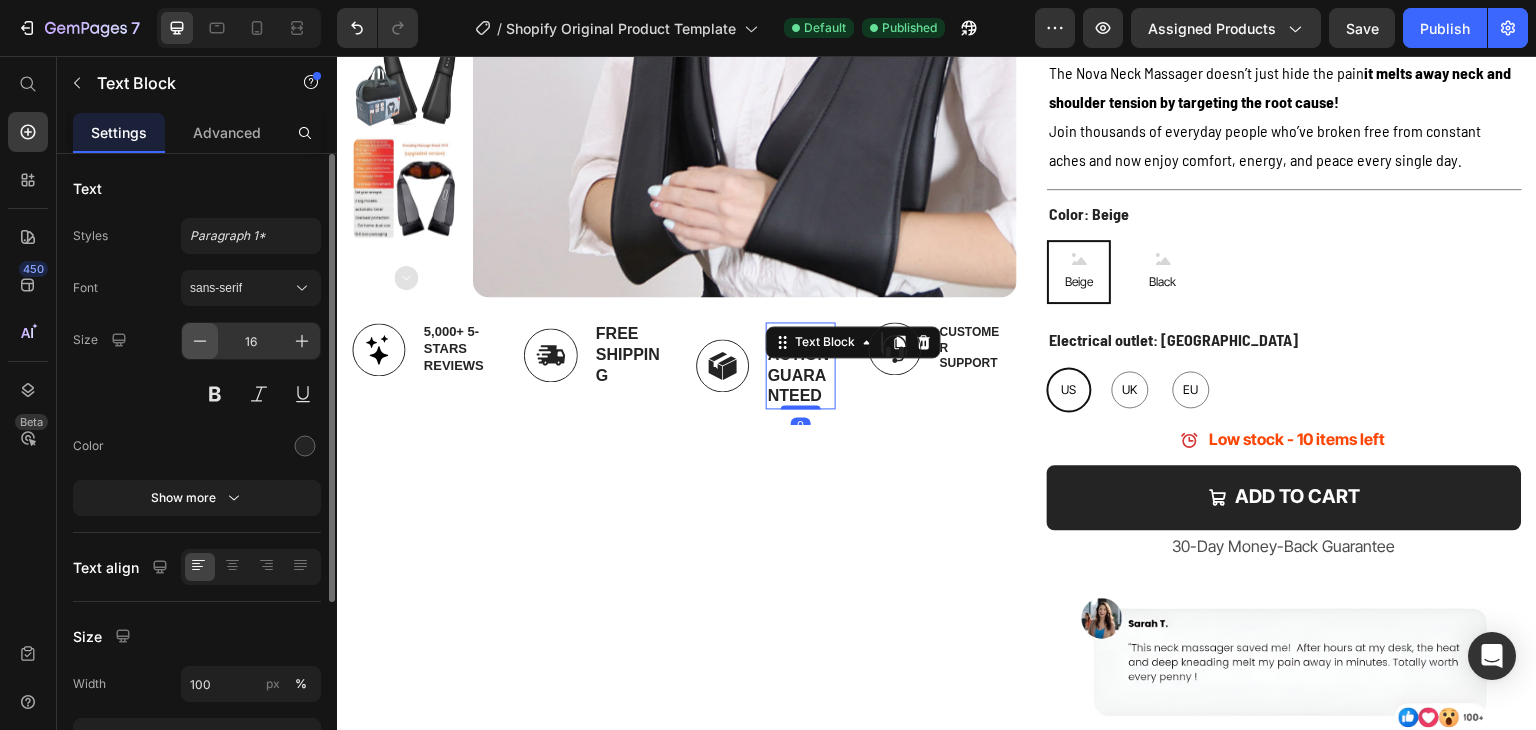 click 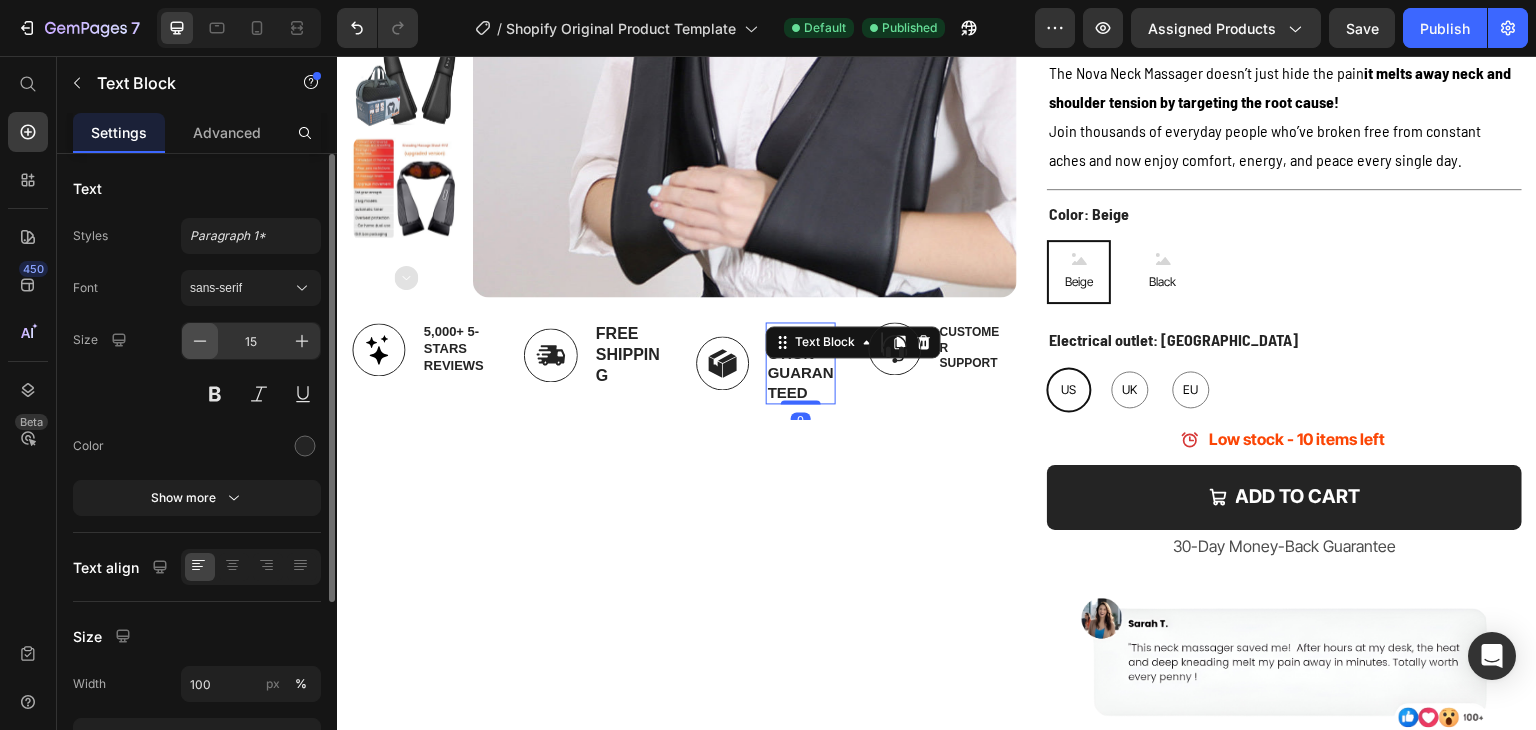 click 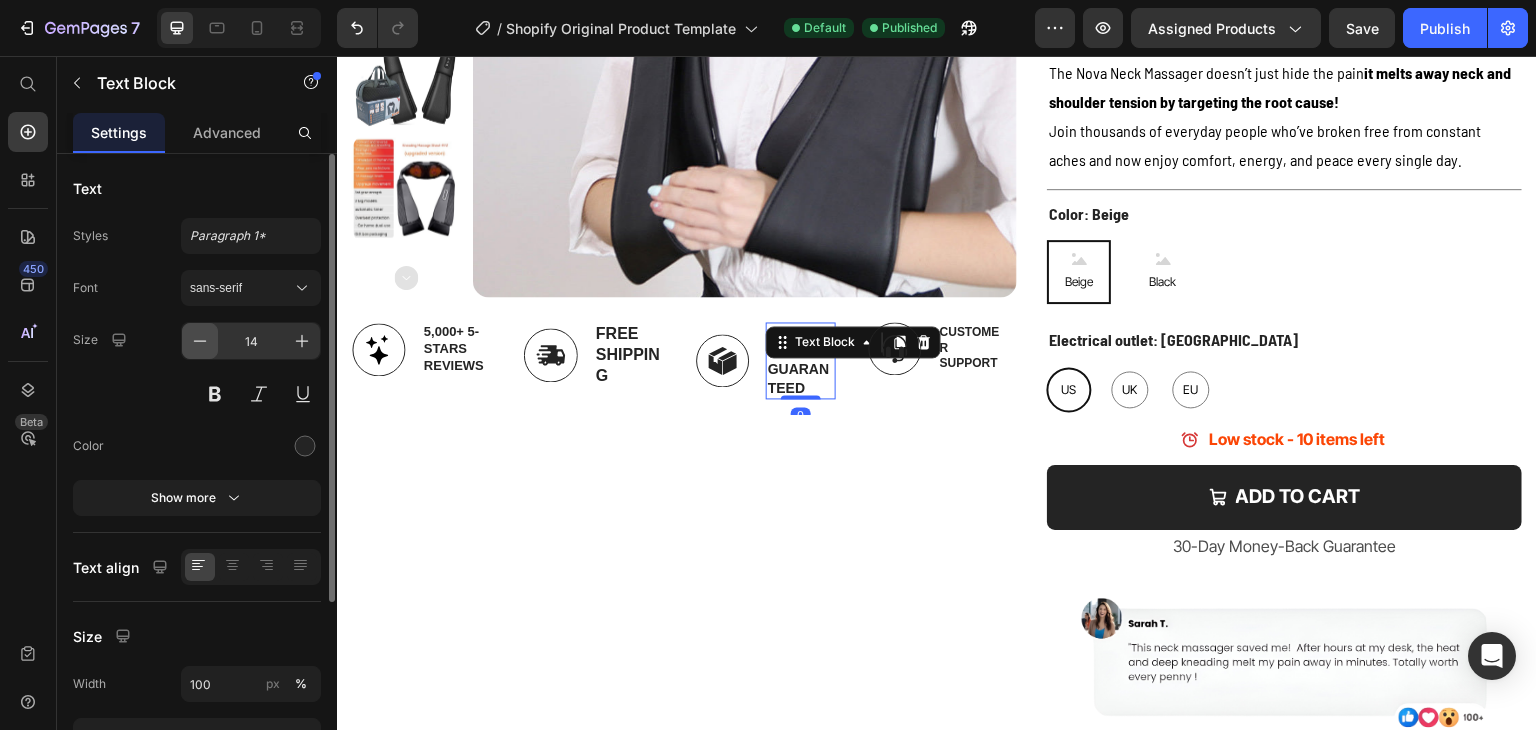 click 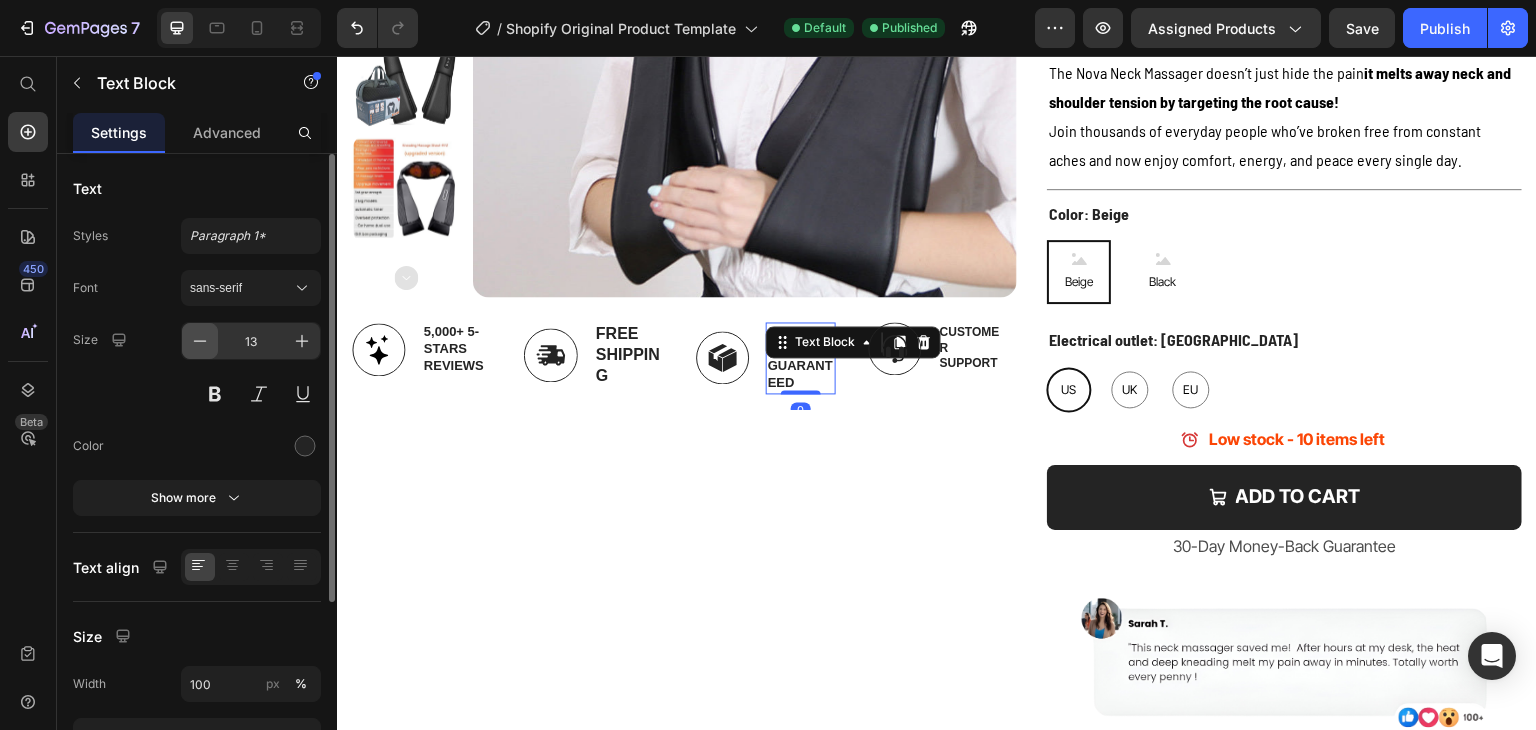 click 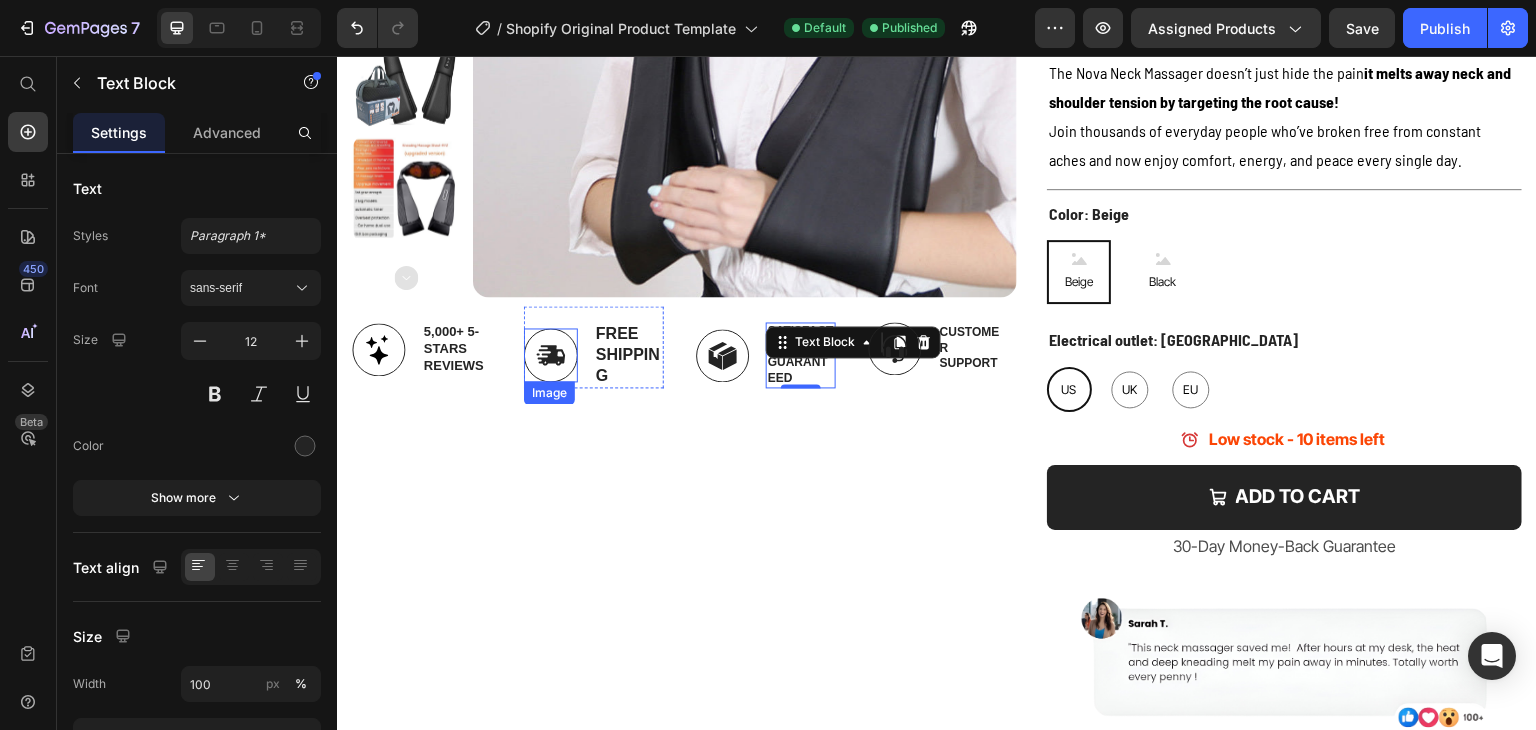click on "Free Shipping" at bounding box center [629, 355] 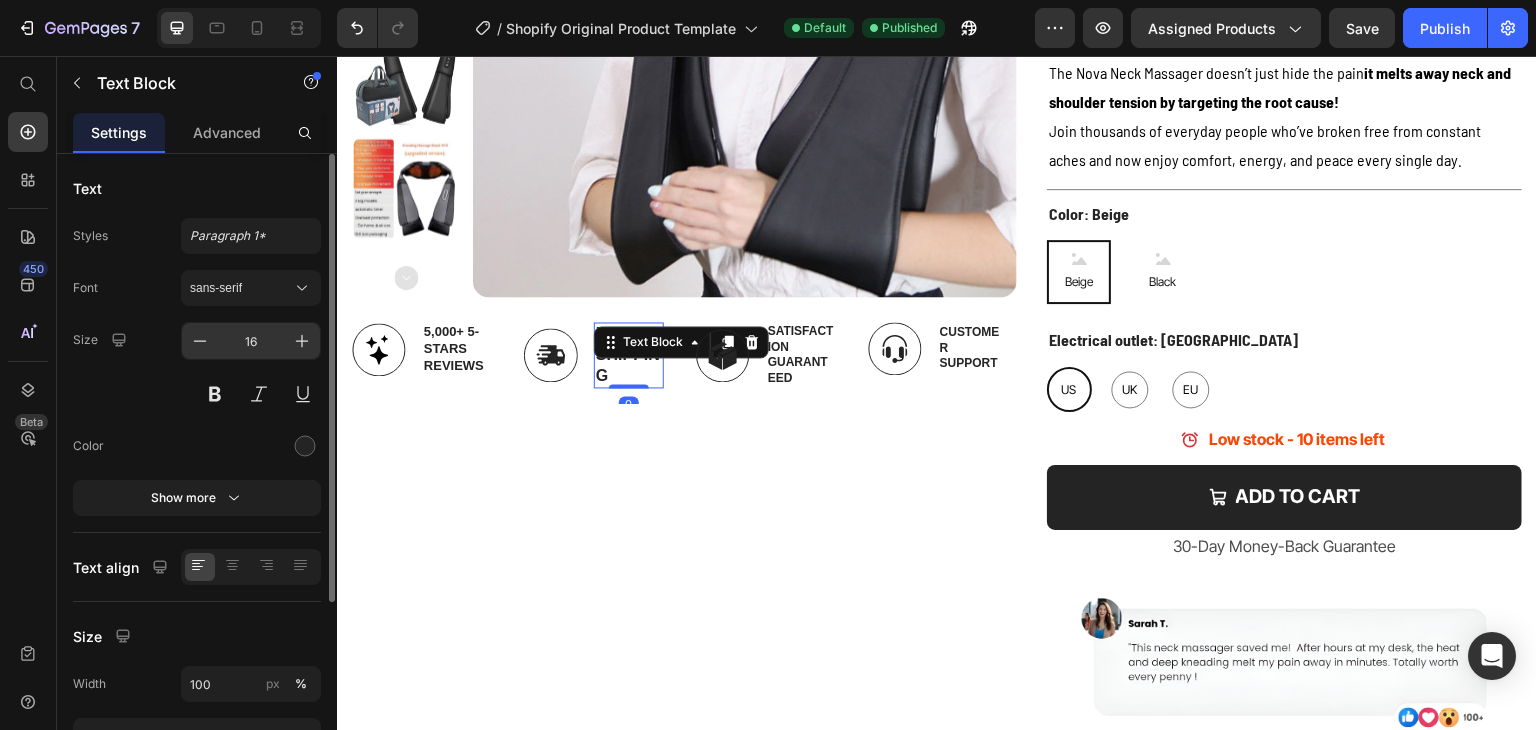 click on "16" at bounding box center [251, 341] 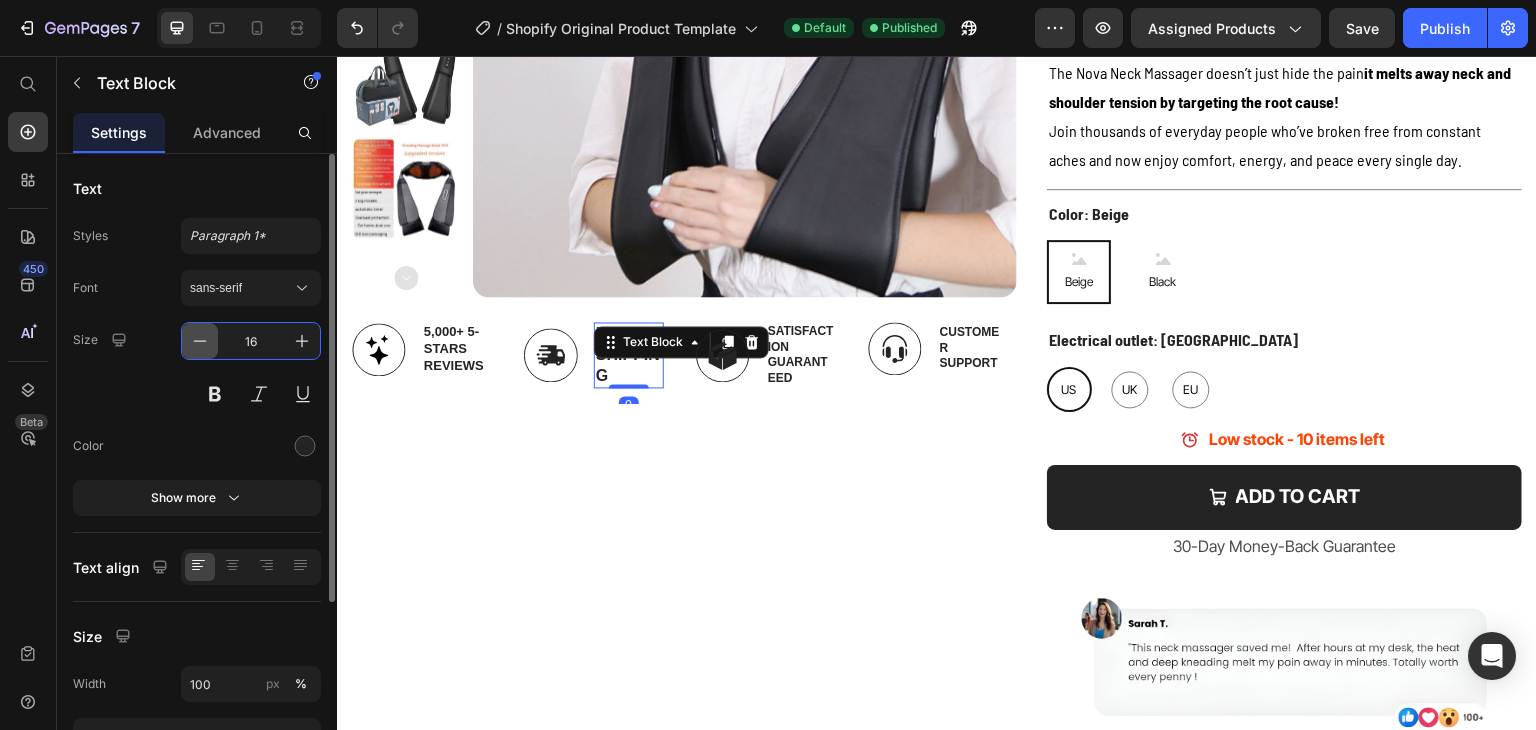 click at bounding box center (200, 341) 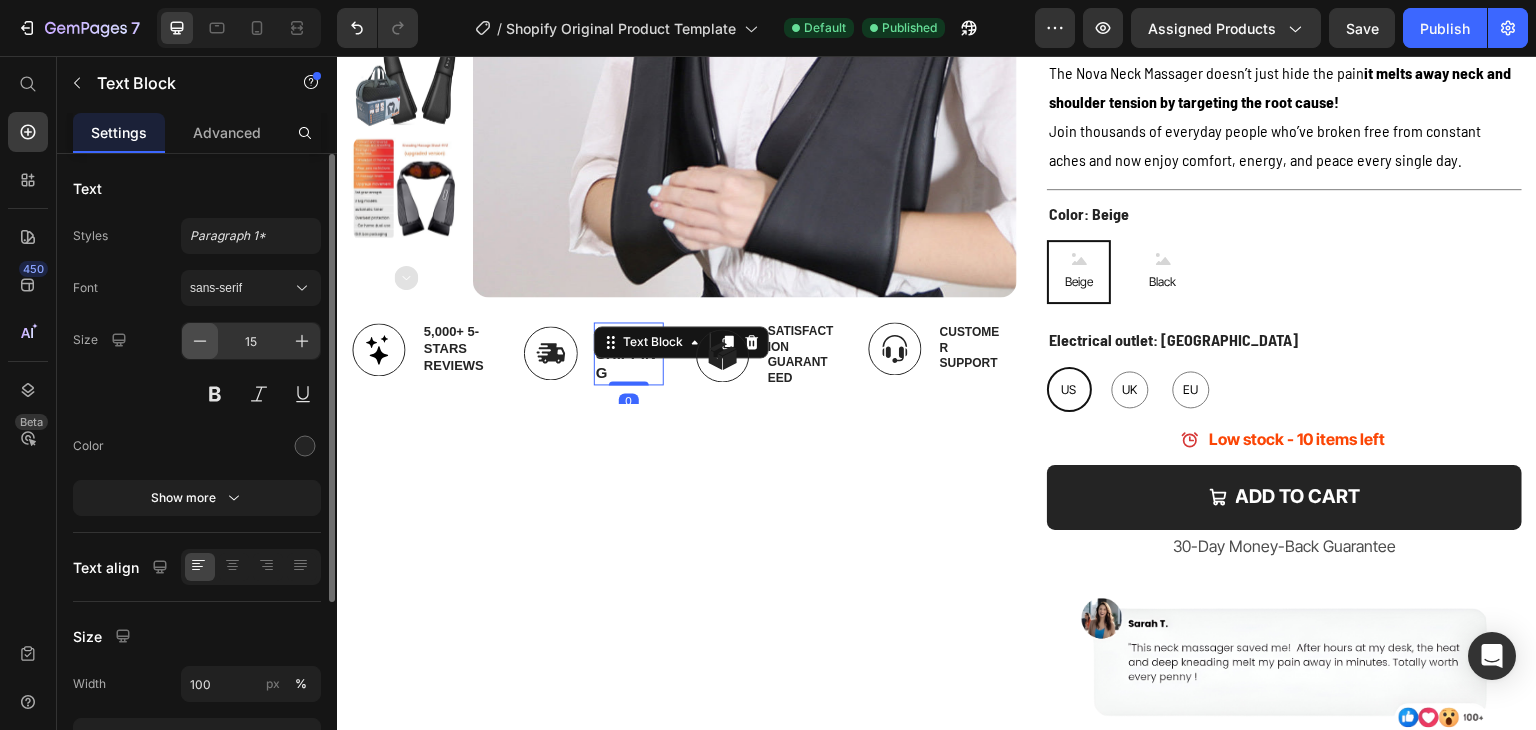 click at bounding box center (200, 341) 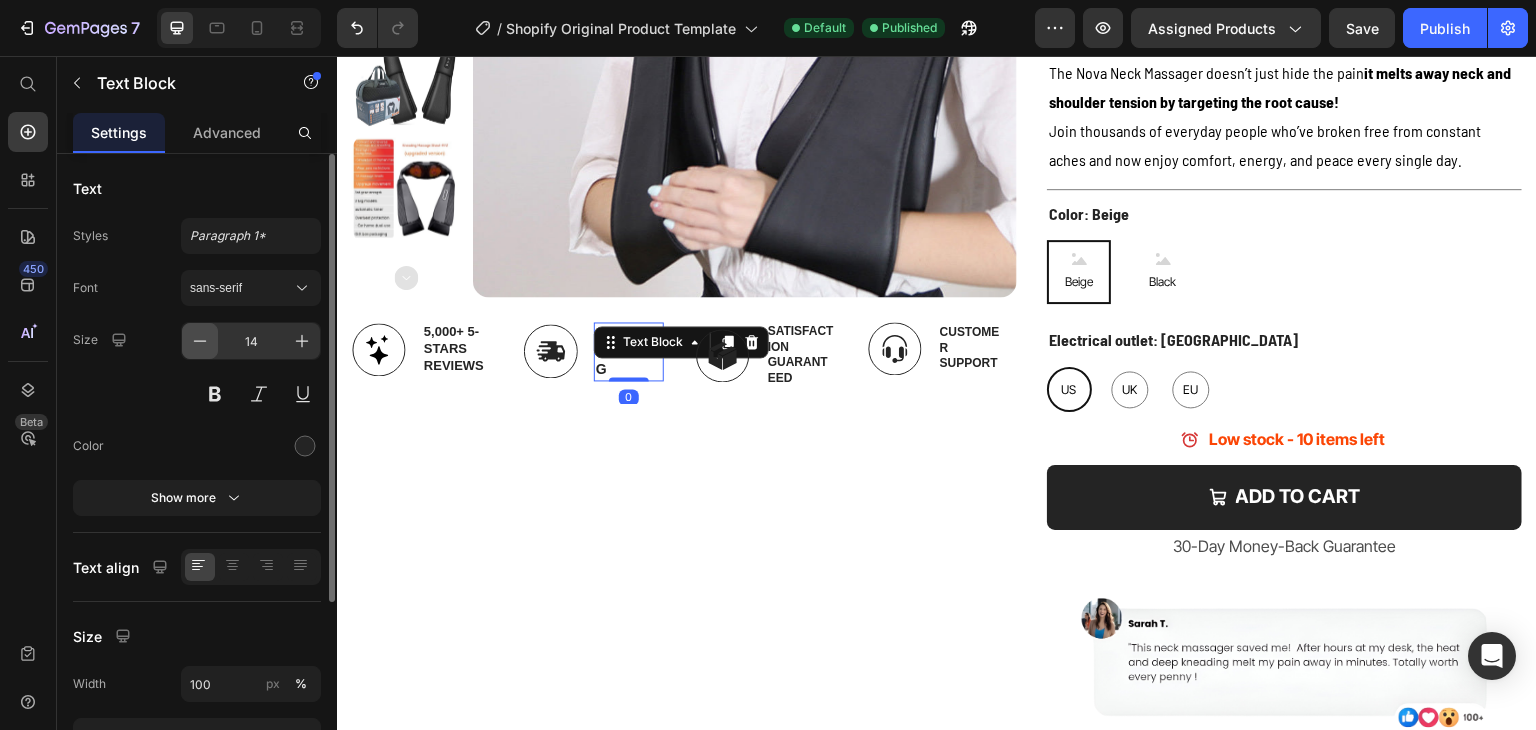 click at bounding box center [200, 341] 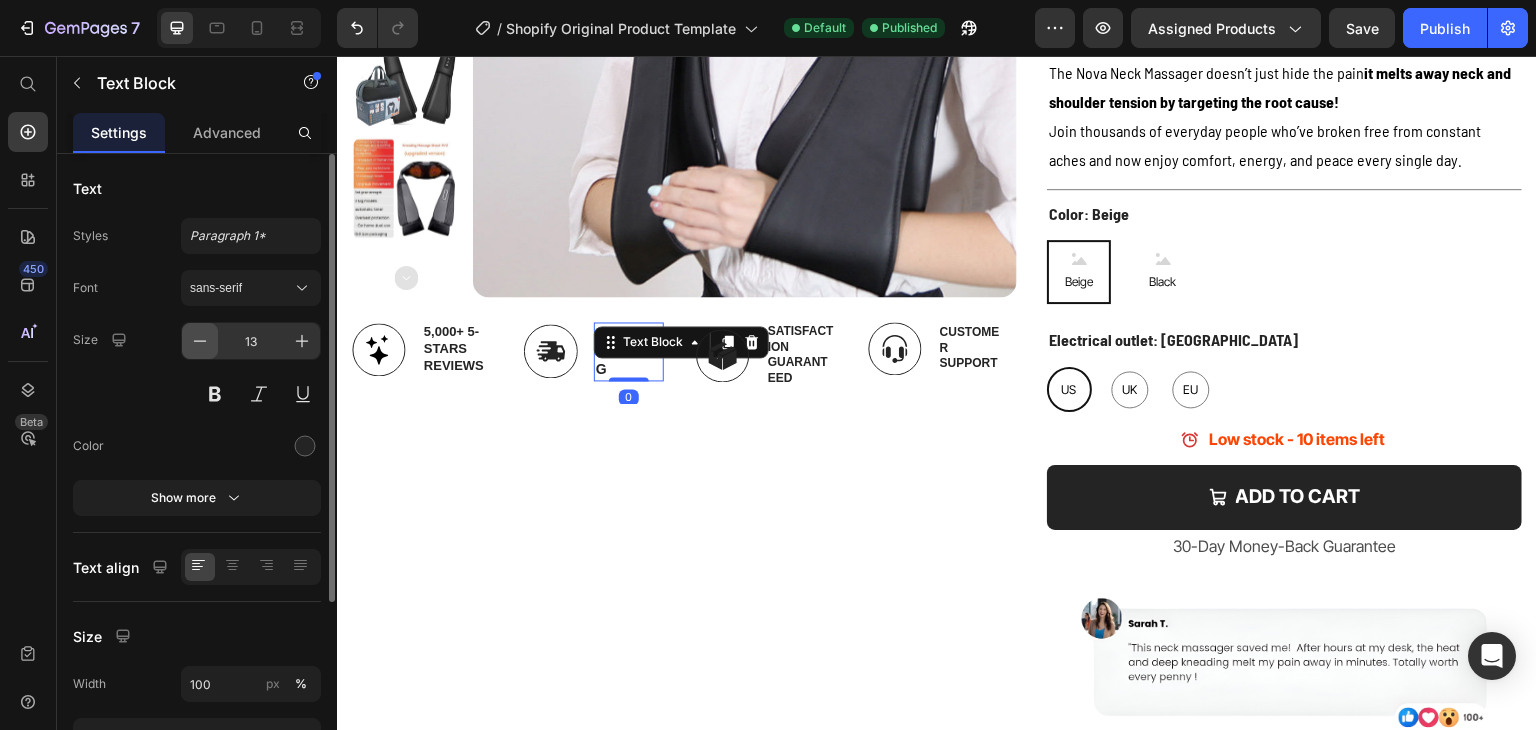 click at bounding box center [200, 341] 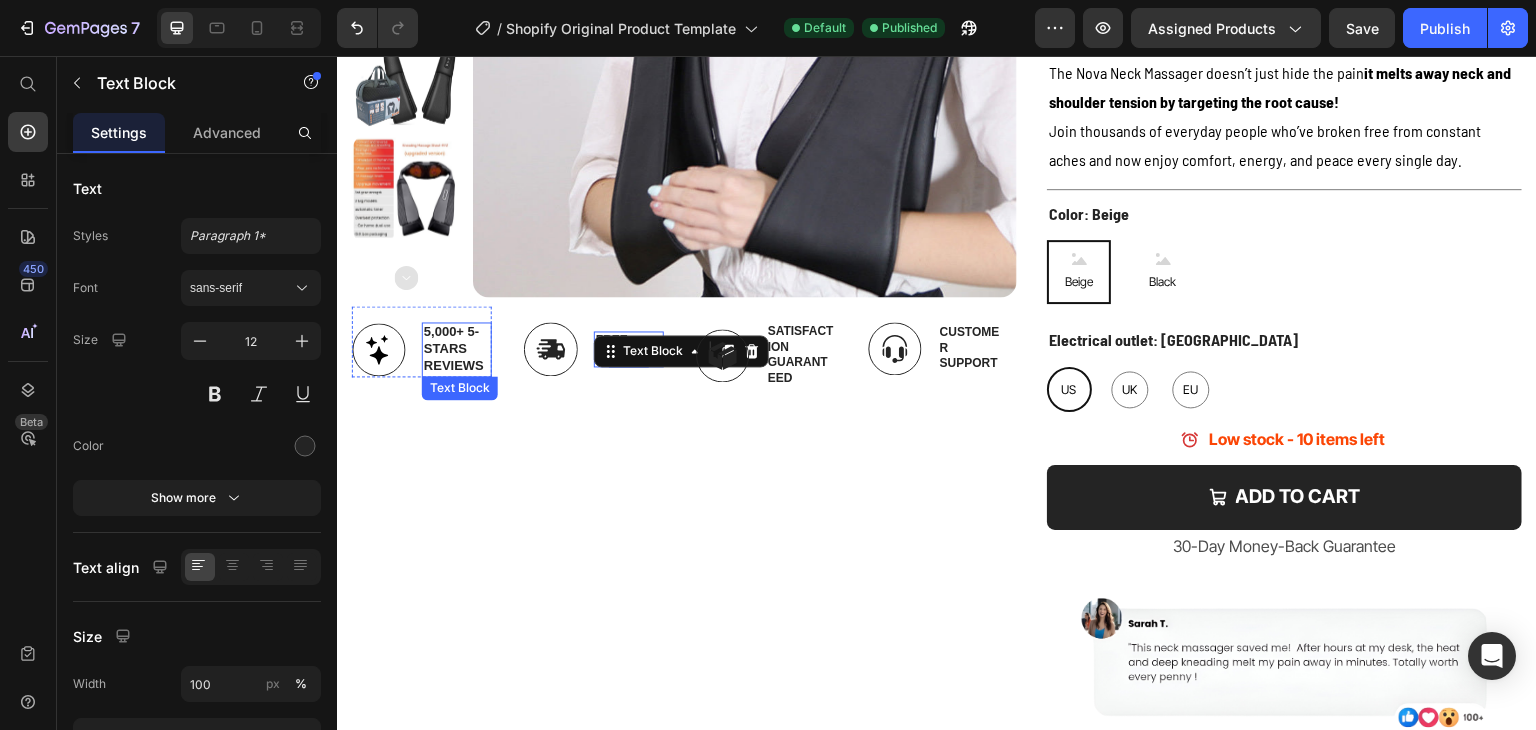 click on "5,000+ 5-Stars Reviews" at bounding box center (457, 349) 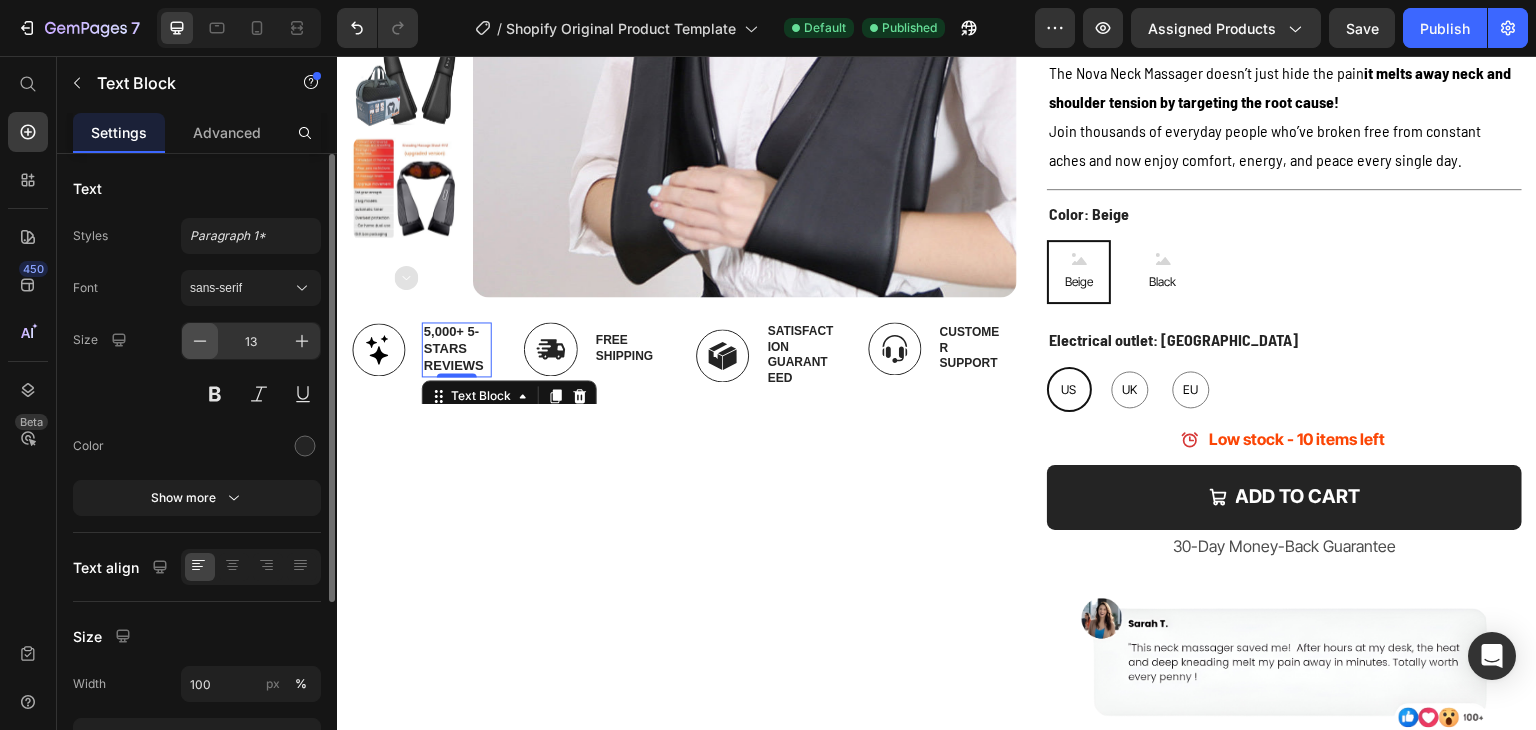 click at bounding box center (200, 341) 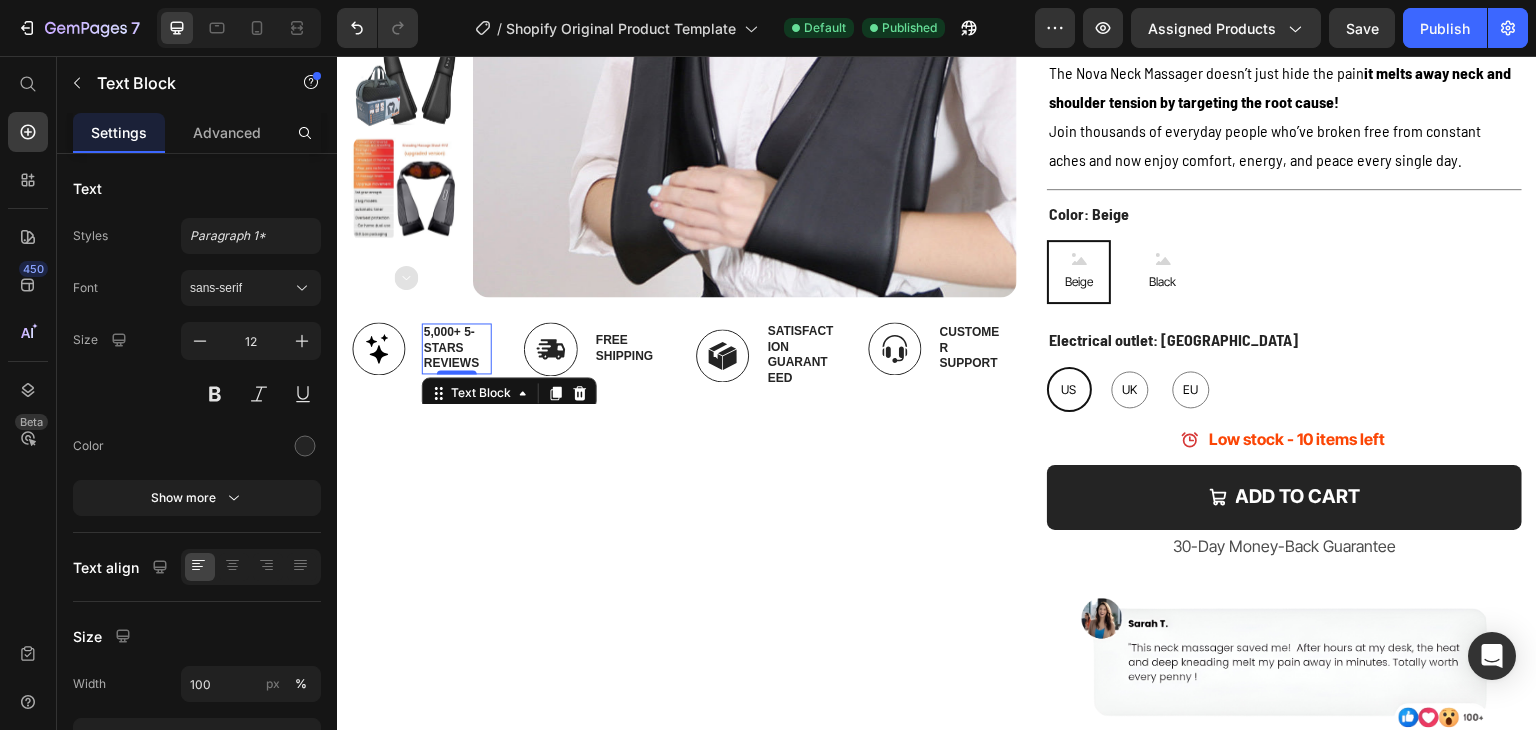 click on "Product Images Image Free Shipping Text Block Row Image Satisfaction Guaranteed Text Block Row Image  Customer Support Text Block Row Image 100% Money-Back Text Block Row Image 5,000+ 5-Stars Reviews Text Block   0 Row Carousel" at bounding box center [684, 229] 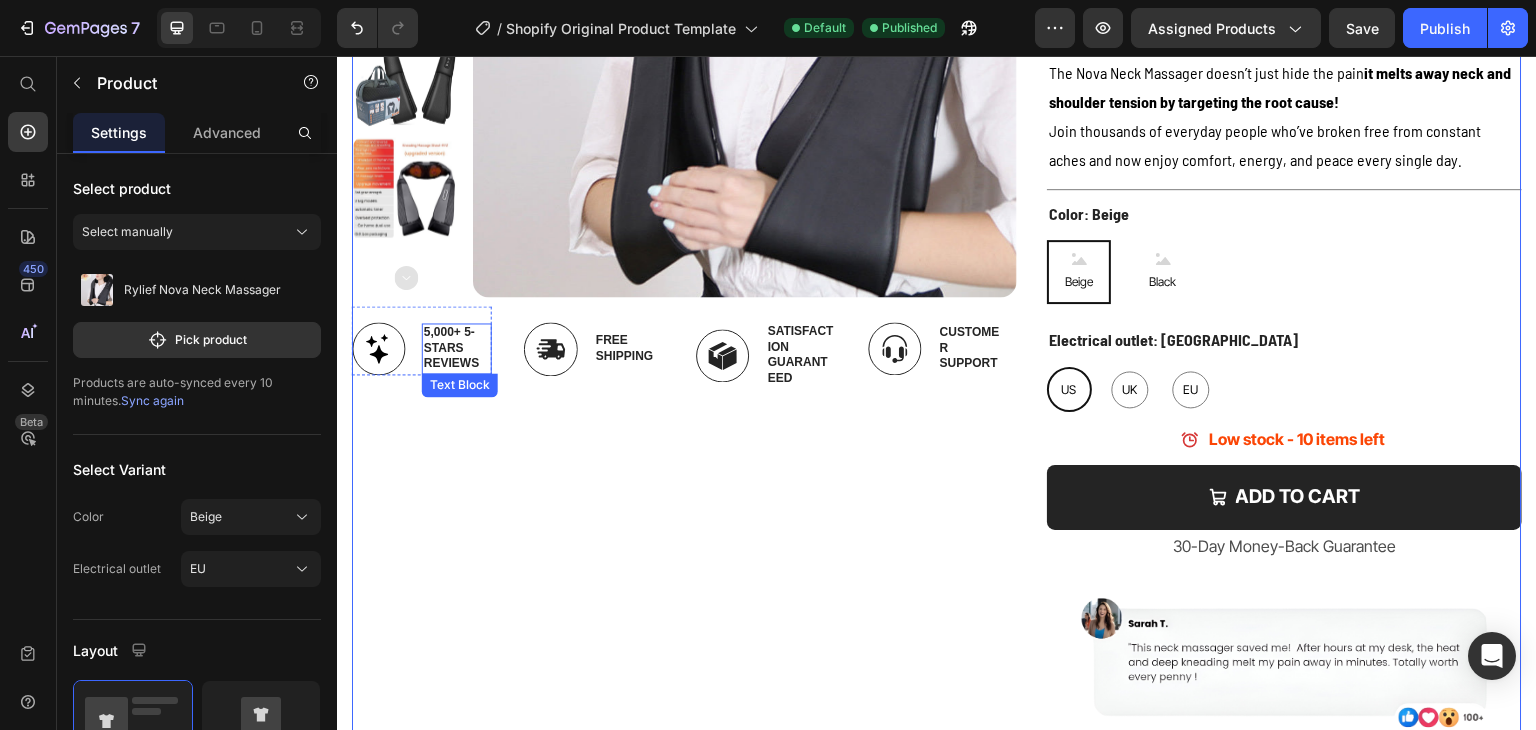 click on "5,000+ 5-Stars Reviews" at bounding box center [457, 348] 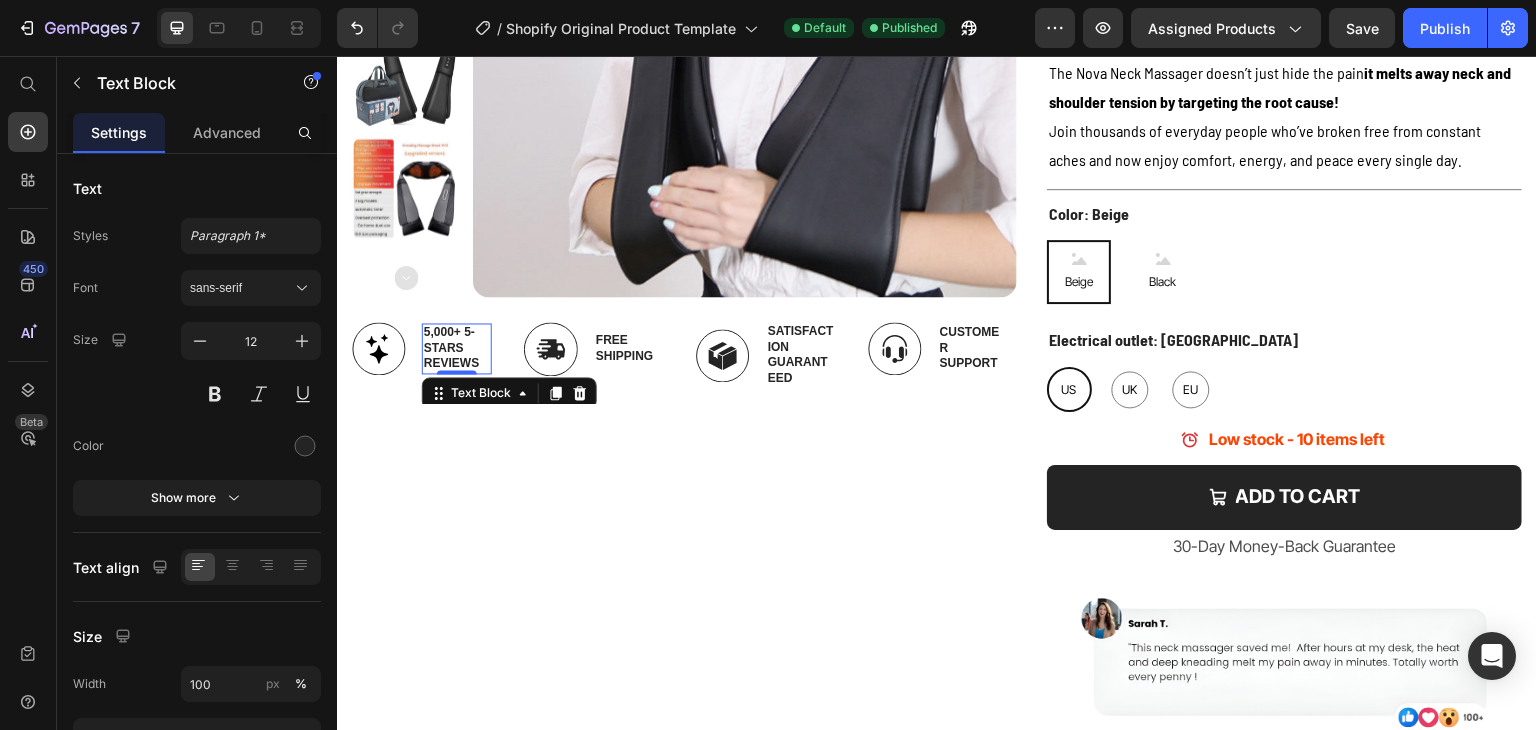 click on "5,000+ 5-Stars Reviews" at bounding box center [457, 348] 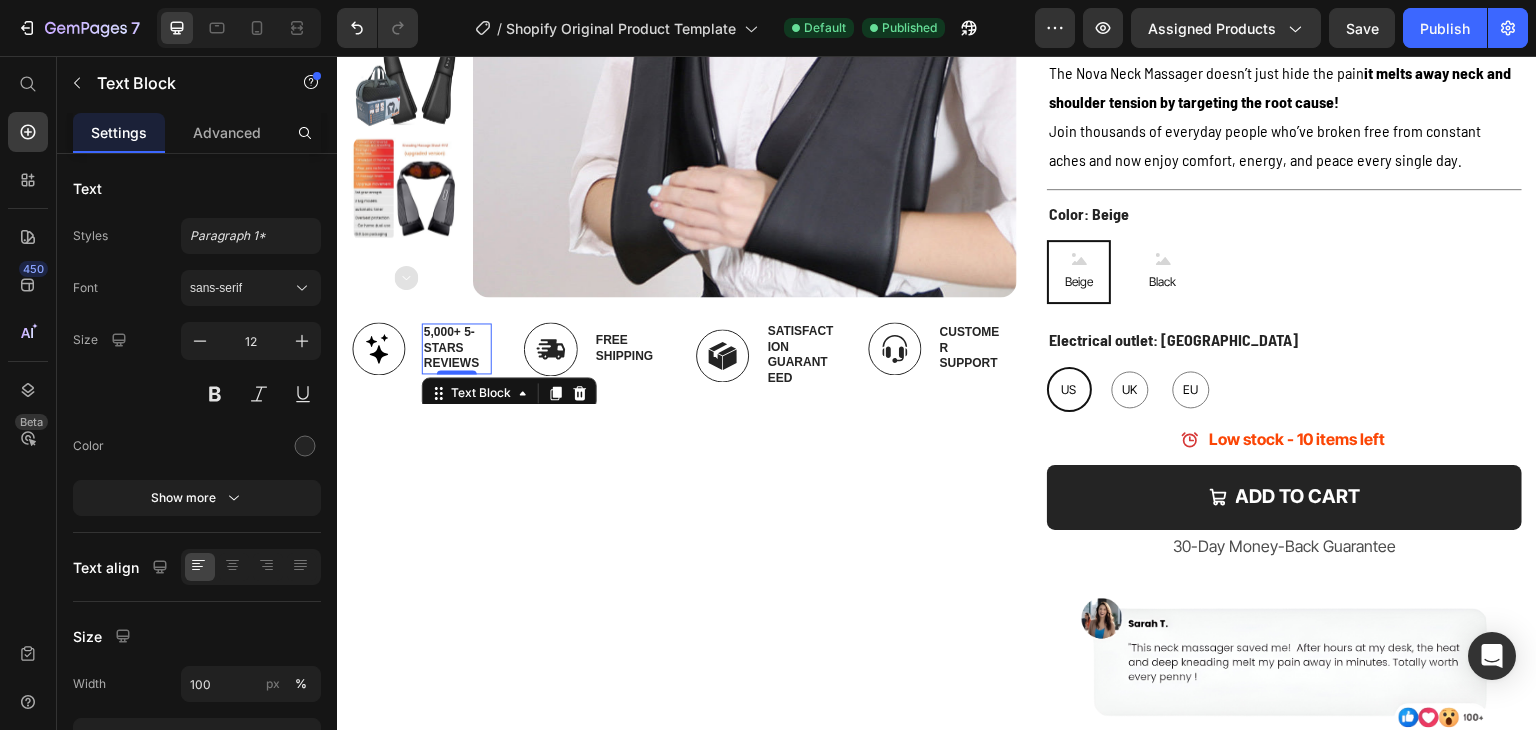 click on "5,000+ 5-Stars Reviews" at bounding box center (457, 348) 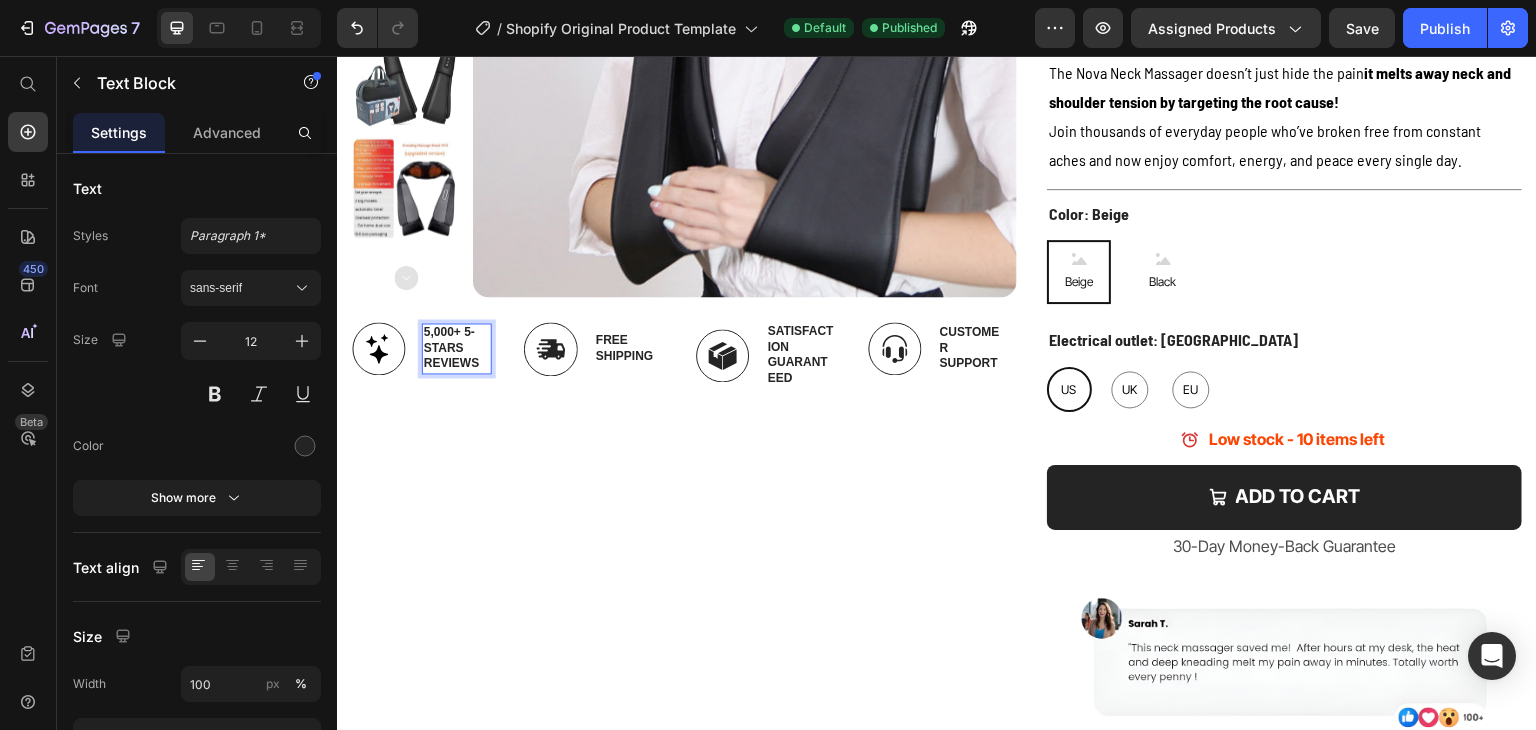 click on "5,000+ 5-Stars Reviews" at bounding box center [457, 348] 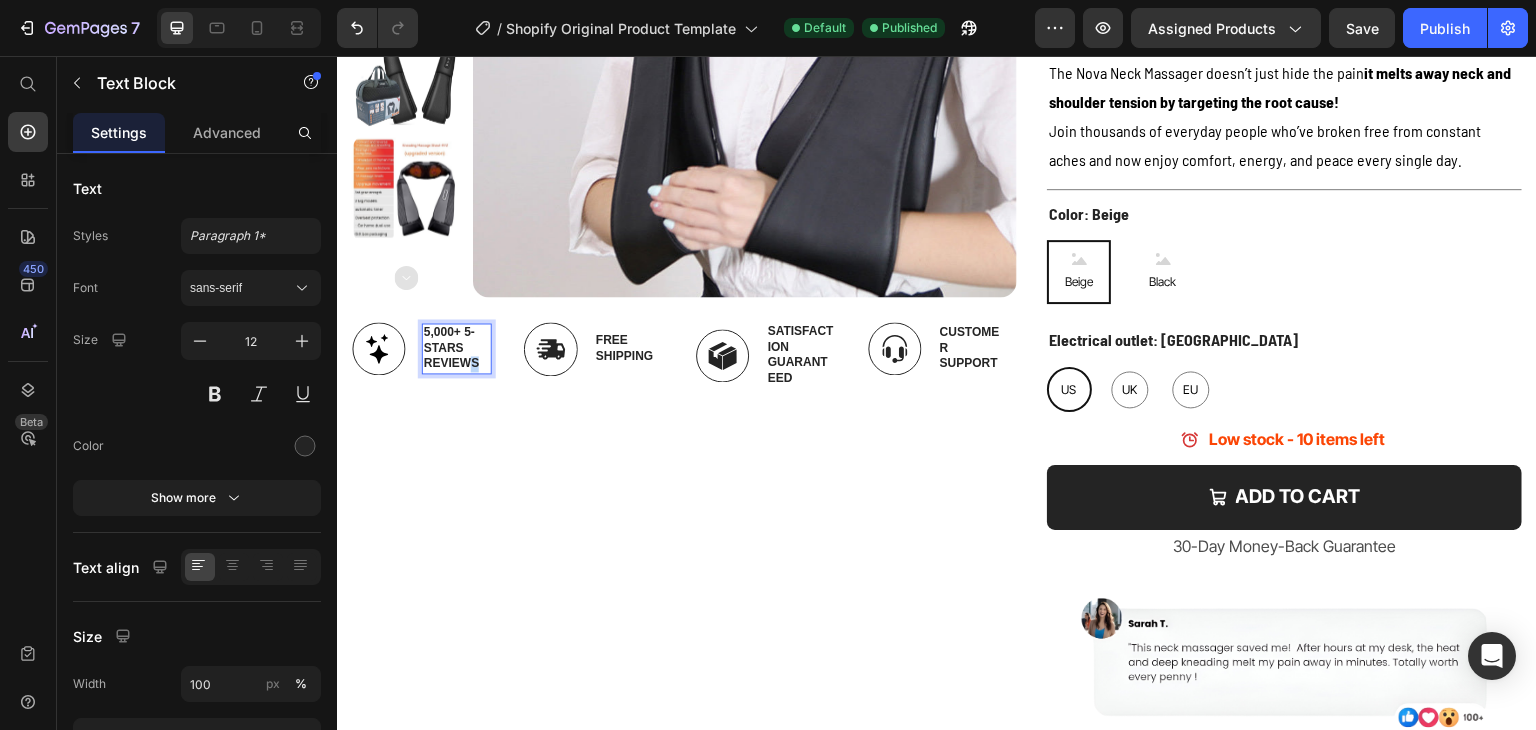click on "5,000+ 5-Stars Reviews" at bounding box center [457, 348] 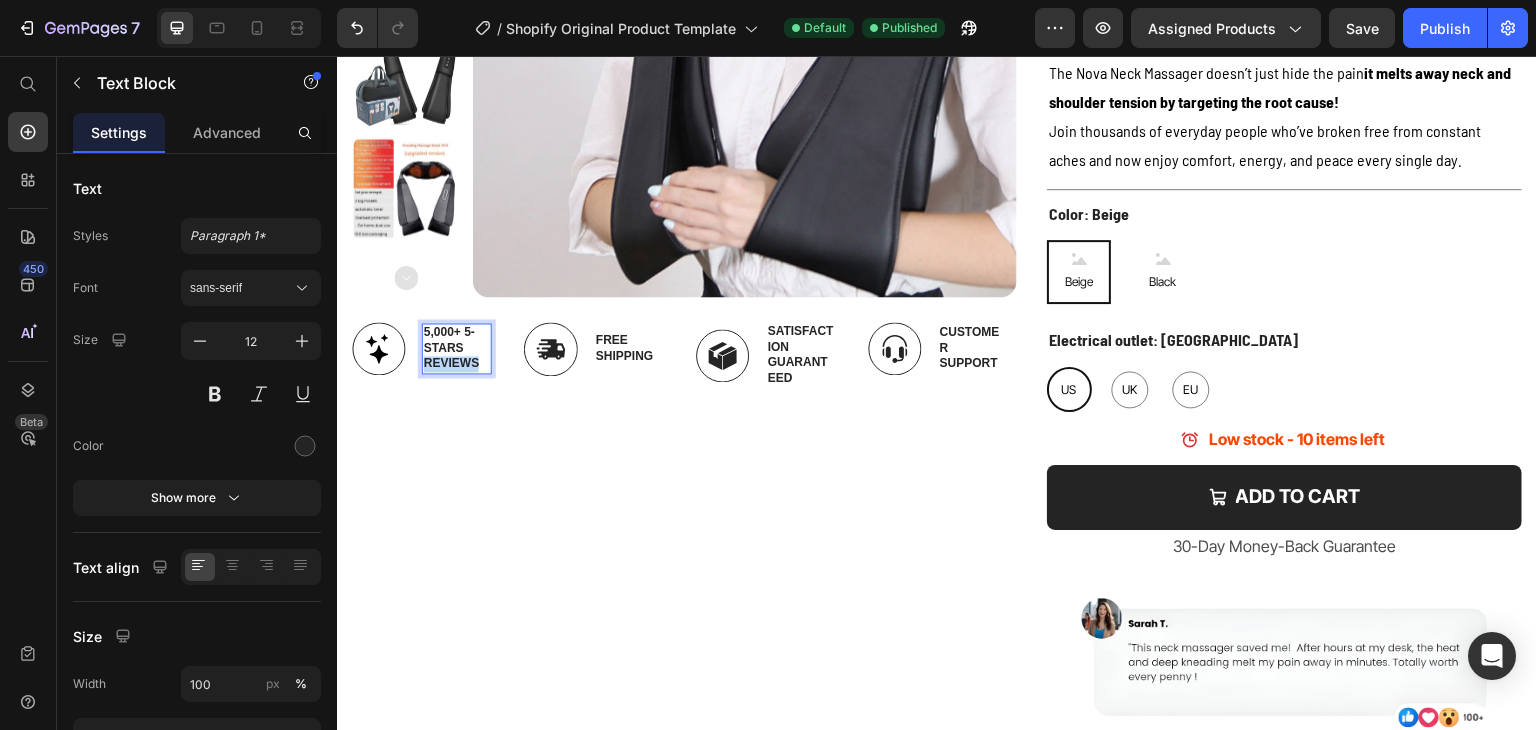 click on "5,000+ 5-Stars Reviews" at bounding box center [457, 348] 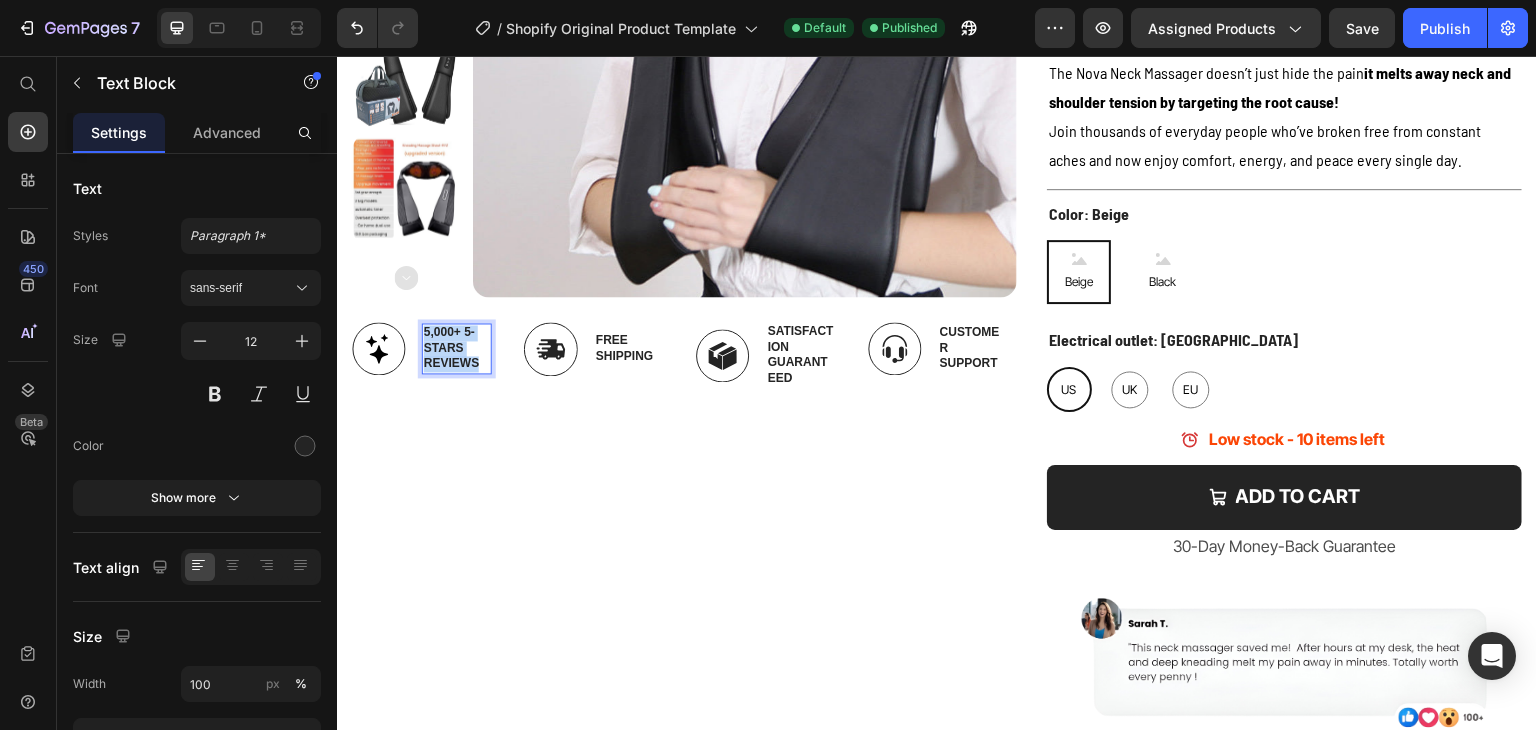 click on "5,000+ 5-Stars Reviews" at bounding box center (457, 348) 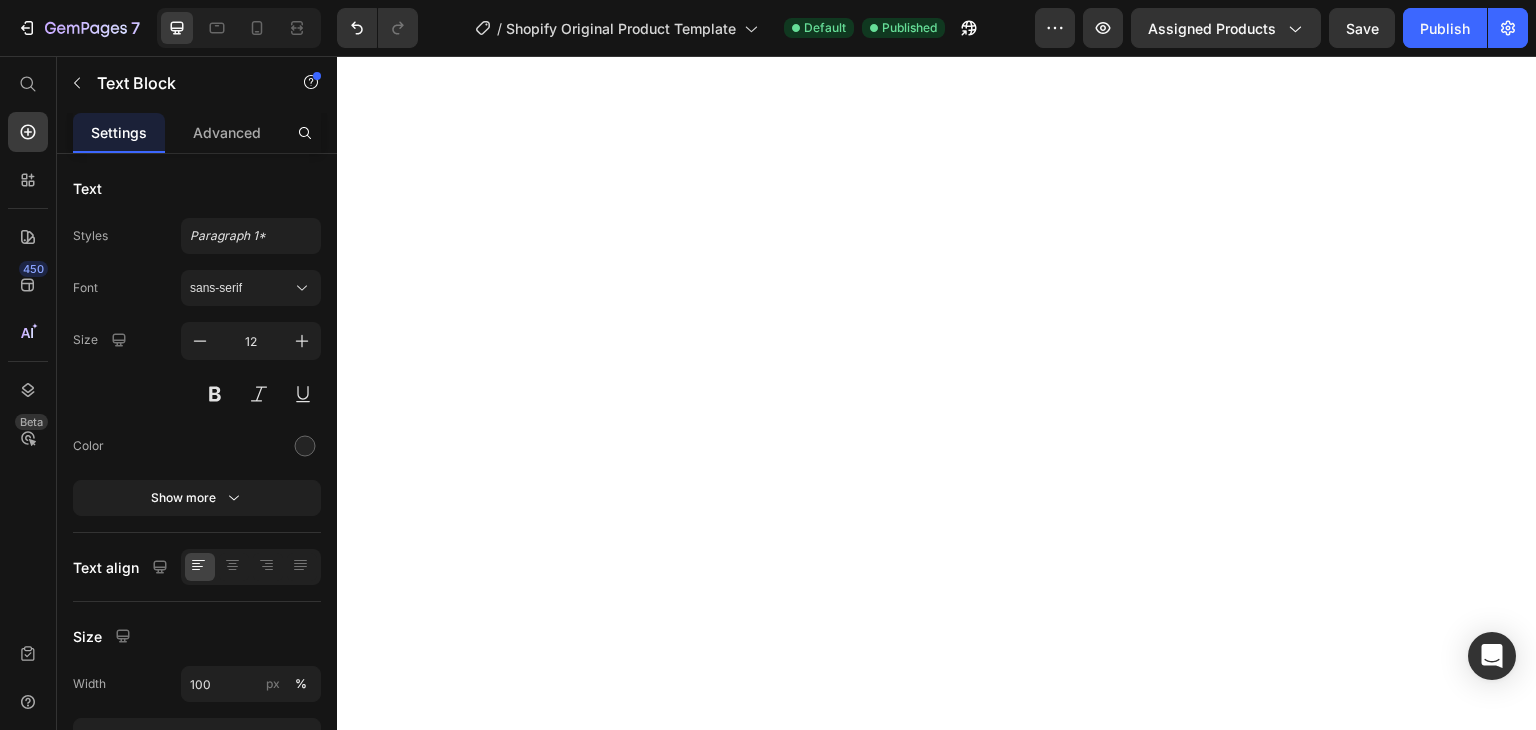 scroll, scrollTop: 0, scrollLeft: 0, axis: both 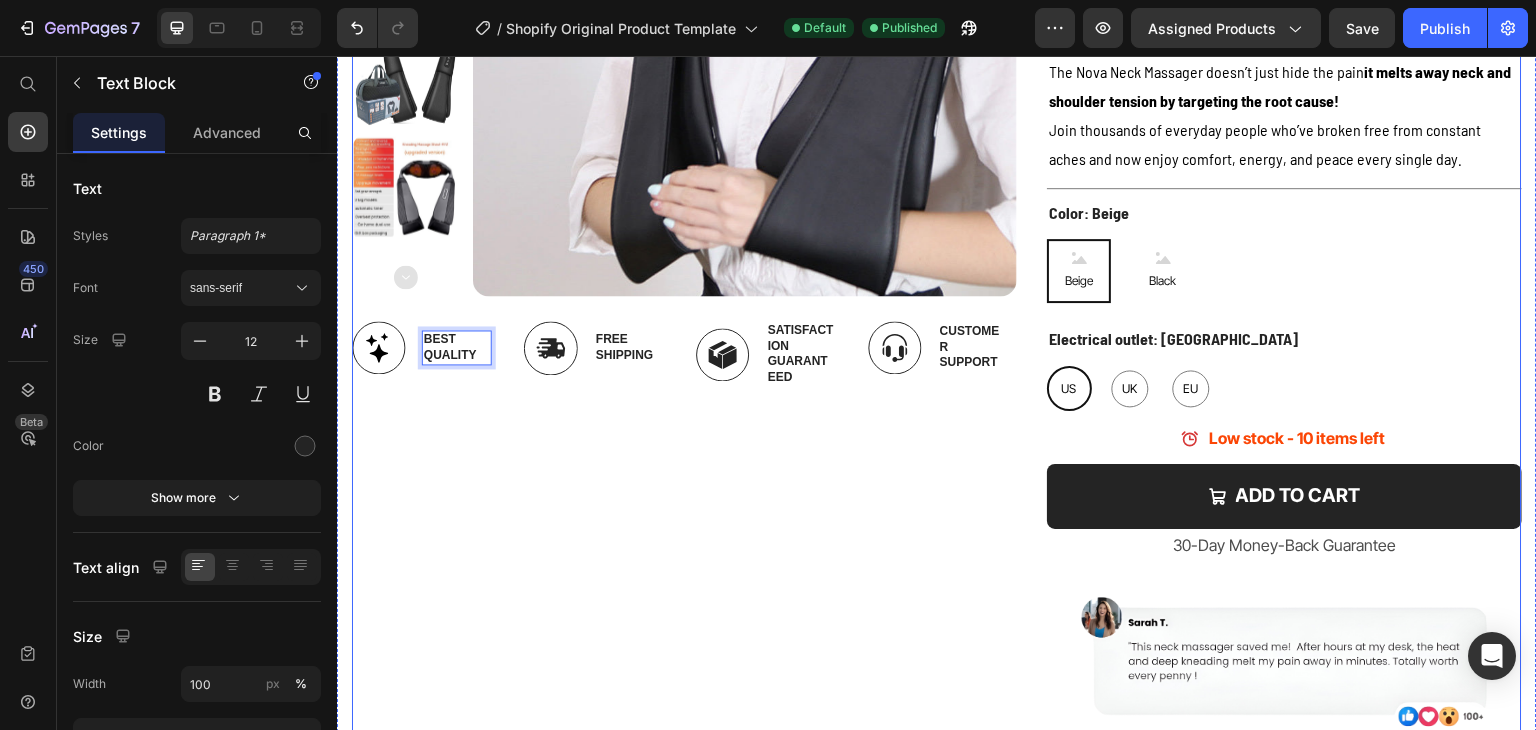 click on "Product Images Image Free Shipping Text Block Row Image Satisfaction Guaranteed Text Block Row Image  Customer Support Text Block Row Image 100% Money-Back Text Block Row Image BEST QUALITY Text Block   0 Row Carousel" at bounding box center (684, 228) 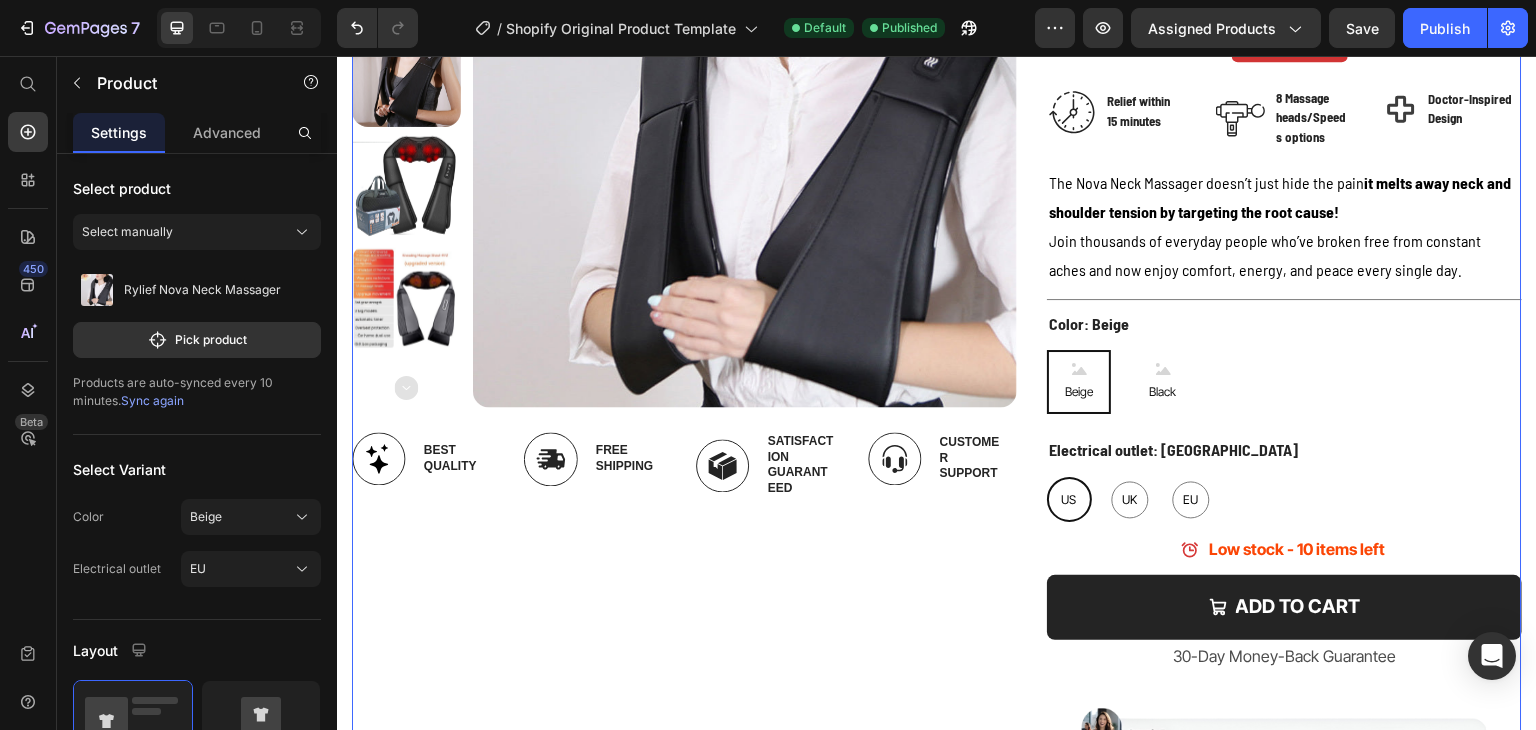 scroll, scrollTop: 300, scrollLeft: 0, axis: vertical 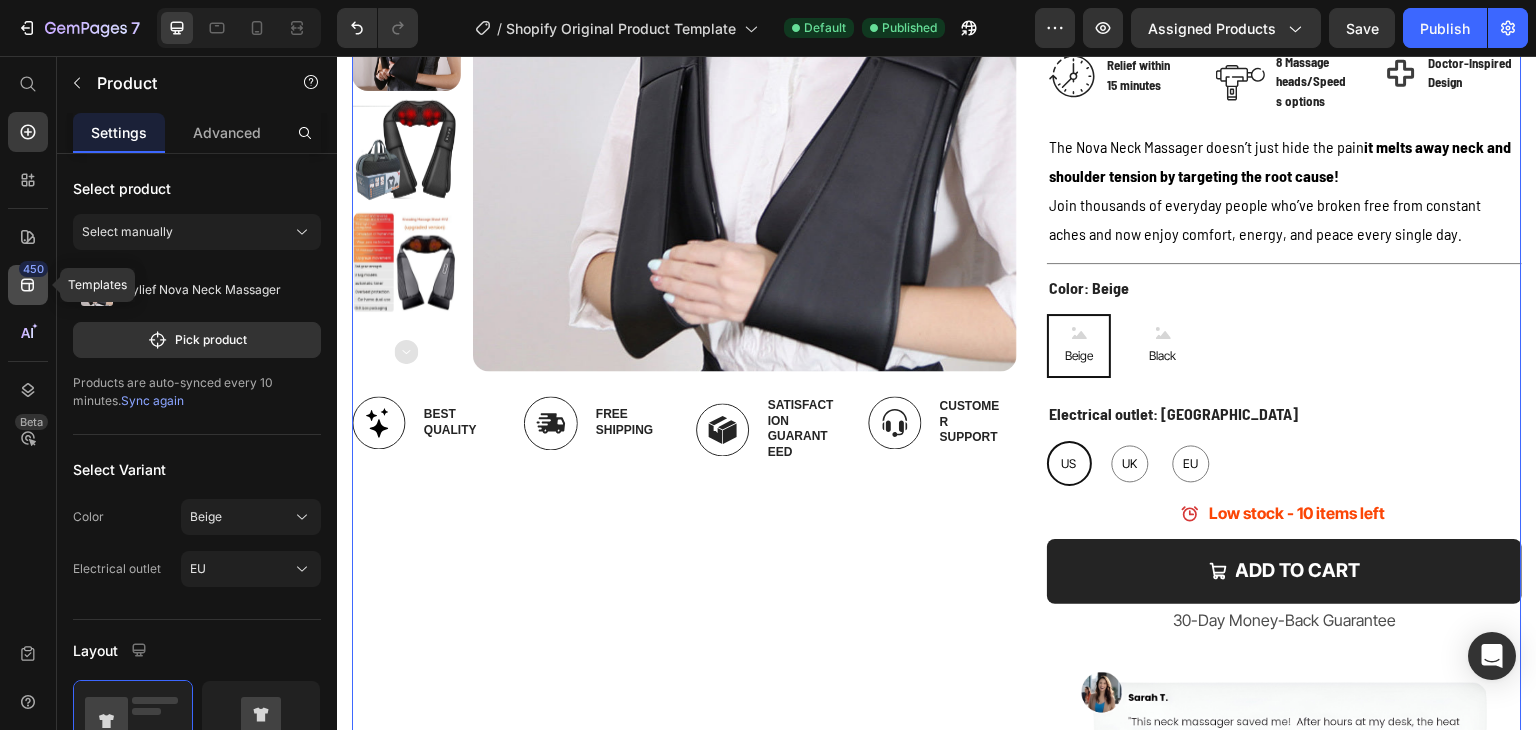 click 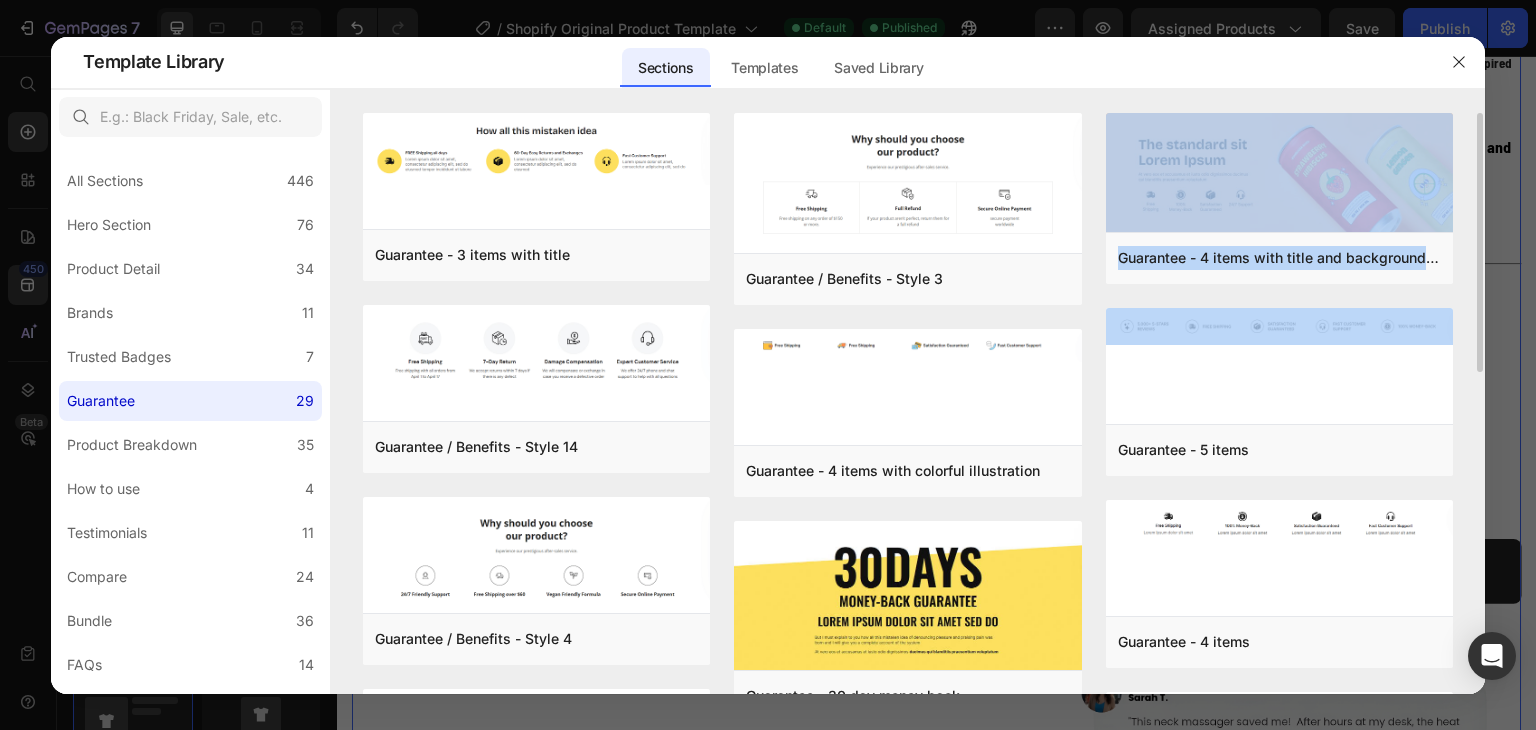 drag, startPoint x: 1476, startPoint y: 176, endPoint x: 1482, endPoint y: 405, distance: 229.07858 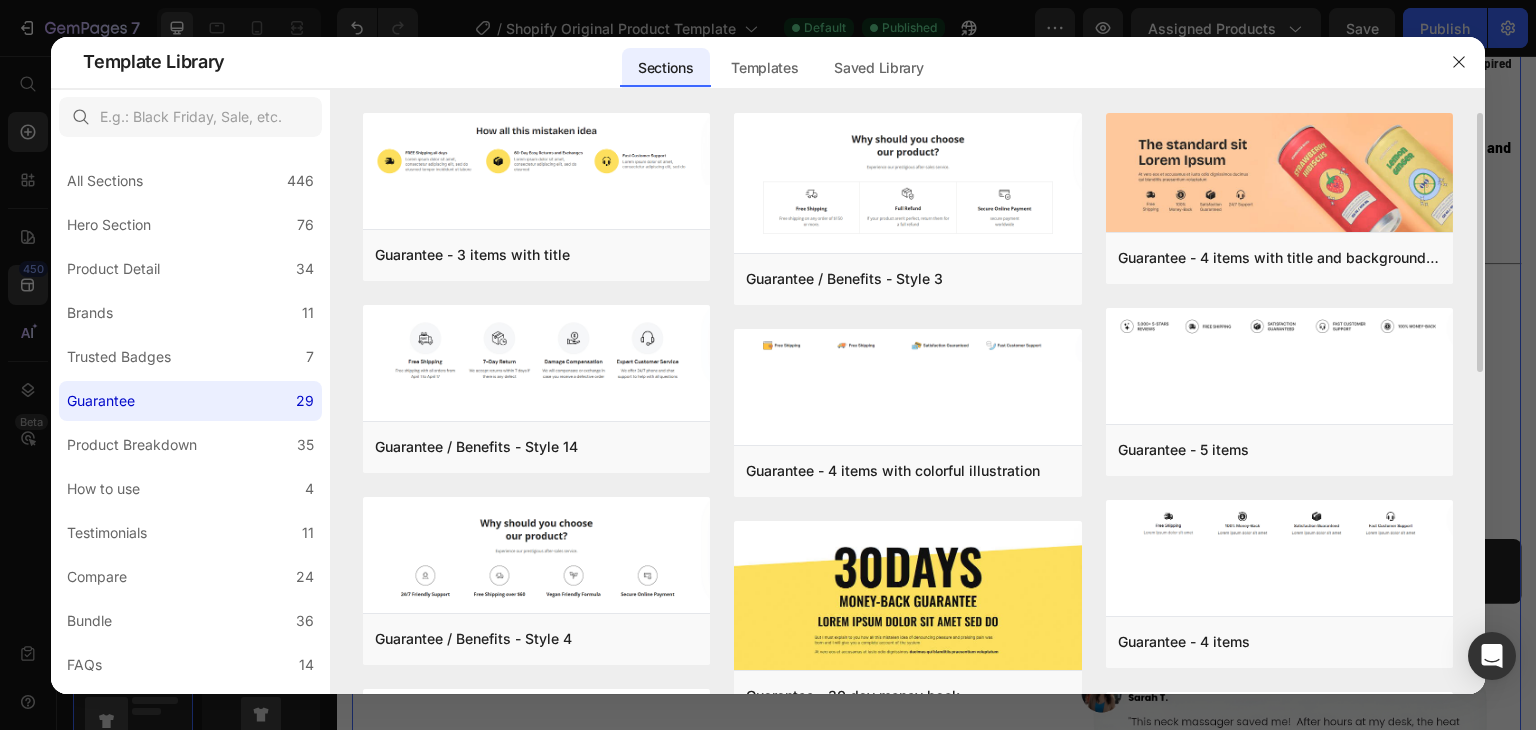 drag, startPoint x: 1482, startPoint y: 327, endPoint x: 1484, endPoint y: 357, distance: 30.066593 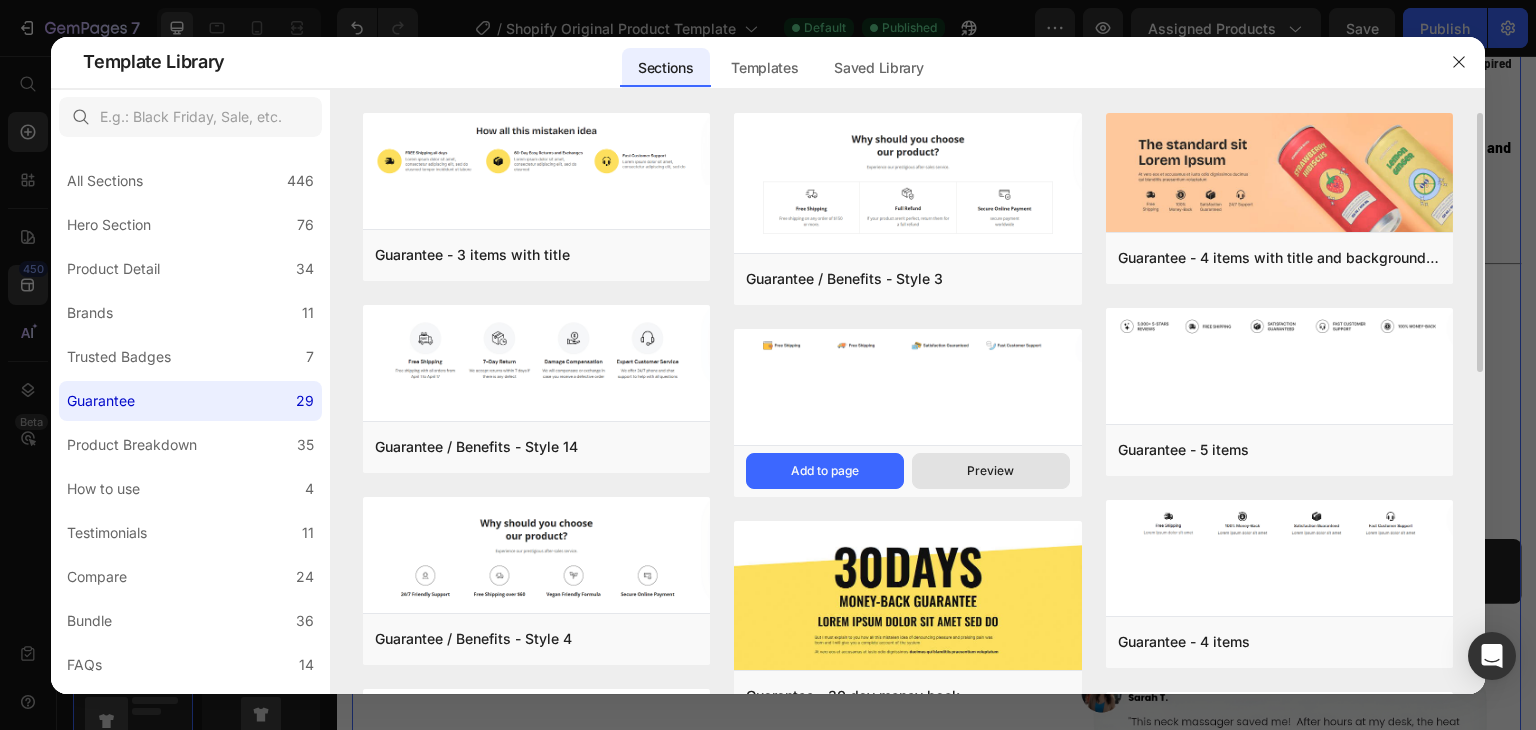 click on "Preview" at bounding box center (991, 471) 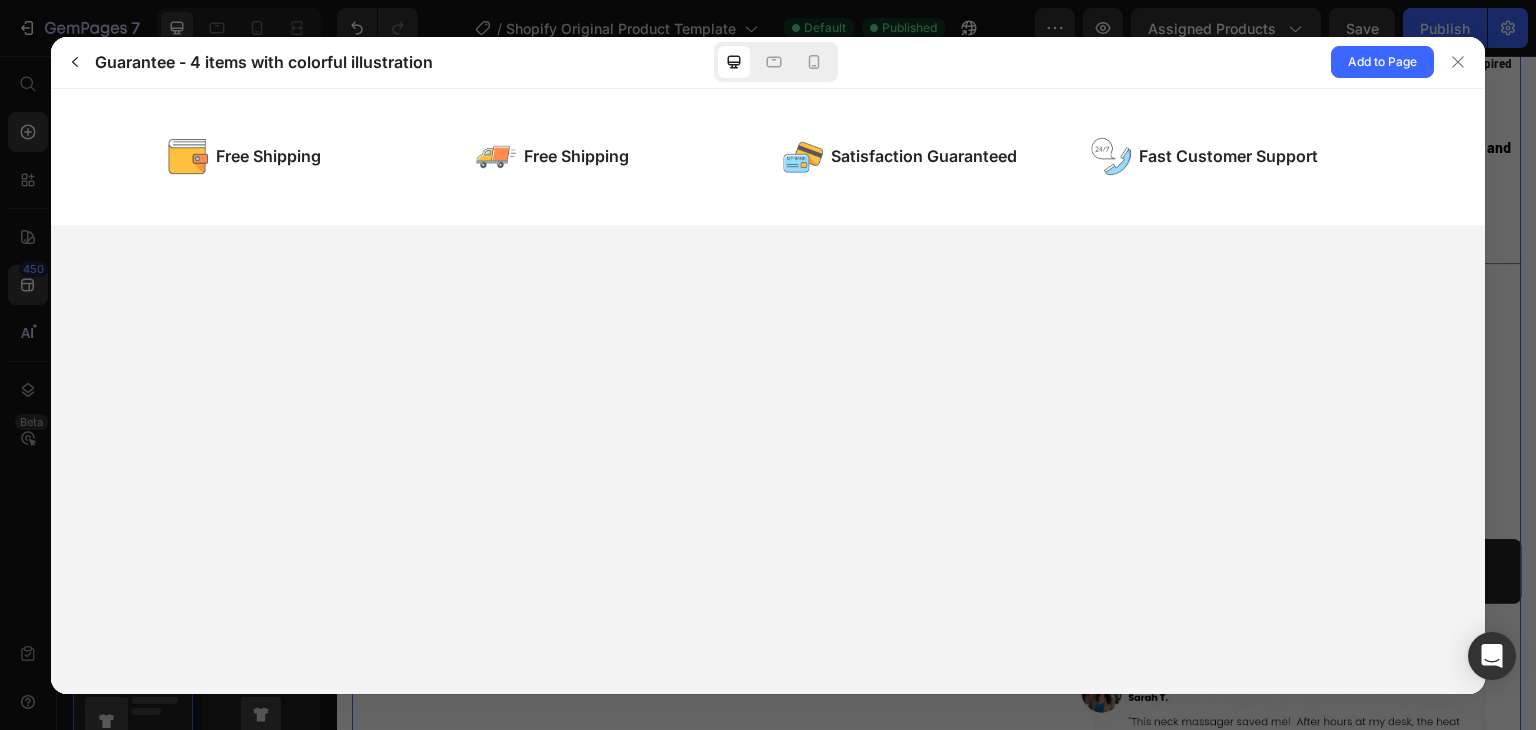 scroll, scrollTop: 0, scrollLeft: 0, axis: both 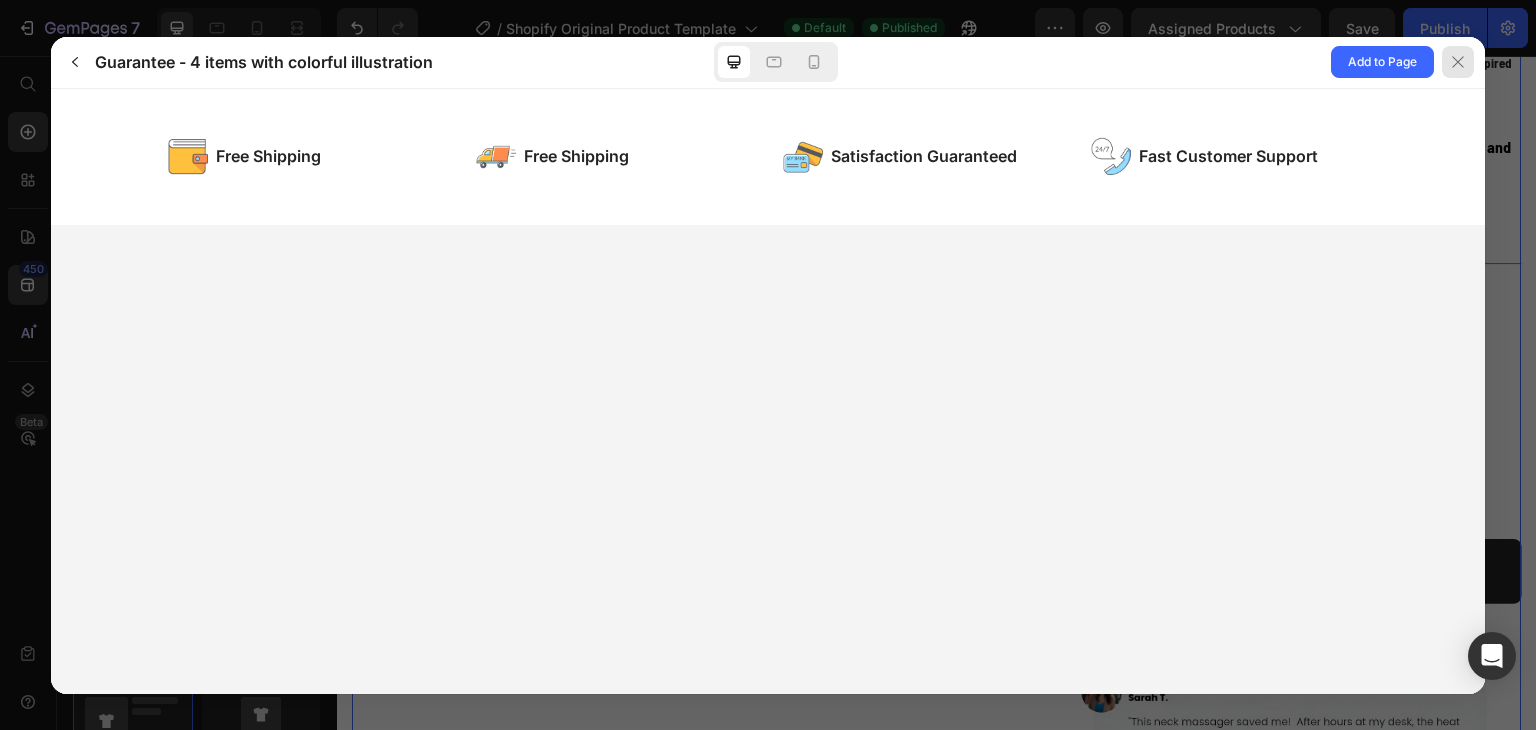 click 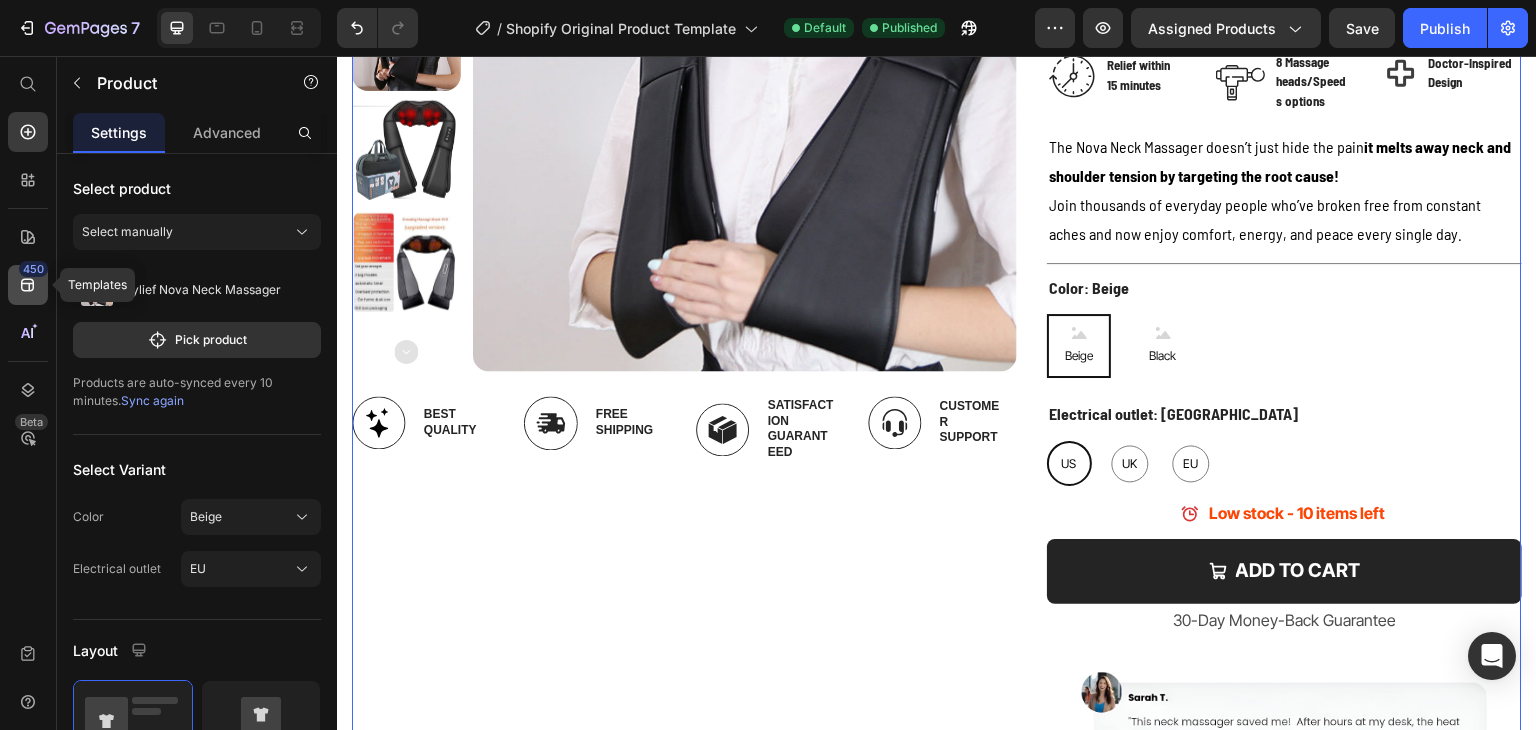 click on "450" 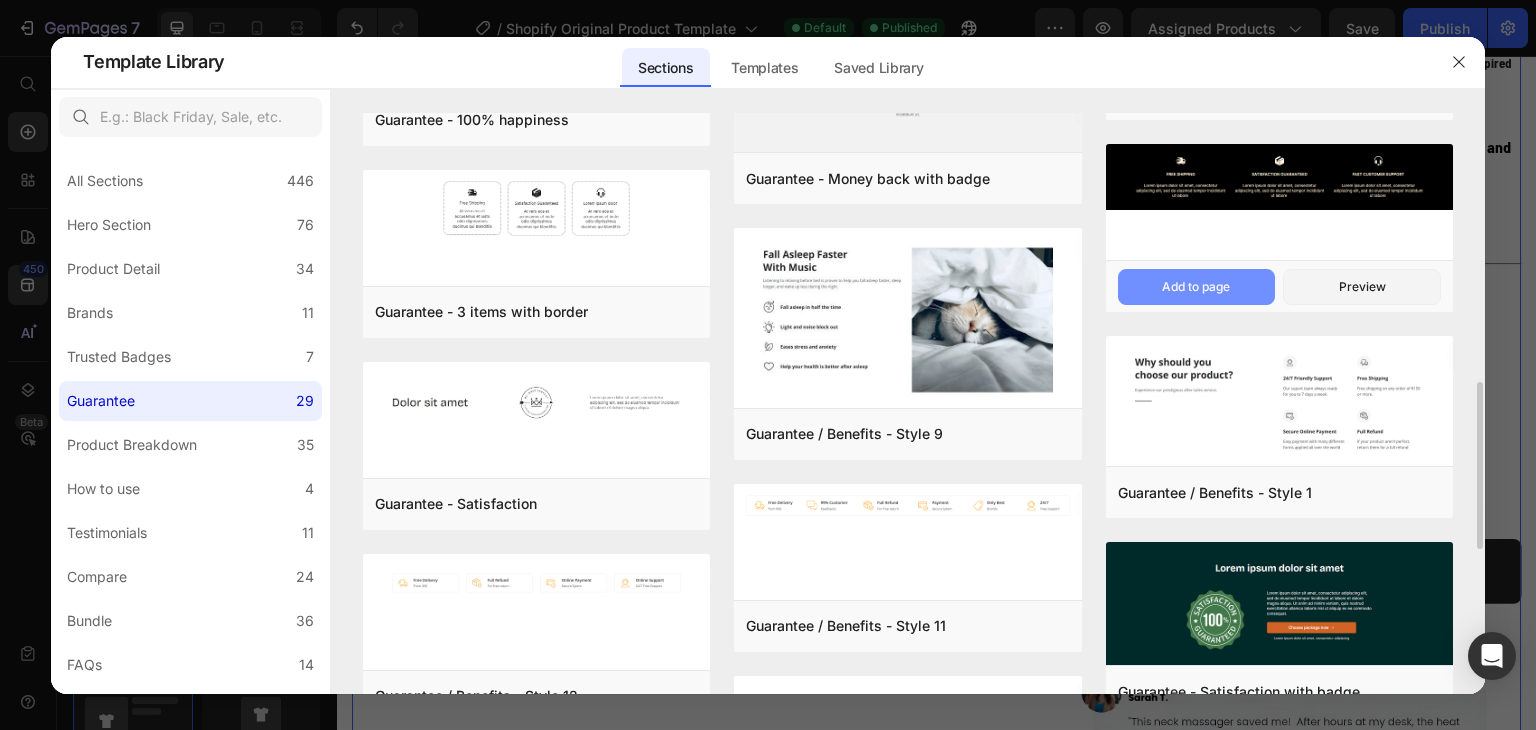 scroll, scrollTop: 832, scrollLeft: 0, axis: vertical 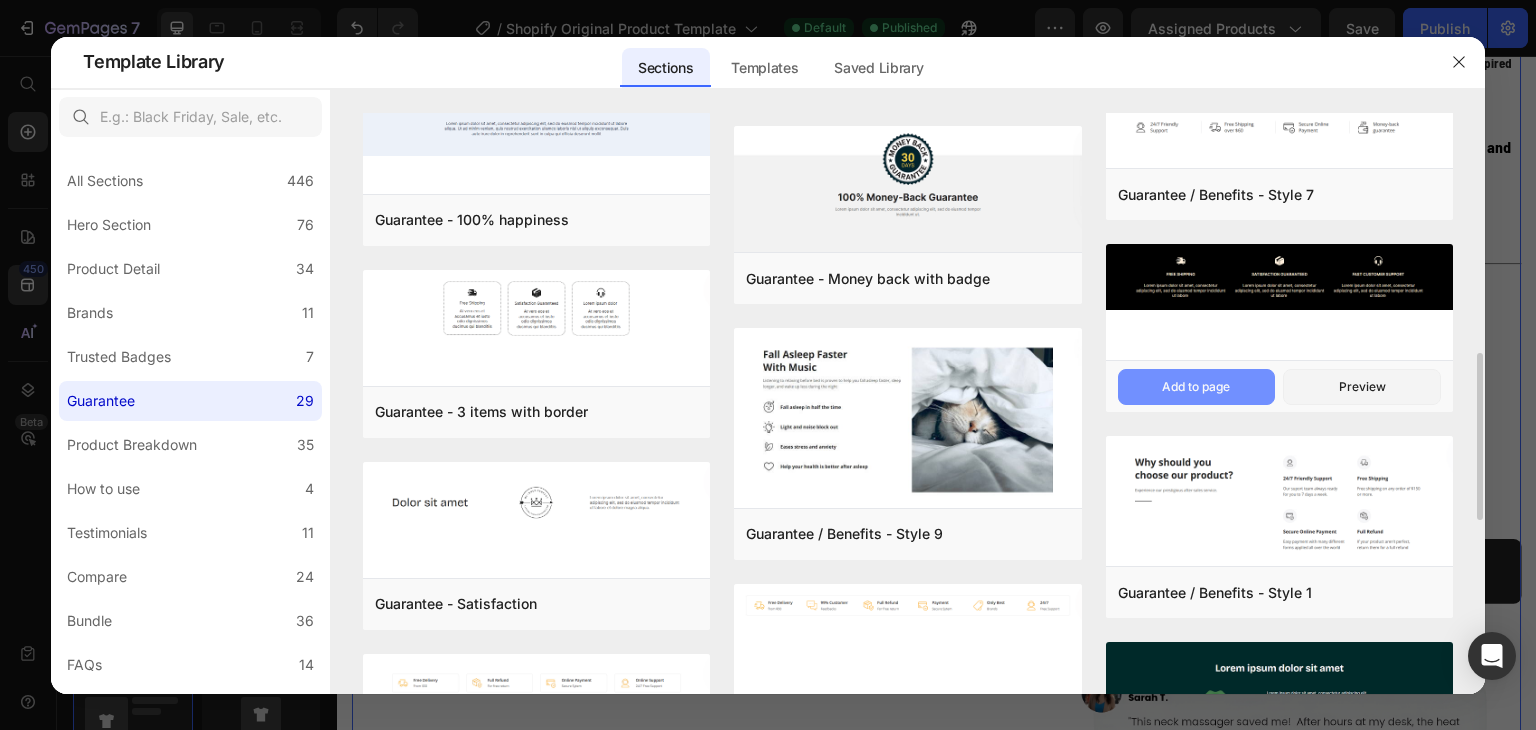 click on "Add to page" at bounding box center [1197, 387] 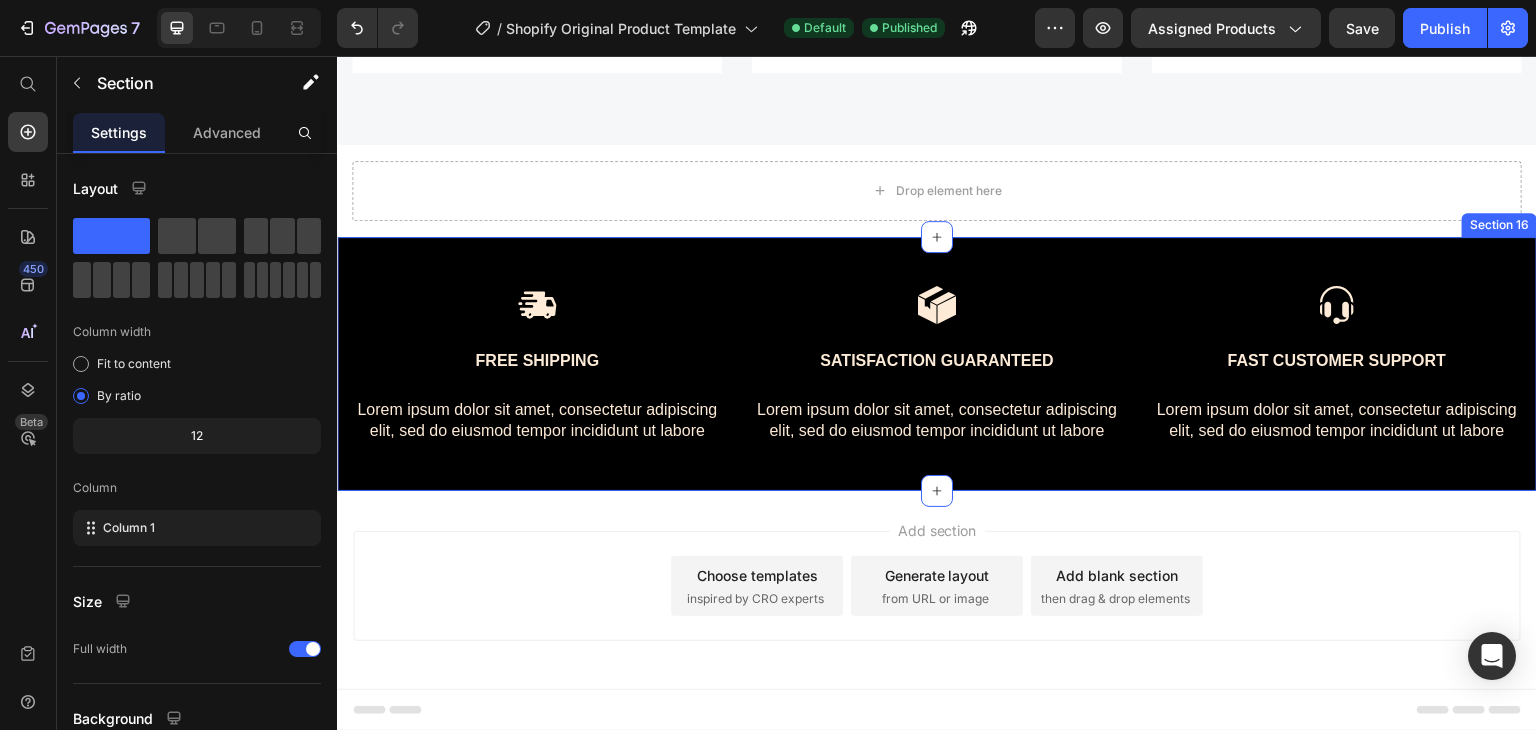 scroll, scrollTop: 8141, scrollLeft: 0, axis: vertical 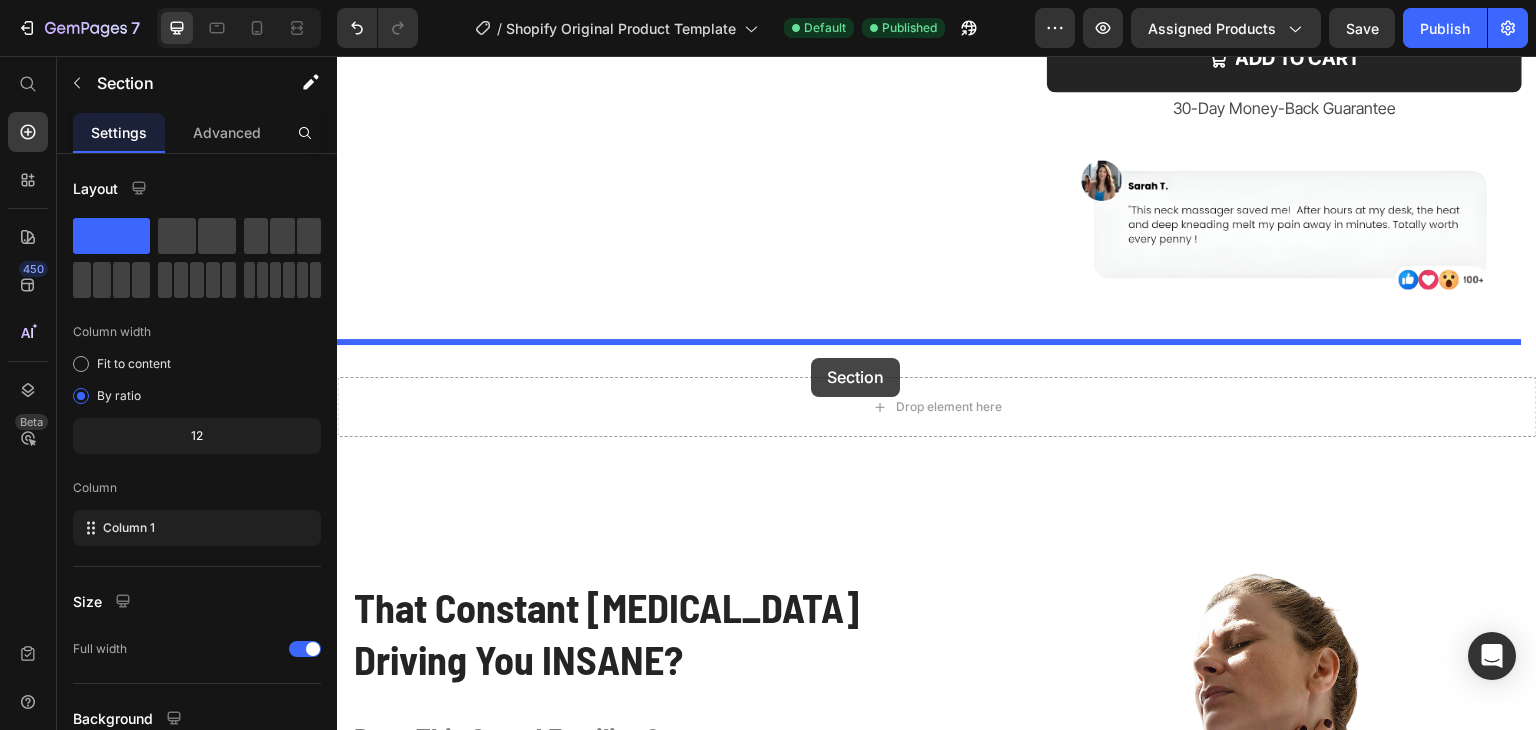 drag, startPoint x: 1143, startPoint y: 217, endPoint x: 811, endPoint y: 358, distance: 360.7007 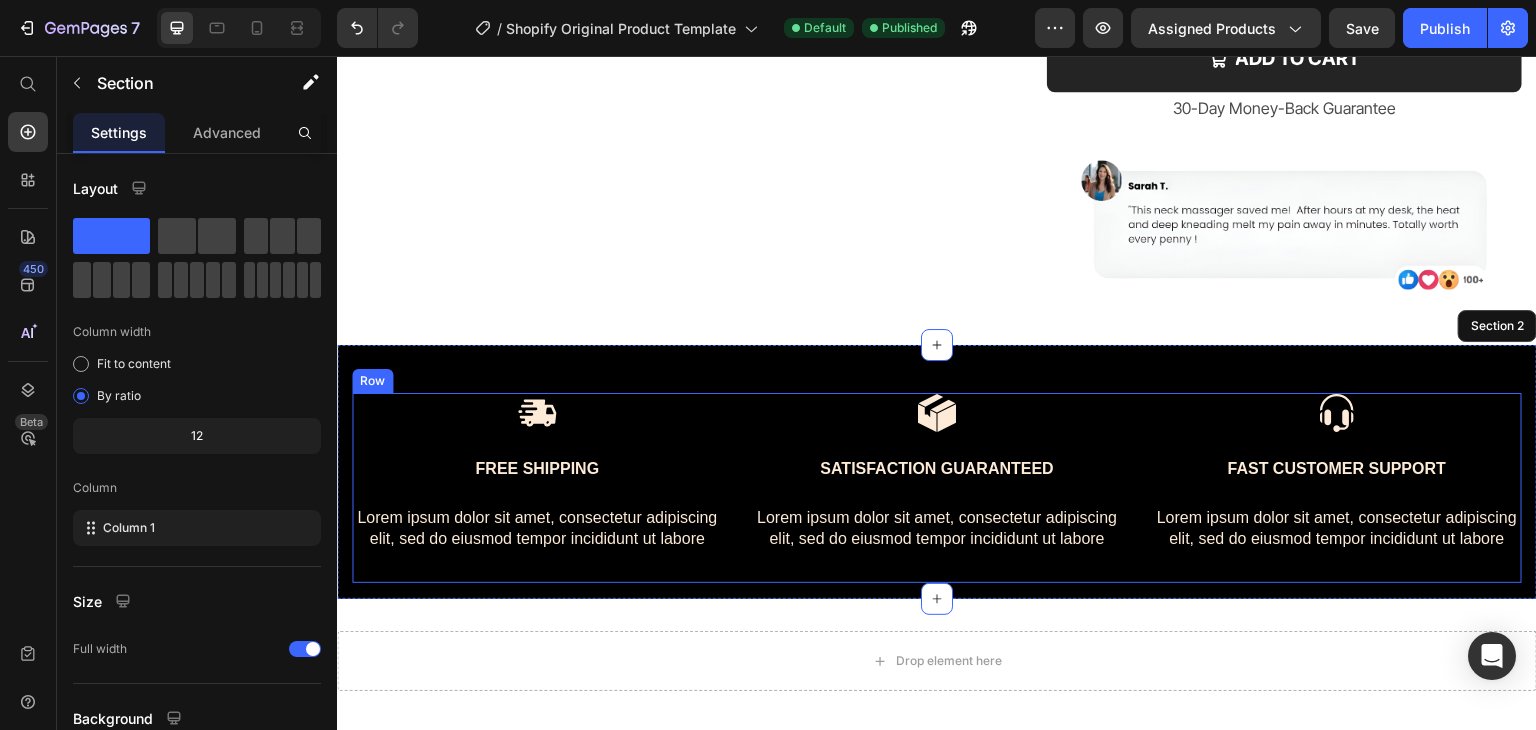 click on "Image Free Shipping Text Block Lorem ipsum dolor sit amet, consectetur adipiscing elit, sed do eiusmod tempor incididunt ut labore  Text Block Image Satisfaction Guaranteed Text Block Lorem ipsum dolor sit amet, consectetur adipiscing elit, sed do eiusmod tempor incididunt ut labore  Text Block Image Fast Customer Support Text Block Lorem ipsum dolor sit amet, consectetur adipiscing elit, sed do eiusmod tempor incididunt ut labore  Text Block Row" at bounding box center (937, 488) 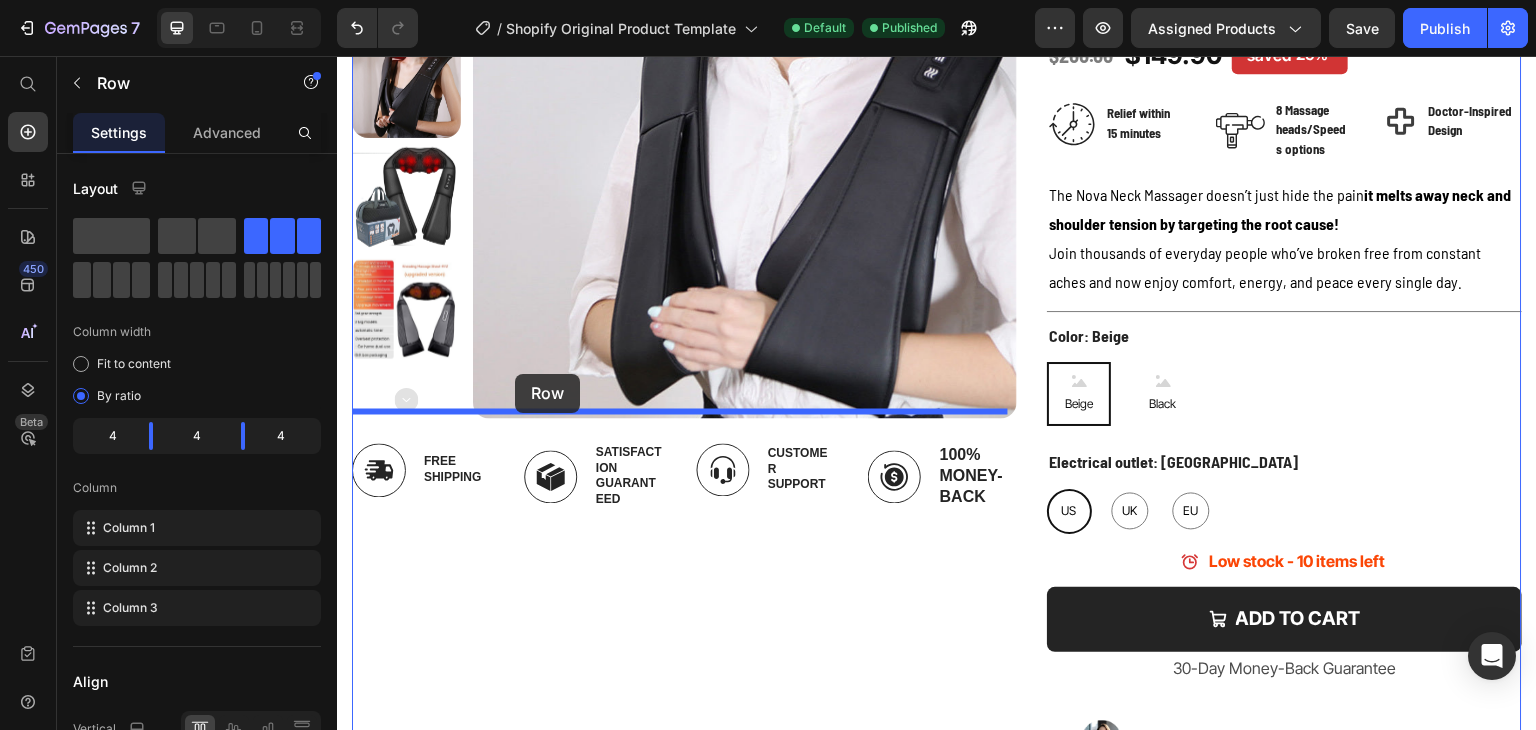 scroll, scrollTop: 172, scrollLeft: 0, axis: vertical 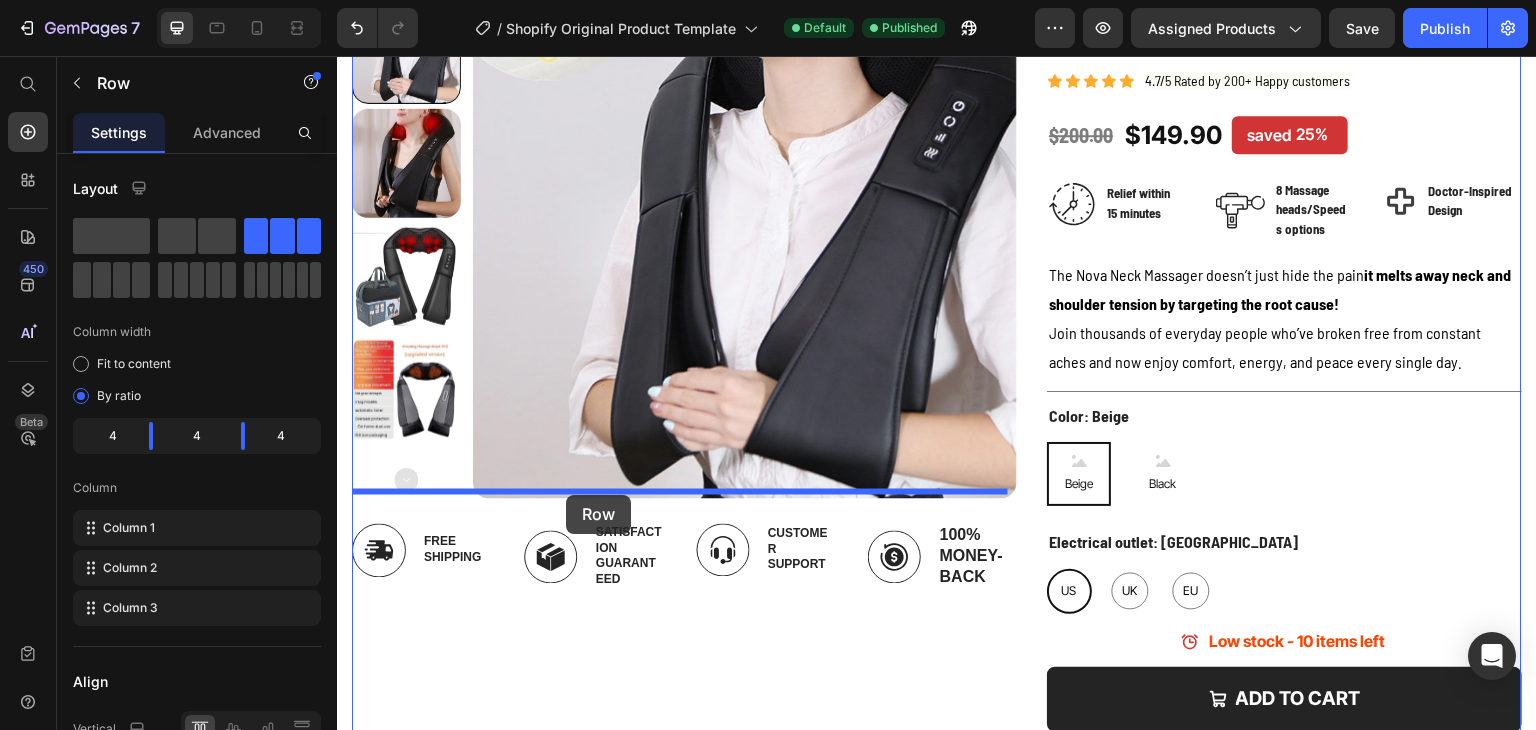 drag, startPoint x: 380, startPoint y: 369, endPoint x: 566, endPoint y: 495, distance: 224.65974 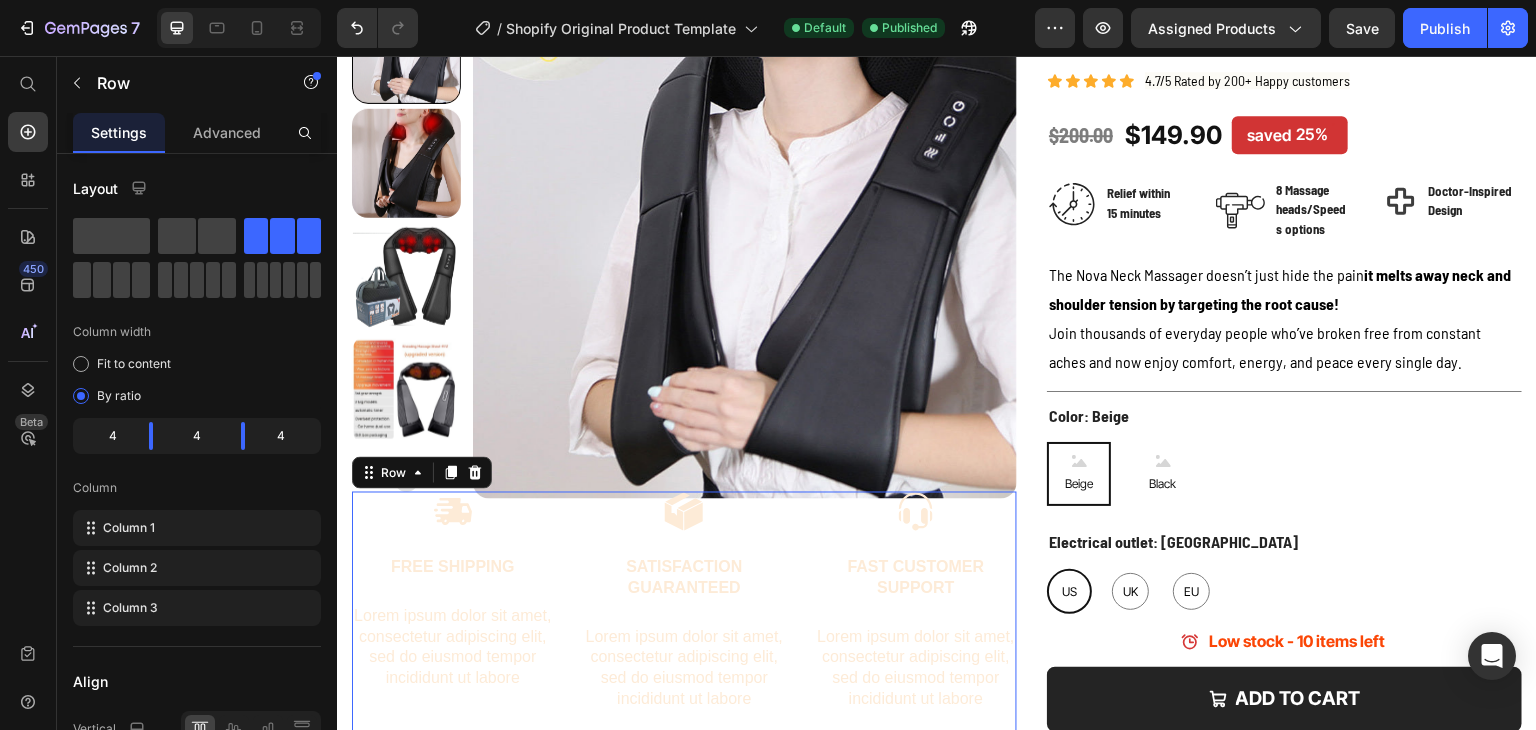 scroll, scrollTop: 372, scrollLeft: 0, axis: vertical 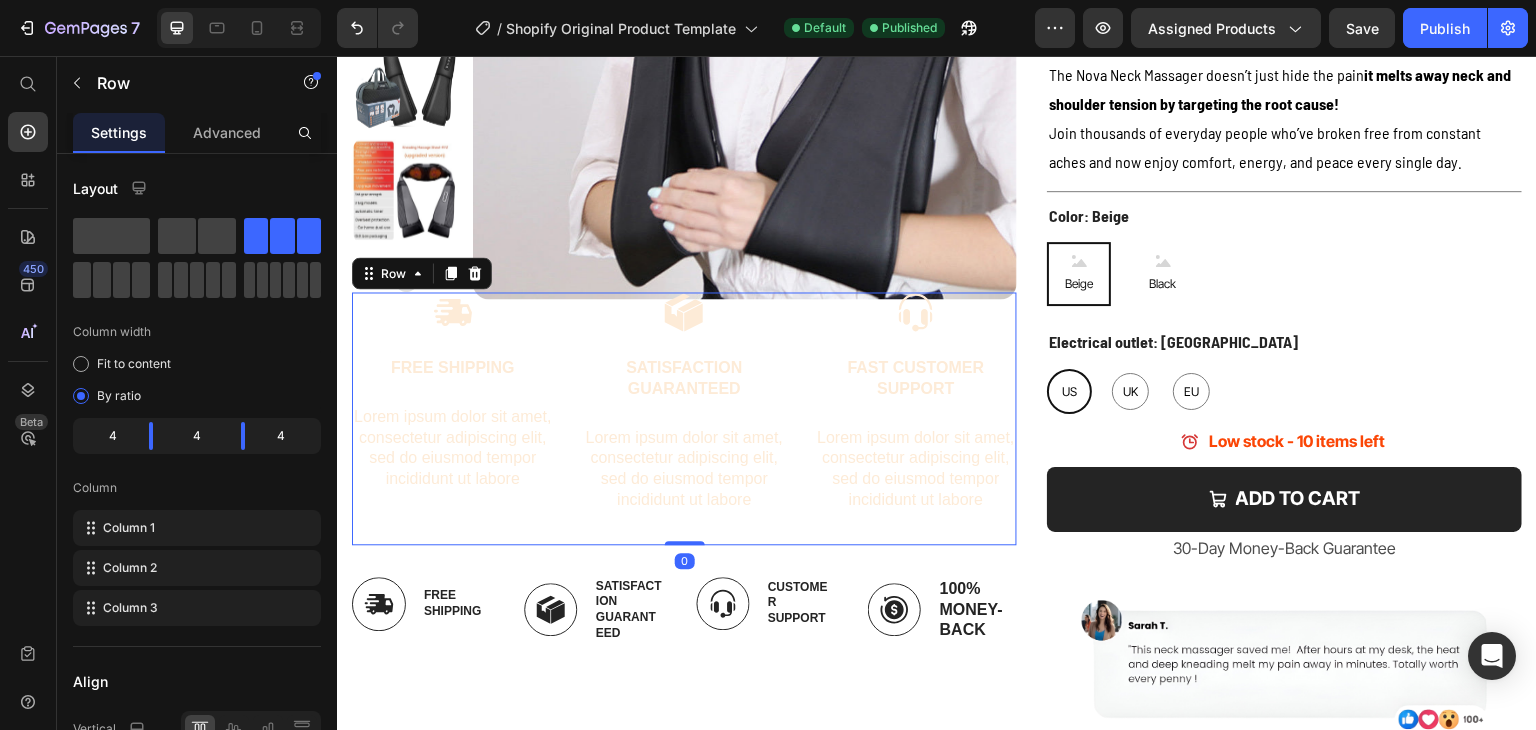 click on "Image Free Shipping Text Block Lorem ipsum dolor sit amet, consectetur adipiscing elit, sed do eiusmod tempor incididunt ut labore  Text Block Image Satisfaction Guaranteed Text Block Lorem ipsum dolor sit amet, consectetur adipiscing elit, sed do eiusmod tempor incididunt ut labore  Text Block Image Fast Customer Support Text Block Lorem ipsum dolor sit amet, consectetur adipiscing elit, sed do eiusmod tempor incididunt ut labore  Text Block Row   0" at bounding box center [684, 418] 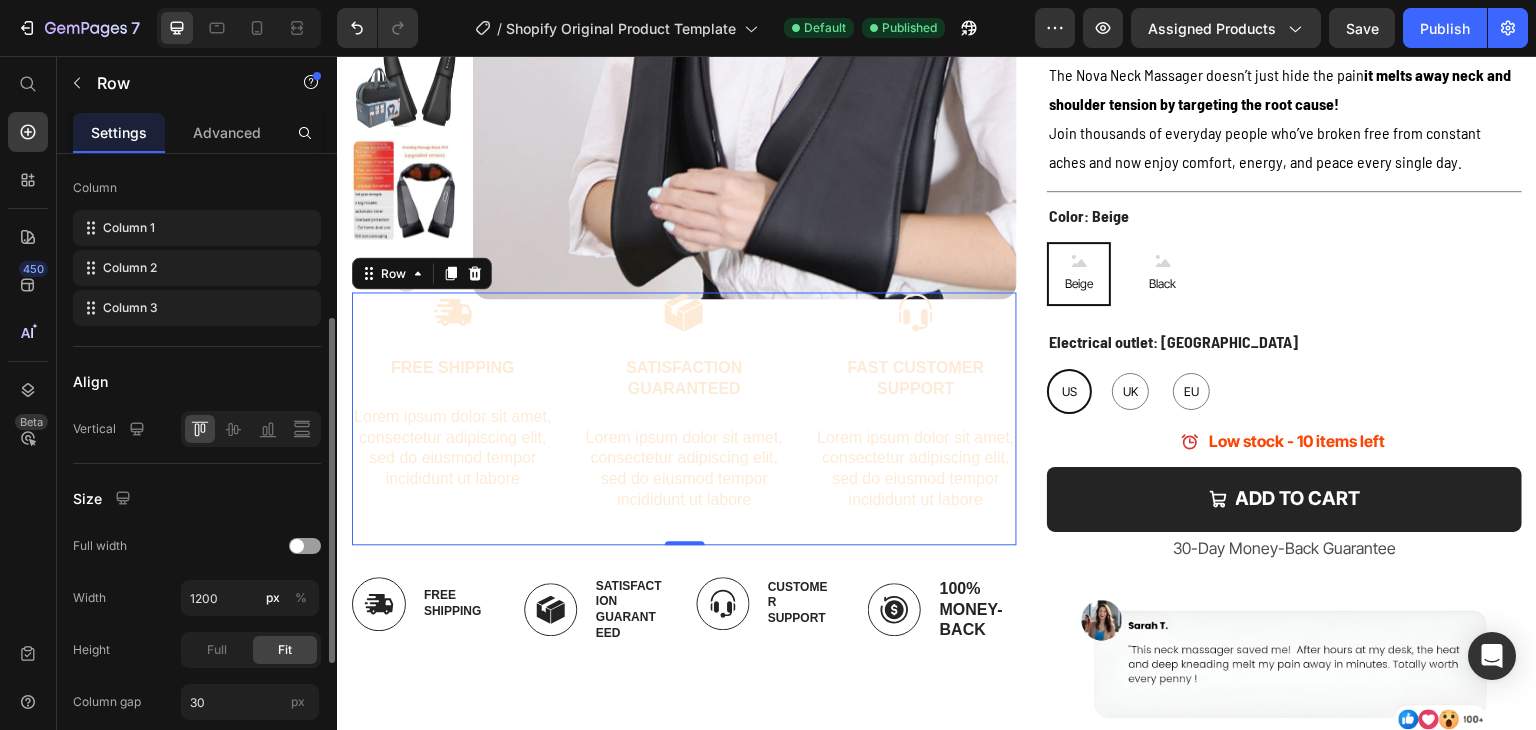 scroll, scrollTop: 526, scrollLeft: 0, axis: vertical 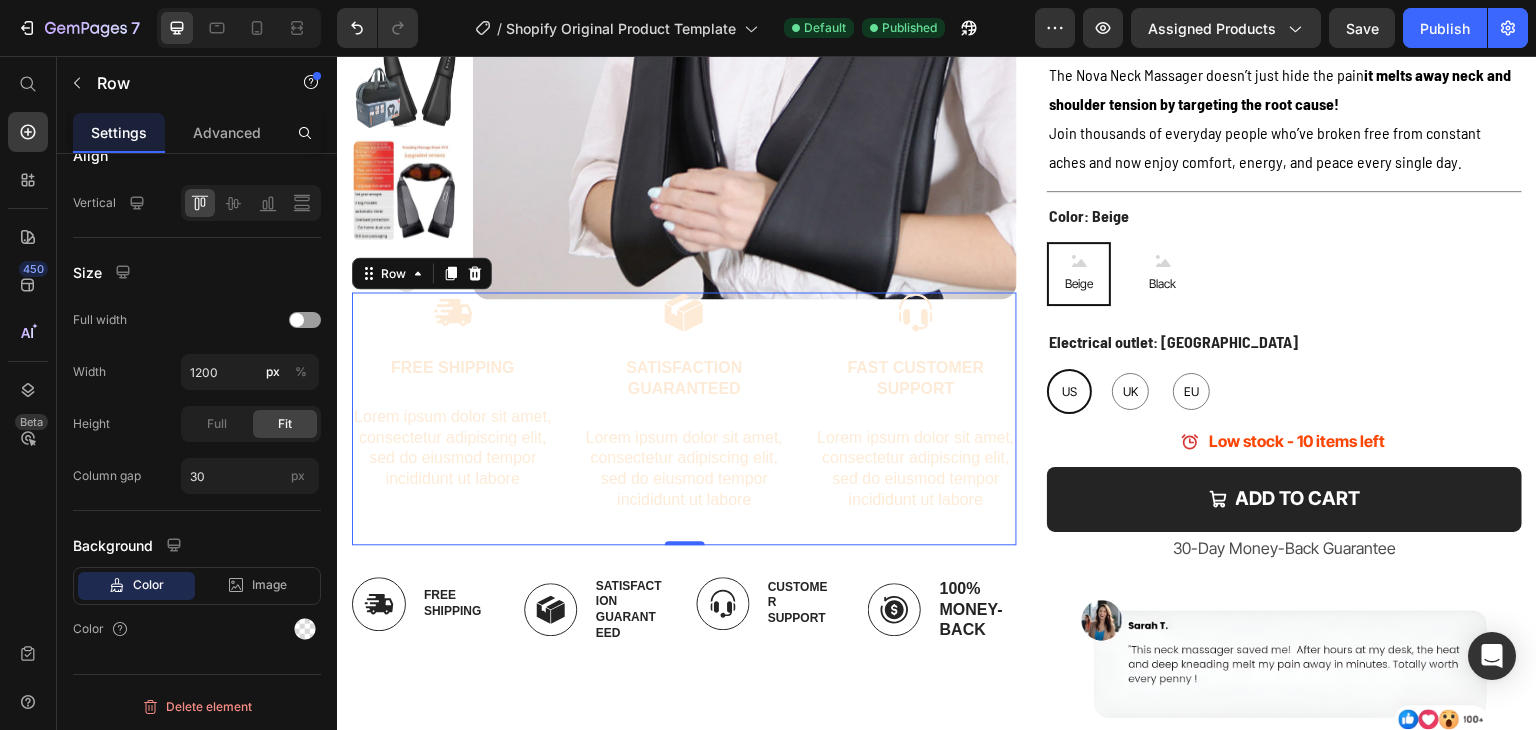 click on "Image Free Shipping Text Block Lorem ipsum dolor sit amet, consectetur adipiscing elit, sed do eiusmod tempor incididunt ut labore  Text Block" at bounding box center (453, 418) 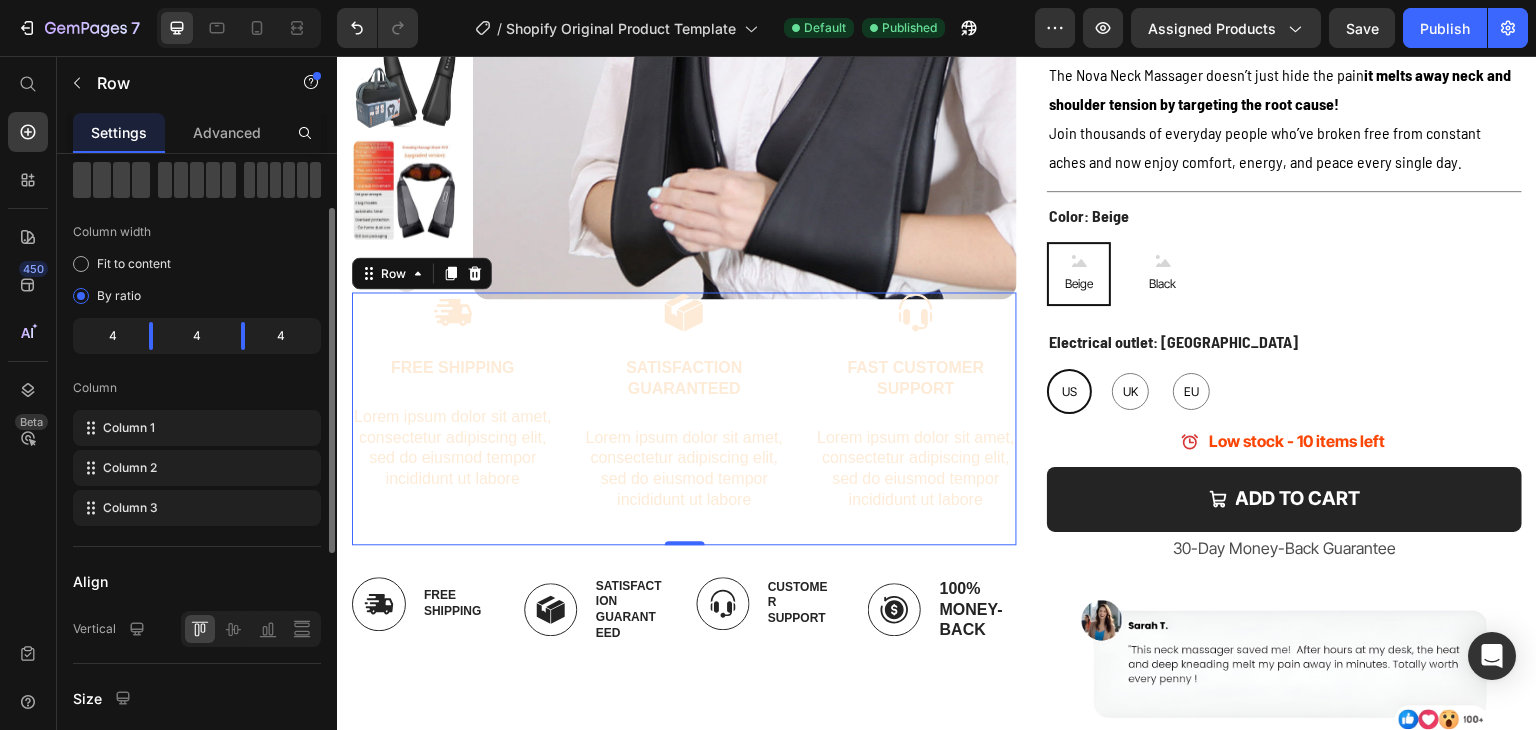 scroll, scrollTop: 400, scrollLeft: 0, axis: vertical 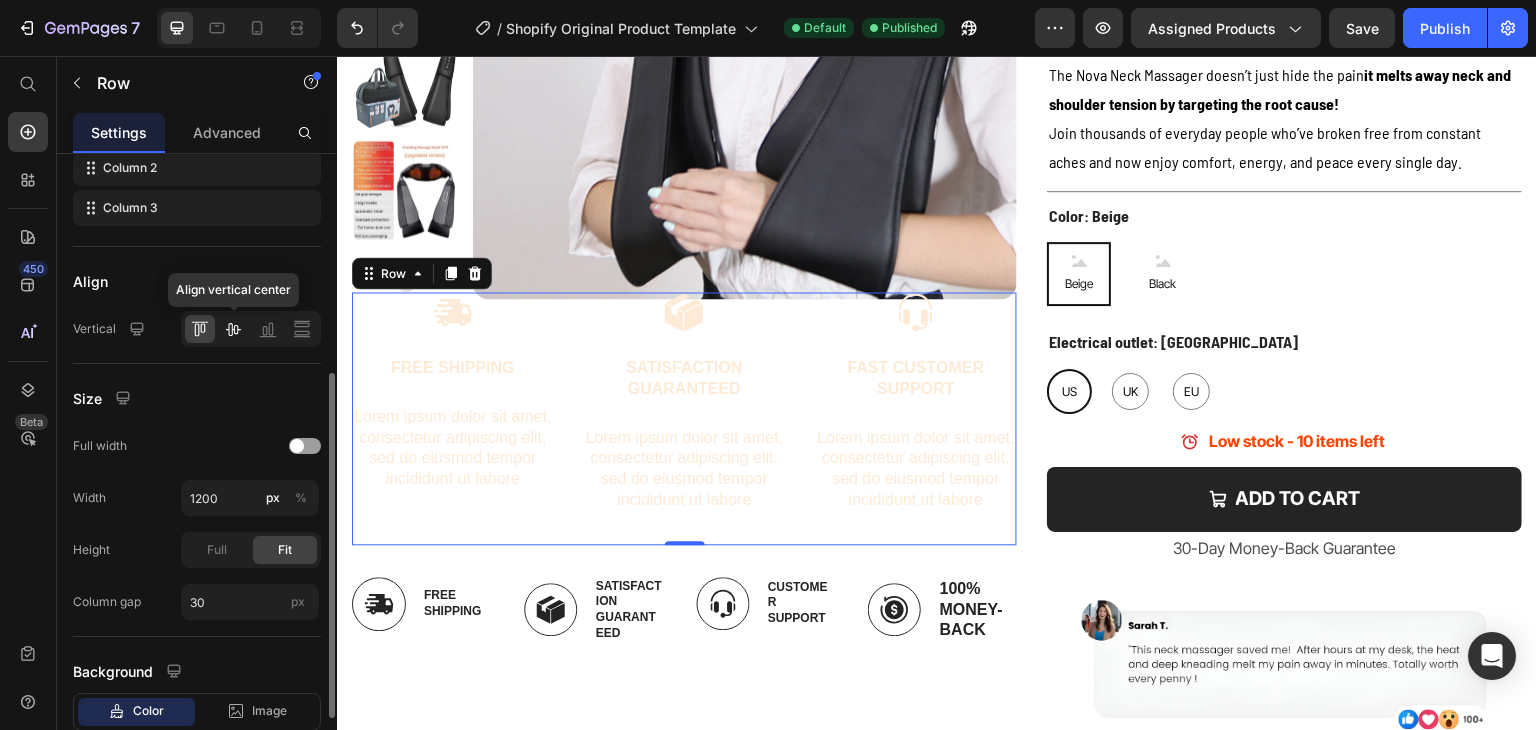 click 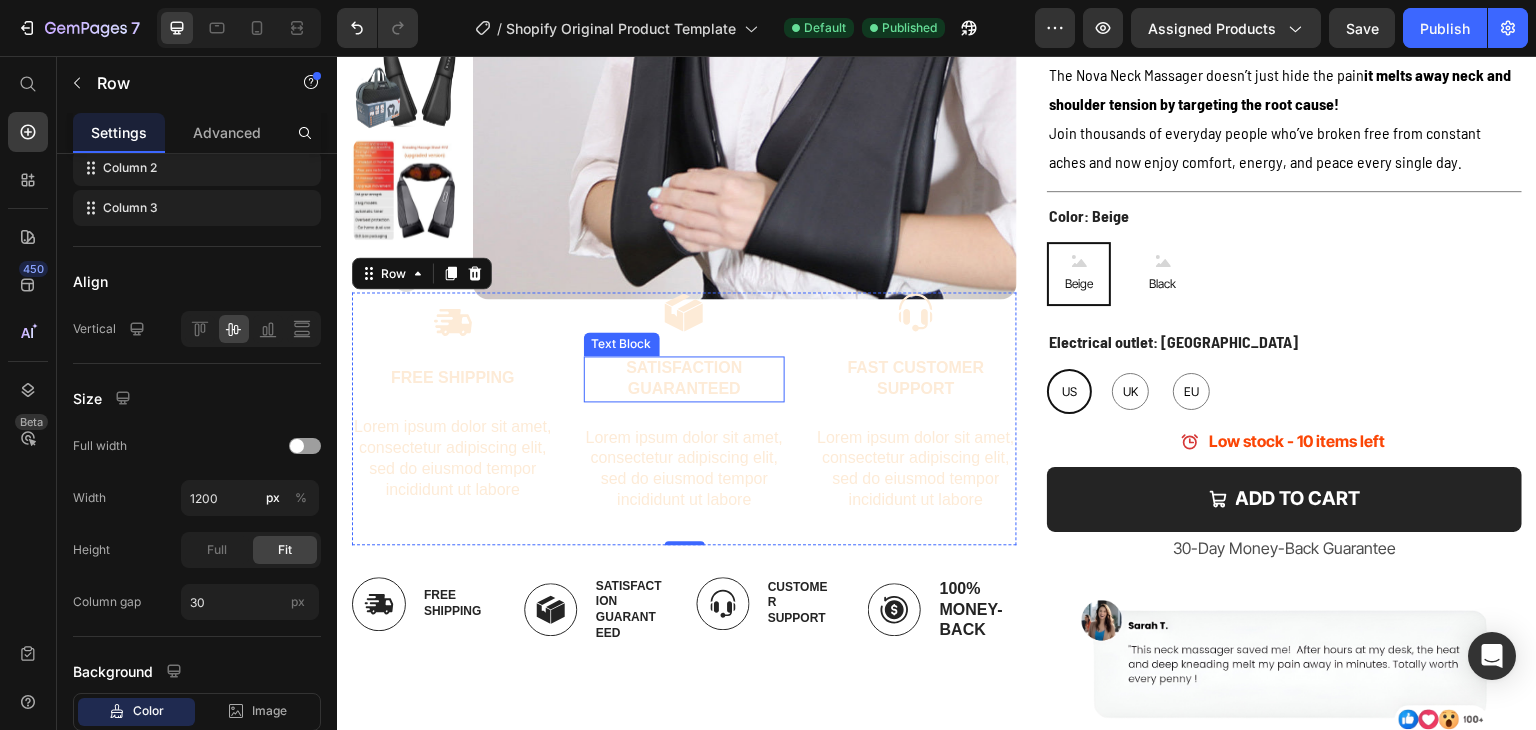 click on "Satisfaction Guaranteed" at bounding box center (685, 379) 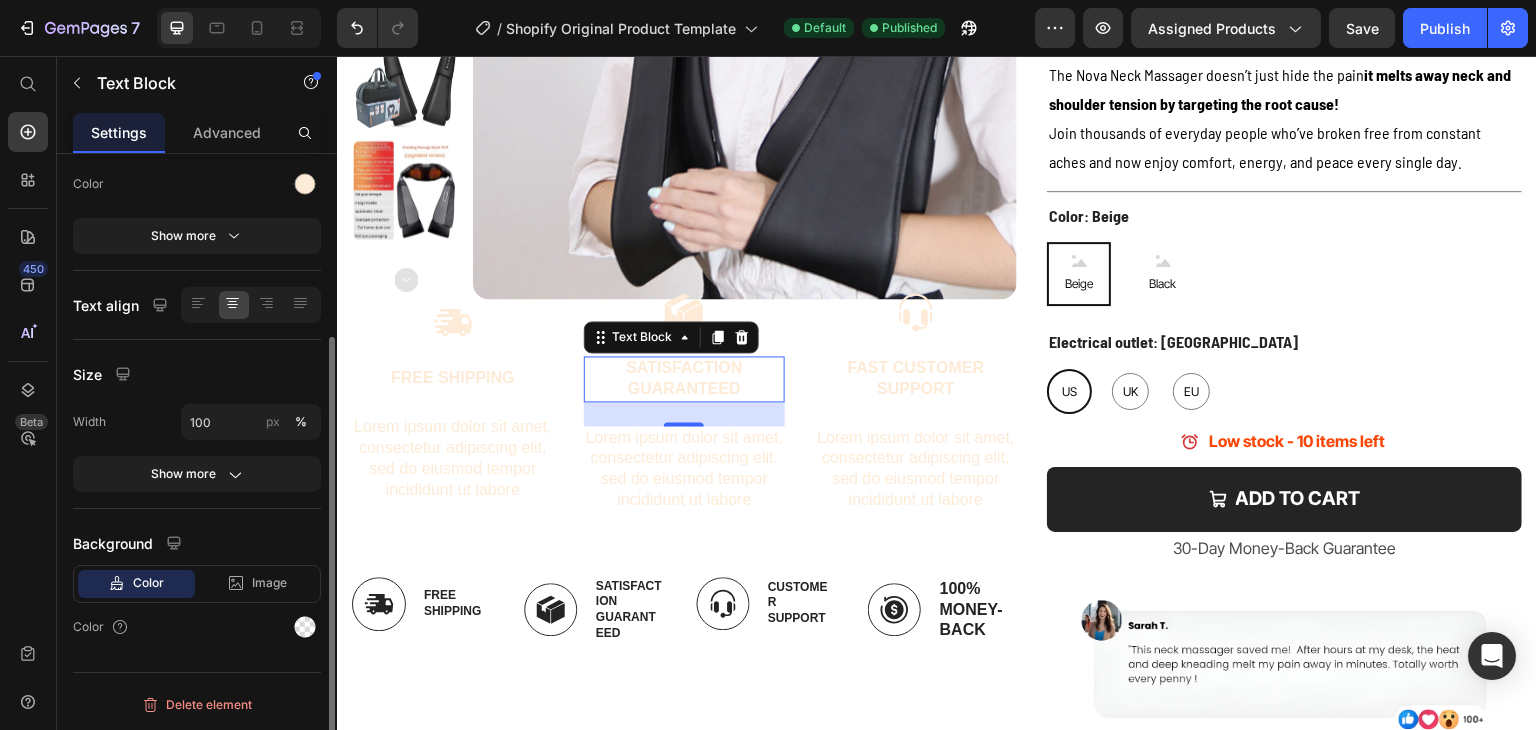 scroll, scrollTop: 0, scrollLeft: 0, axis: both 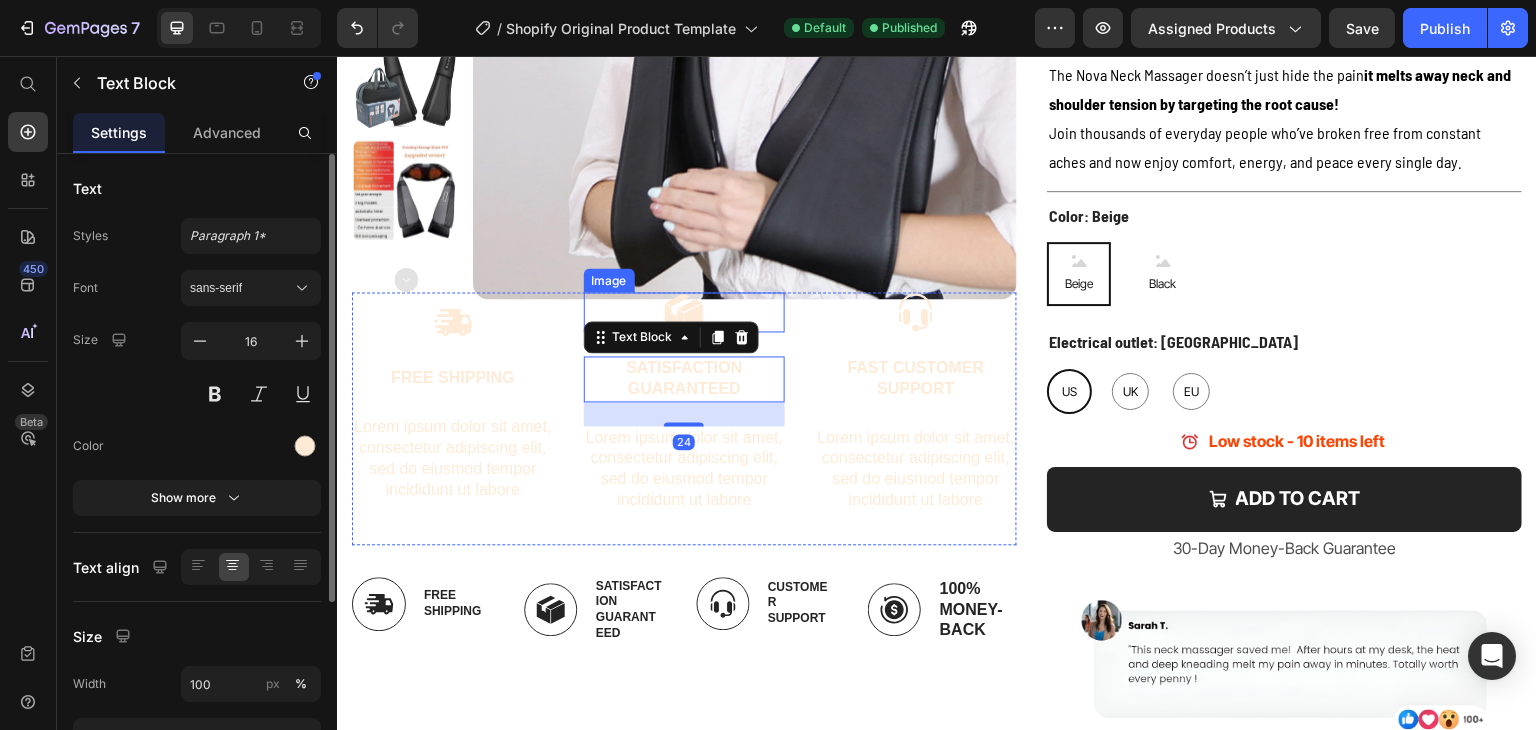 click at bounding box center [685, 312] 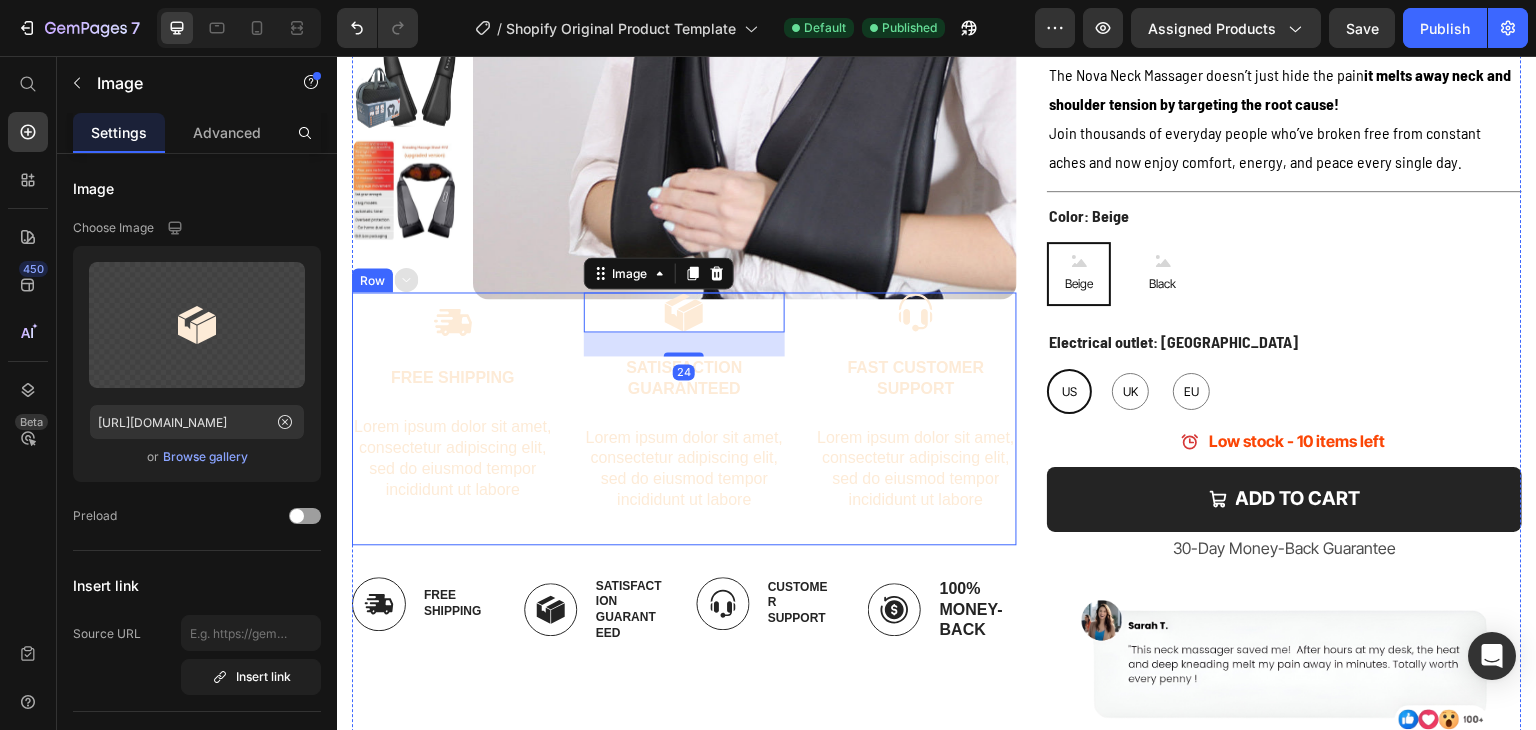 click on "Image   24 Satisfaction Guaranteed Text Block Lorem ipsum dolor sit amet, consectetur adipiscing elit, sed do eiusmod tempor incididunt ut labore  Text Block" at bounding box center [685, 418] 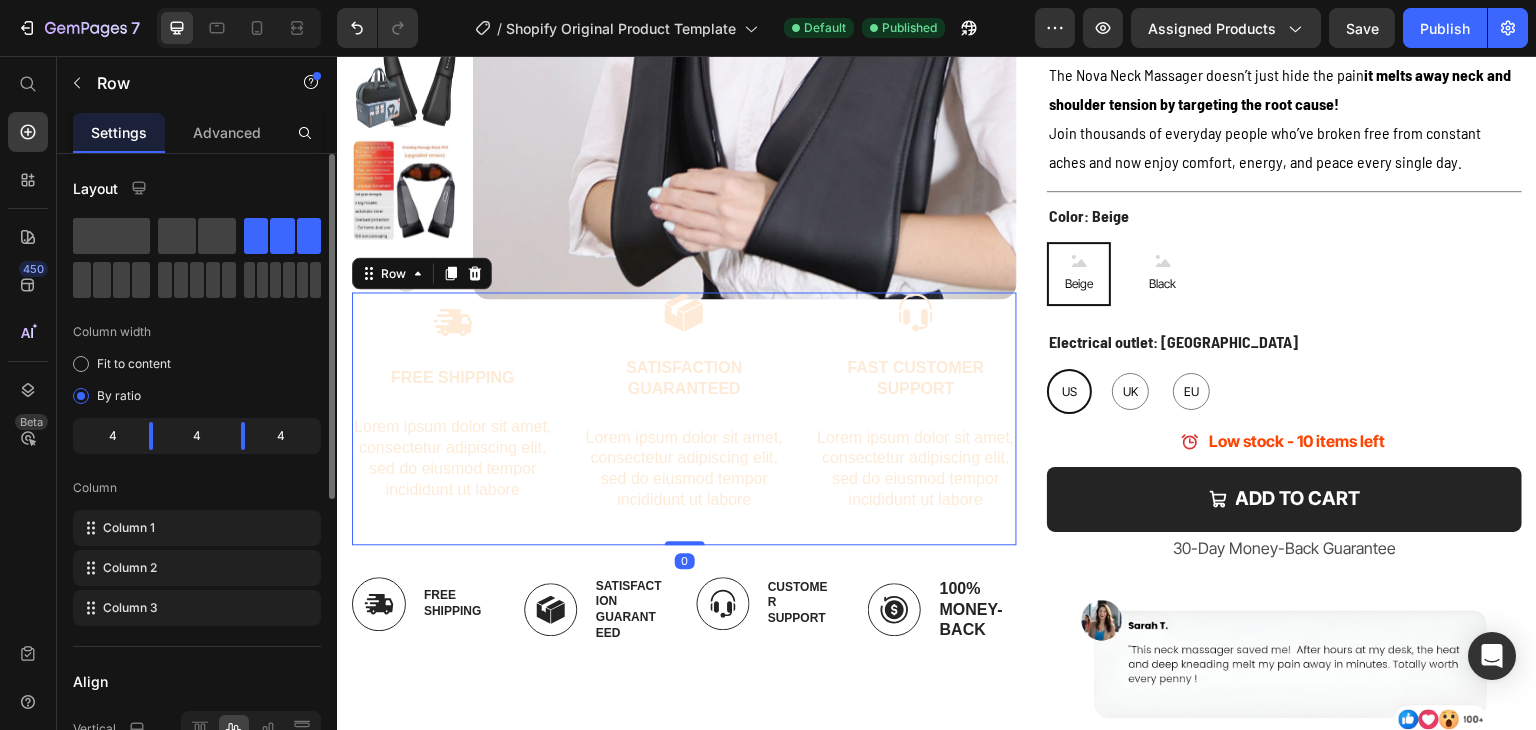 scroll, scrollTop: 300, scrollLeft: 0, axis: vertical 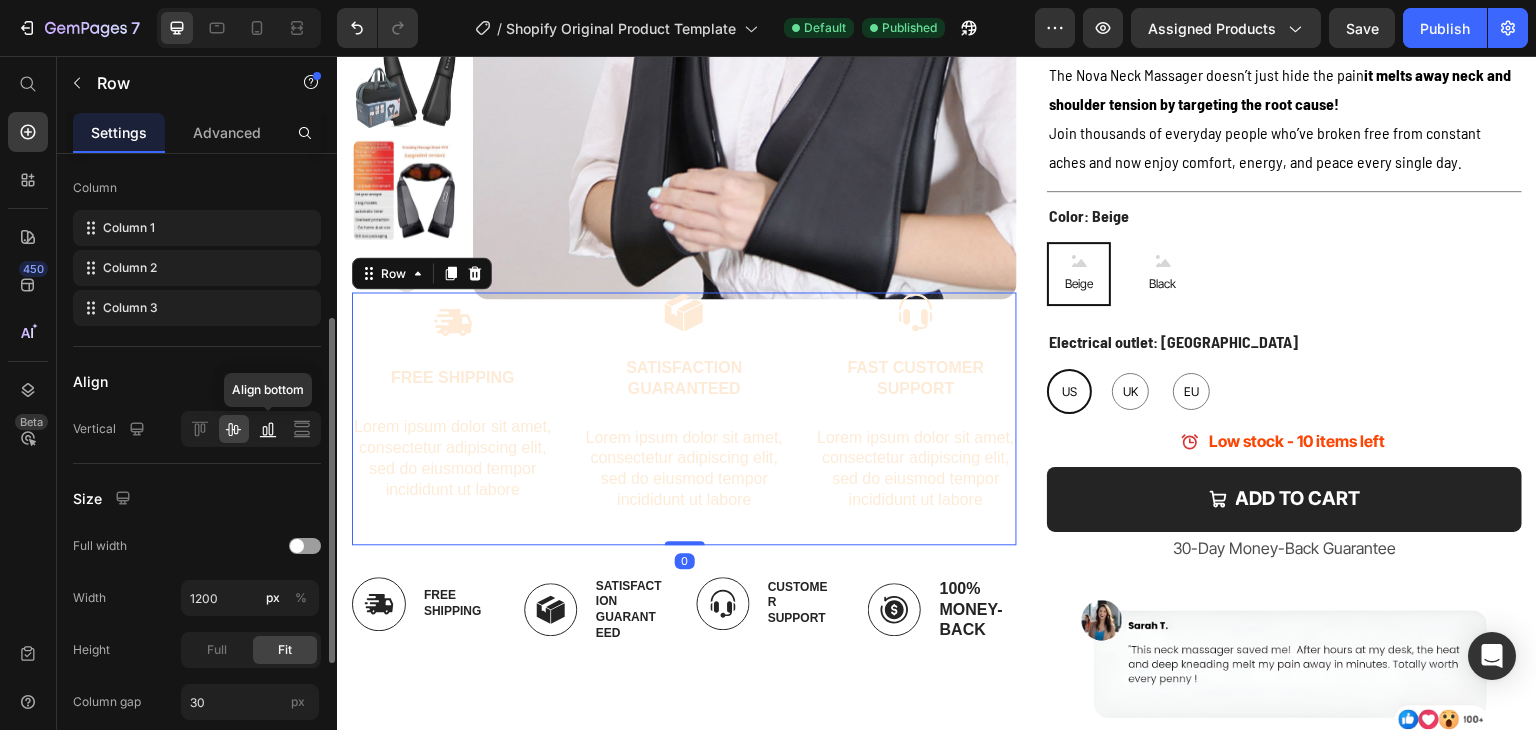 click 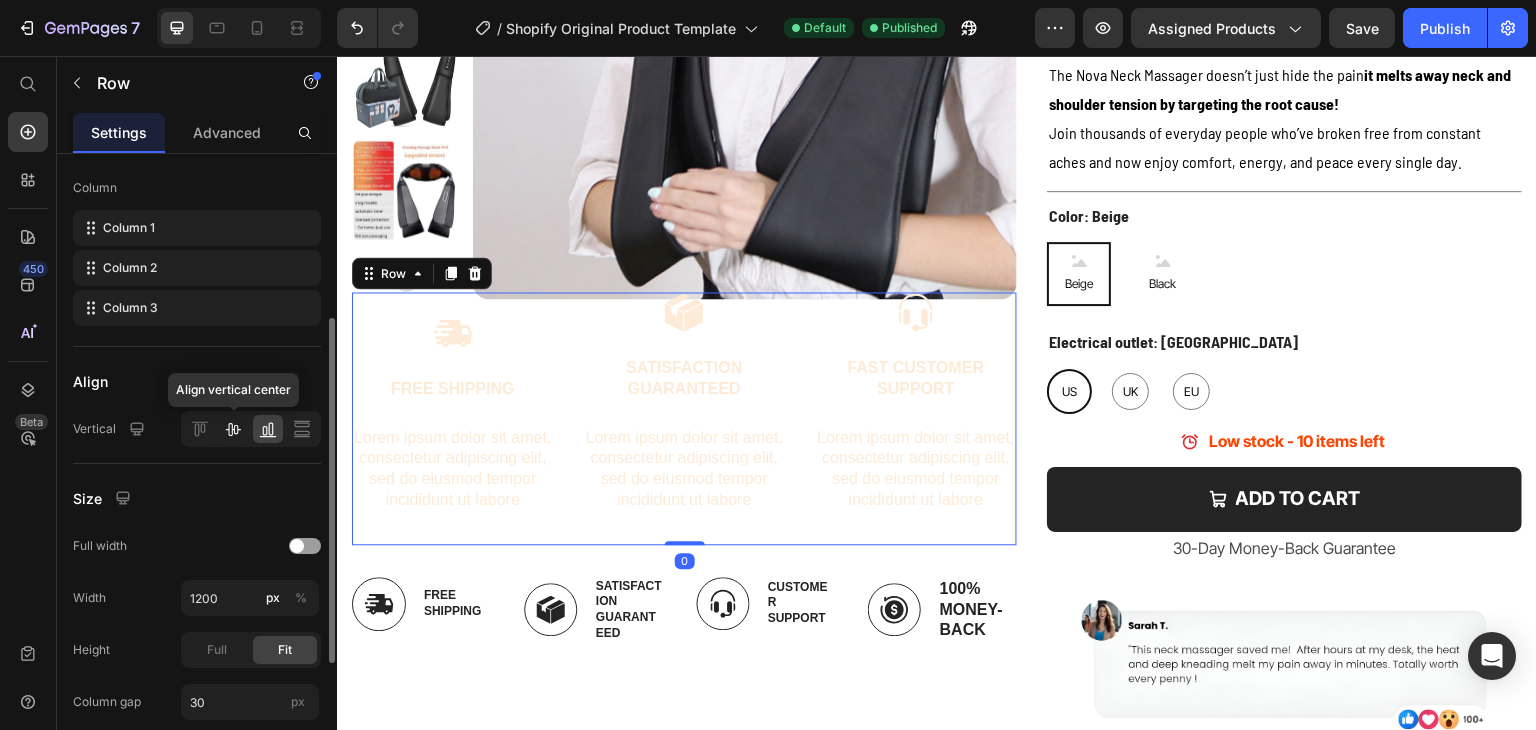 click 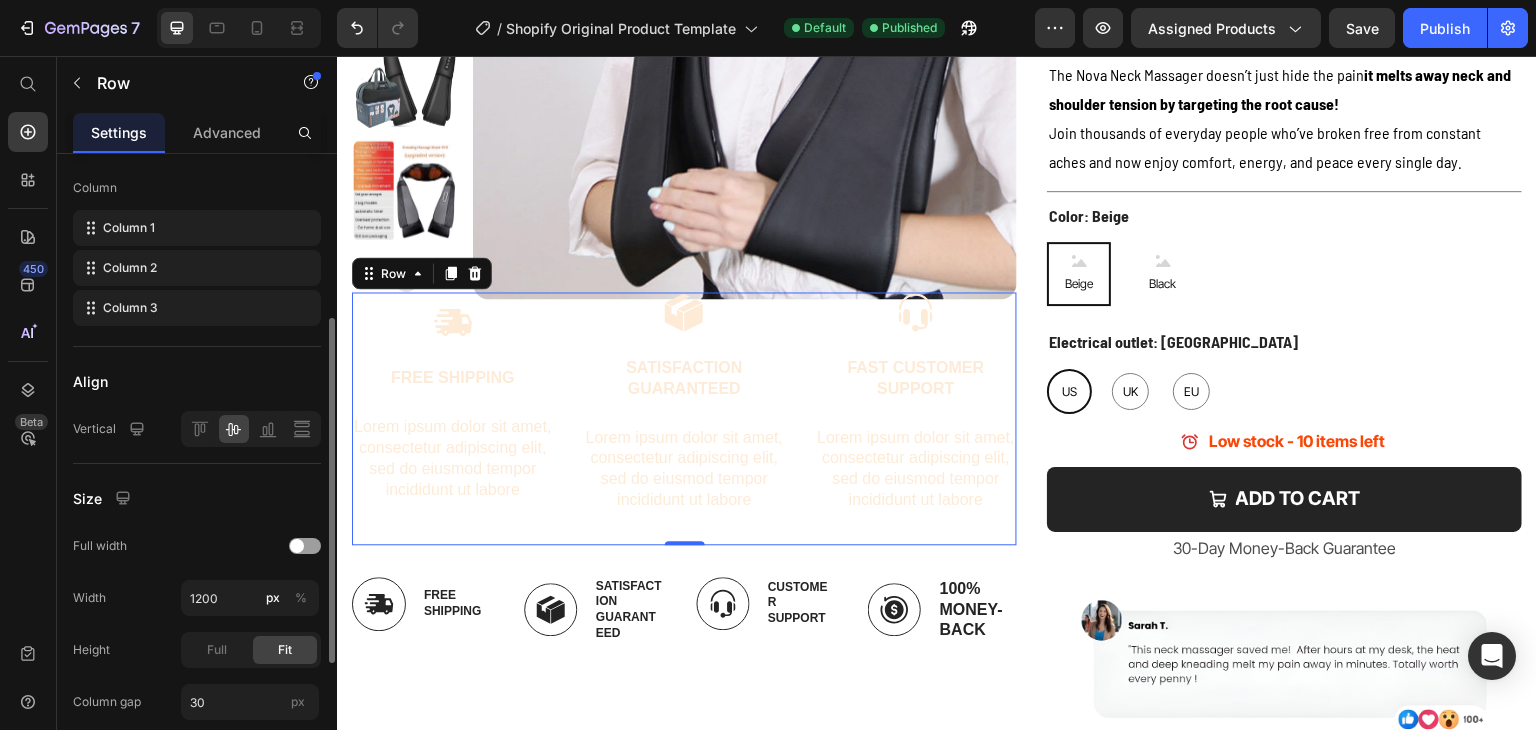scroll, scrollTop: 400, scrollLeft: 0, axis: vertical 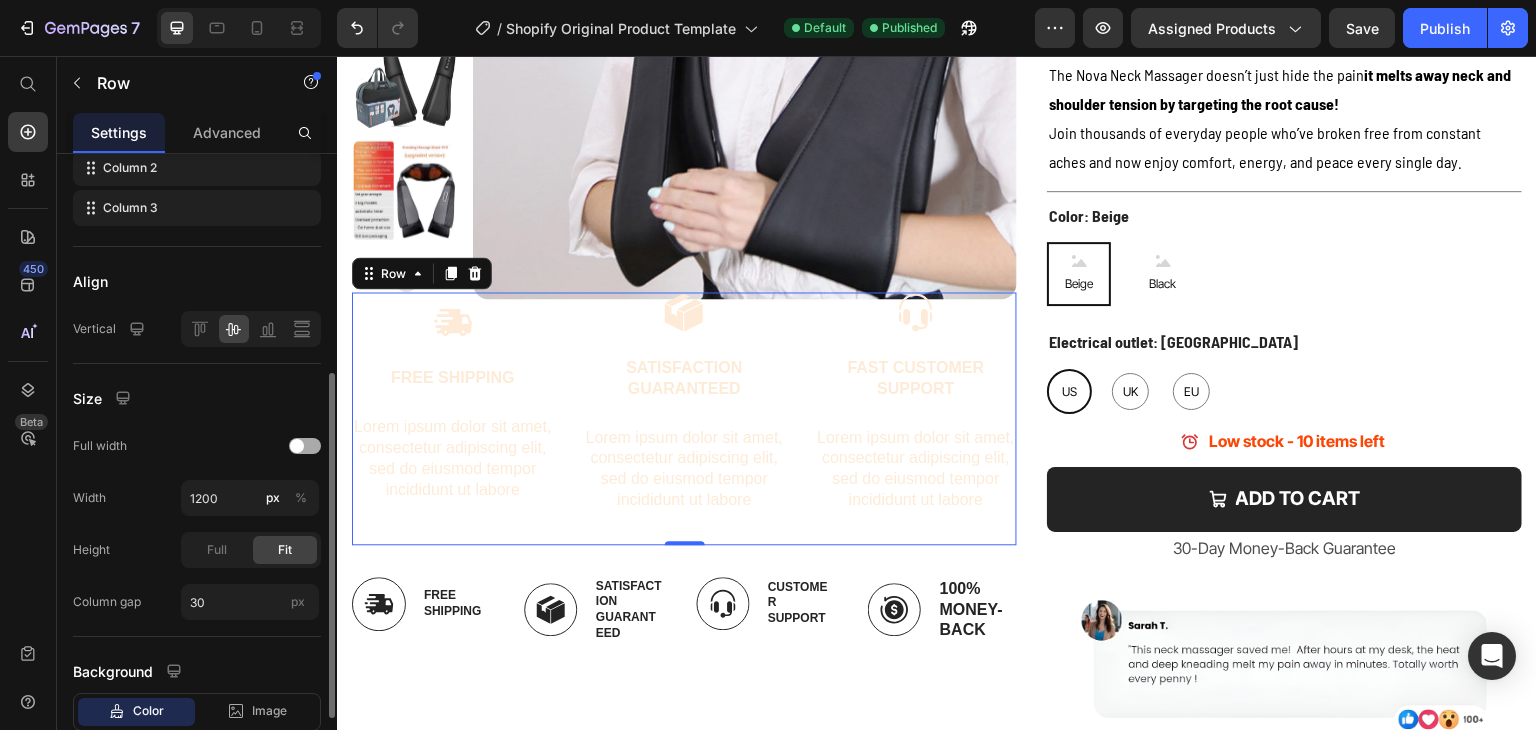 click at bounding box center [297, 446] 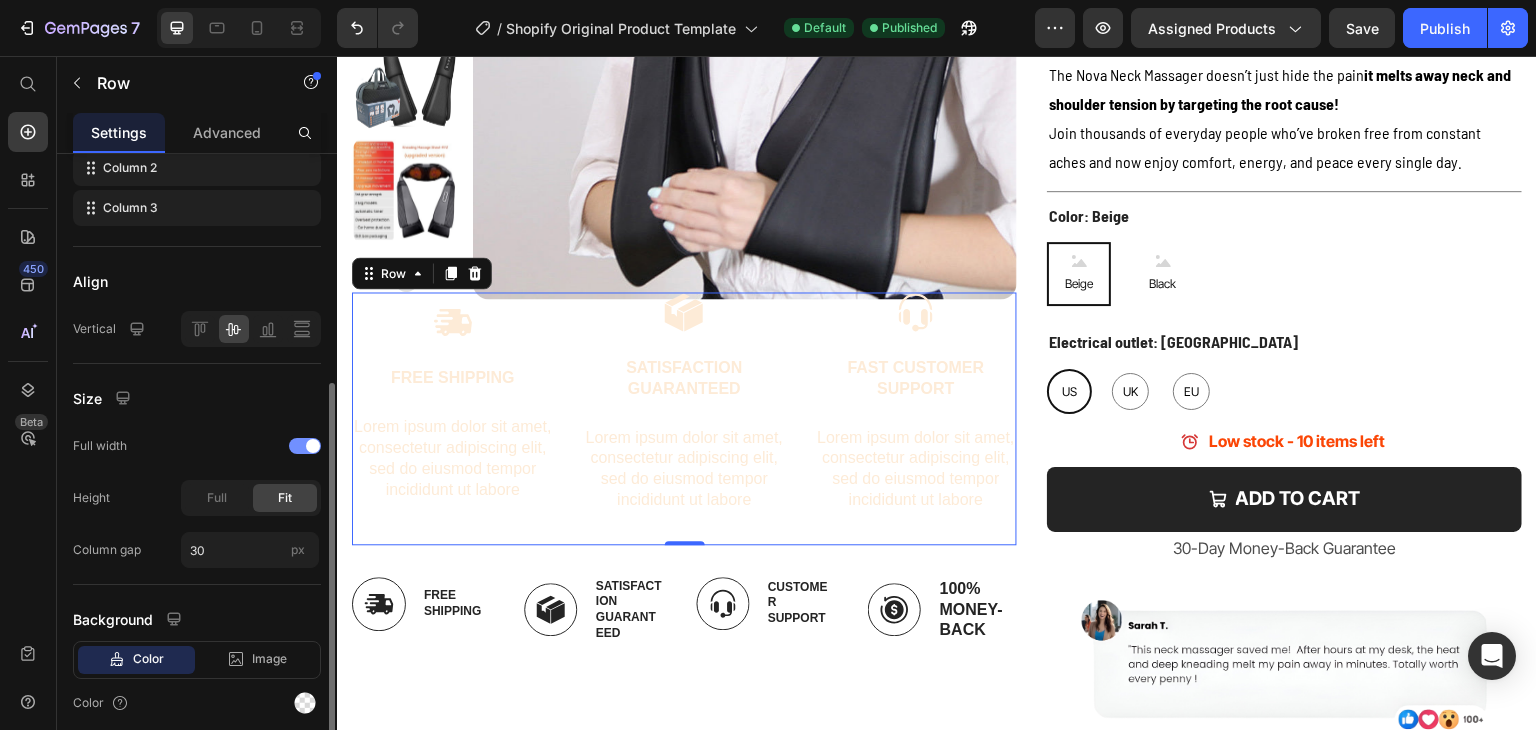 click at bounding box center (305, 446) 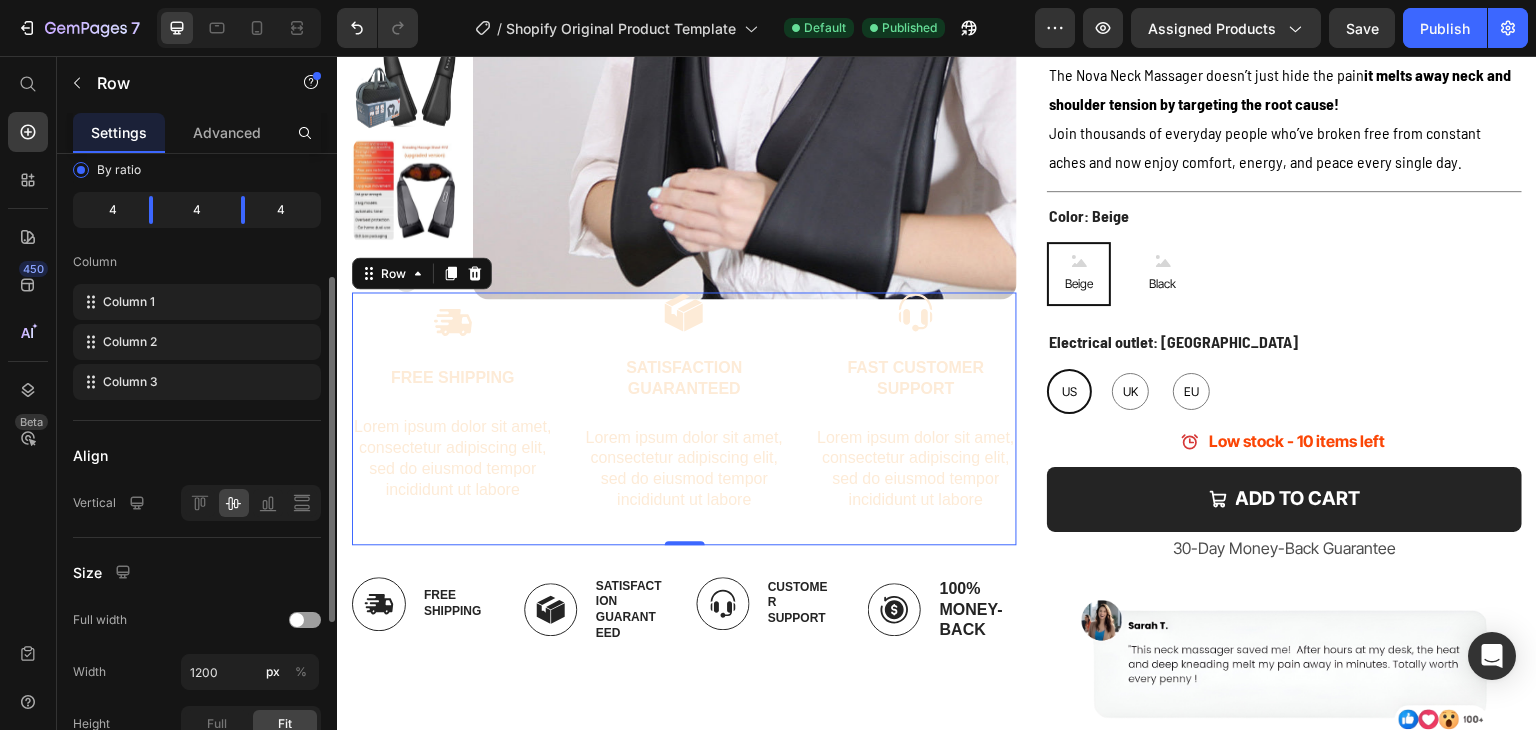 scroll, scrollTop: 0, scrollLeft: 0, axis: both 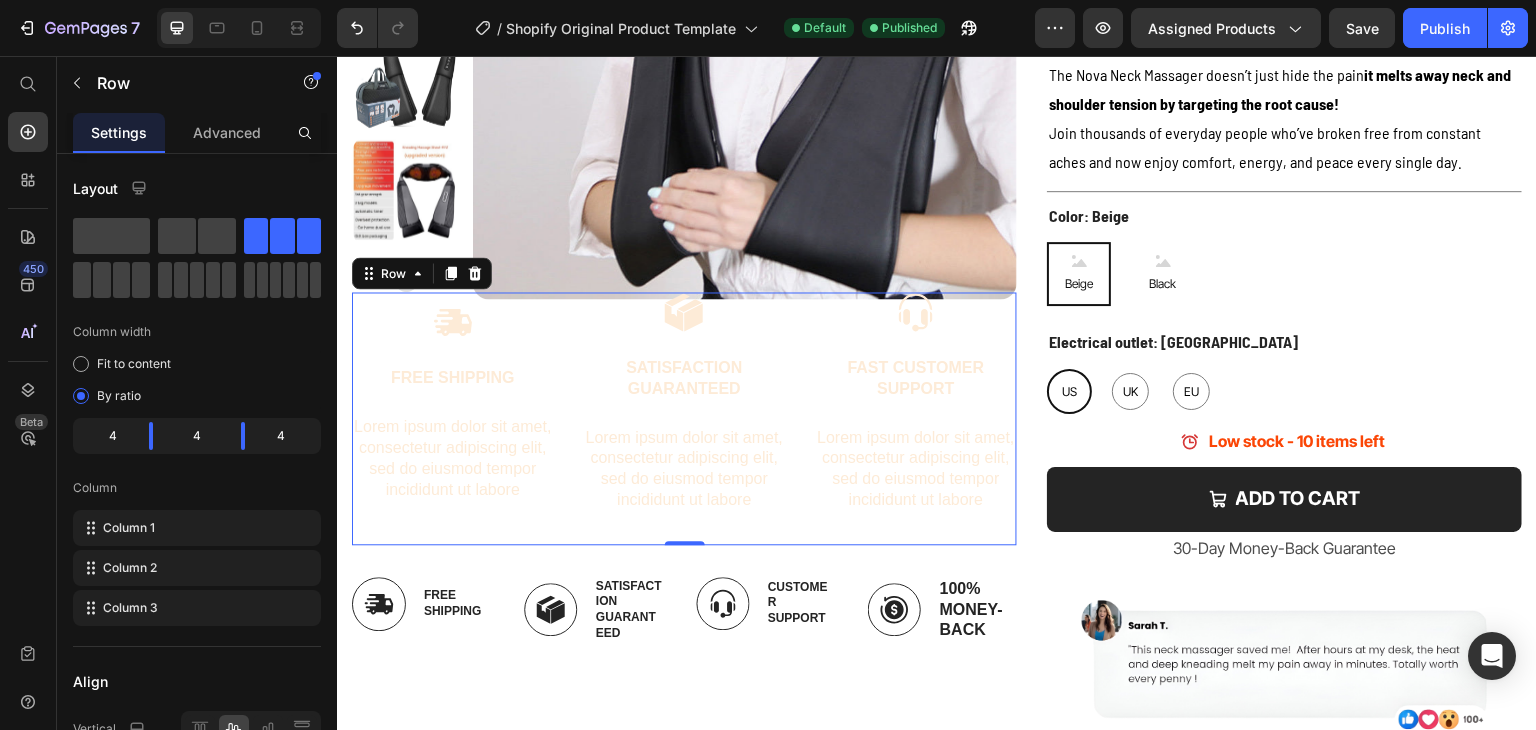 click on "Image Free Shipping Text Block Lorem ipsum dolor sit amet, consectetur adipiscing elit, sed do eiusmod tempor incididunt ut labore  Text Block" at bounding box center (453, 418) 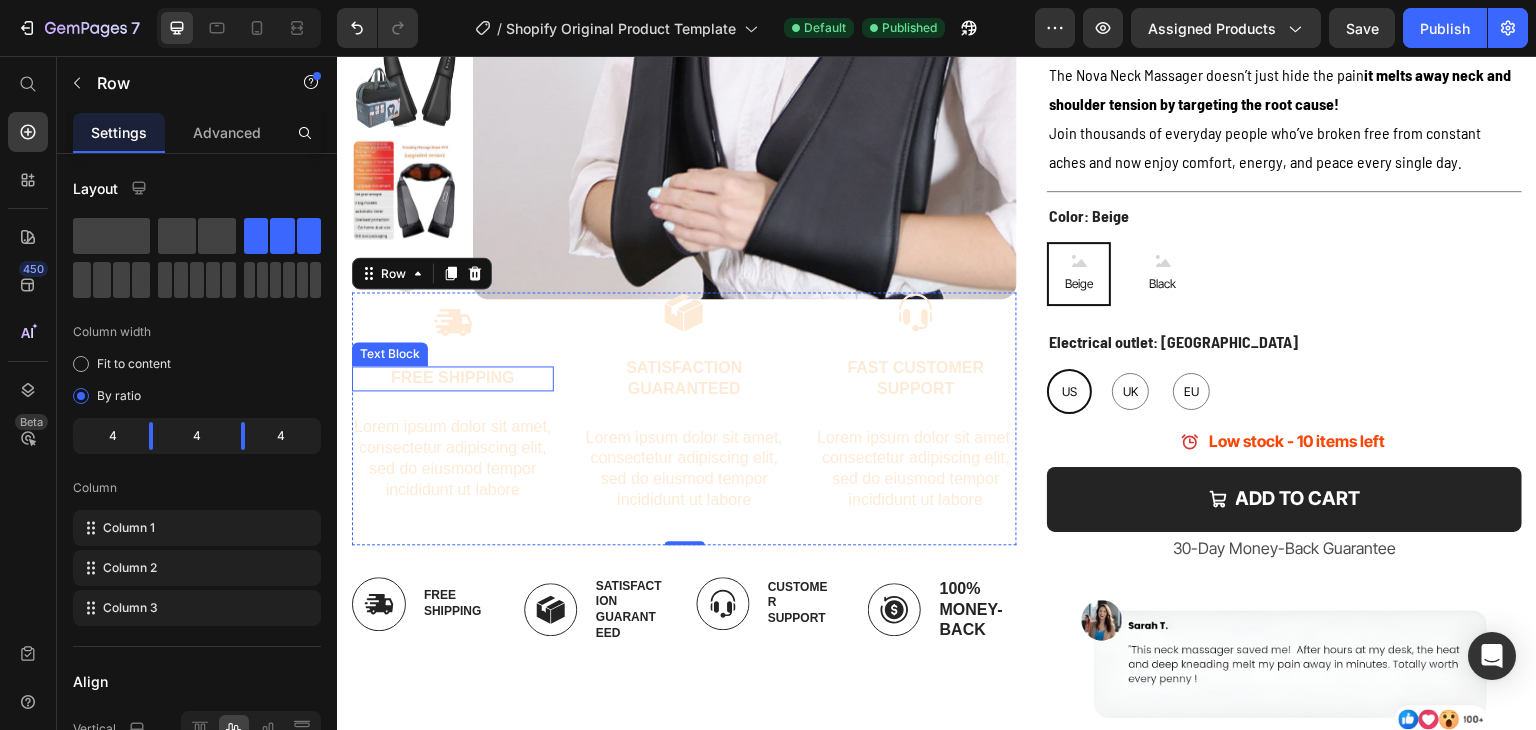 click on "Free Shipping" at bounding box center (453, 378) 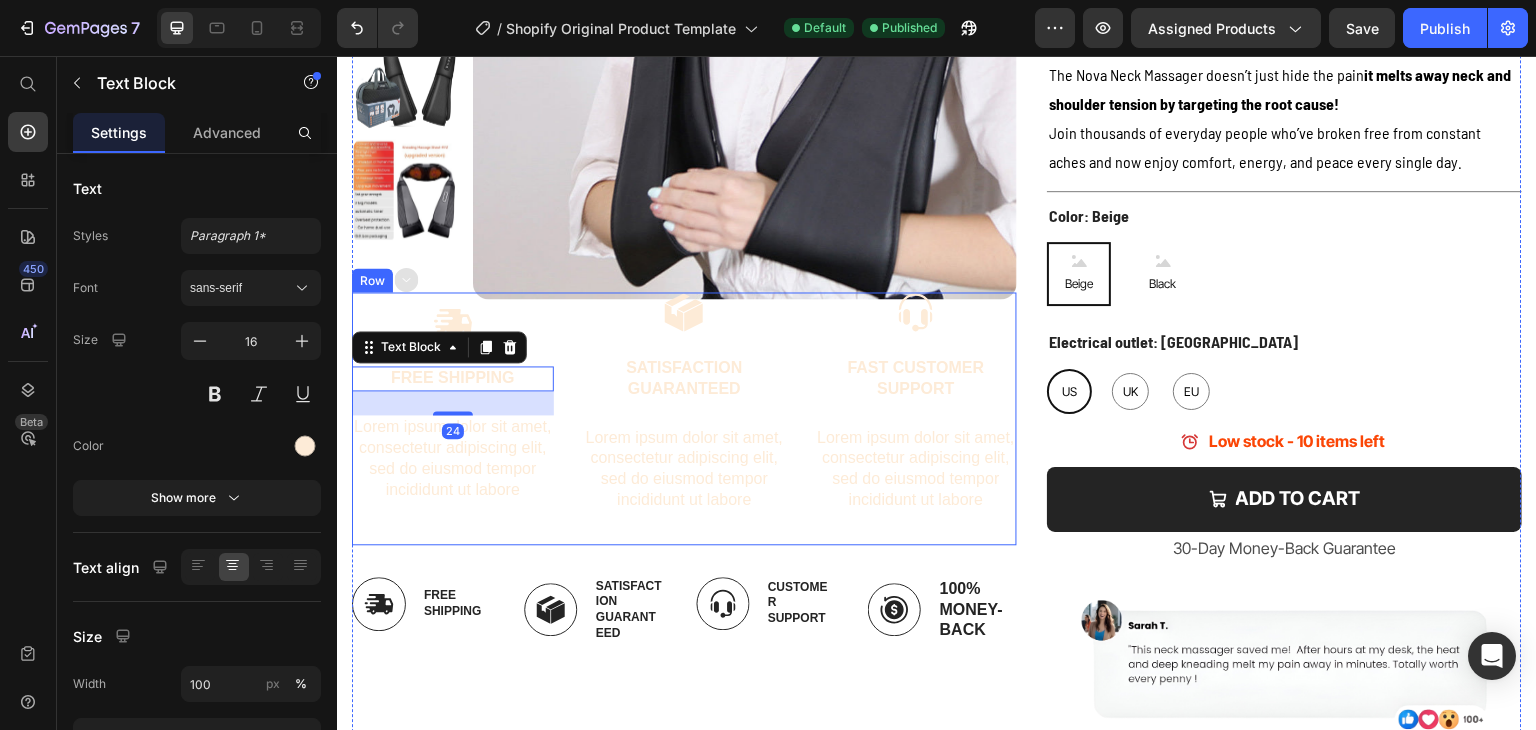 click on "Image Free Shipping Text Block   24 Lorem ipsum dolor sit amet, consectetur adipiscing elit, sed do eiusmod tempor incididunt ut labore  Text Block Image Satisfaction Guaranteed Text Block Lorem ipsum dolor sit amet, consectetur adipiscing elit, sed do eiusmod tempor incididunt ut labore  Text Block Image Fast Customer Support Text Block Lorem ipsum dolor sit amet, consectetur adipiscing elit, sed do eiusmod tempor incididunt ut labore  Text Block Row" at bounding box center (684, 418) 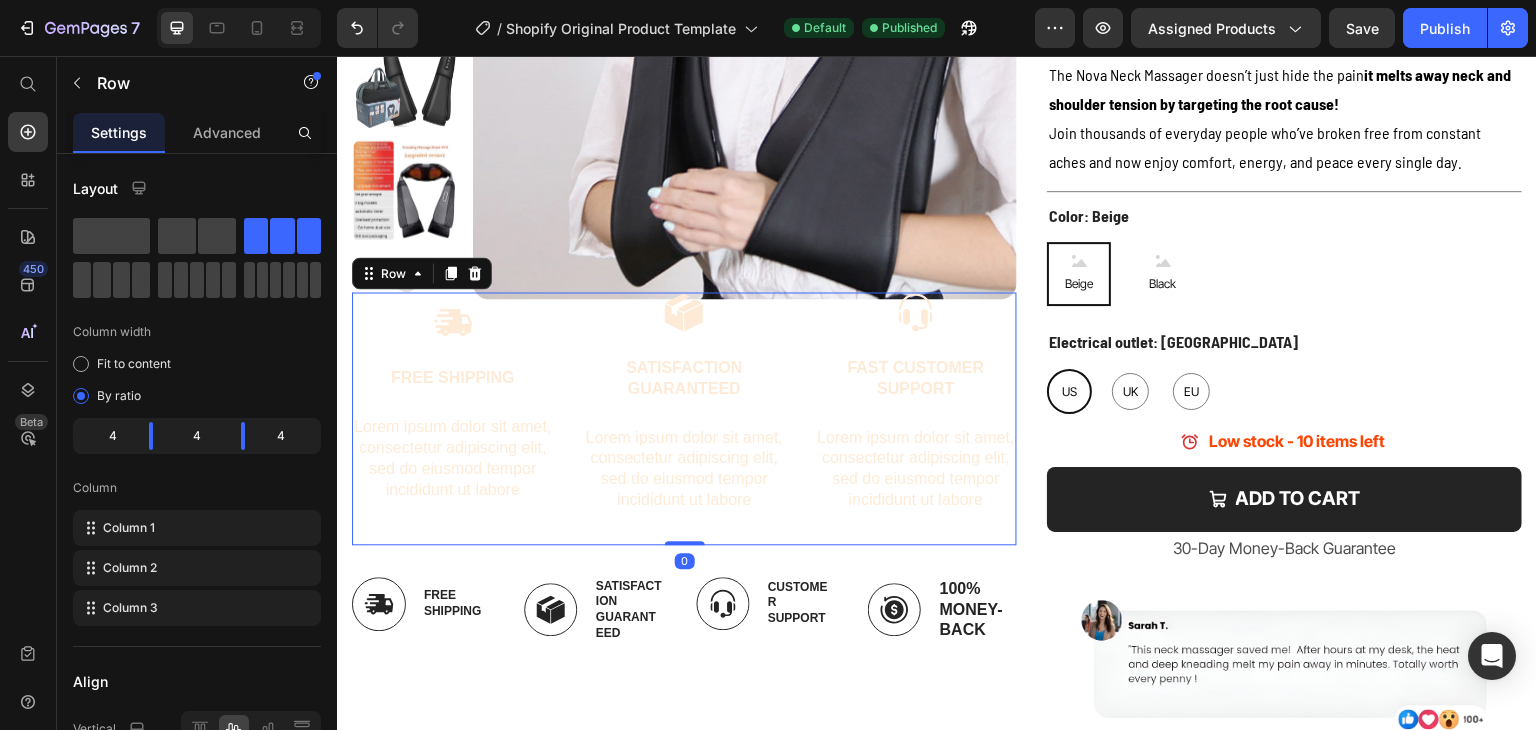 click on "Image Free Shipping Text Block Lorem ipsum dolor sit amet, consectetur adipiscing elit, sed do eiusmod tempor incididunt ut labore  Text Block Image Satisfaction Guaranteed Text Block Lorem ipsum dolor sit amet, consectetur adipiscing elit, sed do eiusmod tempor incididunt ut labore  Text Block Image Fast Customer Support Text Block Lorem ipsum dolor sit amet, consectetur adipiscing elit, sed do eiusmod tempor incididunt ut labore  Text Block Row   0" at bounding box center (684, 418) 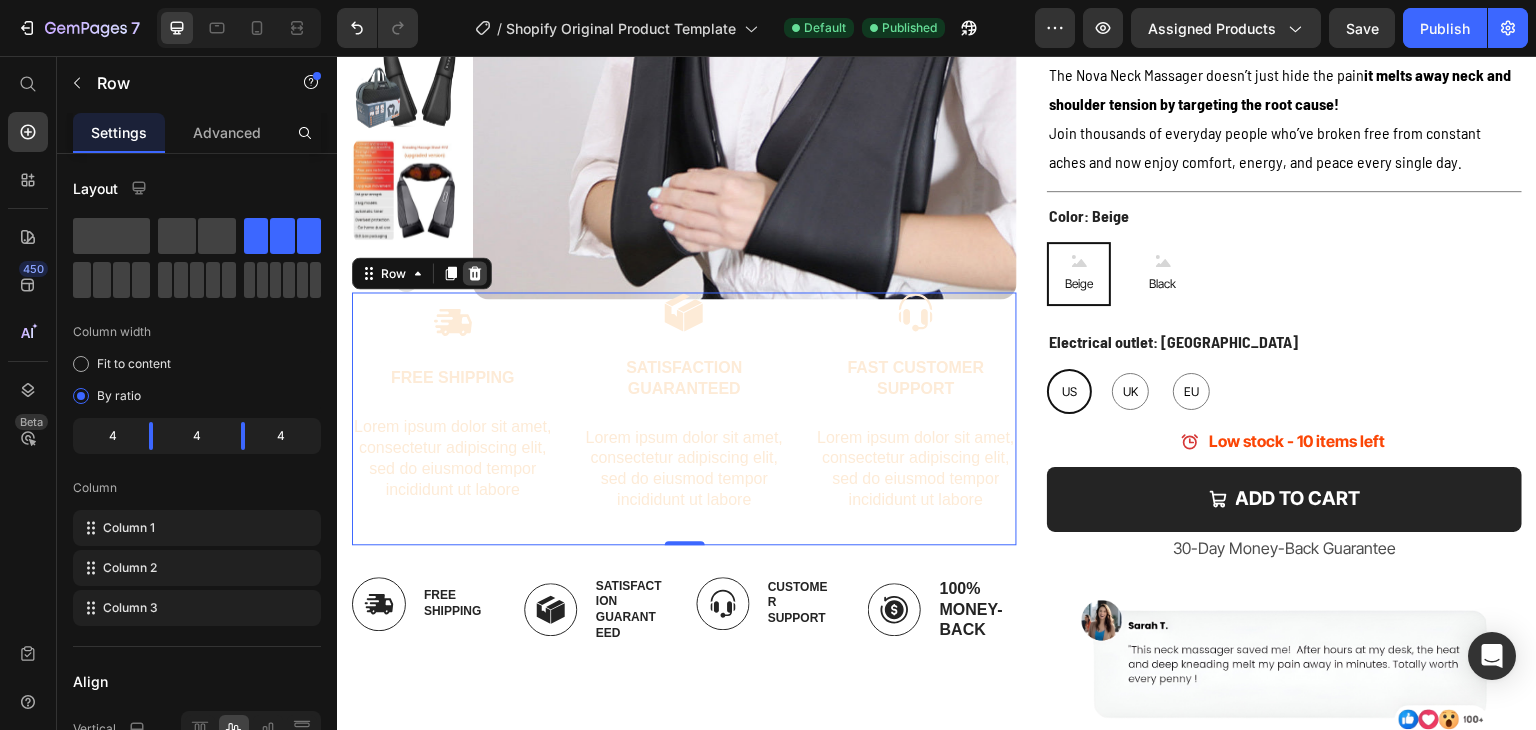click 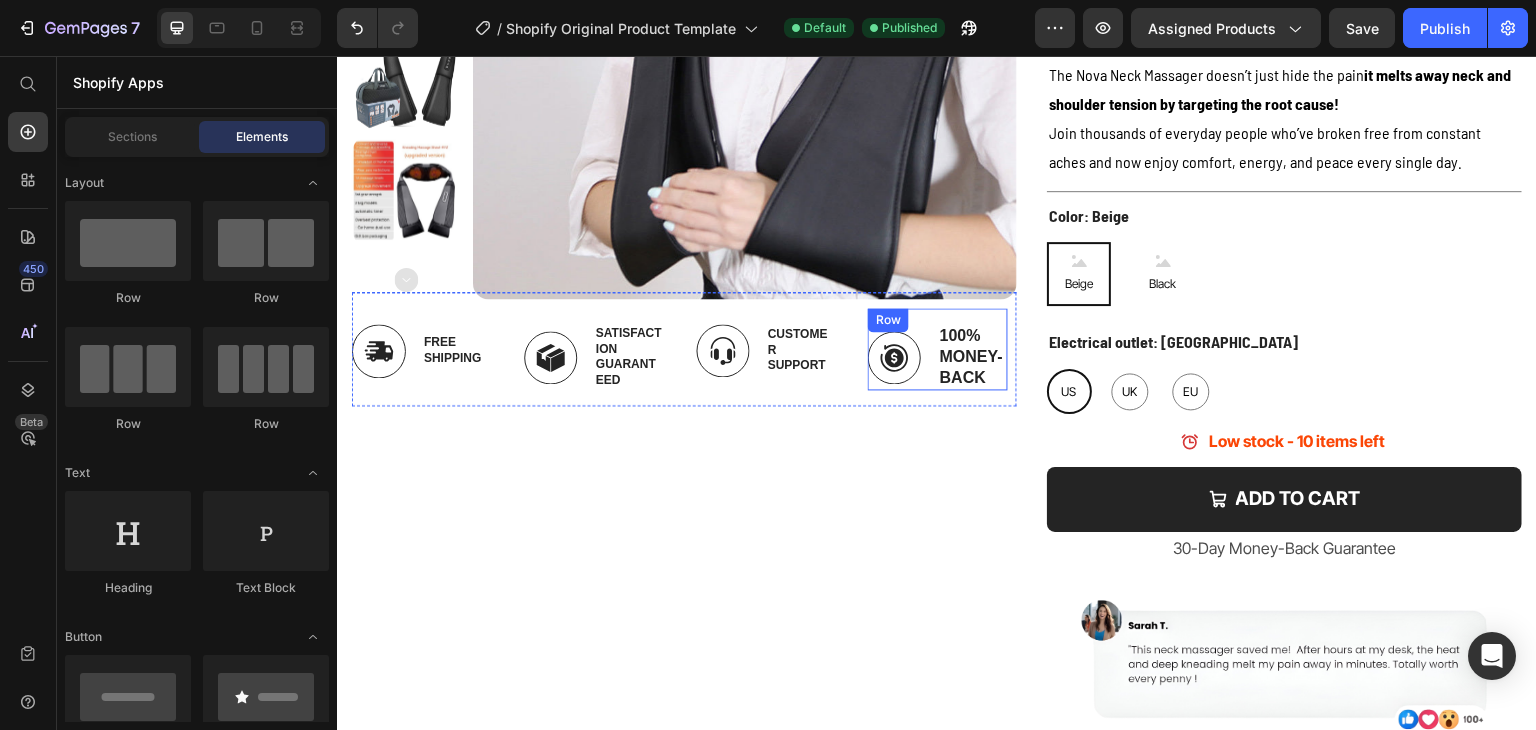 click on "Image 100% Money-Back Text Block Row" at bounding box center (938, 349) 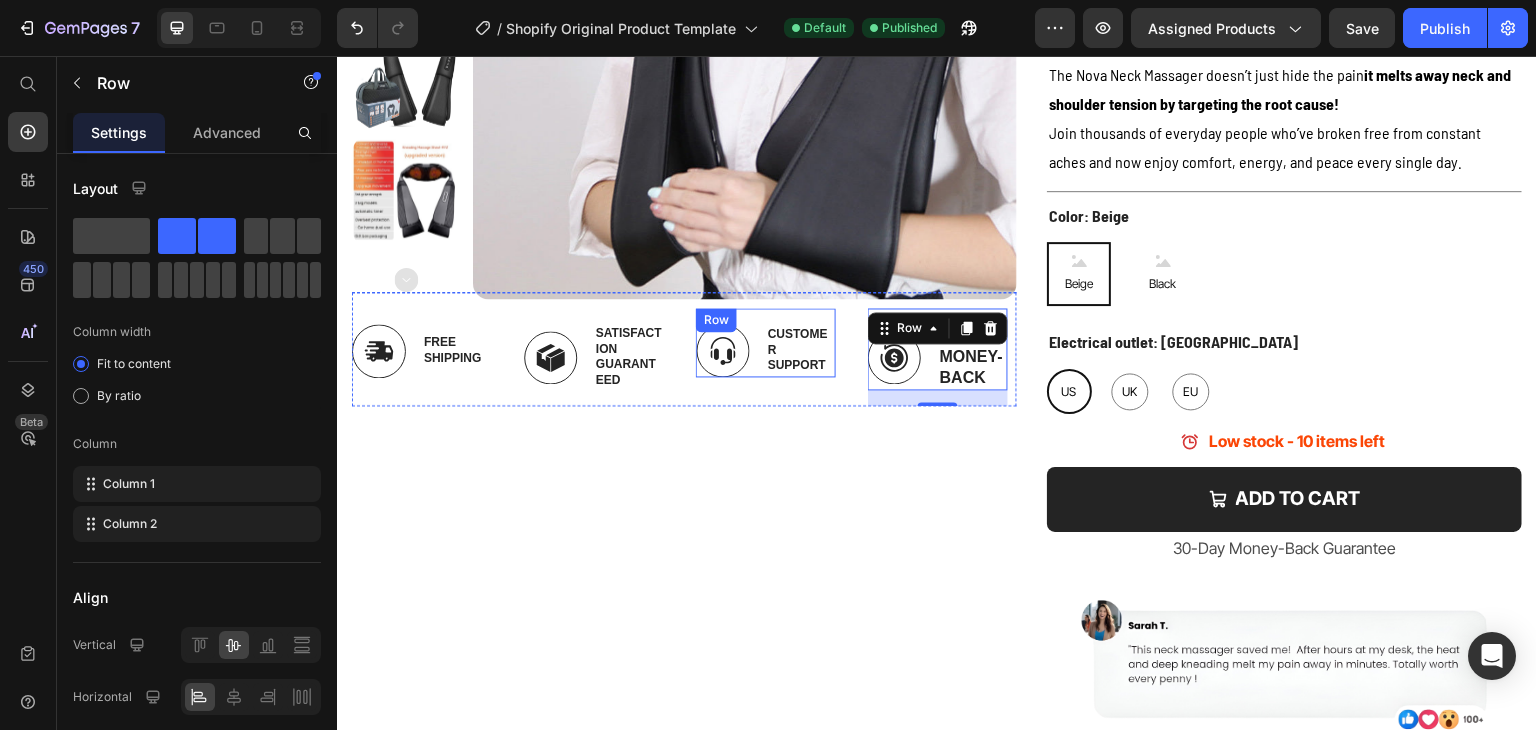 click on "Image  Customer Support Text Block Row" at bounding box center [766, 342] 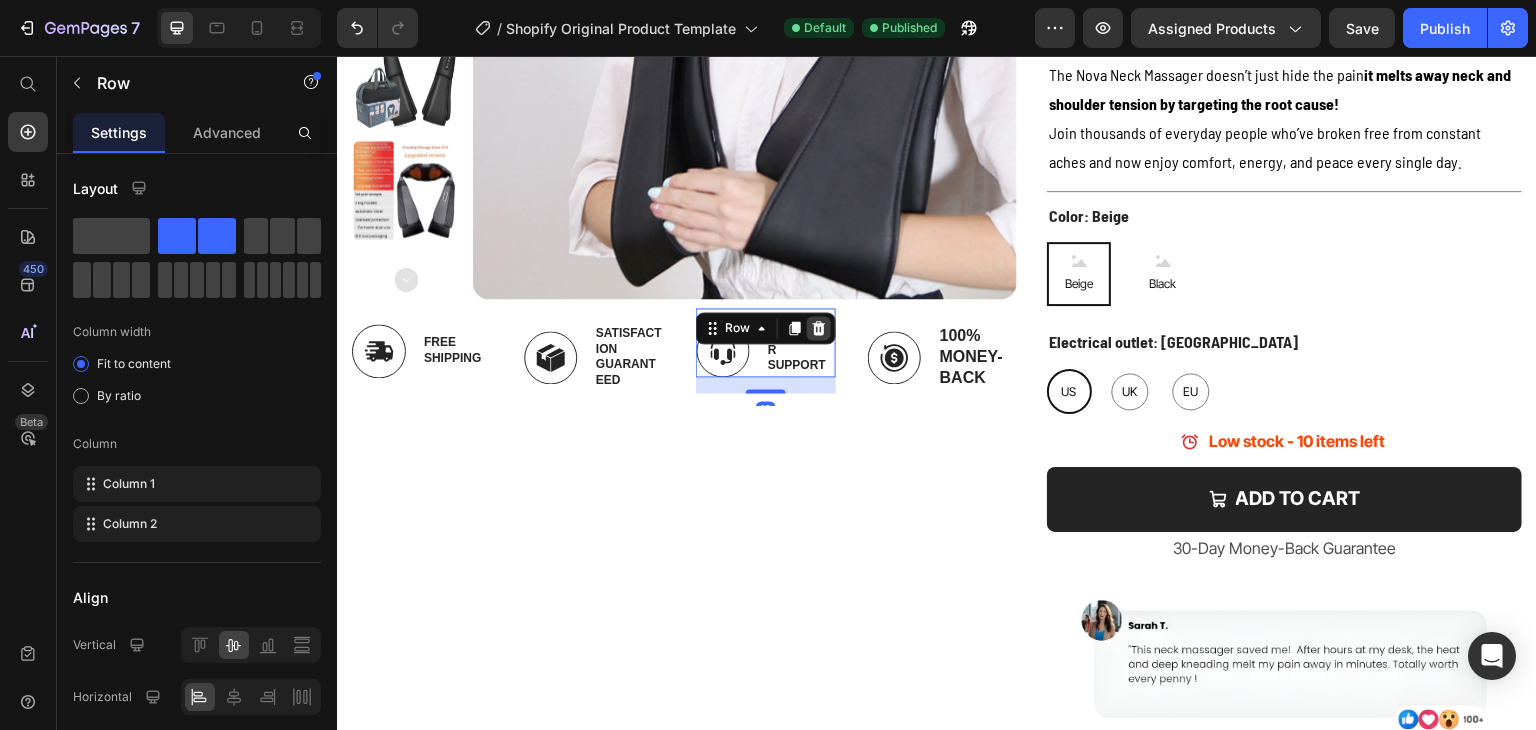 click 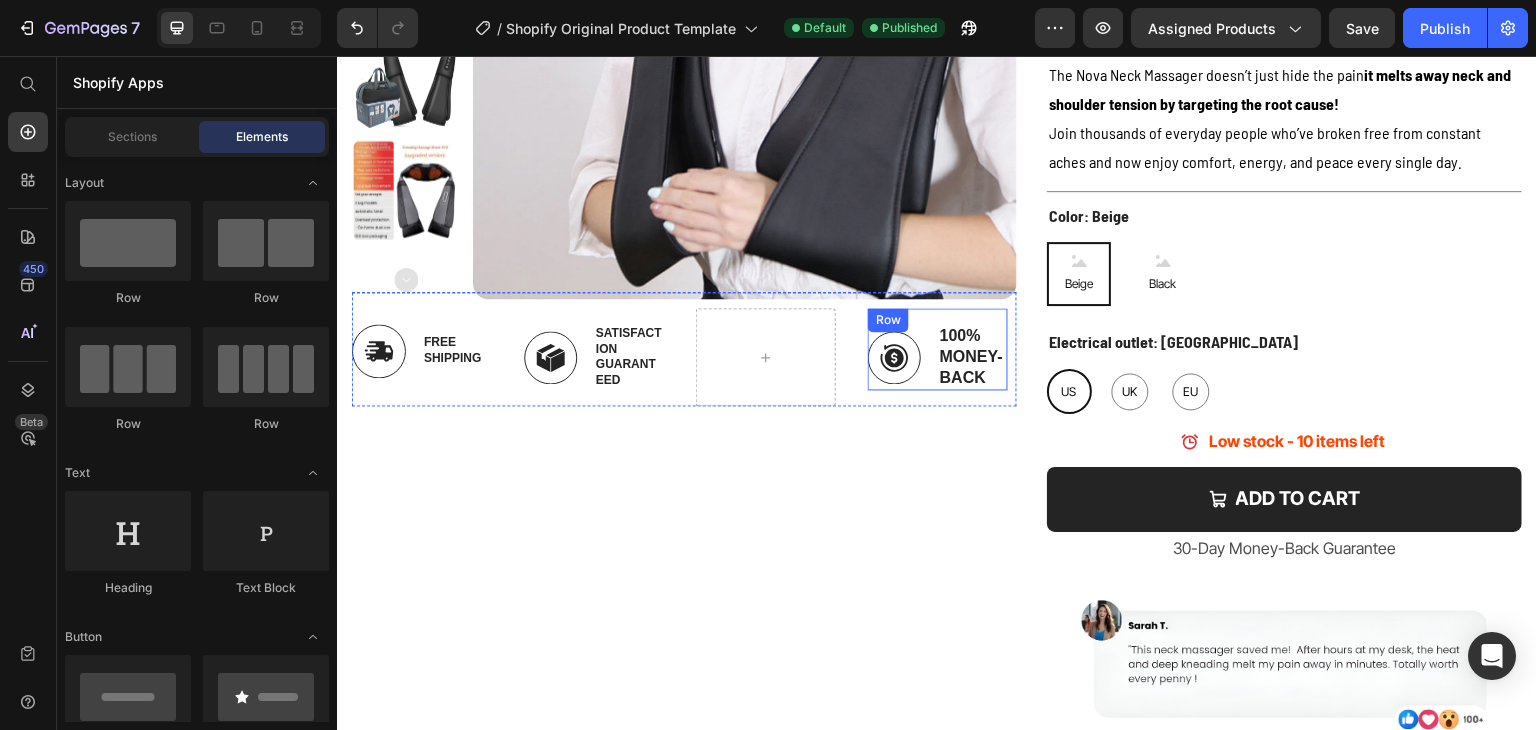 click on "Image 100% Money-Back Text Block Row" at bounding box center (938, 349) 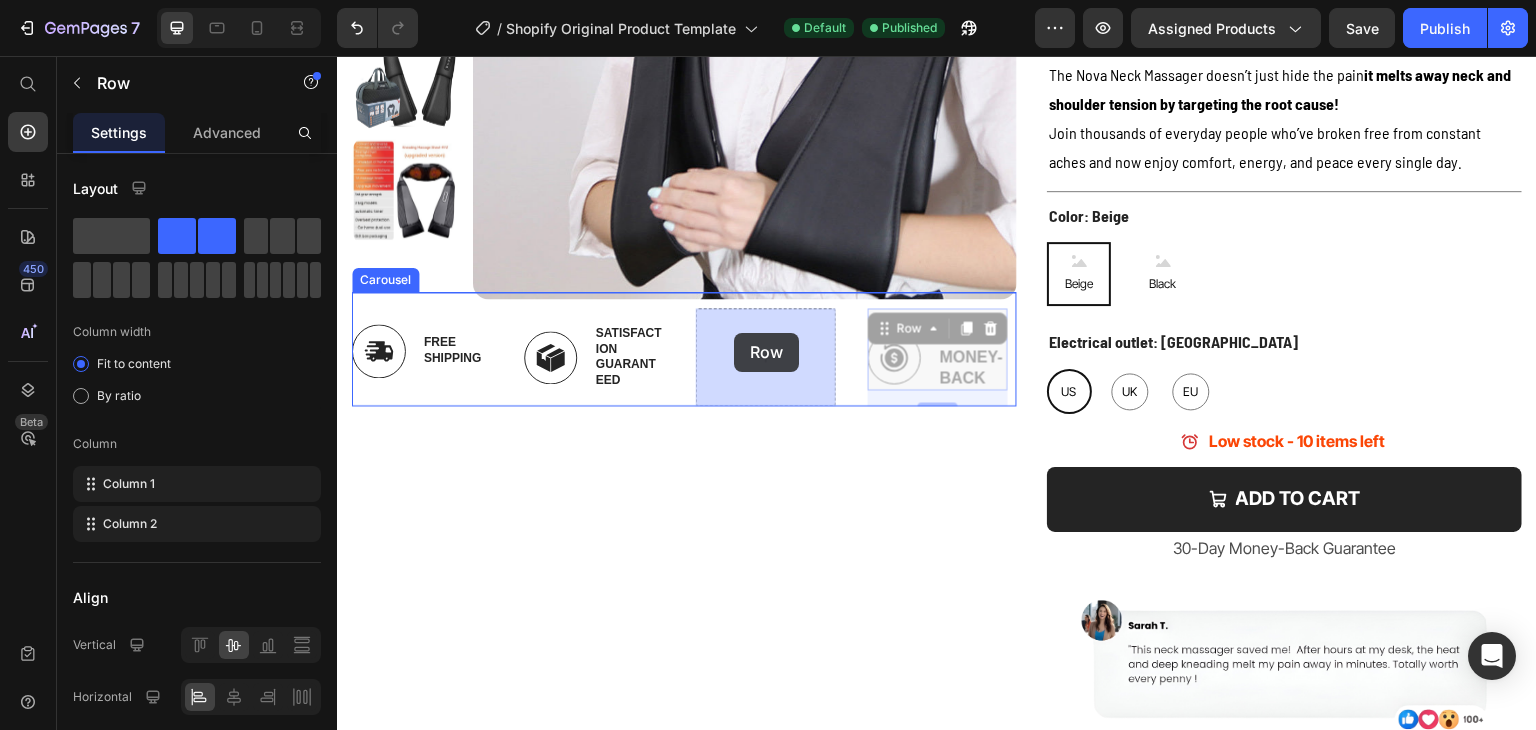 drag, startPoint x: 903, startPoint y: 330, endPoint x: 734, endPoint y: 333, distance: 169.02663 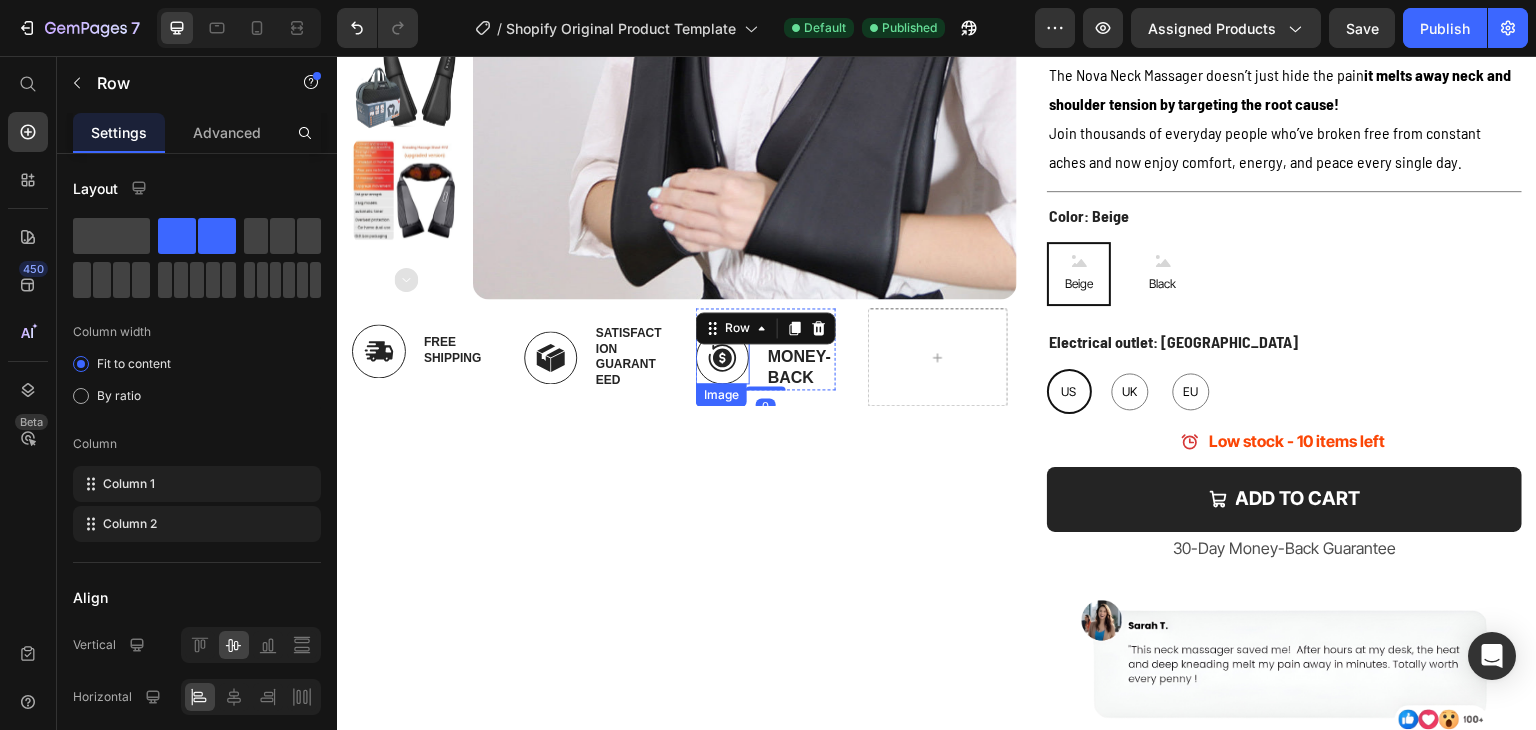 click on "Product Images Image Free Shipping Text Block Row Image Satisfaction Guaranteed Text Block Row Image 100% Money-Back Text Block Row   0
Image BEST QUALITY Text Block Row Carousel" at bounding box center (684, 231) 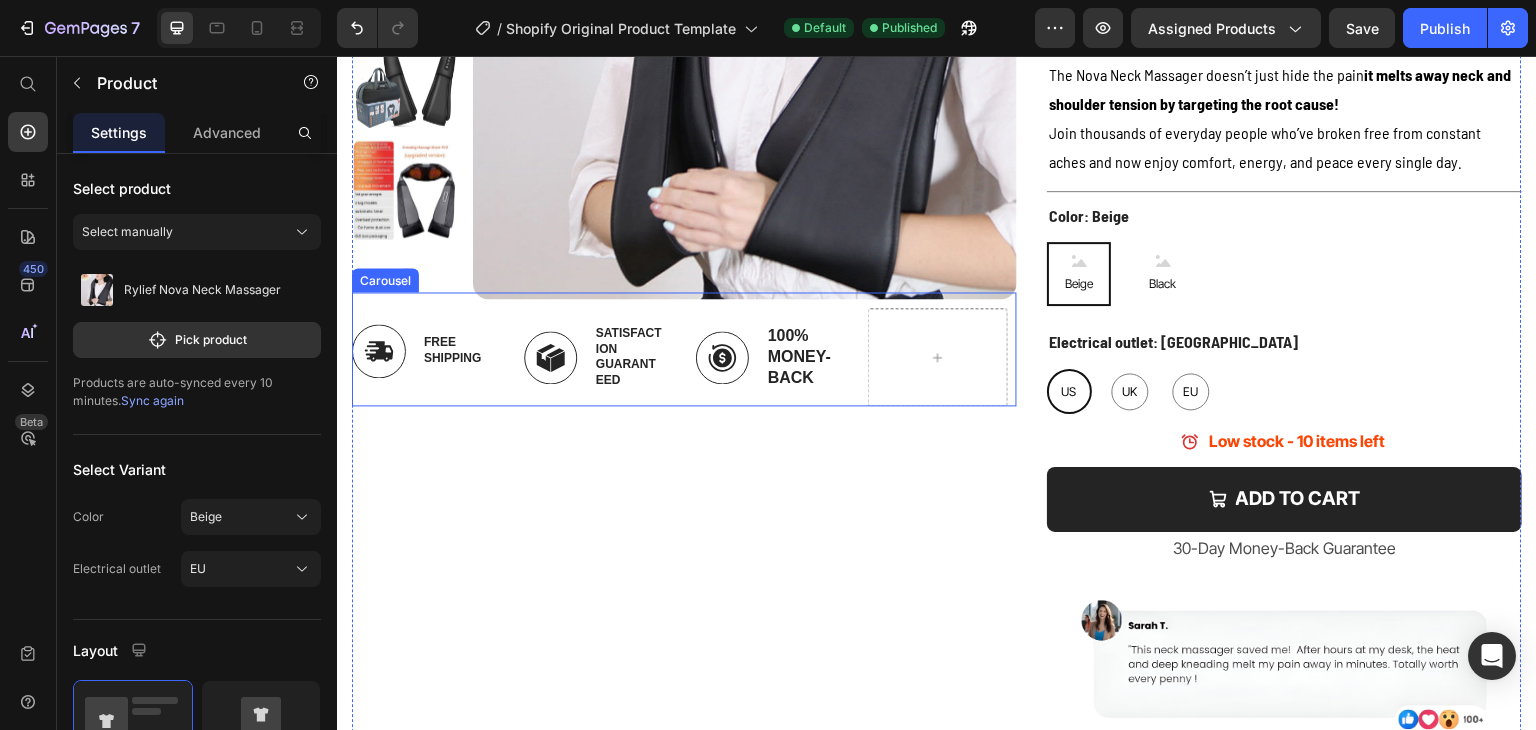 click on "Image Free Shipping Text Block Row Image Satisfaction Guaranteed Text Block Row Image 100% Money-Back Text Block Row
Image BEST QUALITY Text Block Row" at bounding box center [684, 357] 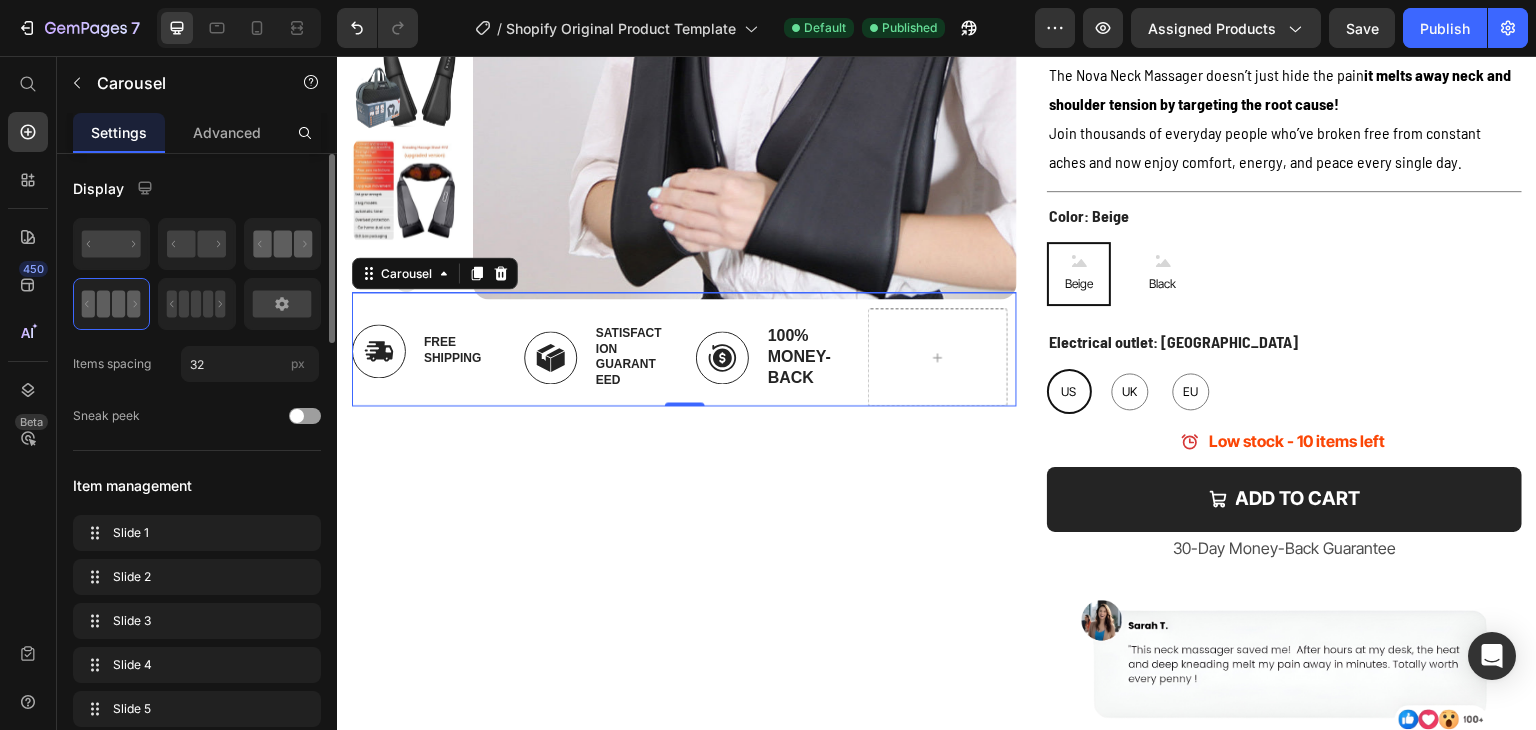 click 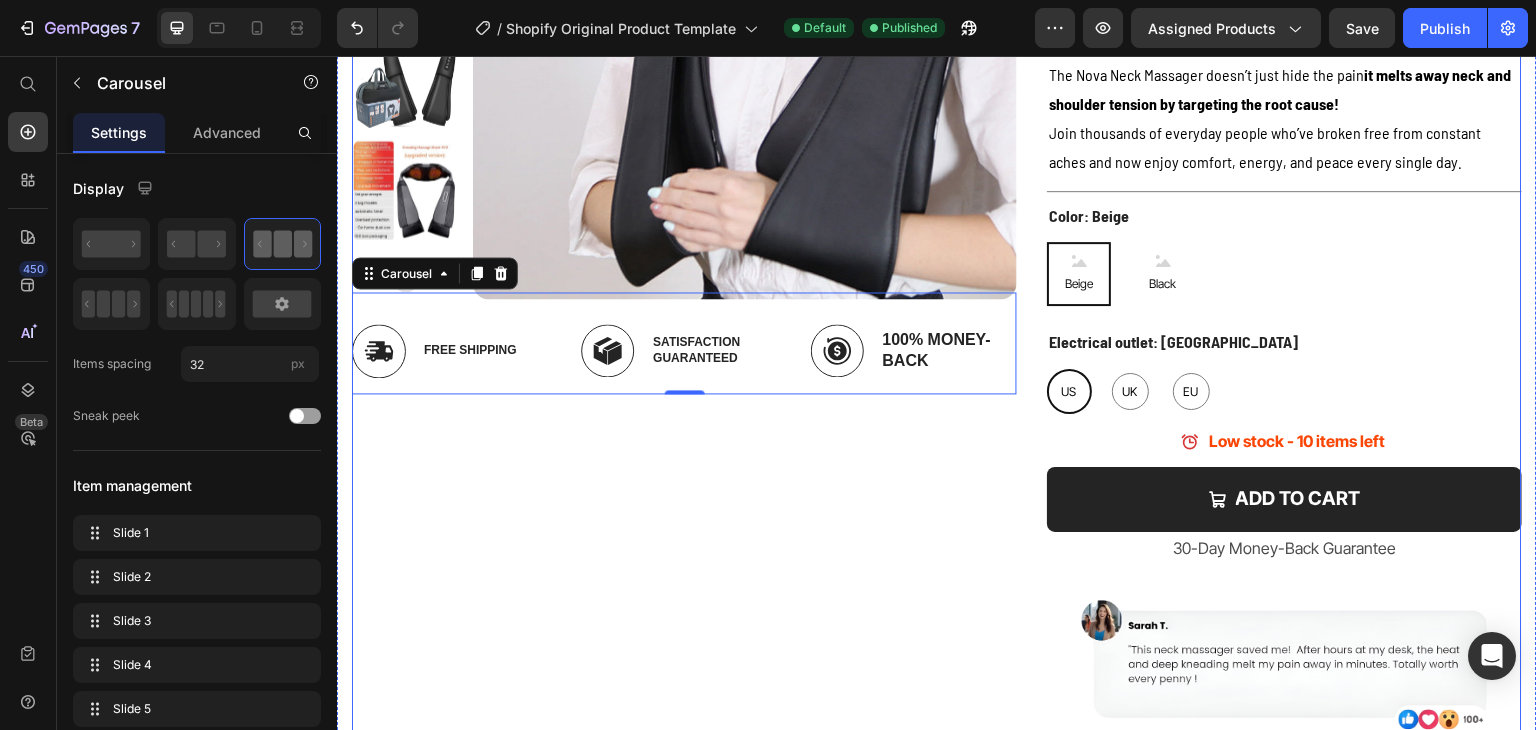 click on "Product Images Image Free Shipping Text Block Row Image Satisfaction Guaranteed Text Block Row Image 100% Money-Back Text Block Row
Drop element here Image BEST QUALITY Text Block Row Carousel   0" at bounding box center [684, 231] 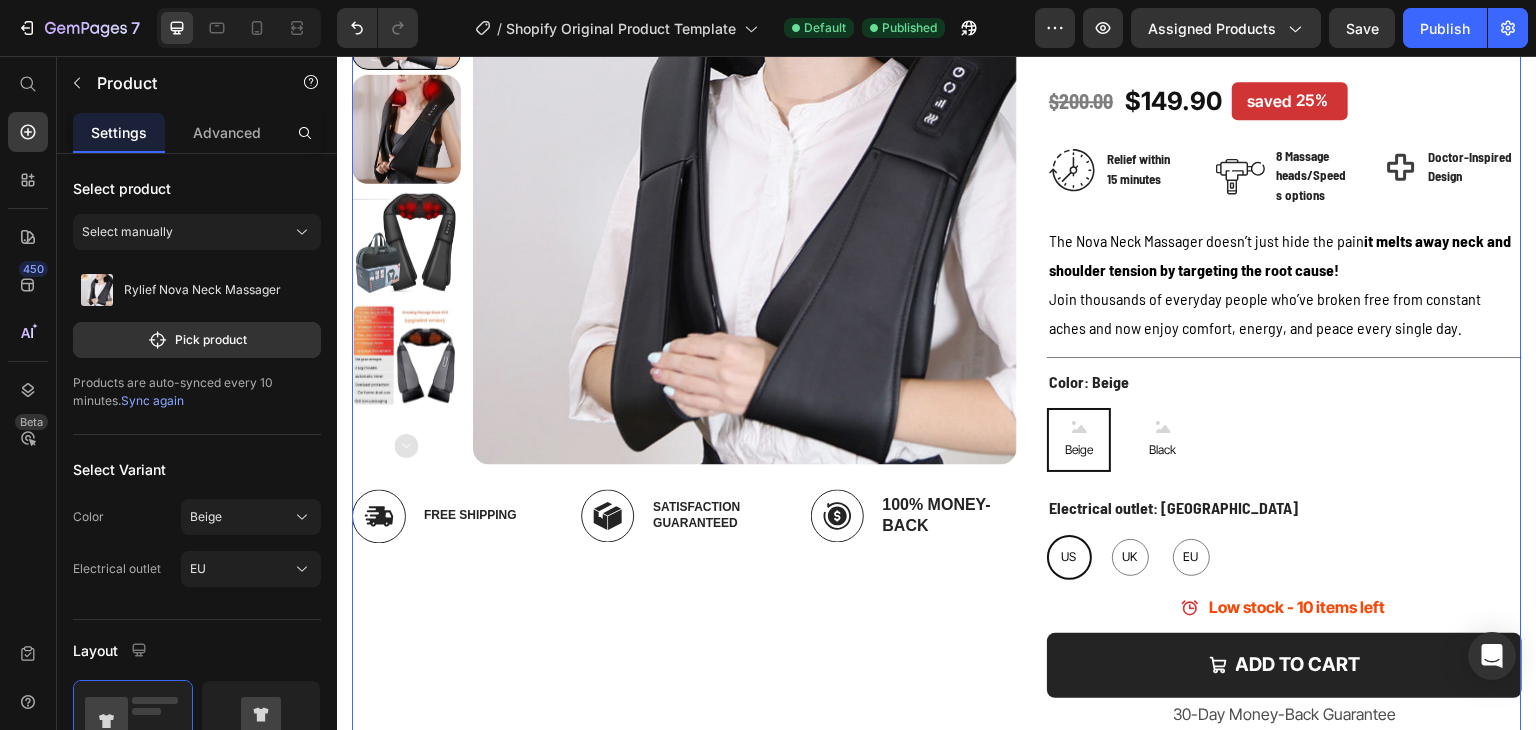 scroll, scrollTop: 272, scrollLeft: 0, axis: vertical 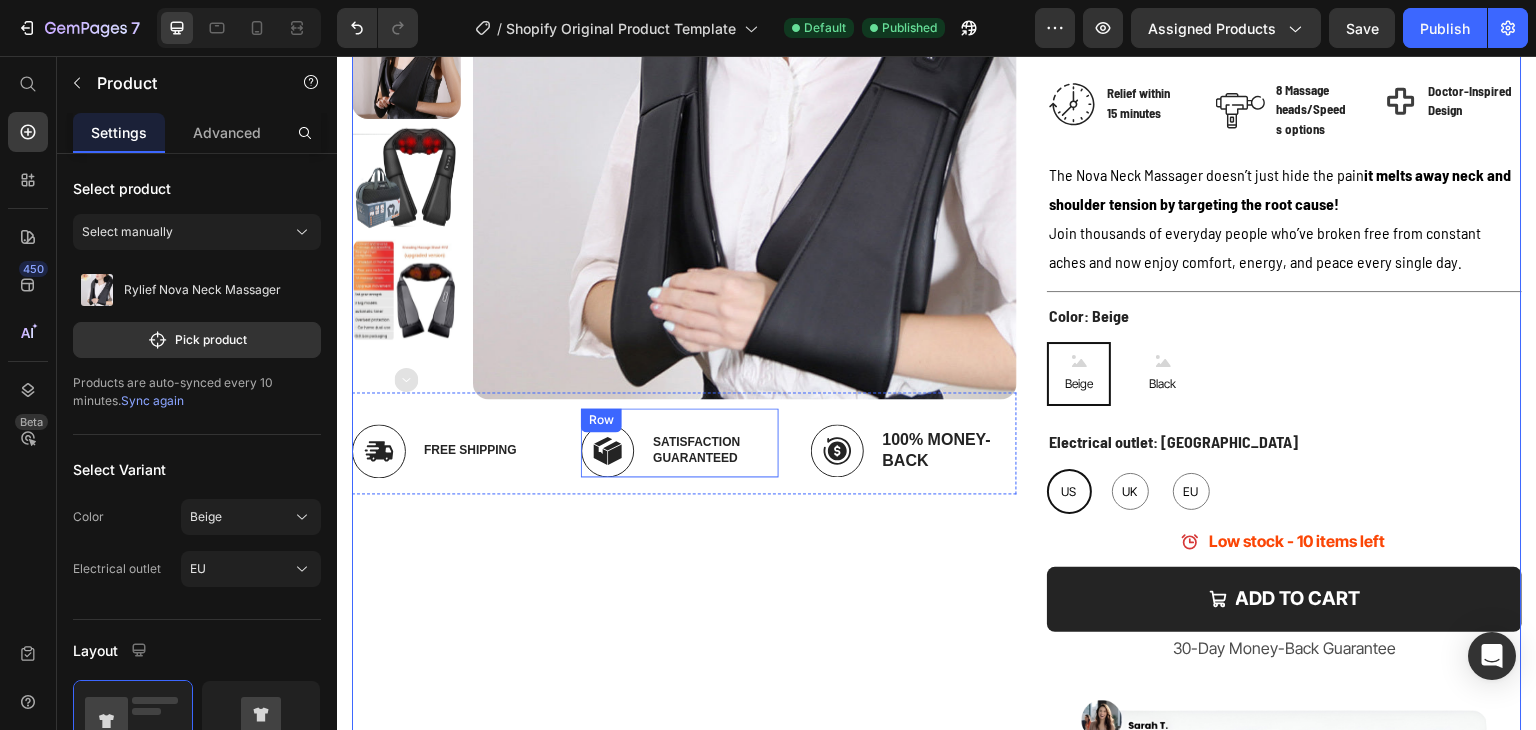 click on "Image Satisfaction Guaranteed Text Block Row" at bounding box center [679, 442] 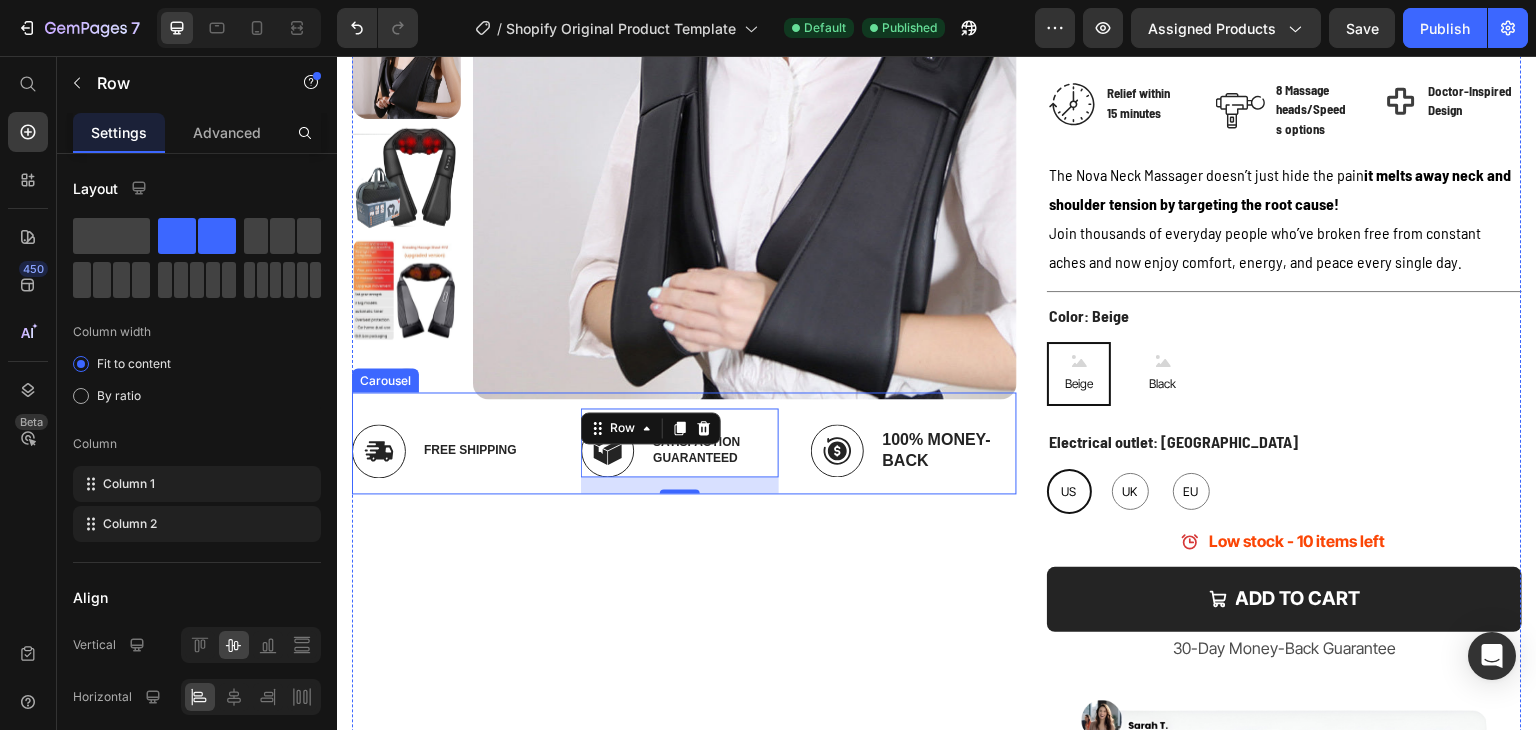 click on "Image Free Shipping Text Block Row Image Satisfaction Guaranteed Text Block Row   16 Image 100% Money-Back Text Block Row
Drop element here Image BEST QUALITY Text Block Row Carousel" at bounding box center [684, 443] 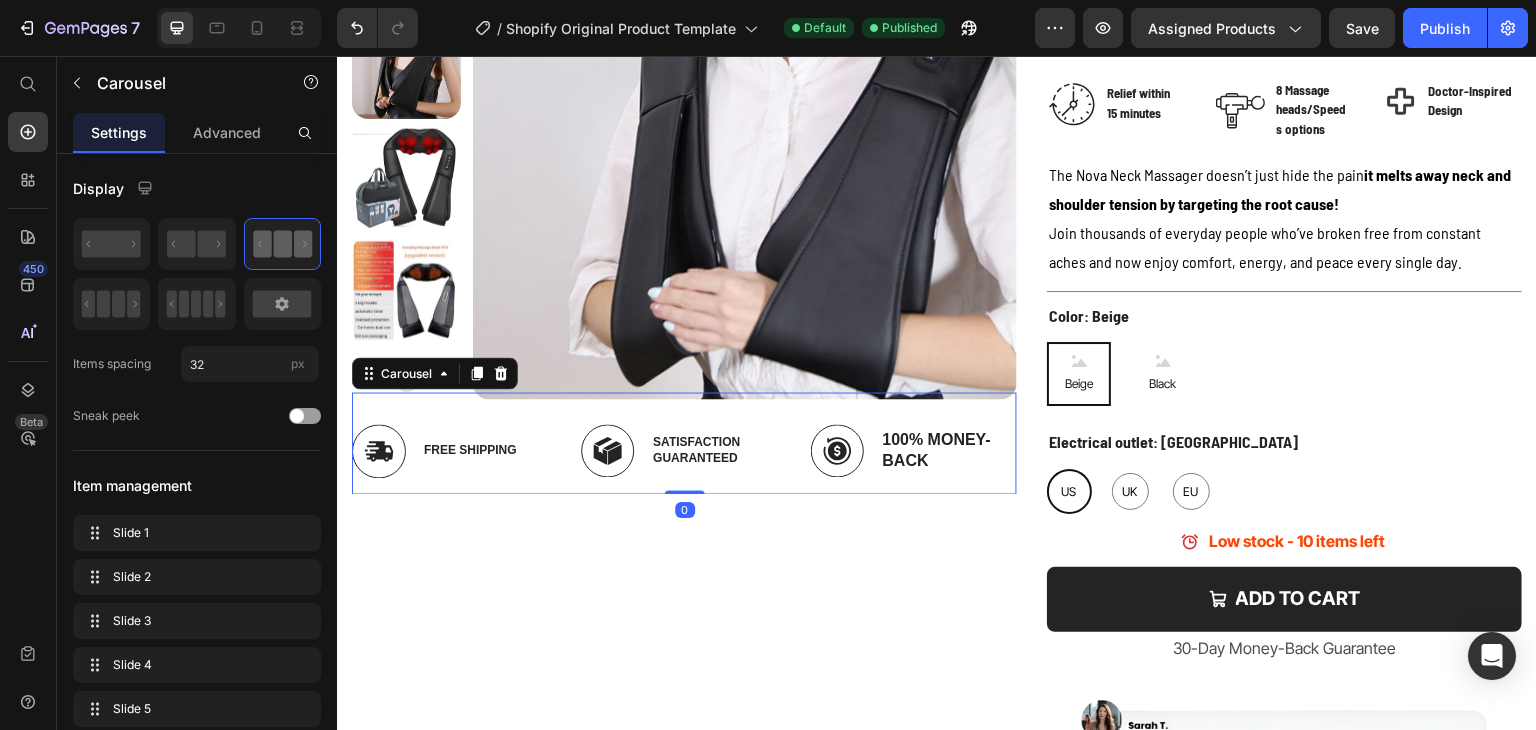 click on "Image Free Shipping Text Block Row Image Satisfaction Guaranteed Text Block Row Image 100% Money-Back Text Block Row
Drop element here Image BEST QUALITY Text Block Row Carousel   0" at bounding box center [684, 443] 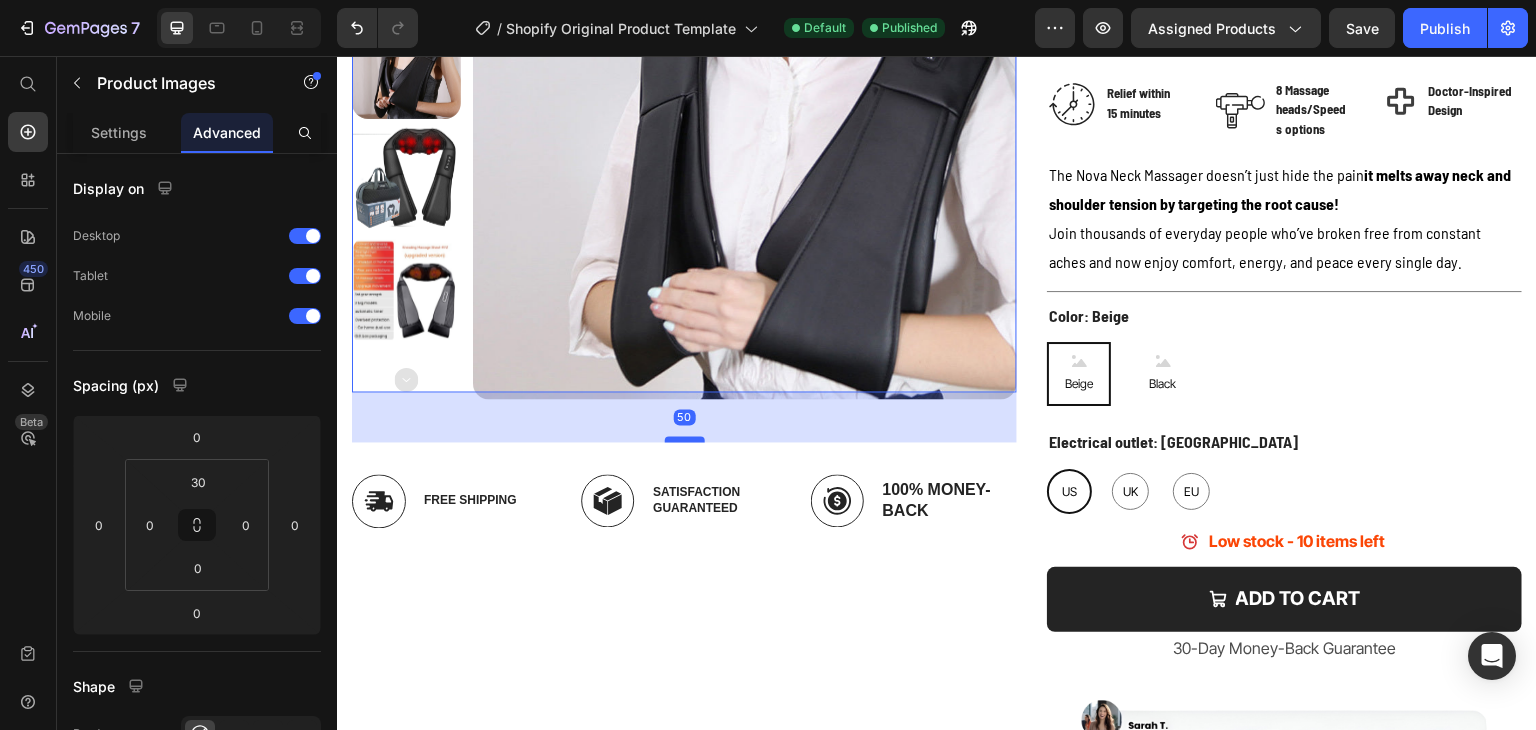 drag, startPoint x: 696, startPoint y: 386, endPoint x: 685, endPoint y: 436, distance: 51.1957 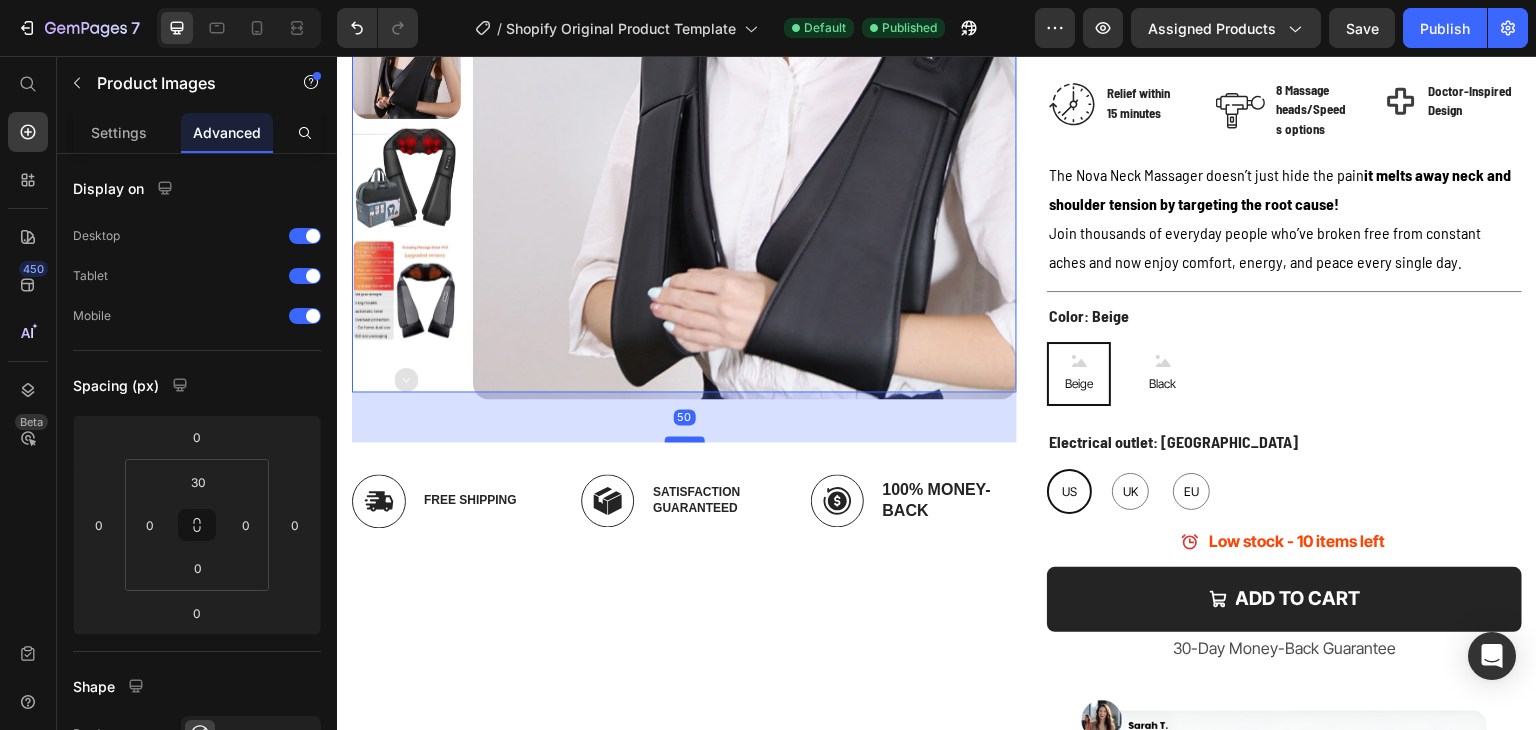 click at bounding box center [685, 439] 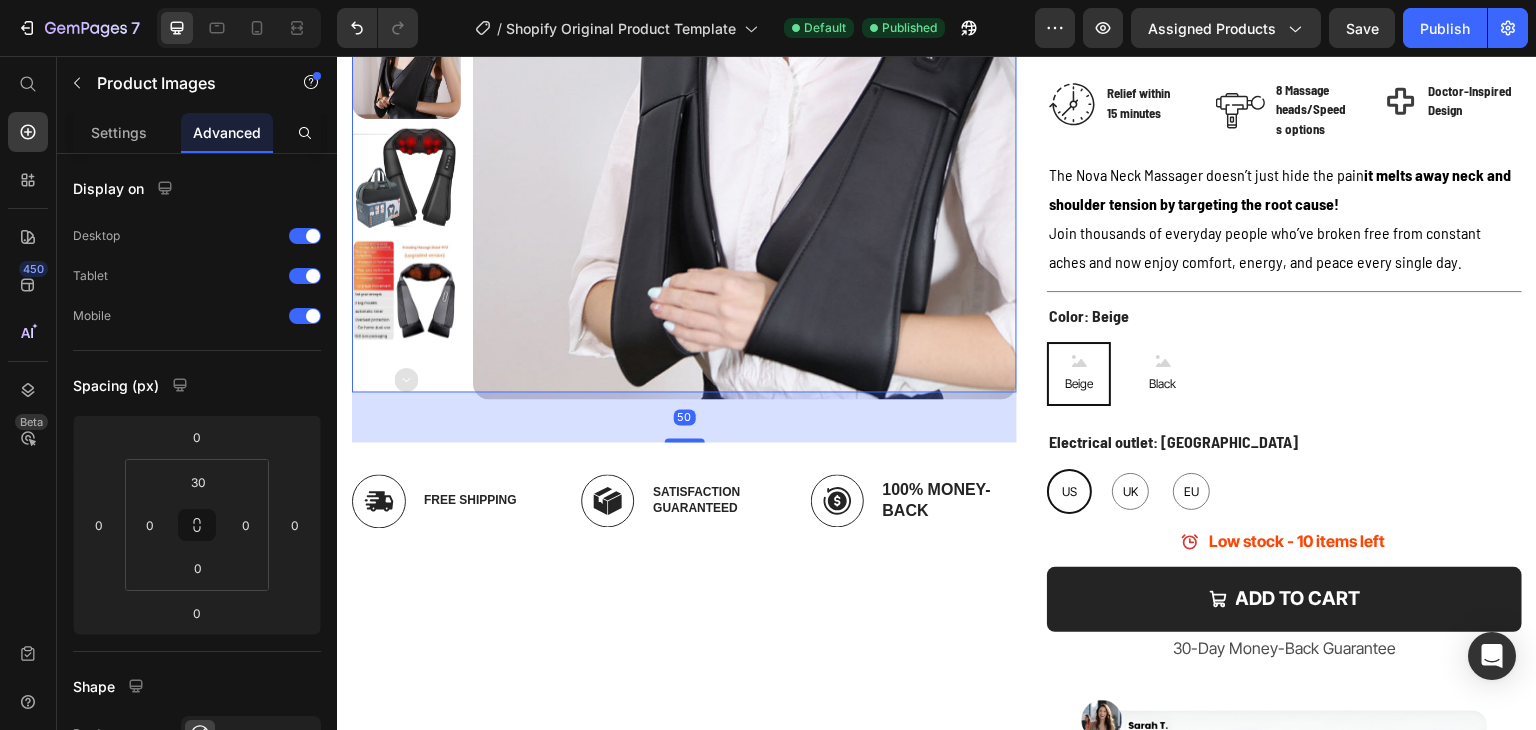 type on "50" 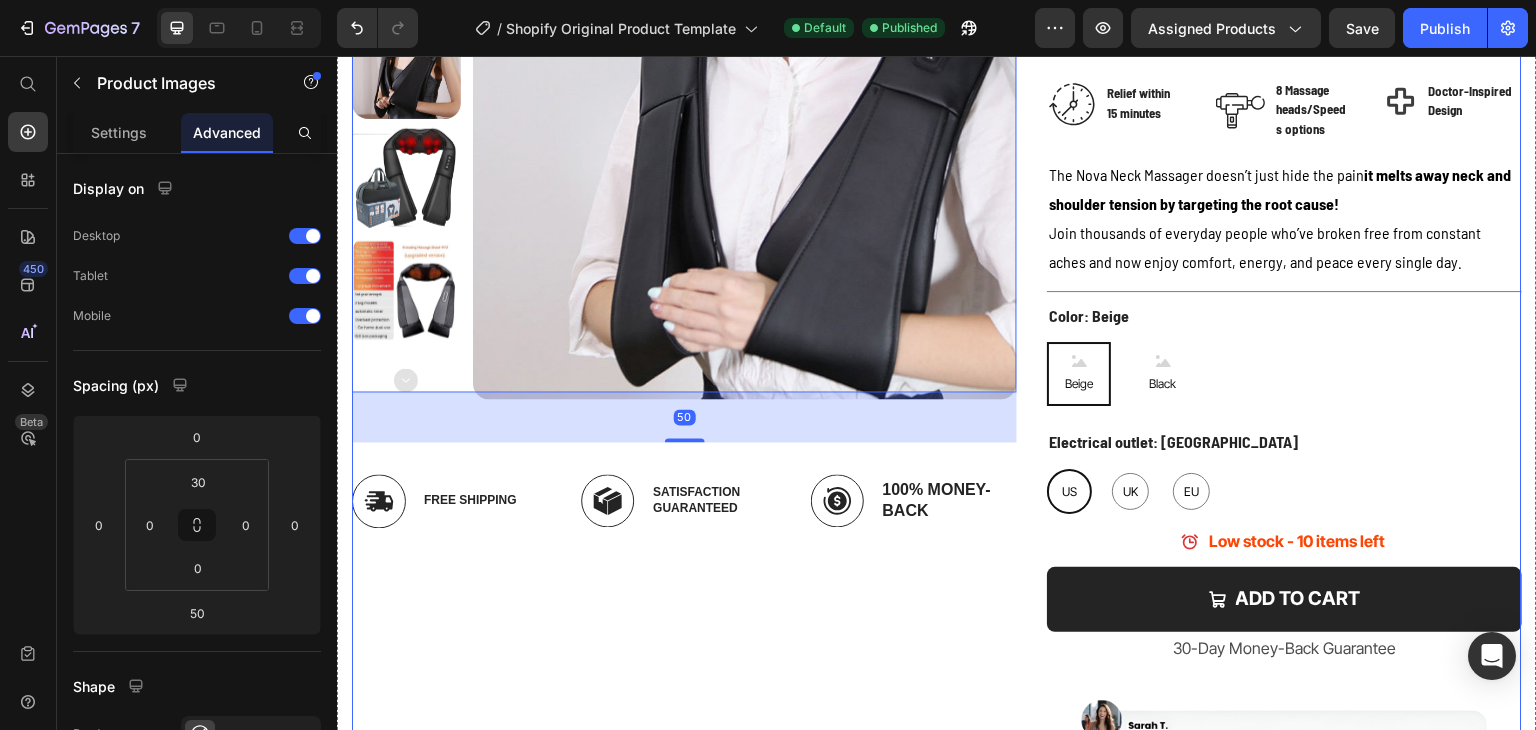 click on "Product Images   50 Image Free Shipping Text Block Row Image Satisfaction Guaranteed Text Block Row Image 100% Money-Back Text Block Row
Drop element here Image BEST QUALITY Text Block Row Carousel" at bounding box center (684, 331) 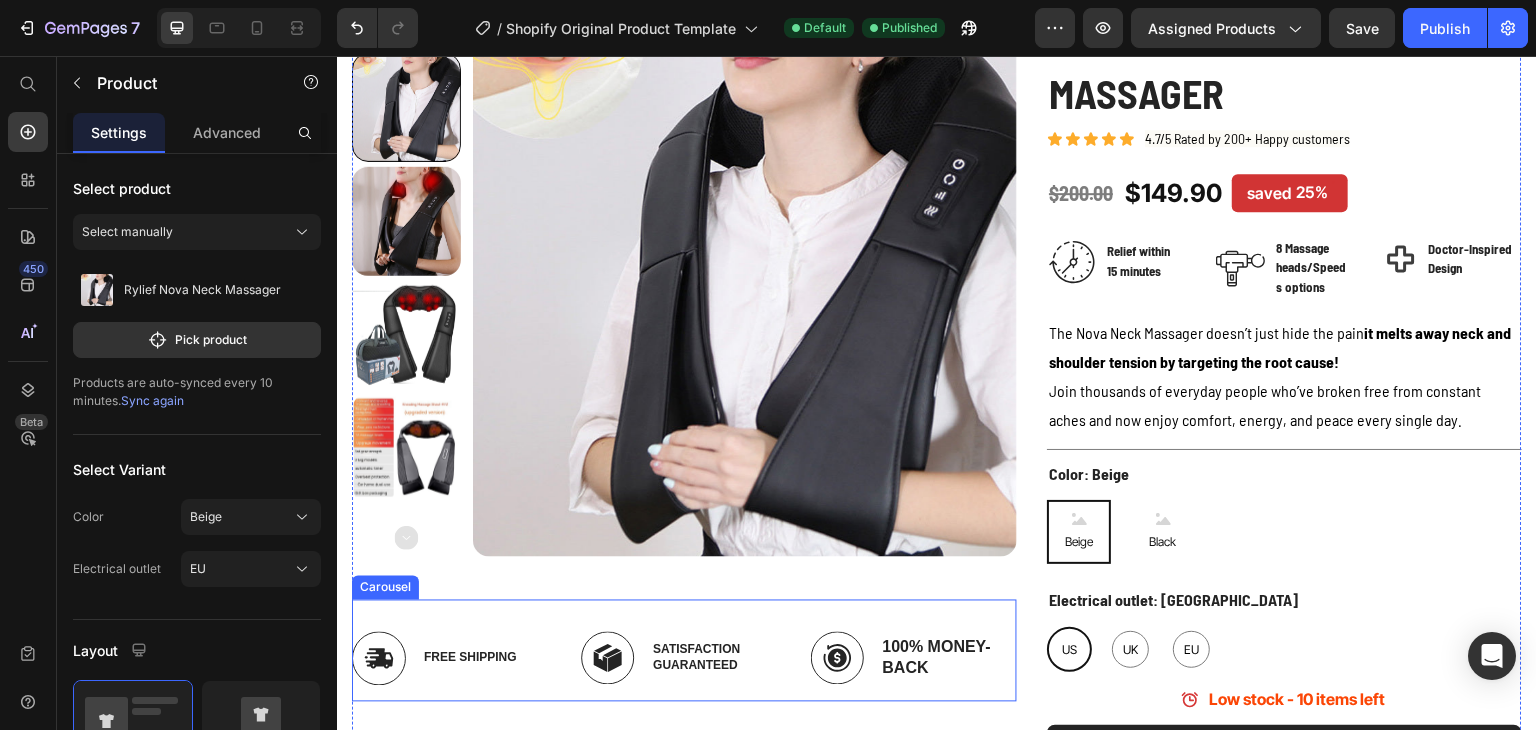 scroll, scrollTop: 200, scrollLeft: 0, axis: vertical 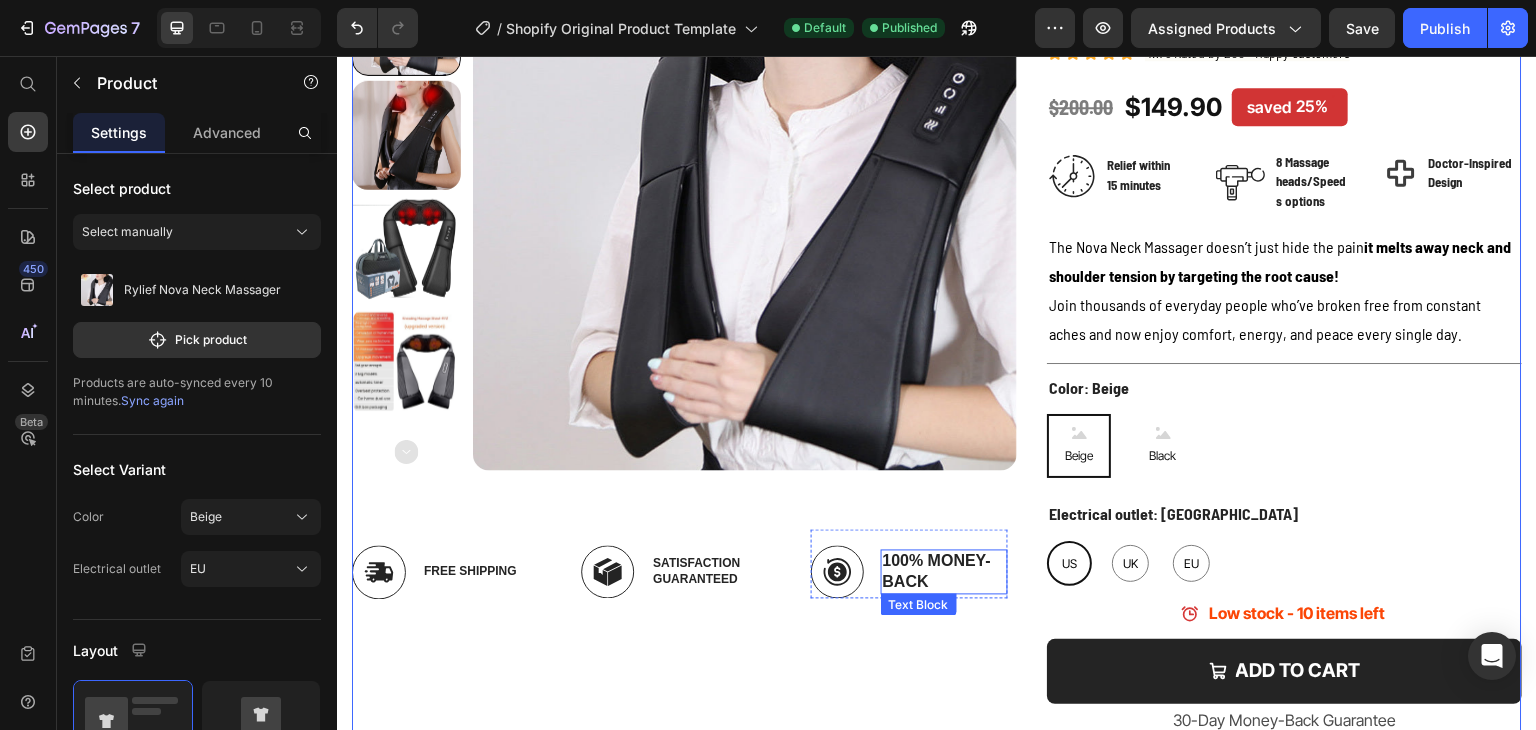 click on "100% Money-Back" at bounding box center (944, 573) 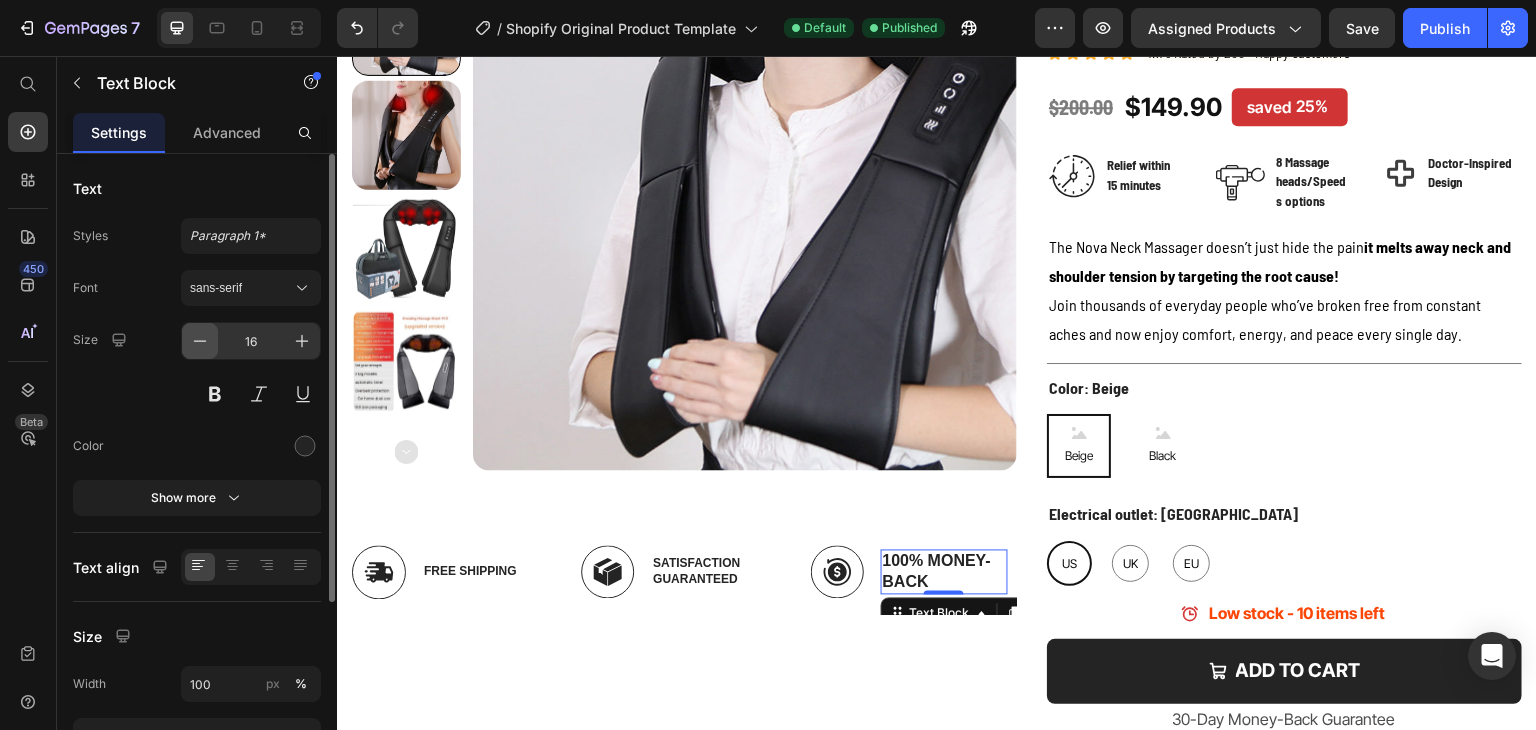 click 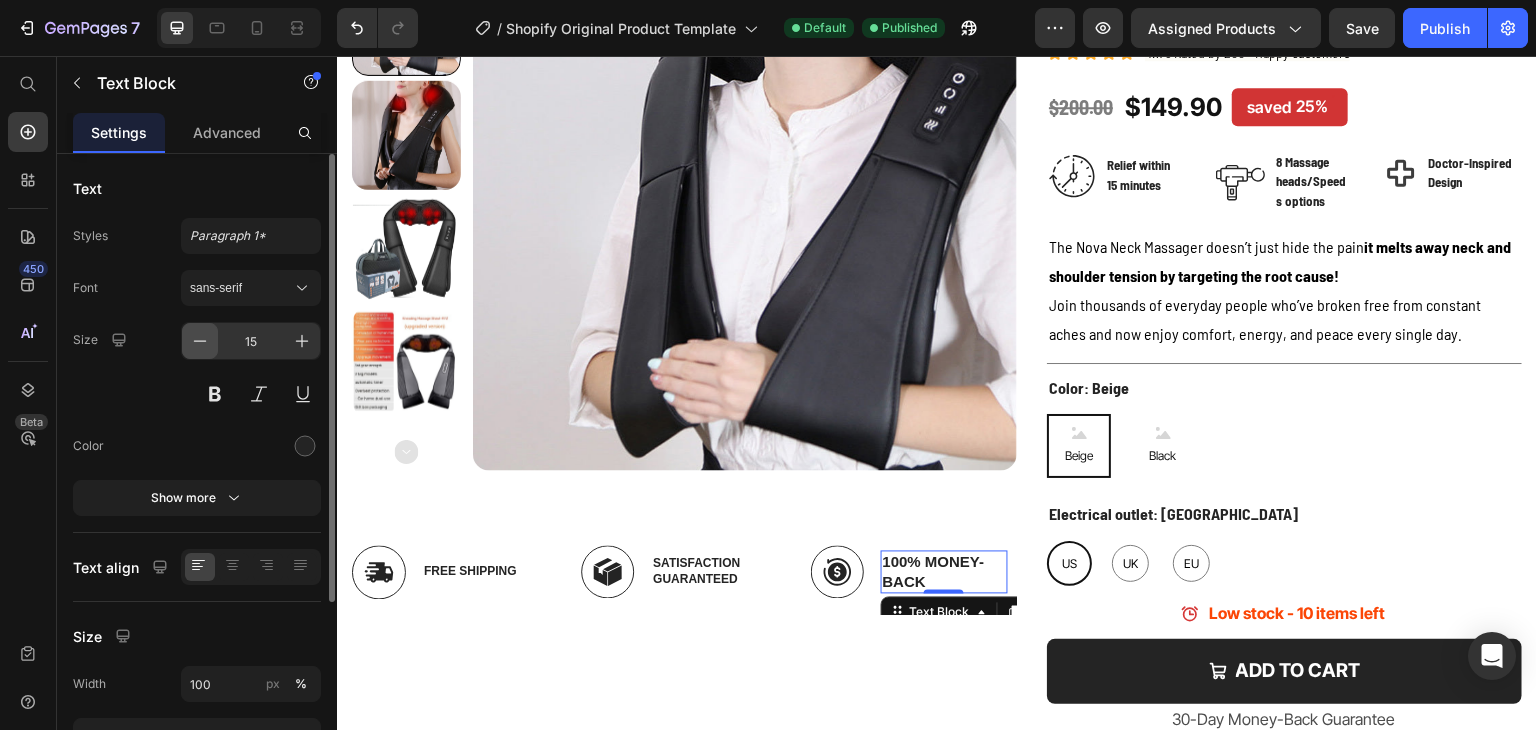 click 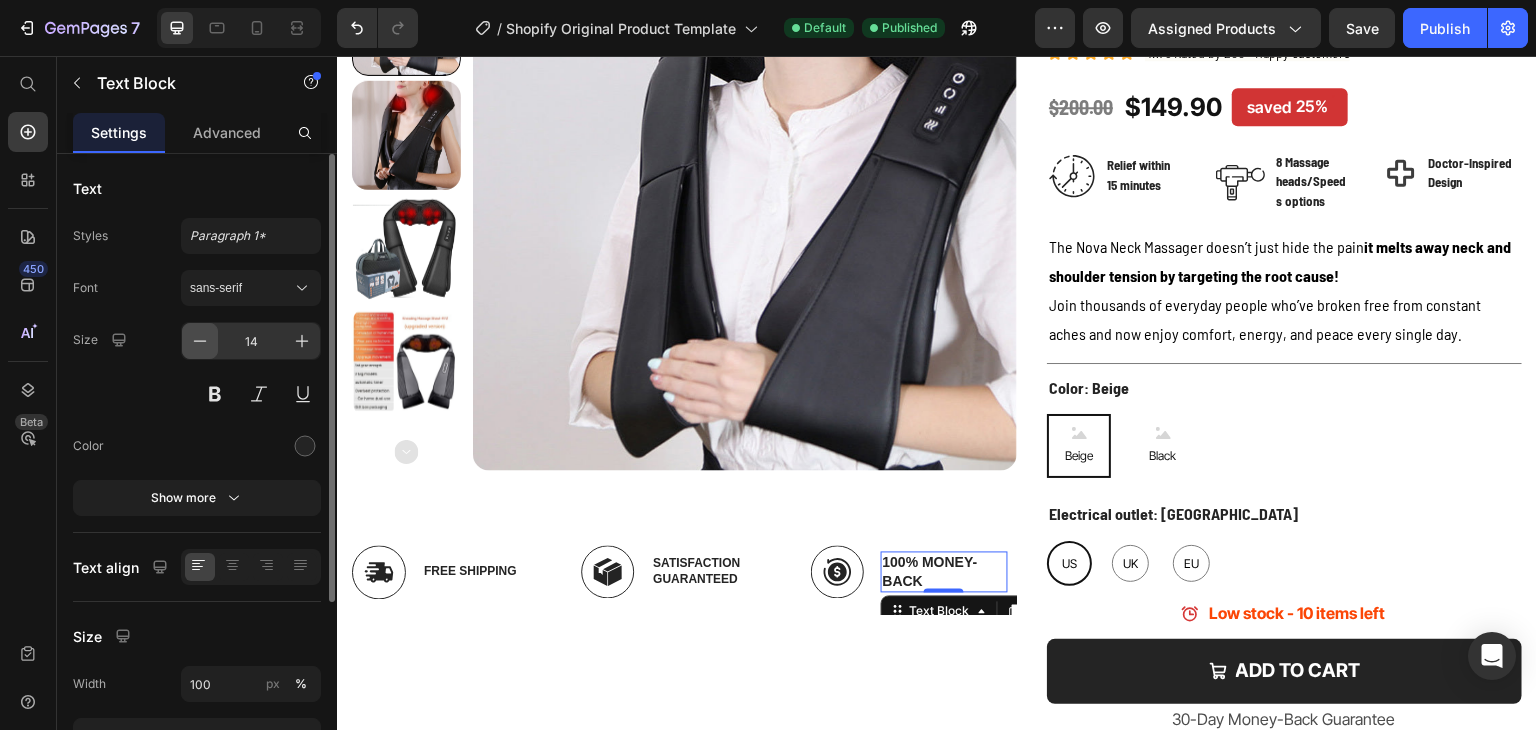 click 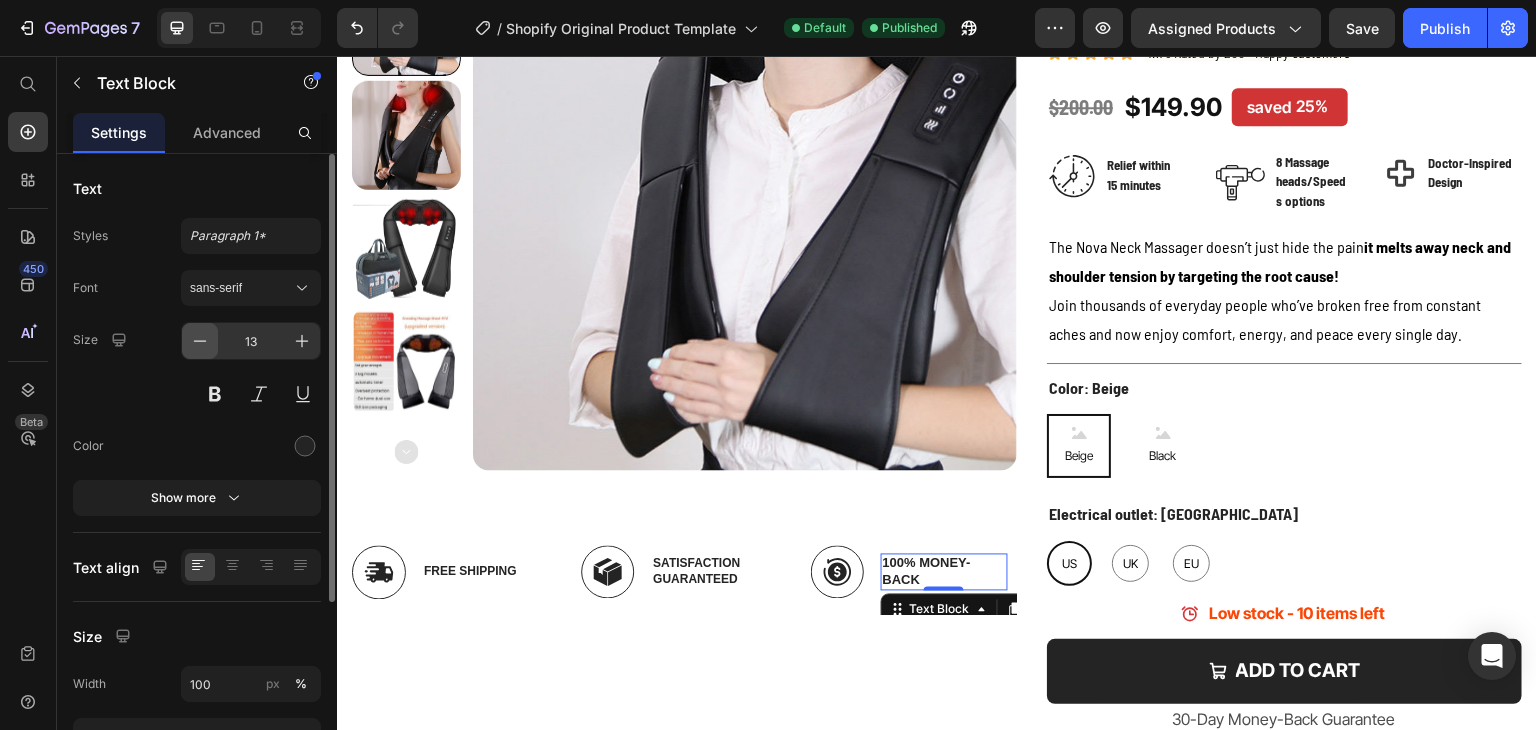 click at bounding box center [200, 341] 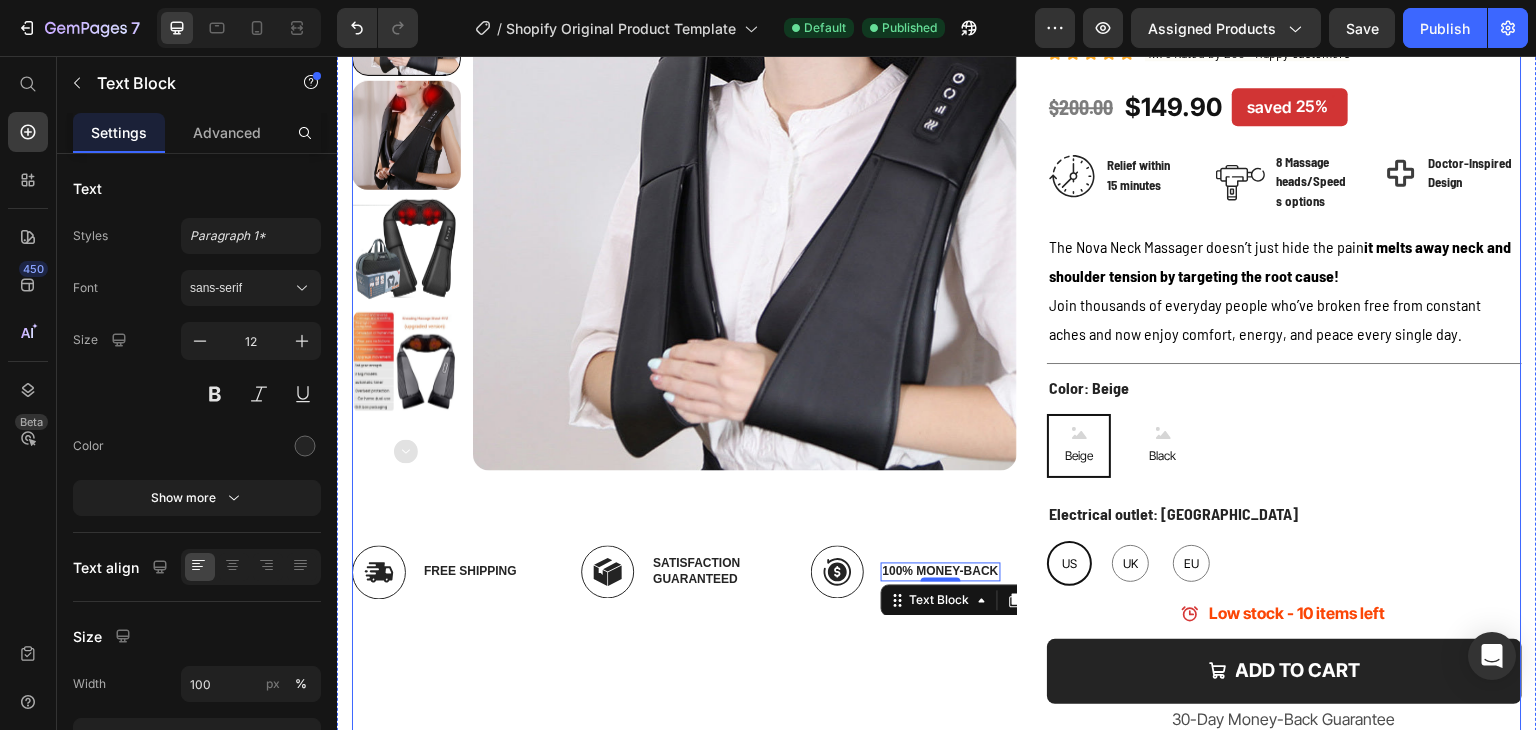click on "Product Images Image Free Shipping Text Block Row Image Satisfaction Guaranteed Text Block Row Image 100% Money-Back Text Block   0 Row
Drop element here Image BEST QUALITY Text Block Row Carousel" at bounding box center (684, 403) 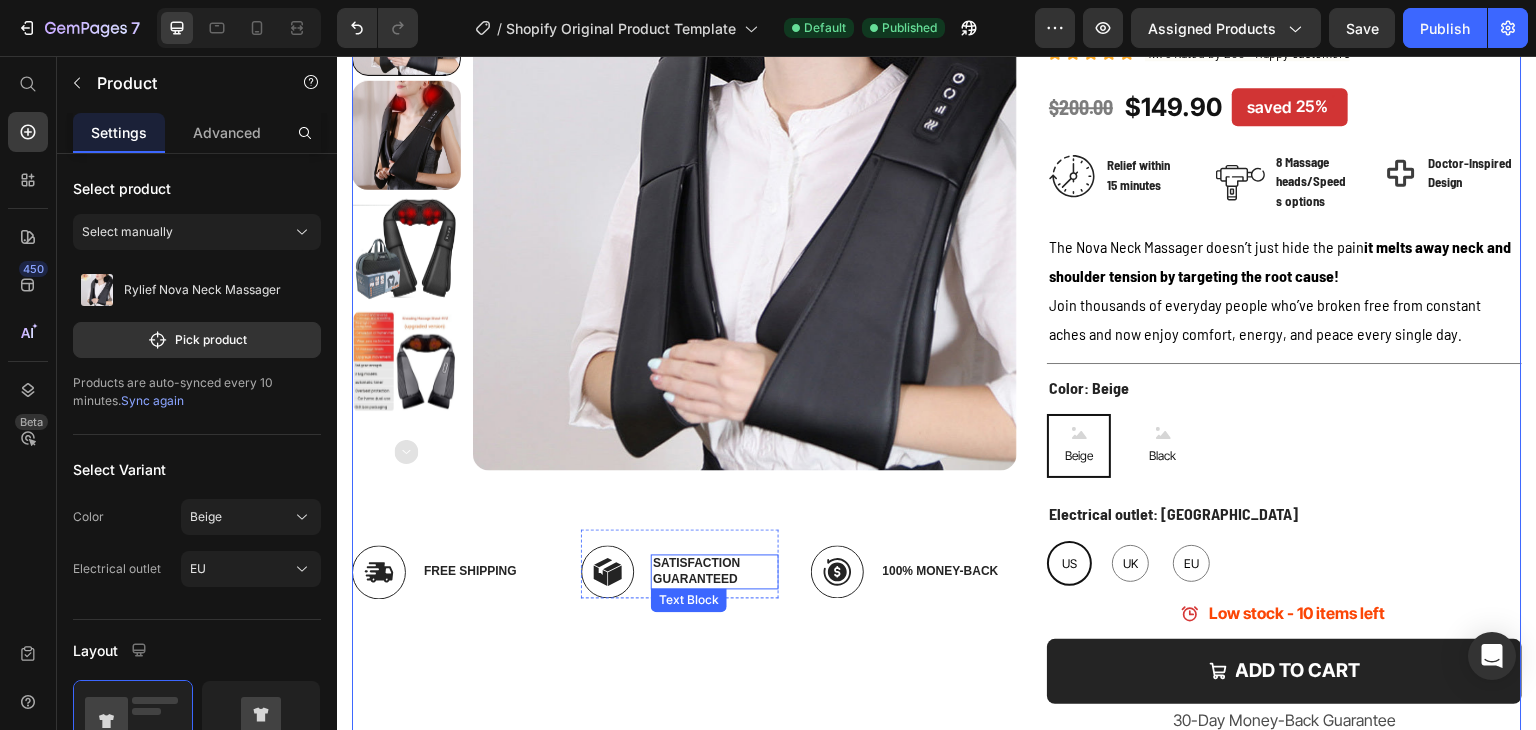 click on "Satisfaction Guaranteed" at bounding box center [714, 572] 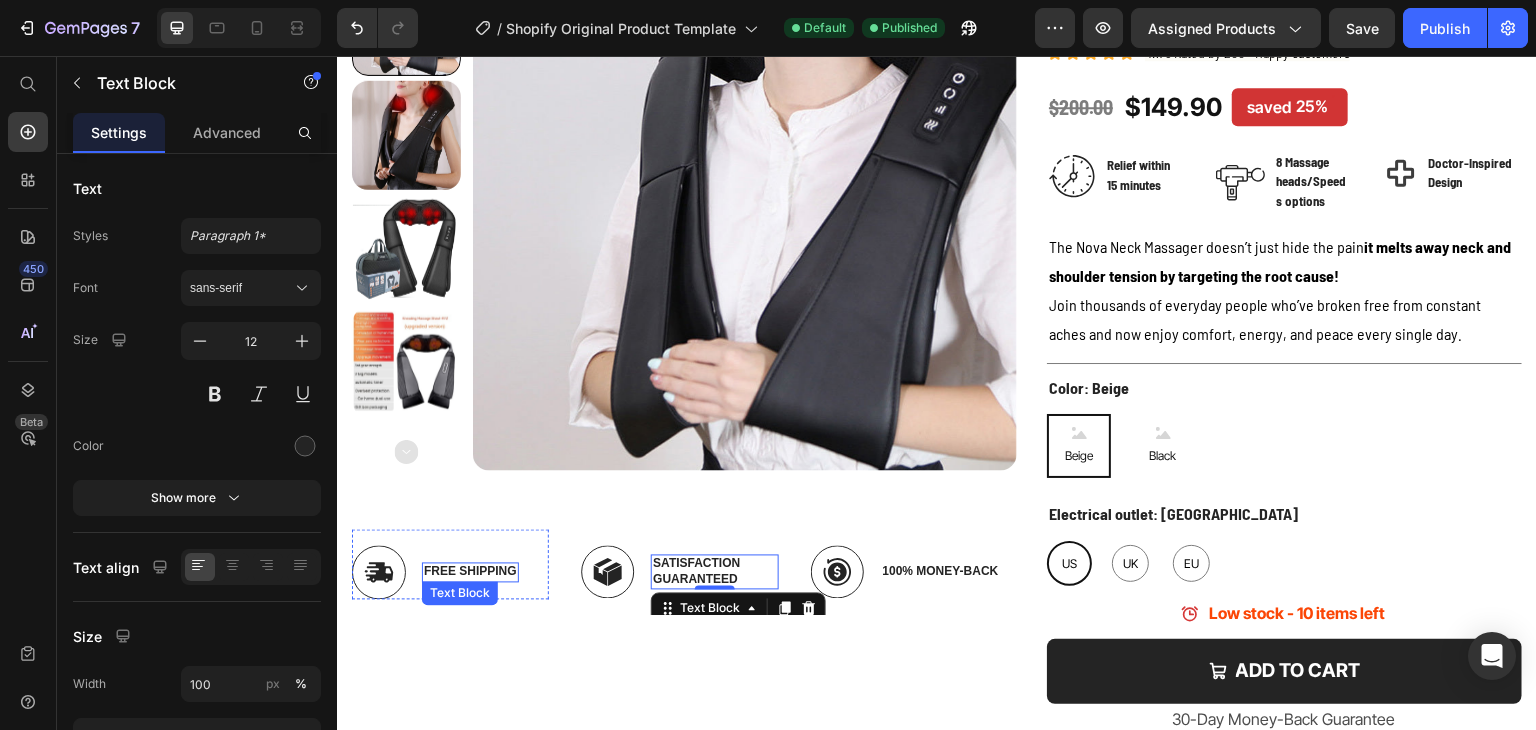 click on "Free Shipping" at bounding box center [470, 573] 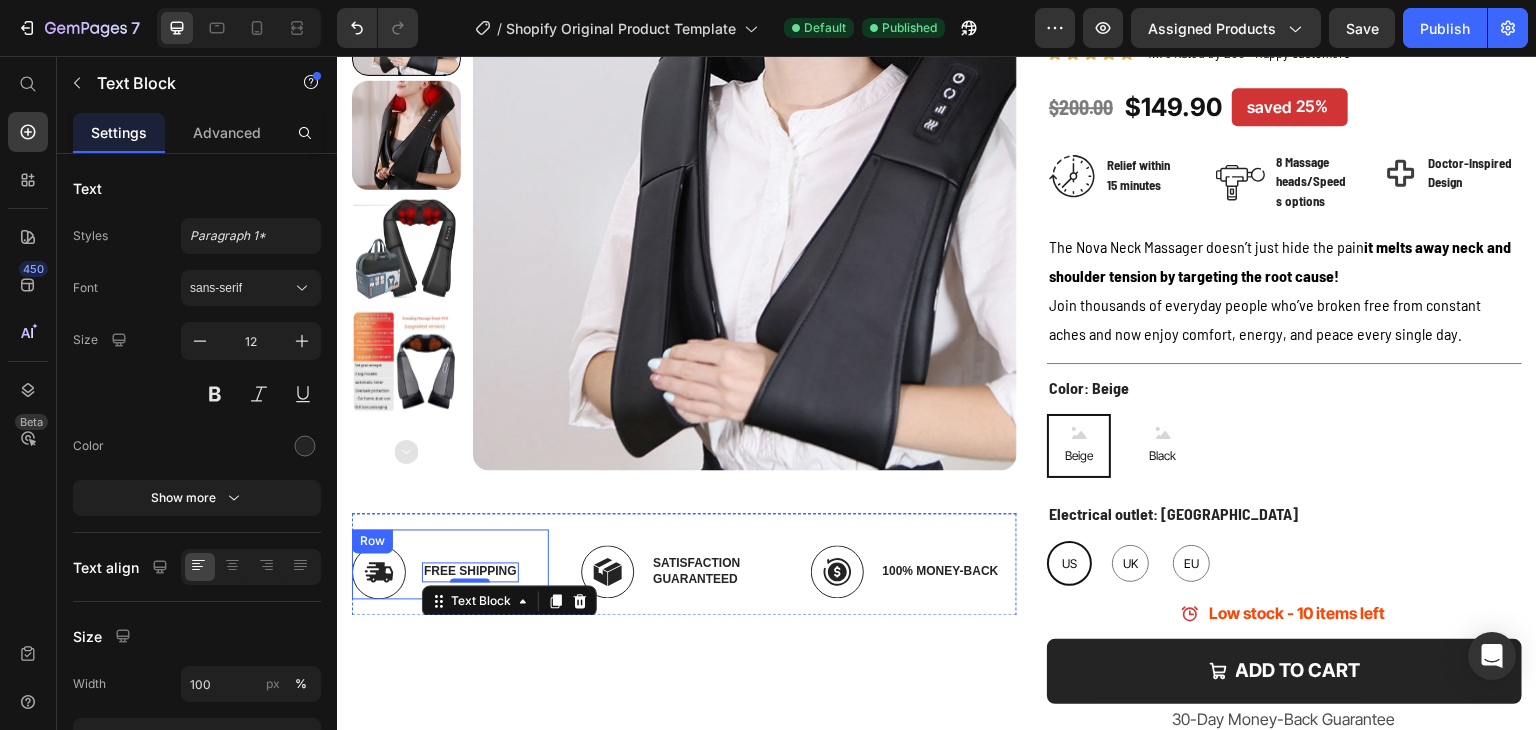 click on "Image Free Shipping Text Block   0 Row" at bounding box center [450, 565] 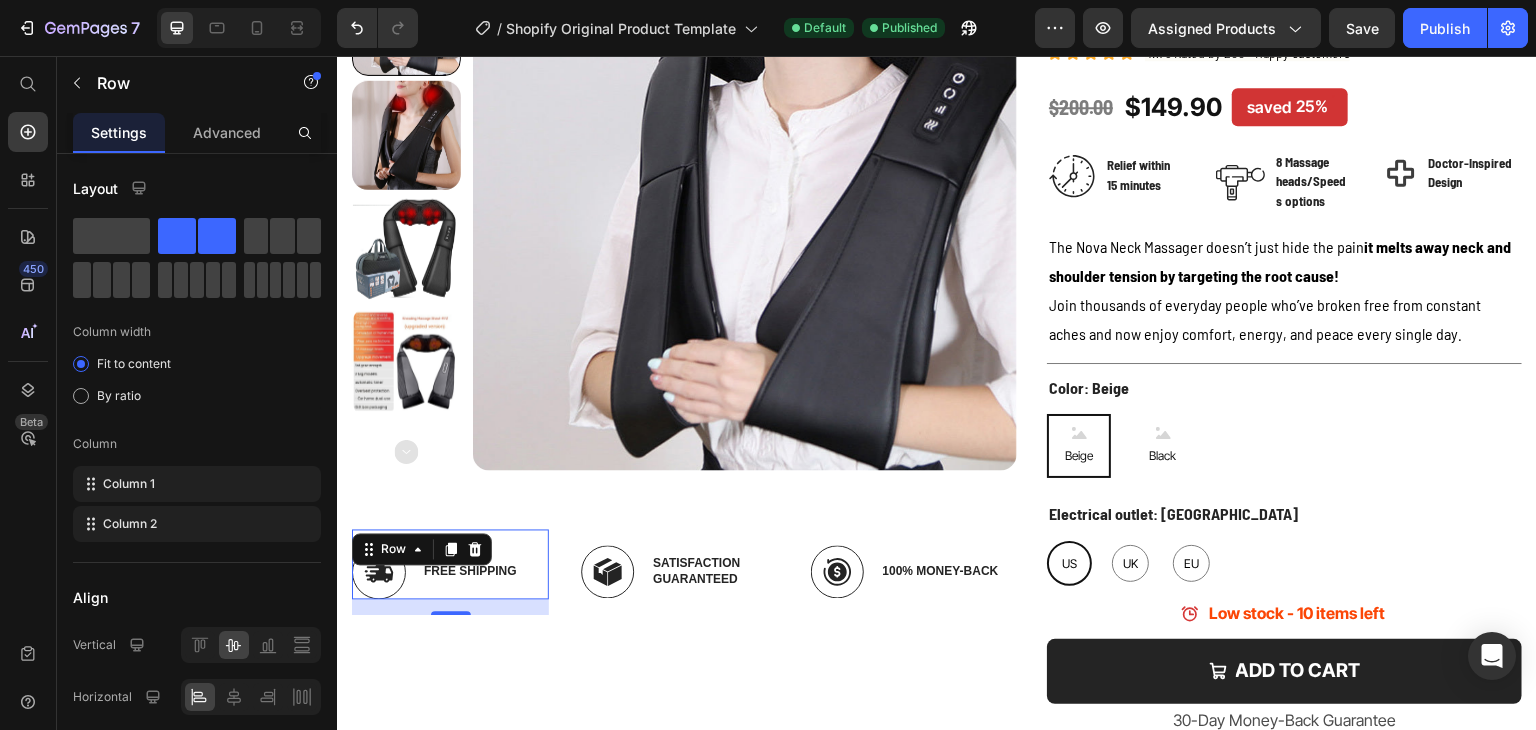 click on "Image Free Shipping Text Block Row   16" at bounding box center [450, 565] 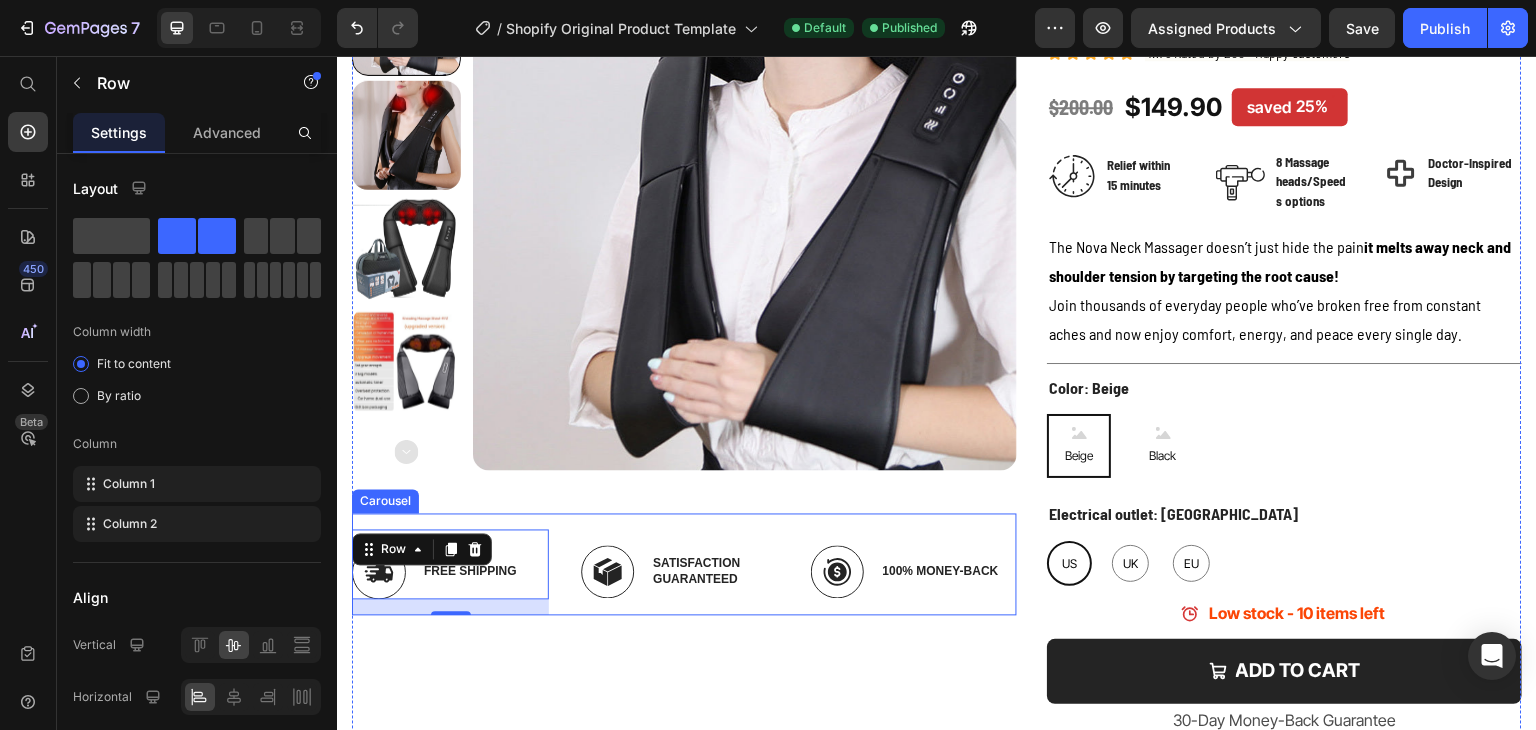 click on "Product Images Image Free Shipping Text Block Row   16 Image Satisfaction Guaranteed Text Block Row Image 100% Money-Back Text Block Row
Drop element here Image BEST QUALITY Text Block Row Carousel" at bounding box center (684, 403) 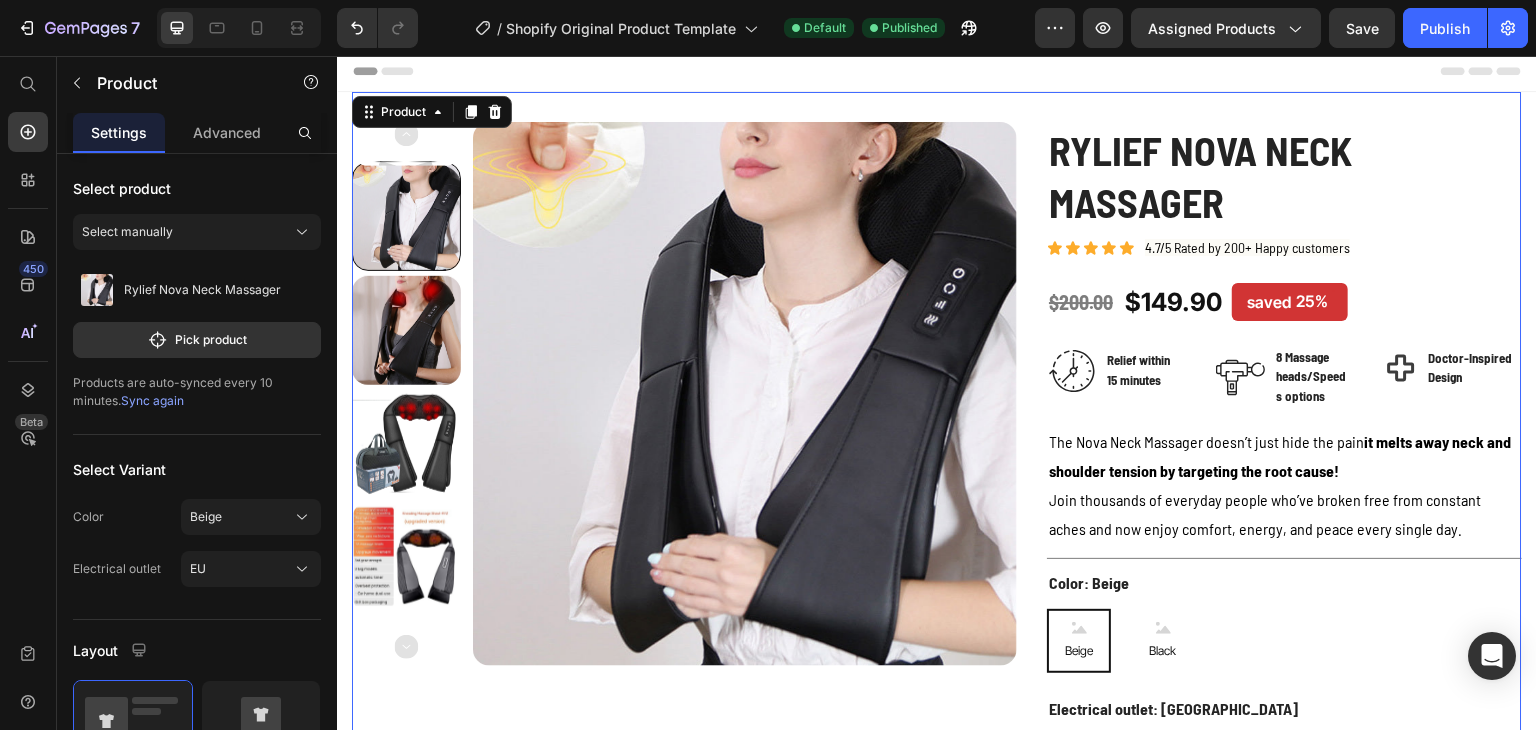scroll, scrollTop: 0, scrollLeft: 0, axis: both 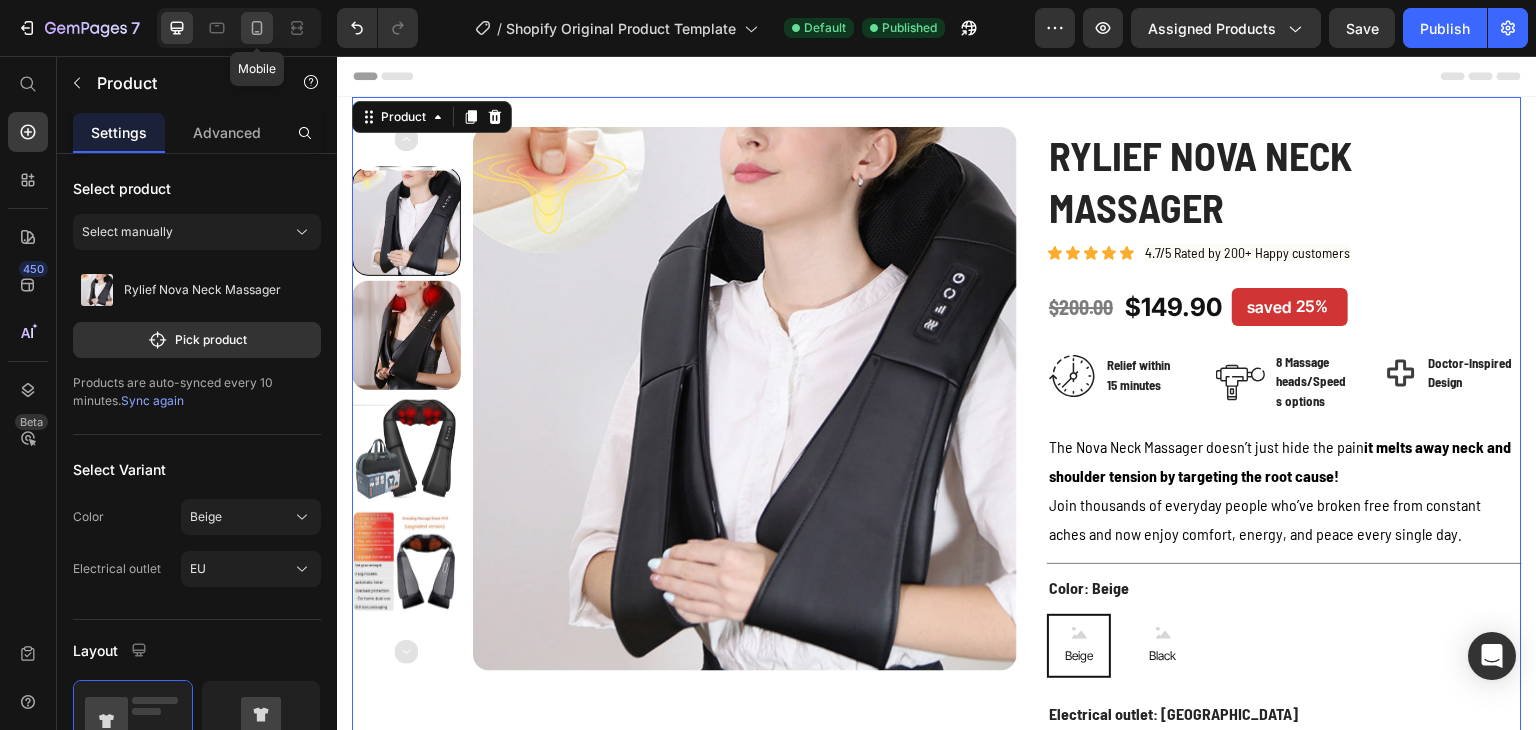 click 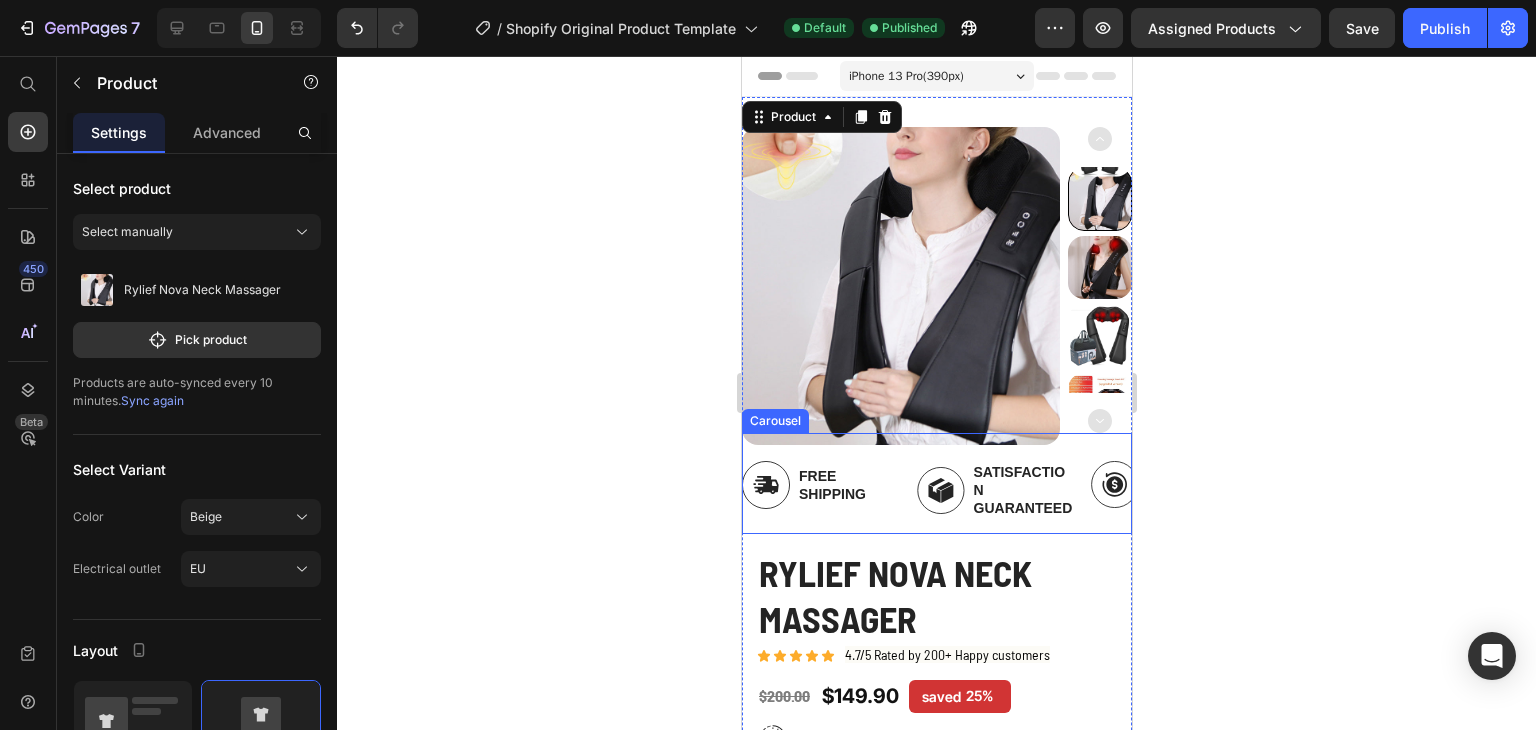 scroll, scrollTop: 100, scrollLeft: 0, axis: vertical 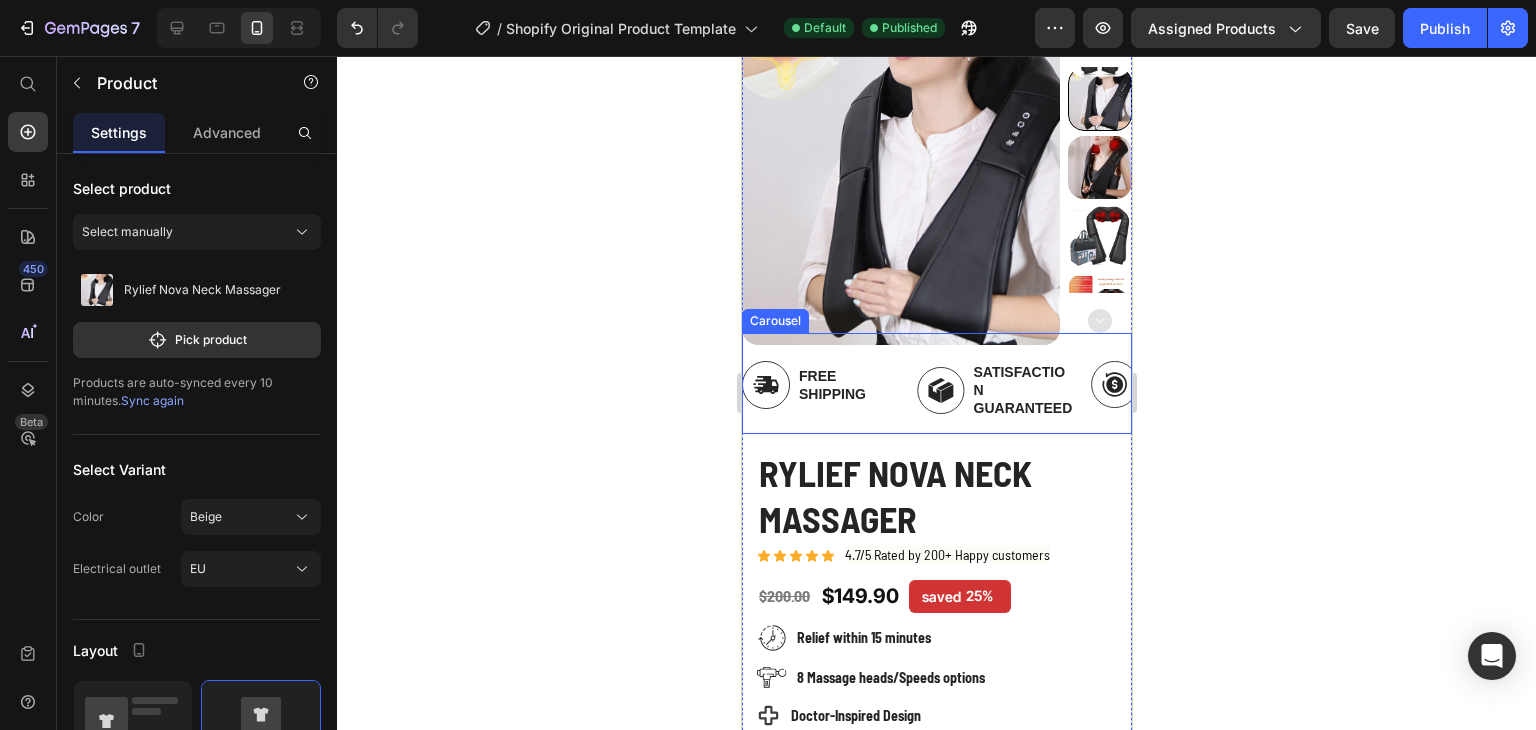 click on "Image Free Shipping Text Block Row Image Satisfaction Guaranteed Text Block Row Image 100% Money-Back Text Block Row
Drop element here Image BEST QUALITY Text Block Row" at bounding box center (936, 390) 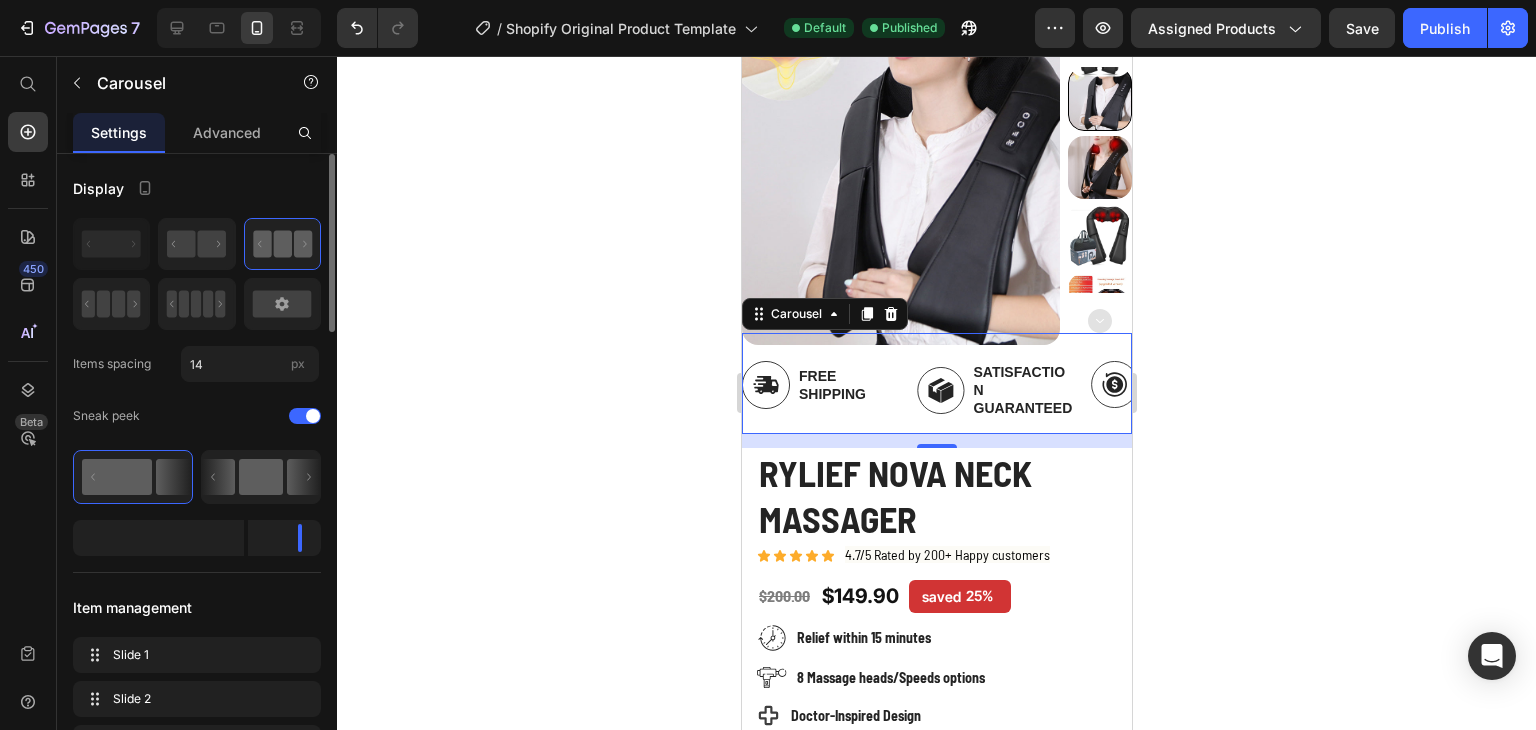 click 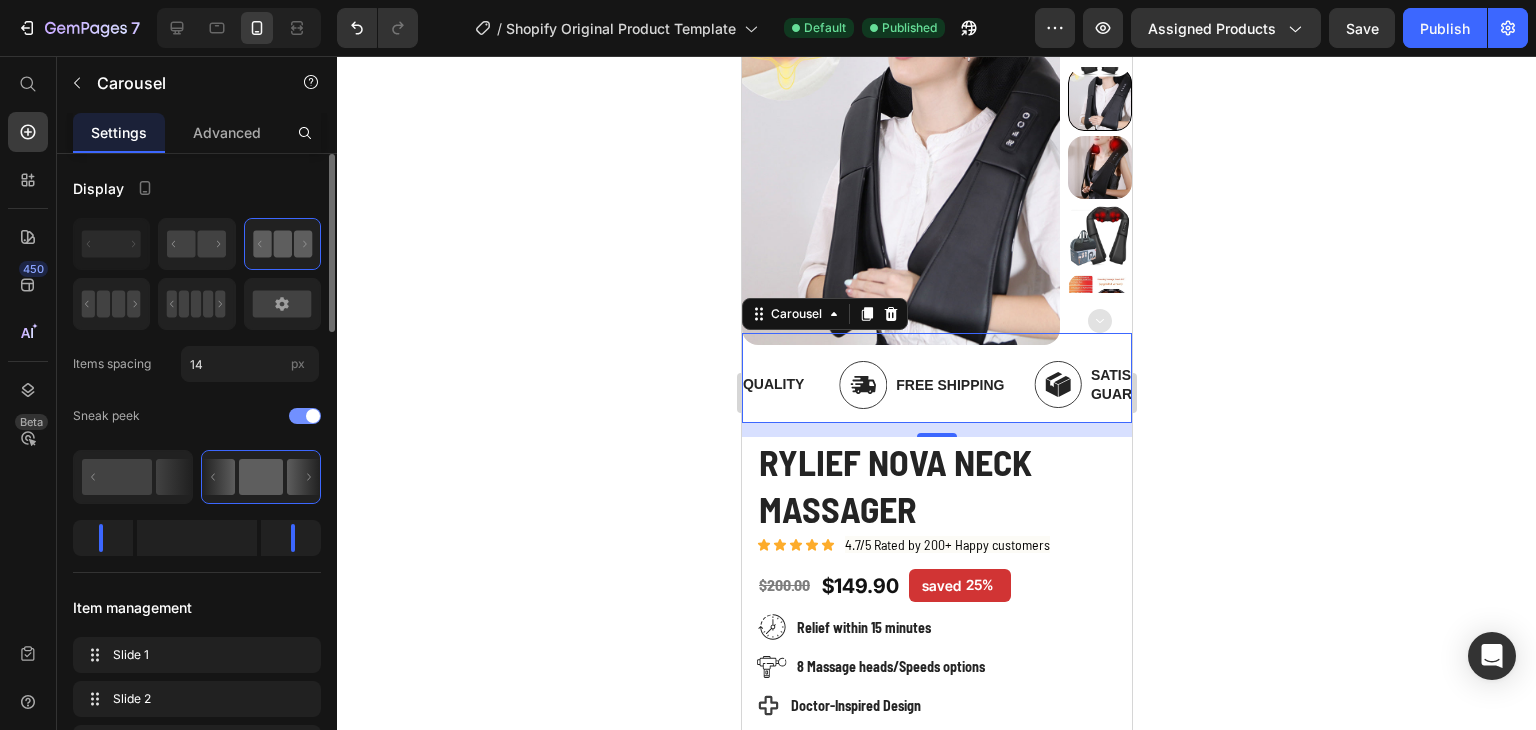 click at bounding box center [313, 416] 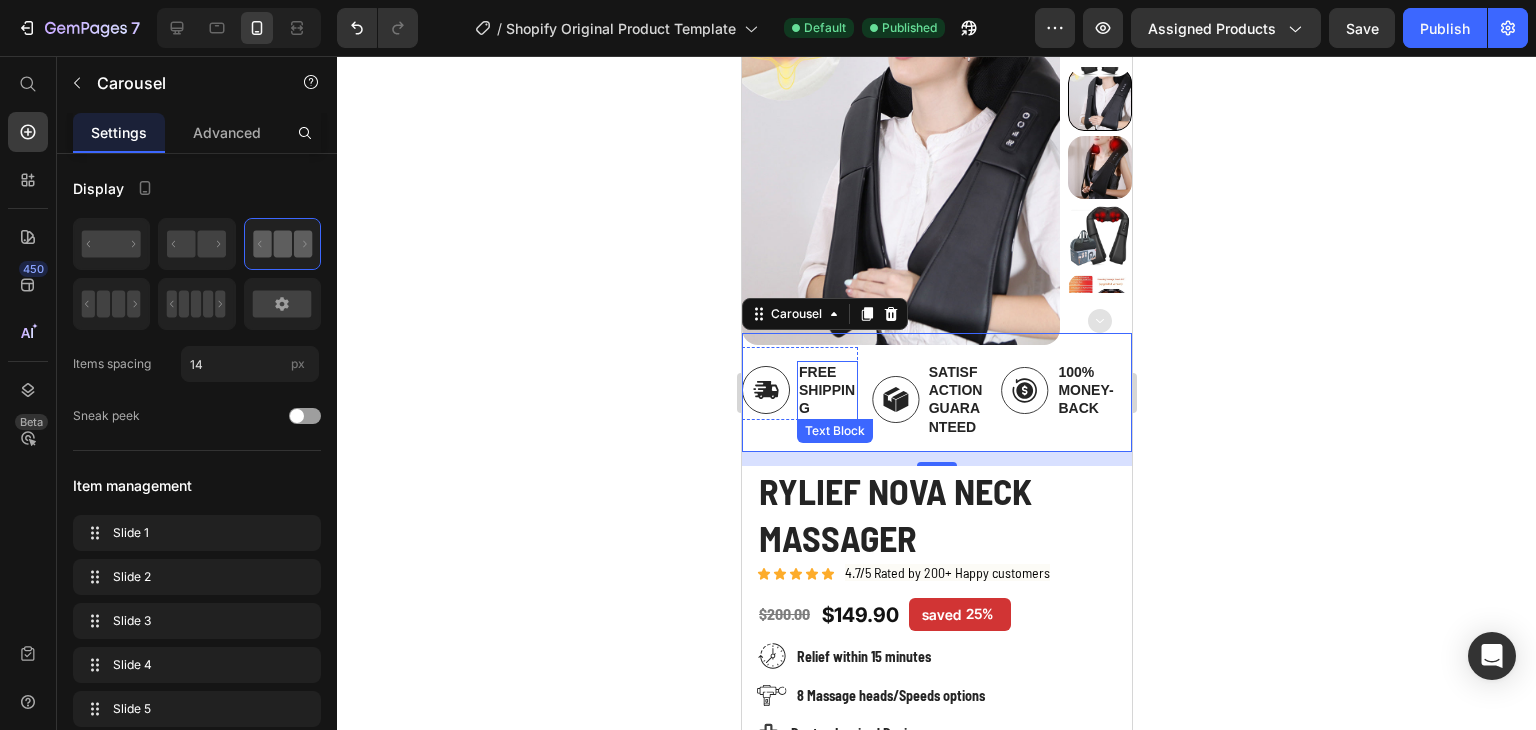 click on "Free Shipping" at bounding box center (826, 390) 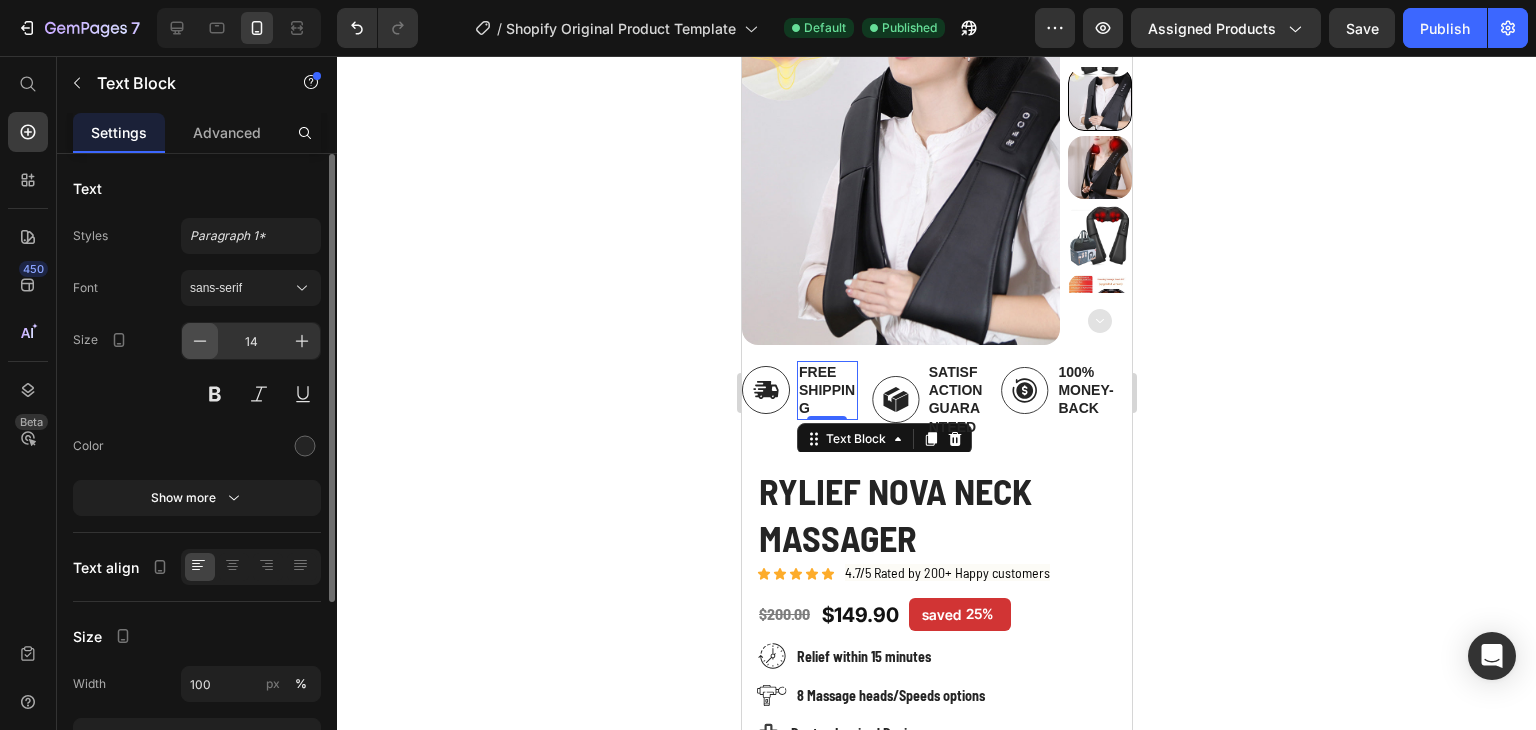 click 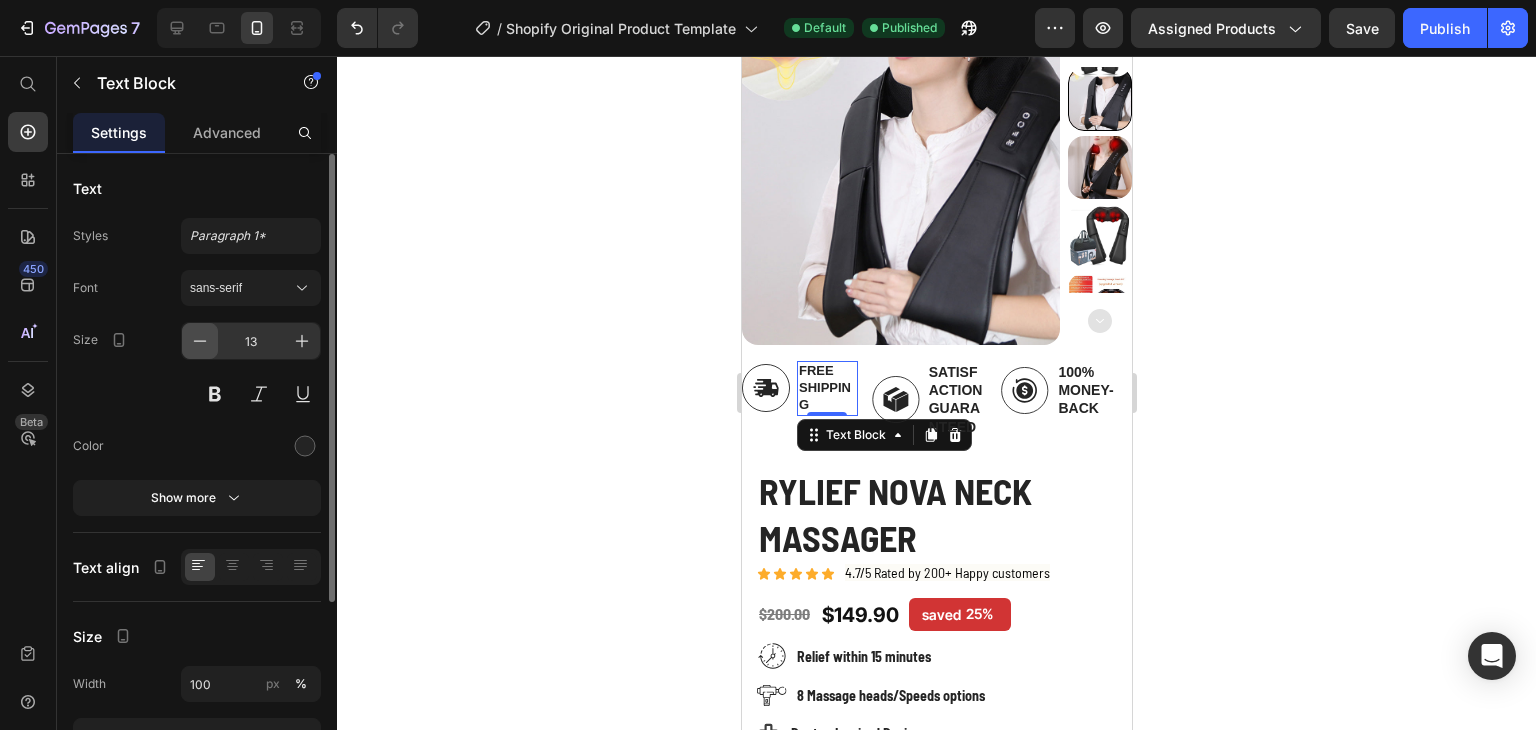 click 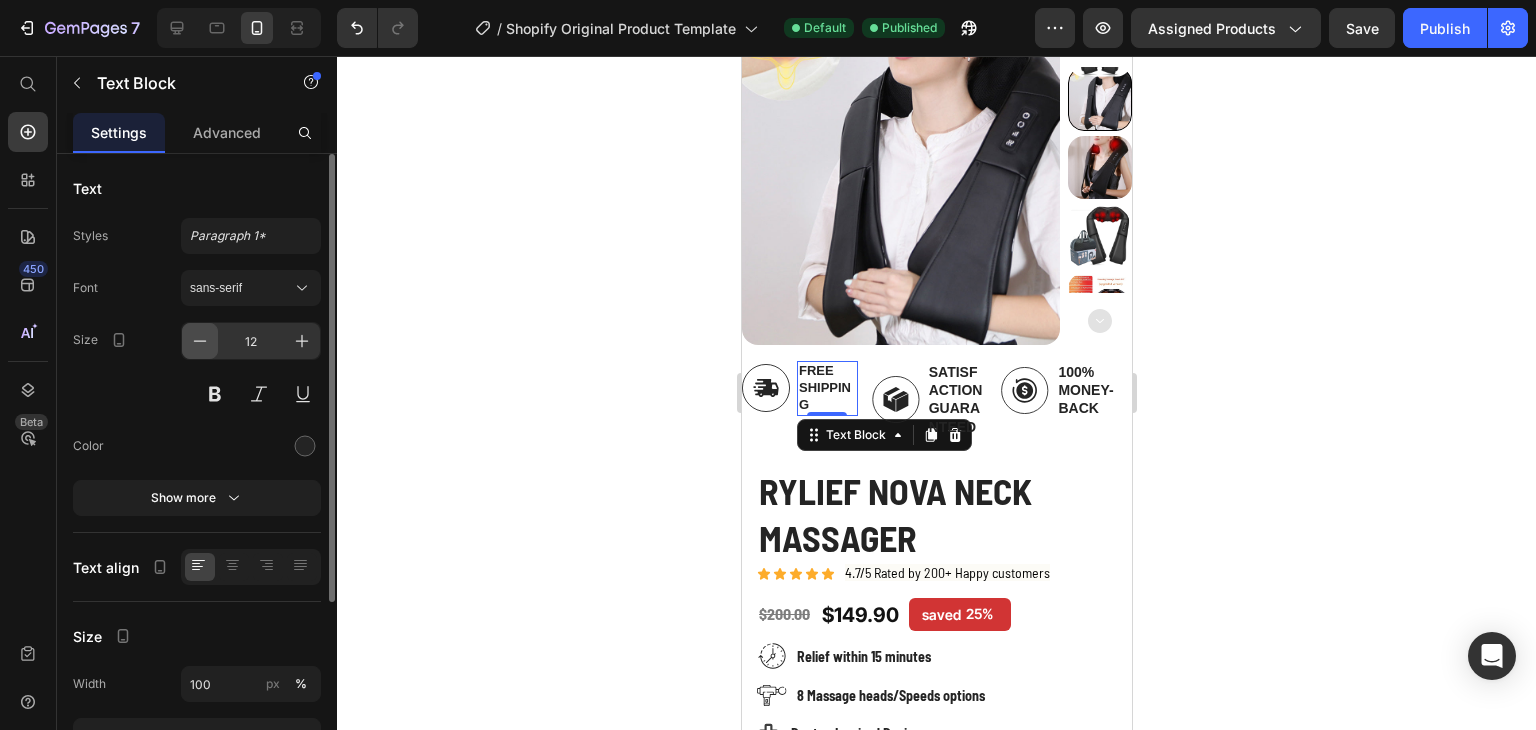 click 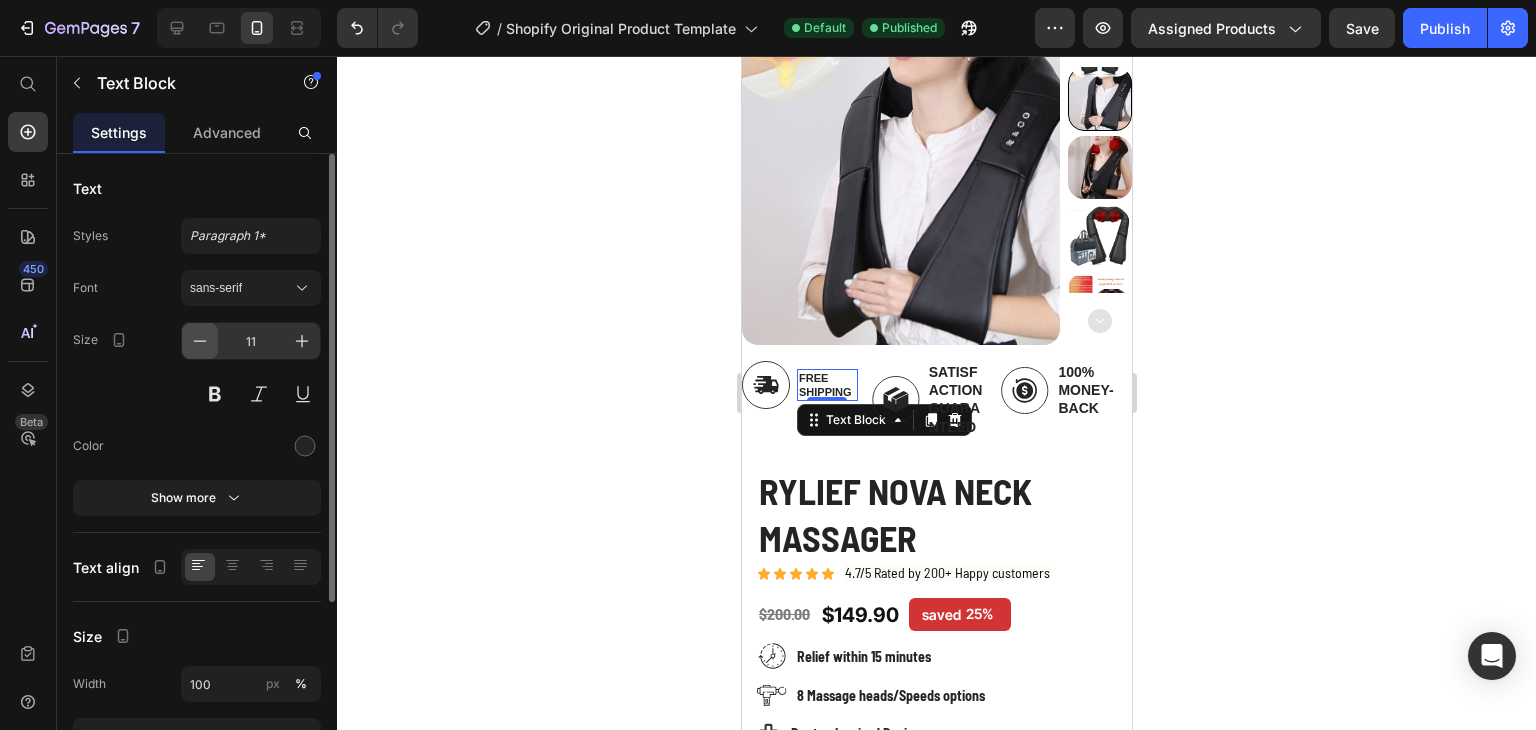 click 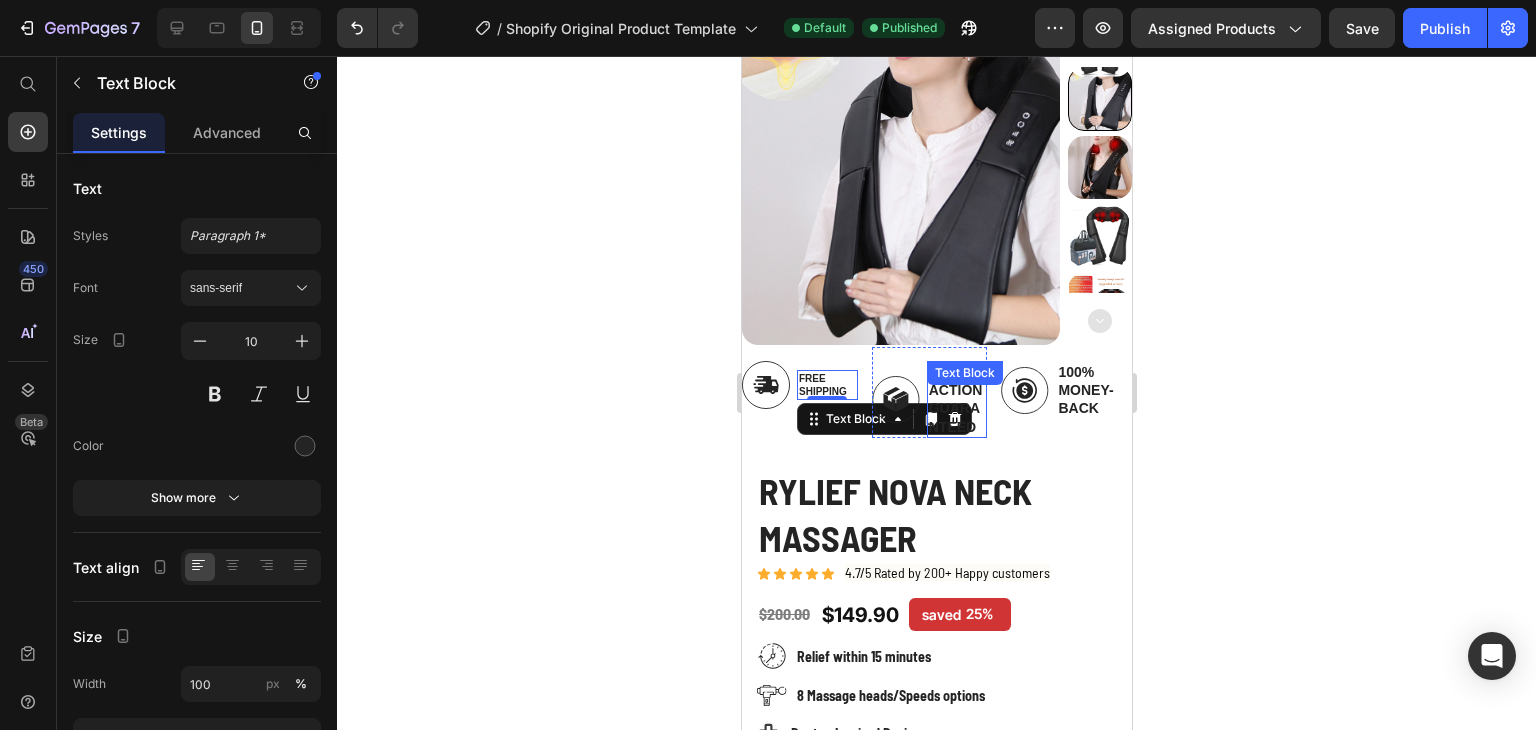 click on "Text Block" at bounding box center (964, 373) 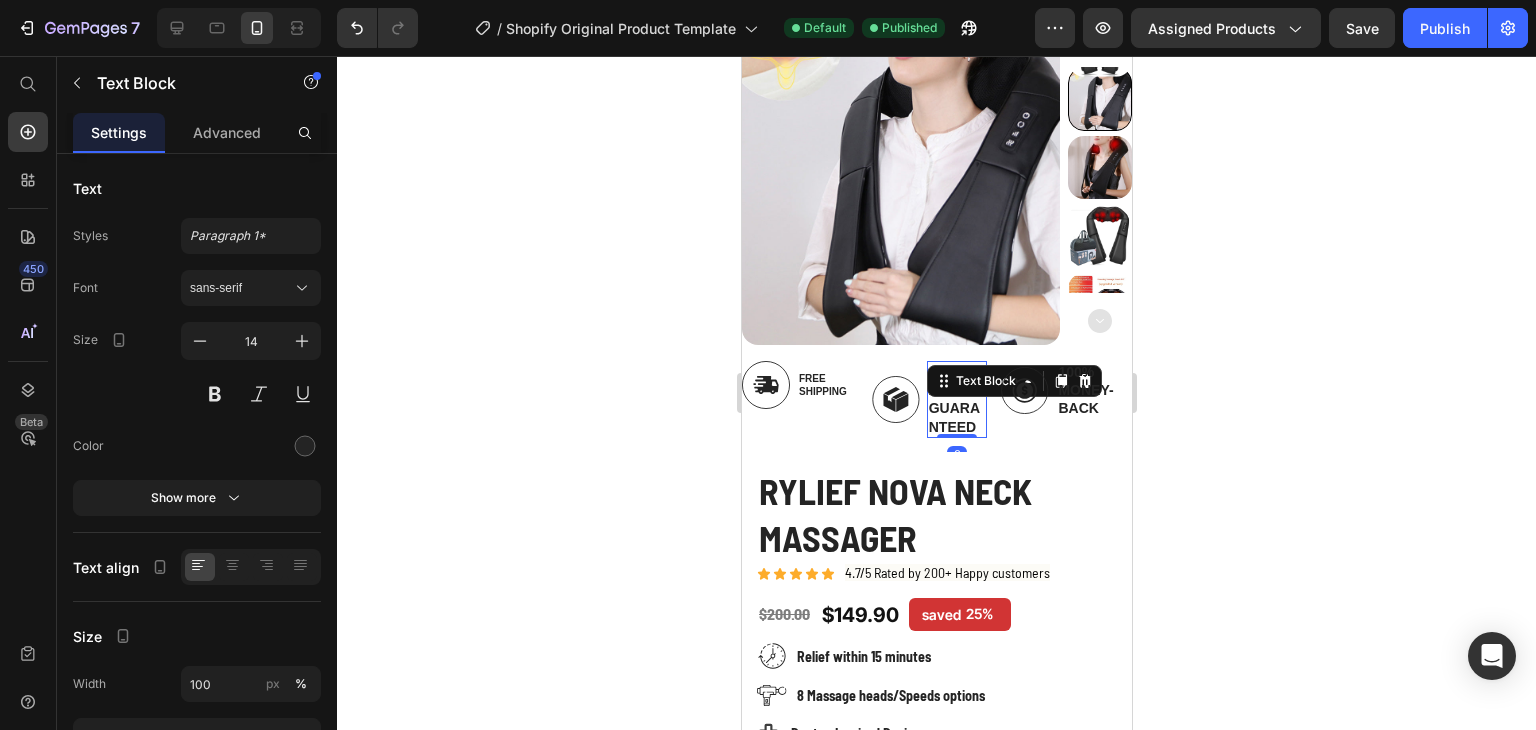 click on "Satisfaction Guaranteed" at bounding box center [956, 399] 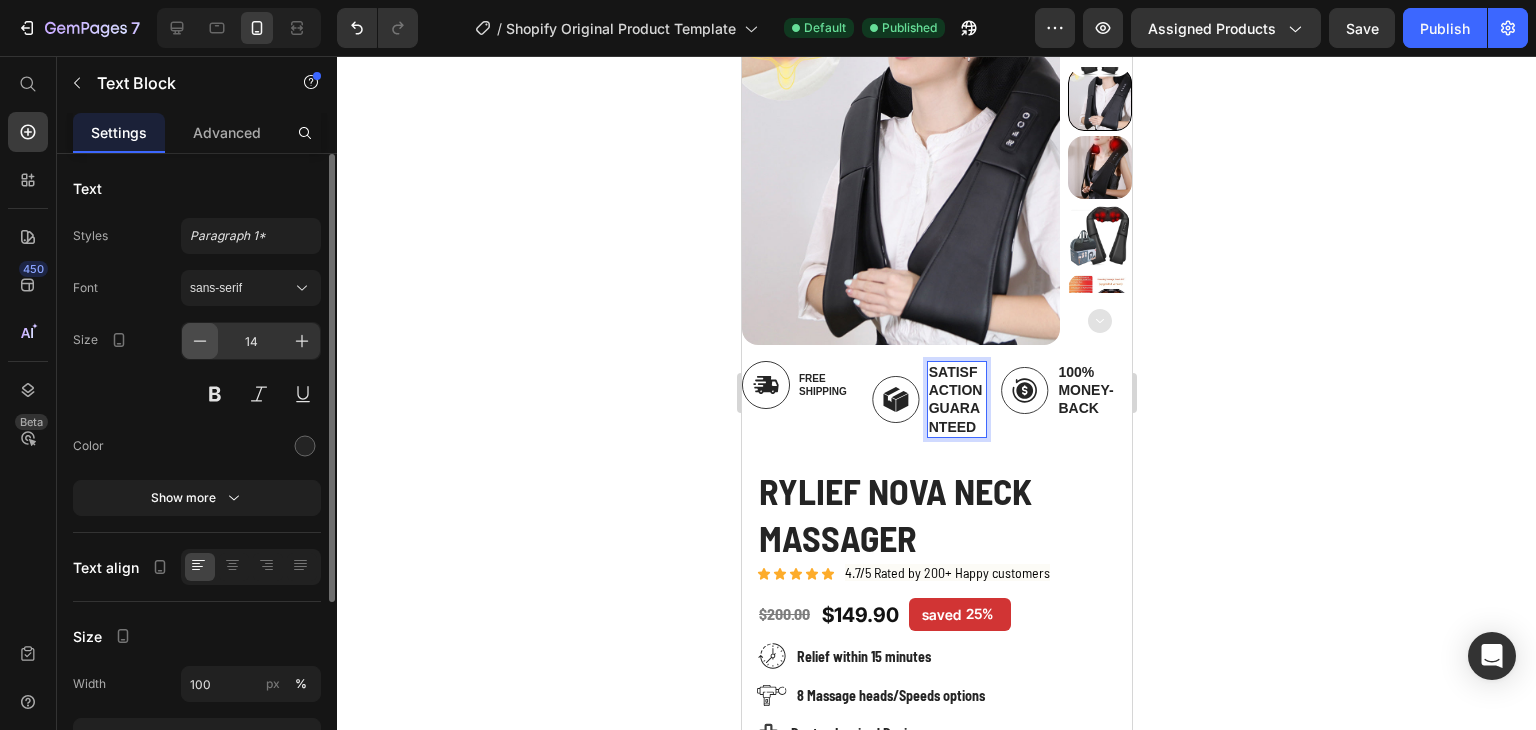 click 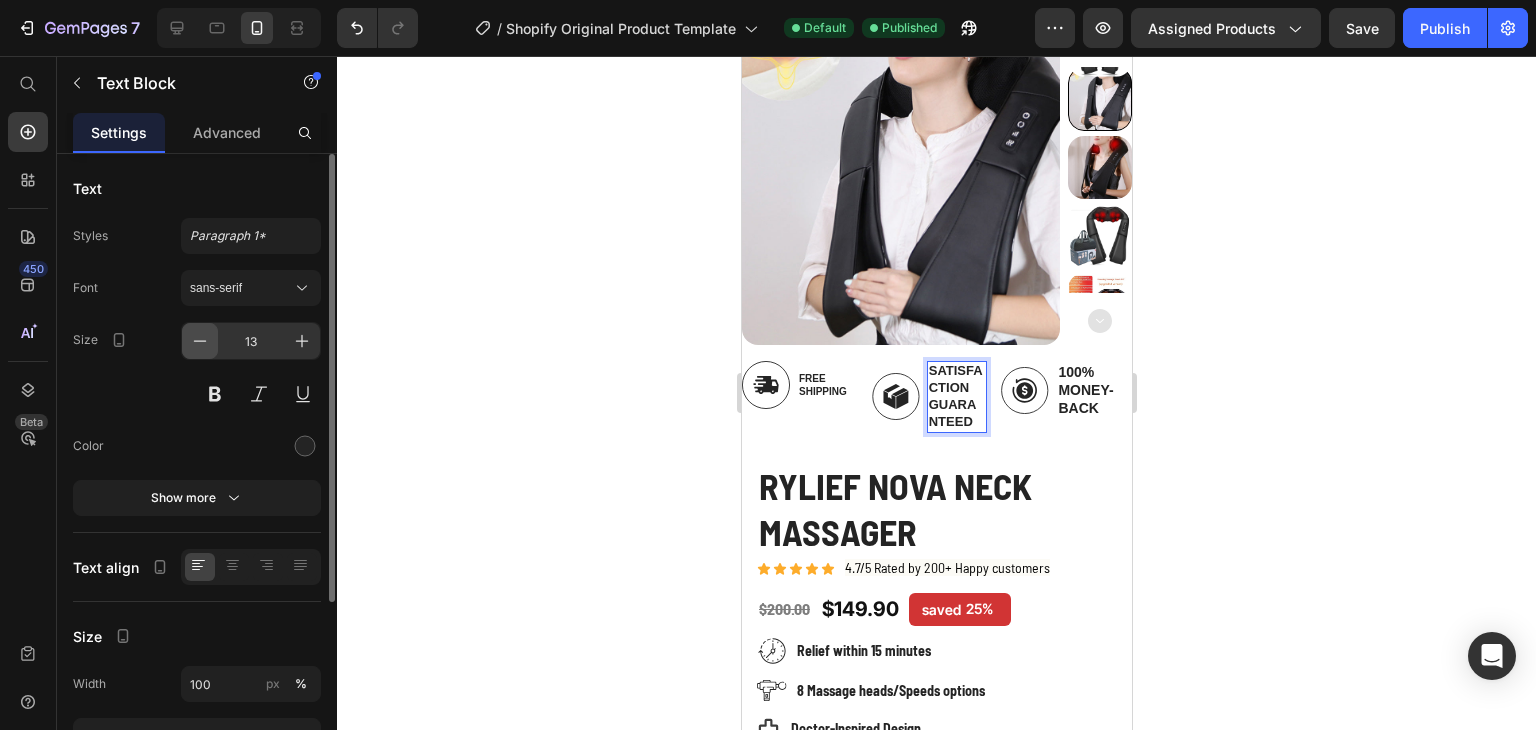 click 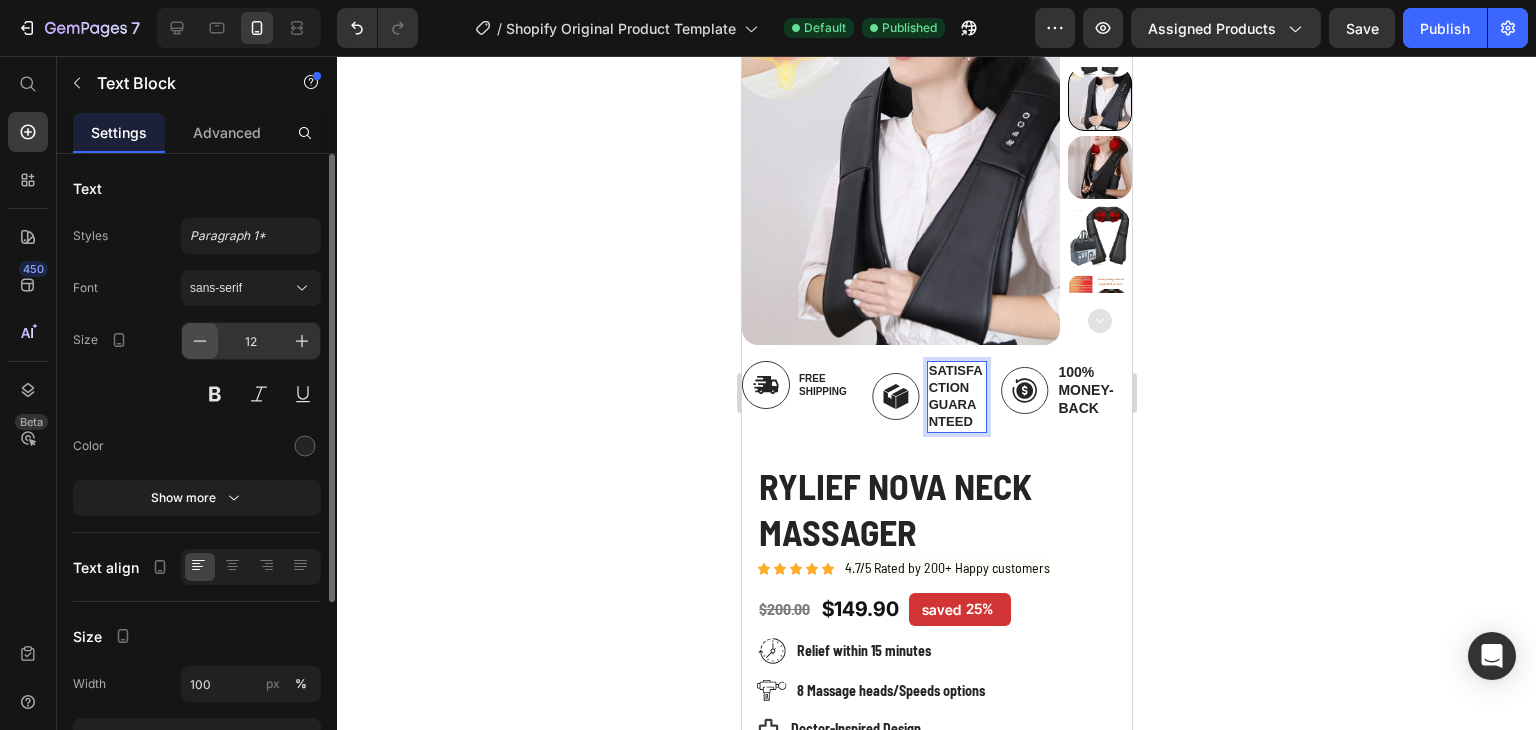 click 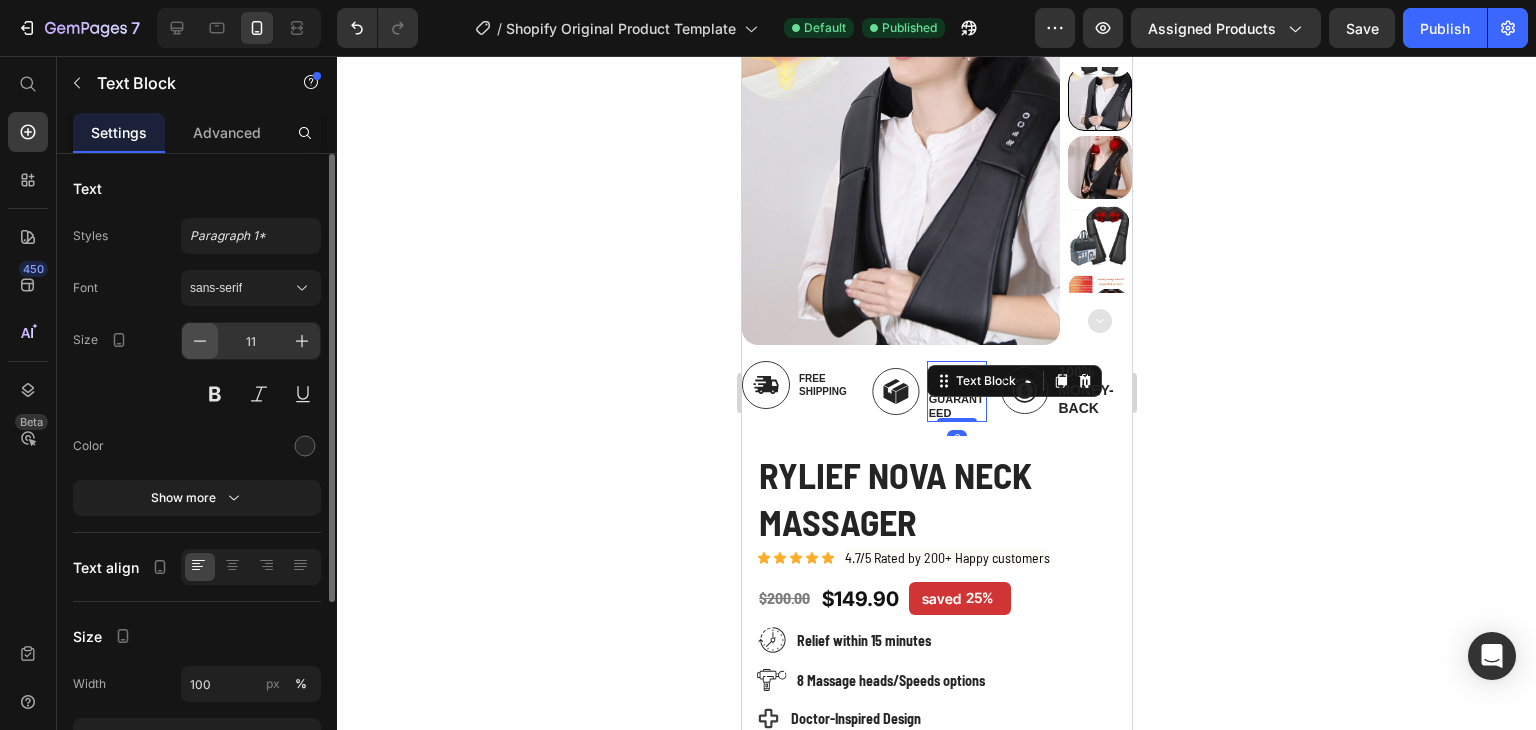 click 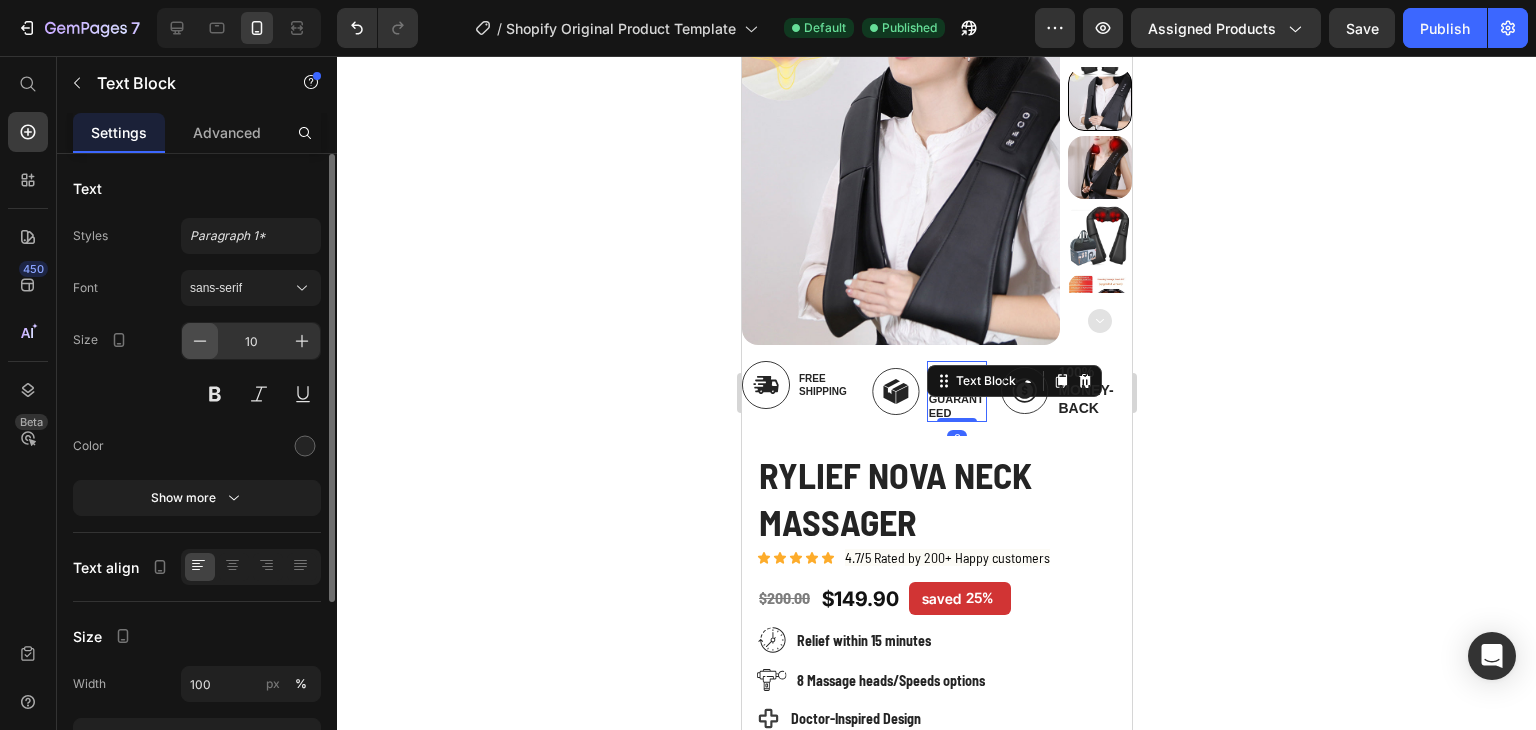 click 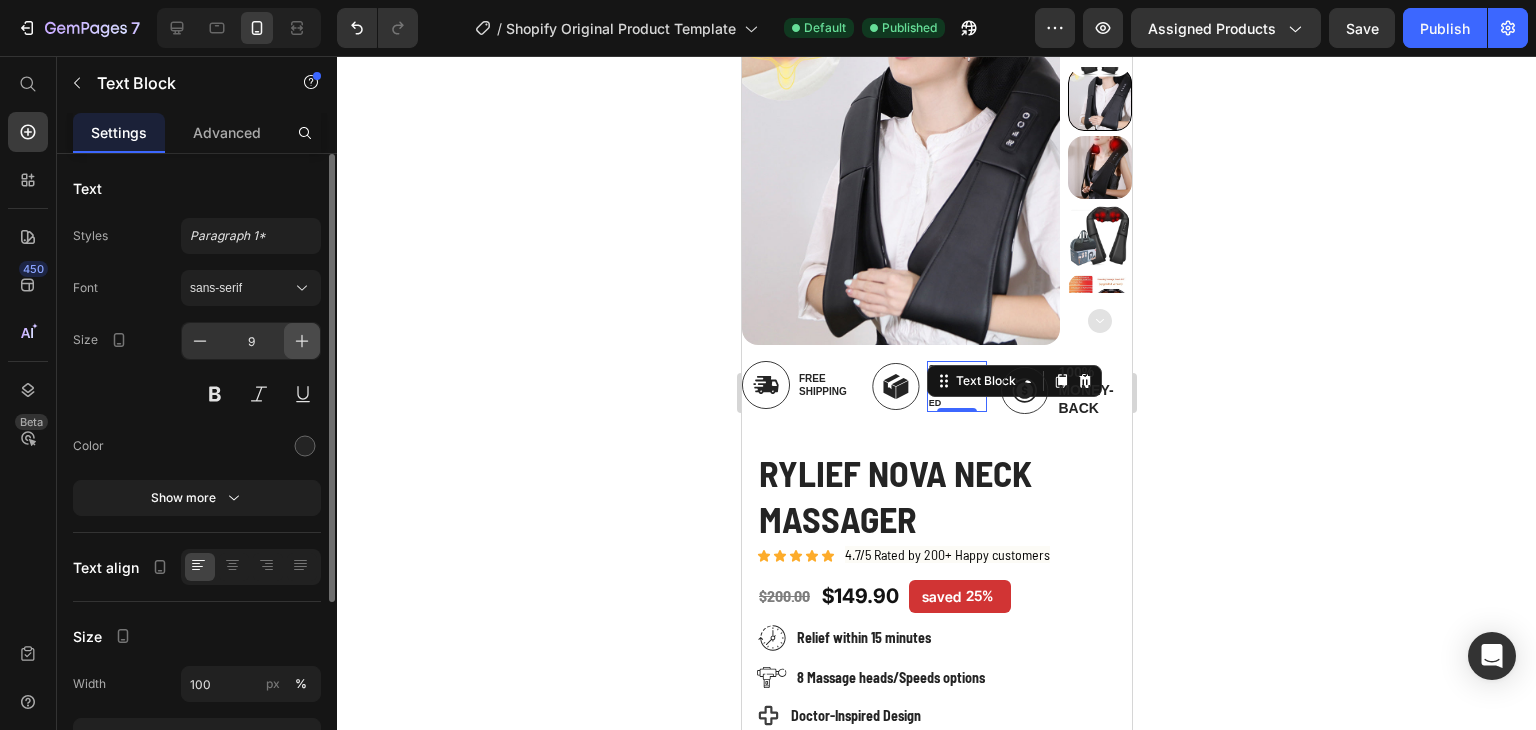 click 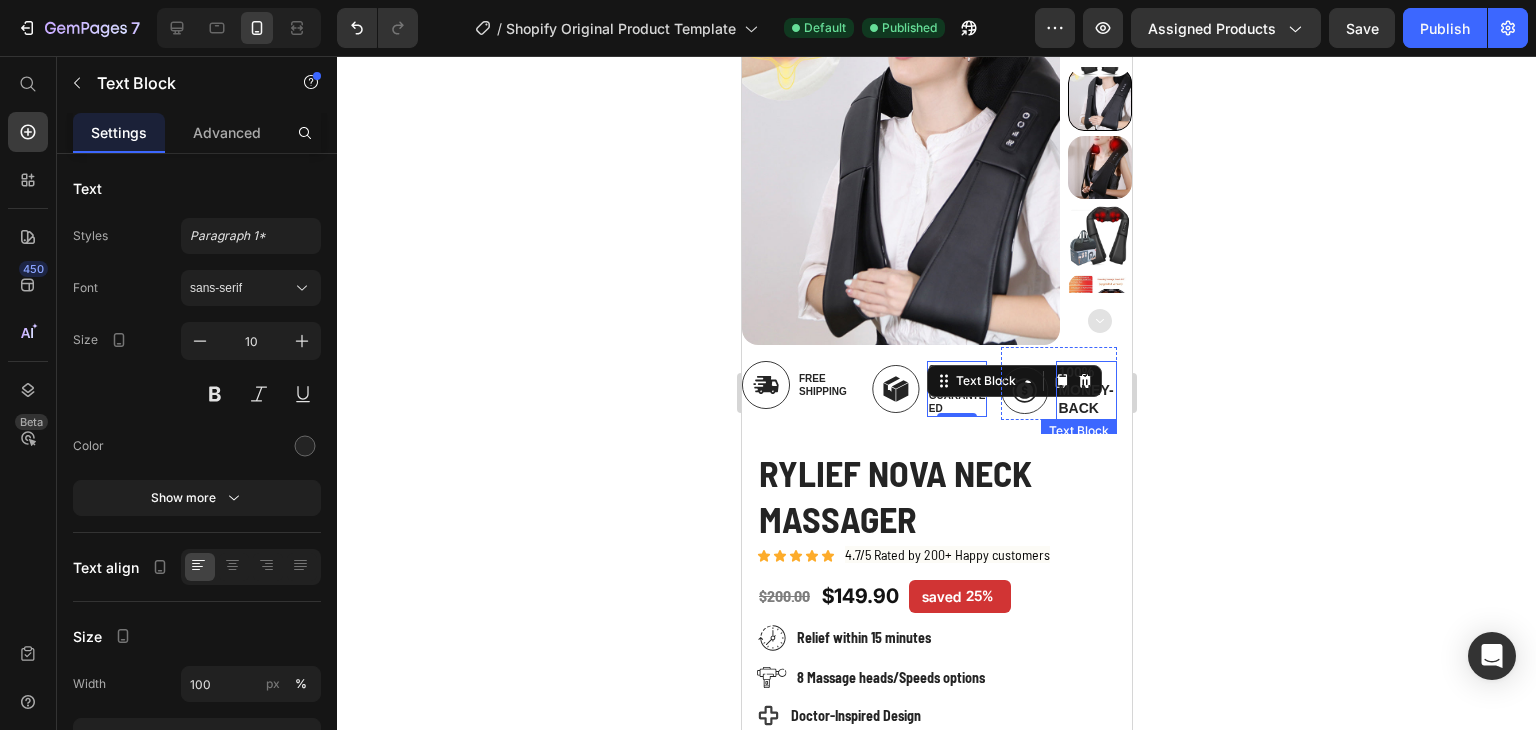 click on "100% Money-Back" at bounding box center (1085, 390) 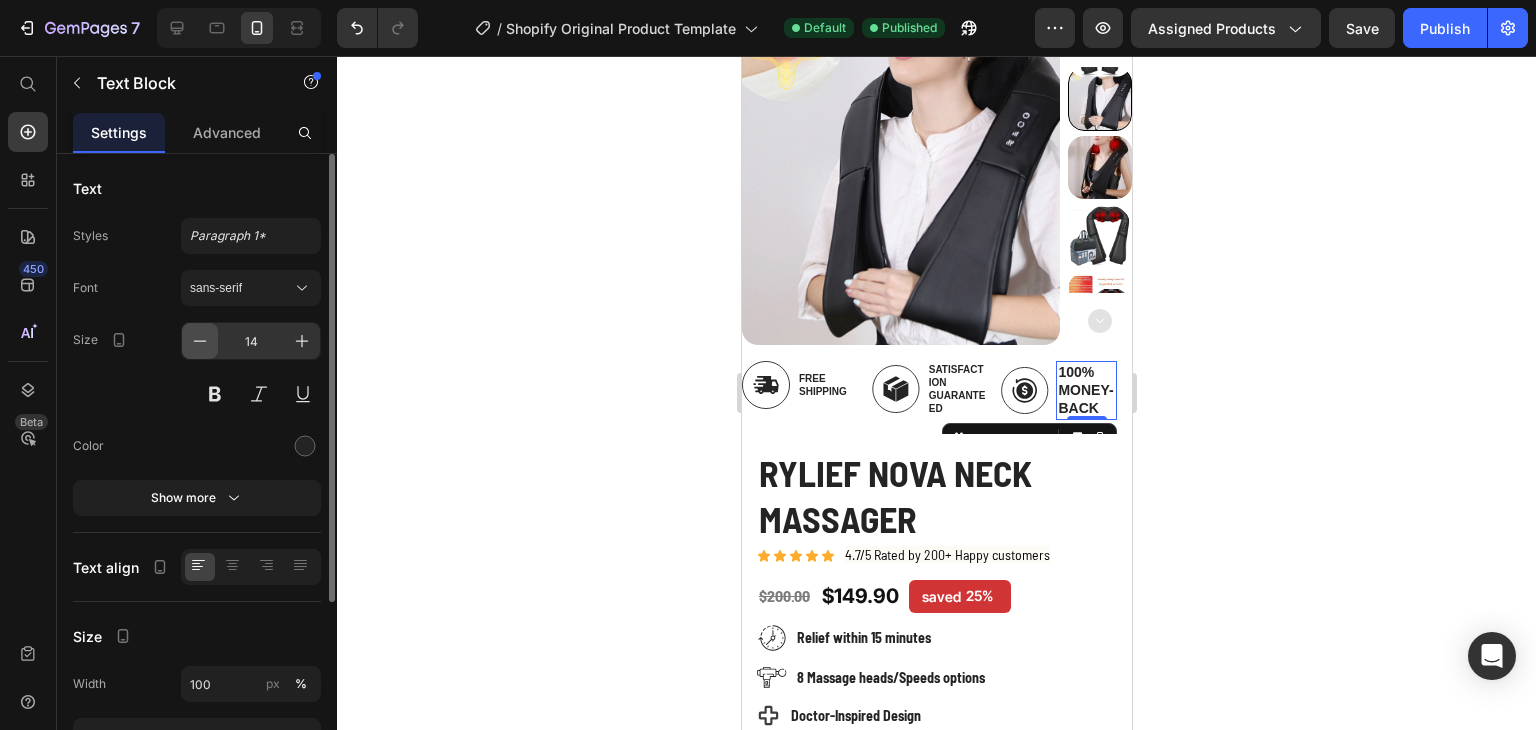 click at bounding box center (200, 341) 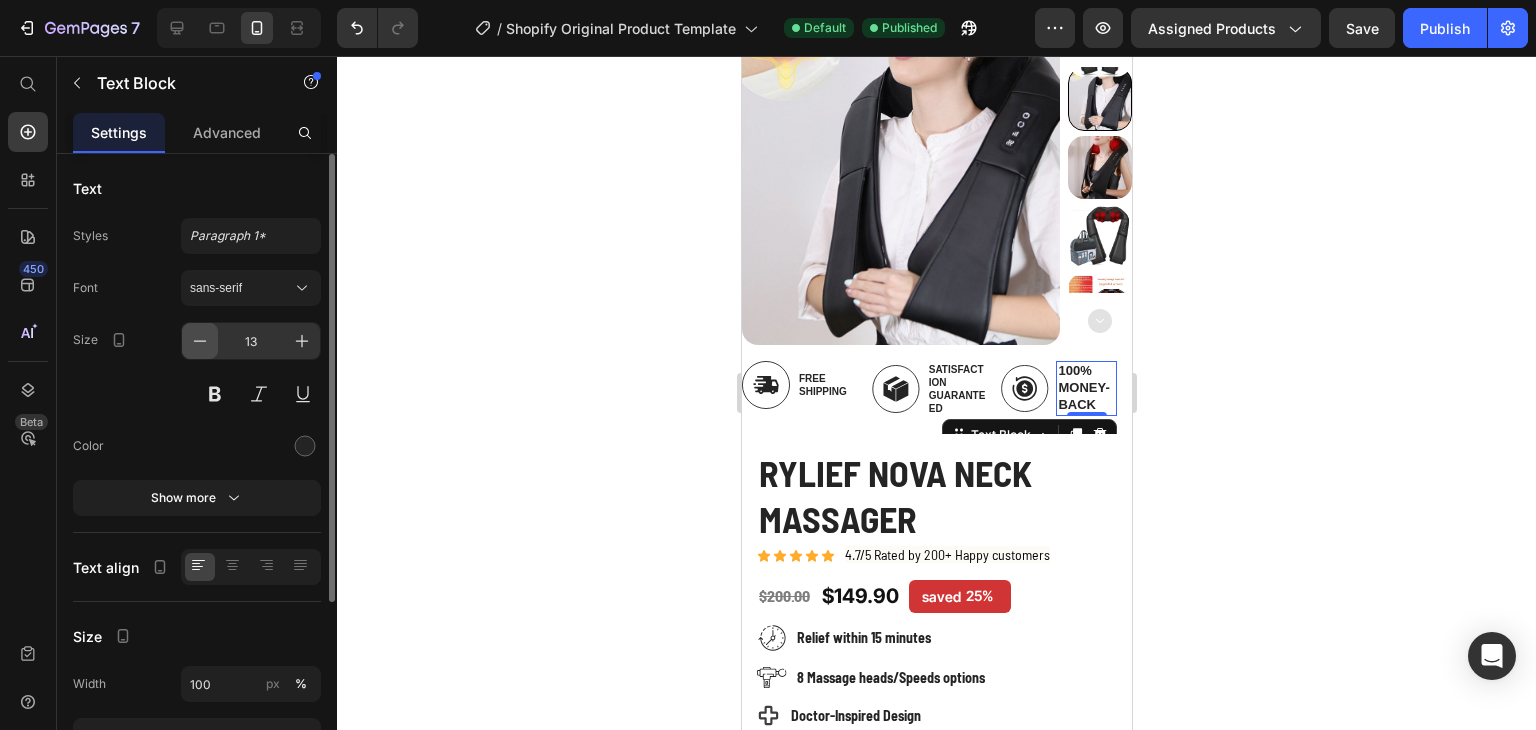click at bounding box center [200, 341] 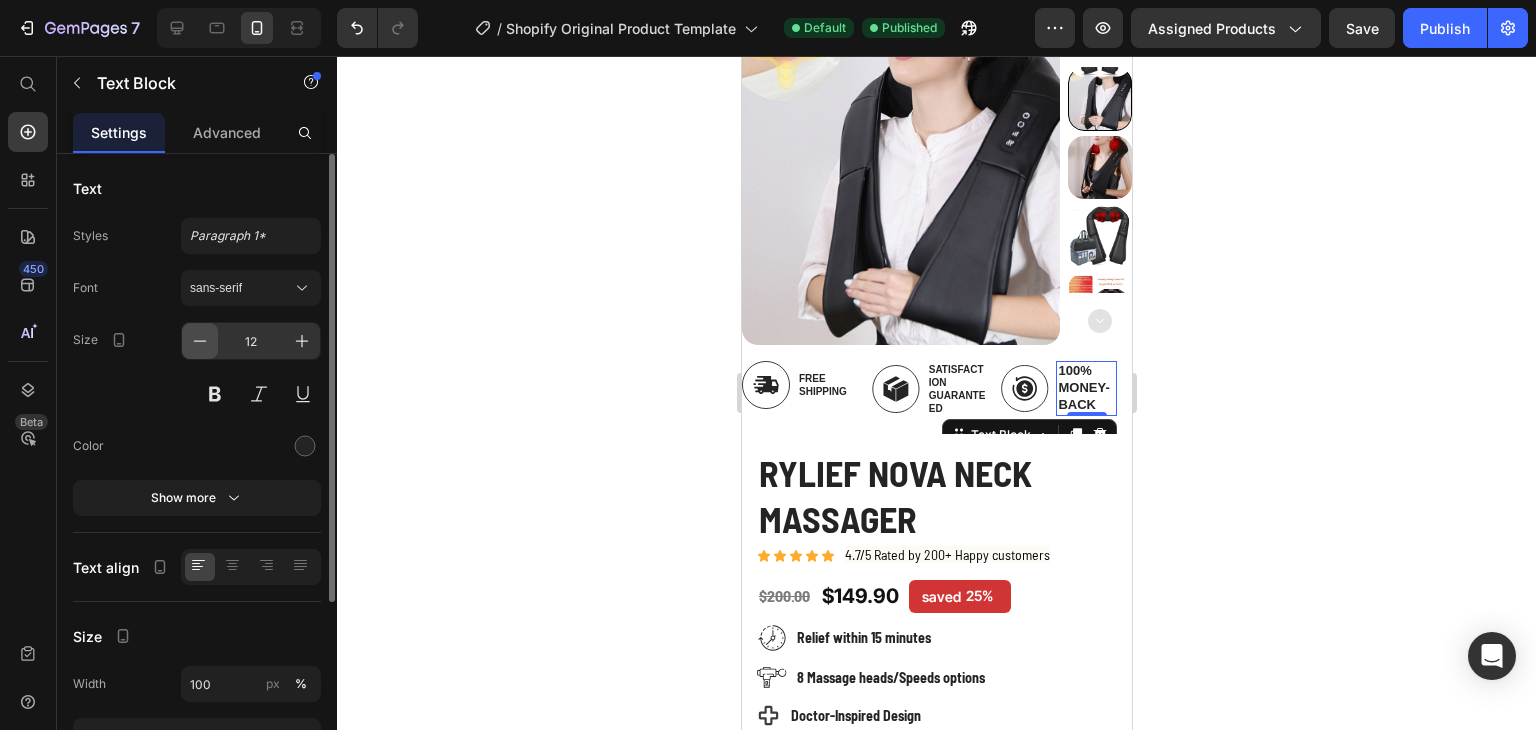 click at bounding box center [200, 341] 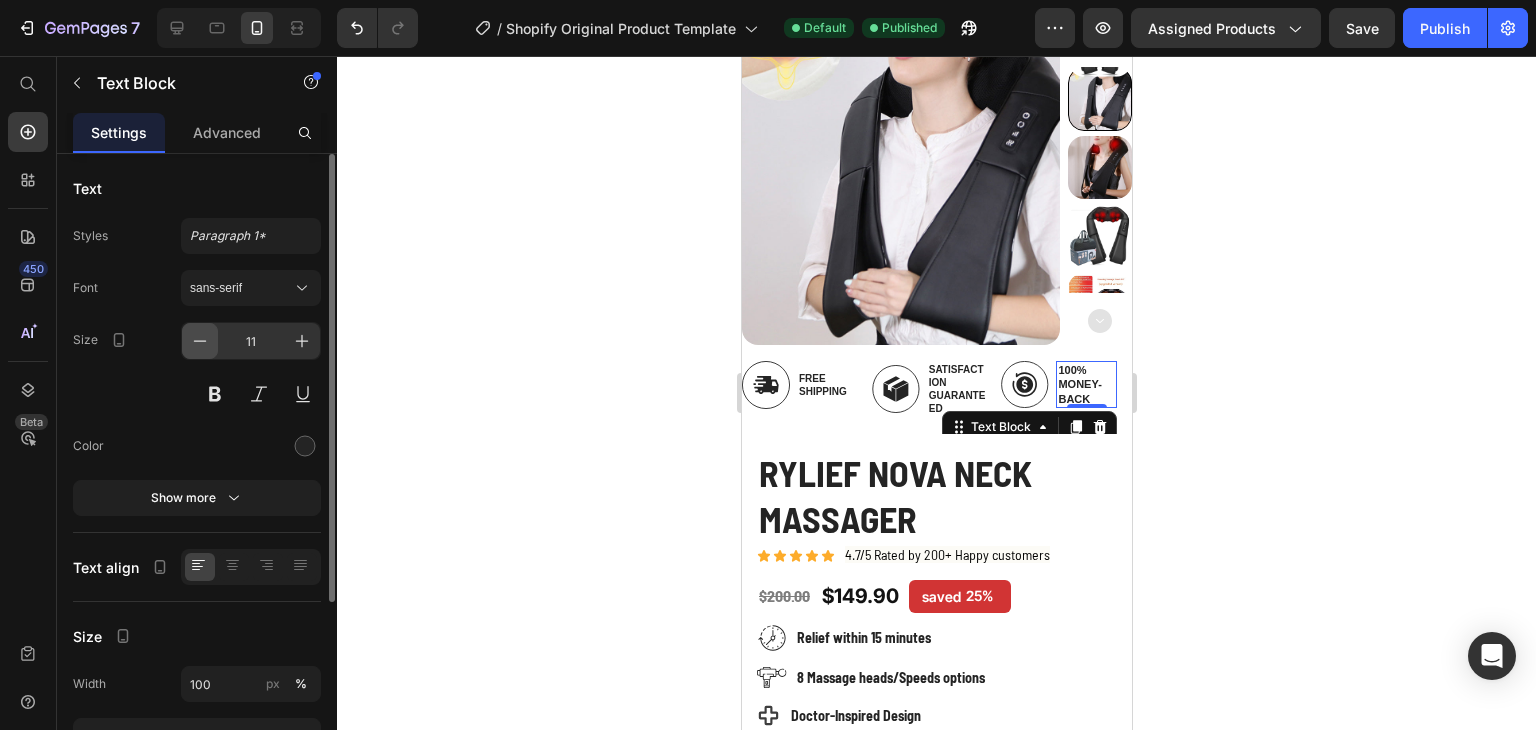 click at bounding box center (200, 341) 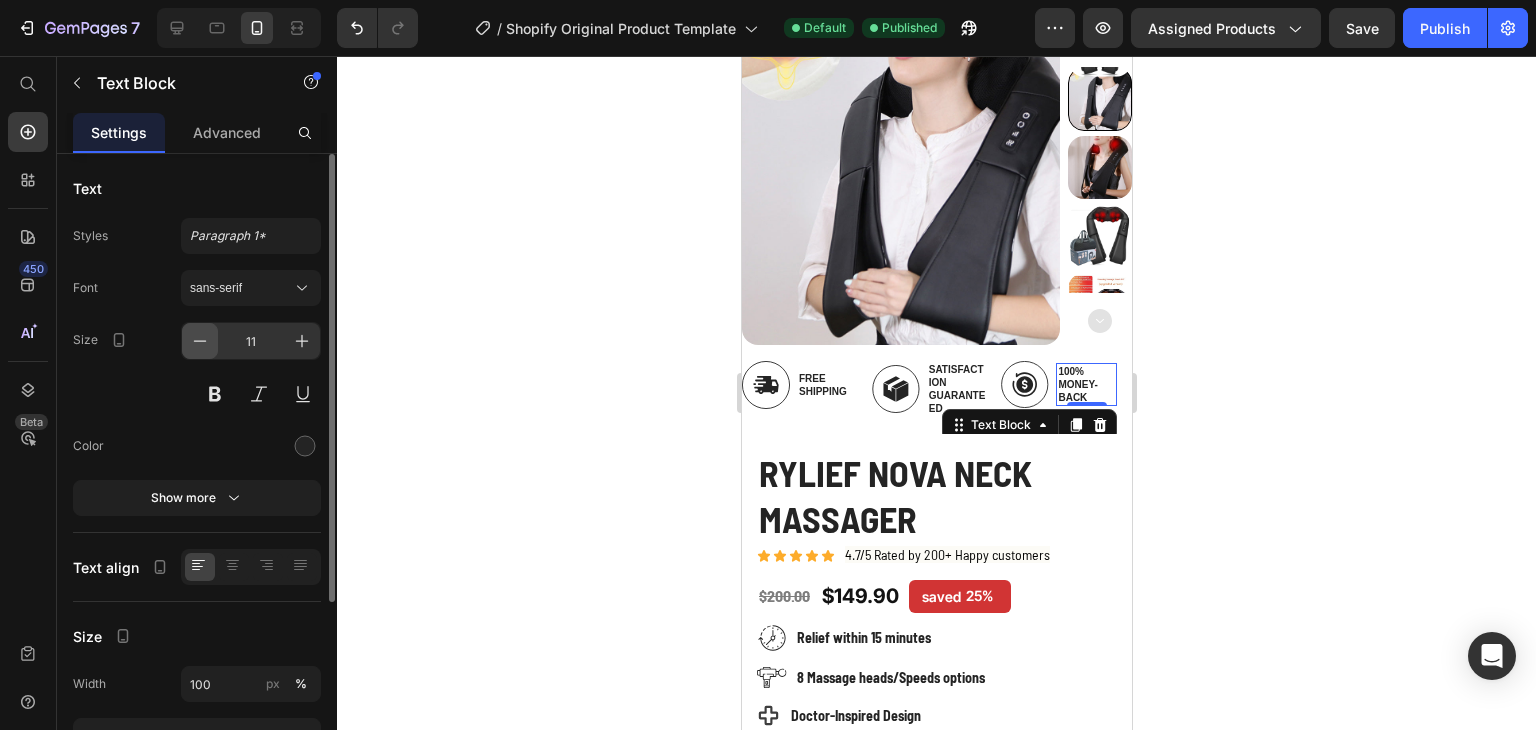 type on "10" 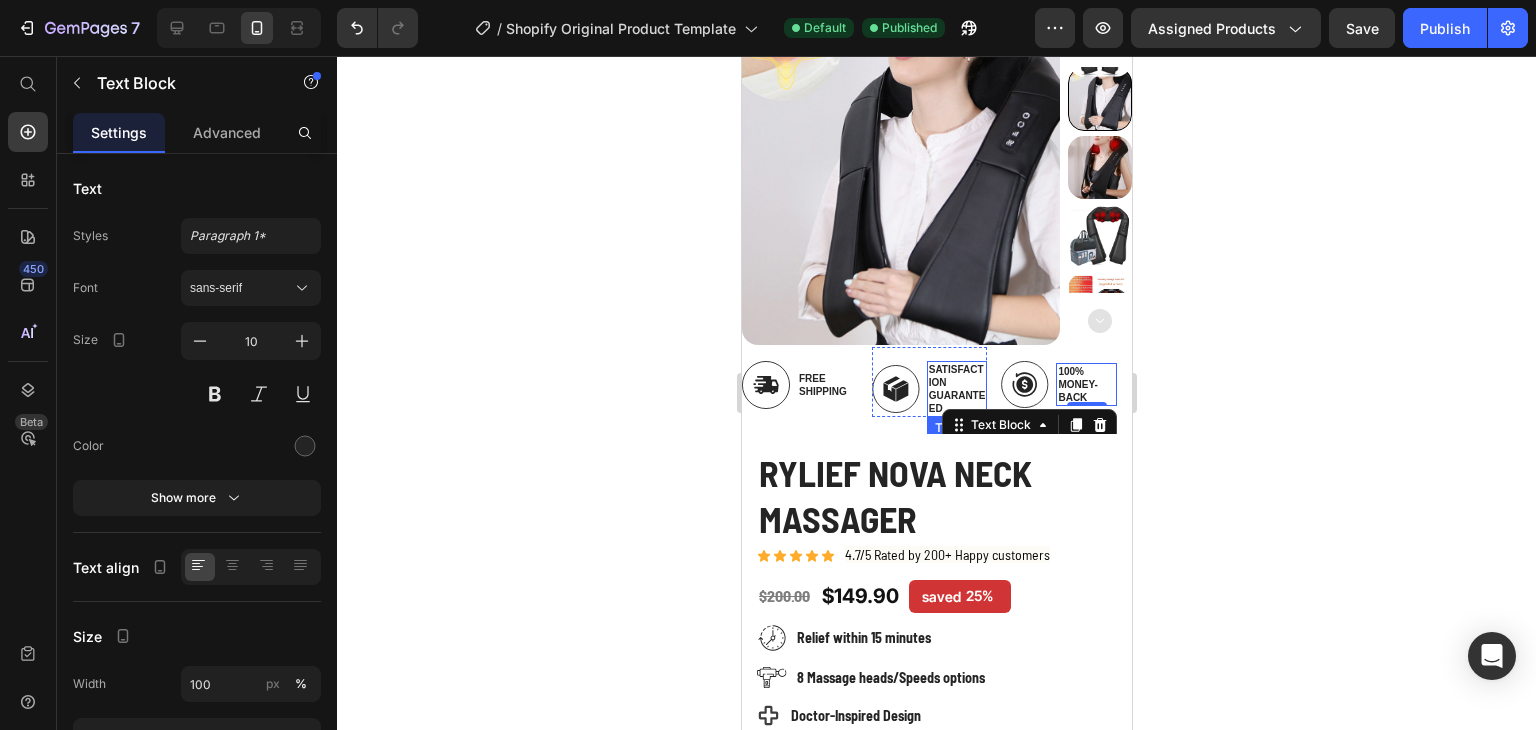 click on "Satisfaction Guaranteed" at bounding box center (956, 389) 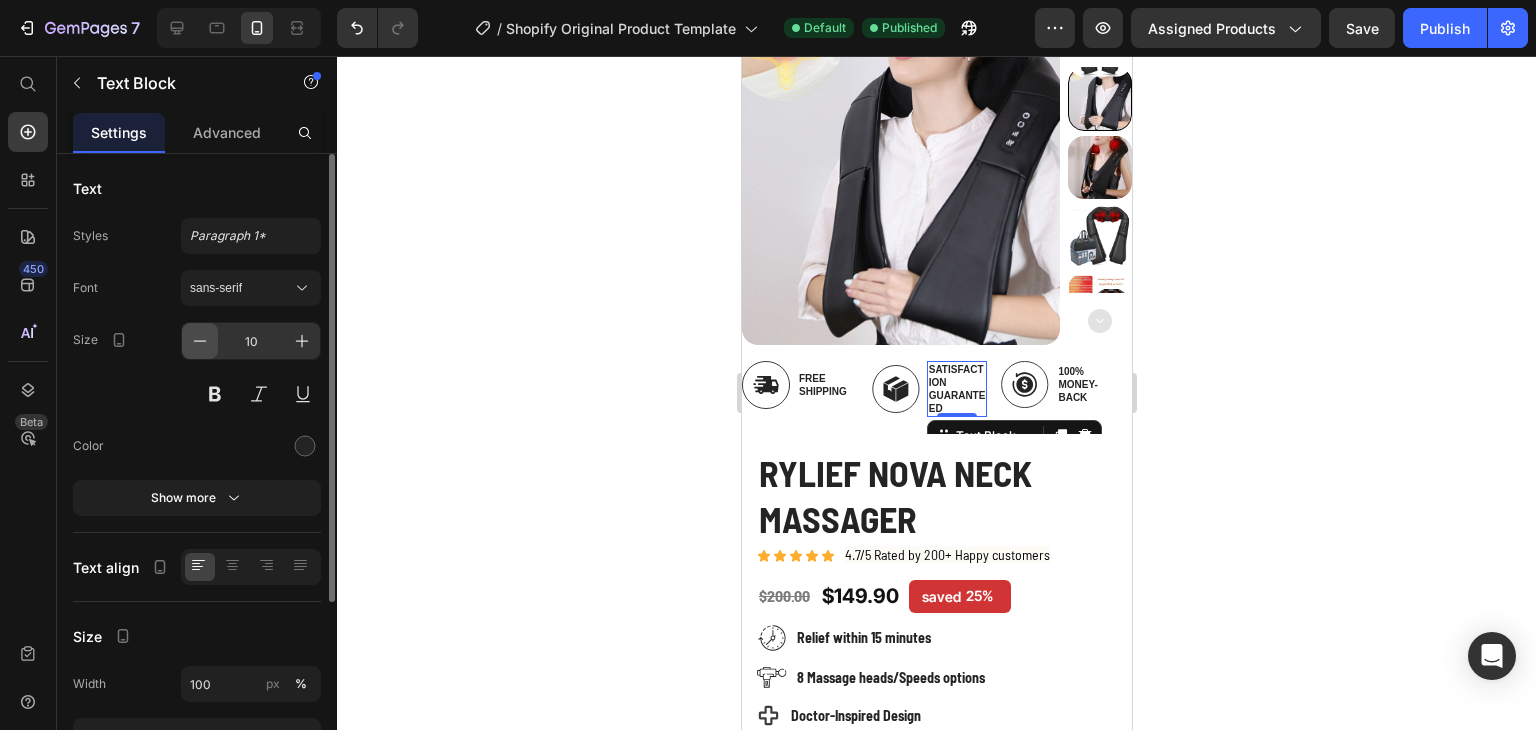 click at bounding box center [200, 341] 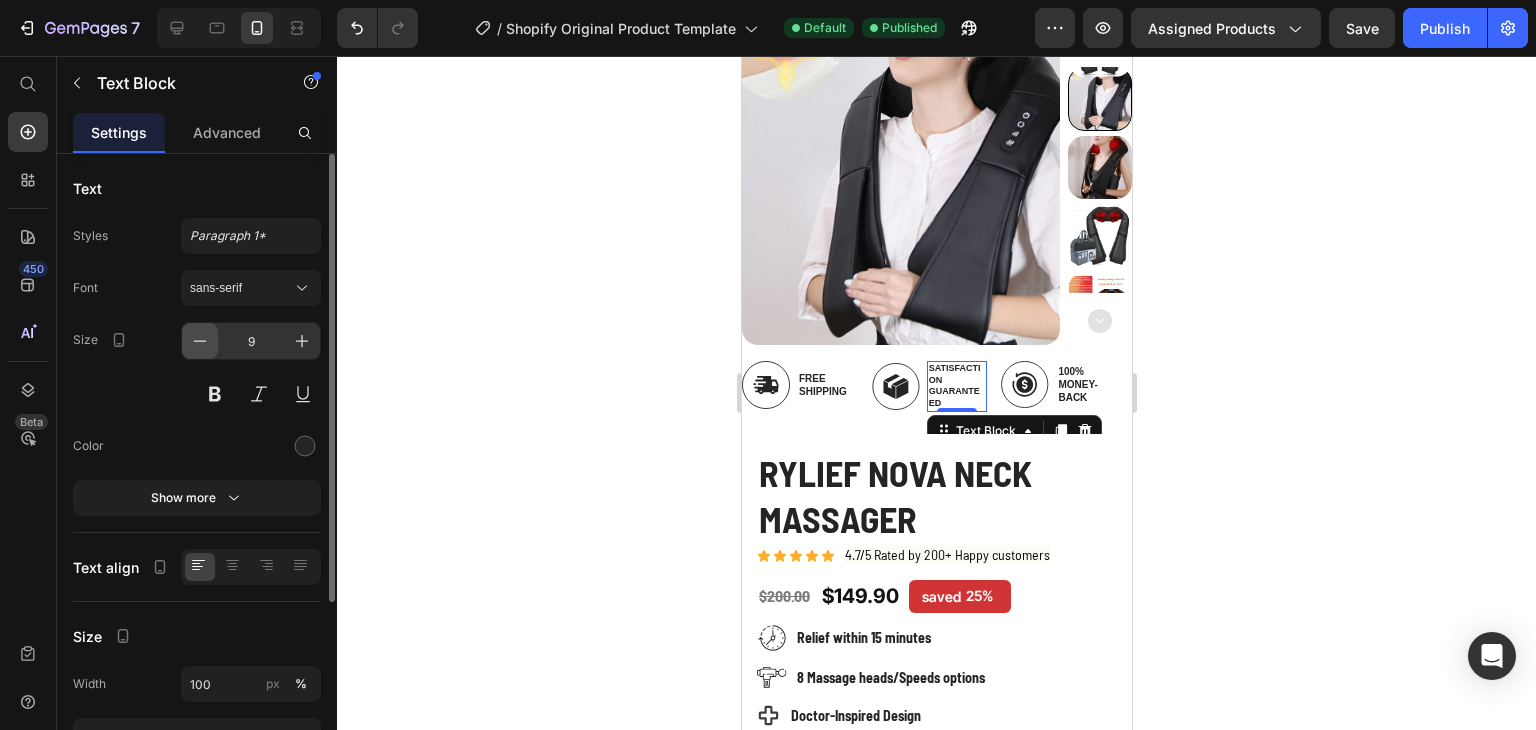 click 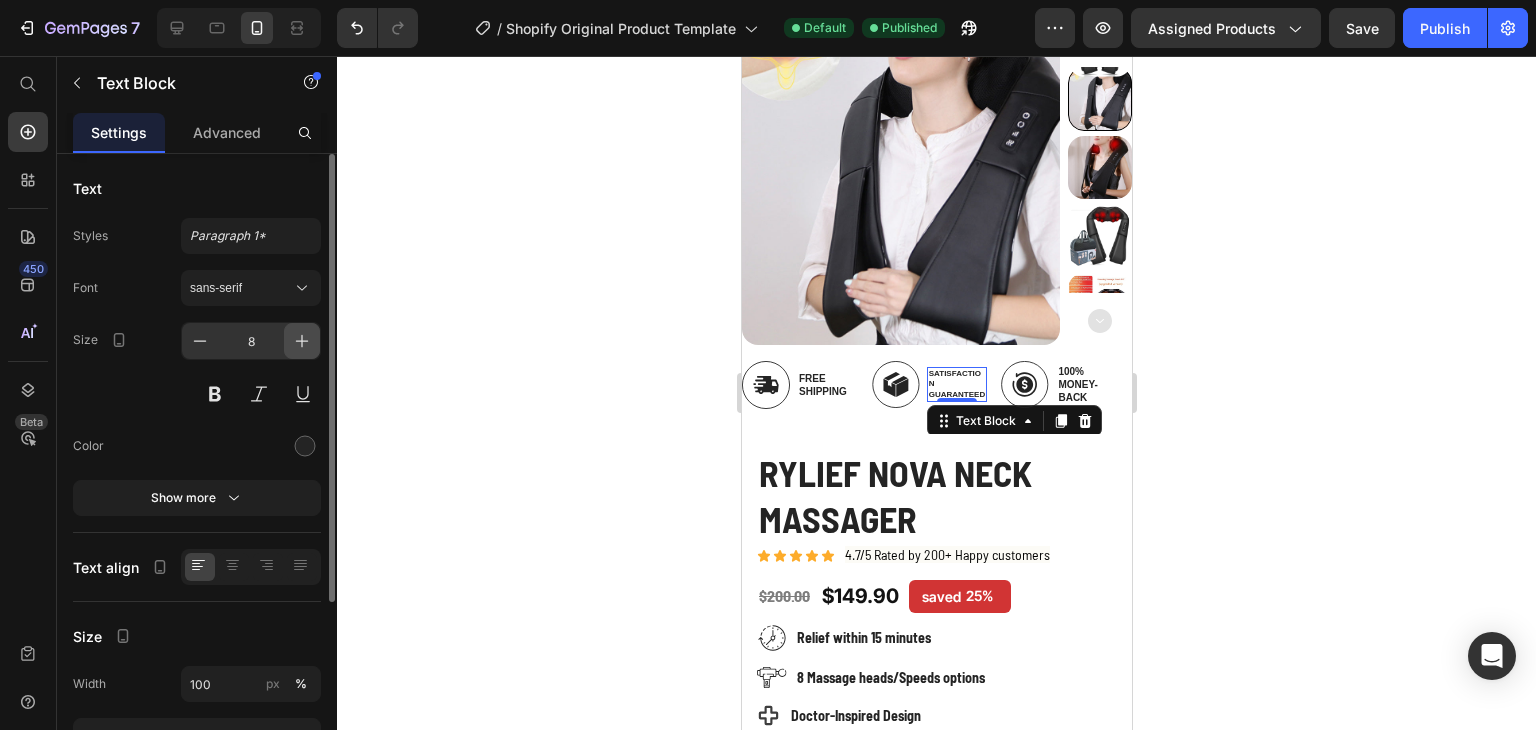 click 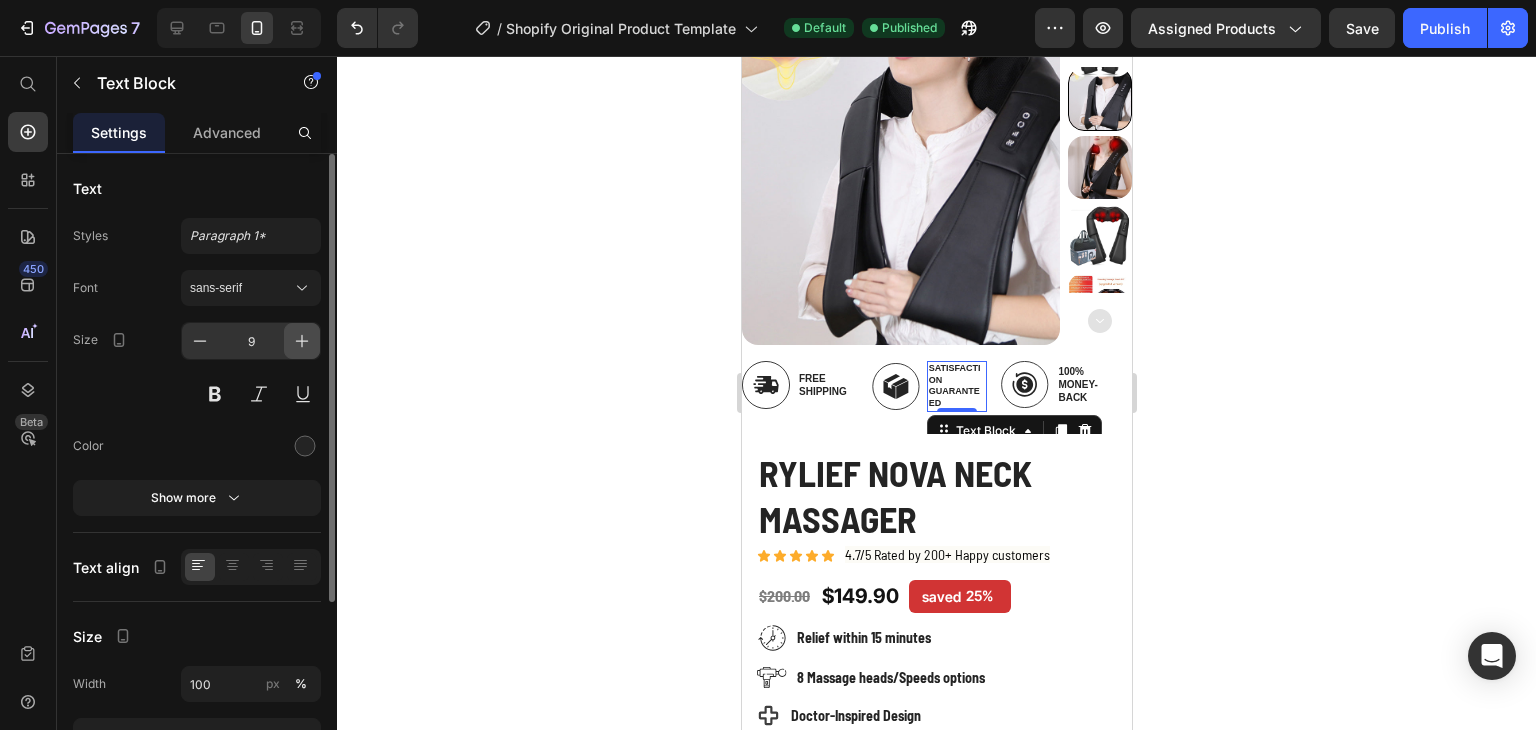 click 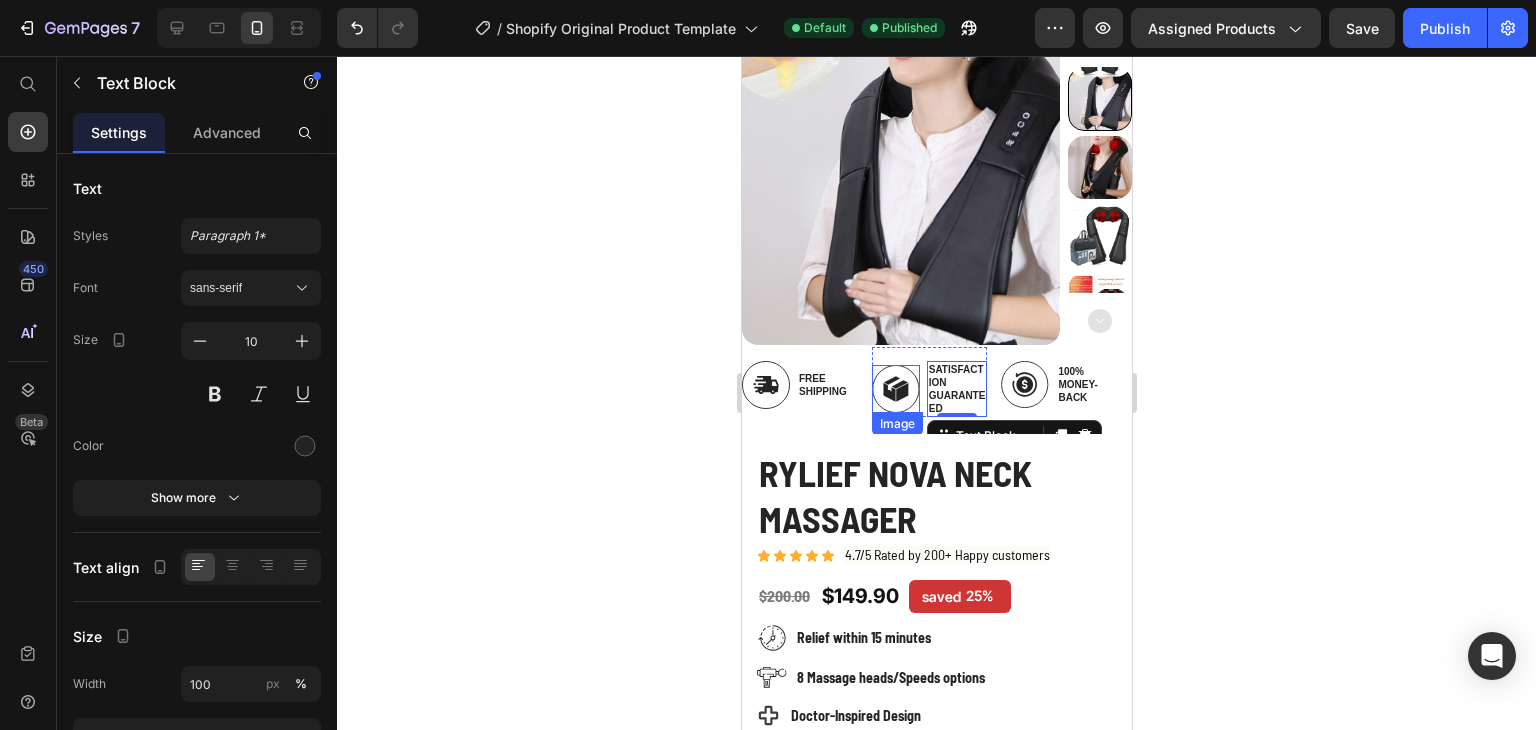 click at bounding box center (895, 388) 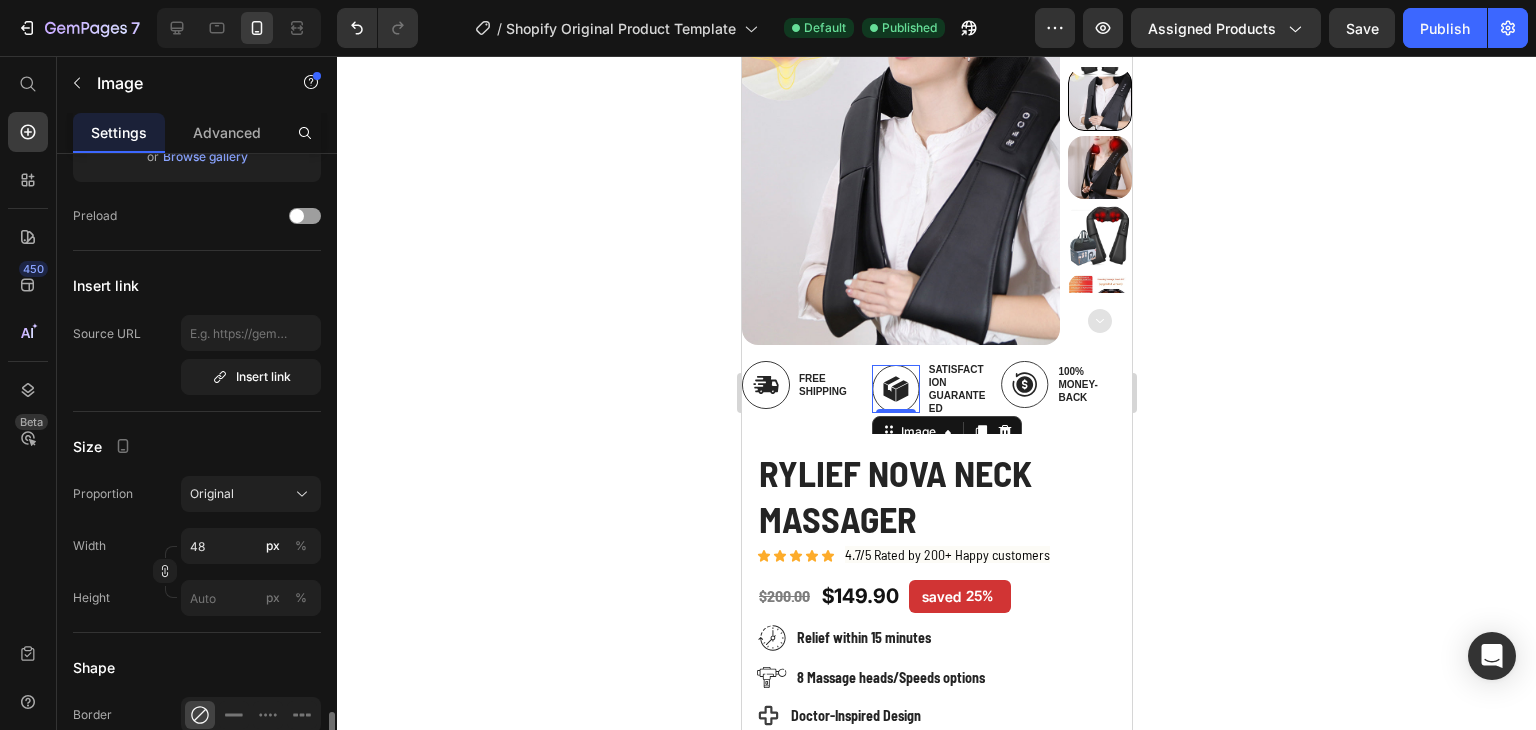 scroll, scrollTop: 600, scrollLeft: 0, axis: vertical 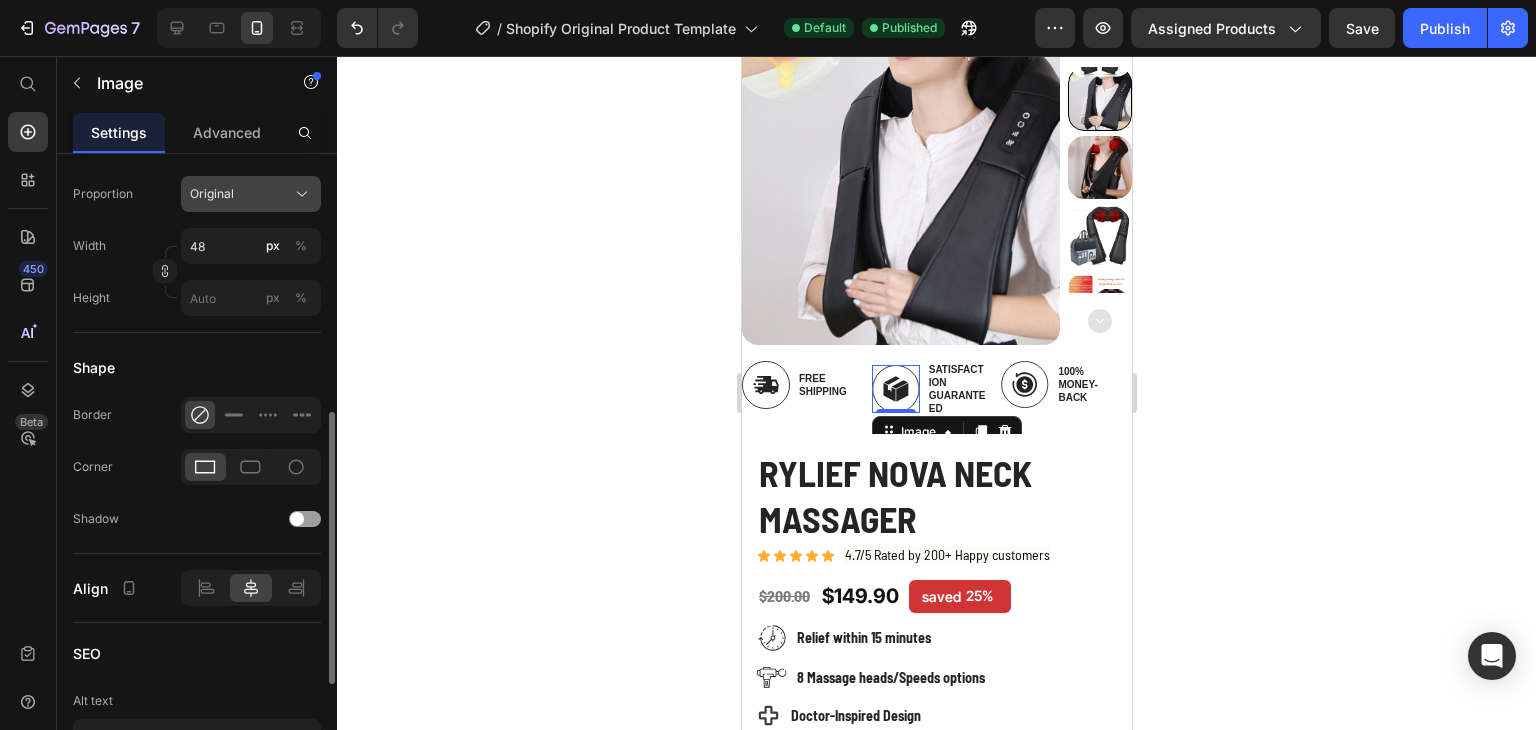 click on "Original" 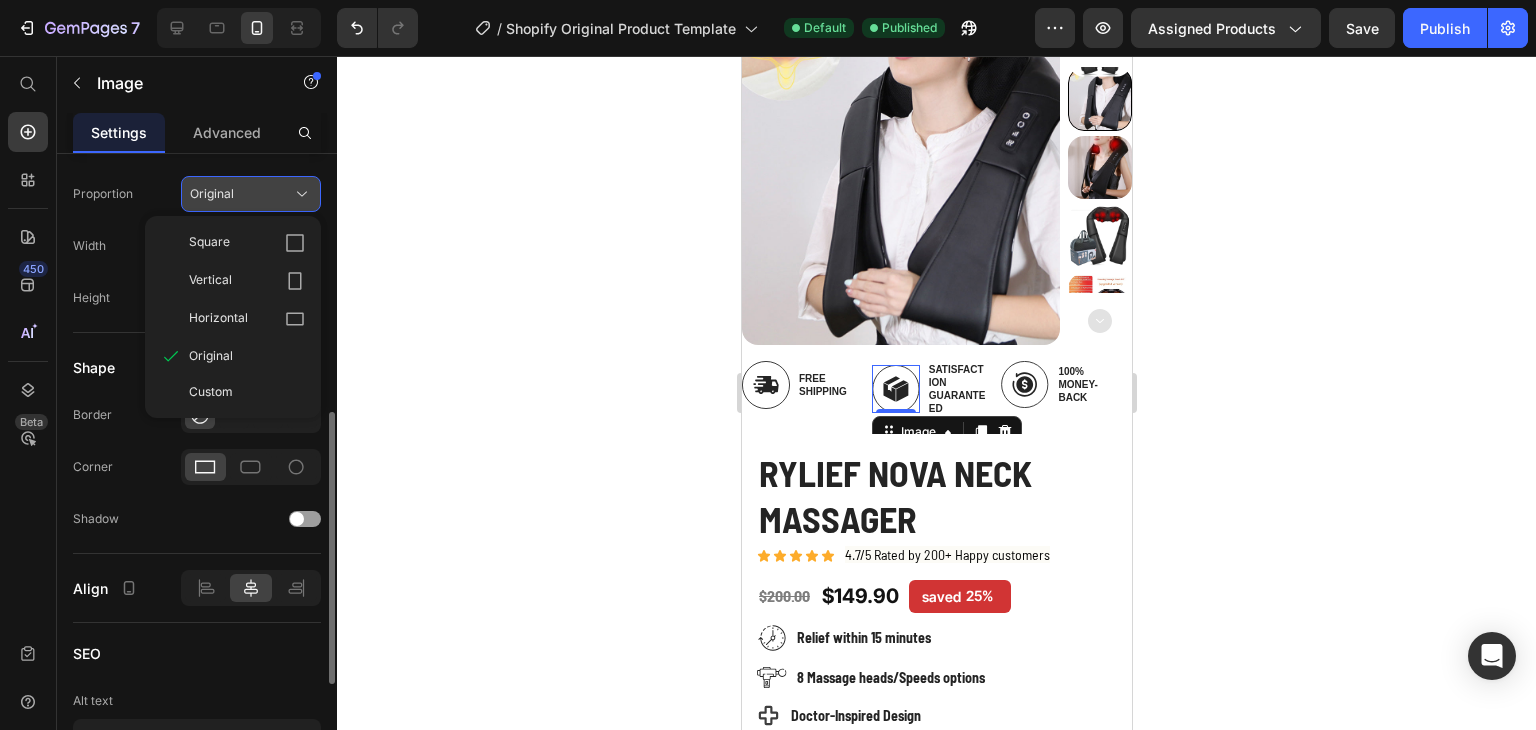 click on "Original" 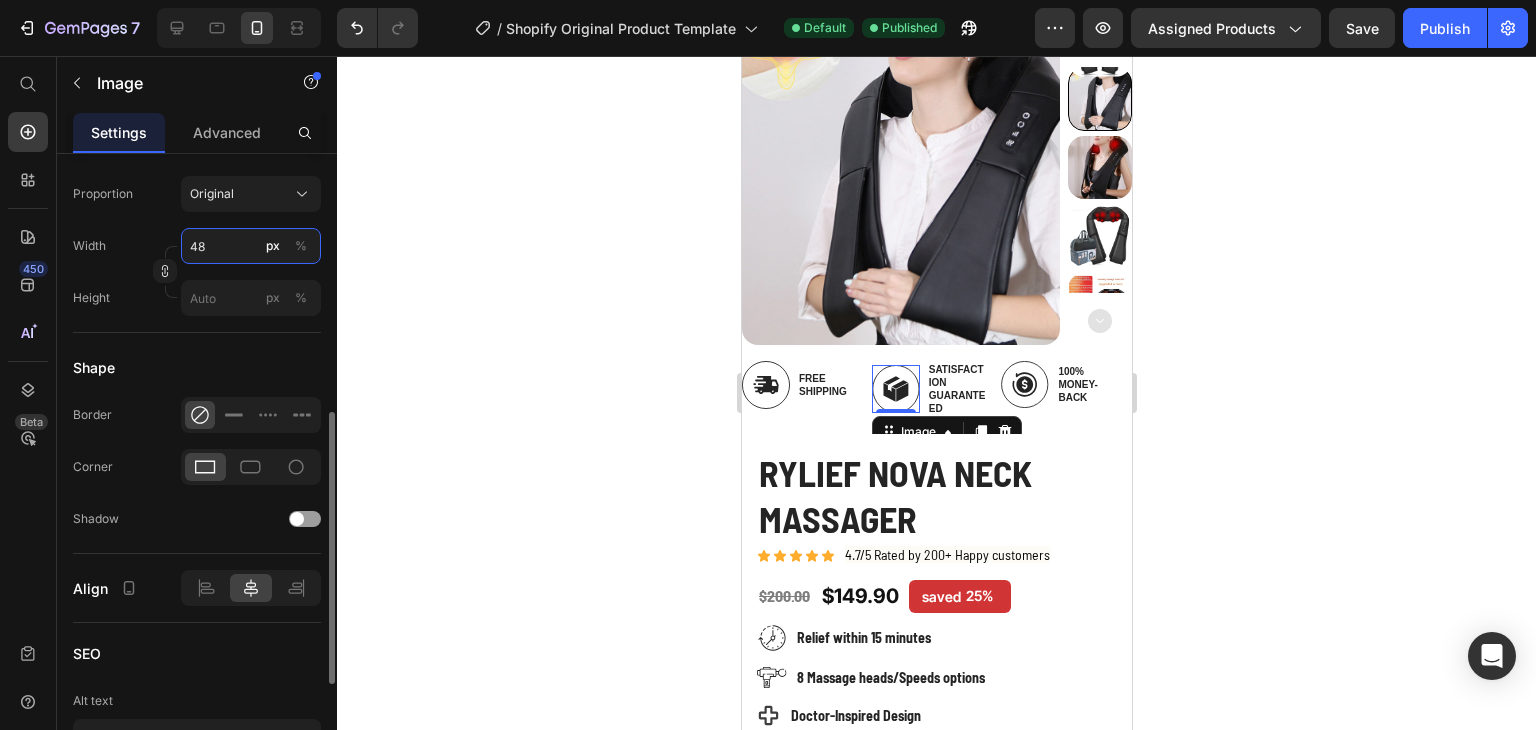 click on "48" at bounding box center (251, 246) 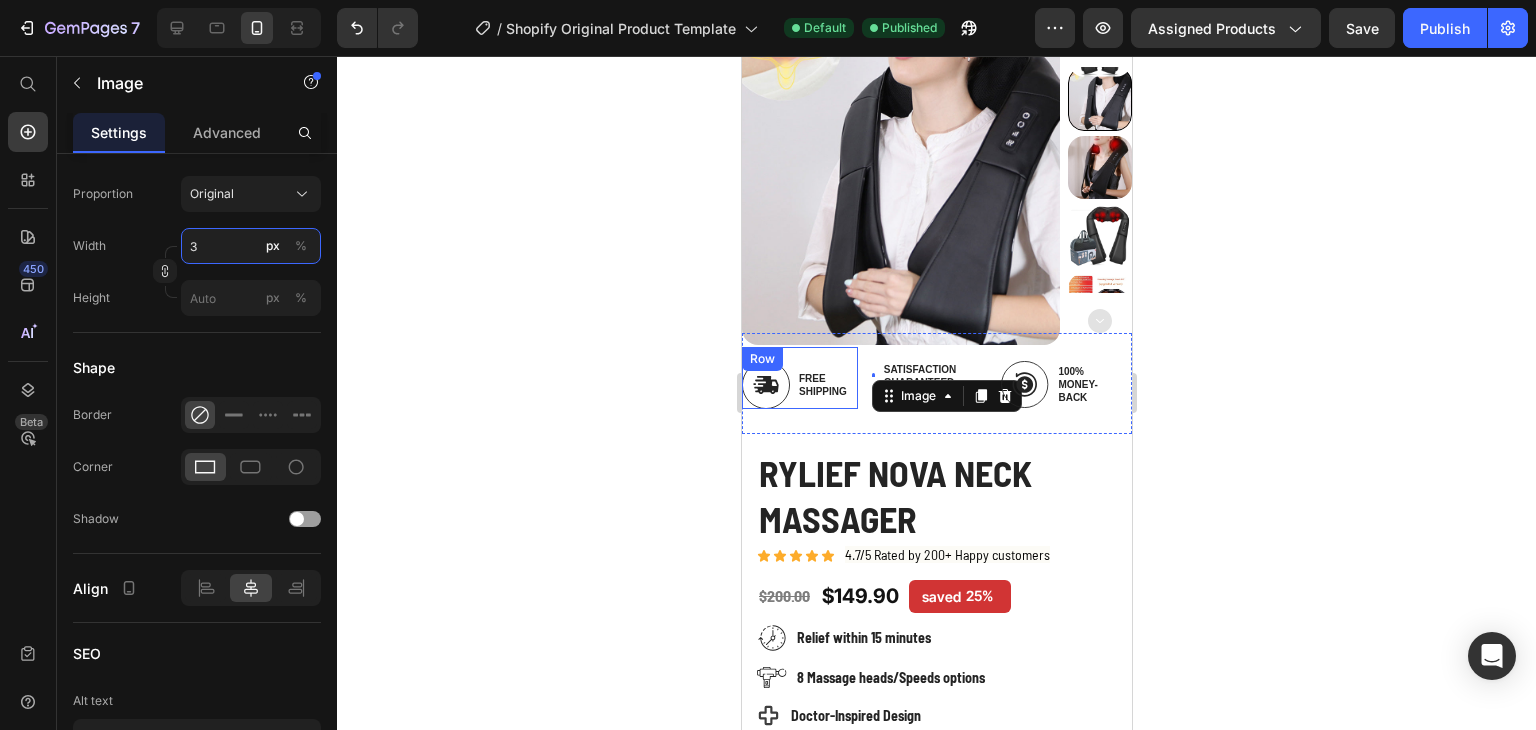 type on "33" 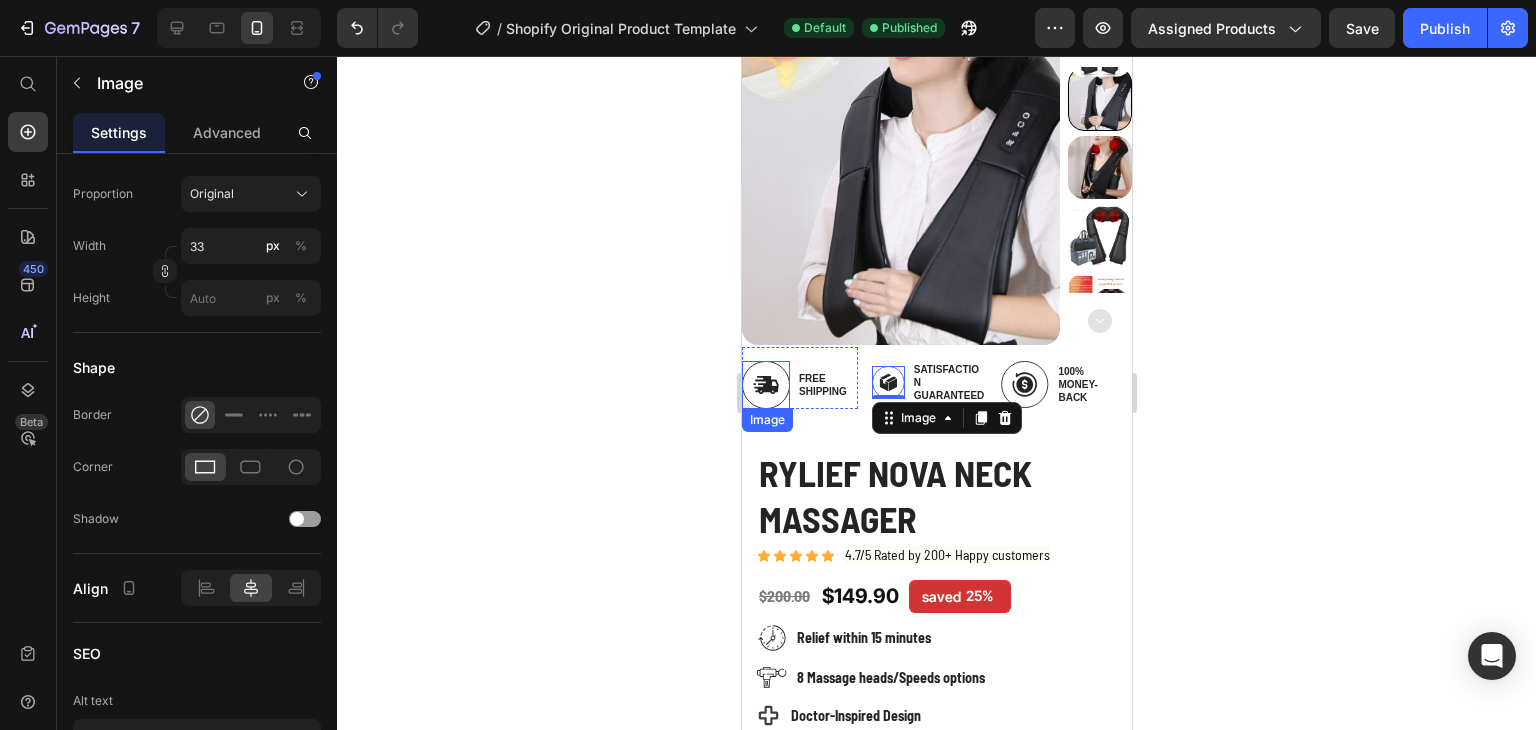 drag, startPoint x: 775, startPoint y: 380, endPoint x: 746, endPoint y: 380, distance: 29 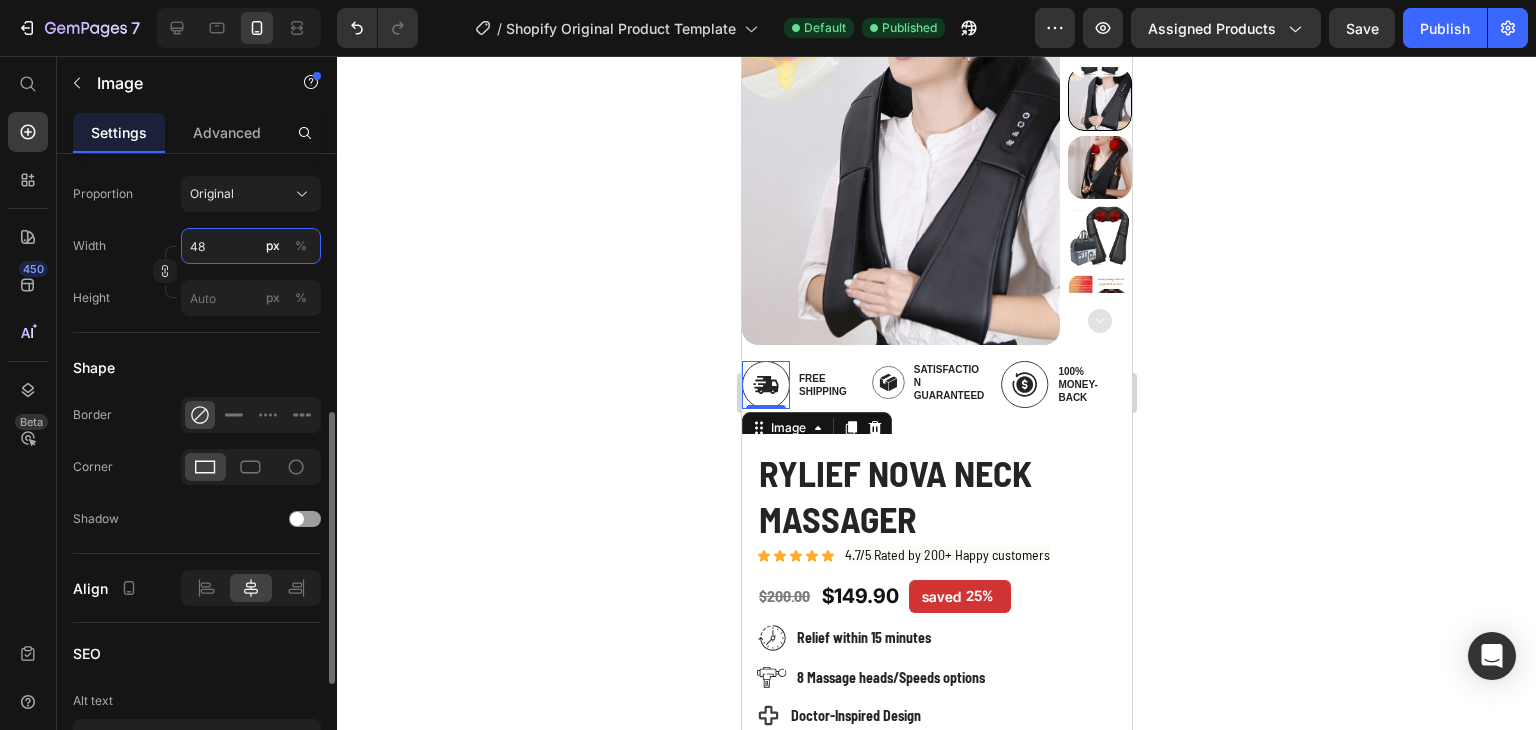 click on "48" at bounding box center (251, 246) 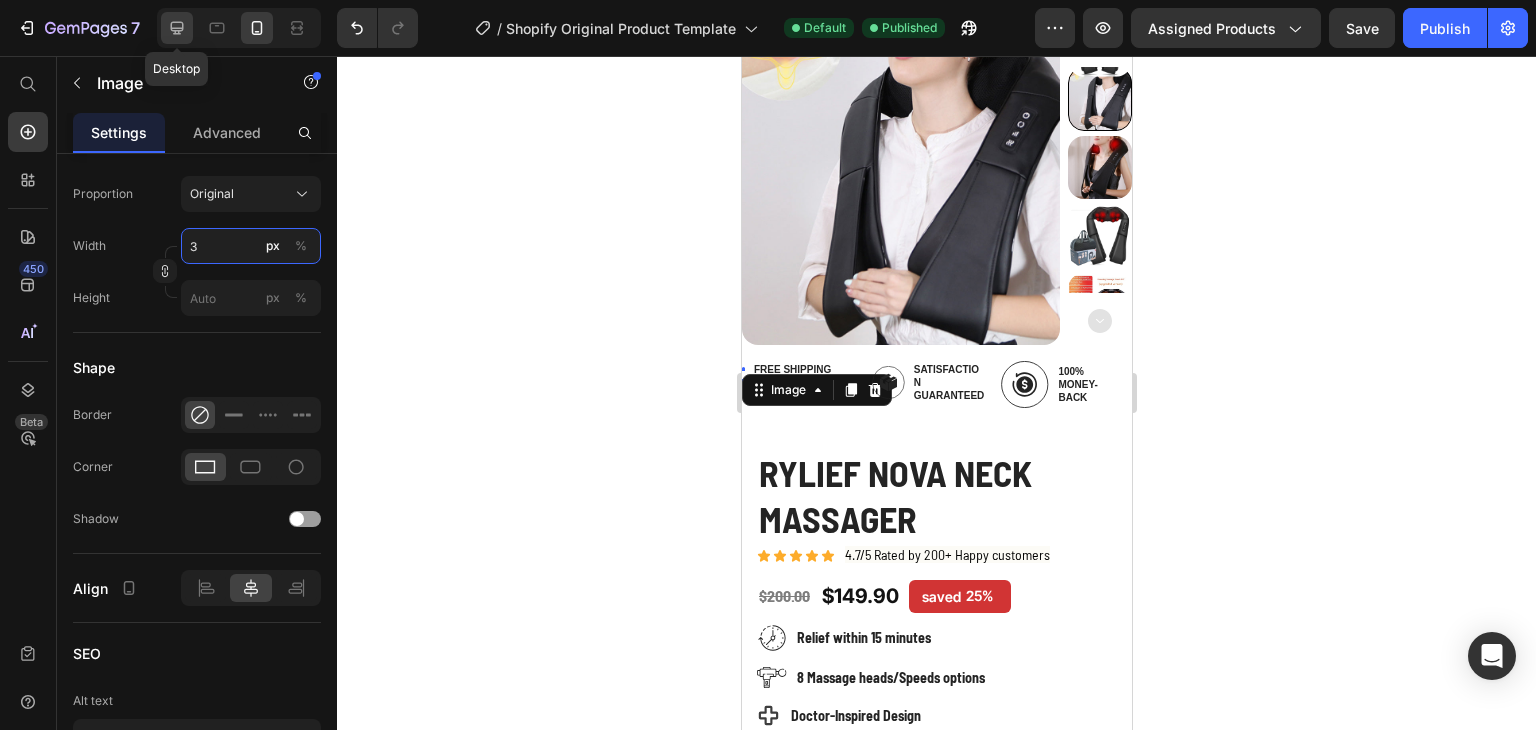 type on "33" 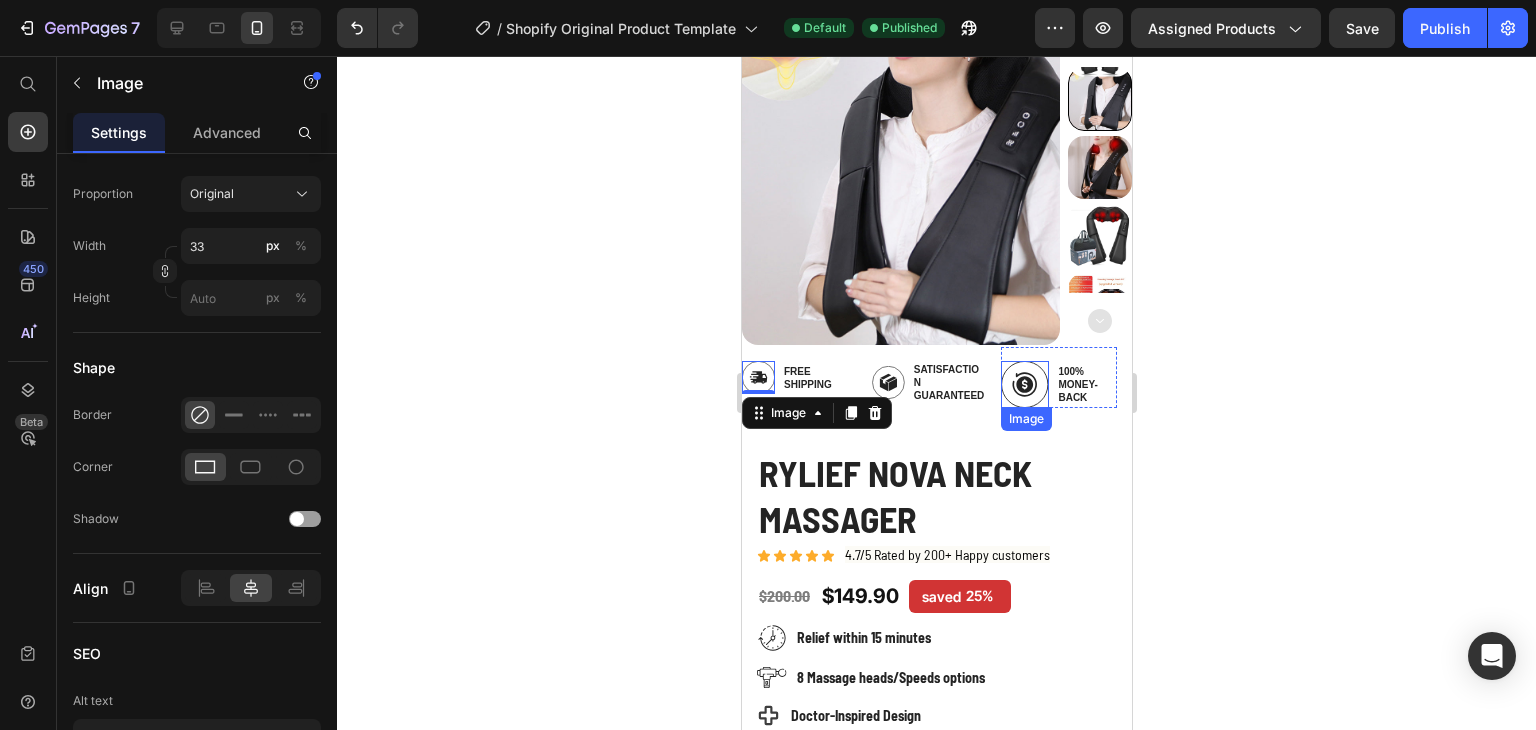 click at bounding box center [1024, 384] 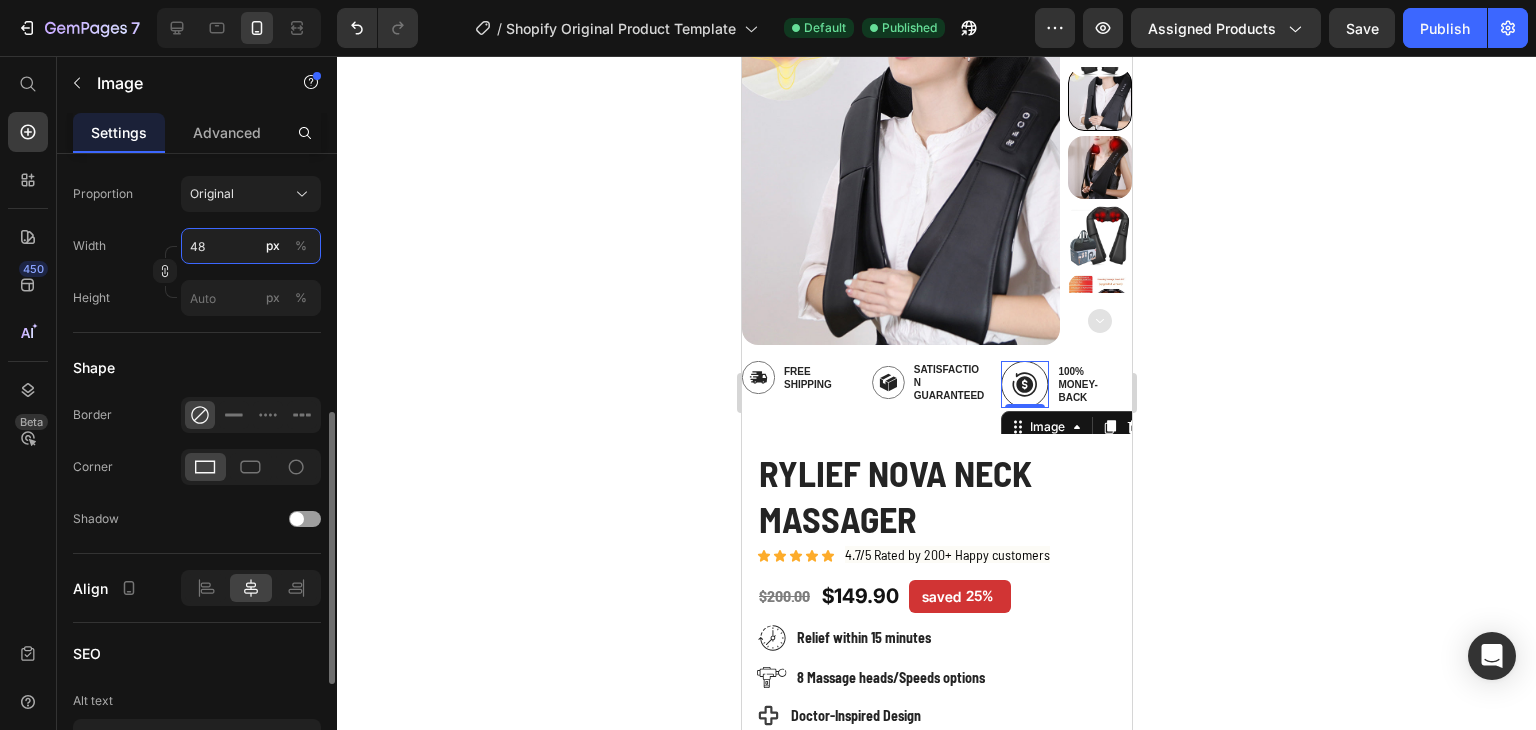 click on "48" at bounding box center (251, 246) 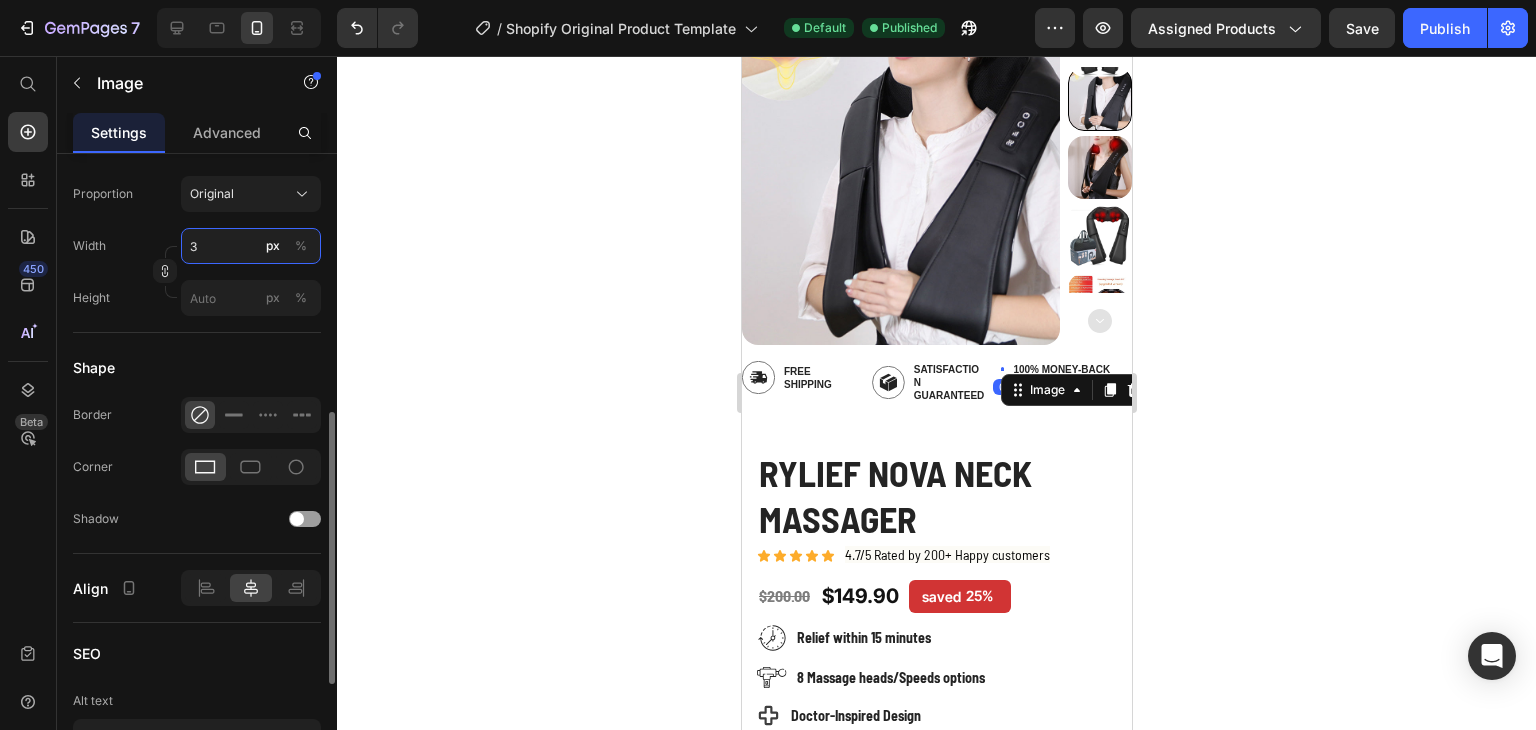 type on "33" 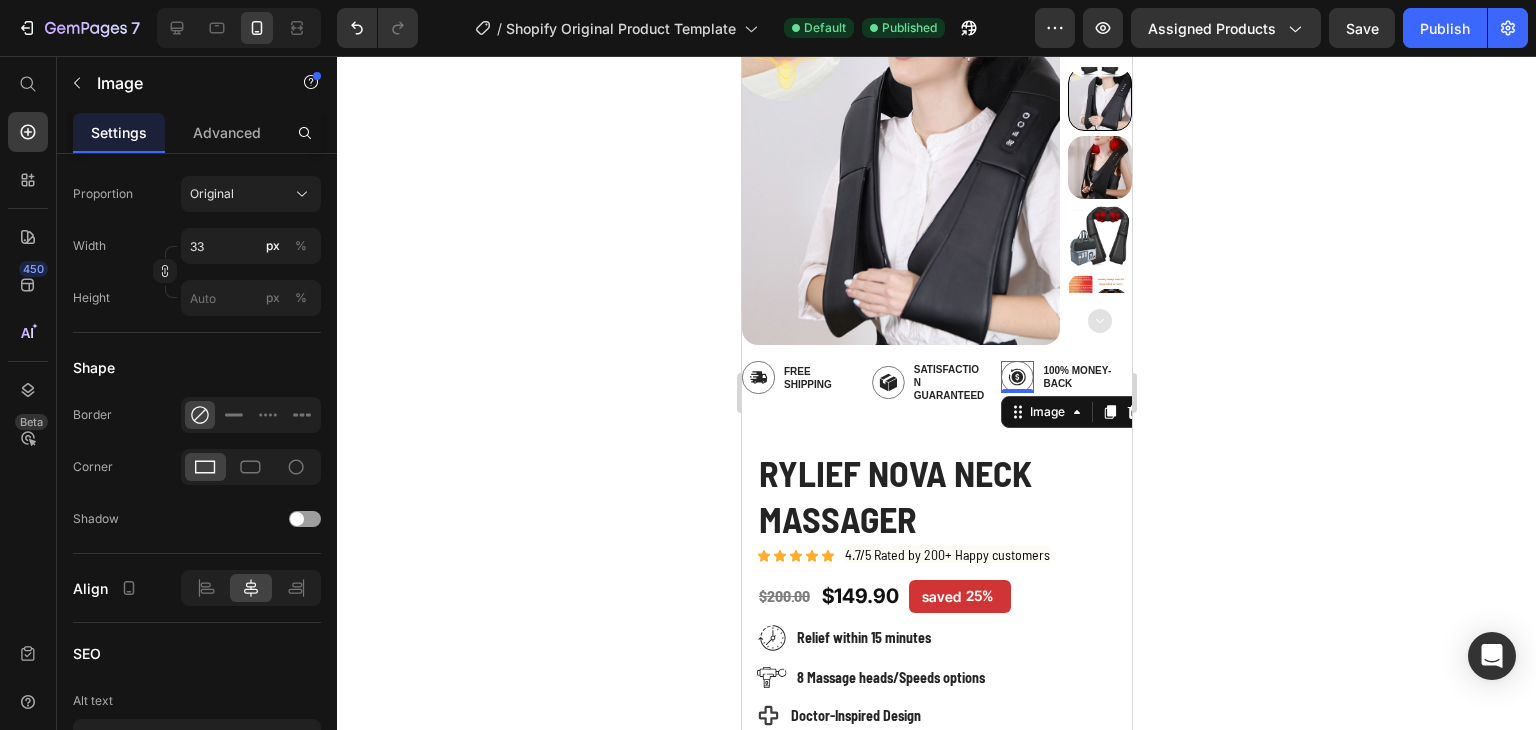 click 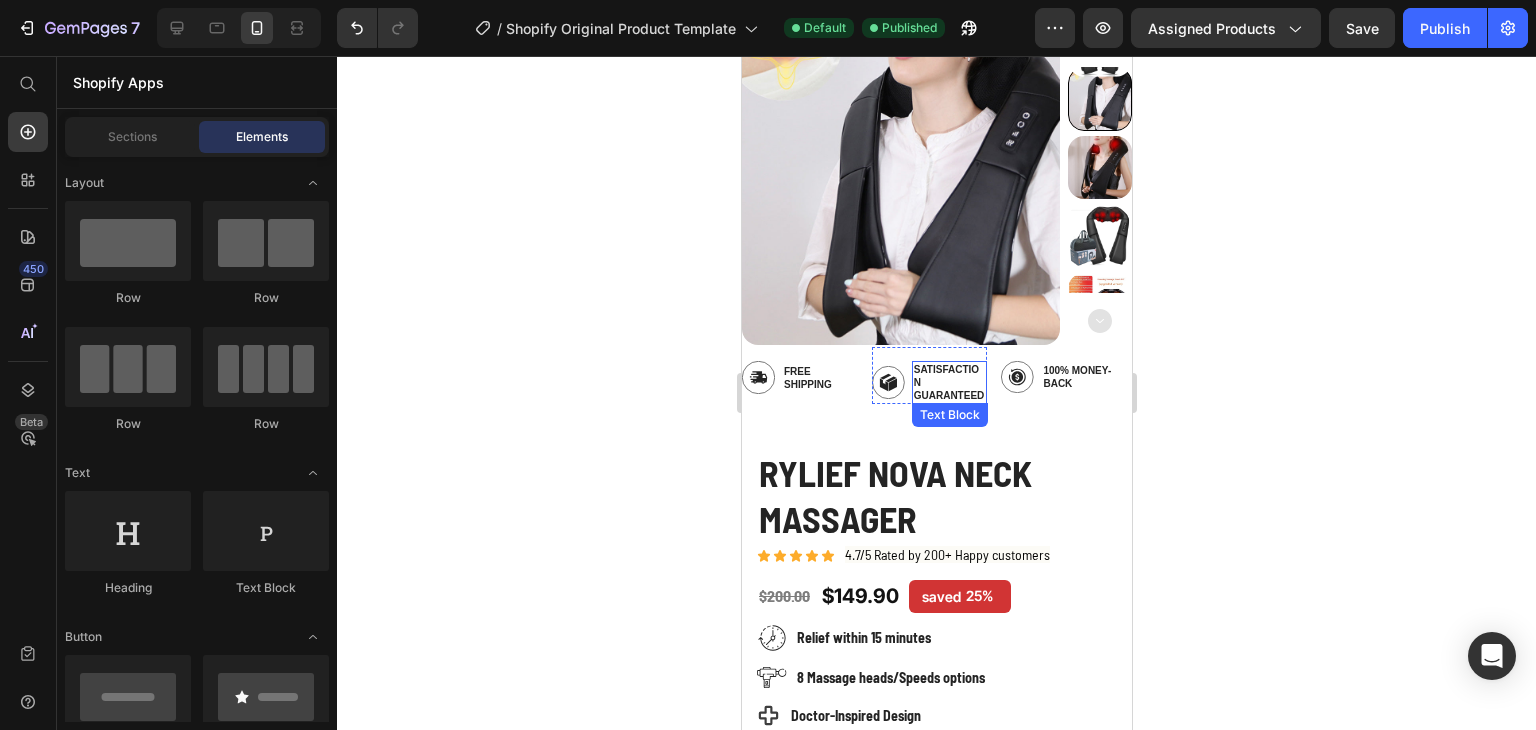 click on "Satisfaction Guaranteed" at bounding box center [949, 382] 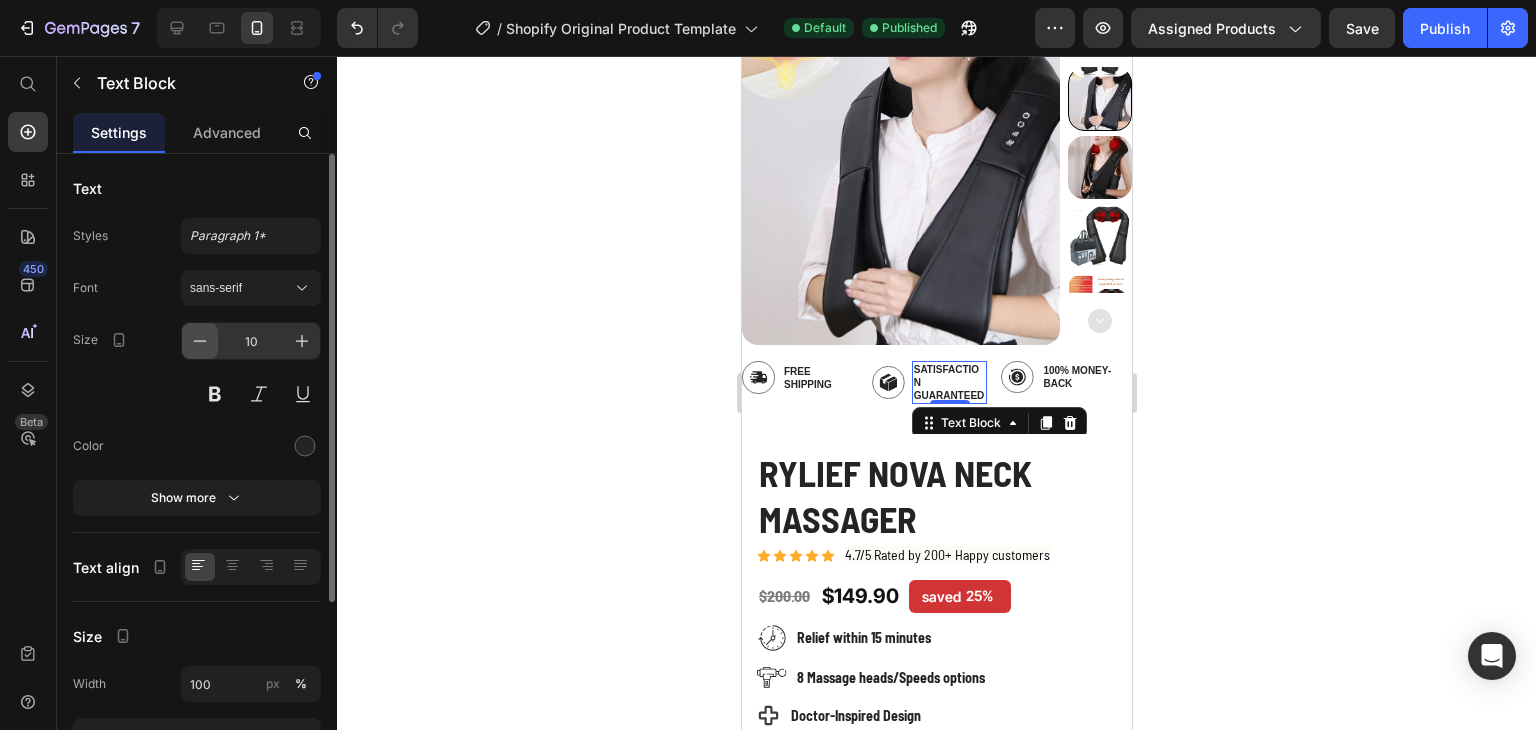 click 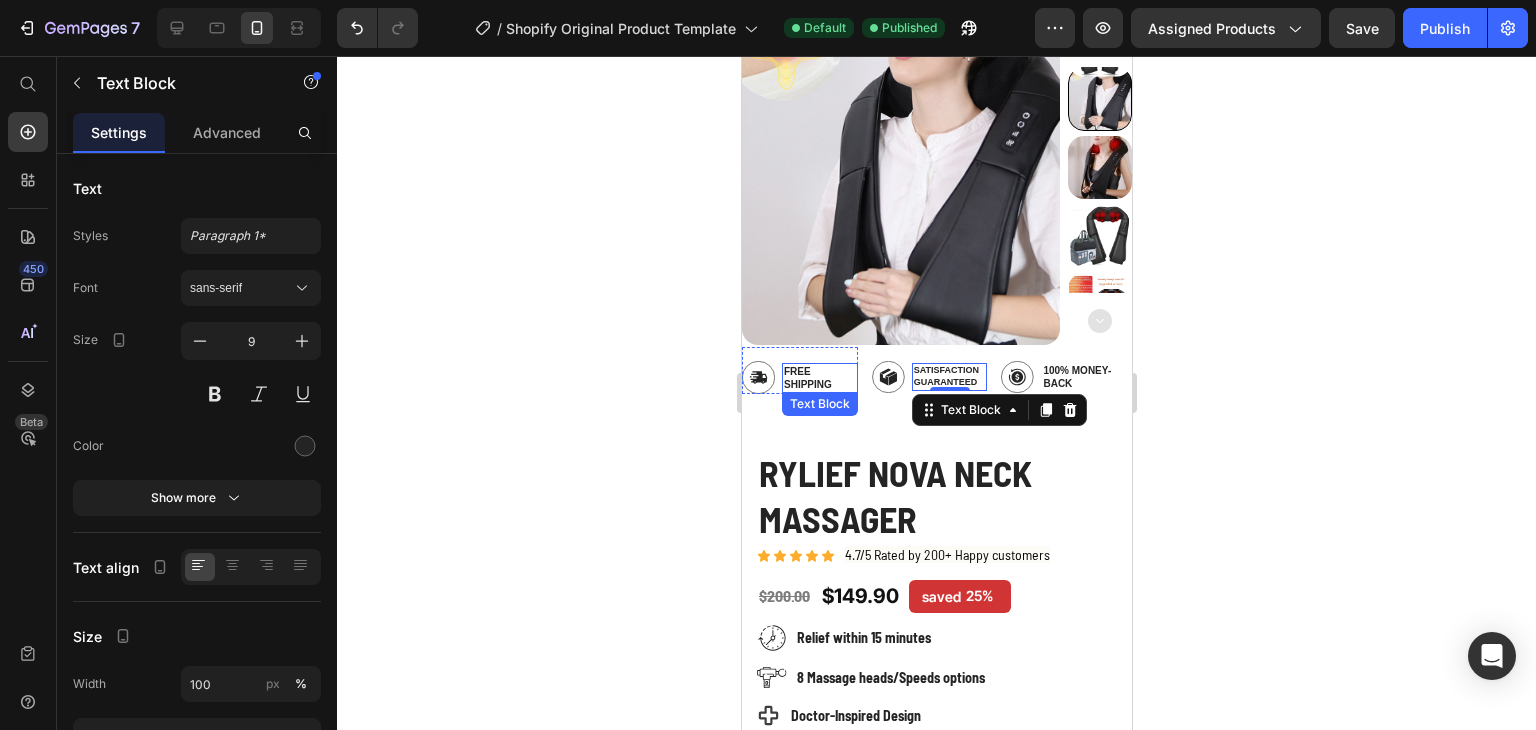 click on "Free Shipping" at bounding box center (819, 378) 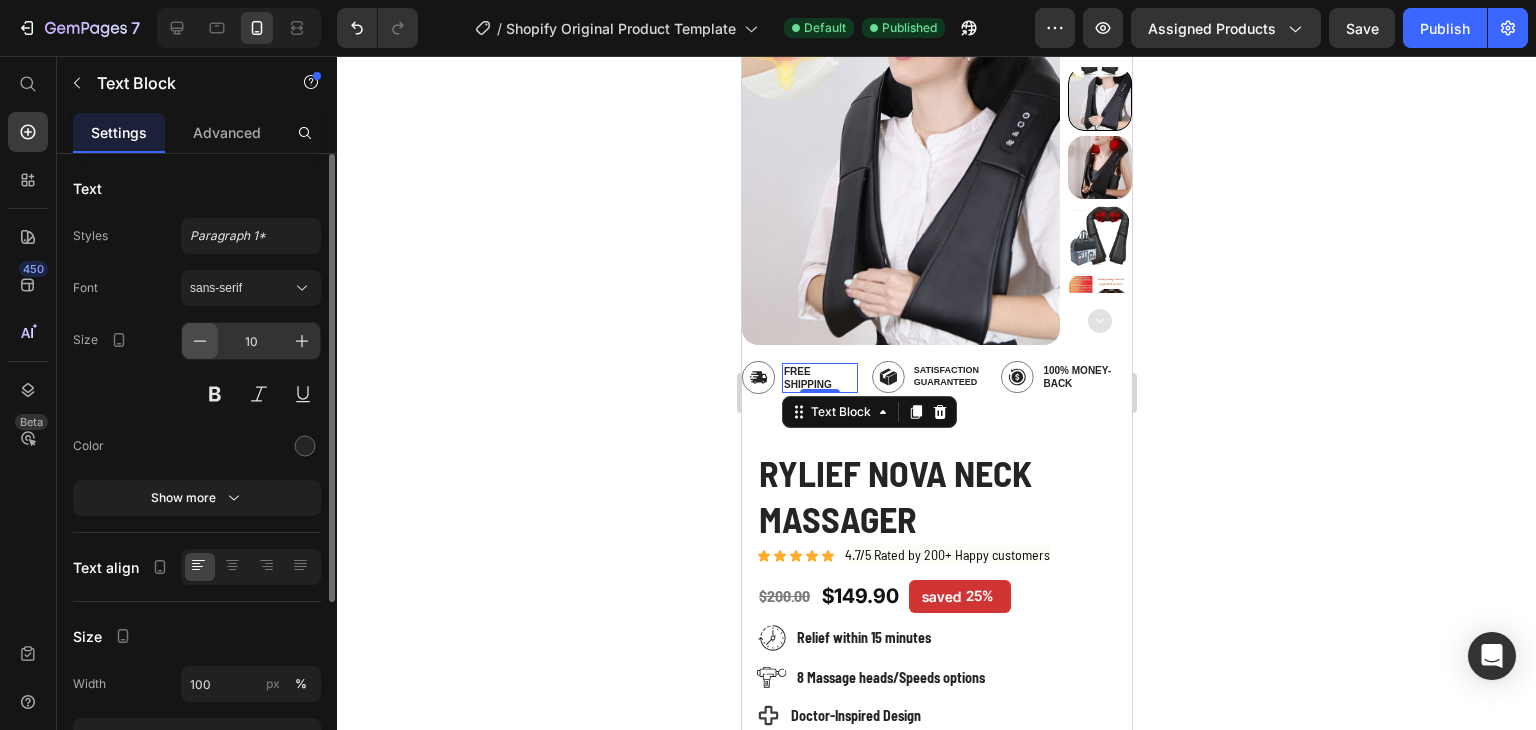 click 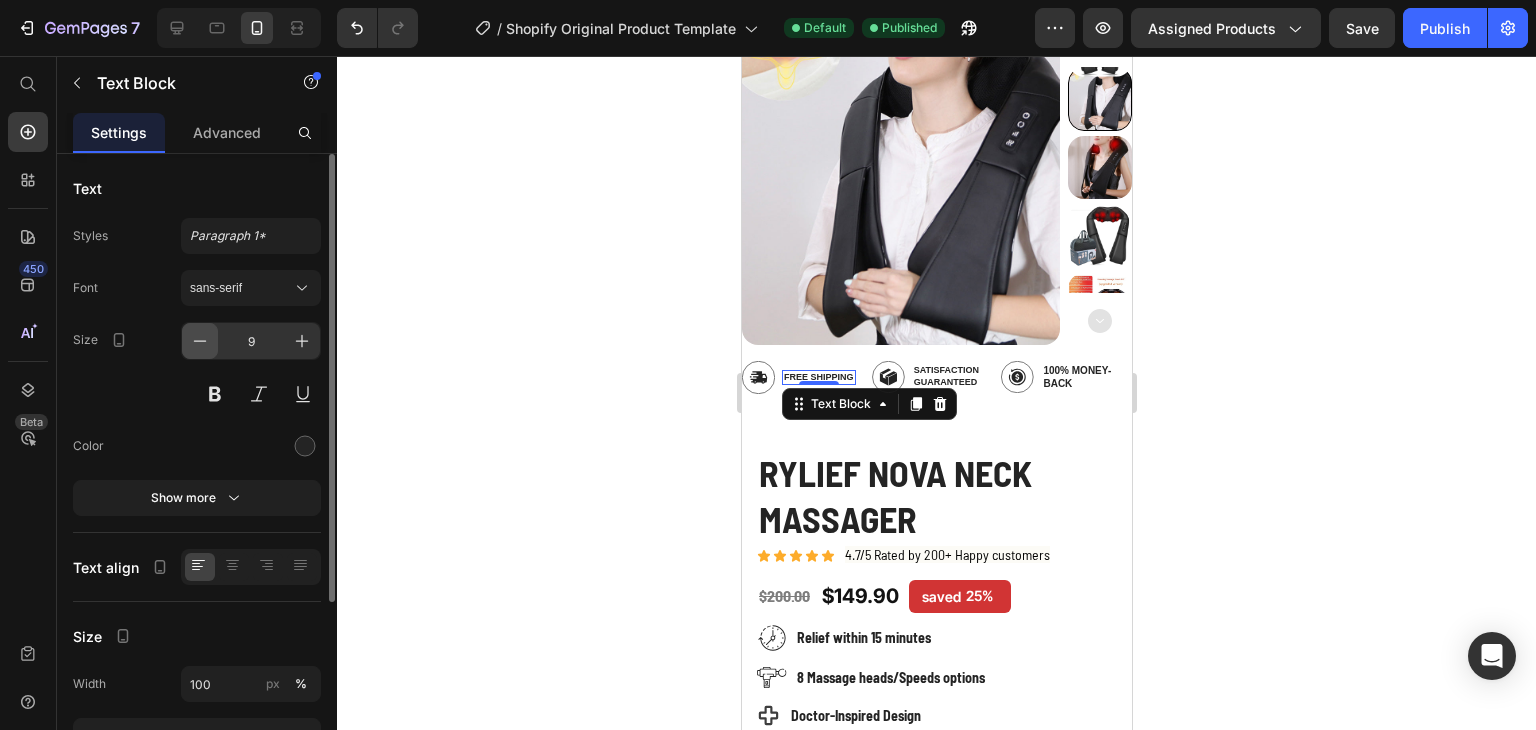 click 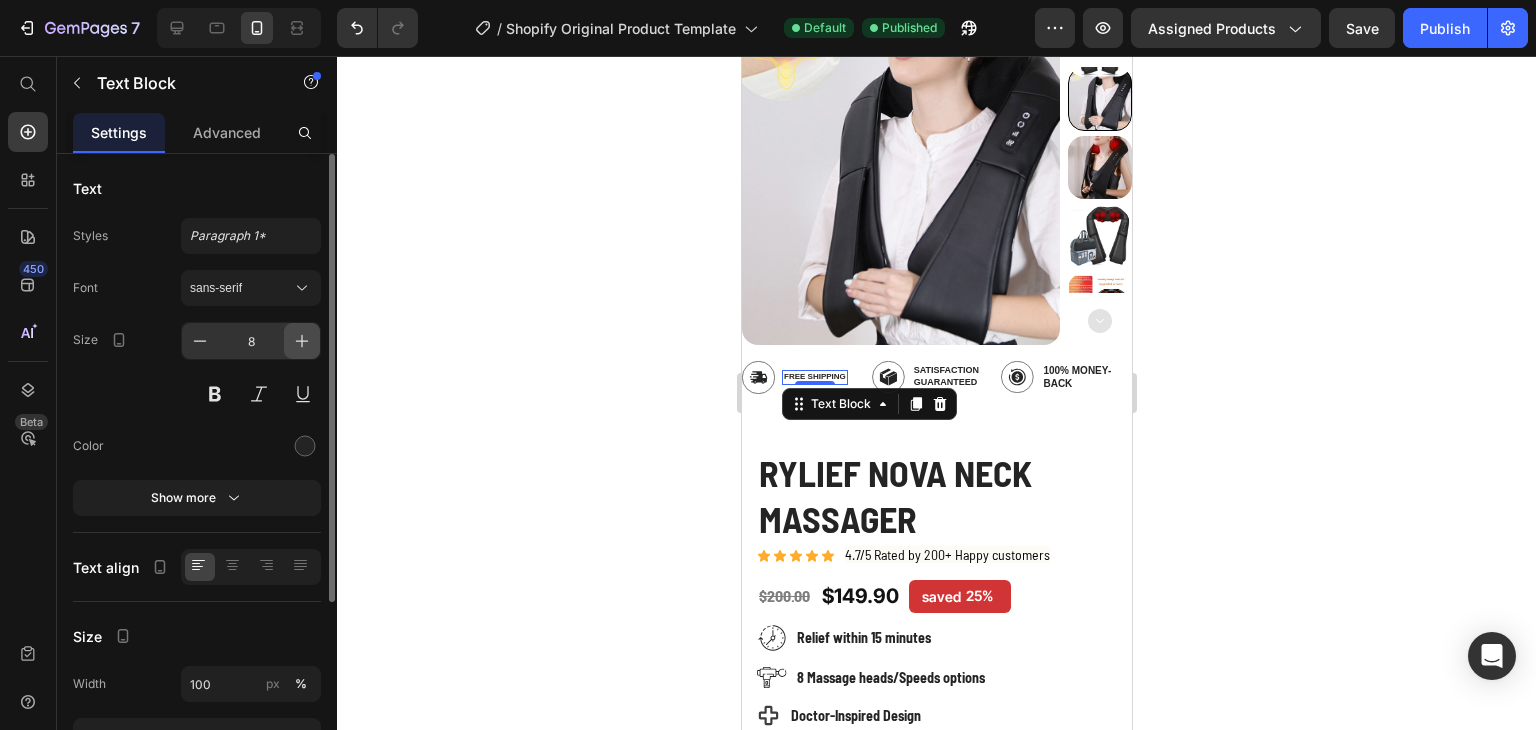 click at bounding box center (302, 341) 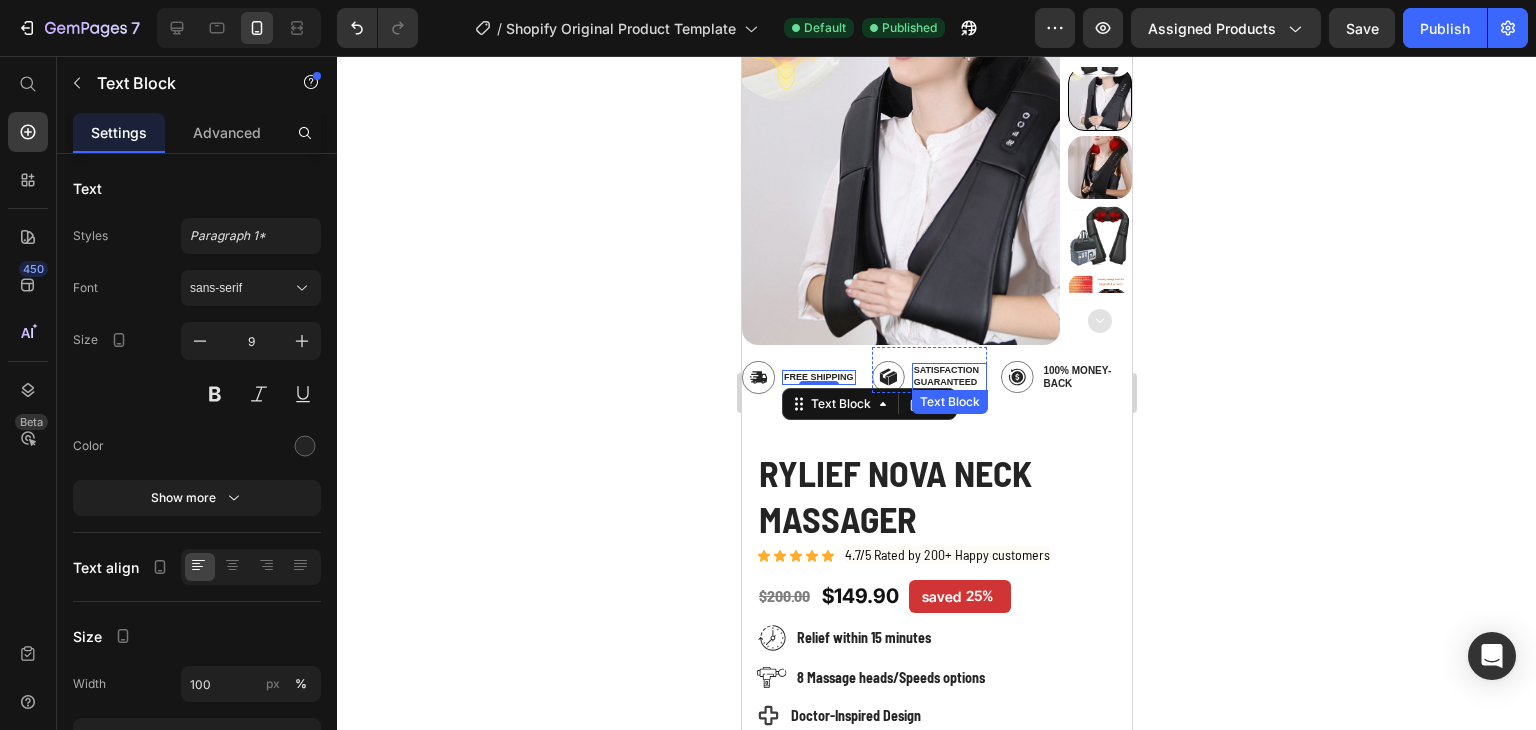click on "Satisfaction Guaranteed" at bounding box center [949, 376] 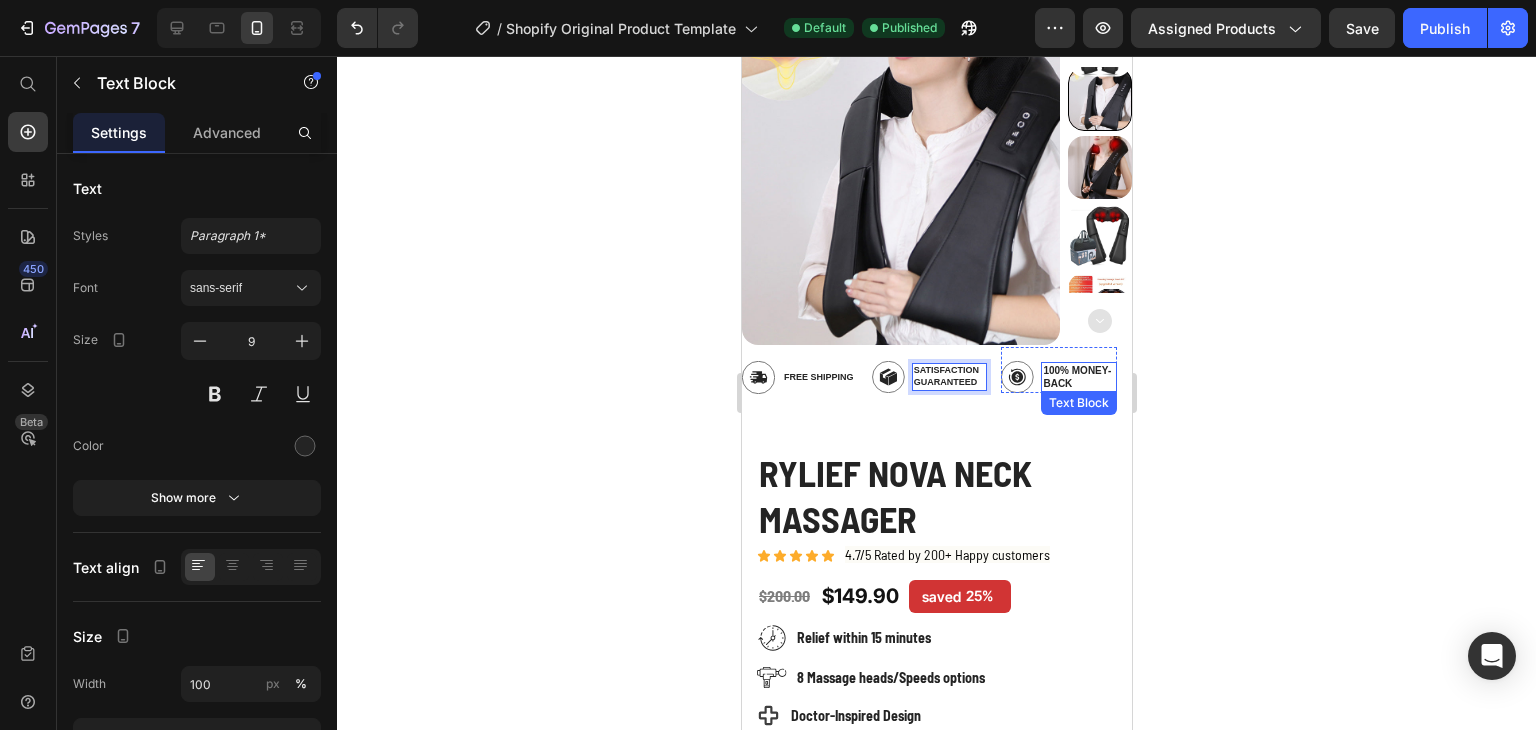 click on "100% Money-Back" at bounding box center [1078, 377] 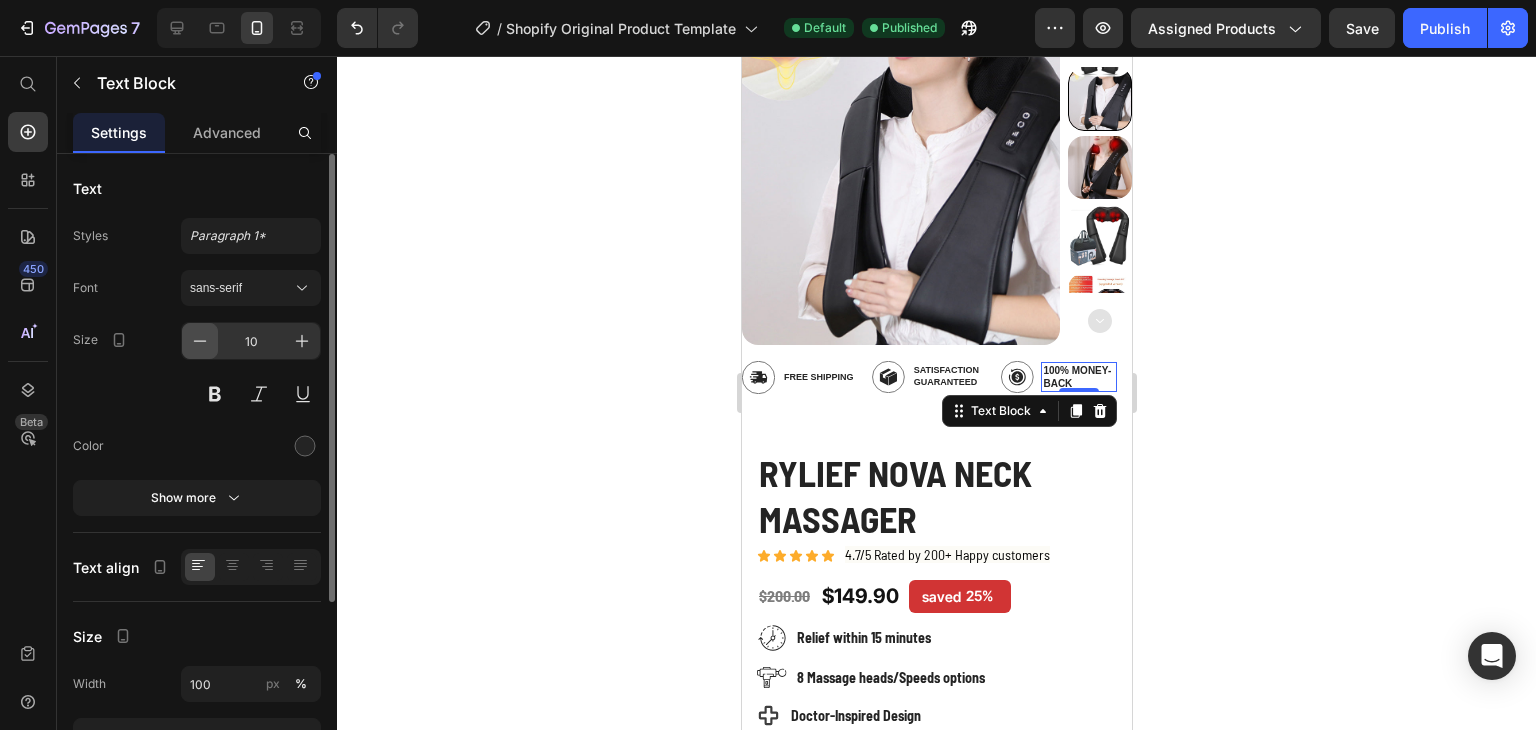 click 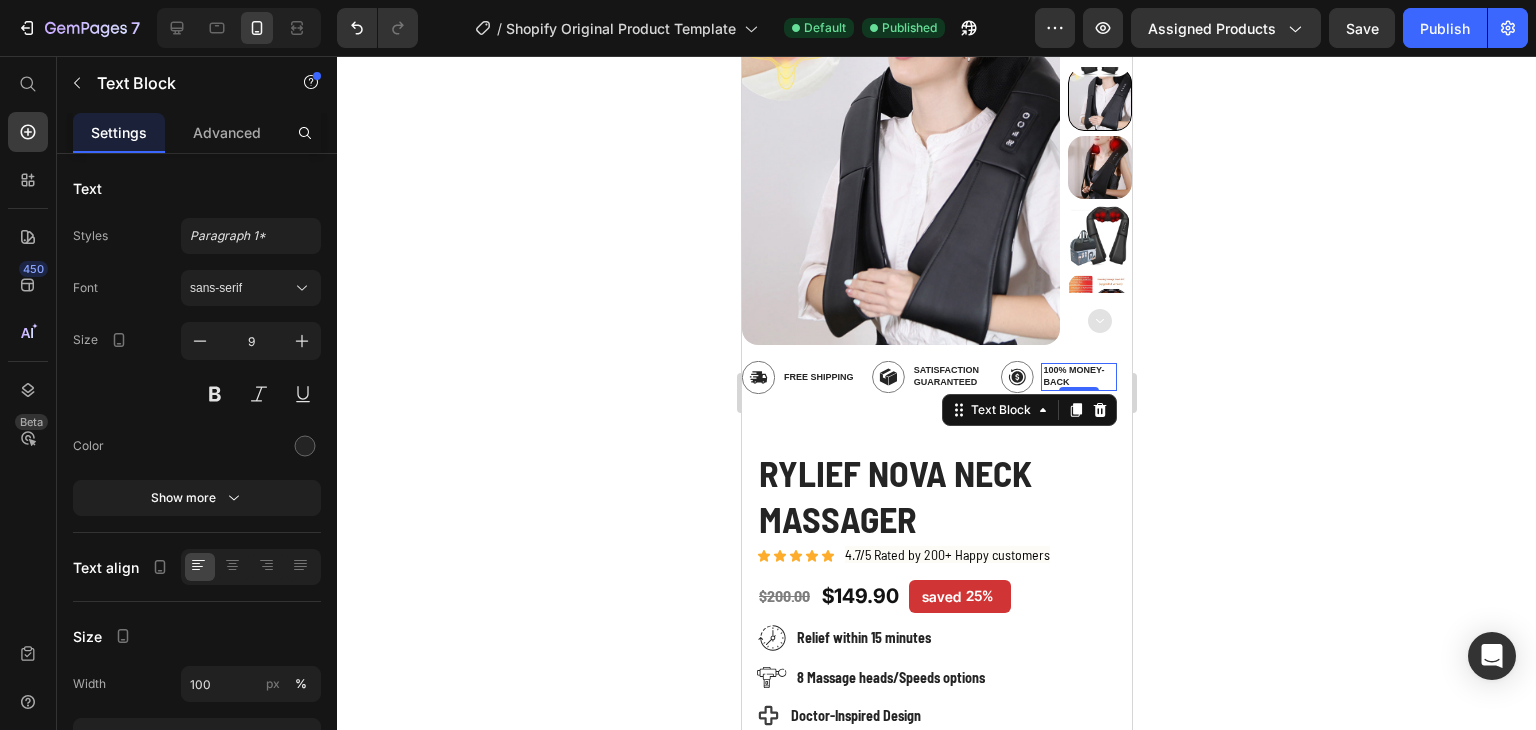 click 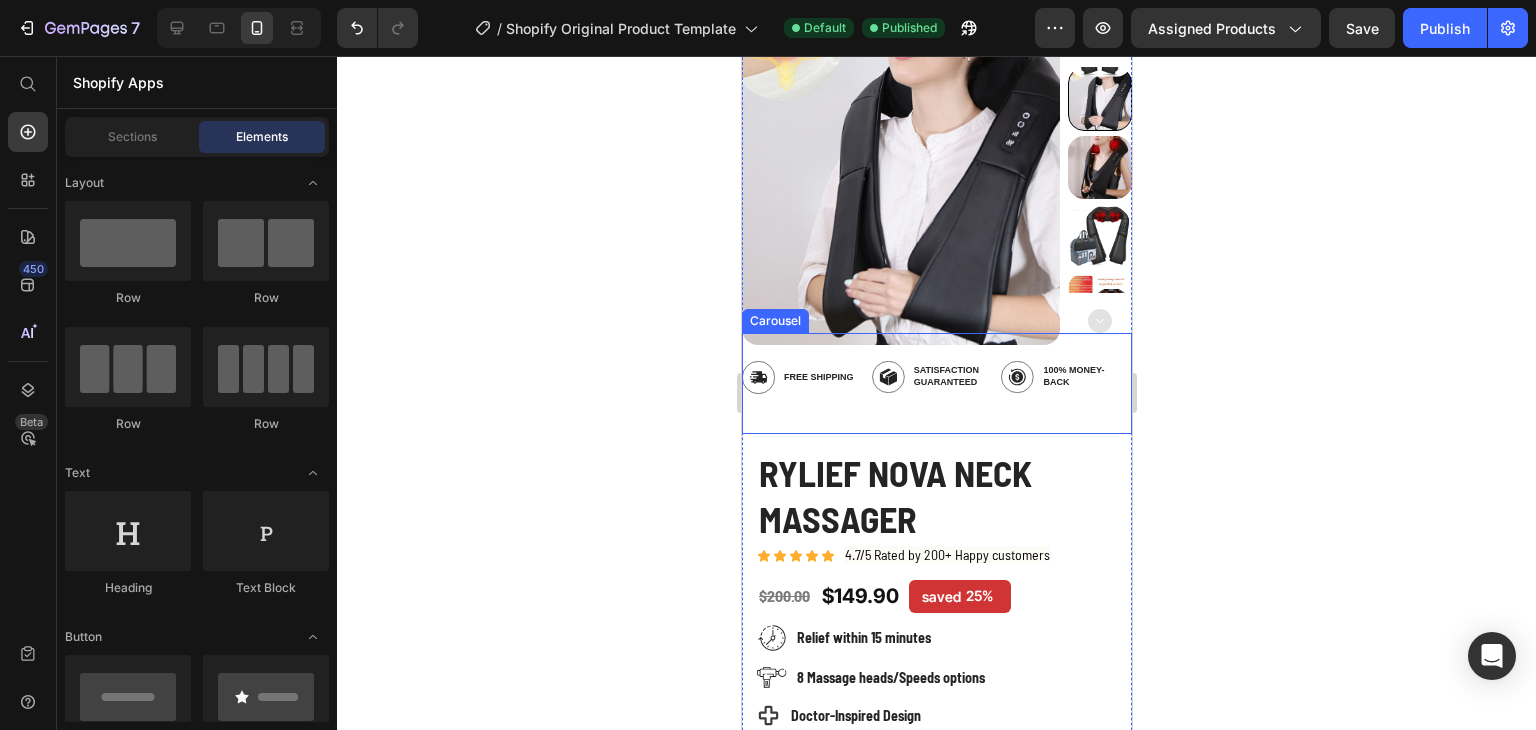 click on "Image 100% Money-Back Text Block Row" at bounding box center (1058, 390) 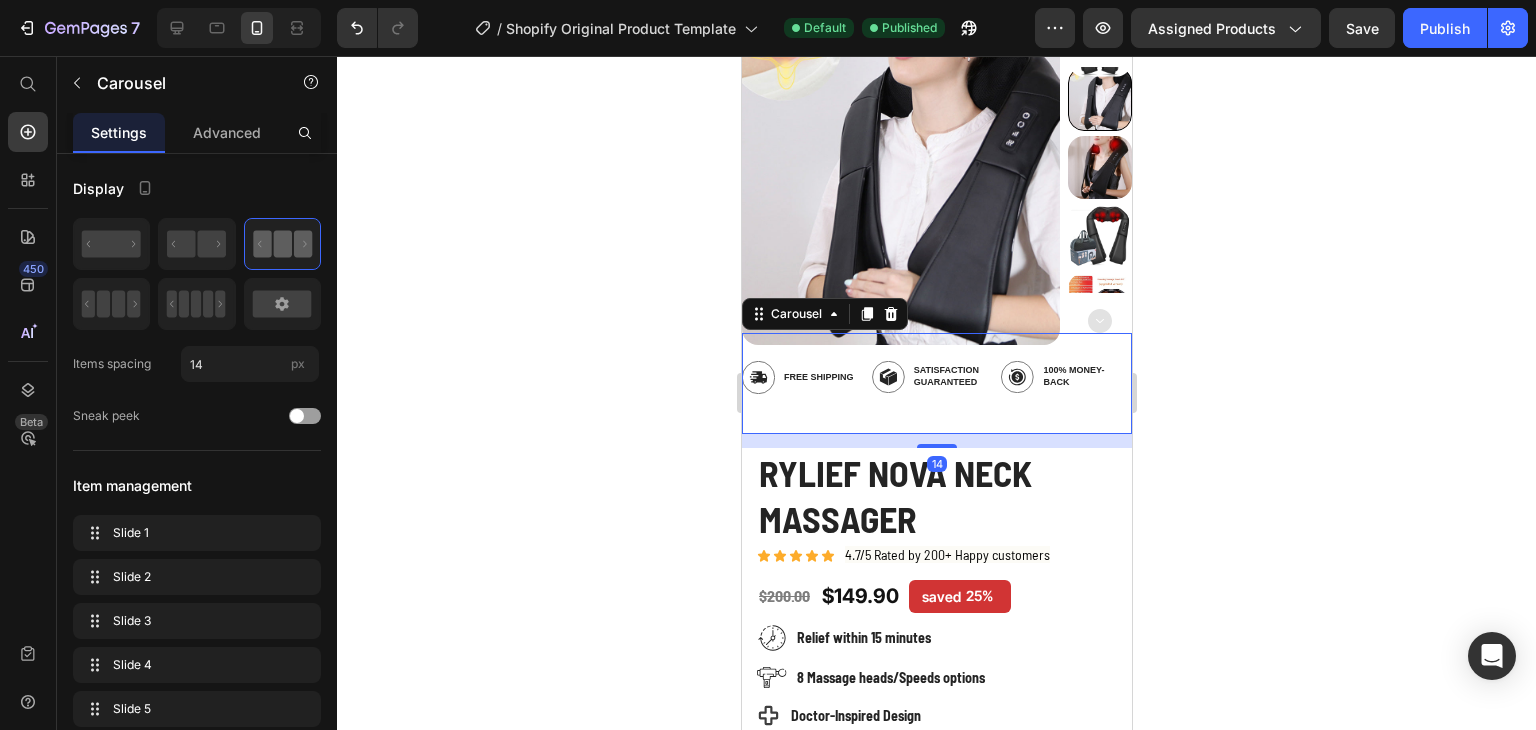drag, startPoint x: 928, startPoint y: 446, endPoint x: 937, endPoint y: 398, distance: 48.83646 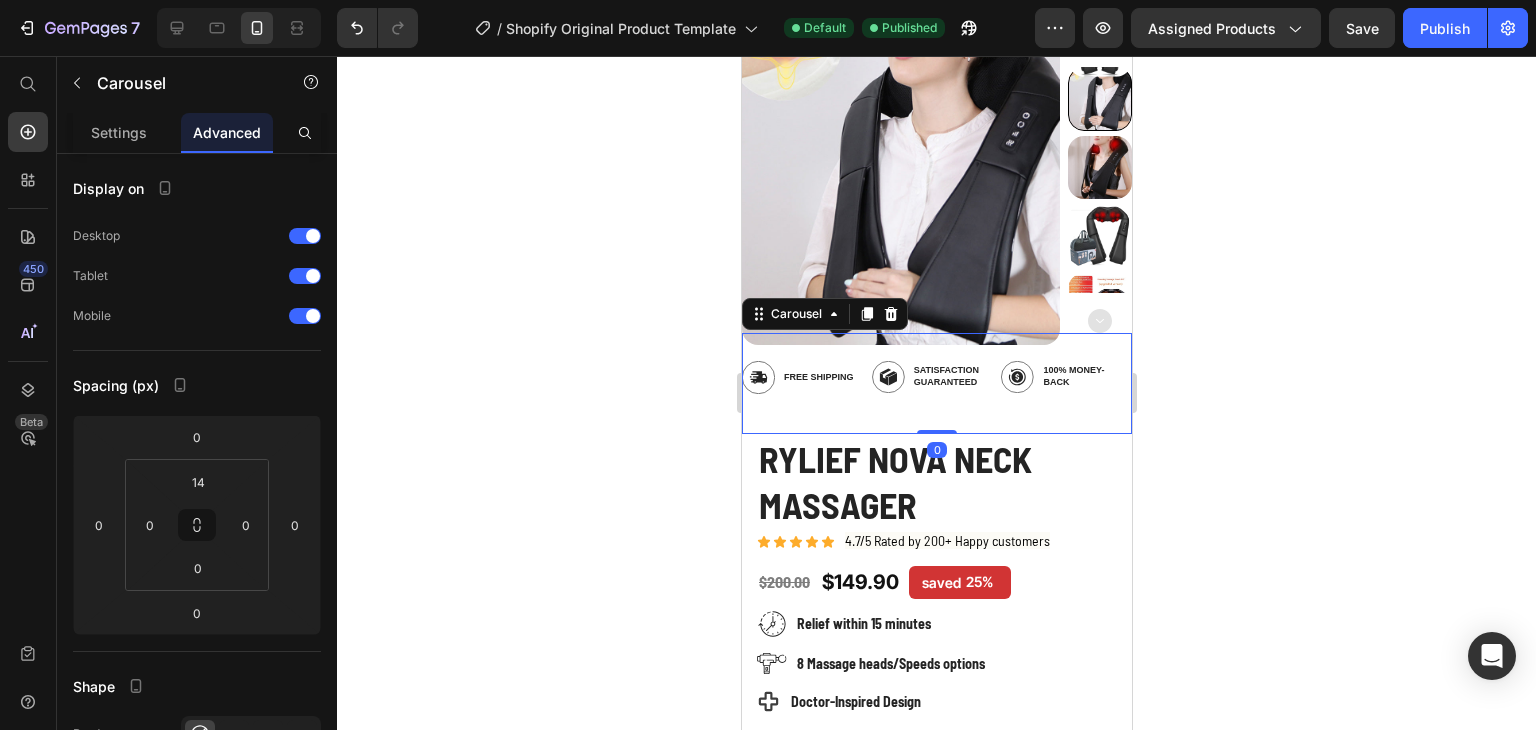 click on "Image Satisfaction Guaranteed Text Block Row" at bounding box center [929, 390] 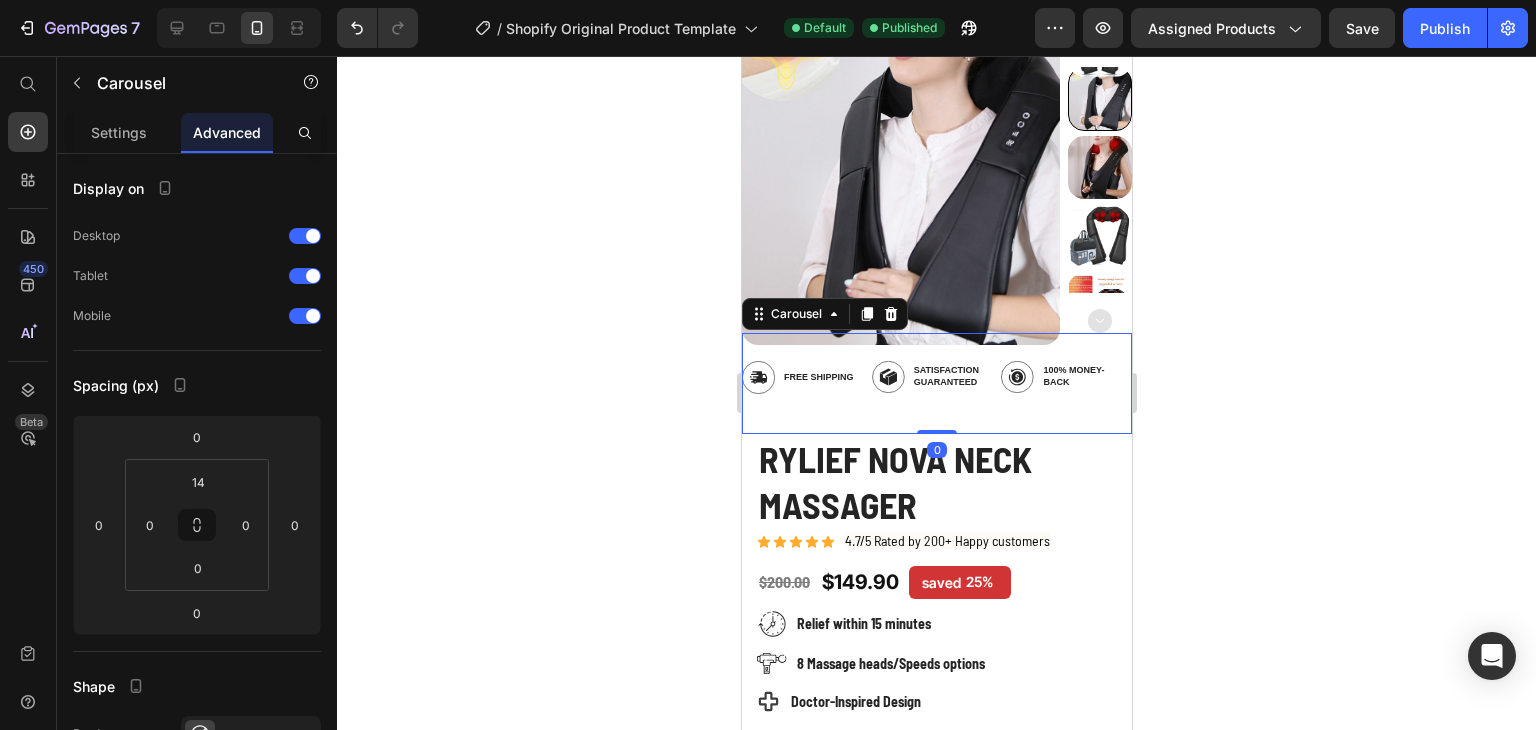 click on "Image Satisfaction Guaranteed Text Block Row" at bounding box center (929, 390) 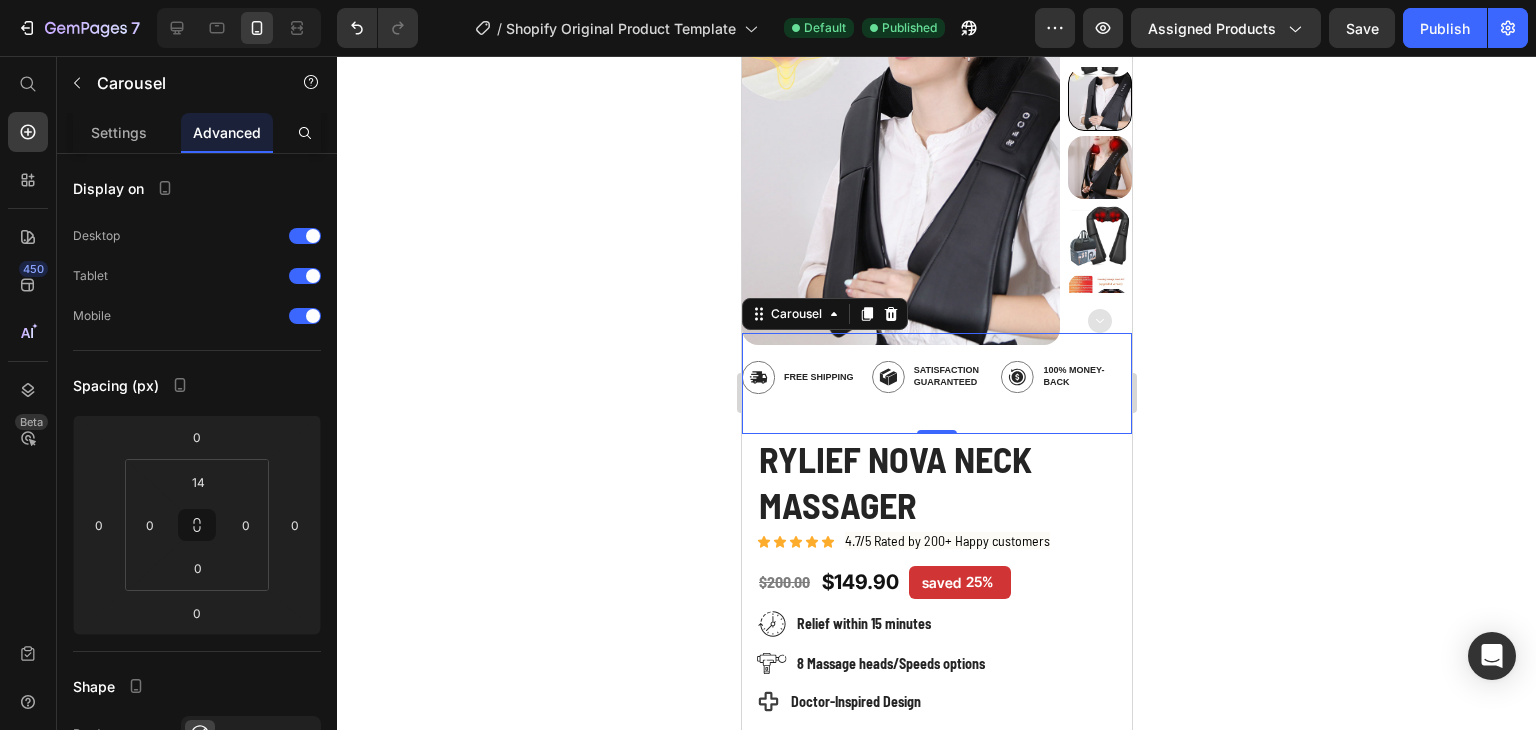 click on "Image Satisfaction Guaranteed Text Block Row" at bounding box center [929, 390] 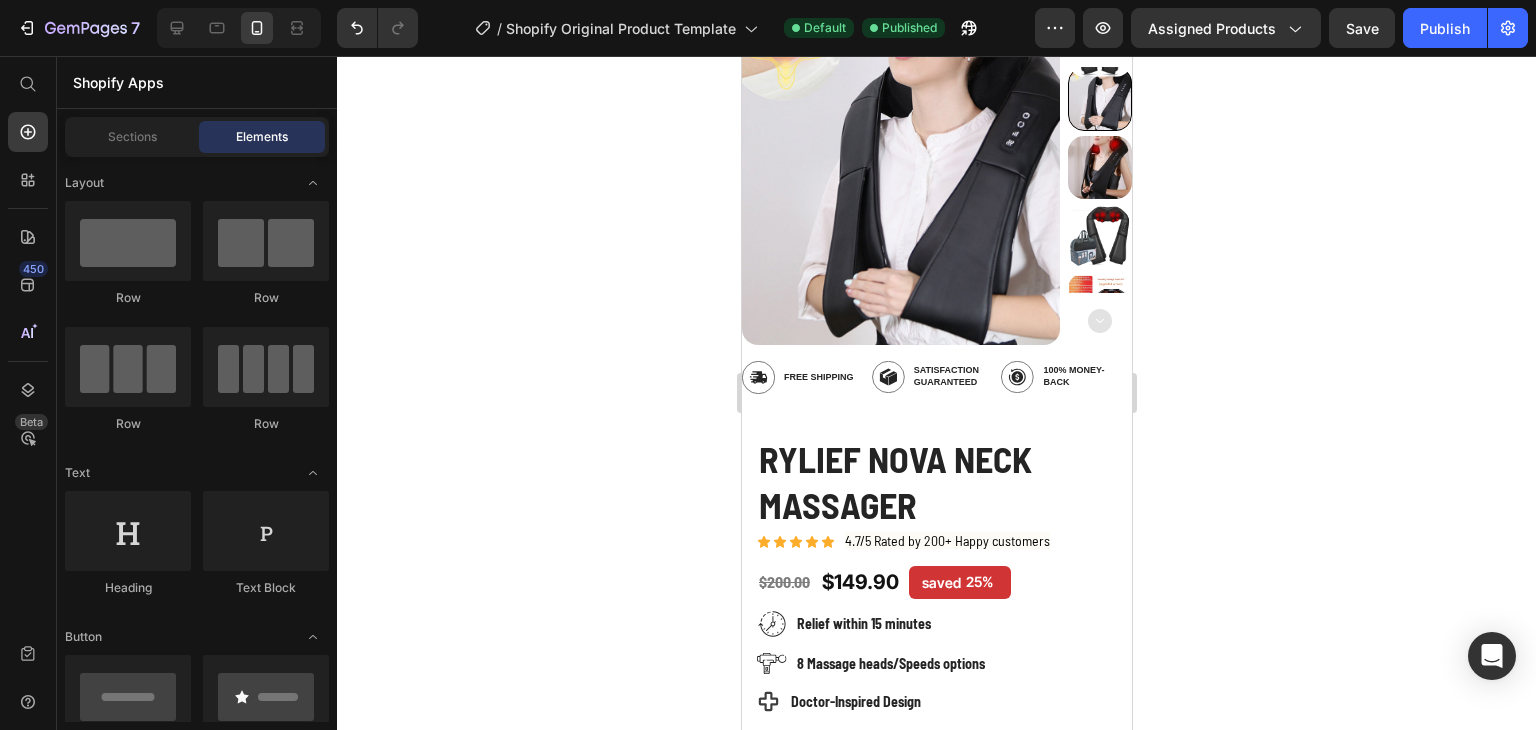 scroll, scrollTop: 688, scrollLeft: 0, axis: vertical 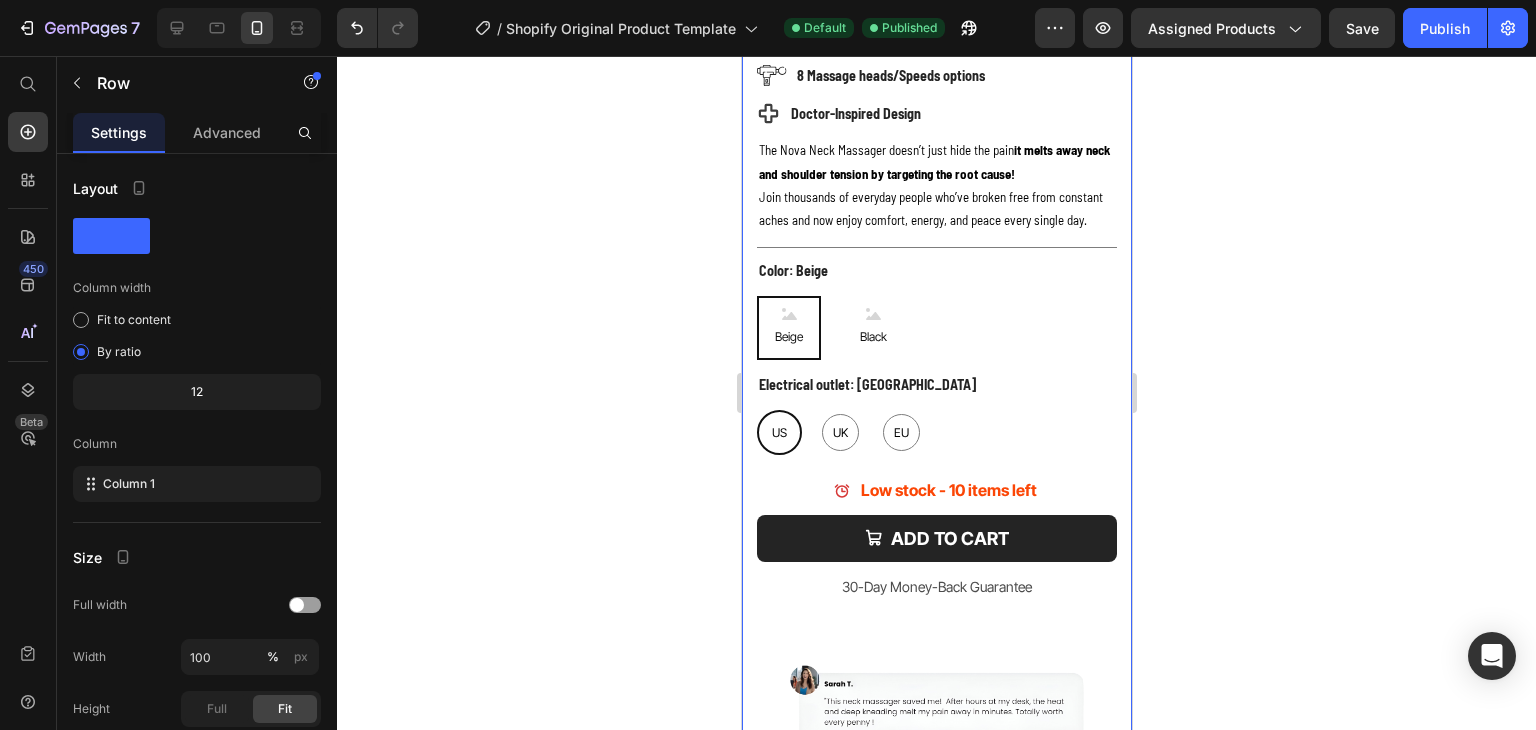 drag, startPoint x: 1116, startPoint y: 148, endPoint x: 1050, endPoint y: 260, distance: 130 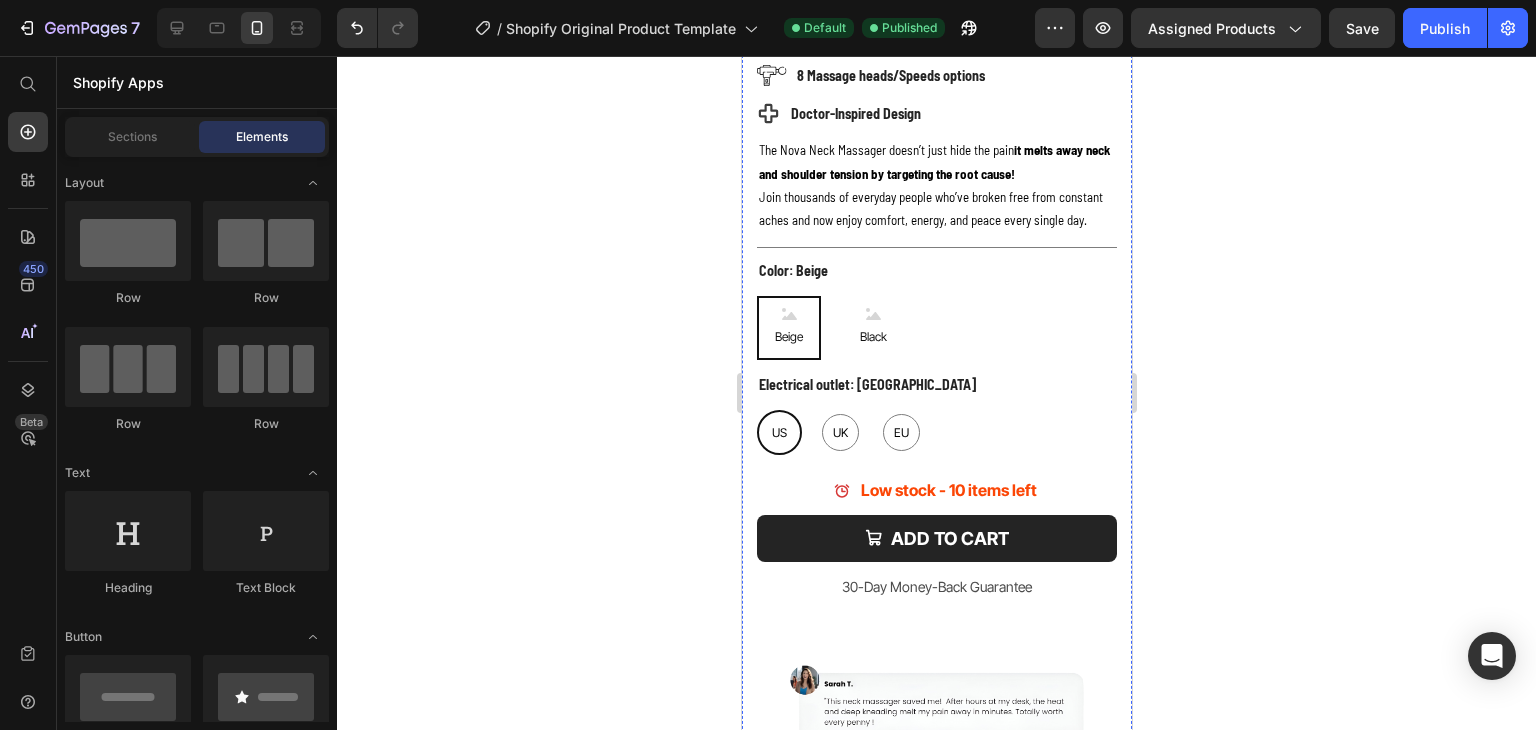 scroll, scrollTop: 0, scrollLeft: 0, axis: both 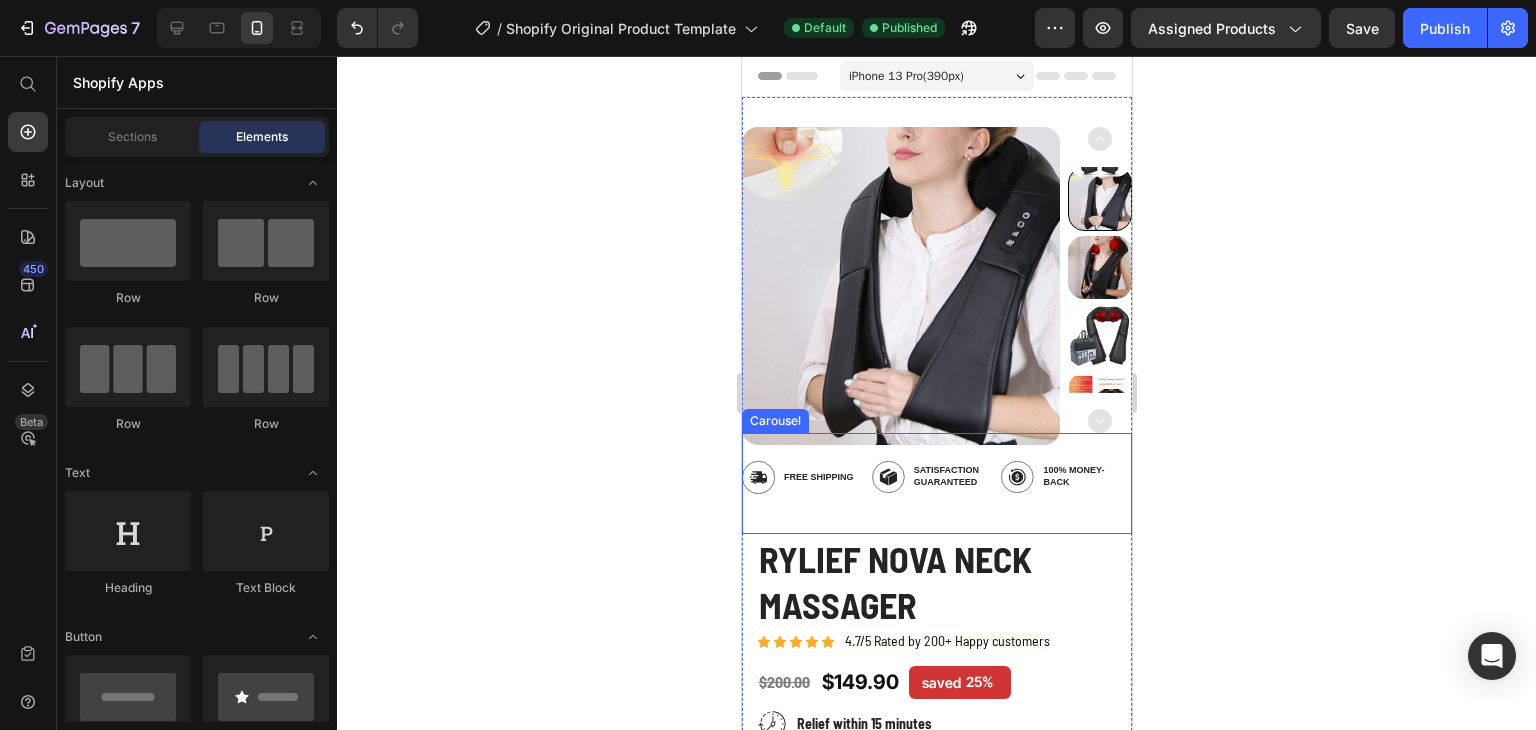 click on "Image Free Shipping Text Block Row Image Satisfaction Guaranteed Text Block Row Image 100% Money-Back Text Block Row
Image BEST QUALITY Text Block Row Carousel" at bounding box center (936, 483) 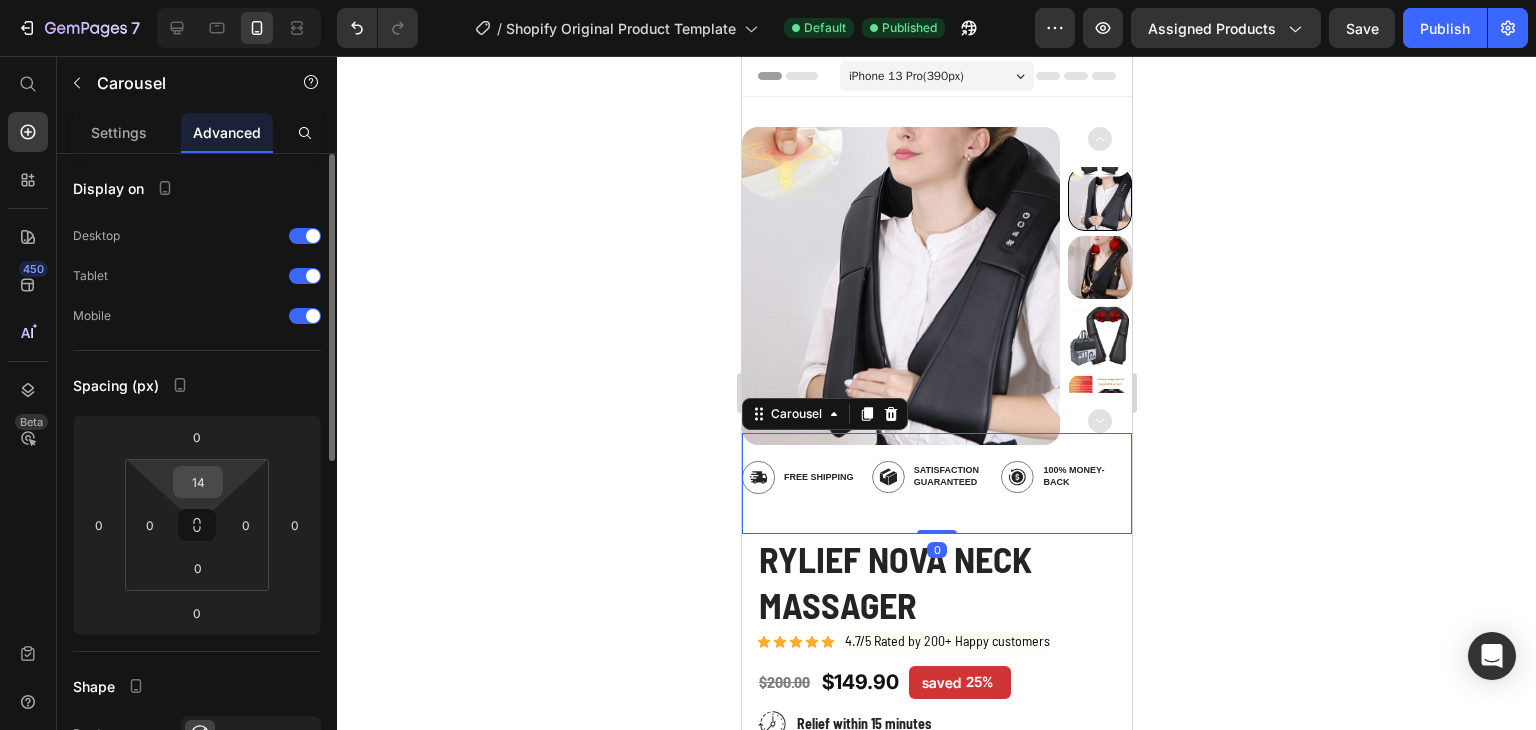 click on "14" at bounding box center [198, 482] 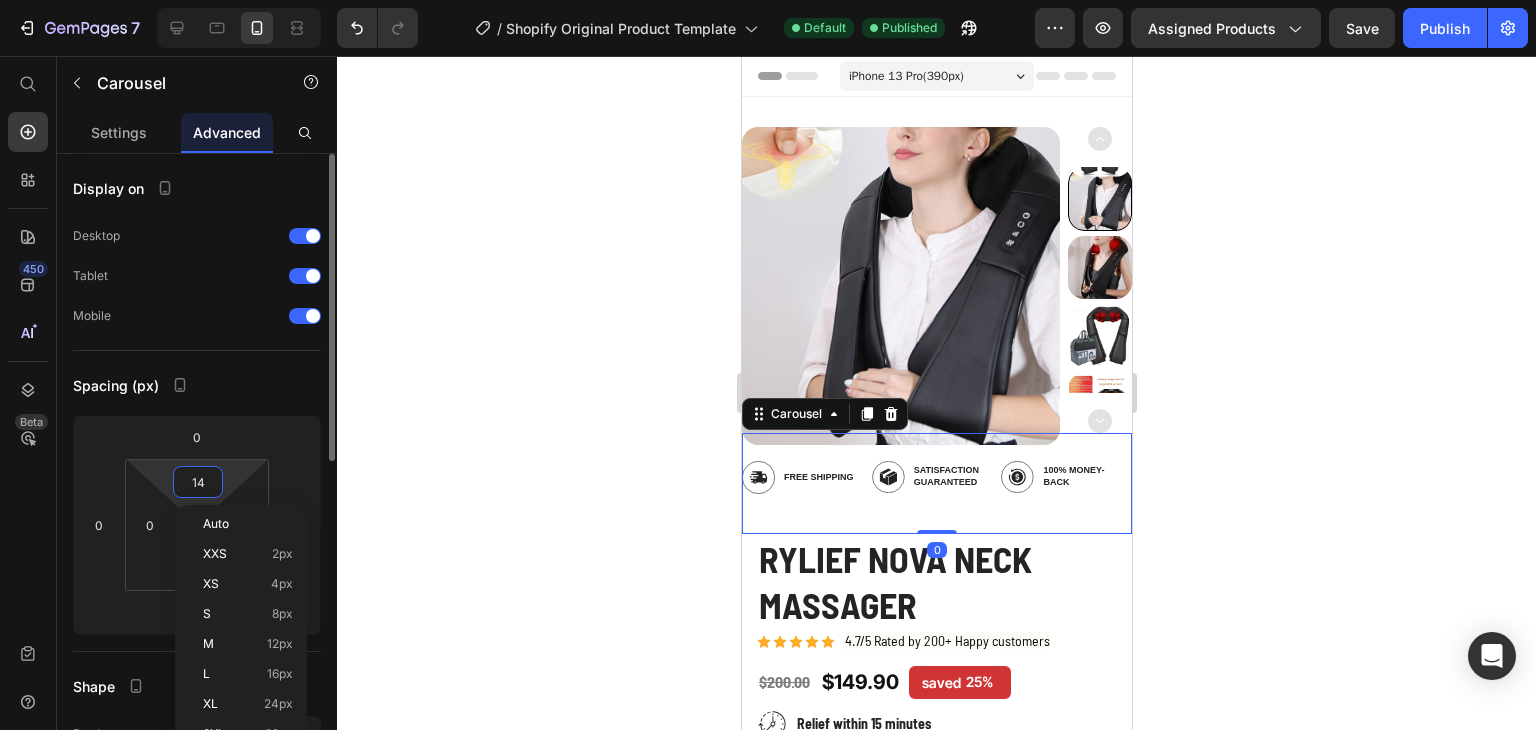 type 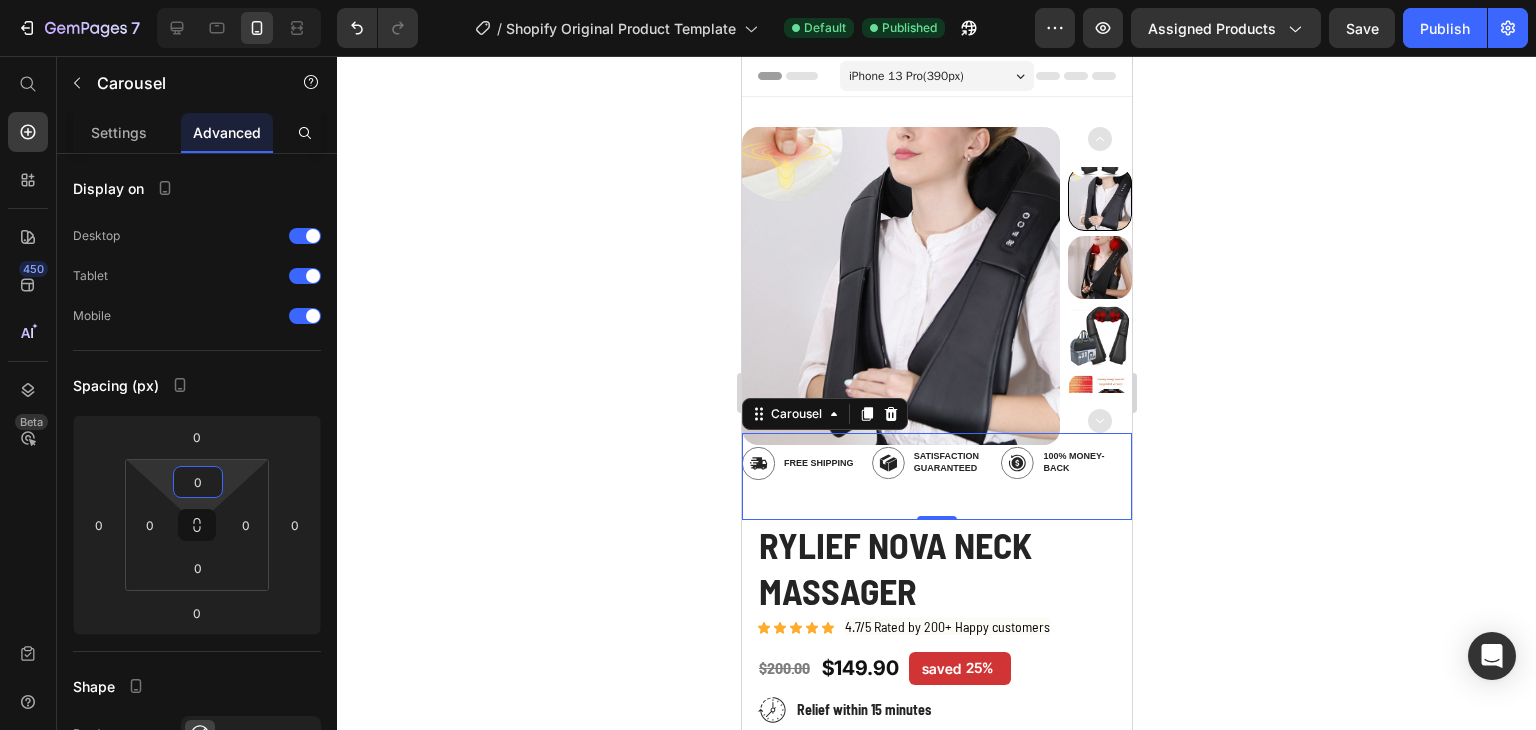 click 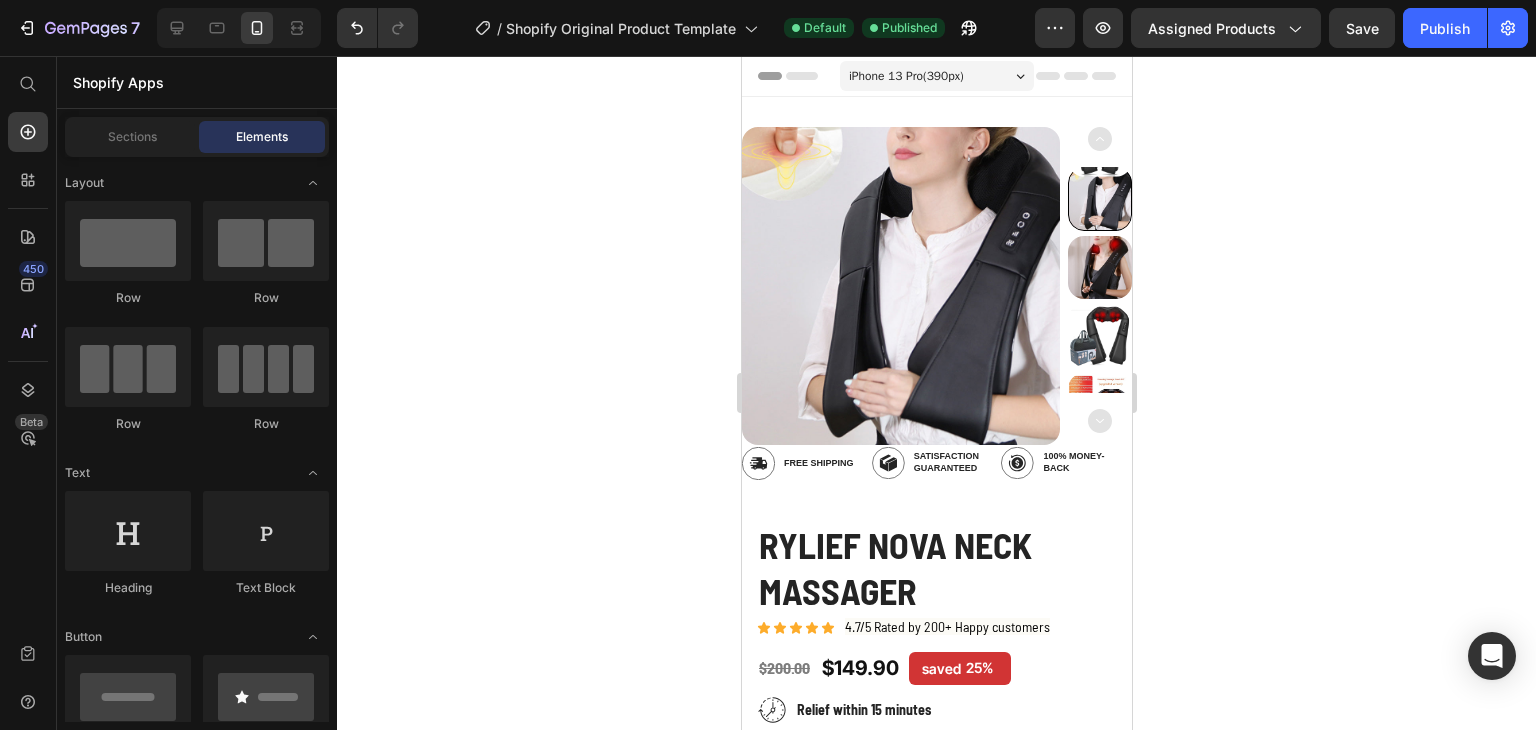 scroll, scrollTop: 92, scrollLeft: 0, axis: vertical 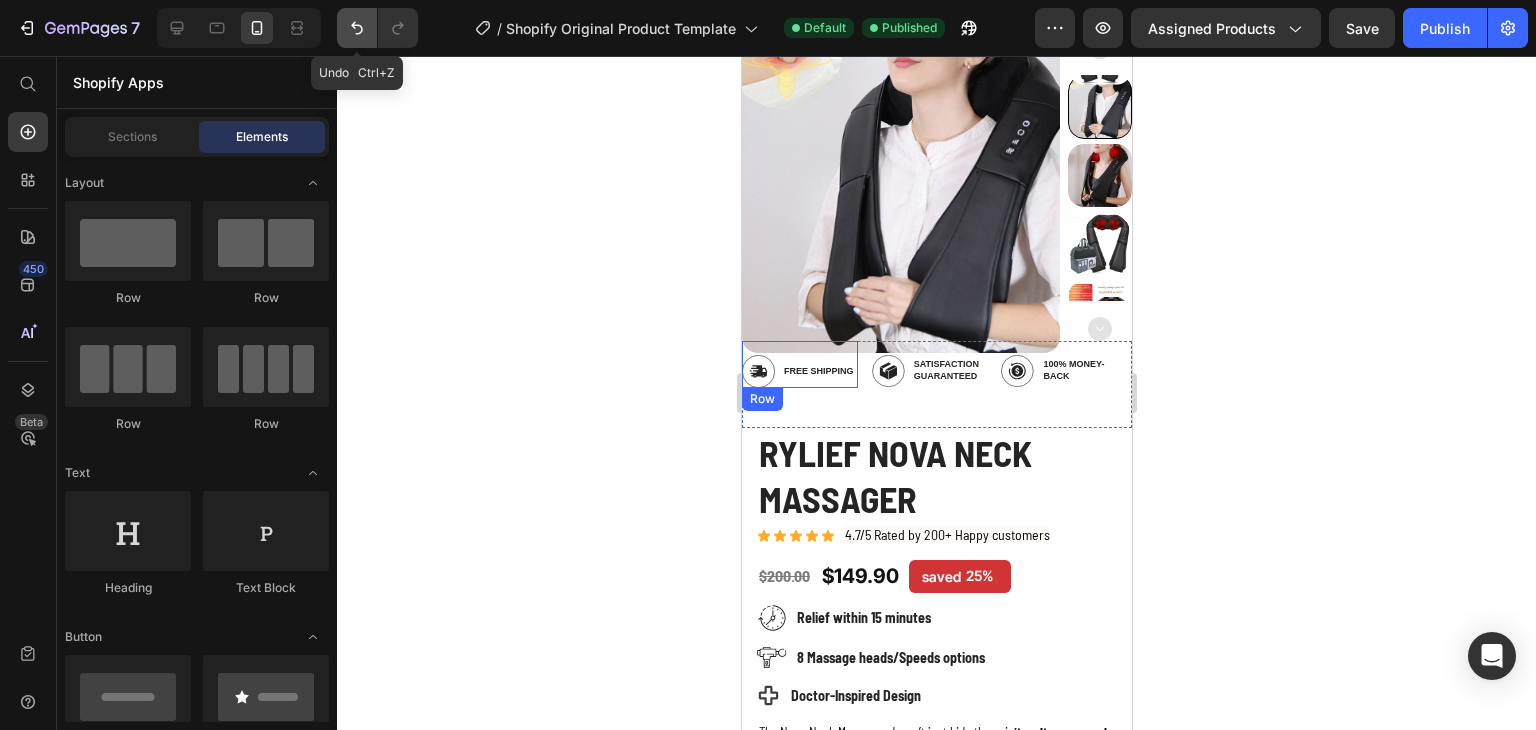click 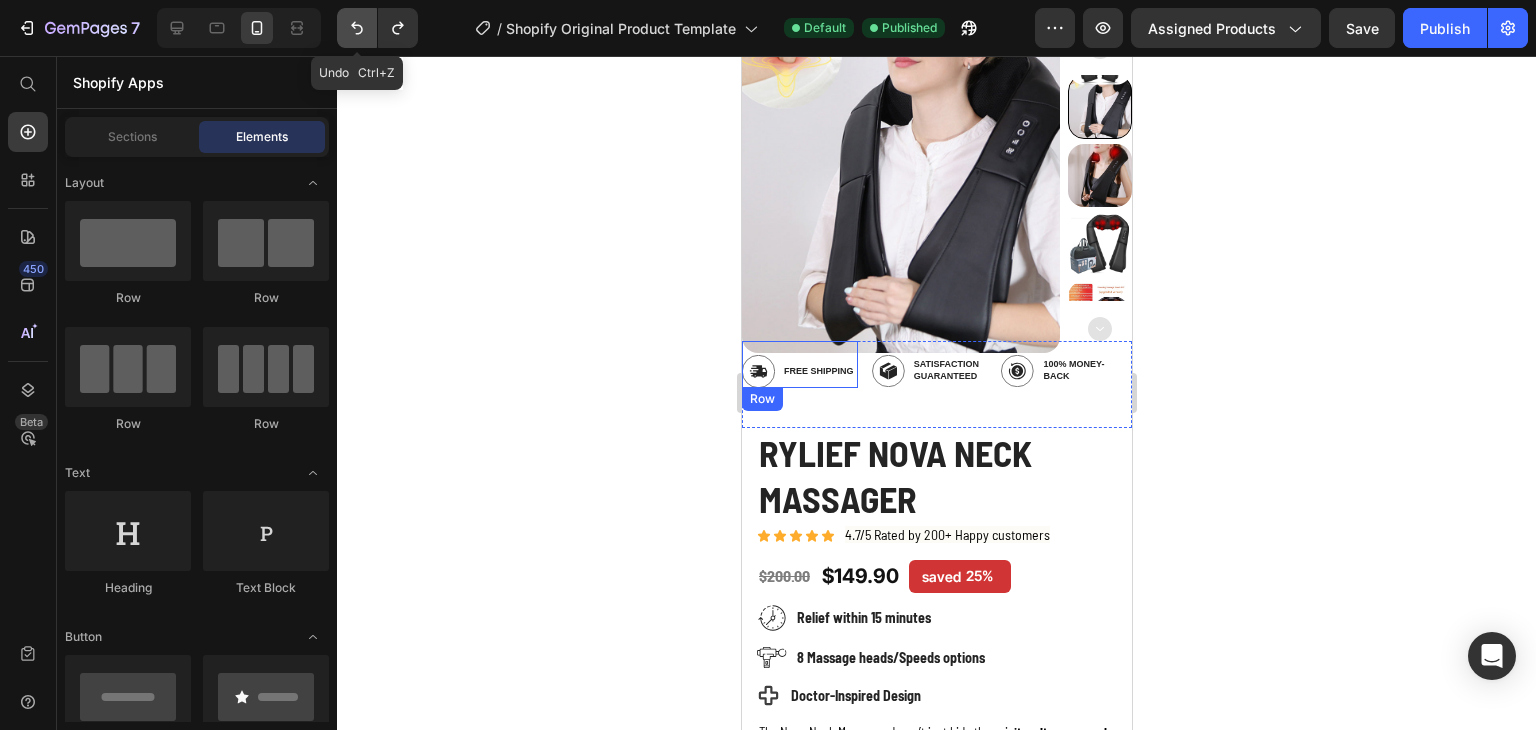 click 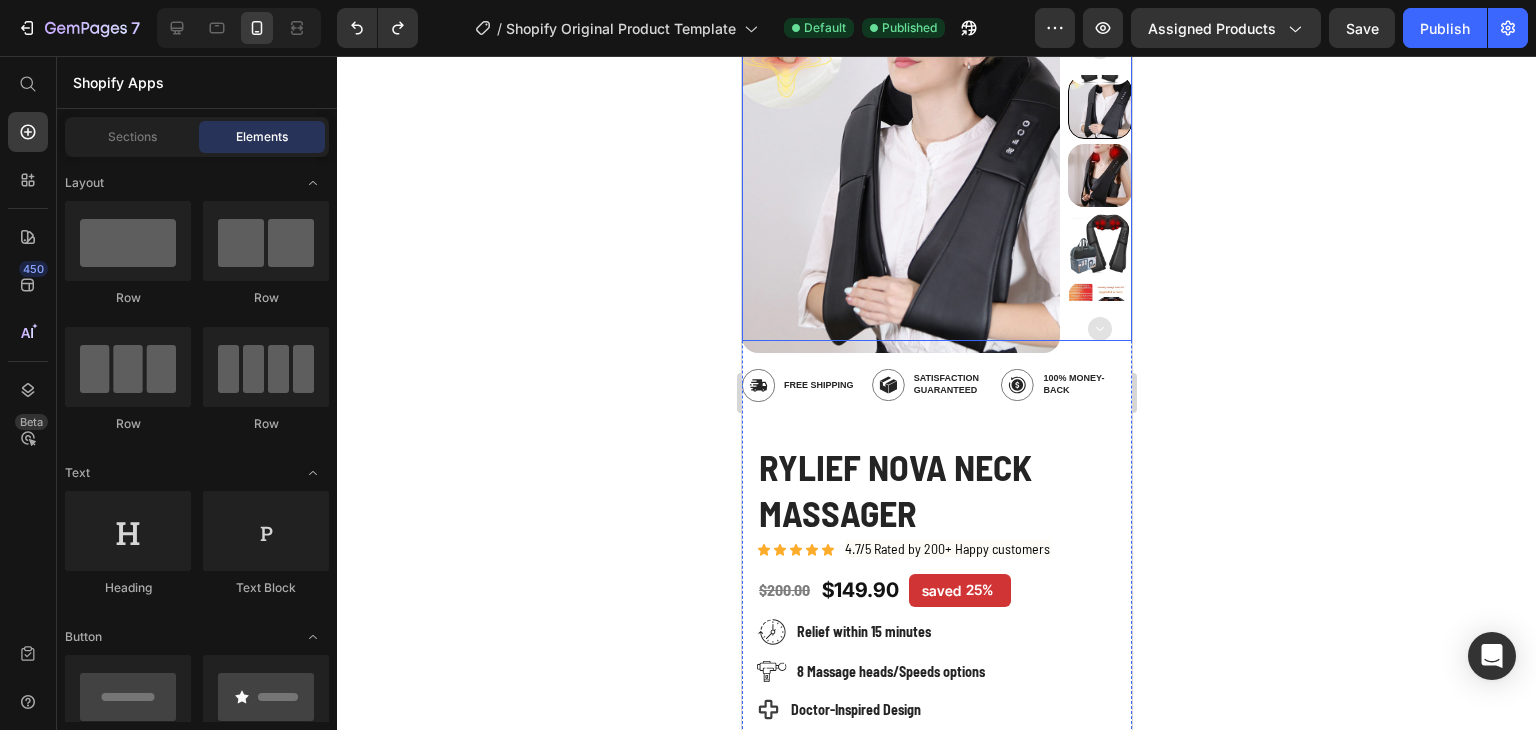 click 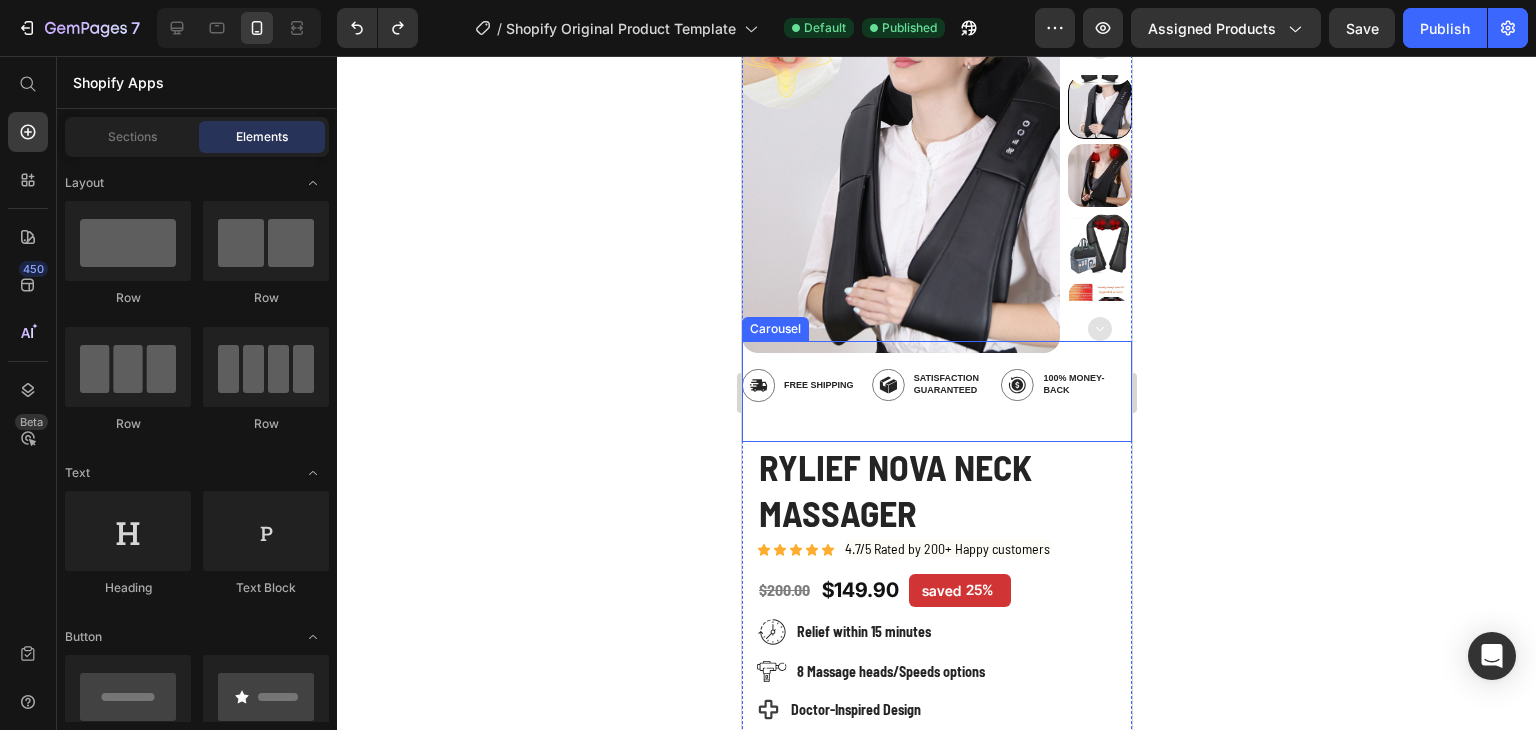 click on "Image Satisfaction Guaranteed Text Block Row" at bounding box center (929, 398) 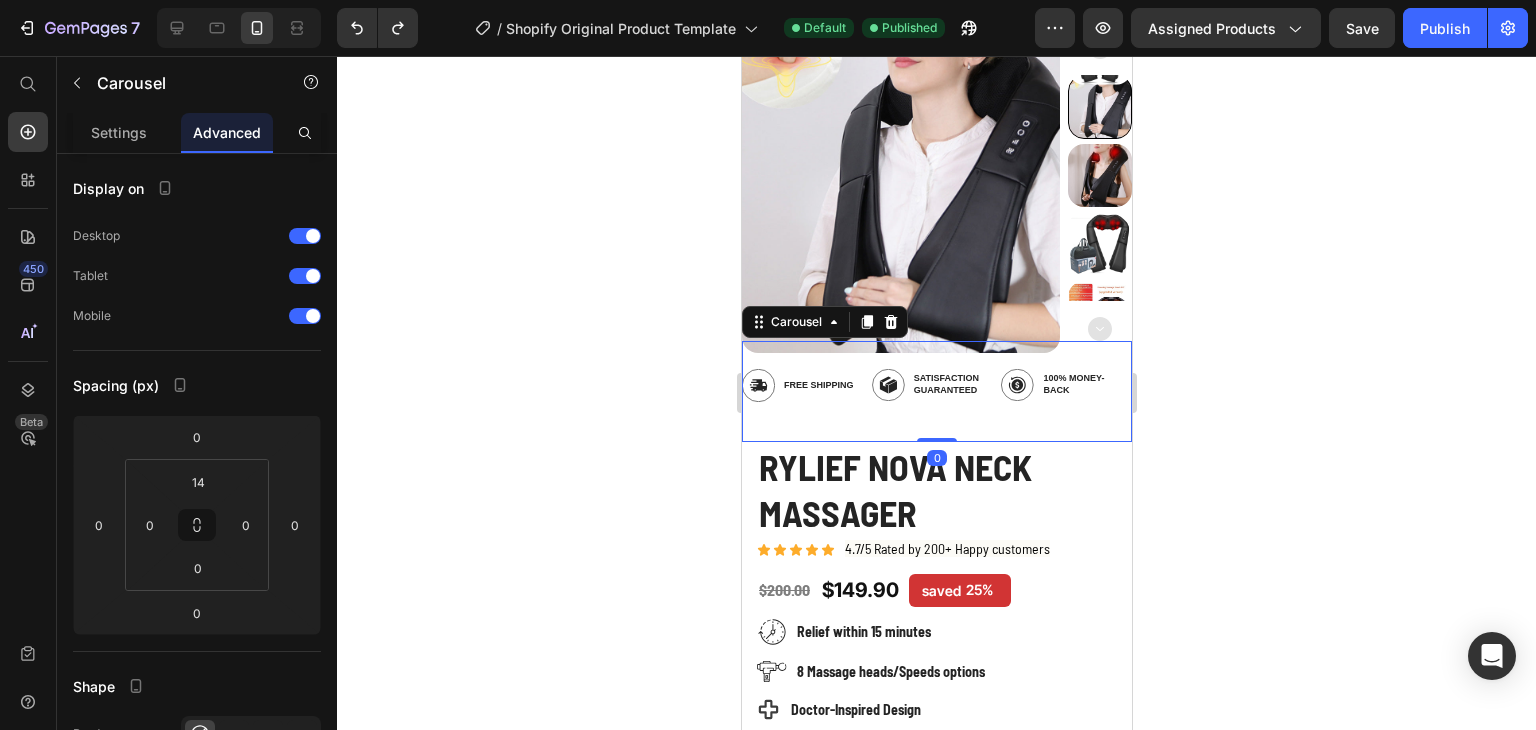 drag, startPoint x: 924, startPoint y: 438, endPoint x: 931, endPoint y: 413, distance: 25.96151 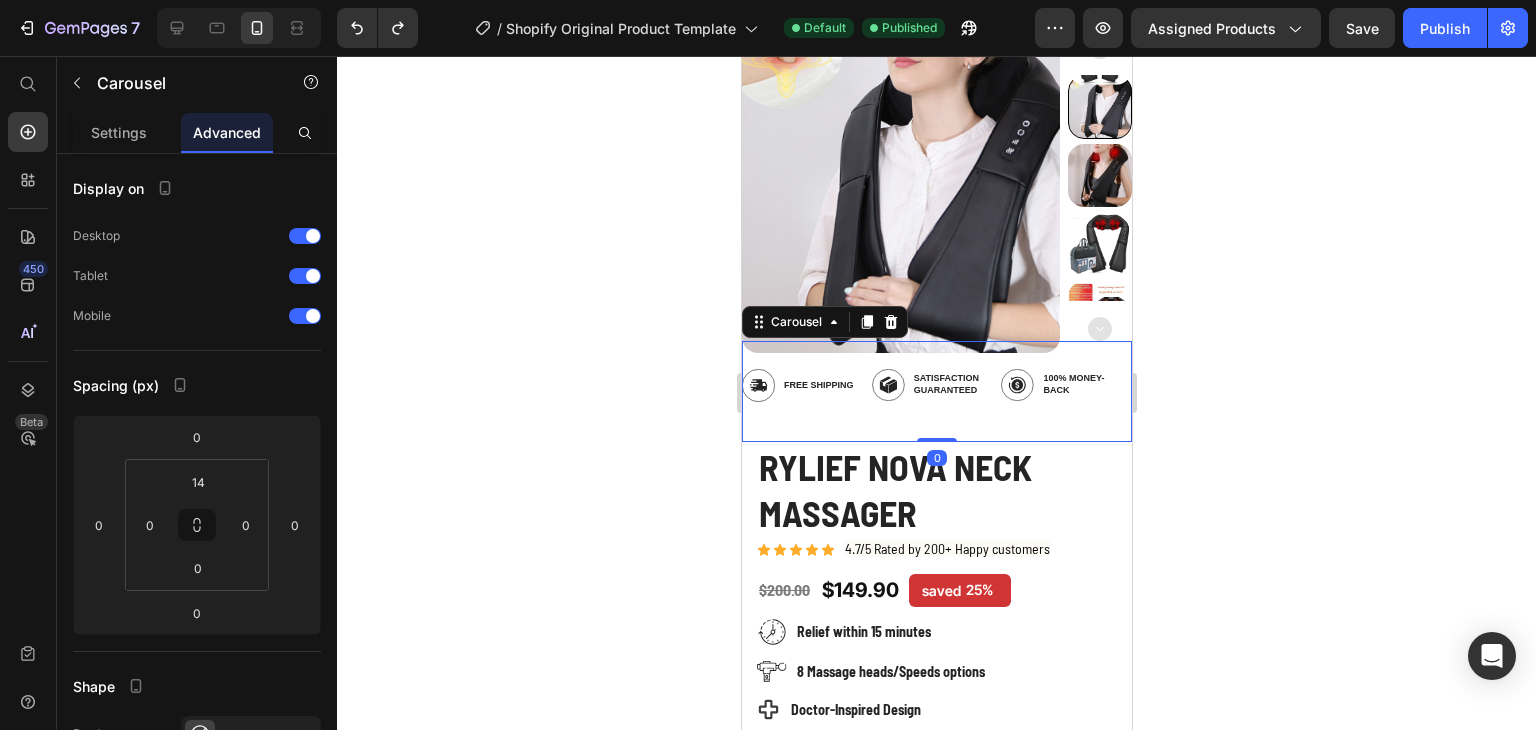 click on "Image Free Shipping Text Block Row Image Satisfaction Guaranteed Text Block Row Image 100% Money-Back Text Block Row
Image BEST QUALITY Text Block Row Carousel   0" at bounding box center [936, 391] 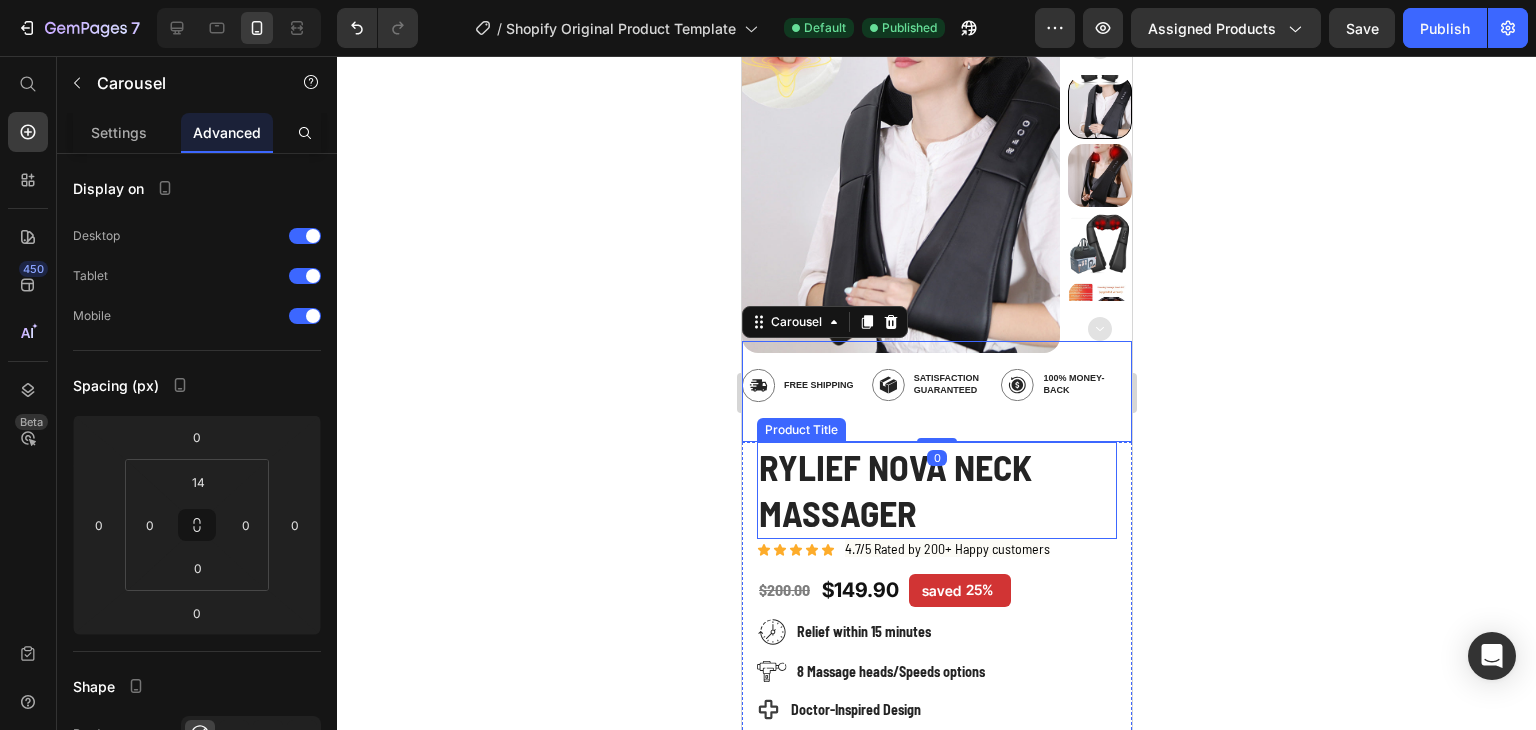 click on "Rylief Nova Neck Massager" at bounding box center [936, 491] 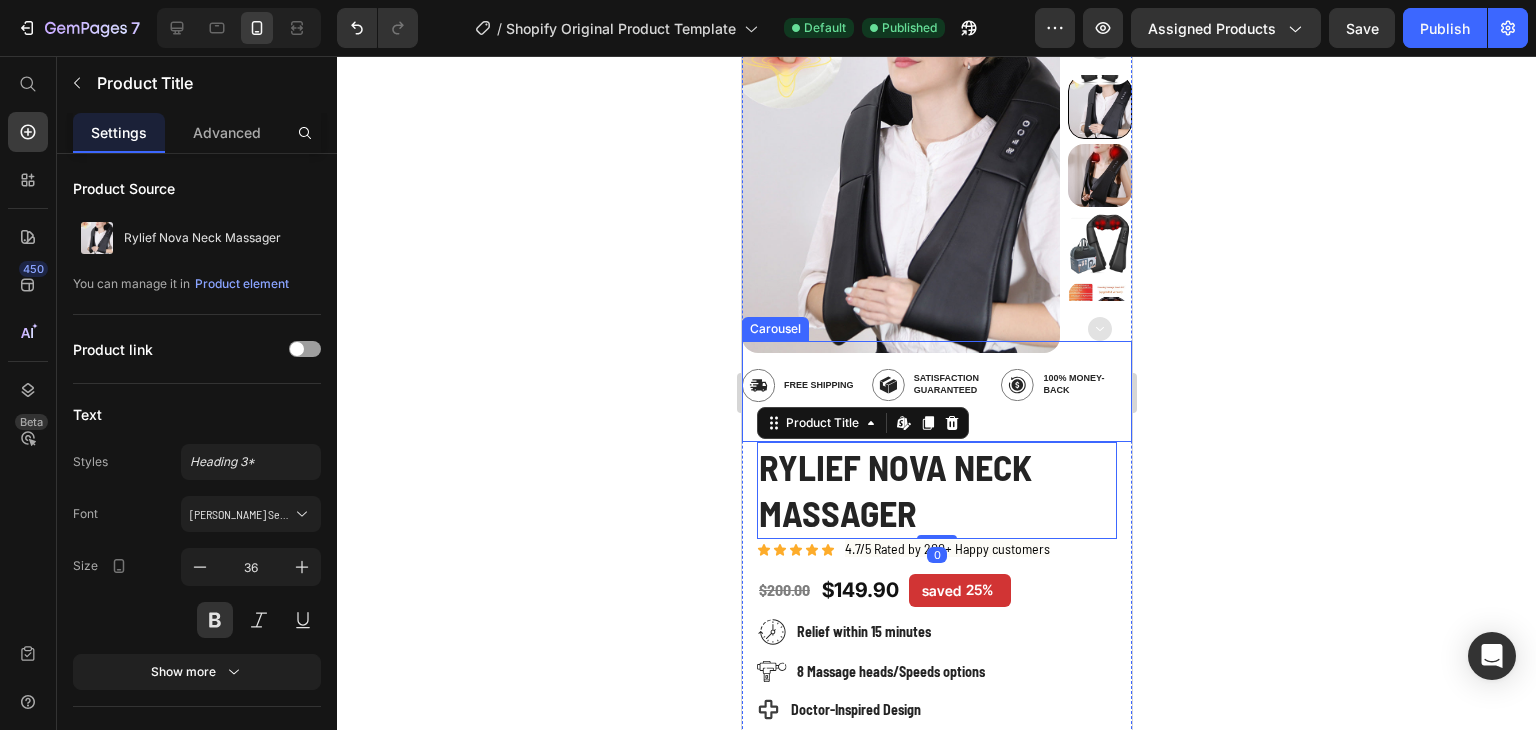 click on "Image 100% Money-Back Text Block Row" at bounding box center (1058, 398) 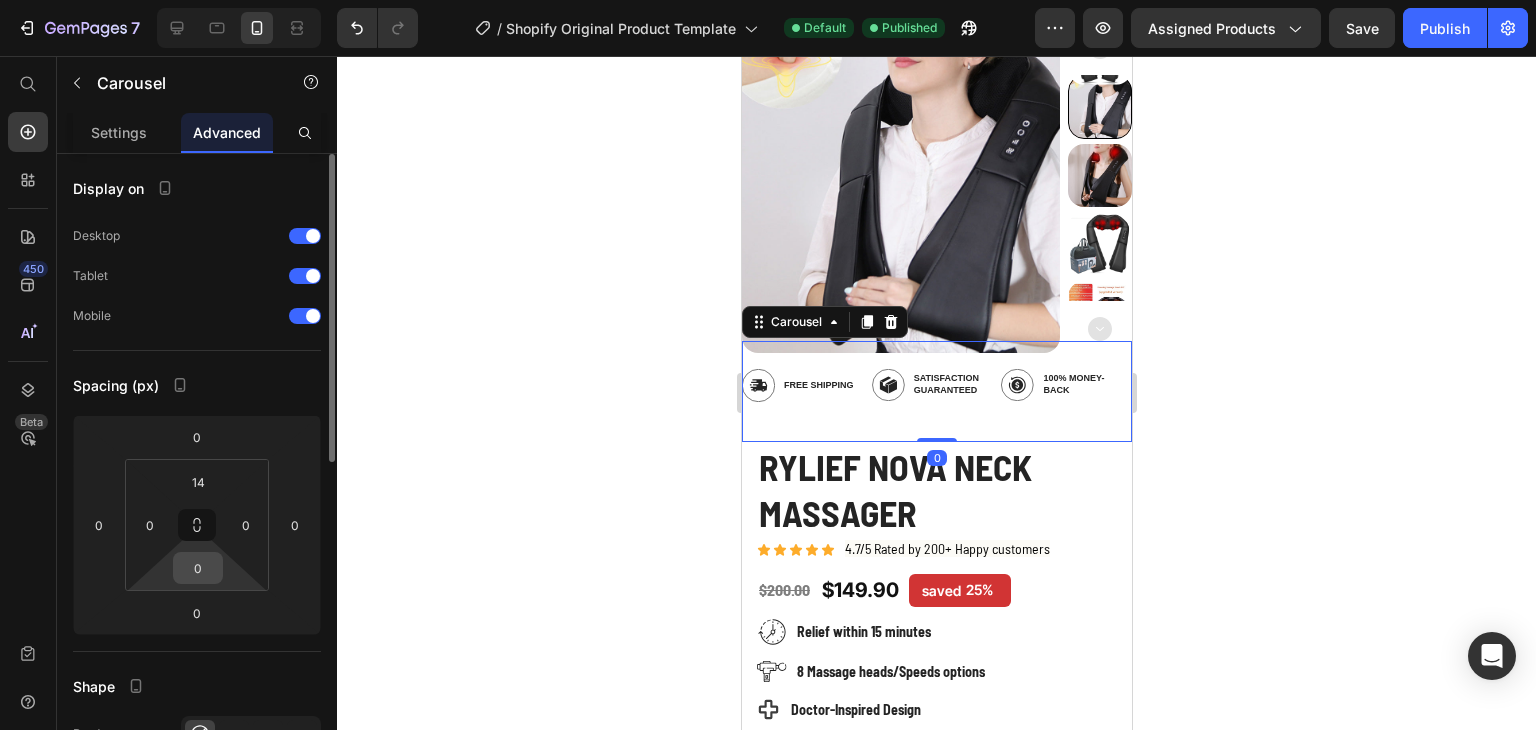 click on "0" at bounding box center [198, 568] 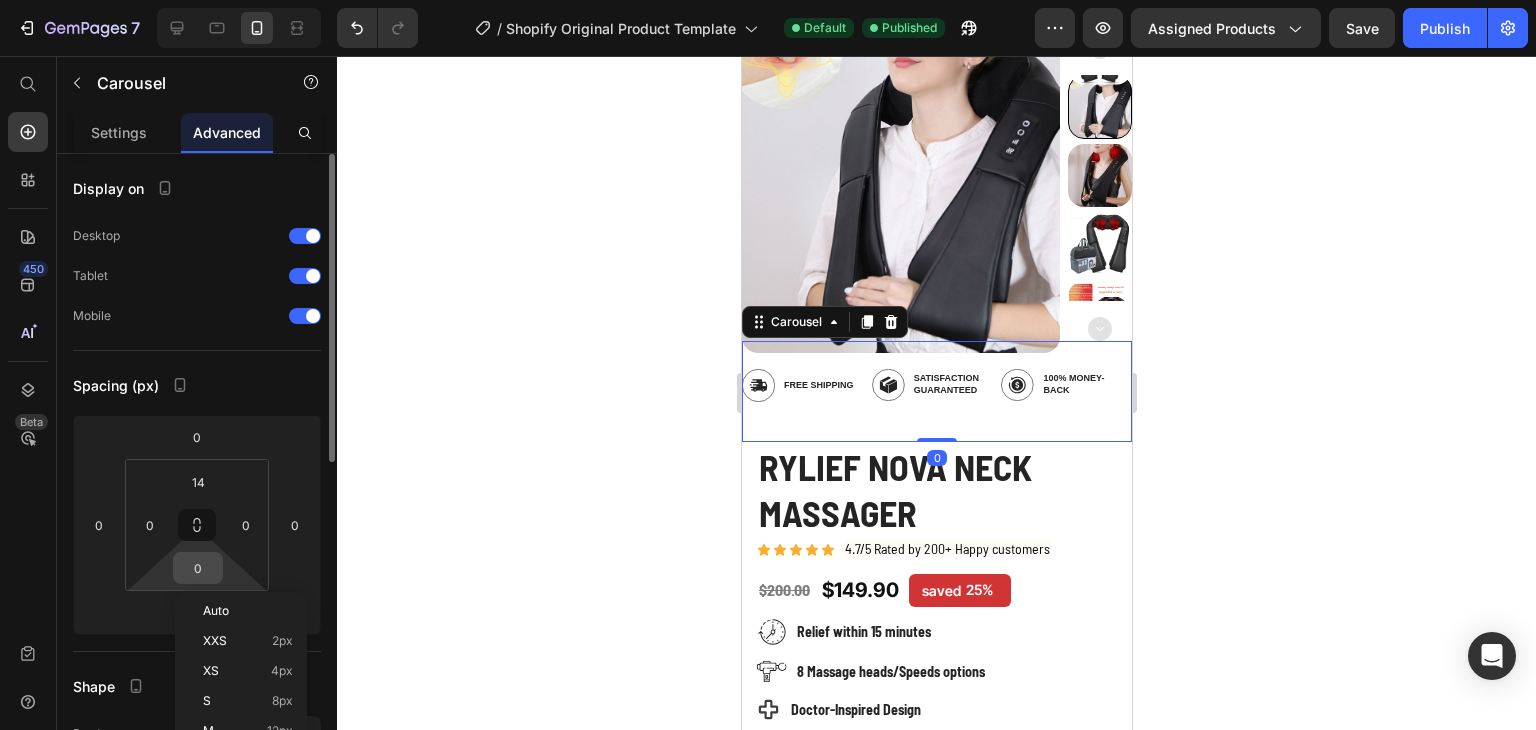 scroll, scrollTop: 100, scrollLeft: 0, axis: vertical 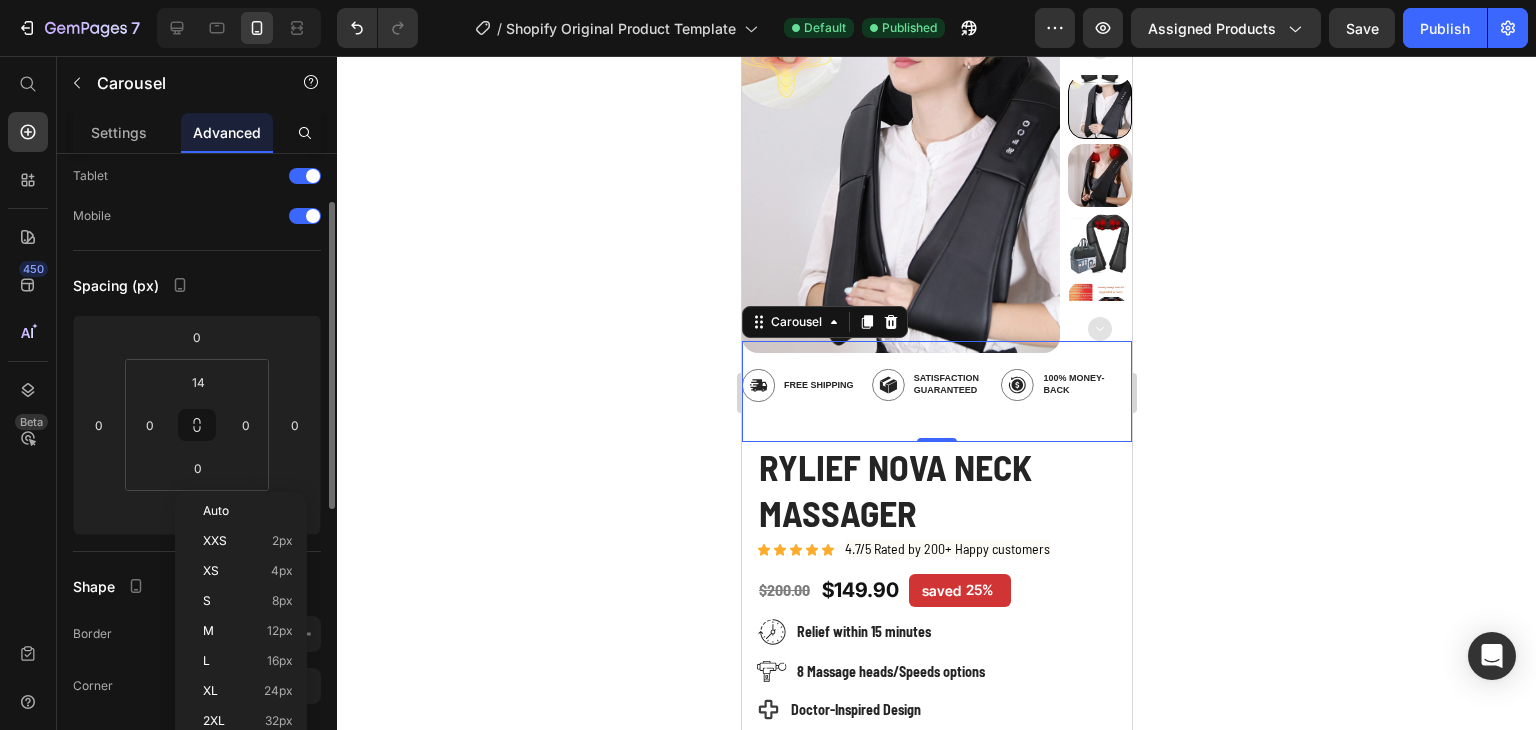 click 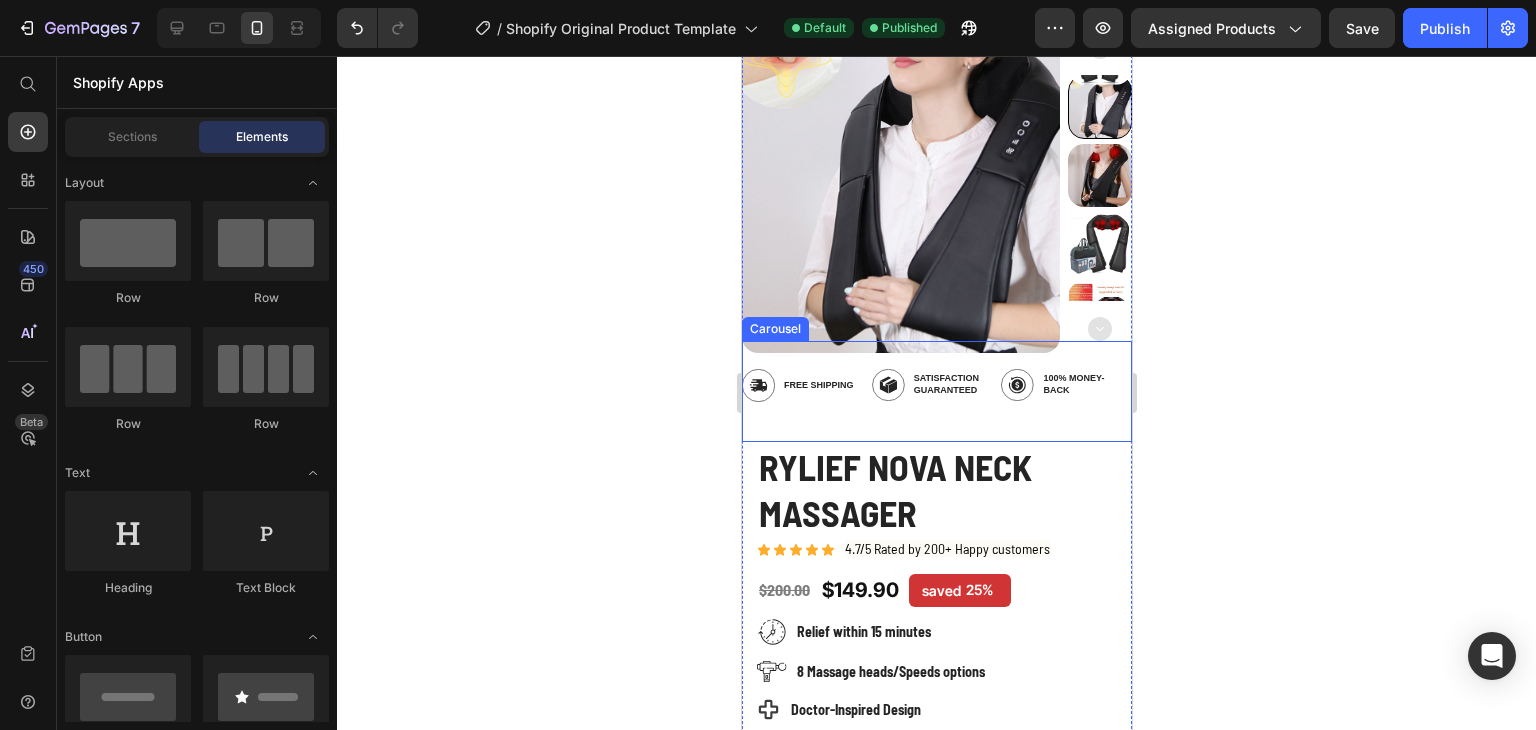 click on "Image Satisfaction Guaranteed Text Block Row" at bounding box center [929, 398] 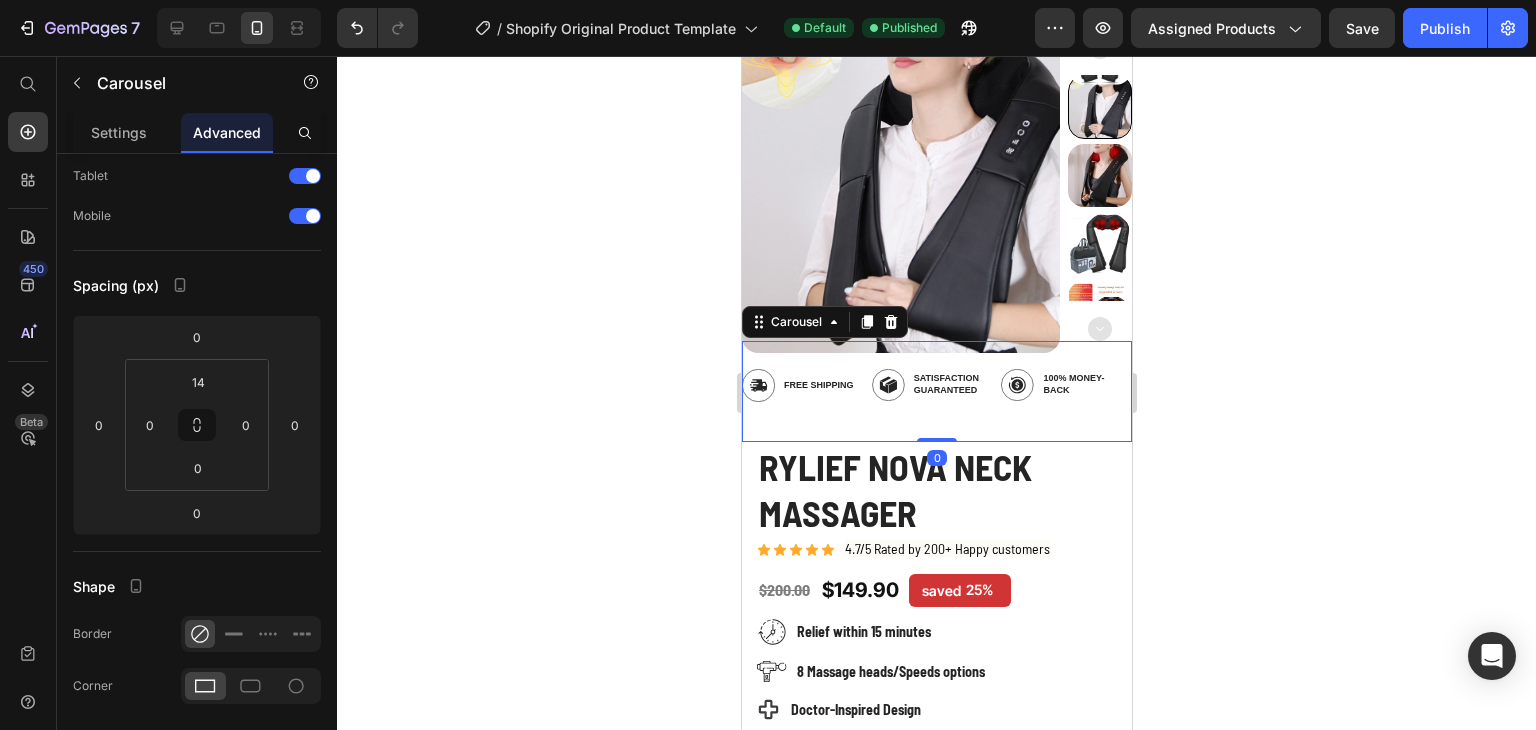 click on "Image Satisfaction Guaranteed Text Block Row" at bounding box center (929, 398) 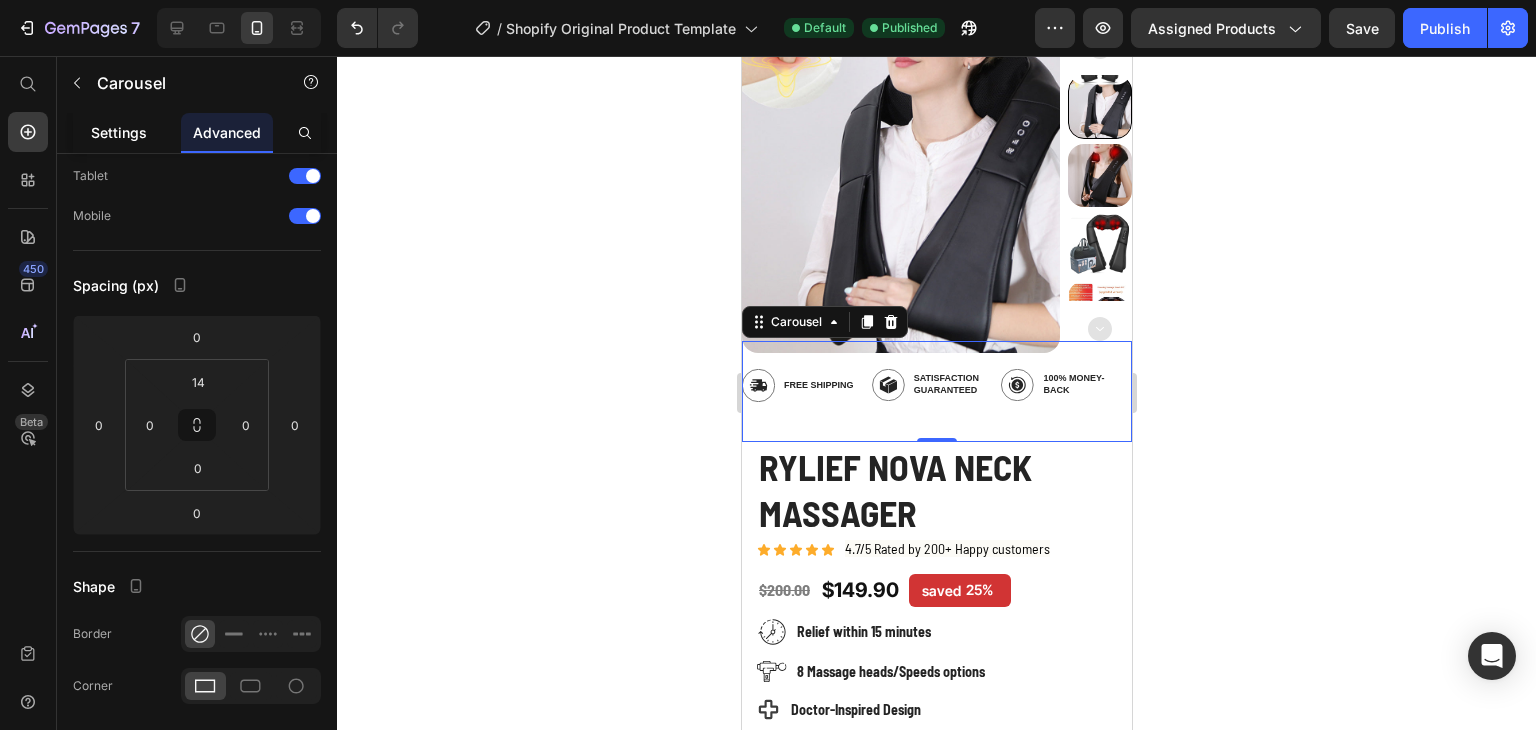 click on "Settings" at bounding box center [119, 132] 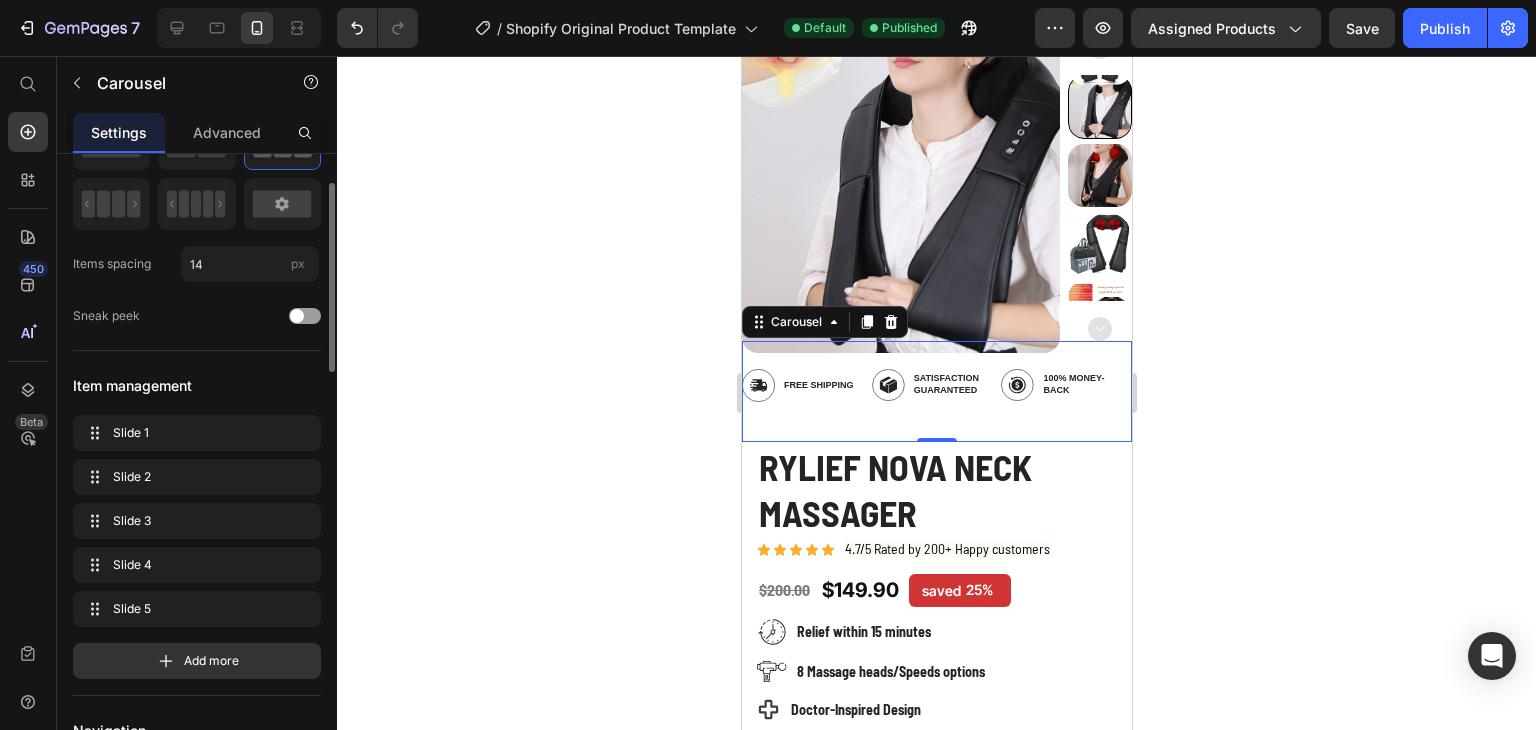scroll, scrollTop: 0, scrollLeft: 0, axis: both 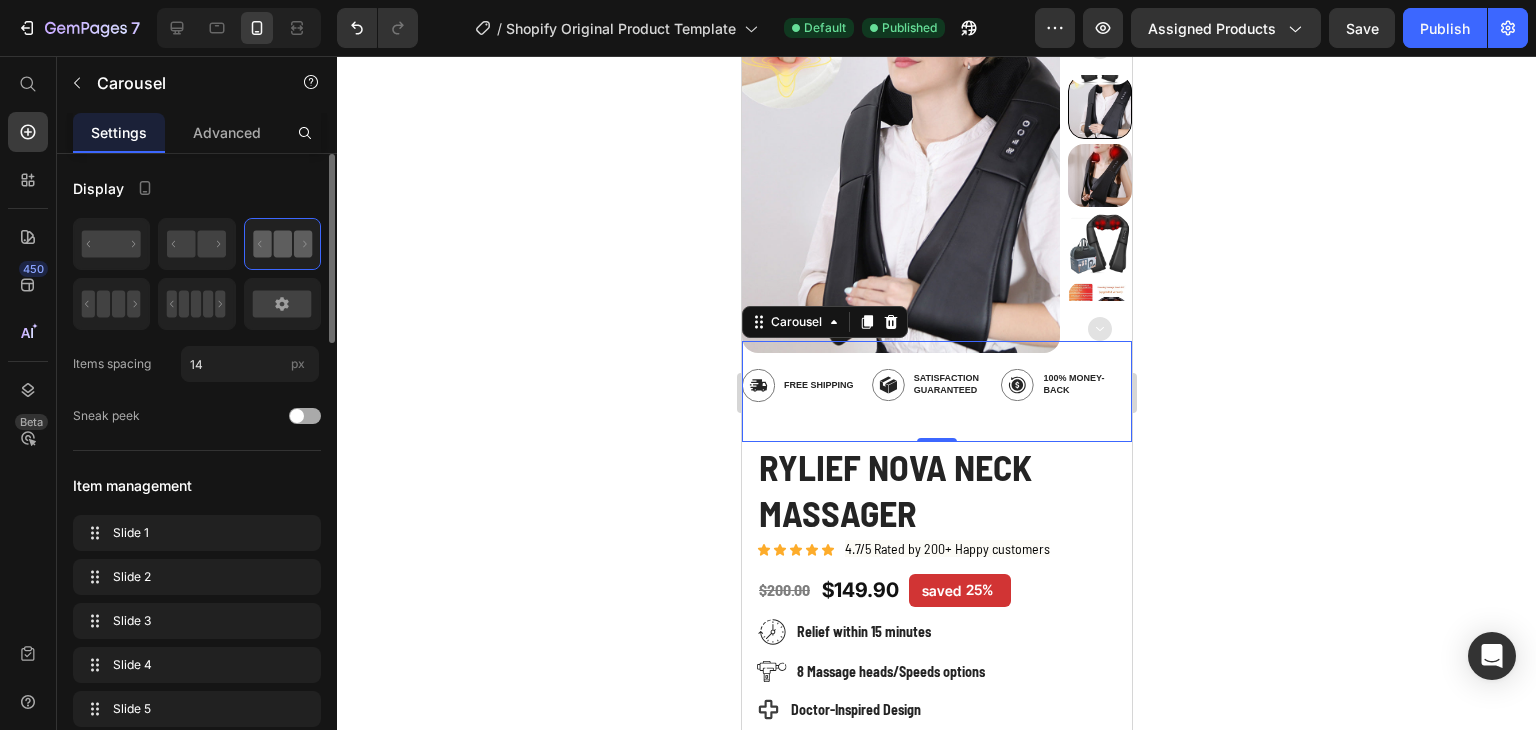 click at bounding box center [297, 416] 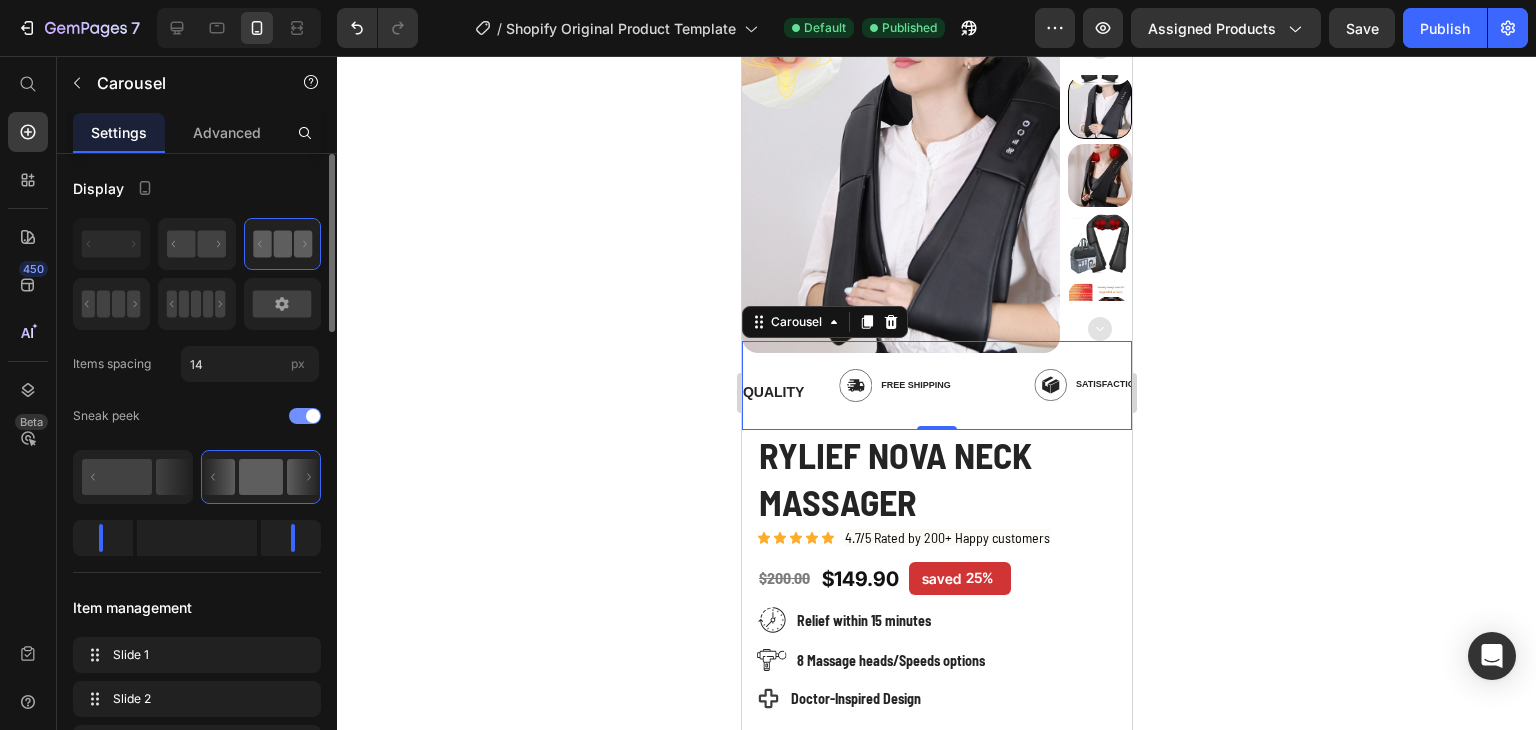 click at bounding box center (305, 416) 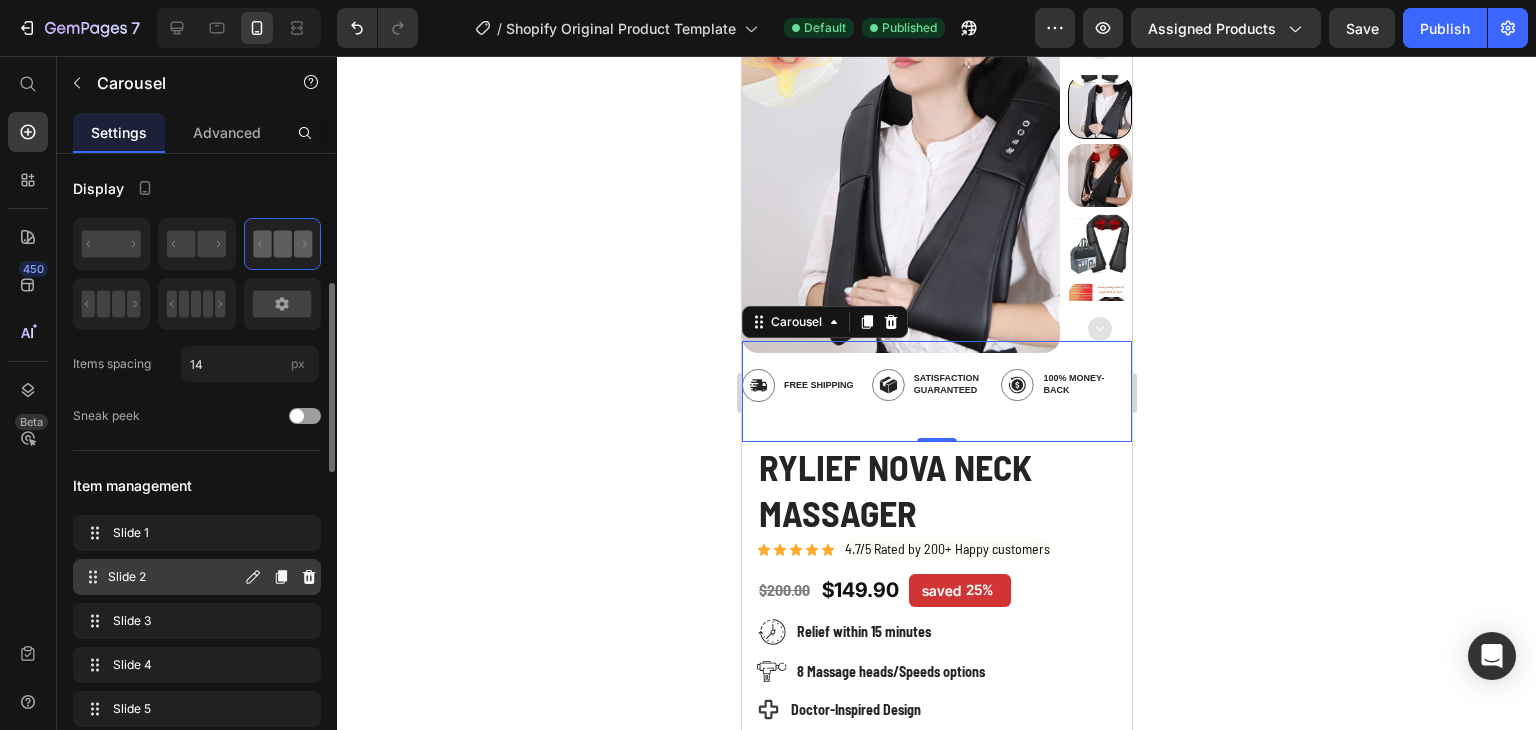 scroll, scrollTop: 200, scrollLeft: 0, axis: vertical 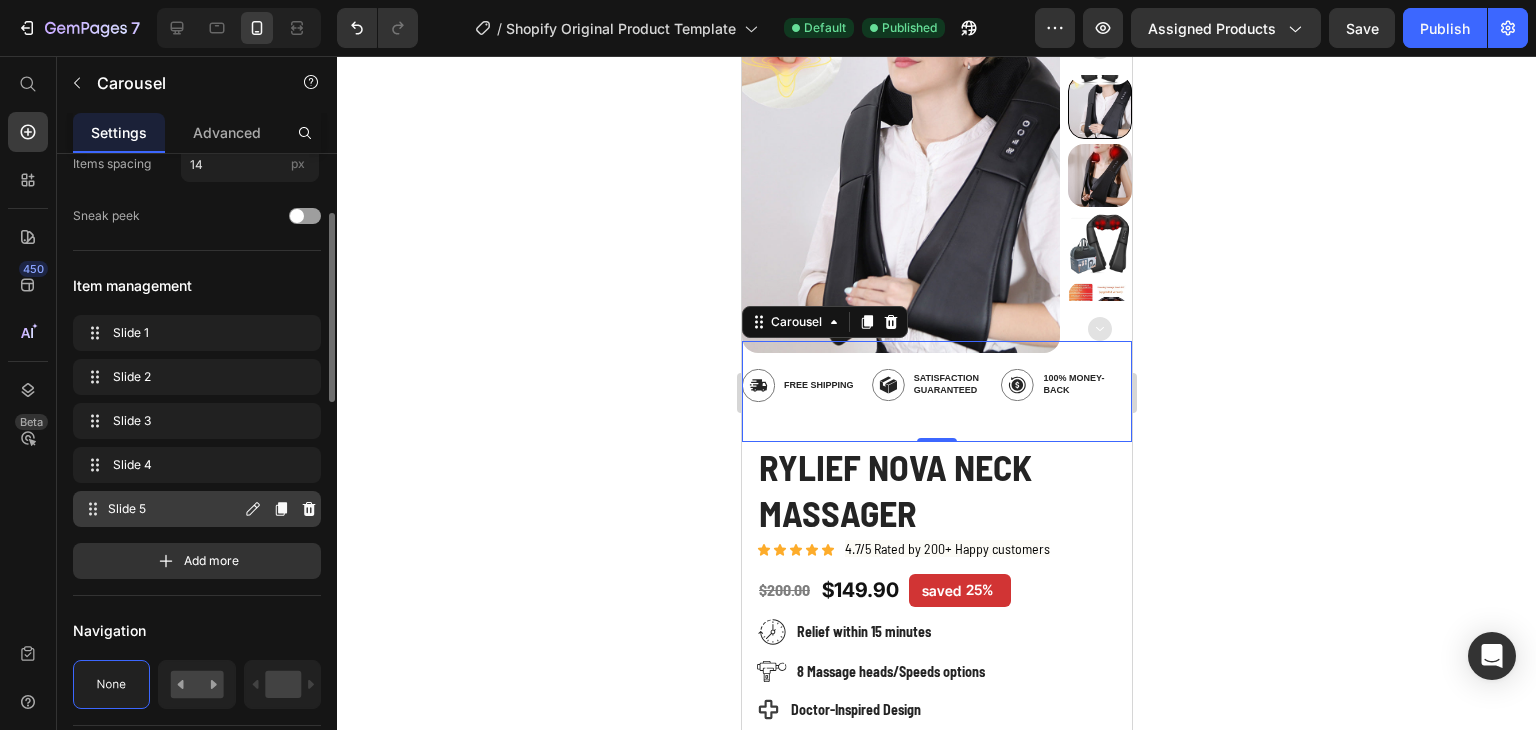 click on "Slide 5 Slide 5" at bounding box center [197, 509] 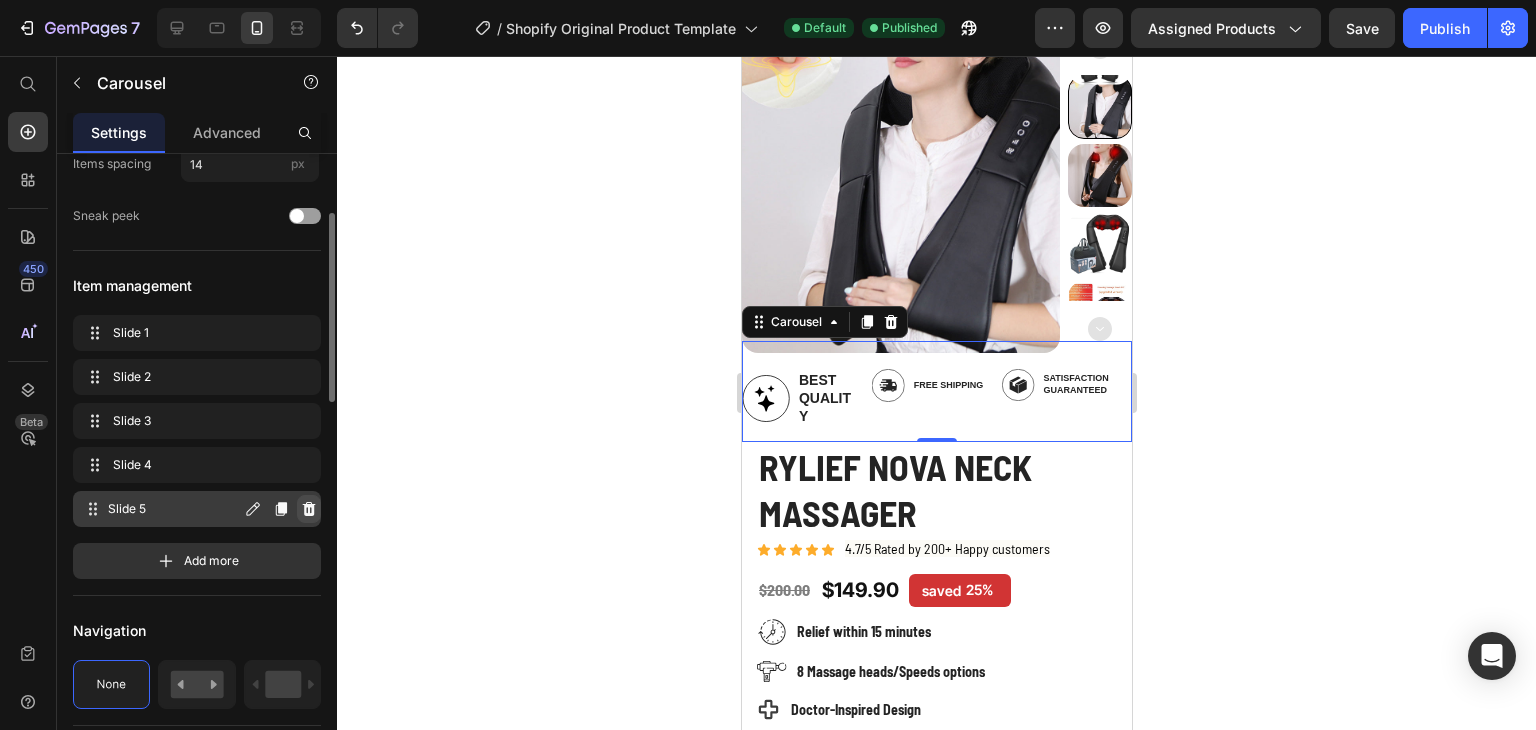 click 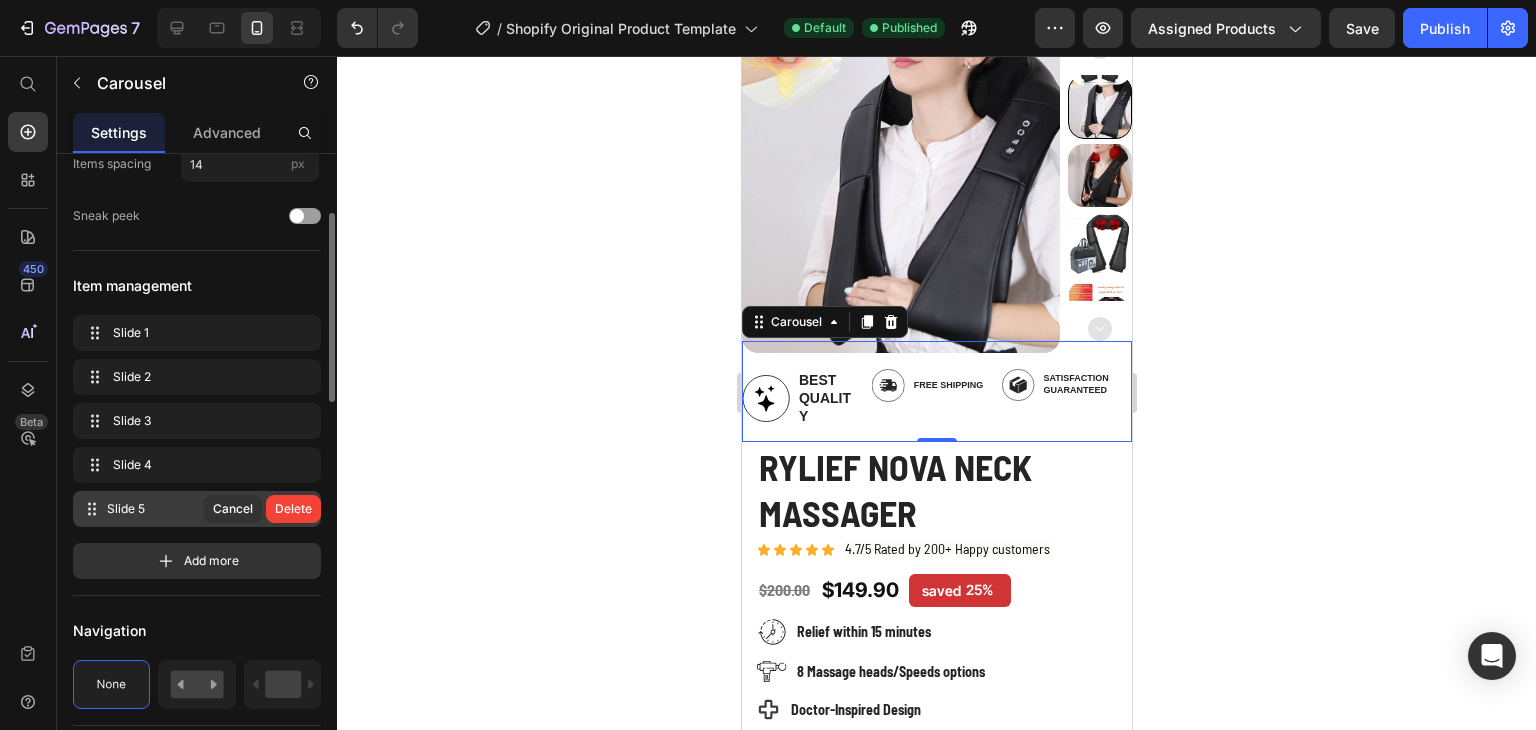 click on "Slide 5" at bounding box center (155, 509) 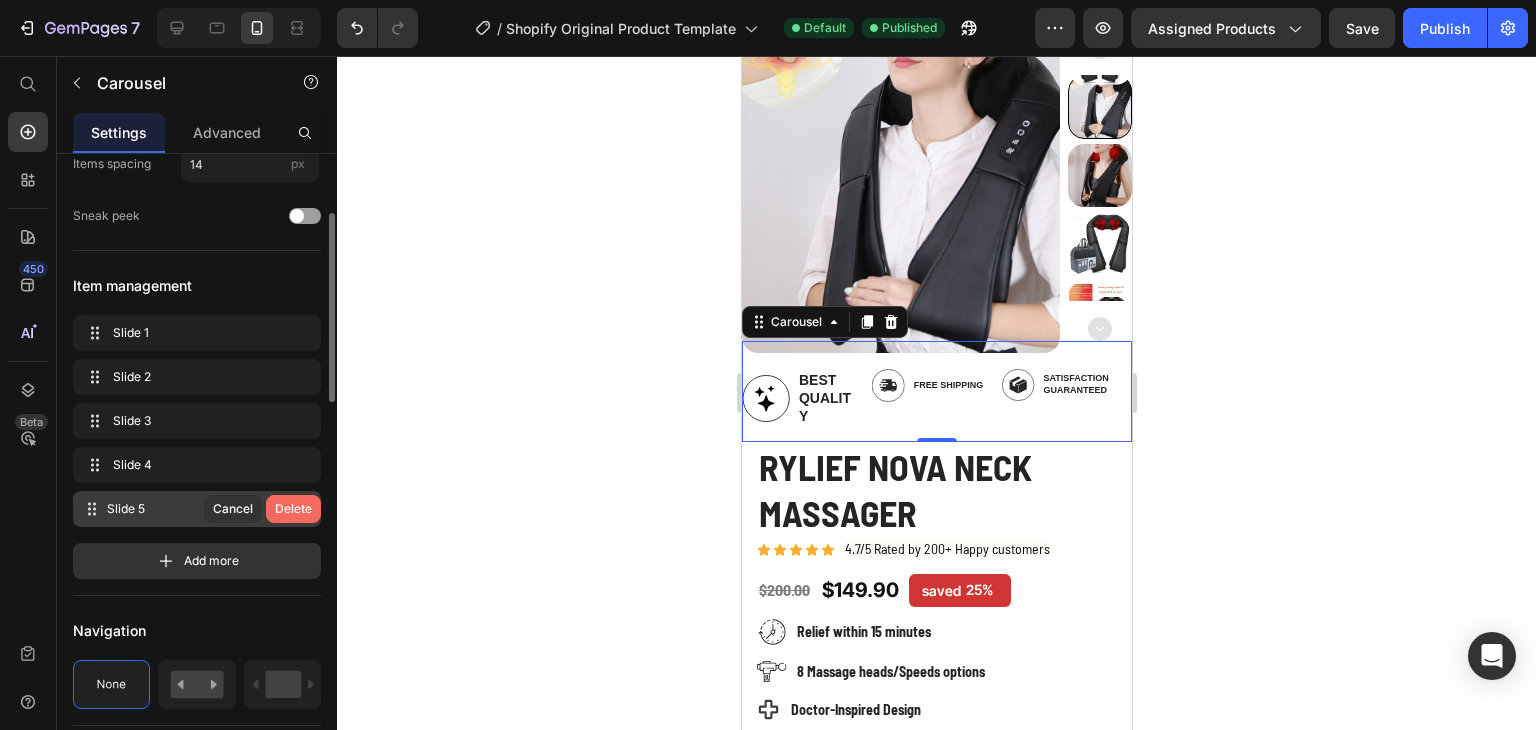 click on "Delete" at bounding box center (293, 509) 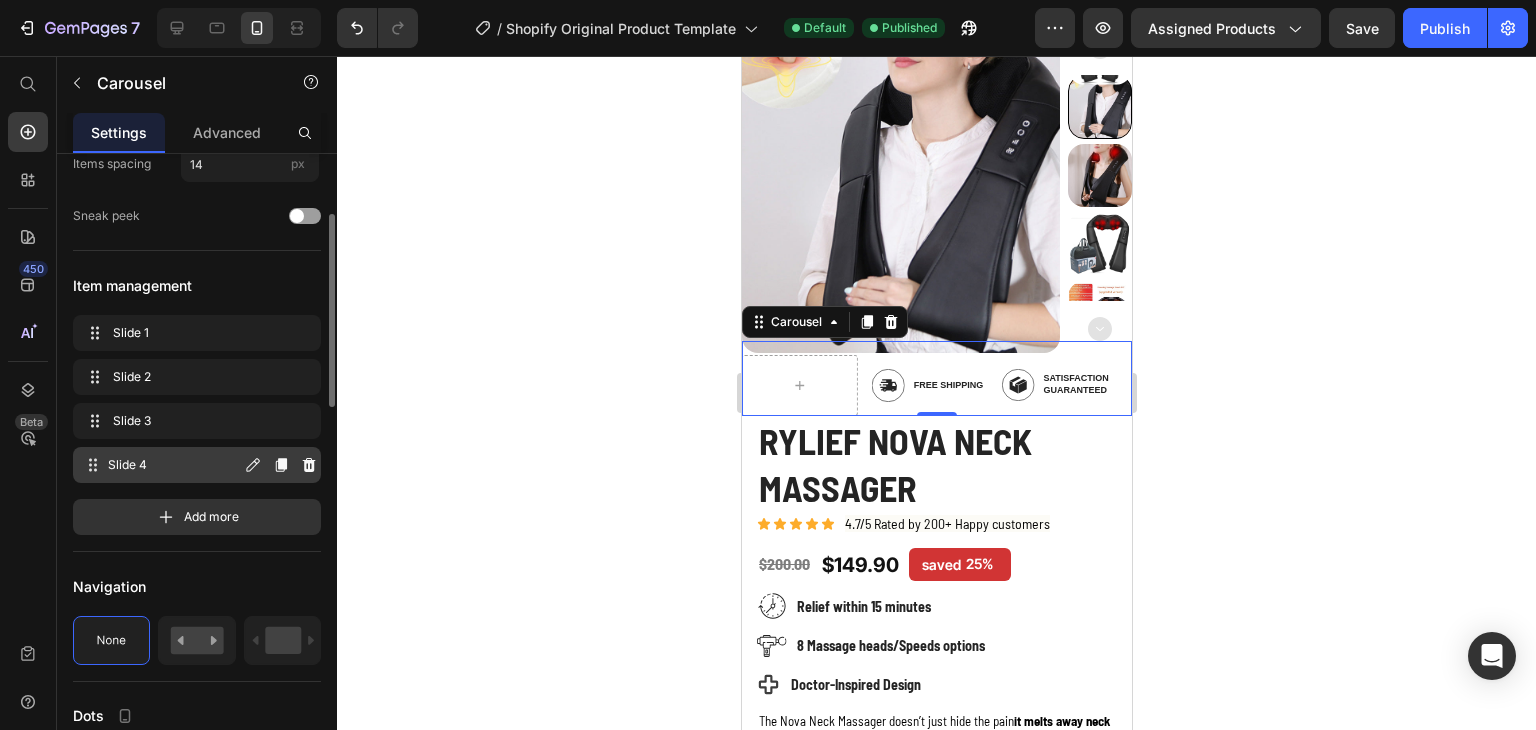 click on "Slide 4" at bounding box center [174, 465] 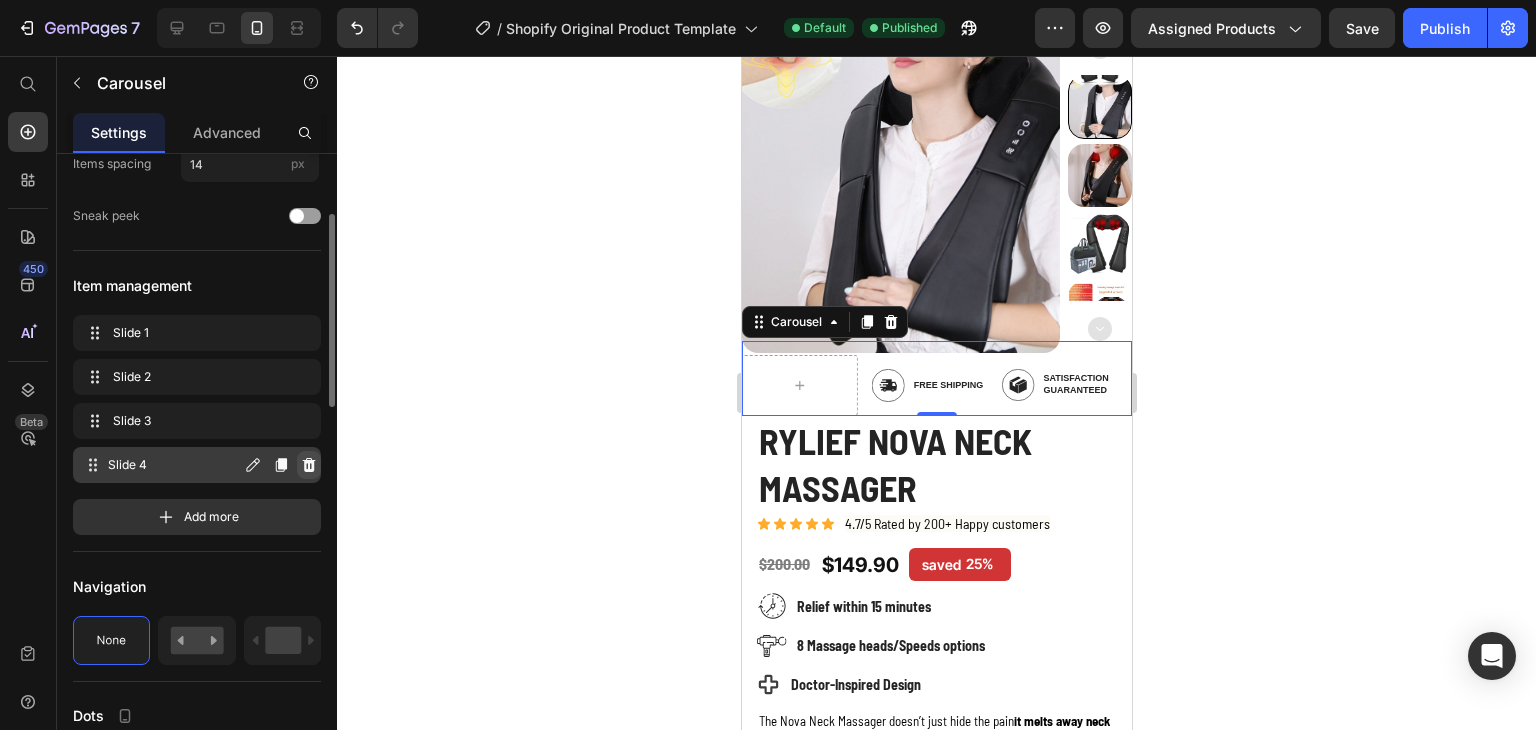 click 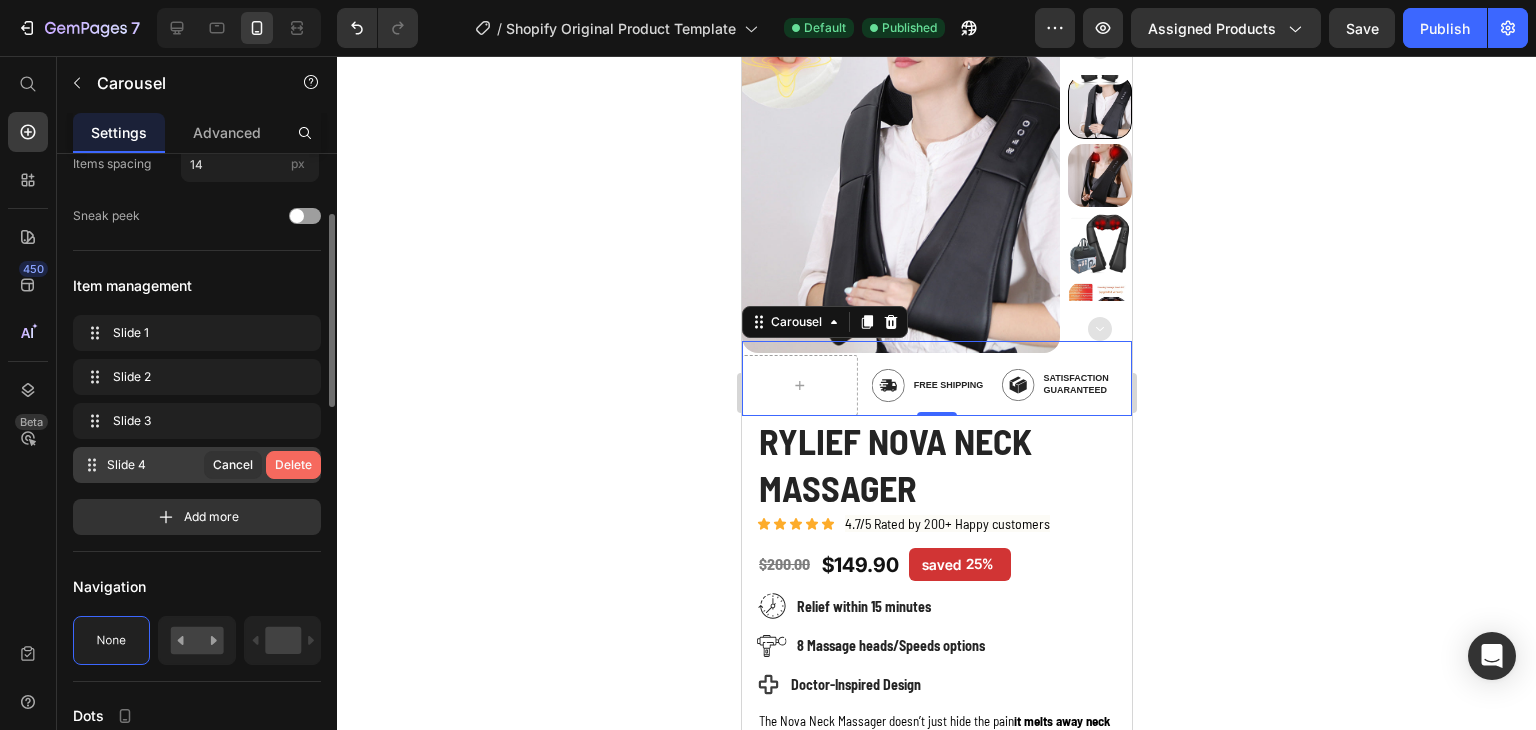 click on "Delete" at bounding box center [293, 465] 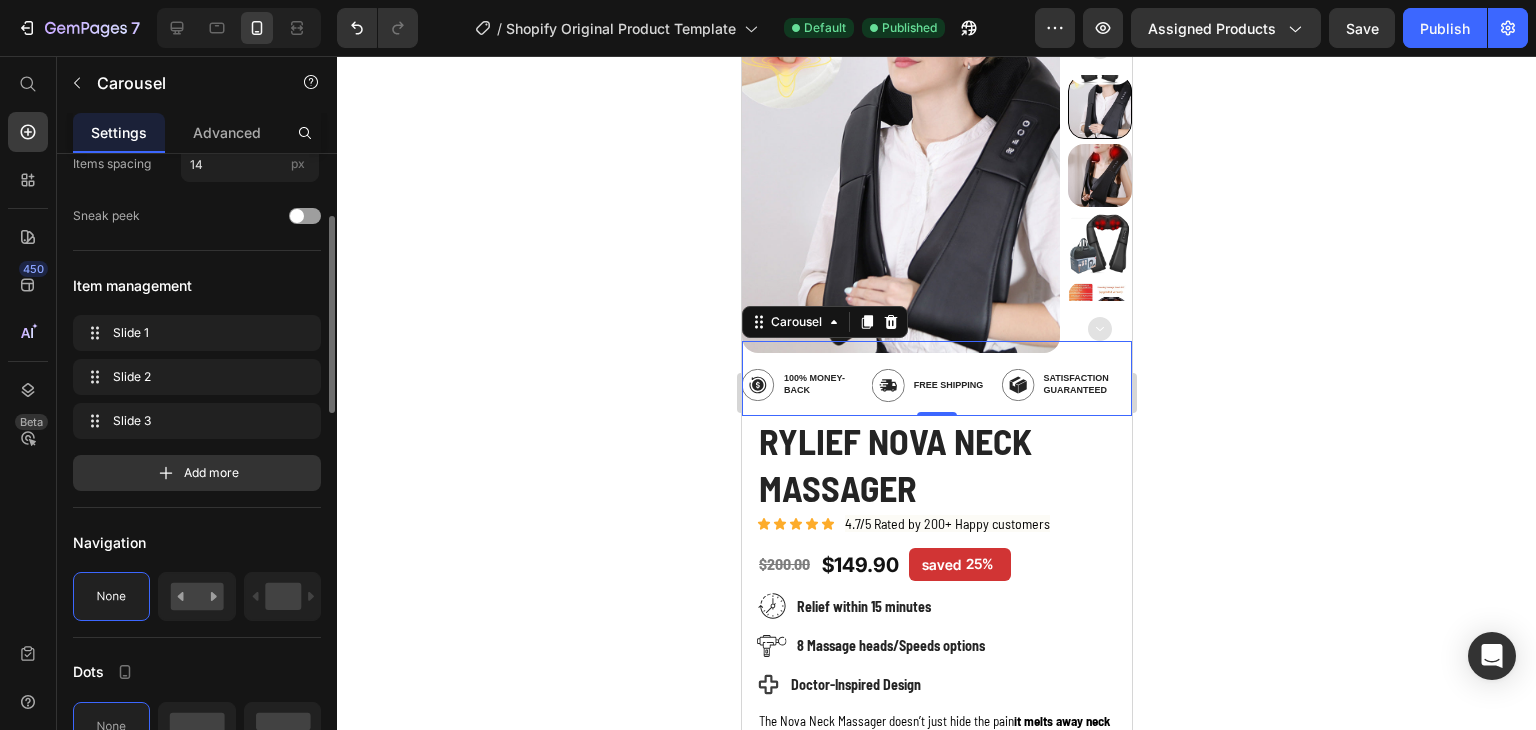 scroll, scrollTop: 300, scrollLeft: 0, axis: vertical 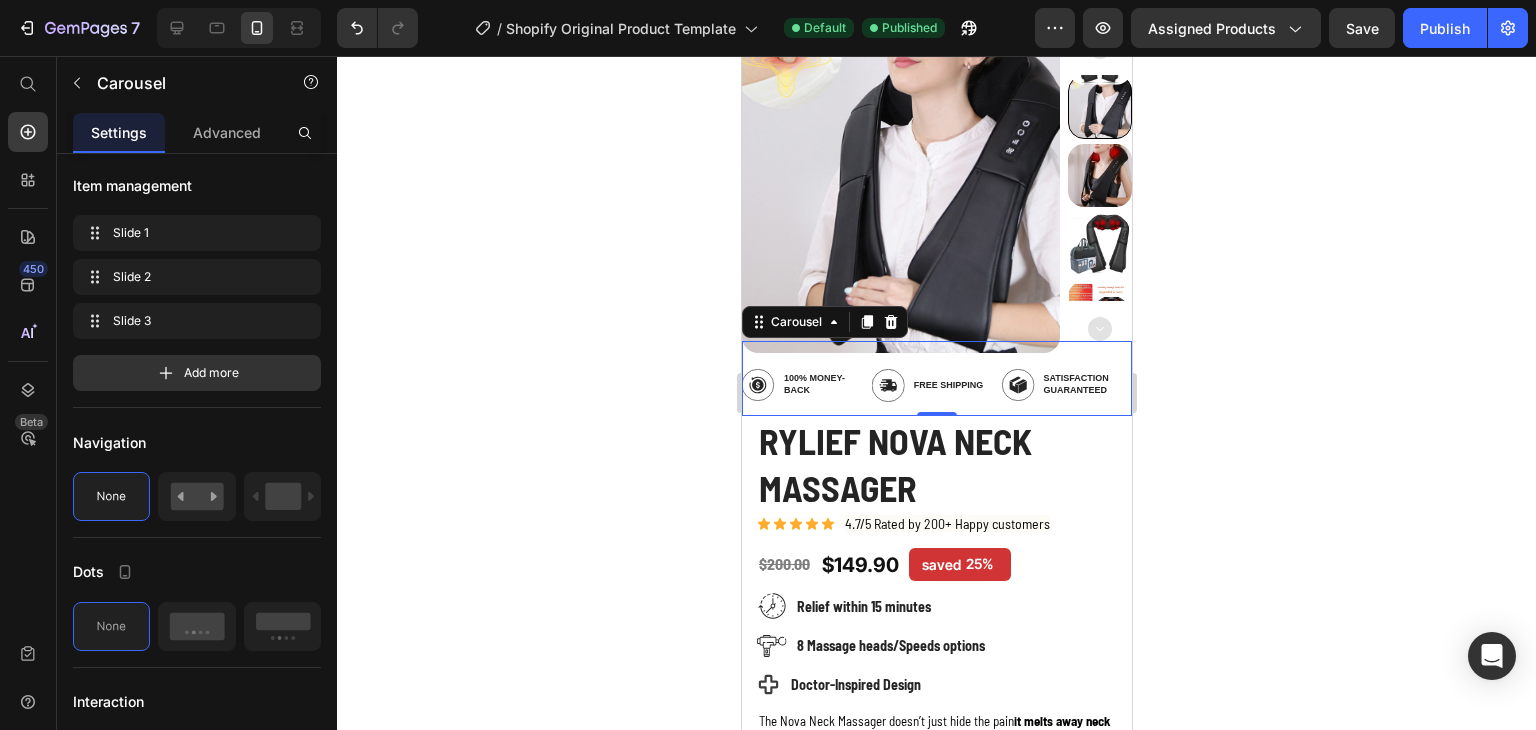 click 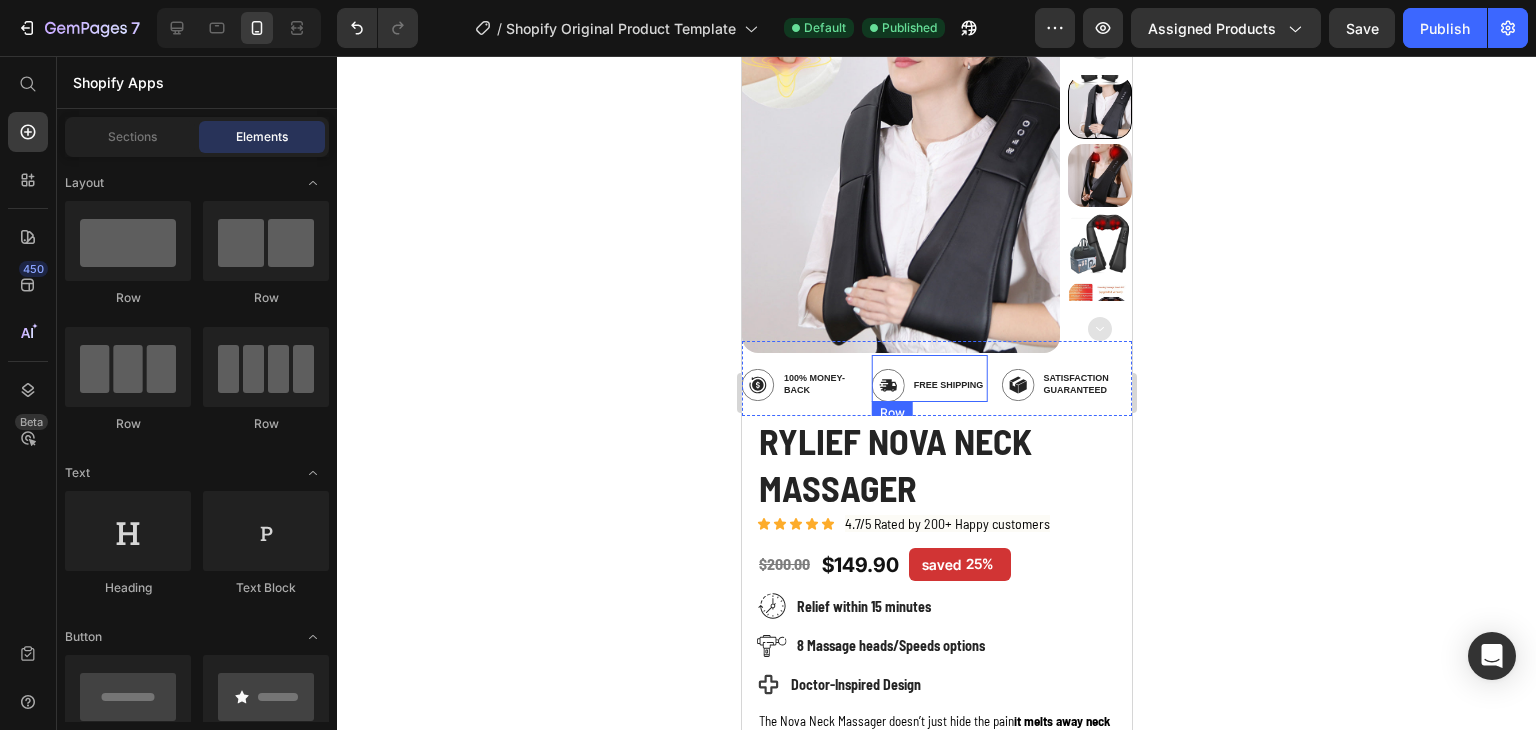 click on "Image Free Shipping Text Block Row" at bounding box center (929, 378) 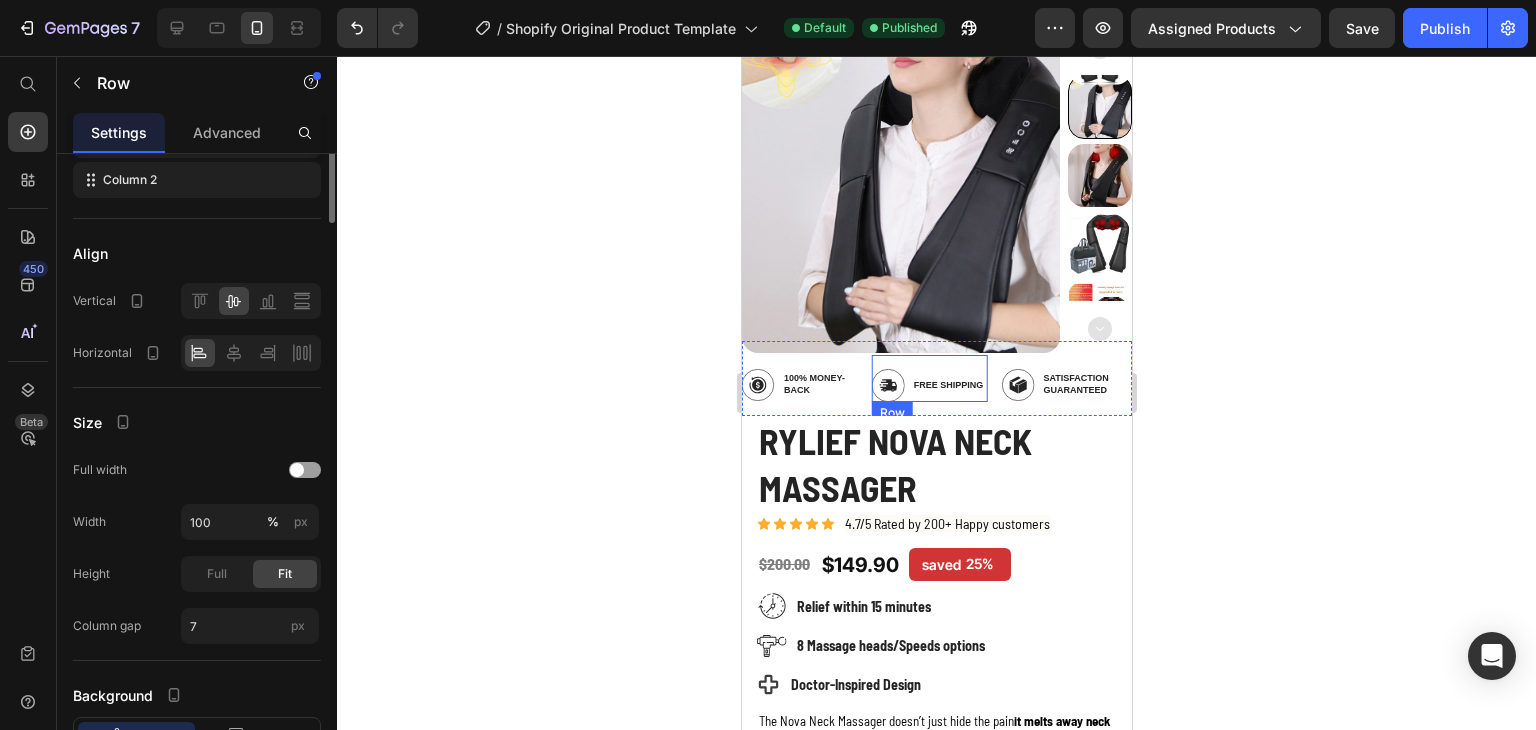 scroll, scrollTop: 0, scrollLeft: 0, axis: both 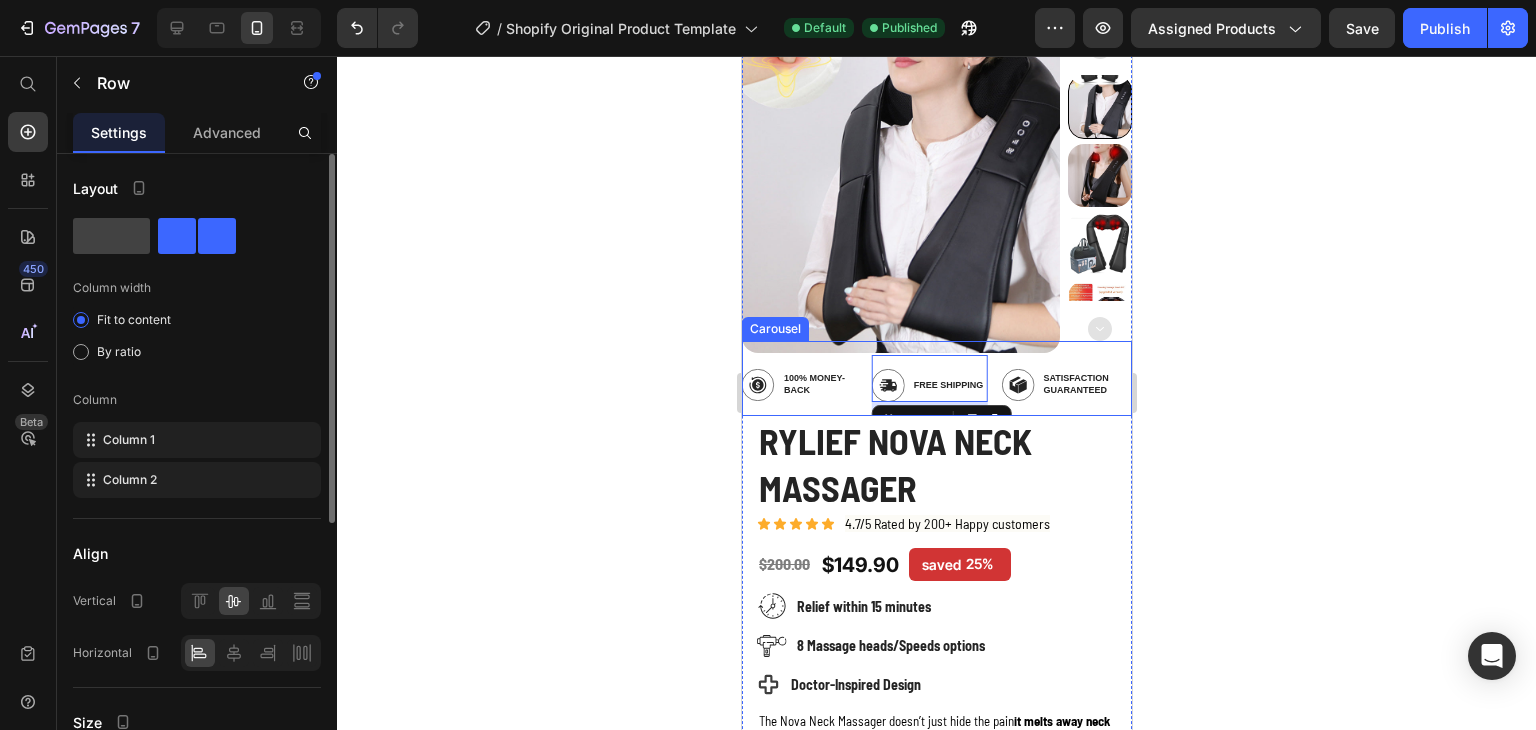 click on "Image Free Shipping Text Block Row   14 Image Satisfaction Guaranteed Text Block Row Image 100% Money-Back Text Block Row Carousel" at bounding box center (936, 378) 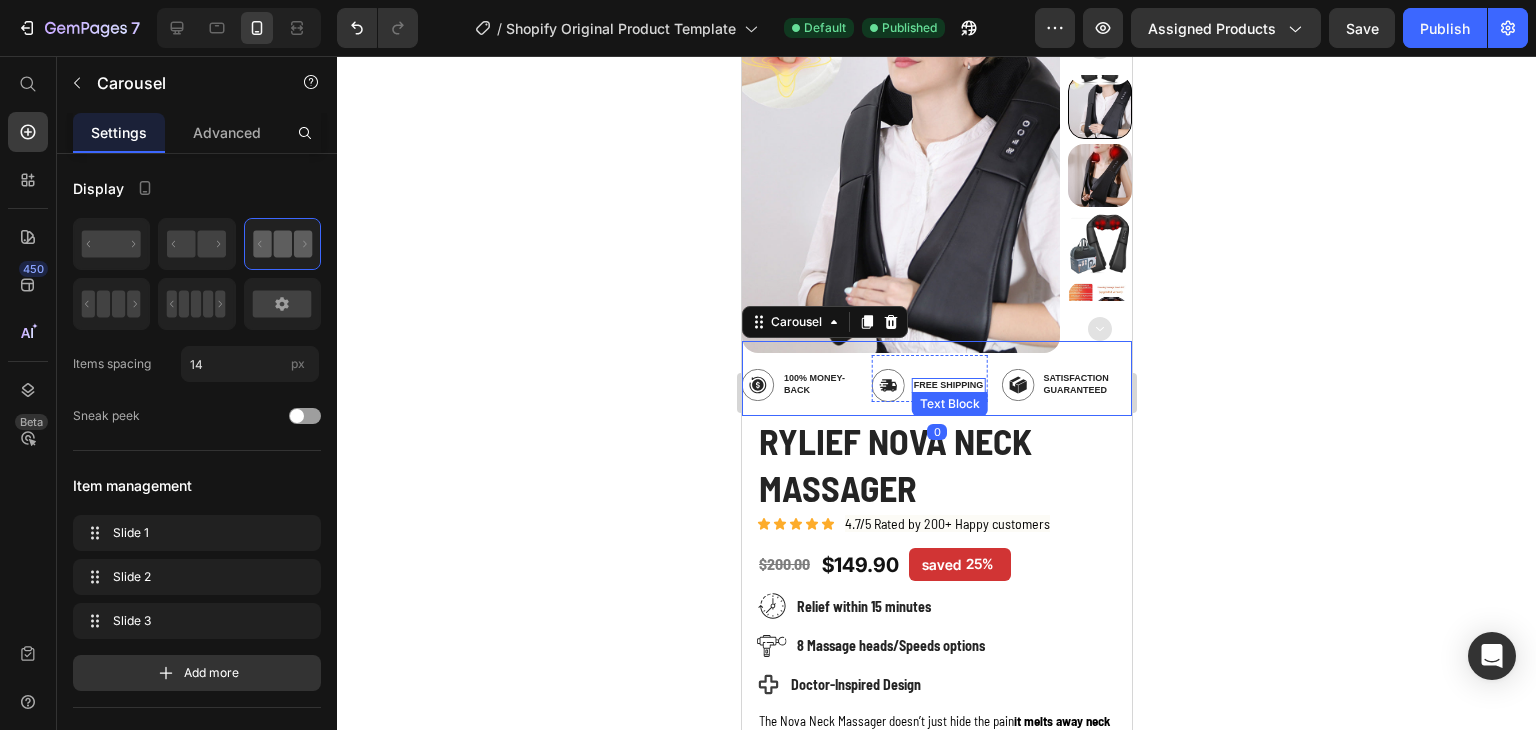 click on "Free Shipping" at bounding box center [948, 386] 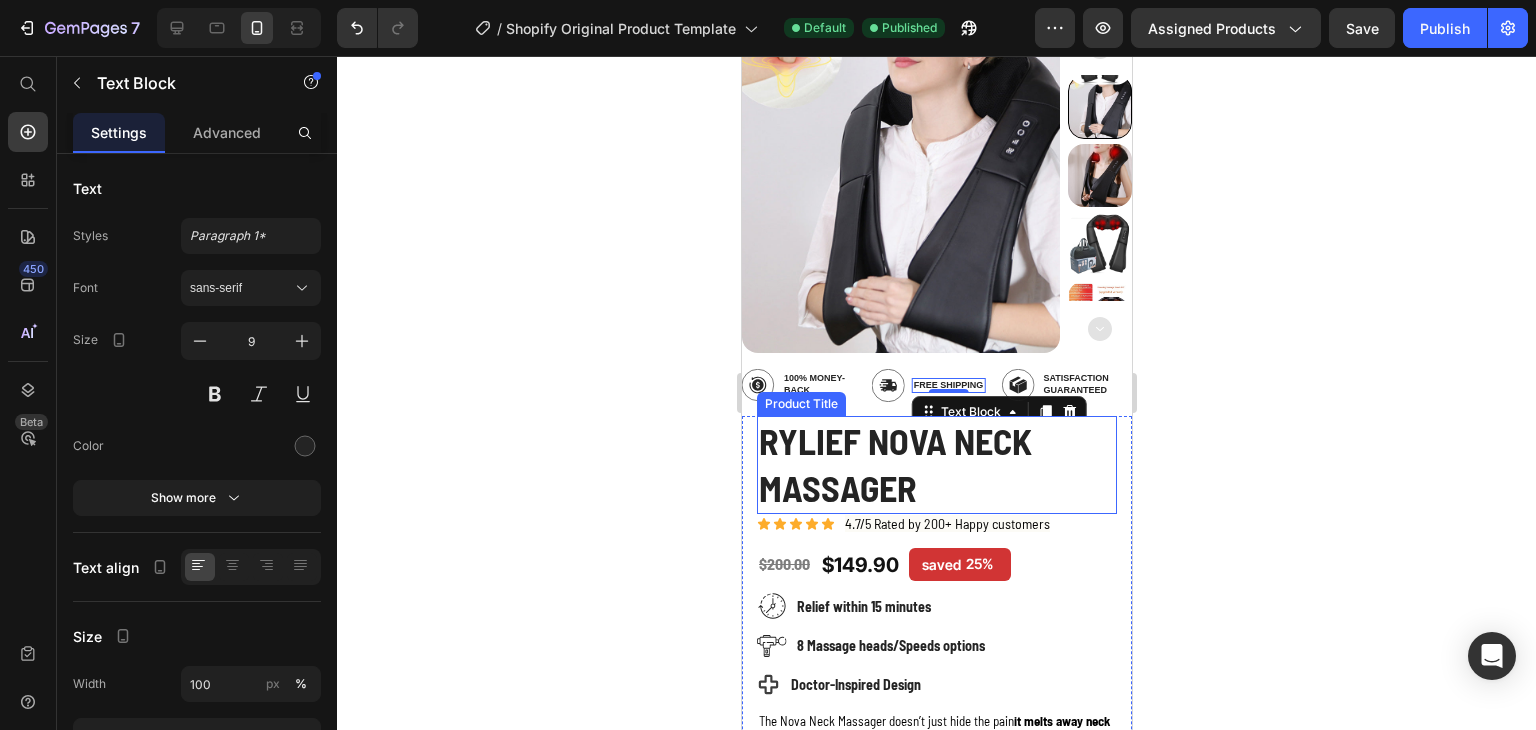 click on "Rylief Nova Neck Massager" at bounding box center (936, 465) 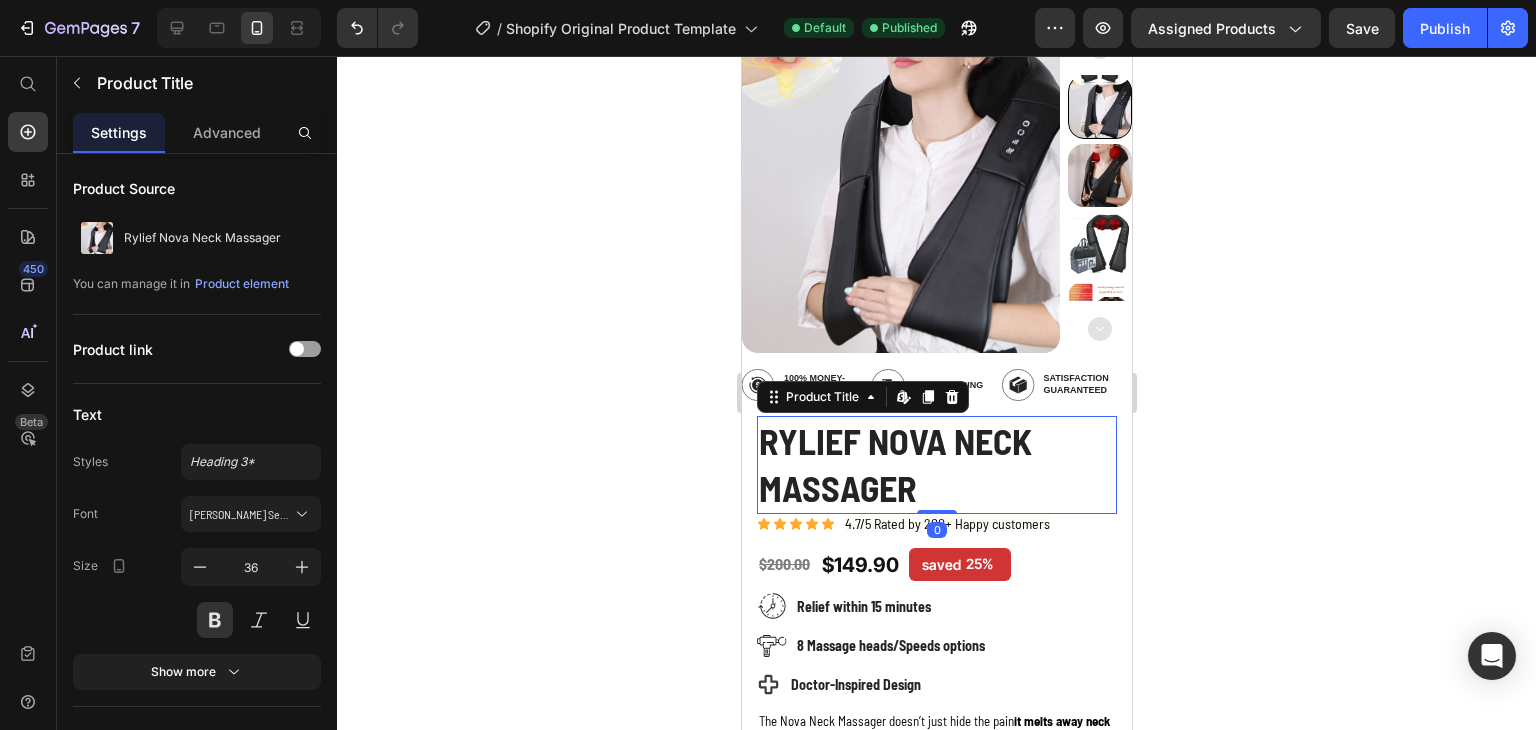 scroll, scrollTop: 192, scrollLeft: 0, axis: vertical 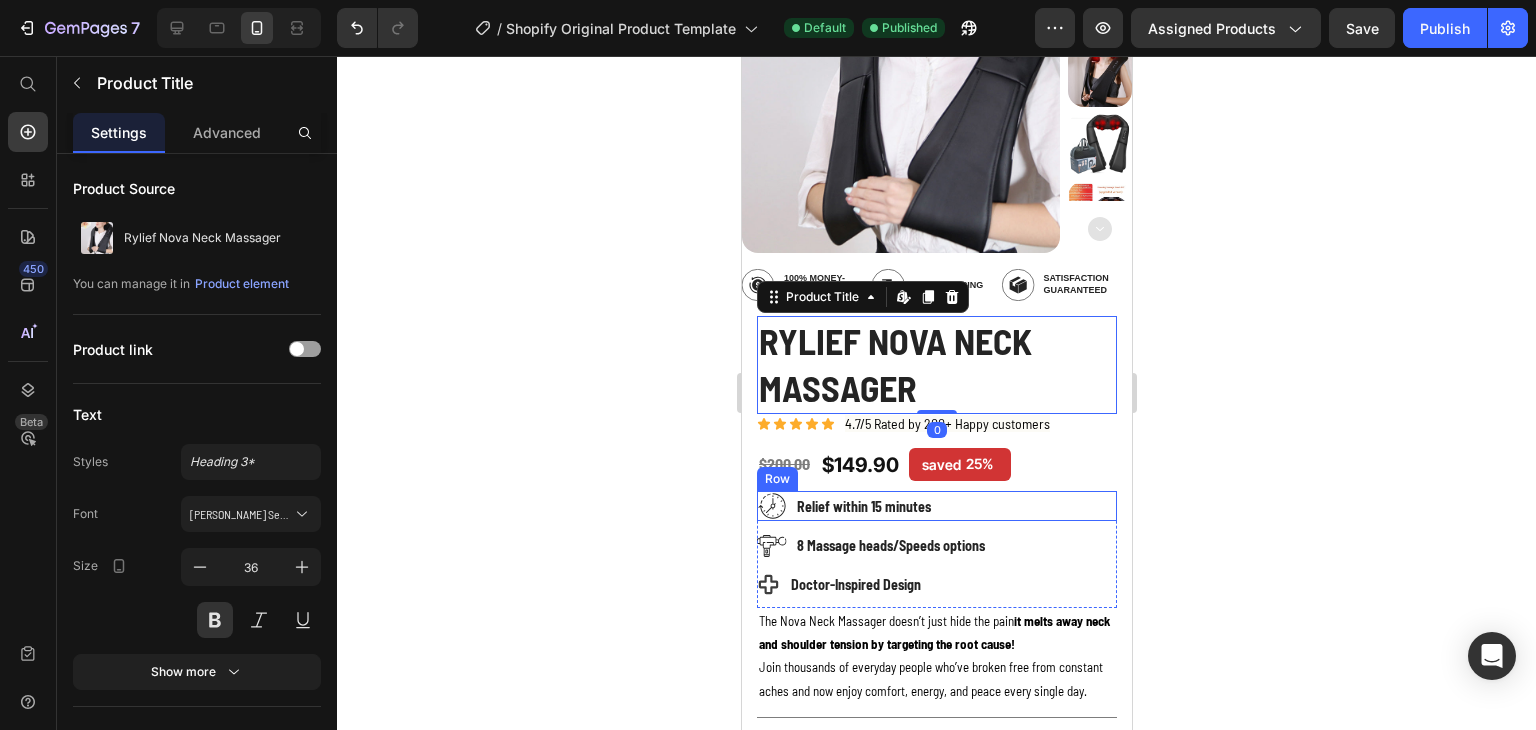 click 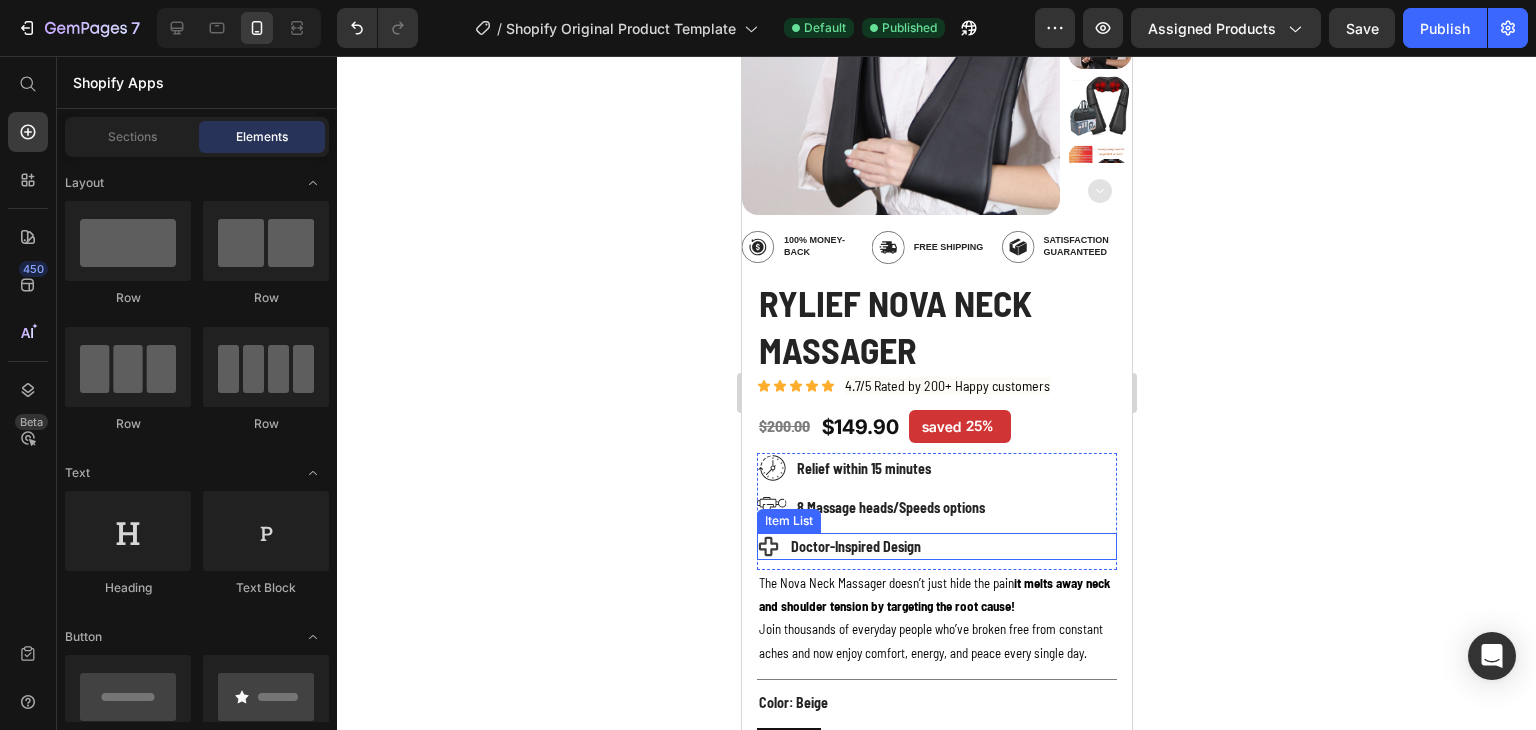scroll, scrollTop: 200, scrollLeft: 0, axis: vertical 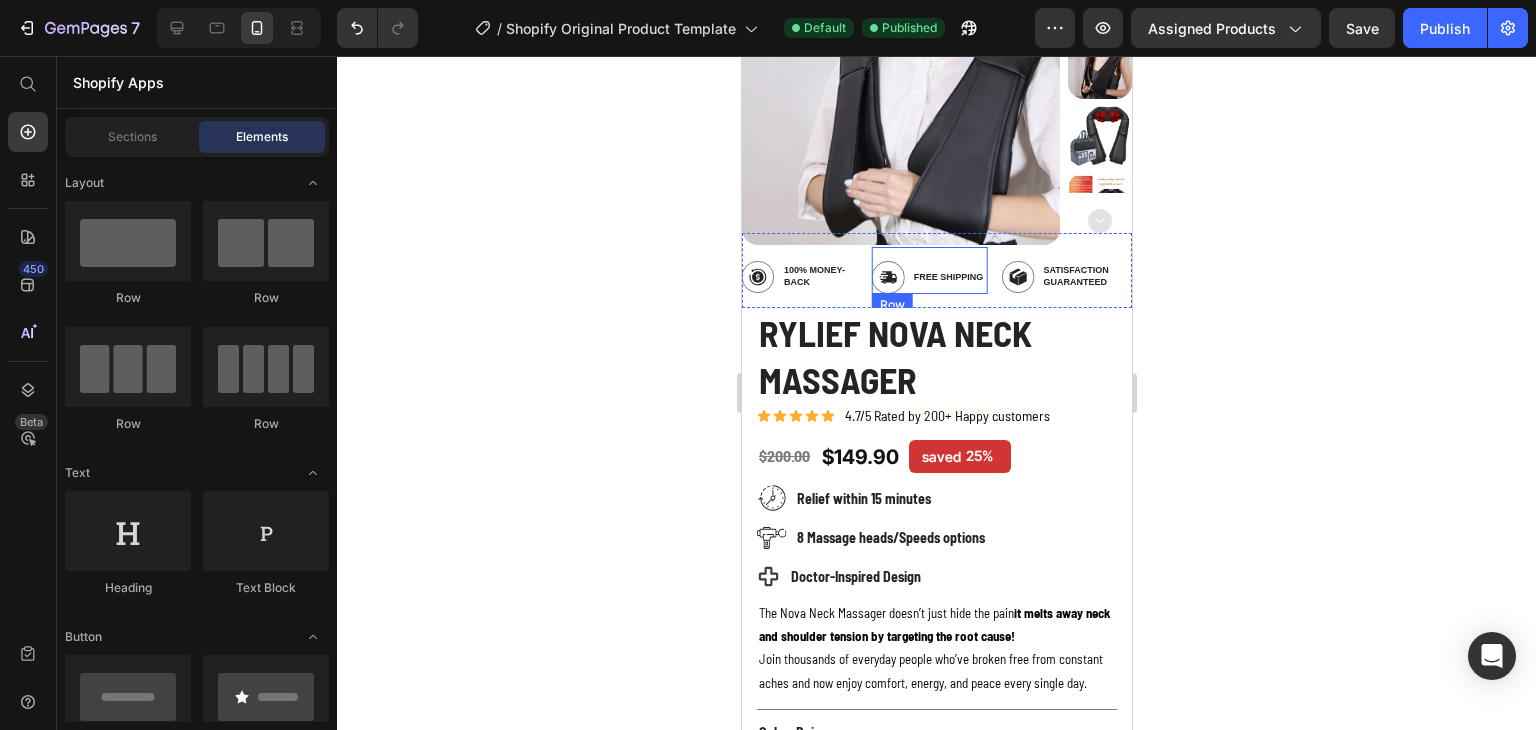 click on "Image Free Shipping Text Block Row Image Satisfaction Guaranteed Text Block Row Image 100% Money-Back Text Block Row Carousel" at bounding box center (936, 270) 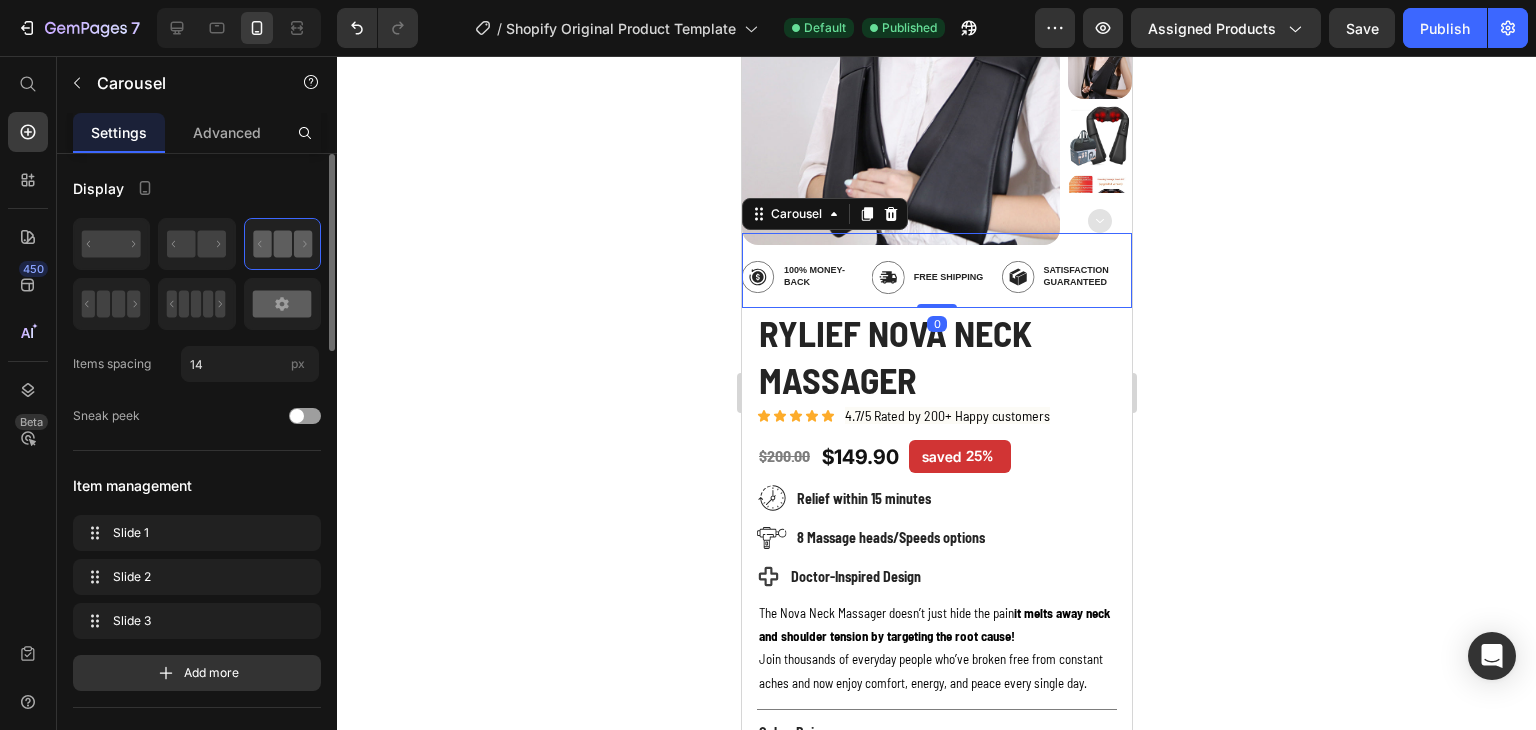 click 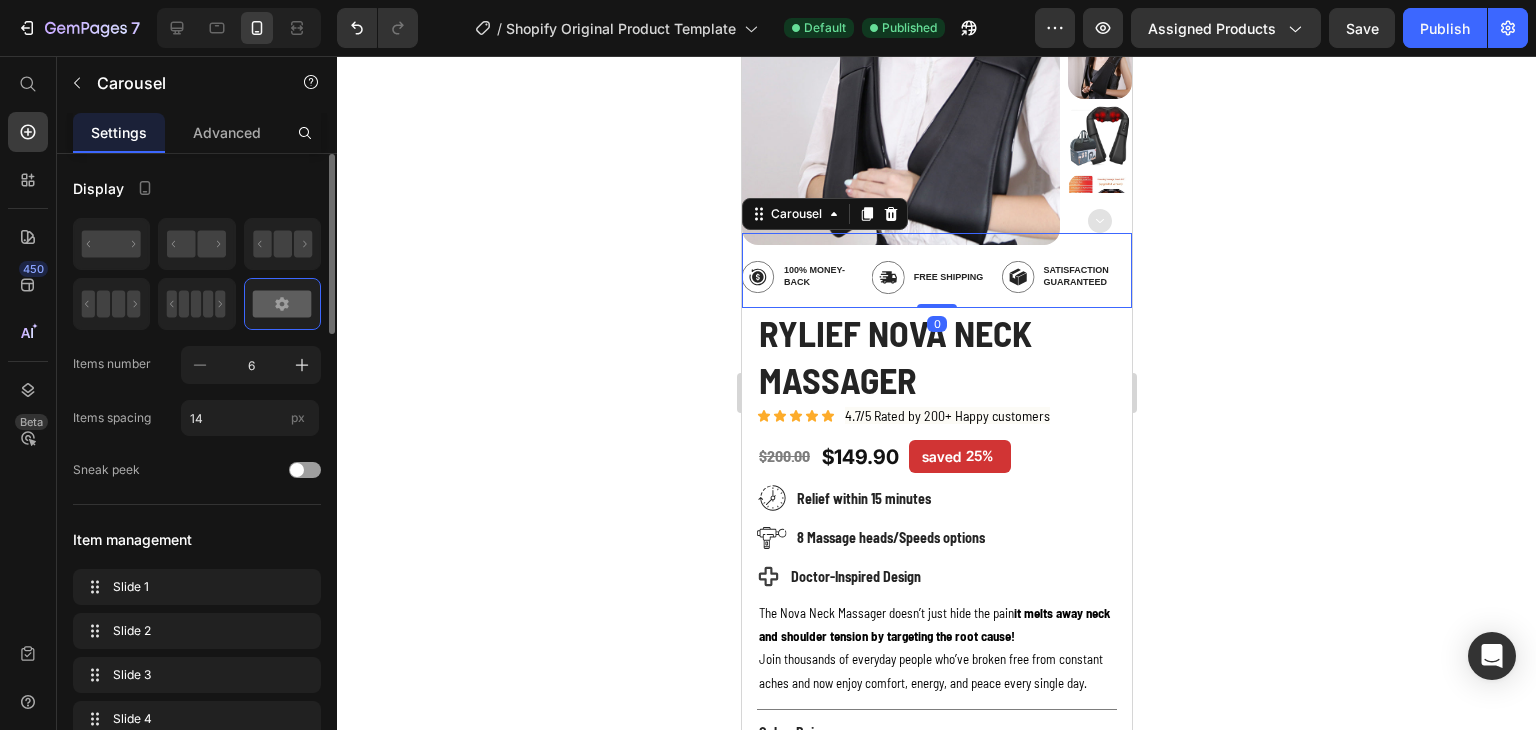 click 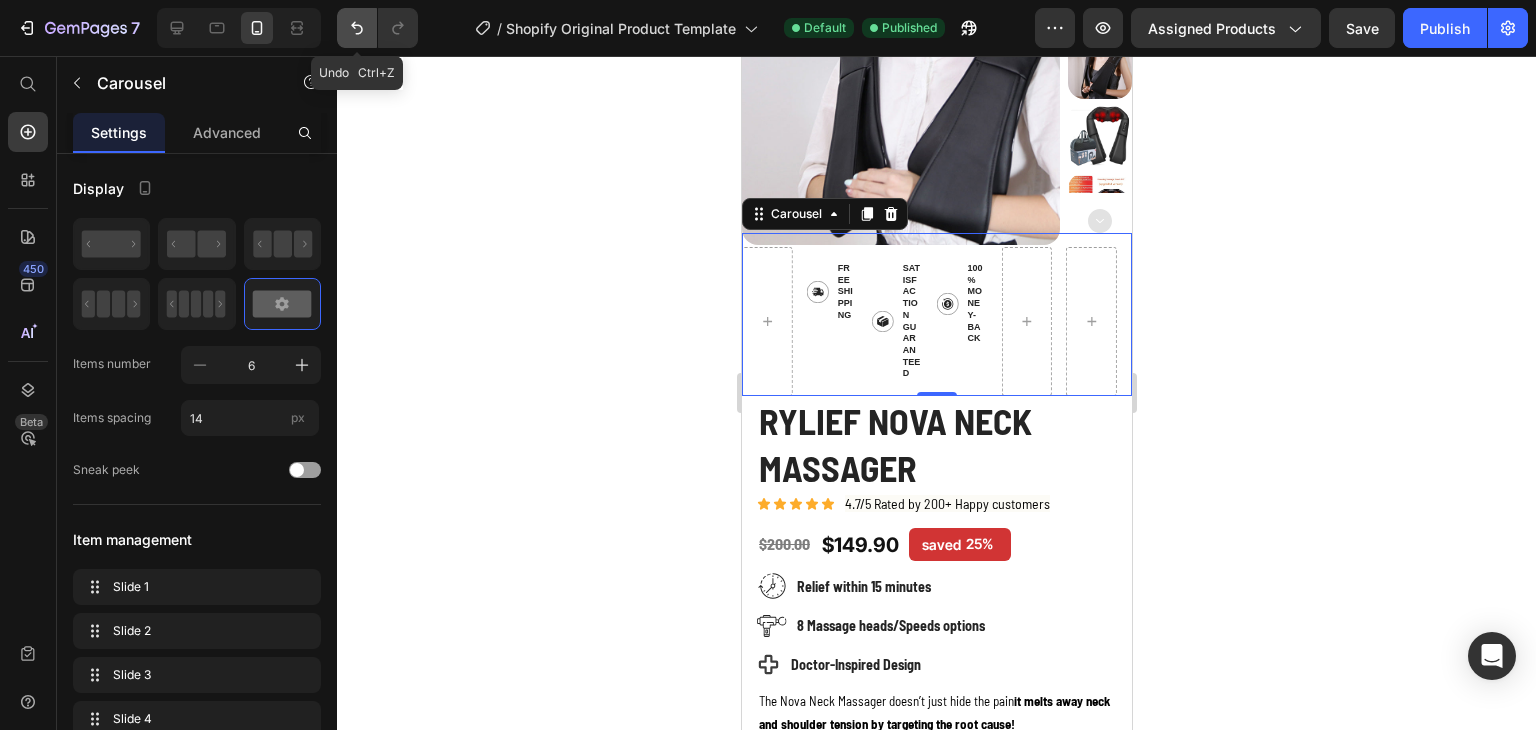 click 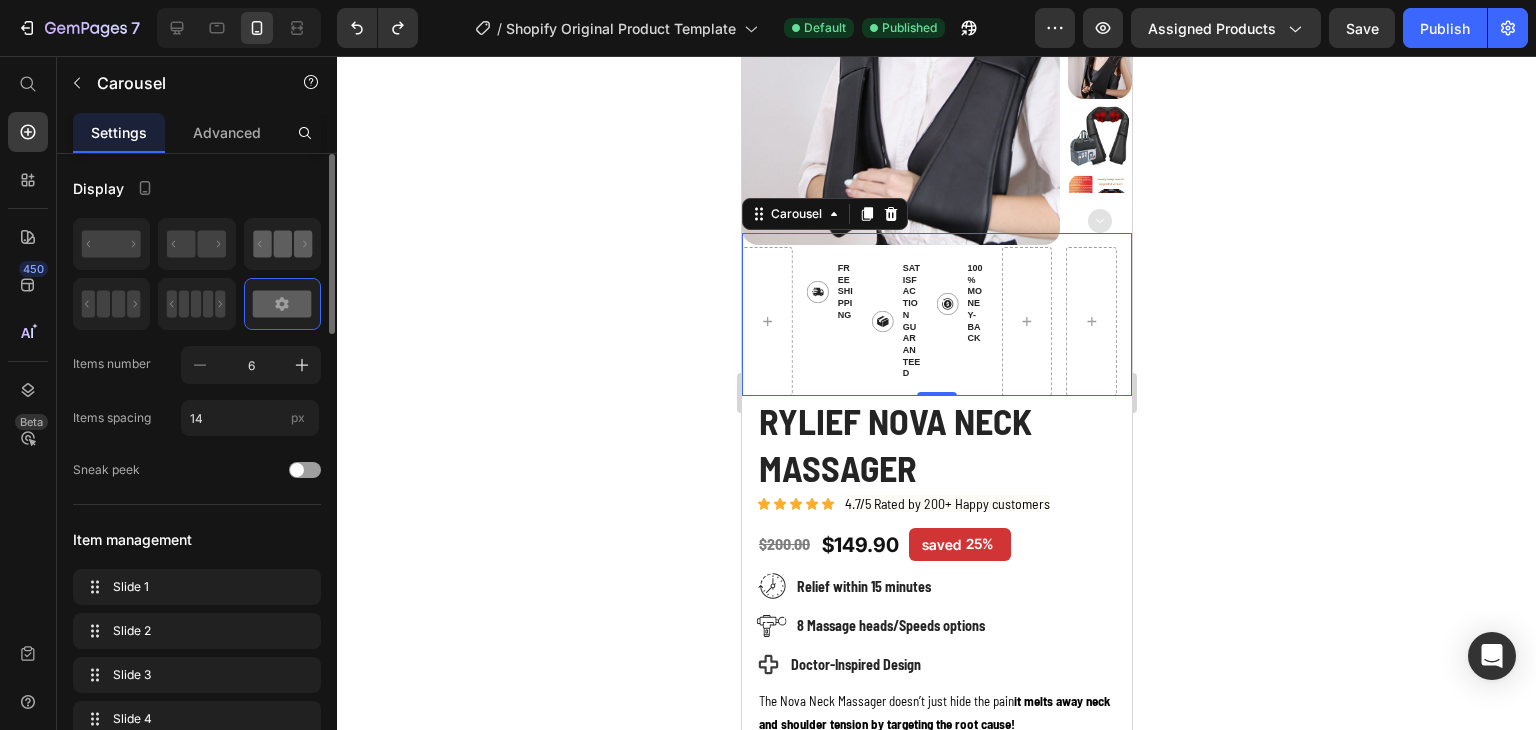 click 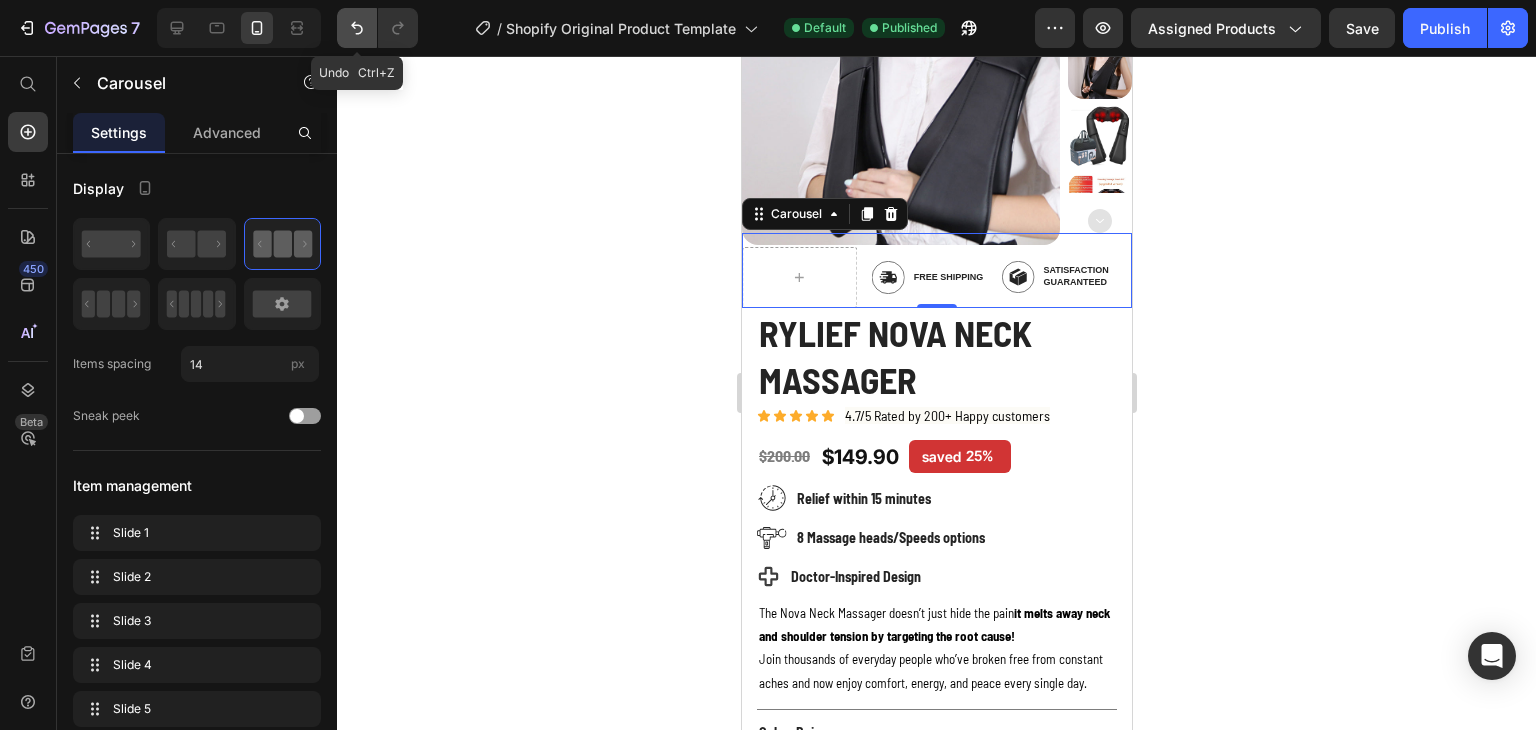 click 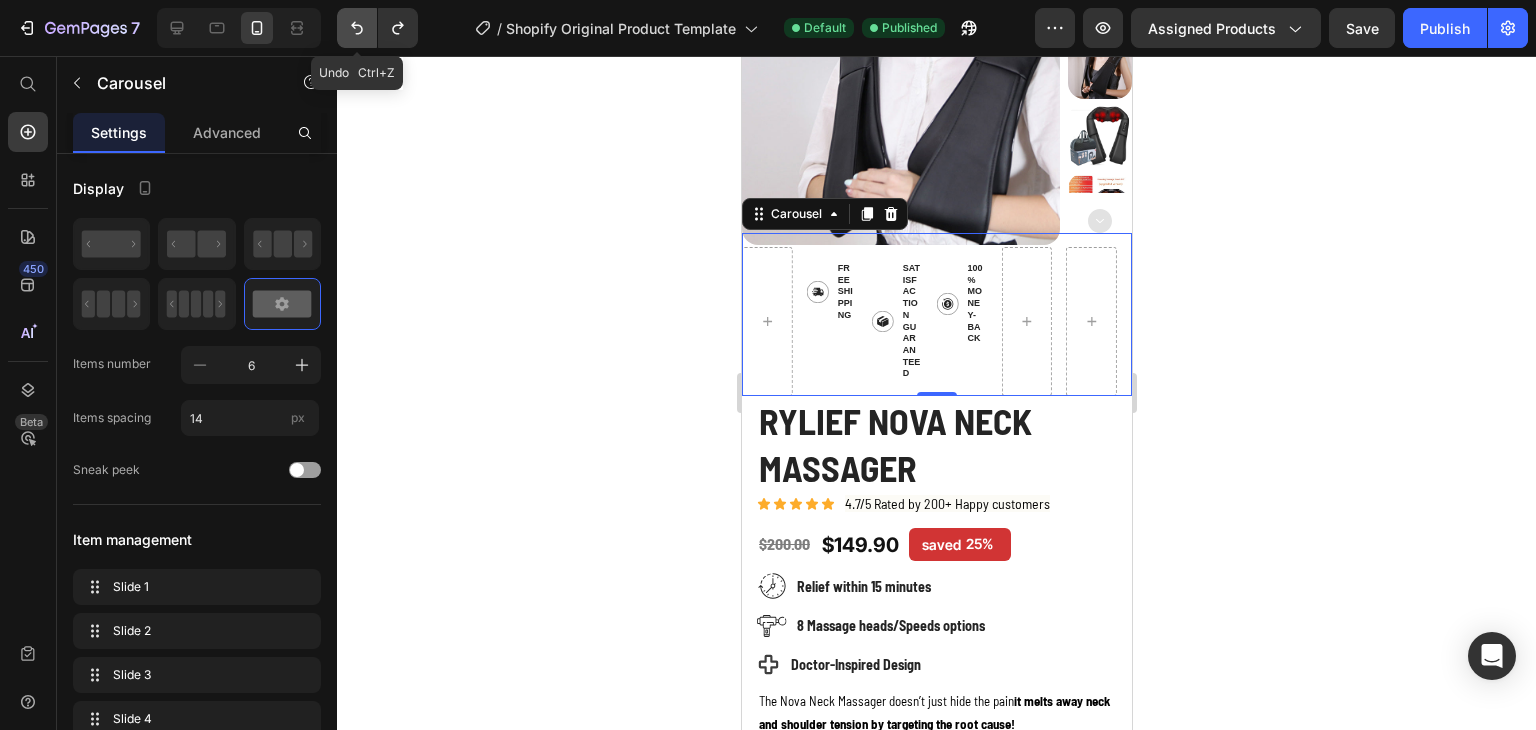 click 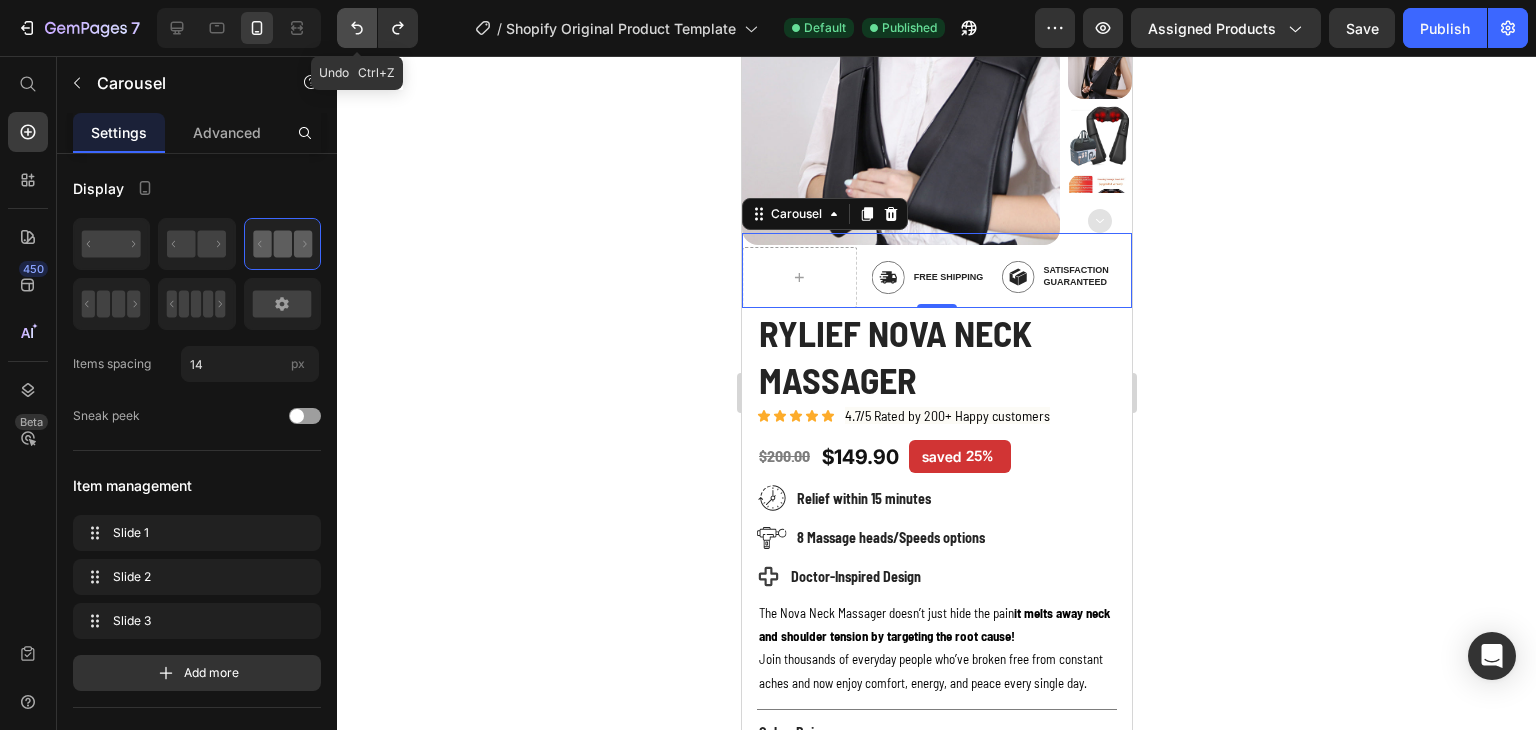 click 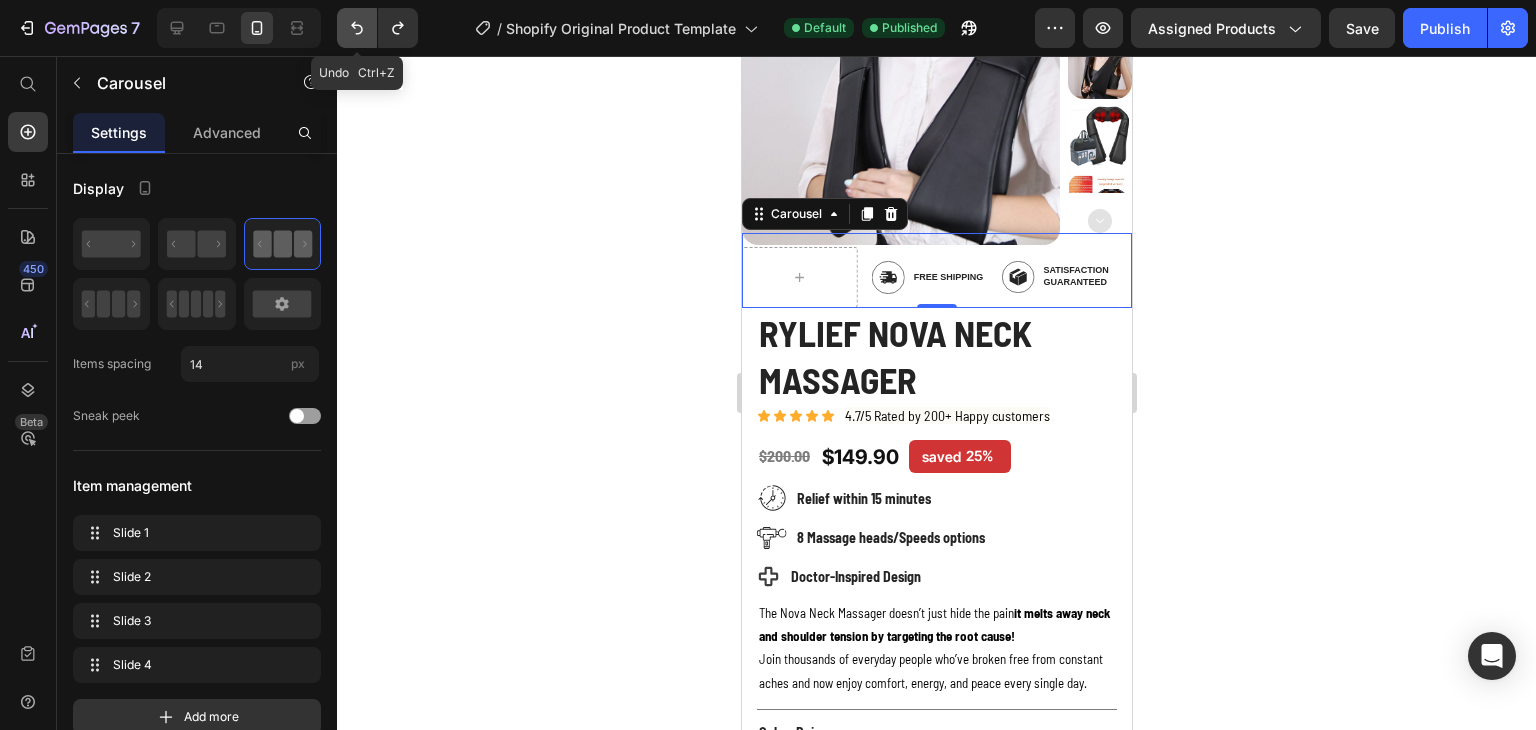 click 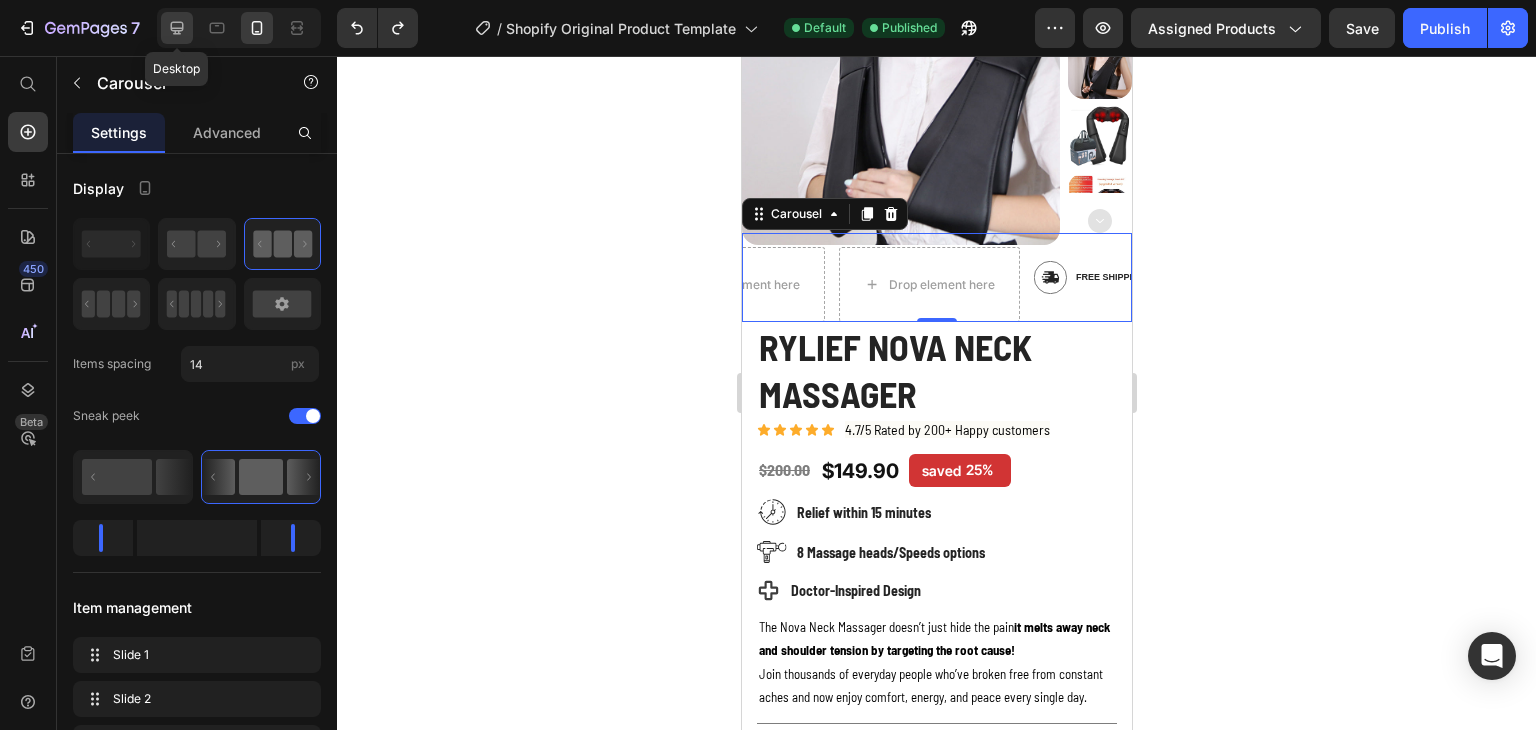click 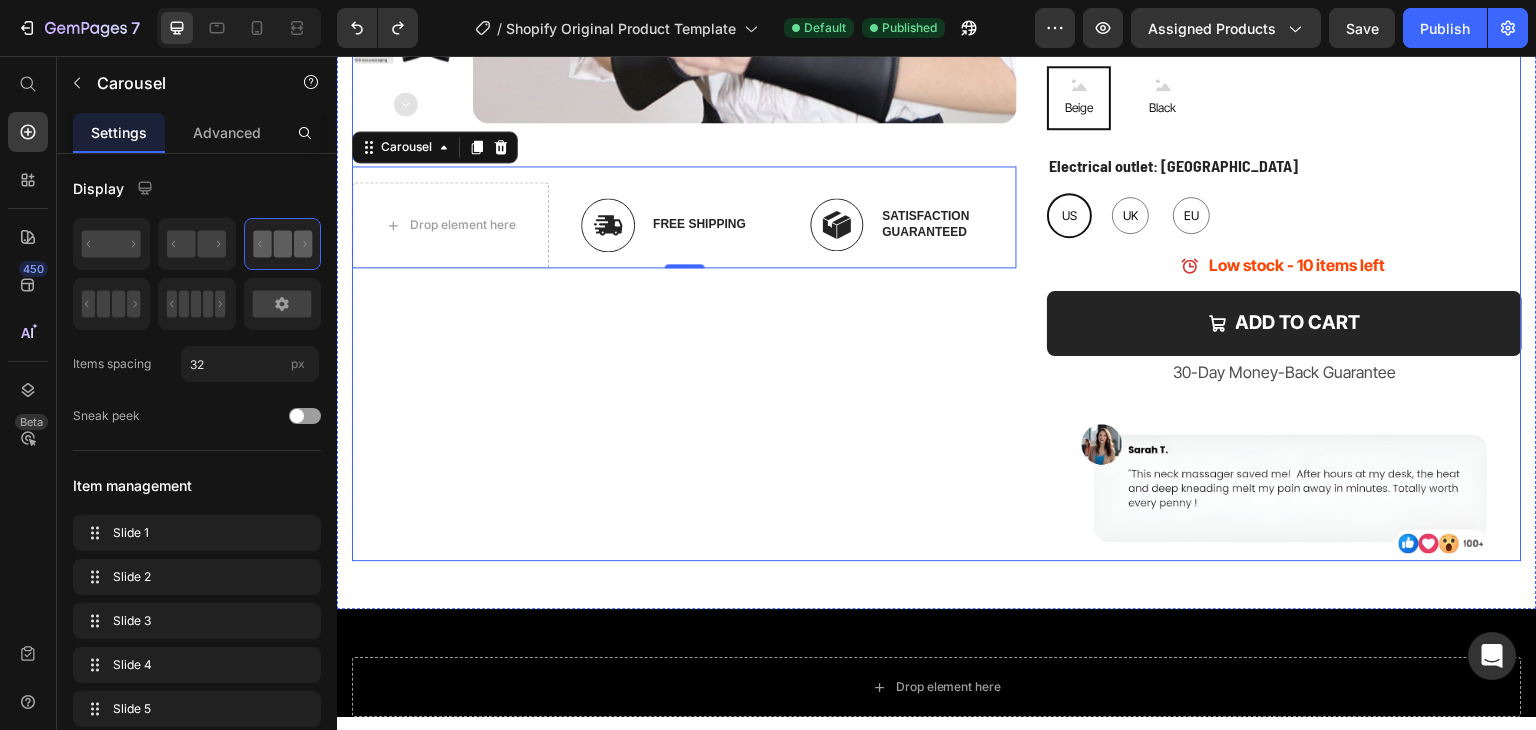 scroll, scrollTop: 588, scrollLeft: 0, axis: vertical 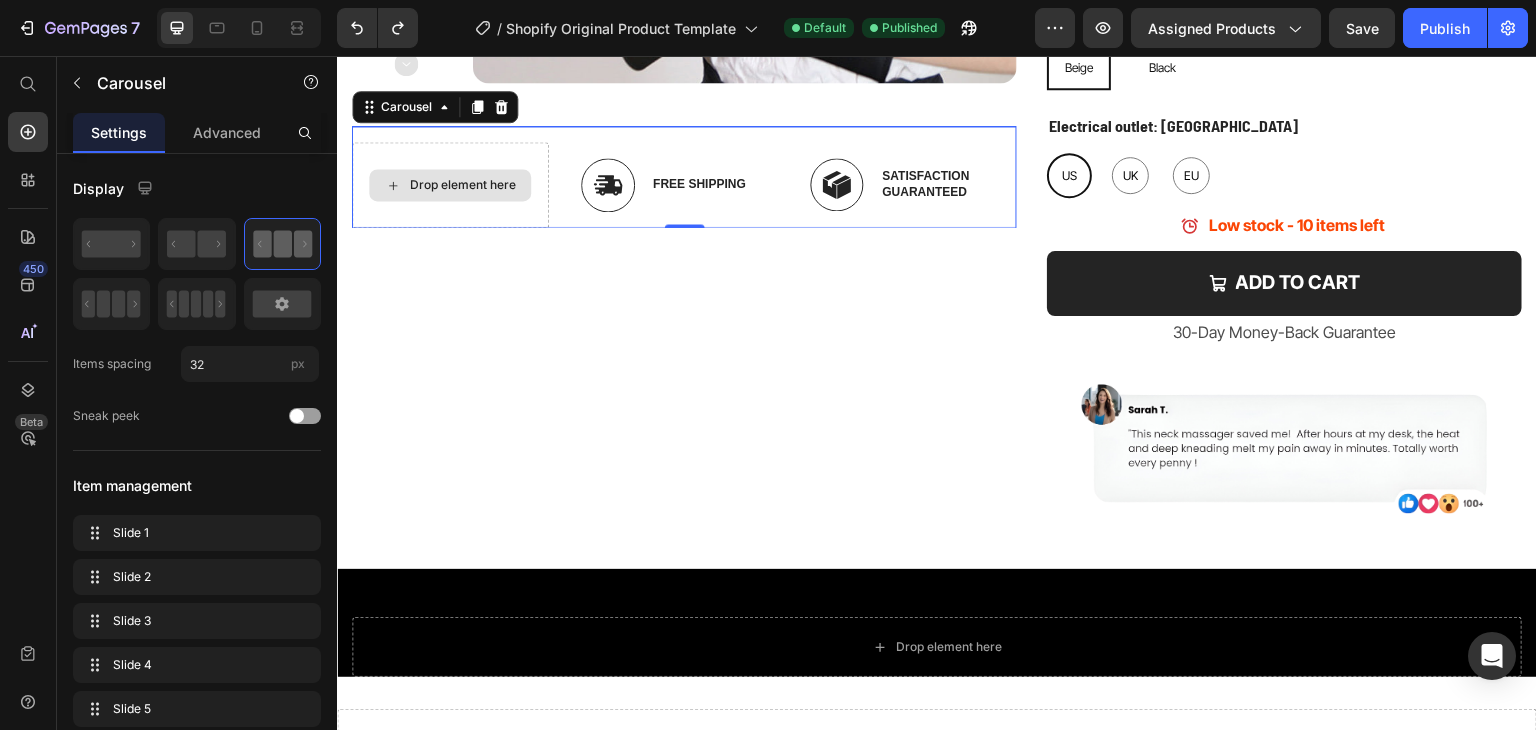 click on "Drop element here" at bounding box center (463, 185) 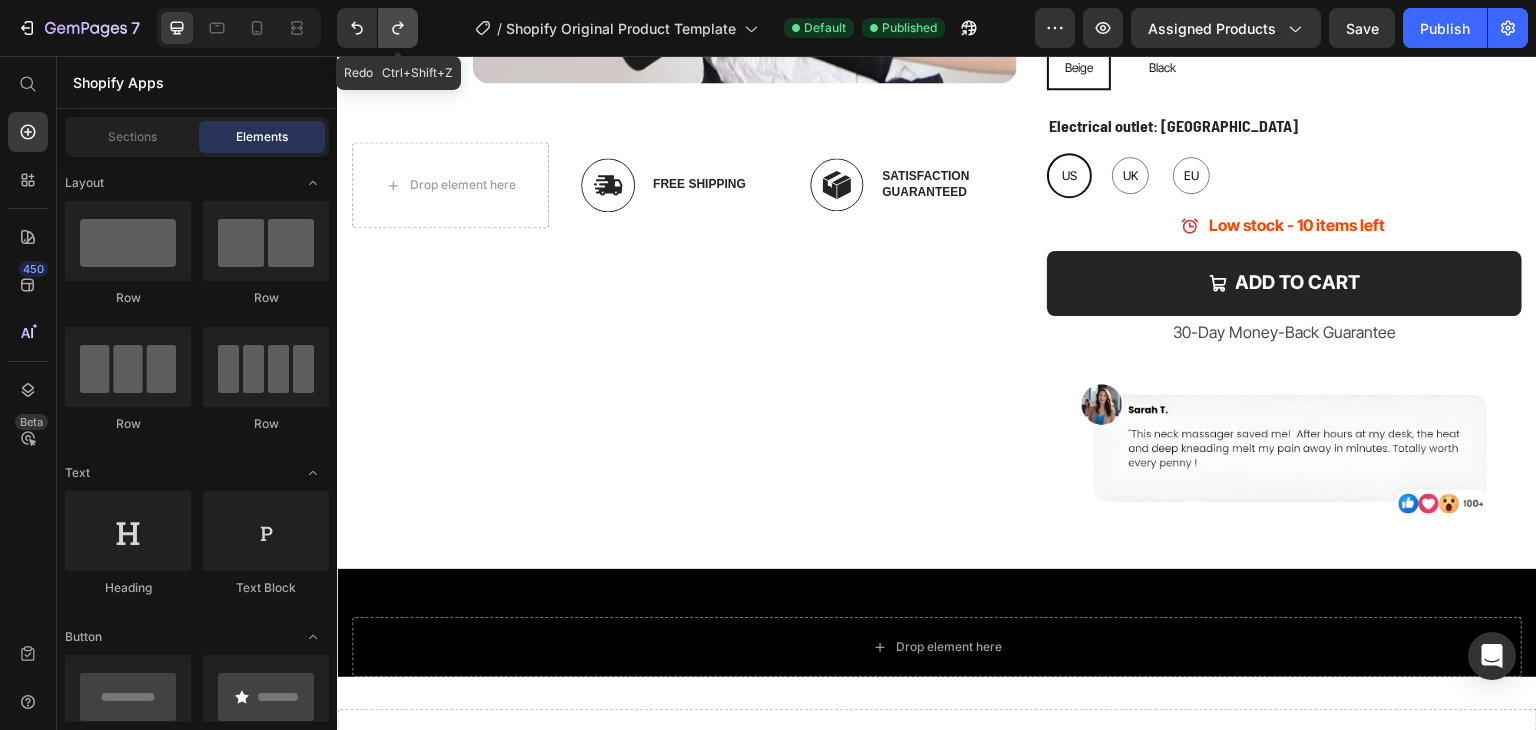 click 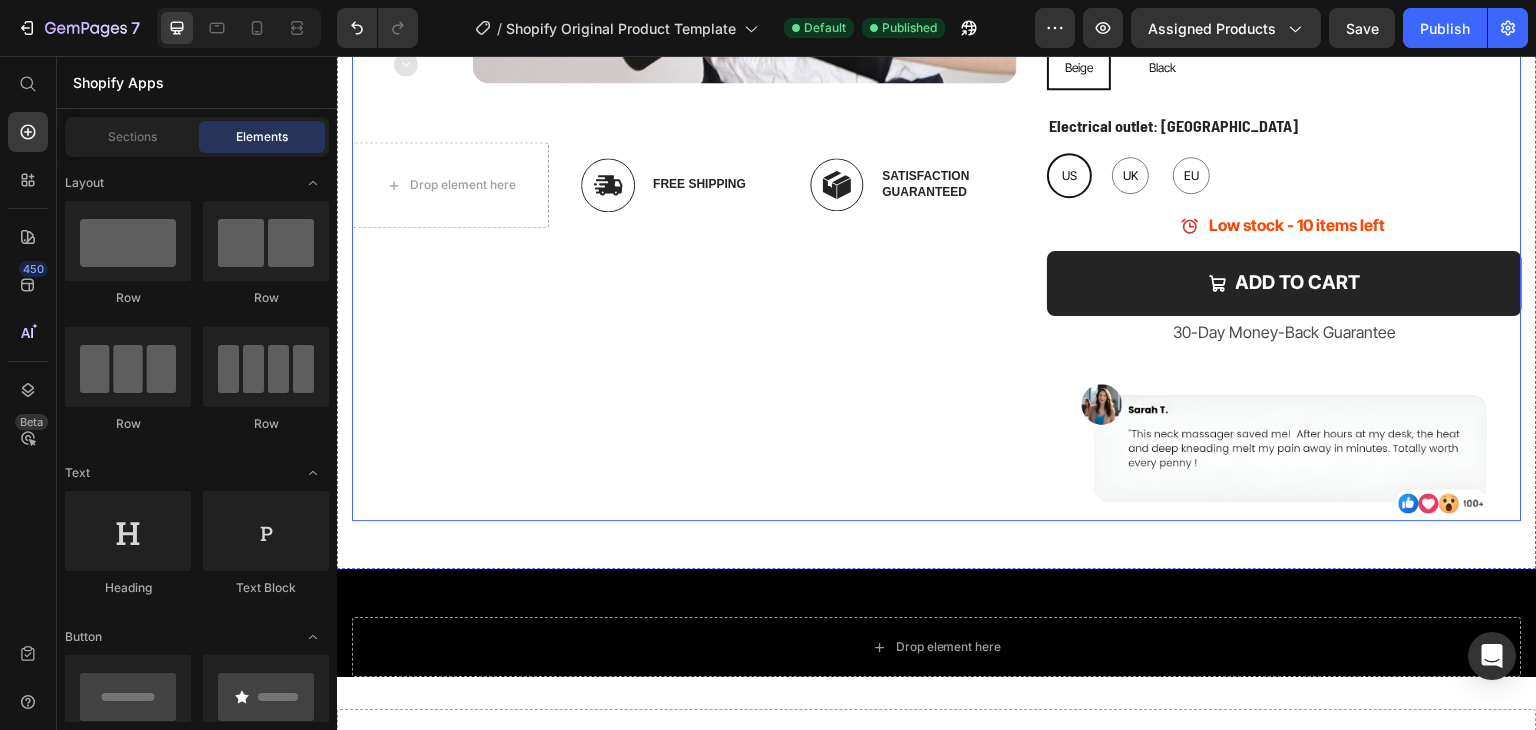 click on "Product Images Image Free Shipping Text Block Row Image Satisfaction Guaranteed Text Block Row Image 100% Money-Back Text Block Row
Drop element here
Drop element here
Drop element here Carousel" at bounding box center [684, 15] 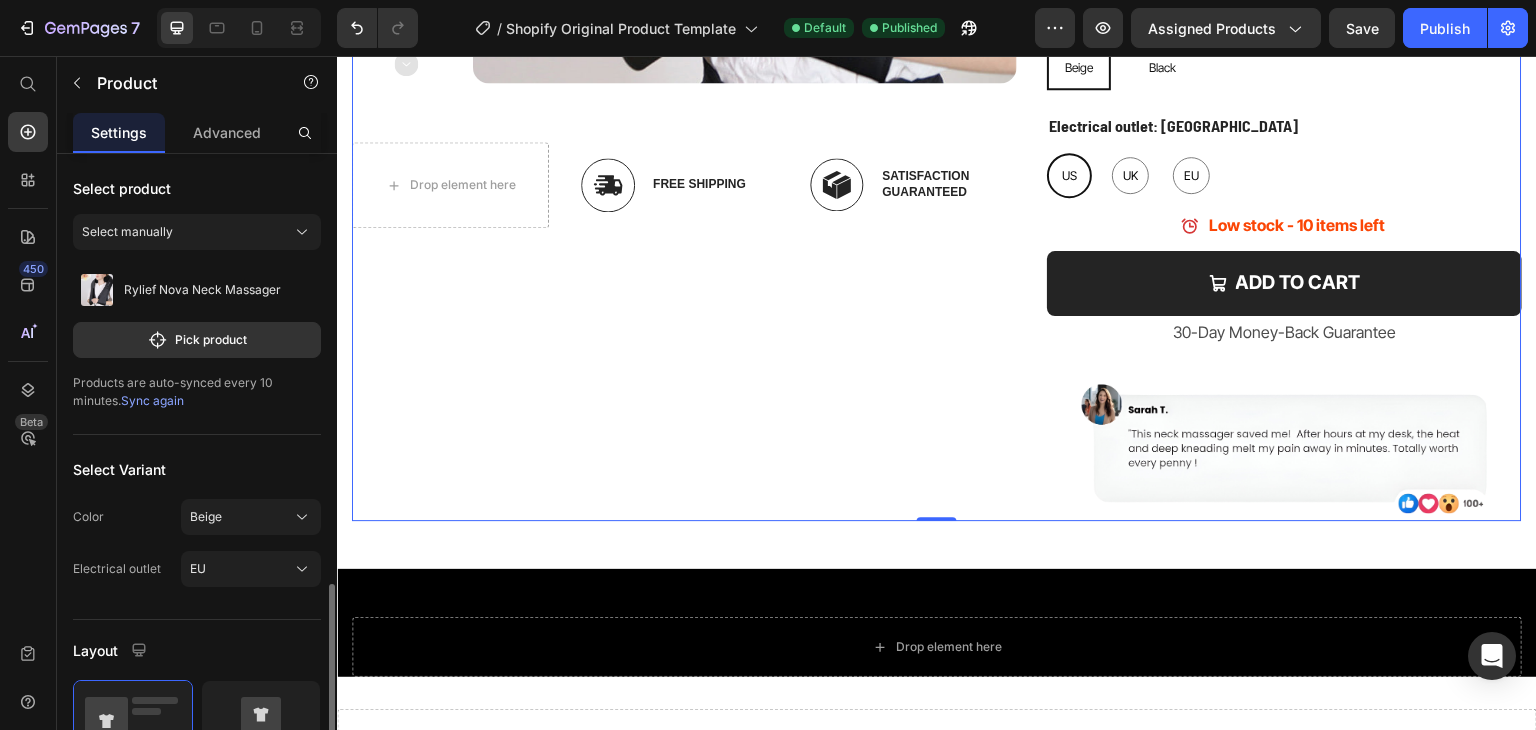 scroll, scrollTop: 400, scrollLeft: 0, axis: vertical 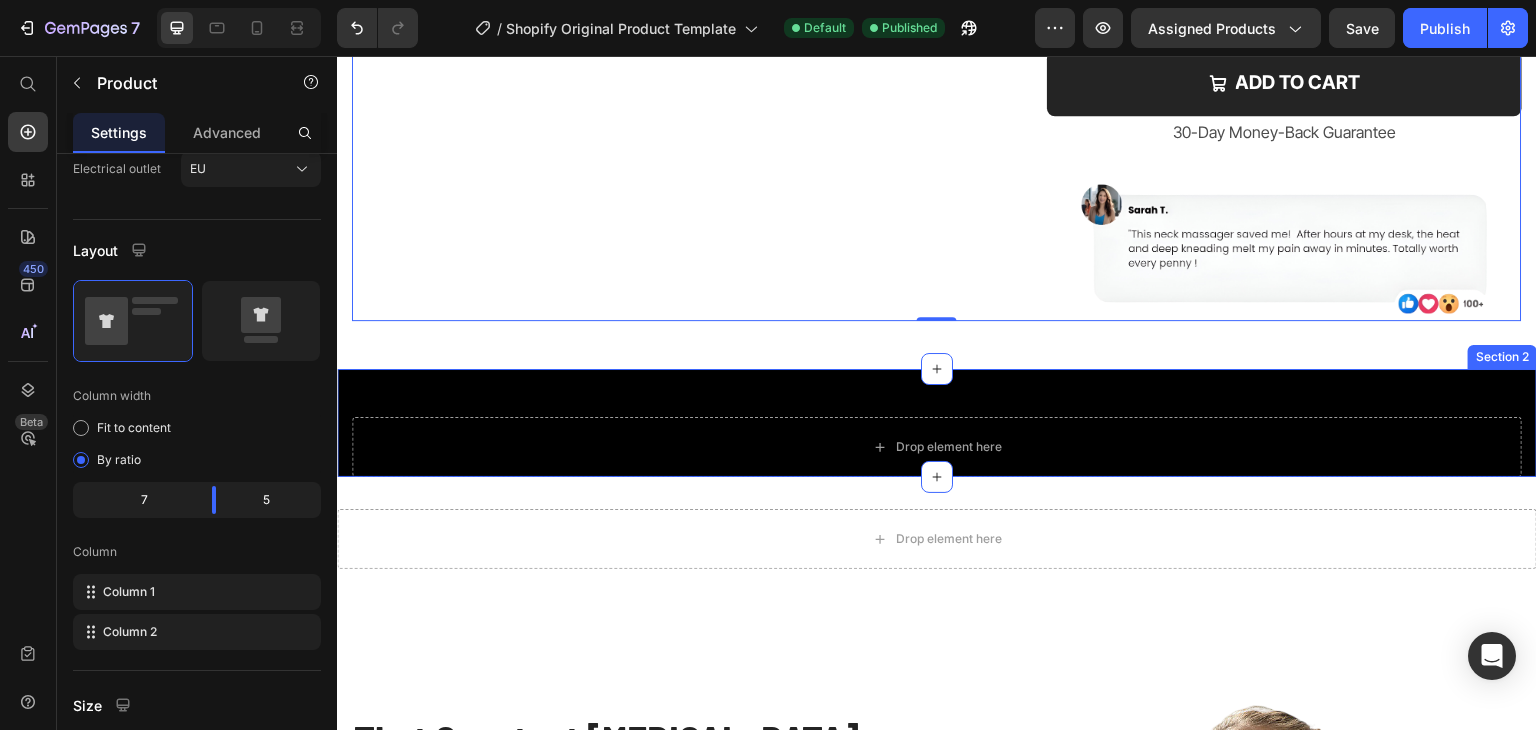 click on "Drop element here Section 2" at bounding box center (937, 423) 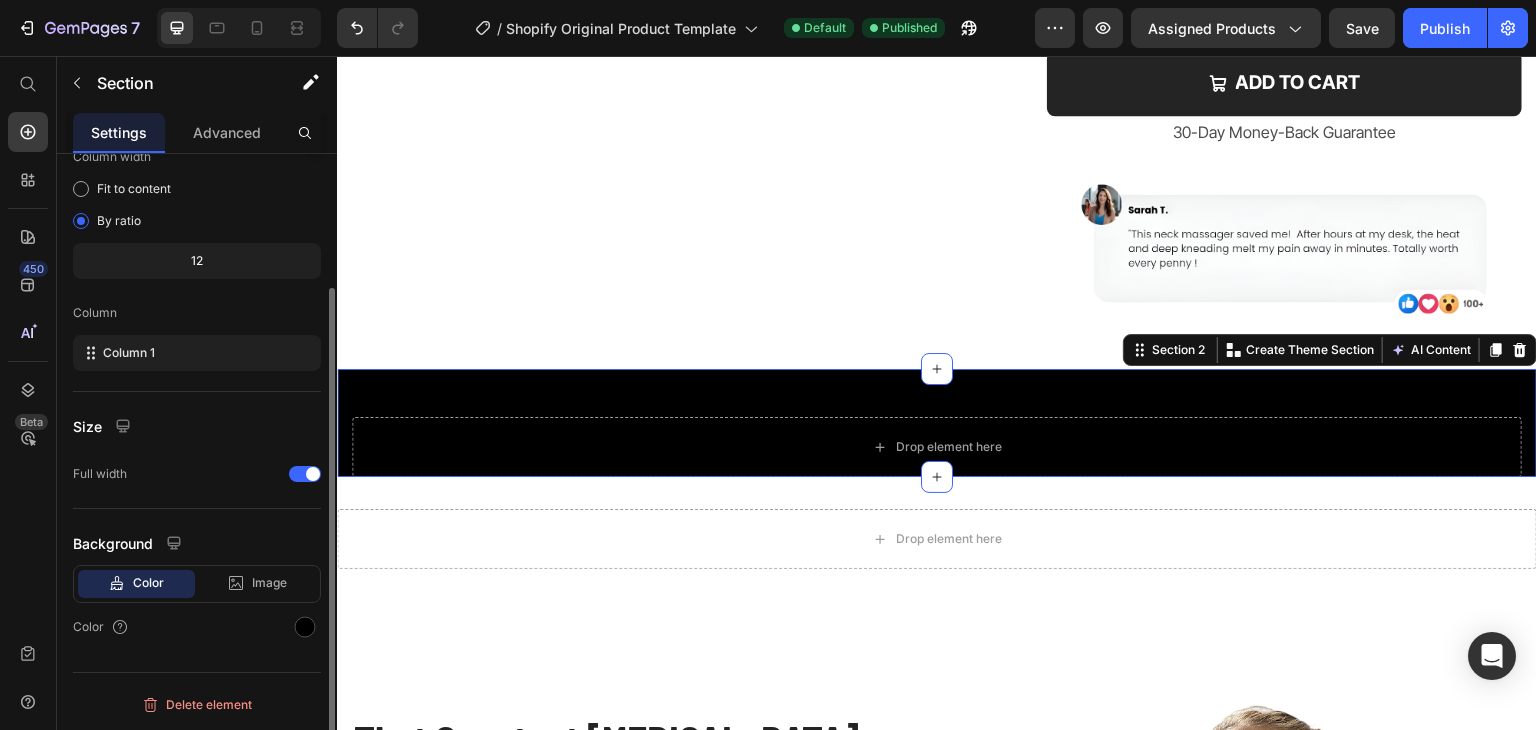 scroll, scrollTop: 0, scrollLeft: 0, axis: both 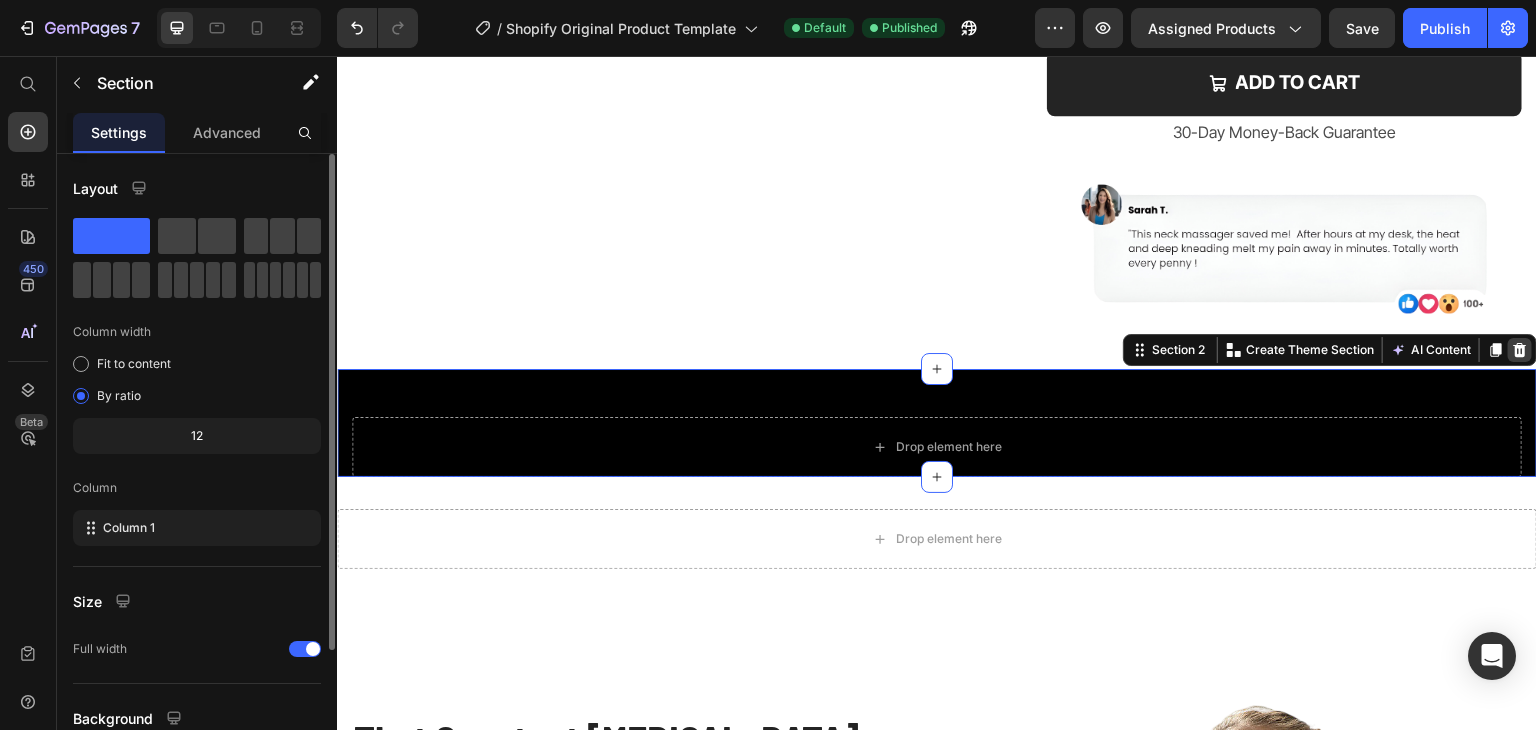 click 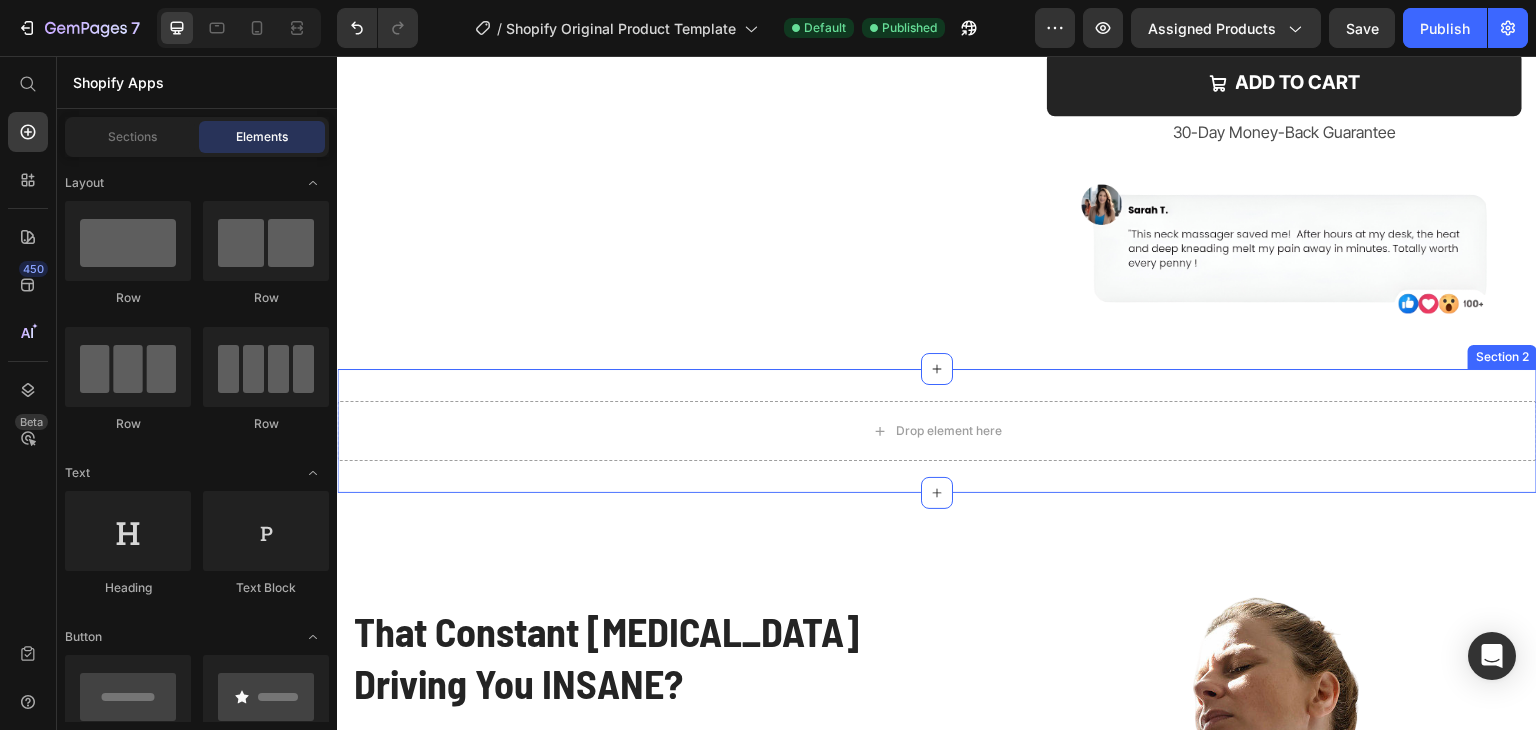 click on "Drop element here Section 2" at bounding box center (937, 431) 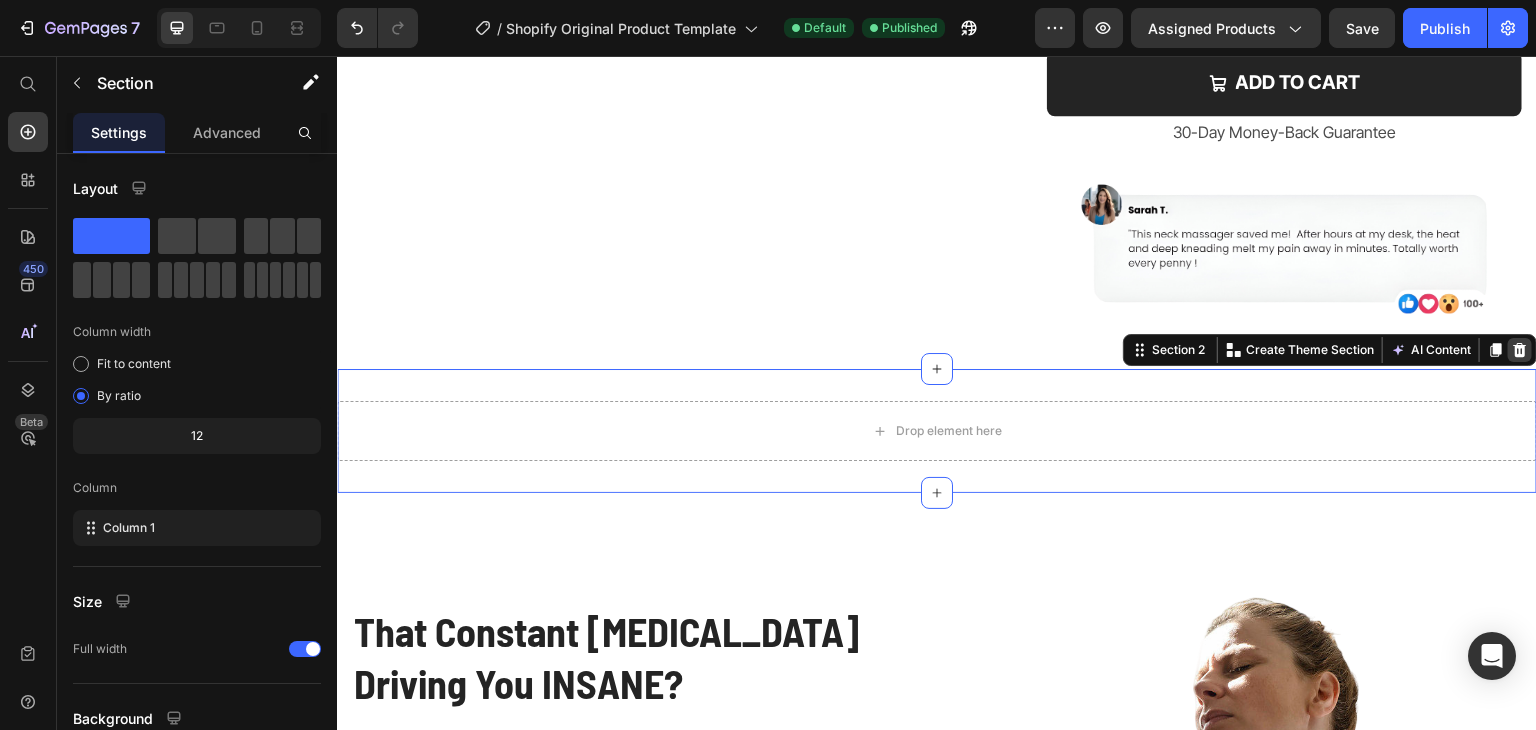 click at bounding box center (1520, 350) 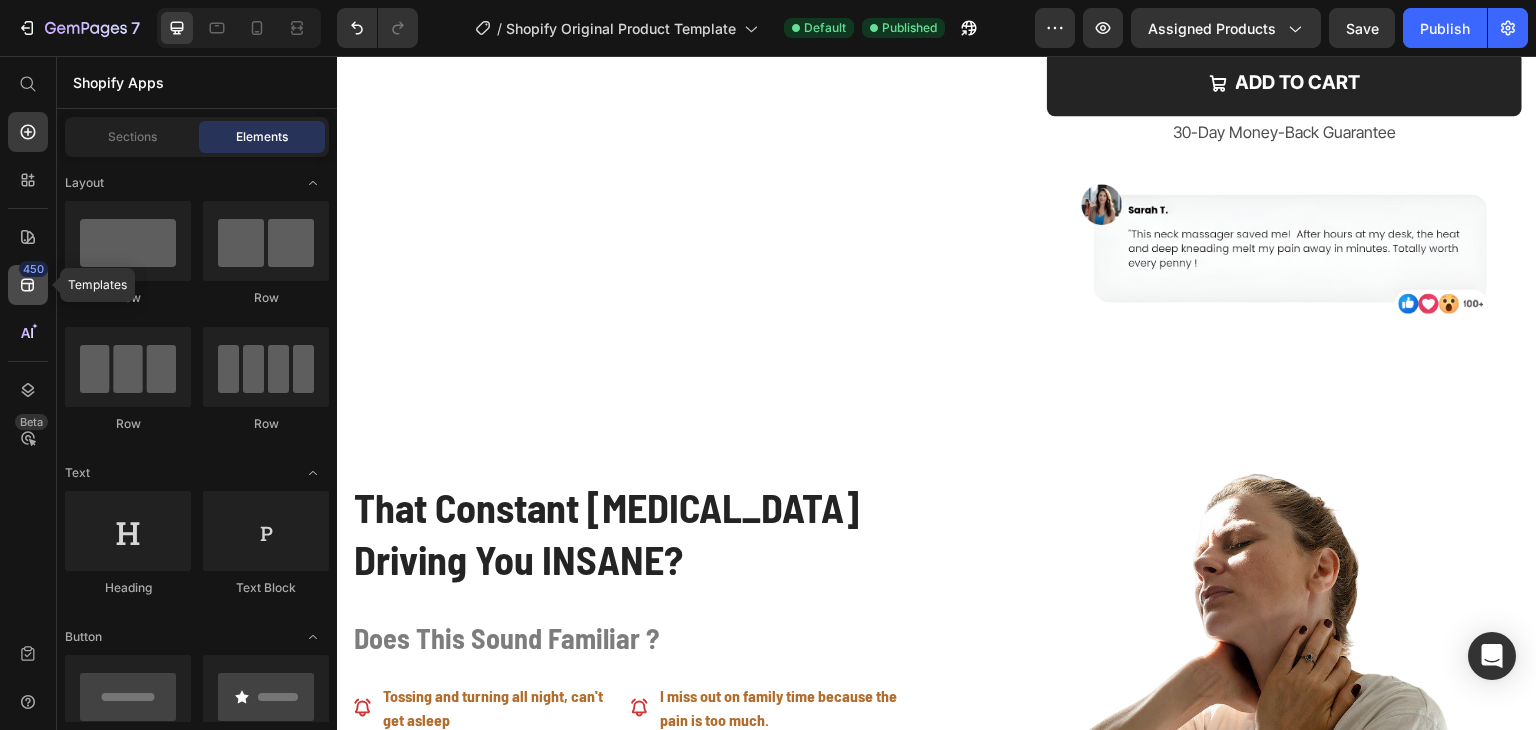click 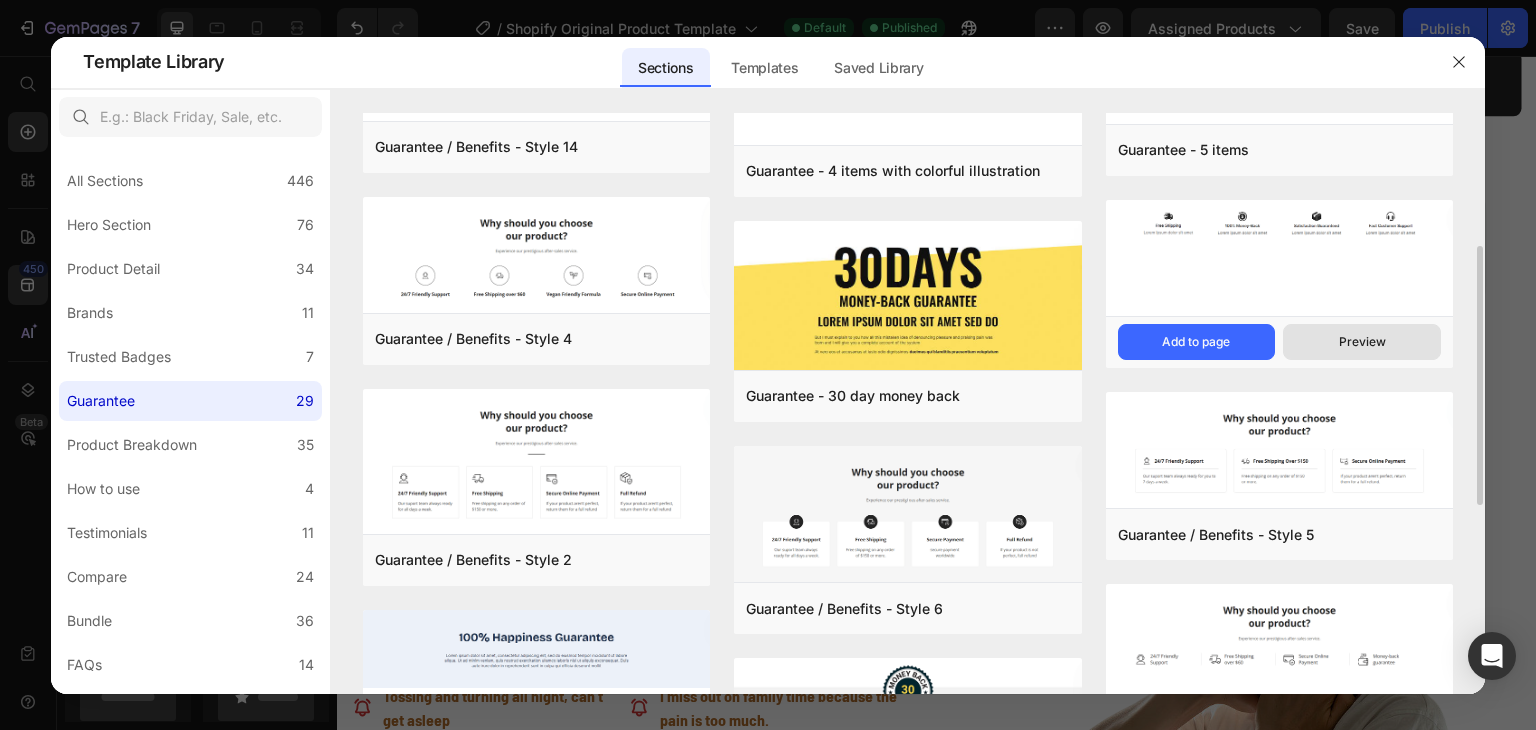 scroll, scrollTop: 200, scrollLeft: 0, axis: vertical 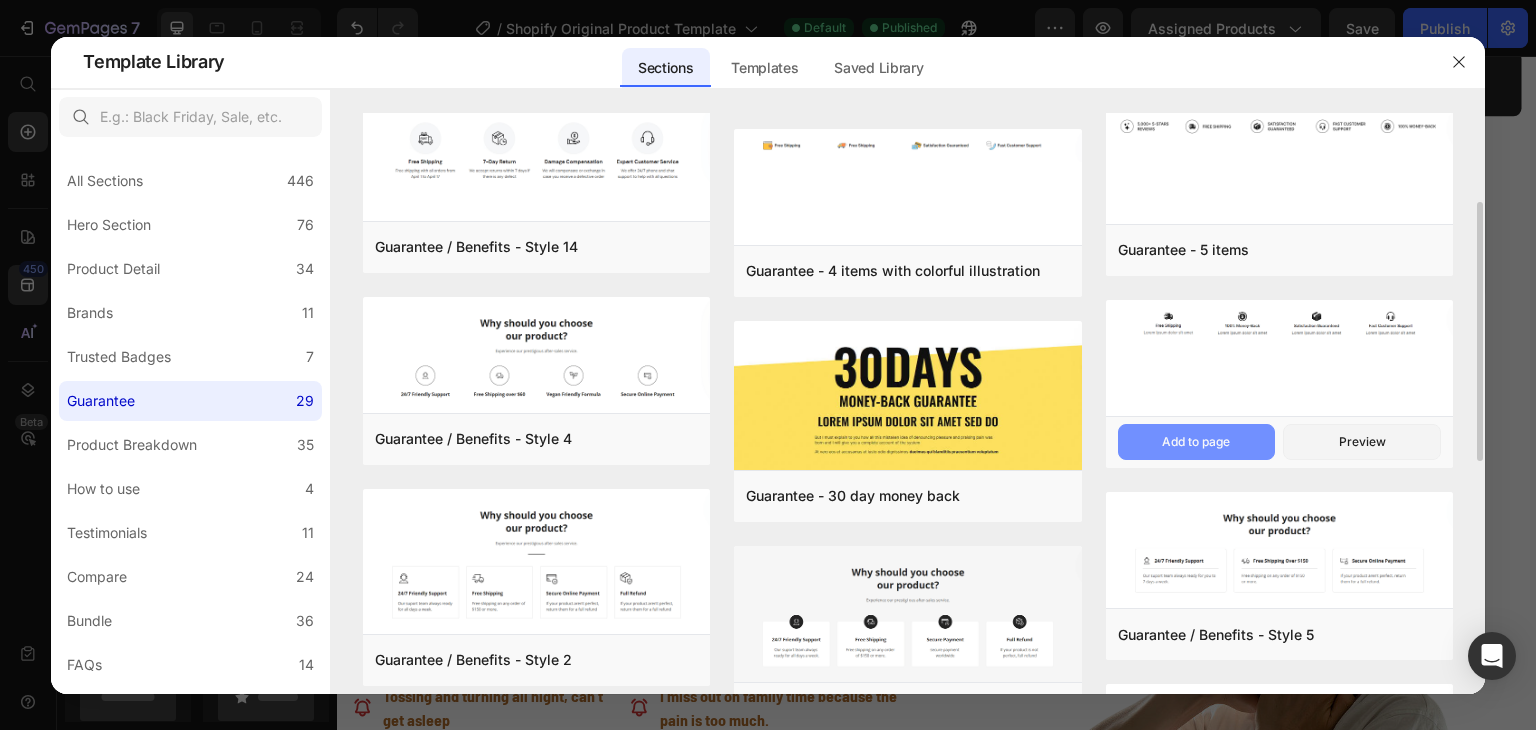 click on "Add to page" at bounding box center [1196, 442] 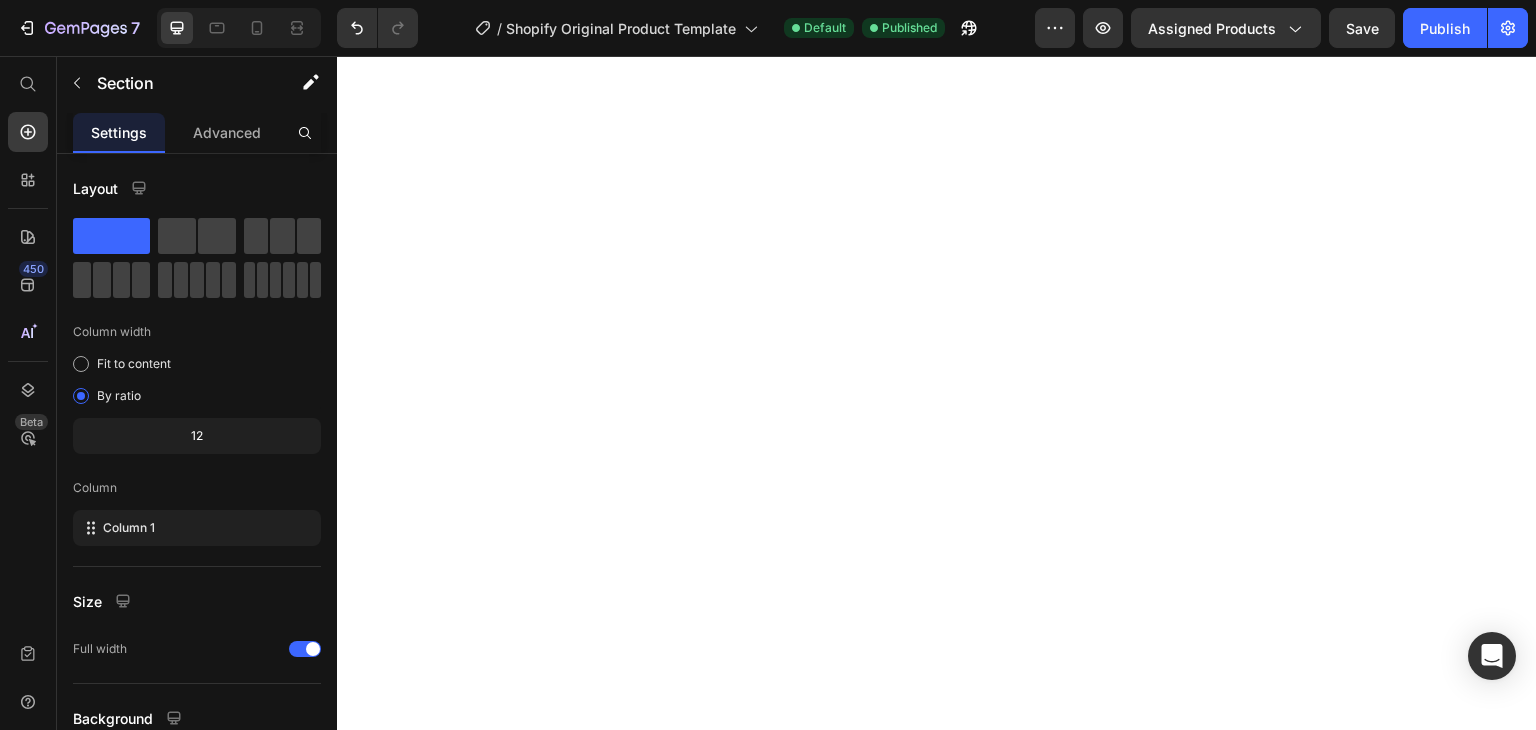 scroll, scrollTop: 7924, scrollLeft: 0, axis: vertical 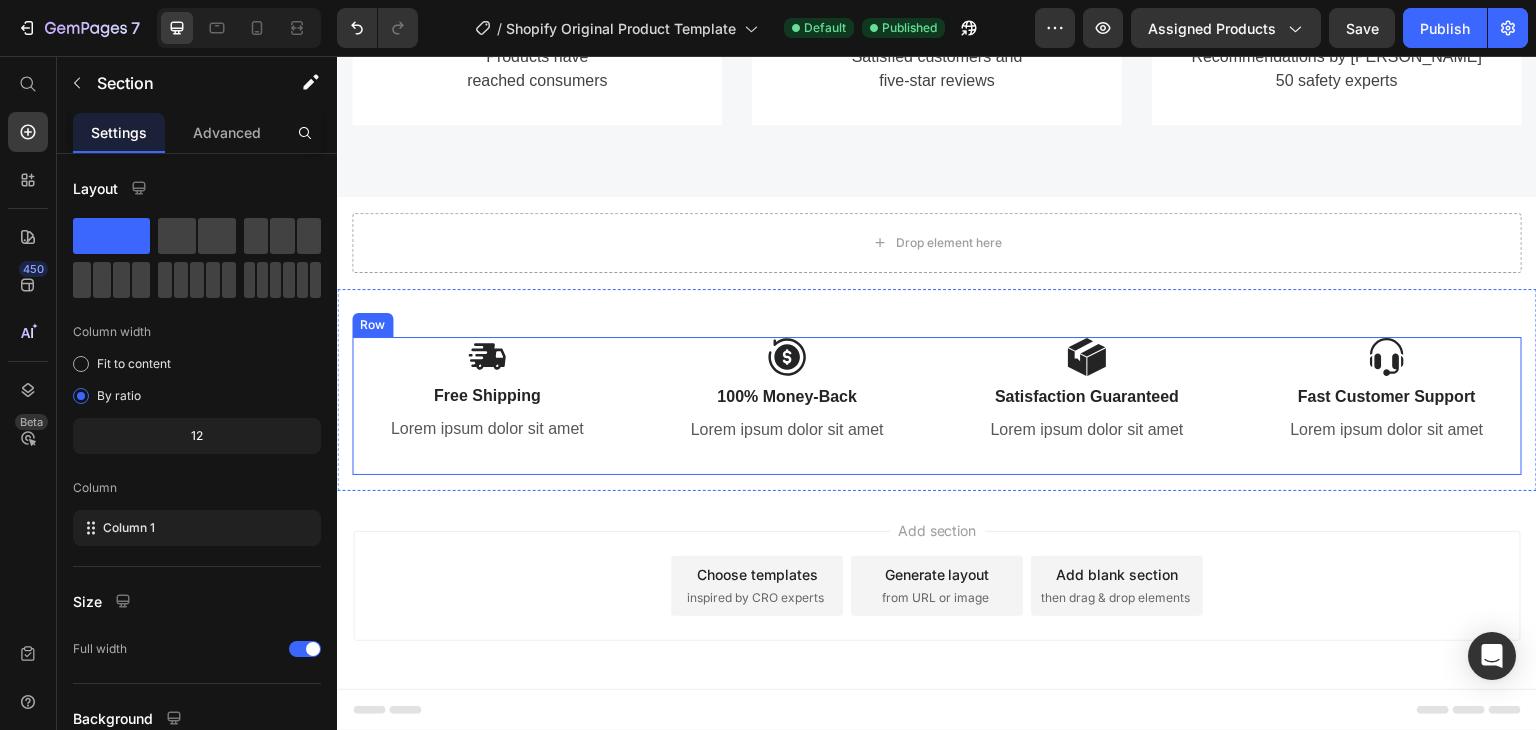 click on "Image Free Shipping Text Block Lorem ipsum dolor sit amet Text Block Image 100% Money-Back Text Block Lorem ipsum dolor sit amet Text Block Row Image Satisfaction Guaranteed Text Block Lorem ipsum dolor sit amet Text Block Image Fast Customer Support Text Block Lorem ipsum dolor sit amet Text Block Row Row" at bounding box center (937, 406) 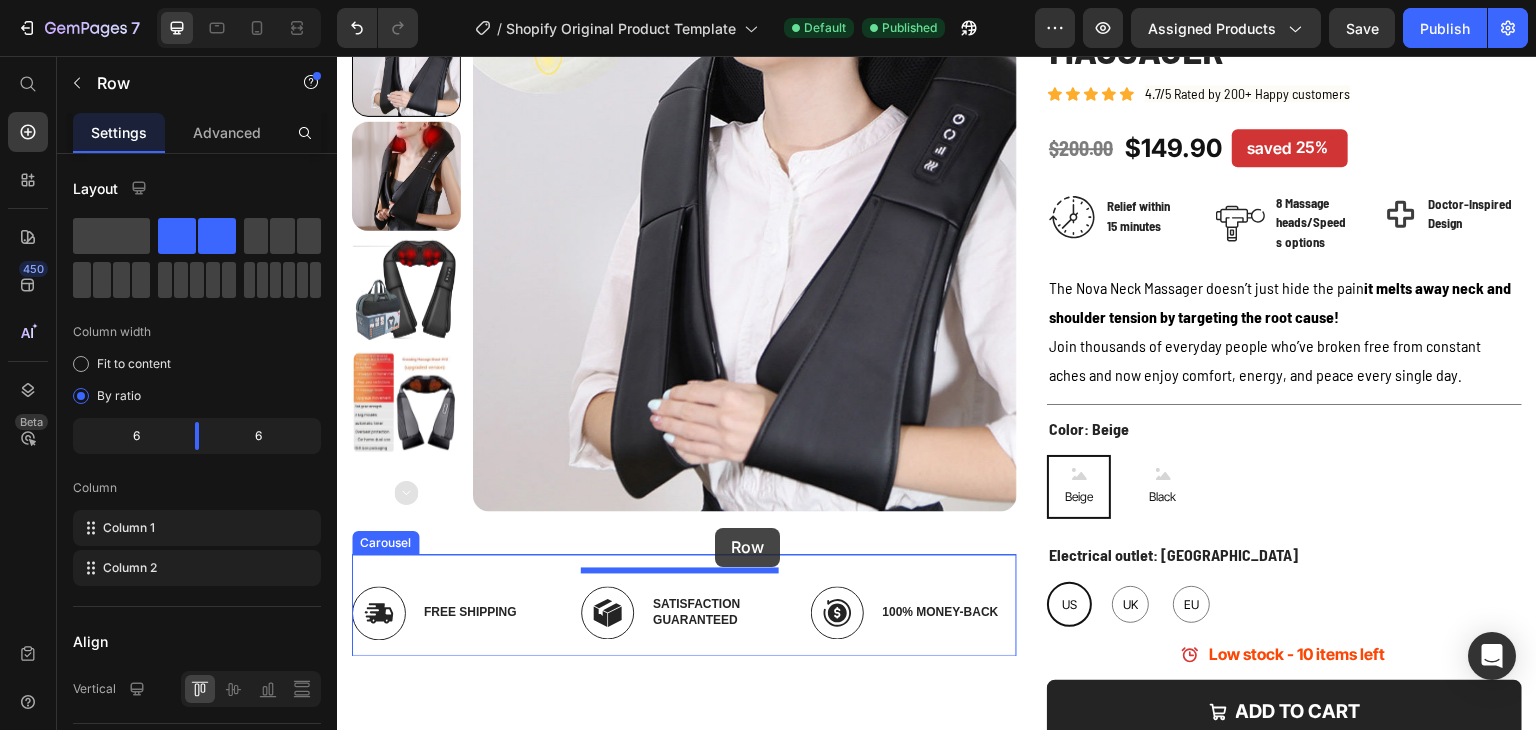 scroll, scrollTop: 232, scrollLeft: 0, axis: vertical 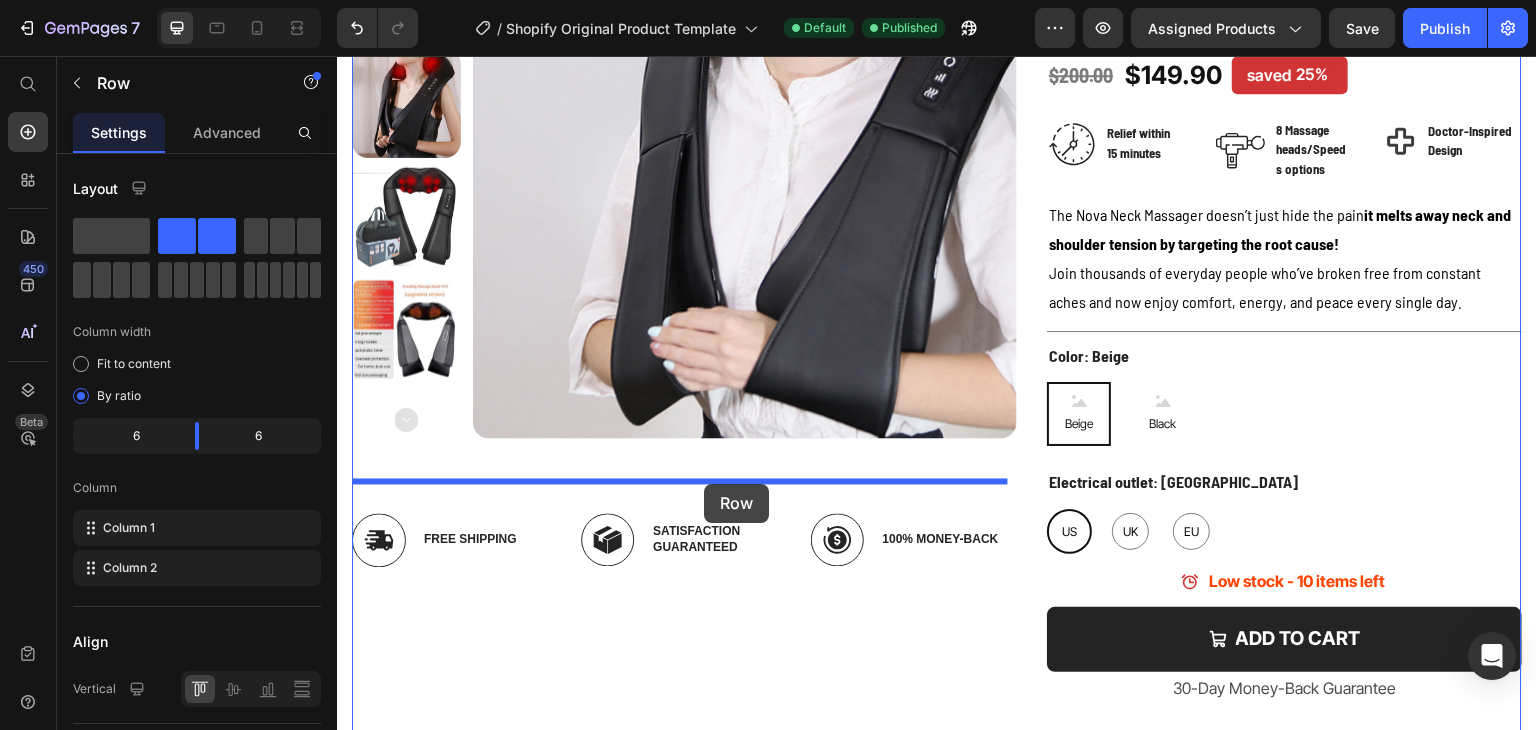 drag, startPoint x: 380, startPoint y: 359, endPoint x: 704, endPoint y: 485, distance: 347.63776 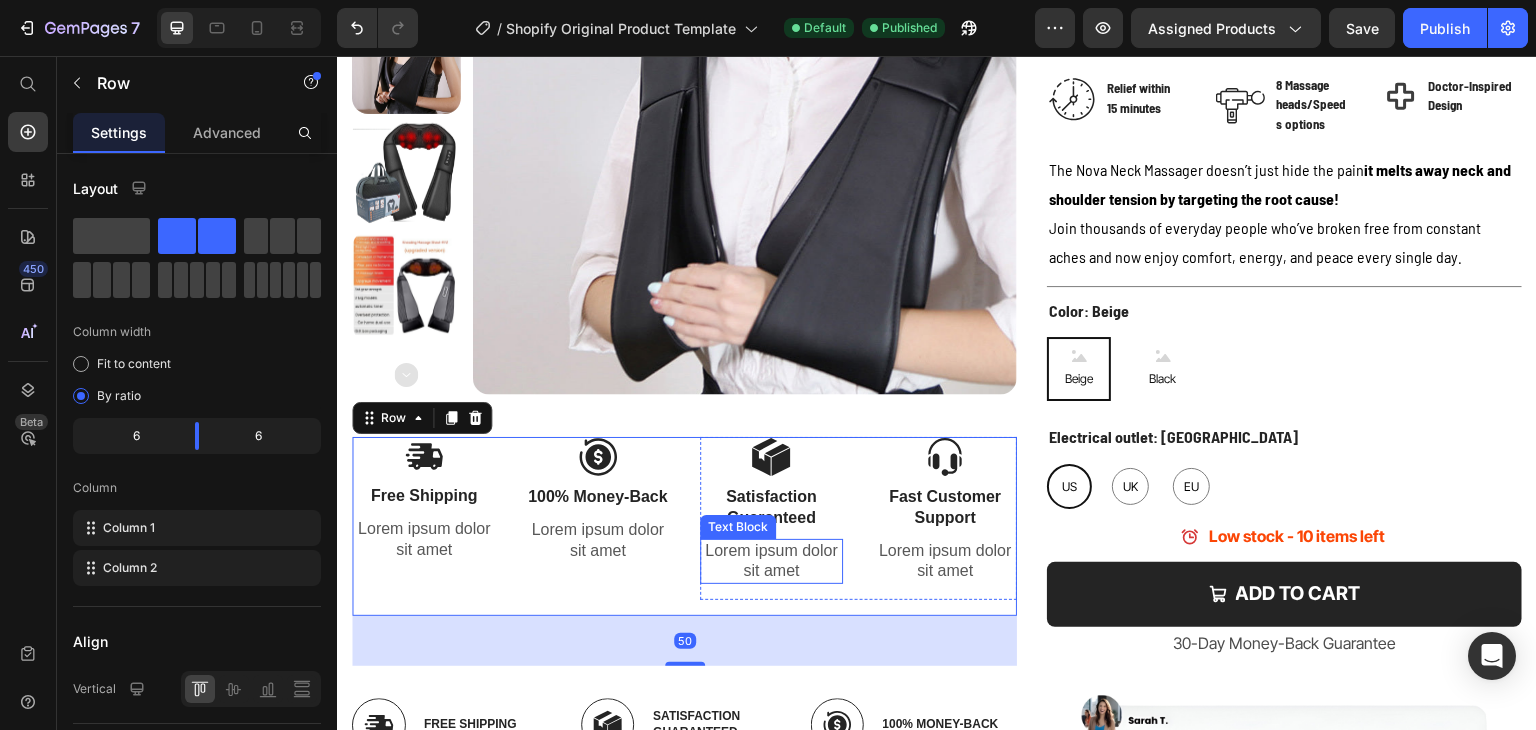 scroll, scrollTop: 432, scrollLeft: 0, axis: vertical 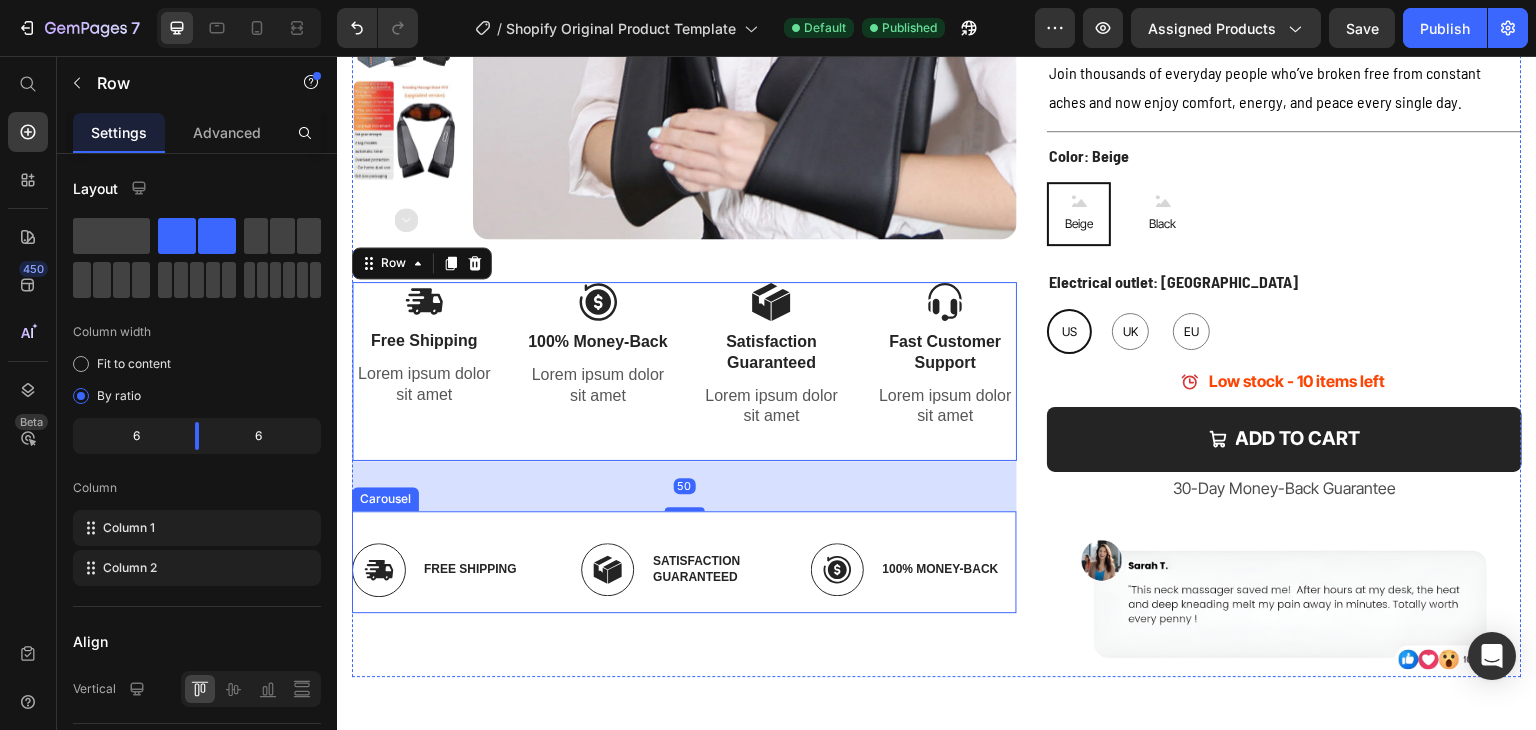 click on "Image Free Shipping Text Block Row Image Satisfaction Guaranteed Text Block Row Image 100% Money-Back Text Block Row
Drop element here
Drop element here
Drop element here" at bounding box center (684, 570) 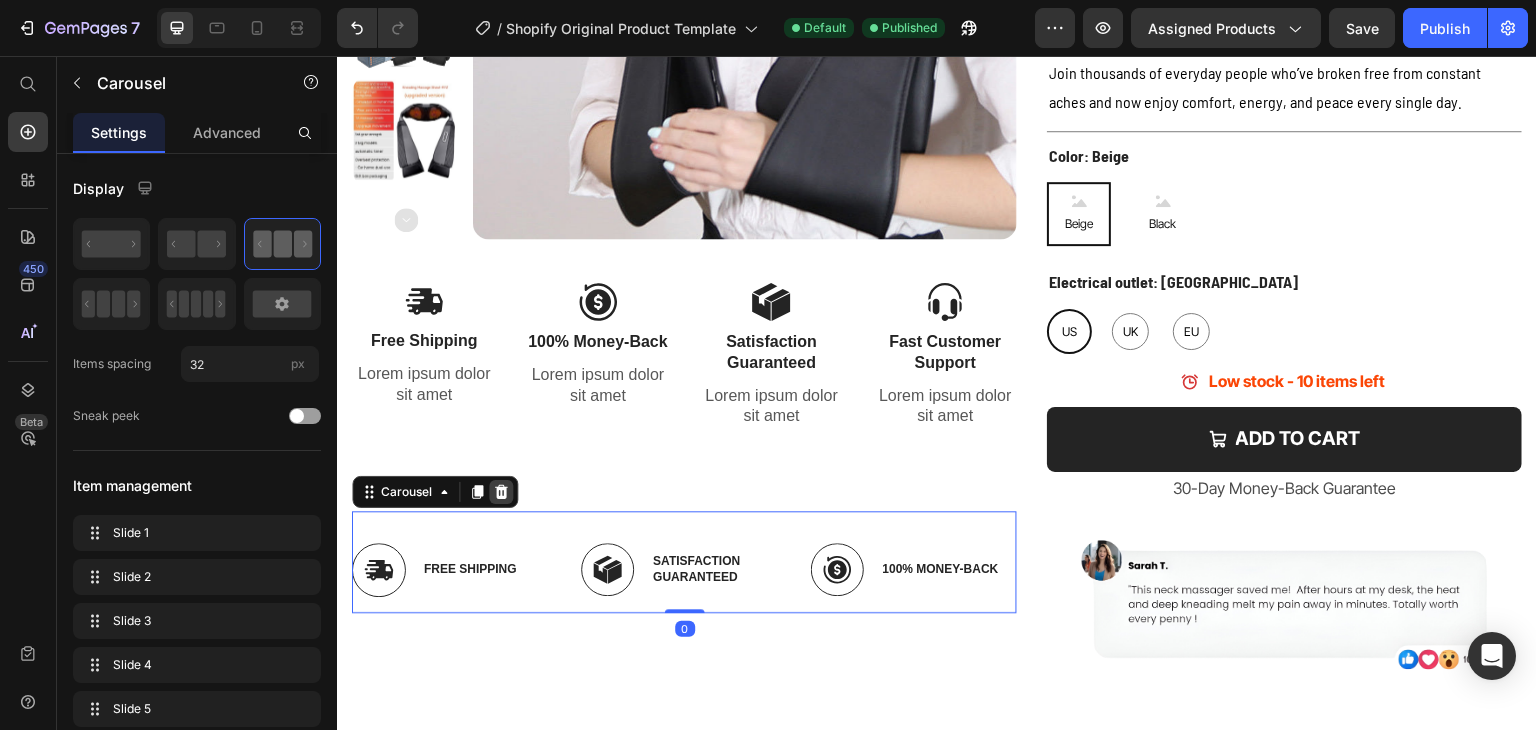 click 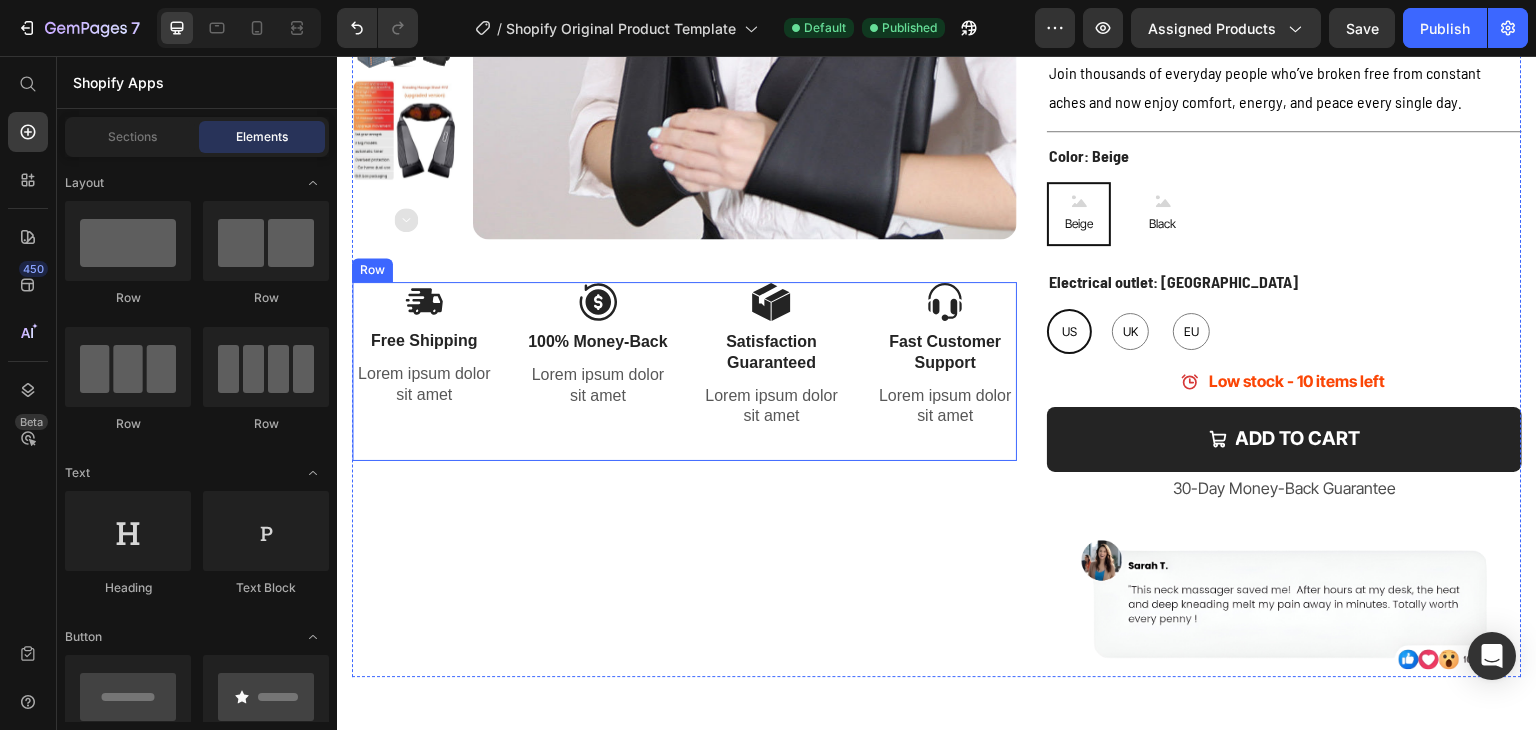 click on "Image Free Shipping Text Block Lorem ipsum dolor sit amet Text Block Image 100% Money-Back Text Block Lorem ipsum dolor sit amet Text Block Row Image Satisfaction Guaranteed Text Block Lorem ipsum dolor sit amet Text Block Image Fast Customer Support Text Block Lorem ipsum dolor sit amet Text Block Row Row" at bounding box center (684, 371) 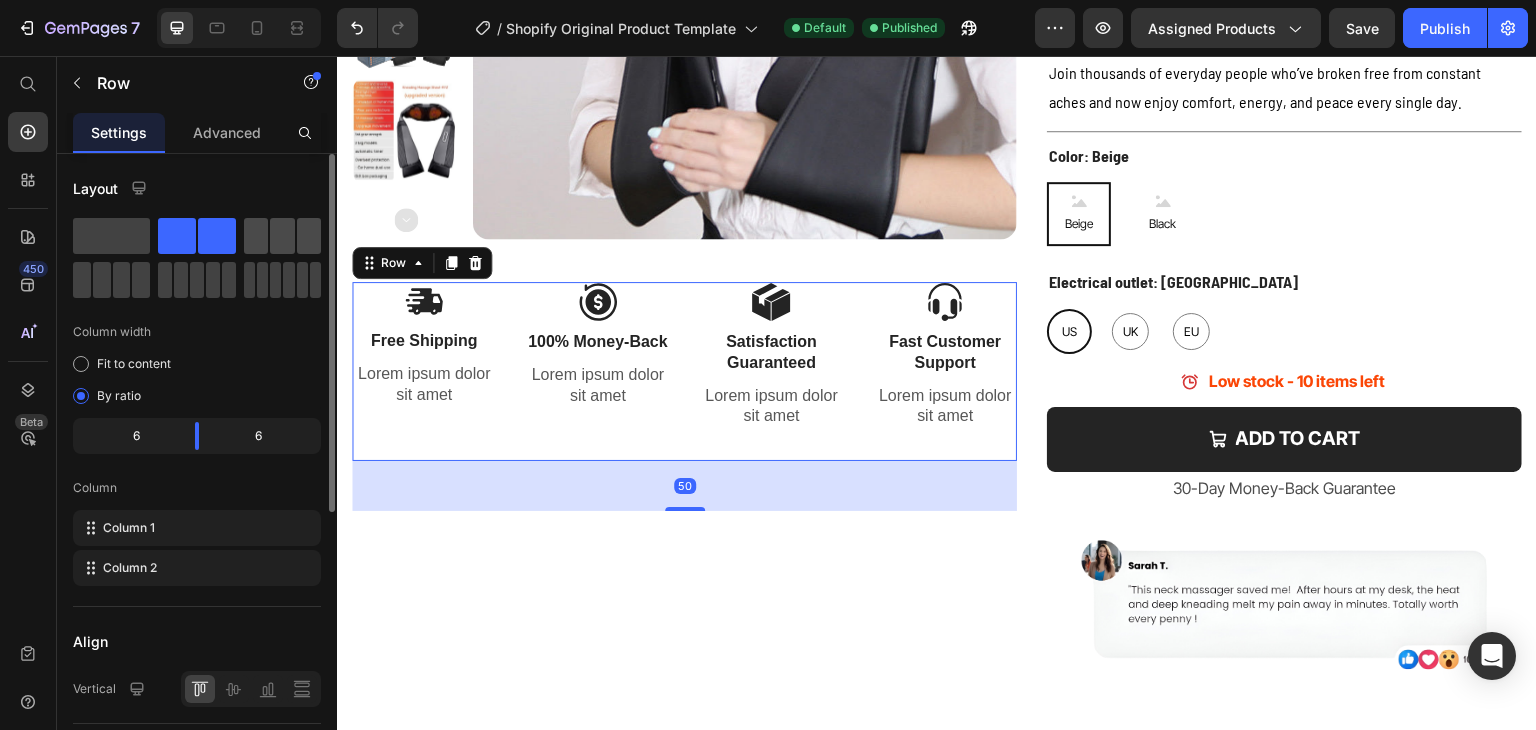 click 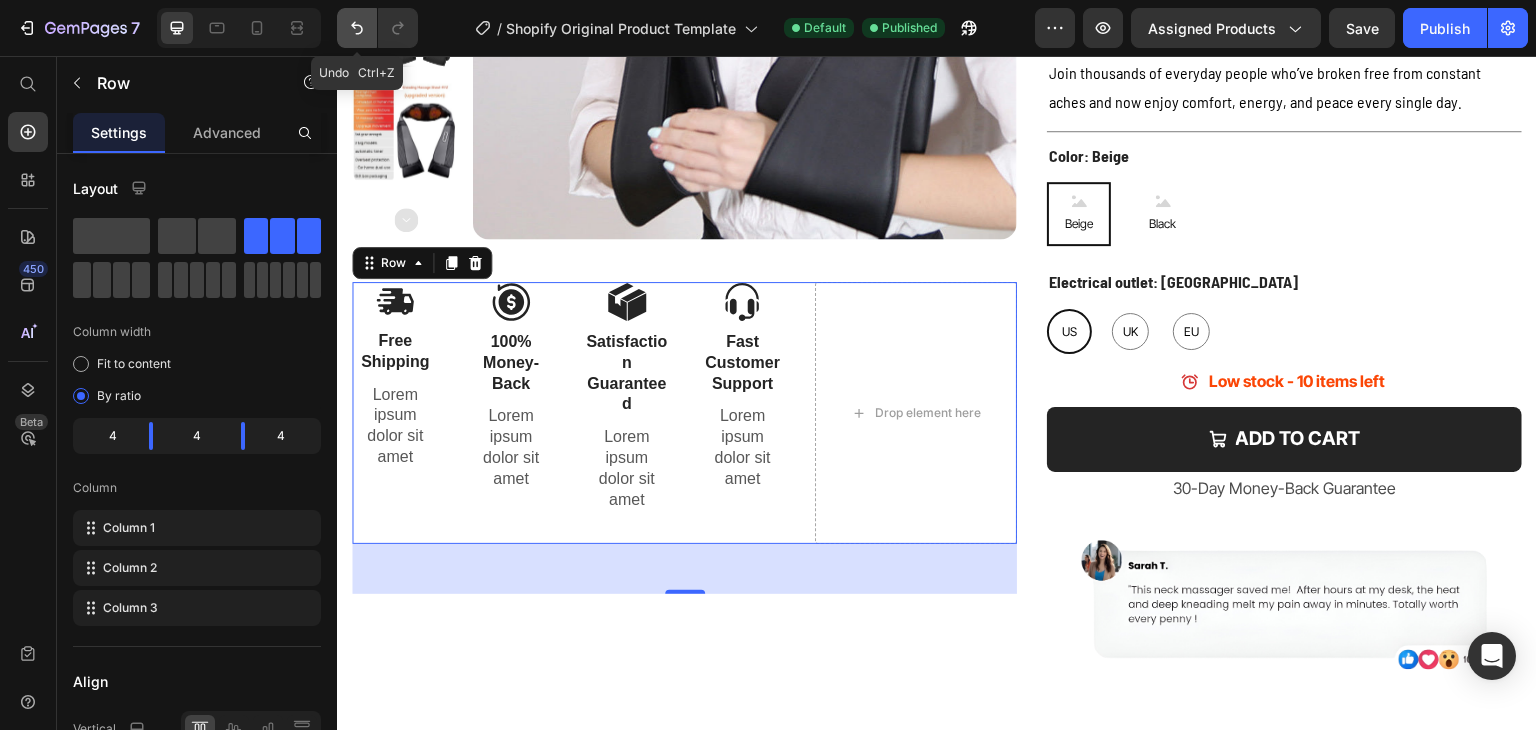 click 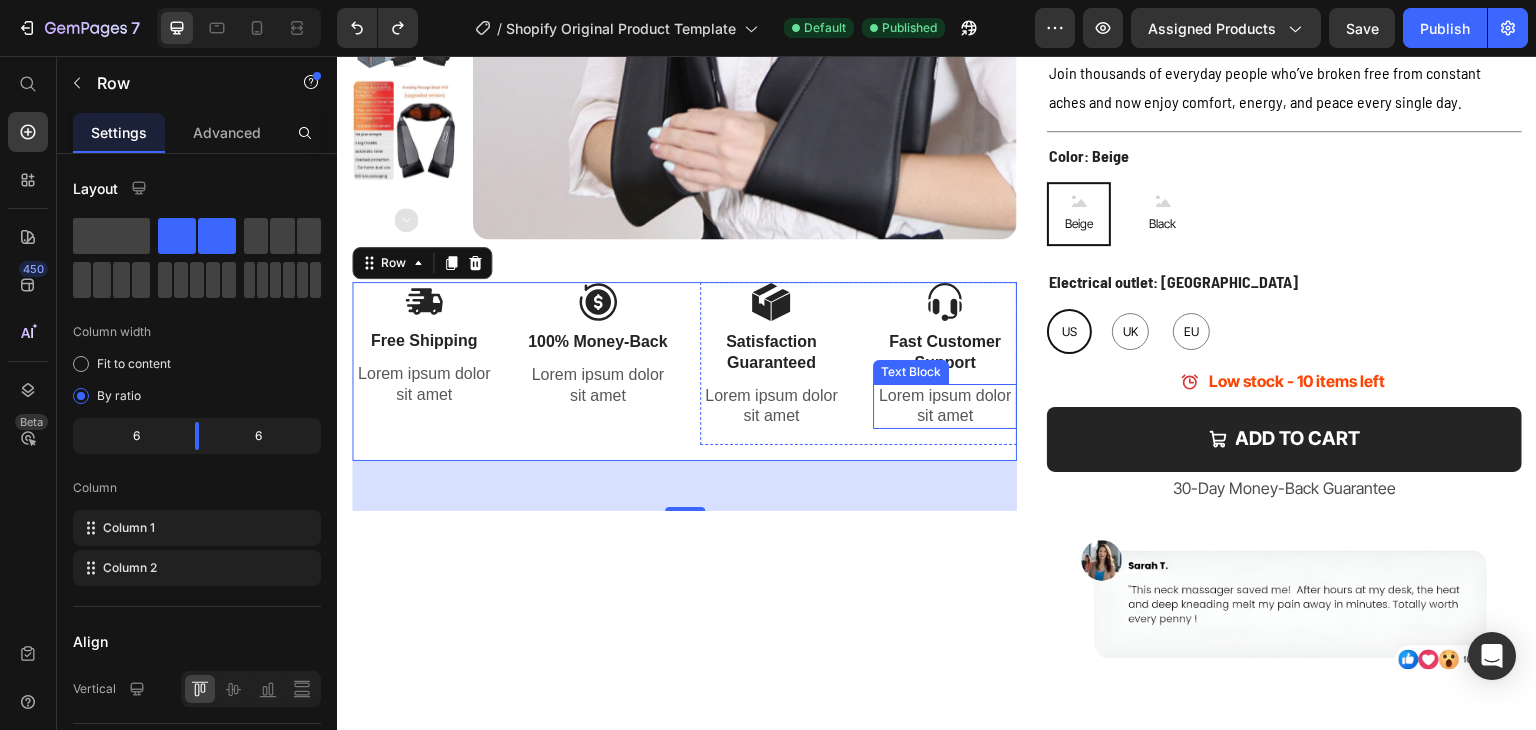 click on "Lorem ipsum dolor sit amet" at bounding box center (945, 407) 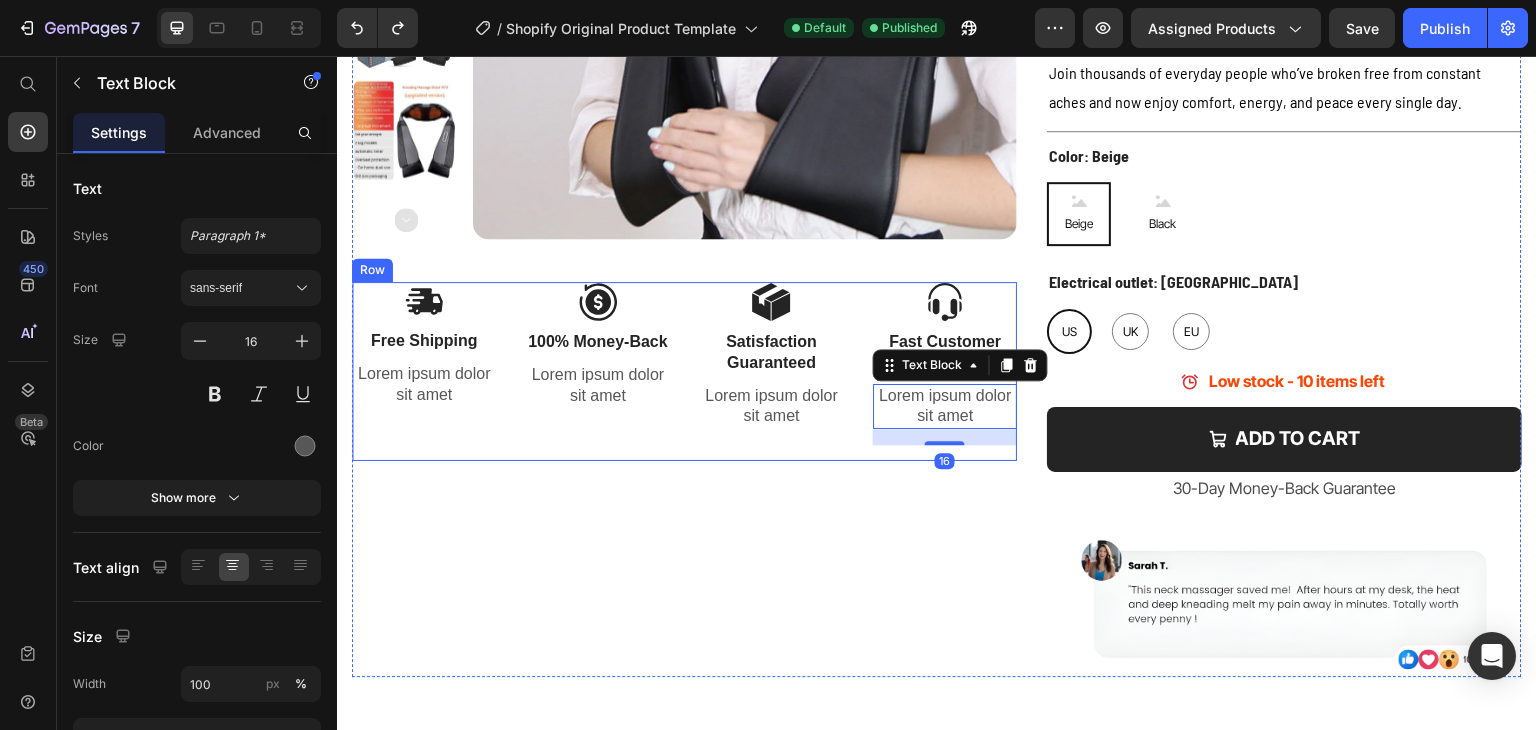 click on "Image Free Shipping Text Block Lorem ipsum dolor sit amet Text Block Image 100% Money-Back Text Block Lorem ipsum dolor sit amet Text Block Row Image Satisfaction Guaranteed Text Block Lorem ipsum dolor sit amet Text Block Image Fast Customer Support Text Block Lorem ipsum dolor sit amet Text Block   16 Row Row" at bounding box center [684, 371] 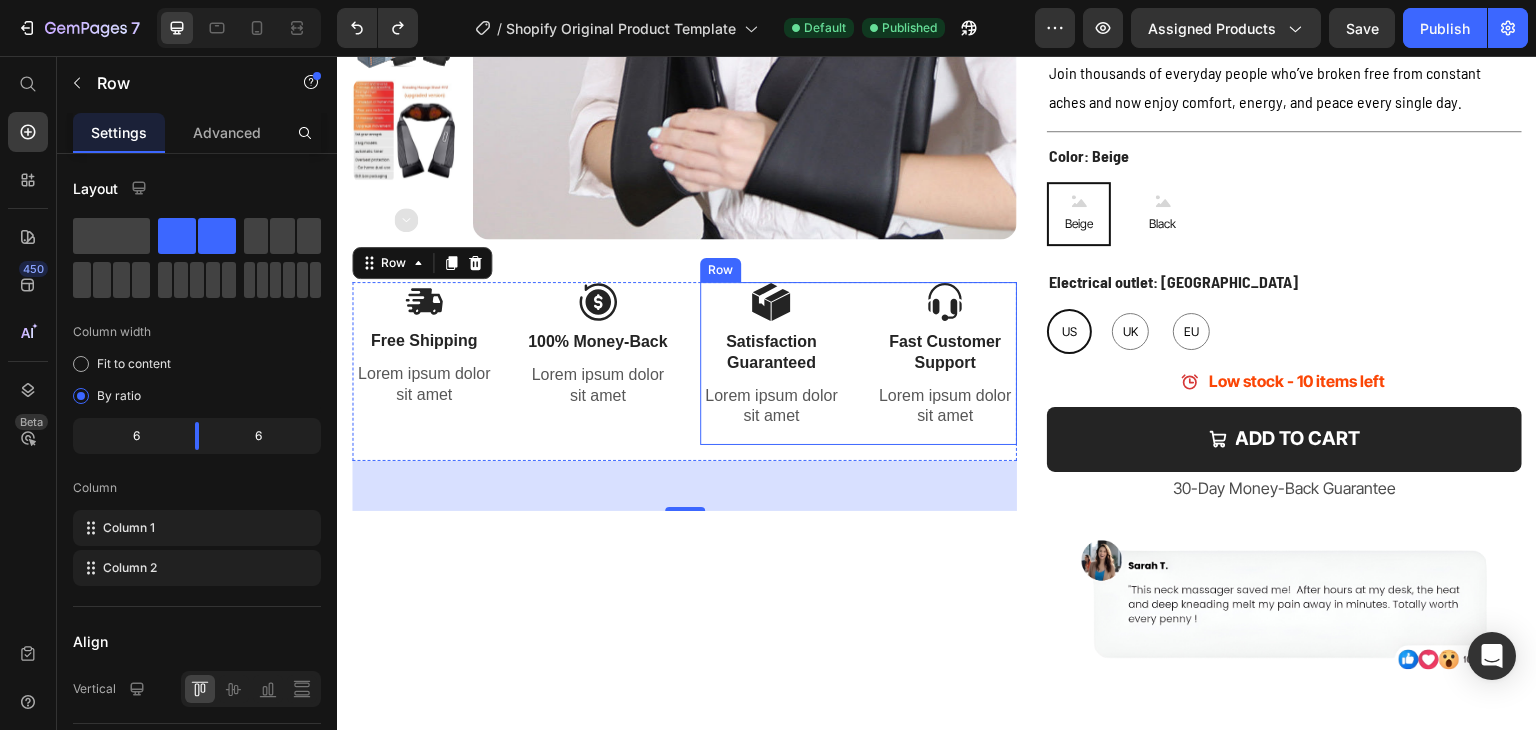 click on "Image Satisfaction Guaranteed Text Block Lorem ipsum dolor sit amet Text Block Image Fast Customer Support Text Block Lorem ipsum dolor sit amet Text Block Row" at bounding box center (859, 363) 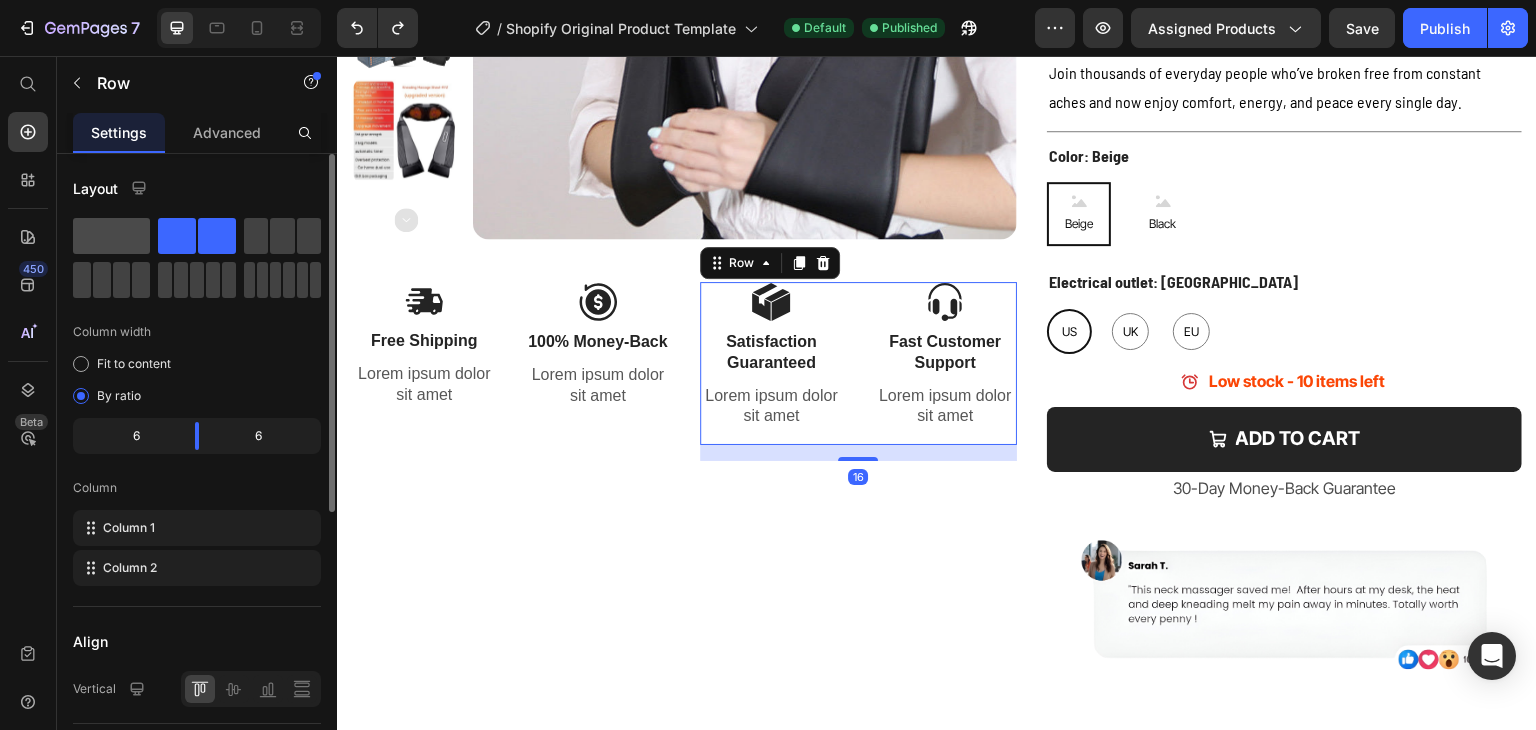 click 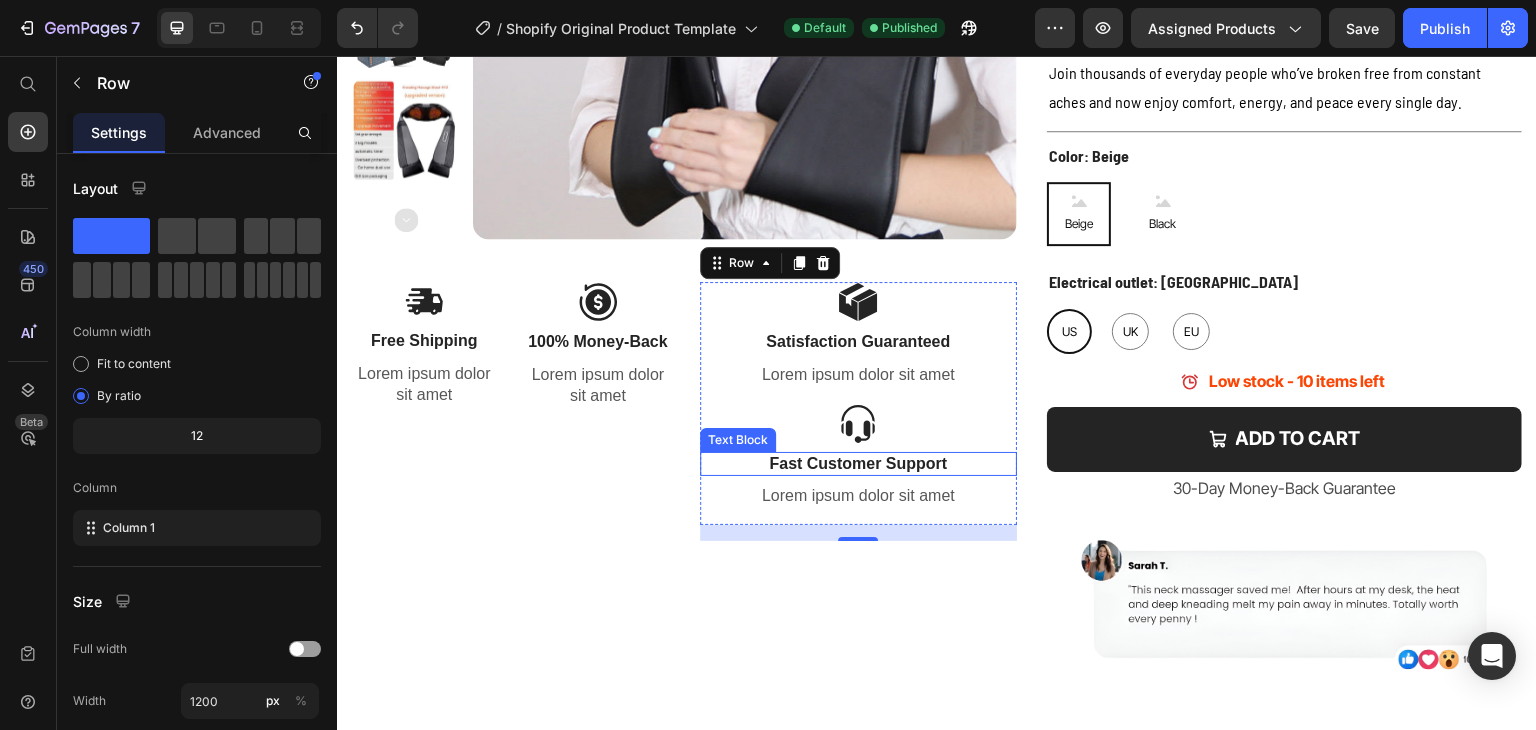click on "Fast Customer Support" at bounding box center (859, 464) 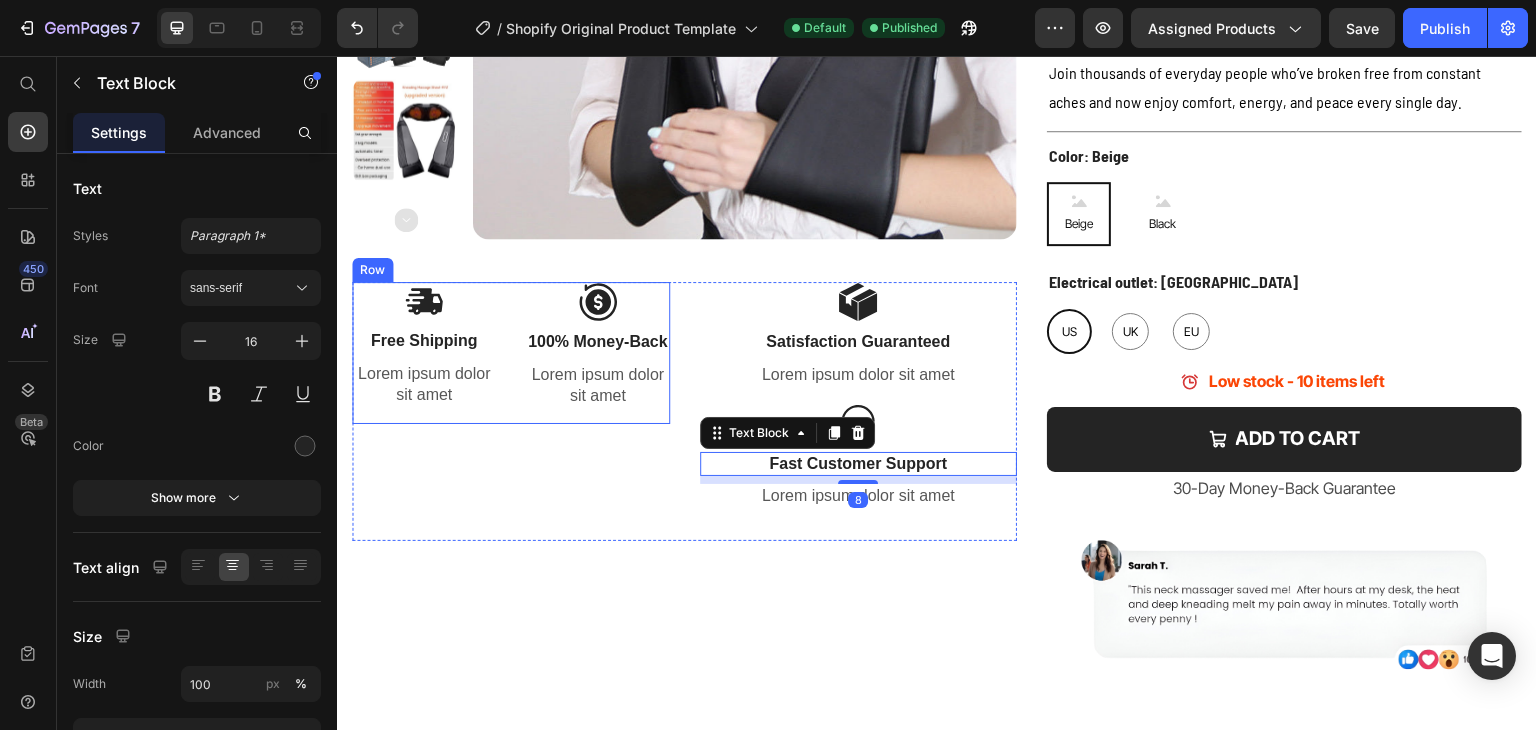 click on "Image Free Shipping Text Block Lorem ipsum dolor sit amet Text Block Image 100% Money-Back Text Block Lorem ipsum dolor sit amet Text Block Row" at bounding box center (511, 353) 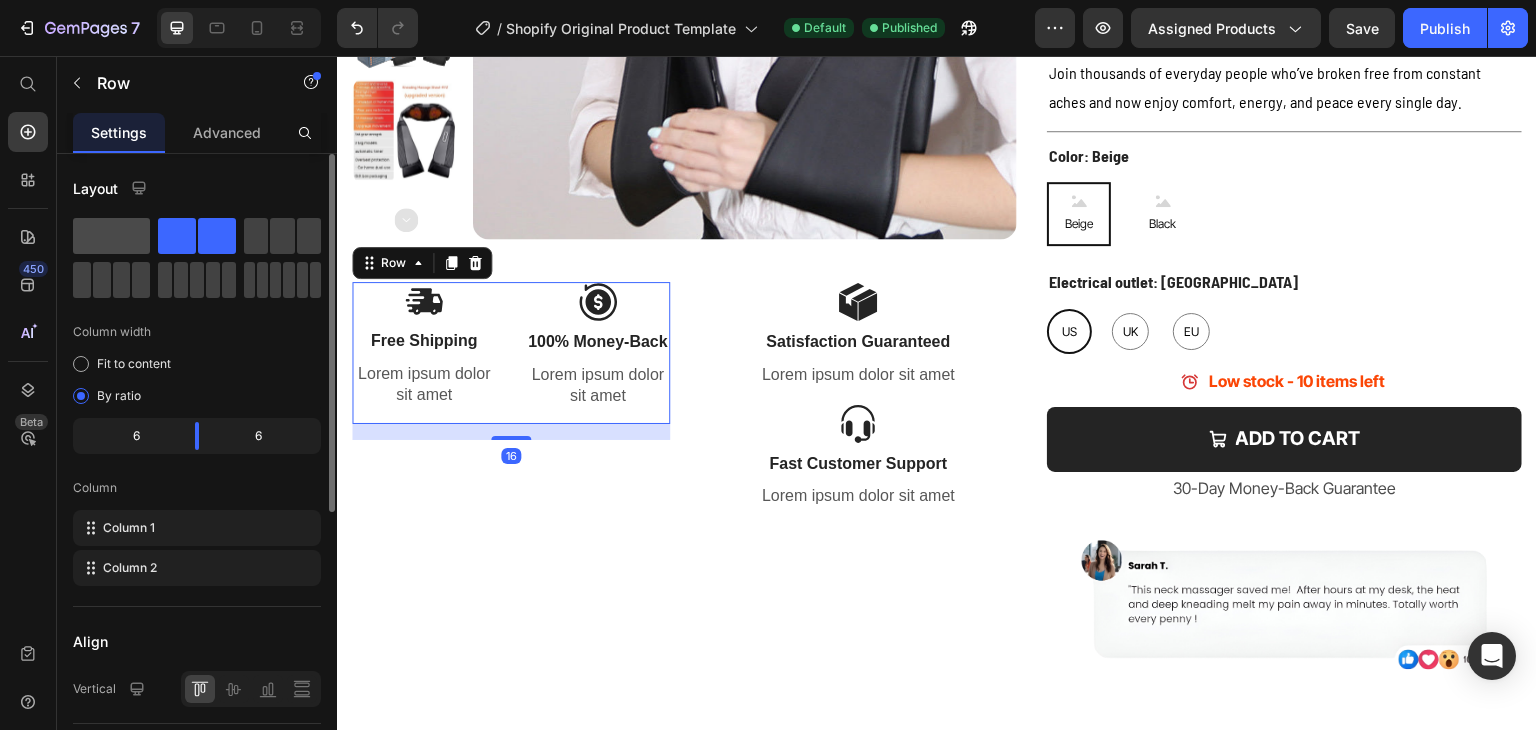 click 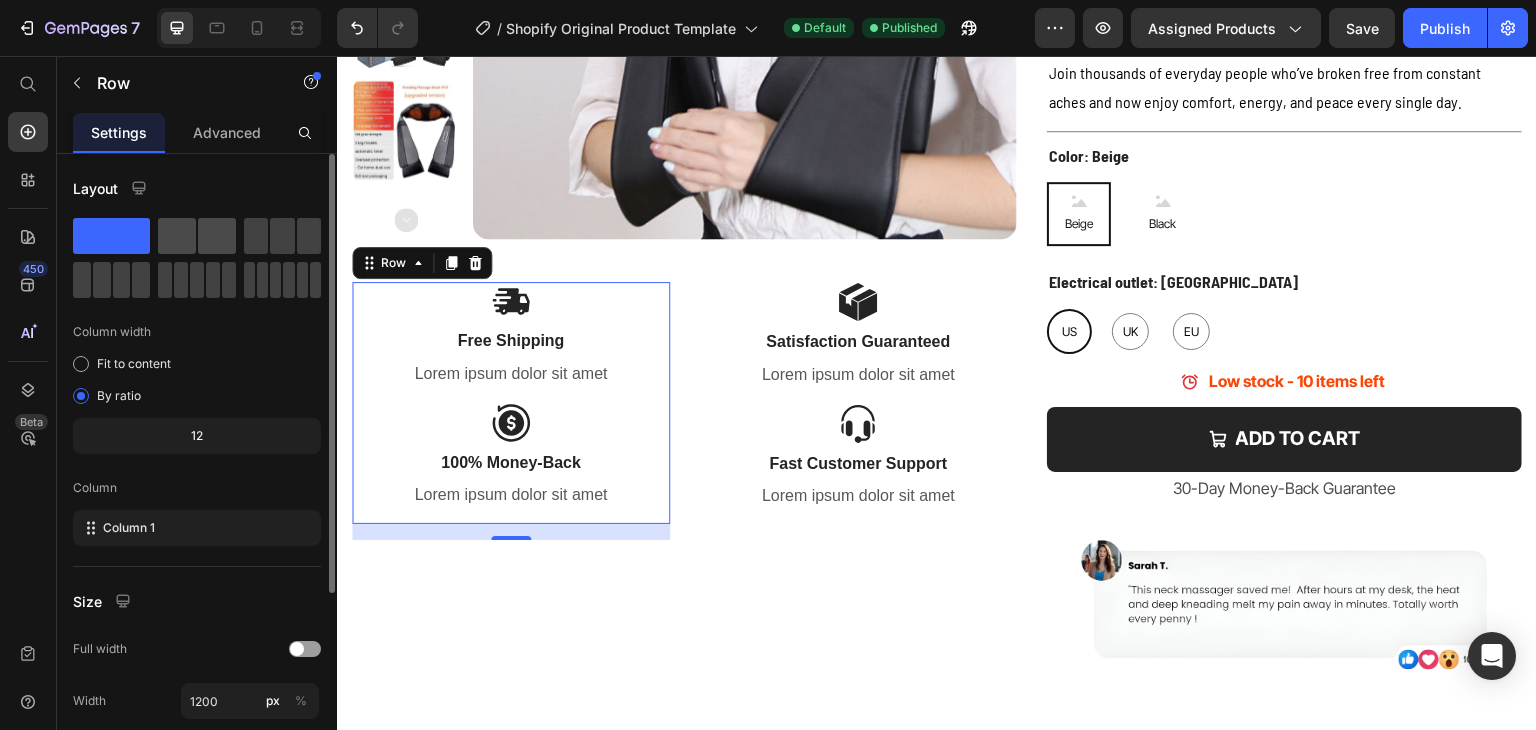 click 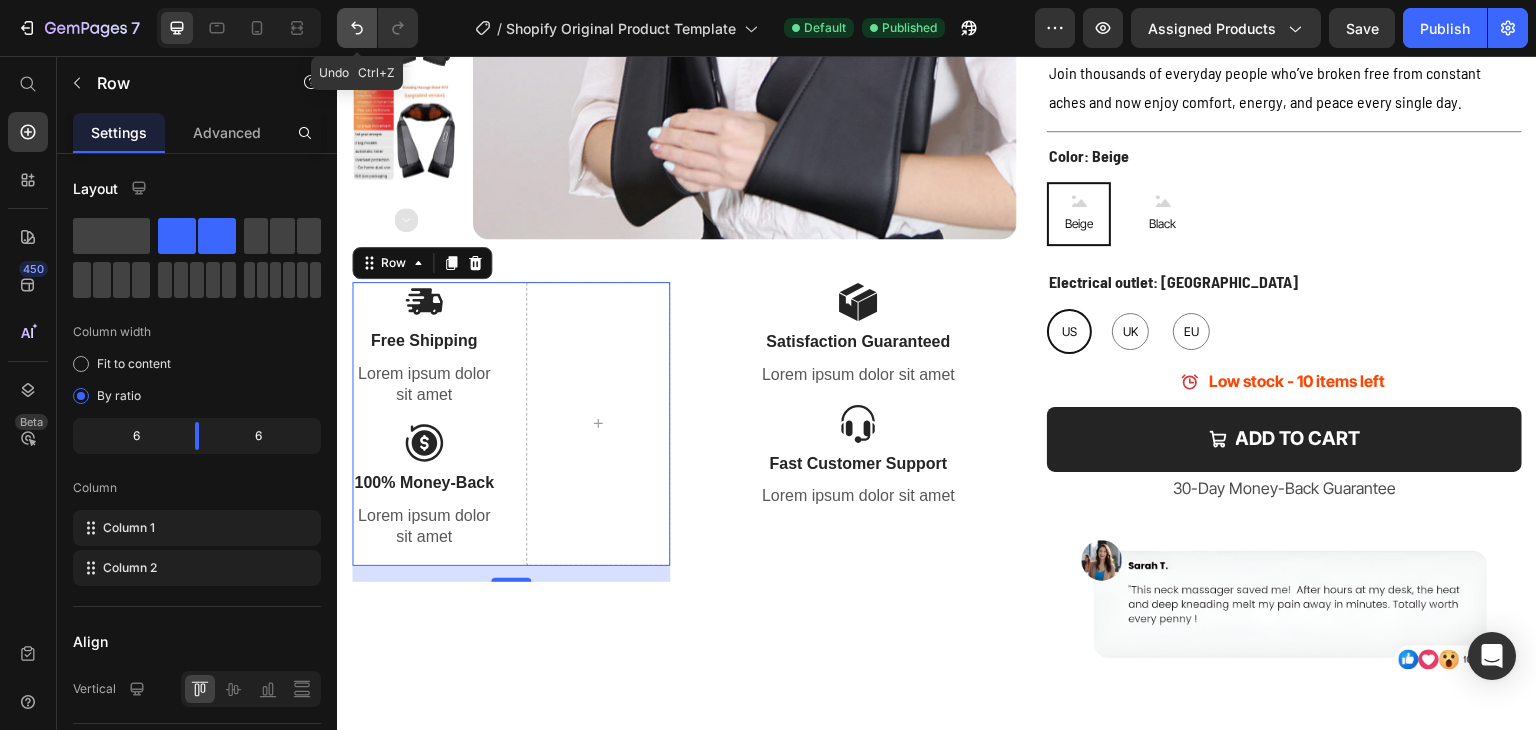 click 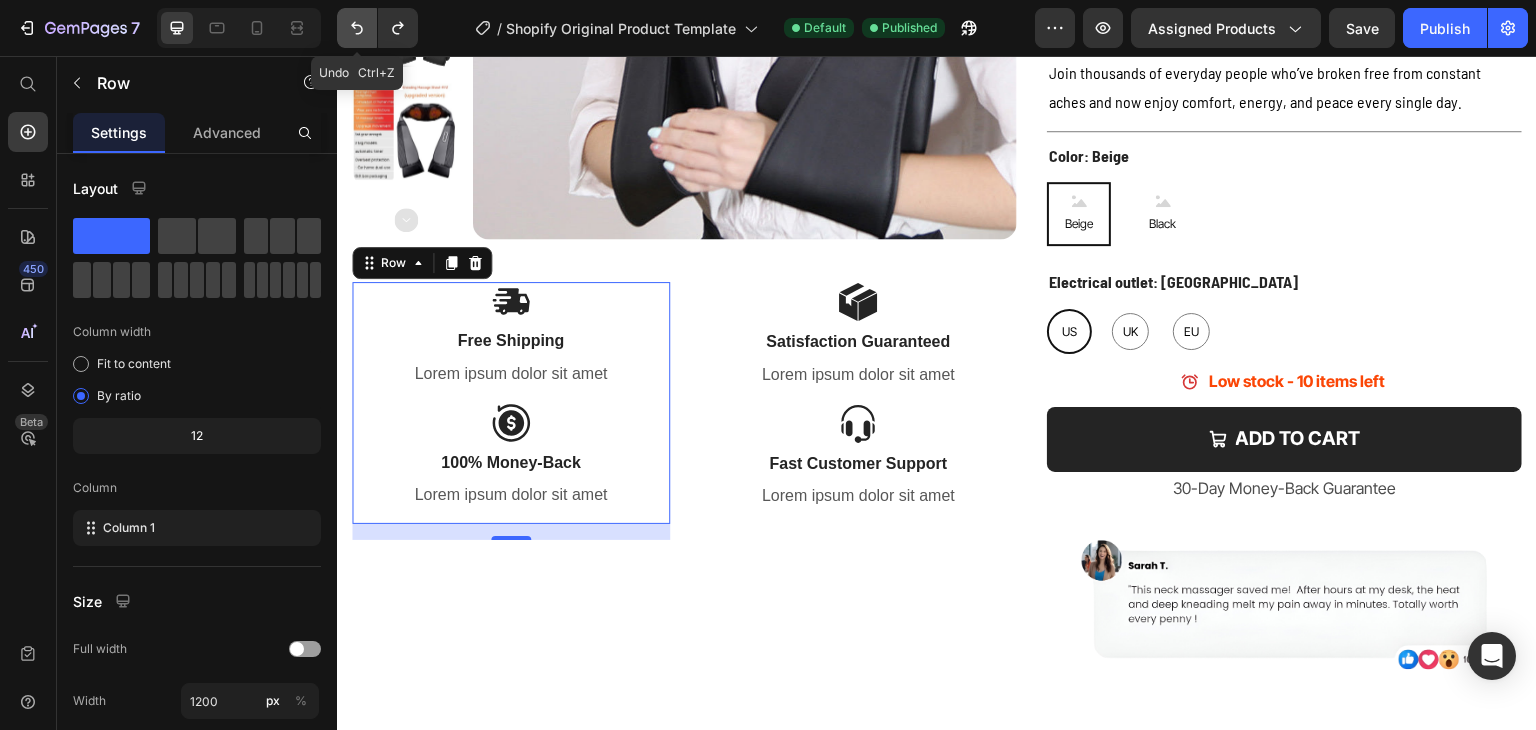 click 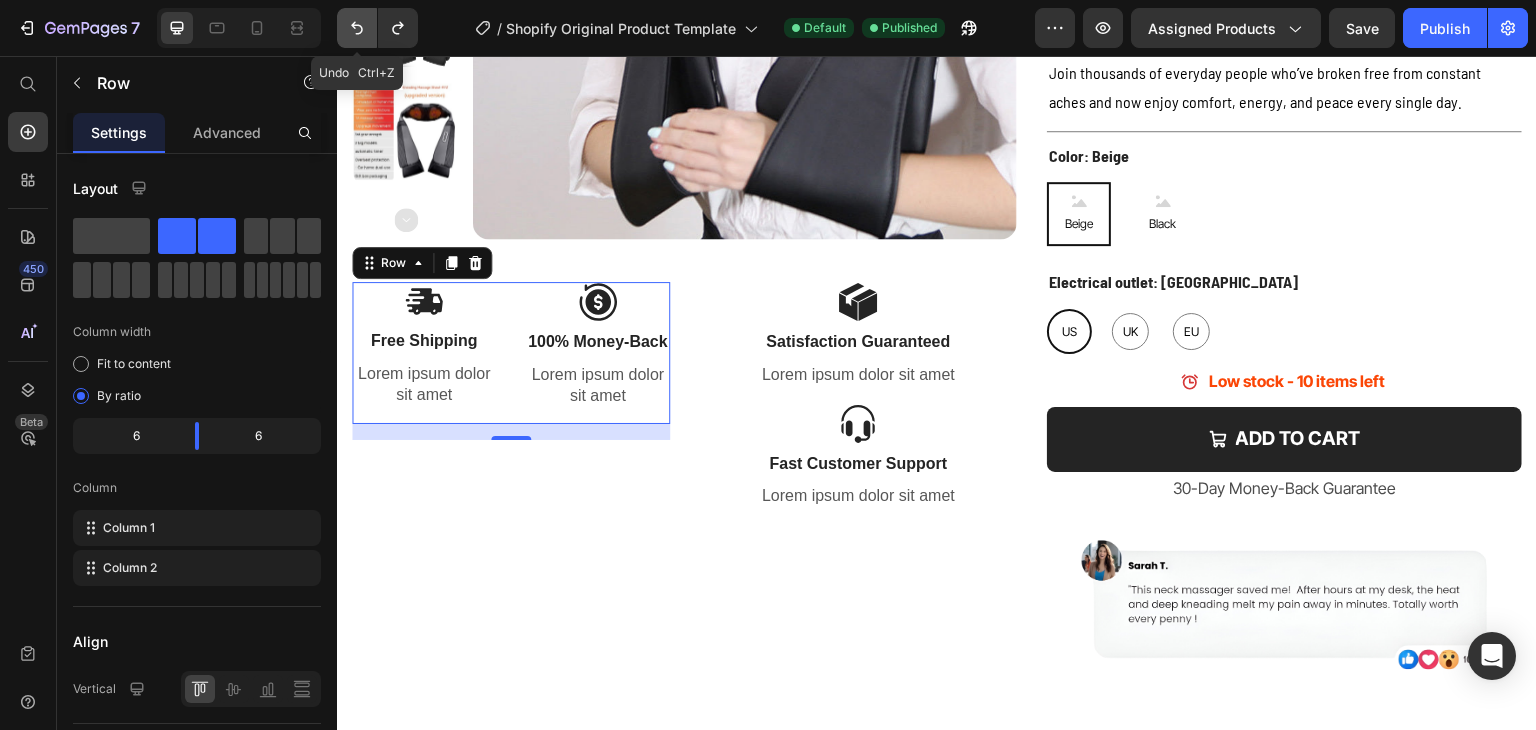 click 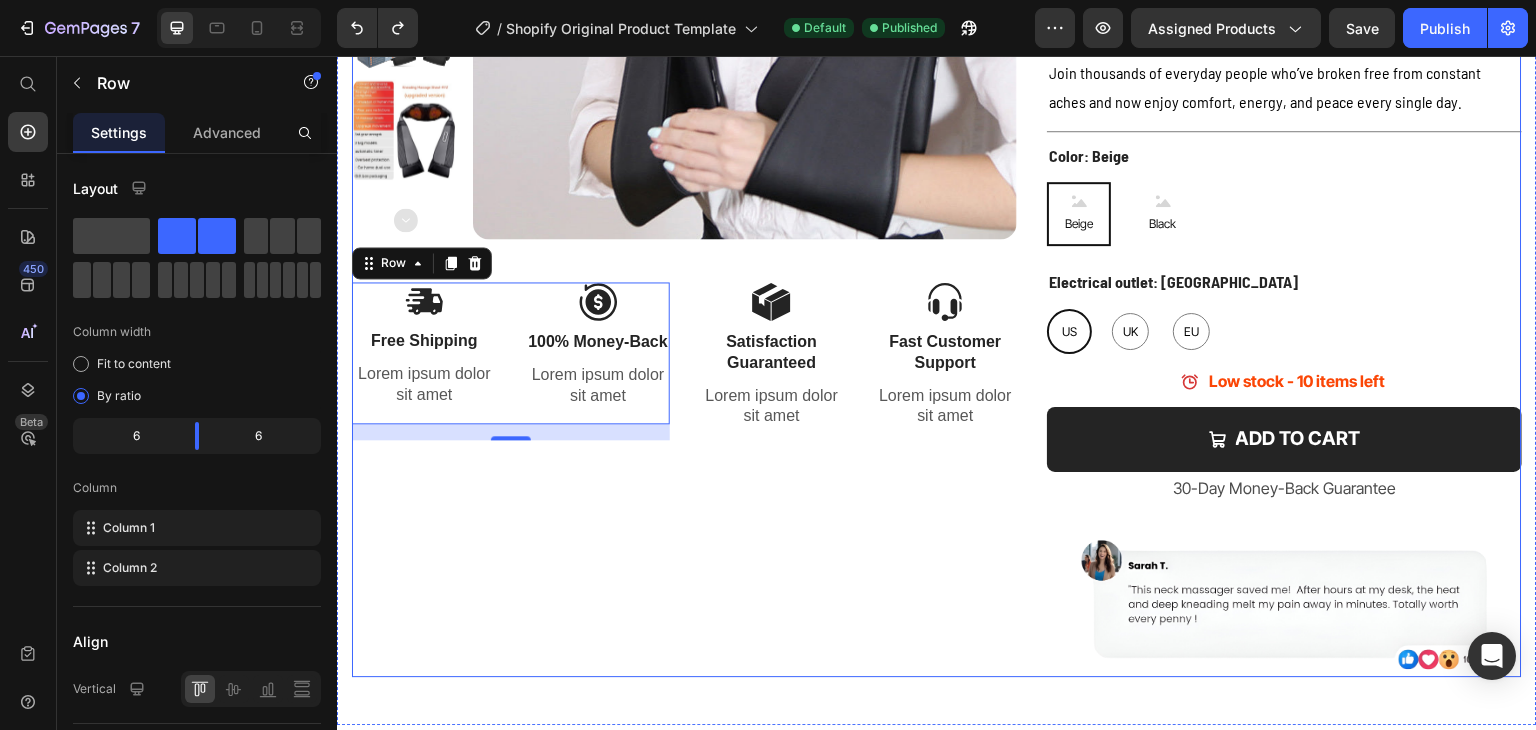 click on "Product Images Image Free Shipping Text Block Lorem ipsum dolor sit amet Text Block Image 100% Money-Back Text Block Lorem ipsum dolor sit amet Text Block Row   16 Image Satisfaction Guaranteed Text Block Lorem ipsum dolor sit amet Text Block Image Fast Customer Support Text Block Lorem ipsum dolor sit amet Text Block Row Row" at bounding box center (684, 171) 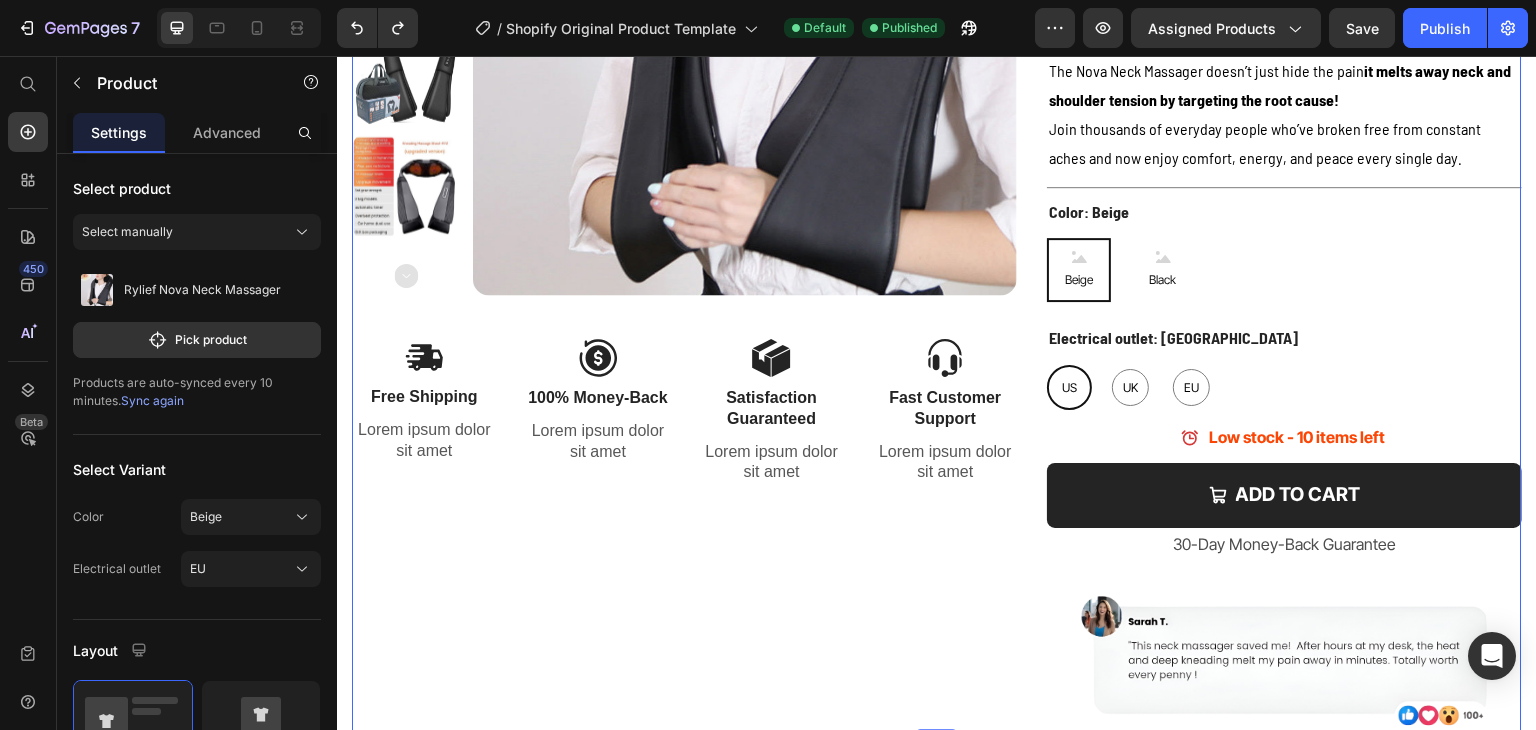 scroll, scrollTop: 332, scrollLeft: 0, axis: vertical 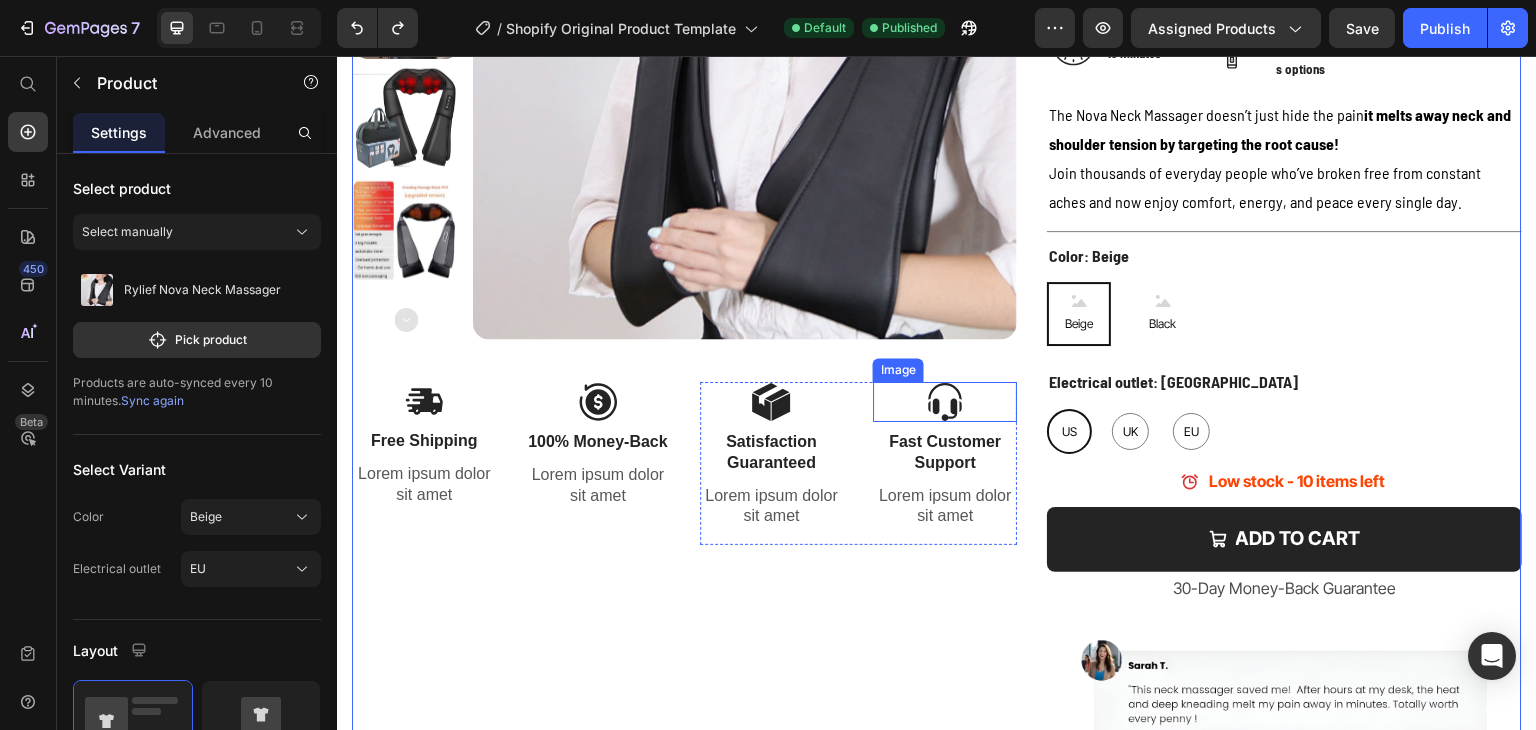 click at bounding box center (945, 402) 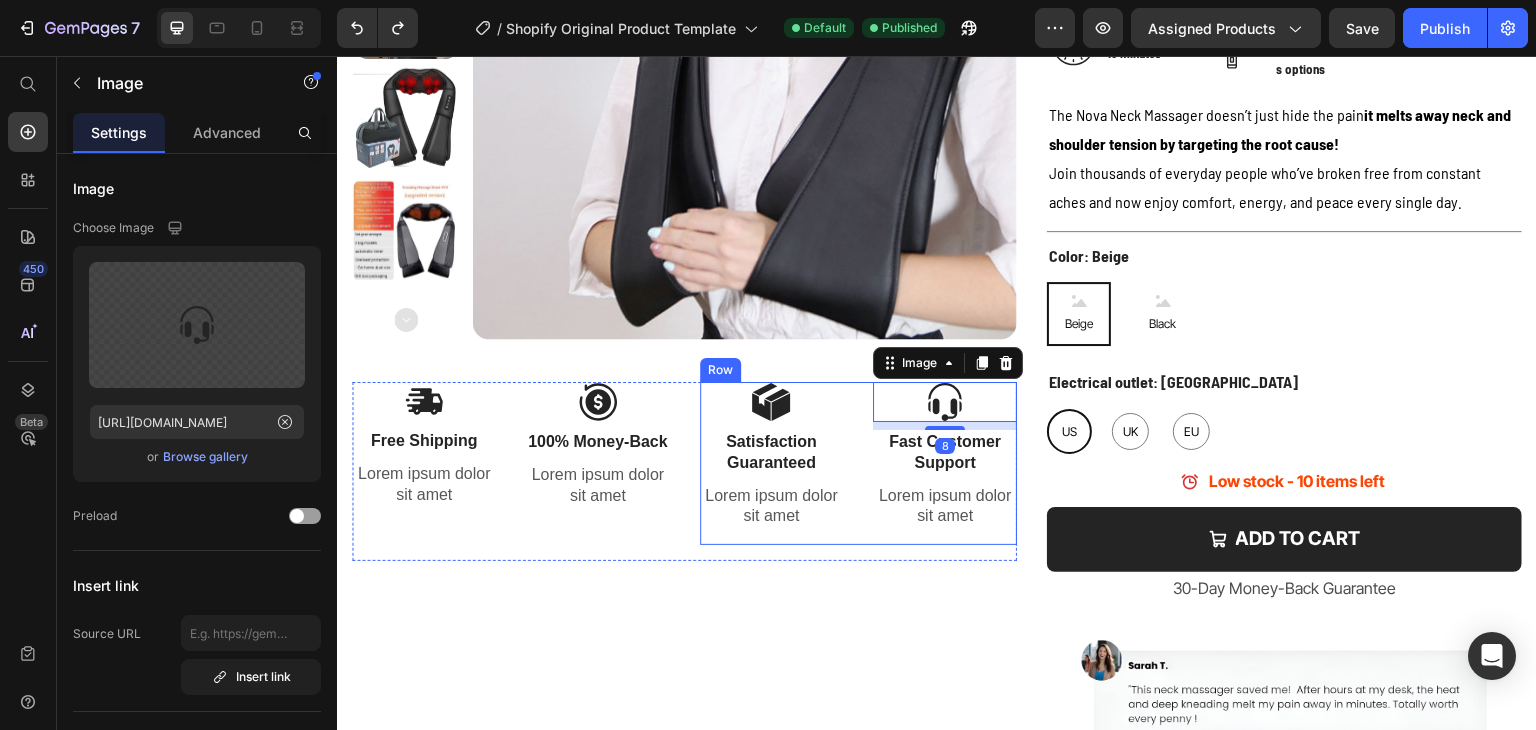click on "Image Satisfaction Guaranteed Text Block Lorem ipsum dolor sit amet Text Block Image   8 Fast Customer Support Text Block Lorem ipsum dolor sit amet Text Block Row" at bounding box center [859, 463] 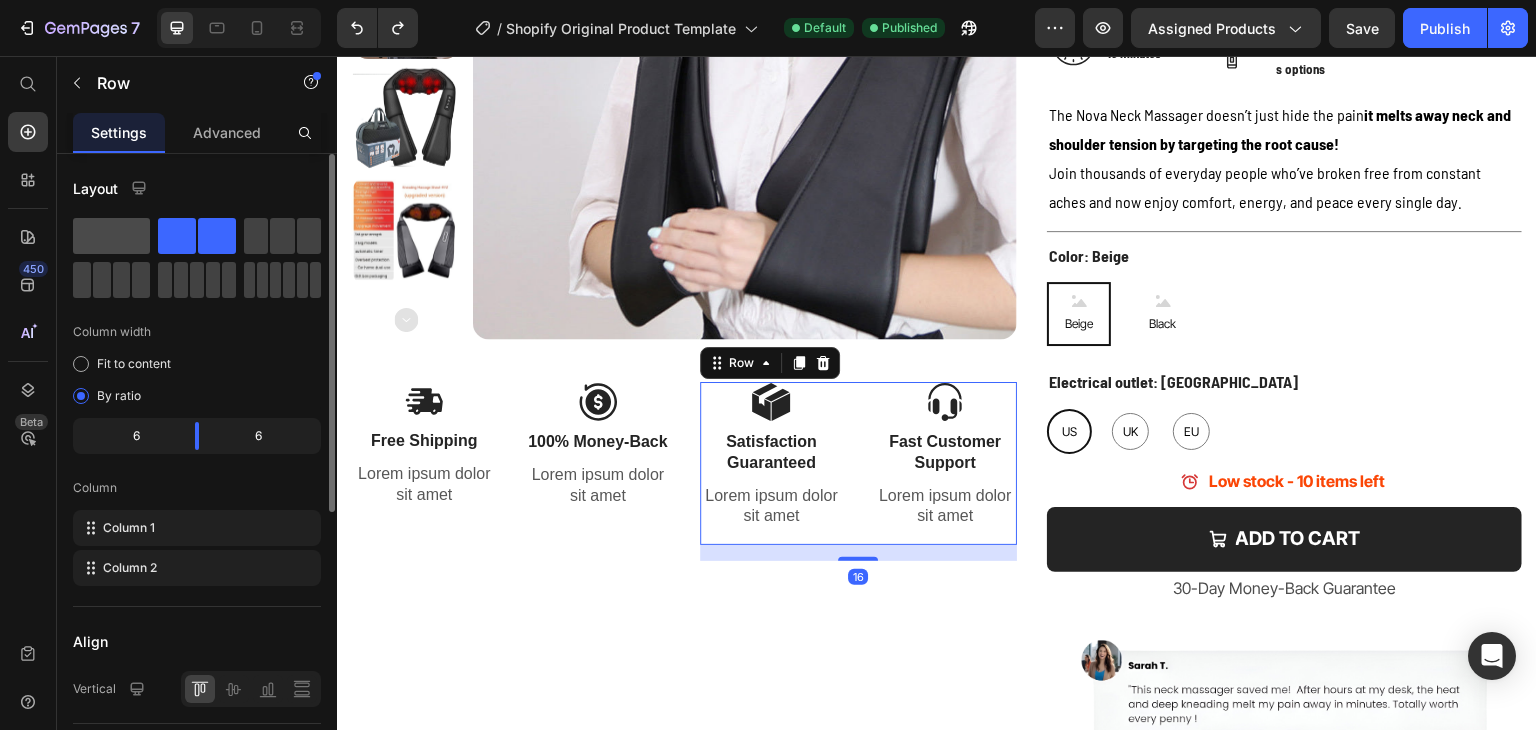 click 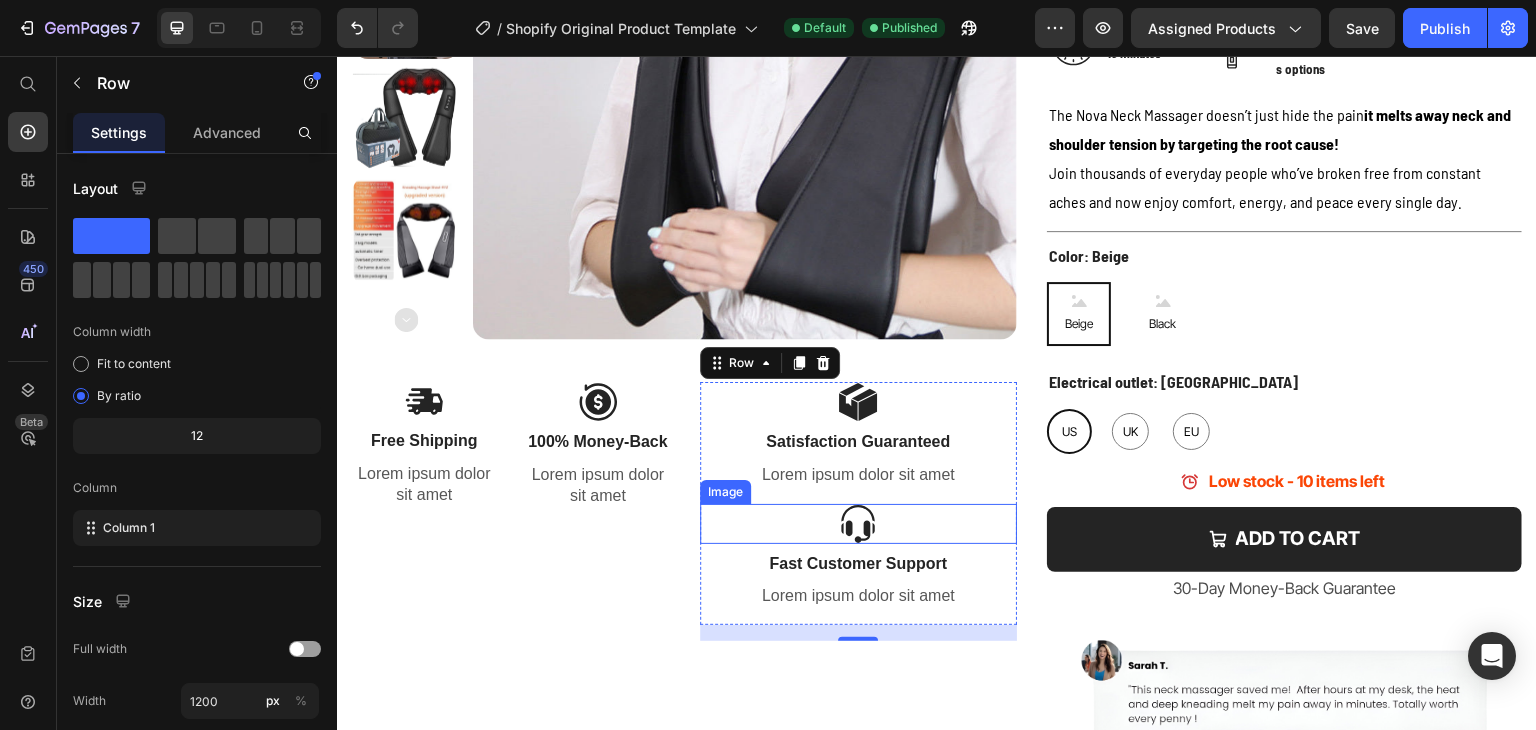 click at bounding box center [859, 524] 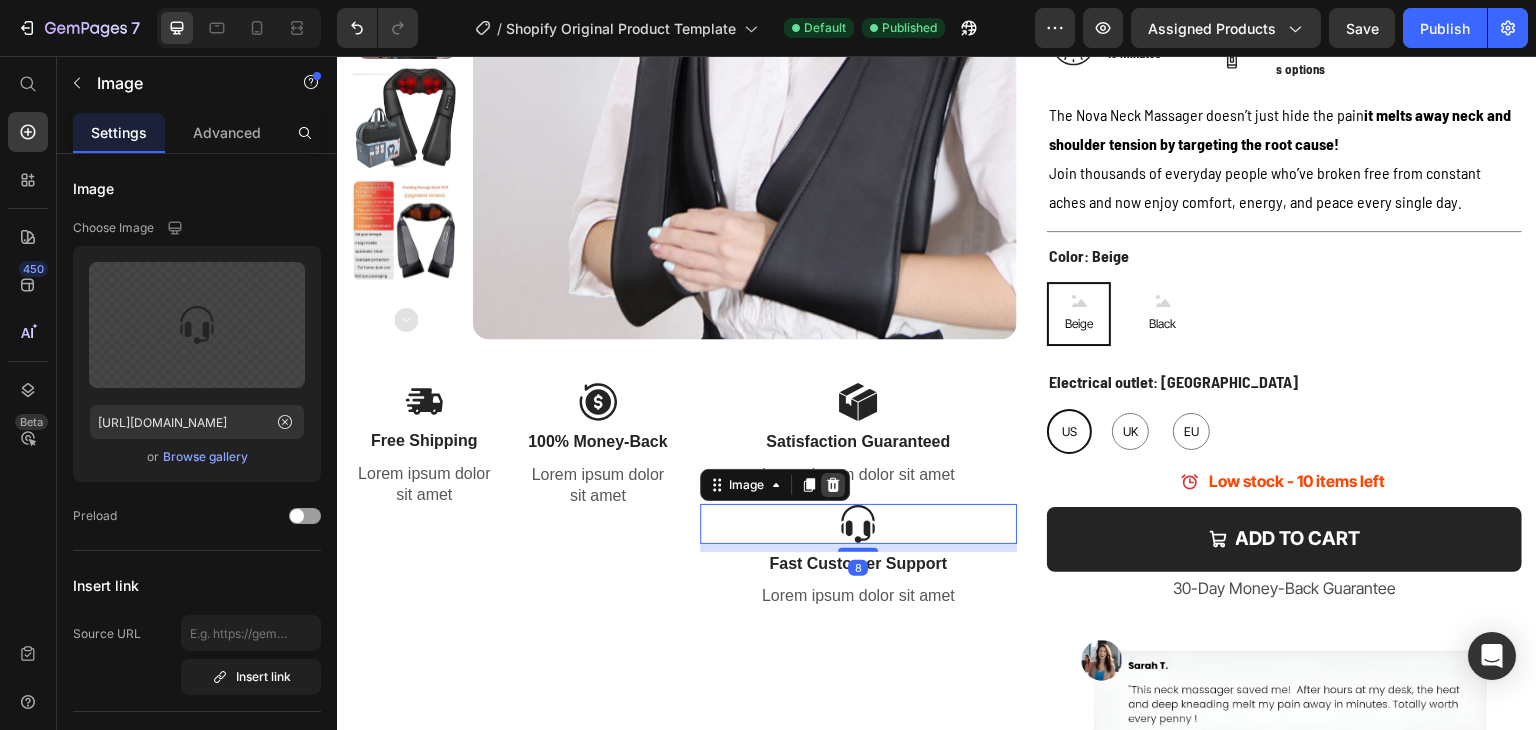 click 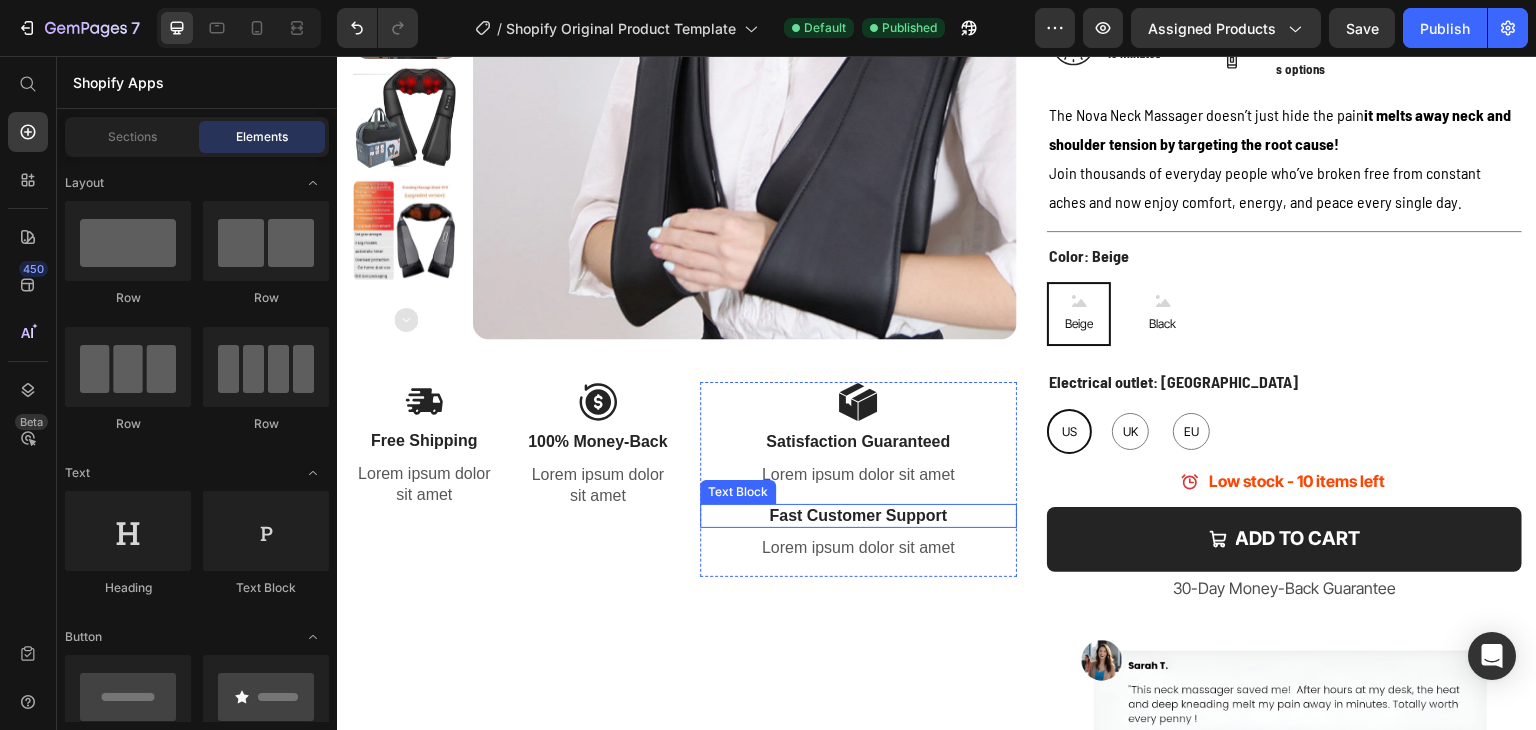 click on "Fast Customer Support" at bounding box center [859, 516] 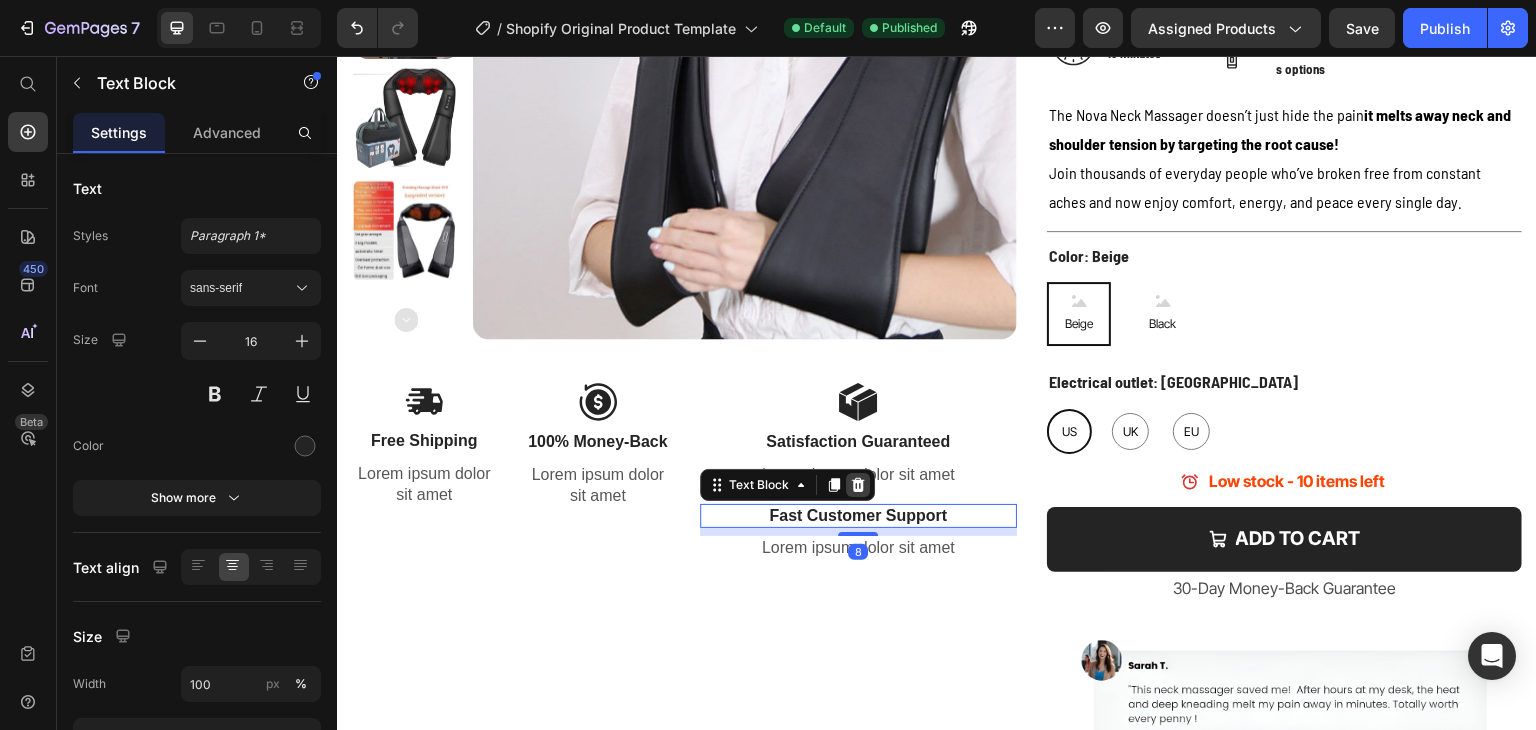click at bounding box center (858, 485) 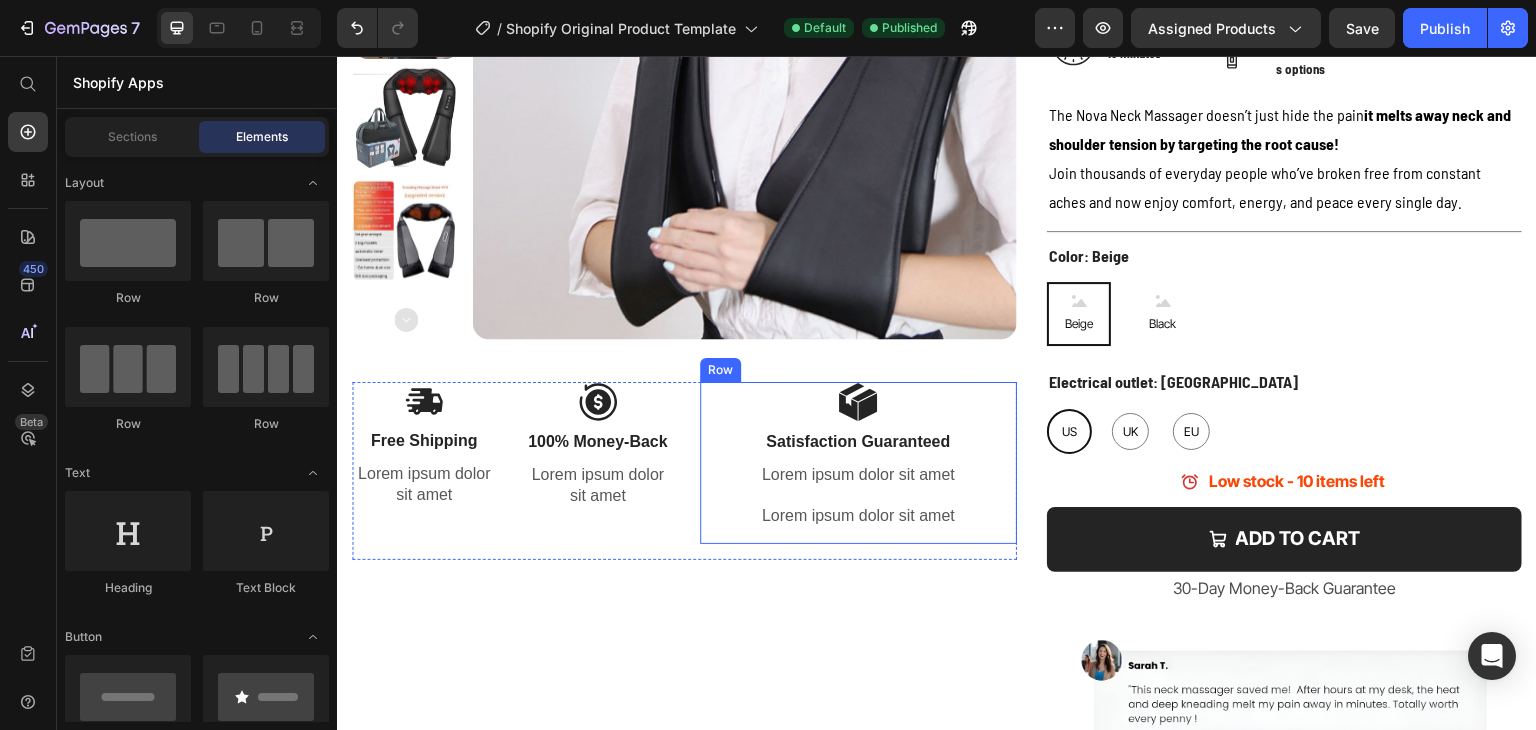 click on "Lorem ipsum dolor sit amet" at bounding box center [859, 516] 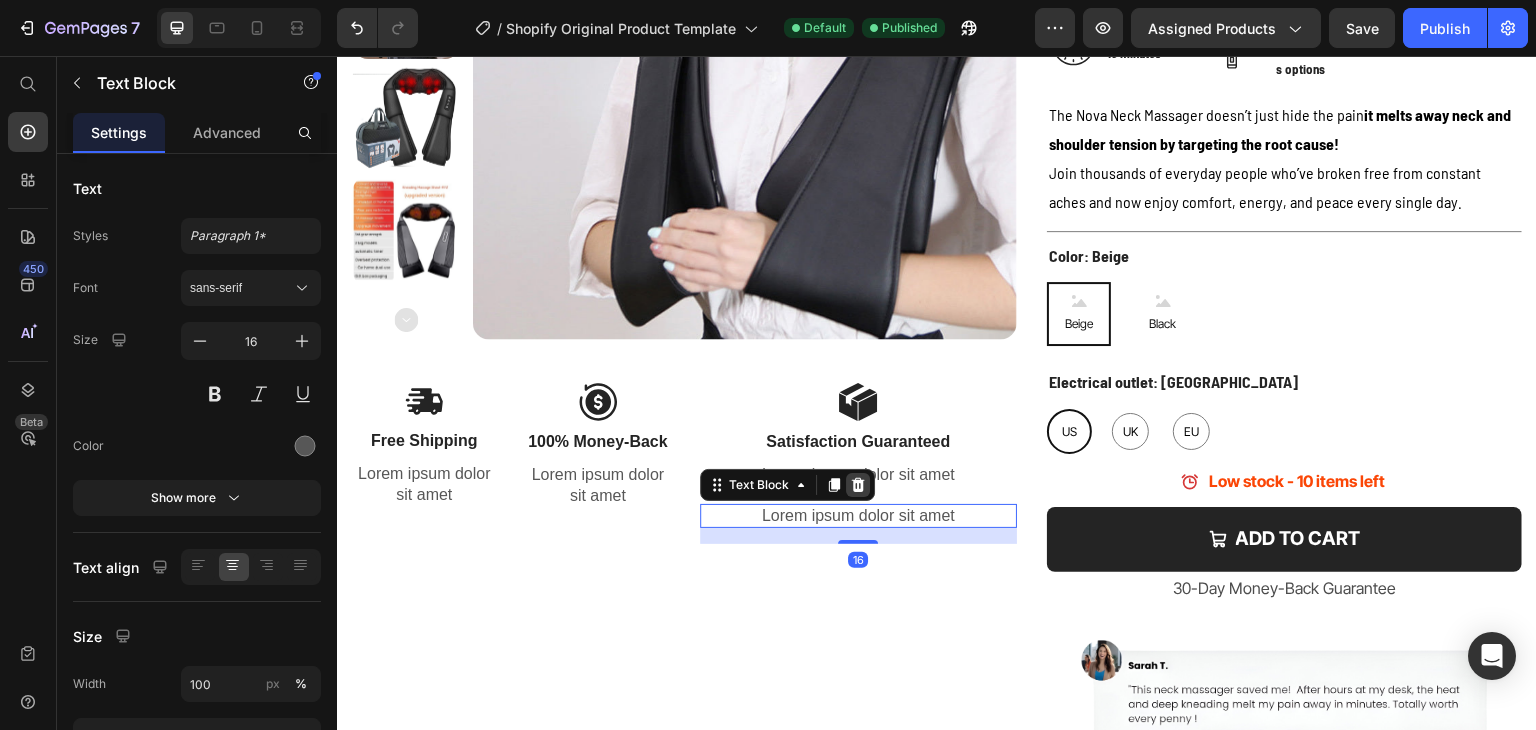 click 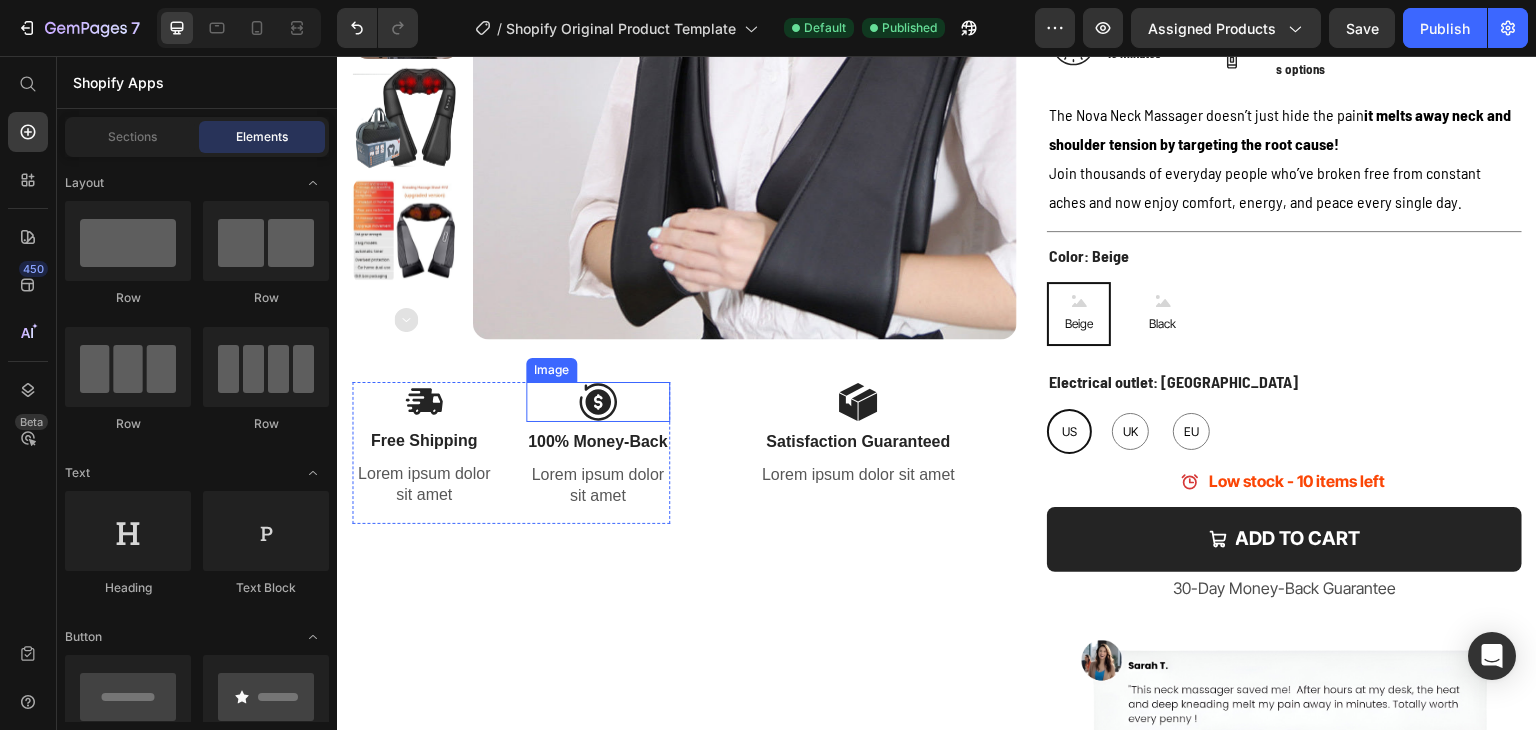click at bounding box center (598, 402) 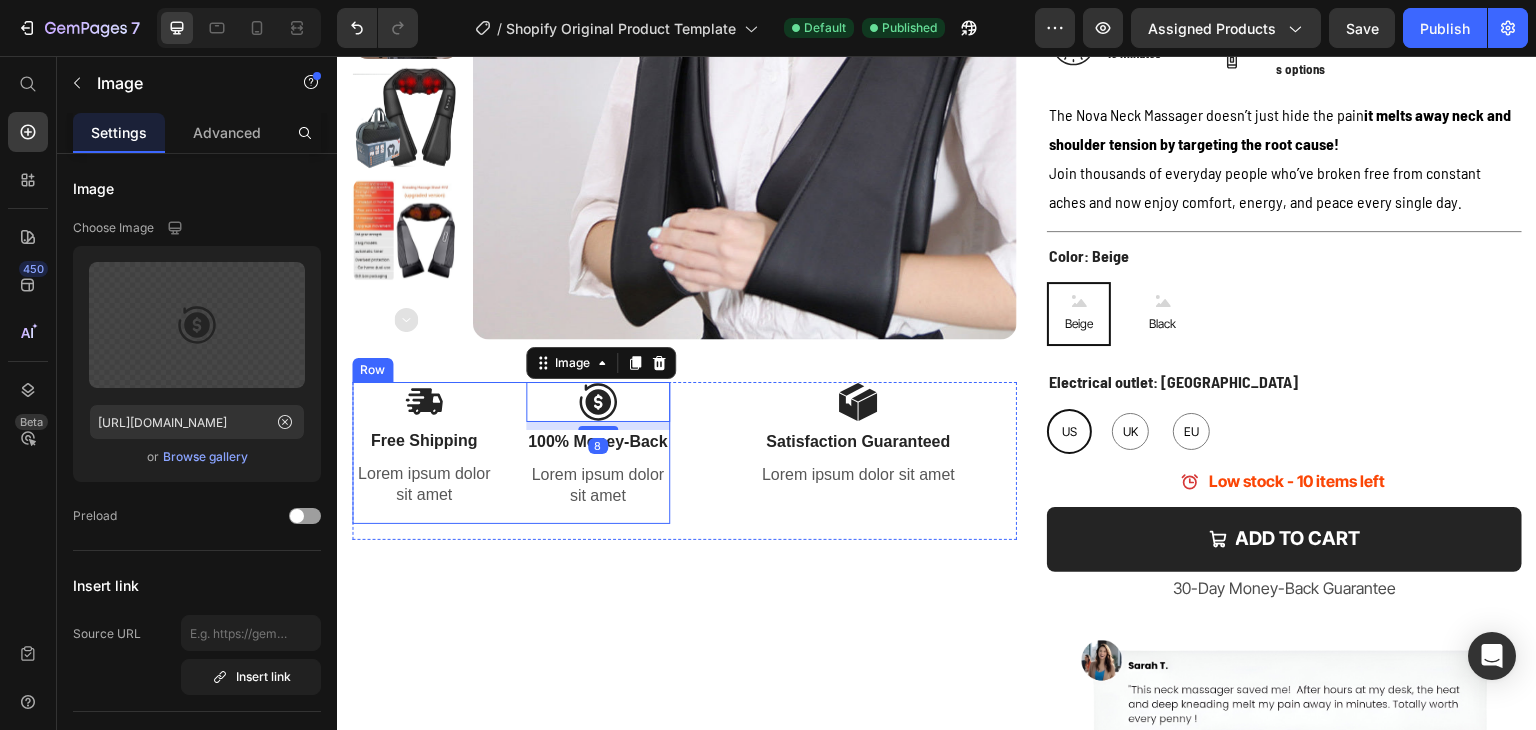 click on "Image Free Shipping Text Block Lorem ipsum dolor sit amet Text Block Image   8 100% Money-Back Text Block Lorem ipsum dolor sit amet Text Block Row" at bounding box center (511, 453) 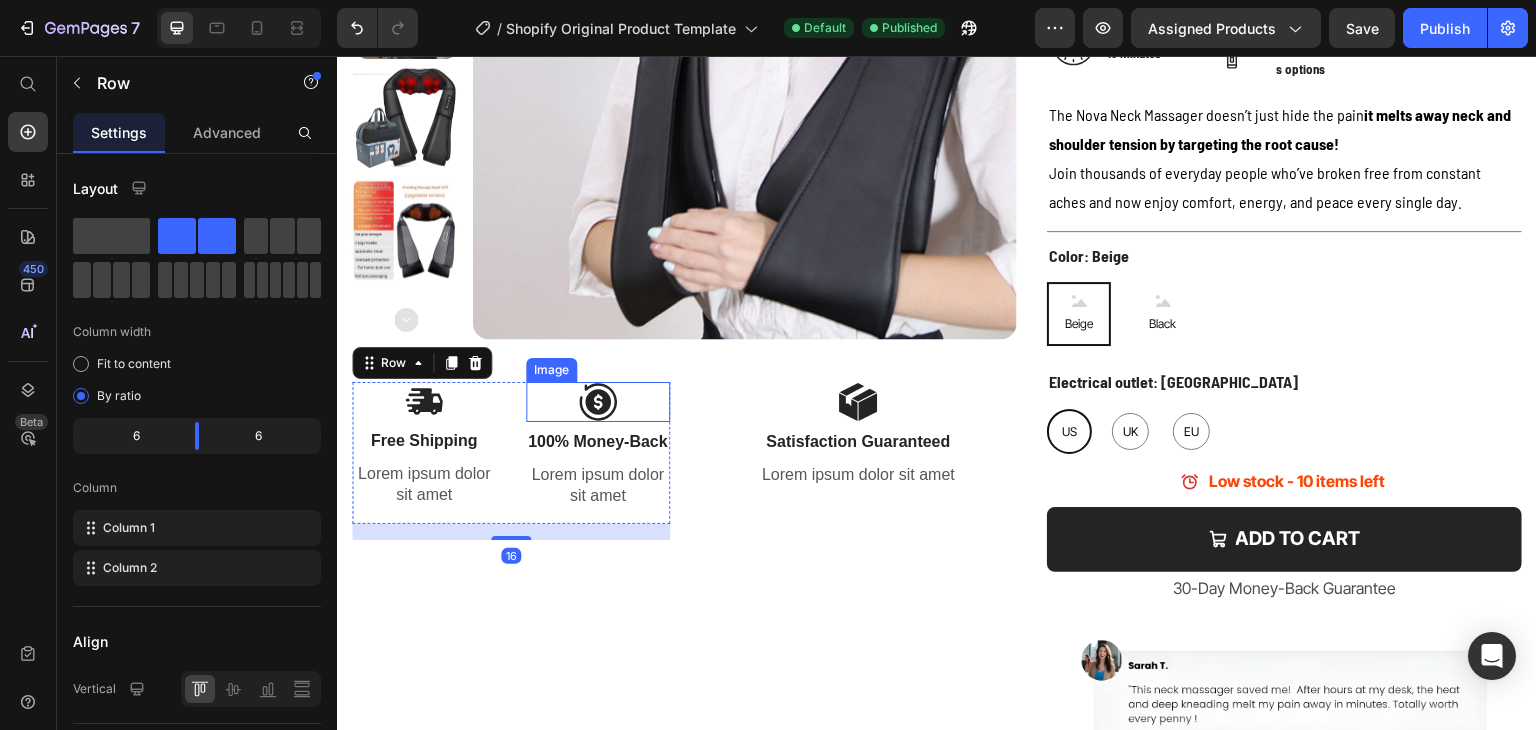 click at bounding box center [598, 402] 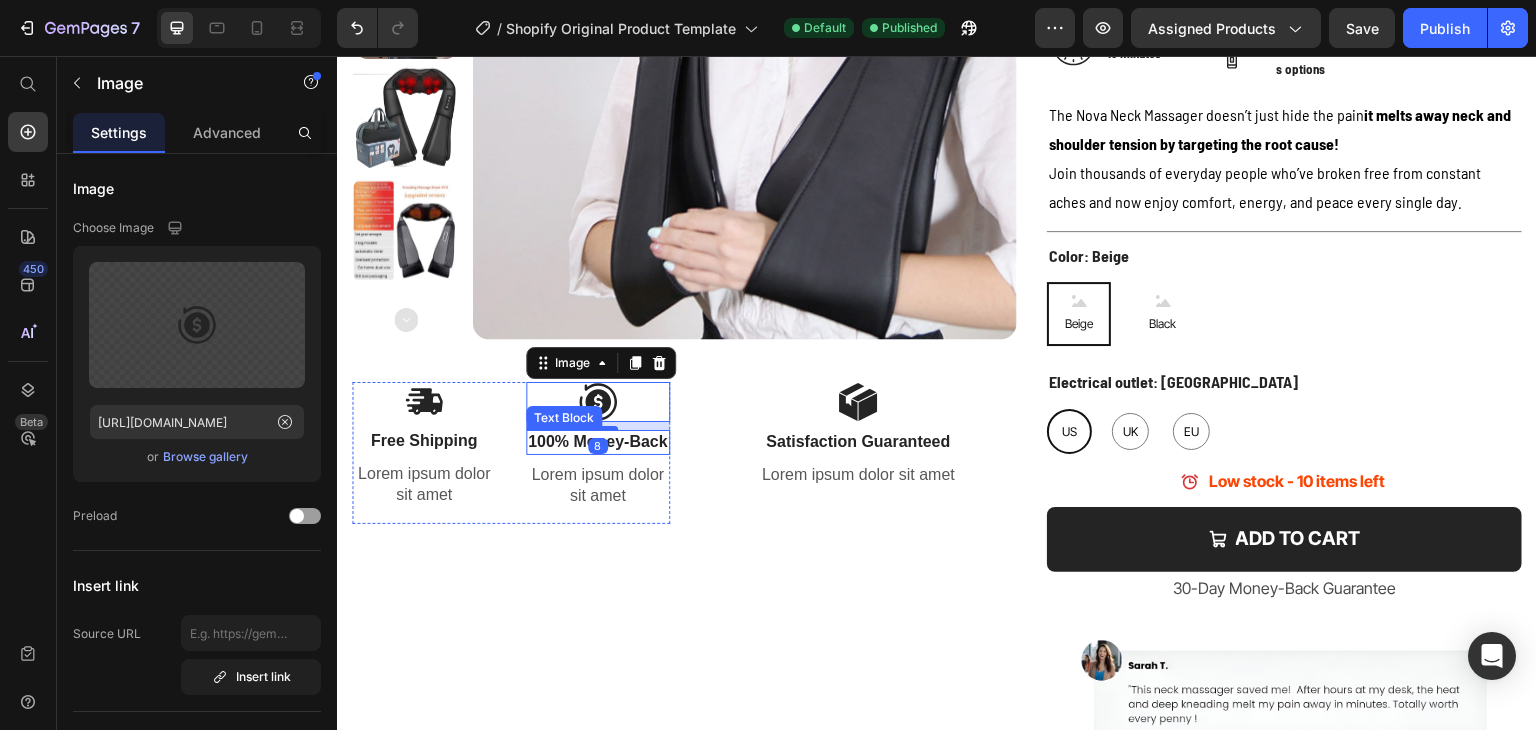 click on "Image   8 100% Money-Back Text Block Lorem ipsum dolor sit amet Text Block" at bounding box center [598, 453] 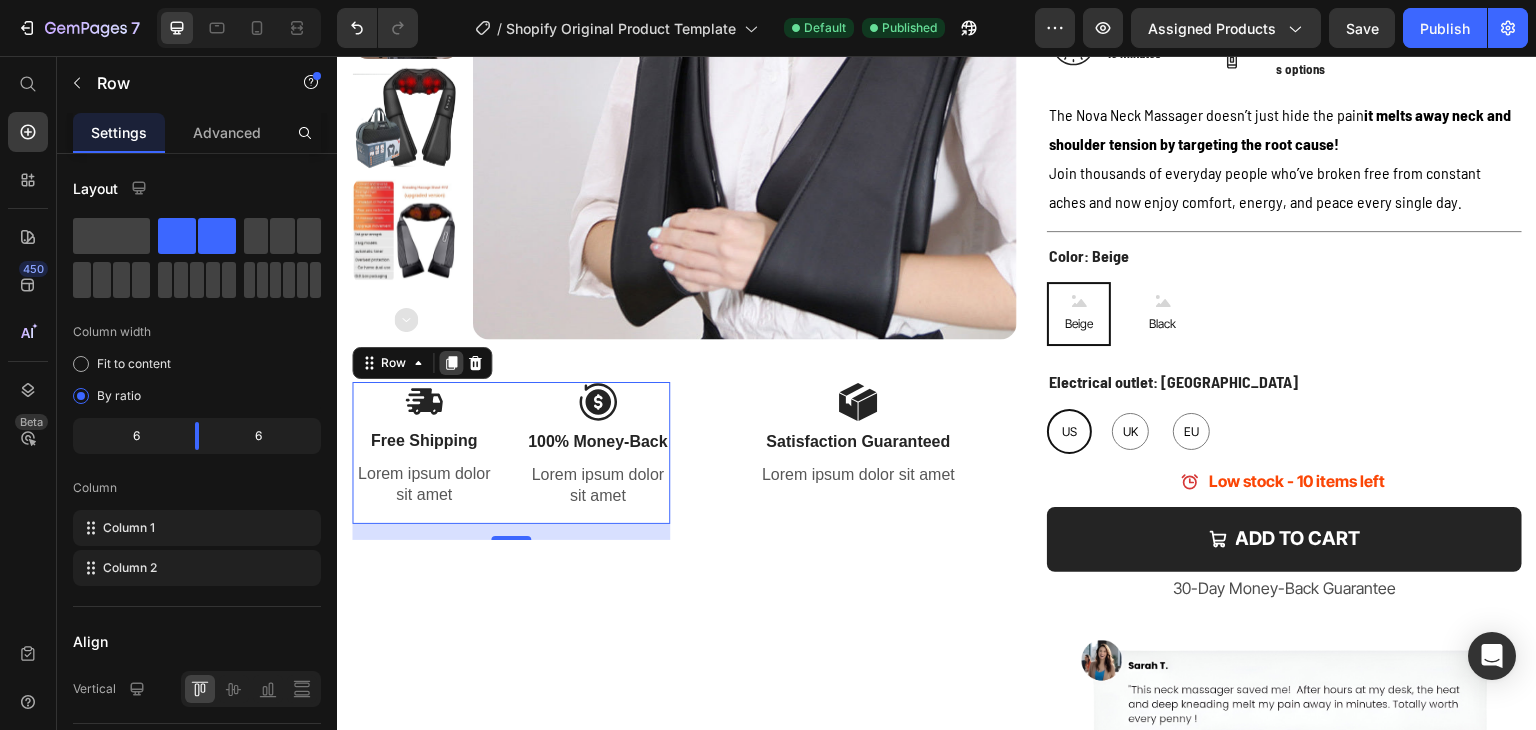 click 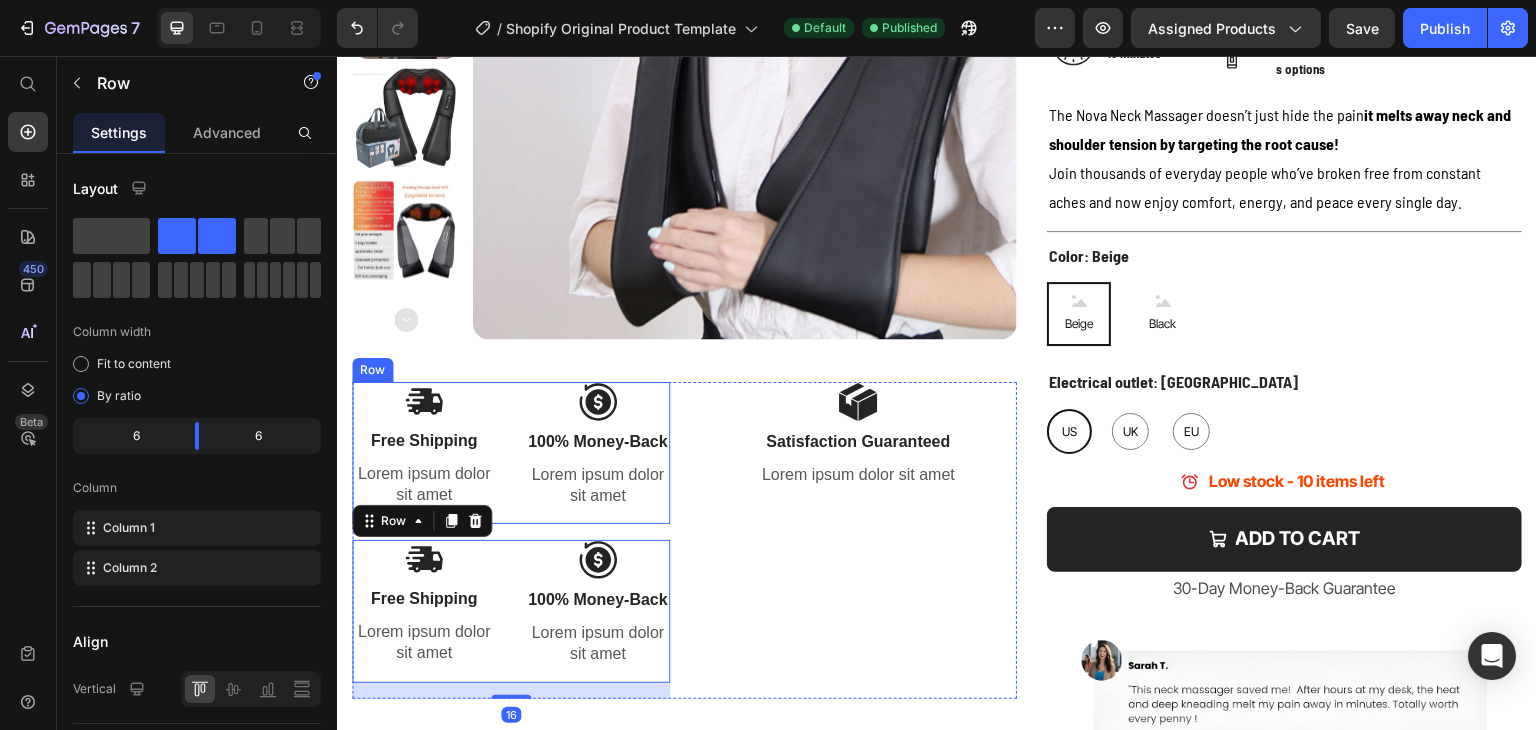 click on "Image Free Shipping Text Block Lorem ipsum dolor sit amet Text Block Image 100% Money-Back Text Block Lorem ipsum dolor sit amet Text Block Row" at bounding box center (511, 453) 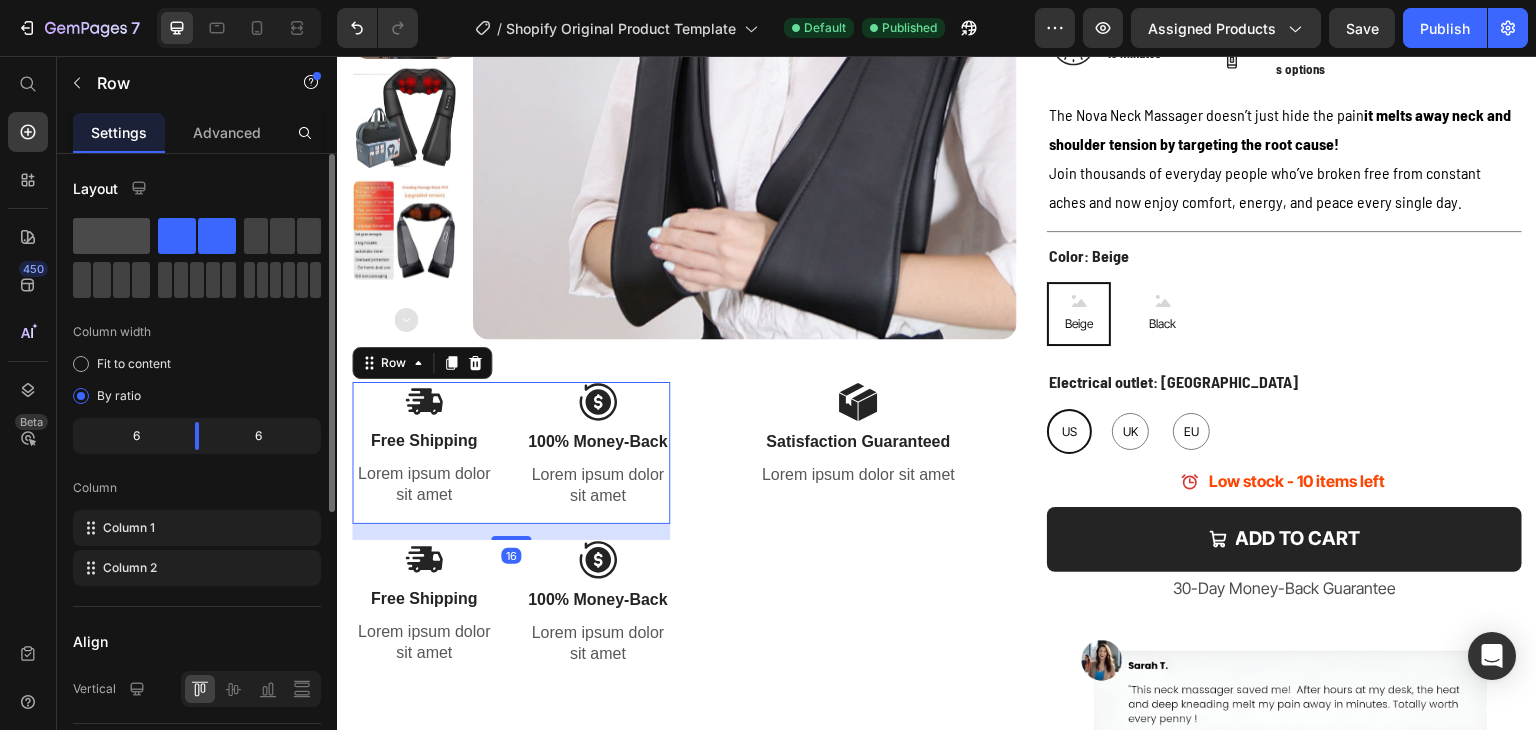 click 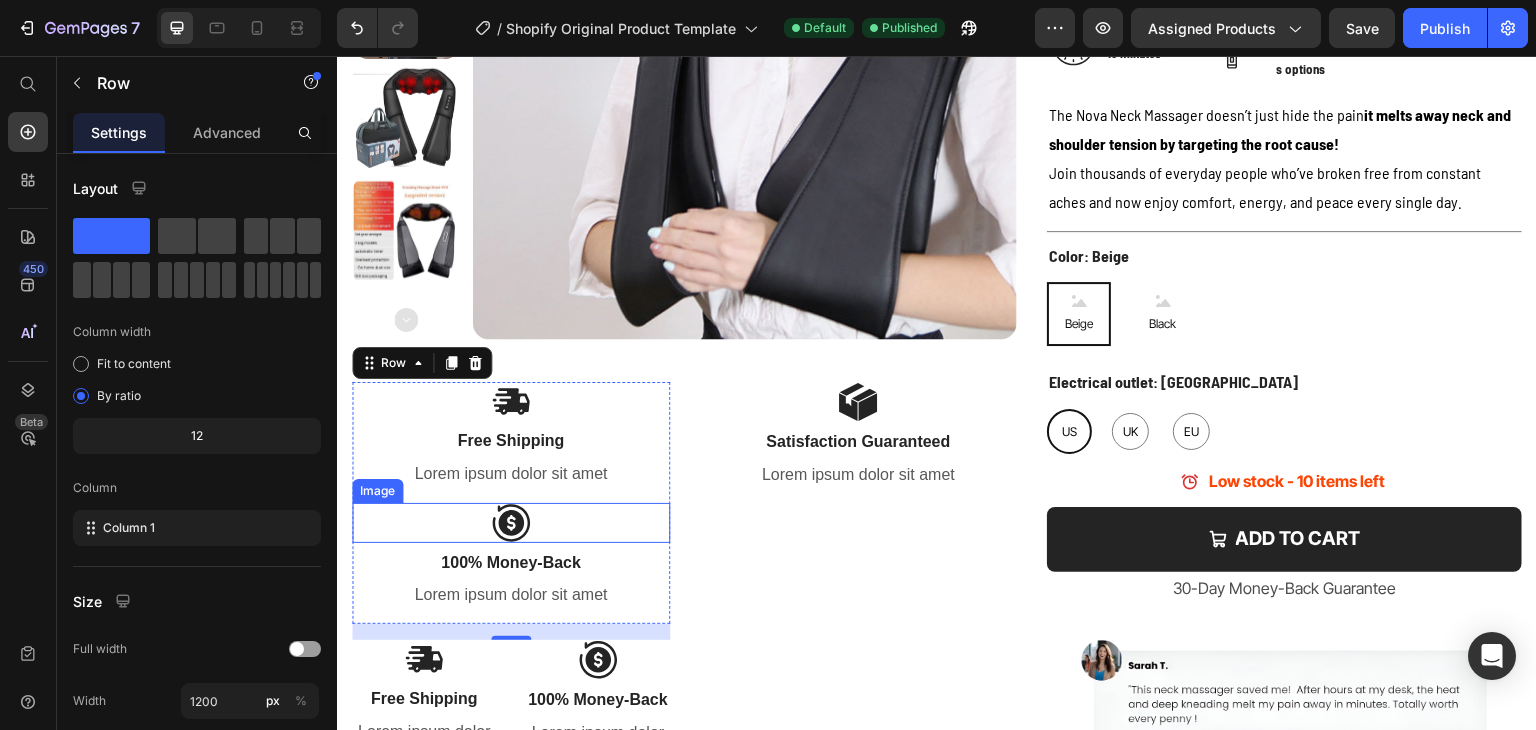 click at bounding box center [511, 523] 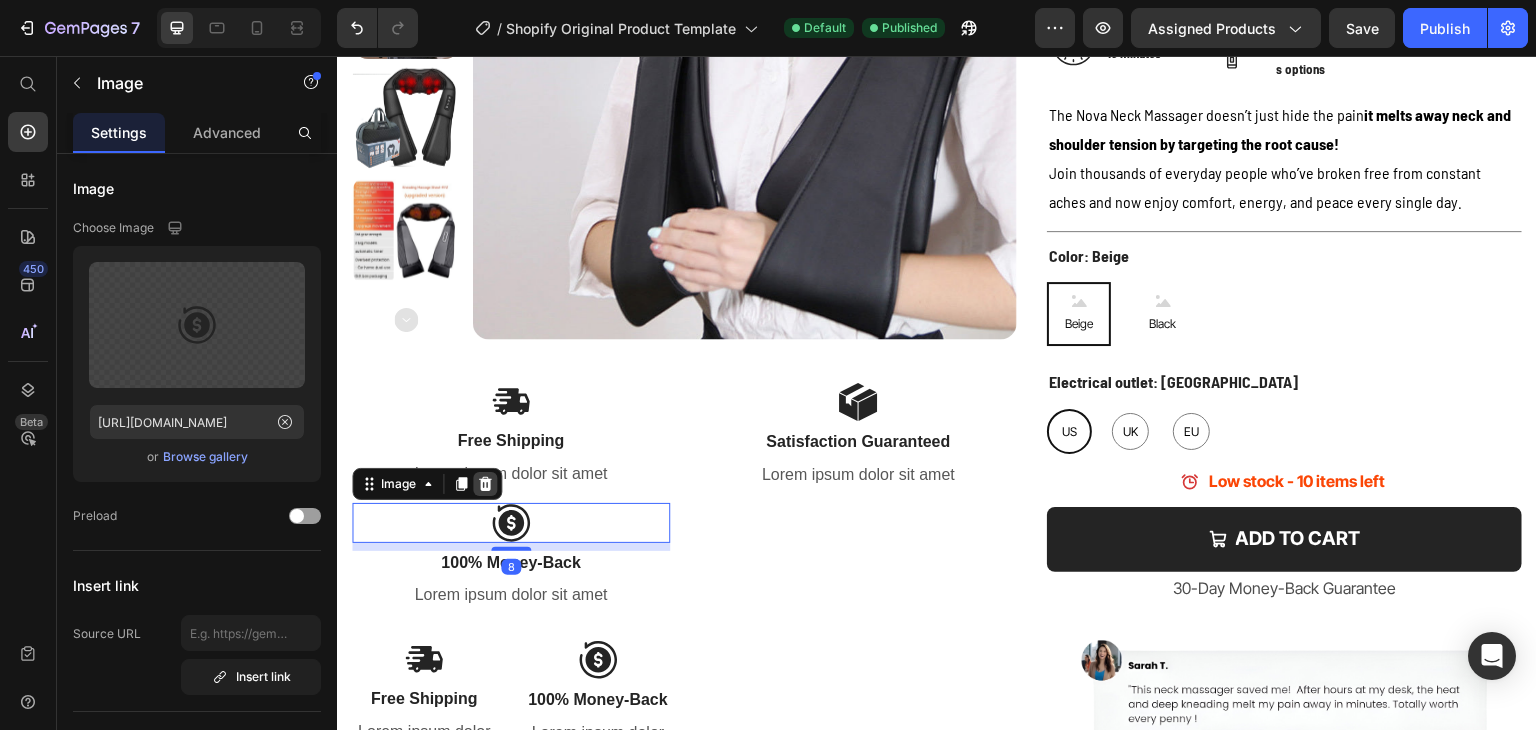 click 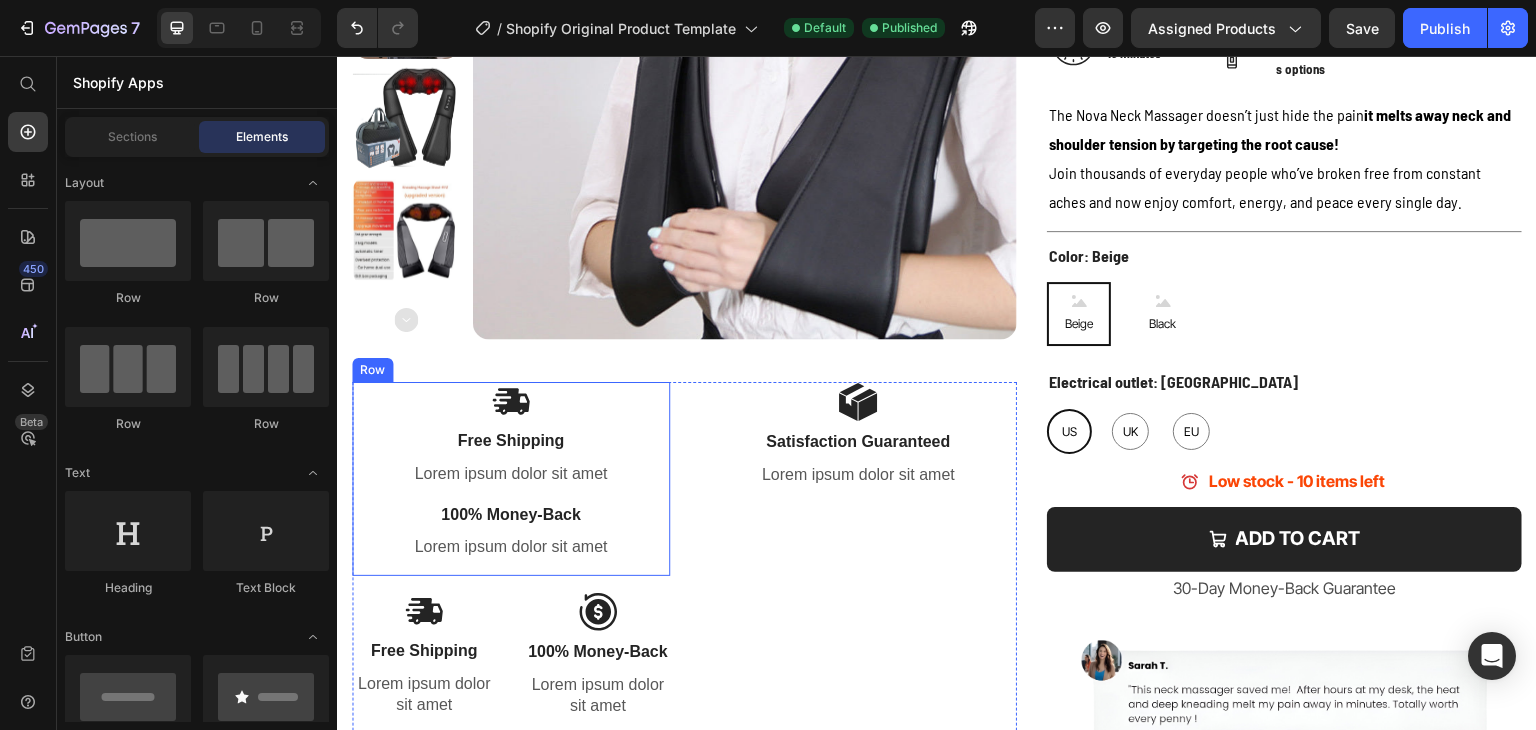 click on "100% Money-Back" at bounding box center [511, 515] 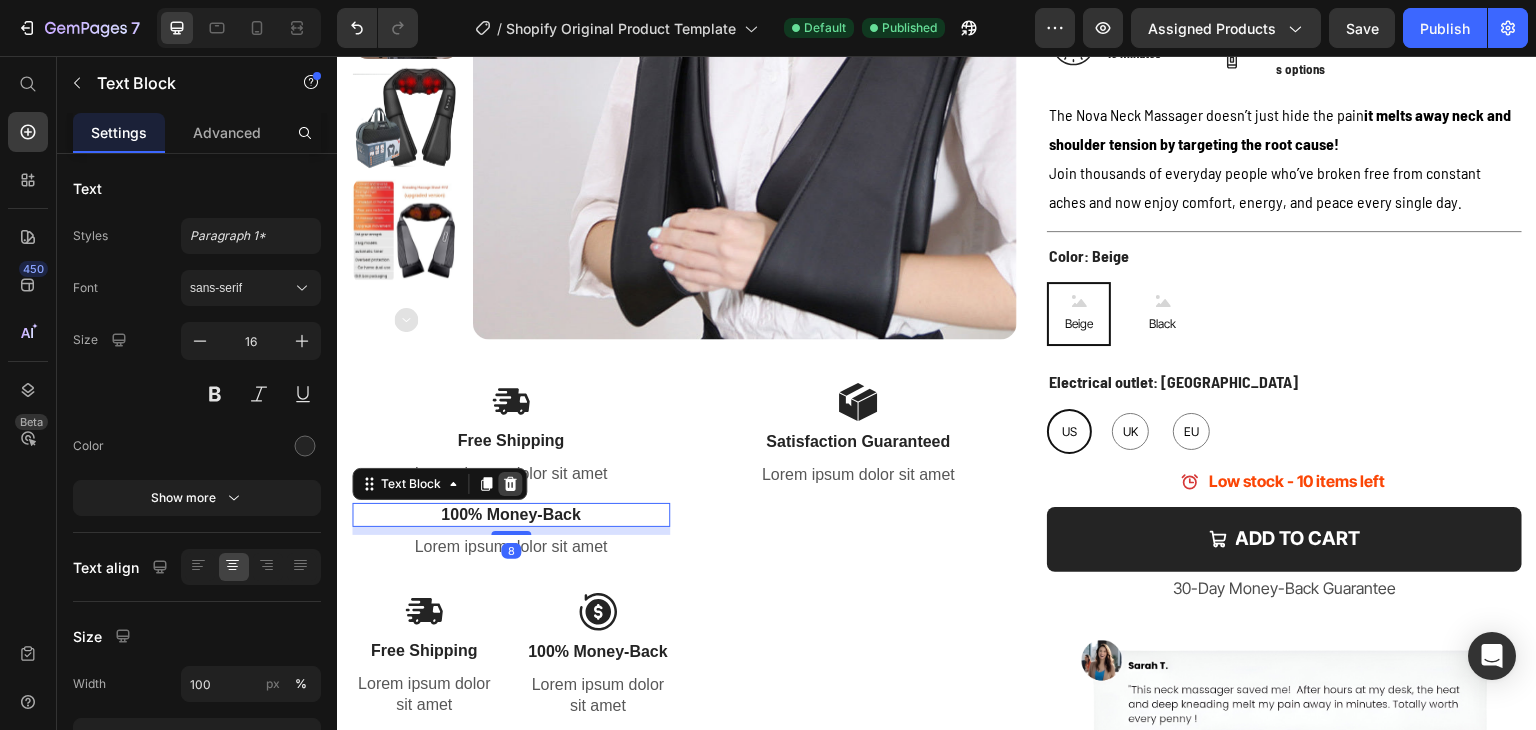 click 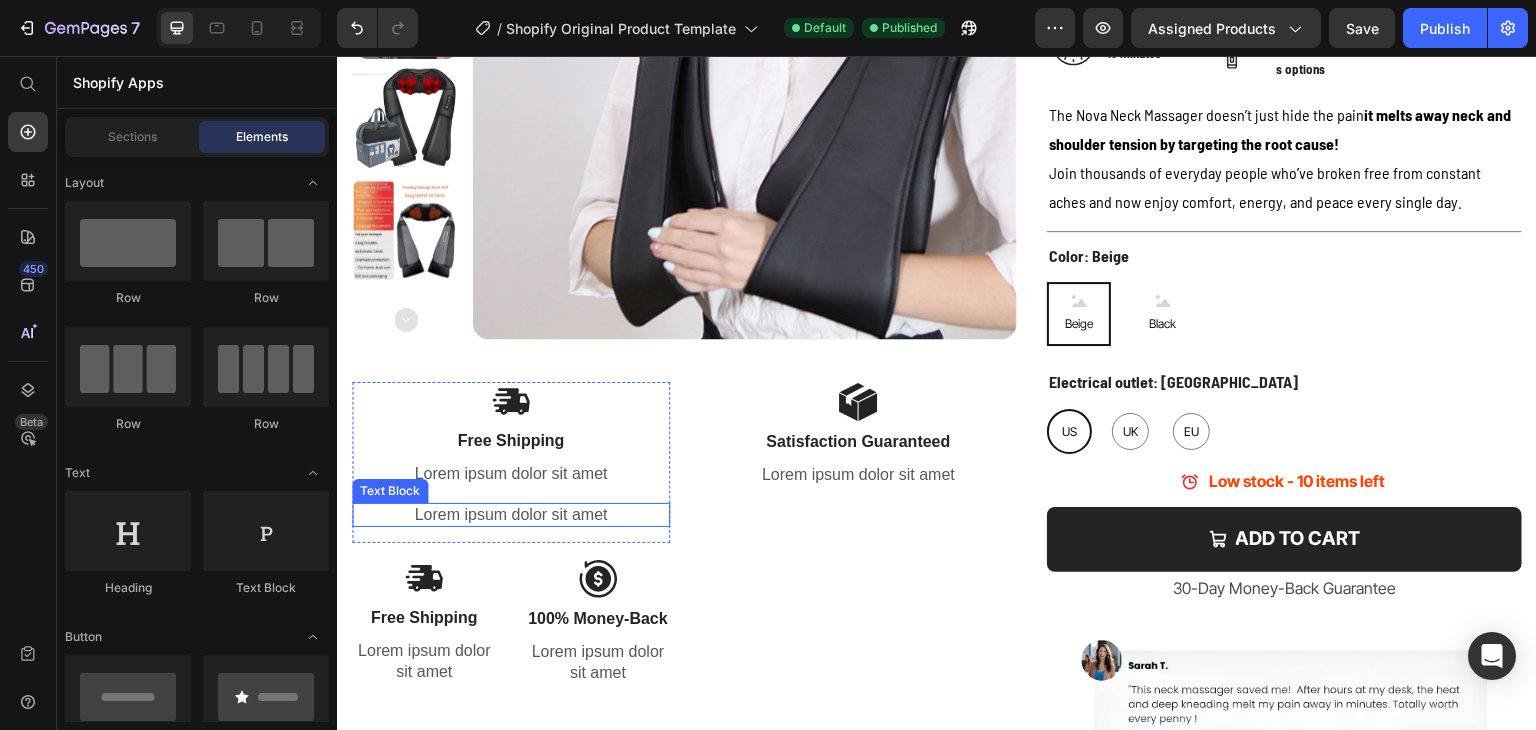 click on "Lorem ipsum dolor sit amet" at bounding box center (511, 515) 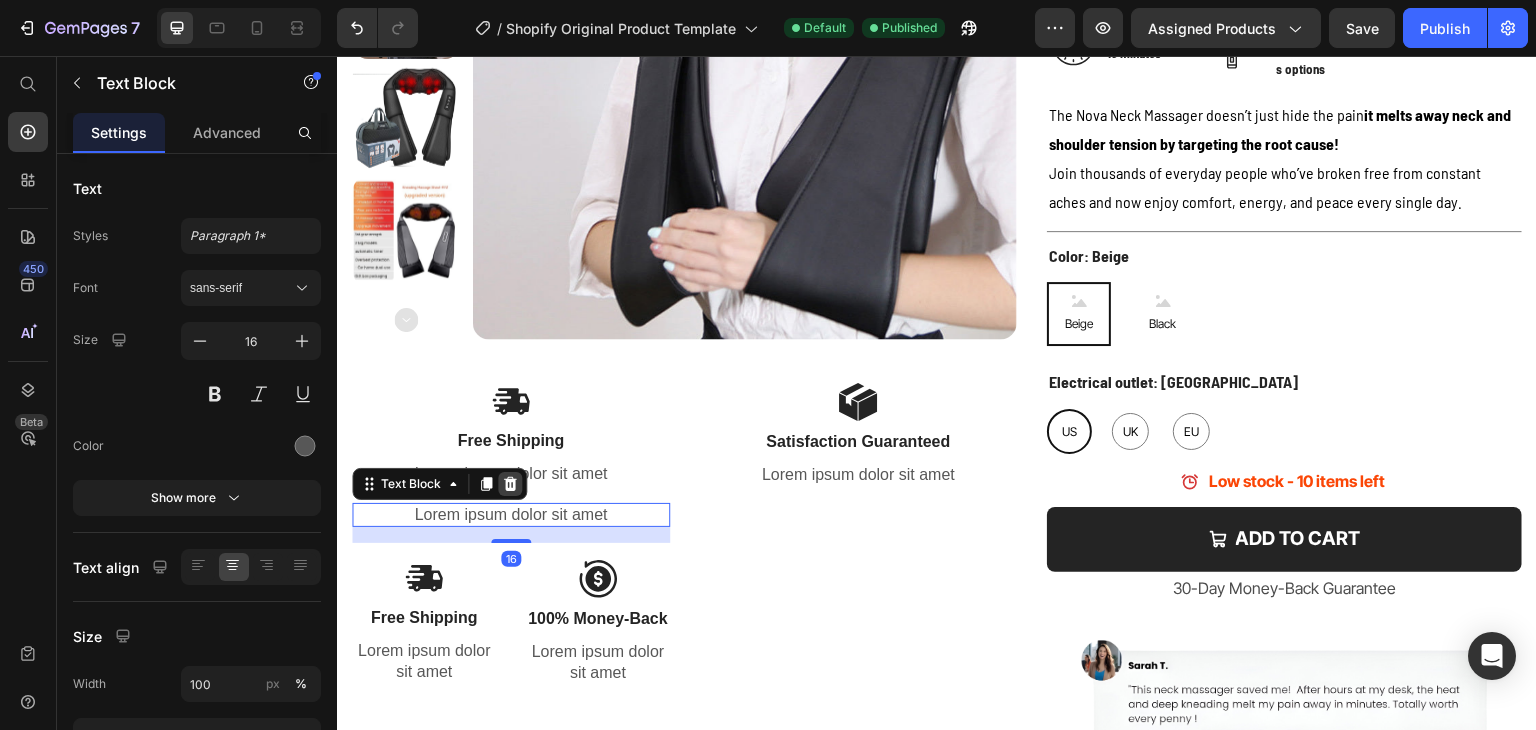 click 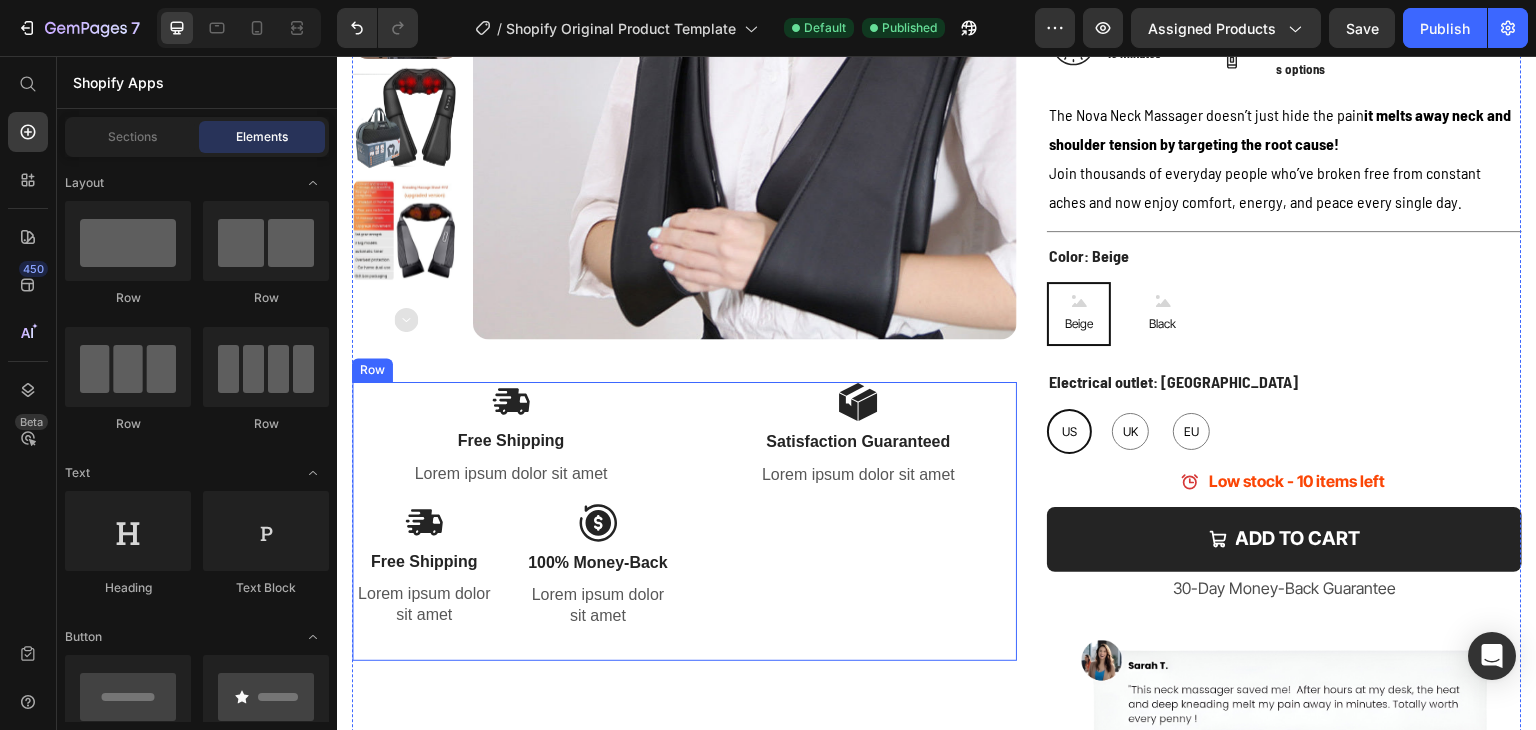 click on "Image Satisfaction Guaranteed Text Block Lorem ipsum dolor sit amet Text Block Row" at bounding box center [859, 521] 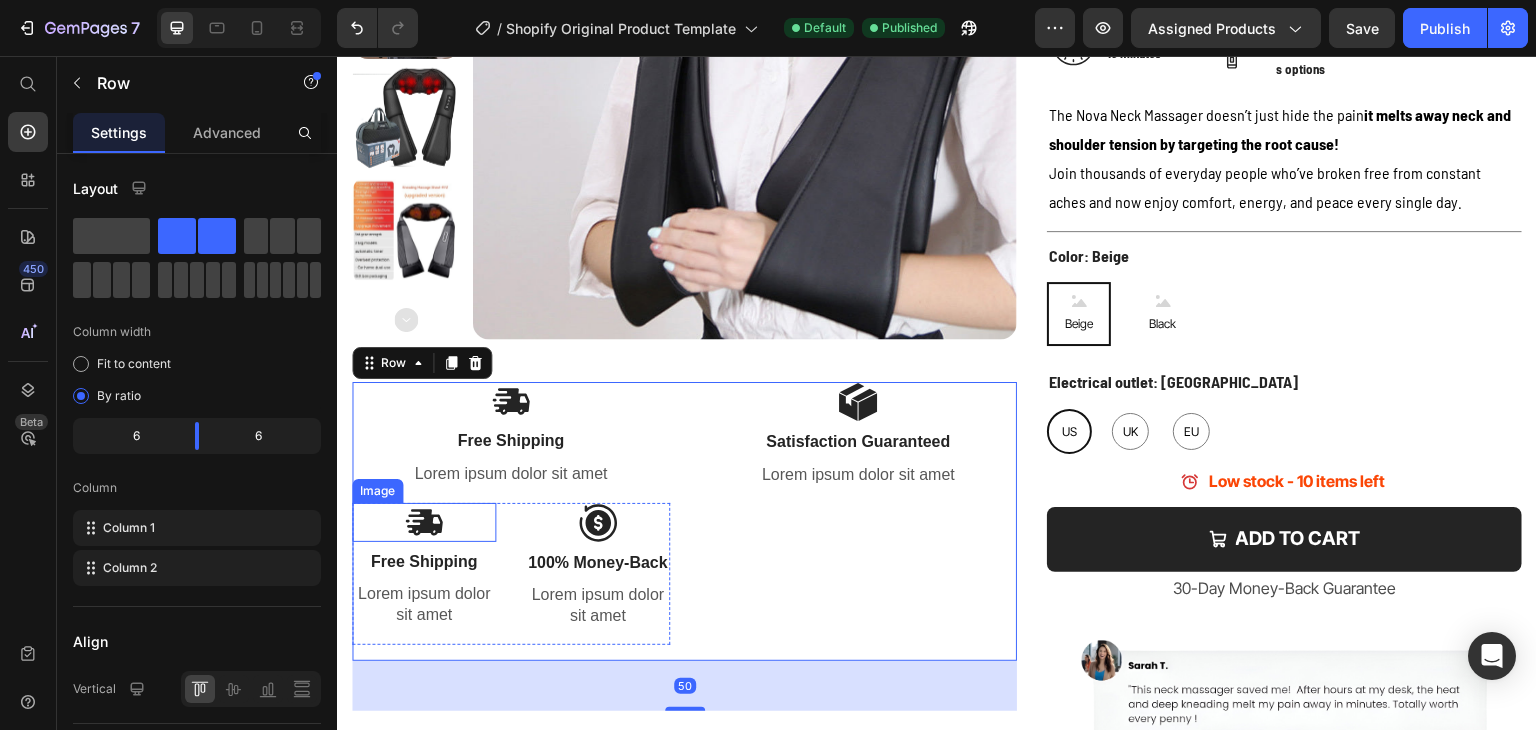 click at bounding box center [424, 522] 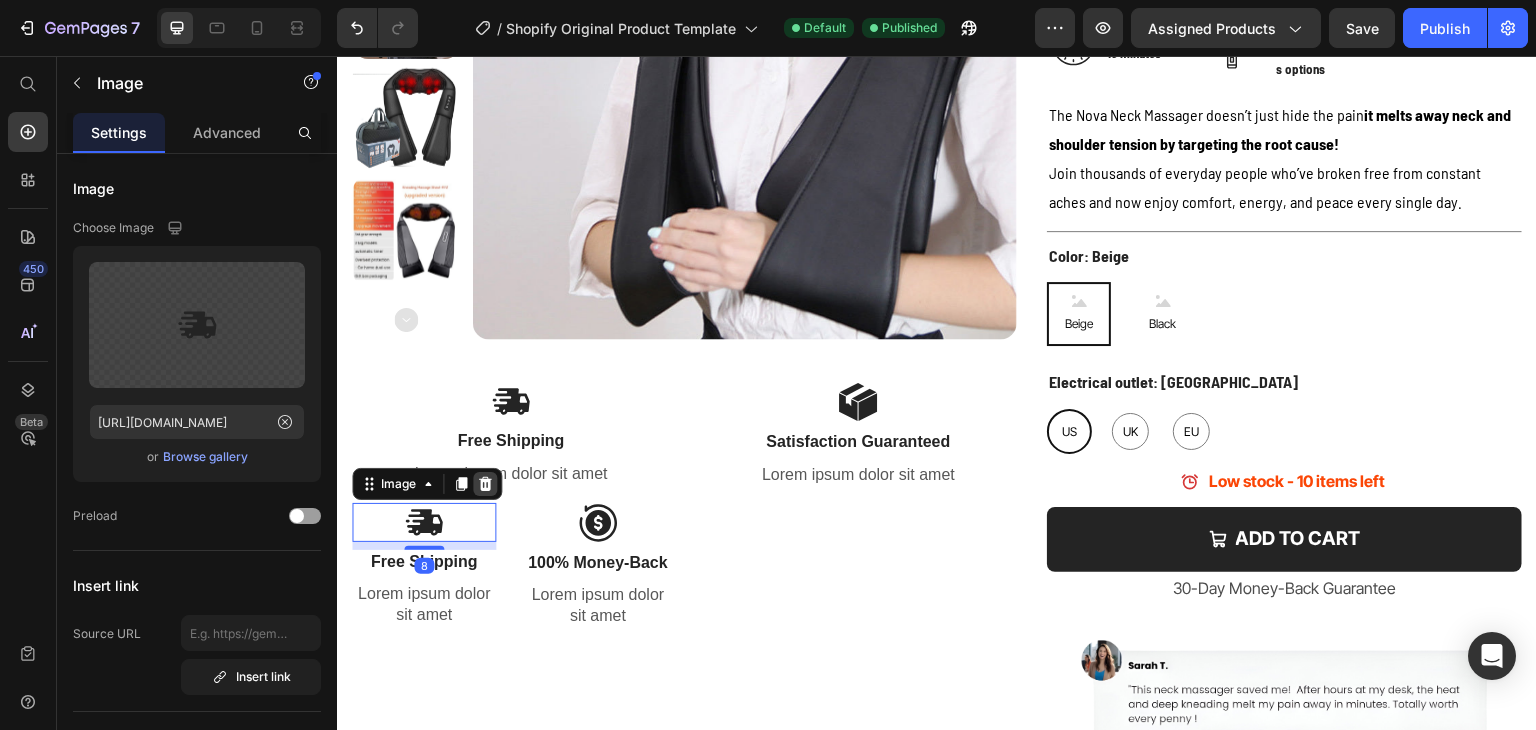 click 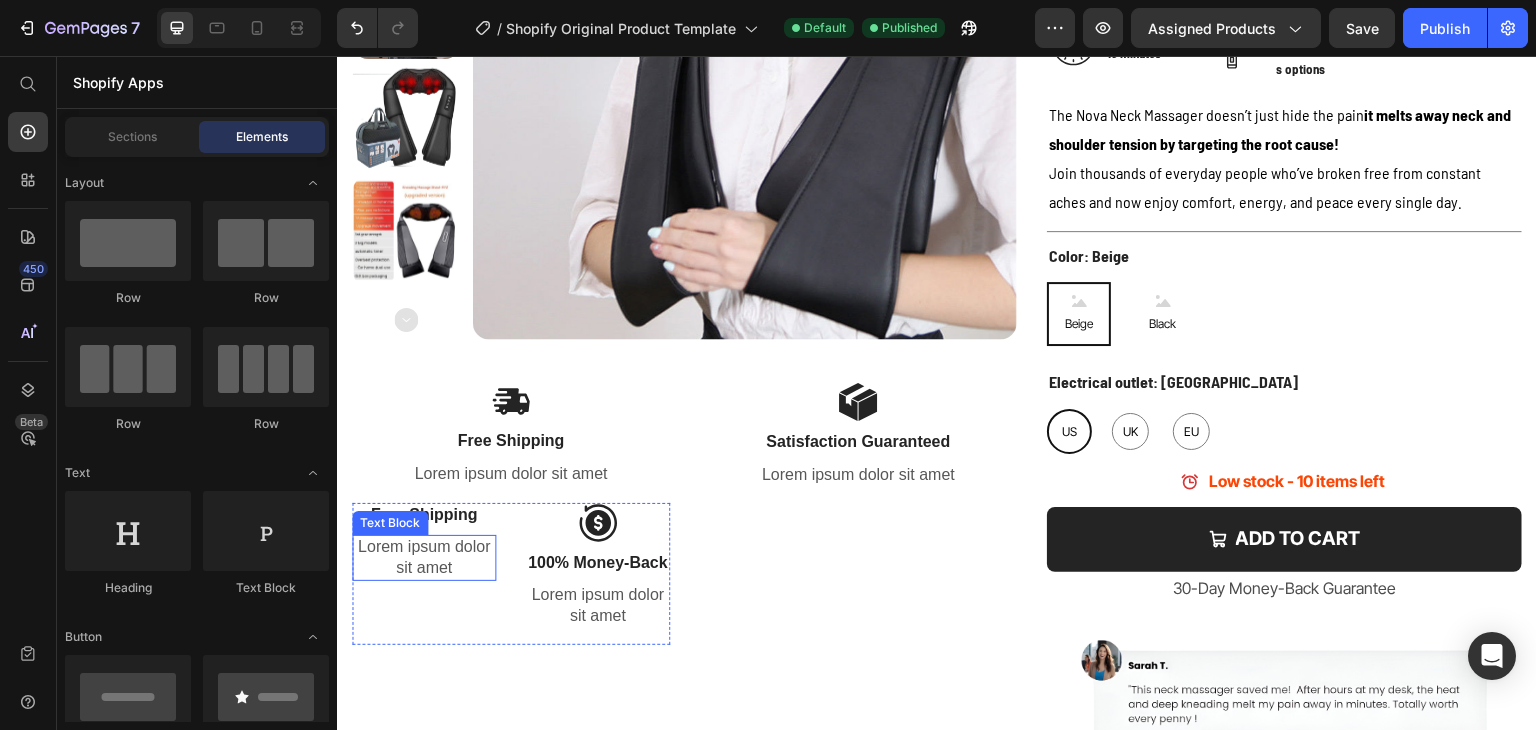 click on "Lorem ipsum dolor sit amet" at bounding box center (424, 558) 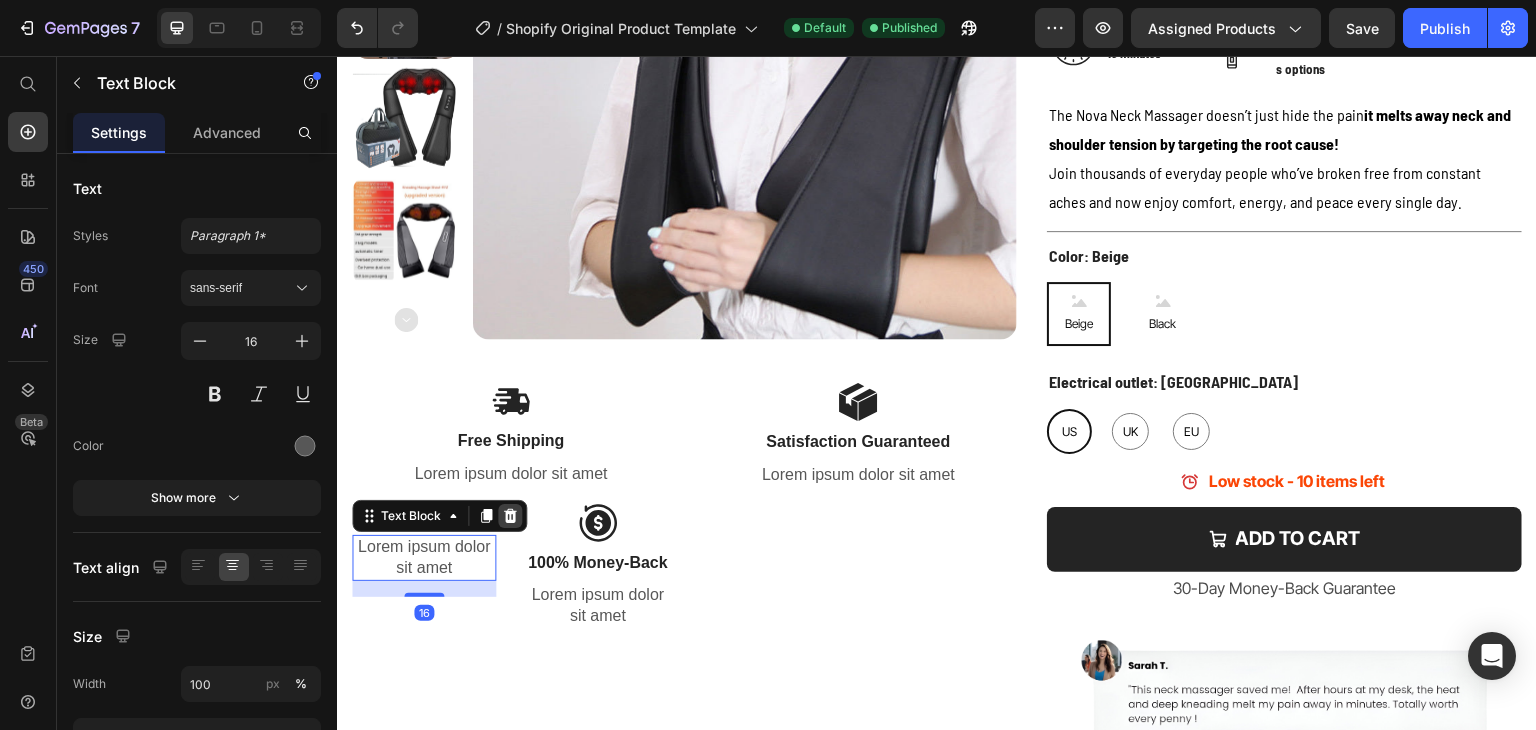 click at bounding box center (510, 516) 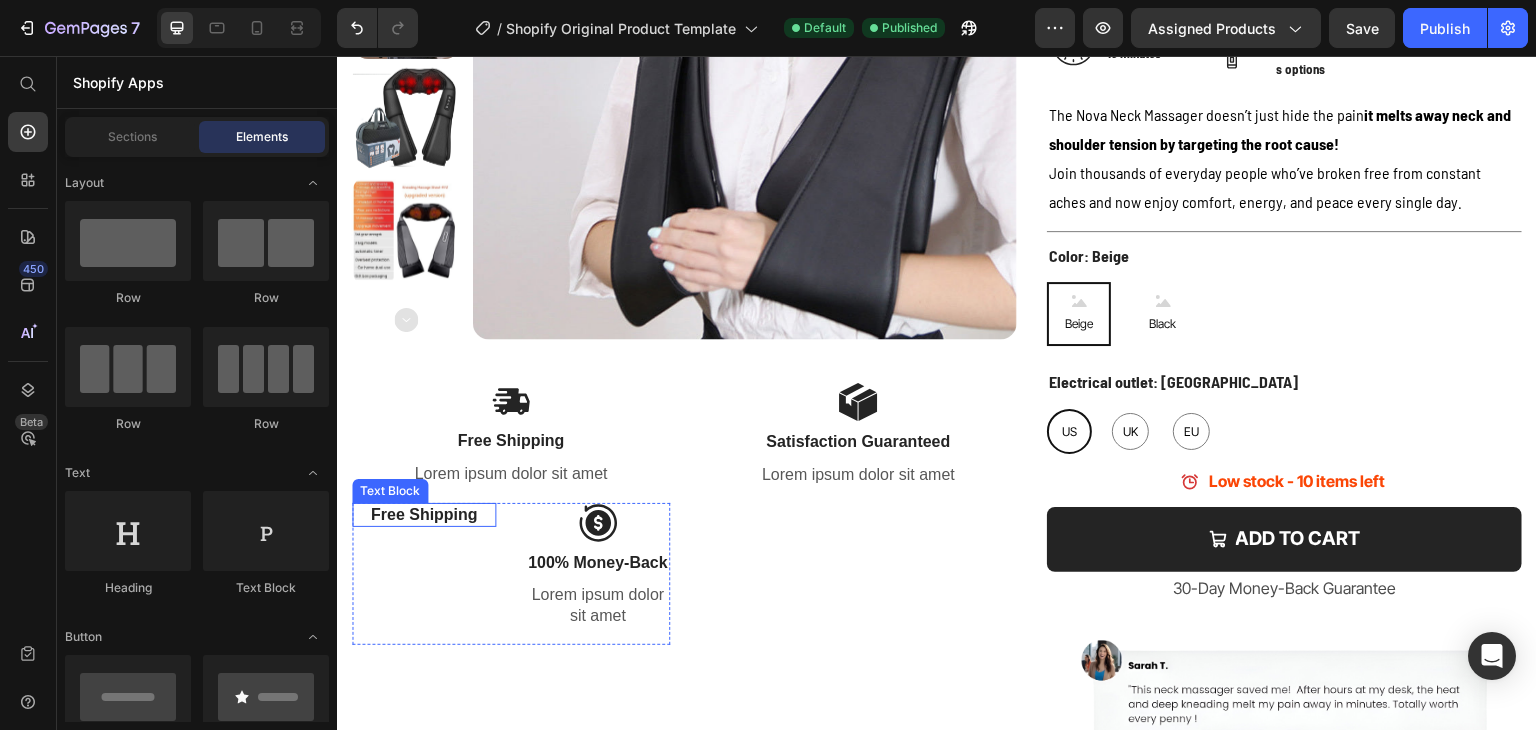 click on "Free Shipping" at bounding box center (424, 515) 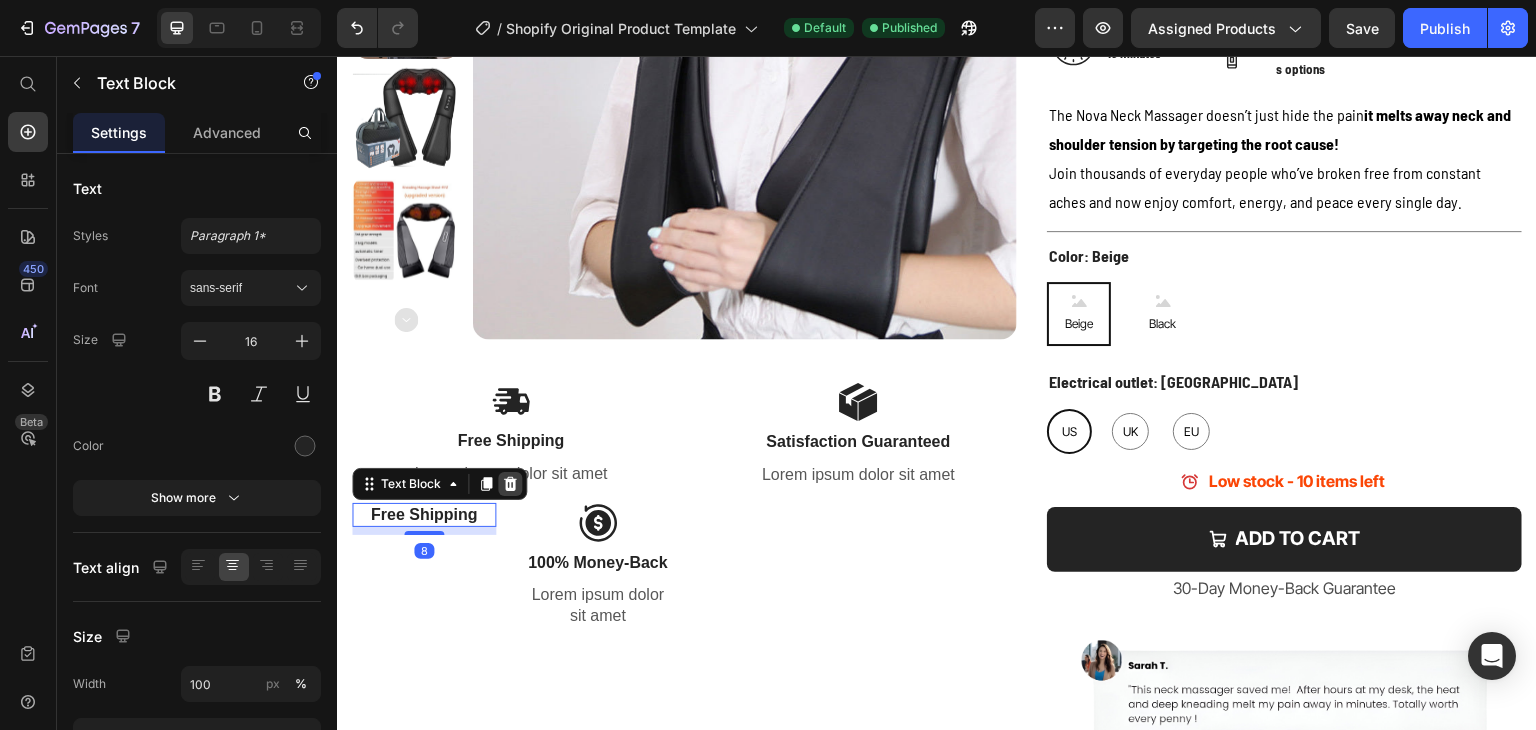 click 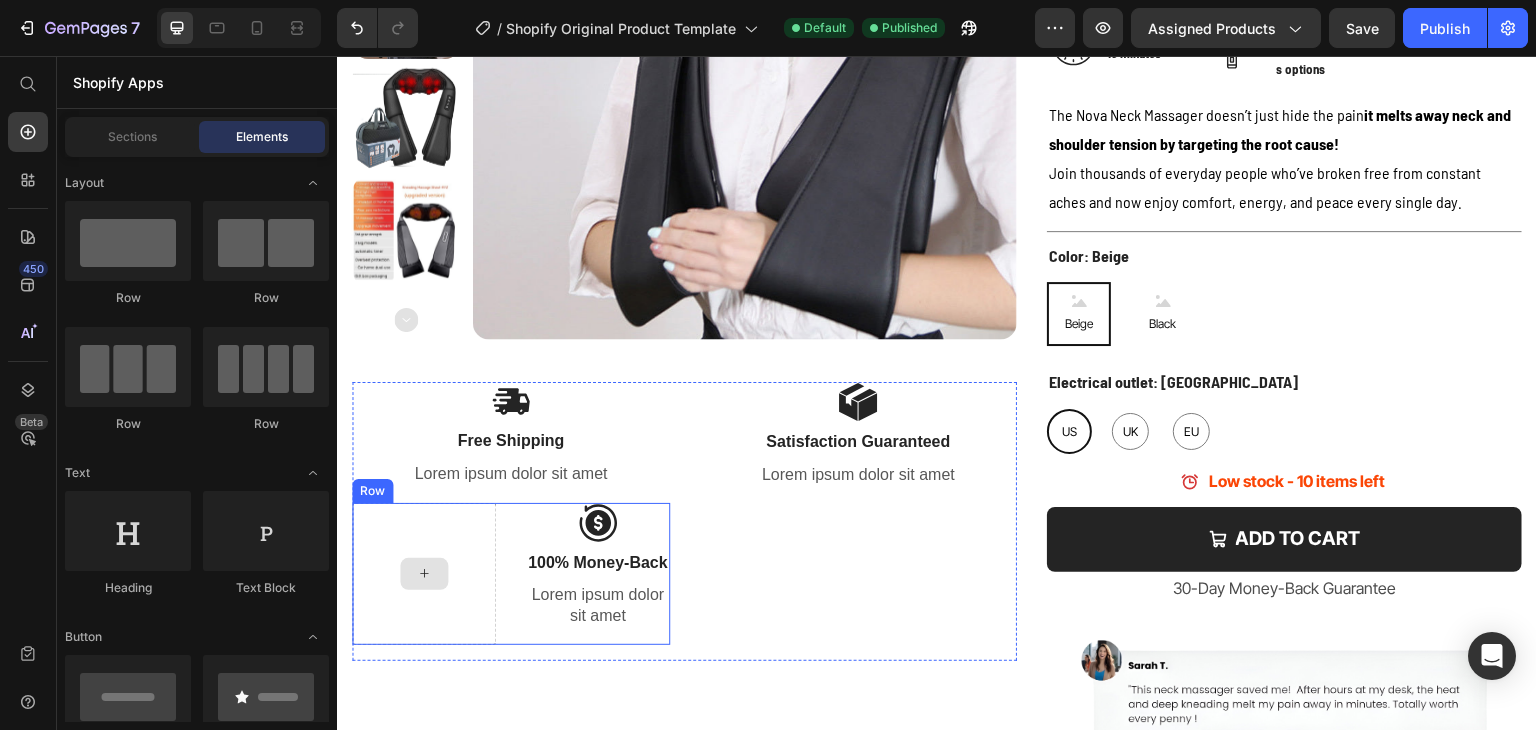 click at bounding box center [424, 574] 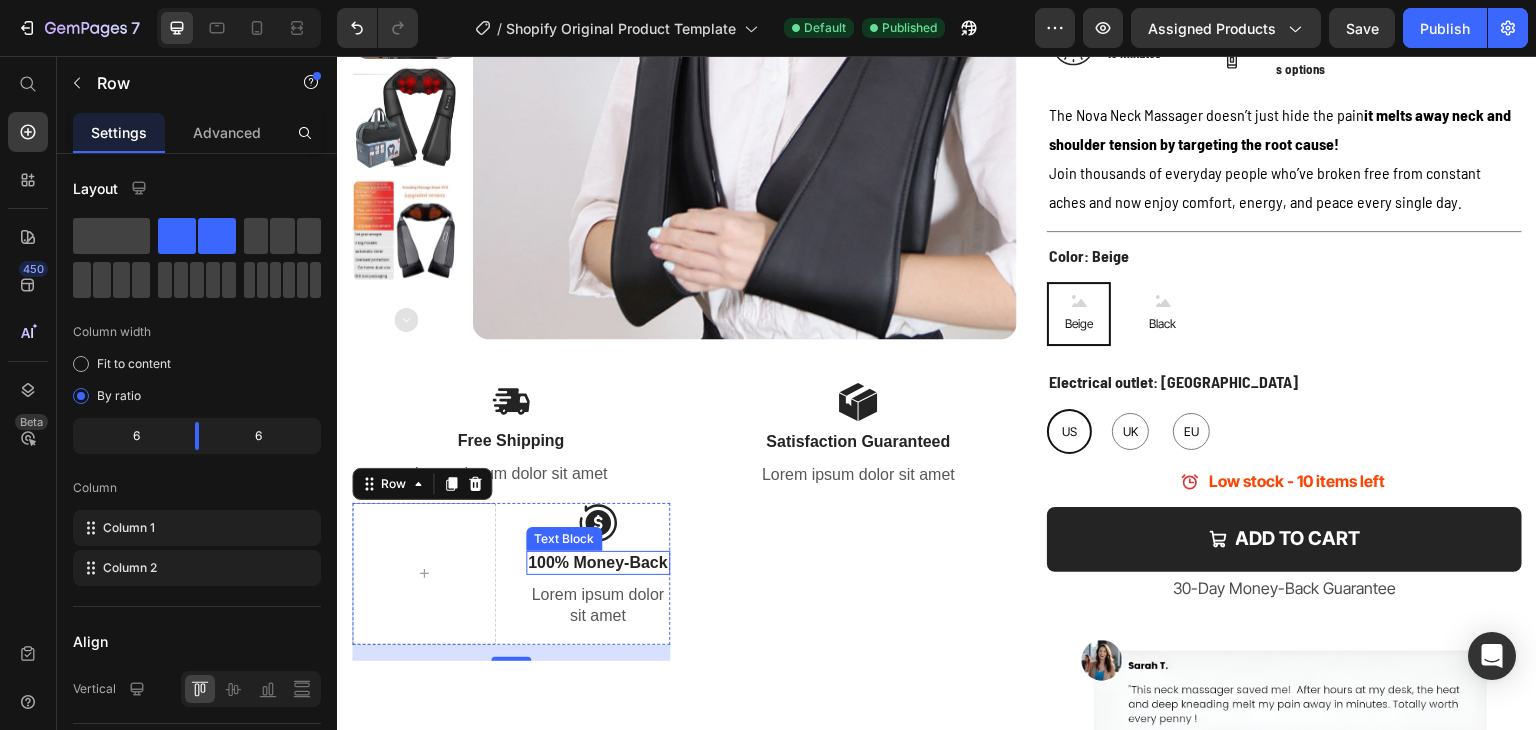 click on "100% Money-Back" at bounding box center (598, 563) 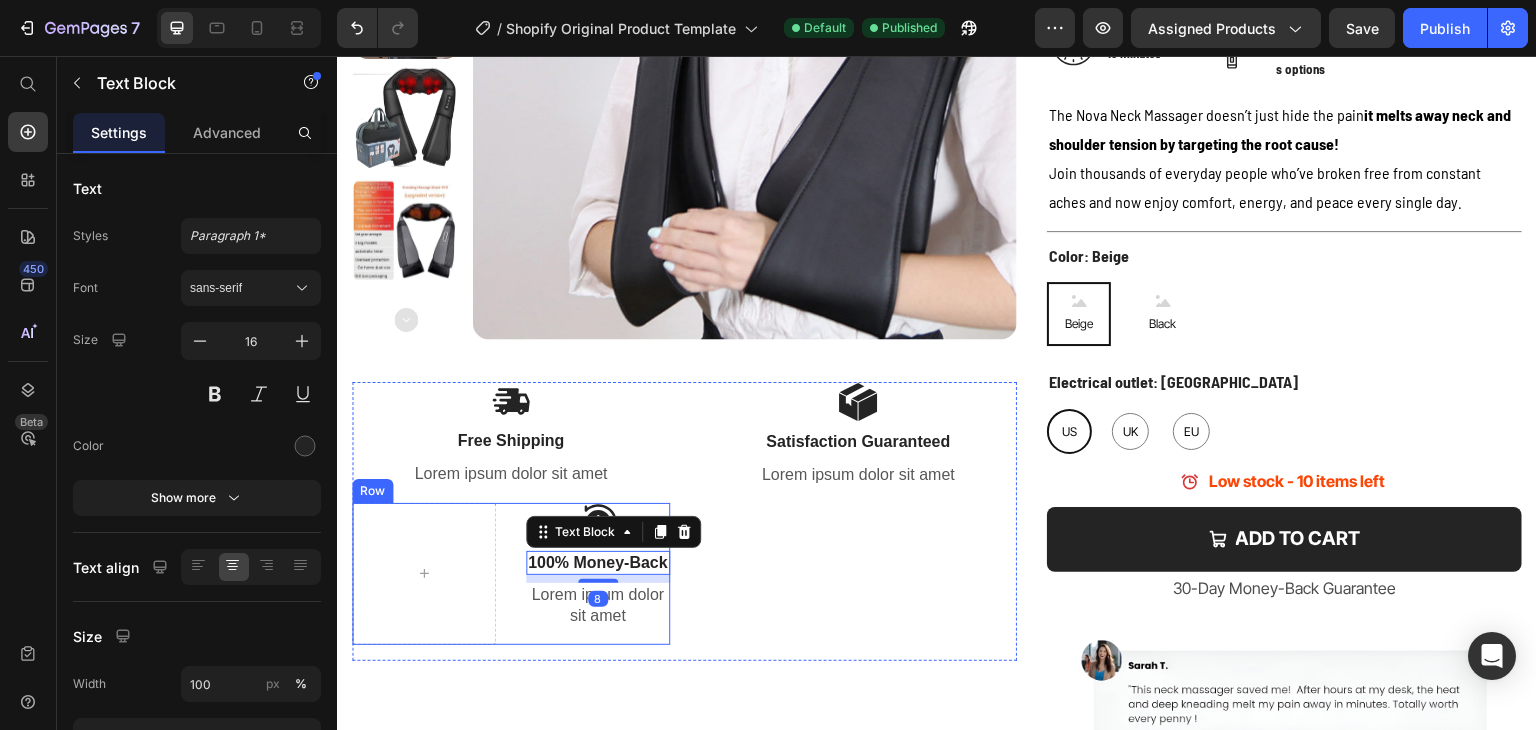 click on "Image 100% Money-Back Text Block   8 Lorem ipsum dolor sit amet Text Block Row" at bounding box center [511, 574] 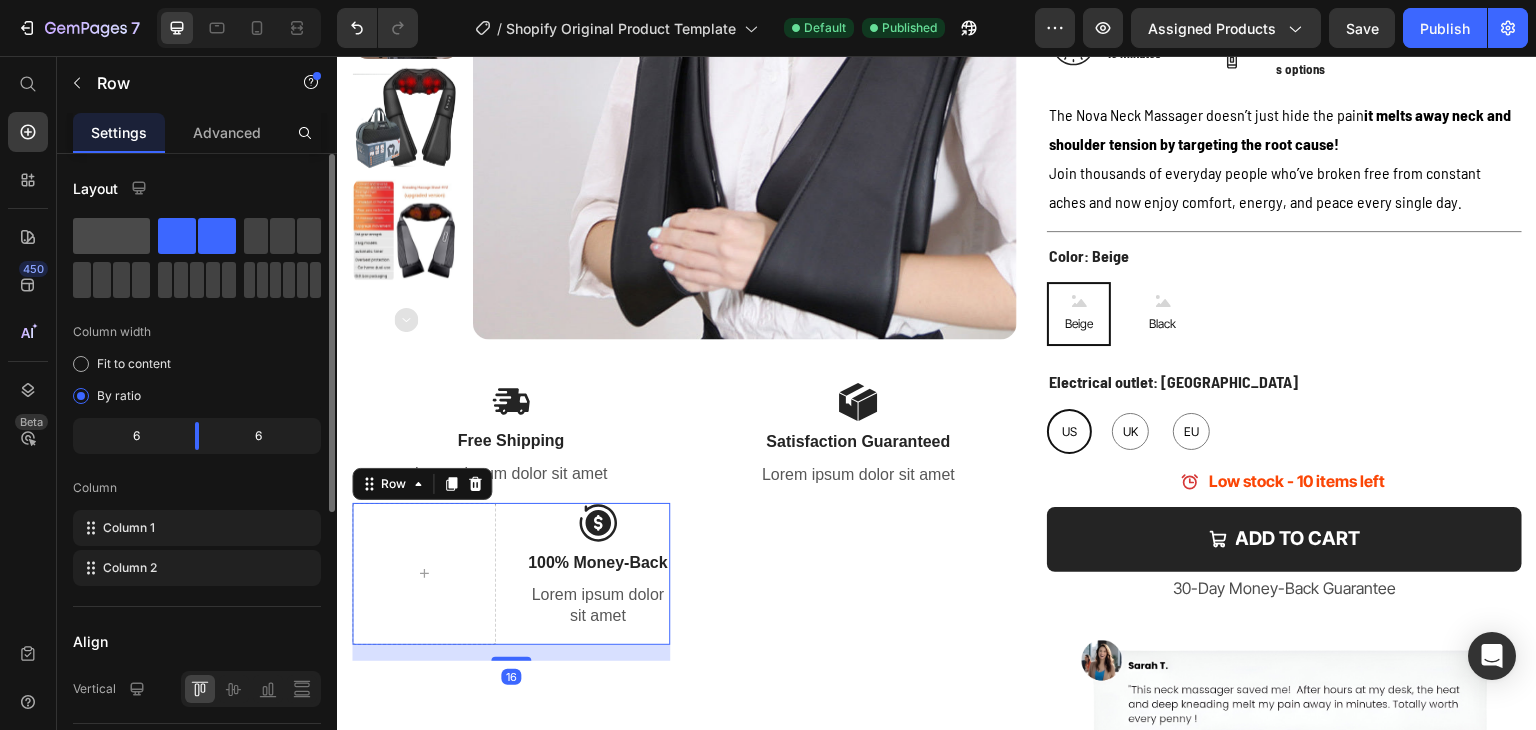 click 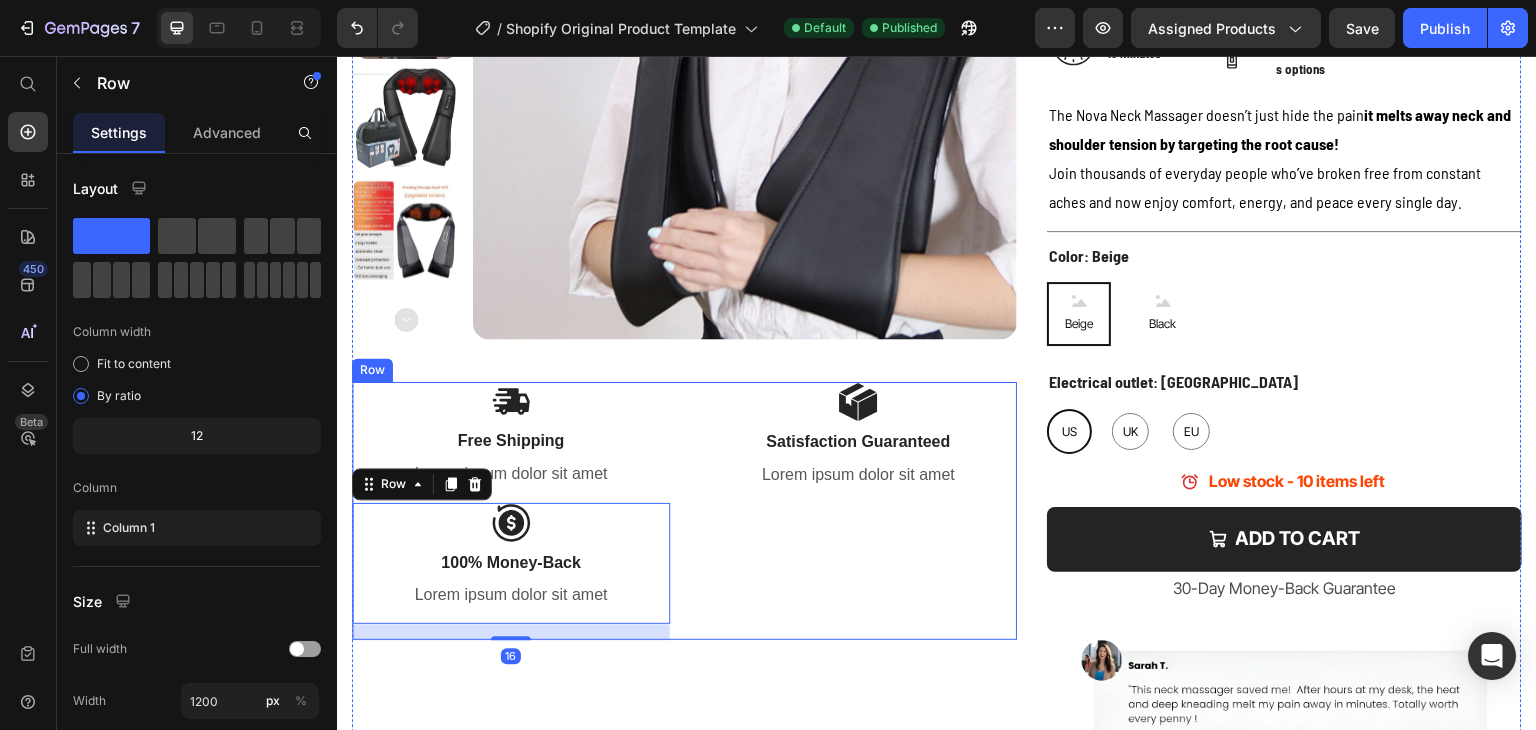 click on "Image Satisfaction Guaranteed Text Block Lorem ipsum dolor sit amet Text Block Row" at bounding box center (859, 511) 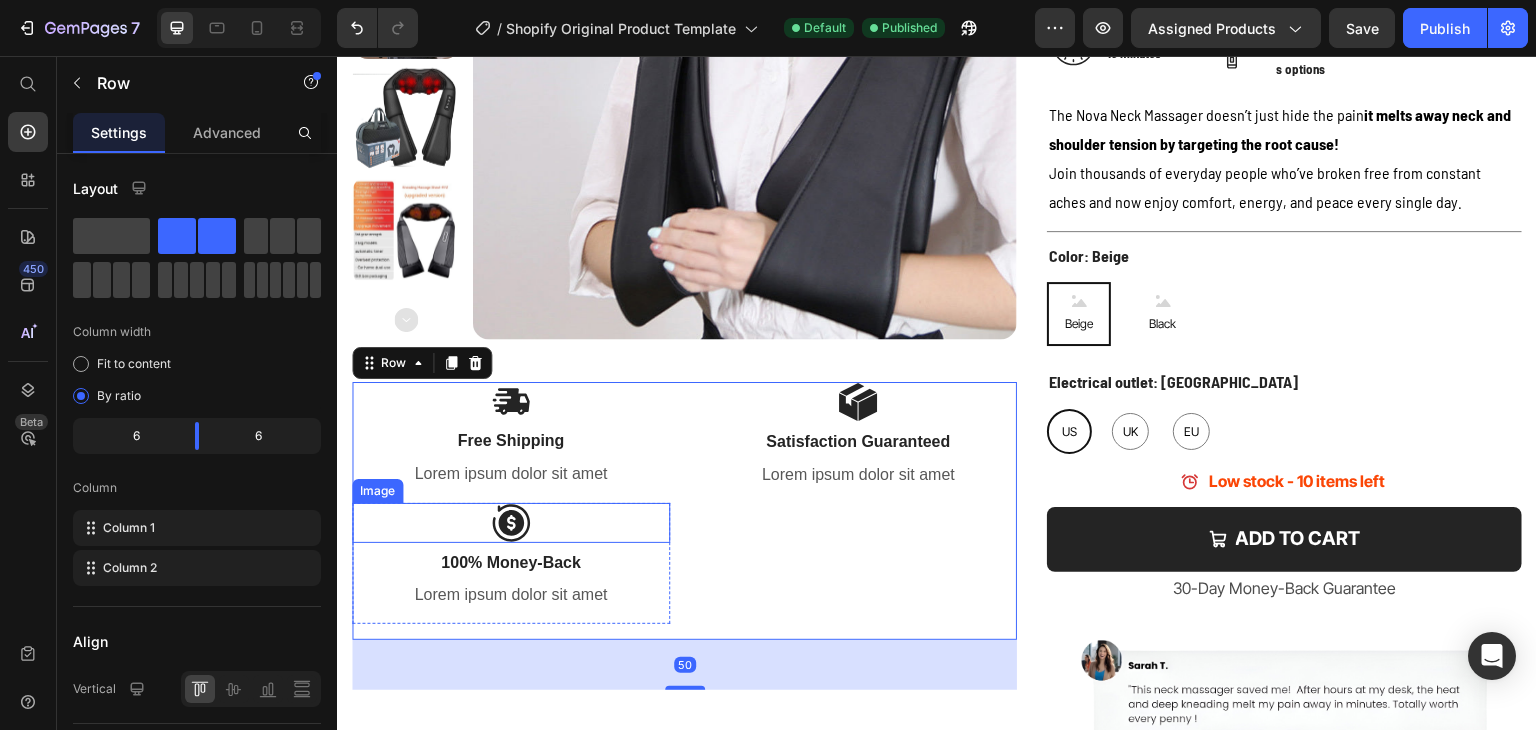 click at bounding box center (511, 523) 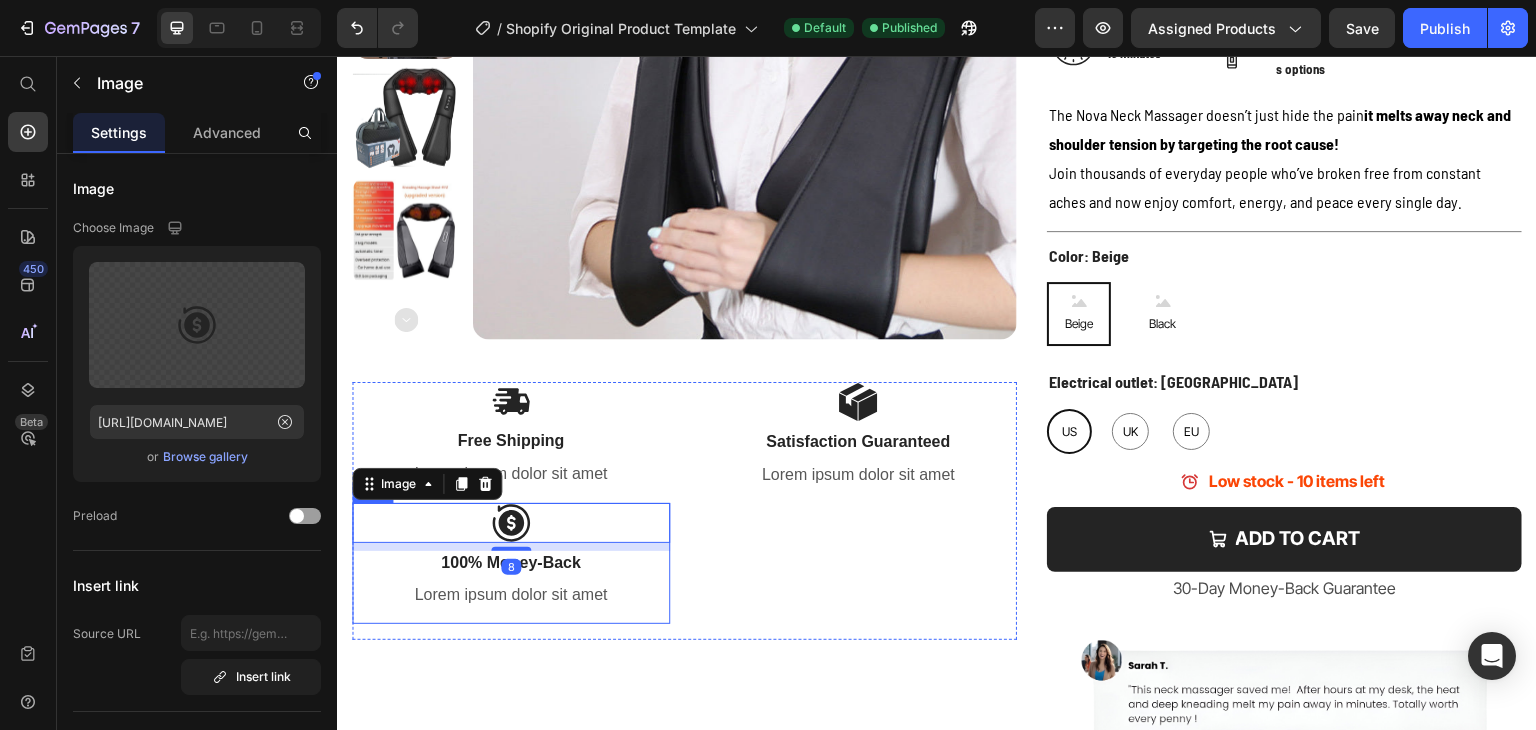 click on "Image   8 100% Money-Back Text Block Lorem ipsum dolor sit amet Text Block" at bounding box center (511, 564) 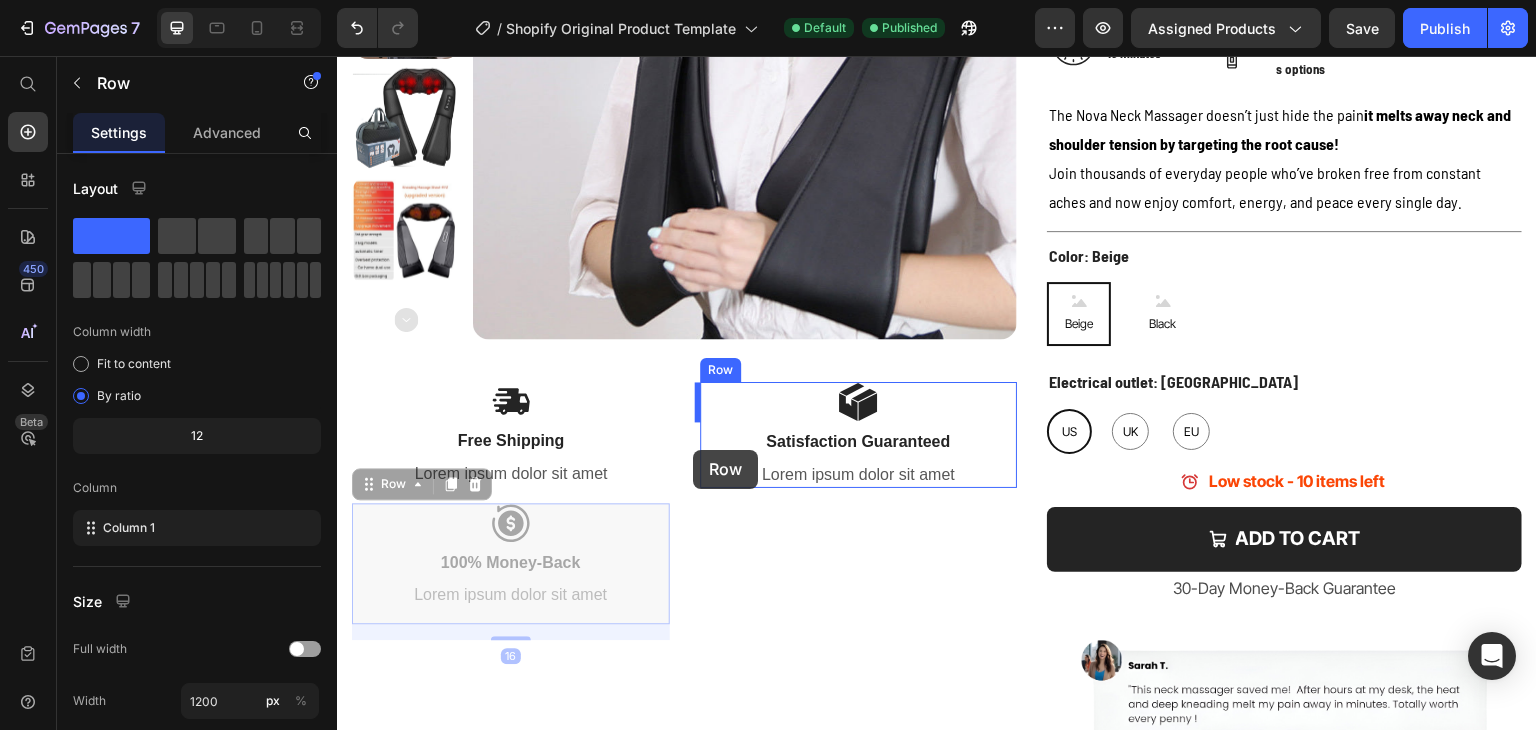 drag, startPoint x: 388, startPoint y: 487, endPoint x: 693, endPoint y: 450, distance: 307.23605 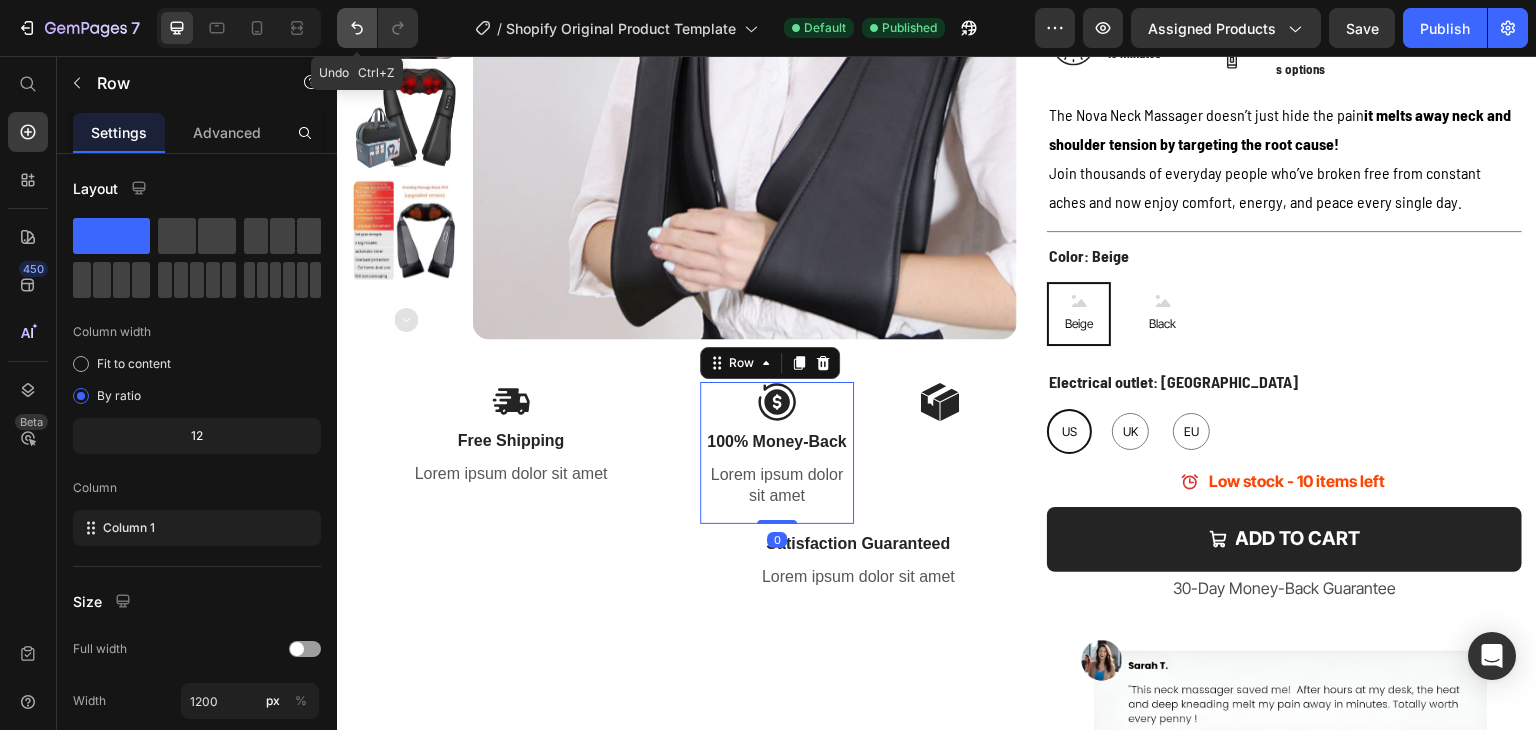 click 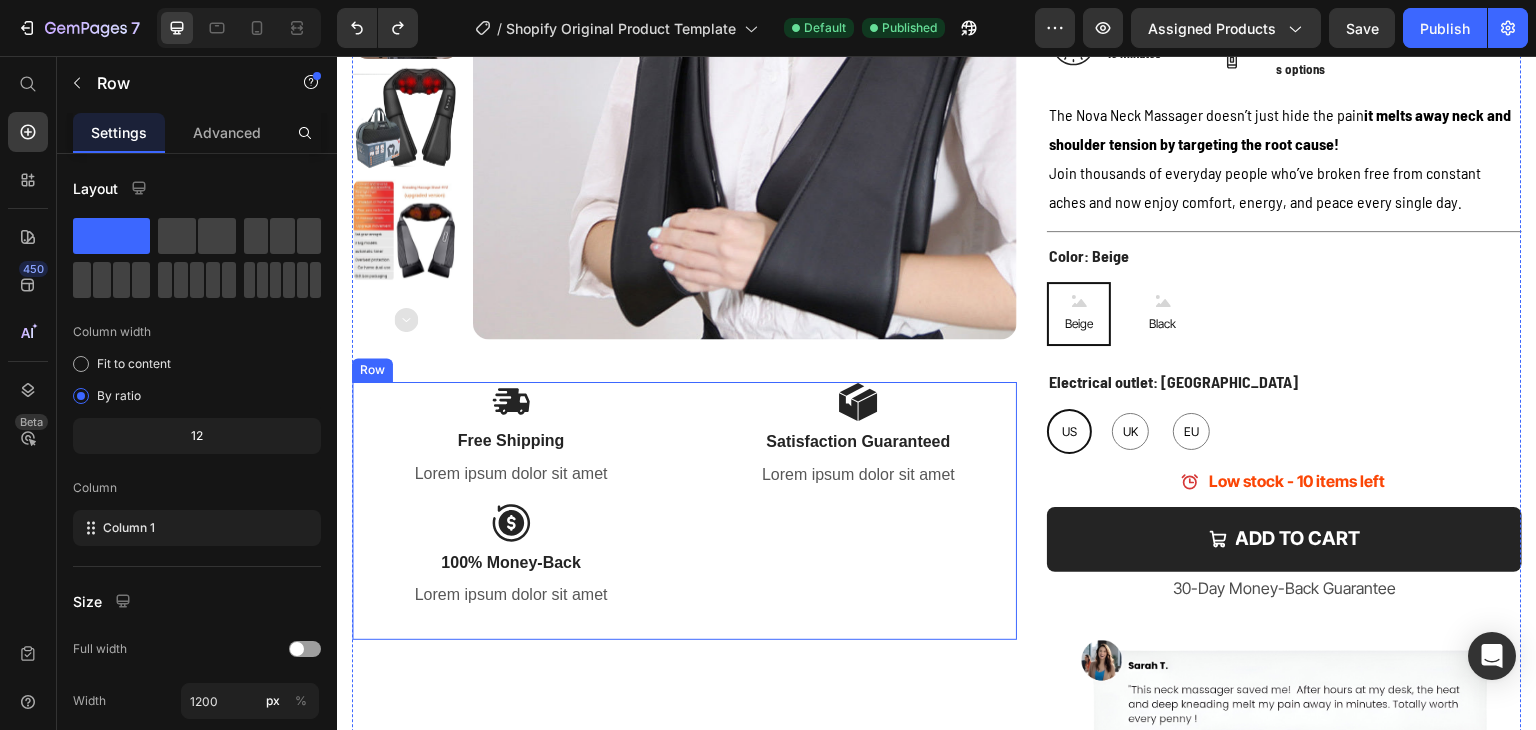 click on "Image Free Shipping Text Block Lorem ipsum dolor sit amet Text Block Row Image 100% Money-Back Text Block Lorem ipsum dolor sit amet Text Block Row Image Satisfaction Guaranteed Text Block Lorem ipsum dolor sit amet Text Block Row Row" at bounding box center [684, 511] 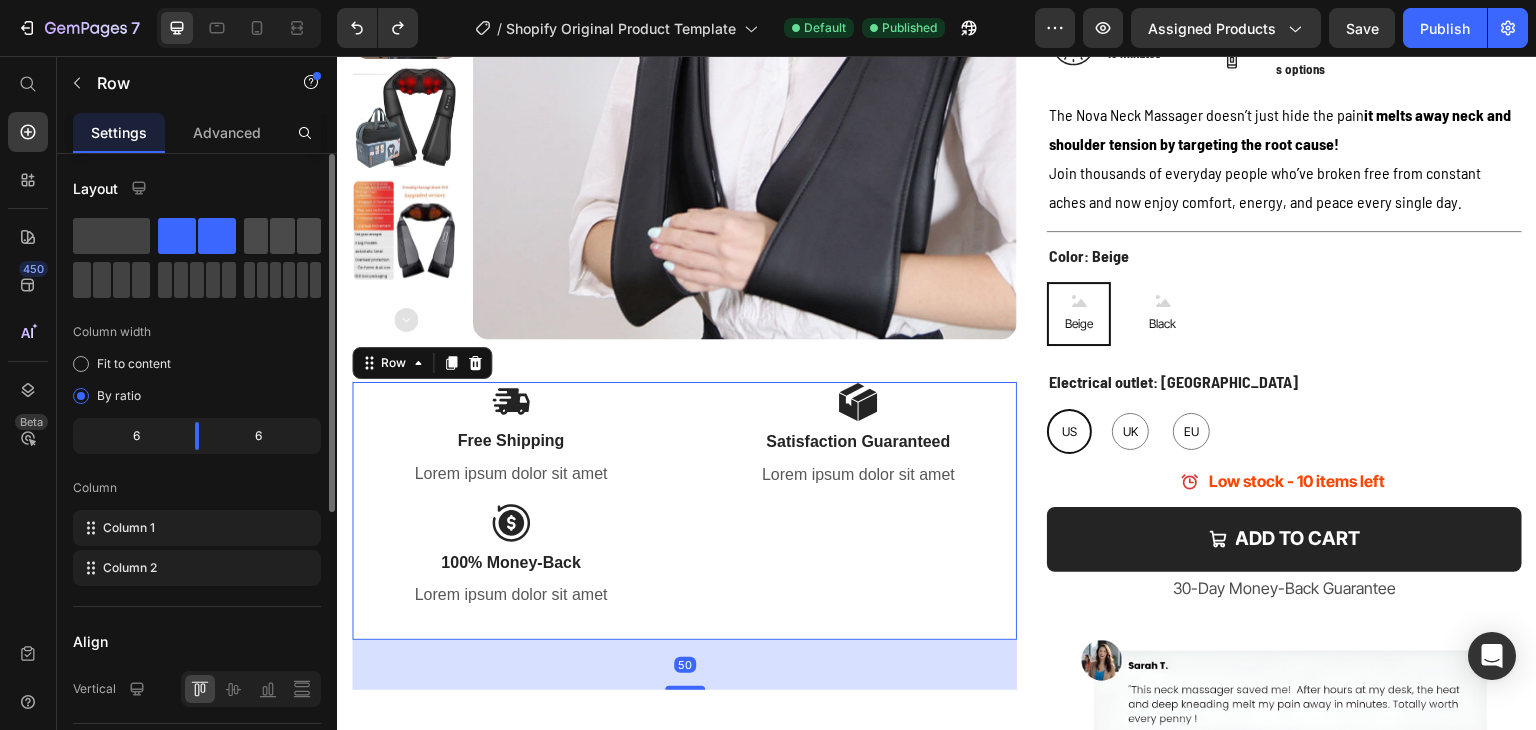 click 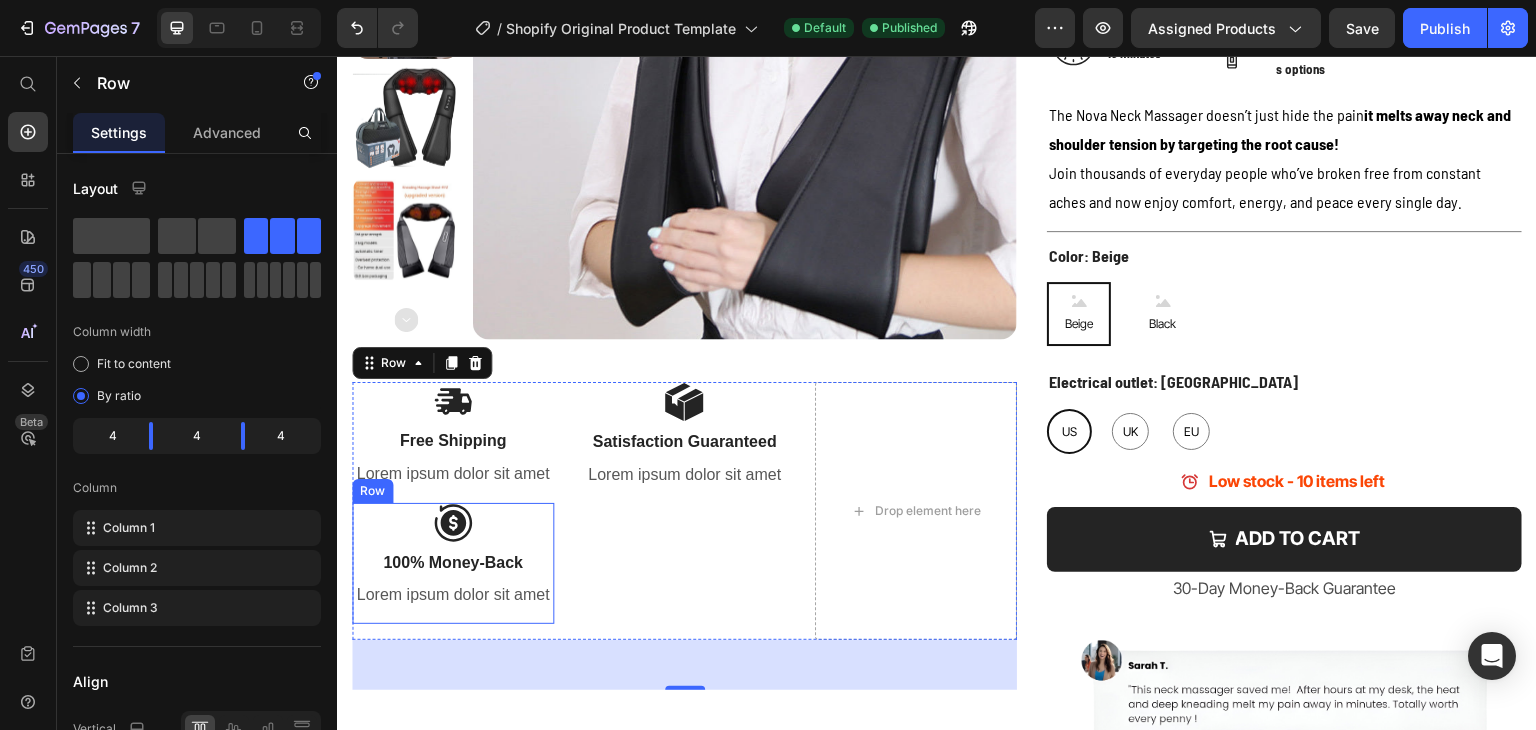 click on "Image 100% Money-Back Text Block Lorem ipsum dolor sit amet Text Block" at bounding box center [453, 564] 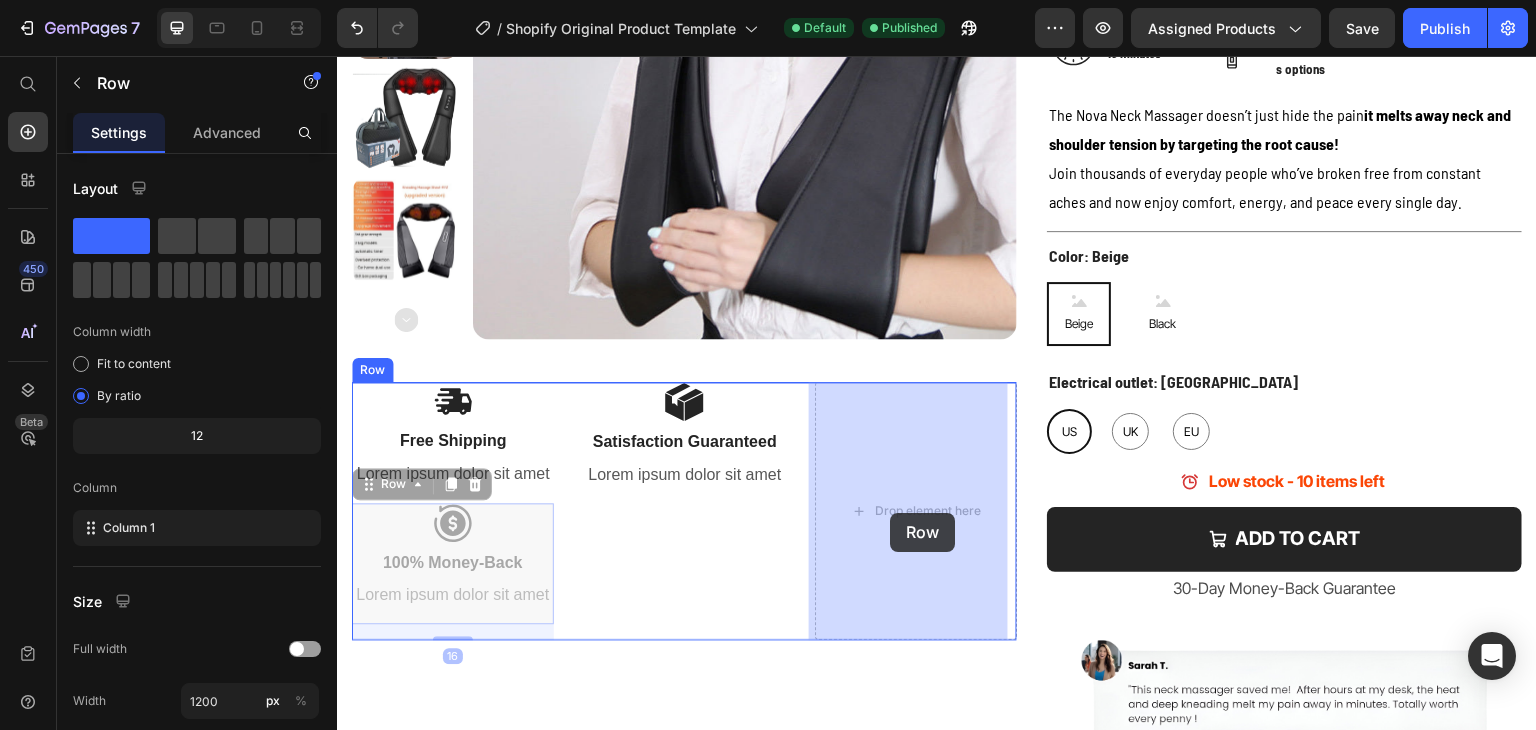 drag, startPoint x: 421, startPoint y: 487, endPoint x: 888, endPoint y: 514, distance: 467.77988 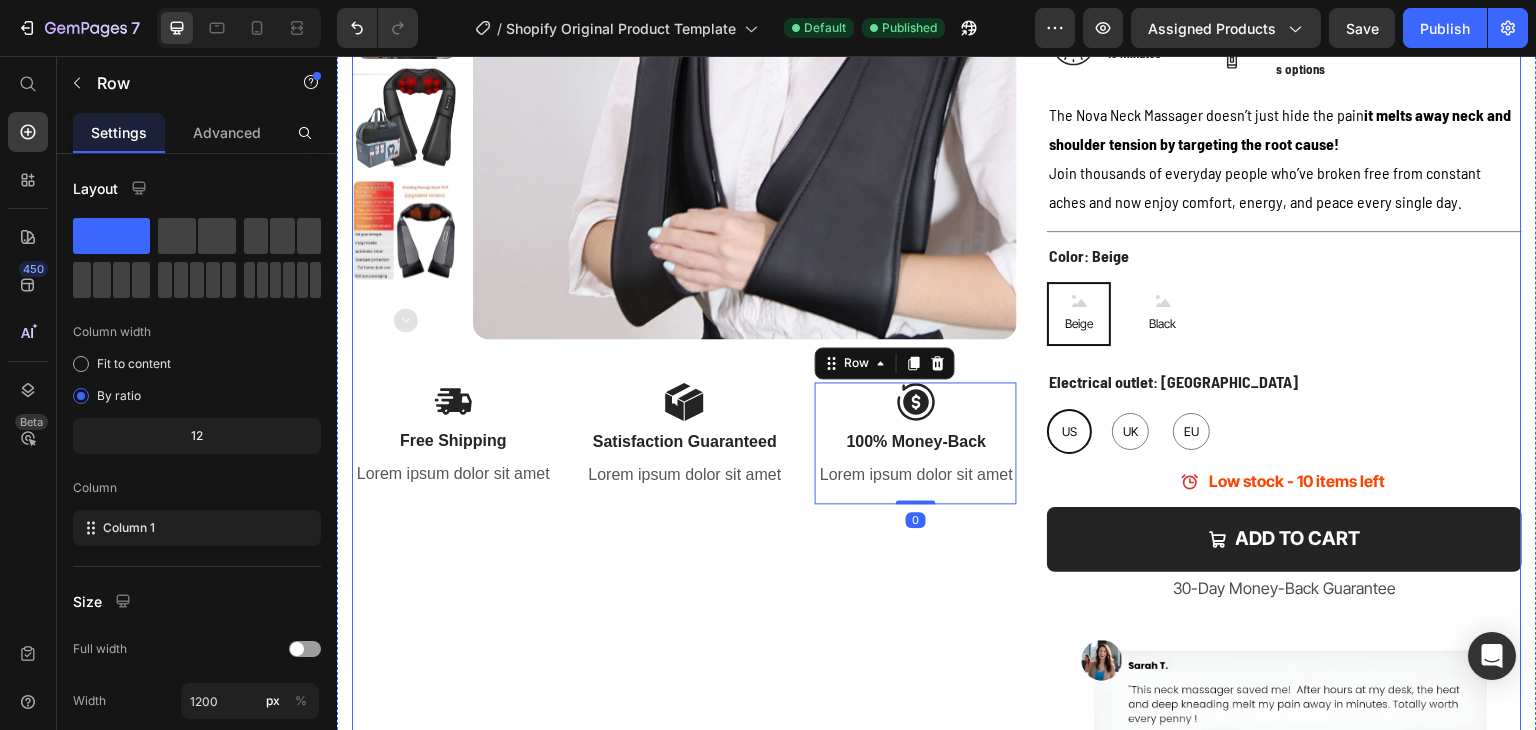 click on "Product Images Image Free Shipping Text Block Lorem ipsum dolor sit amet Text Block Row Image Satisfaction Guaranteed Text Block Lorem ipsum dolor sit amet Text Block Row Image 100% Money-Back Text Block Lorem ipsum dolor sit amet Text Block Row   0 Row" at bounding box center [684, 271] 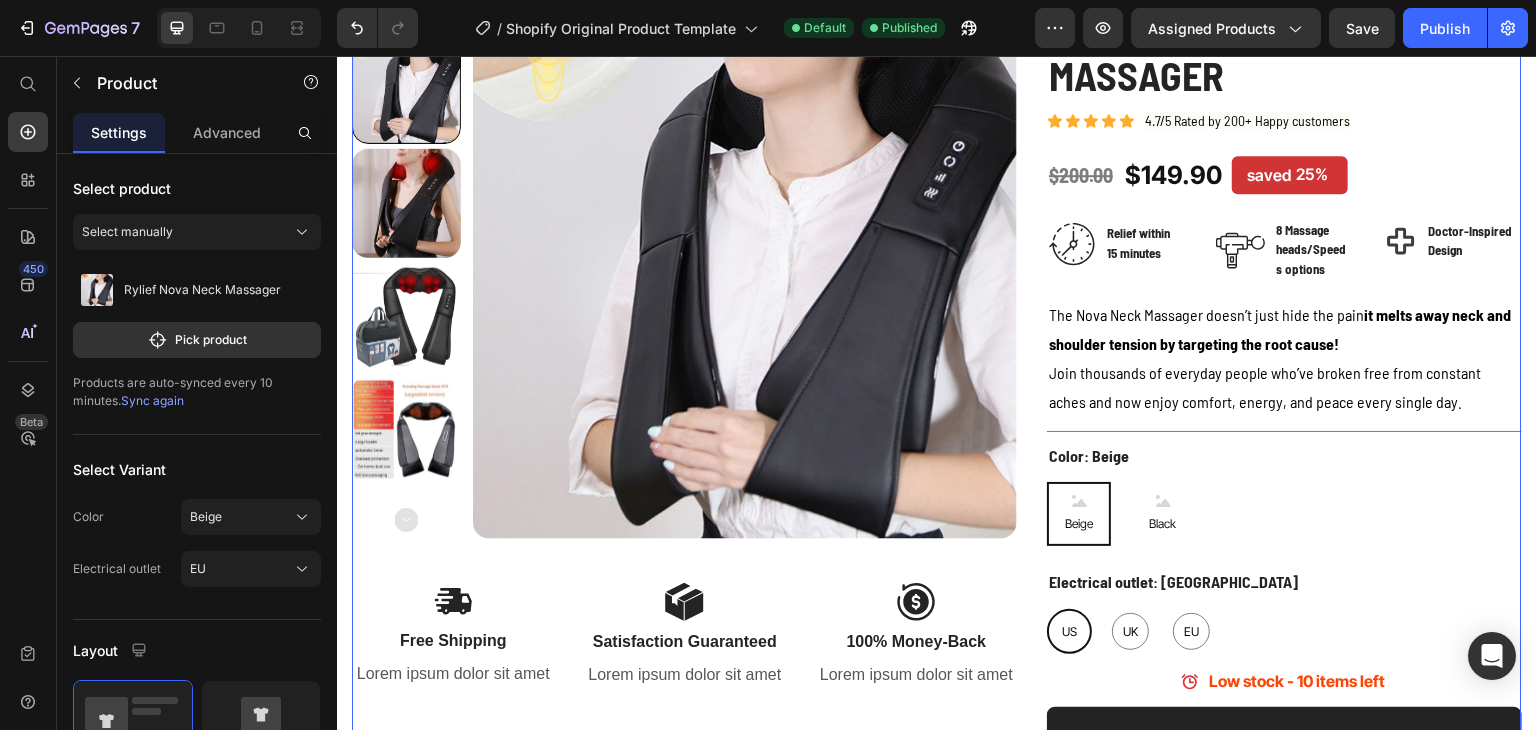 scroll, scrollTop: 332, scrollLeft: 0, axis: vertical 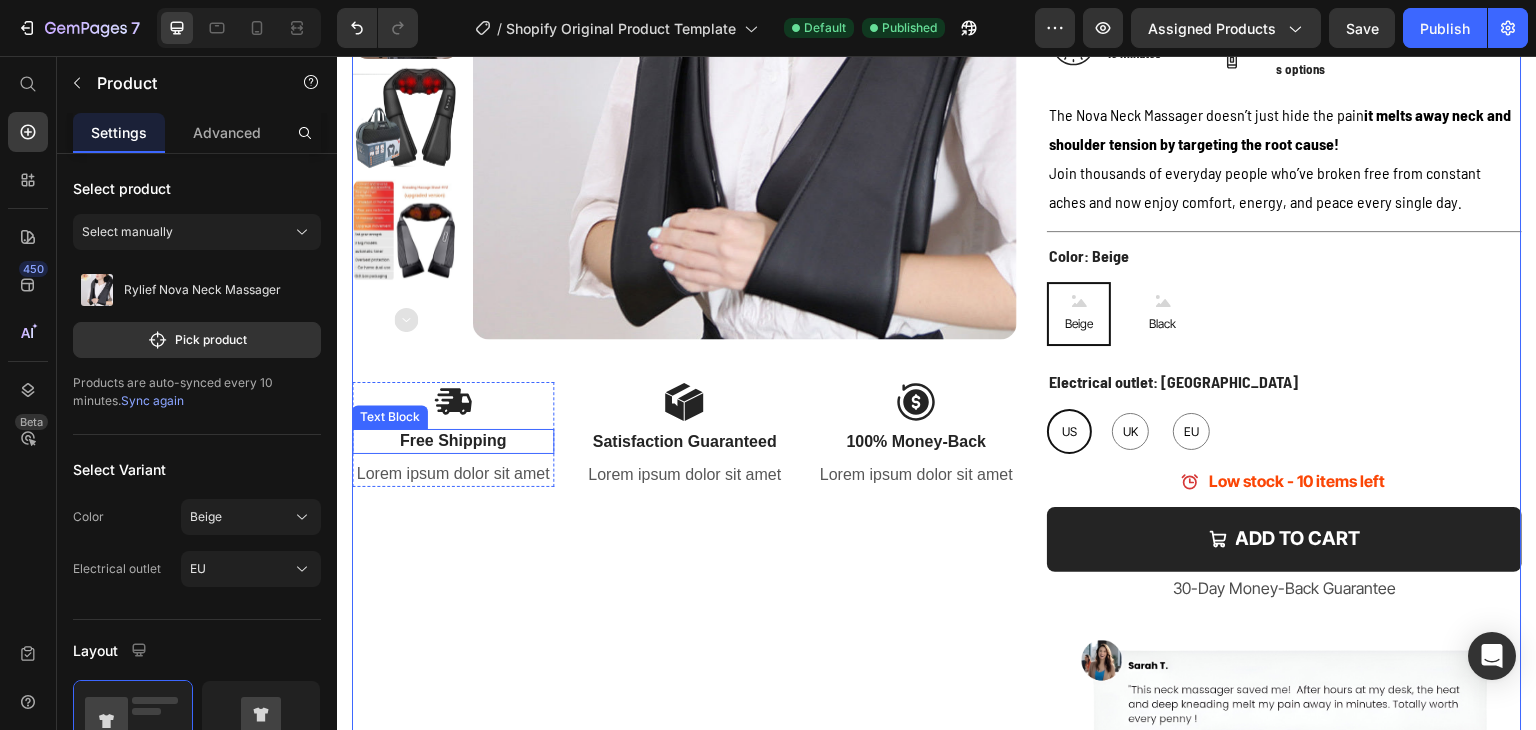 click on "Free Shipping" at bounding box center [453, 441] 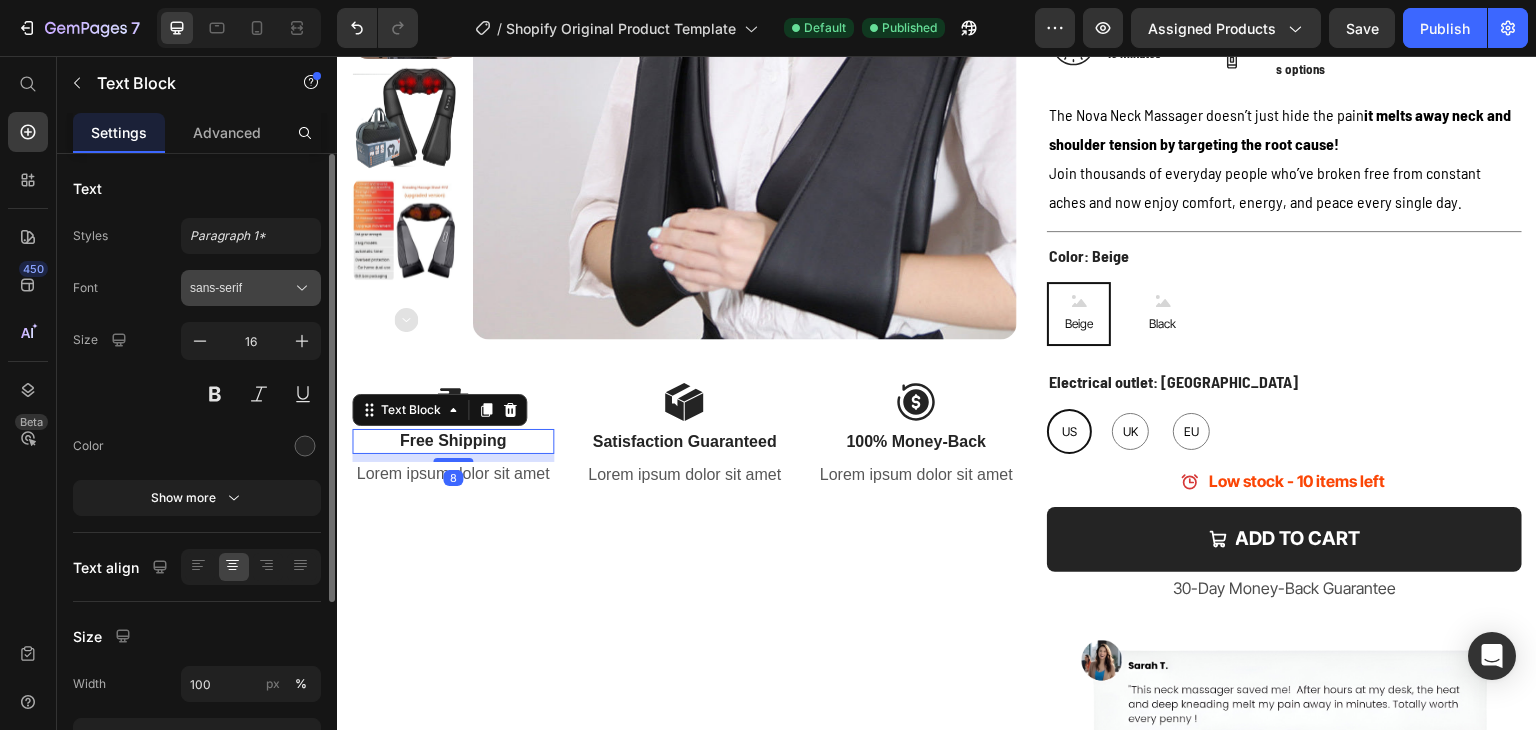 click on "sans-serif" at bounding box center (241, 288) 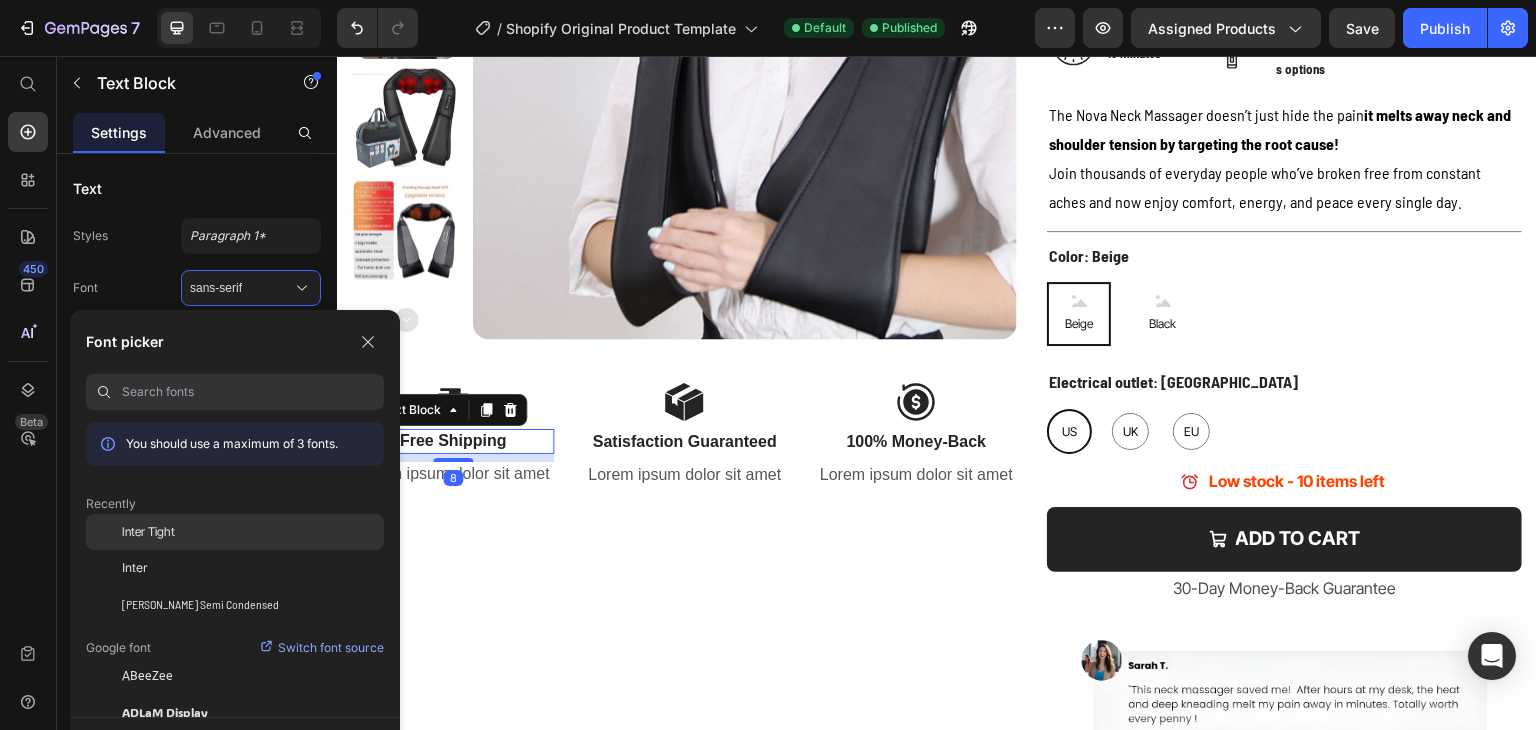 click on "Inter Tight" 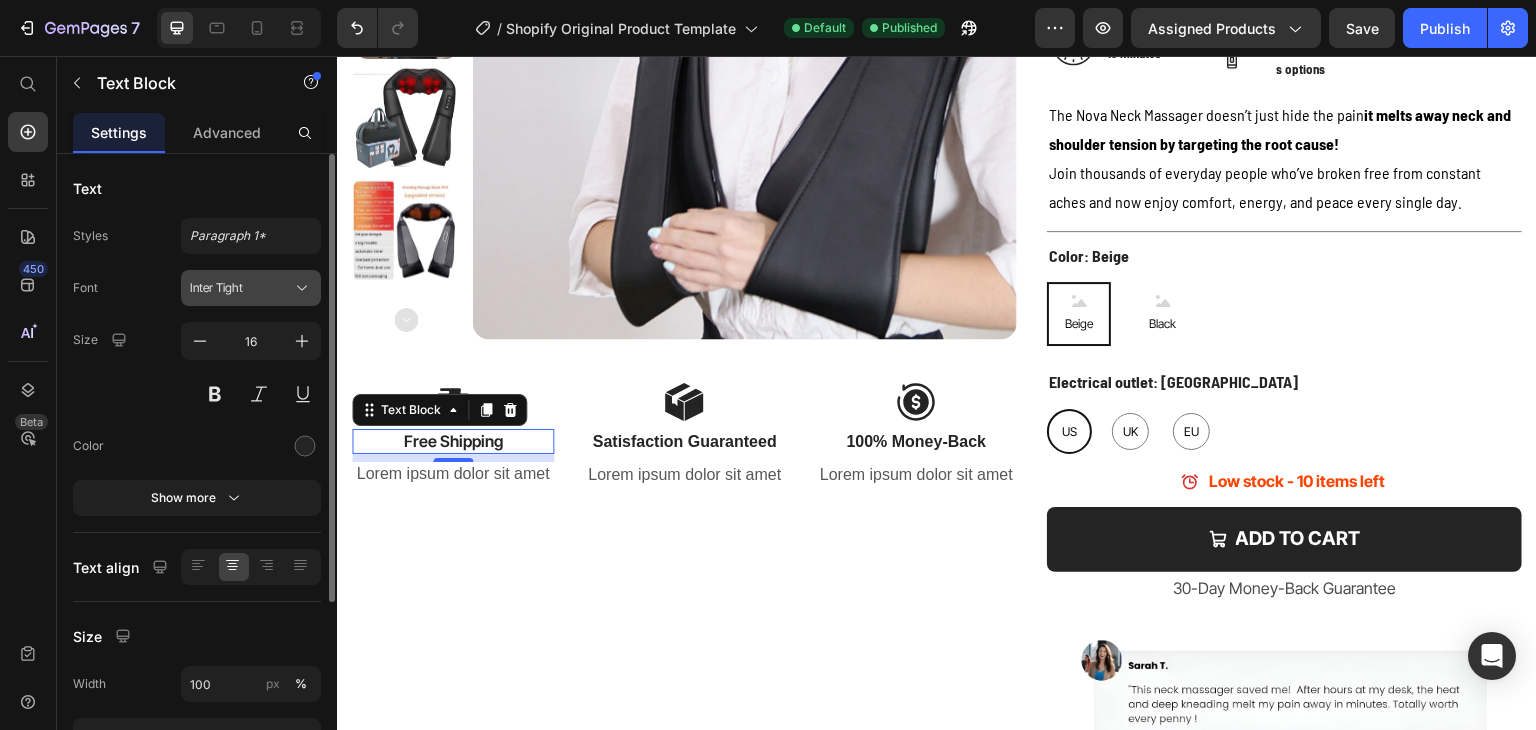click on "Inter Tight" at bounding box center (241, 288) 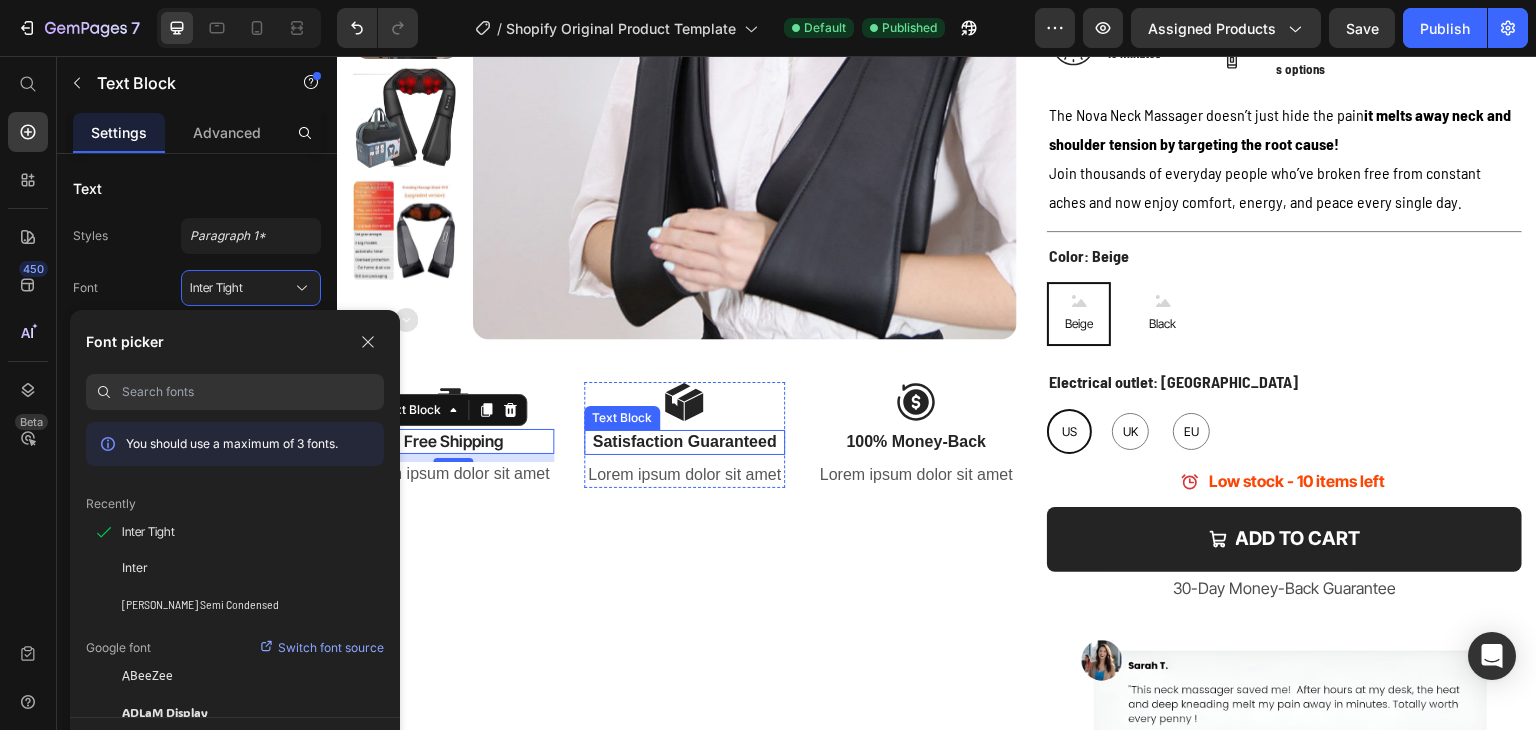 click on "Satisfaction Guaranteed" at bounding box center (685, 442) 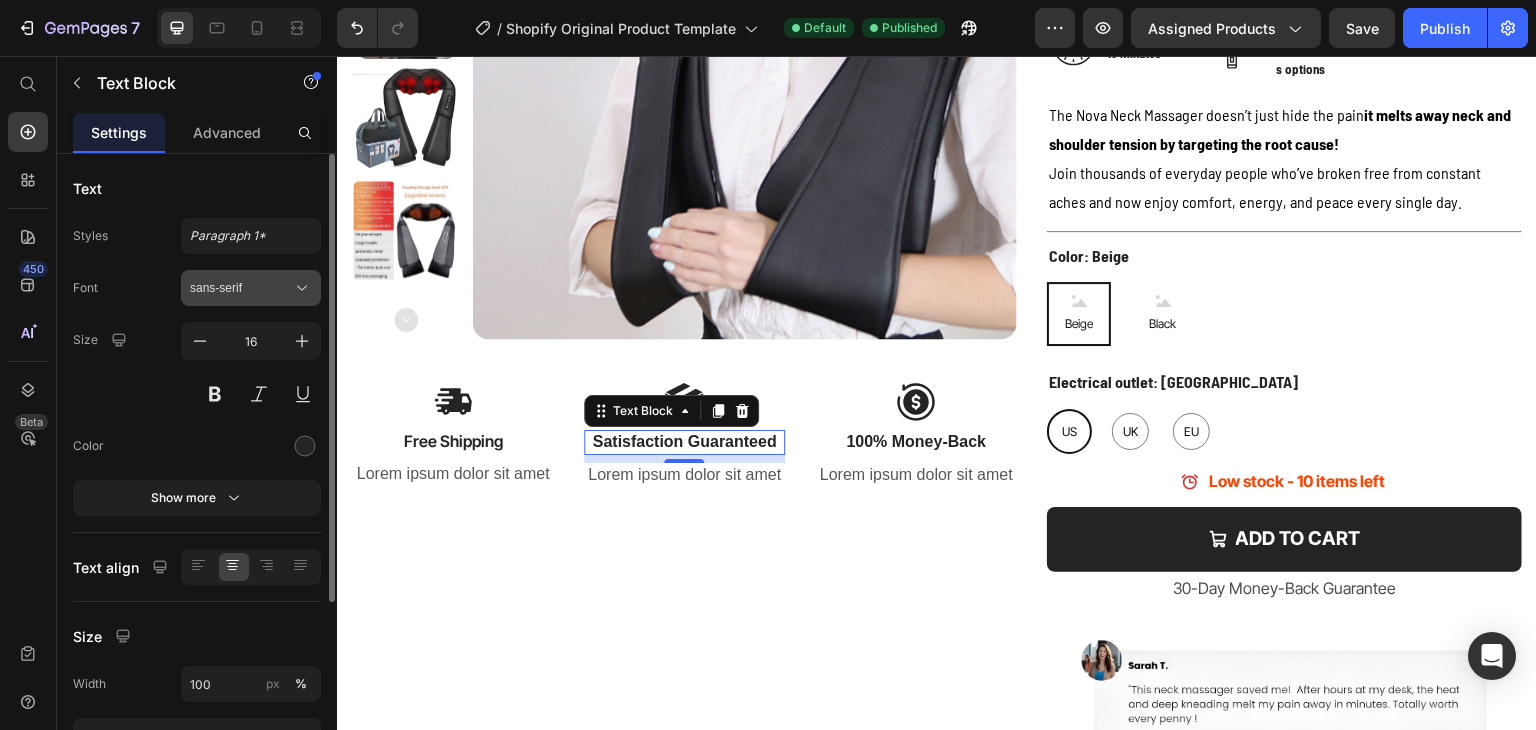 click on "sans-serif" at bounding box center (241, 288) 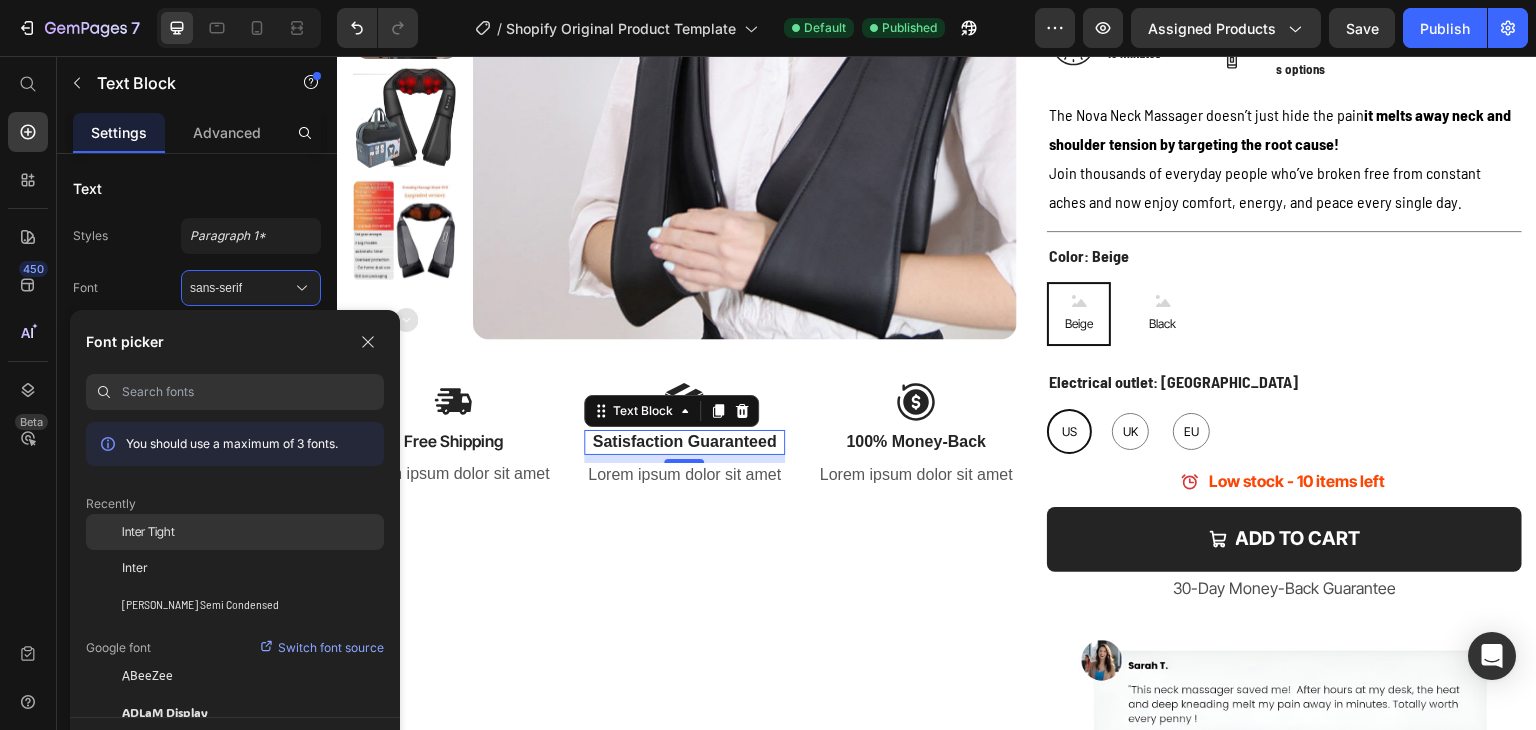click on "Inter Tight" 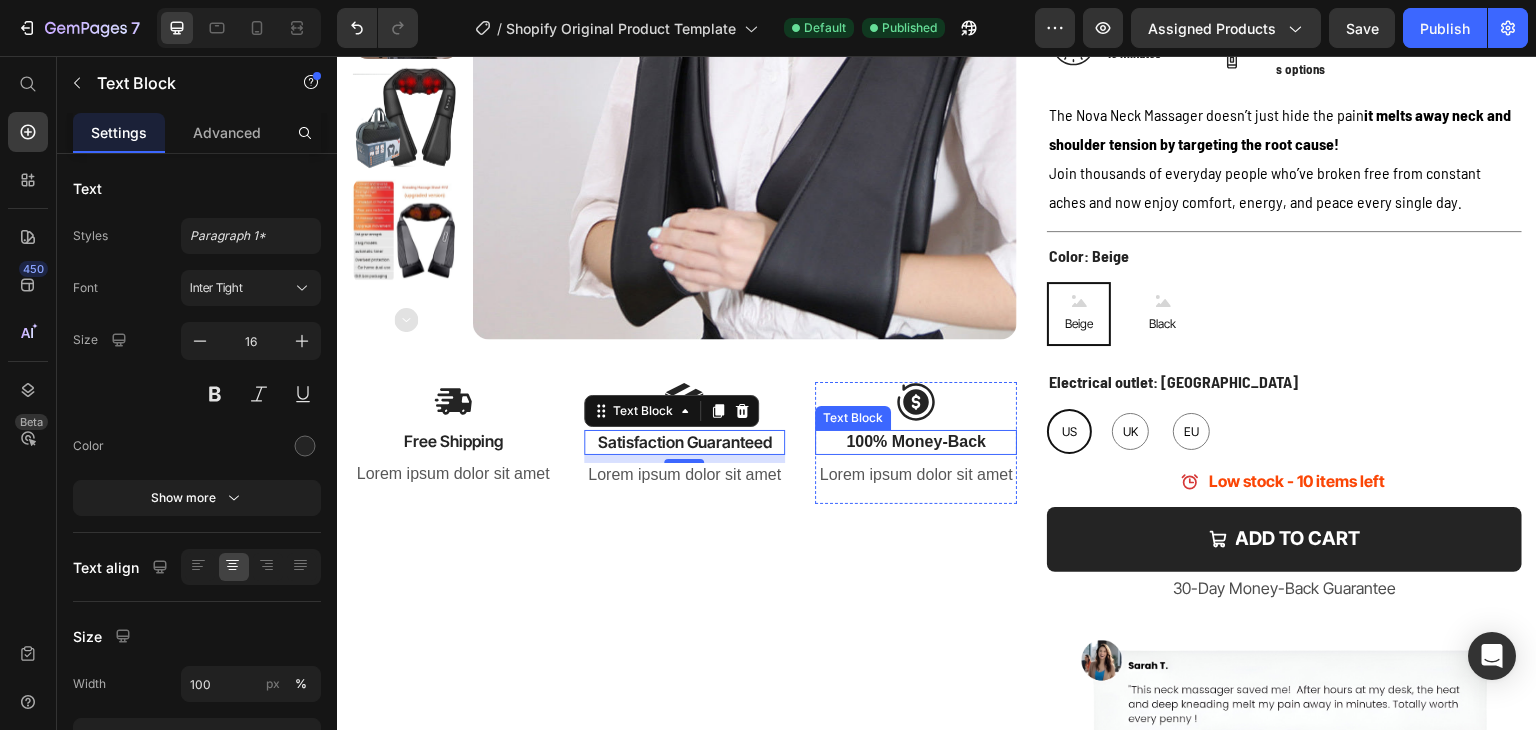 click on "100% Money-Back" at bounding box center [916, 442] 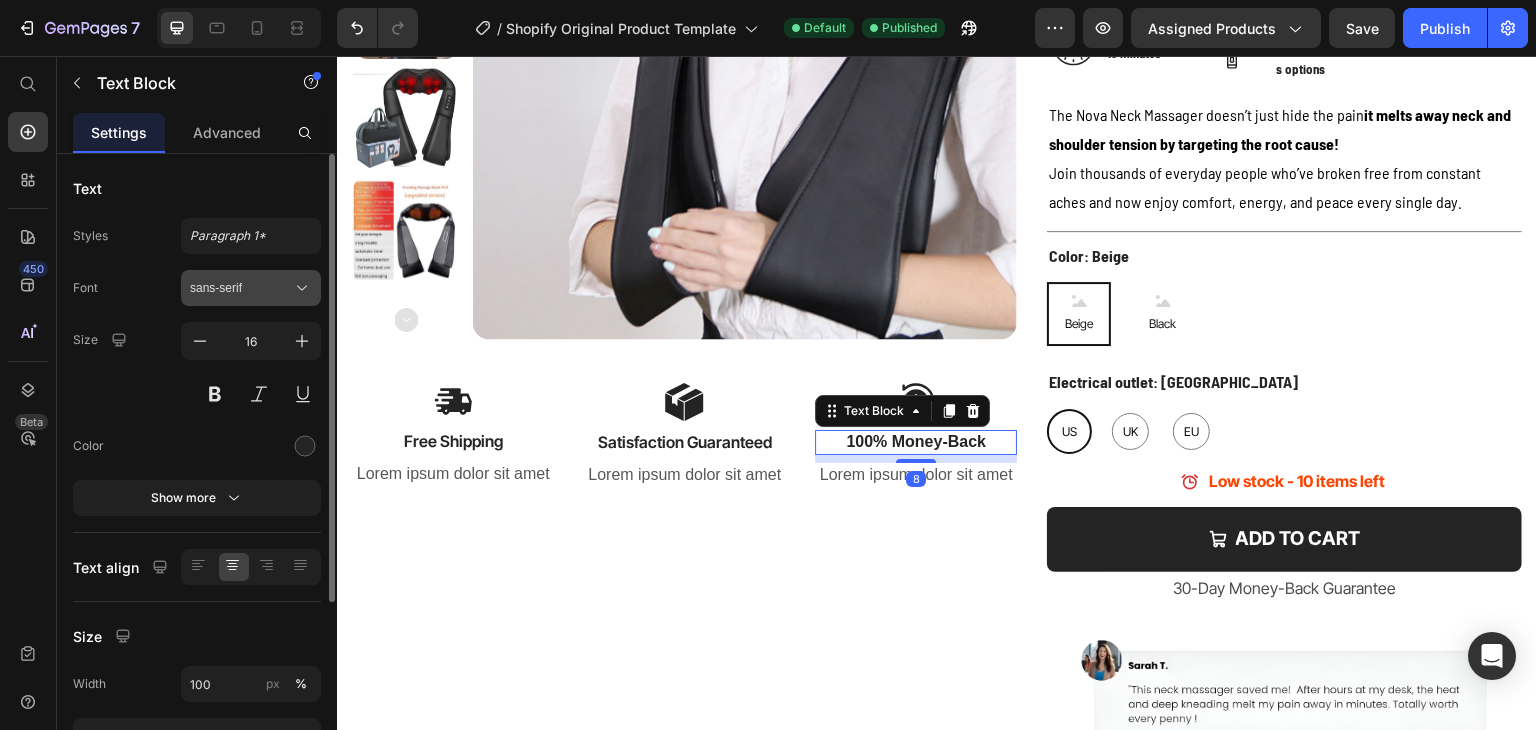 click on "sans-serif" at bounding box center [251, 288] 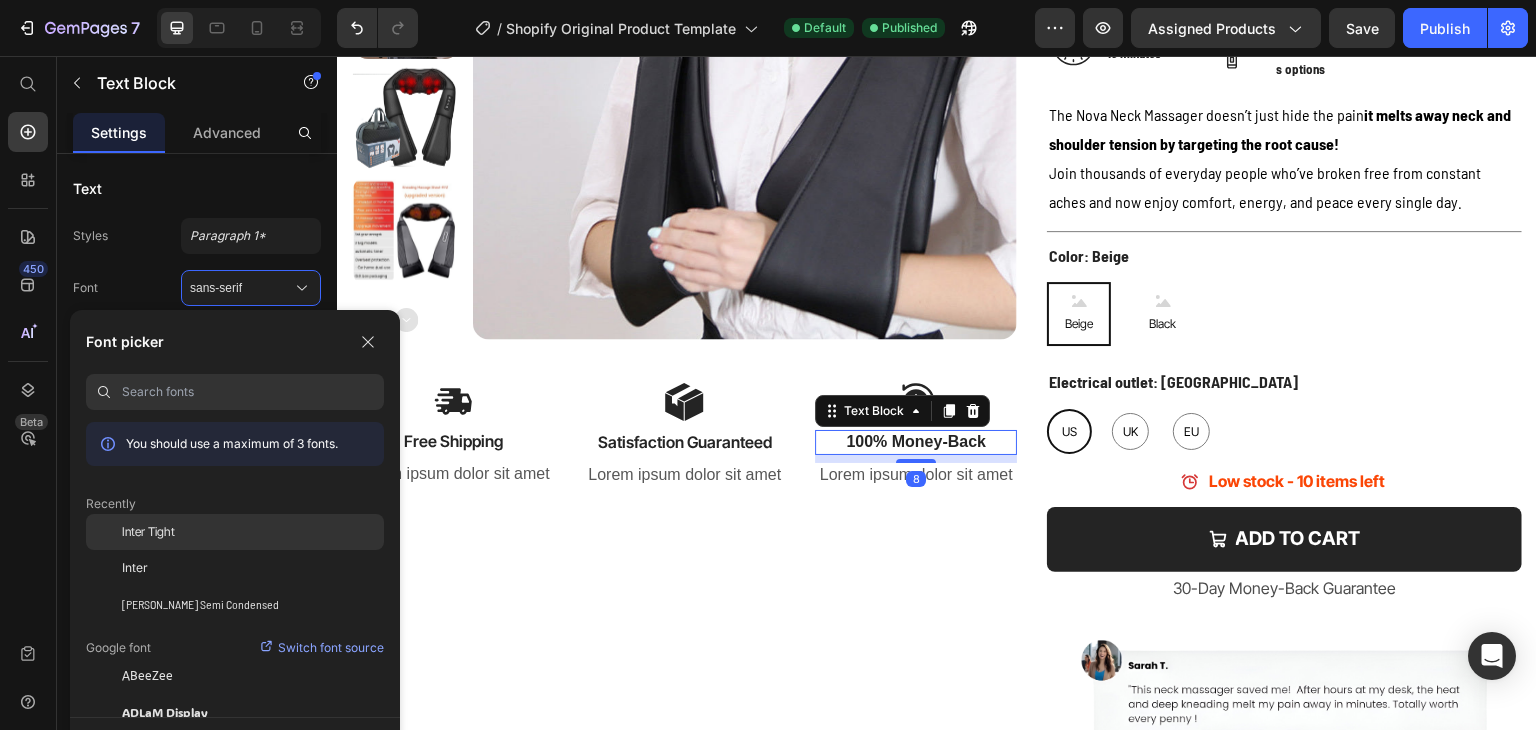 click on "Inter Tight" 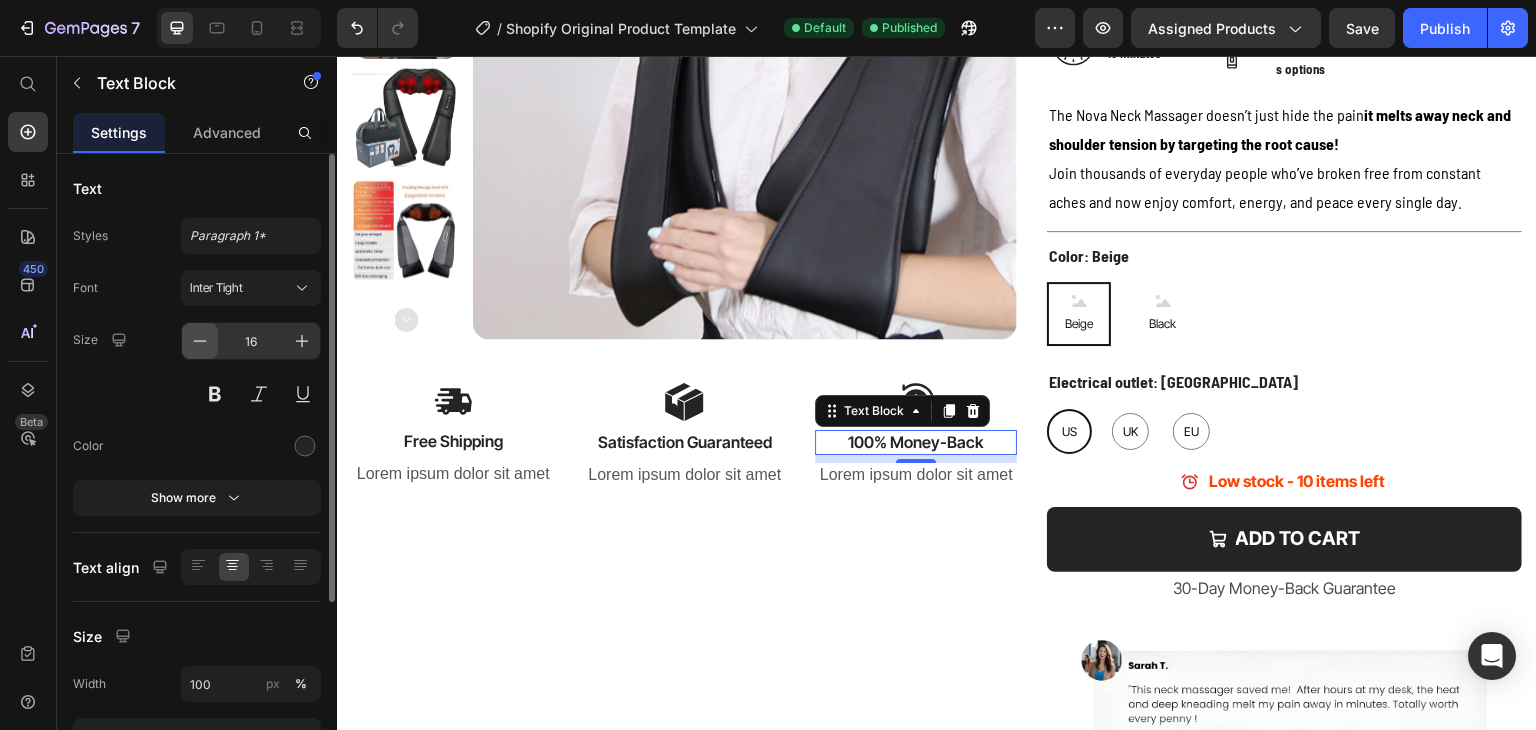 click 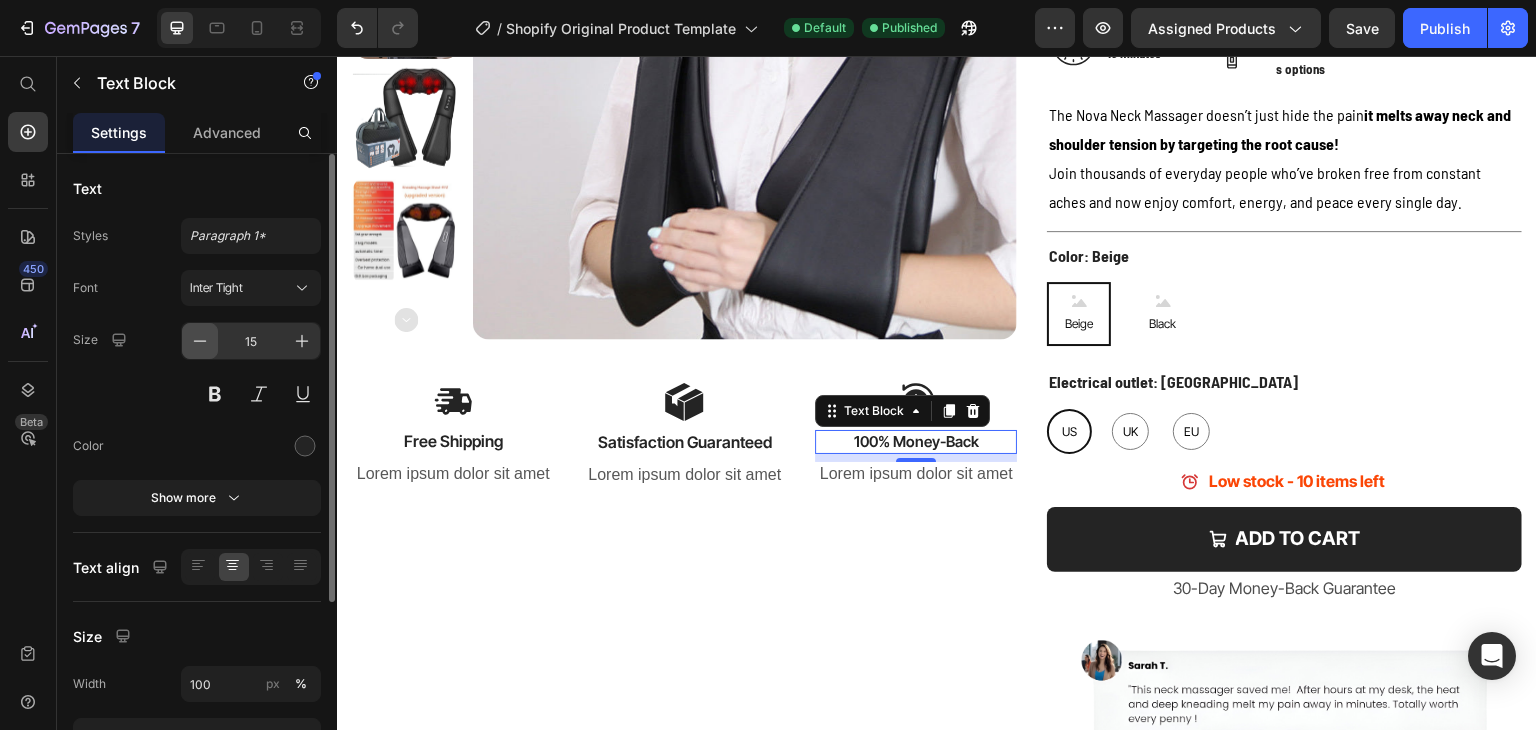 click 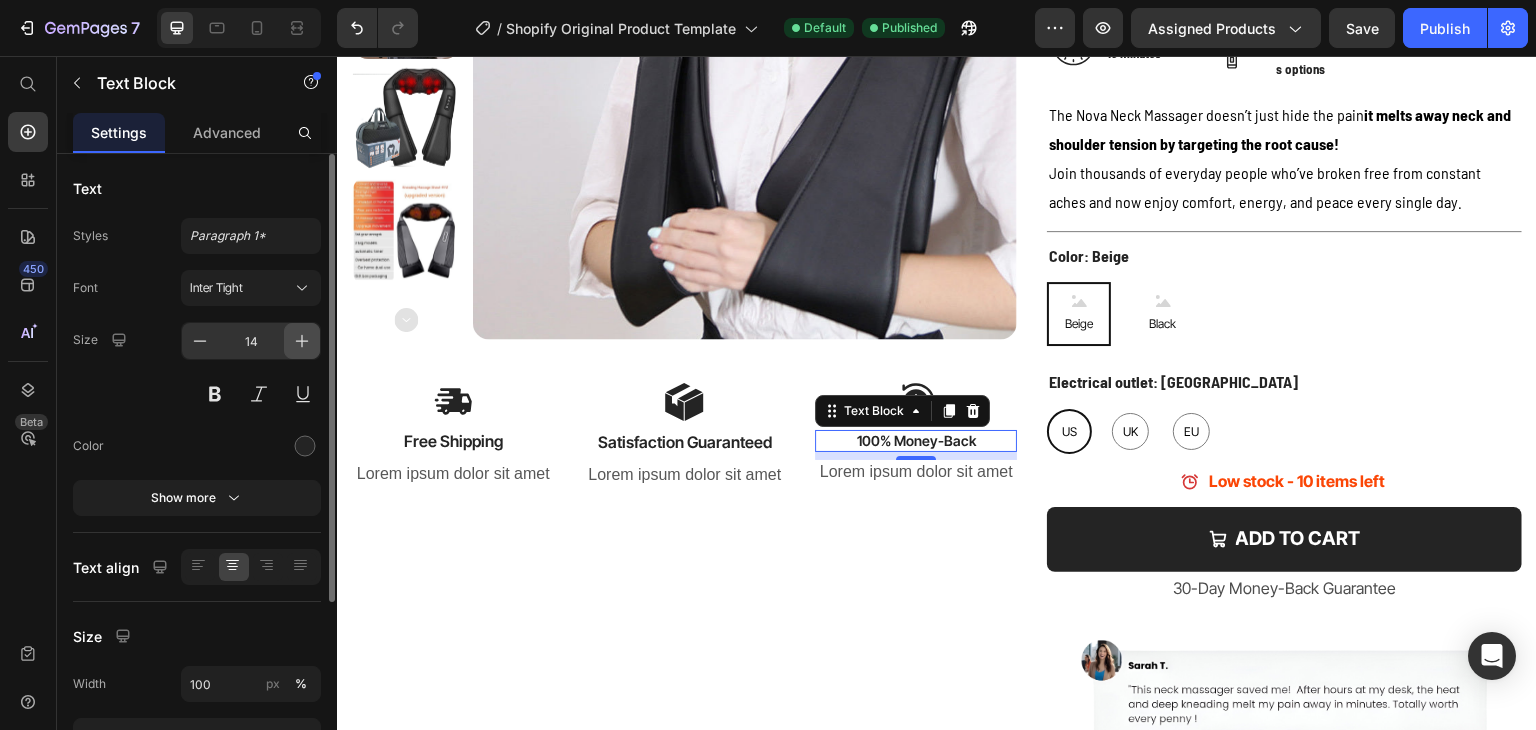 click 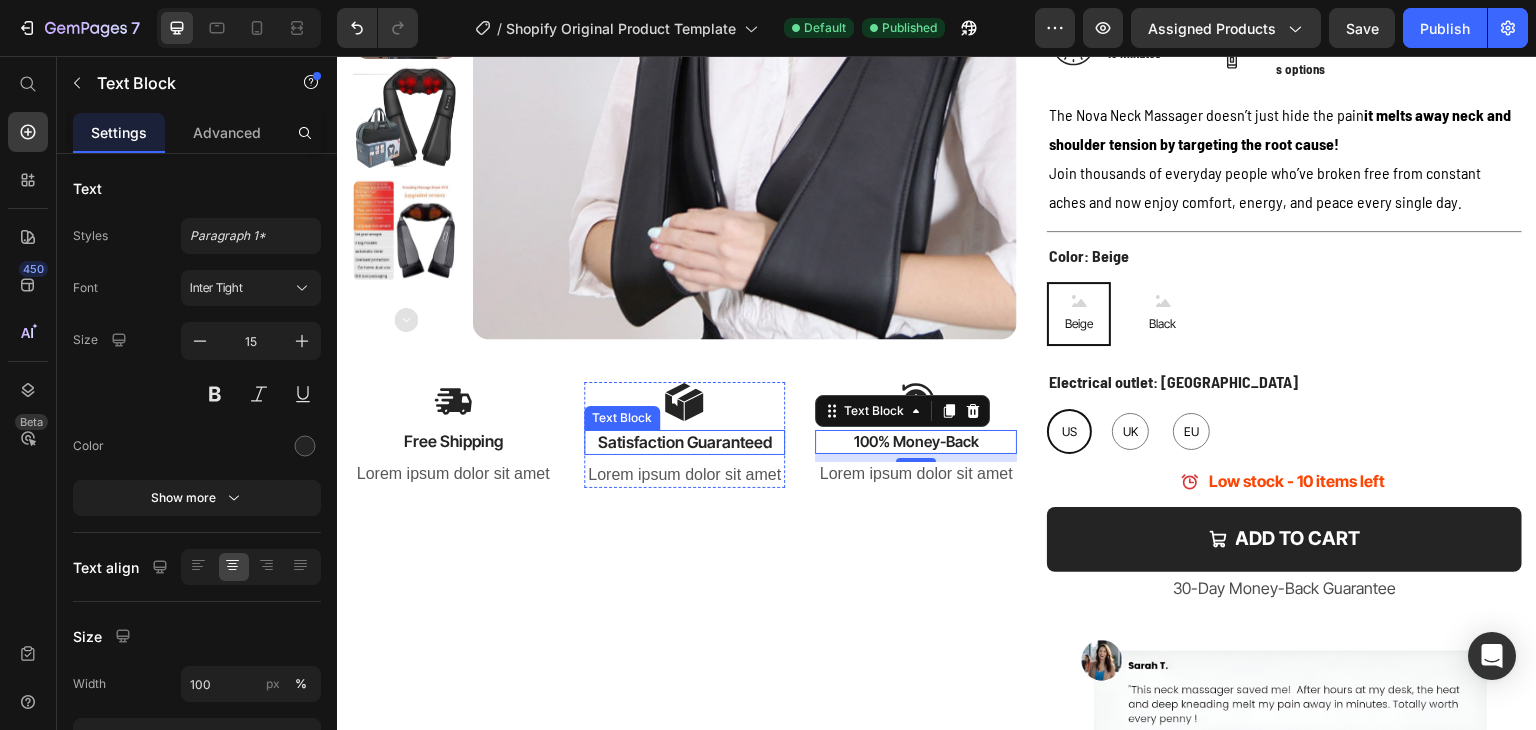 click on "Satisfaction Guaranteed" at bounding box center [685, 442] 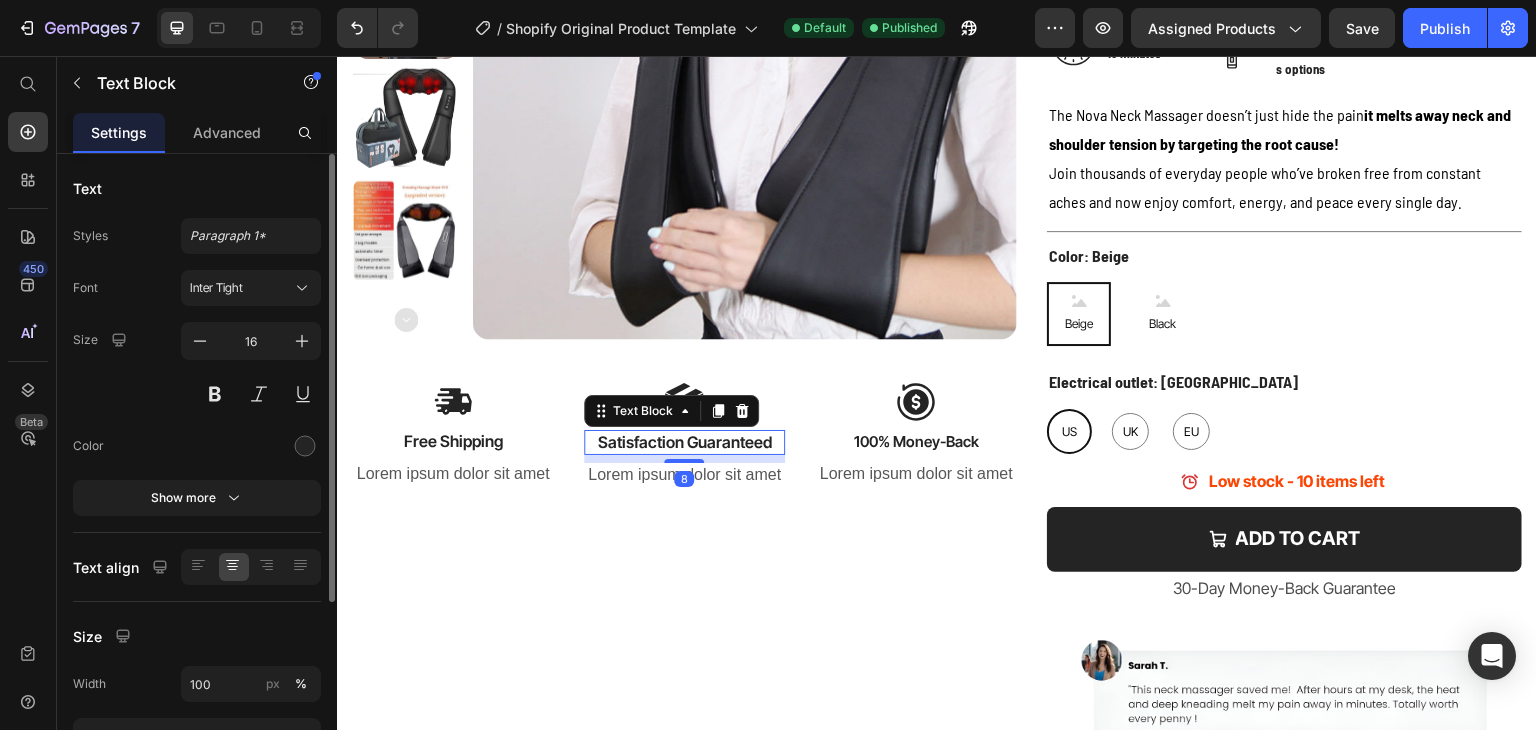 click on "Size 16" at bounding box center (197, 367) 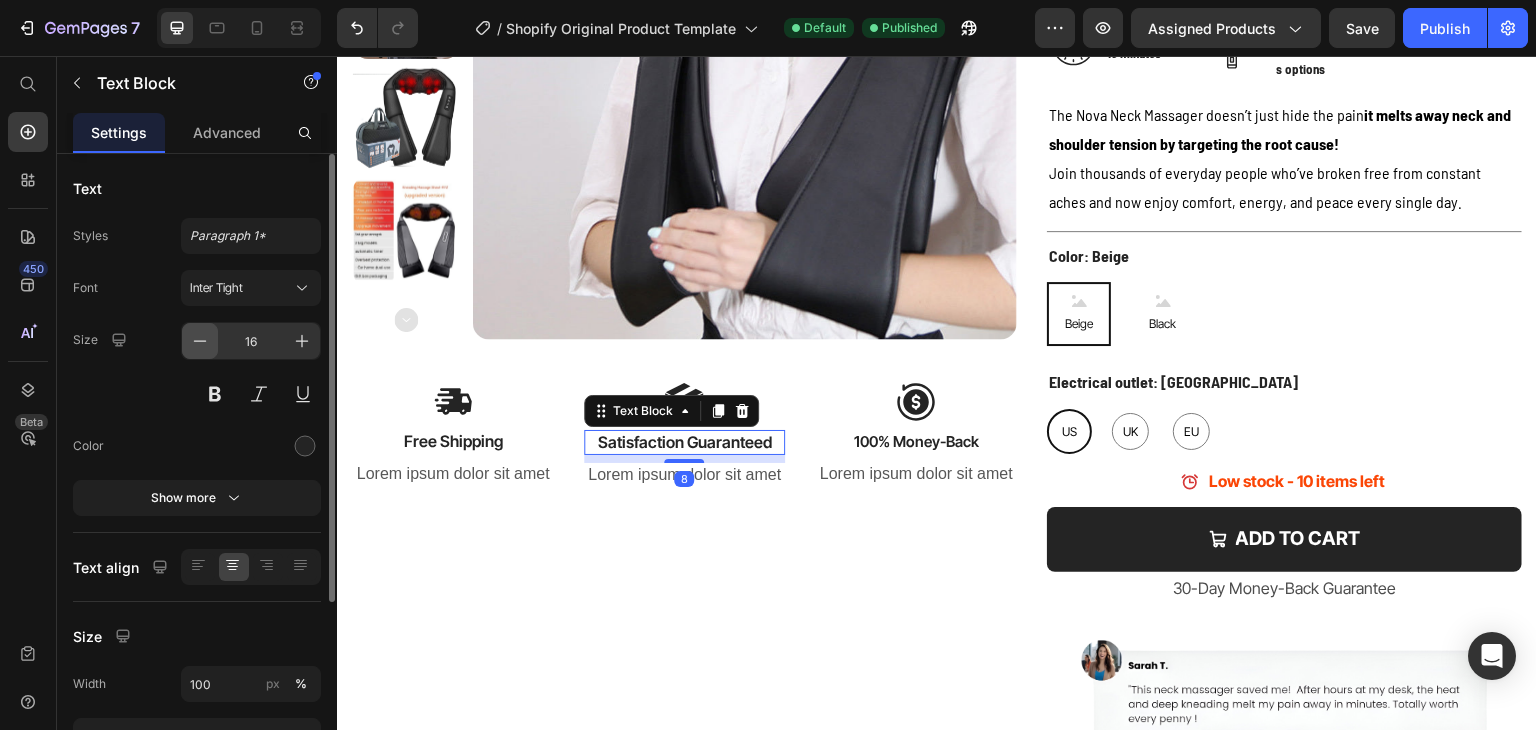 click 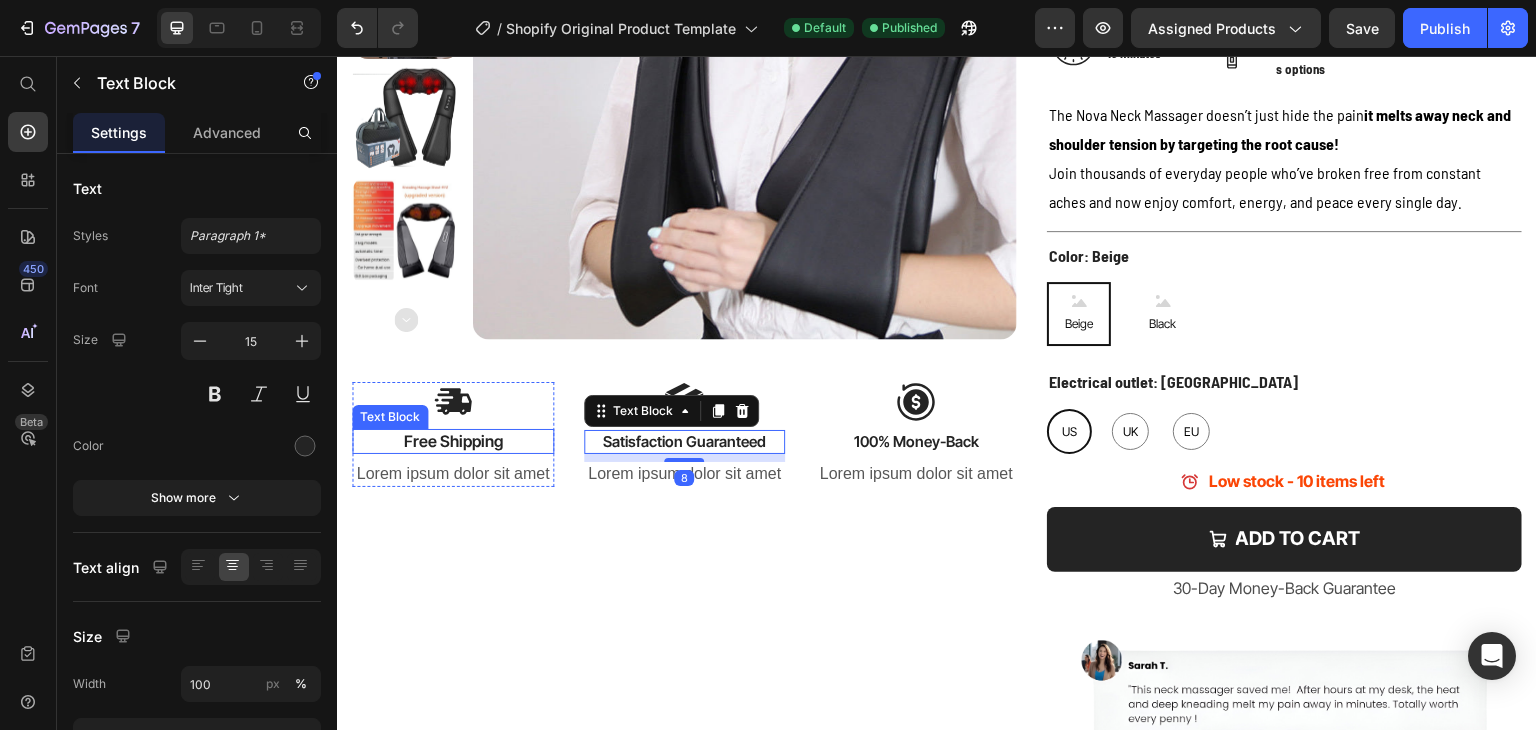 click on "Free Shipping" at bounding box center (453, 441) 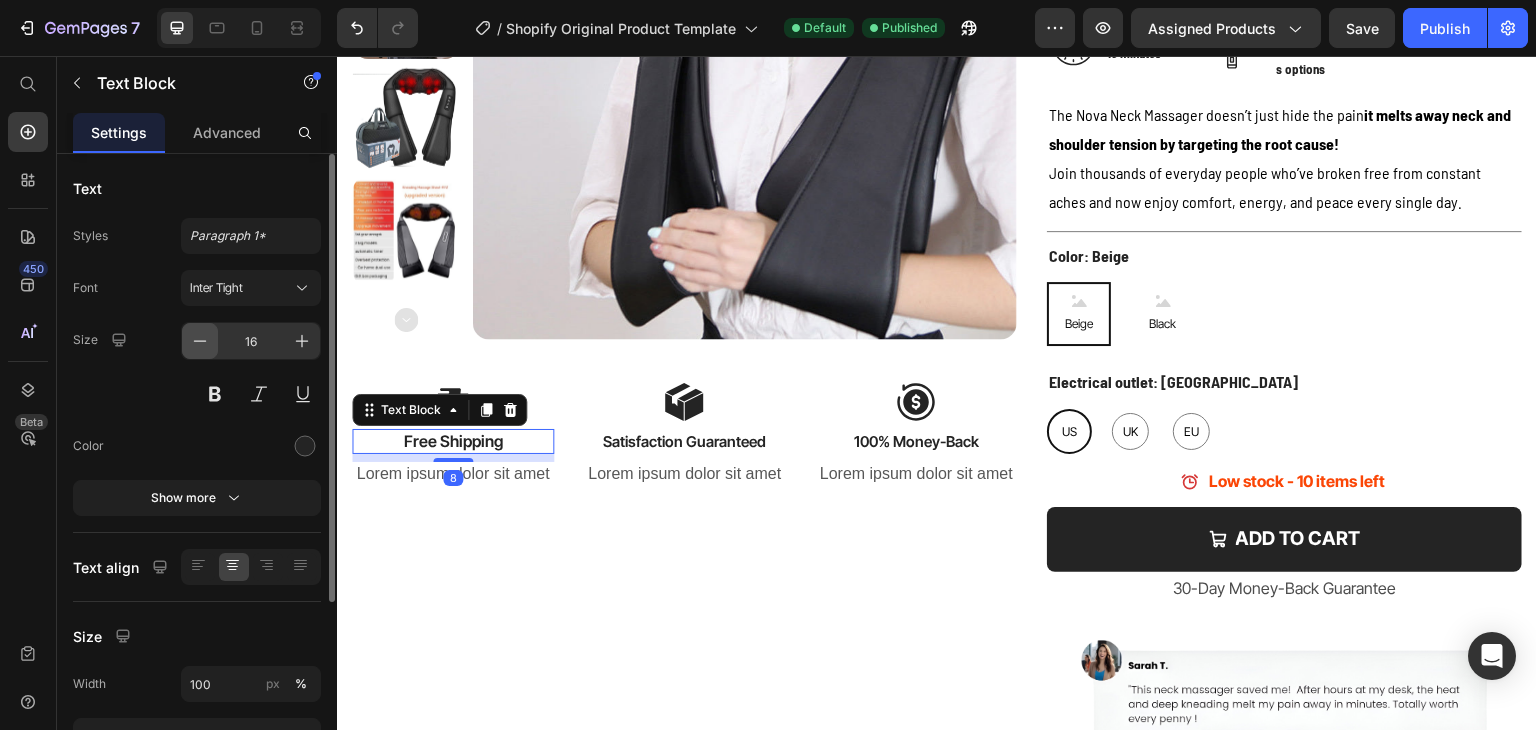 click 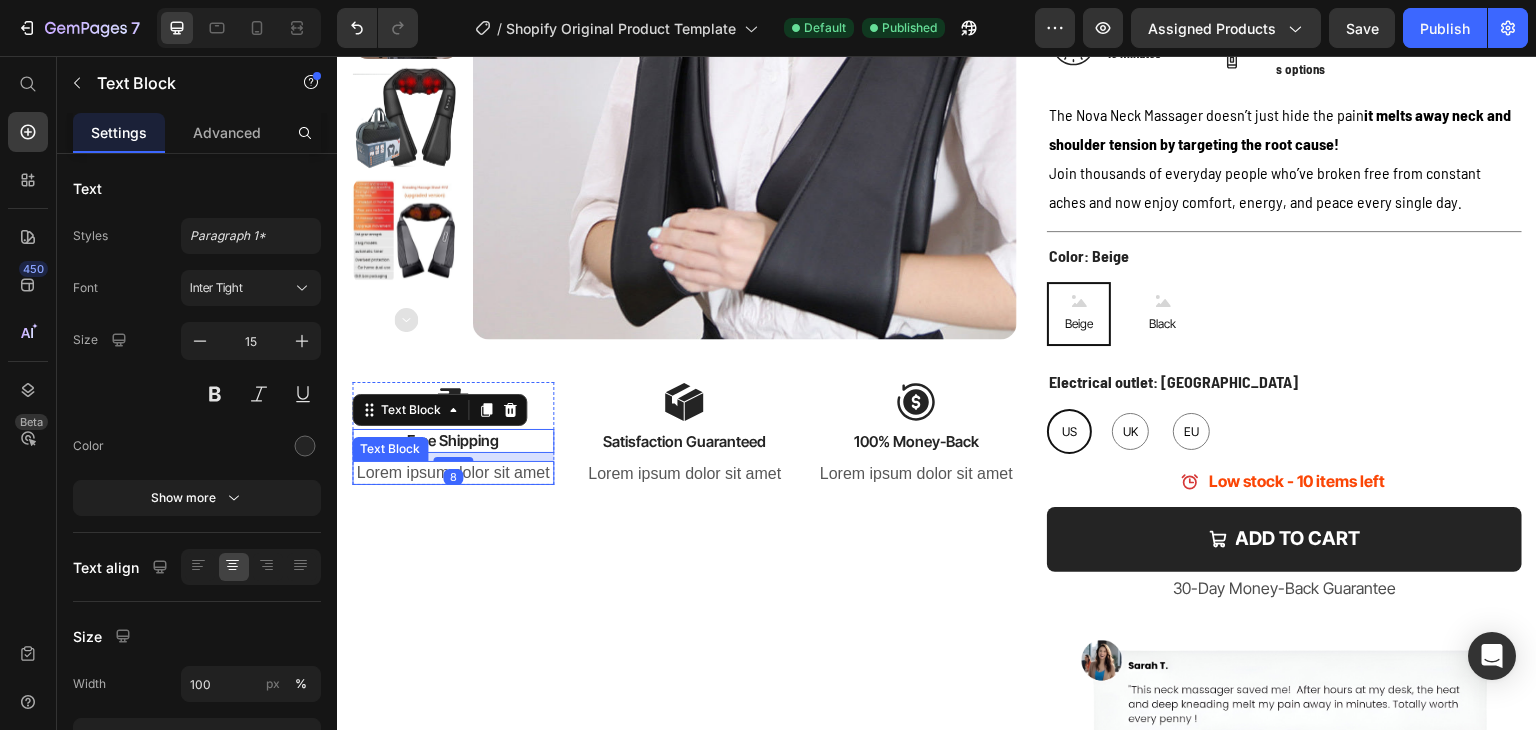 click on "Lorem ipsum dolor sit amet" at bounding box center (453, 473) 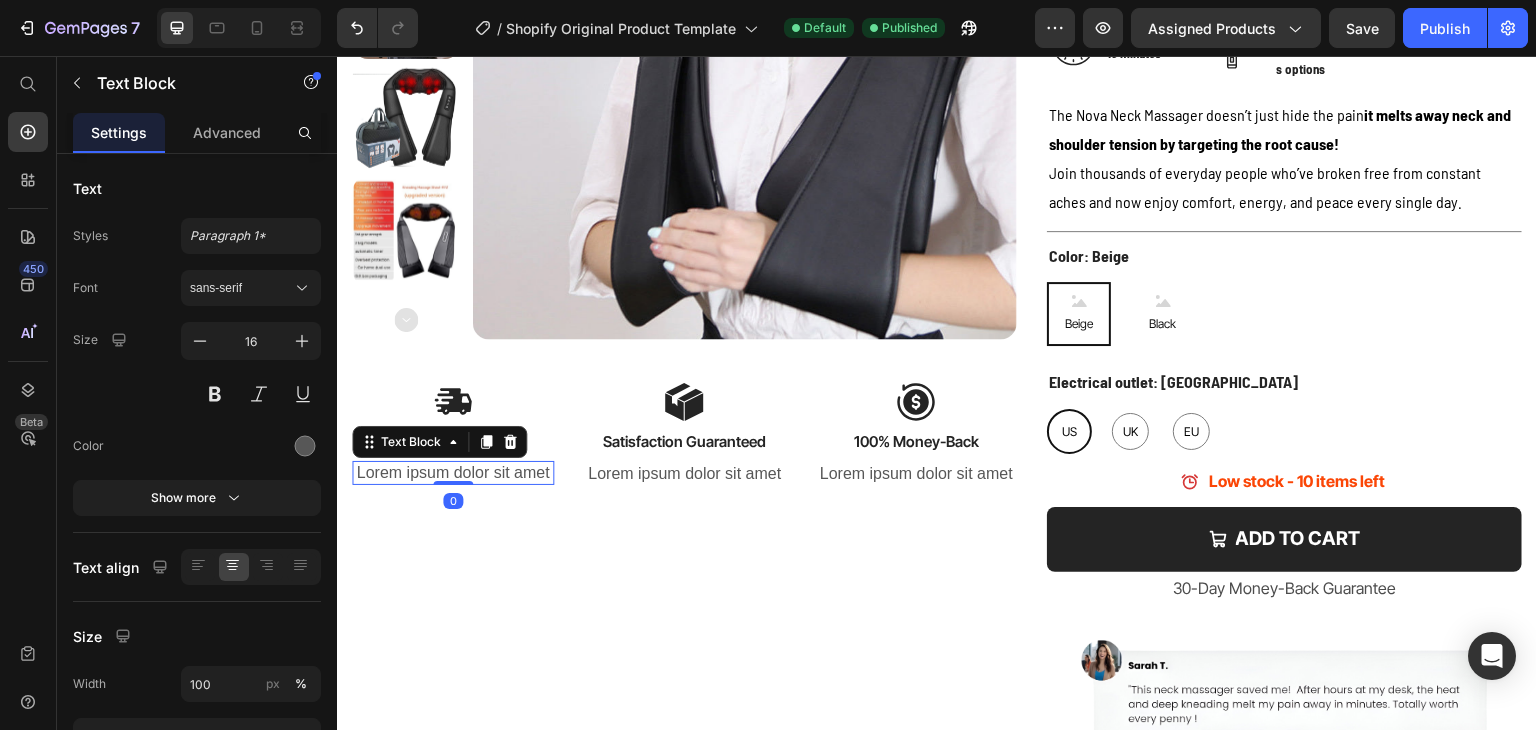 click on "Lorem ipsum dolor sit amet" at bounding box center (453, 473) 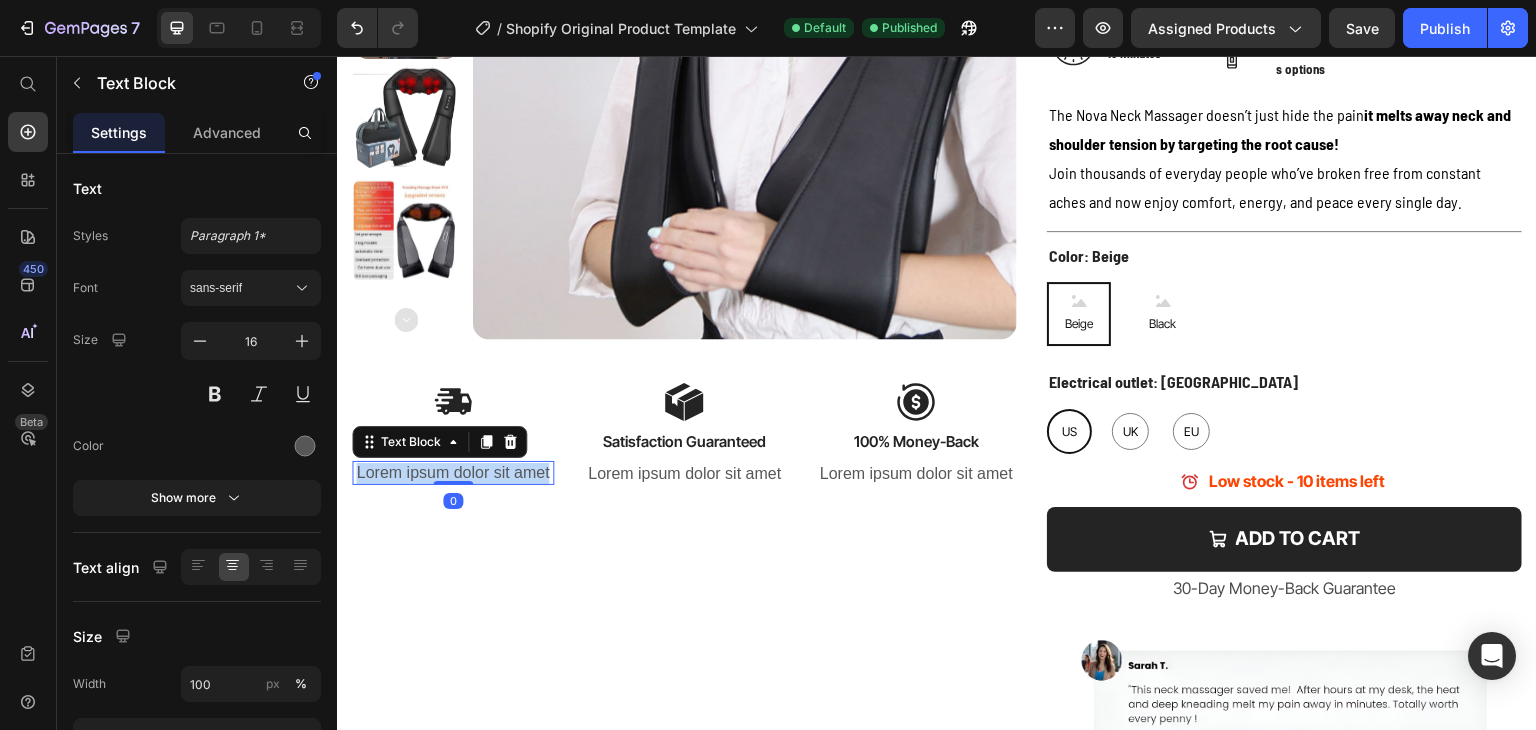 click on "Lorem ipsum dolor sit amet" at bounding box center (453, 473) 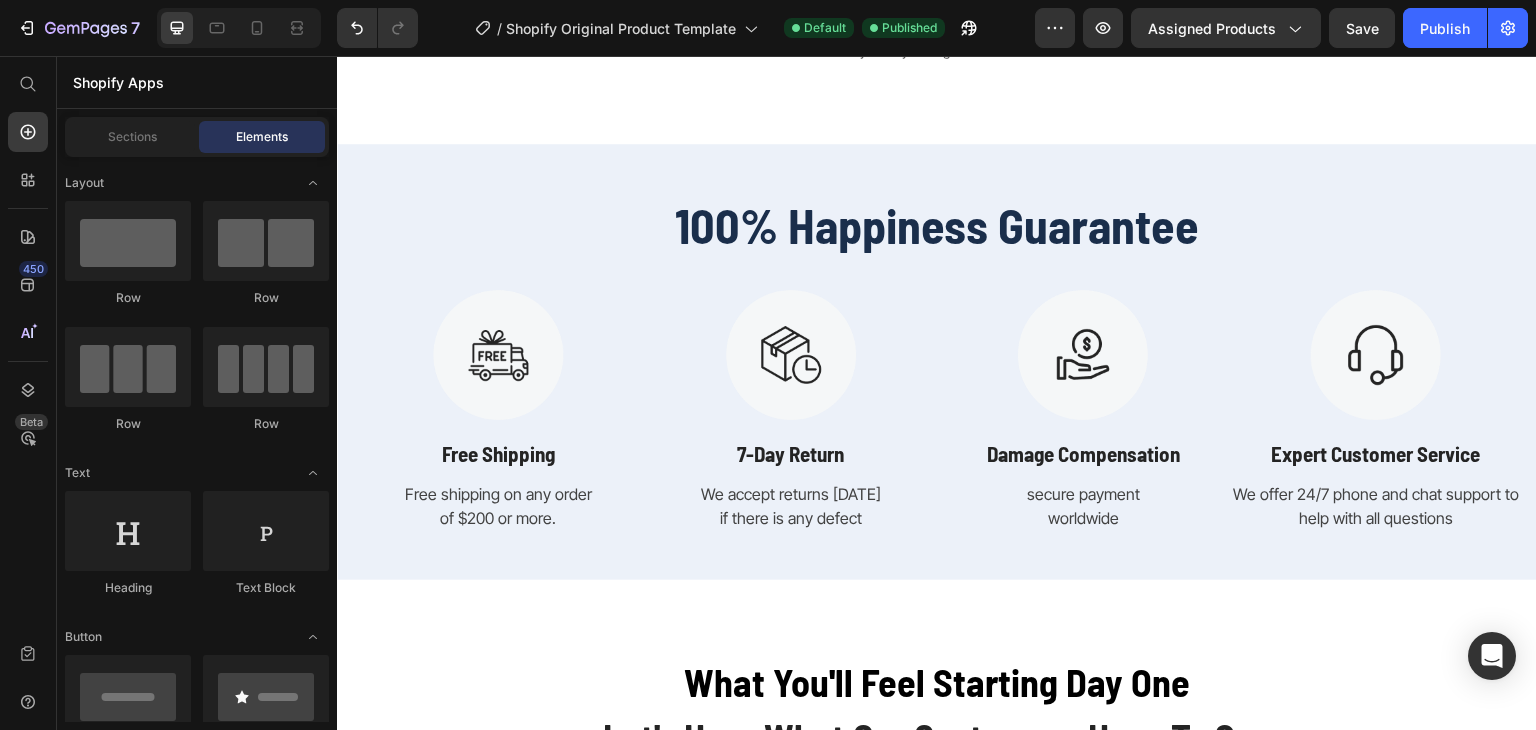 scroll, scrollTop: 5659, scrollLeft: 0, axis: vertical 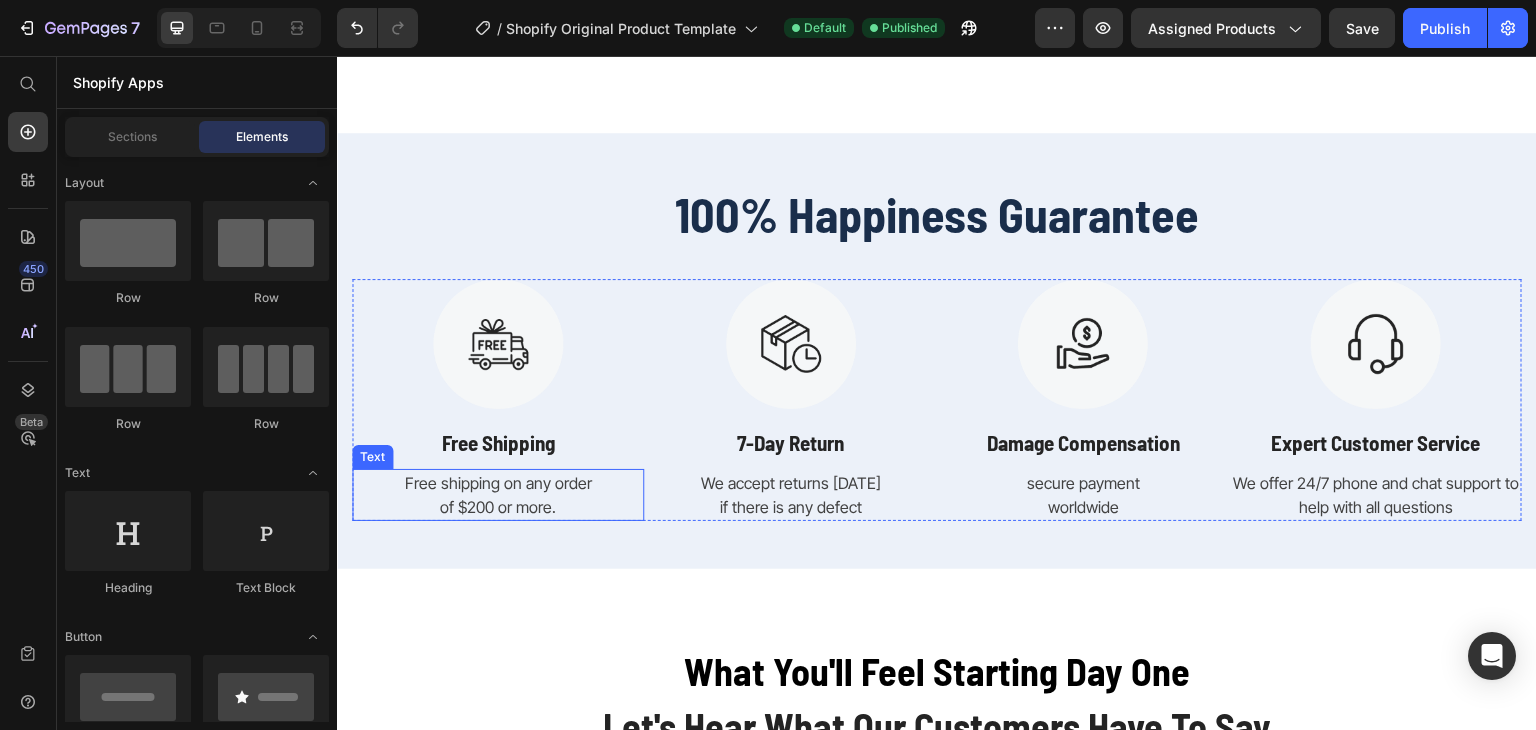 click on "Free shipping on any order" at bounding box center (498, 483) 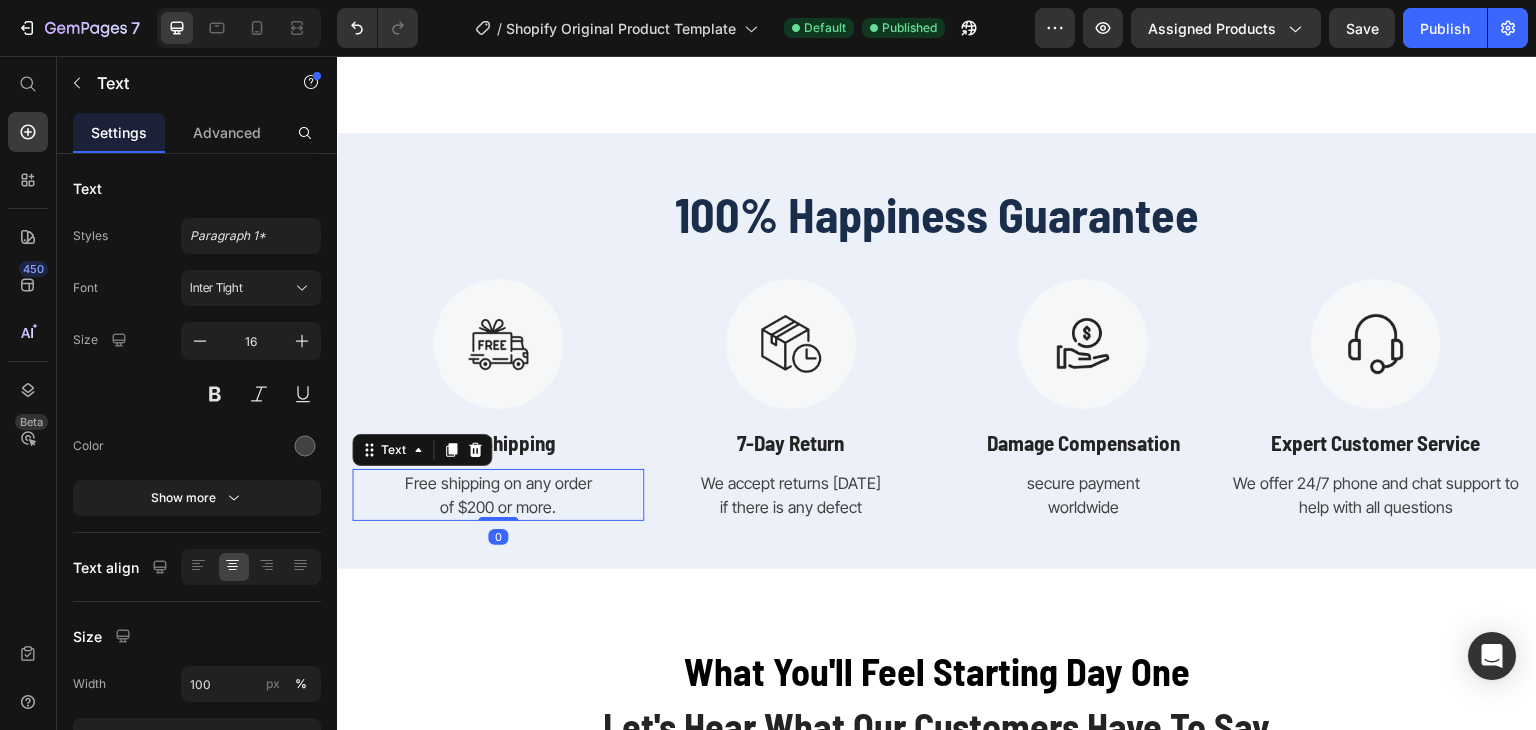 click on "Free shipping on any order" at bounding box center [498, 483] 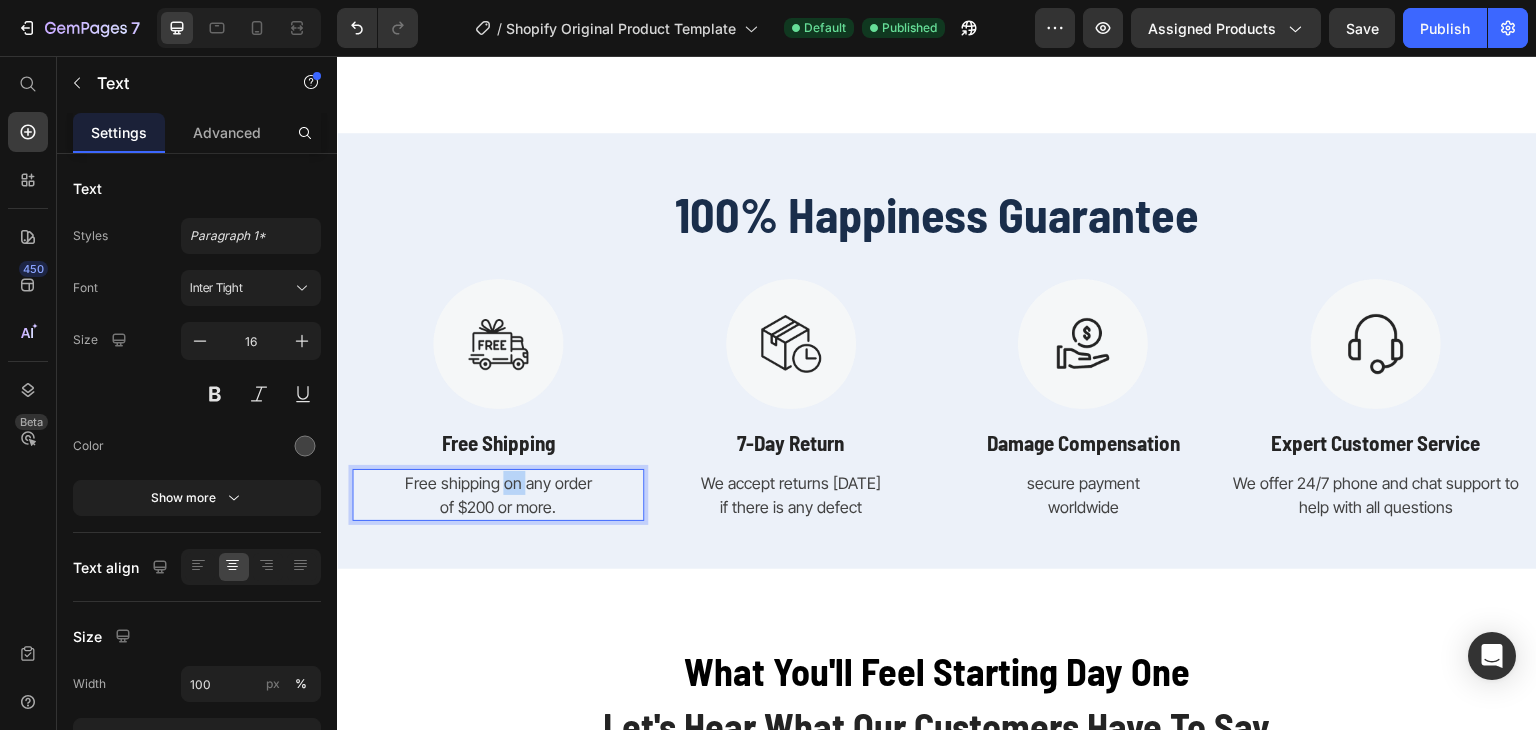 click on "Free shipping on any order" at bounding box center (498, 483) 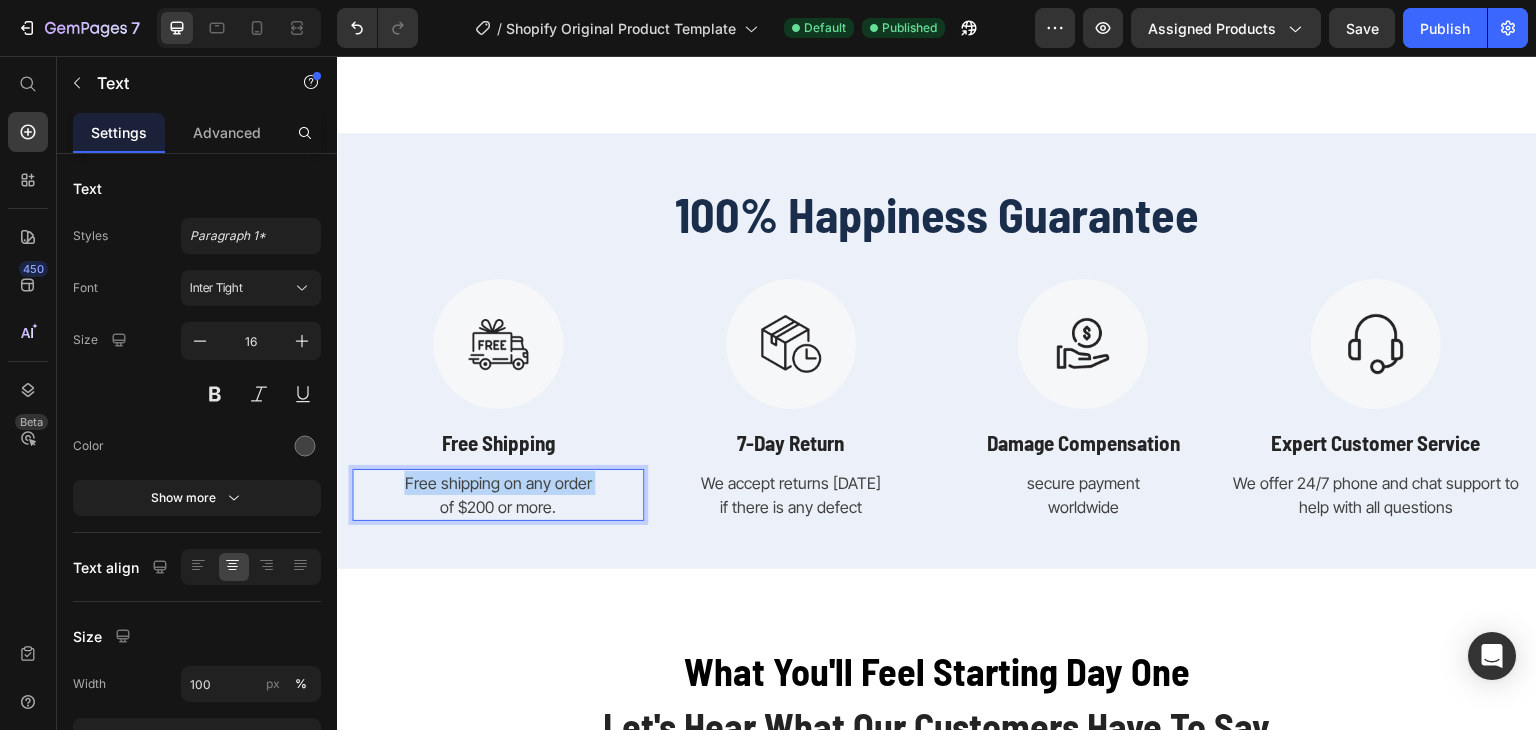 click on "Free shipping on any order" at bounding box center [498, 483] 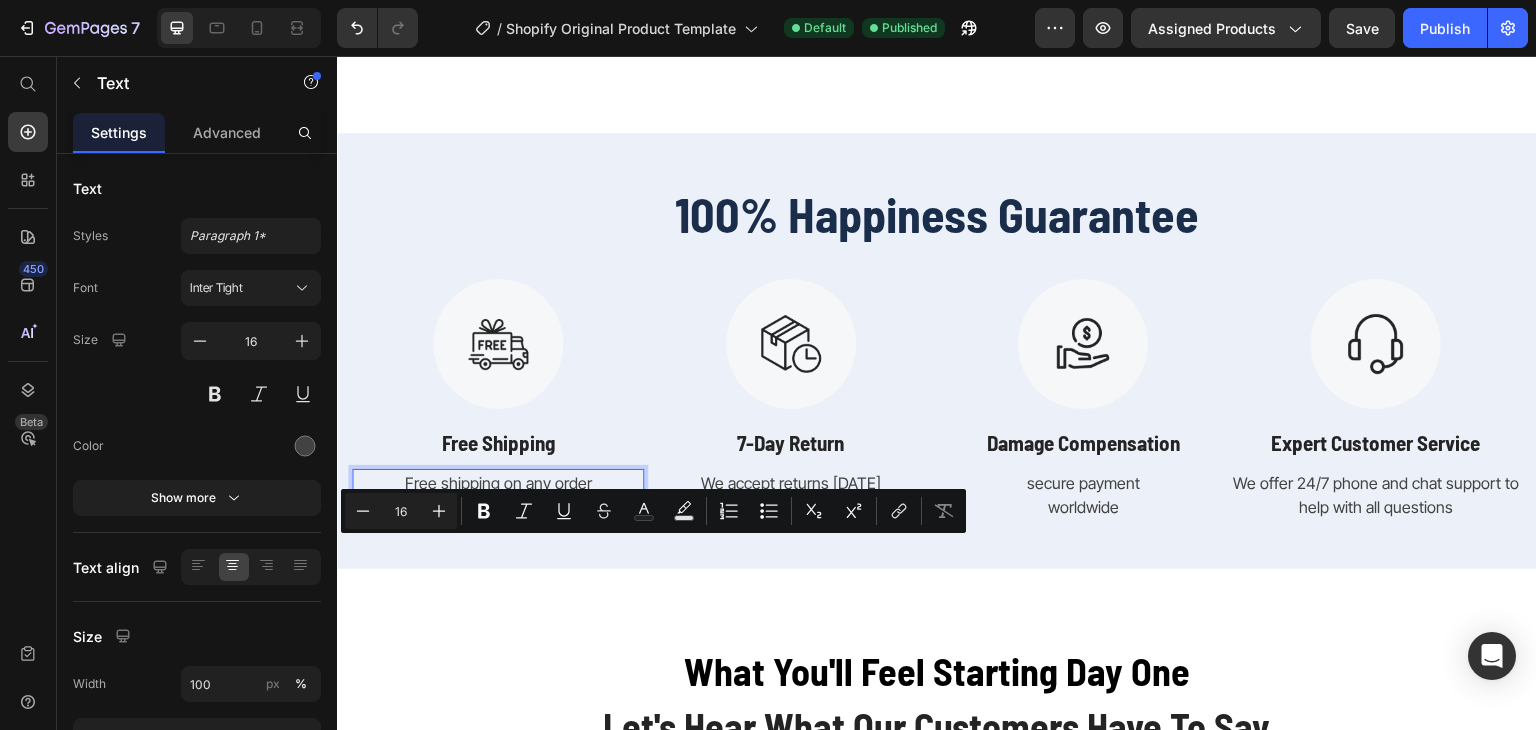 click on "of $200 or more." at bounding box center [498, 507] 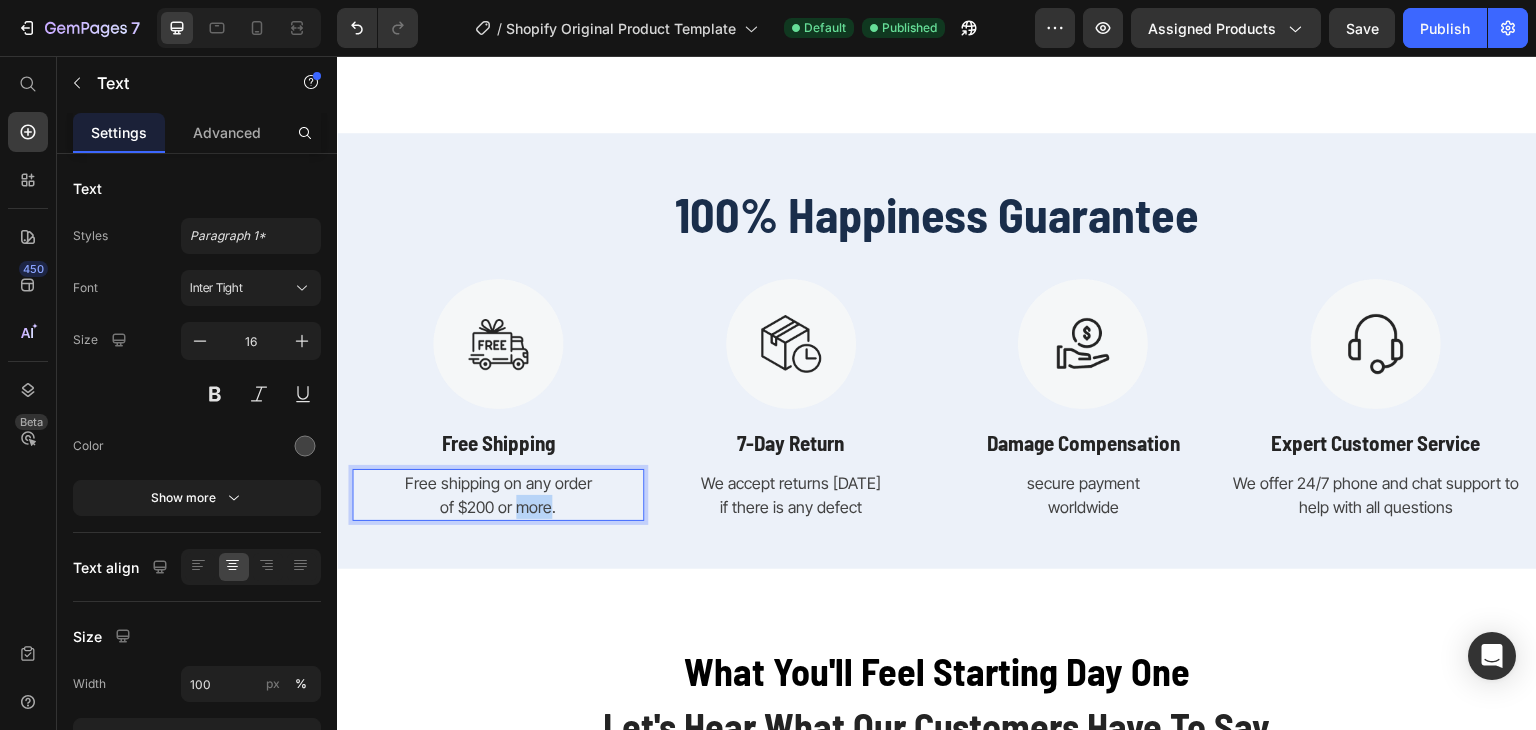 click on "of $200 or more." at bounding box center (498, 507) 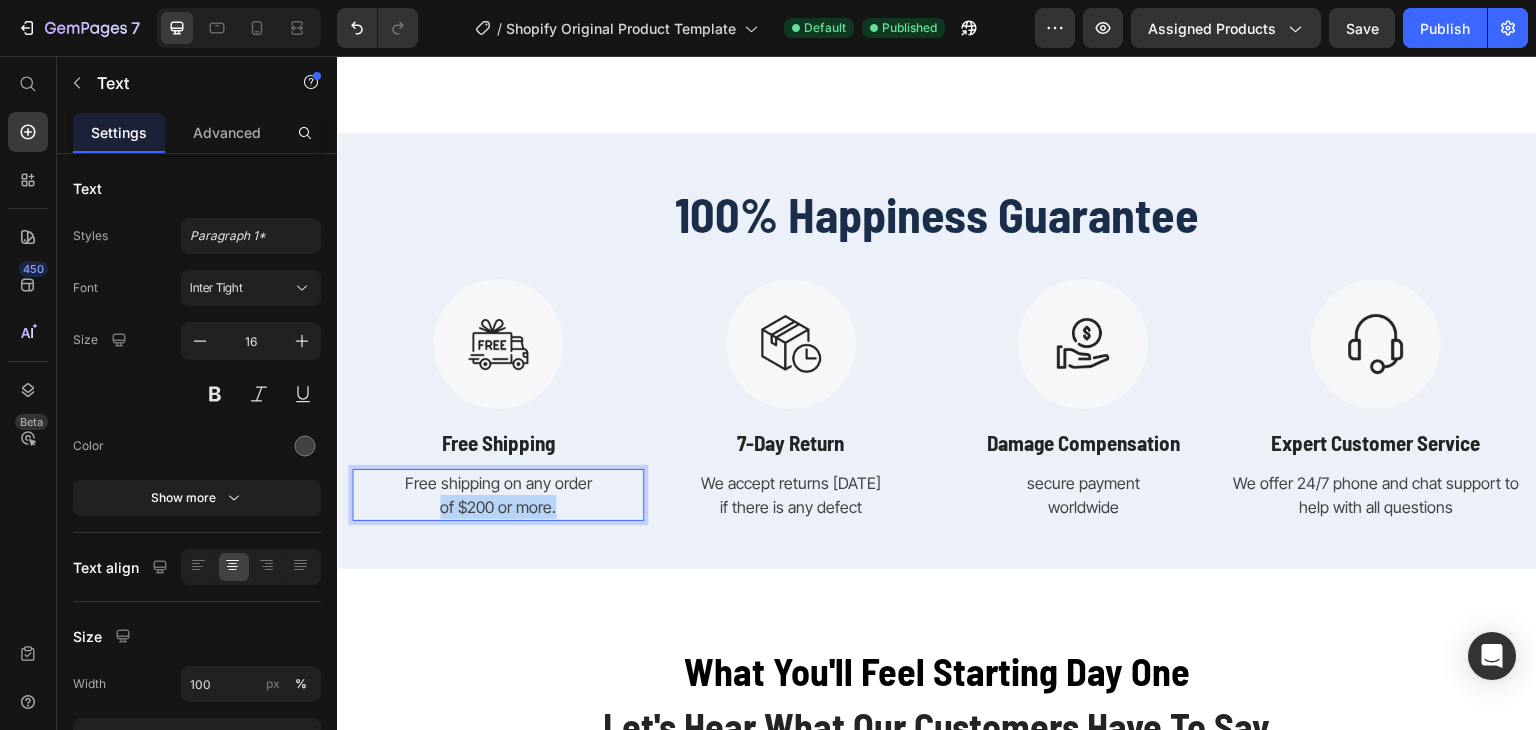 click on "of $200 or more." at bounding box center (498, 507) 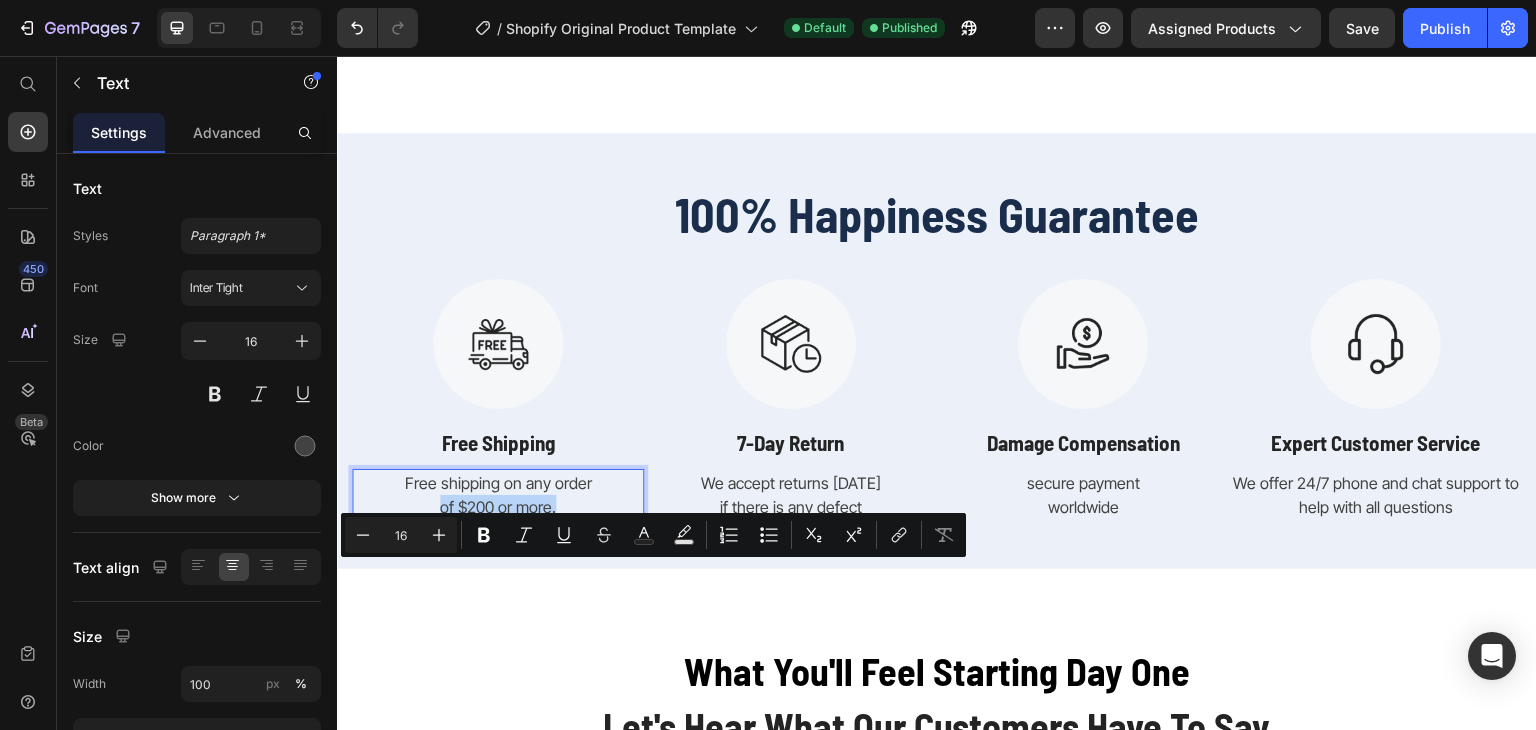 click on "of $200 or more." at bounding box center (498, 507) 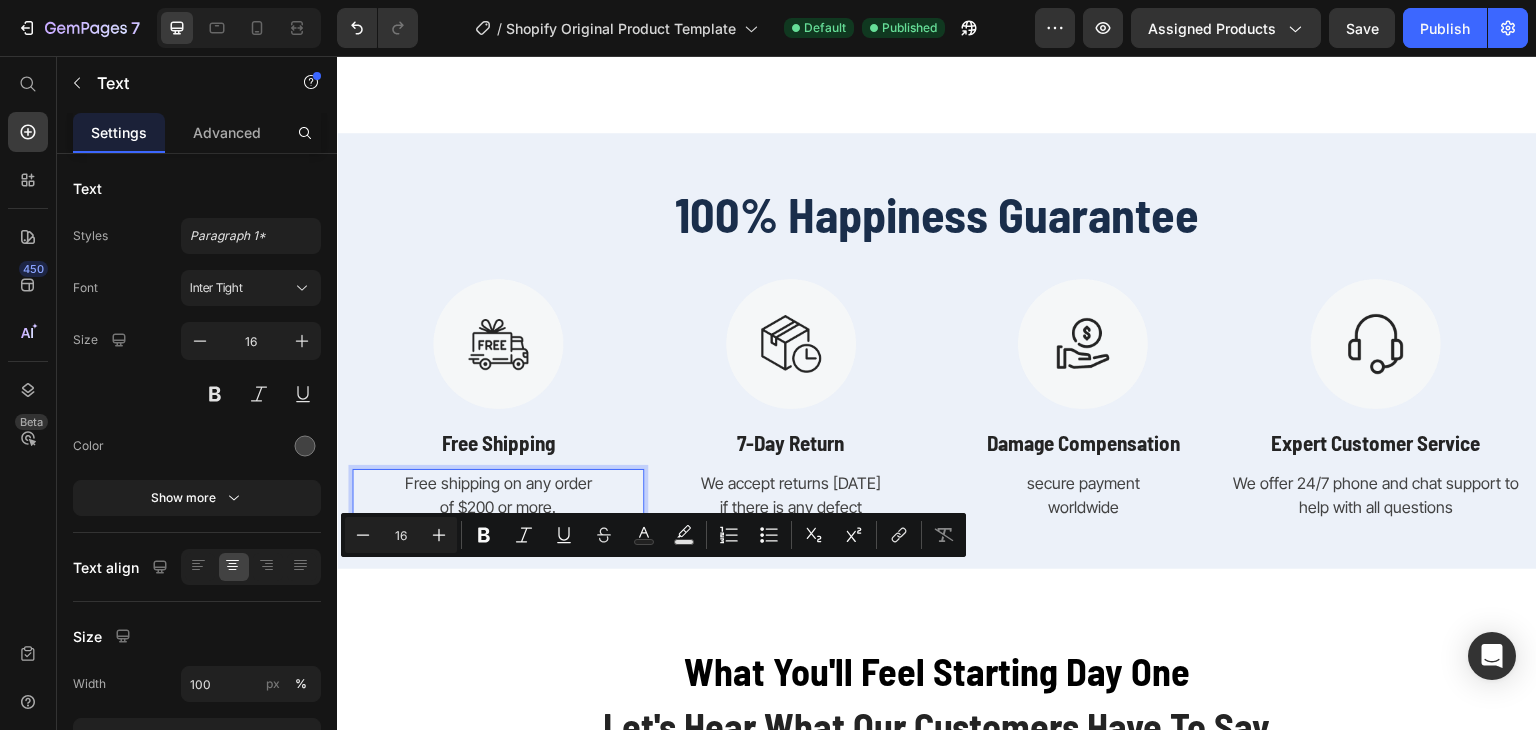 click on "Free shipping on any order" at bounding box center [498, 483] 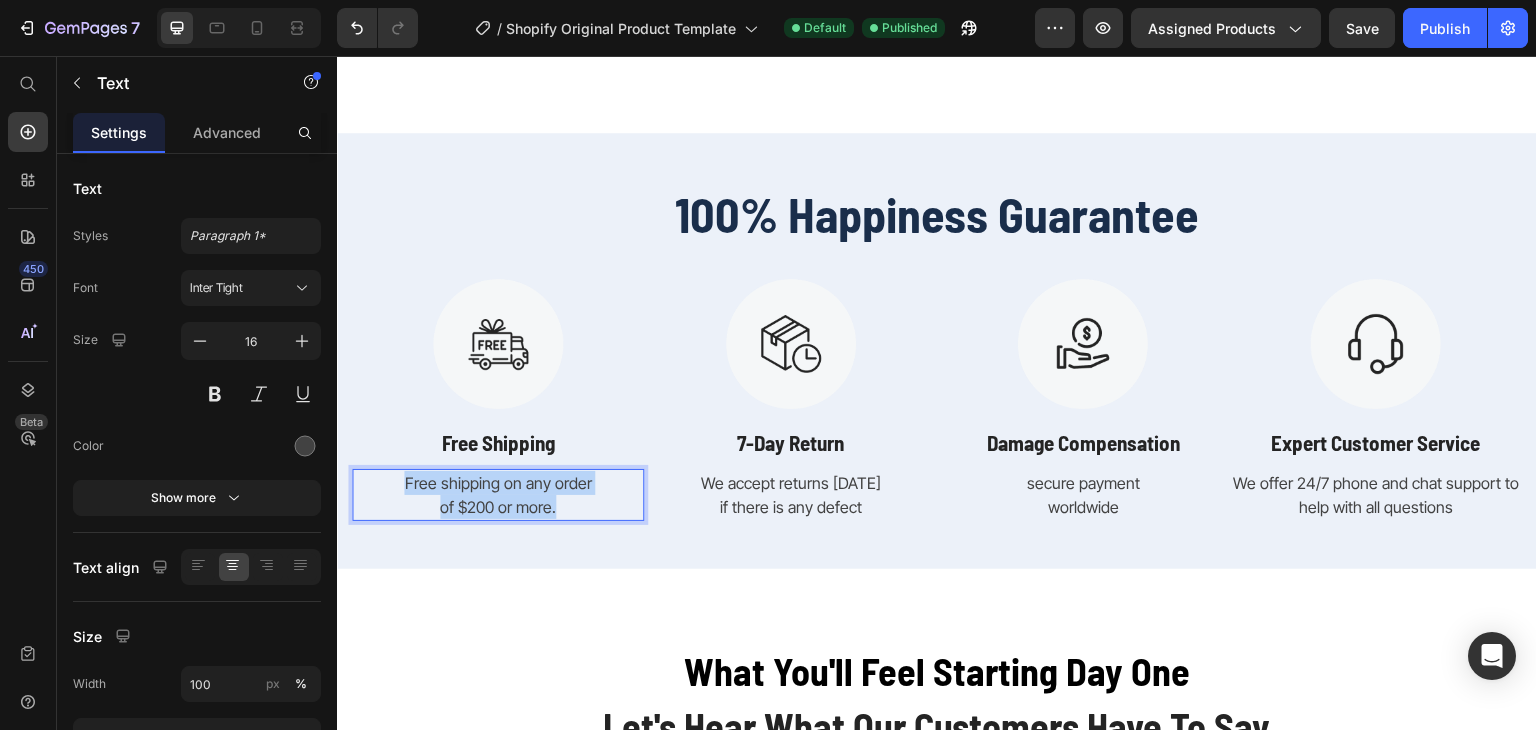 drag, startPoint x: 392, startPoint y: 555, endPoint x: 614, endPoint y: 583, distance: 223.7588 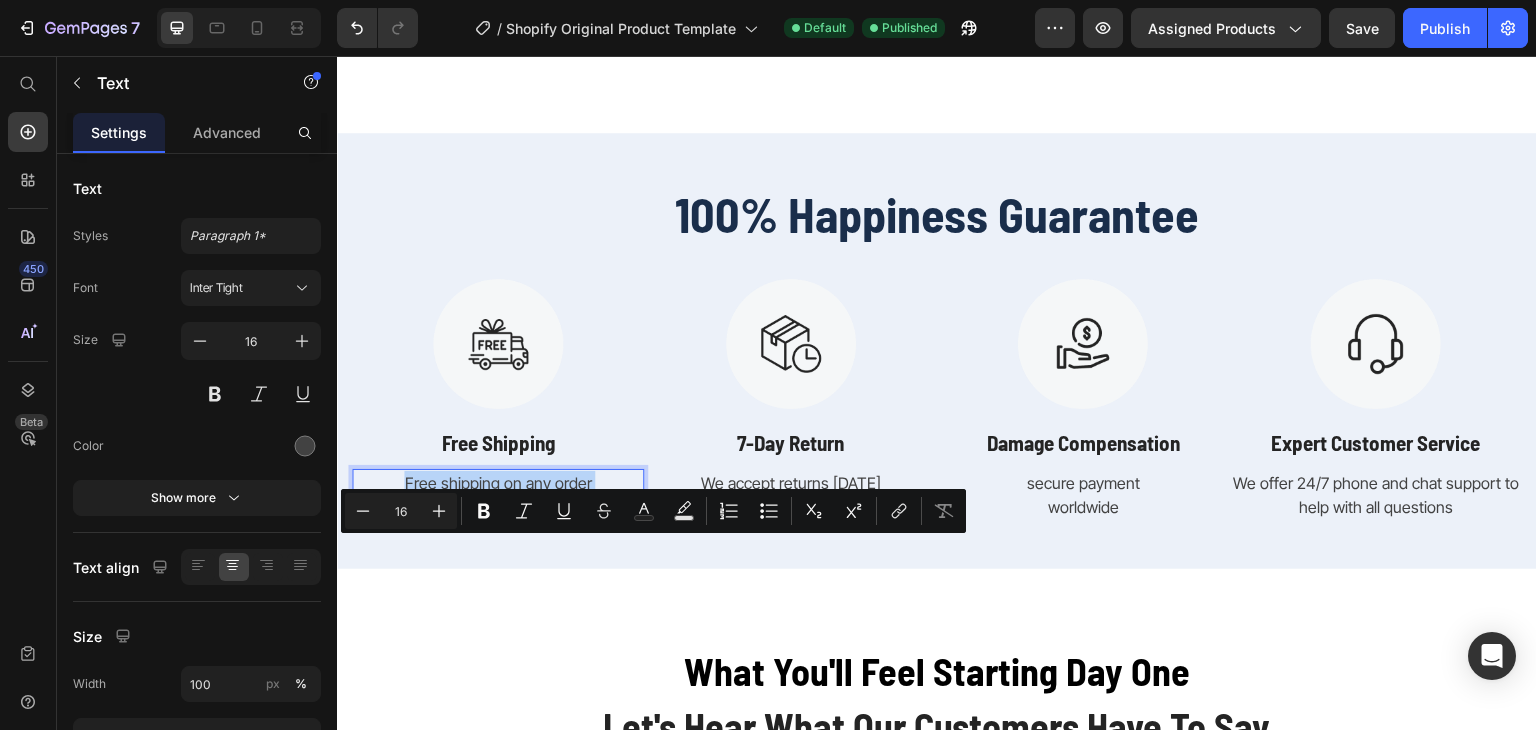 copy on "Free shipping on any order  of $200 or more." 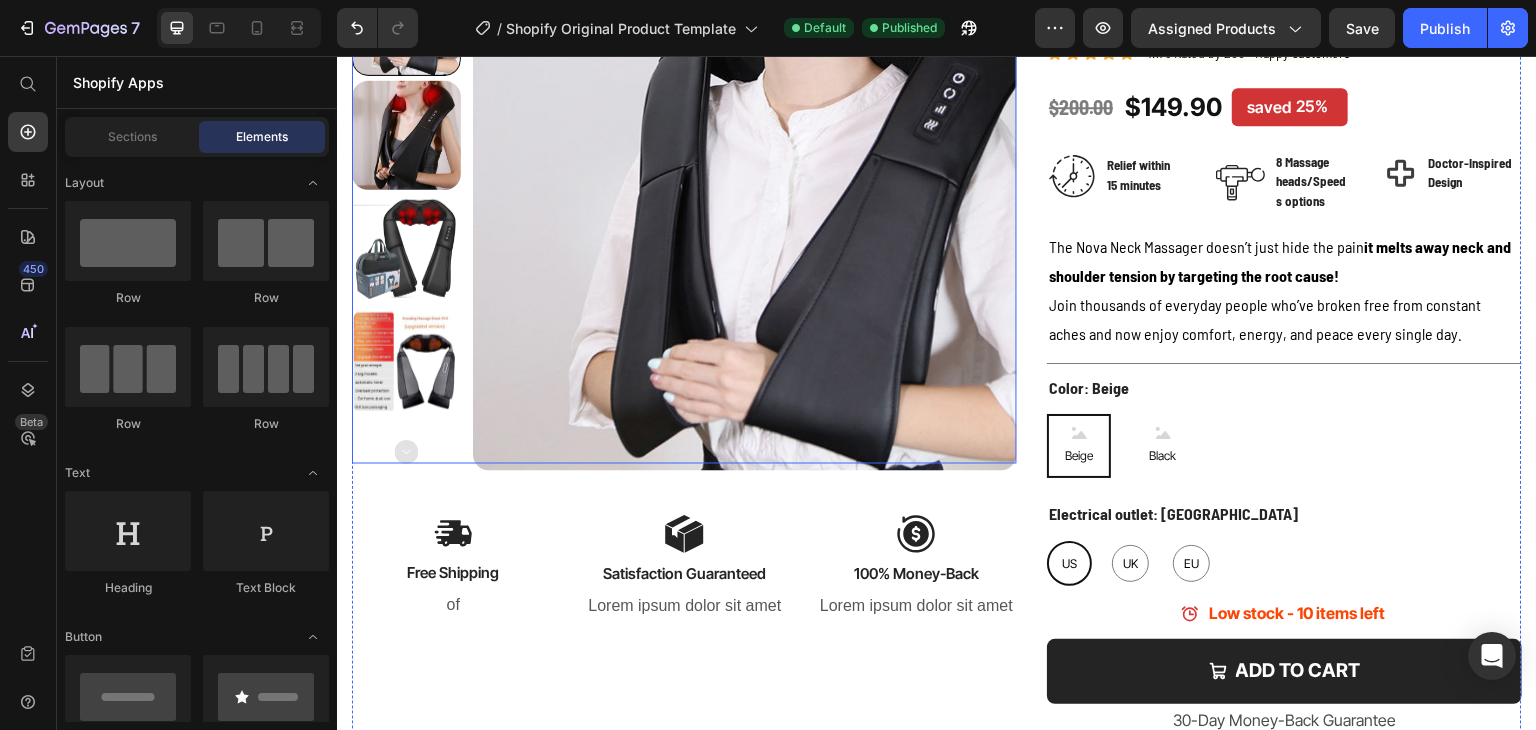 scroll, scrollTop: 400, scrollLeft: 0, axis: vertical 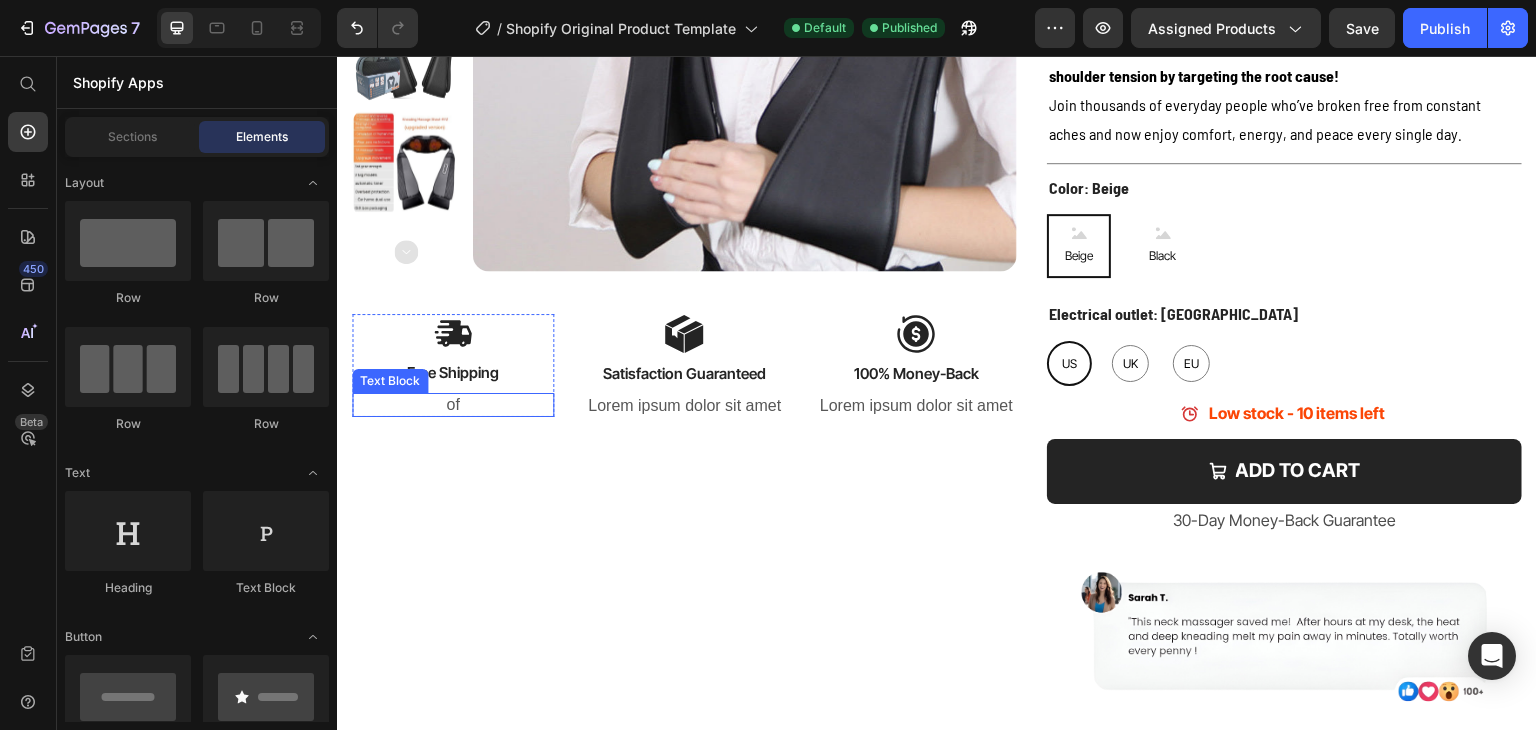 click on "of" at bounding box center (453, 405) 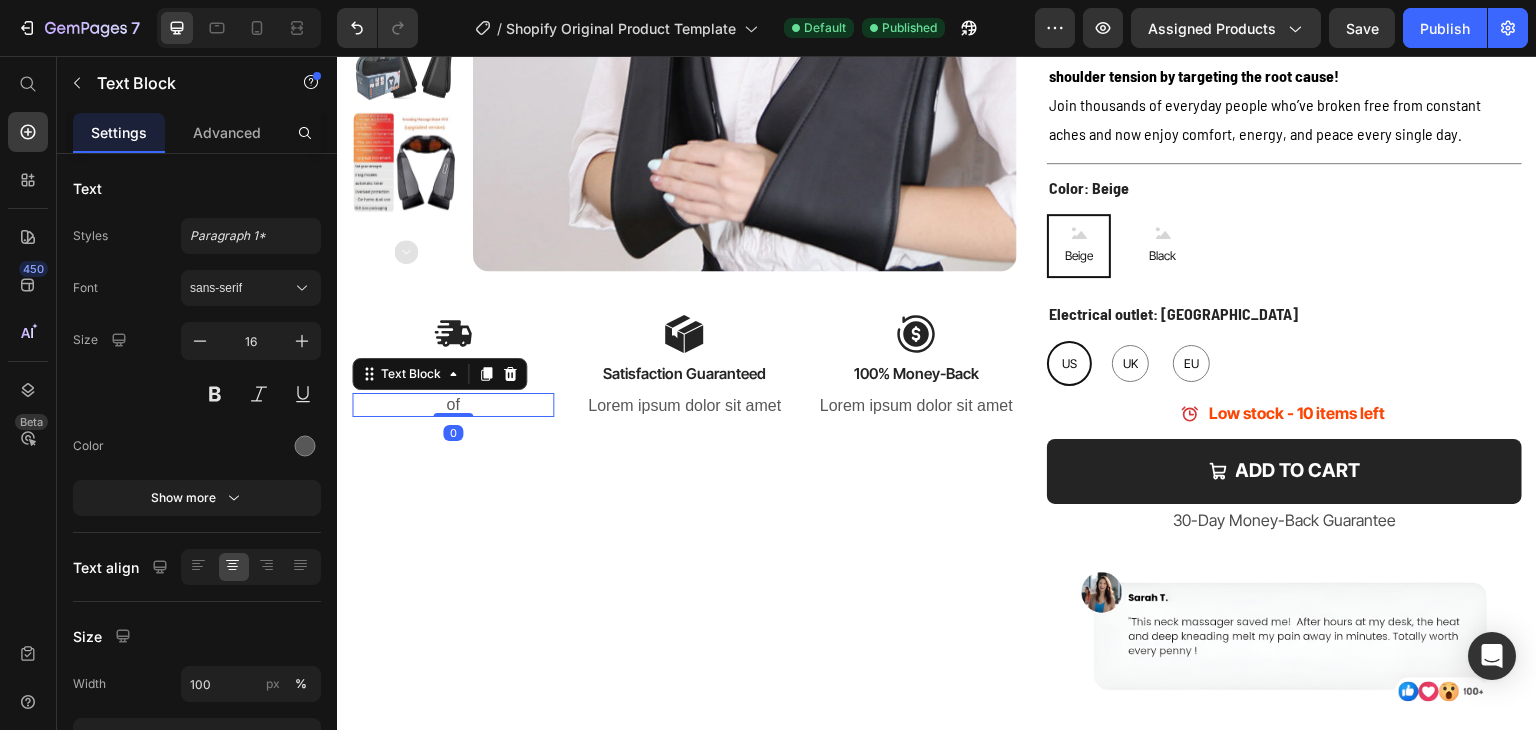 click on "of" at bounding box center (453, 405) 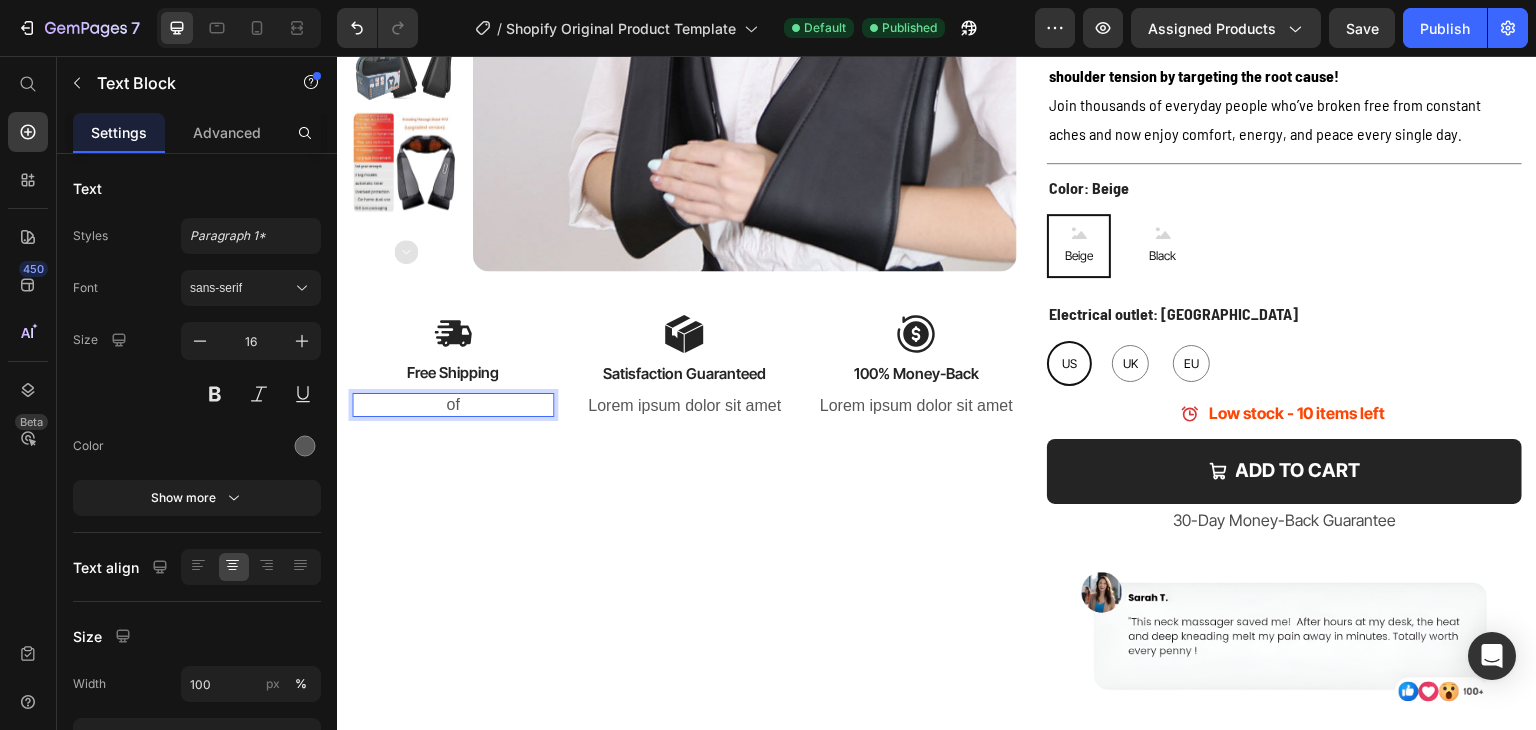 click on "of" at bounding box center (453, 405) 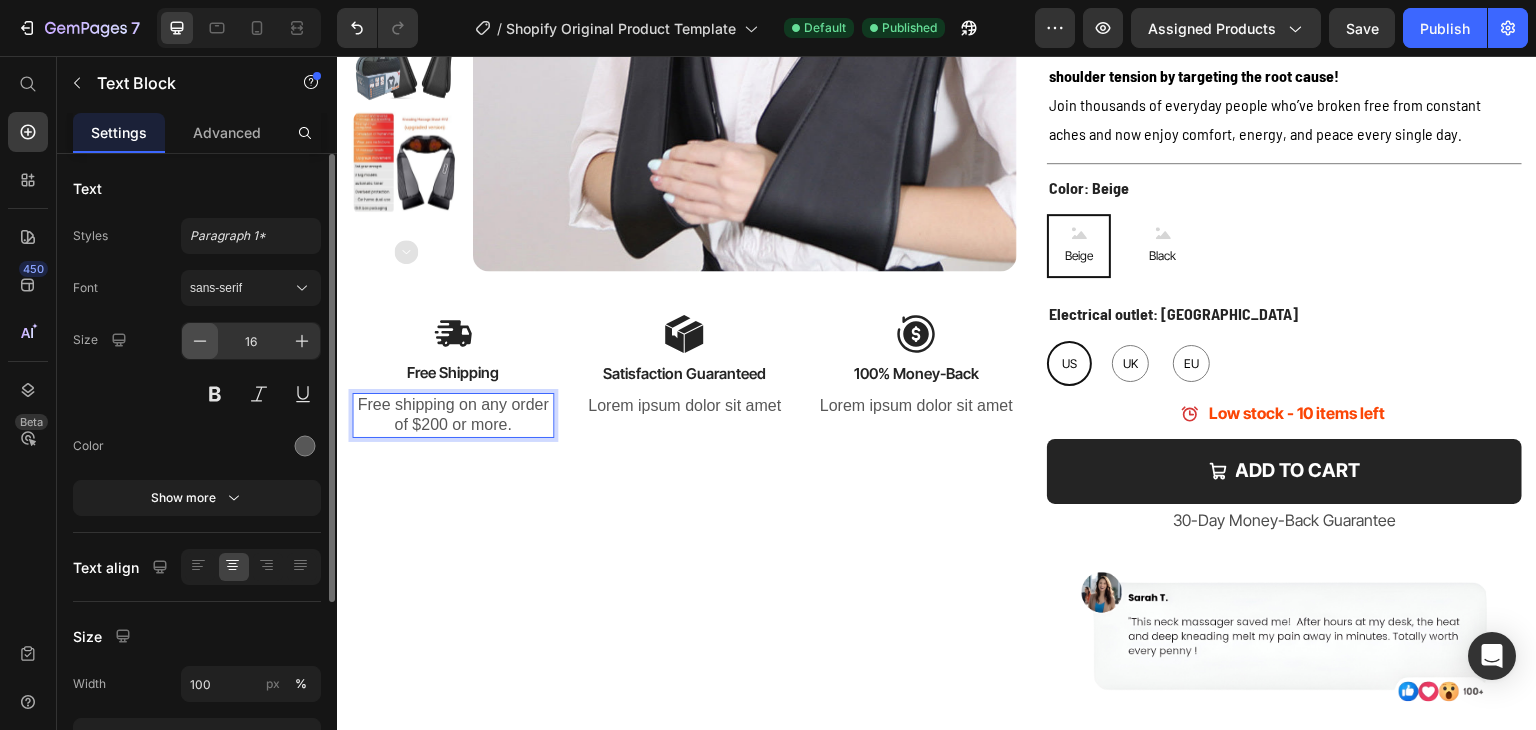click at bounding box center [200, 341] 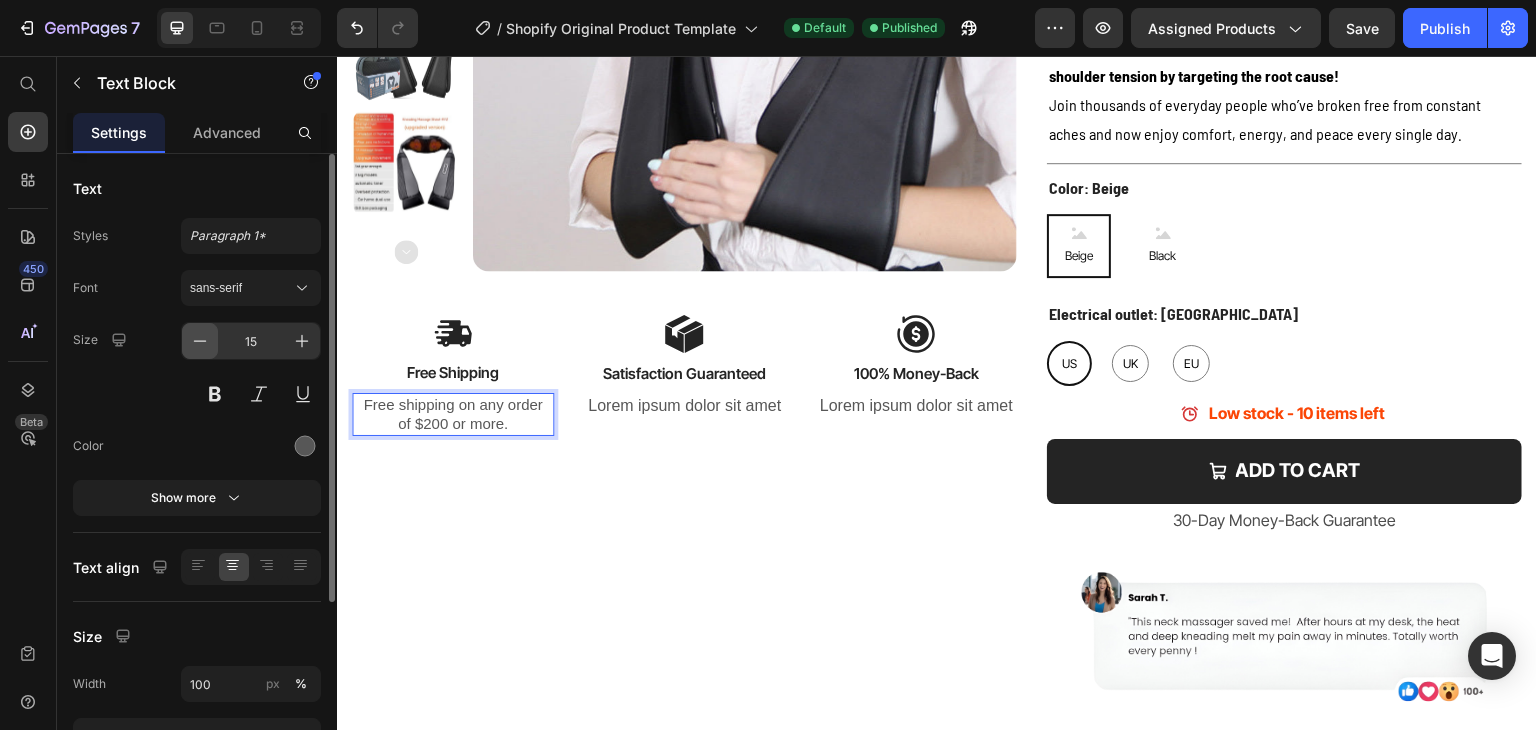 click at bounding box center [200, 341] 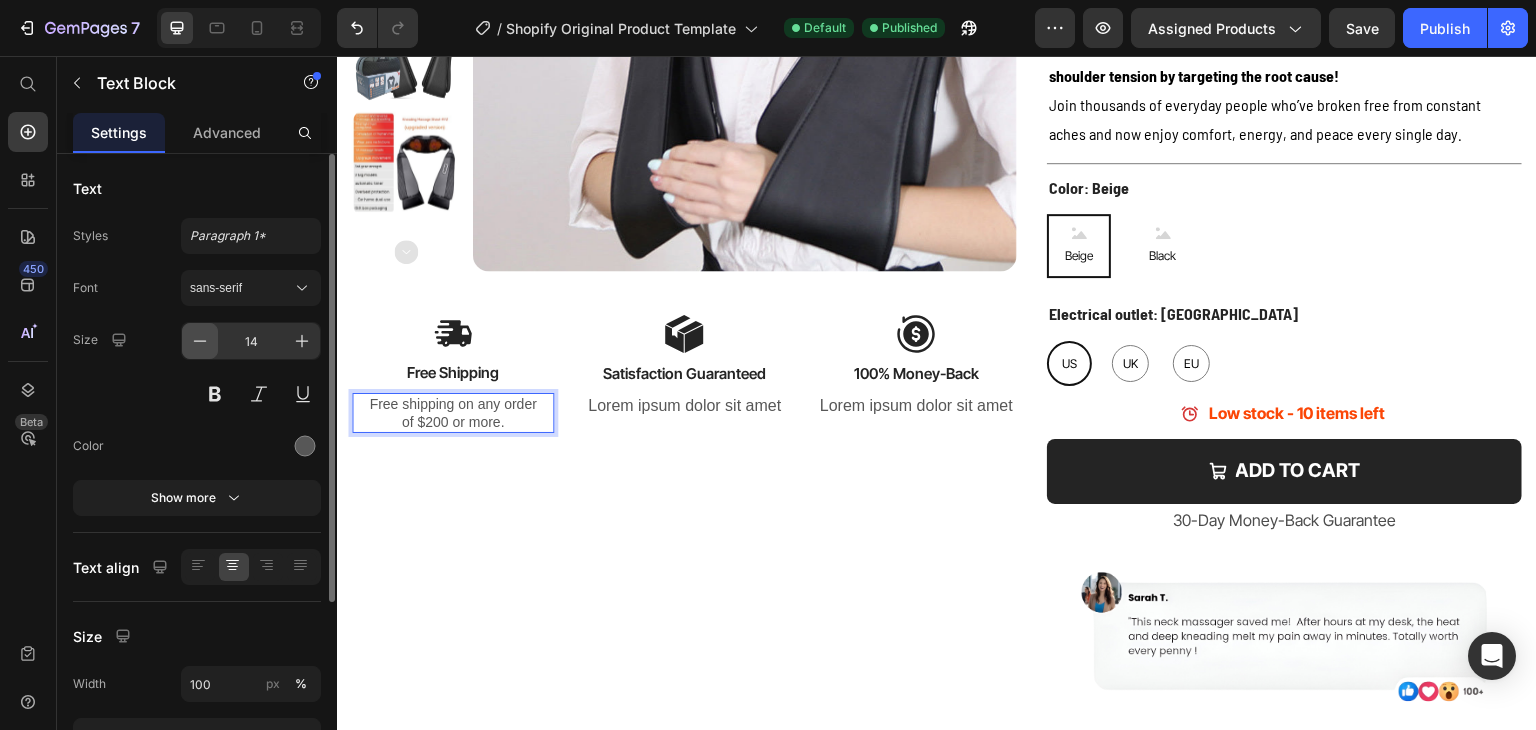 click at bounding box center [200, 341] 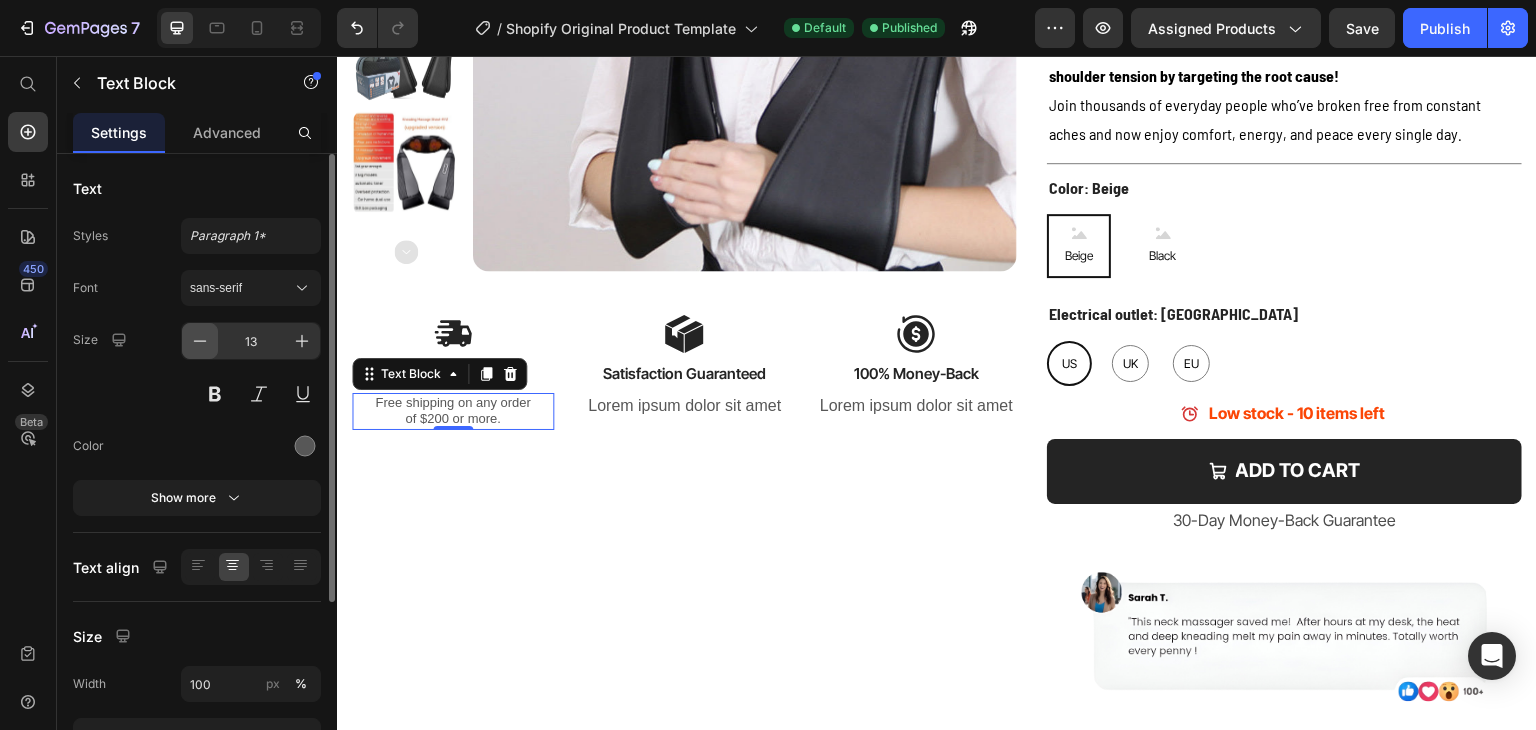 click at bounding box center (200, 341) 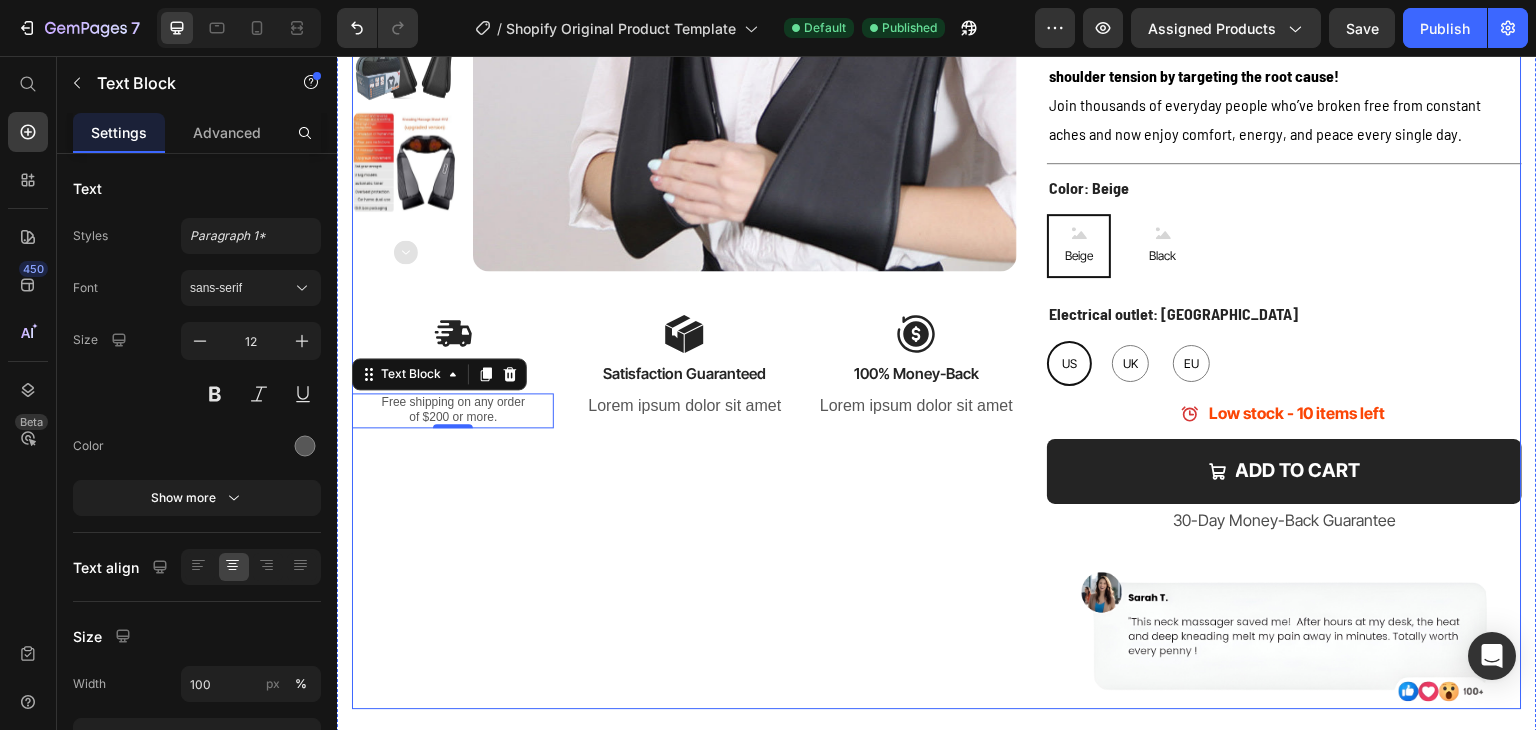 click on "Product Images Image Free Shipping Text Block Free shipping on any order  of $200 or more. Text Block   0 Row Image Satisfaction Guaranteed Text Block Lorem ipsum dolor sit amet Text Block Row Image 100% Money-Back Text Block Lorem ipsum dolor sit amet Text Block Row Row" at bounding box center [684, 203] 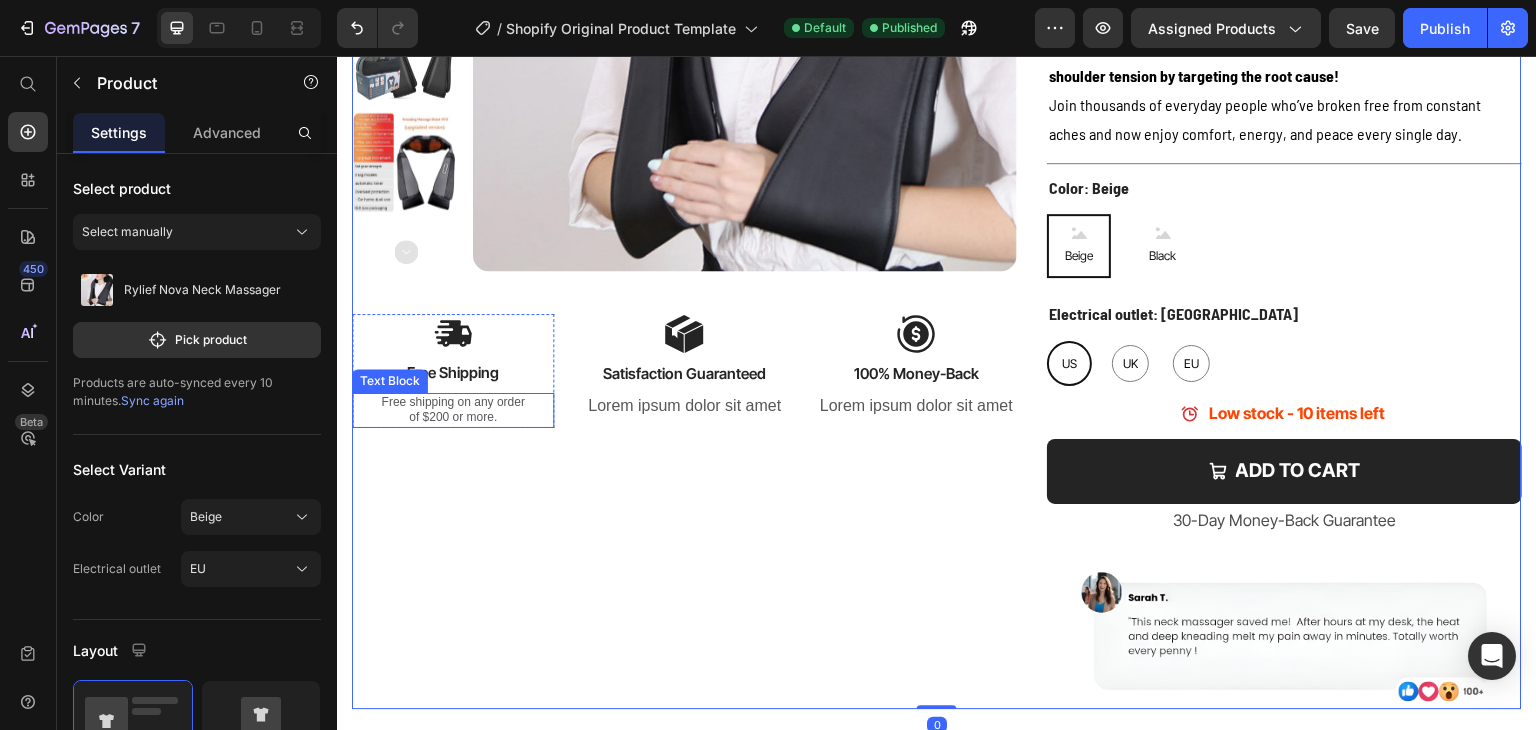 click on "of $200 or more." at bounding box center (453, 418) 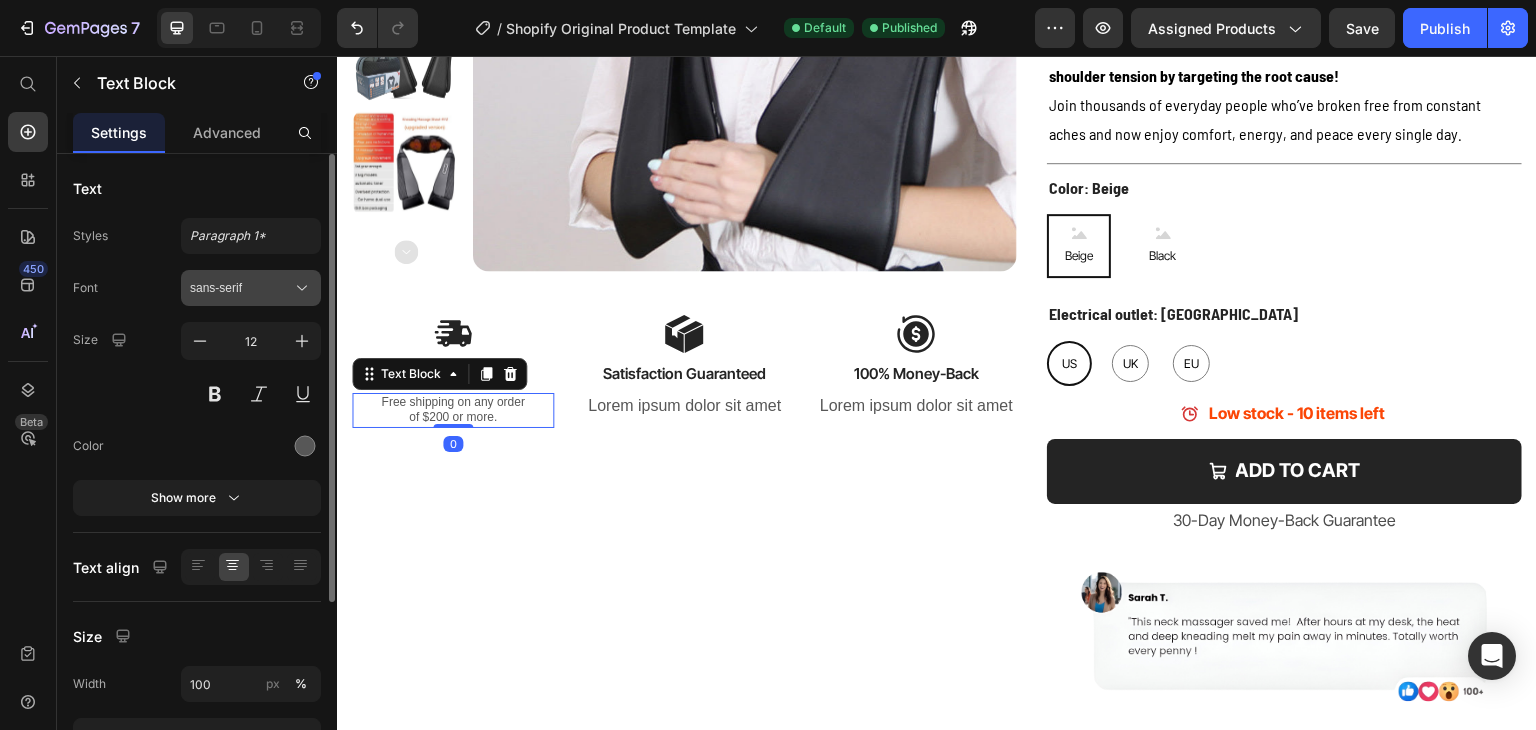 click on "sans-serif" at bounding box center [241, 288] 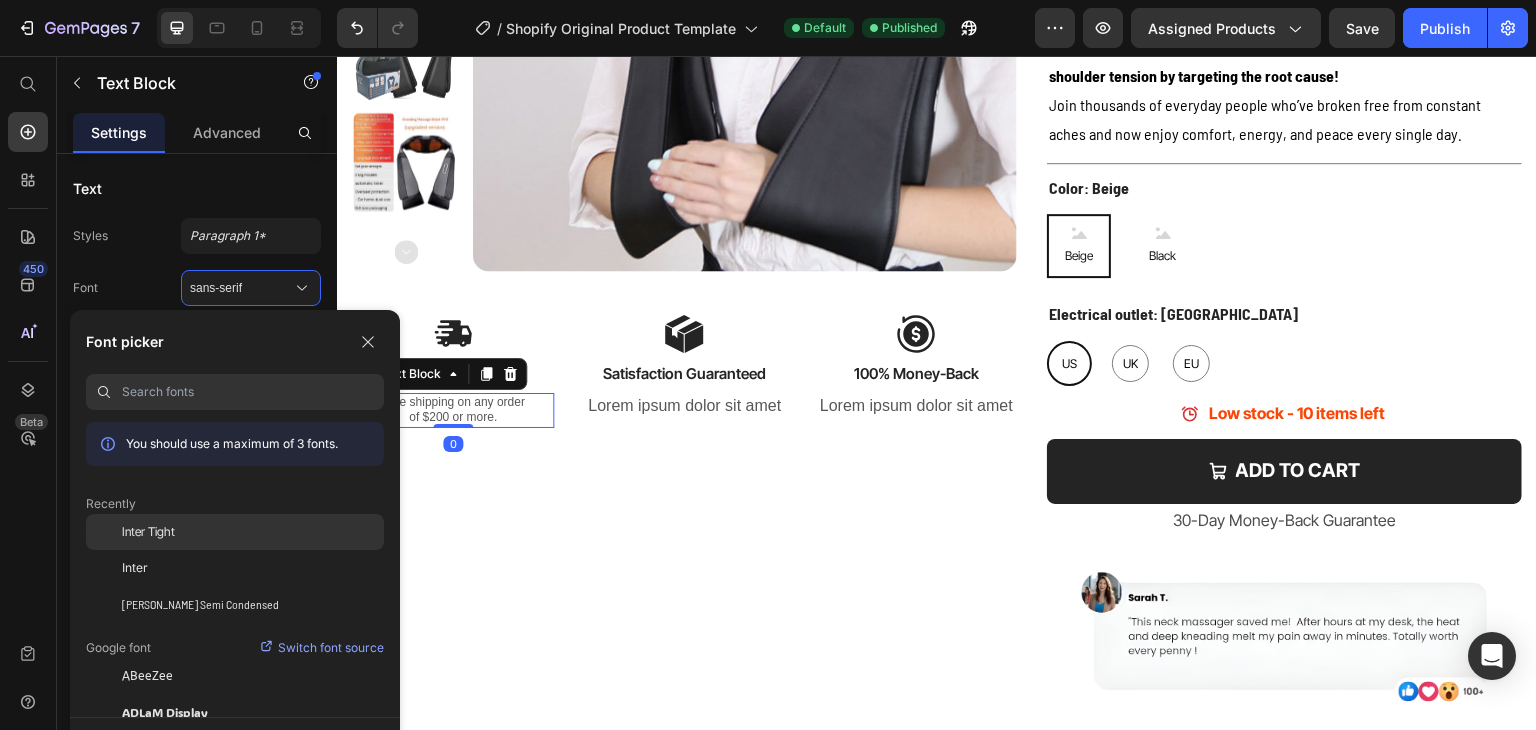 click on "Inter Tight" 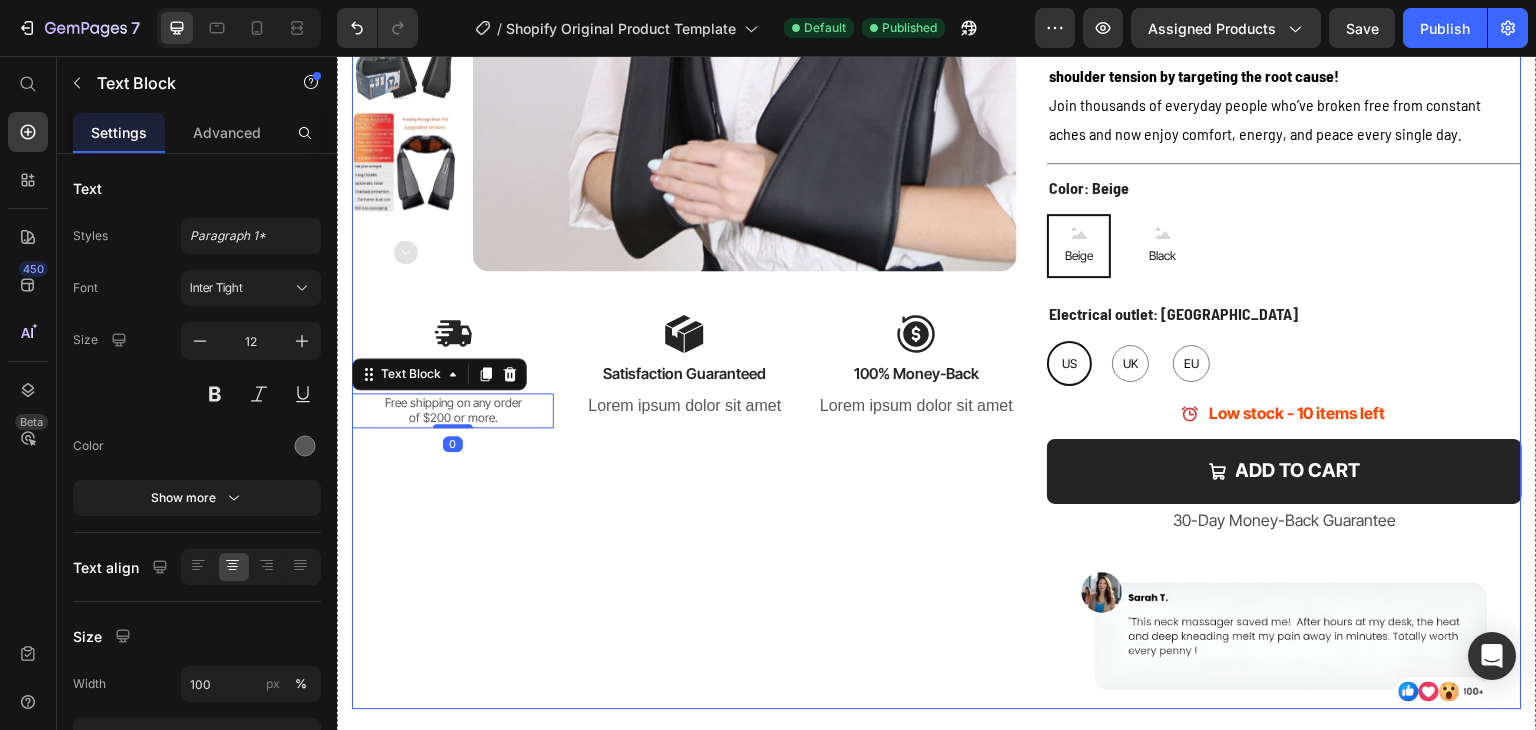click on "Product Images Image Free Shipping Text Block Free shipping on any order  of $200 or more. Text Block   0 Row Image Satisfaction Guaranteed Text Block Lorem ipsum dolor sit amet Text Block Row Image 100% Money-Back Text Block Lorem ipsum dolor sit amet Text Block Row Row" at bounding box center [684, 203] 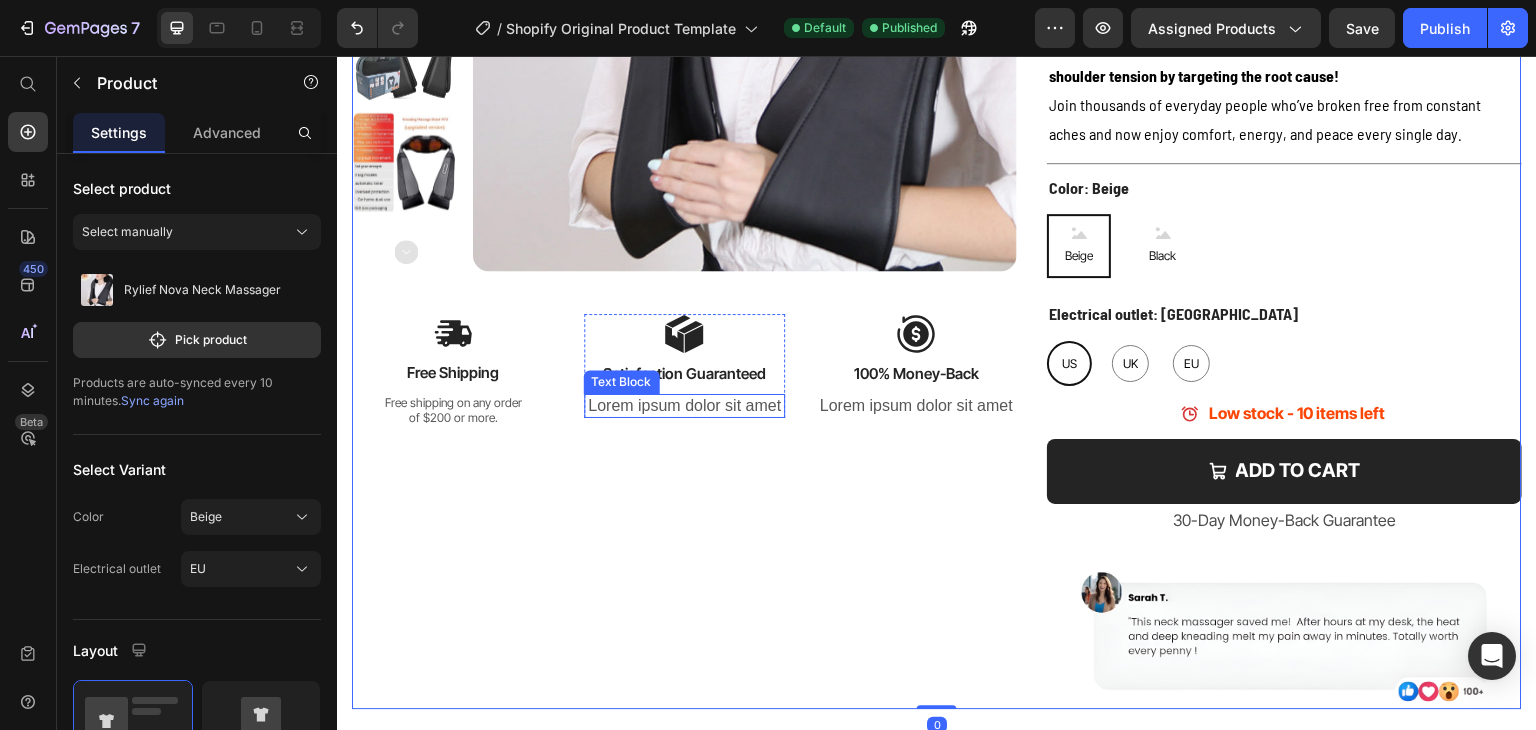 click on "Lorem ipsum dolor sit amet" at bounding box center (685, 406) 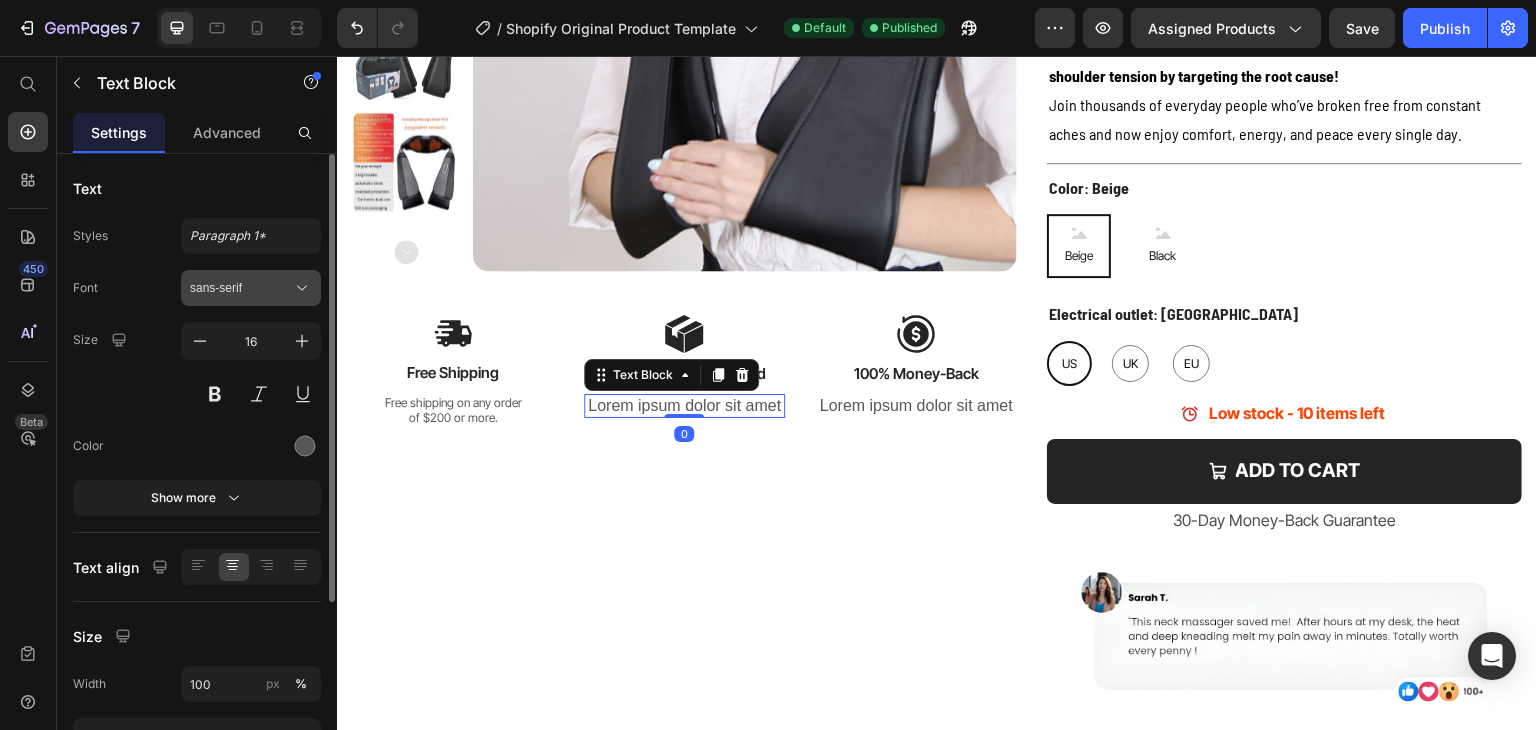 click on "sans-serif" at bounding box center [251, 288] 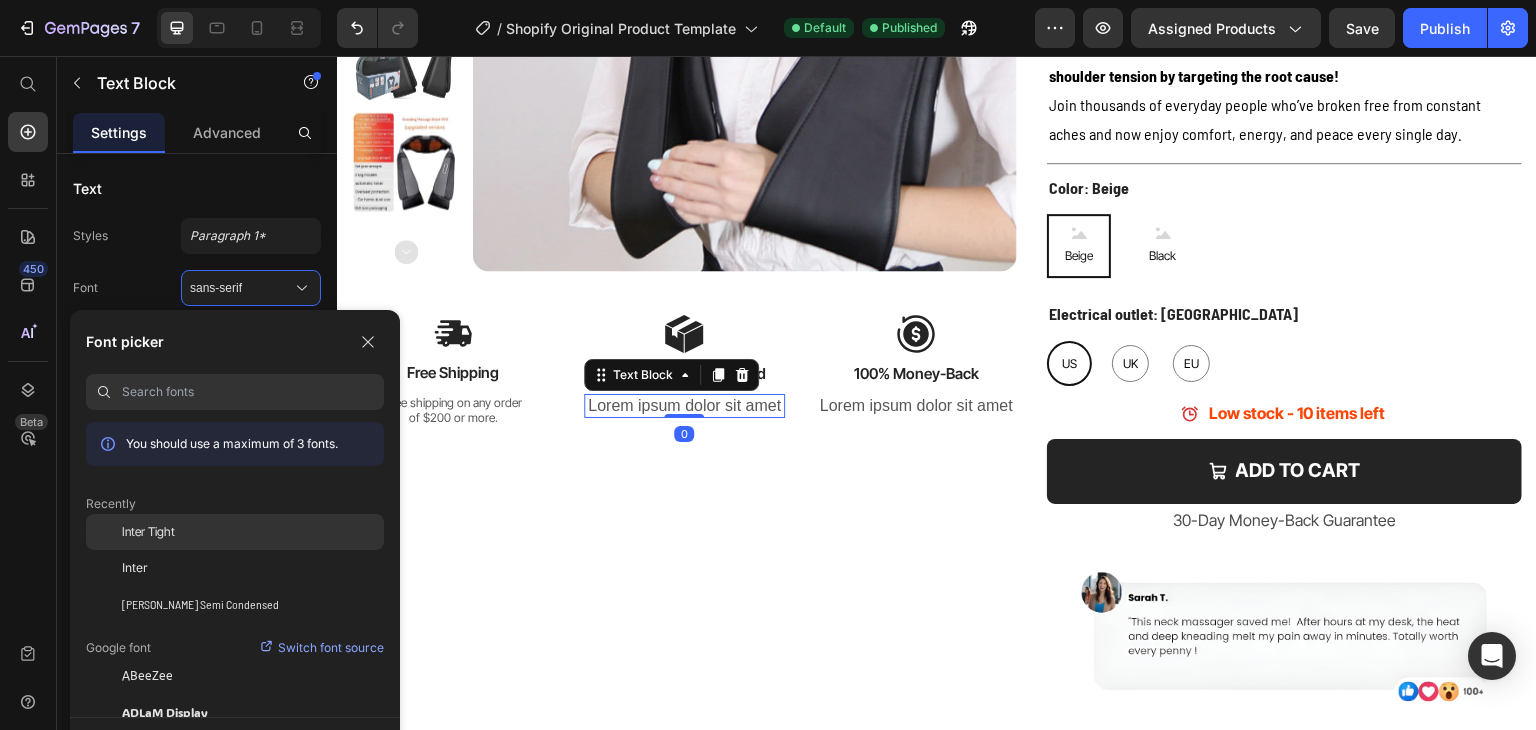 click on "Inter Tight" 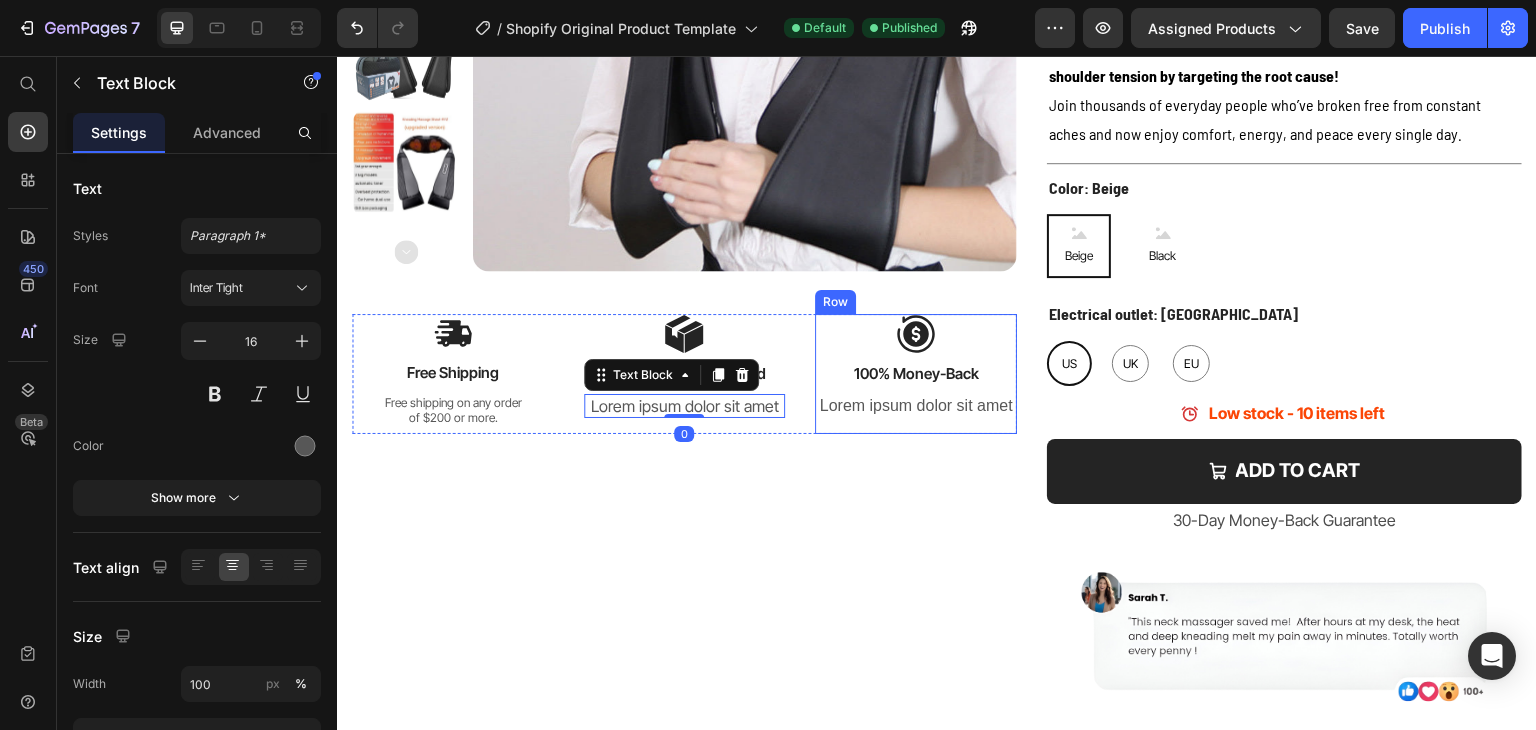 click on "Lorem ipsum dolor sit amet" at bounding box center [916, 406] 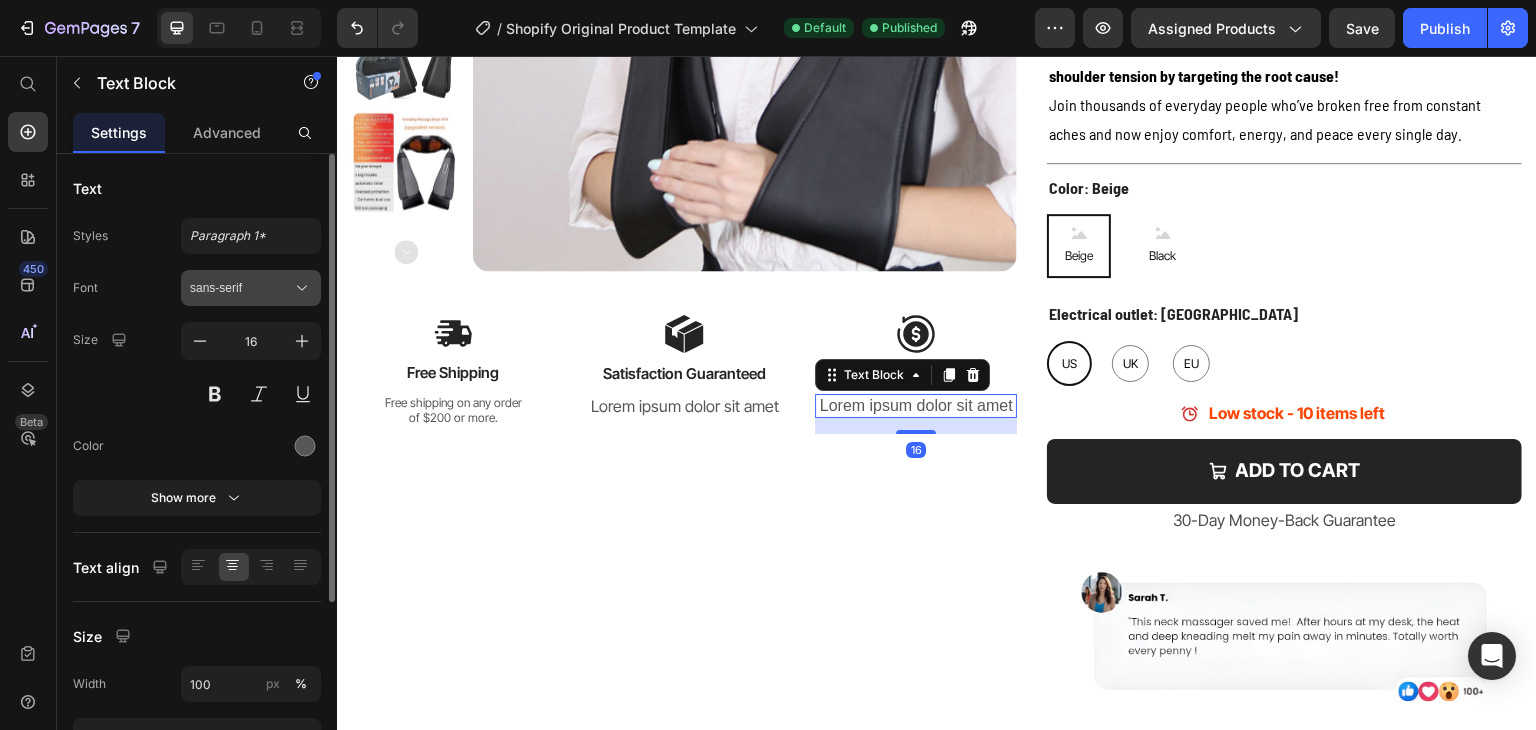 click on "sans-serif" at bounding box center [241, 288] 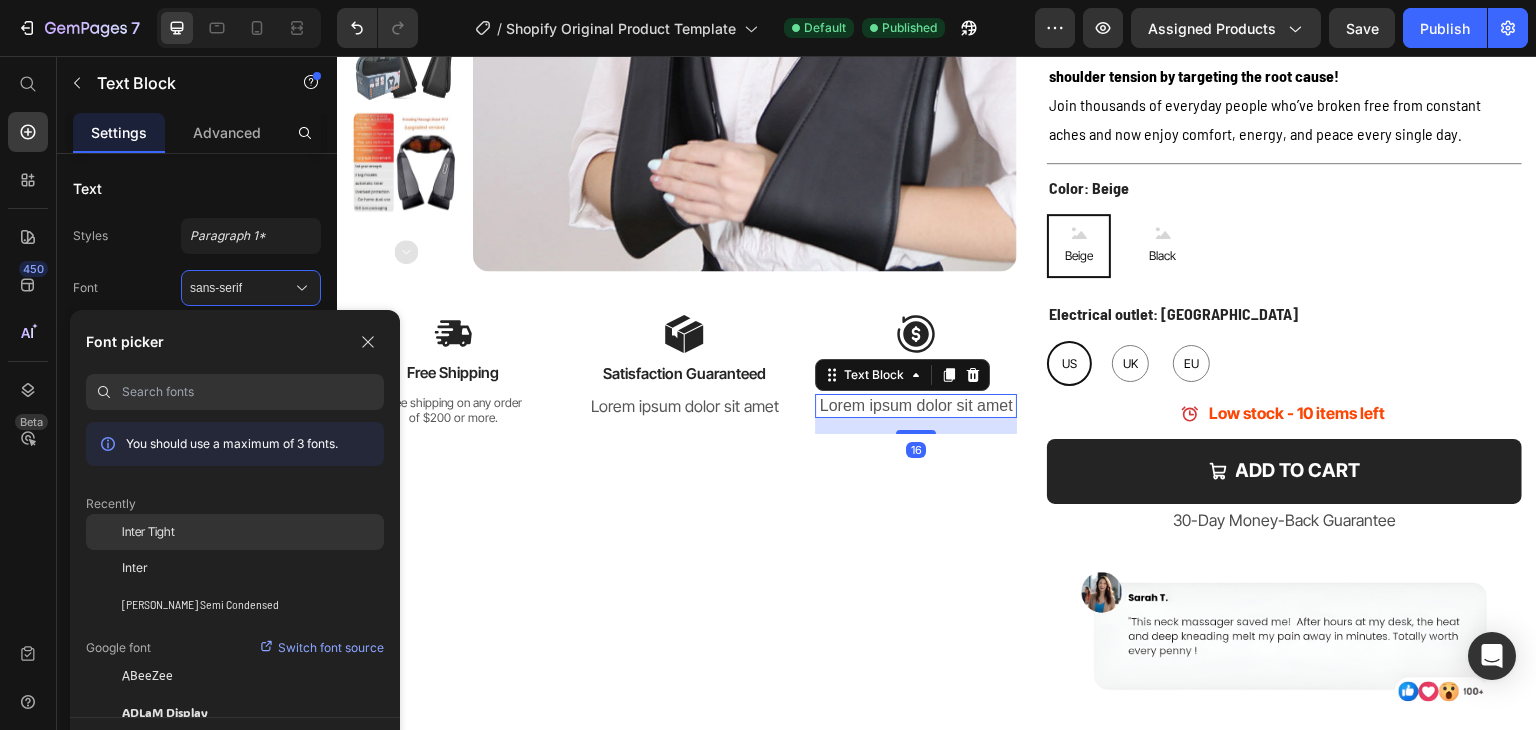 click on "Inter Tight" 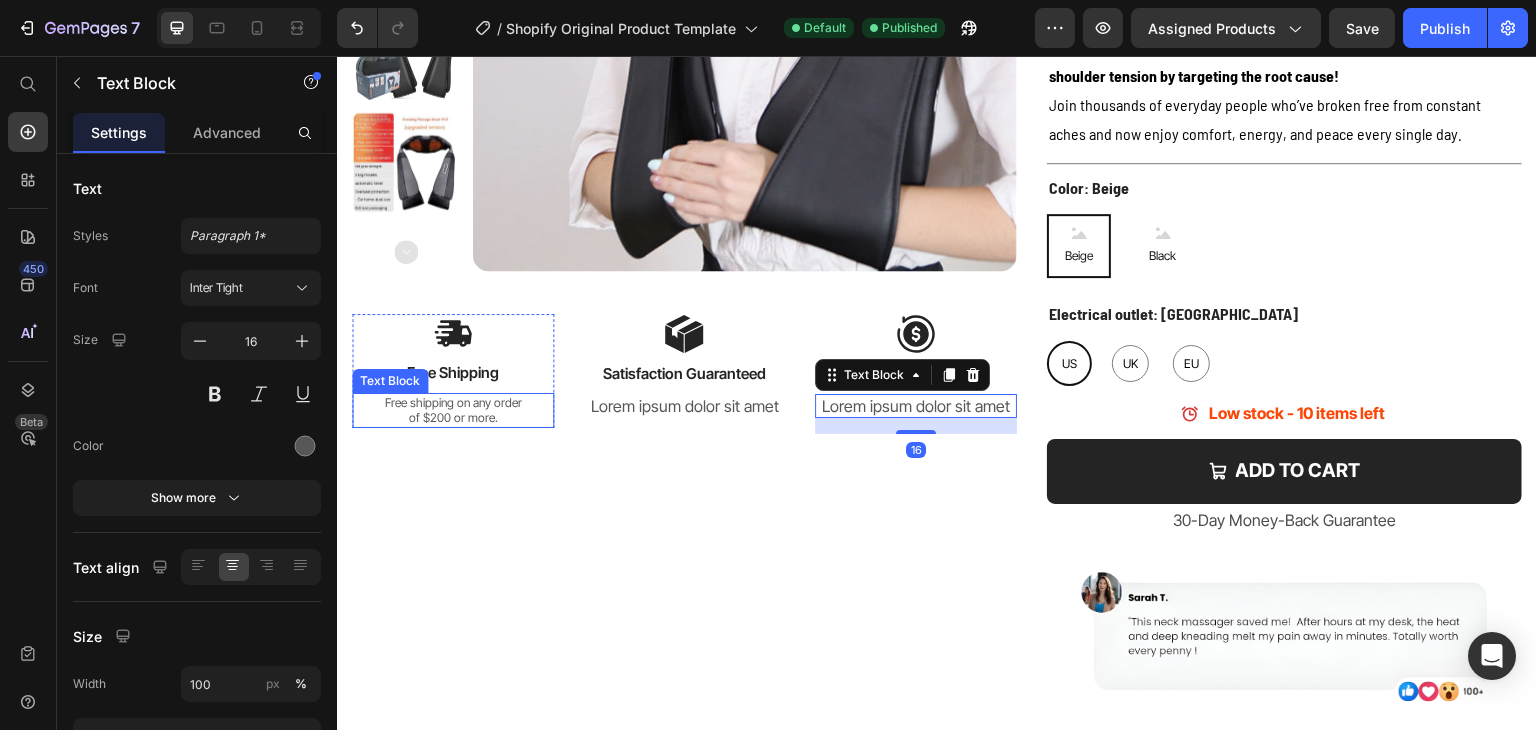 click on "Free shipping on any order" at bounding box center (453, 403) 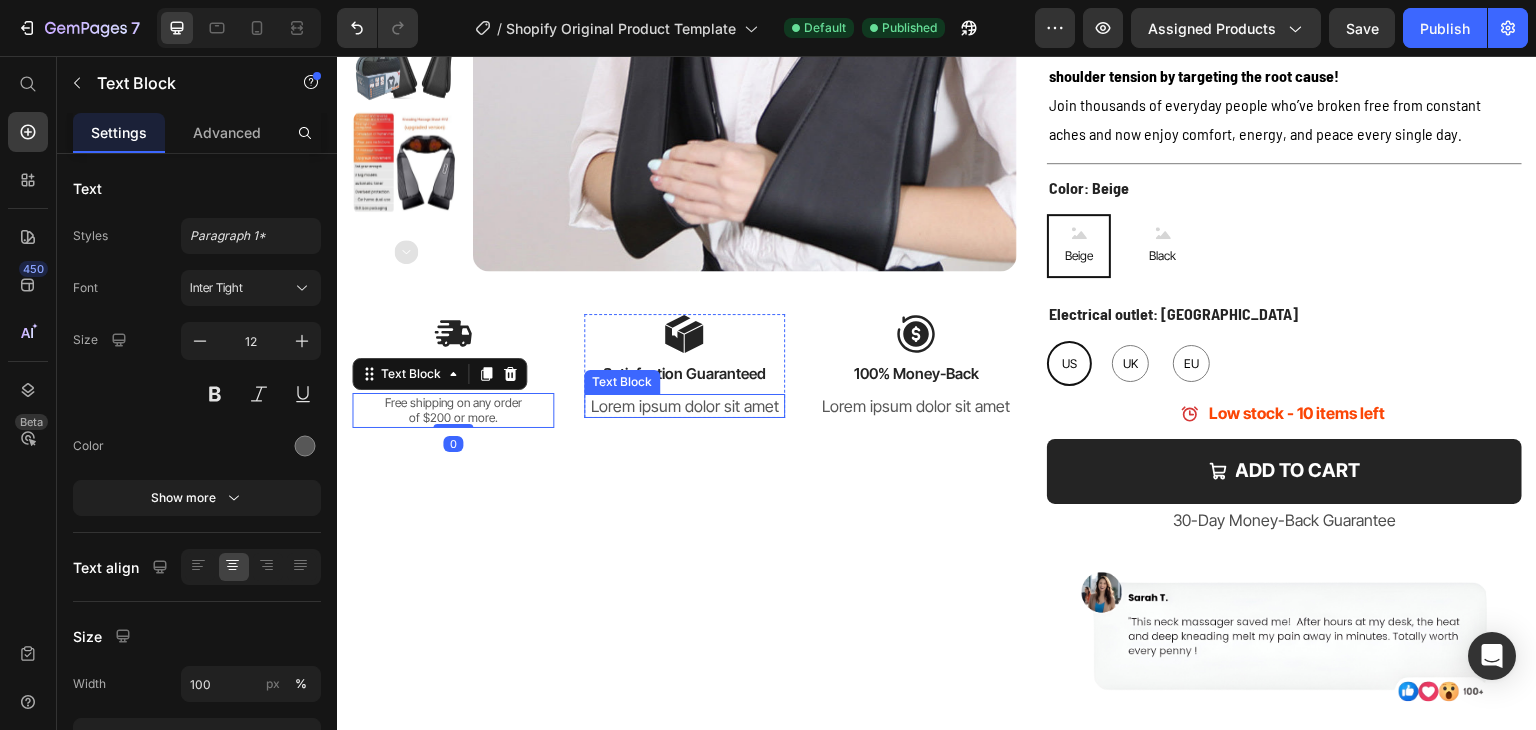 click on "Lorem ipsum dolor sit amet" at bounding box center (685, 406) 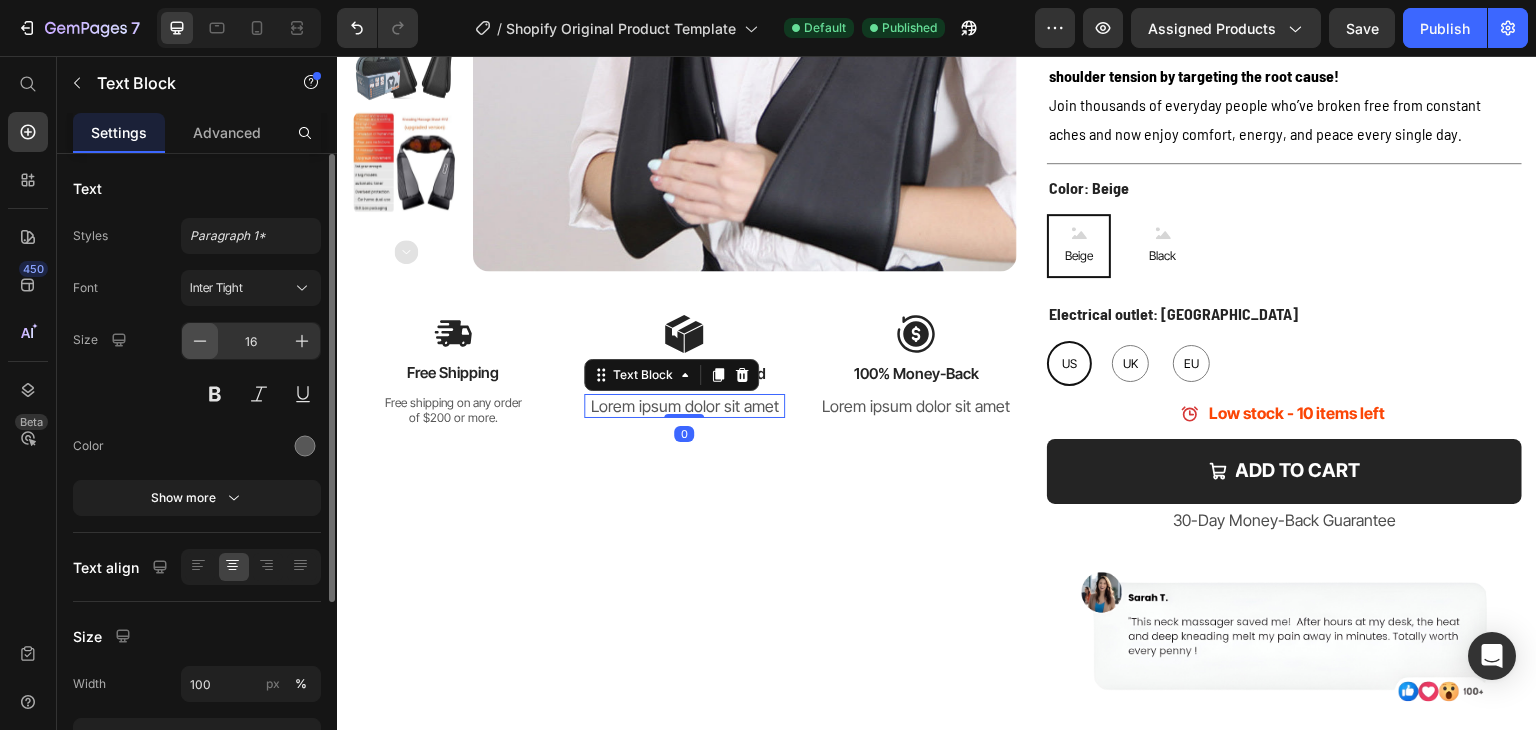 click 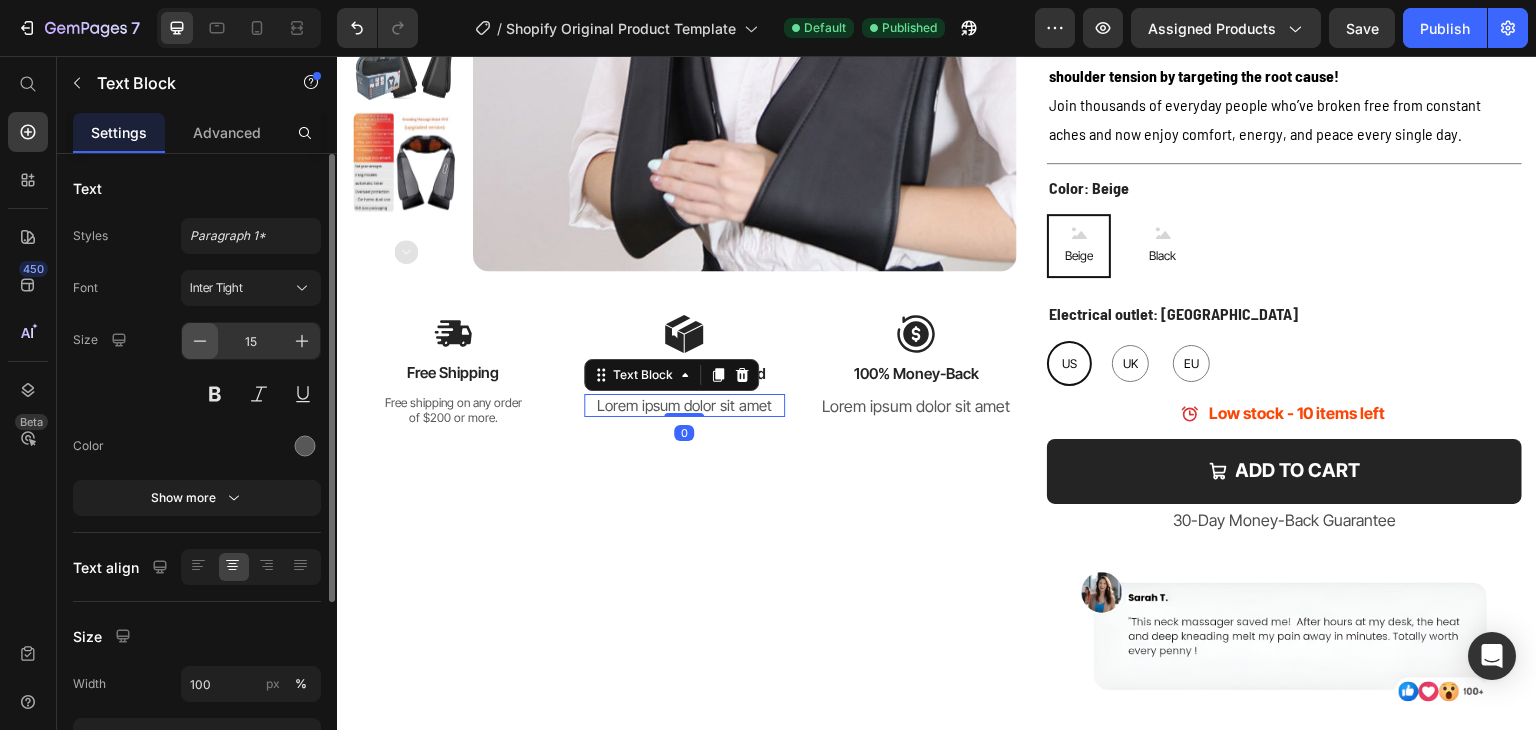 click 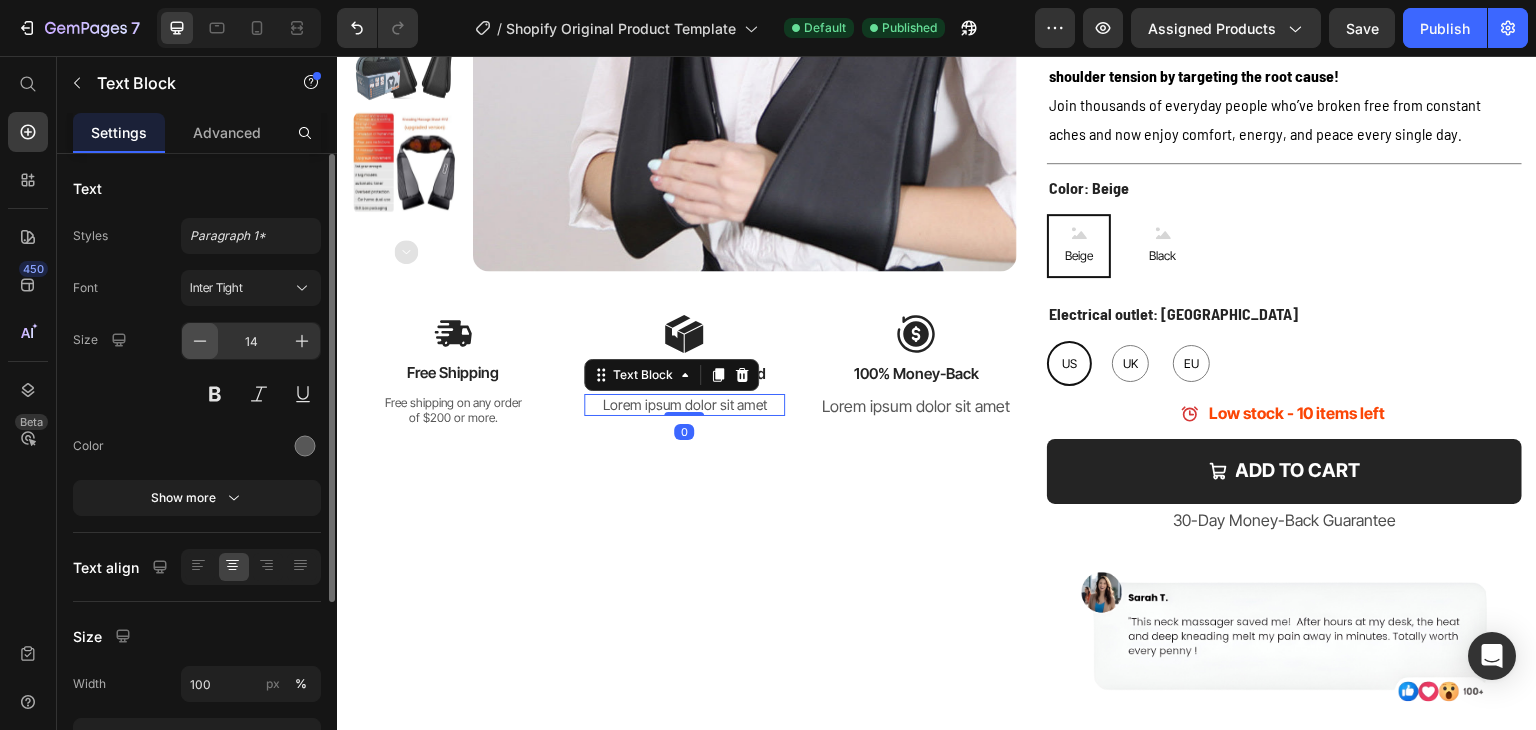 click 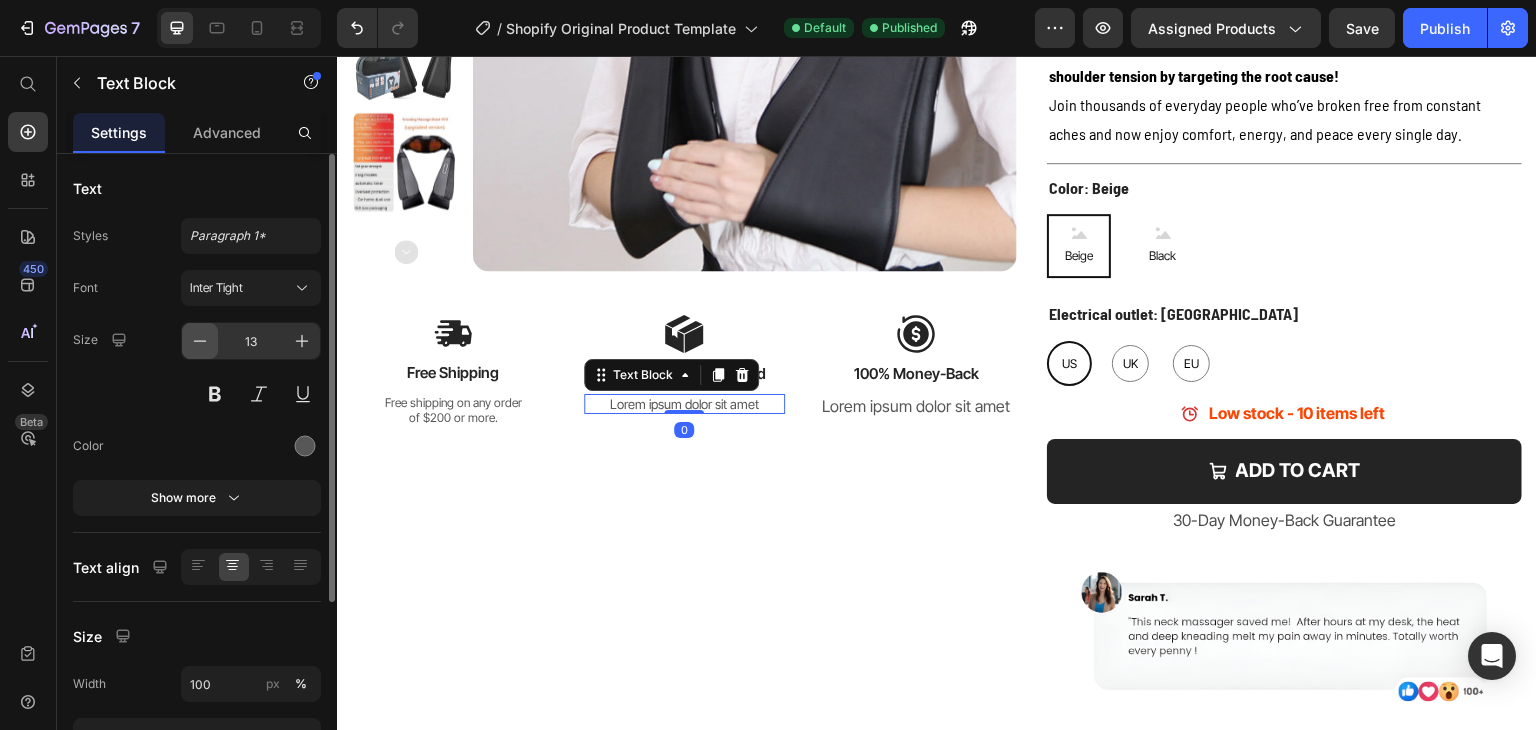 click 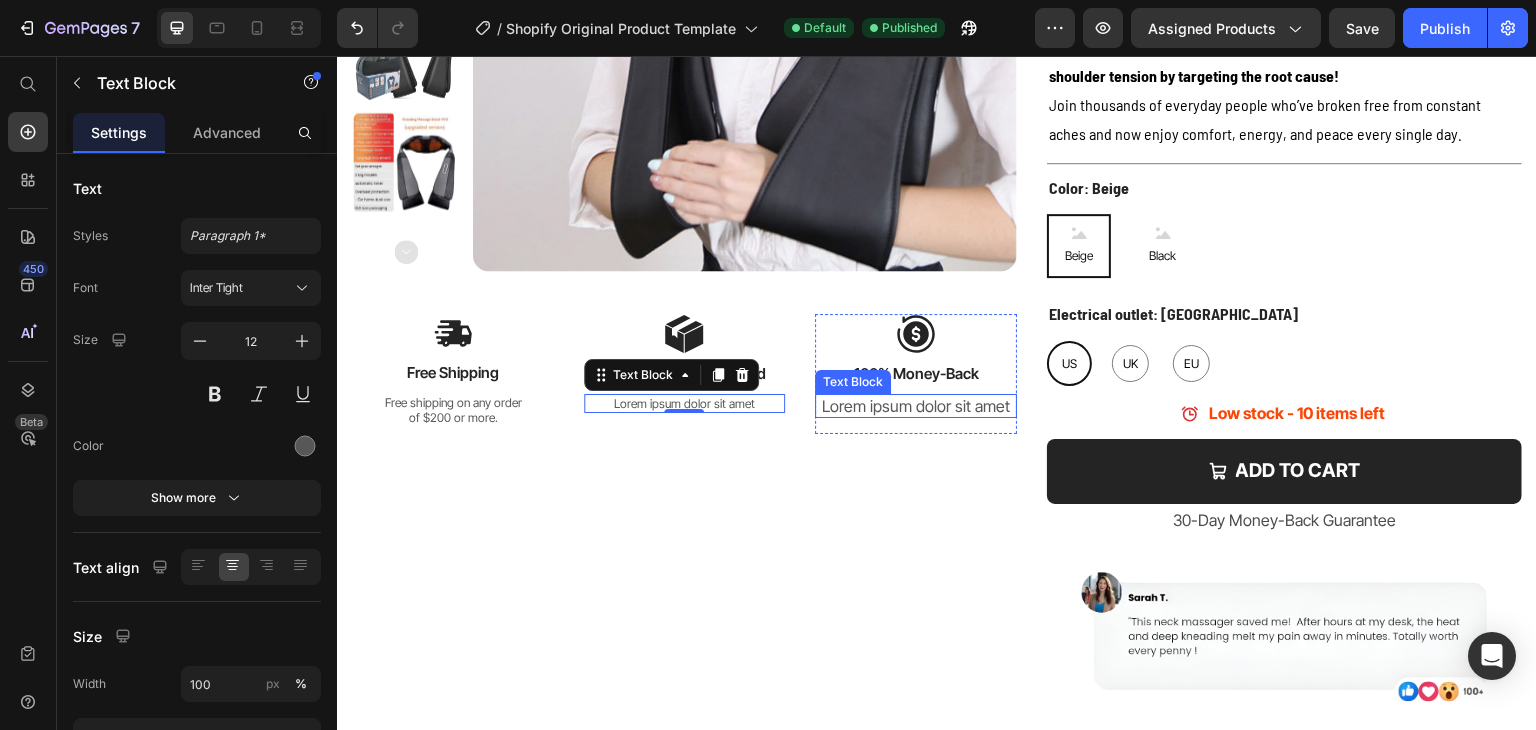click on "Lorem ipsum dolor sit amet" at bounding box center [916, 406] 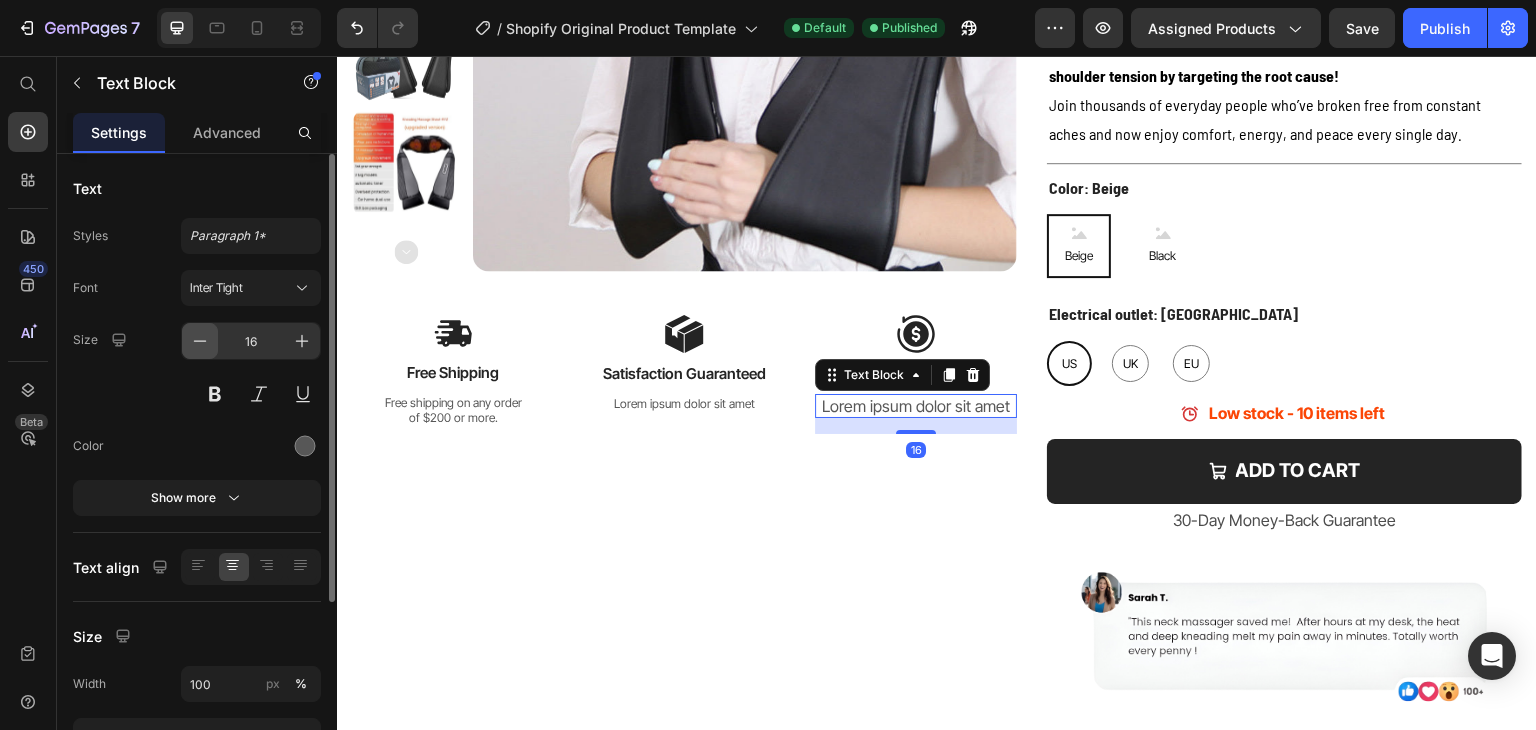 click 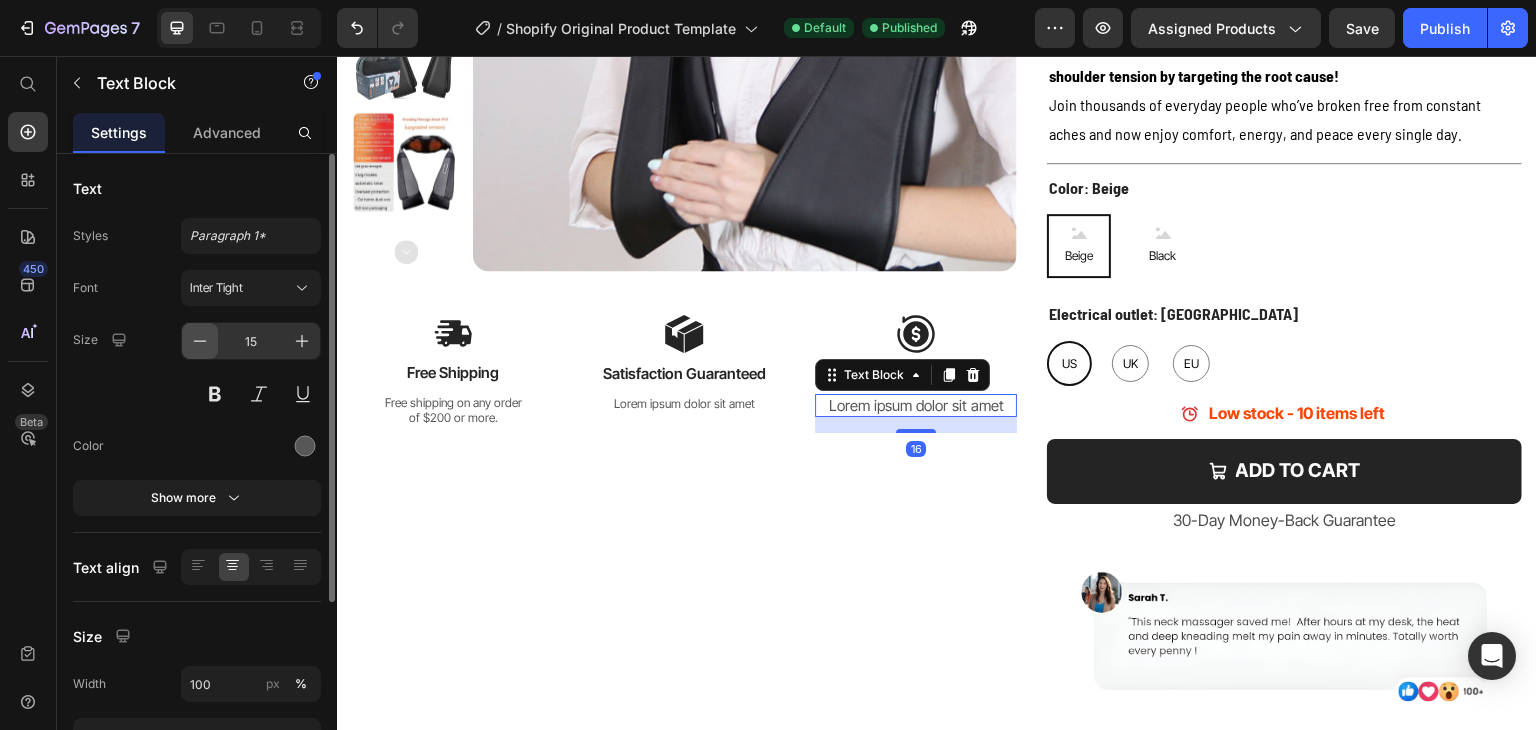 click 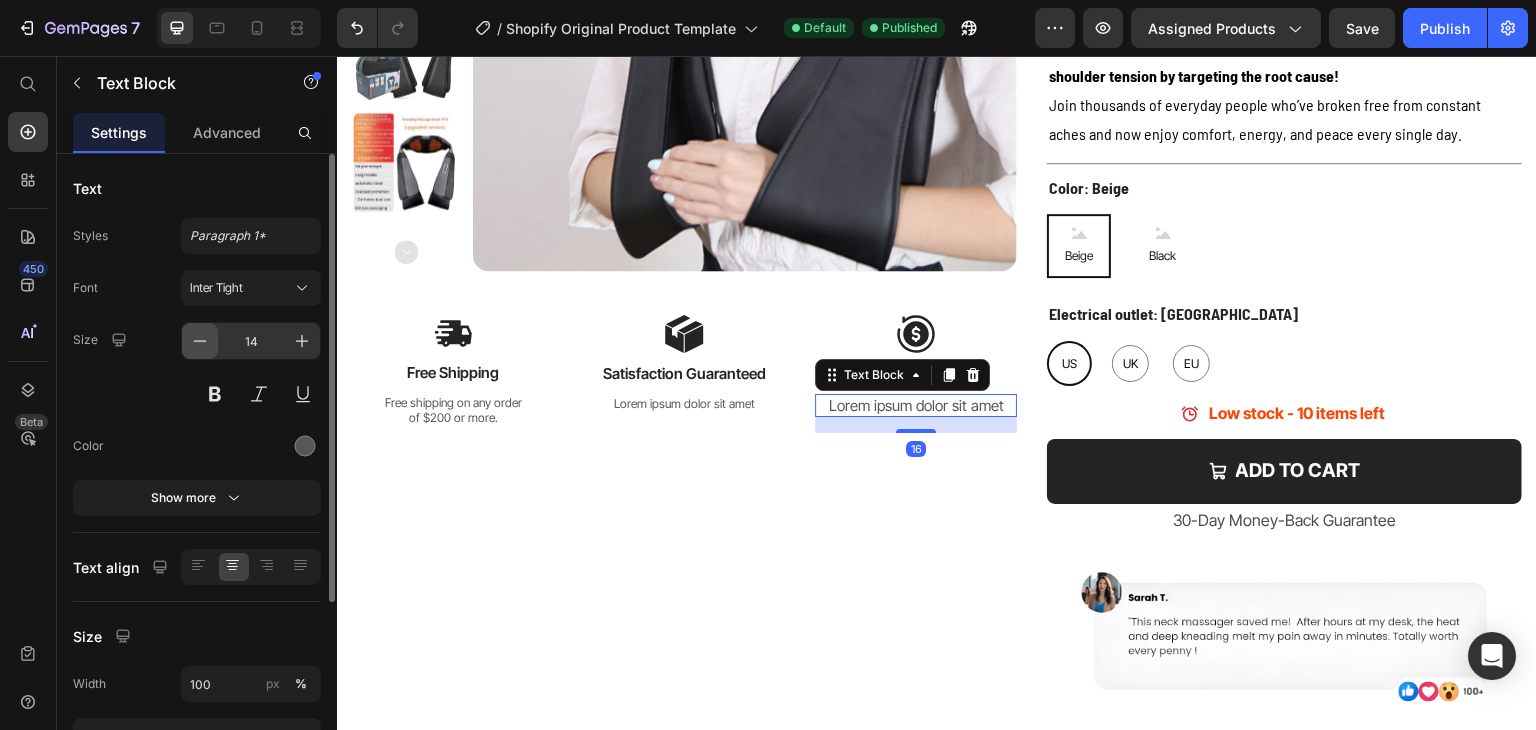 click 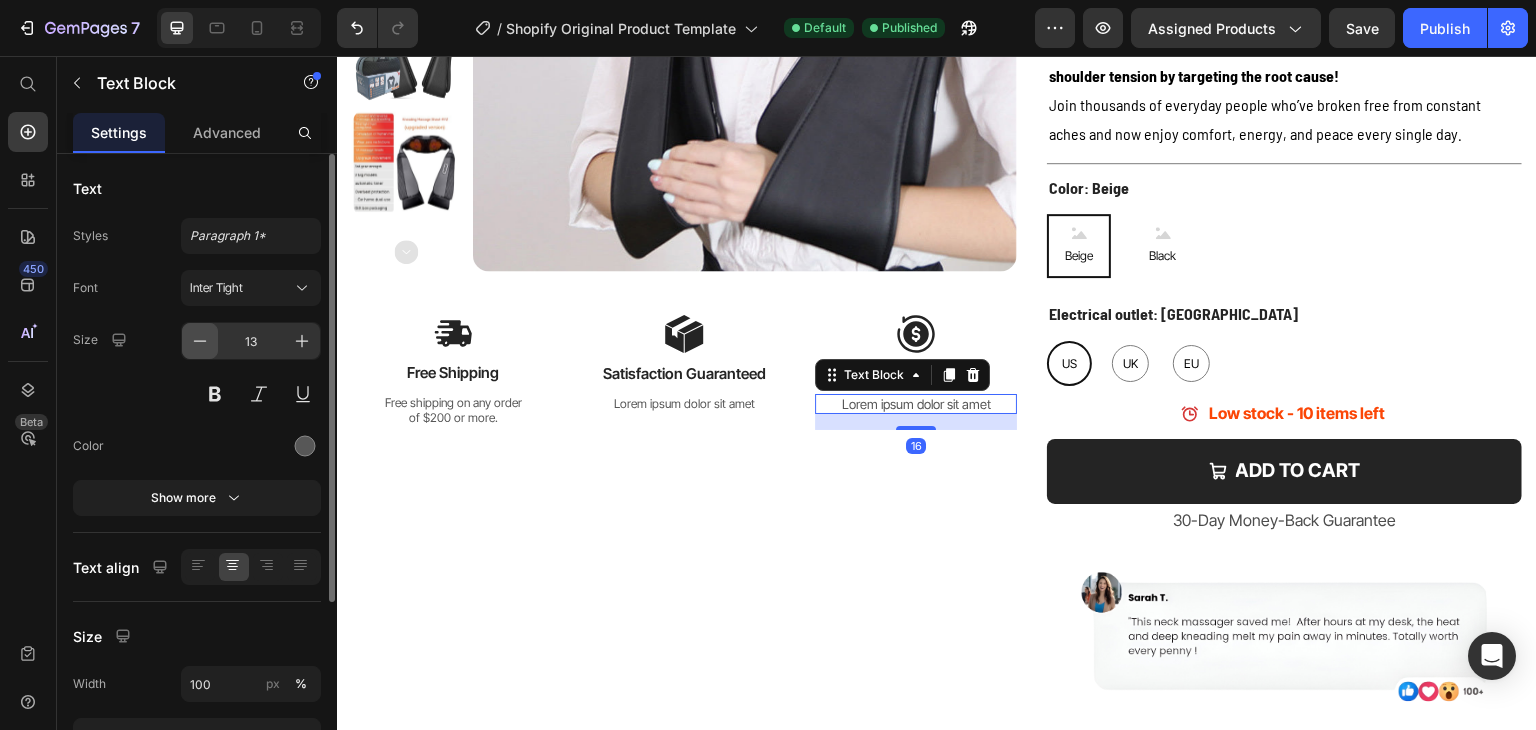 click 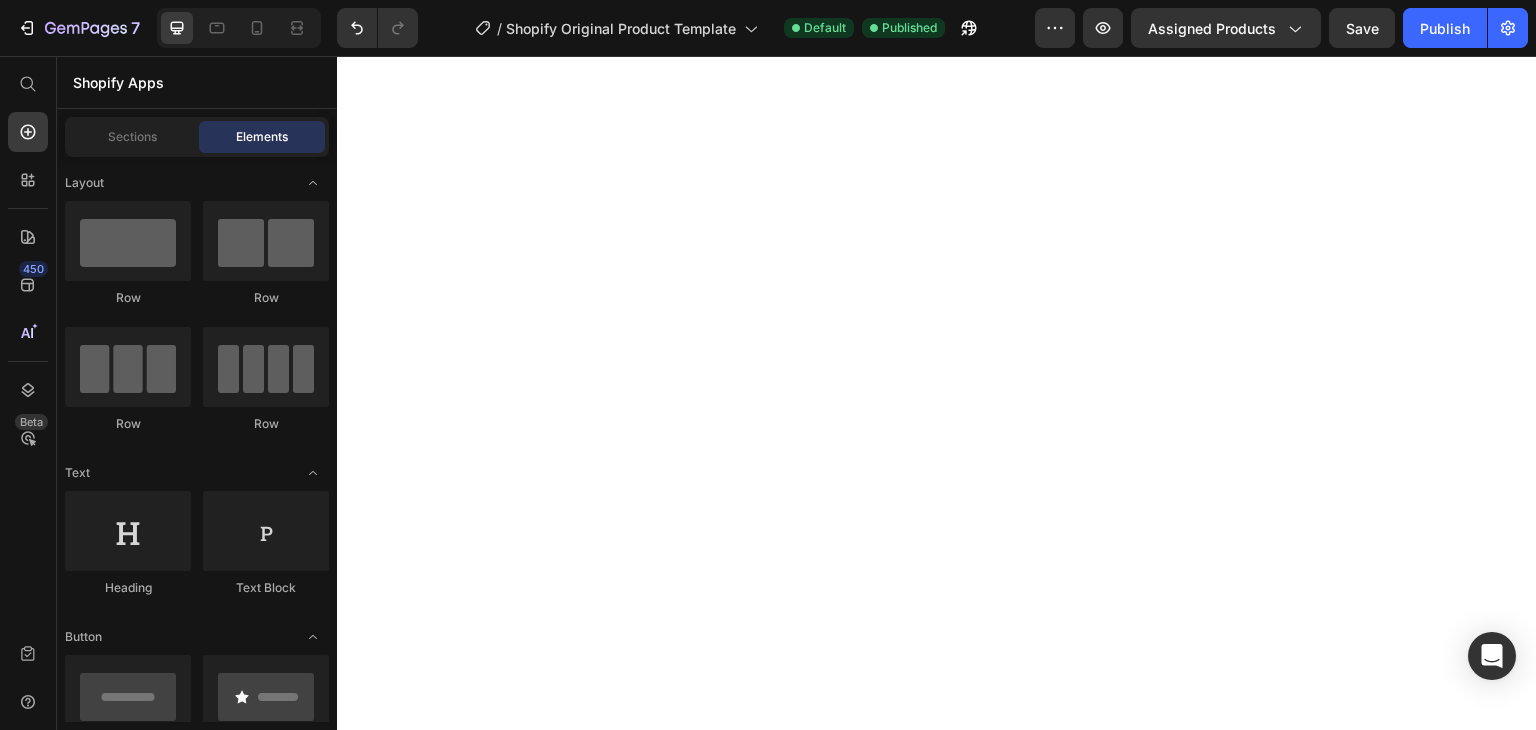 scroll, scrollTop: 6800, scrollLeft: 0, axis: vertical 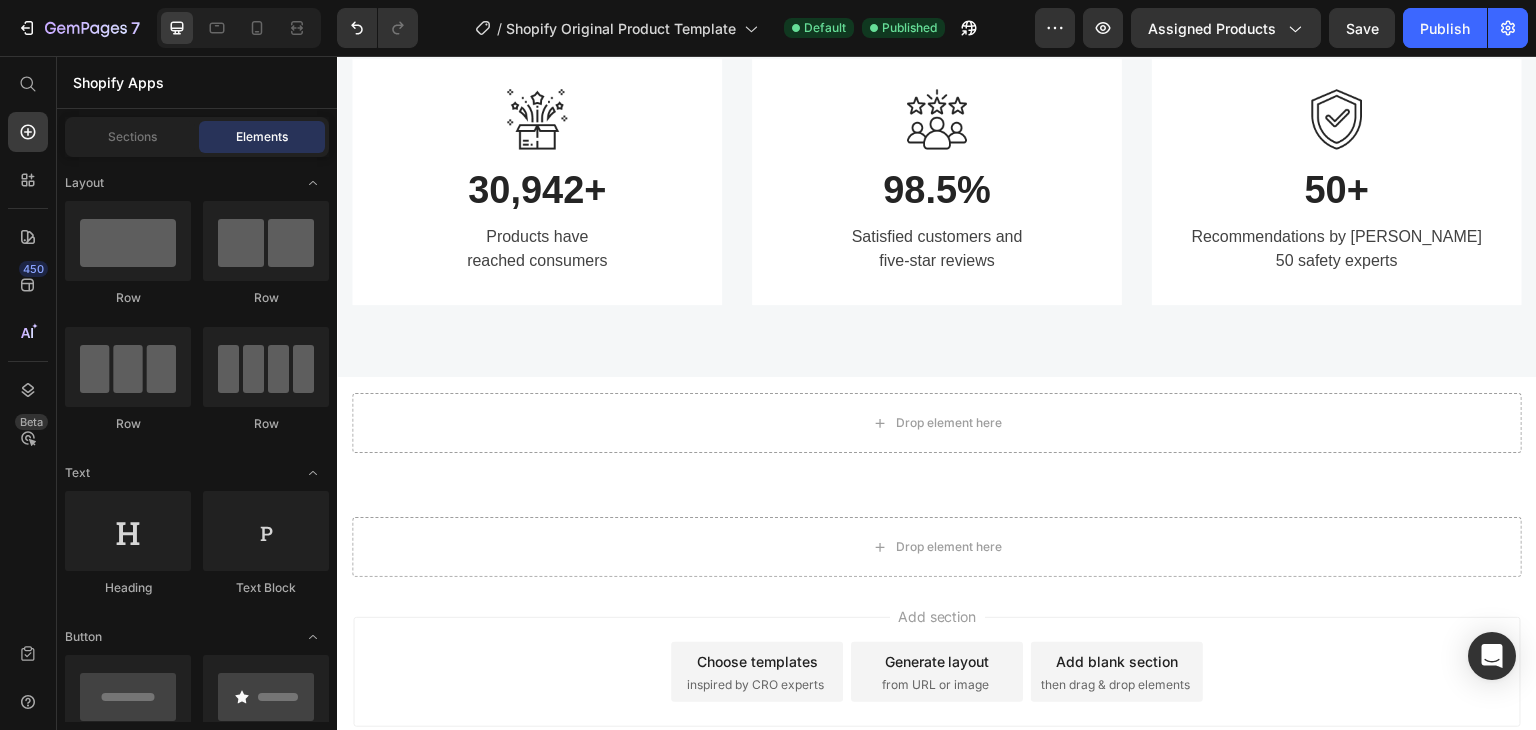 drag, startPoint x: 1528, startPoint y: 585, endPoint x: 1821, endPoint y: 689, distance: 310.90994 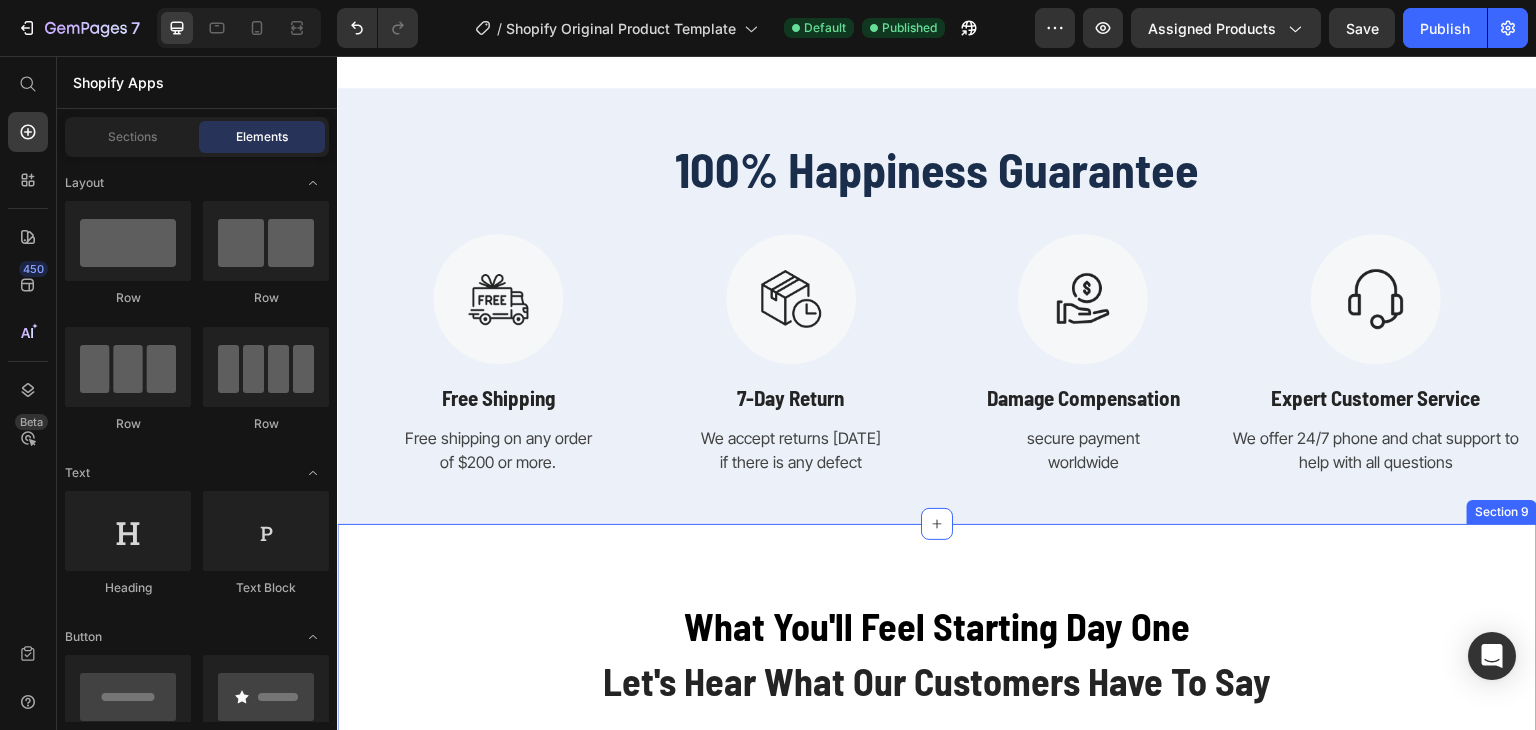 scroll, scrollTop: 5745, scrollLeft: 0, axis: vertical 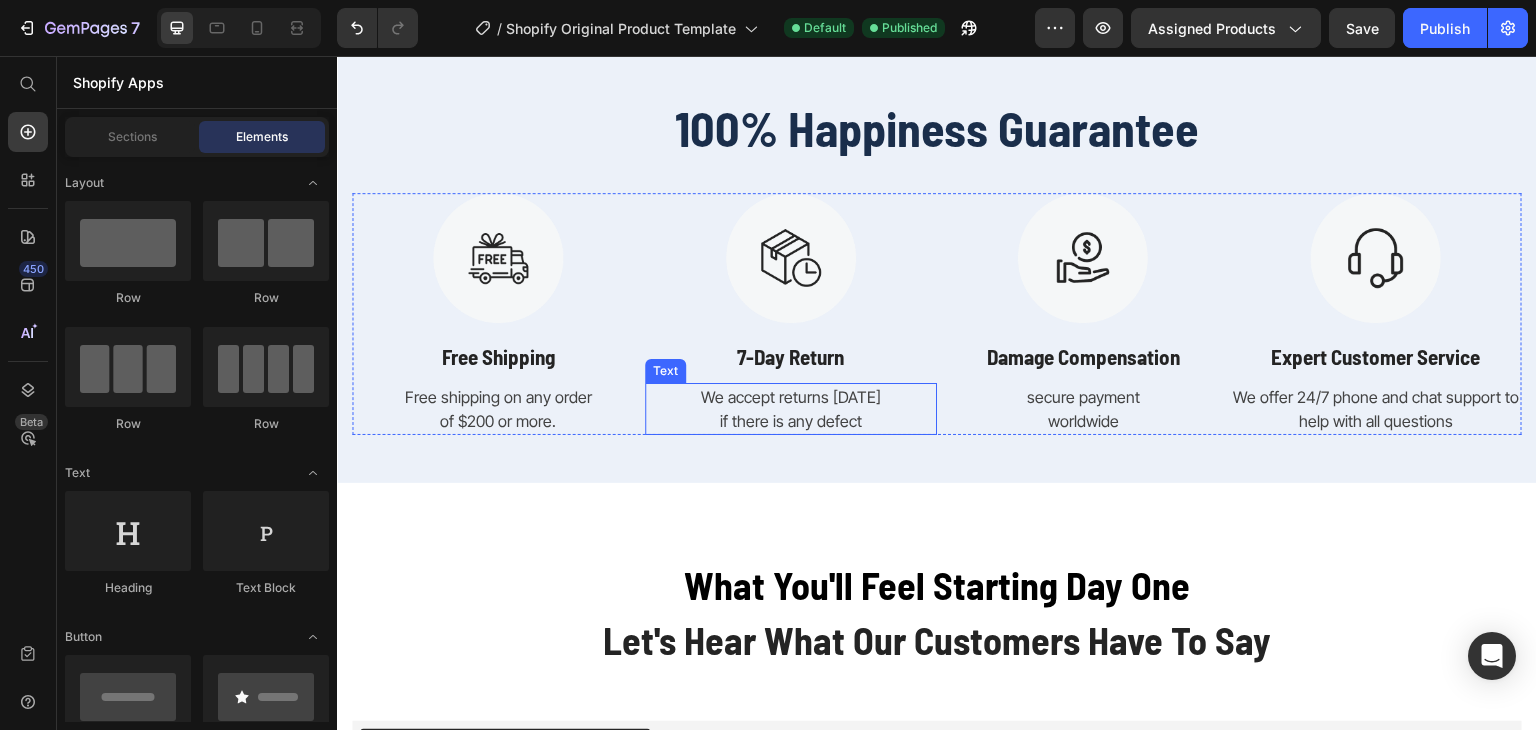 click on "We accept returns [DATE]" at bounding box center (791, 397) 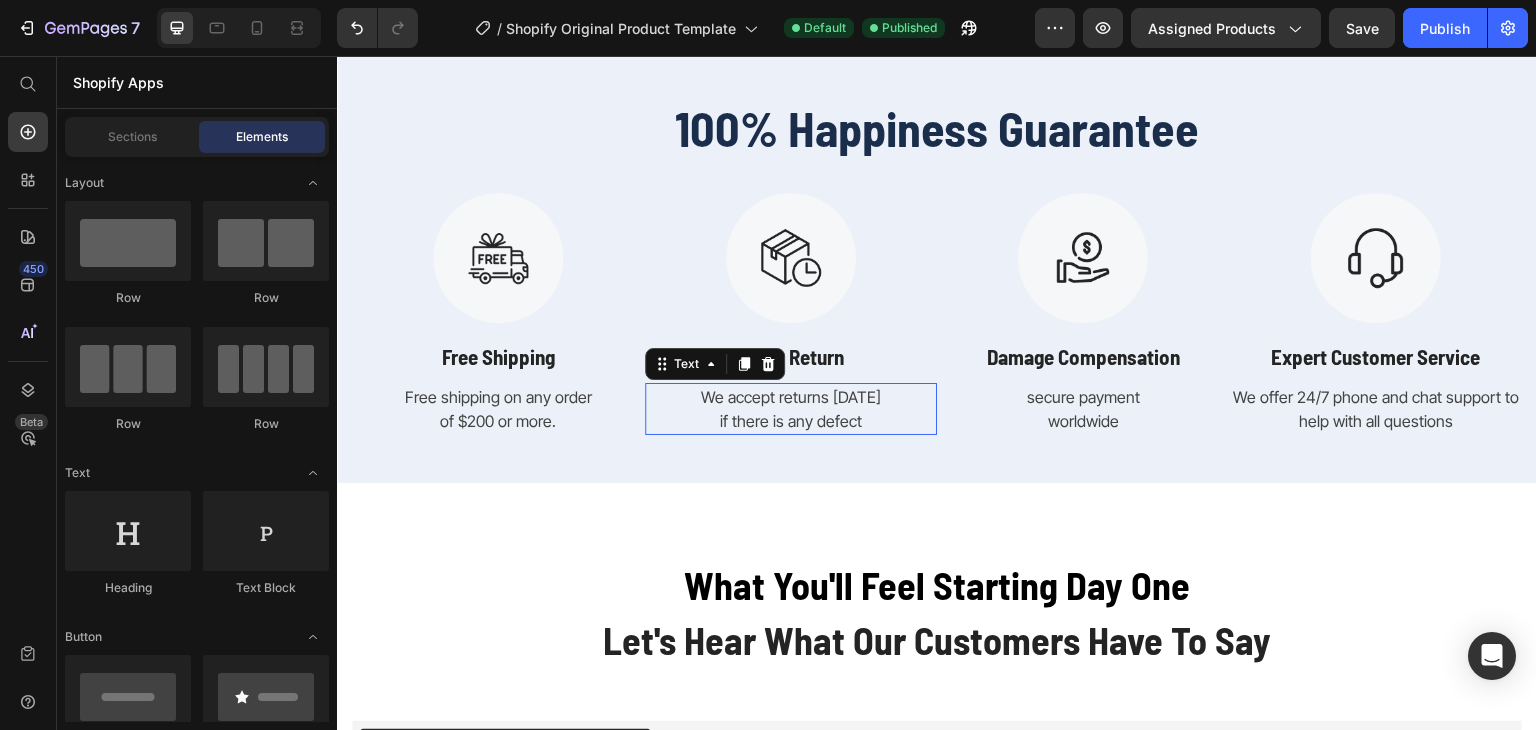 click on "We accept returns [DATE]" at bounding box center (791, 397) 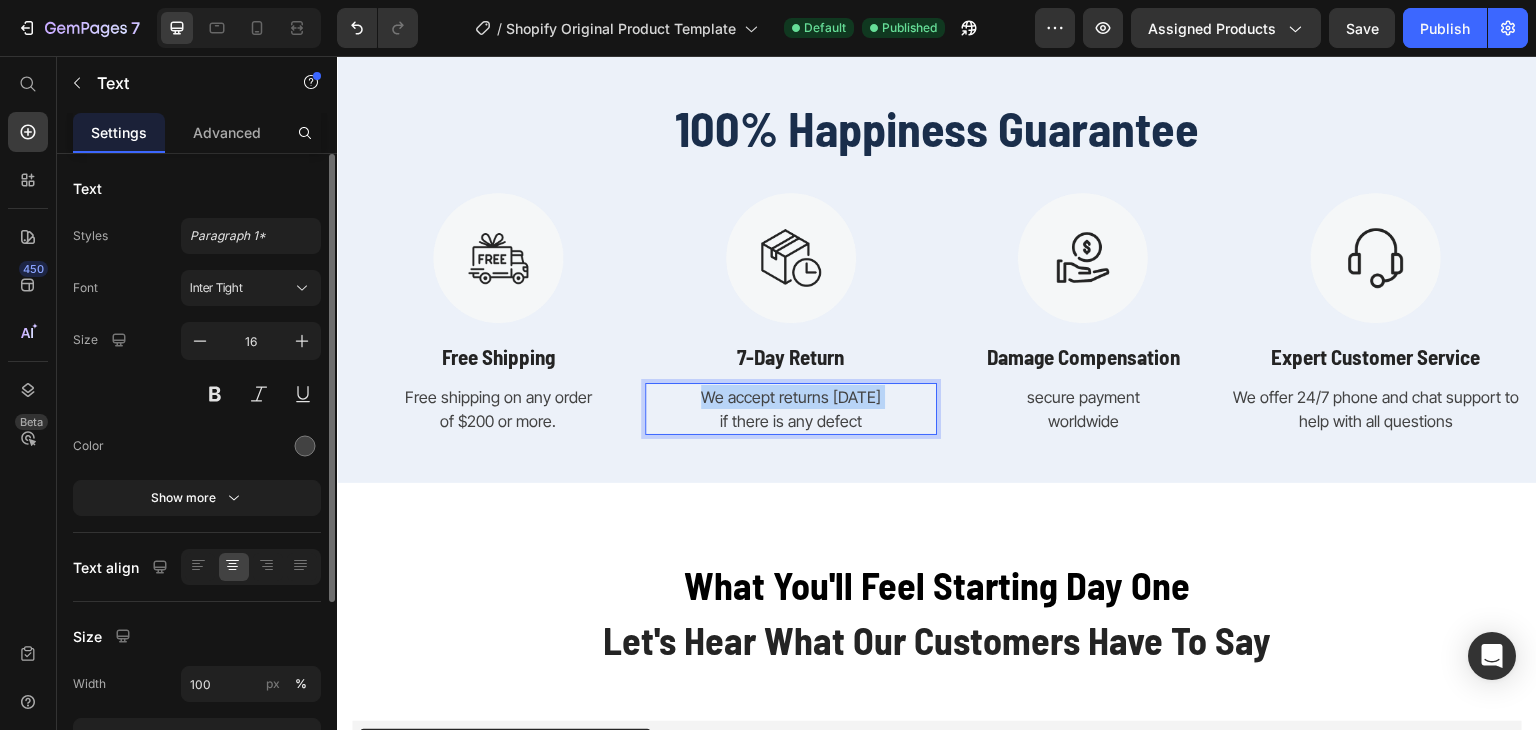 click on "We accept returns [DATE]" at bounding box center [791, 397] 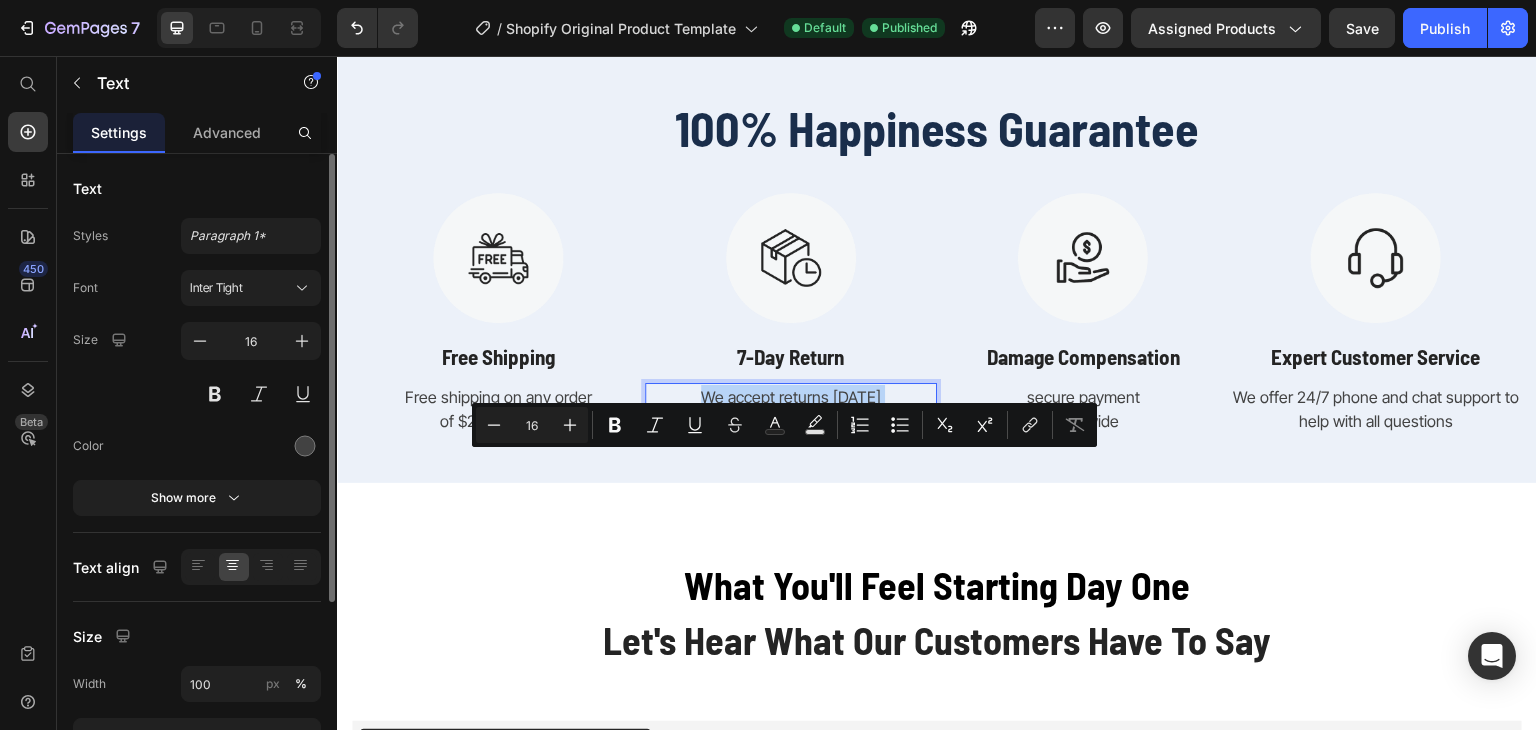 click on "if there is any defect" at bounding box center (791, 421) 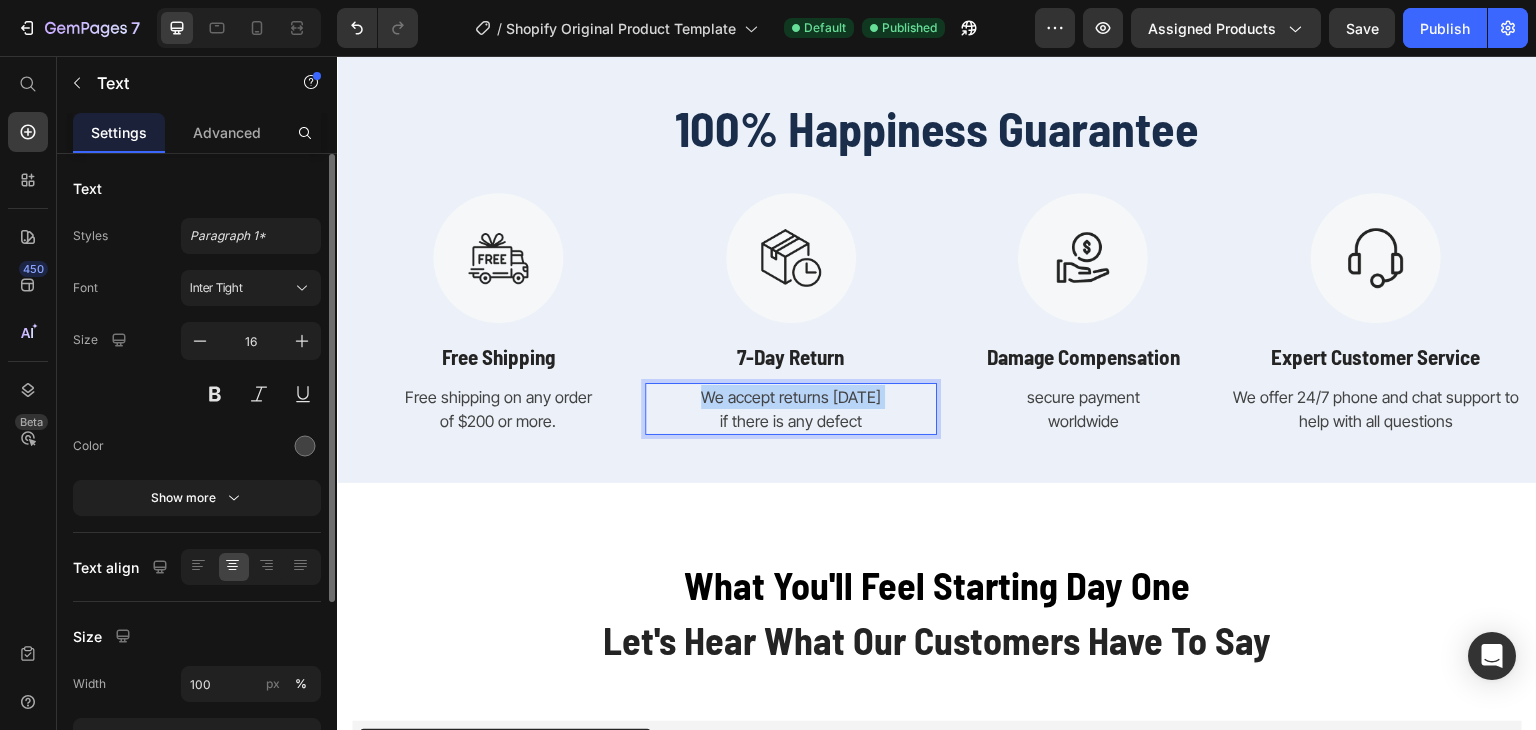 drag, startPoint x: 676, startPoint y: 462, endPoint x: 899, endPoint y: 497, distance: 225.72993 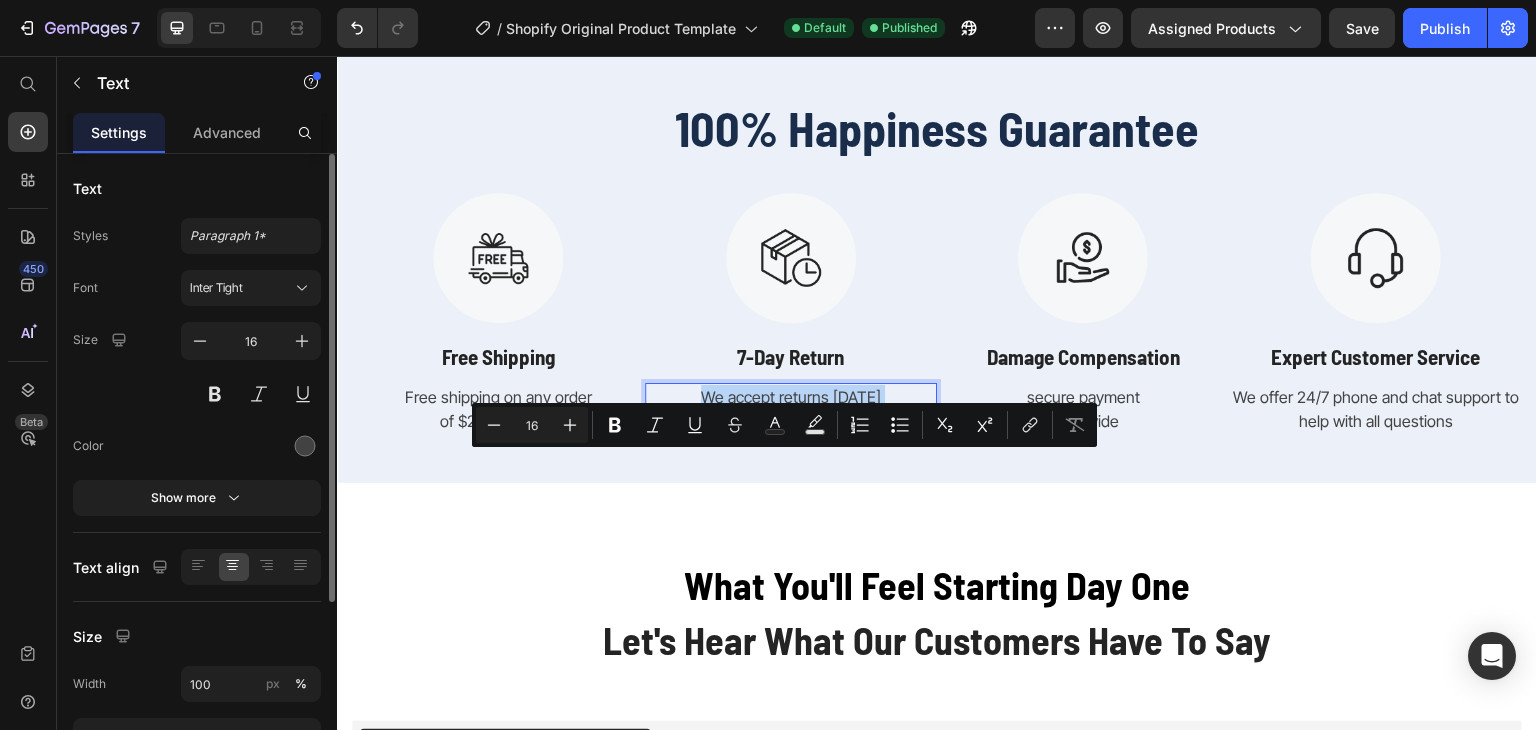 copy on "We accept returns [DATE]  if there is any defect" 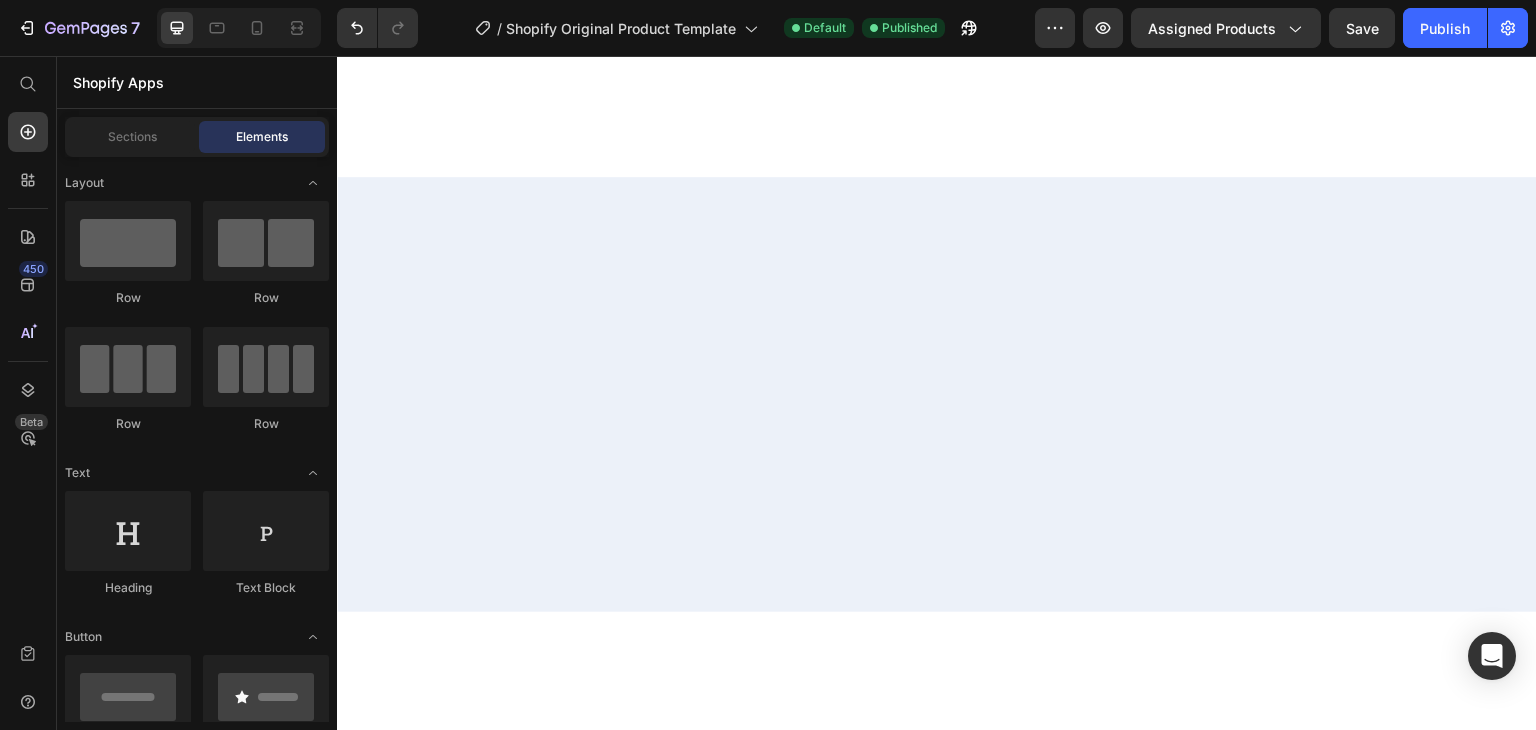 scroll, scrollTop: 292, scrollLeft: 0, axis: vertical 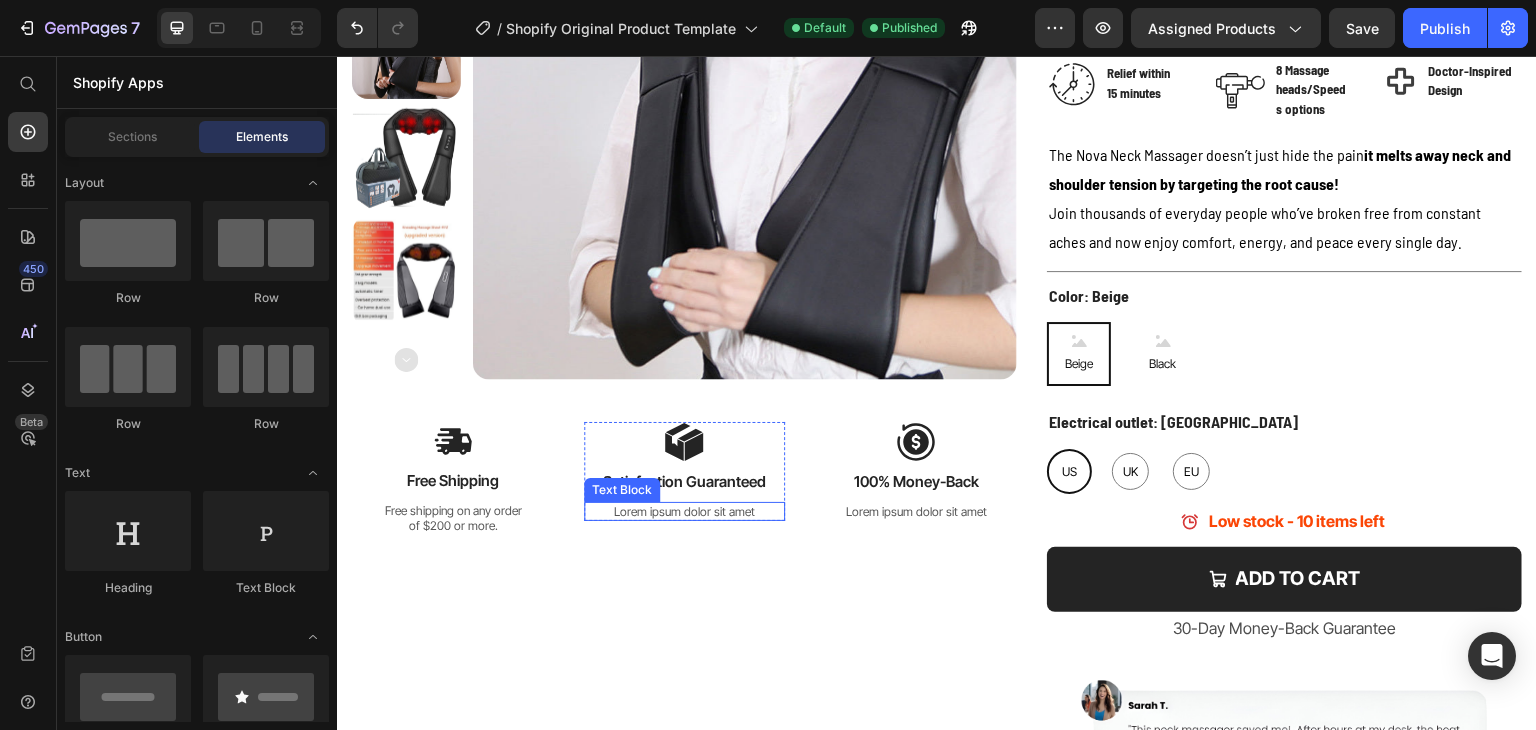 click on "Lorem ipsum dolor sit amet" at bounding box center [685, 512] 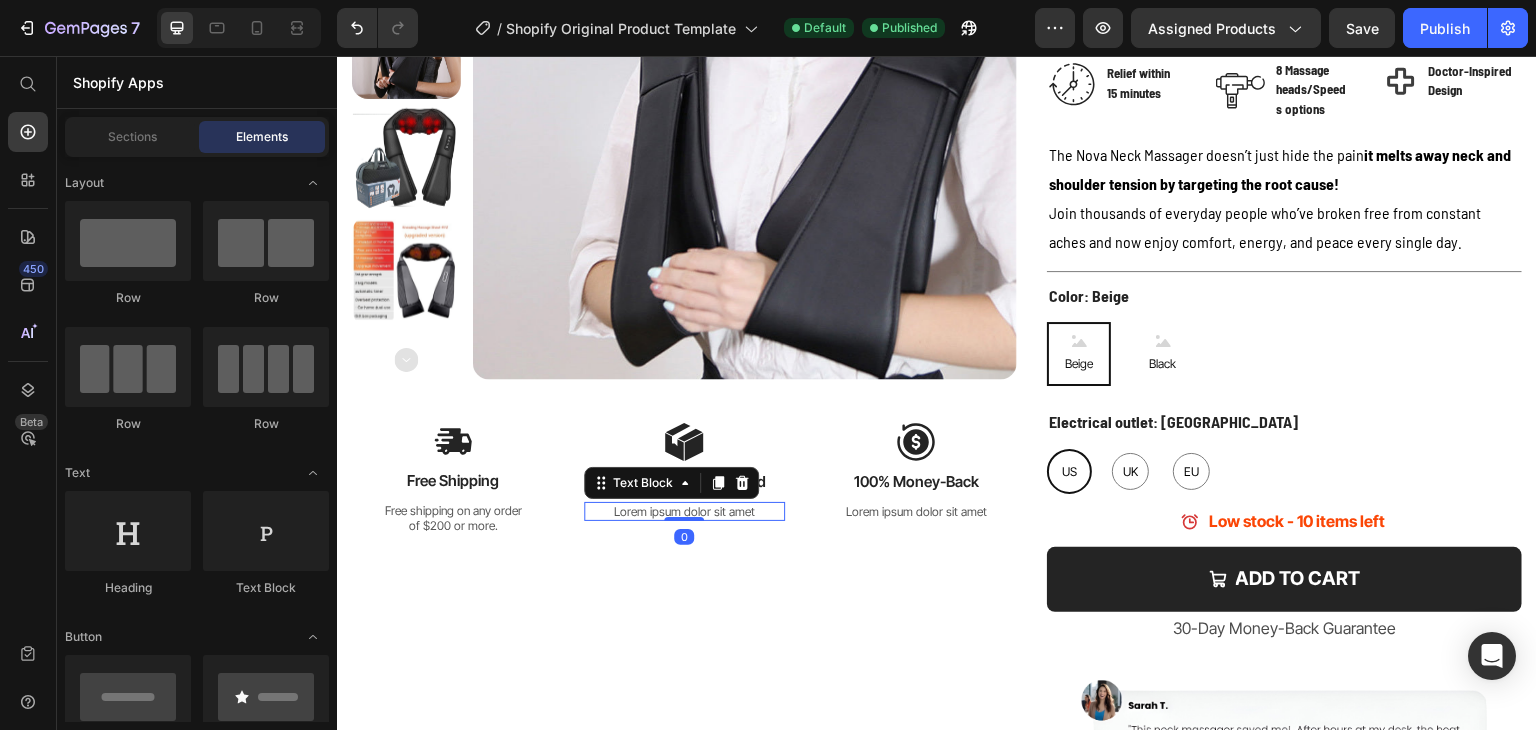click on "Lorem ipsum dolor sit amet" at bounding box center (685, 512) 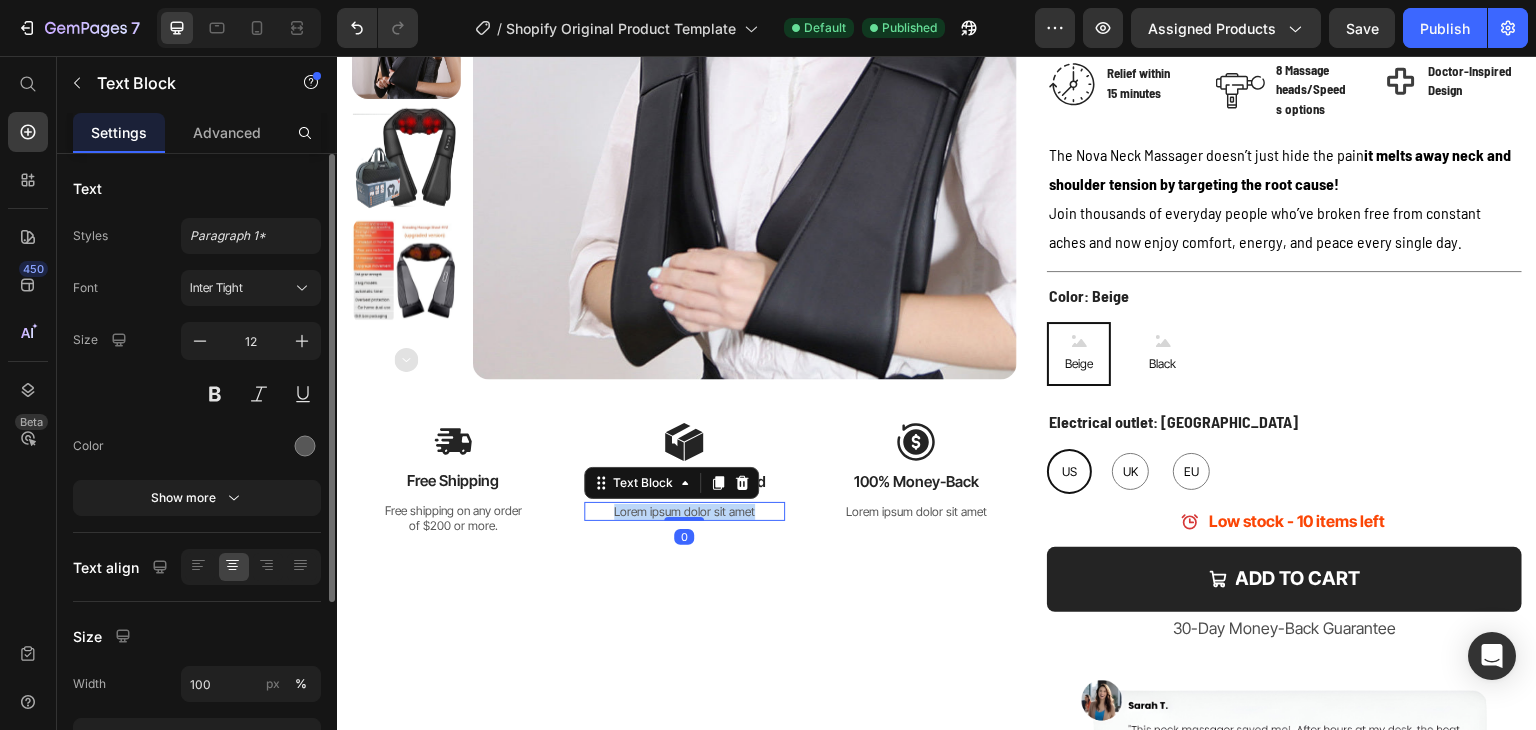 click on "Lorem ipsum dolor sit amet" at bounding box center [685, 512] 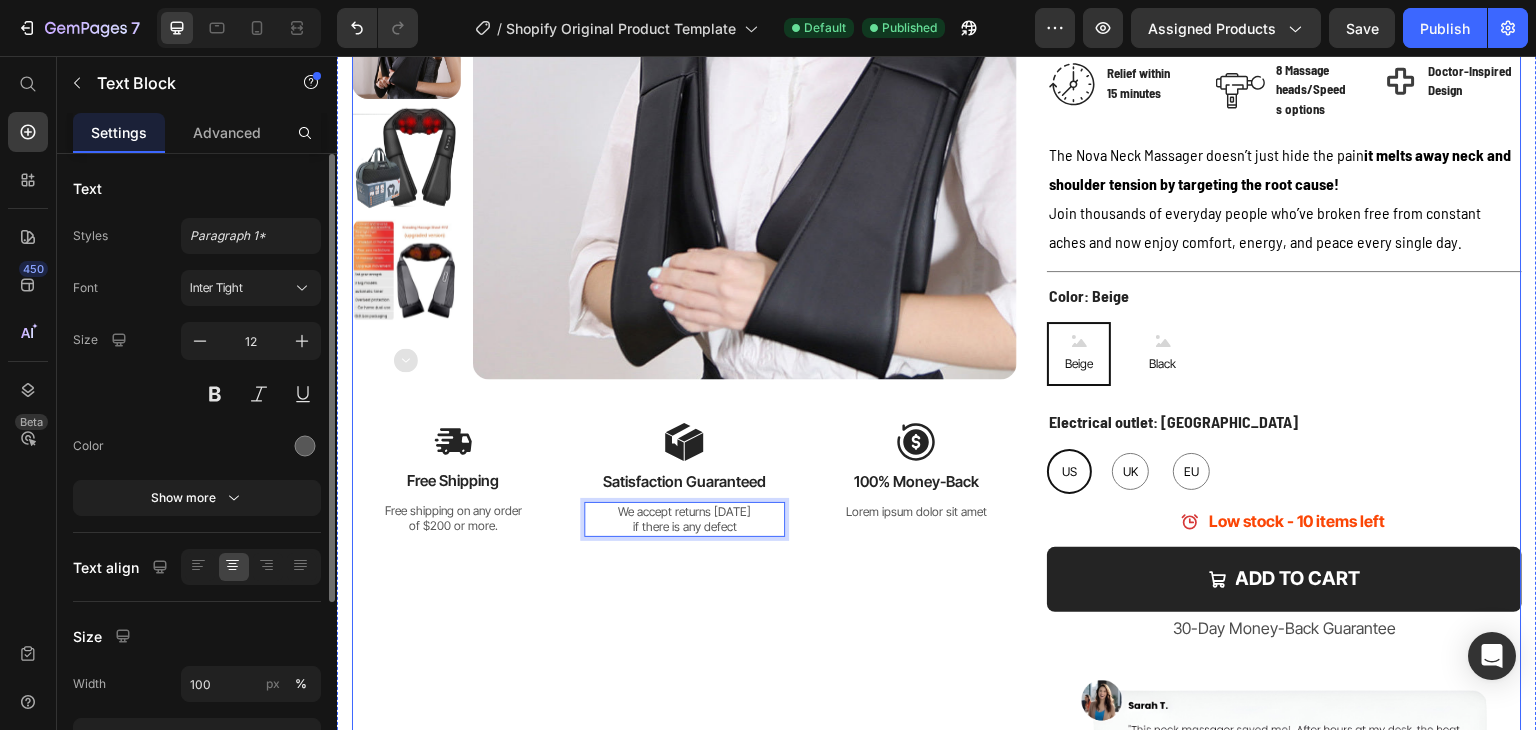 click on "Product Images Image Free Shipping Text Block Free shipping on any order  of $200 or more. Text Block Row Image Satisfaction Guaranteed Text Block We accept returns [DATE]  if there is any defect Text Block   0 Row Image 100% Money-Back Text Block Lorem ipsum dolor sit amet Text Block Row Row" at bounding box center [684, 311] 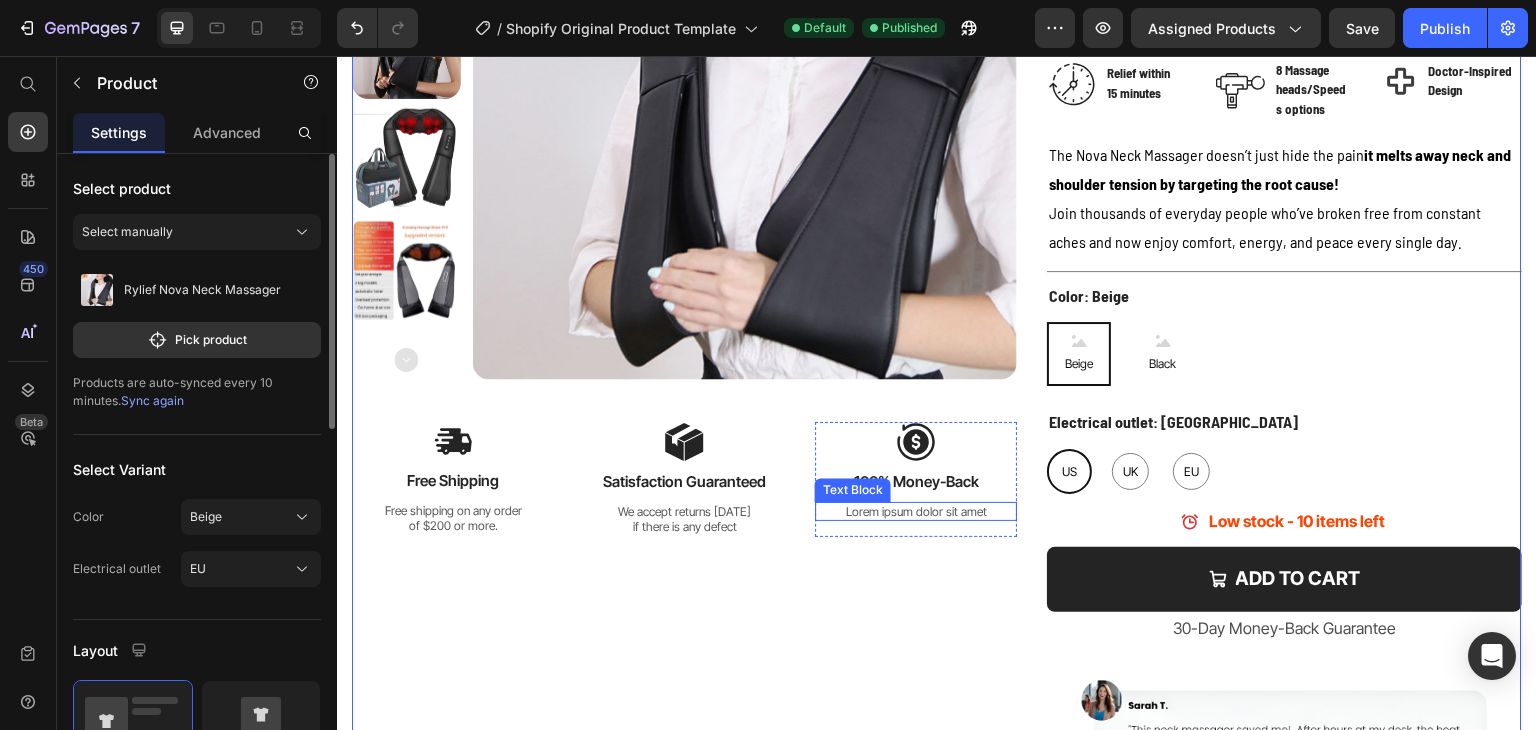 click on "Lorem ipsum dolor sit amet" at bounding box center [916, 512] 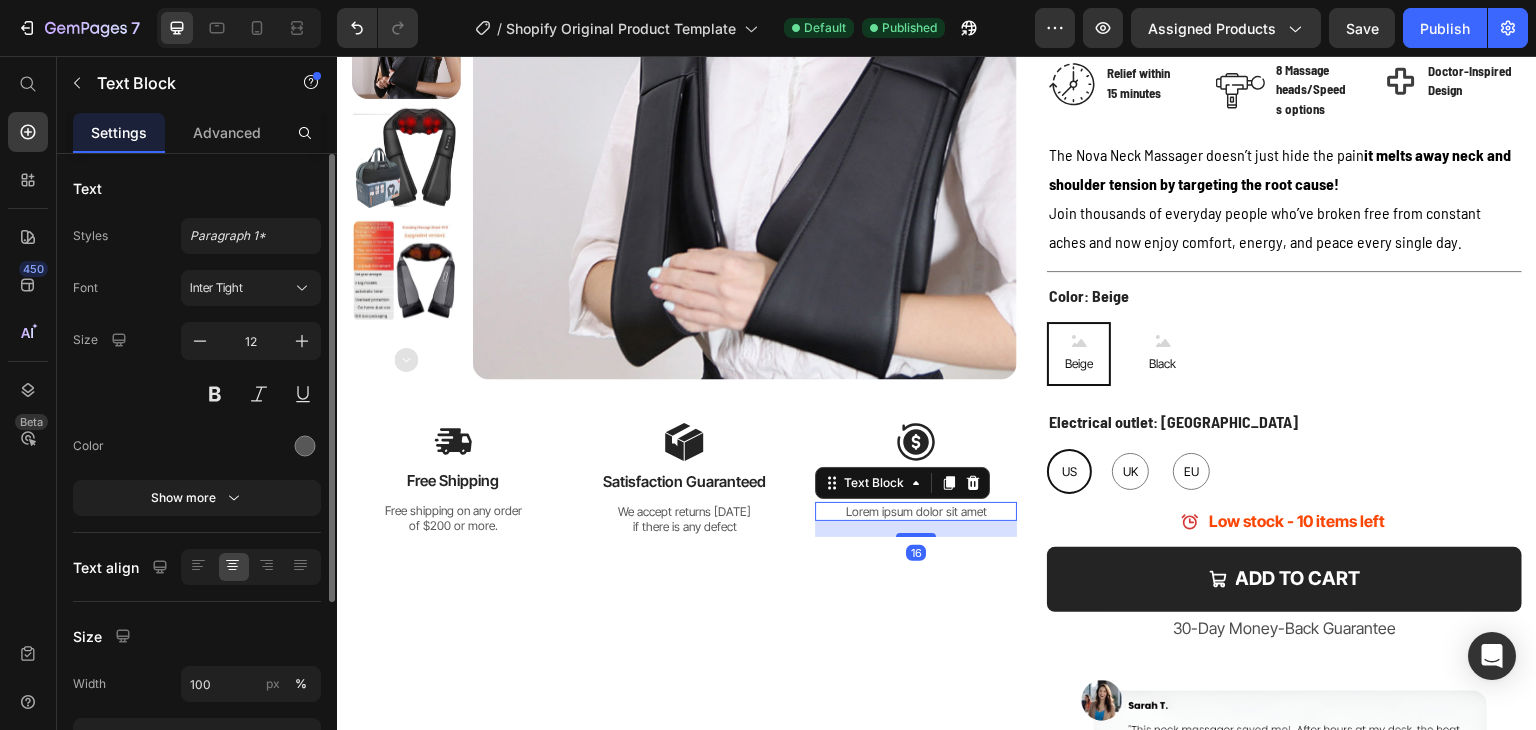 click on "Lorem ipsum dolor sit amet" at bounding box center [916, 512] 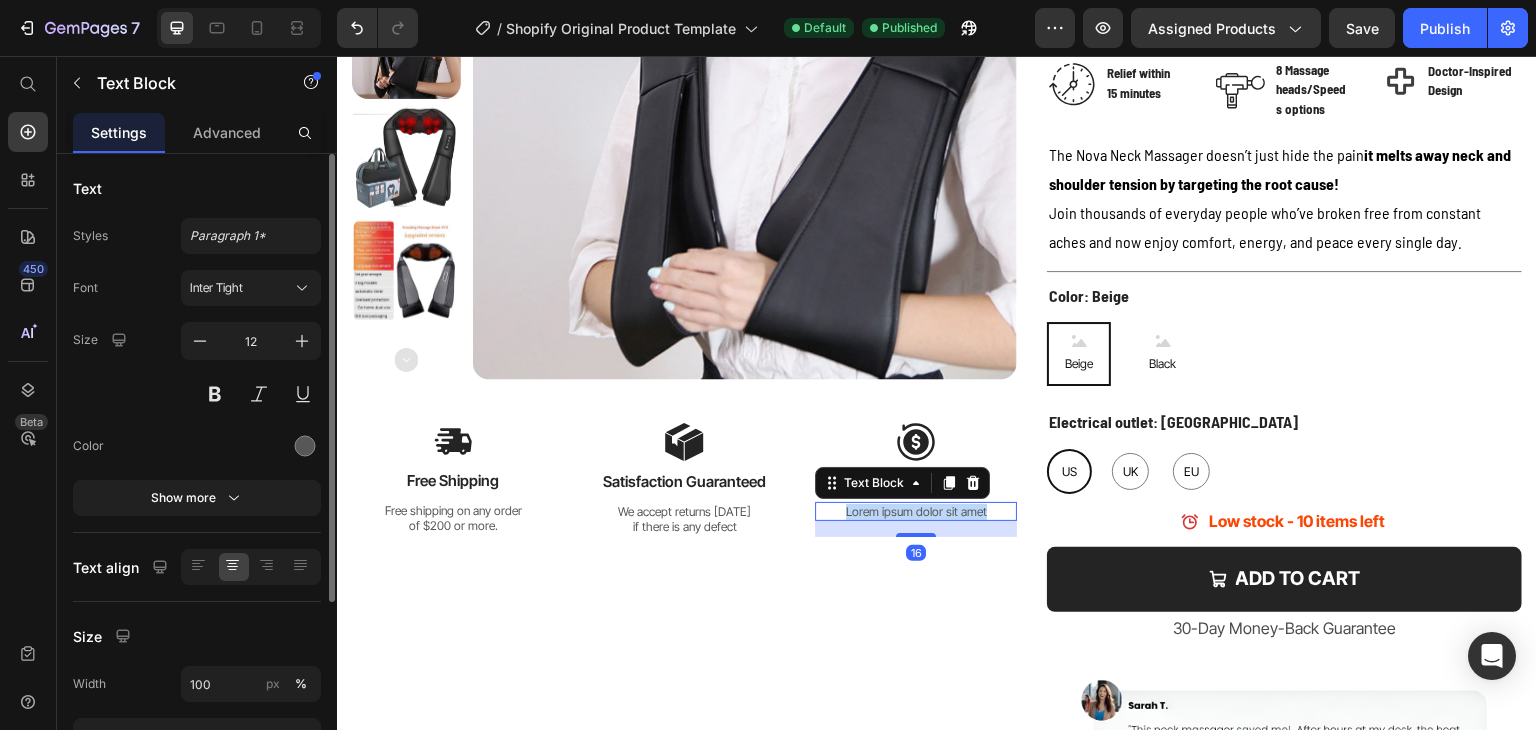 click on "Lorem ipsum dolor sit amet" at bounding box center (916, 512) 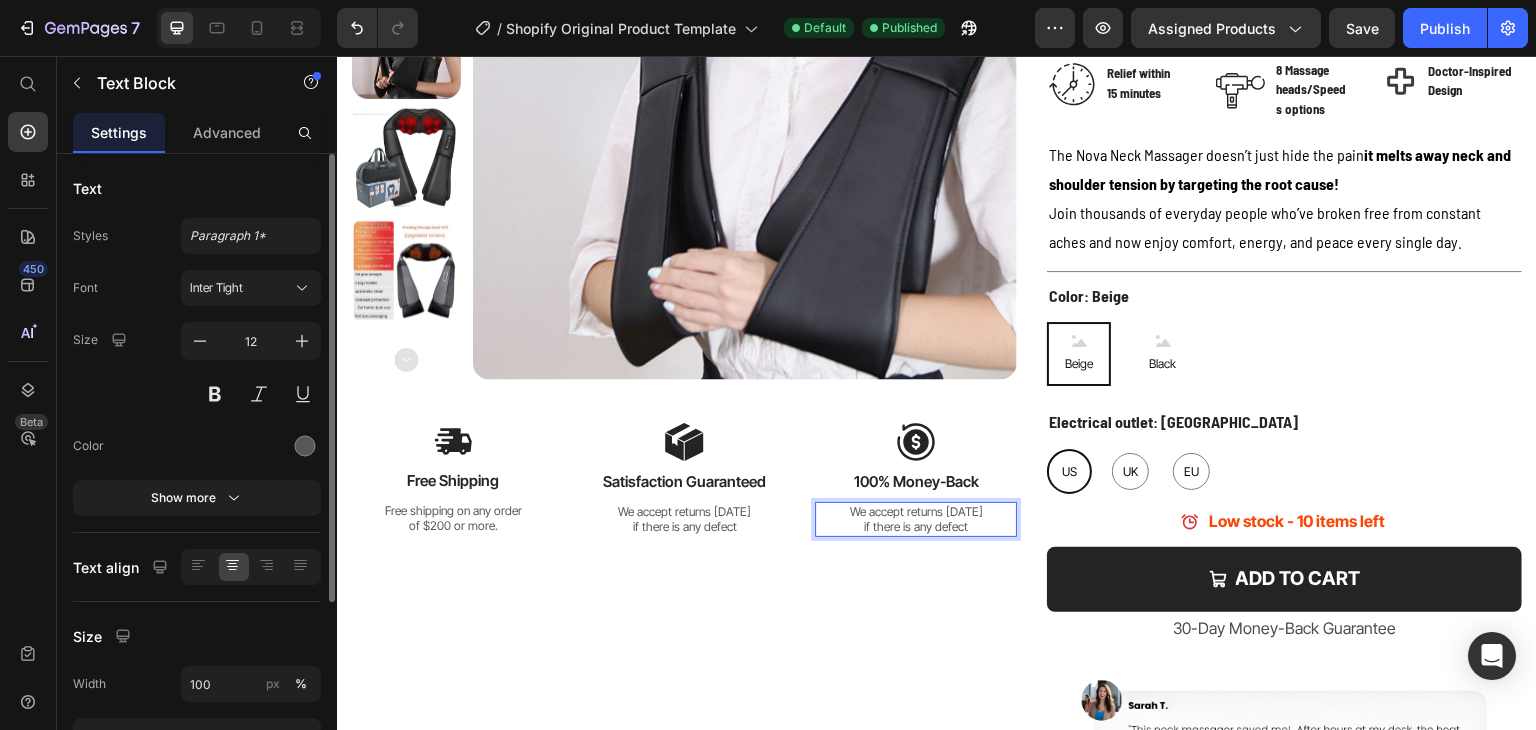 click on "We accept returns [DATE]  if there is any defect" at bounding box center (685, 519) 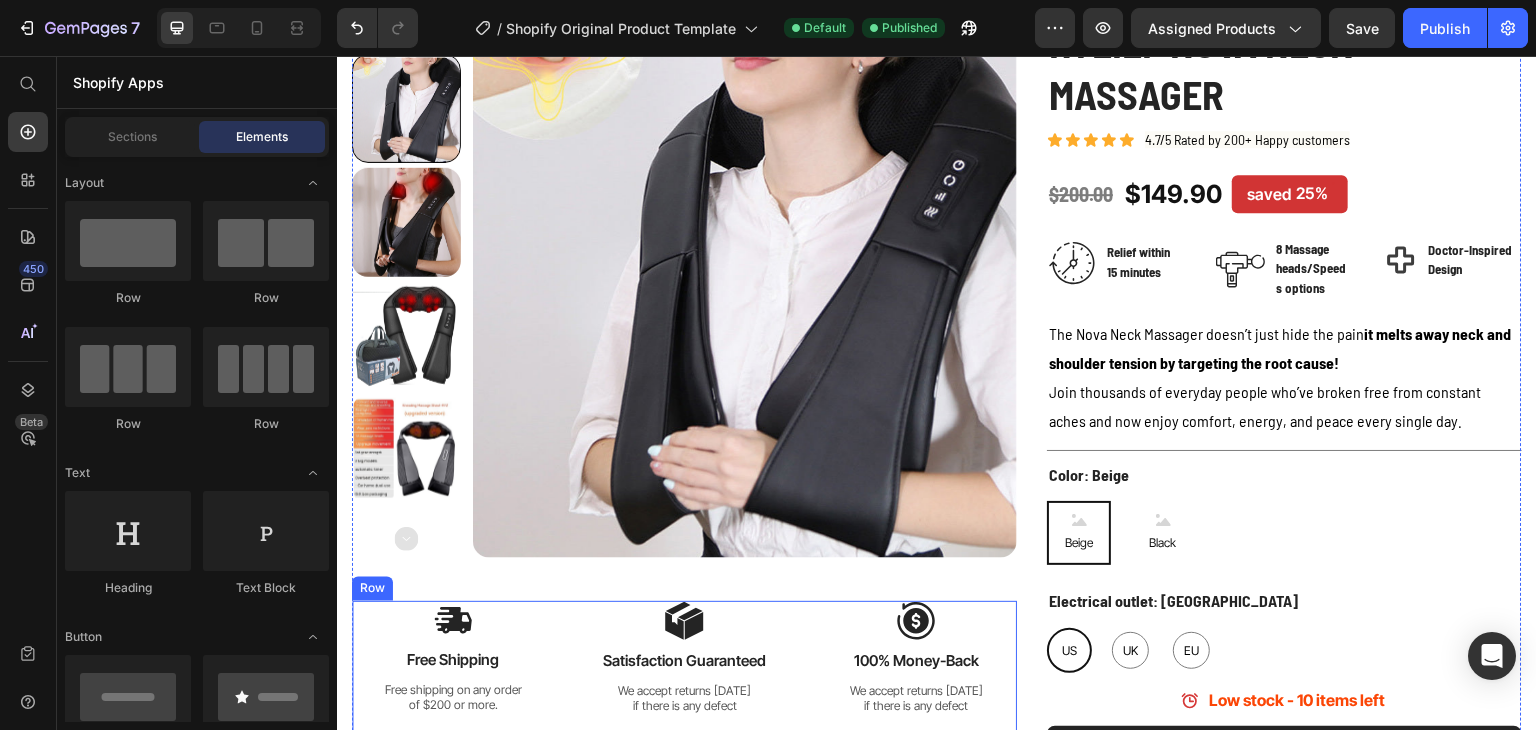 scroll, scrollTop: 200, scrollLeft: 0, axis: vertical 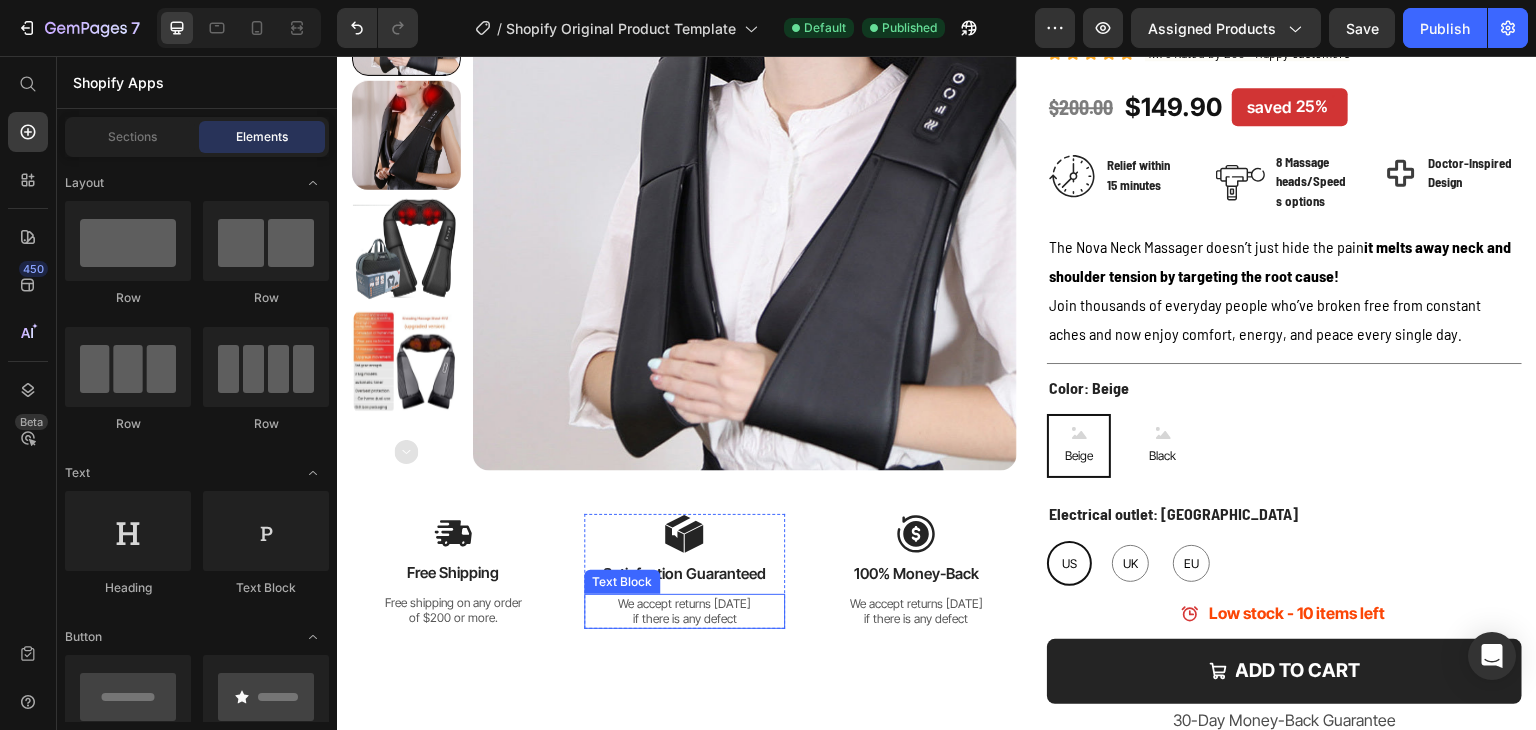 click on "We accept returns [DATE]" at bounding box center [685, 604] 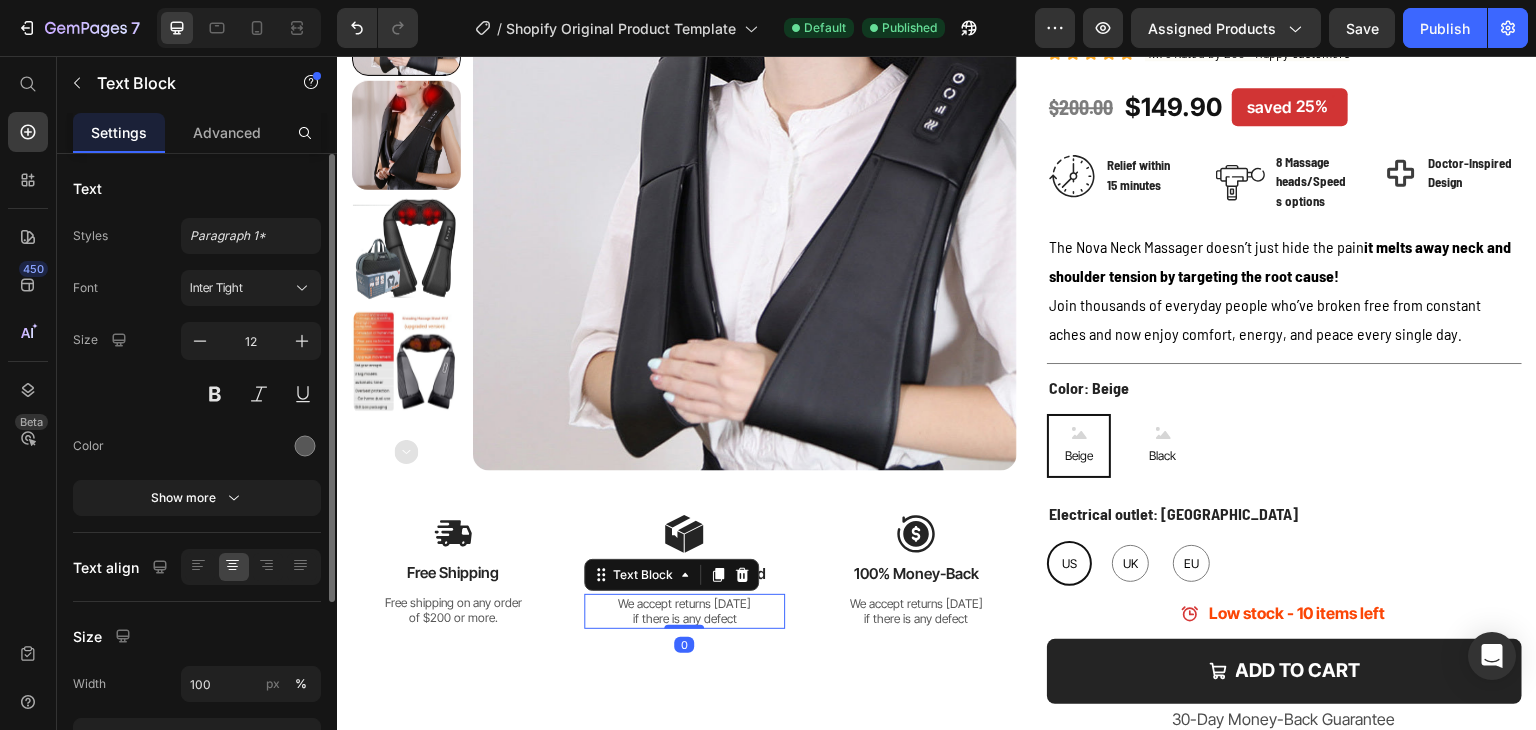 click on "We accept returns [DATE]" at bounding box center (685, 604) 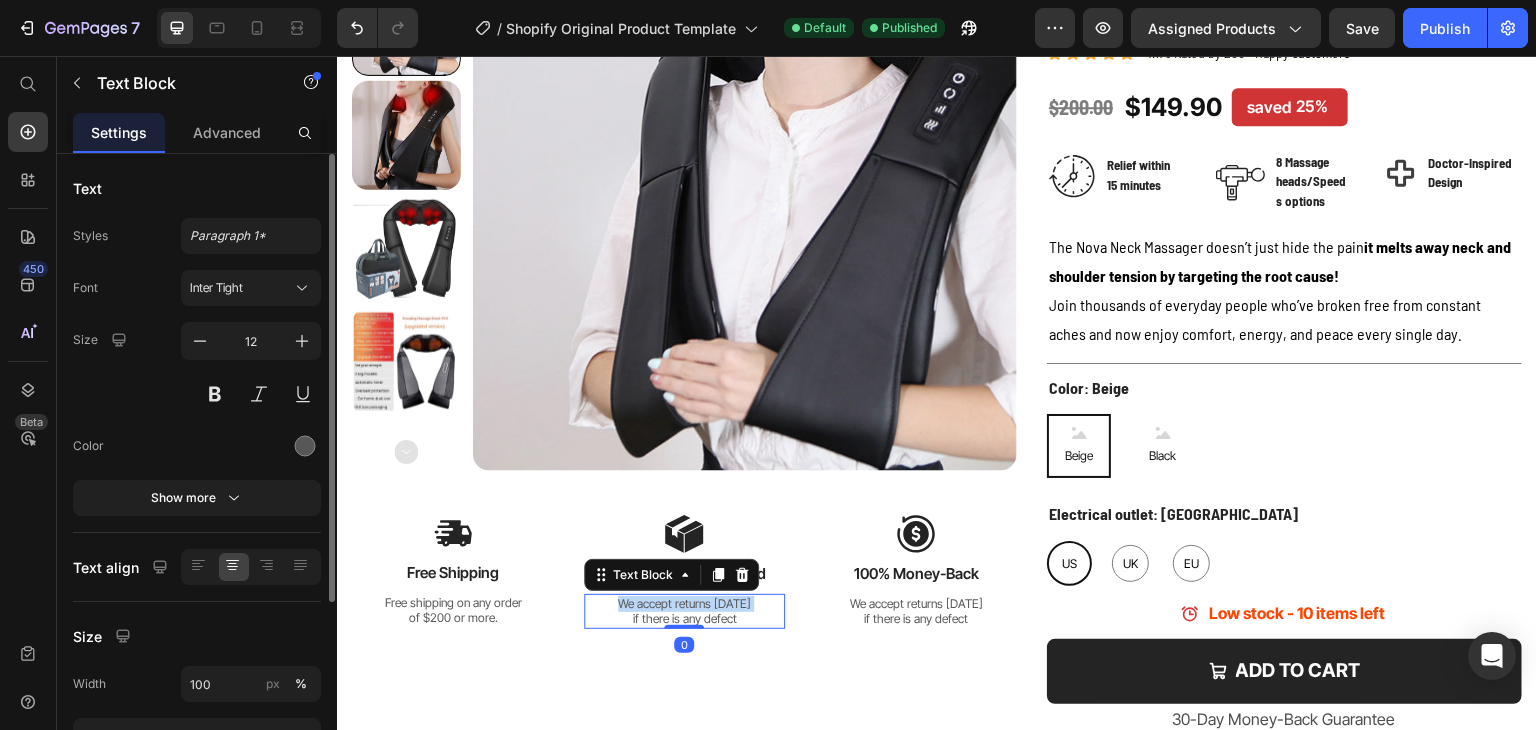 click on "We accept returns [DATE]" at bounding box center (685, 604) 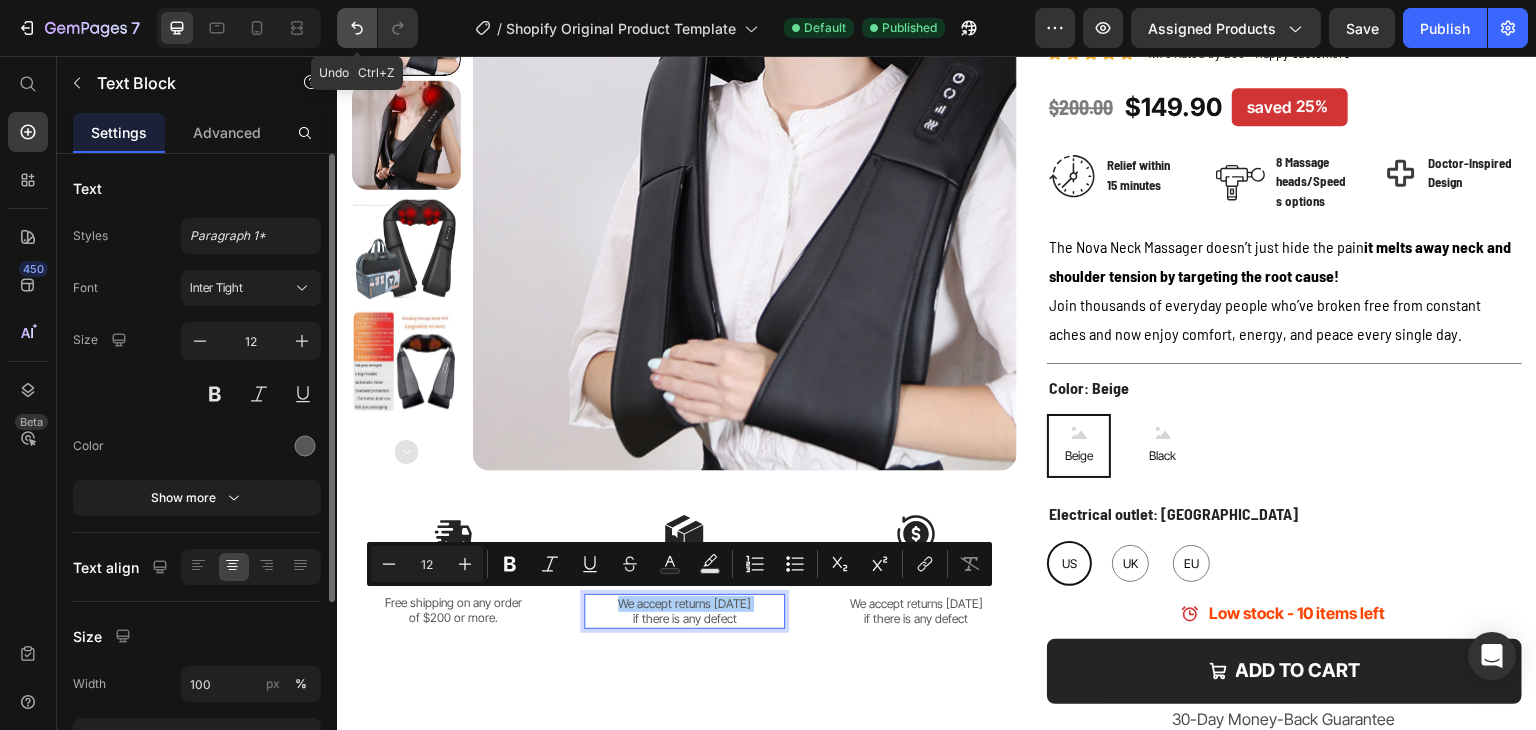 click 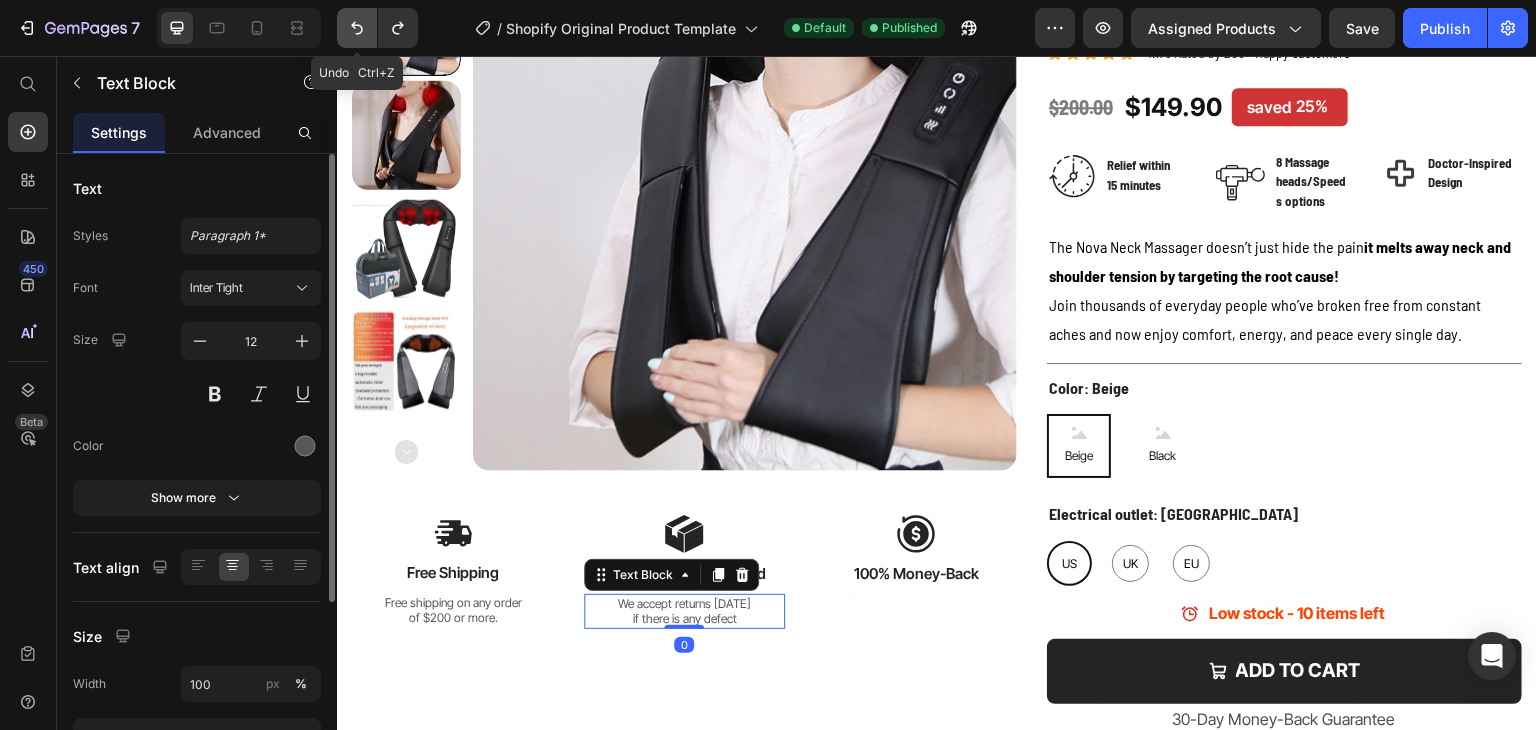 click 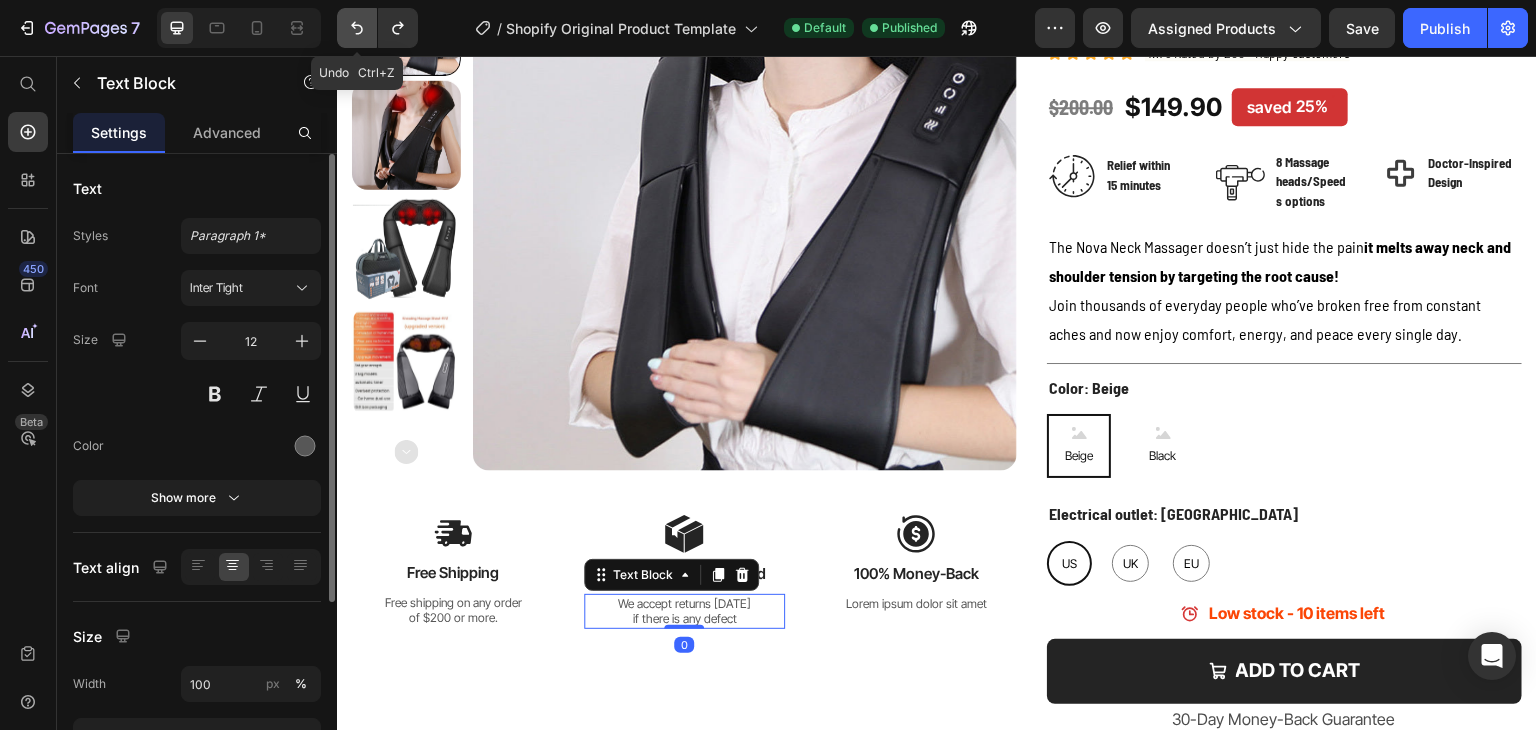 click 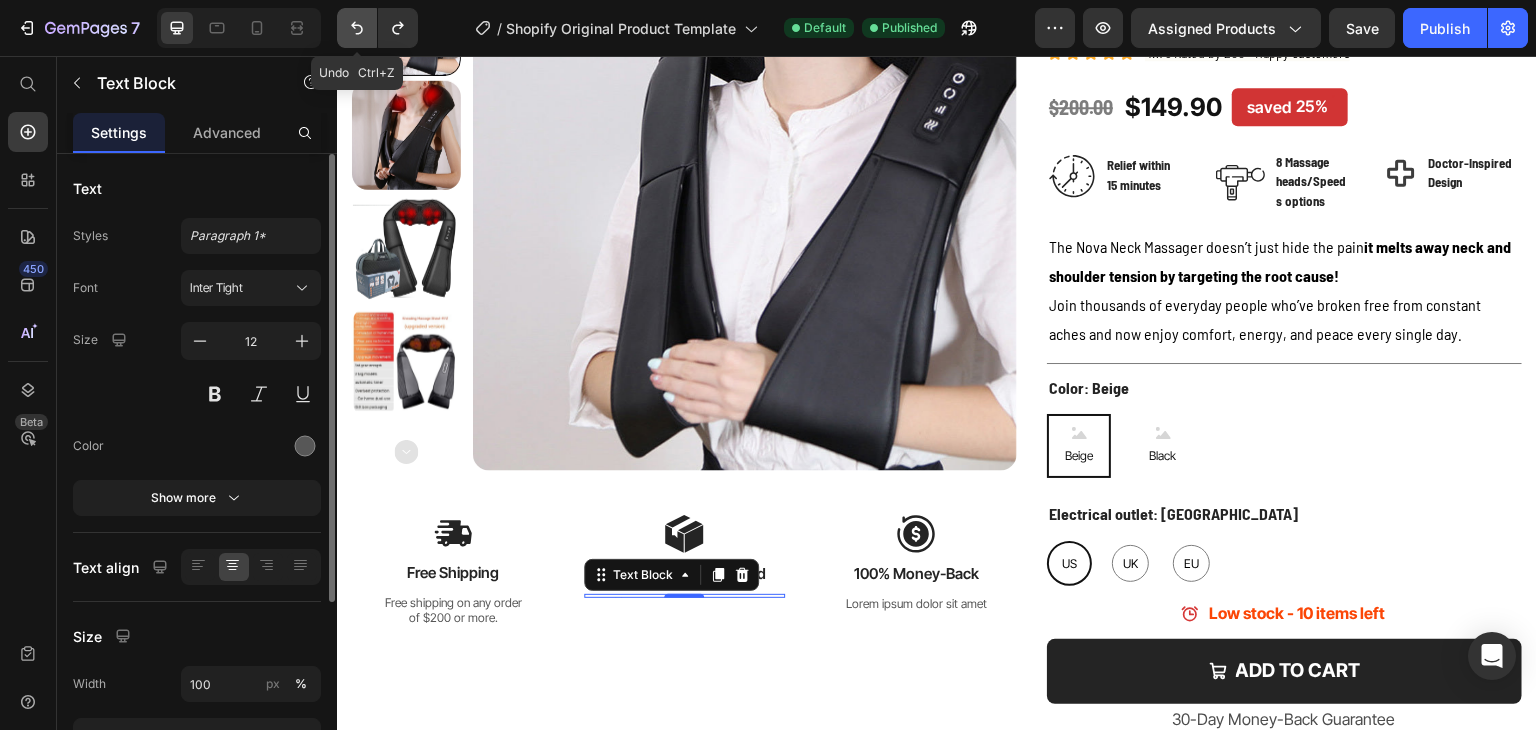 click 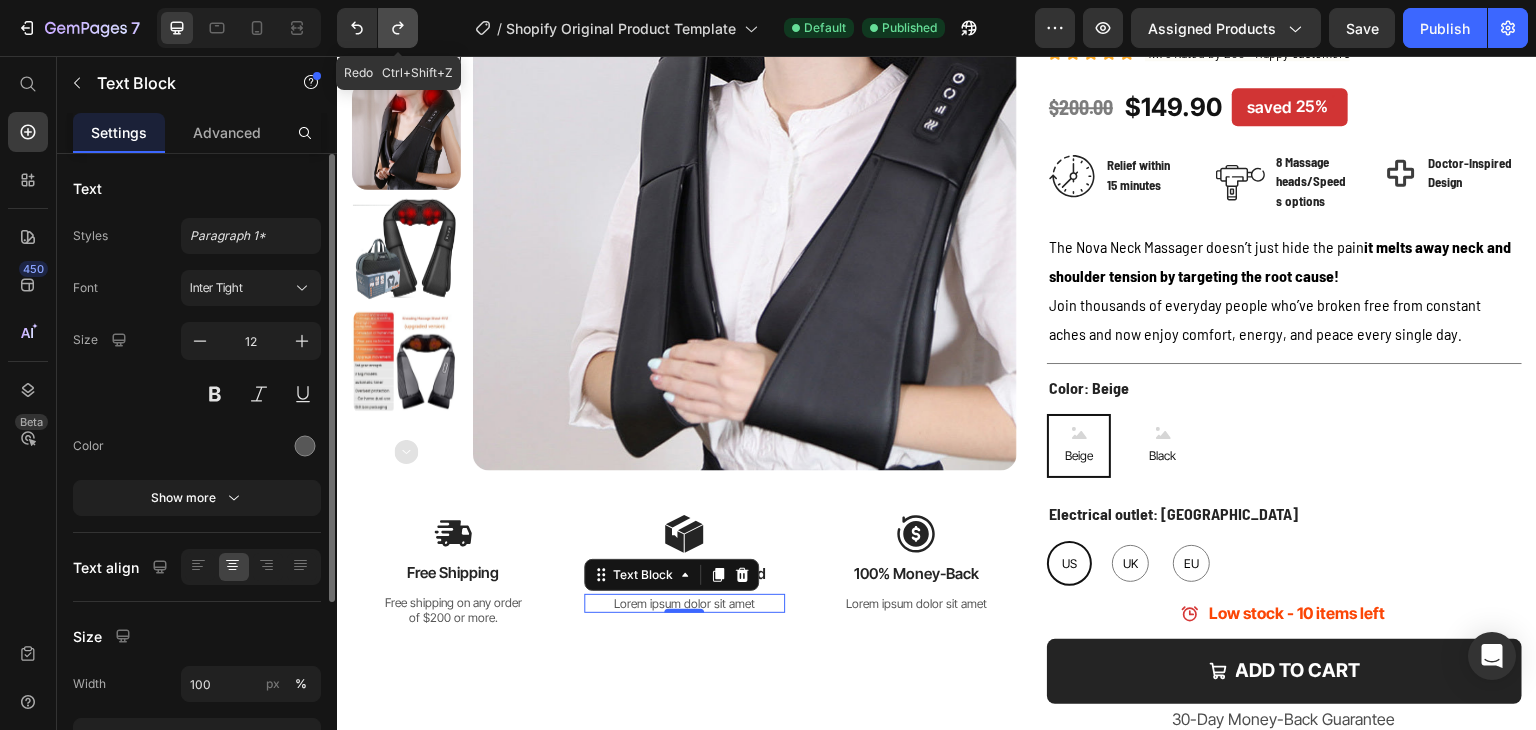 click 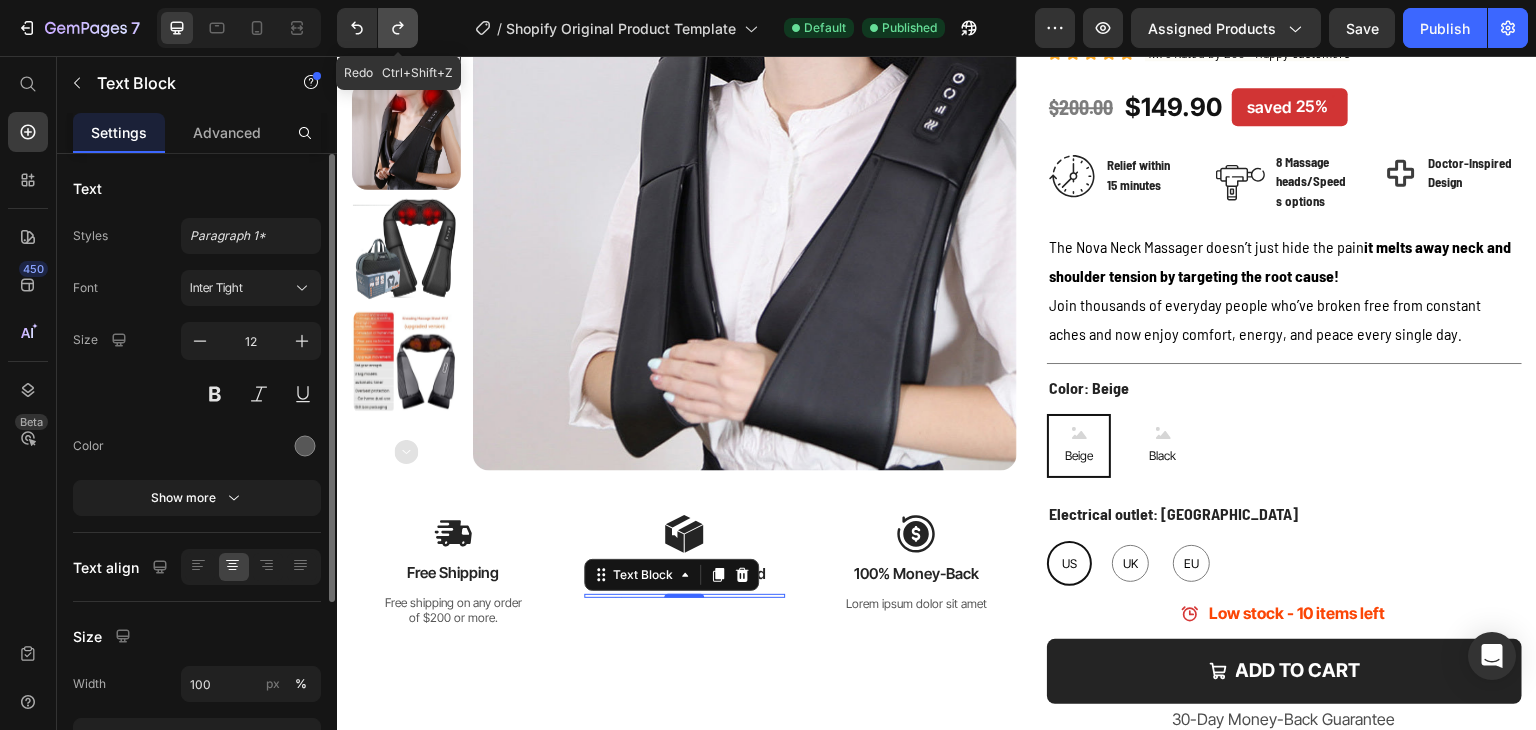 click 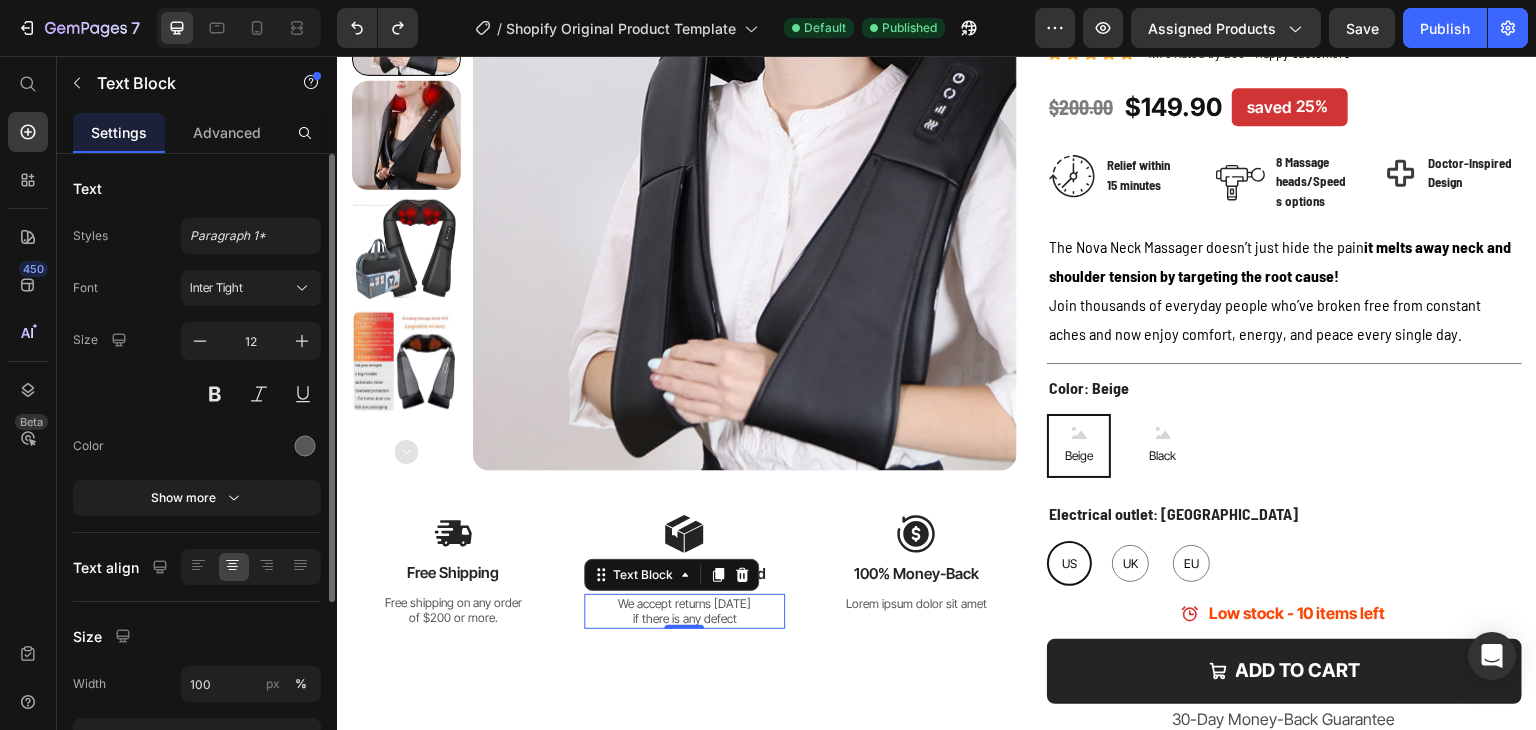 click on "if there is any defect" at bounding box center (685, 619) 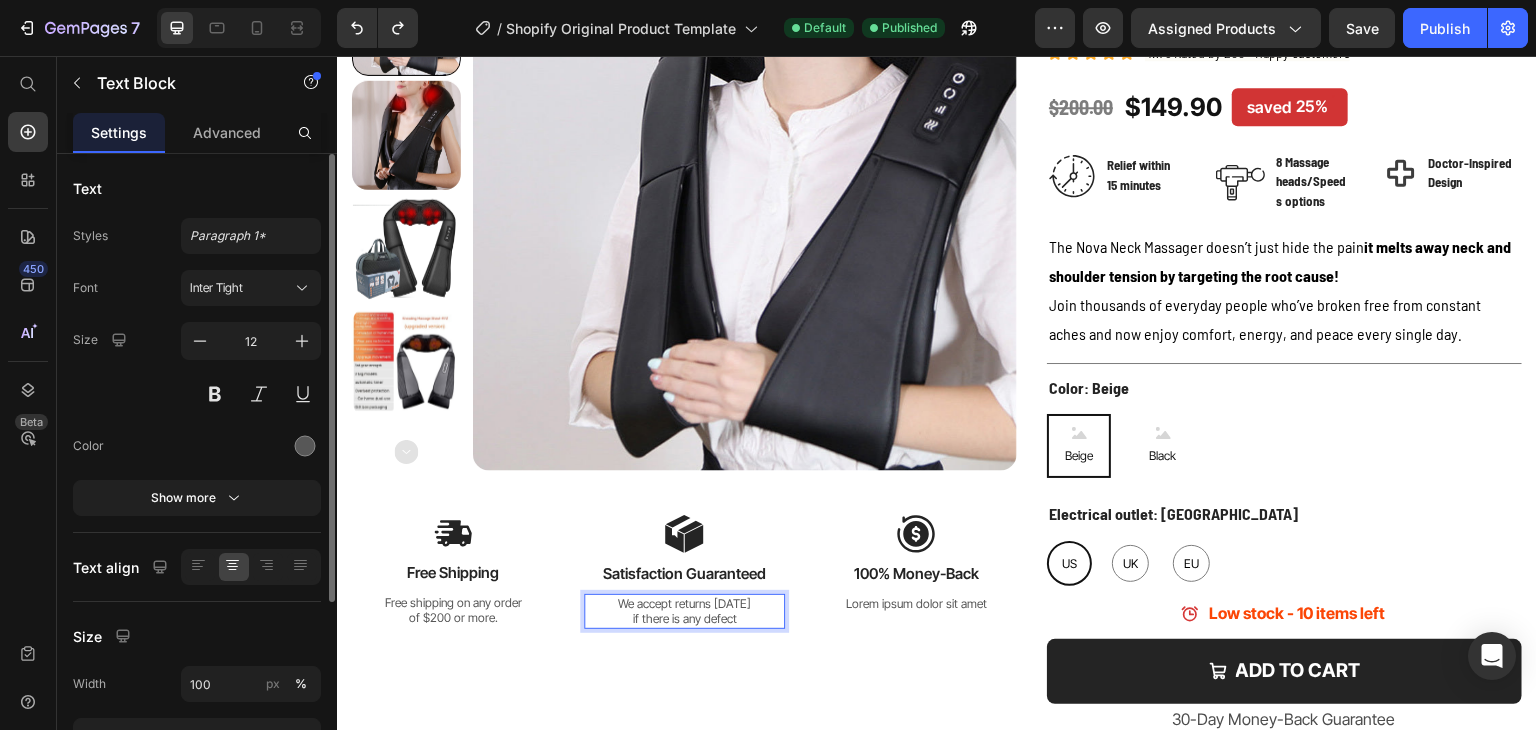 click on "if there is any defect" at bounding box center (685, 619) 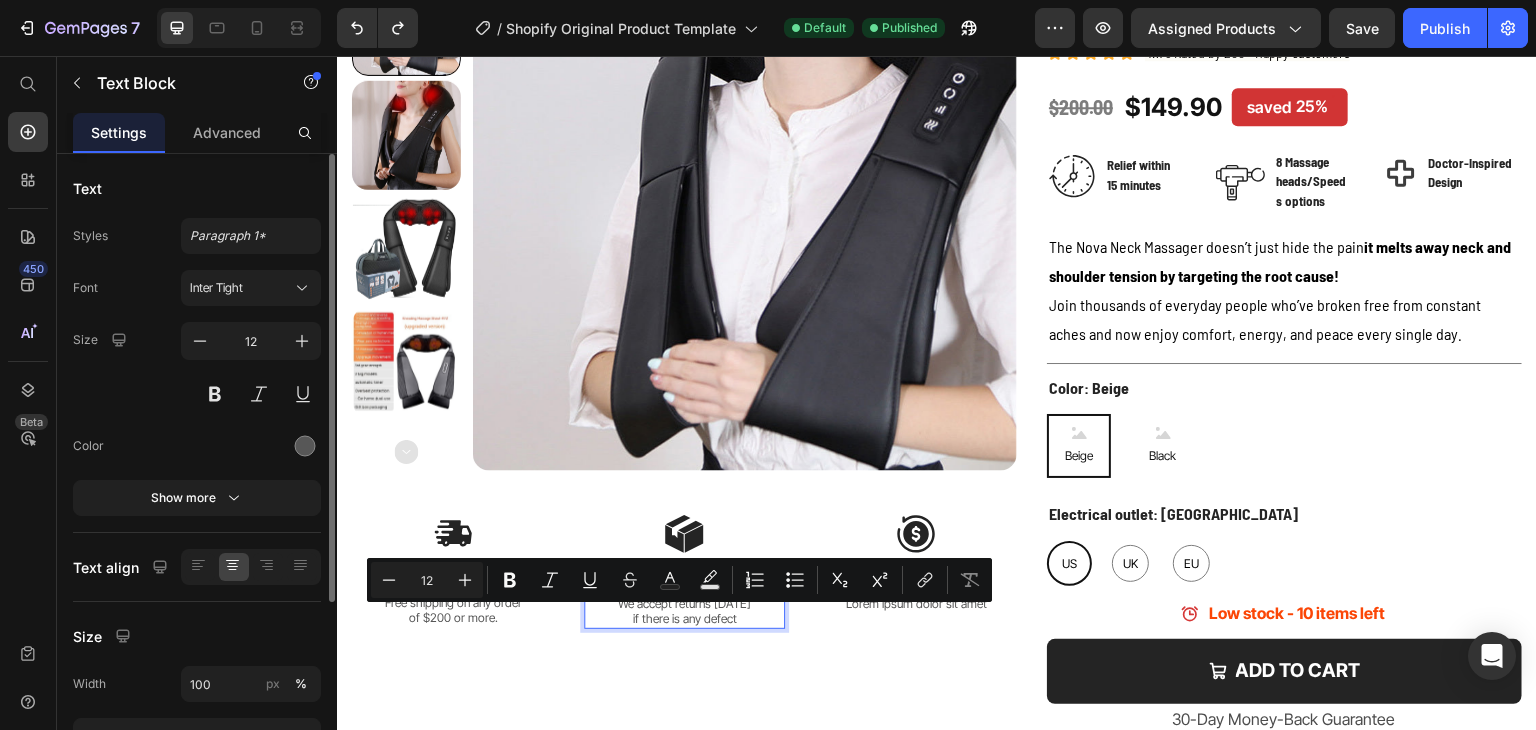 click on "if there is any defect" at bounding box center (685, 619) 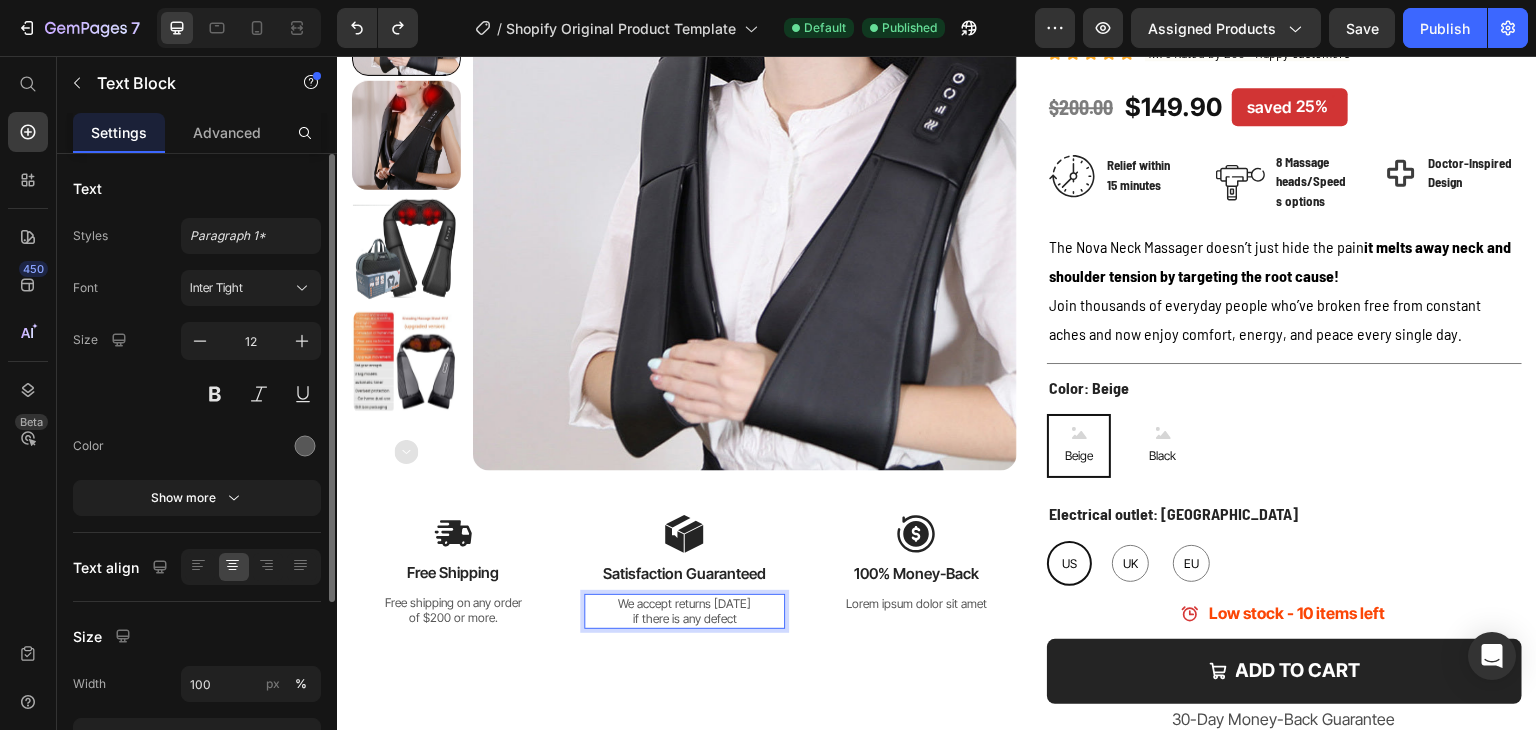 click on "if there is any defect" at bounding box center (685, 619) 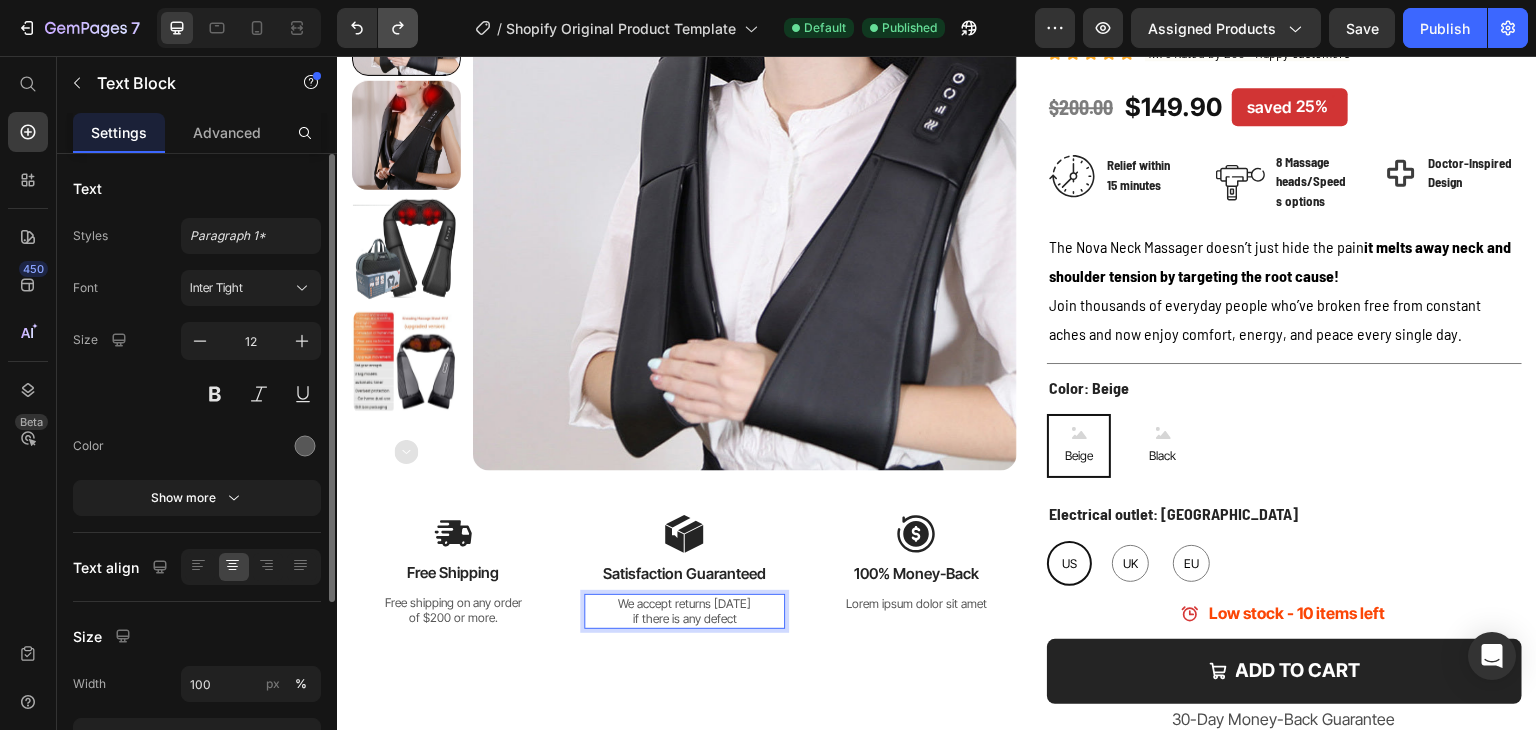 click 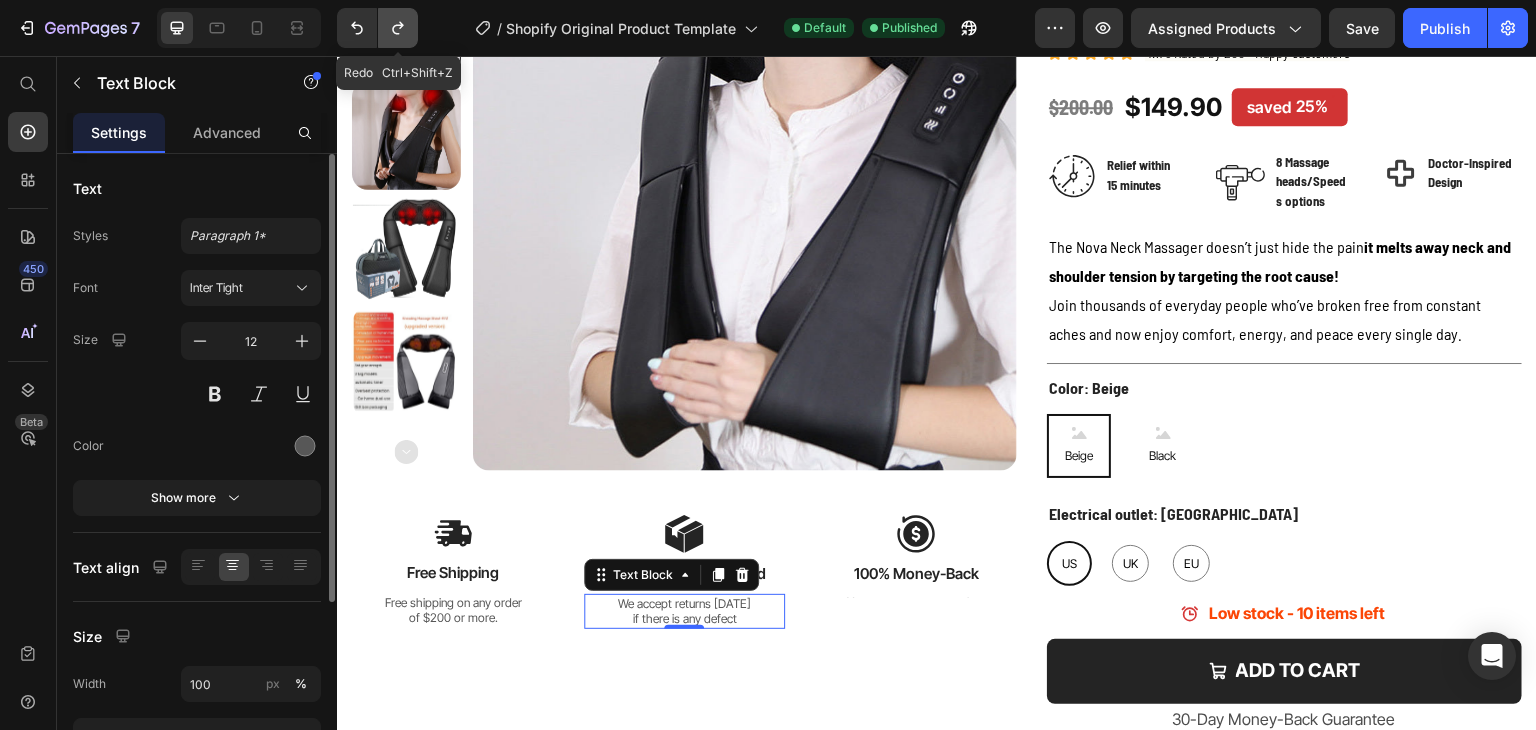 click 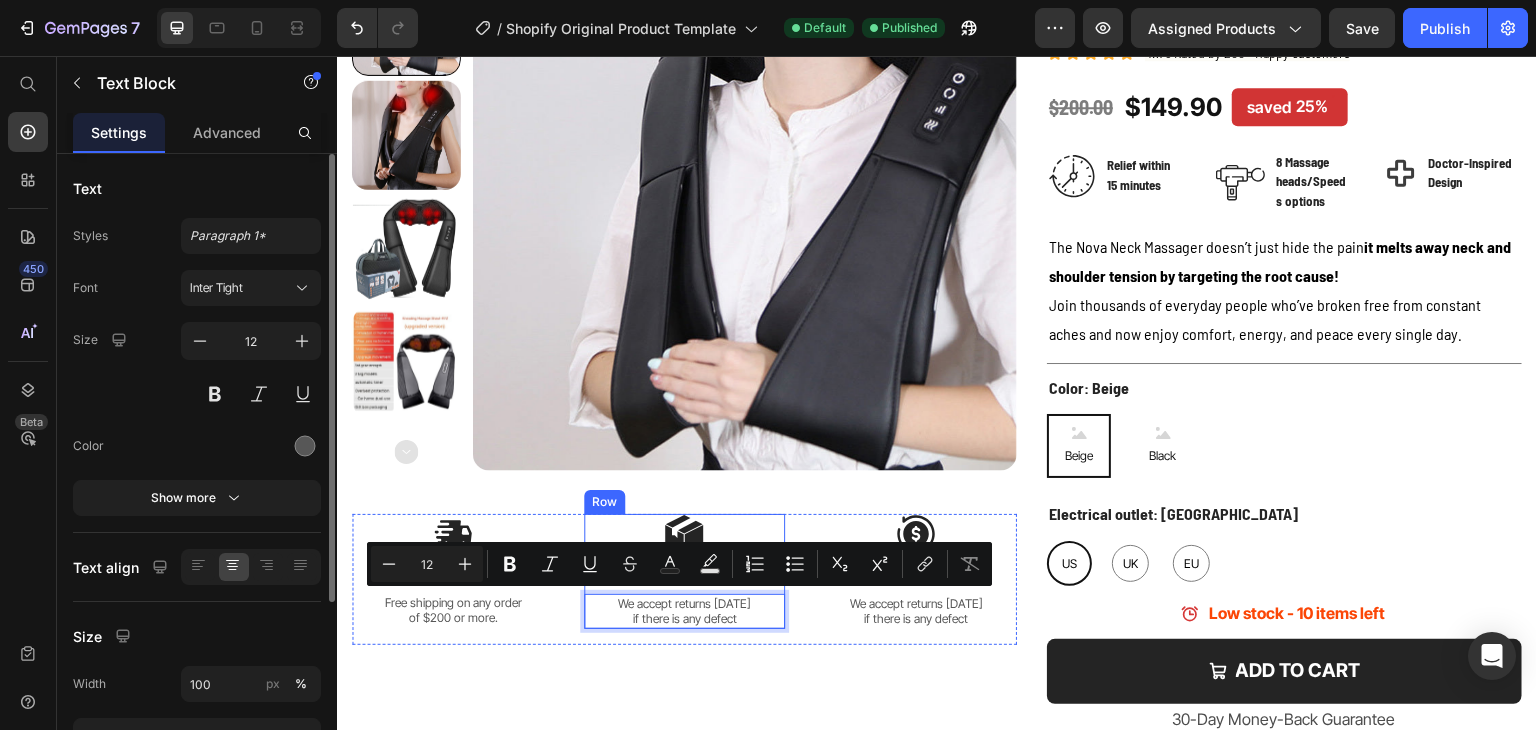 drag, startPoint x: 749, startPoint y: 611, endPoint x: 581, endPoint y: 588, distance: 169.5671 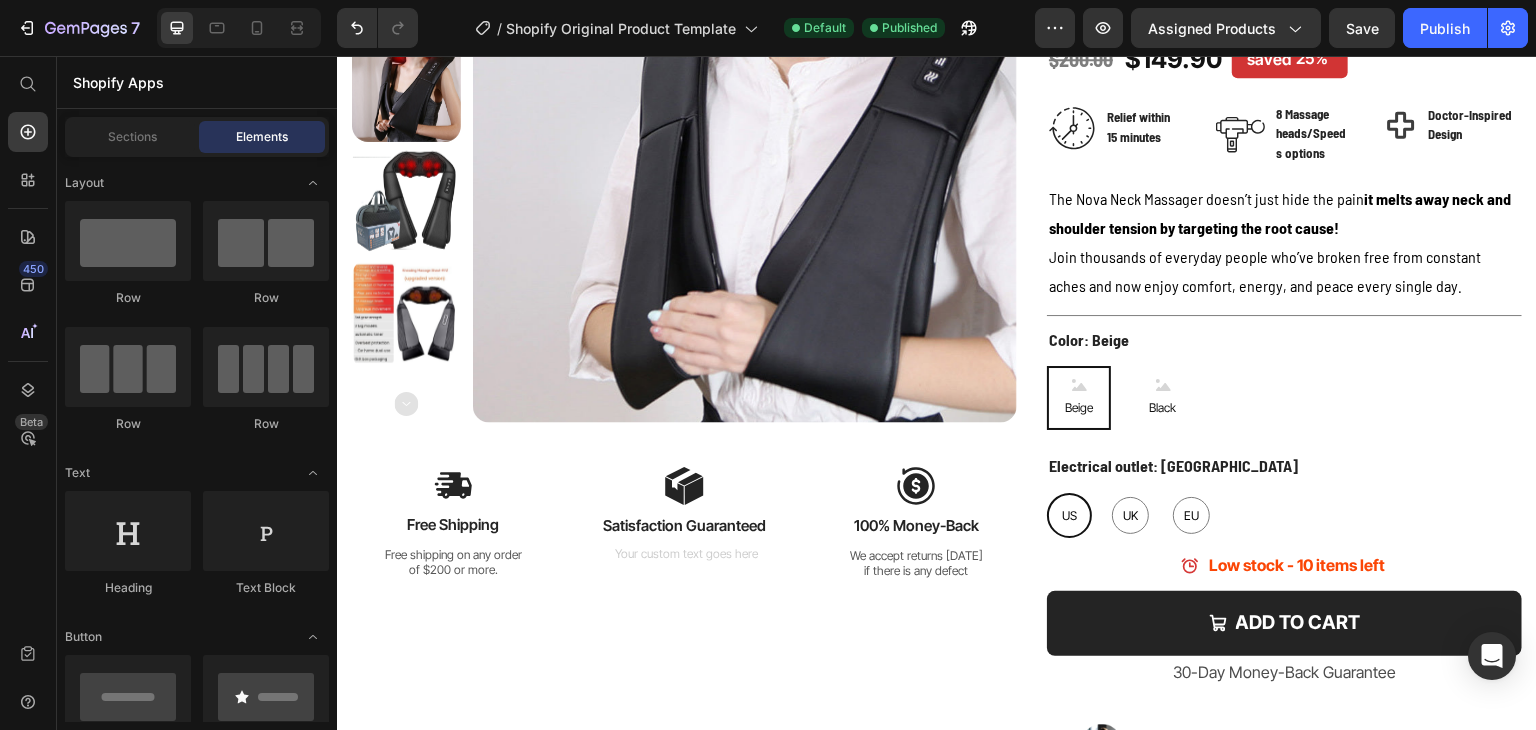 scroll, scrollTop: 176, scrollLeft: 0, axis: vertical 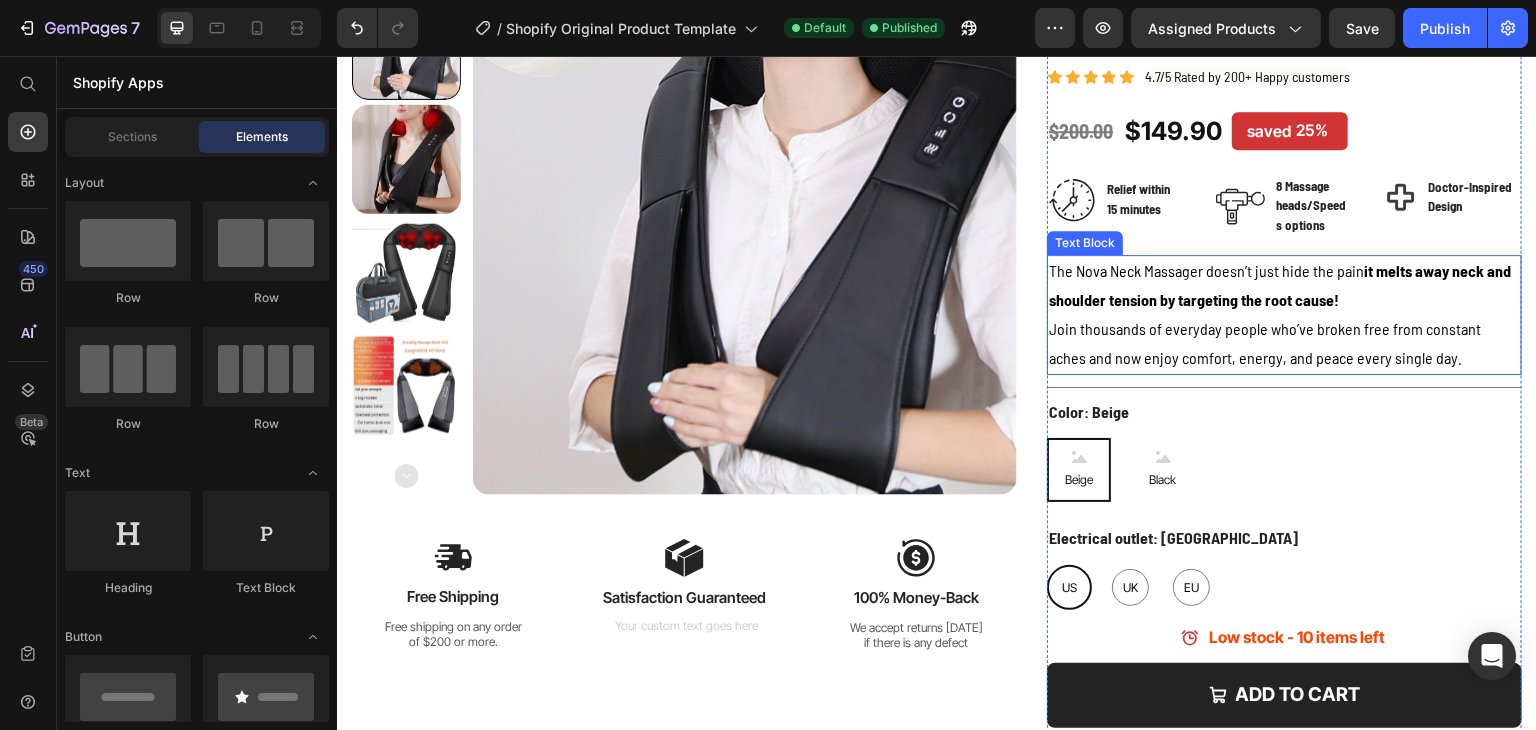 click on "Join thousands of everyday people who’ve broken free from constant aches and now enjoy comfort, energy, and peace every single day." at bounding box center [1284, 344] 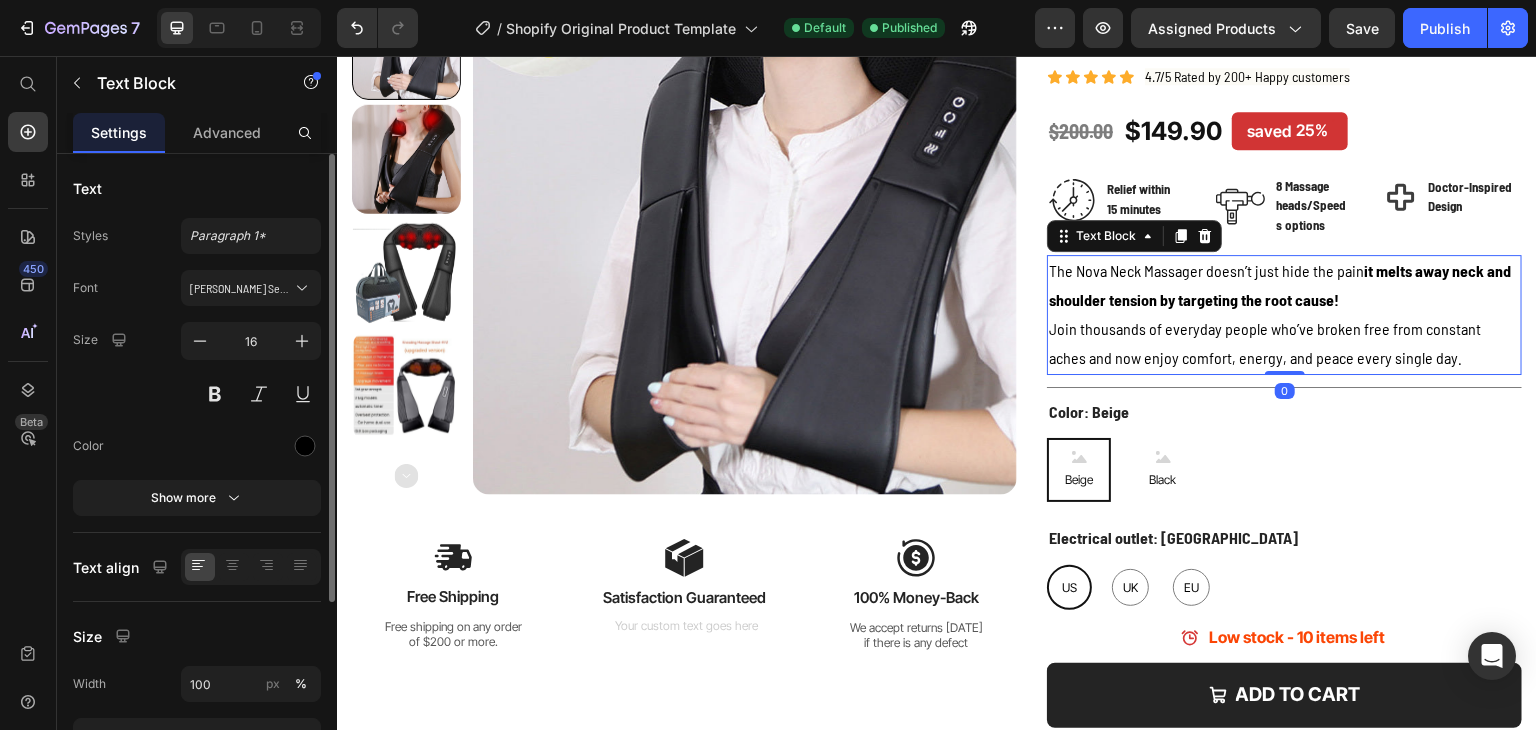 click on "The Nova Neck Massager doesn’t just hide the pain  it melts away neck and shoulder tension by targeting the root cause!" at bounding box center [1284, 286] 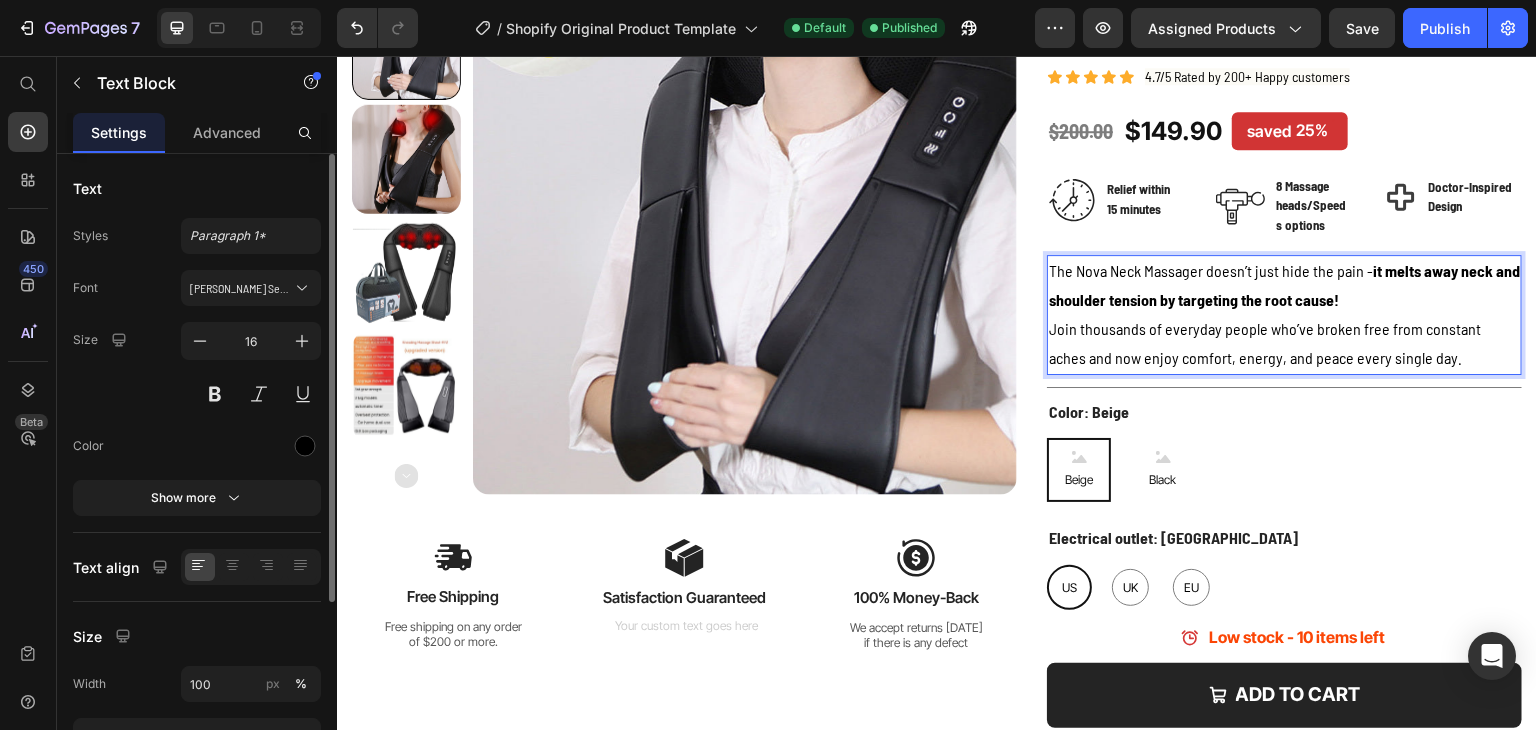 click on "The Nova Neck Massager doesn’t just hide the pain -  it melts away neck and shoulder tension by targeting the root cause!" at bounding box center [1284, 286] 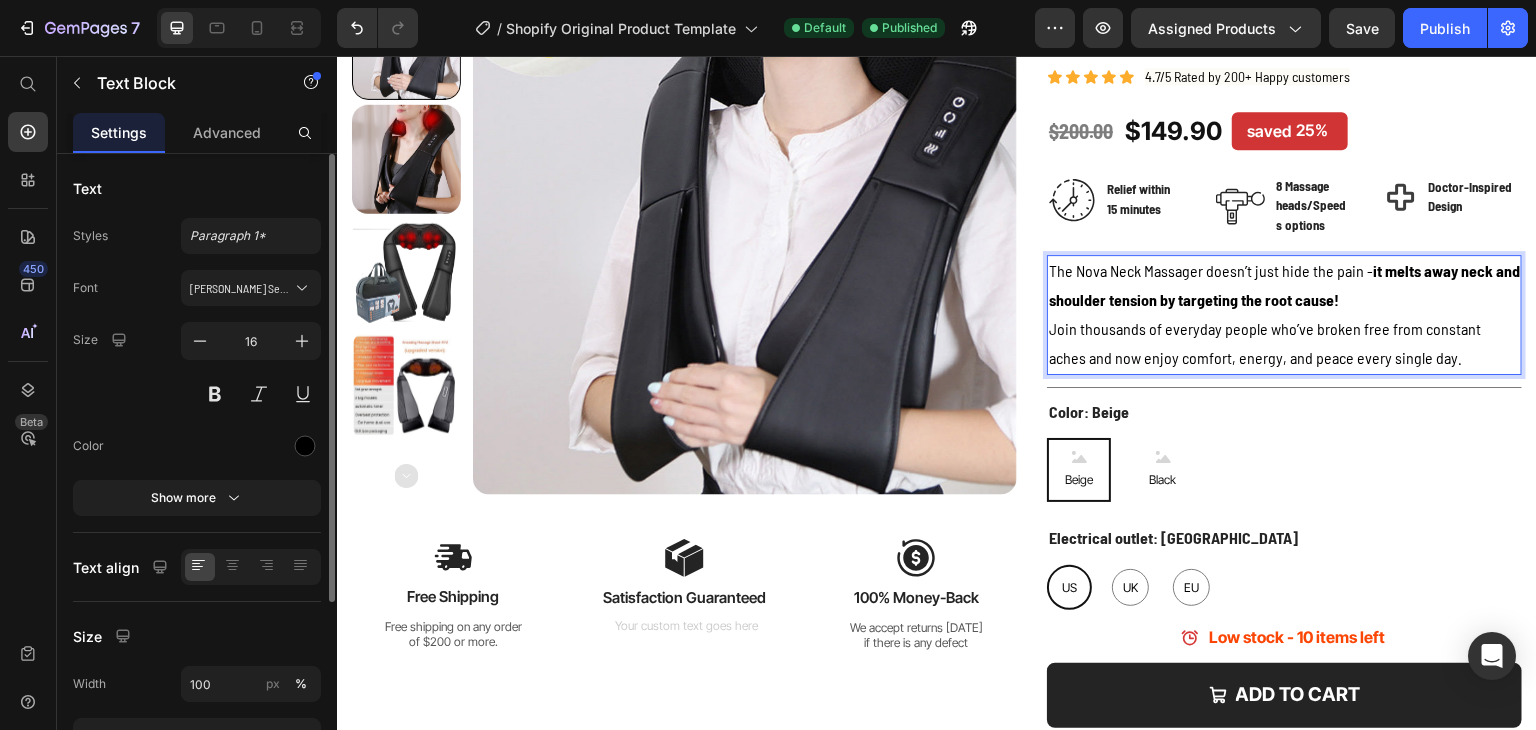 click on "Join thousands of everyday people who’ve broken free from constant aches and now enjoy comfort, energy, and peace every single day." at bounding box center (1284, 344) 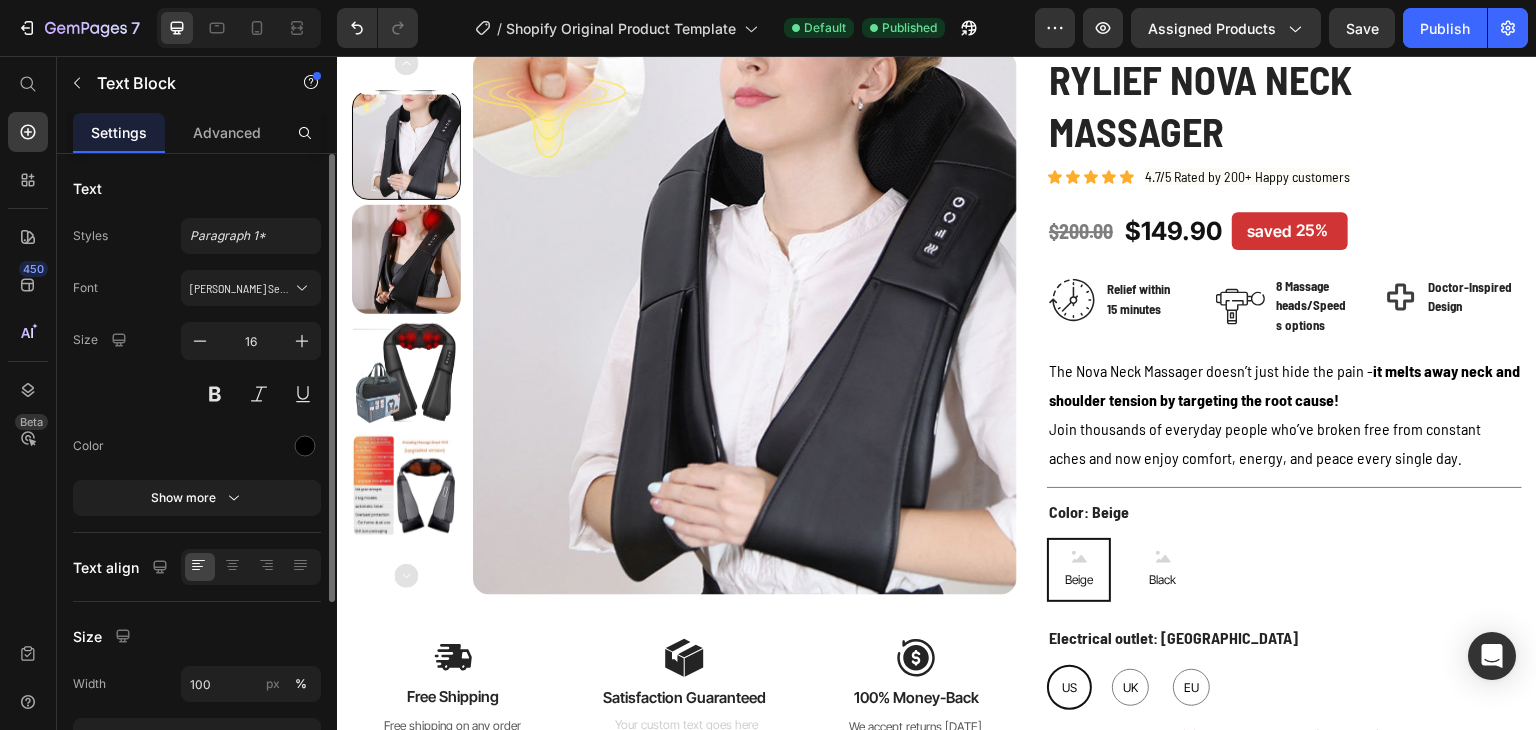 scroll, scrollTop: 64, scrollLeft: 0, axis: vertical 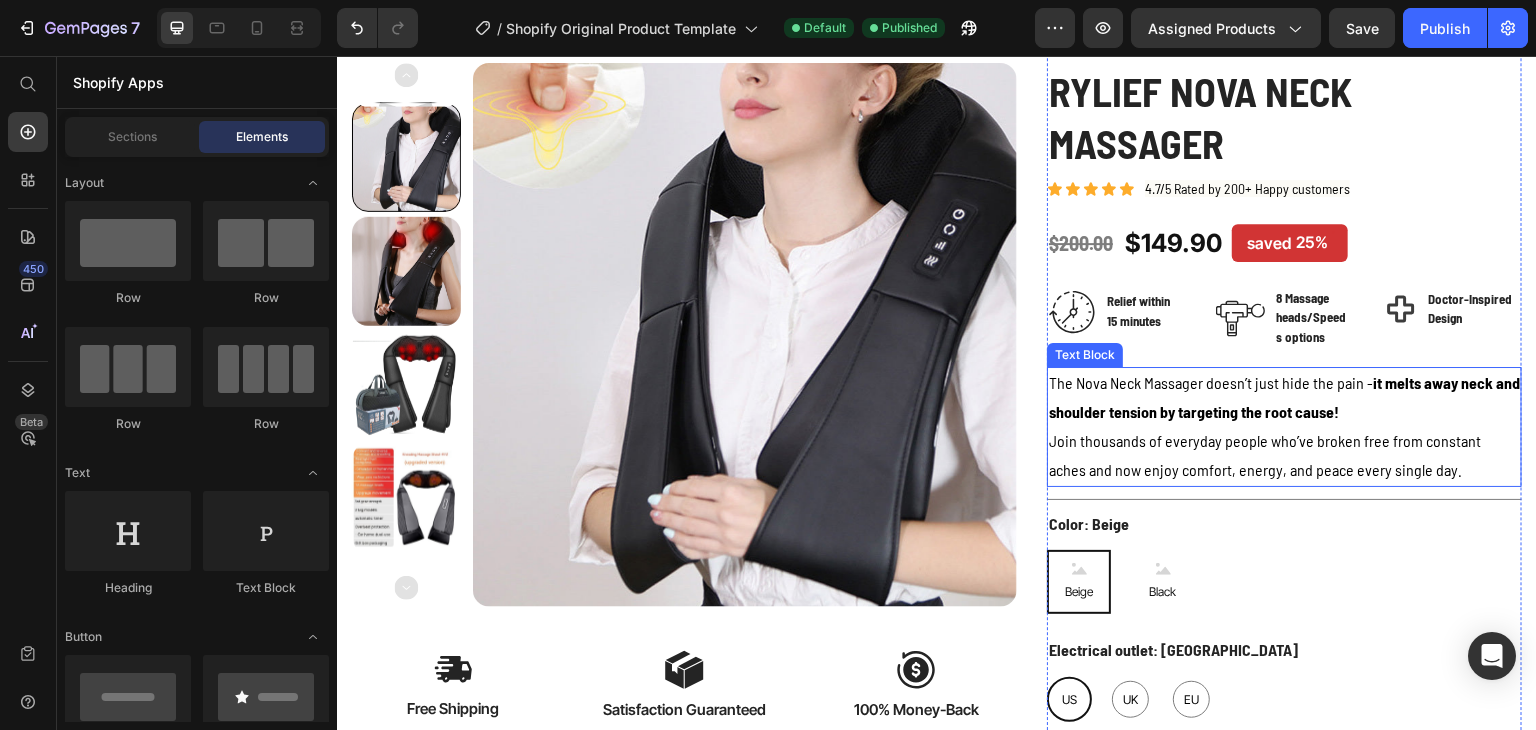 click on "Join thousands of everyday people who’ve broken free from constant aches and now enjoy comfort, energy, and peace every single day." at bounding box center [1284, 456] 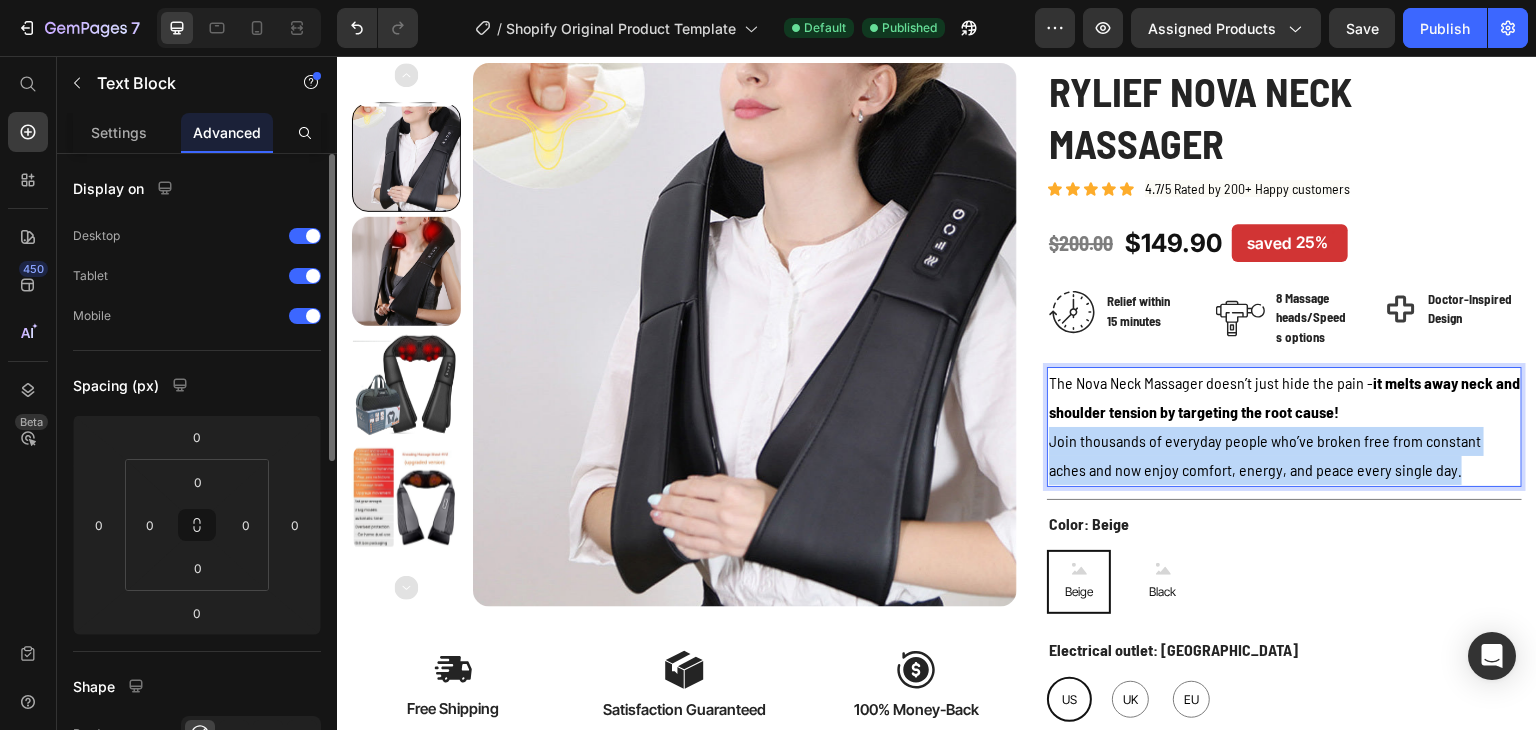 drag, startPoint x: 1043, startPoint y: 439, endPoint x: 1459, endPoint y: 477, distance: 417.73196 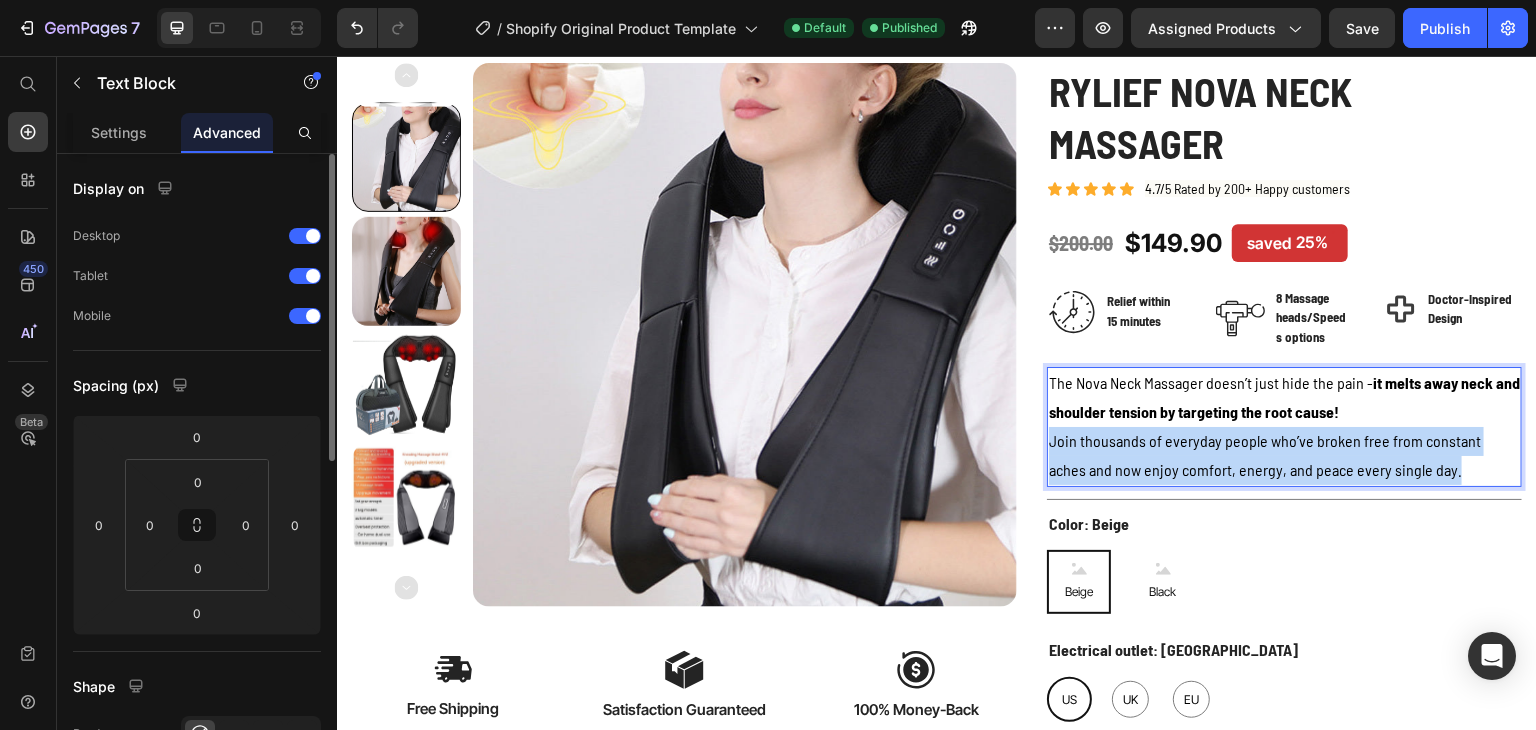 click on "Join thousands of everyday people who’ve broken free from constant aches and now enjoy comfort, energy, and peace every single day." at bounding box center (1284, 456) 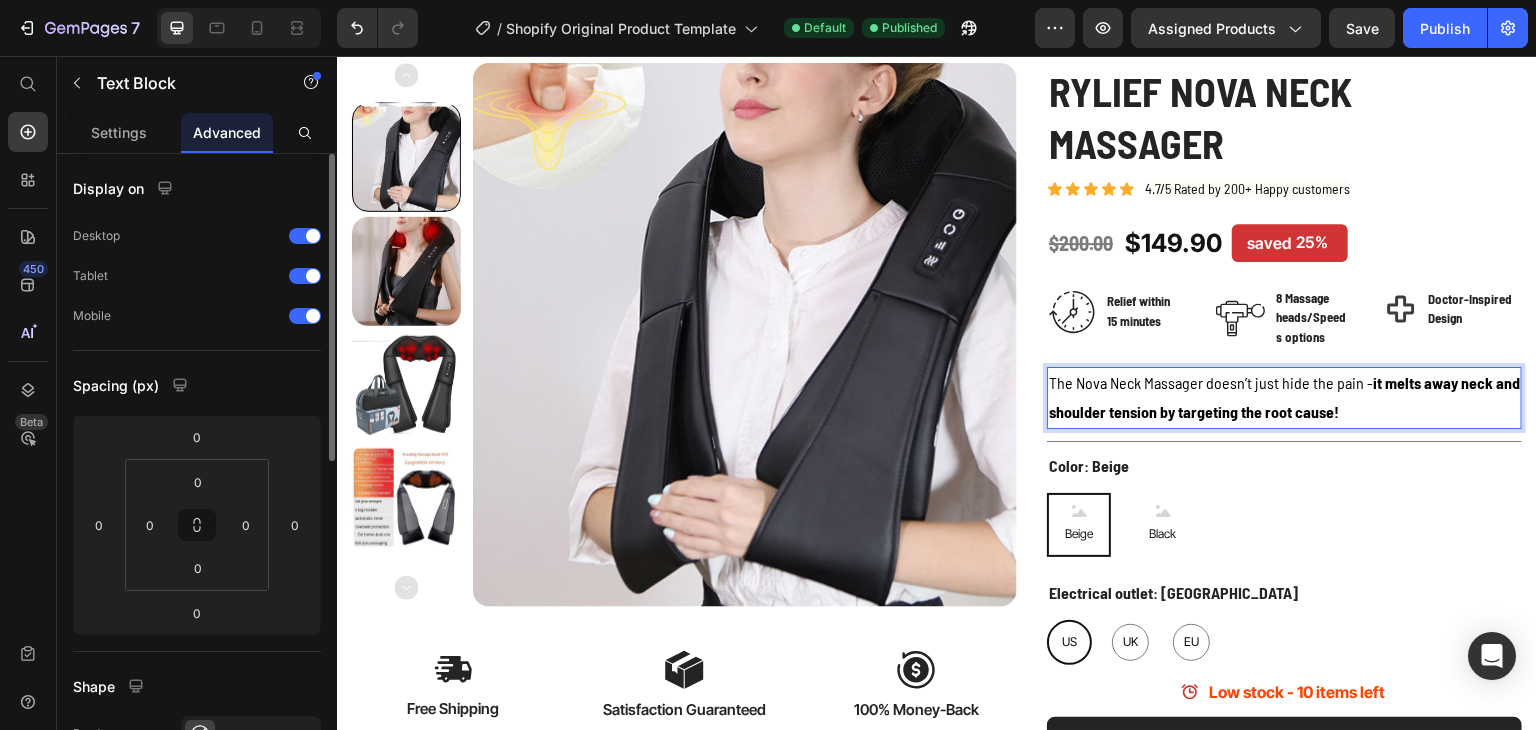 click on "The Nova Neck Massager doesn’t just hide the pain -  it melts away neck and shoulder tension by targeting the root cause!" at bounding box center [1284, 398] 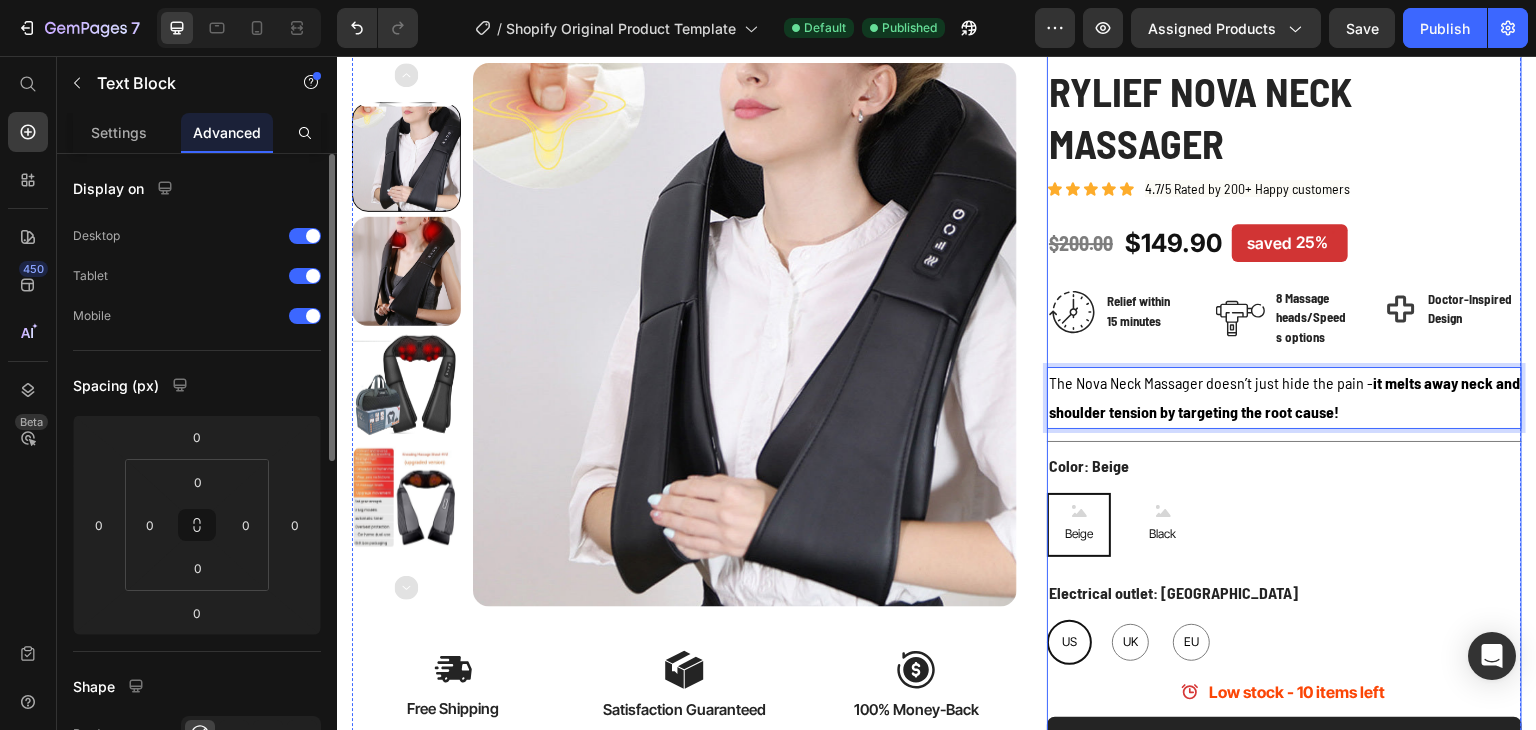 click on "The Nova Neck Massager doesn’t just hide the pain -  it melts away neck and shoulder tension by targeting the root cause!" at bounding box center (1284, 398) 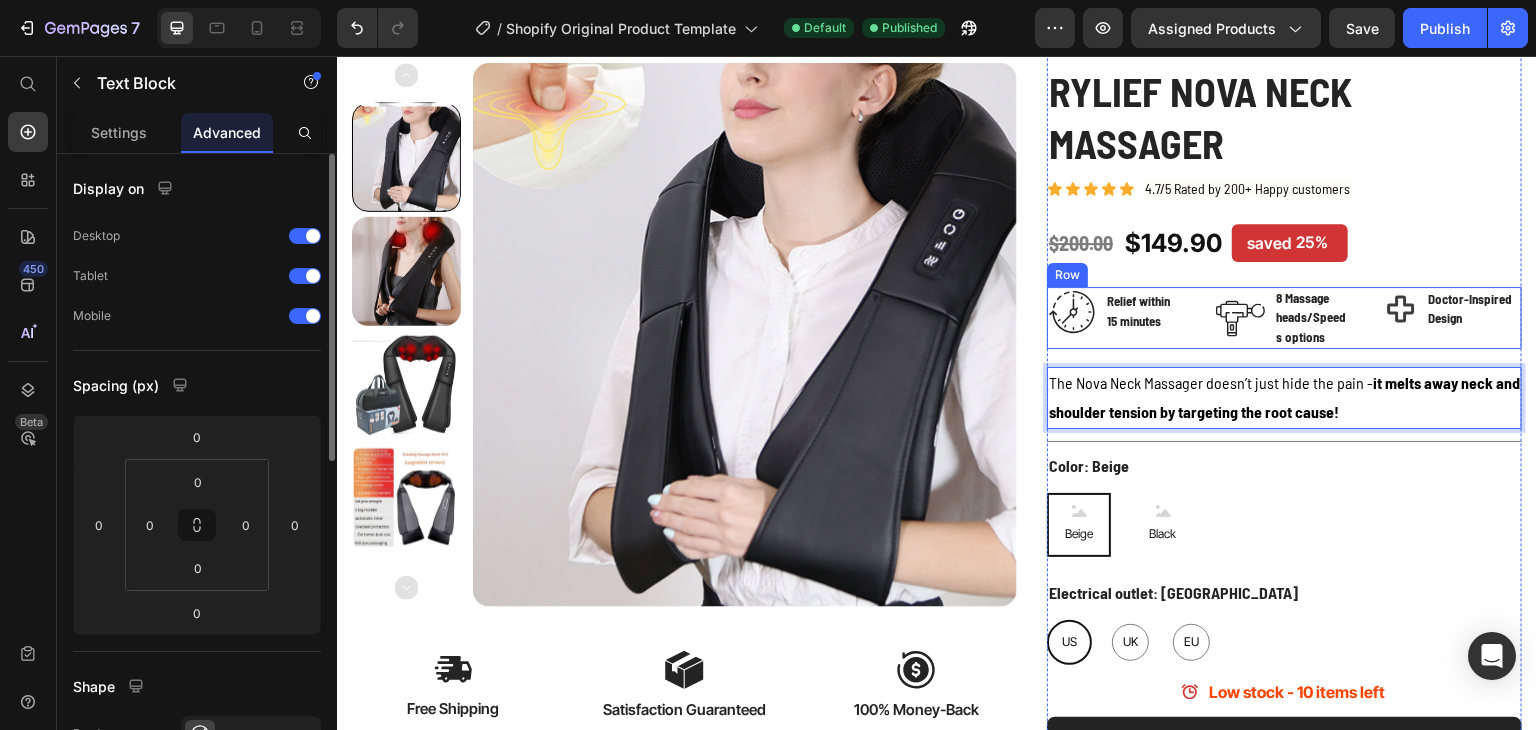 click on "Doctor-Inspired Design Item List" at bounding box center [1453, 318] 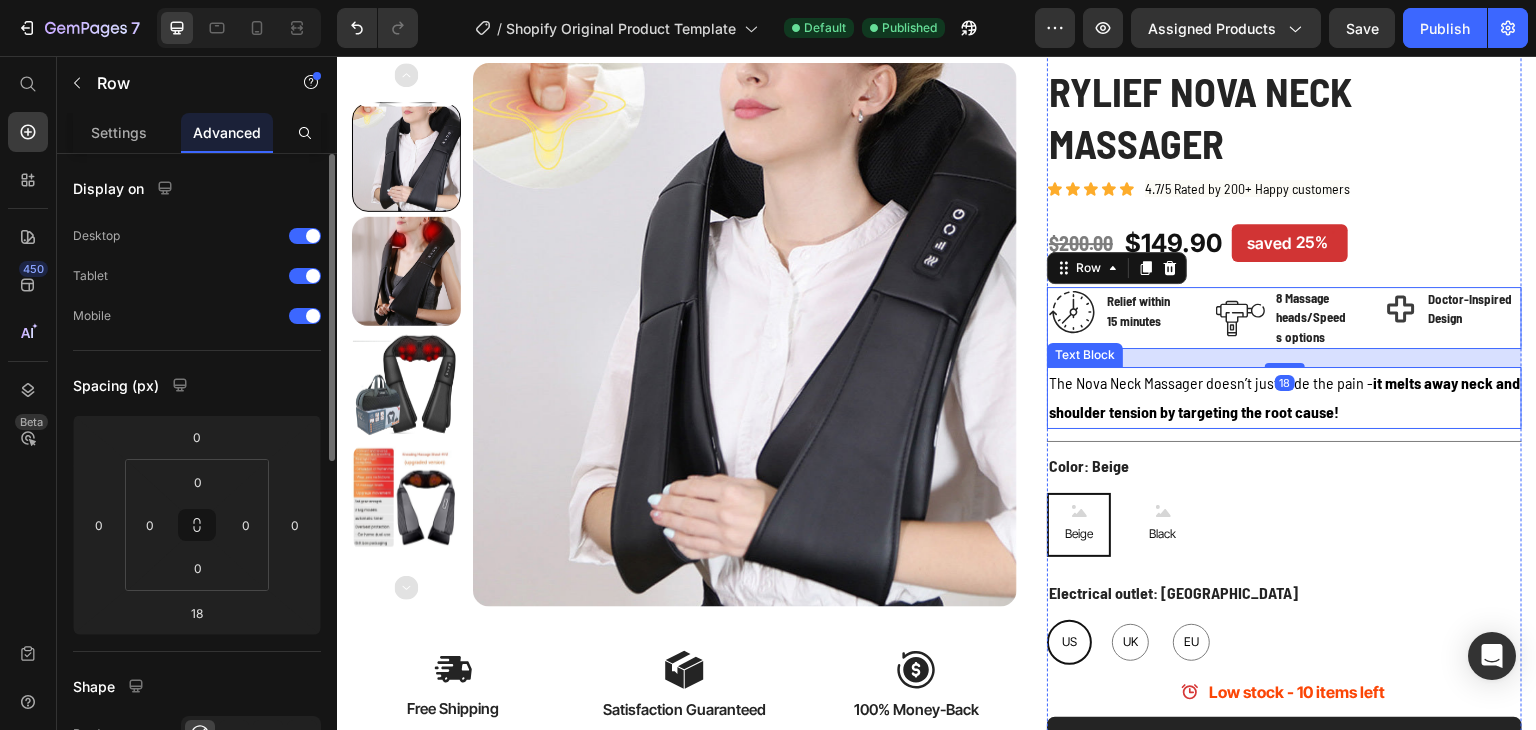 click on "The Nova Neck Massager doesn’t just hide the pain -  it melts away neck and shoulder tension by targeting the root cause!" at bounding box center (1284, 398) 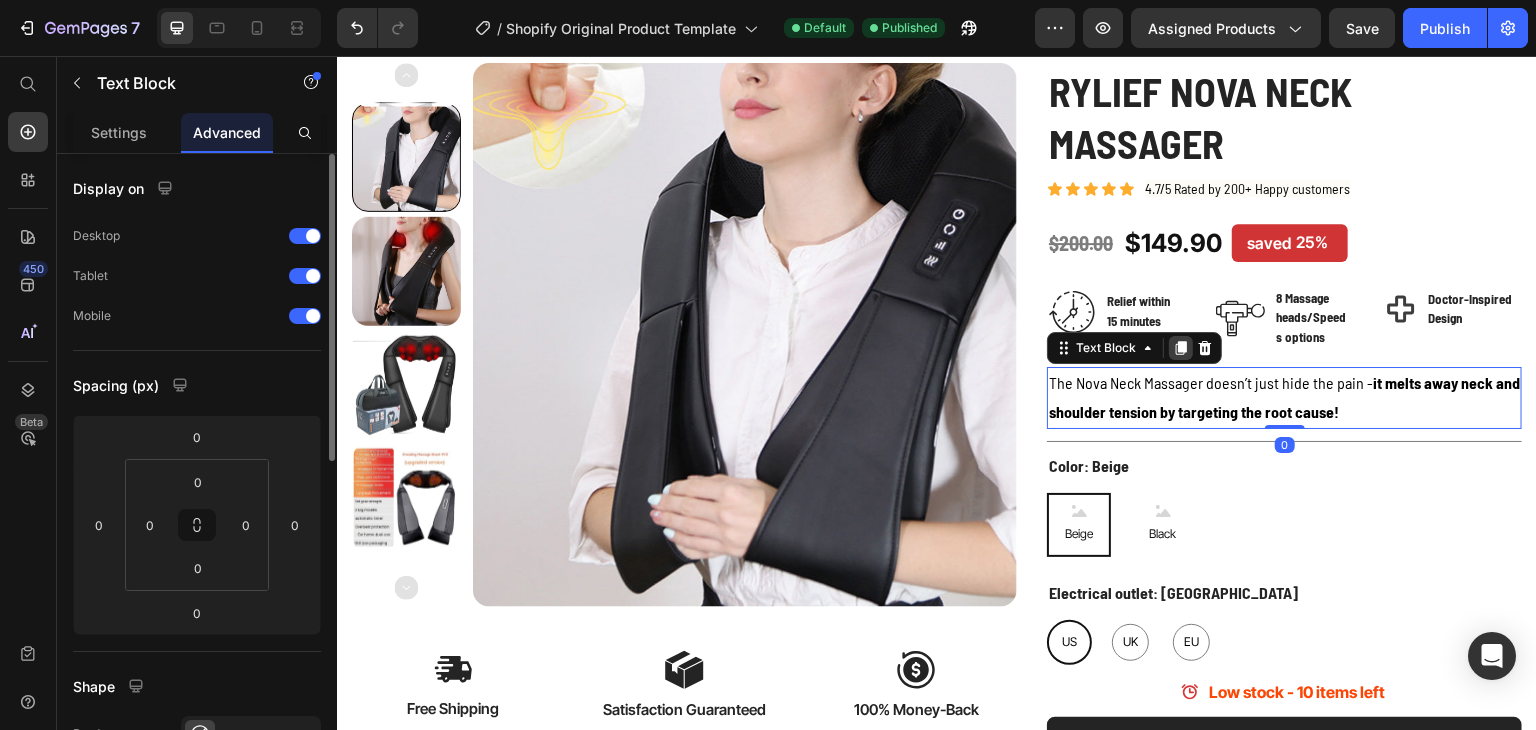 click at bounding box center (1181, 348) 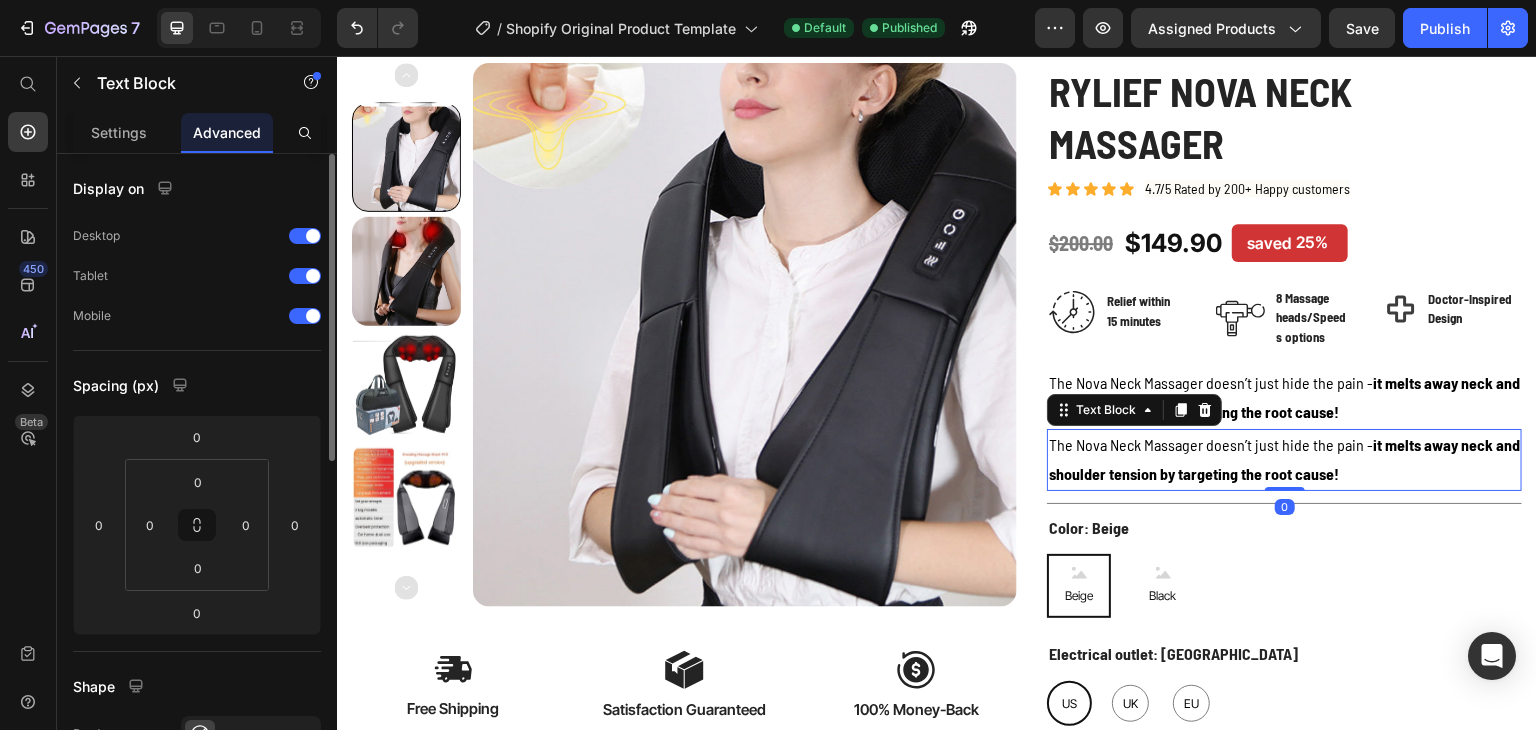 click on "The Nova Neck Massager doesn’t just hide the pain -  it melts away neck and shoulder tension by targeting the root cause!" at bounding box center [1284, 460] 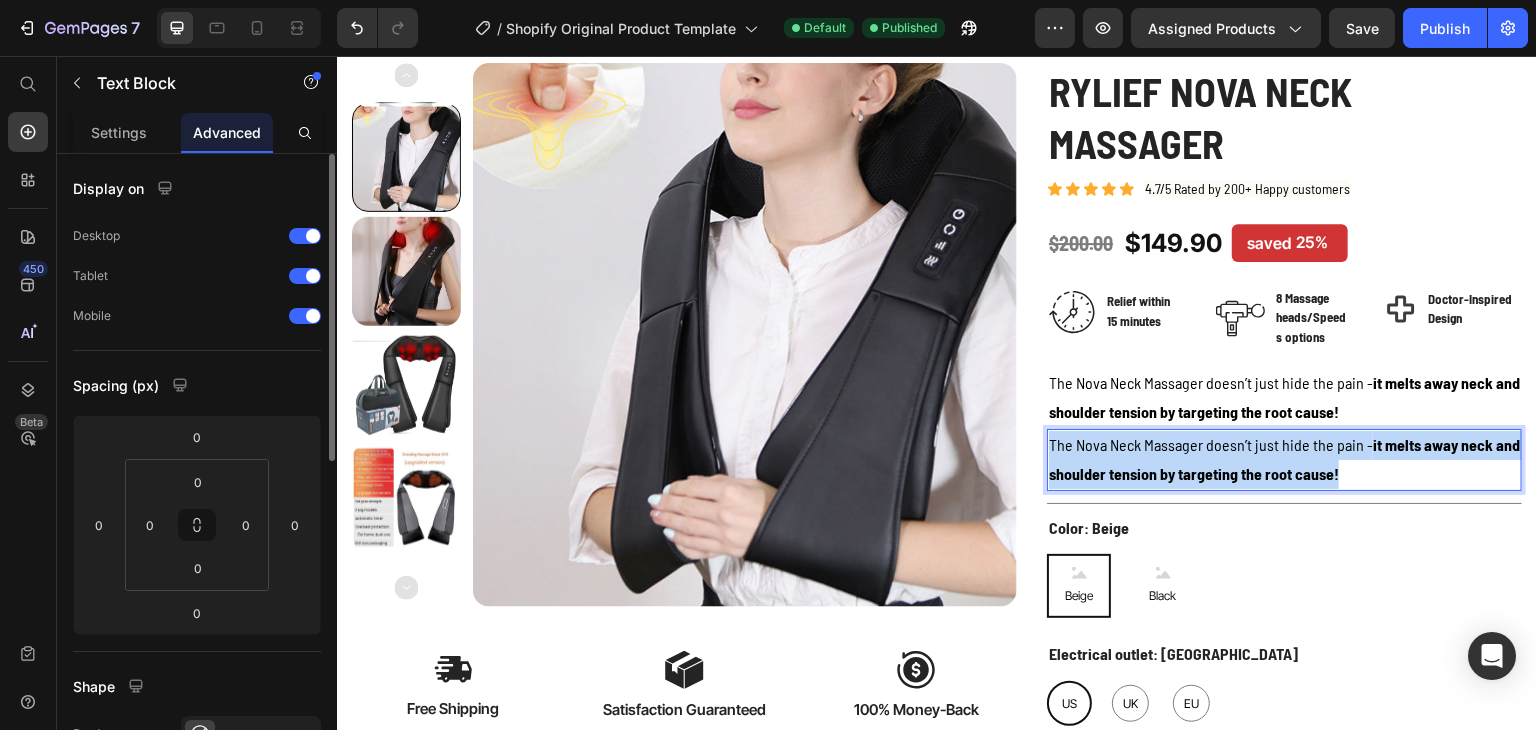 drag, startPoint x: 1364, startPoint y: 469, endPoint x: 993, endPoint y: 422, distance: 373.96524 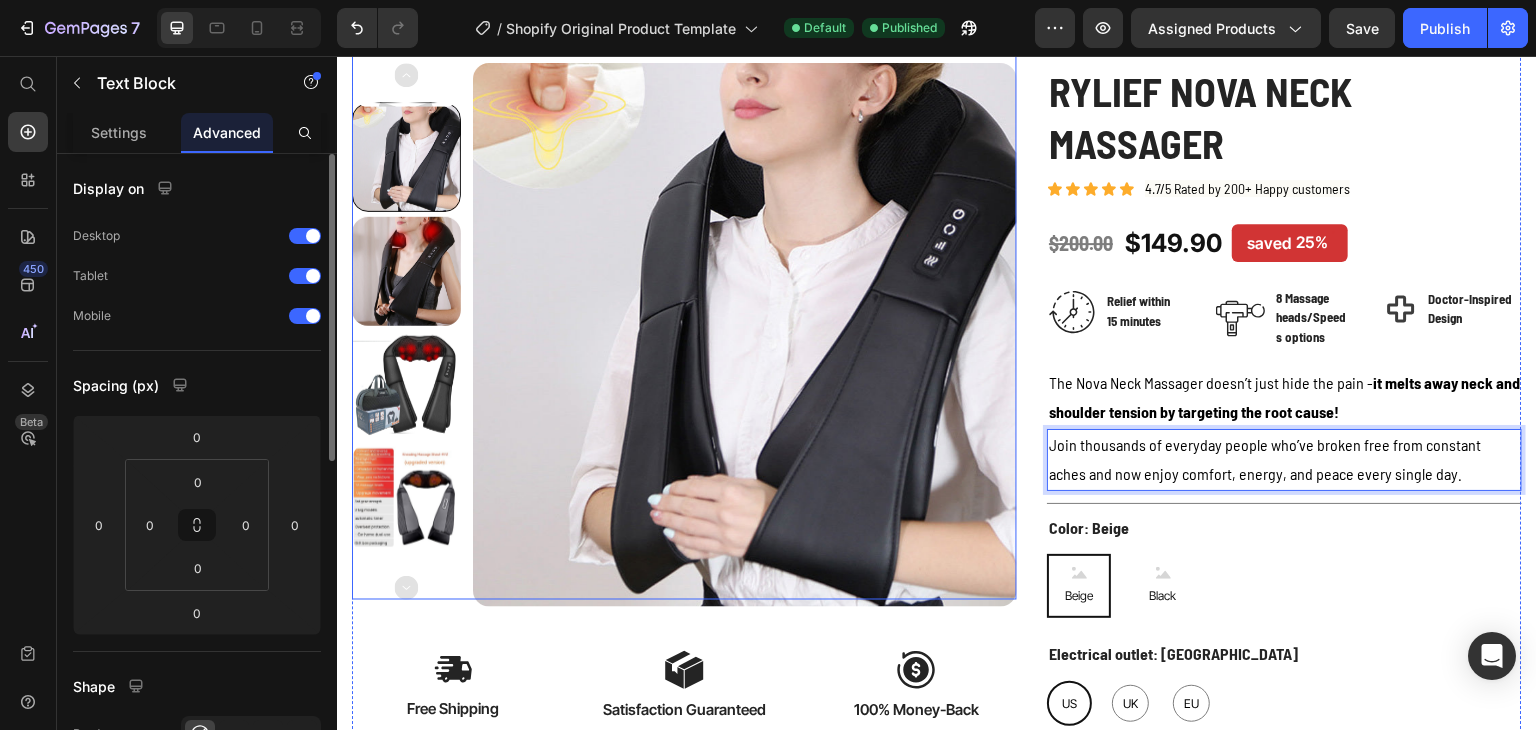 click at bounding box center (745, 335) 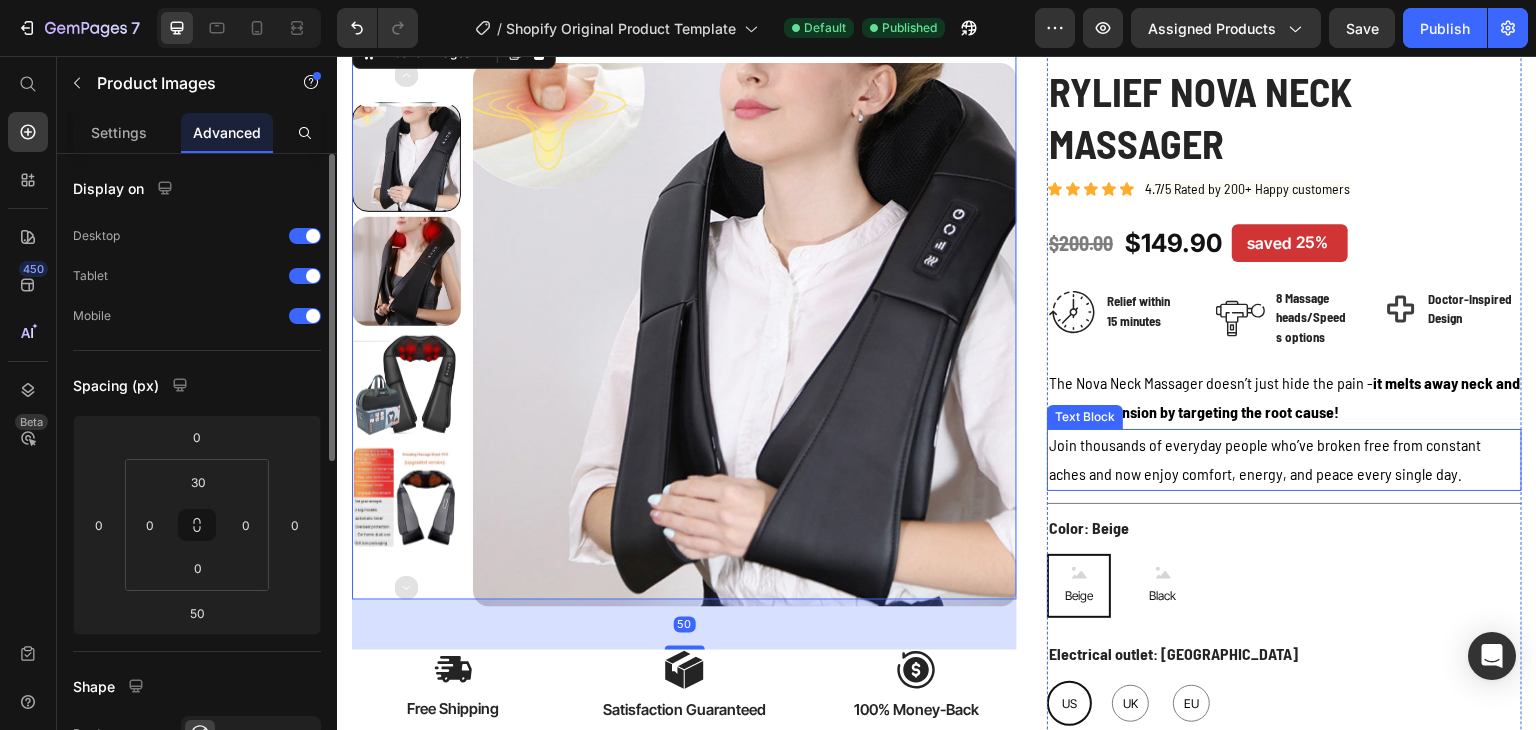 click on "Join thousands of everyday people who’ve broken free from constant aches and now enjoy comfort, energy, and peace every single day." at bounding box center [1284, 460] 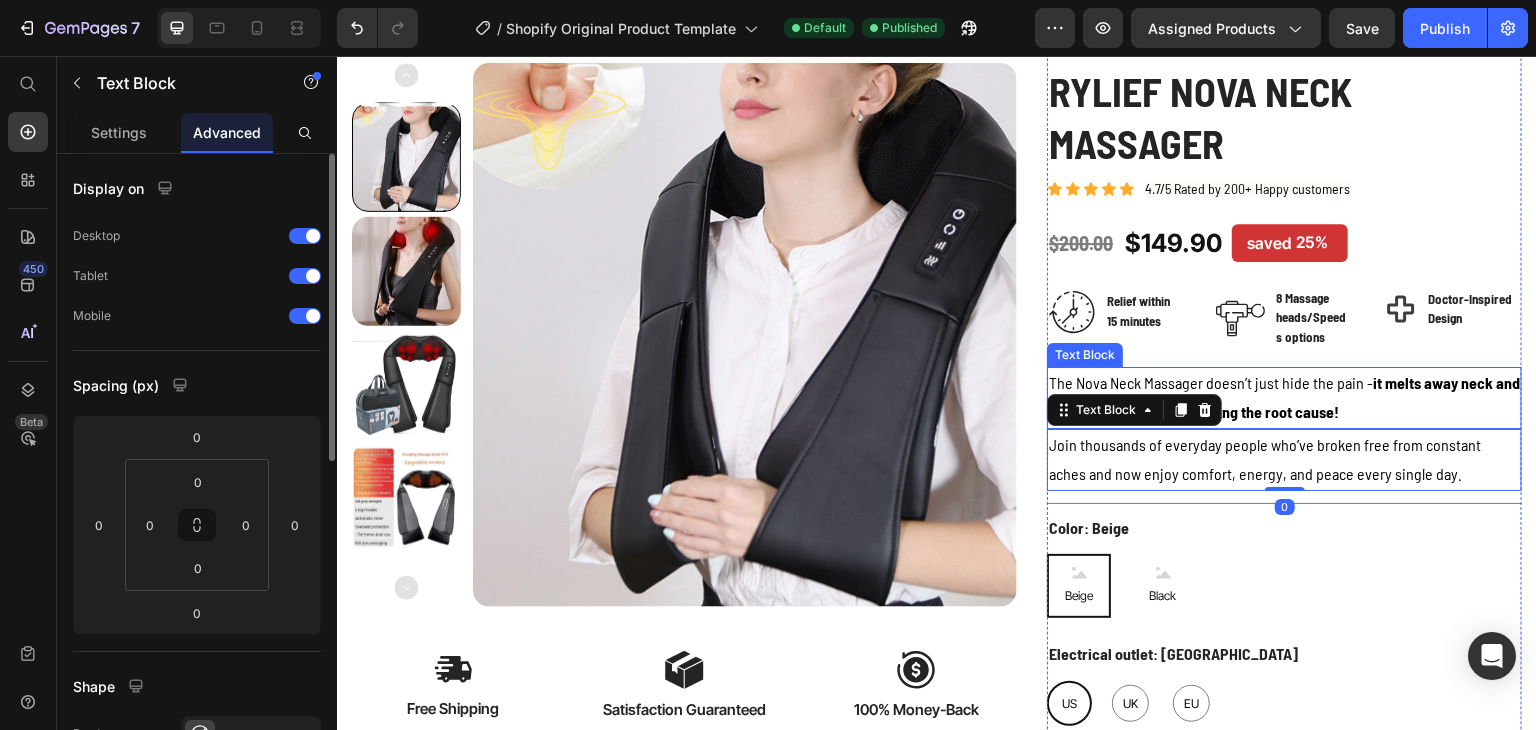 click on "The Nova Neck Massager doesn’t just hide the pain -  it melts away neck and shoulder tension by targeting the root cause!" at bounding box center [1284, 398] 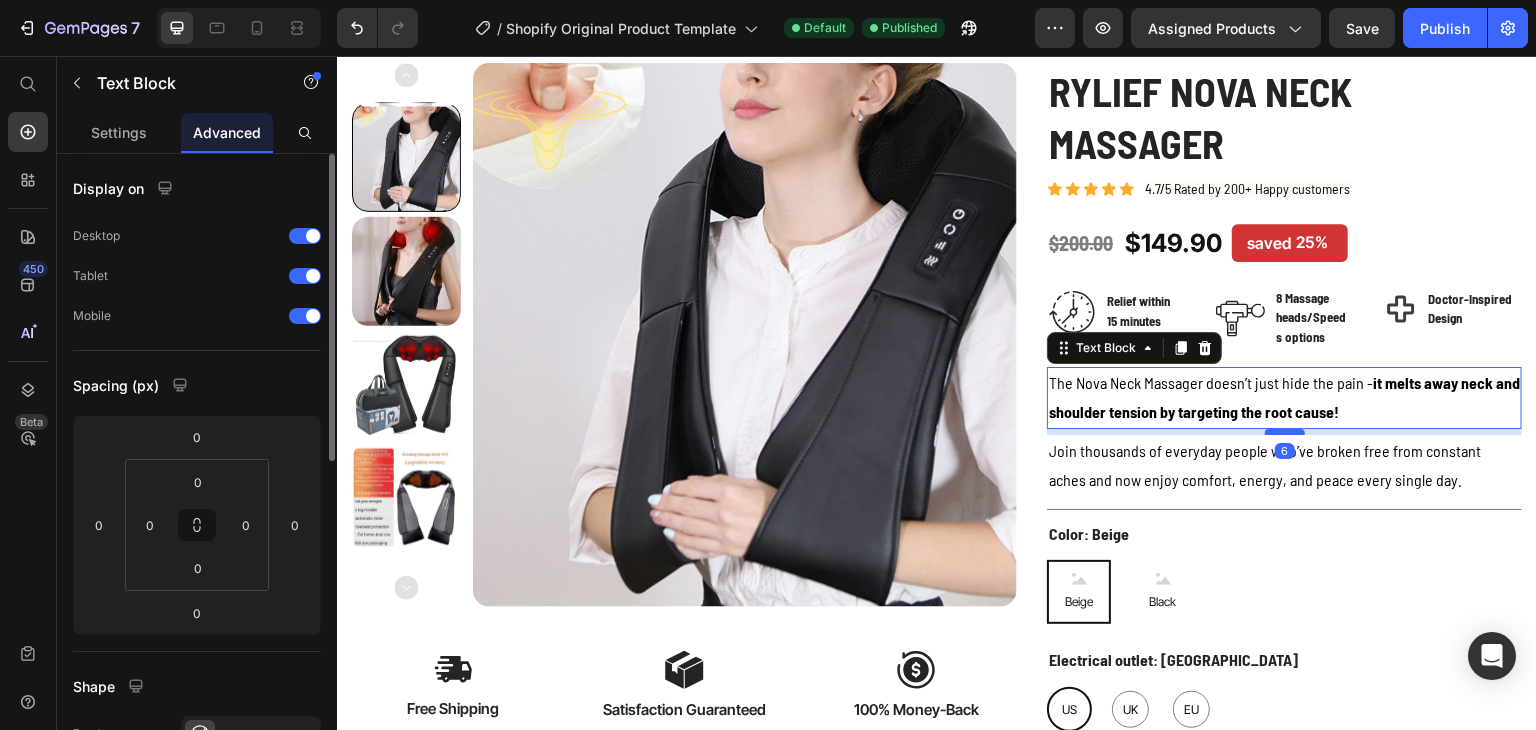 click at bounding box center (1285, 432) 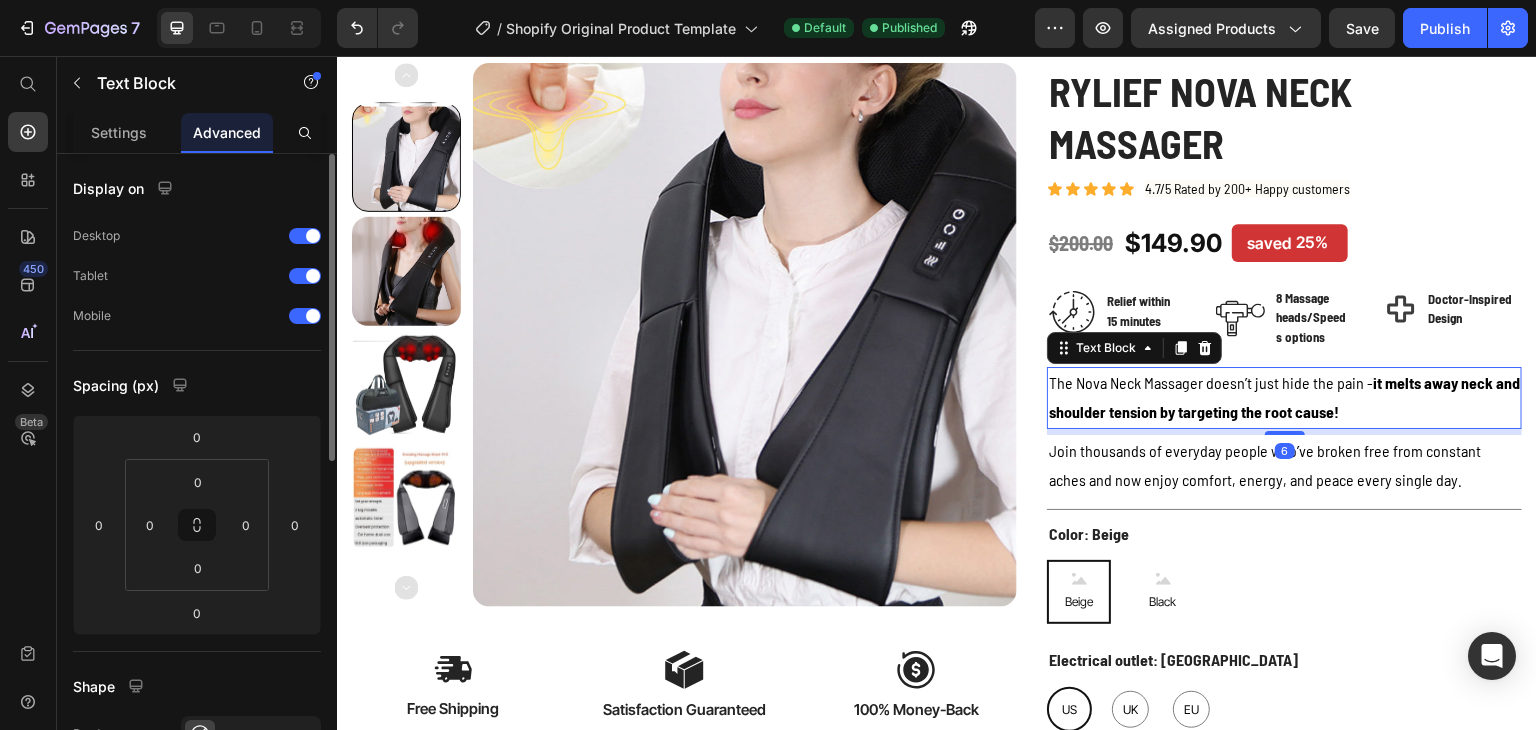type on "6" 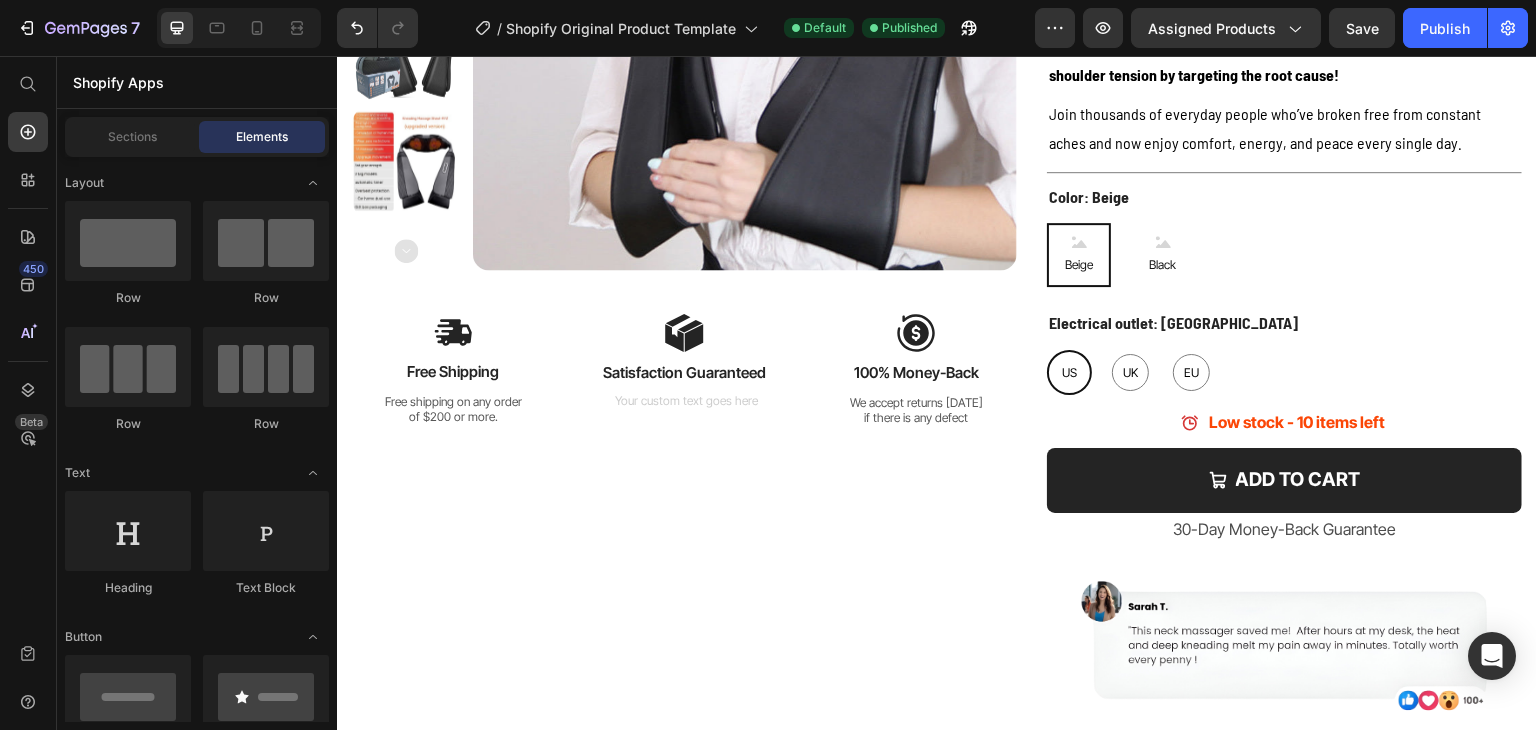 scroll, scrollTop: 411, scrollLeft: 0, axis: vertical 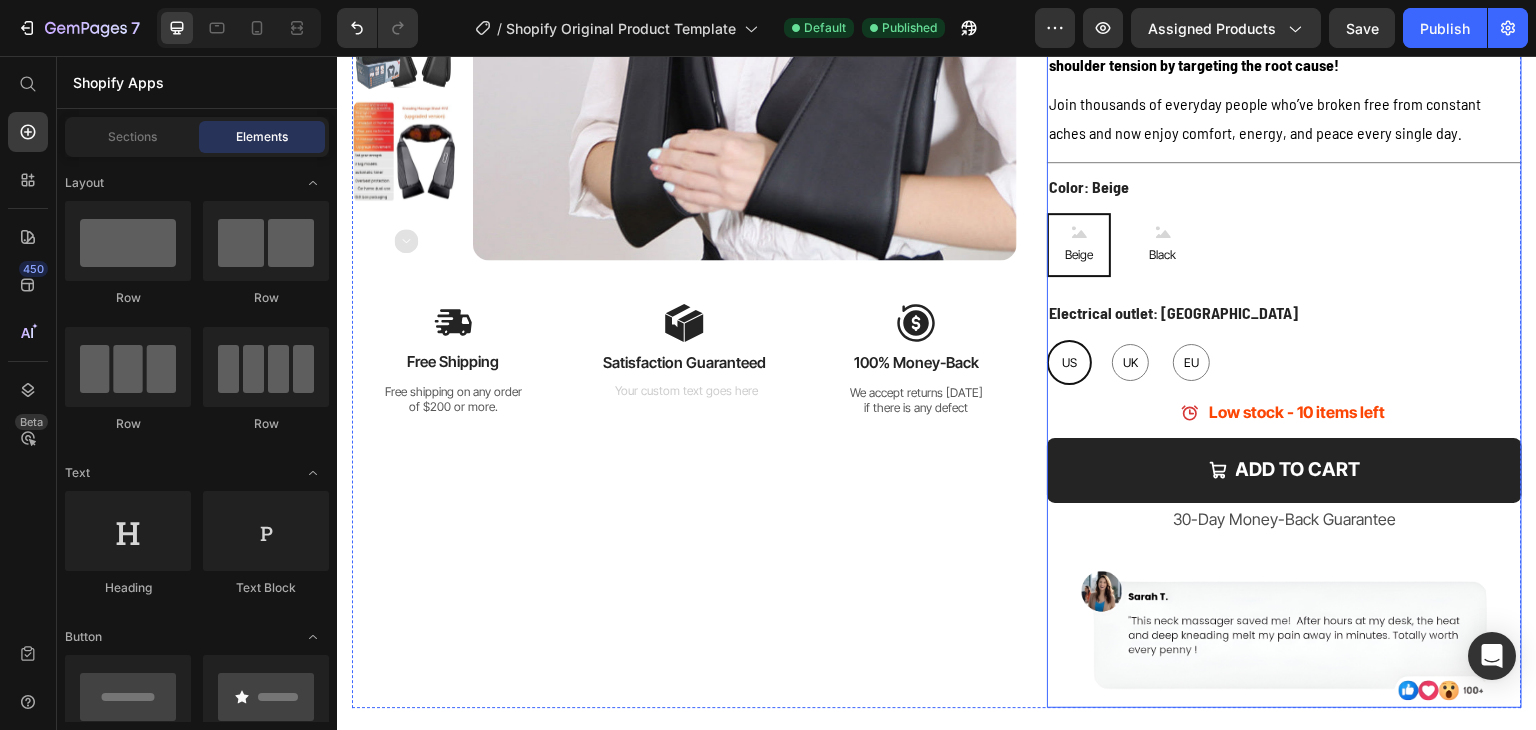 click on "US [GEOGRAPHIC_DATA] [GEOGRAPHIC_DATA] [GEOGRAPHIC_DATA] [GEOGRAPHIC_DATA] [GEOGRAPHIC_DATA] [GEOGRAPHIC_DATA] [GEOGRAPHIC_DATA] [GEOGRAPHIC_DATA]" at bounding box center (1284, 362) 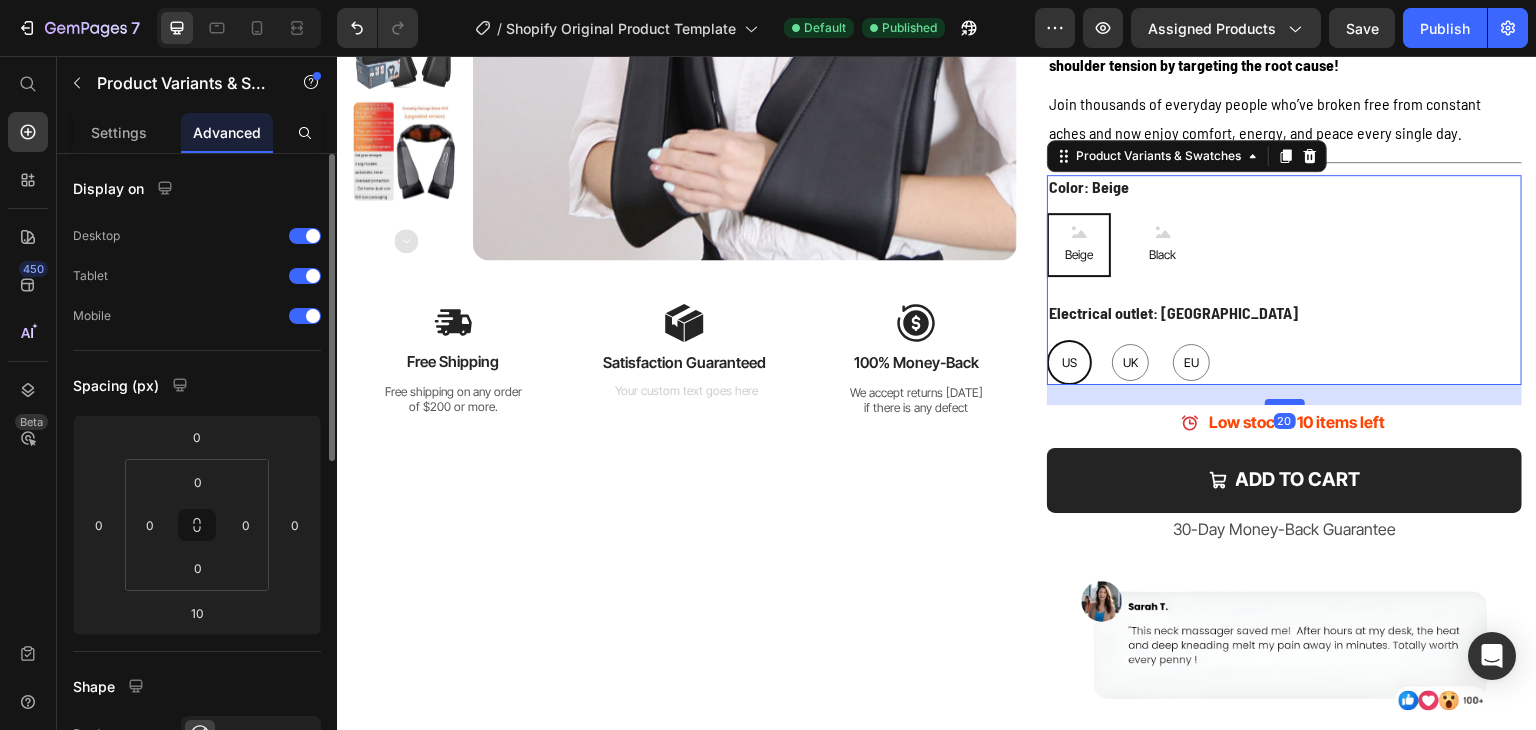 click at bounding box center [1285, 402] 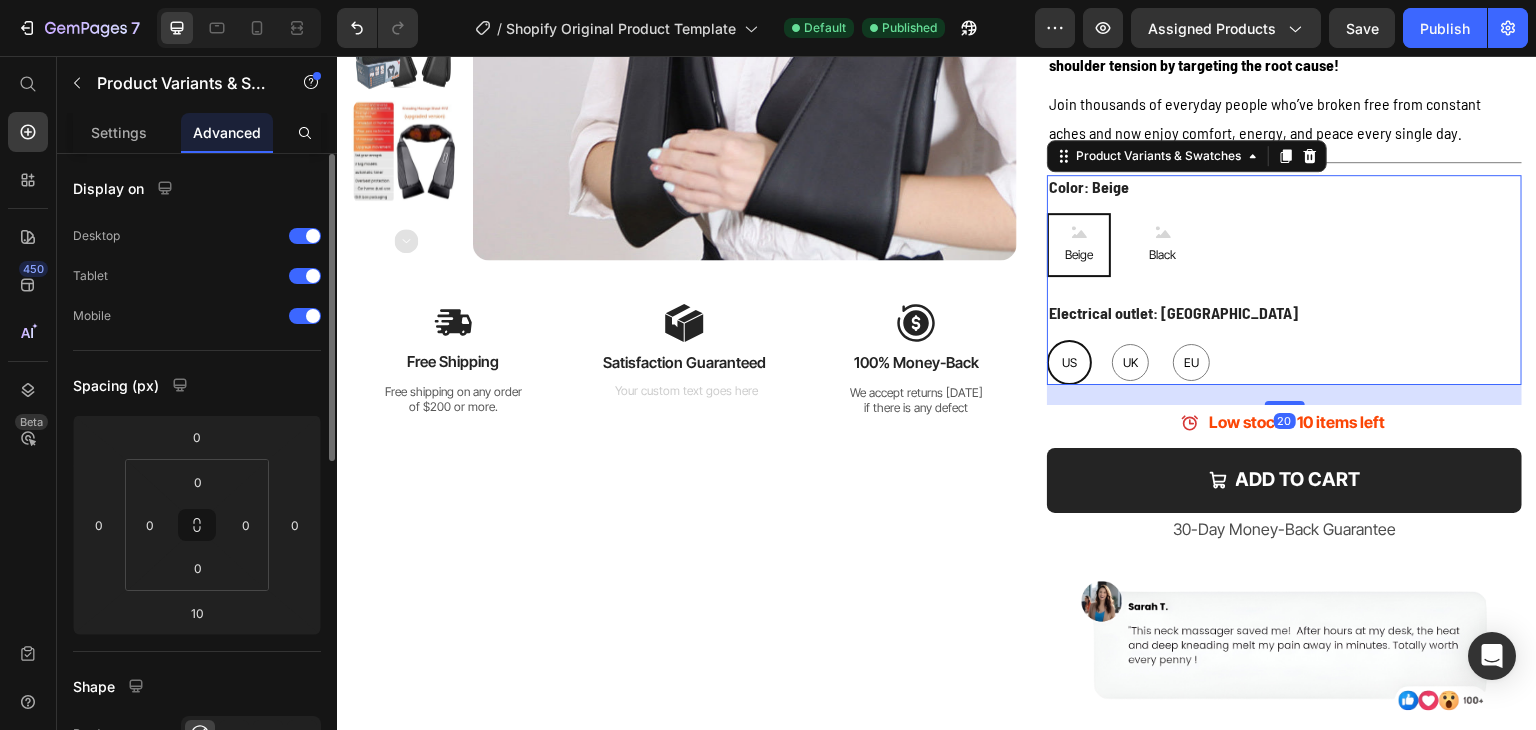 type on "20" 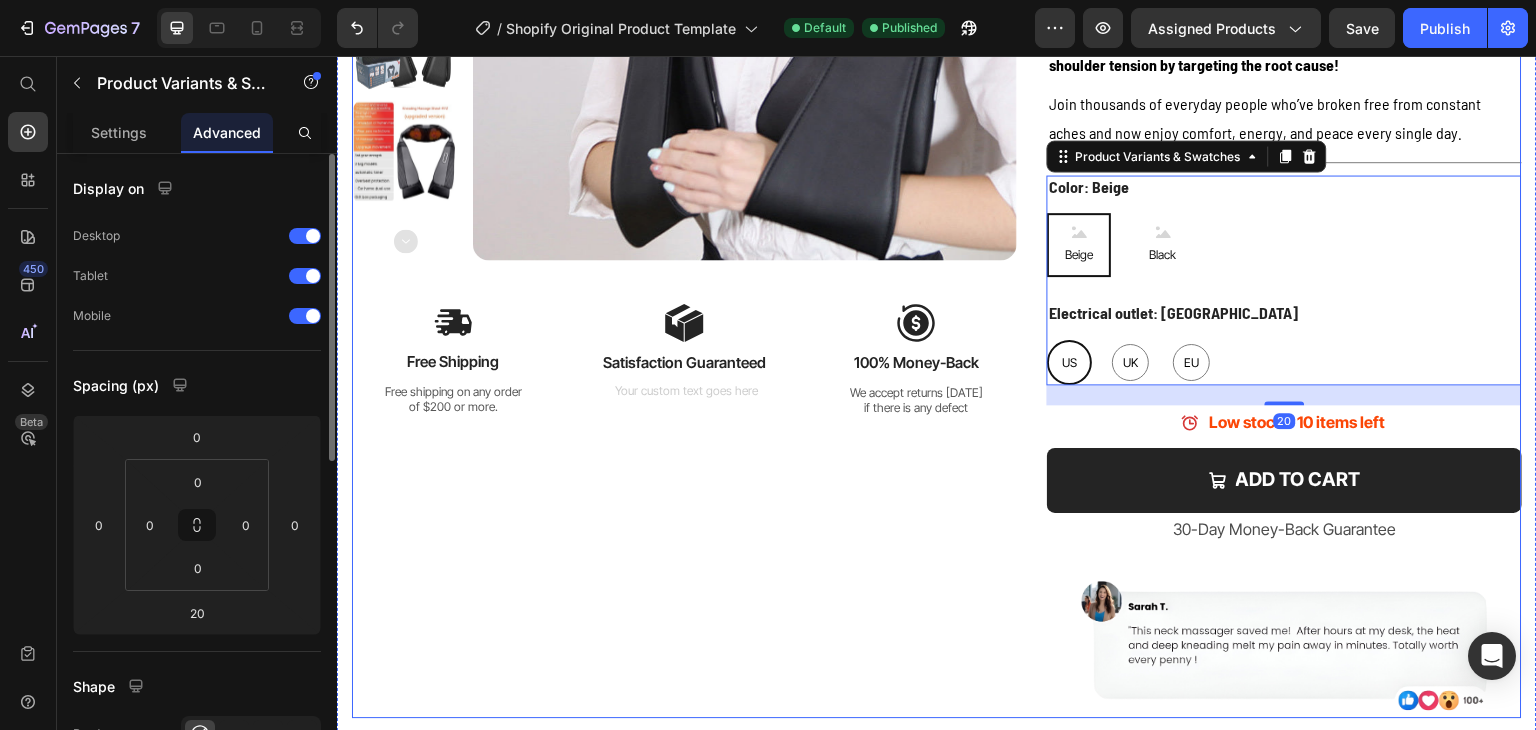 click on "Product Images Image Free Shipping Text Block Free shipping on any order  of $200 or more. Text Block Row Image Satisfaction Guaranteed Text Block Text Block Row Image 100% Money-Back Text Block We accept returns [DATE]  if there is any defect Text Block Row Row" at bounding box center [684, 202] 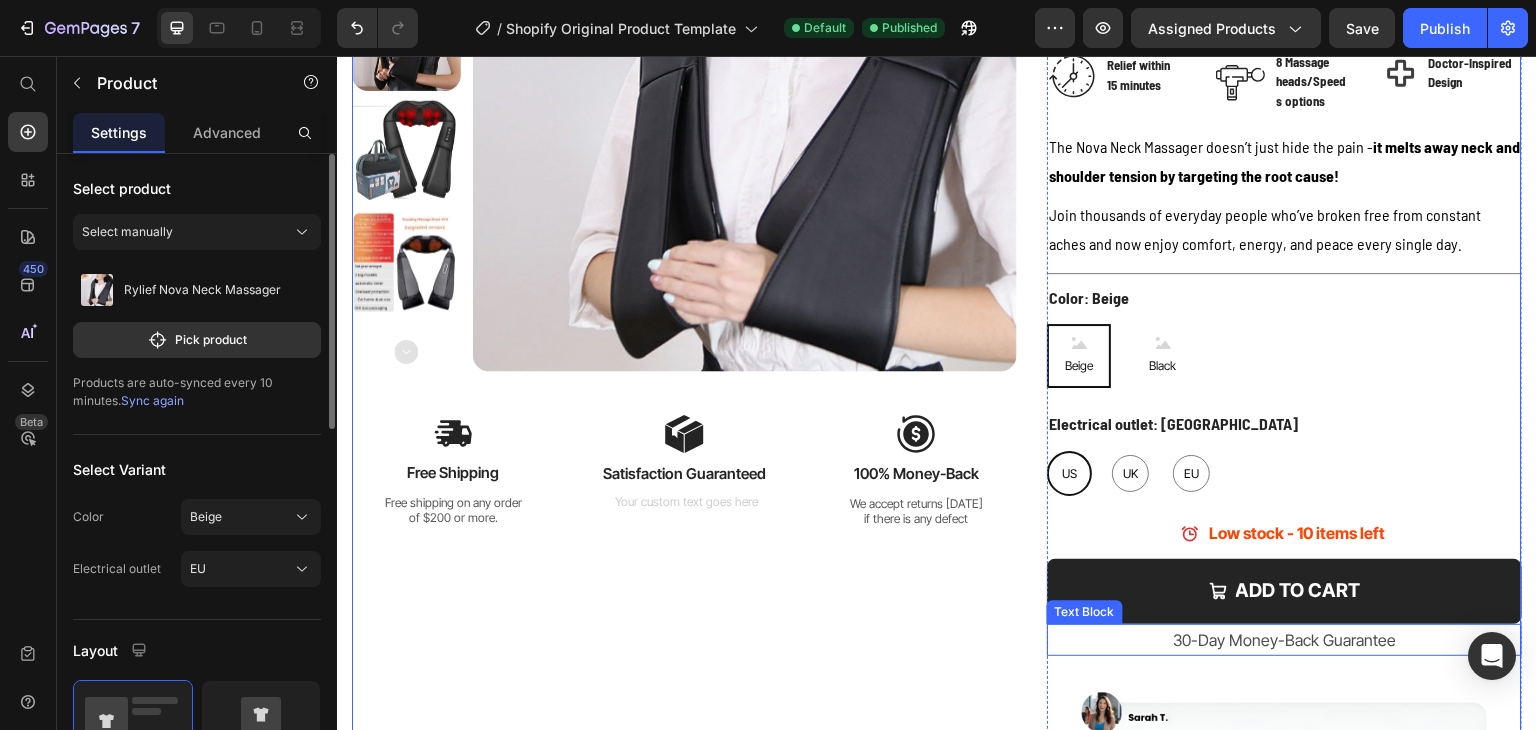scroll, scrollTop: 500, scrollLeft: 0, axis: vertical 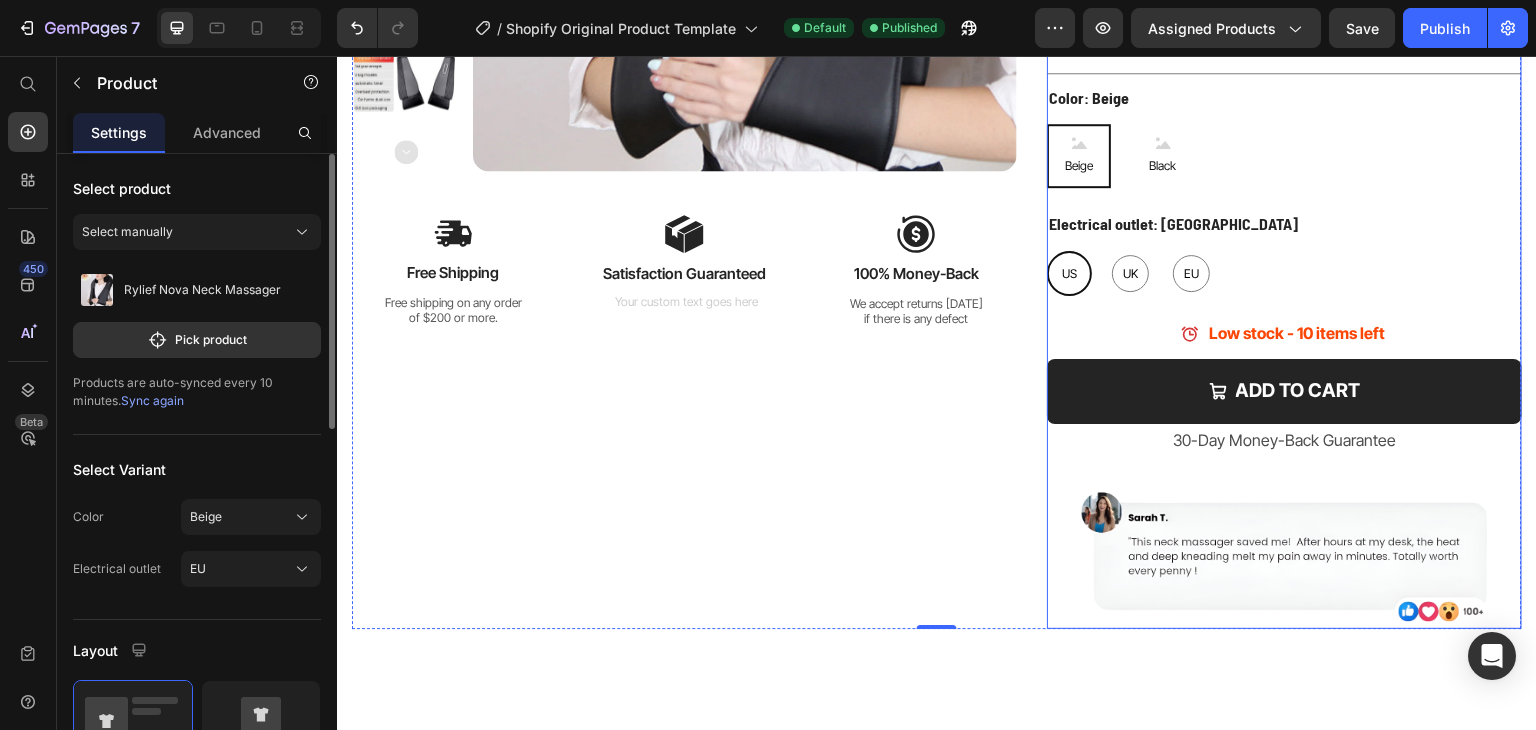 click on "Rylief Nova Neck Massager Product Title Icon Icon Icon Icon Icon Icon List 4.7/5 Rated by 200+ Happy customers Text Block Row $200.00 (P) Price $149.90 (P) Price  saved 25% Product Tag Row Image Relief within 15 minutes  Text block Row Image 8 Massage heads/Speeds options Text block Row
Doctor-Inspired Design Item List Row The Nova Neck Massager doesn’t just hide the pain -  it melts away neck and shoulder tension by targeting the root cause! Text Block Join thousands of everyday people who’ve broken free from constant aches and now enjoy comfort, energy, and peace every single day. Text Block                Title Line Color: Beige Beige Beige Beige Black Black Black Electrical outlet: [GEOGRAPHIC_DATA] [GEOGRAPHIC_DATA] [GEOGRAPHIC_DATA] [GEOGRAPHIC_DATA] [GEOGRAPHIC_DATA] [GEOGRAPHIC_DATA] [GEOGRAPHIC_DATA] [GEOGRAPHIC_DATA] [GEOGRAPHIC_DATA] [GEOGRAPHIC_DATA] Product Variants & Swatches
Low stock - 10 items left Item List
Add to cart Add to Cart  30-Day Money-Back Guarantee Text Block Image" at bounding box center [1284, 113] 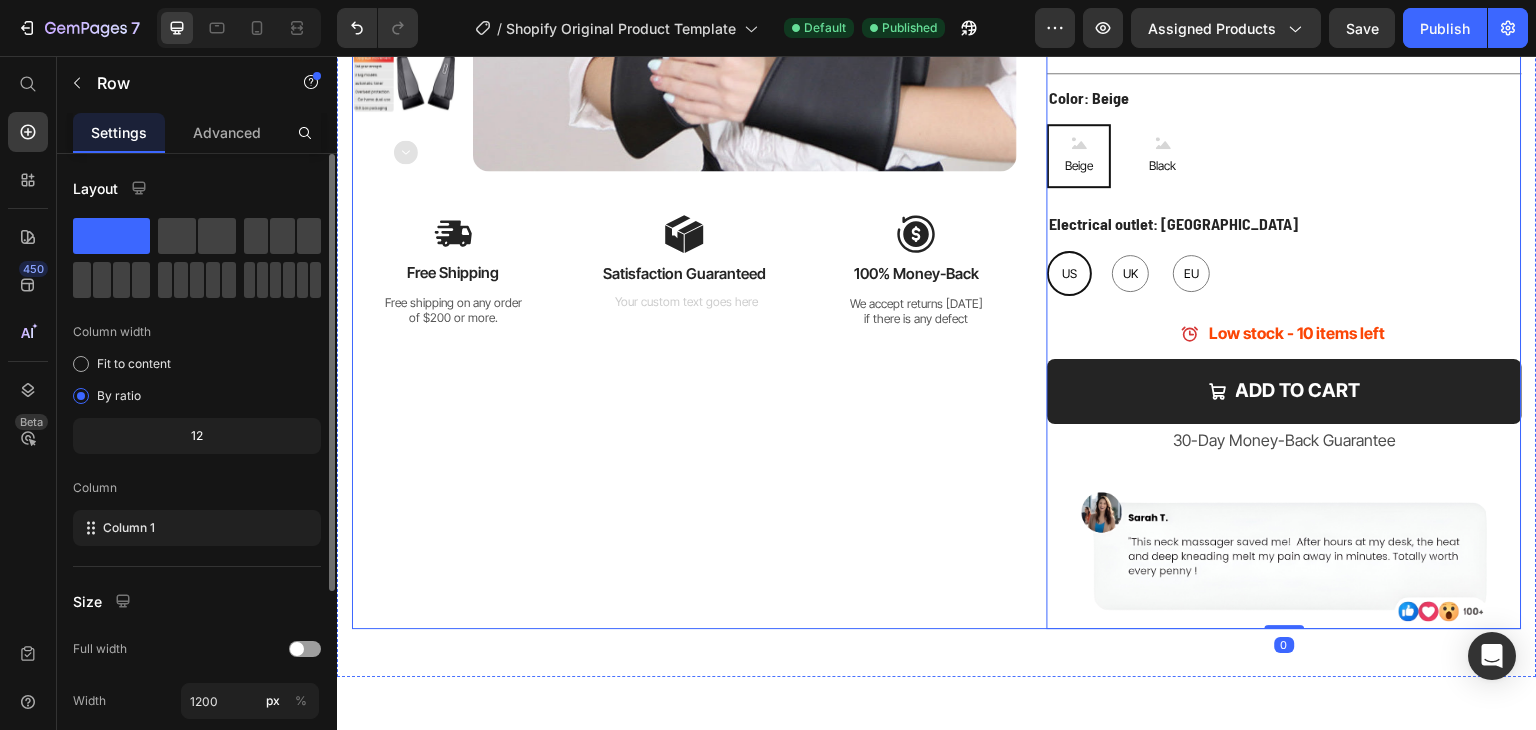 click on "Product Images Image Free Shipping Text Block Free shipping on any order  of $200 or more. Text Block Row Image Satisfaction Guaranteed Text Block Text Block Row Image 100% Money-Back Text Block We accept returns [DATE]  if there is any defect Text Block Row Row" at bounding box center [684, 113] 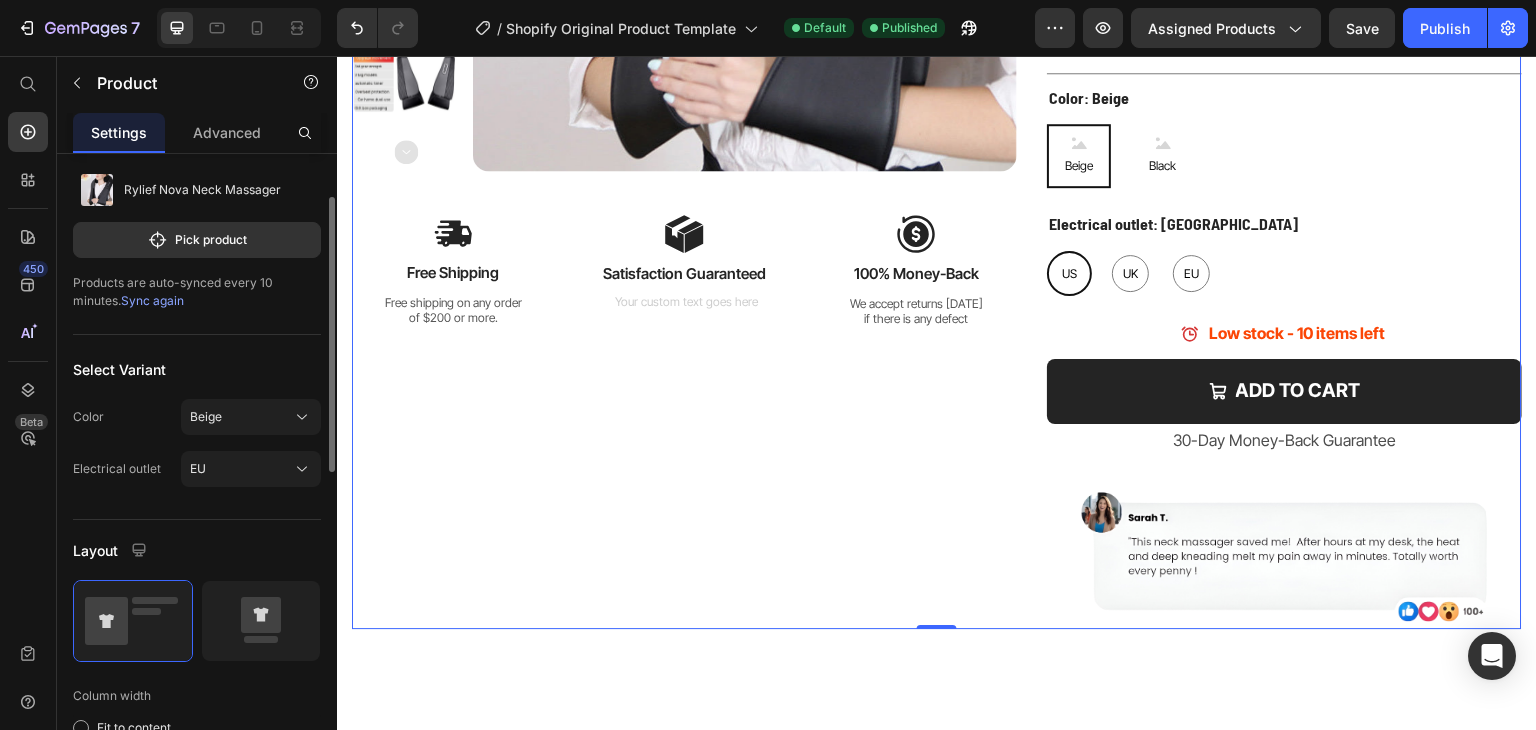 scroll, scrollTop: 400, scrollLeft: 0, axis: vertical 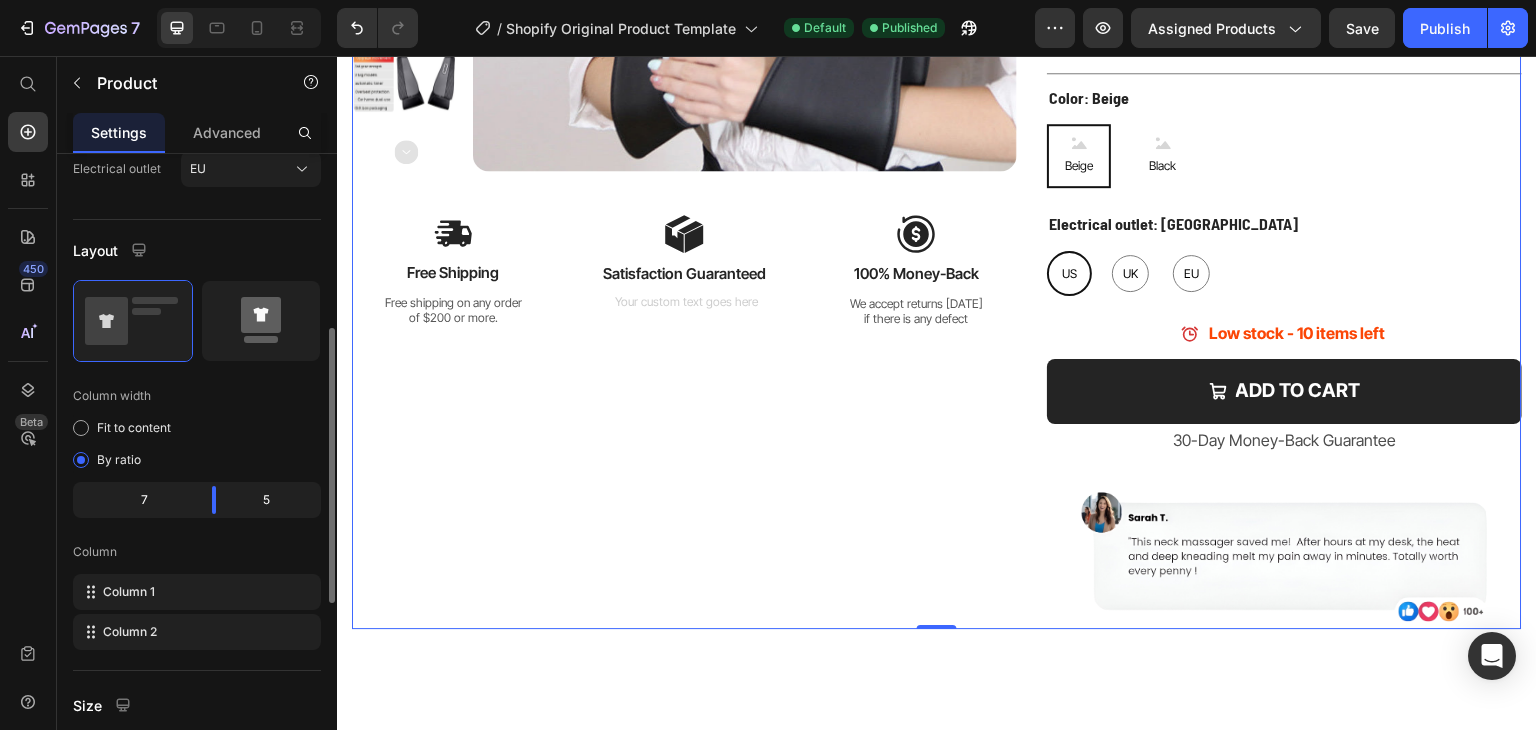 click at bounding box center (261, 321) 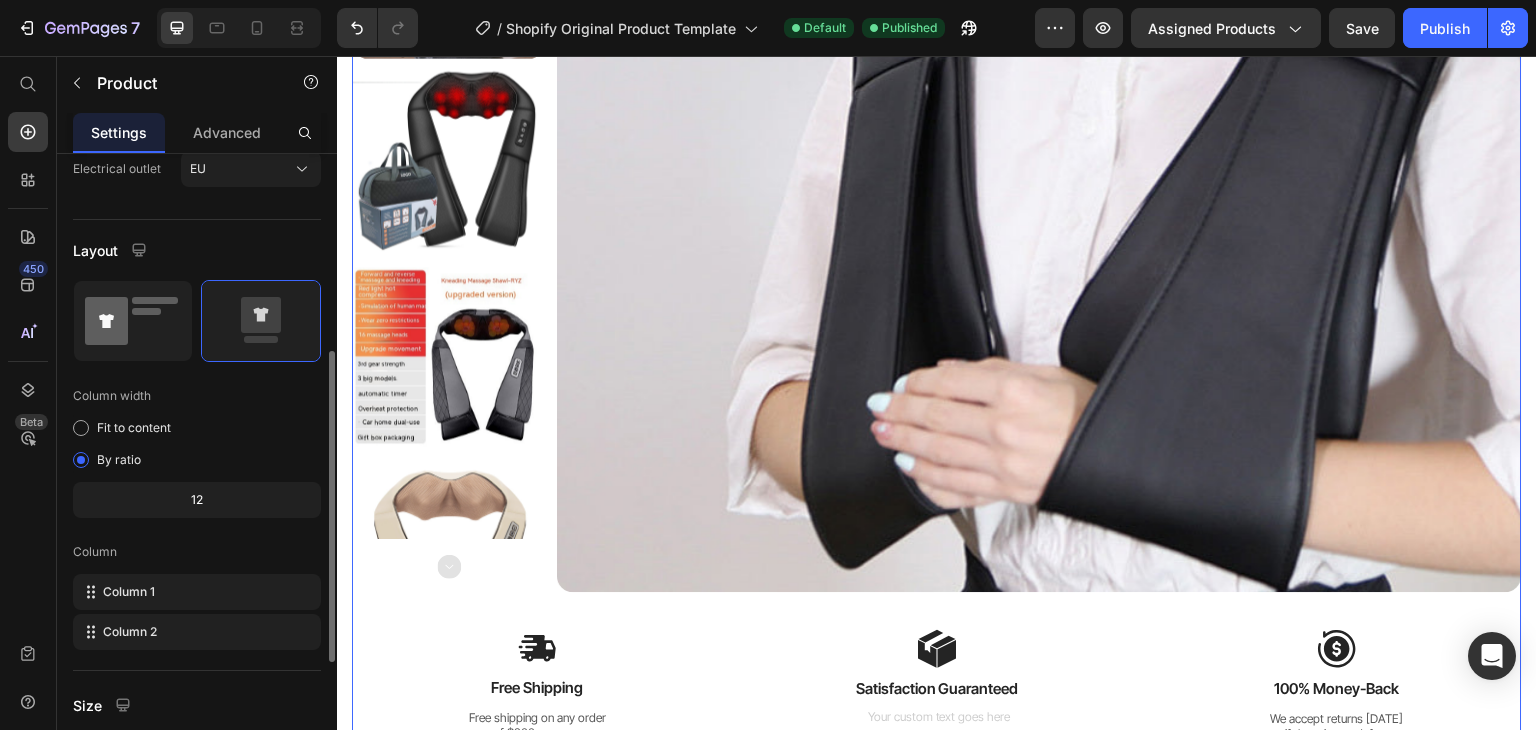click at bounding box center [133, 321] 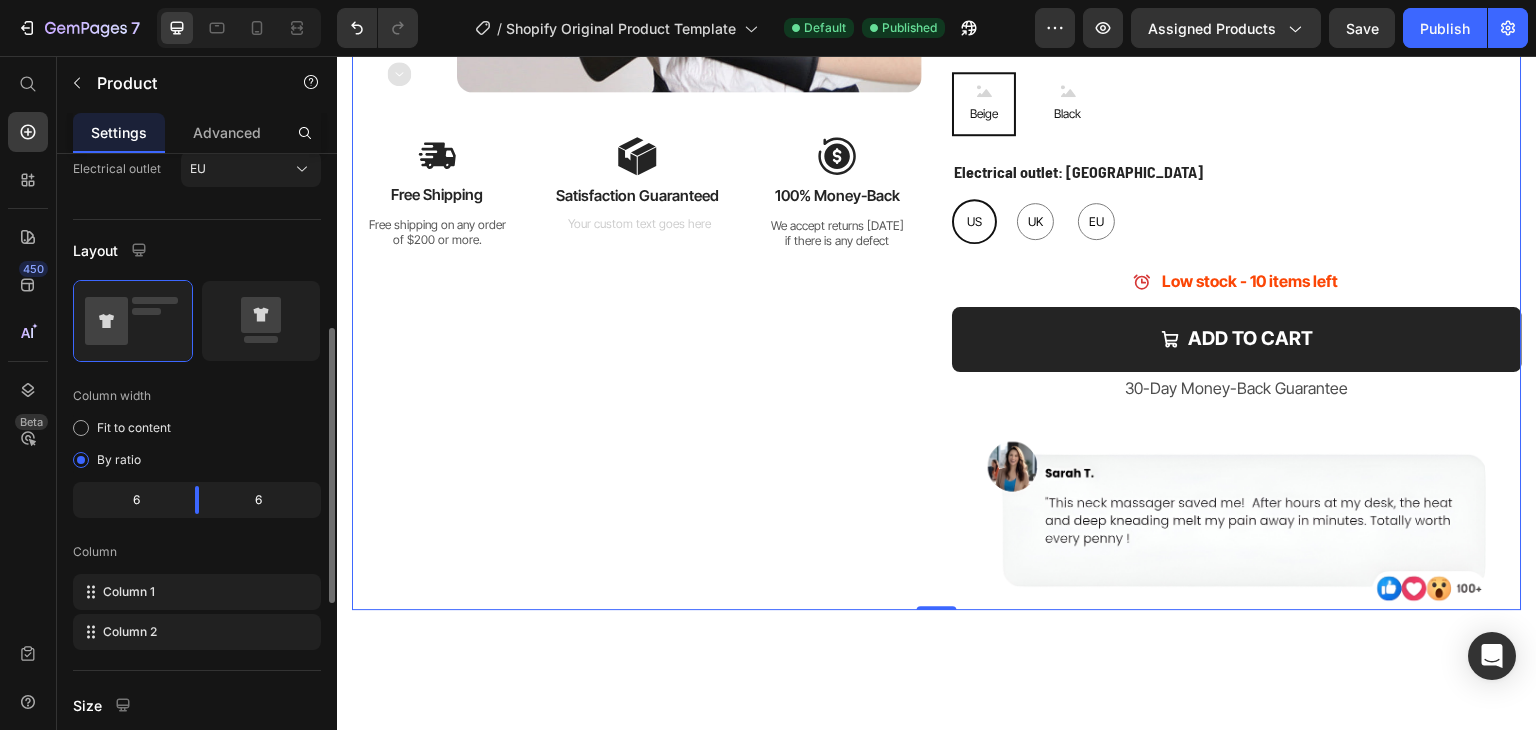 scroll, scrollTop: 600, scrollLeft: 0, axis: vertical 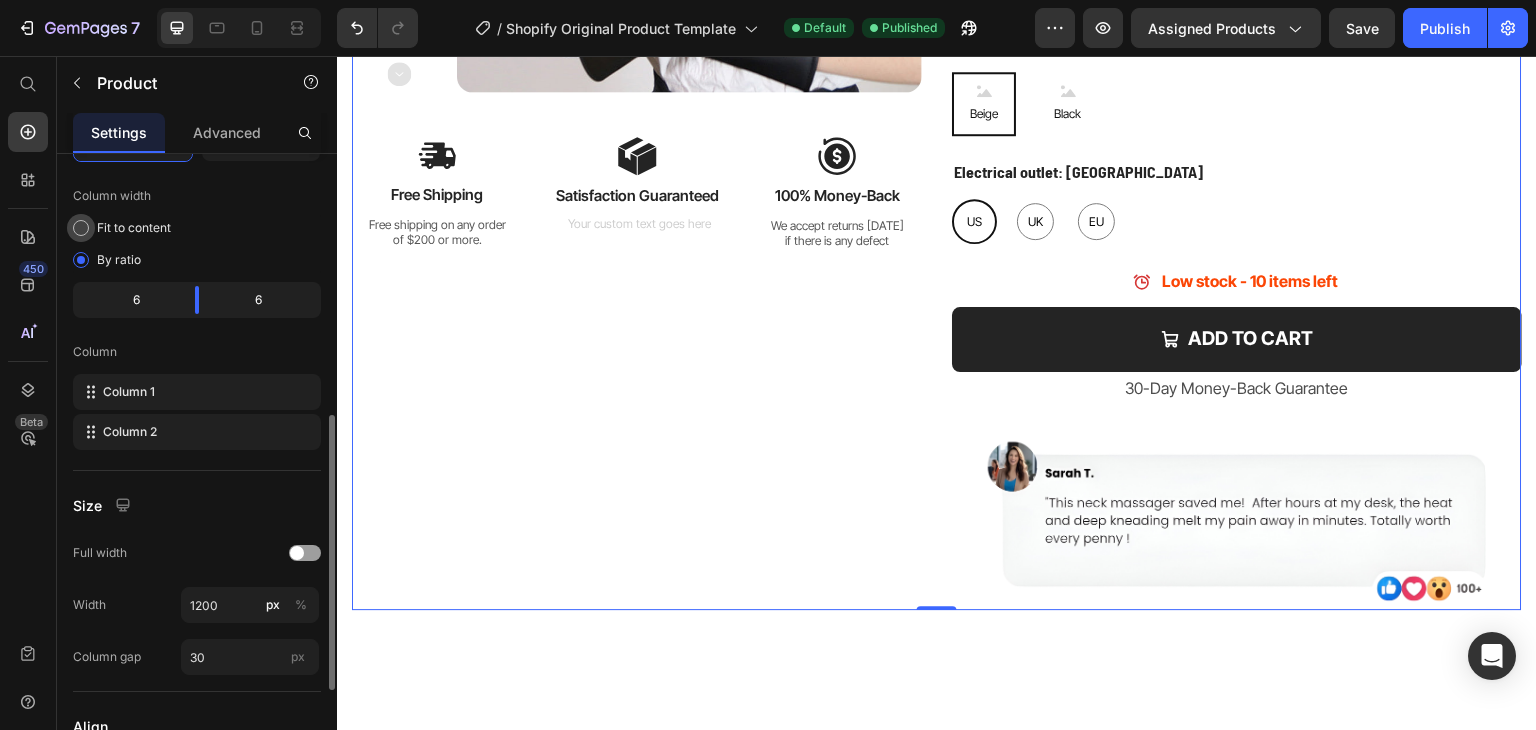 click on "Fit to content" 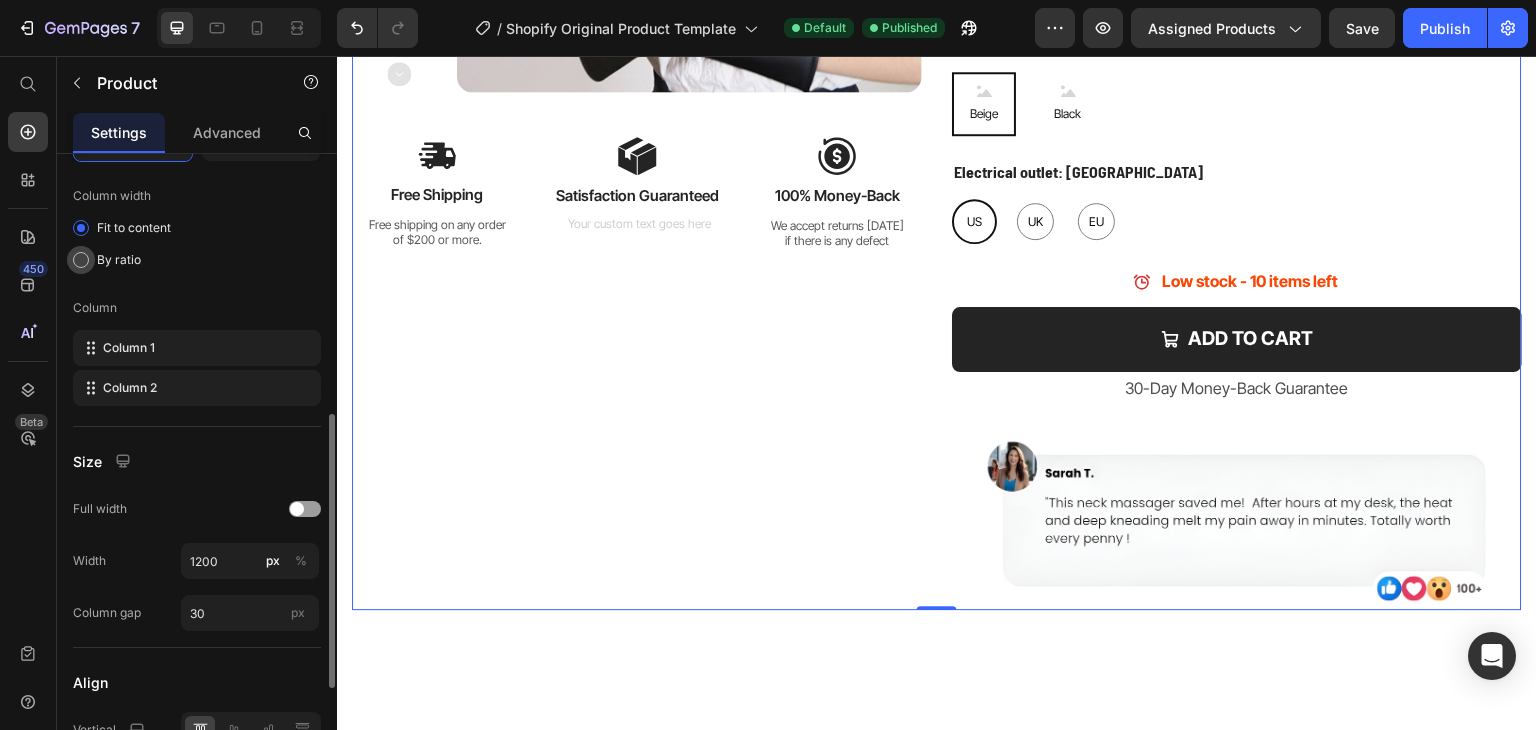 click on "By ratio" 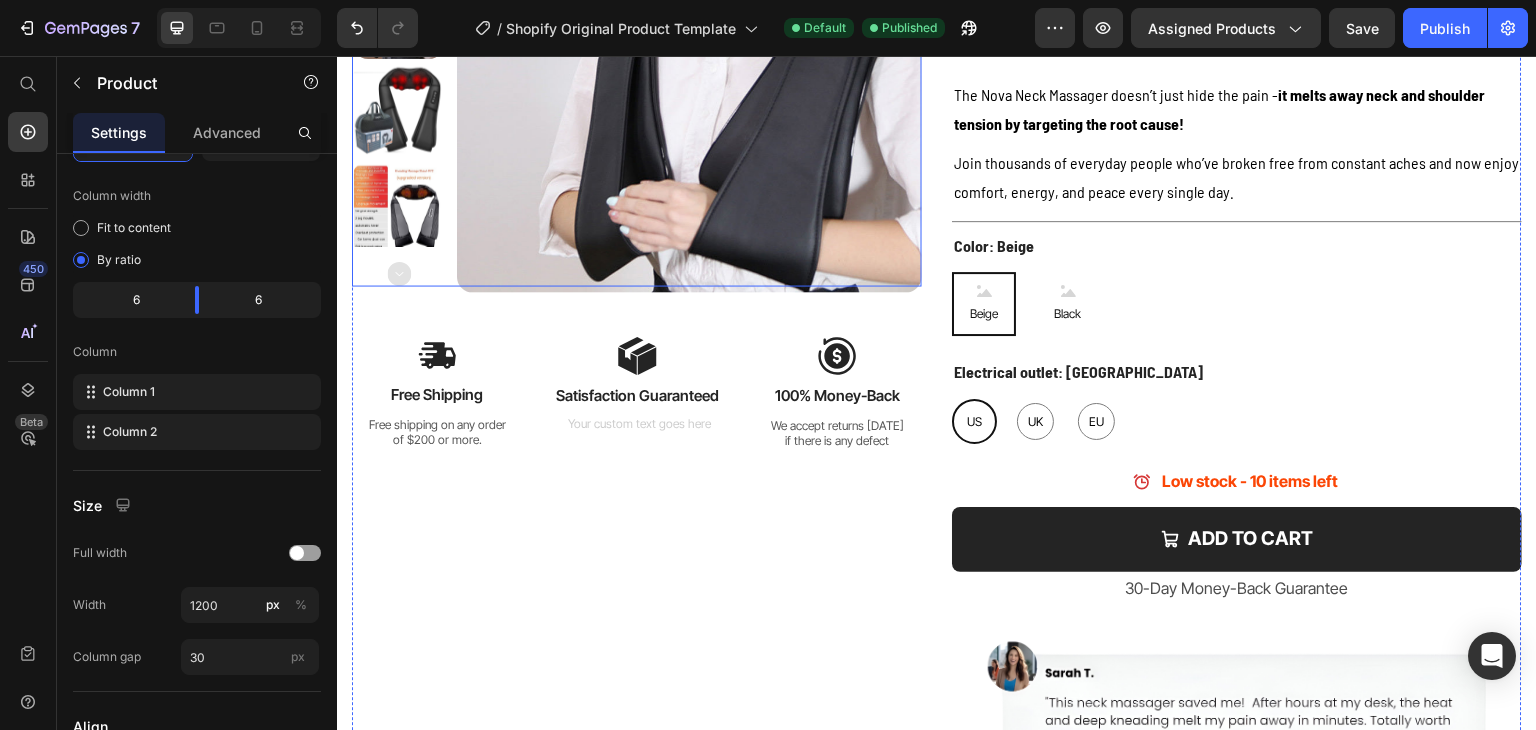 scroll, scrollTop: 0, scrollLeft: 0, axis: both 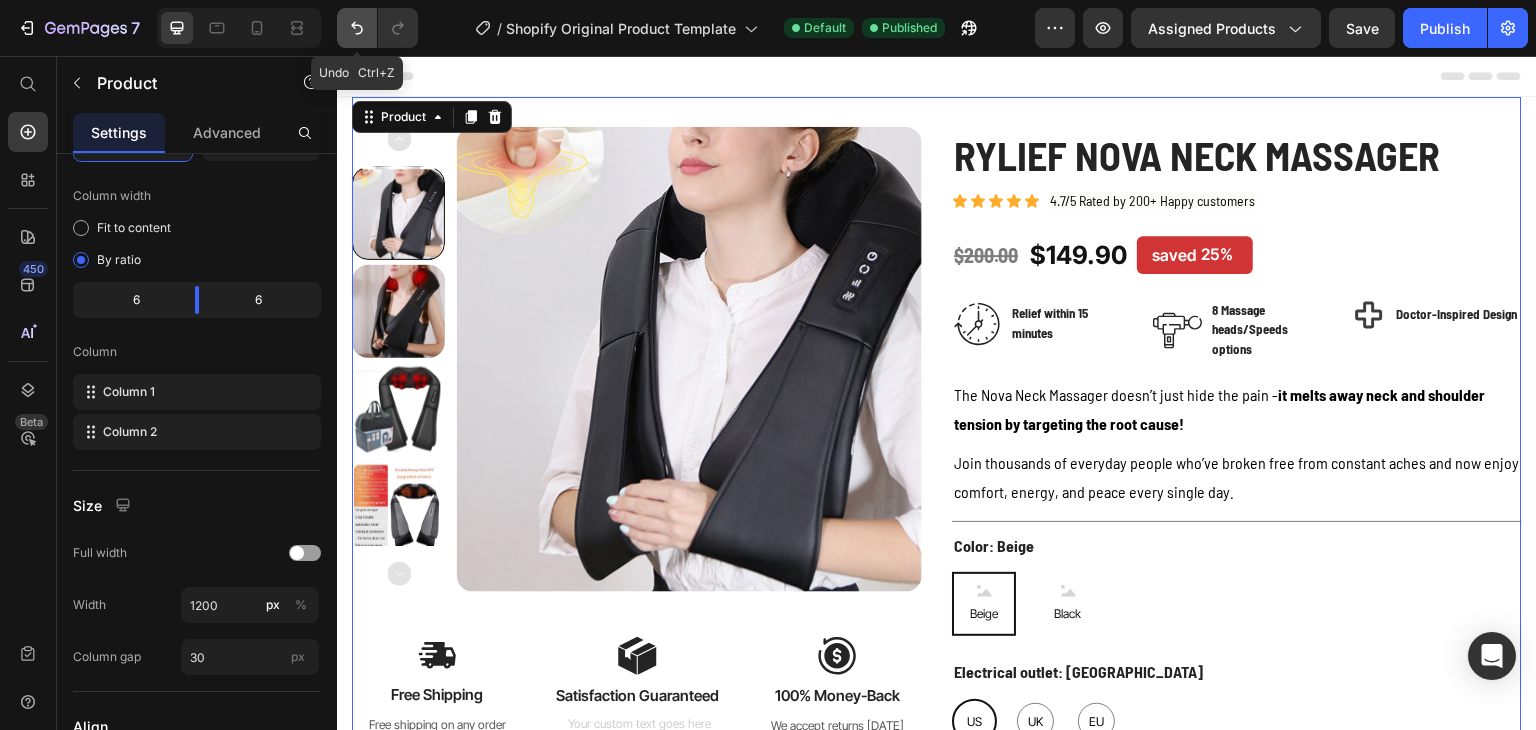 click 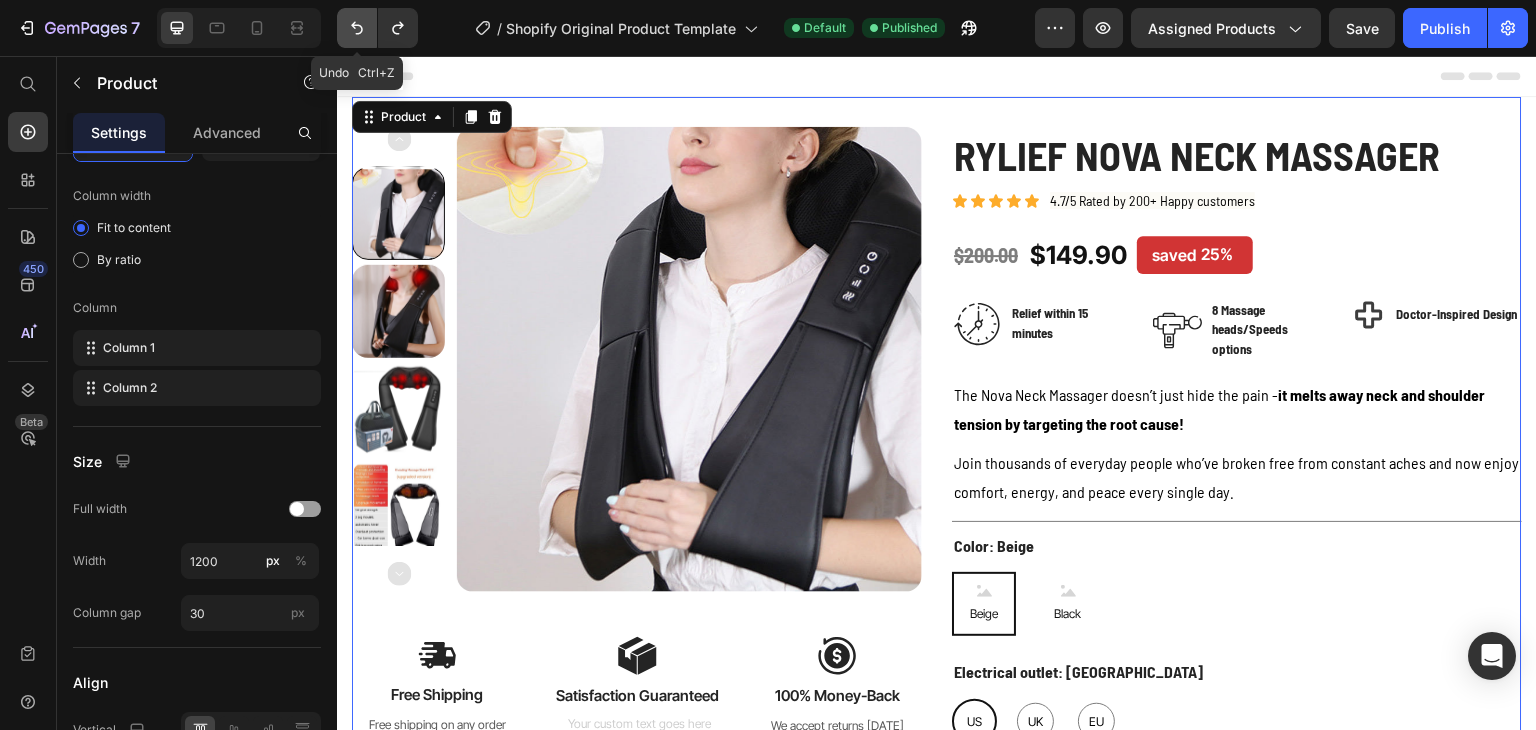 click 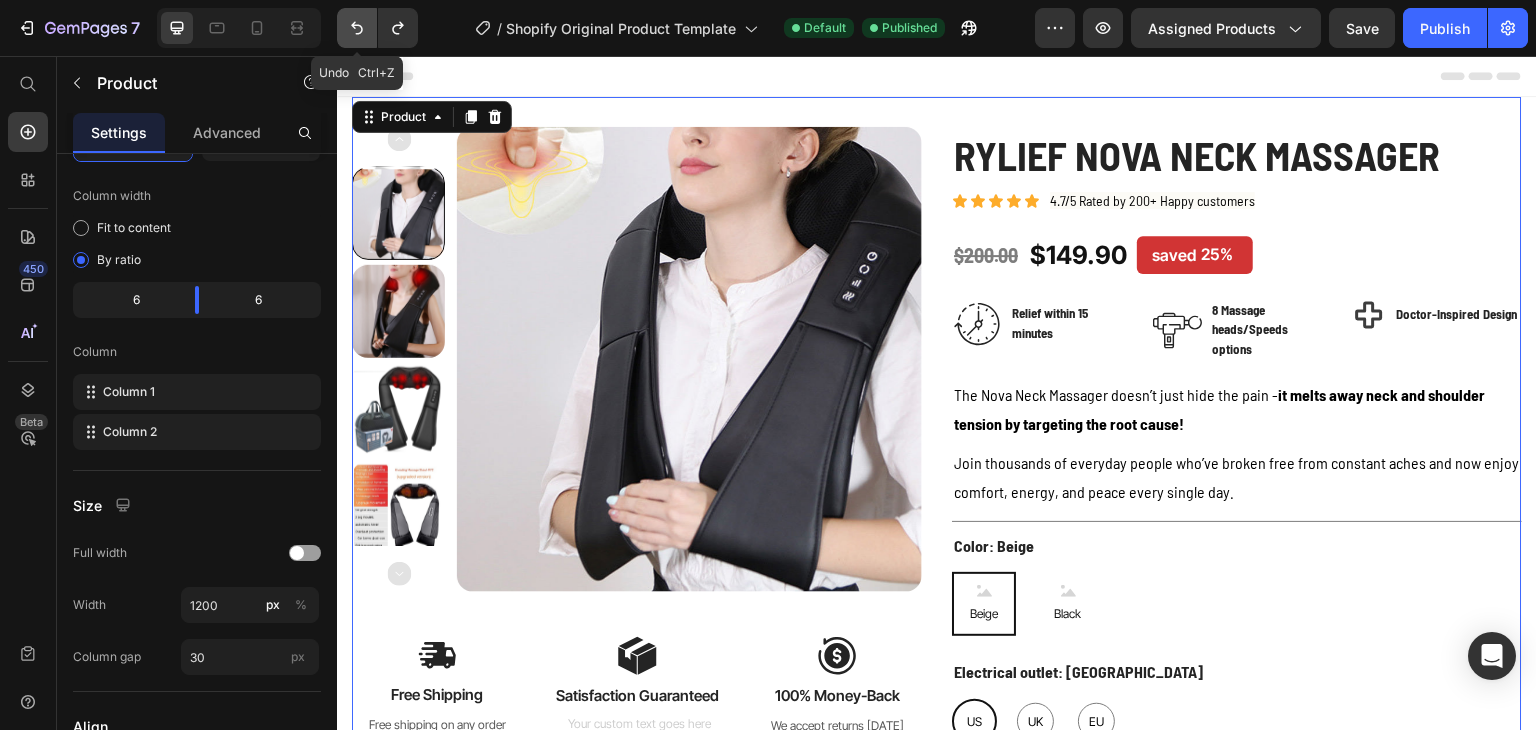 click 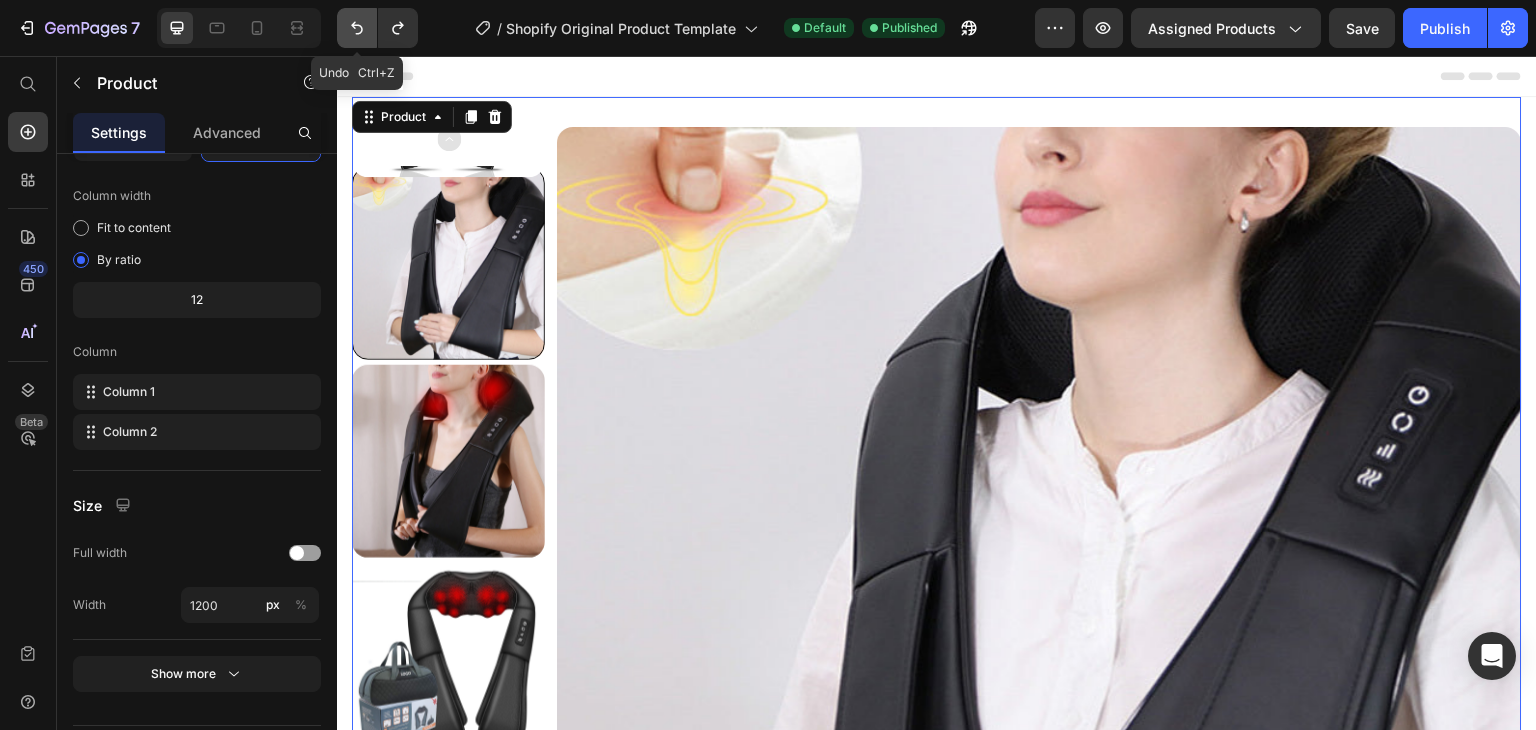 click 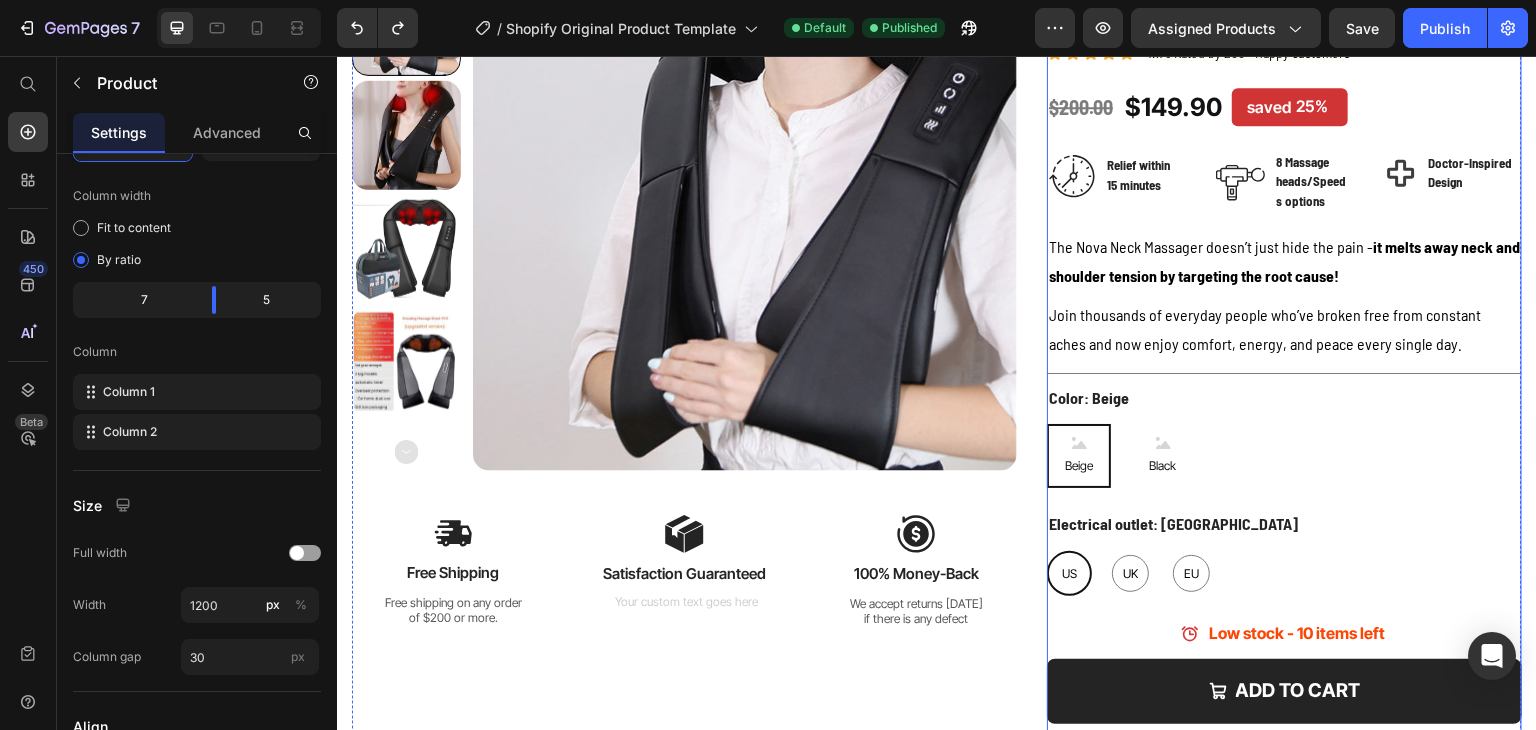 scroll, scrollTop: 500, scrollLeft: 0, axis: vertical 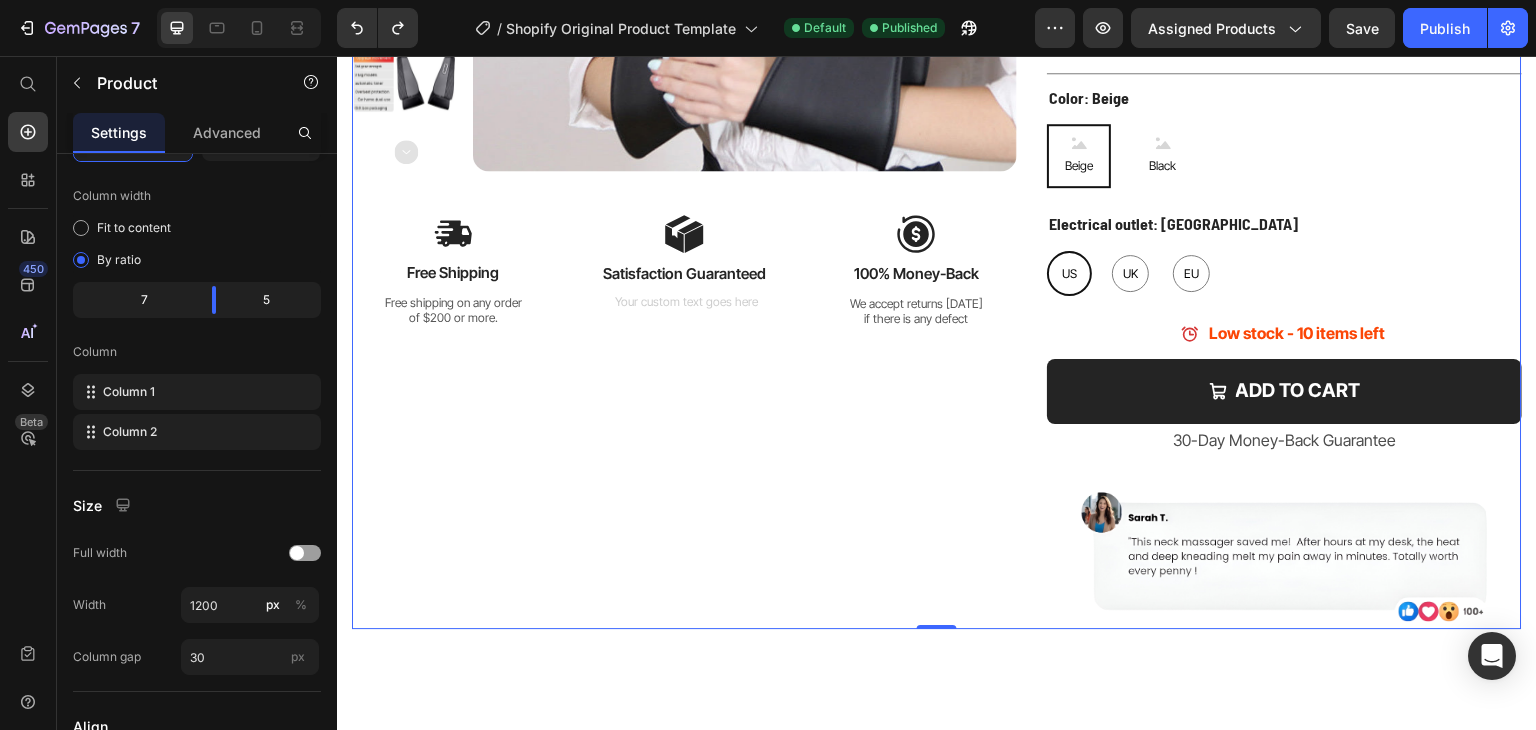 click on "Product Images Image Free Shipping Text Block Free shipping on any order  of $200 or more. Text Block Row Image Satisfaction Guaranteed Text Block Text Block Row Image 100% Money-Back Text Block We accept returns [DATE]  if there is any defect Text Block Row Row" at bounding box center (684, 113) 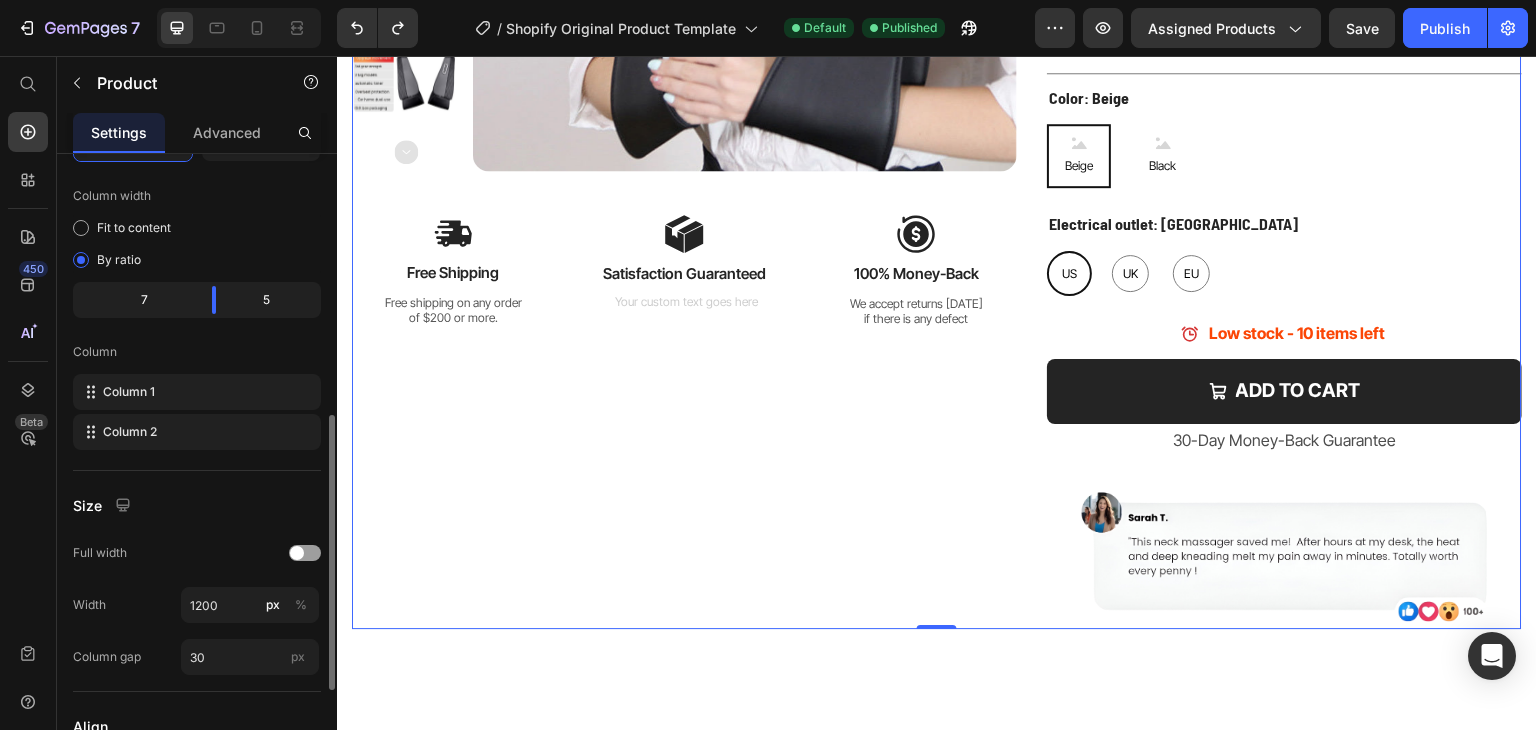 scroll, scrollTop: 820, scrollLeft: 0, axis: vertical 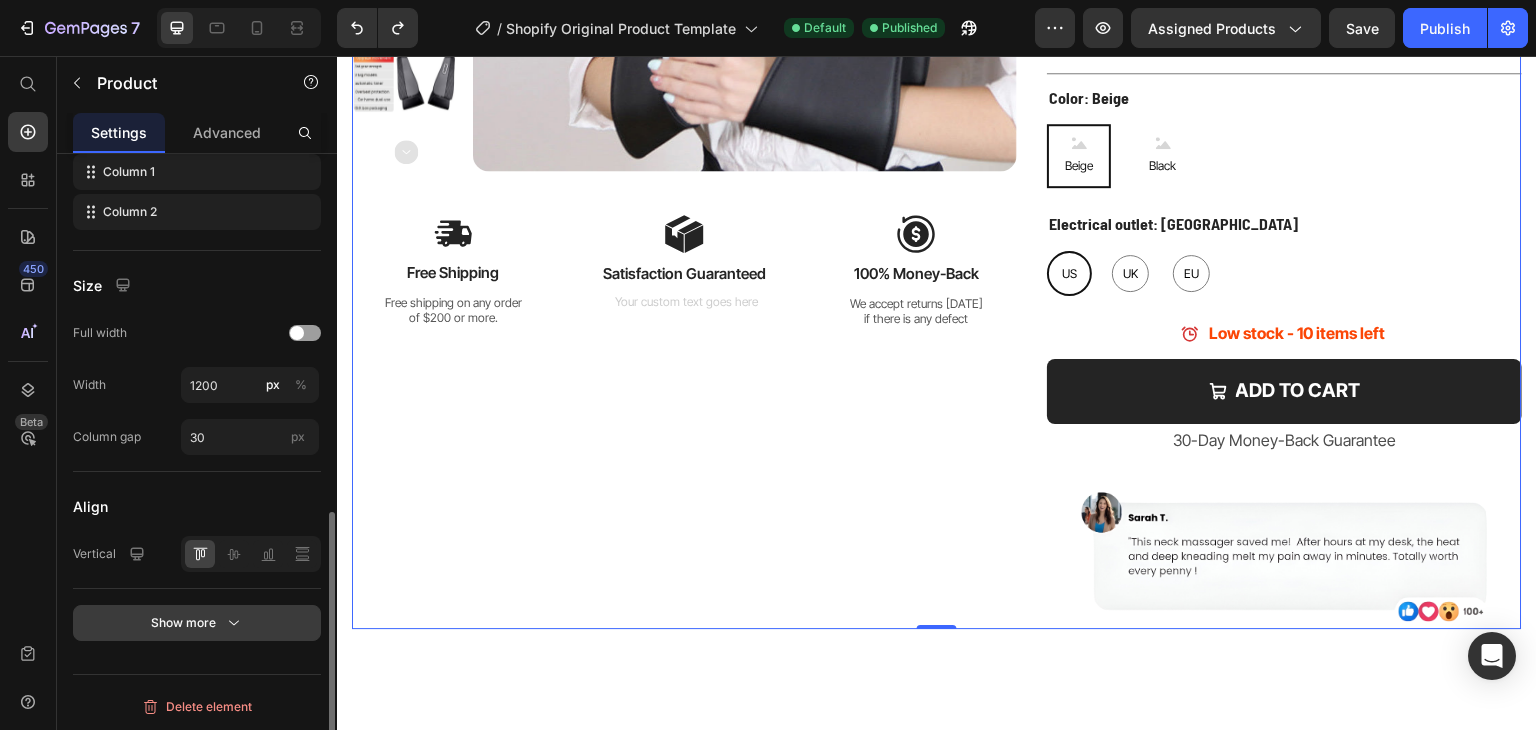 click 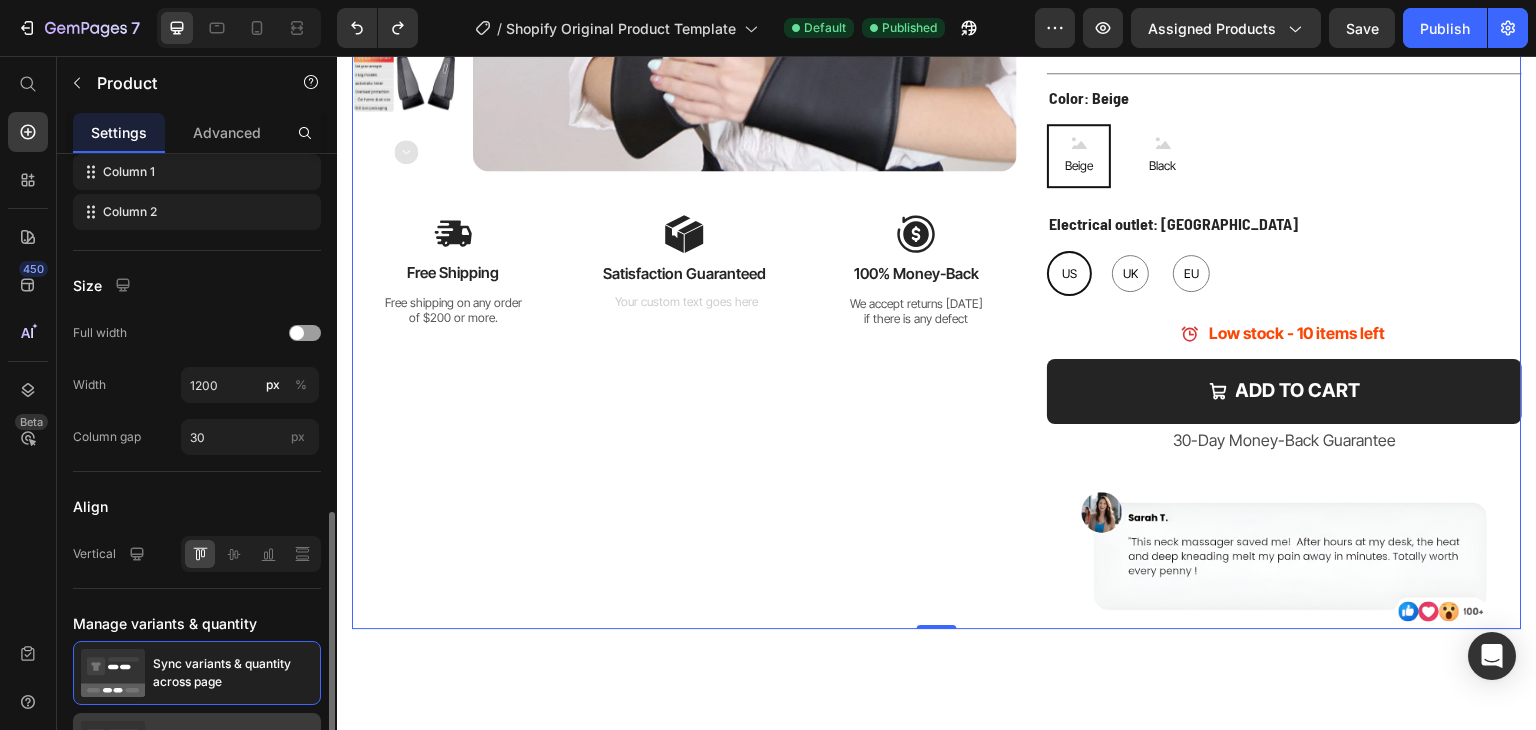 scroll, scrollTop: 1004, scrollLeft: 0, axis: vertical 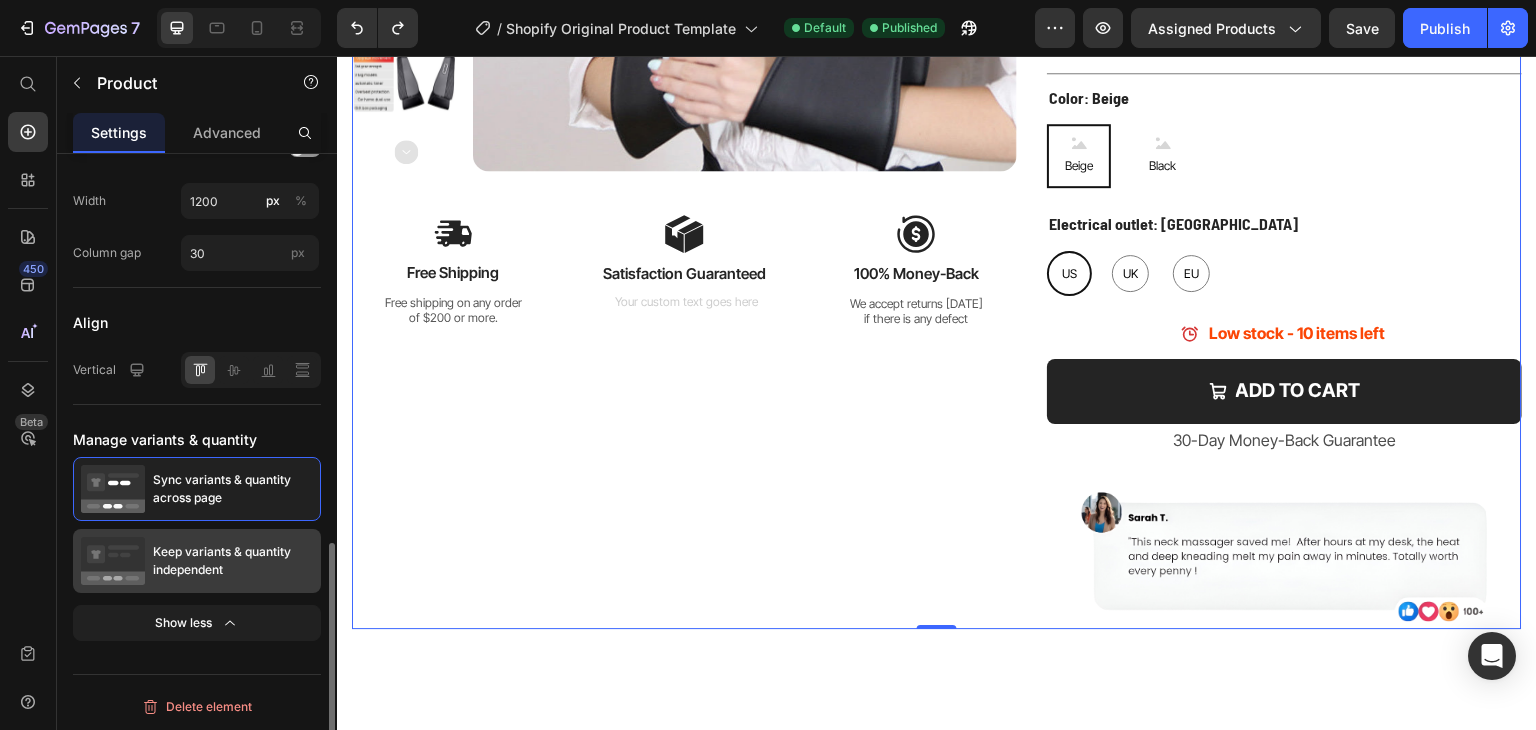 click on "Keep variants & quantity independent" at bounding box center [233, 561] 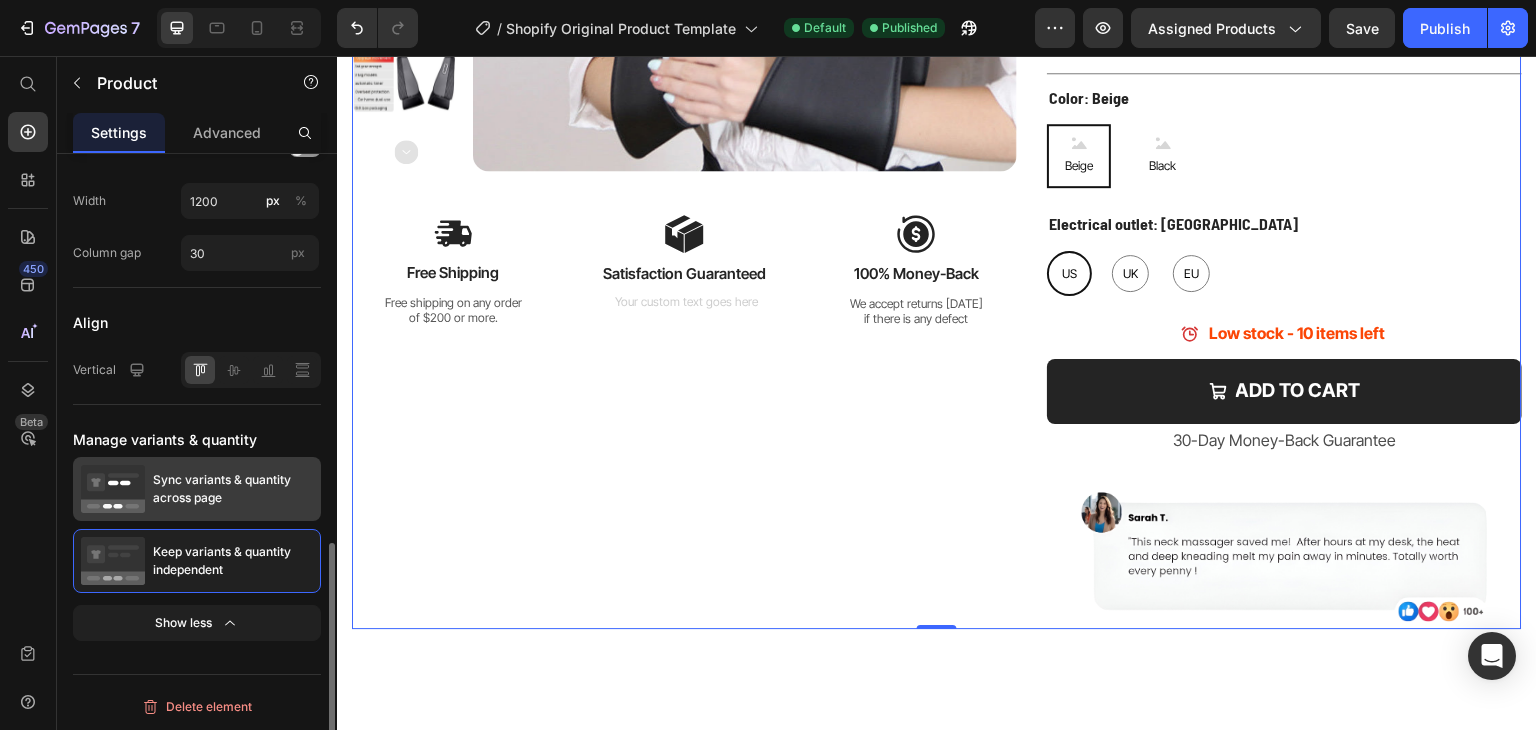 click on "Sync variants & quantity across page" at bounding box center [233, 489] 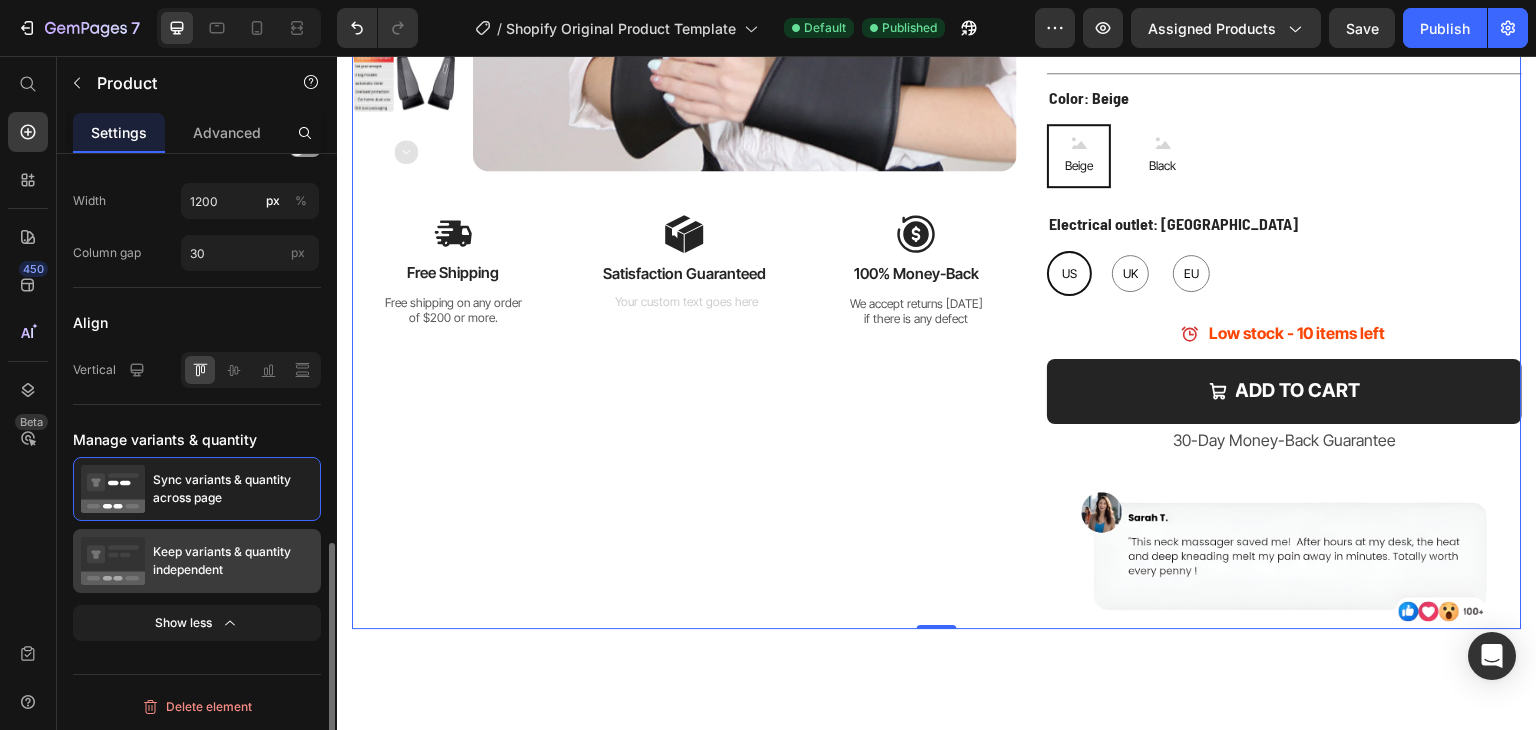 click on "Keep variants & quantity independent" at bounding box center [233, 561] 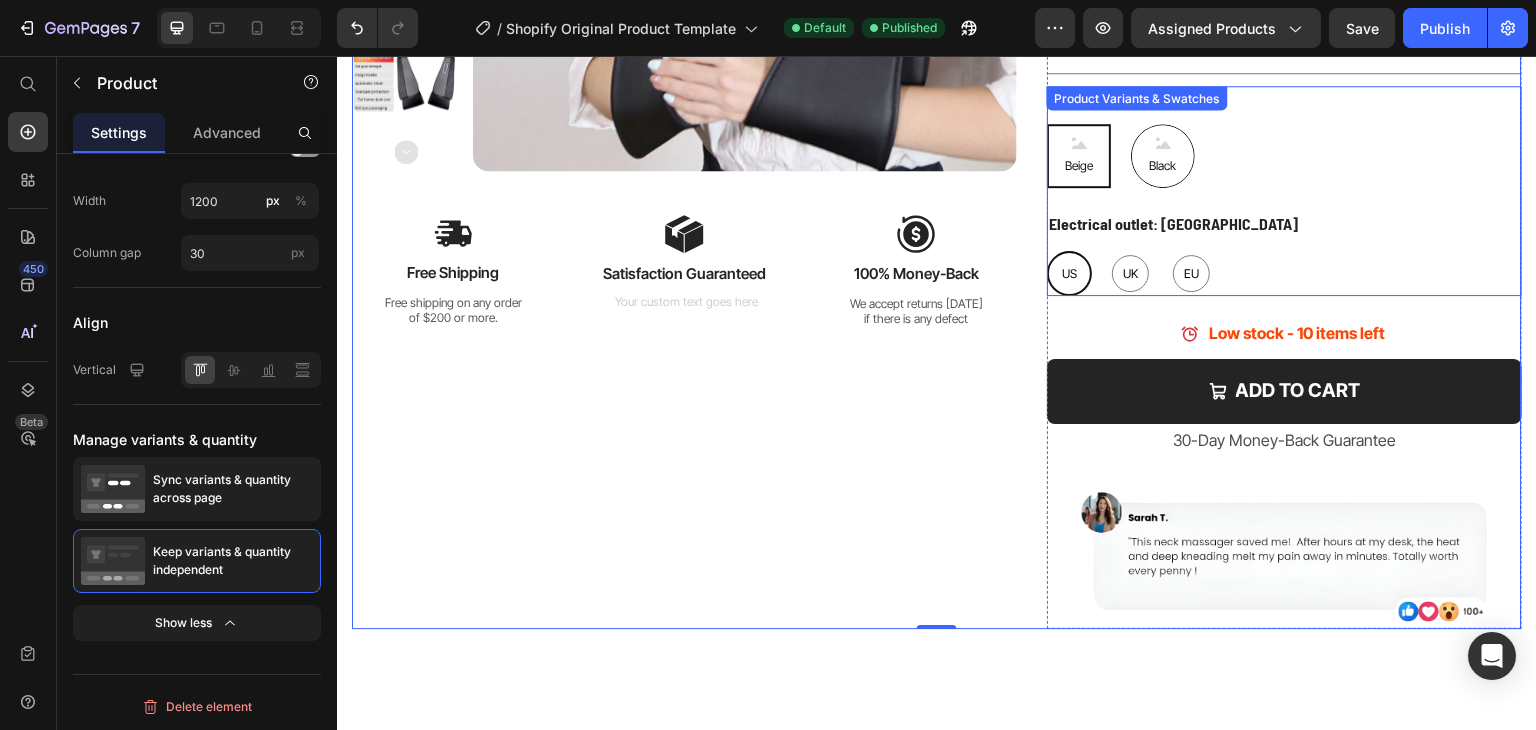click on "Black" at bounding box center [1163, 166] 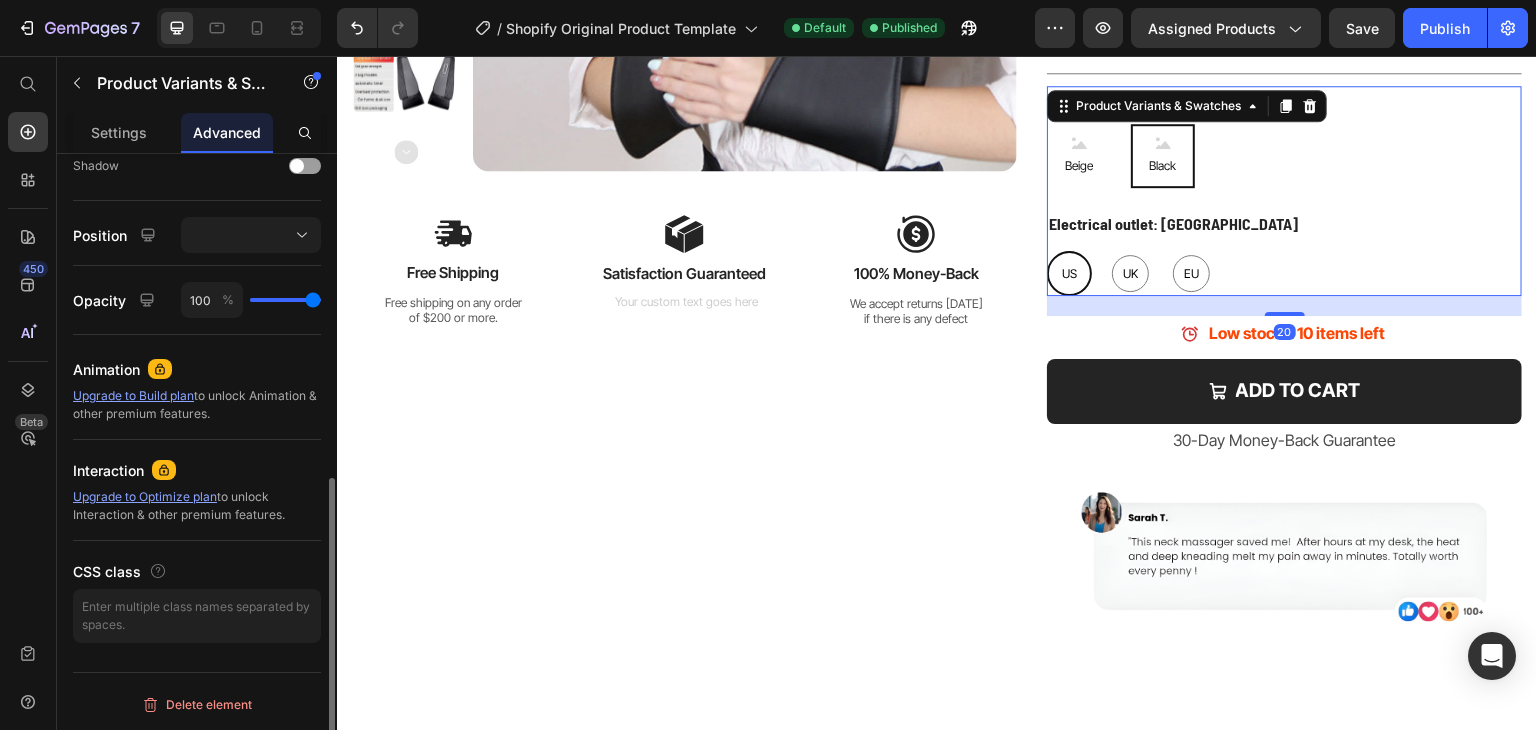 scroll, scrollTop: 0, scrollLeft: 0, axis: both 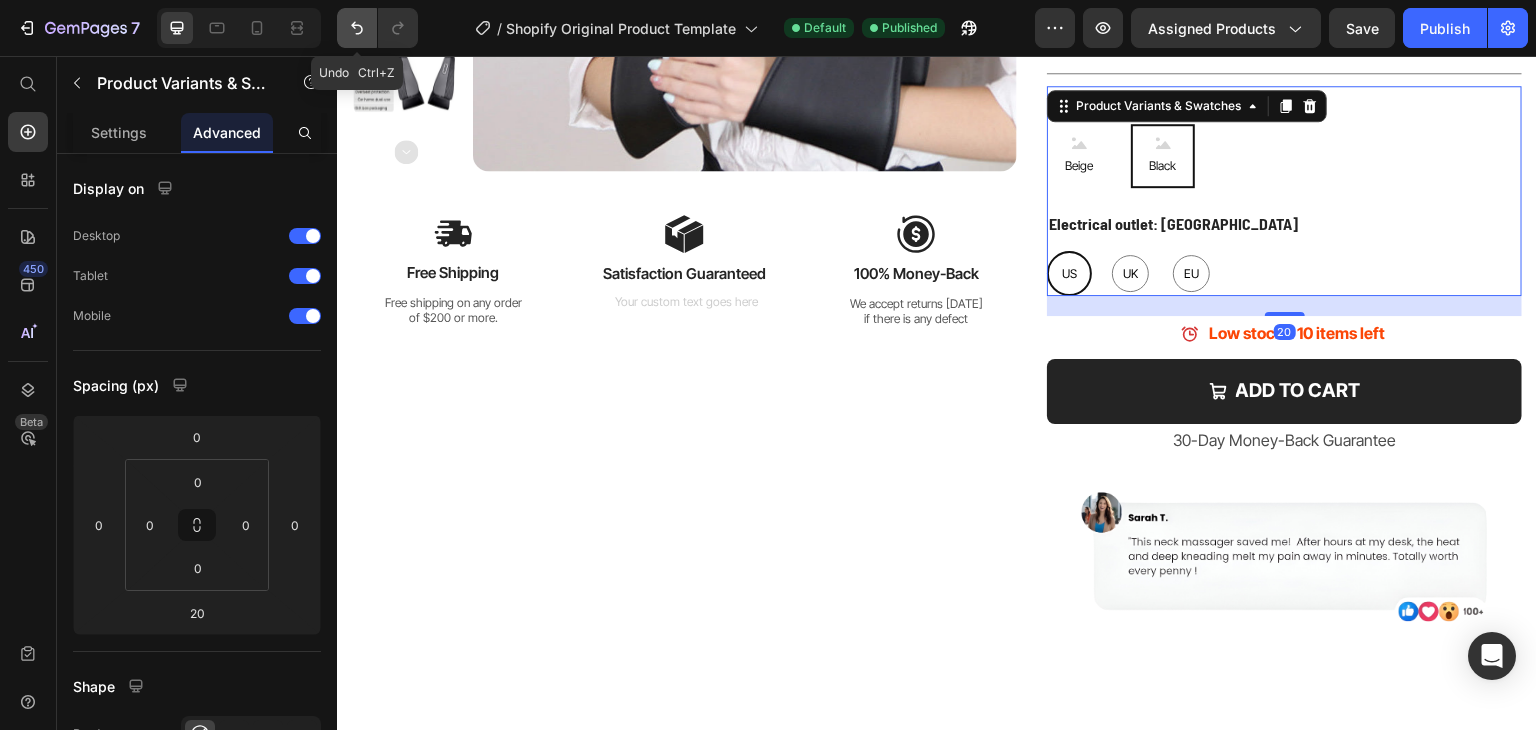 click 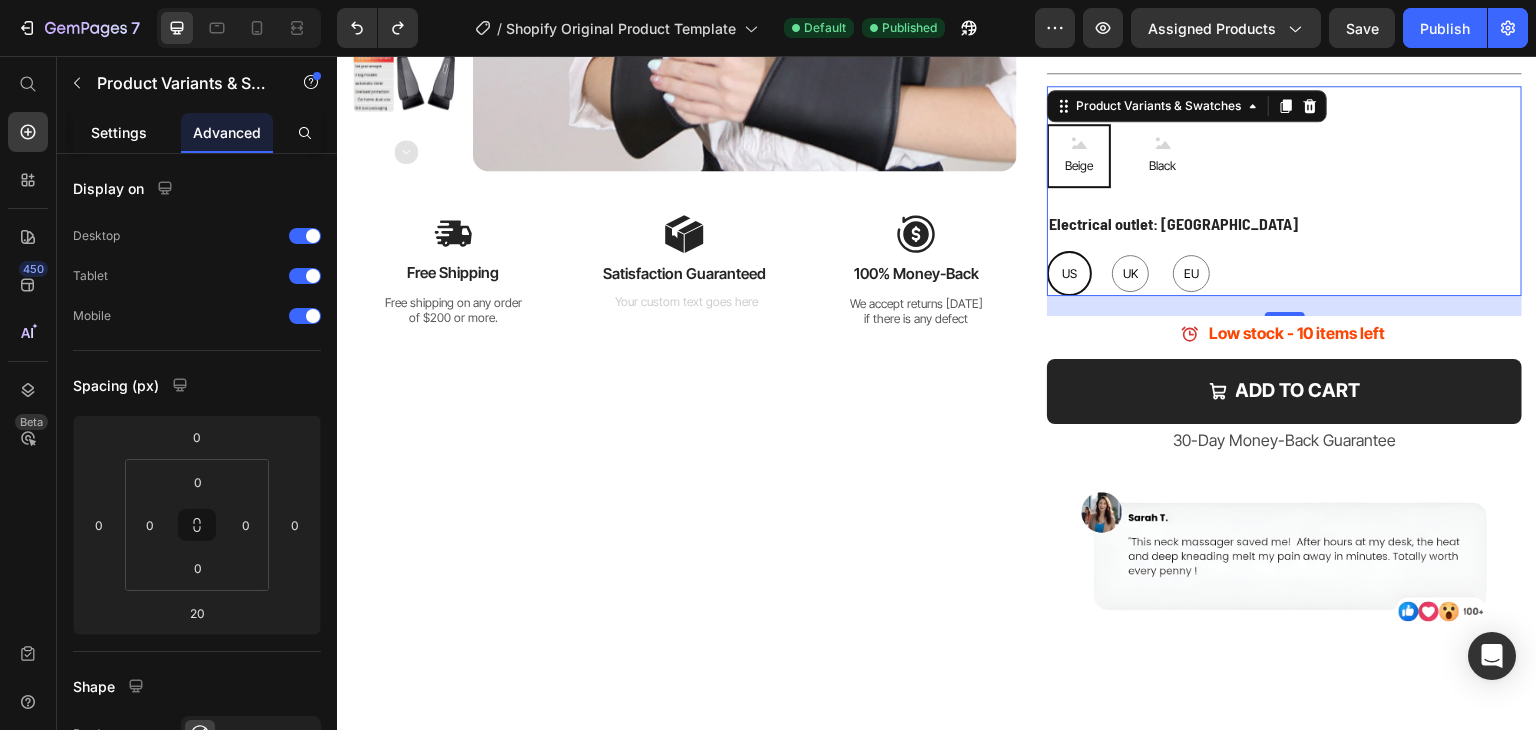 click on "Settings" at bounding box center [119, 132] 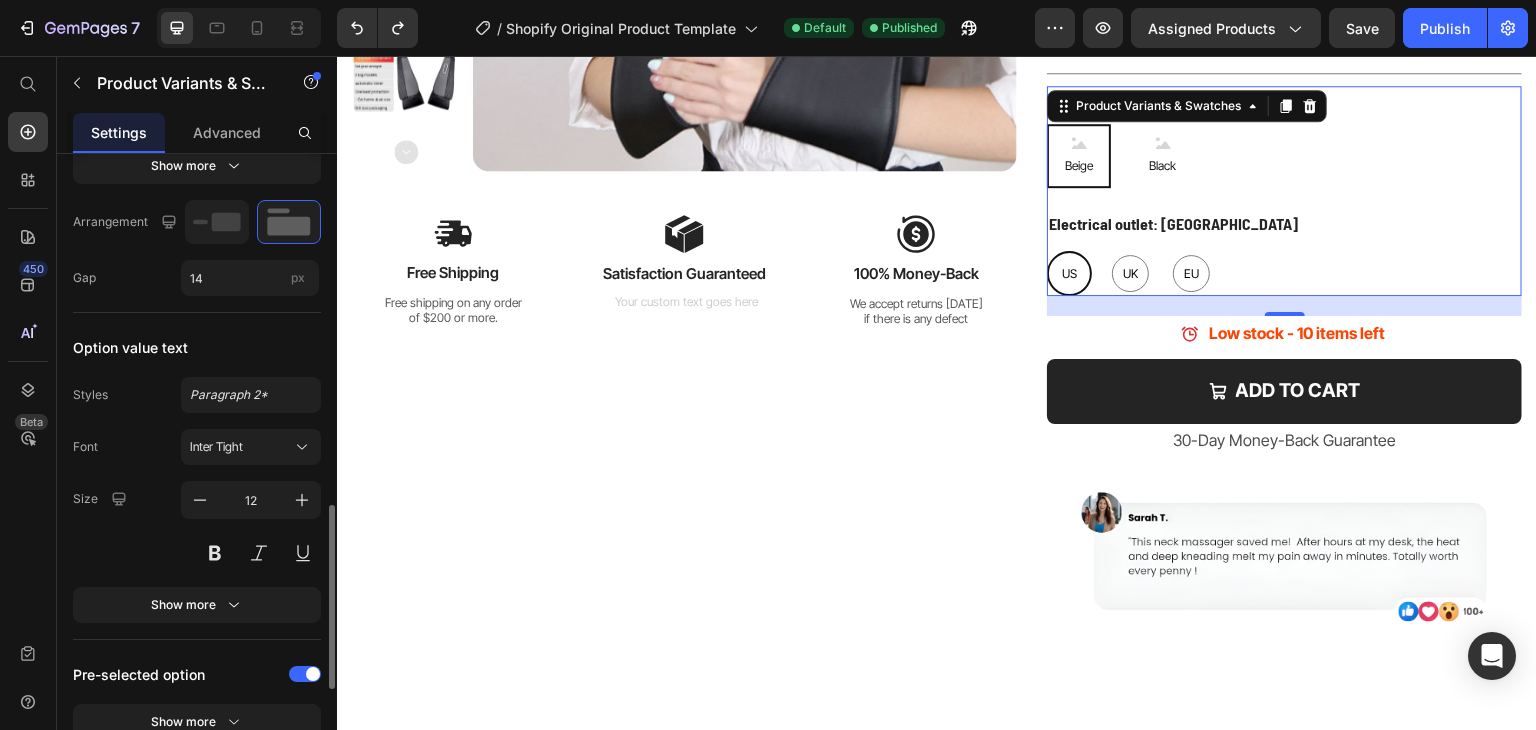scroll, scrollTop: 1532, scrollLeft: 0, axis: vertical 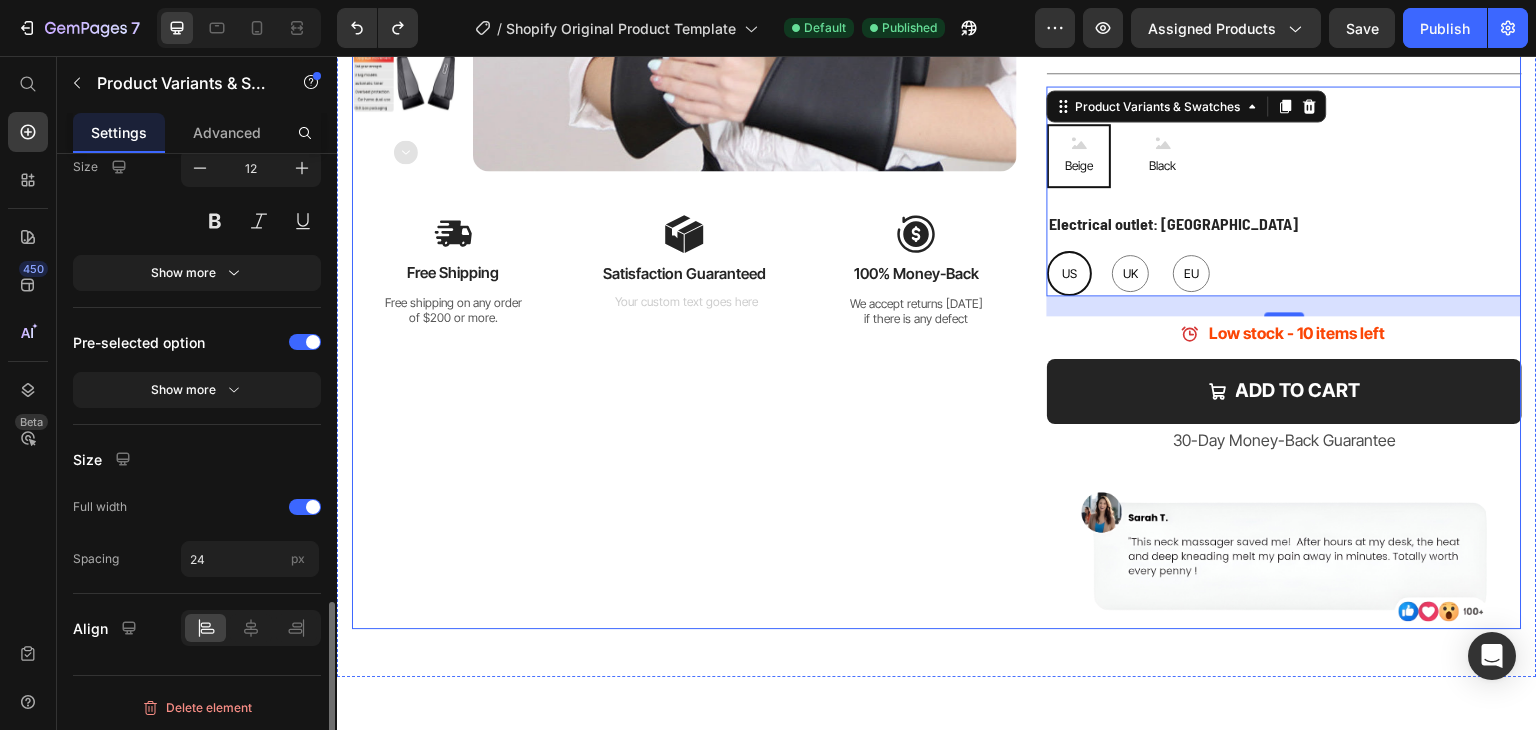 click on "Product Images Image Free Shipping Text Block Free shipping on any order  of $200 or more. Text Block Row Image Satisfaction Guaranteed Text Block Text Block Row Image 100% Money-Back Text Block We accept returns [DATE]  if there is any defect Text Block Row Row" at bounding box center (684, 113) 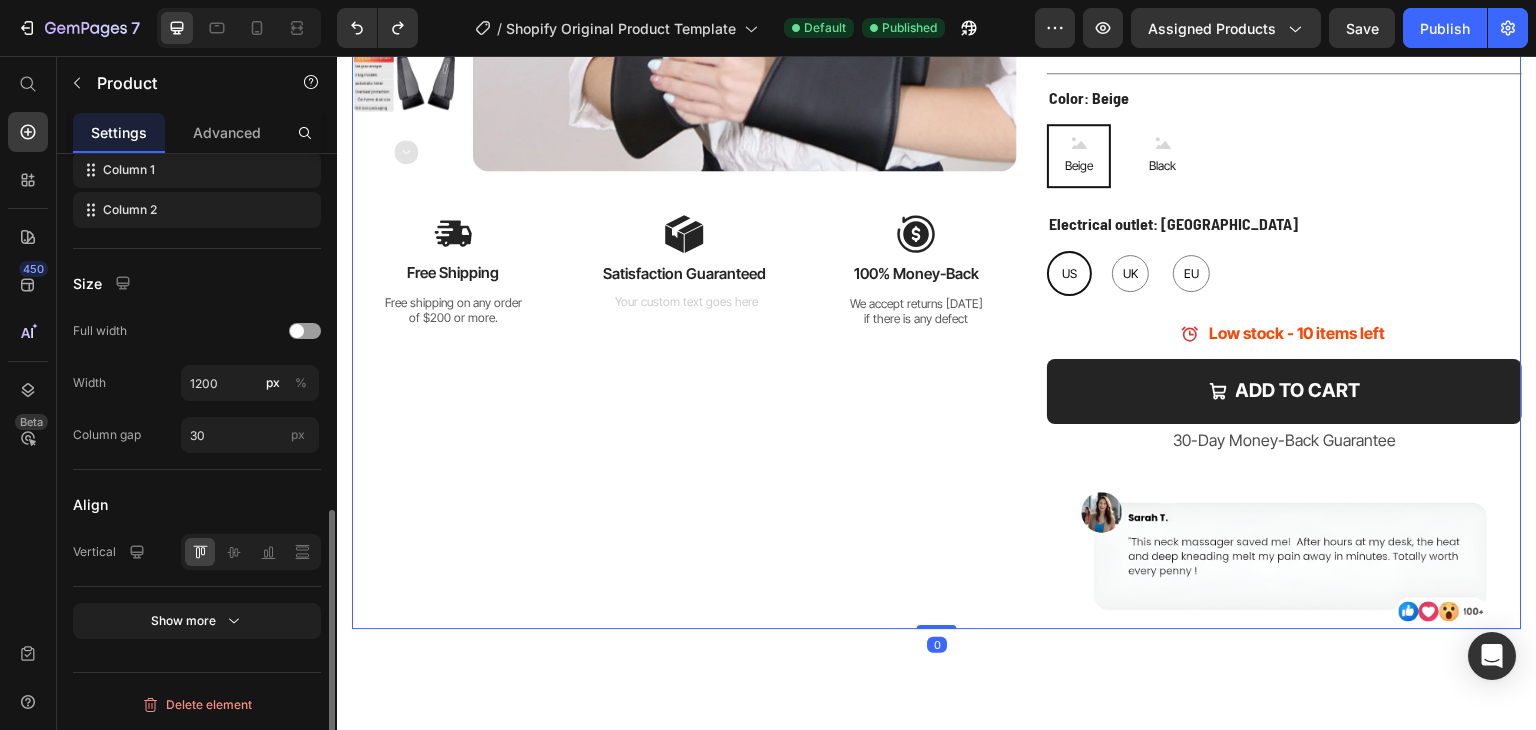 scroll, scrollTop: 0, scrollLeft: 0, axis: both 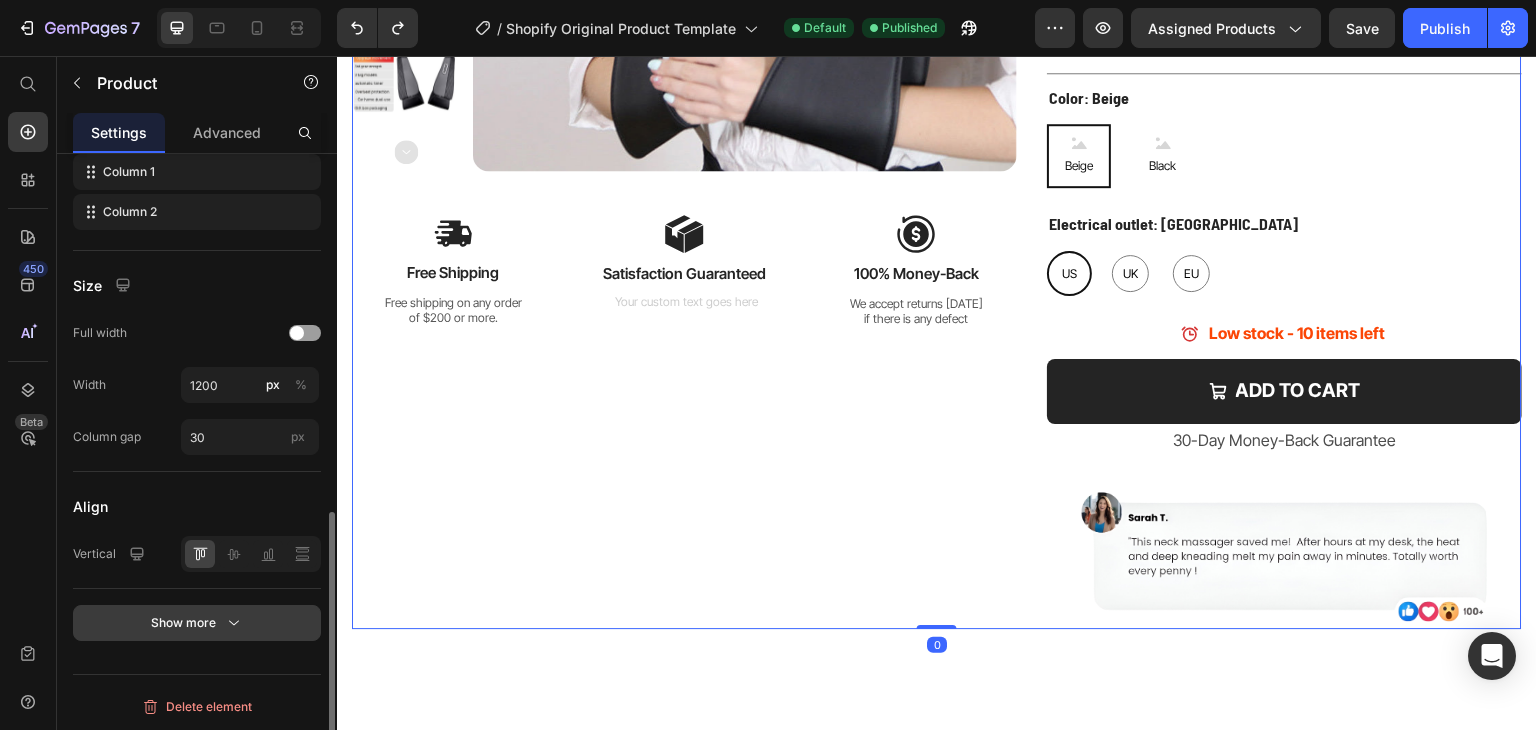 click 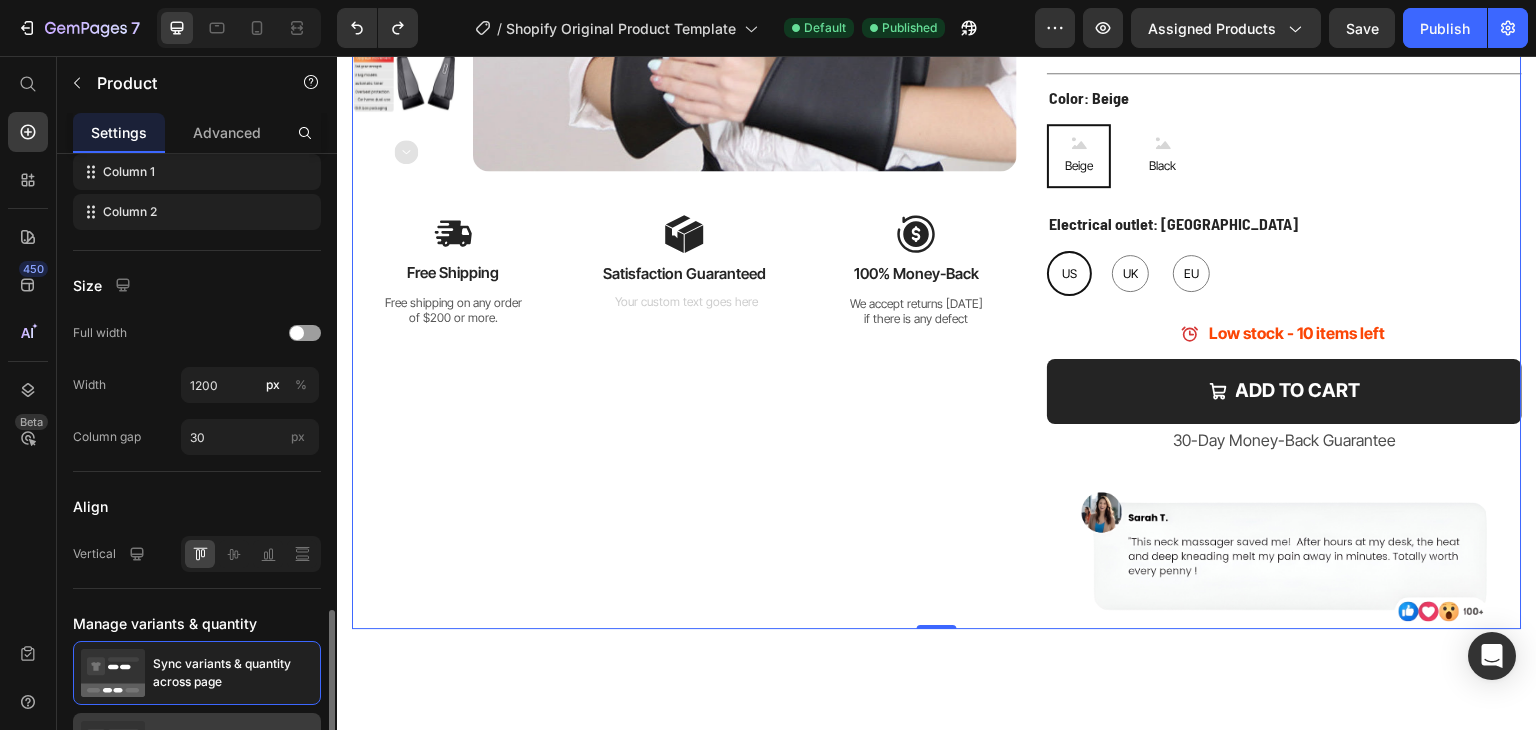 scroll, scrollTop: 1004, scrollLeft: 0, axis: vertical 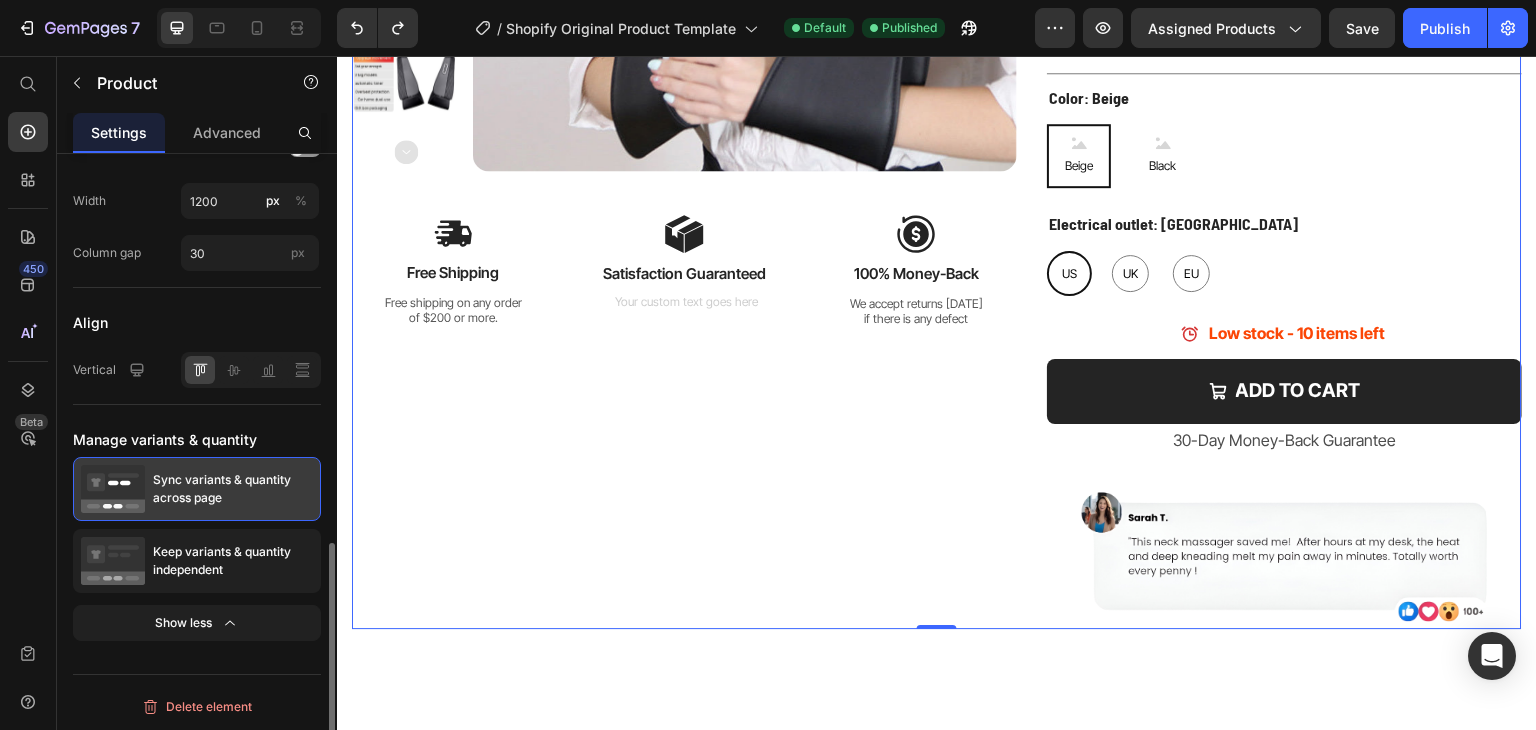 click on "Sync variants & quantity across page" at bounding box center [233, 489] 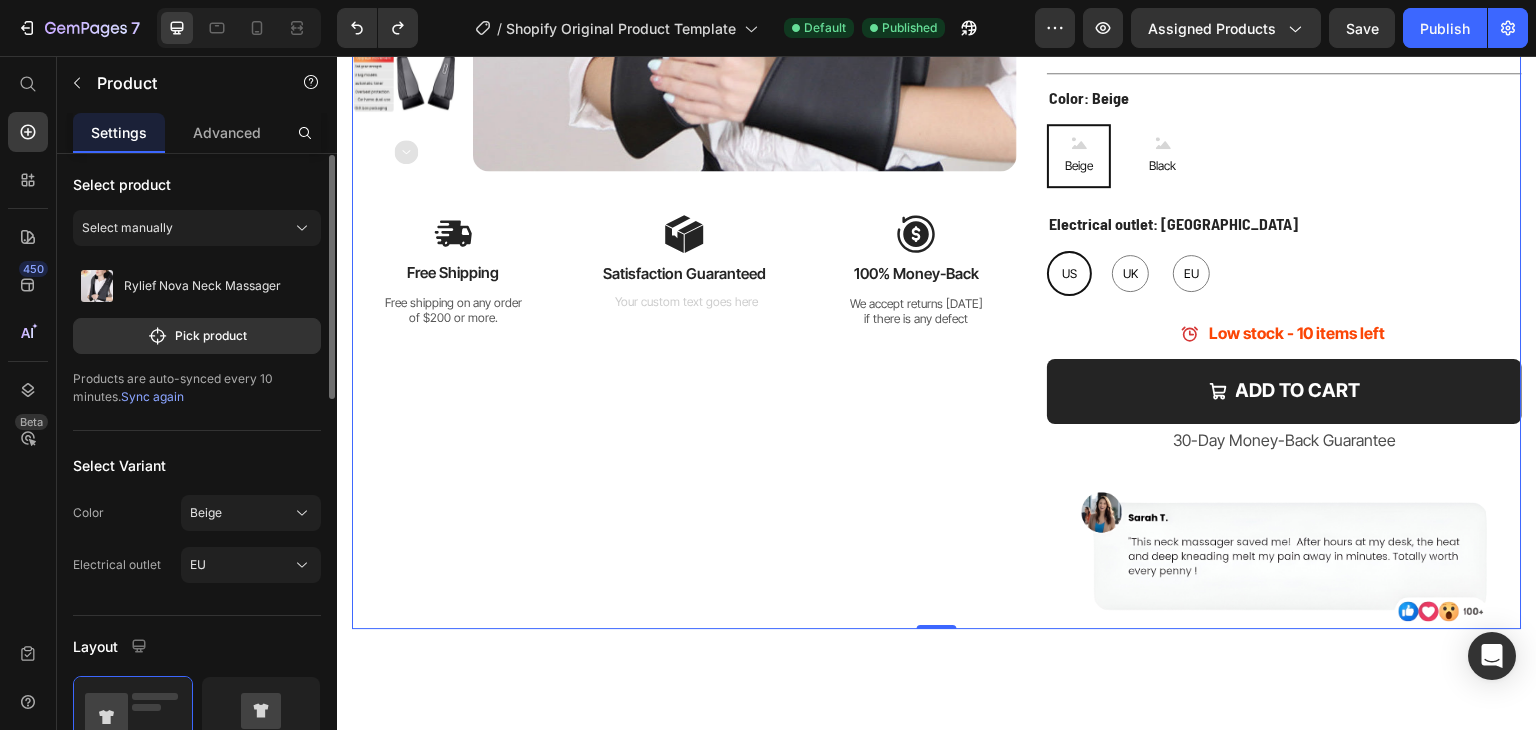 scroll, scrollTop: 0, scrollLeft: 0, axis: both 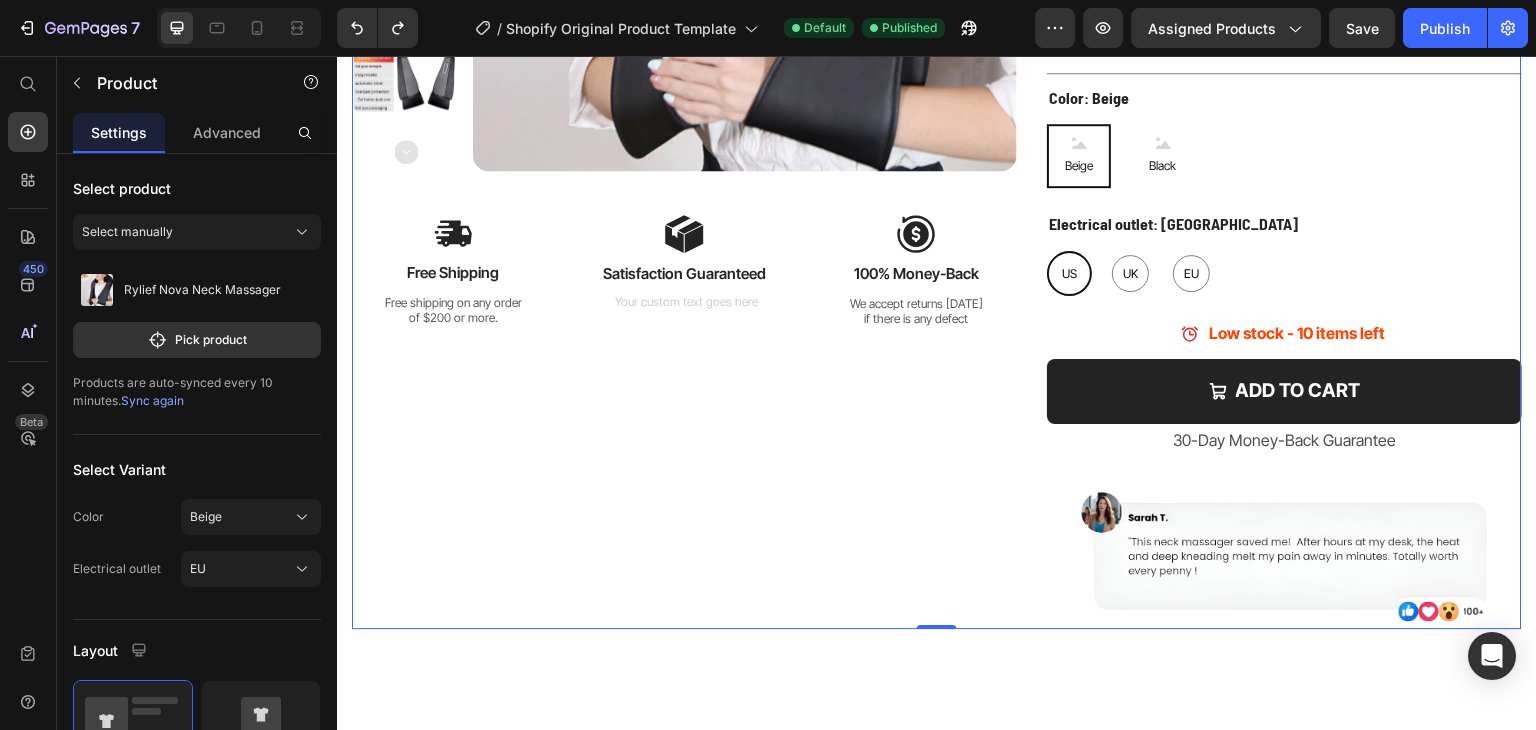 click on "Product Images Image Free Shipping Text Block Free shipping on any order  of $200 or more. Text Block Row Image Satisfaction Guaranteed Text Block Text Block Row Image 100% Money-Back Text Block We accept returns [DATE]  if there is any defect Text Block Row Row" at bounding box center [684, 113] 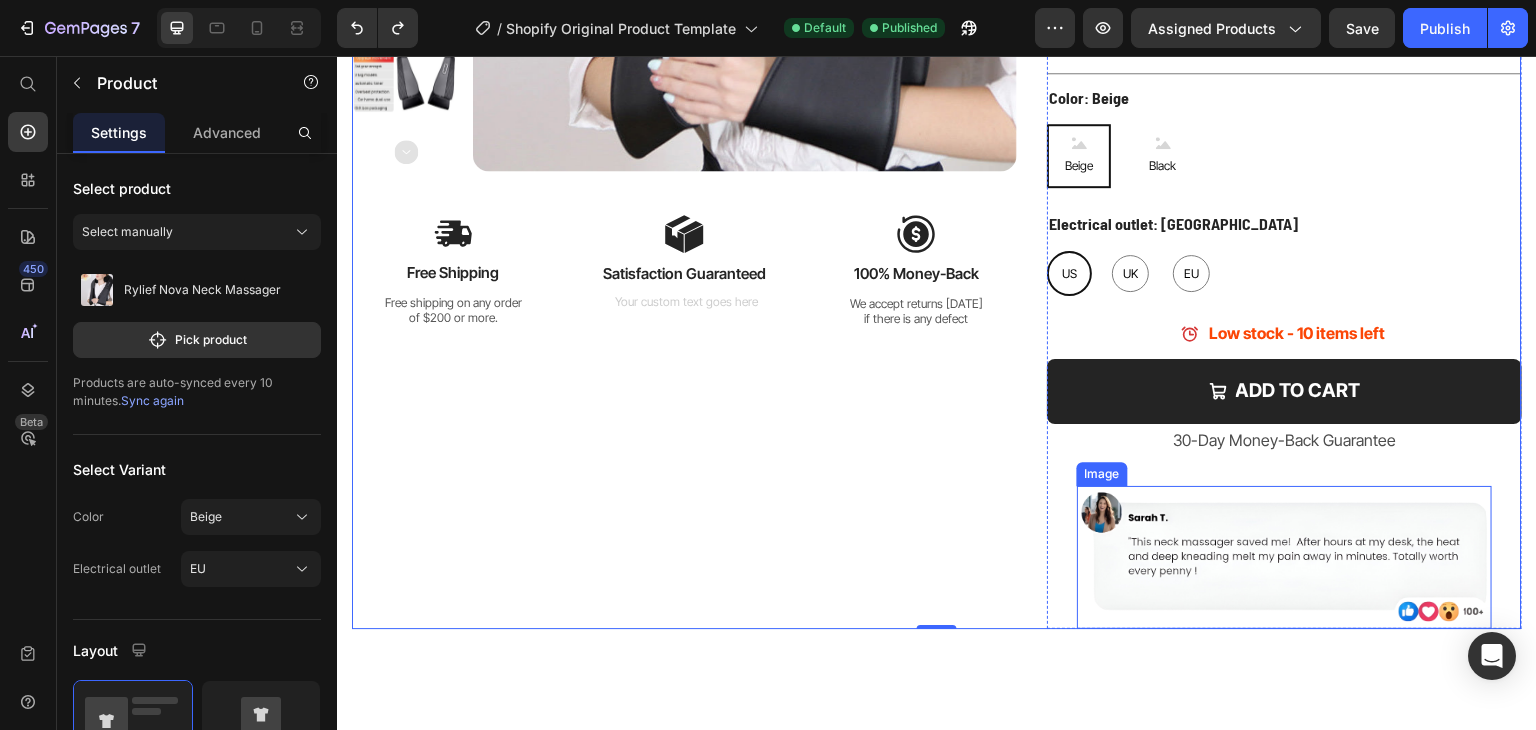 click at bounding box center [1284, 557] 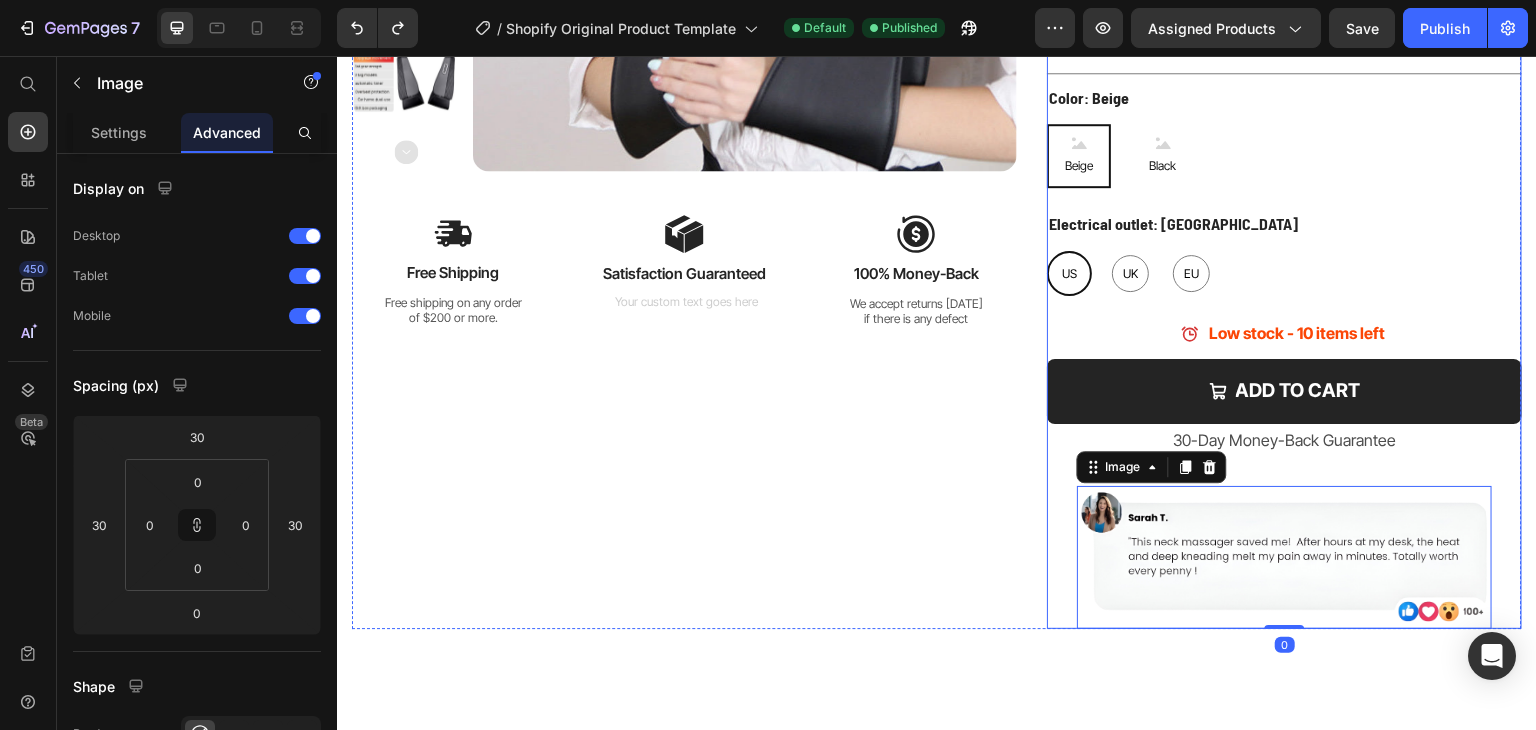 click on "Rylief Nova Neck Massager Product Title Icon Icon Icon Icon Icon Icon List 4.7/5 Rated by 200+ Happy customers Text Block Row $200.00 (P) Price $149.90 (P) Price  saved 25% Product Tag Row Image Relief within 15 minutes  Text block Row Image 8 Massage heads/Speeds options Text block Row
Doctor-Inspired Design Item List Row The Nova Neck Massager doesn’t just hide the pain -  it melts away neck and shoulder tension by targeting the root cause! Text Block Join thousands of everyday people who’ve broken free from constant aches and now enjoy comfort, energy, and peace every single day. Text Block                Title Line Color: Beige Beige Beige Beige Black Black Black Electrical outlet: [GEOGRAPHIC_DATA] [GEOGRAPHIC_DATA] [GEOGRAPHIC_DATA] [GEOGRAPHIC_DATA] [GEOGRAPHIC_DATA] [GEOGRAPHIC_DATA] [GEOGRAPHIC_DATA] [GEOGRAPHIC_DATA] [GEOGRAPHIC_DATA] [GEOGRAPHIC_DATA] Product Variants & Swatches
Low stock - 10 items left Item List
Add to cart Add to Cart  30-Day Money-Back Guarantee Text Block Image   0" at bounding box center [1284, 113] 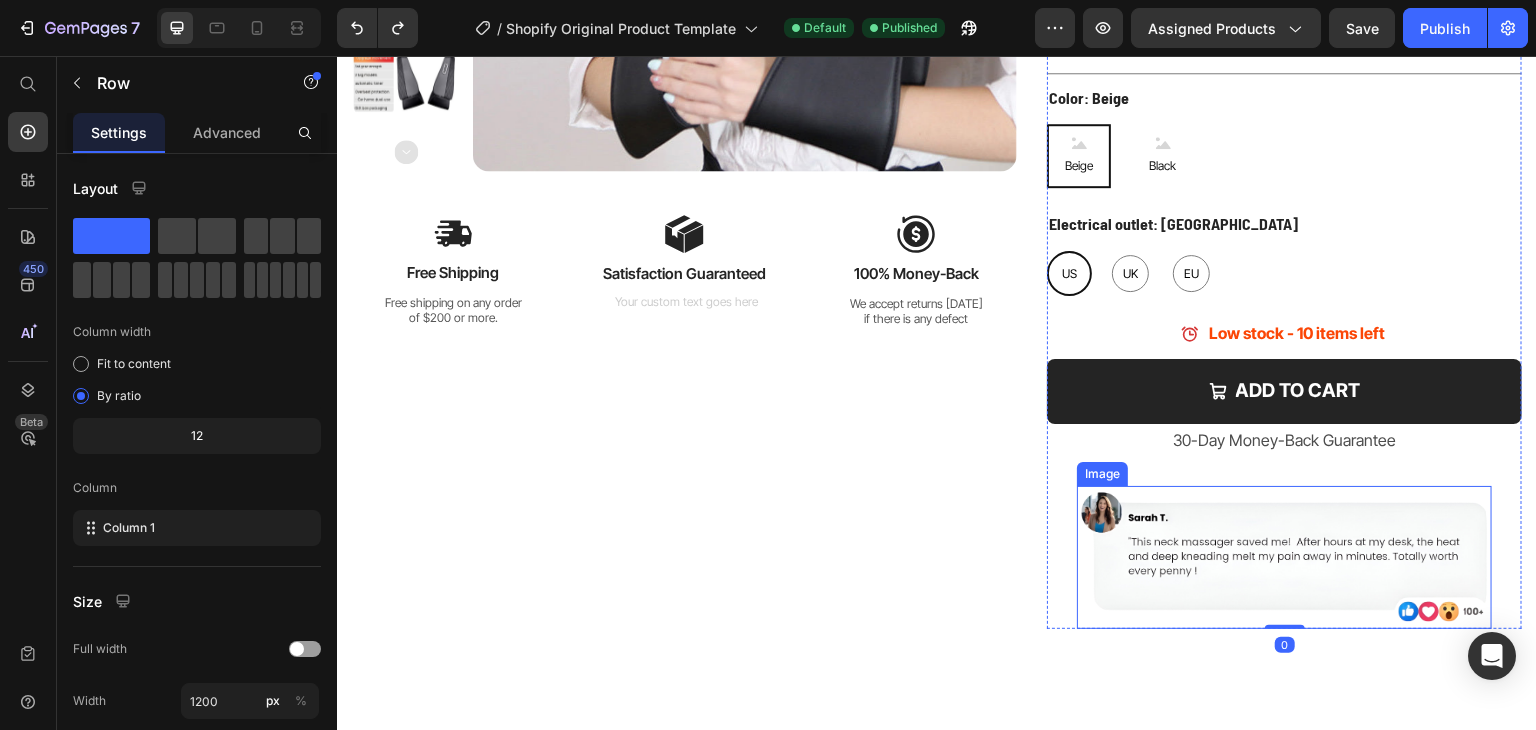 click at bounding box center (1284, 557) 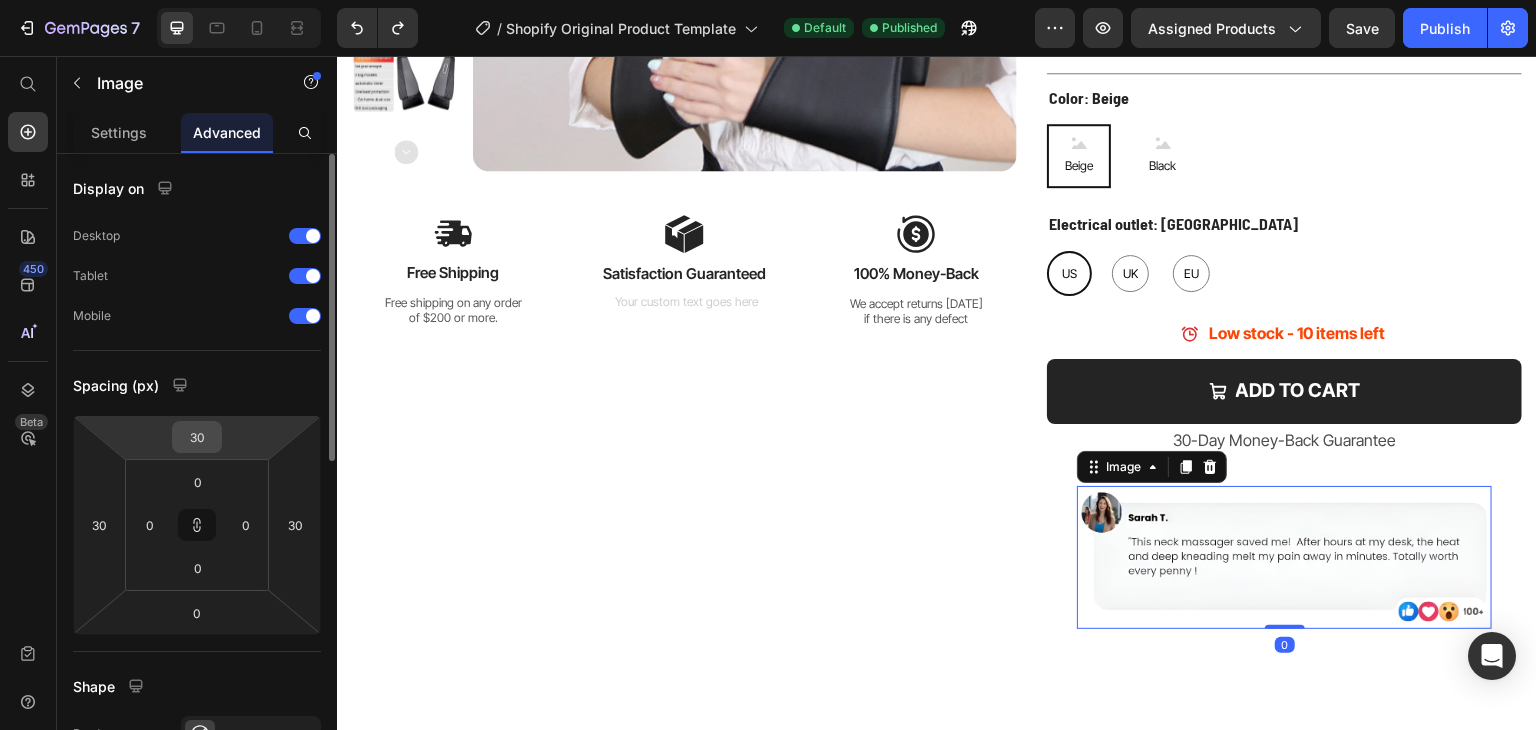 click on "30" at bounding box center (197, 437) 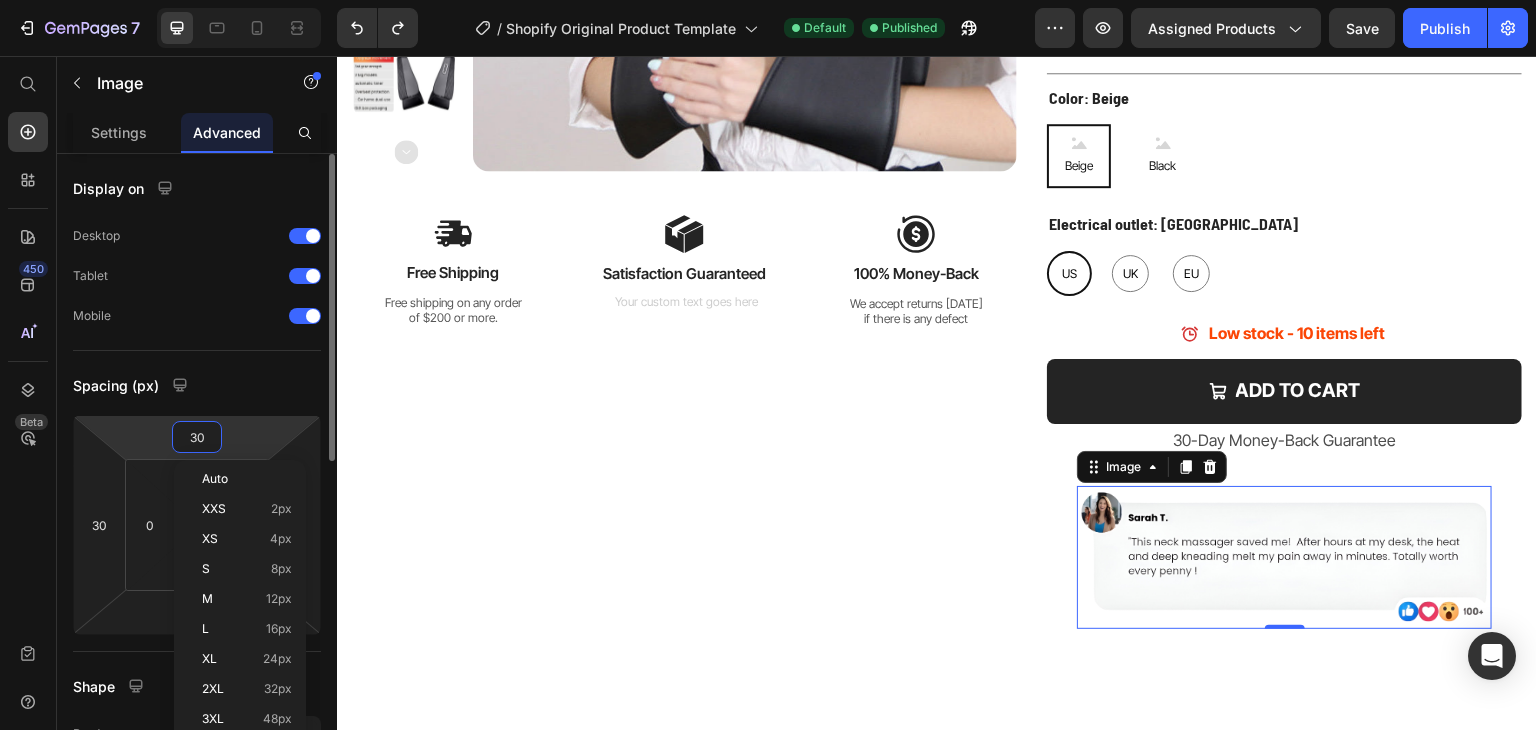 type on "0" 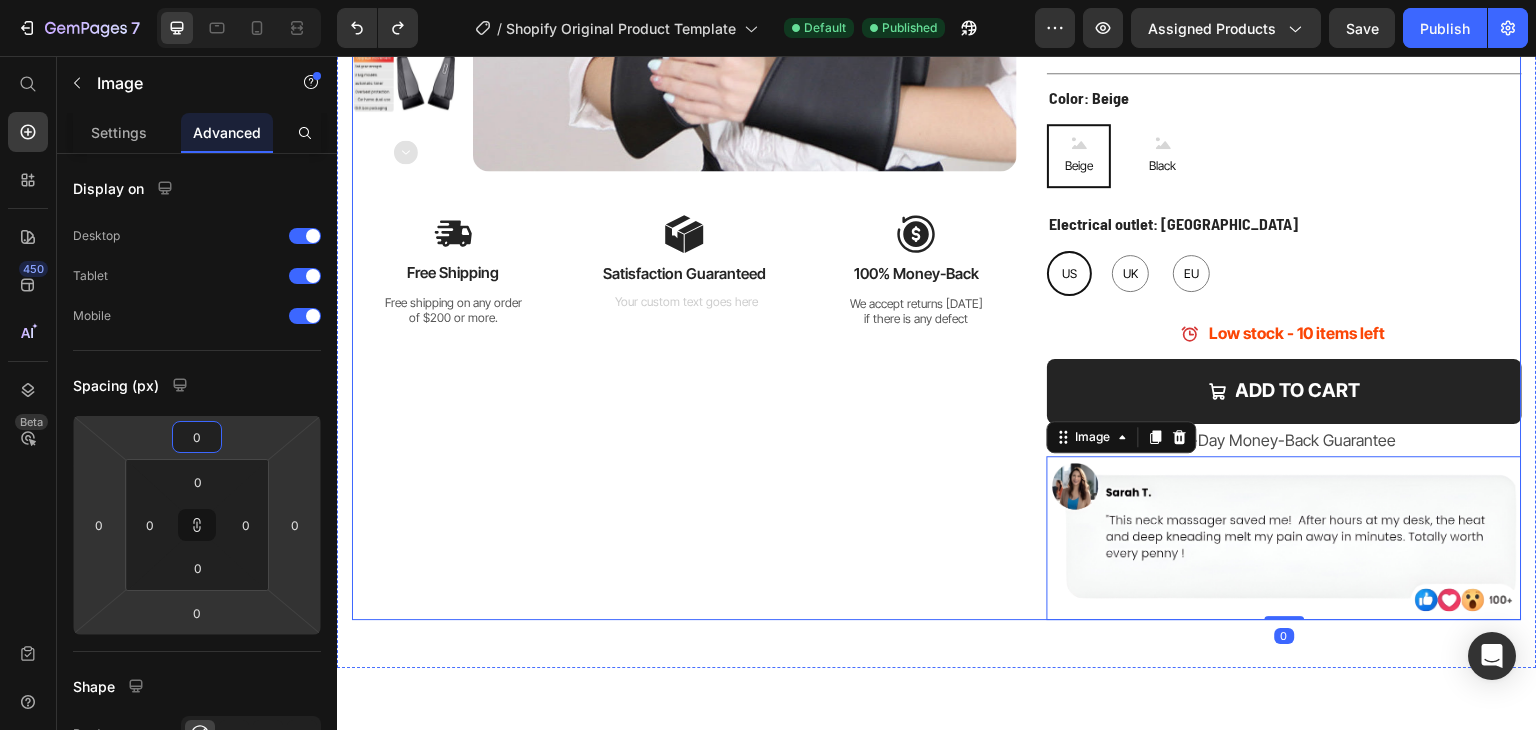 click on "Product Images Image Free Shipping Text Block Free shipping on any order  of $200 or more. Text Block Row Image Satisfaction Guaranteed Text Block Text Block Row Image 100% Money-Back Text Block We accept returns [DATE]  if there is any defect Text Block Row Row" at bounding box center (684, 108) 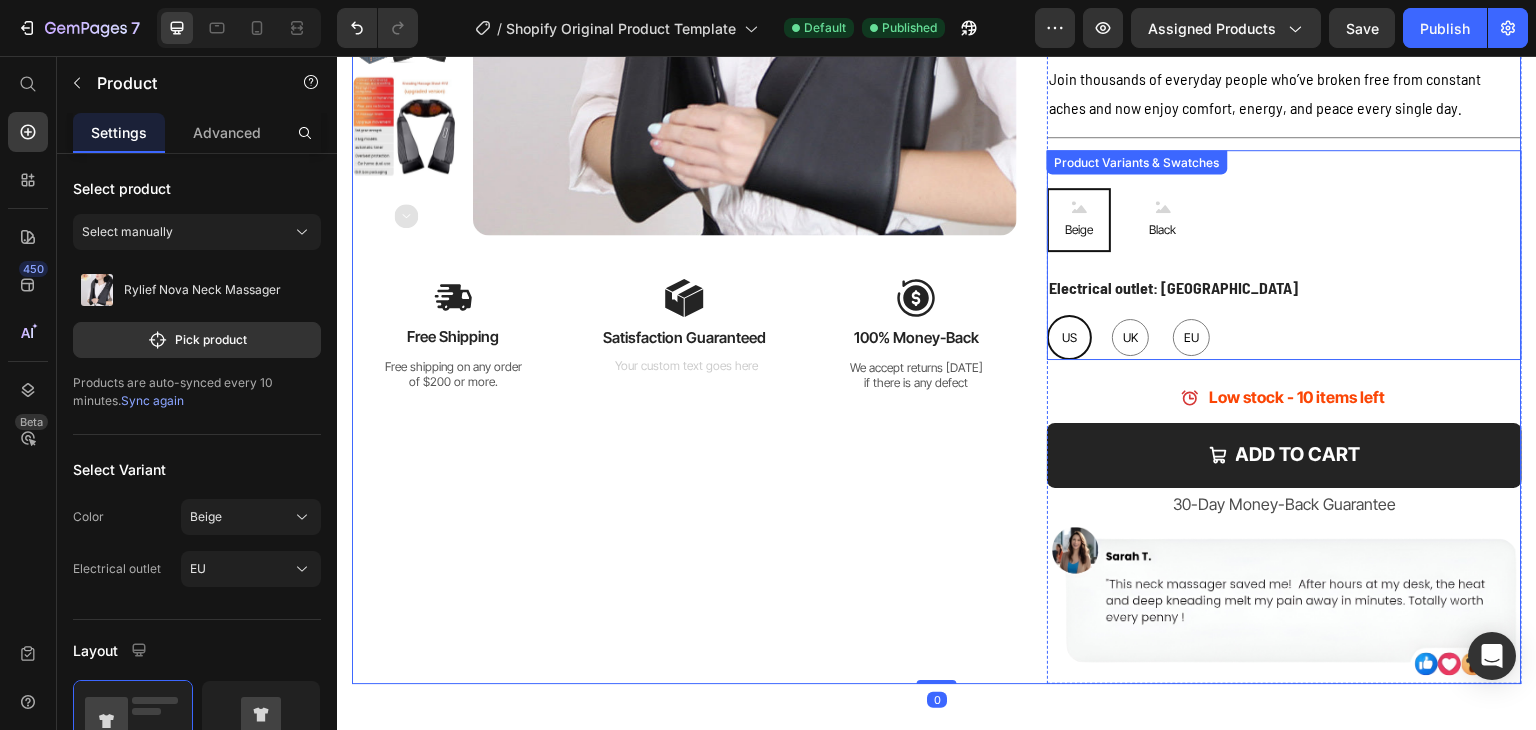 scroll, scrollTop: 400, scrollLeft: 0, axis: vertical 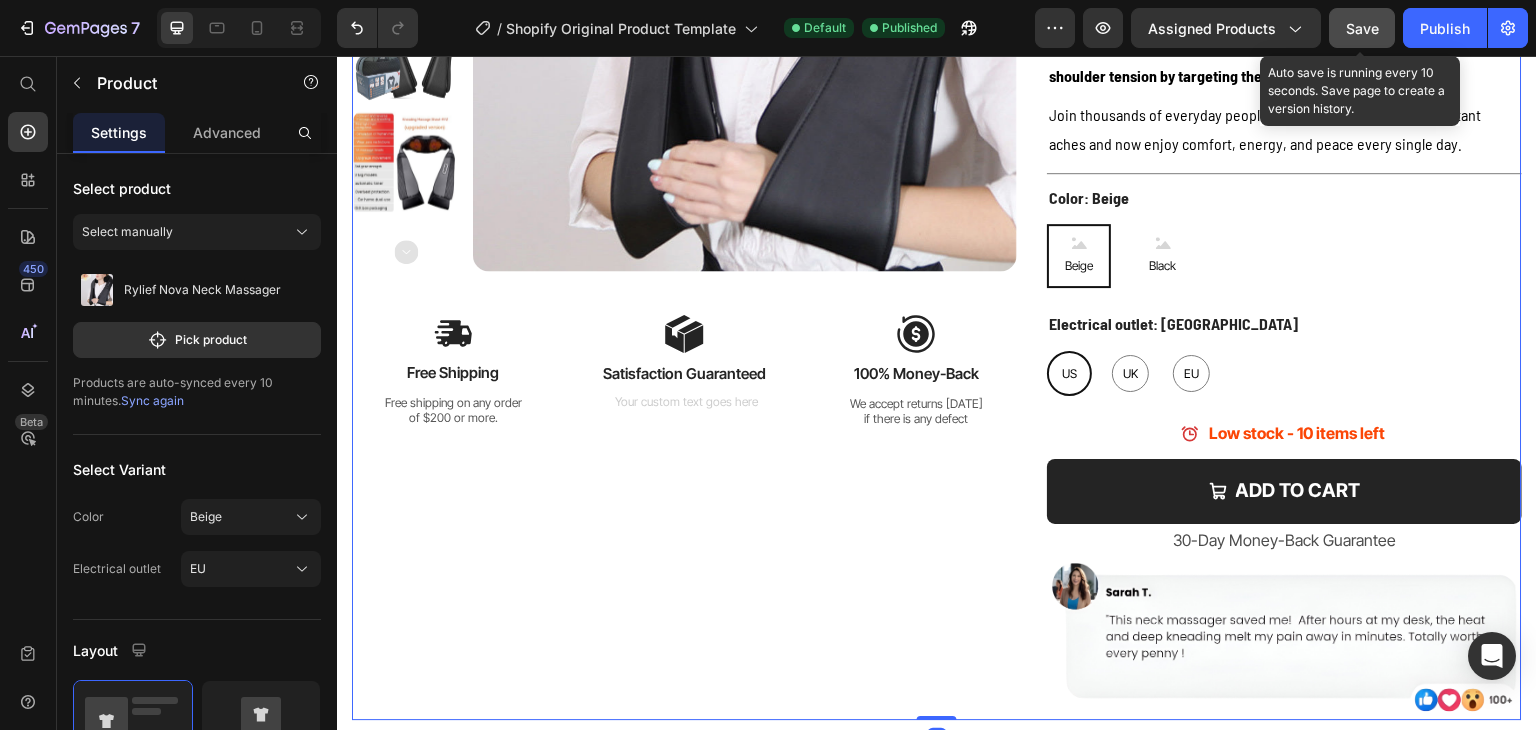 click on "Save" 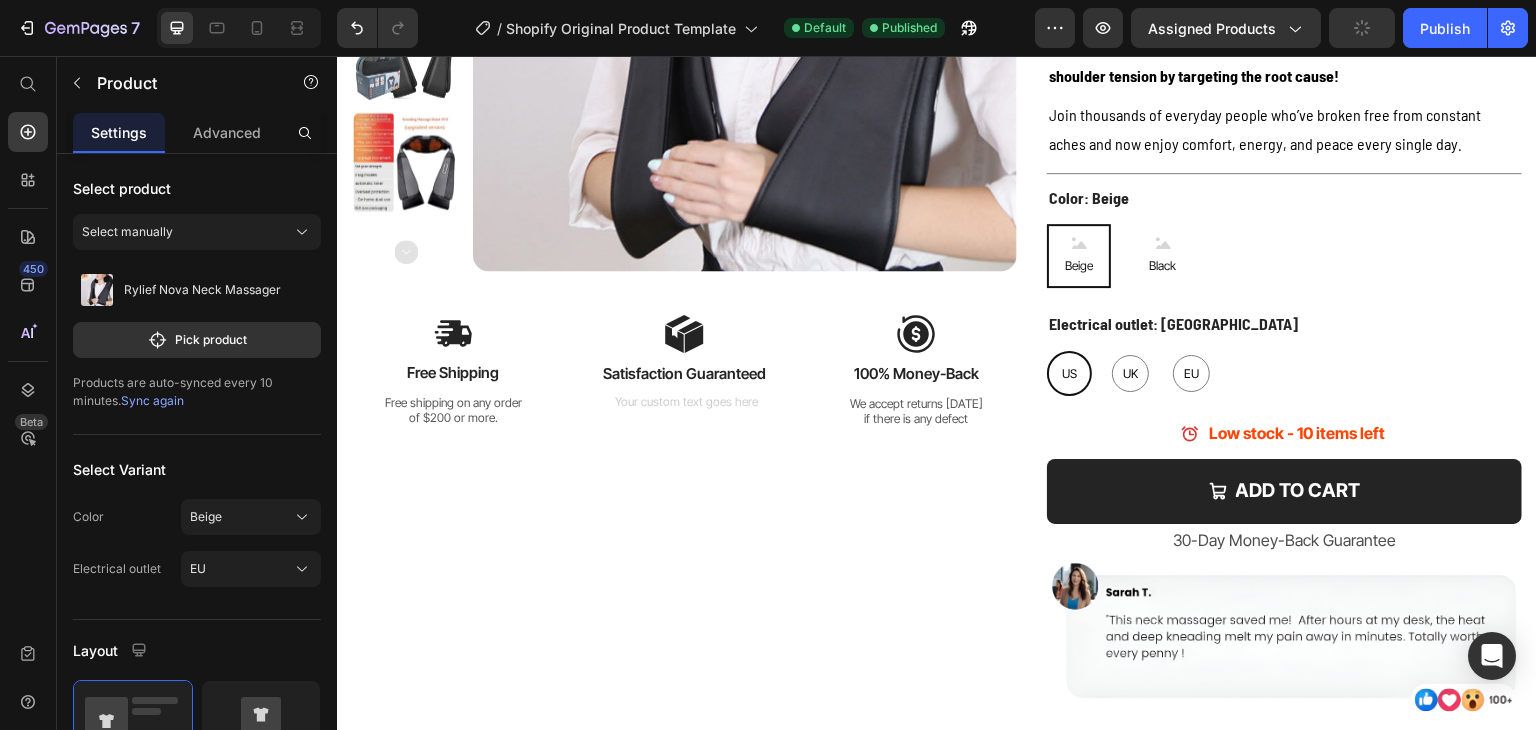 scroll, scrollTop: 263, scrollLeft: 0, axis: vertical 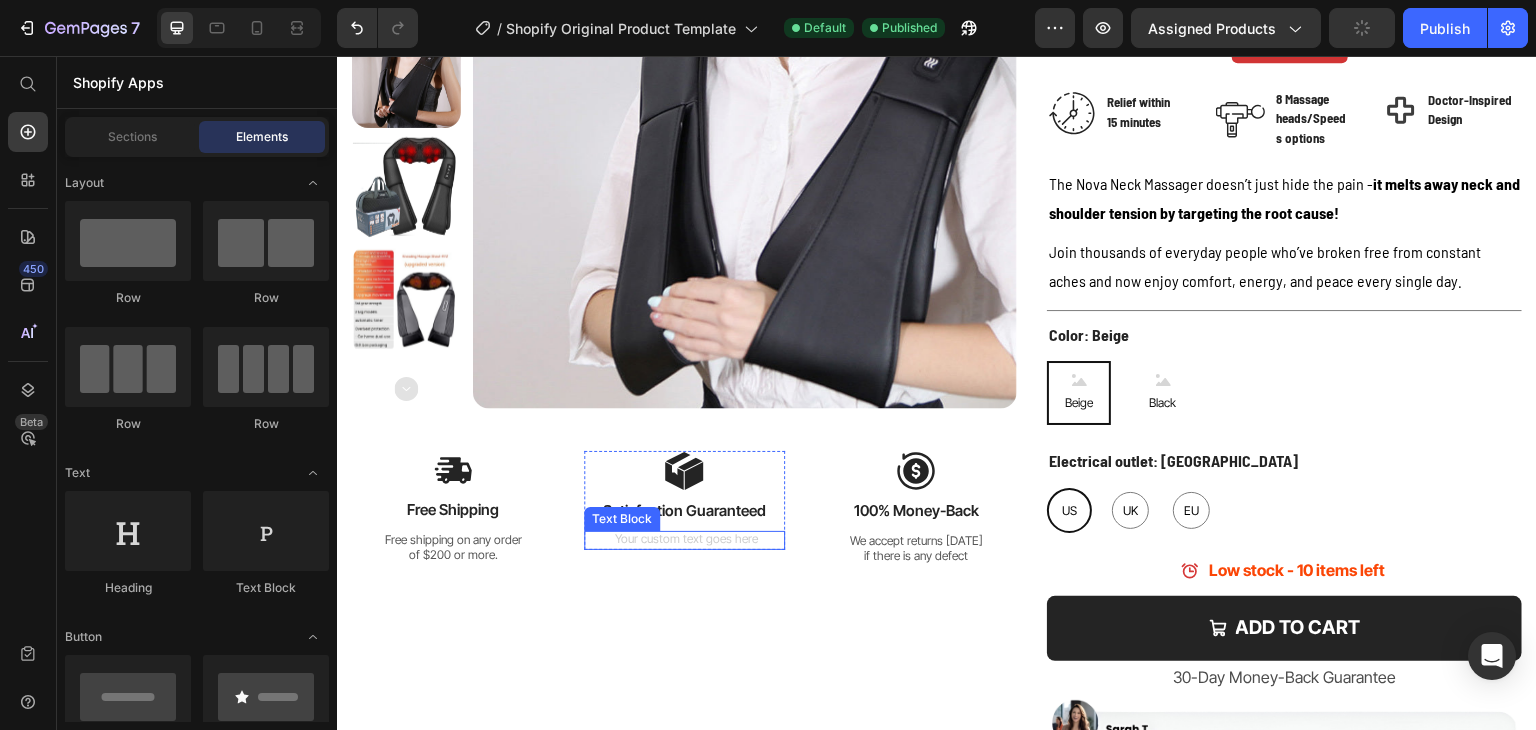 click at bounding box center [685, 541] 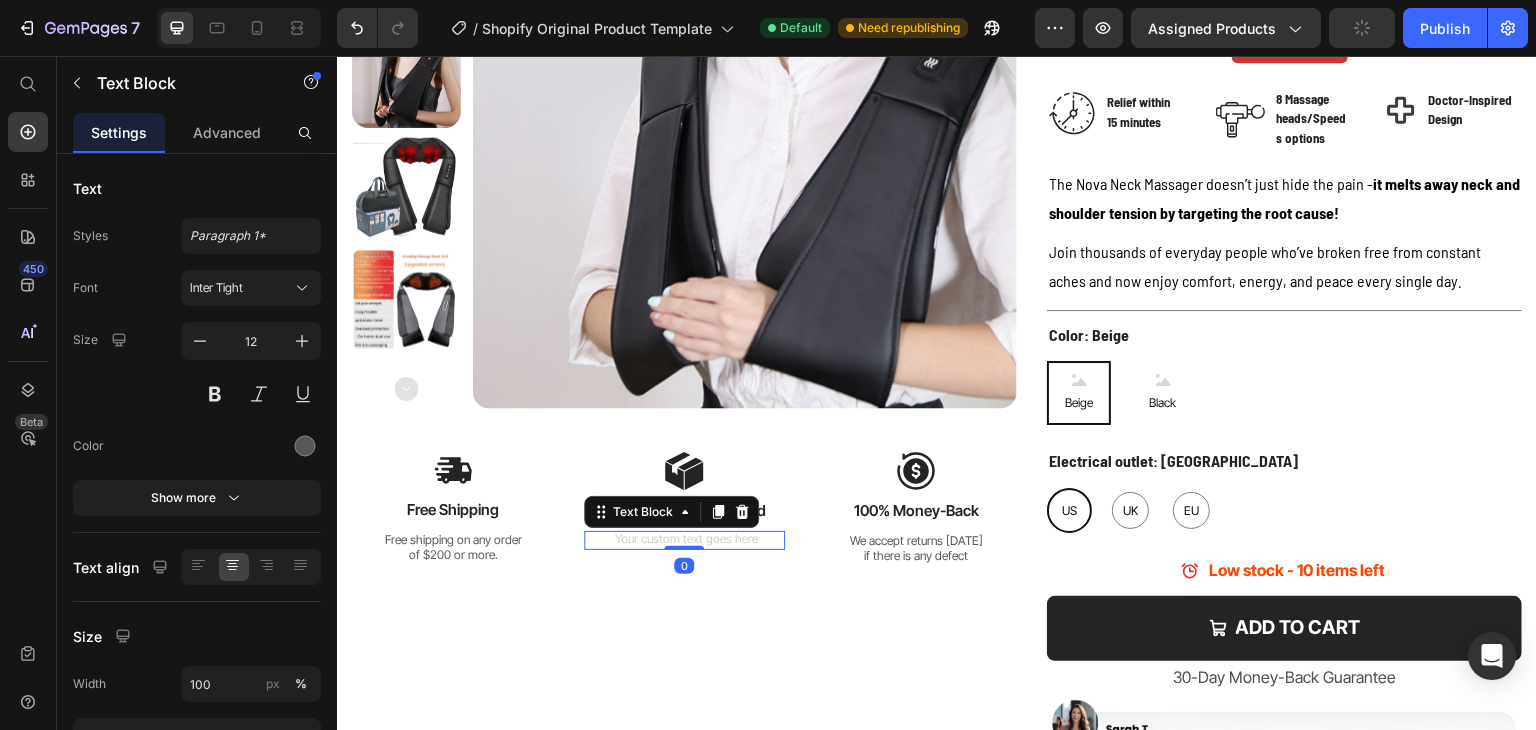 click at bounding box center [685, 541] 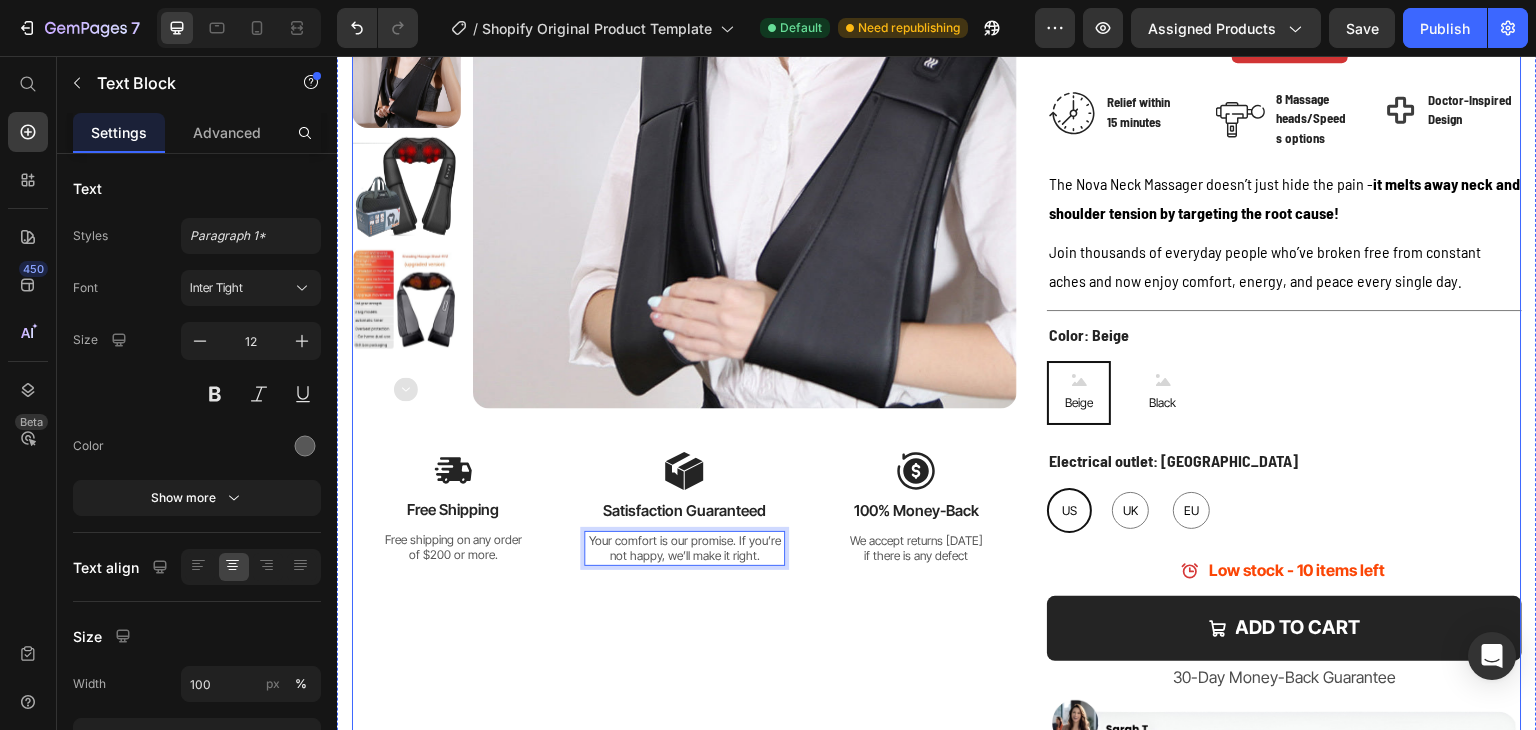 click on "Product Images Image Free Shipping Text Block Free shipping on any order  of $200 or more. Text Block Row Image Satisfaction Guaranteed Text Block Your comfort is our promise. If you’re not happy, we’ll make it right. Text Block   0 Row Image 100% Money-Back Text Block We accept returns [DATE]  if there is any defect Text Block Row Row" at bounding box center (684, 345) 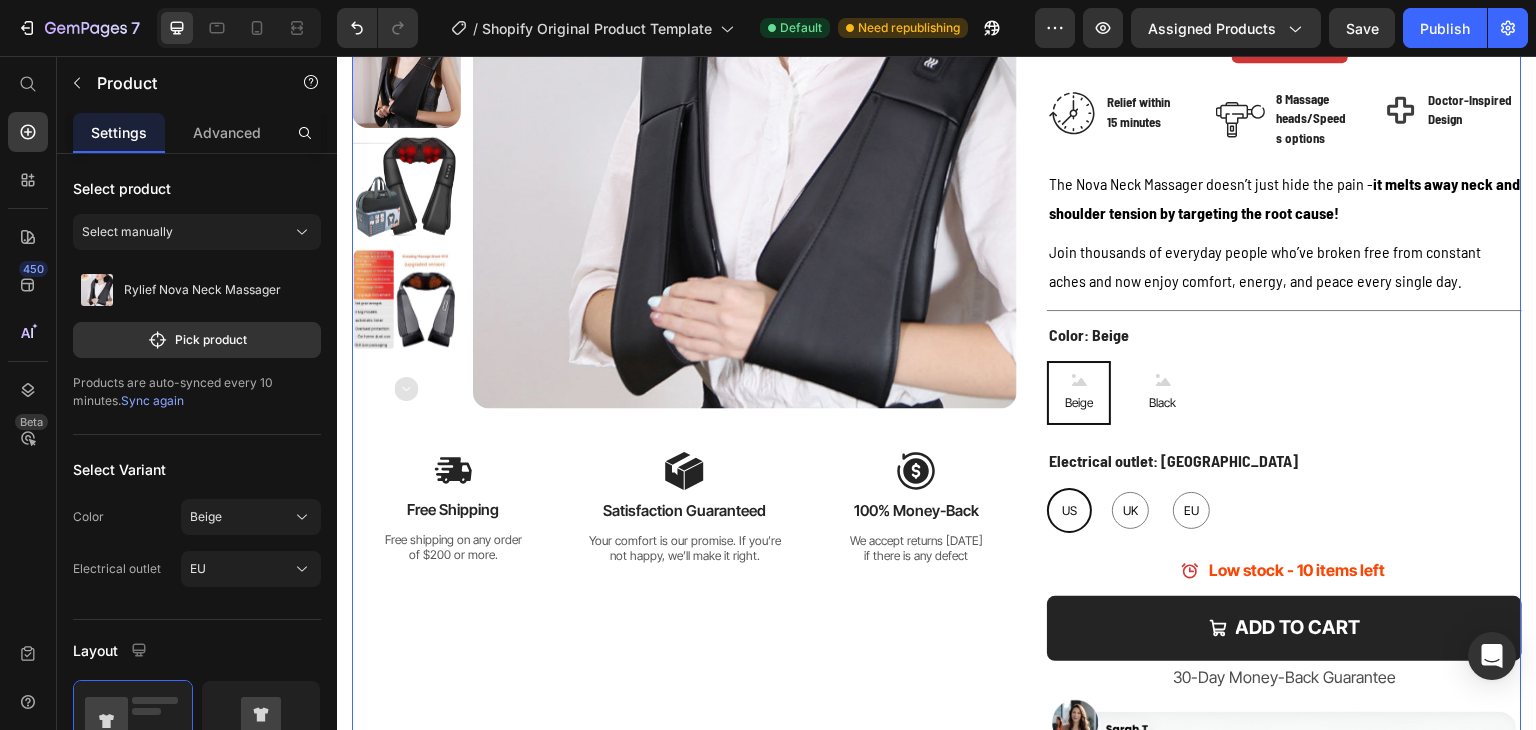 click on "7   /  Shopify Original Product Template Default Need republishing Preview Assigned Products  Save   Publish" 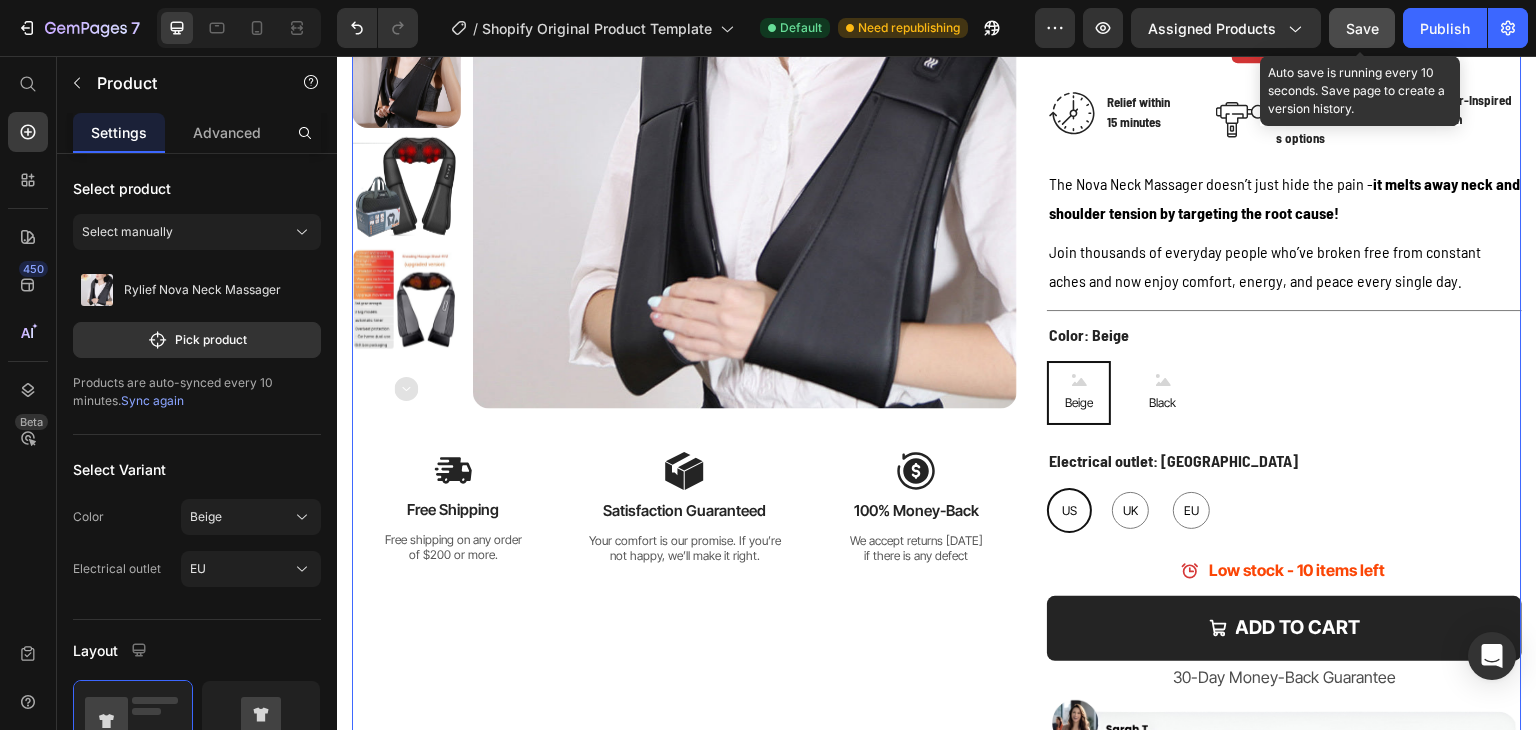 click on "Save" 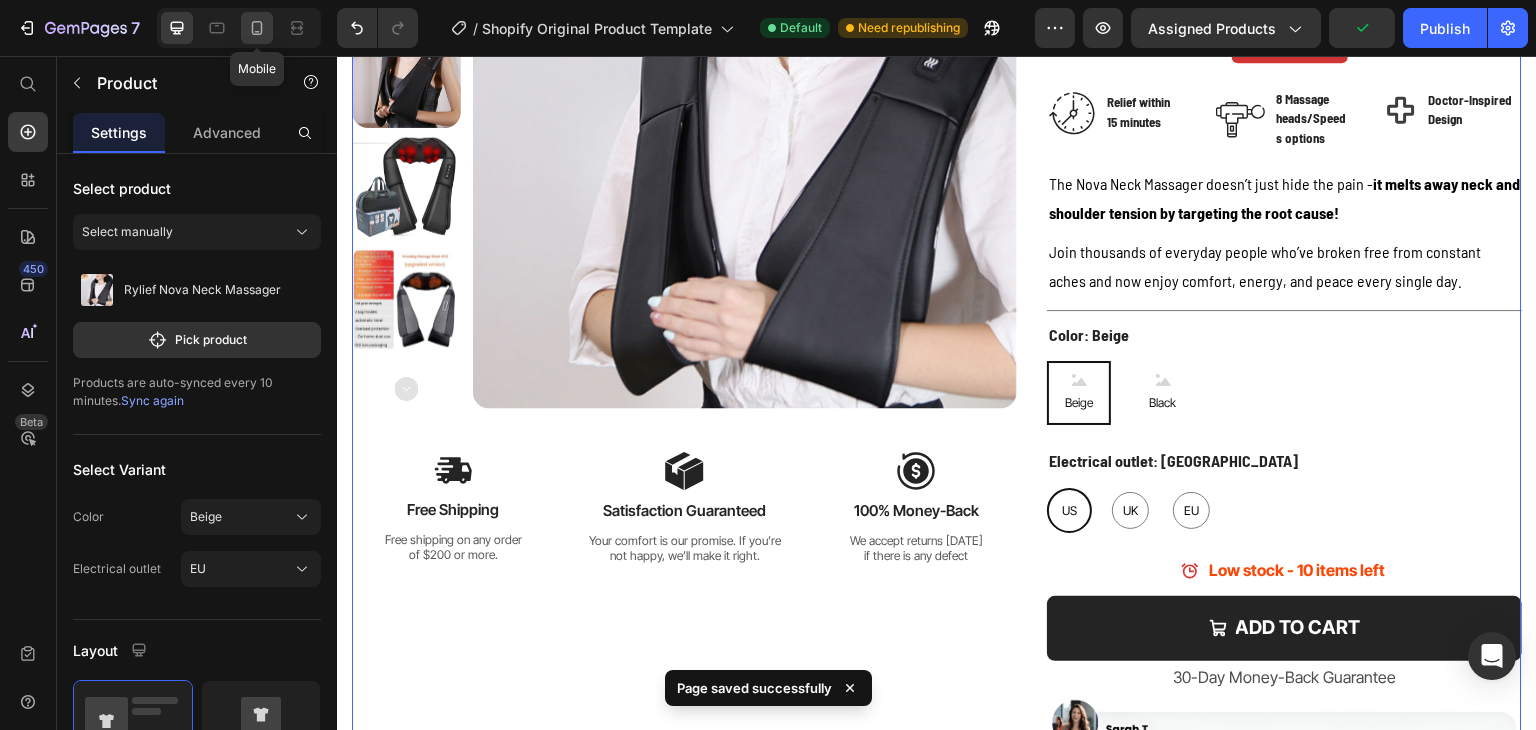 click 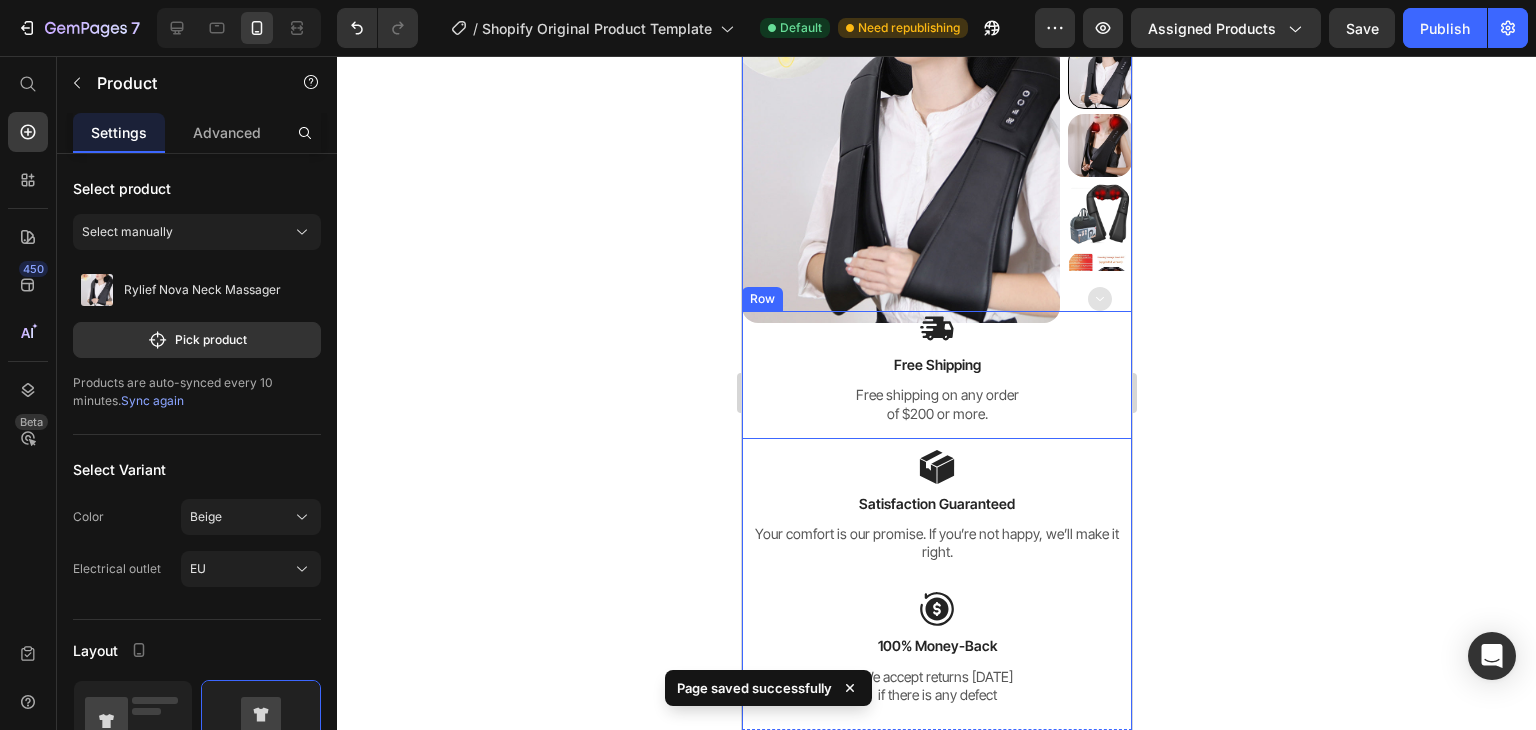 scroll, scrollTop: 200, scrollLeft: 0, axis: vertical 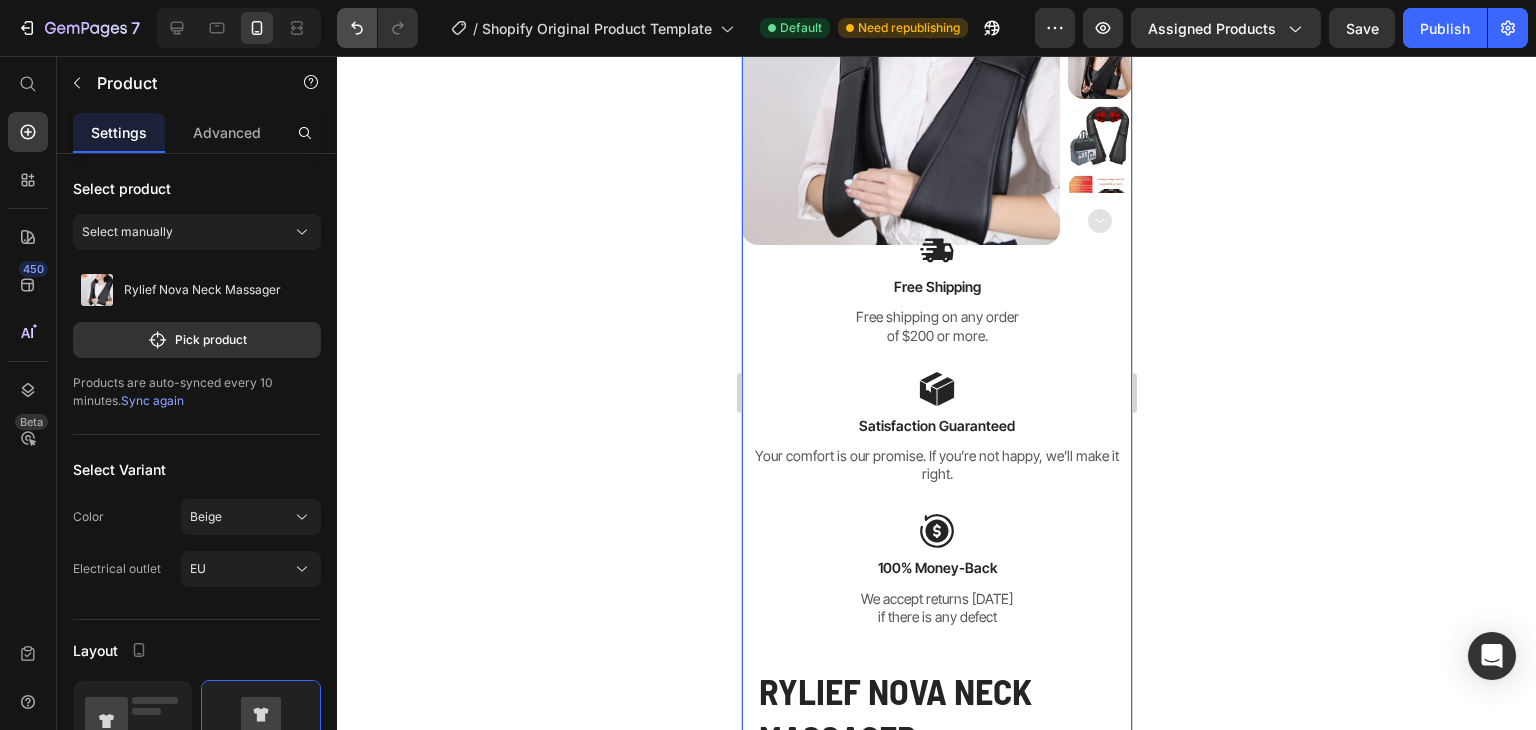 click 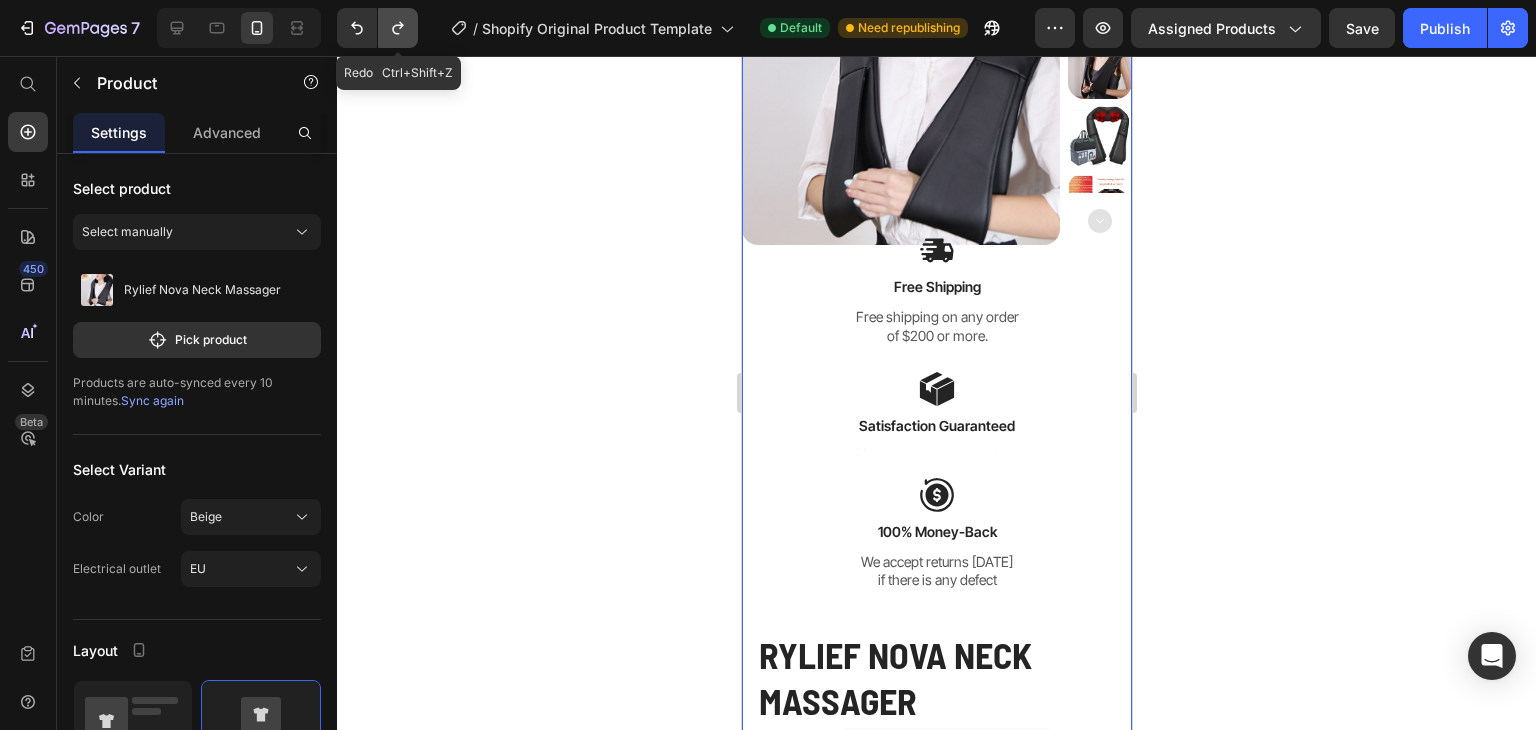 click 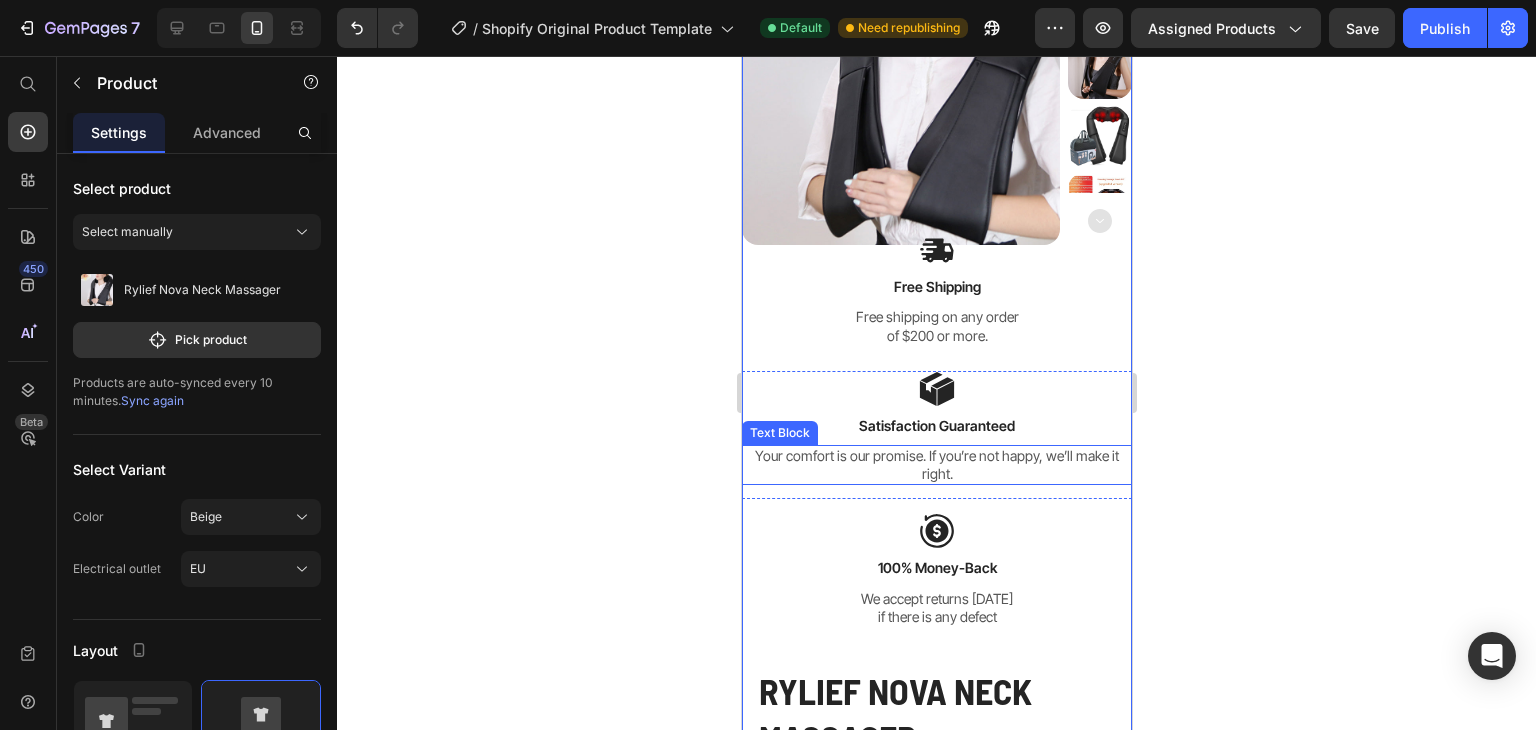 click on "Your comfort is our promise. If you’re not happy, we’ll make it right." at bounding box center (936, 465) 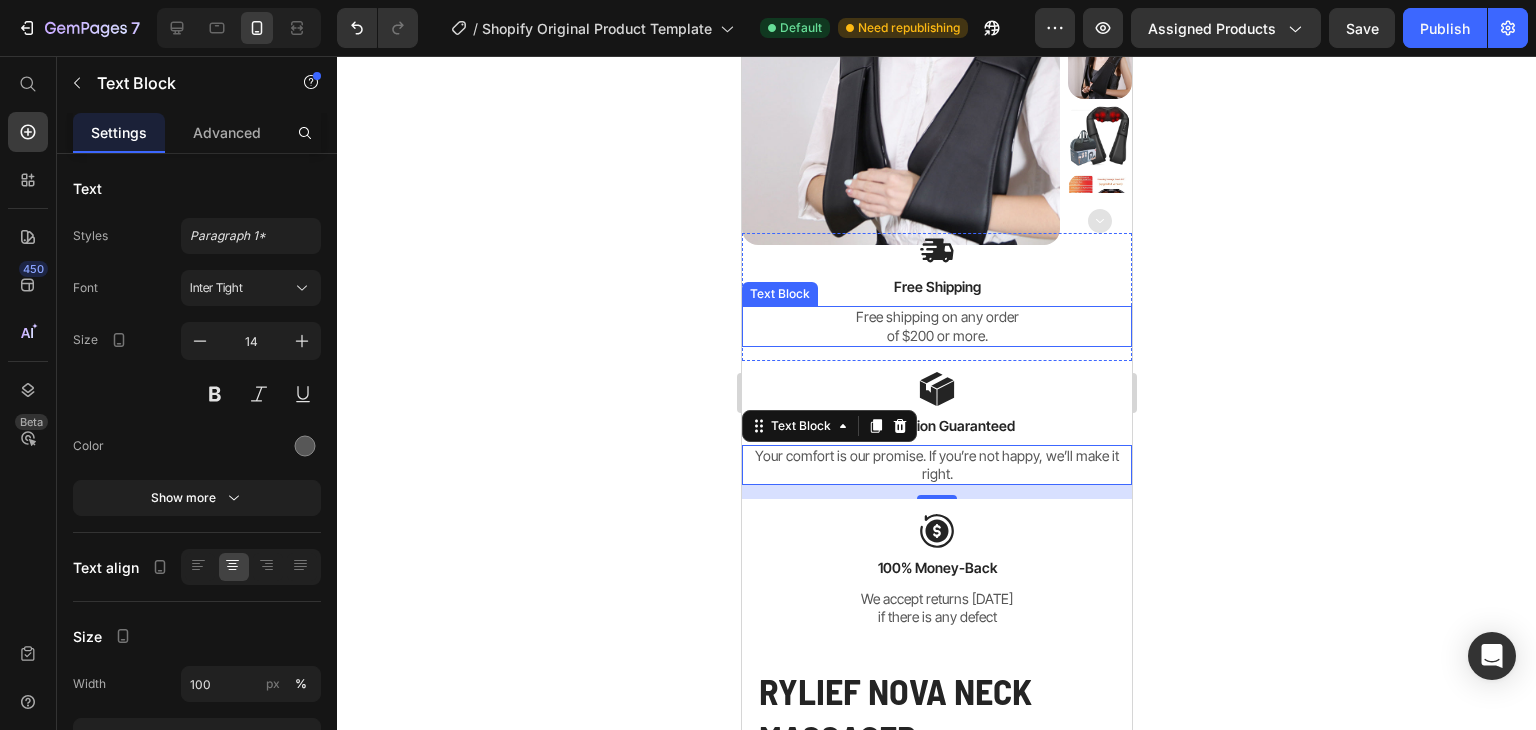 click on "of $200 or more." at bounding box center [936, 336] 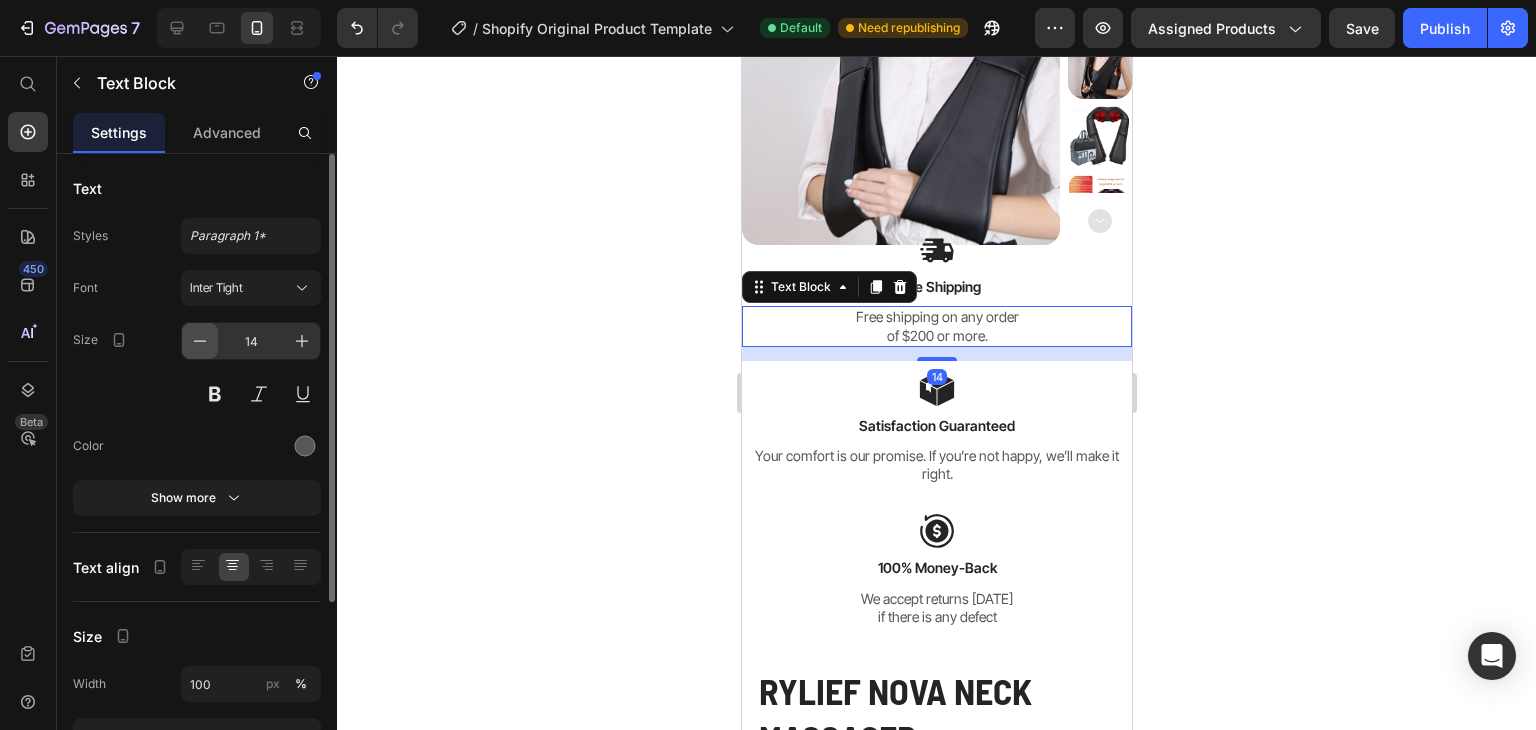 click 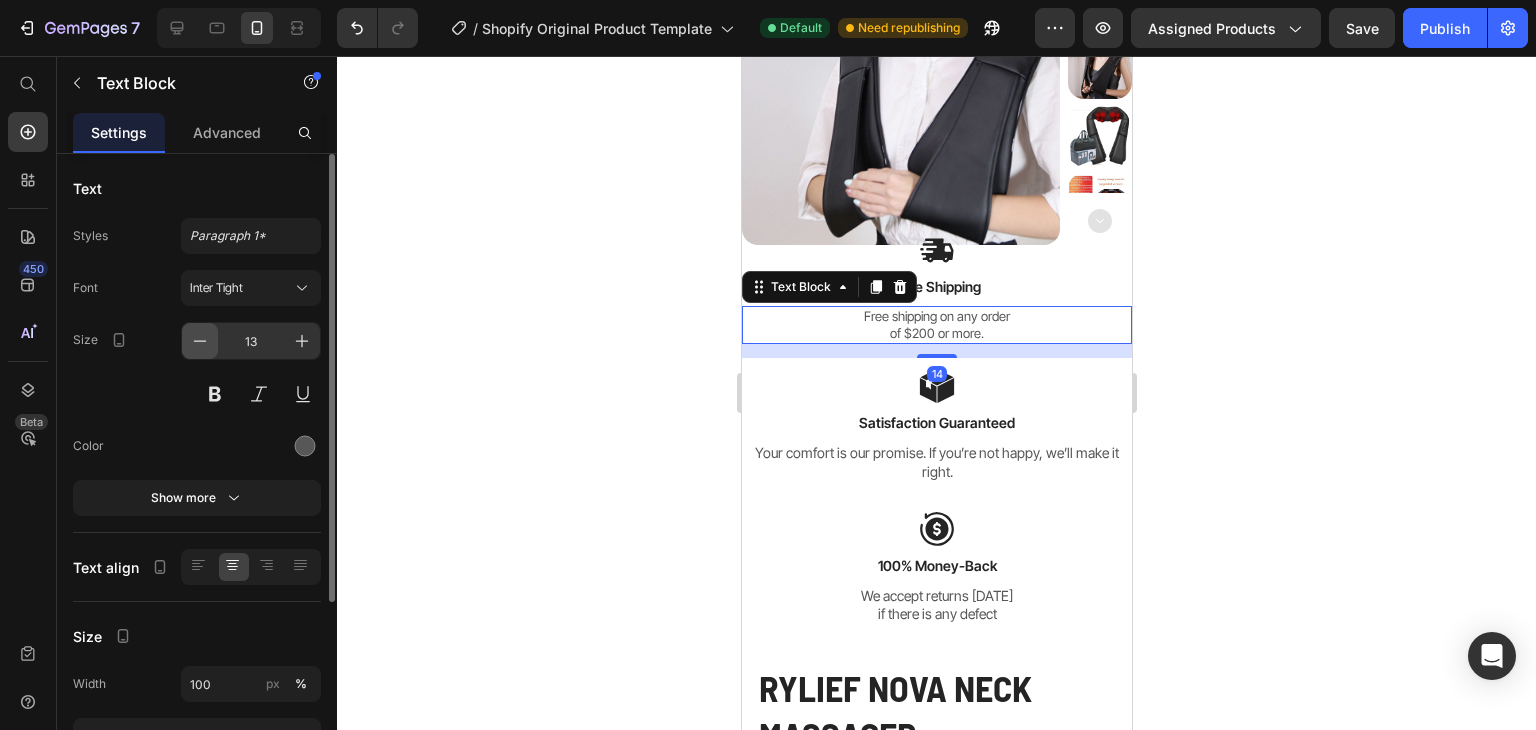click 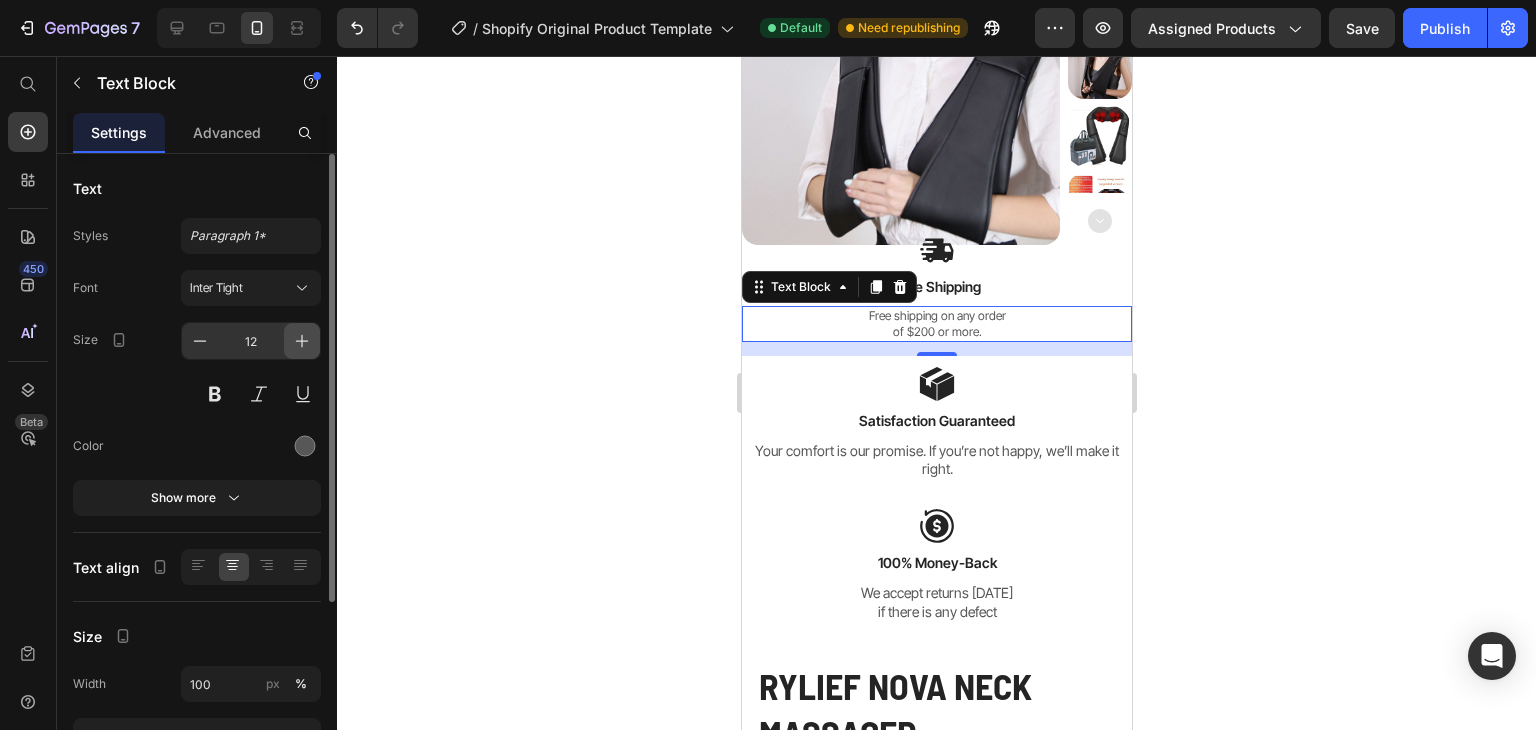 click 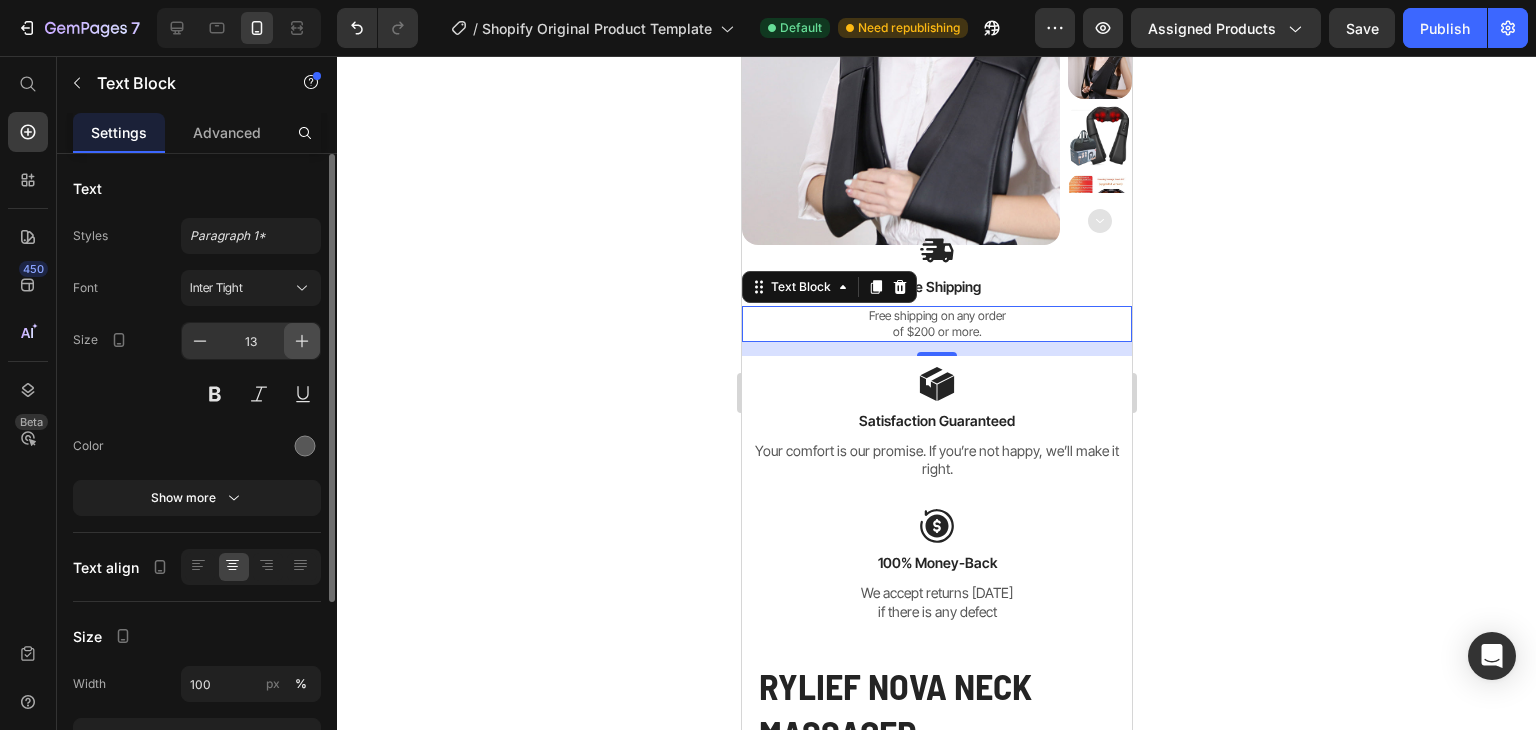 click 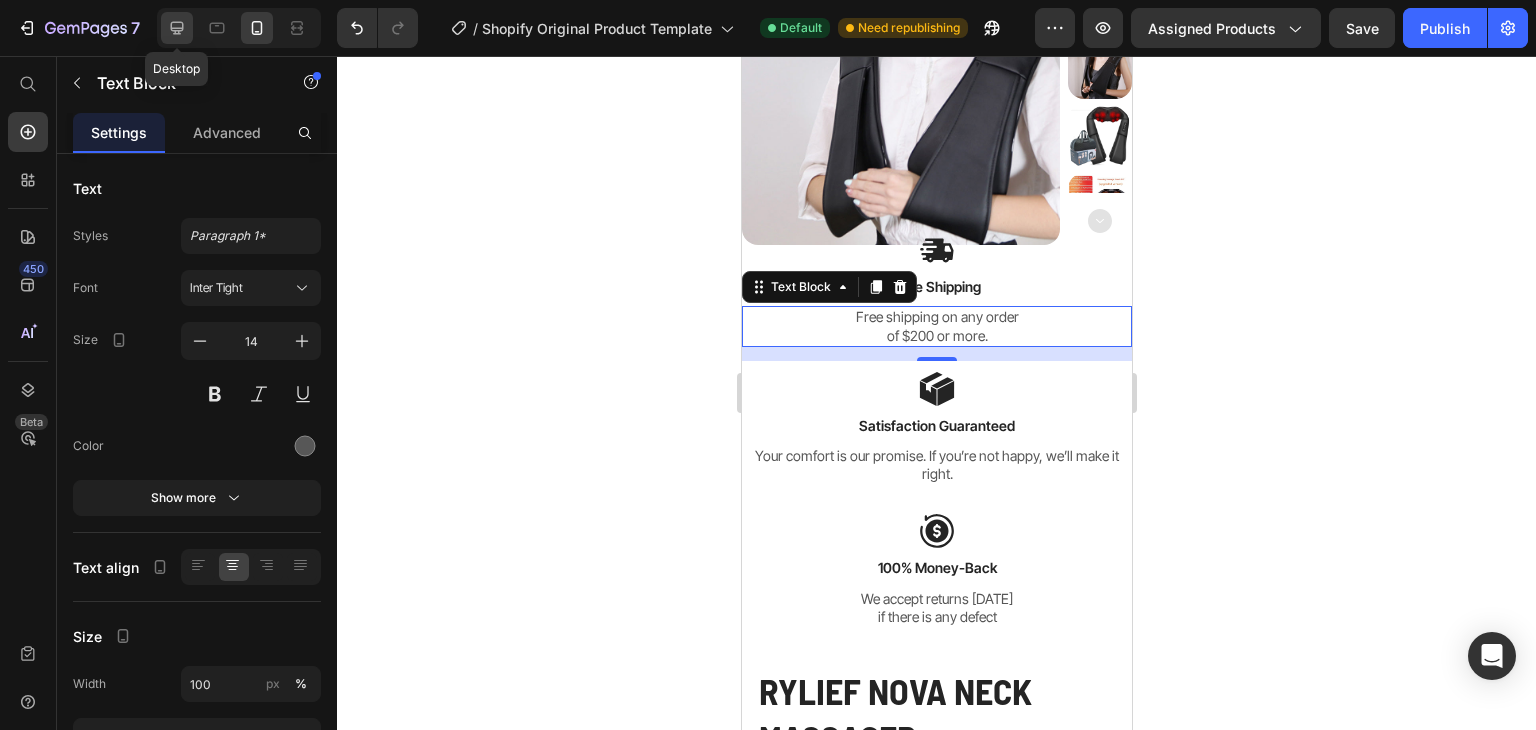 click 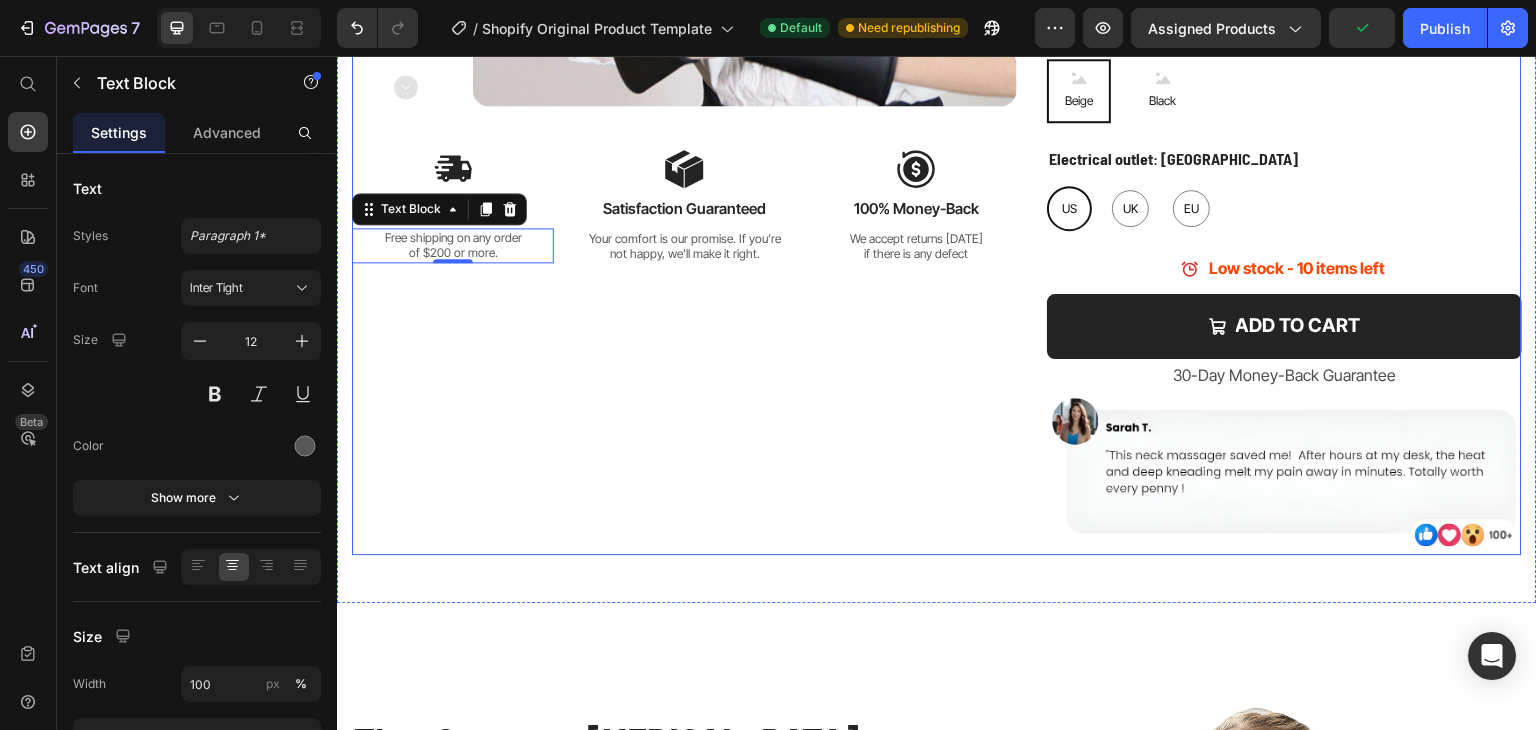 scroll, scrollTop: 666, scrollLeft: 0, axis: vertical 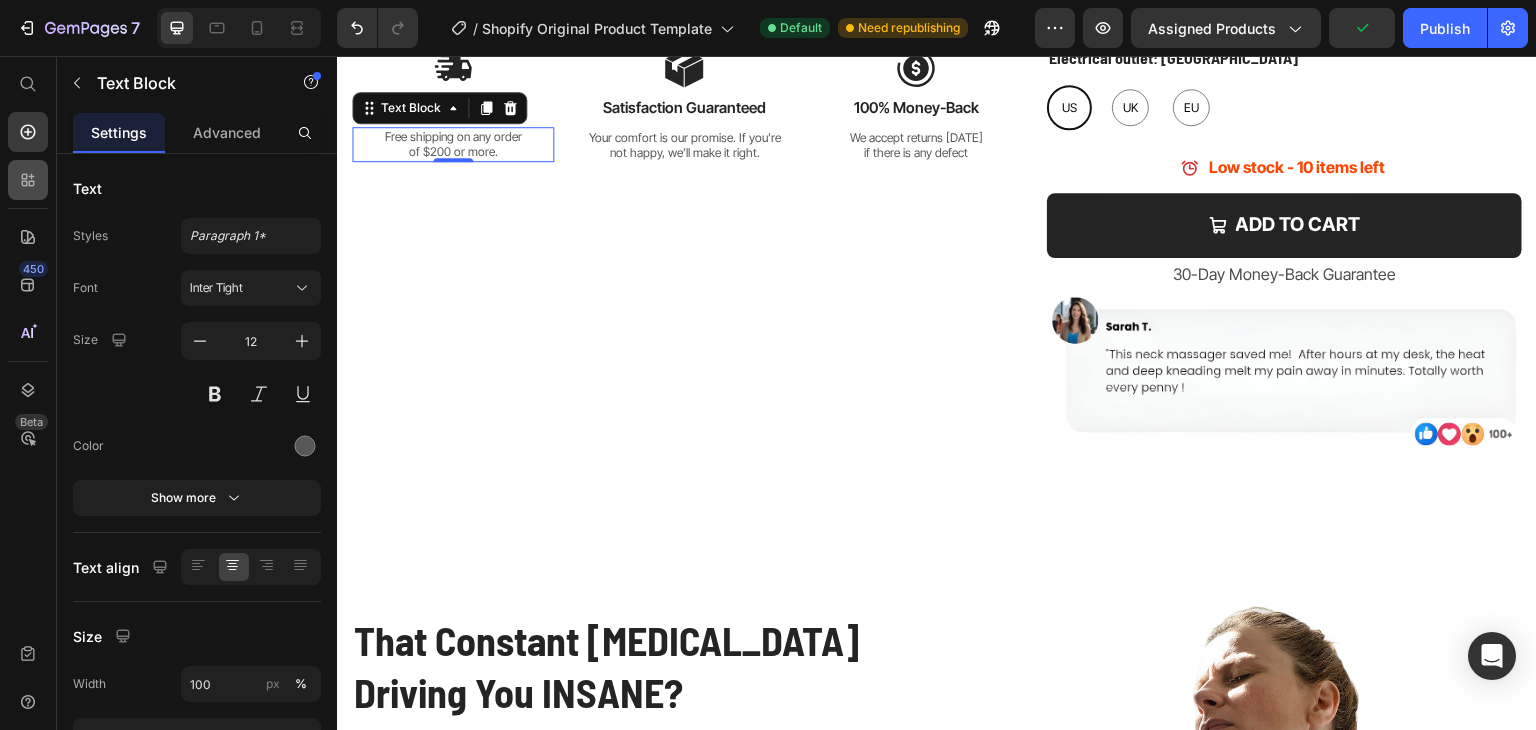 click 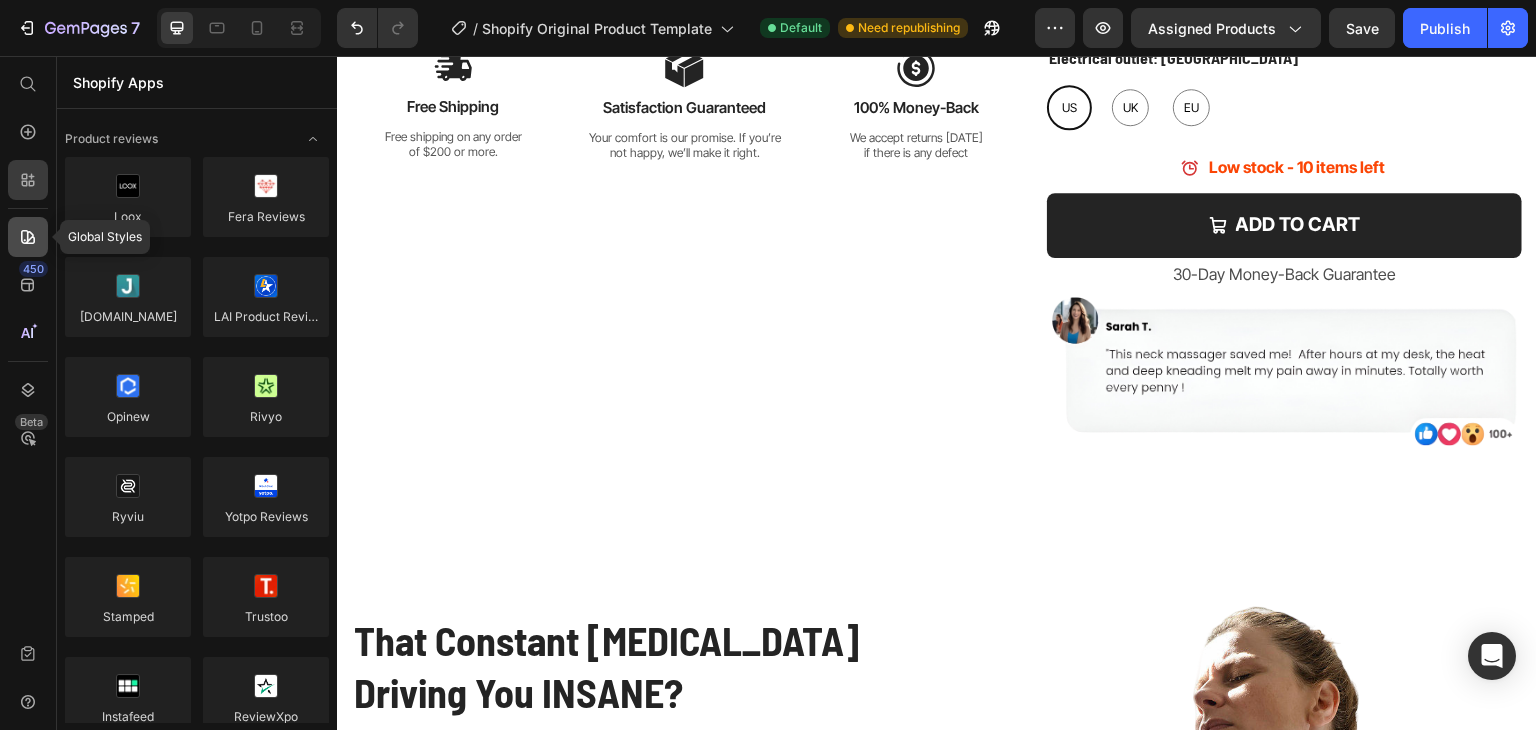 click 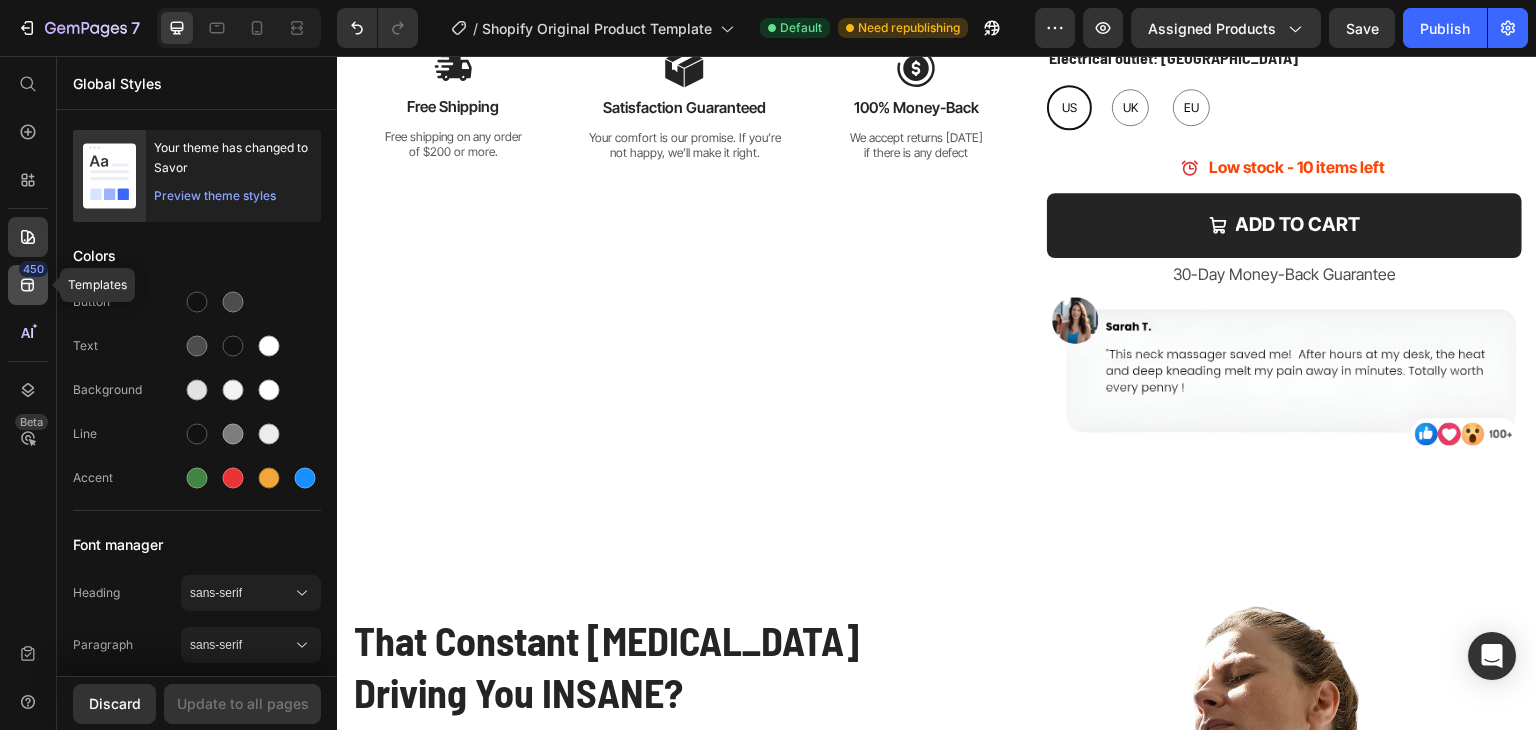 click 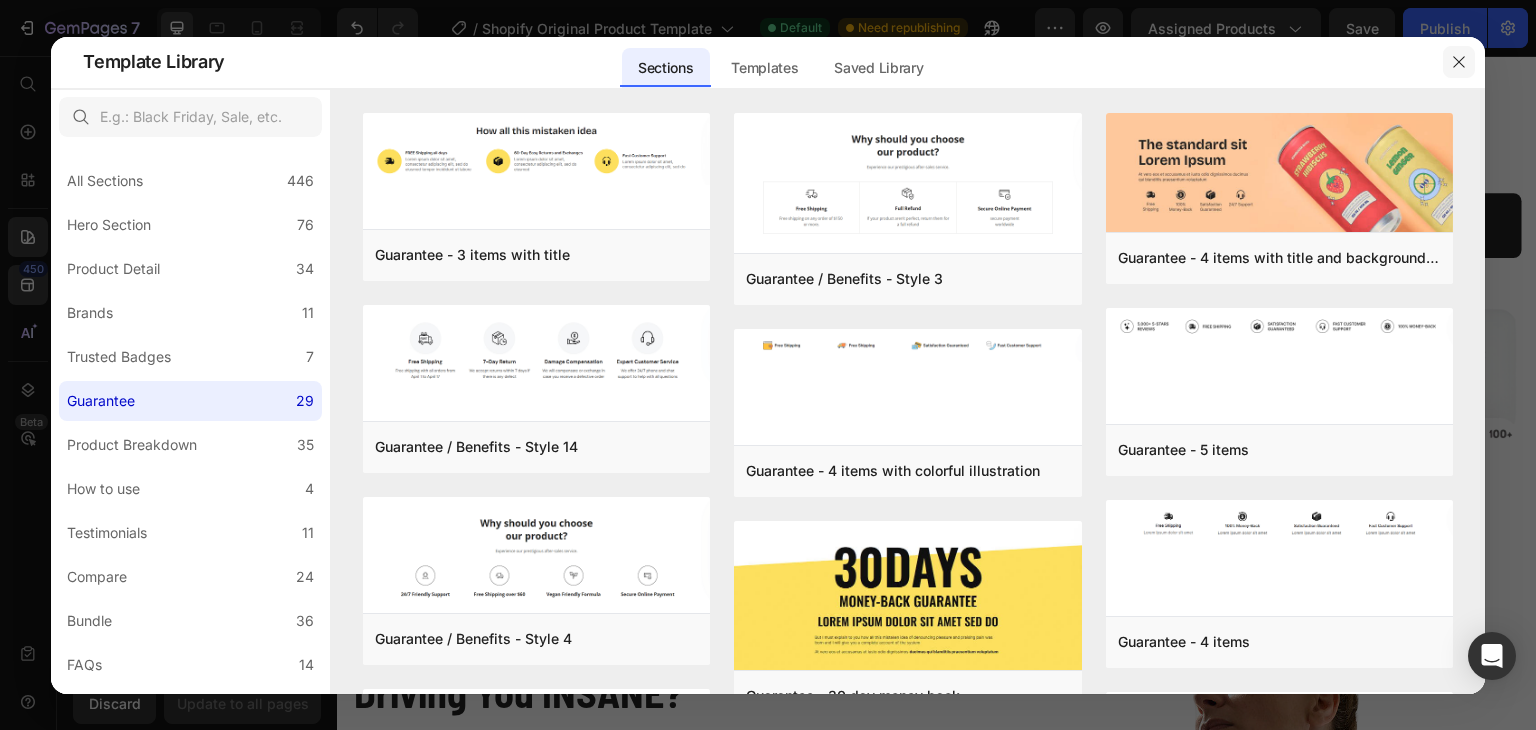 click at bounding box center (1459, 62) 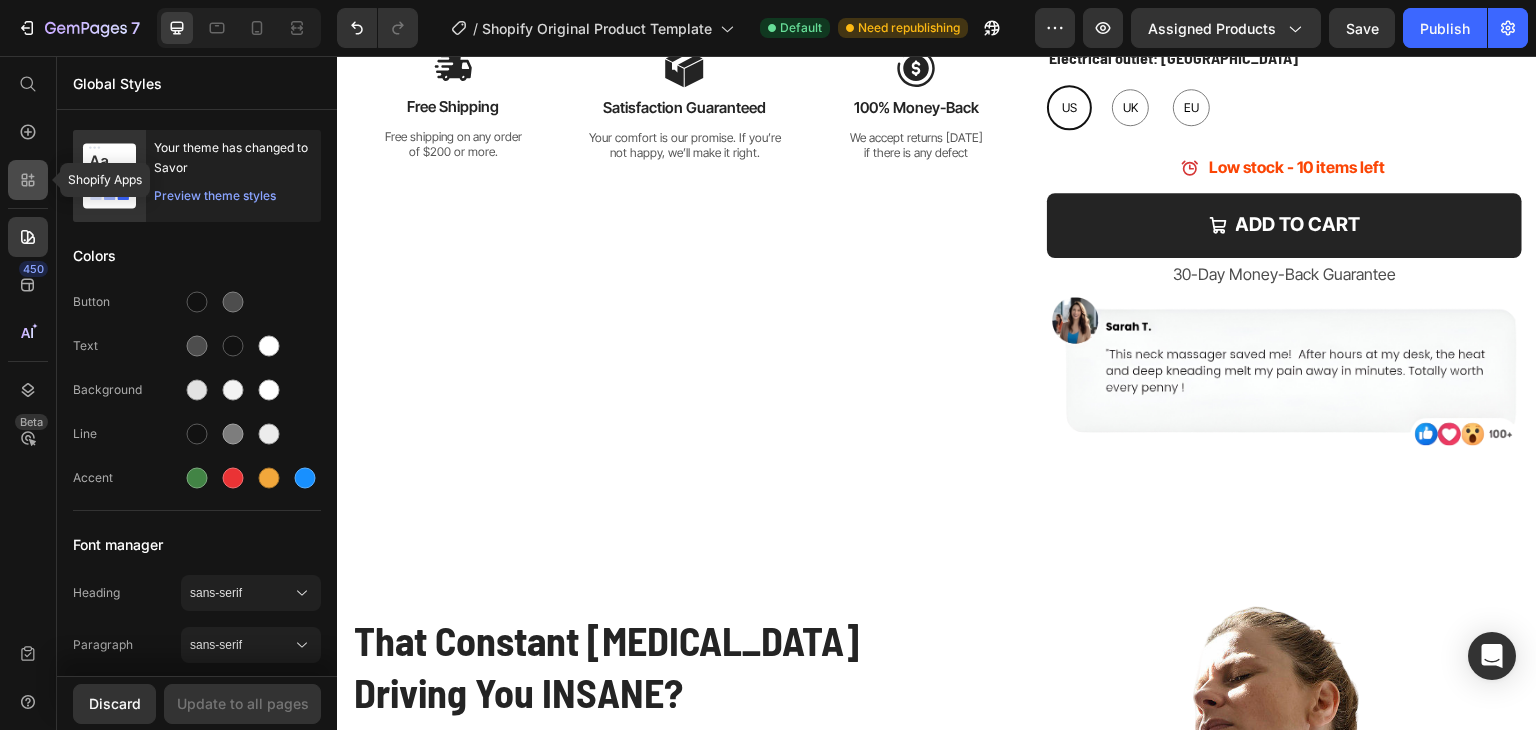 click 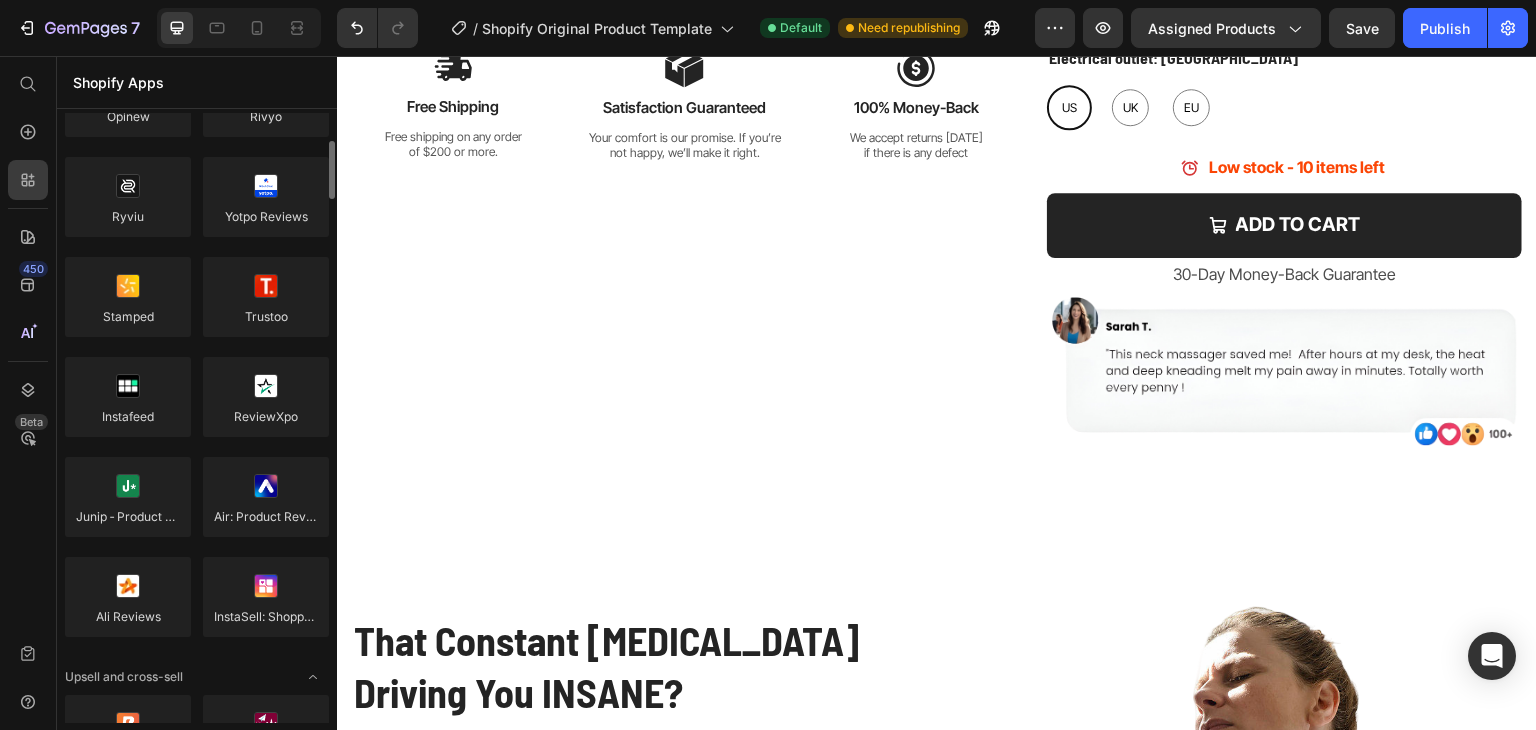 scroll, scrollTop: 0, scrollLeft: 0, axis: both 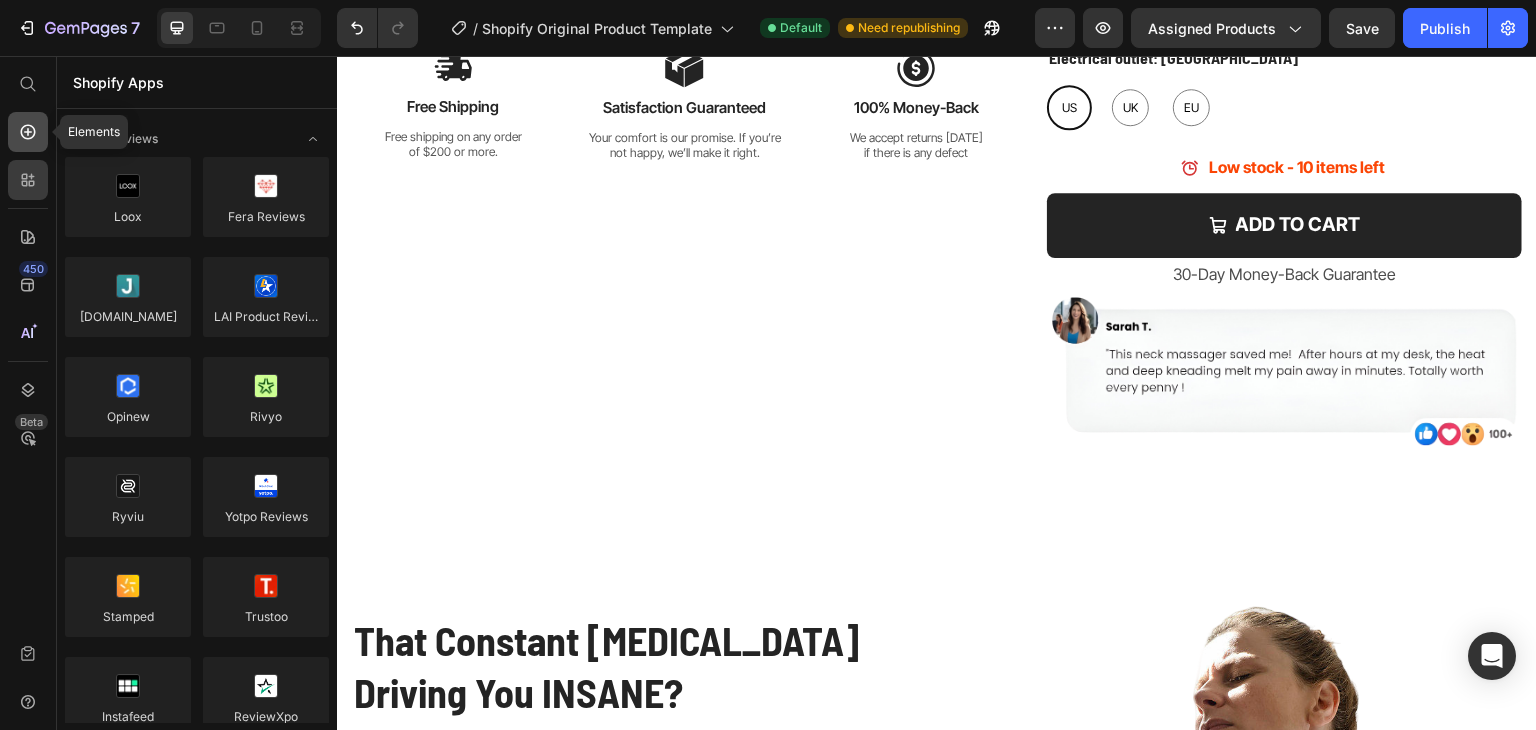 click 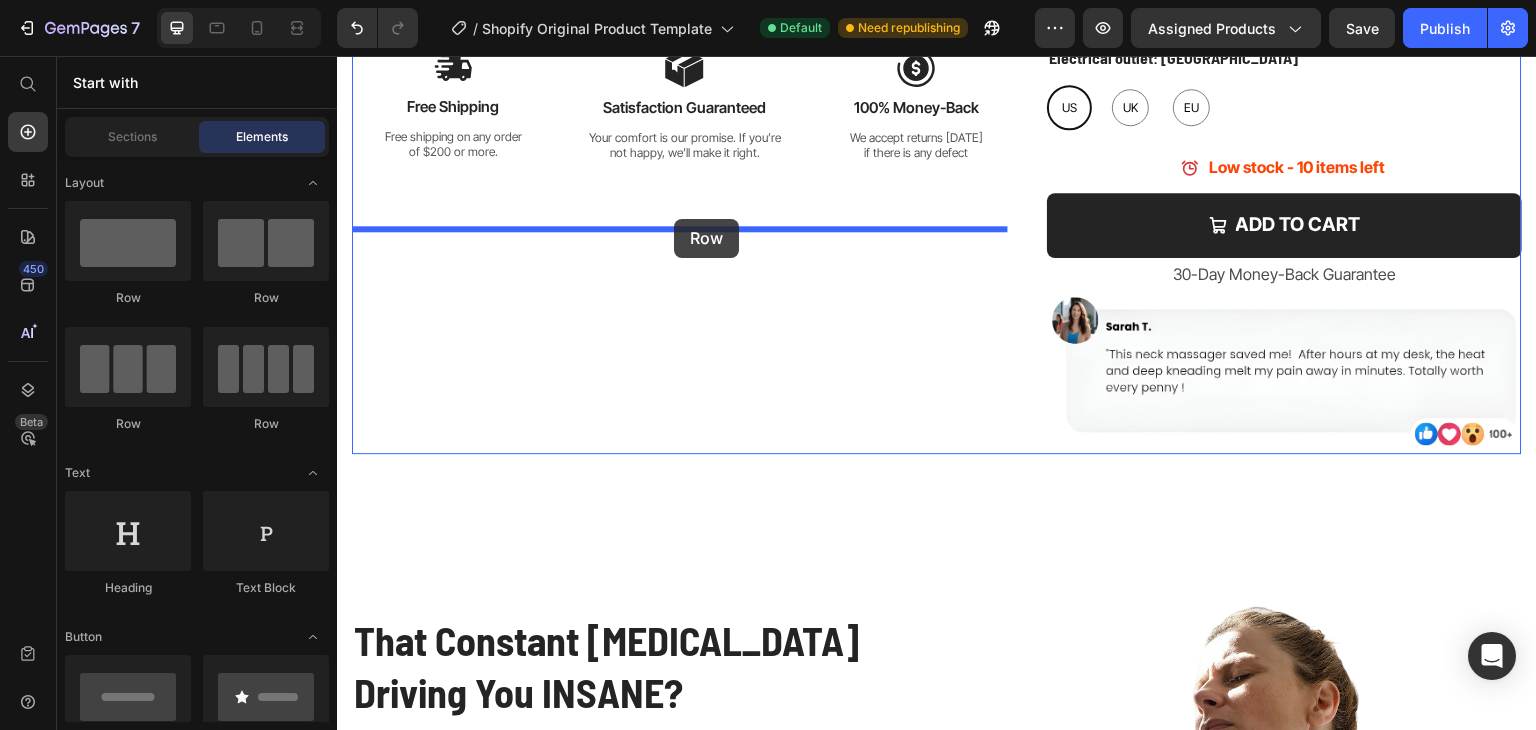 drag, startPoint x: 512, startPoint y: 410, endPoint x: 674, endPoint y: 219, distance: 250.4496 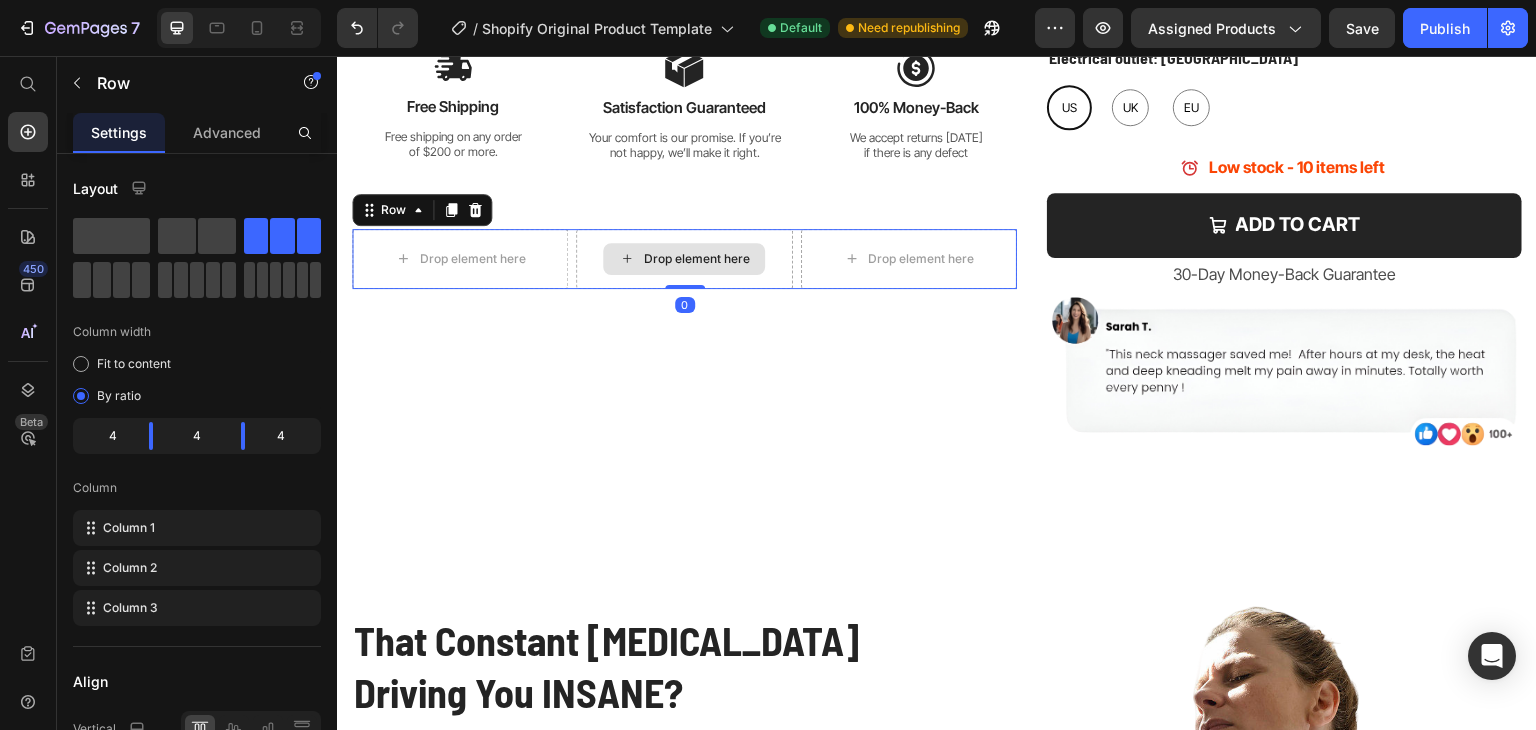 scroll, scrollTop: 466, scrollLeft: 0, axis: vertical 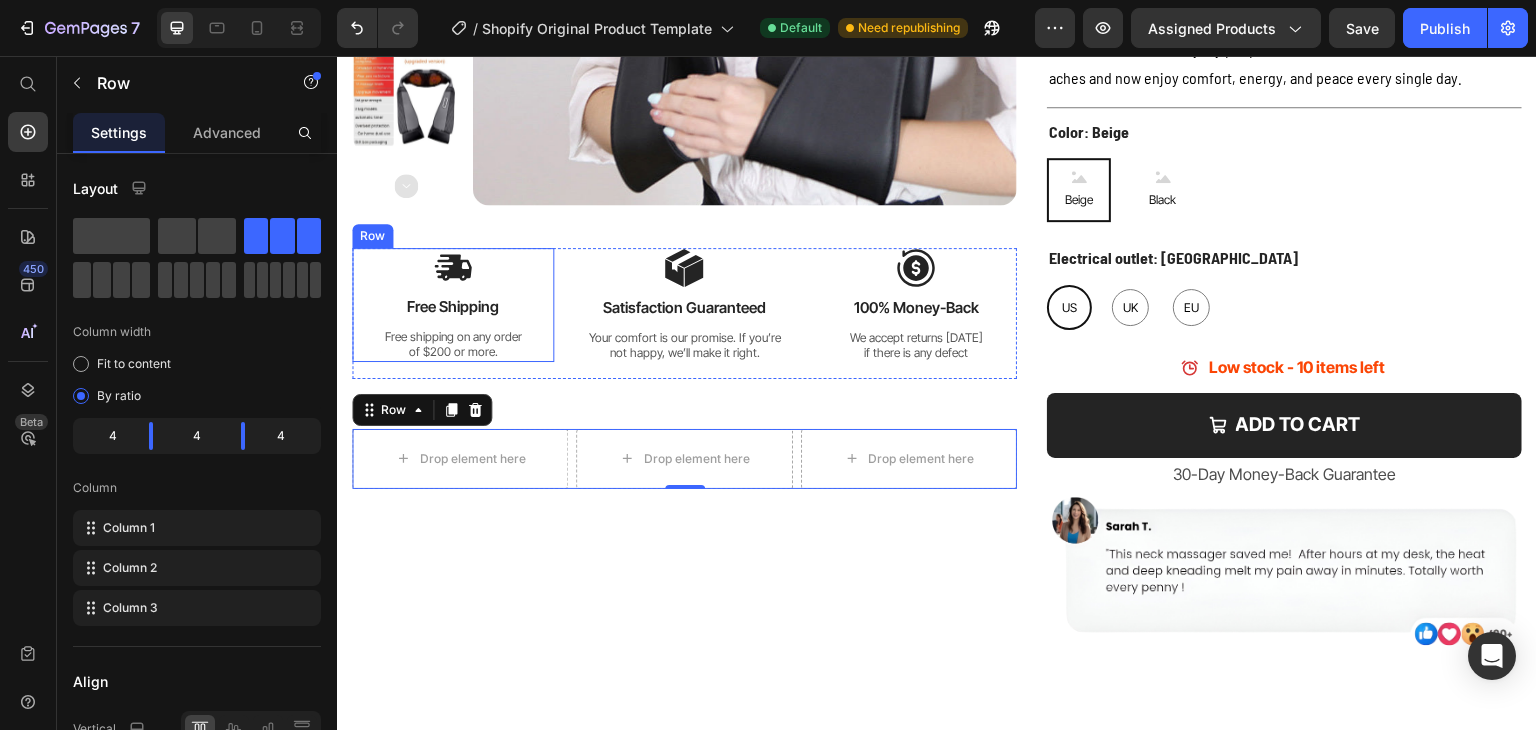 click on "Image Free Shipping Text Block Free shipping on any order  of $200 or more. Text Block" at bounding box center [453, 305] 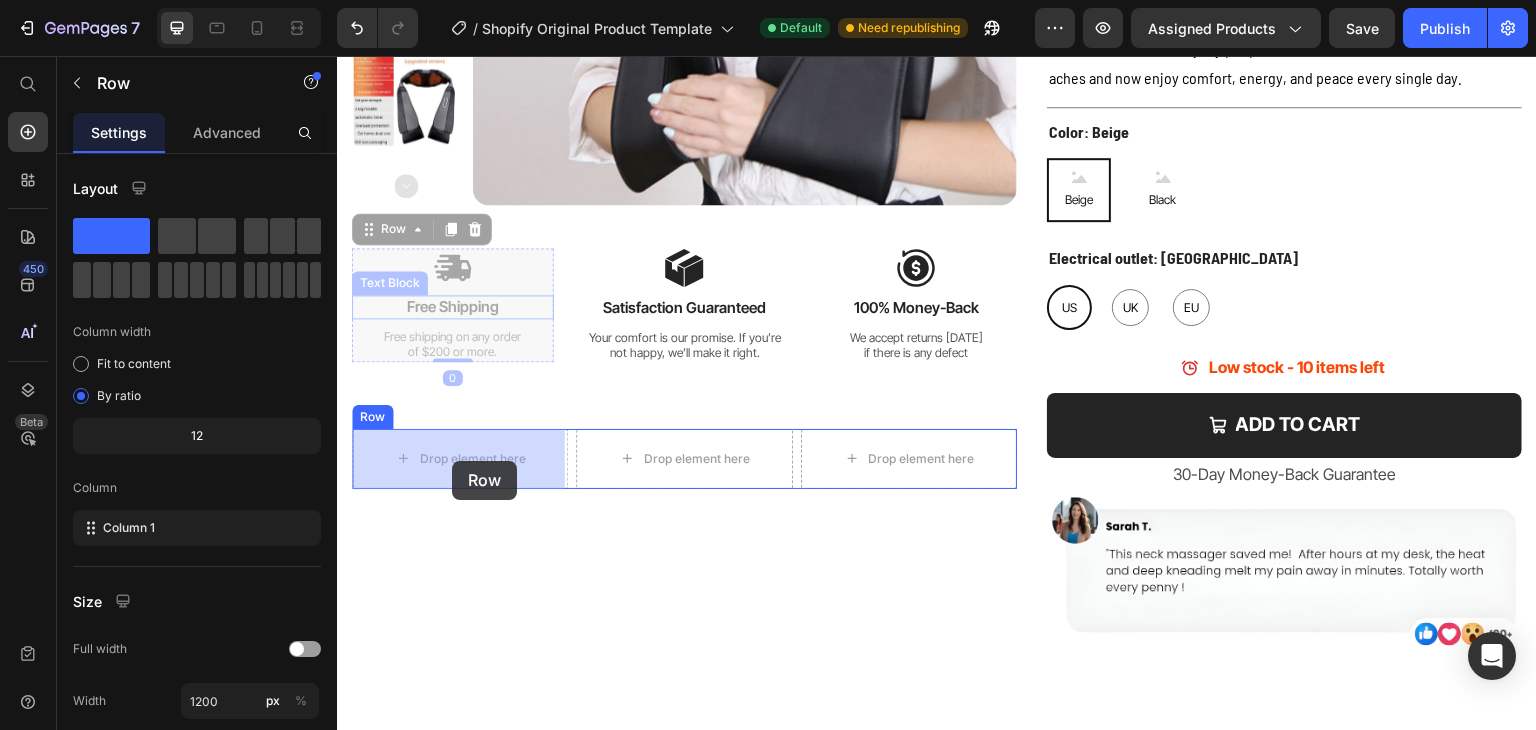 drag, startPoint x: 388, startPoint y: 229, endPoint x: 448, endPoint y: 458, distance: 236.7298 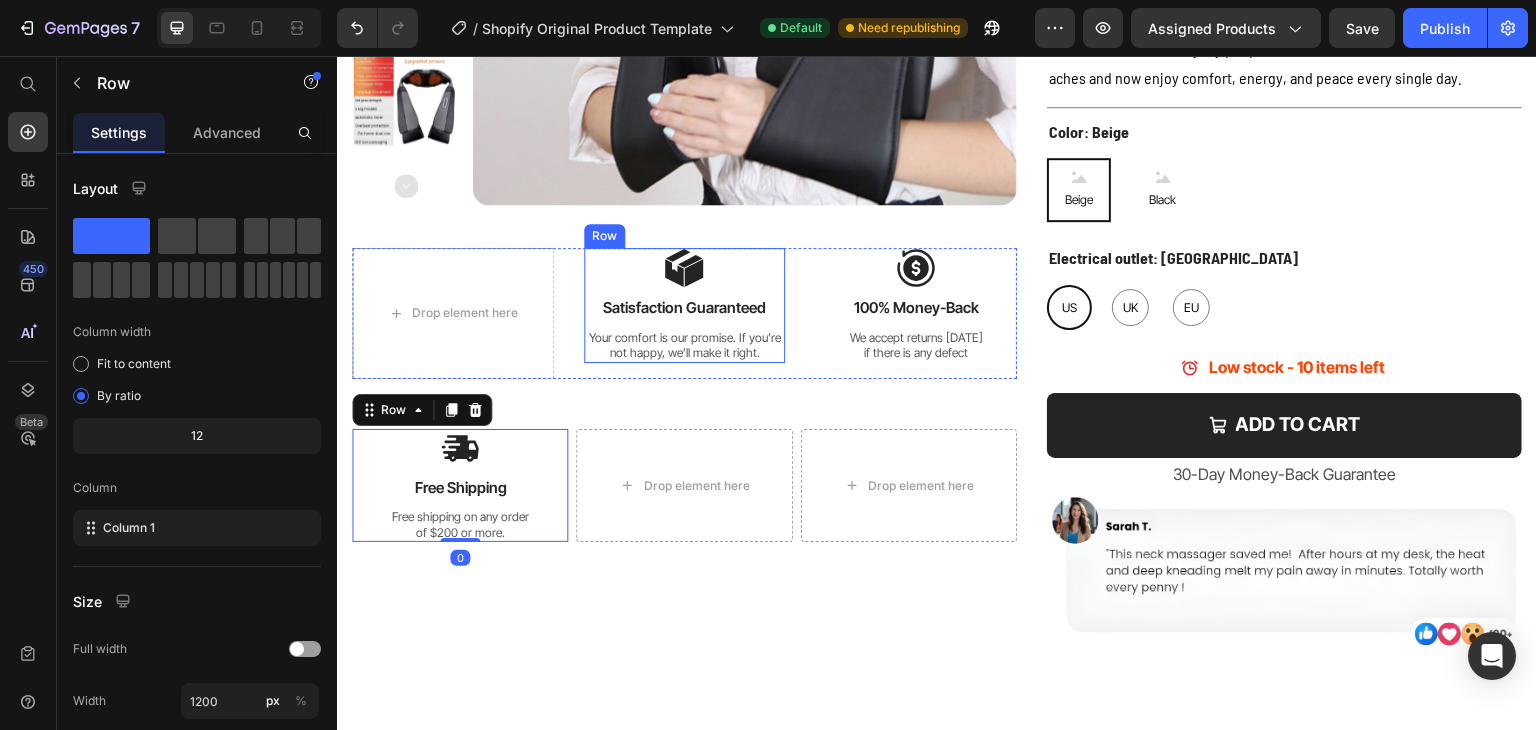 click on "Image Satisfaction Guaranteed Text Block Your comfort is our promise. If you’re not happy, we’ll make it right. Text Block" at bounding box center (685, 305) 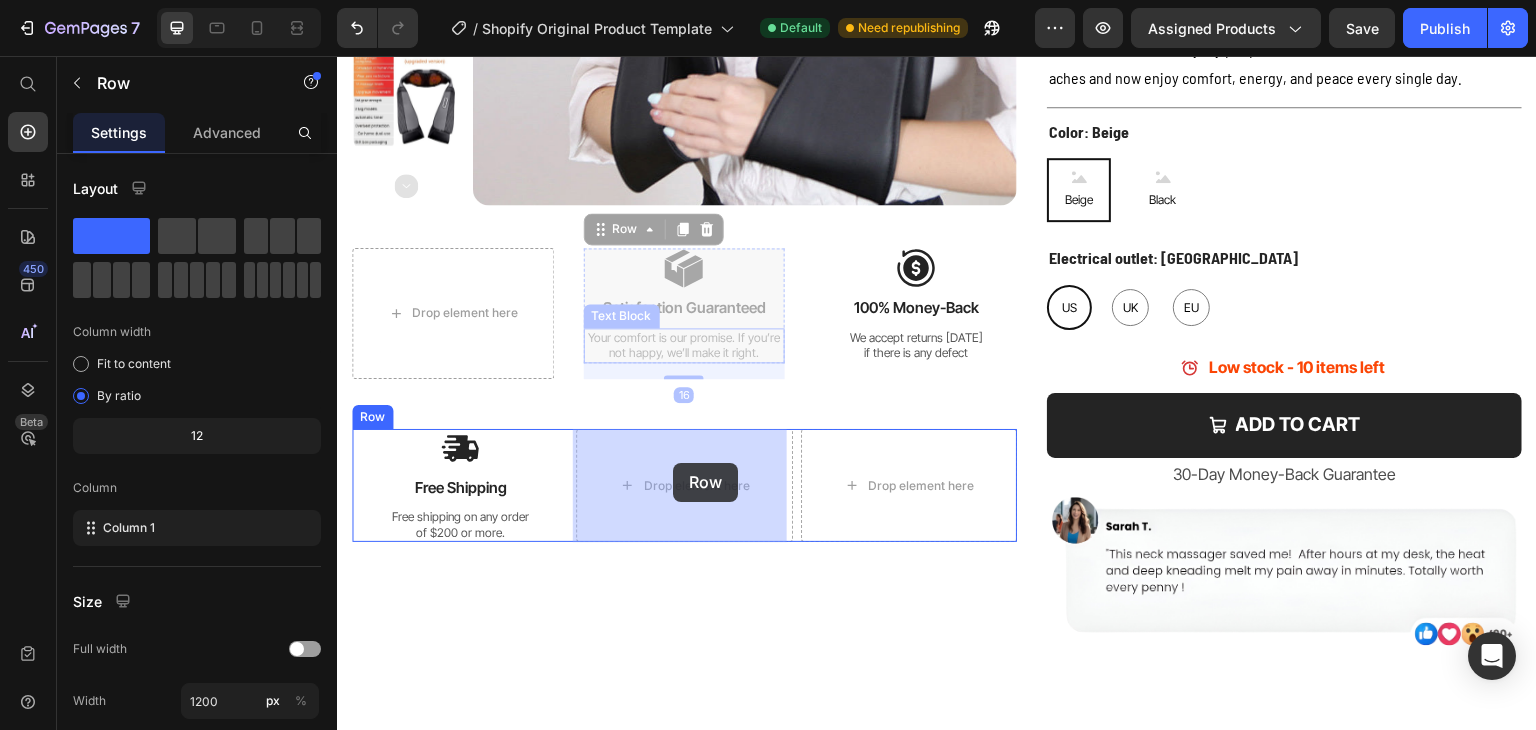 drag, startPoint x: 615, startPoint y: 225, endPoint x: 674, endPoint y: 454, distance: 236.47833 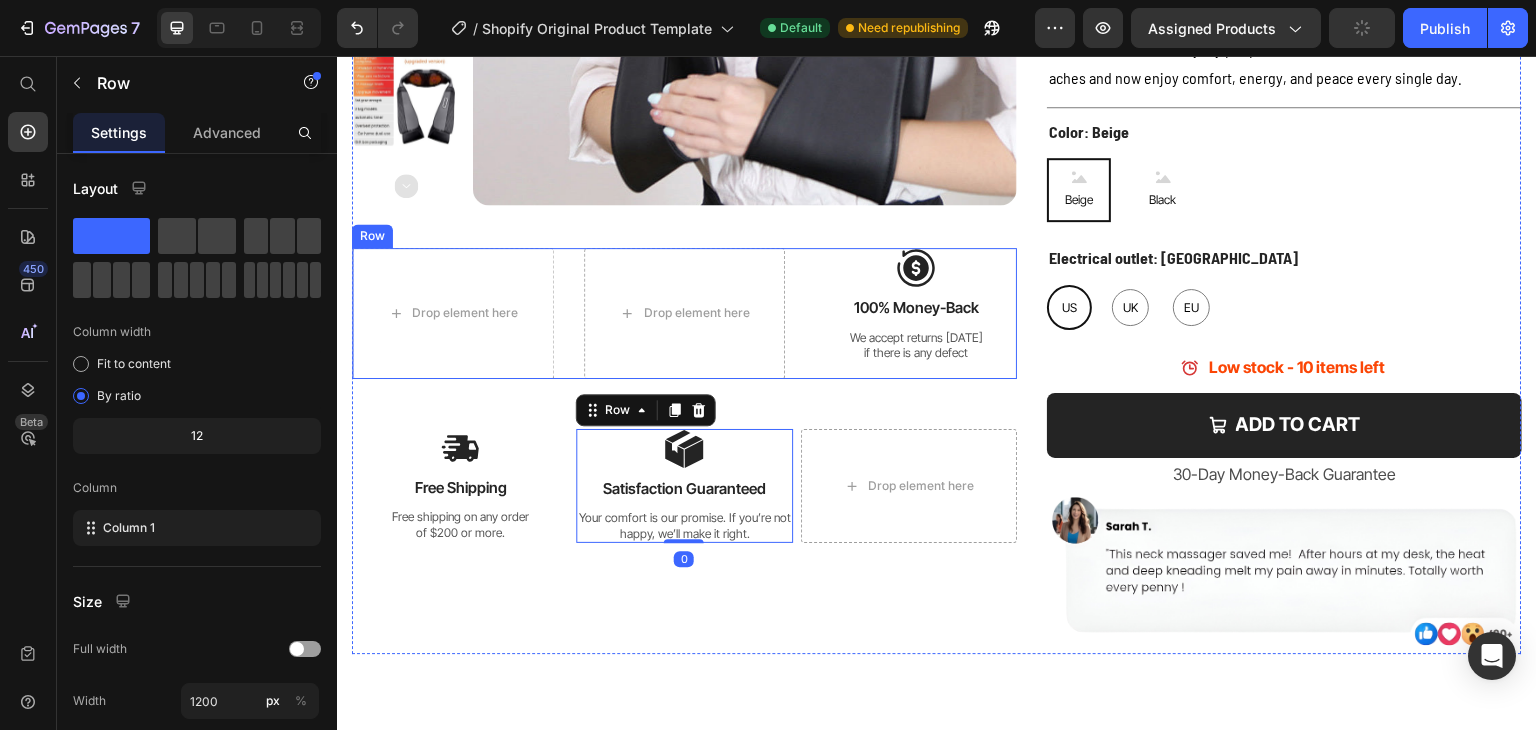 click on "Drop element here
Drop element here Image 100% Money-Back Text Block We accept returns [DATE]  if there is any defect Text Block Row Row" at bounding box center [684, 313] 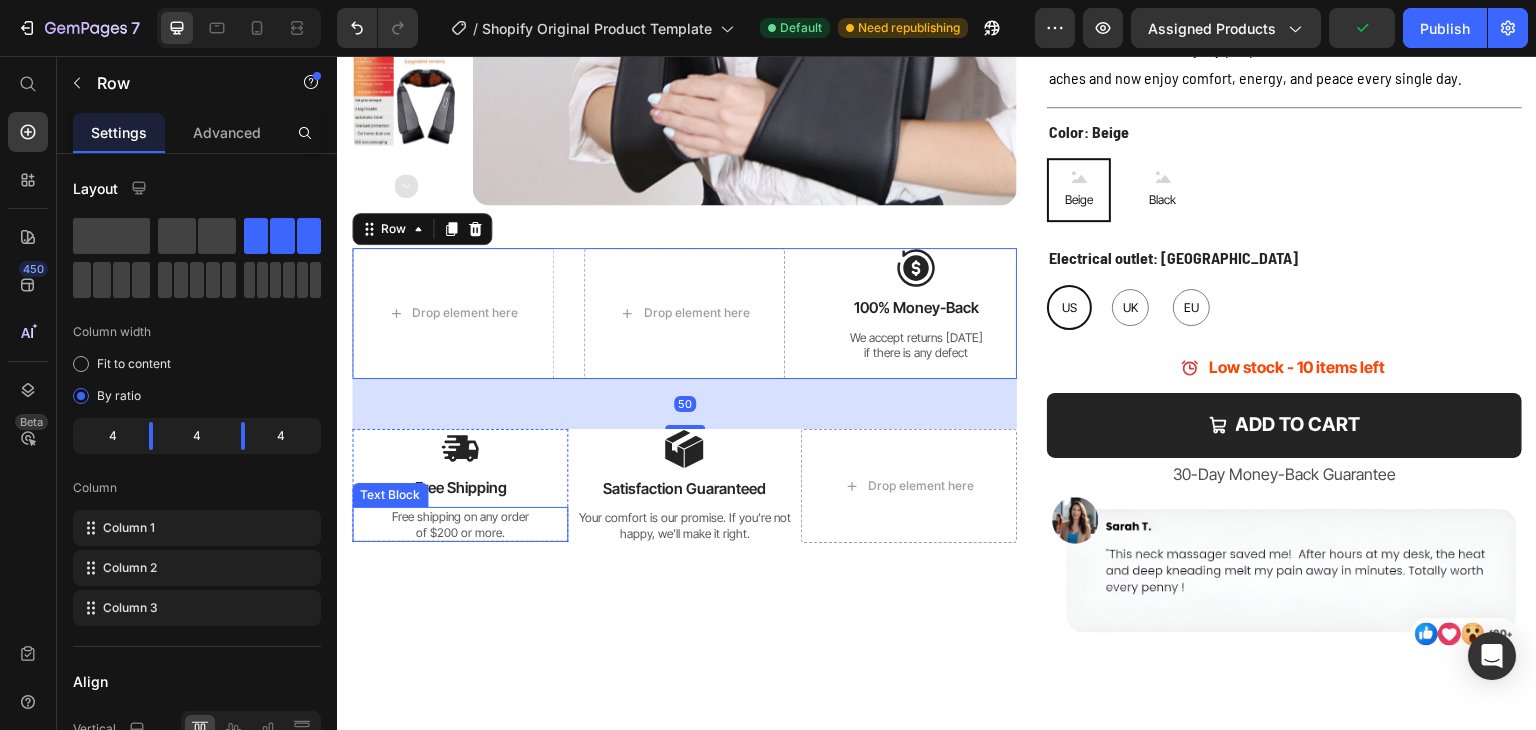 click on "of $200 or more." at bounding box center (460, 533) 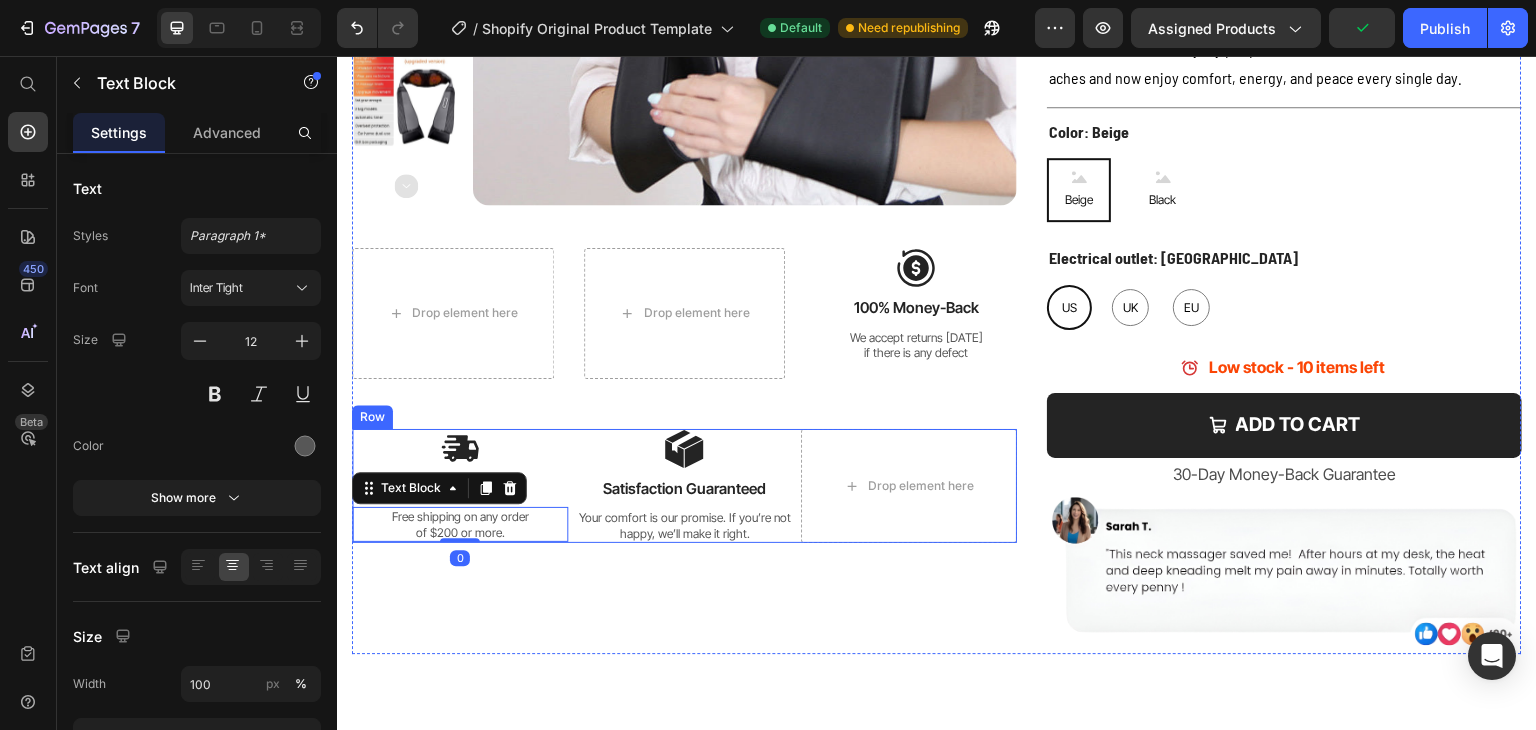 click on "Image Free Shipping Text Block Free shipping on any order  of $200 or more. Text Block   0 Row Image Satisfaction Guaranteed Text Block Your comfort is our promise. If you’re not happy, we’ll make it right. Text Block Row
Drop element here Row" at bounding box center (684, 486) 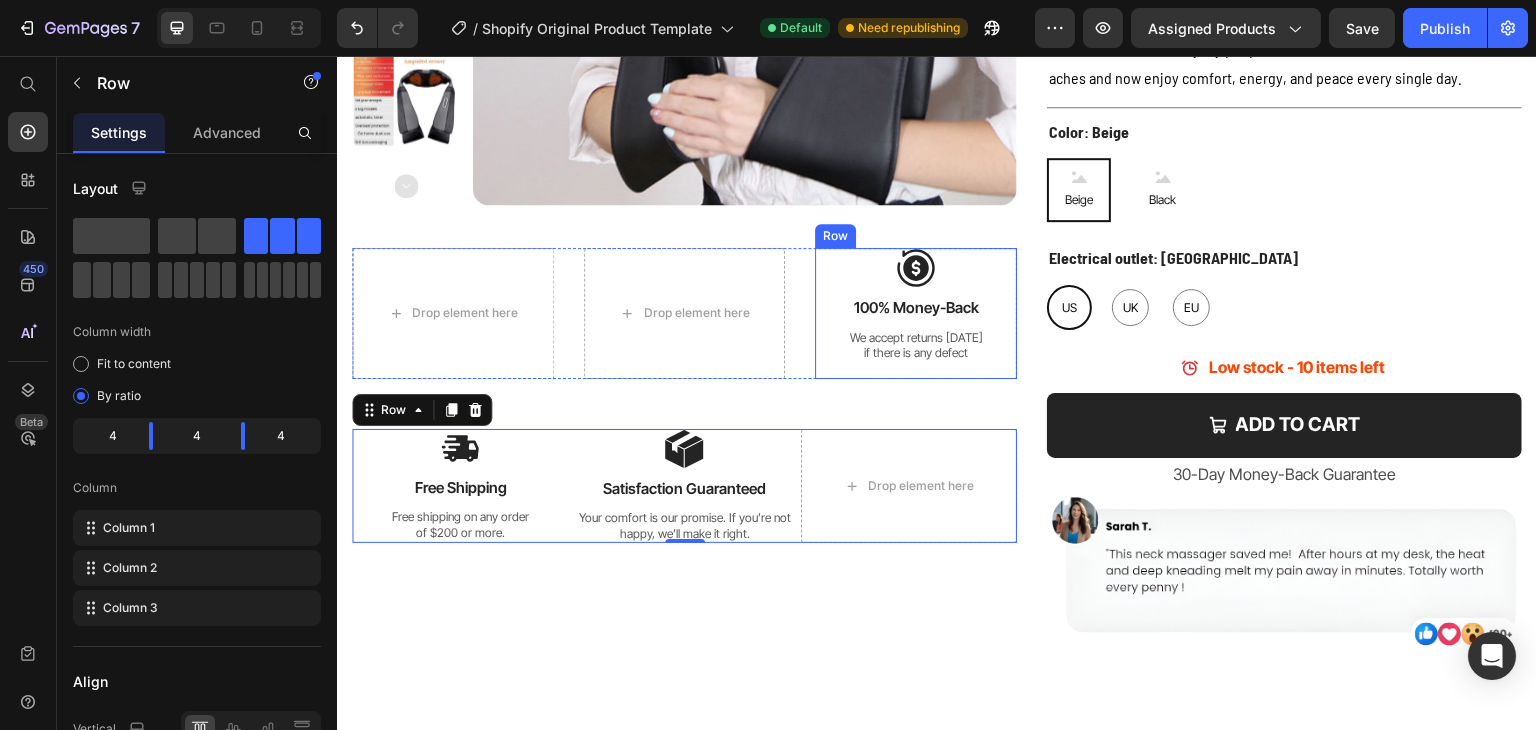 click on "Image 100% Money-Back Text Block We accept returns [DATE]  if there is any defect Text Block" at bounding box center (916, 313) 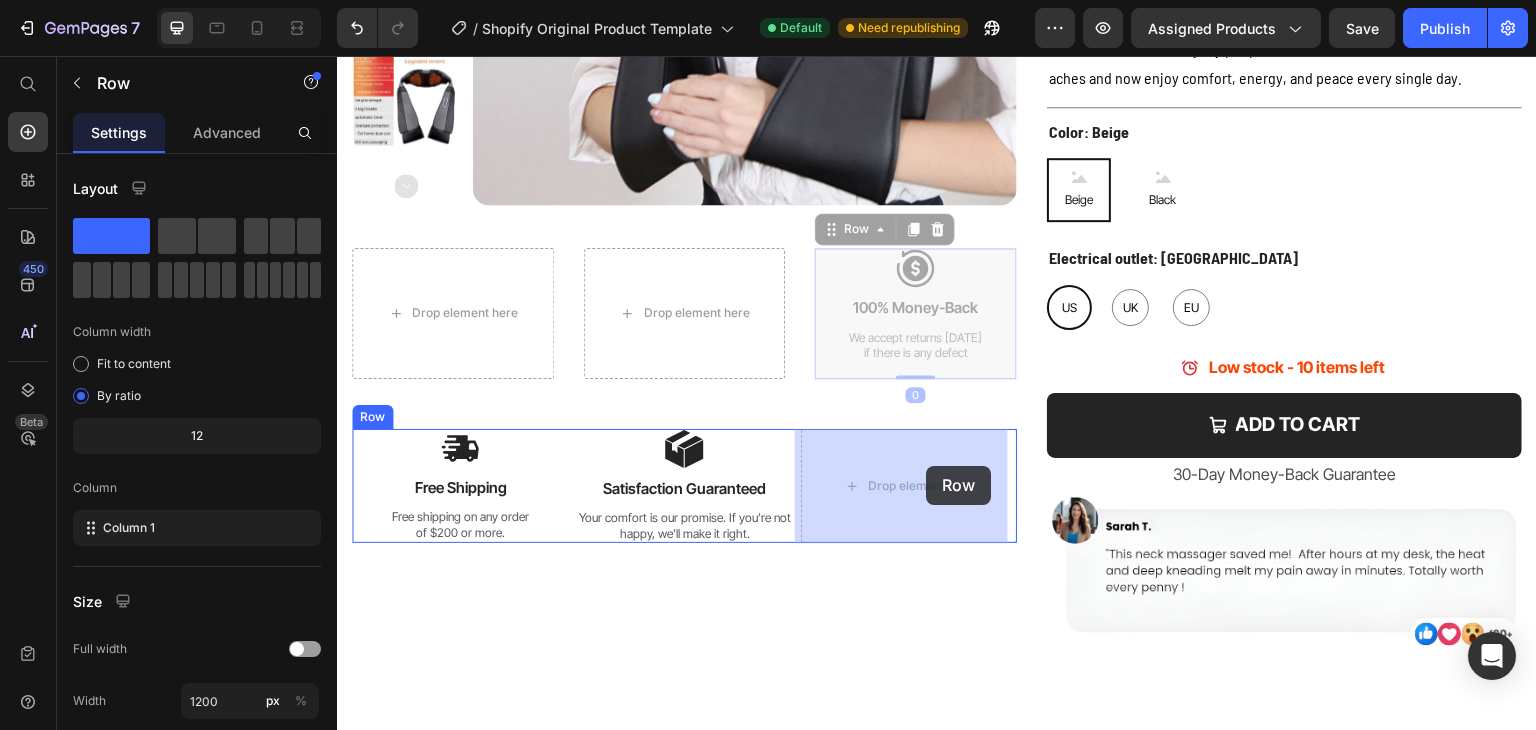 drag, startPoint x: 850, startPoint y: 225, endPoint x: 926, endPoint y: 466, distance: 252.69943 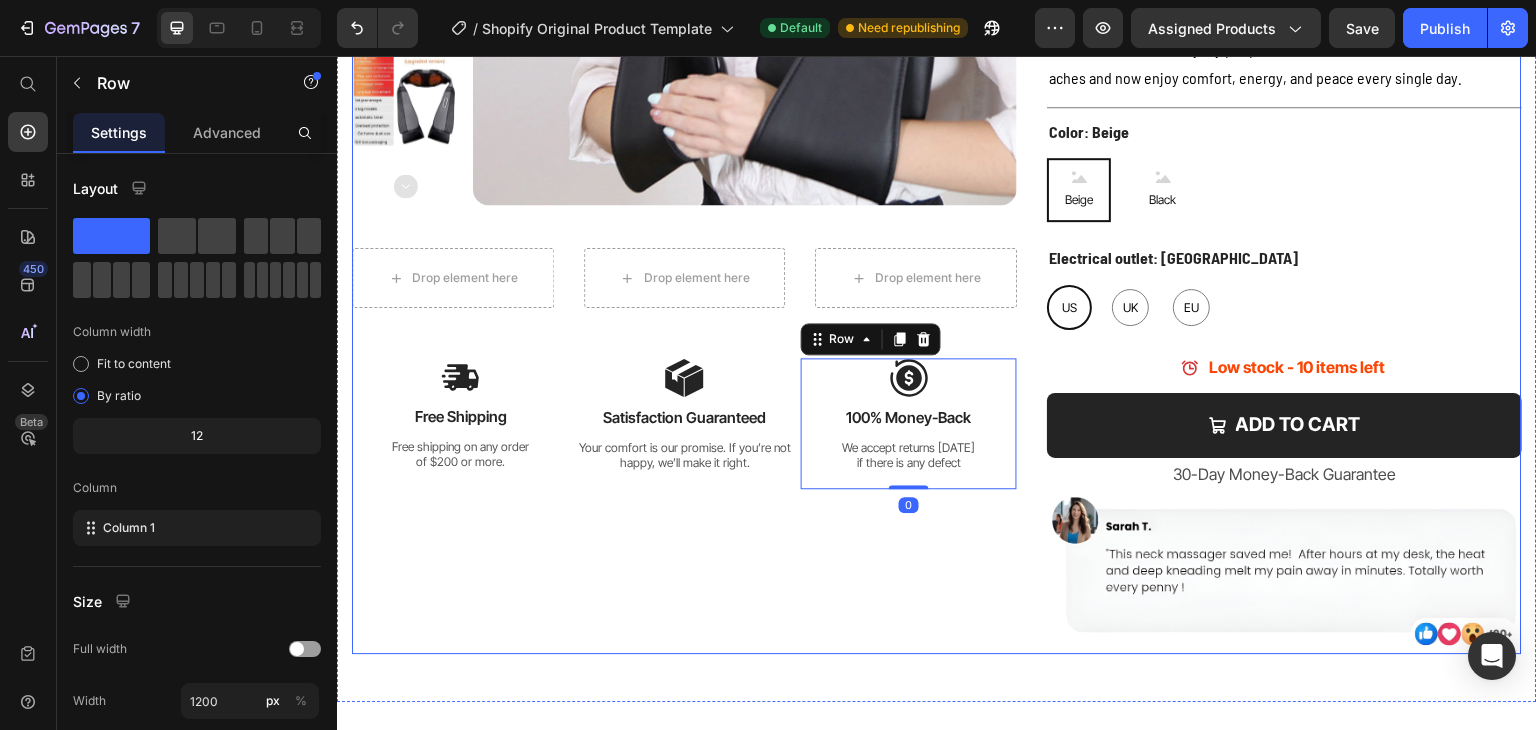 click on "Product Images
Drop element here
Drop element here
Drop element here Row Image Free Shipping Text Block Free shipping on any order  of $200 or more. Text Block Row Image Satisfaction Guaranteed Text Block Your comfort is our promise. If you’re not happy, we’ll make it right. Text Block Row Image 100% Money-Back Text Block We accept returns [DATE]  if there is any defect Text Block Row   0 Row" at bounding box center [684, 142] 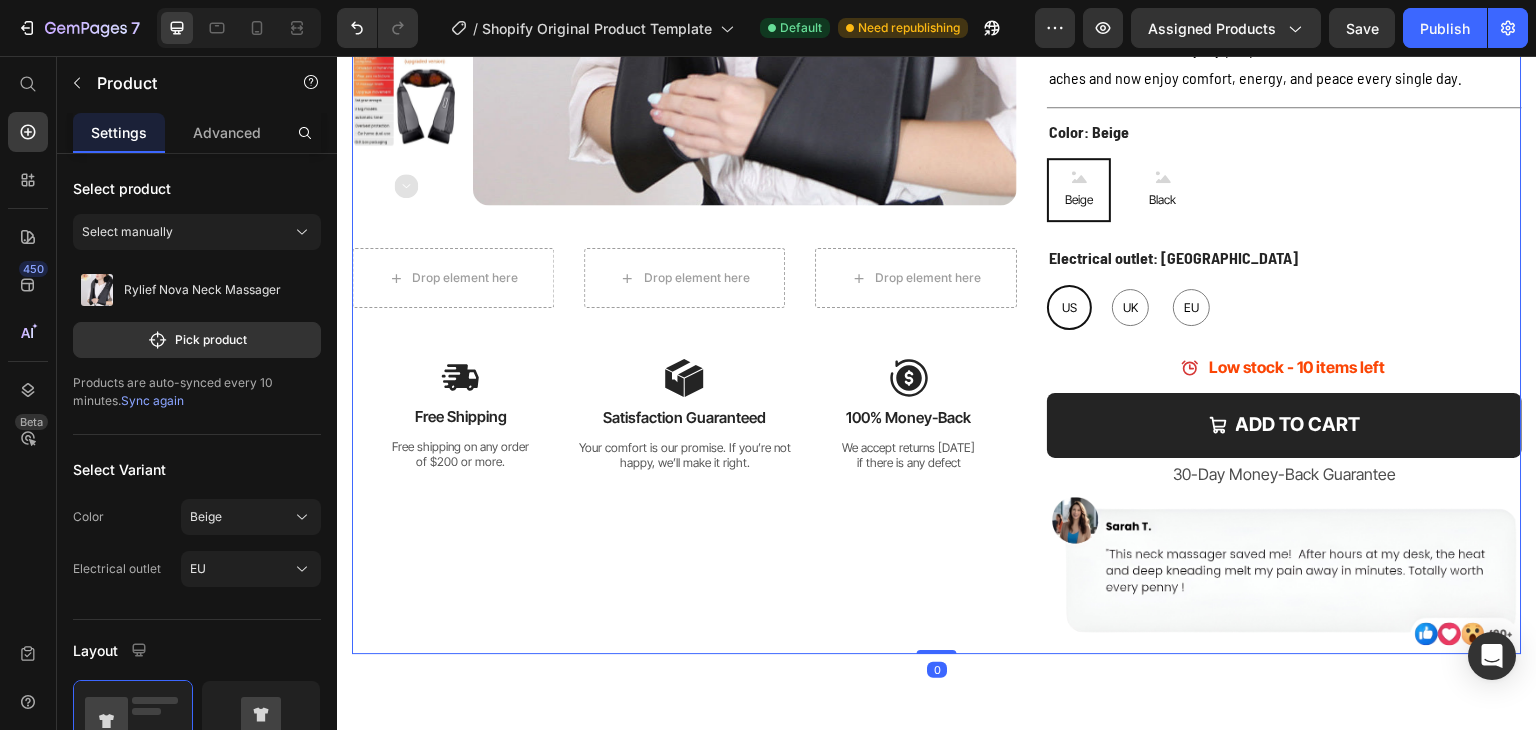 click on "Product Images
Drop element here
Drop element here
Drop element here Row Image Free Shipping Text Block Free shipping on any order  of $200 or more. Text Block Row Image Satisfaction Guaranteed Text Block Your comfort is our promise. If you’re not happy, we’ll make it right. Text Block Row Image 100% Money-Back Text Block We accept returns [DATE]  if there is any defect Text Block Row Row" at bounding box center [684, 142] 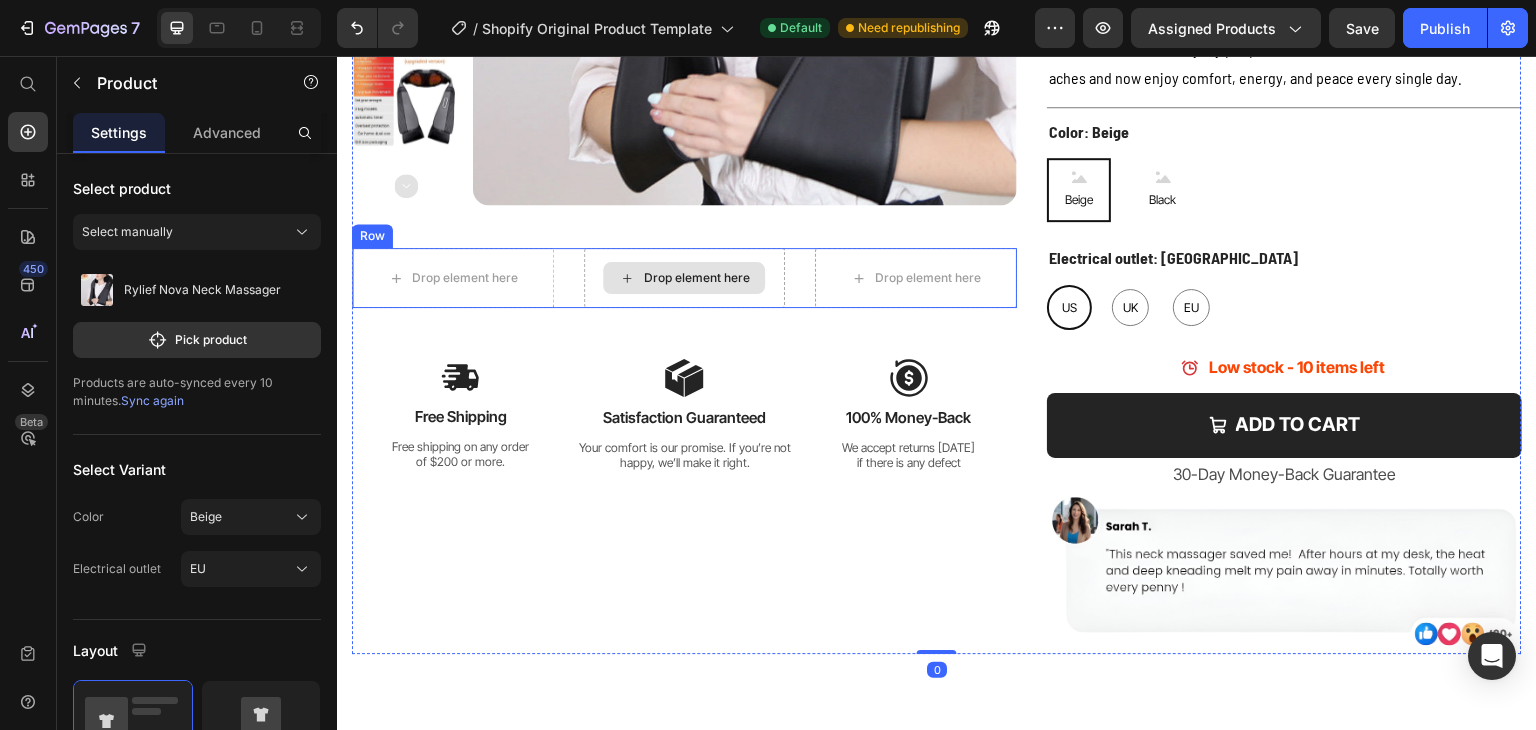 click on "Drop element here" at bounding box center (685, 278) 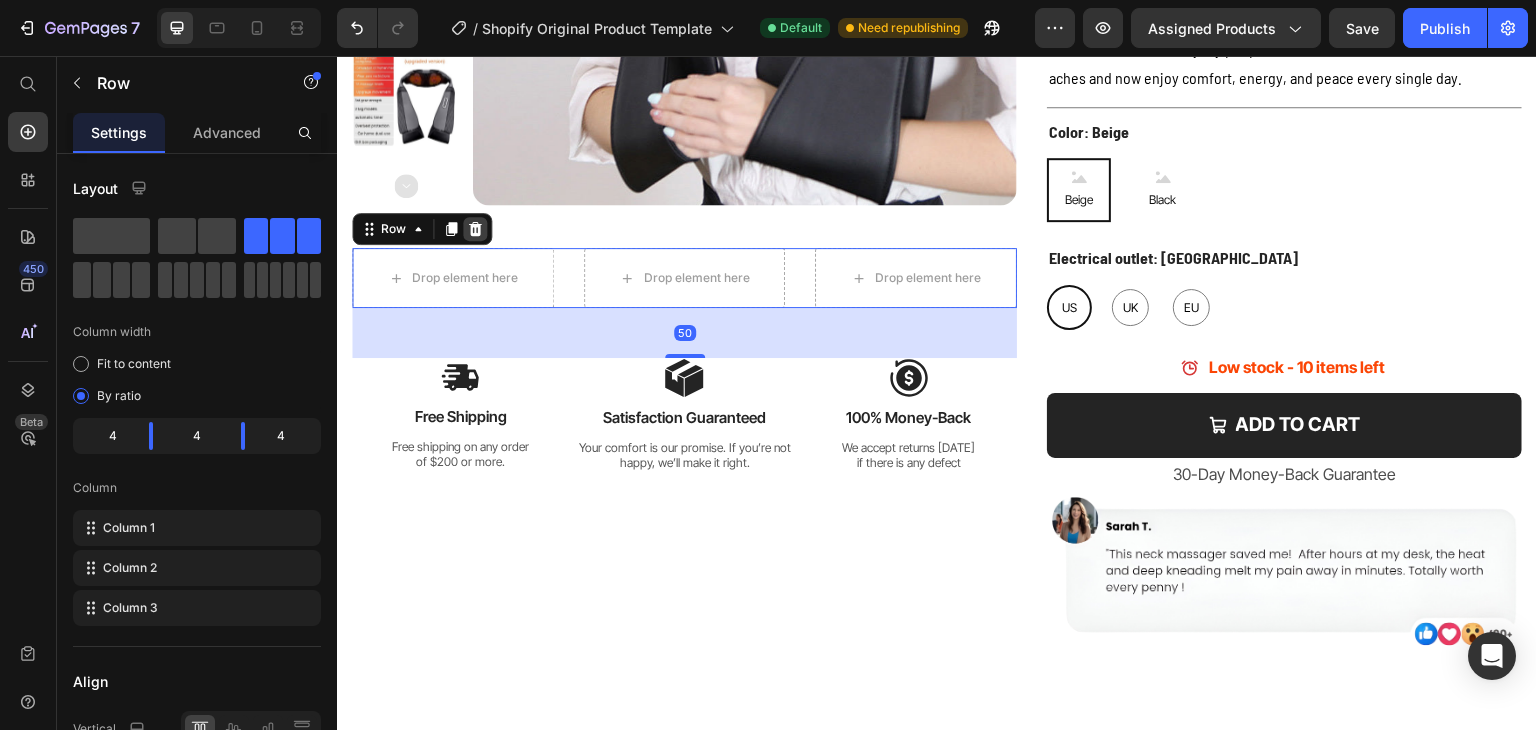 click 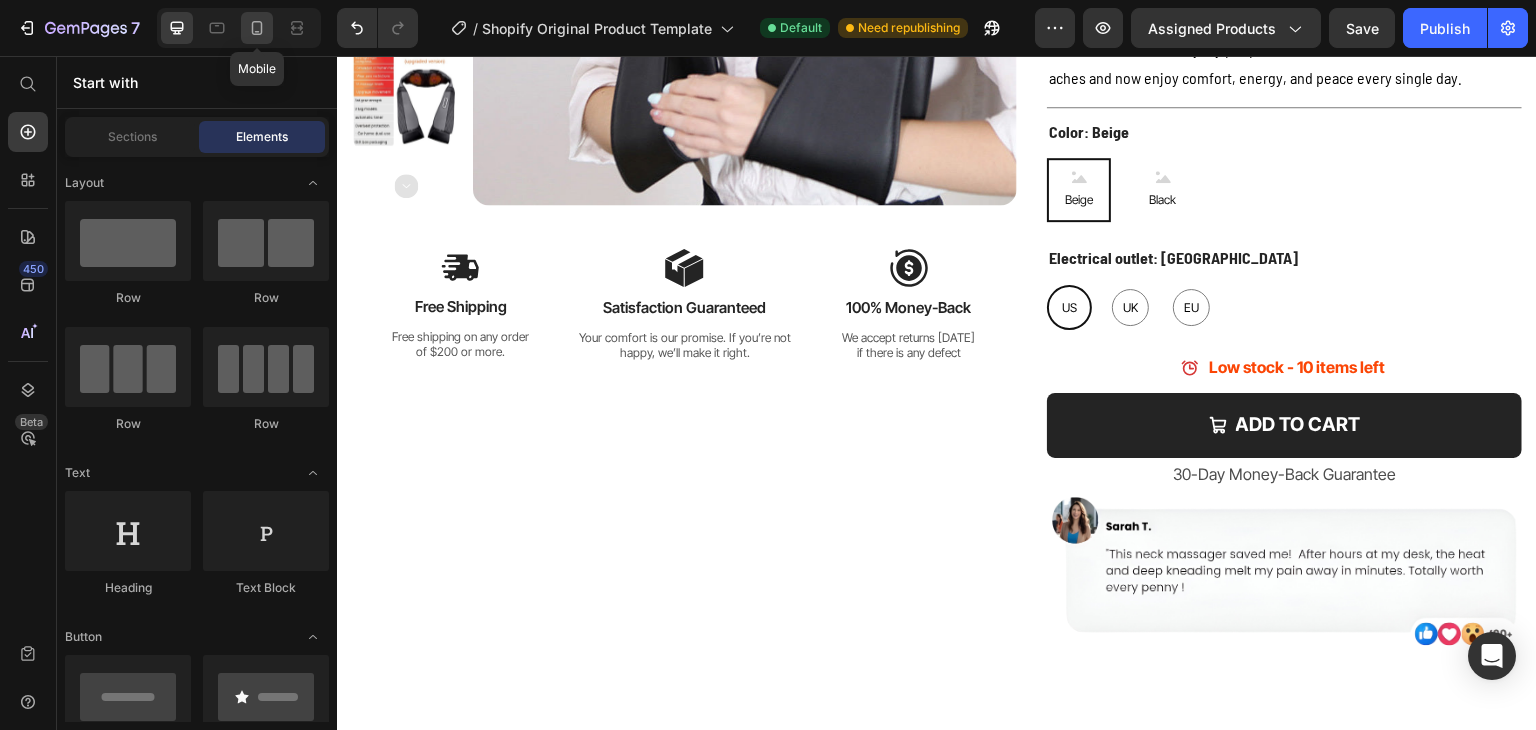 click 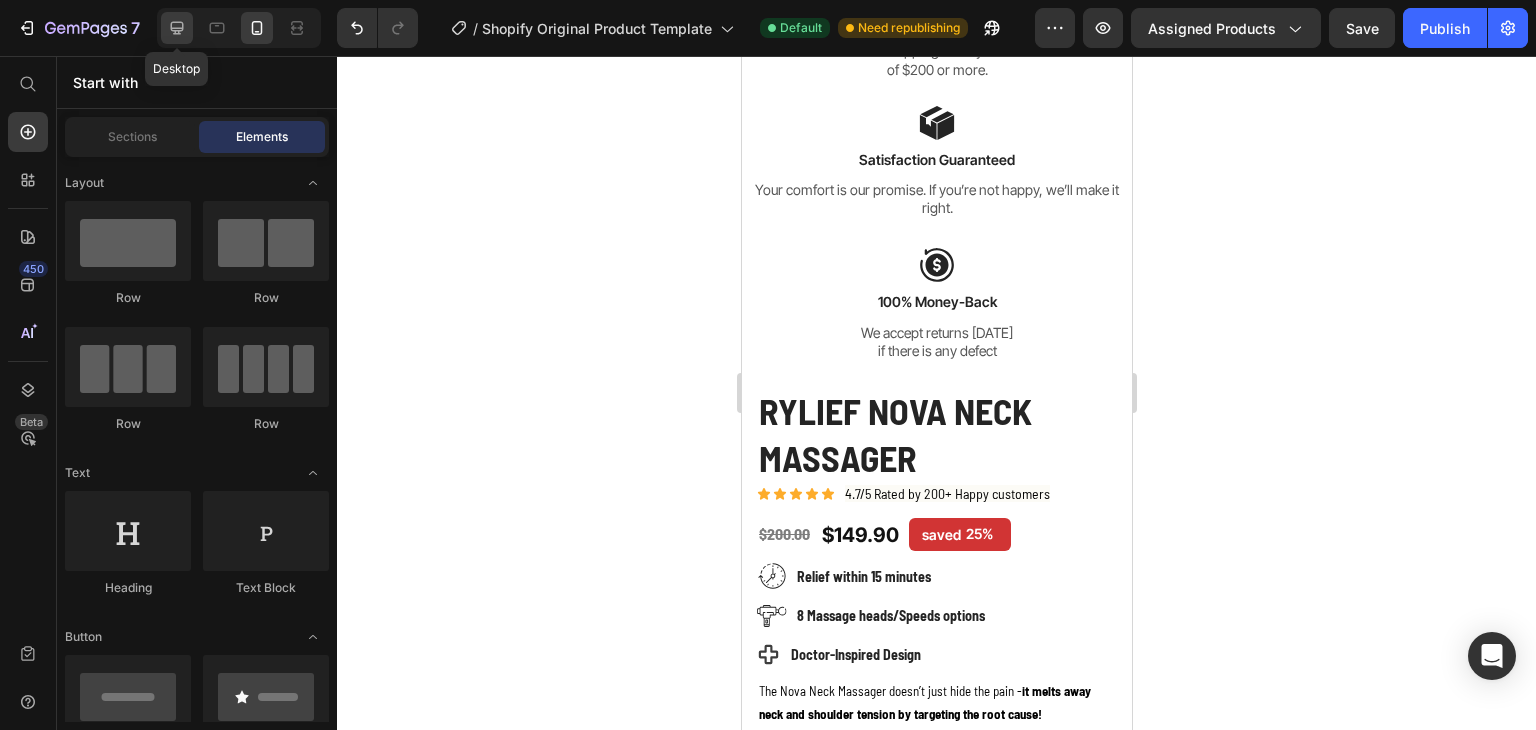 click 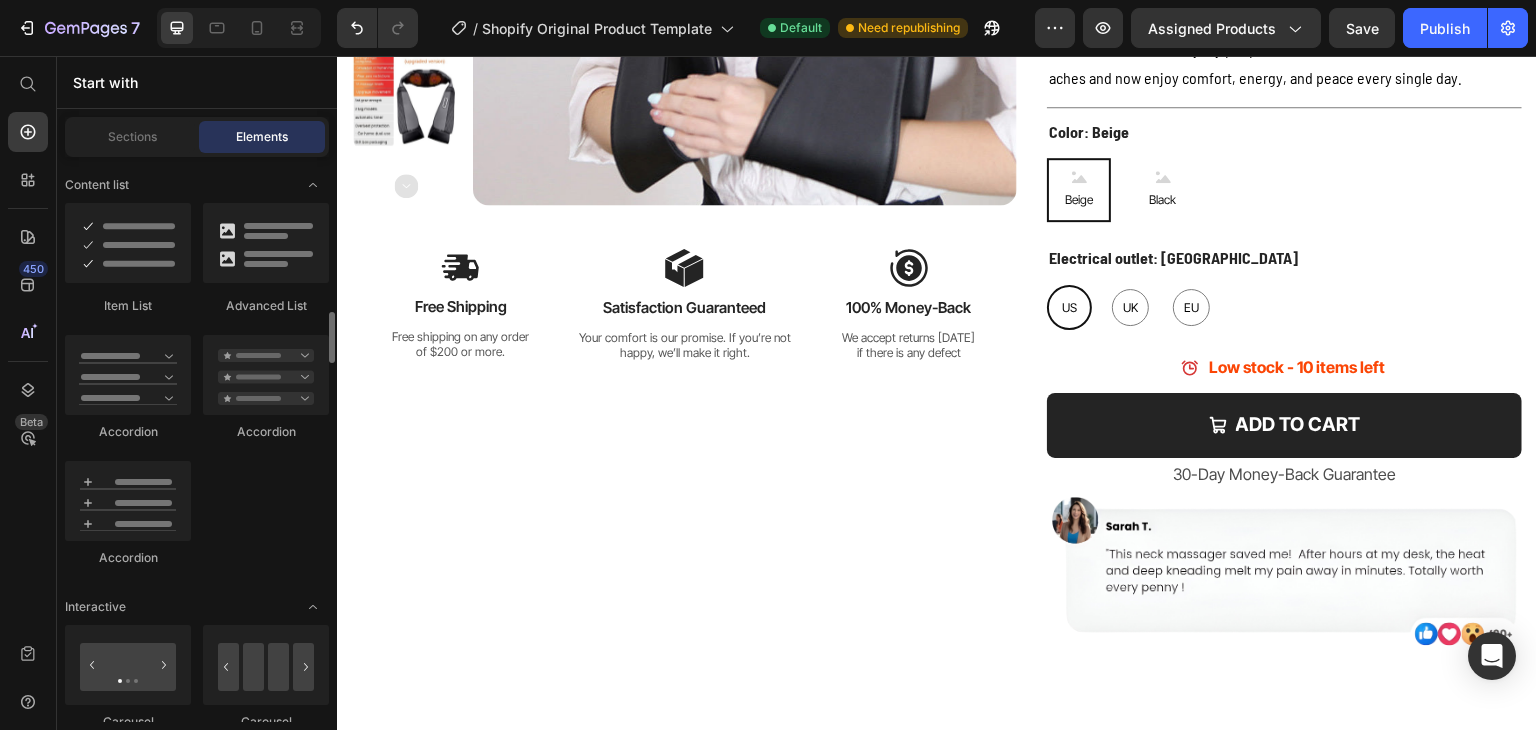 scroll, scrollTop: 1900, scrollLeft: 0, axis: vertical 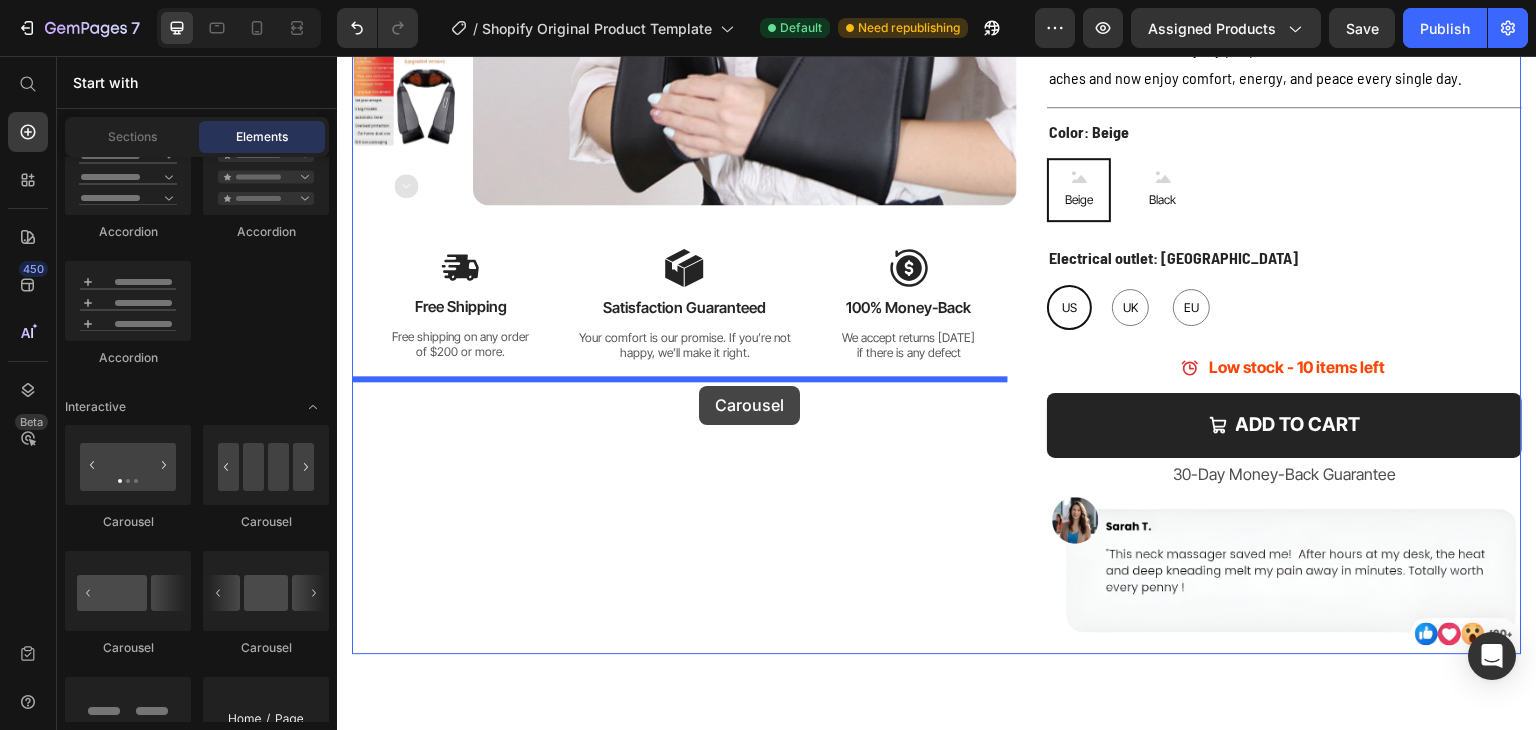 drag, startPoint x: 664, startPoint y: 490, endPoint x: 699, endPoint y: 386, distance: 109.73149 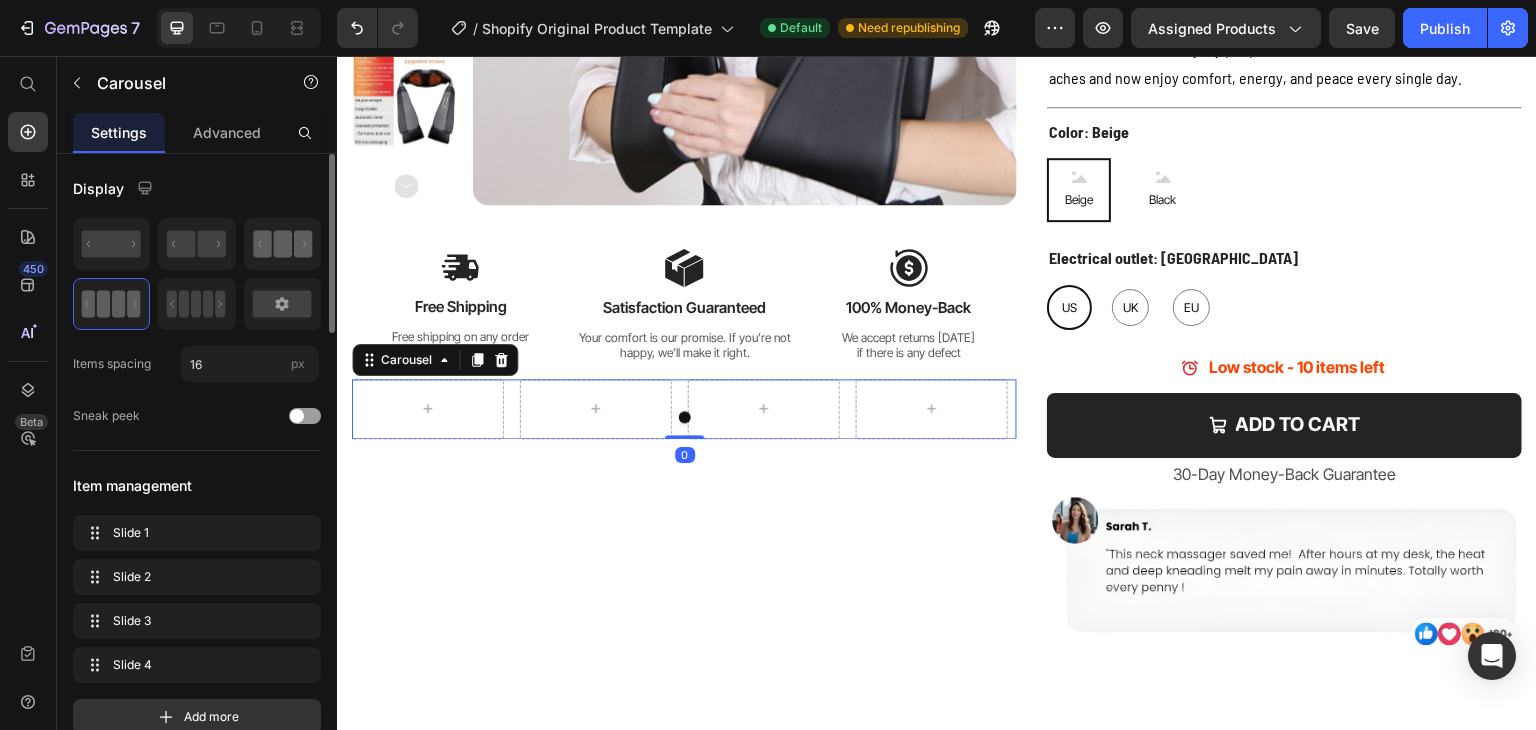 click 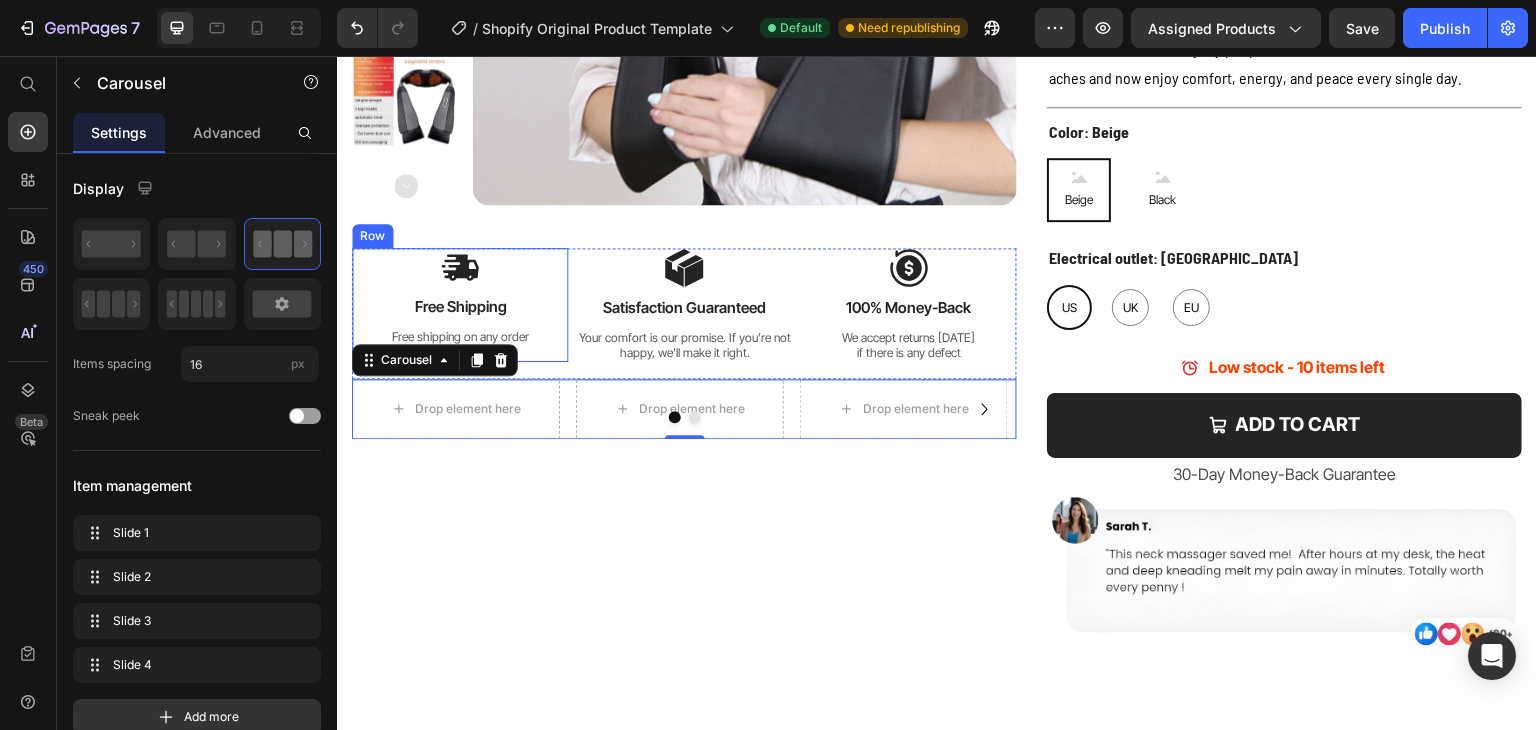 click on "Image Free Shipping Text Block Free shipping on any order  of $200 or more. Text Block" at bounding box center [460, 305] 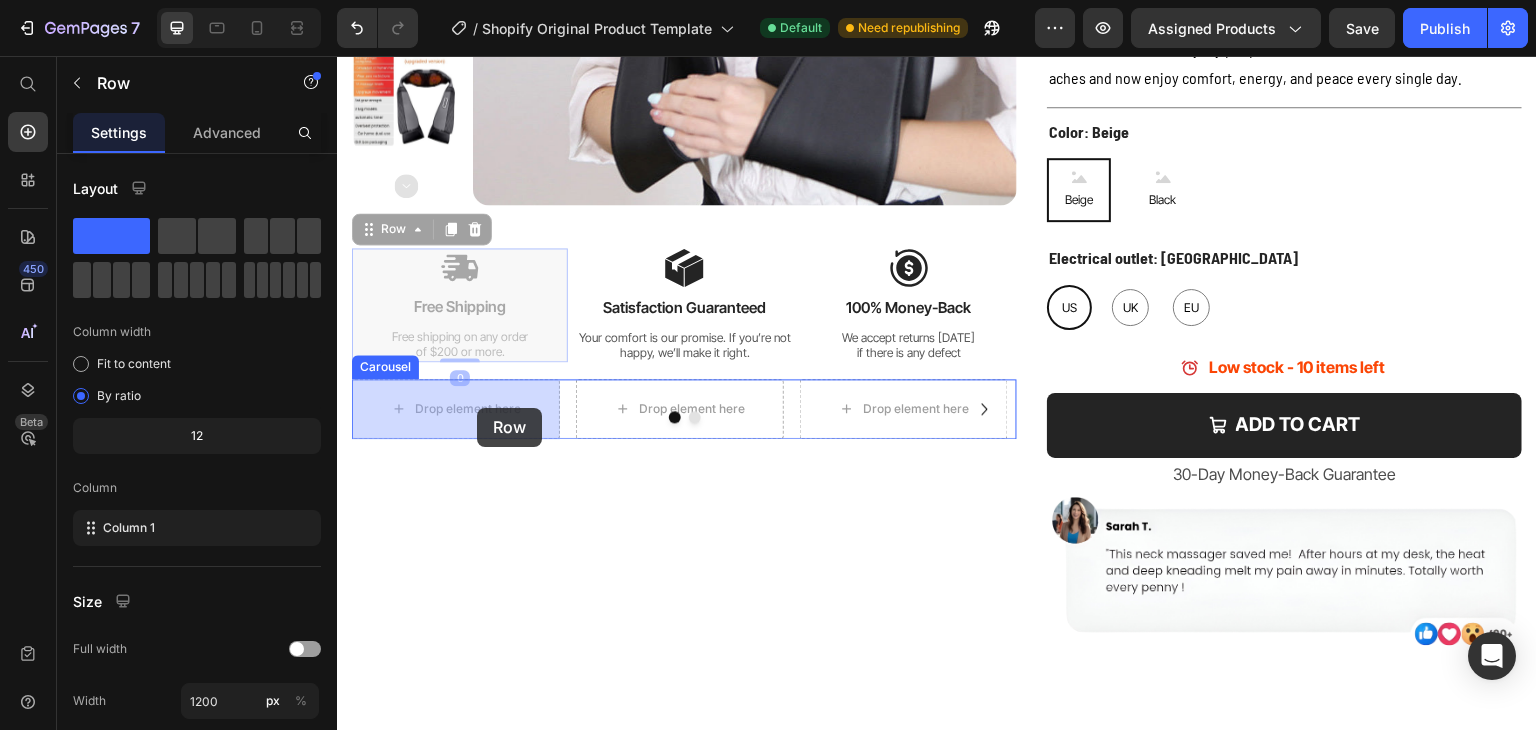 drag, startPoint x: 395, startPoint y: 233, endPoint x: 477, endPoint y: 408, distance: 193.2589 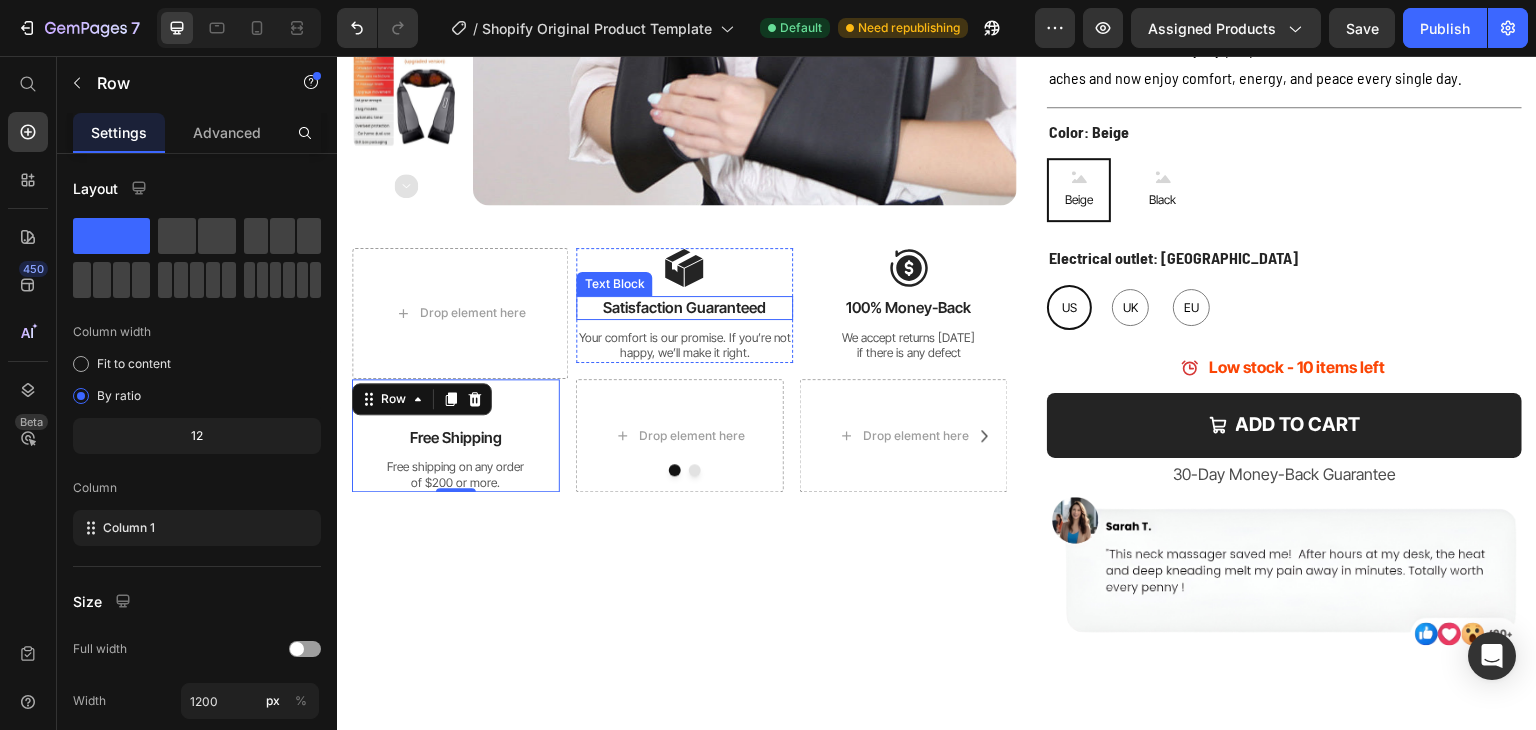 click on "Satisfaction Guaranteed" at bounding box center [684, 308] 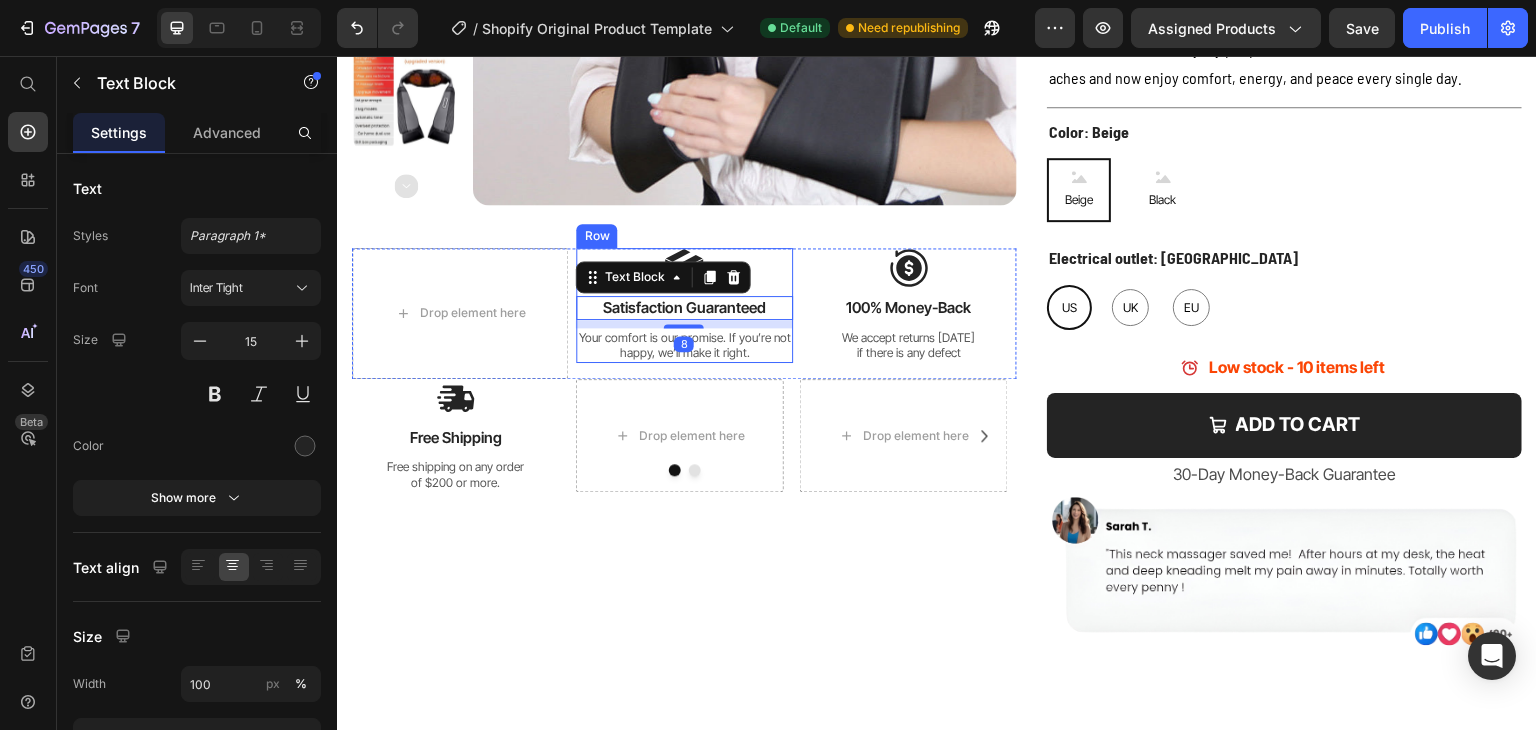 click at bounding box center (684, 268) 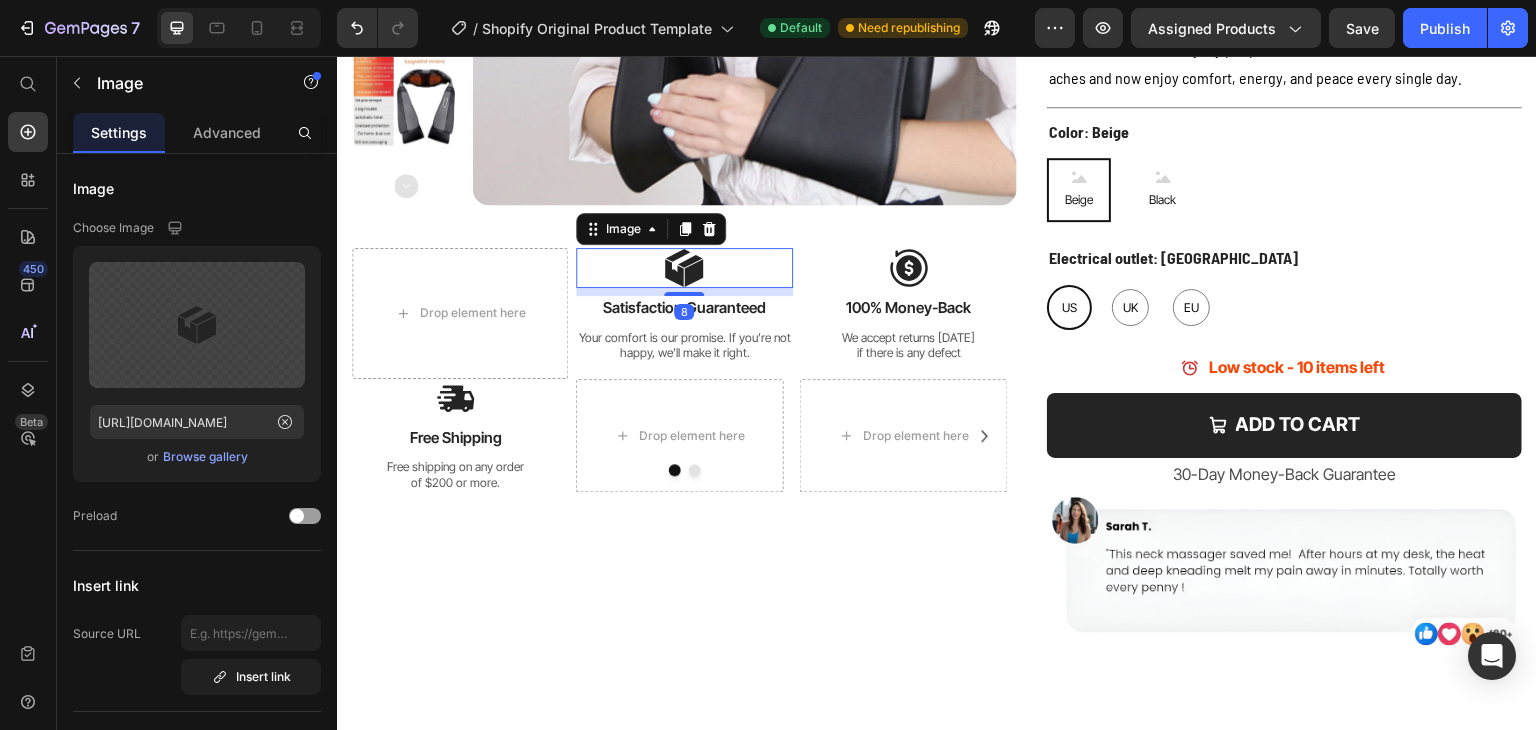 click on "8" at bounding box center [684, 292] 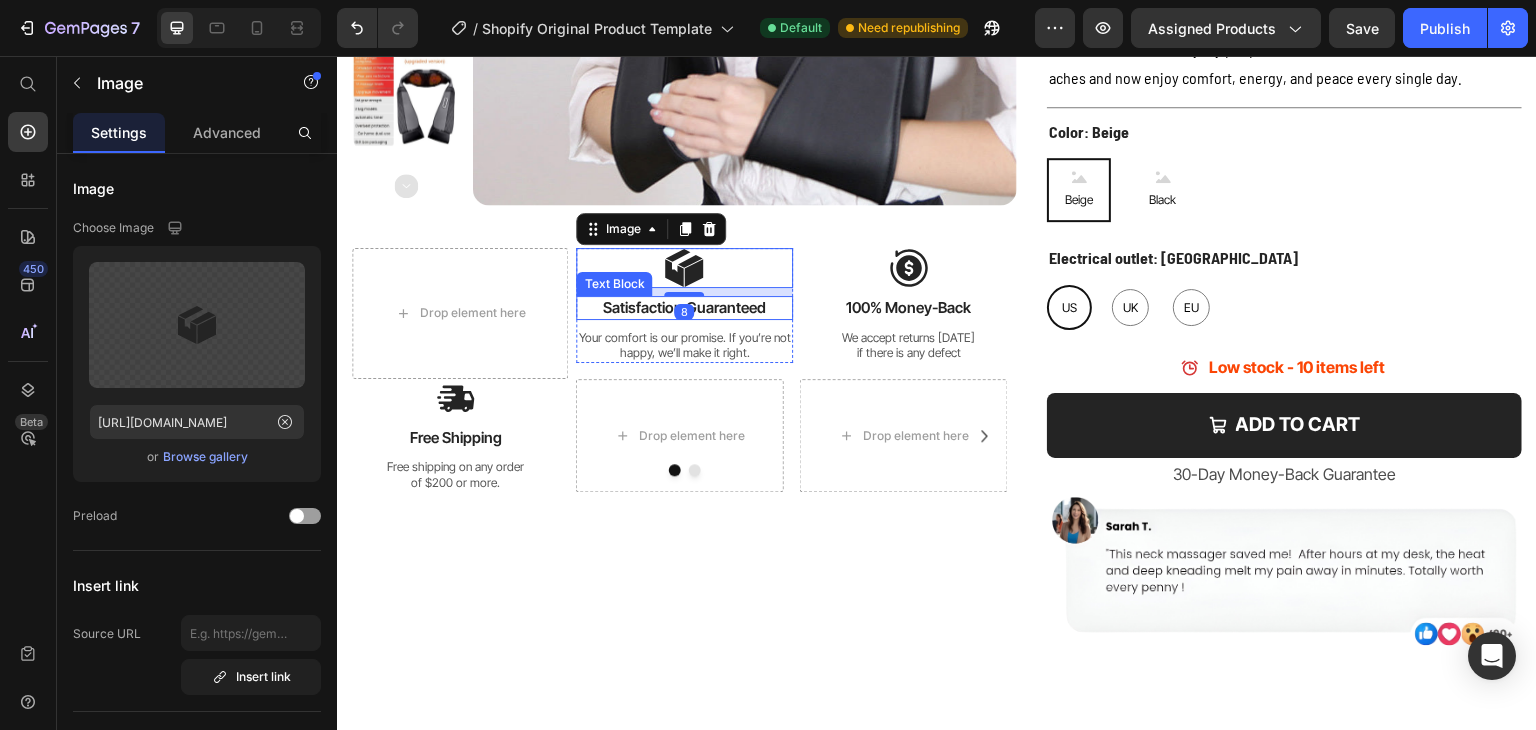 click on "Satisfaction Guaranteed" at bounding box center [684, 308] 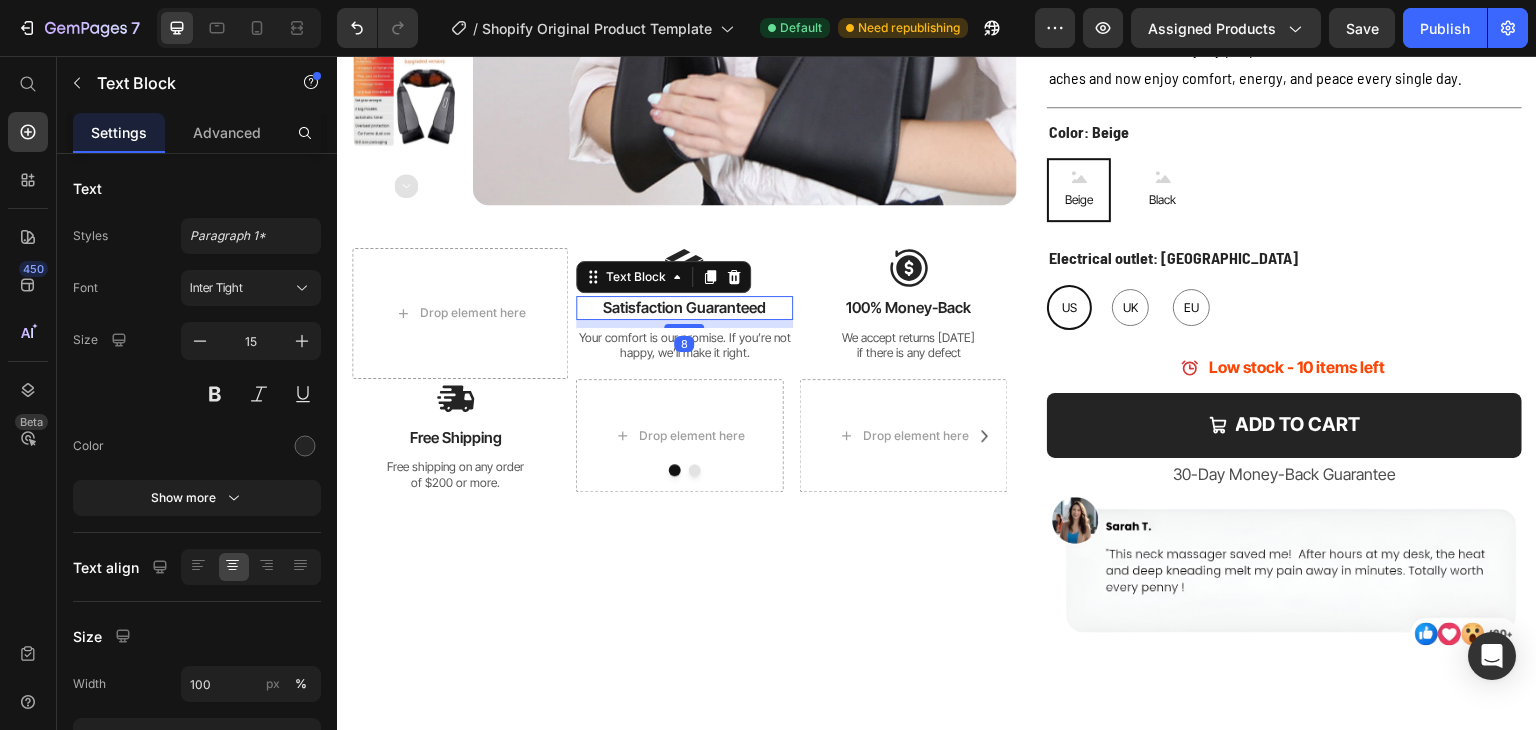 click on "Image Satisfaction Guaranteed Text Block   8 Your comfort is our promise. If you’re not happy, we’ll make it right. Text Block" at bounding box center [684, 305] 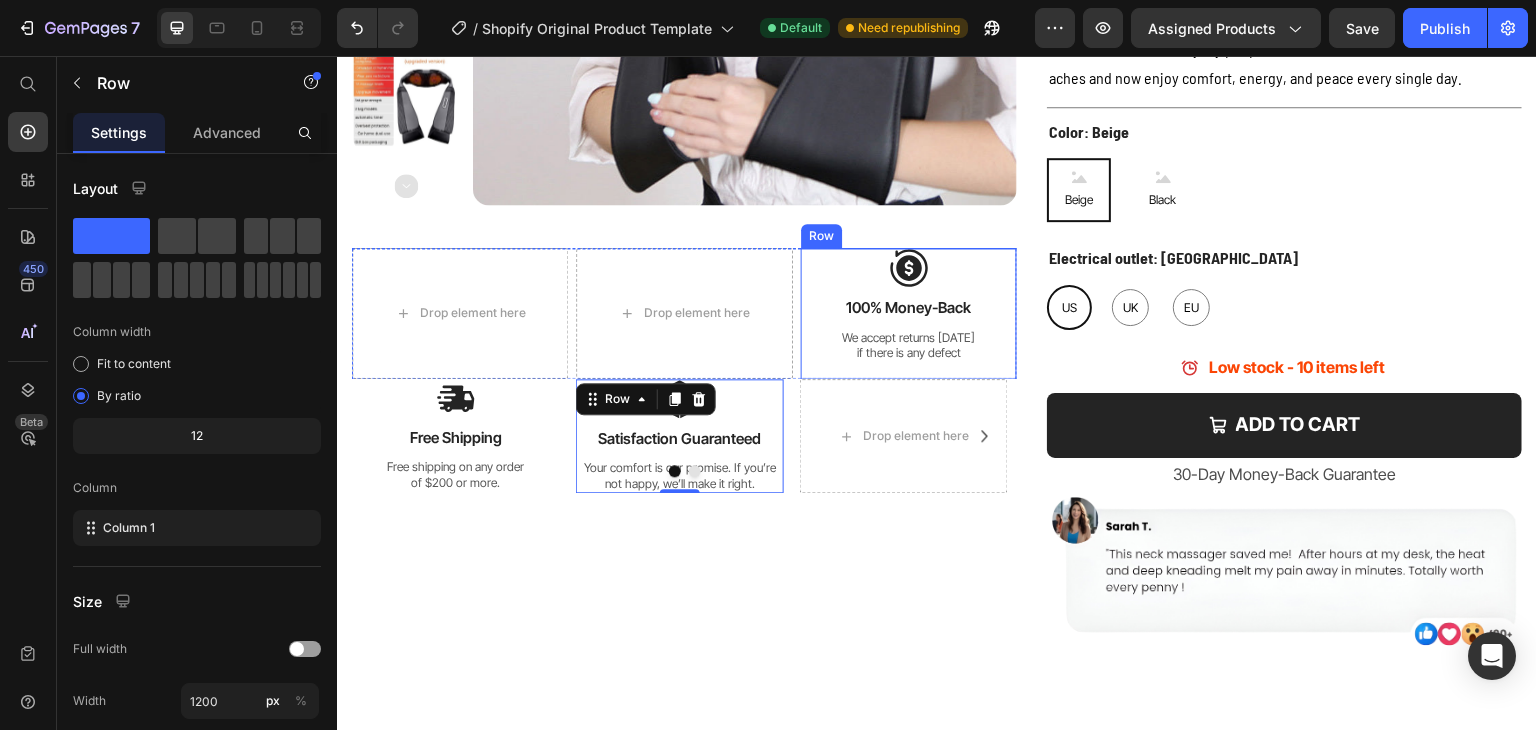 click on "Image 100% Money-Back Text Block We accept returns [DATE]  if there is any defect Text Block" at bounding box center (909, 313) 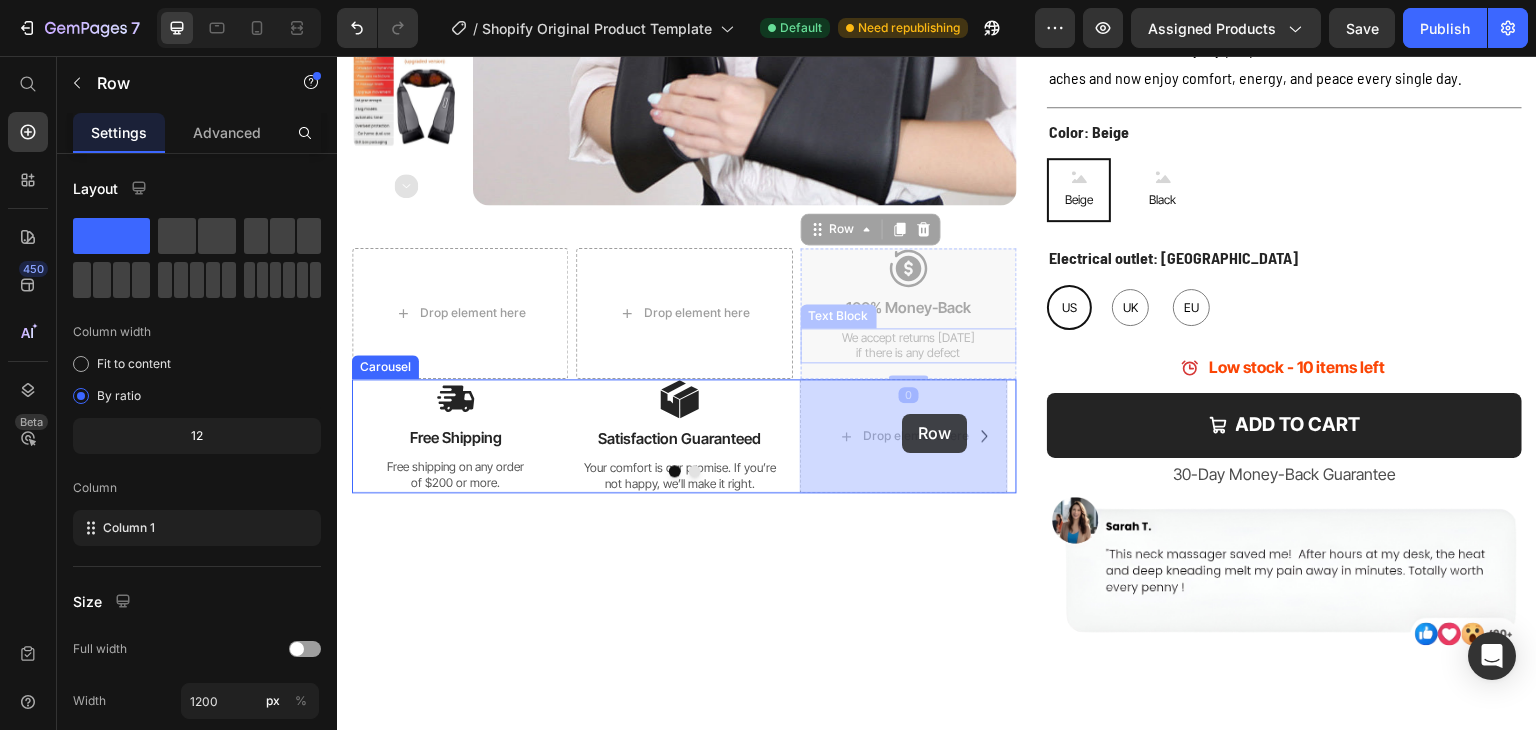 drag, startPoint x: 842, startPoint y: 233, endPoint x: 903, endPoint y: 410, distance: 187.21645 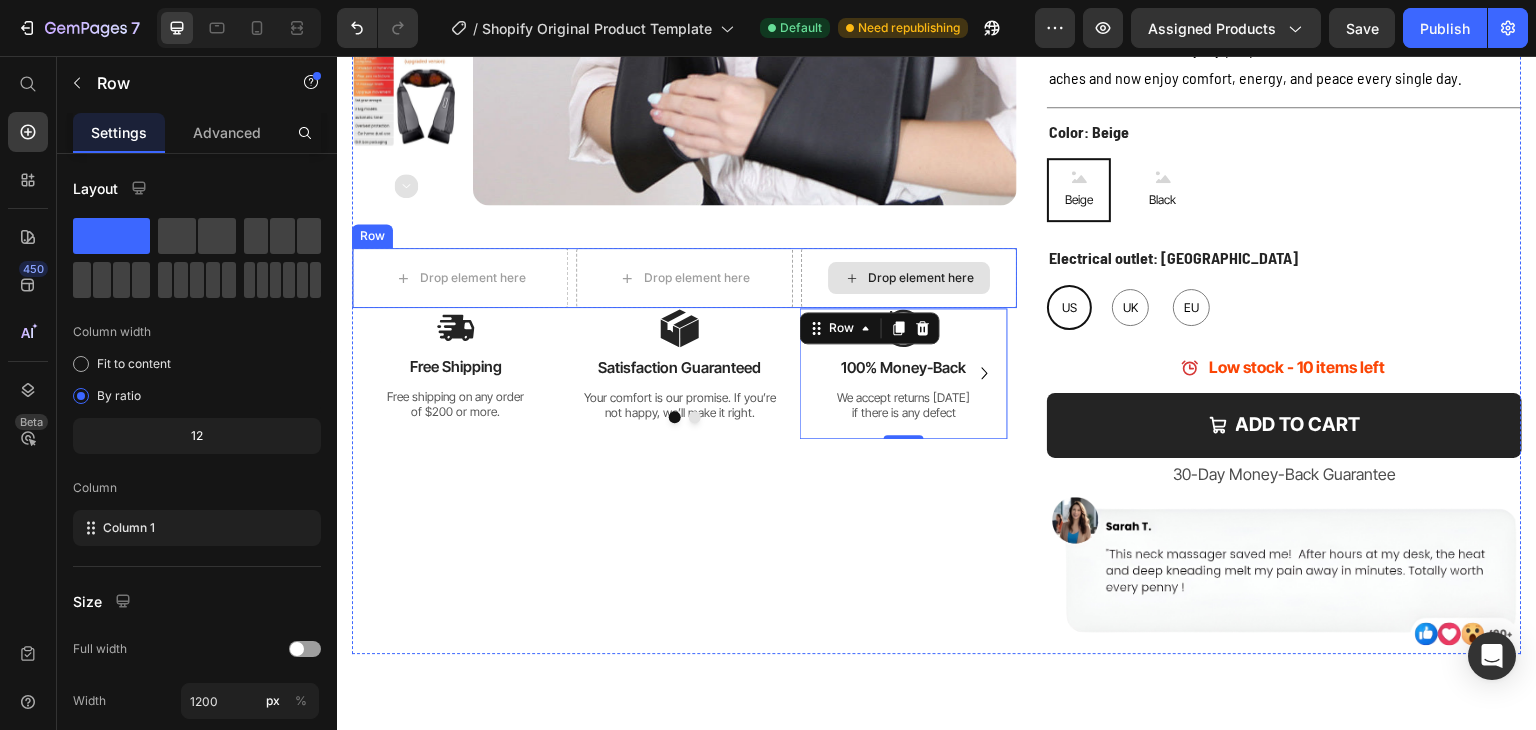 click on "Drop element here" at bounding box center [909, 278] 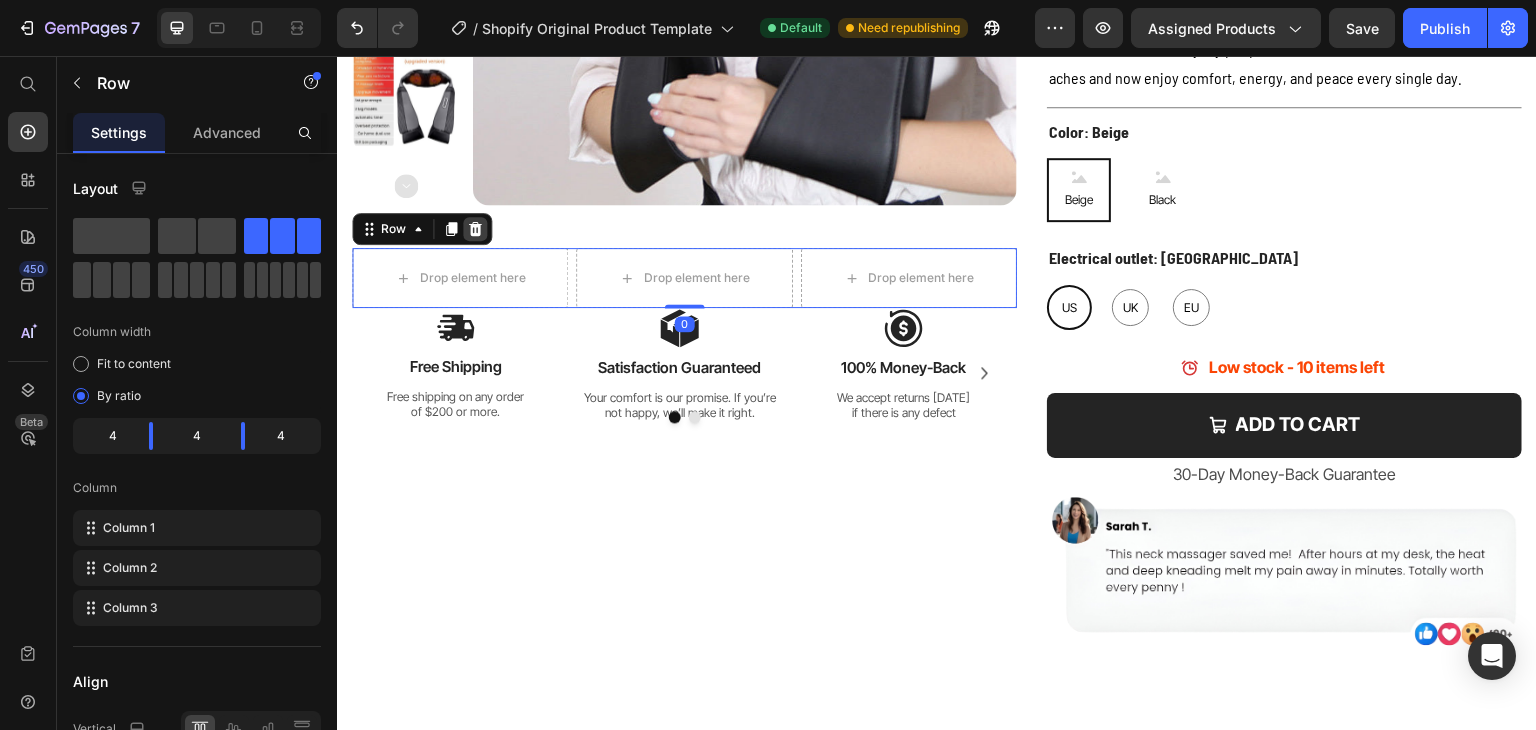 click 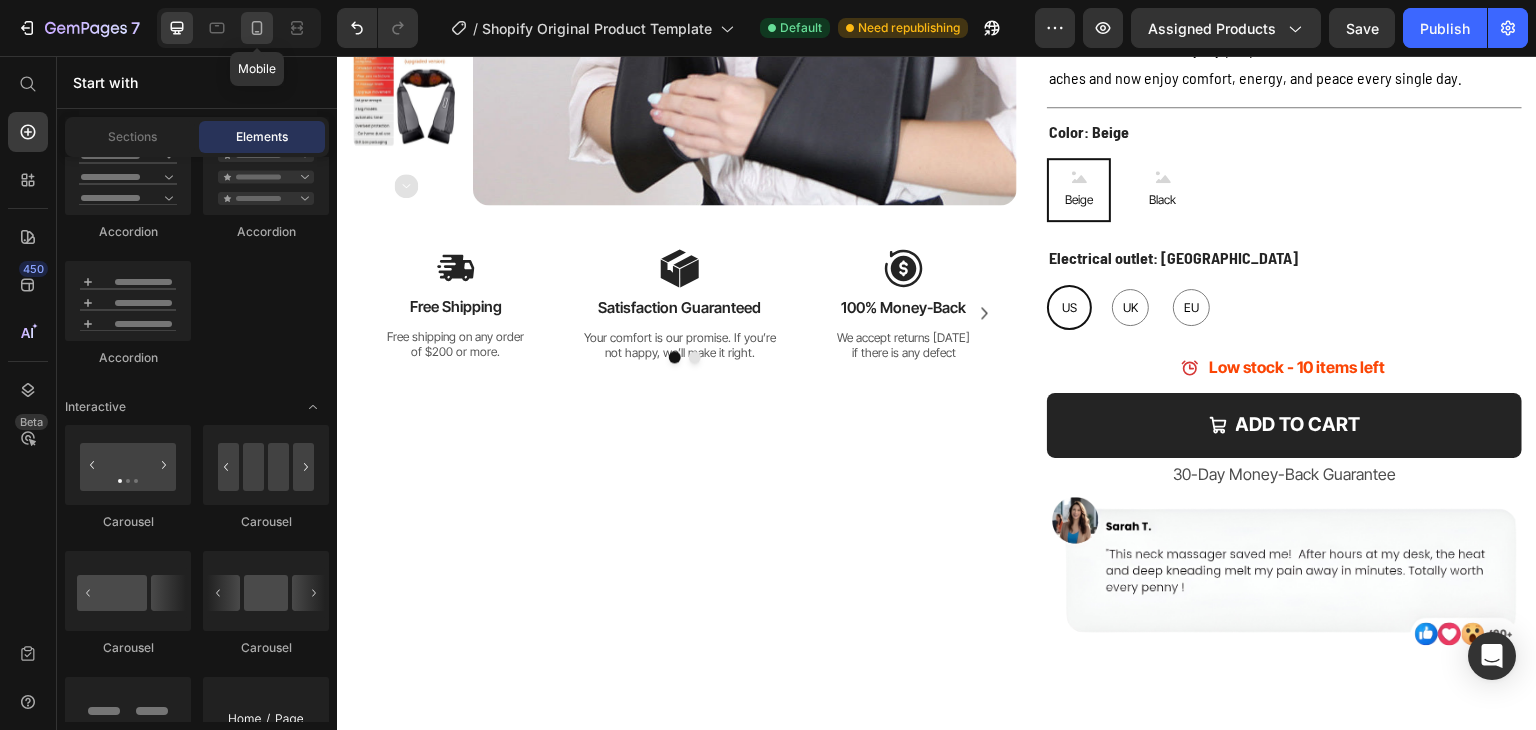 click 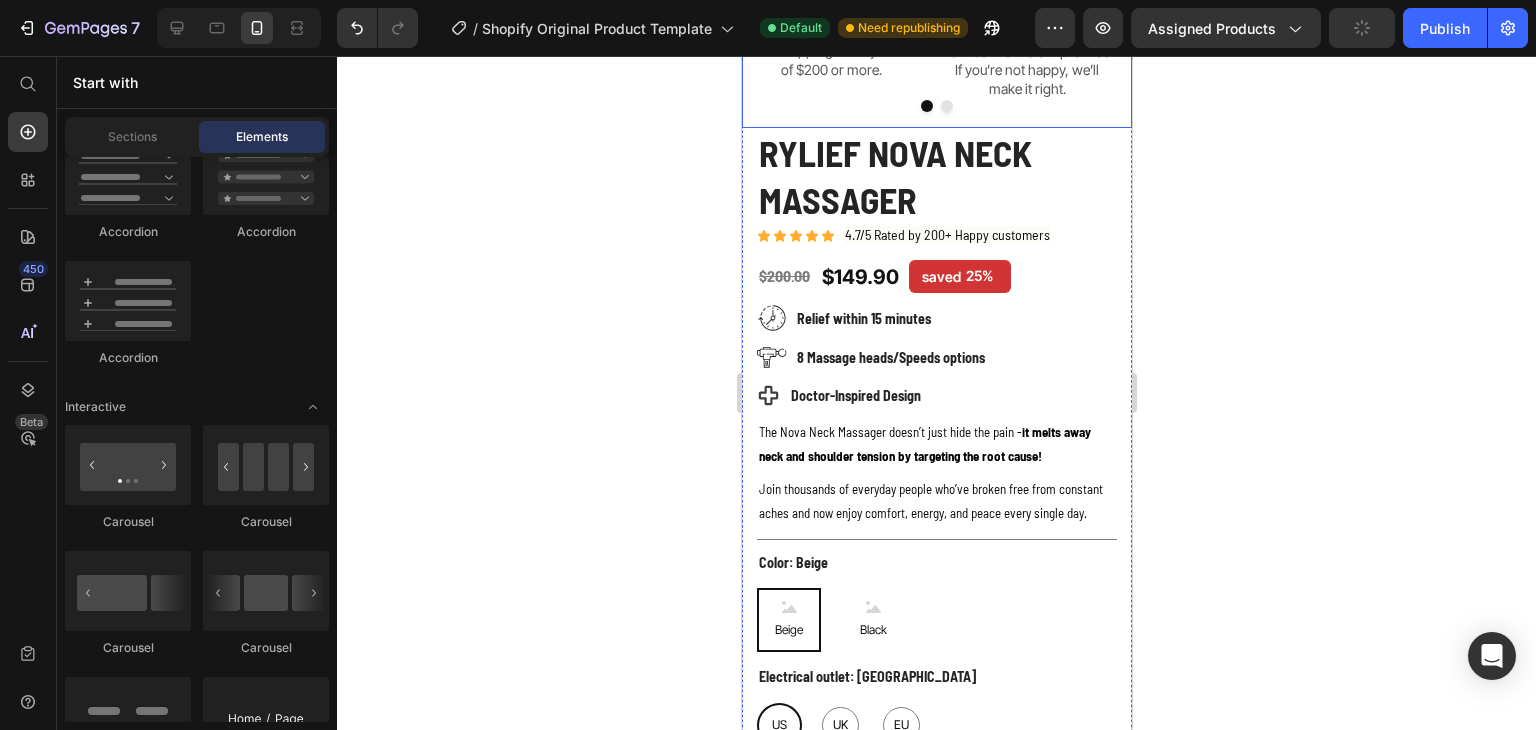 scroll, scrollTop: 266, scrollLeft: 0, axis: vertical 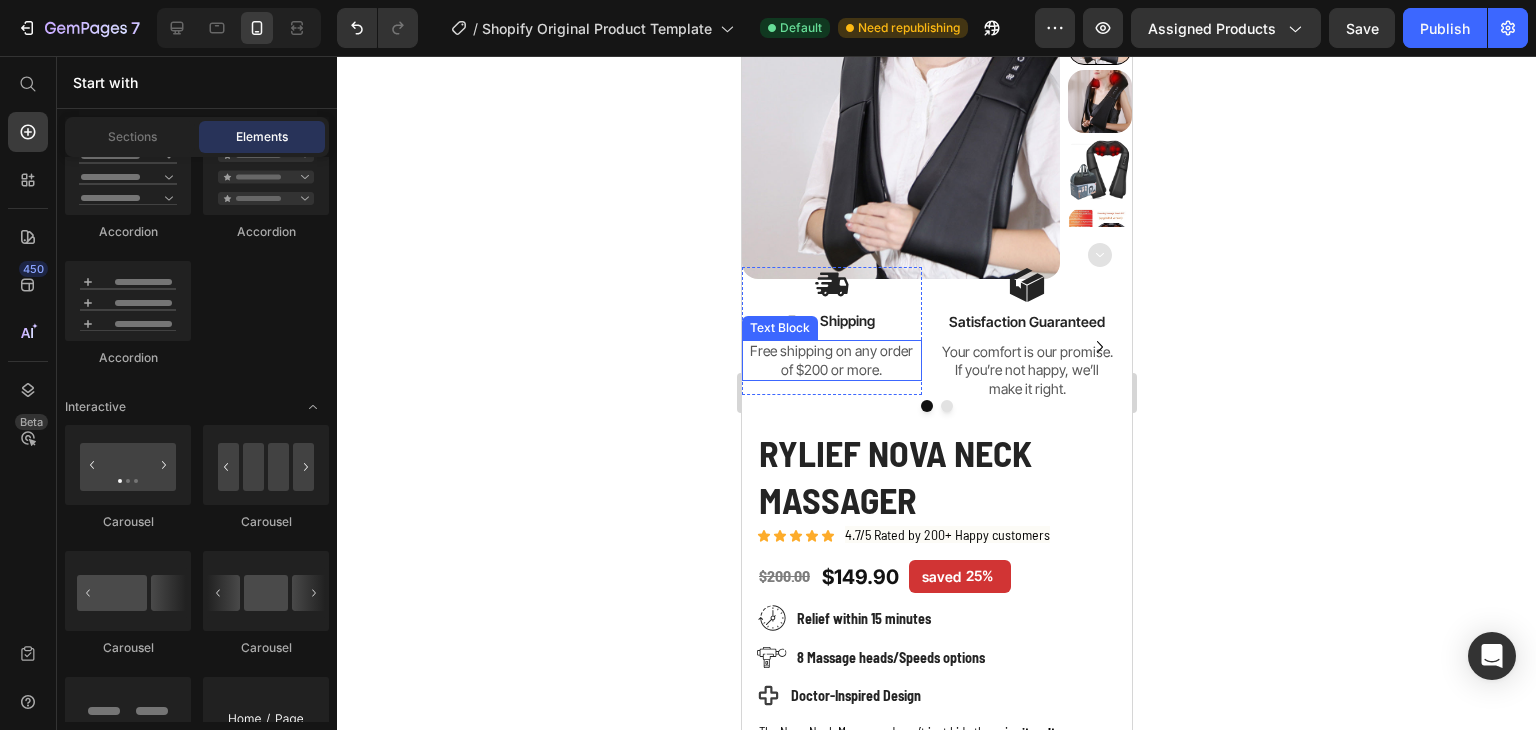 click at bounding box center [239, 28] 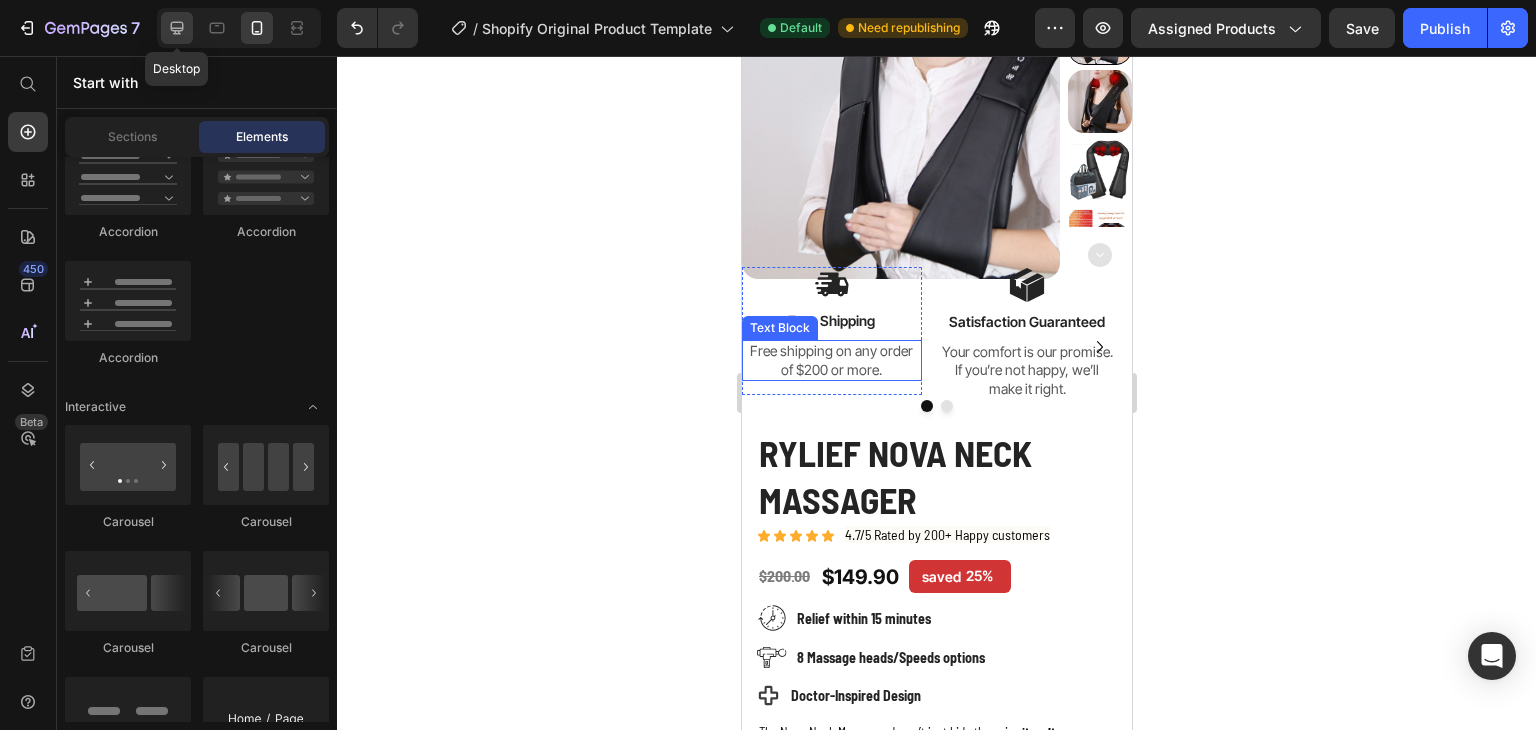 click 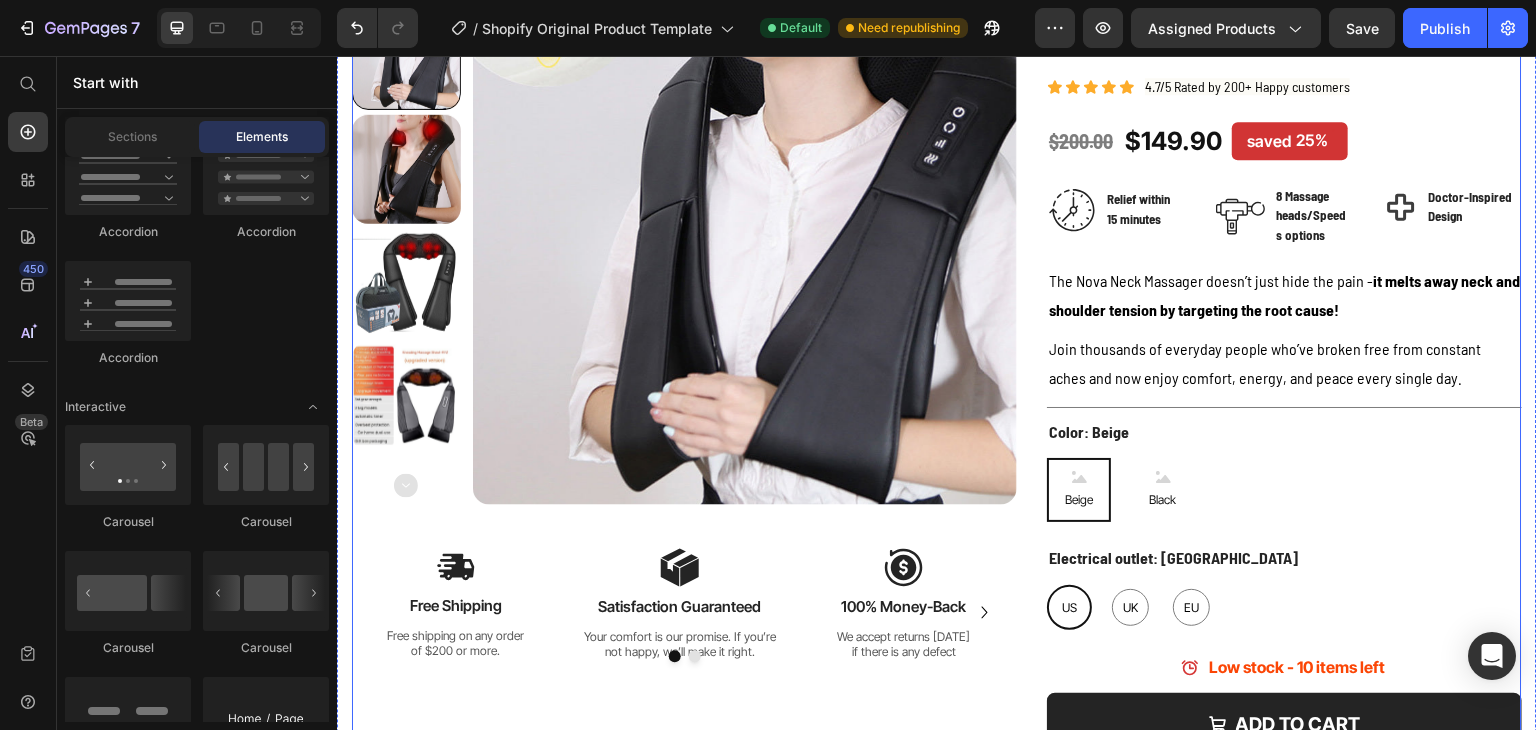 click on "Product Images
Image Free Shipping Text Block Free shipping on any order  of $200 or more. Text Block Row Image Satisfaction Guaranteed Text Block Your comfort is our promise. If you’re not happy, we’ll make it right. Text Block Row Image 100% Money-Back Text Block We accept returns within 7 days  if there is any defect Text Block Row
Drop element here
Carousel" at bounding box center (684, 360) 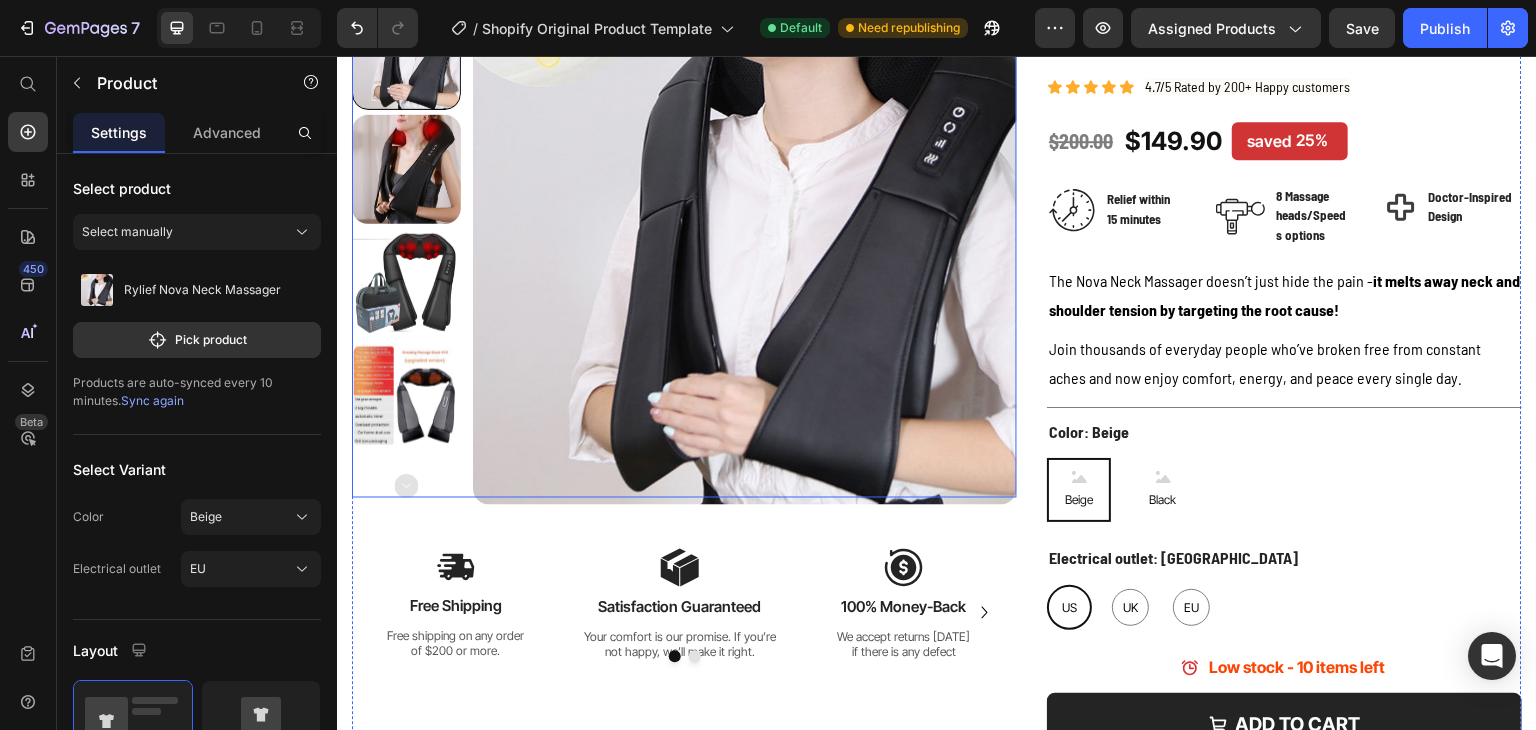 scroll, scrollTop: 266, scrollLeft: 0, axis: vertical 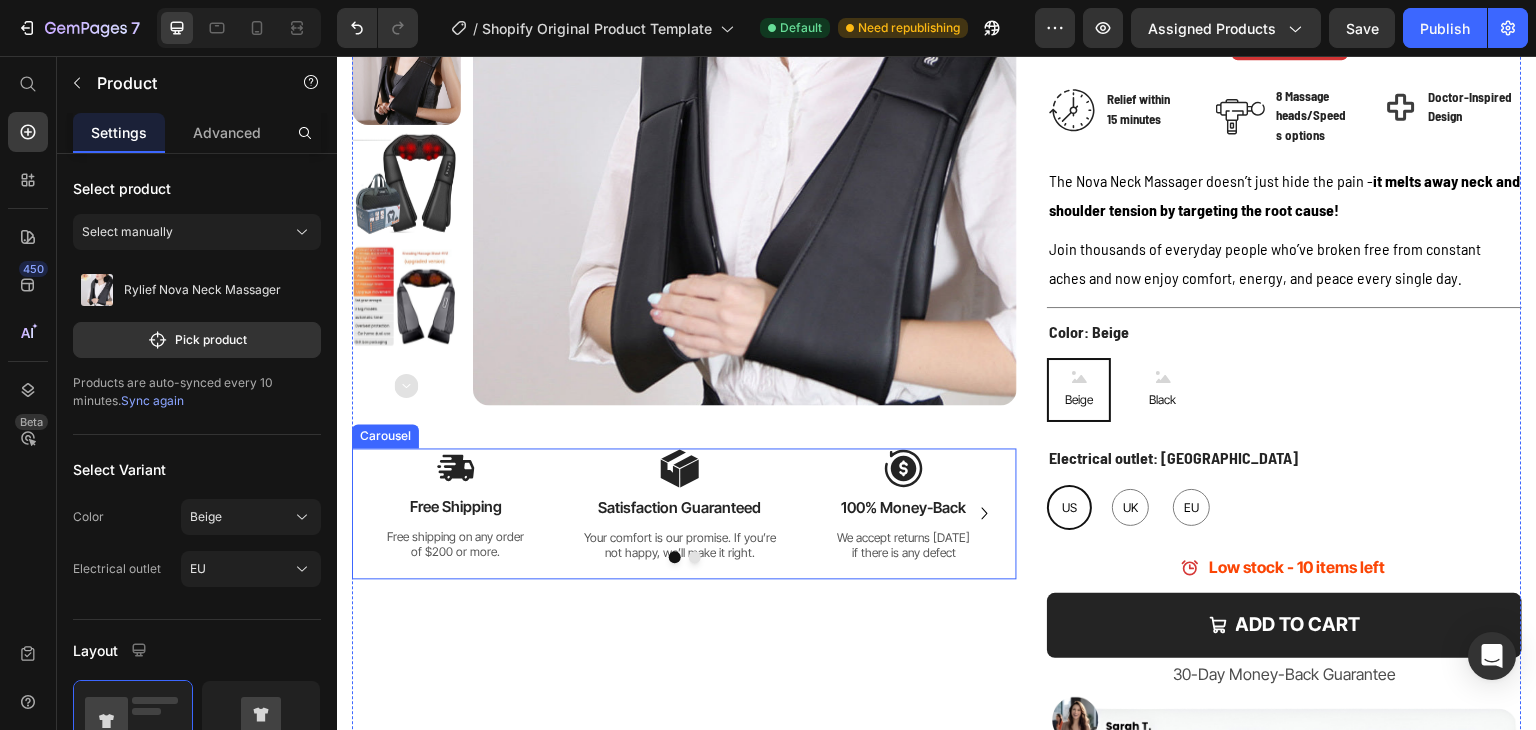 click on "Image Free Shipping Text Block Free shipping on any order  of $200 or more. Text Block Row Image Satisfaction Guaranteed Text Block Your comfort is our promise. If you’re not happy, we’ll make it right. Text Block Row Image 100% Money-Back Text Block We accept returns within 7 days  if there is any defect Text Block Row
Drop element here" at bounding box center [684, 513] 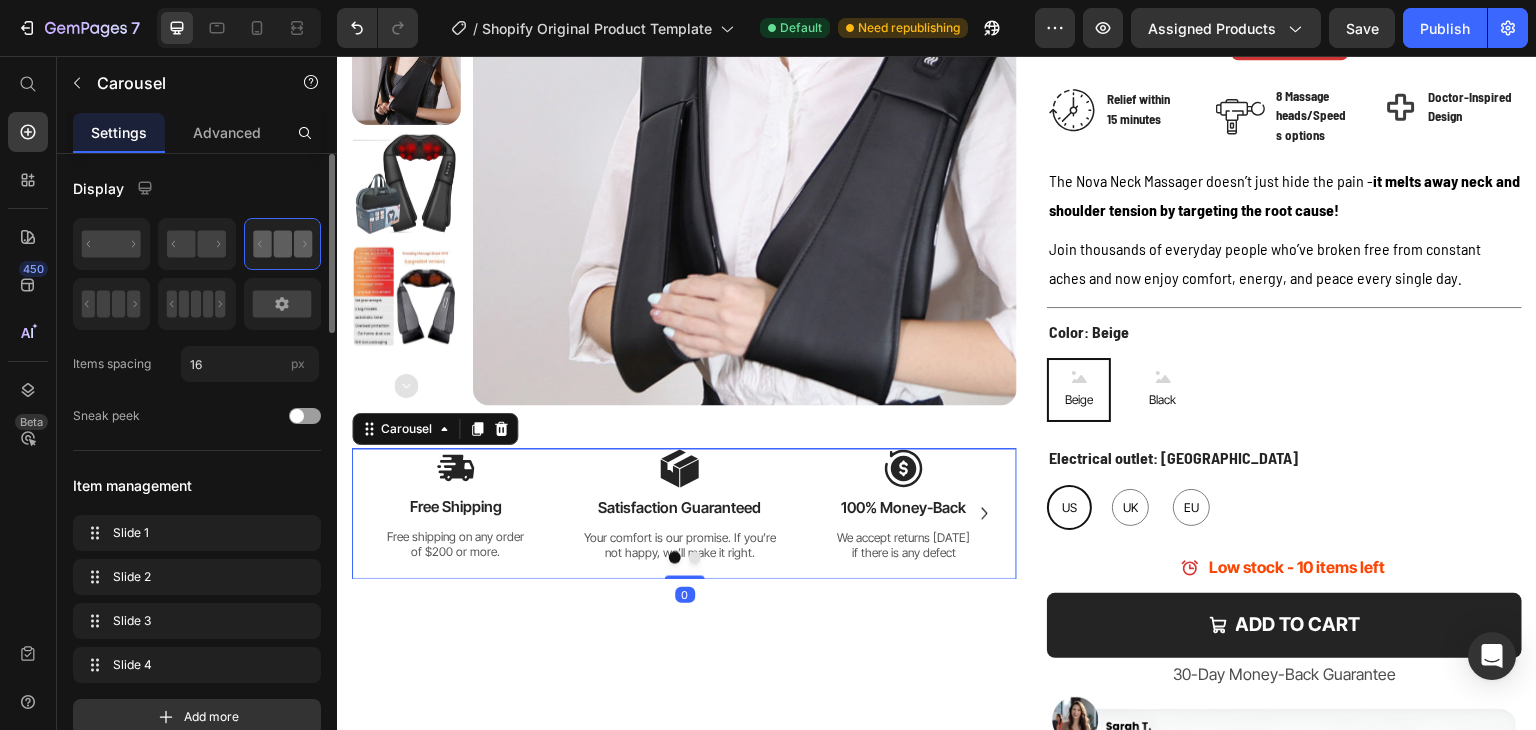 scroll, scrollTop: 200, scrollLeft: 0, axis: vertical 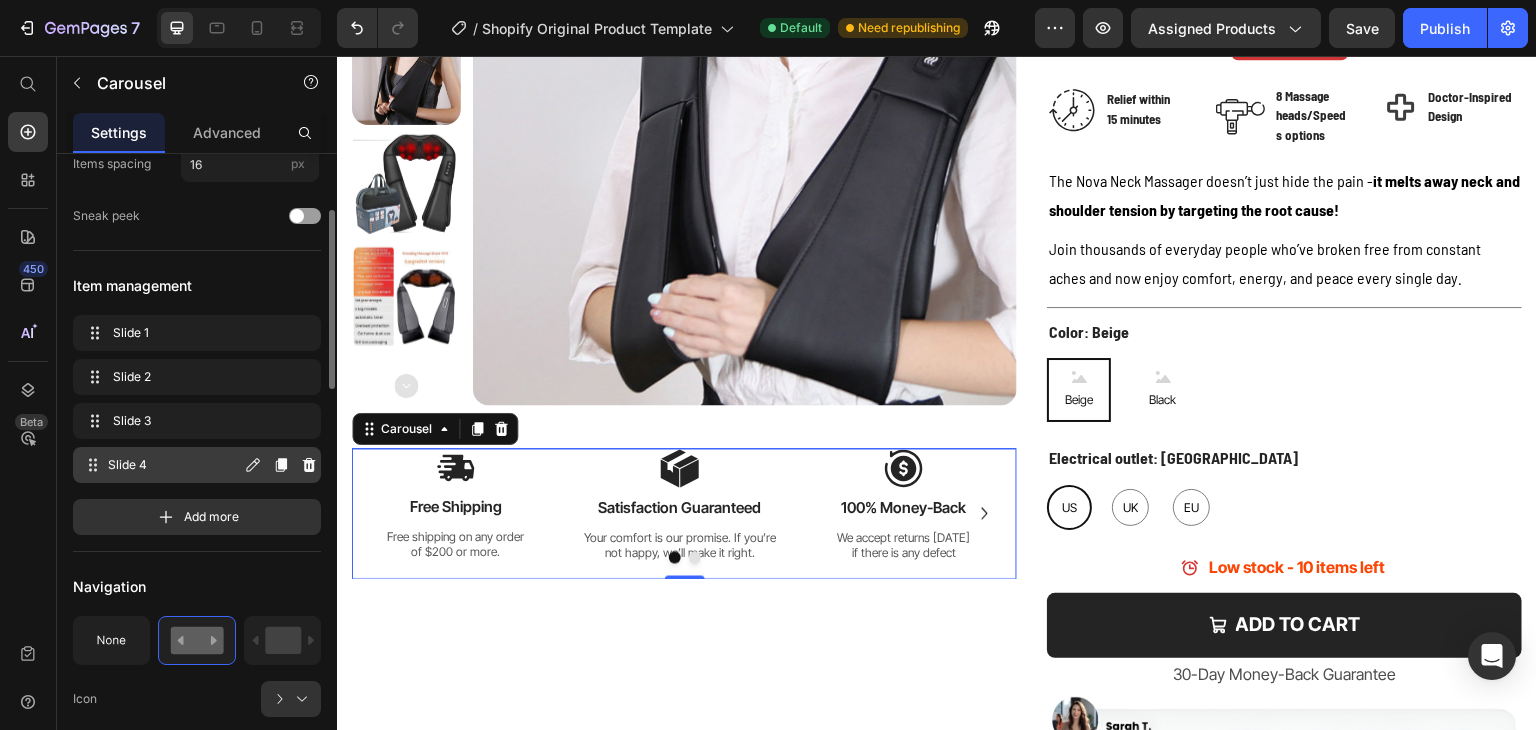 click on "Slide 4" at bounding box center [174, 465] 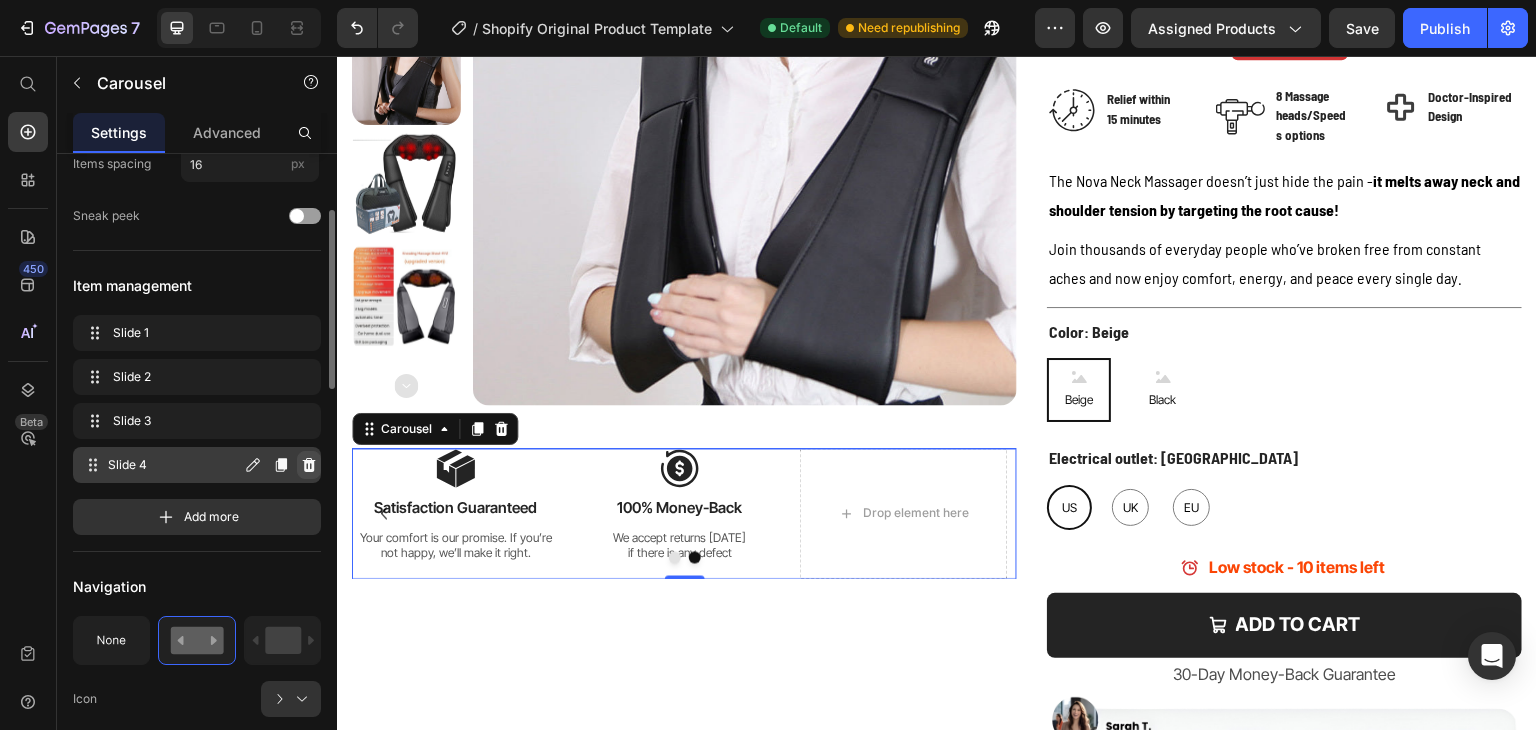 click 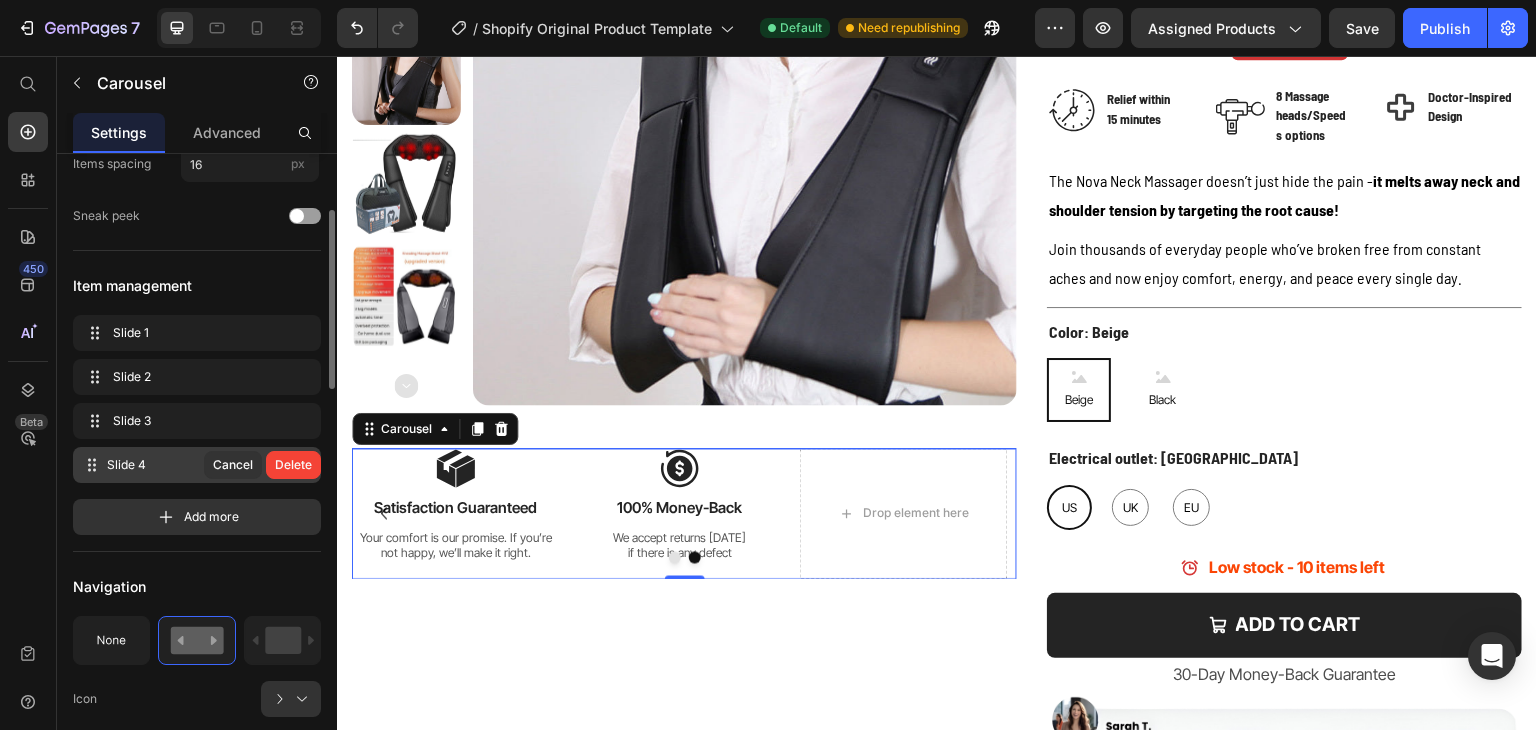 click on "Delete" at bounding box center [293, 465] 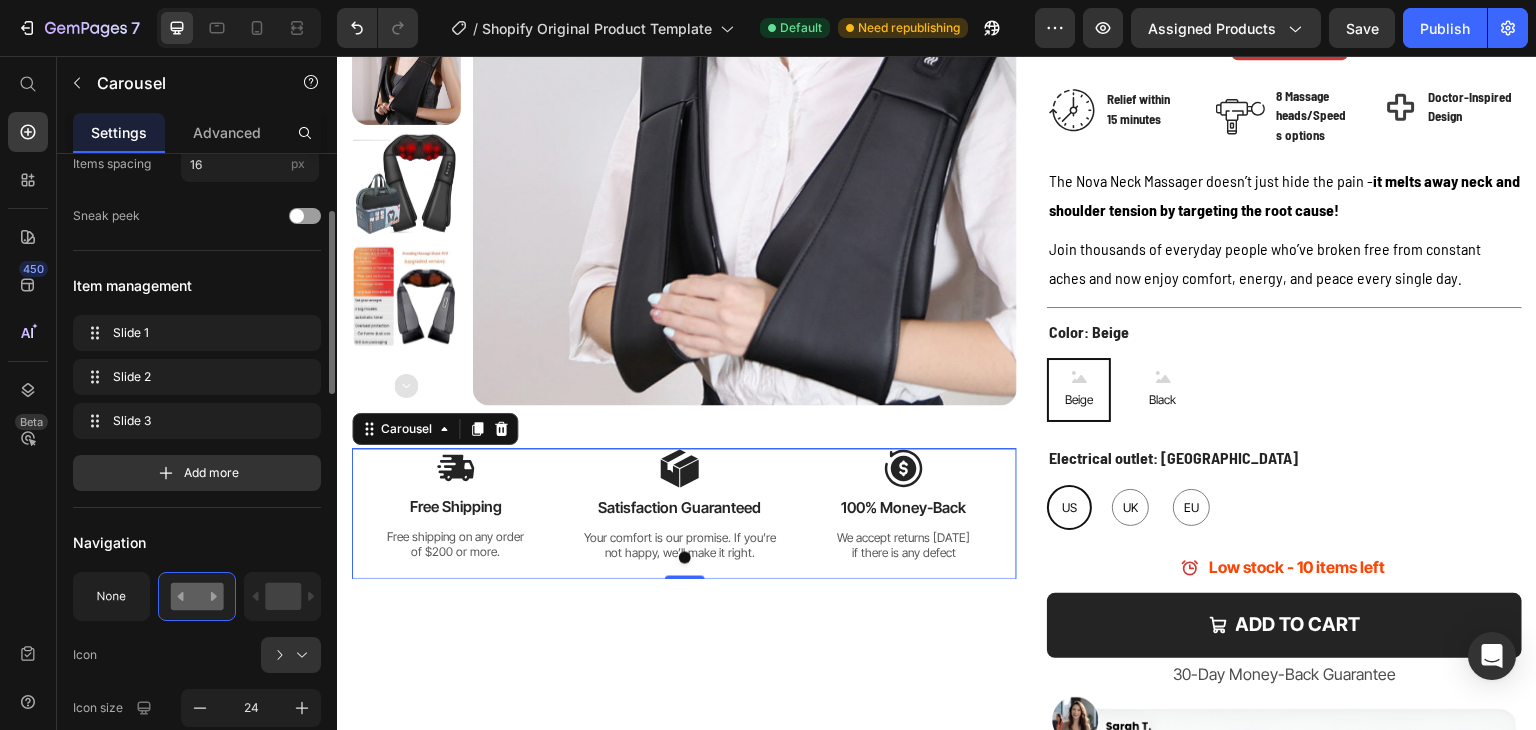 scroll, scrollTop: 300, scrollLeft: 0, axis: vertical 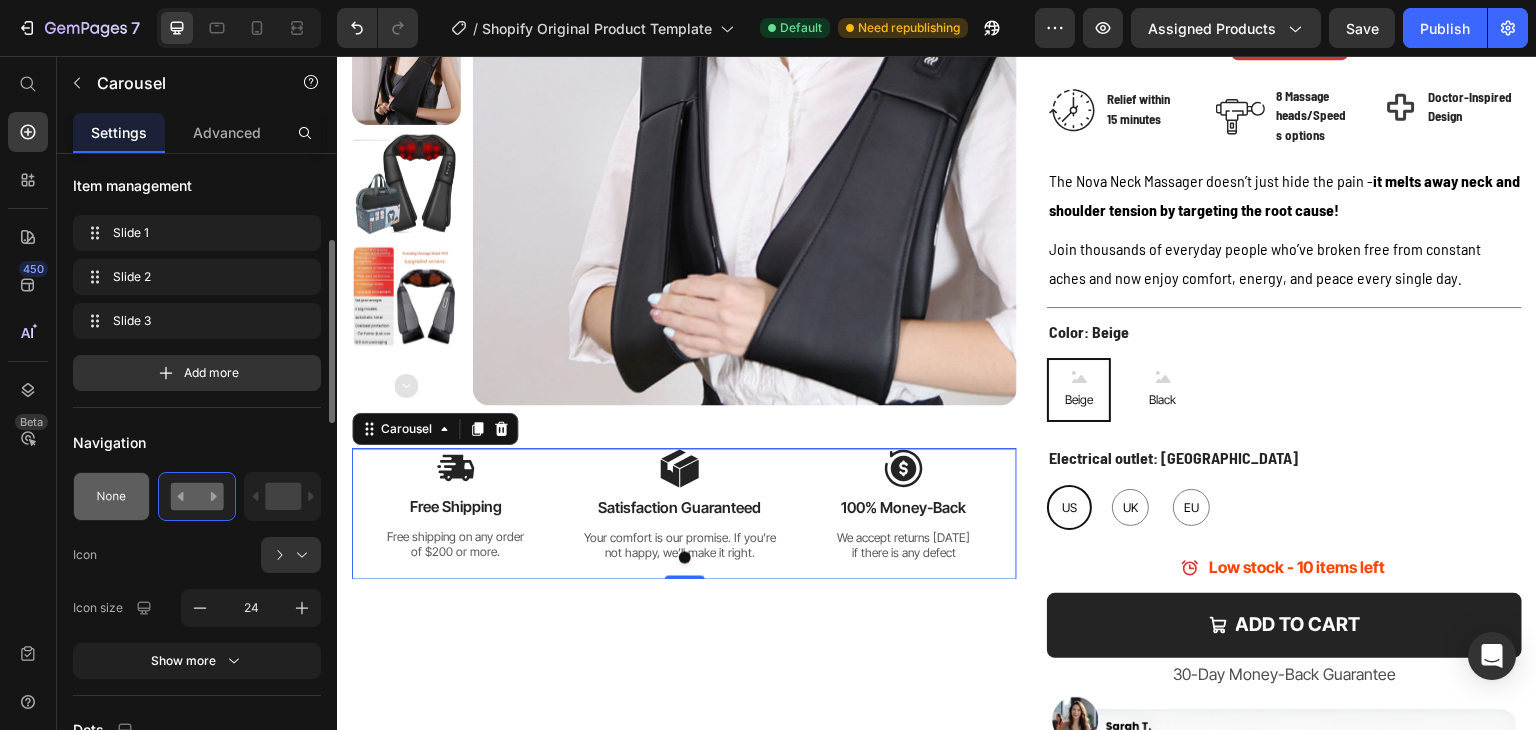 click 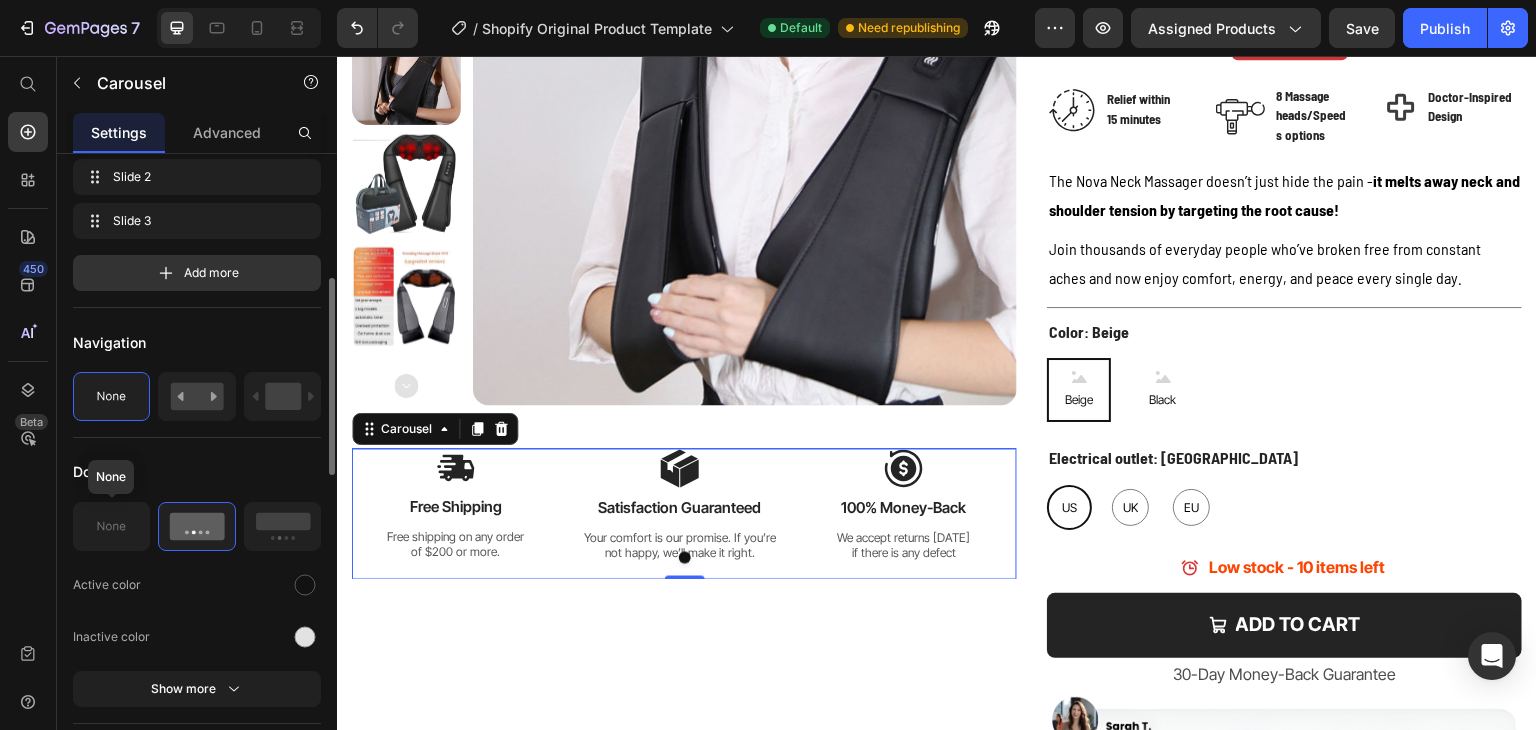 scroll, scrollTop: 500, scrollLeft: 0, axis: vertical 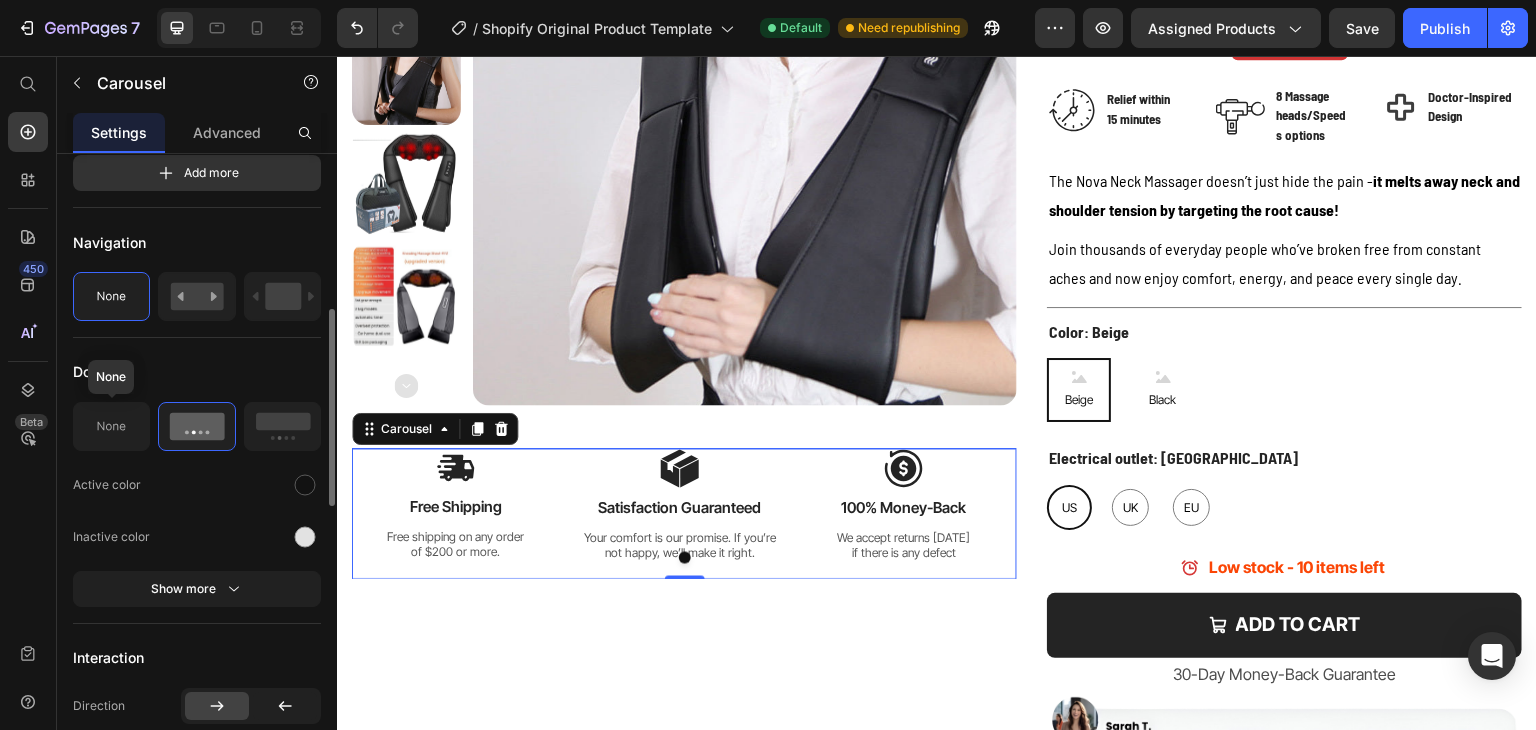 click 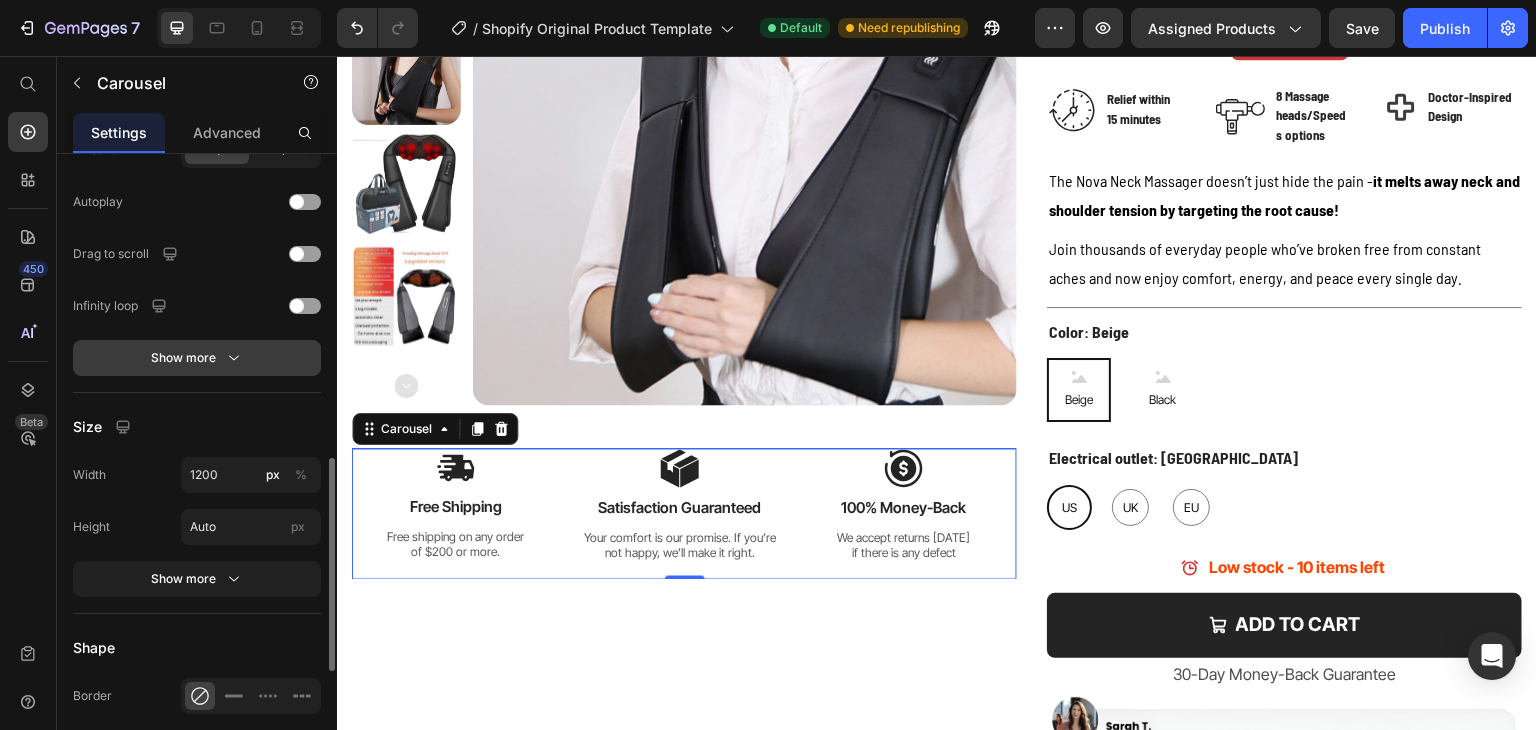 scroll, scrollTop: 1000, scrollLeft: 0, axis: vertical 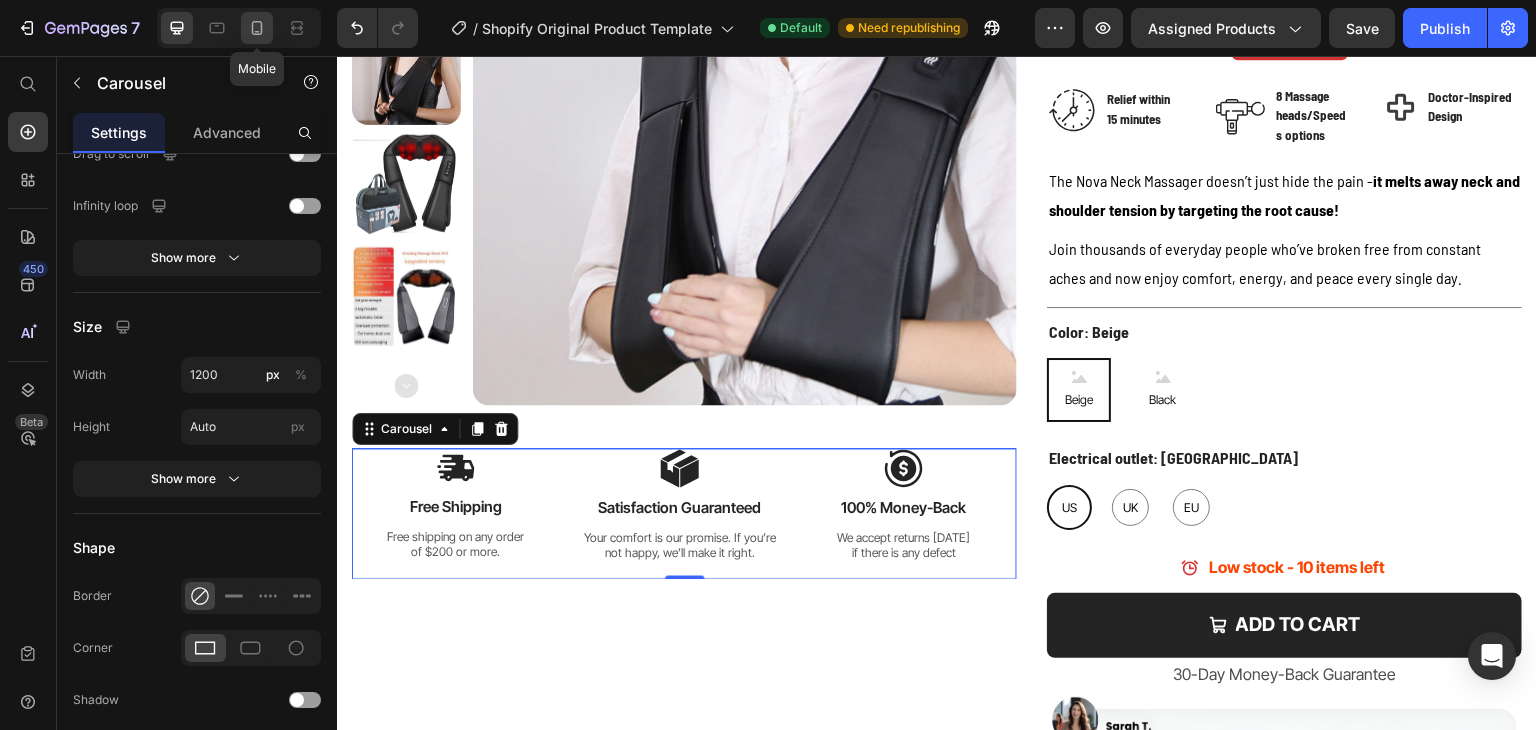 click 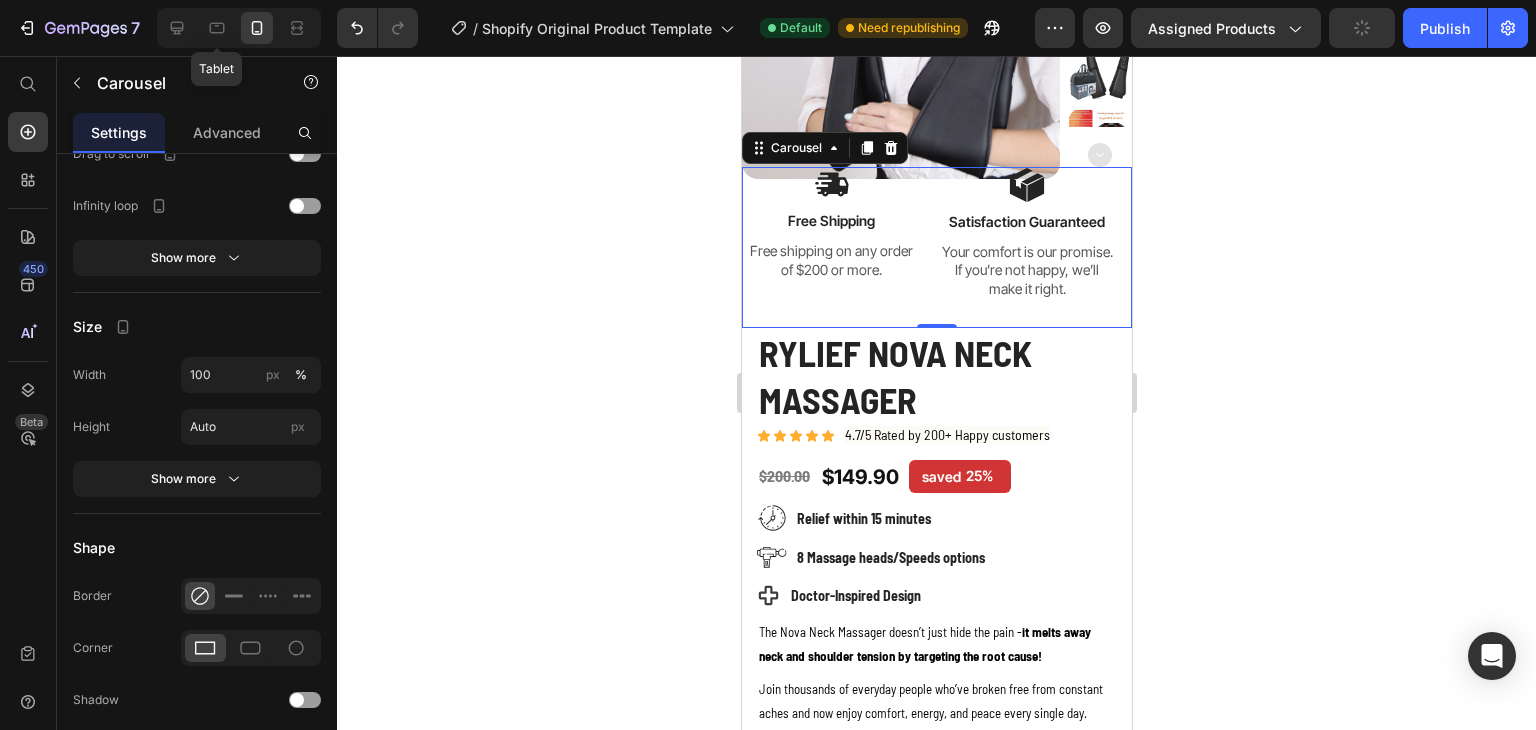 scroll, scrollTop: 333, scrollLeft: 0, axis: vertical 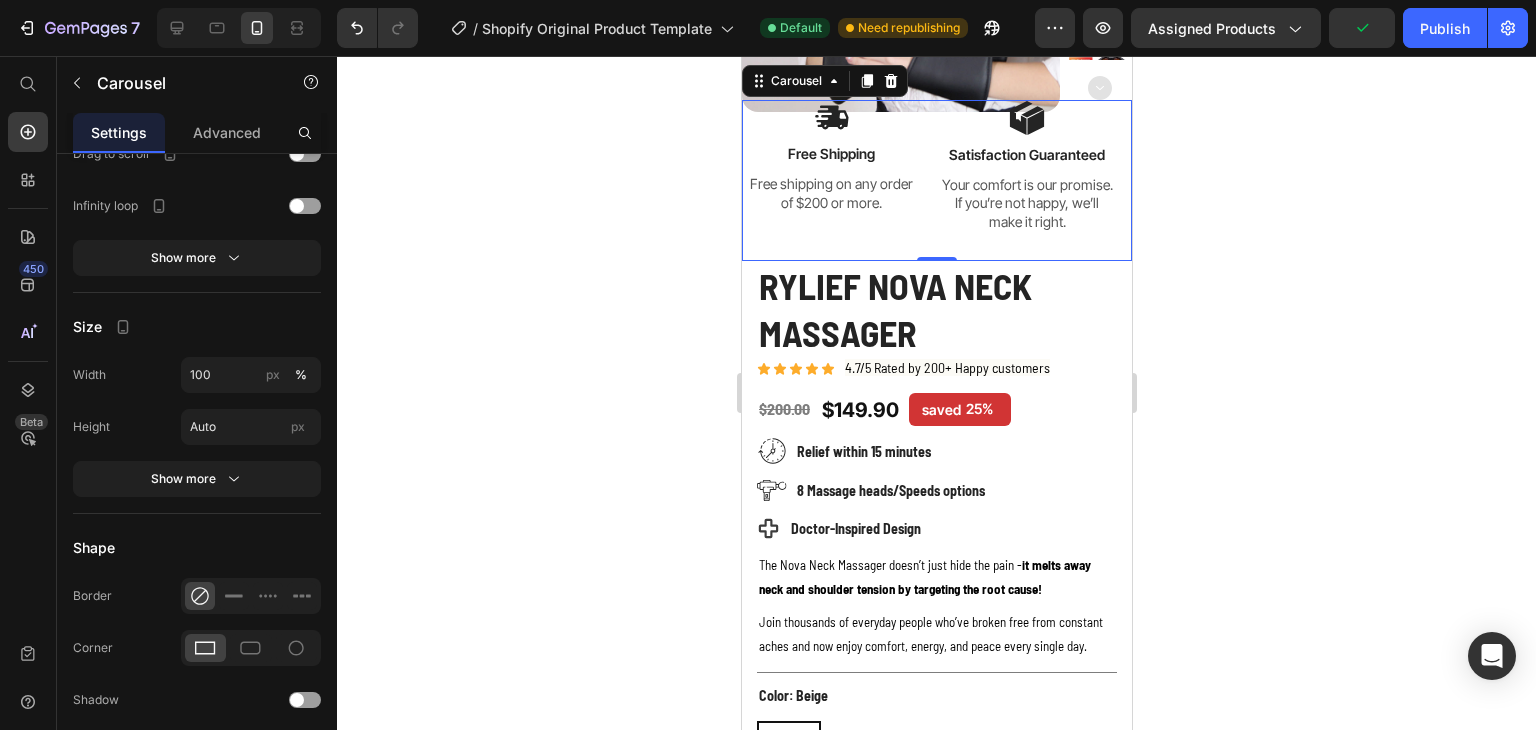 drag, startPoint x: 755, startPoint y: 246, endPoint x: 1220, endPoint y: 337, distance: 473.82065 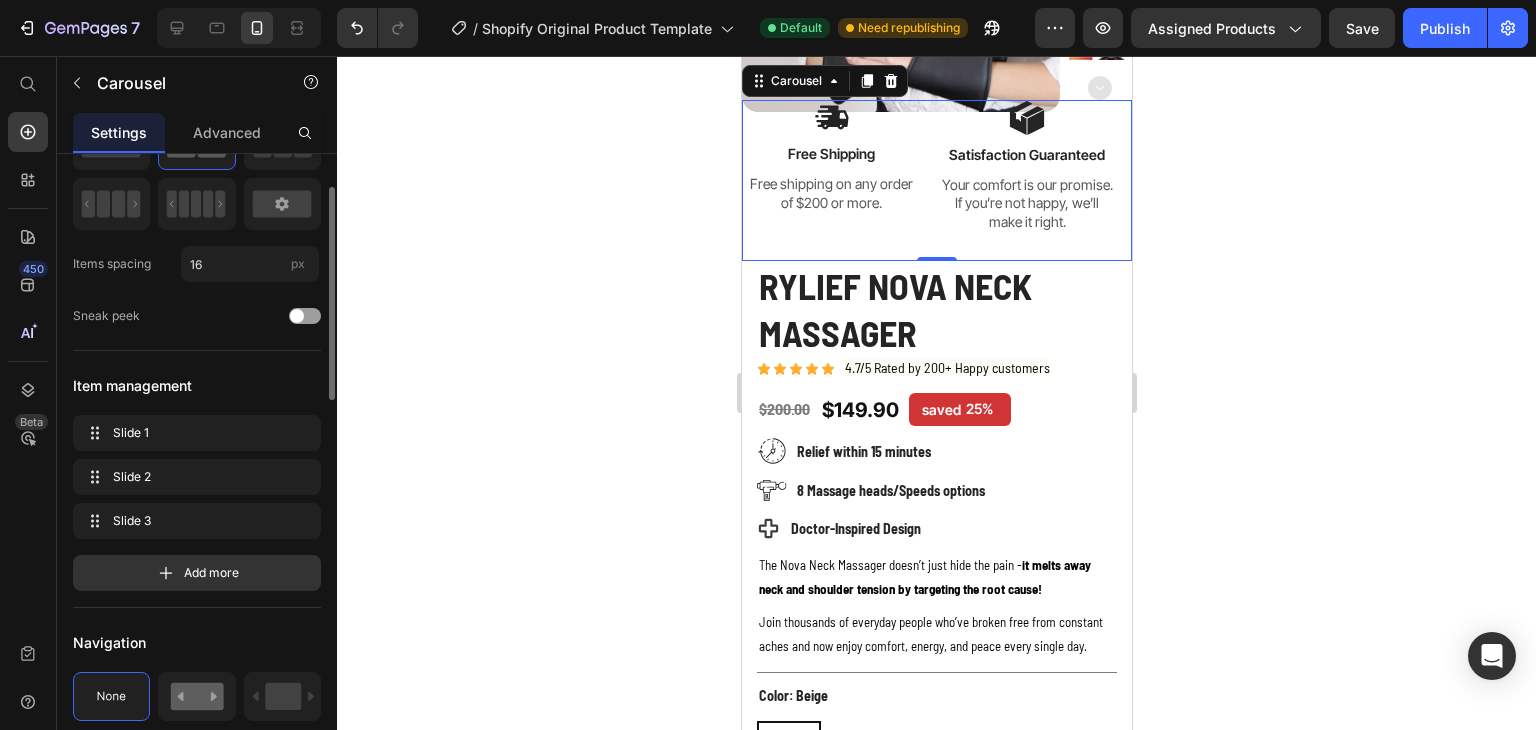 scroll, scrollTop: 0, scrollLeft: 0, axis: both 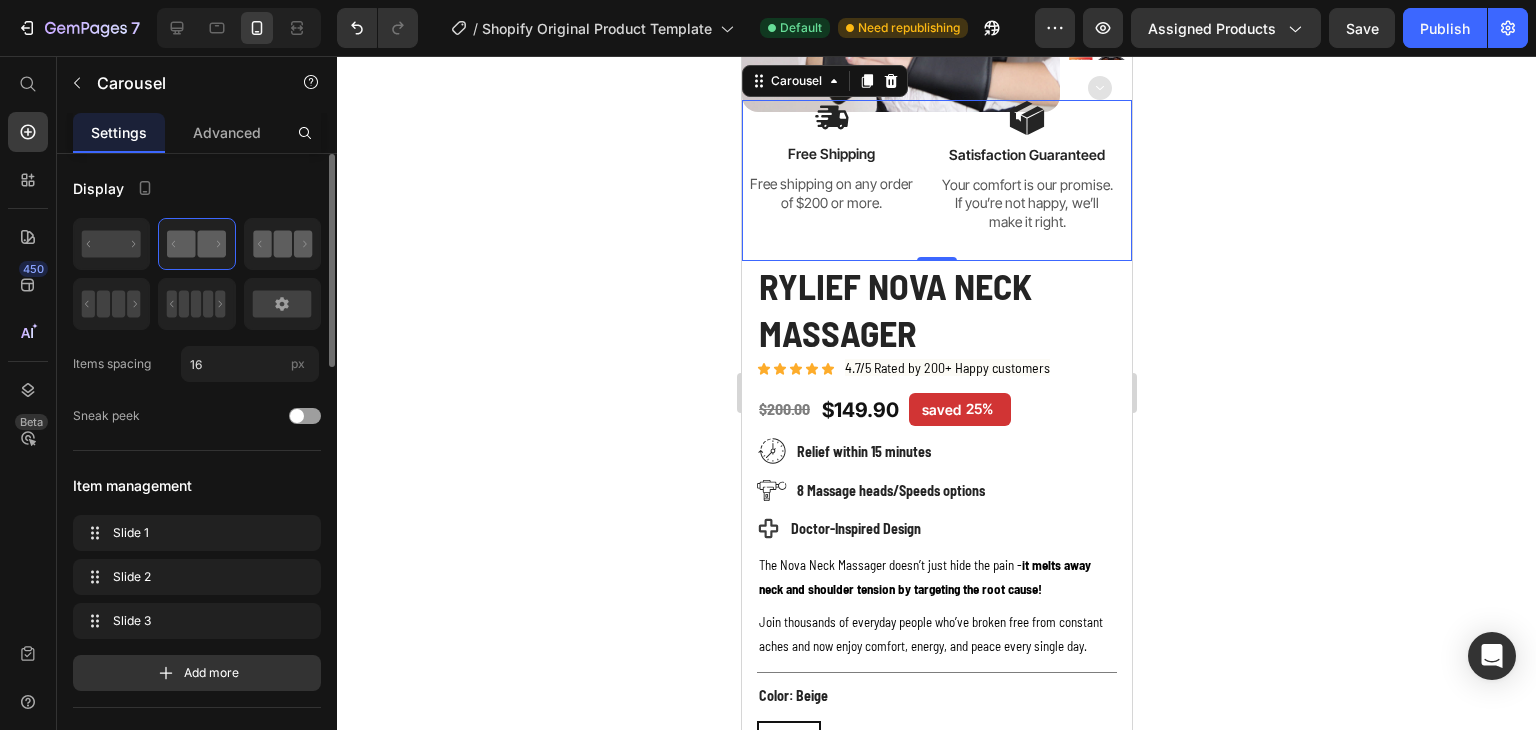 click 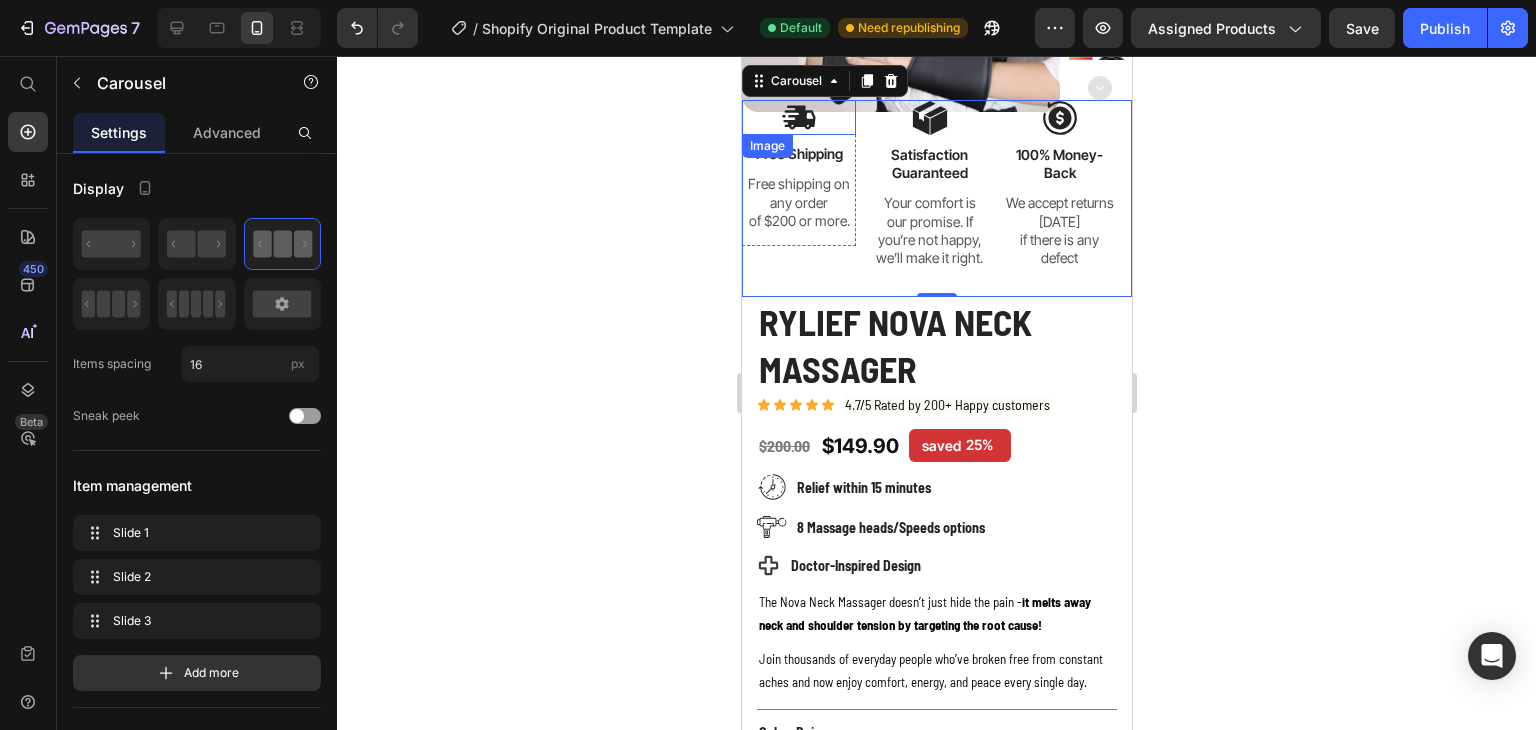 click at bounding box center (798, 117) 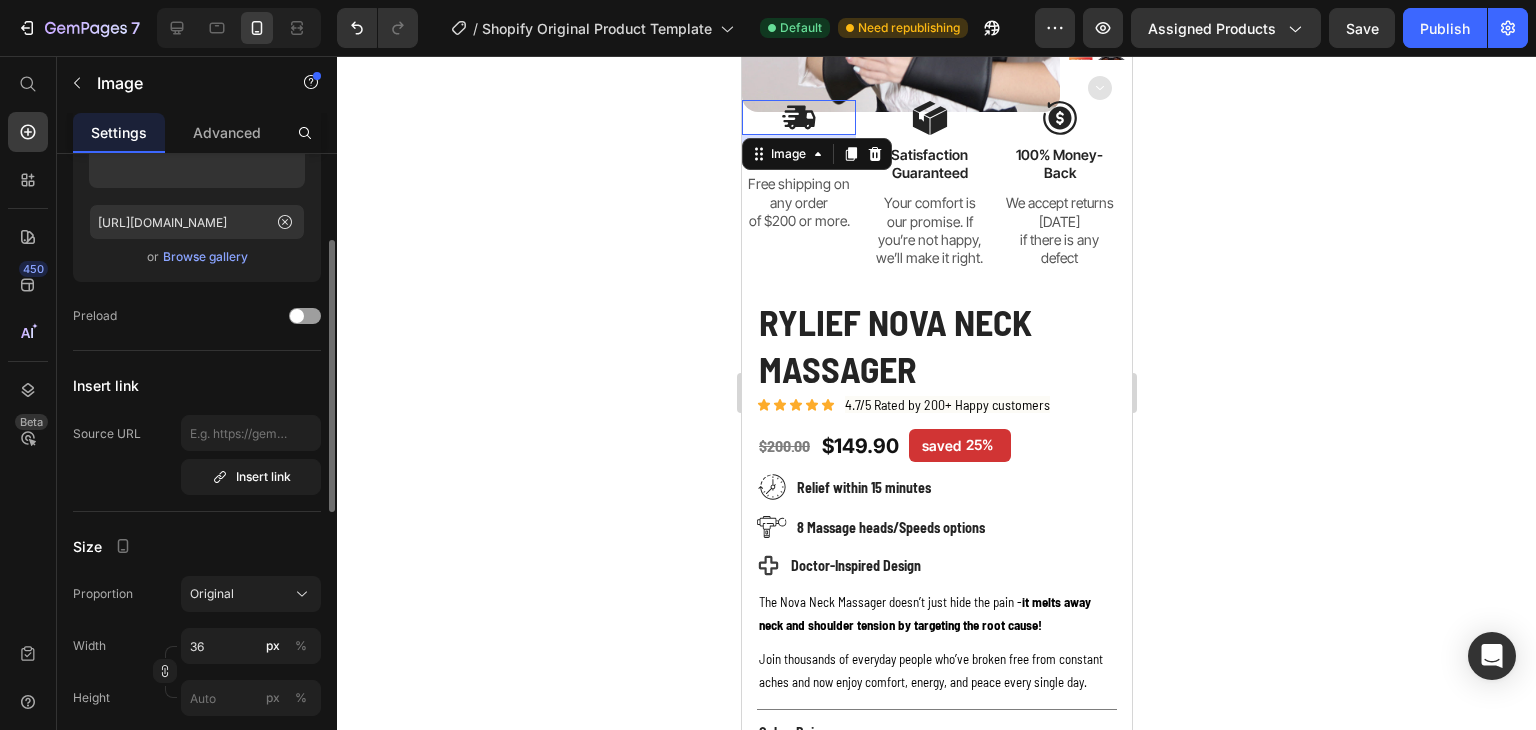 scroll, scrollTop: 500, scrollLeft: 0, axis: vertical 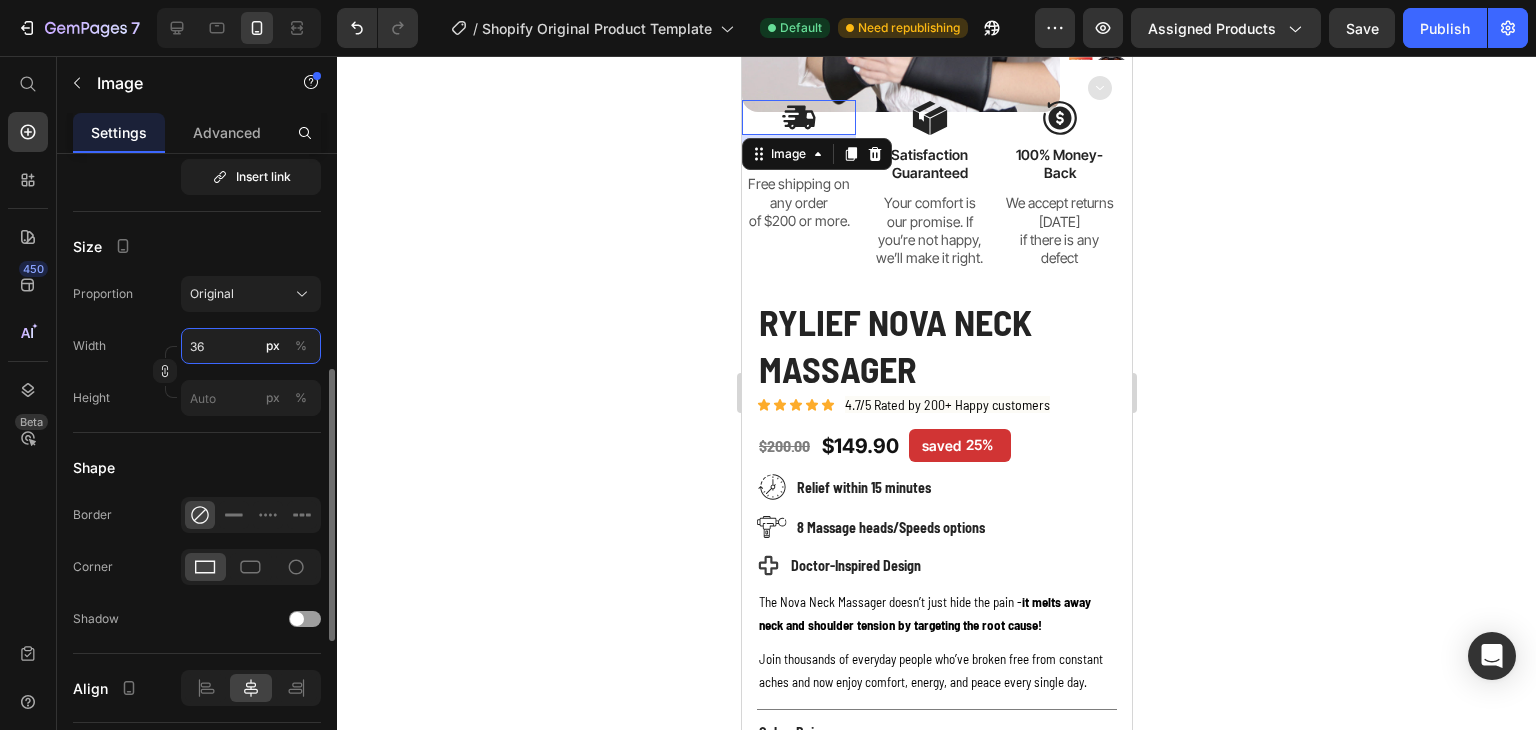 click on "36" at bounding box center (251, 346) 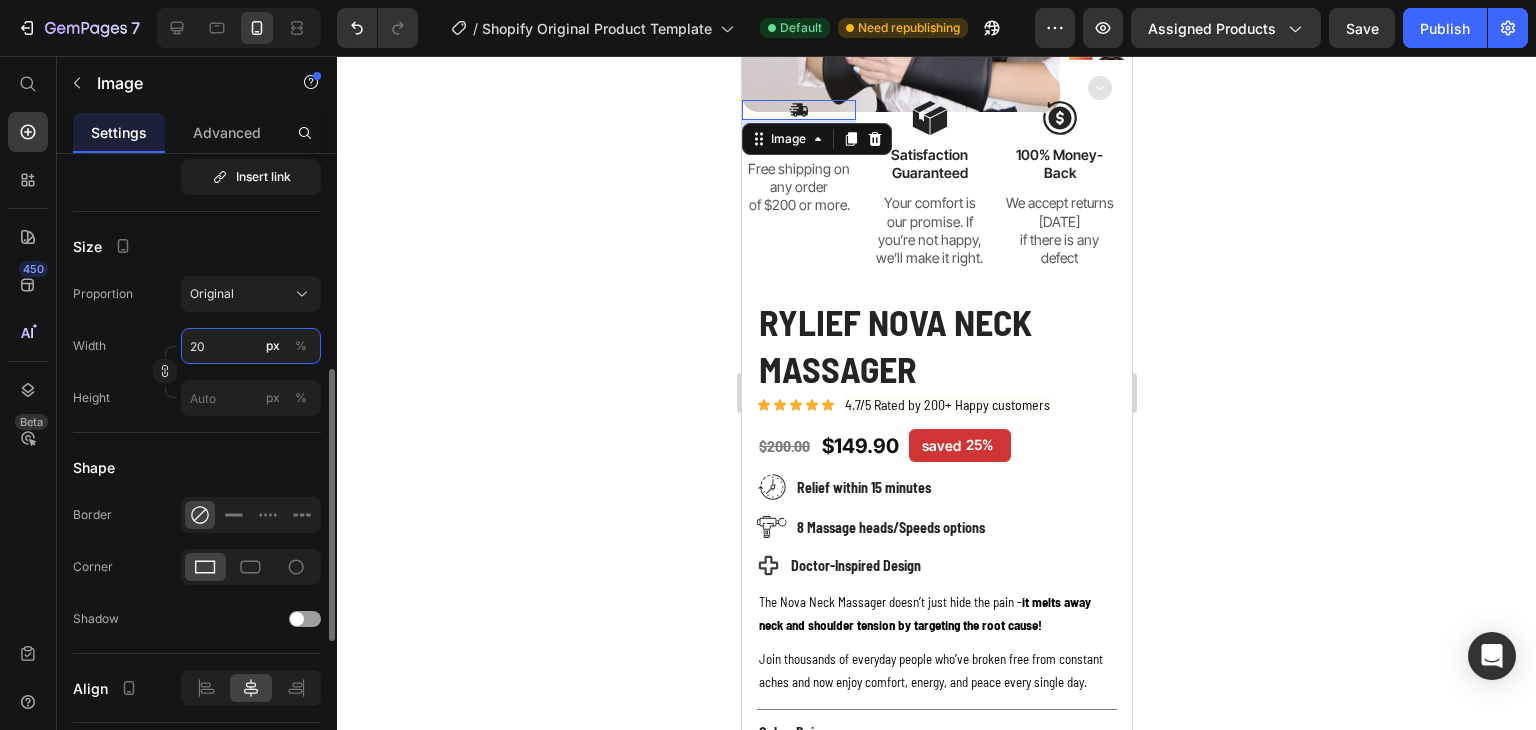 type on "2" 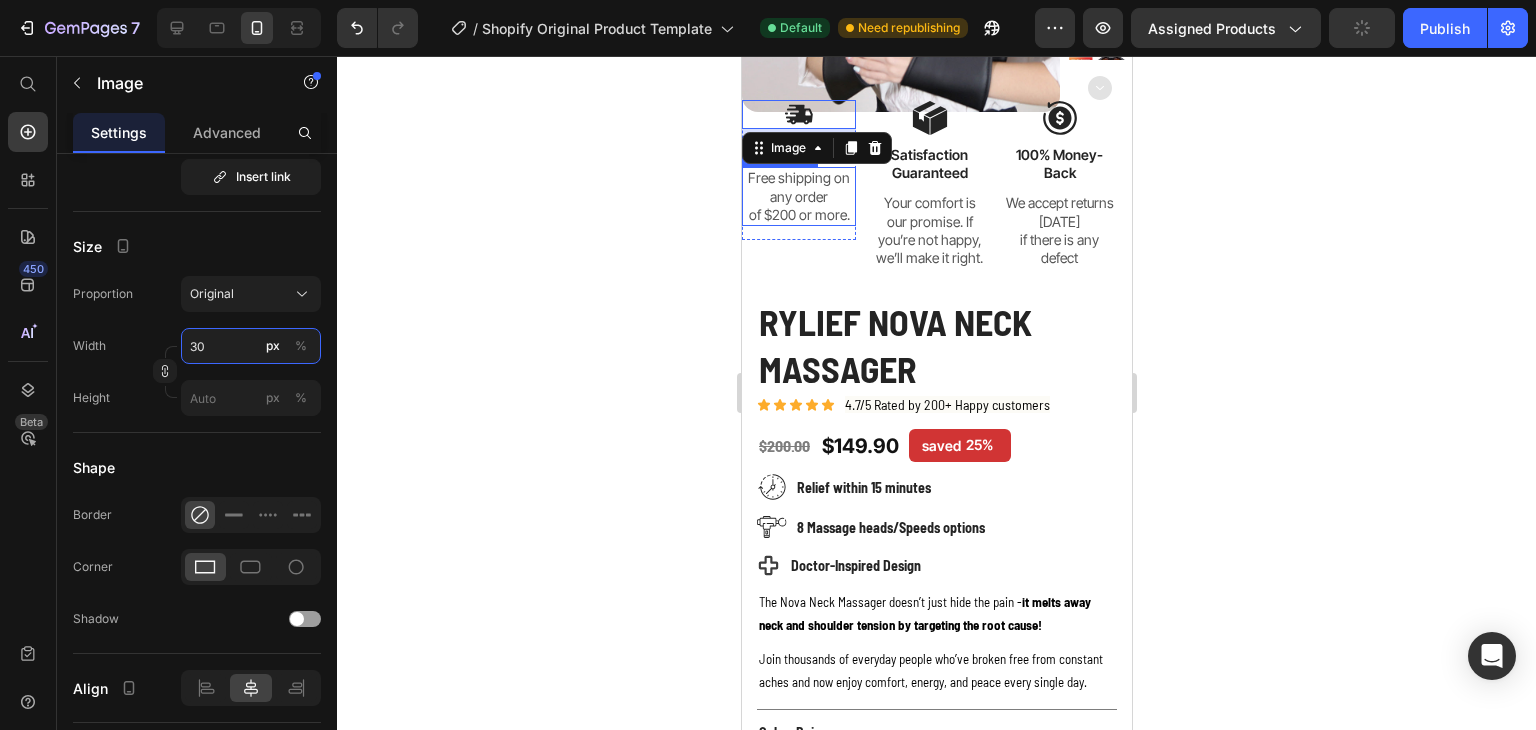 type on "3" 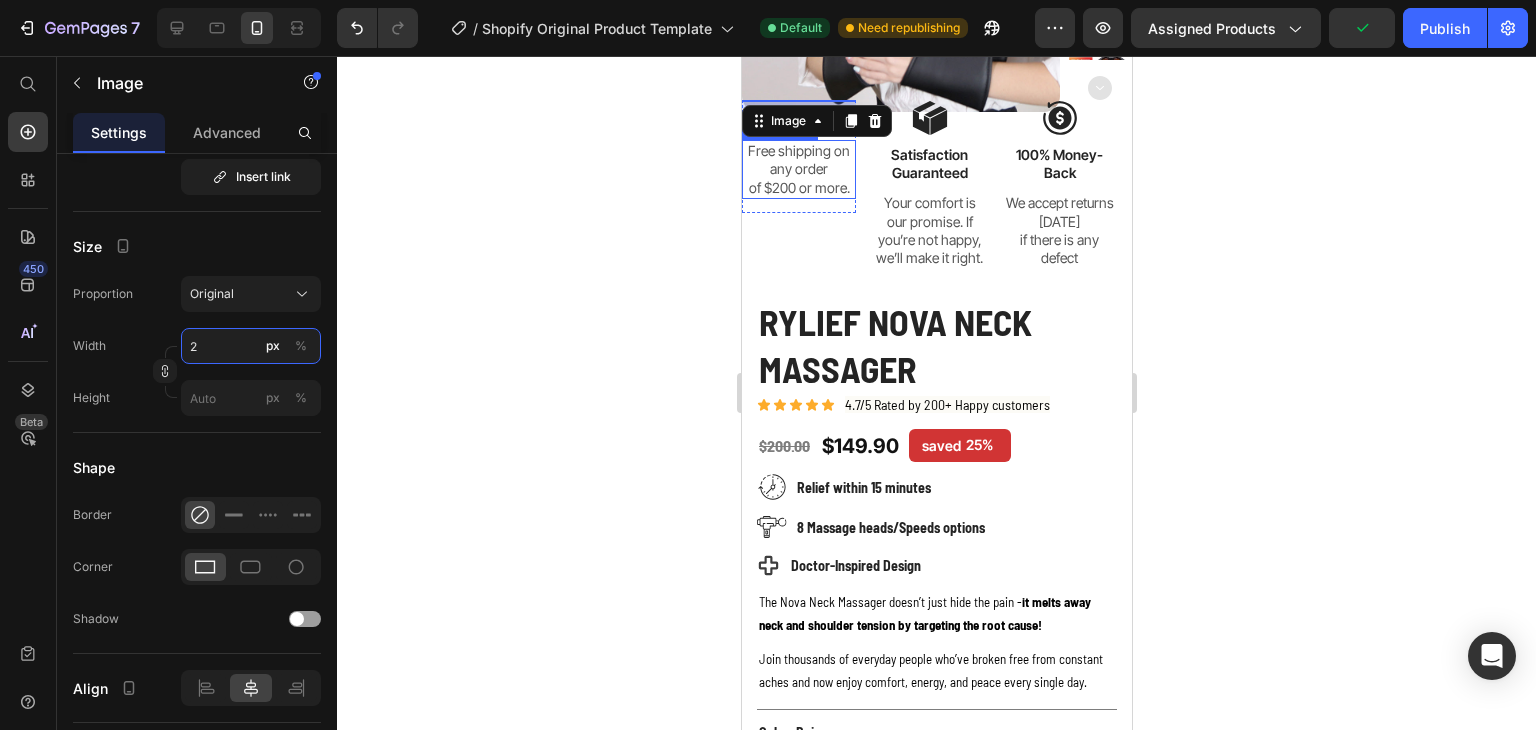 type on "25" 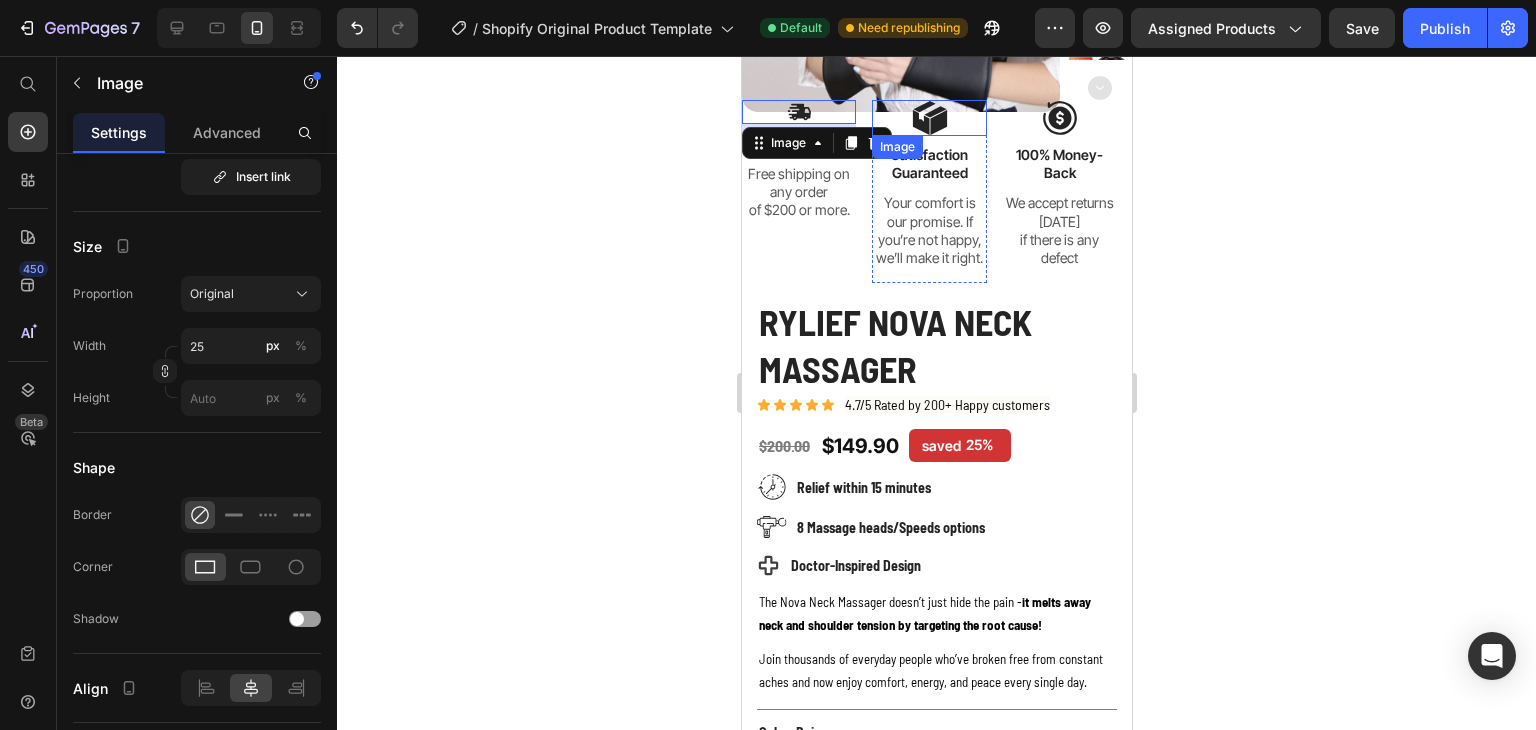 click at bounding box center (928, 118) 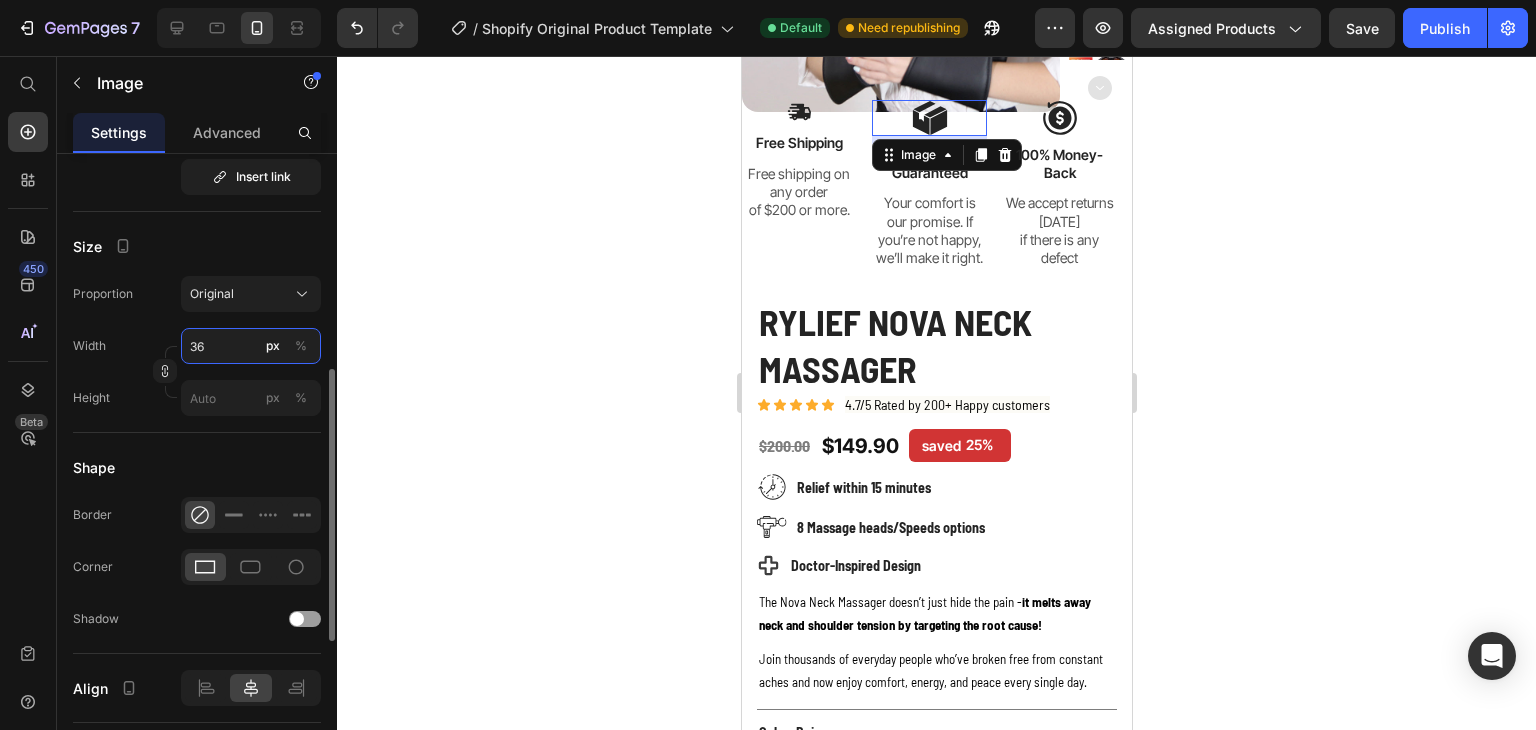 click on "36" at bounding box center (251, 346) 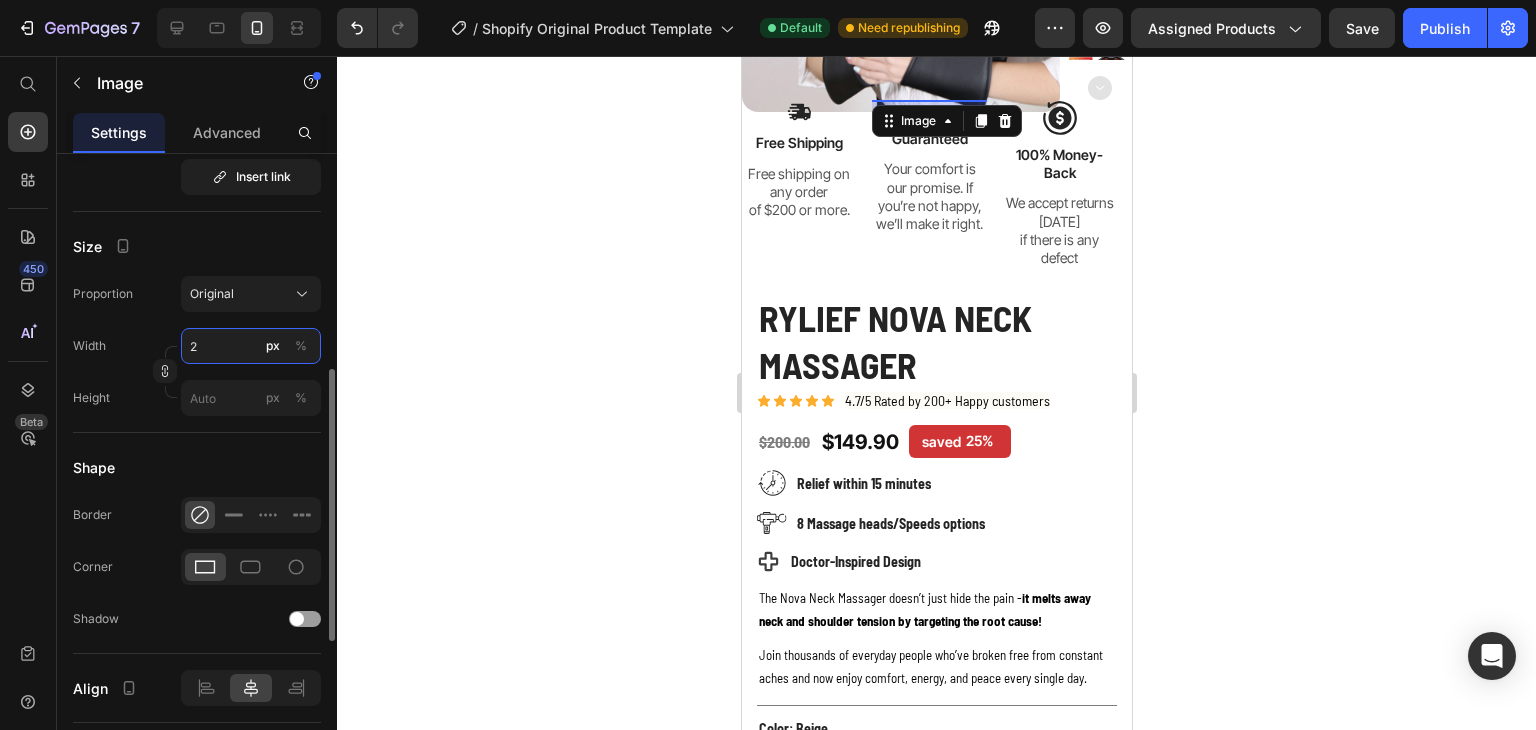 type on "25" 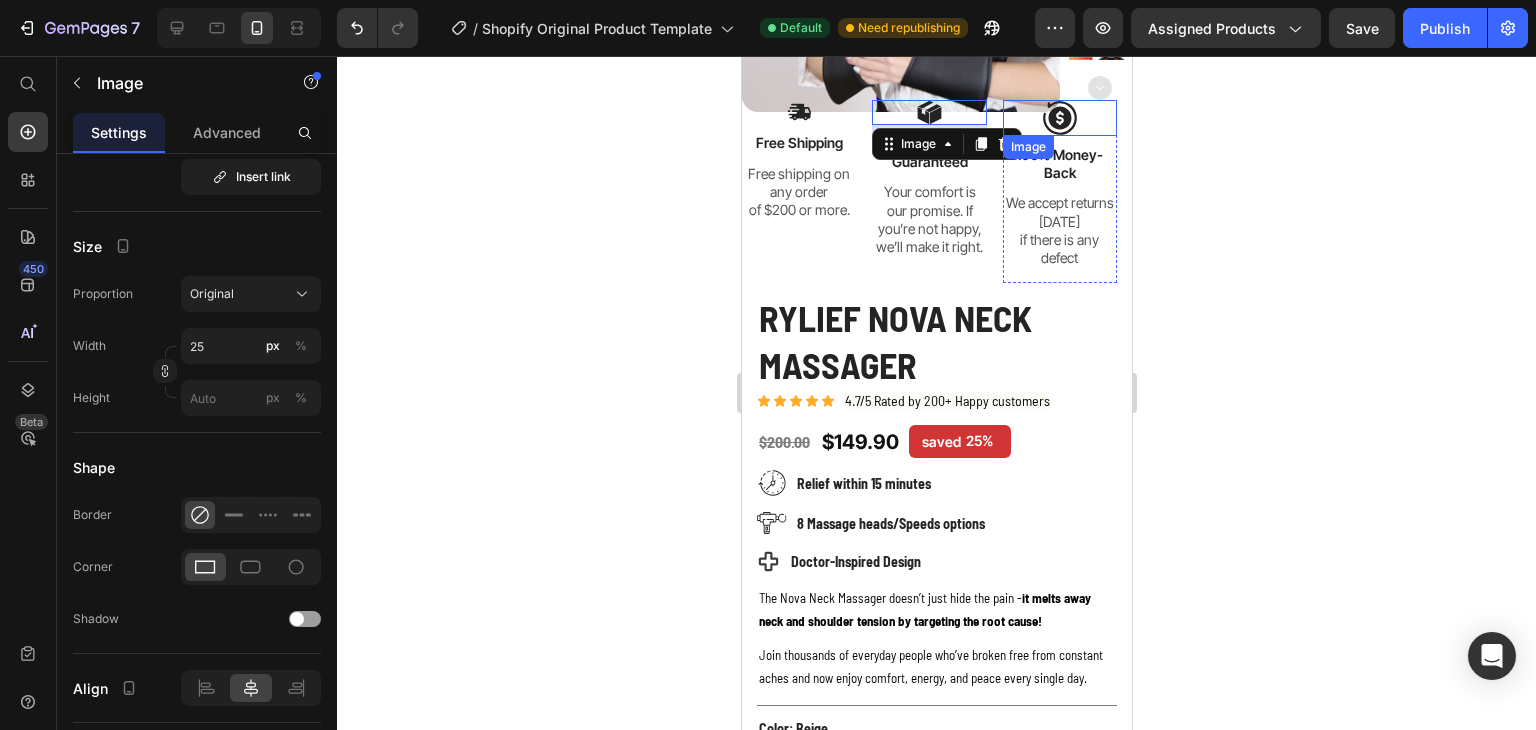 click at bounding box center (1059, 118) 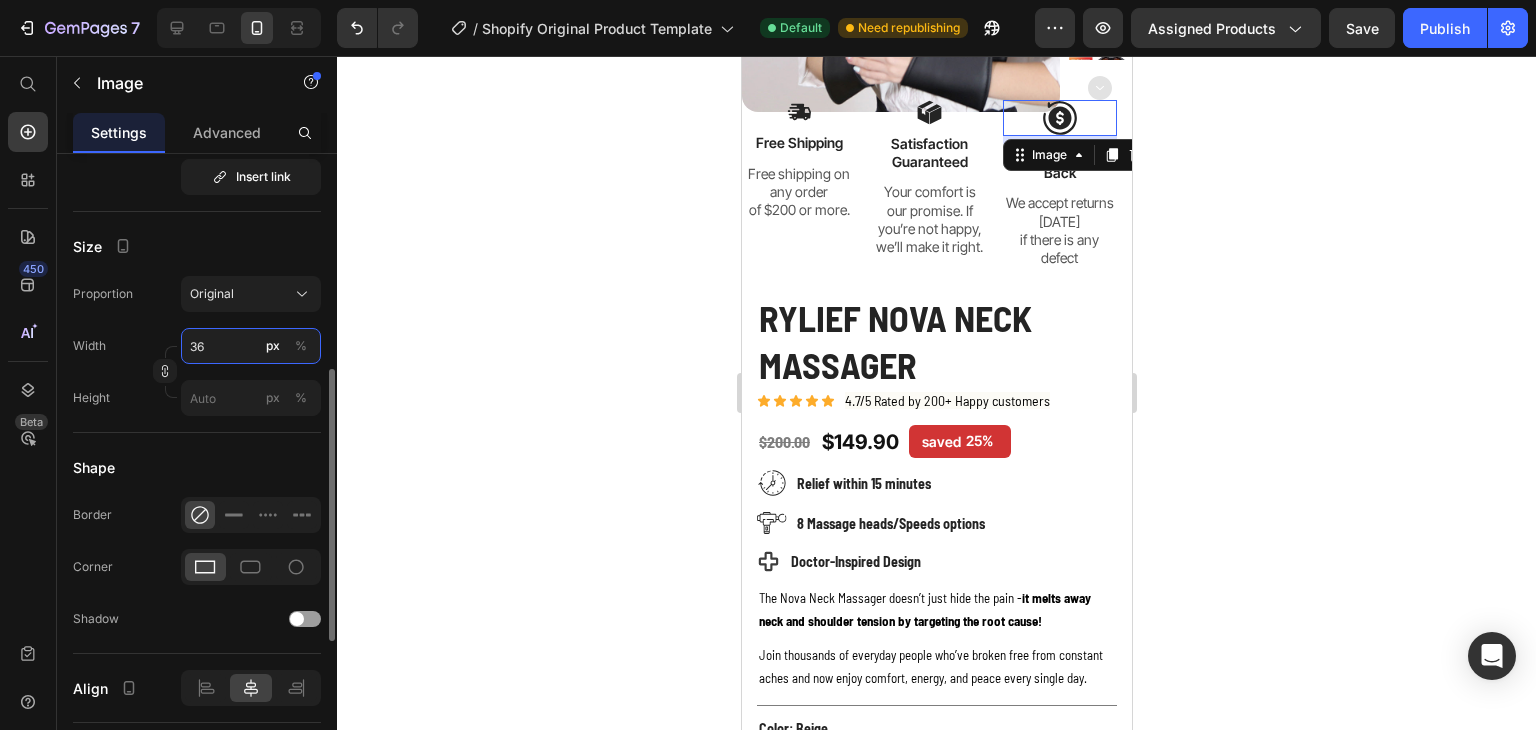 click on "36" at bounding box center (251, 346) 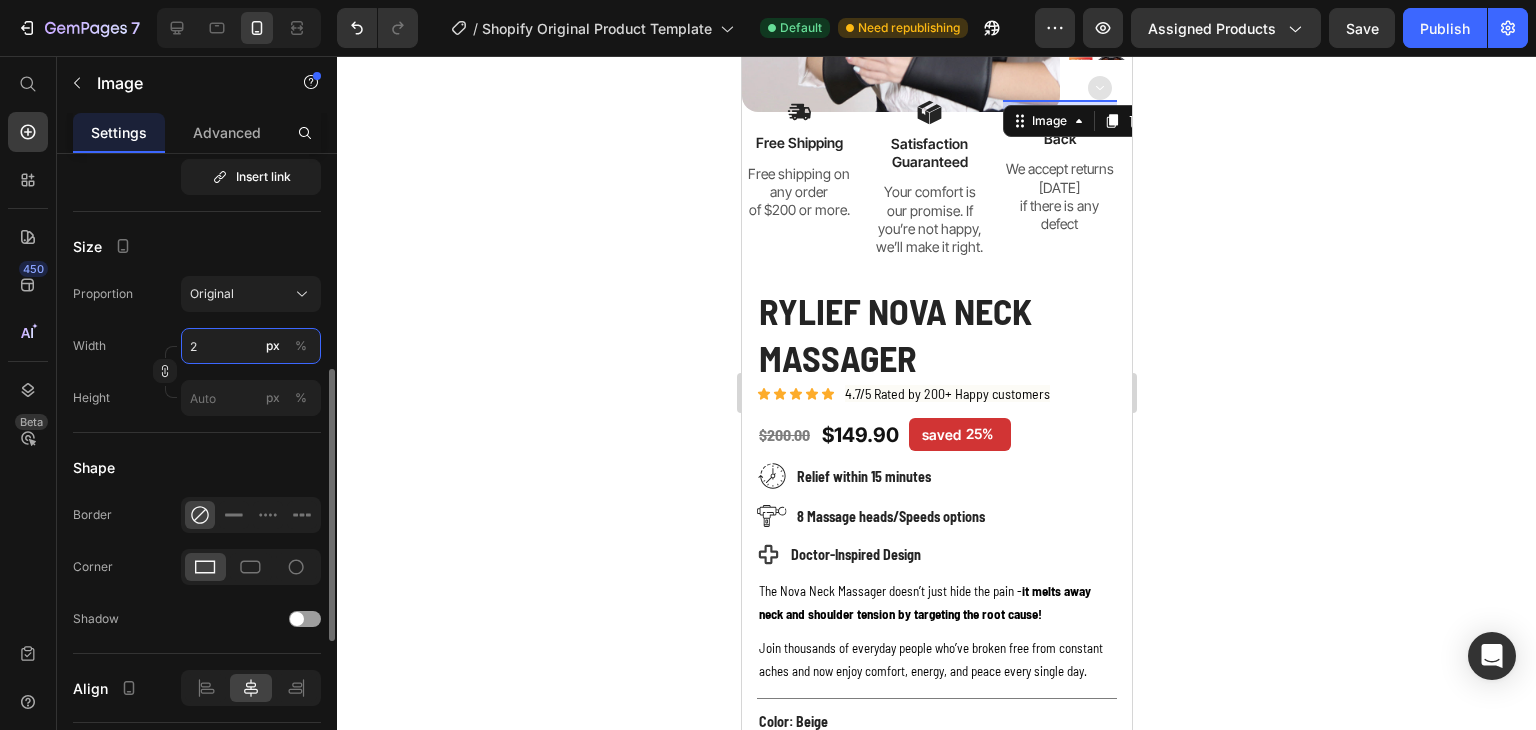 type on "25" 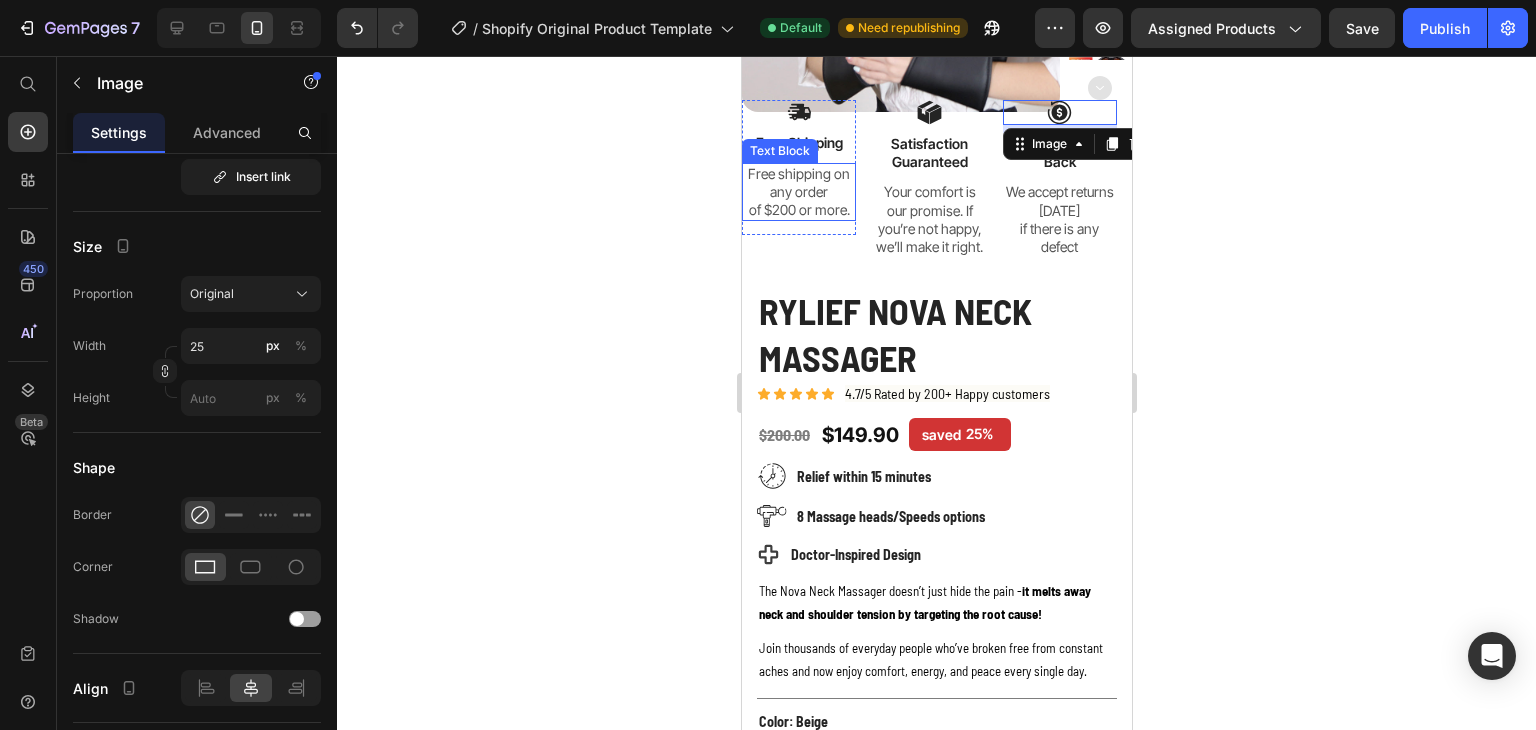 click on "Free shipping on any order" at bounding box center (798, 183) 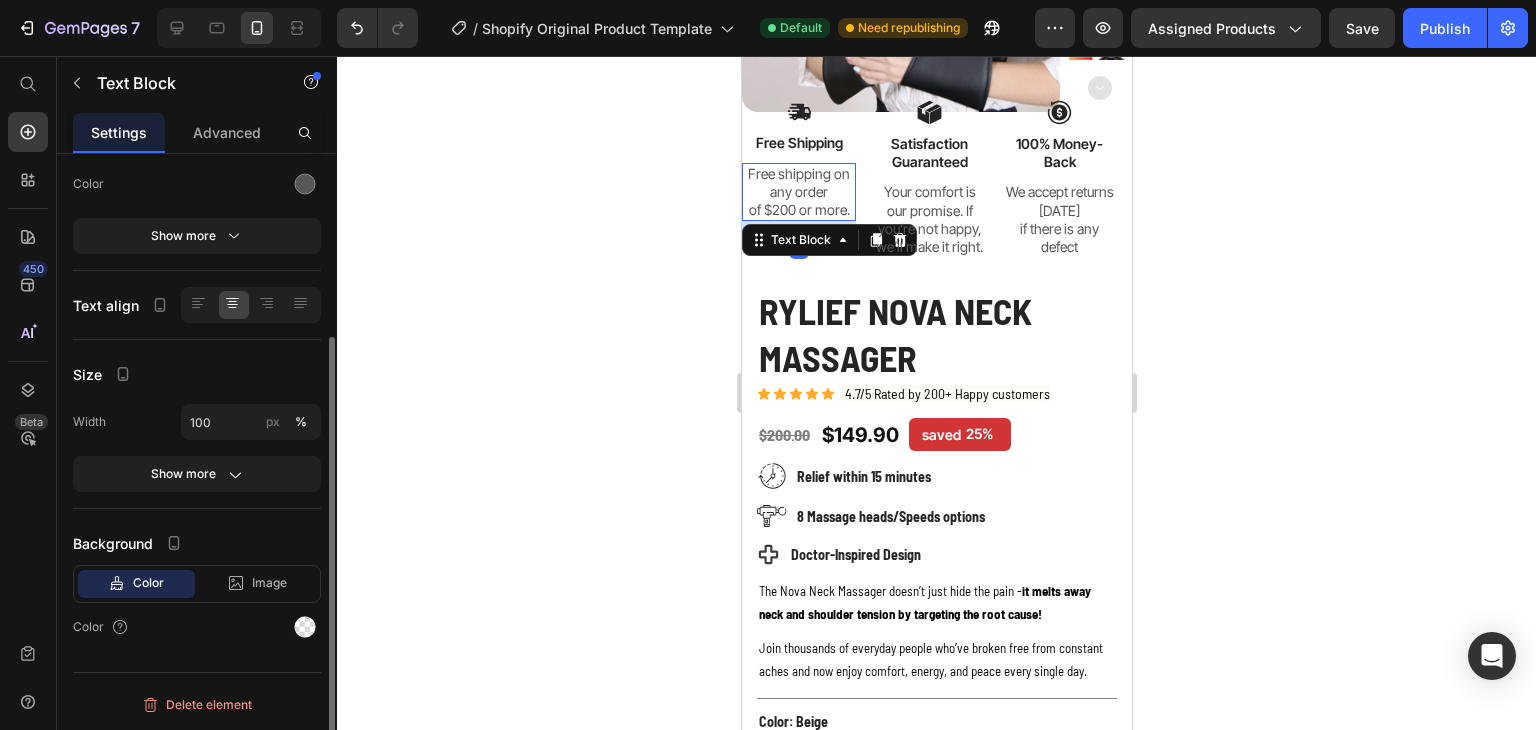 scroll, scrollTop: 0, scrollLeft: 0, axis: both 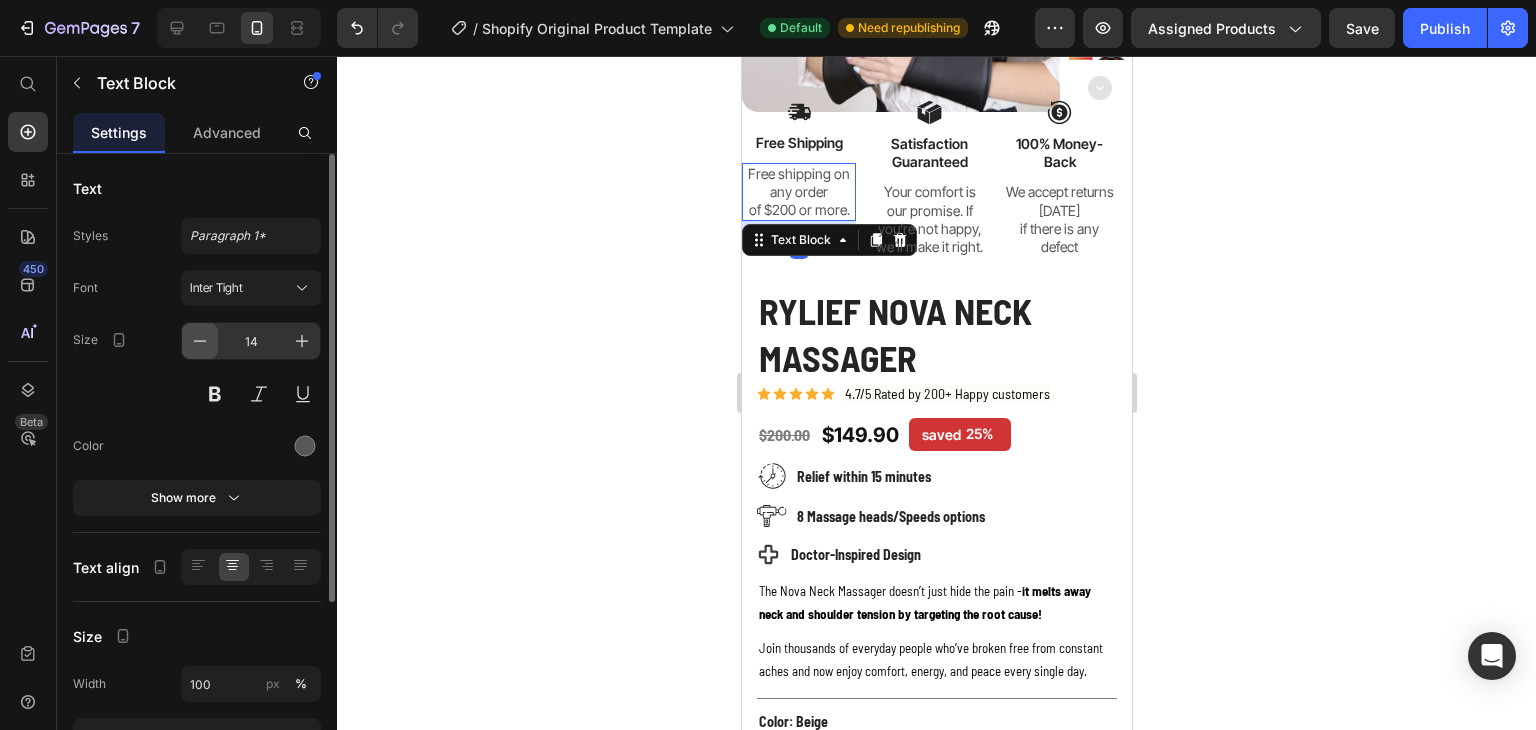 click 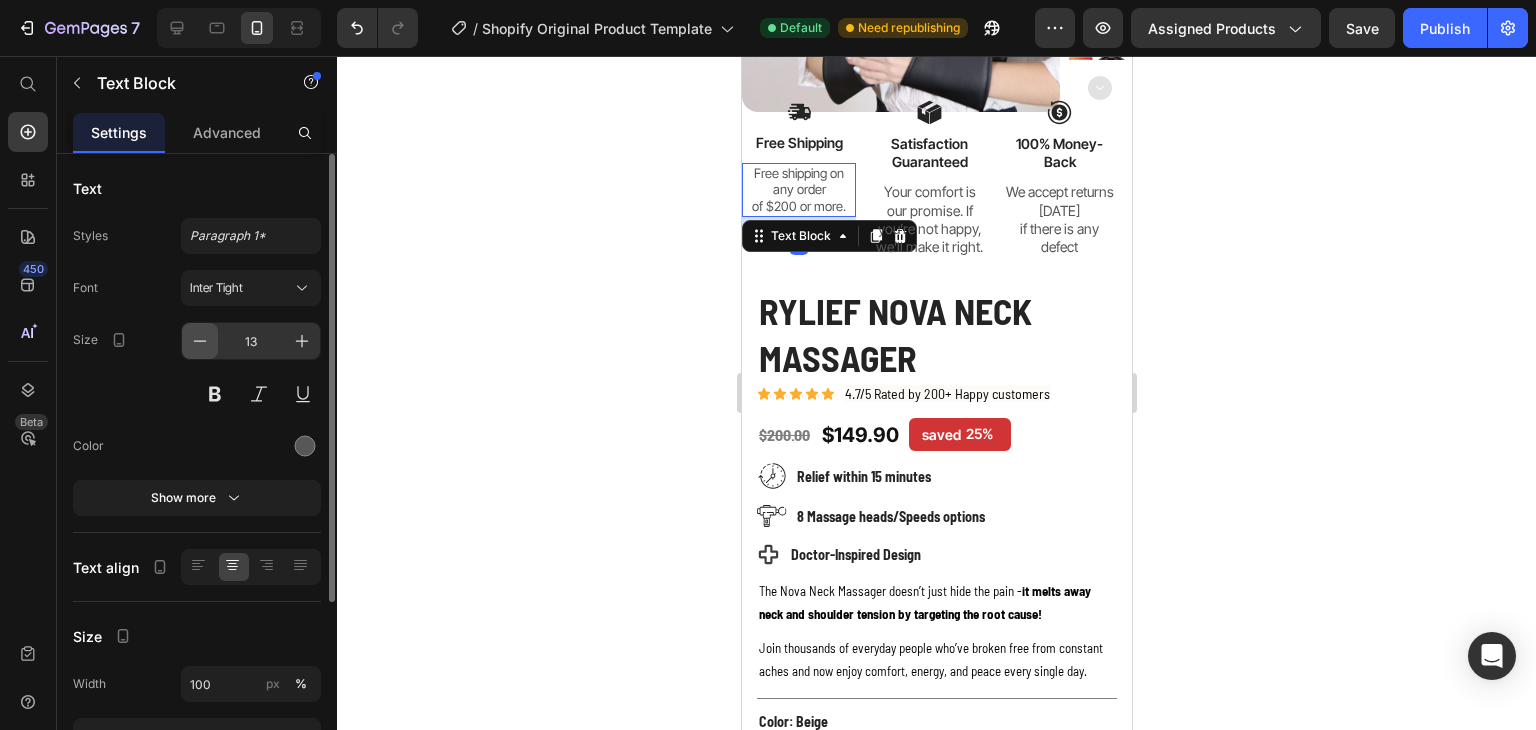 click 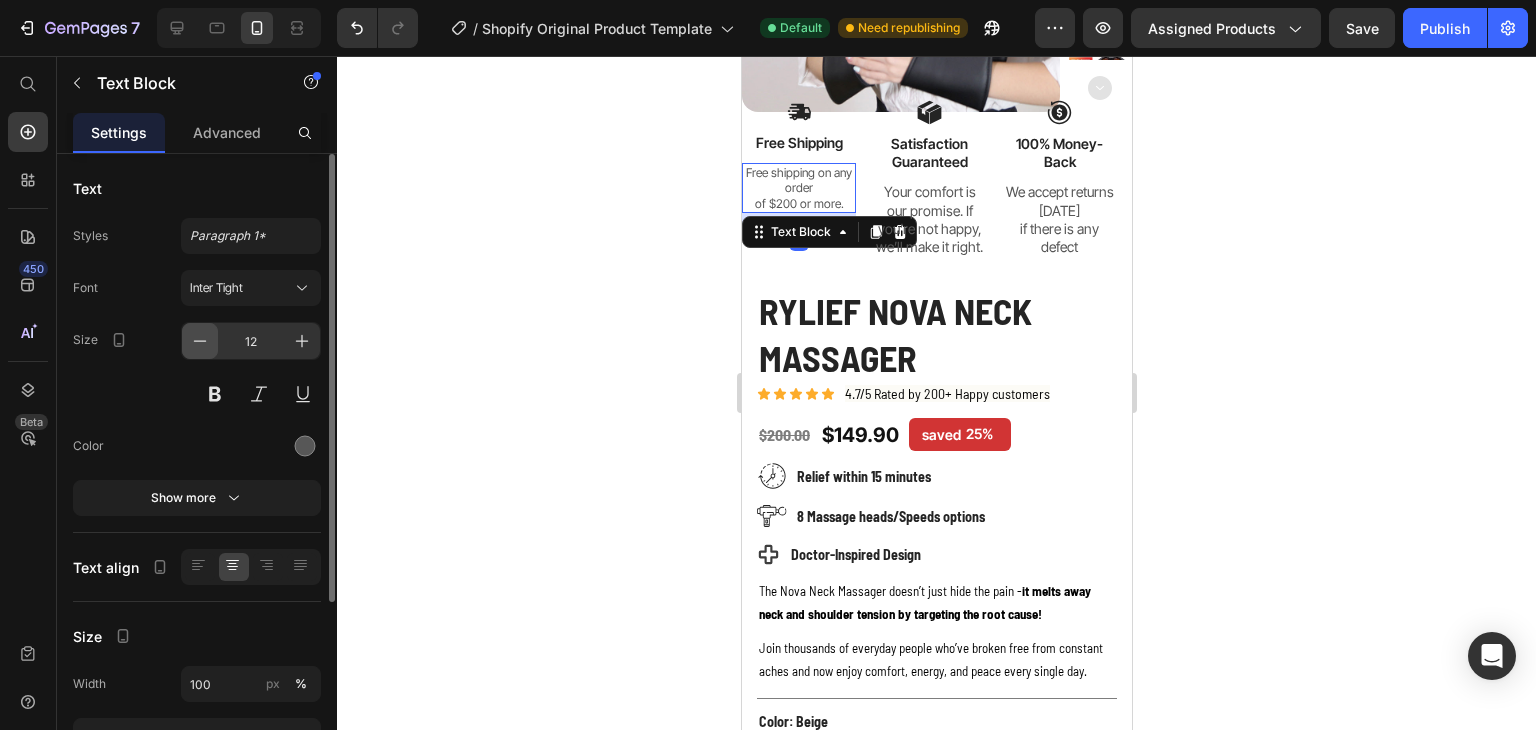 click 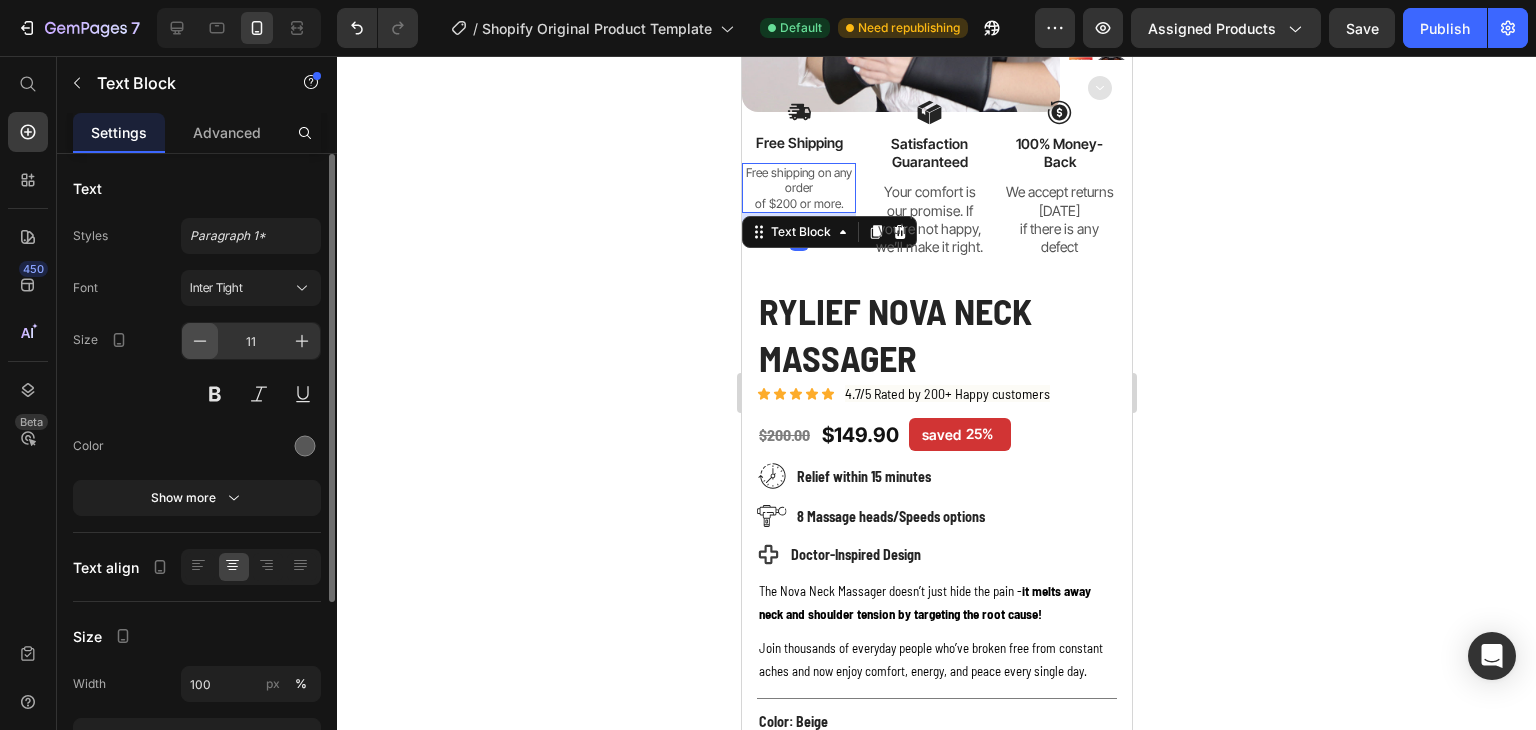 click 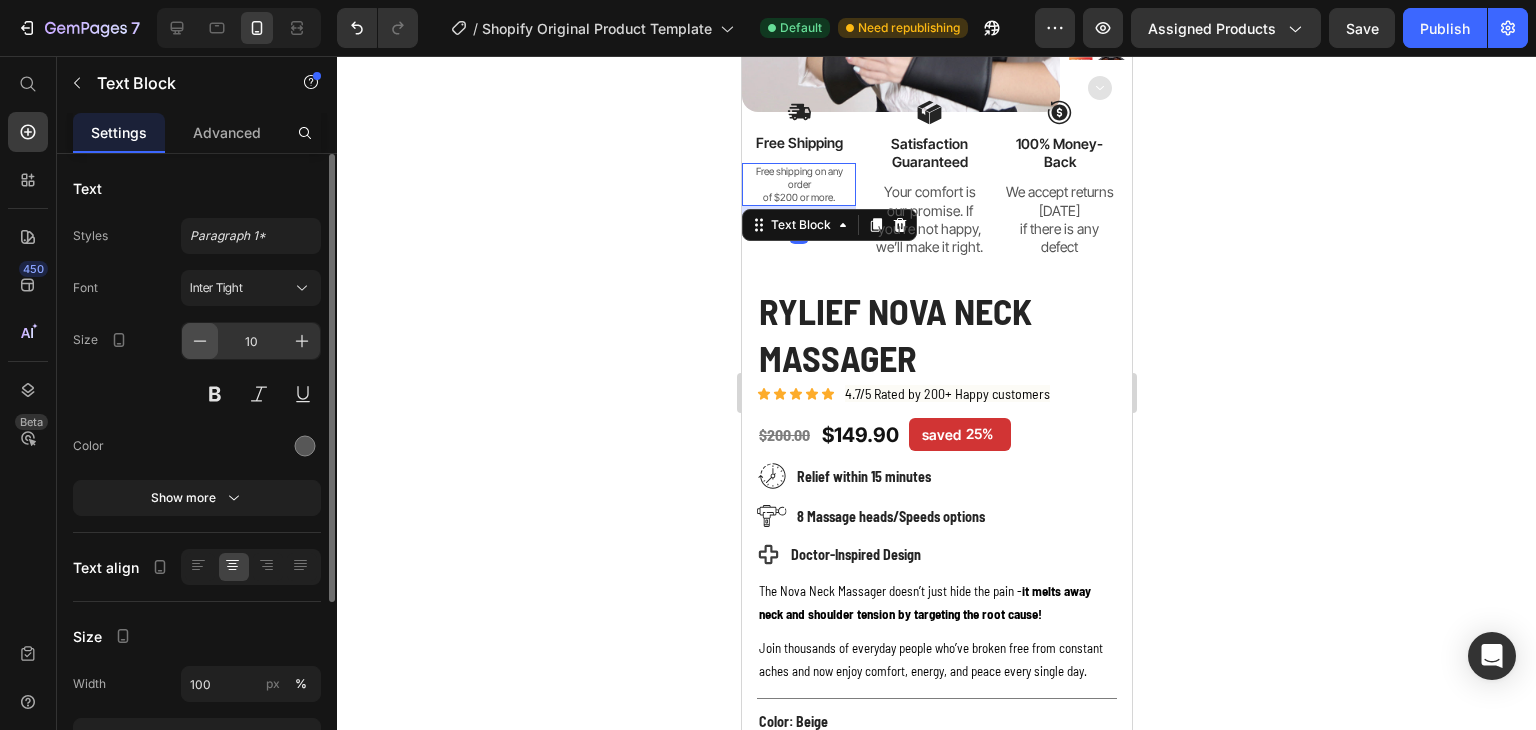 click 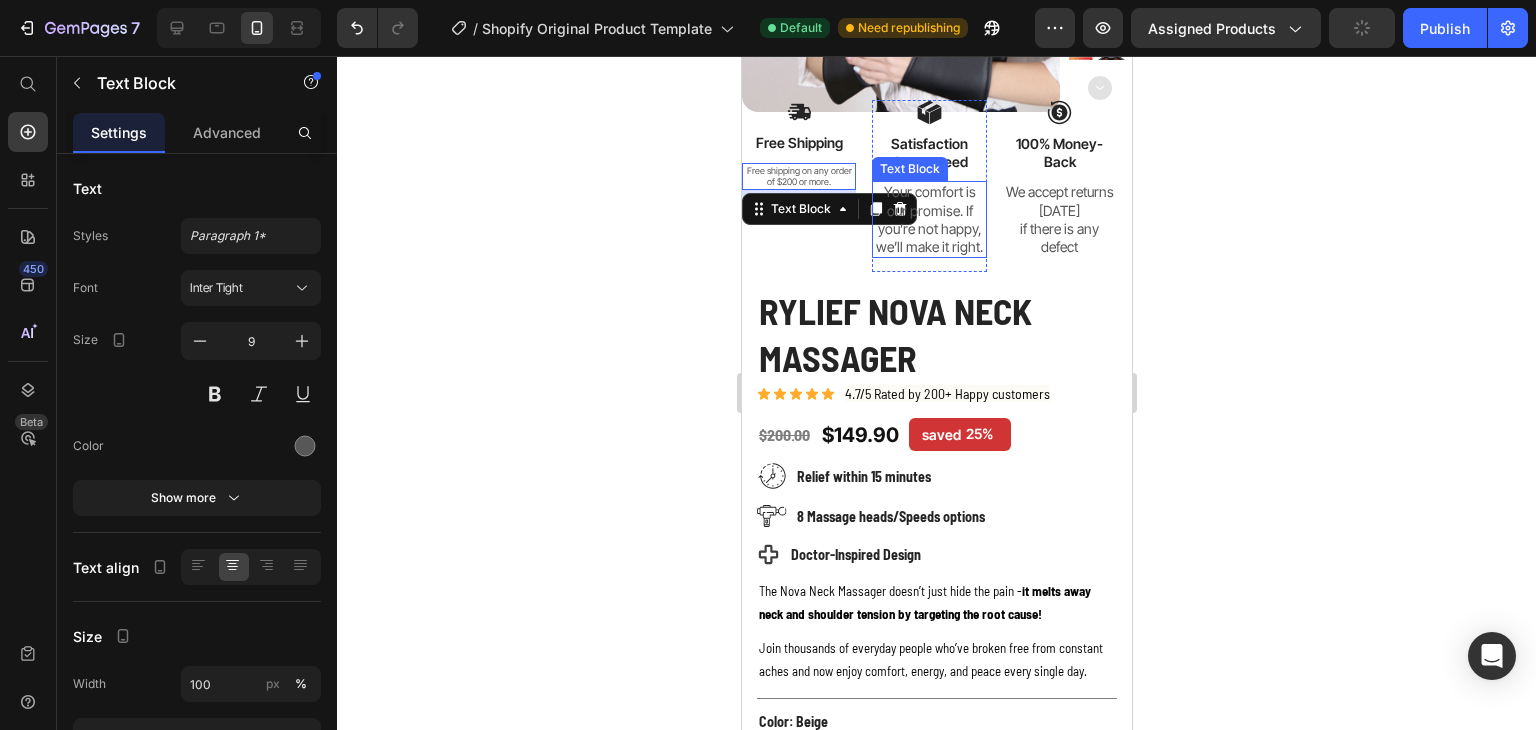 click on "Your comfort is our promise. If you’re not happy, we’ll make it right." at bounding box center [928, 219] 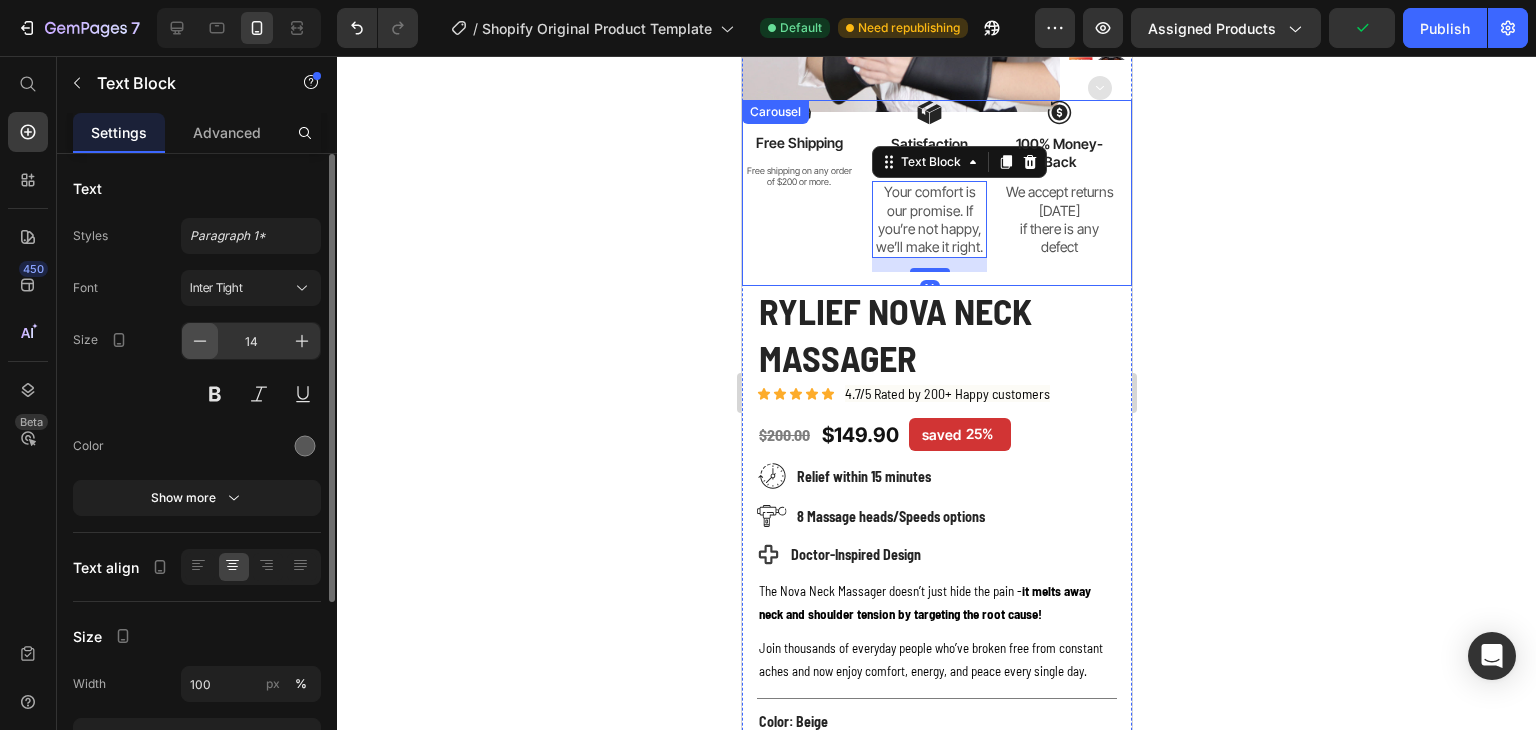 click 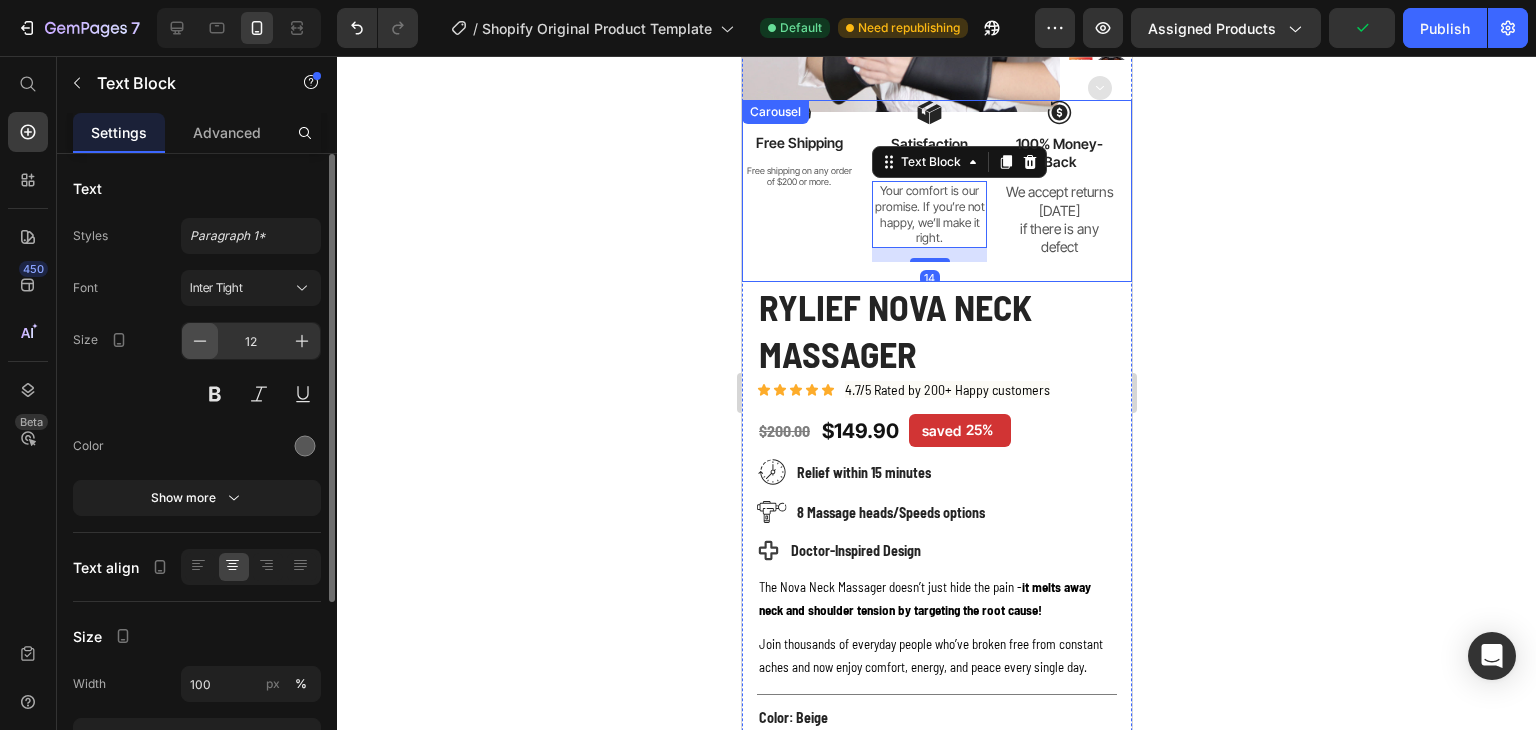 click 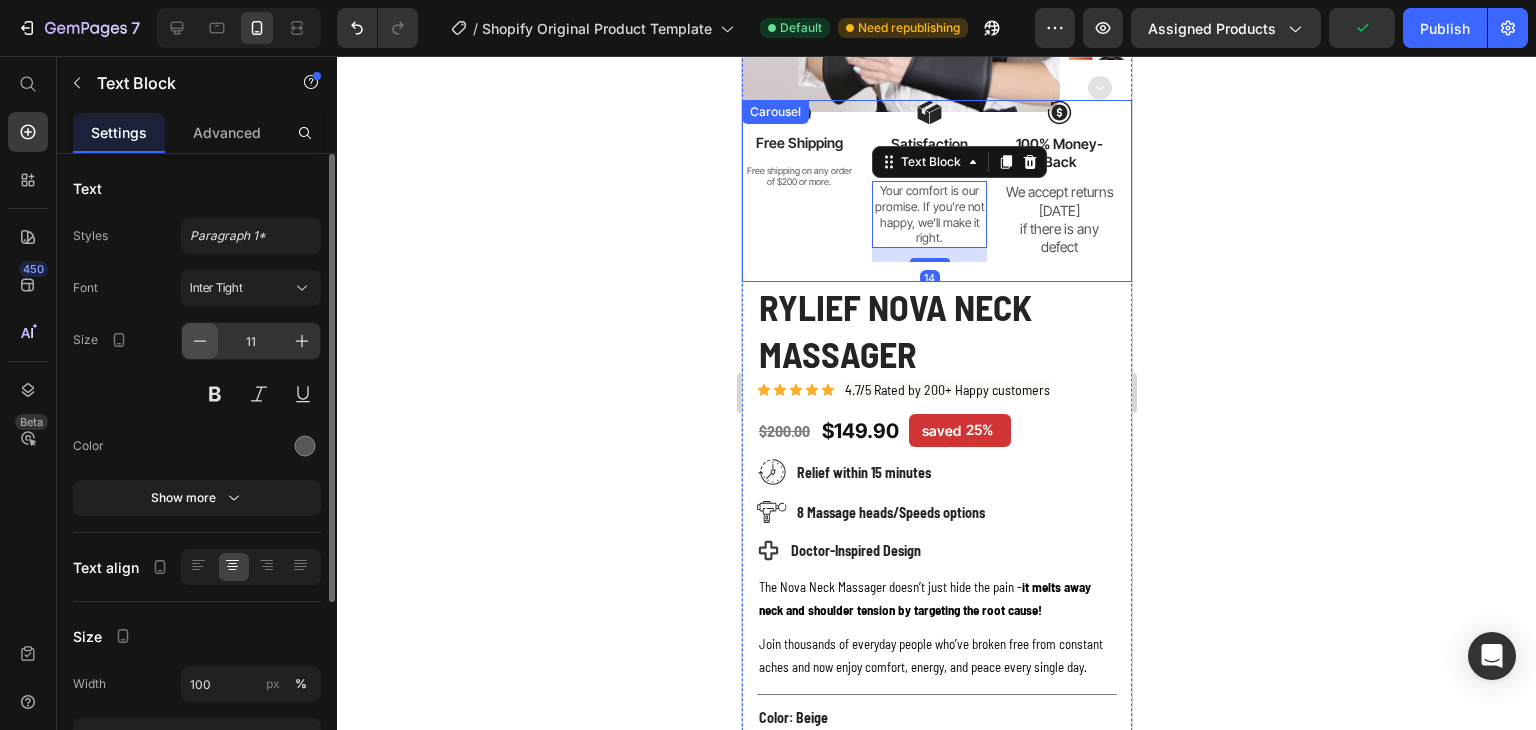 click 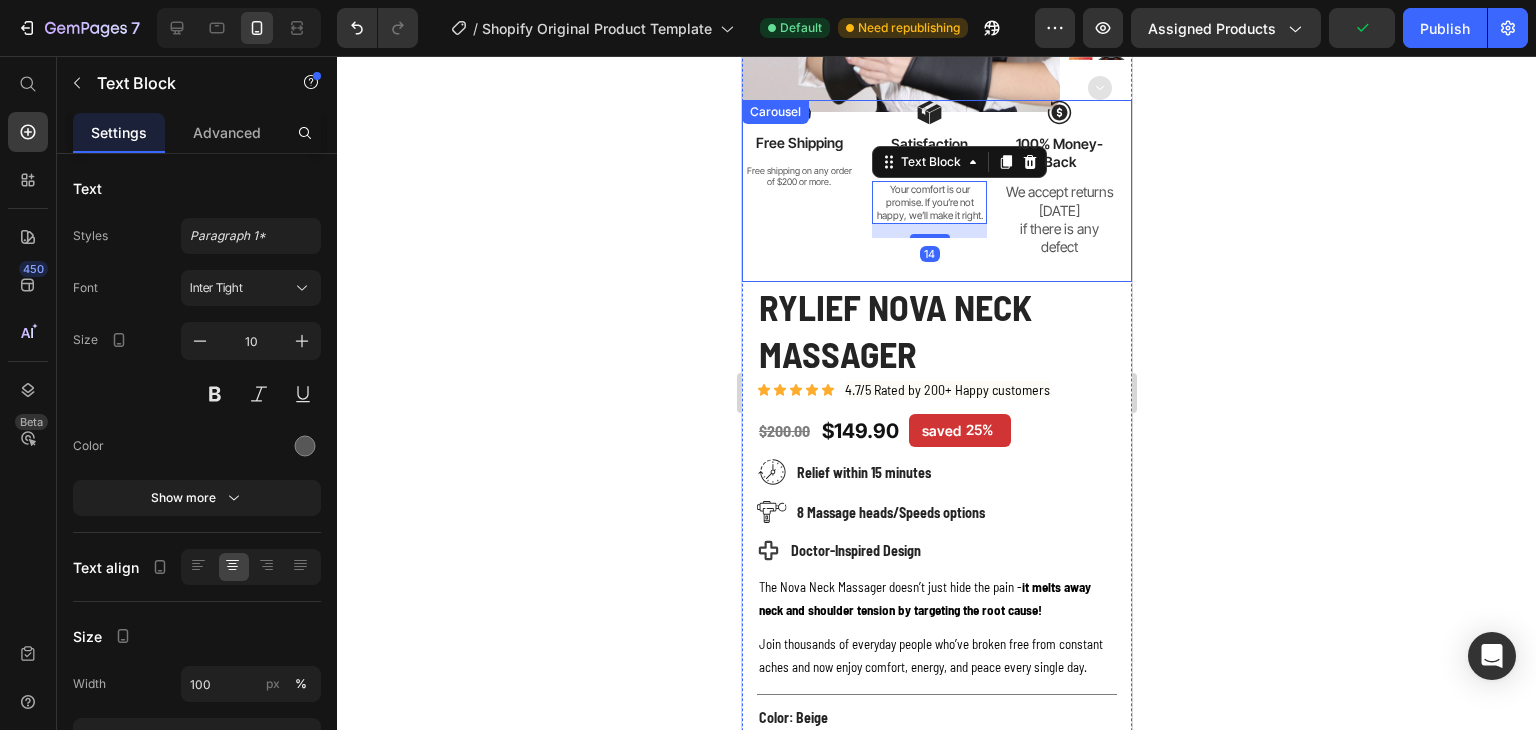 click on "of $200 or more." at bounding box center (798, 182) 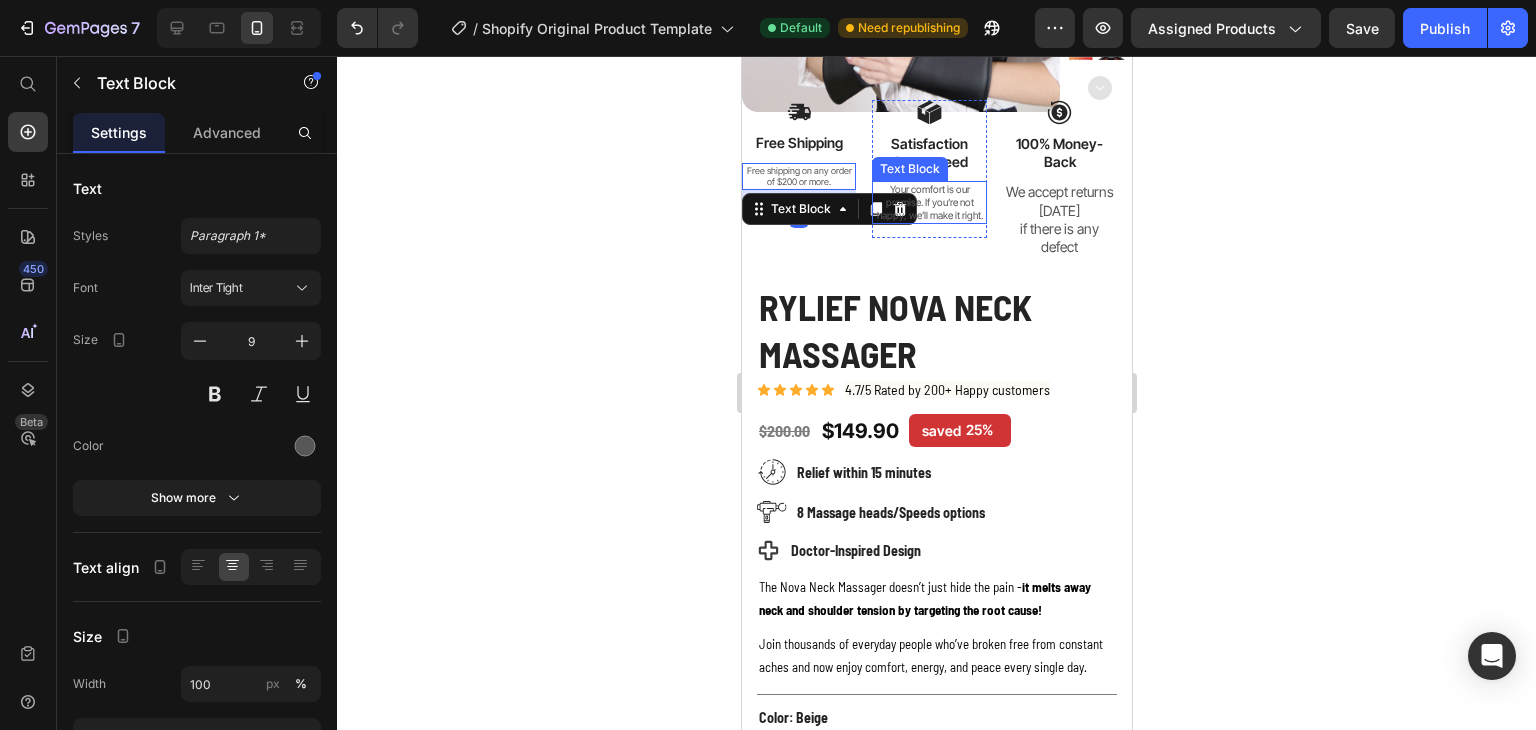 click on "Your comfort is our promise. If you’re not happy, we’ll make it right." at bounding box center [928, 202] 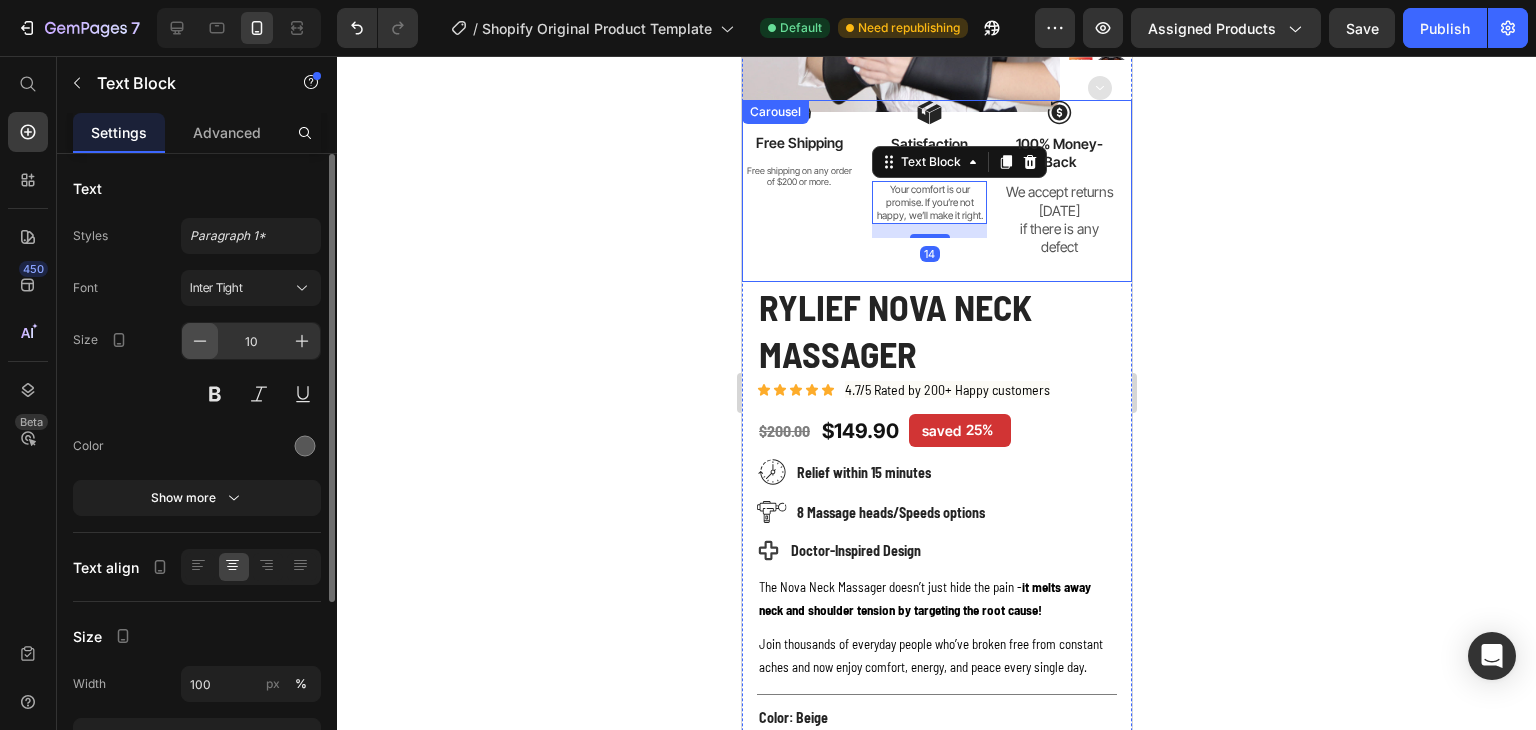 click 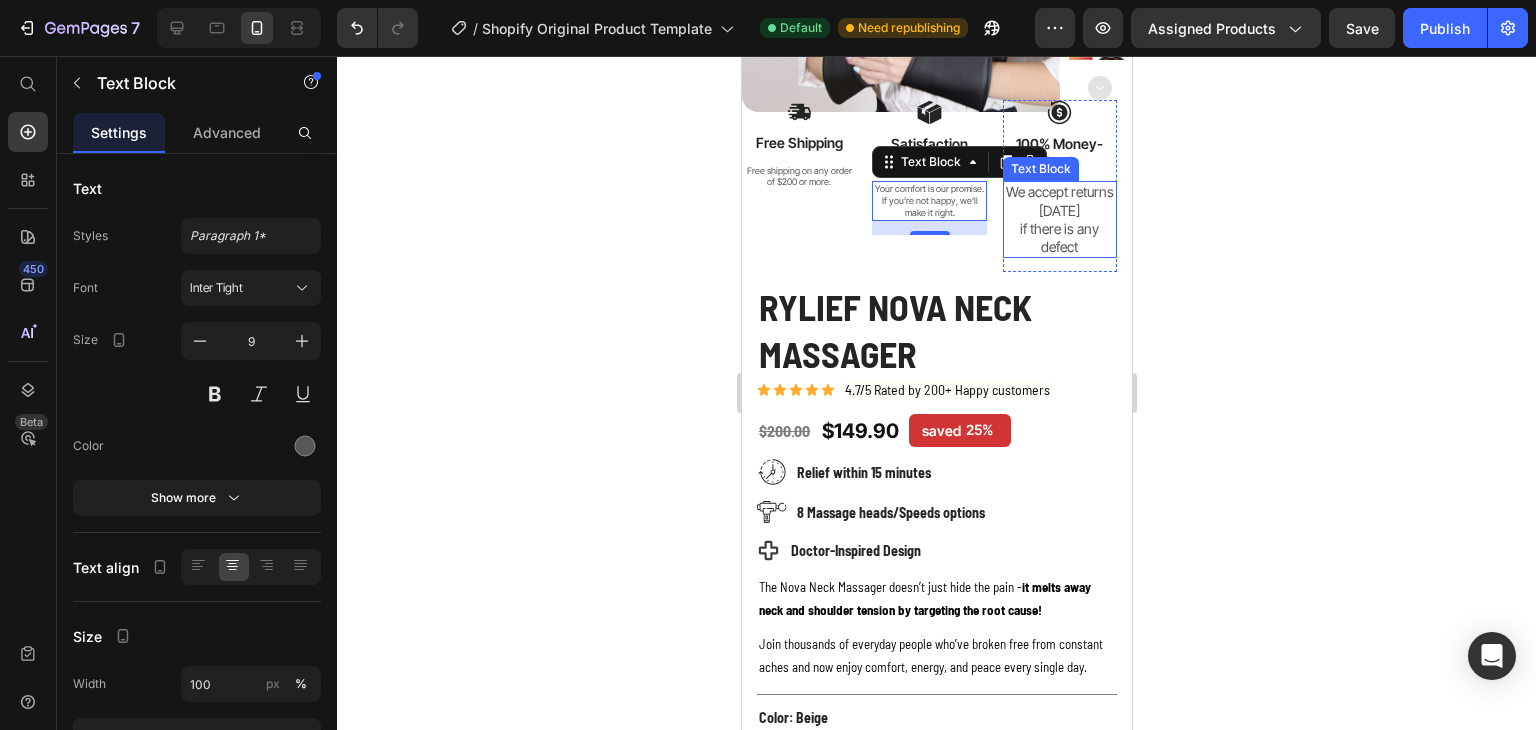 click on "We accept returns [DATE]" at bounding box center (1059, 201) 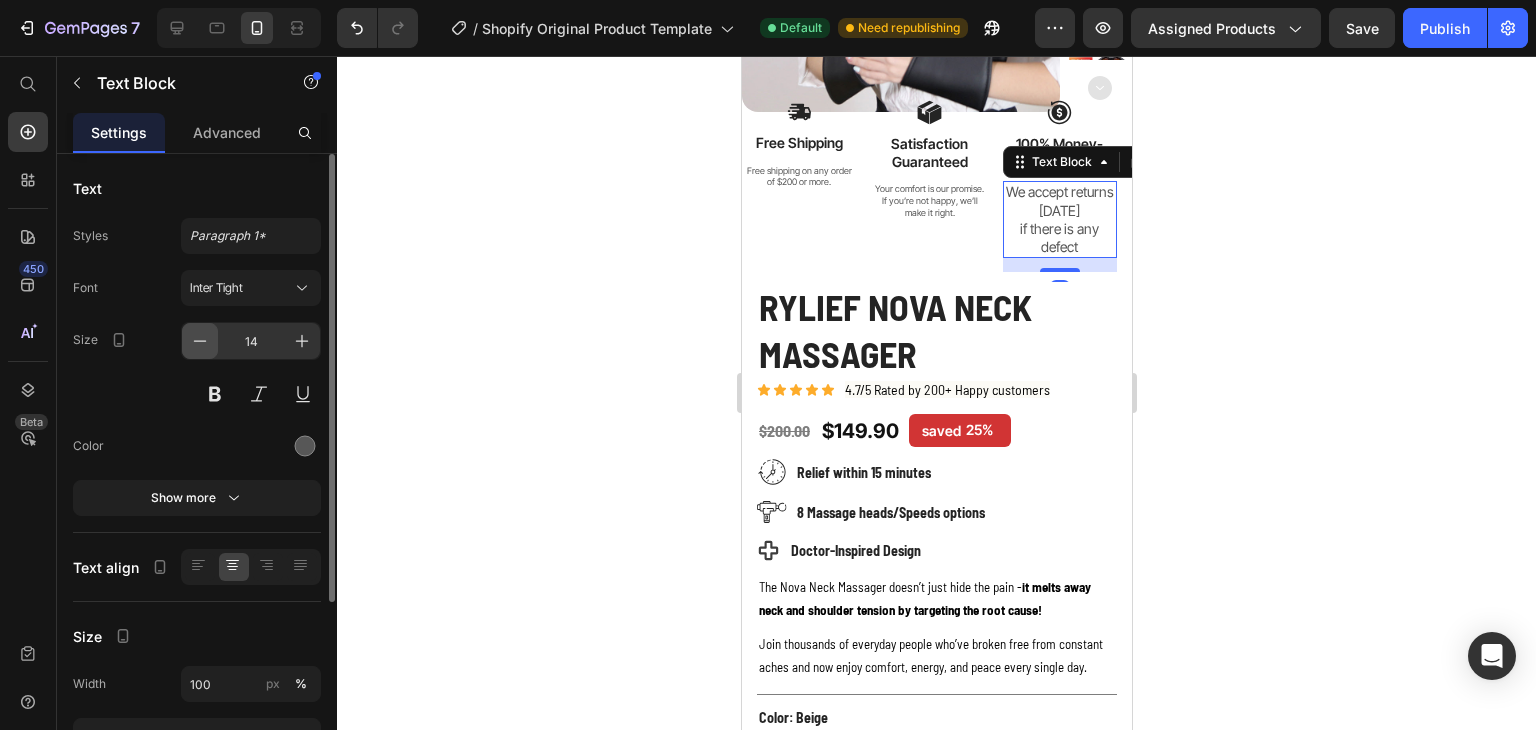click 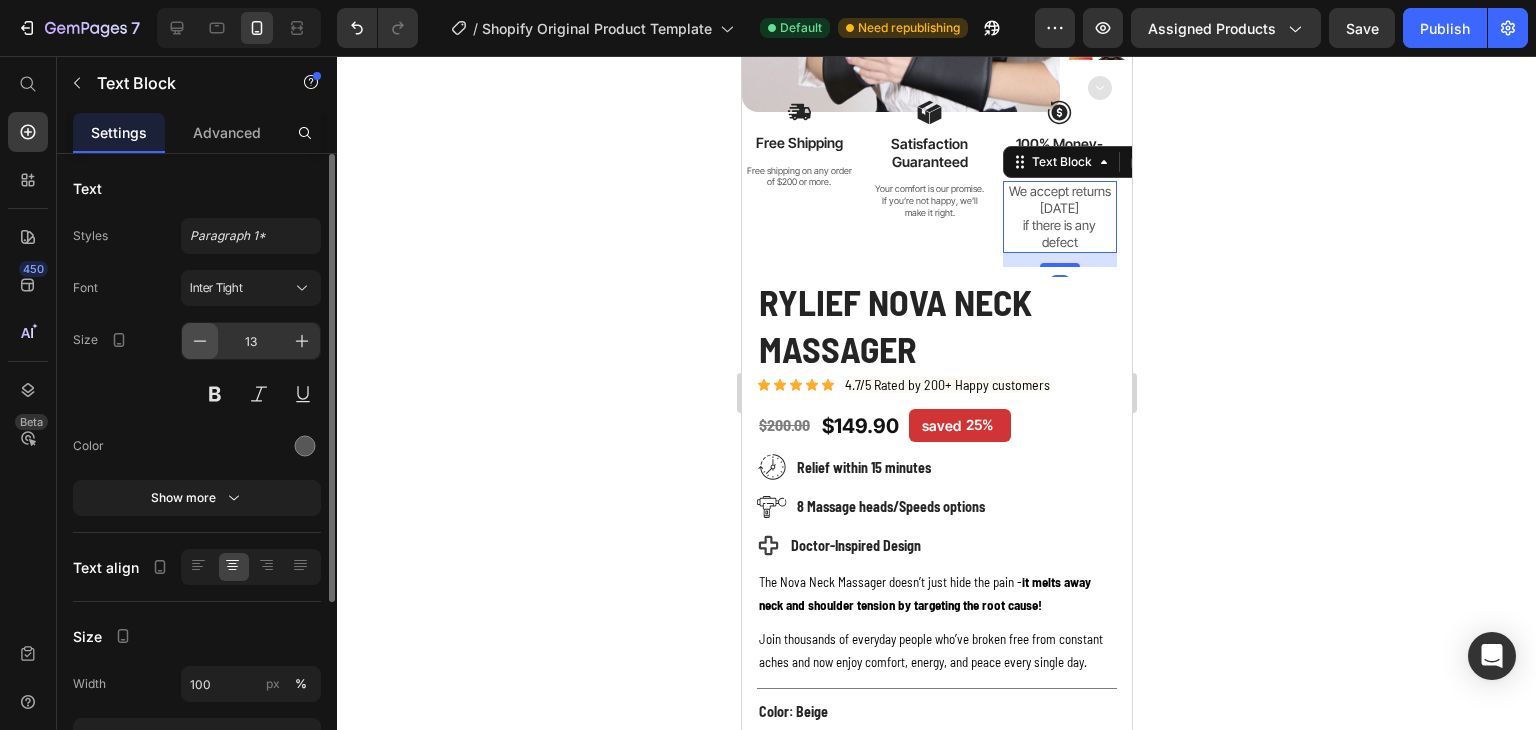 click 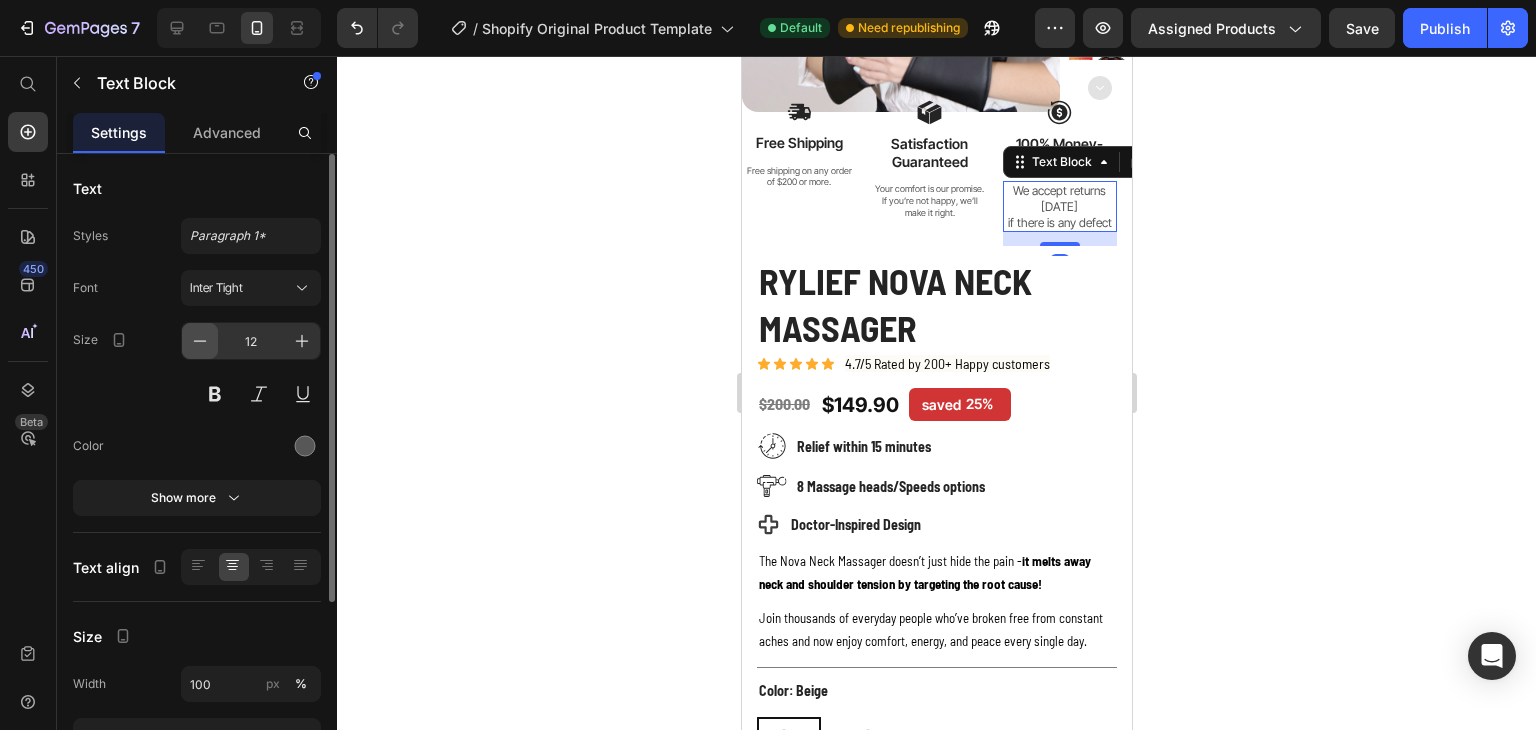 click 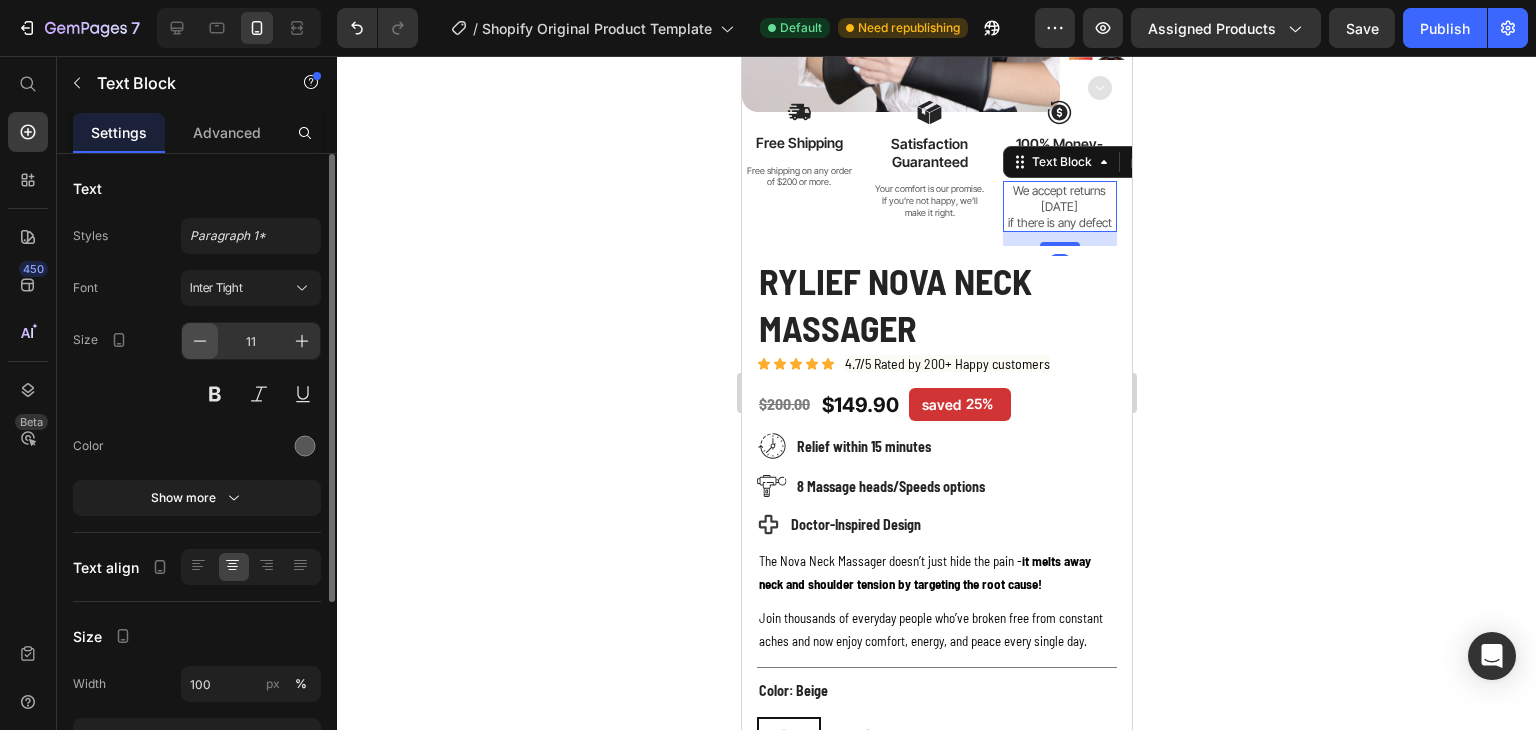 click 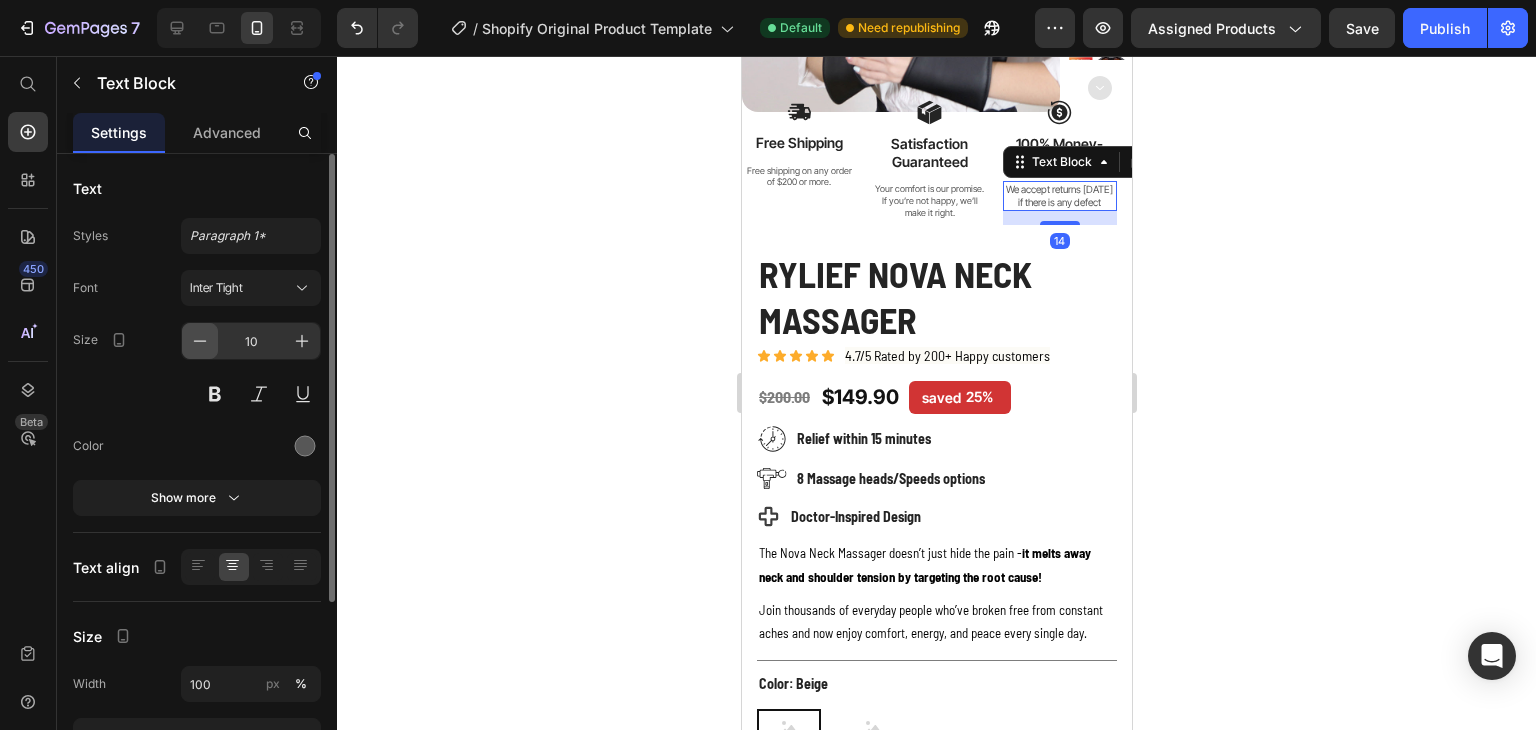 click 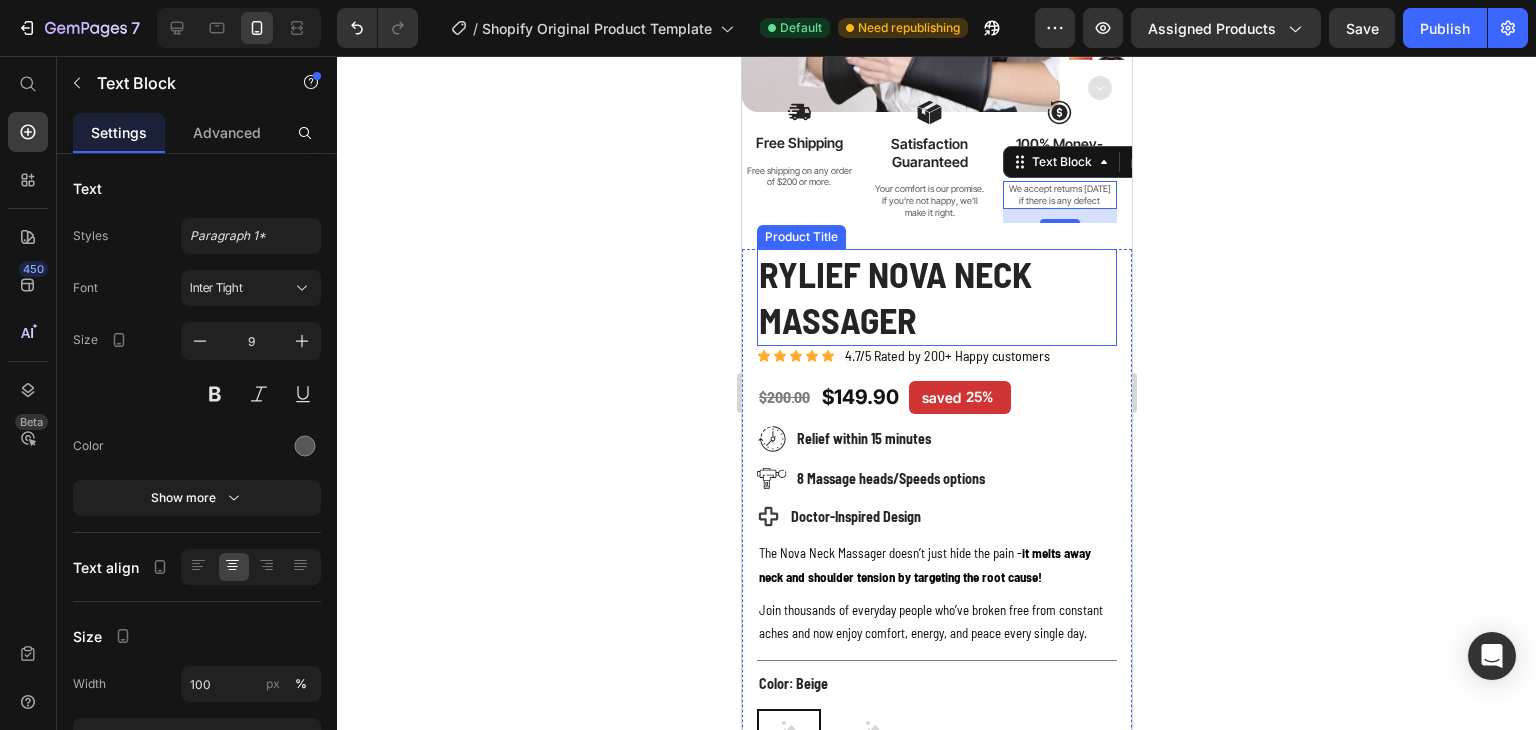 click 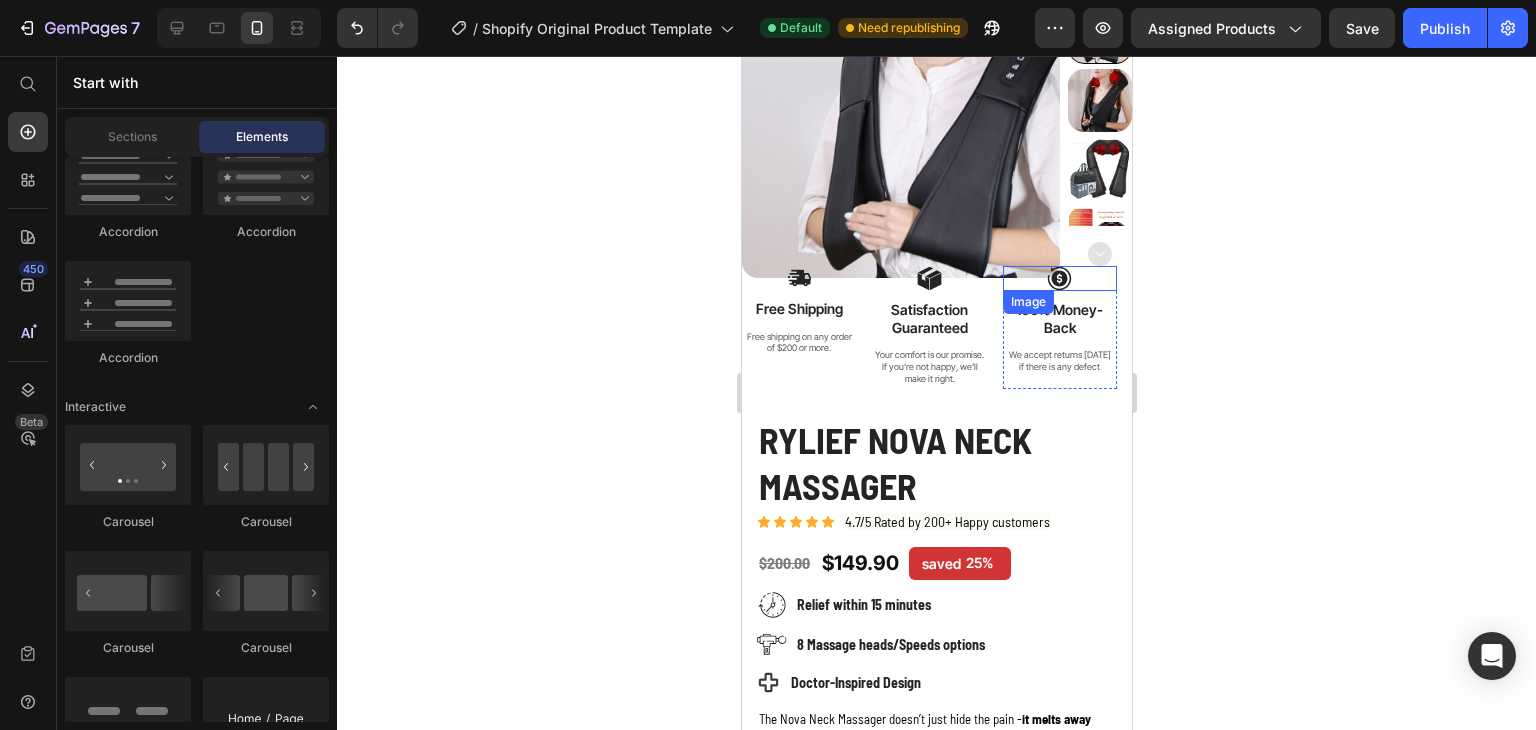 scroll, scrollTop: 133, scrollLeft: 0, axis: vertical 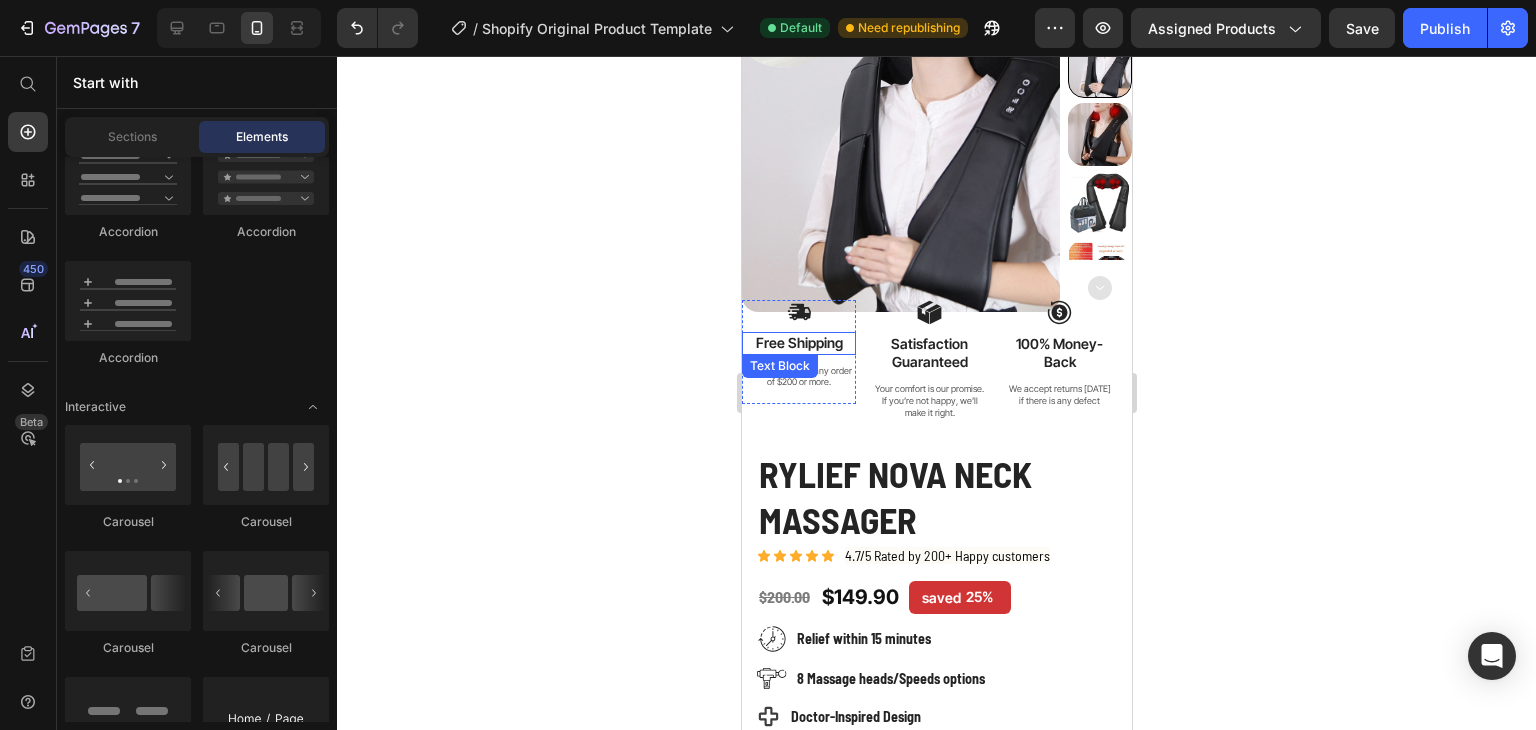 click on "Free Shipping" at bounding box center [798, 343] 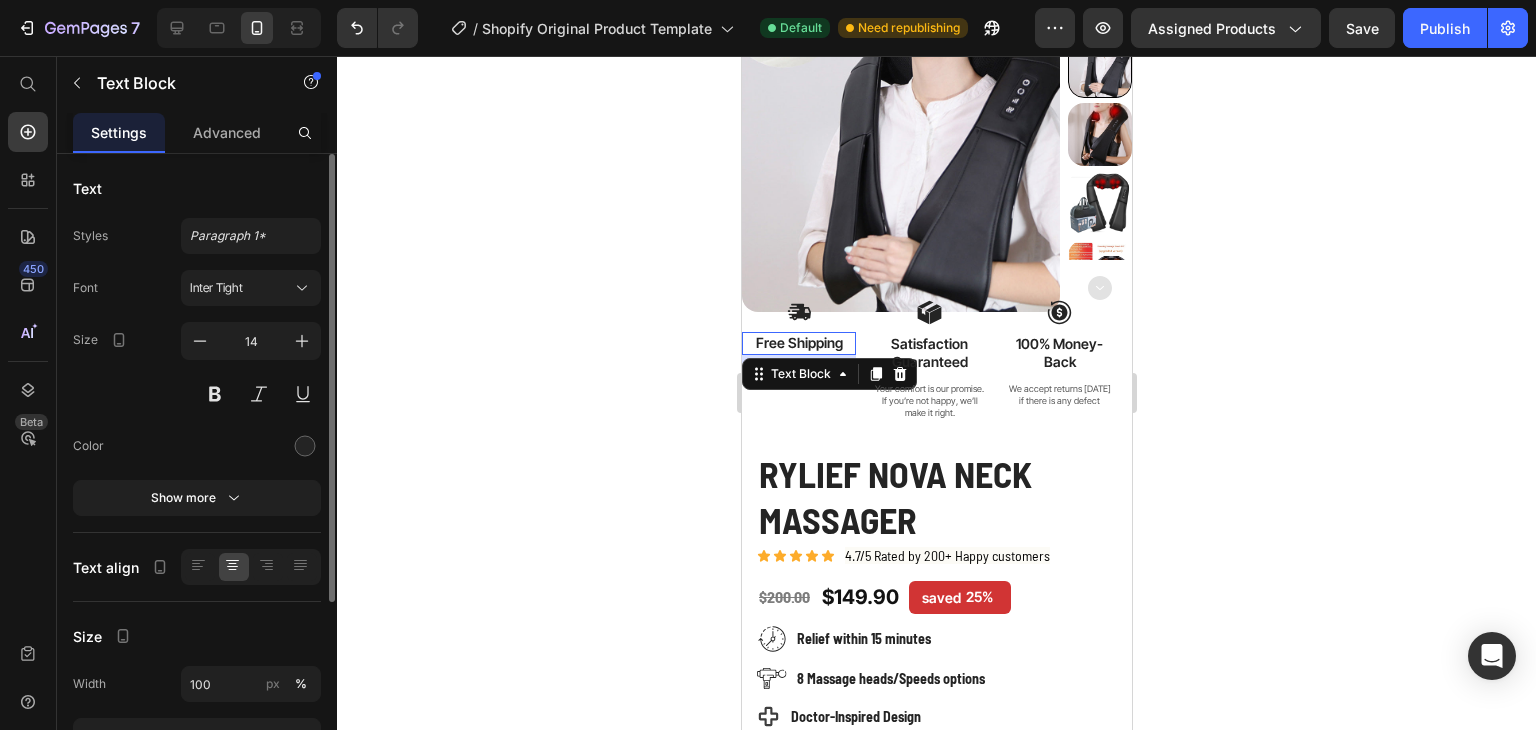 click on "Size 14" at bounding box center [197, 367] 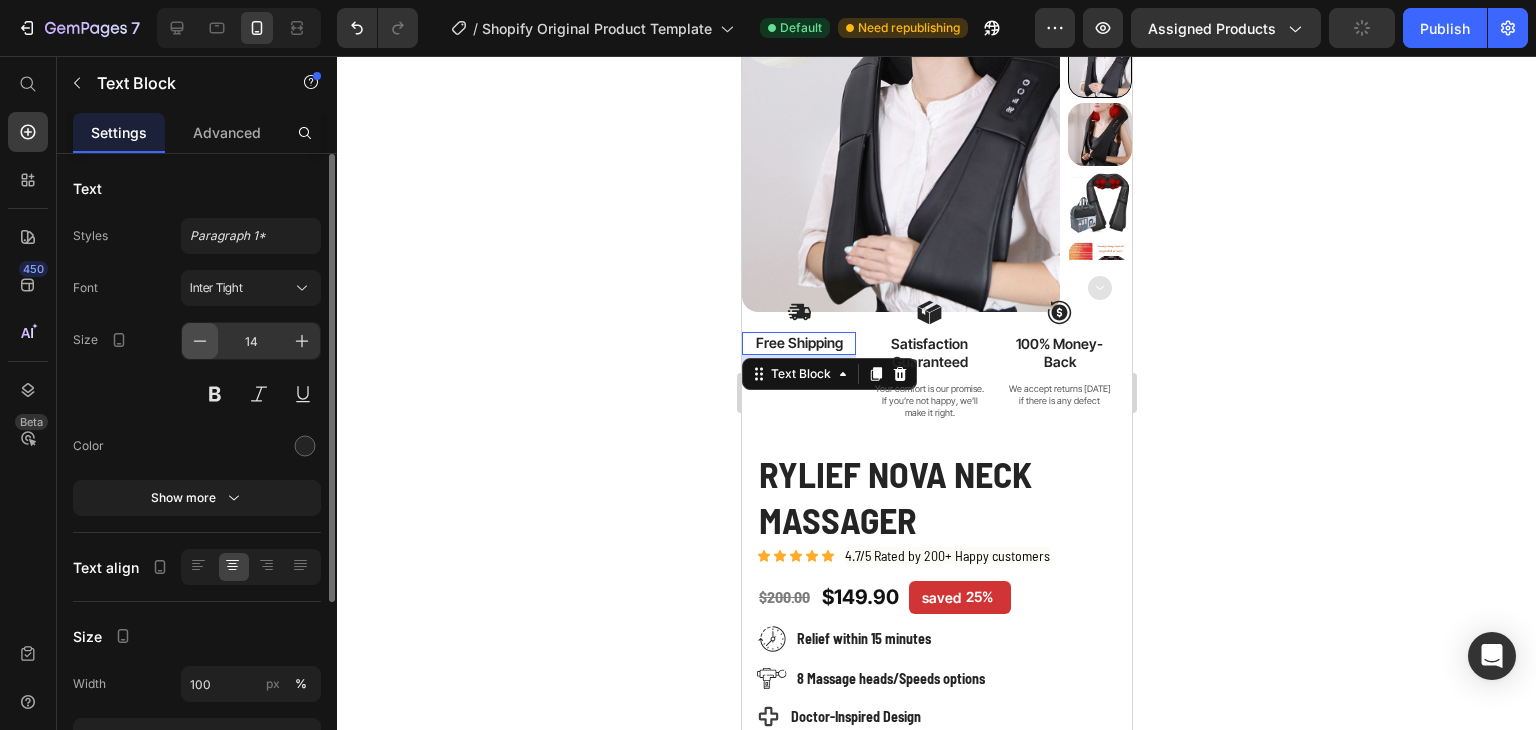 click at bounding box center (200, 341) 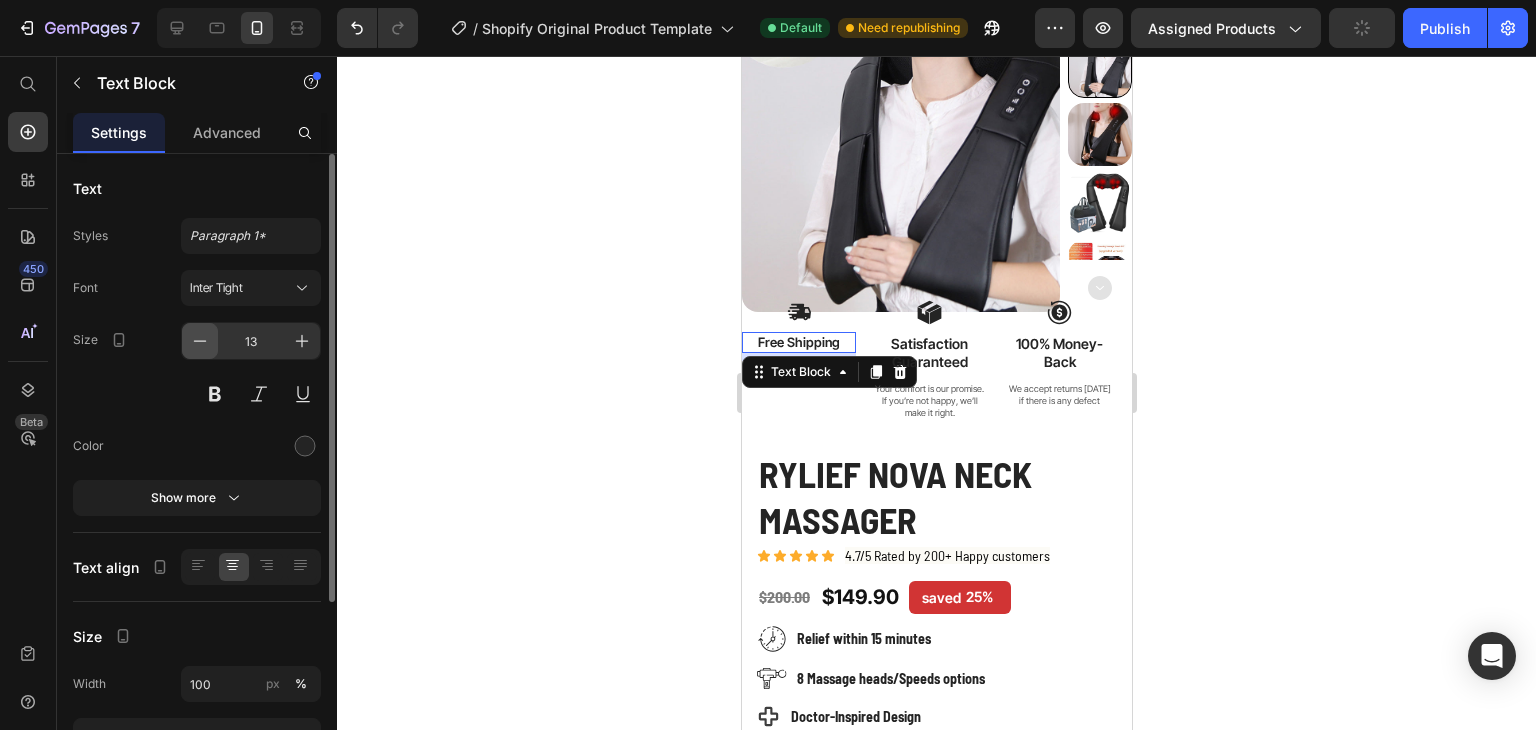 click at bounding box center [200, 341] 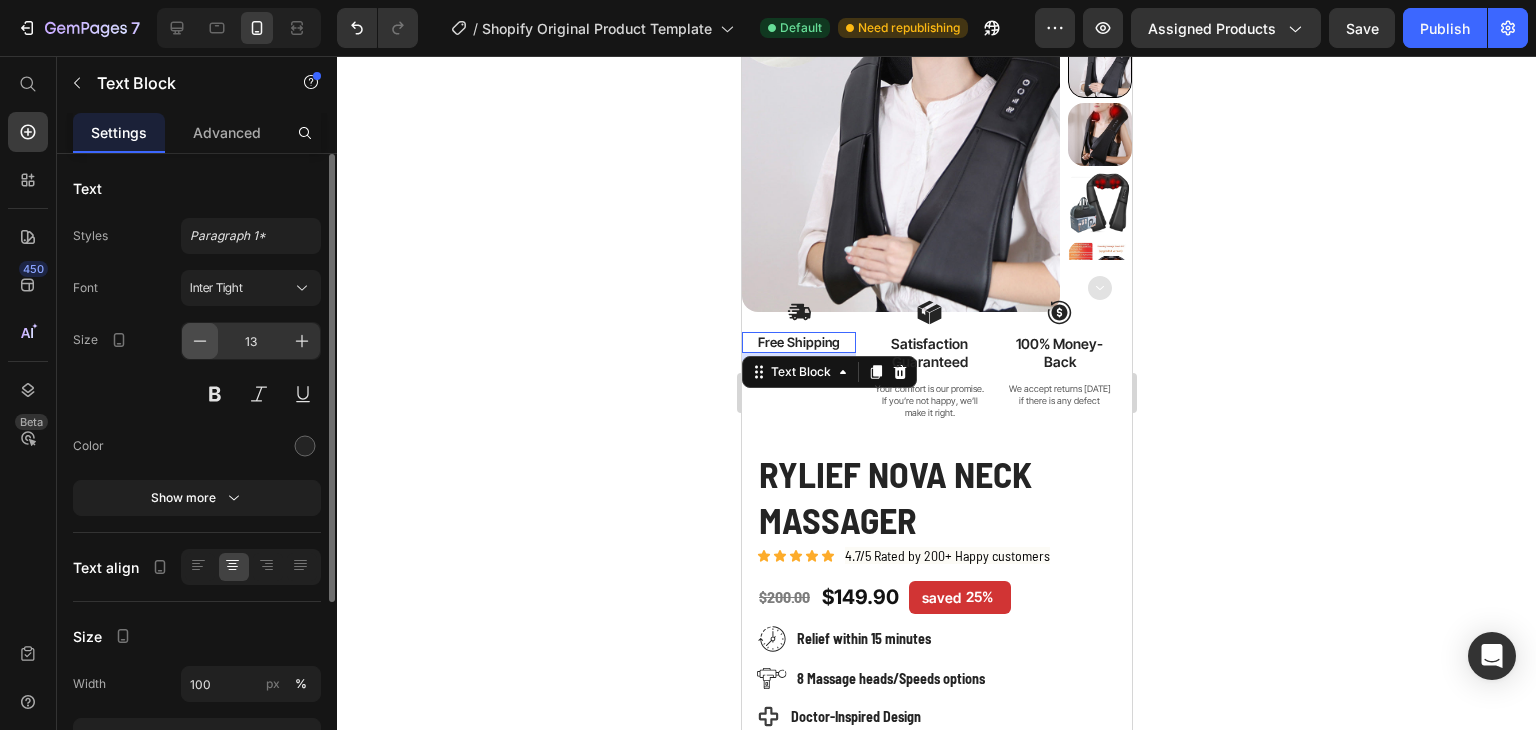 type on "12" 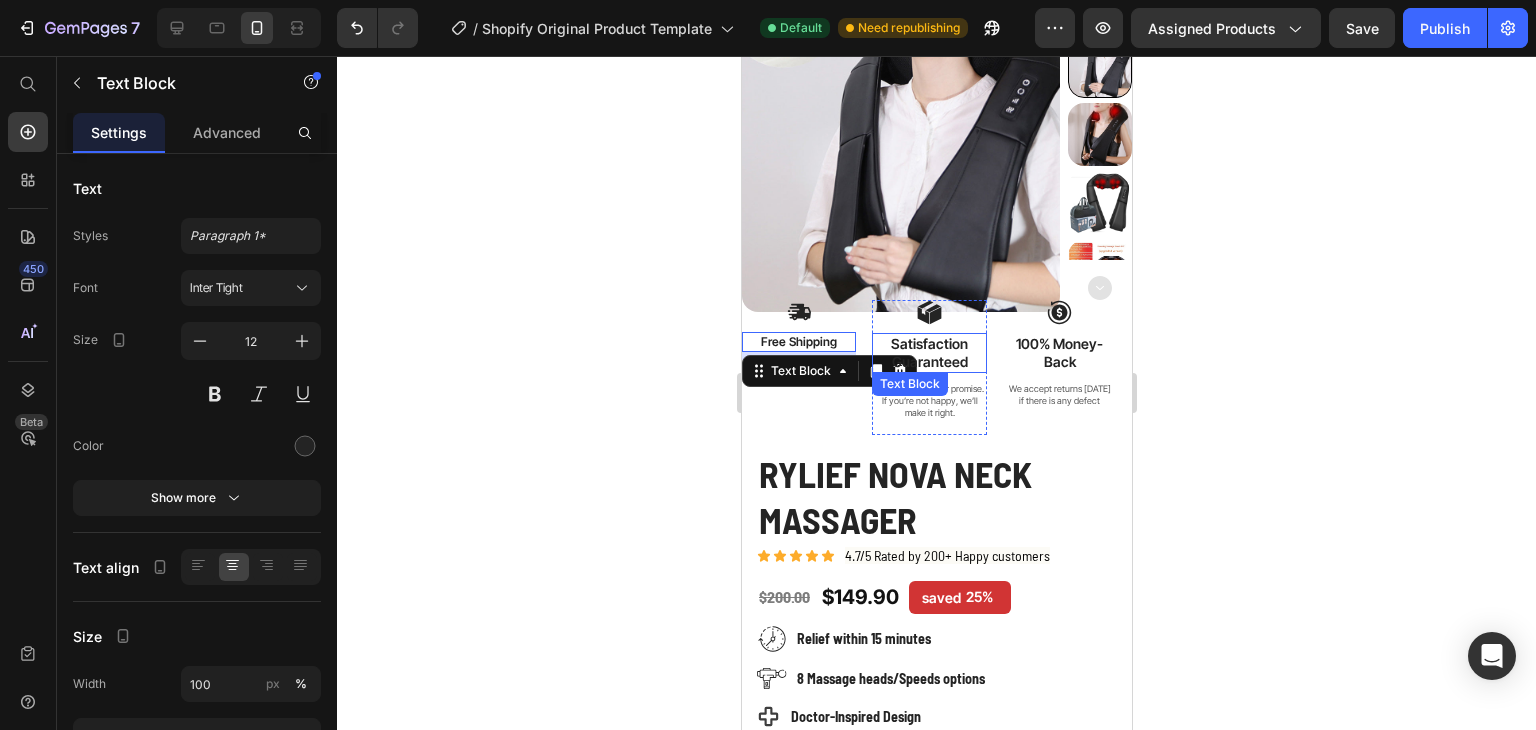 click on "Satisfaction Guaranteed" at bounding box center (928, 353) 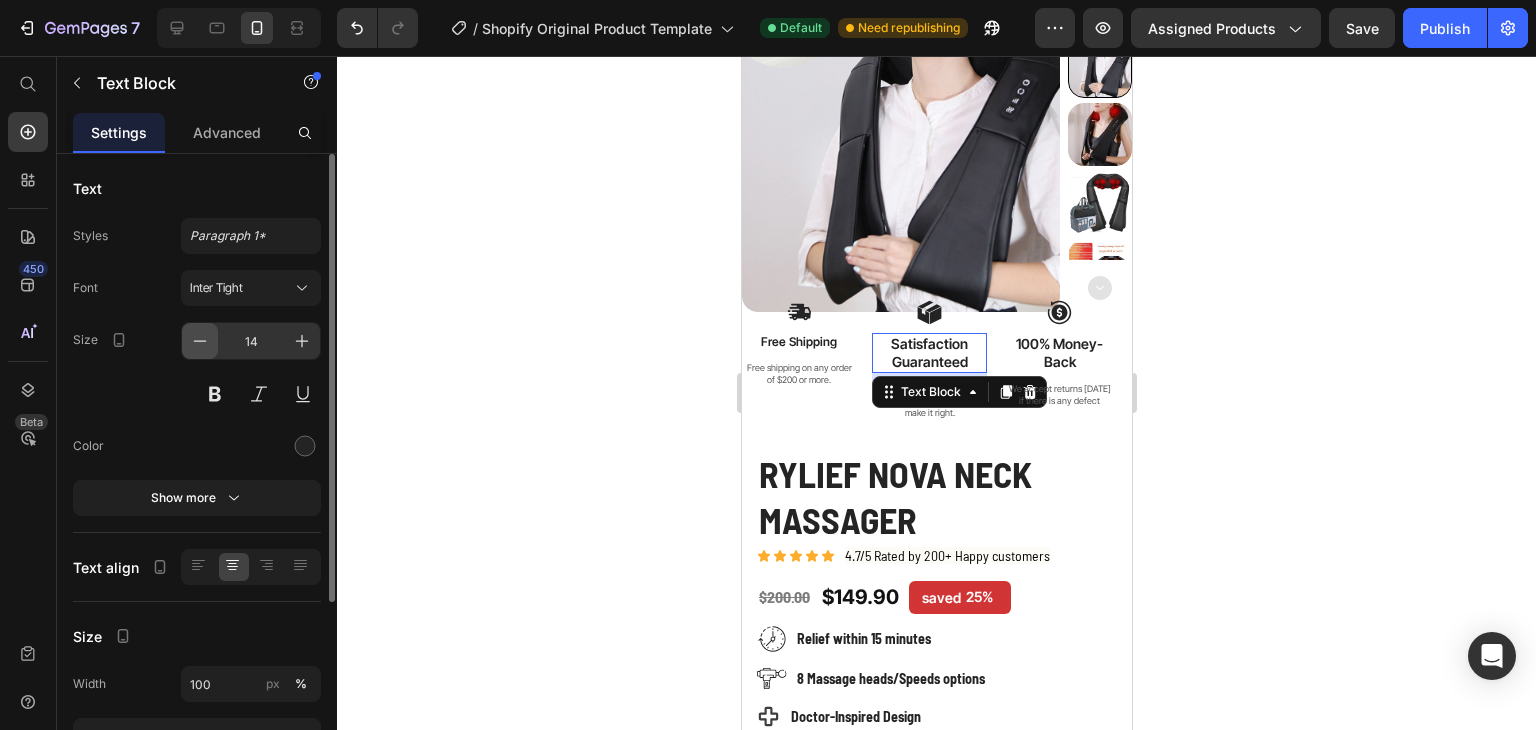 click 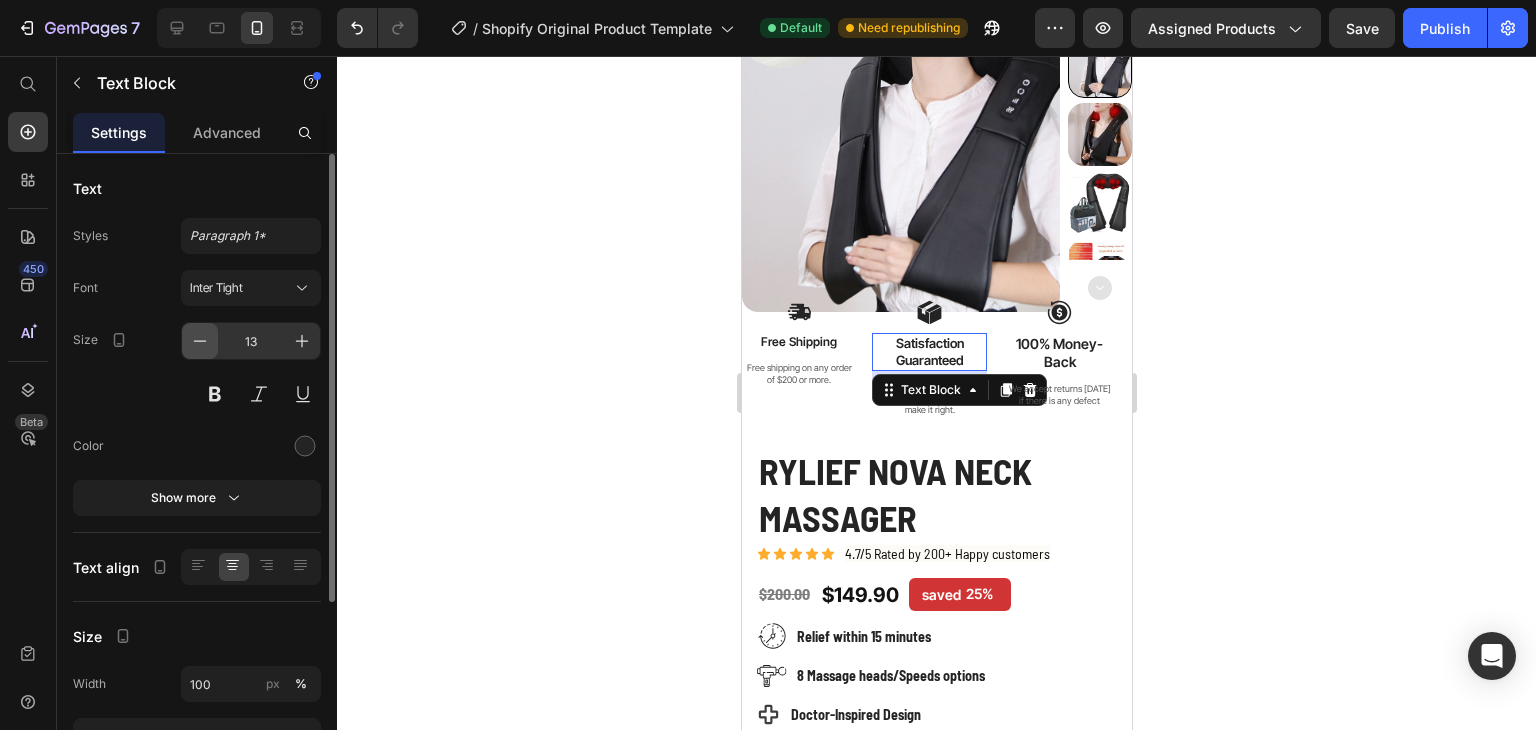 click 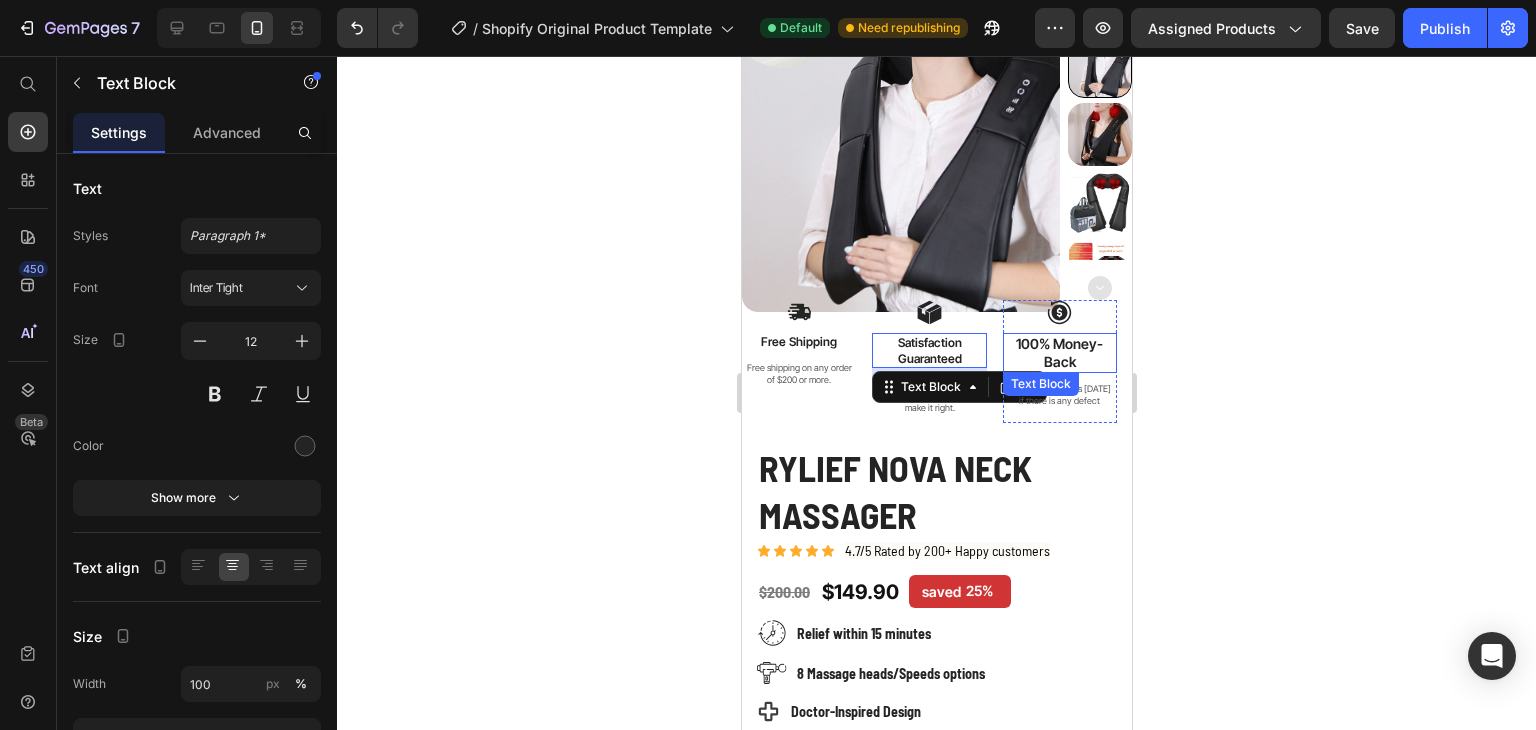 click on "100% Money-Back" at bounding box center (1059, 353) 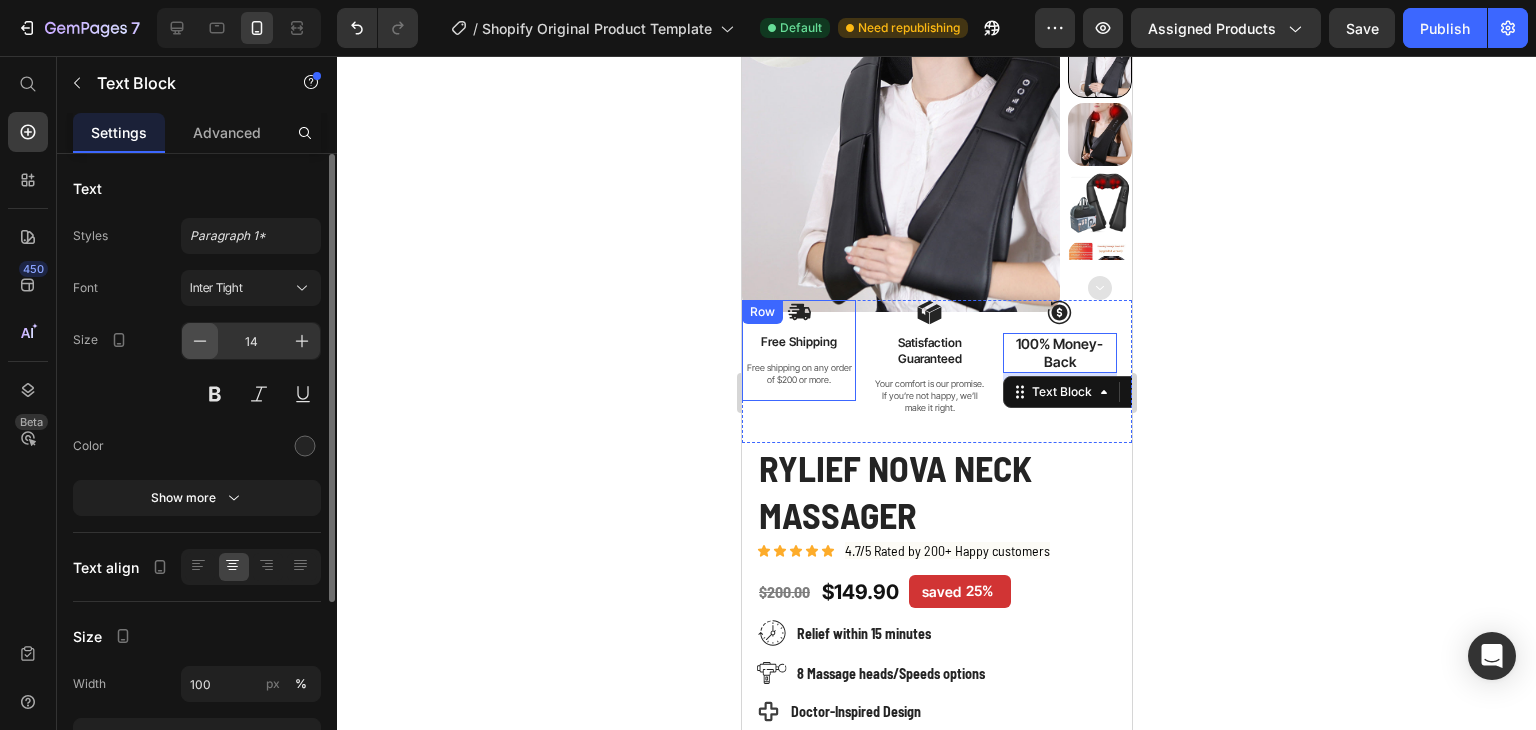 click 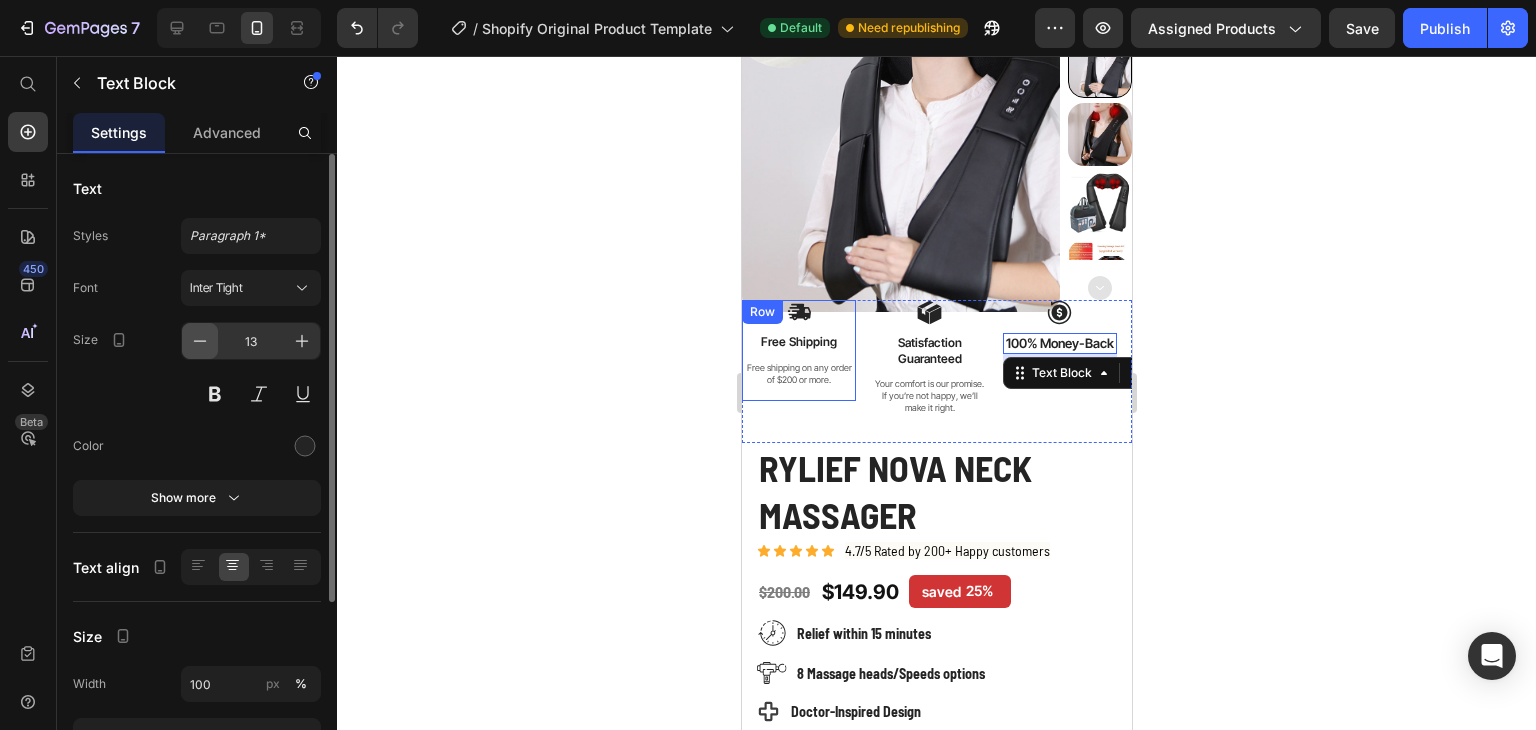 click 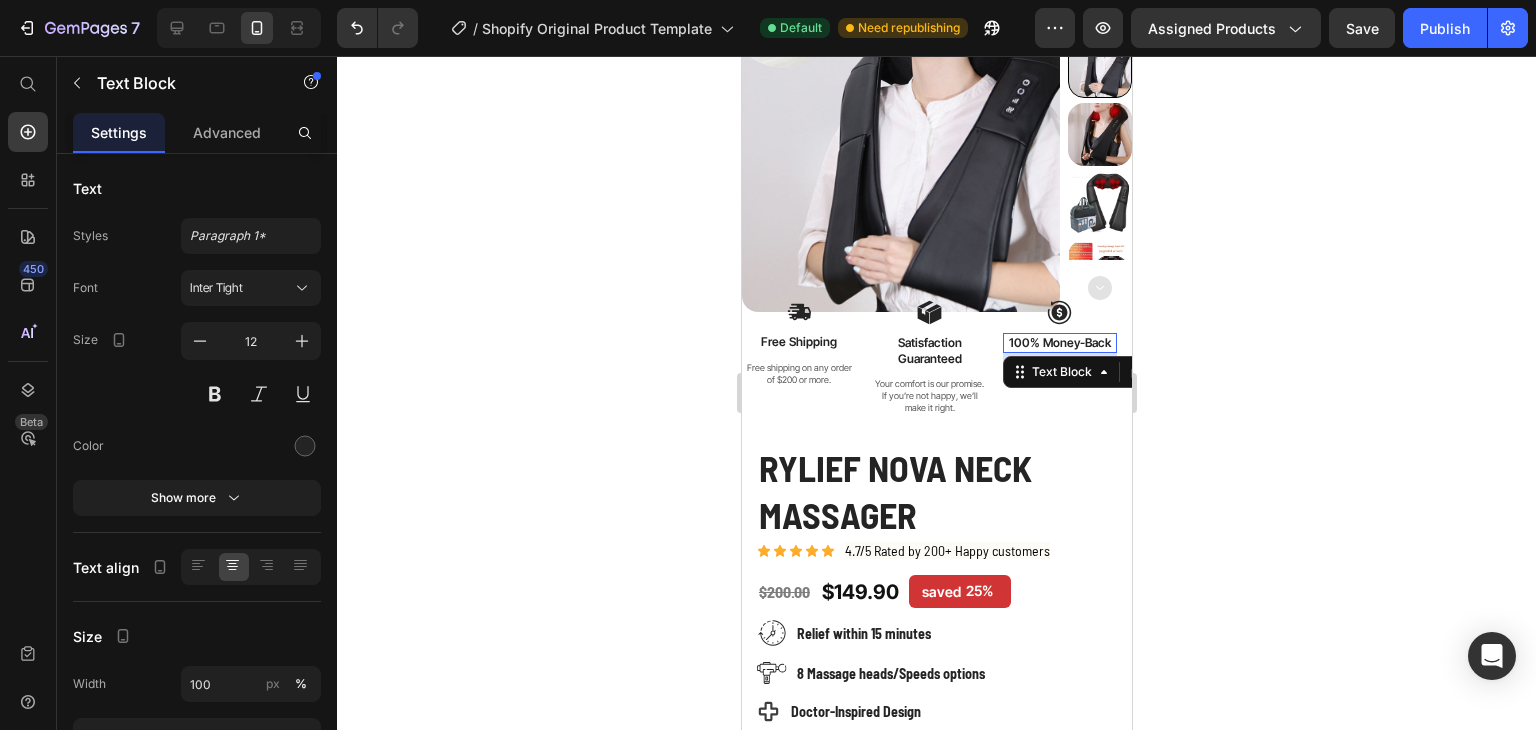 click 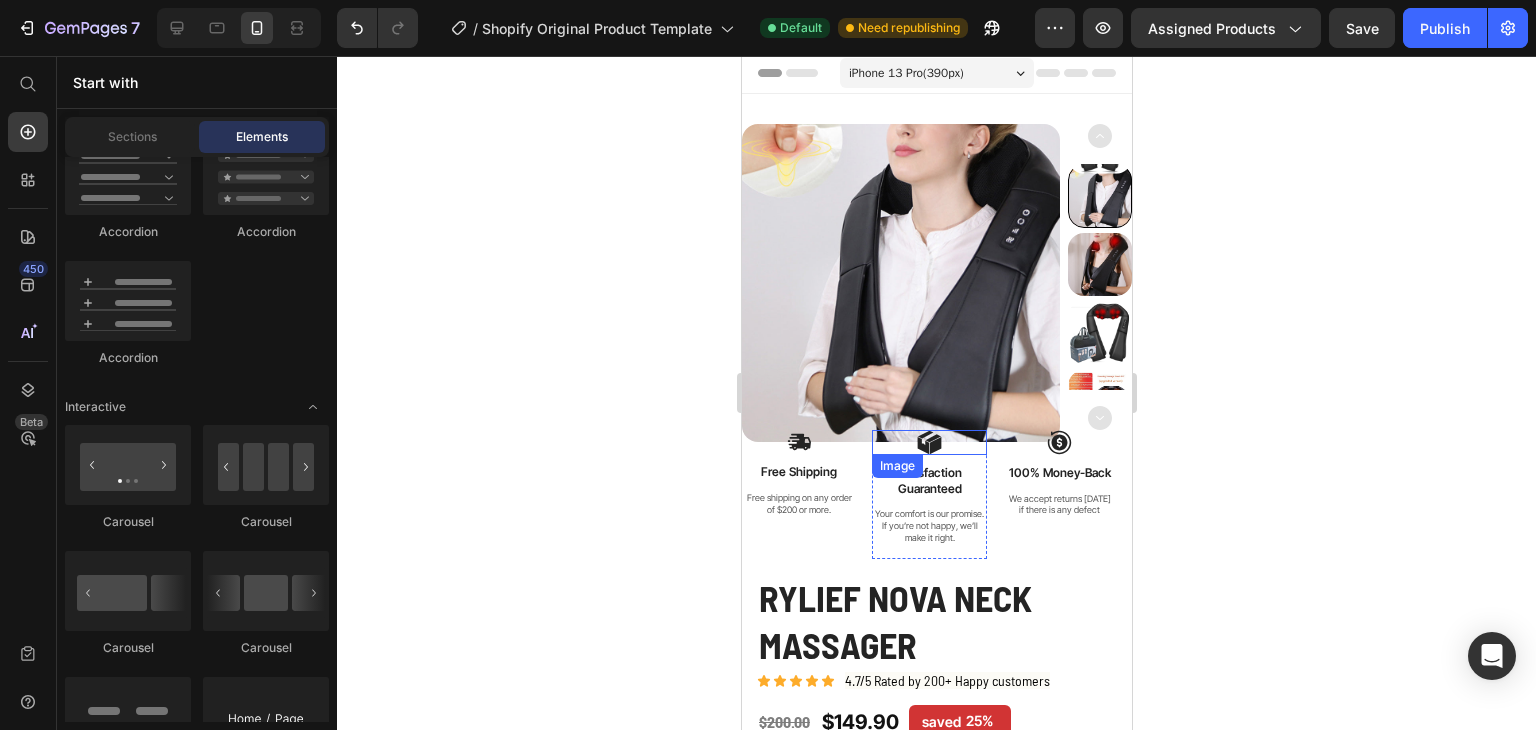 scroll, scrollTop: 0, scrollLeft: 0, axis: both 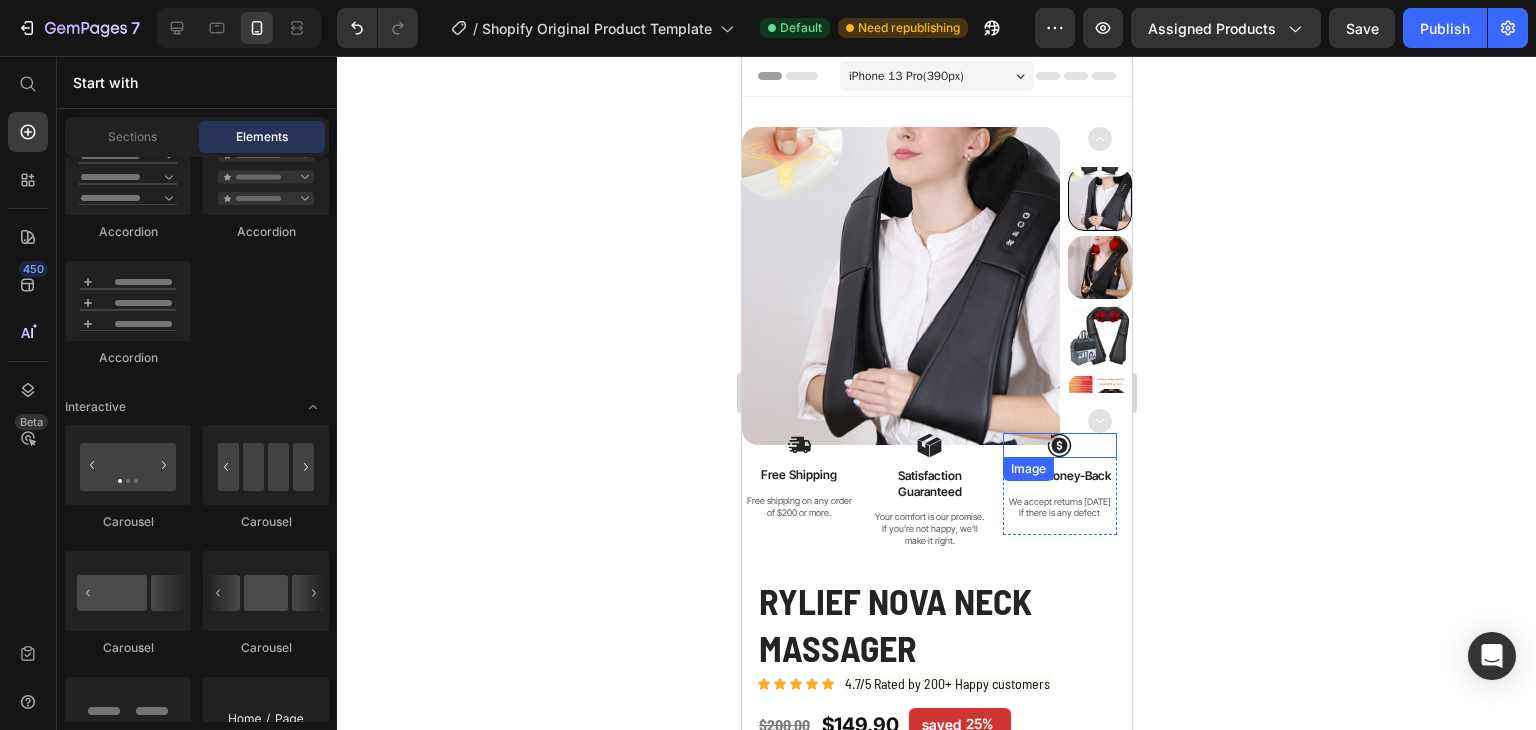 click at bounding box center [1059, 445] 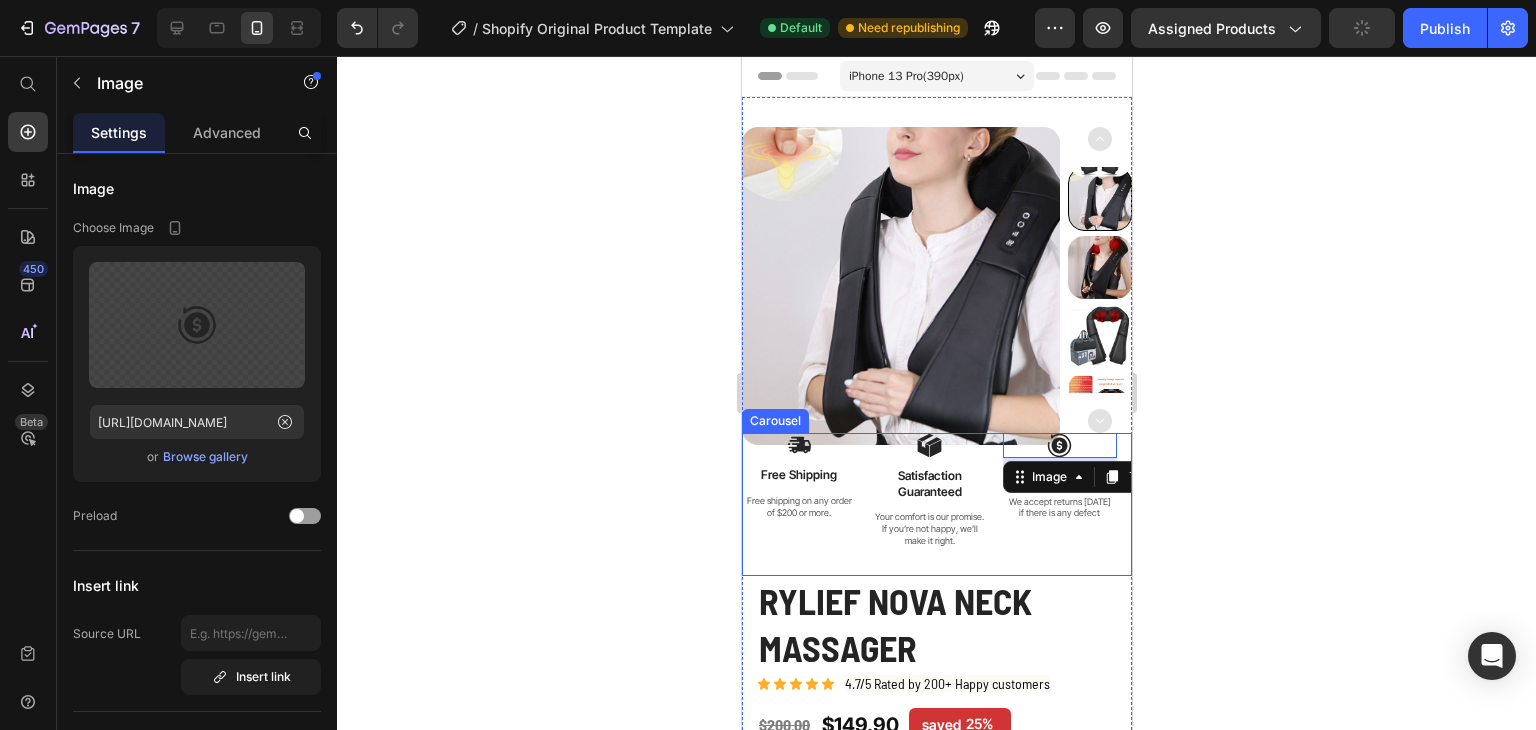 click on "Image Free Shipping Text Block Free shipping on any order  of $200 or more. Text Block Row Image Satisfaction Guaranteed Text Block Your comfort is our promise. If you’re not happy, we’ll make it right. Text Block Row Image   8 100% Money-Back Text Block We accept returns within 7 days  if there is any defect Text Block Row" at bounding box center (936, 504) 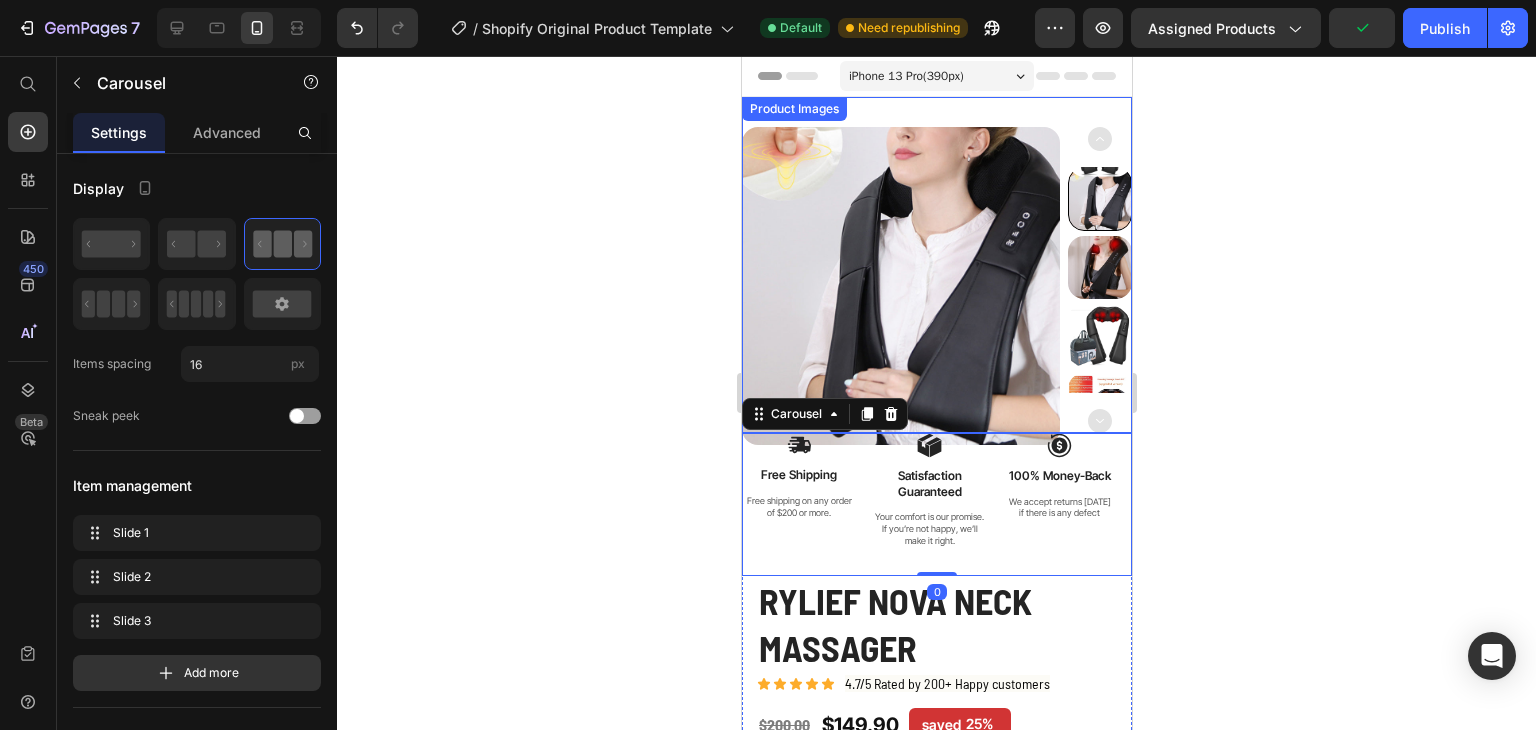 click at bounding box center (900, 286) 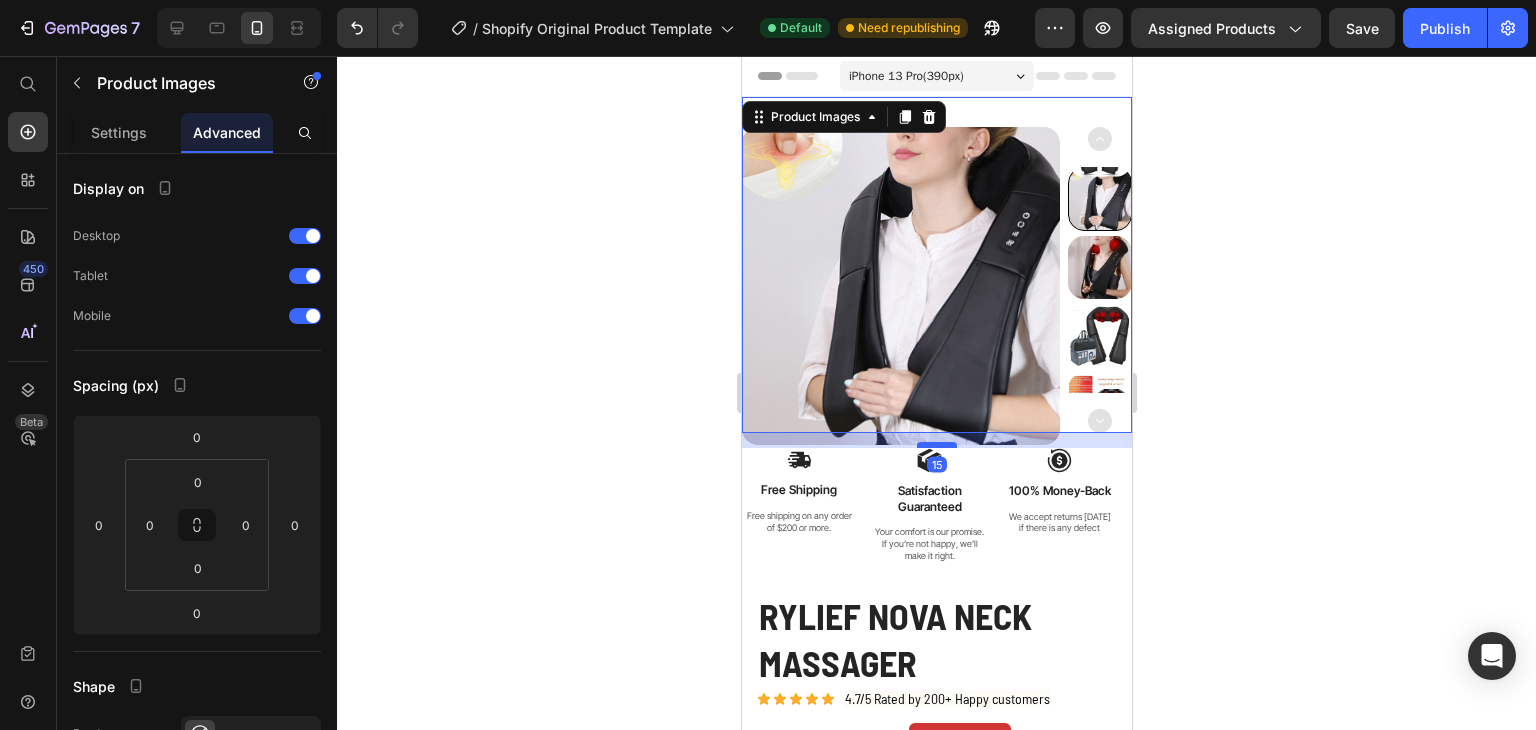 click at bounding box center (936, 445) 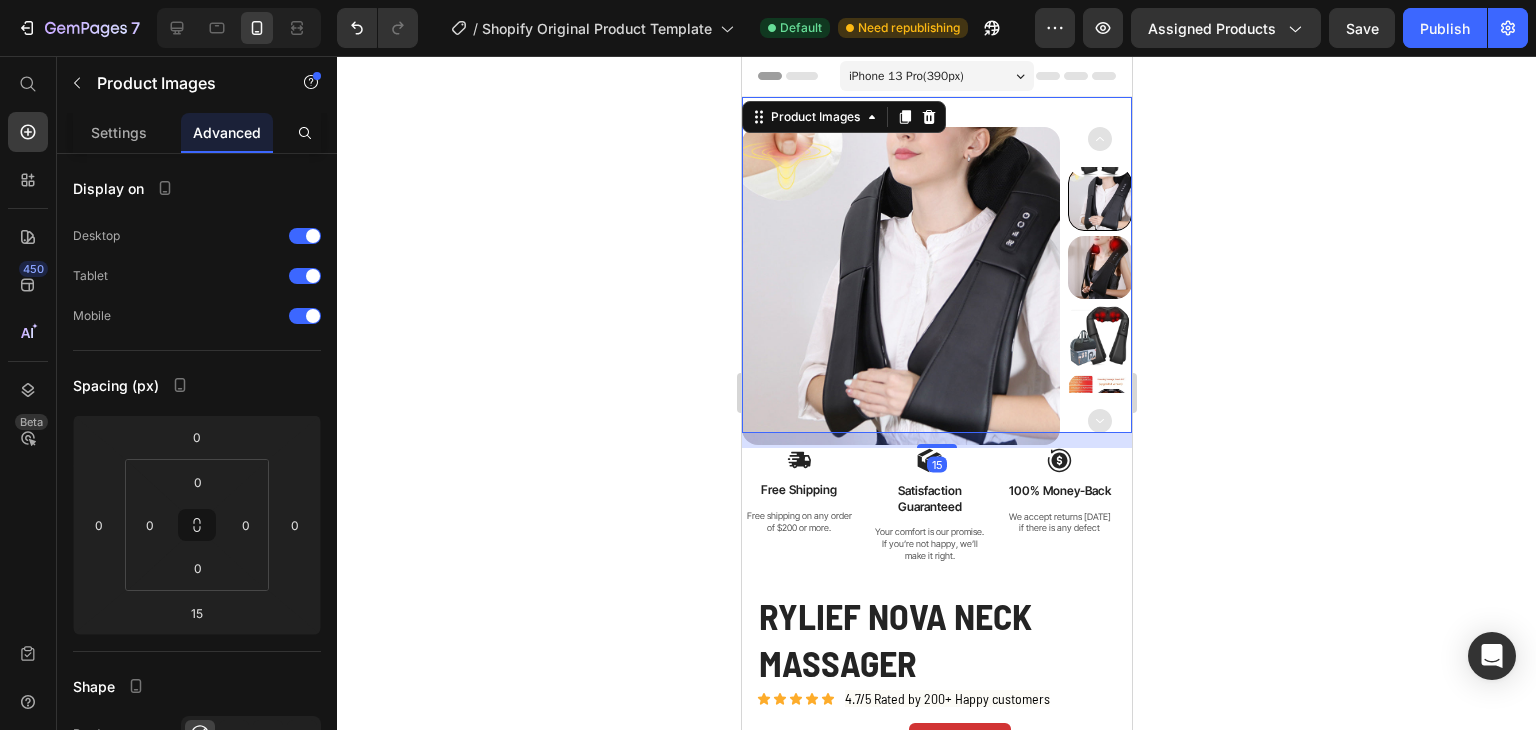 click 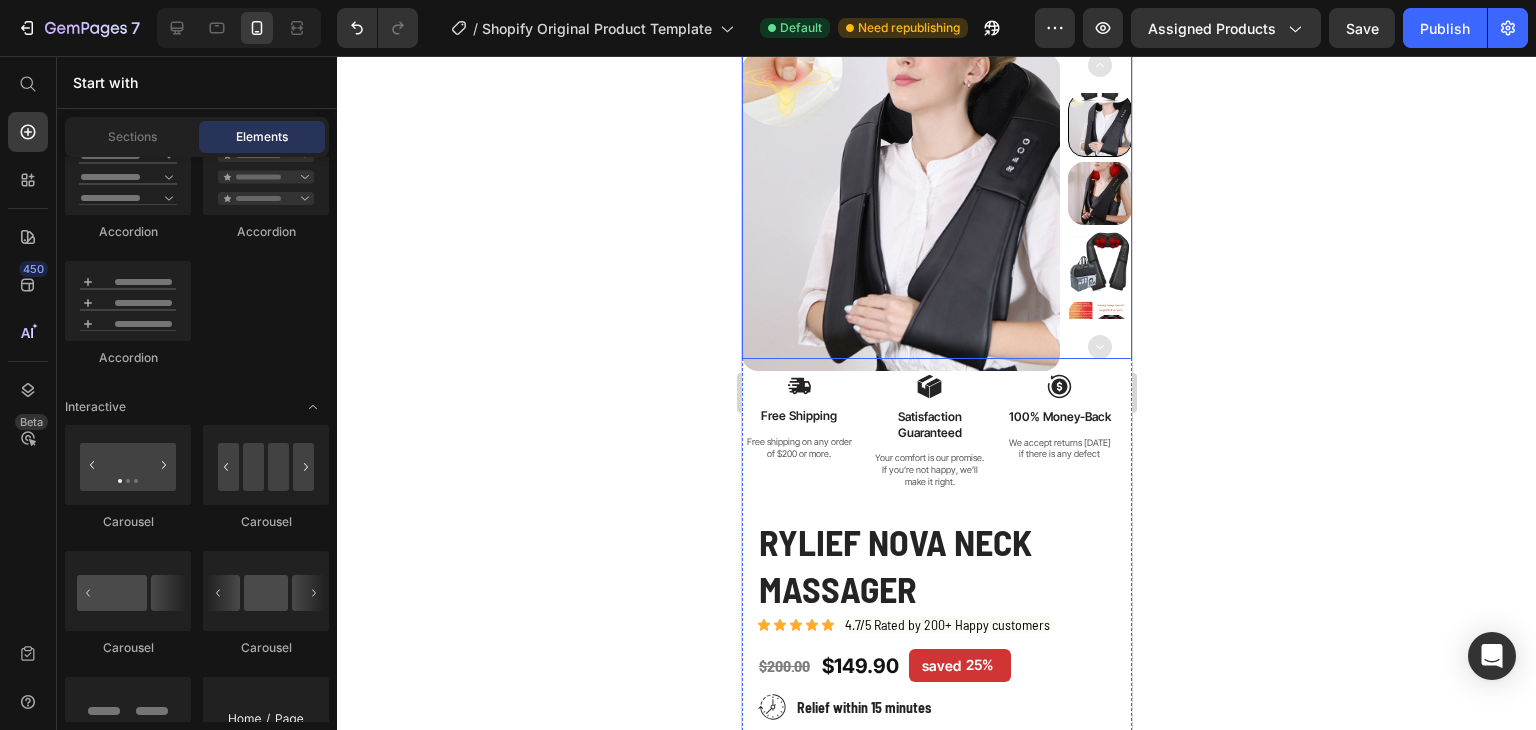 scroll, scrollTop: 100, scrollLeft: 0, axis: vertical 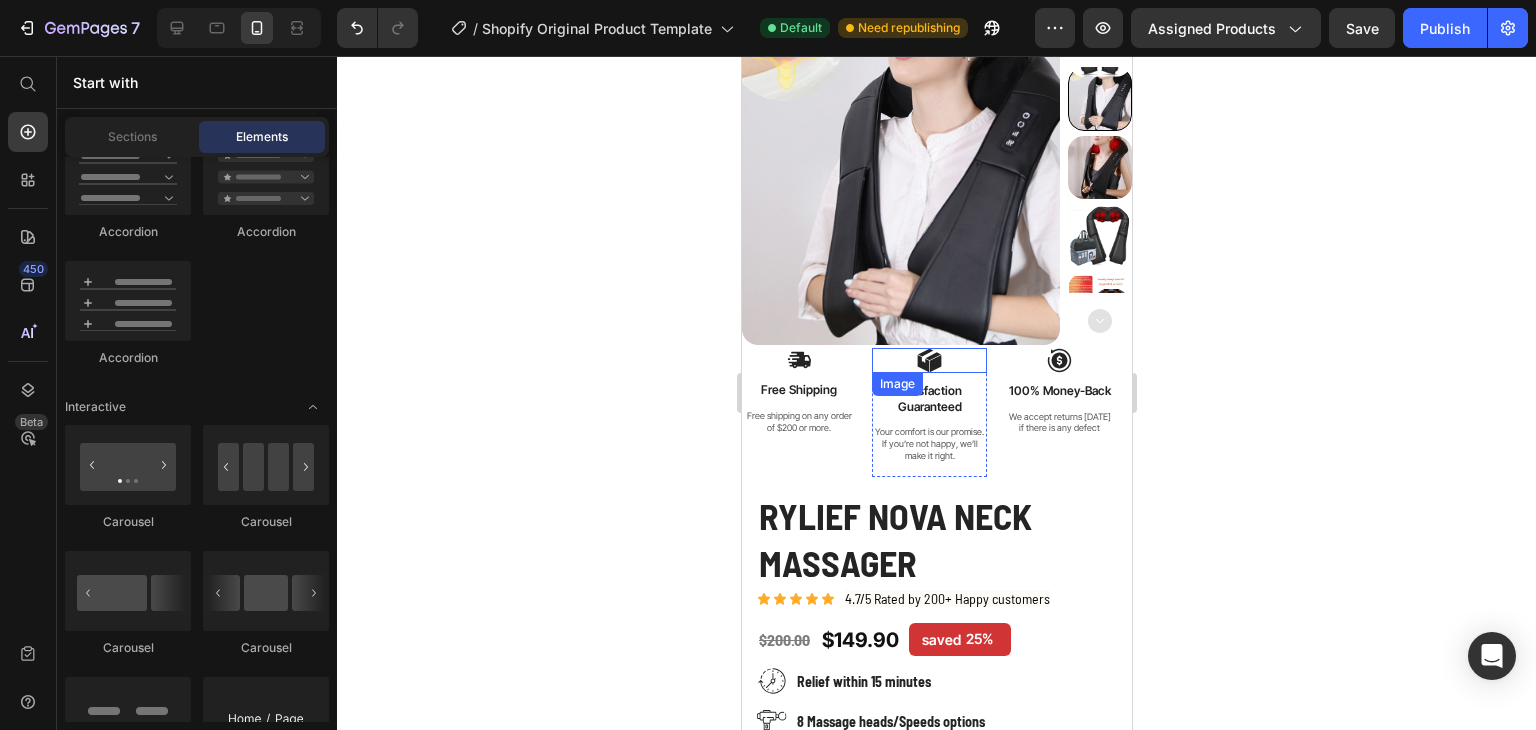 click at bounding box center (928, 360) 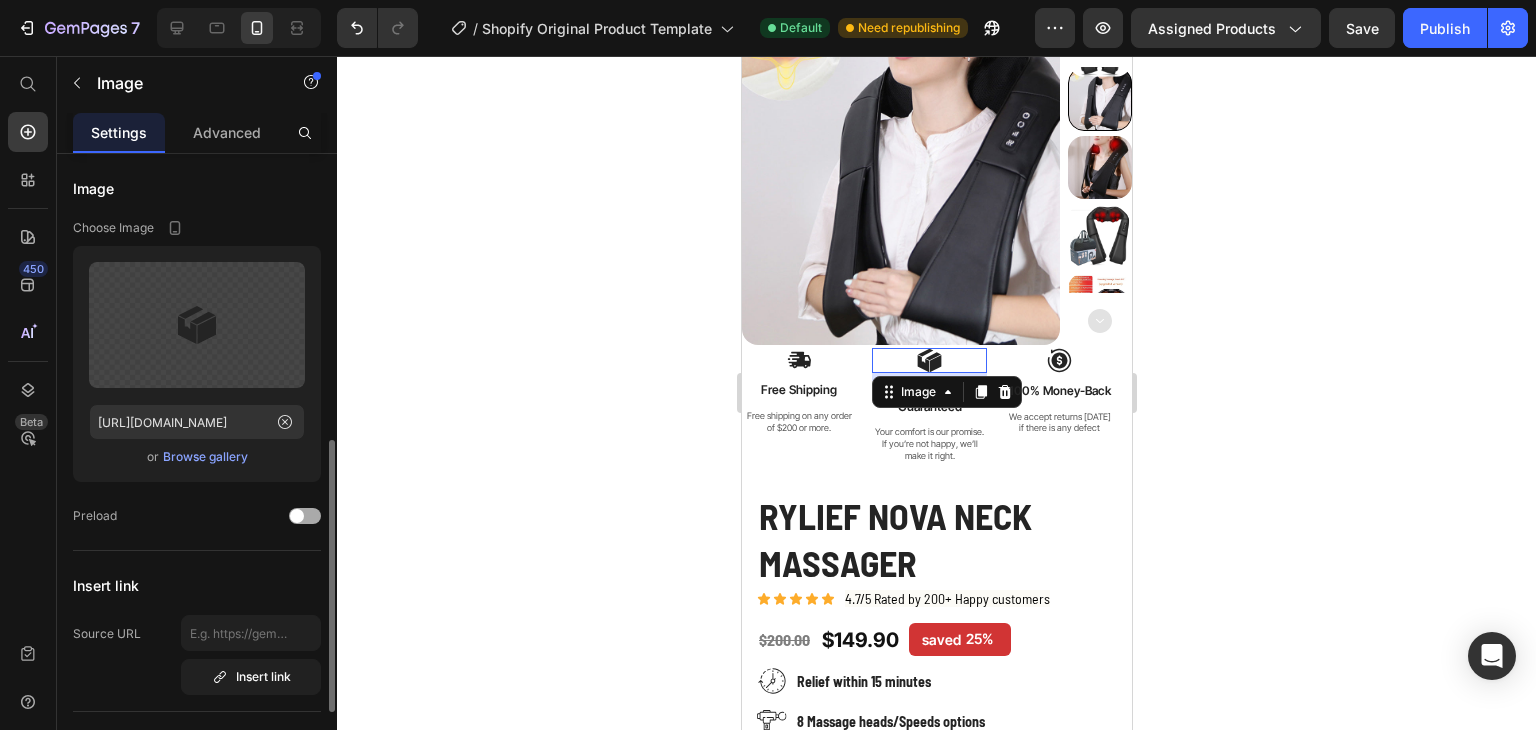 scroll, scrollTop: 400, scrollLeft: 0, axis: vertical 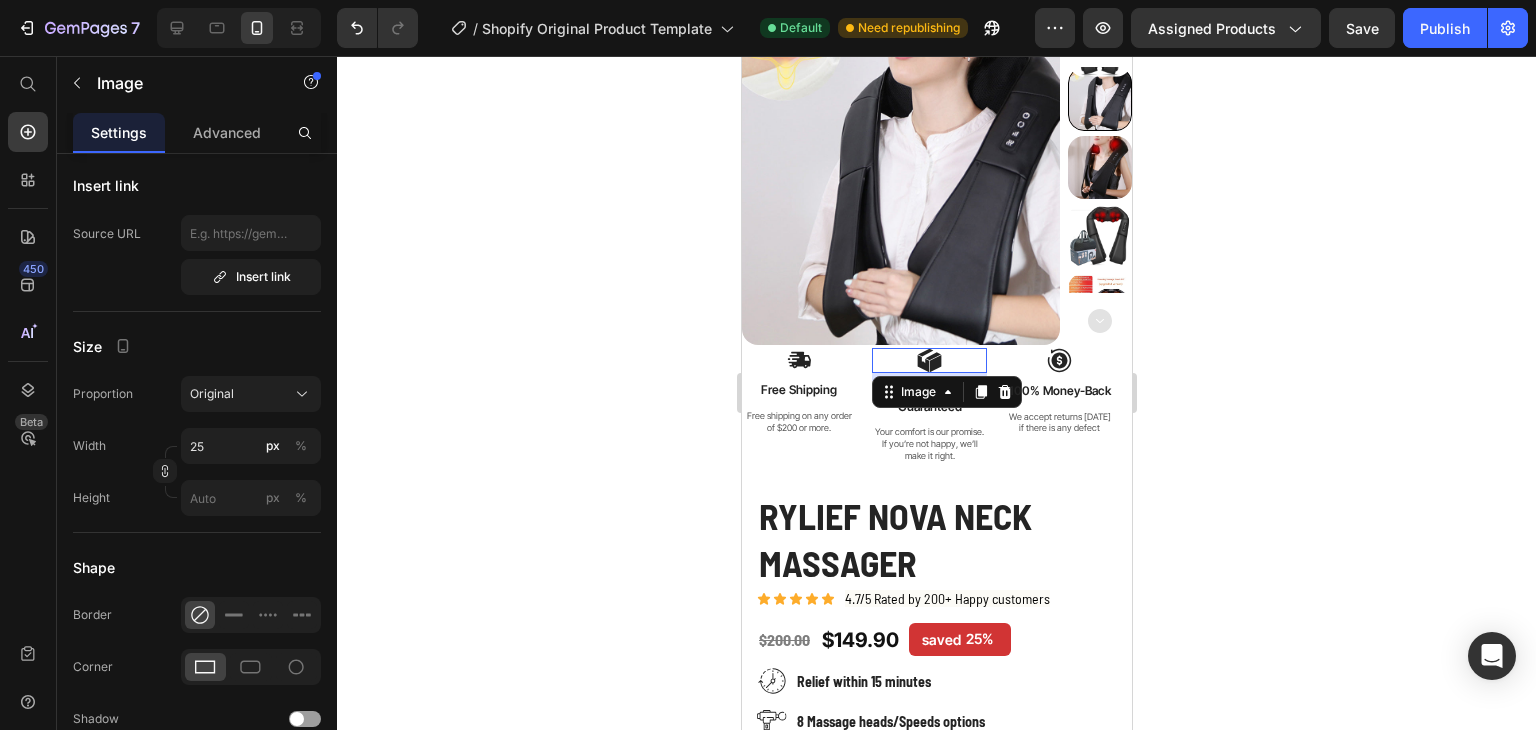 click 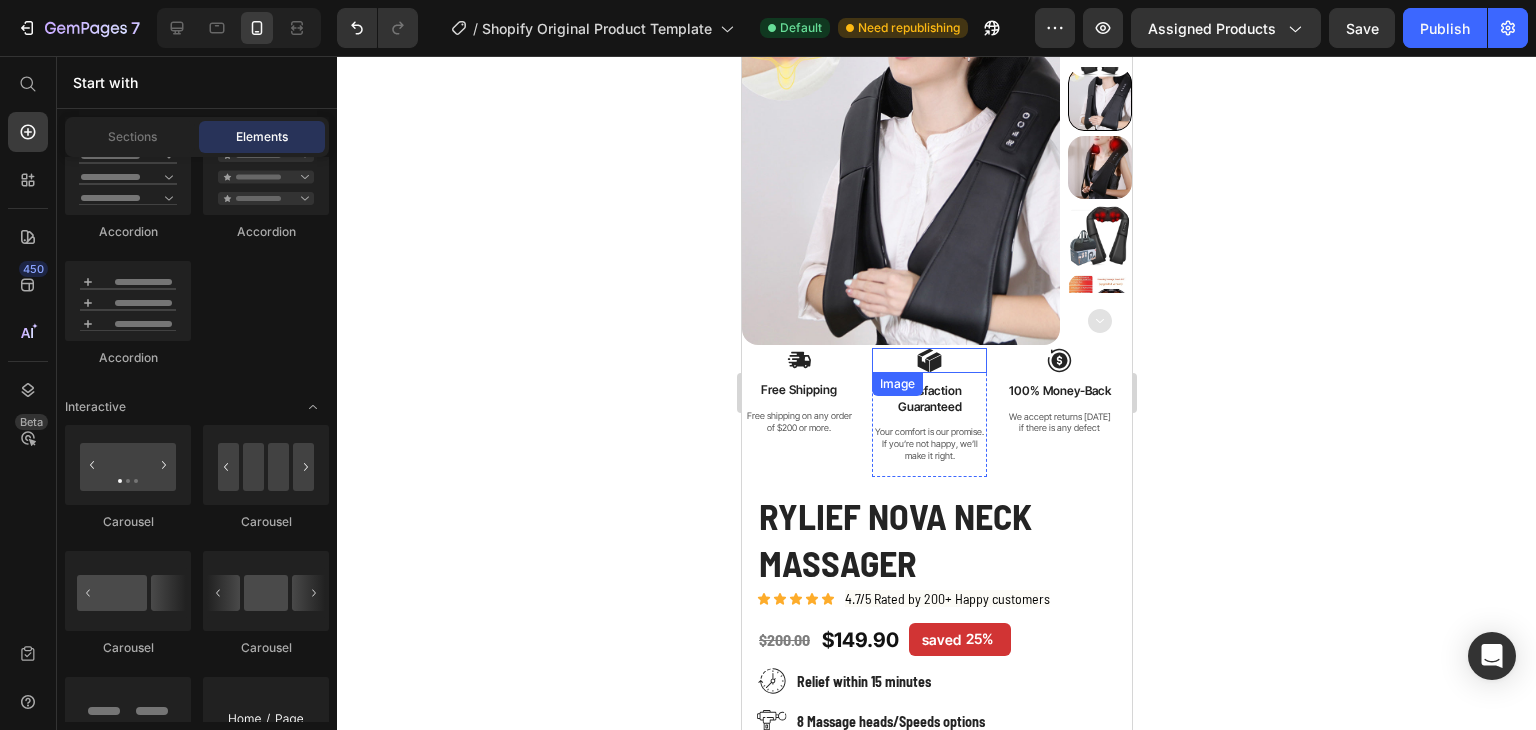 click at bounding box center [928, 360] 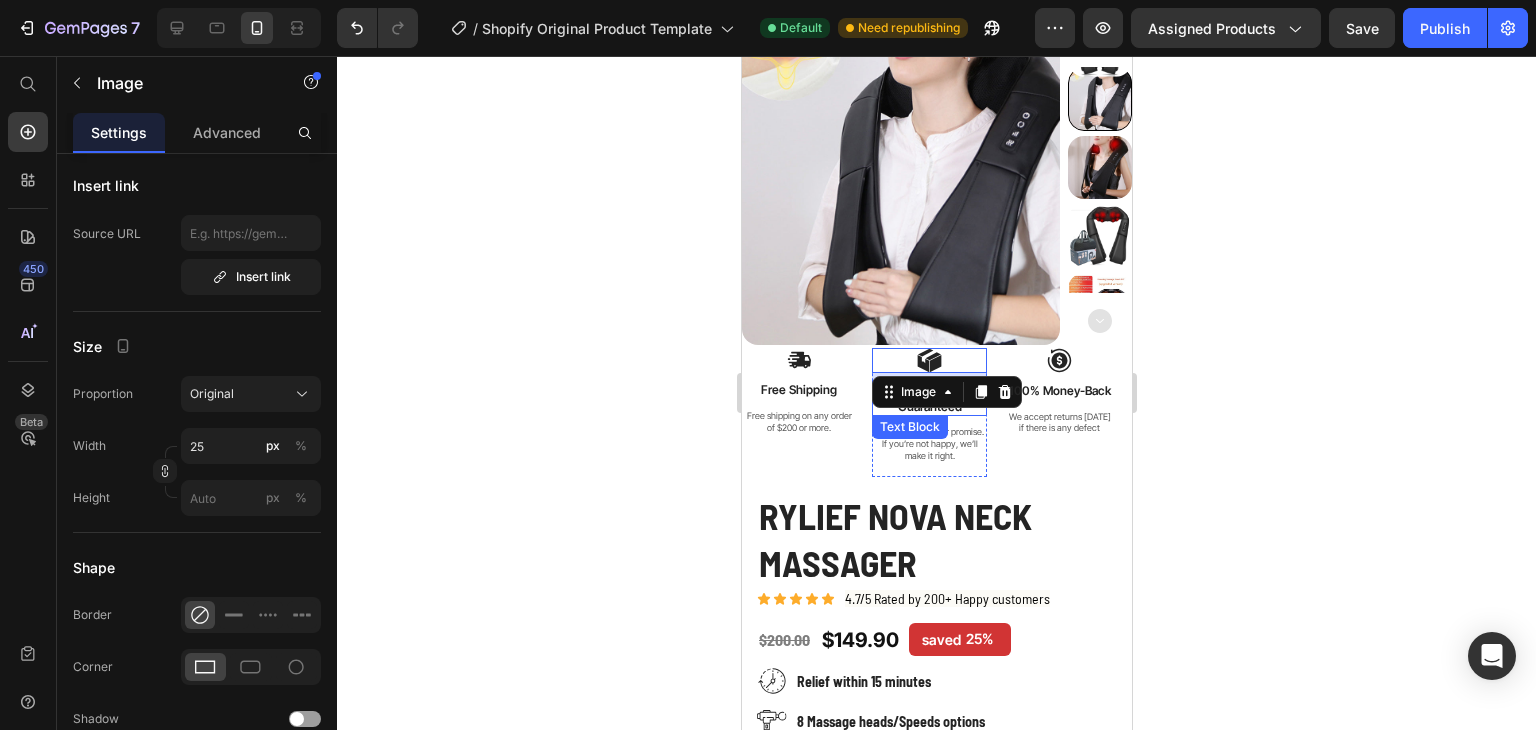 click on "Satisfaction Guaranteed" at bounding box center [928, 398] 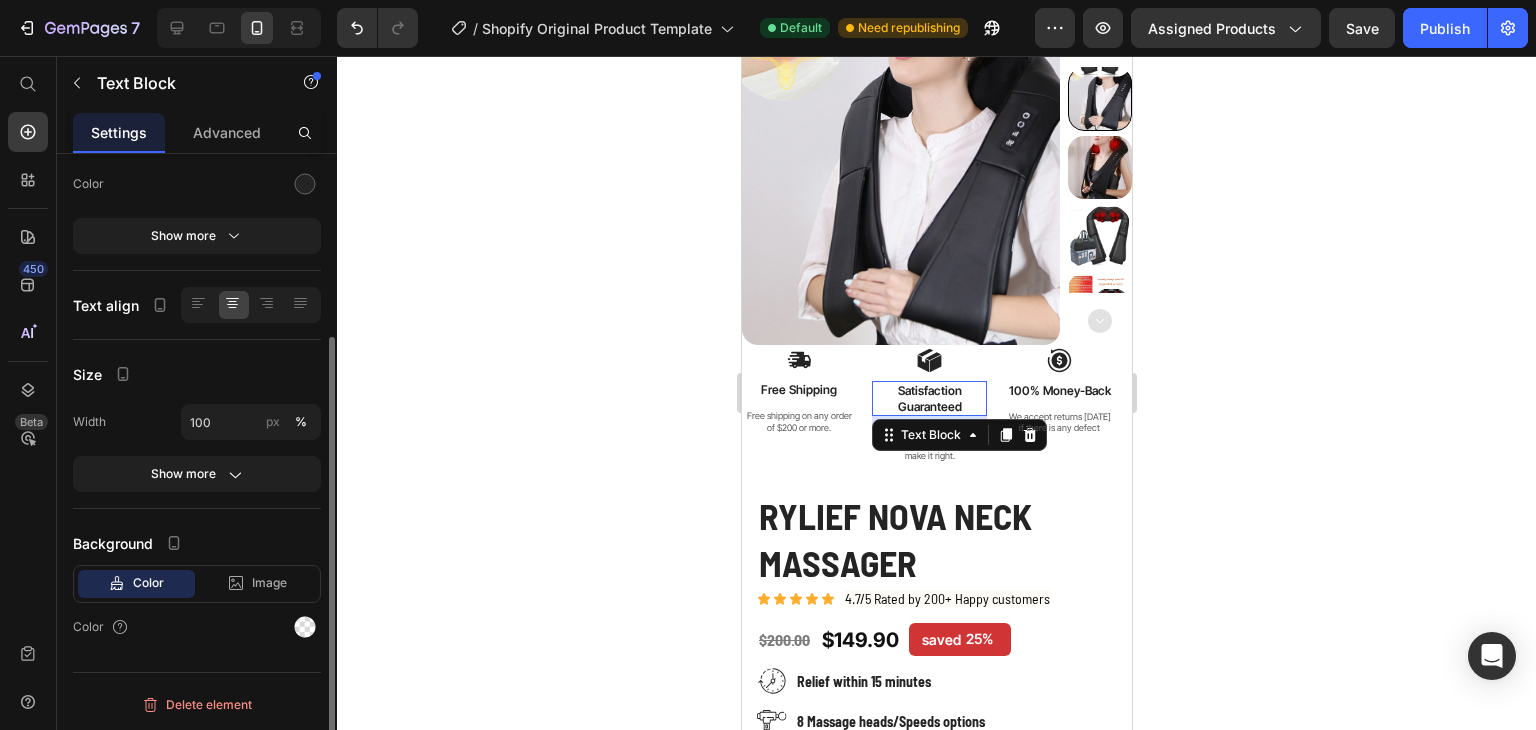 scroll, scrollTop: 0, scrollLeft: 0, axis: both 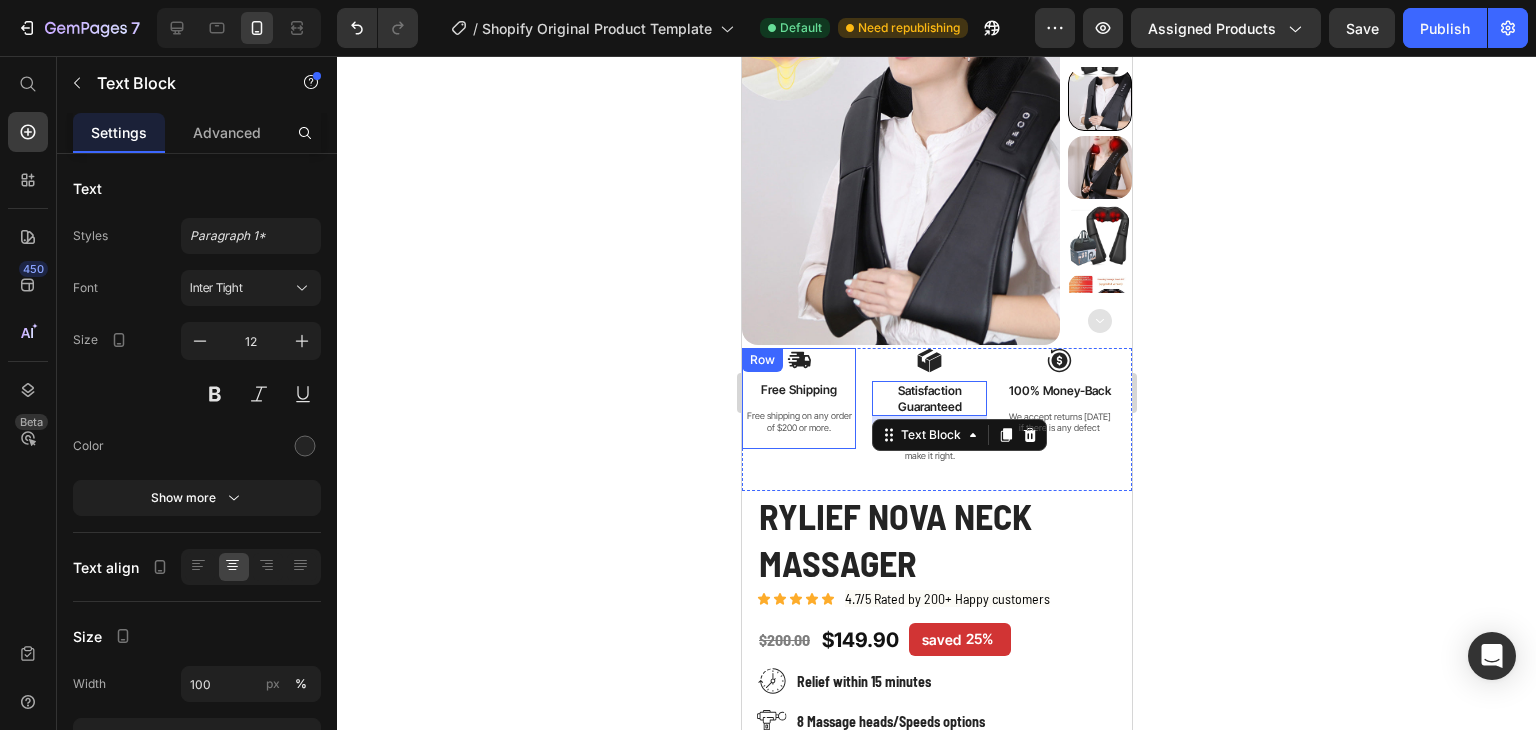 click on "Free Shipping" at bounding box center [798, 390] 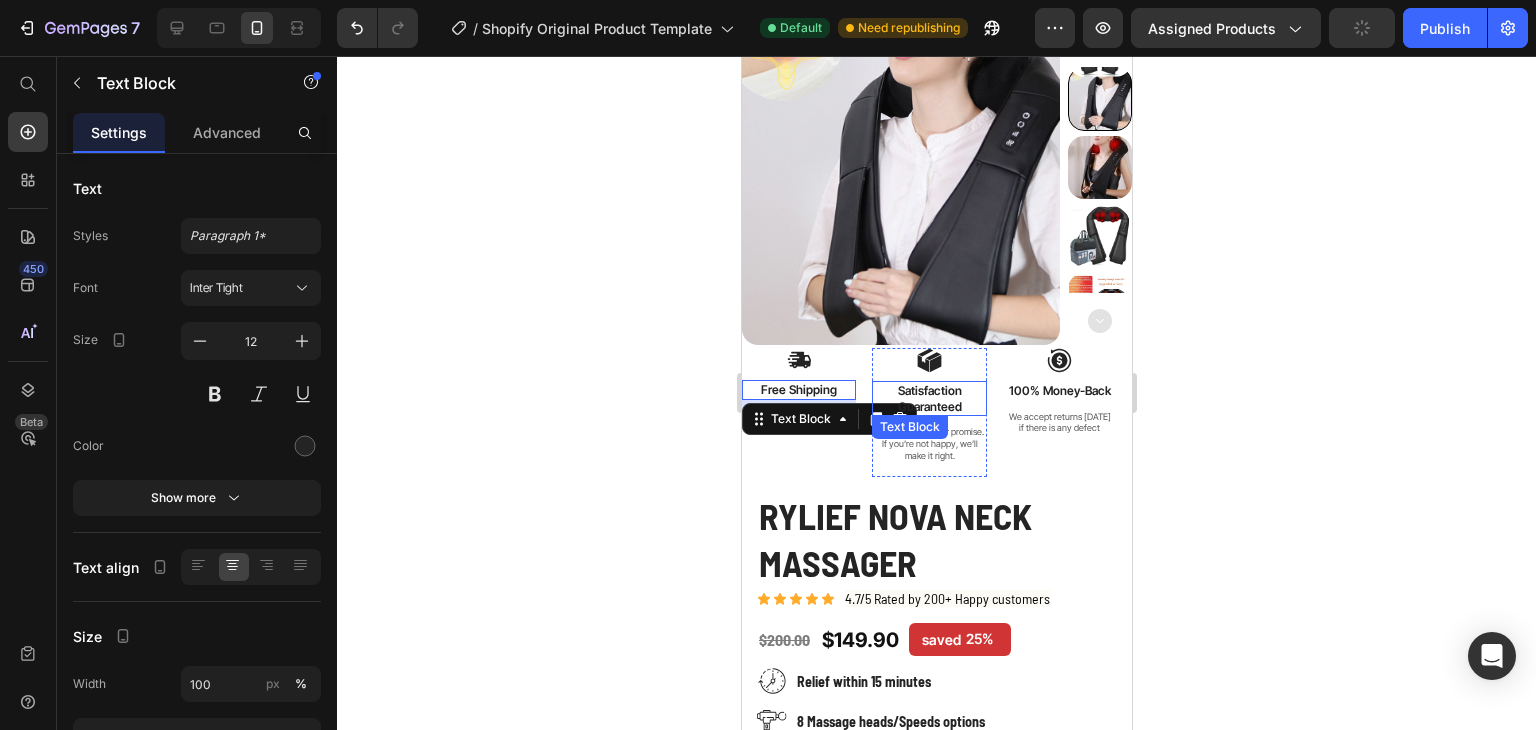 click on "Satisfaction Guaranteed" at bounding box center [928, 398] 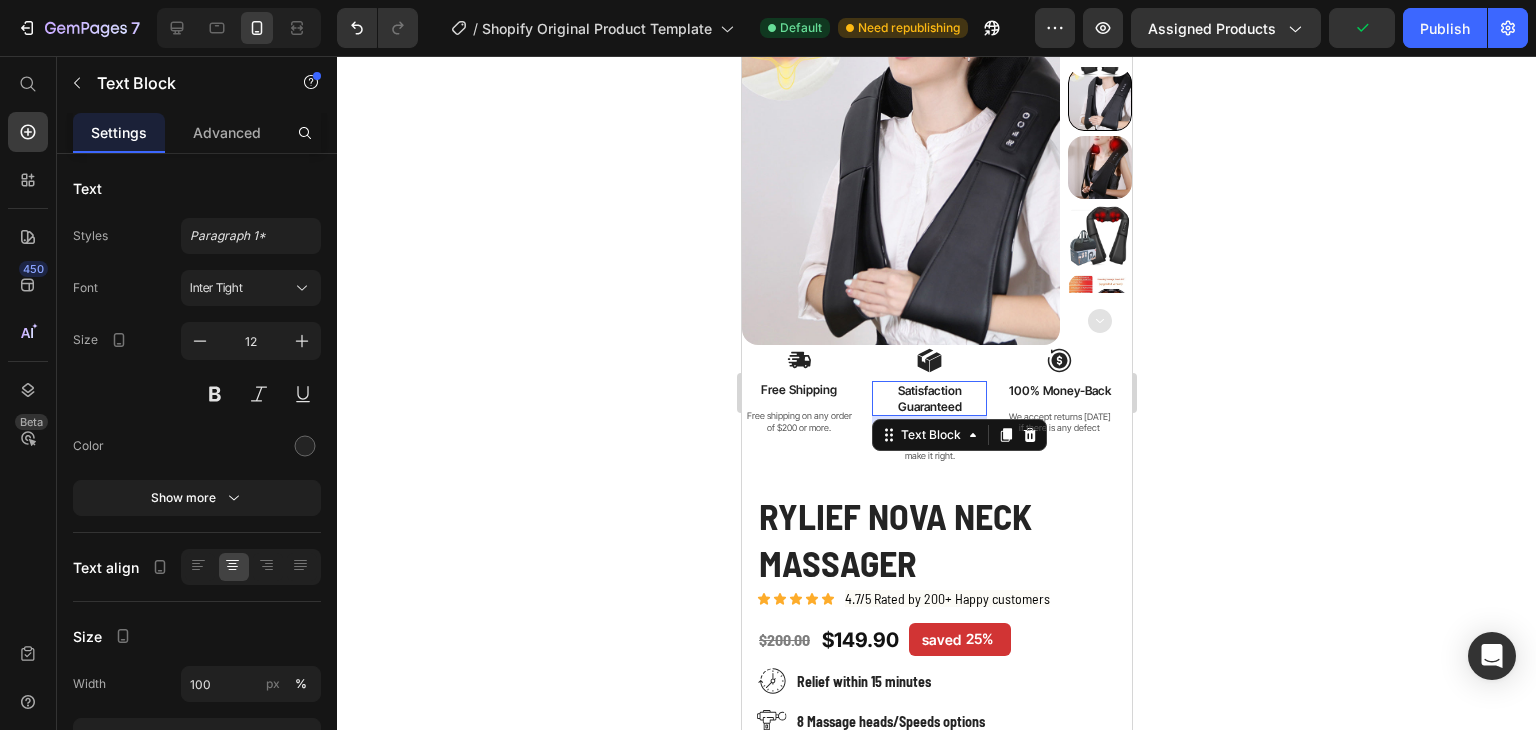click 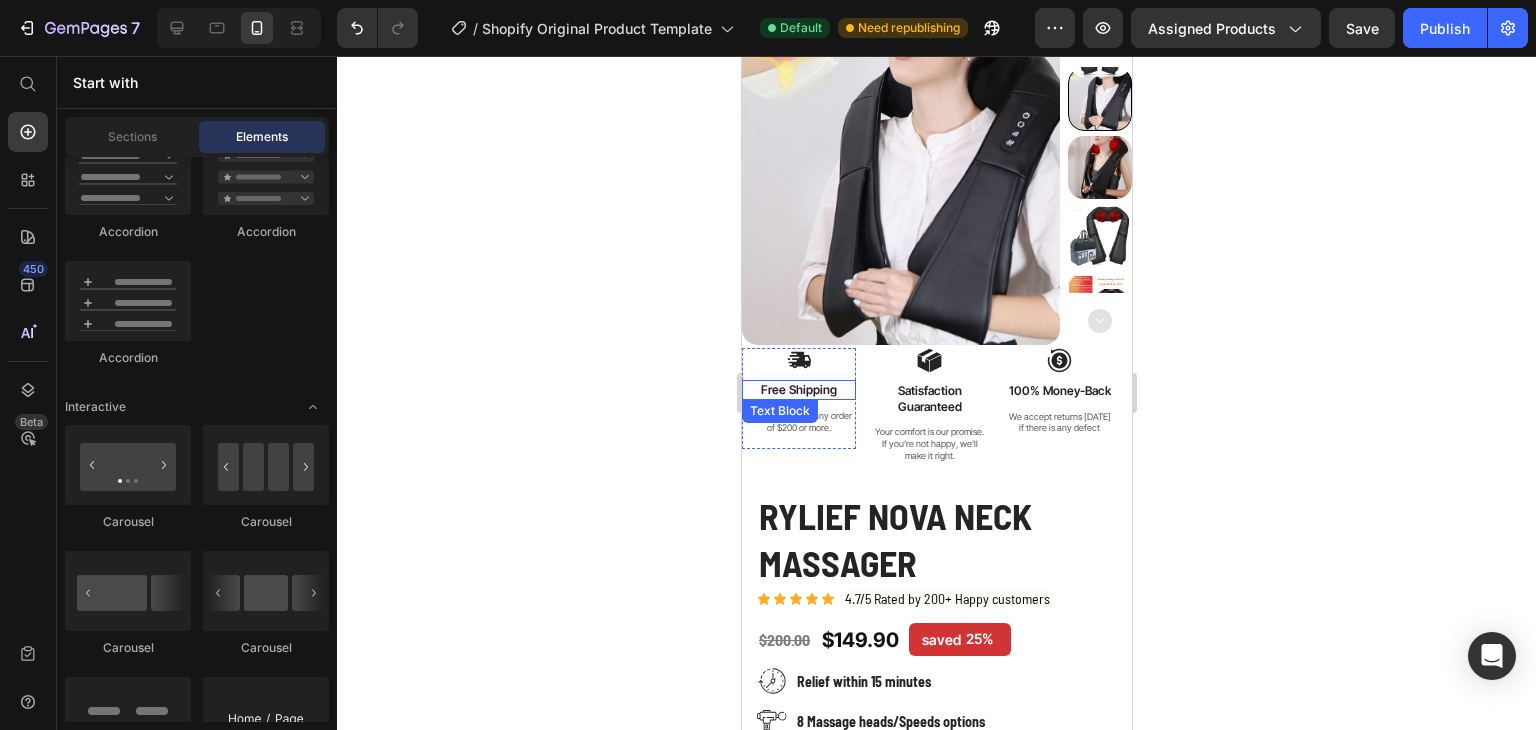 click on "Free Shipping" at bounding box center (798, 390) 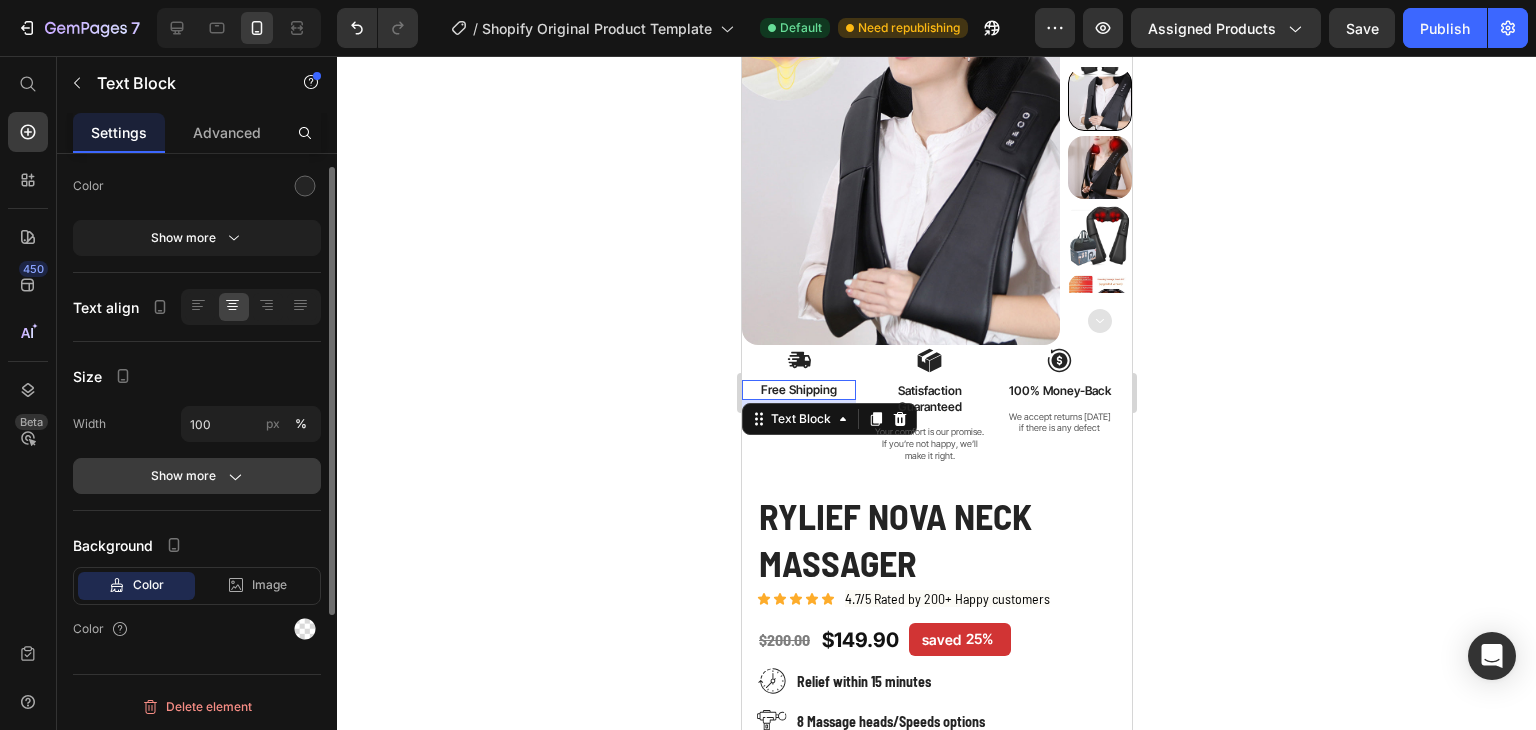 scroll, scrollTop: 0, scrollLeft: 0, axis: both 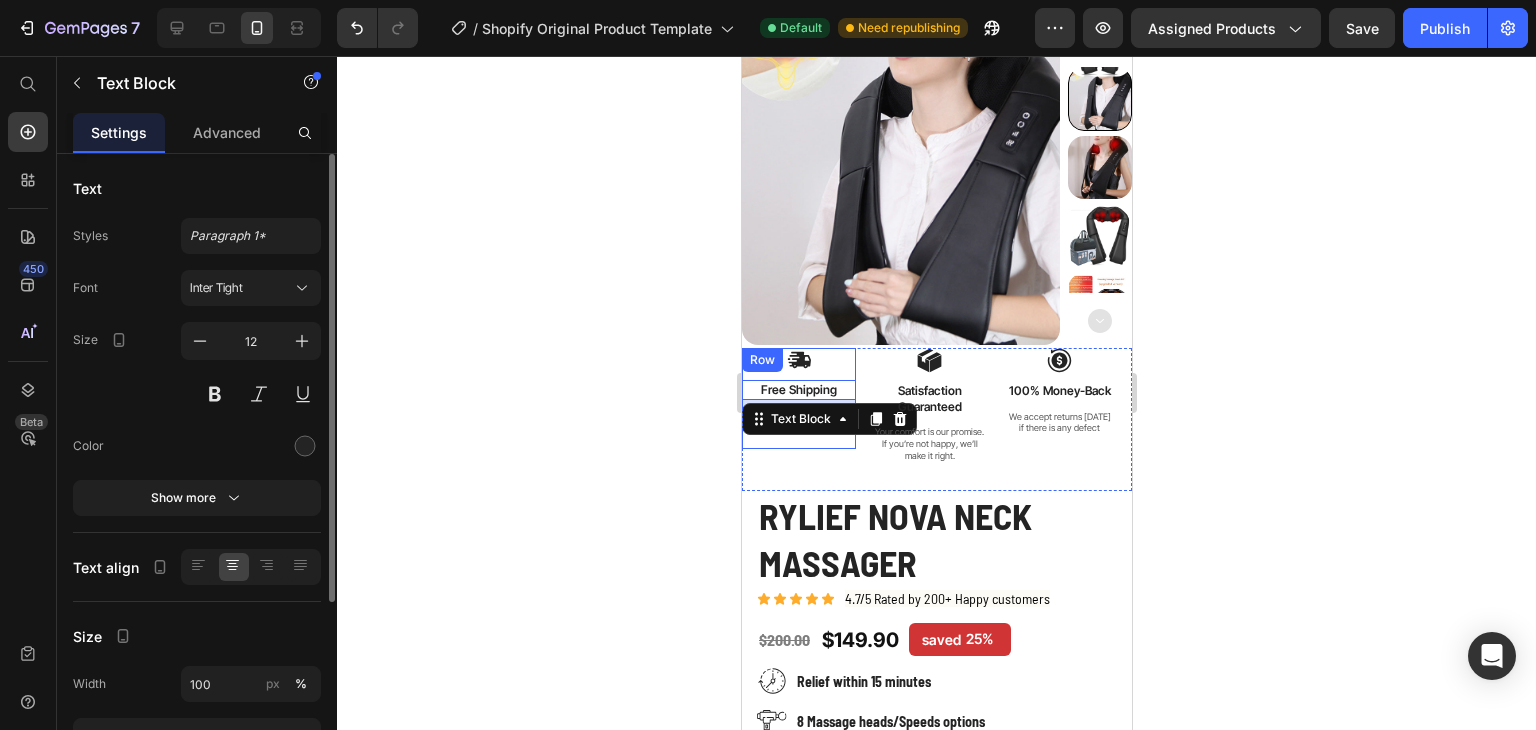 click on "Image Free Shipping Text Block   8 Free shipping on any order  of $200 or more. Text Block" at bounding box center [798, 398] 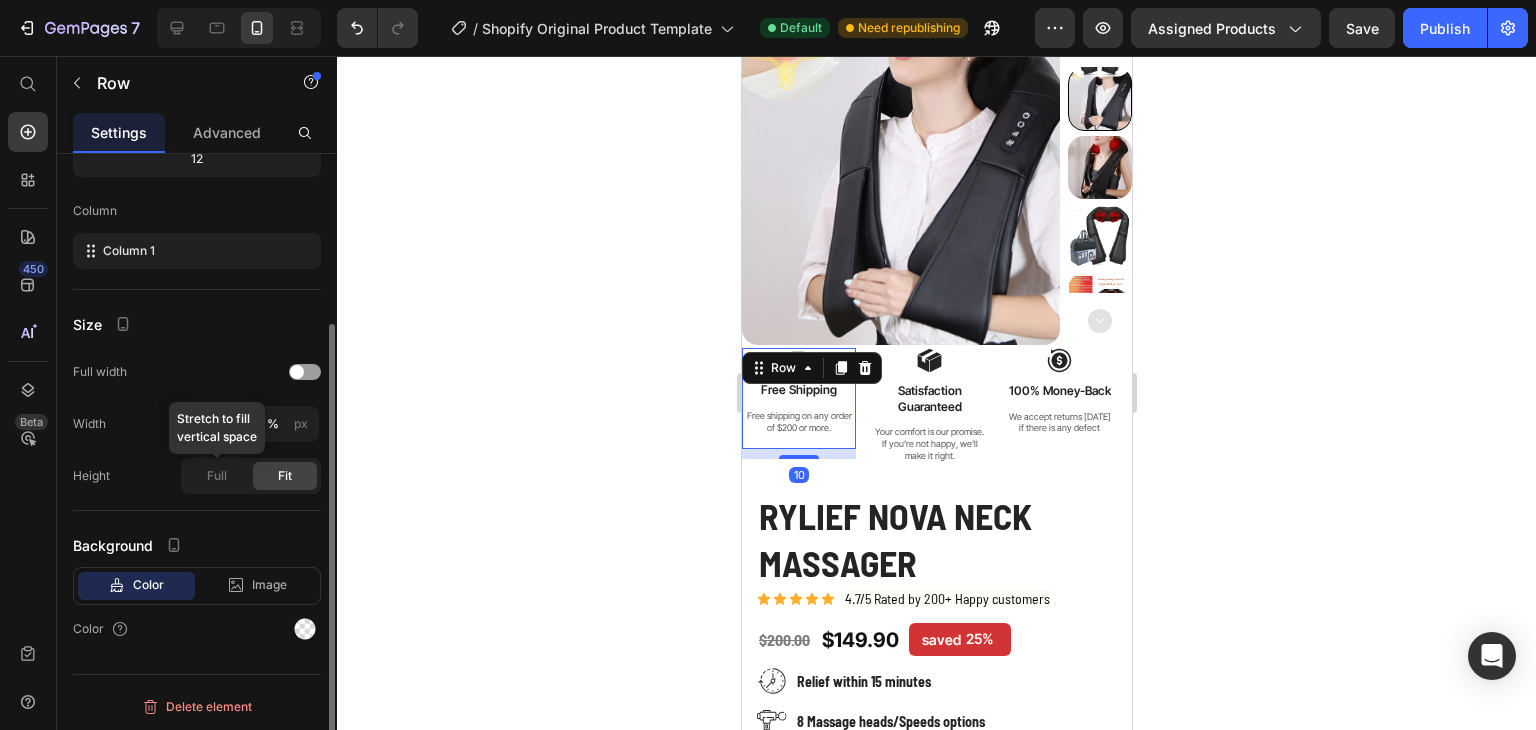 scroll, scrollTop: 0, scrollLeft: 0, axis: both 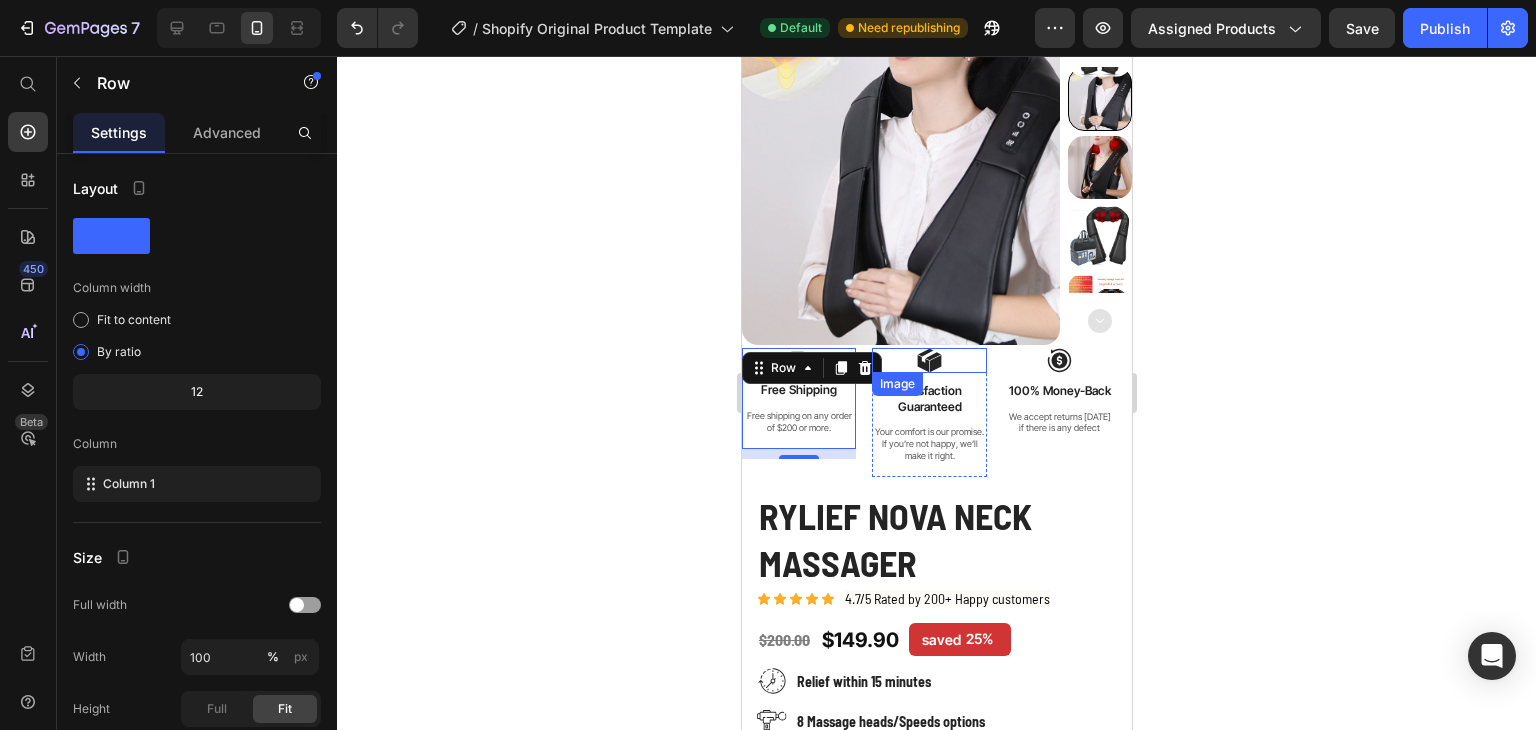 click at bounding box center [928, 360] 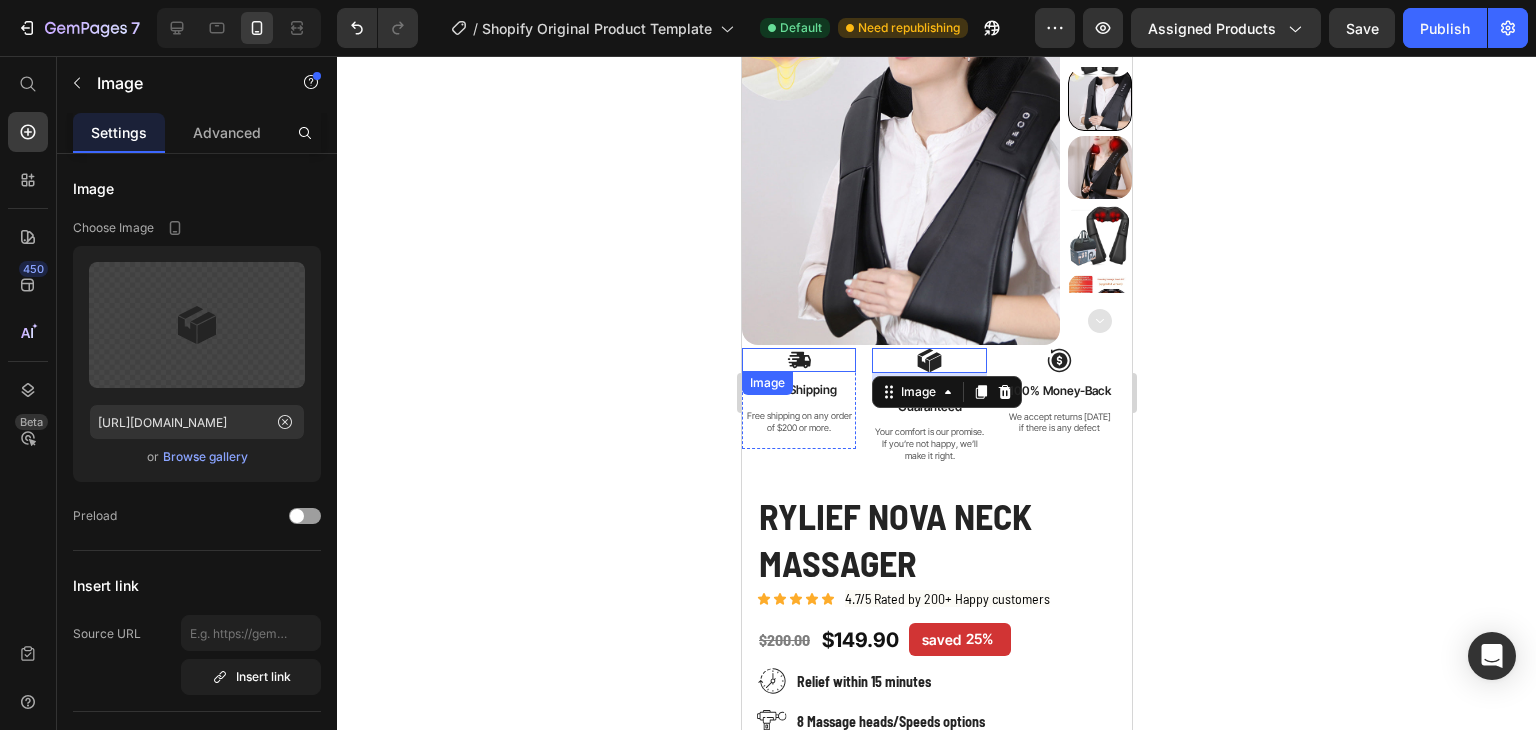click at bounding box center [798, 360] 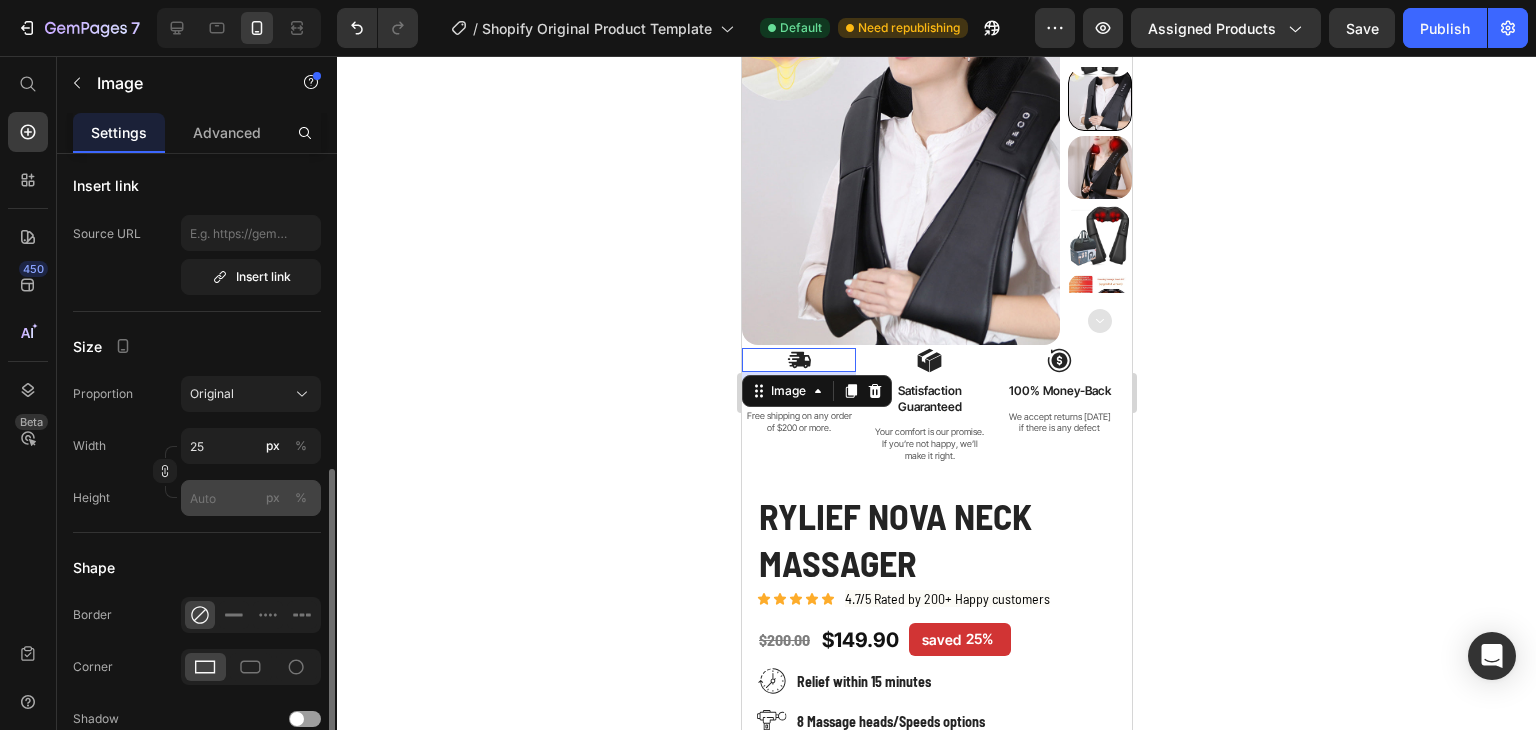 scroll, scrollTop: 600, scrollLeft: 0, axis: vertical 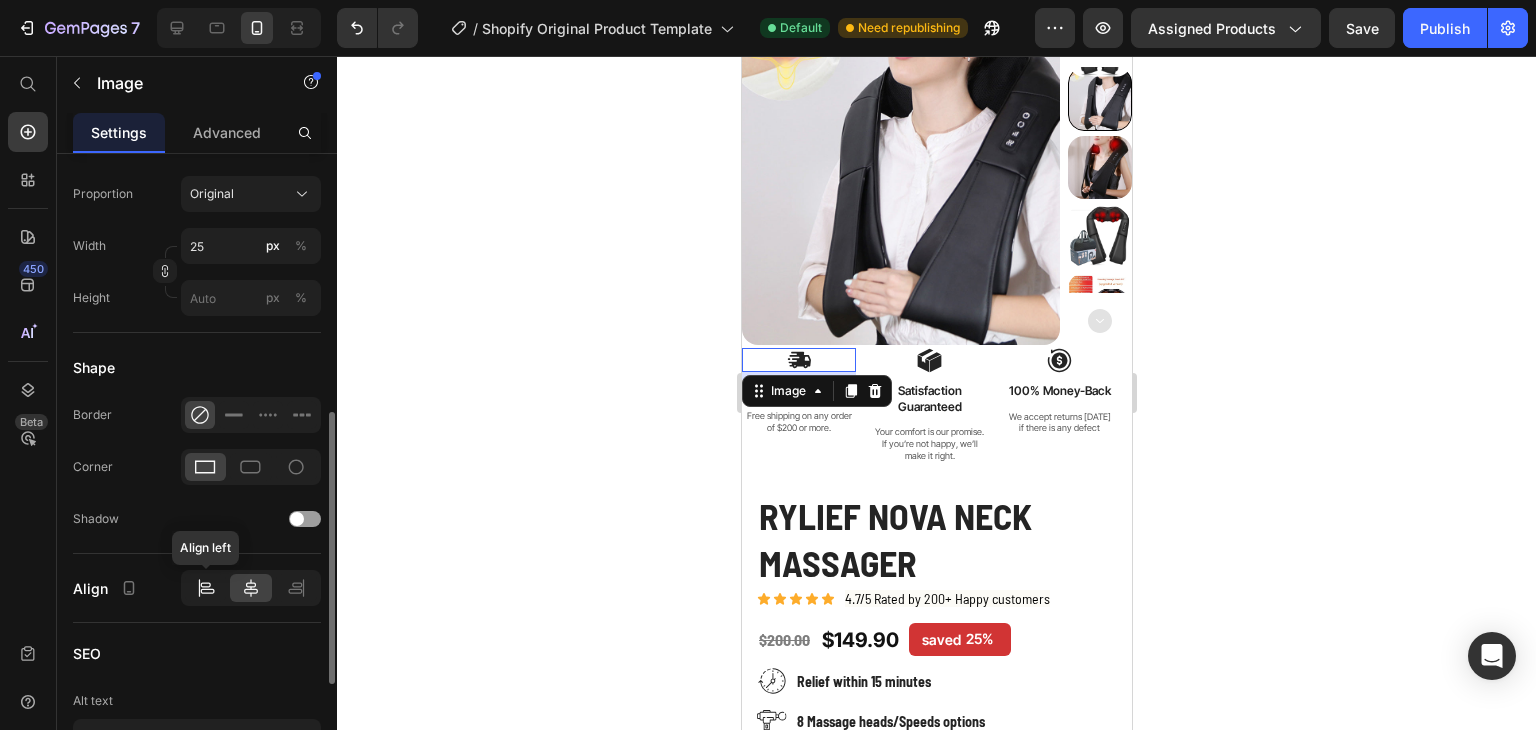 click 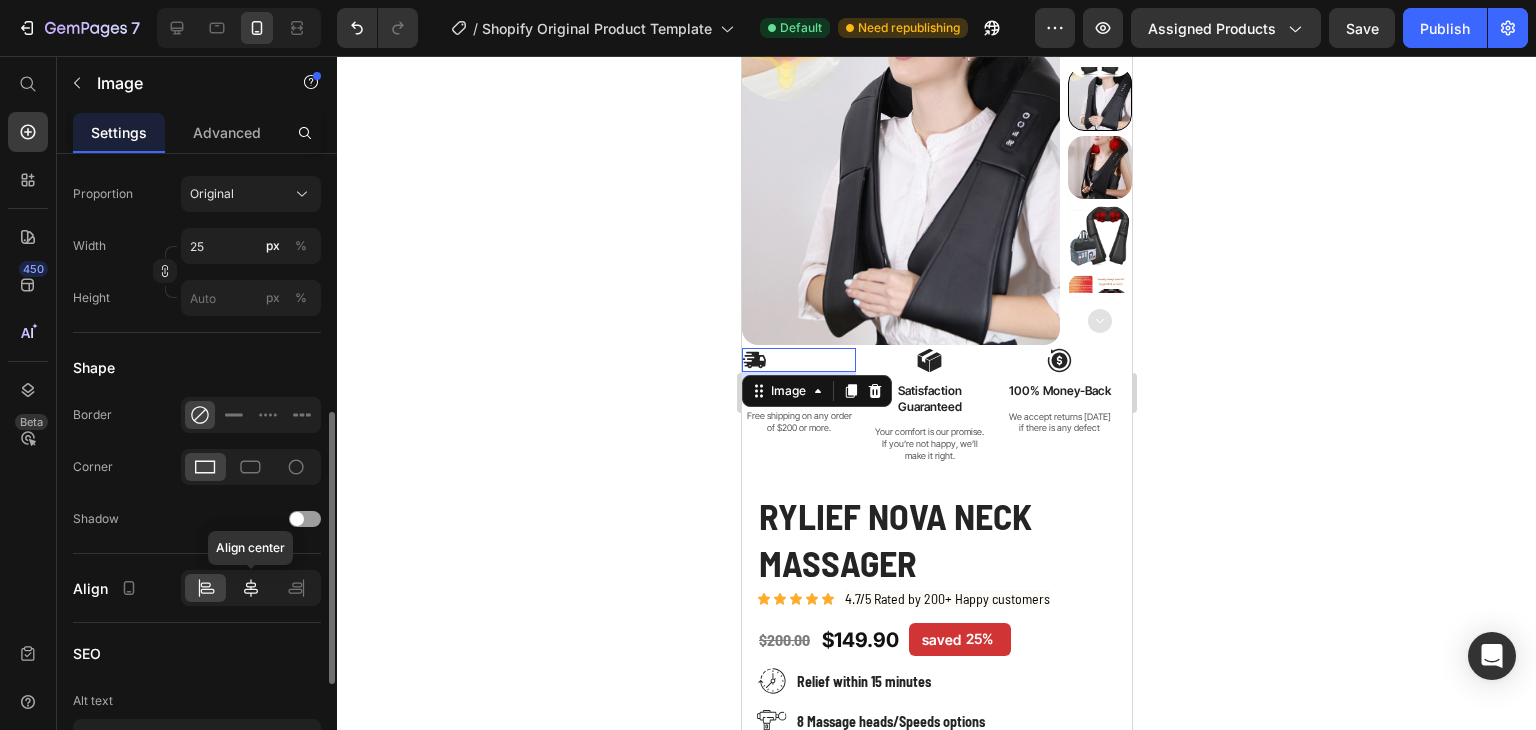 click 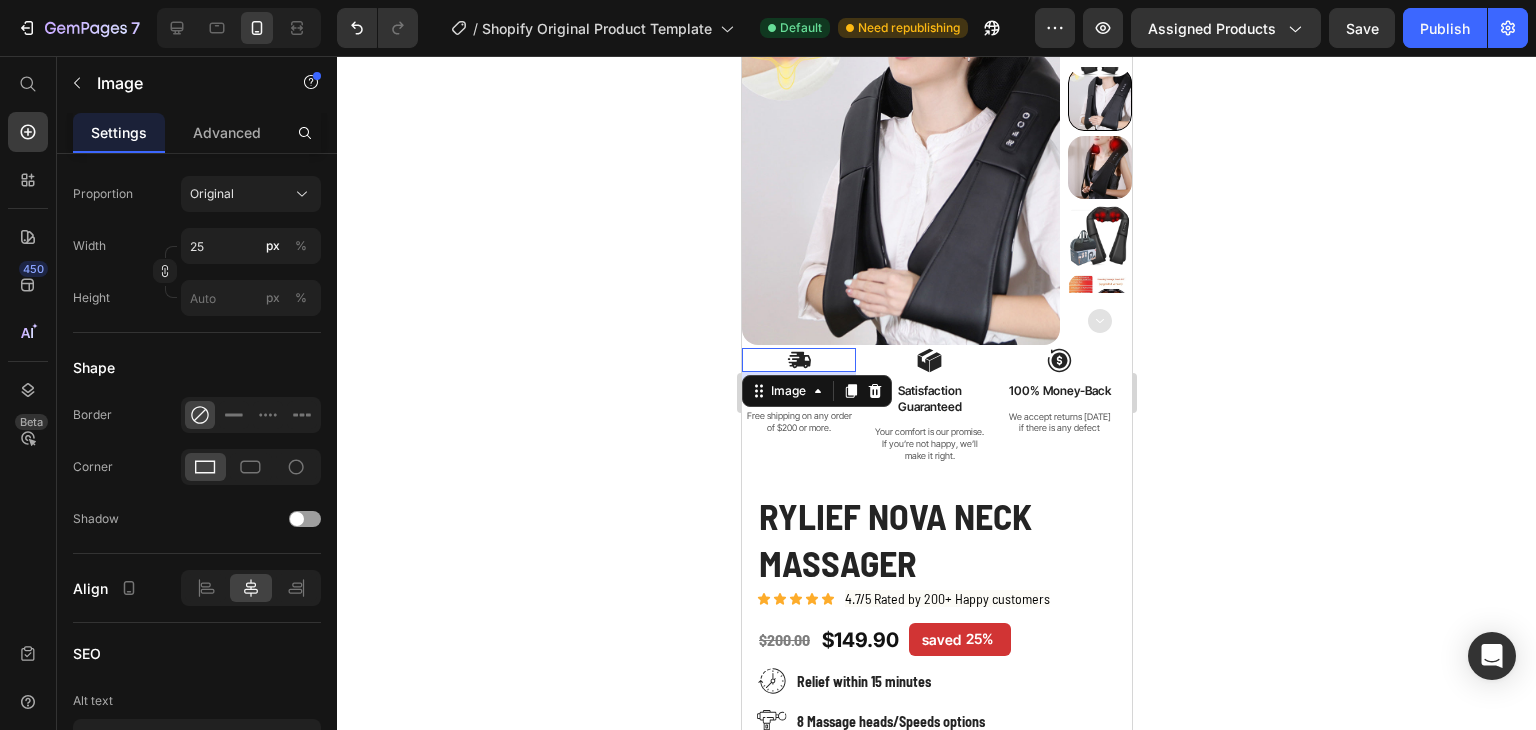 click 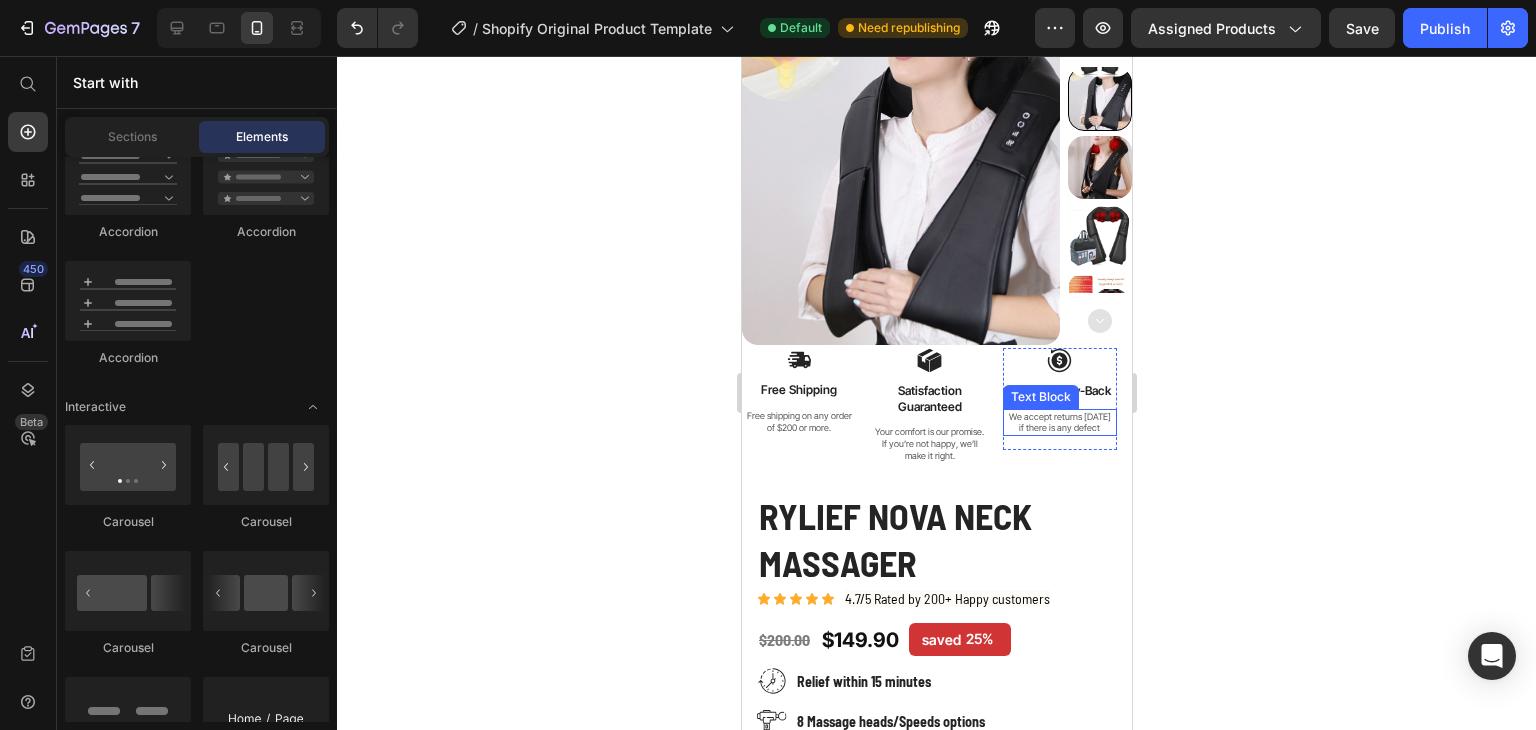 click on "We accept returns [DATE]" at bounding box center (1059, 417) 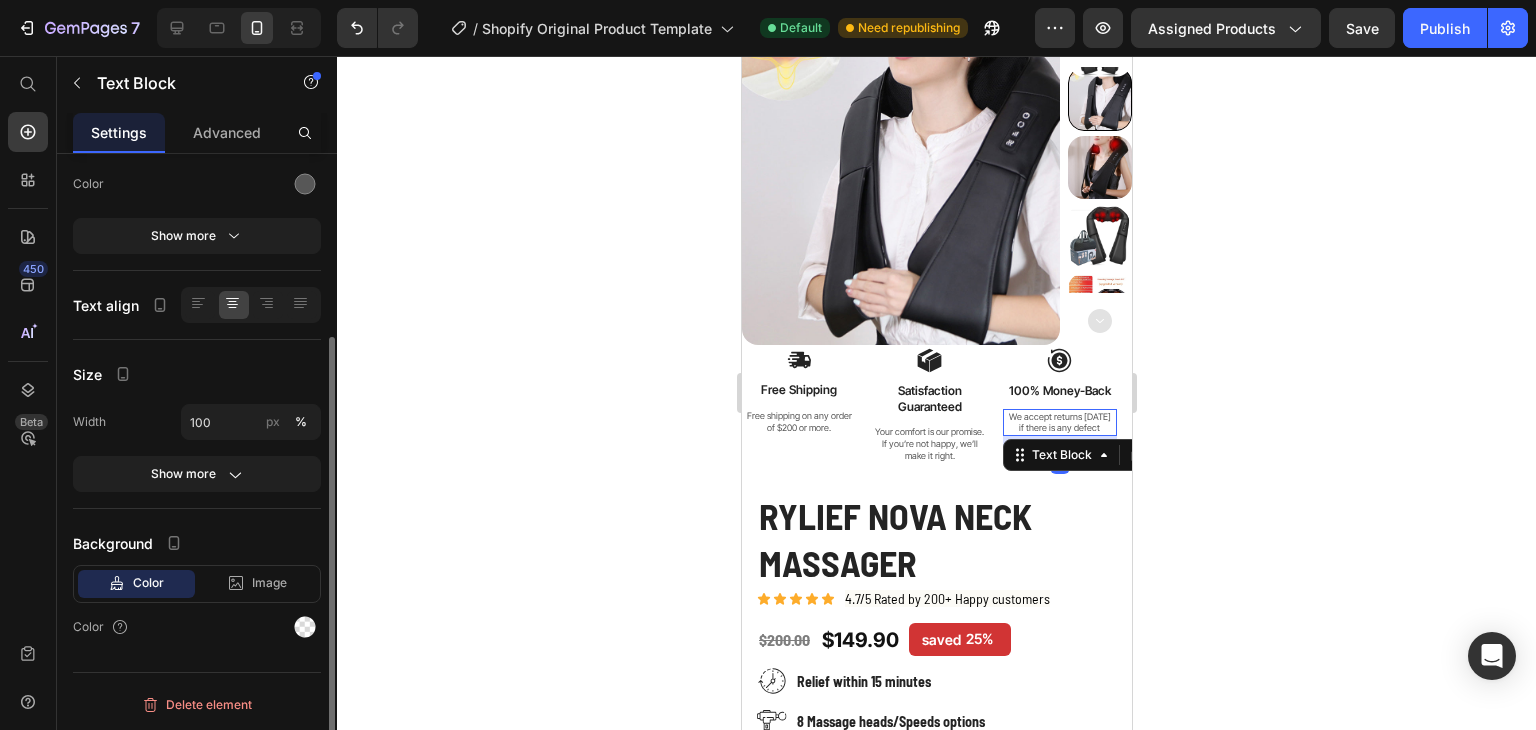 scroll, scrollTop: 0, scrollLeft: 0, axis: both 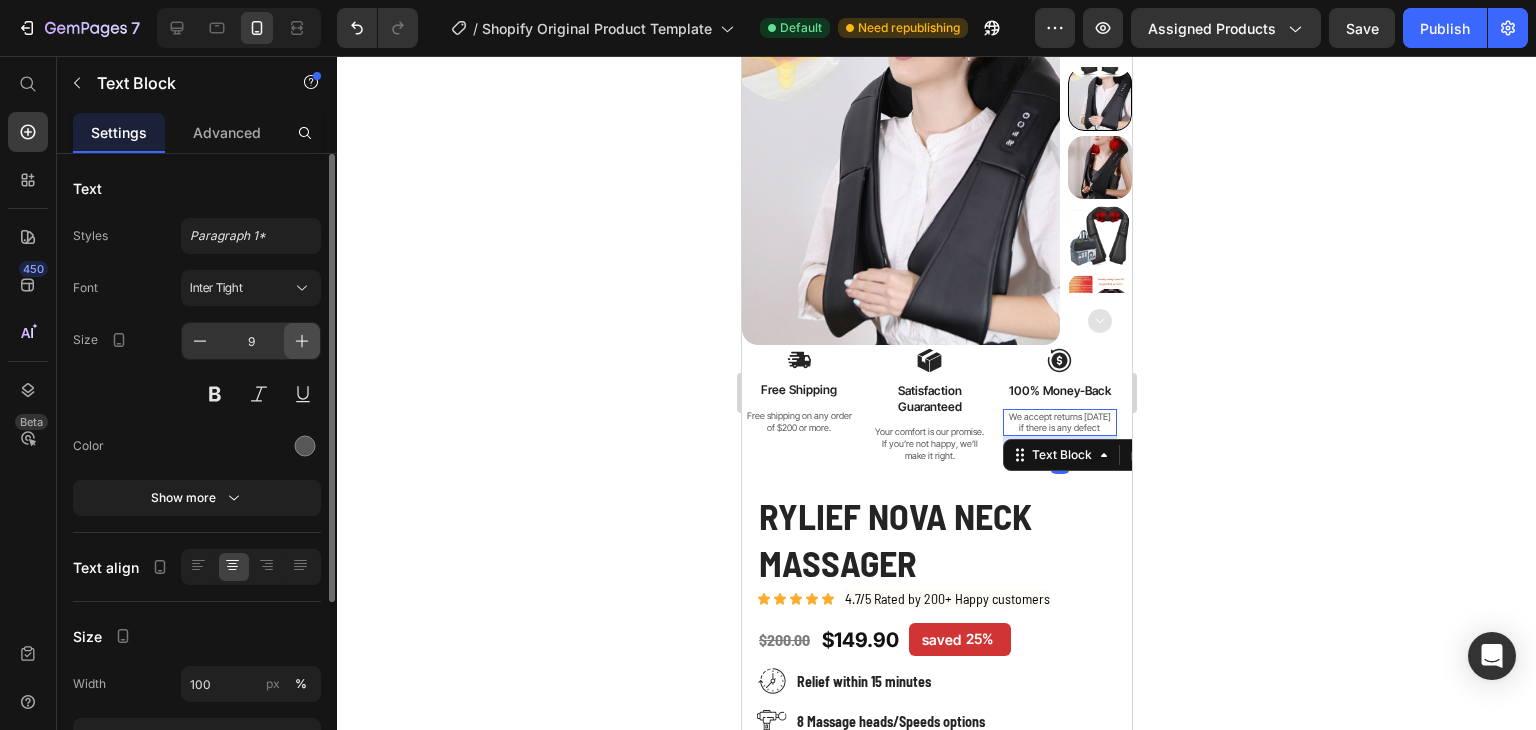 click 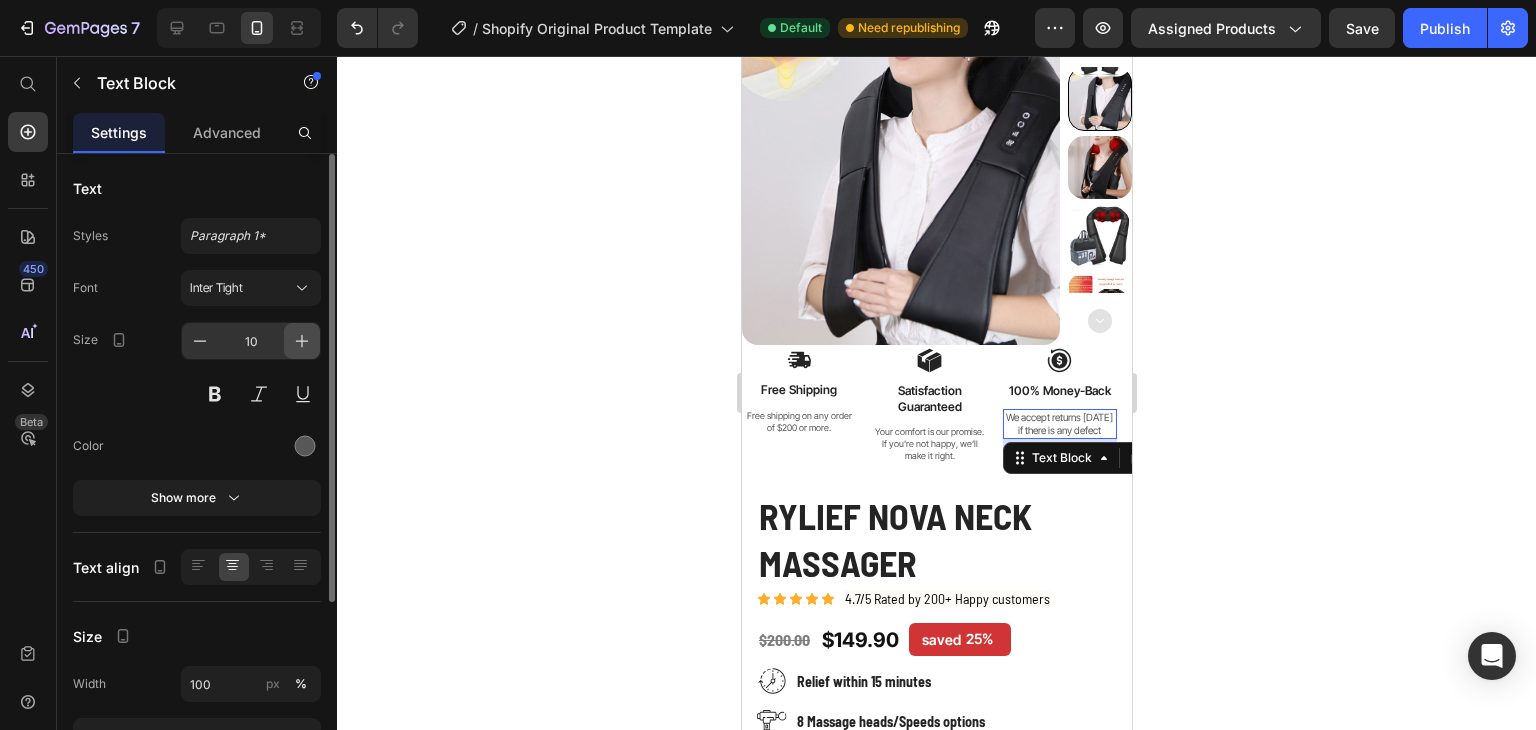 click 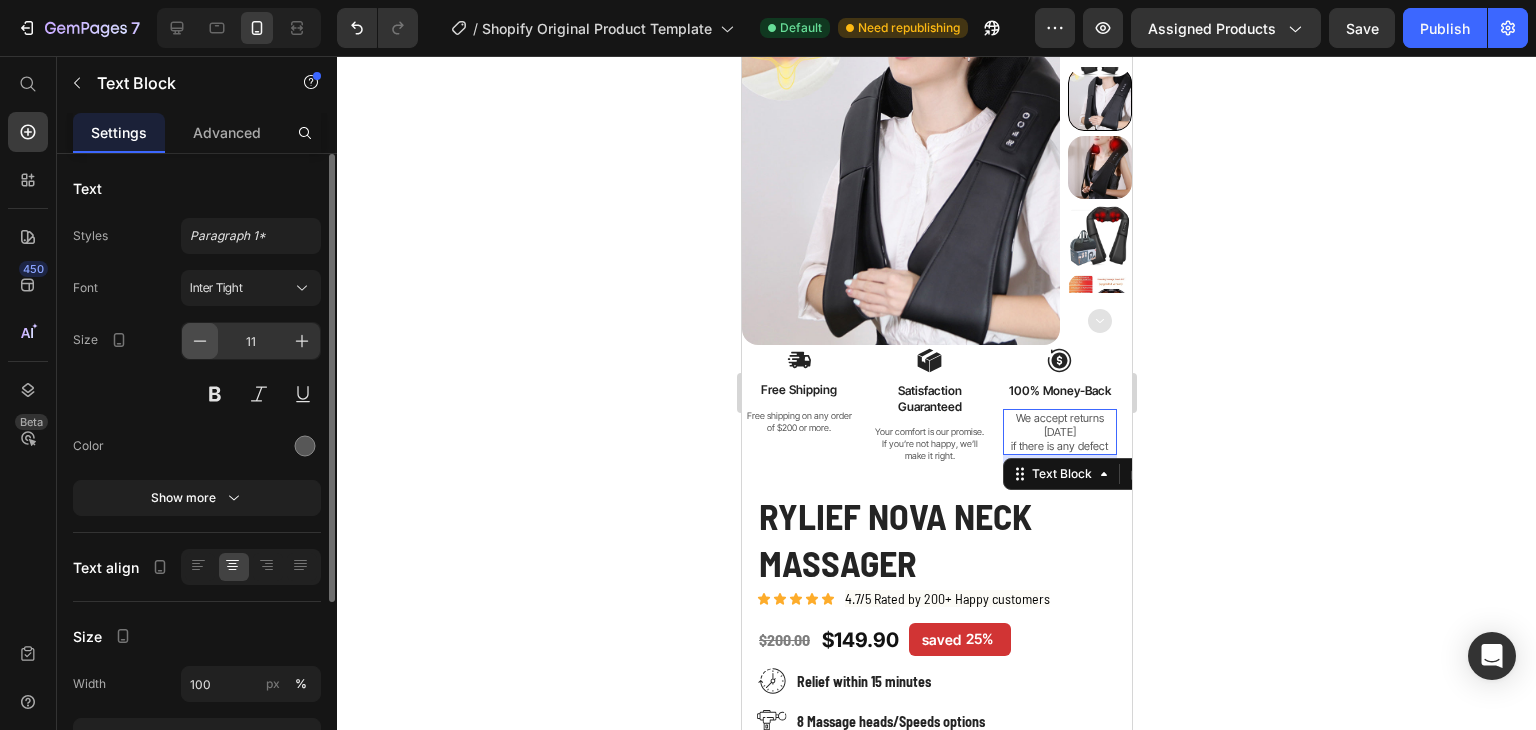 click at bounding box center [200, 341] 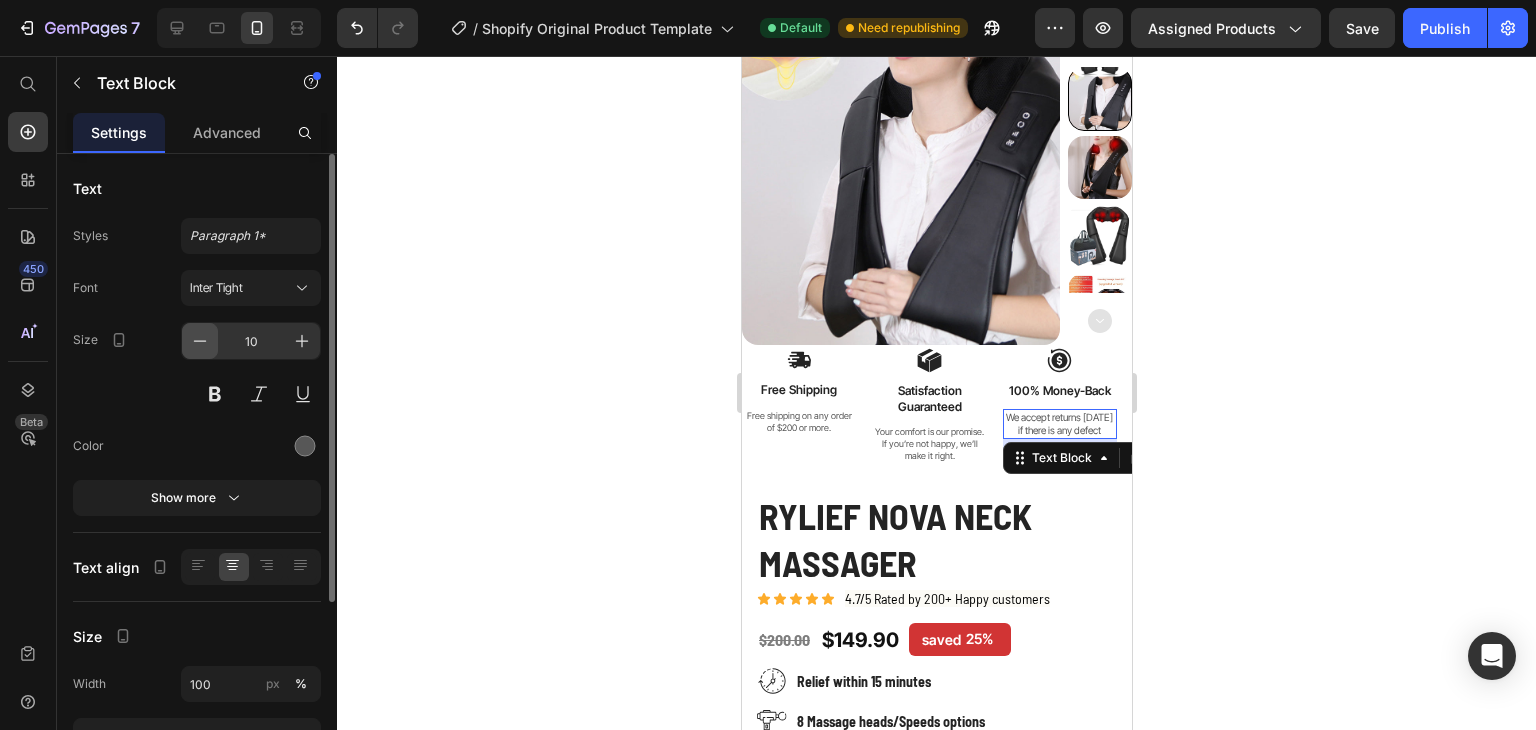 click at bounding box center [200, 341] 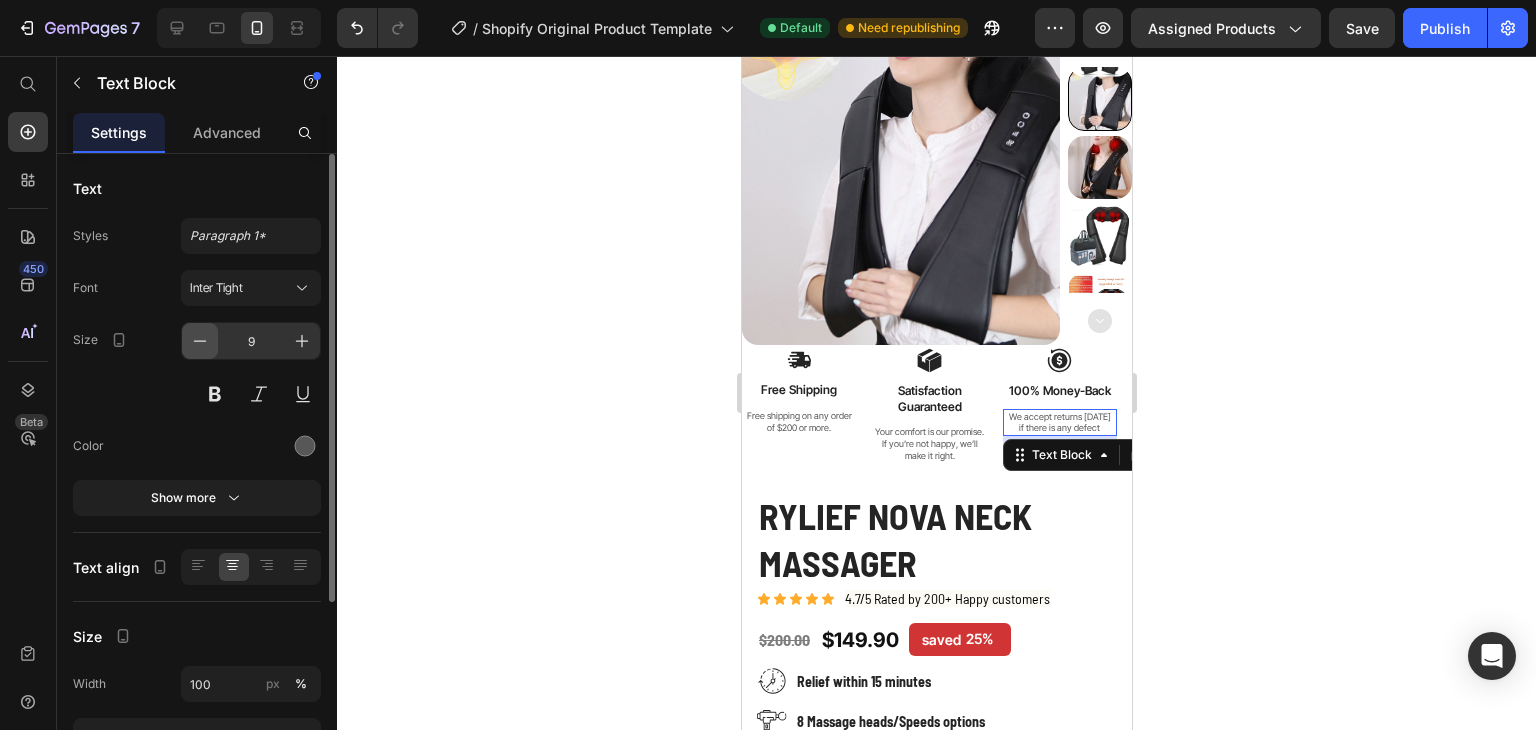 click at bounding box center (200, 341) 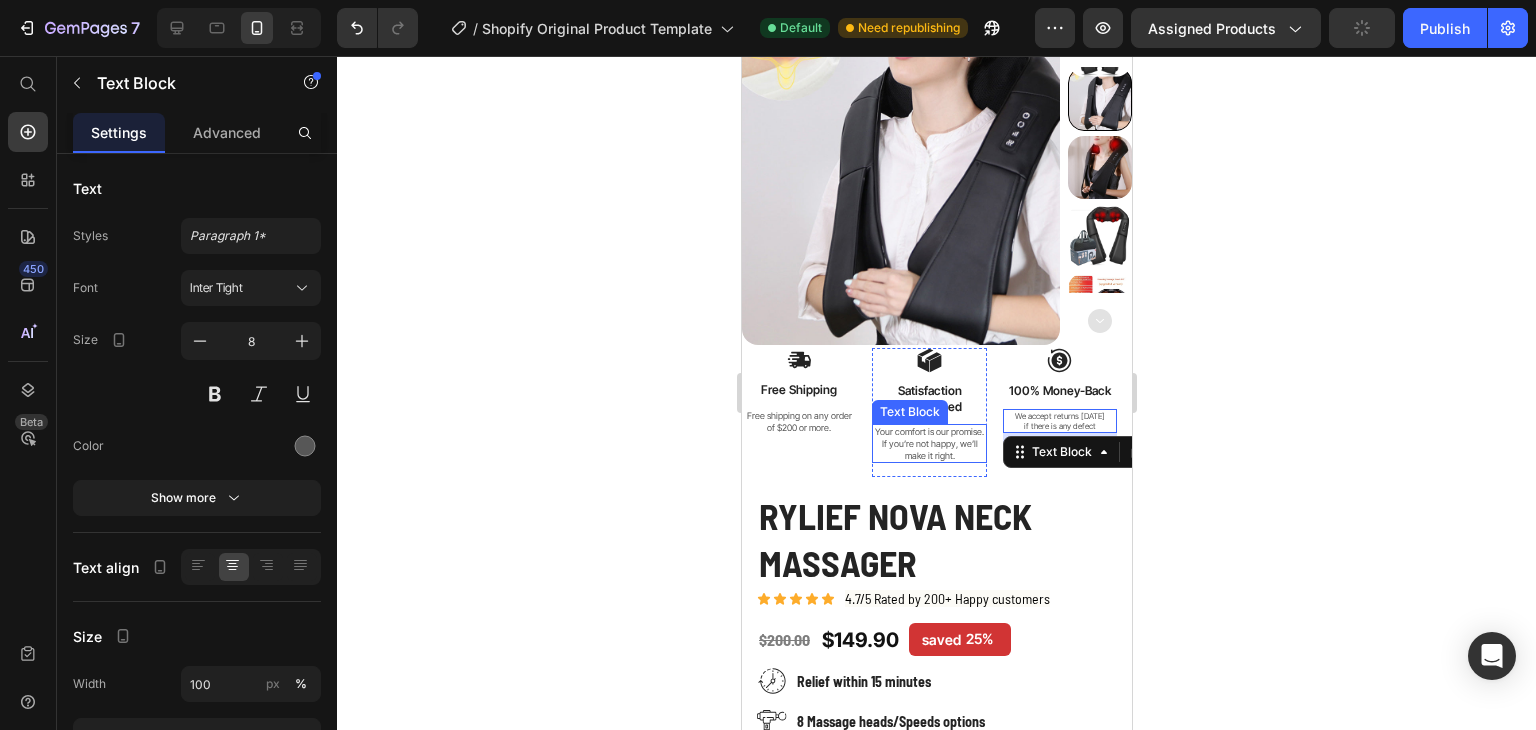 click on "Your comfort is our promise. If you’re not happy, we’ll make it right." at bounding box center (928, 443) 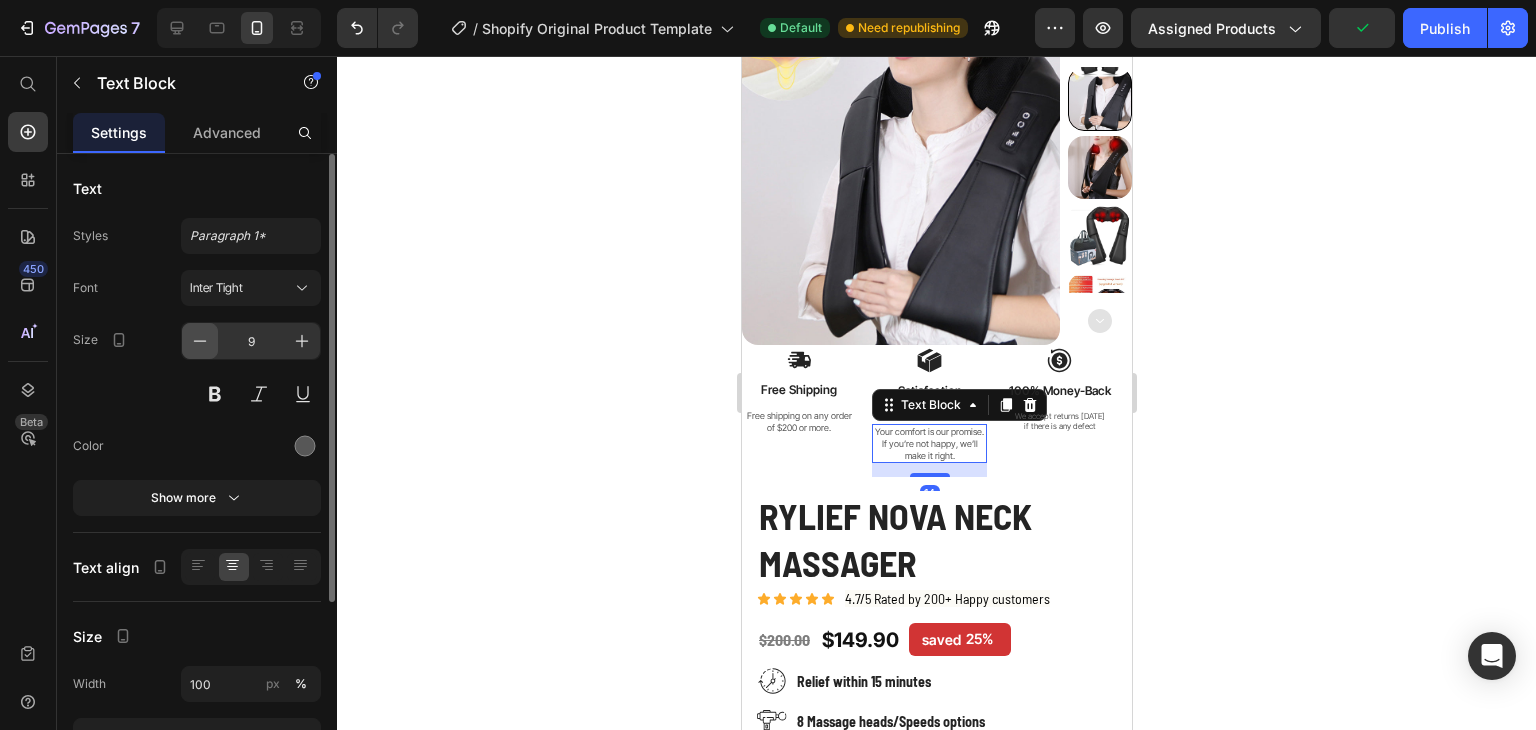 click 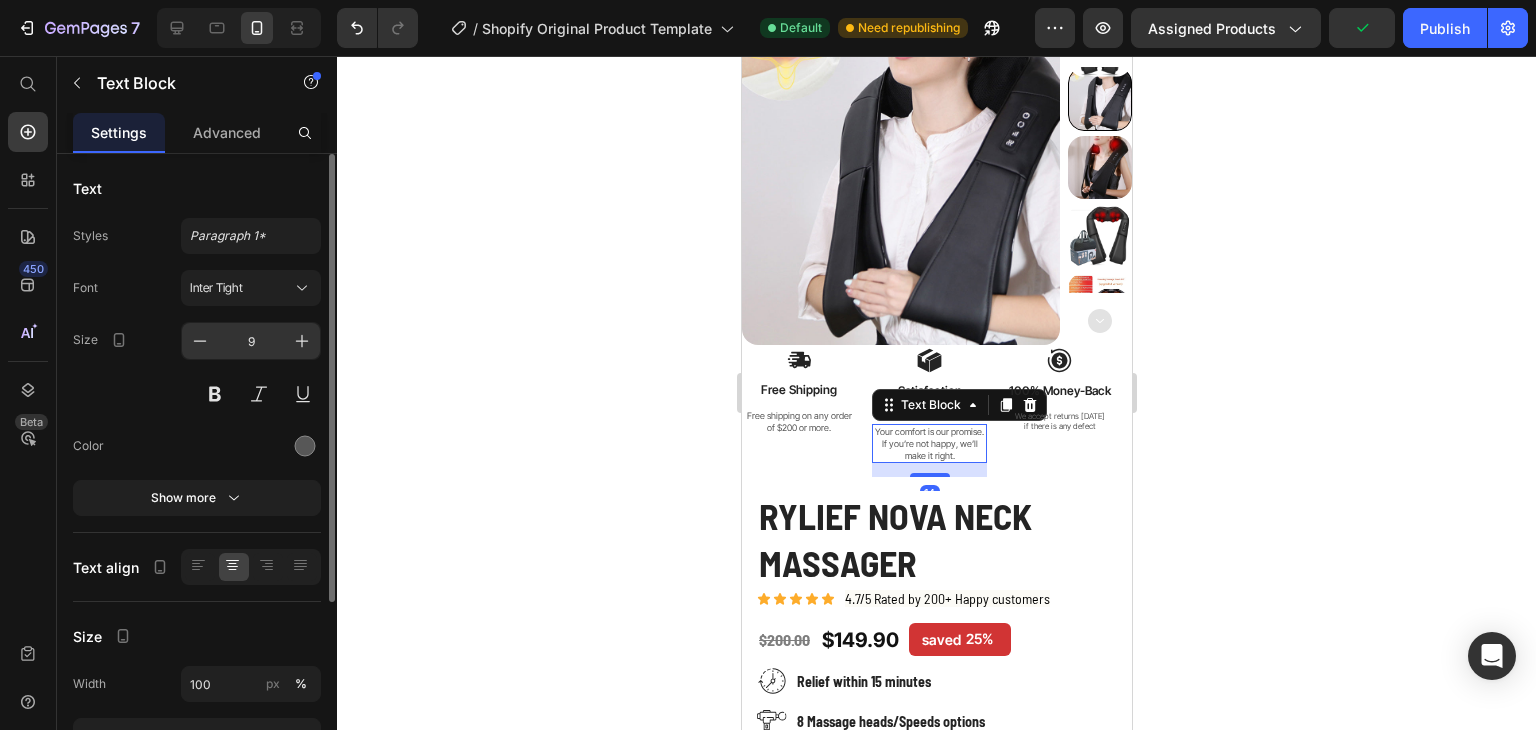 type on "8" 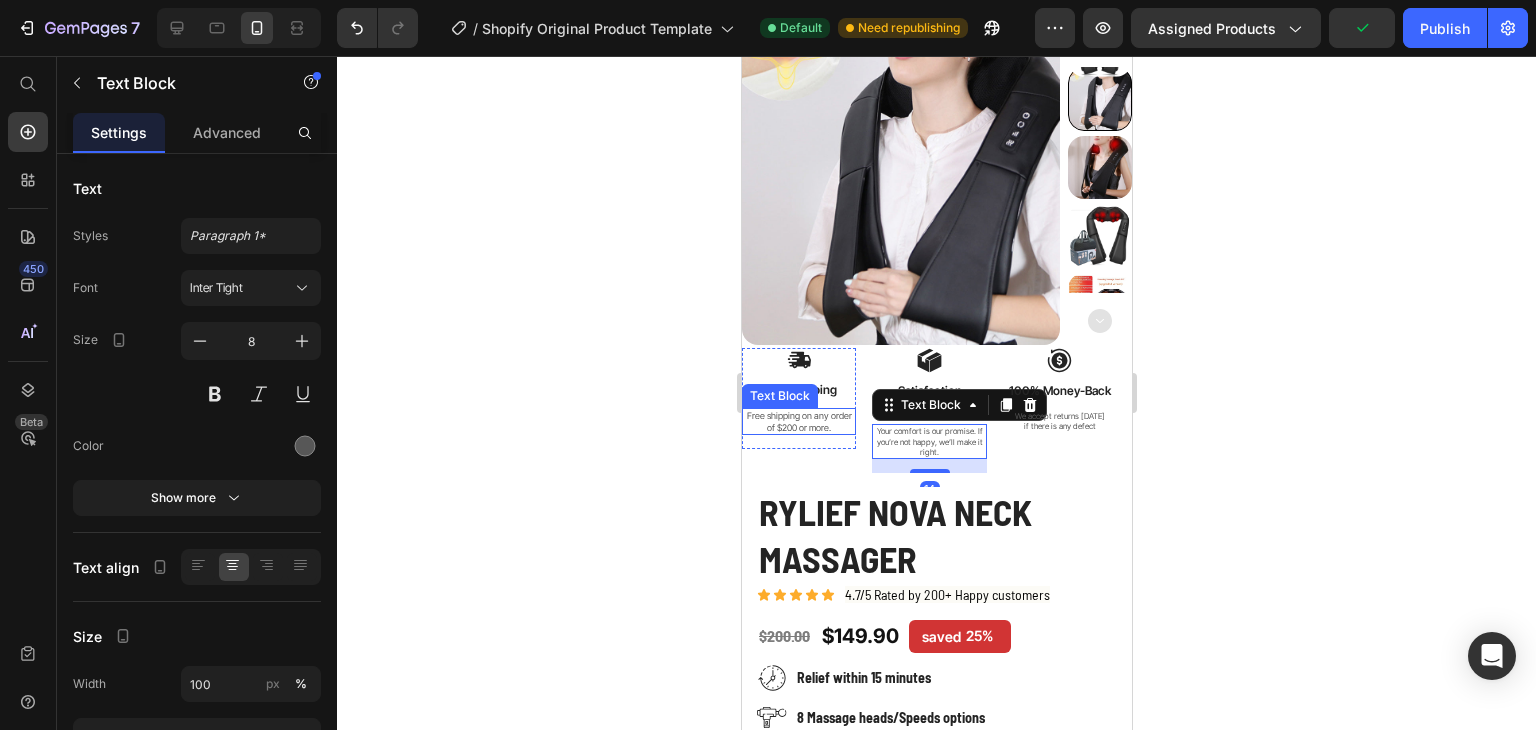 click on "of $200 or more." at bounding box center [798, 428] 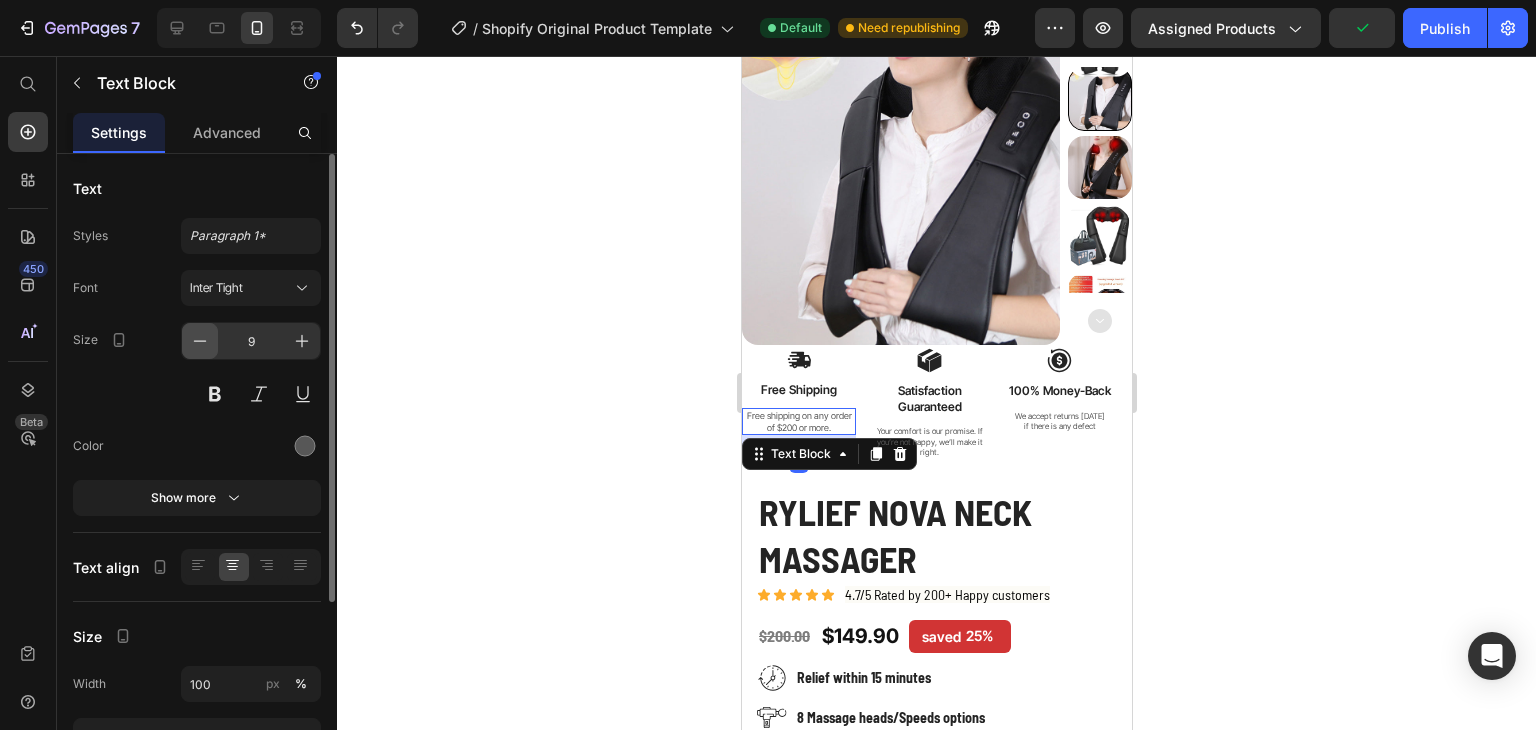 click 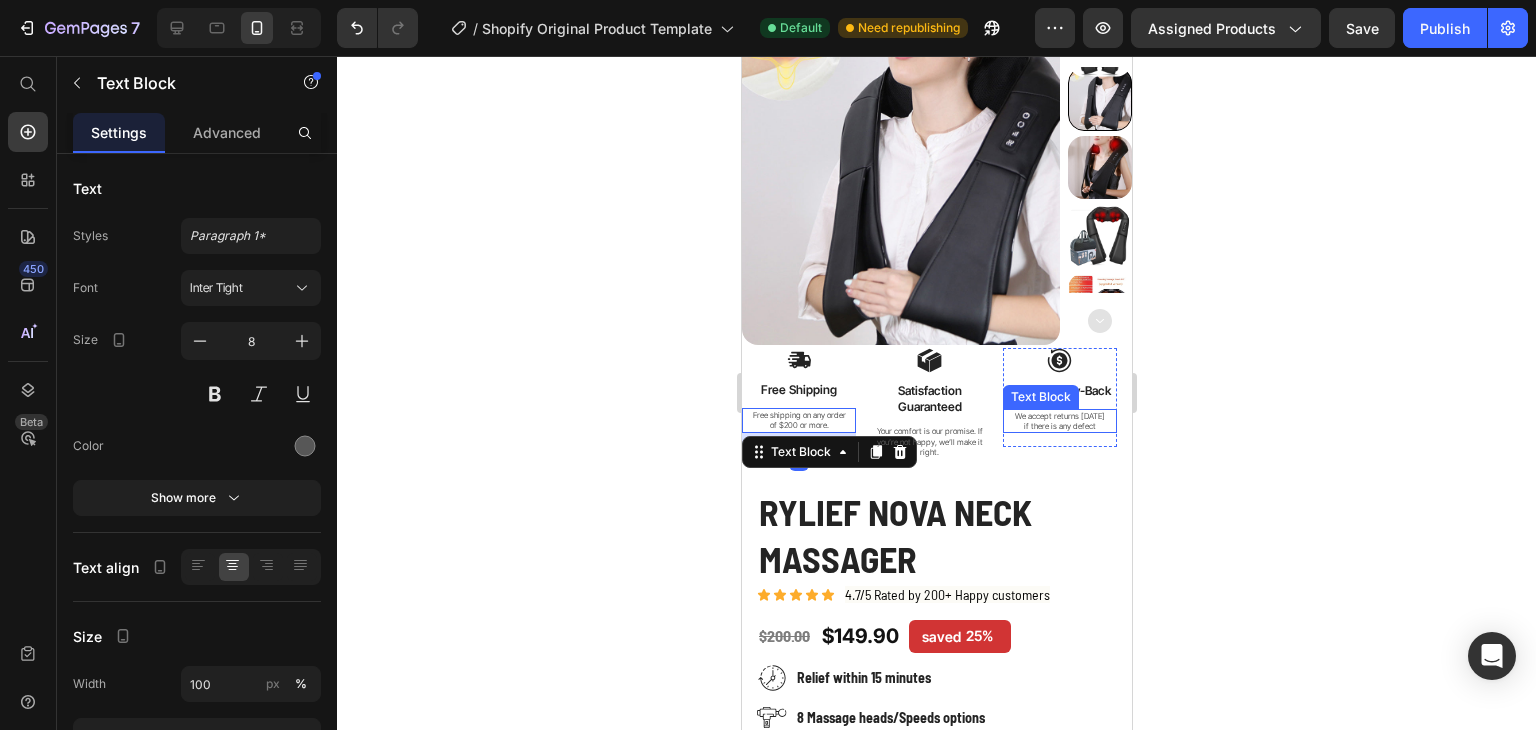 click 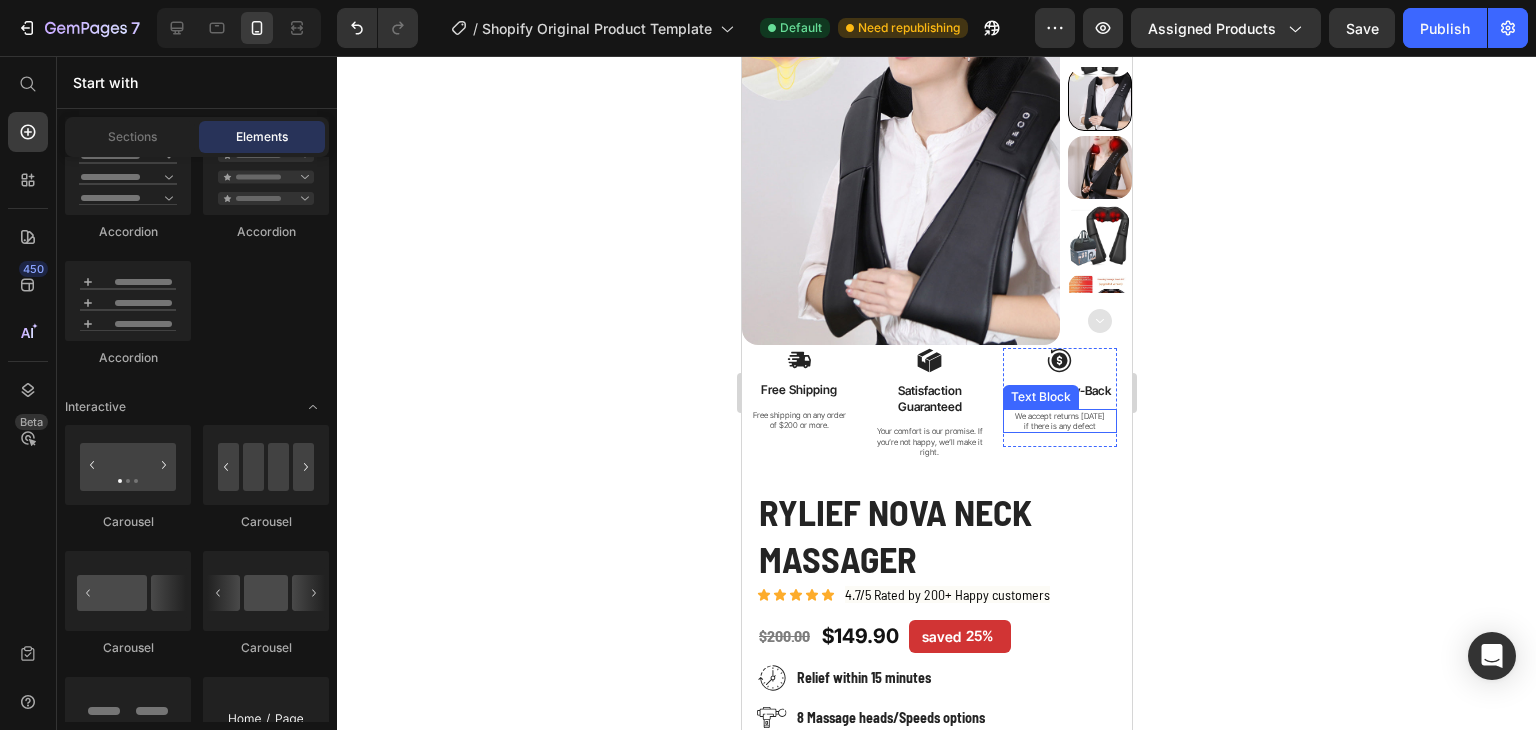 click 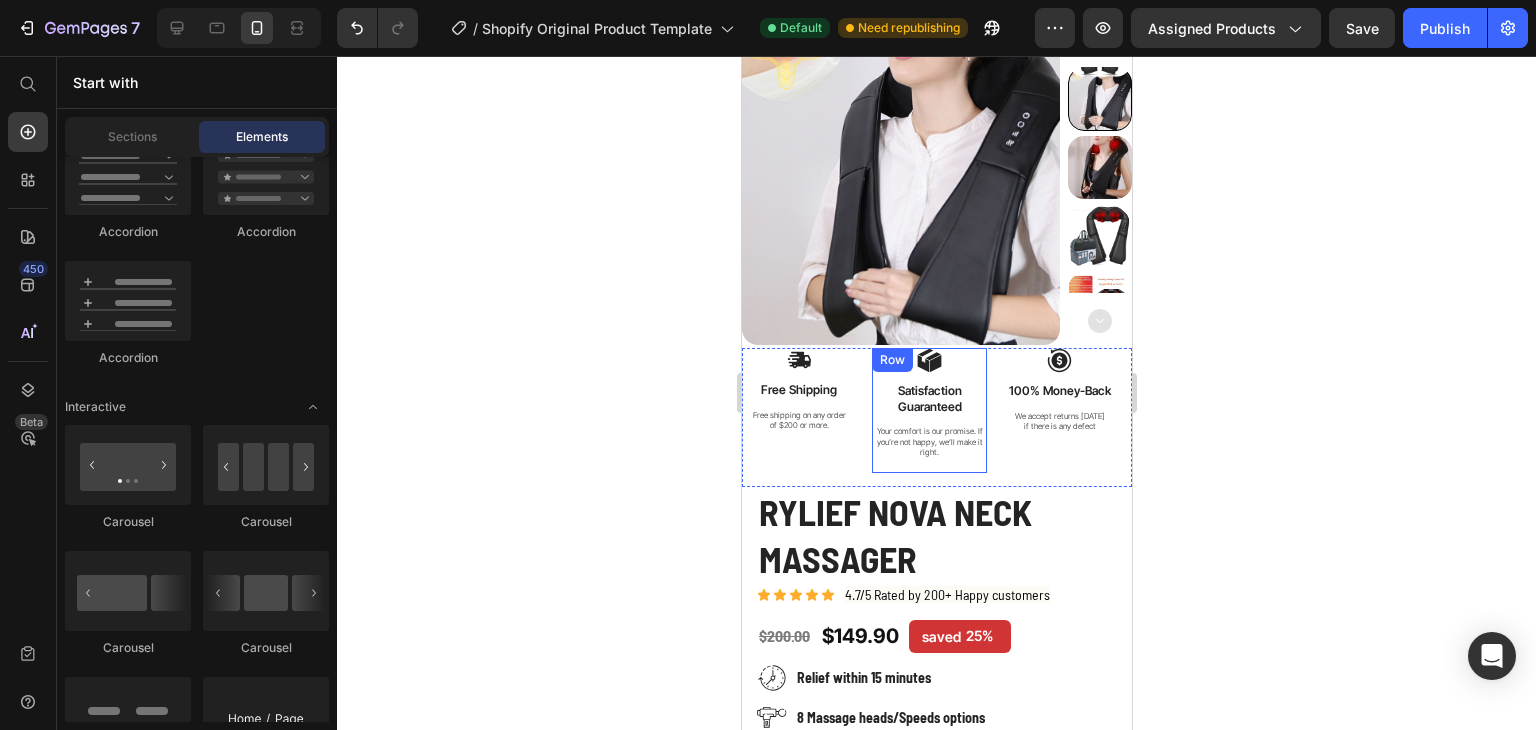 click on "Satisfaction Guaranteed" at bounding box center [928, 398] 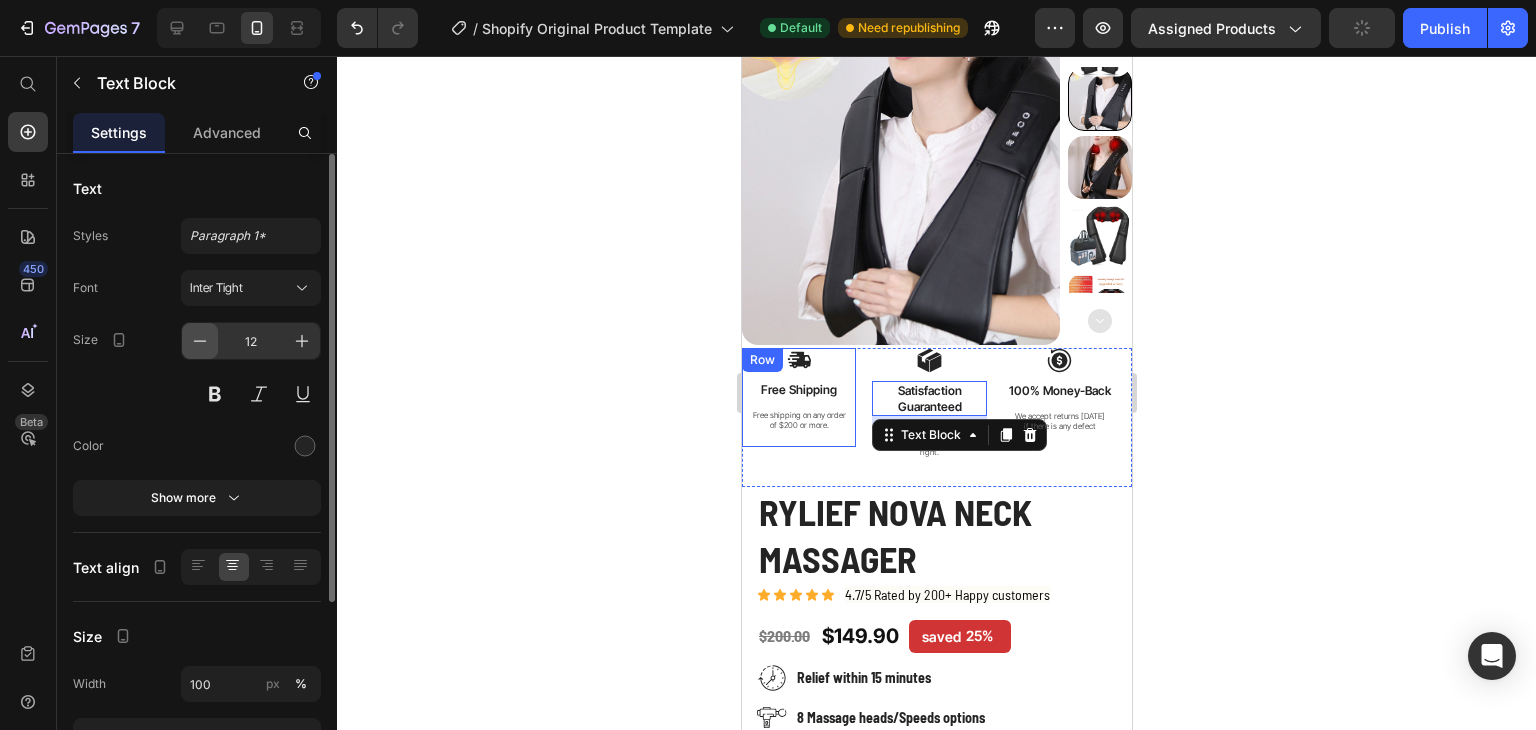 click 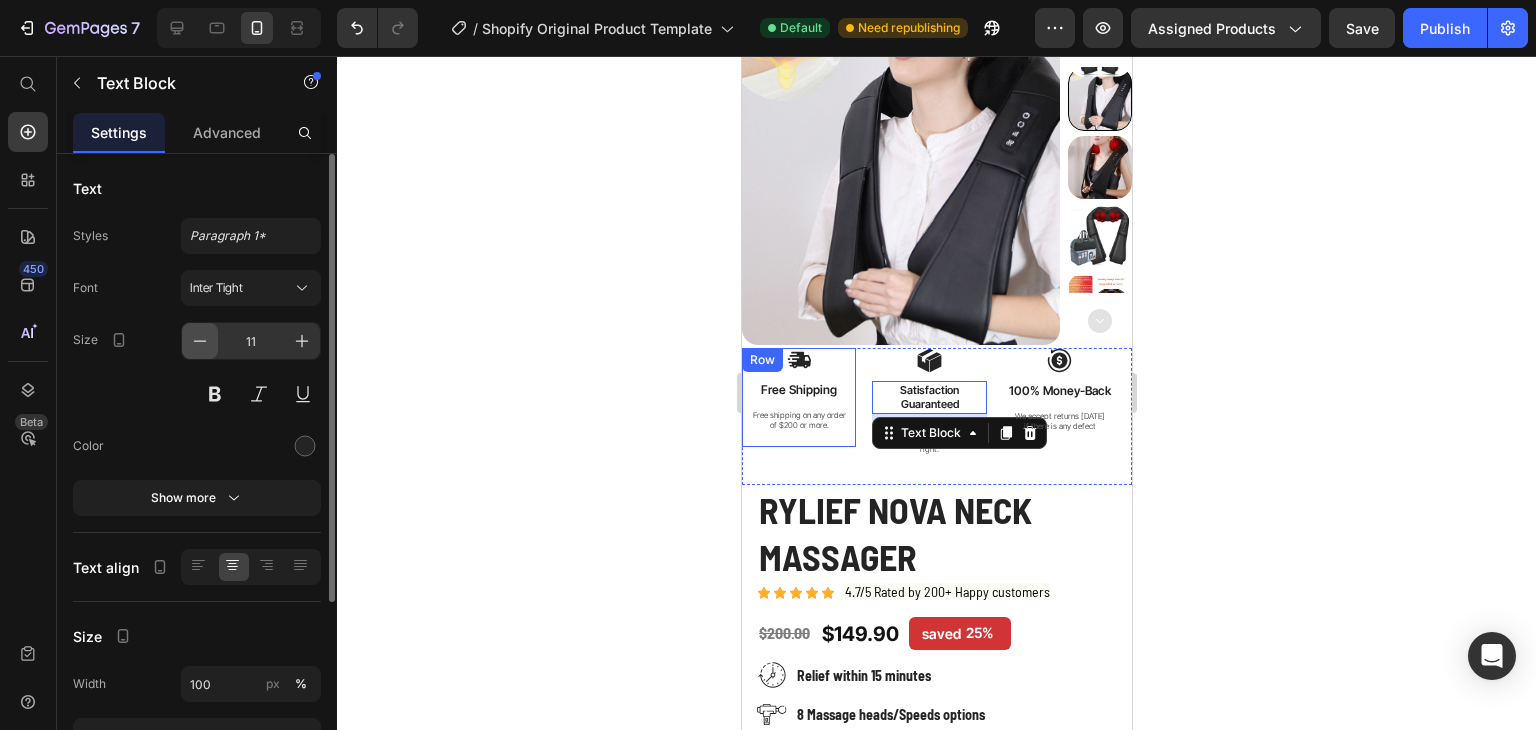 click 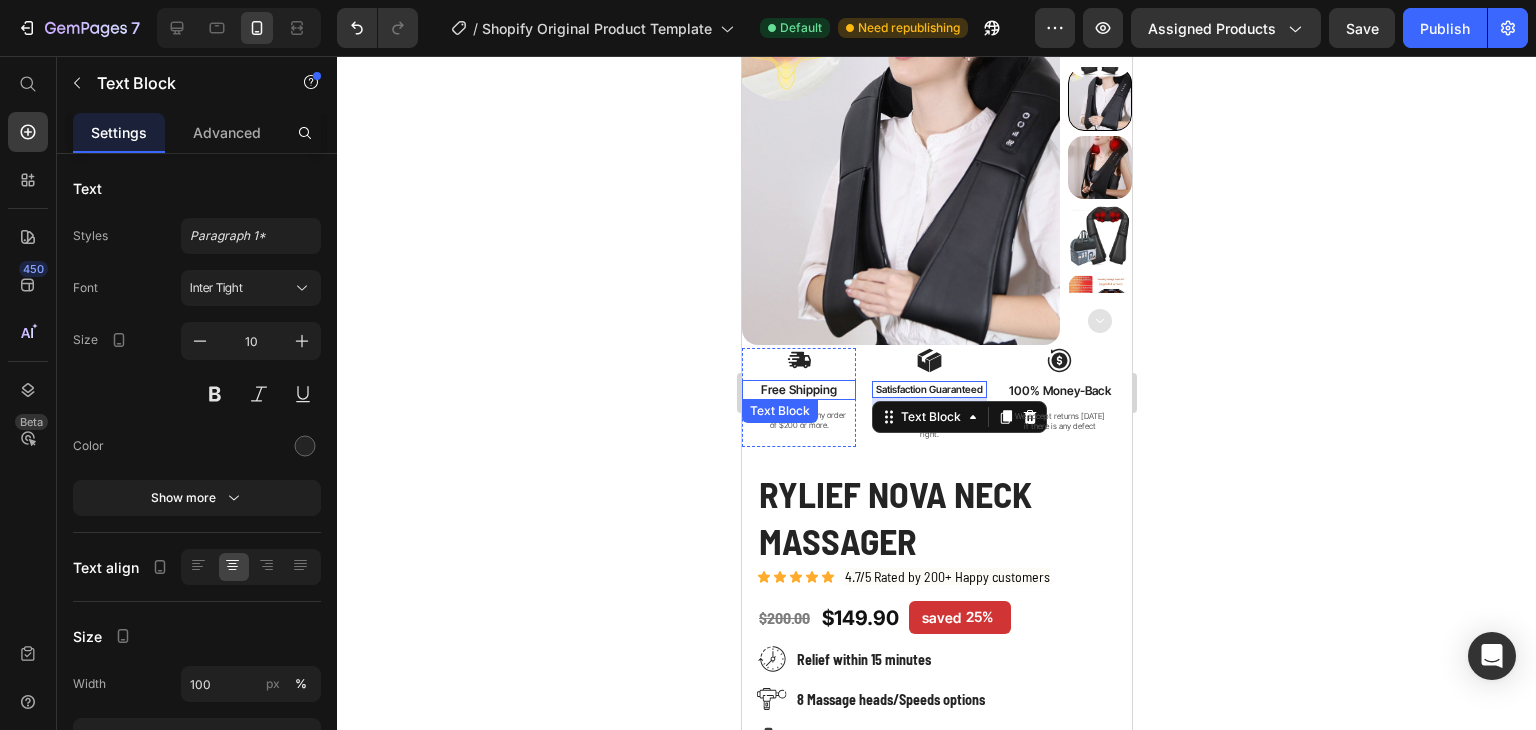 click on "Free Shipping" at bounding box center [798, 390] 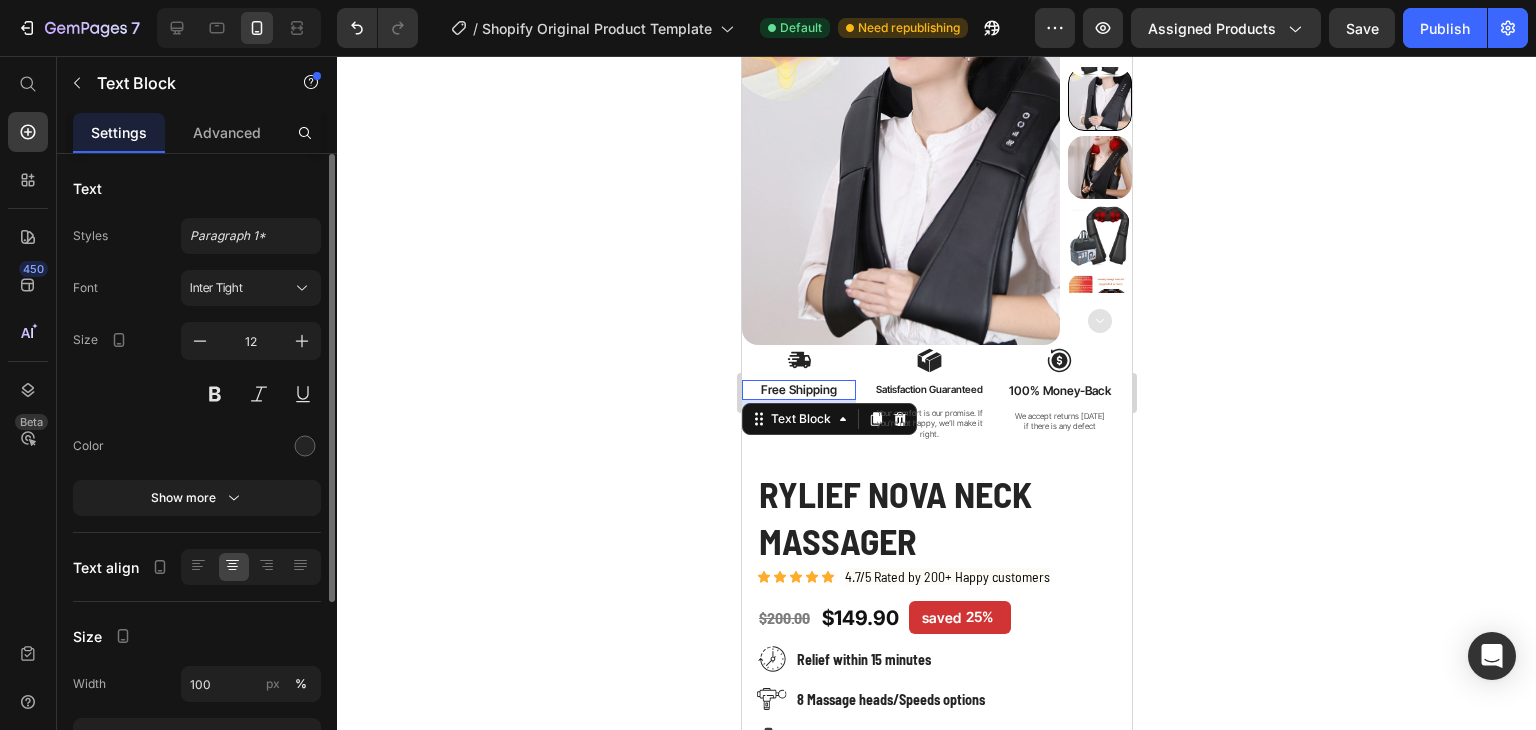 click on "Size 12" at bounding box center (197, 367) 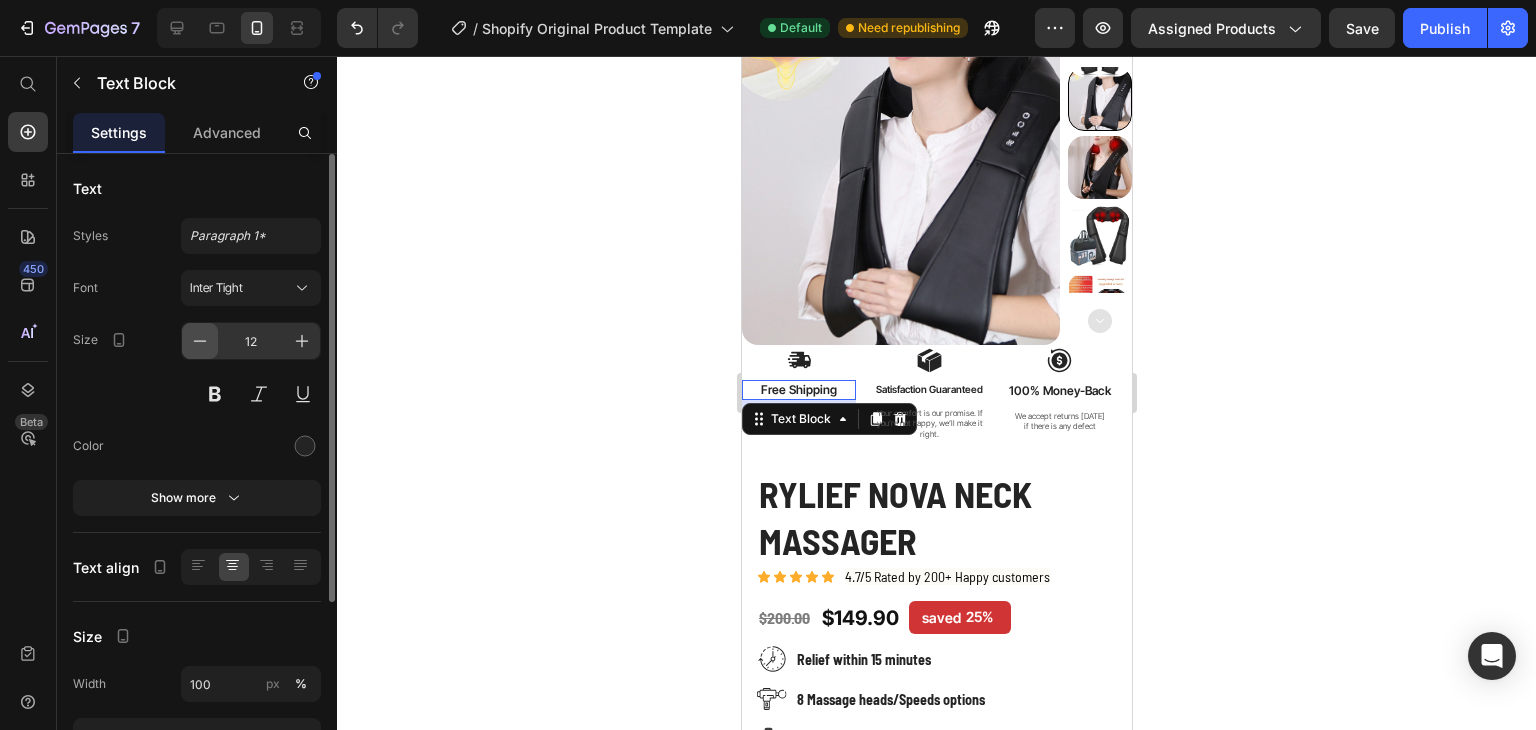 click at bounding box center (200, 341) 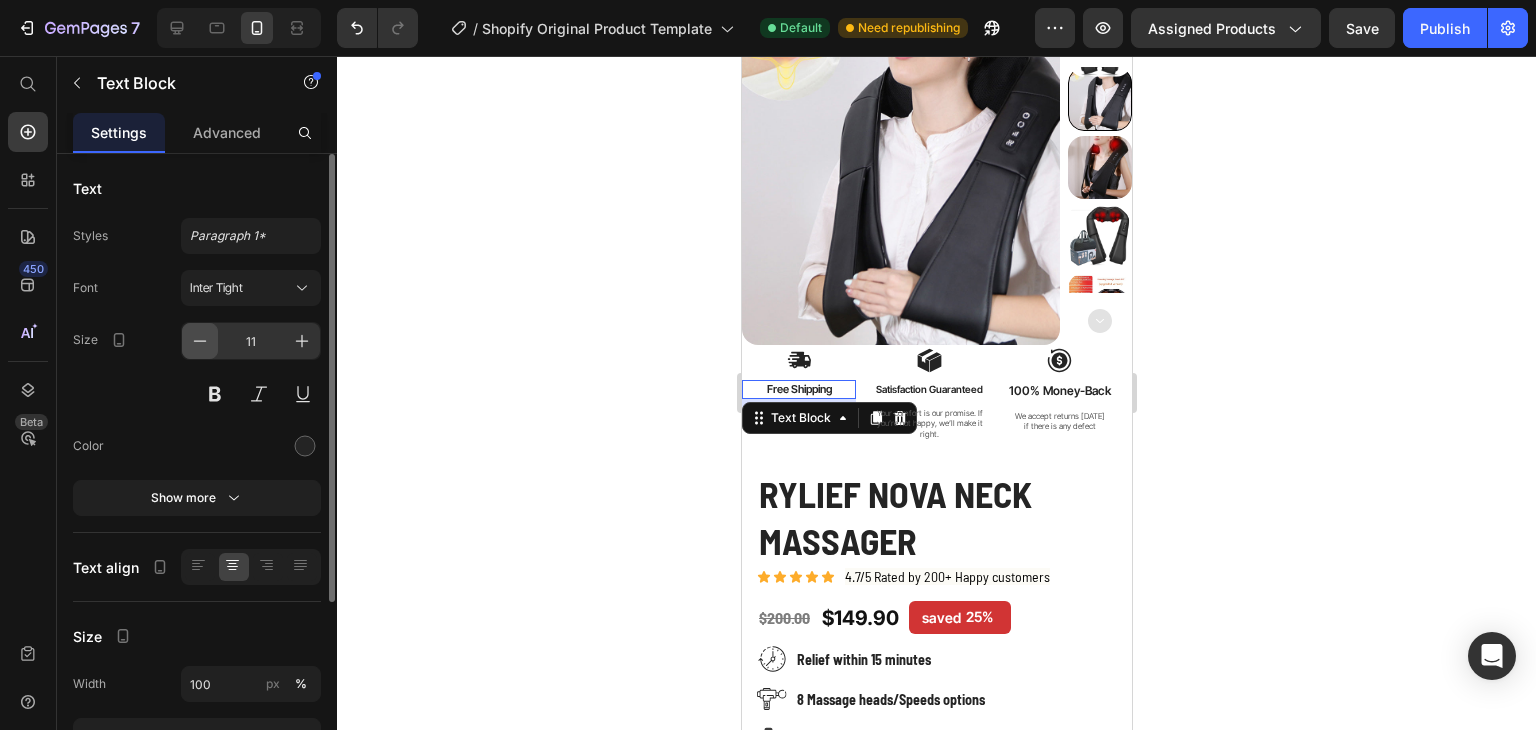 click at bounding box center [200, 341] 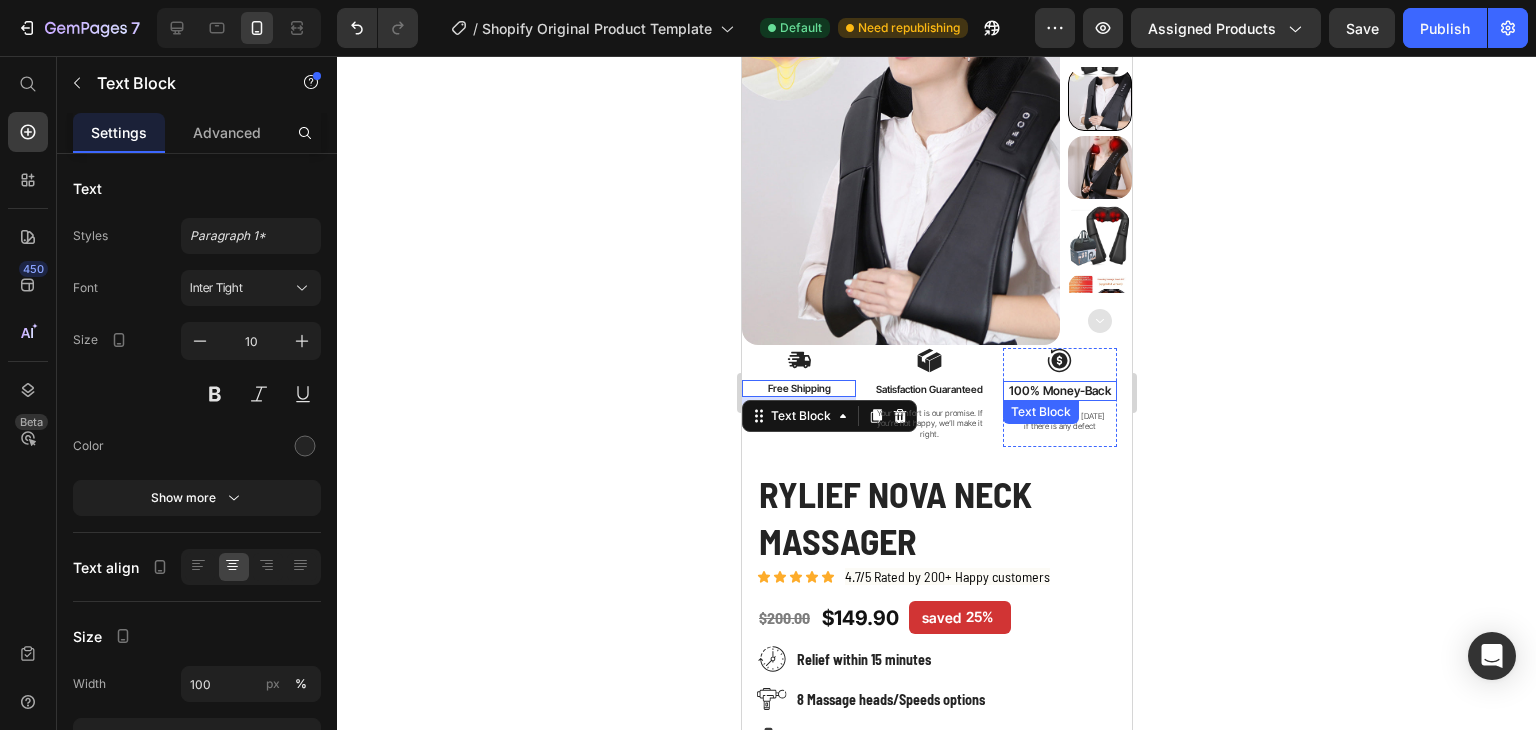 click on "100% Money-Back" at bounding box center (1059, 391) 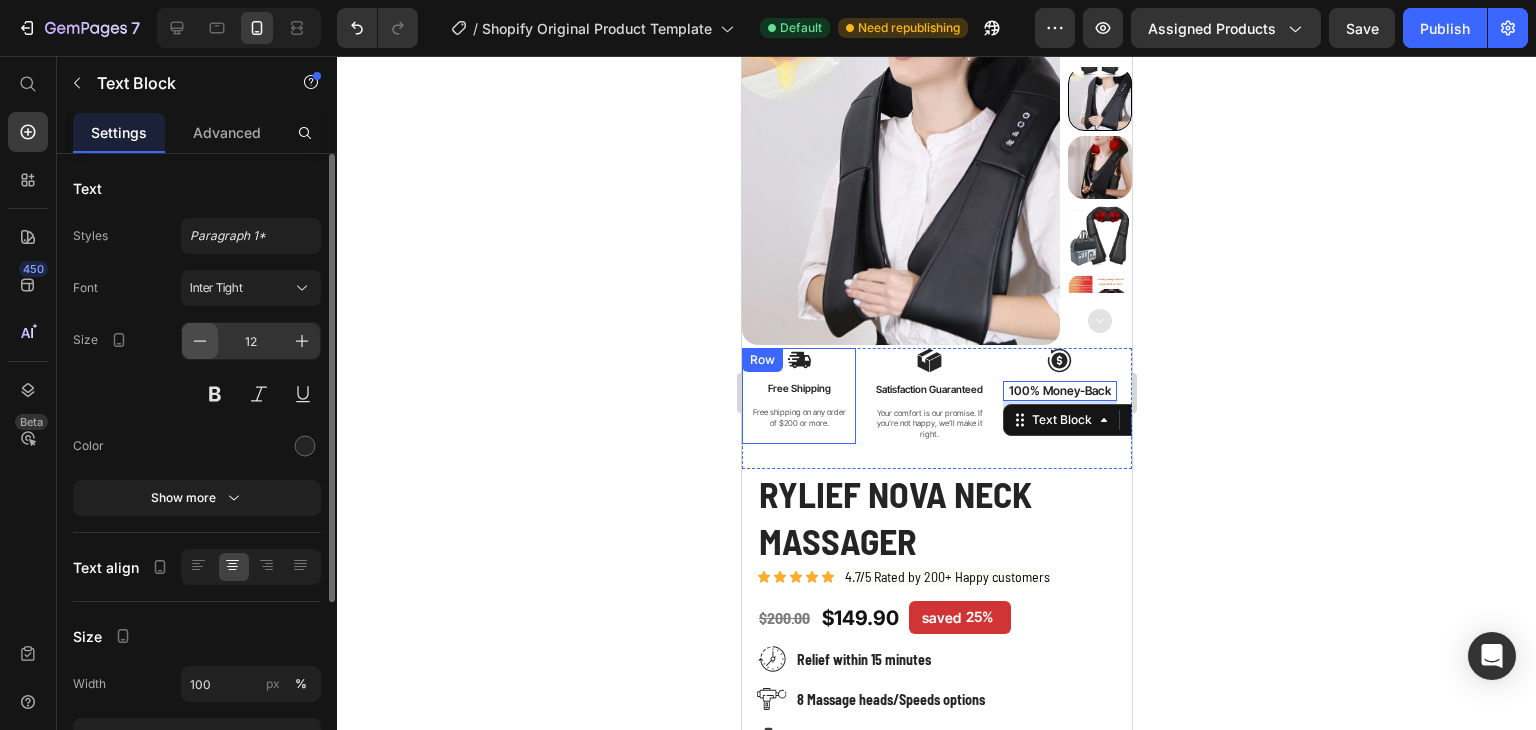 click 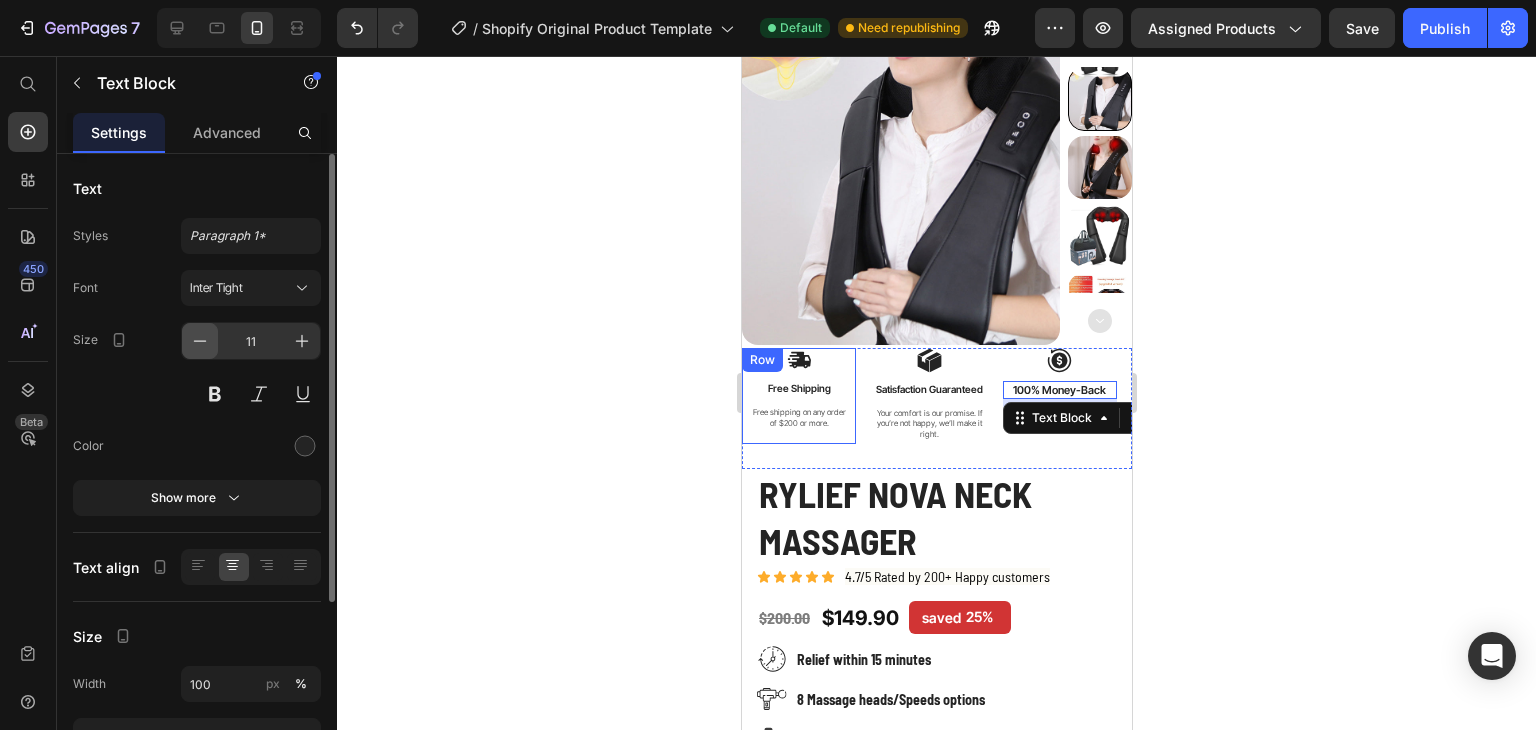 click 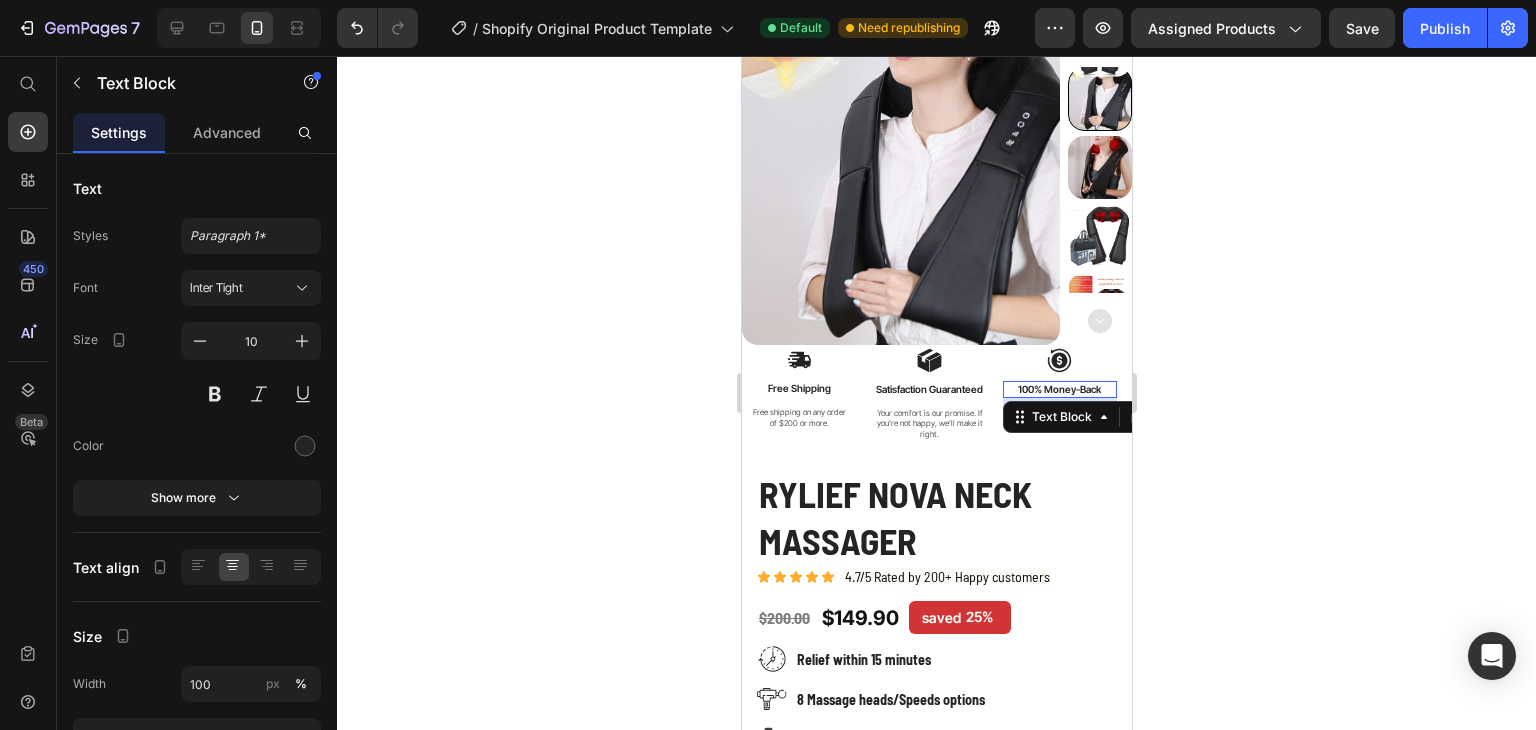 click 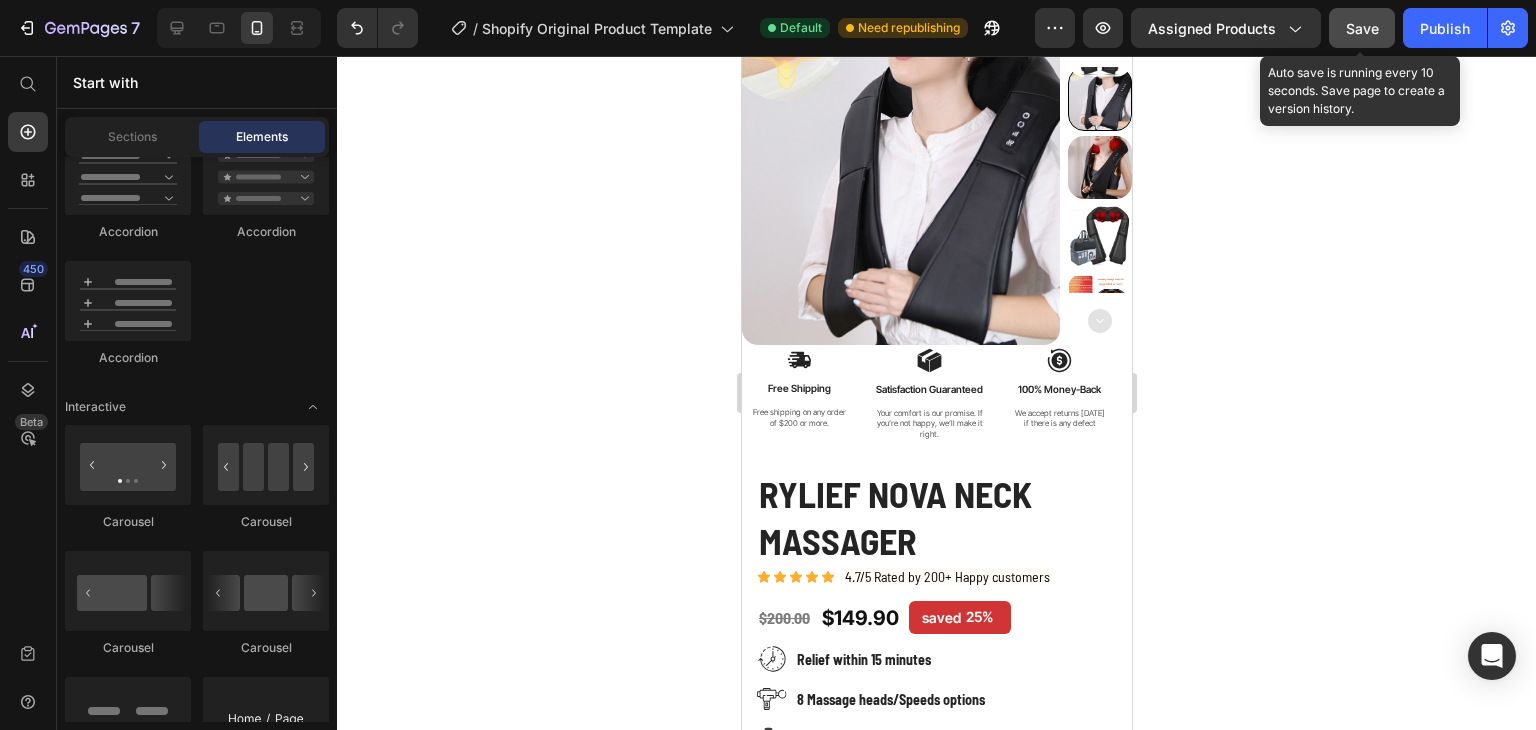 click on "Save" at bounding box center [1362, 28] 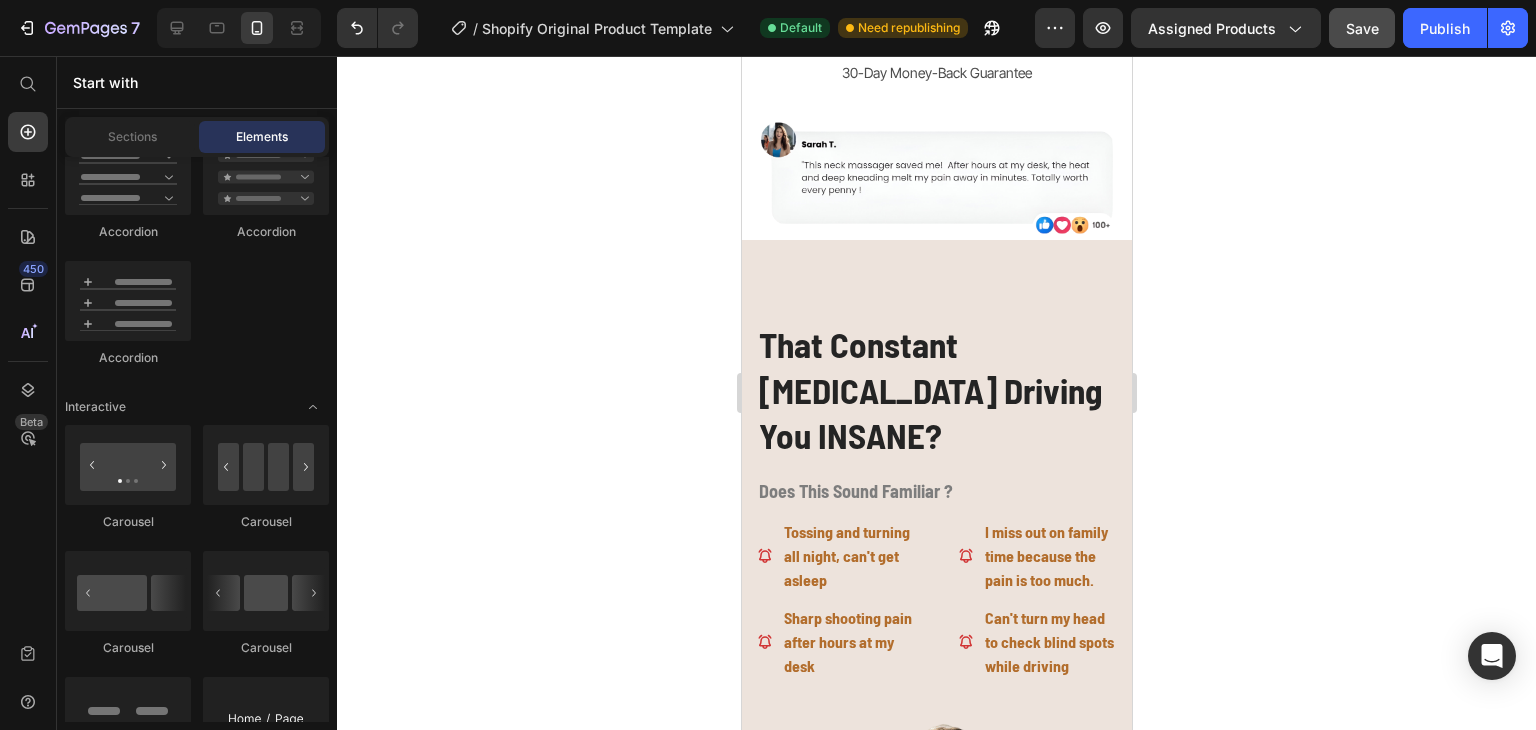 scroll, scrollTop: 1076, scrollLeft: 0, axis: vertical 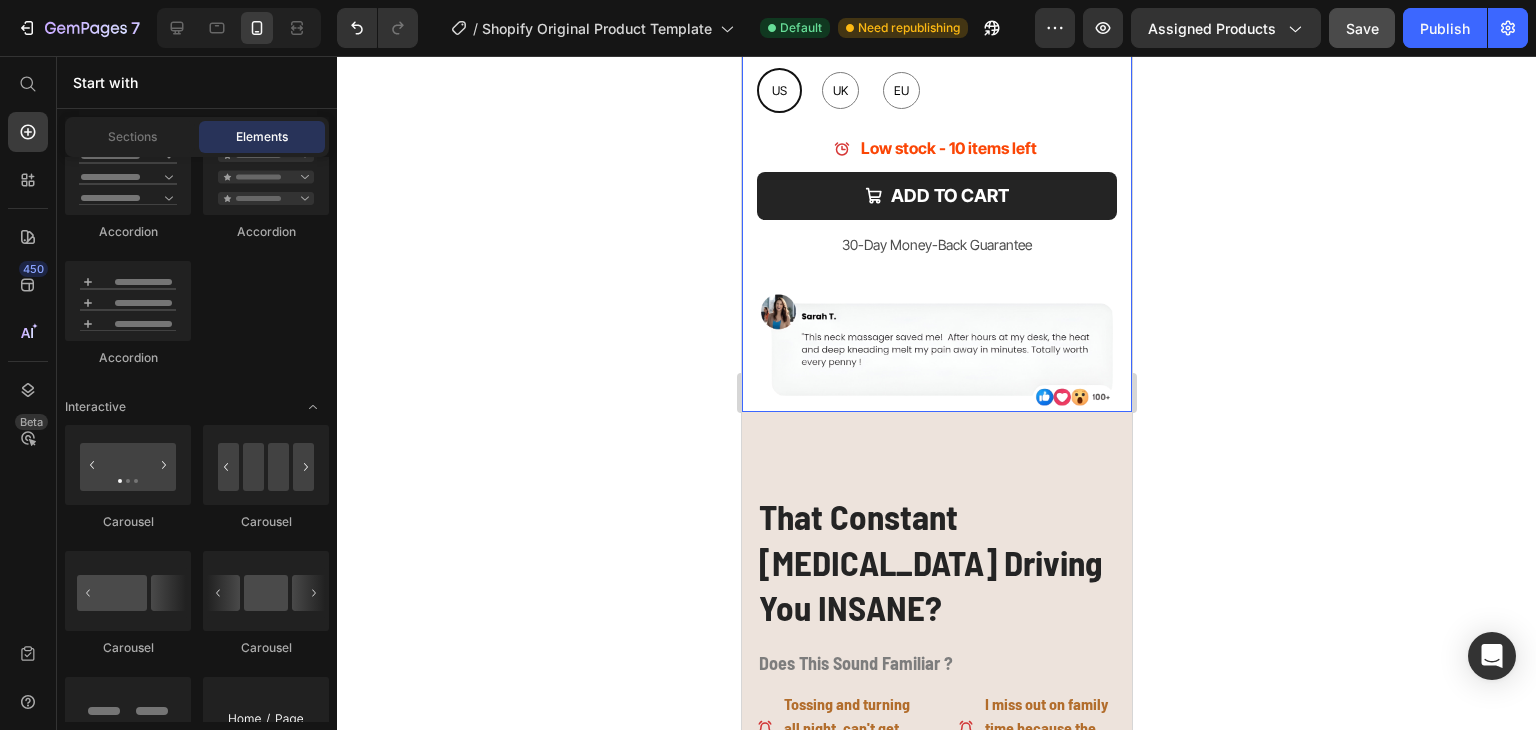 click on "Rylief Nova Neck Massager Product Title Icon Icon Icon Icon Icon Icon List 4.7/5 Rated by 200+ Happy customers Text Block Row $200.00 (P) Price $149.90 (P) Price  saved 25% Product Tag Row Image Relief within 15 minutes  Text block Row Image 8 Massage heads/Speeds options Text block Row
Doctor-Inspired Design Item List Row The Nova Neck Massager doesn’t just hide the pain -  it melts away neck and shoulder tension by targeting the root cause! Text Block Join thousands of everyday people who’ve broken free from constant aches and now enjoy comfort, energy, and peace every single day. Text Block                Title Line Color: Beige Beige Beige Beige Black Black Black Electrical outlet: [GEOGRAPHIC_DATA] [GEOGRAPHIC_DATA] [GEOGRAPHIC_DATA] [GEOGRAPHIC_DATA] [GEOGRAPHIC_DATA] [GEOGRAPHIC_DATA] [GEOGRAPHIC_DATA] [GEOGRAPHIC_DATA] [GEOGRAPHIC_DATA] [GEOGRAPHIC_DATA] Product Variants & Swatches
Low stock - 10 items left Item List
Add to cart Add to Cart  30-Day Money-Back Guarantee Text Block Image" at bounding box center (936, -48) 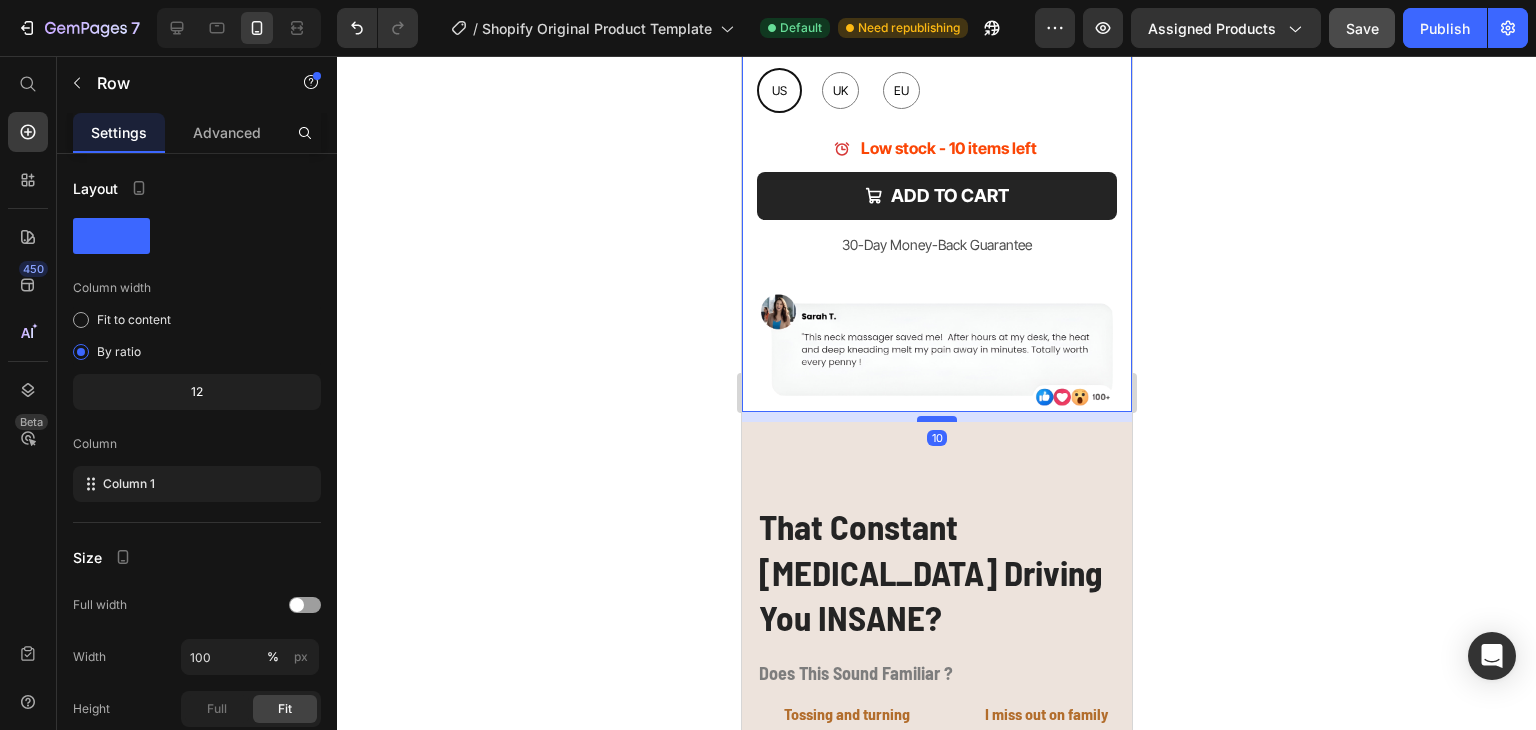click at bounding box center [936, 419] 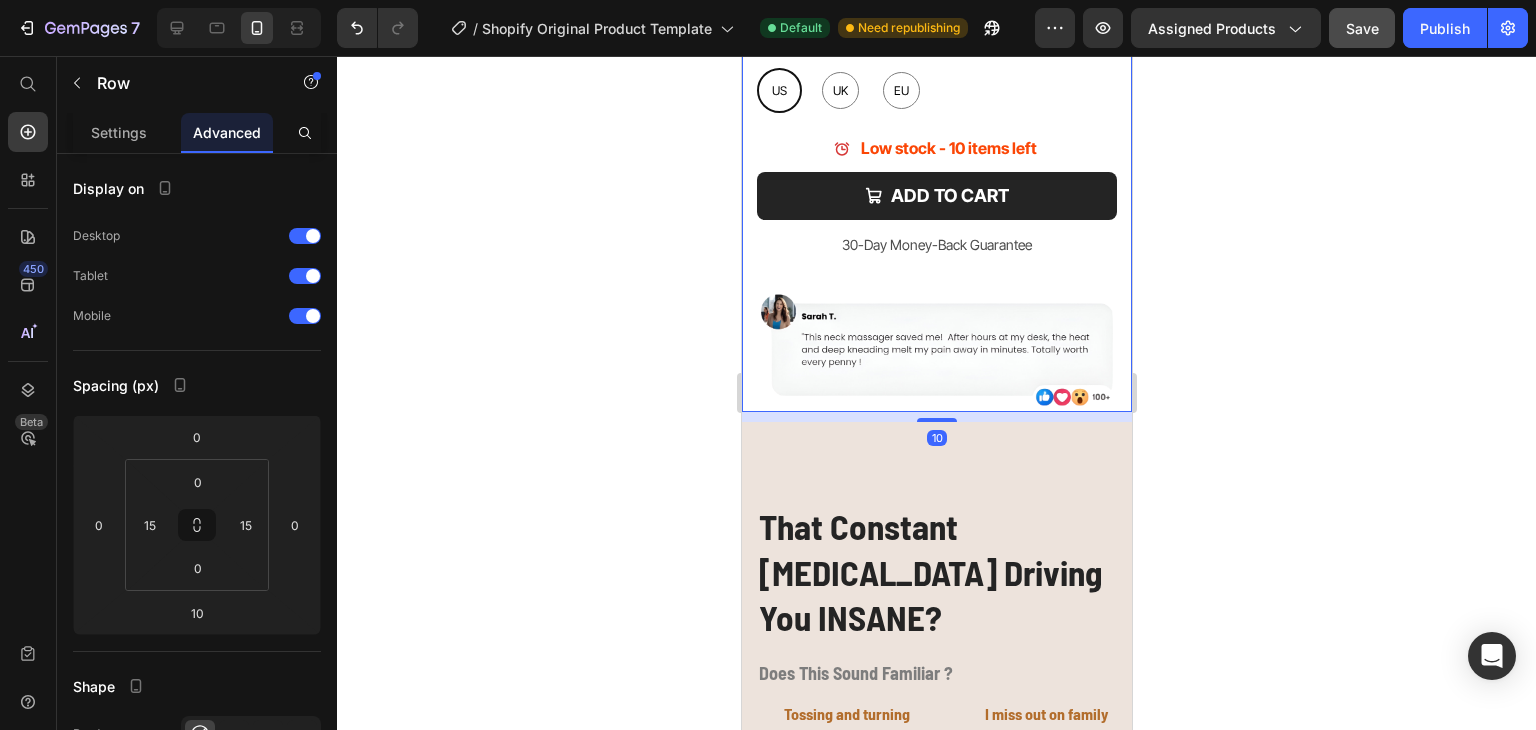 click 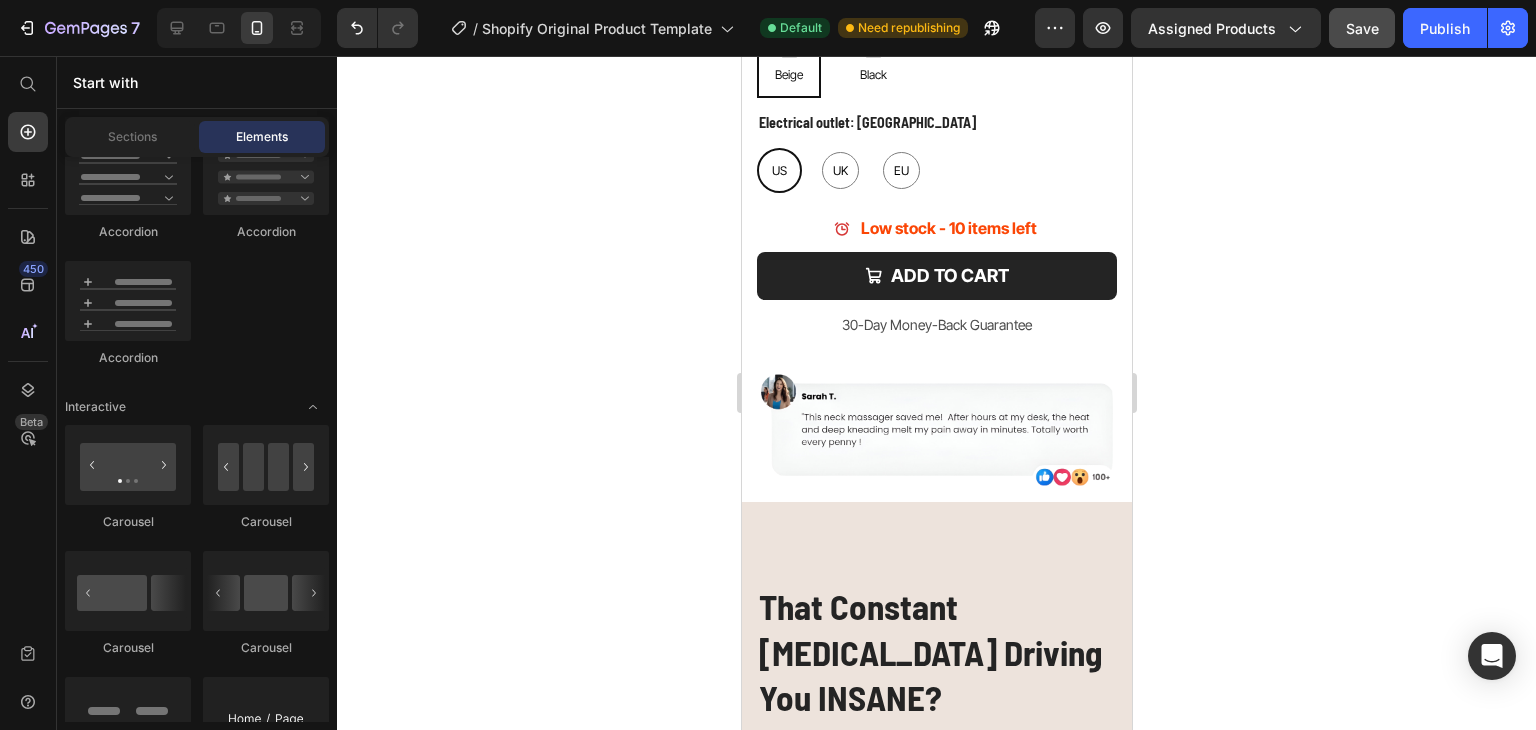scroll, scrollTop: 975, scrollLeft: 0, axis: vertical 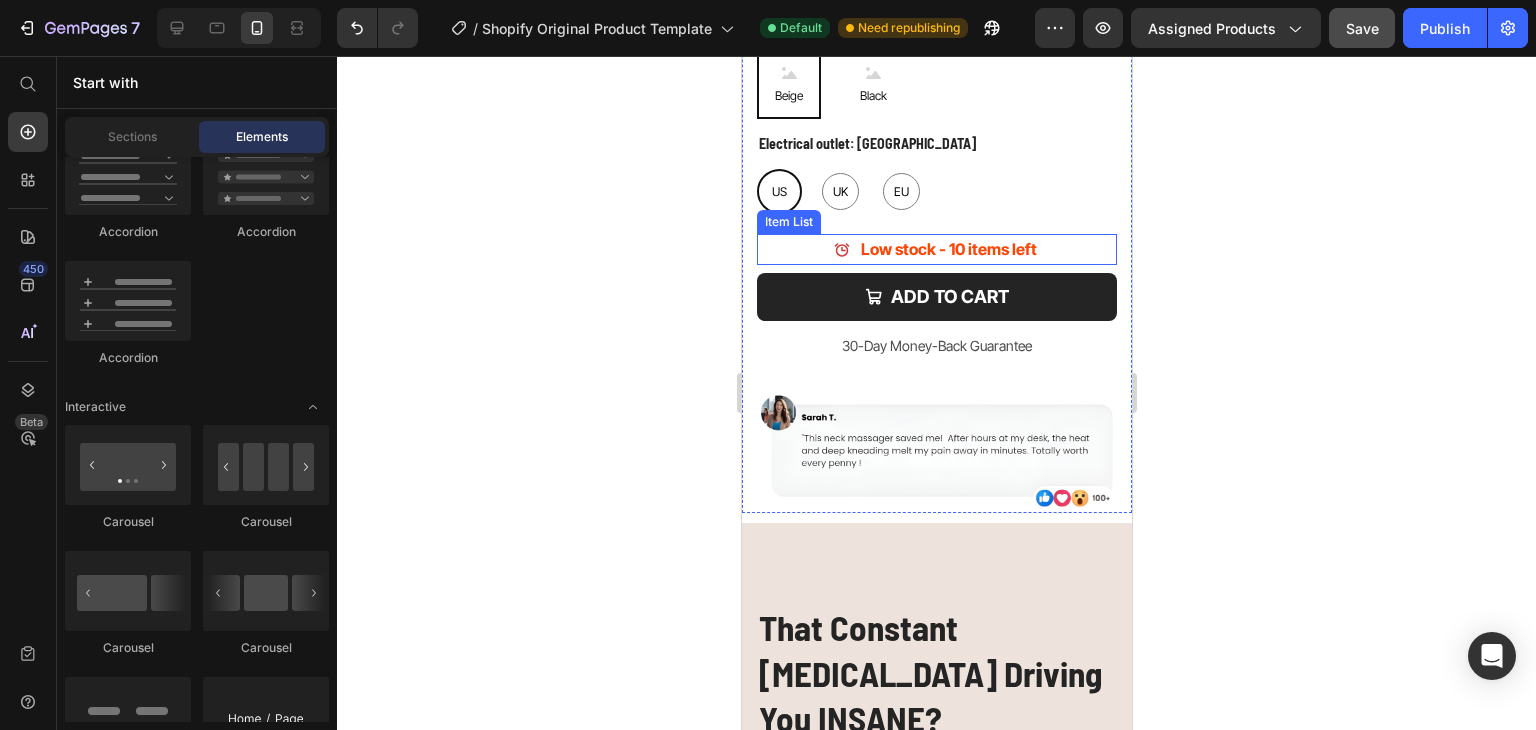 click on "Low stock - 10 items left" at bounding box center [948, 249] 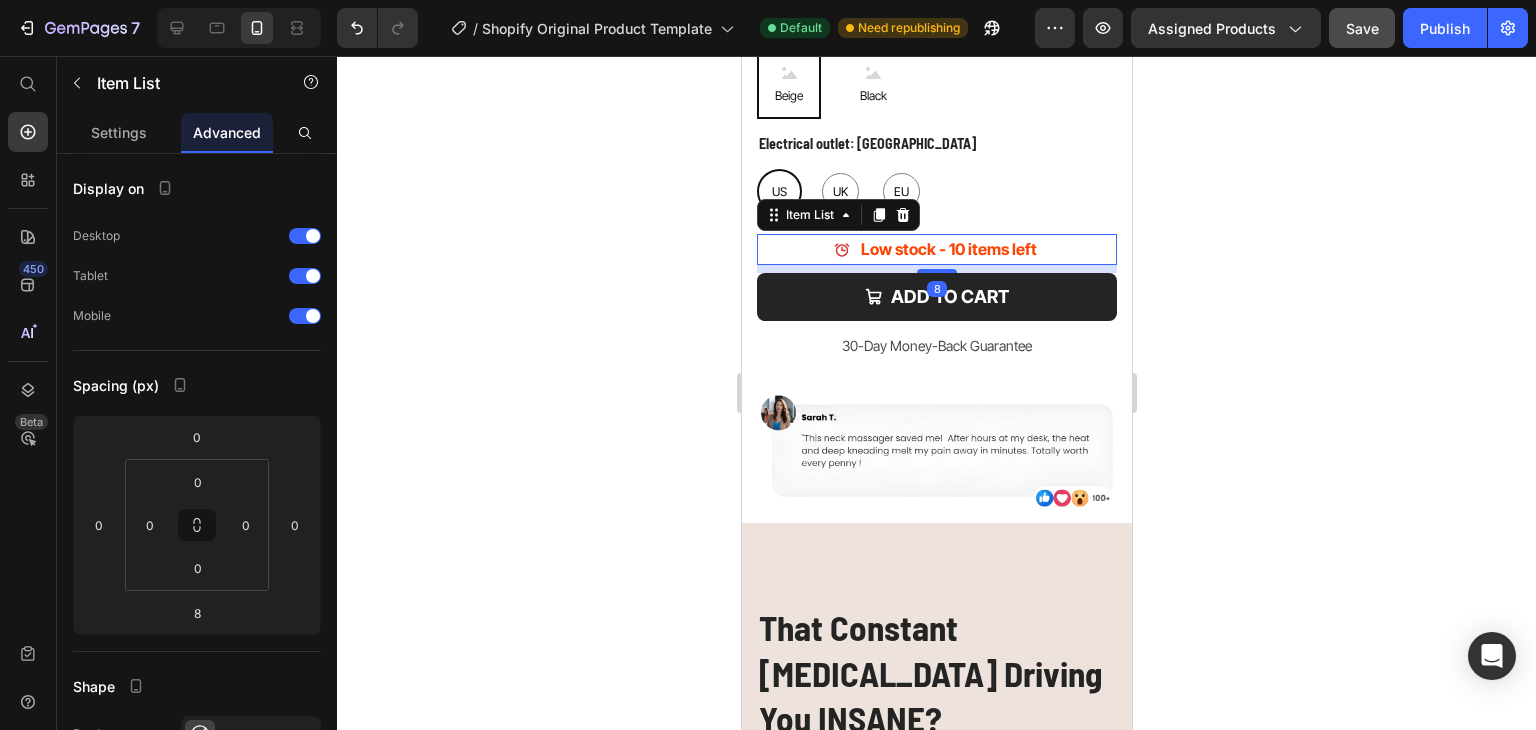 click on "Low stock - 10 items left" at bounding box center [936, 249] 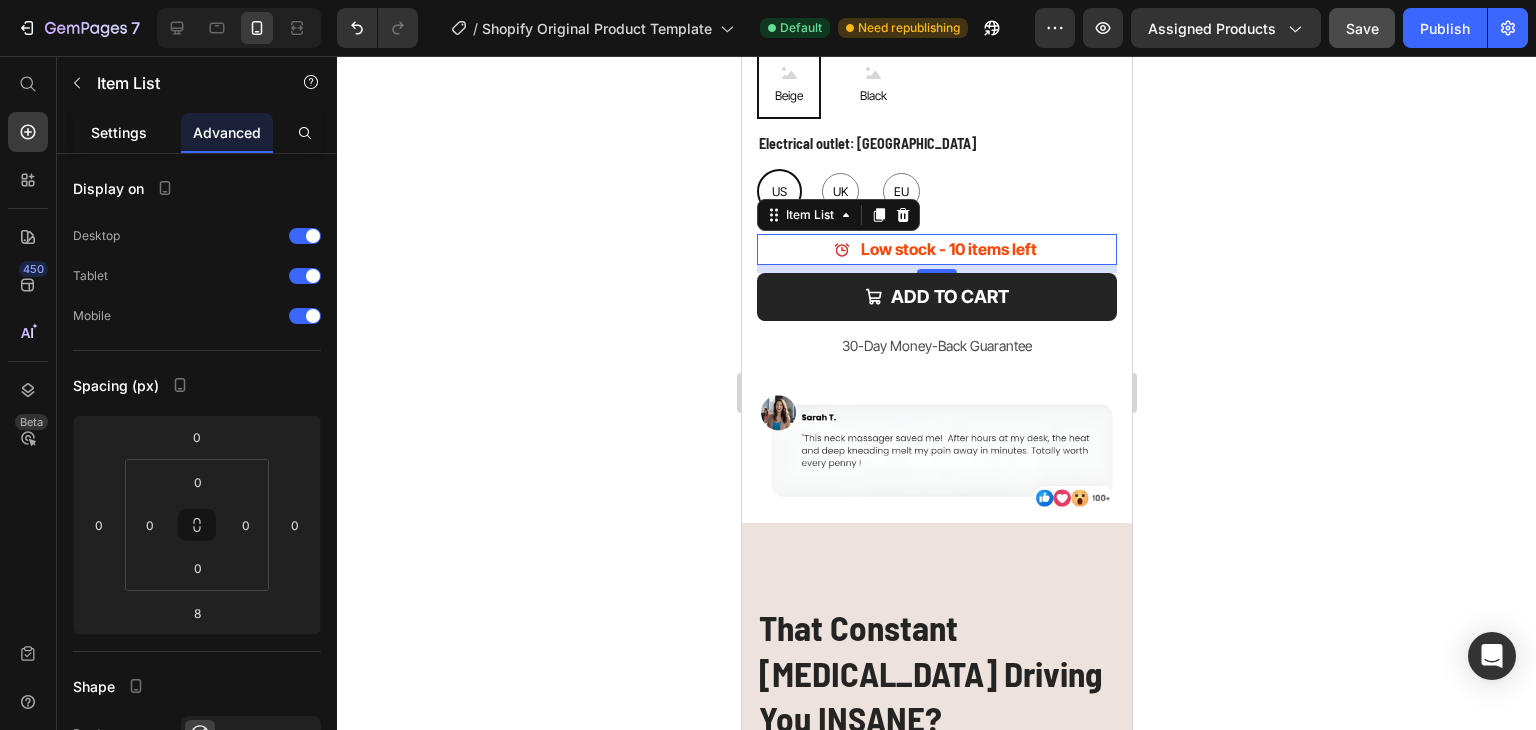 click on "Settings" at bounding box center [119, 132] 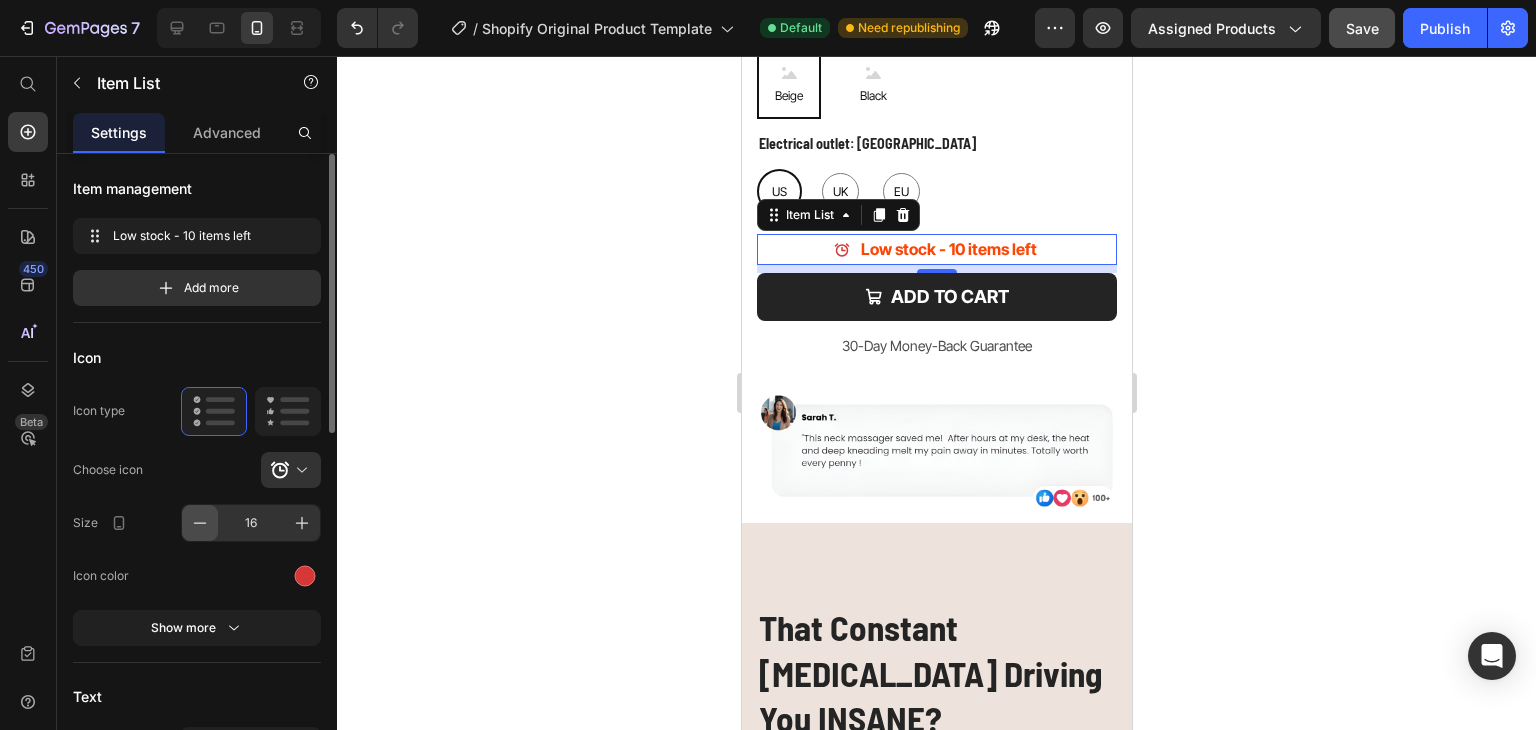 click at bounding box center [200, 523] 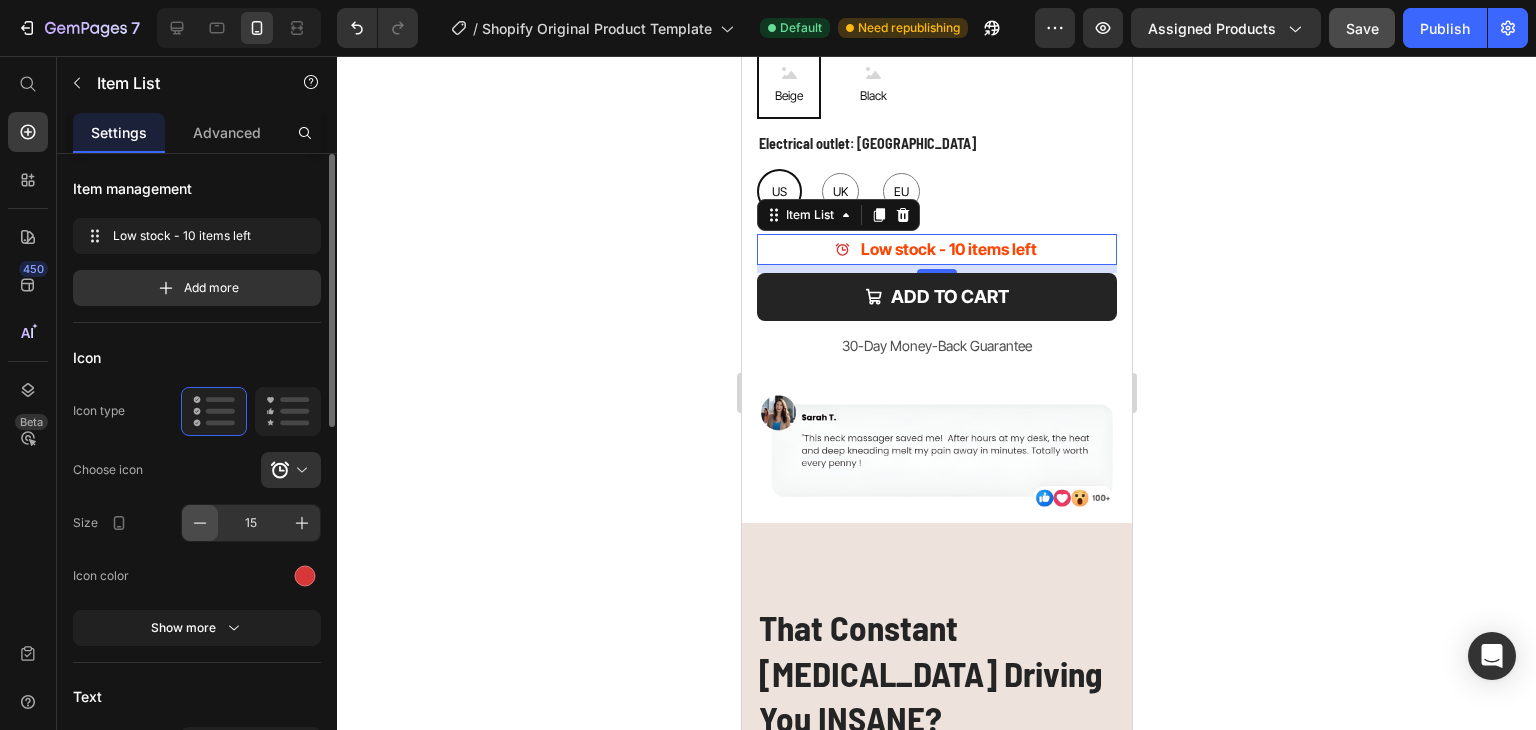 click at bounding box center (200, 523) 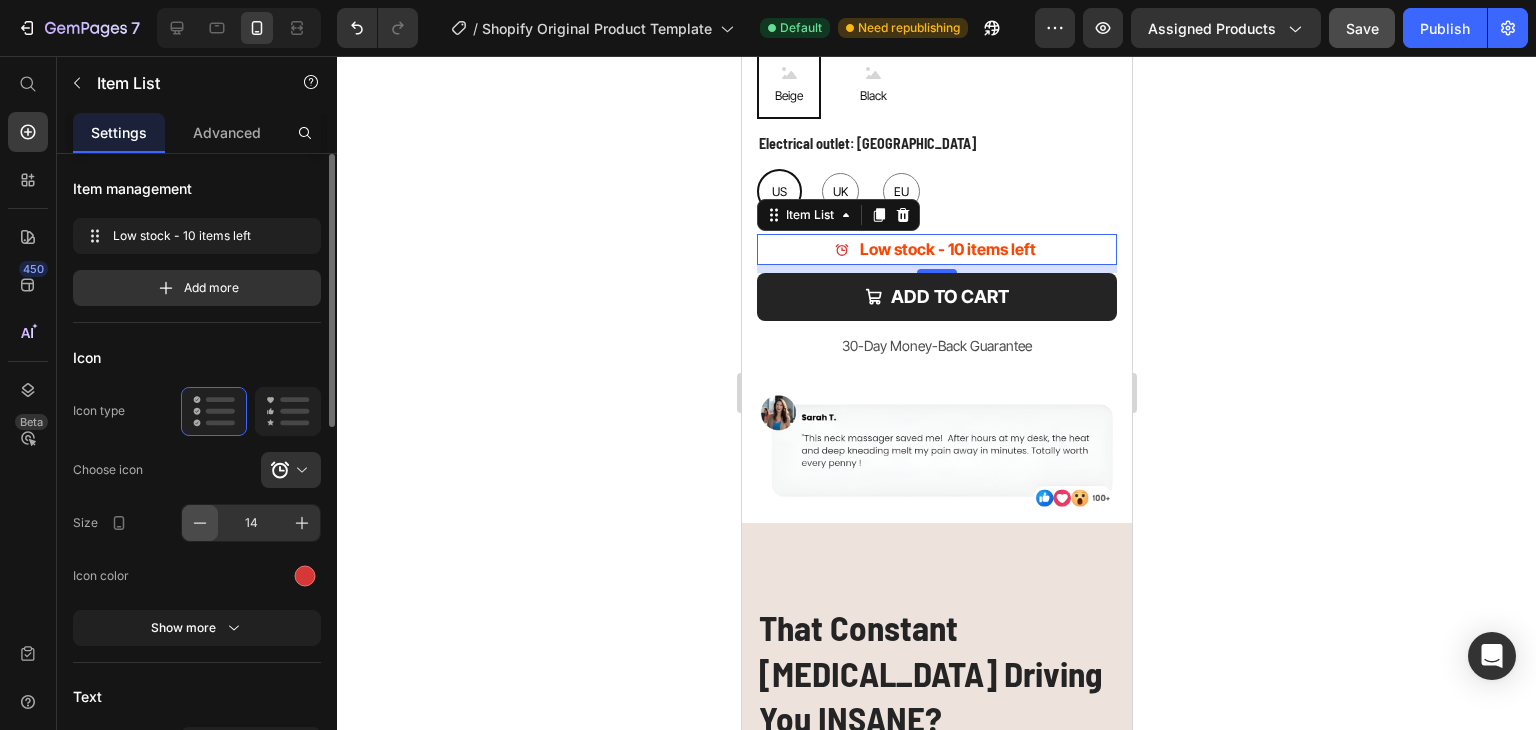 click at bounding box center [200, 523] 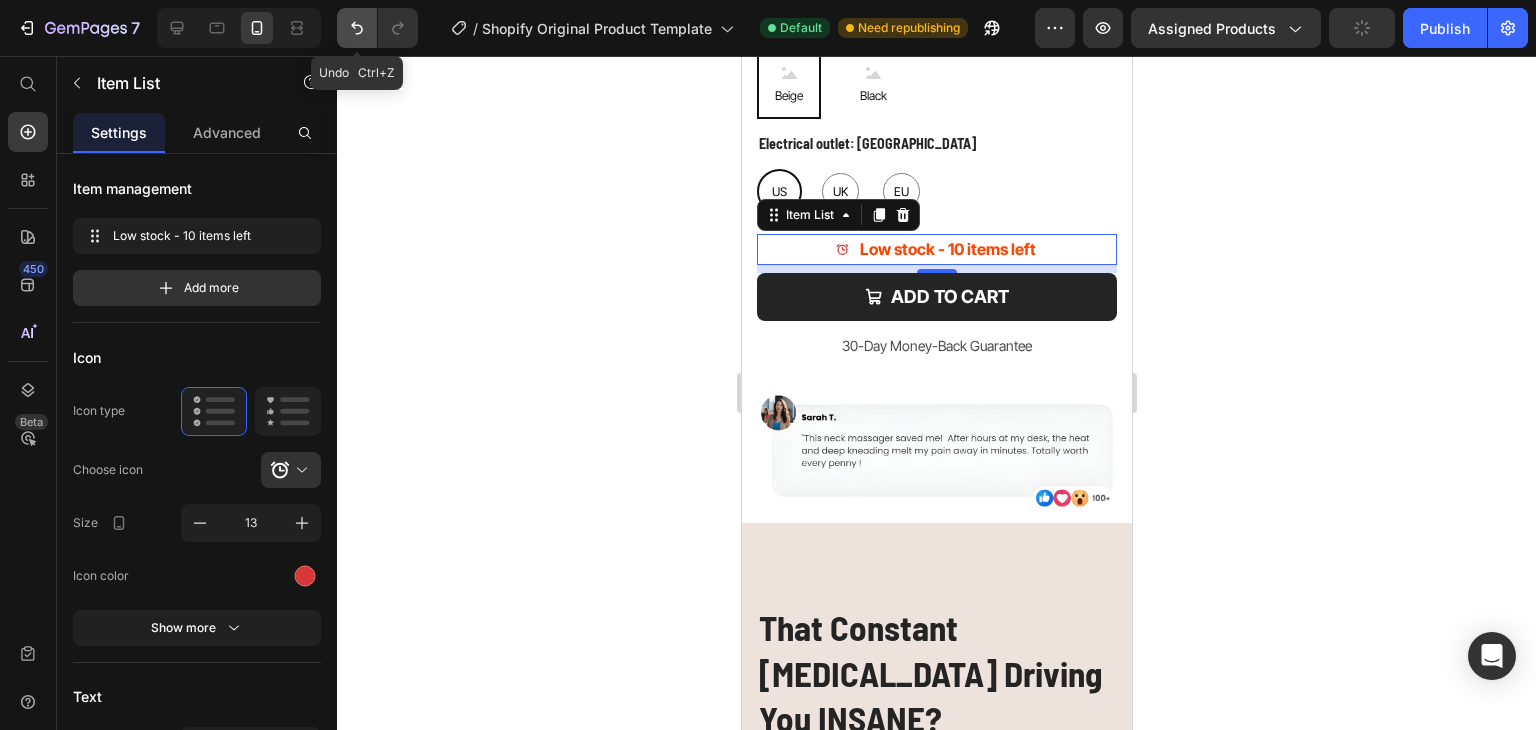 click 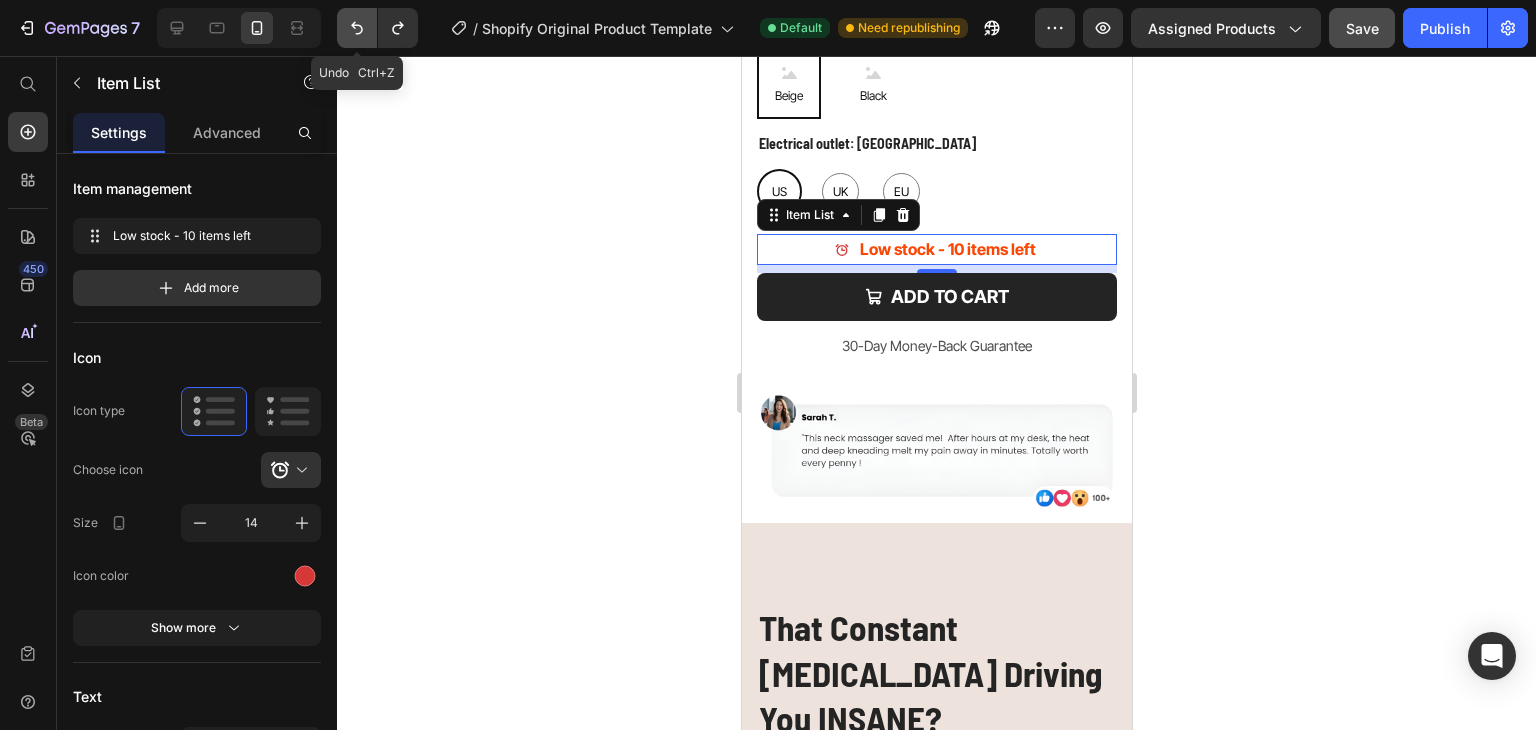 click 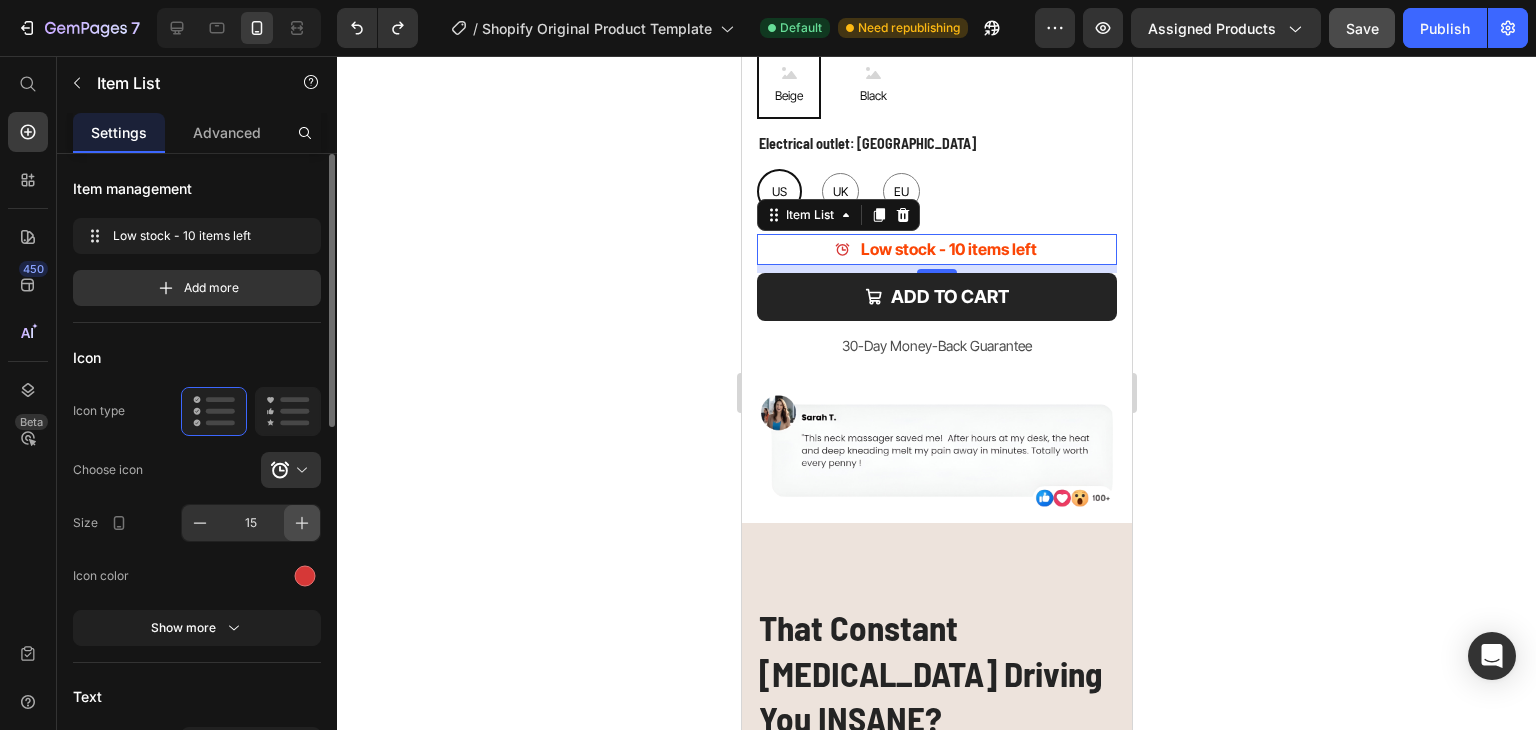 click at bounding box center (302, 523) 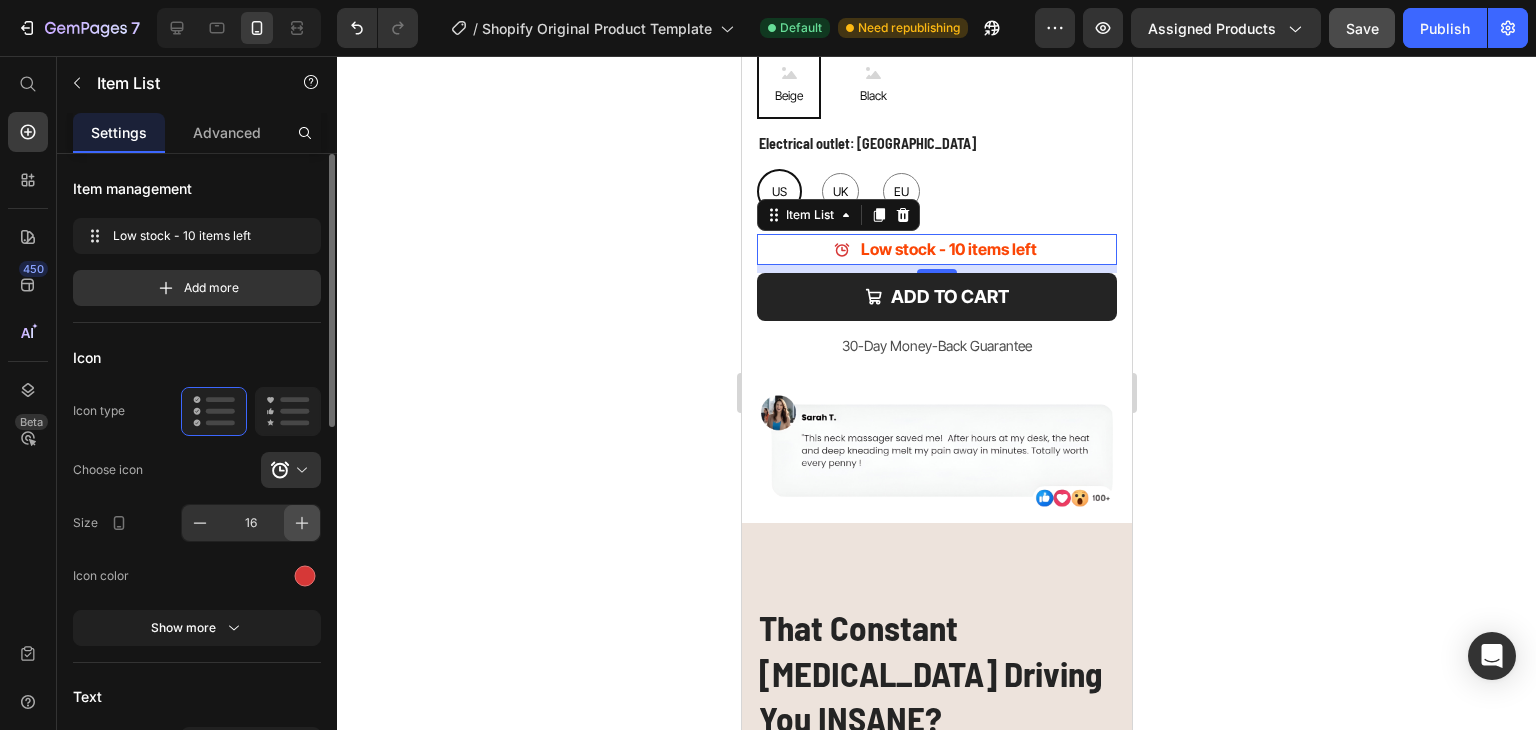 click 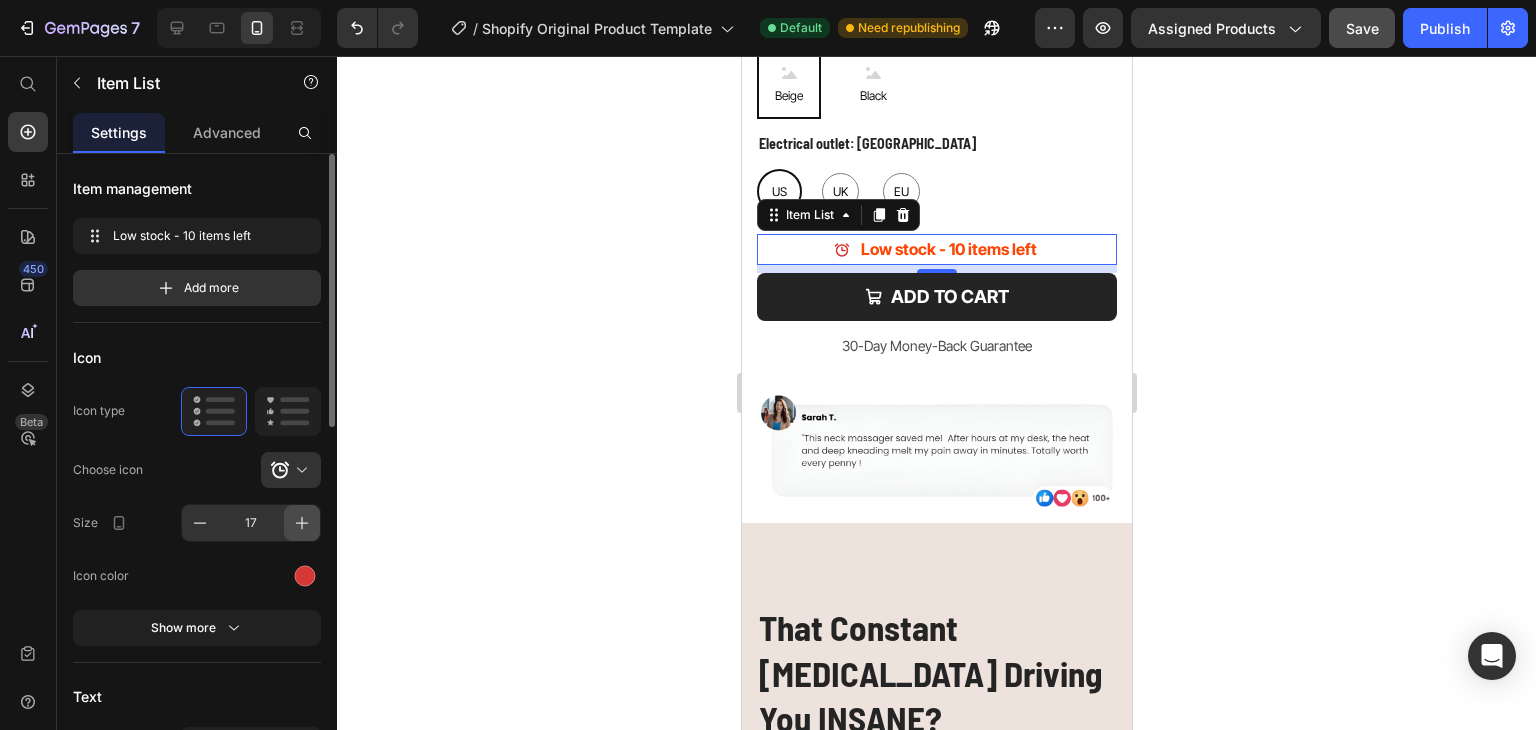 click 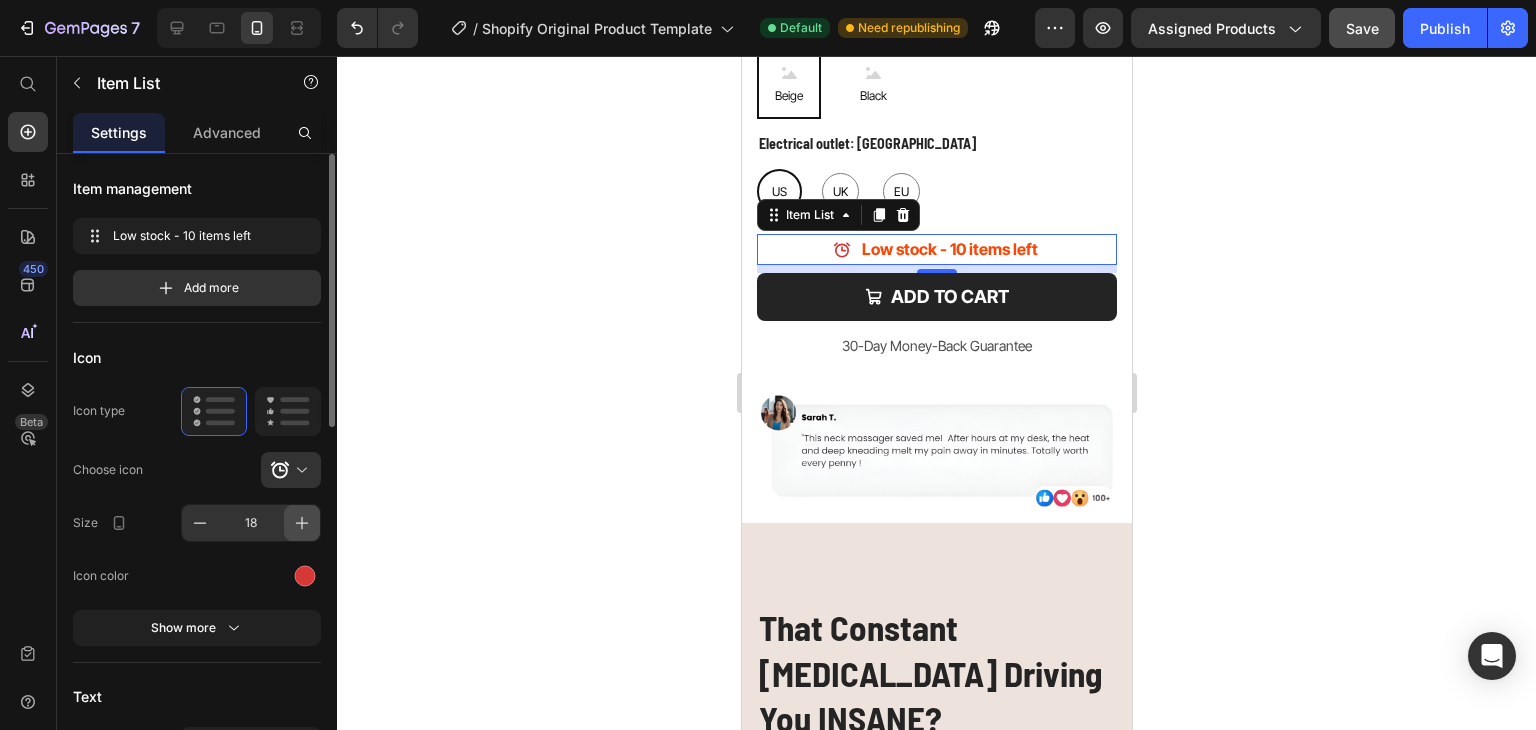 click 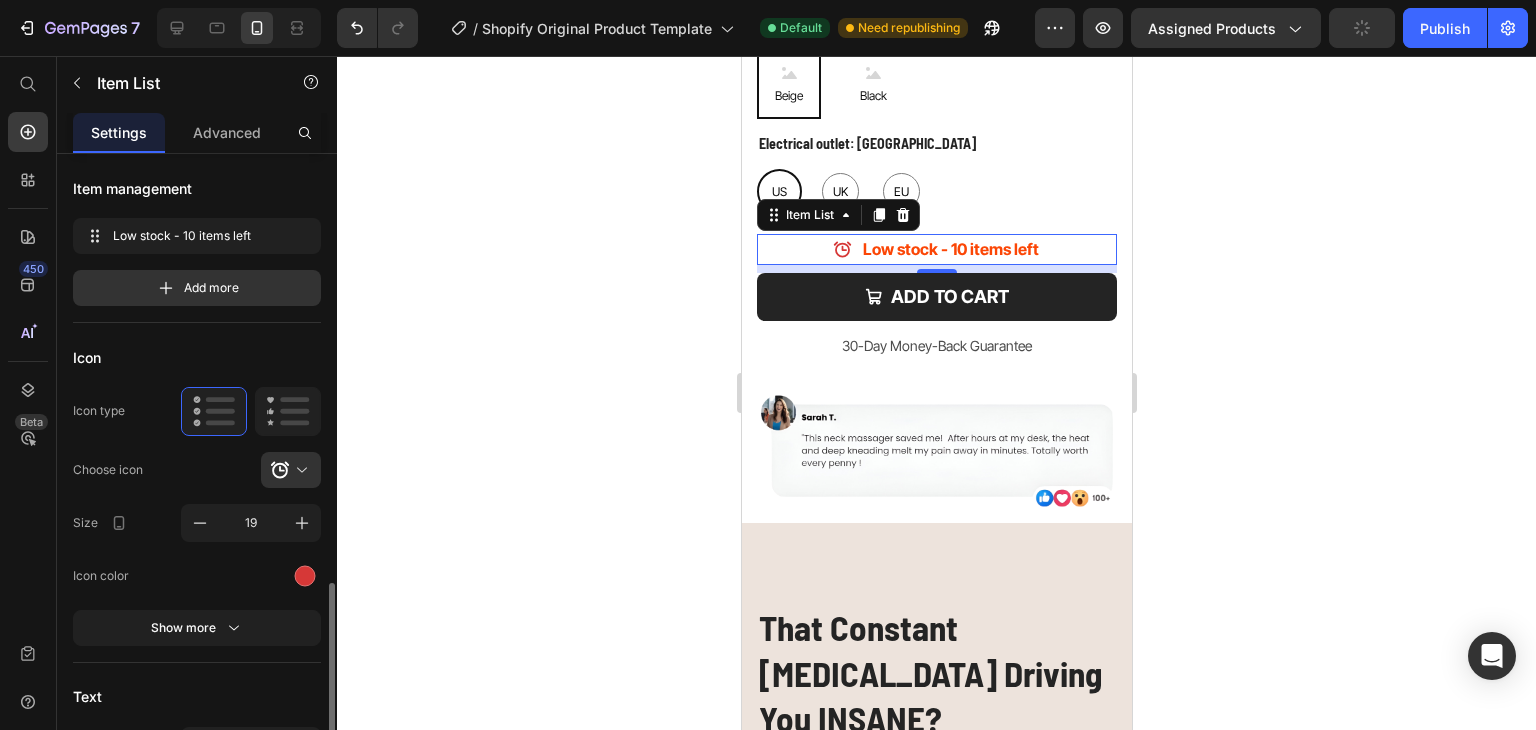 scroll, scrollTop: 300, scrollLeft: 0, axis: vertical 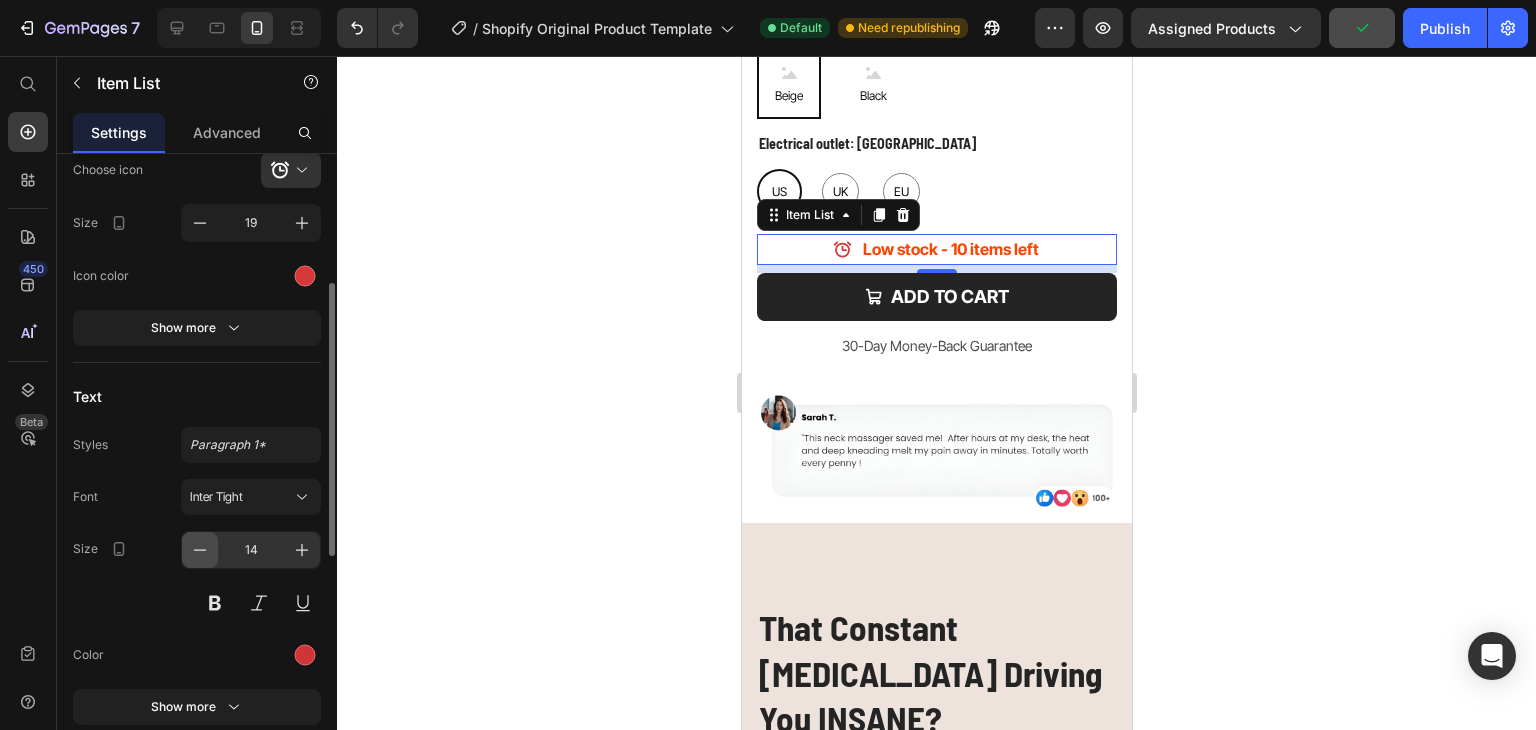 click 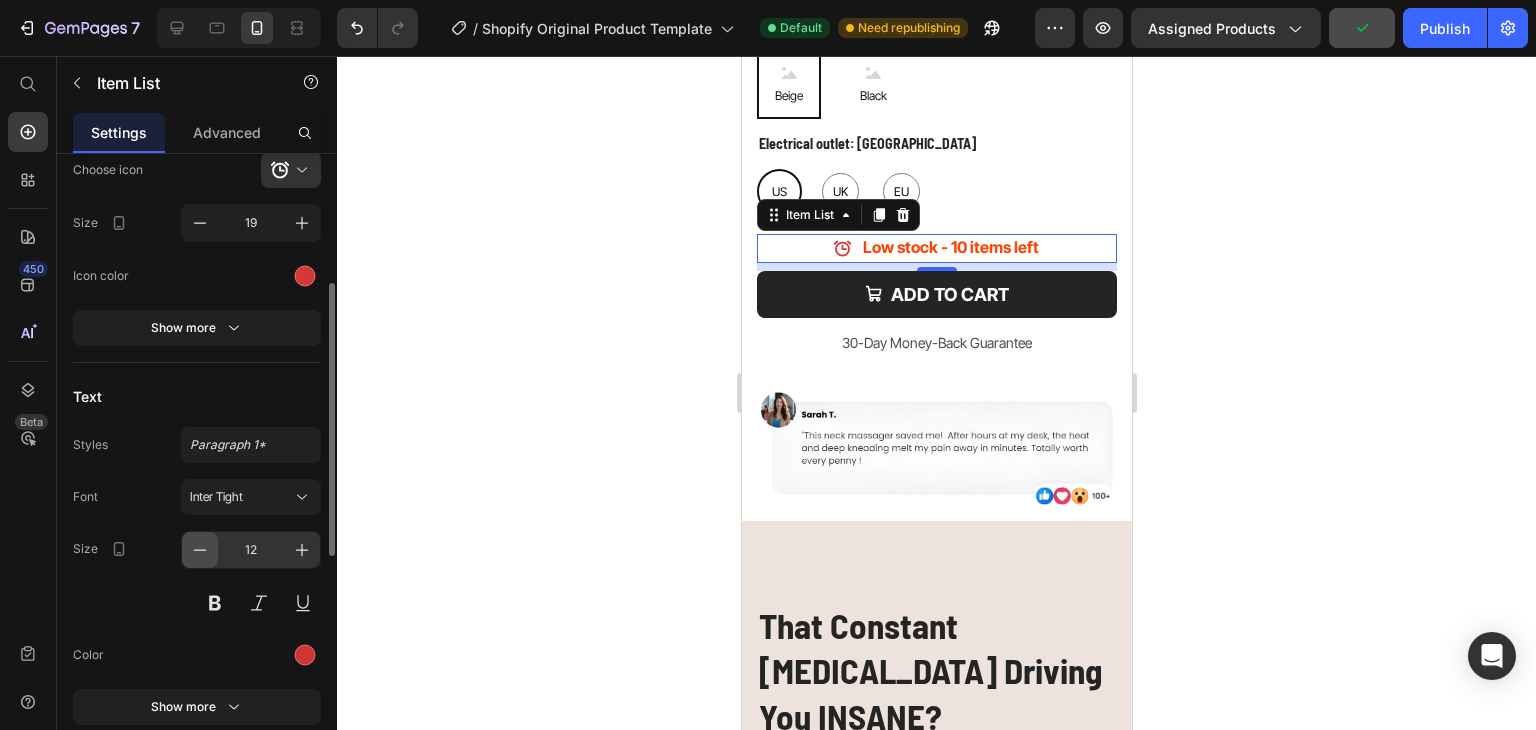 click 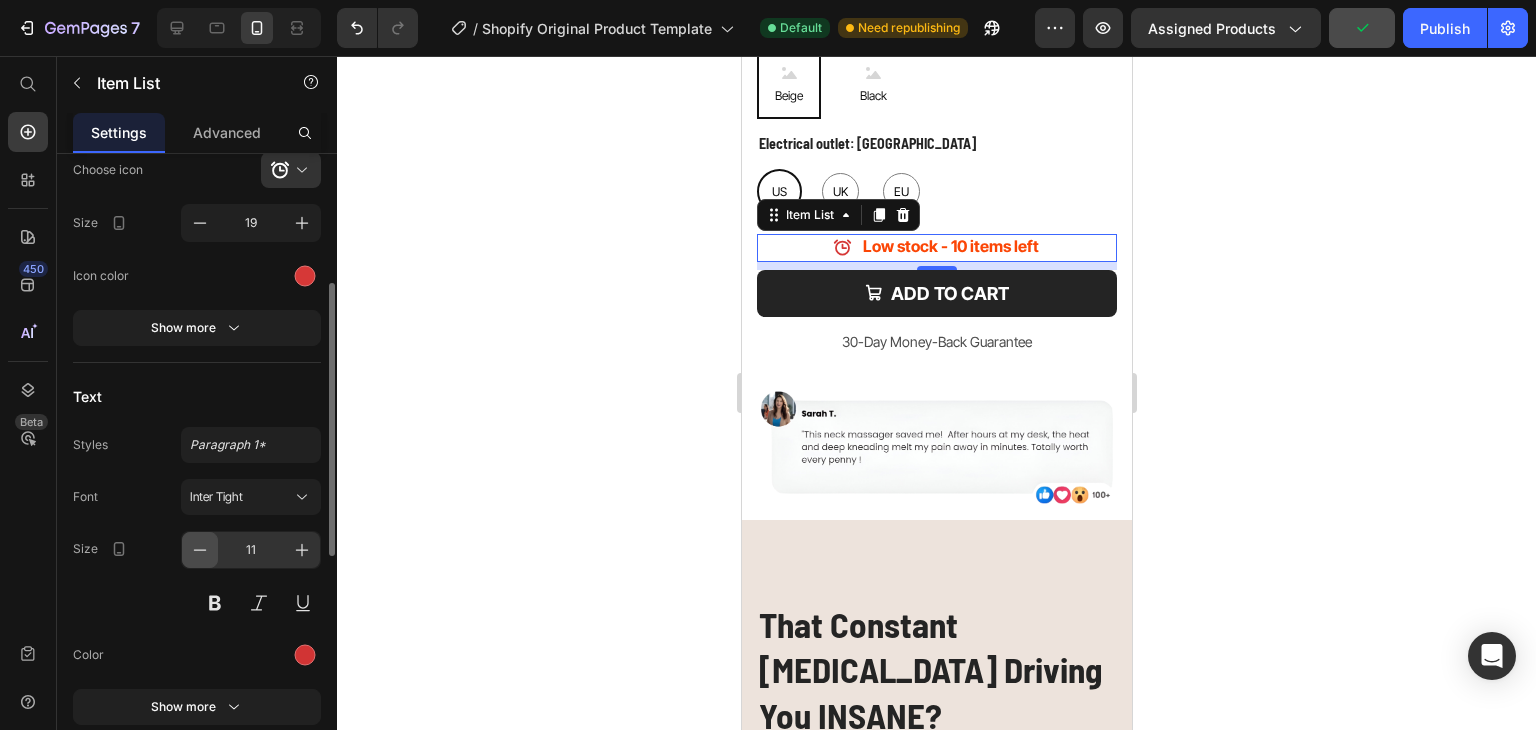 click 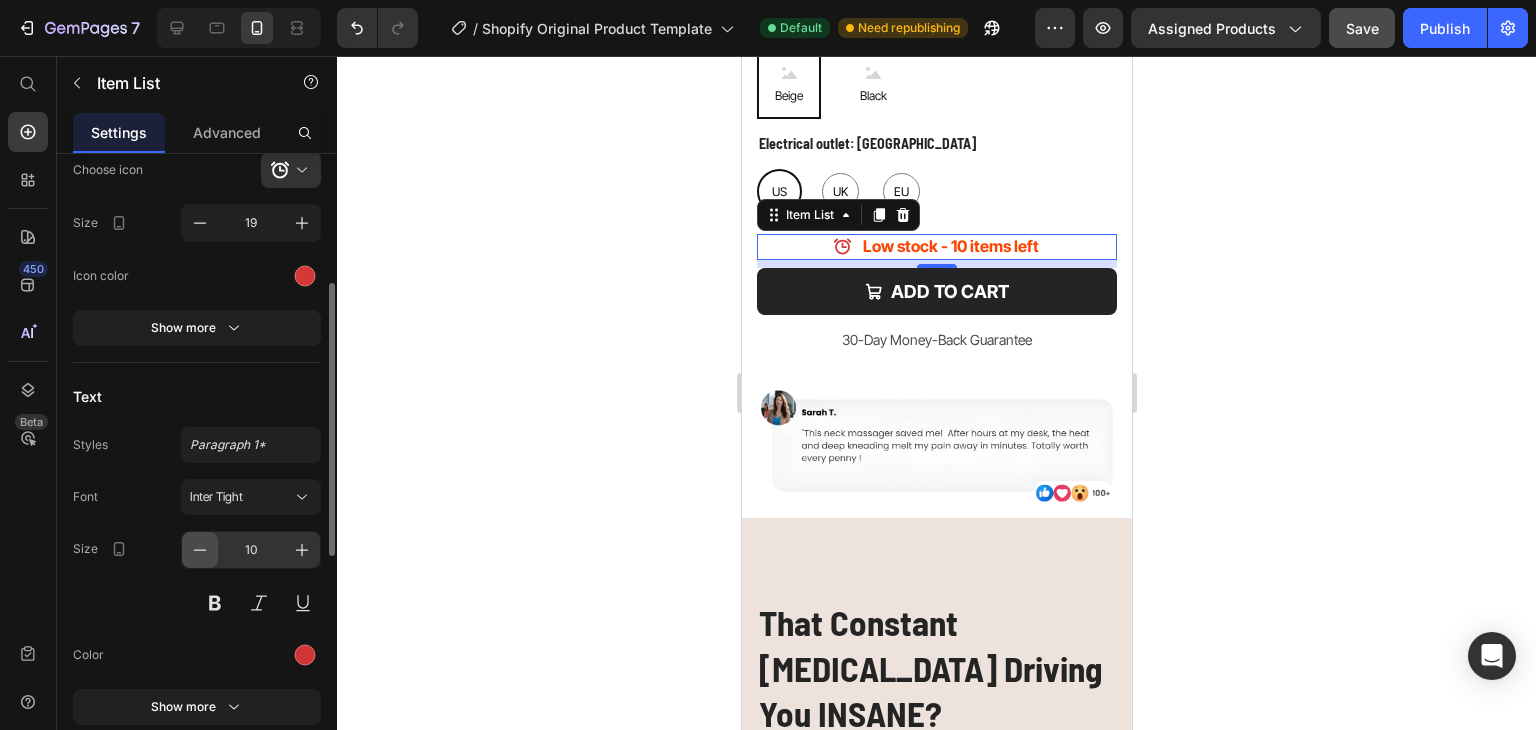 click 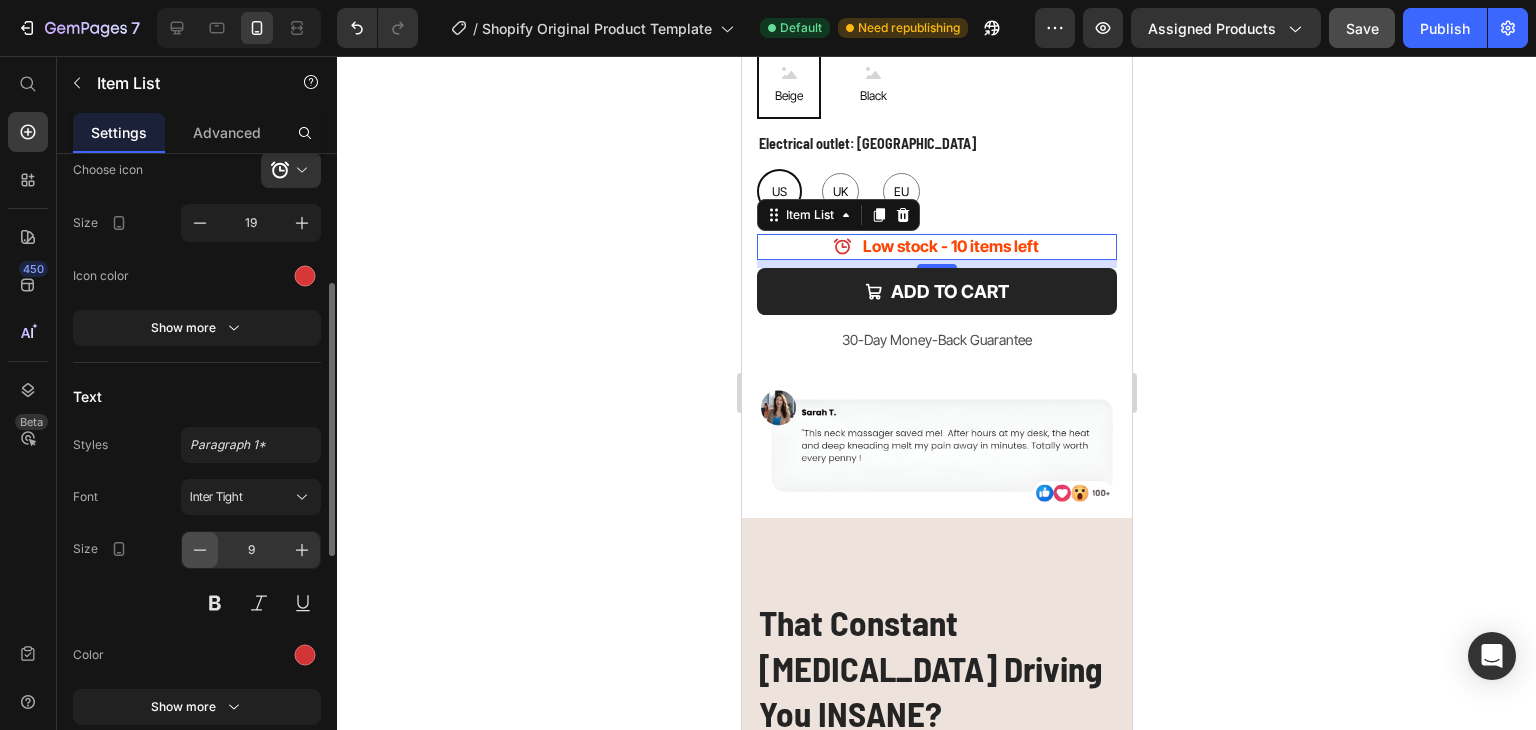 click 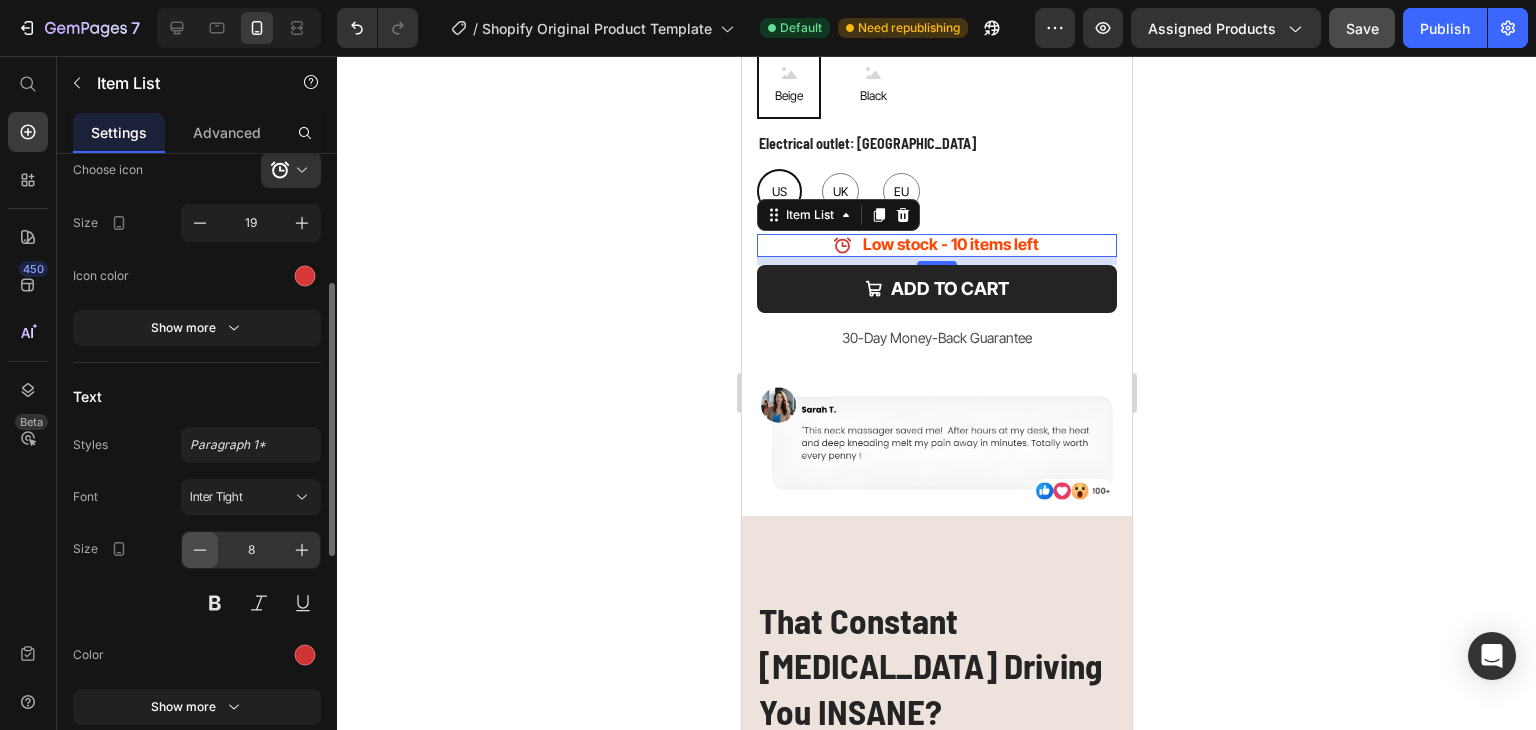 click 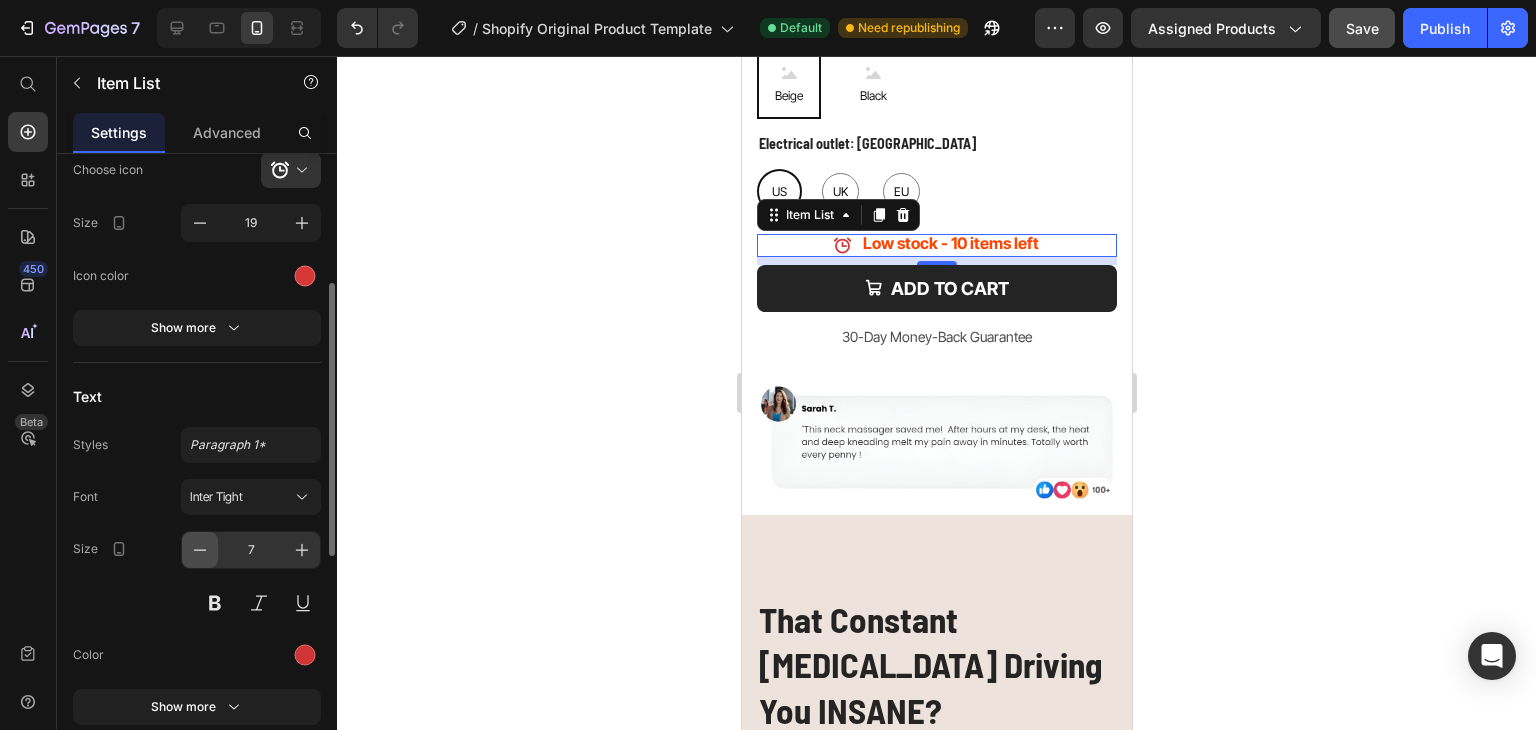 click 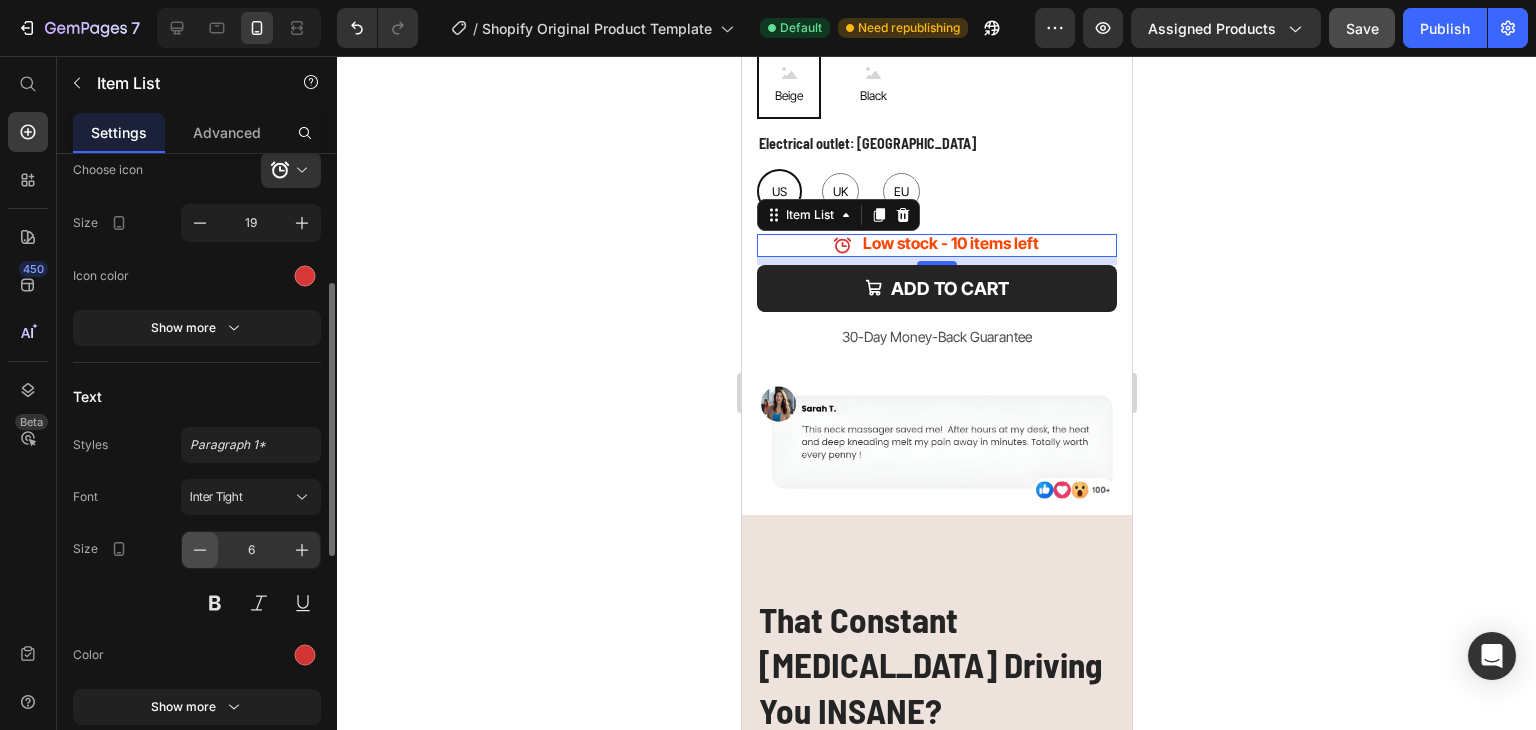click 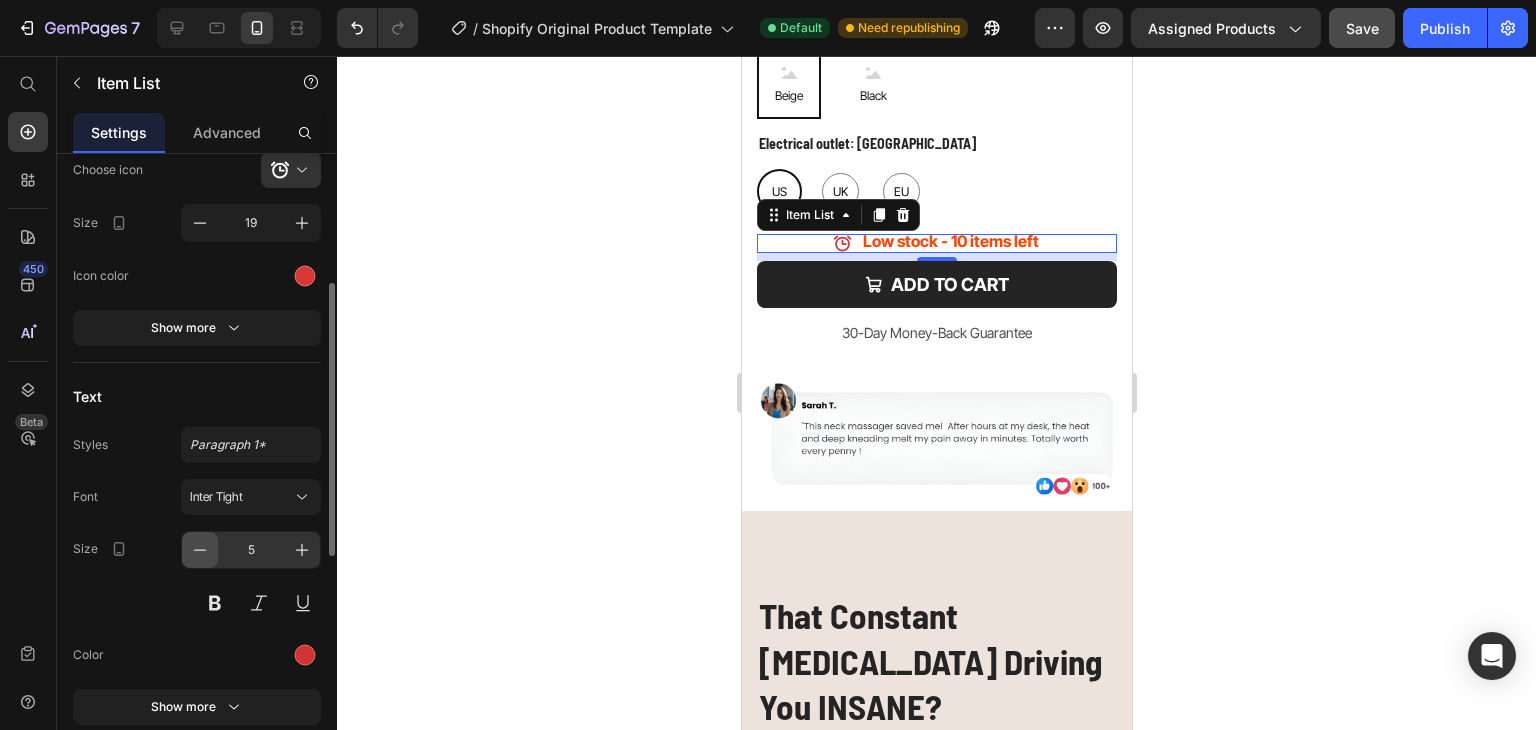 click 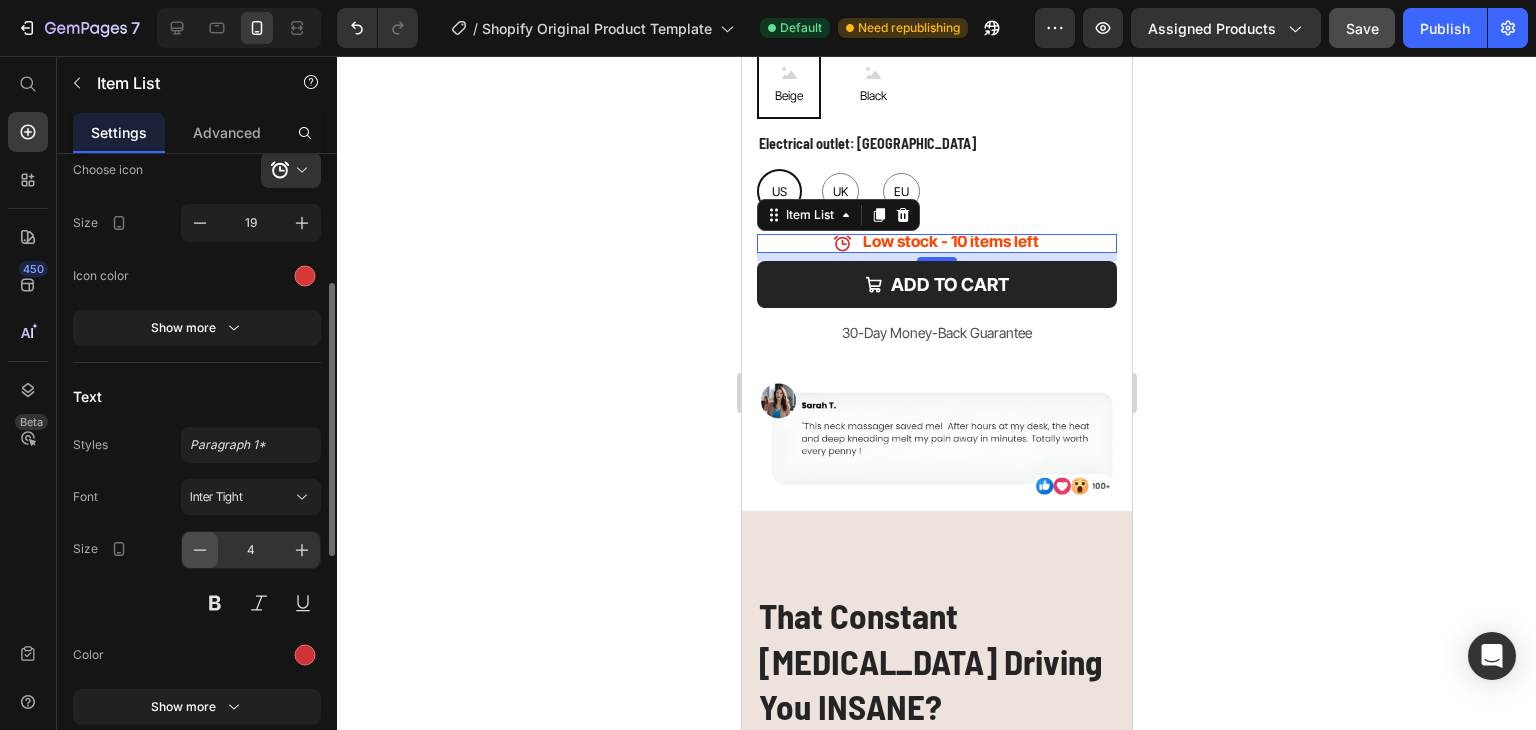 click 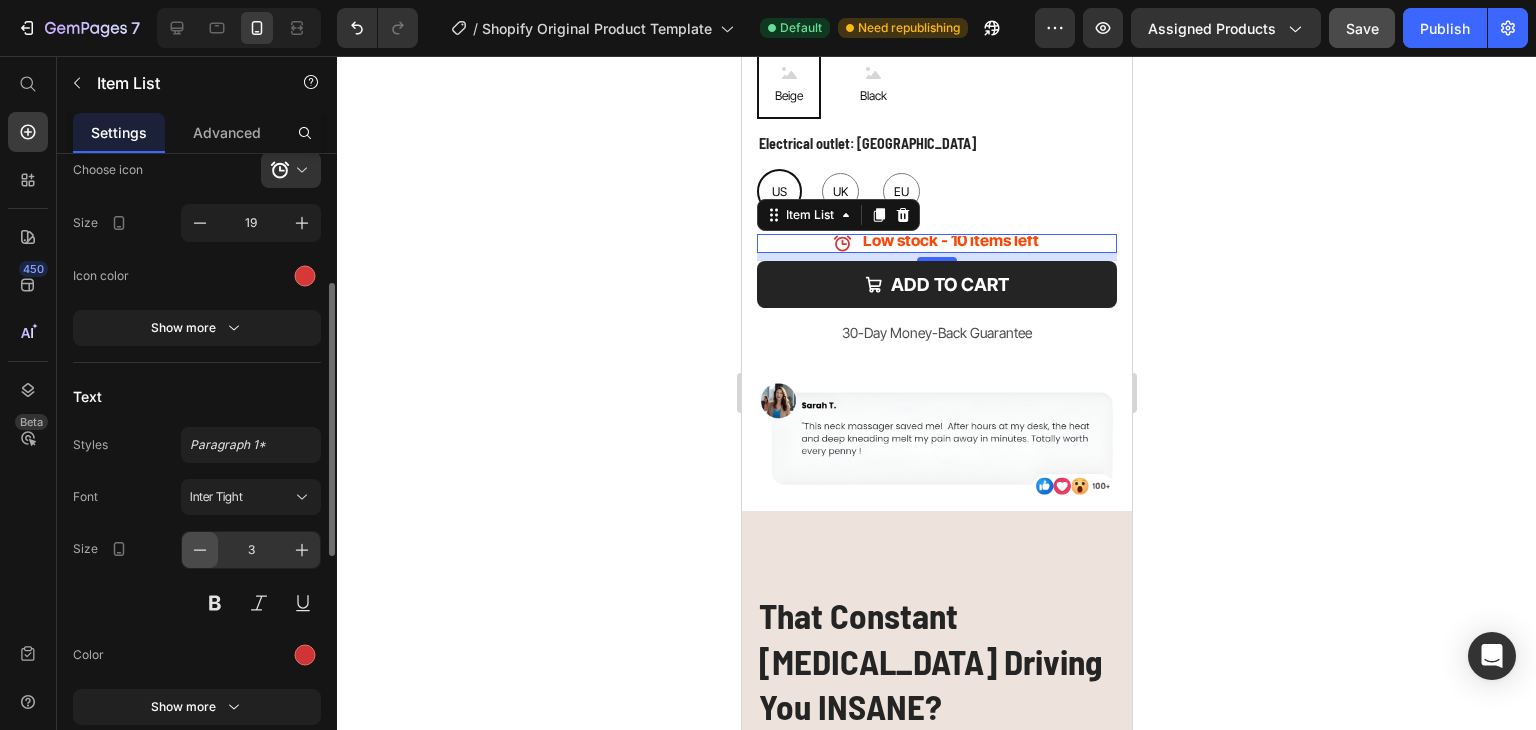 click 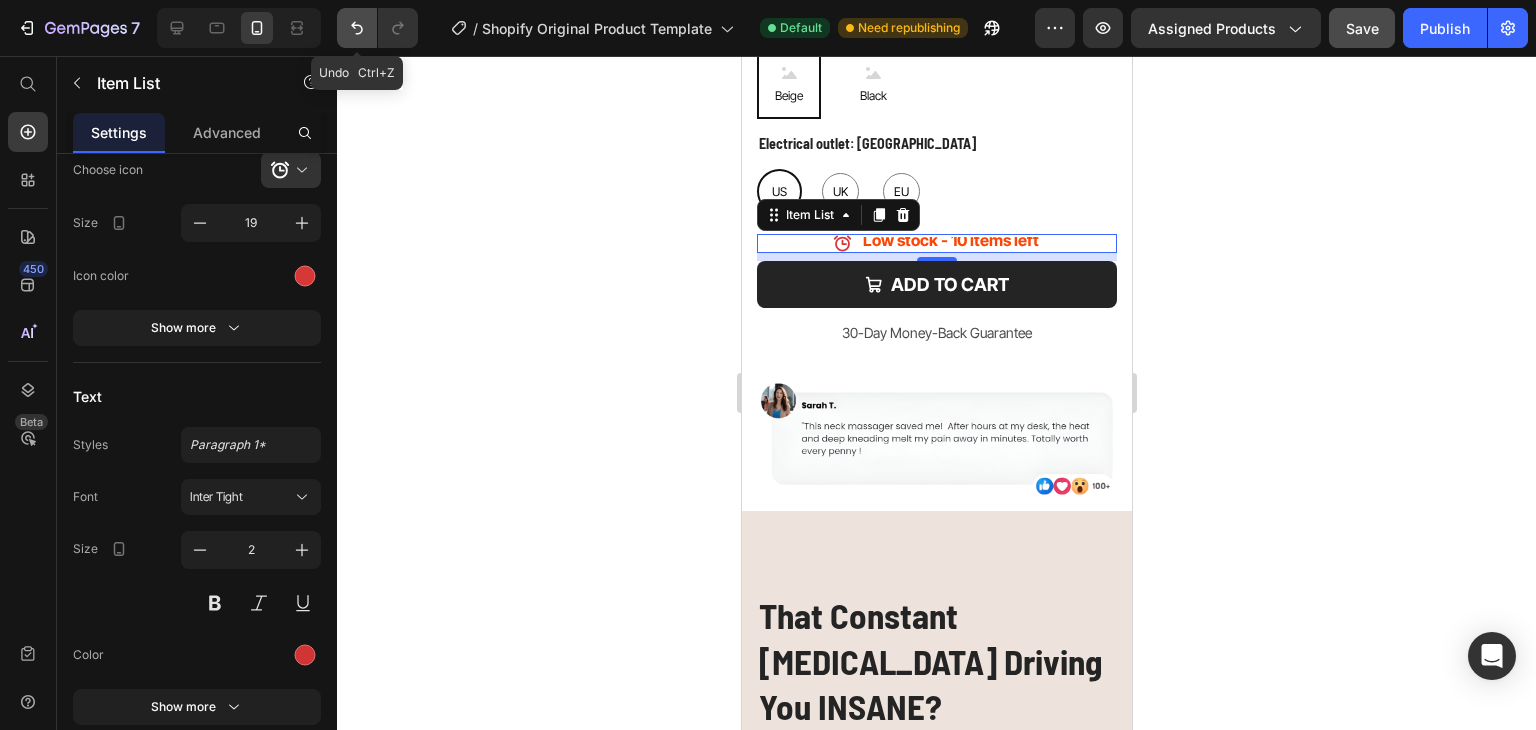 click 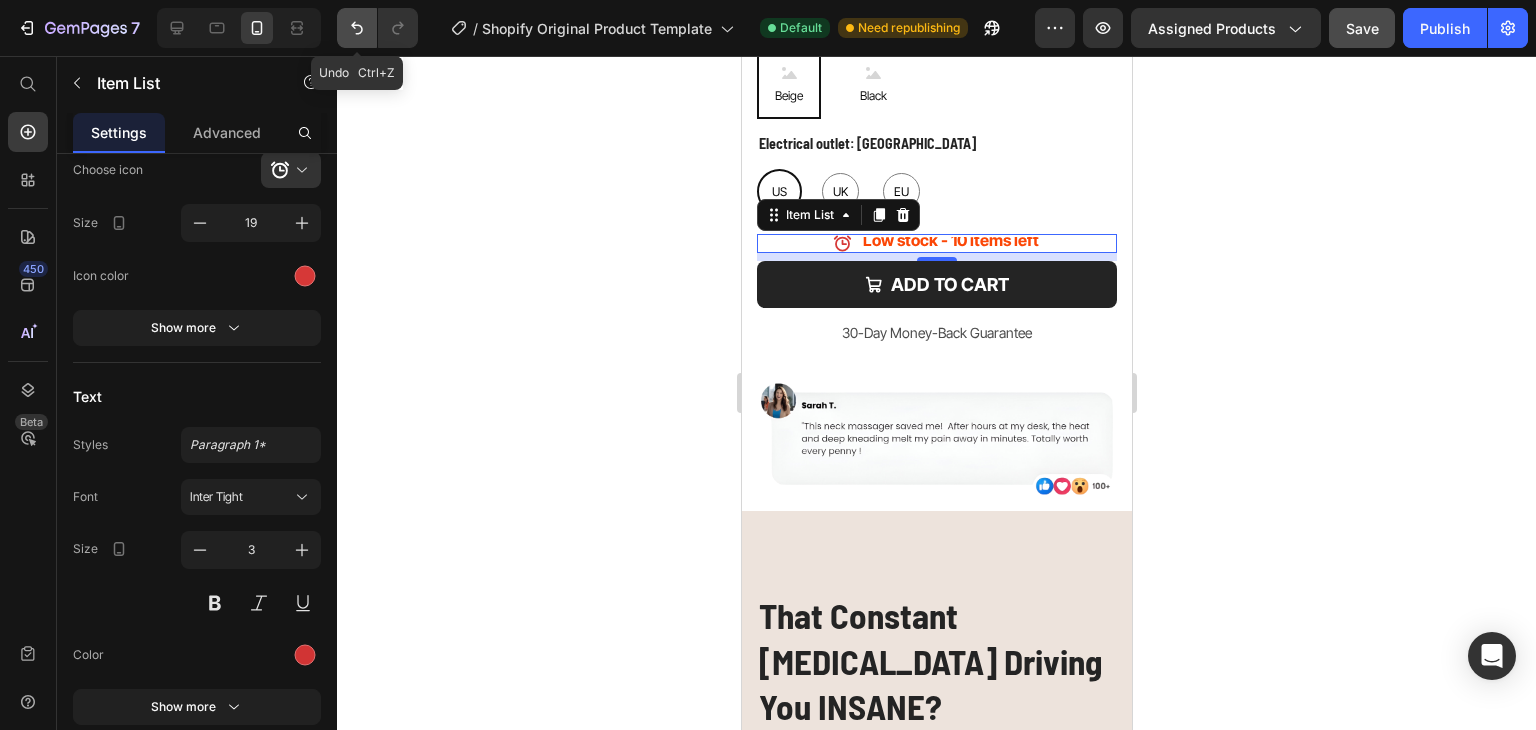 click 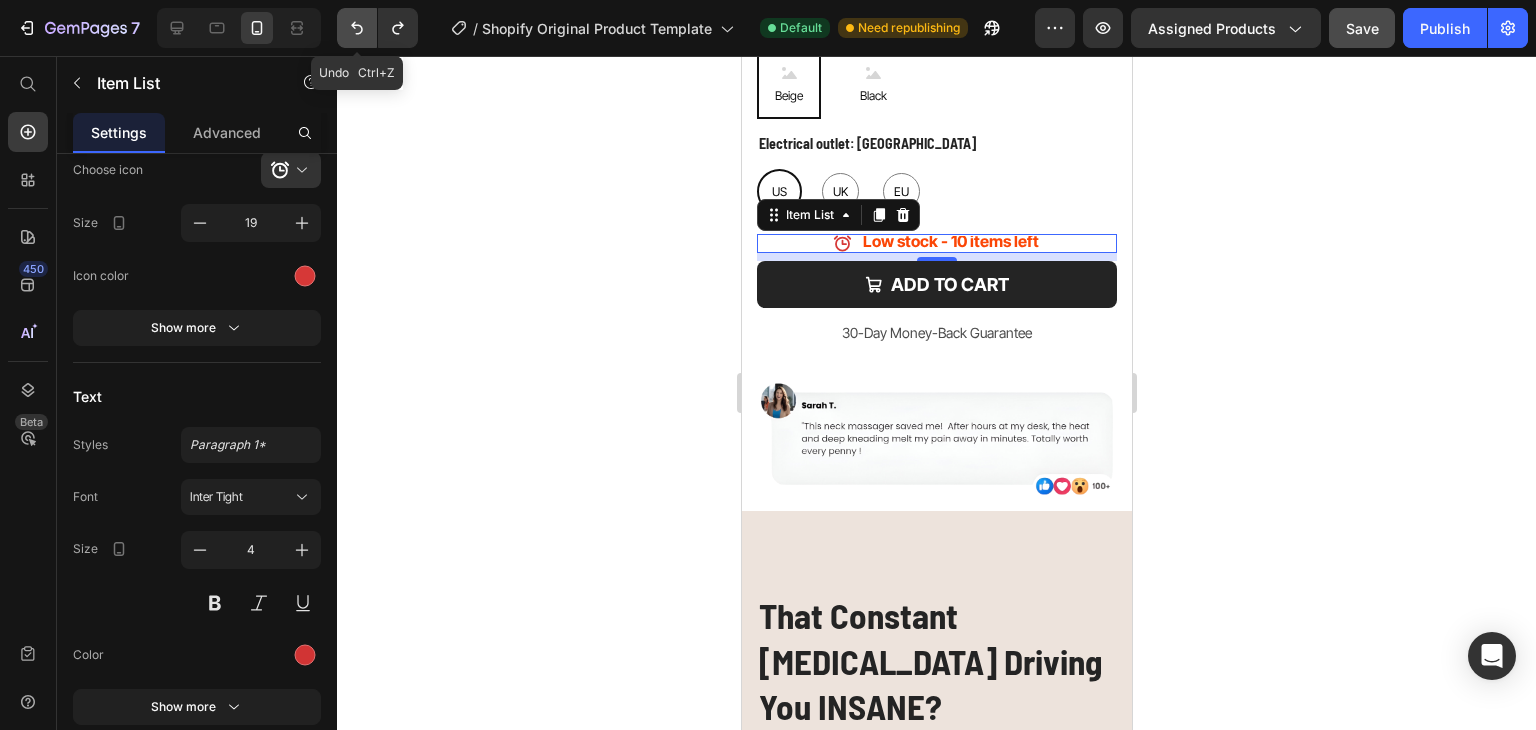 click 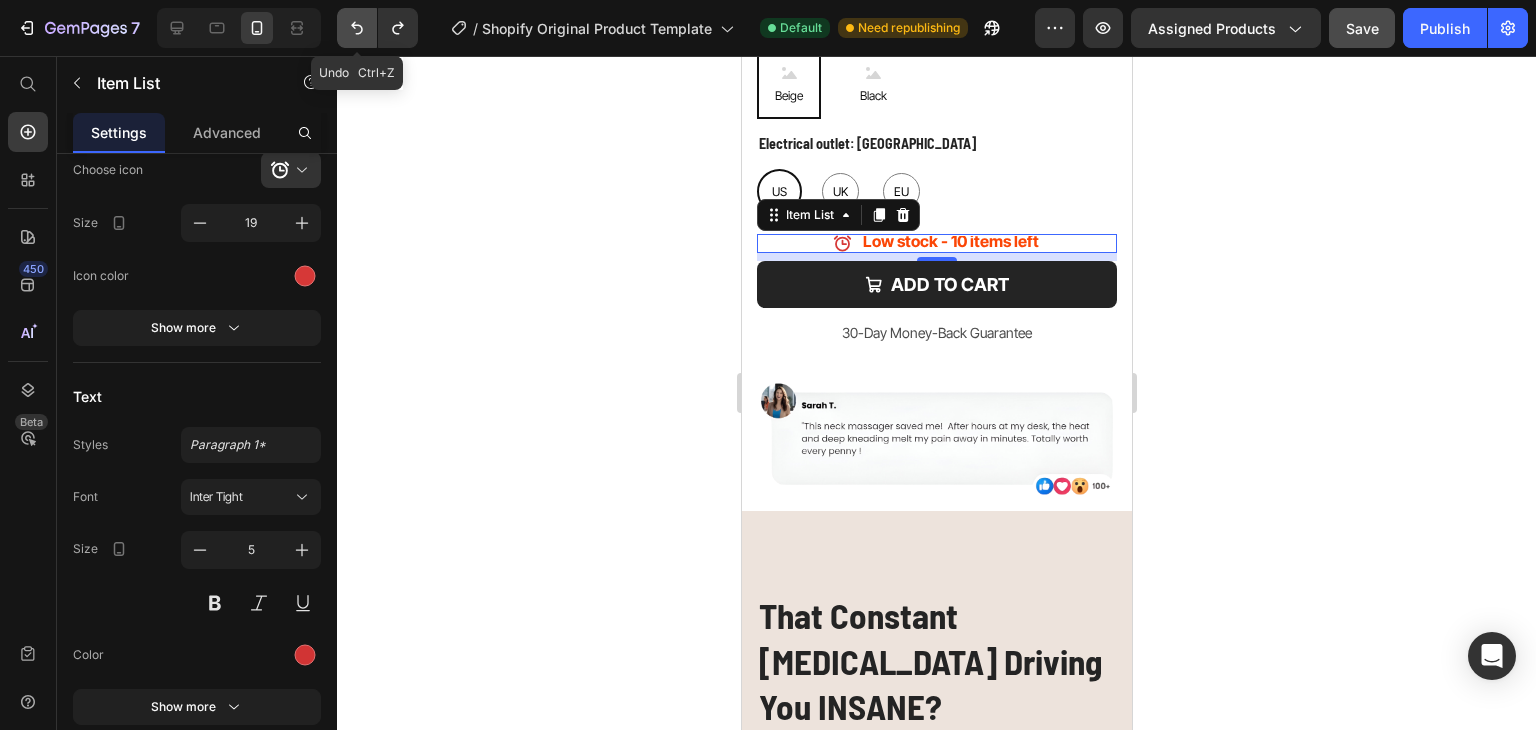 click 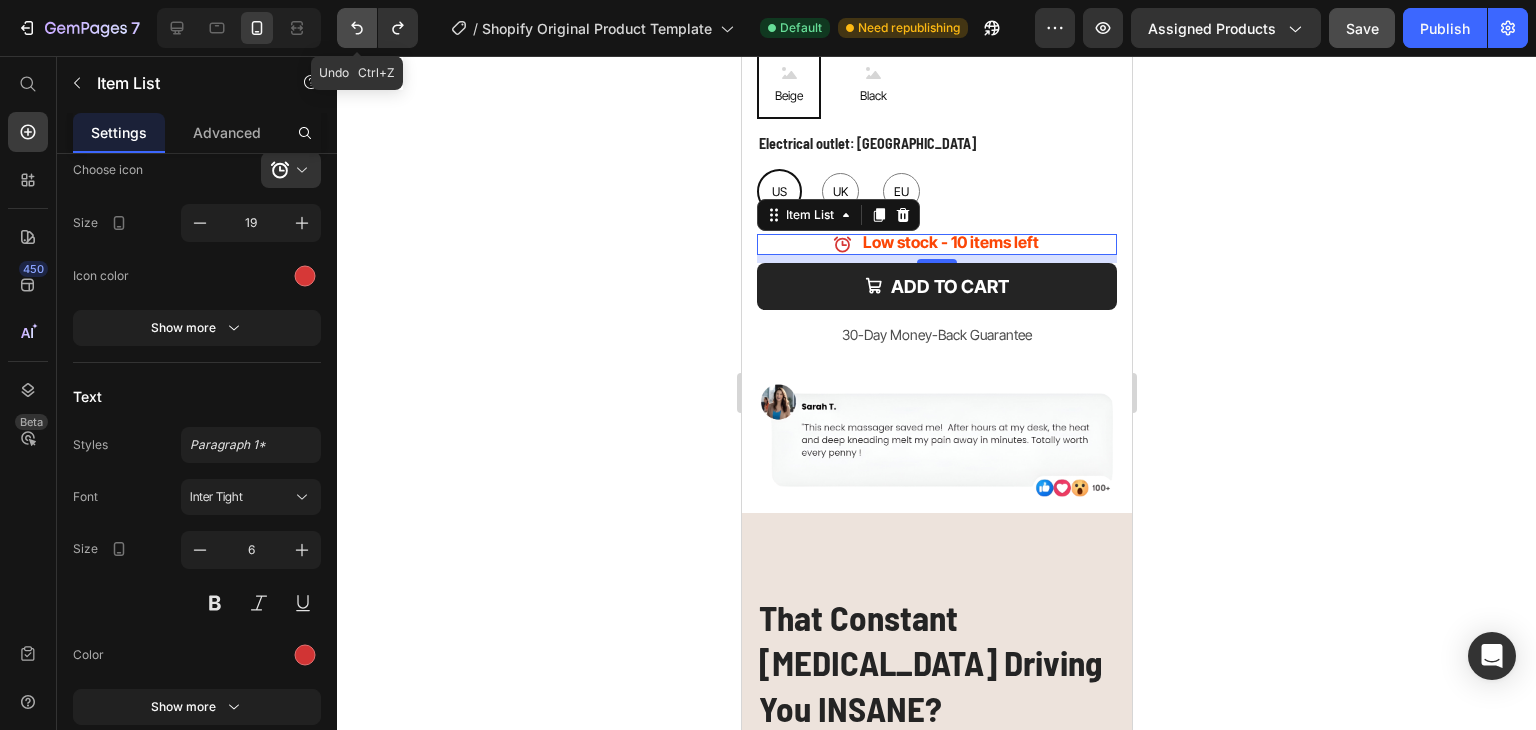 click 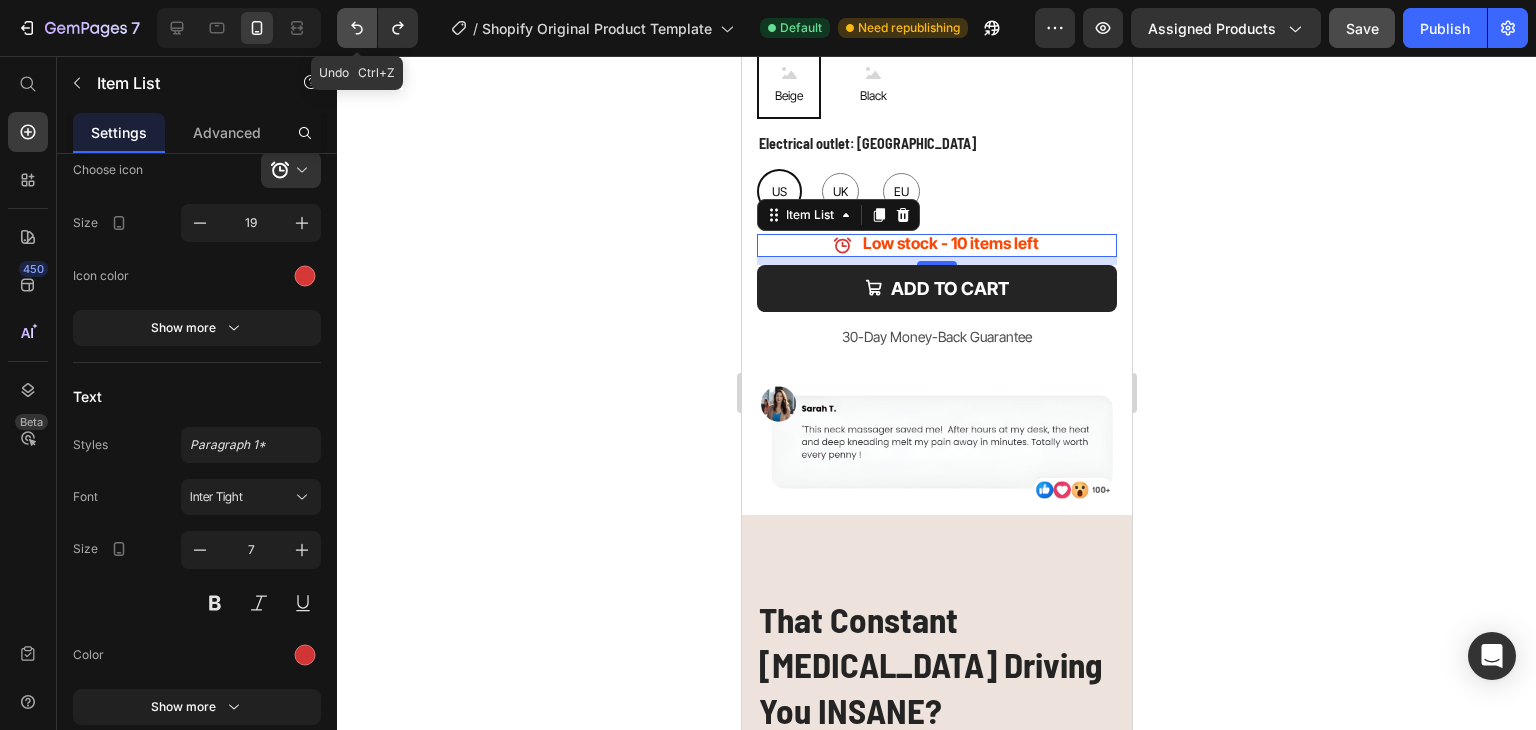 click 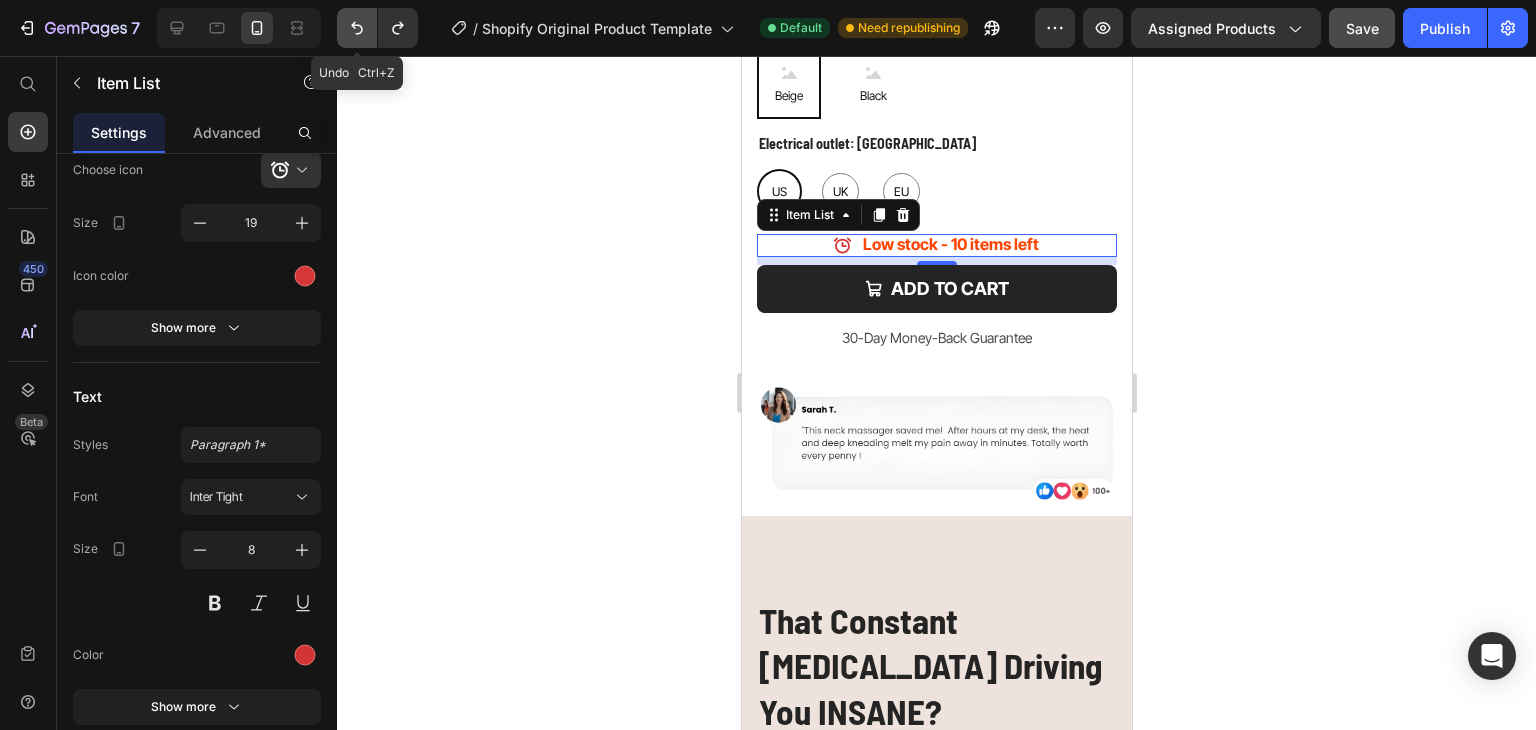 click 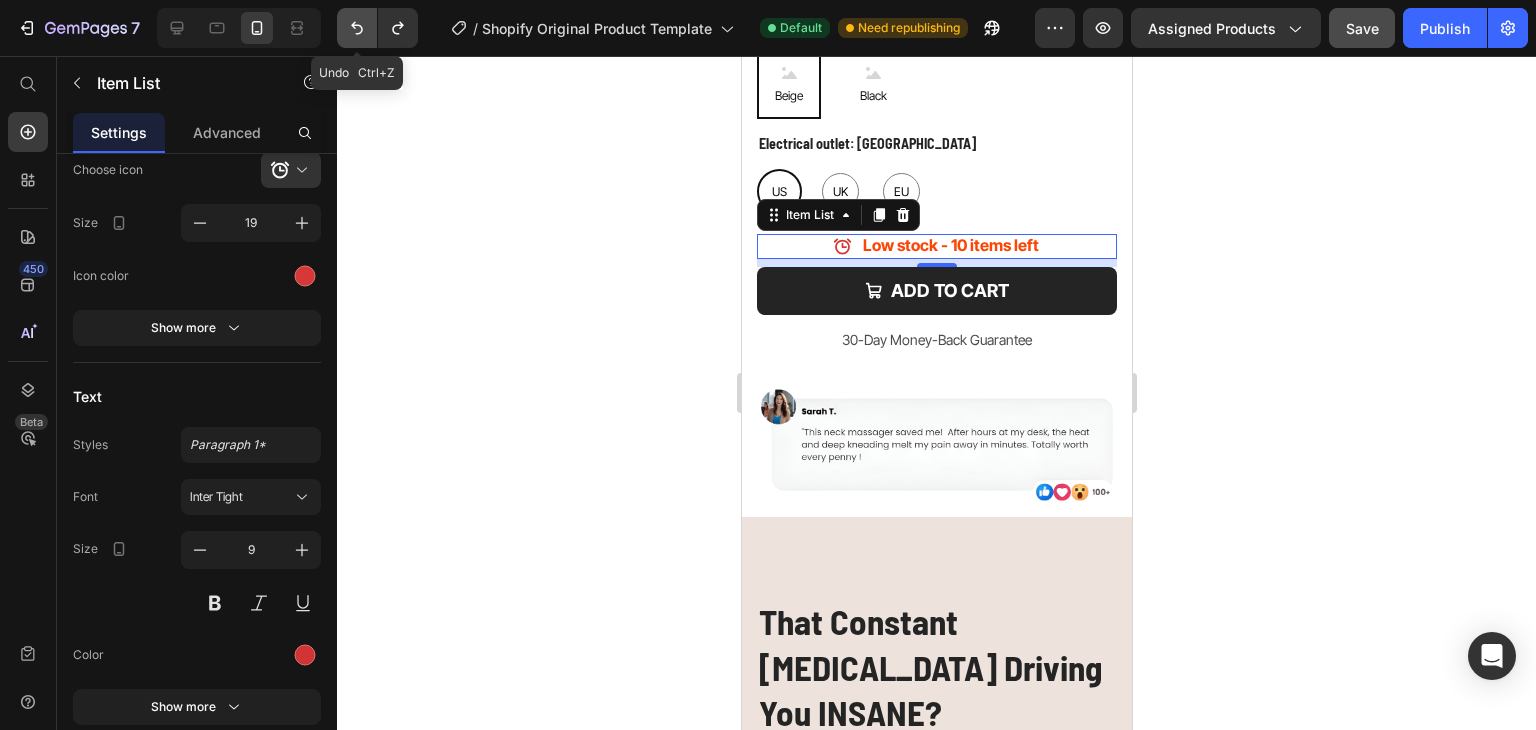 click 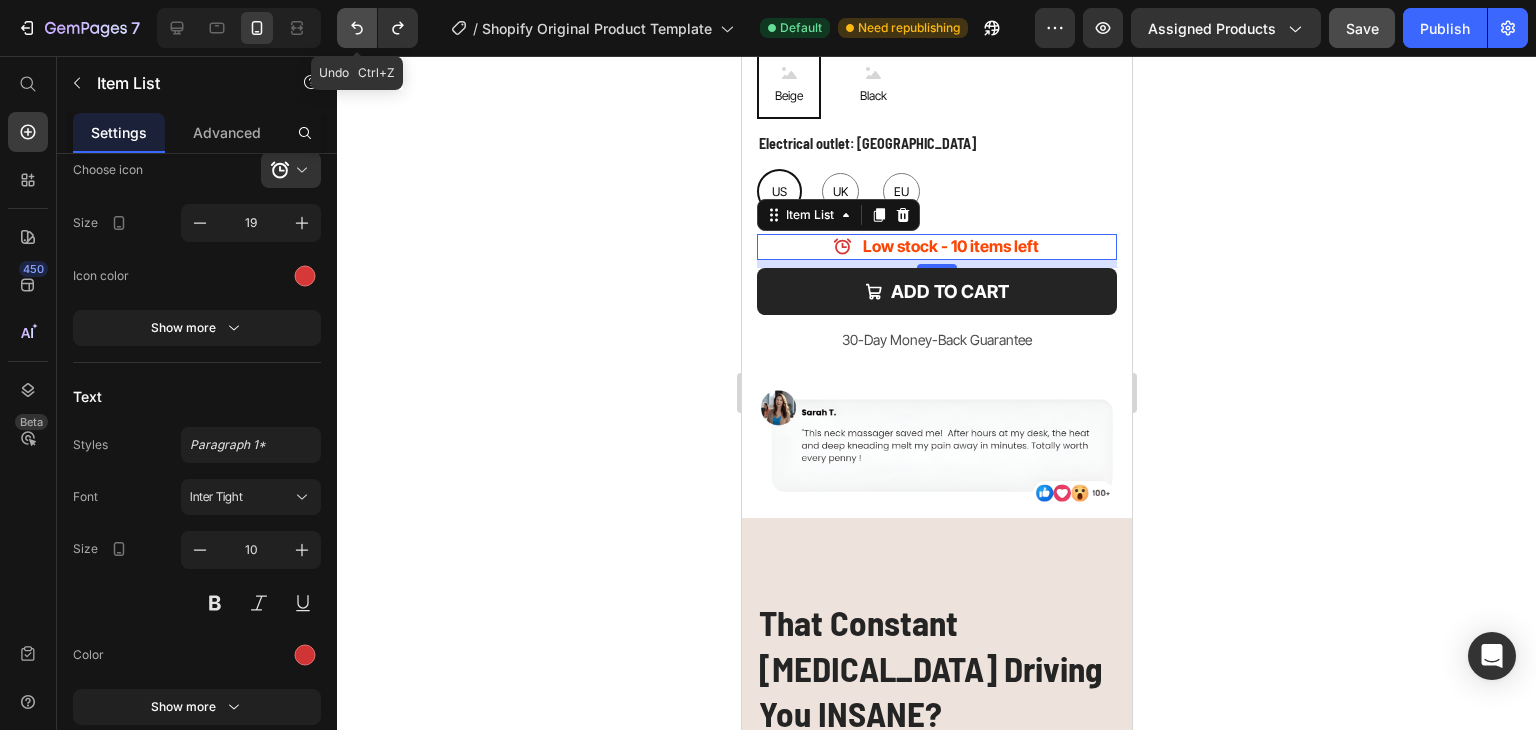 click 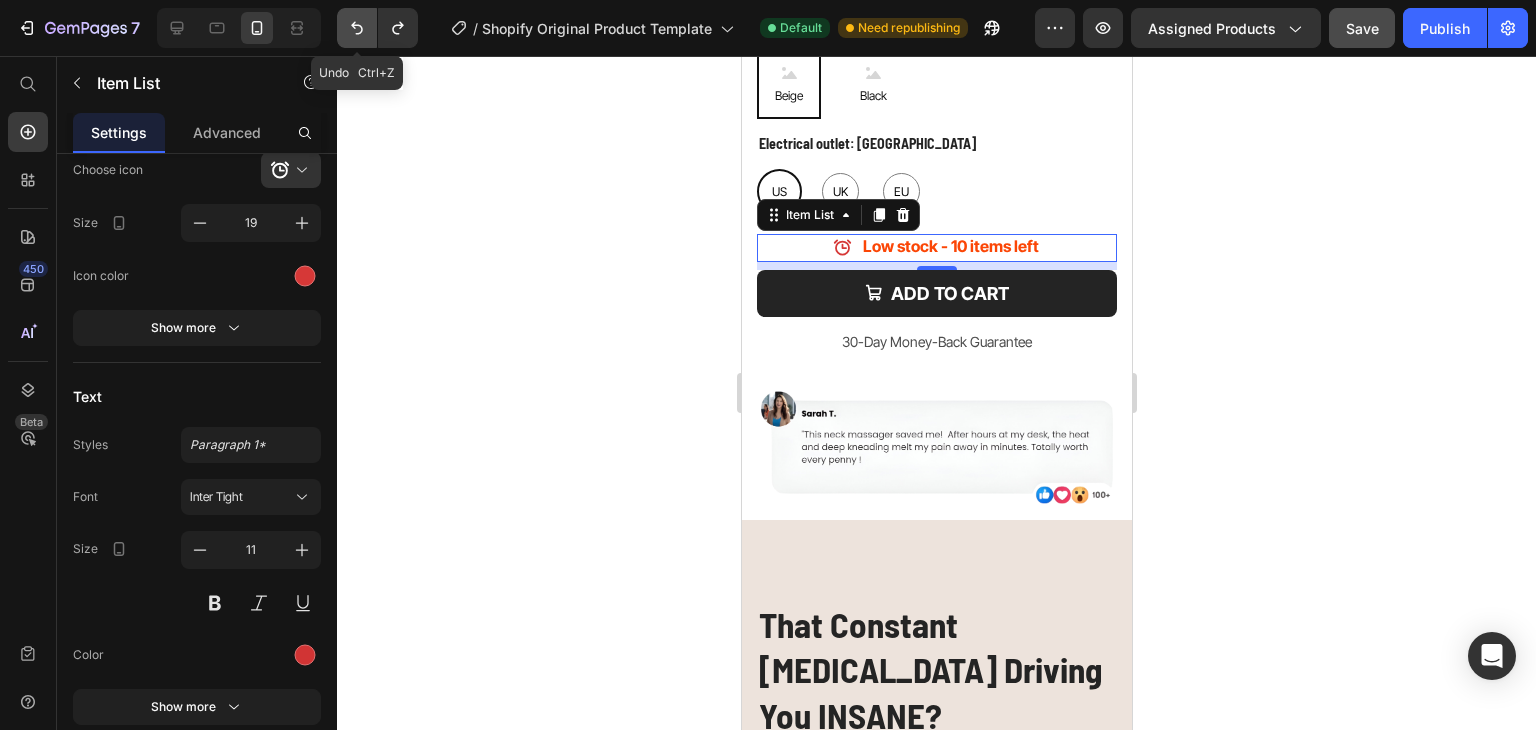 click 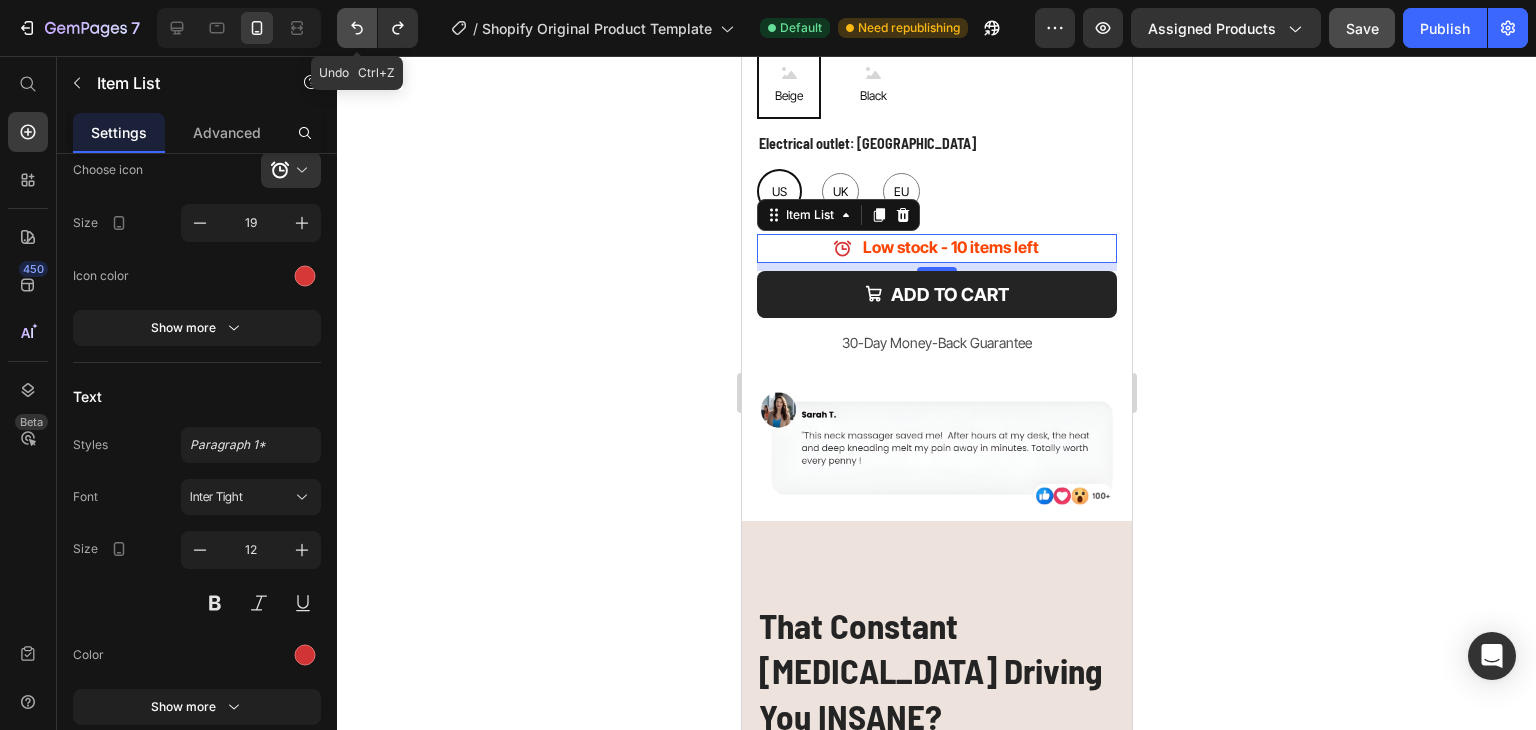 click 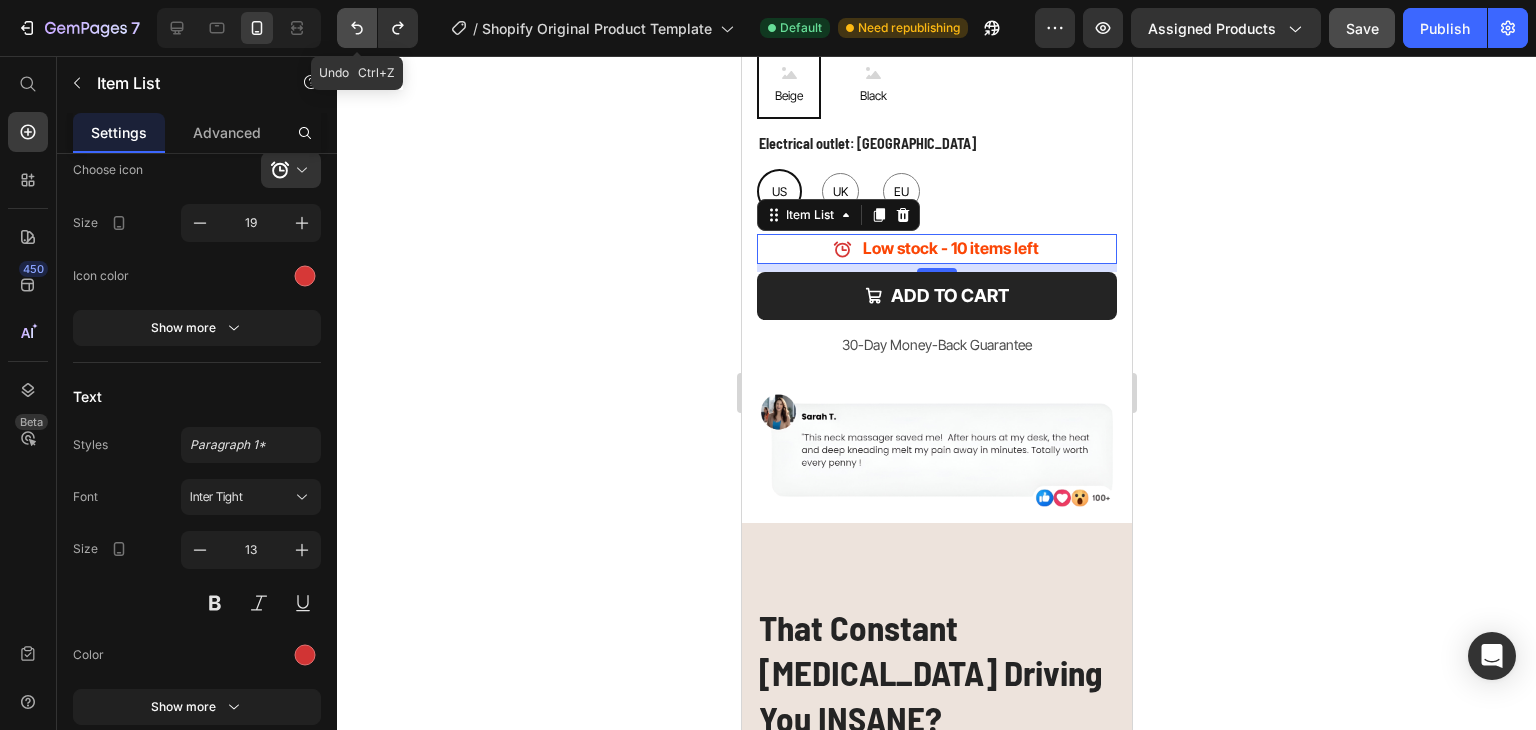 click 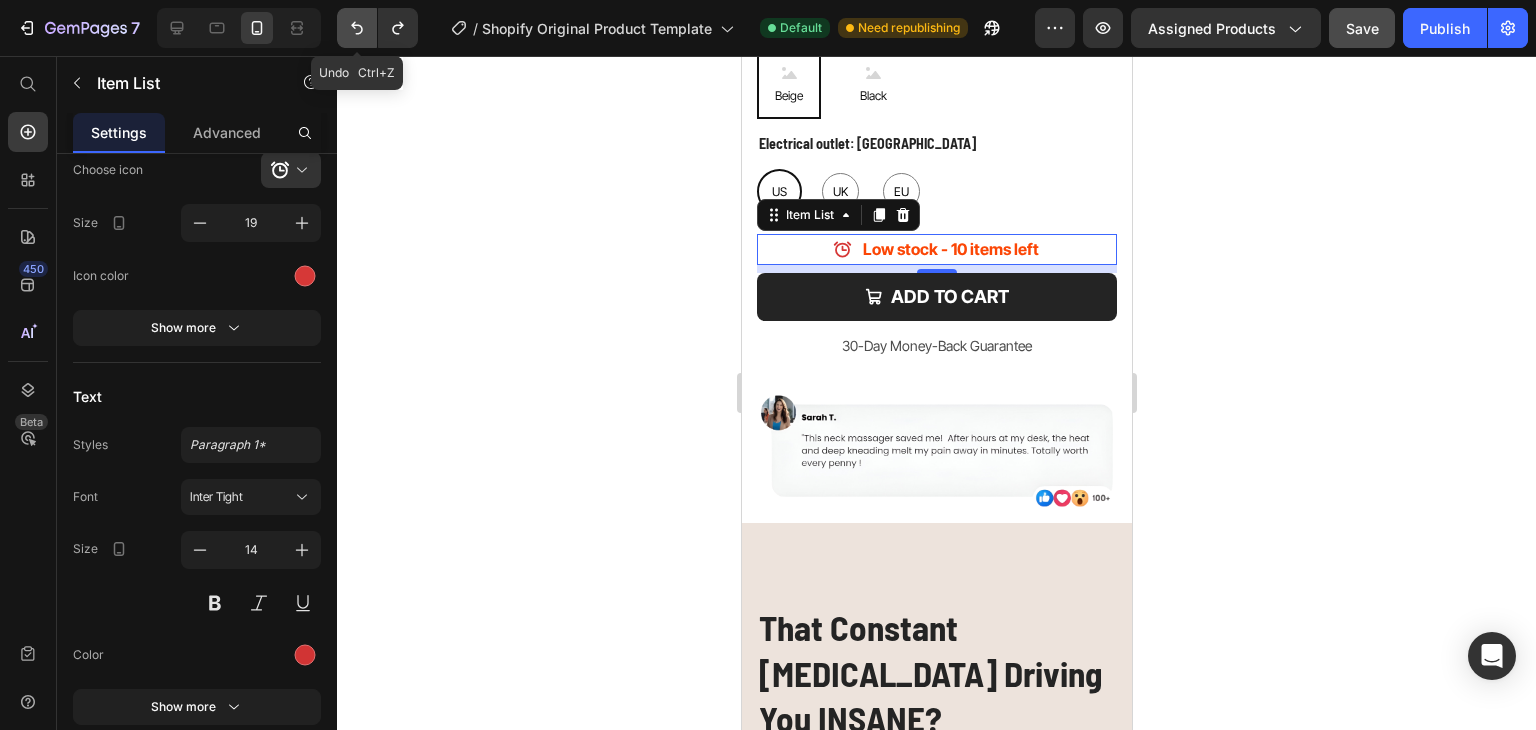 click 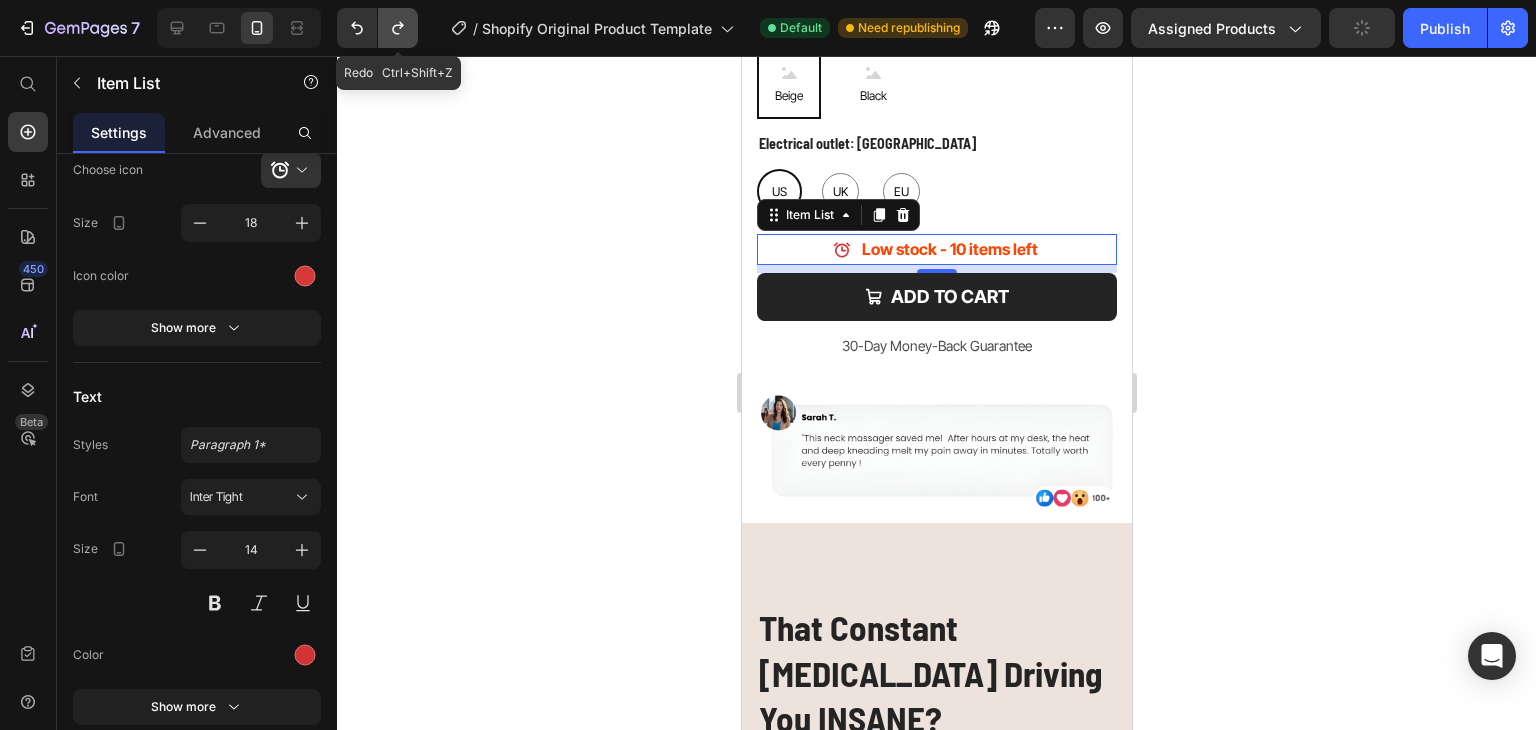 click 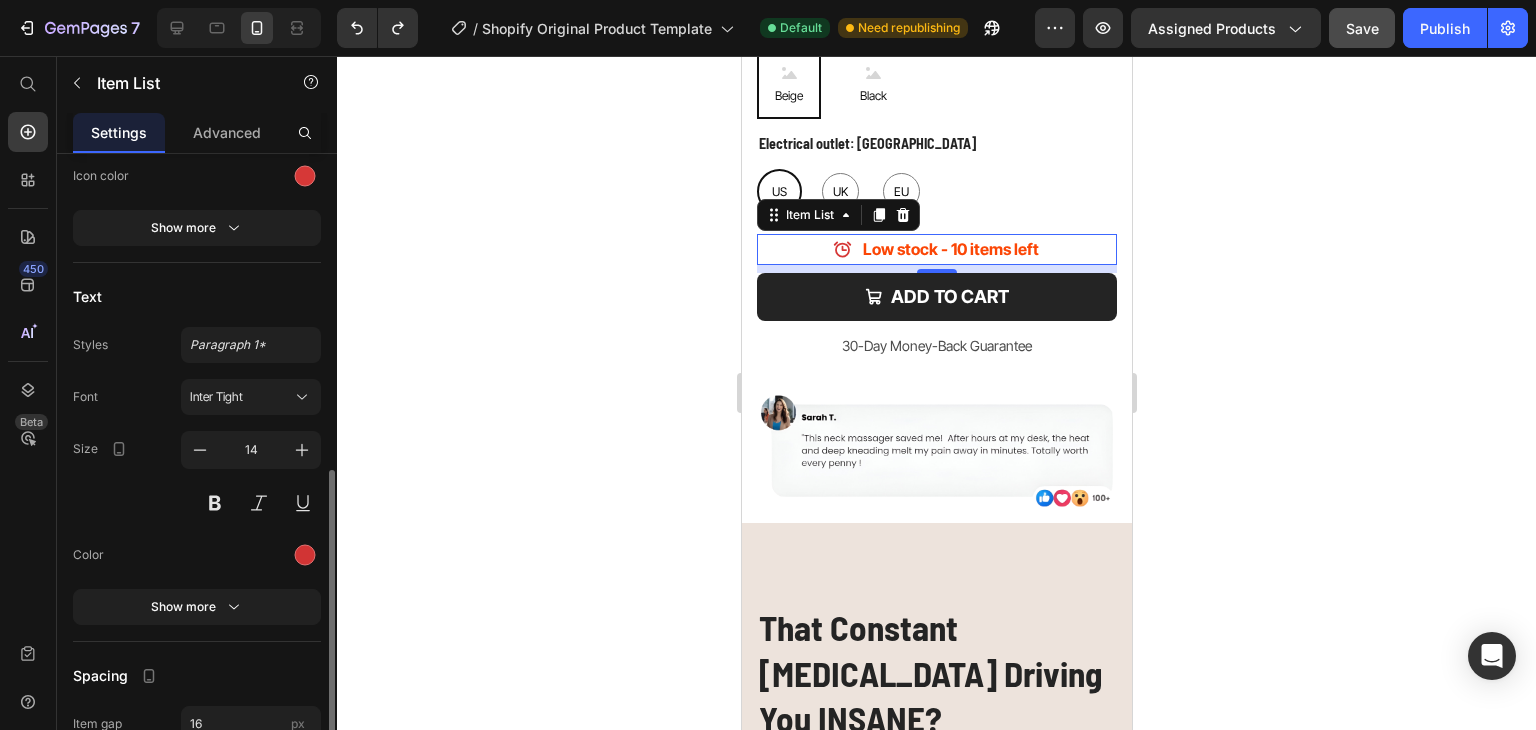 scroll, scrollTop: 500, scrollLeft: 0, axis: vertical 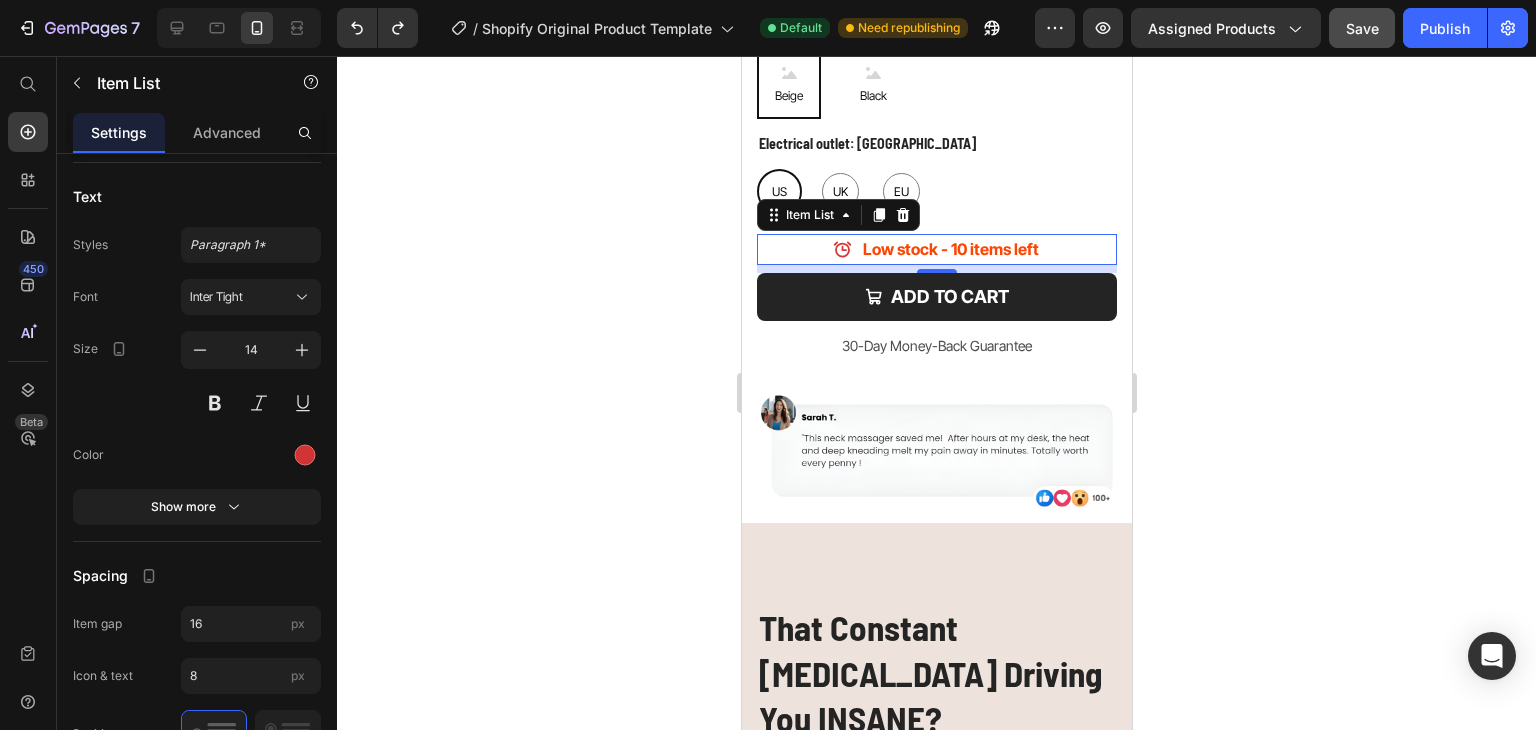 click on "Low stock - 10 items left" at bounding box center (950, 249) 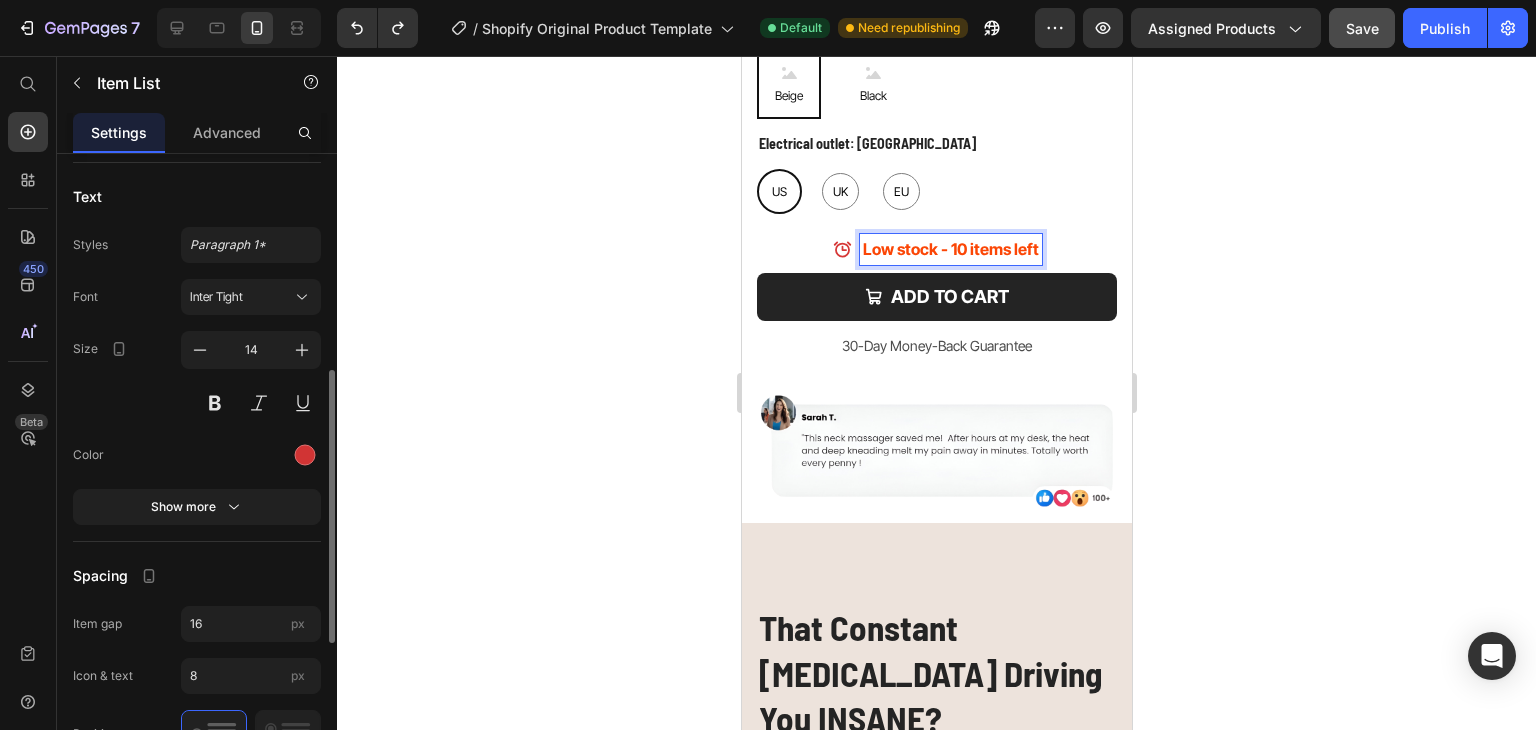 scroll, scrollTop: 400, scrollLeft: 0, axis: vertical 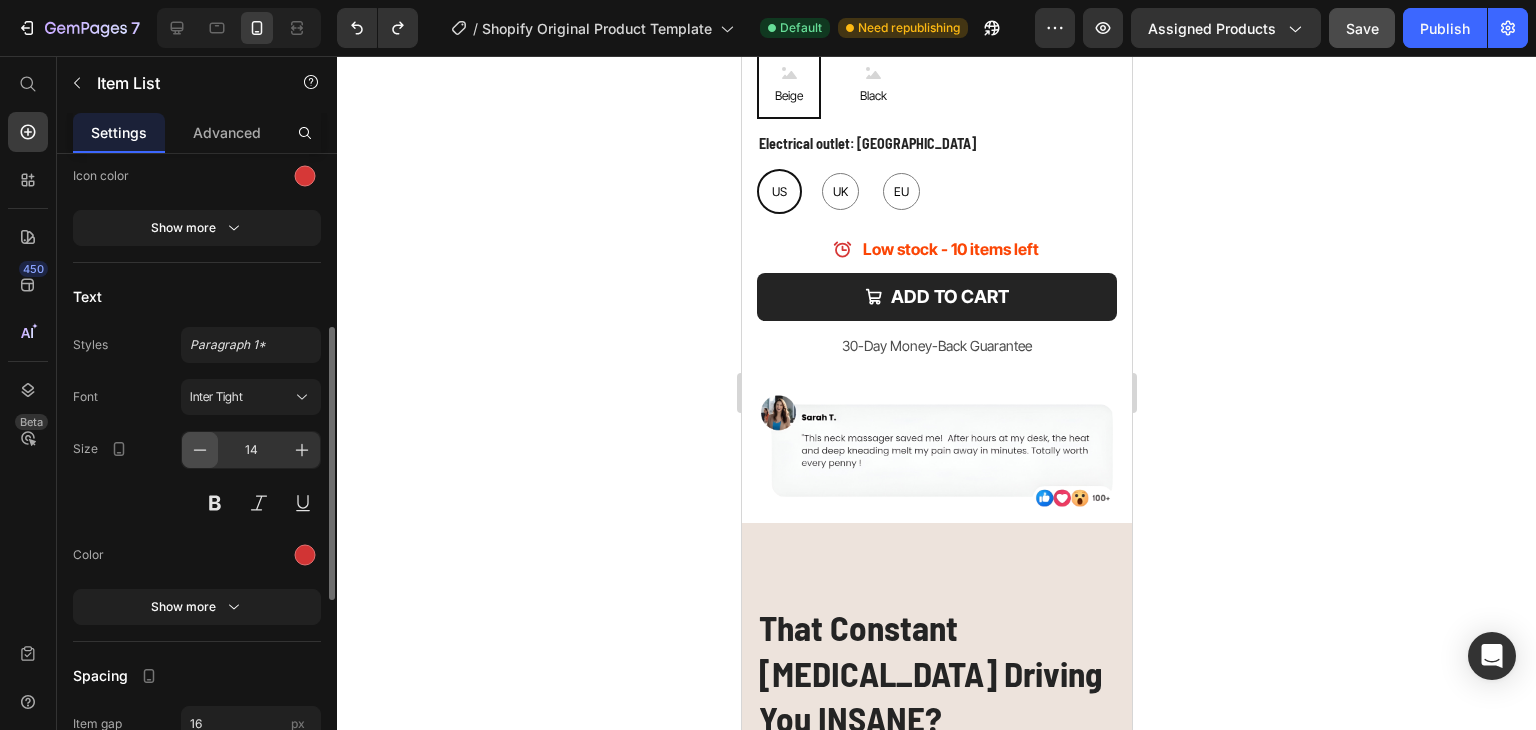 click at bounding box center [200, 450] 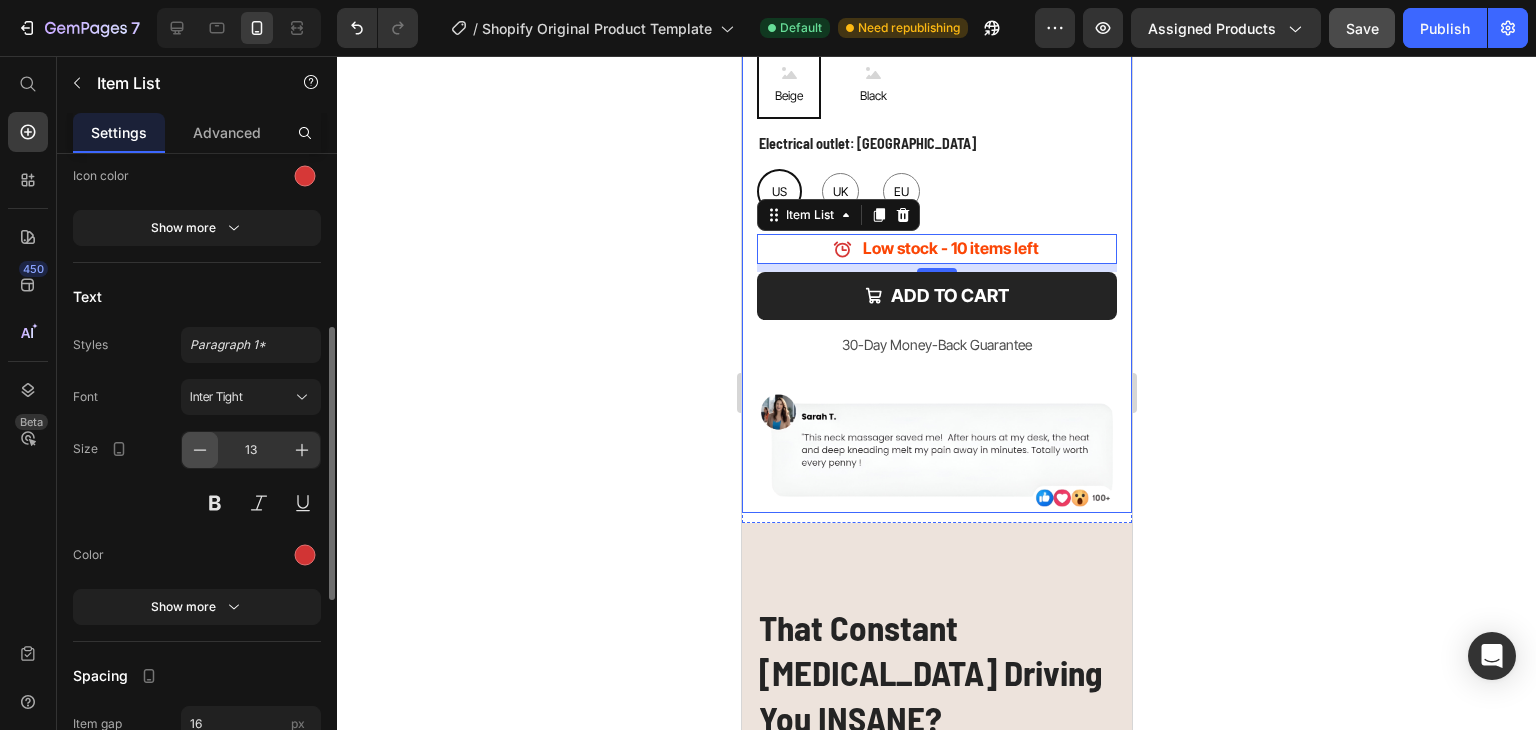 click 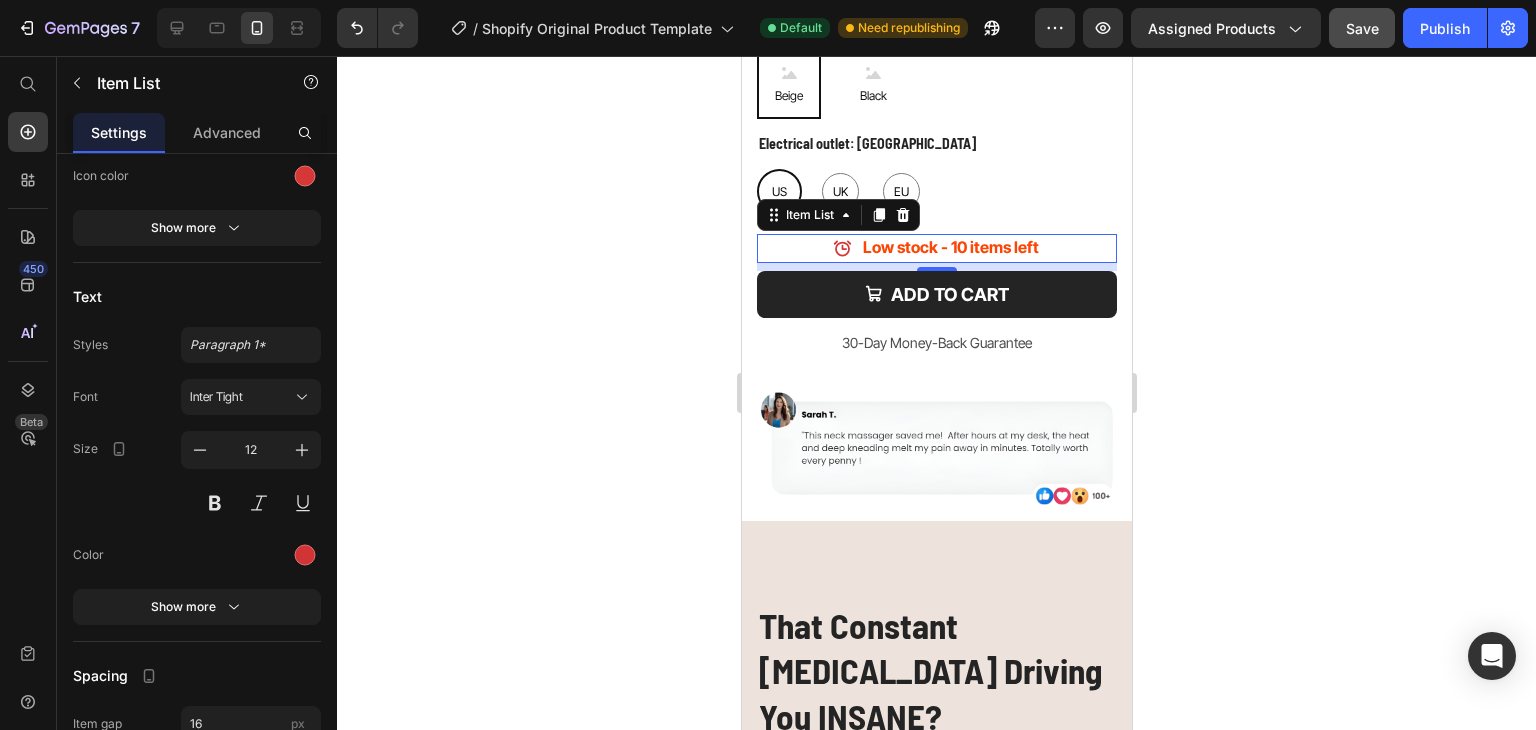 click 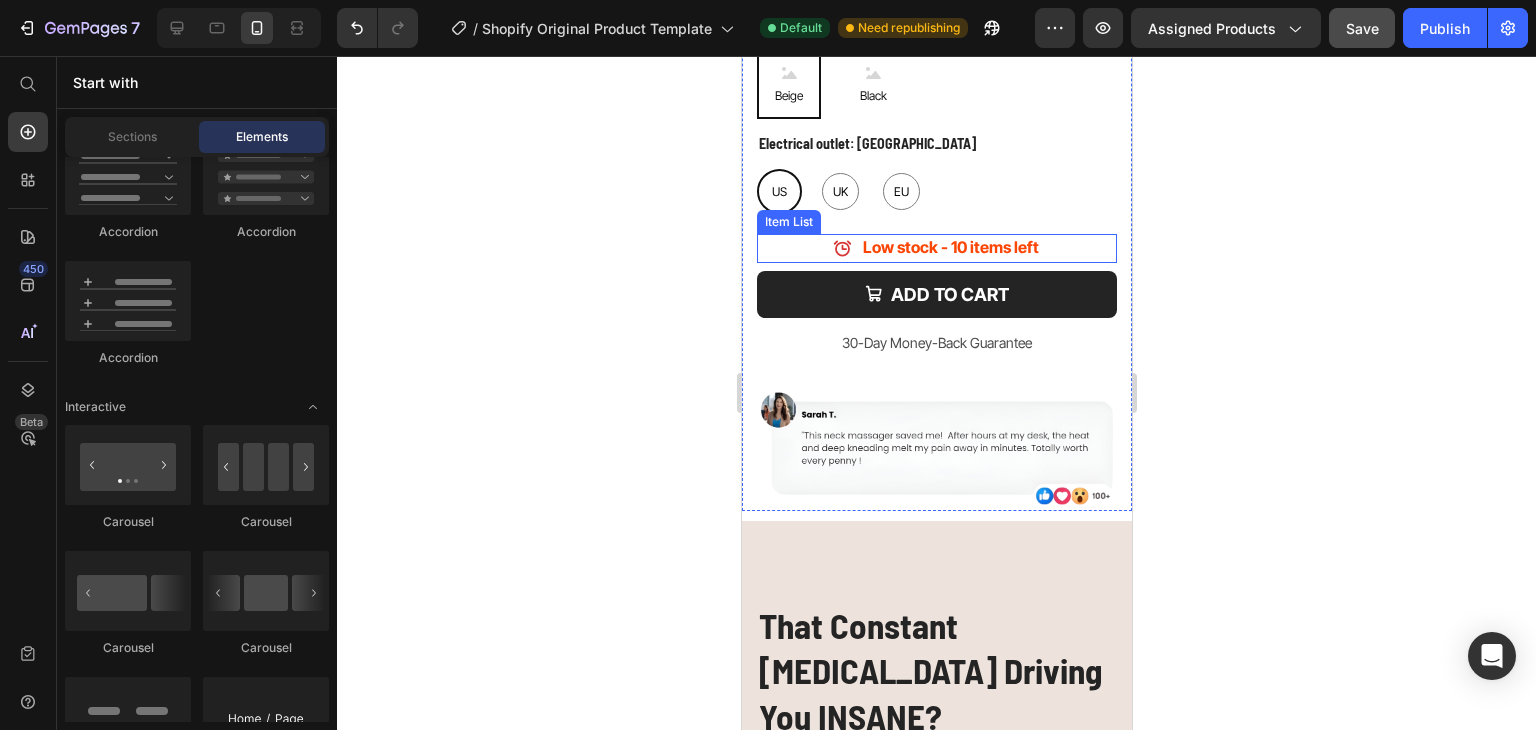click on "Low stock - 10 items left" at bounding box center [950, 247] 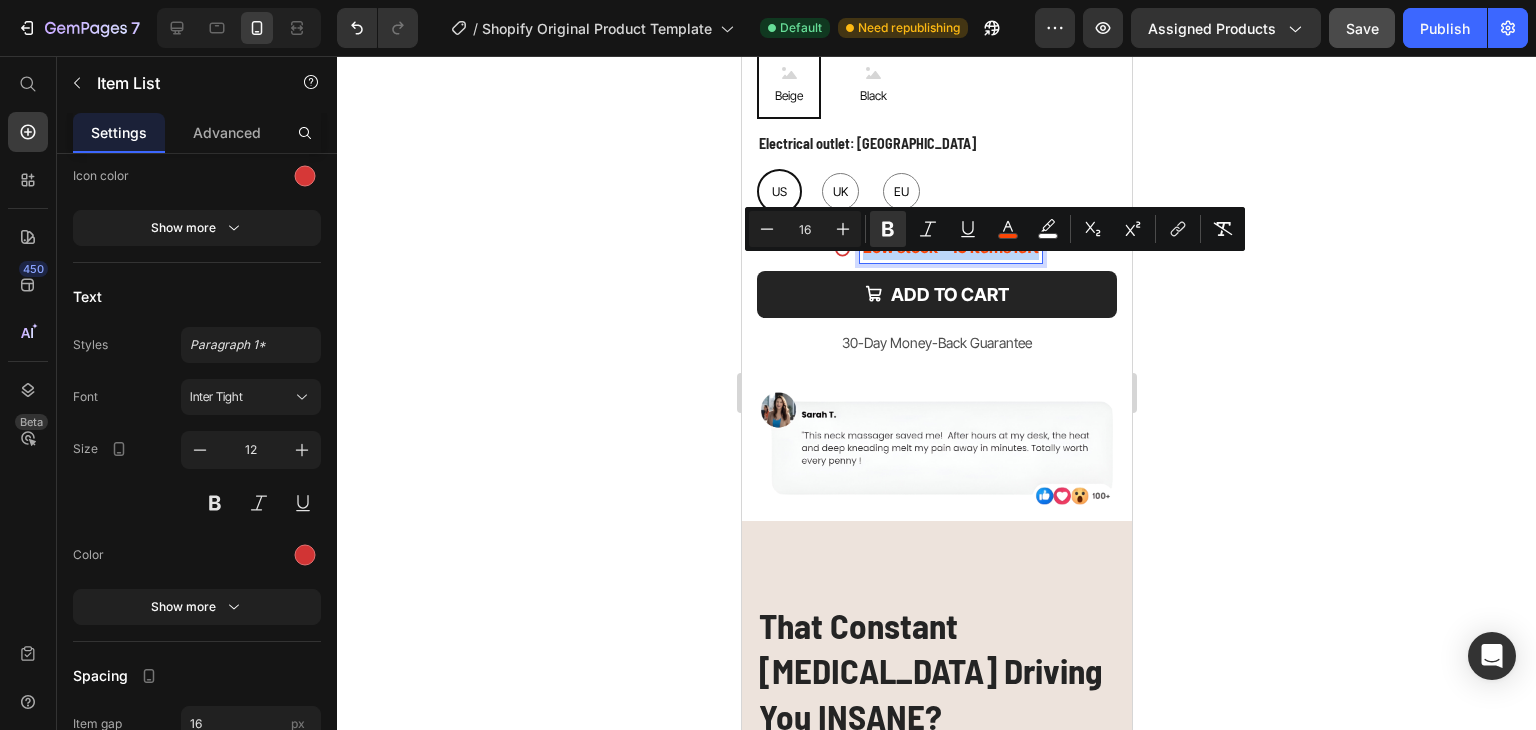 drag, startPoint x: 1020, startPoint y: 261, endPoint x: 905, endPoint y: 260, distance: 115.00435 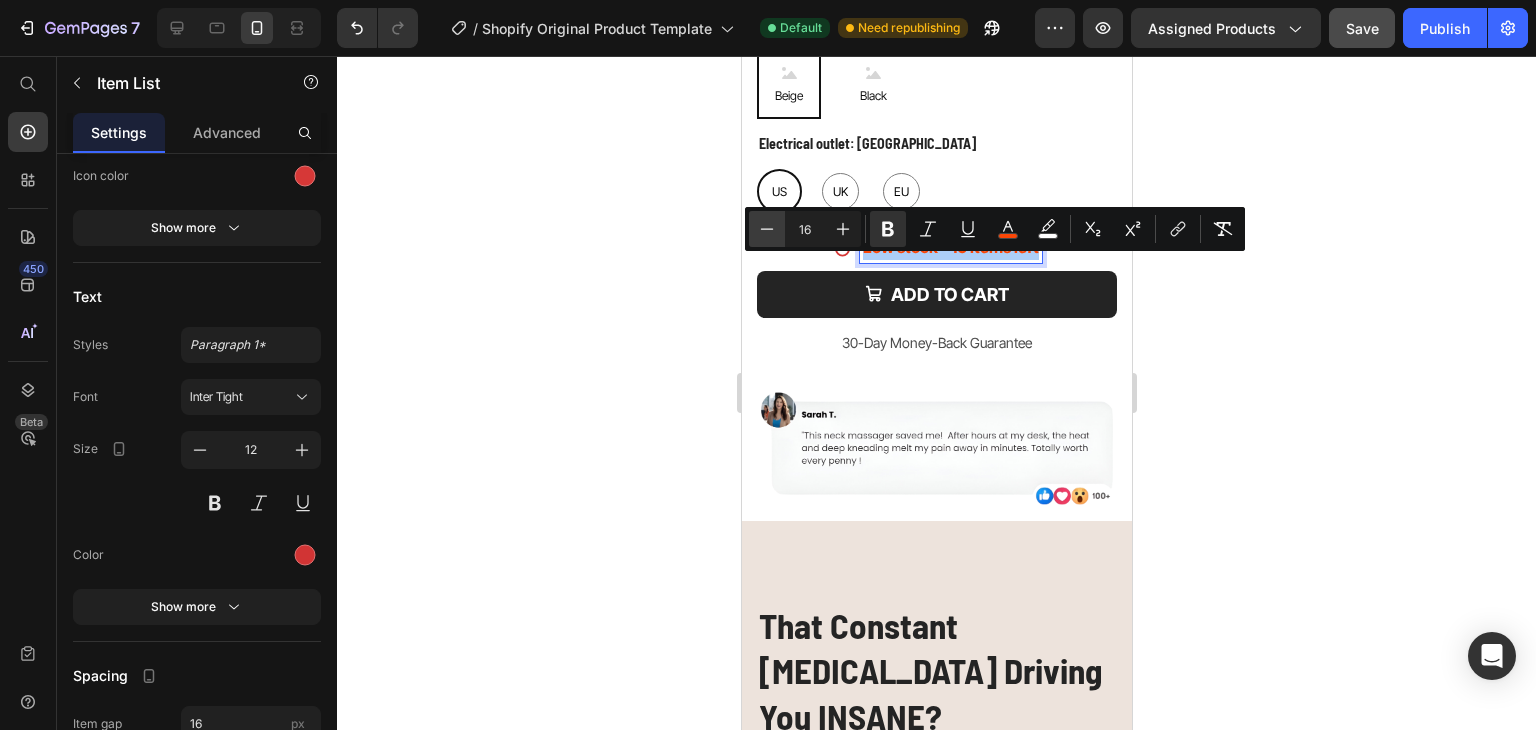 click on "Minus" at bounding box center [767, 229] 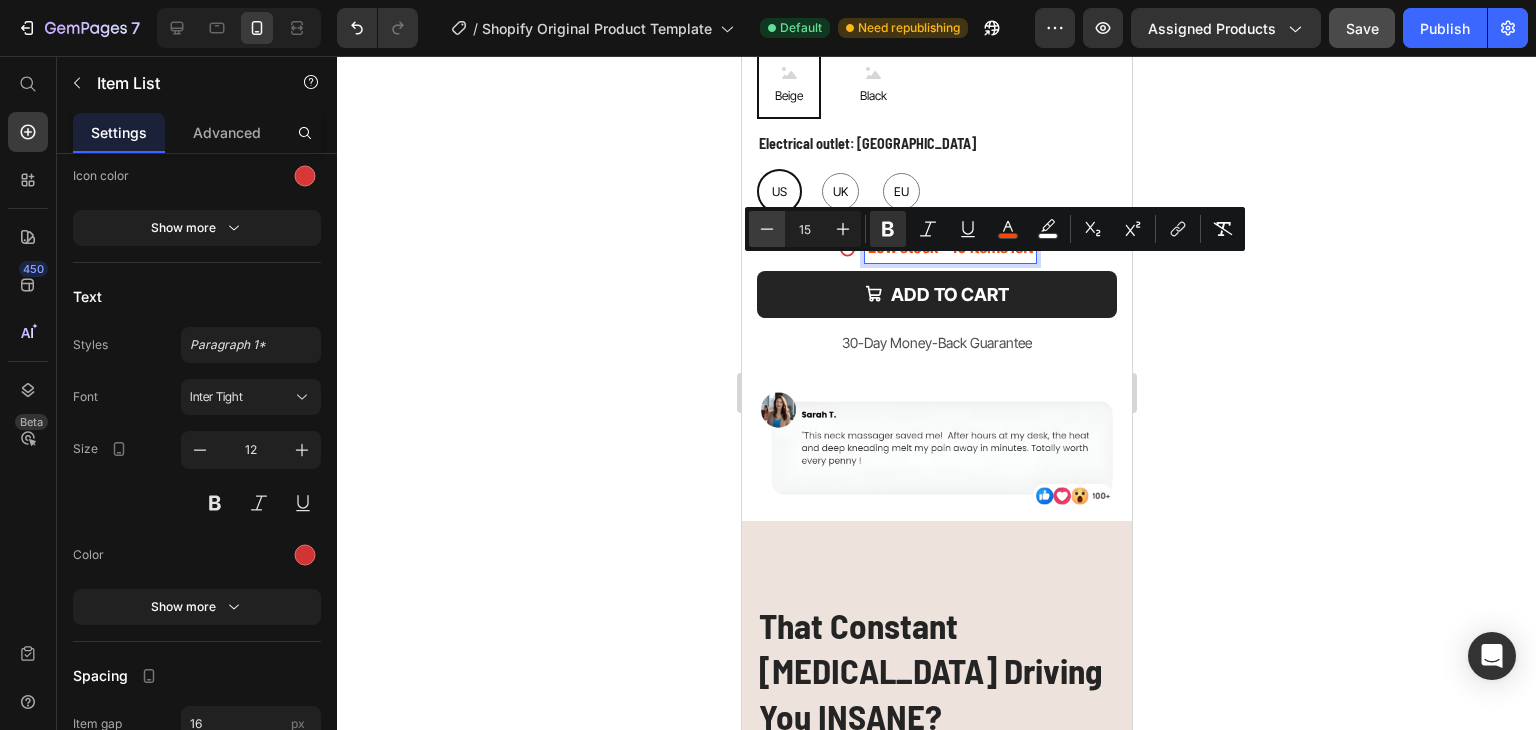 click on "Minus" at bounding box center [767, 229] 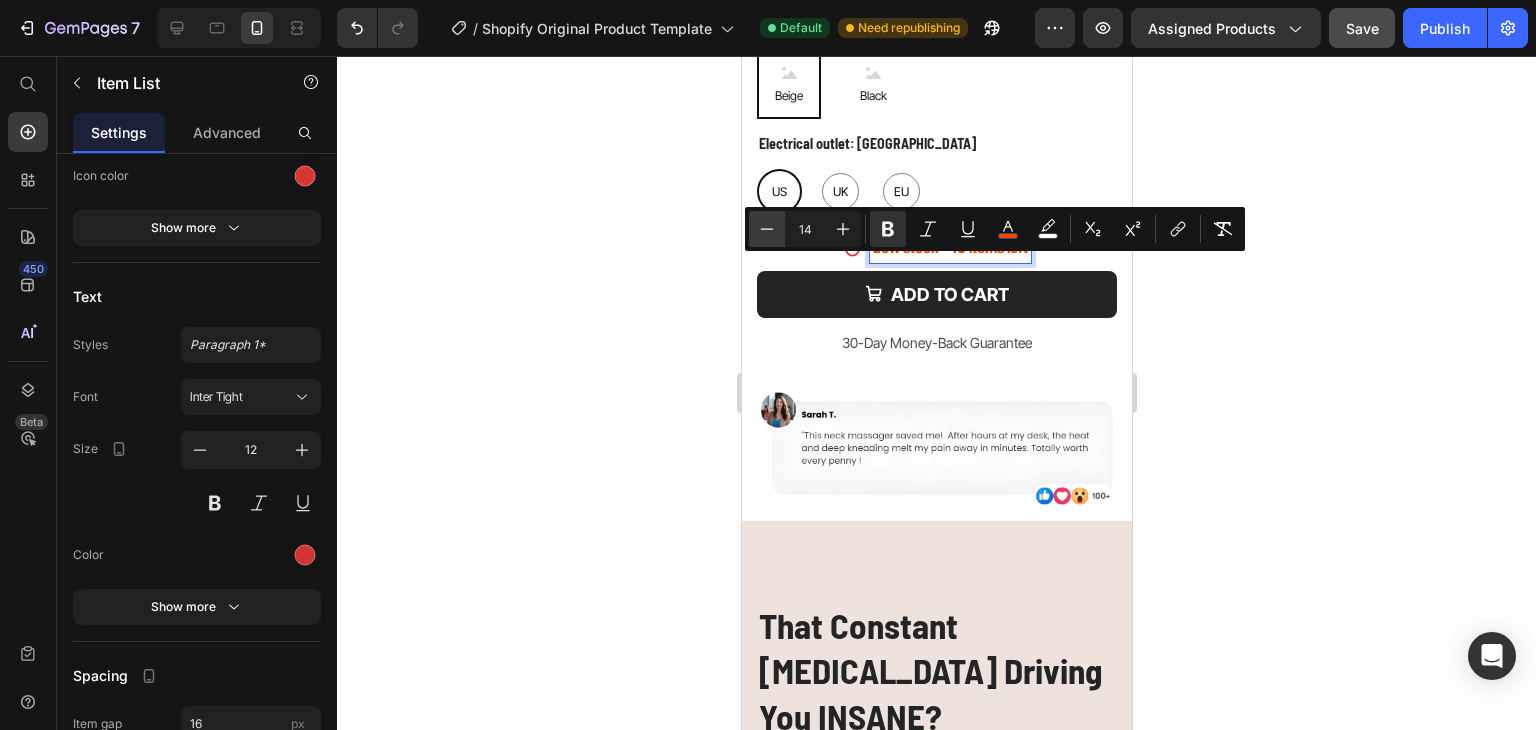 click on "Minus" at bounding box center (767, 229) 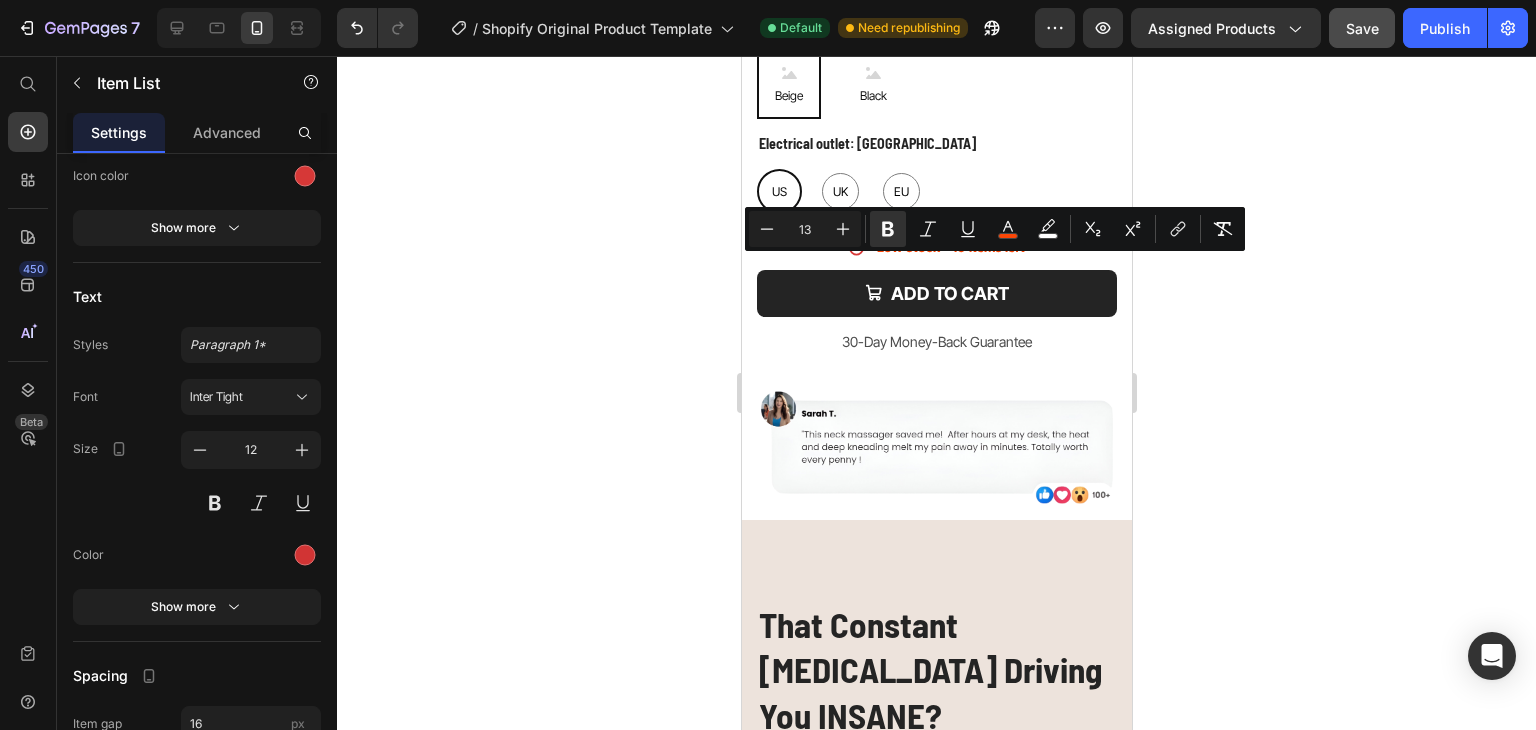click 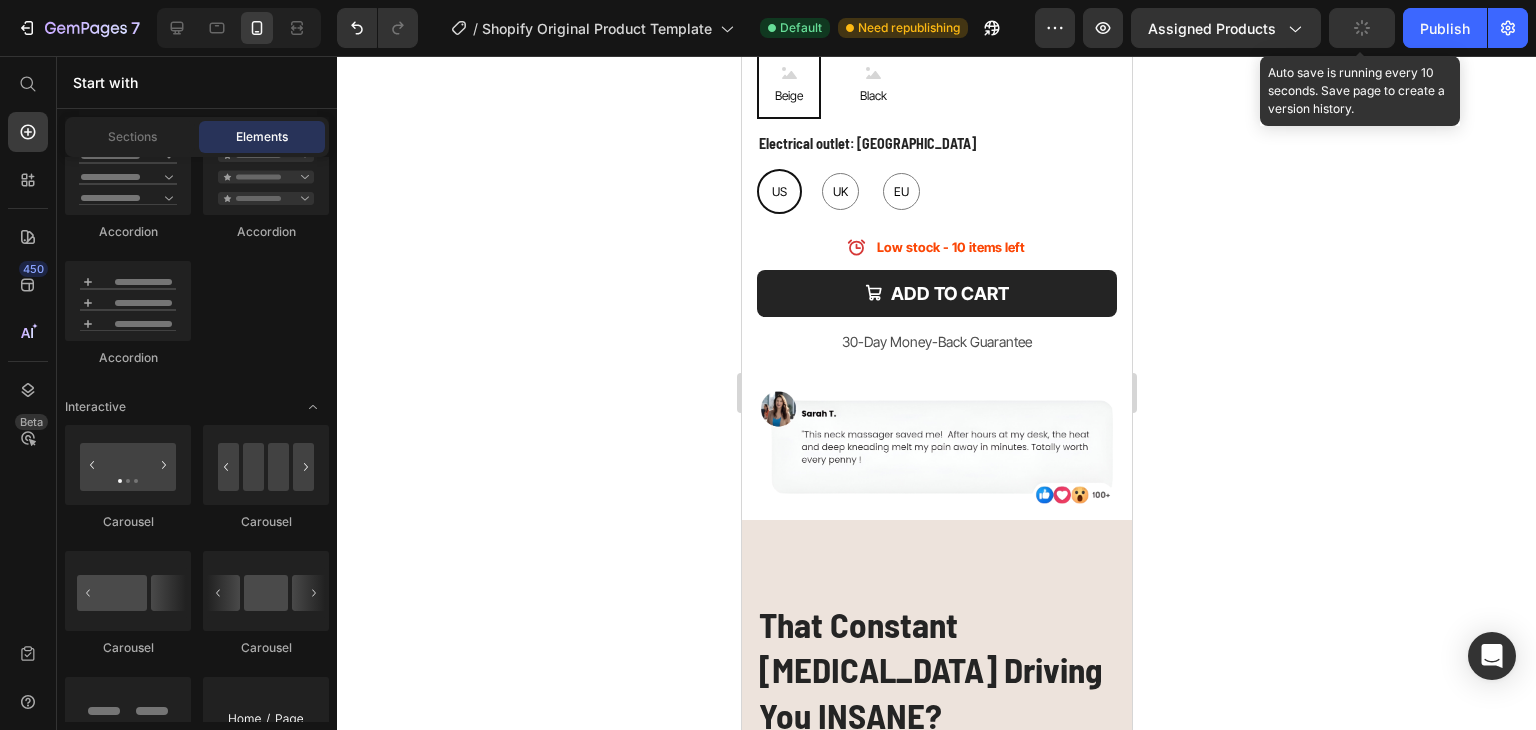 click 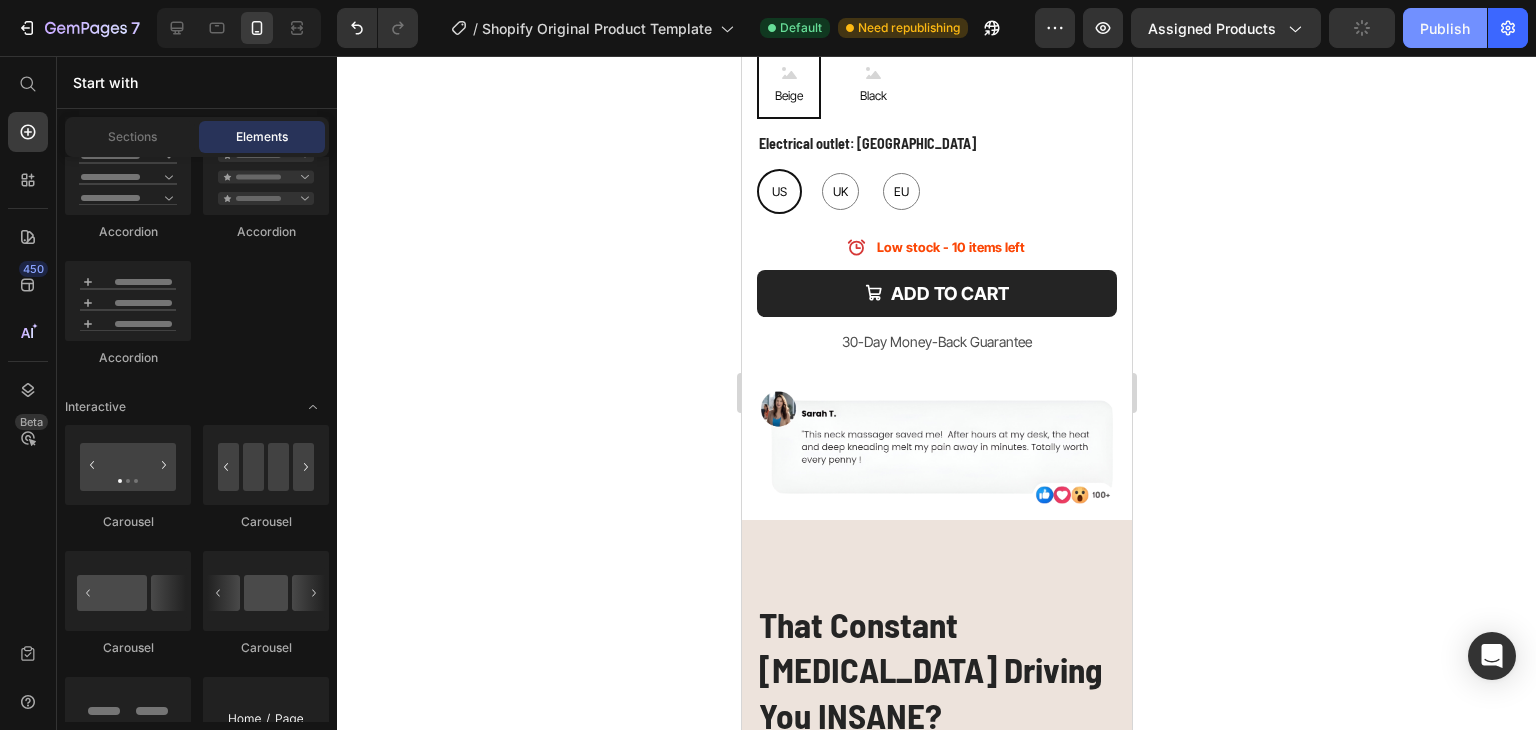 click on "Publish" 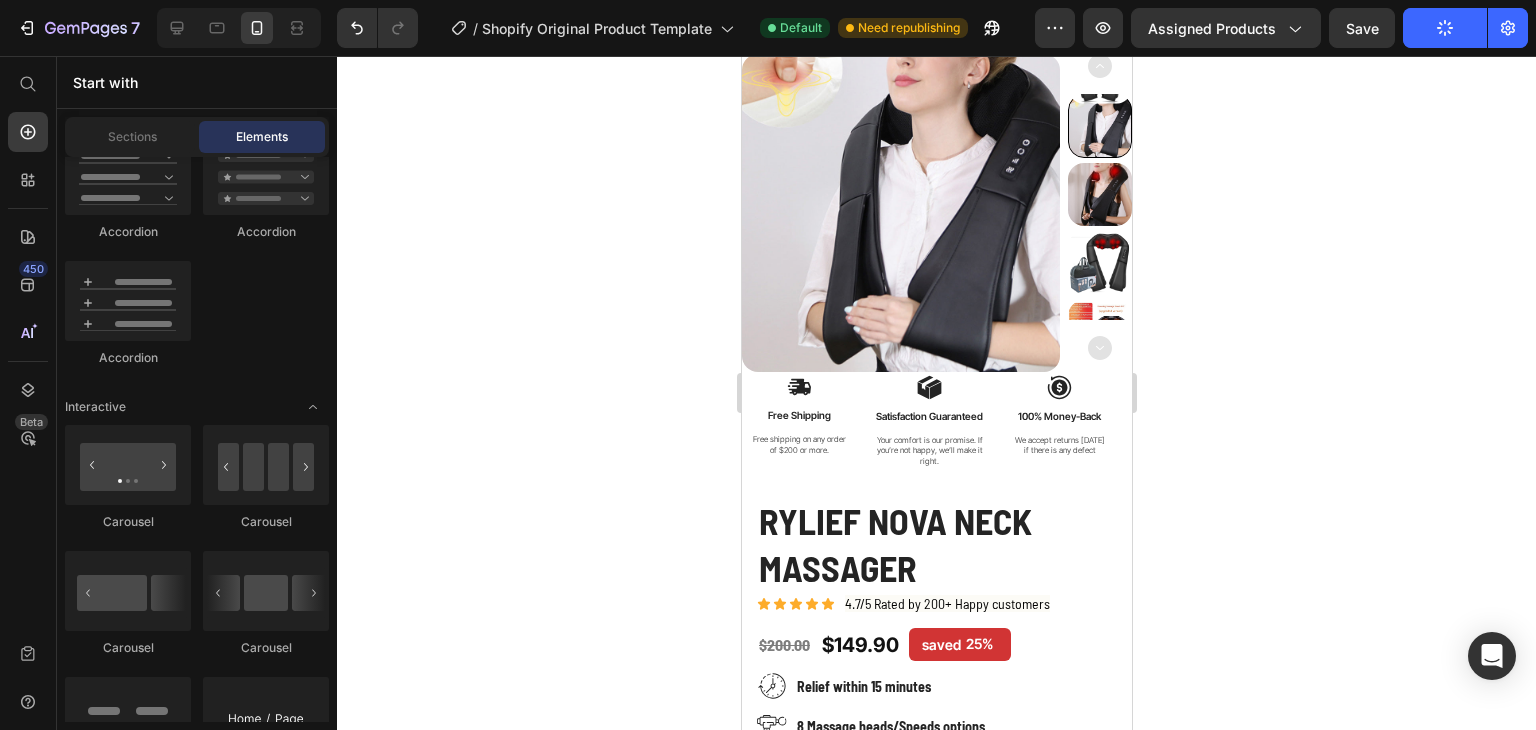 scroll, scrollTop: 63, scrollLeft: 0, axis: vertical 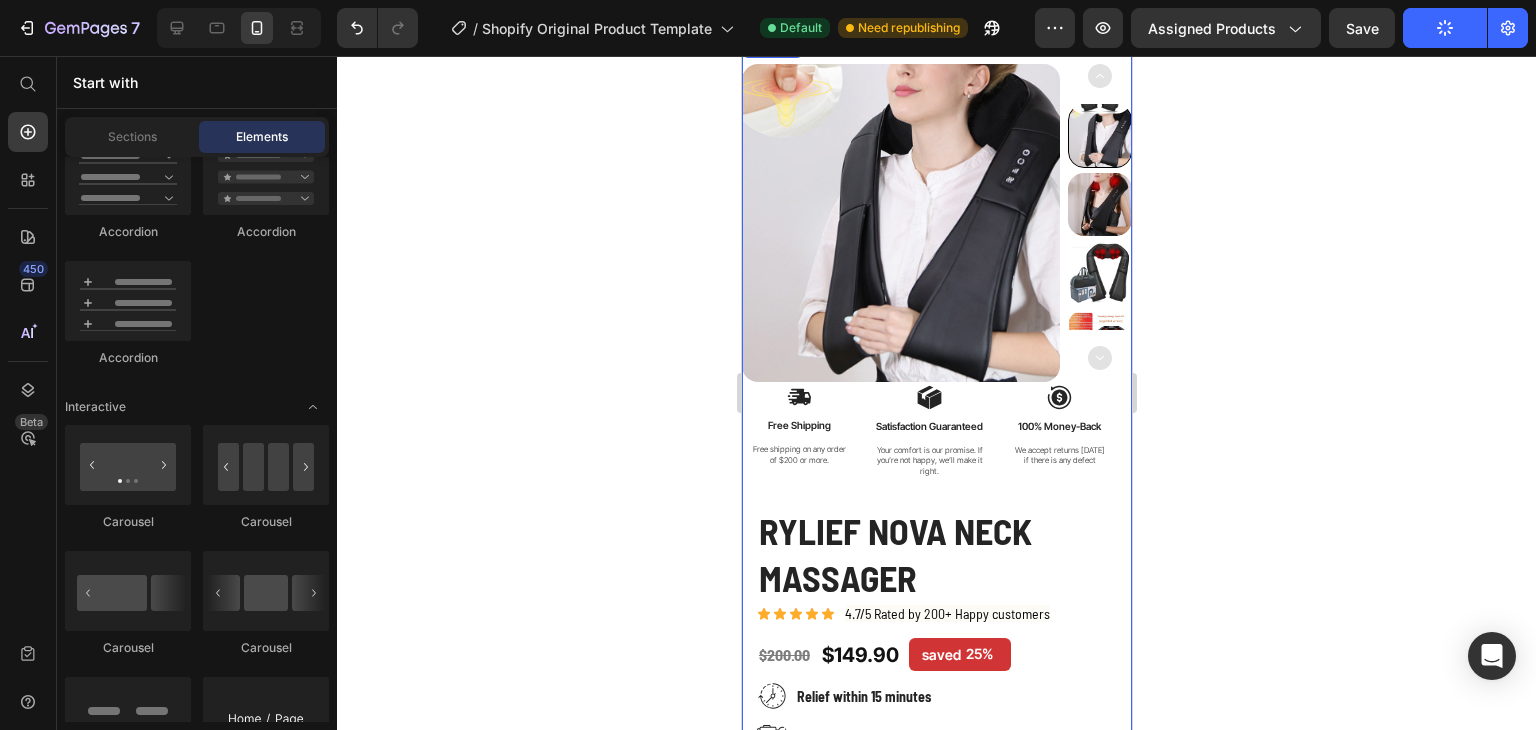 click on "Product Images Image Free Shipping Text Block Free shipping on any order  of $200 or more. Text Block Row Image Satisfaction Guaranteed Text Block Your comfort is our promise. If you’re not happy, we’ll make it right. Text Block Row Image 100% Money-Back Text Block We accept returns within 7 days  if there is any defect Text Block Row Carousel" at bounding box center [936, 270] 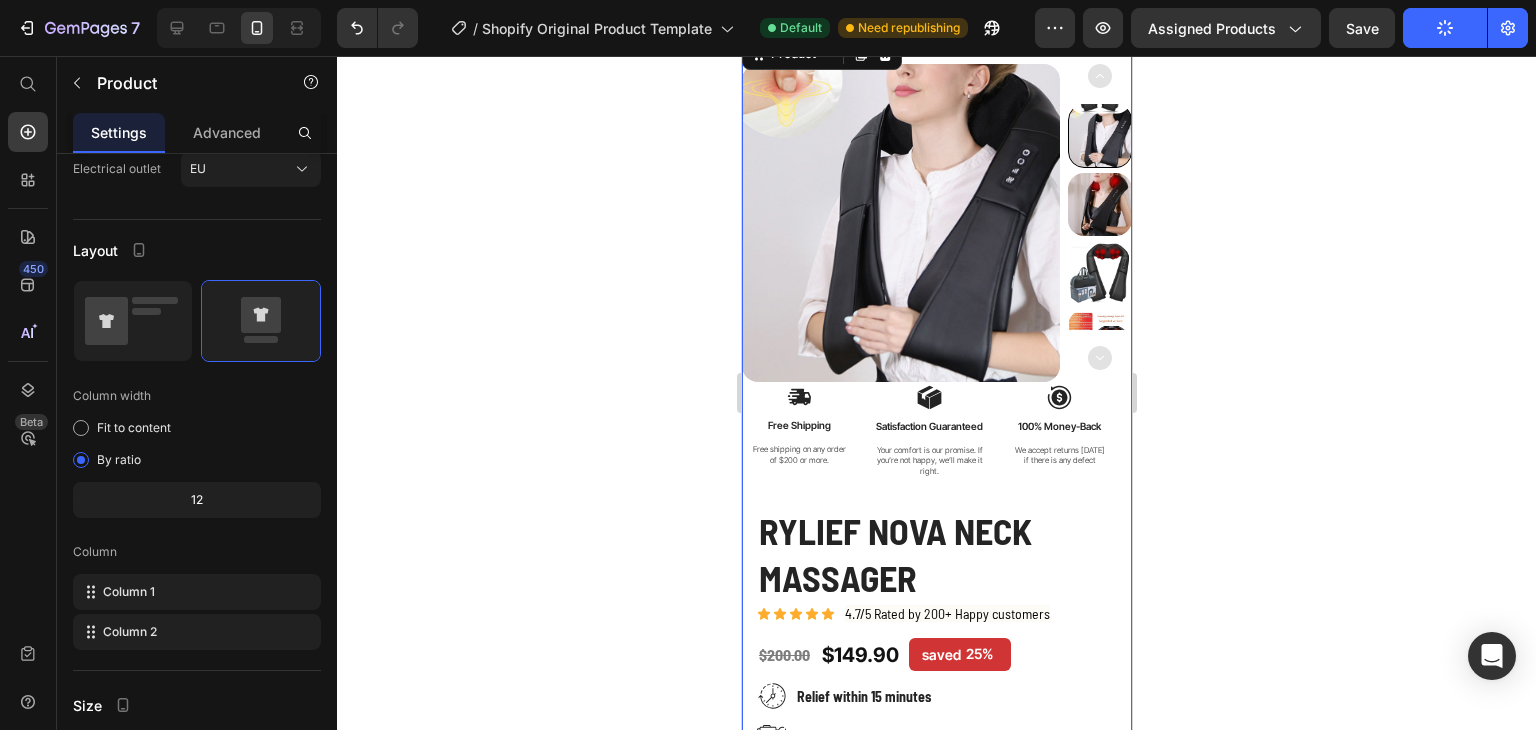 scroll, scrollTop: 0, scrollLeft: 0, axis: both 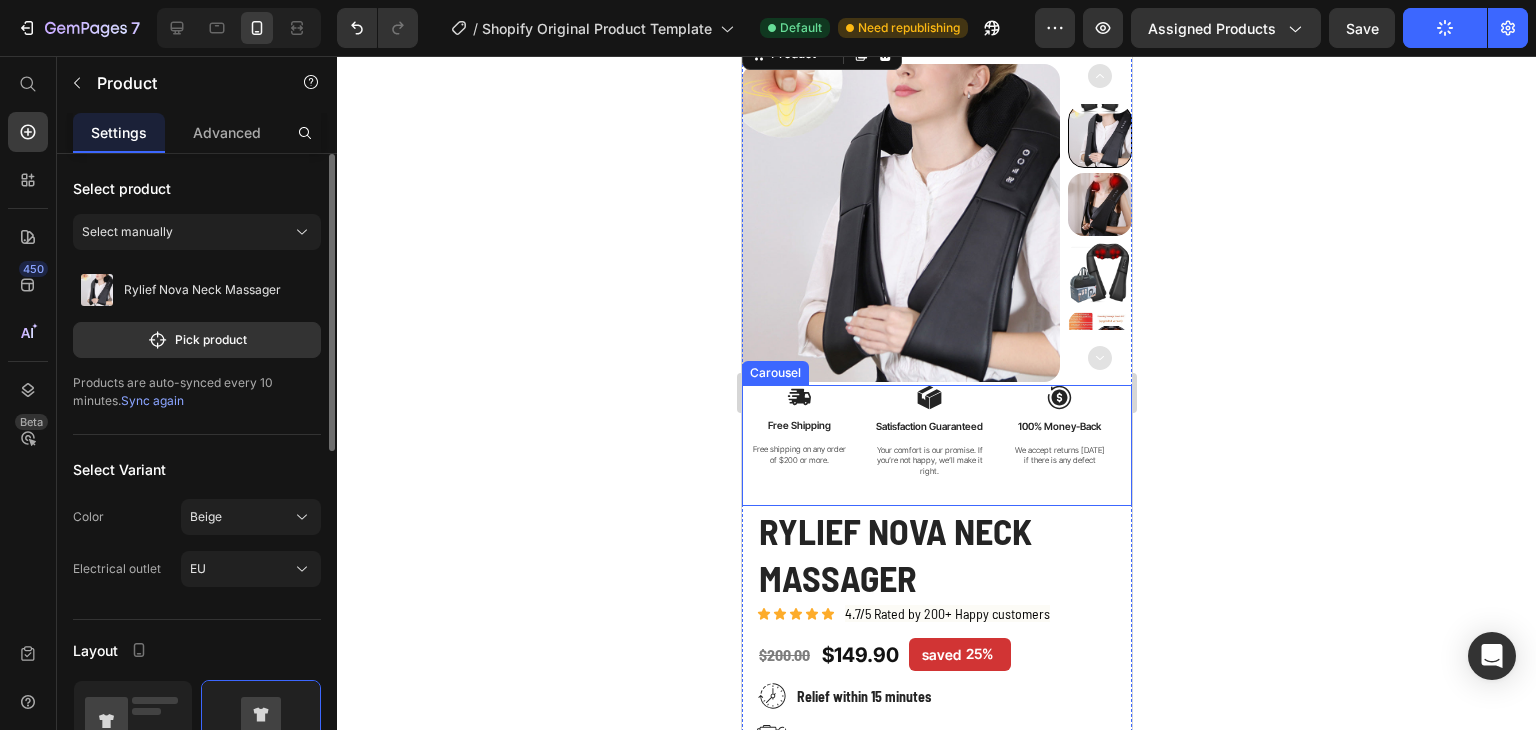 click on "Image 100% Money-Back Text Block We accept returns within 7 days  if there is any defect Text Block Row" at bounding box center (1059, 445) 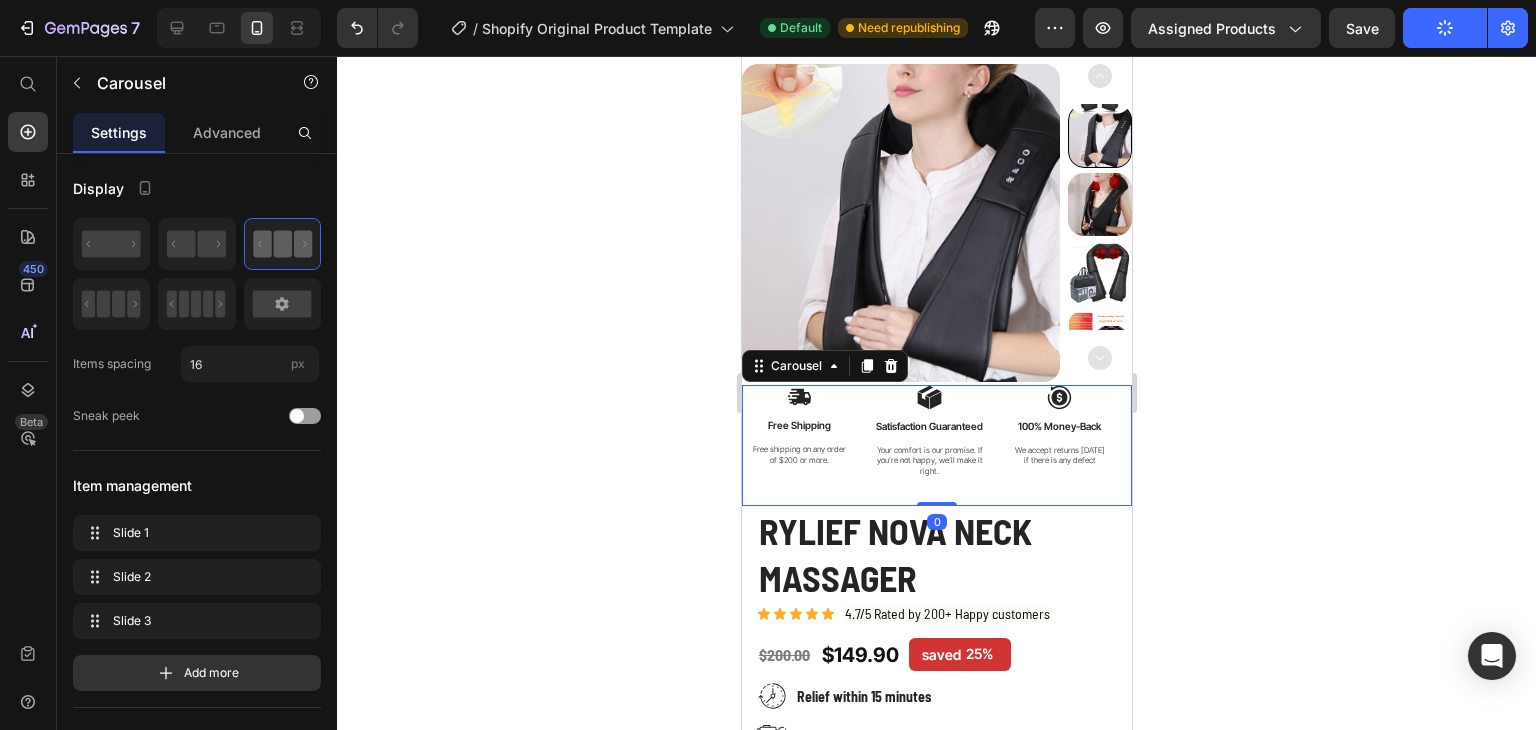 drag, startPoint x: 928, startPoint y: 504, endPoint x: 1012, endPoint y: 145, distance: 368.69635 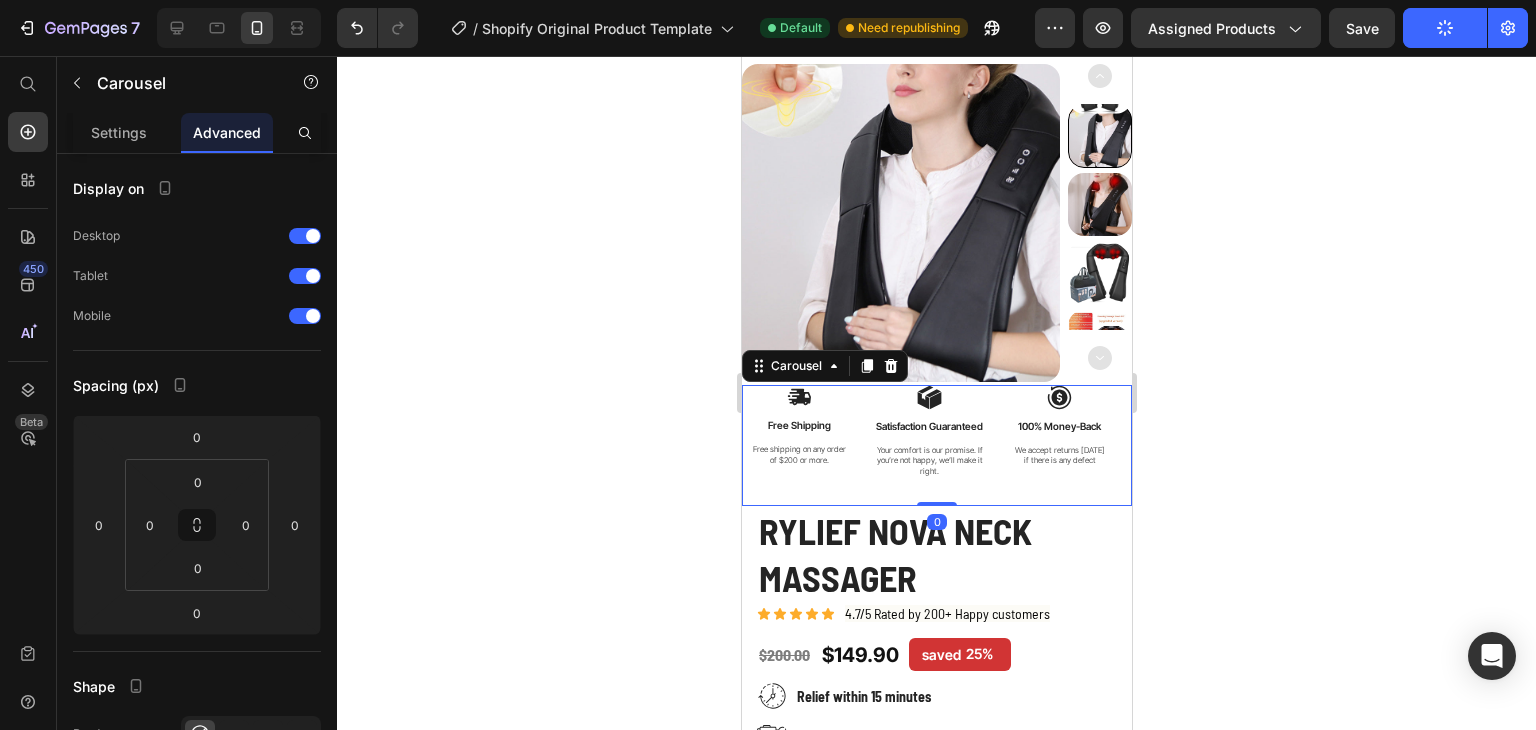 click 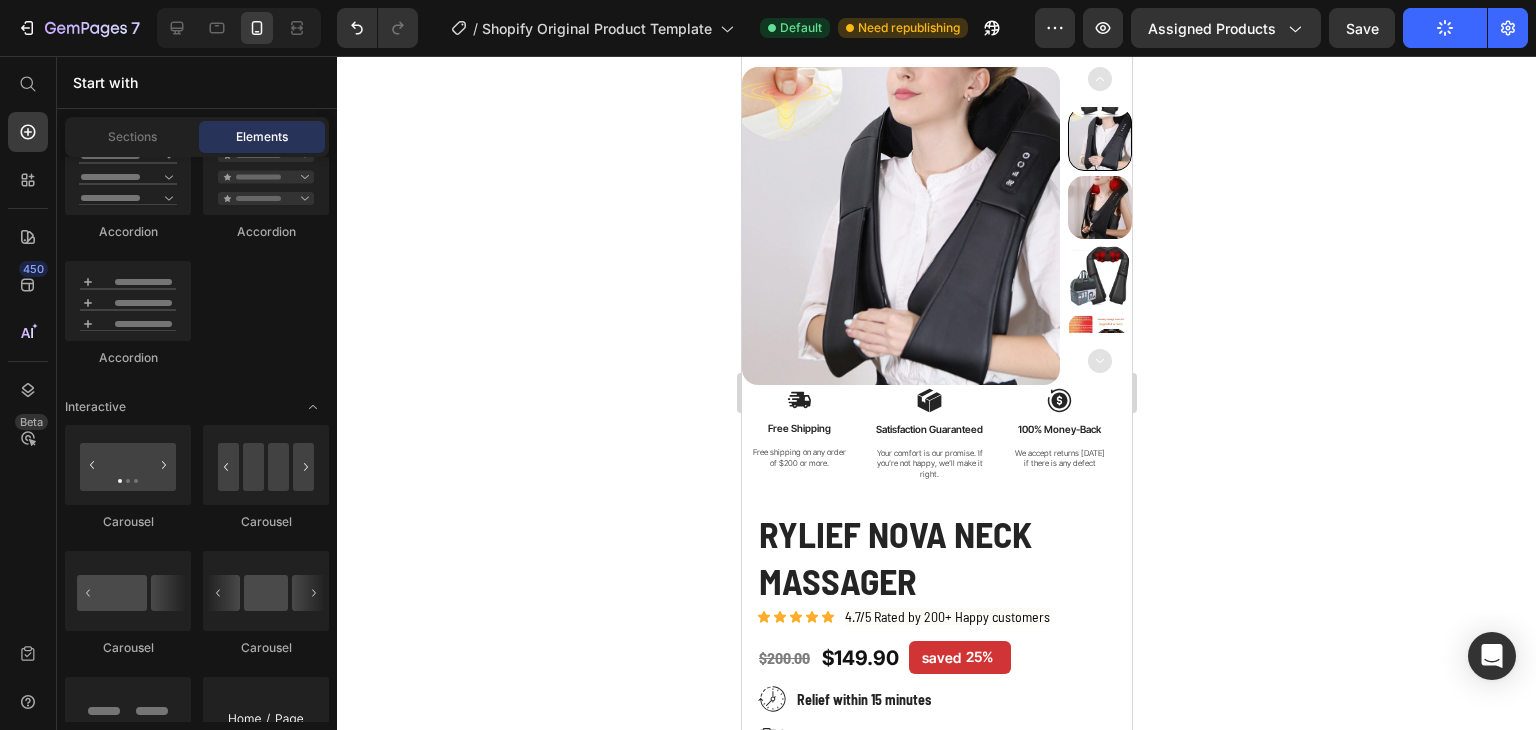 scroll, scrollTop: 49, scrollLeft: 0, axis: vertical 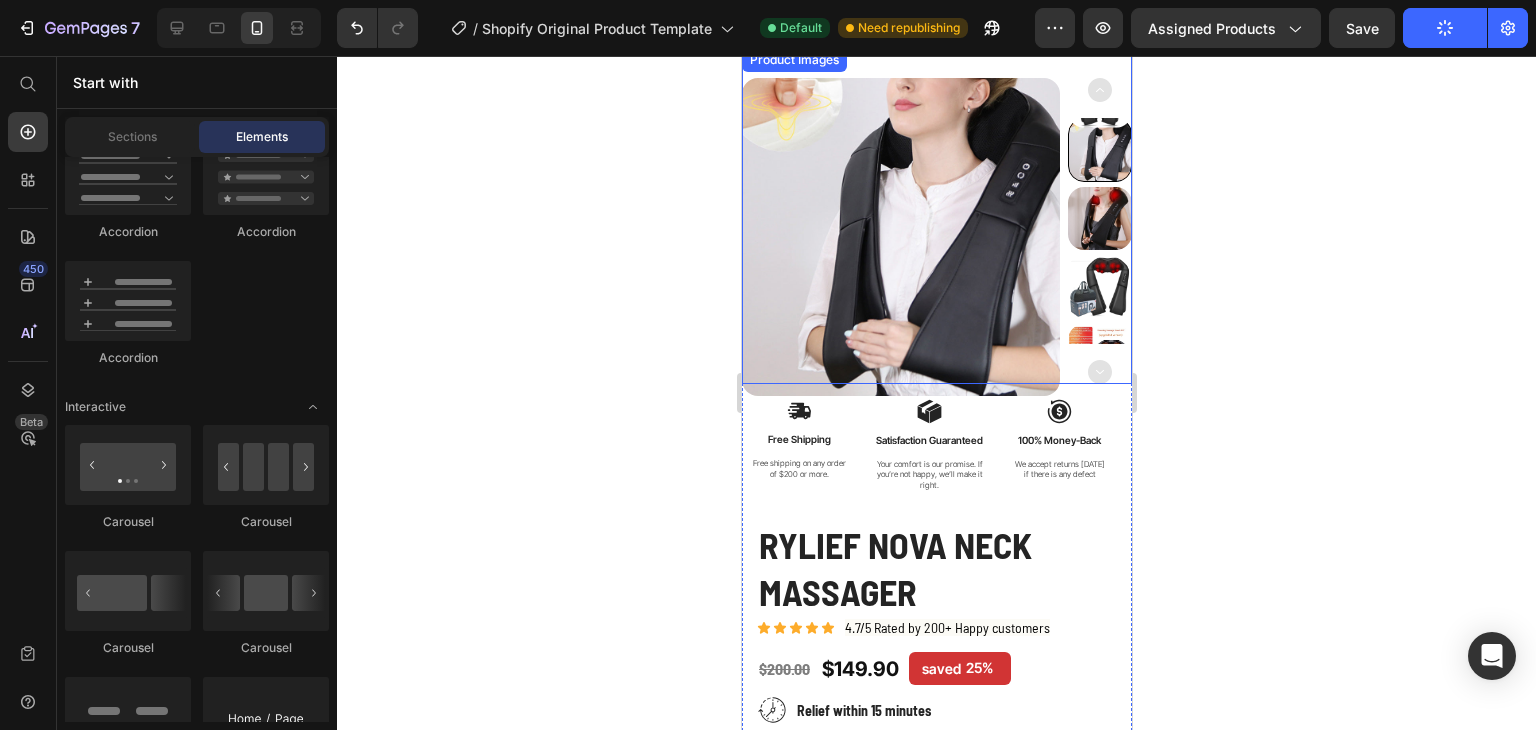click at bounding box center (900, 237) 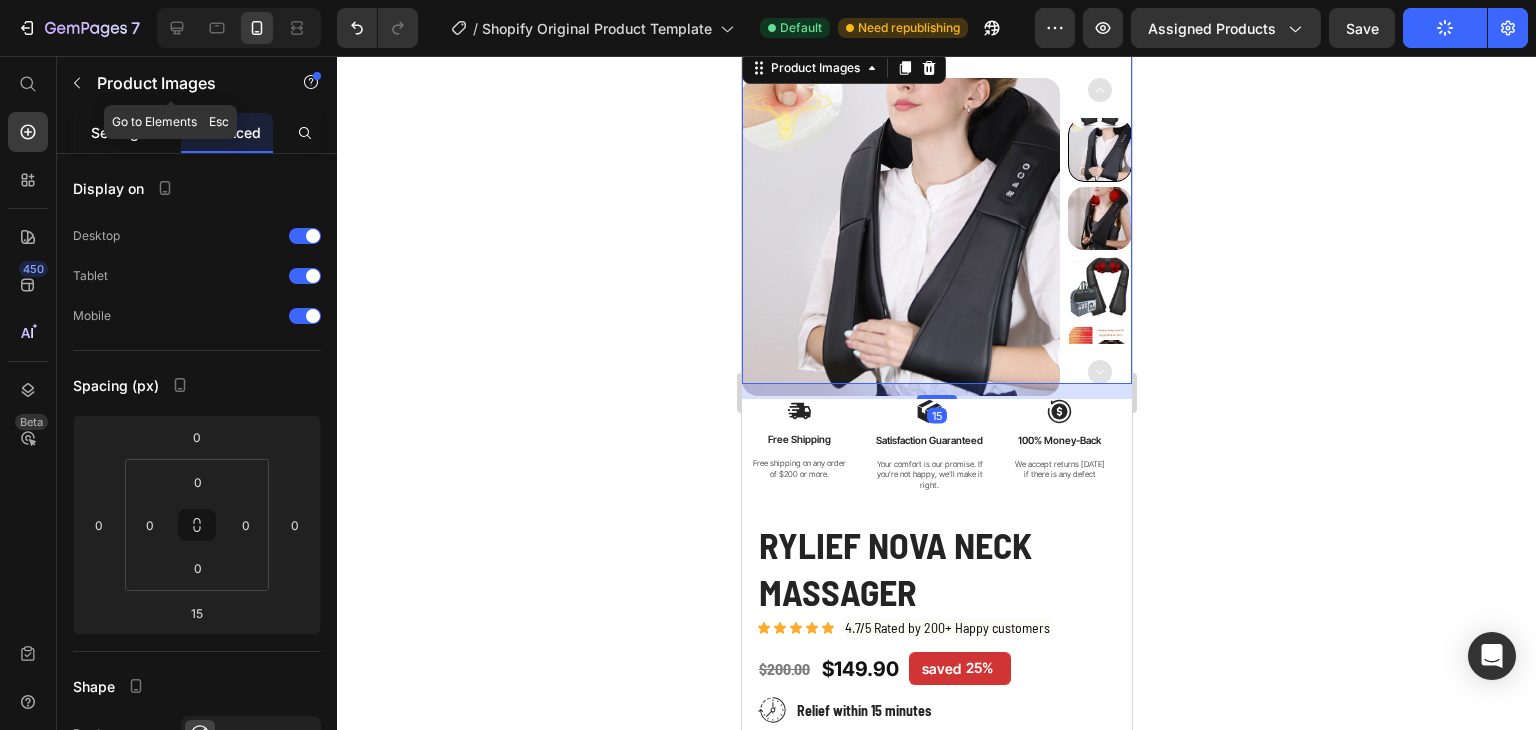 click on "Settings" at bounding box center [119, 132] 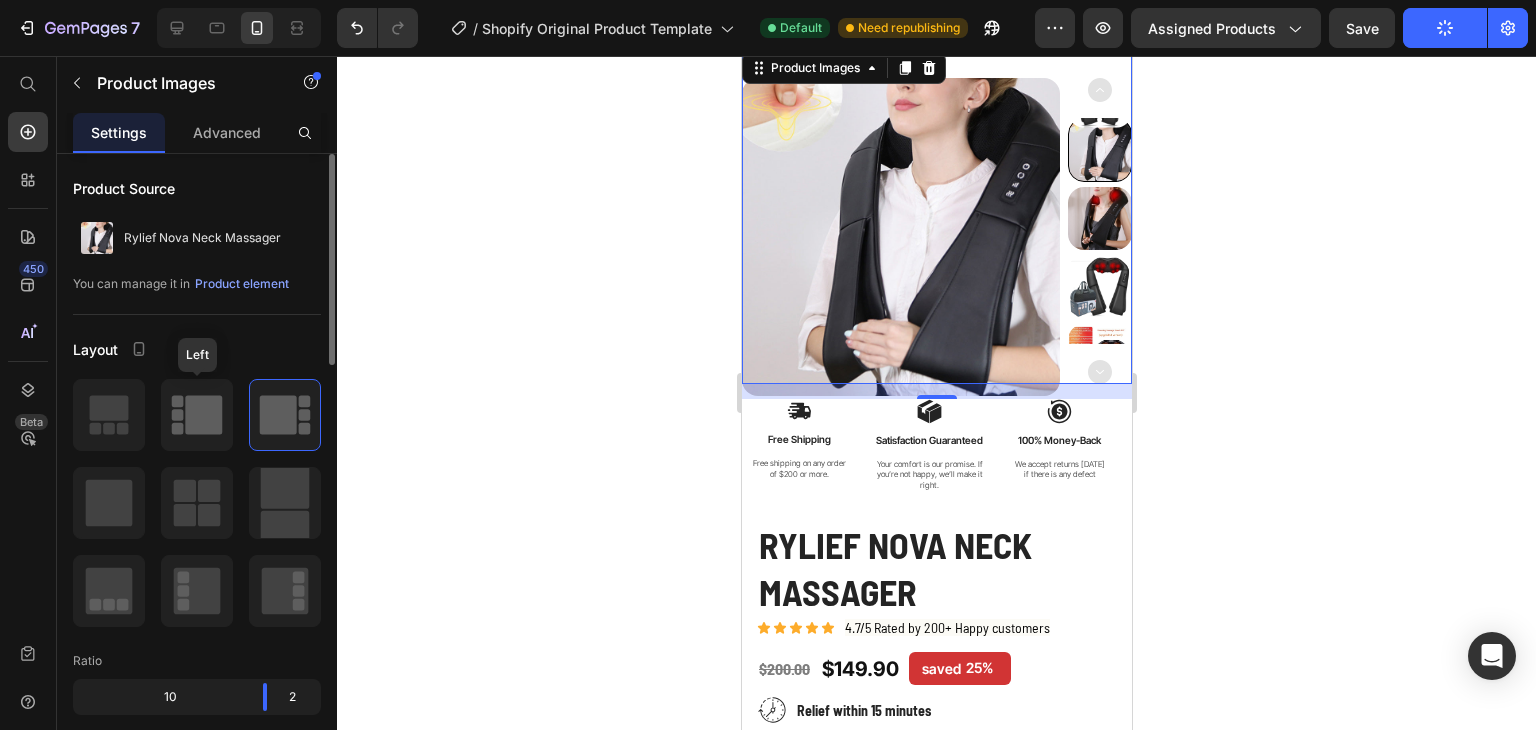 click 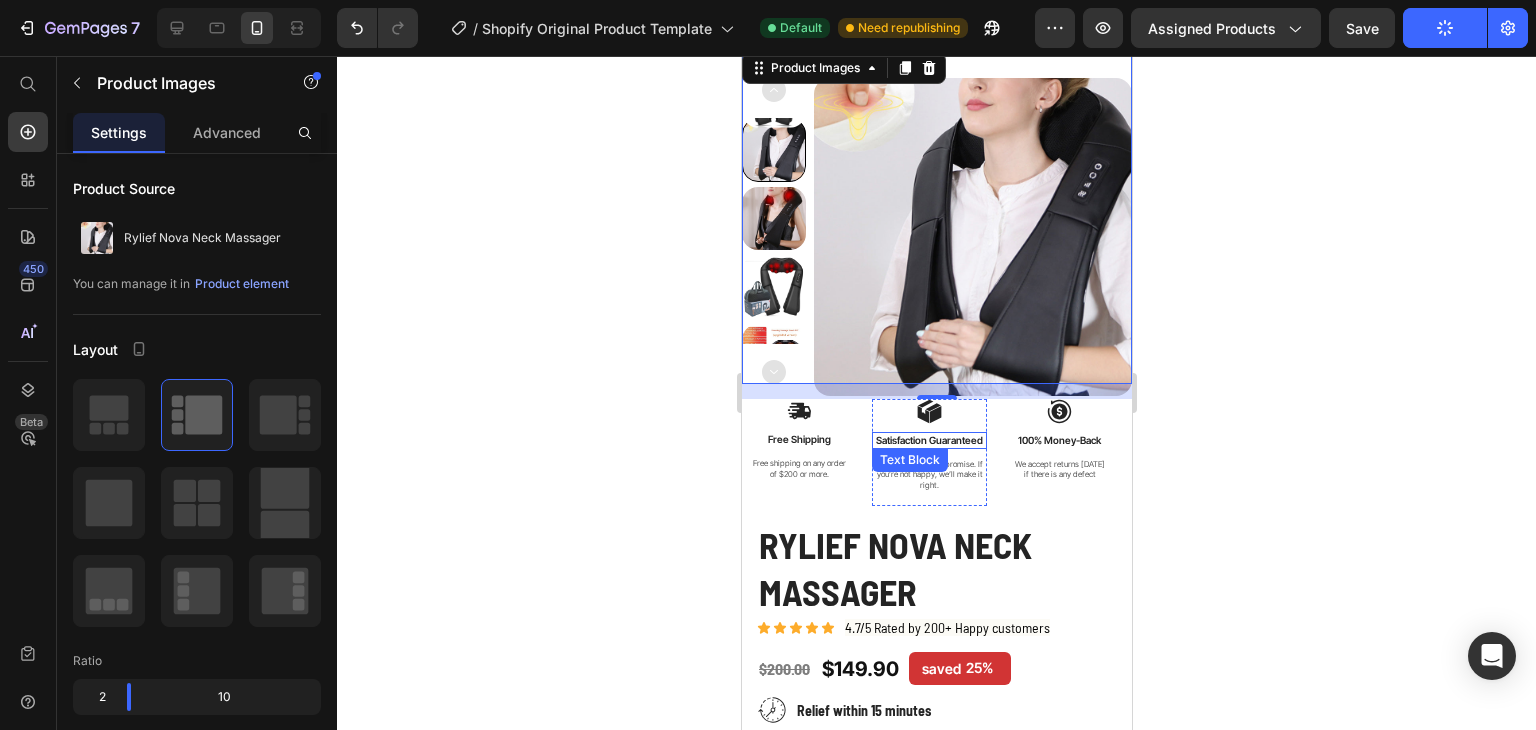 click 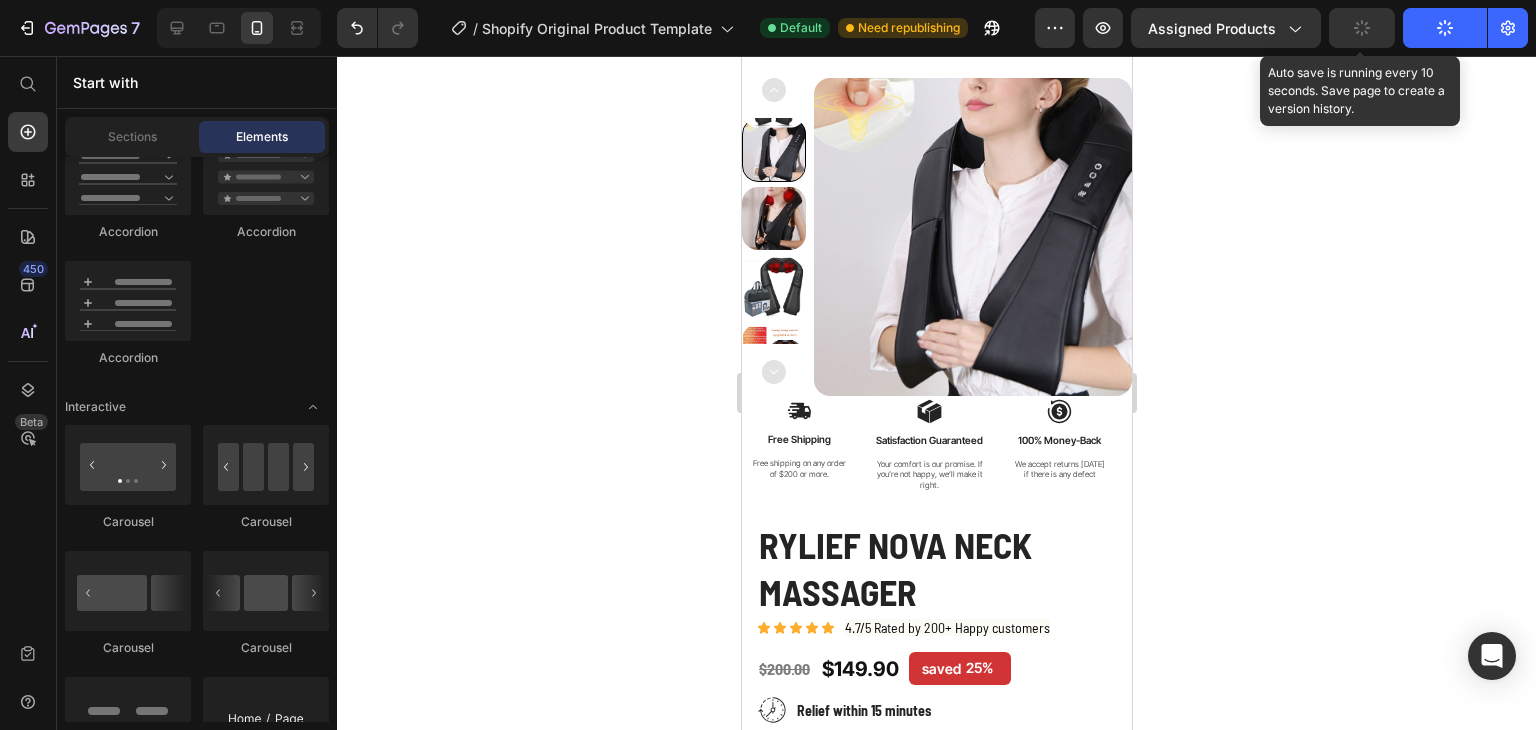 click 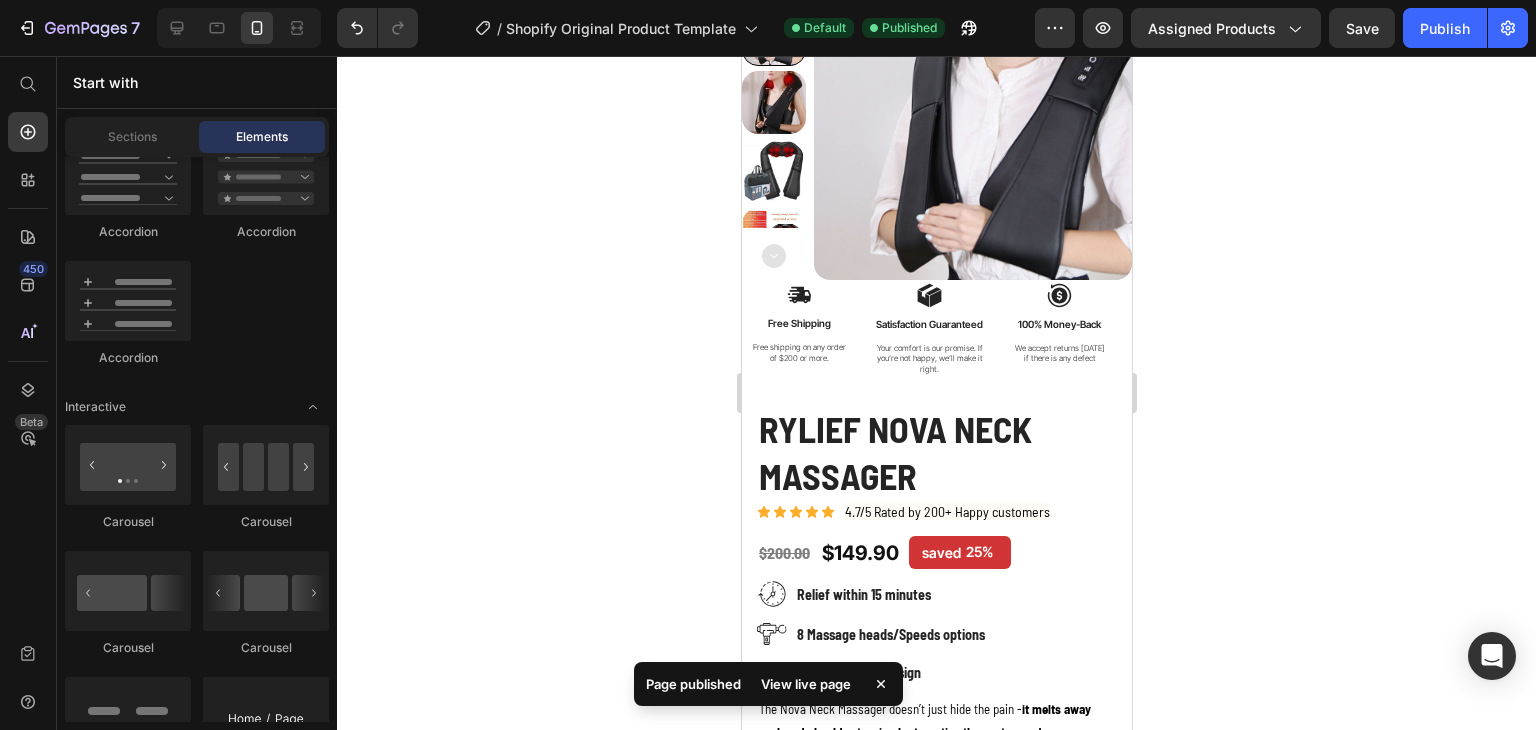 scroll, scrollTop: 0, scrollLeft: 0, axis: both 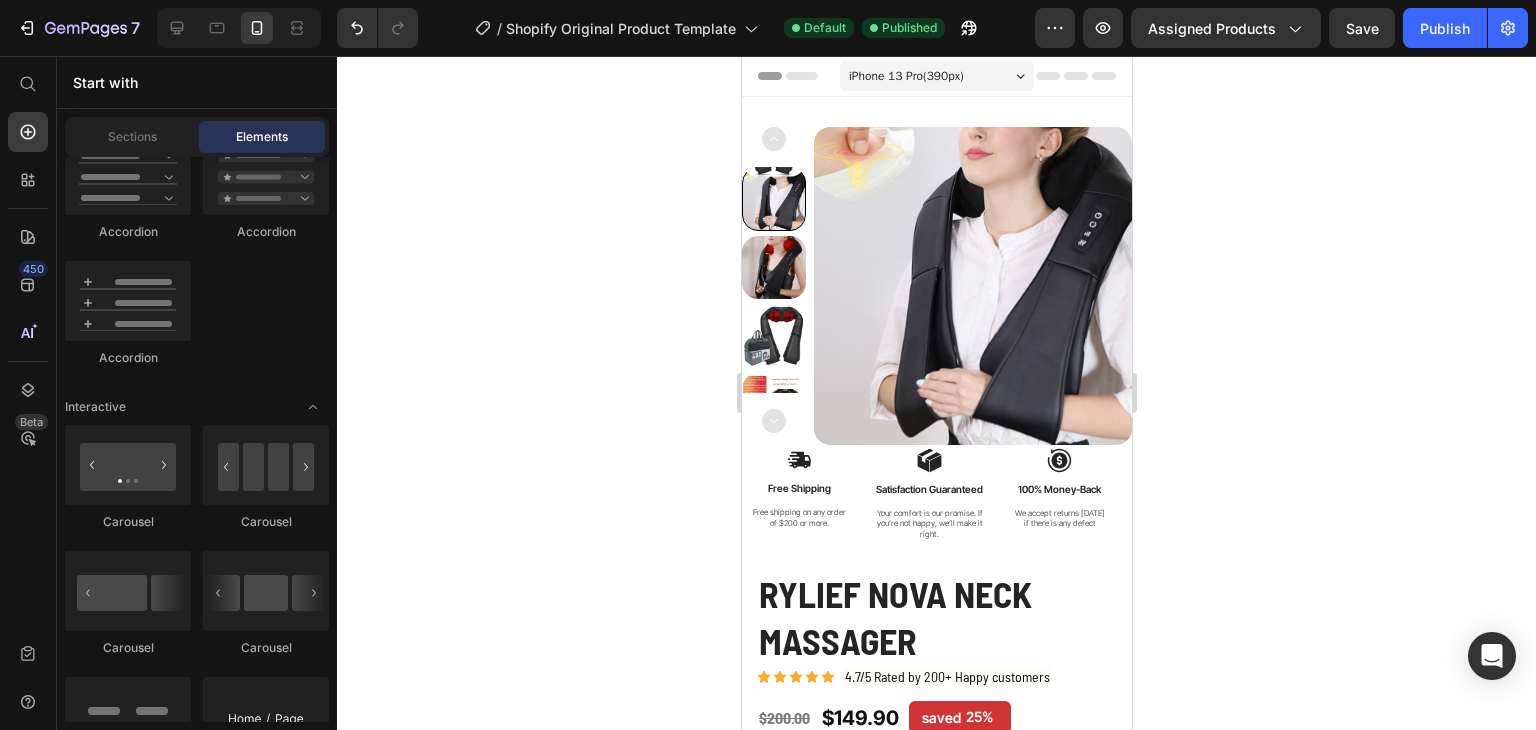 click on "iPhone 13 Pro  ( 390 px) iPhone 13 Mini iPhone 13 Pro iPhone 11 Pro Max iPhone 15 Pro Max Pixel 7 Galaxy S8+ Galaxy S20 Ultra iPad Mini iPad Air iPad Pro" at bounding box center [936, 78] 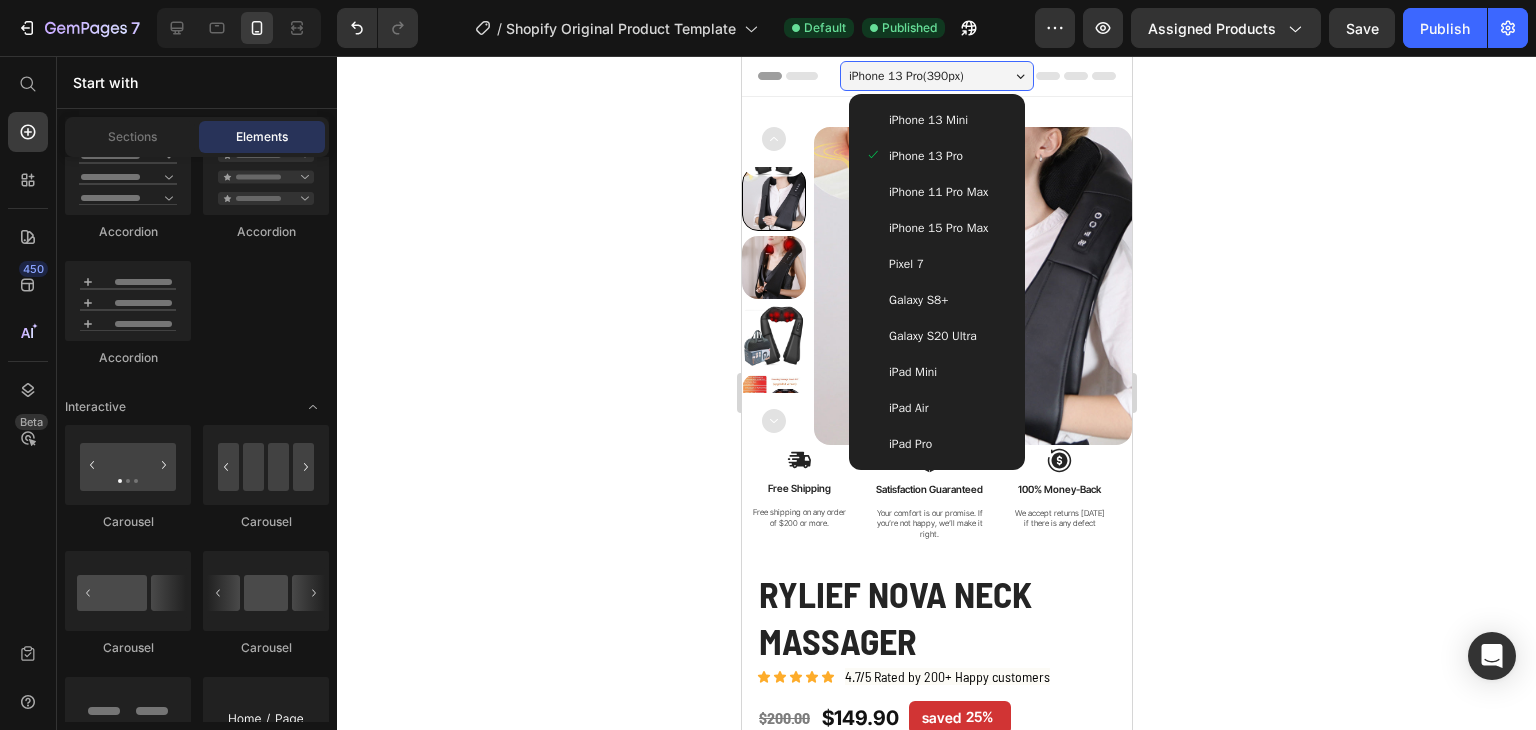 click on "iPhone 15 Pro Max" at bounding box center [937, 228] 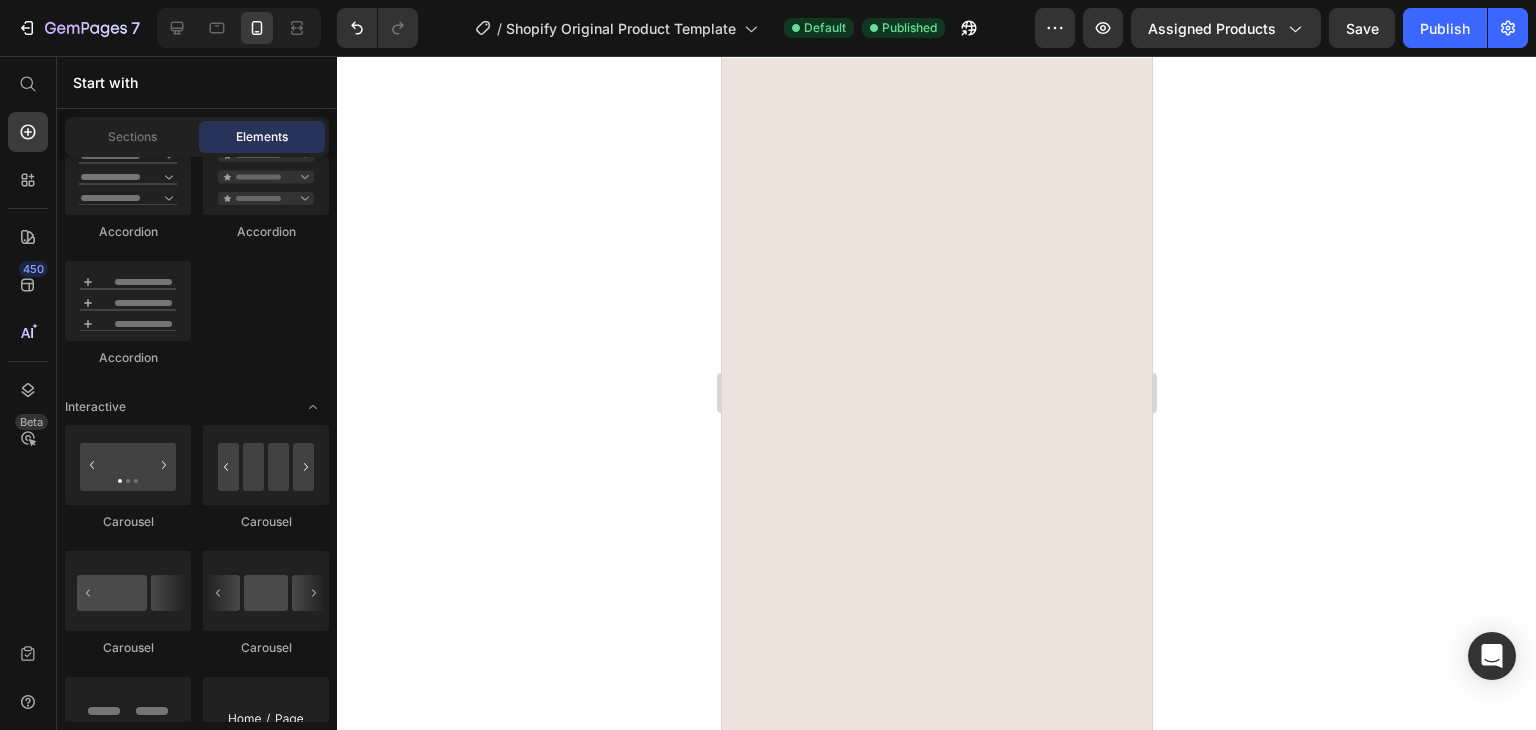 scroll, scrollTop: 6920, scrollLeft: 0, axis: vertical 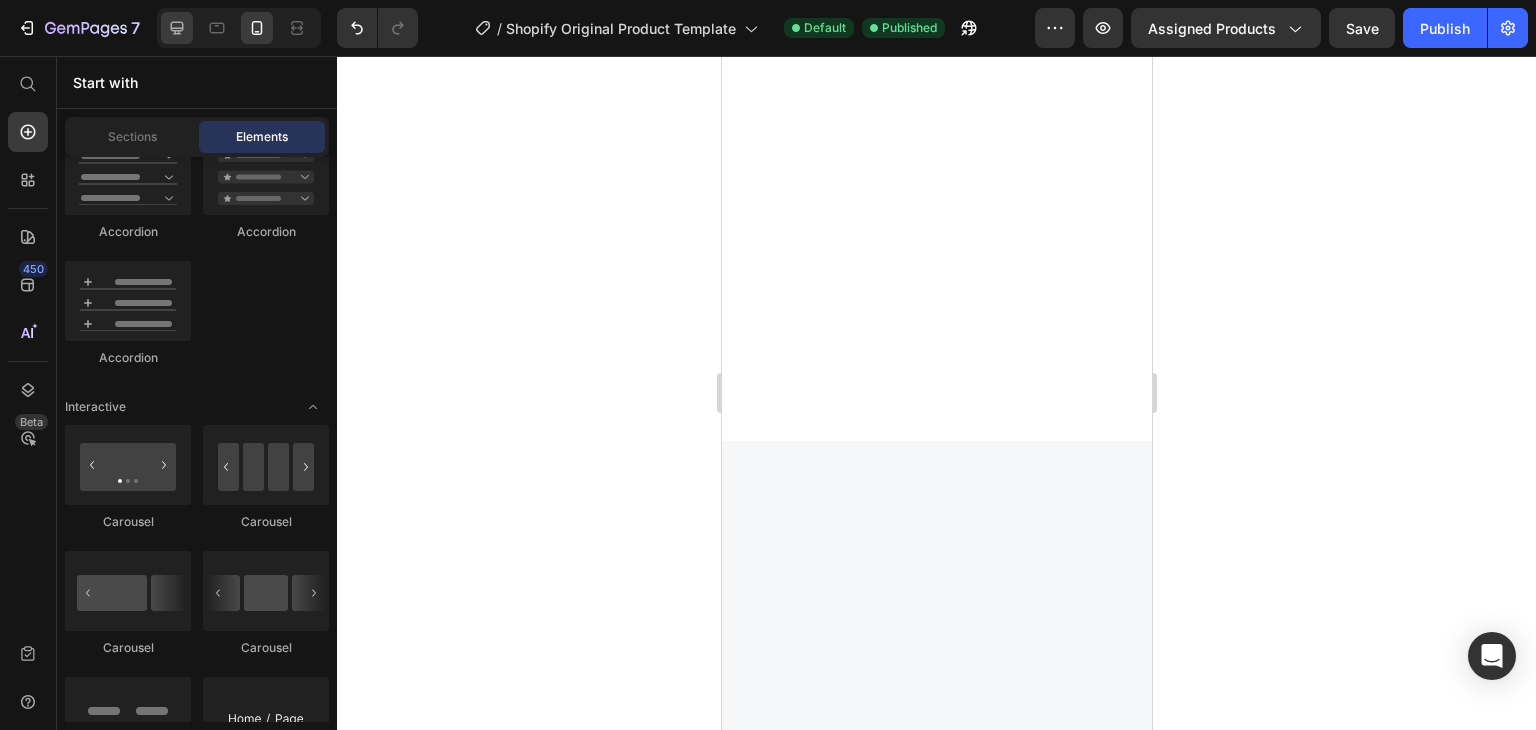 click 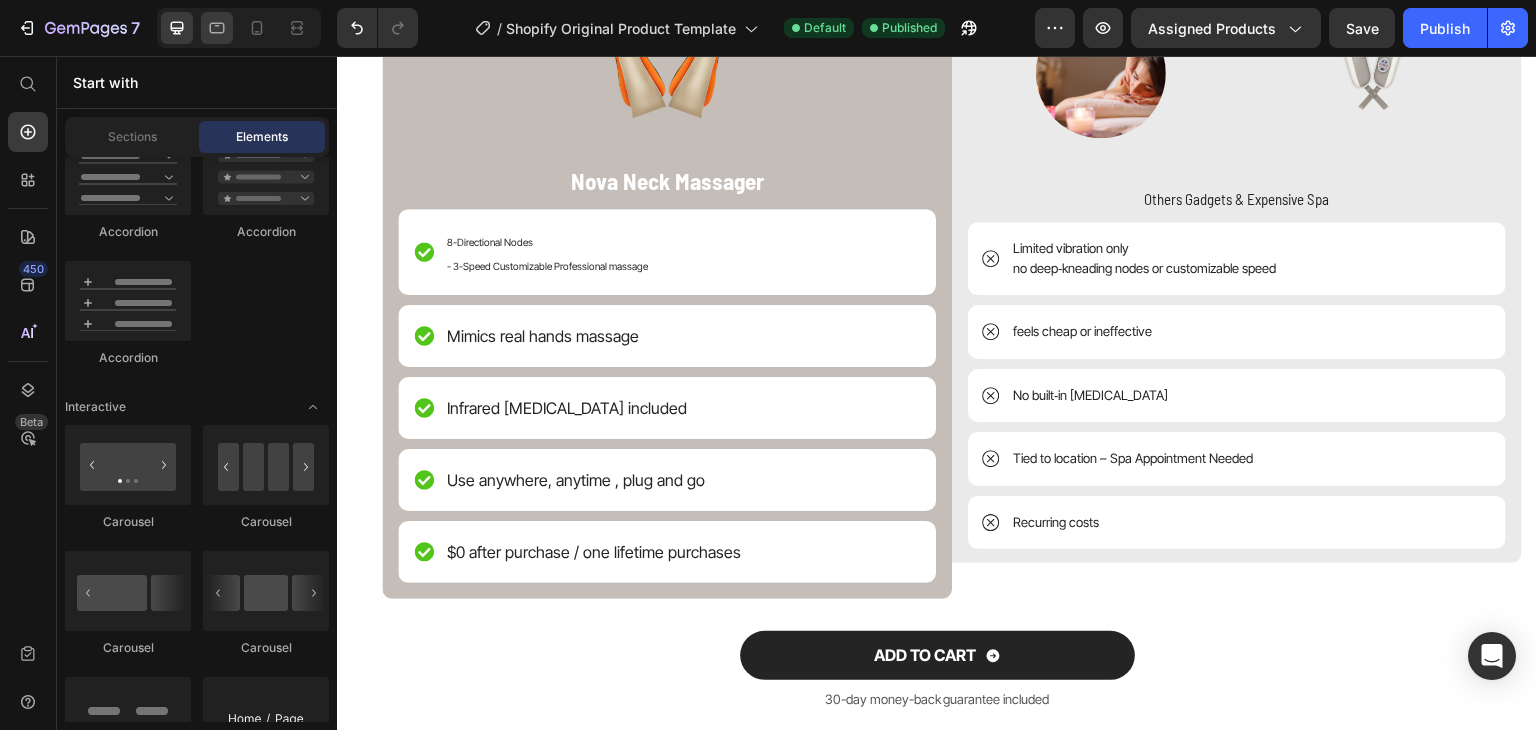 click 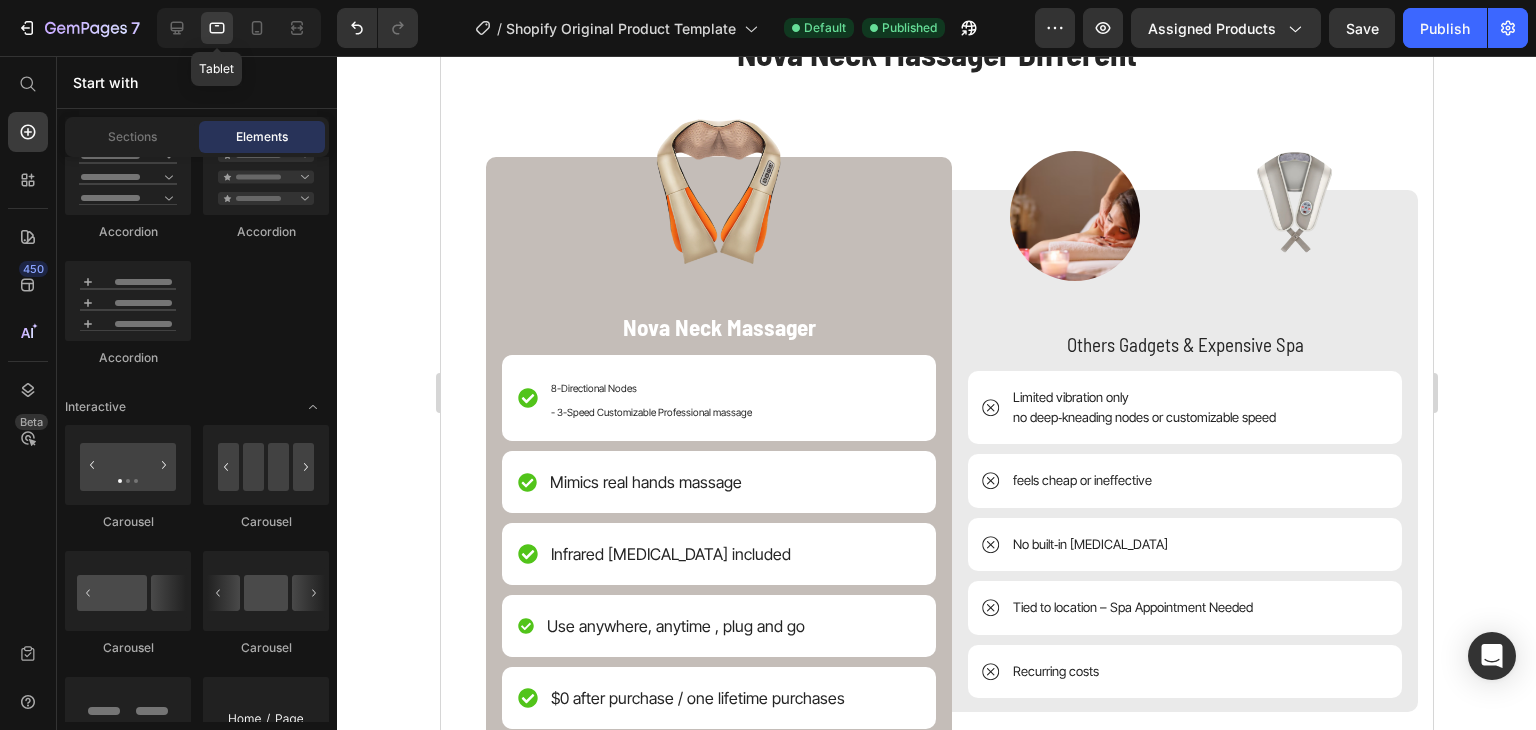 scroll, scrollTop: 7644, scrollLeft: 0, axis: vertical 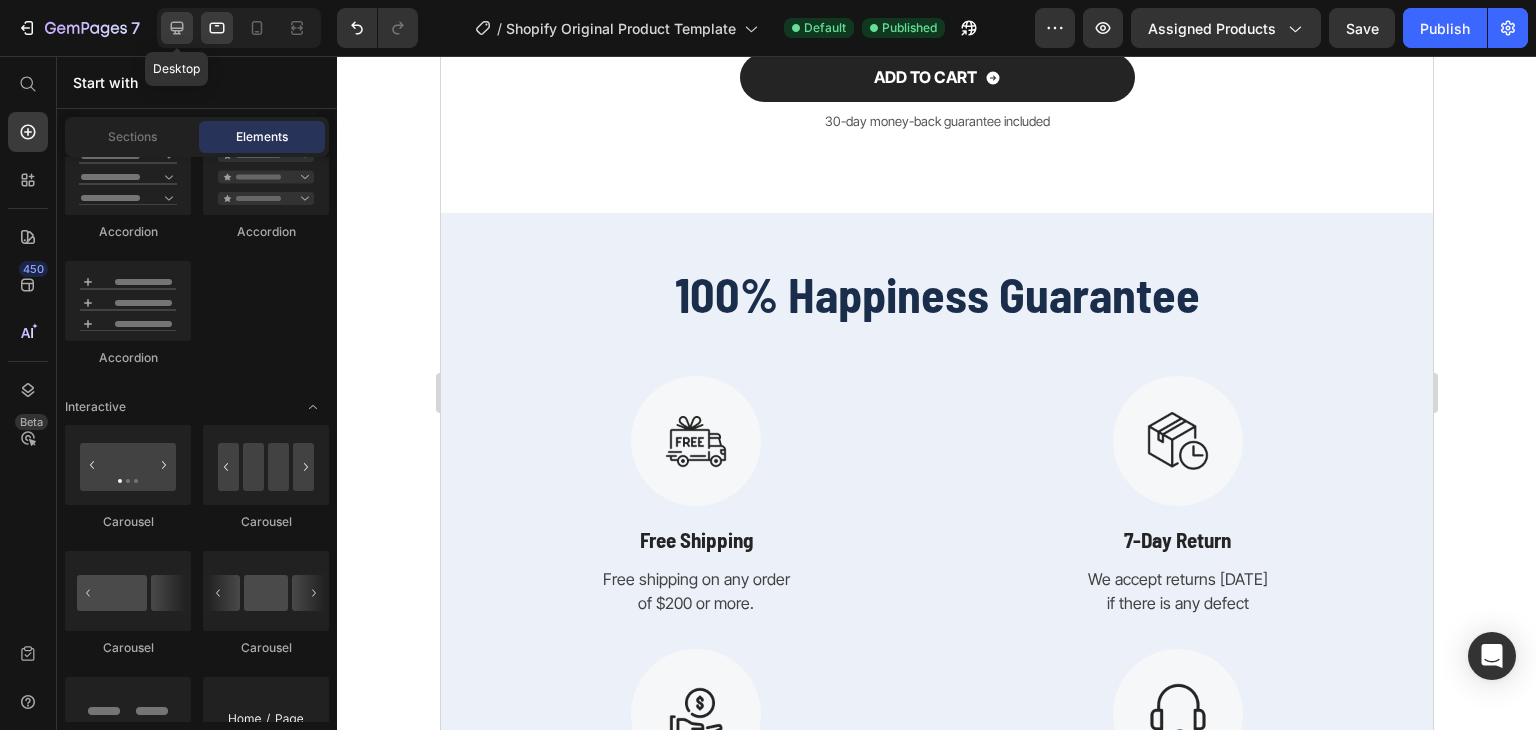 click 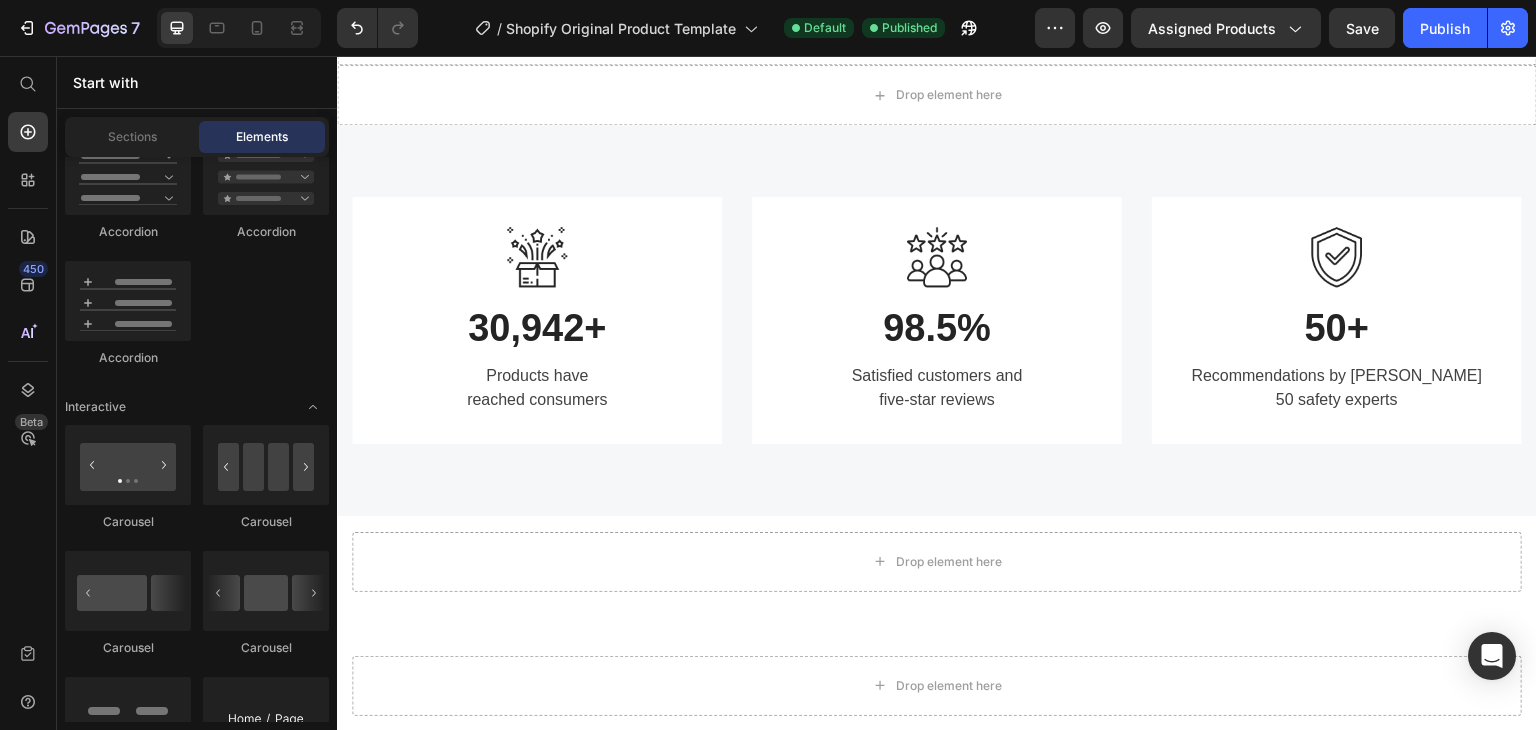 scroll, scrollTop: 9344, scrollLeft: 0, axis: vertical 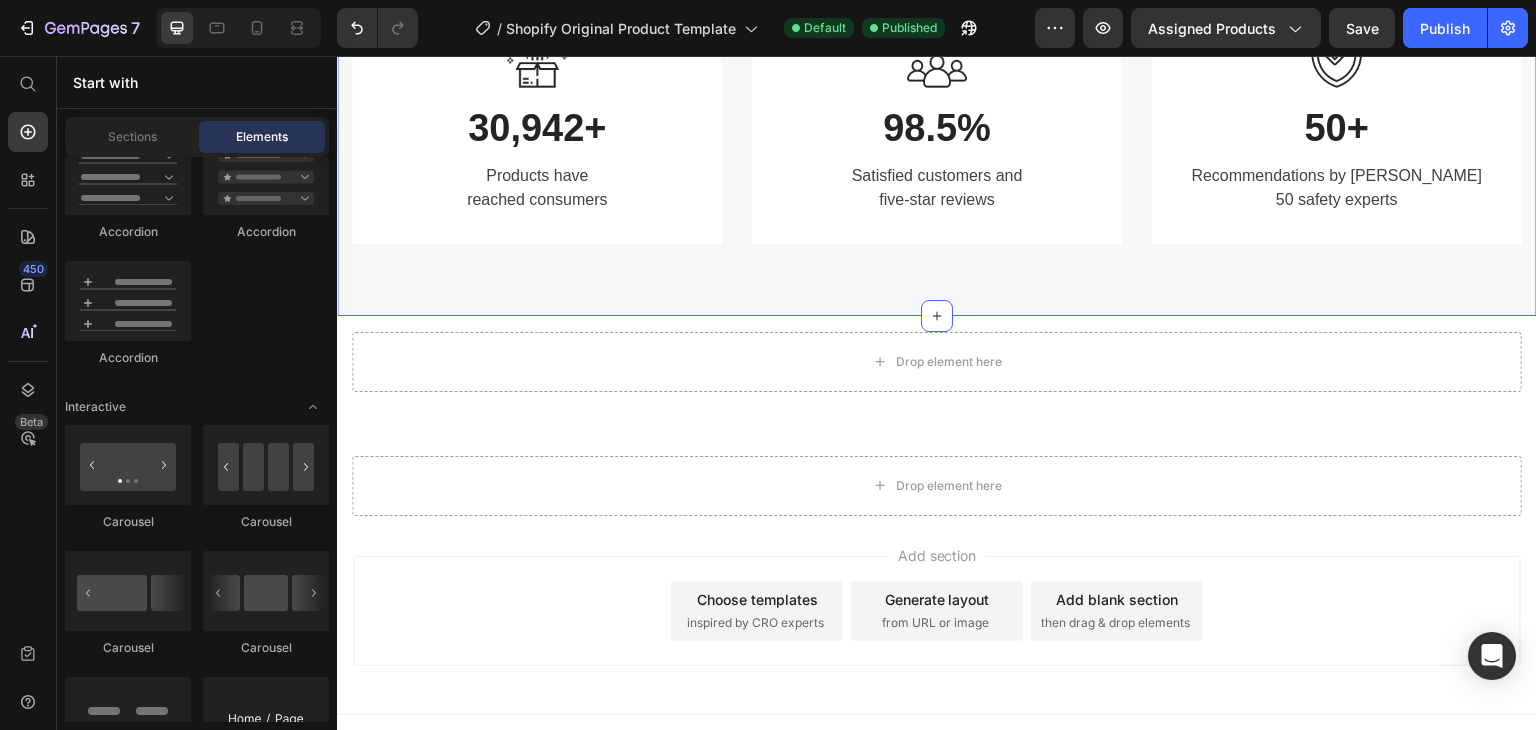 click on "Image 30,942+ Heading Products have reached consumers Text block Row Image 98.5% Heading Satisfied customers and five-star reviews Text block Row Image 50+ Heading Recommendations by over 50 safety experts Text block Row Row Section 13" at bounding box center (937, 120) 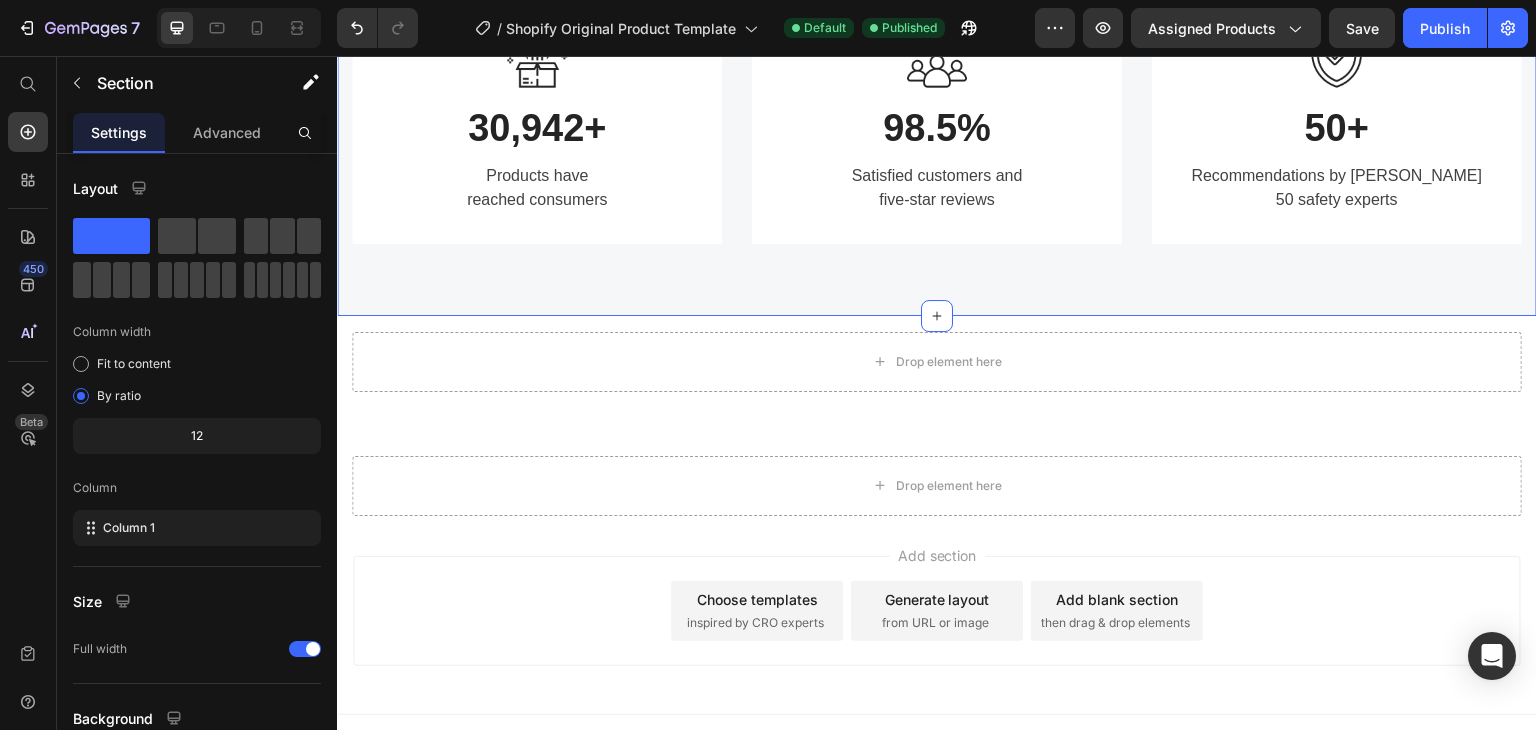 click 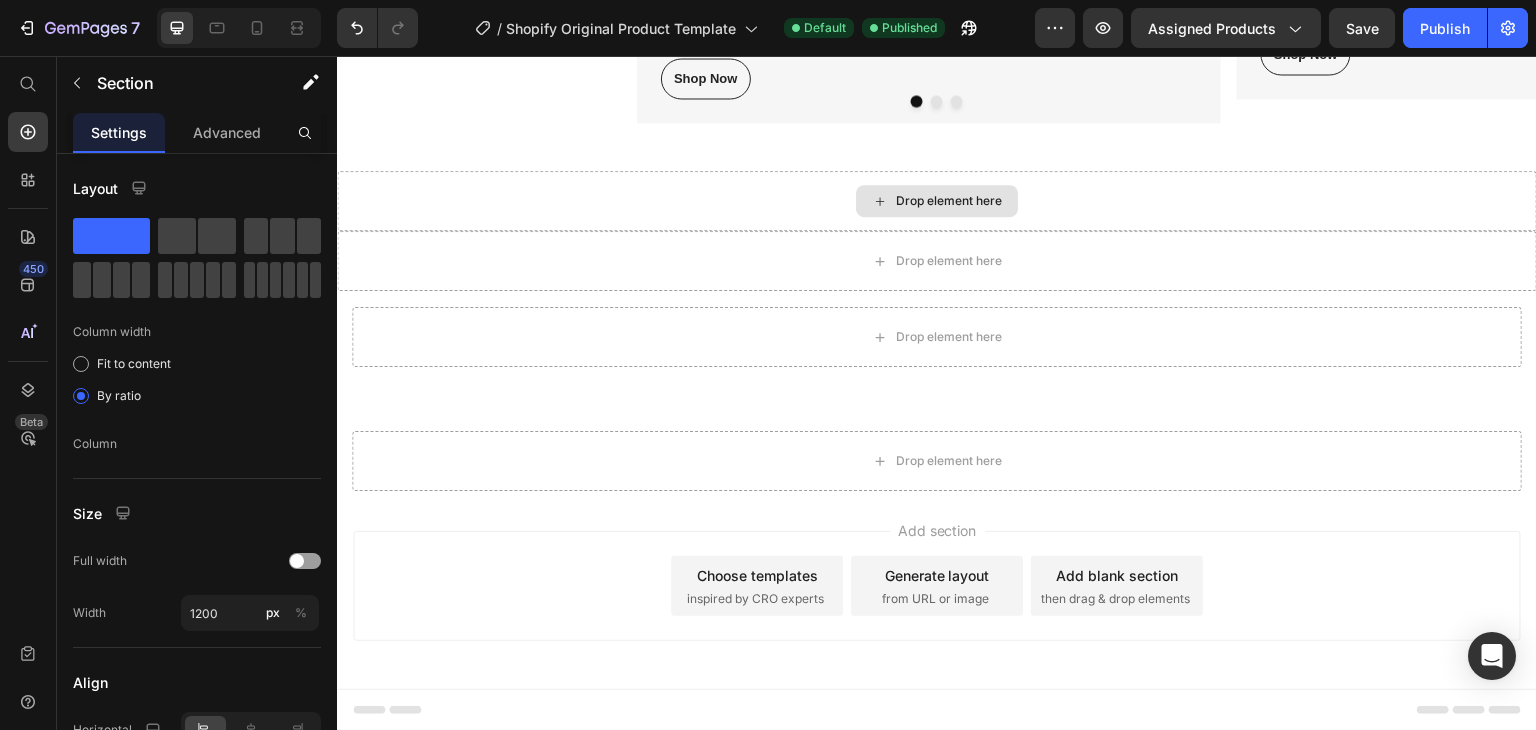 click on "Drop element here" at bounding box center [937, 201] 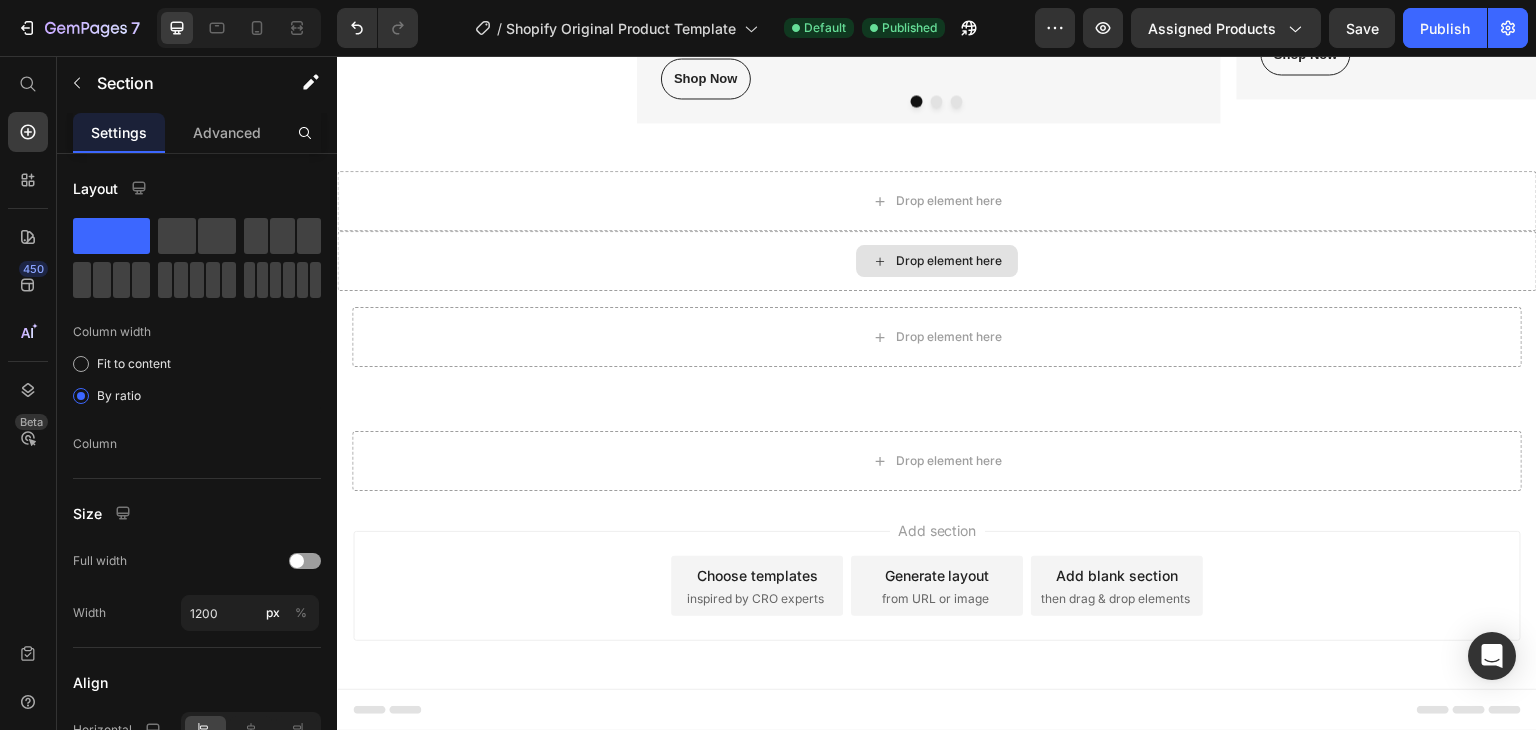 click on "Drop element here" at bounding box center [937, 261] 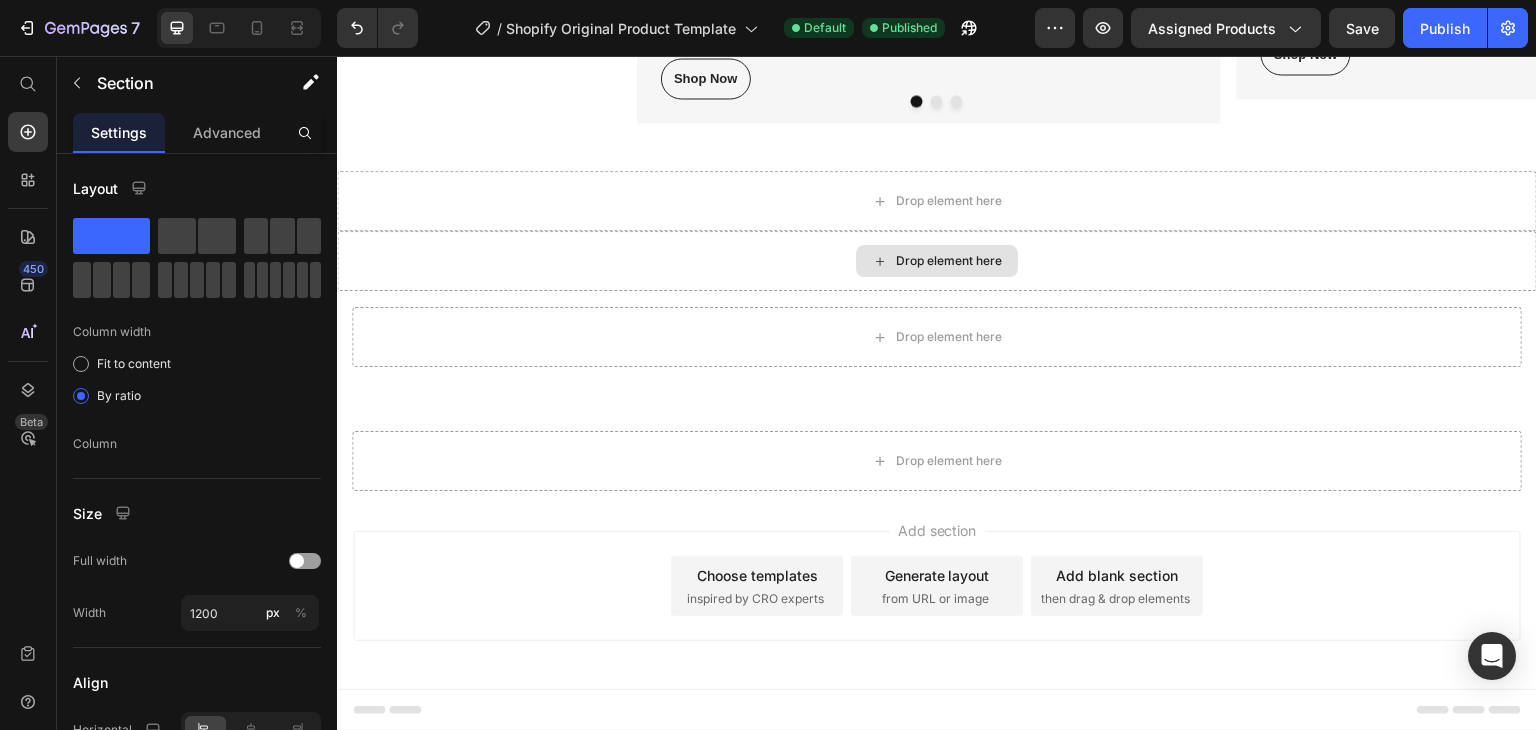 click on "Drop element here" at bounding box center (937, 261) 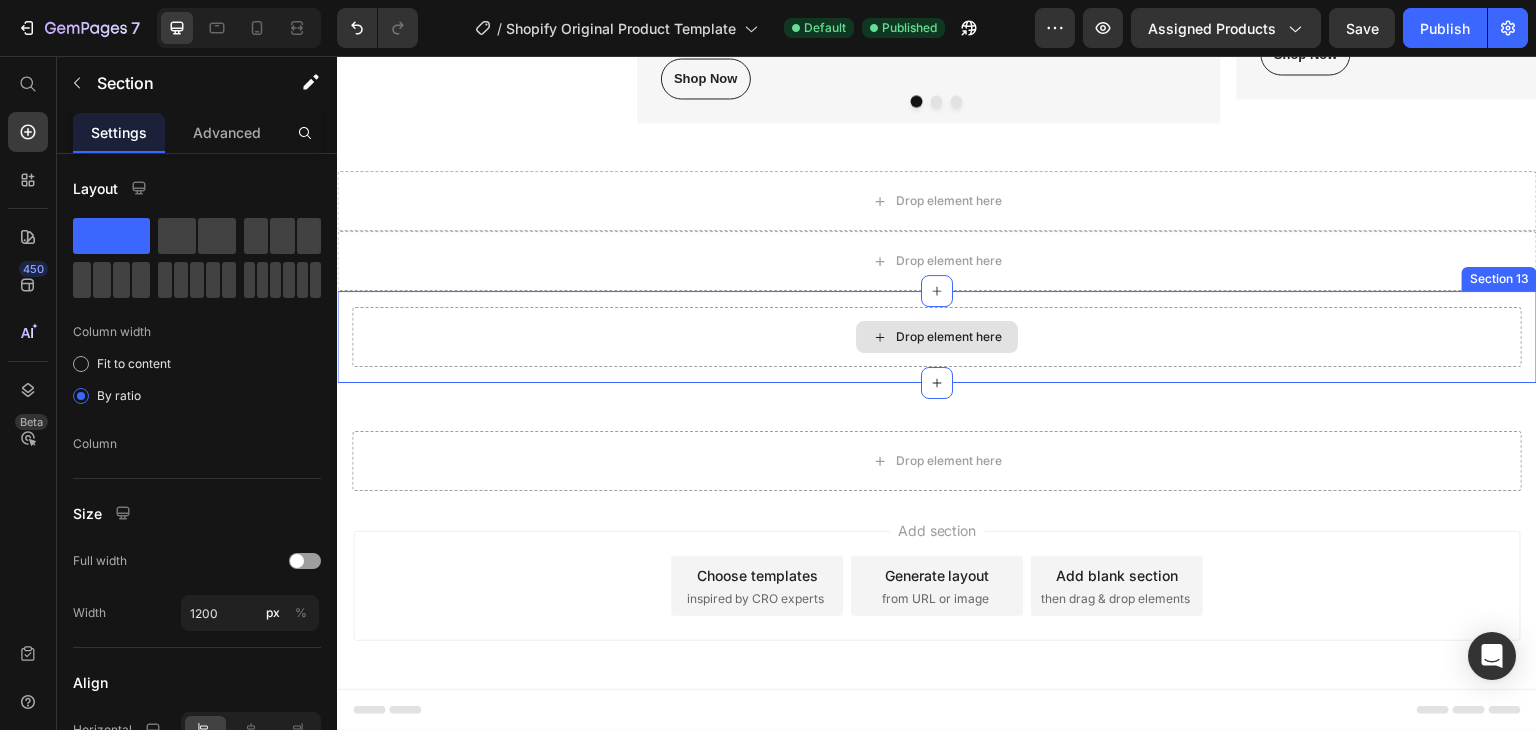 click on "Drop element here" at bounding box center [937, 337] 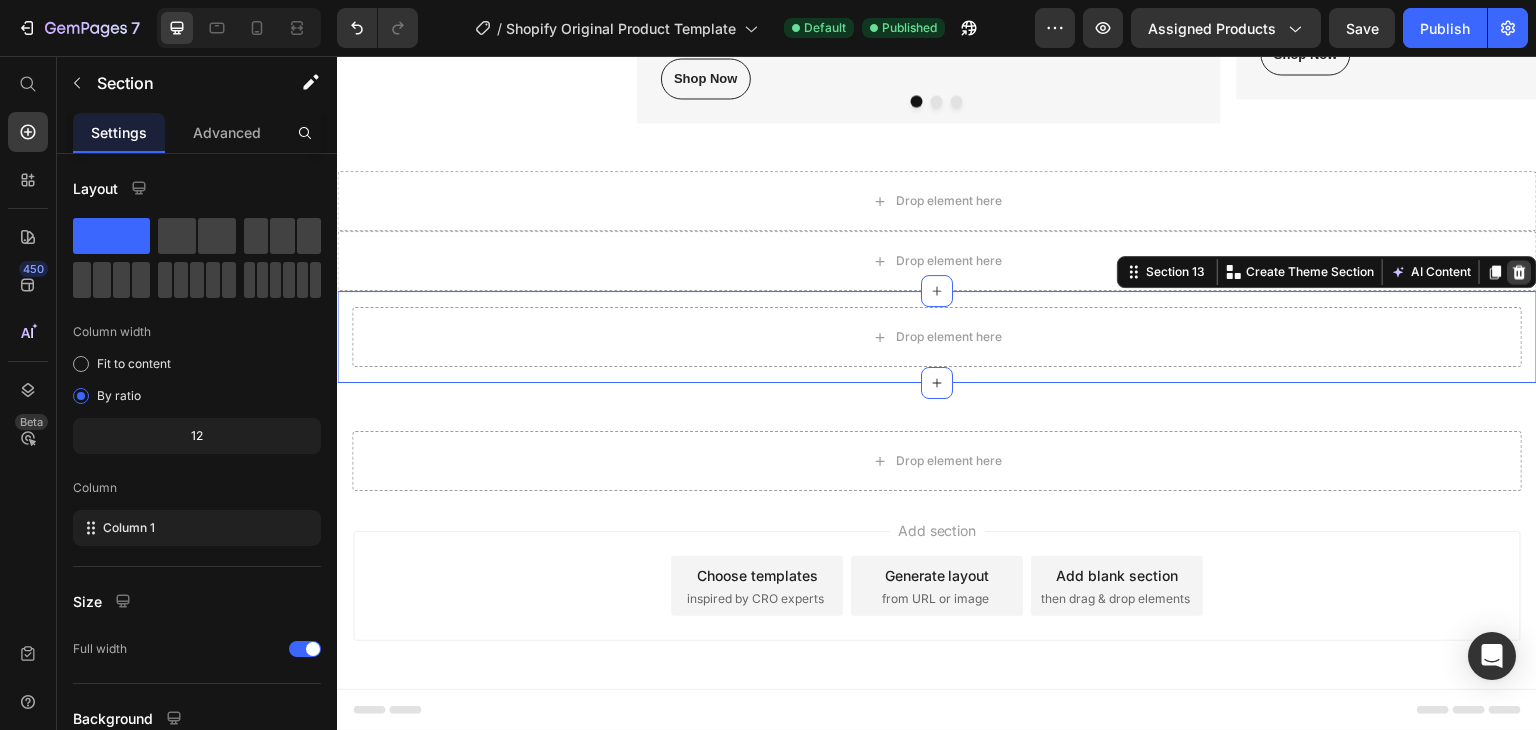 click 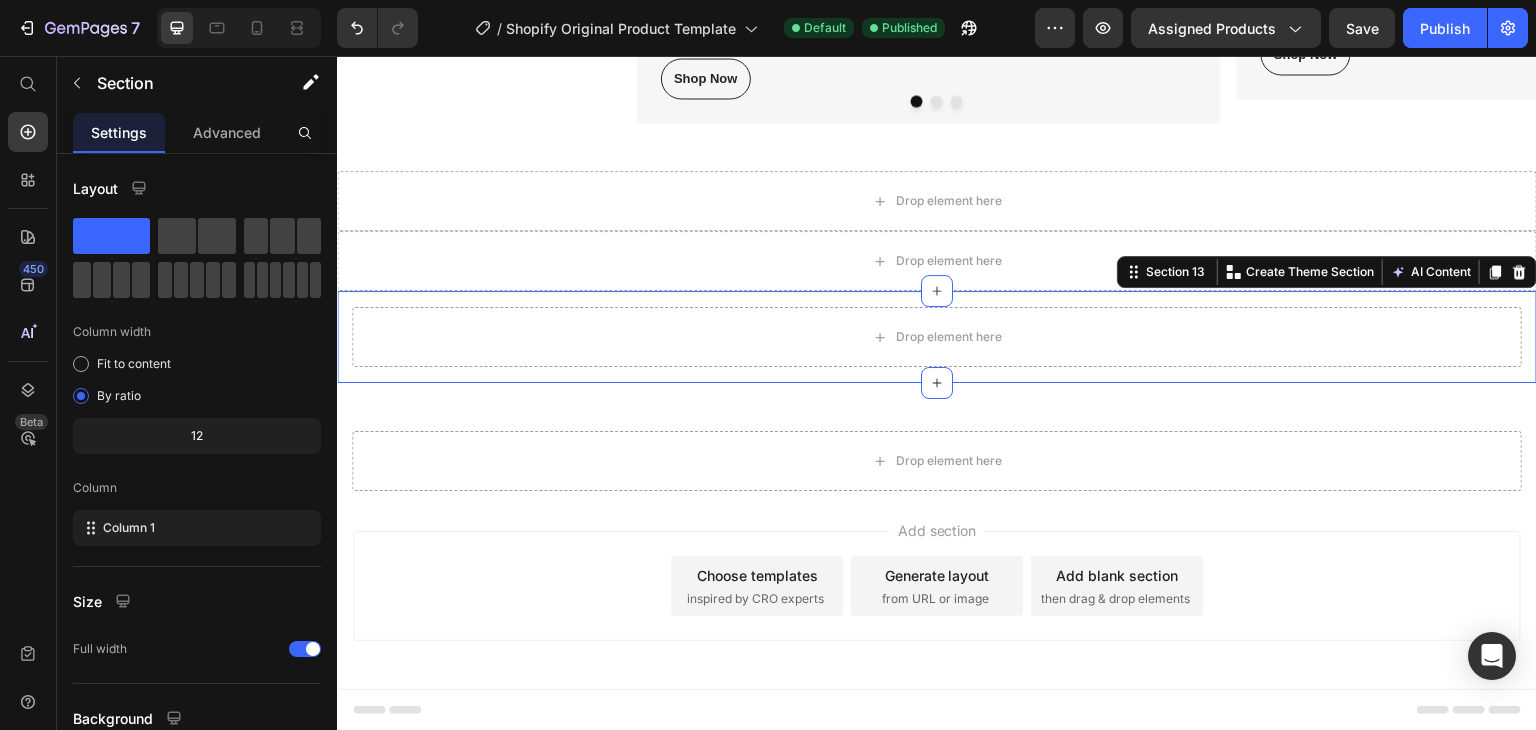 scroll, scrollTop: 9308, scrollLeft: 0, axis: vertical 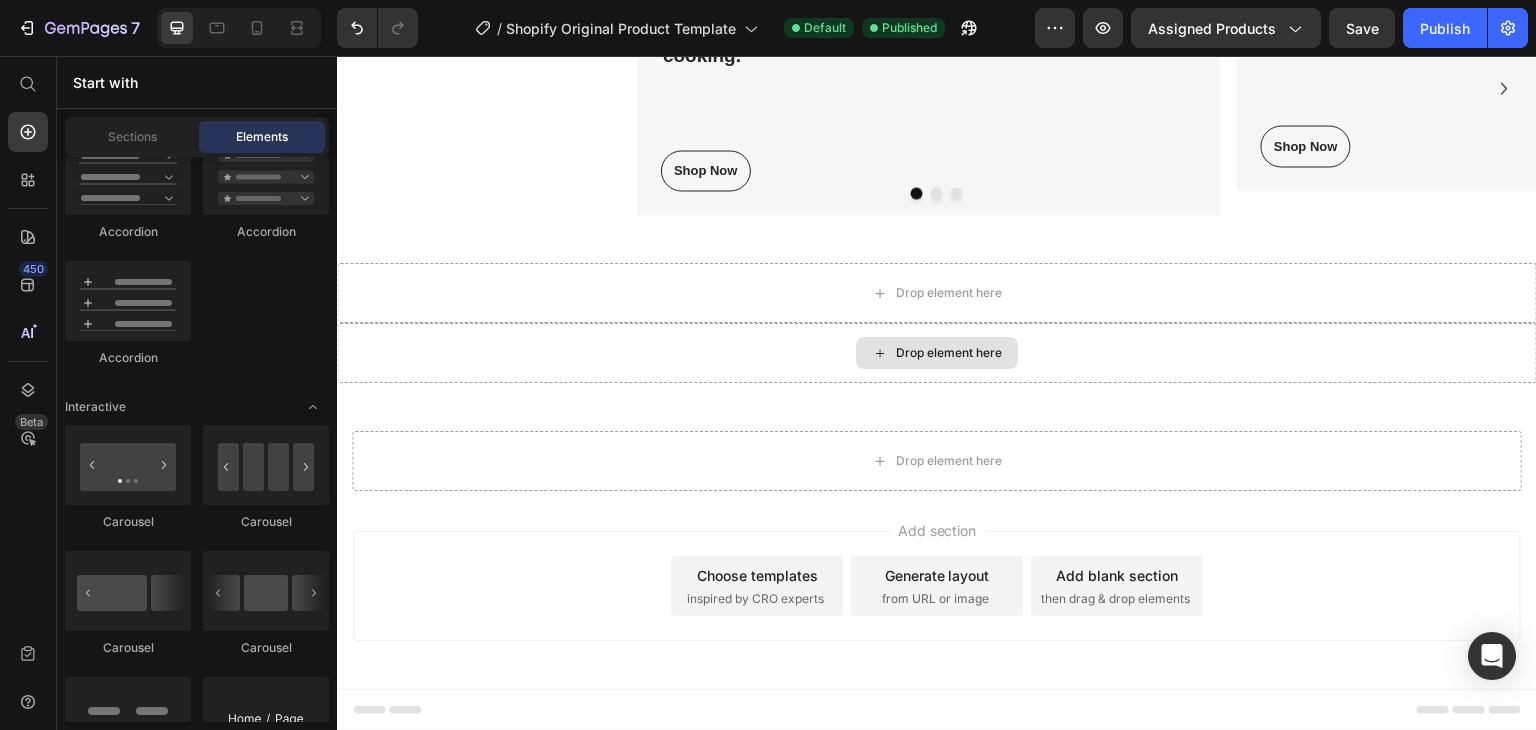 click on "Drop element here" at bounding box center (937, 293) 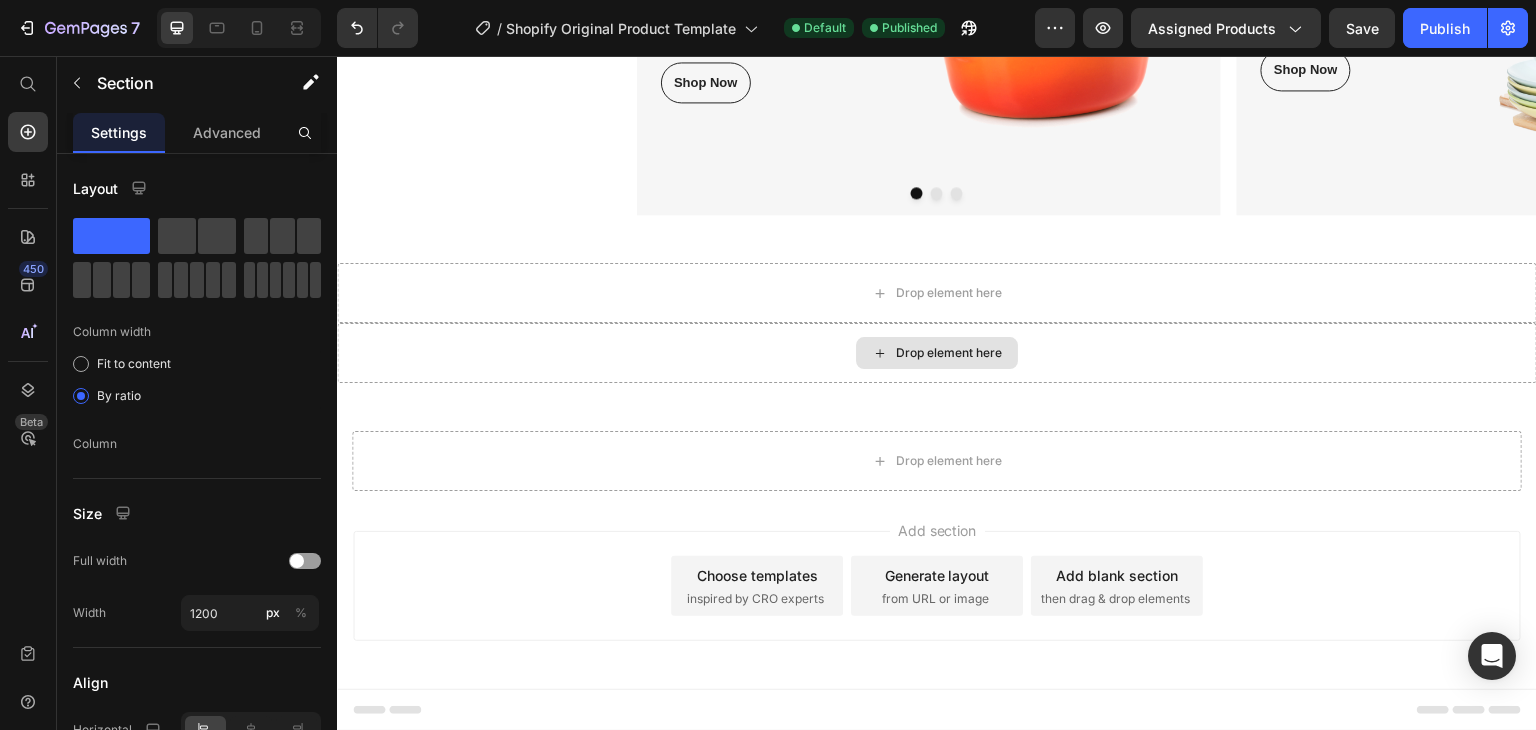 click on "Drop element here" at bounding box center (937, 353) 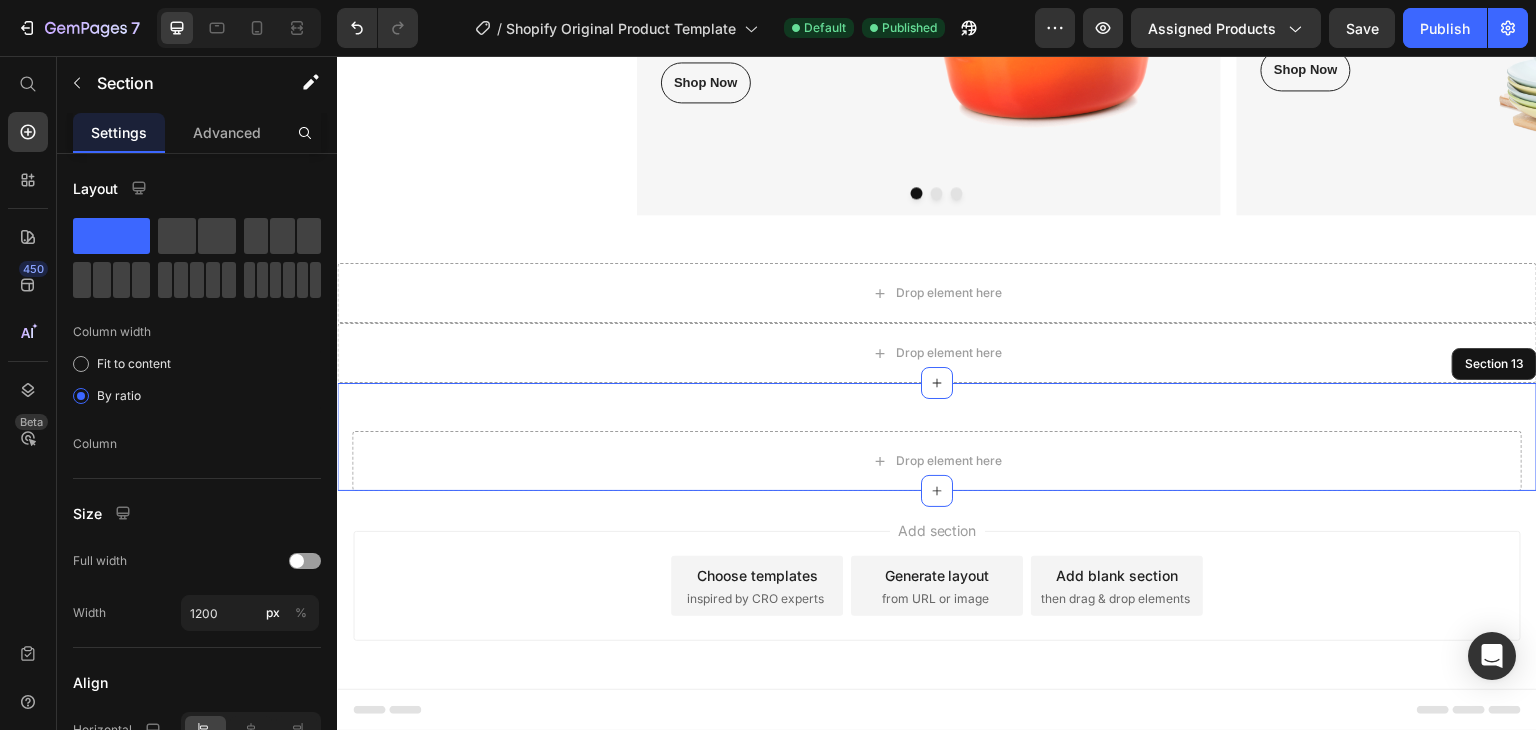 click on "Drop element here Section 13" at bounding box center [937, 437] 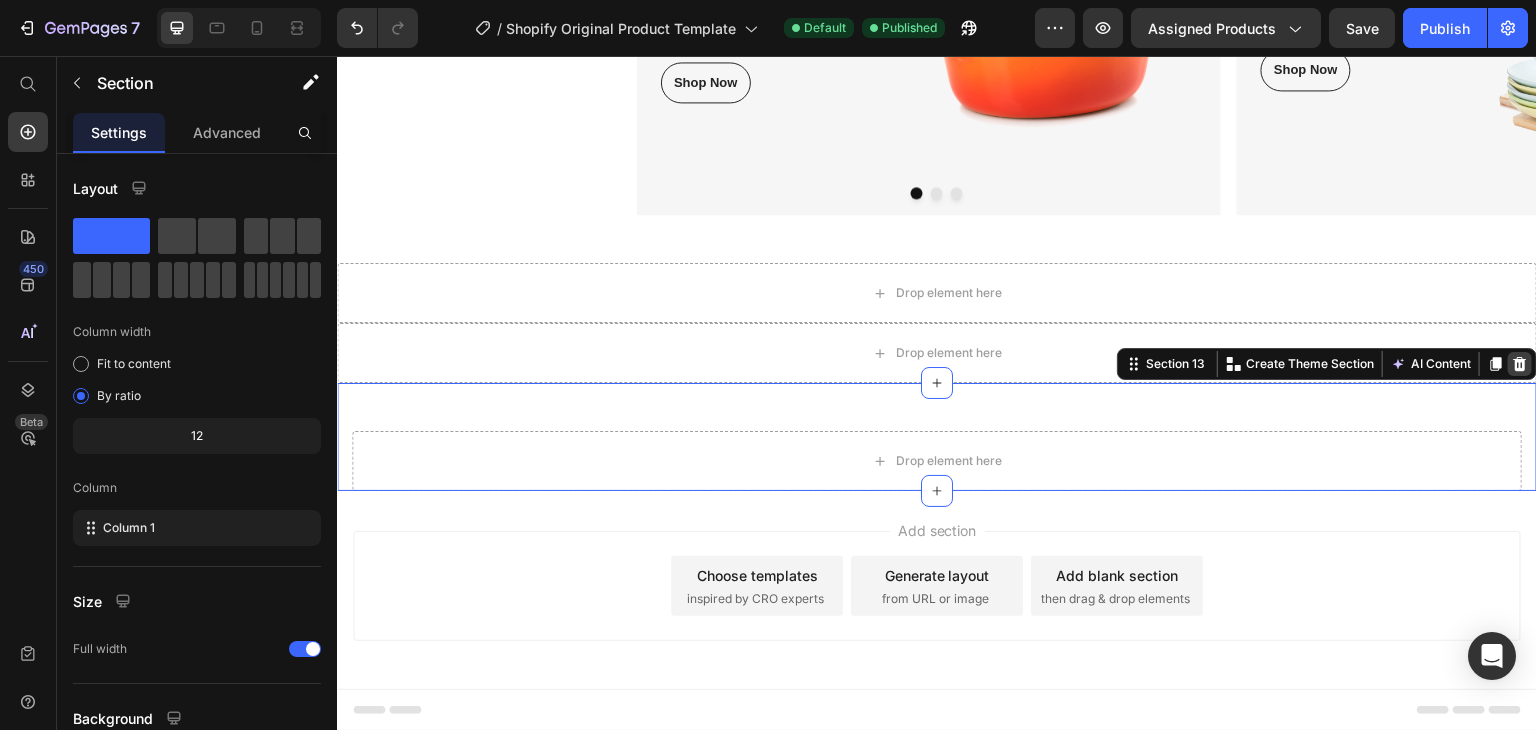 click 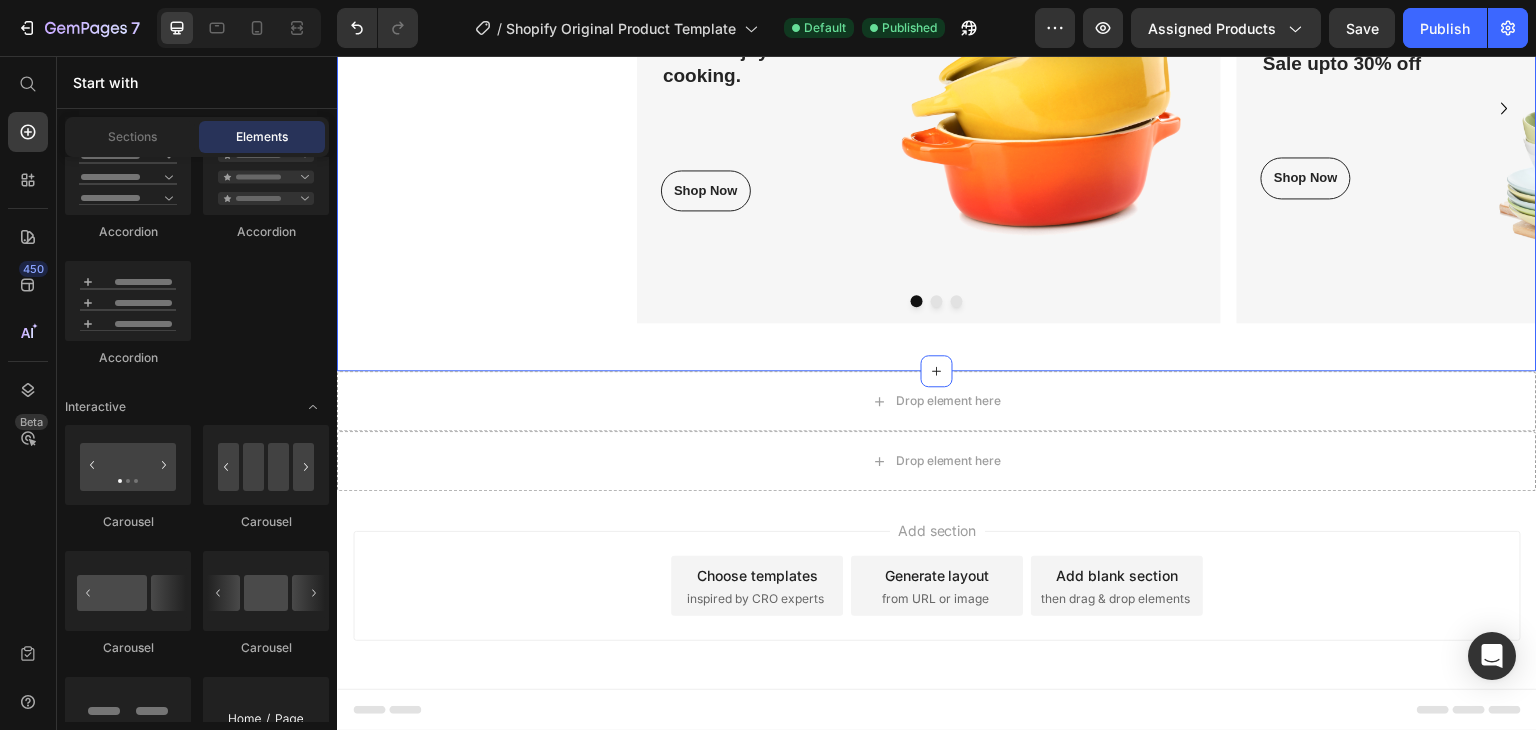 scroll, scrollTop: 9200, scrollLeft: 0, axis: vertical 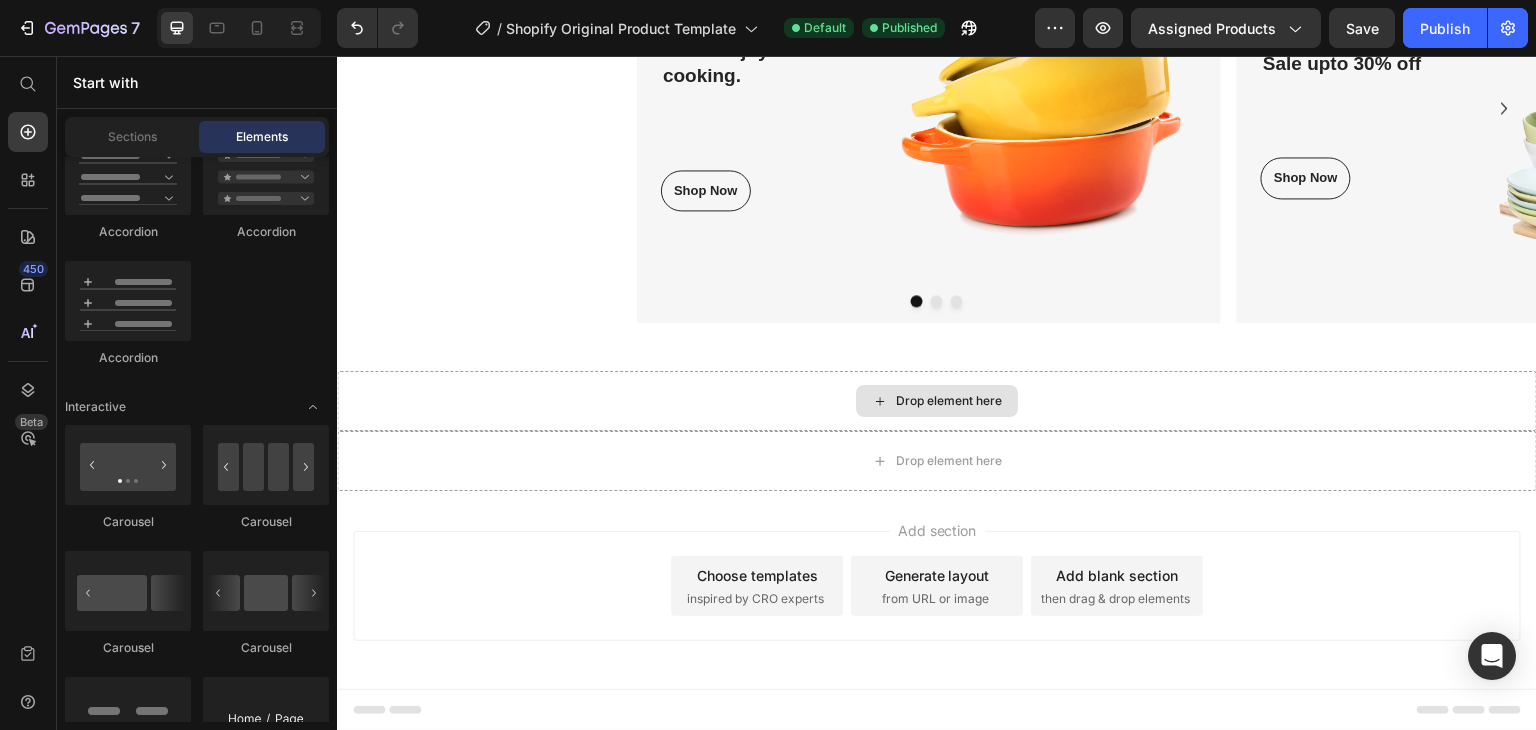 click on "Drop element here" at bounding box center [937, 401] 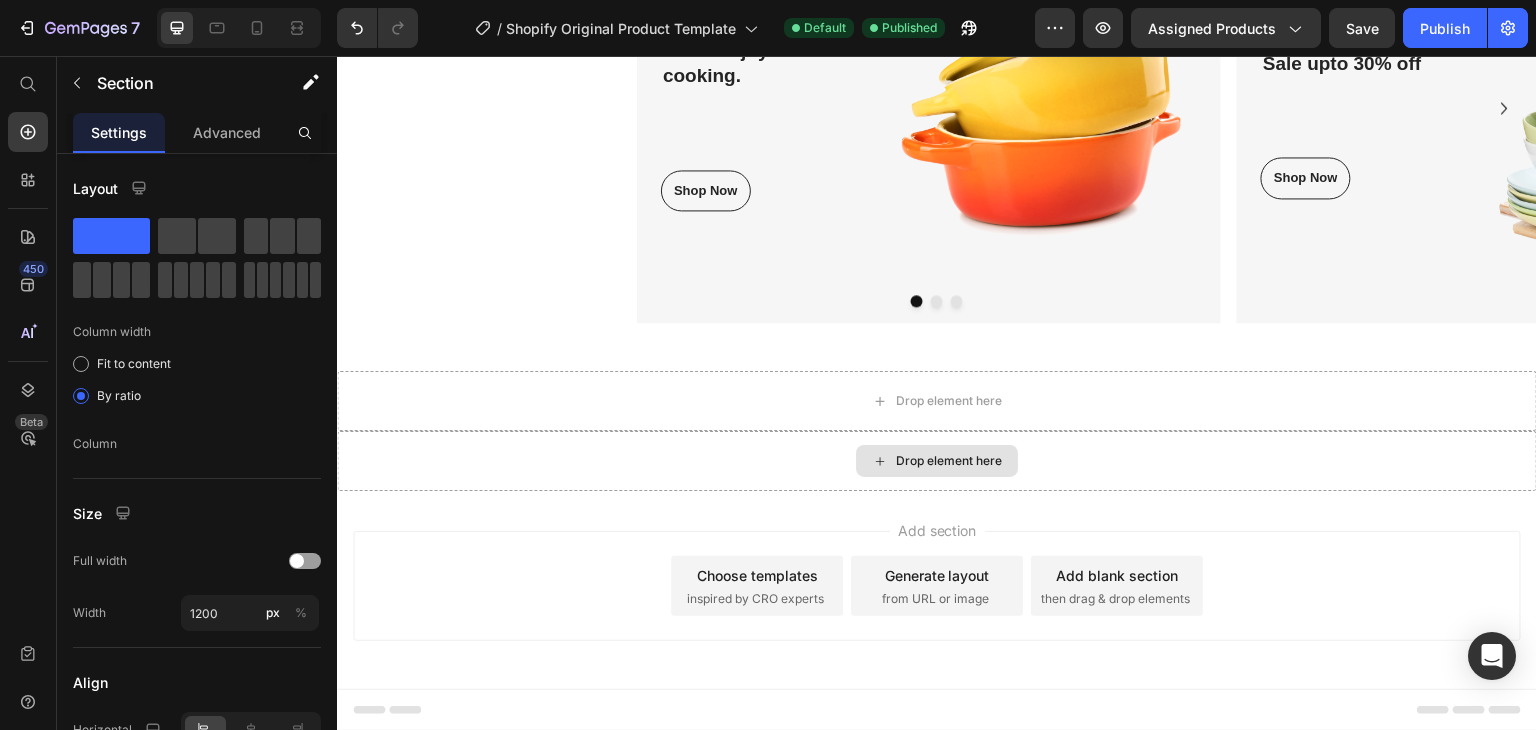 click on "Drop element here" at bounding box center [937, 461] 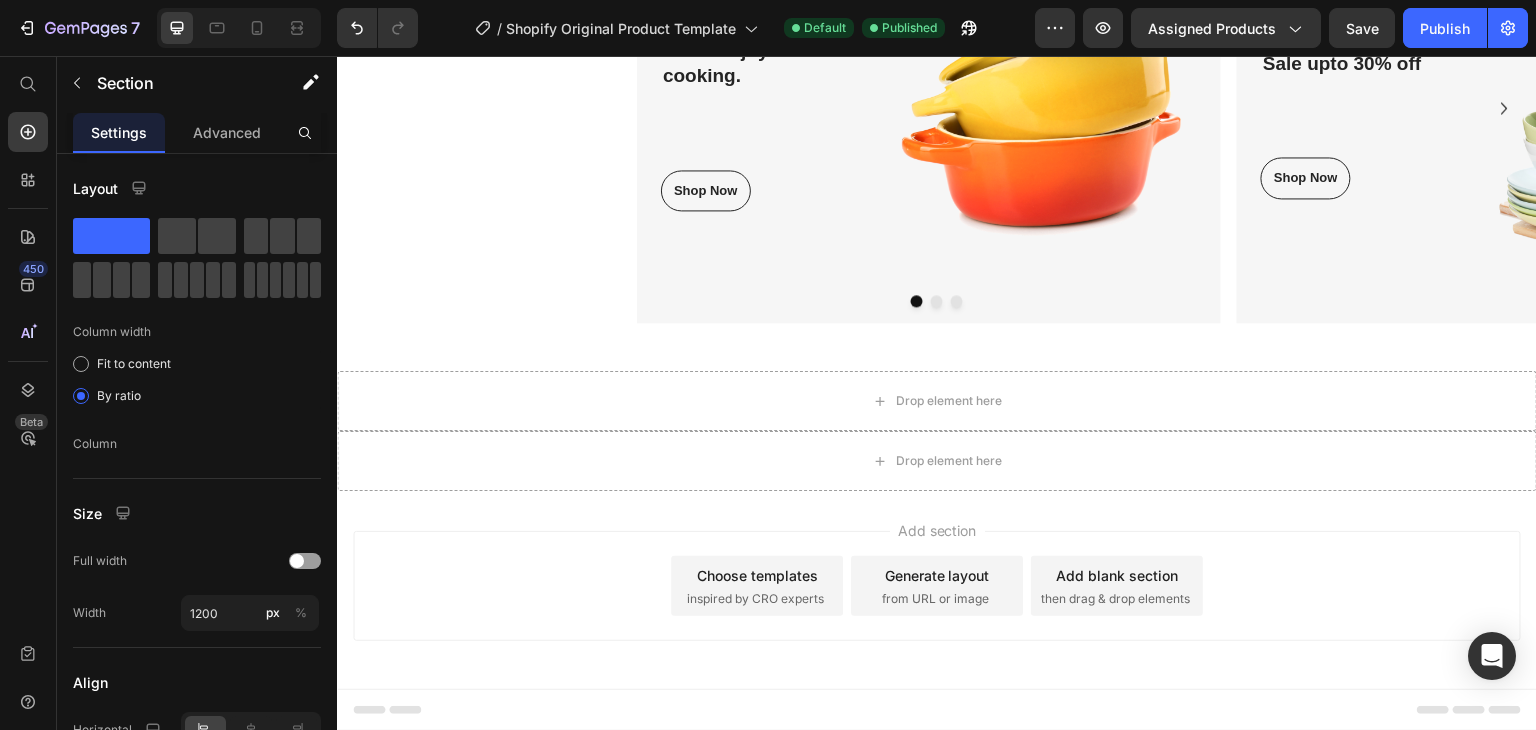 click on "Add section Choose templates inspired by CRO experts Generate layout from URL or image Add blank section then drag & drop elements" at bounding box center [937, 590] 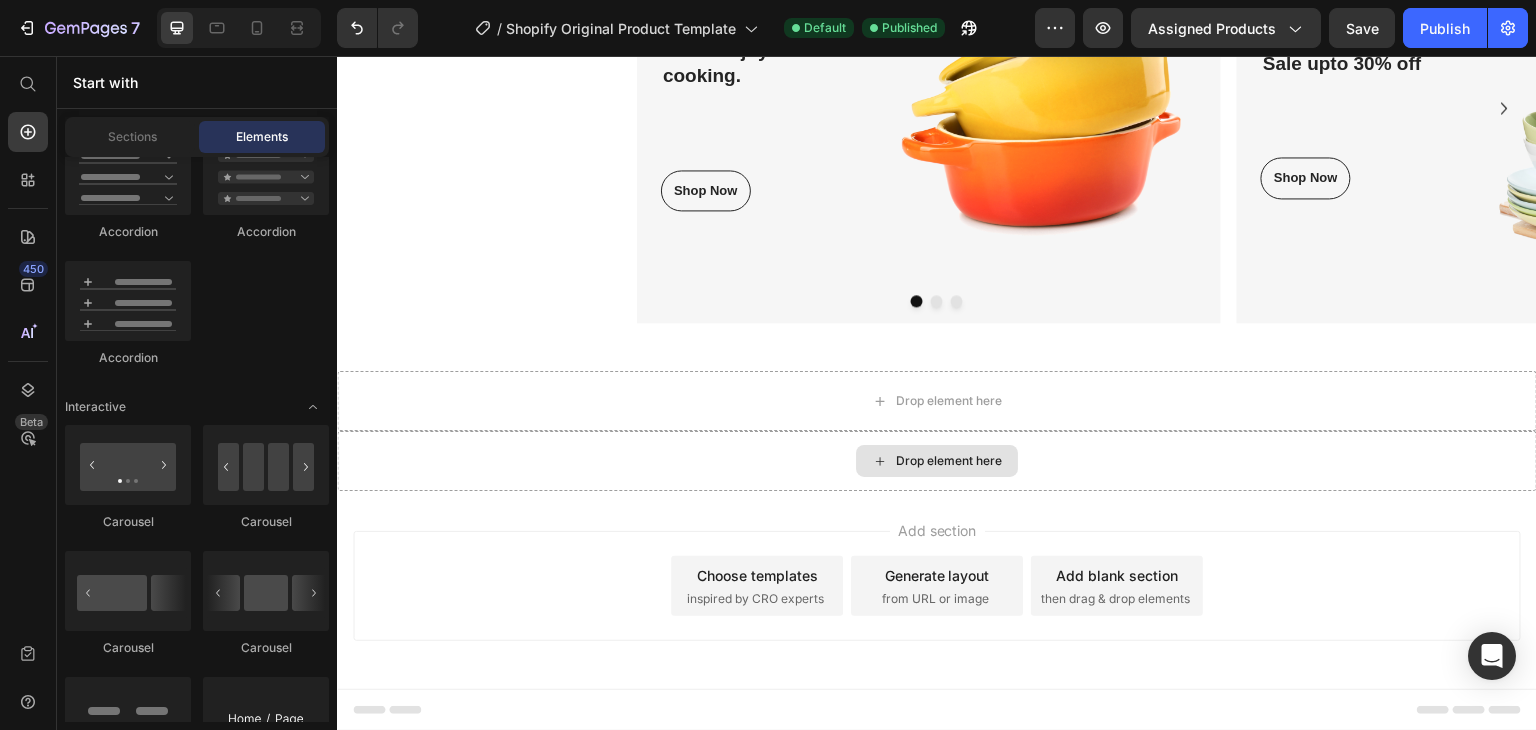 click on "Drop element here" at bounding box center (937, 461) 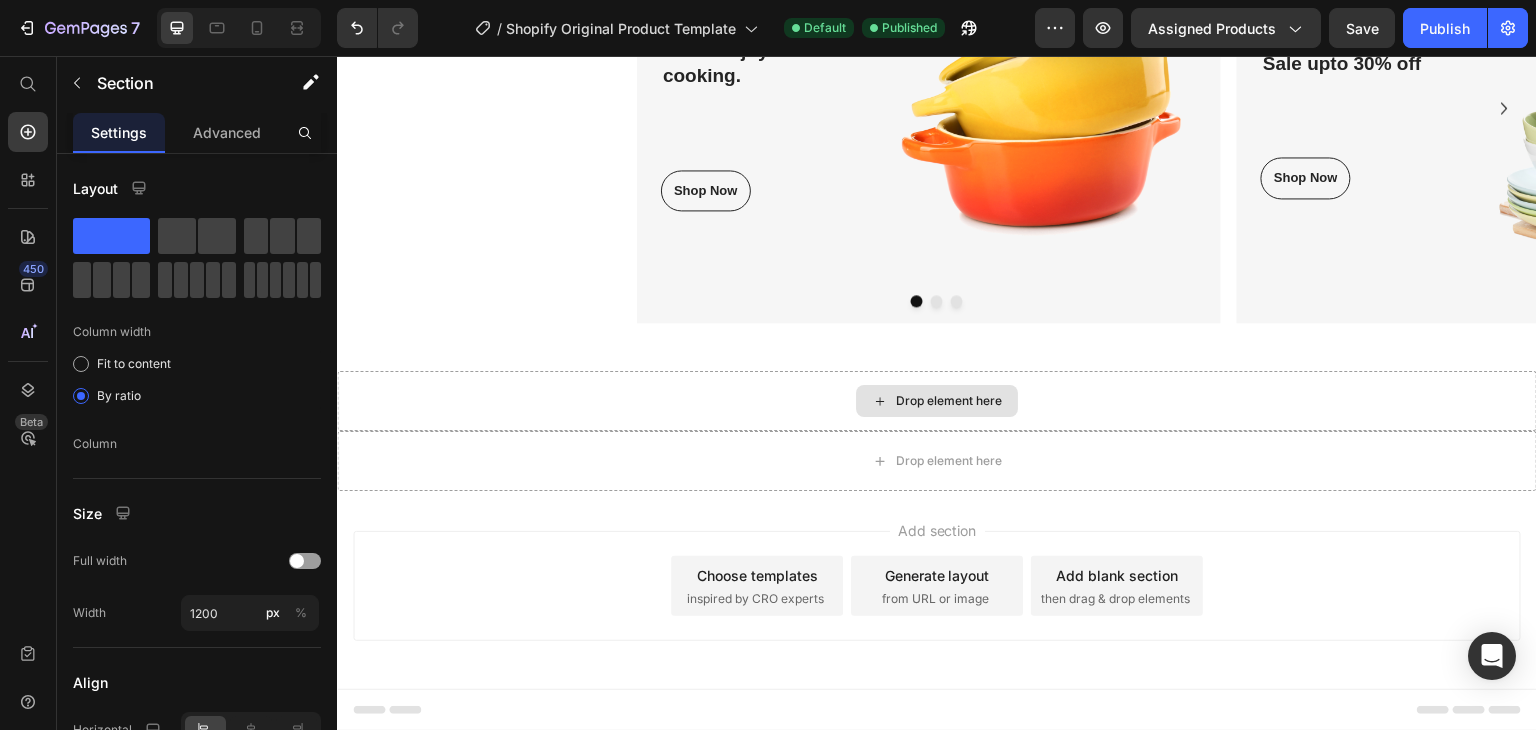 click on "Drop element here" at bounding box center [937, 401] 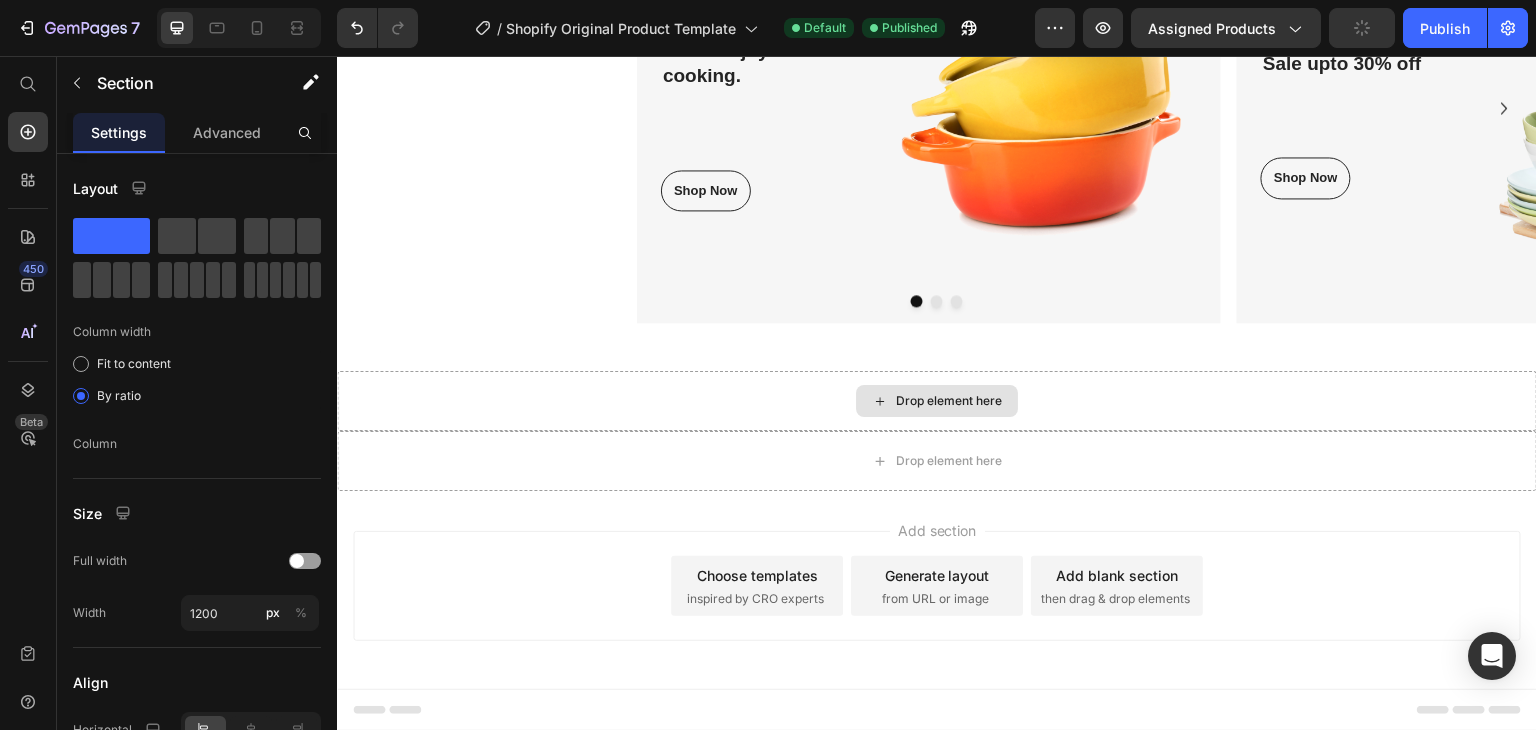 click on "New Arrivals Text block The real joy of cooking. Heading Shop Now Button Row Image Row Deal of The Day Text block Sale upto 30% off Heading Shop Now Button Row Image Only $29.00 Text block Row Row New Collection Text block Cooking made easy Heading Shop Now Button Row Image Row
Carousel" at bounding box center [937, 116] 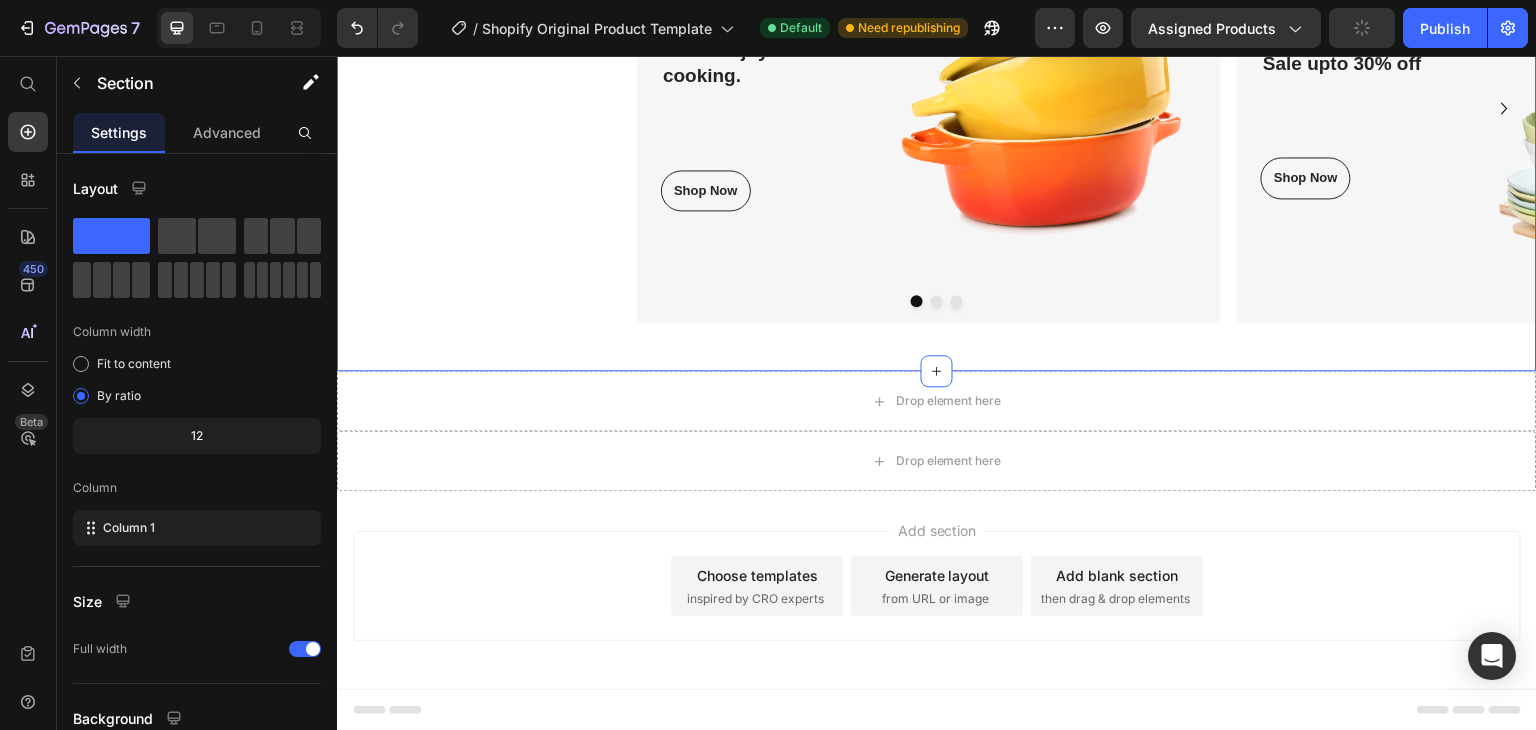 click on "New Arrivals Text block The real joy of cooking. Heading Shop Now Button Row Image Row Deal of The Day Text block Sale upto 30% off Heading Shop Now Button Row Image Only $29.00 Text block Row Row New Collection Text block Cooking made easy Heading Shop Now Button Row Image Row
Carousel Section 10   You can create reusable sections Create Theme Section AI Content Write with GemAI What would you like to describe here? Tone and Voice Persuasive Product Rylief Nova Neck Massager Show more Generate" at bounding box center (937, 116) 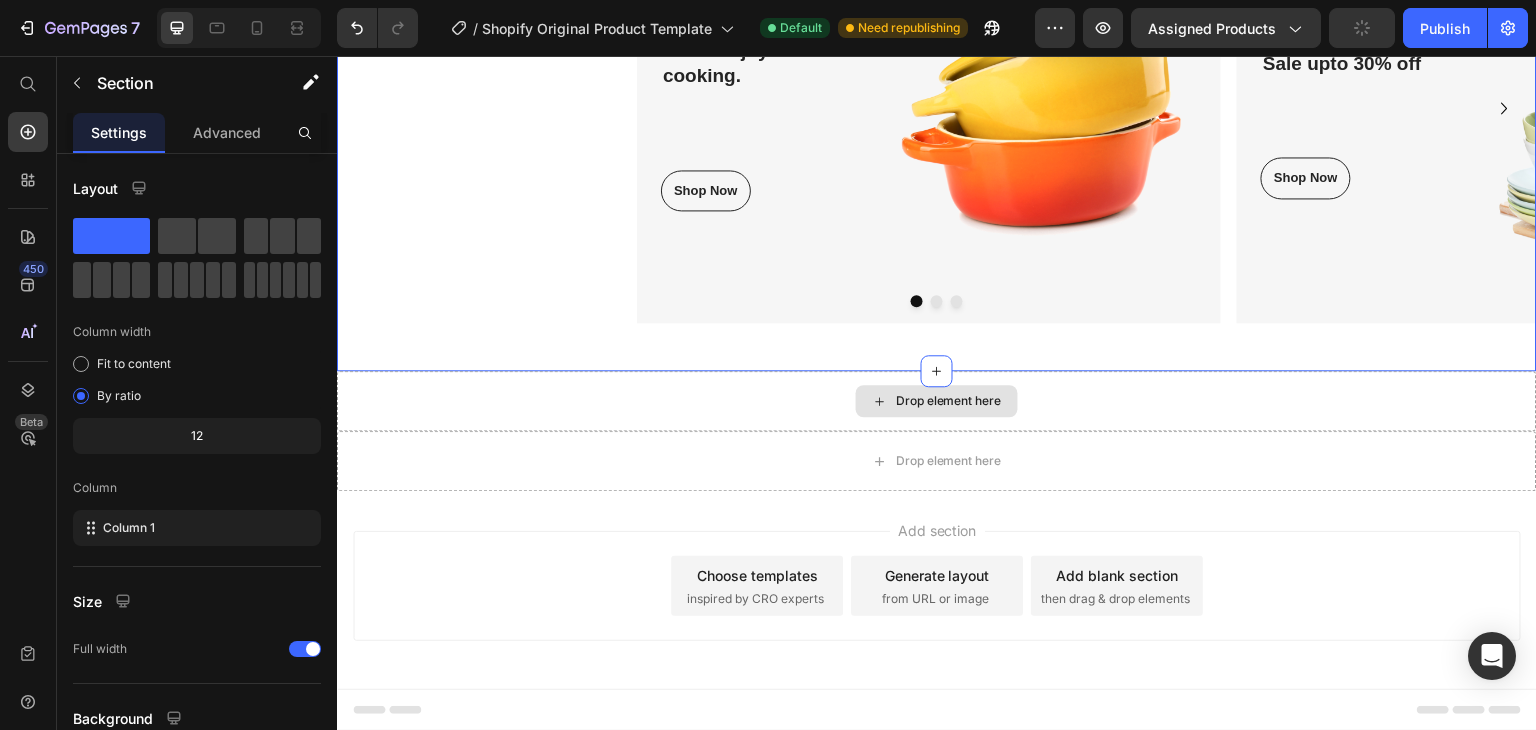 click on "Drop element here" at bounding box center (937, 401) 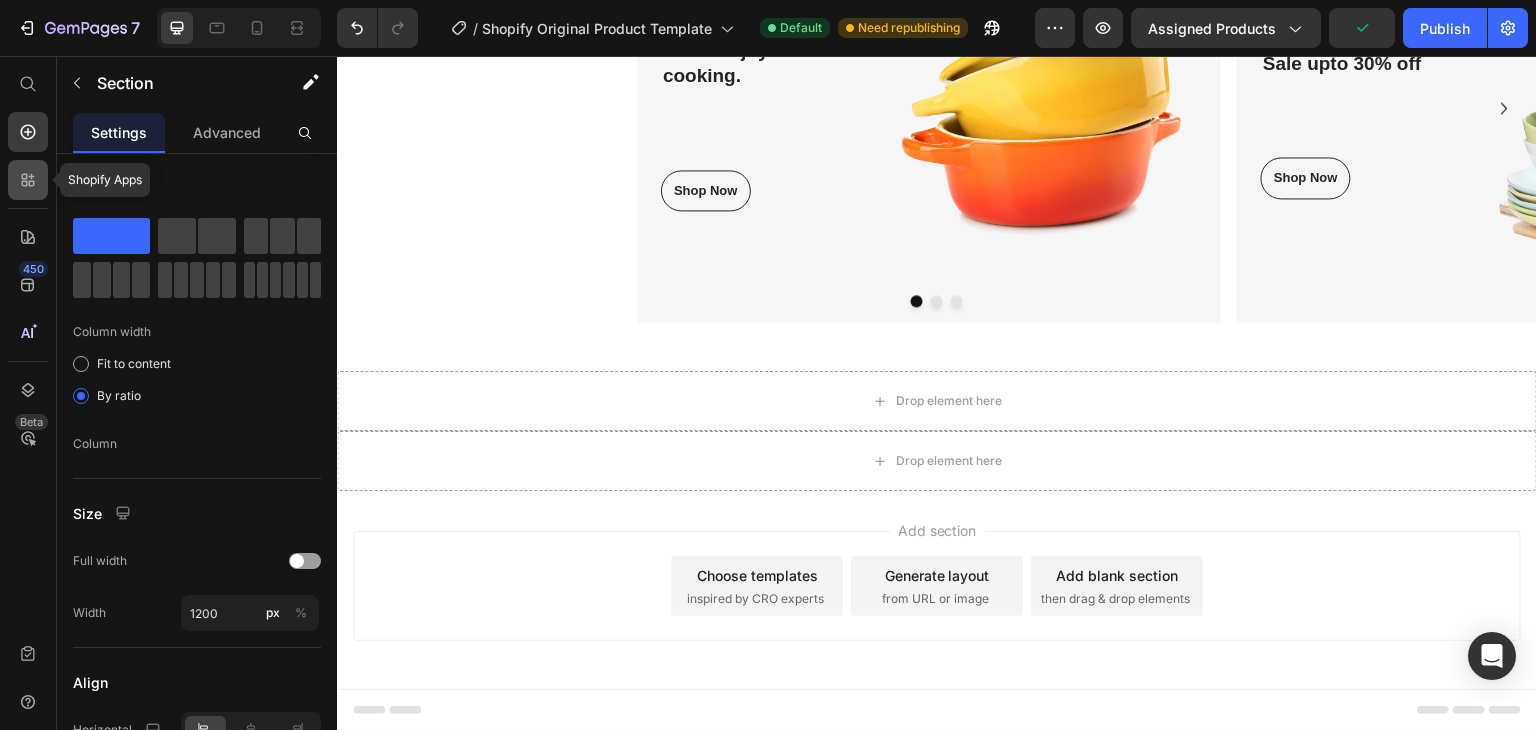 click 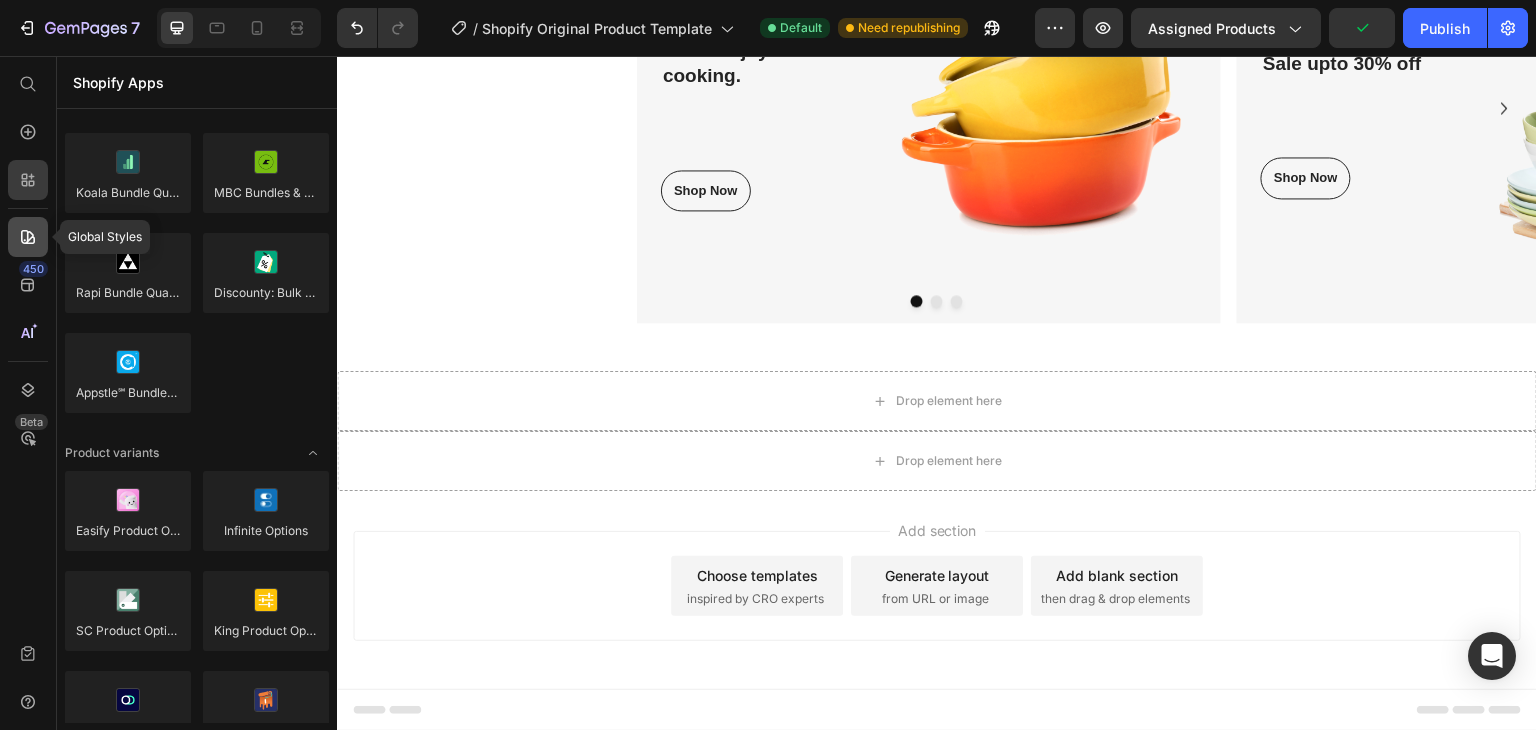 click 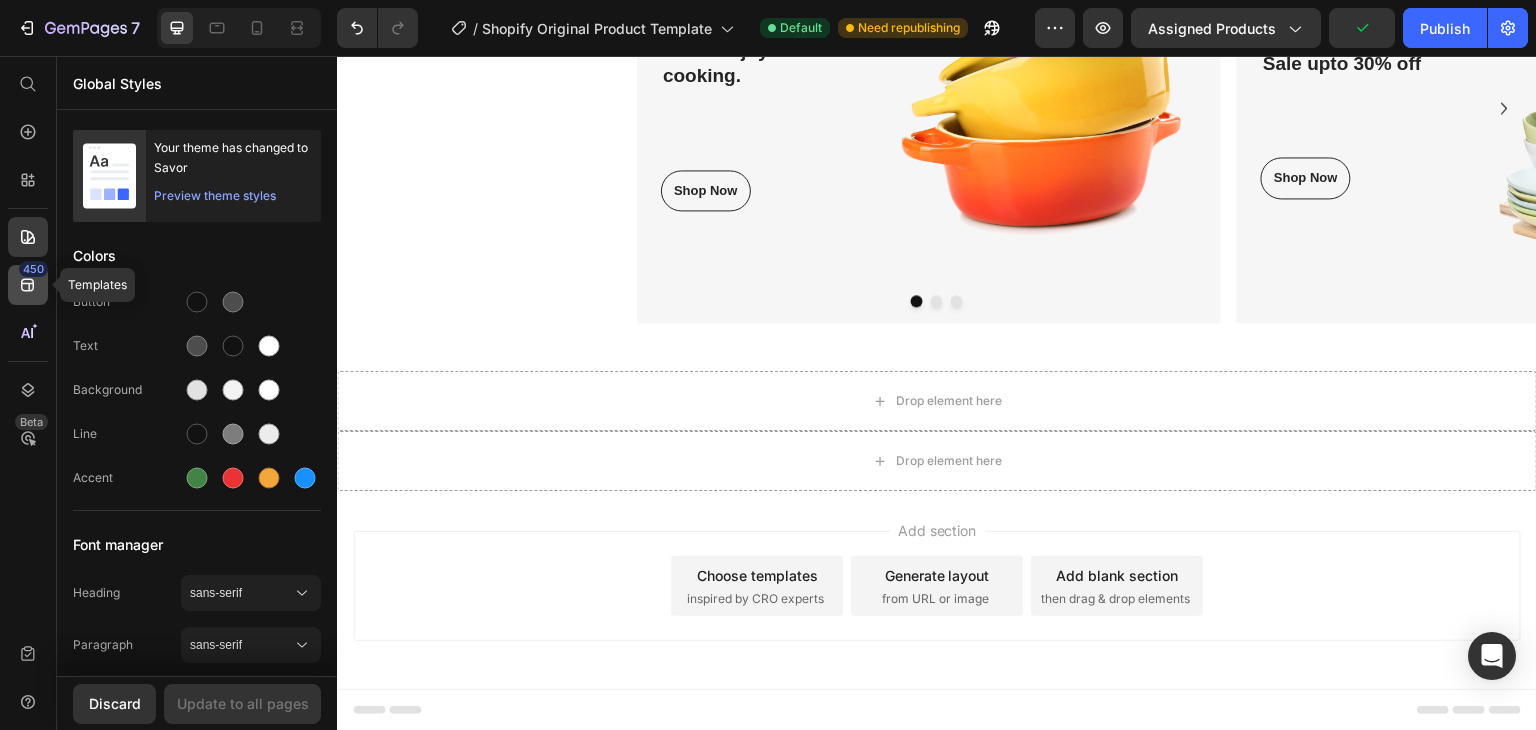 click on "450" 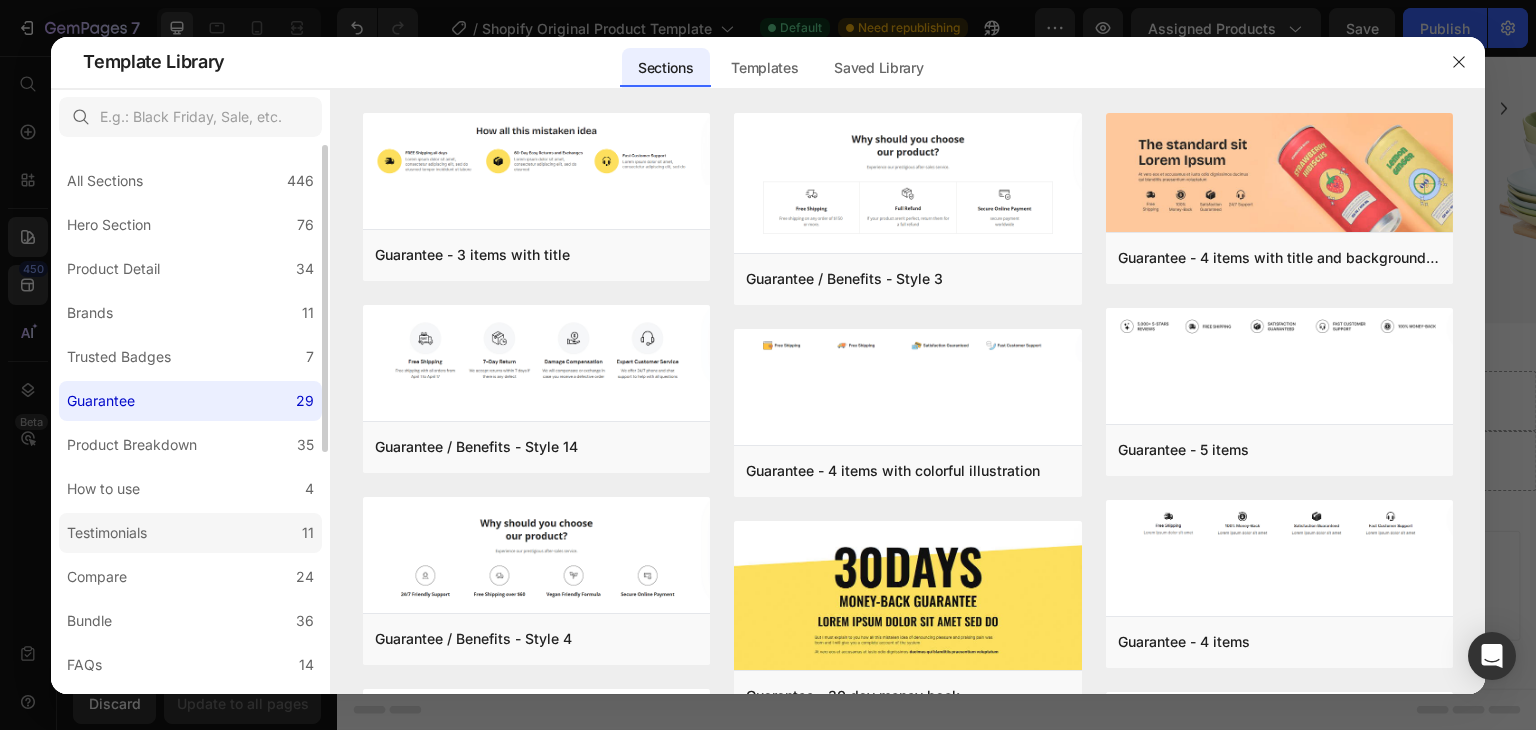click on "Testimonials 11" 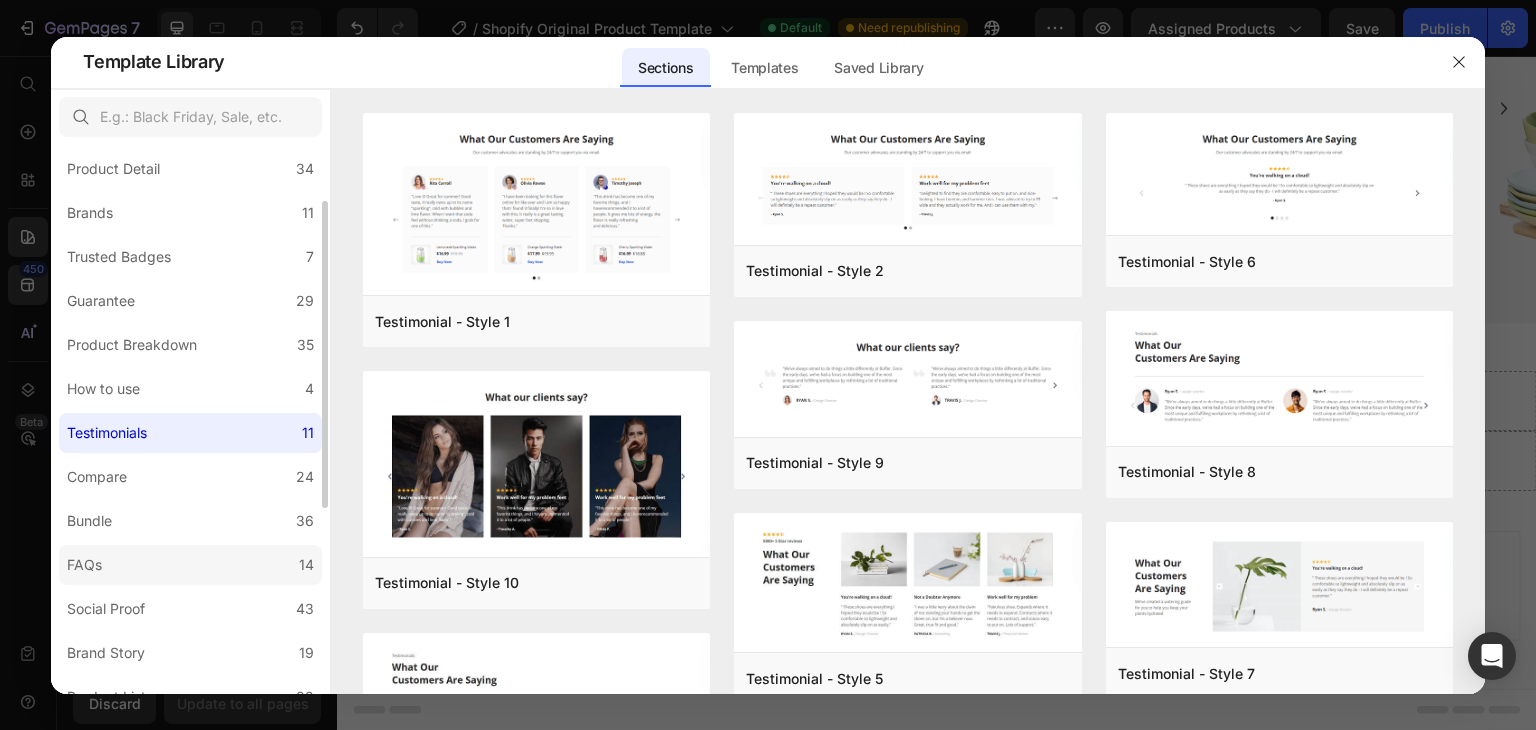 scroll, scrollTop: 200, scrollLeft: 0, axis: vertical 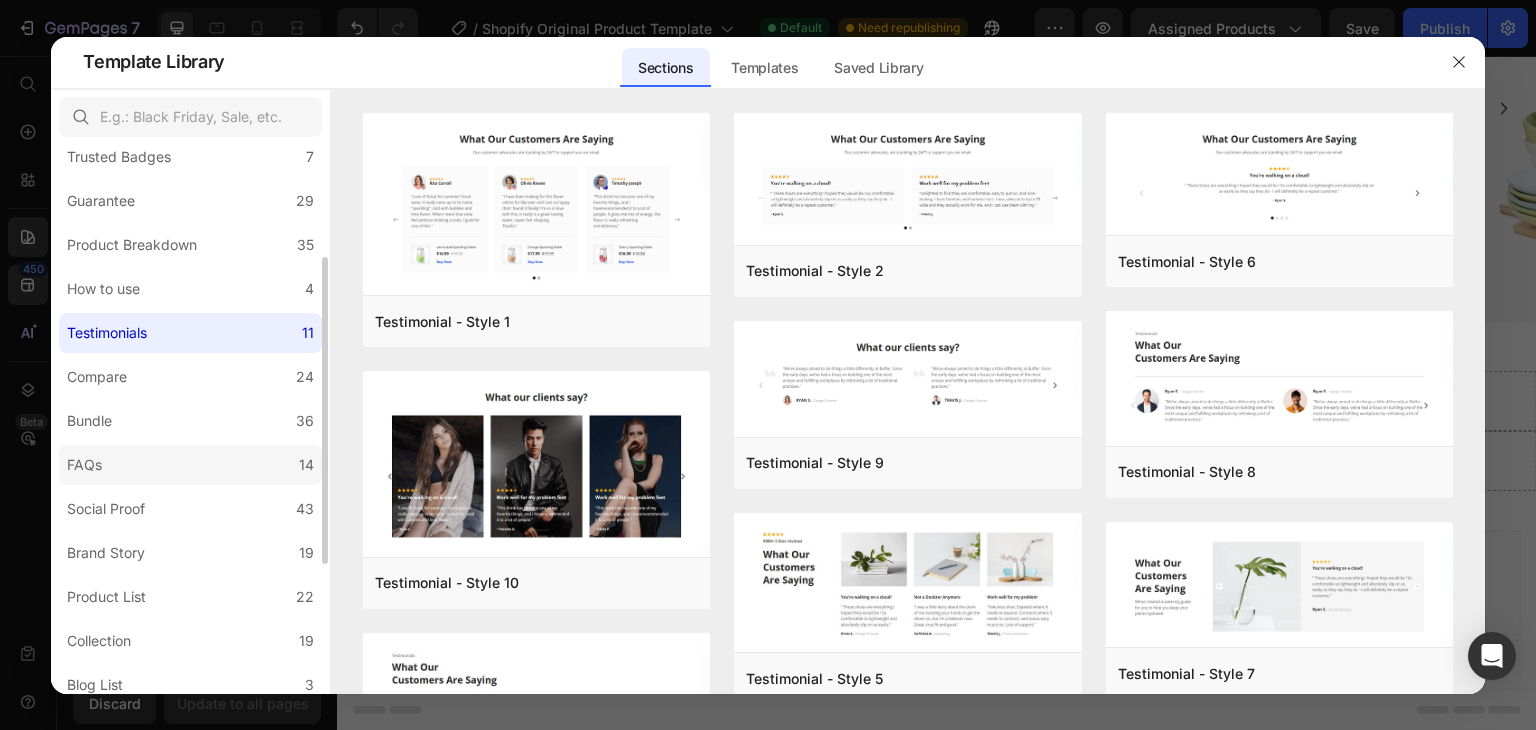 click on "FAQs 14" 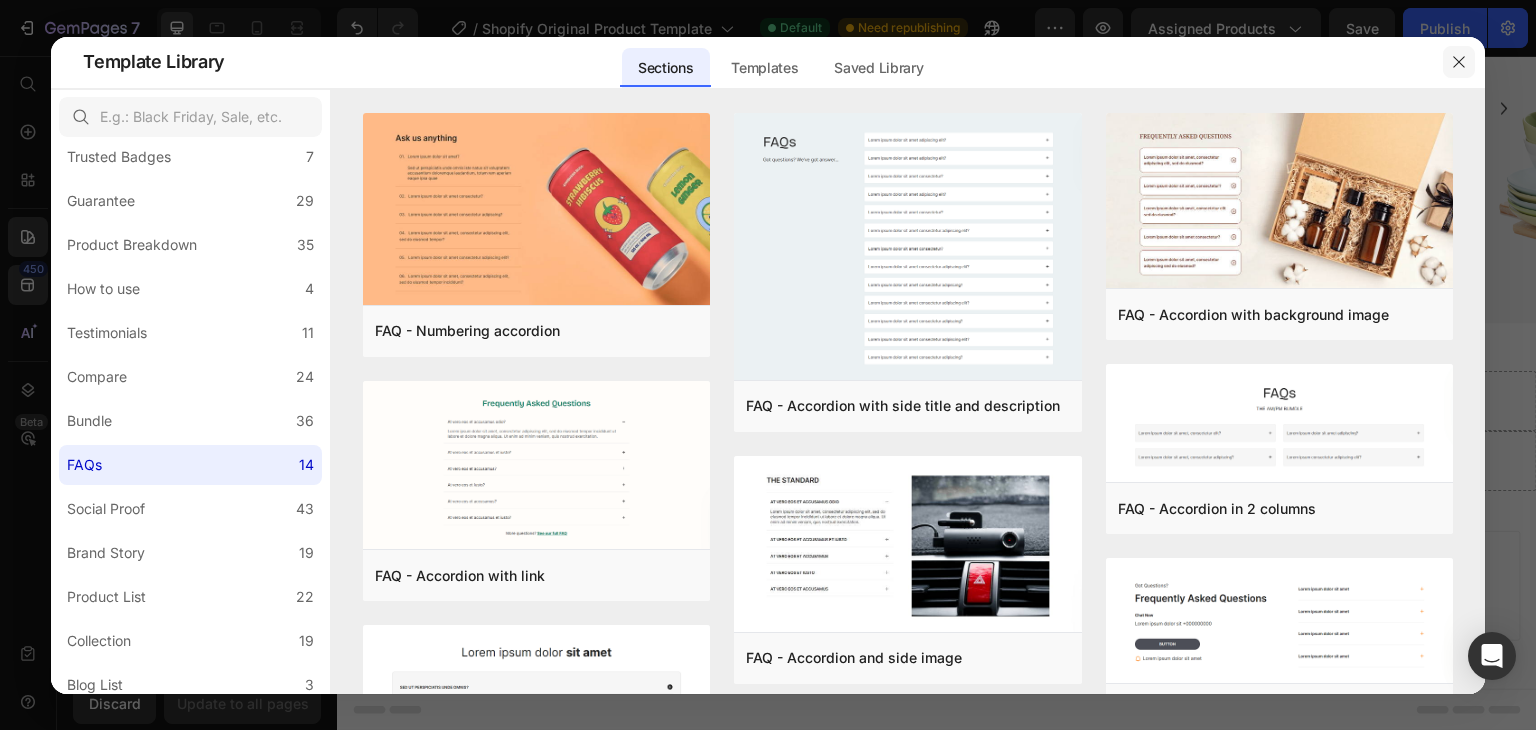 click at bounding box center [1459, 62] 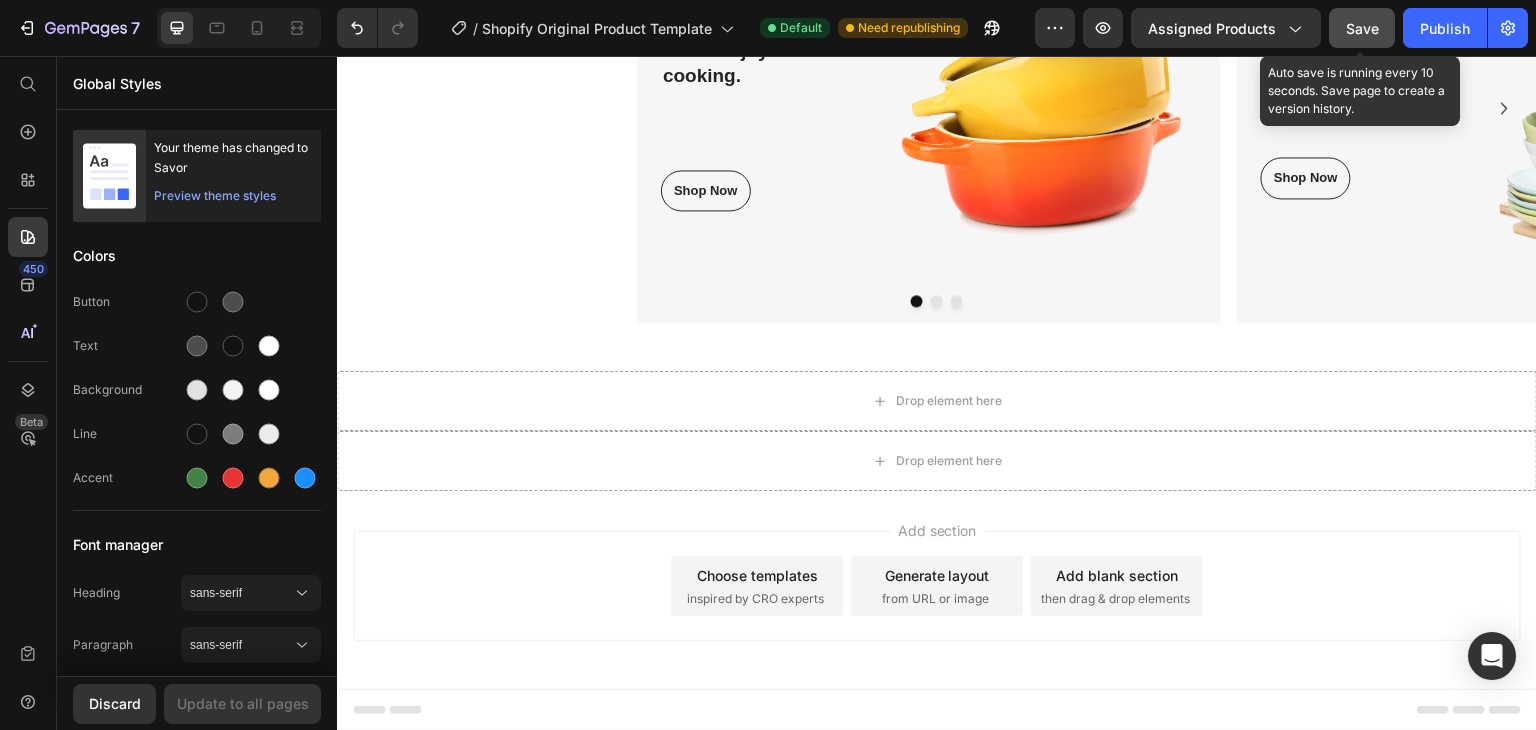 click on "Save" 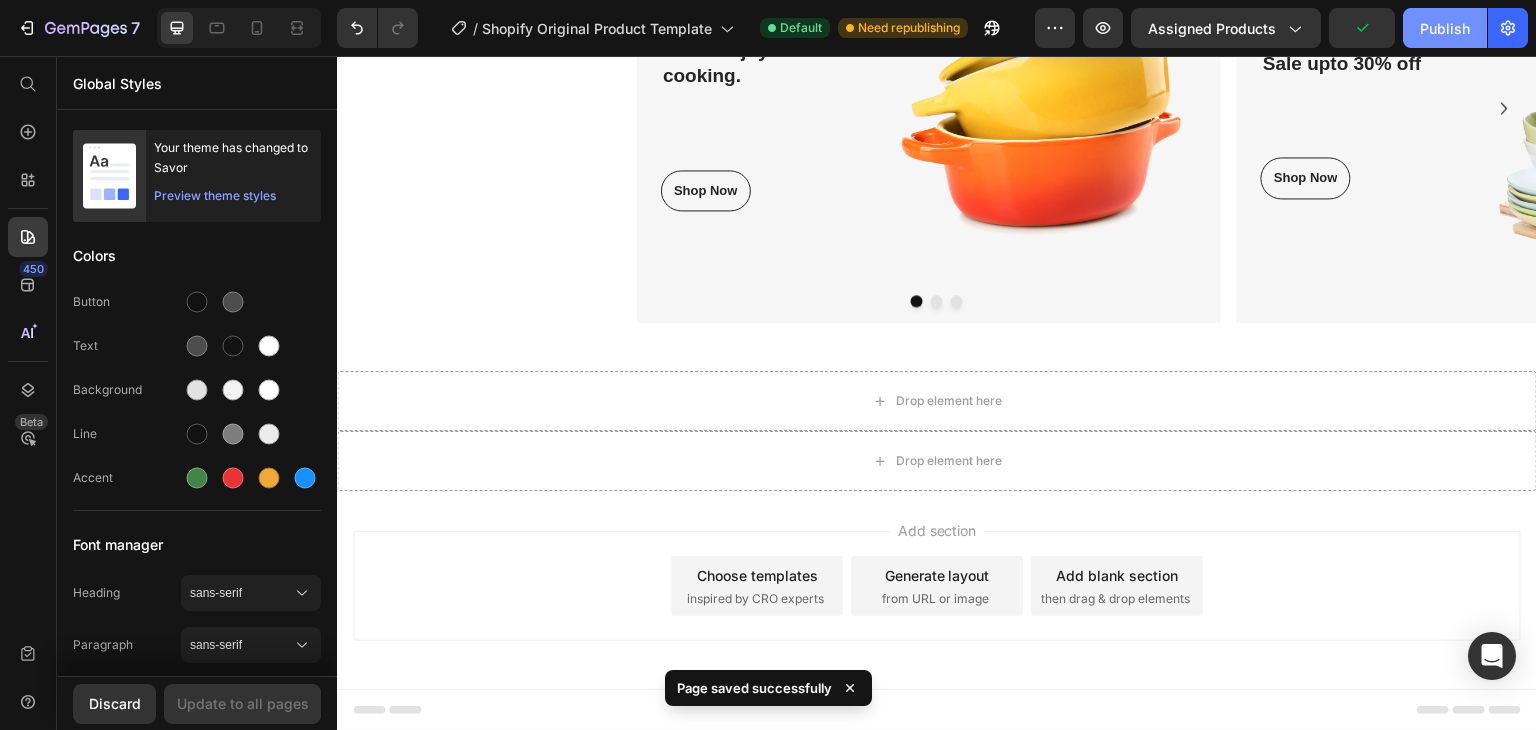 click on "Publish" at bounding box center [1445, 28] 